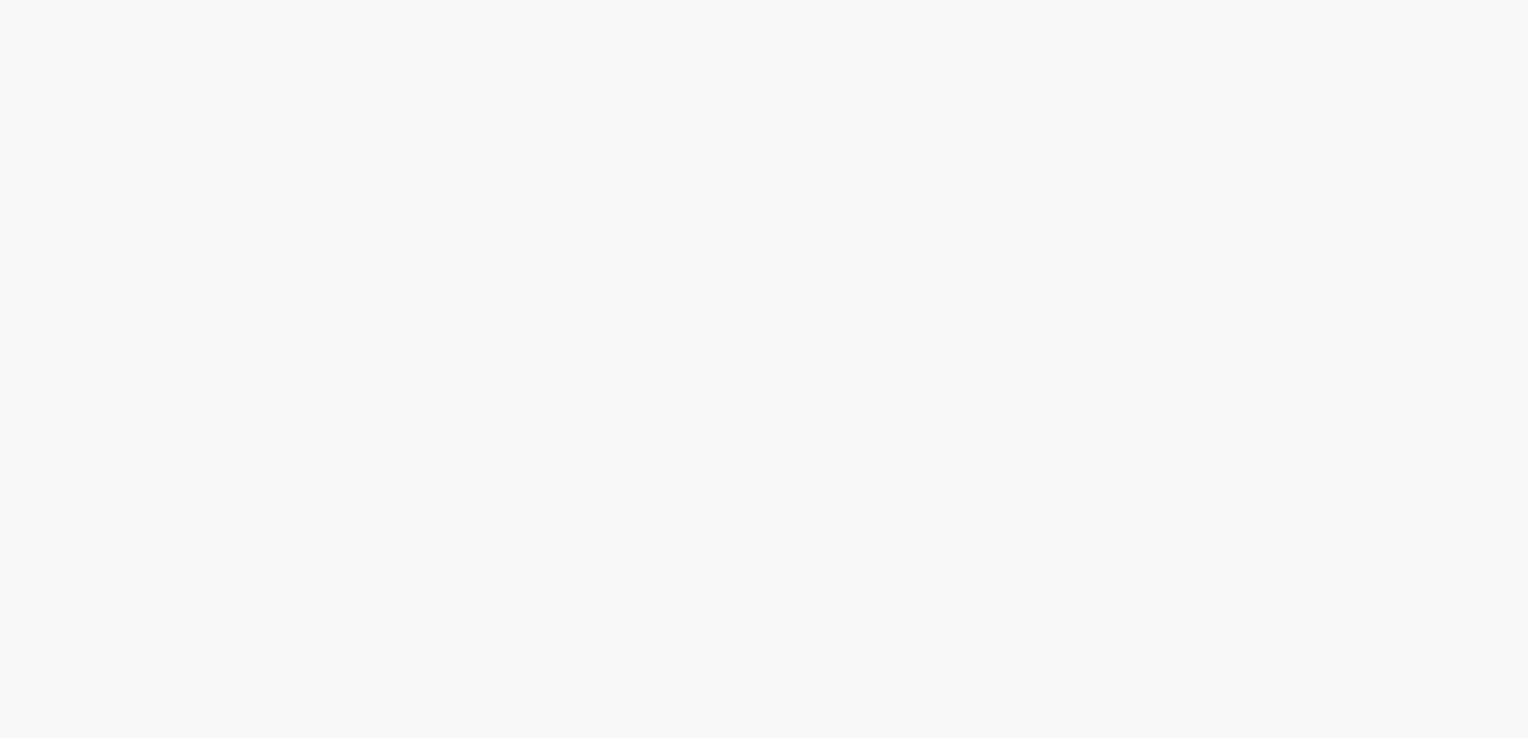scroll, scrollTop: 0, scrollLeft: 0, axis: both 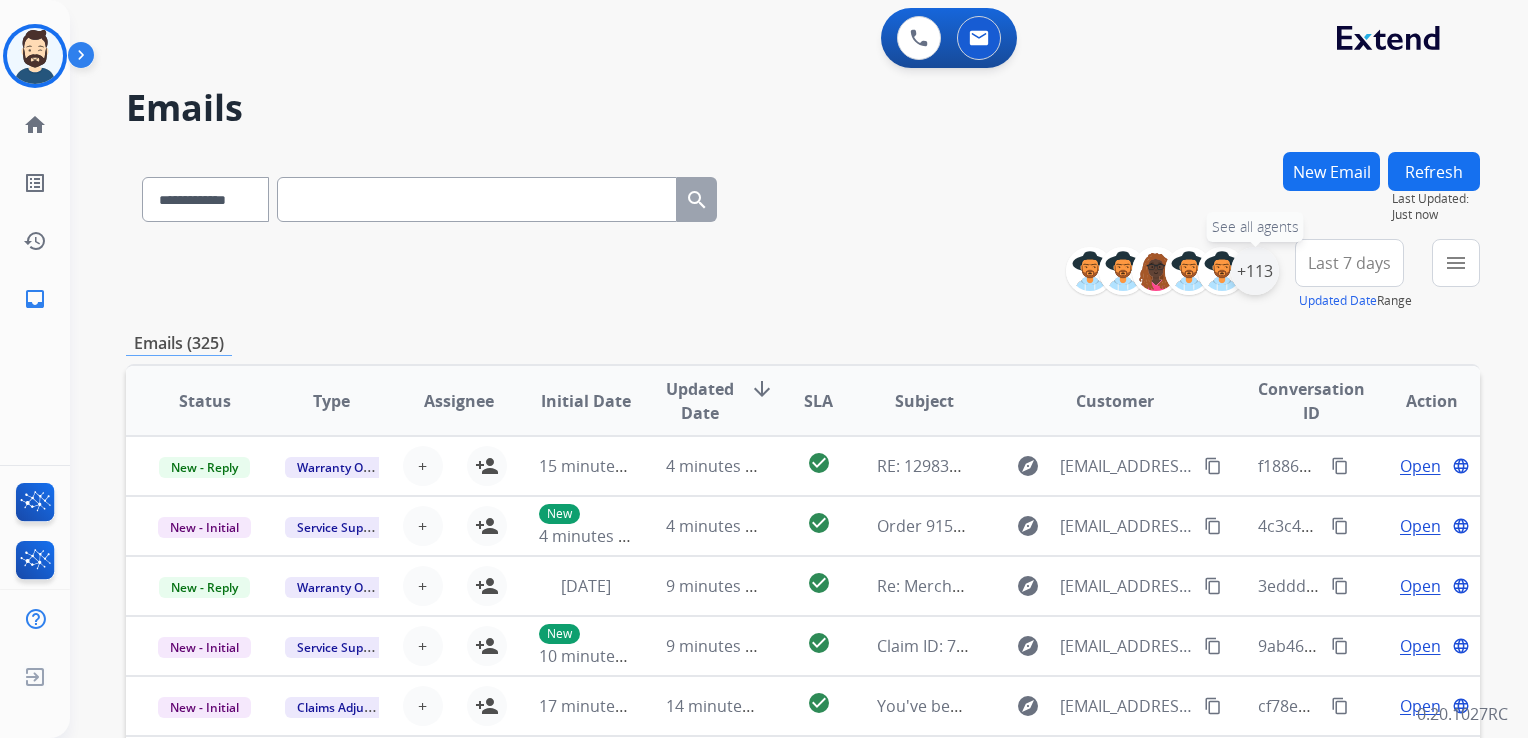 click on "+113" at bounding box center (1255, 271) 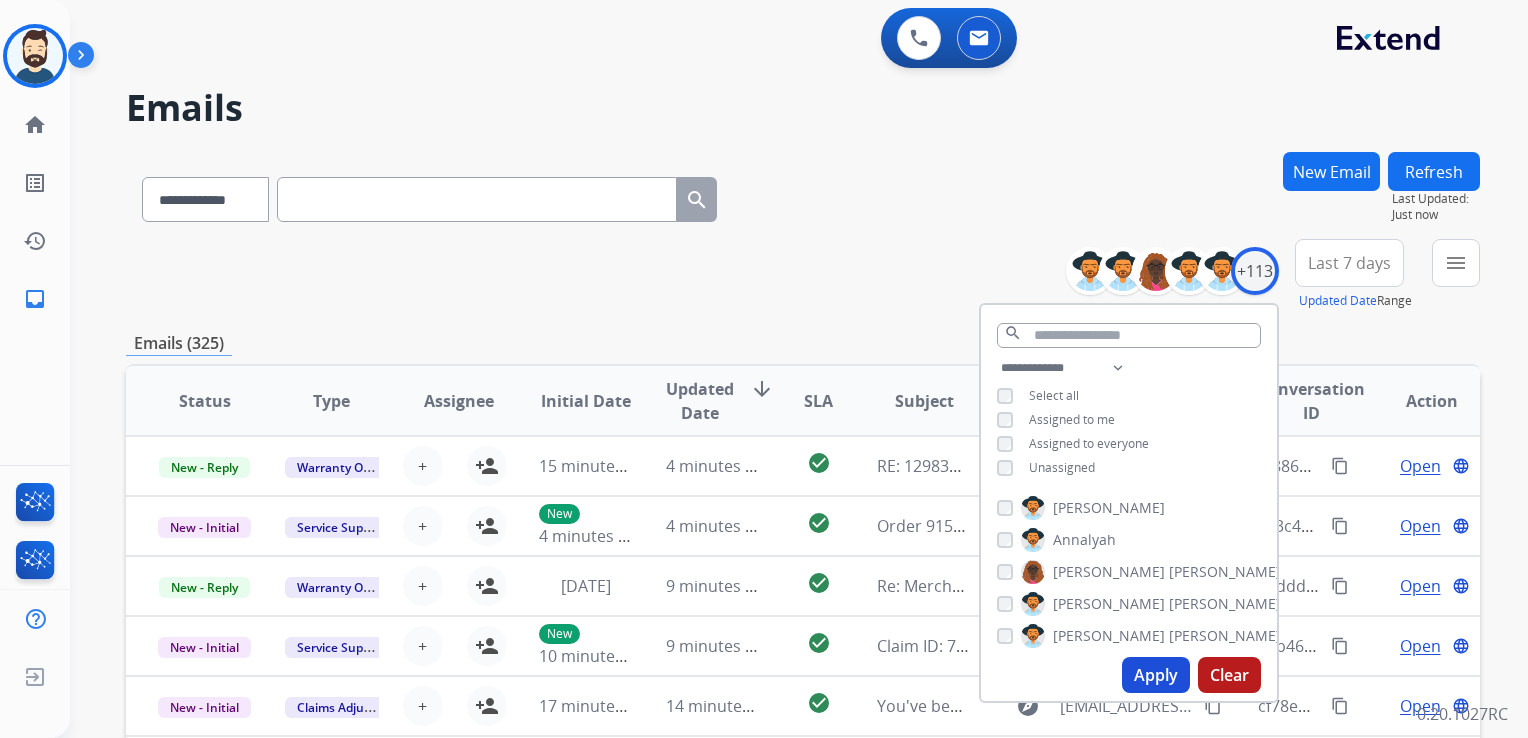 click on "Apply" at bounding box center (1156, 675) 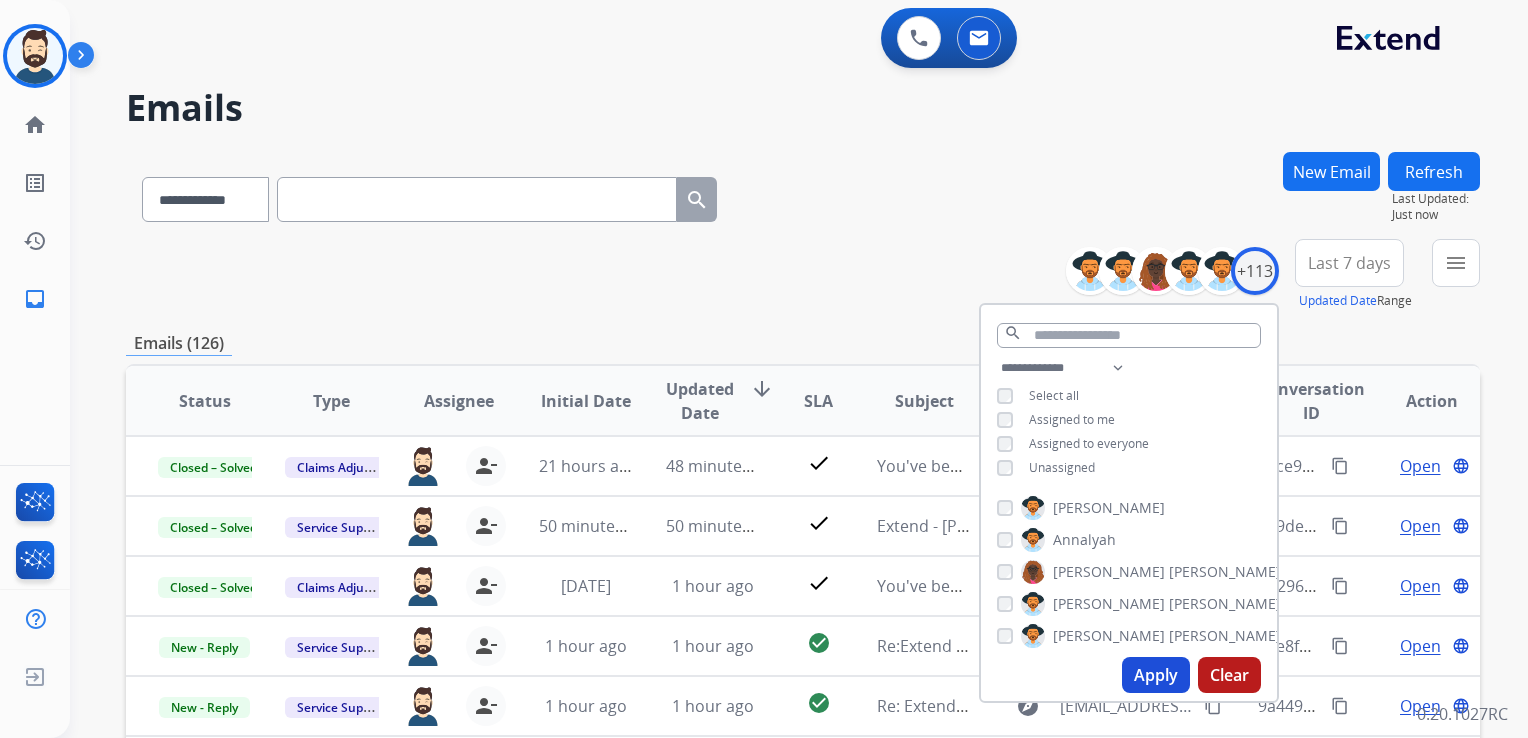 drag, startPoint x: 1173, startPoint y: 680, endPoint x: 1045, endPoint y: 133, distance: 561.7767 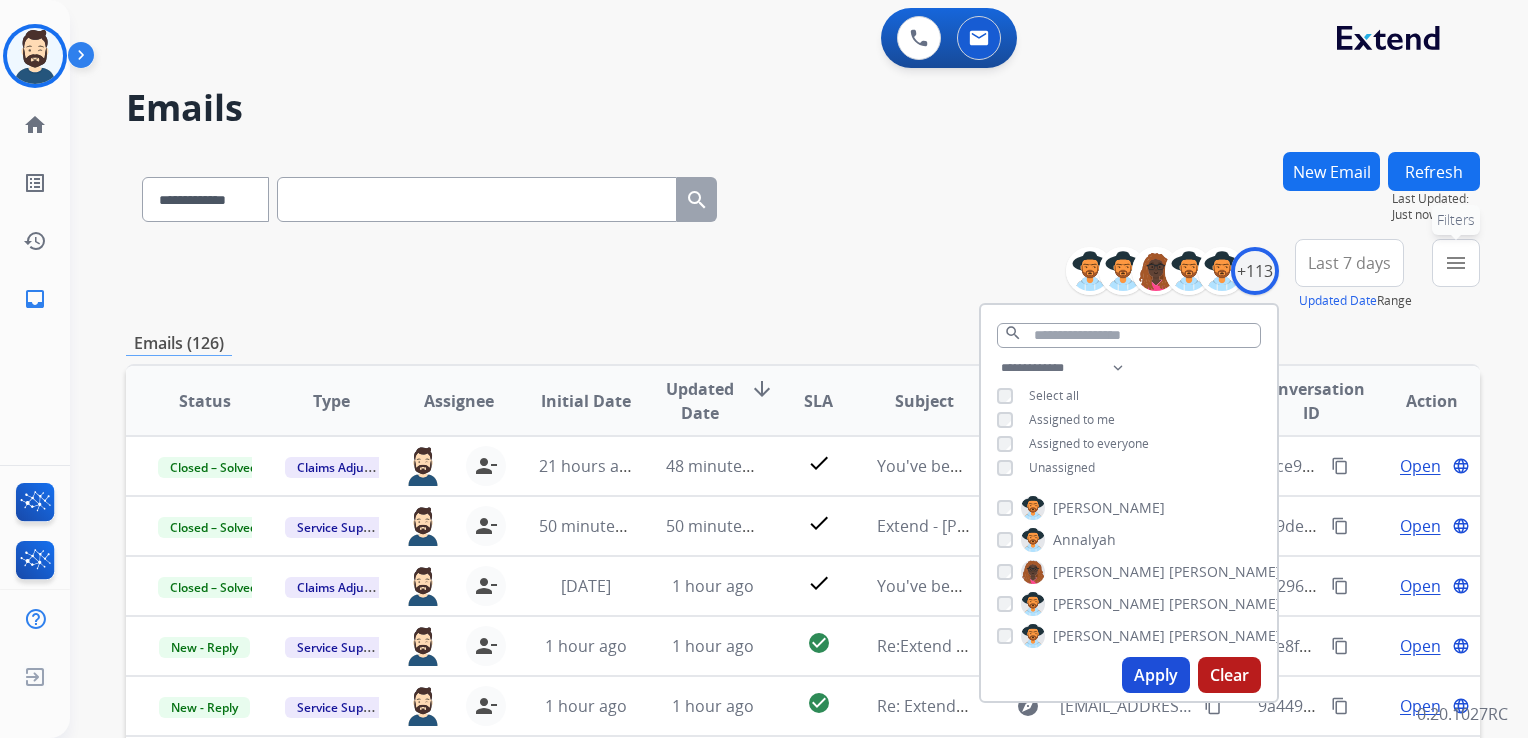 drag, startPoint x: 1045, startPoint y: 133, endPoint x: 1469, endPoint y: 259, distance: 442.32568 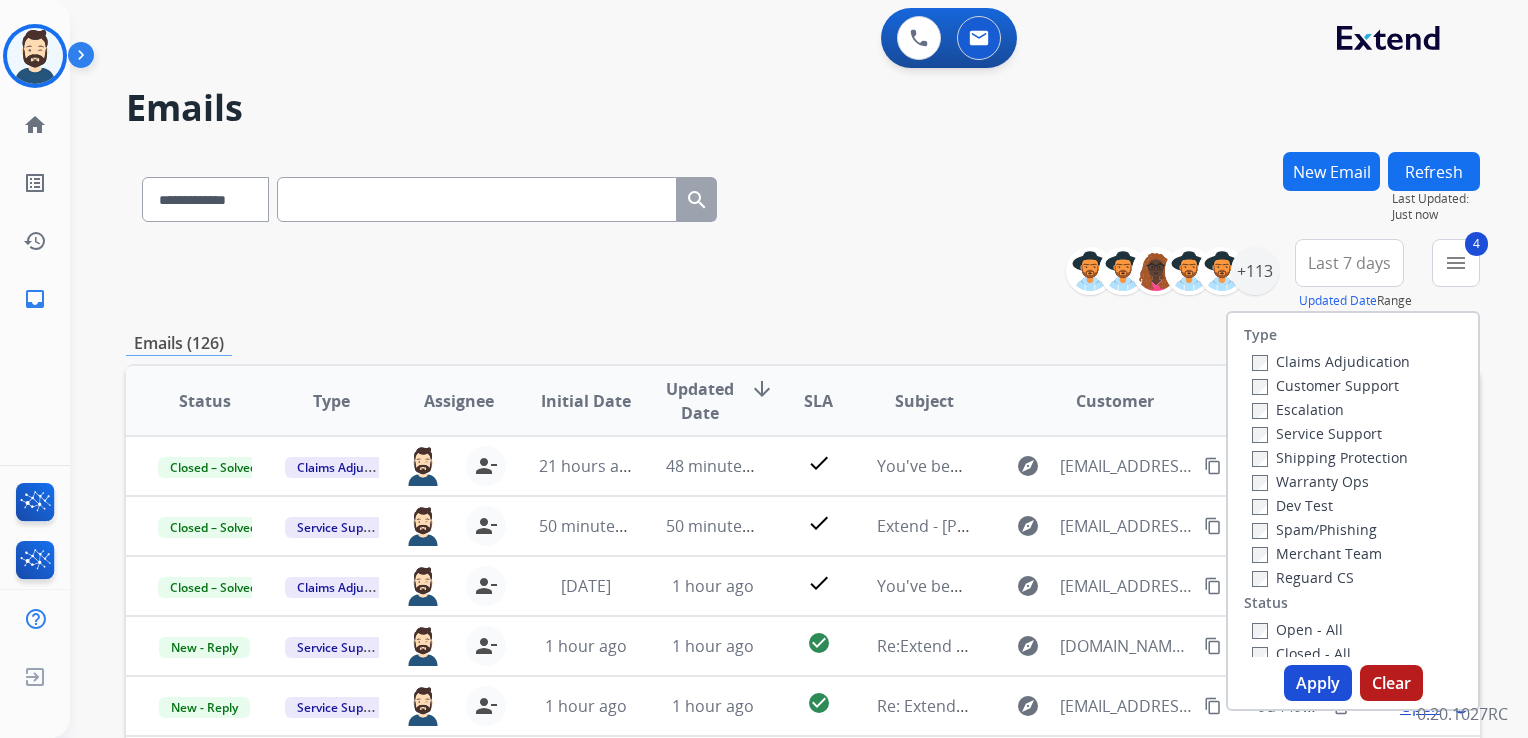 click on "Apply" at bounding box center (1318, 683) 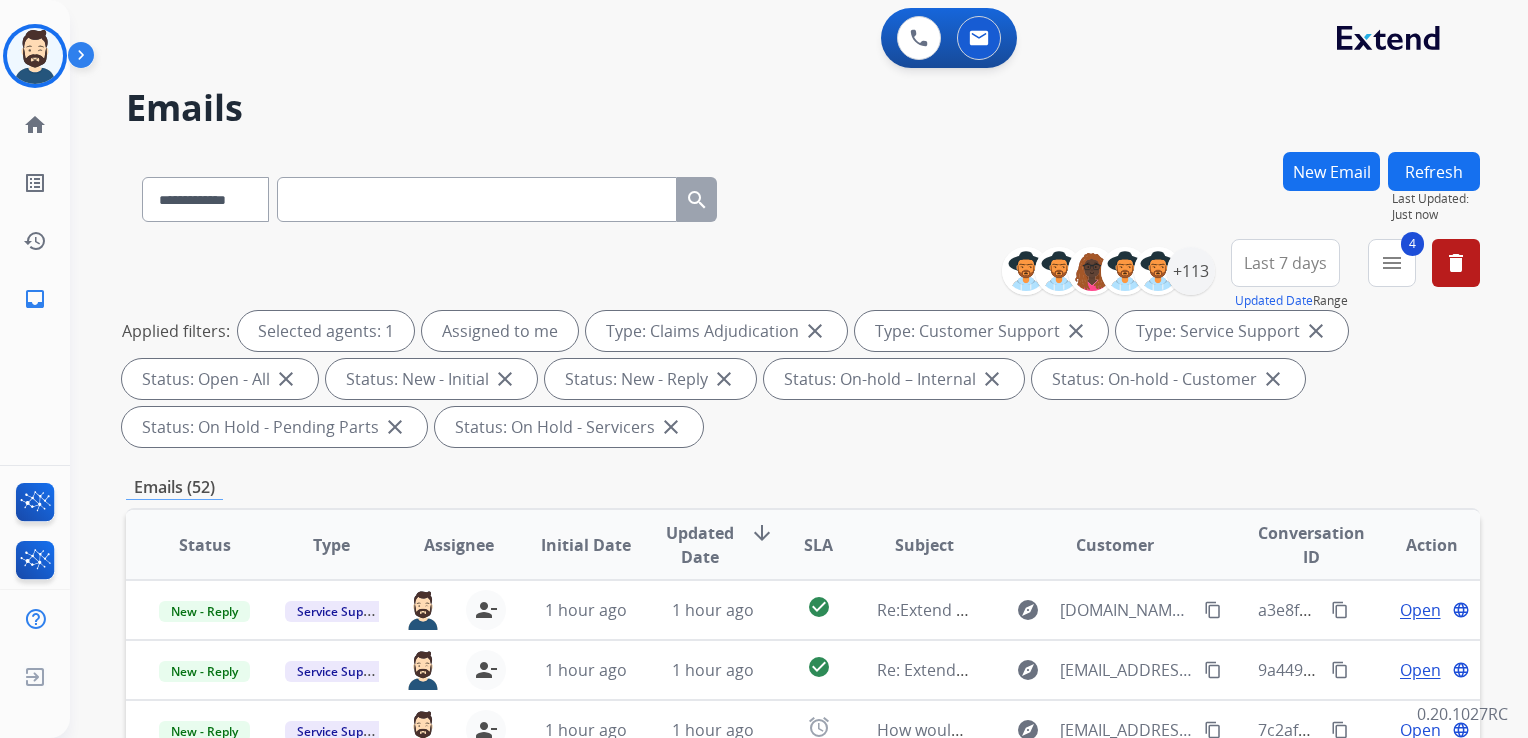 click on "Updated Date" at bounding box center (700, 545) 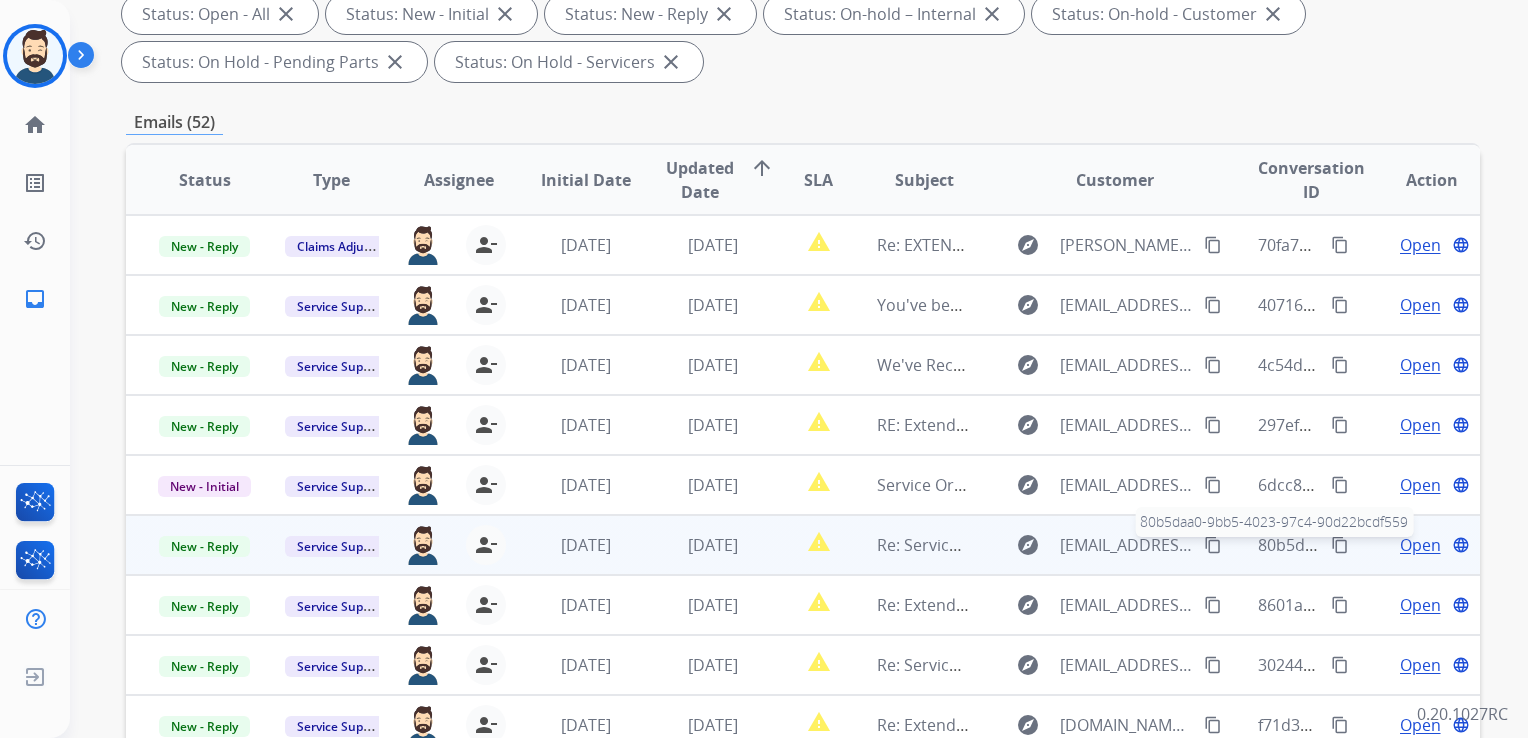 scroll, scrollTop: 343, scrollLeft: 0, axis: vertical 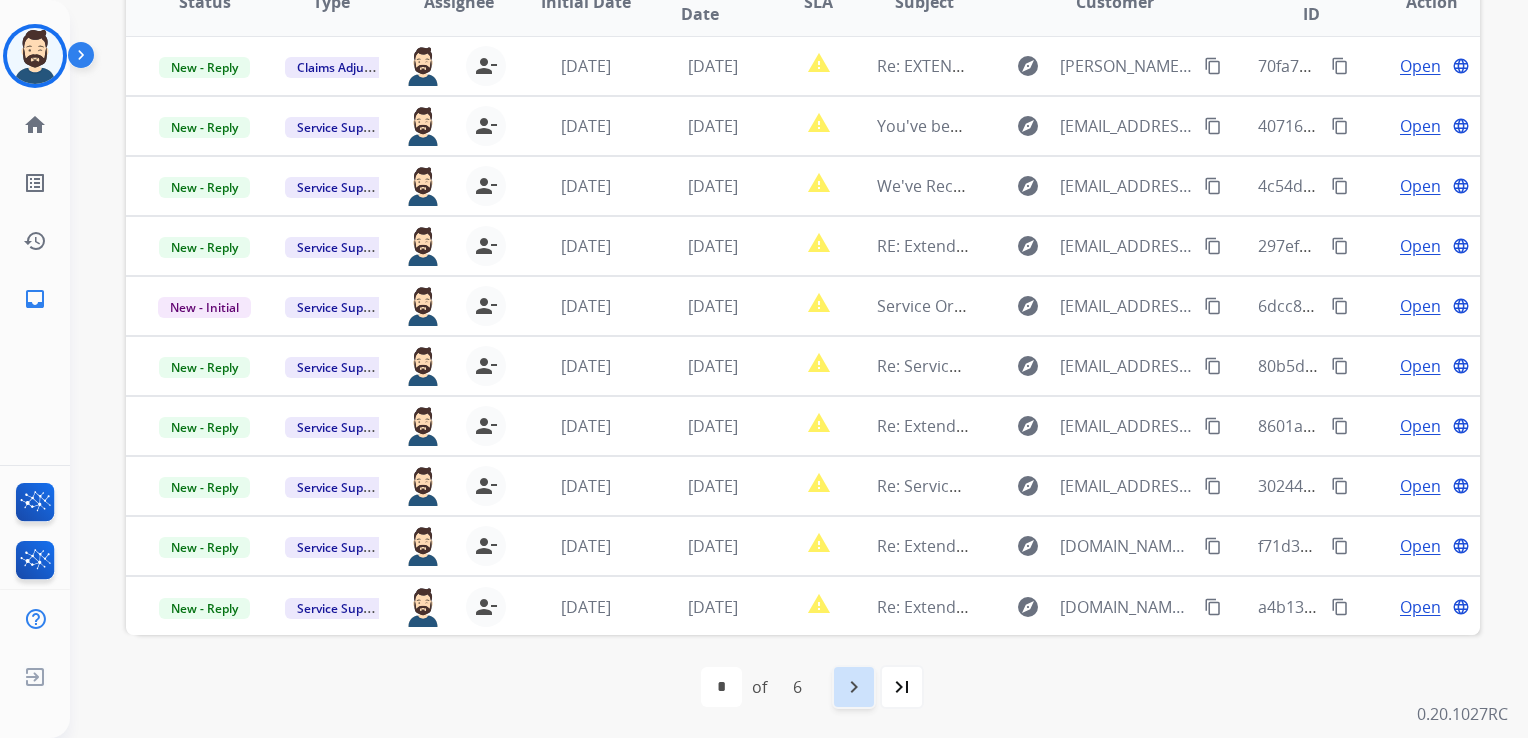 click on "navigate_next" at bounding box center [854, 687] 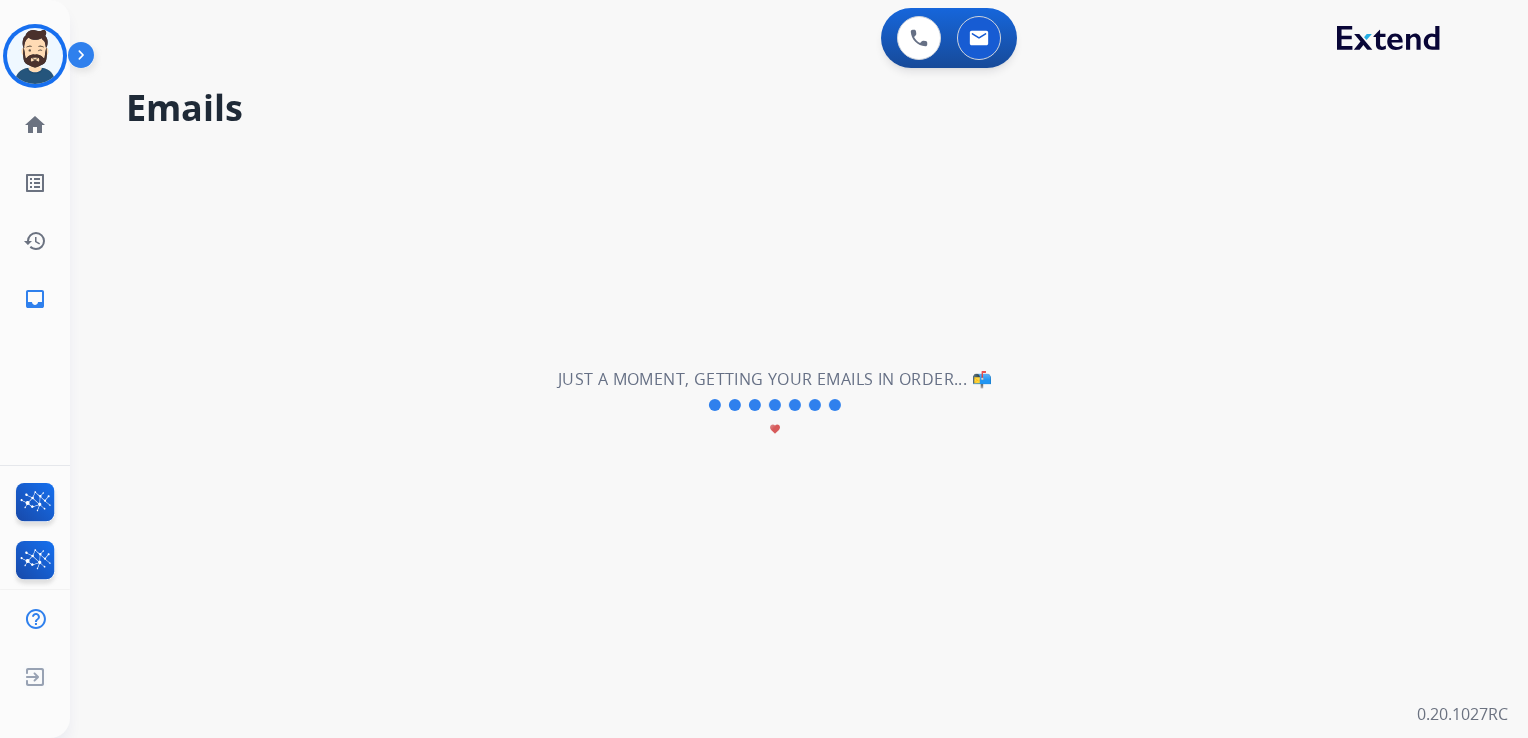 click on "**********" at bounding box center (775, 405) 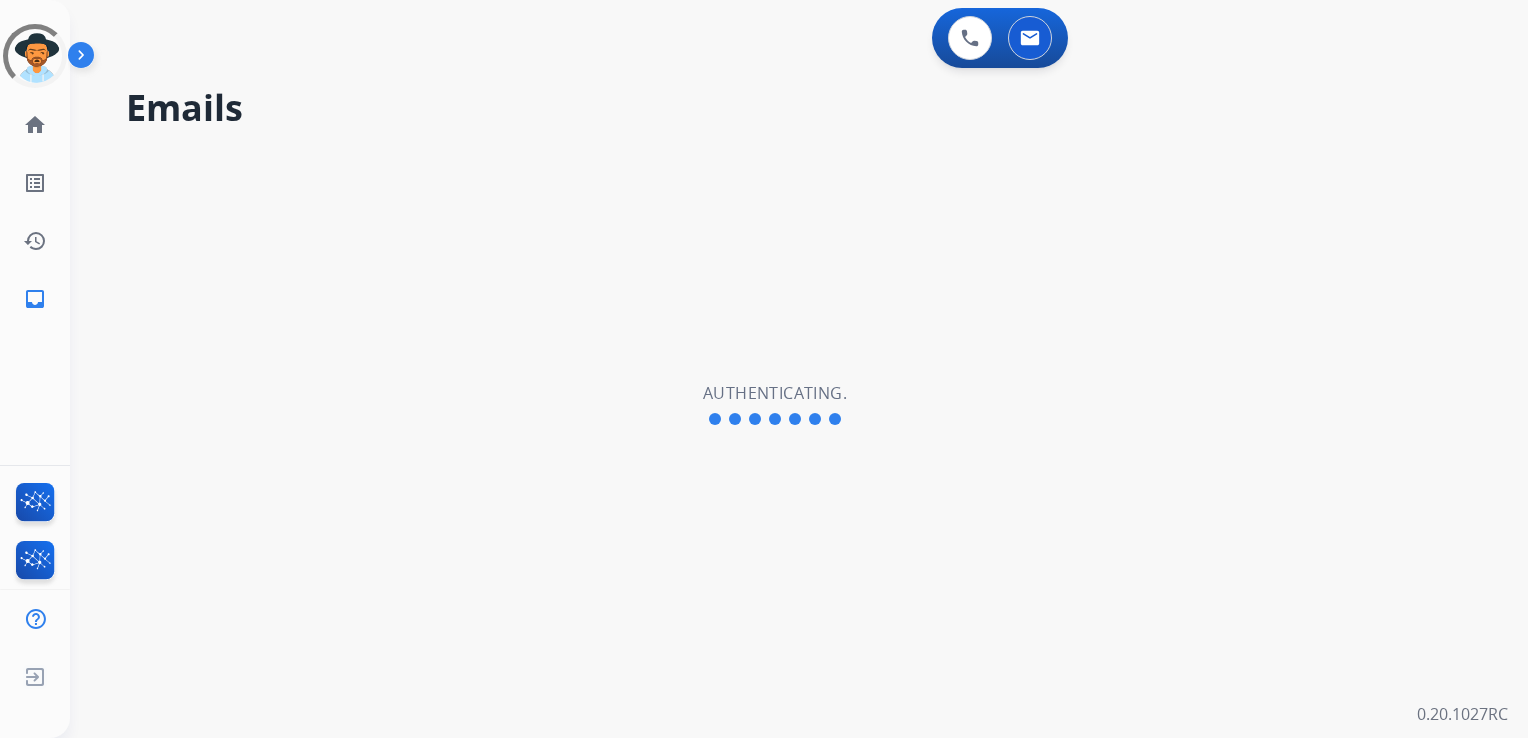 scroll, scrollTop: 0, scrollLeft: 0, axis: both 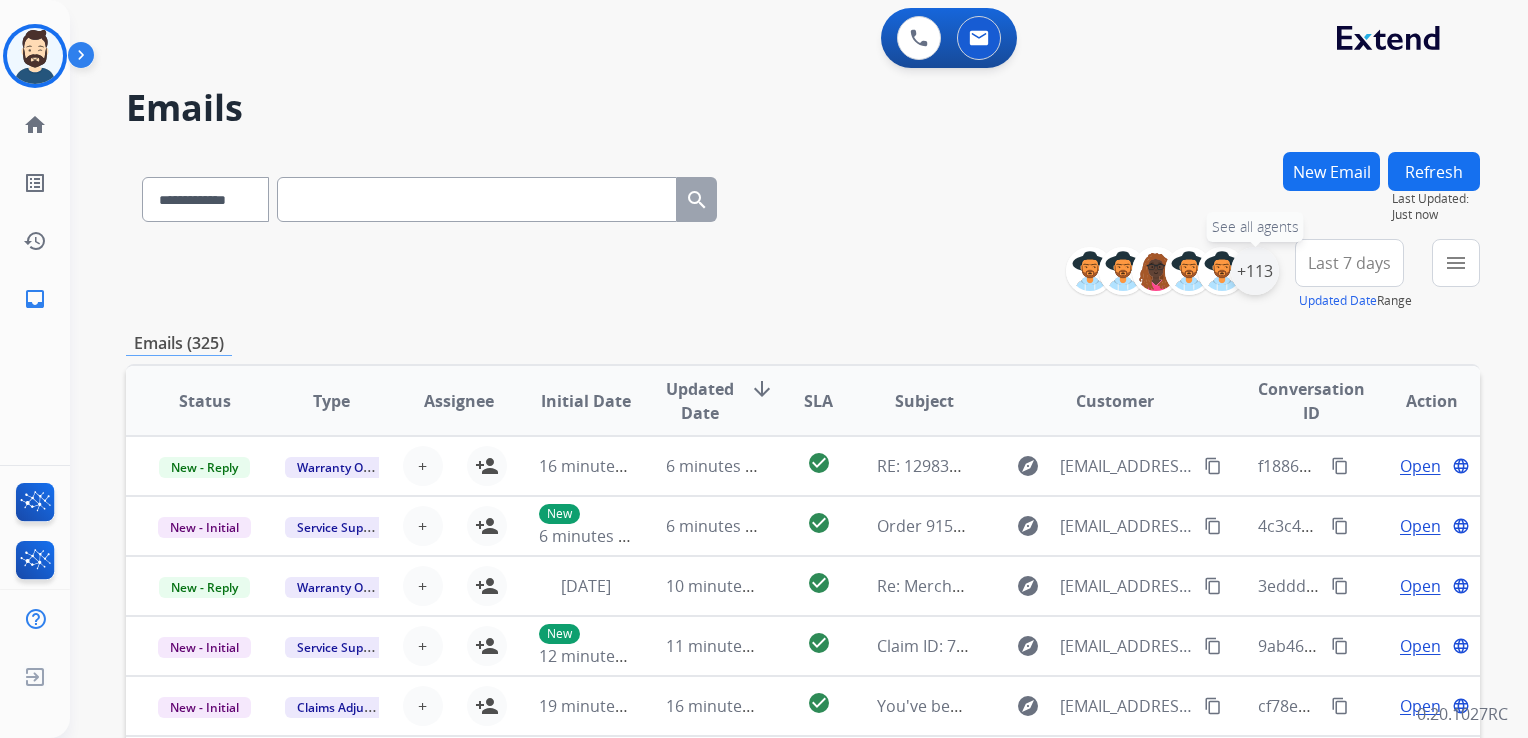 click on "+113" at bounding box center (1255, 271) 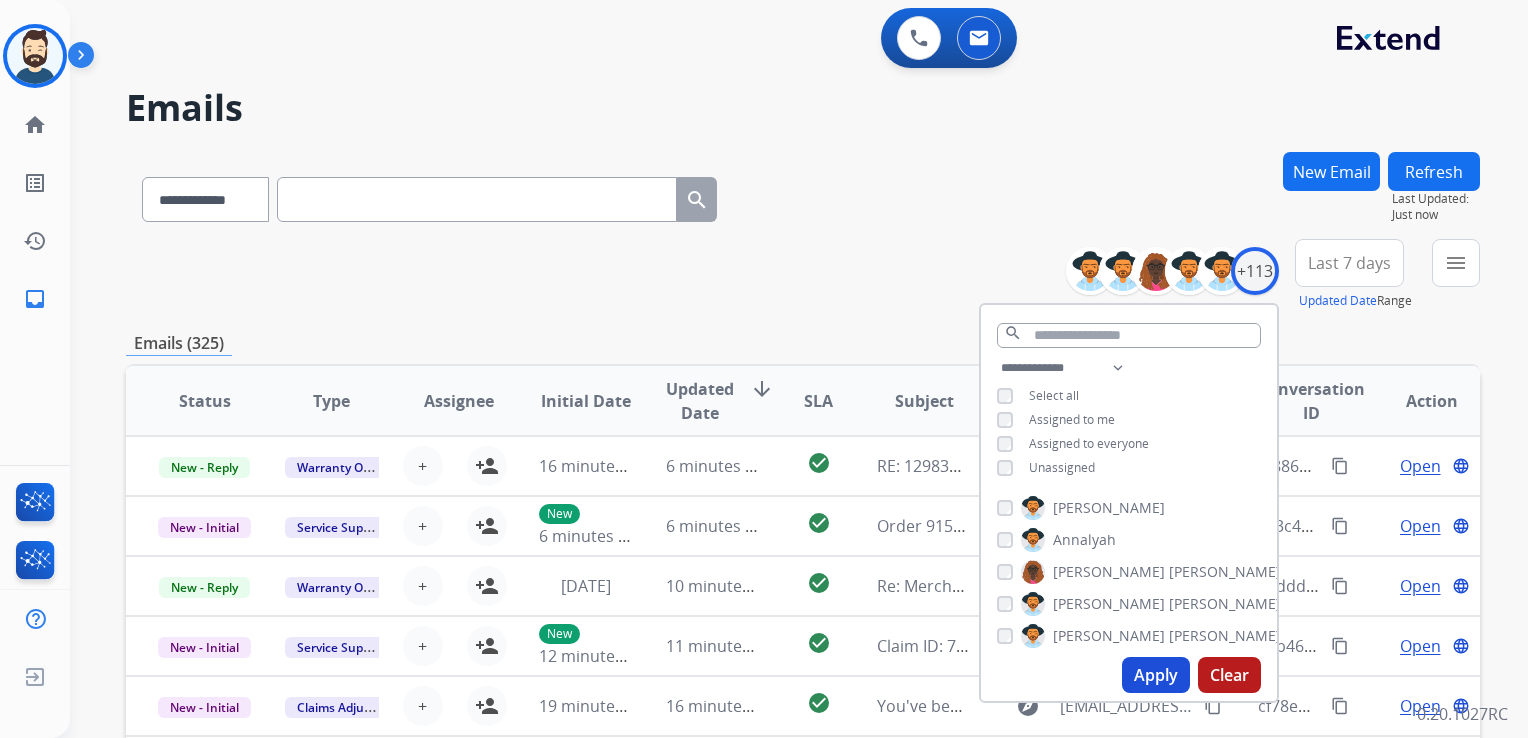 click on "Apply" at bounding box center (1156, 675) 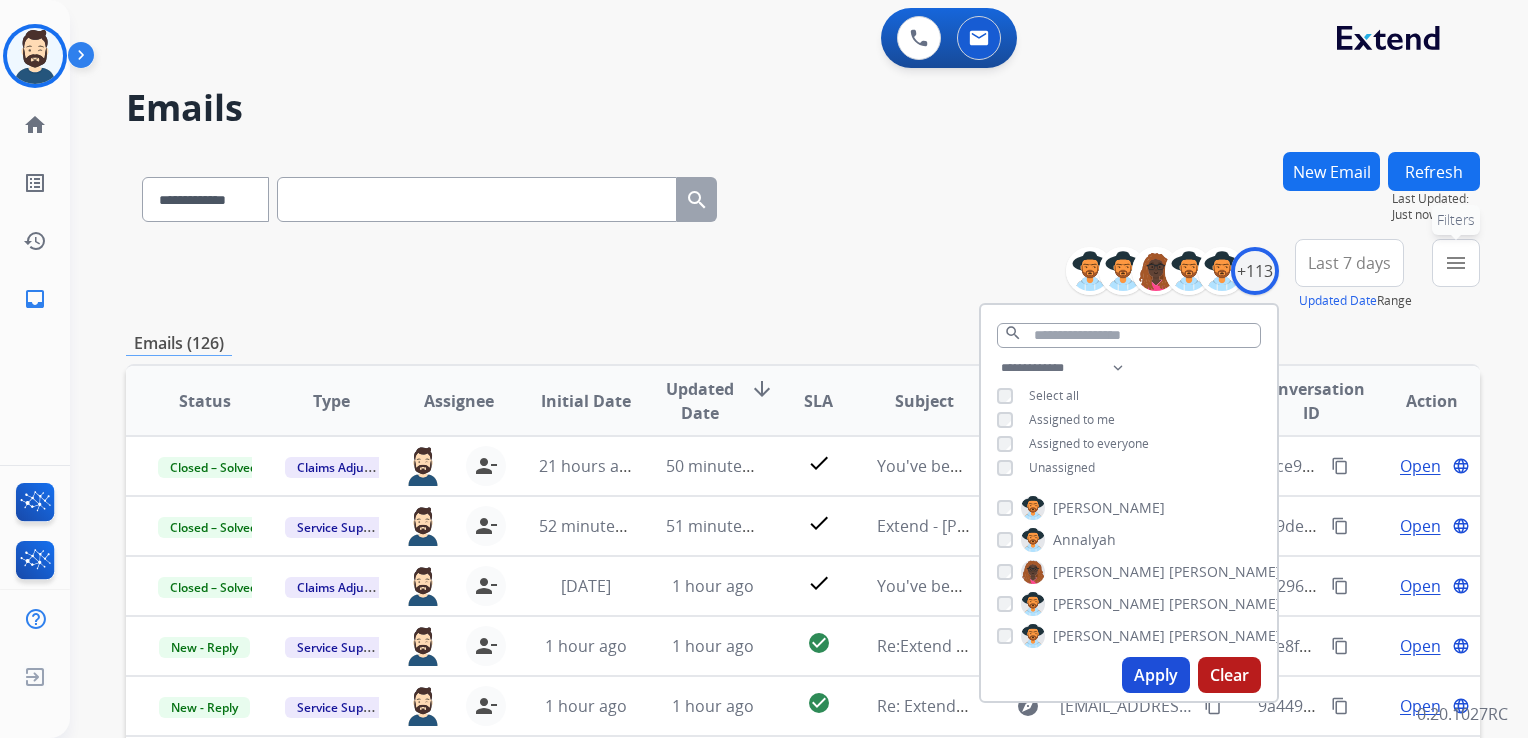 click on "menu  Filters" at bounding box center (1456, 263) 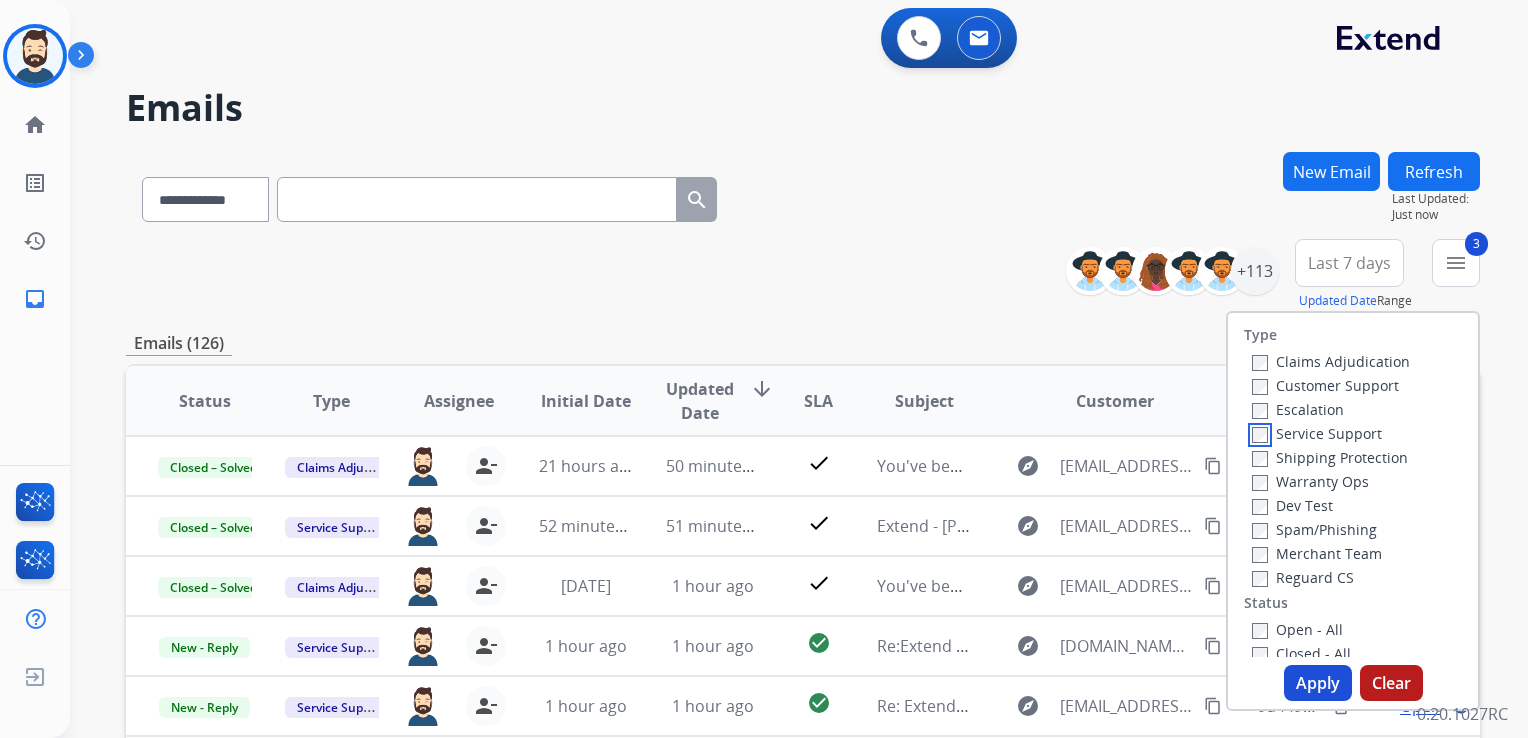 scroll, scrollTop: 200, scrollLeft: 0, axis: vertical 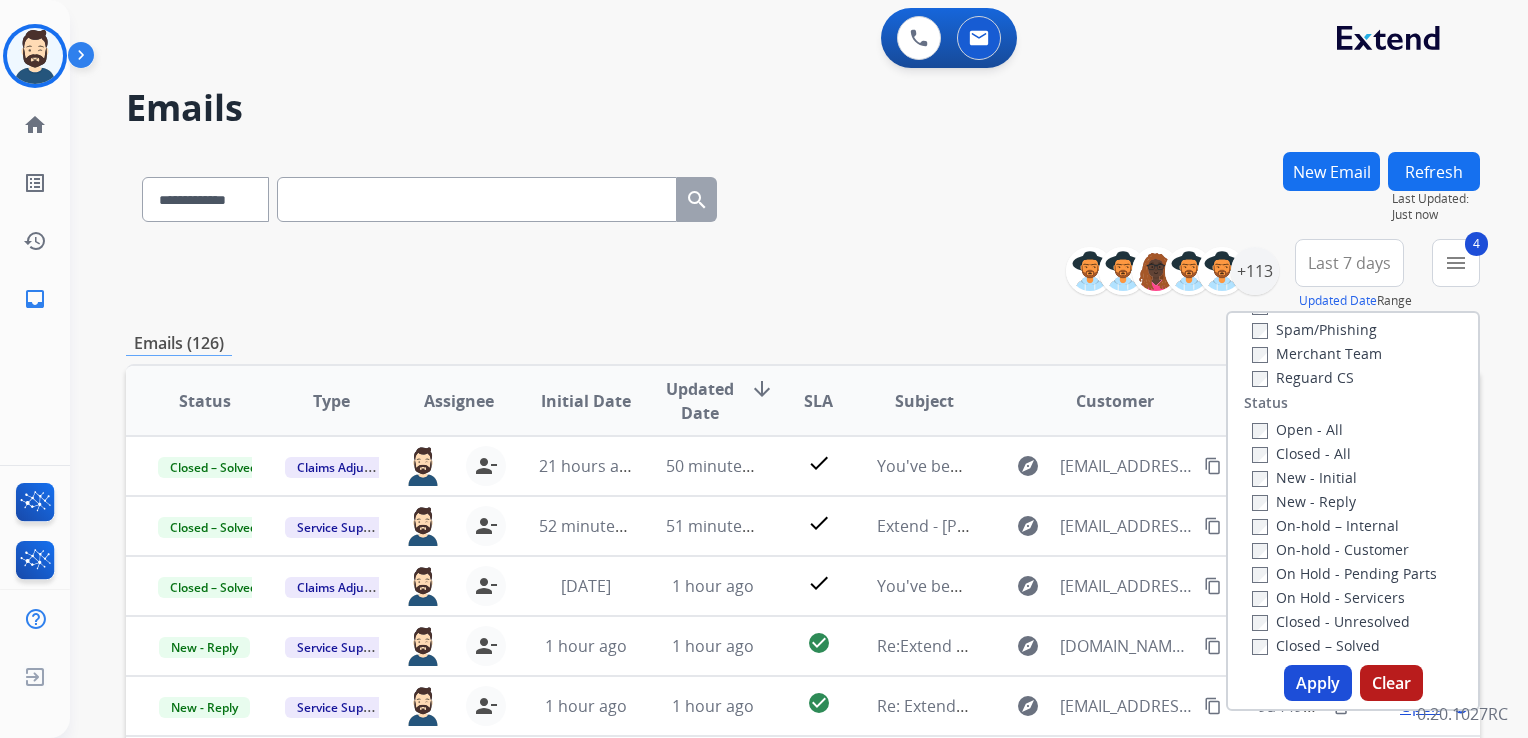 click on "Apply" at bounding box center (1318, 683) 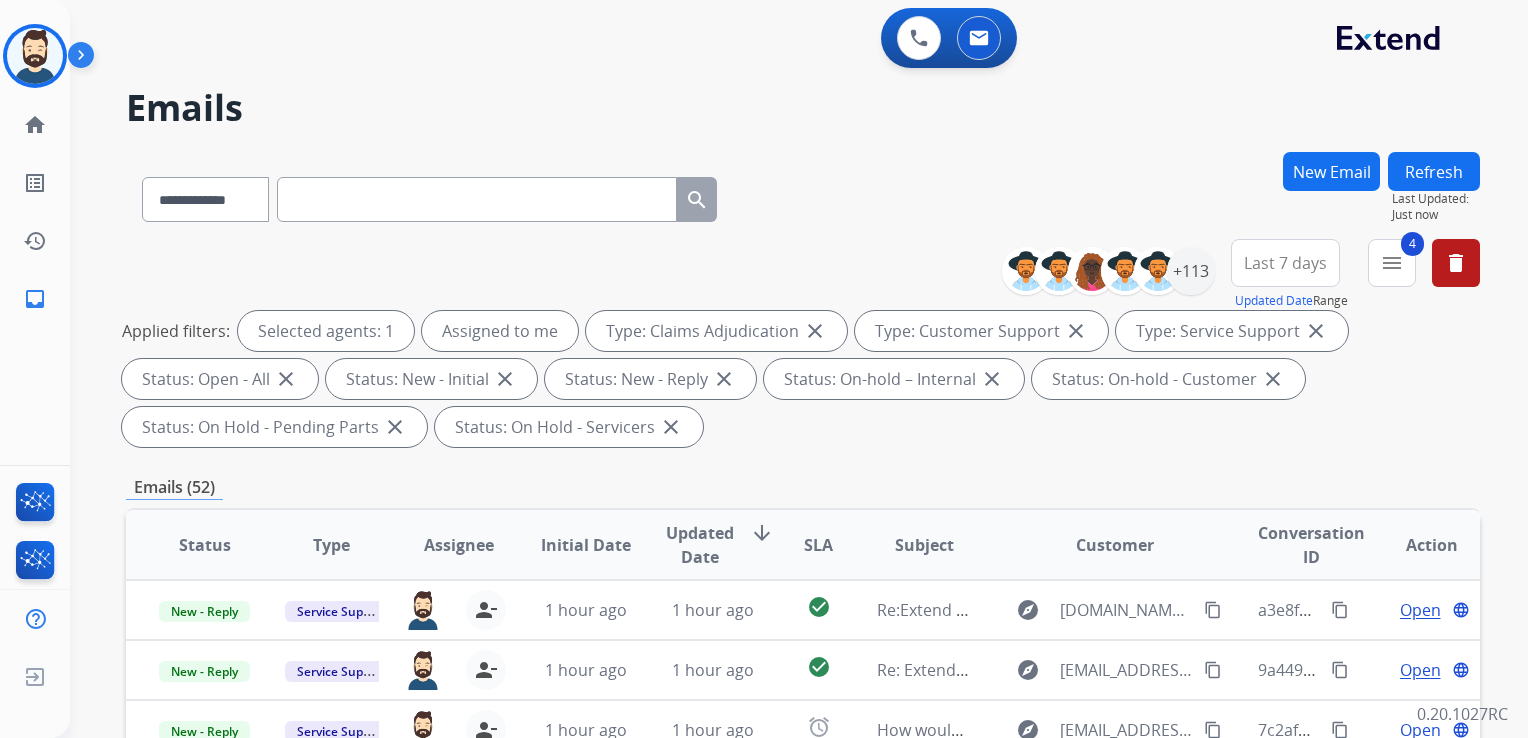drag, startPoint x: 704, startPoint y: 542, endPoint x: 740, endPoint y: 450, distance: 98.79271 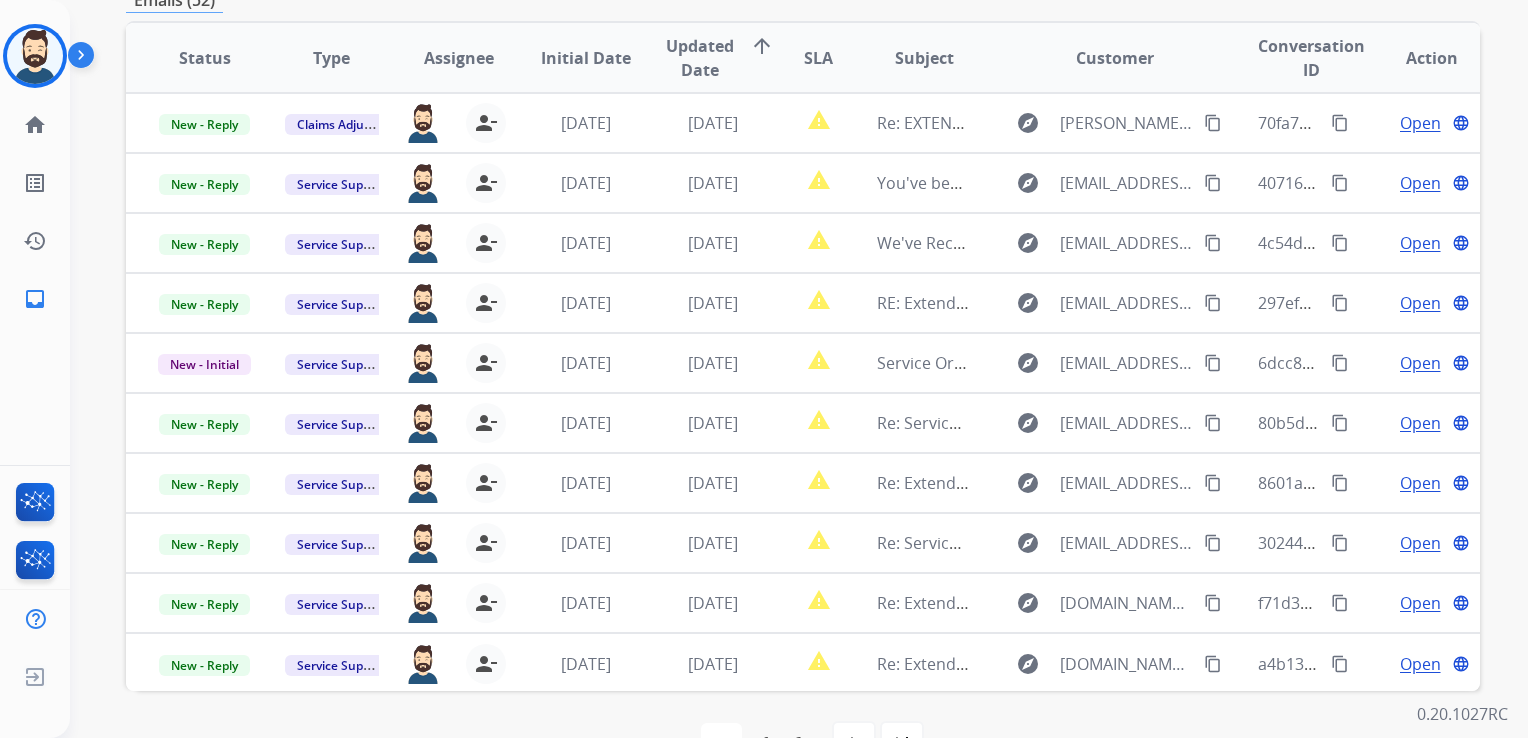 scroll, scrollTop: 500, scrollLeft: 0, axis: vertical 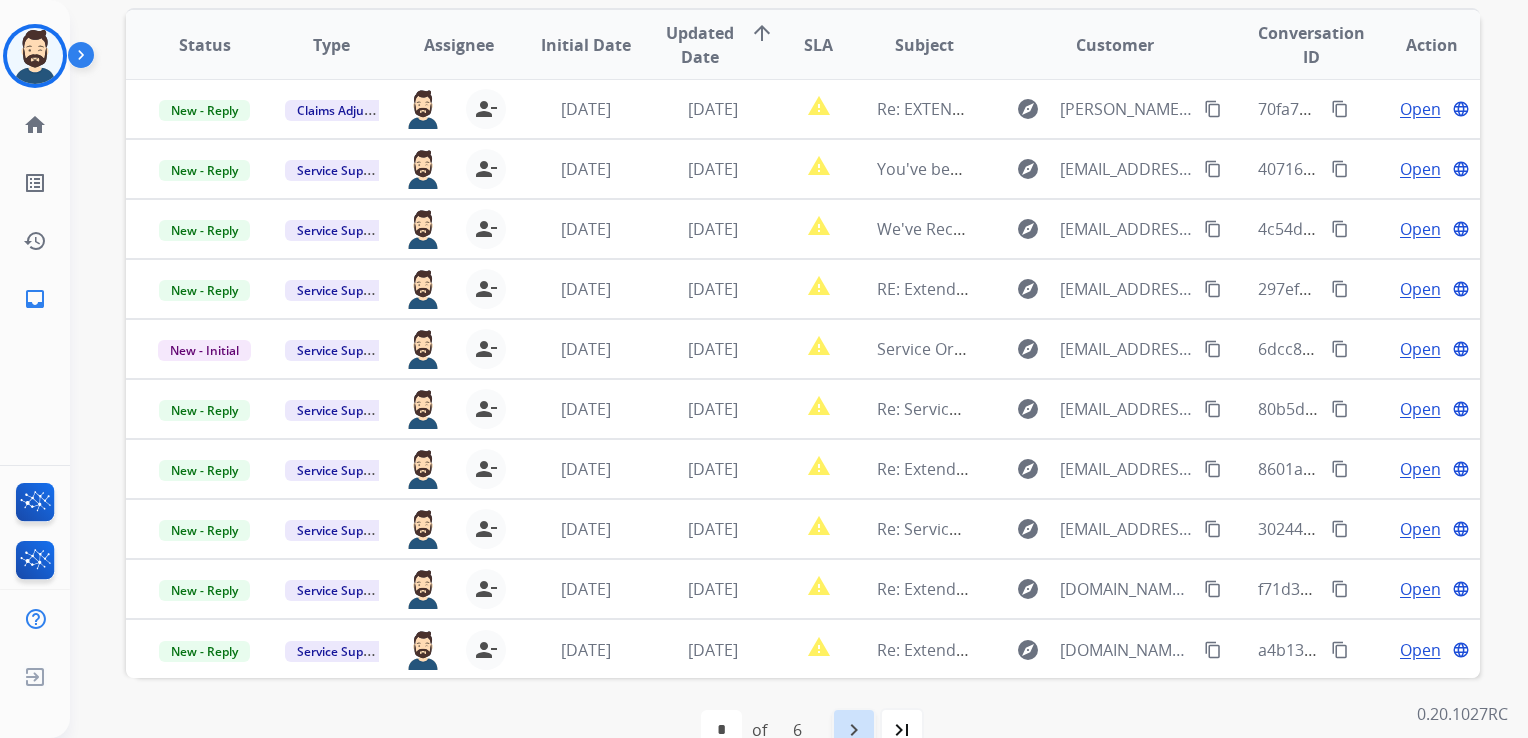 click on "navigate_next" at bounding box center [854, 730] 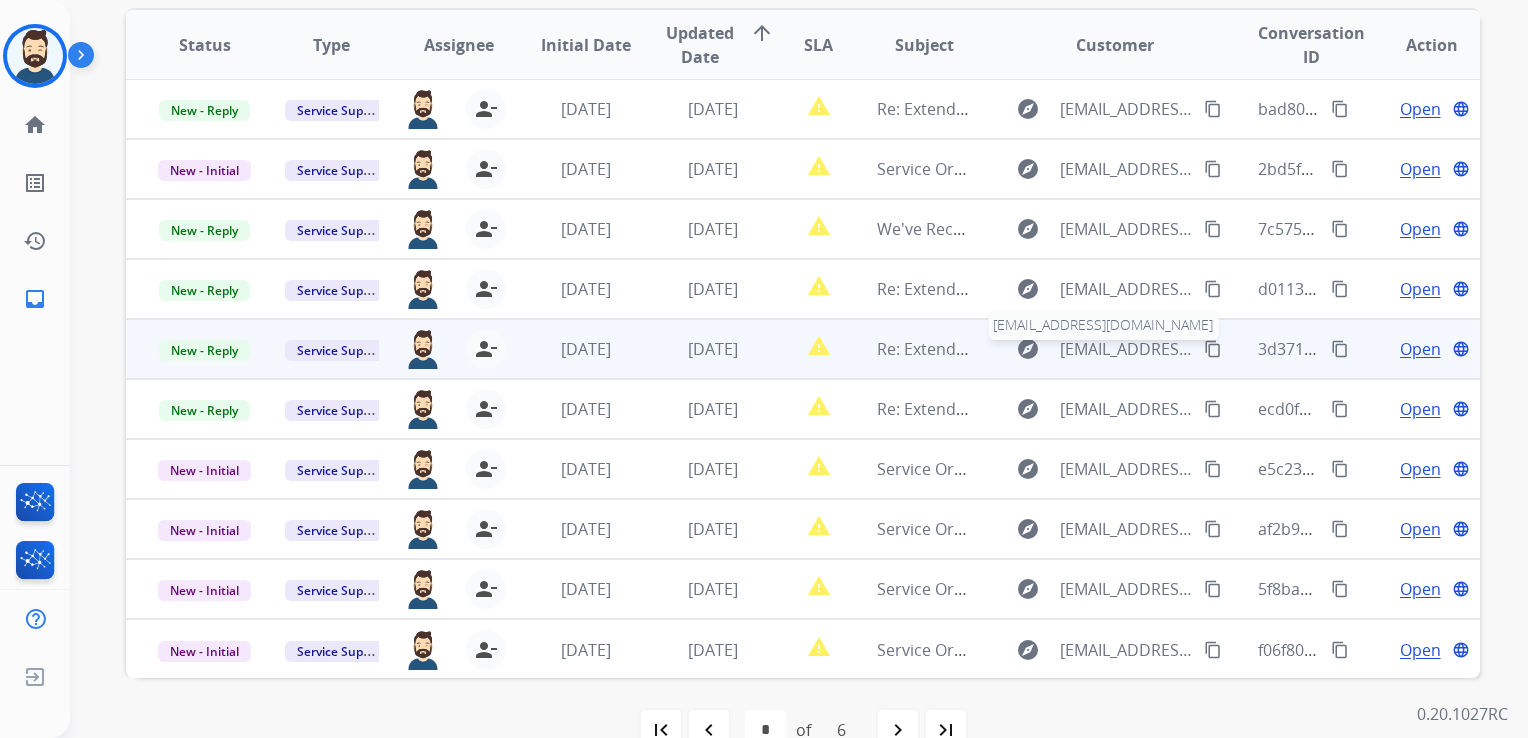 scroll, scrollTop: 543, scrollLeft: 0, axis: vertical 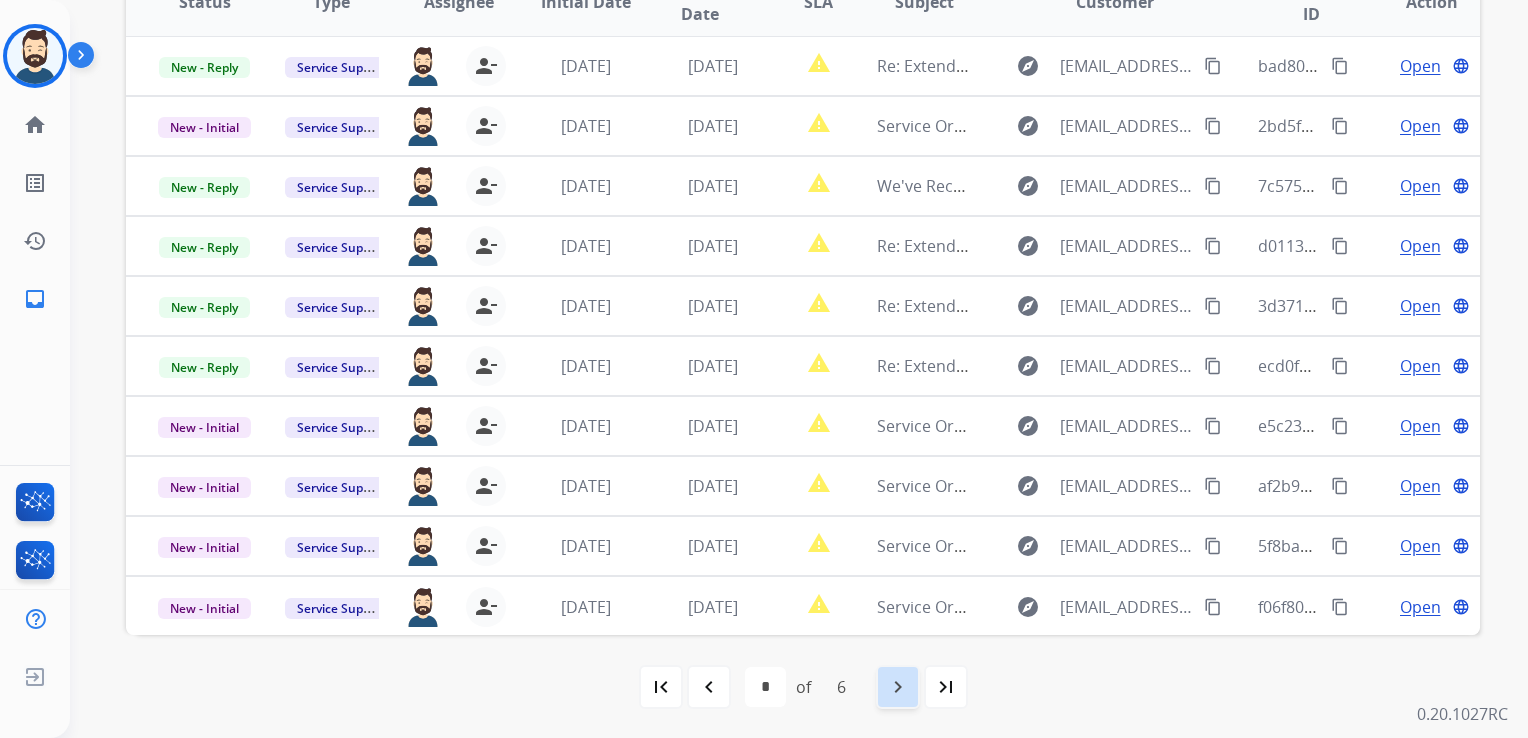 click on "navigate_next" at bounding box center [898, 687] 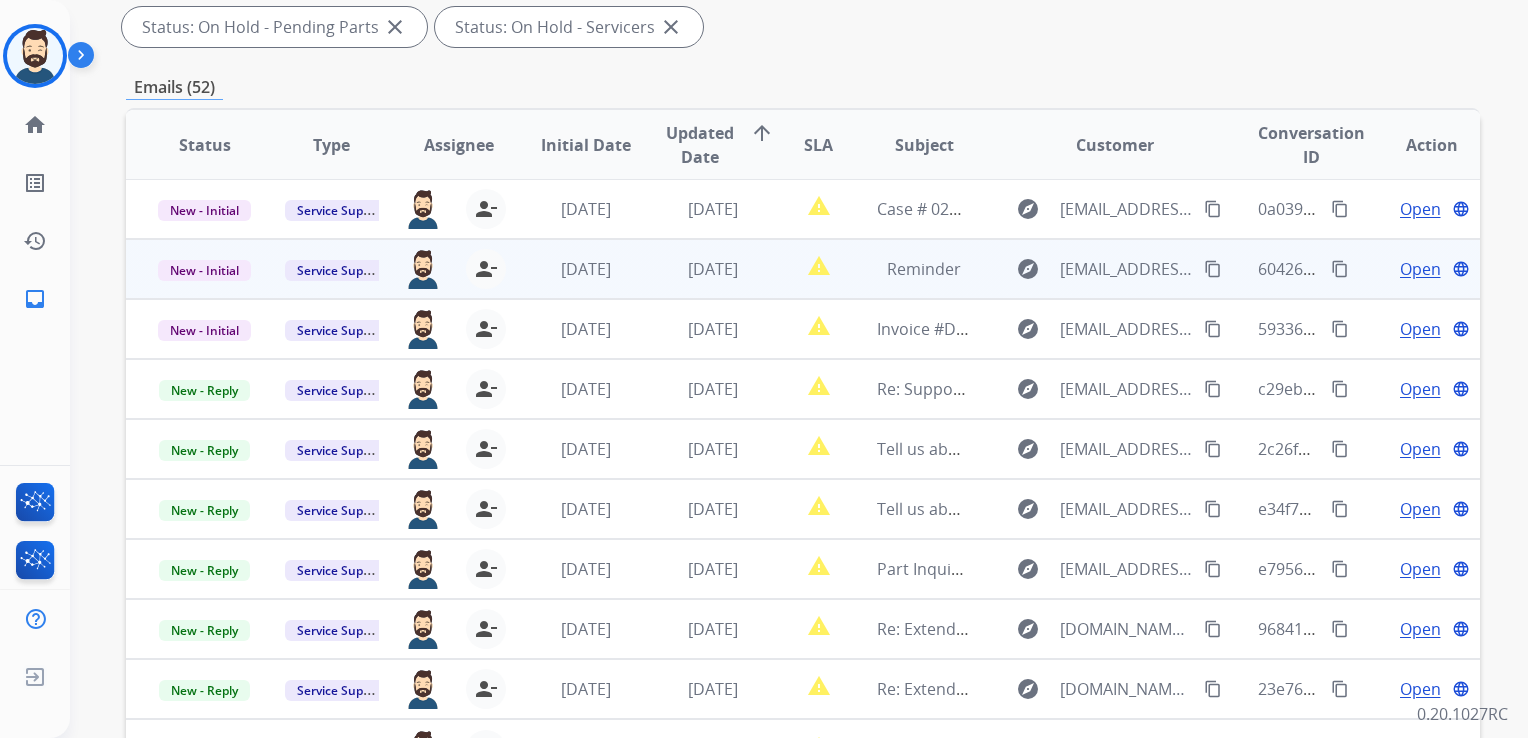 scroll, scrollTop: 543, scrollLeft: 0, axis: vertical 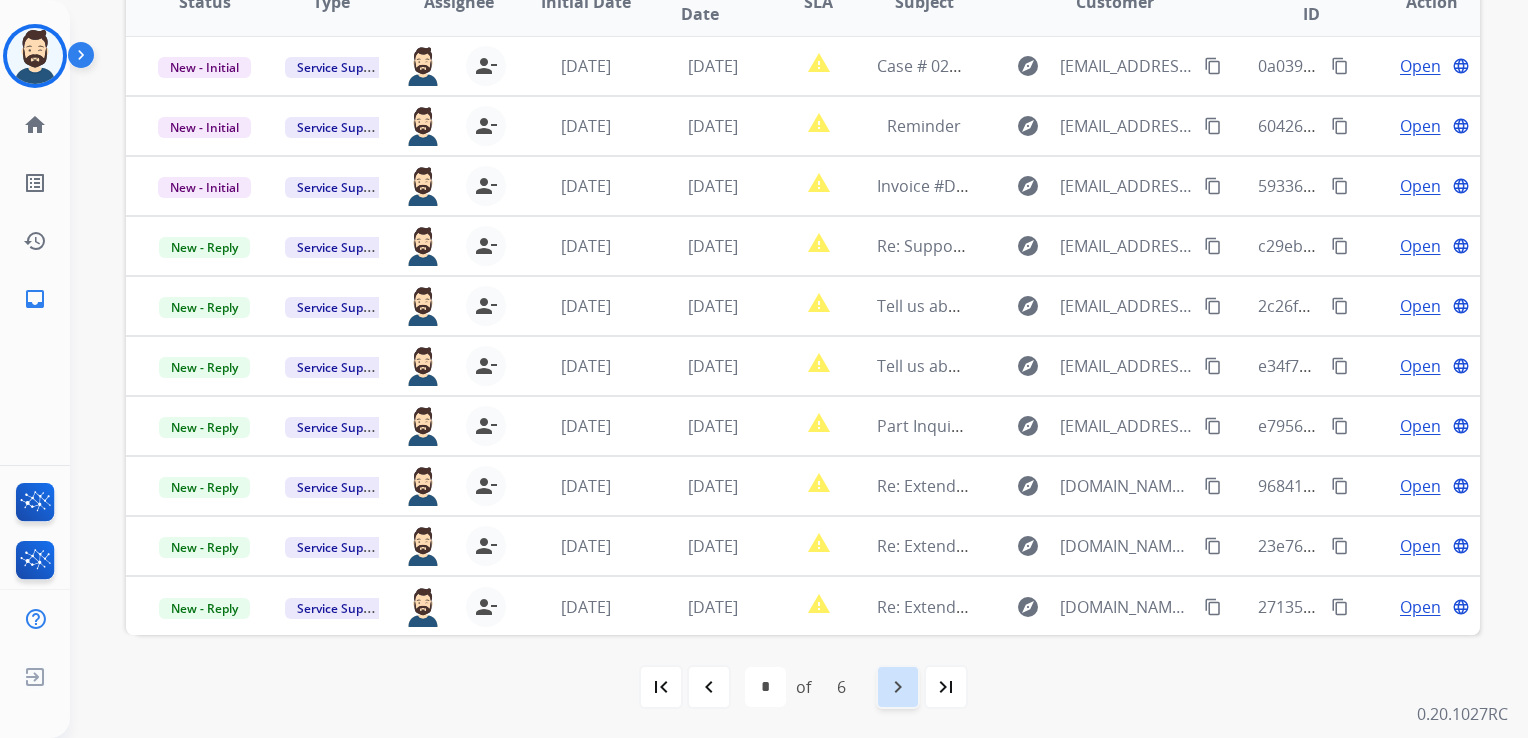 click on "navigate_next" at bounding box center [898, 687] 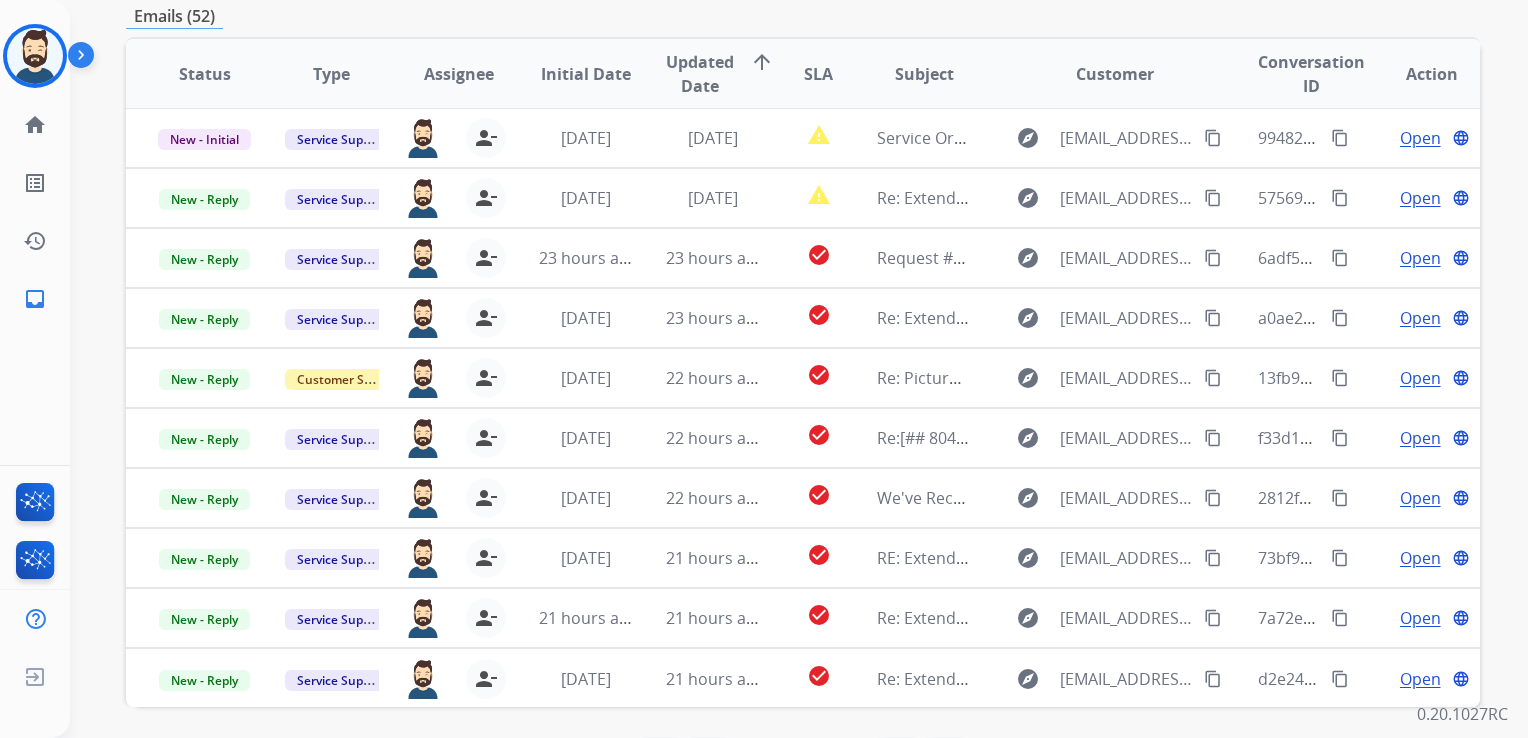 scroll, scrollTop: 543, scrollLeft: 0, axis: vertical 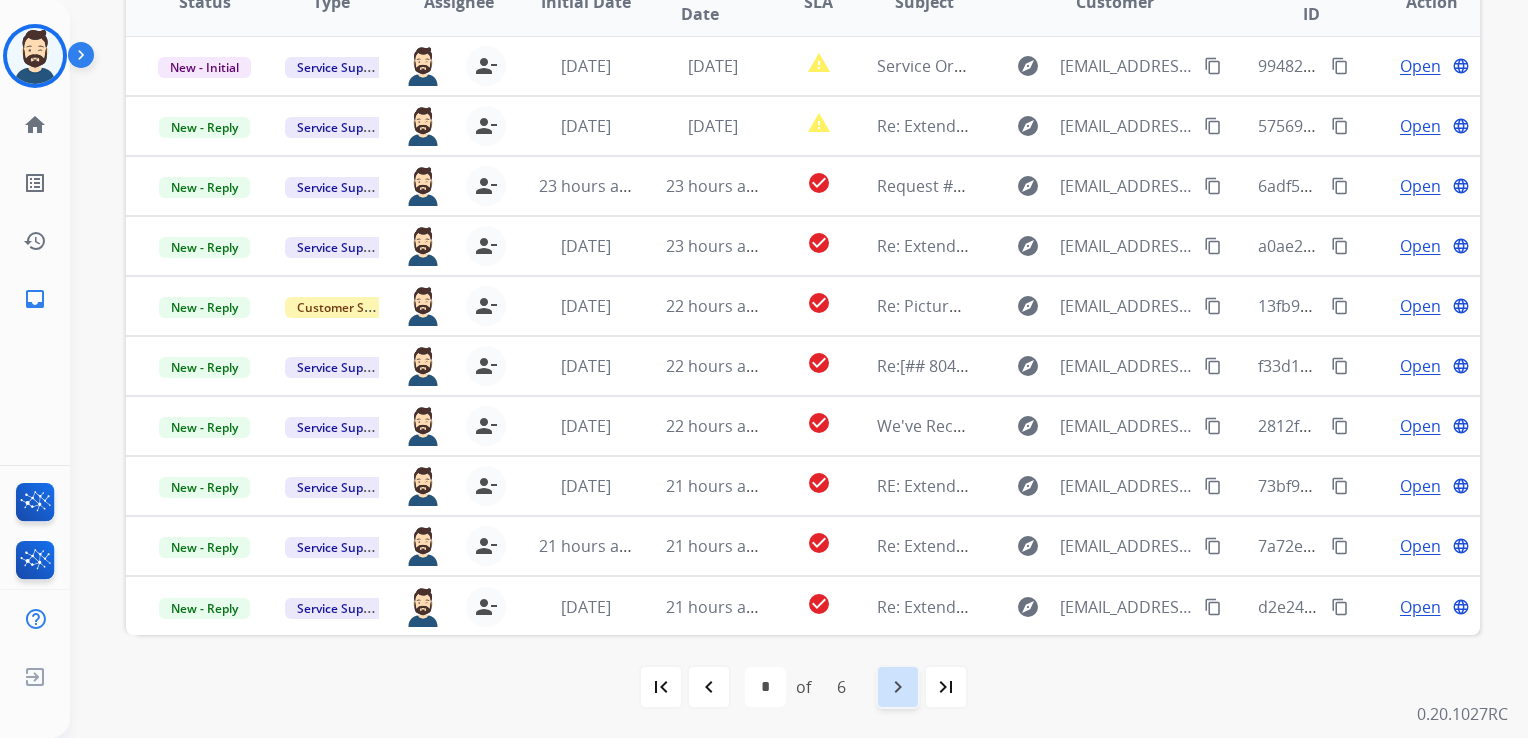 click on "navigate_next" at bounding box center (898, 687) 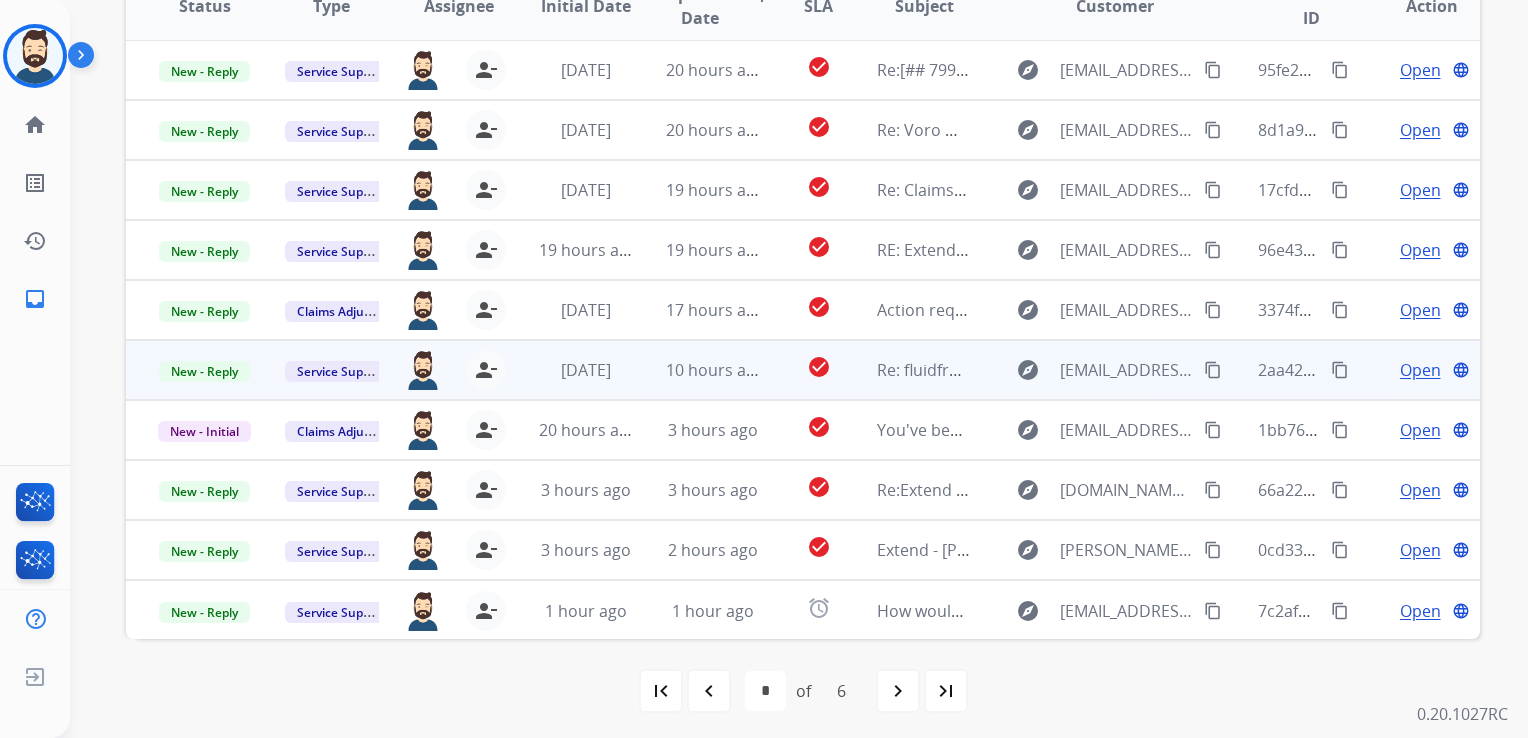 scroll, scrollTop: 543, scrollLeft: 0, axis: vertical 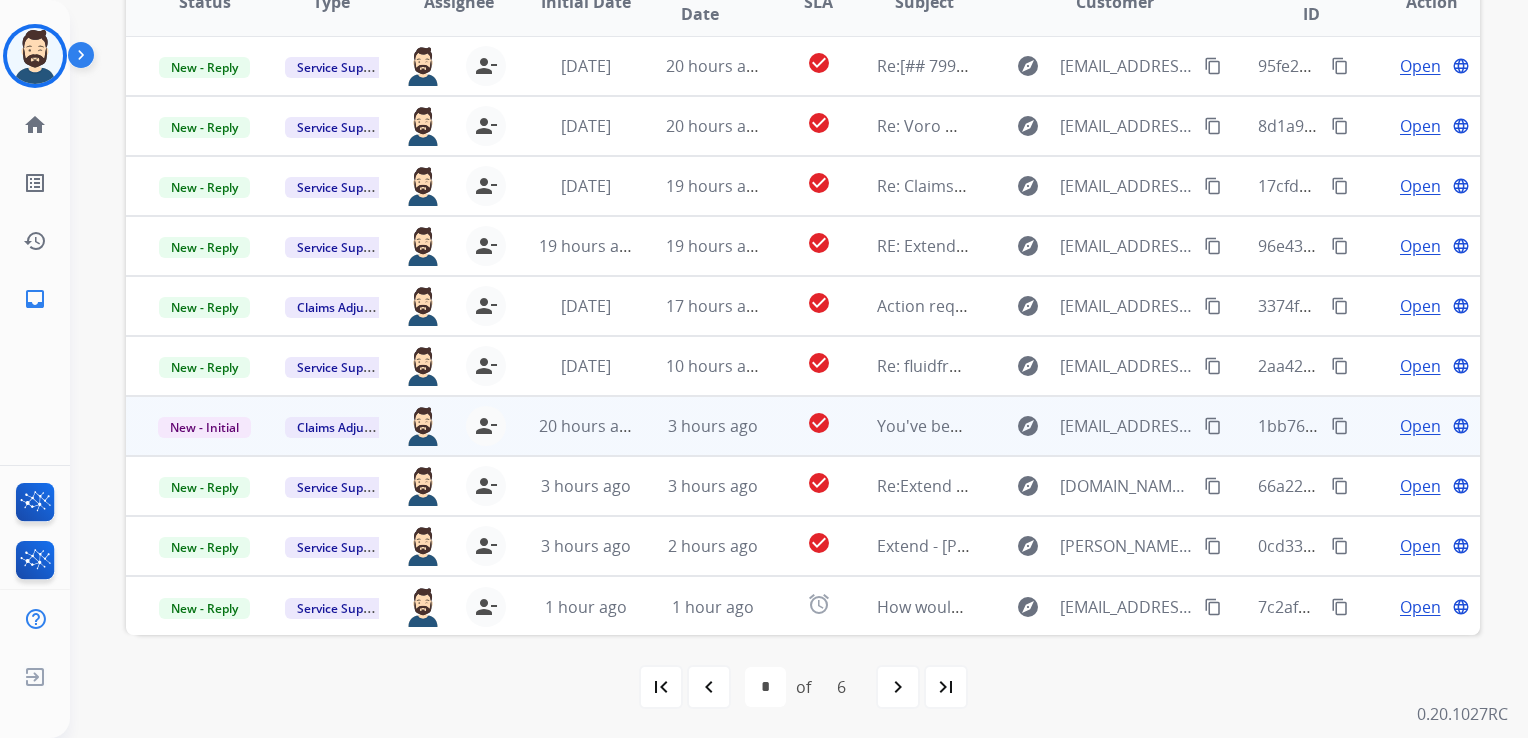 drag, startPoint x: 712, startPoint y: 438, endPoint x: 612, endPoint y: 434, distance: 100.07997 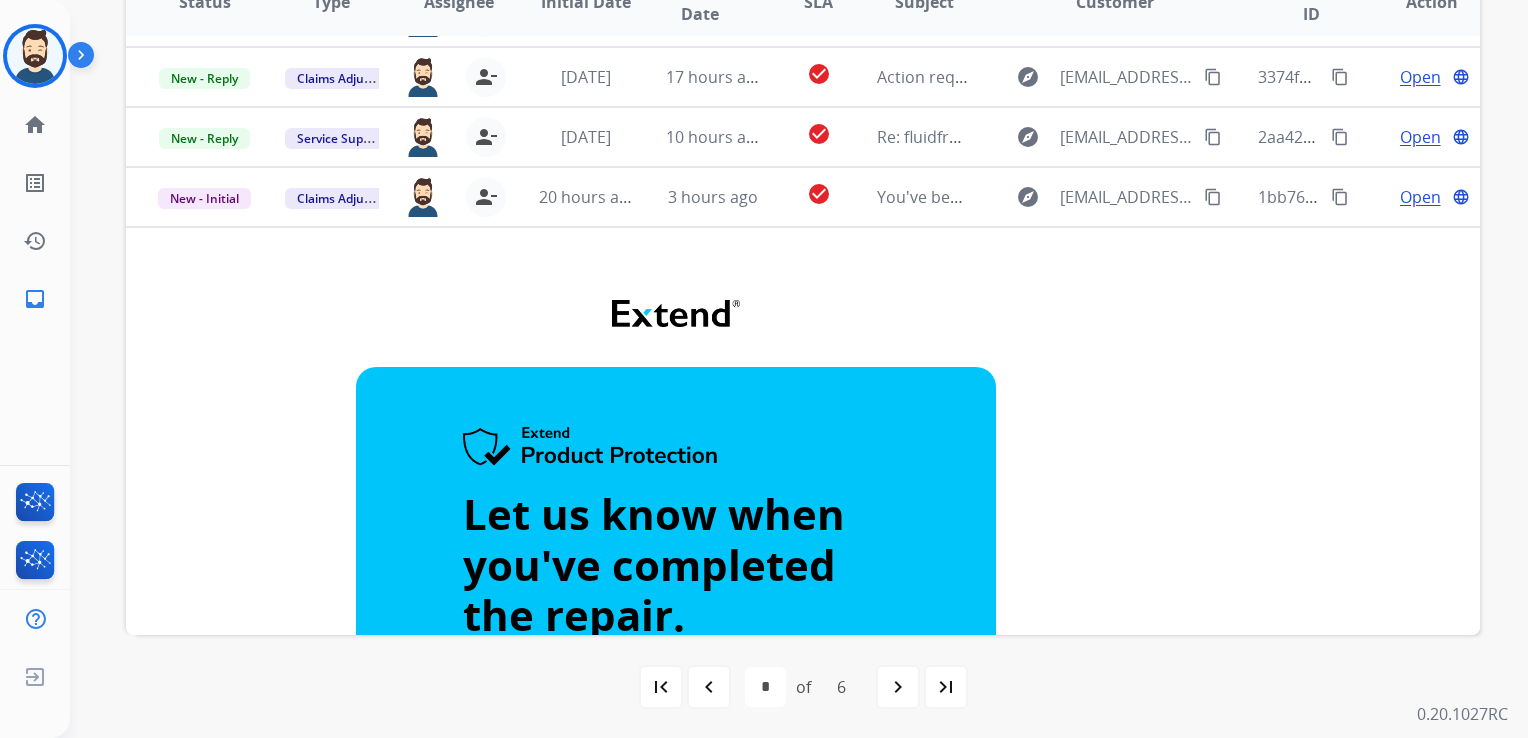 scroll, scrollTop: 196, scrollLeft: 0, axis: vertical 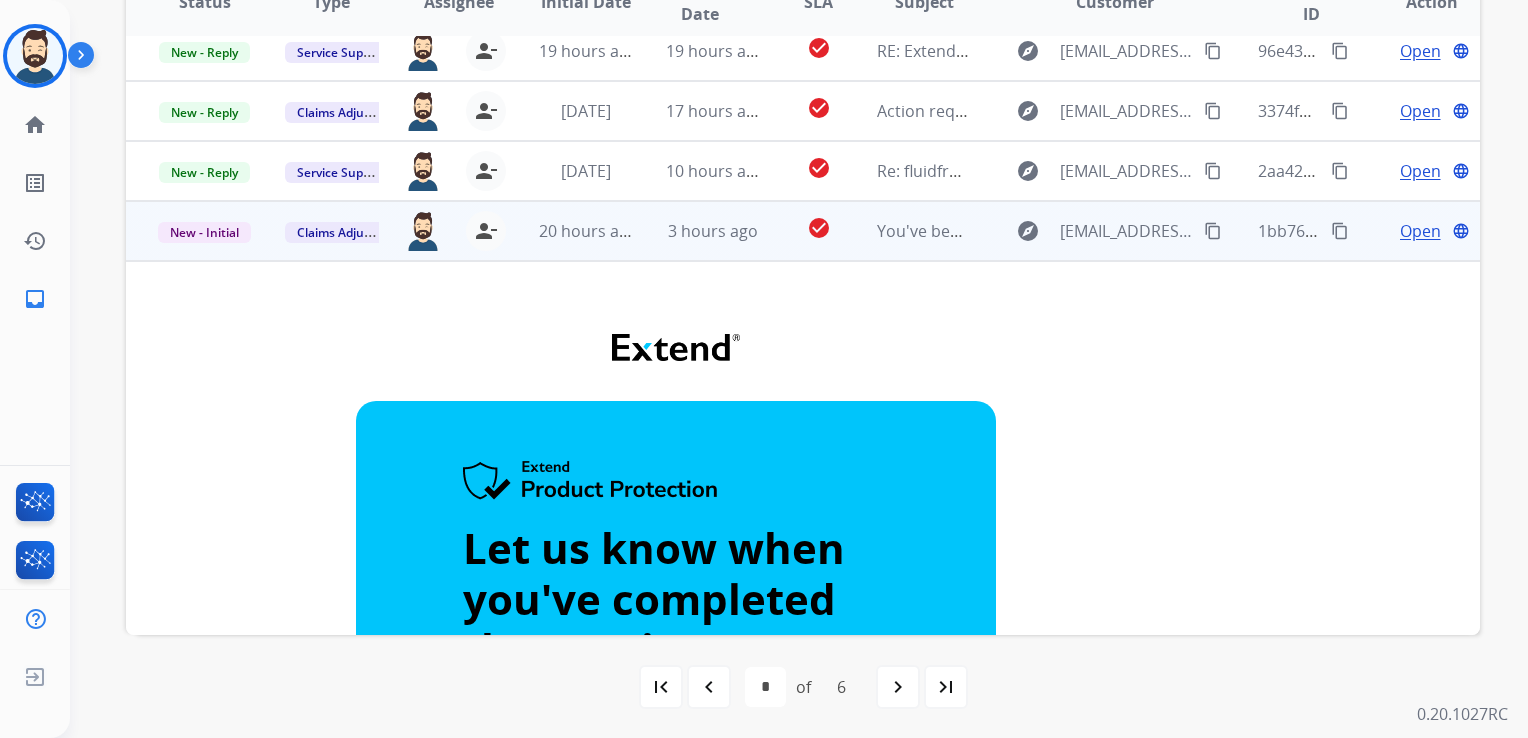 click on "Open" at bounding box center [1420, 231] 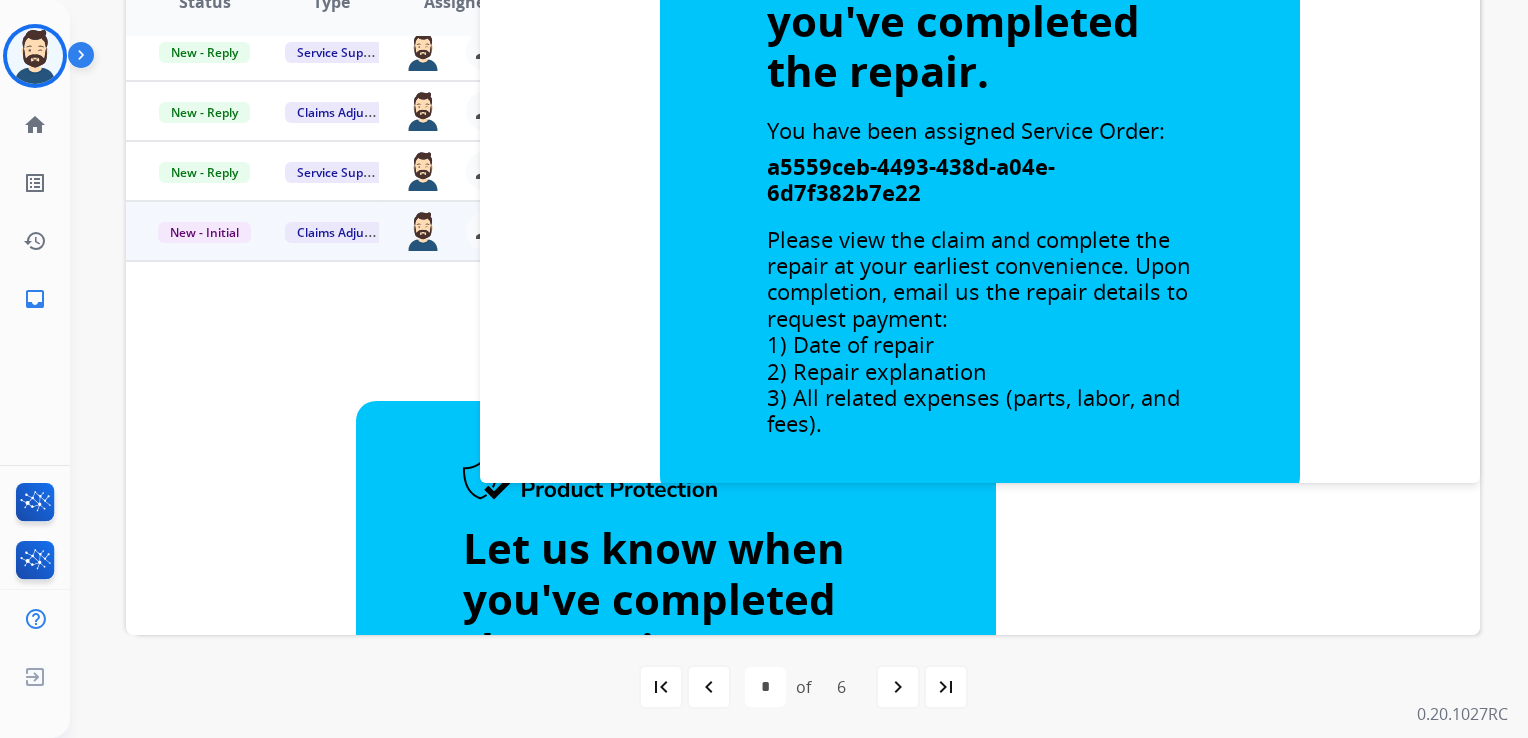 scroll, scrollTop: 0, scrollLeft: 0, axis: both 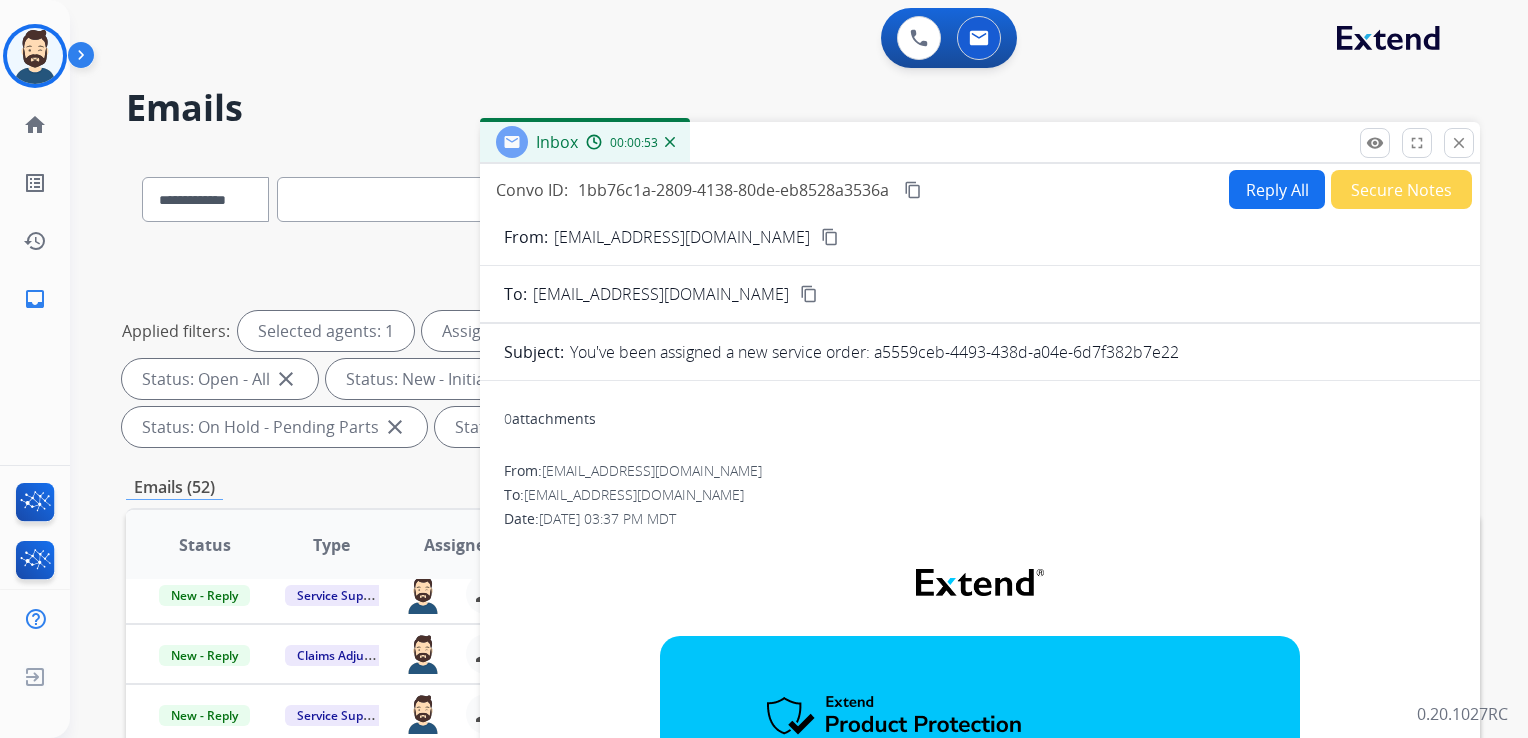 click on "content_copy" at bounding box center (913, 190) 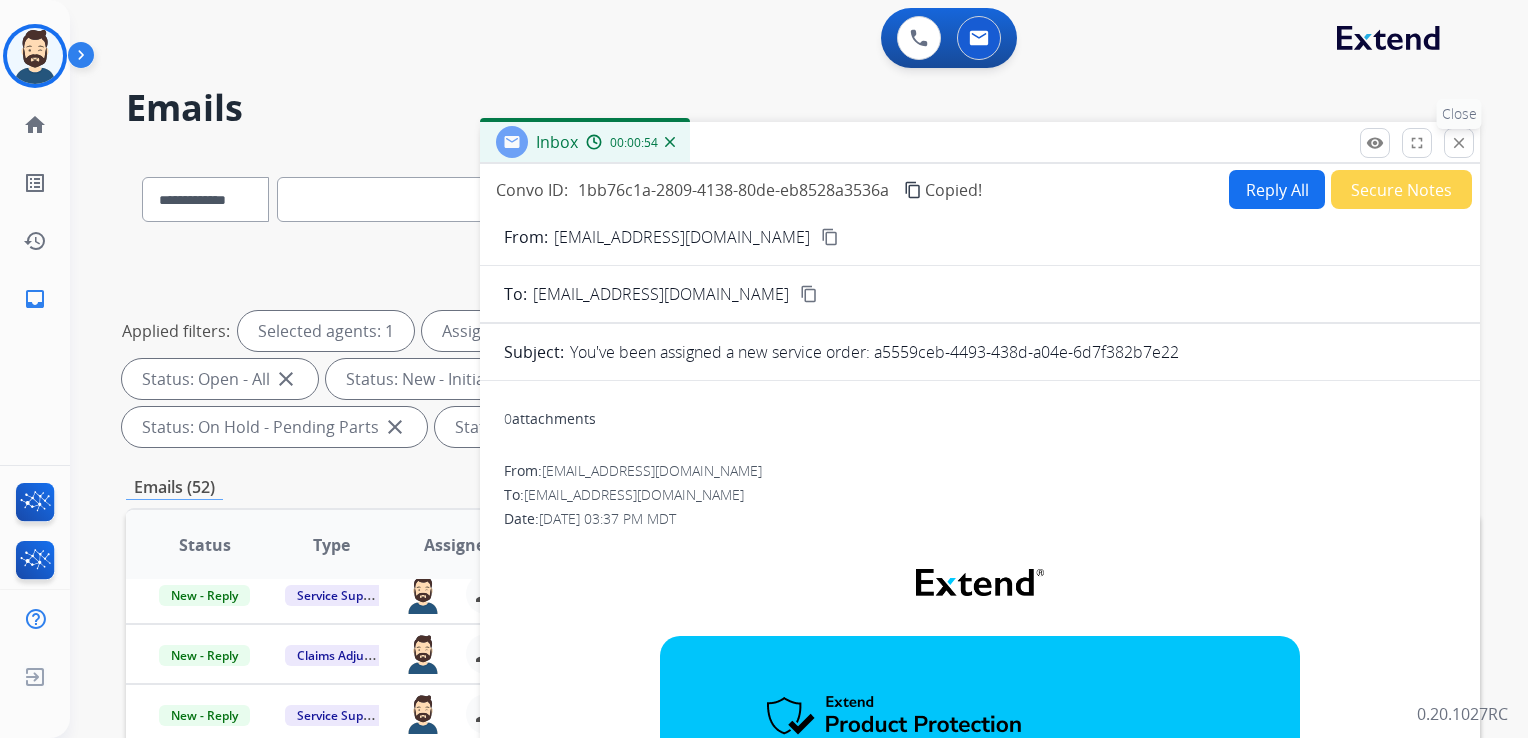 click on "close" at bounding box center [1459, 143] 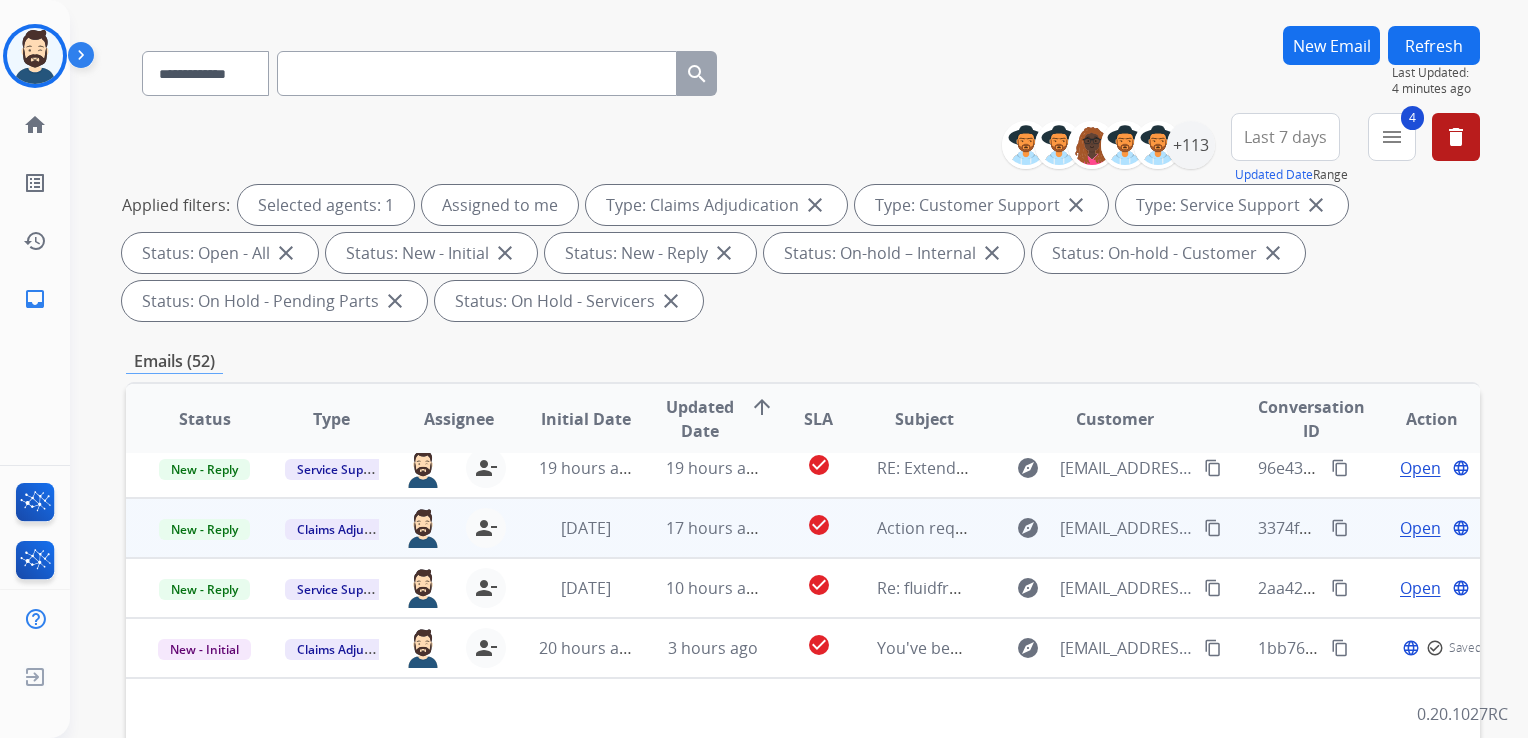 scroll, scrollTop: 400, scrollLeft: 0, axis: vertical 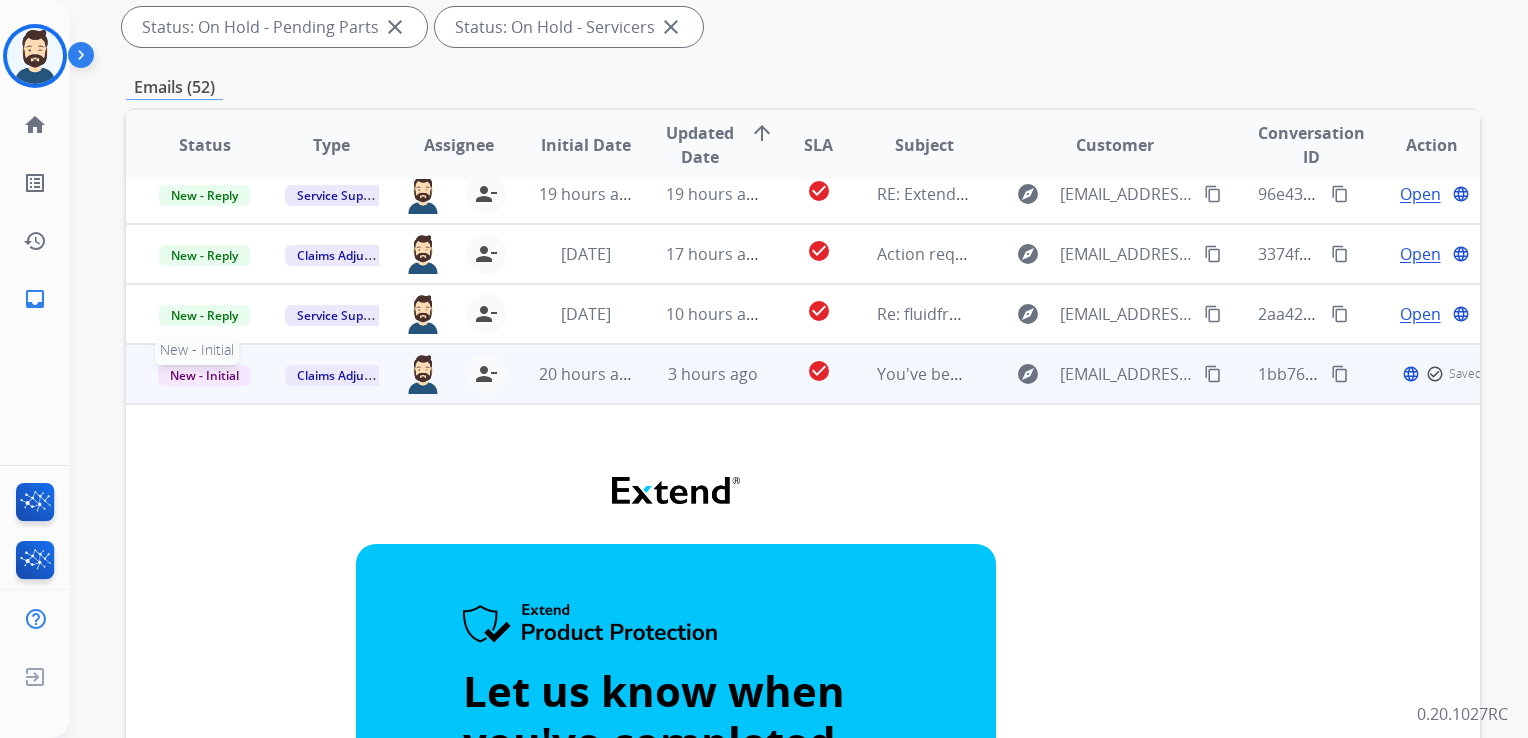 click on "New - Initial" at bounding box center (204, 375) 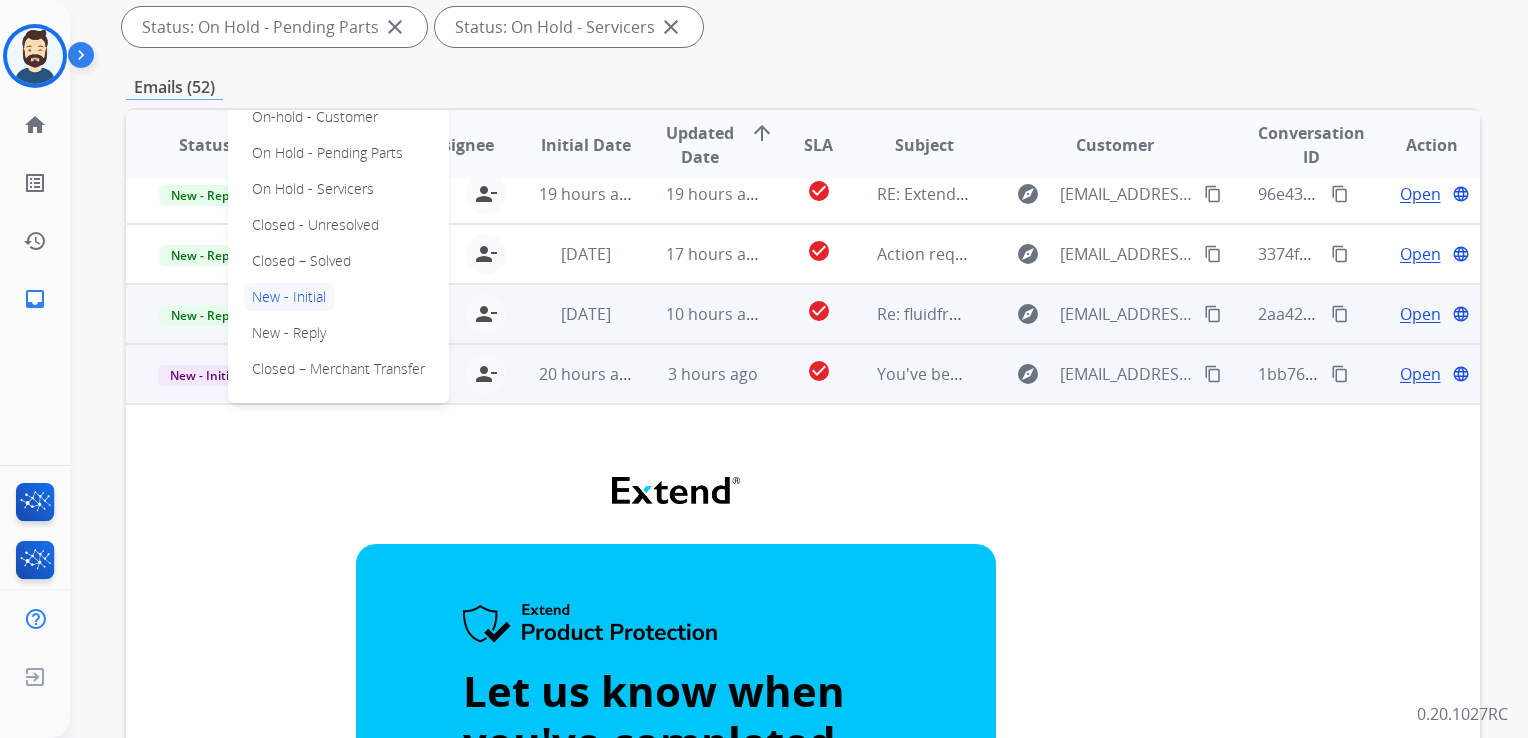 drag, startPoint x: 321, startPoint y: 261, endPoint x: 388, endPoint y: 289, distance: 72.615425 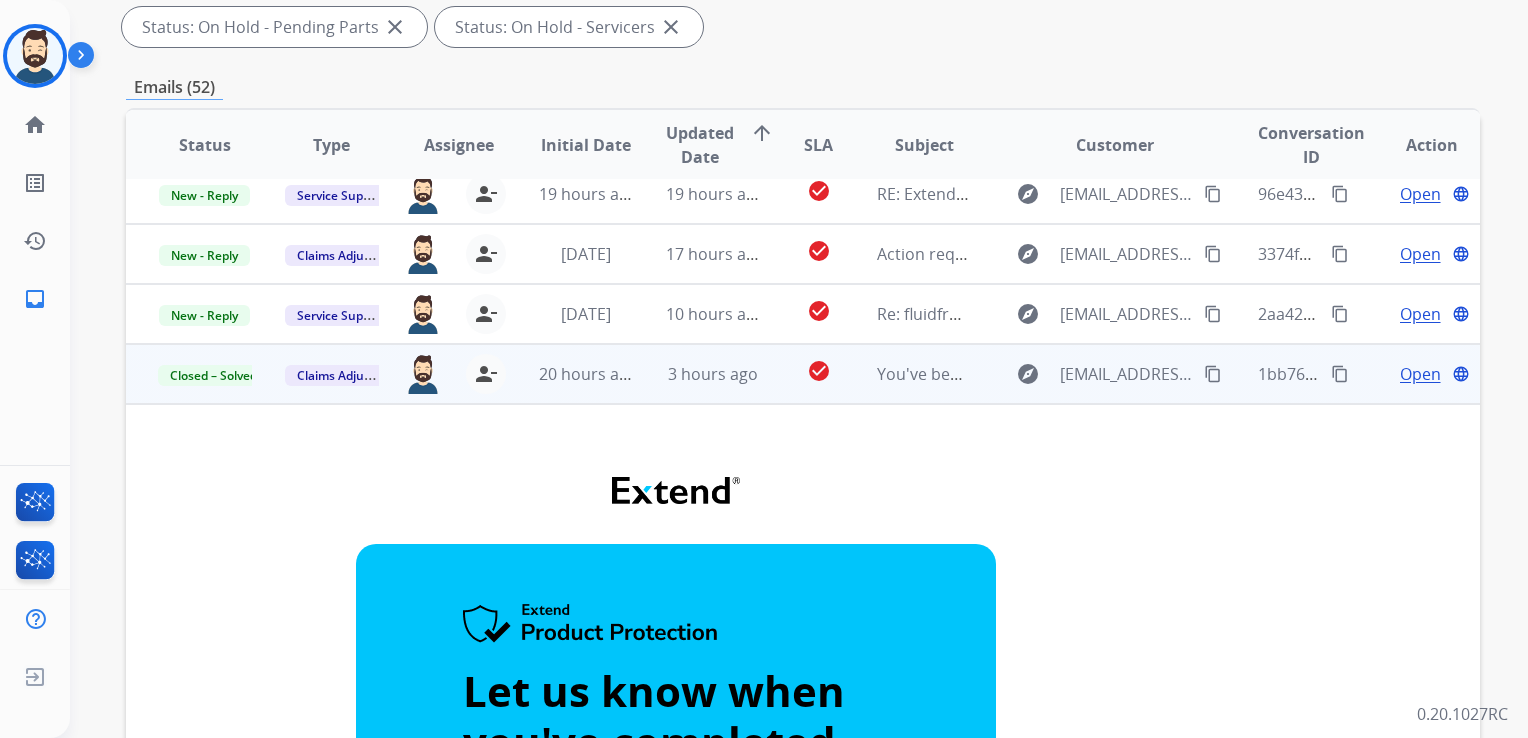 click on "20 hours ago" at bounding box center [570, 374] 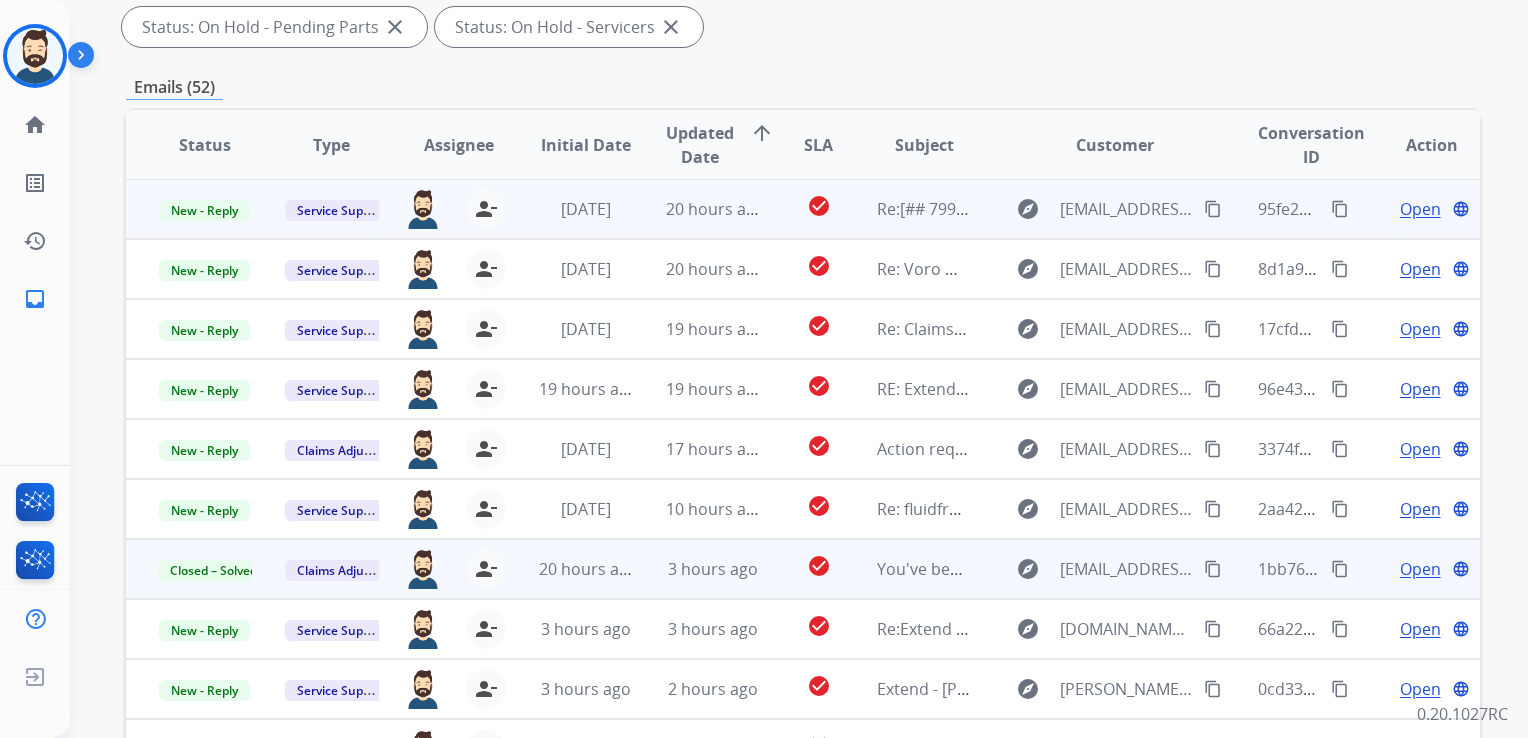scroll, scrollTop: 0, scrollLeft: 0, axis: both 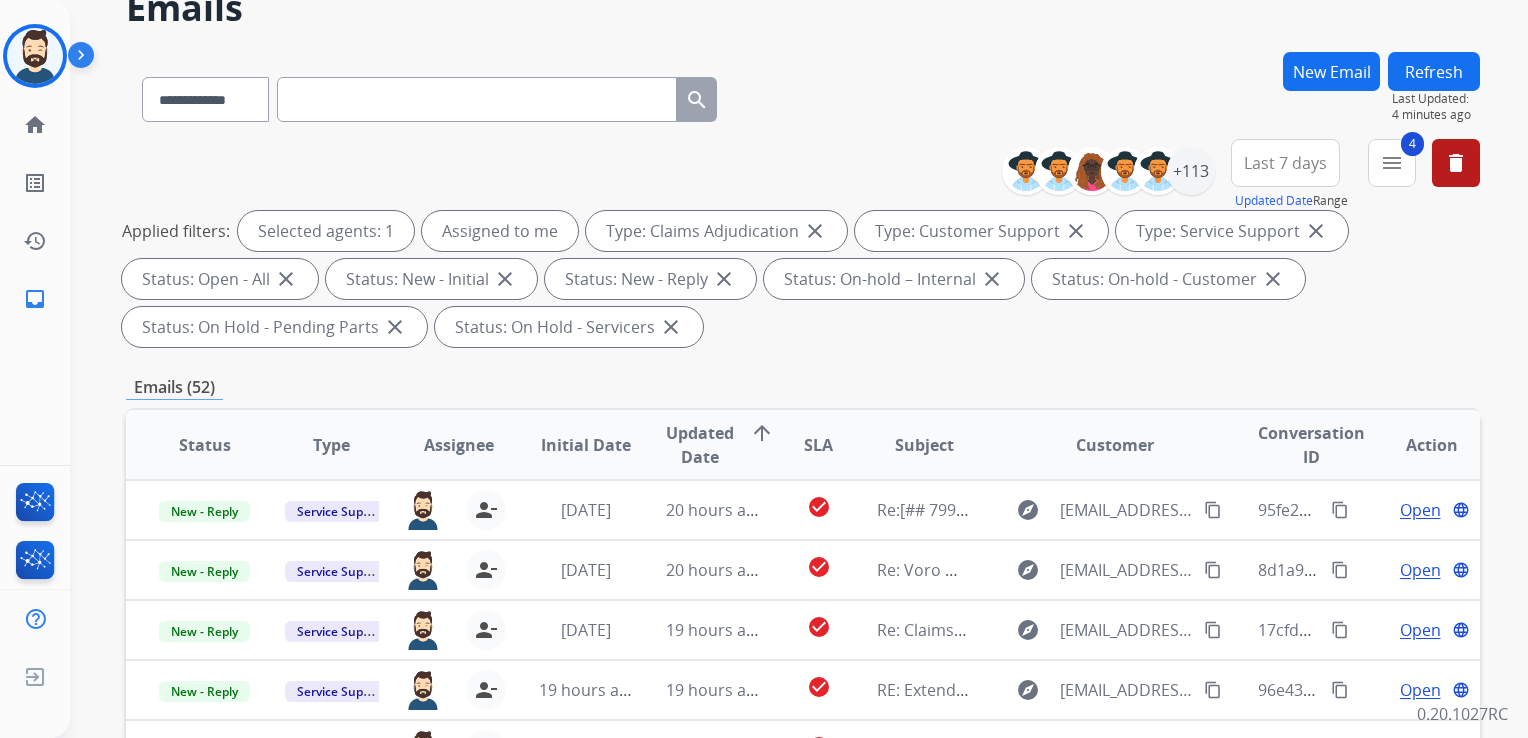 click on "Refresh" at bounding box center [1434, 71] 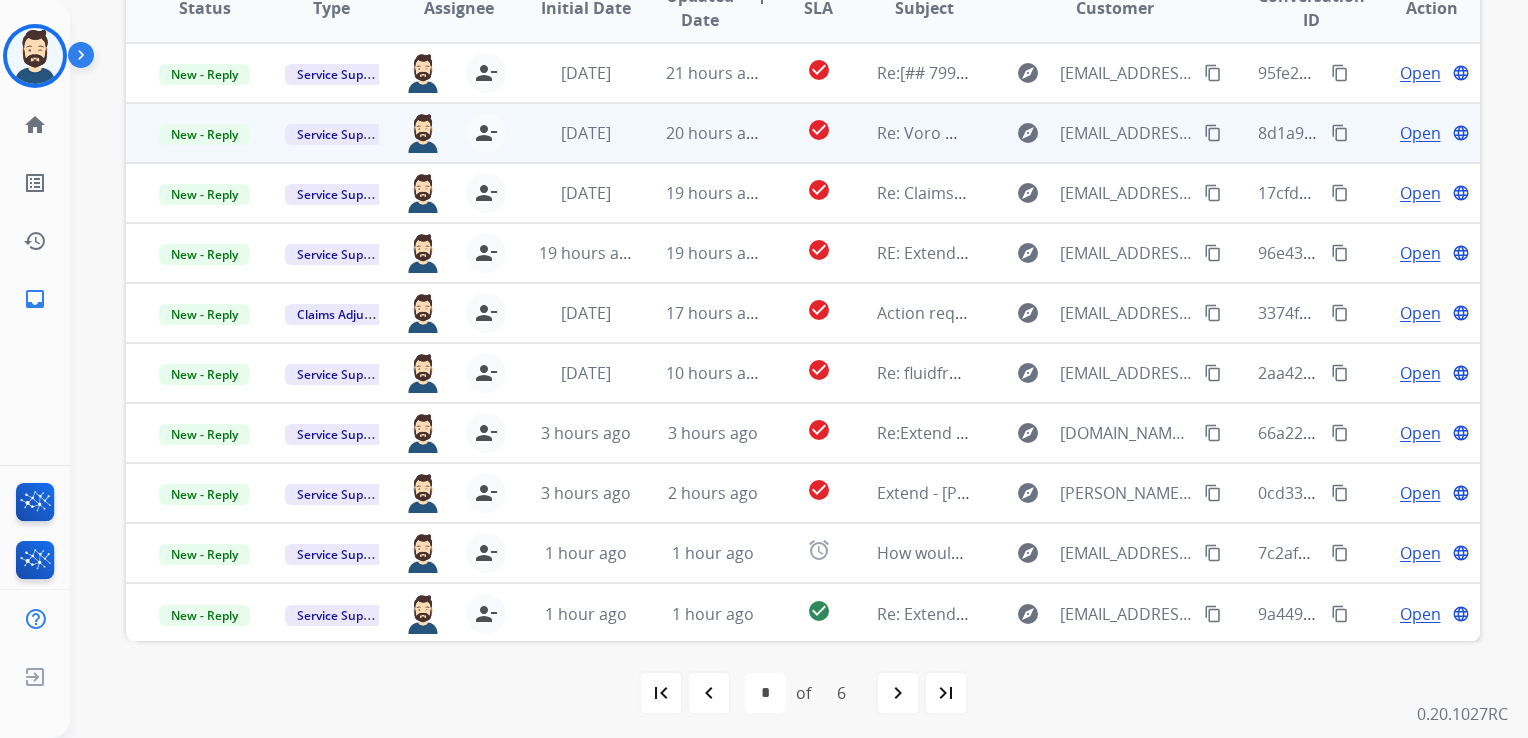 scroll, scrollTop: 543, scrollLeft: 0, axis: vertical 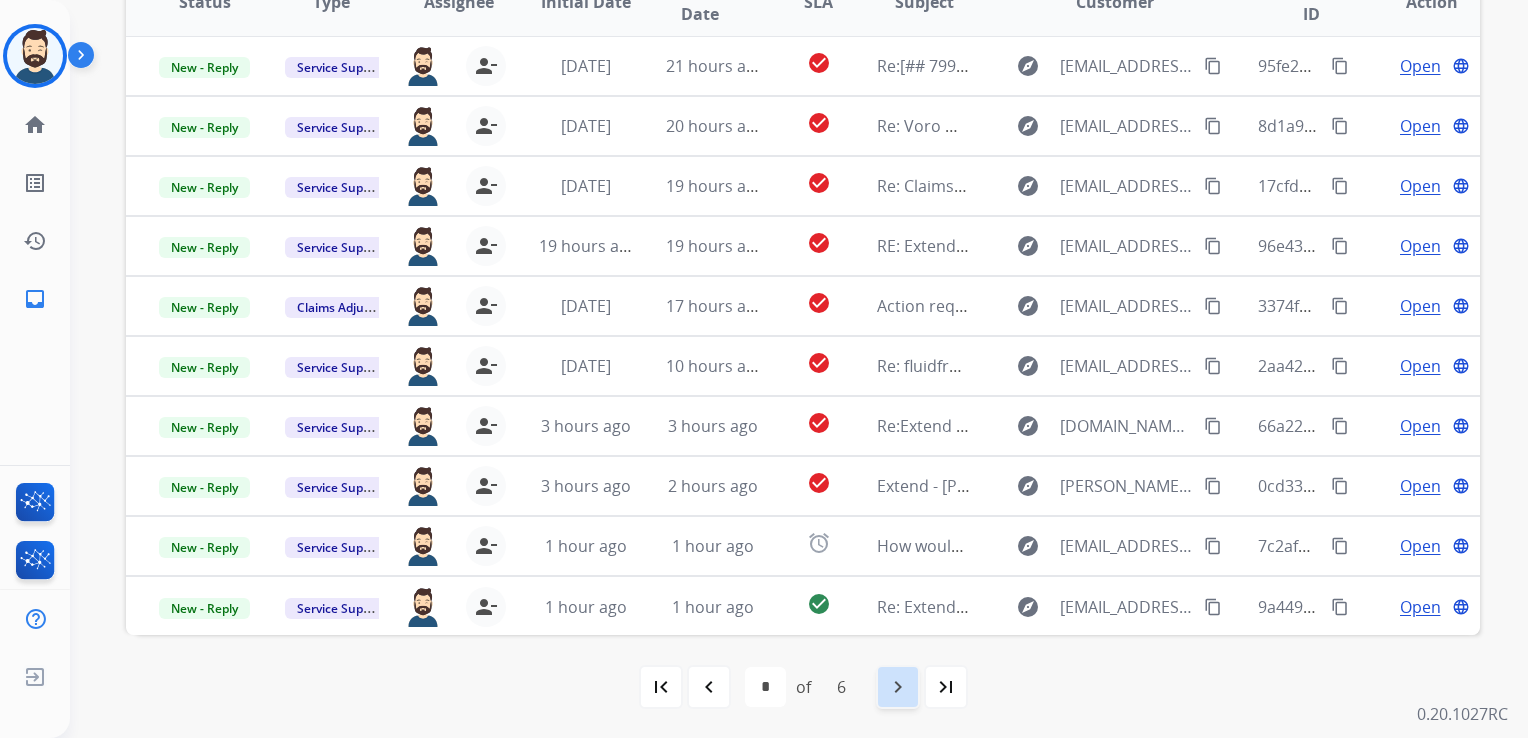 click on "navigate_next" at bounding box center (898, 687) 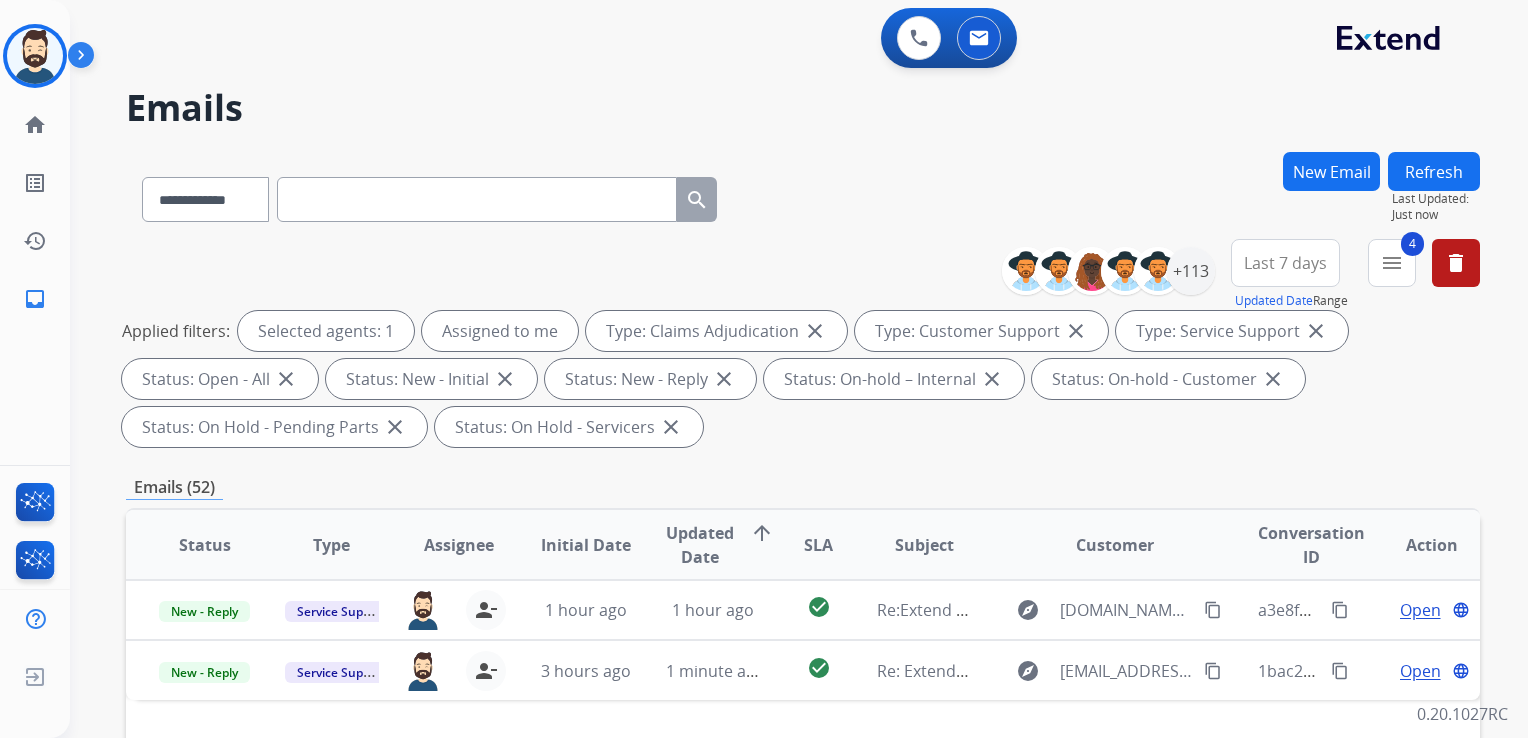 scroll, scrollTop: 0, scrollLeft: 0, axis: both 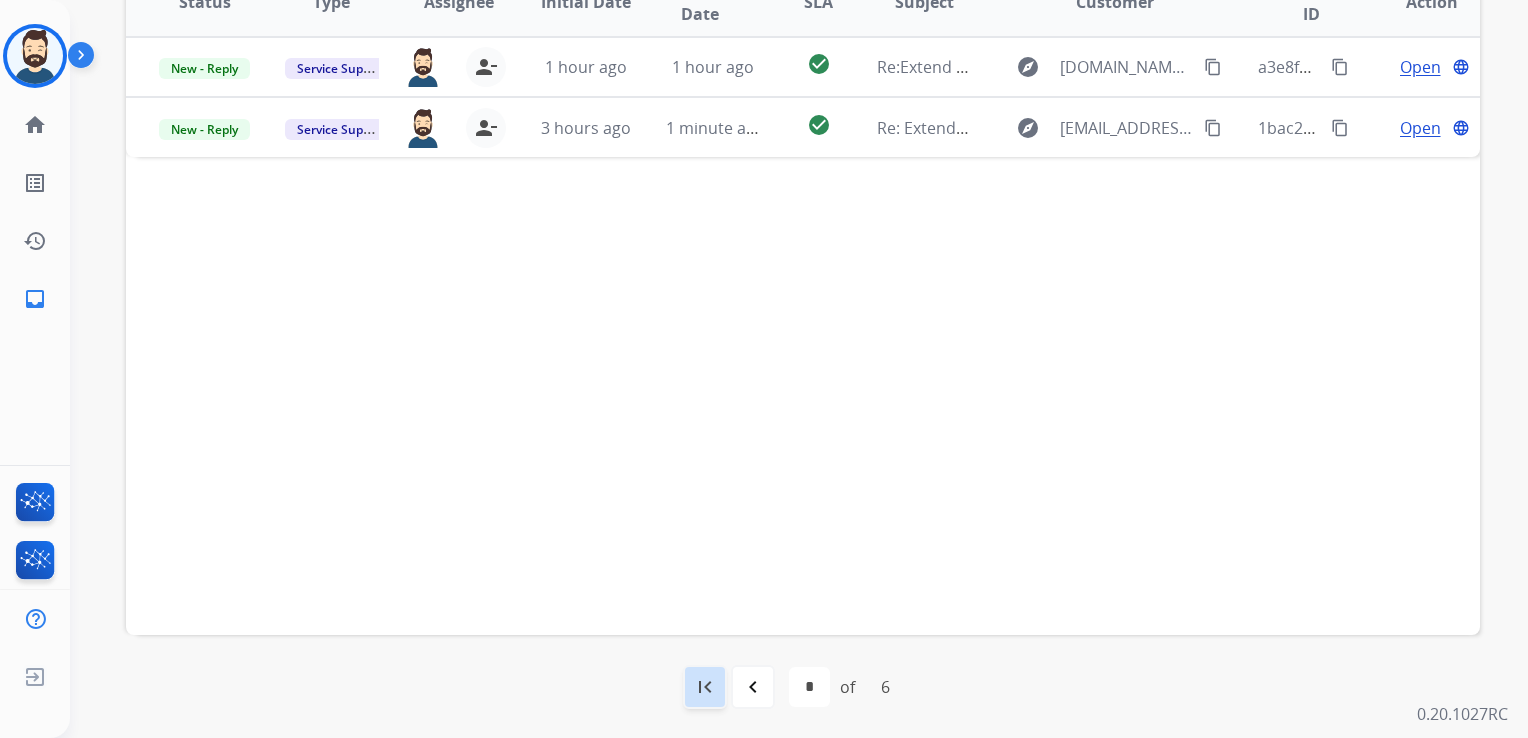 click on "first_page" at bounding box center (705, 687) 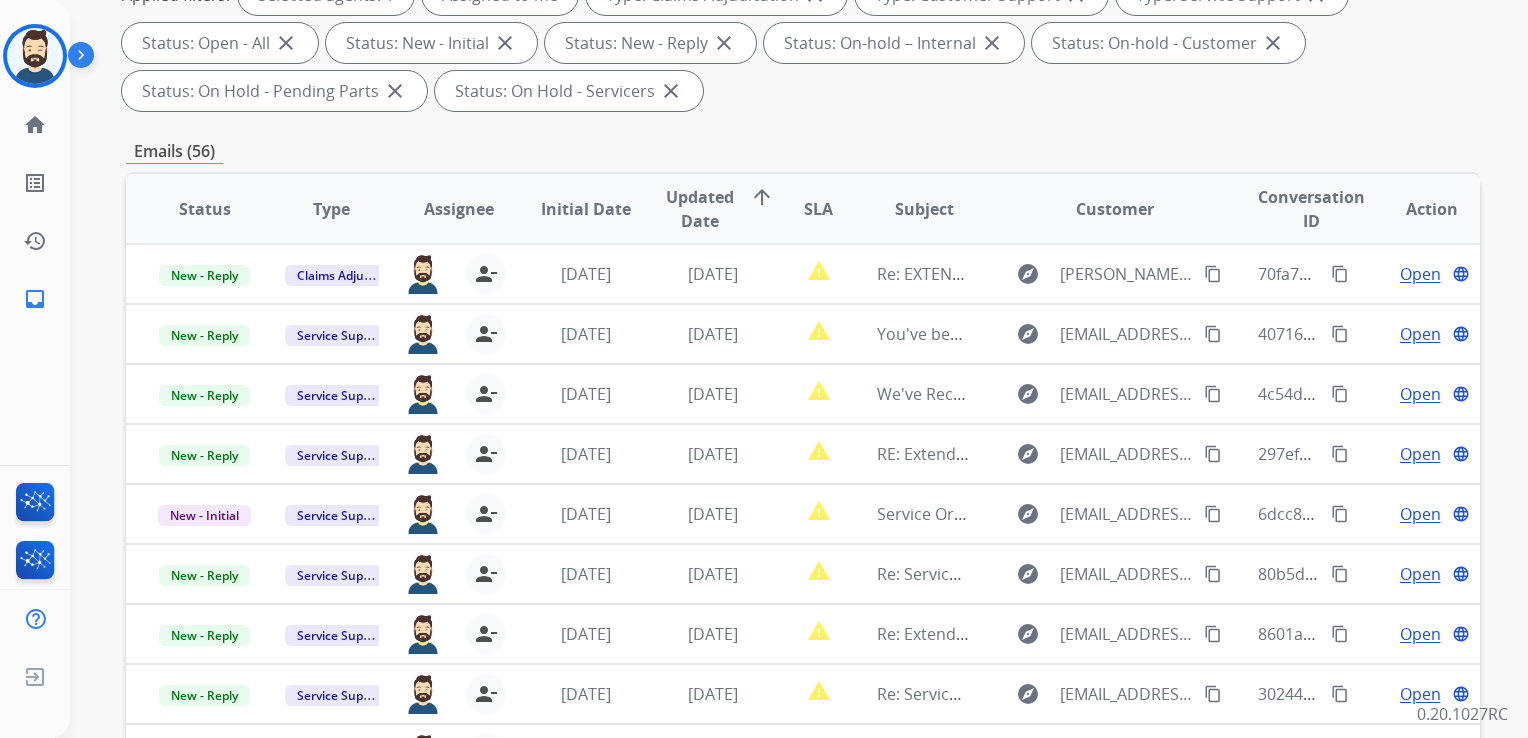 scroll, scrollTop: 500, scrollLeft: 0, axis: vertical 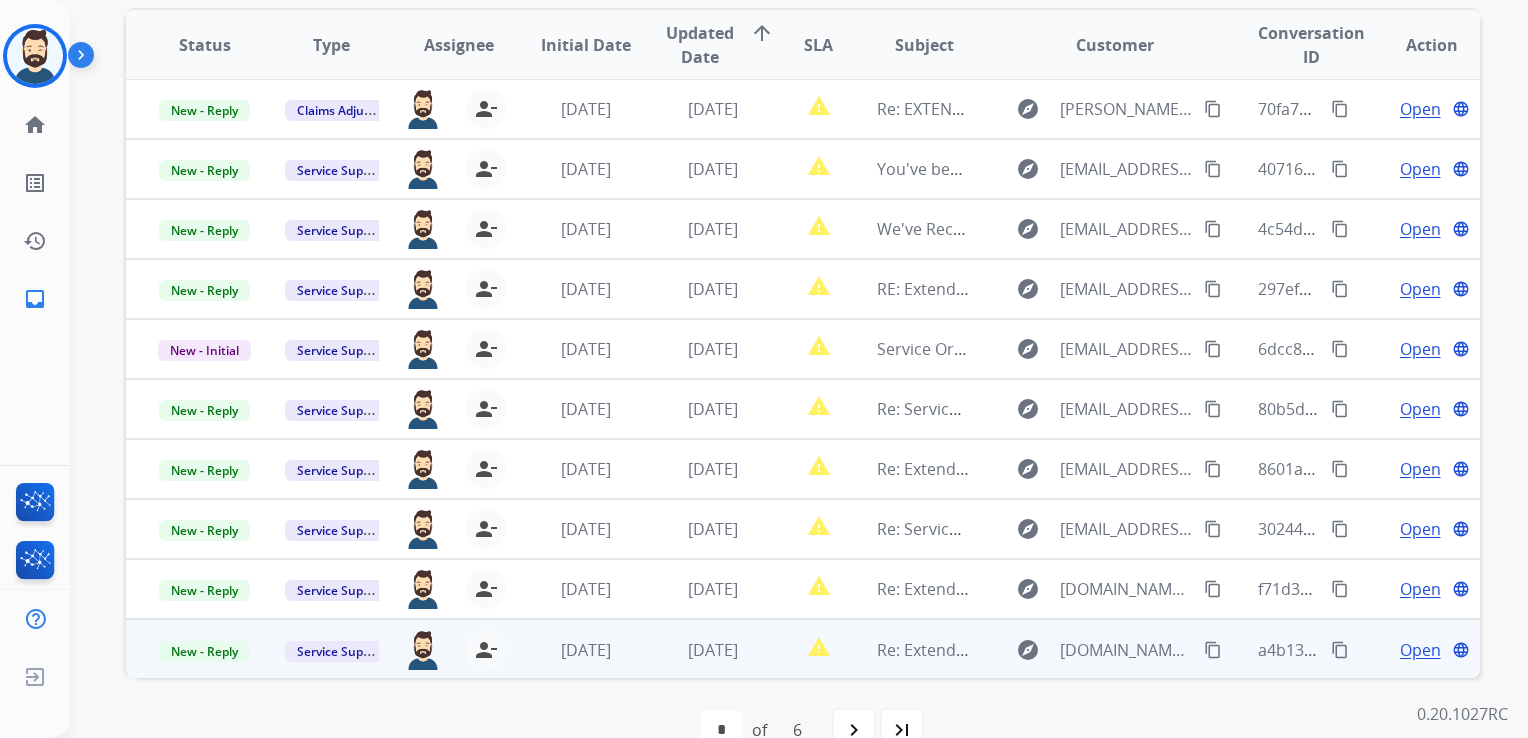 click on "[DATE]" at bounding box center [570, 649] 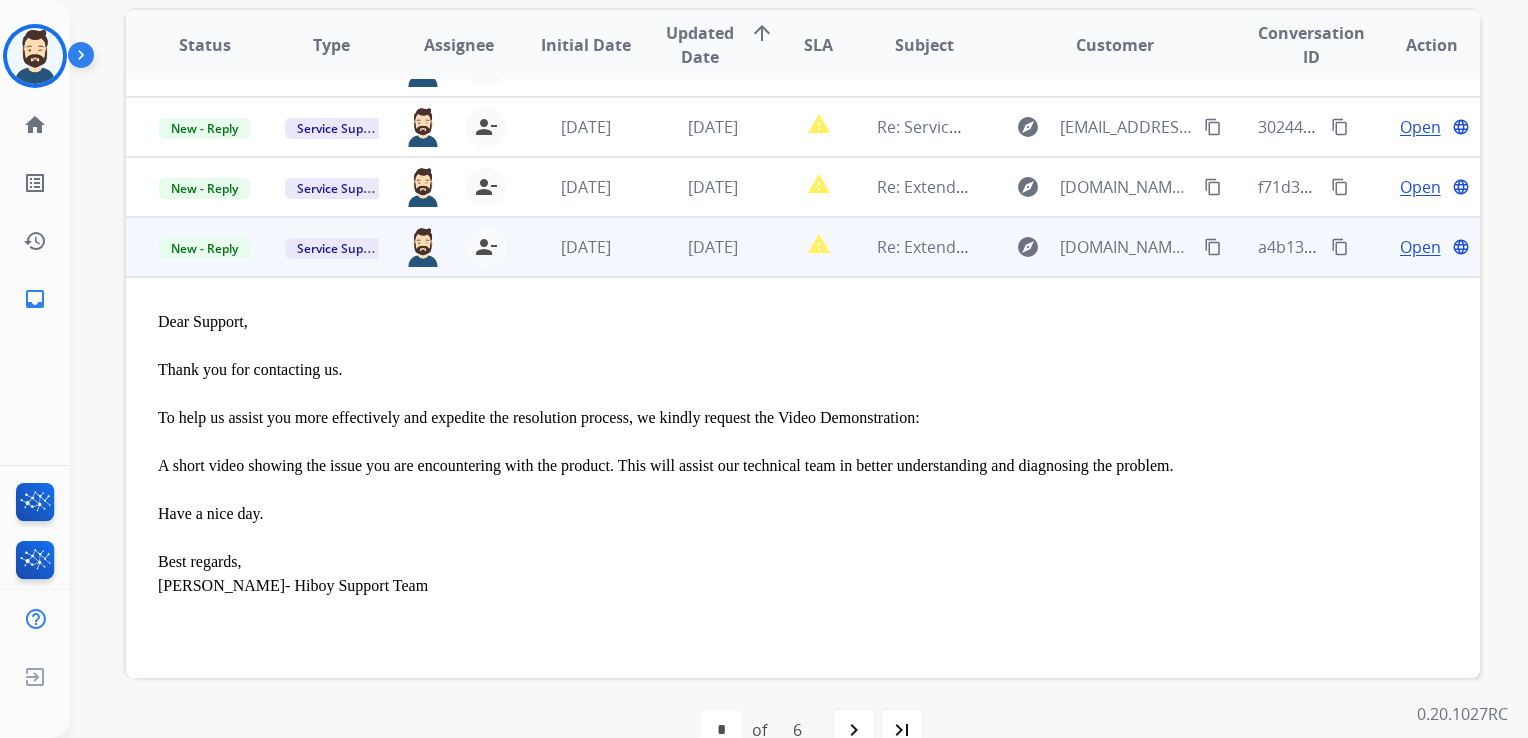 scroll, scrollTop: 426, scrollLeft: 0, axis: vertical 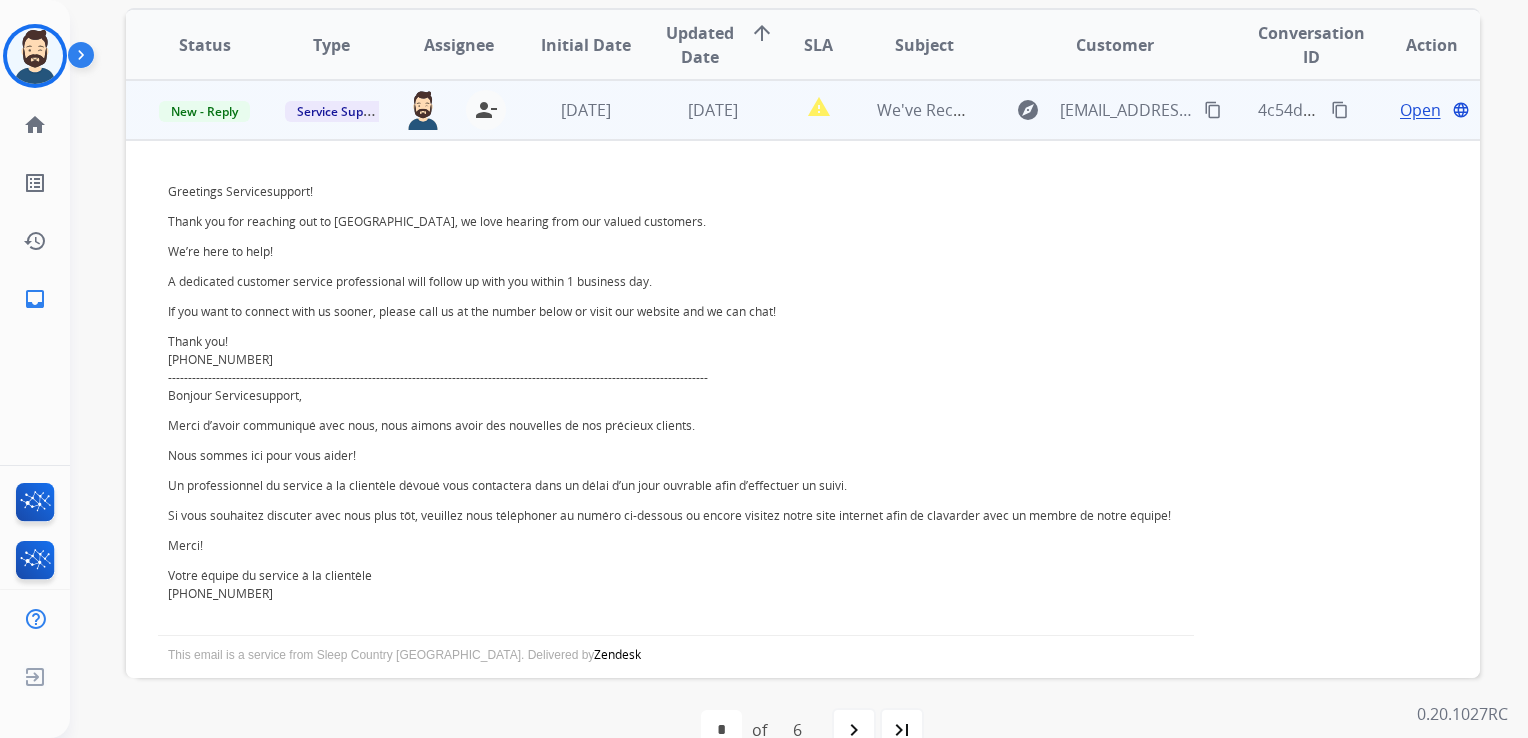 click on "[DATE]" at bounding box center [697, 110] 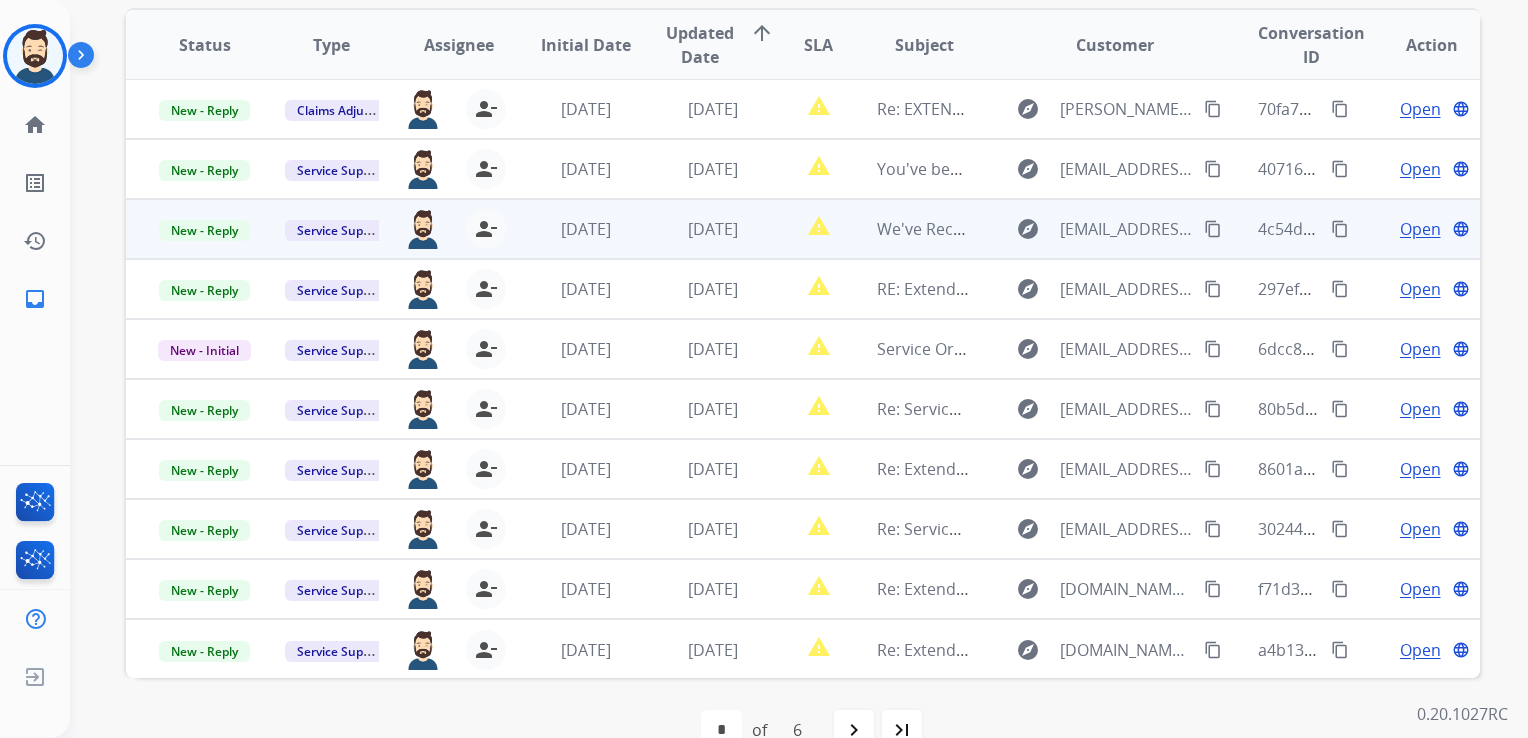 scroll, scrollTop: 0, scrollLeft: 0, axis: both 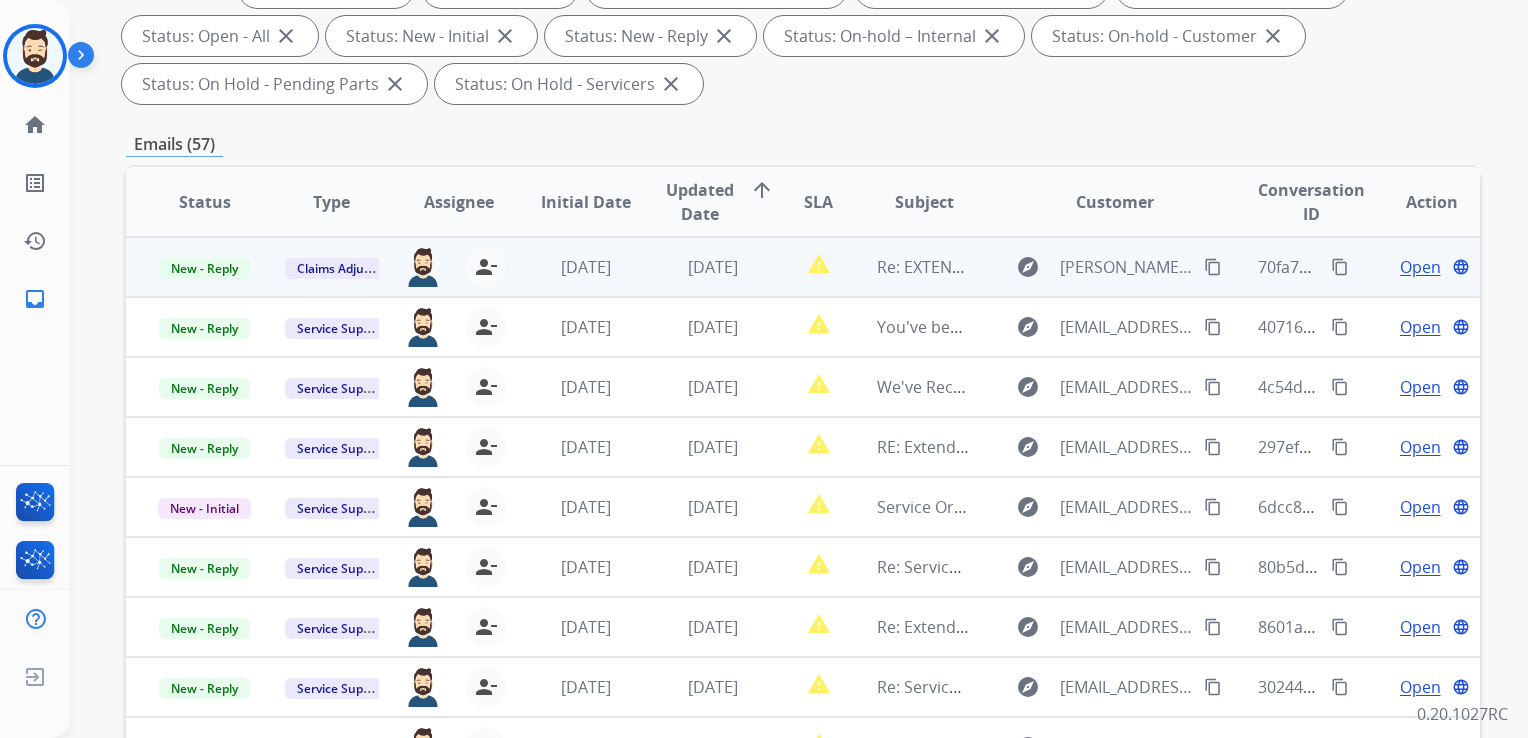 click on "[DATE]" at bounding box center [697, 267] 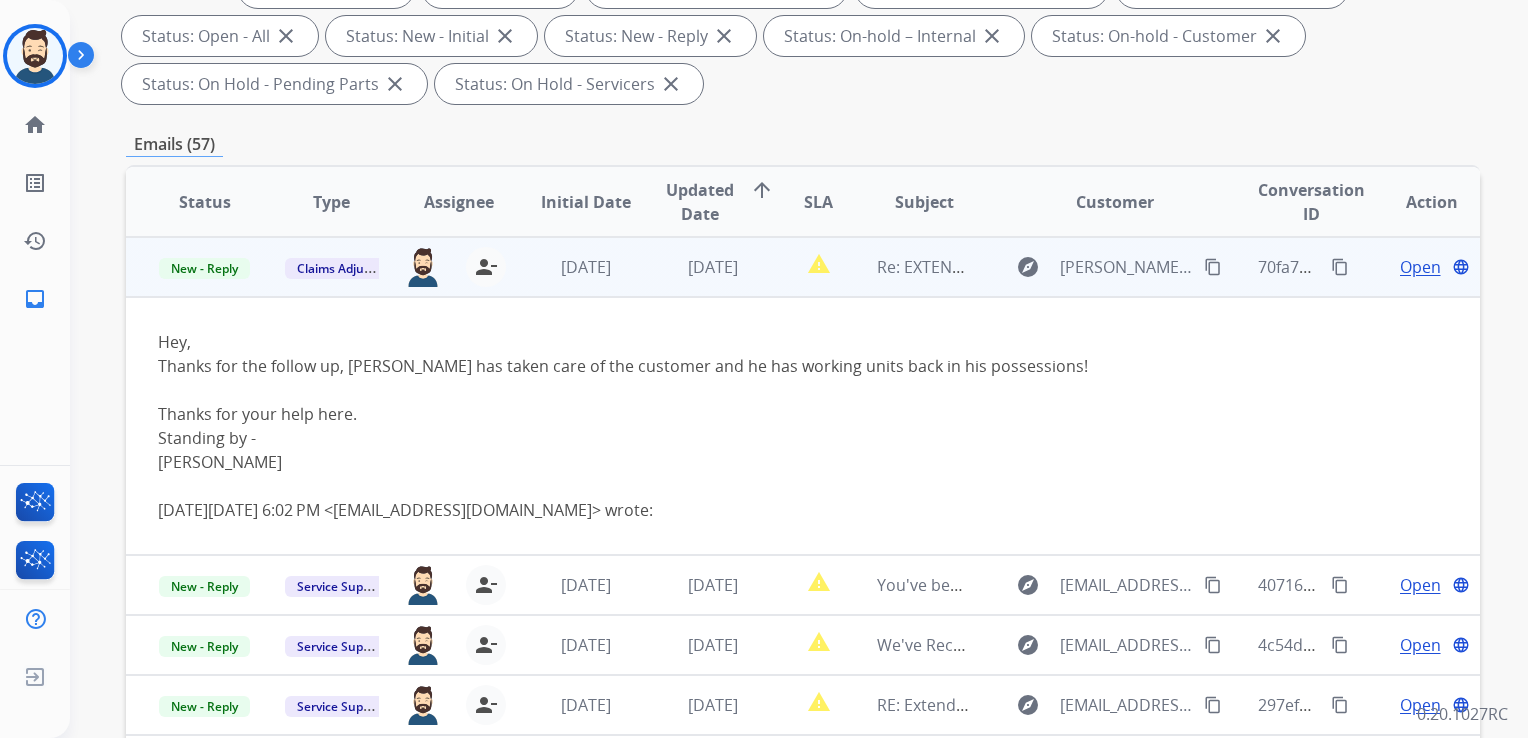 click on "Open" at bounding box center [1420, 267] 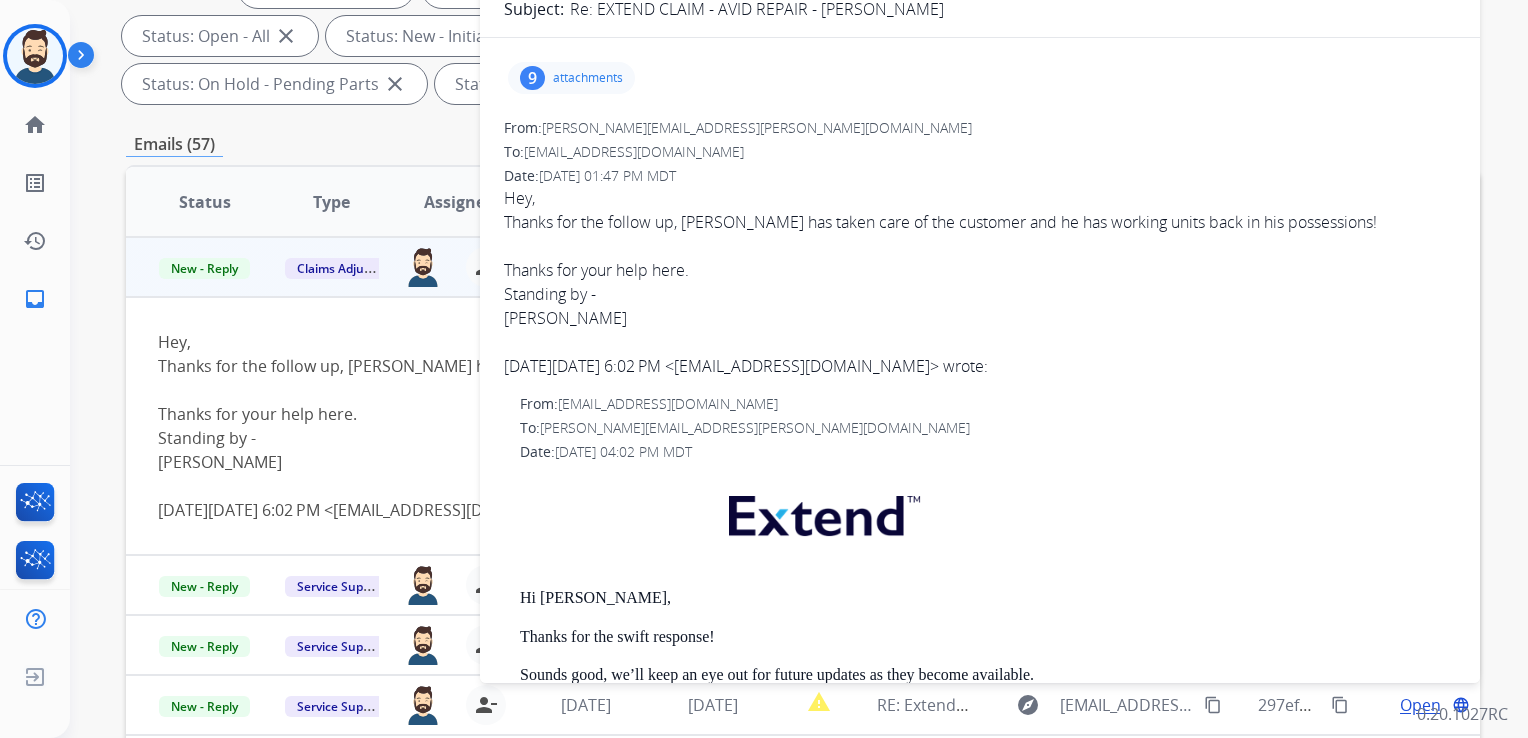 scroll, scrollTop: 143, scrollLeft: 0, axis: vertical 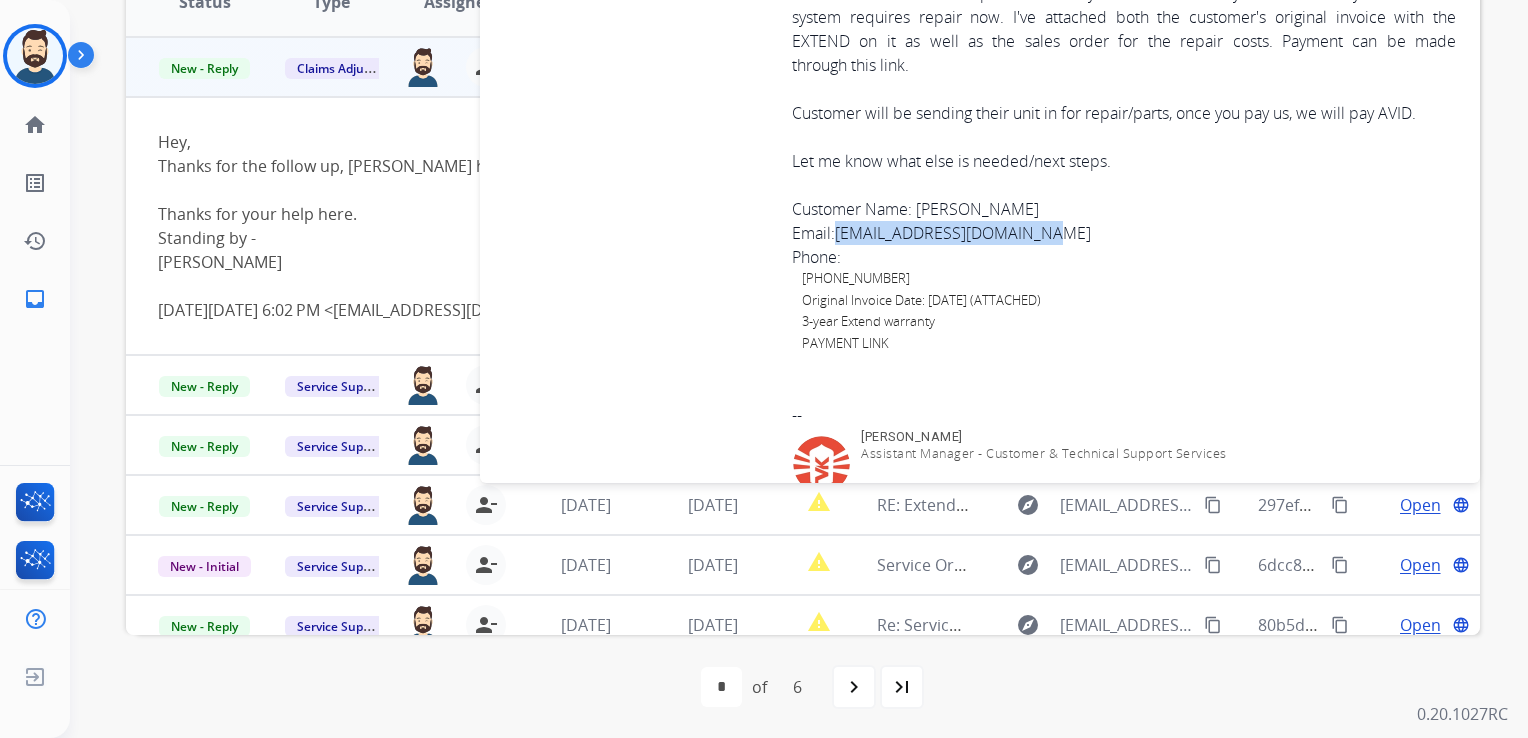 drag, startPoint x: 1058, startPoint y: 197, endPoint x: 834, endPoint y: 199, distance: 224.00893 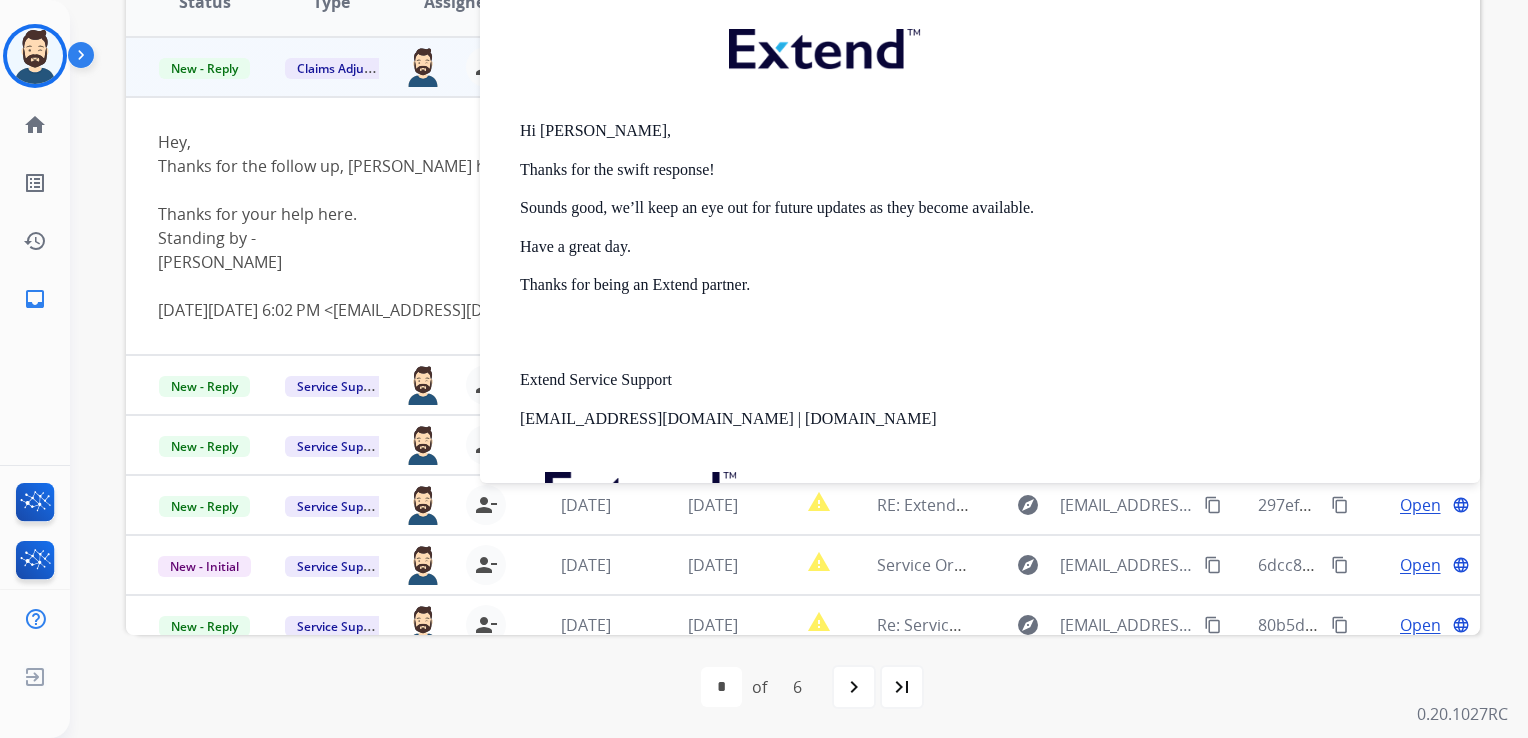scroll, scrollTop: 0, scrollLeft: 0, axis: both 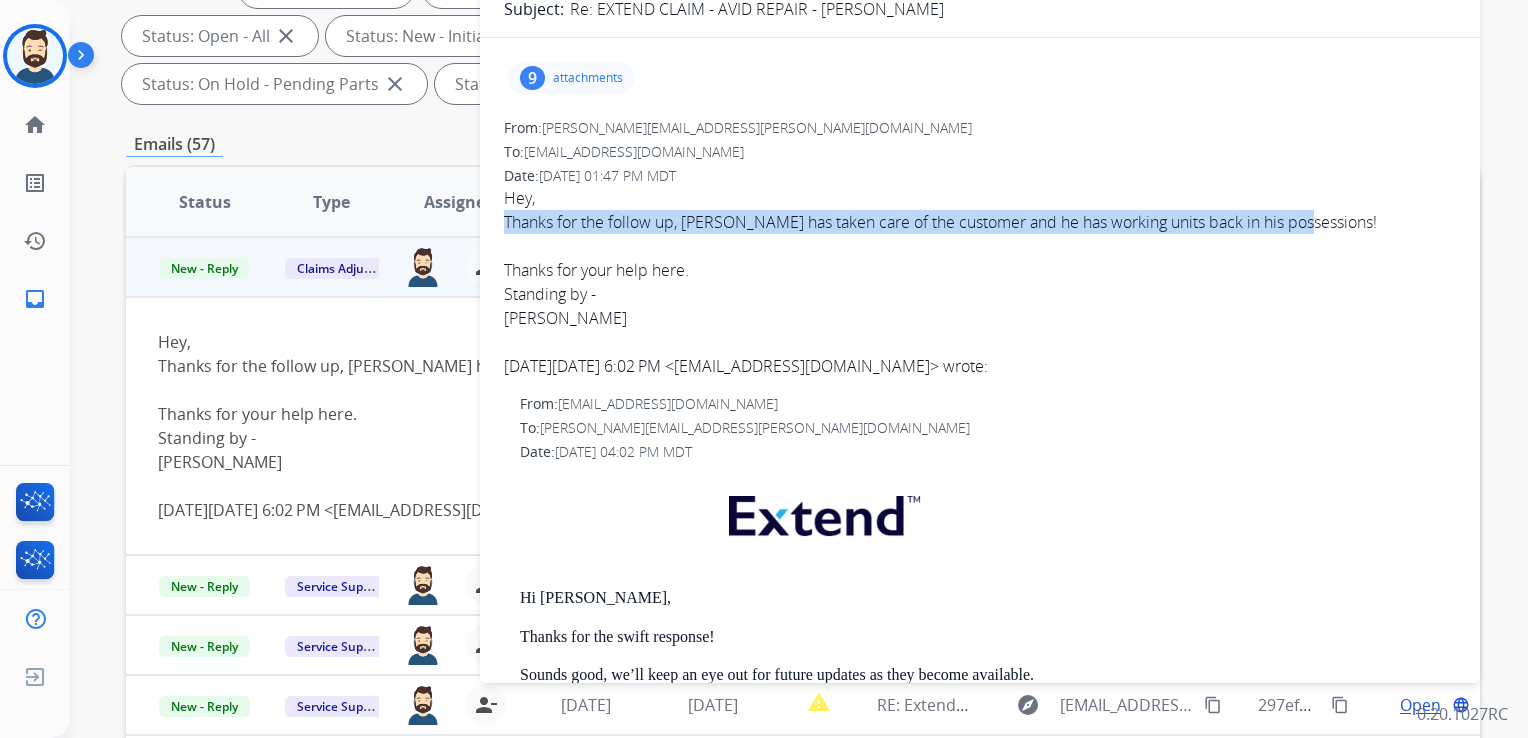 drag, startPoint x: 505, startPoint y: 220, endPoint x: 1312, endPoint y: 220, distance: 807 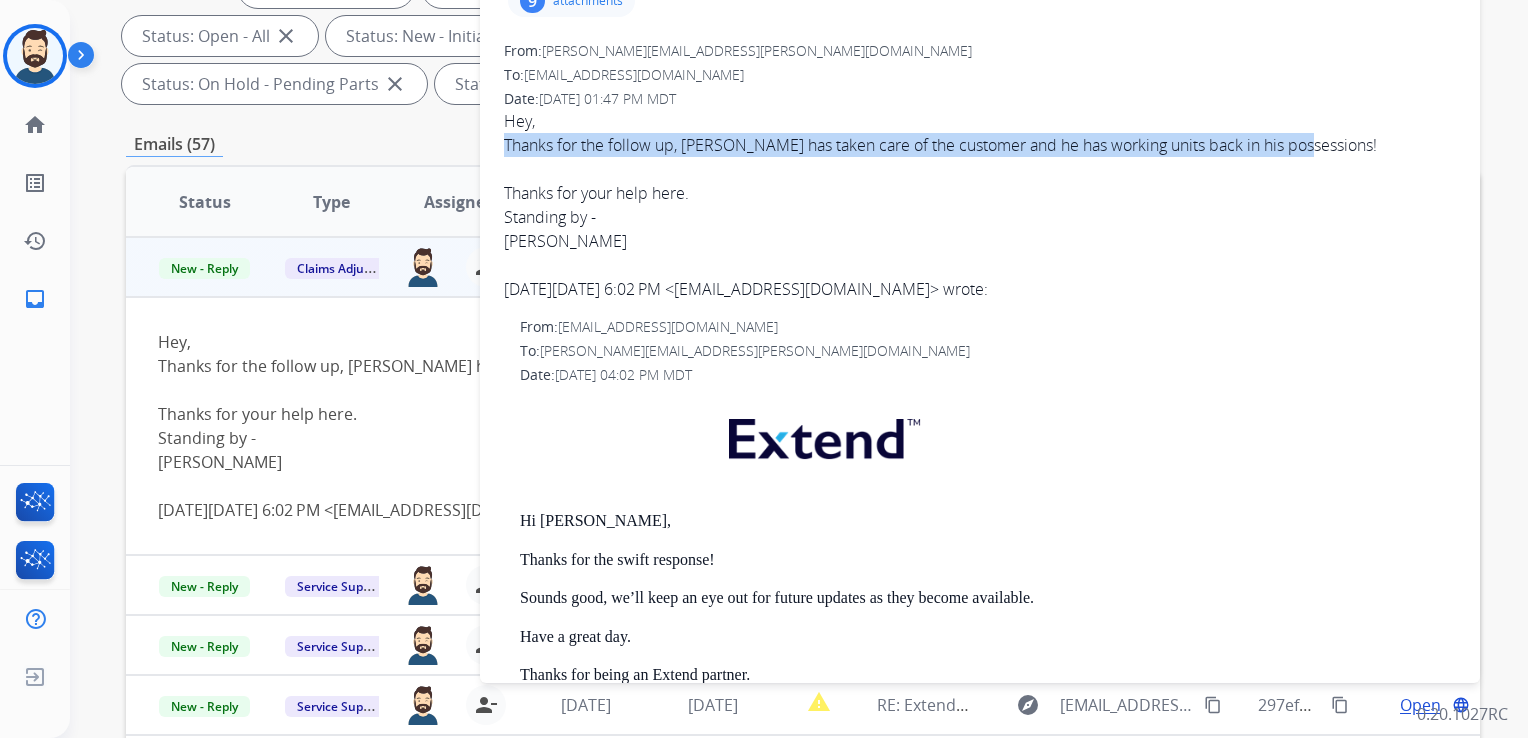 scroll, scrollTop: 0, scrollLeft: 0, axis: both 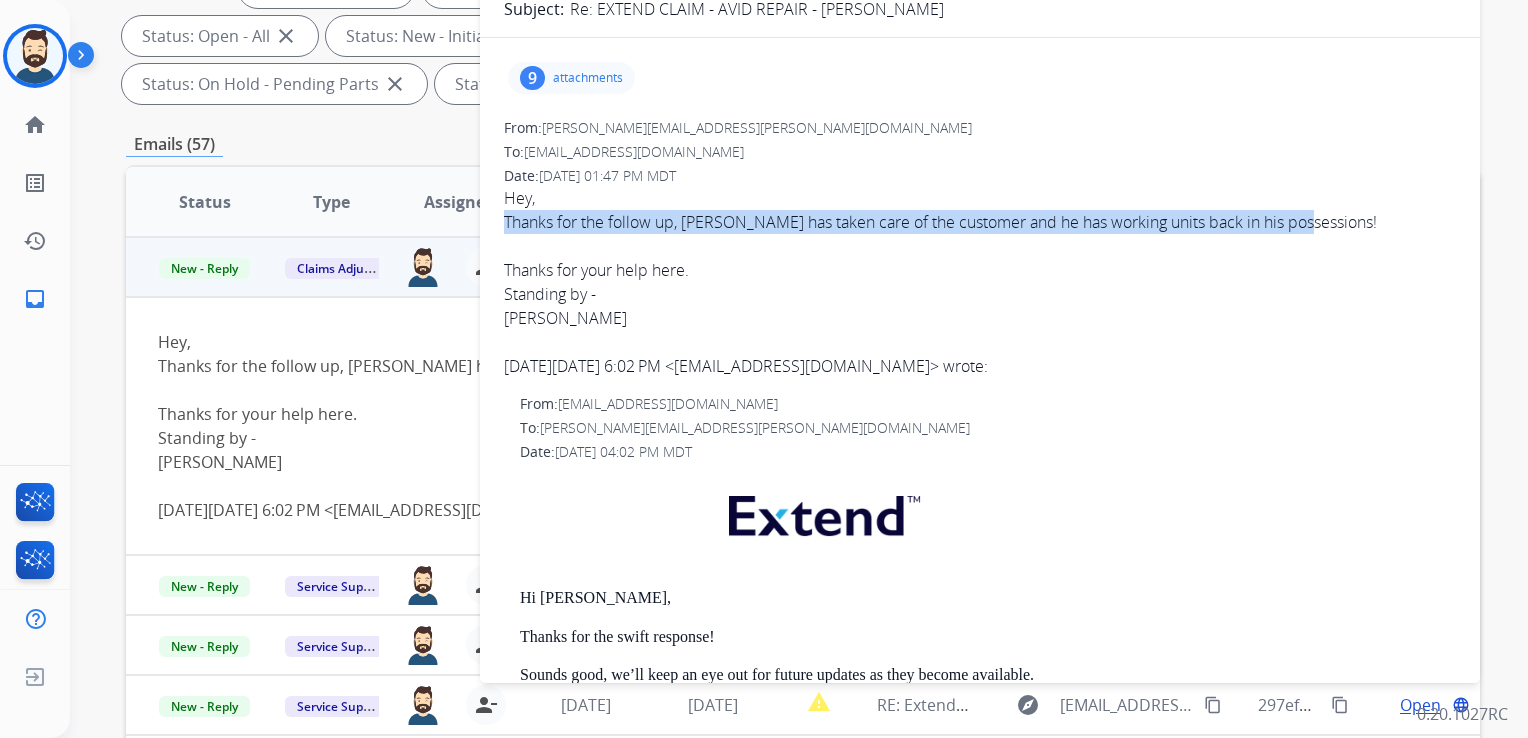 copy on "Thanks for the follow up, AVID has taken care of the customer and he has working units back in his possessions!" 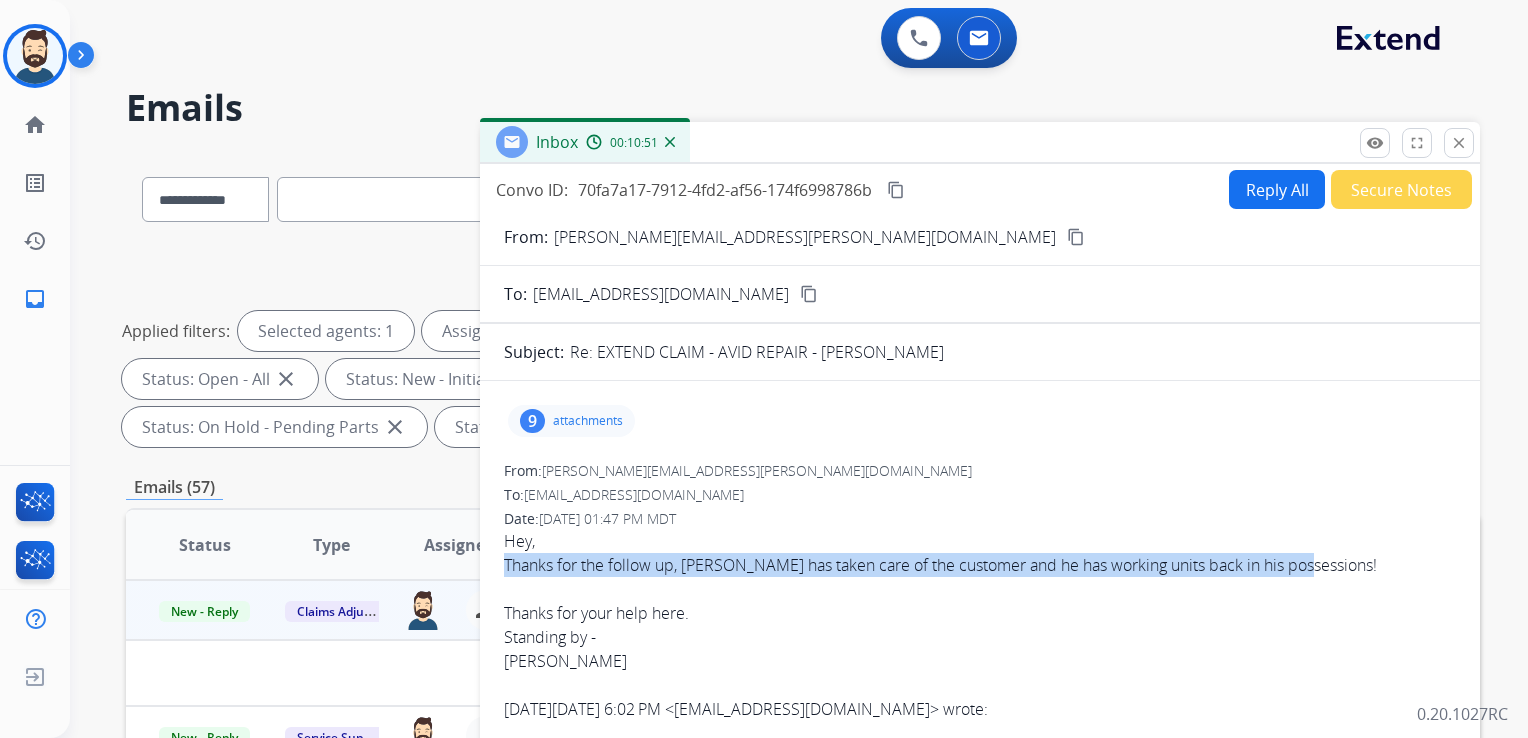 copy on "Thanks for the follow up, AVID has taken care of the customer and he has working units back in his possessions!" 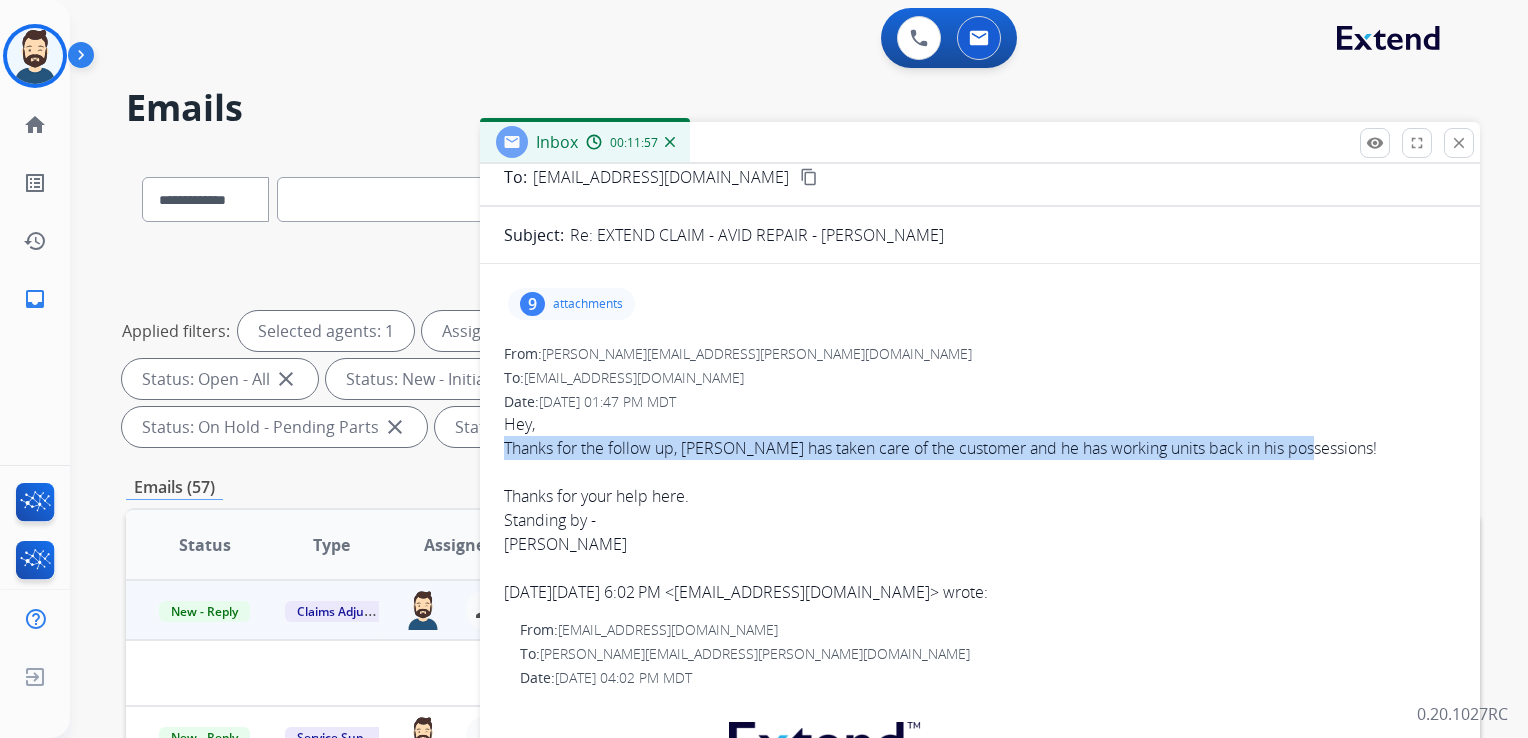 scroll, scrollTop: 0, scrollLeft: 0, axis: both 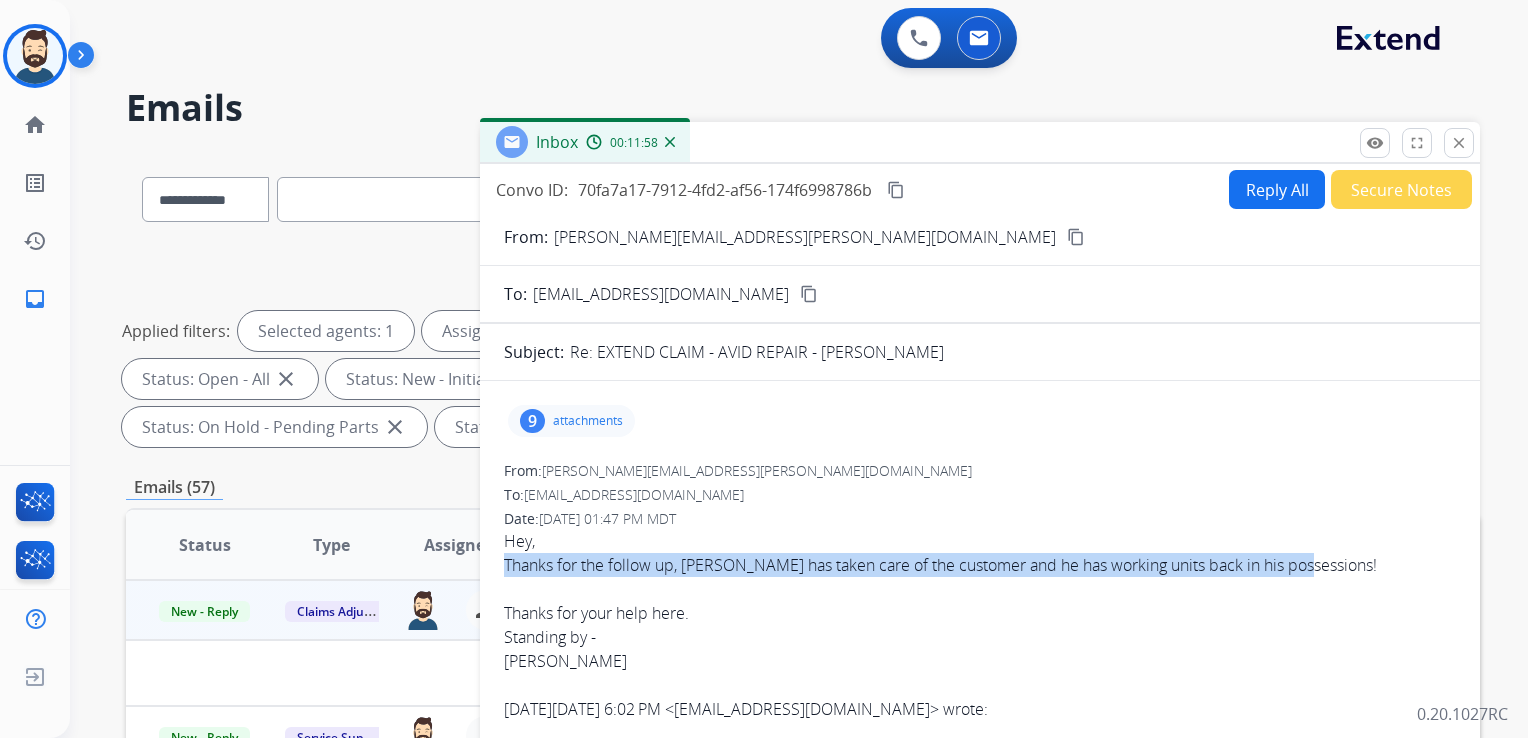 click on "Reply All" at bounding box center (1277, 189) 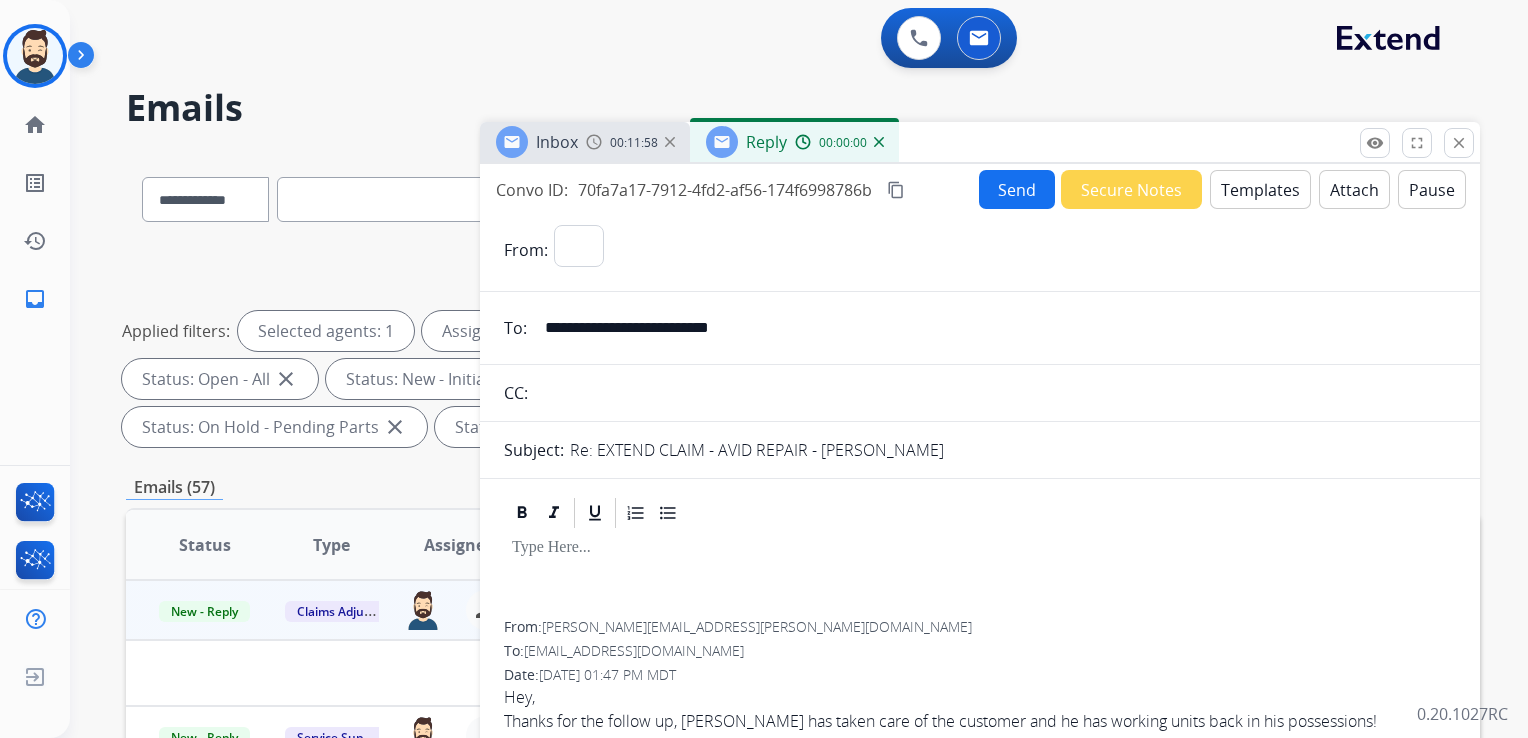 select on "**********" 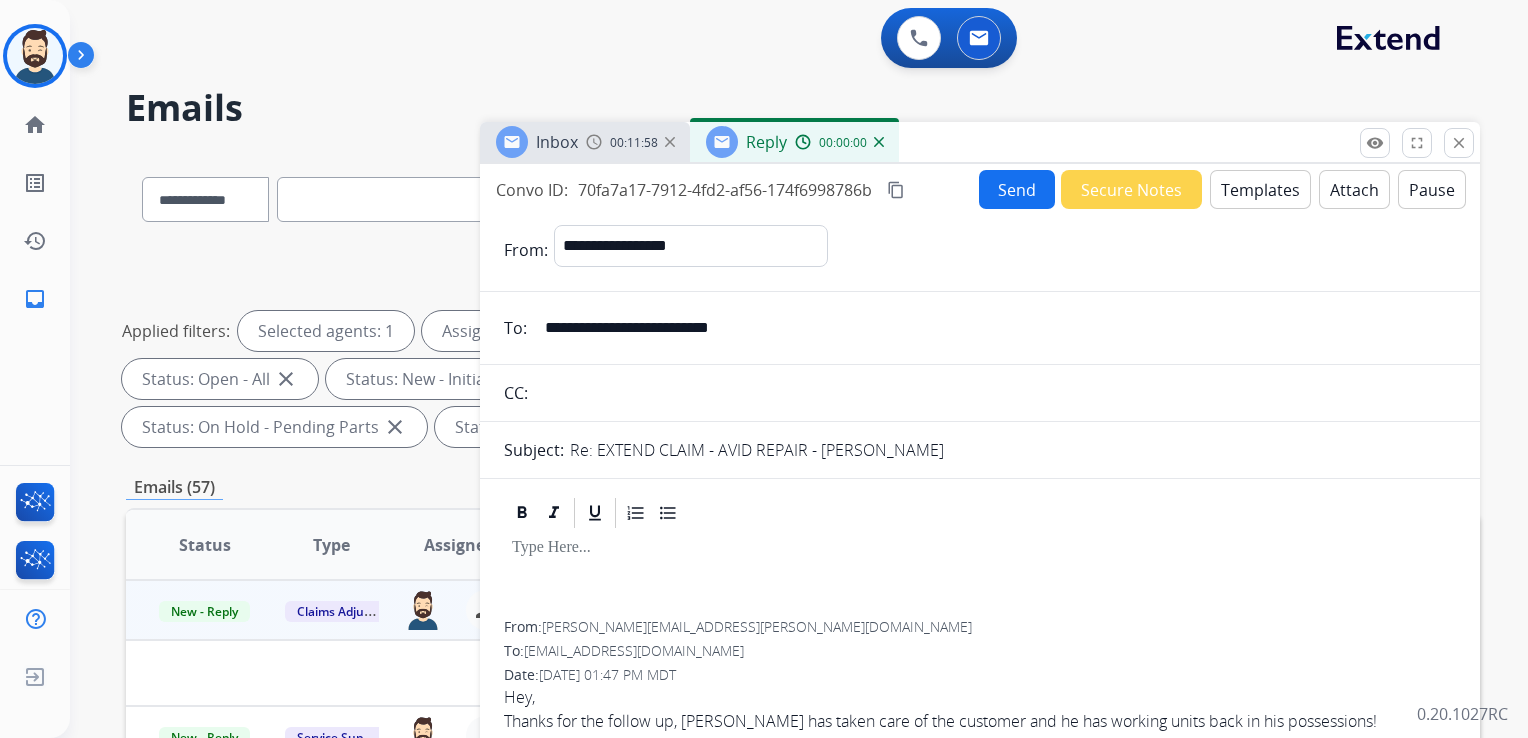 click on "Templates" at bounding box center [1260, 189] 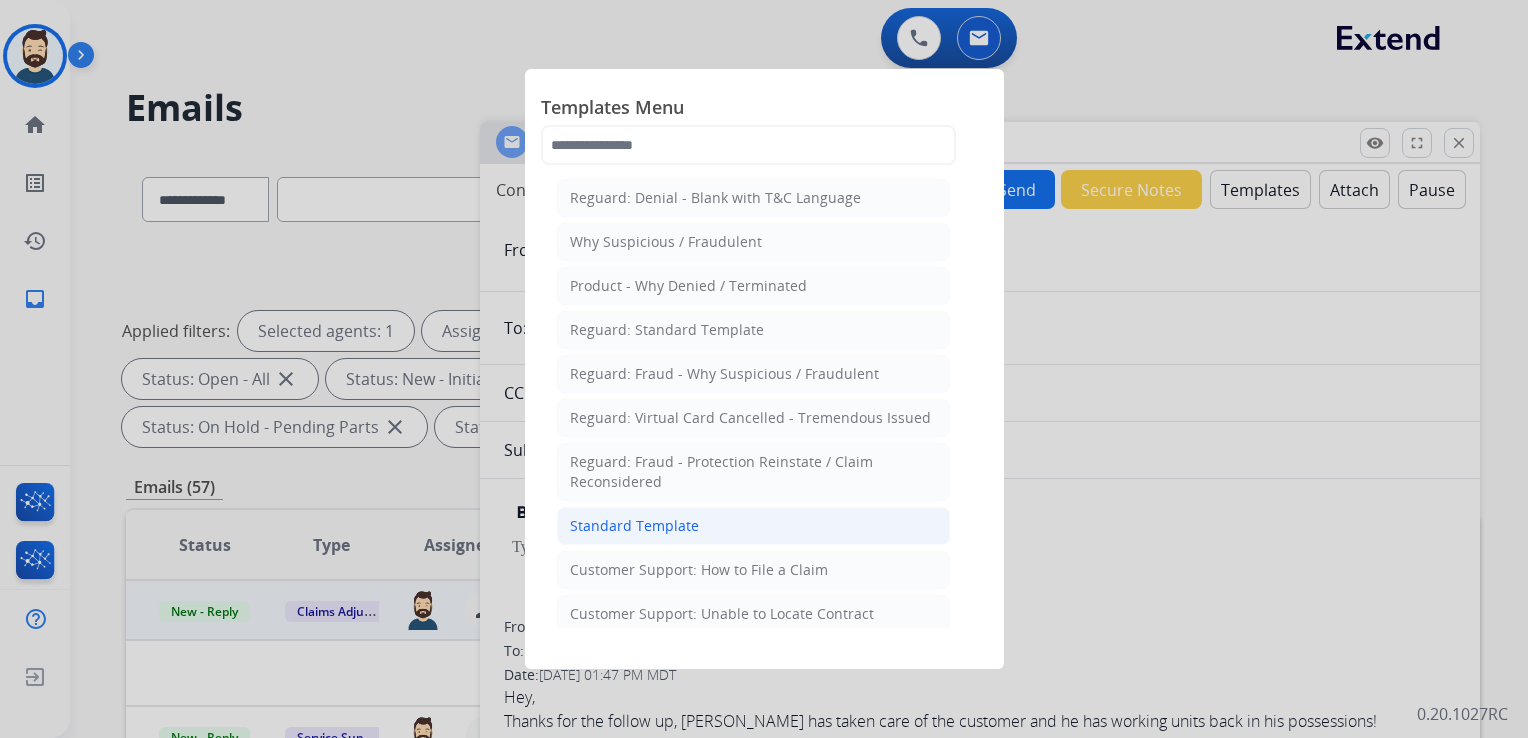 click on "Standard Template" 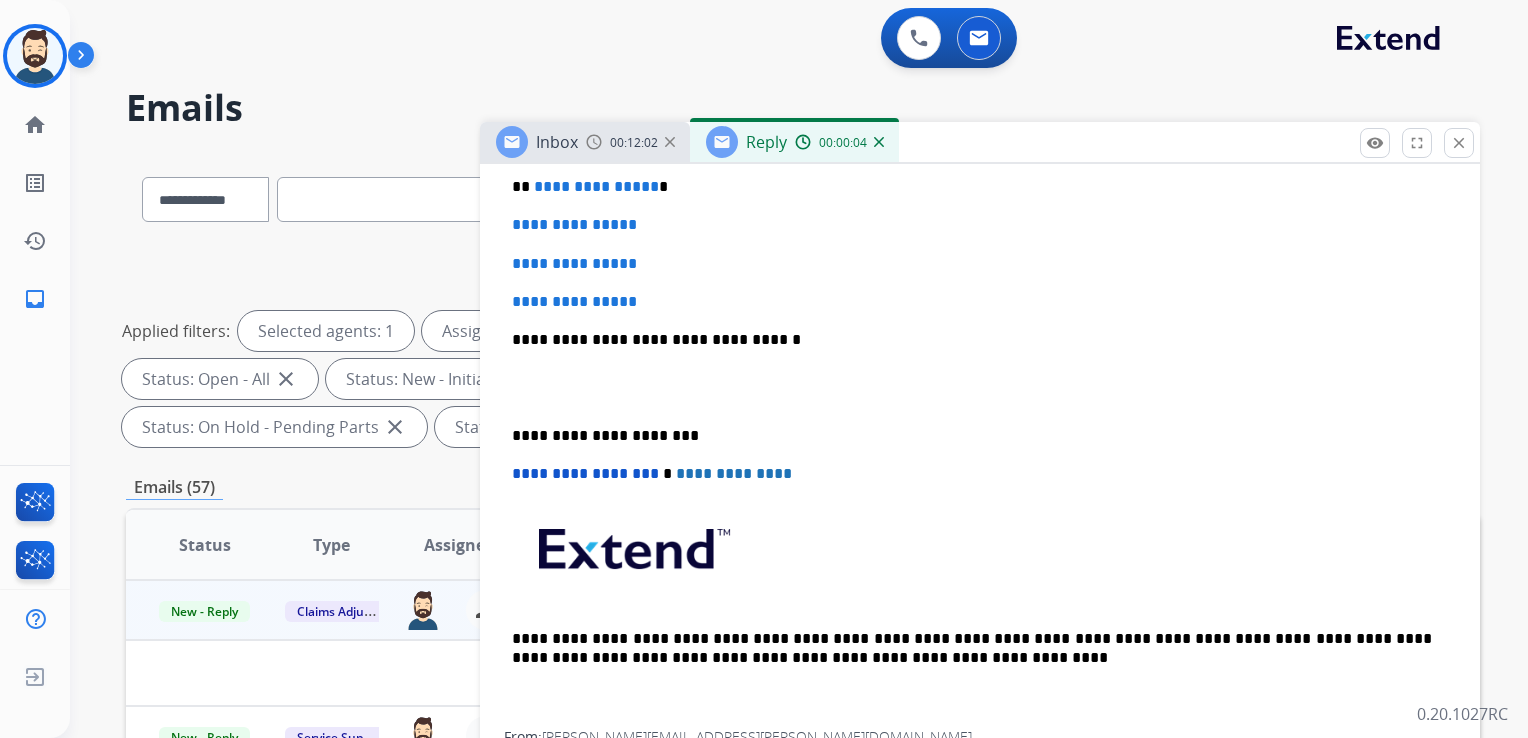 scroll, scrollTop: 500, scrollLeft: 0, axis: vertical 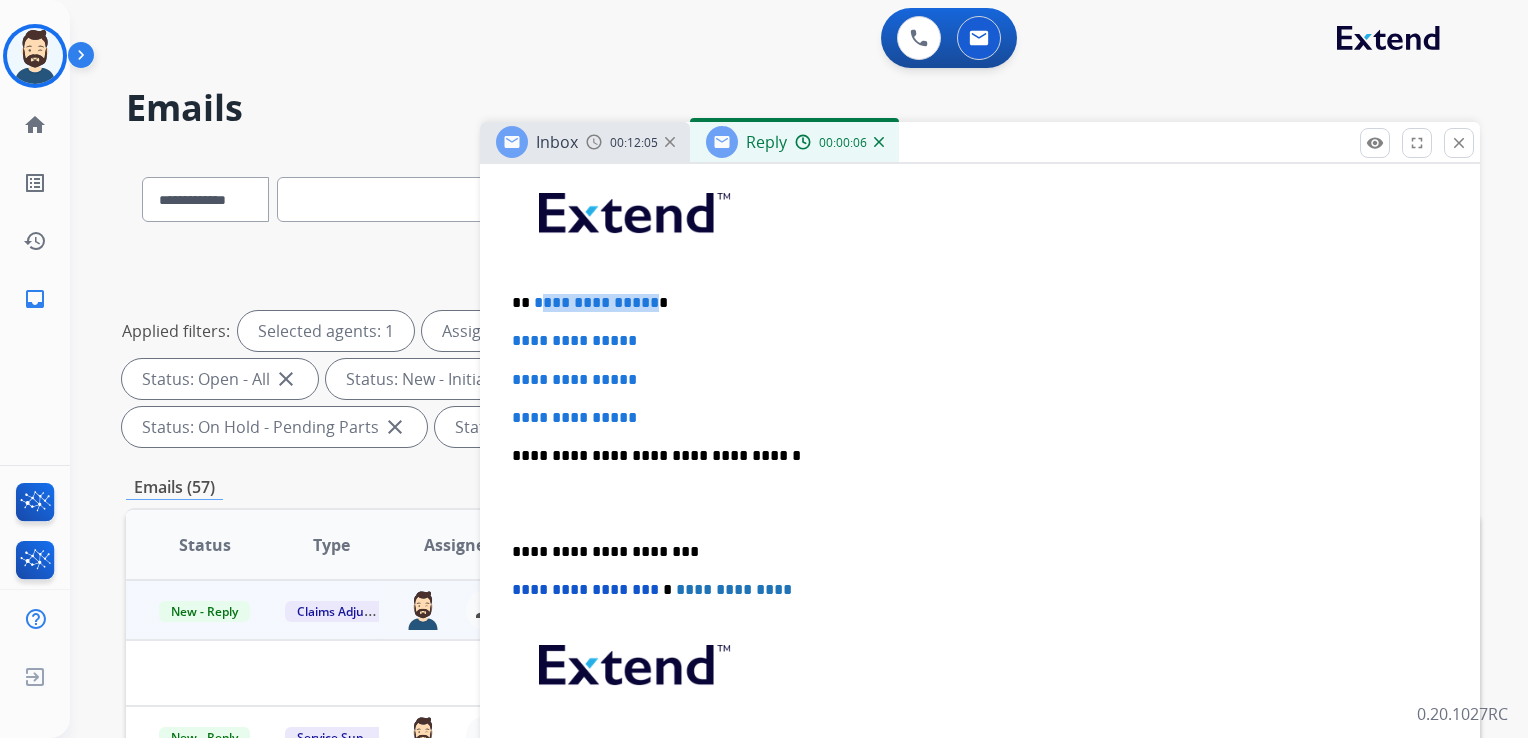 drag, startPoint x: 536, startPoint y: 301, endPoint x: 646, endPoint y: 304, distance: 110.0409 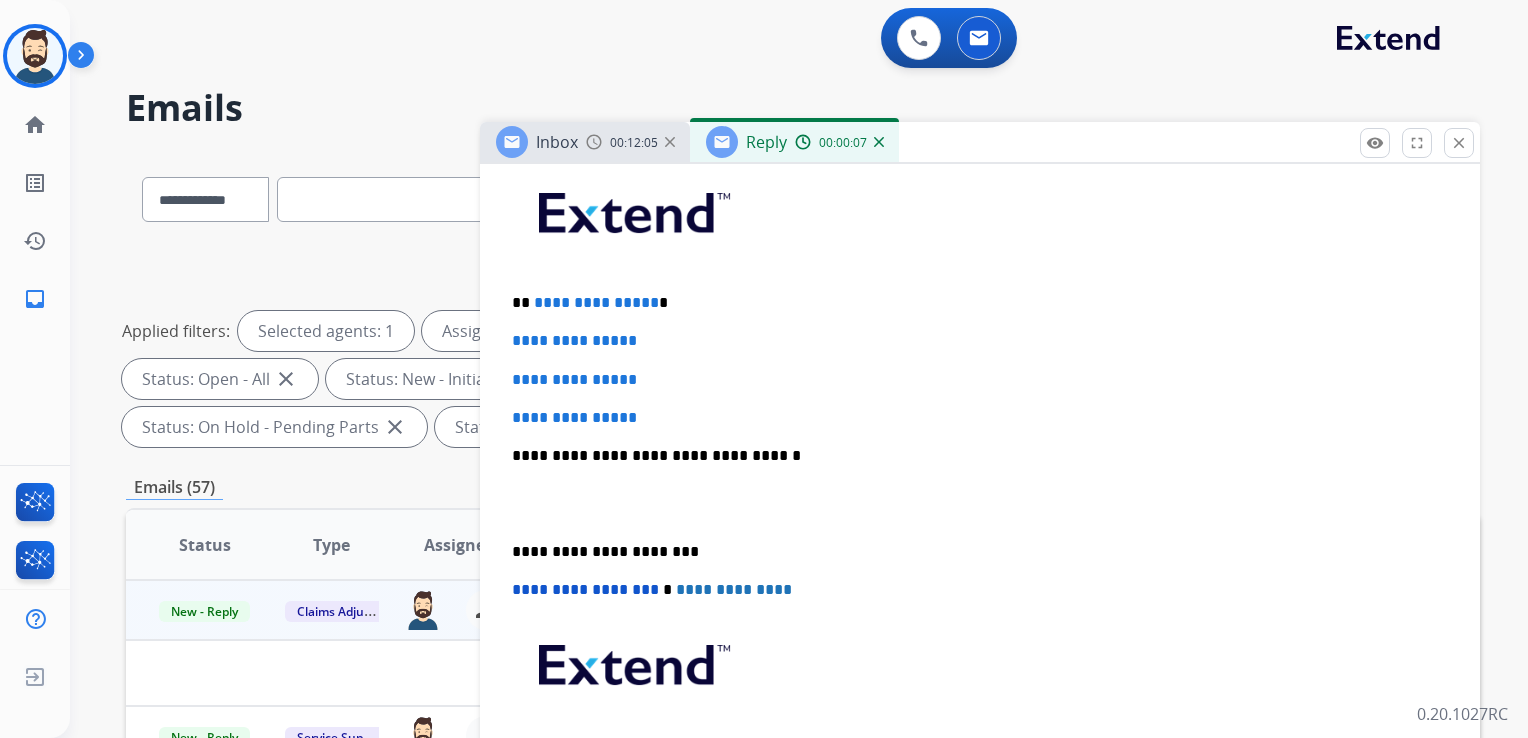 type 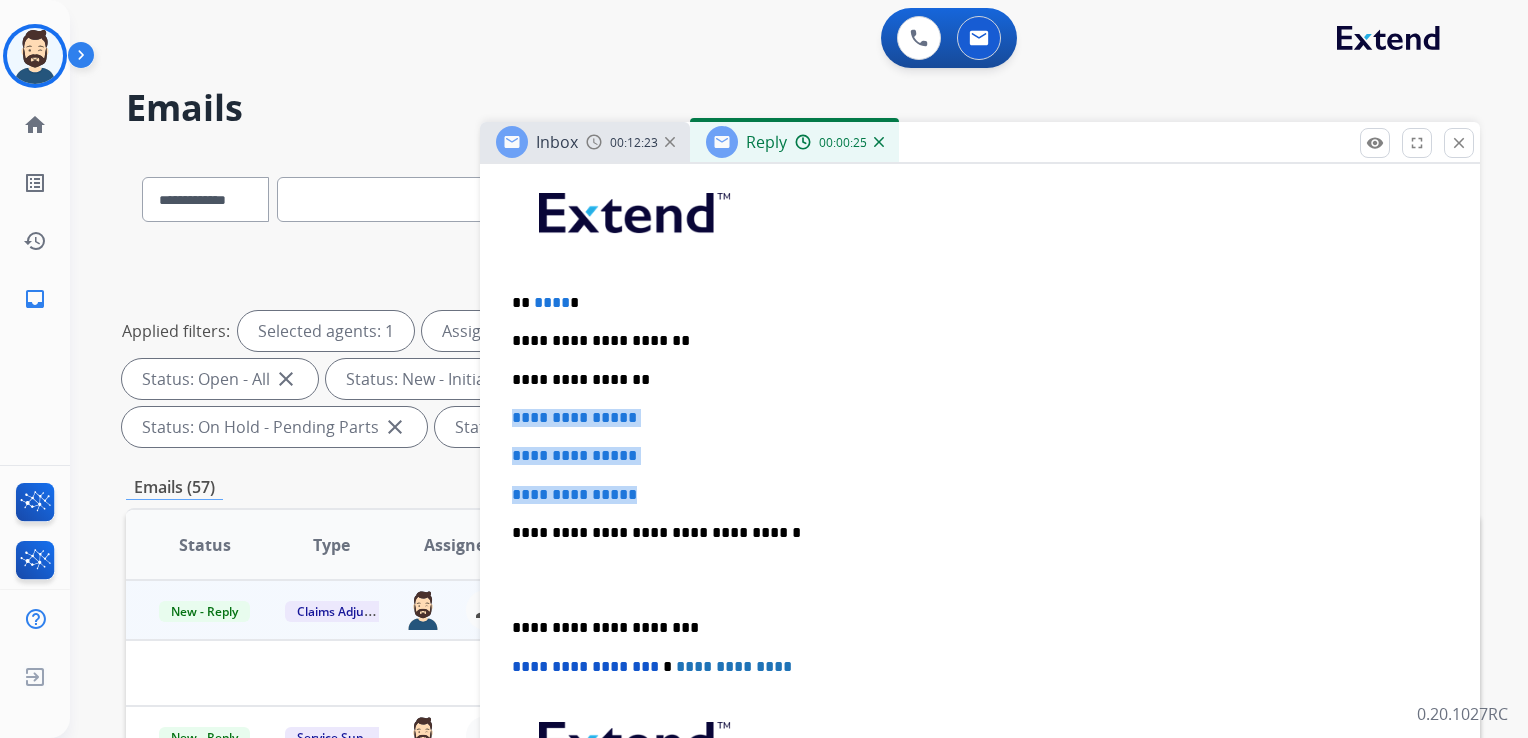 drag, startPoint x: 513, startPoint y: 412, endPoint x: 693, endPoint y: 482, distance: 193.13208 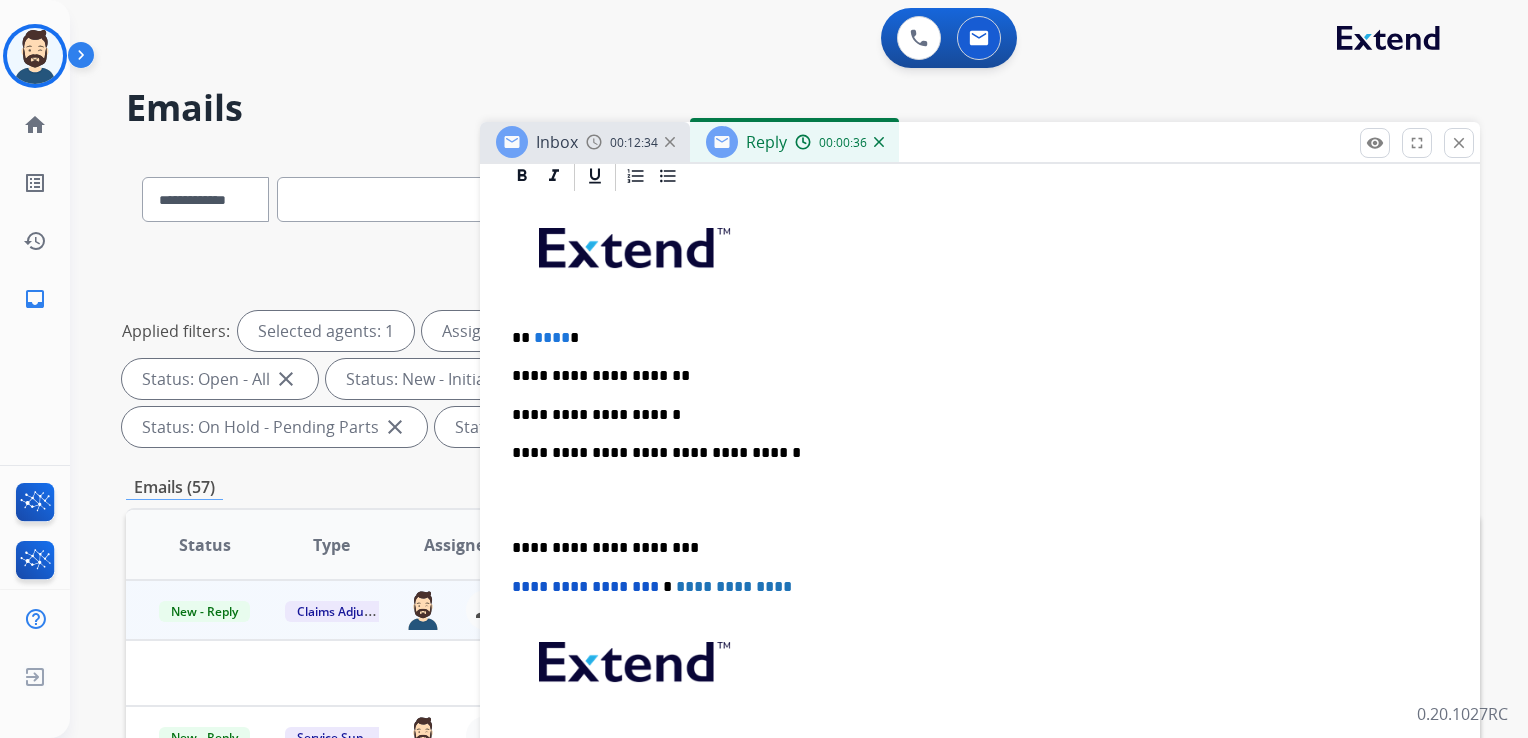 scroll, scrollTop: 500, scrollLeft: 0, axis: vertical 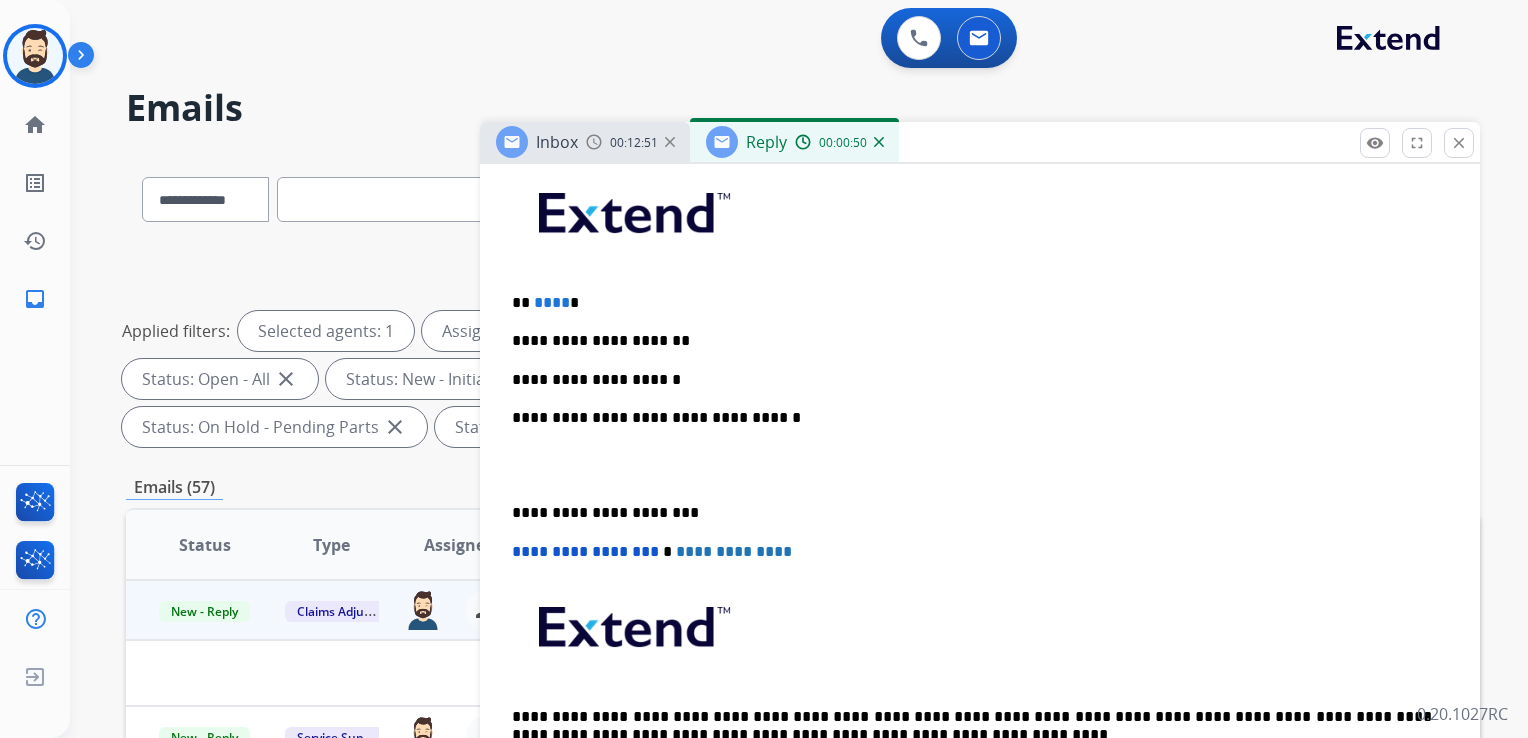 click on "**********" at bounding box center [972, 418] 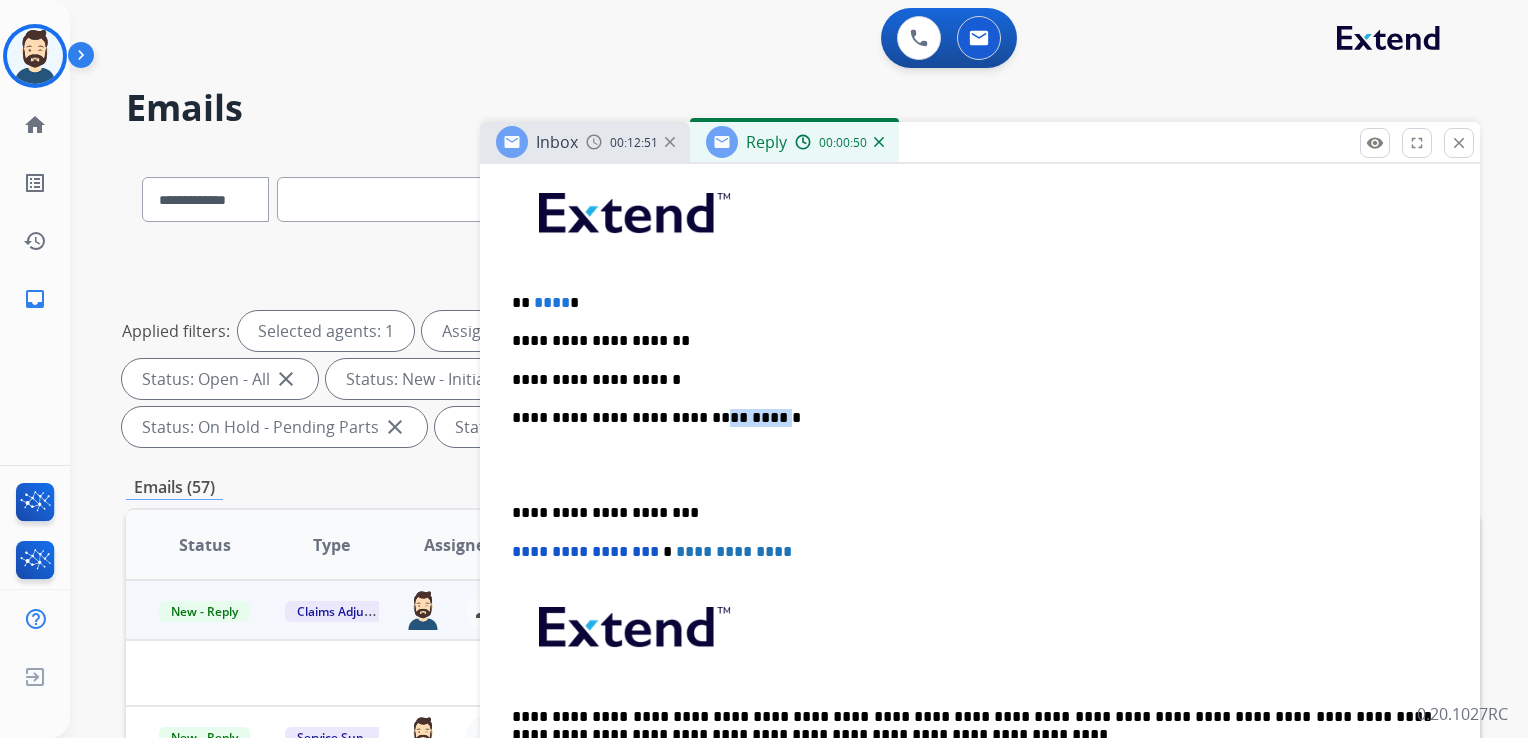 click on "**********" at bounding box center (972, 418) 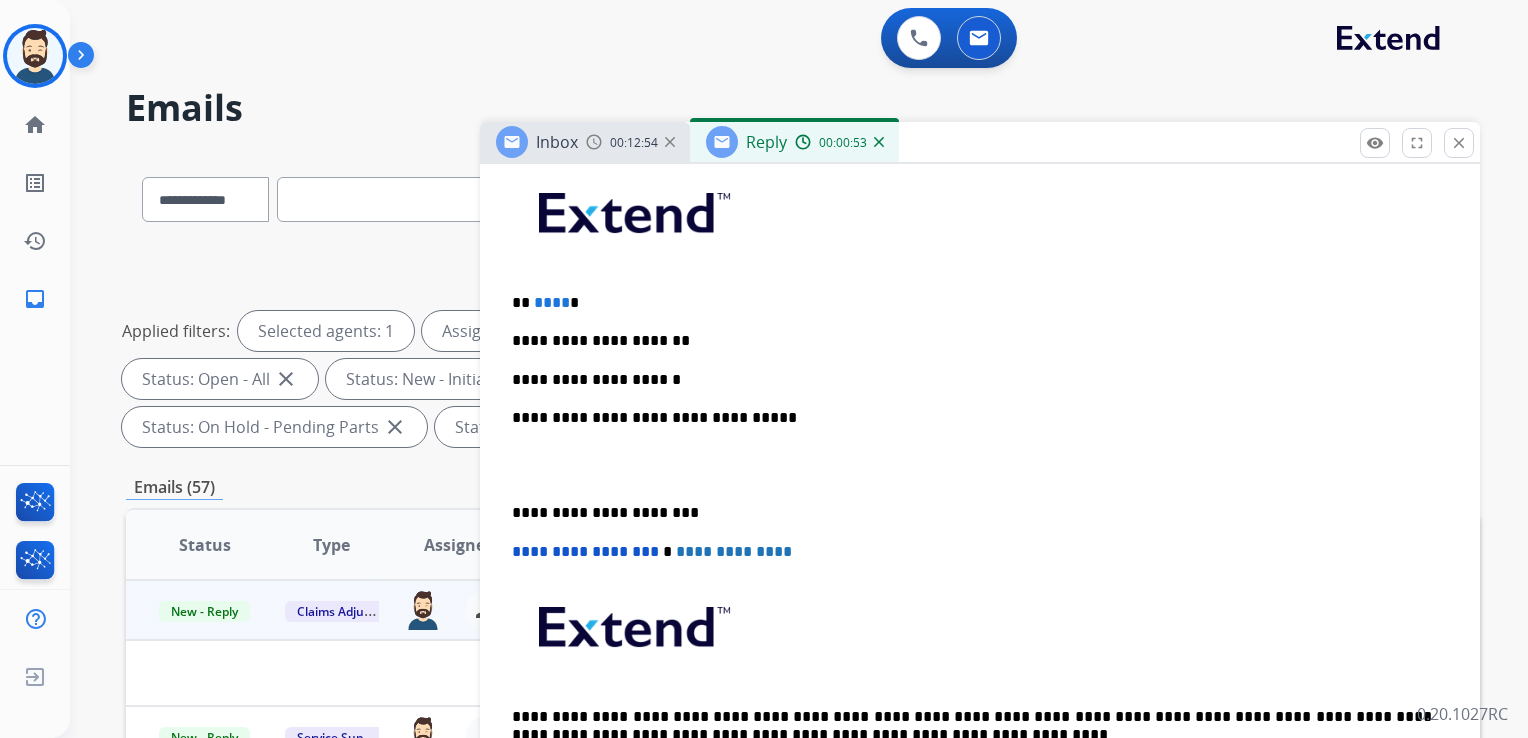 click on "**********" at bounding box center [972, 513] 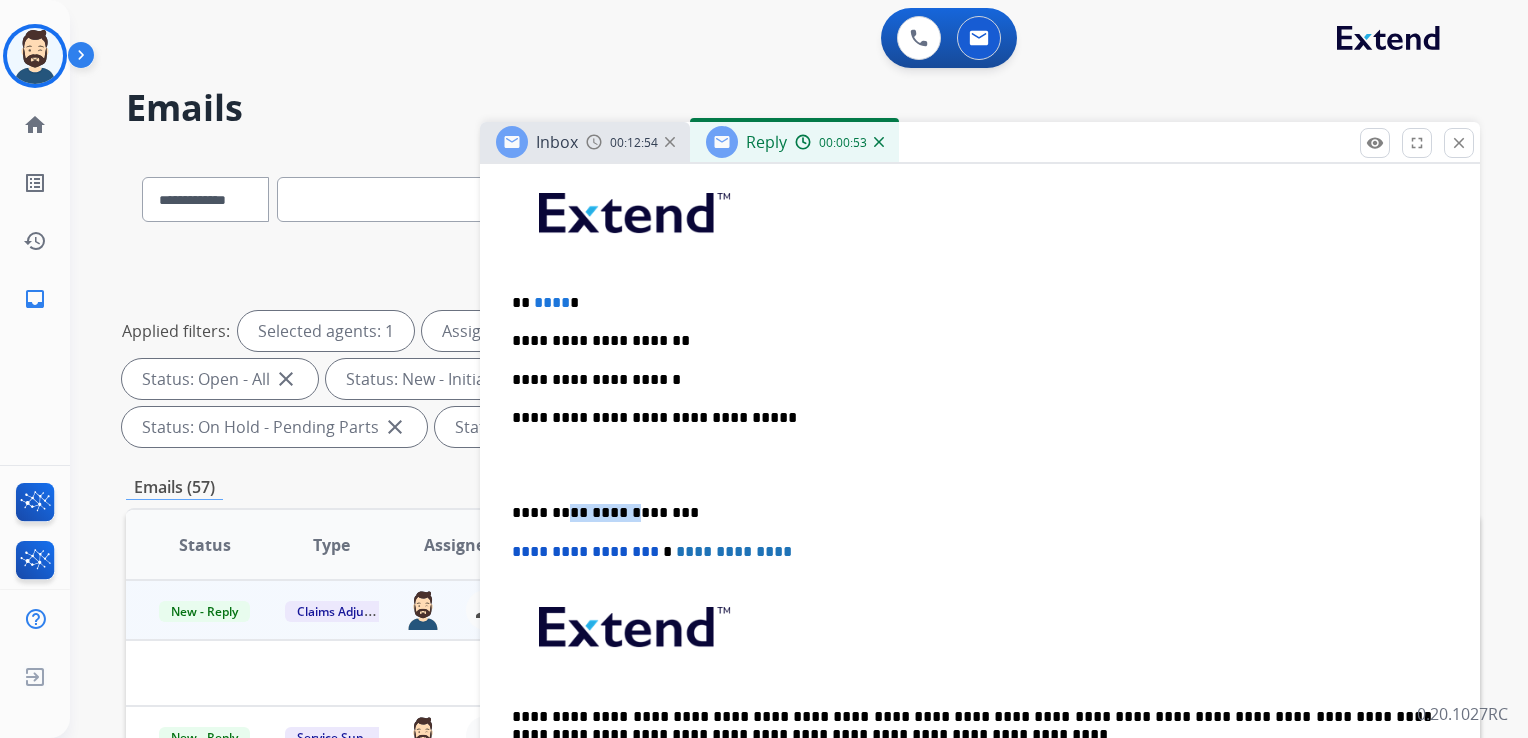 click on "**********" at bounding box center [972, 513] 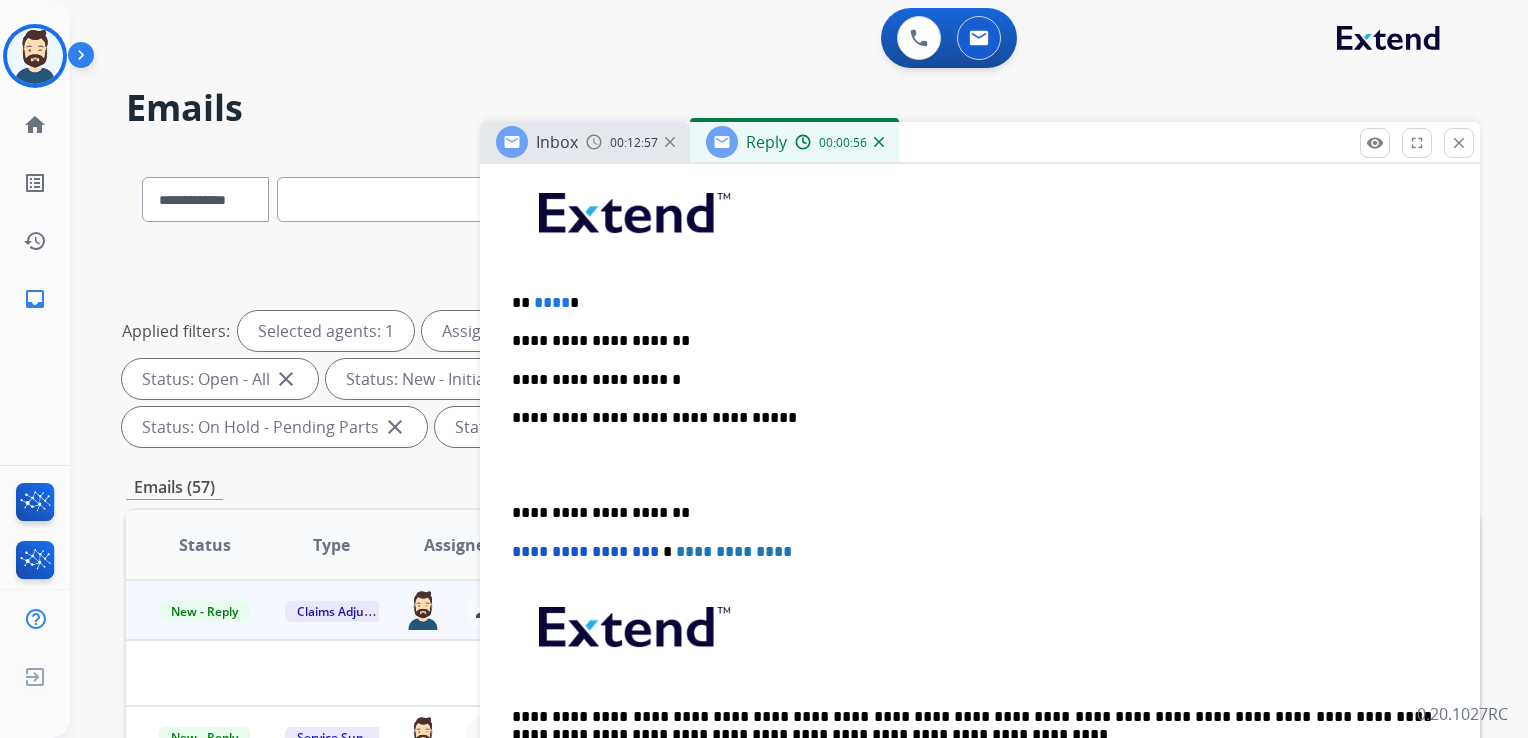 click on "**********" at bounding box center (585, 551) 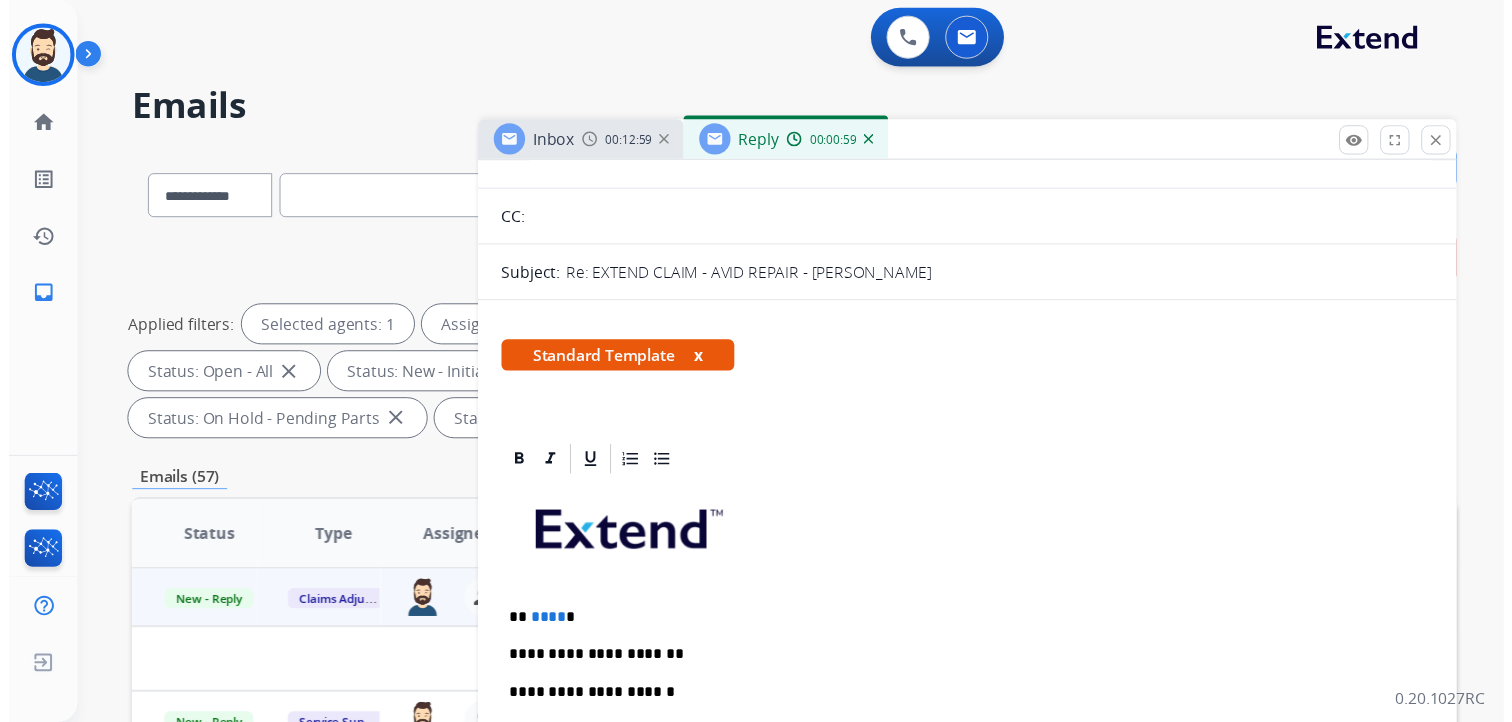 scroll, scrollTop: 0, scrollLeft: 0, axis: both 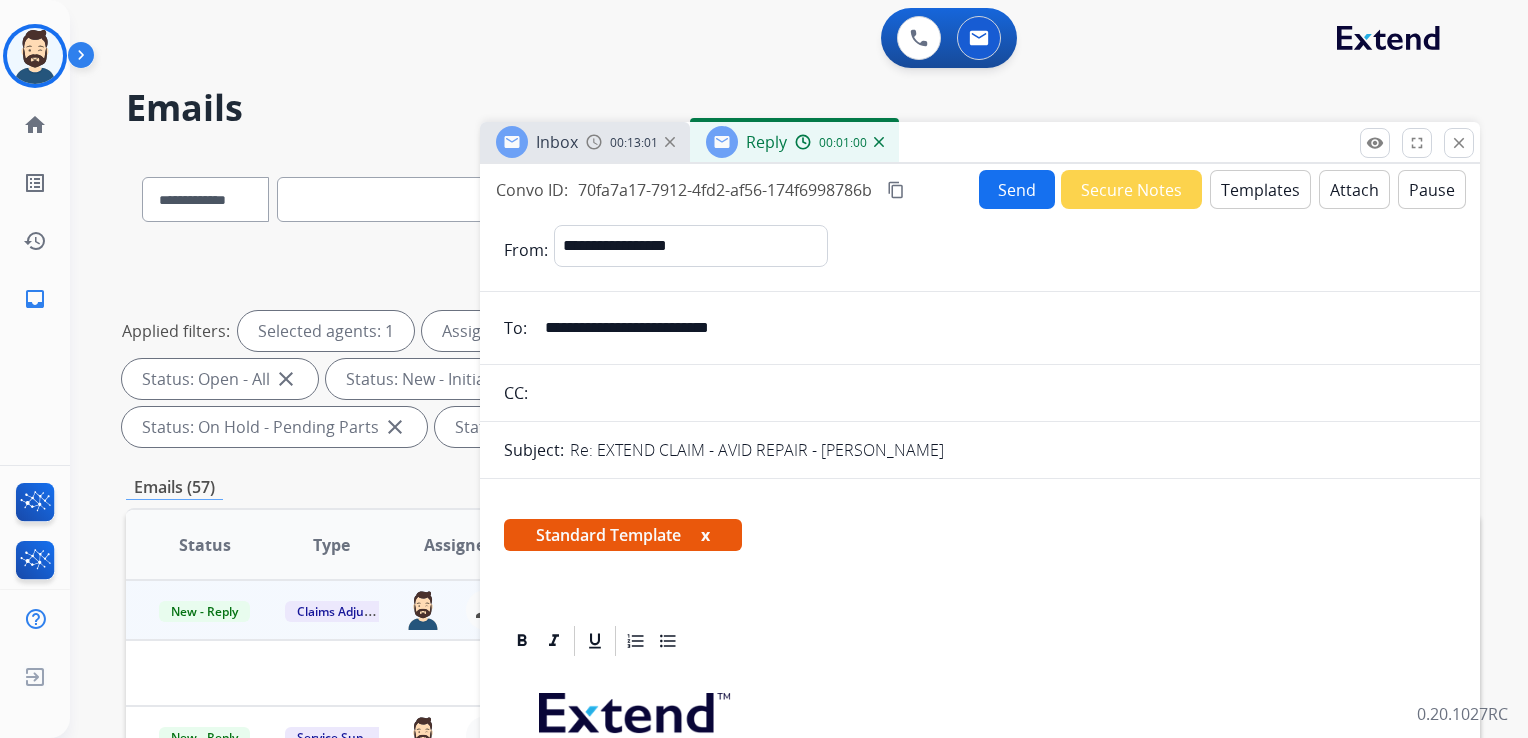 click on "Send" at bounding box center (1017, 189) 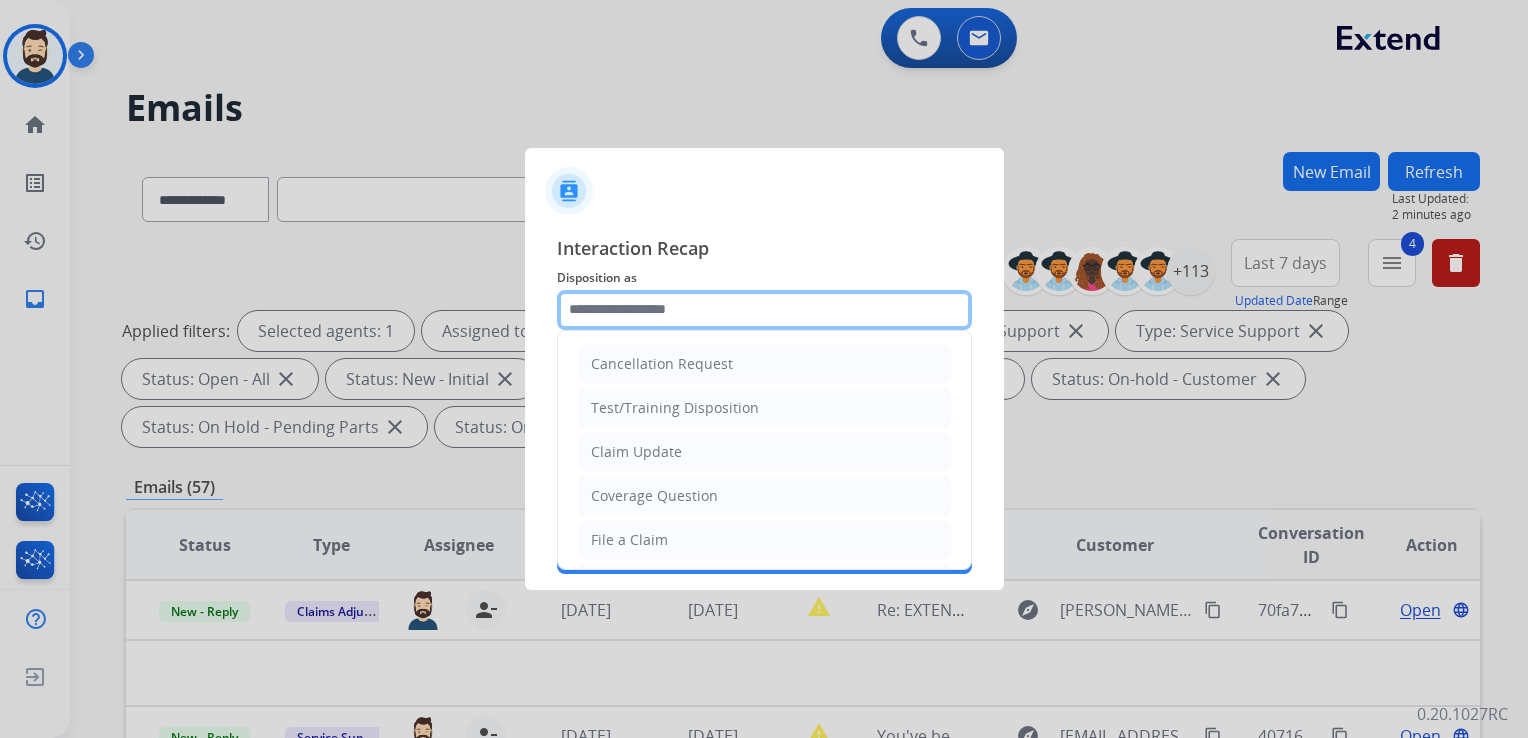click 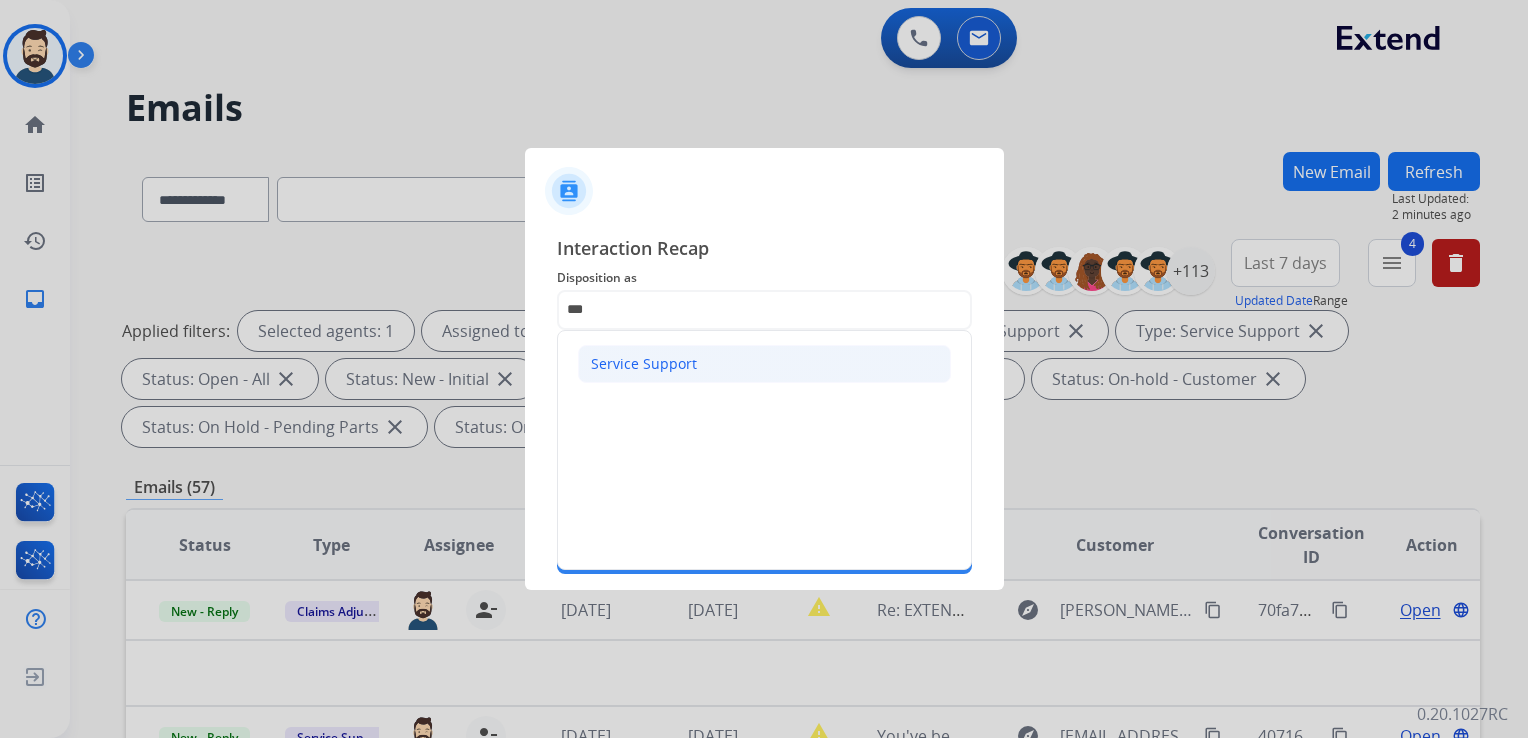 click on "Service Support" 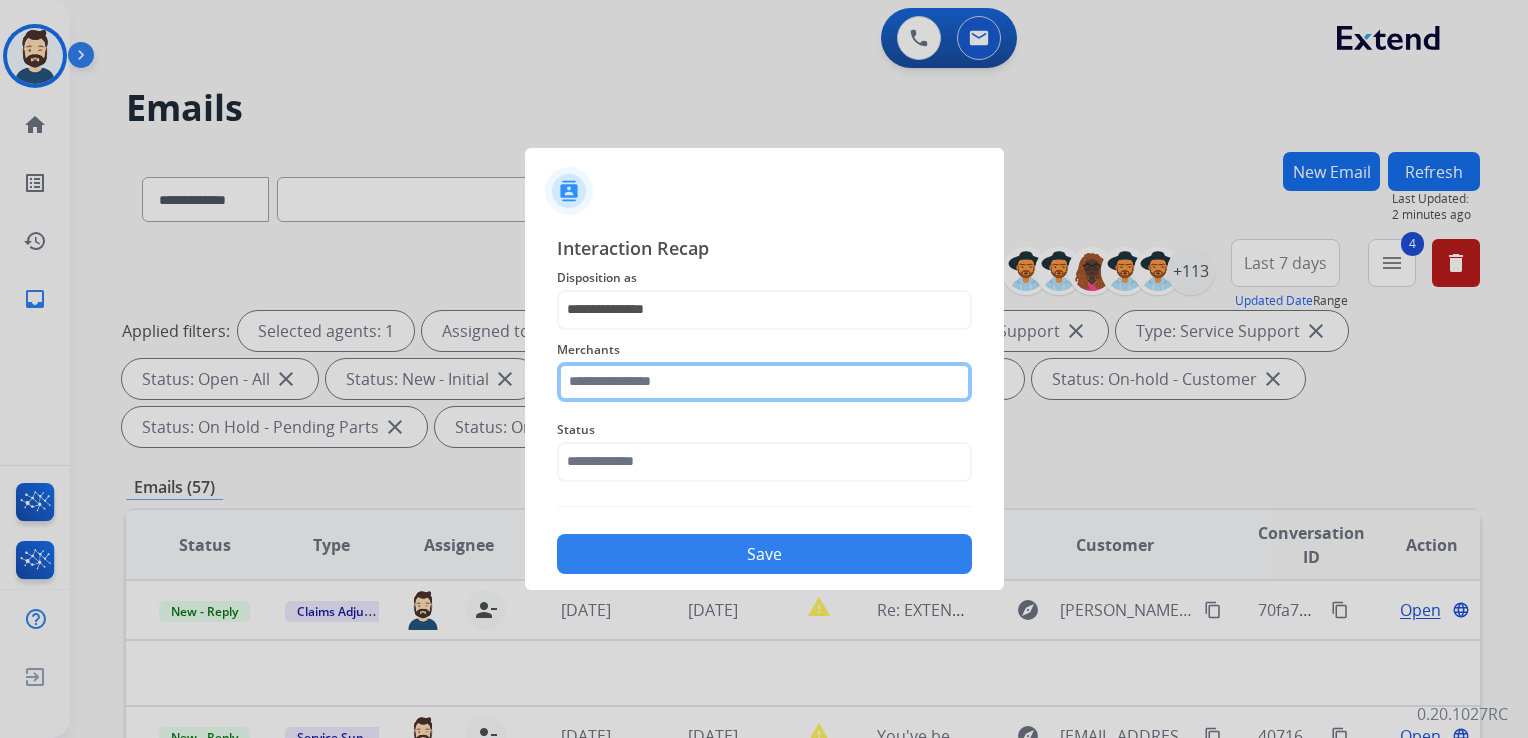 click 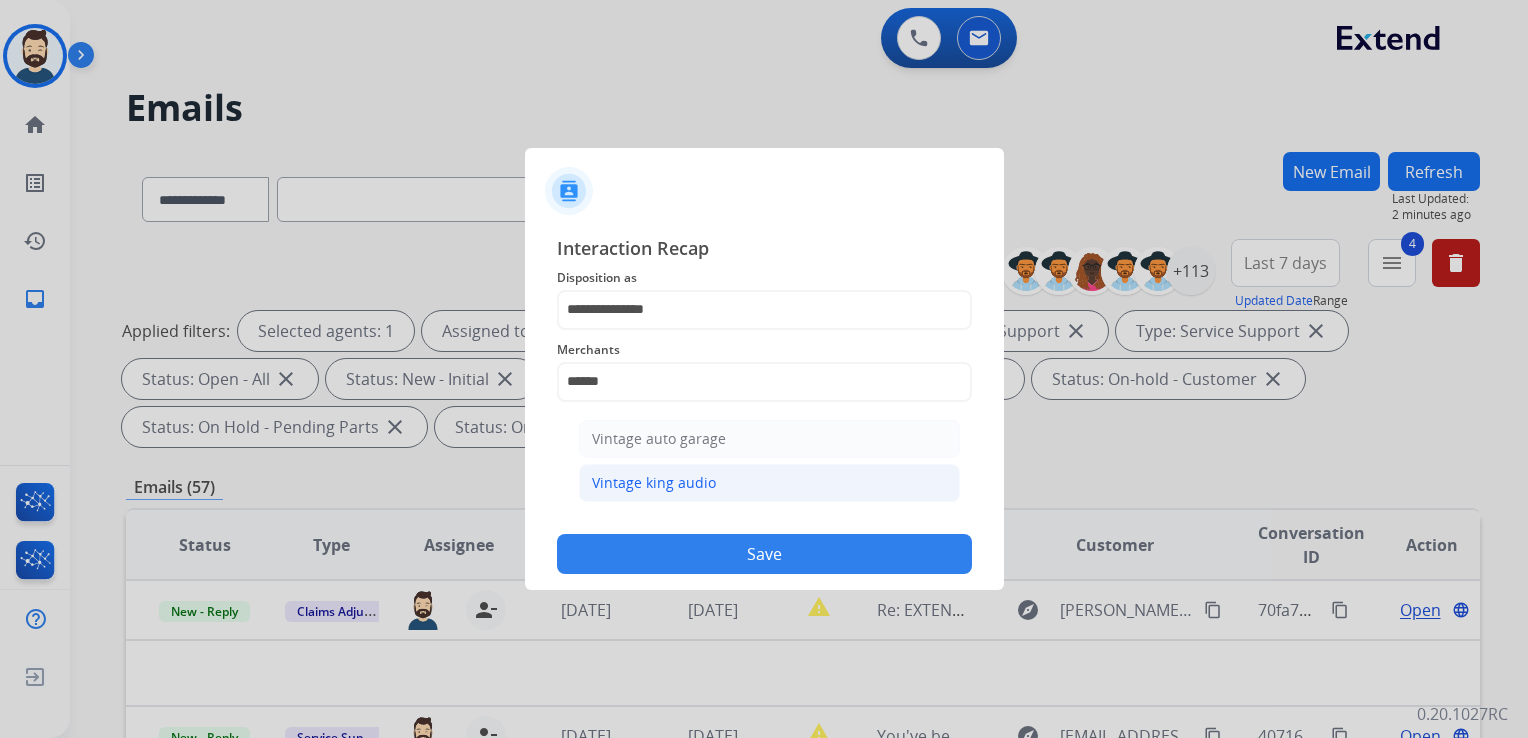 click on "Vintage king audio" 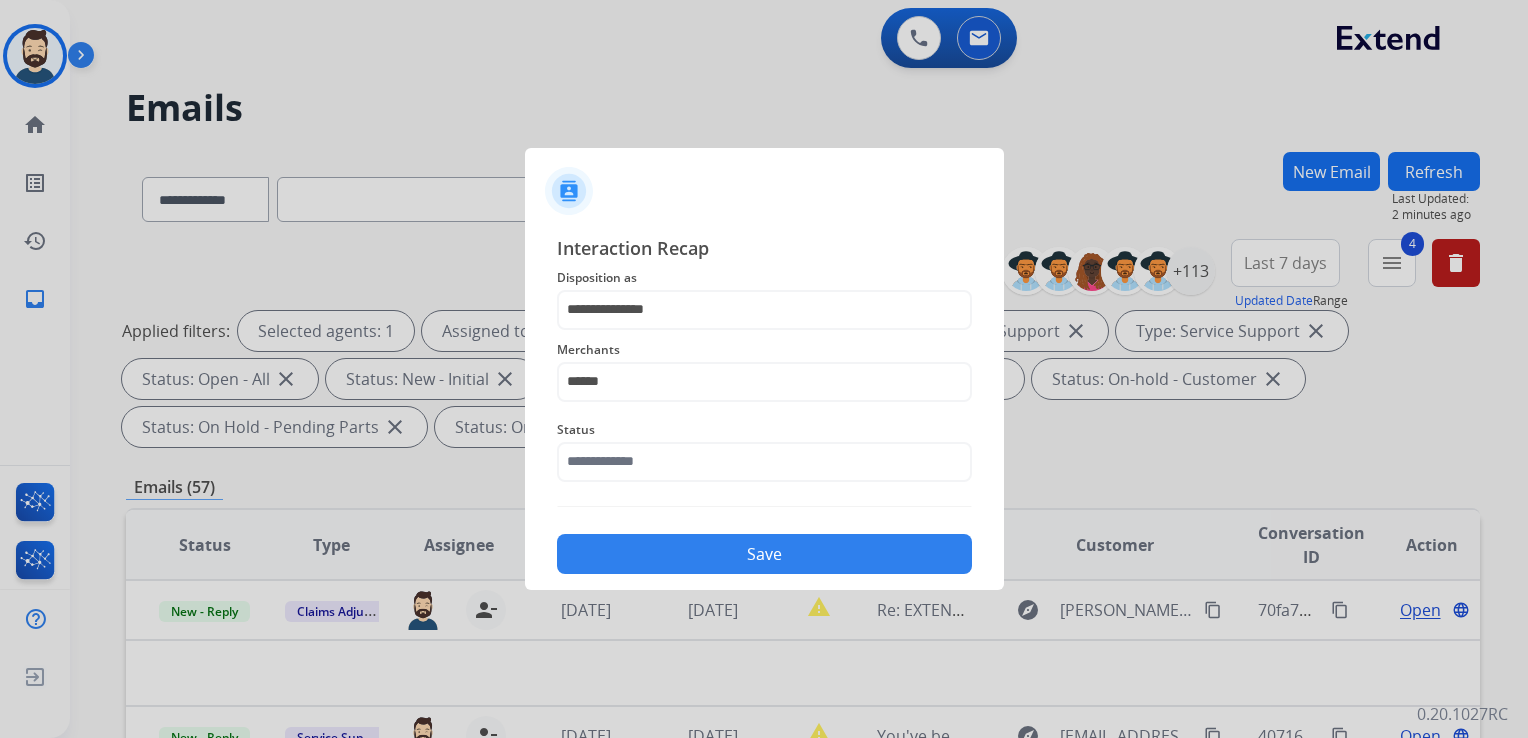 type on "**********" 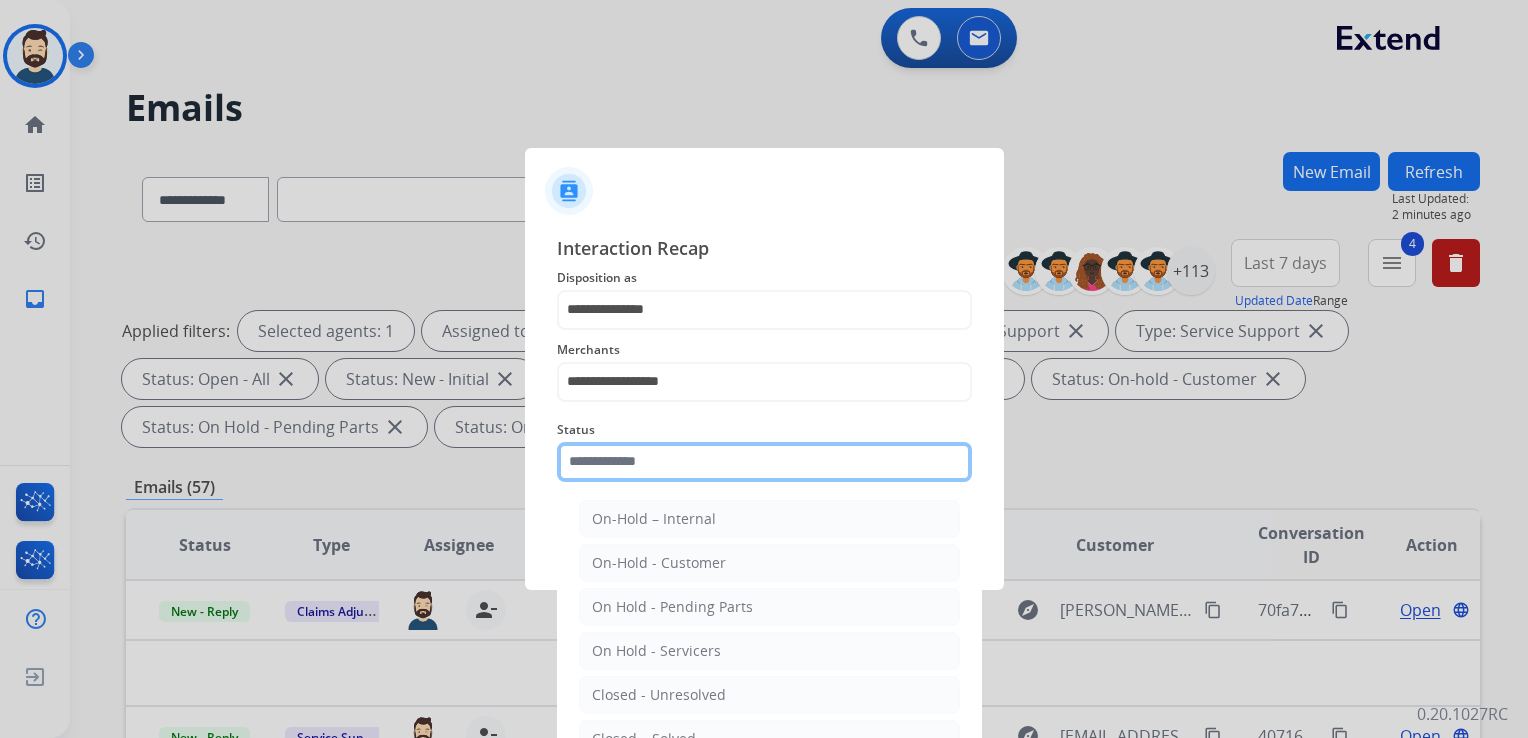 click 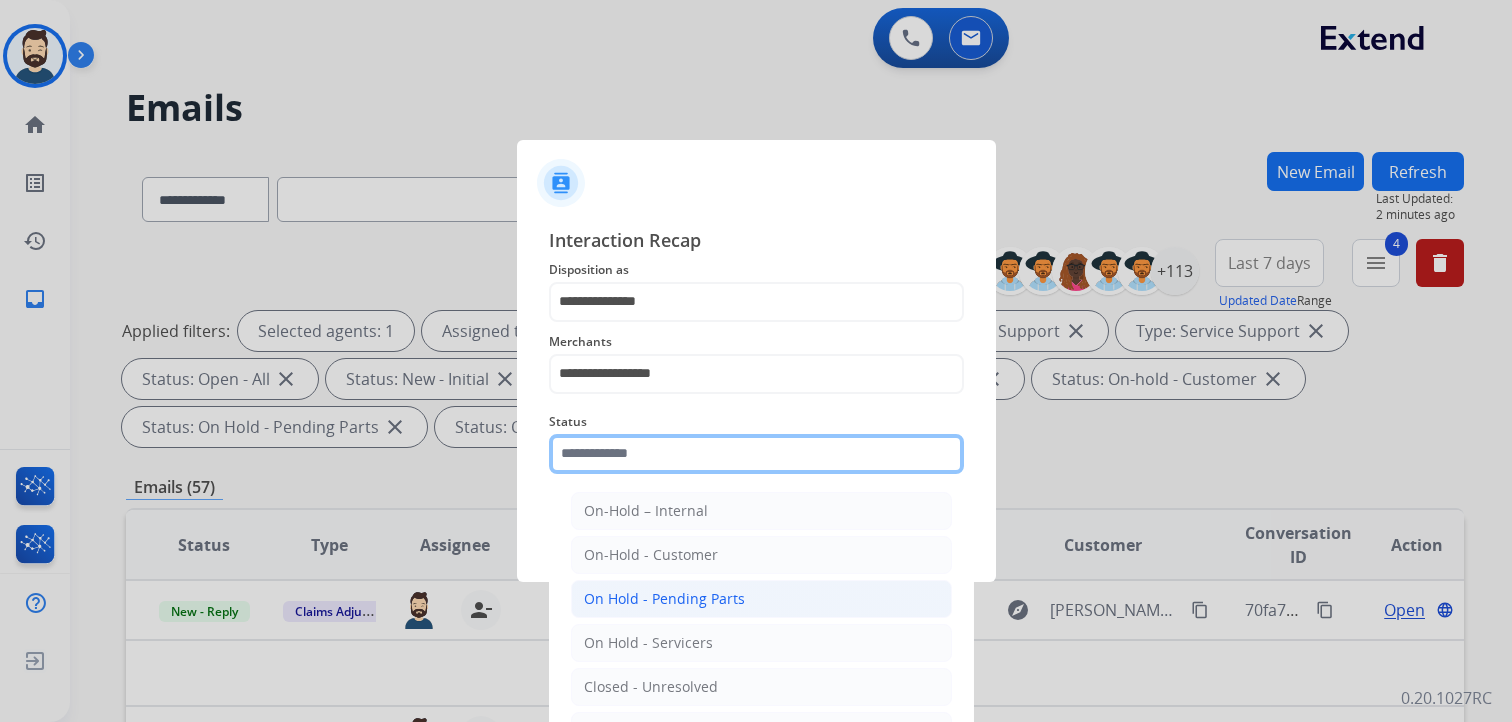 scroll, scrollTop: 59, scrollLeft: 0, axis: vertical 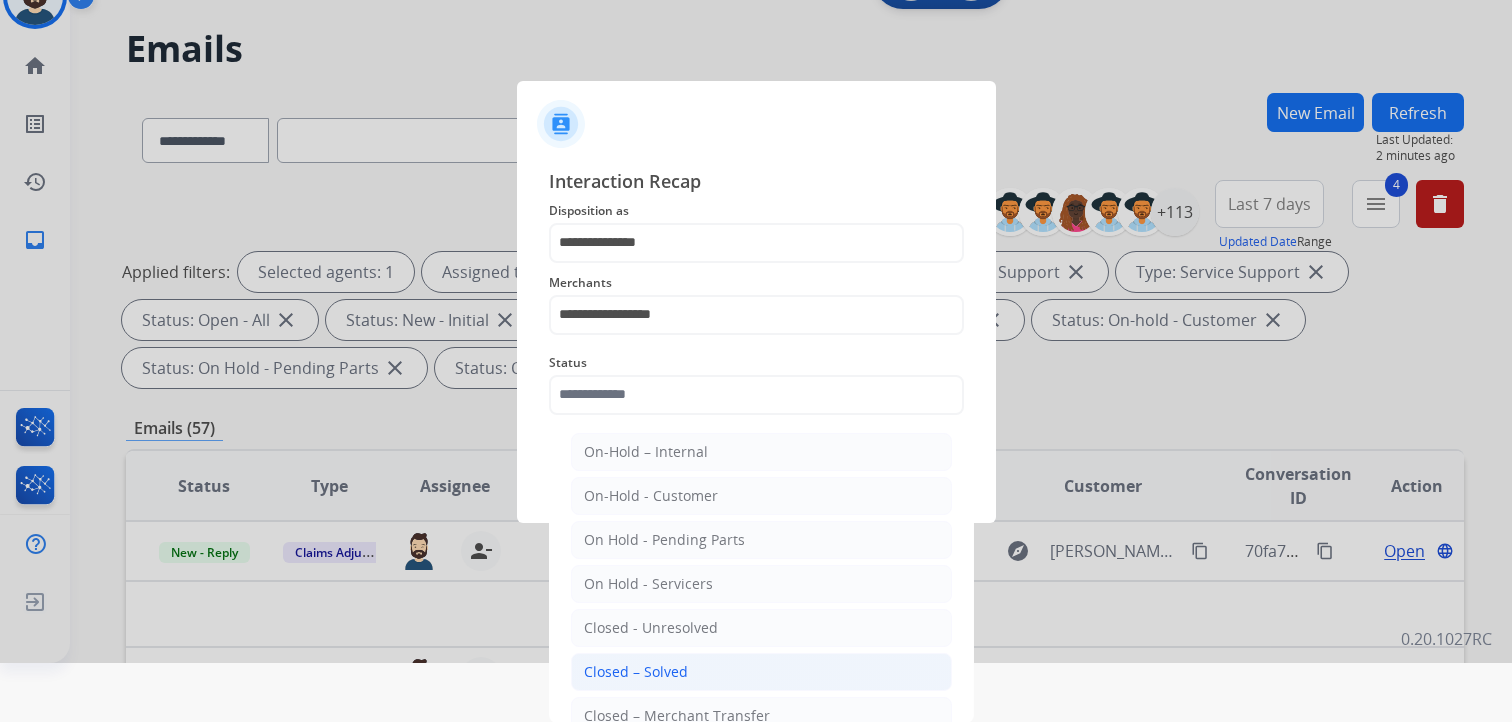 click on "Closed – Solved" 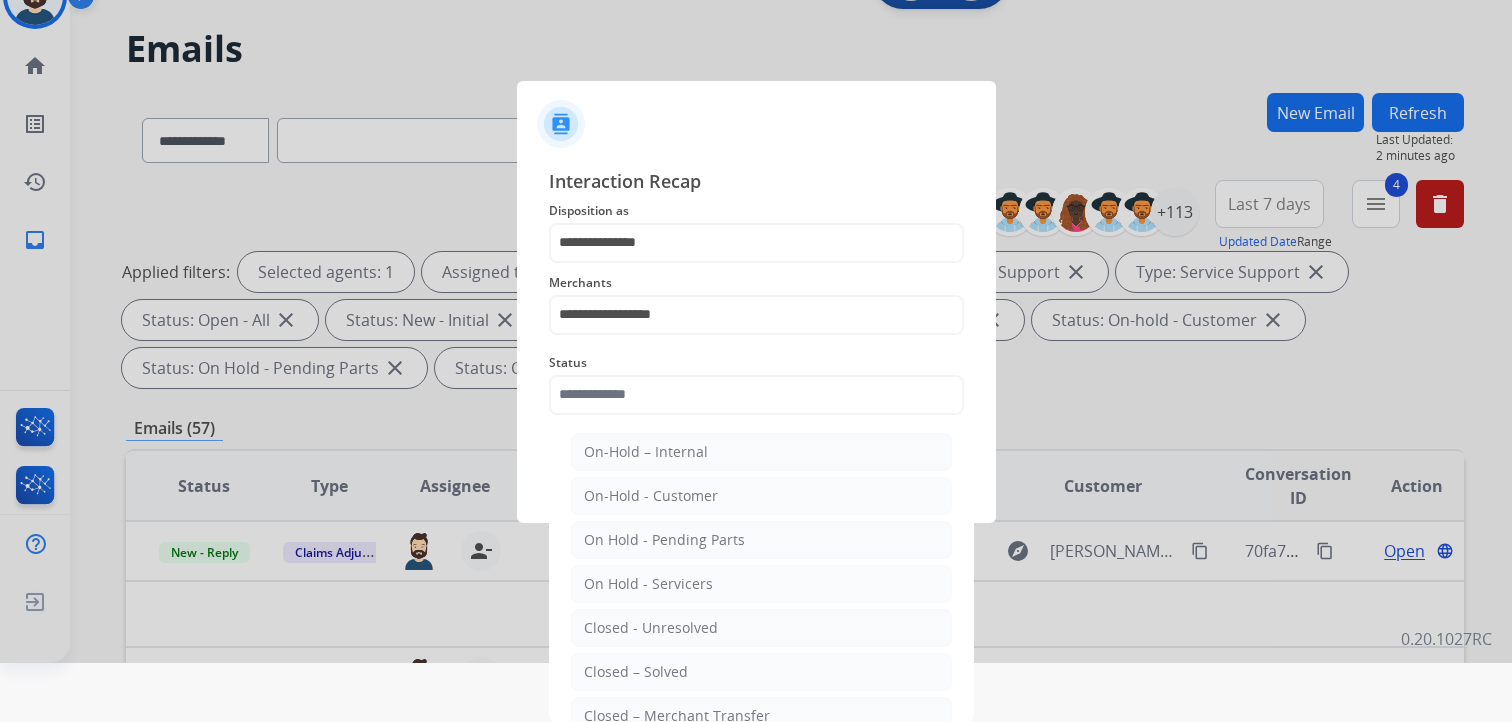 type on "**********" 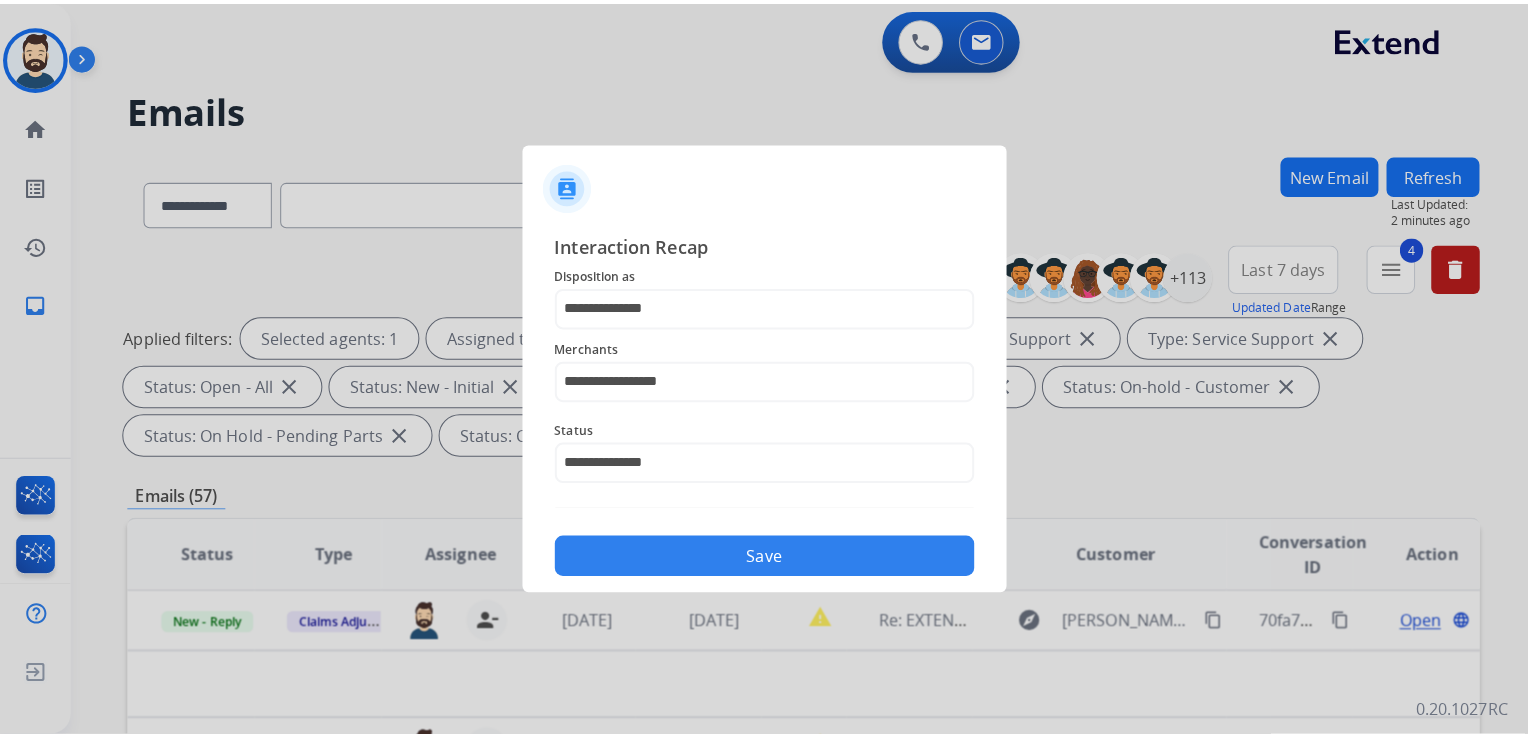 scroll, scrollTop: 0, scrollLeft: 0, axis: both 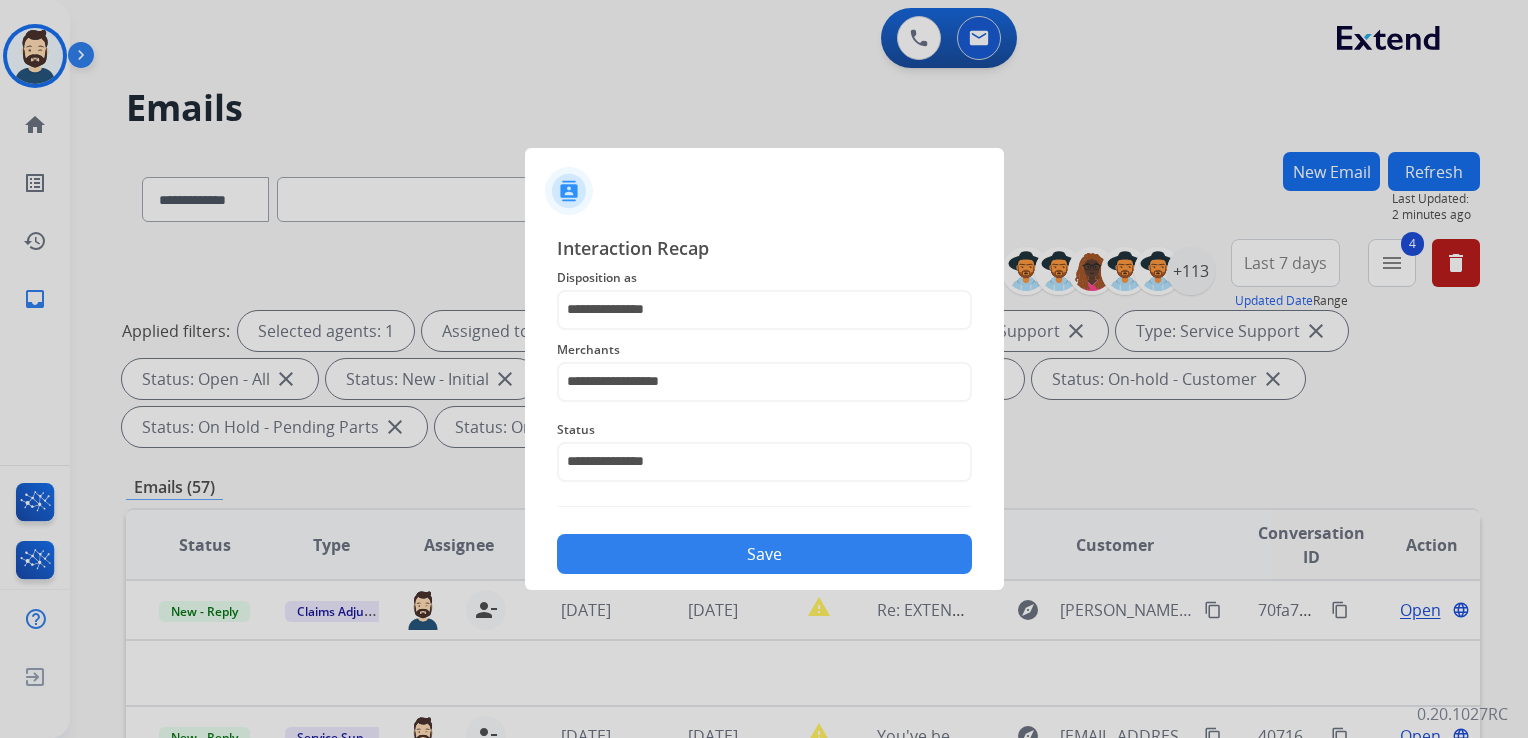 click on "Save" 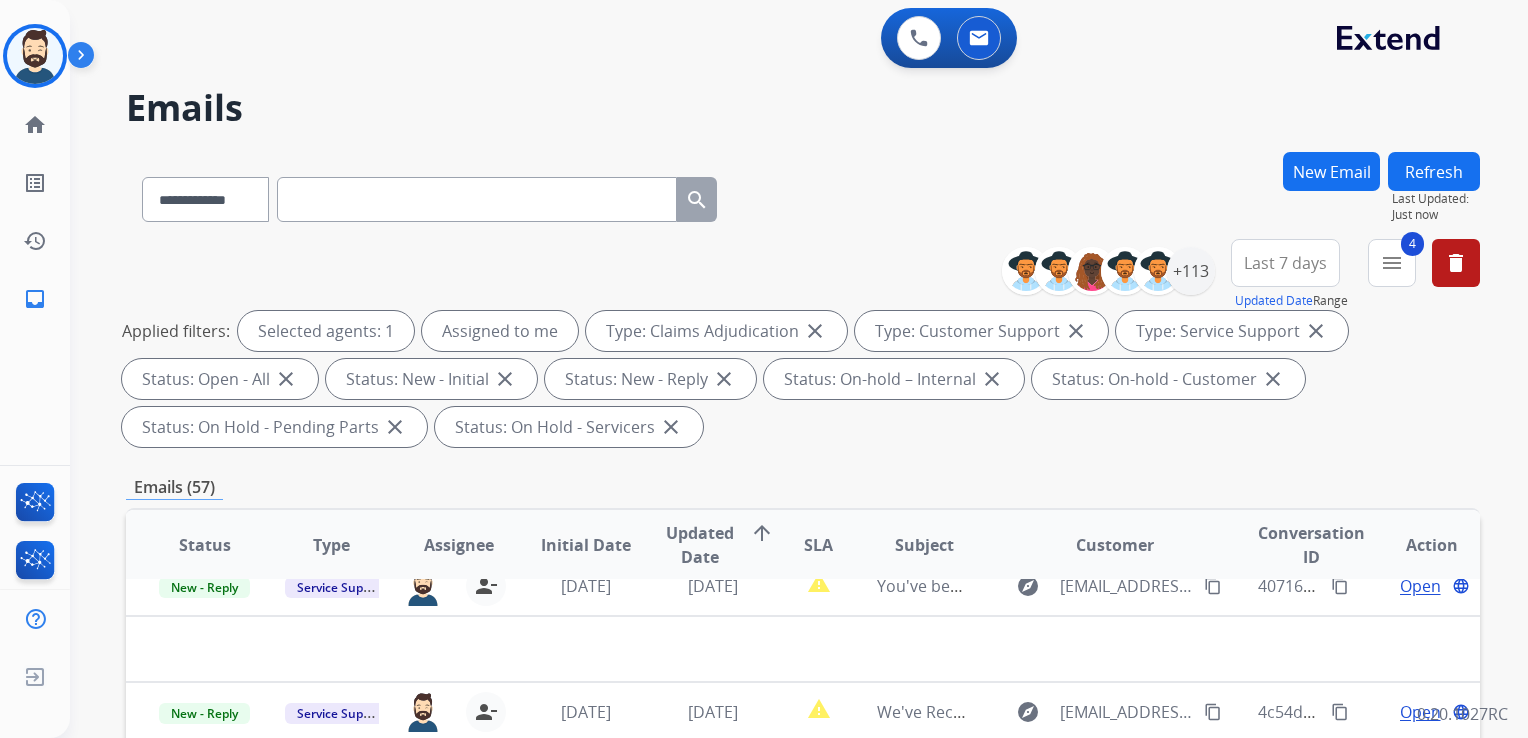 scroll, scrollTop: 0, scrollLeft: 0, axis: both 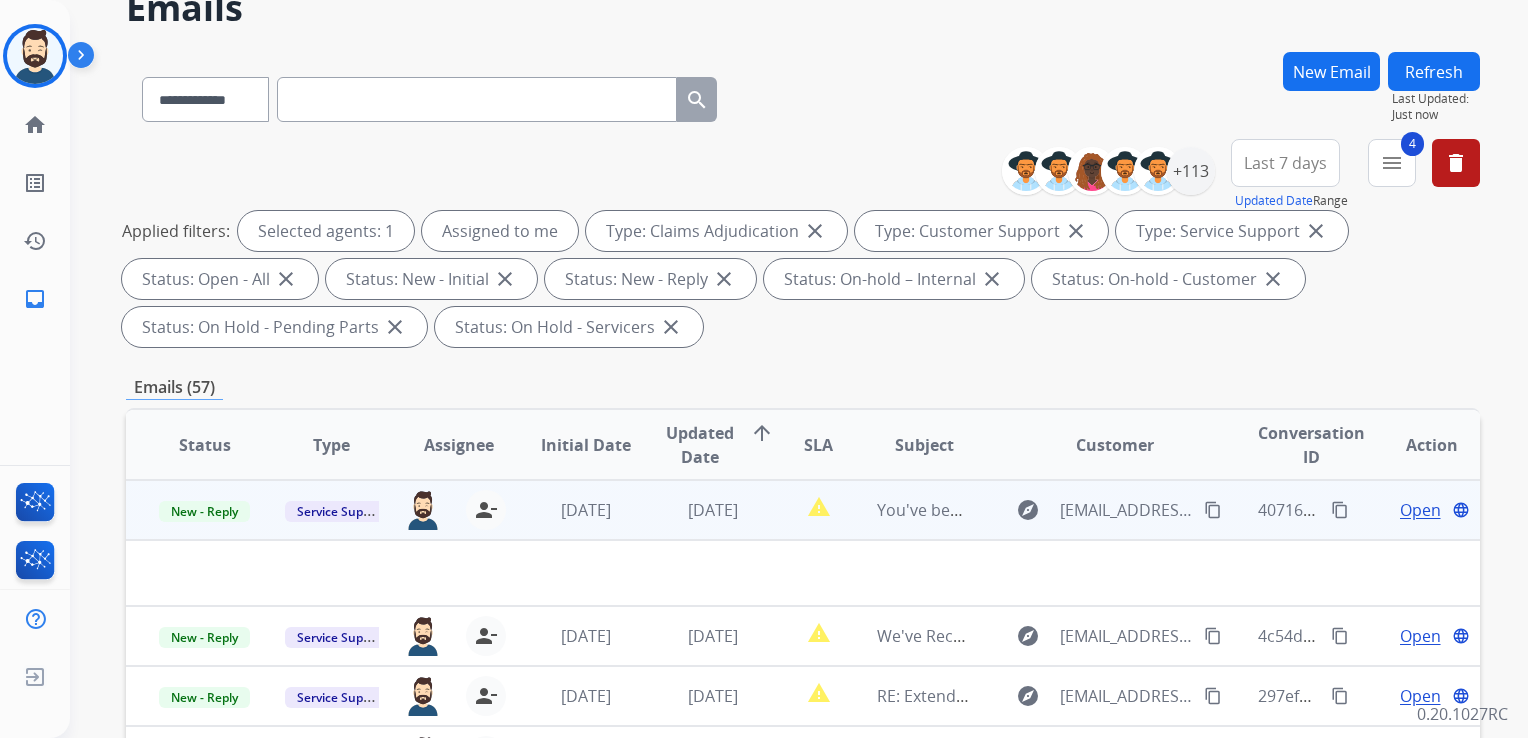 click on "[DATE]" at bounding box center (697, 510) 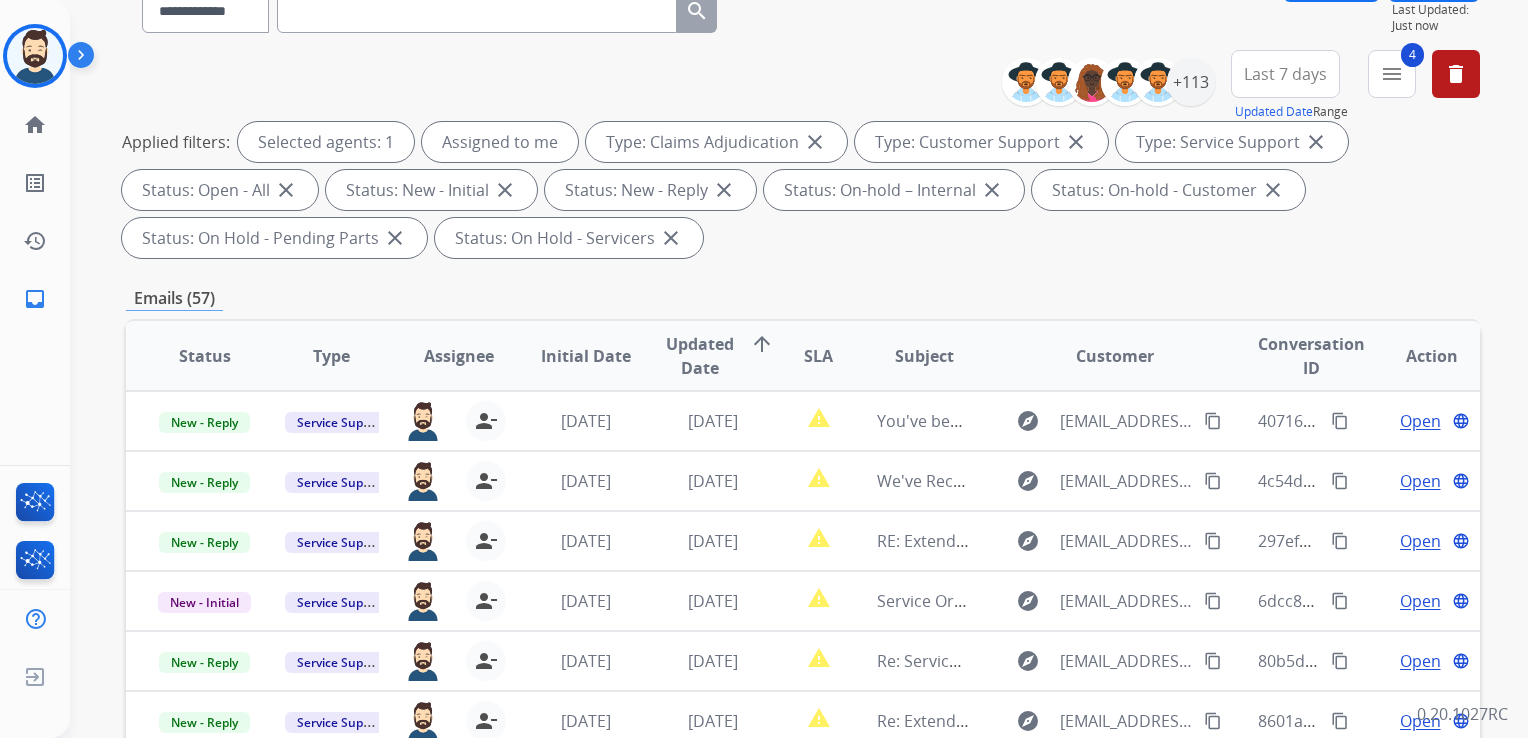 scroll, scrollTop: 400, scrollLeft: 0, axis: vertical 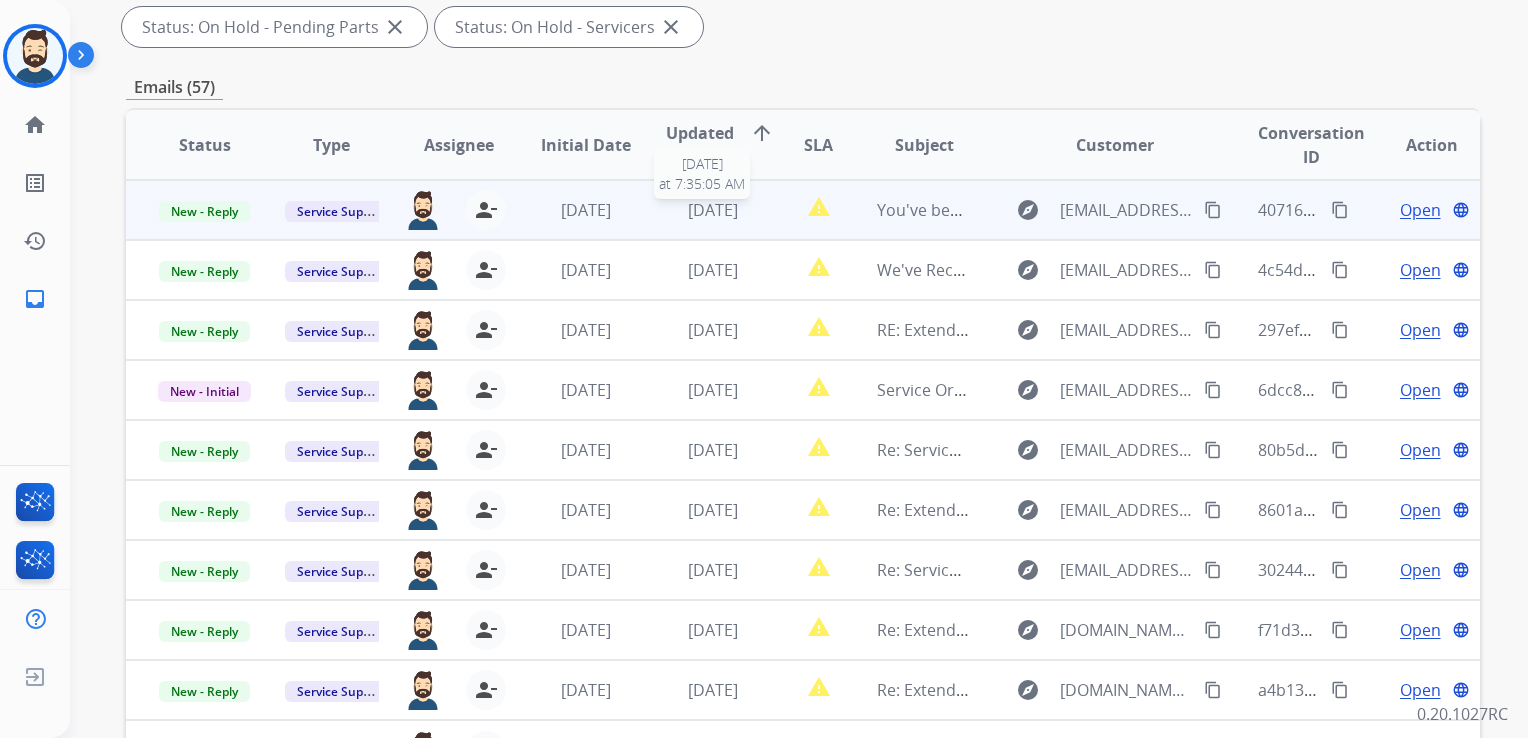 click on "[DATE]" at bounding box center (713, 210) 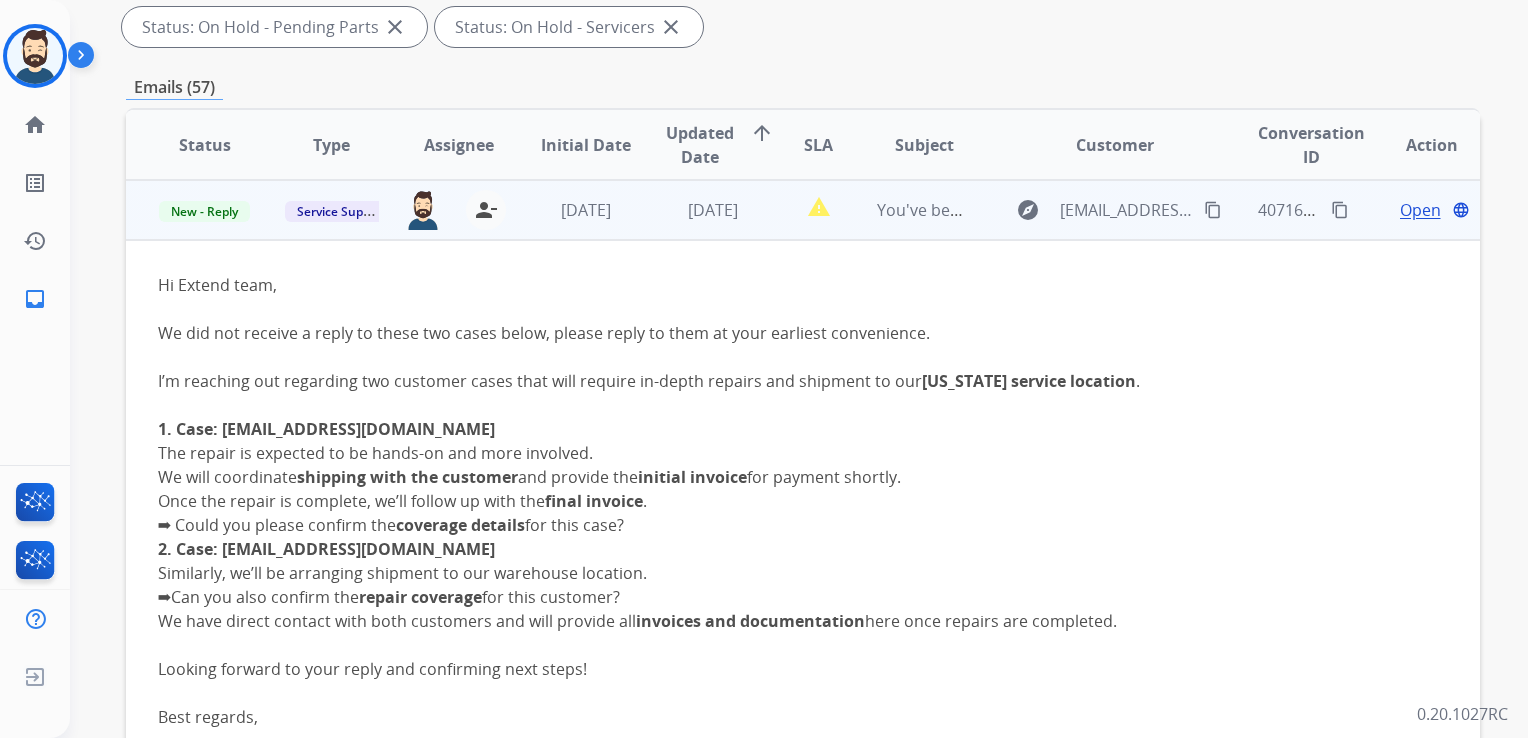 click on "Open" at bounding box center (1420, 210) 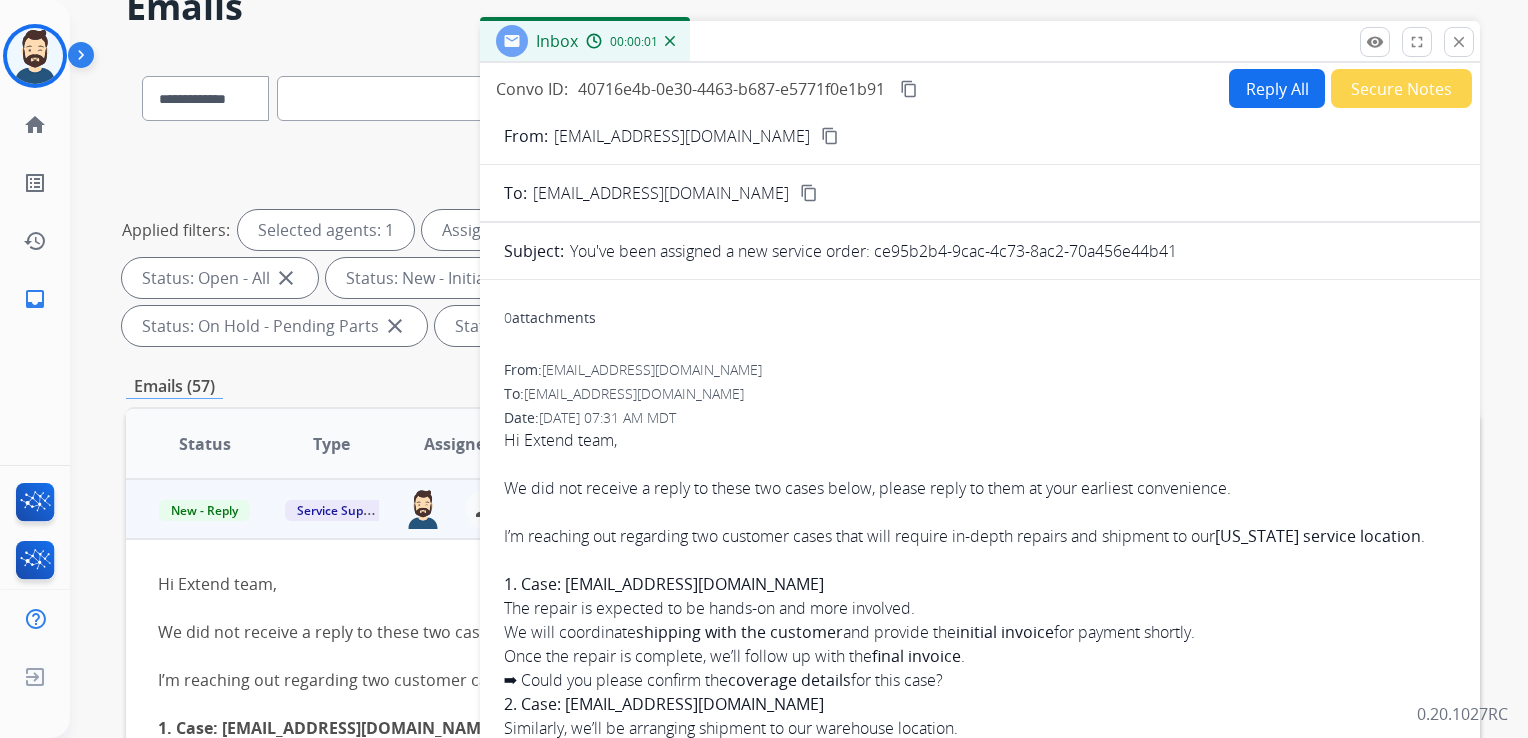 scroll, scrollTop: 100, scrollLeft: 0, axis: vertical 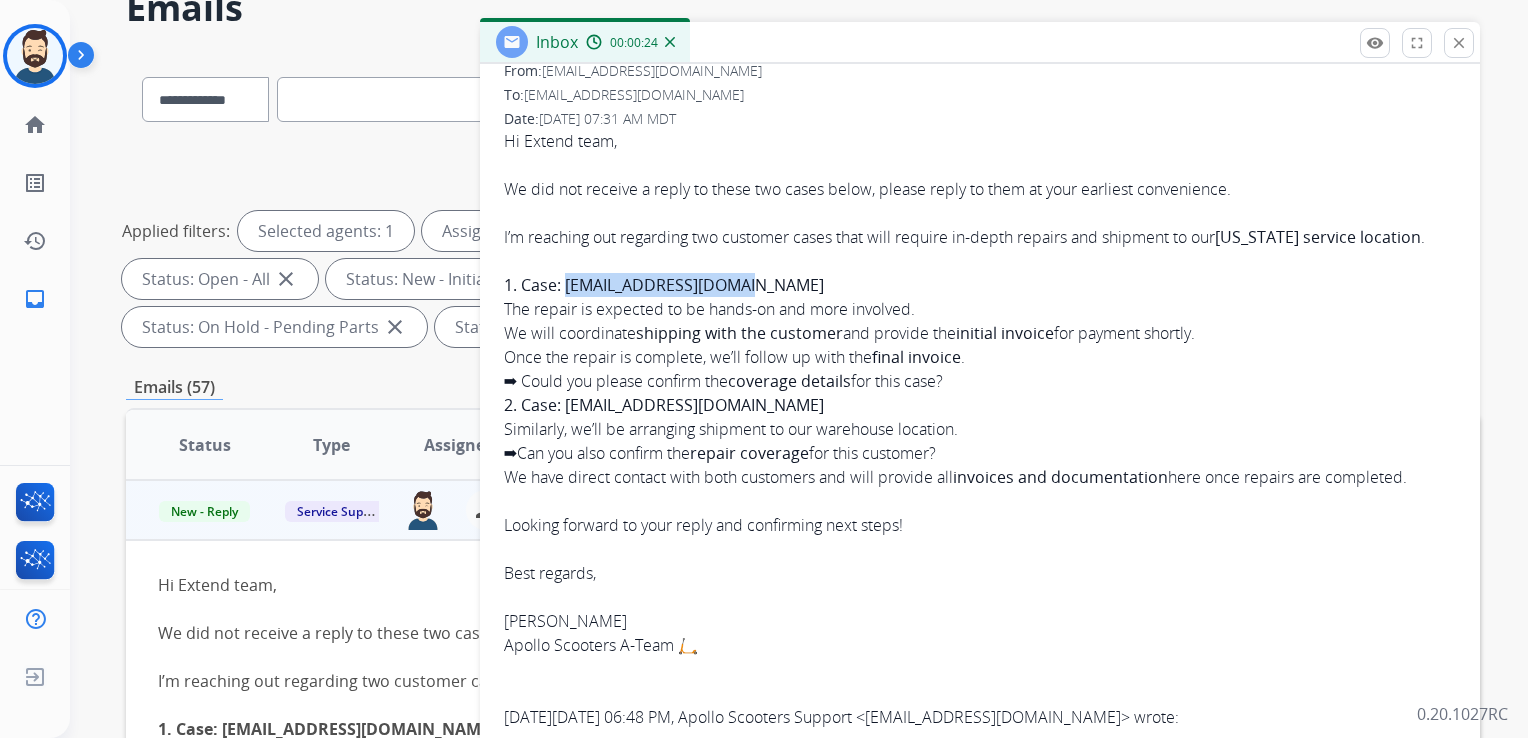 drag, startPoint x: 750, startPoint y: 285, endPoint x: 565, endPoint y: 292, distance: 185.13239 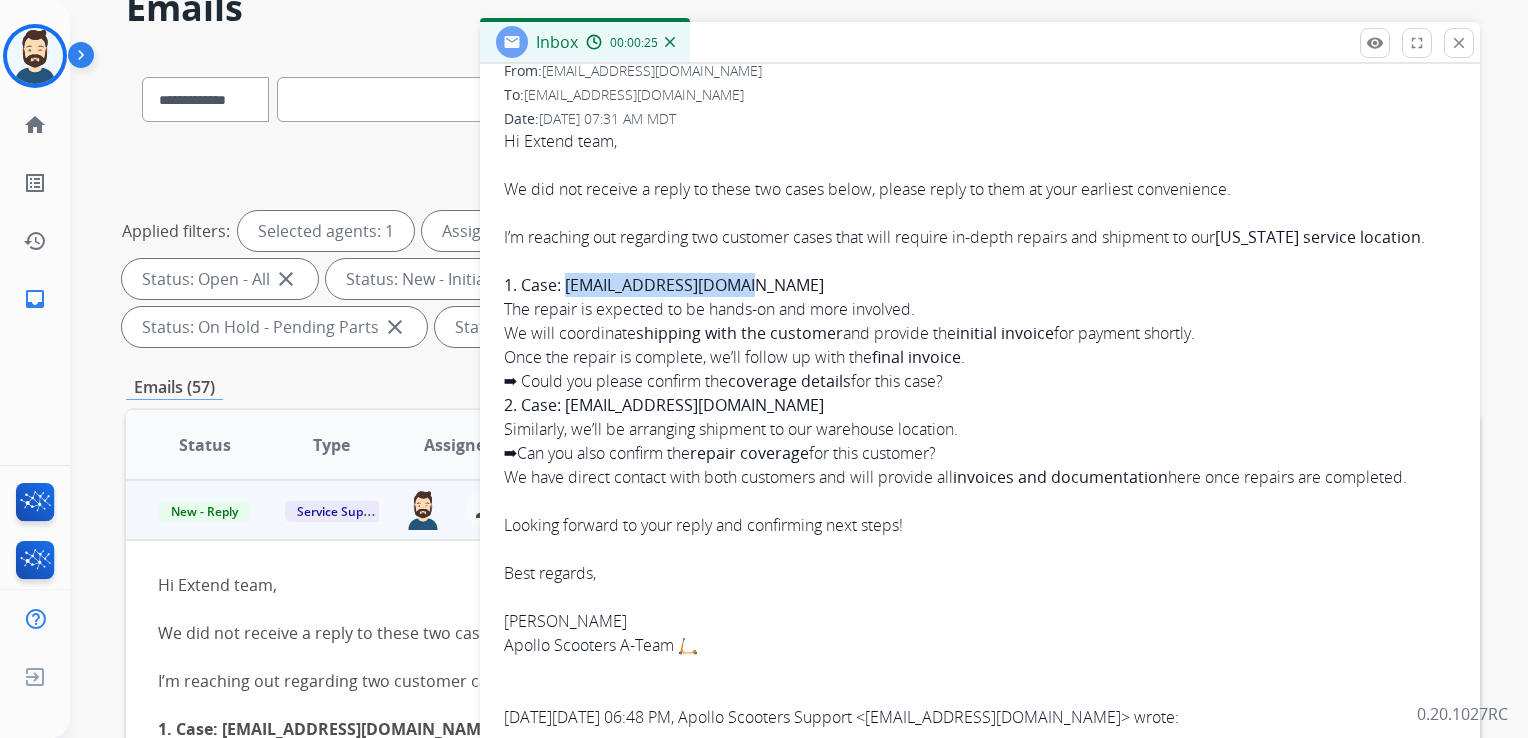 copy on "iraghavgarg@gmail.com" 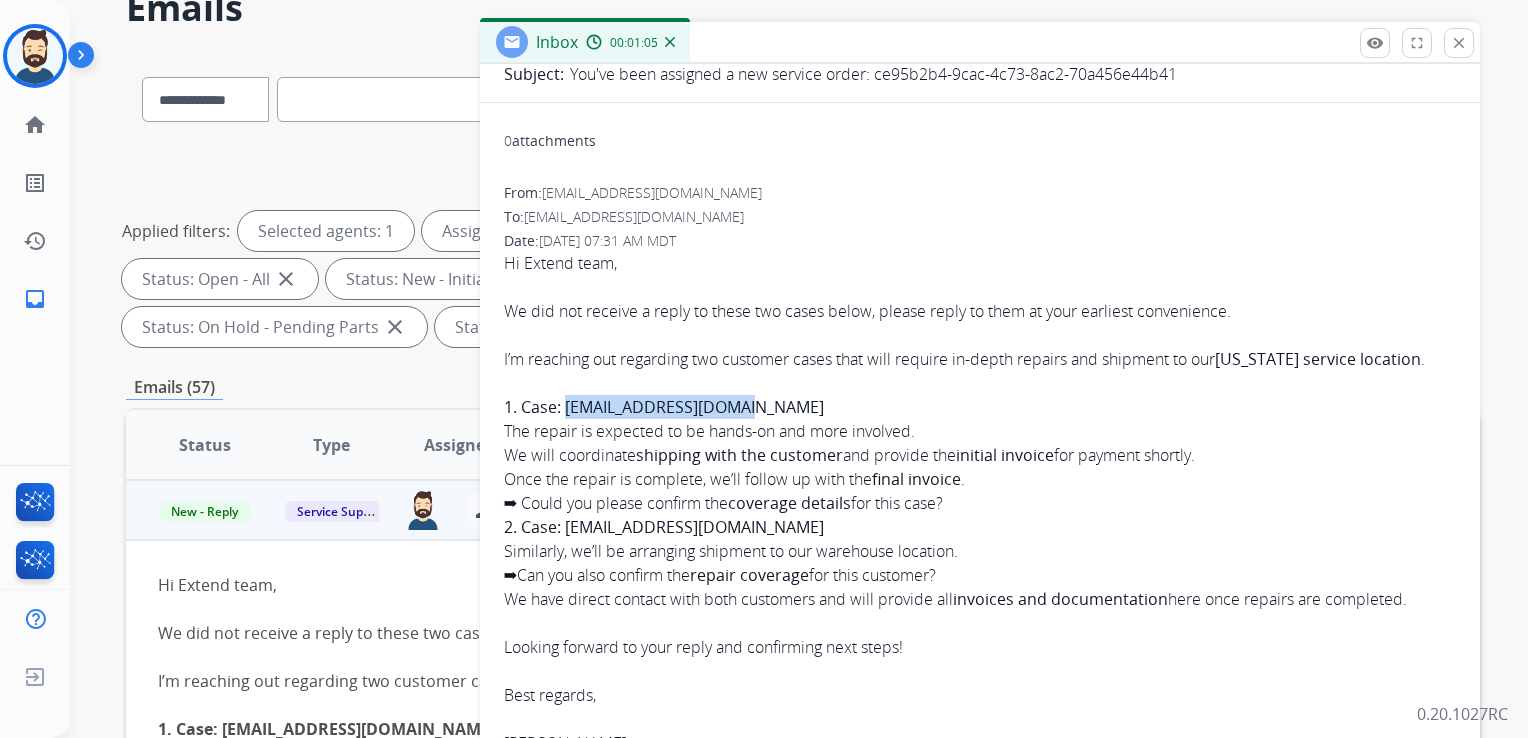 scroll, scrollTop: 0, scrollLeft: 0, axis: both 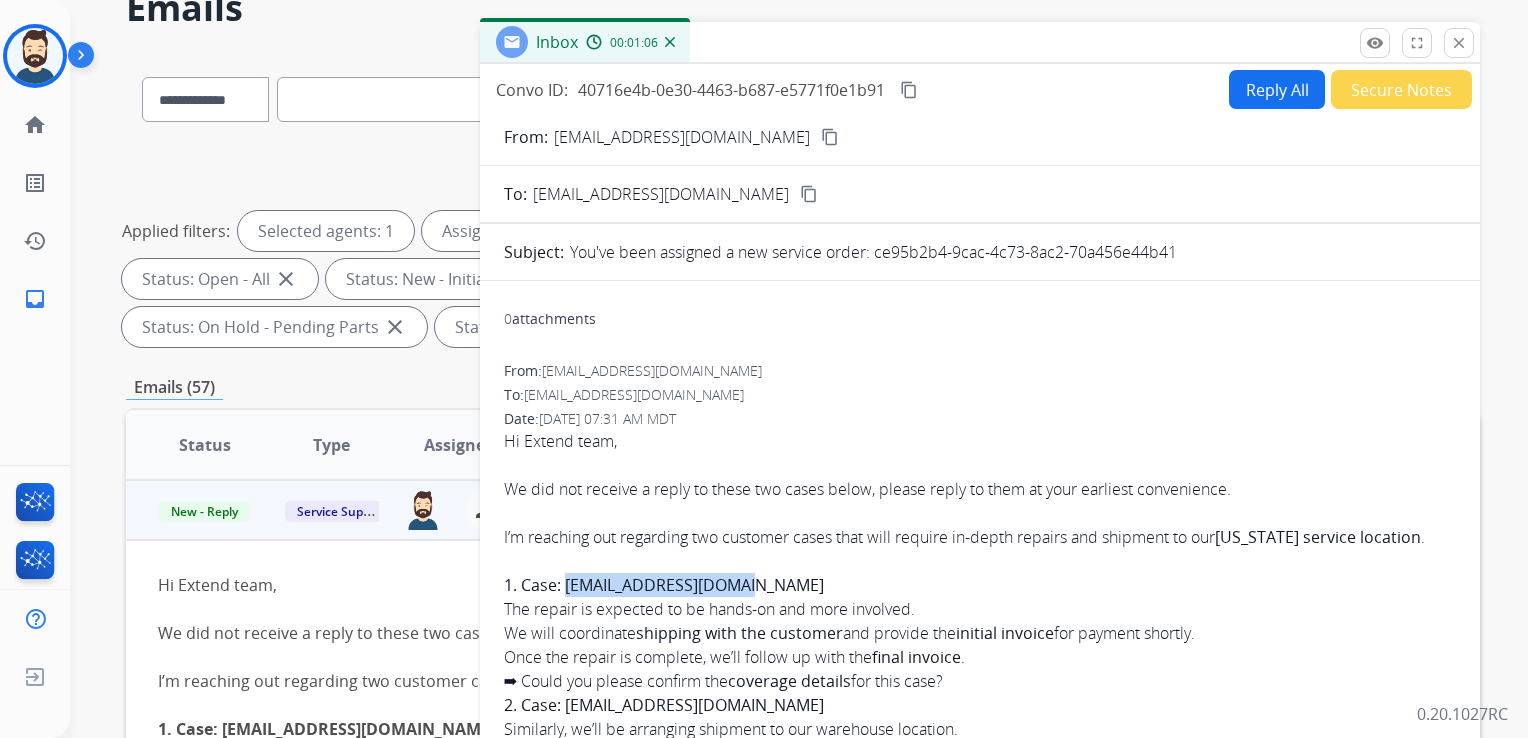 click on "Reply All" at bounding box center [1277, 89] 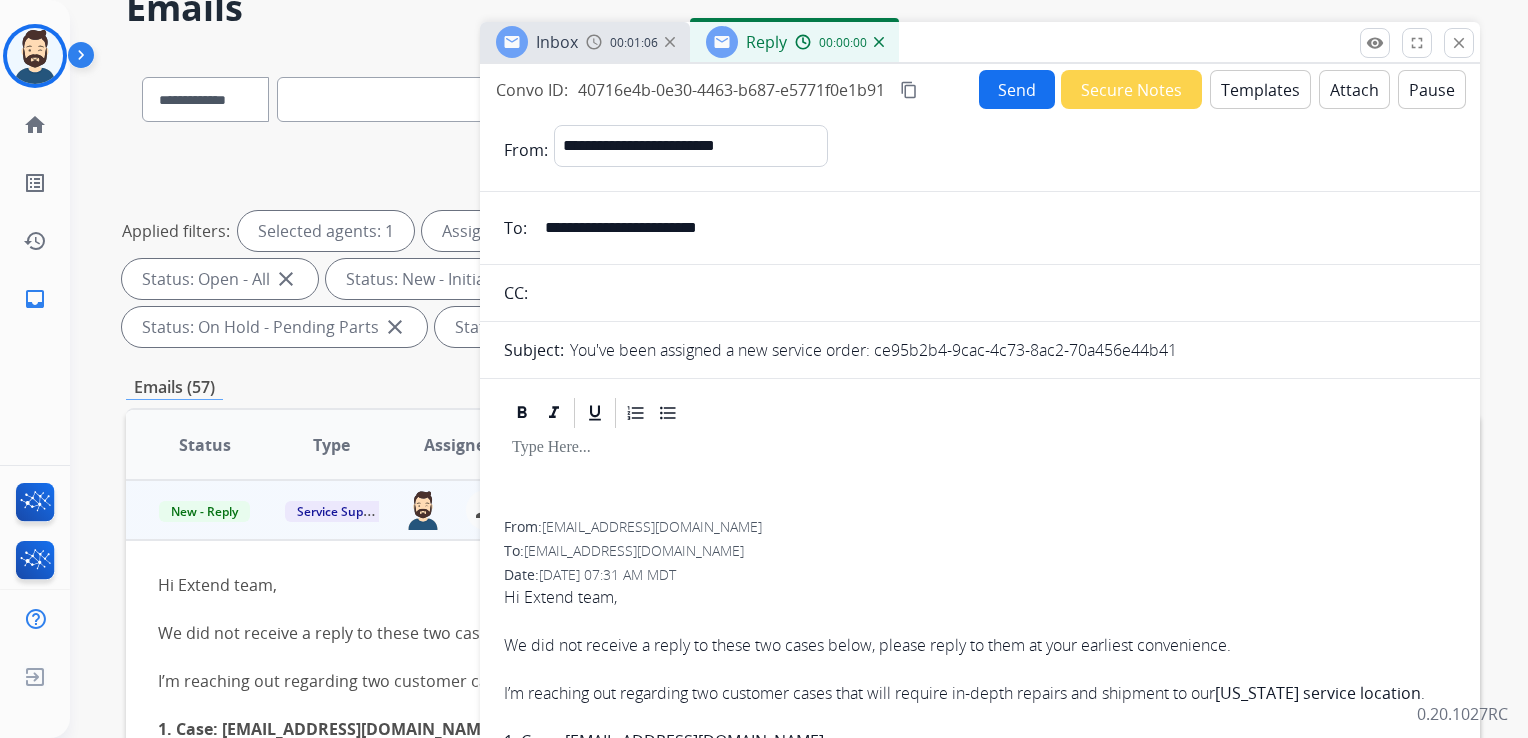 click on "Templates" at bounding box center (1260, 89) 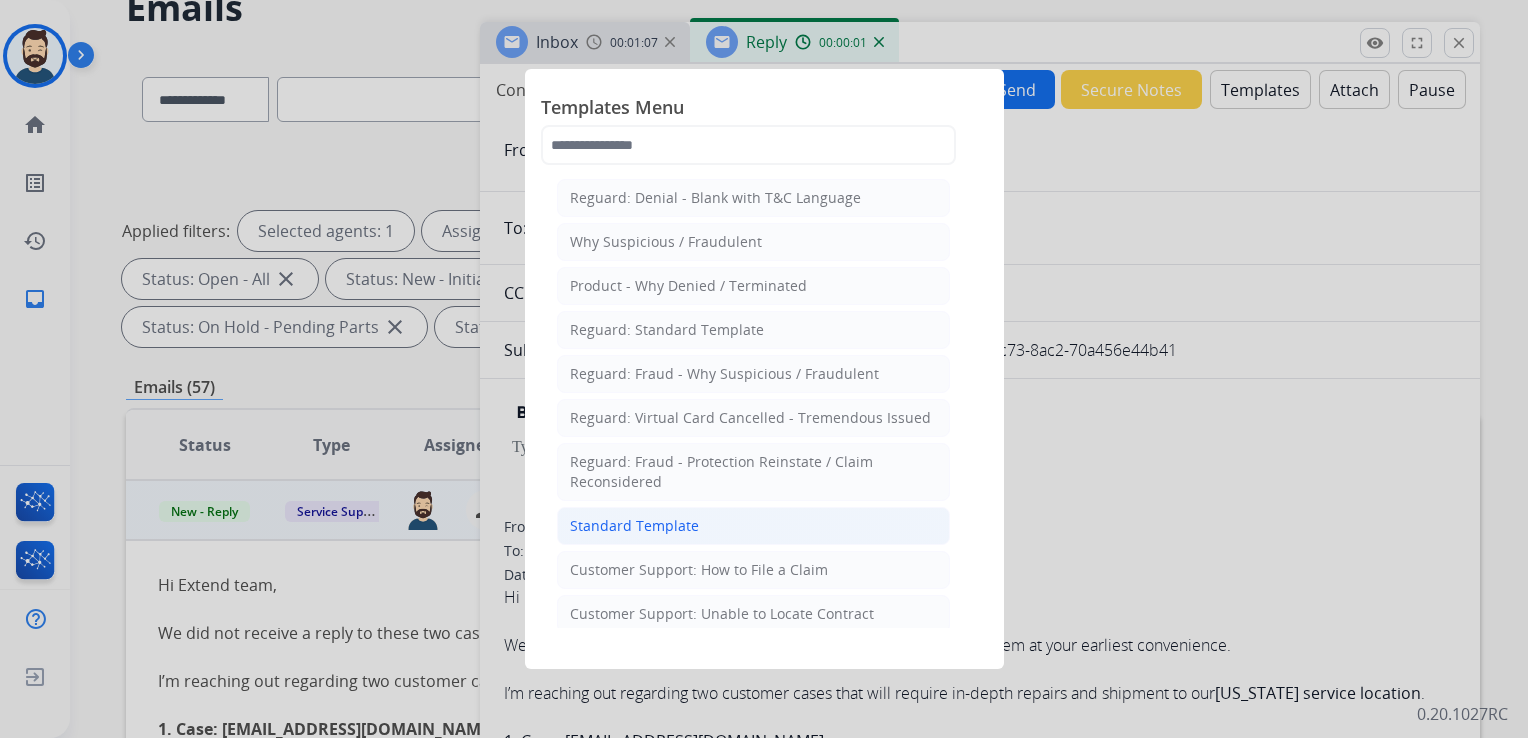 click on "Standard Template" 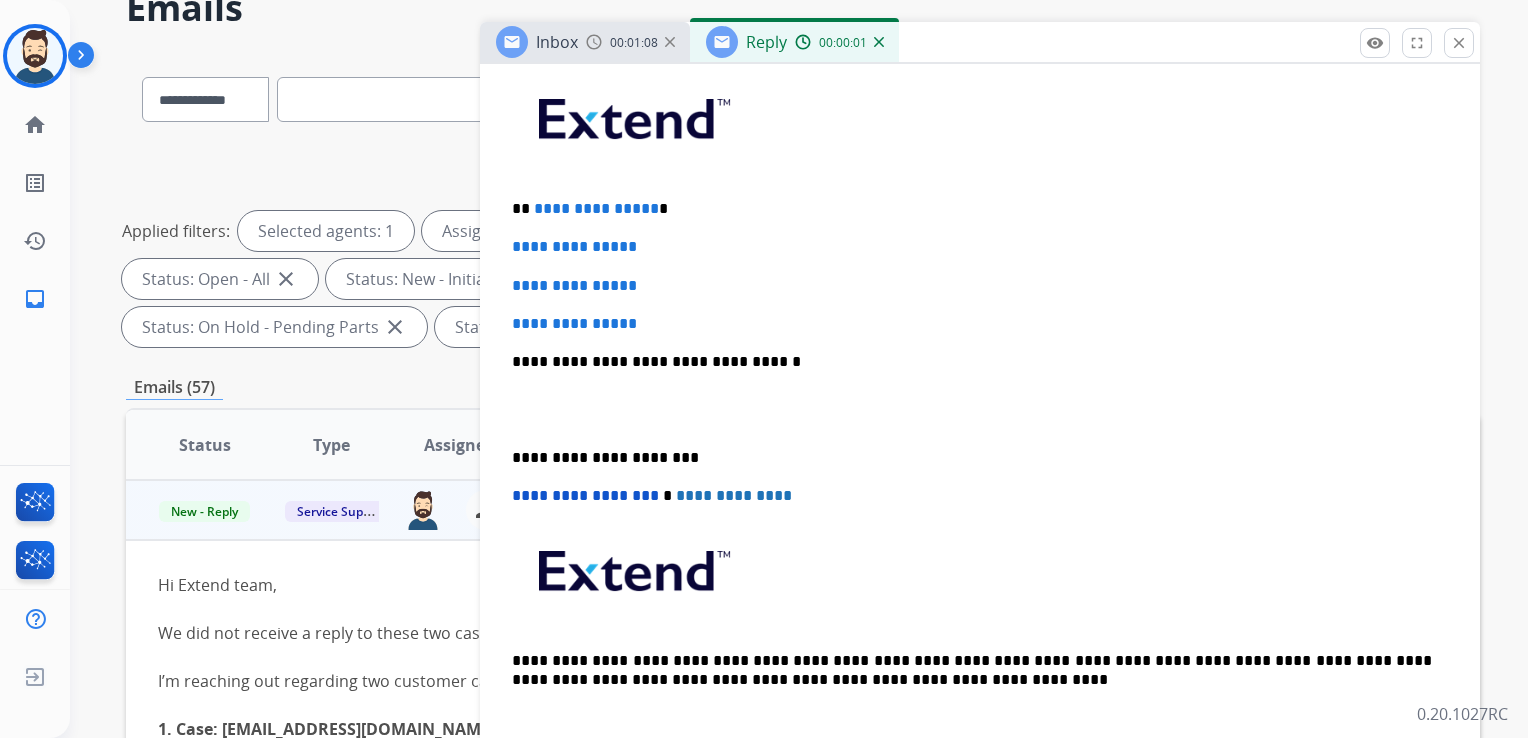 scroll, scrollTop: 500, scrollLeft: 0, axis: vertical 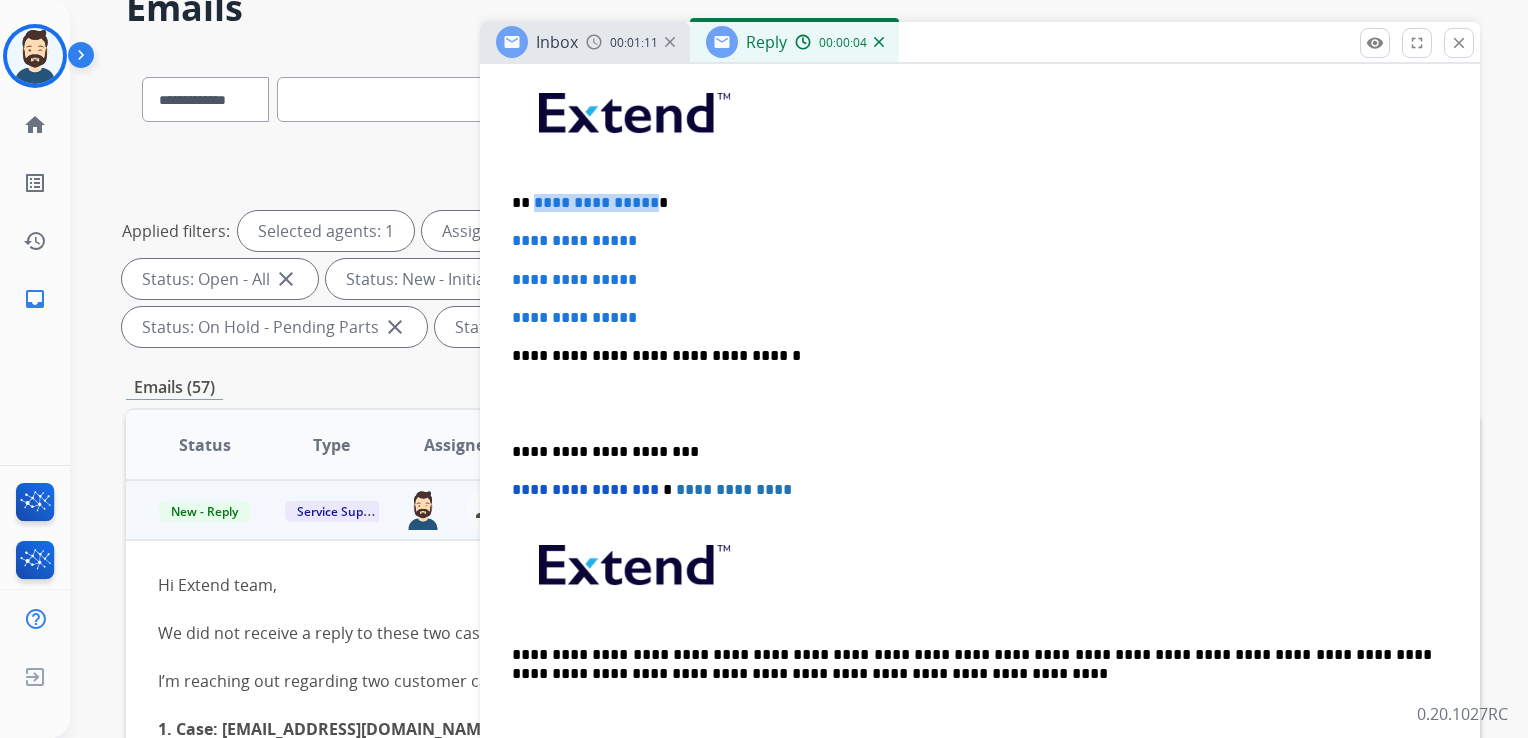 drag, startPoint x: 532, startPoint y: 206, endPoint x: 644, endPoint y: 205, distance: 112.00446 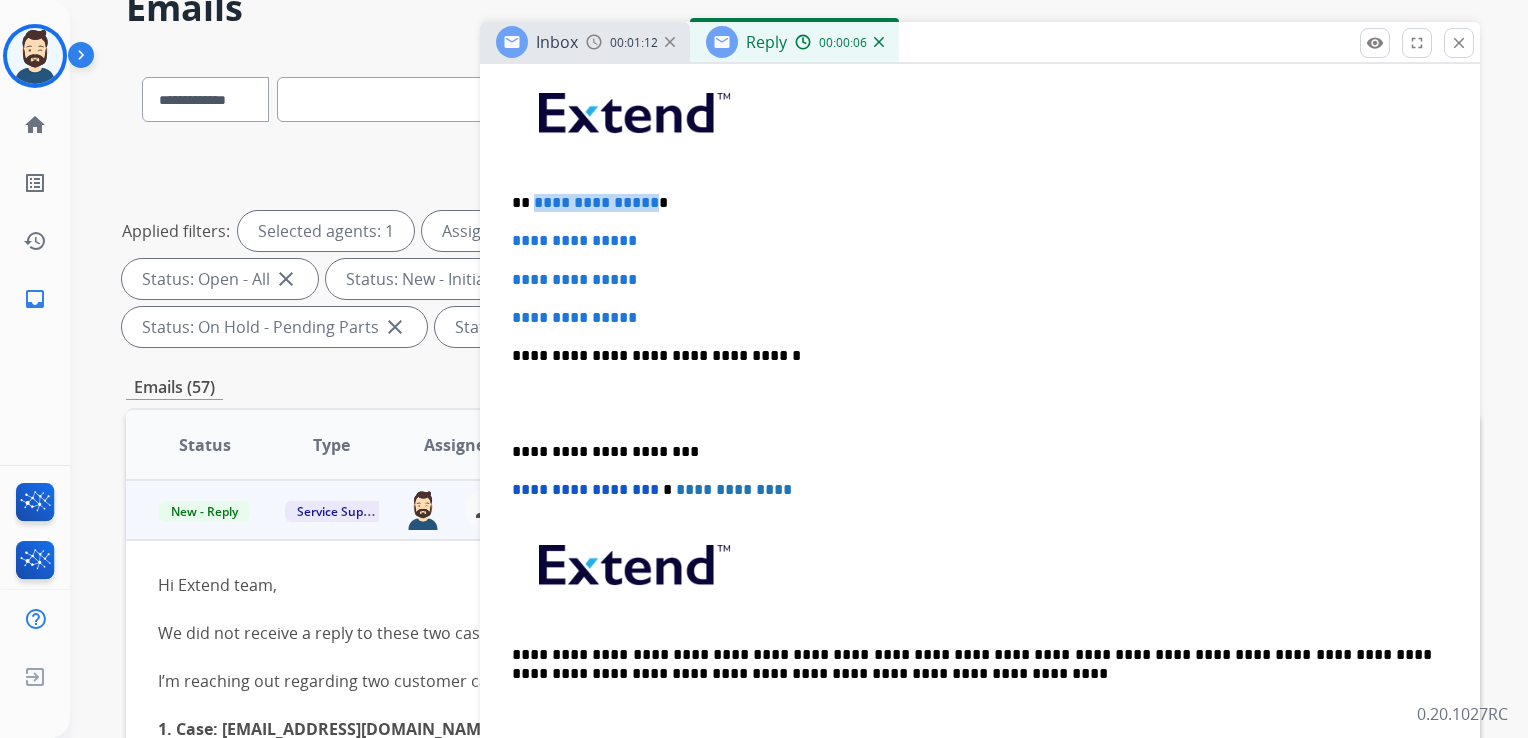 type 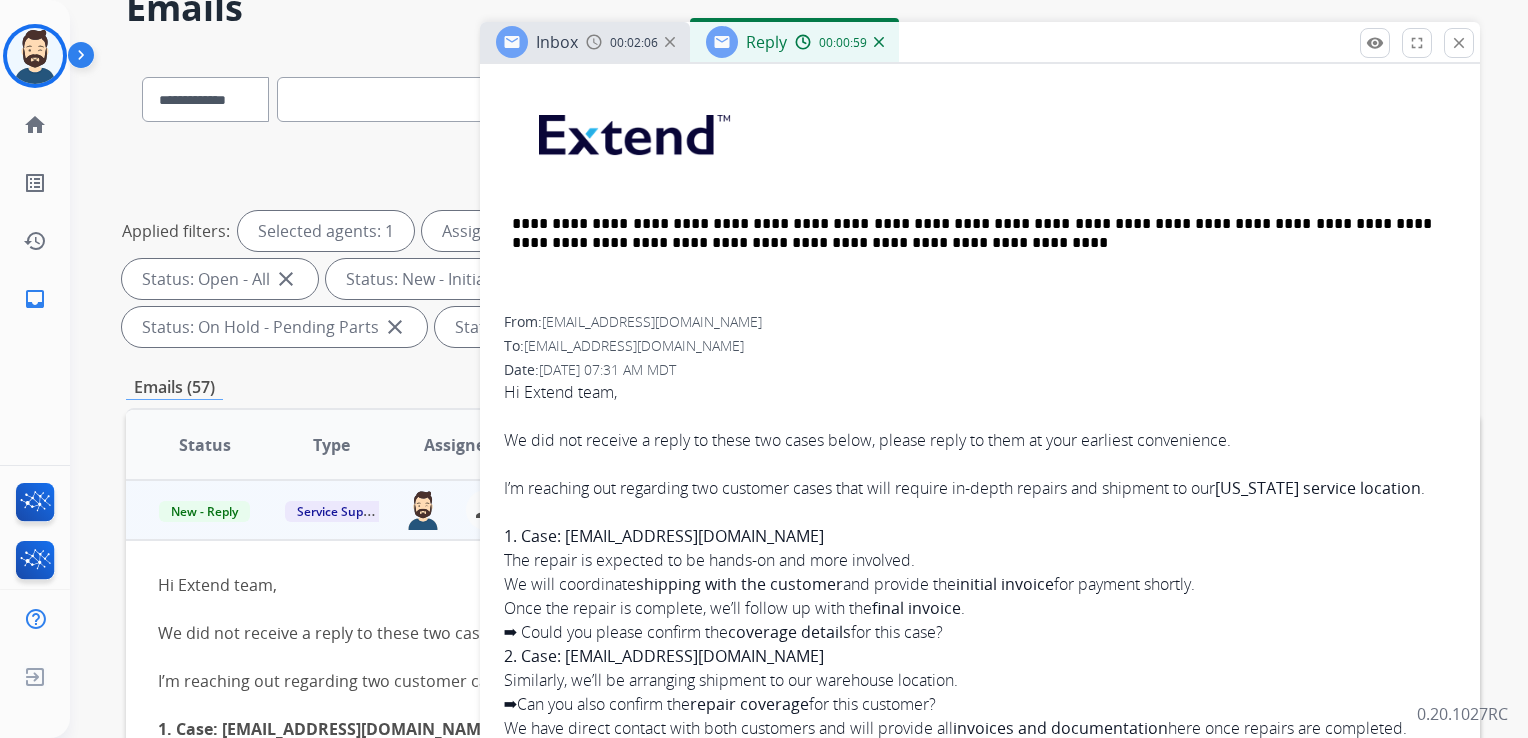 scroll, scrollTop: 1100, scrollLeft: 0, axis: vertical 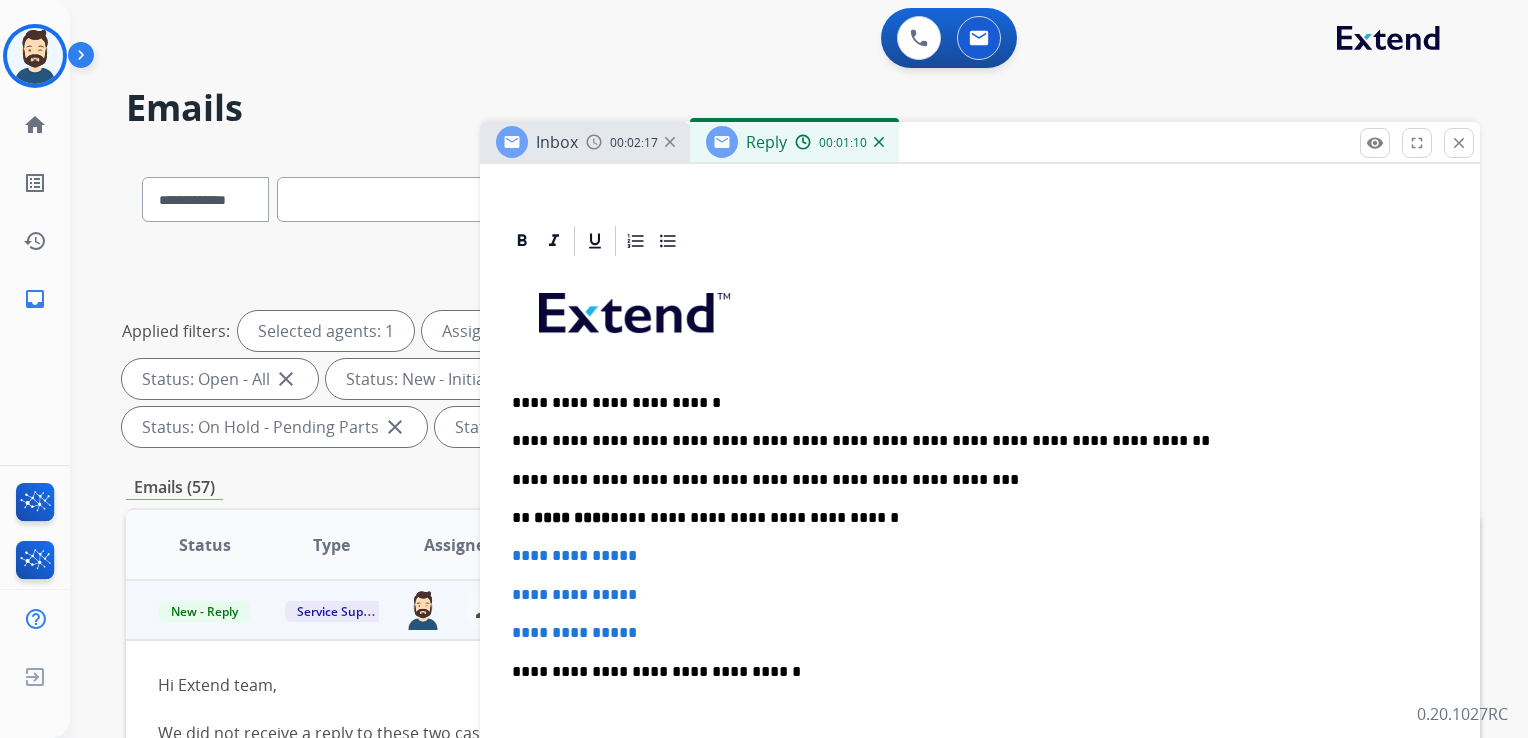 click on "**********" at bounding box center [972, 518] 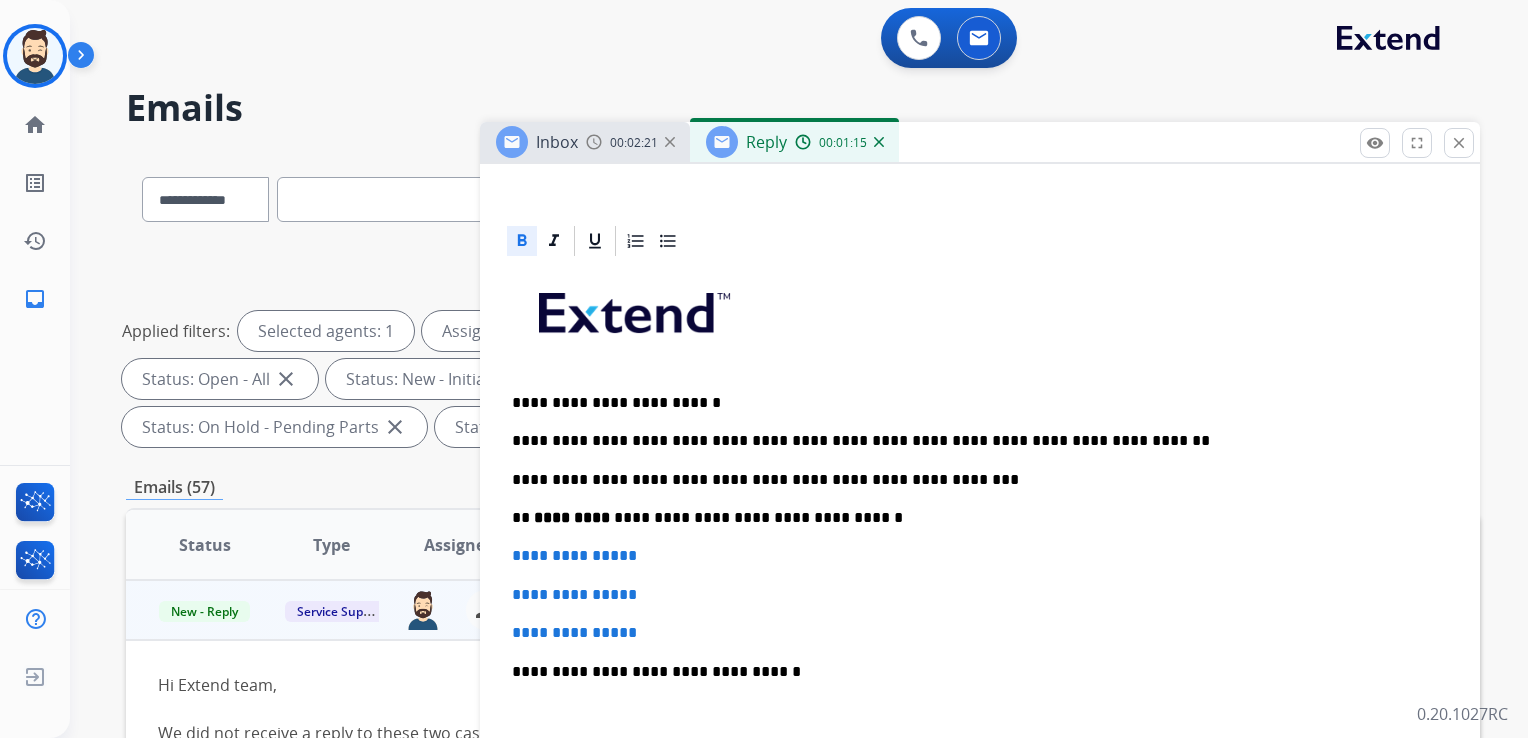 click on "**********" at bounding box center [972, 518] 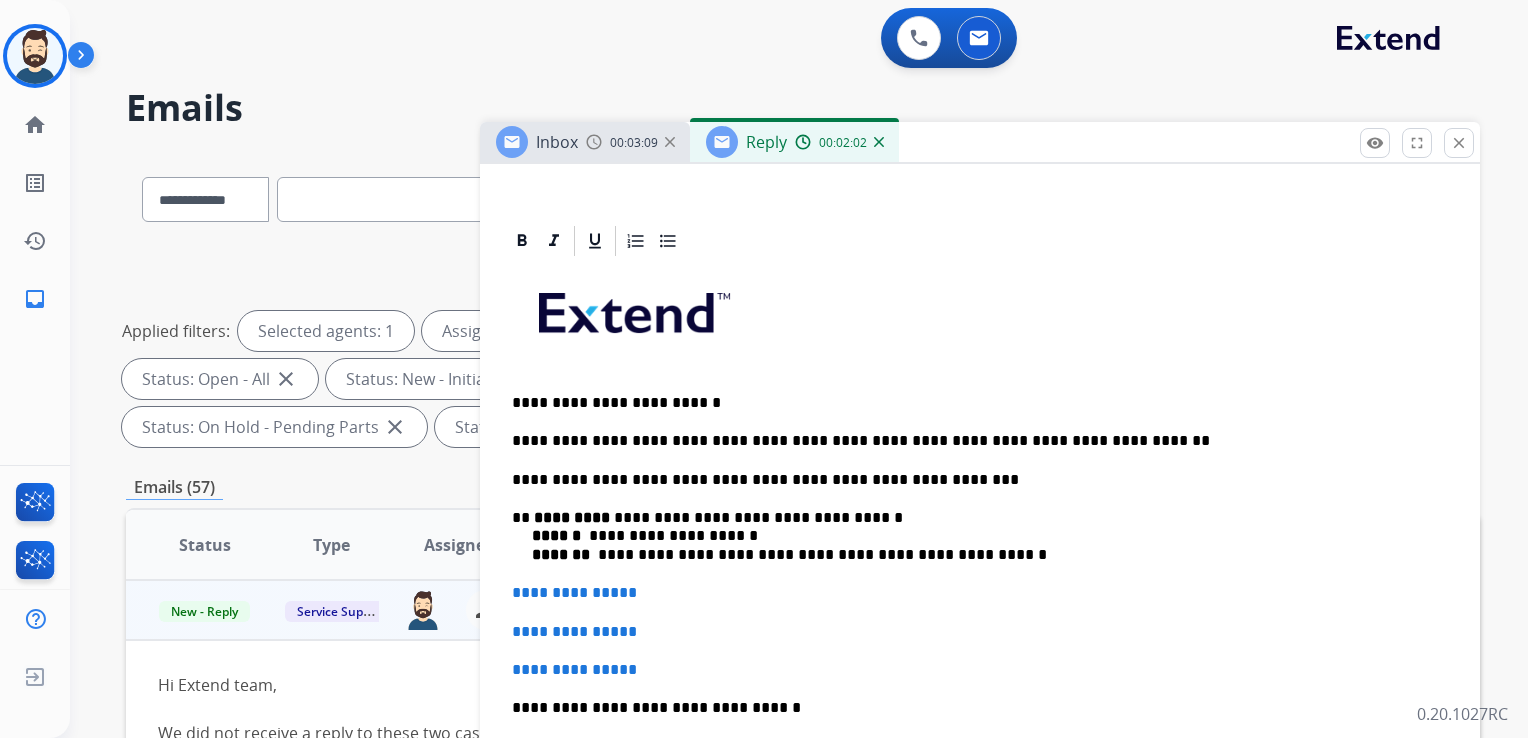 click on "**********" at bounding box center (972, 536) 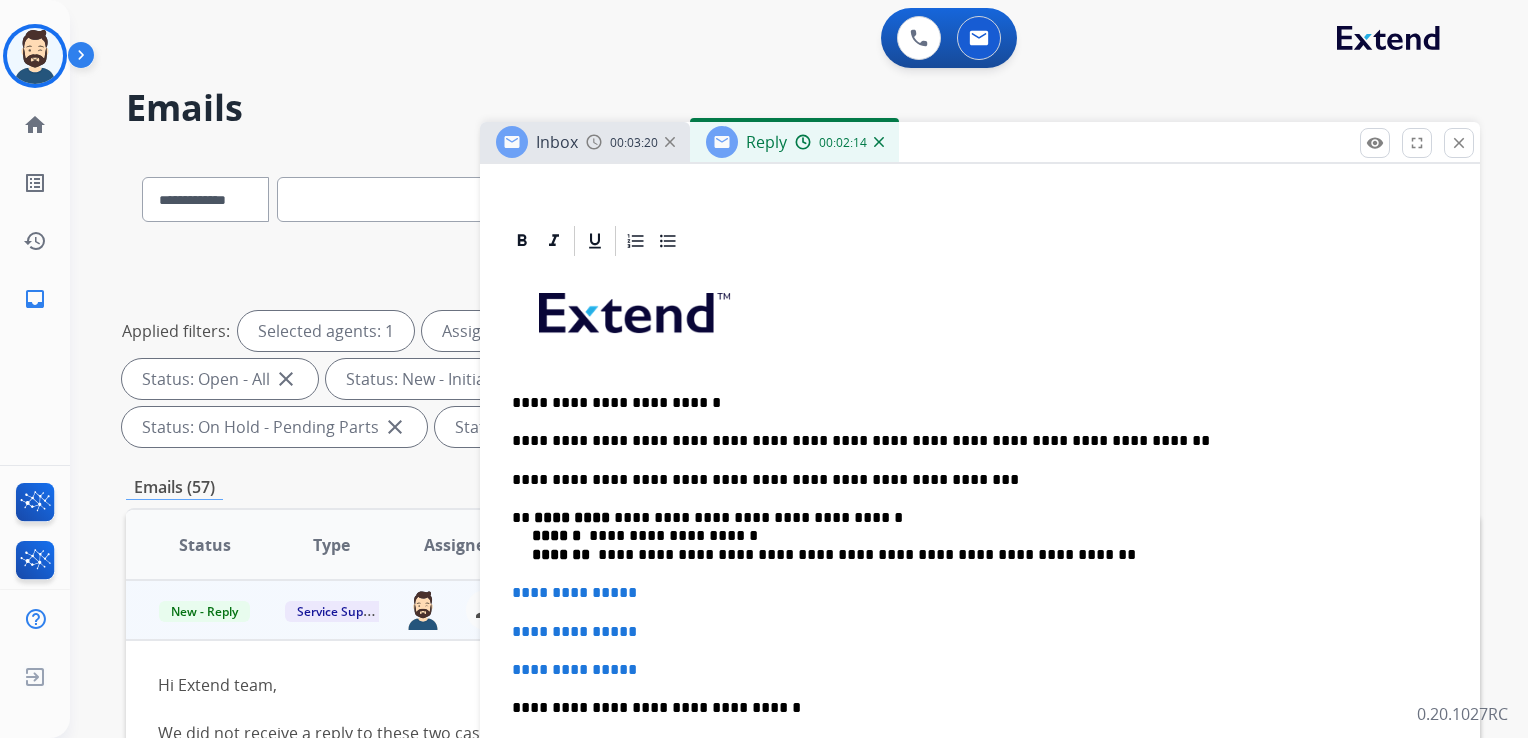 click on "**********" at bounding box center (972, 536) 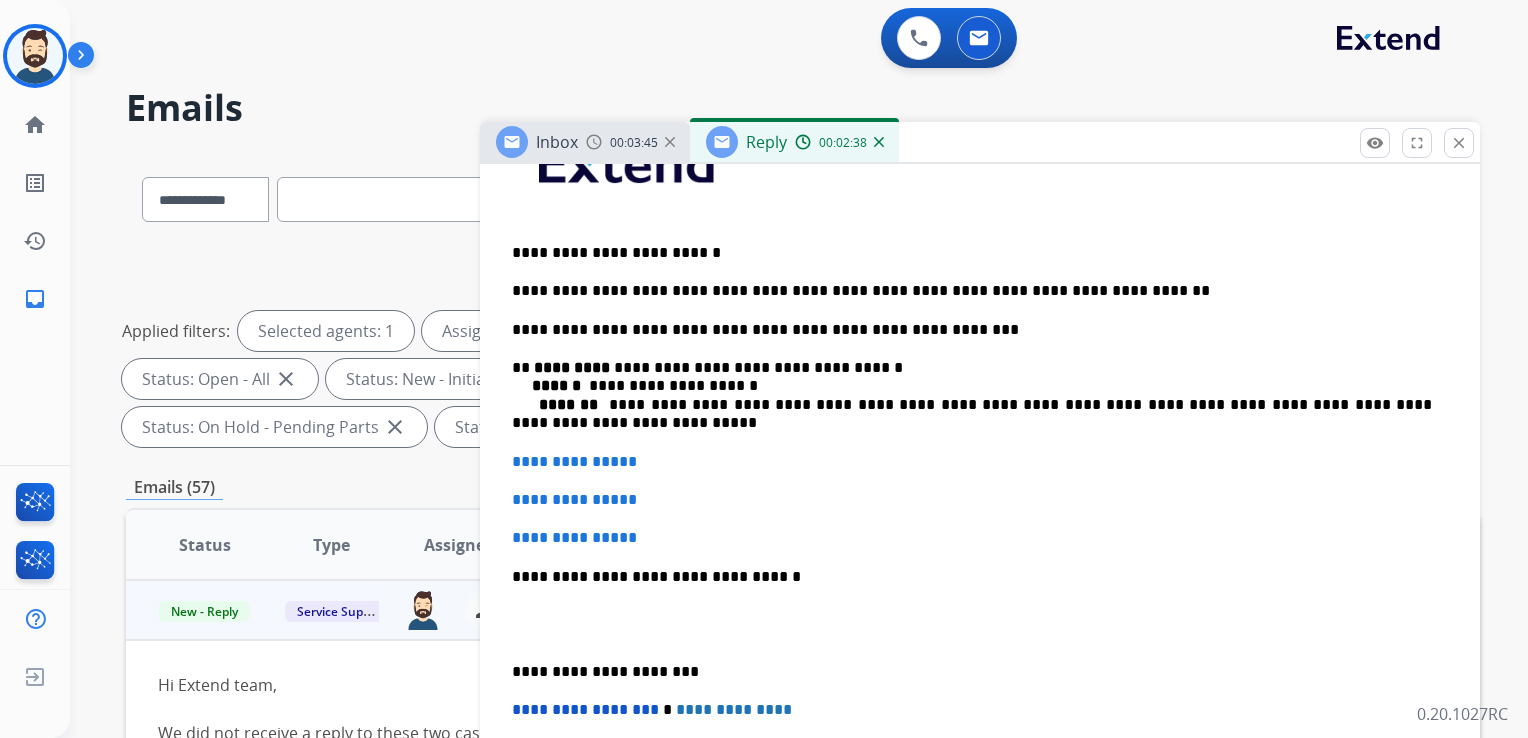 scroll, scrollTop: 600, scrollLeft: 0, axis: vertical 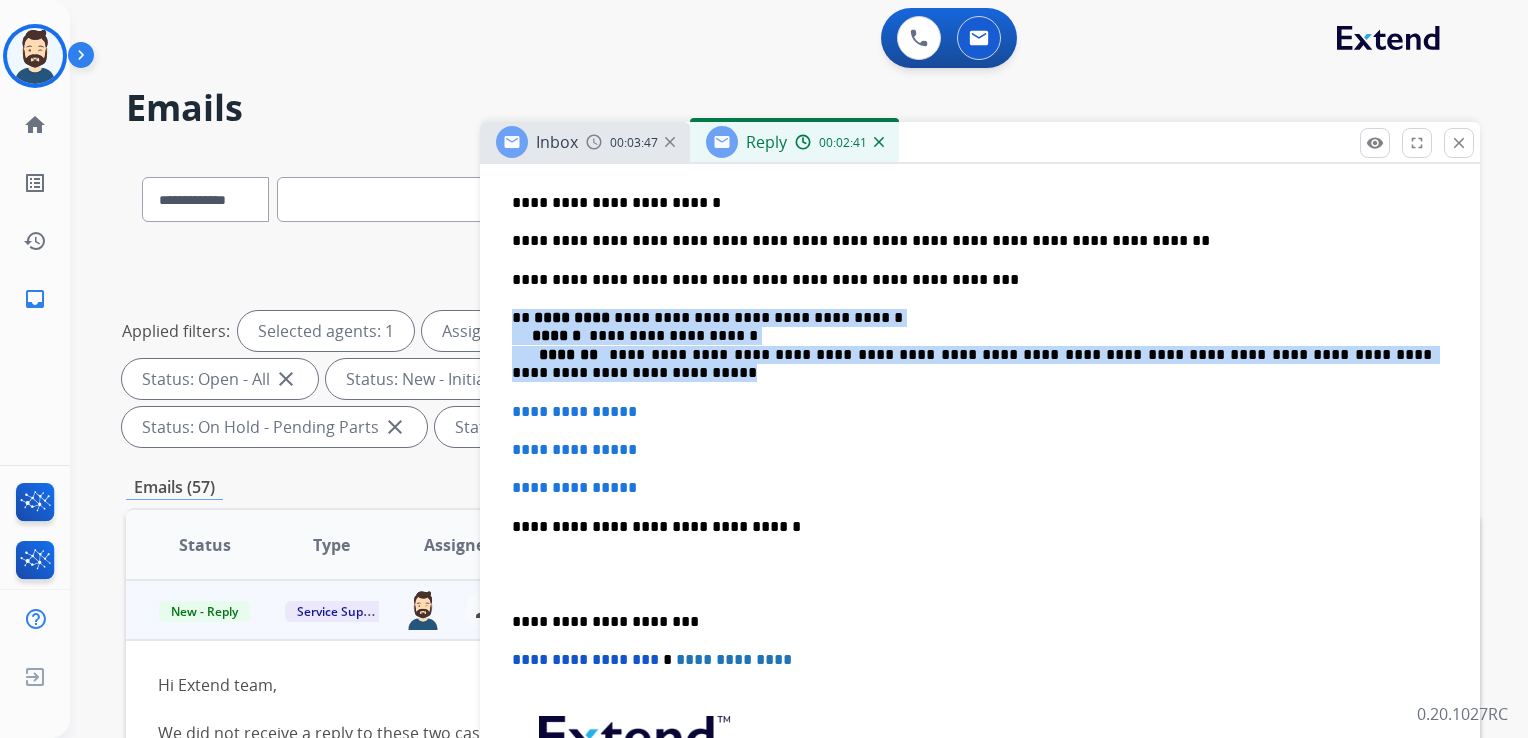 drag, startPoint x: 512, startPoint y: 316, endPoint x: 682, endPoint y: 366, distance: 177.20045 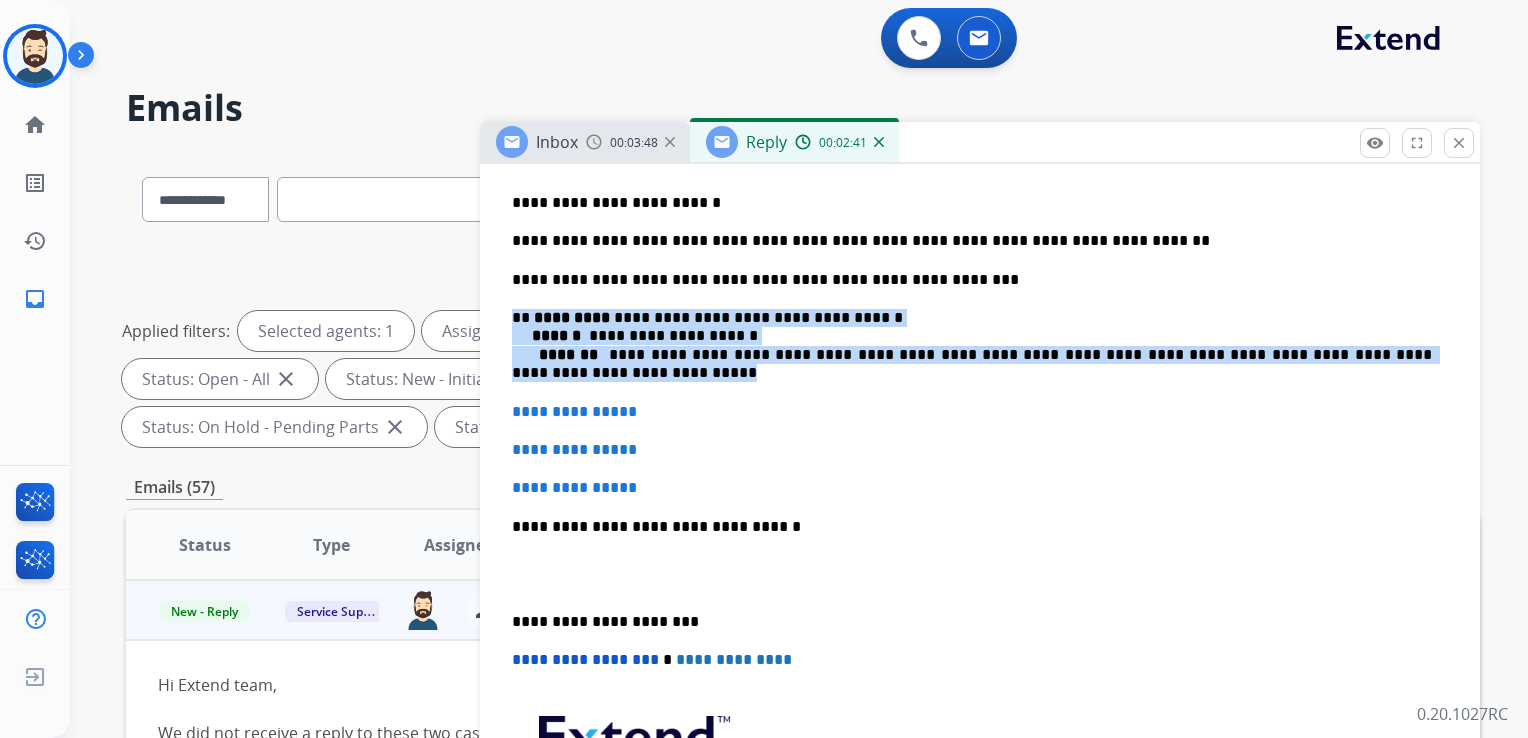 copy on "**********" 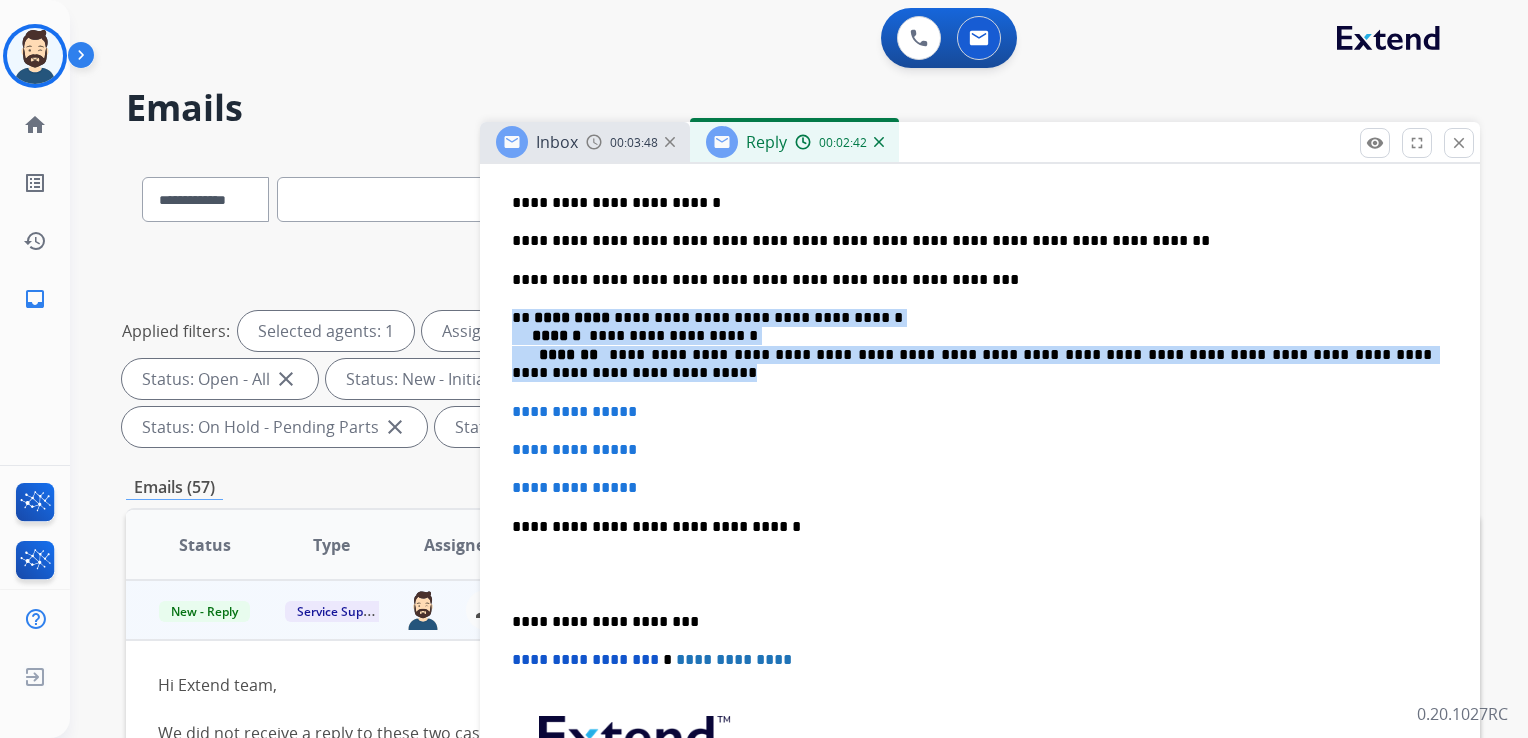 click on "**********" at bounding box center [972, 346] 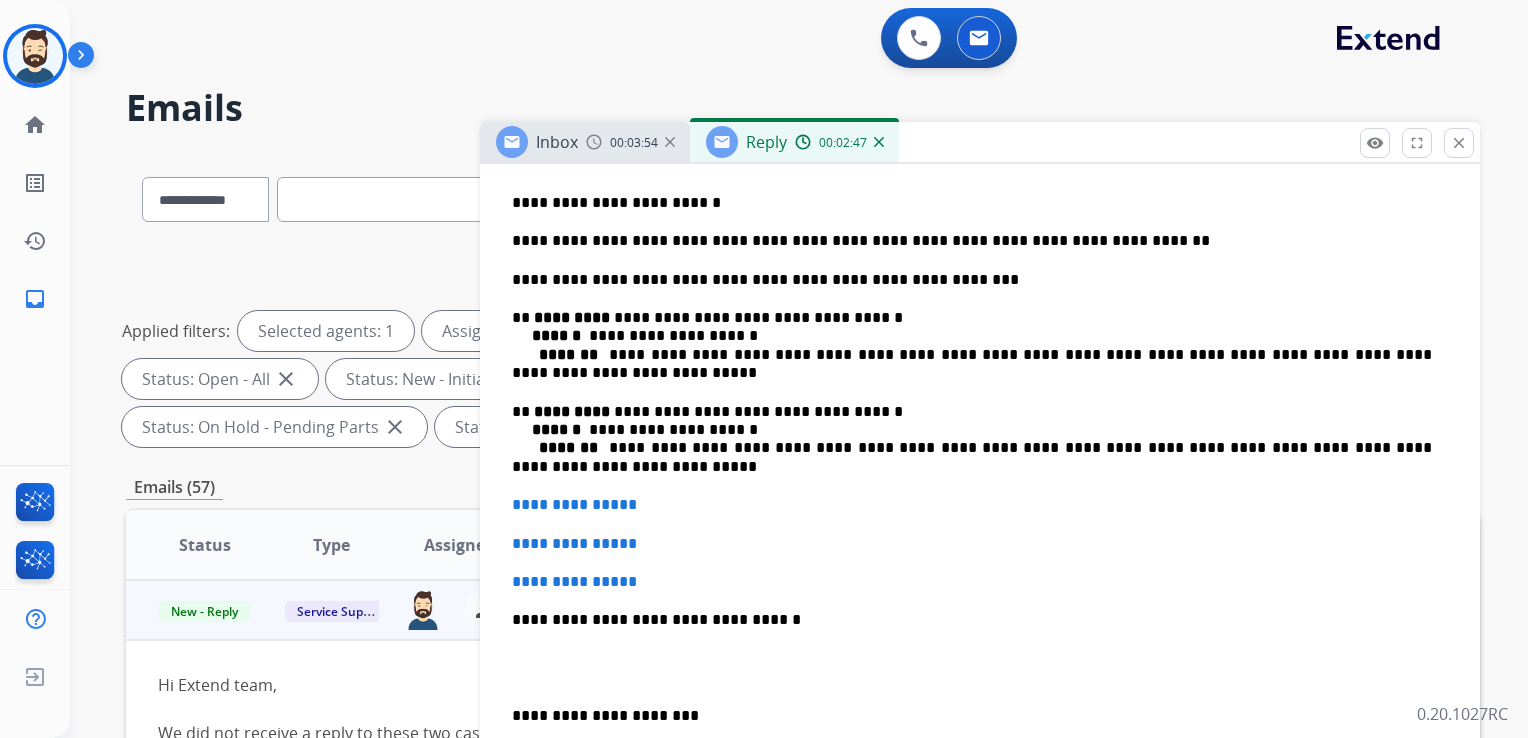drag, startPoint x: 516, startPoint y: 414, endPoint x: 732, endPoint y: 462, distance: 221.26907 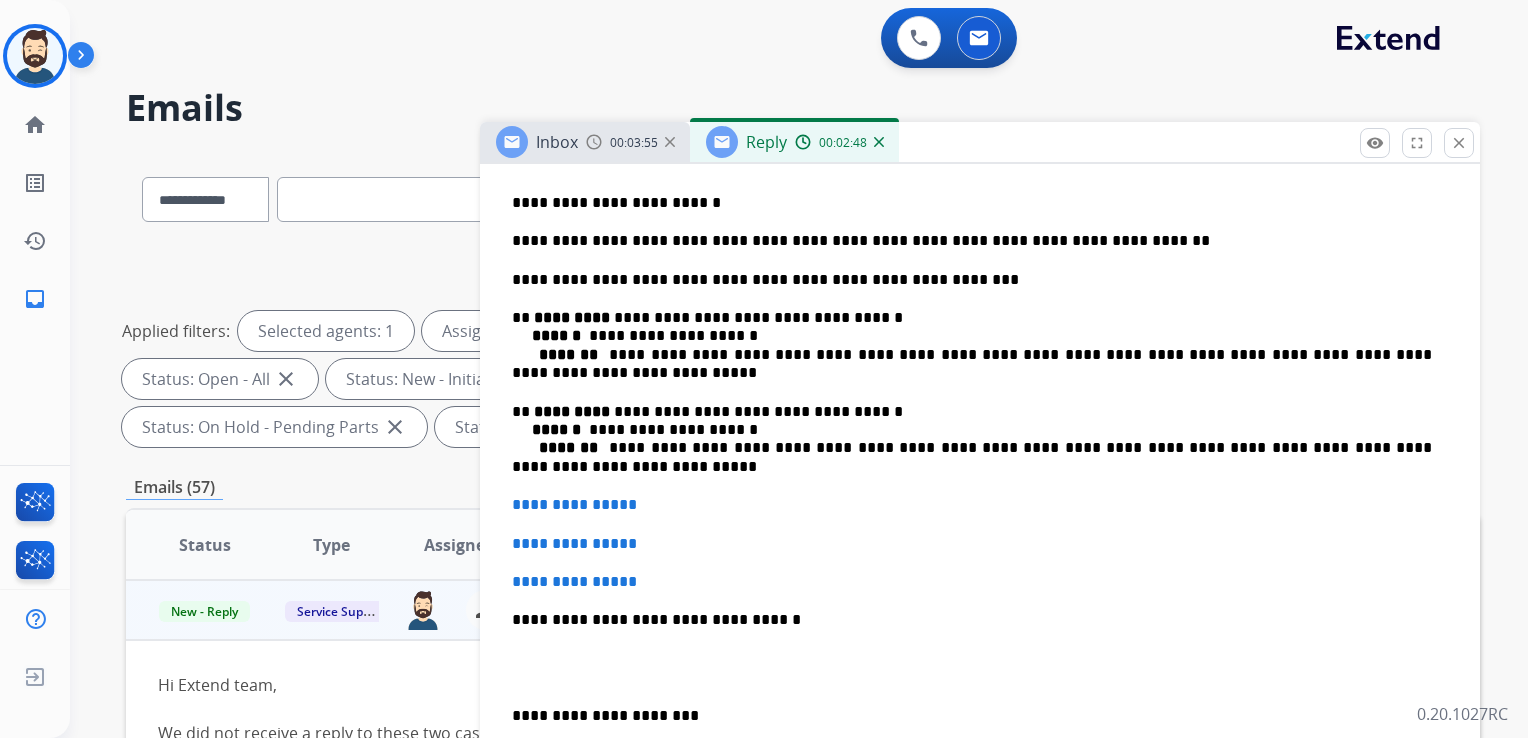 click on "**********" at bounding box center (972, 440) 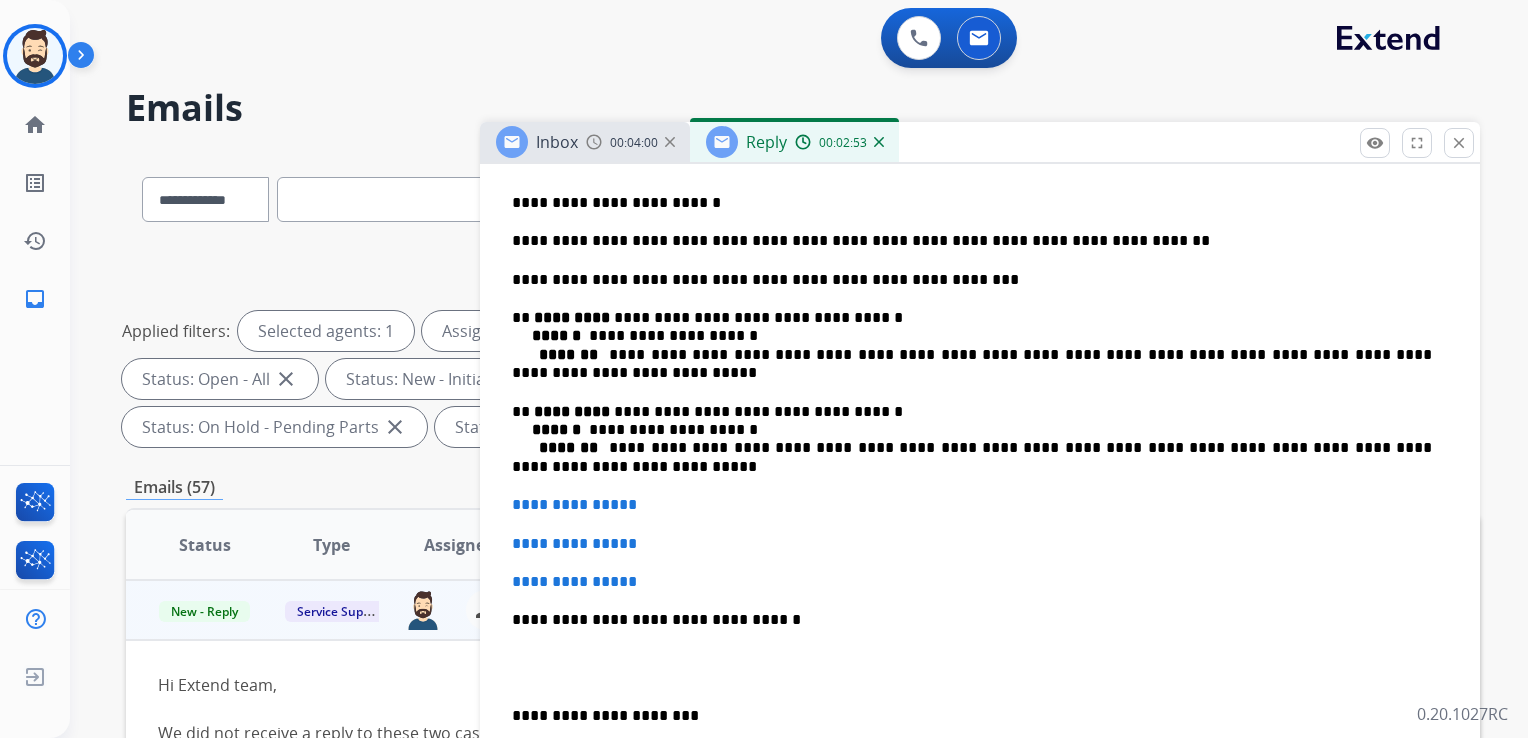 click on "**********" at bounding box center [972, 346] 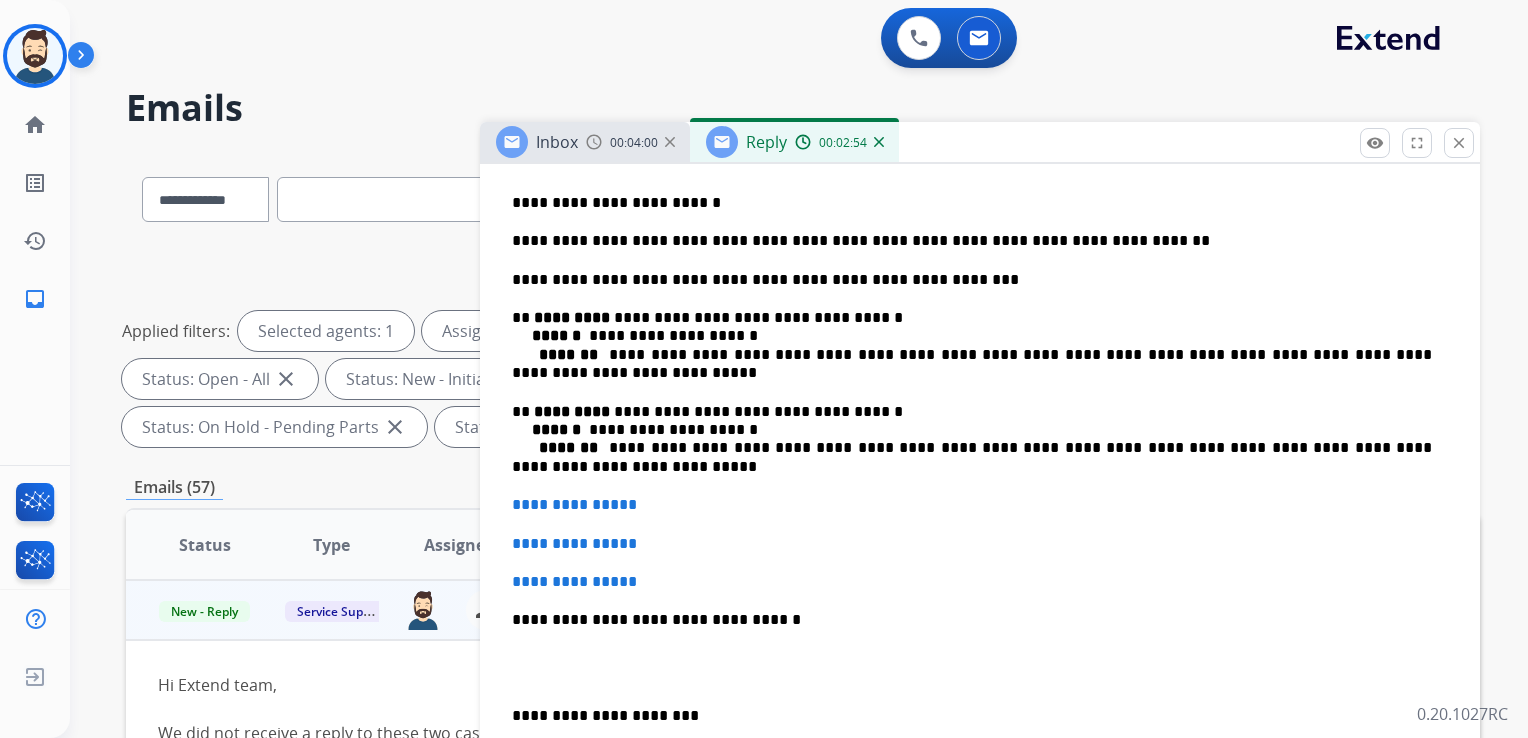 click on "**********" at bounding box center (972, 346) 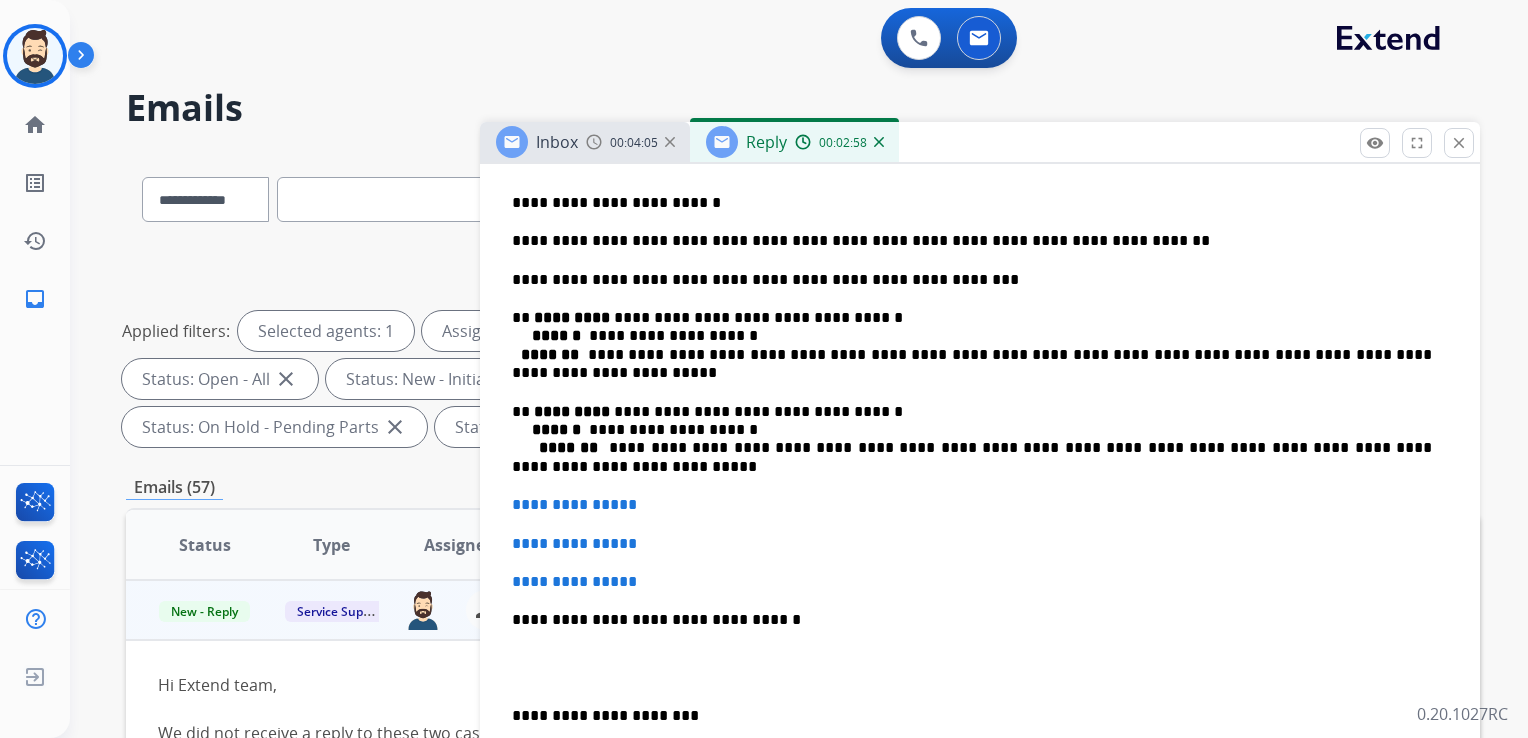 click on "*******" at bounding box center [574, 447] 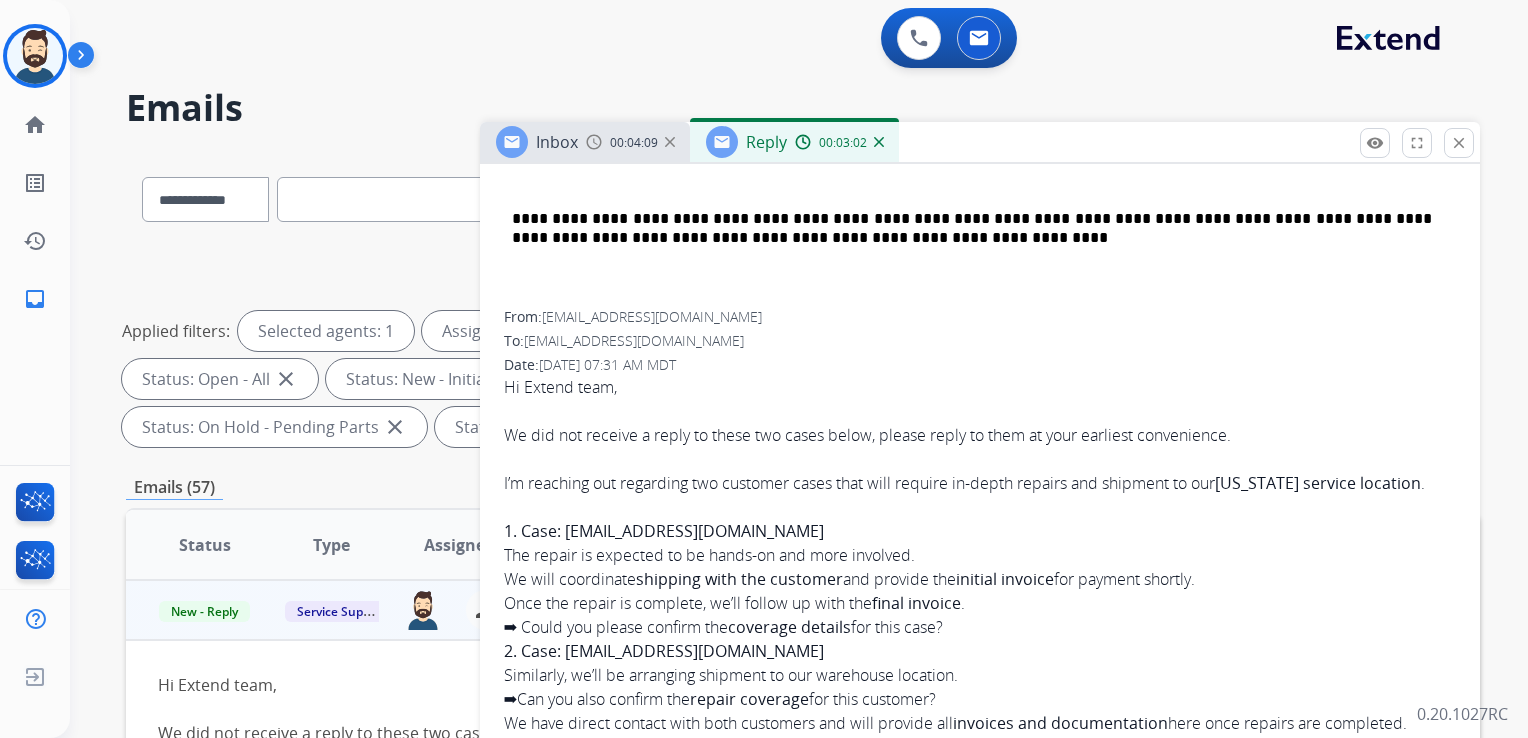 scroll, scrollTop: 1500, scrollLeft: 0, axis: vertical 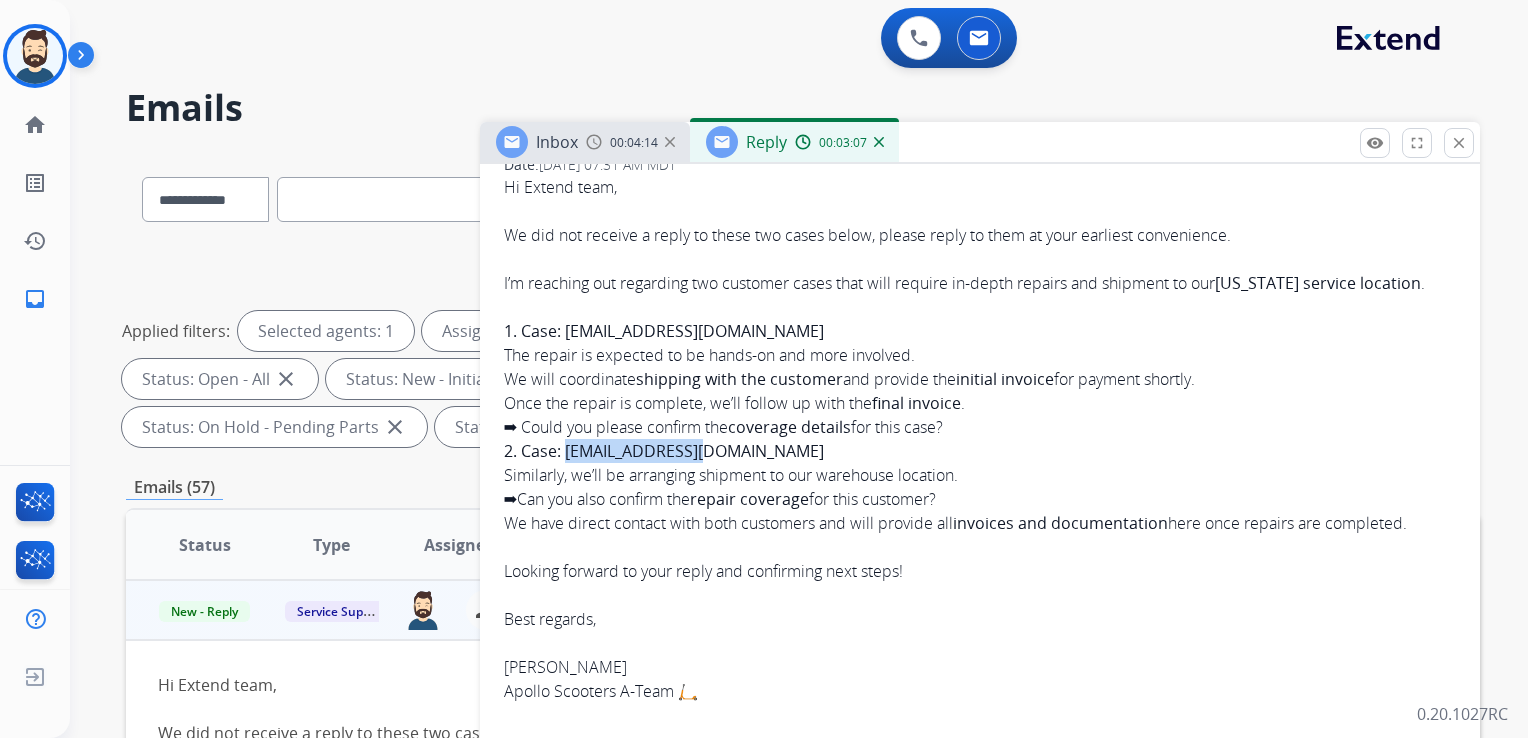 drag, startPoint x: 726, startPoint y: 449, endPoint x: 564, endPoint y: 449, distance: 162 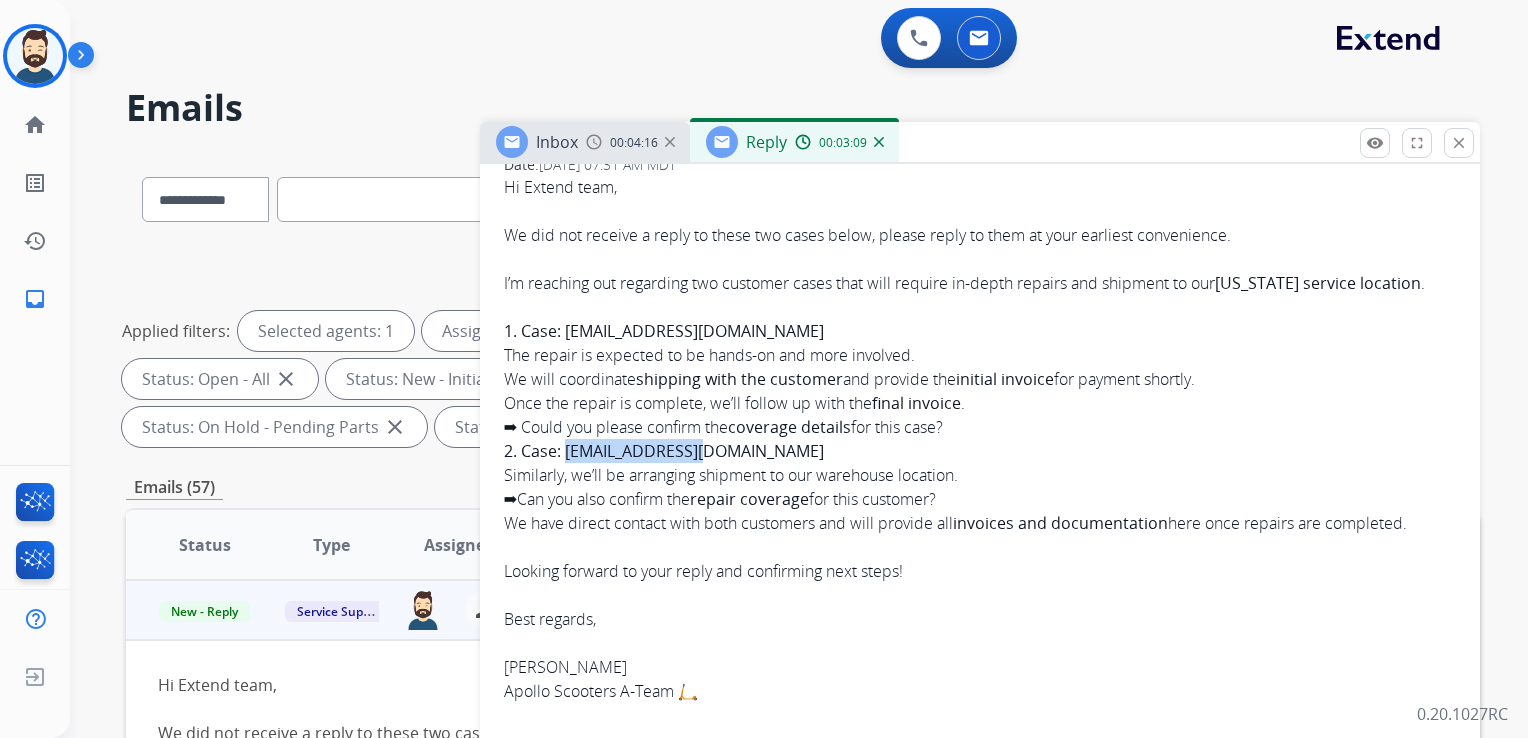 drag, startPoint x: 564, startPoint y: 449, endPoint x: 671, endPoint y: 442, distance: 107.22873 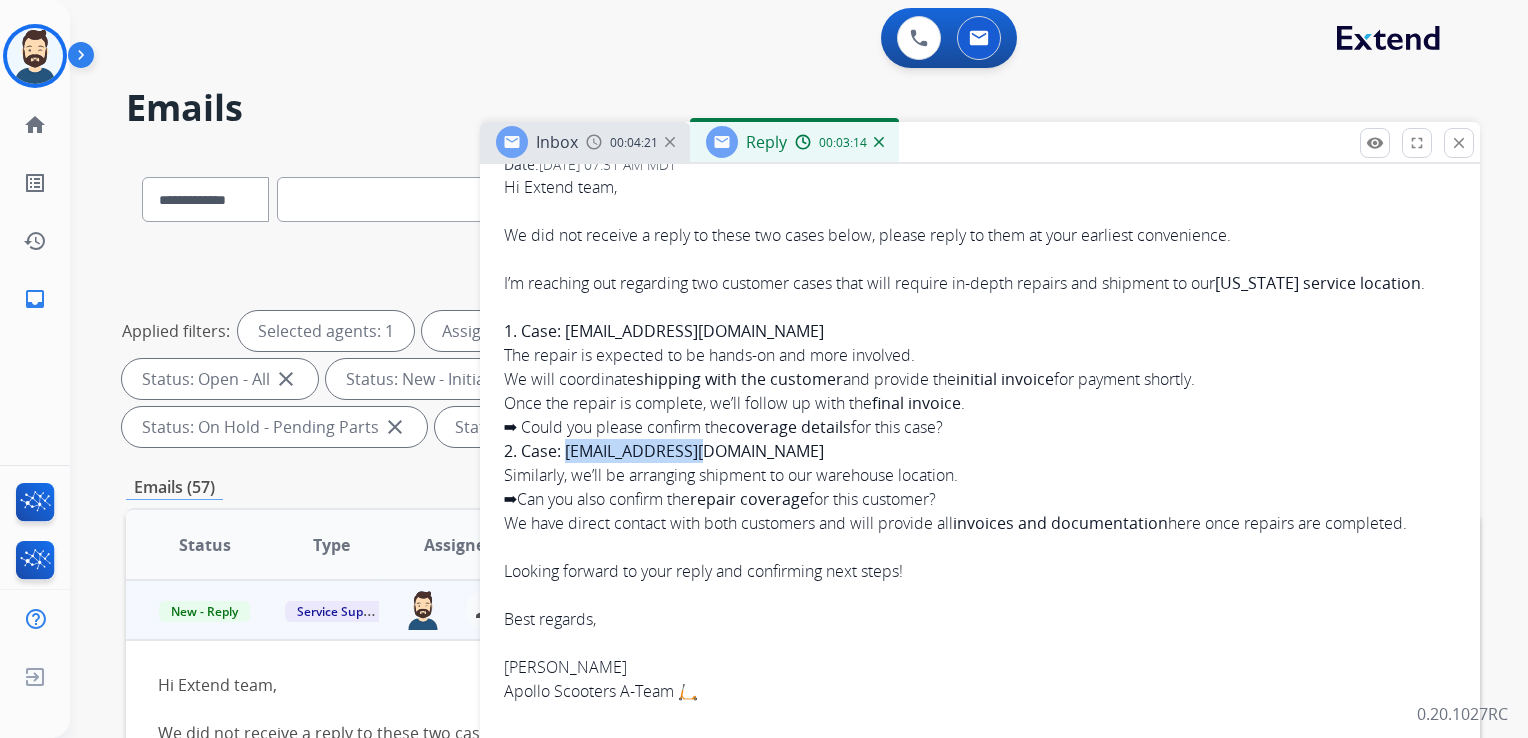 copy on "ip282m@yahoo.com" 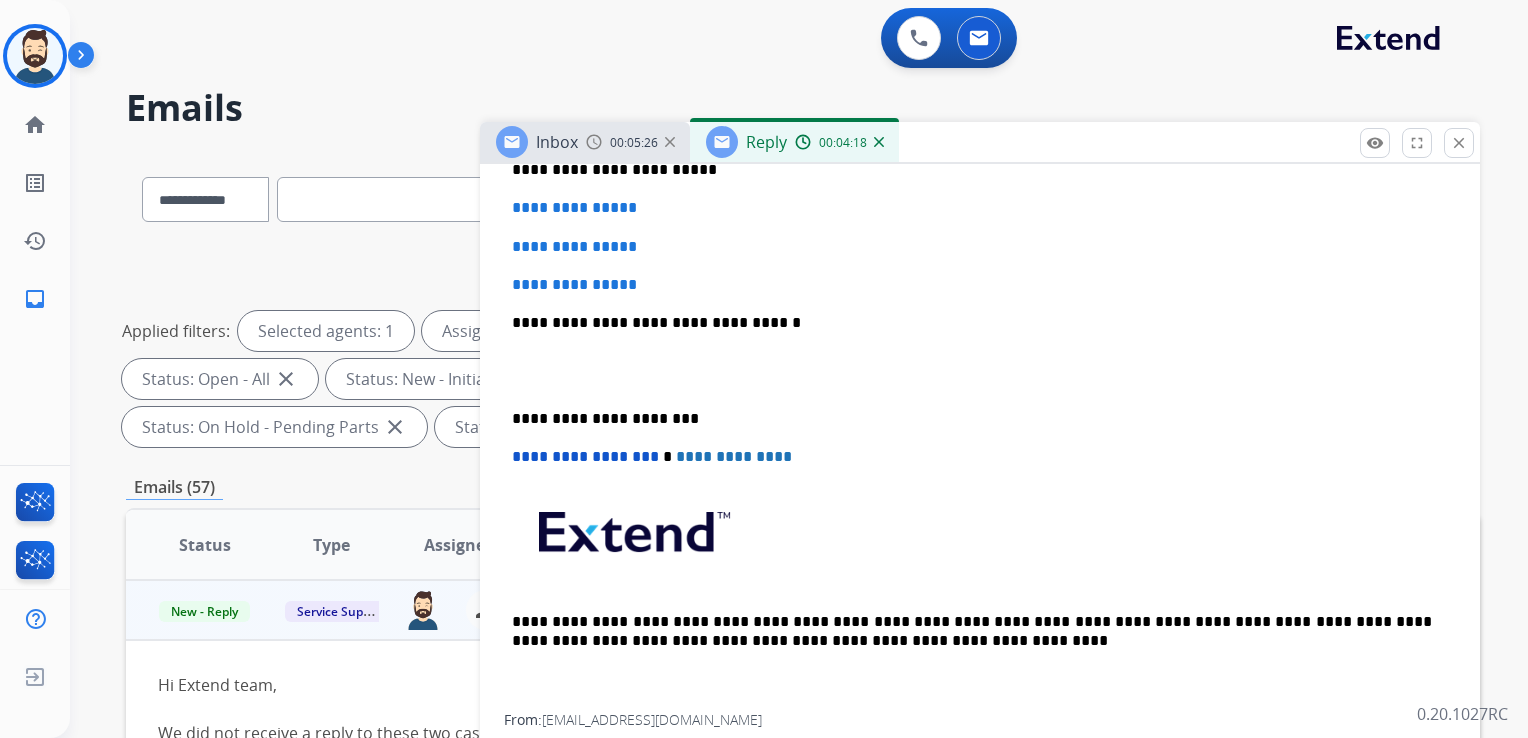 scroll, scrollTop: 700, scrollLeft: 0, axis: vertical 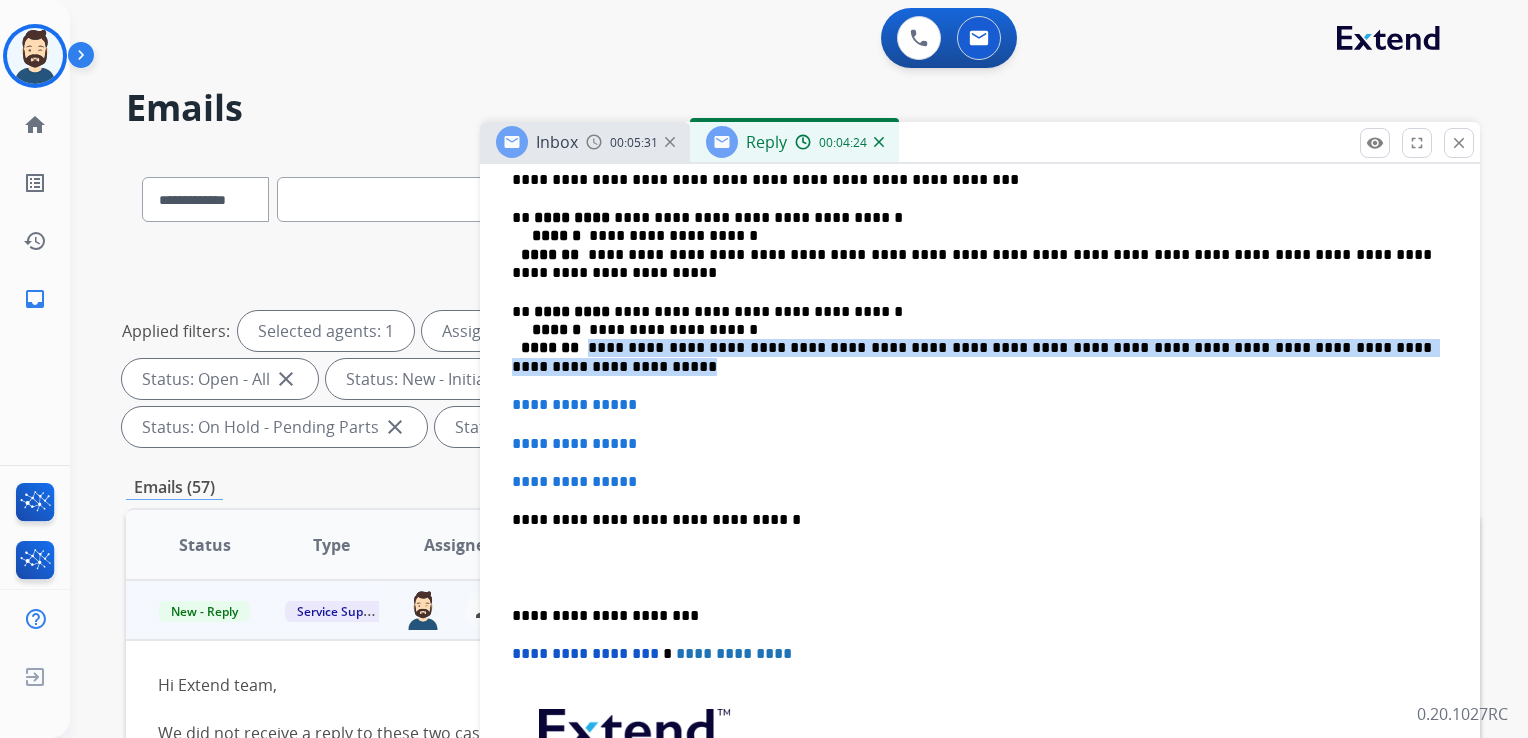 drag, startPoint x: 593, startPoint y: 346, endPoint x: 663, endPoint y: 358, distance: 71.021126 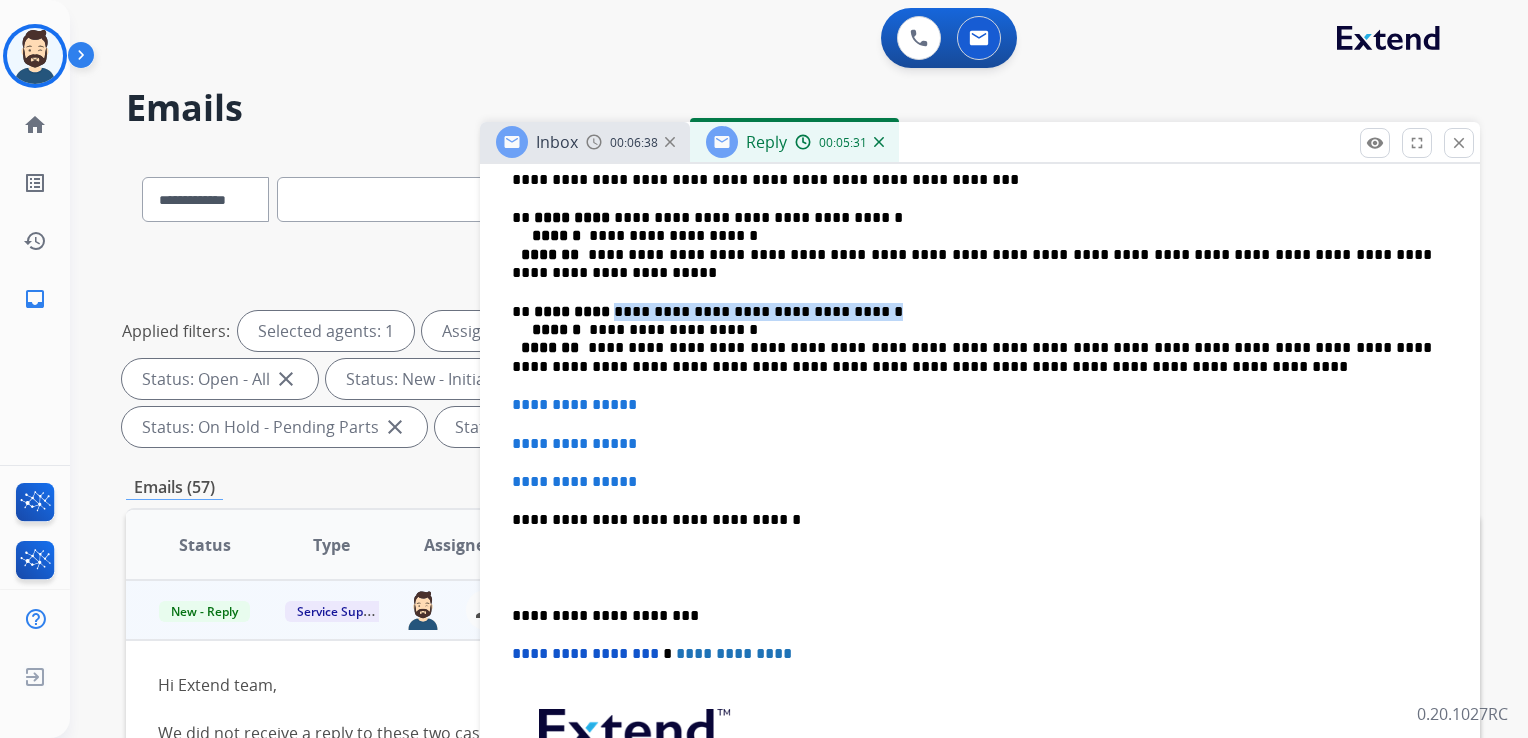 drag, startPoint x: 604, startPoint y: 310, endPoint x: 895, endPoint y: 304, distance: 291.06186 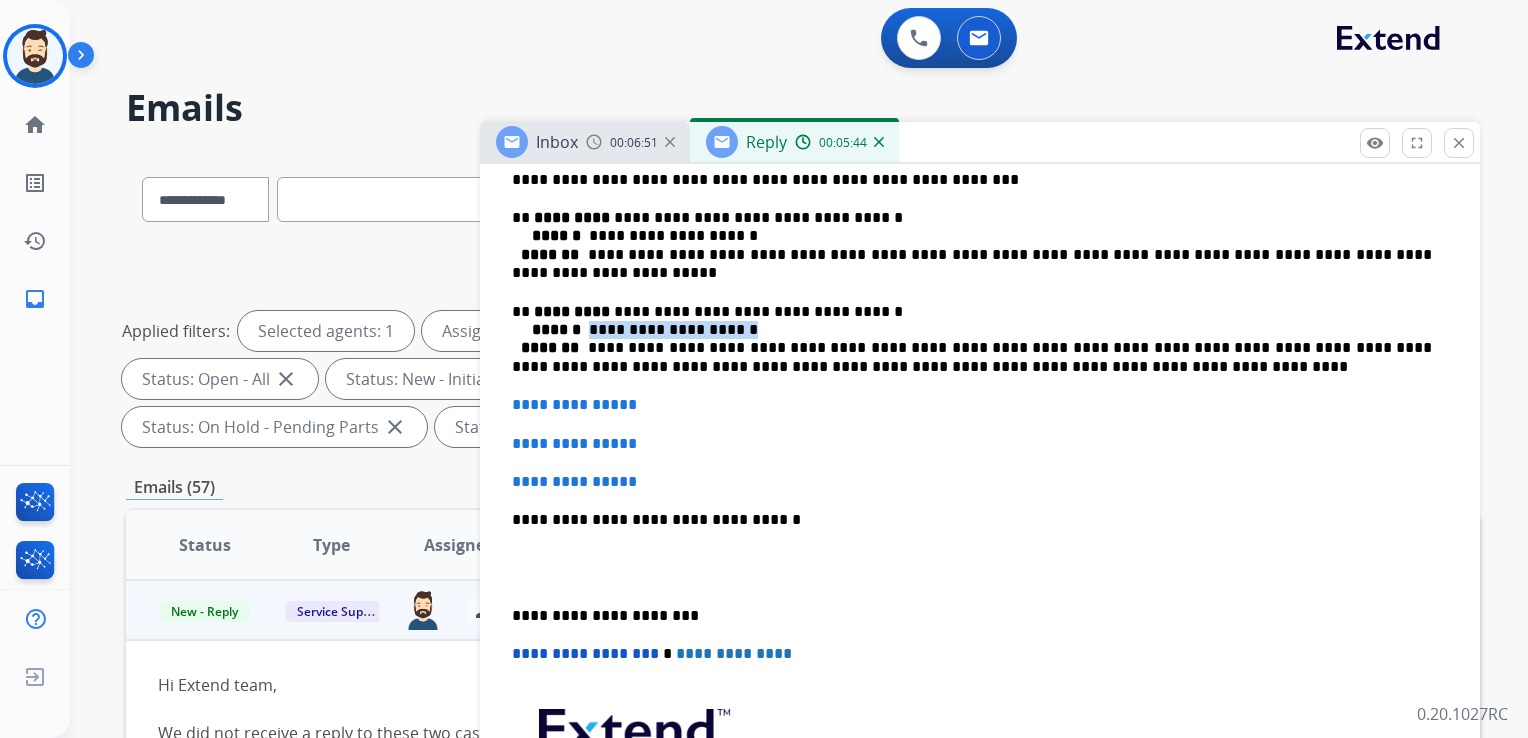 drag, startPoint x: 588, startPoint y: 330, endPoint x: 748, endPoint y: 322, distance: 160.19987 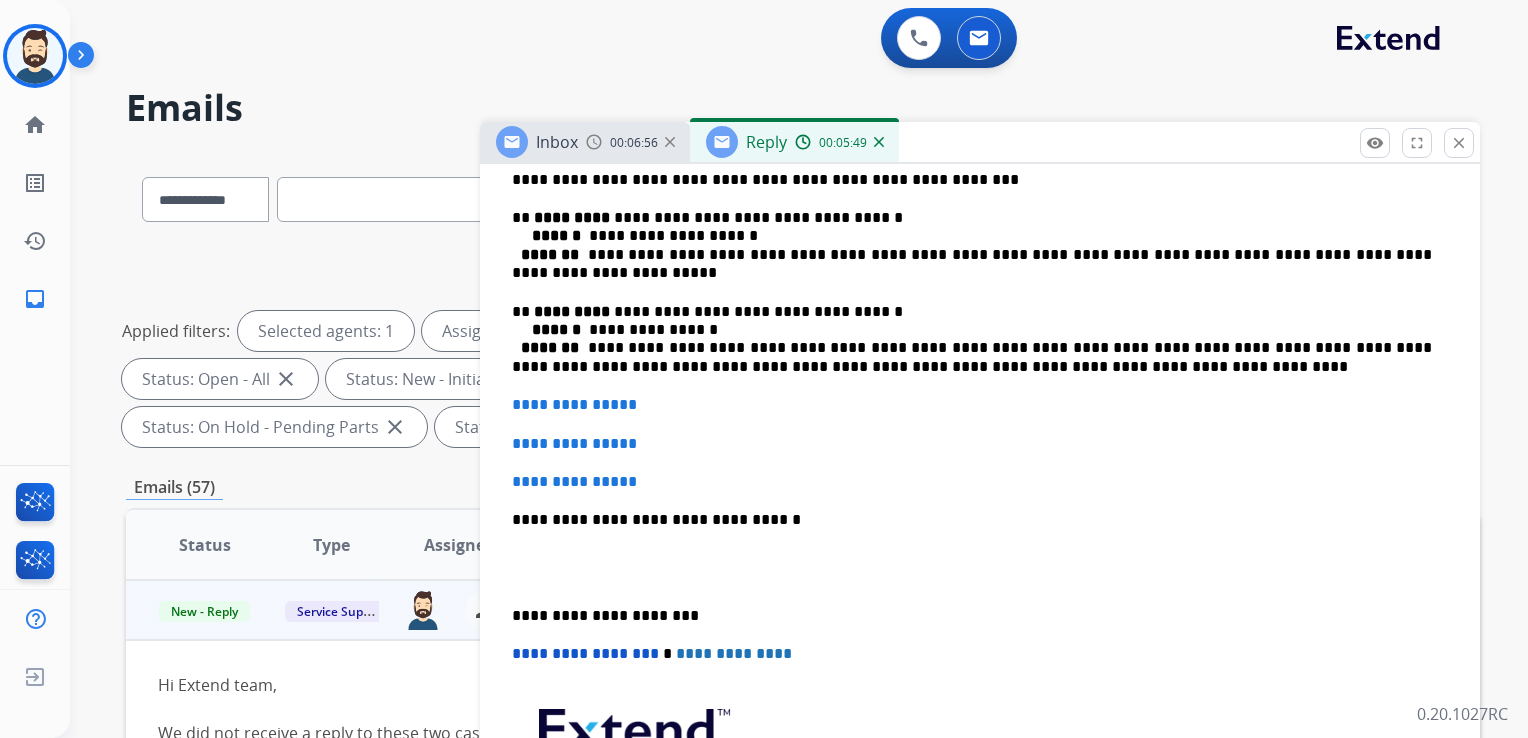 click on "*******" at bounding box center (554, 347) 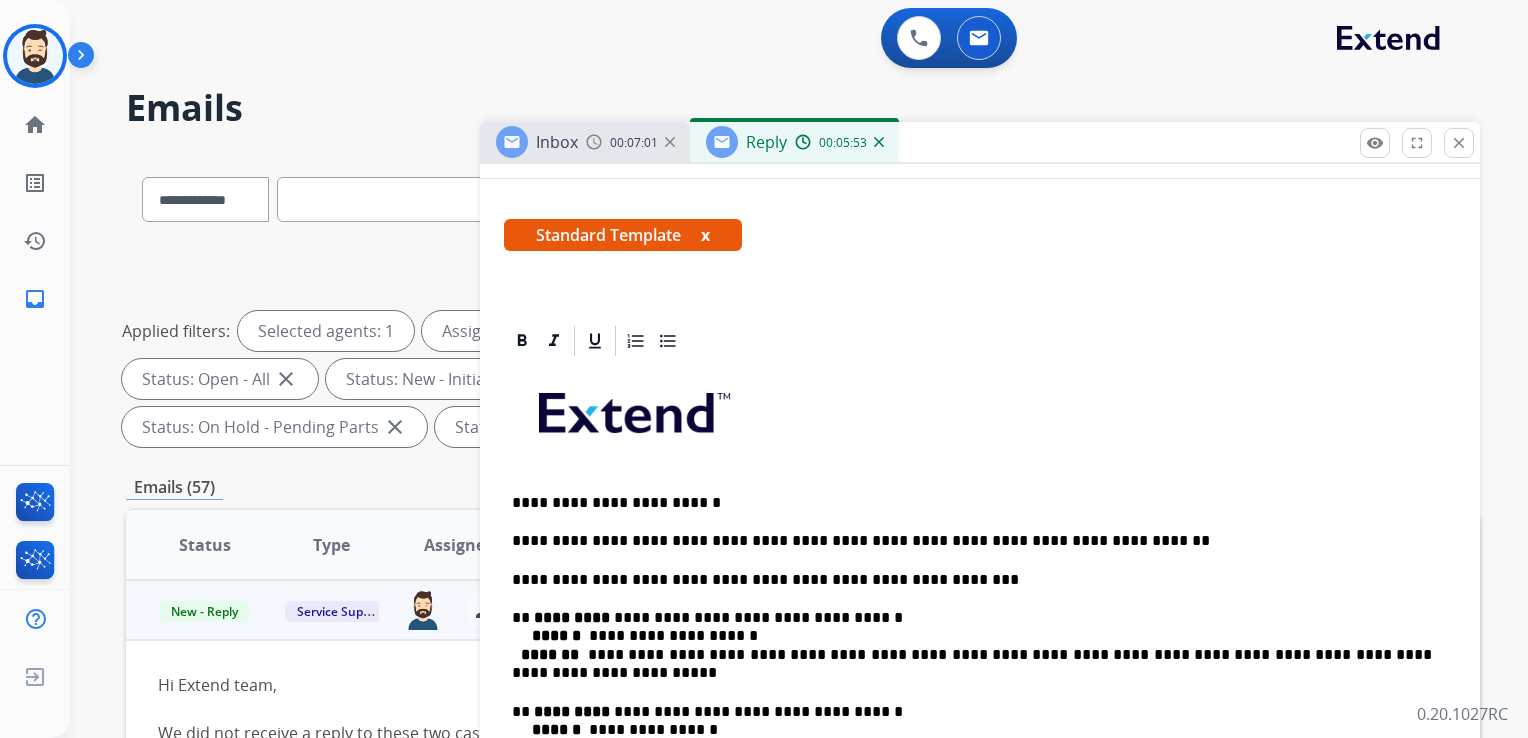 scroll, scrollTop: 700, scrollLeft: 0, axis: vertical 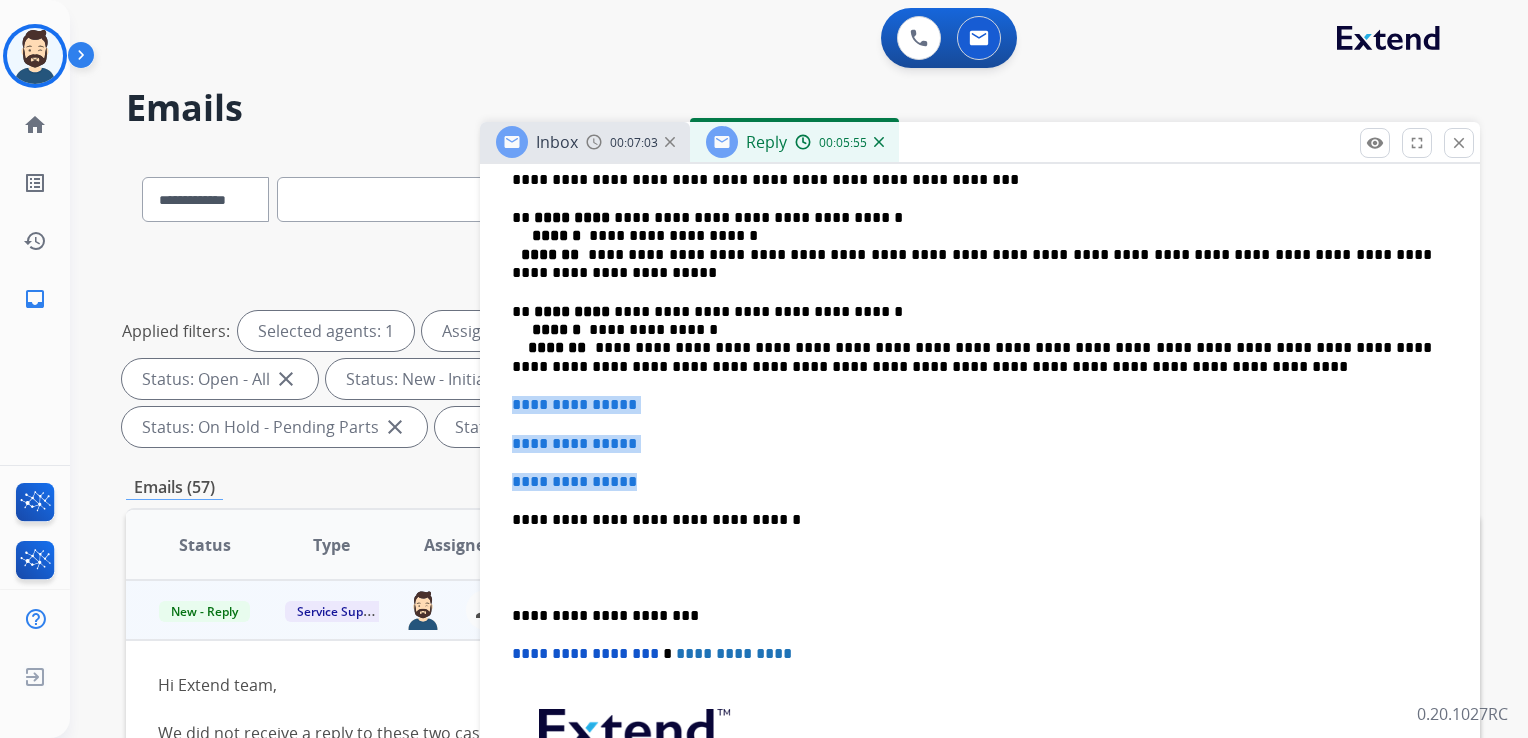 drag, startPoint x: 512, startPoint y: 402, endPoint x: 684, endPoint y: 471, distance: 185.32404 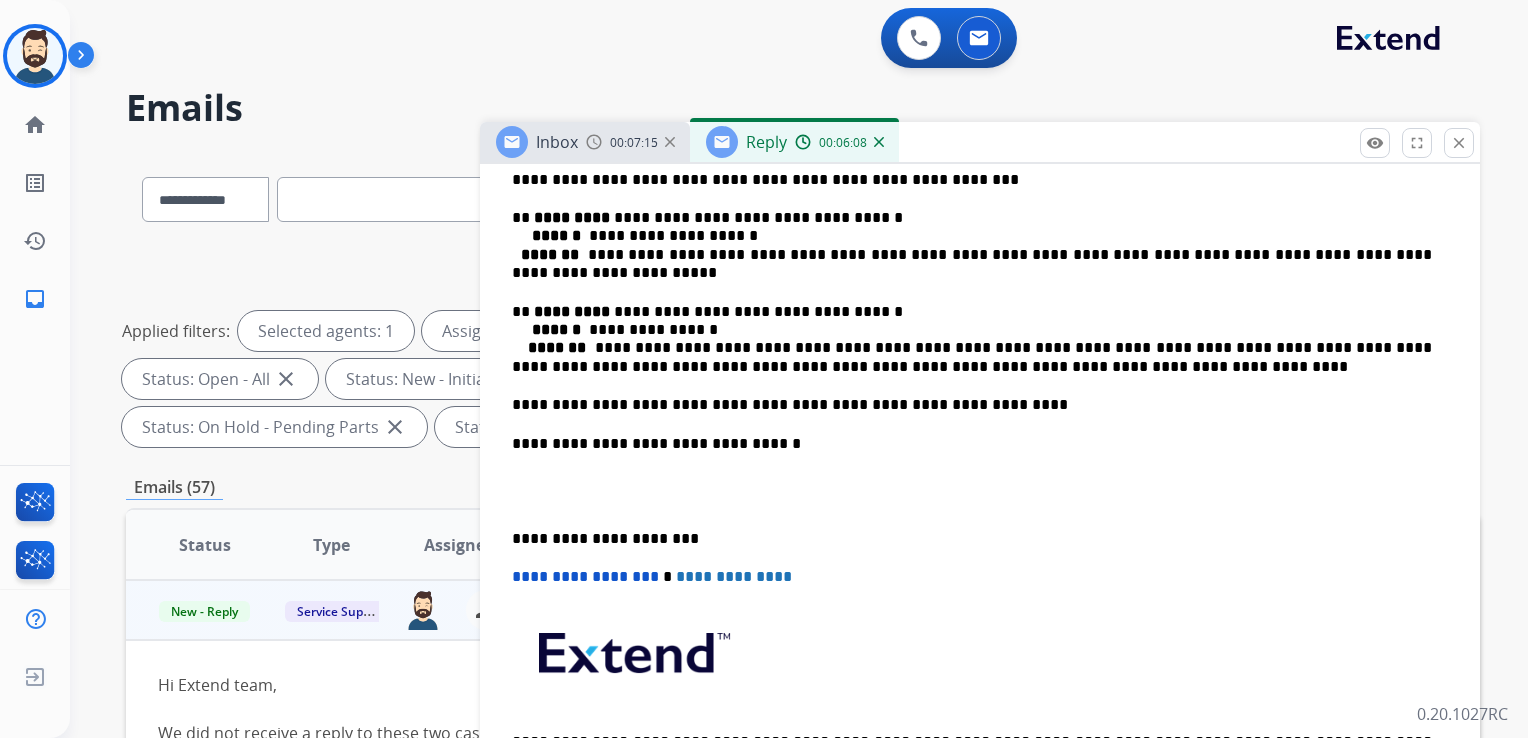 click on "**********" at bounding box center [972, 444] 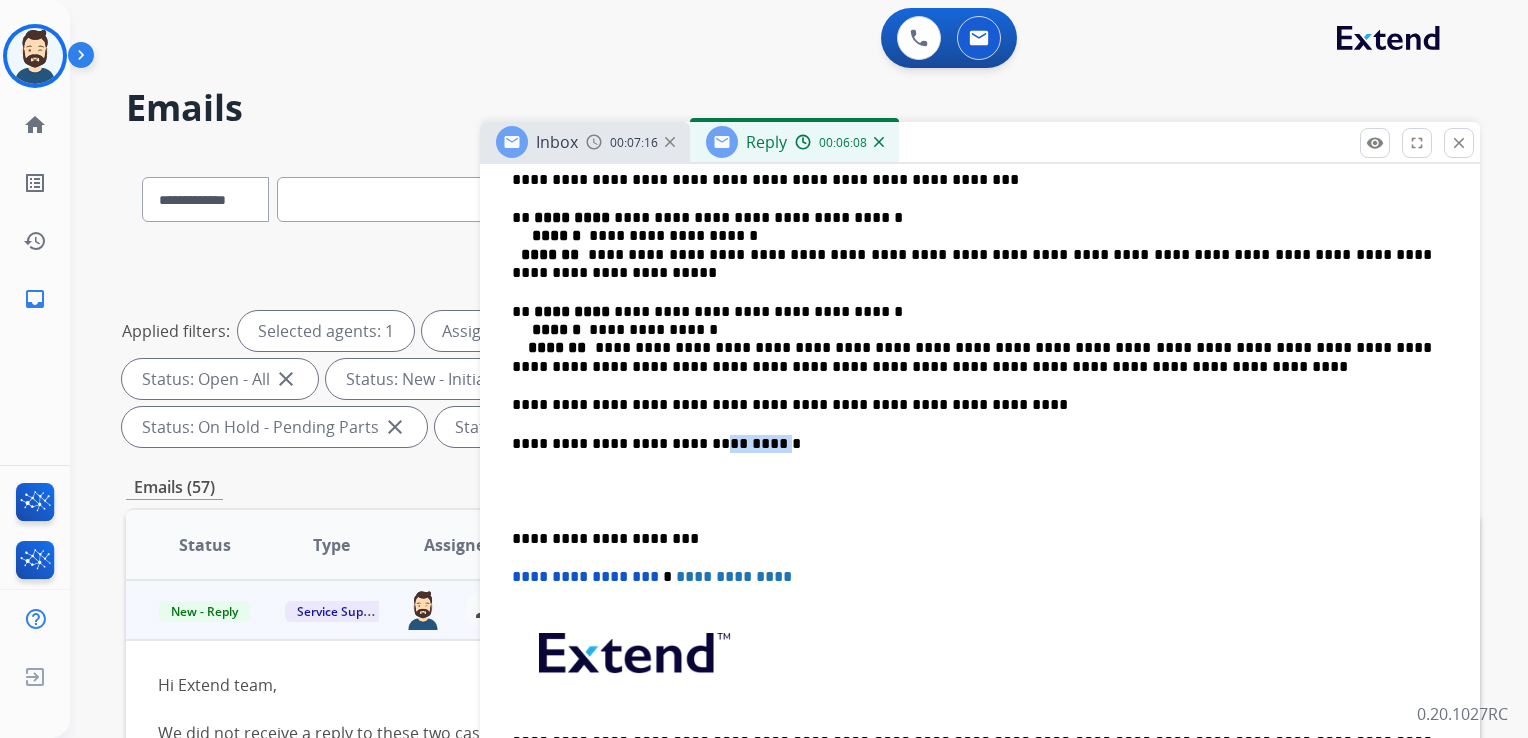 click on "**********" at bounding box center (972, 444) 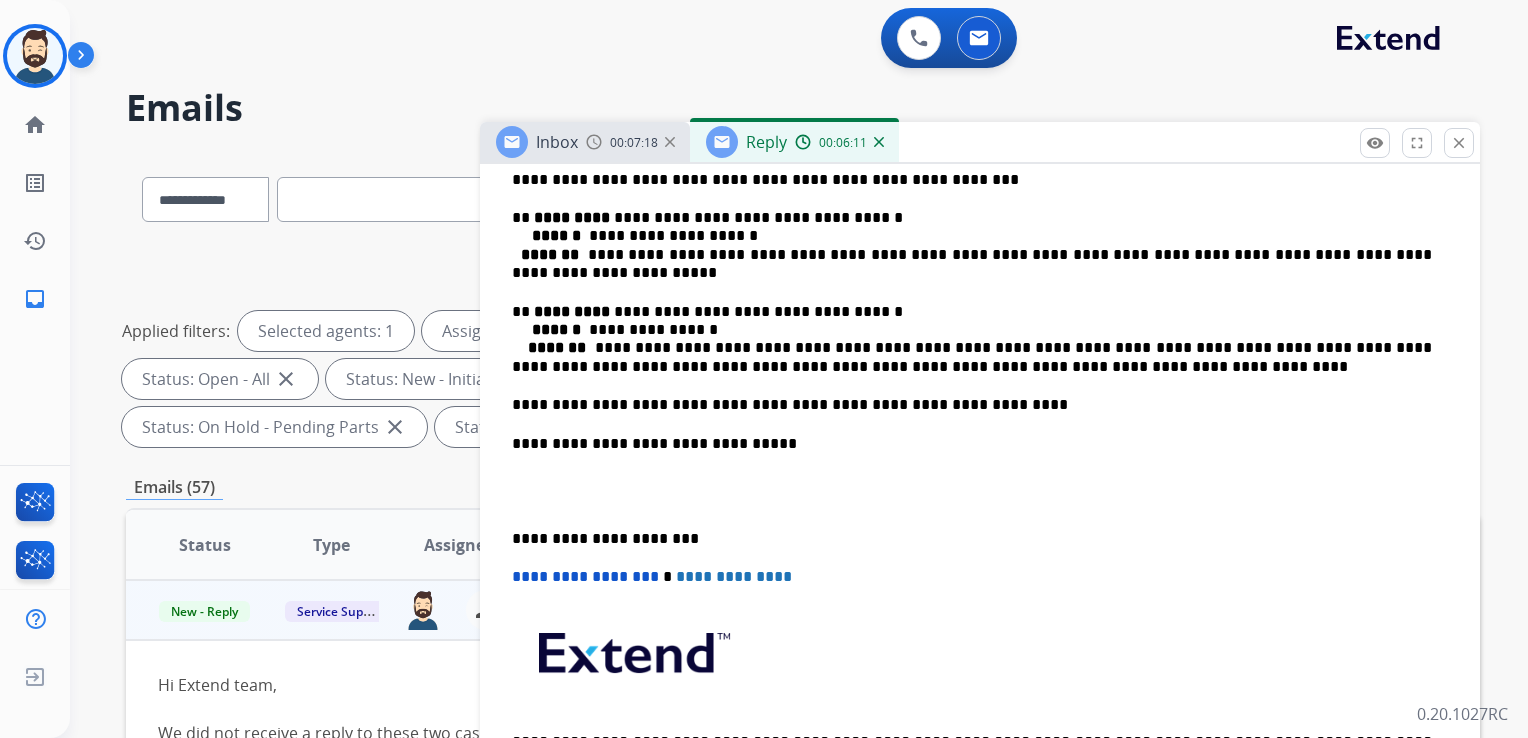 click on "**********" at bounding box center [972, 539] 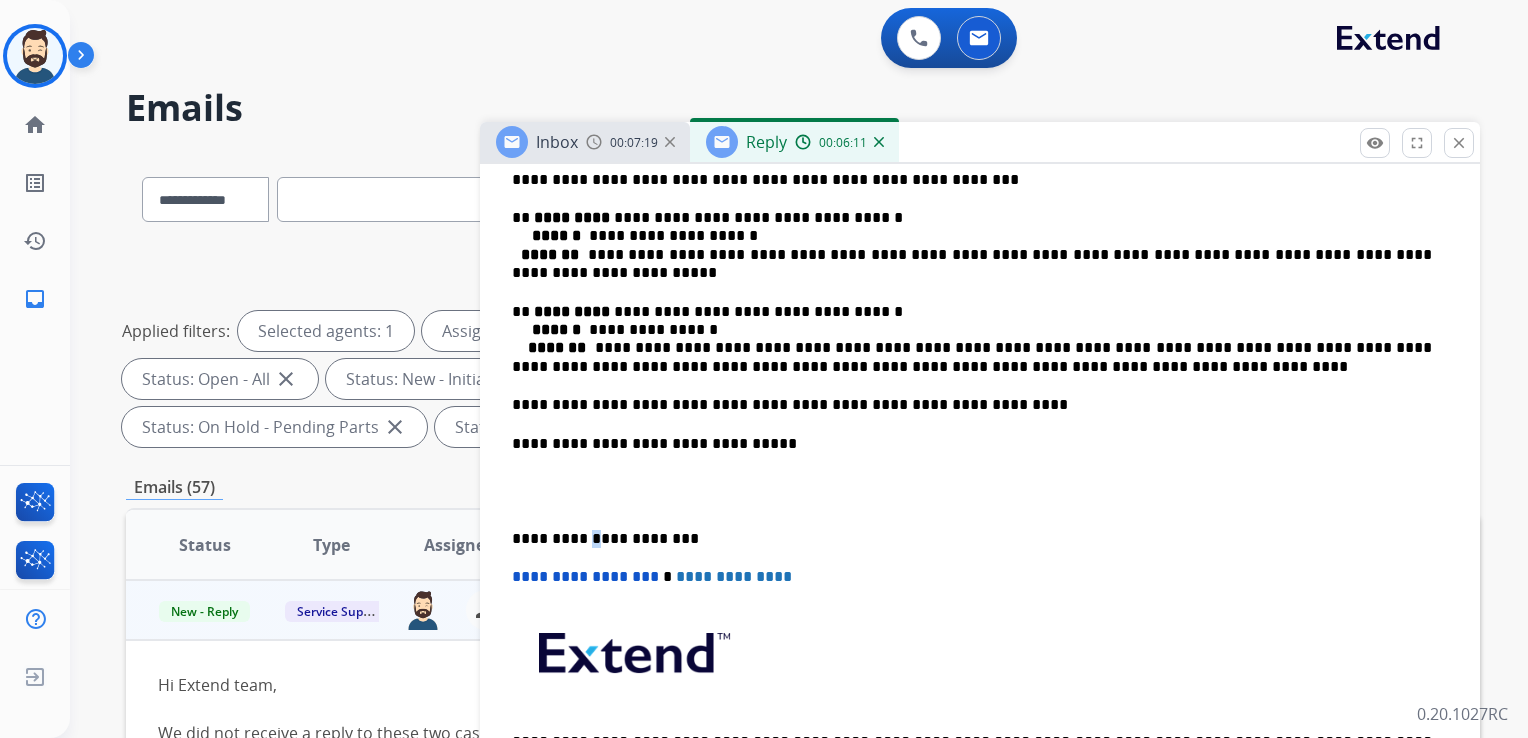 click on "**********" at bounding box center (972, 539) 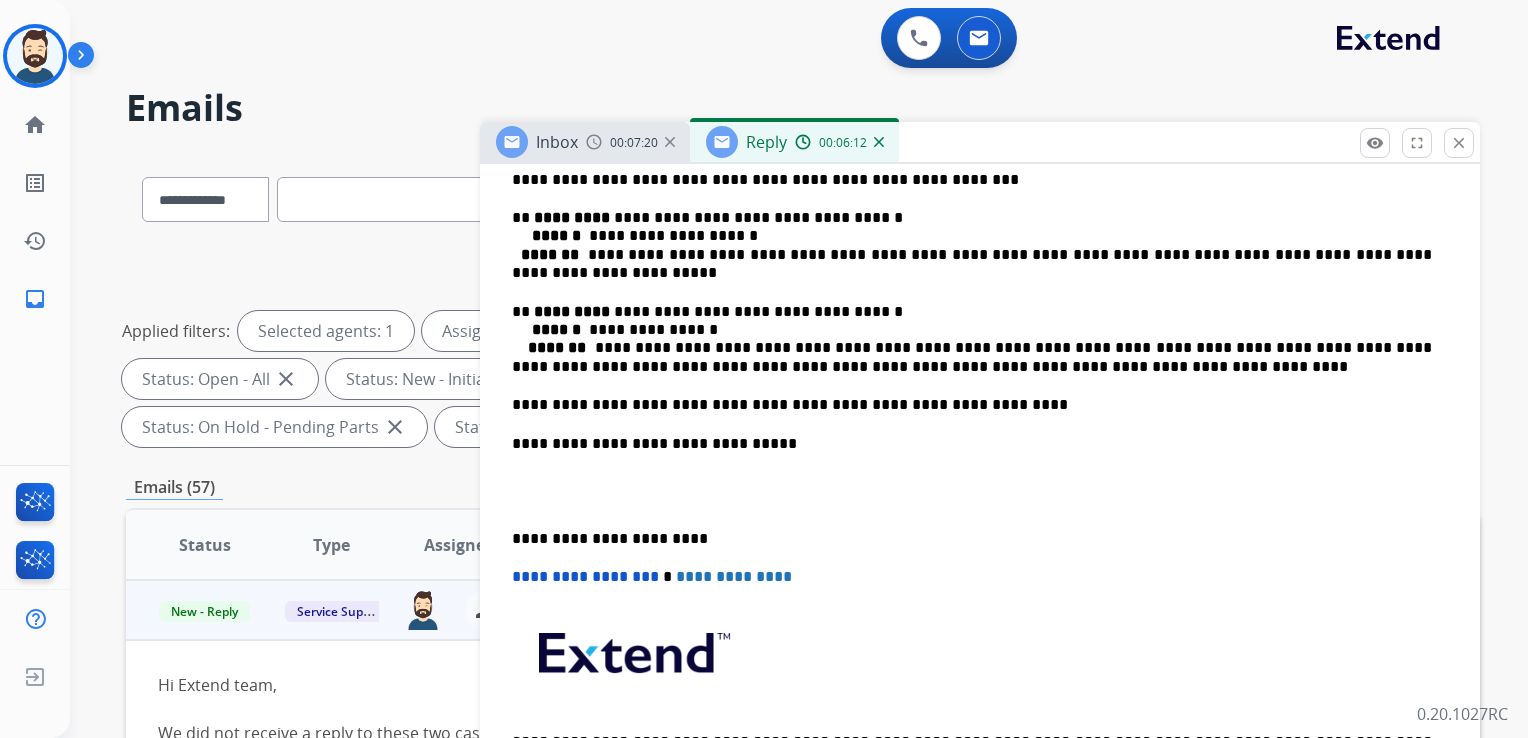 click on "**********" at bounding box center (972, 539) 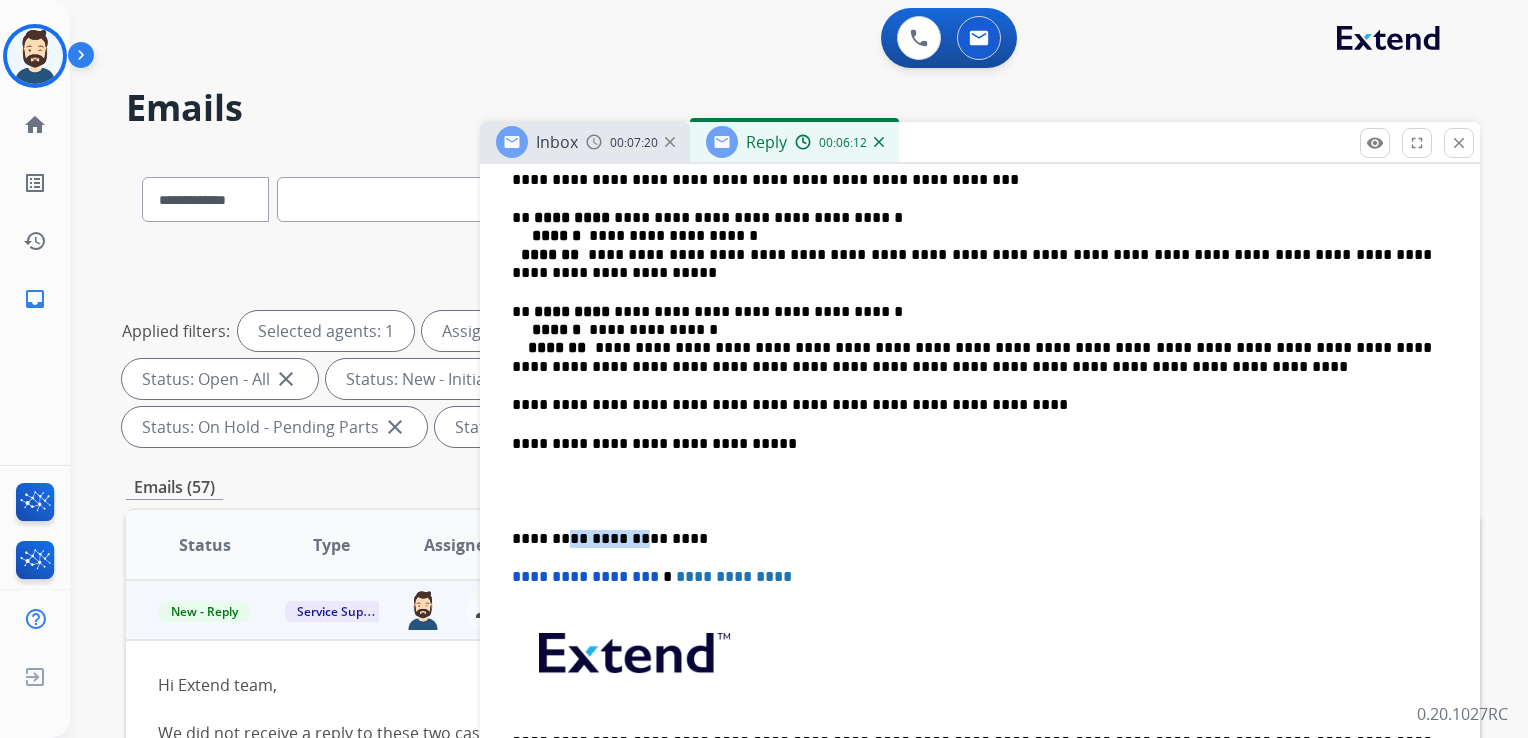 click on "**********" at bounding box center (972, 539) 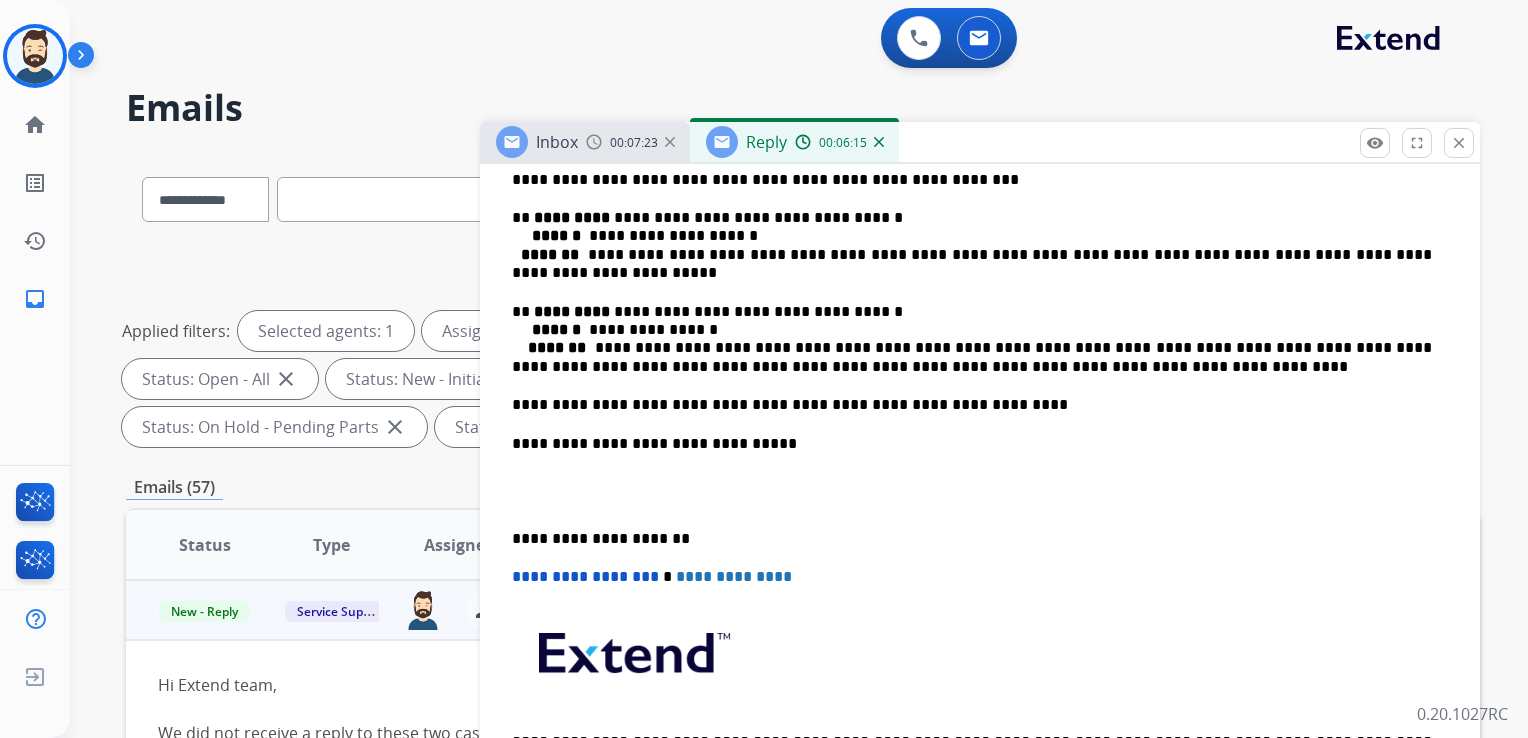 click on "**********" at bounding box center (585, 576) 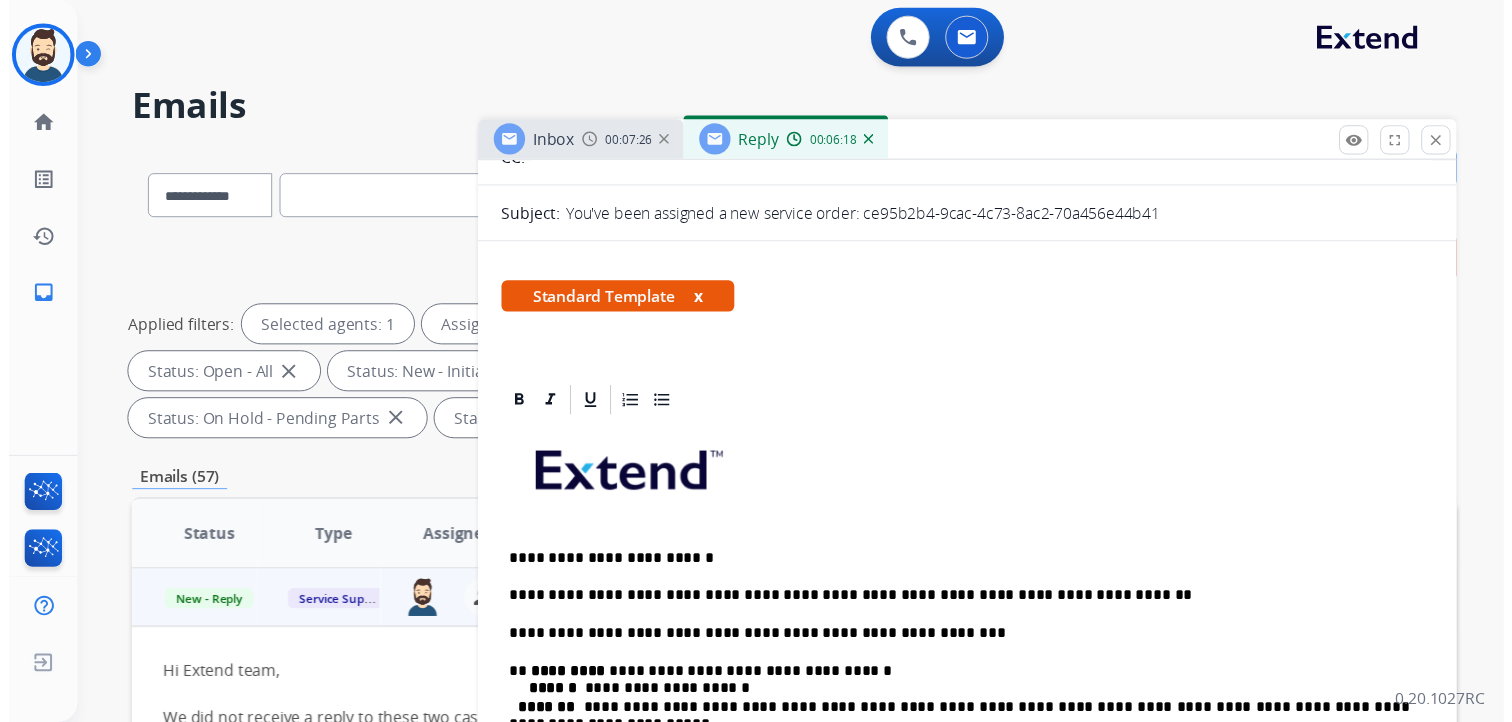 scroll, scrollTop: 0, scrollLeft: 0, axis: both 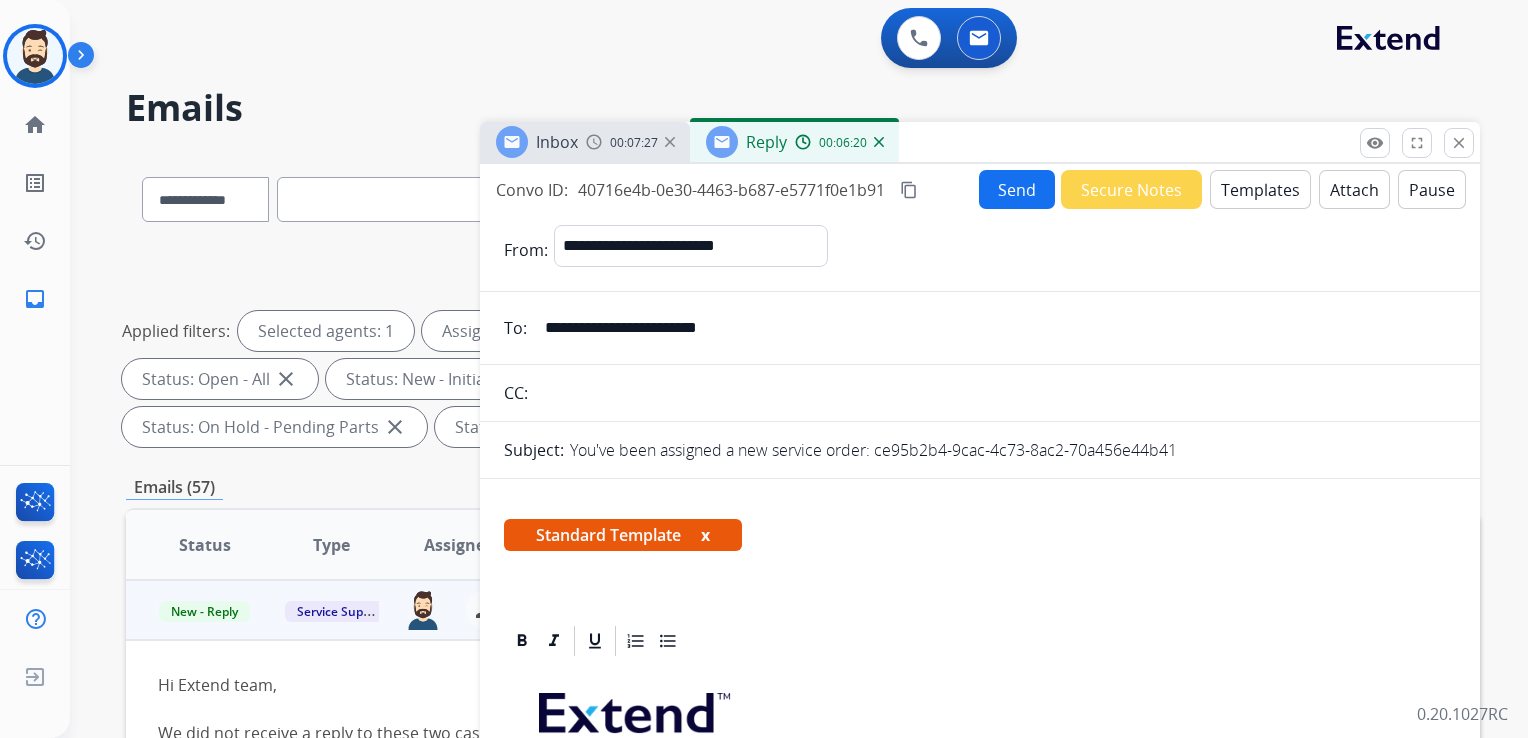 click on "content_copy" at bounding box center (909, 190) 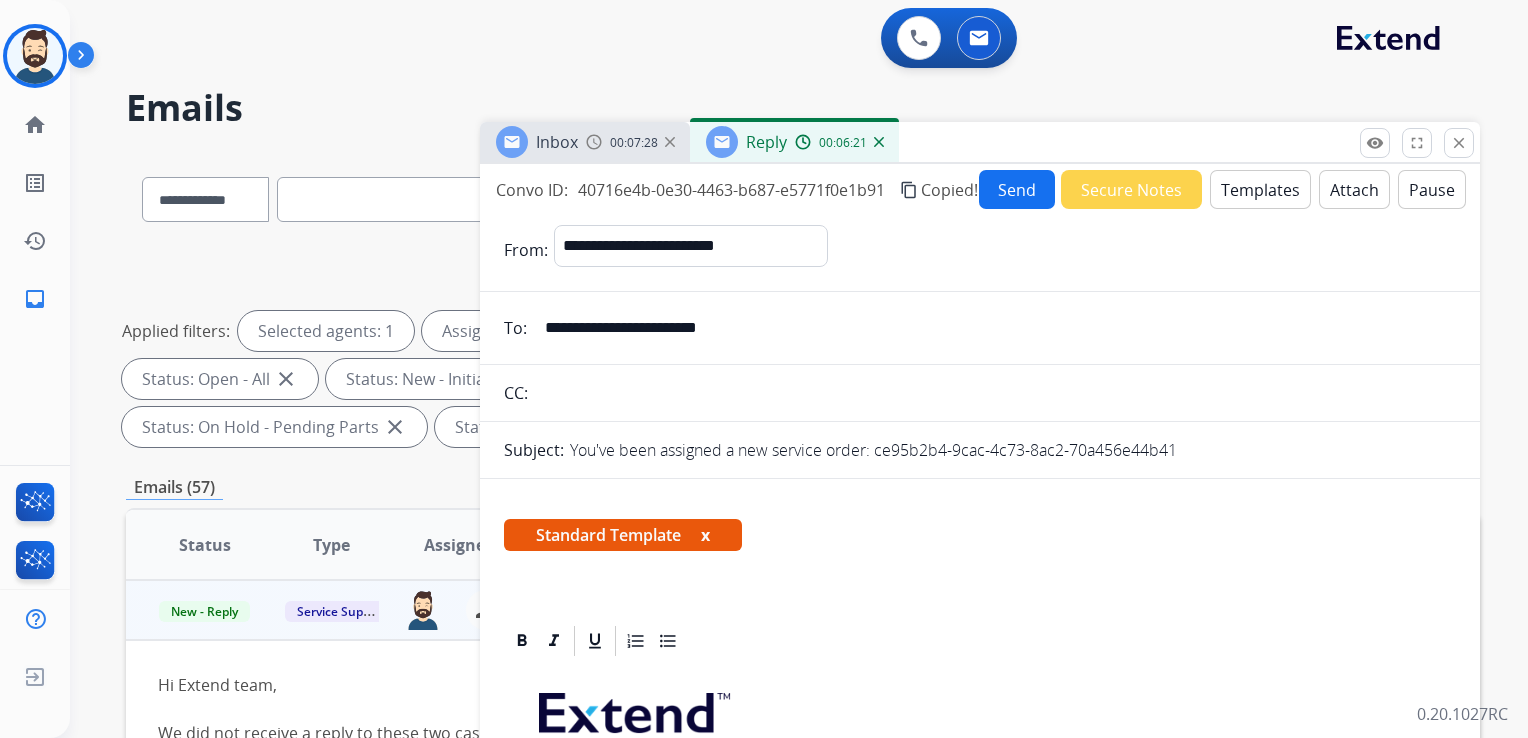 click on "Send" at bounding box center (1017, 189) 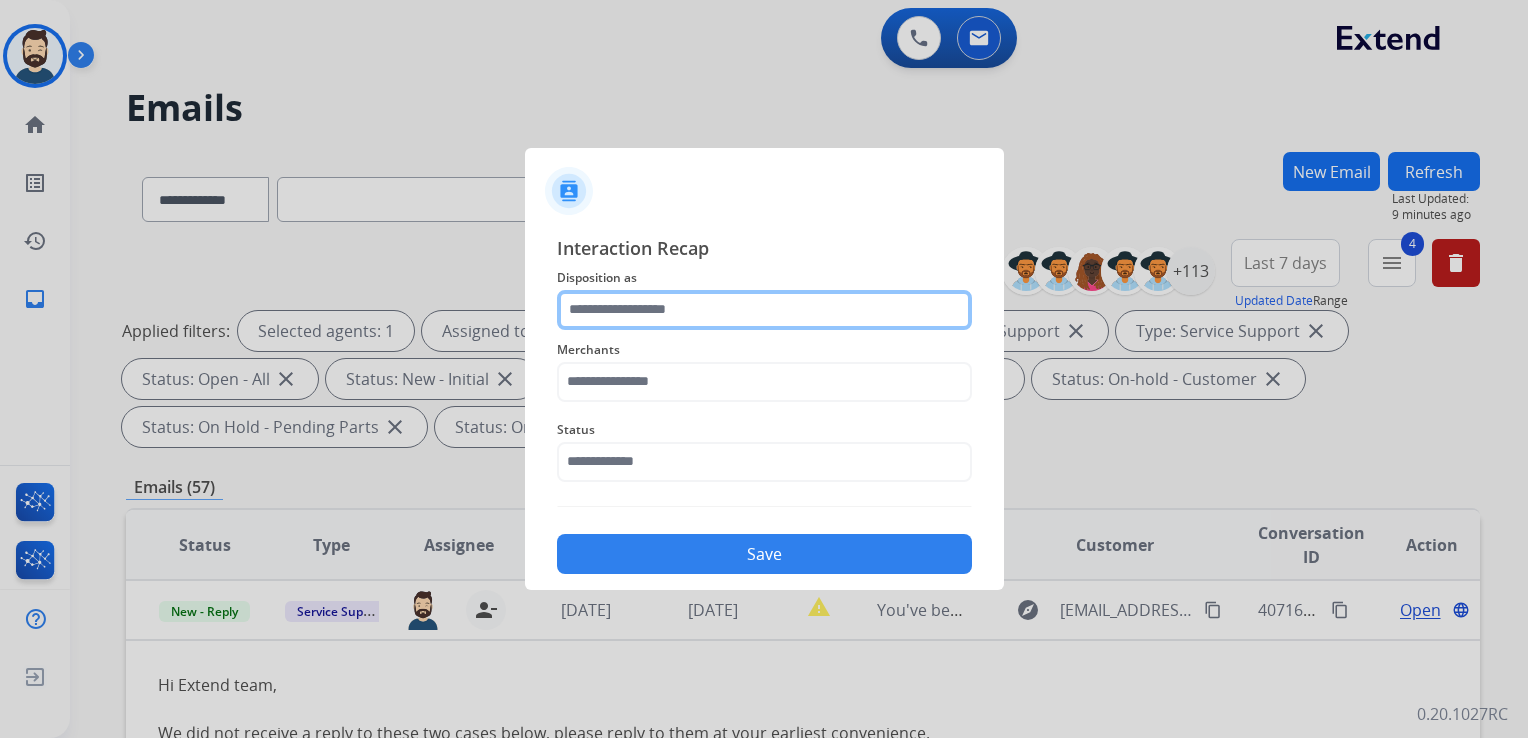 click 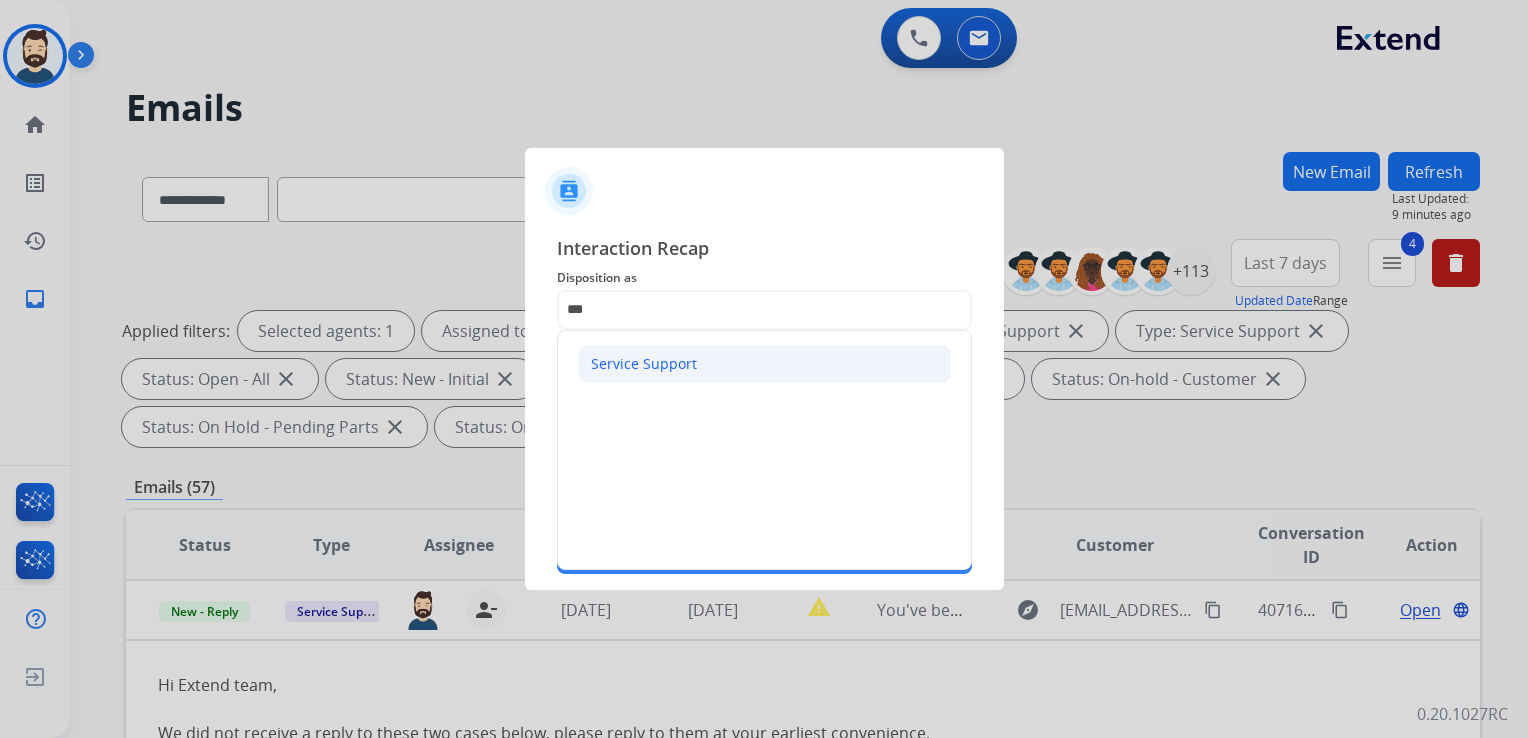 click on "Service Support" 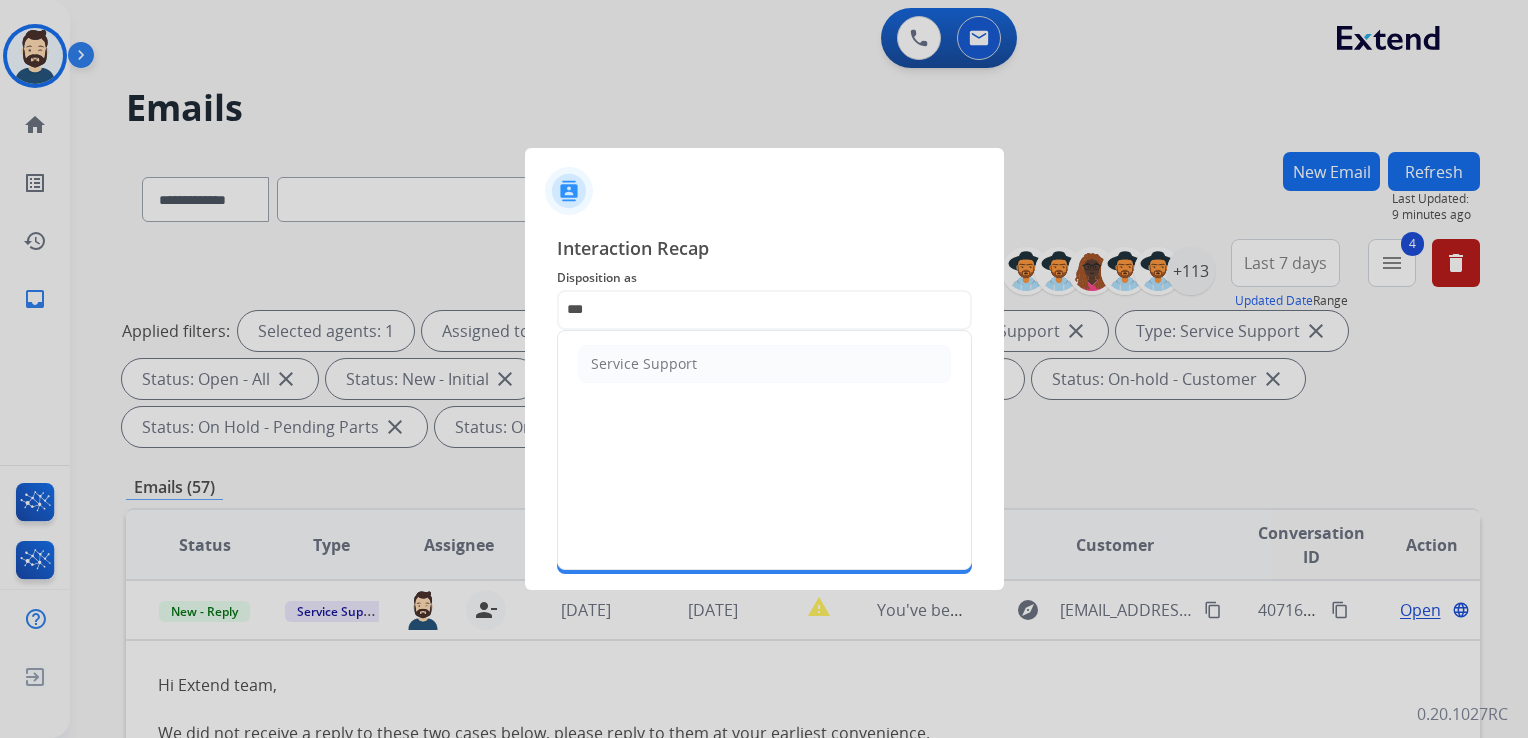 type on "**********" 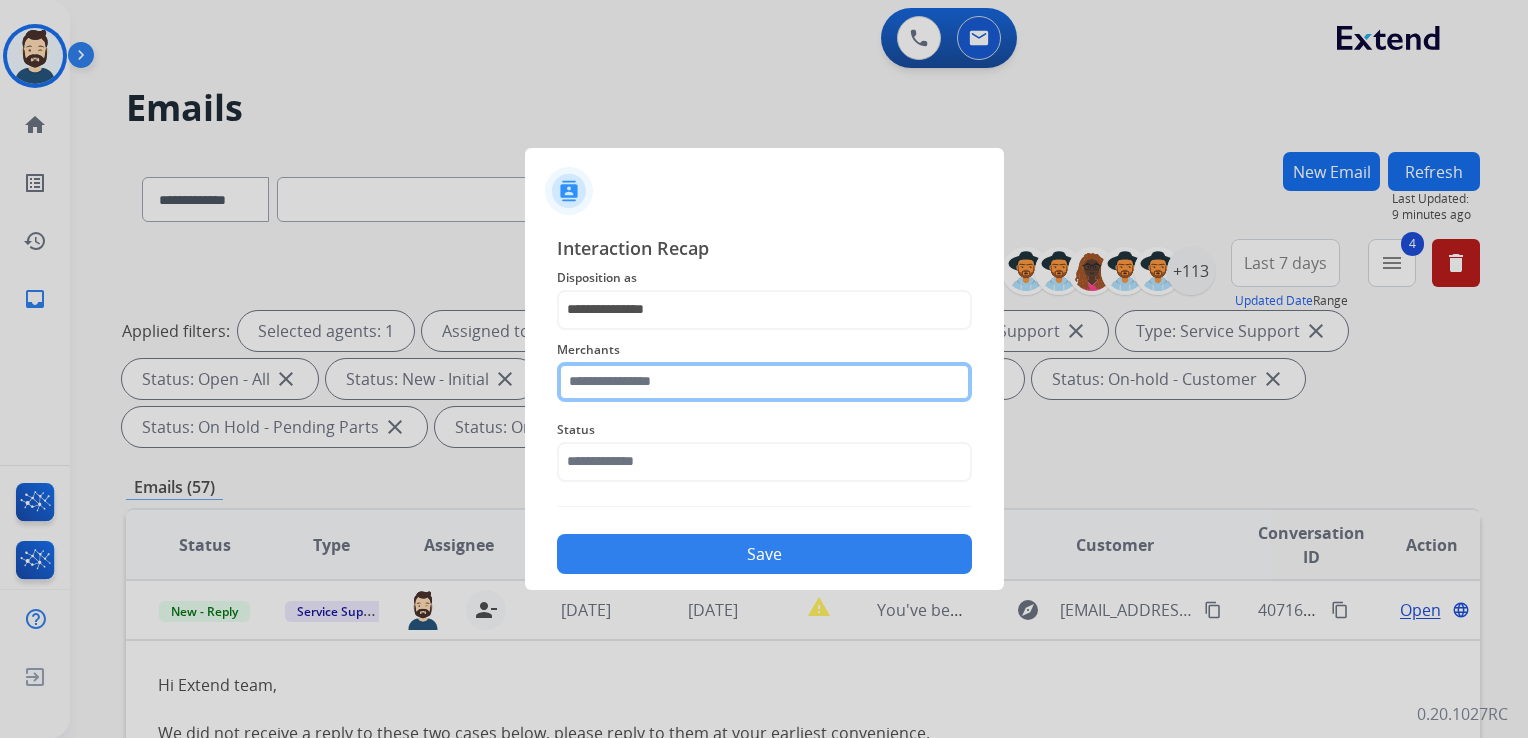 drag, startPoint x: 648, startPoint y: 383, endPoint x: 660, endPoint y: 361, distance: 25.059929 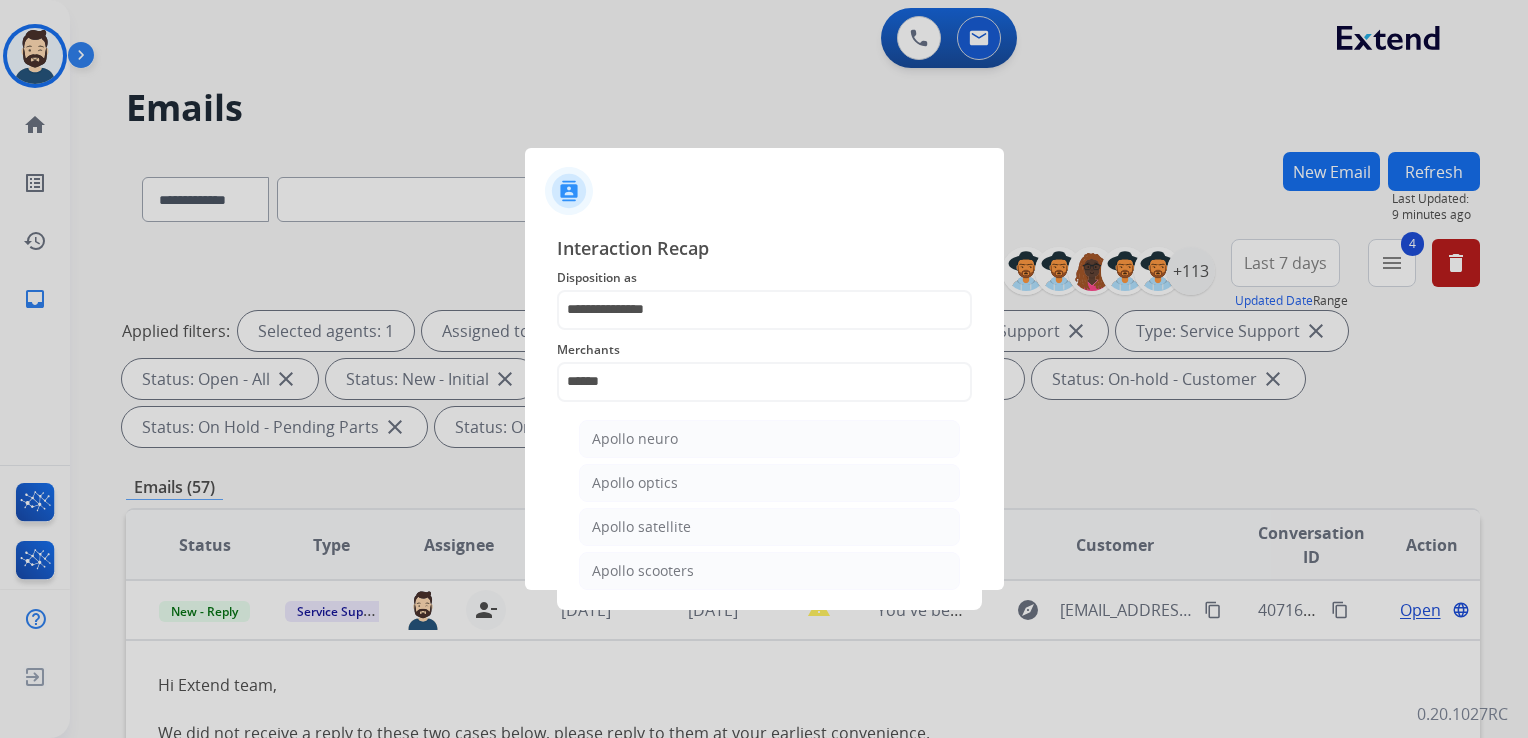click on "Apollo scooters" 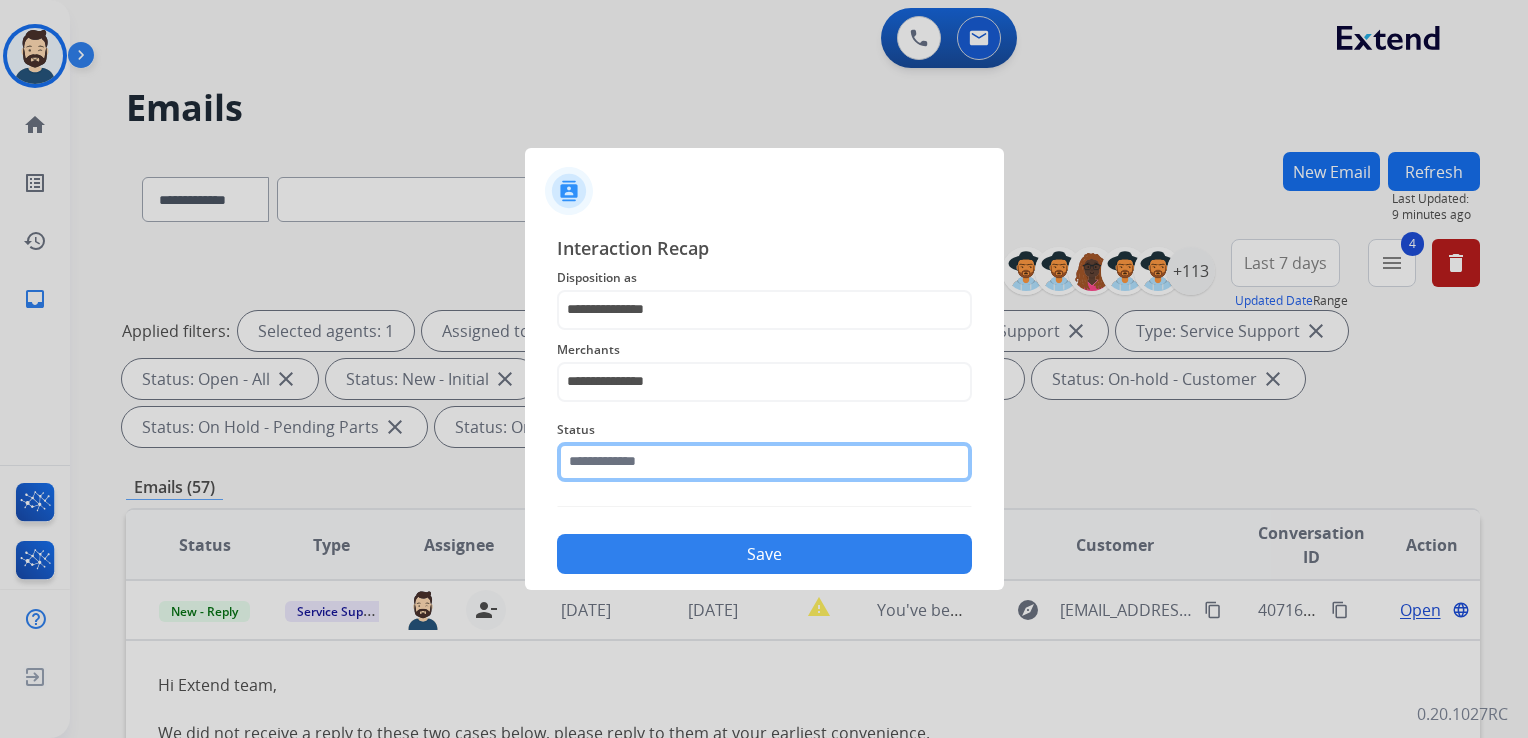 click 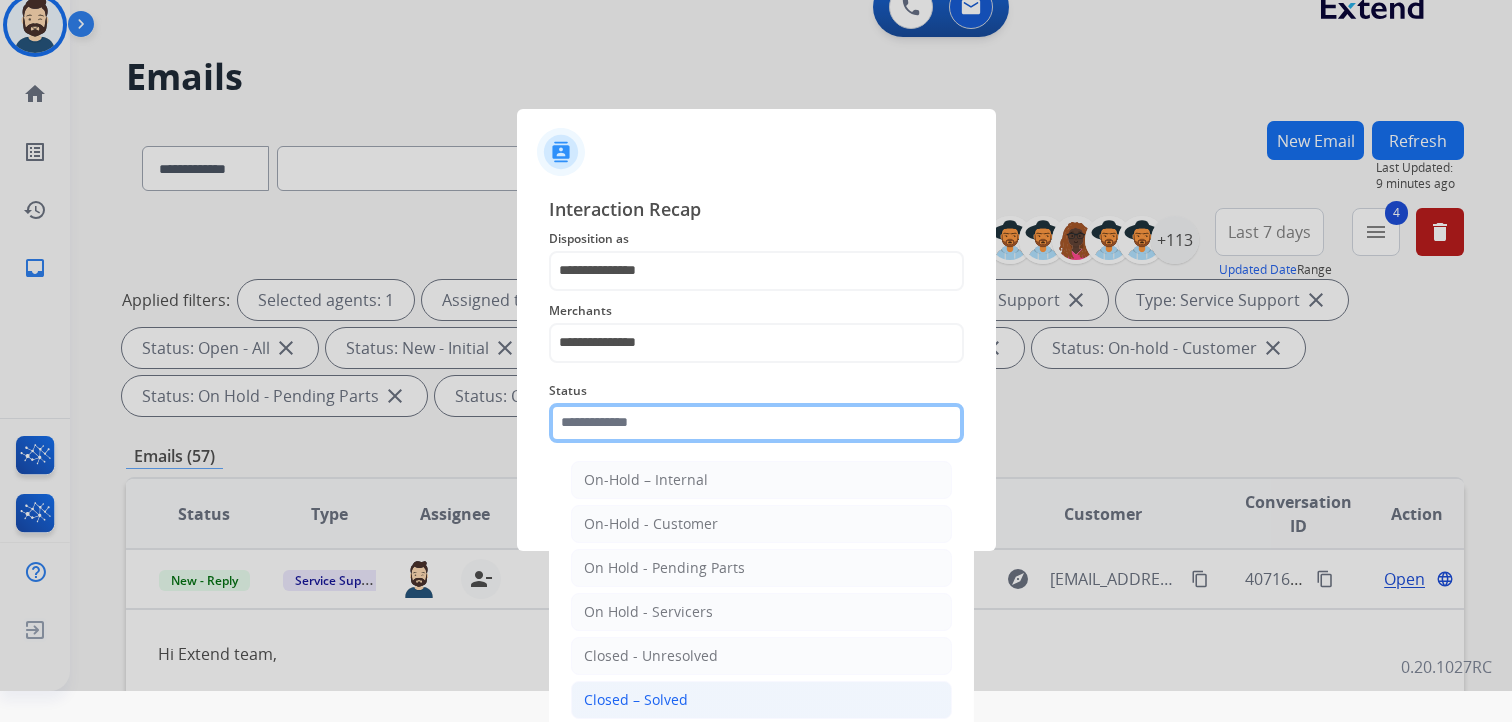 scroll, scrollTop: 59, scrollLeft: 0, axis: vertical 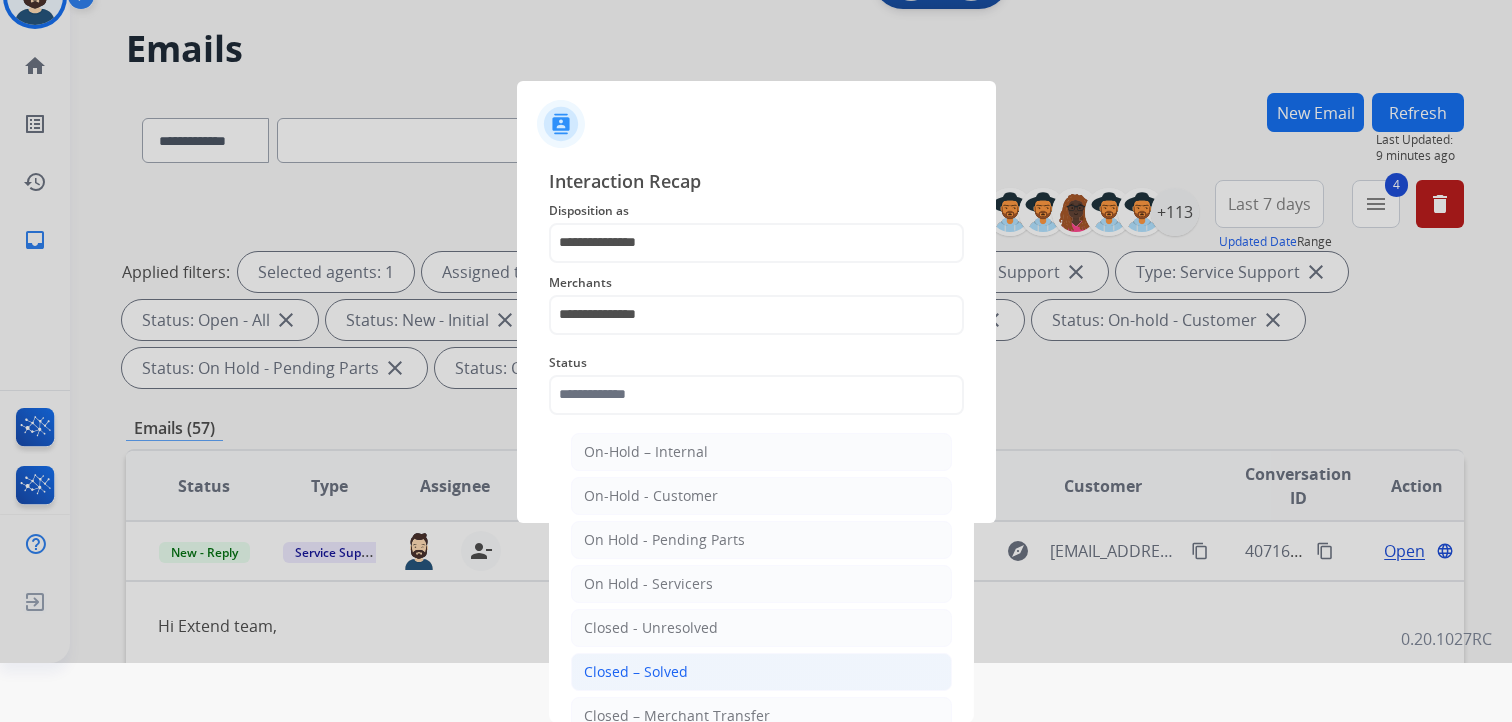 click on "Closed – Solved" 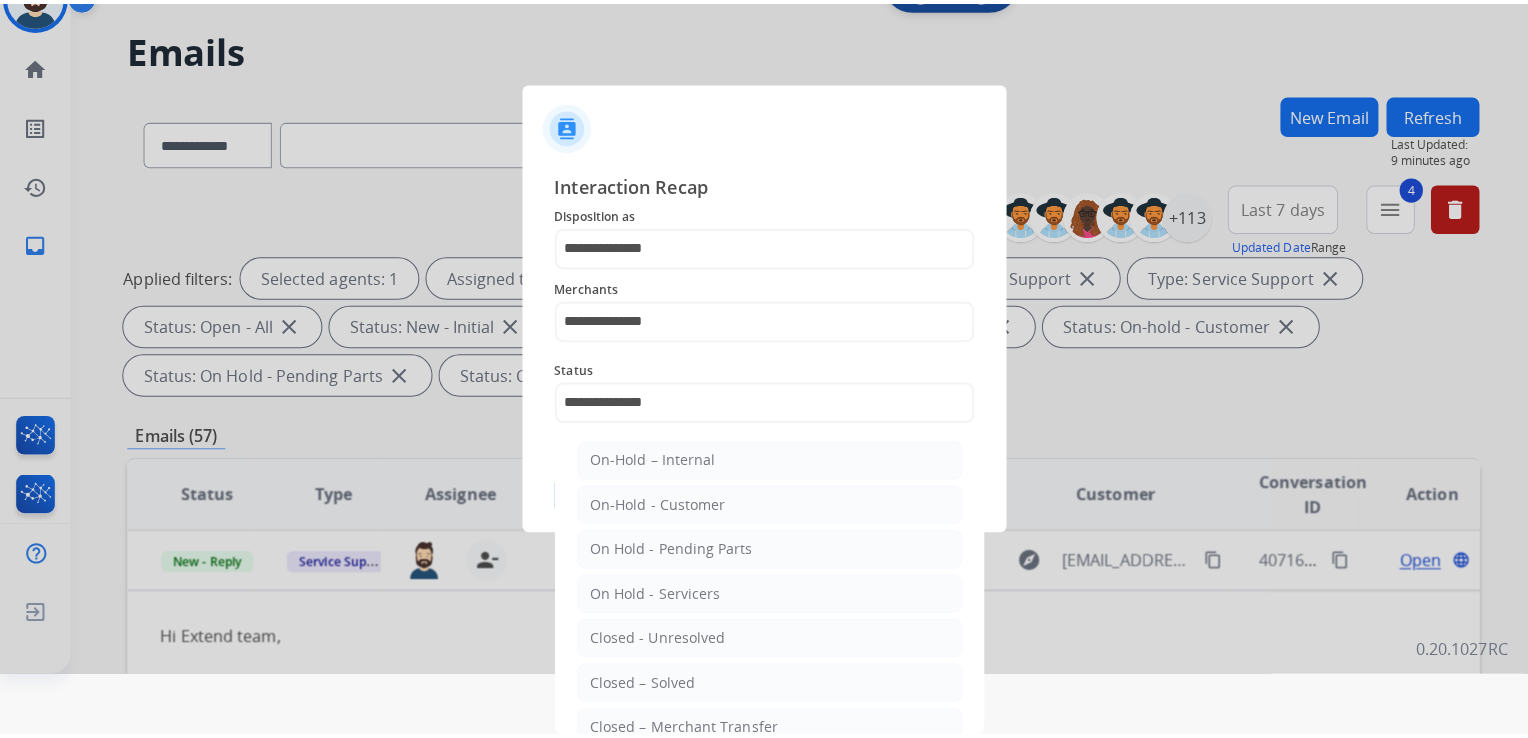 scroll, scrollTop: 0, scrollLeft: 0, axis: both 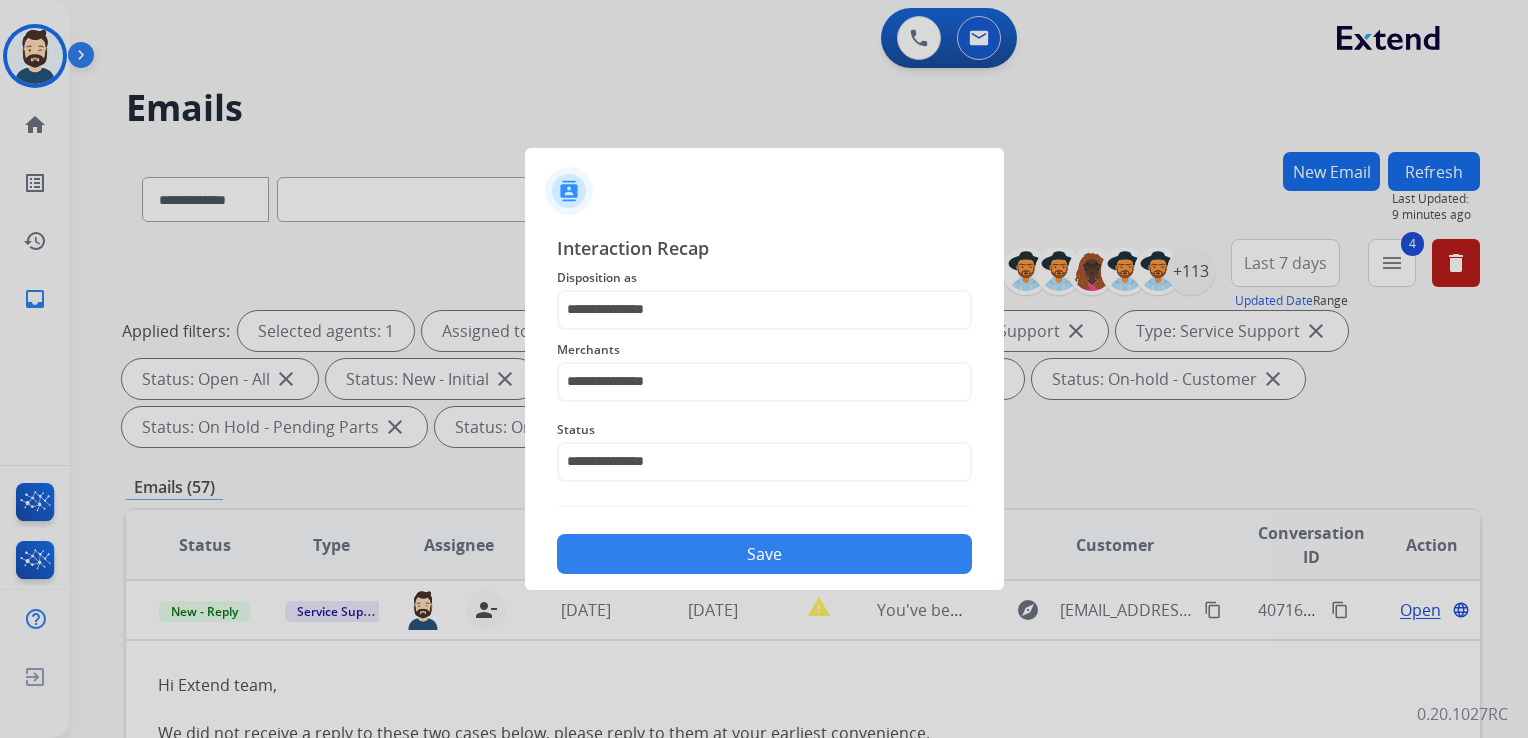 click on "Save" 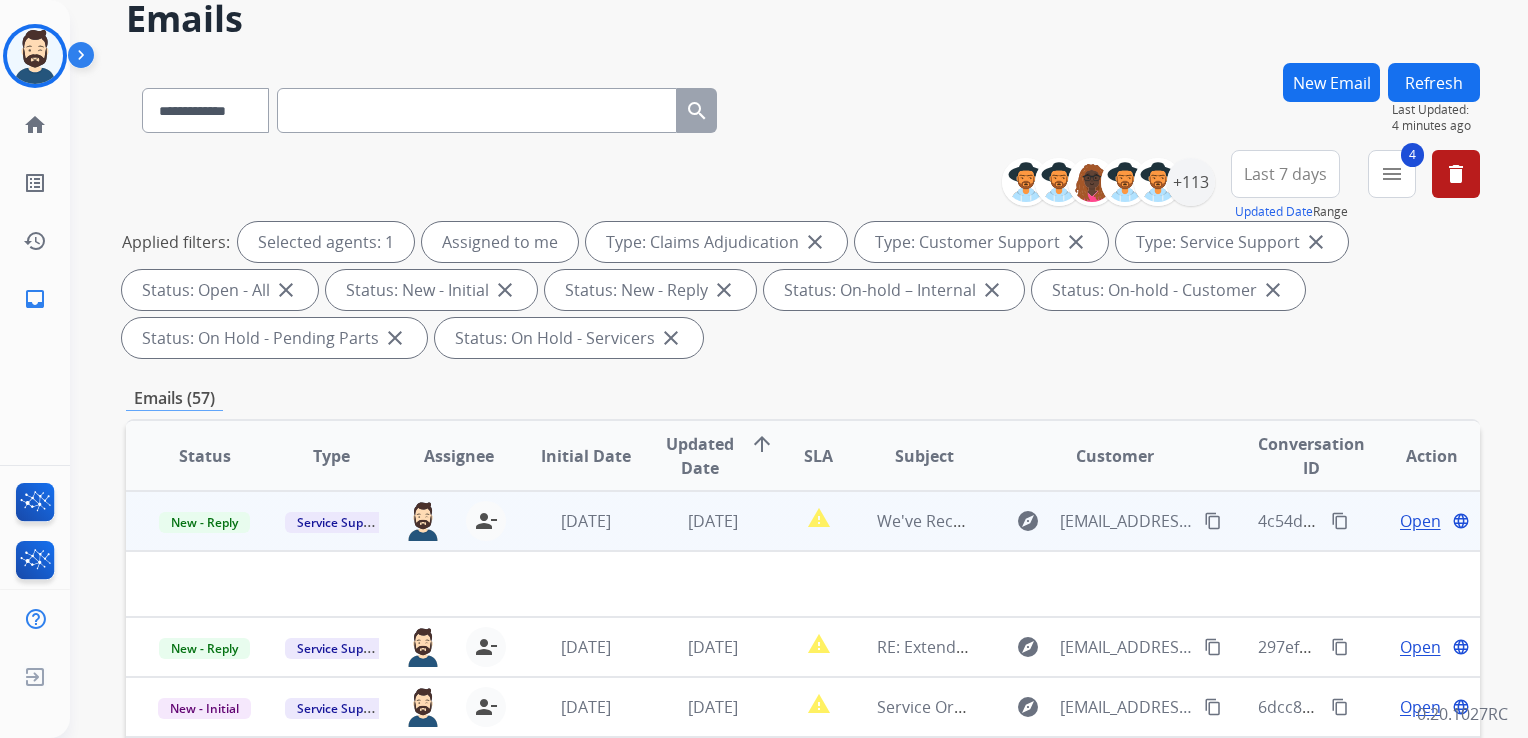 scroll, scrollTop: 200, scrollLeft: 0, axis: vertical 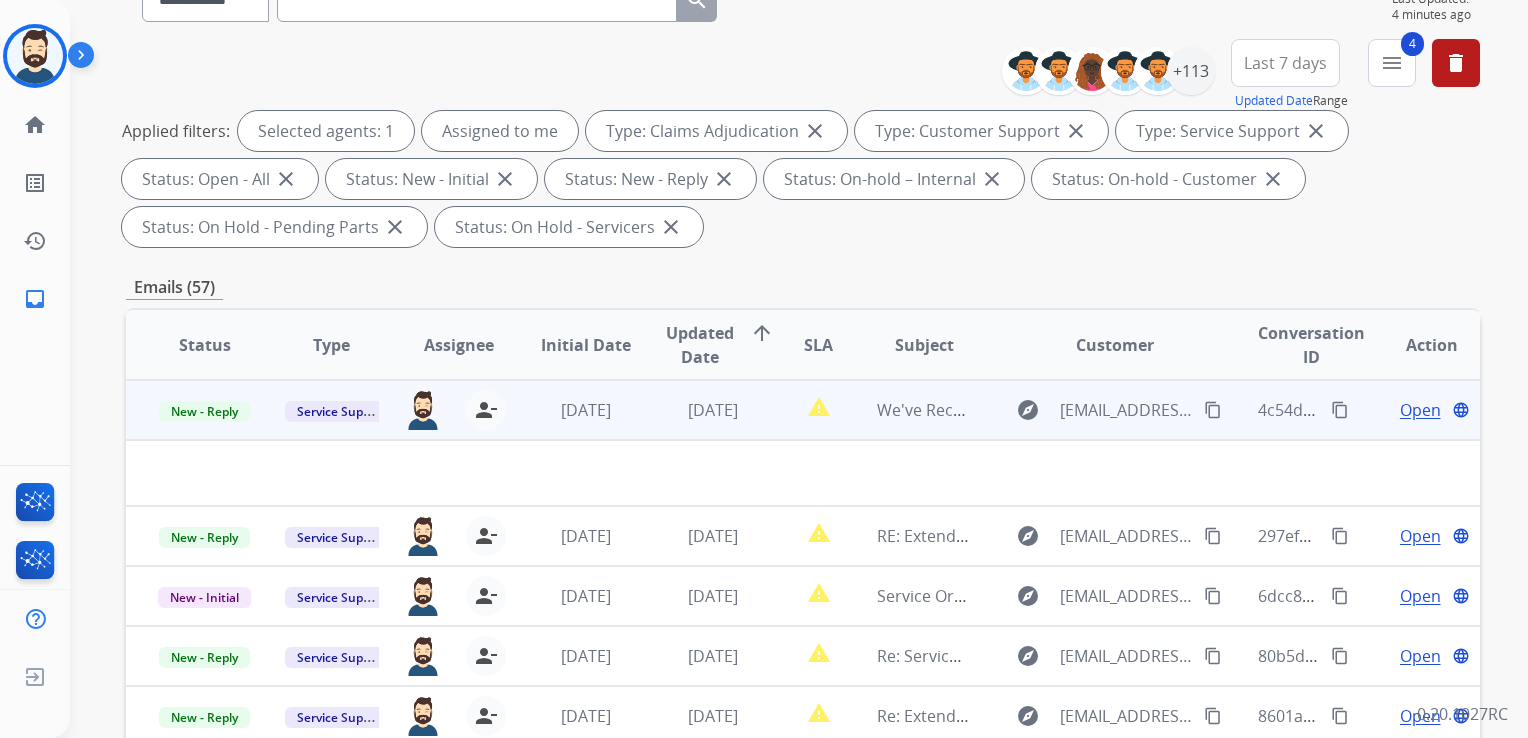 click on "[DATE]" at bounding box center (697, 410) 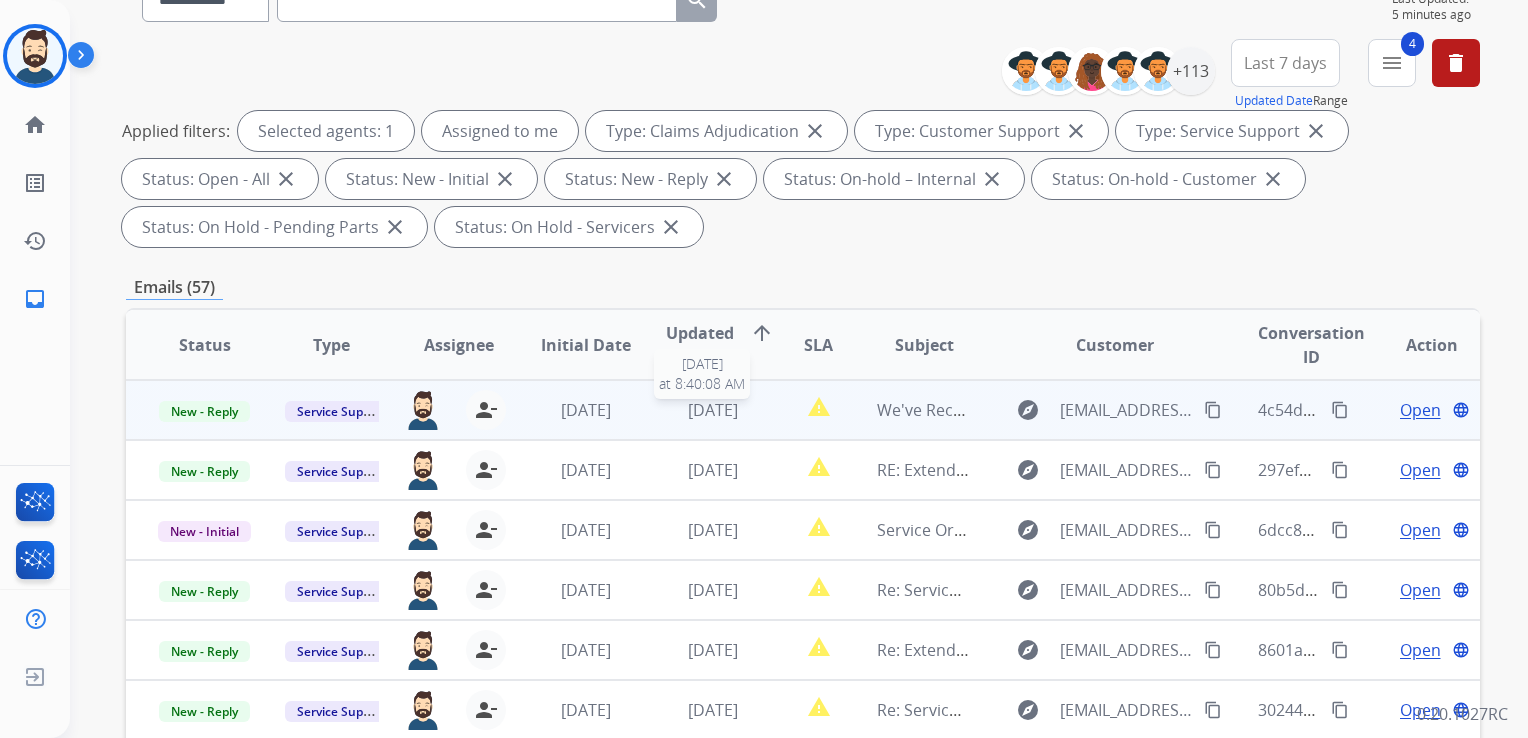 click on "[DATE]" at bounding box center [713, 410] 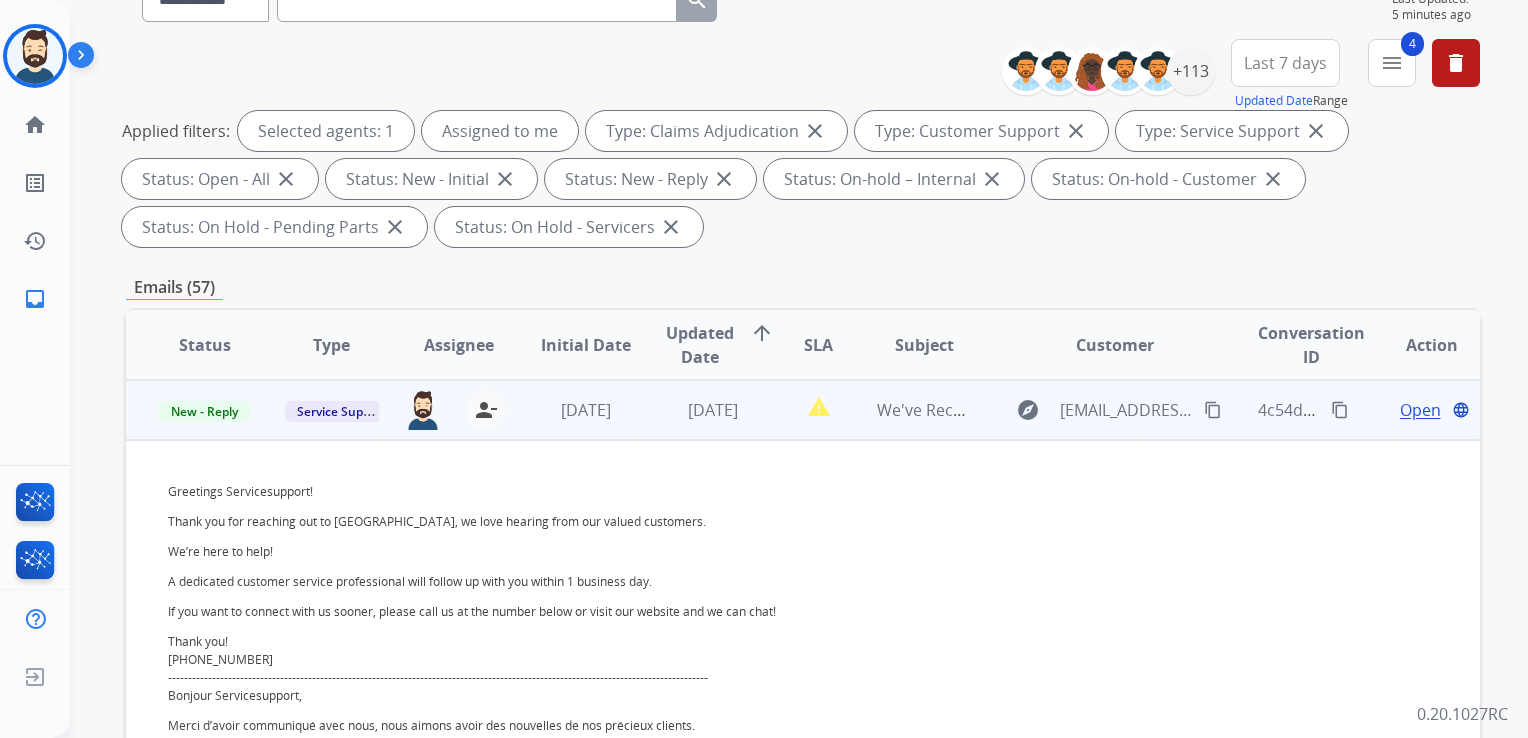 click on "Open" at bounding box center [1420, 410] 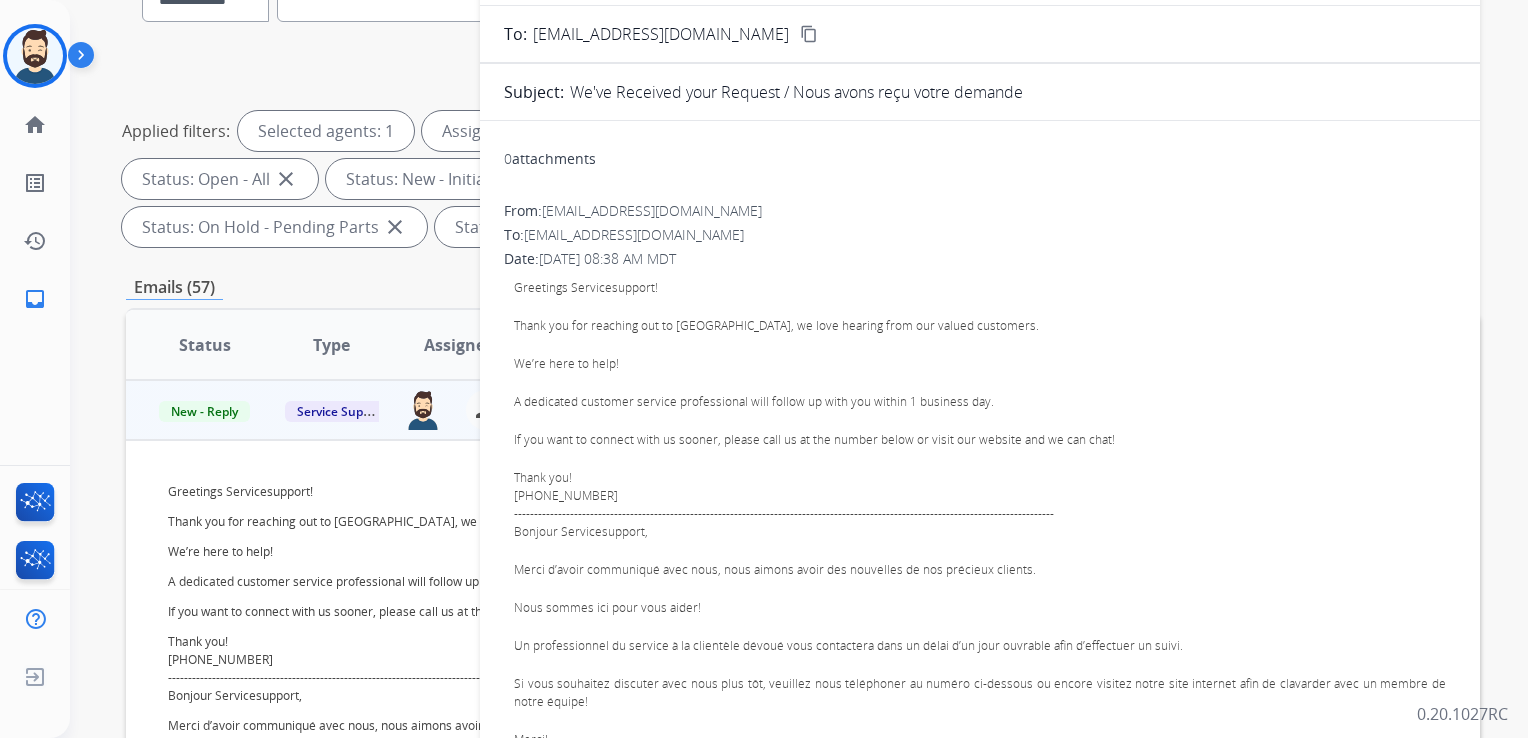 scroll, scrollTop: 0, scrollLeft: 0, axis: both 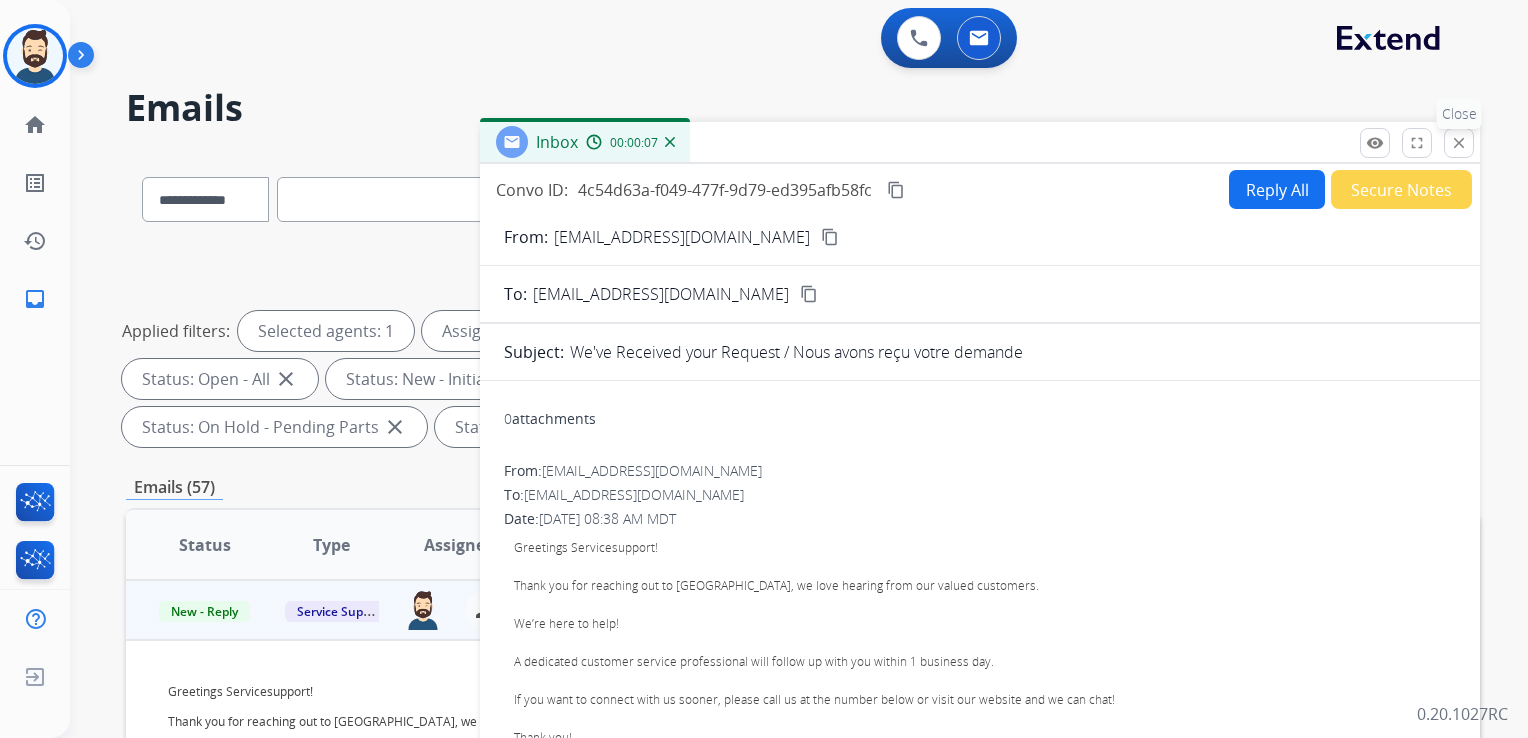 click on "close" at bounding box center (1459, 143) 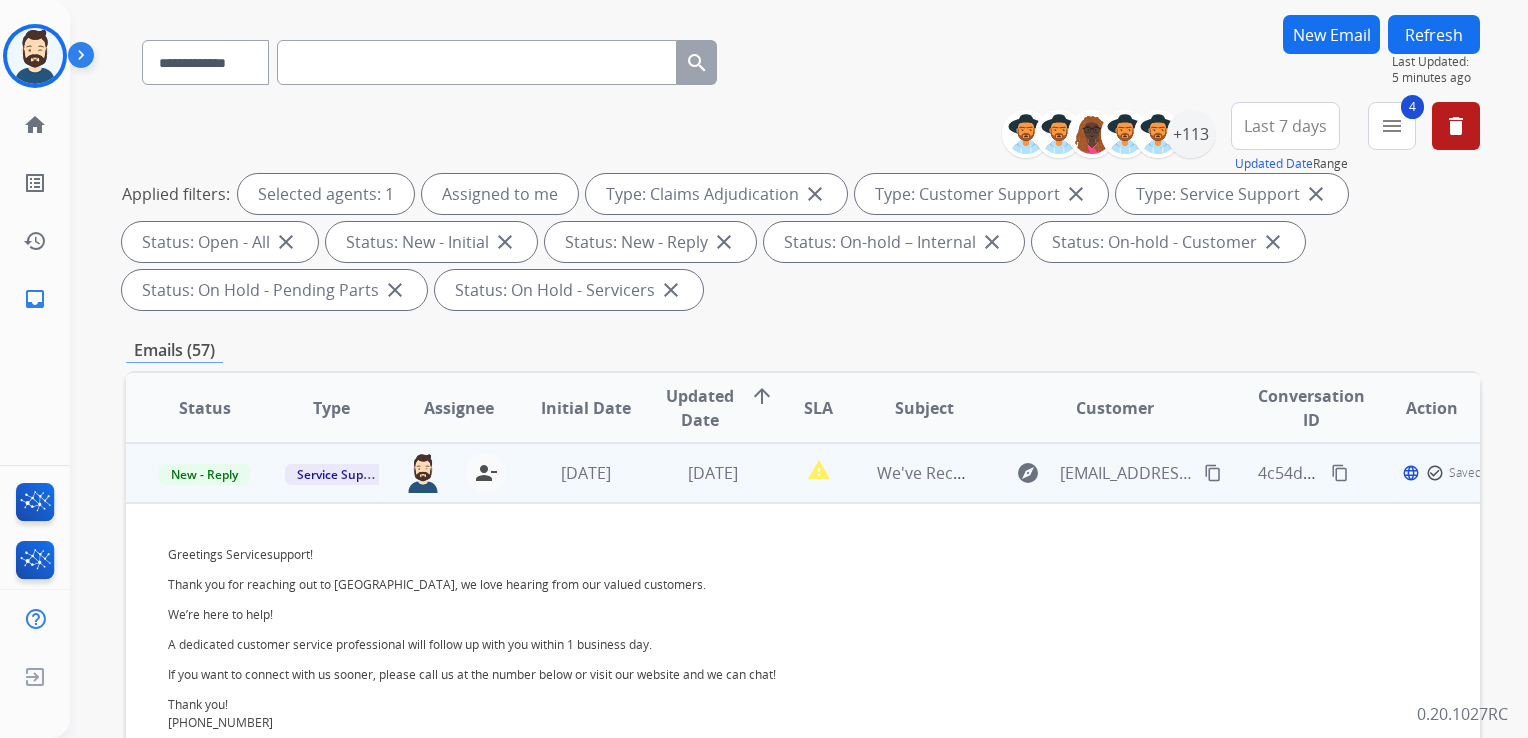 scroll, scrollTop: 300, scrollLeft: 0, axis: vertical 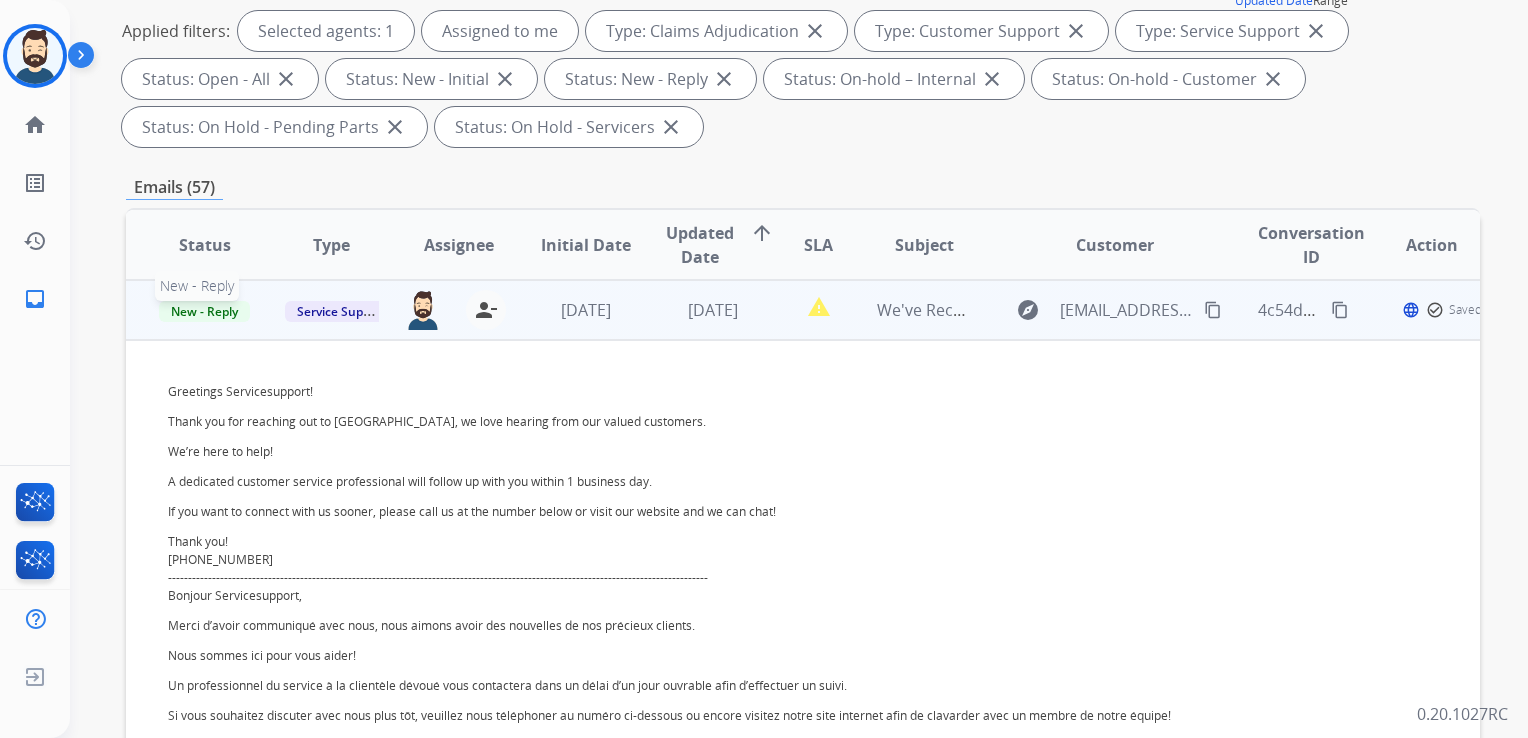 click on "New - Reply" at bounding box center [204, 311] 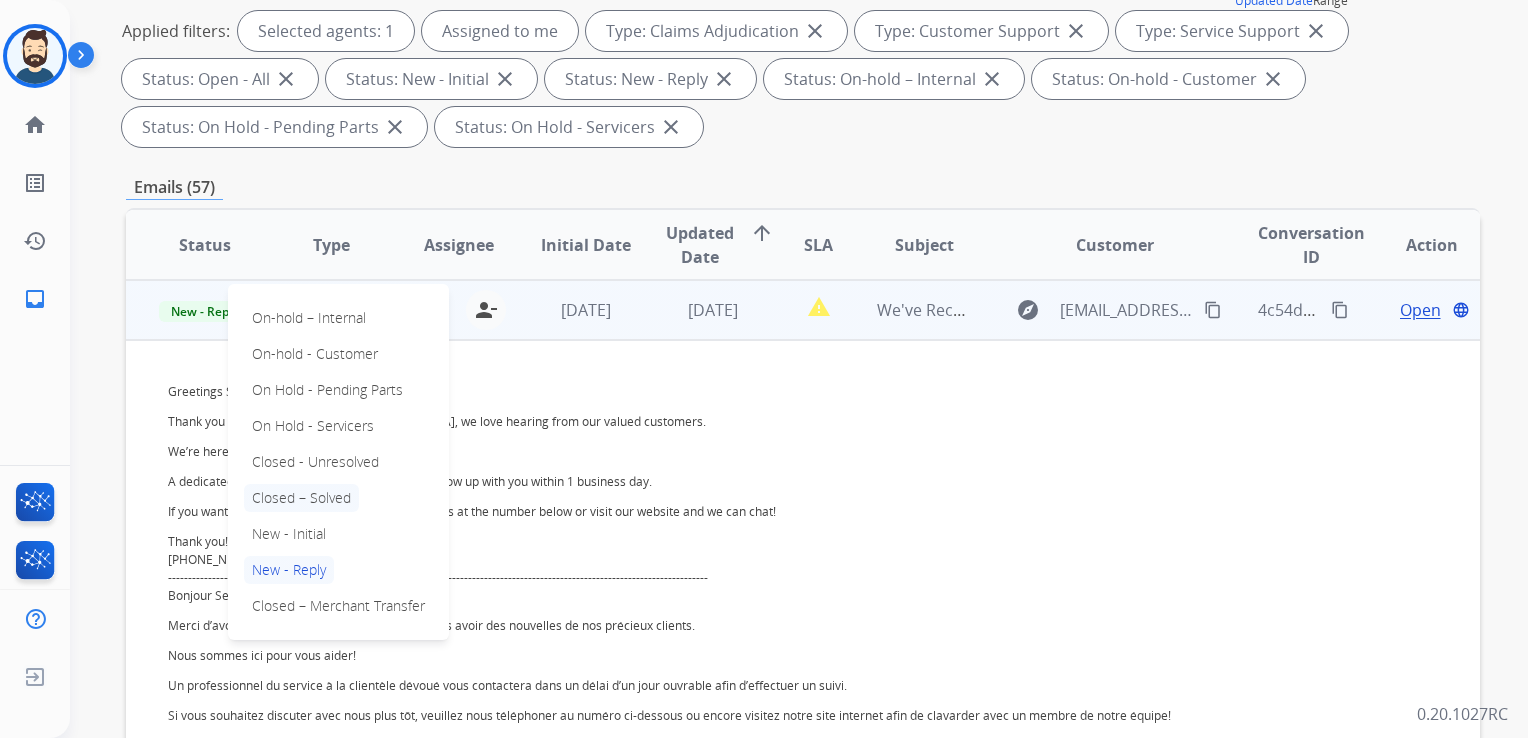 click on "Closed – Solved" at bounding box center (301, 498) 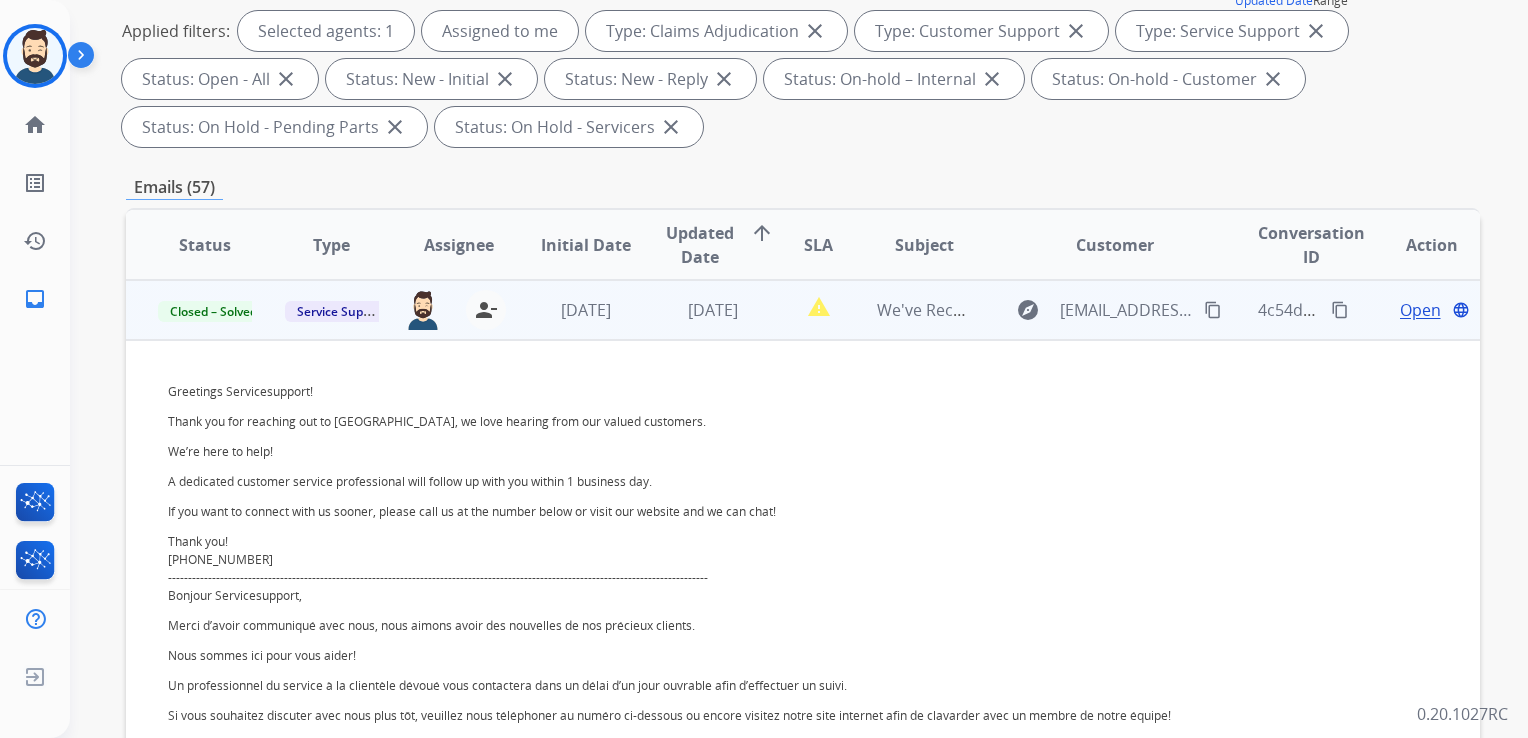 click on "[DATE]" at bounding box center (697, 310) 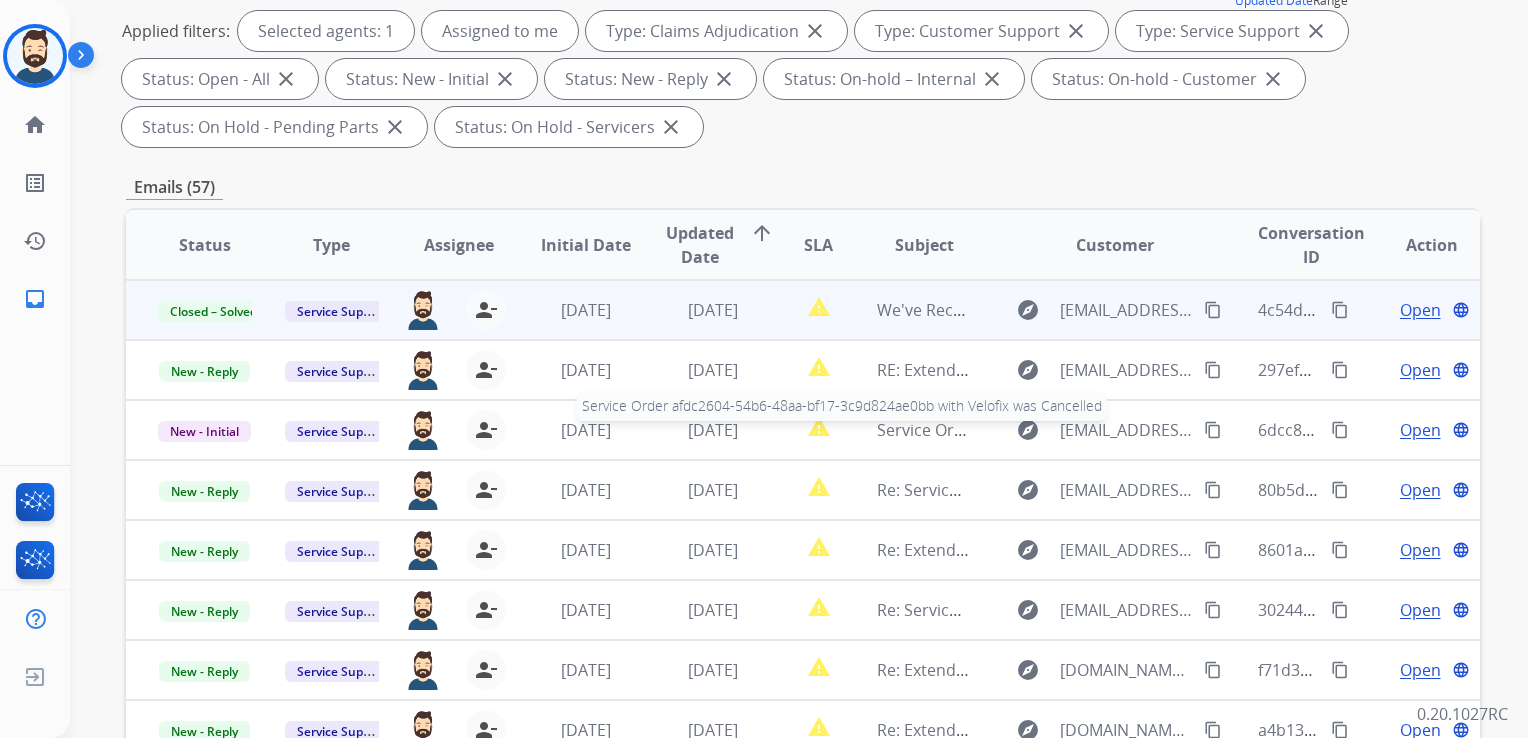 scroll, scrollTop: 0, scrollLeft: 0, axis: both 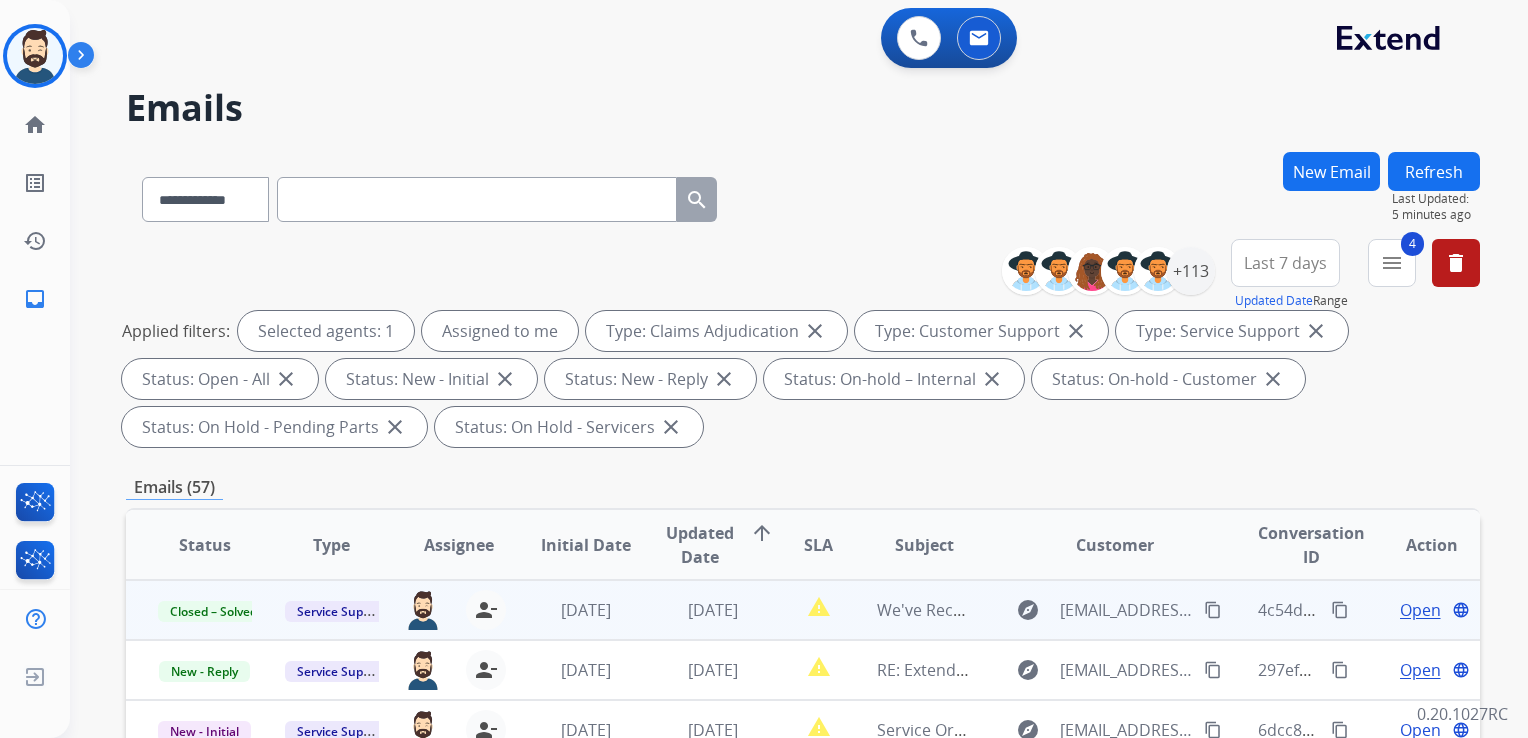 click on "Refresh" at bounding box center (1434, 171) 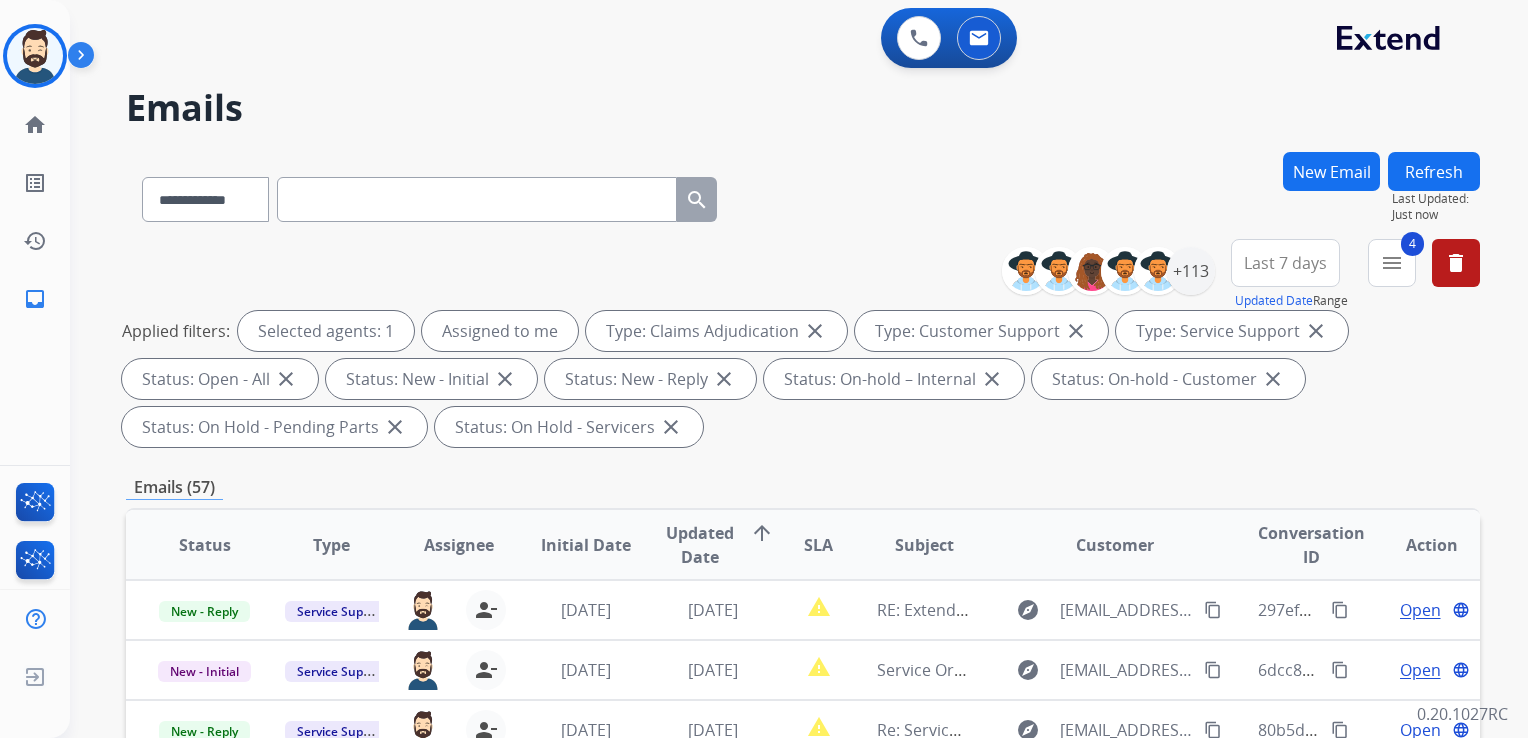 scroll, scrollTop: 300, scrollLeft: 0, axis: vertical 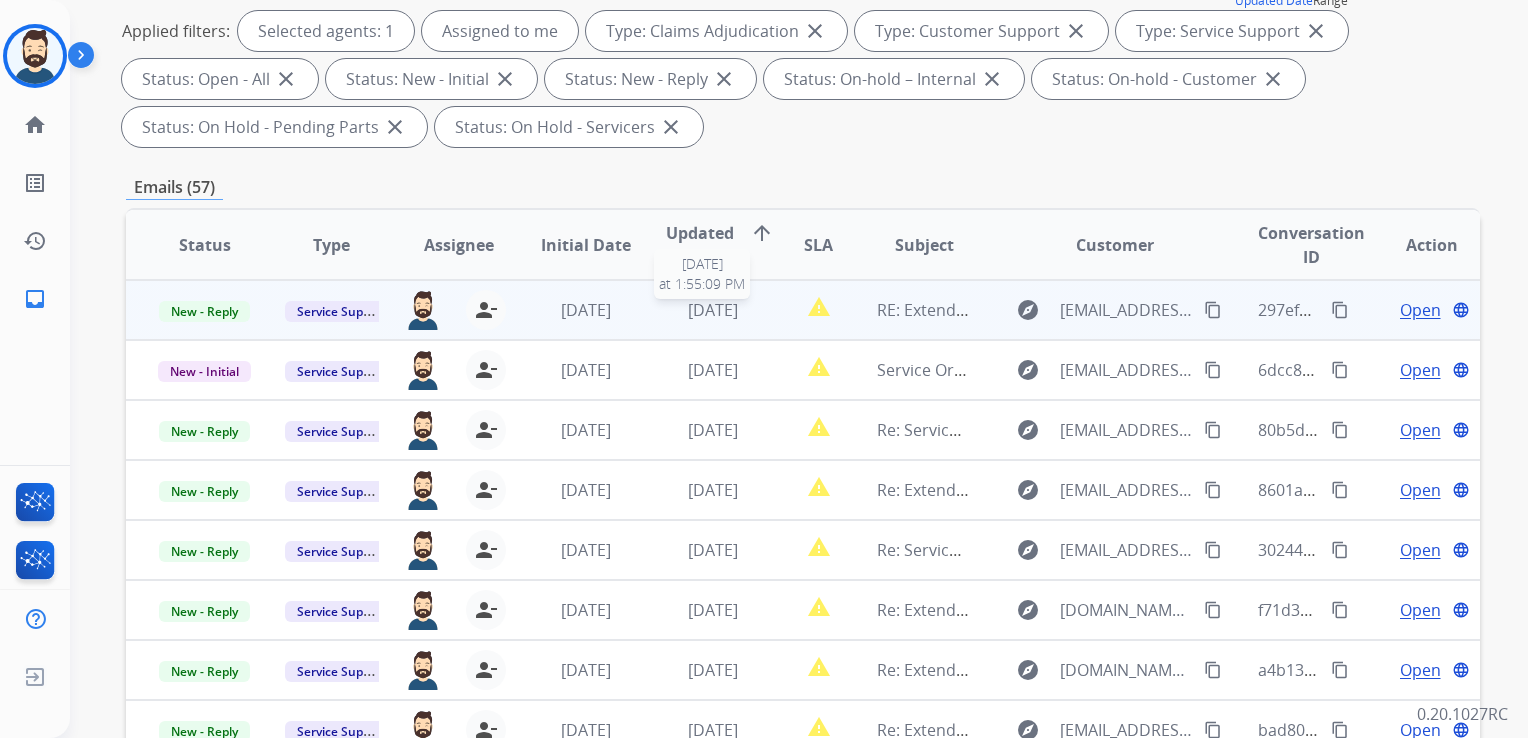 click on "[DATE]" at bounding box center [713, 310] 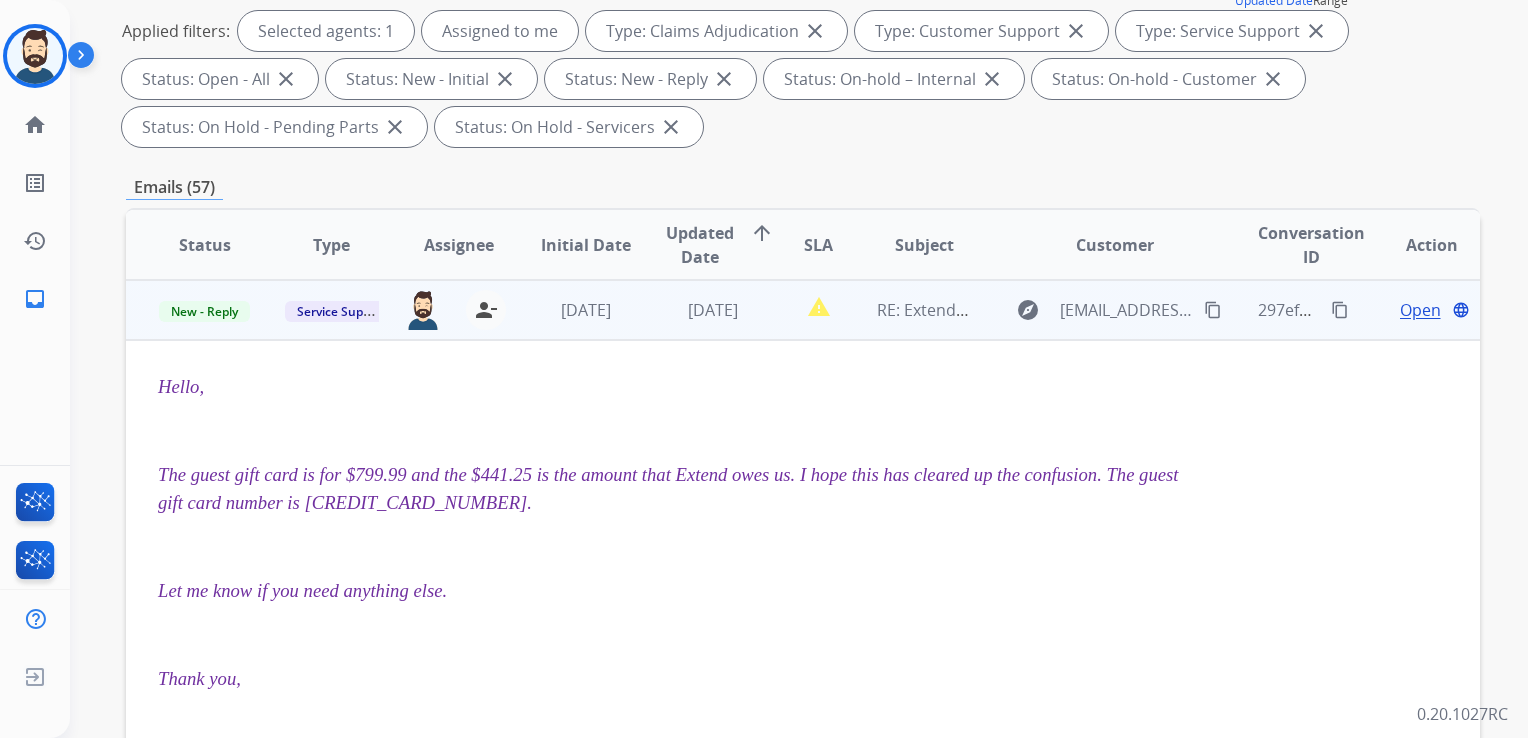 click on "Open" at bounding box center (1420, 310) 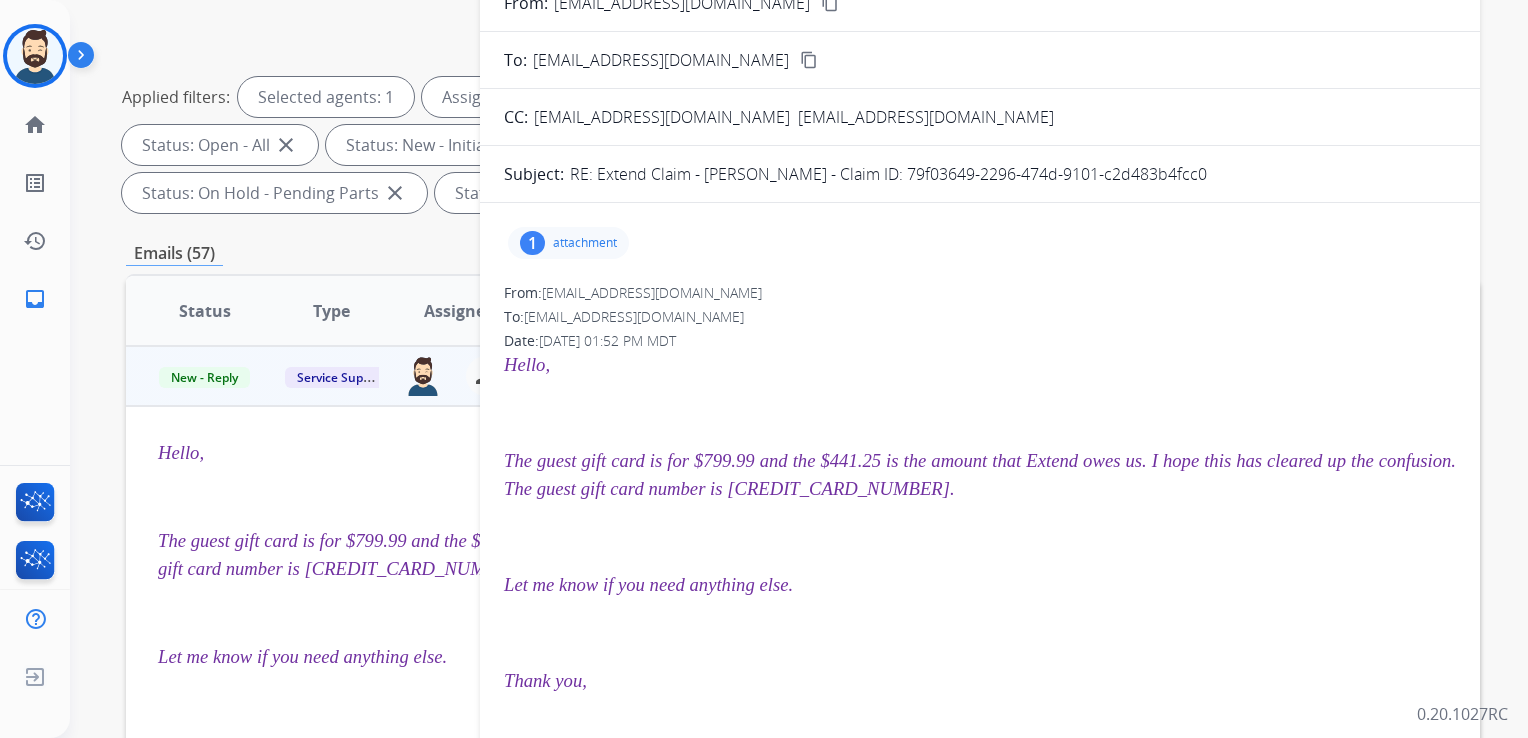 scroll, scrollTop: 200, scrollLeft: 0, axis: vertical 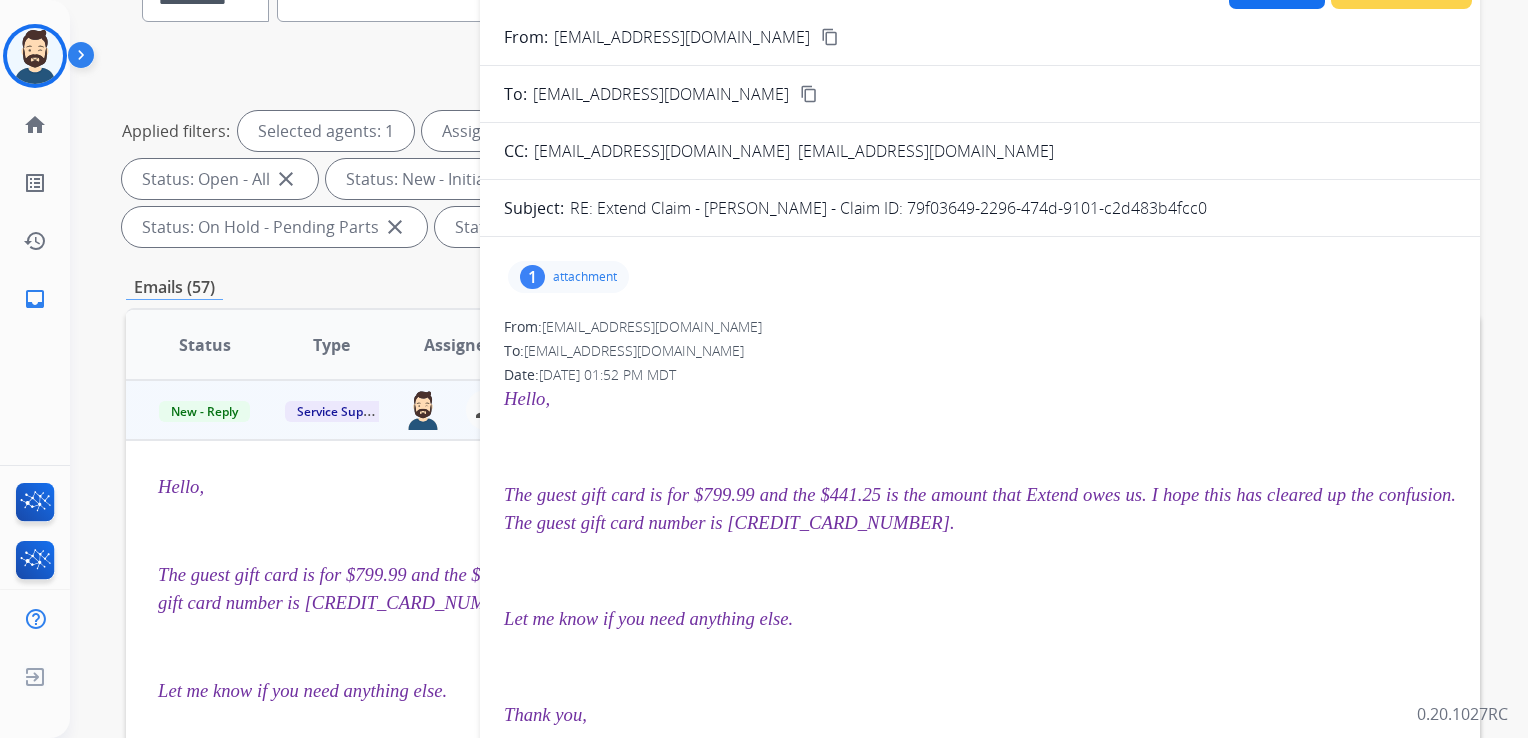 drag, startPoint x: 898, startPoint y: 206, endPoint x: 1200, endPoint y: 203, distance: 302.0149 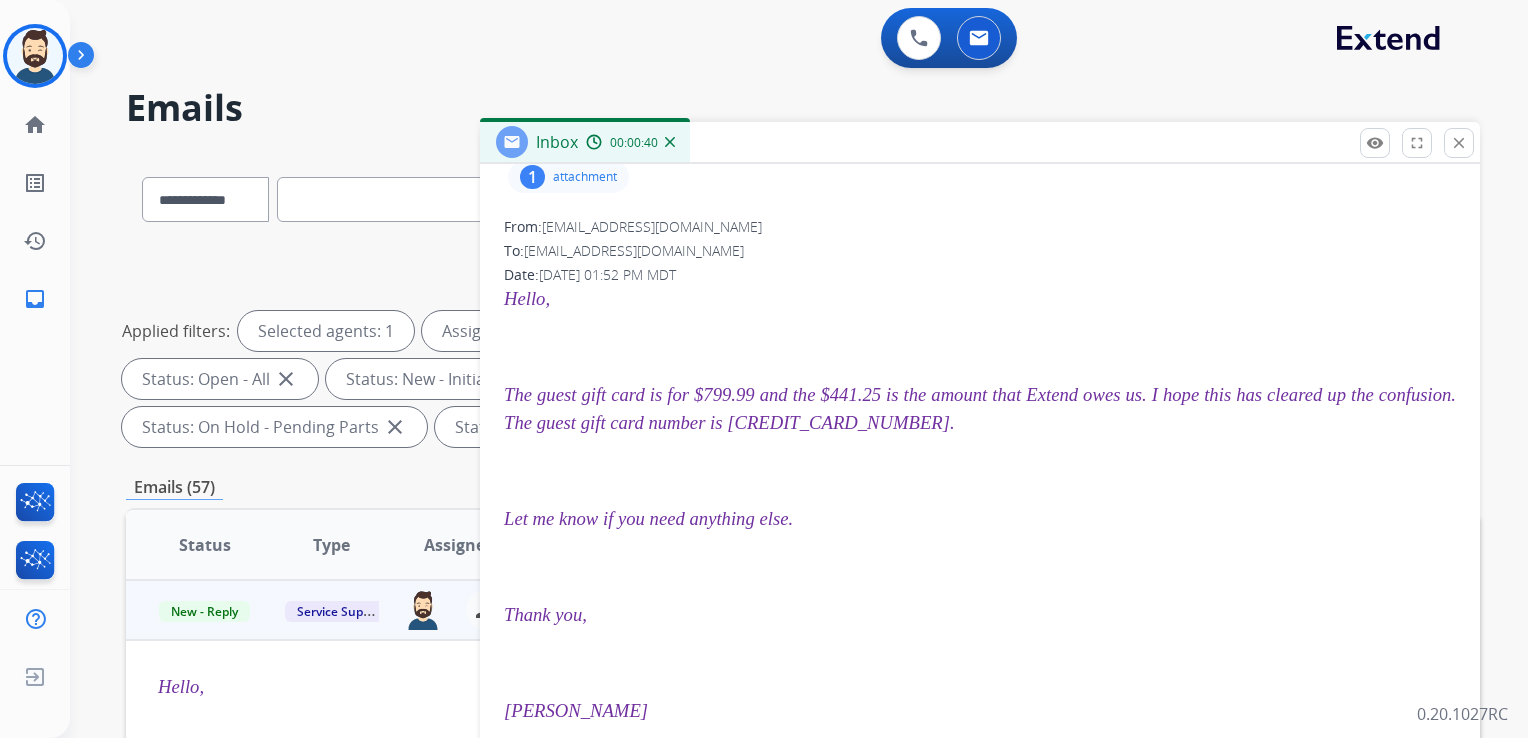 scroll, scrollTop: 400, scrollLeft: 0, axis: vertical 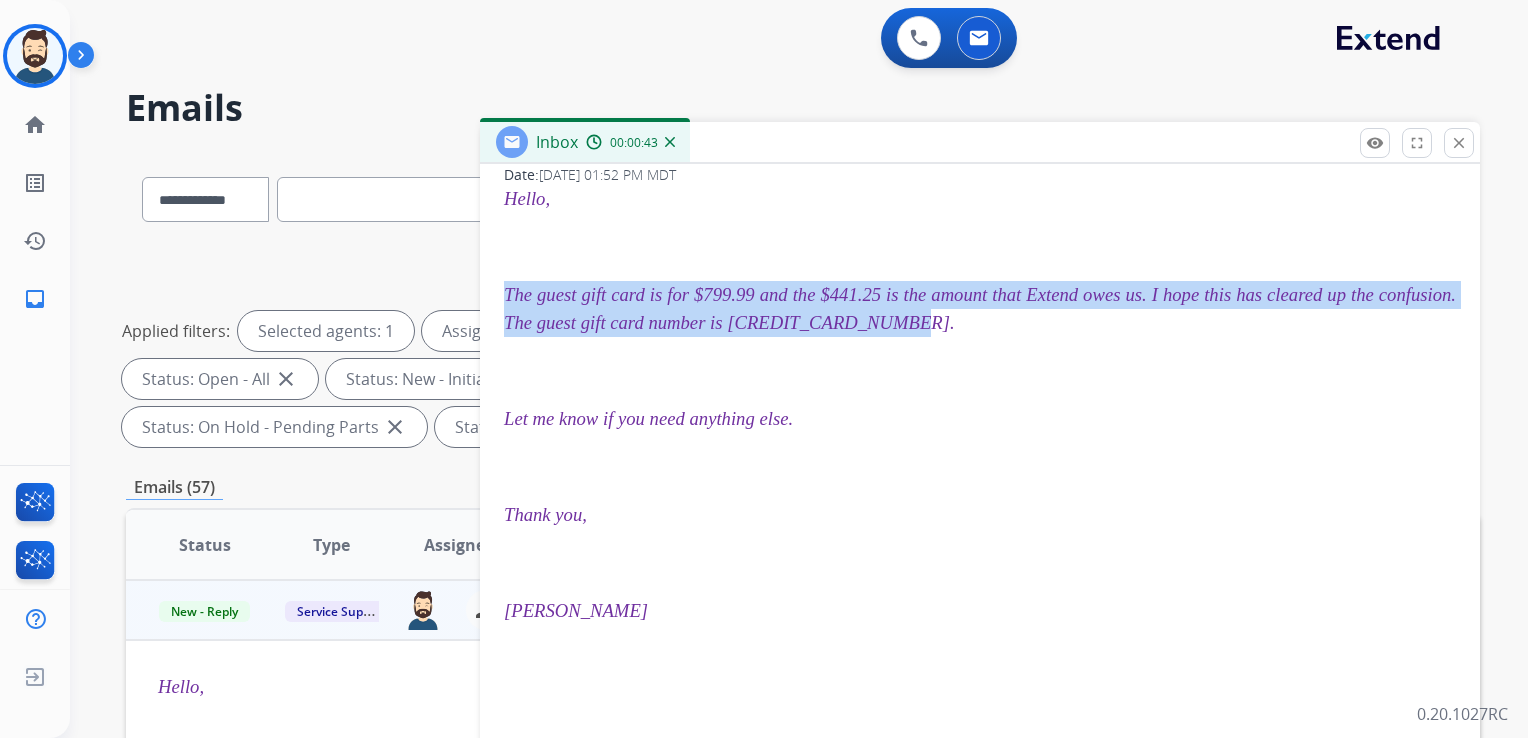 drag, startPoint x: 508, startPoint y: 293, endPoint x: 705, endPoint y: 347, distance: 204.26698 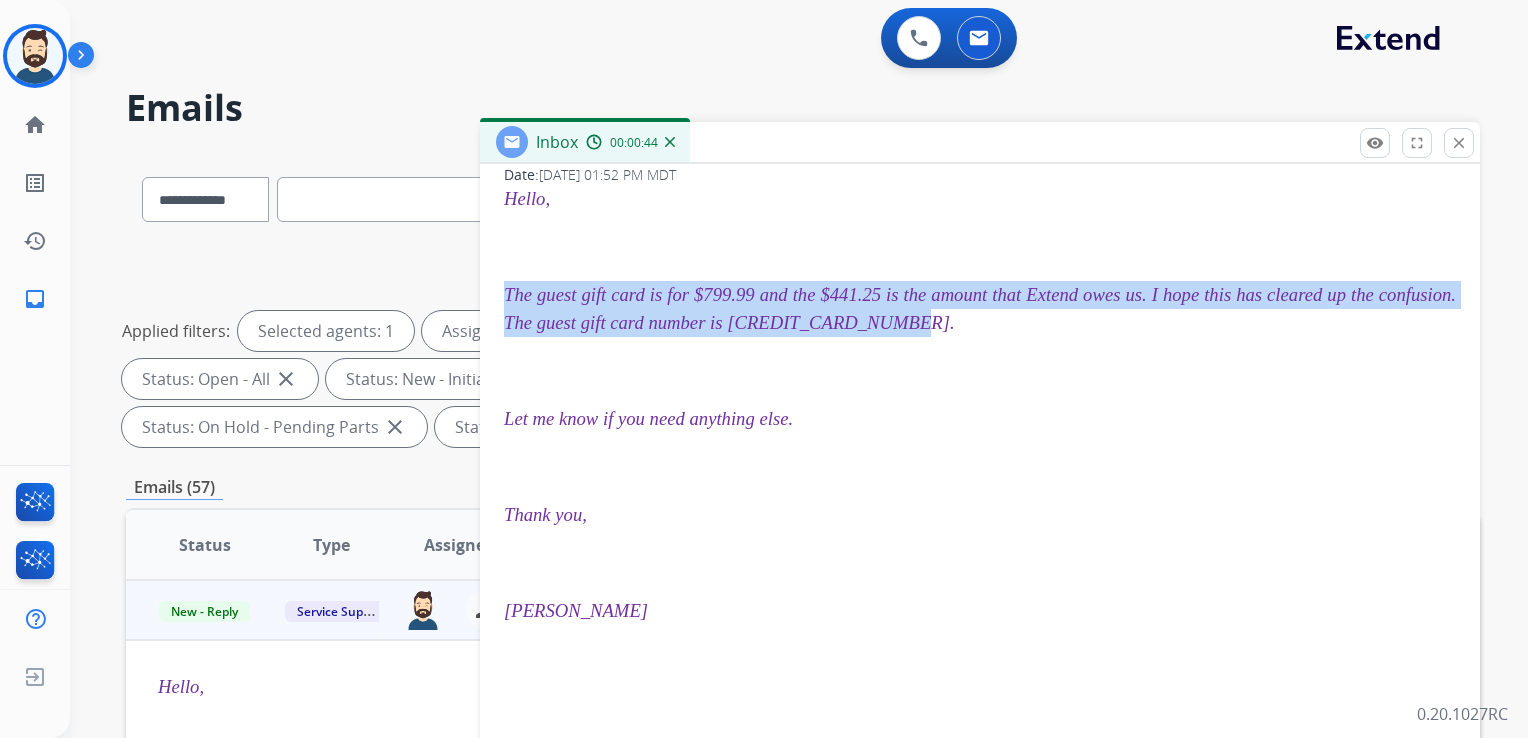 copy on "The guest gift card is for $799.99 and the $441.25 is the amount that Extend owes us. I hope this has cleared up the confusion. The guest gift card number is 60488710557454146." 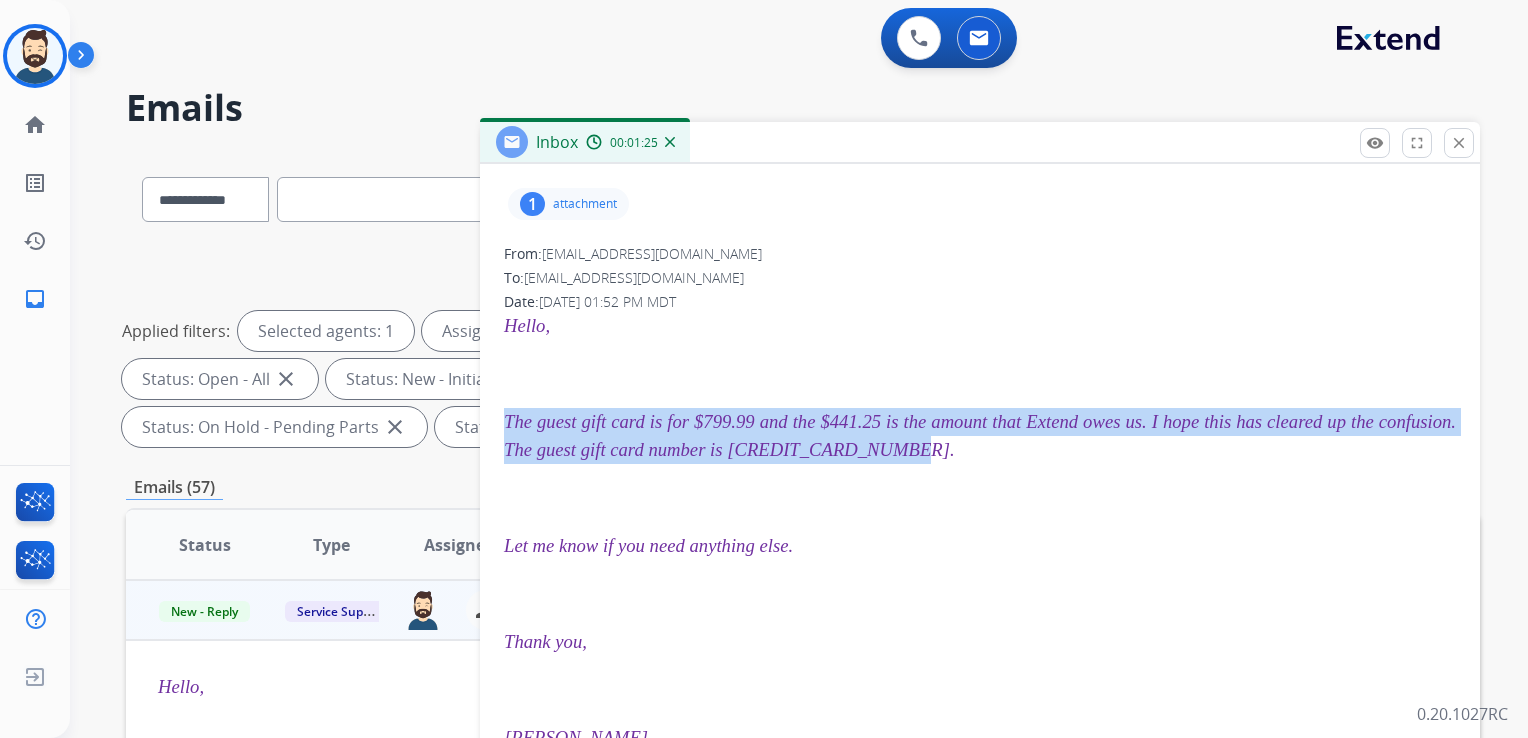 scroll, scrollTop: 0, scrollLeft: 0, axis: both 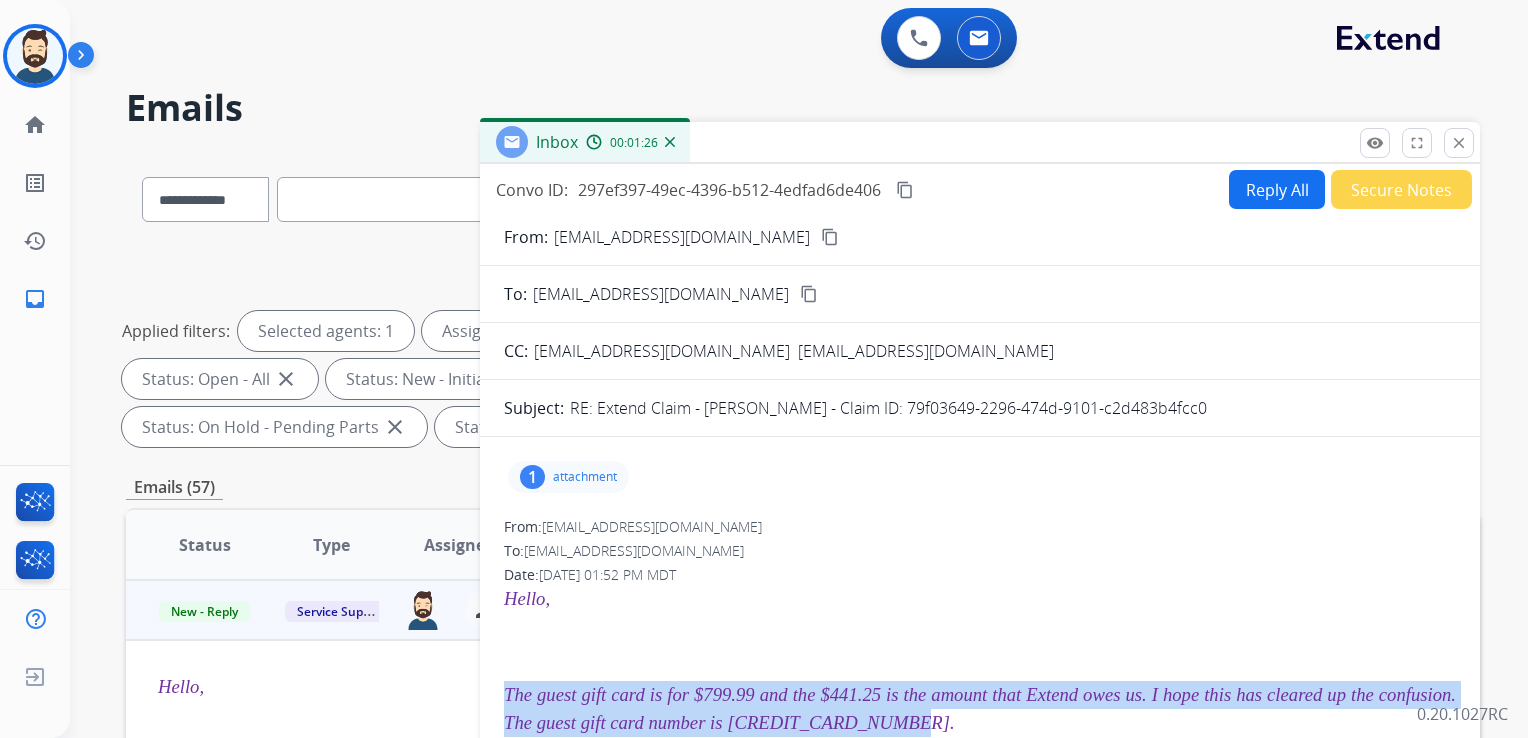 click on "Reply All" at bounding box center [1277, 189] 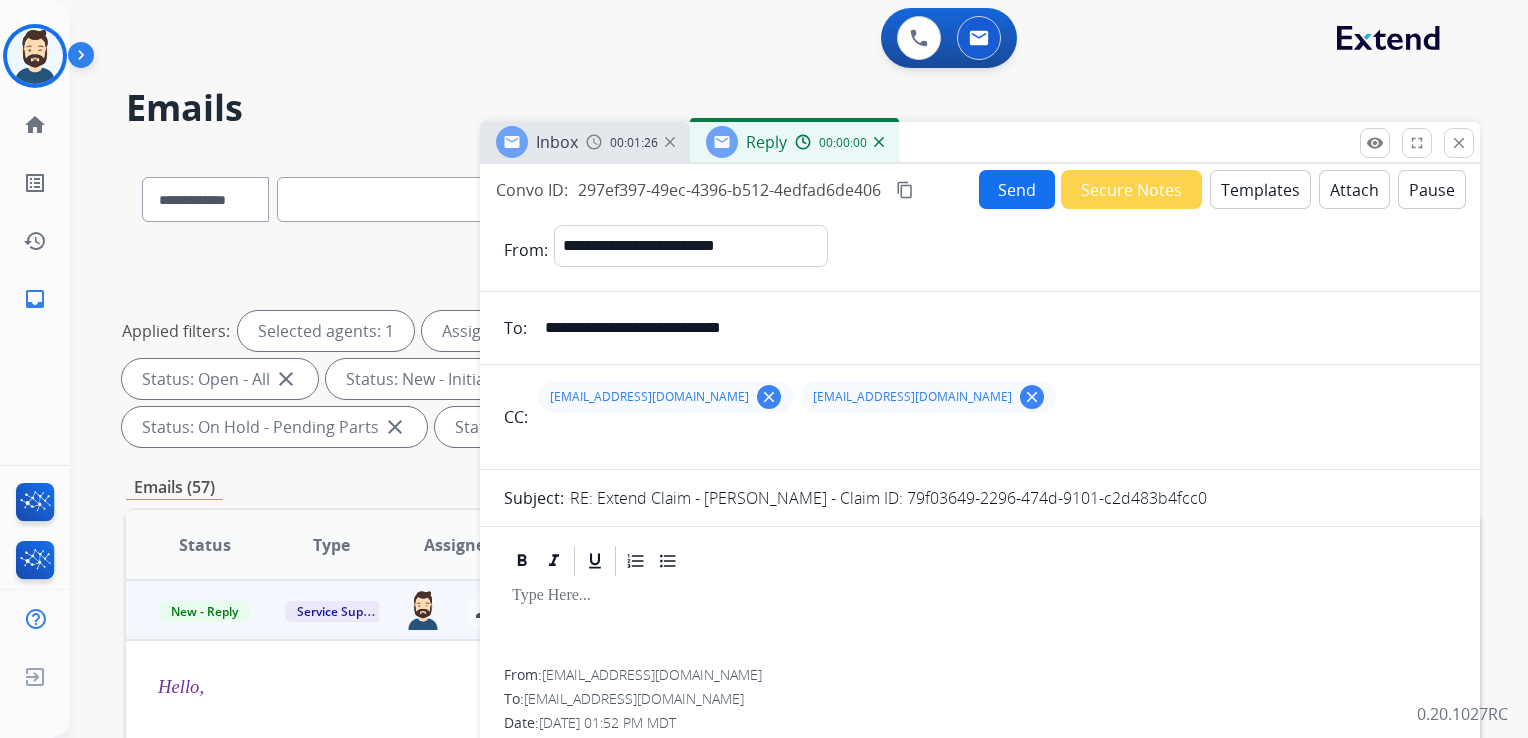 click on "Templates" at bounding box center [1260, 189] 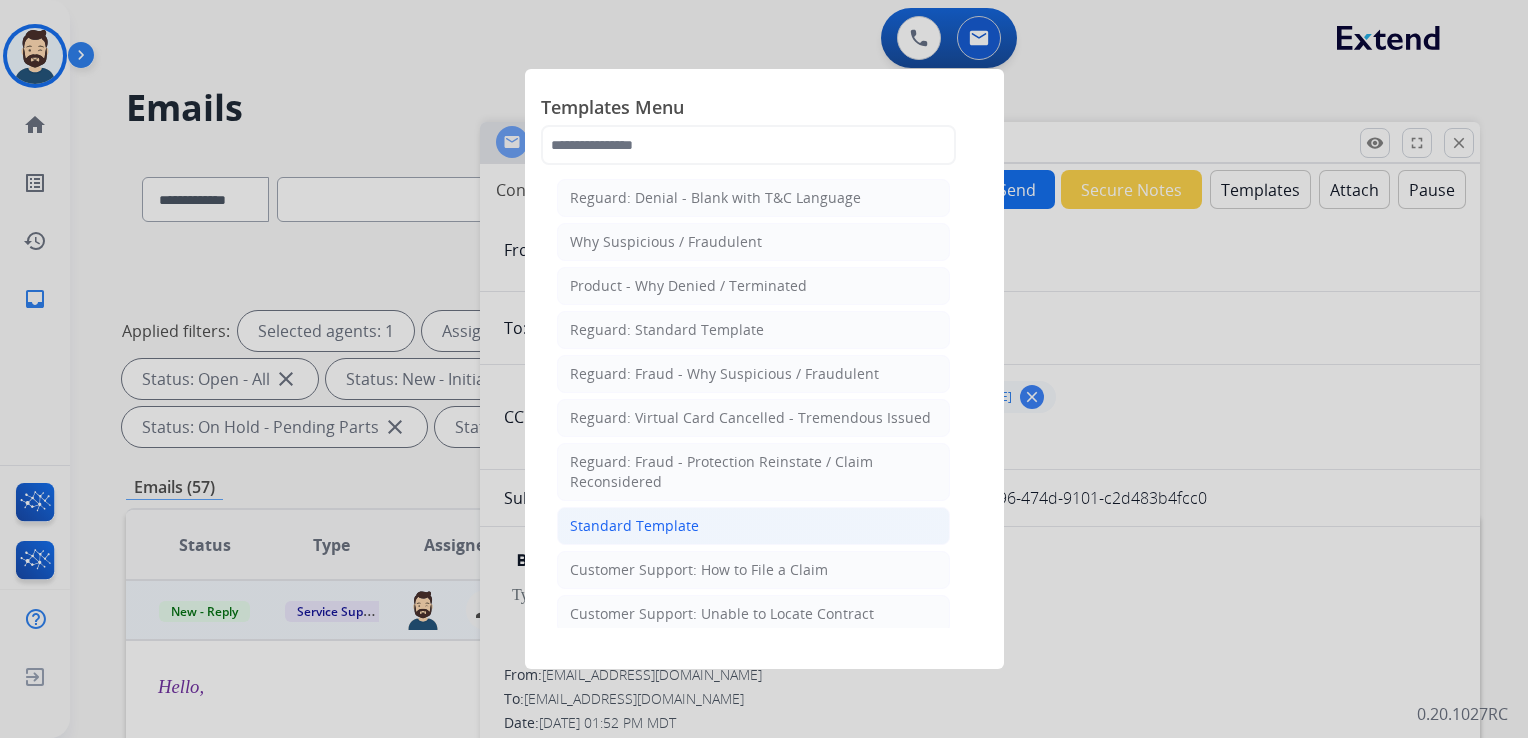 click on "Standard Template" 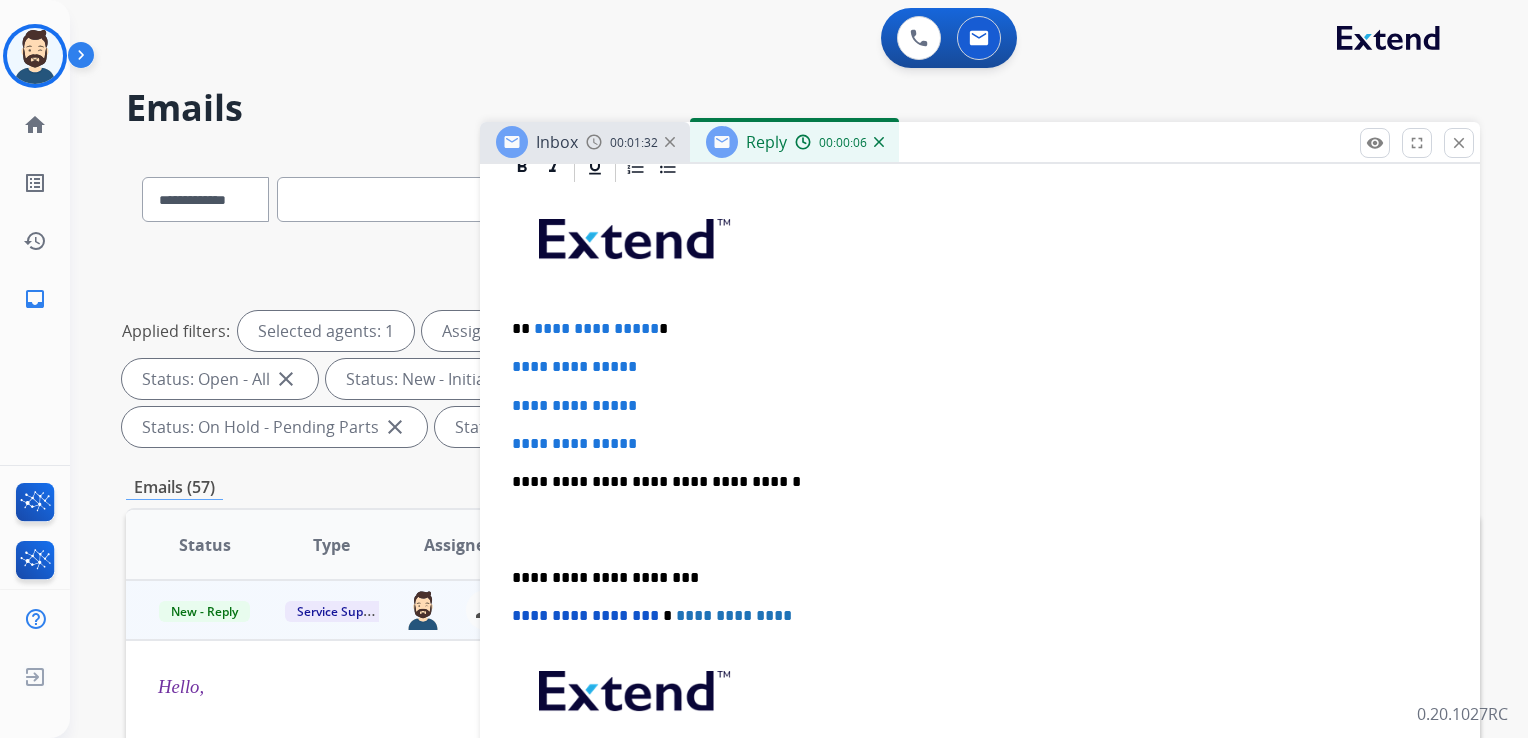 scroll, scrollTop: 400, scrollLeft: 0, axis: vertical 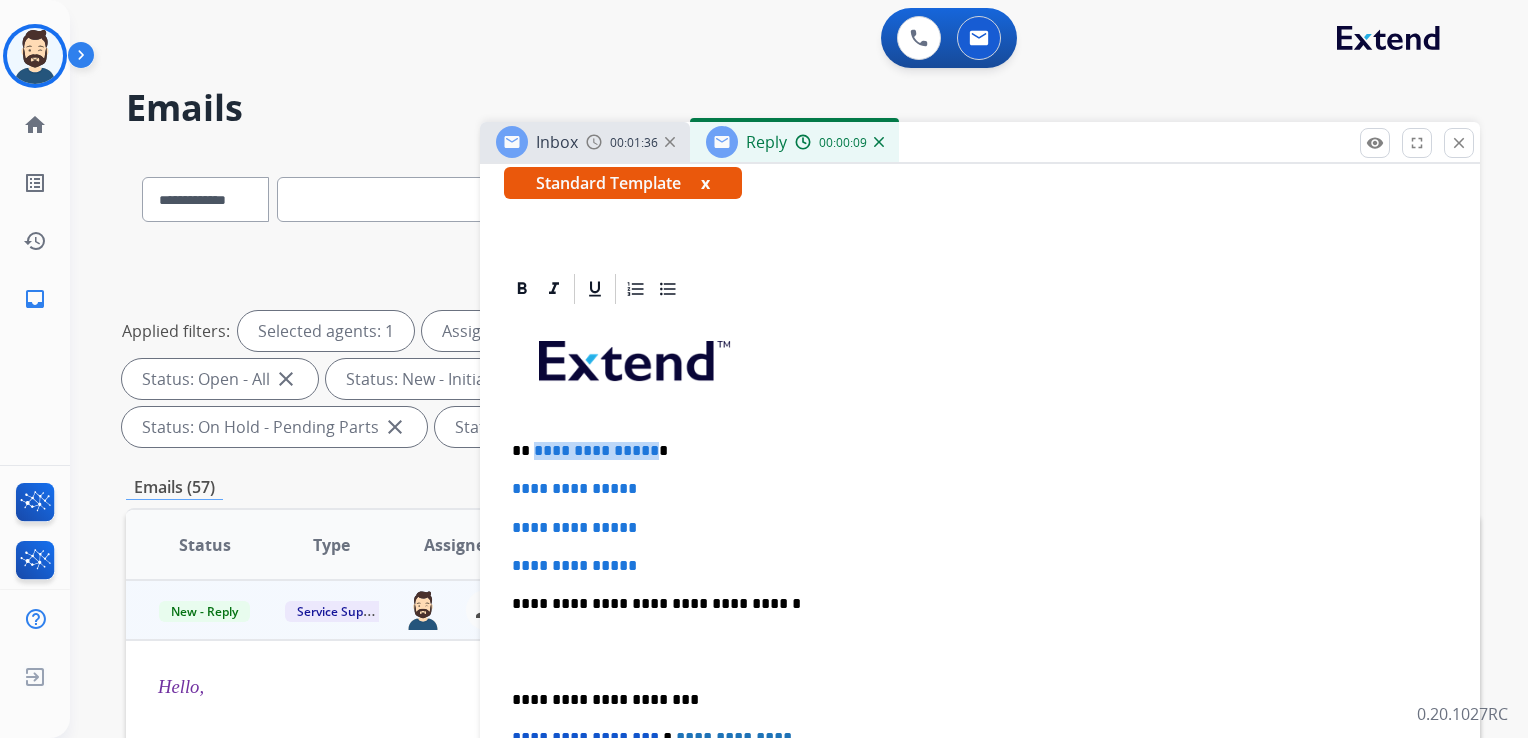 drag, startPoint x: 532, startPoint y: 447, endPoint x: 645, endPoint y: 452, distance: 113.110565 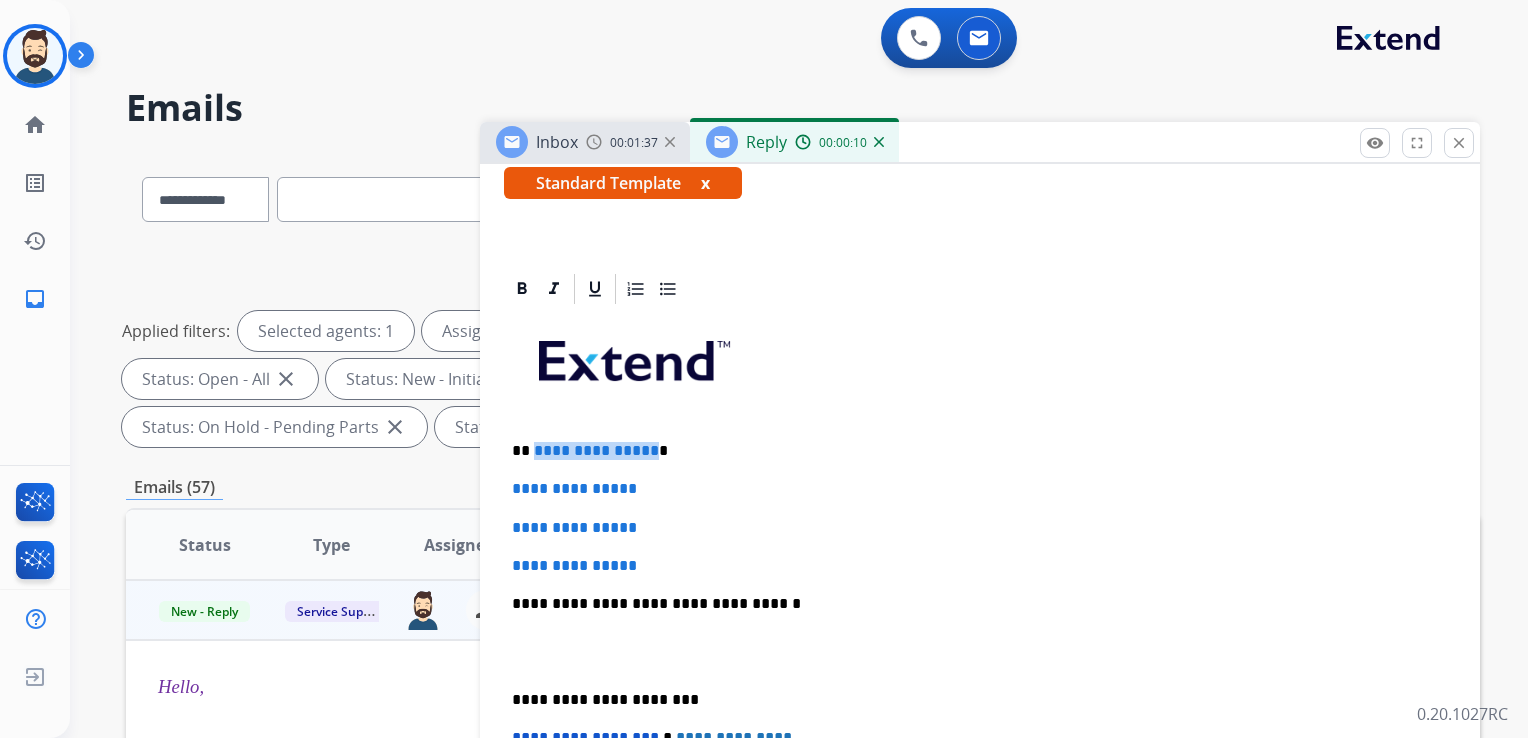 type 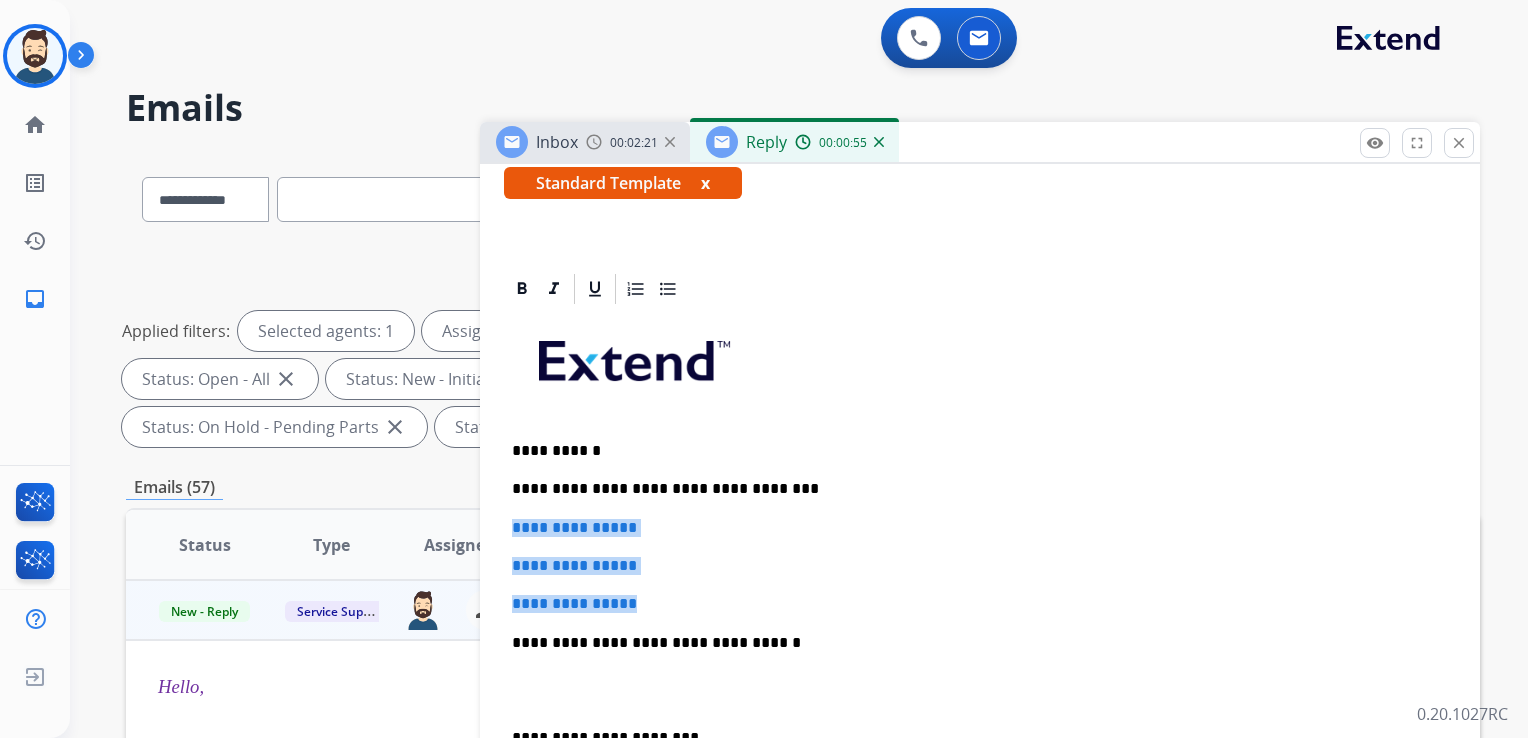 drag, startPoint x: 508, startPoint y: 526, endPoint x: 697, endPoint y: 598, distance: 202.24985 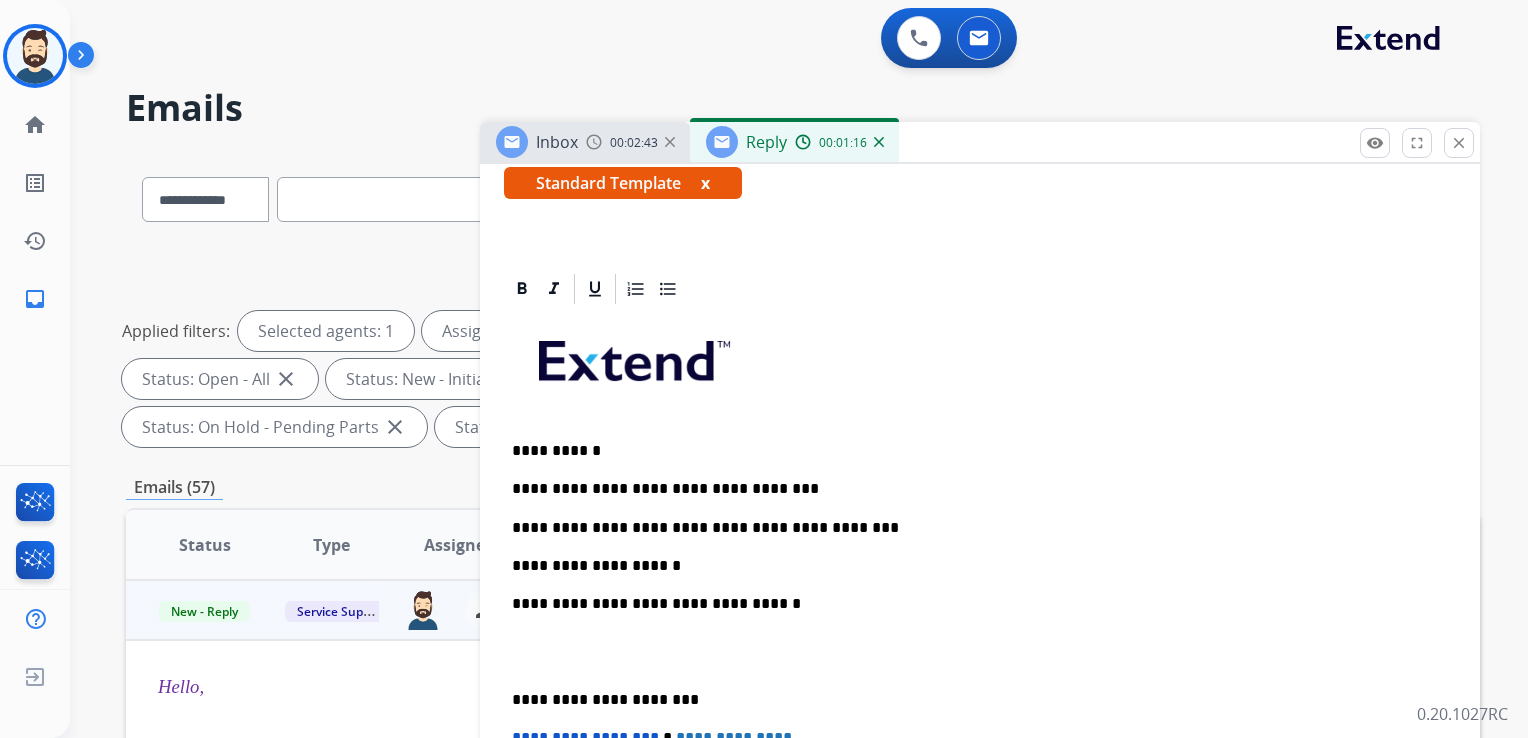 click on "**********" at bounding box center [972, 604] 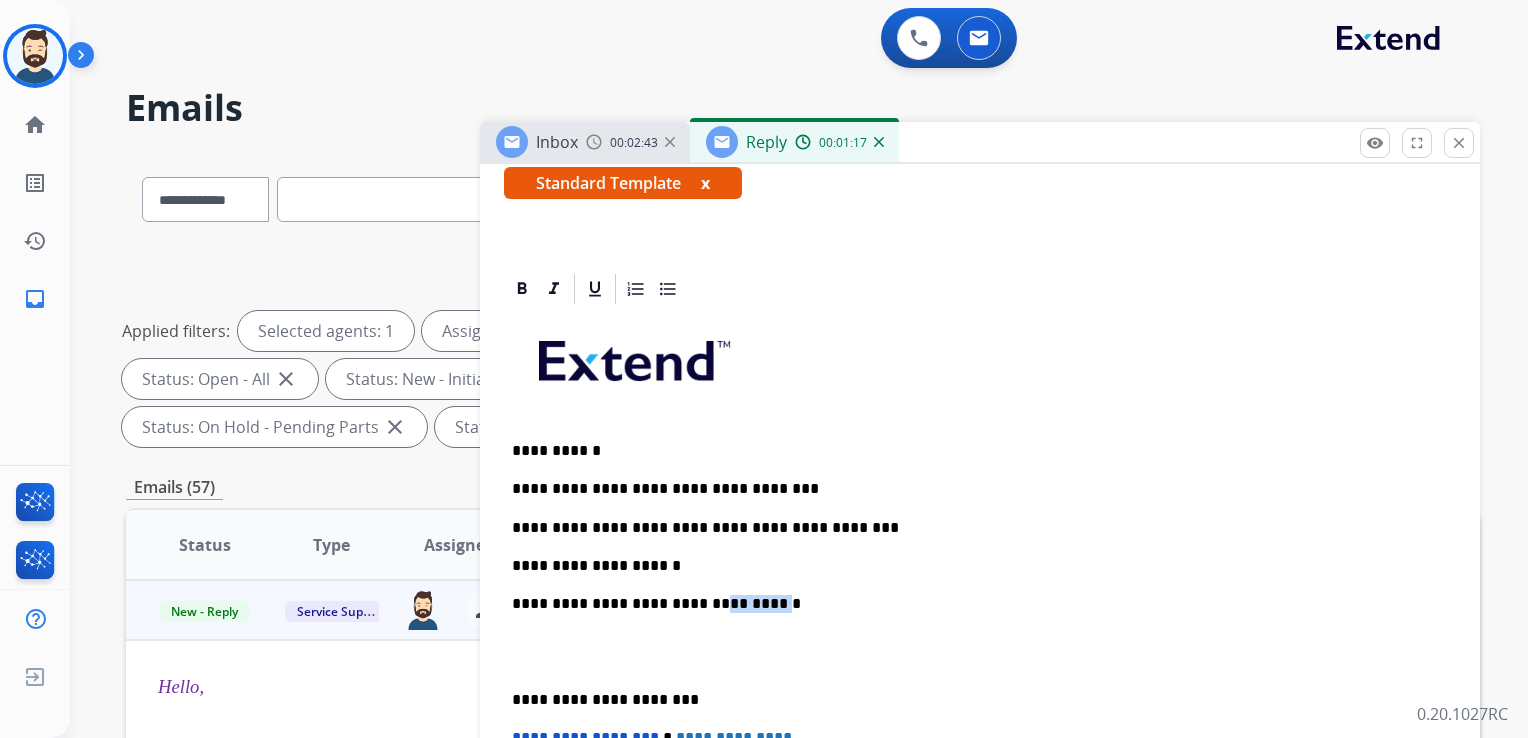 click on "**********" at bounding box center [972, 604] 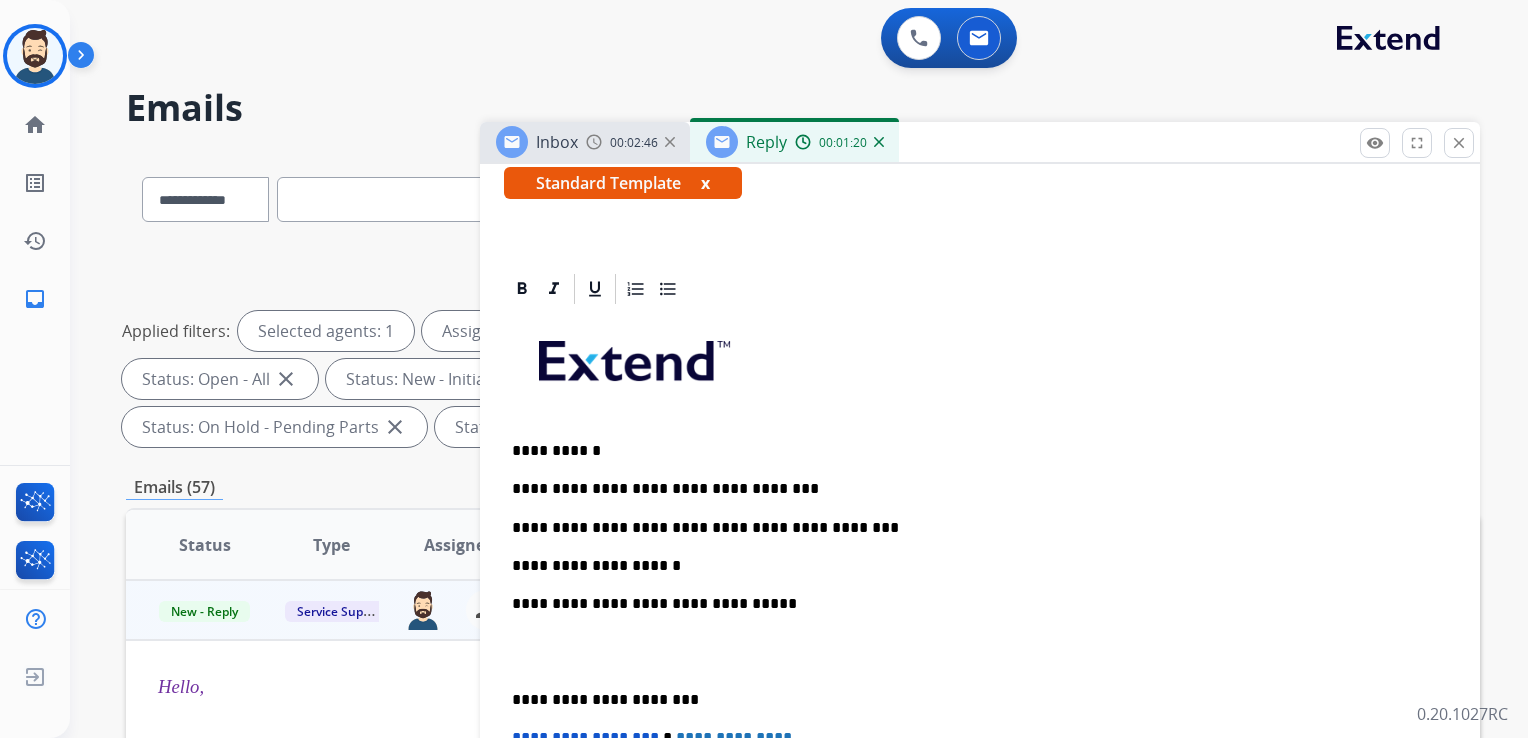 click on "**********" at bounding box center (972, 700) 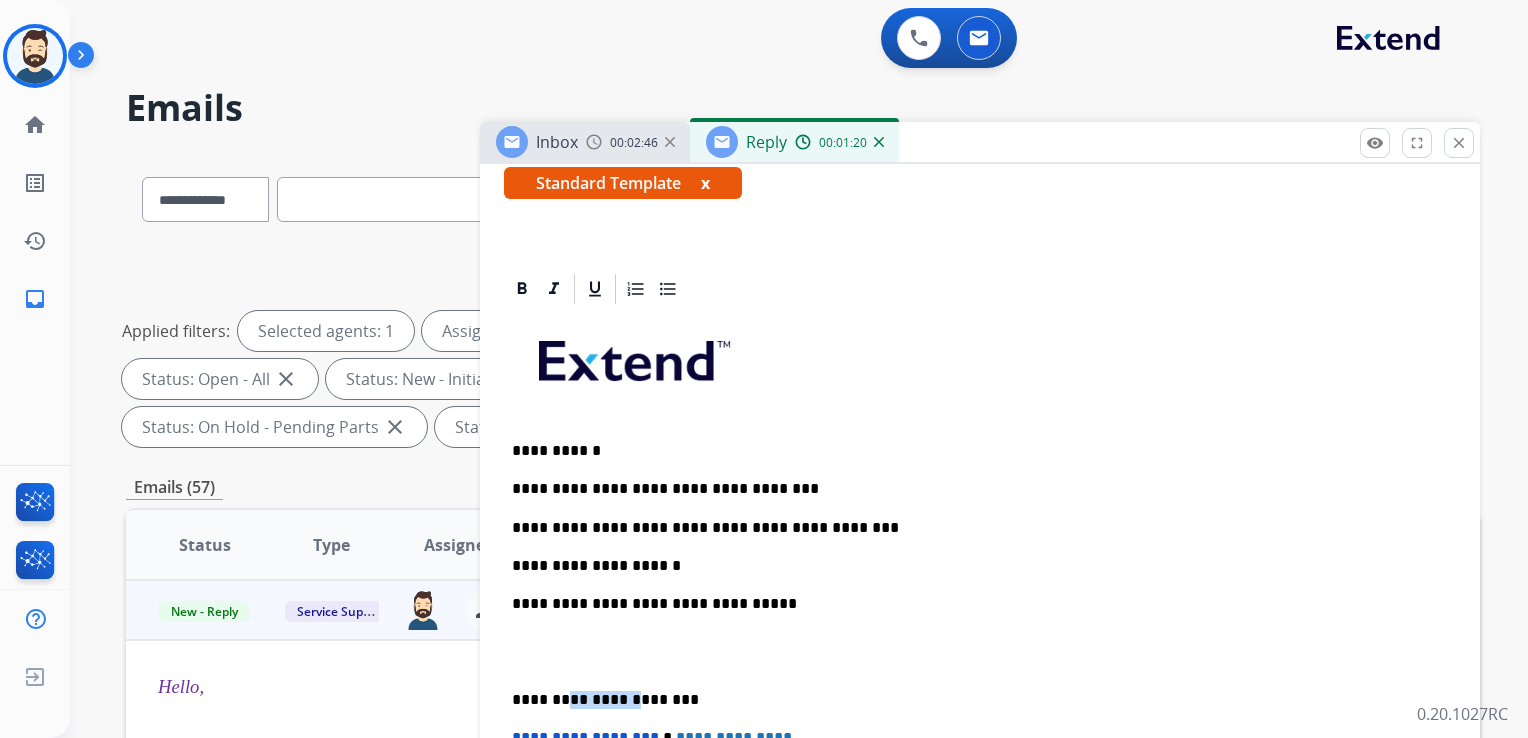 click on "**********" at bounding box center [972, 700] 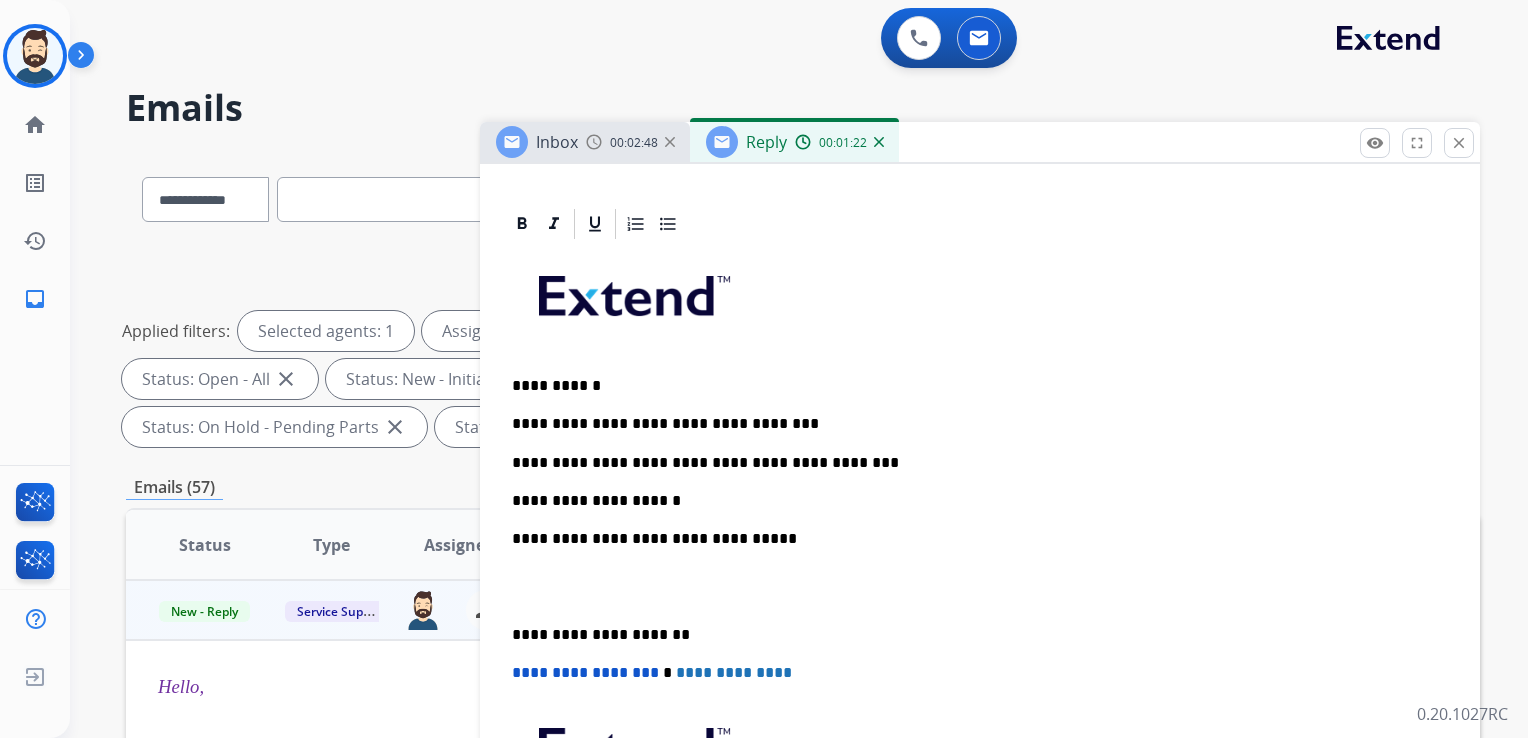 scroll, scrollTop: 500, scrollLeft: 0, axis: vertical 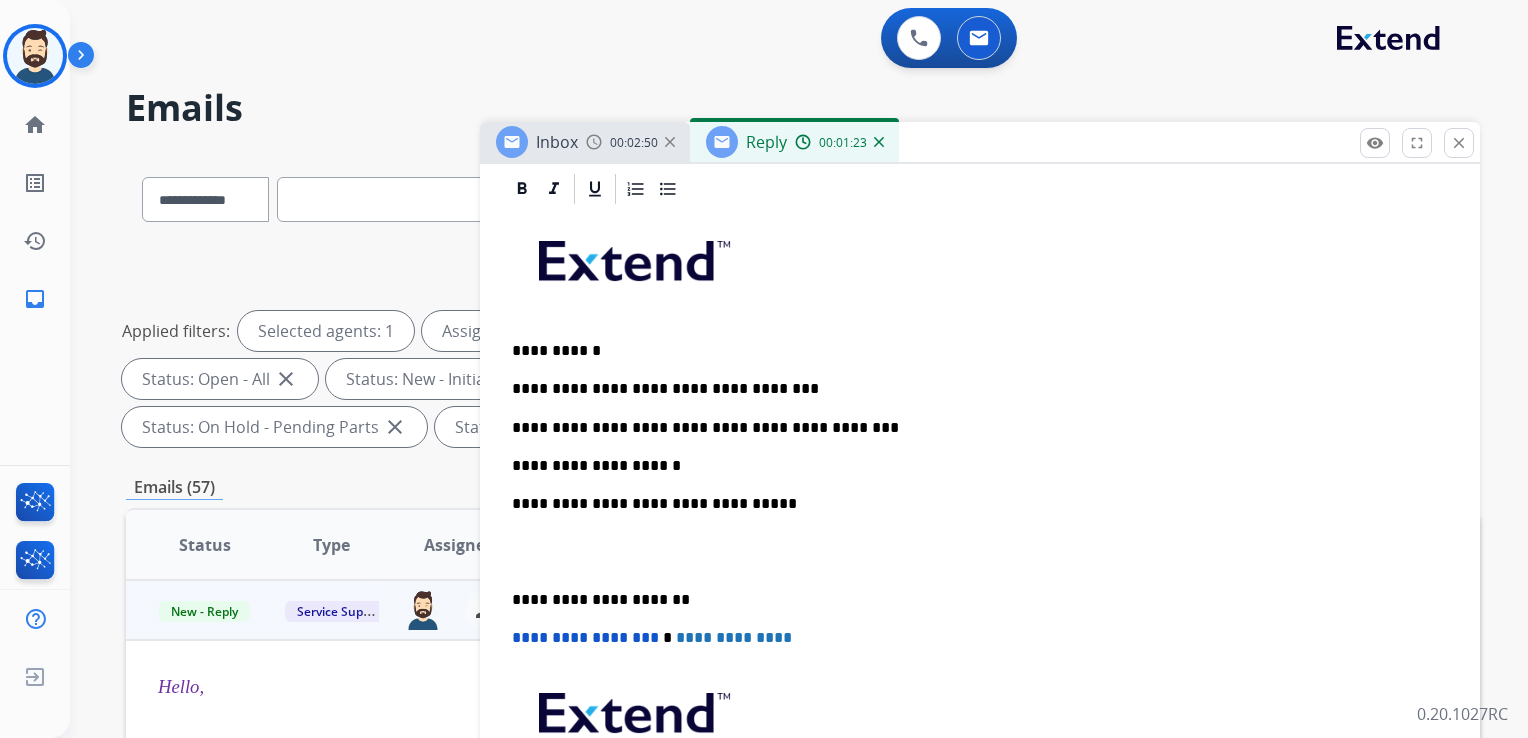 click on "**********" at bounding box center [585, 637] 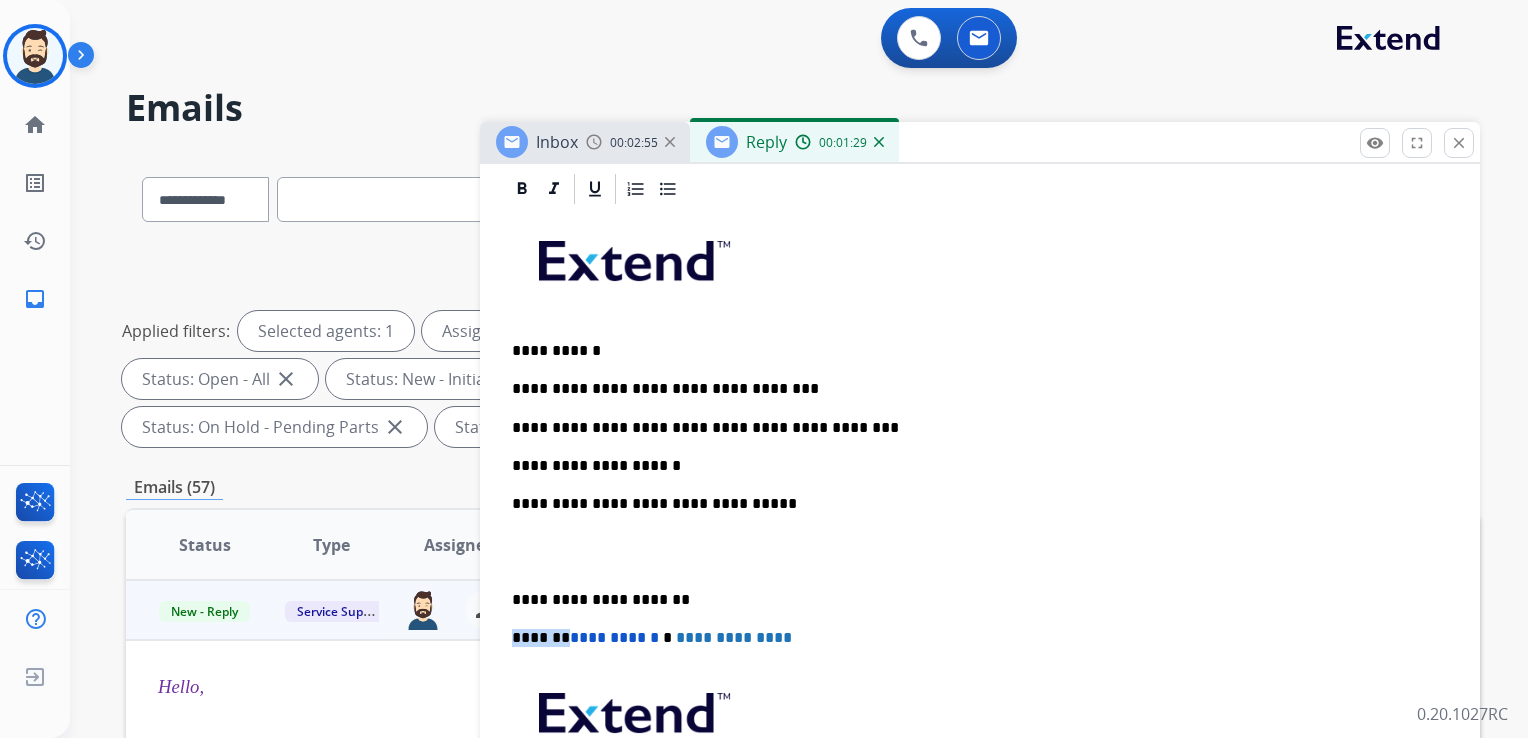 click on "**********" at bounding box center [587, 637] 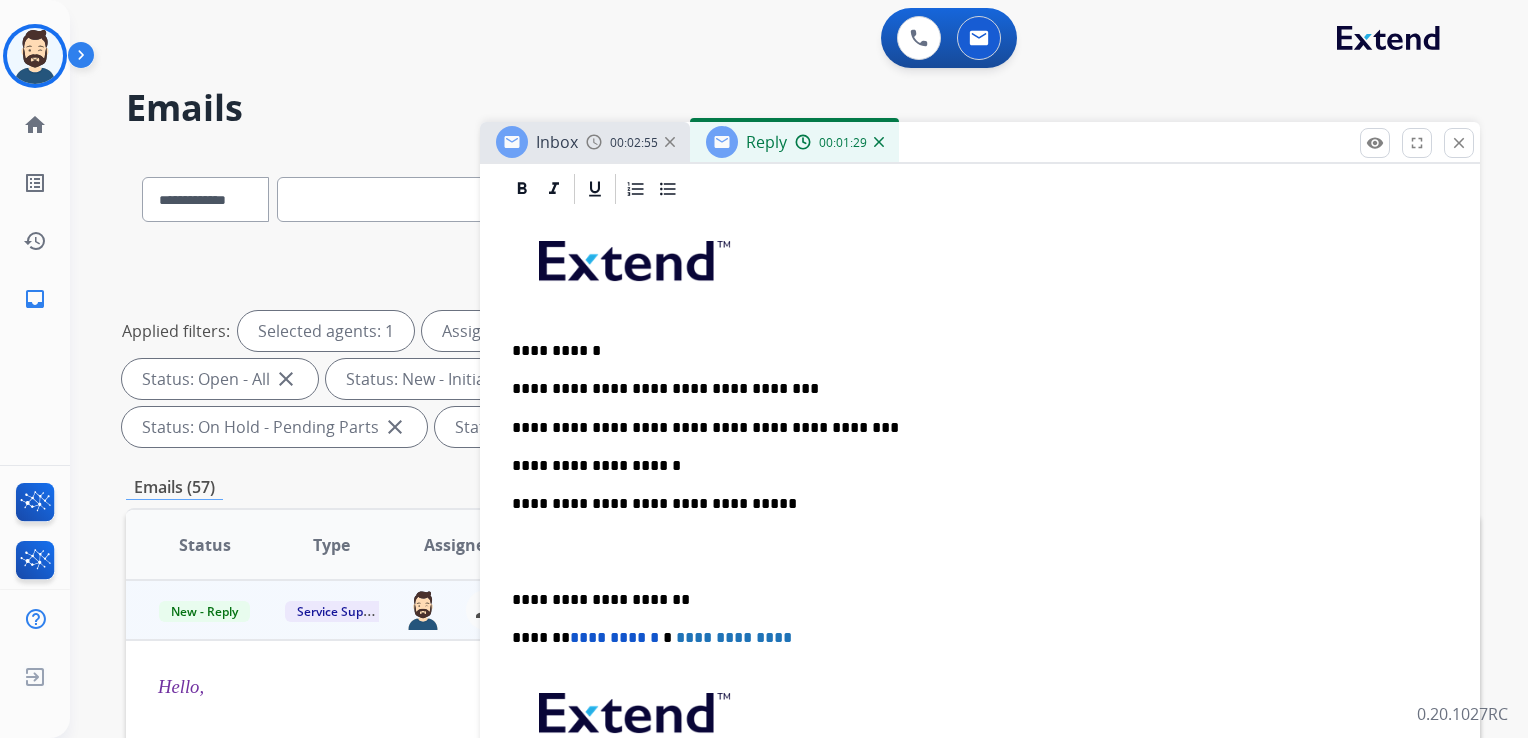 click on "**********" at bounding box center (587, 637) 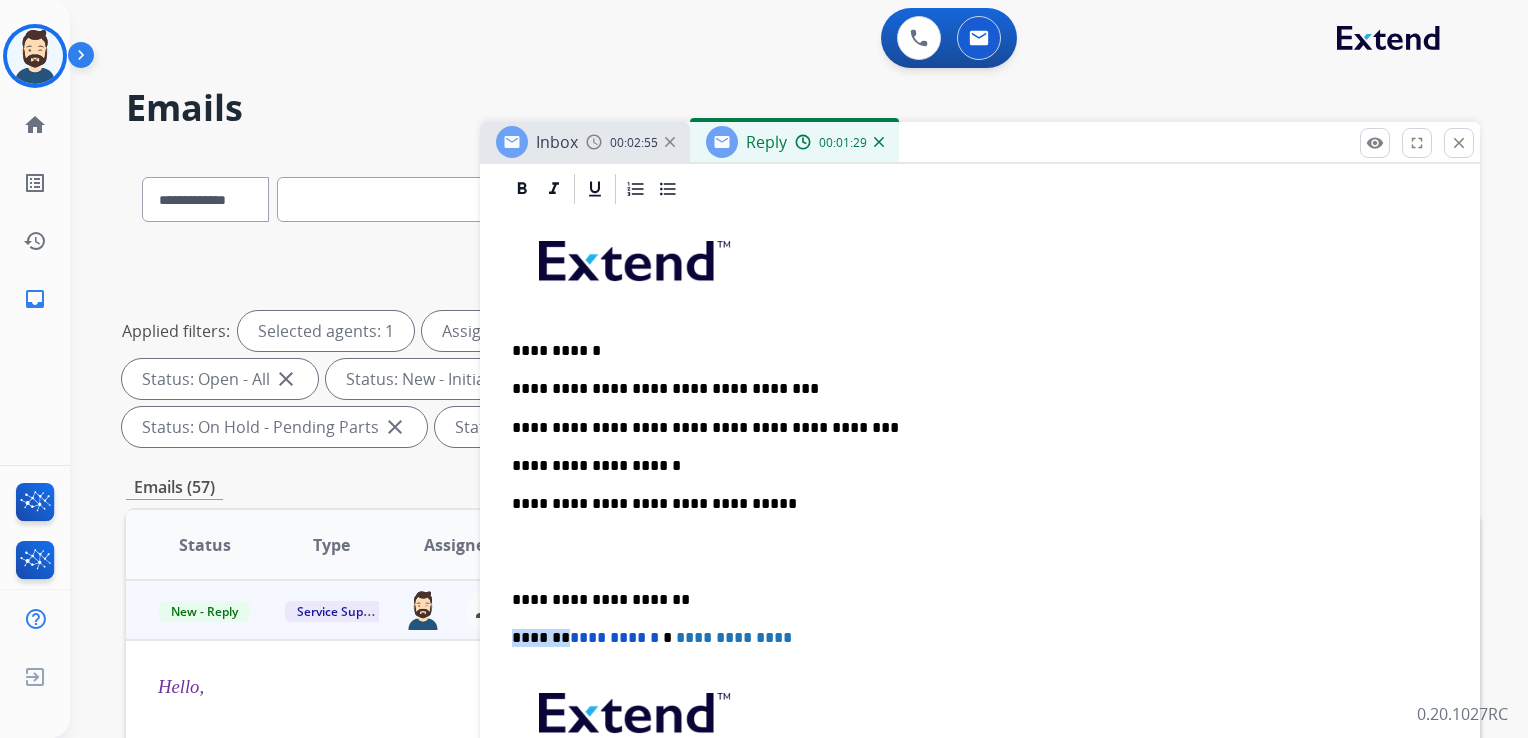click on "**********" at bounding box center [587, 637] 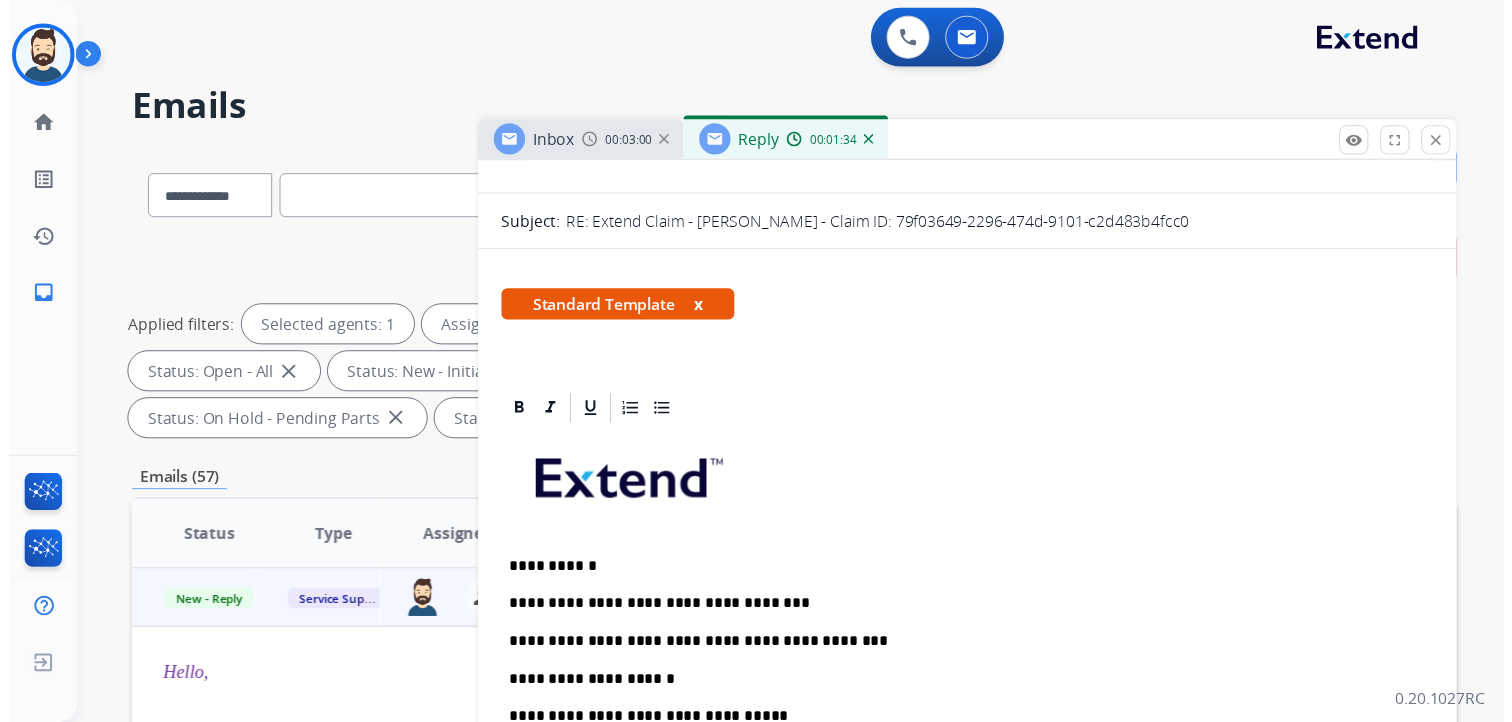 scroll, scrollTop: 0, scrollLeft: 0, axis: both 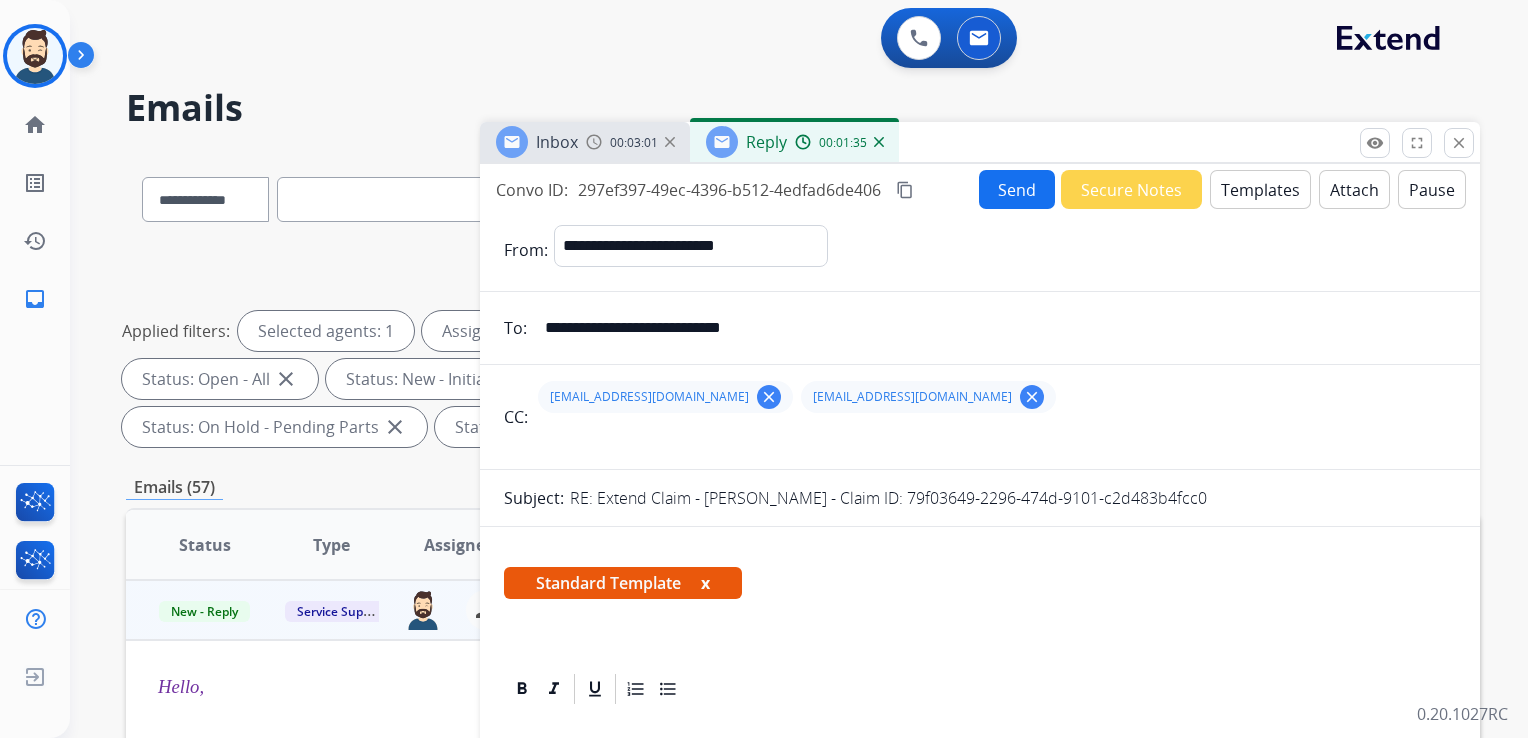 click on "Send" at bounding box center (1017, 189) 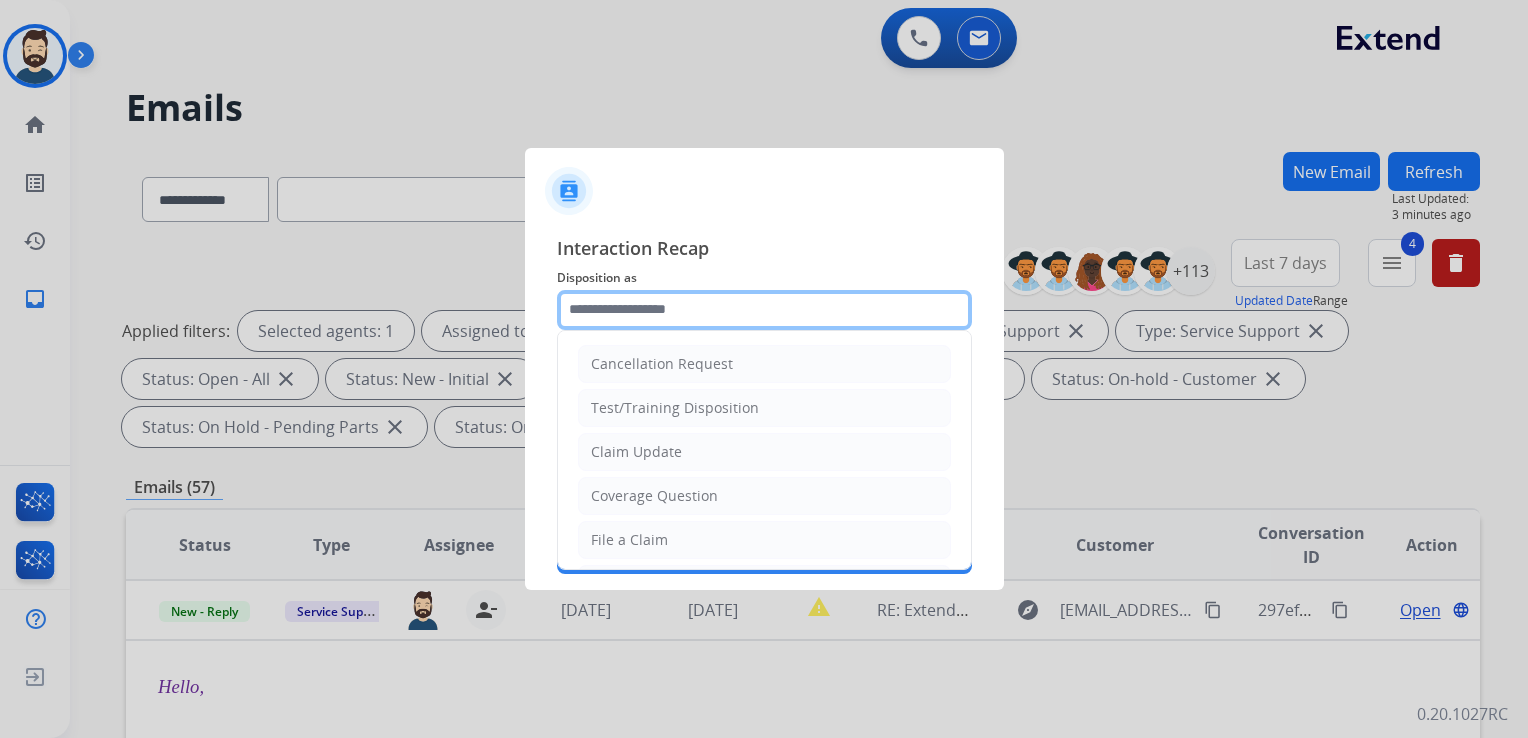 click 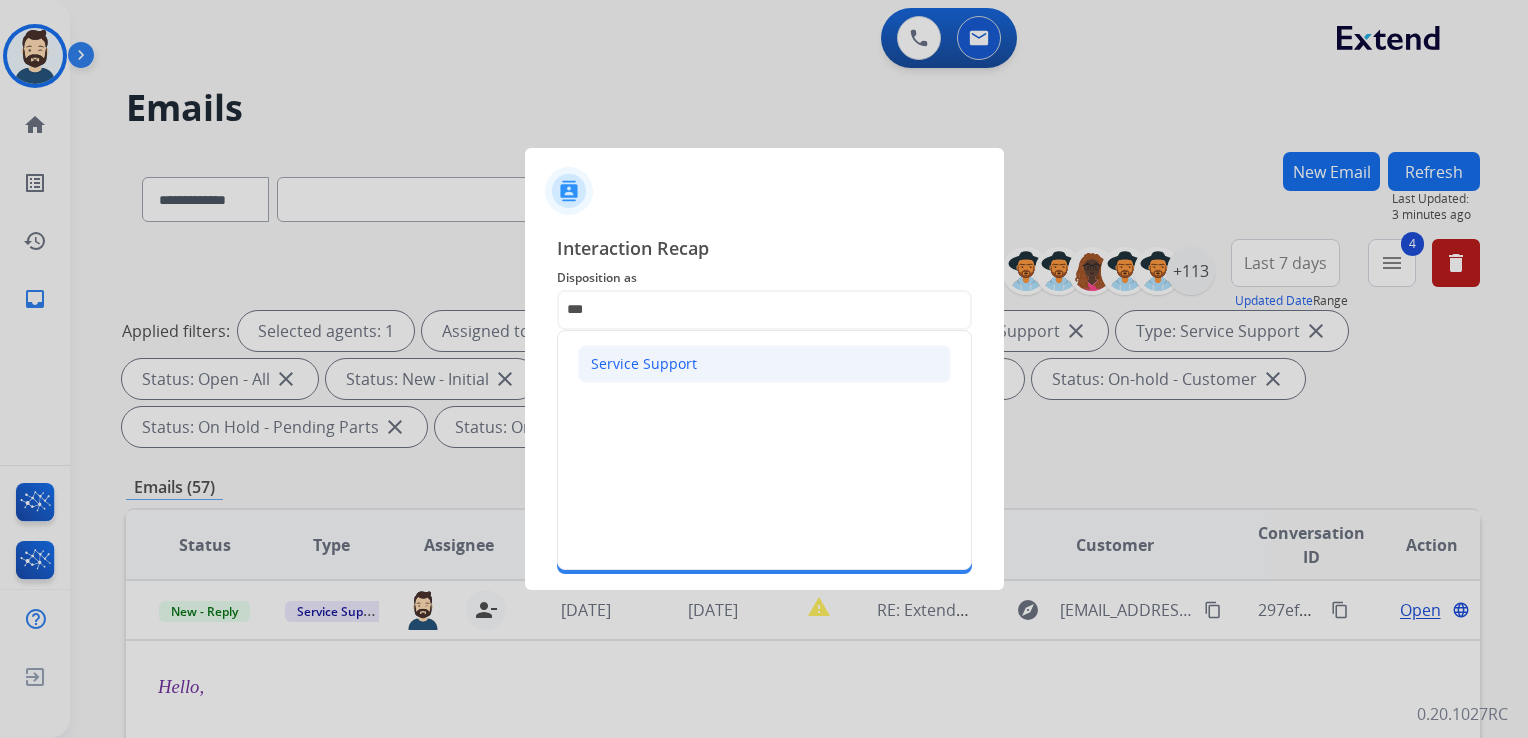 click on "Service Support" 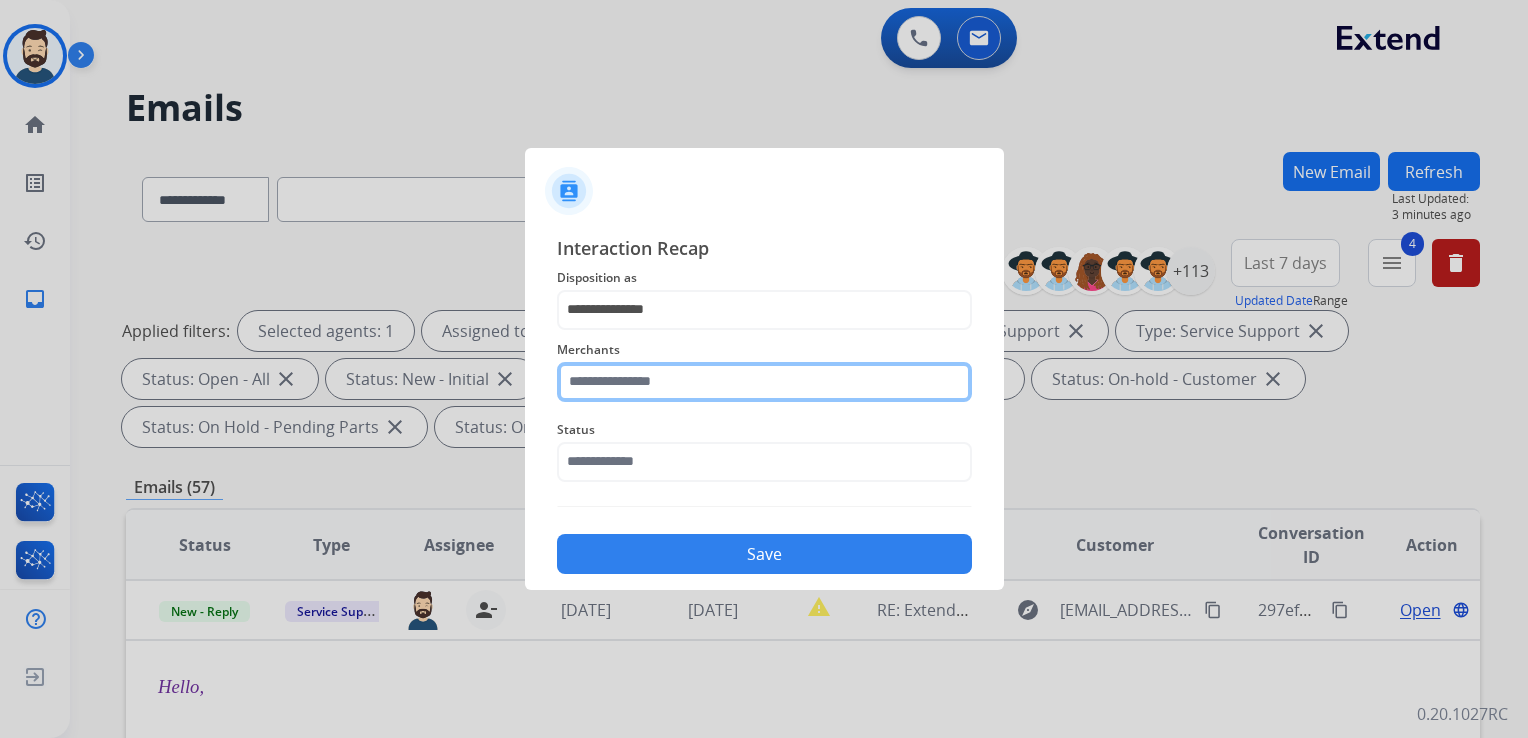click 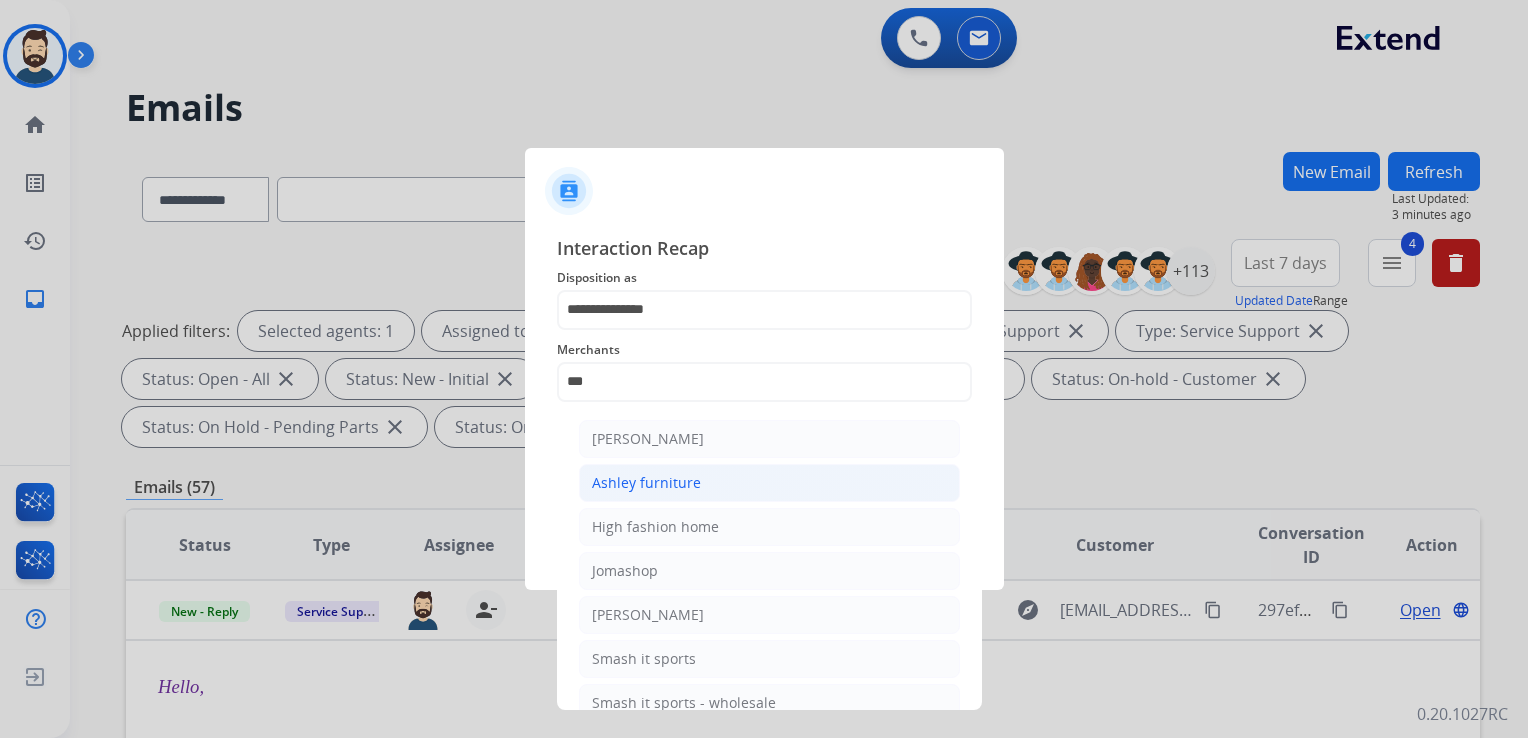 click on "Ashley furniture" 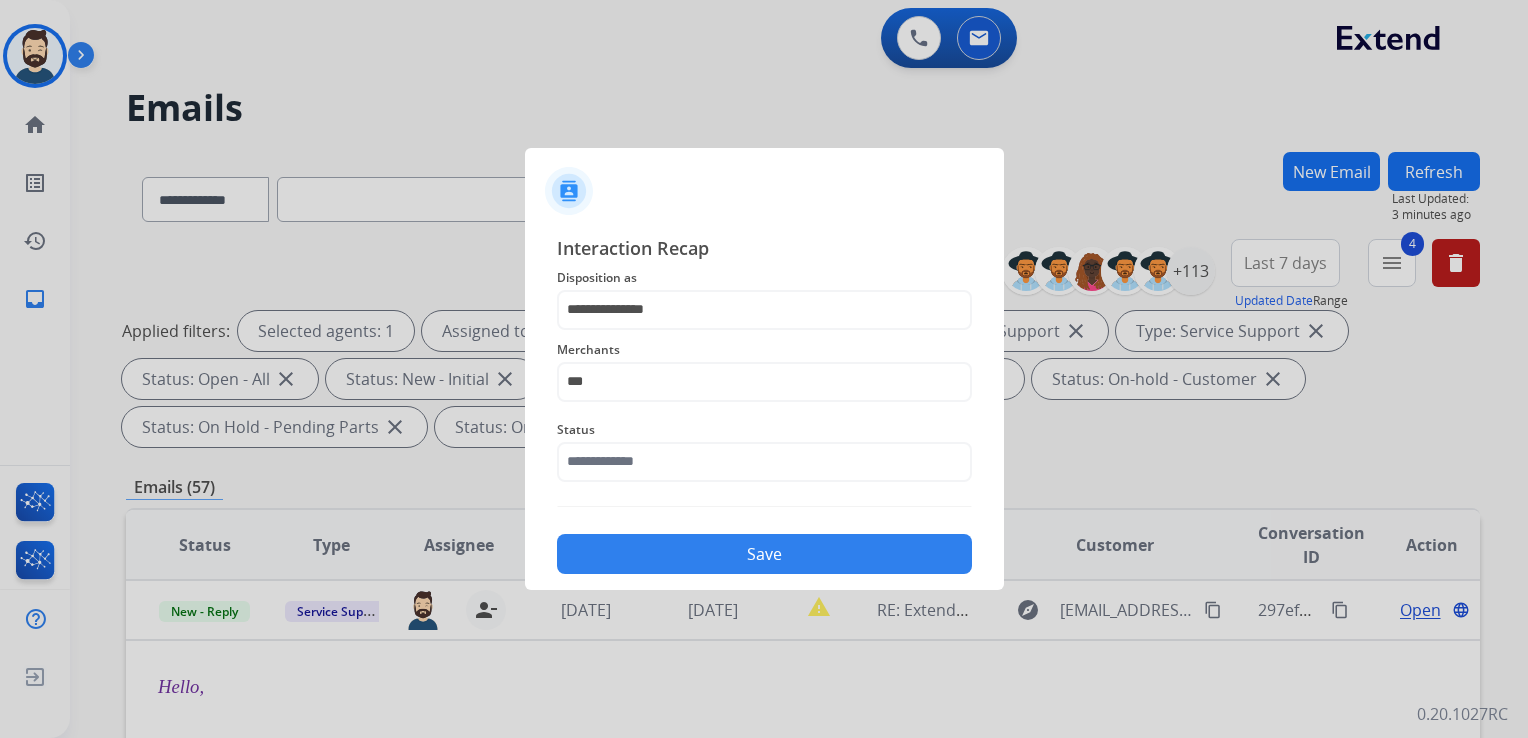 type on "**********" 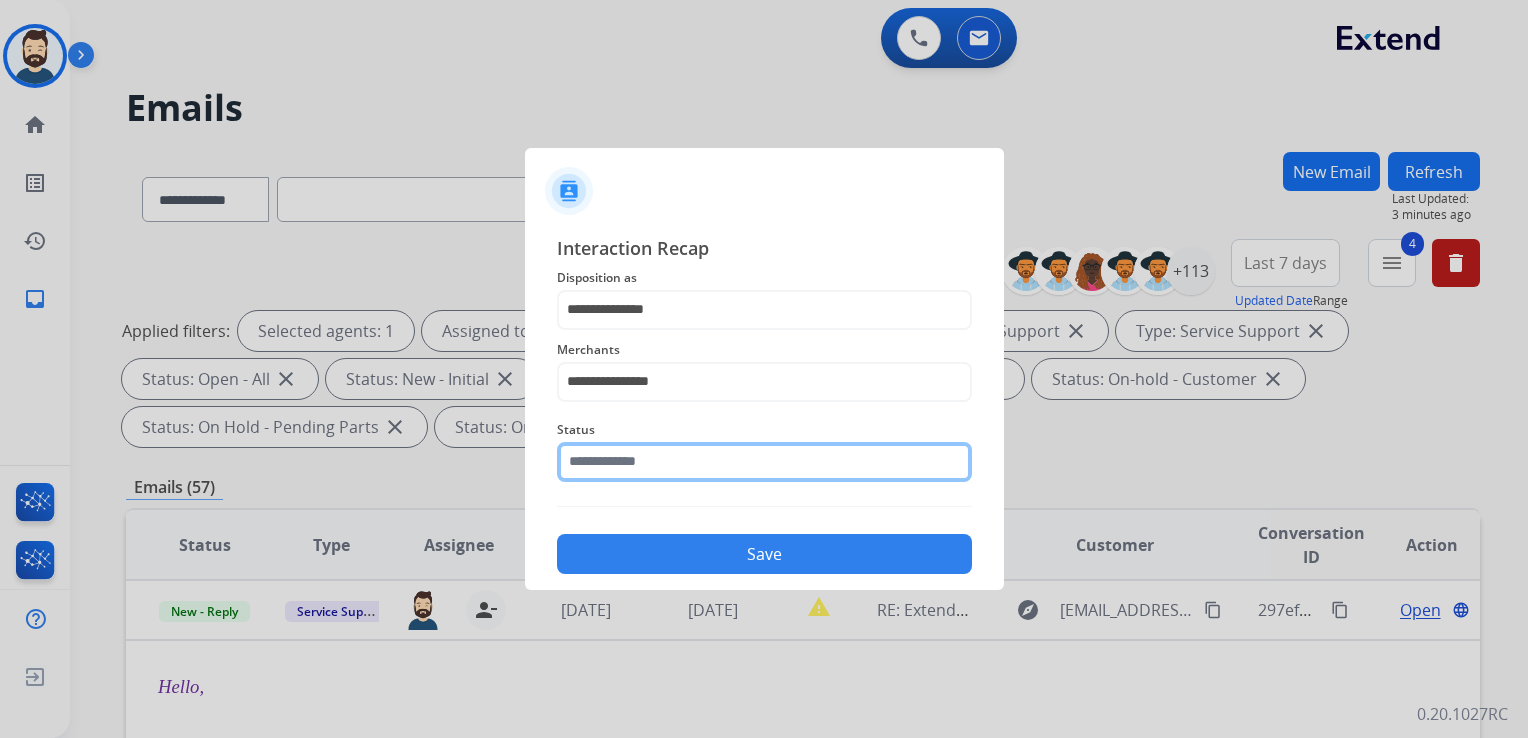 click 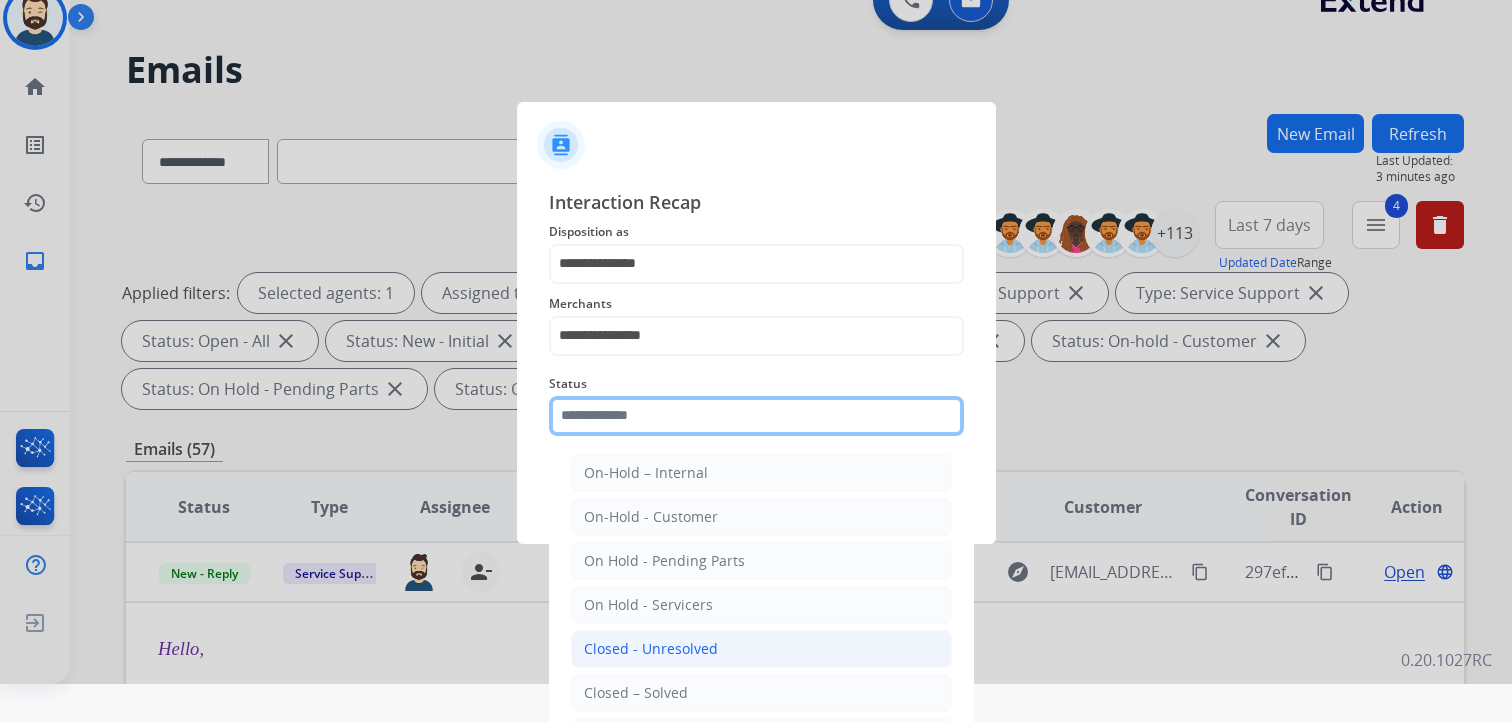 scroll, scrollTop: 59, scrollLeft: 0, axis: vertical 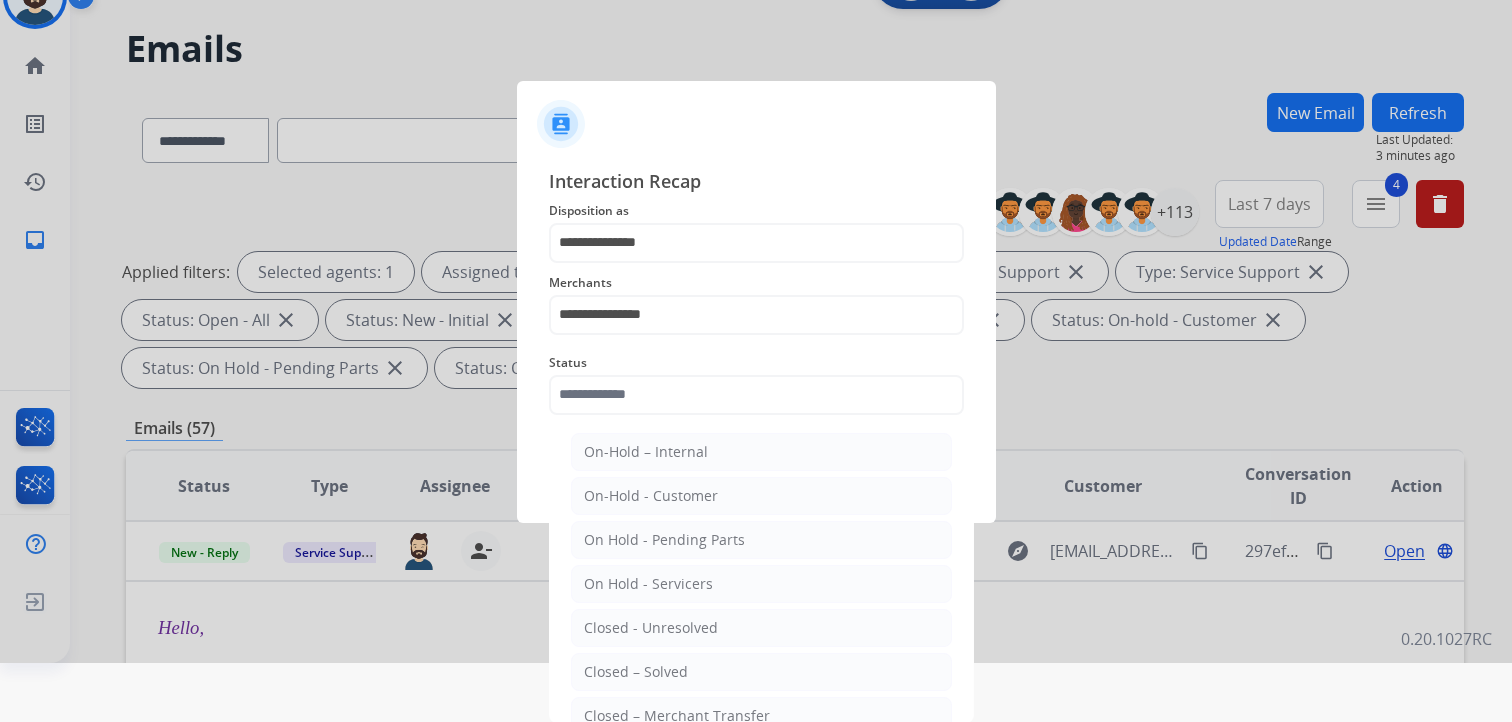 drag, startPoint x: 666, startPoint y: 662, endPoint x: 671, endPoint y: 594, distance: 68.18358 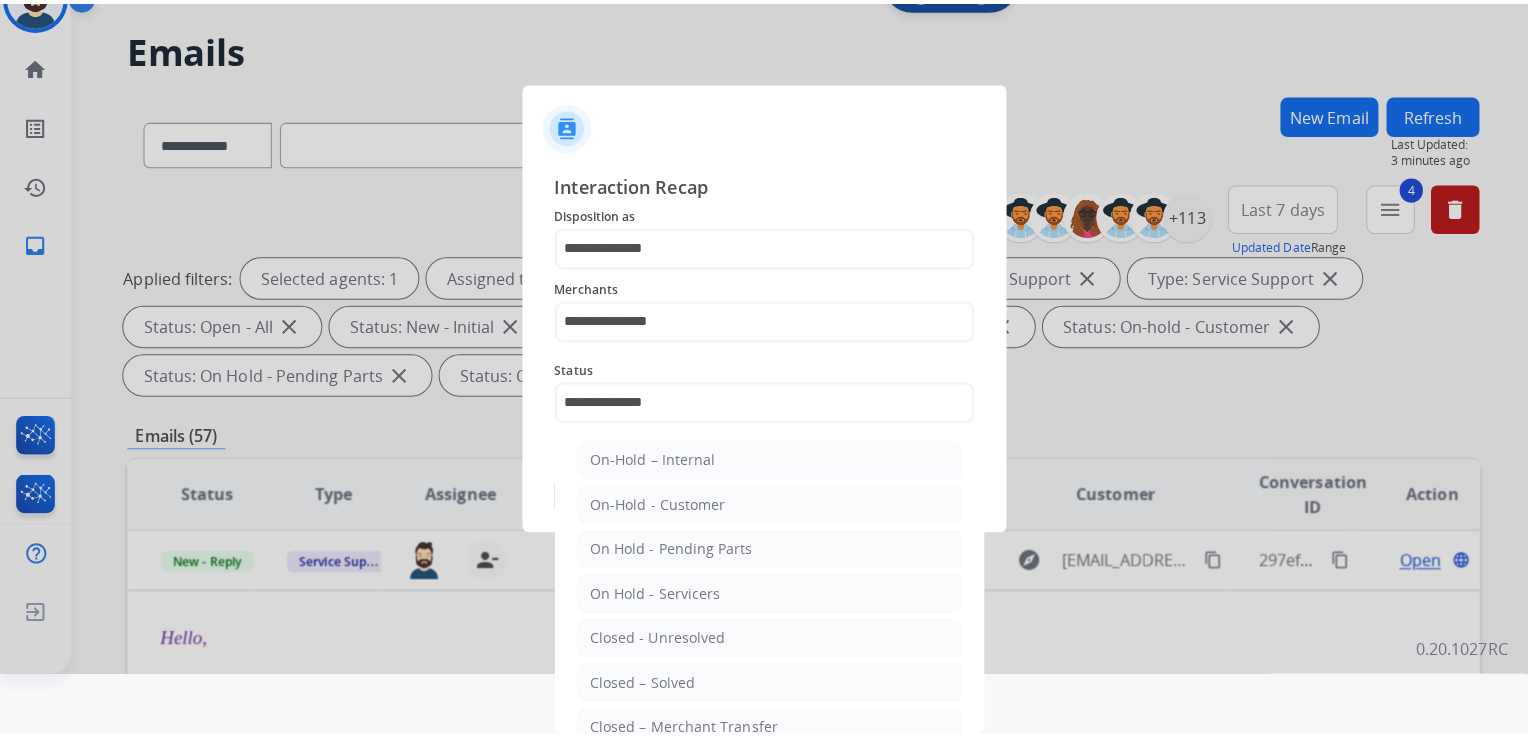 scroll, scrollTop: 0, scrollLeft: 0, axis: both 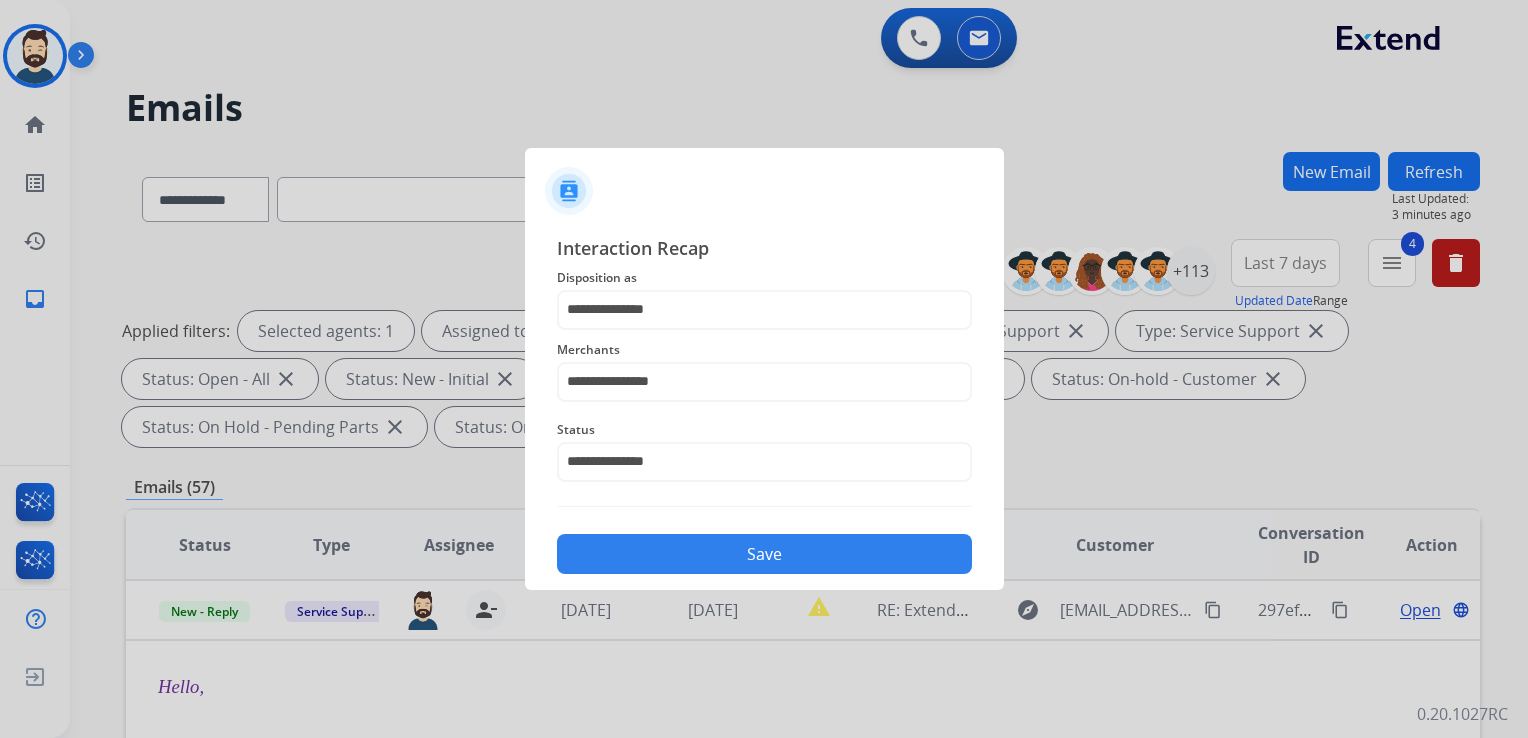click on "Save" 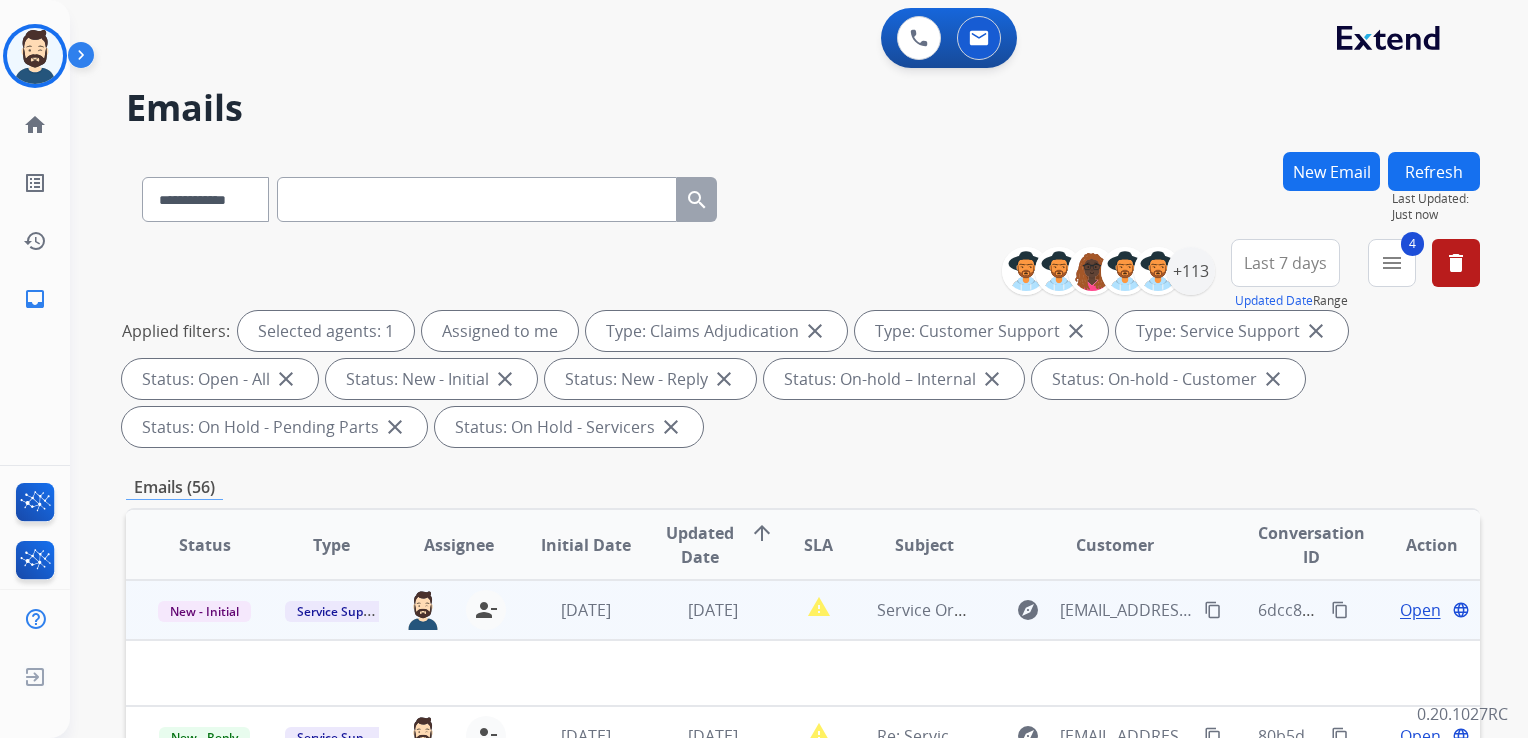 click on "[DATE]" at bounding box center [697, 610] 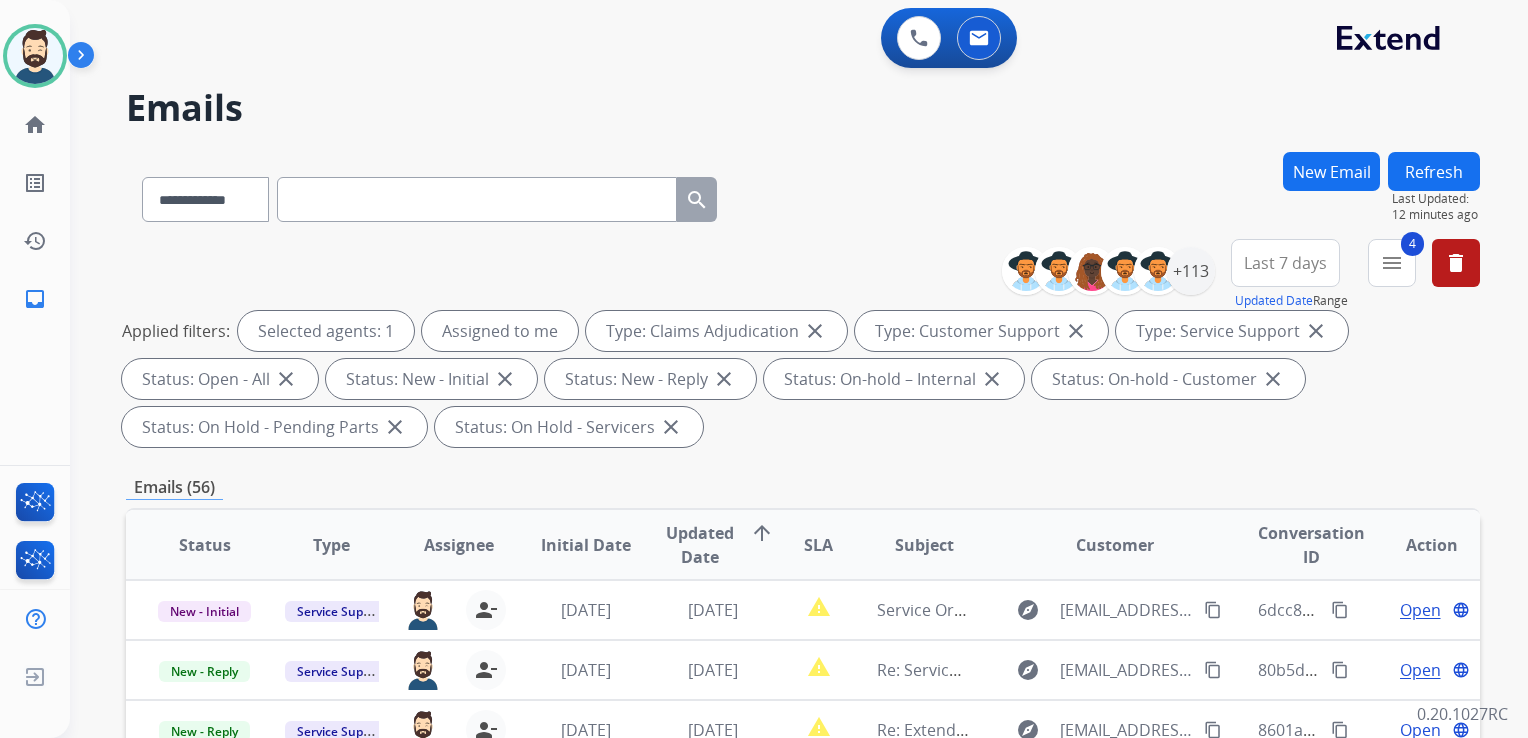 click on "**********" at bounding box center [803, 195] 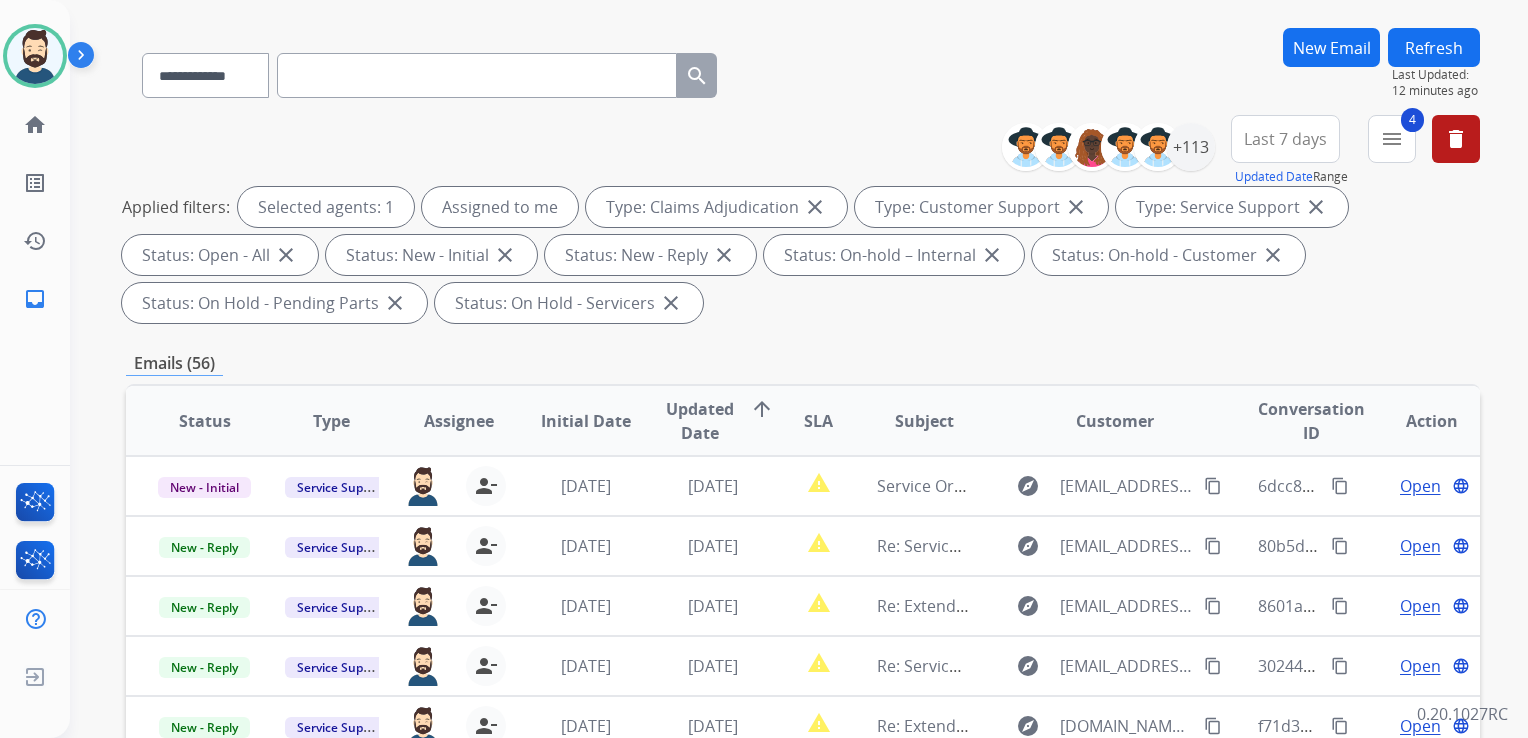 scroll, scrollTop: 200, scrollLeft: 0, axis: vertical 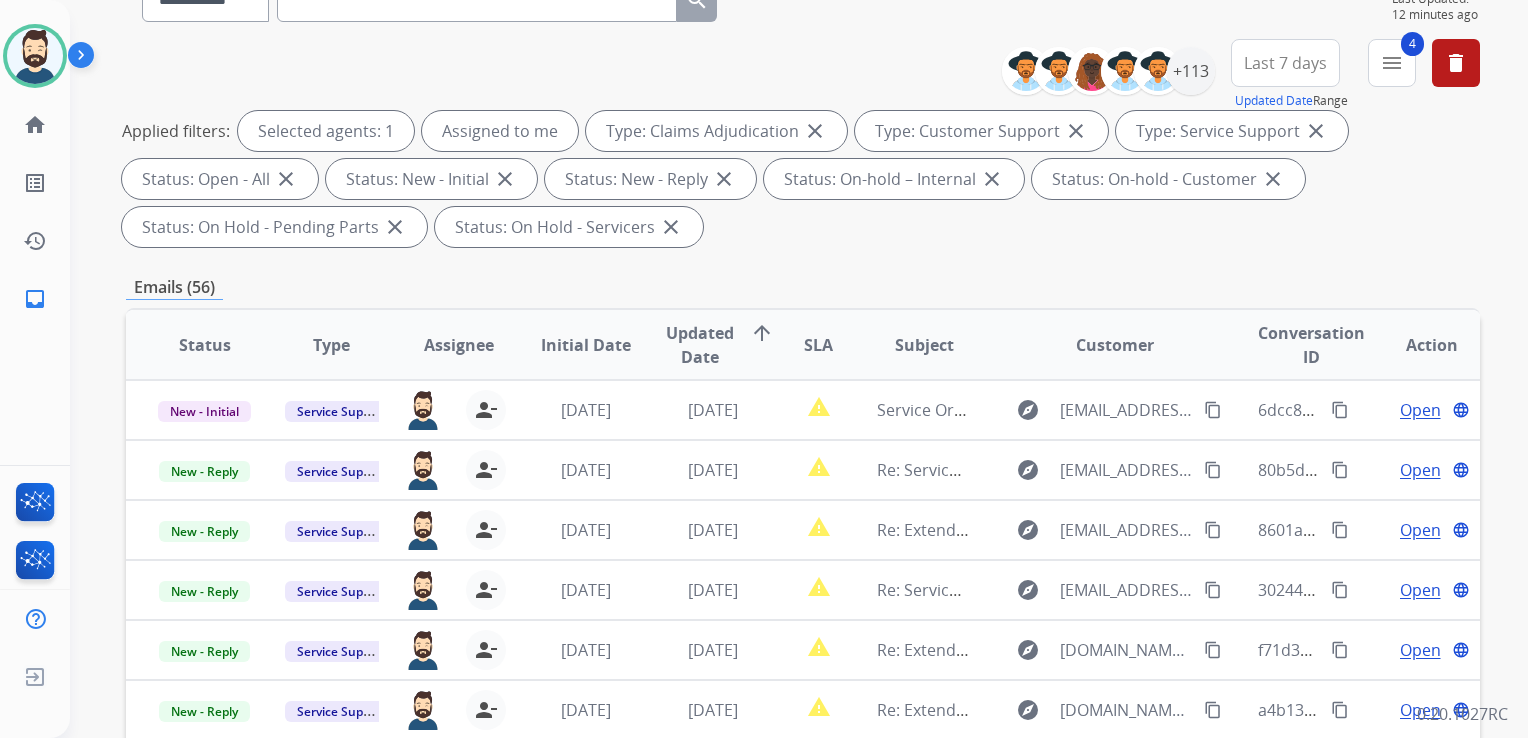 click on "**********" at bounding box center (803, 517) 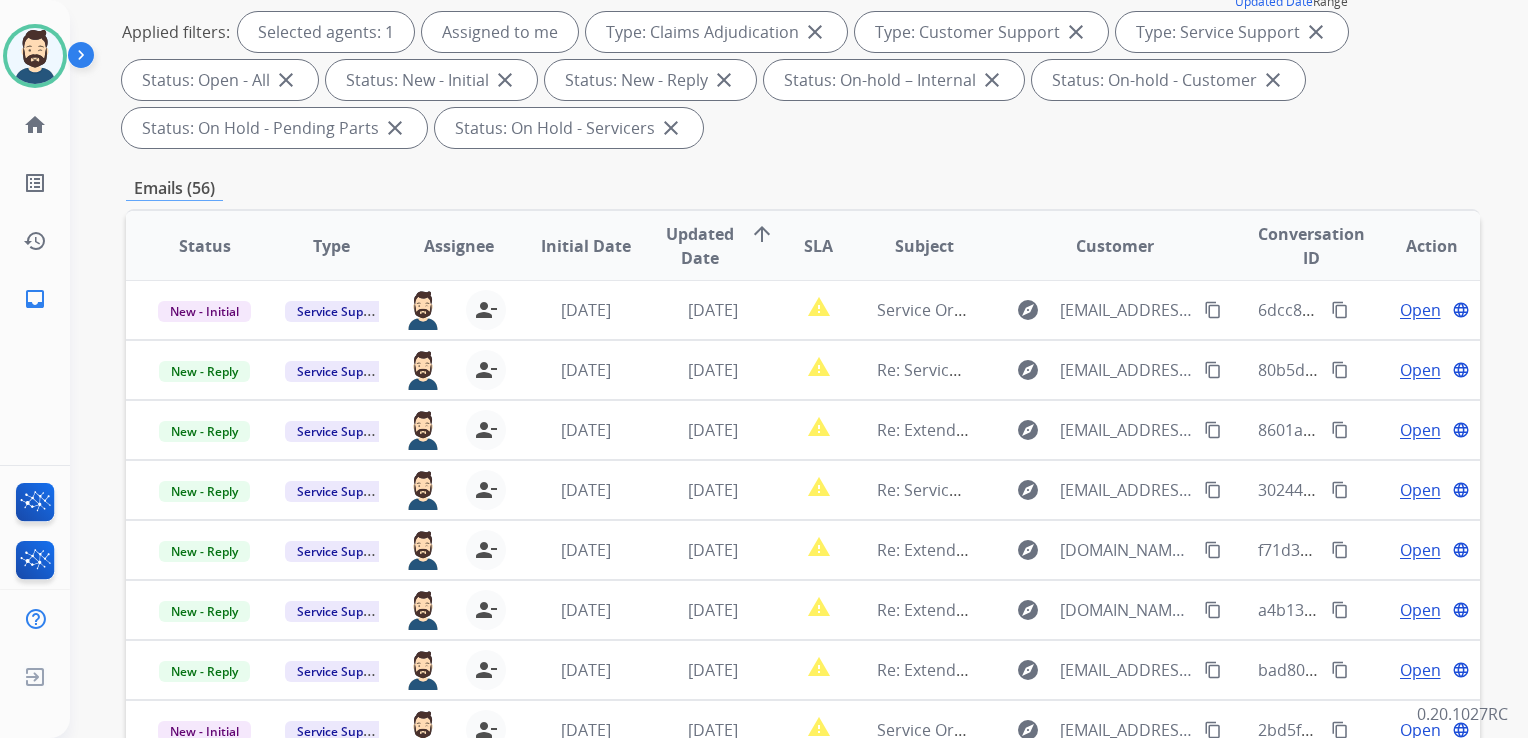 scroll, scrollTop: 300, scrollLeft: 0, axis: vertical 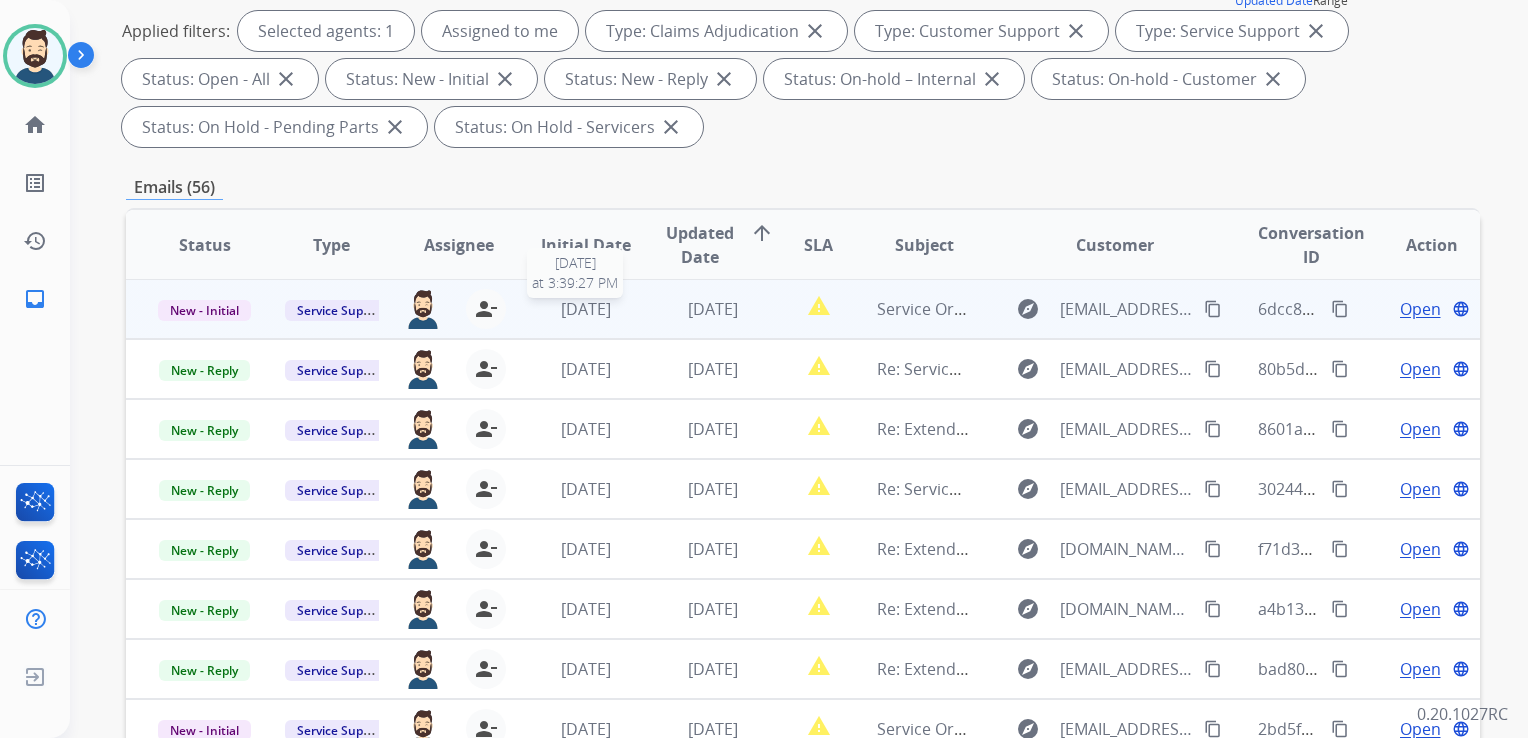 click on "[DATE]" at bounding box center (586, 309) 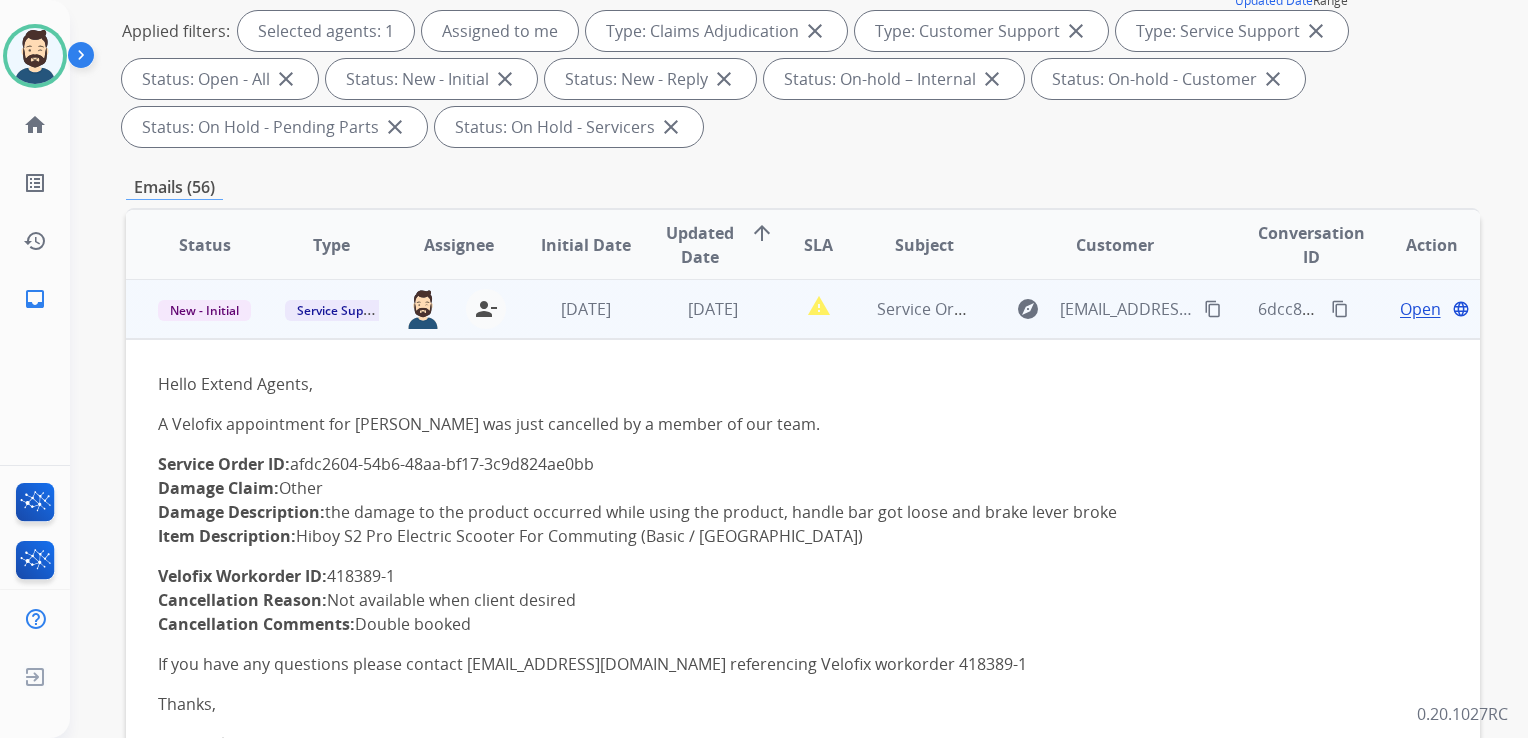 scroll, scrollTop: 0, scrollLeft: 0, axis: both 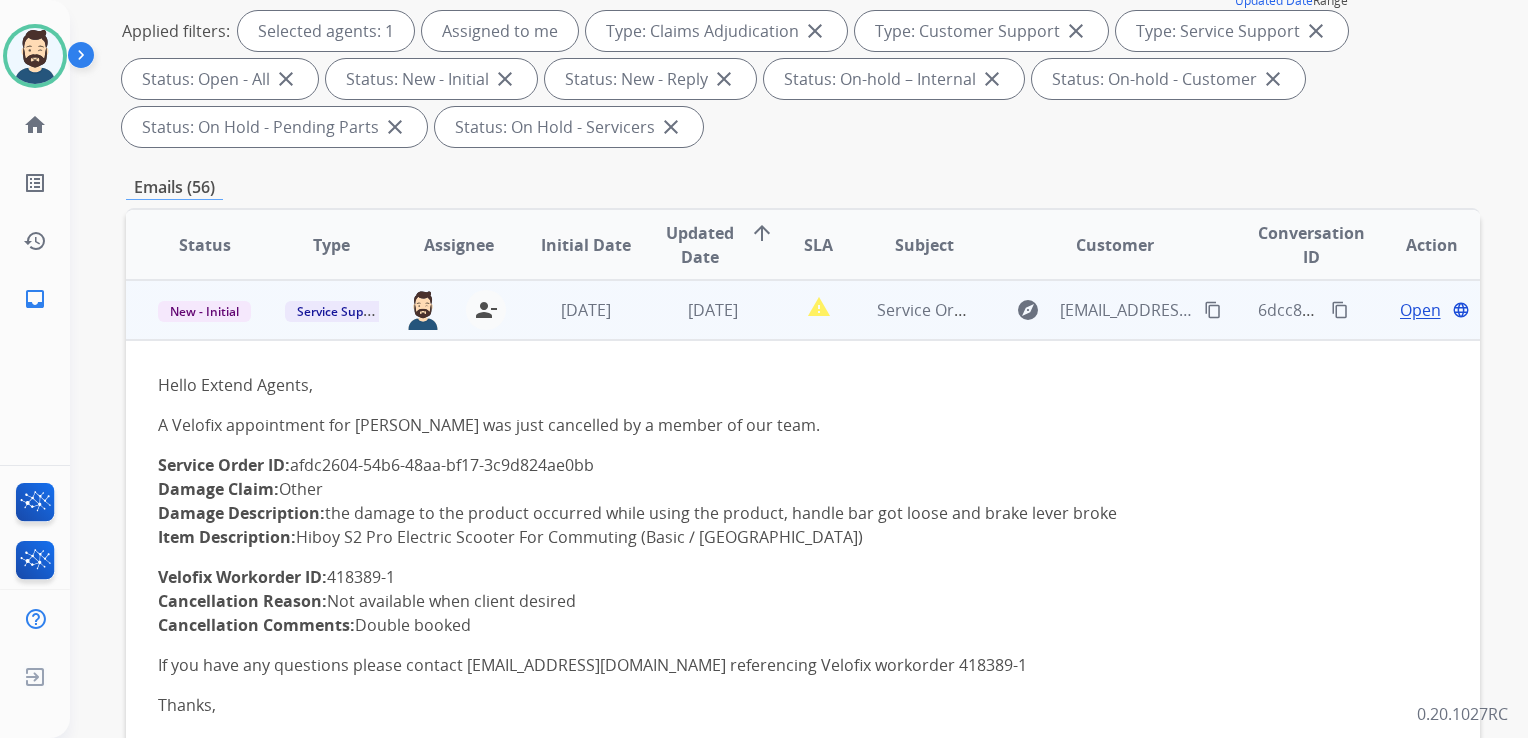 click on "Open" at bounding box center [1420, 310] 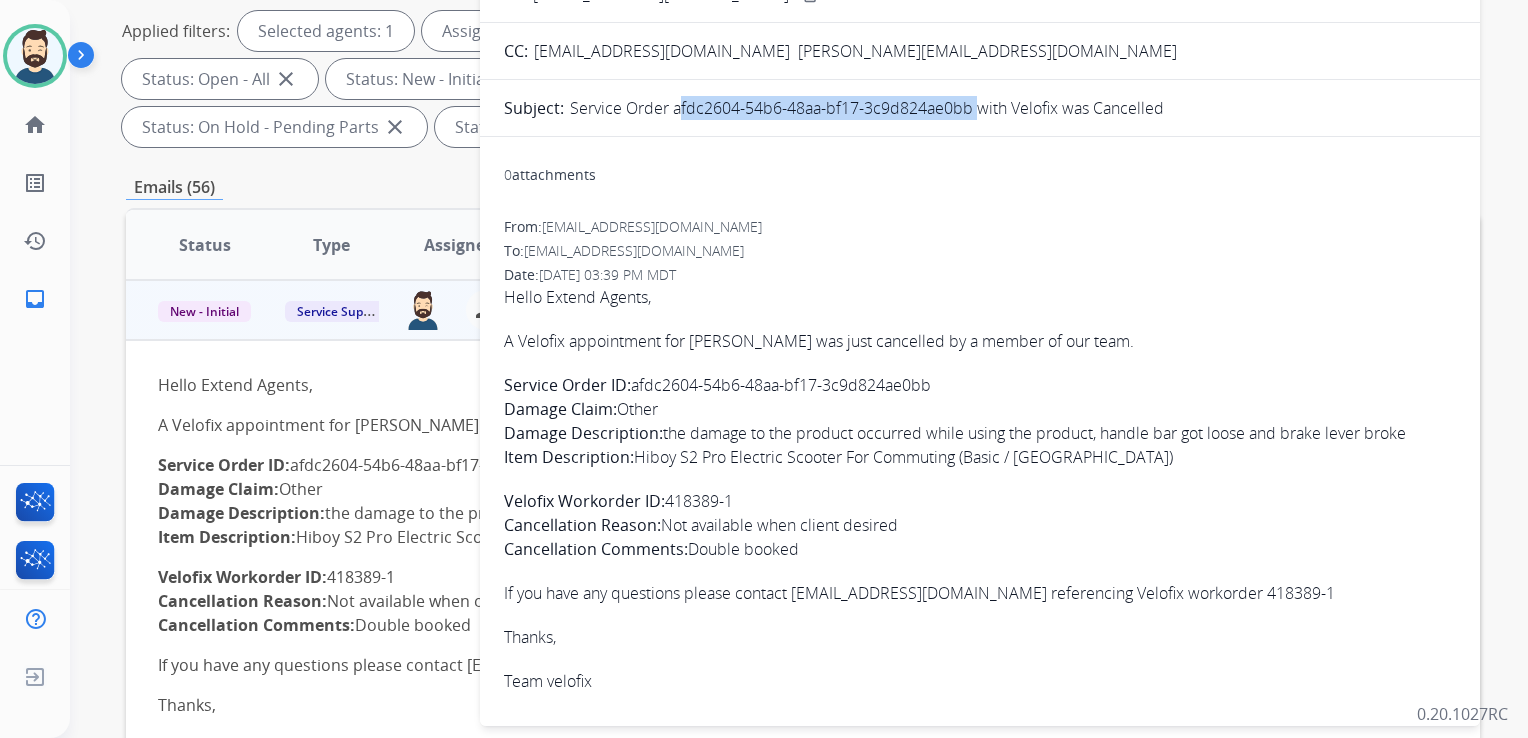 drag, startPoint x: 672, startPoint y: 109, endPoint x: 971, endPoint y: 113, distance: 299.02676 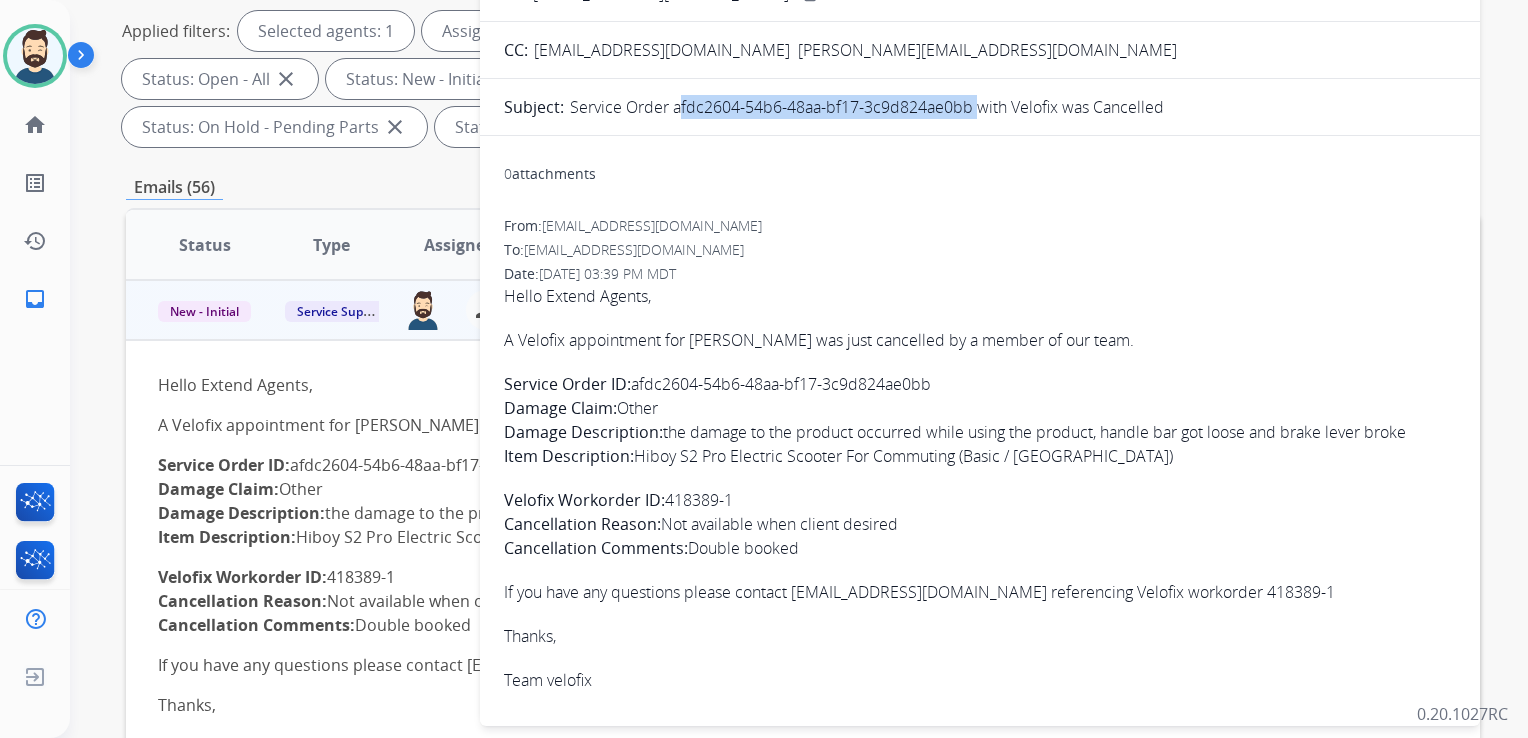 scroll, scrollTop: 400, scrollLeft: 0, axis: vertical 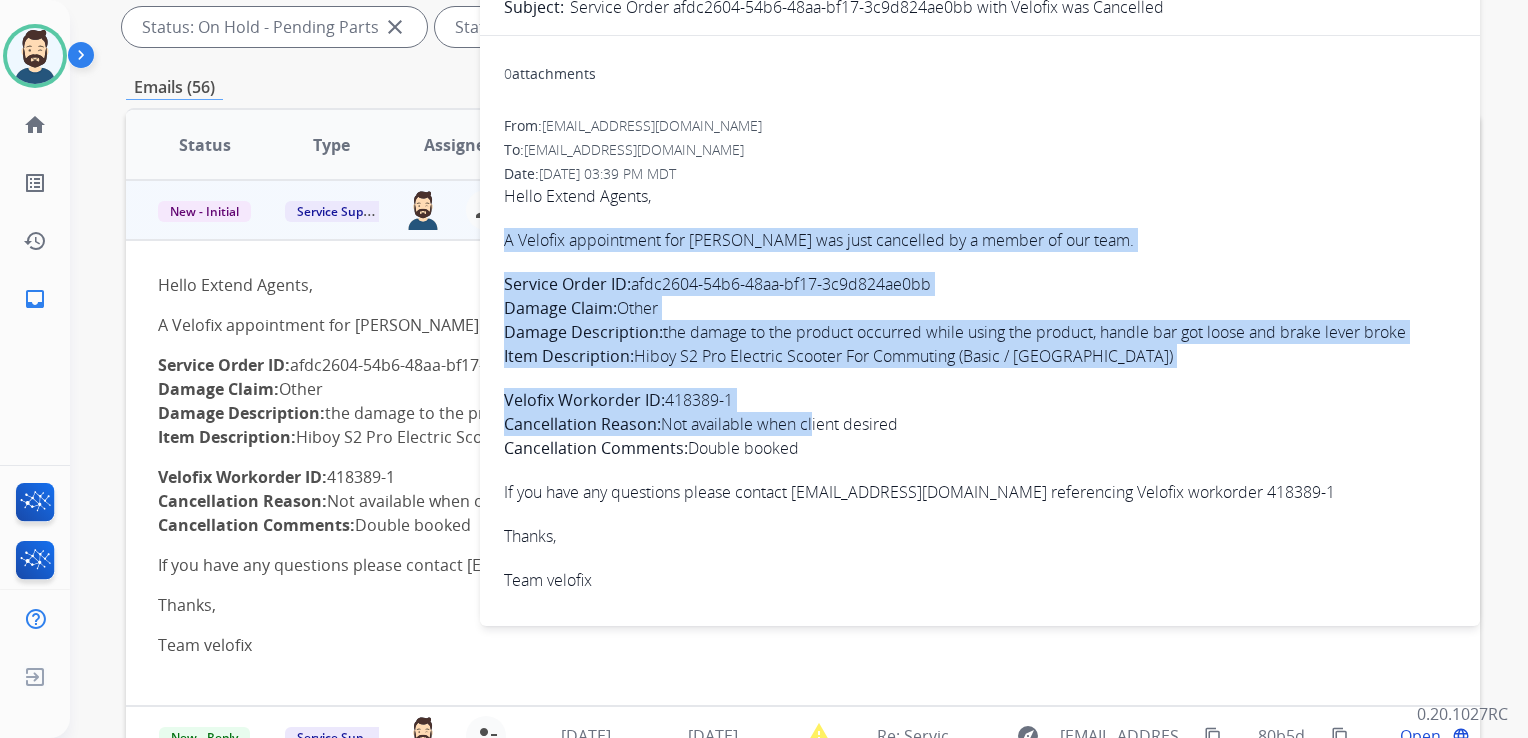 drag, startPoint x: 508, startPoint y: 238, endPoint x: 808, endPoint y: 424, distance: 352.9816 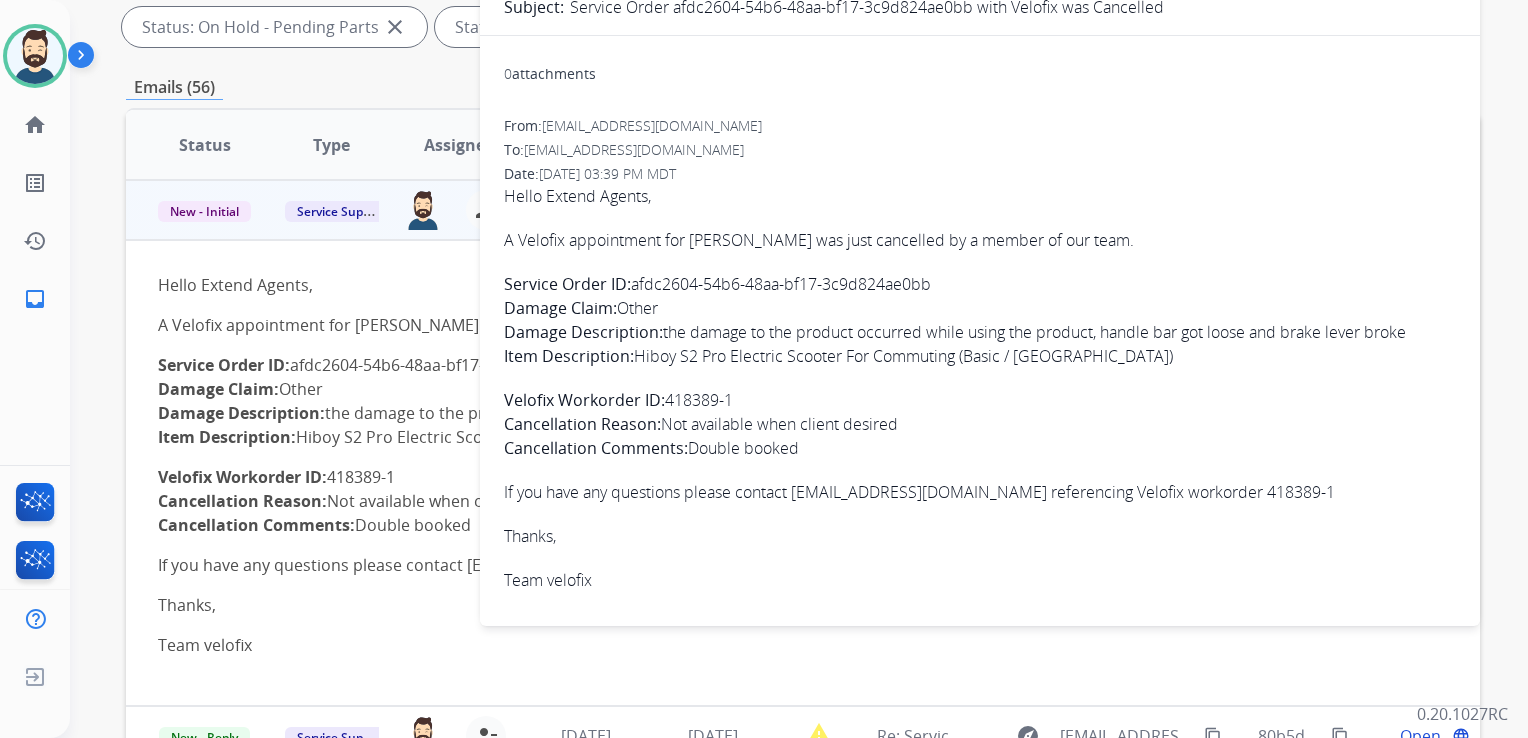 scroll, scrollTop: 0, scrollLeft: 0, axis: both 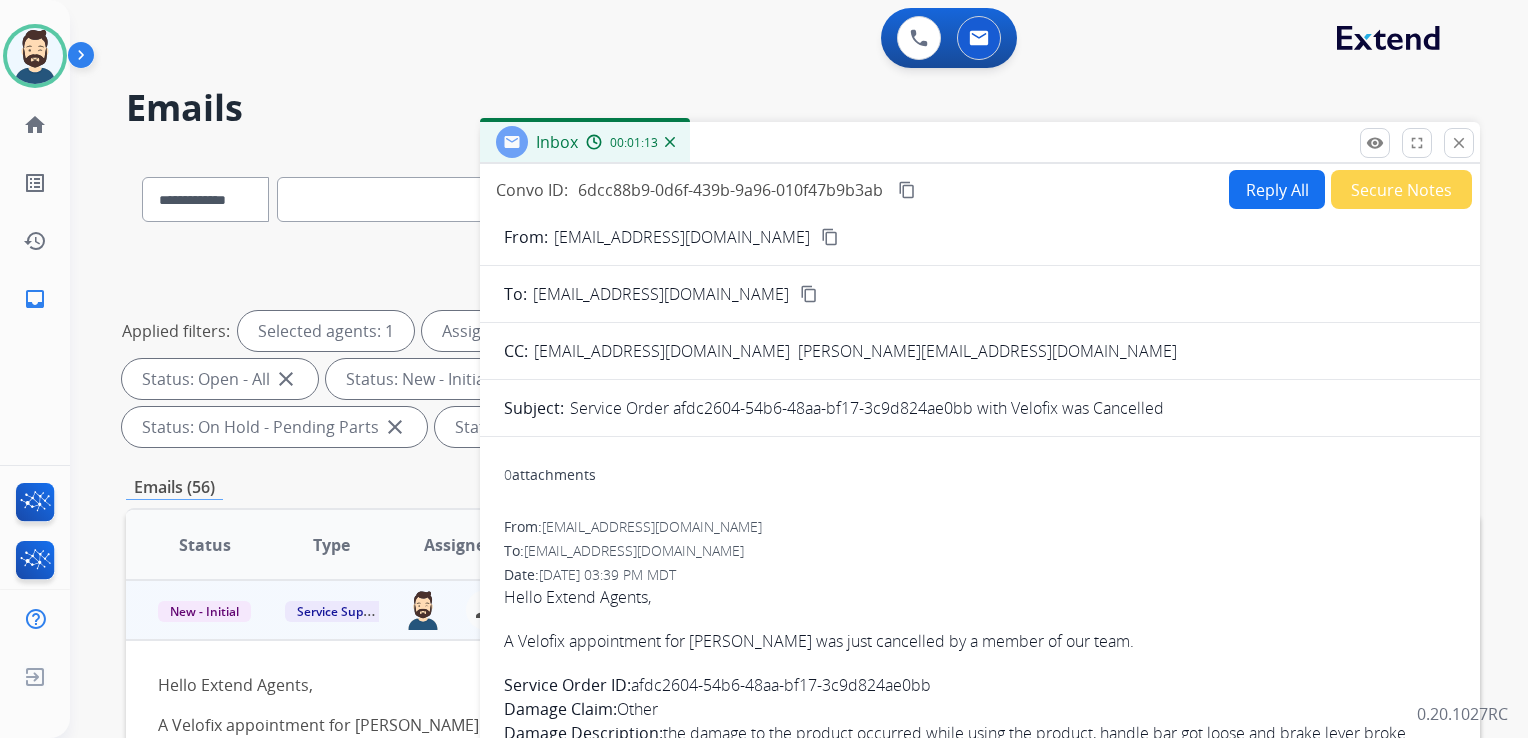 click on "content_copy" at bounding box center (907, 190) 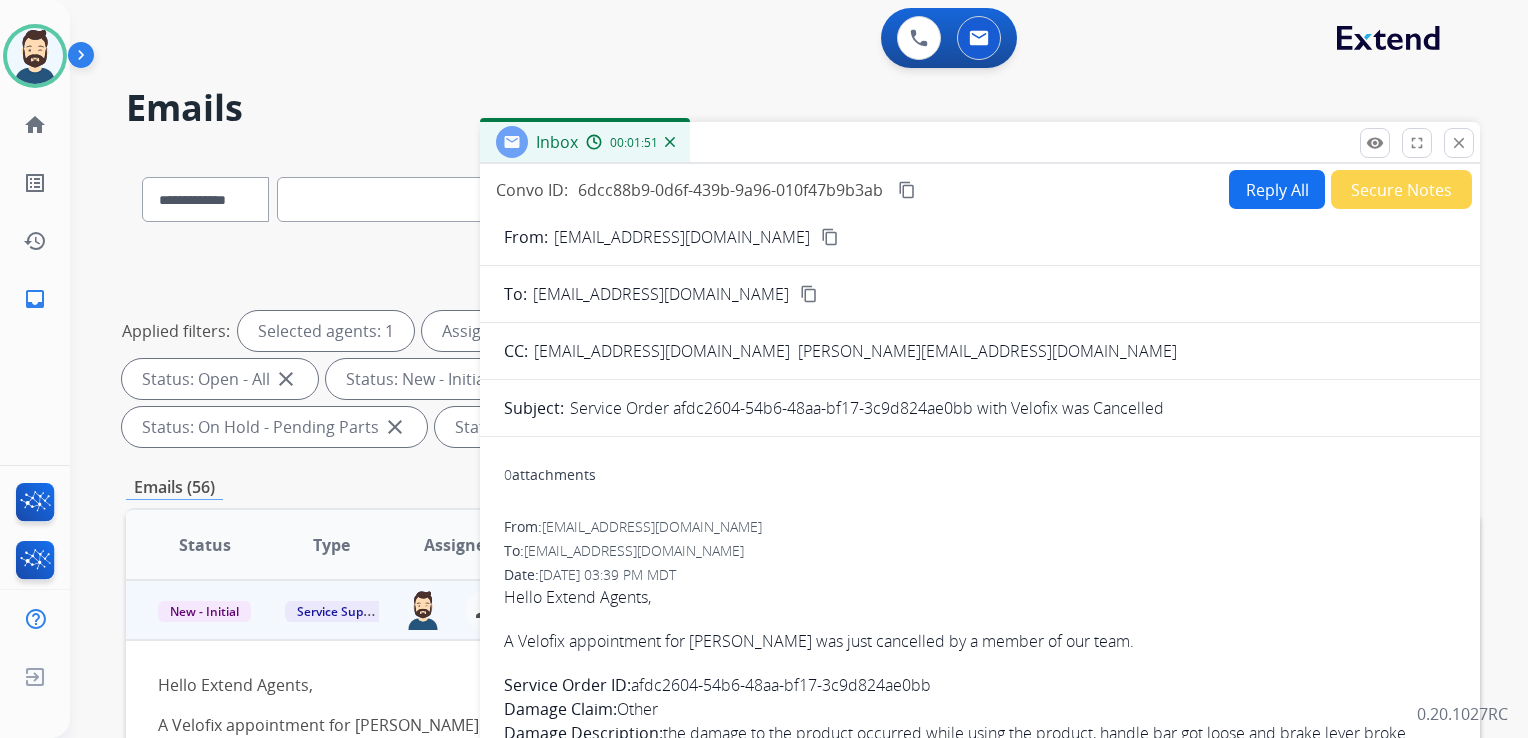 scroll, scrollTop: 1, scrollLeft: 0, axis: vertical 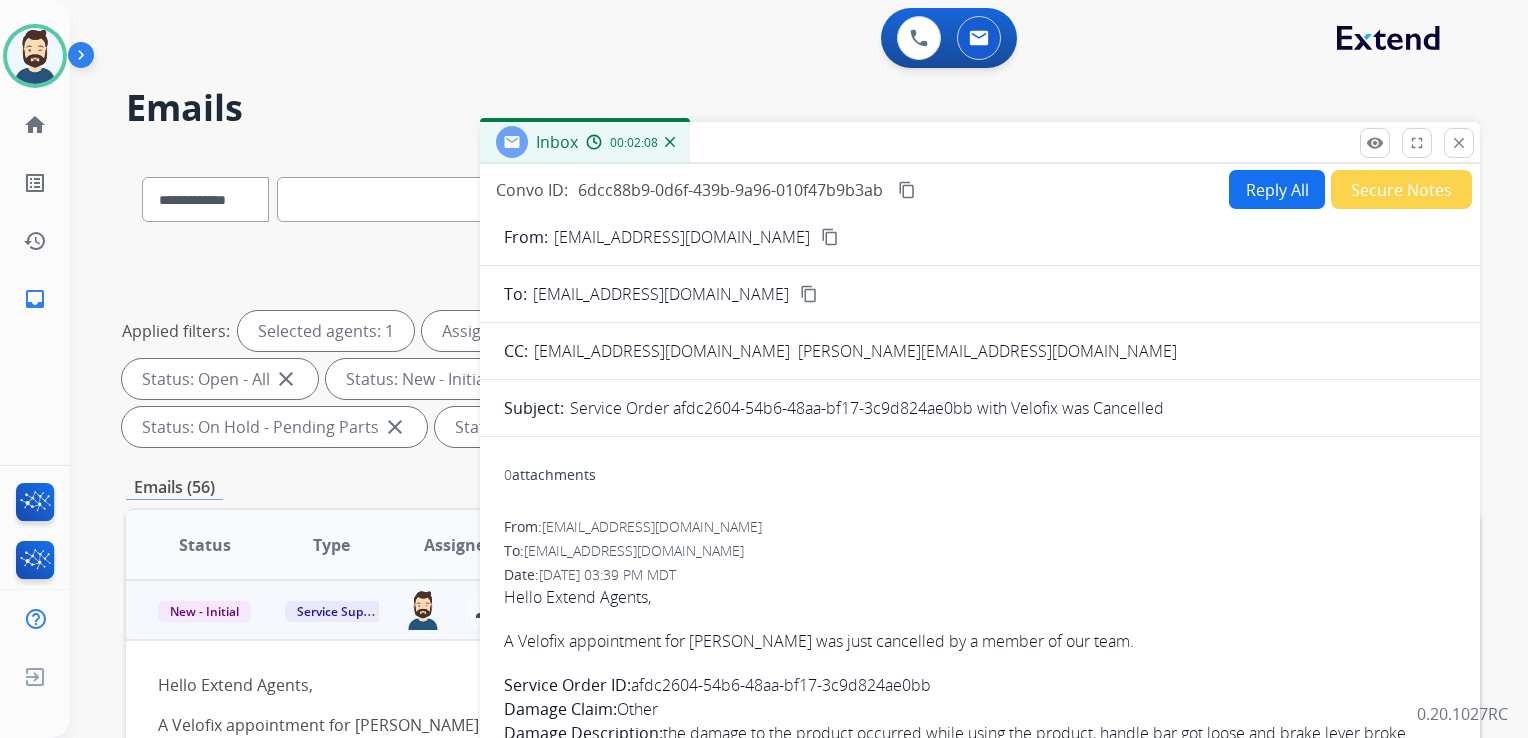 drag, startPoint x: 1460, startPoint y: 137, endPoint x: 1407, endPoint y: 147, distance: 53.935146 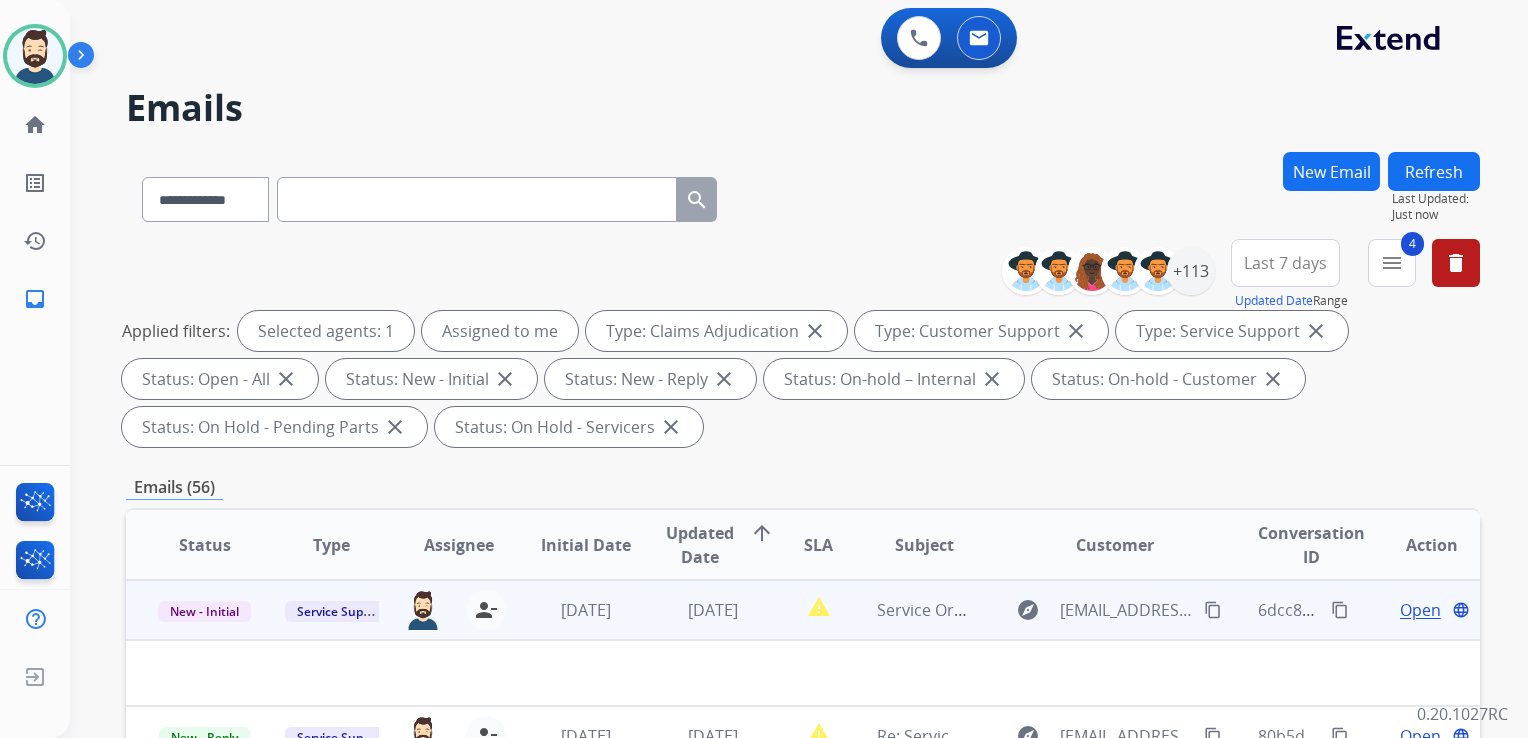 scroll, scrollTop: 300, scrollLeft: 0, axis: vertical 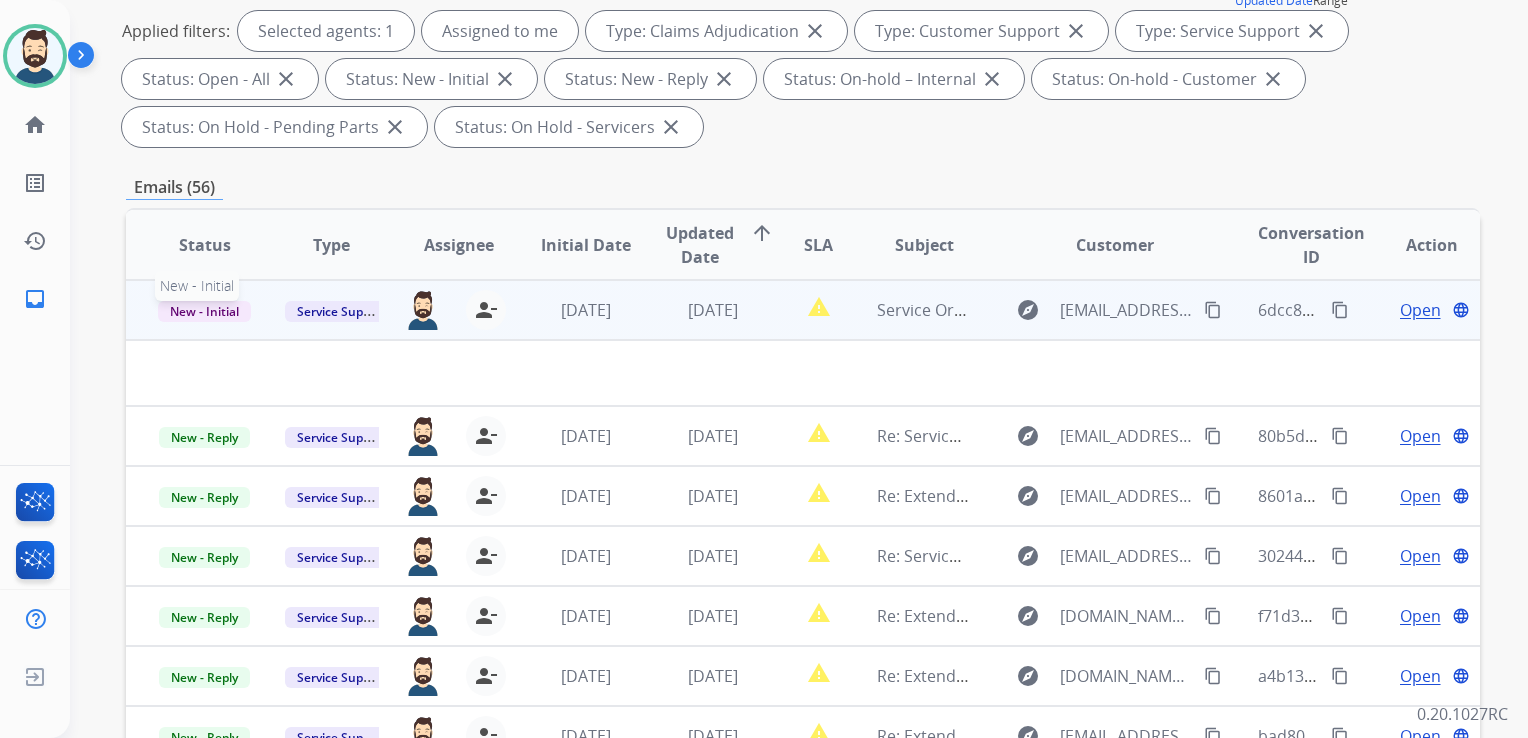 click on "New - Initial" at bounding box center [204, 311] 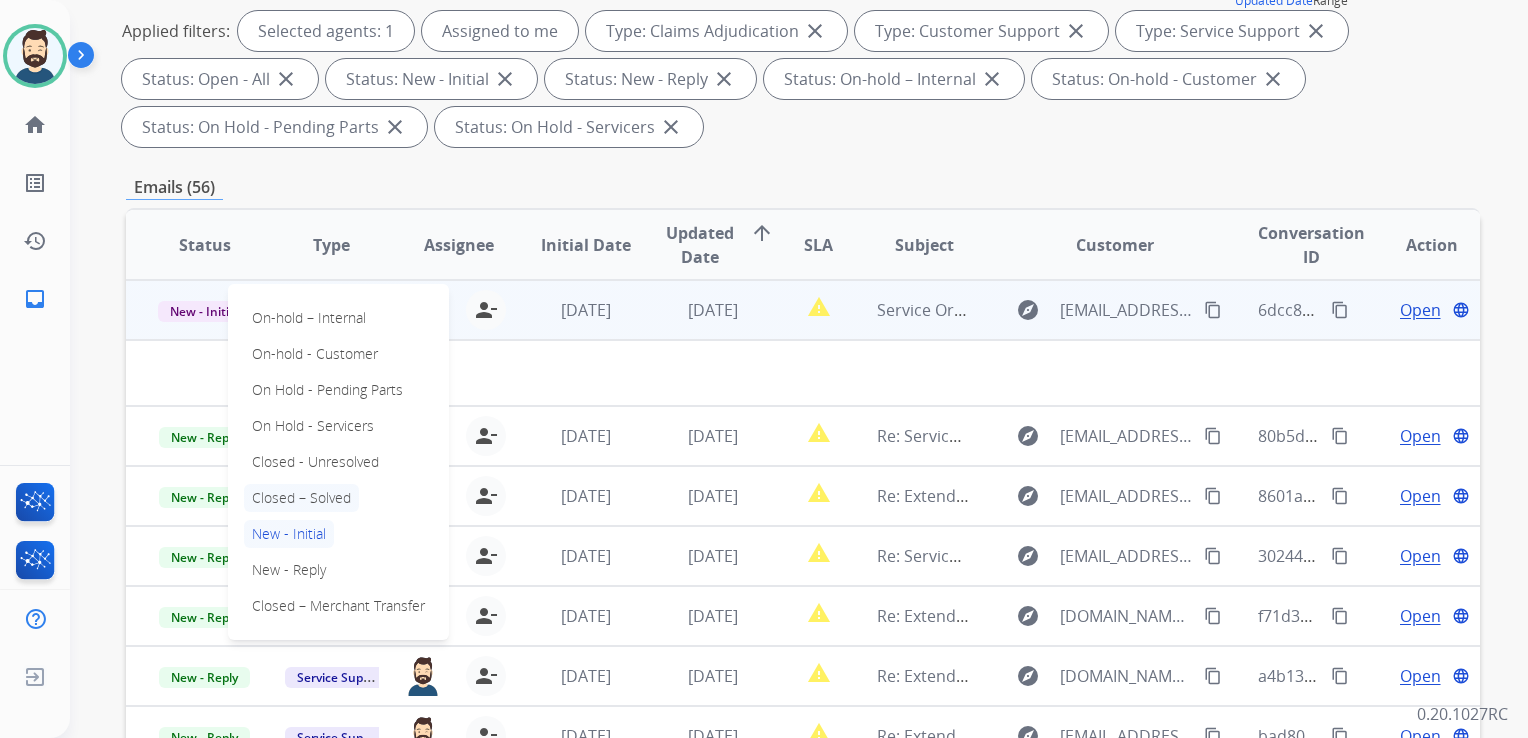 click on "Closed – Solved" at bounding box center (301, 498) 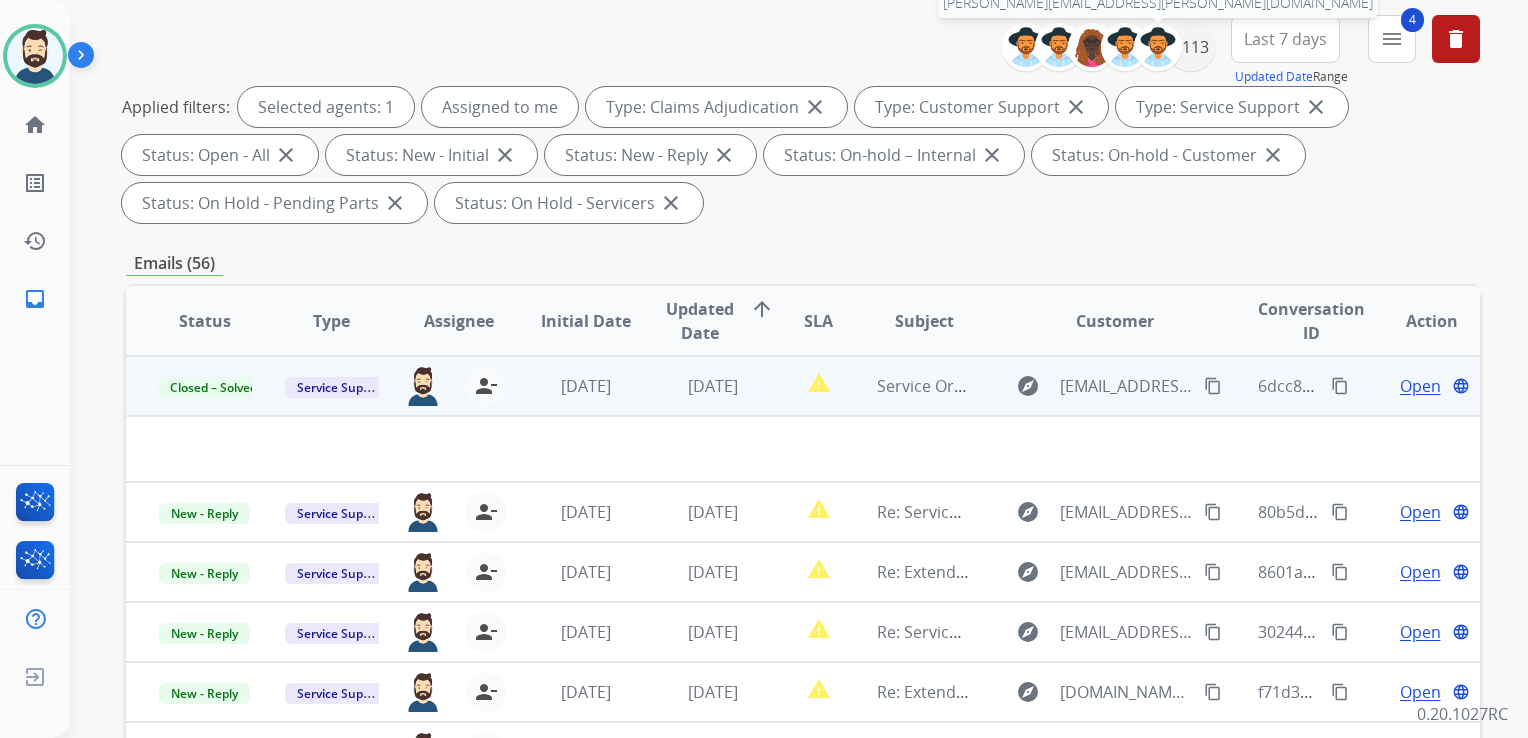scroll, scrollTop: 0, scrollLeft: 0, axis: both 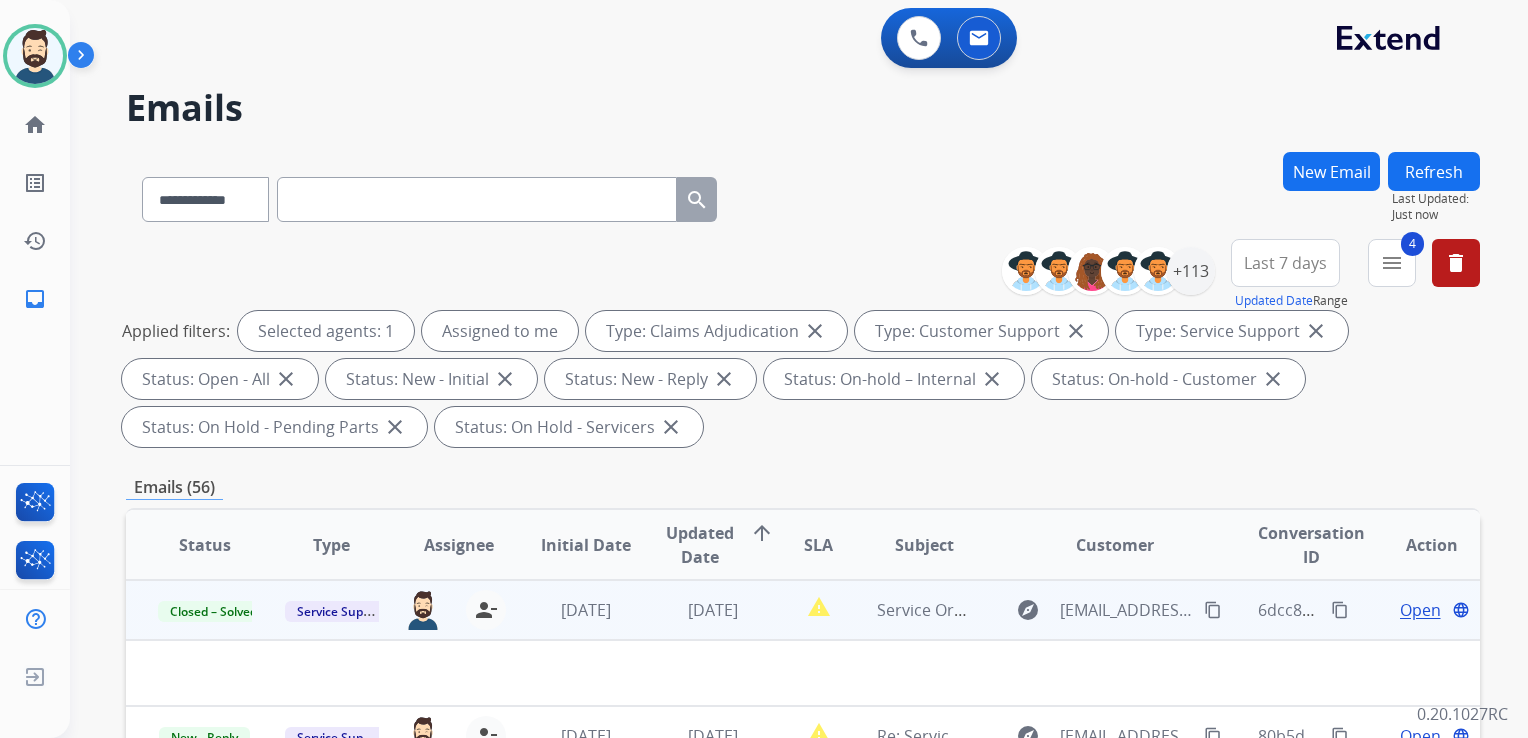 click on "Refresh" at bounding box center [1434, 171] 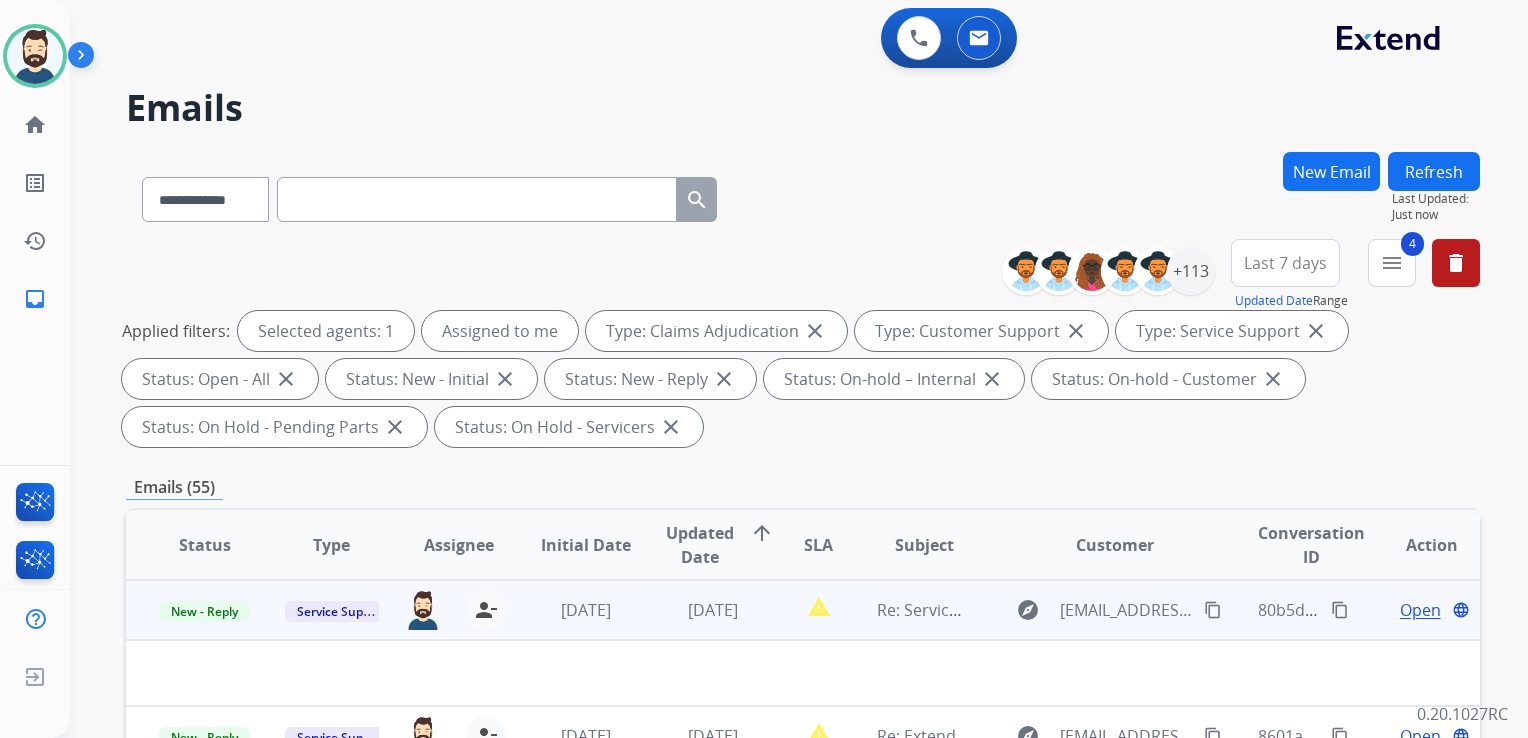 click on "[DATE]" at bounding box center (697, 610) 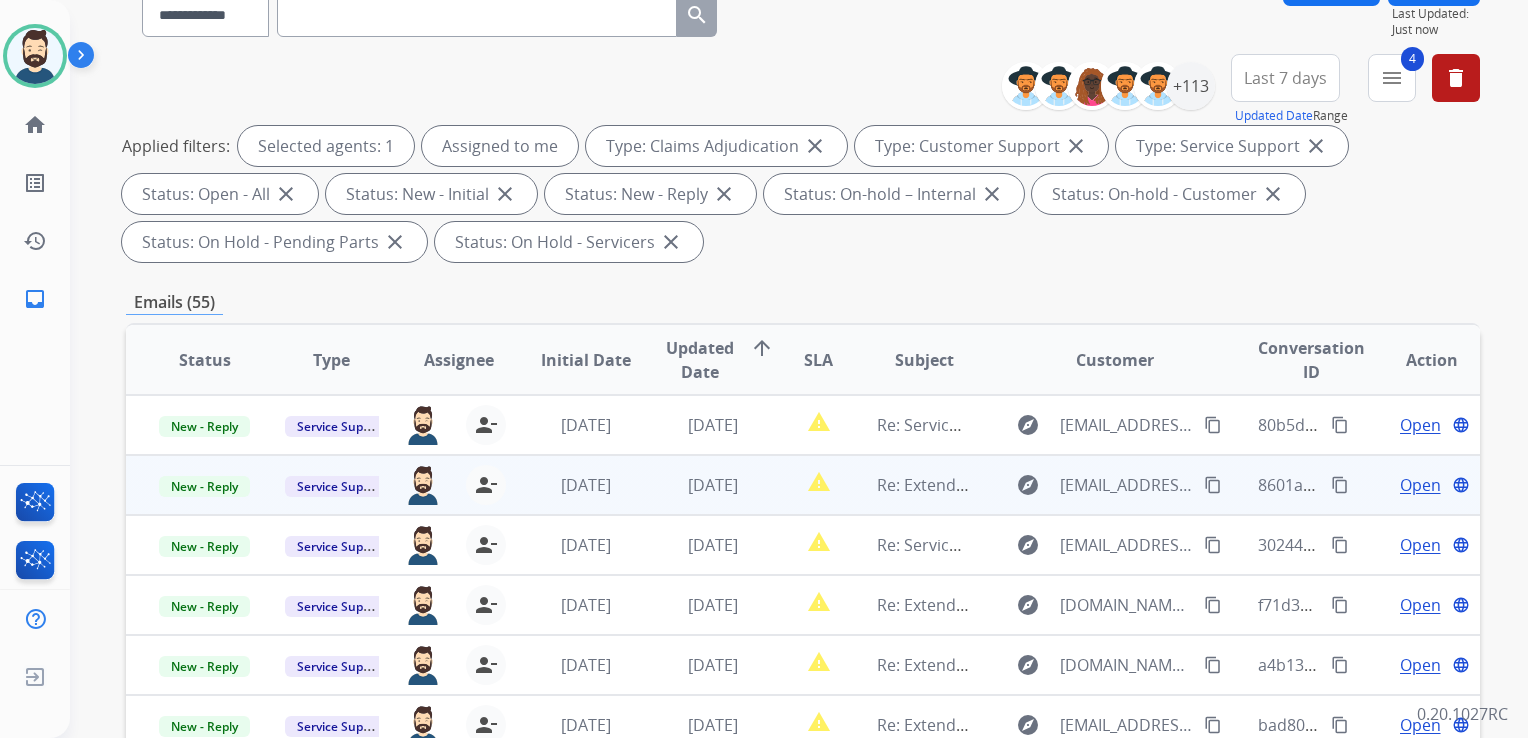 scroll, scrollTop: 300, scrollLeft: 0, axis: vertical 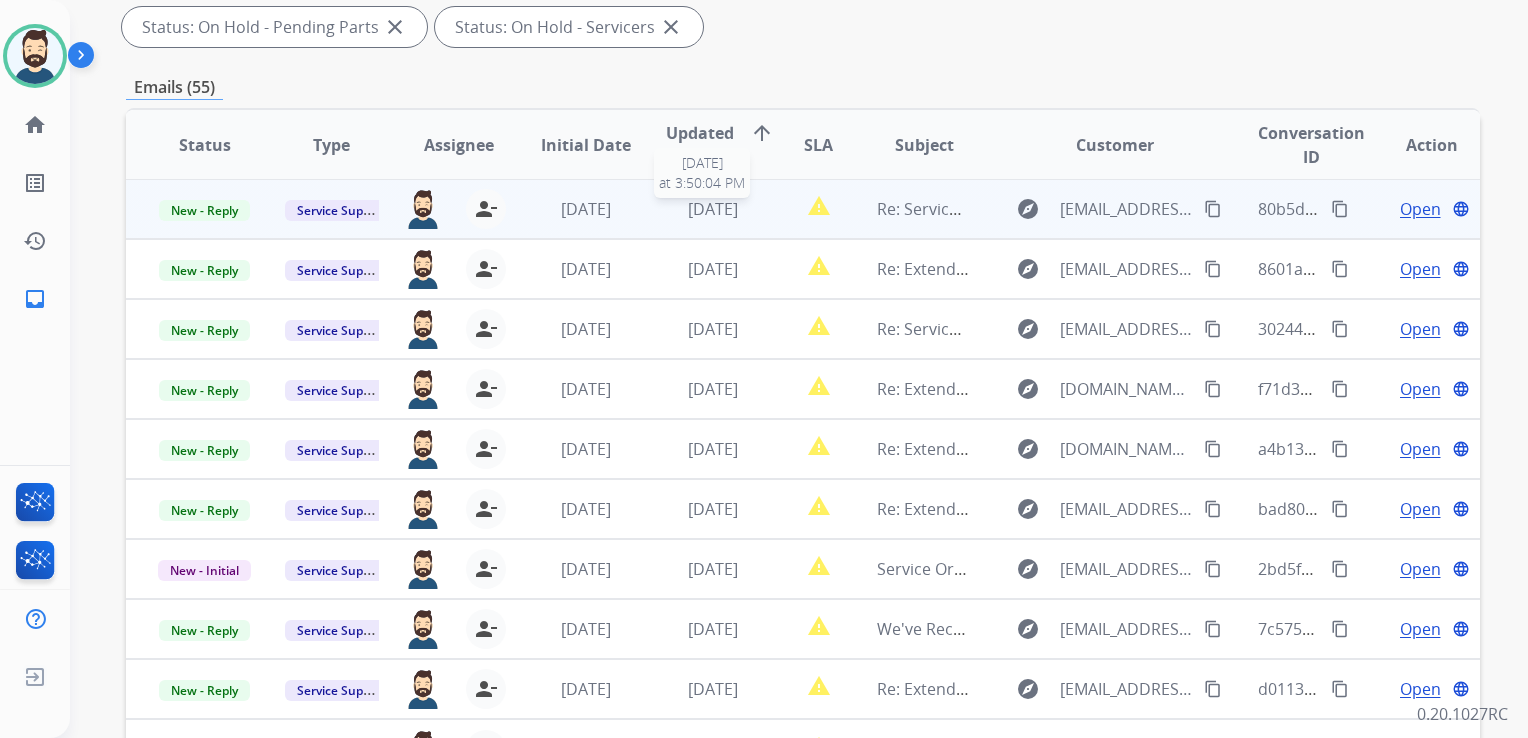 click on "[DATE]" at bounding box center (713, 209) 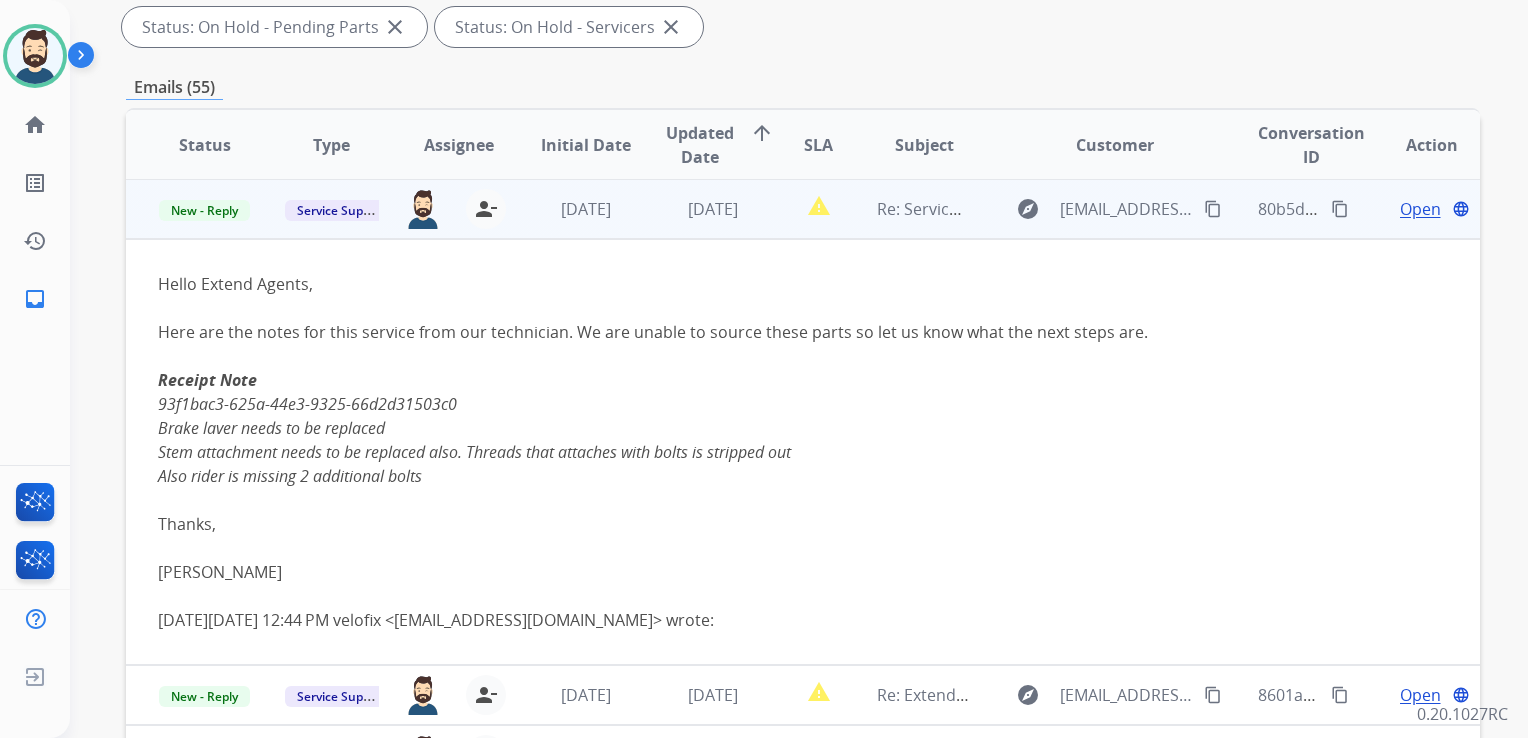 scroll, scrollTop: 0, scrollLeft: 0, axis: both 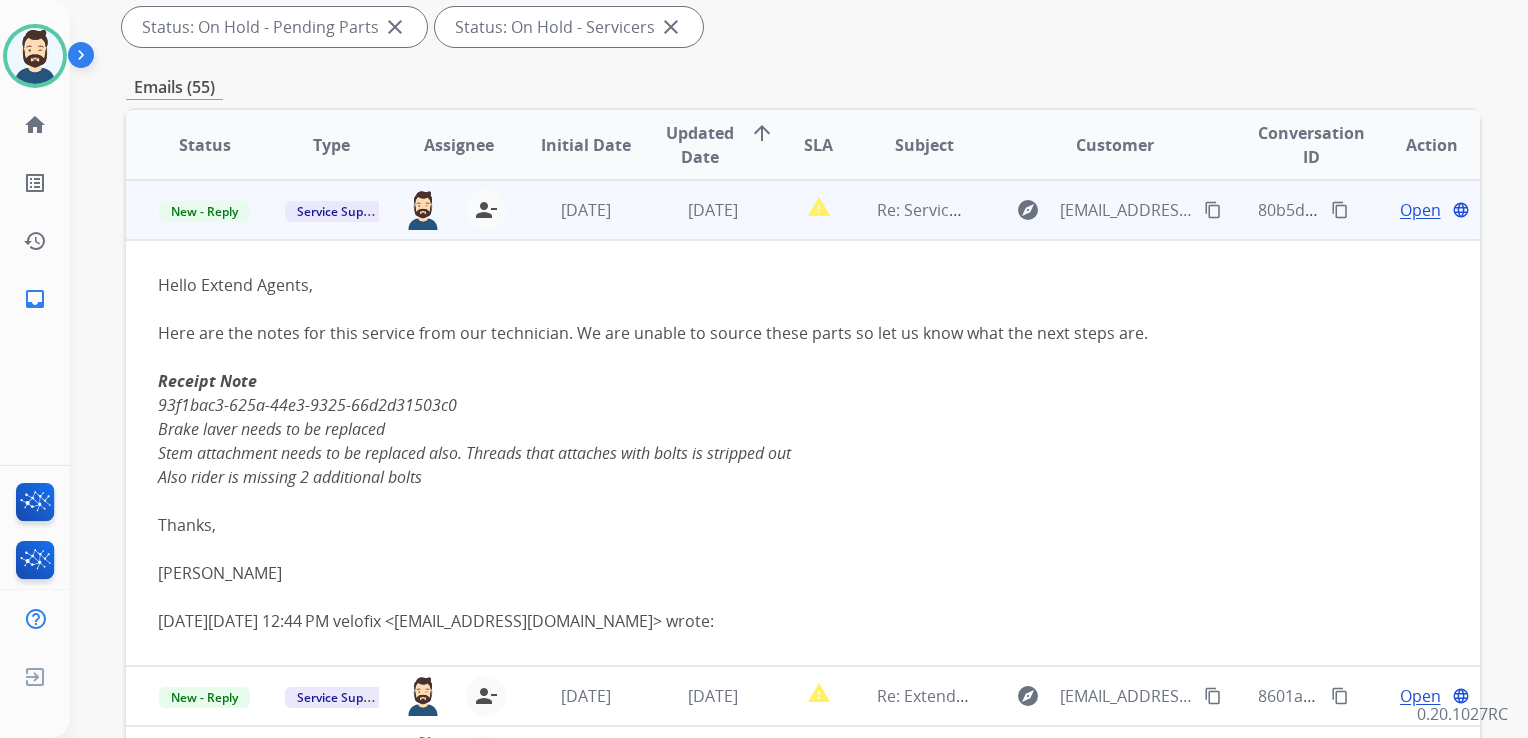 click on "Open" at bounding box center [1420, 210] 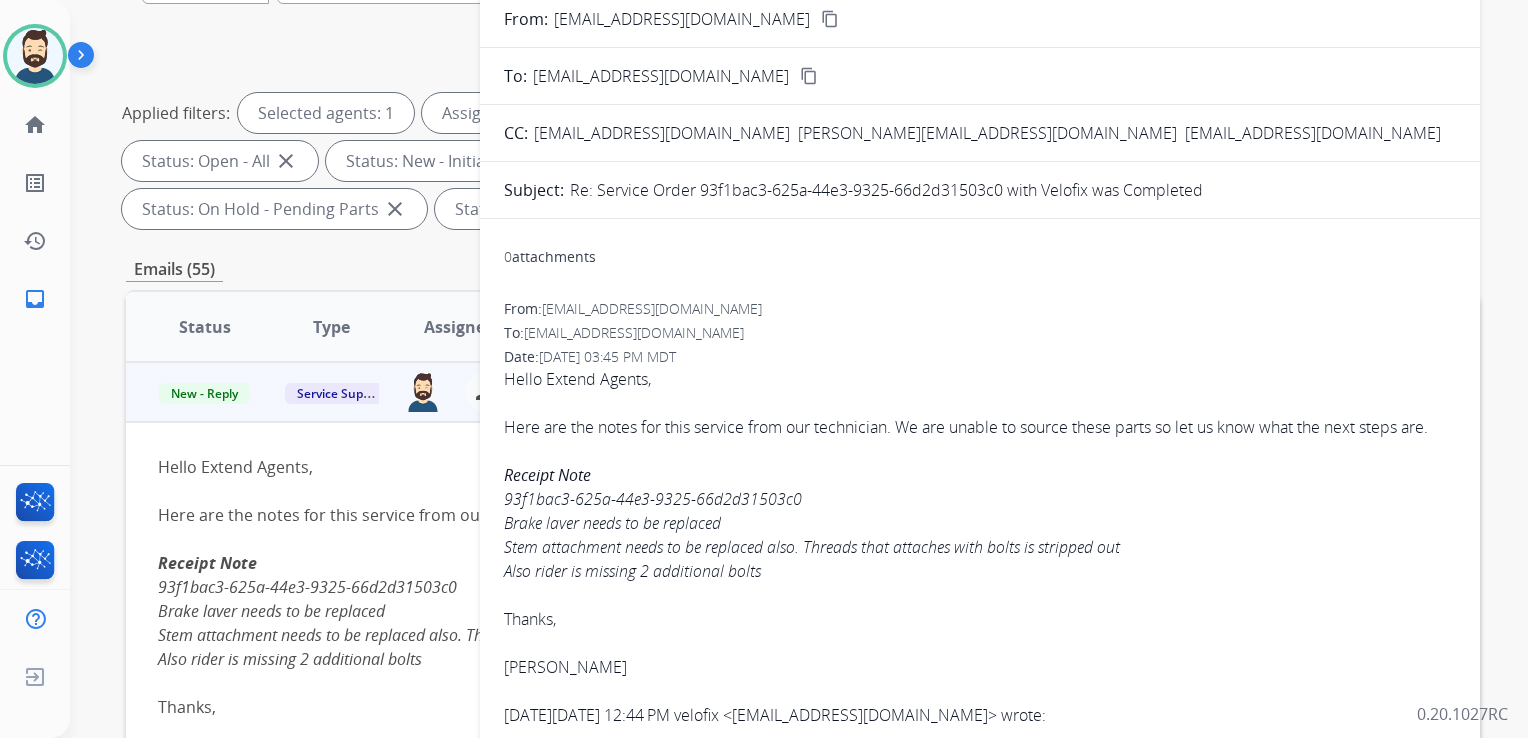 scroll, scrollTop: 200, scrollLeft: 0, axis: vertical 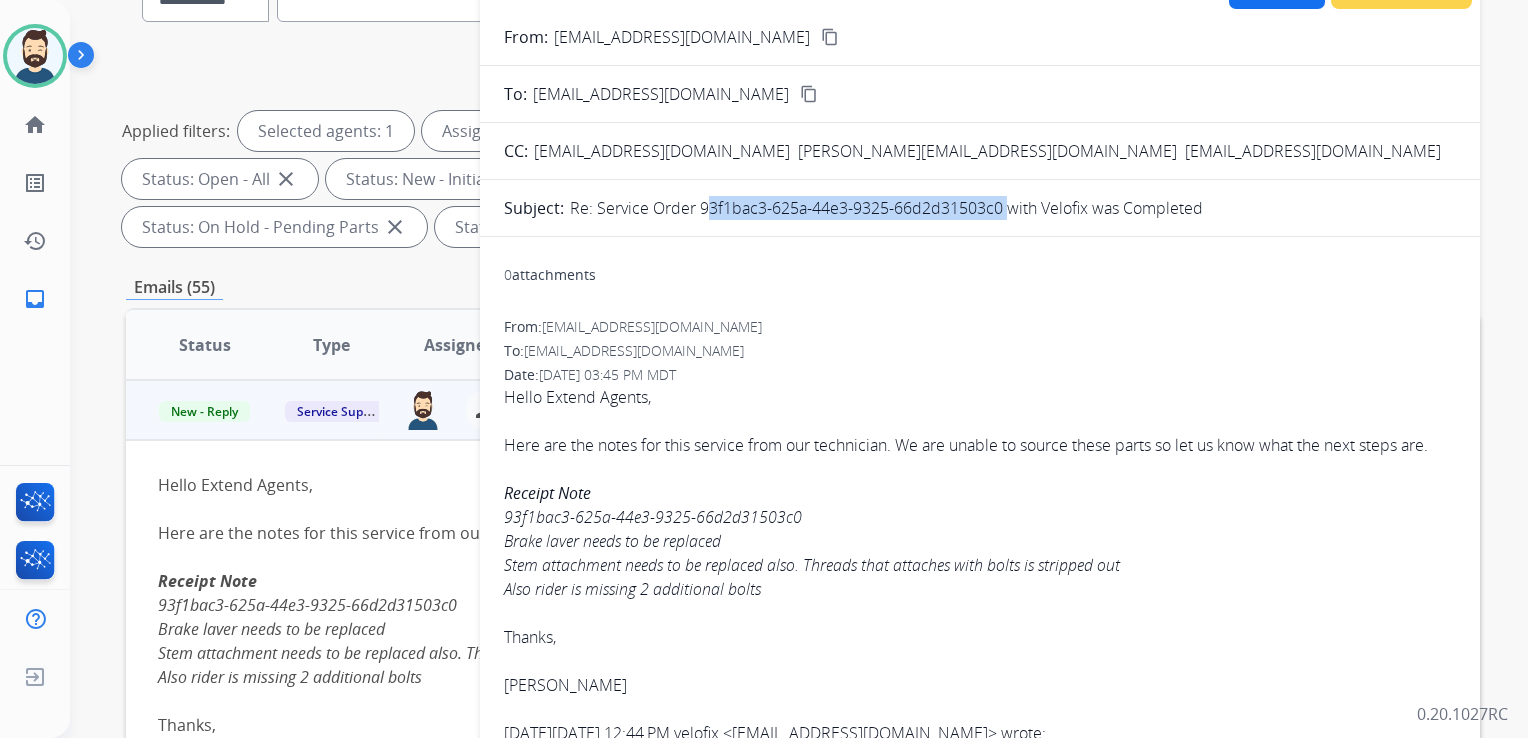 drag, startPoint x: 701, startPoint y: 205, endPoint x: 1000, endPoint y: 202, distance: 299.01505 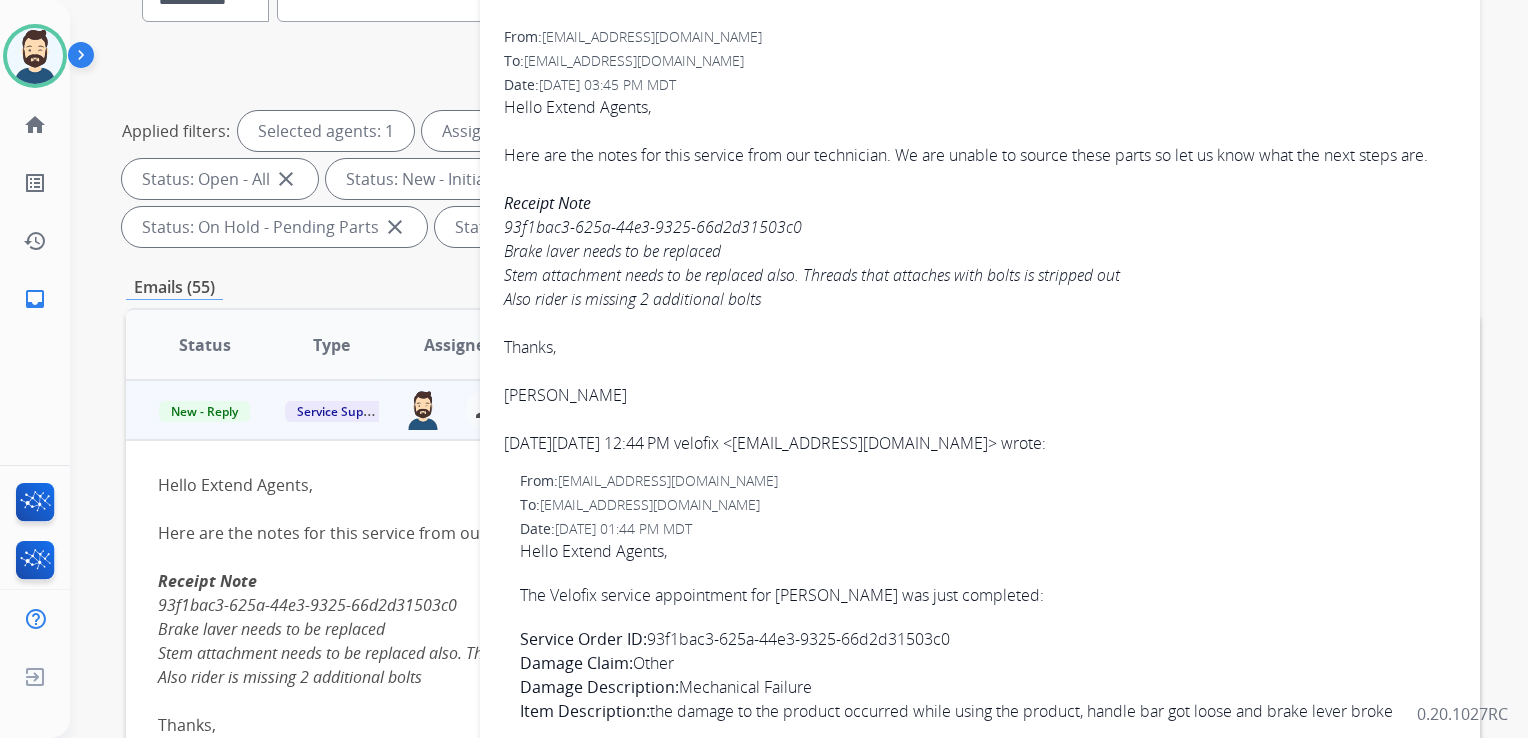 scroll, scrollTop: 300, scrollLeft: 0, axis: vertical 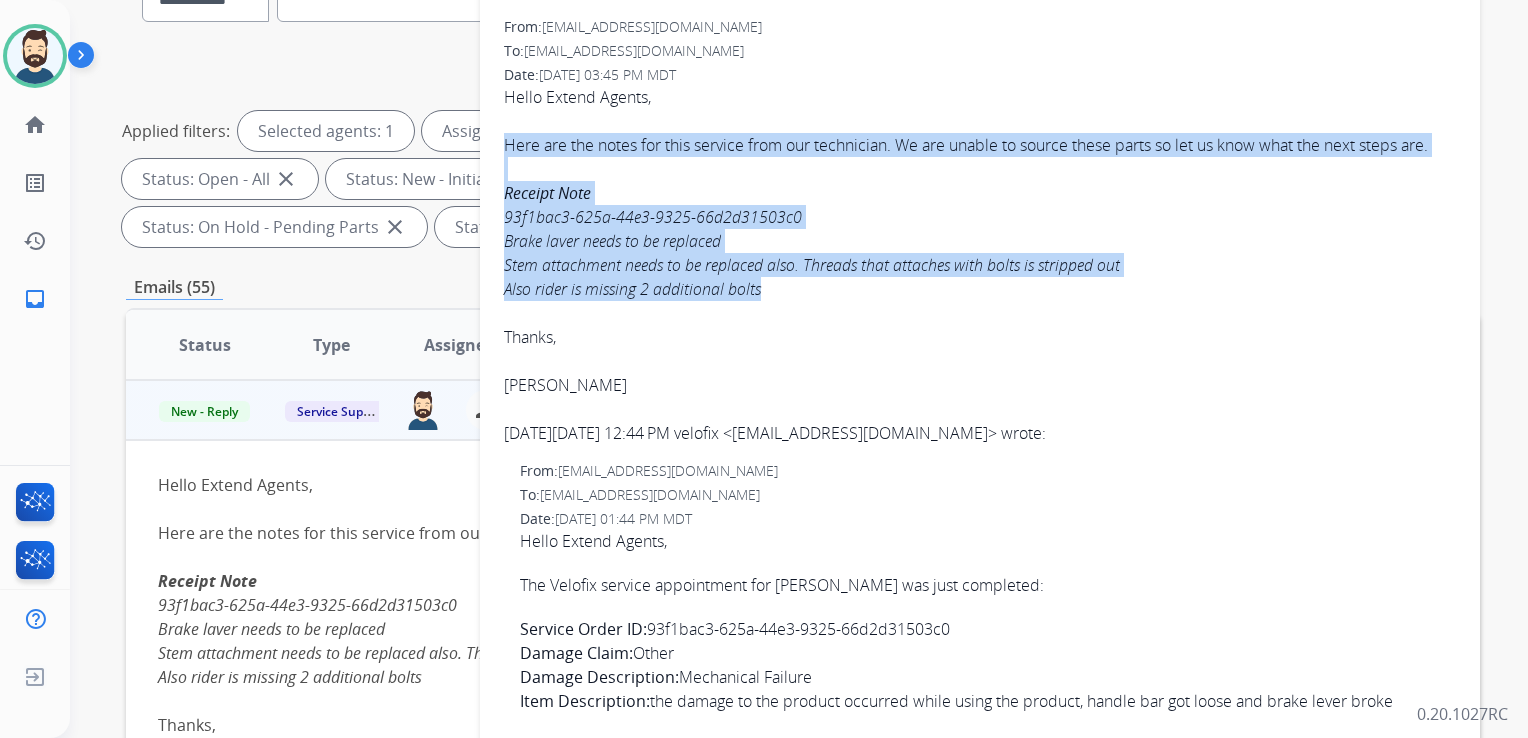 drag, startPoint x: 504, startPoint y: 138, endPoint x: 786, endPoint y: 303, distance: 326.72464 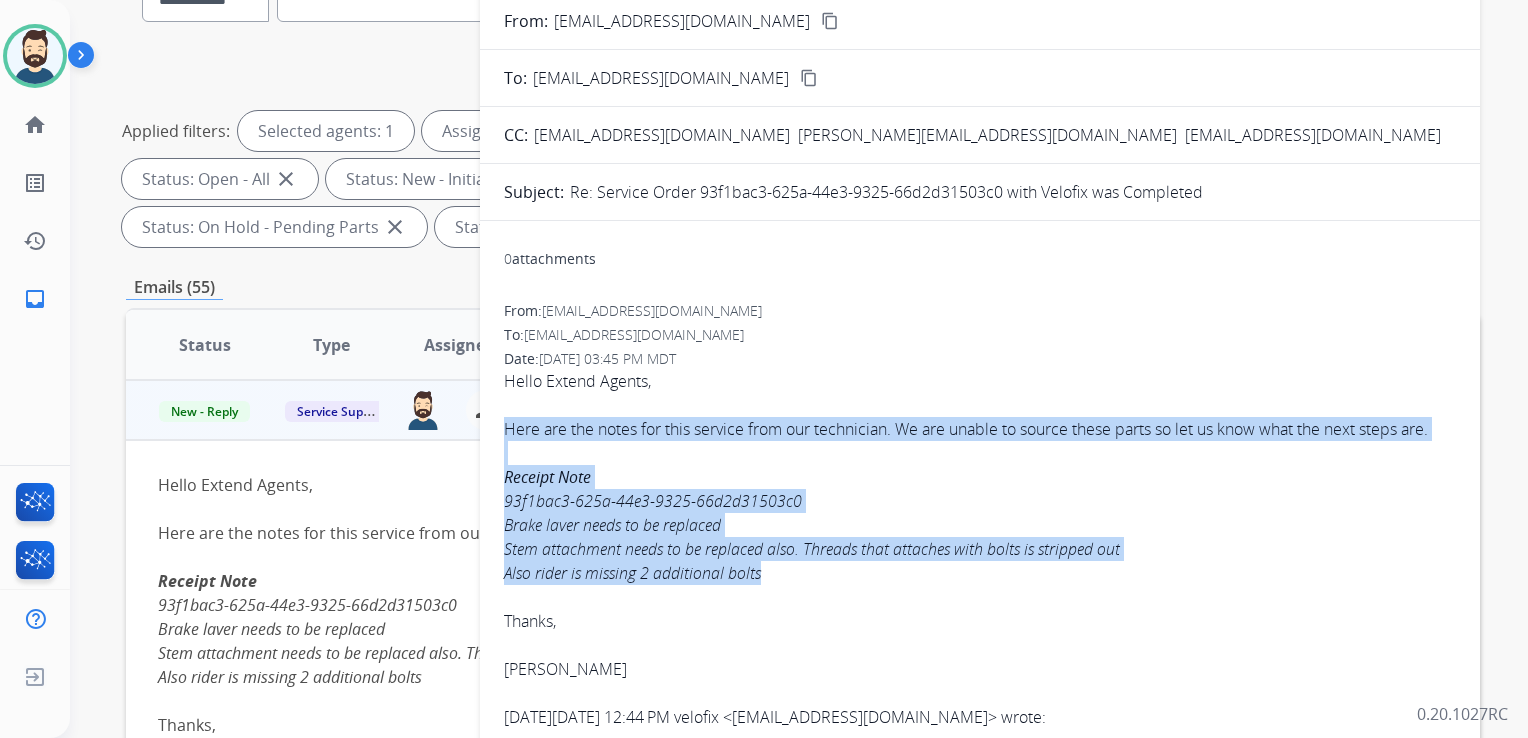 scroll, scrollTop: 0, scrollLeft: 0, axis: both 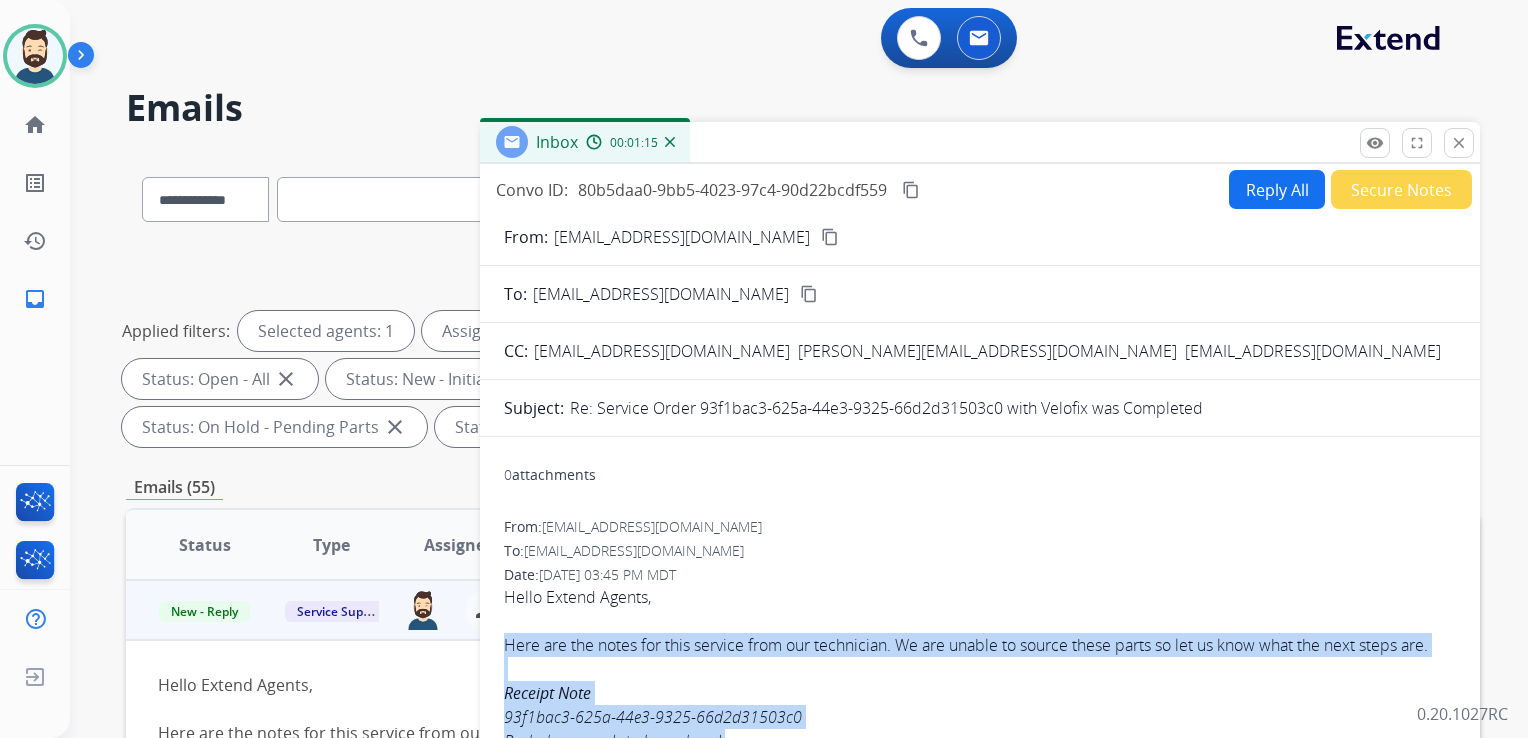 click on "content_copy" at bounding box center (911, 190) 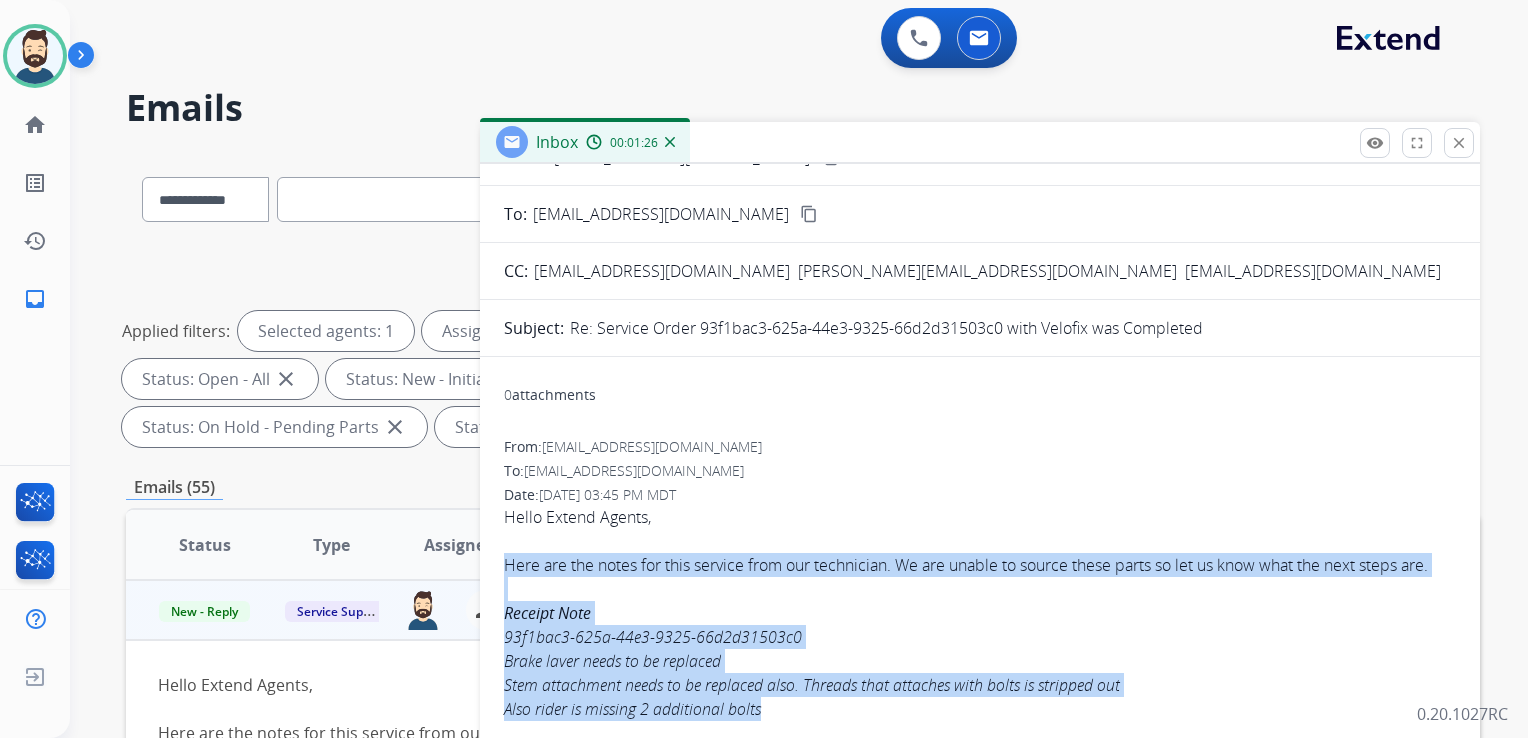 scroll, scrollTop: 200, scrollLeft: 0, axis: vertical 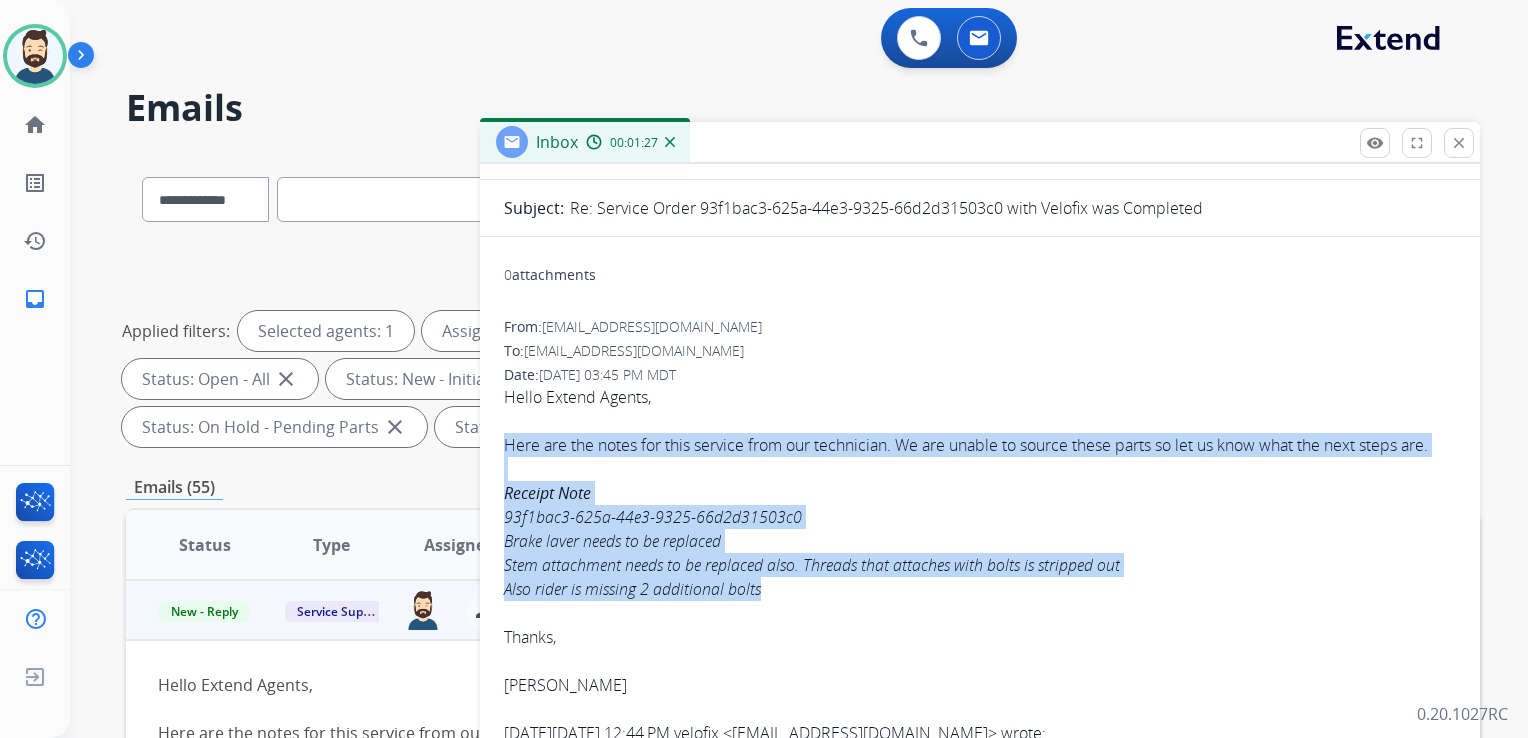 type 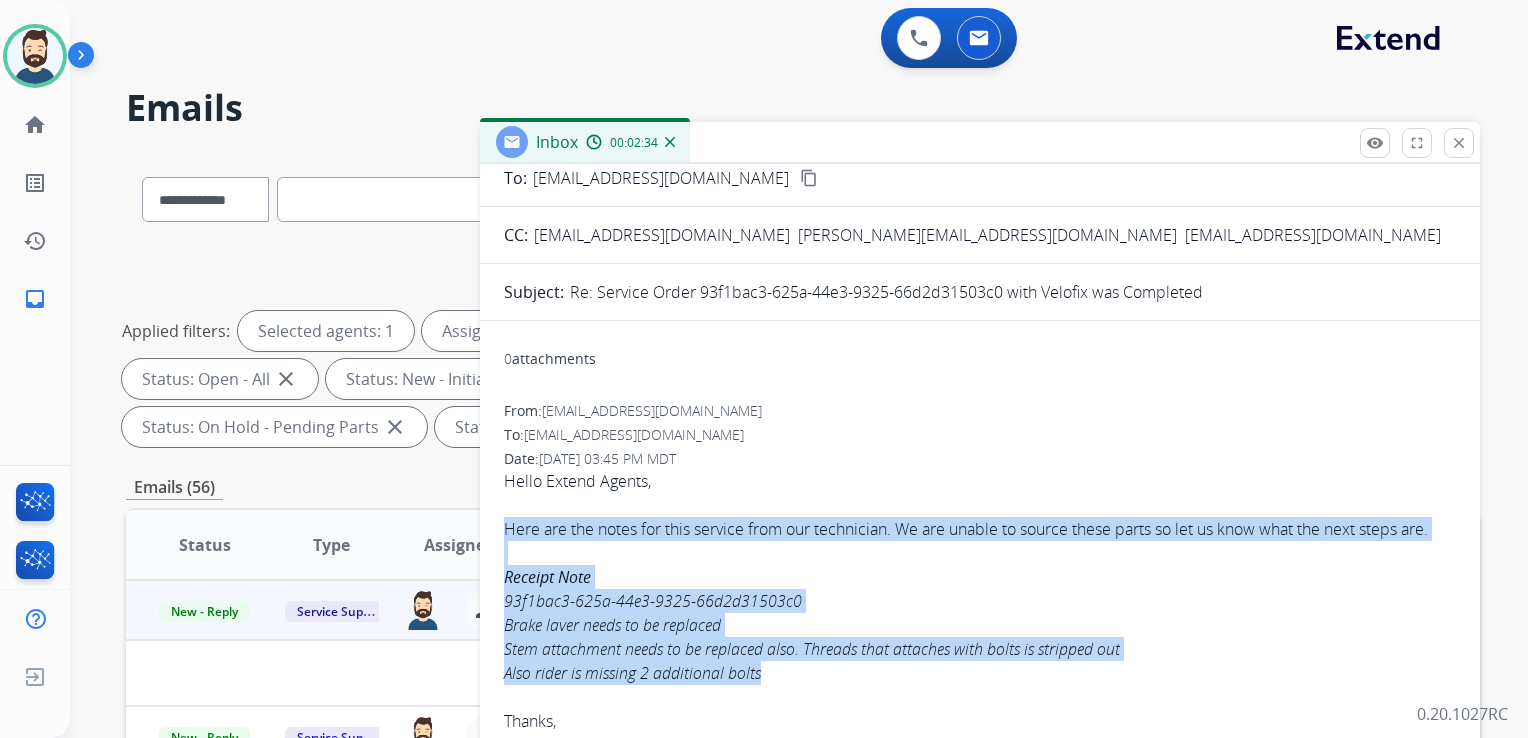 scroll, scrollTop: 0, scrollLeft: 0, axis: both 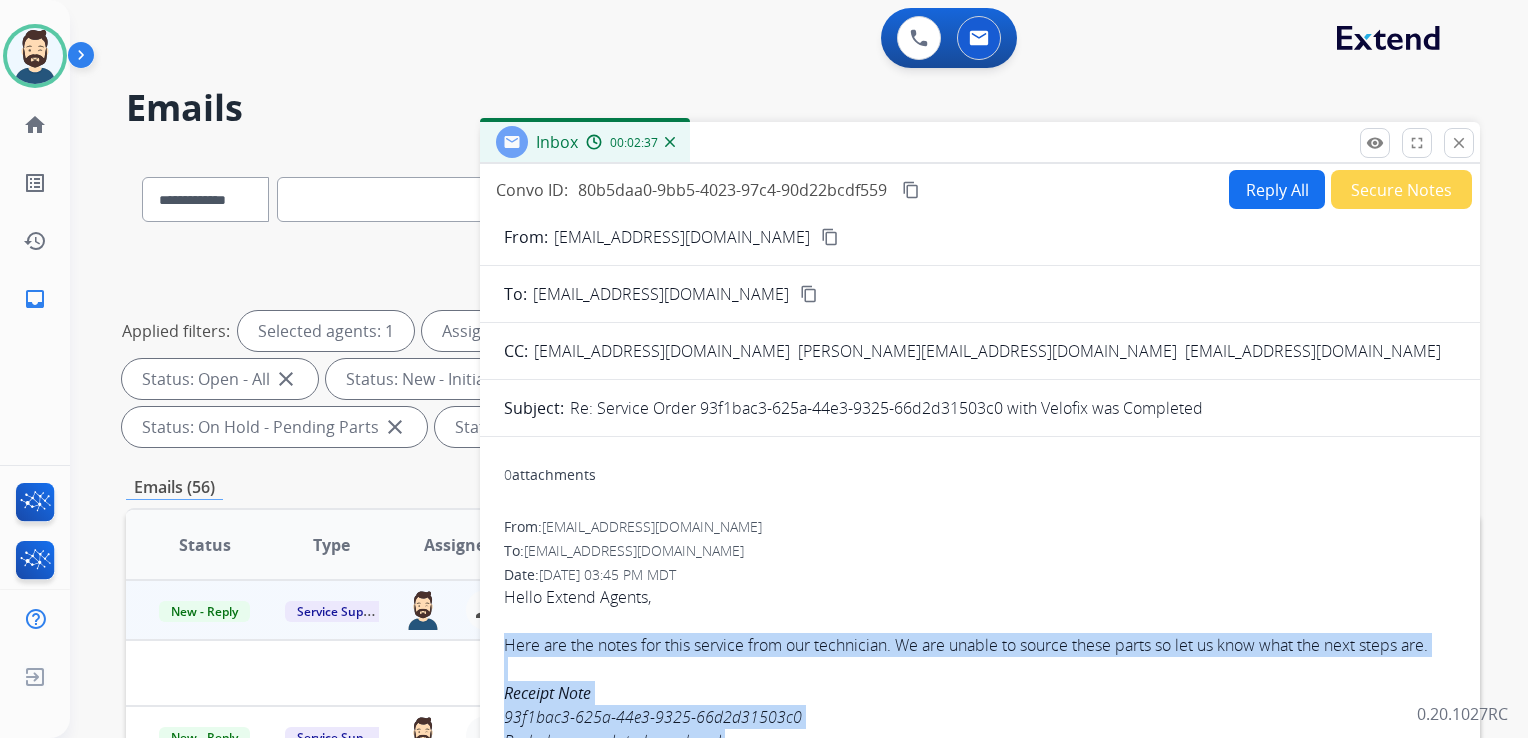click on "content_copy" at bounding box center [911, 190] 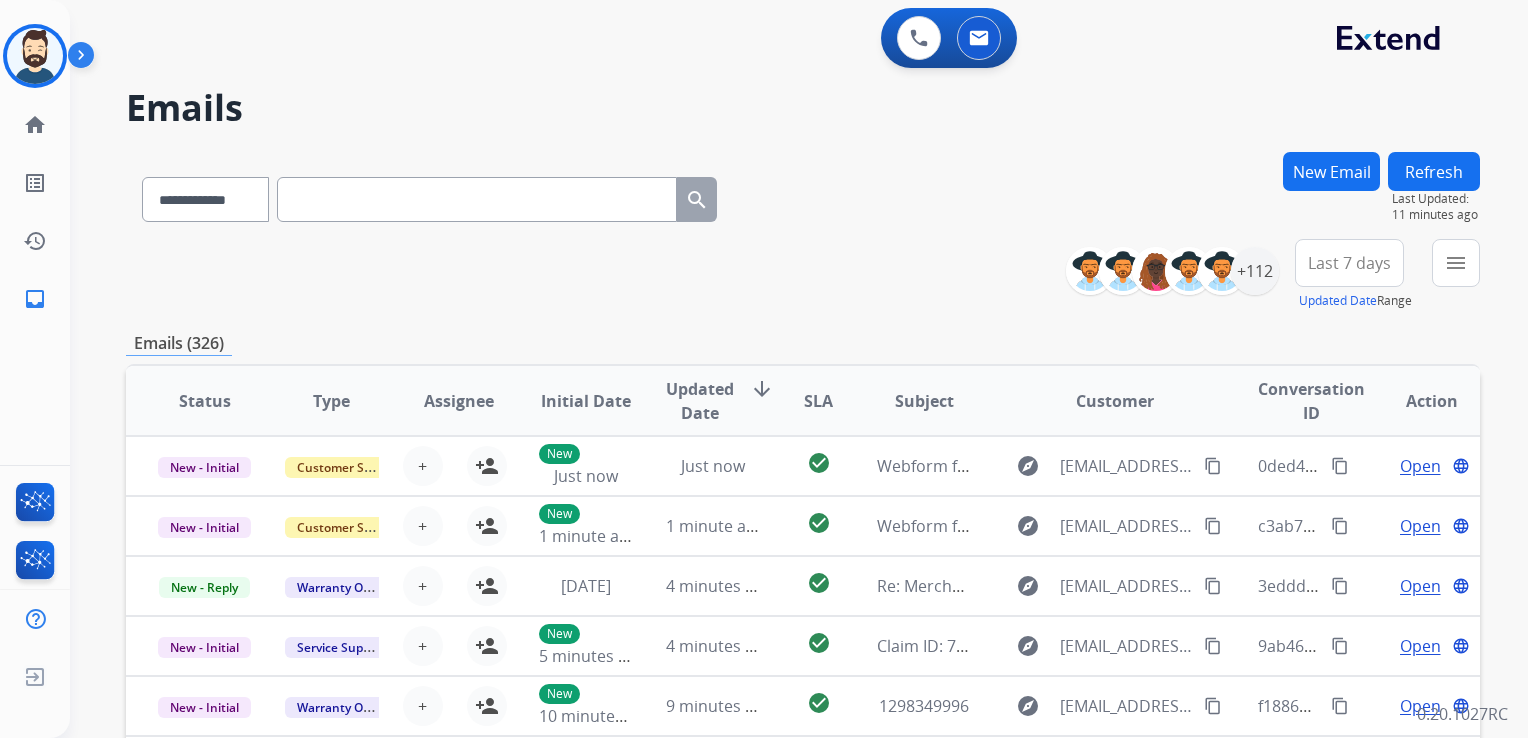 scroll, scrollTop: 0, scrollLeft: 0, axis: both 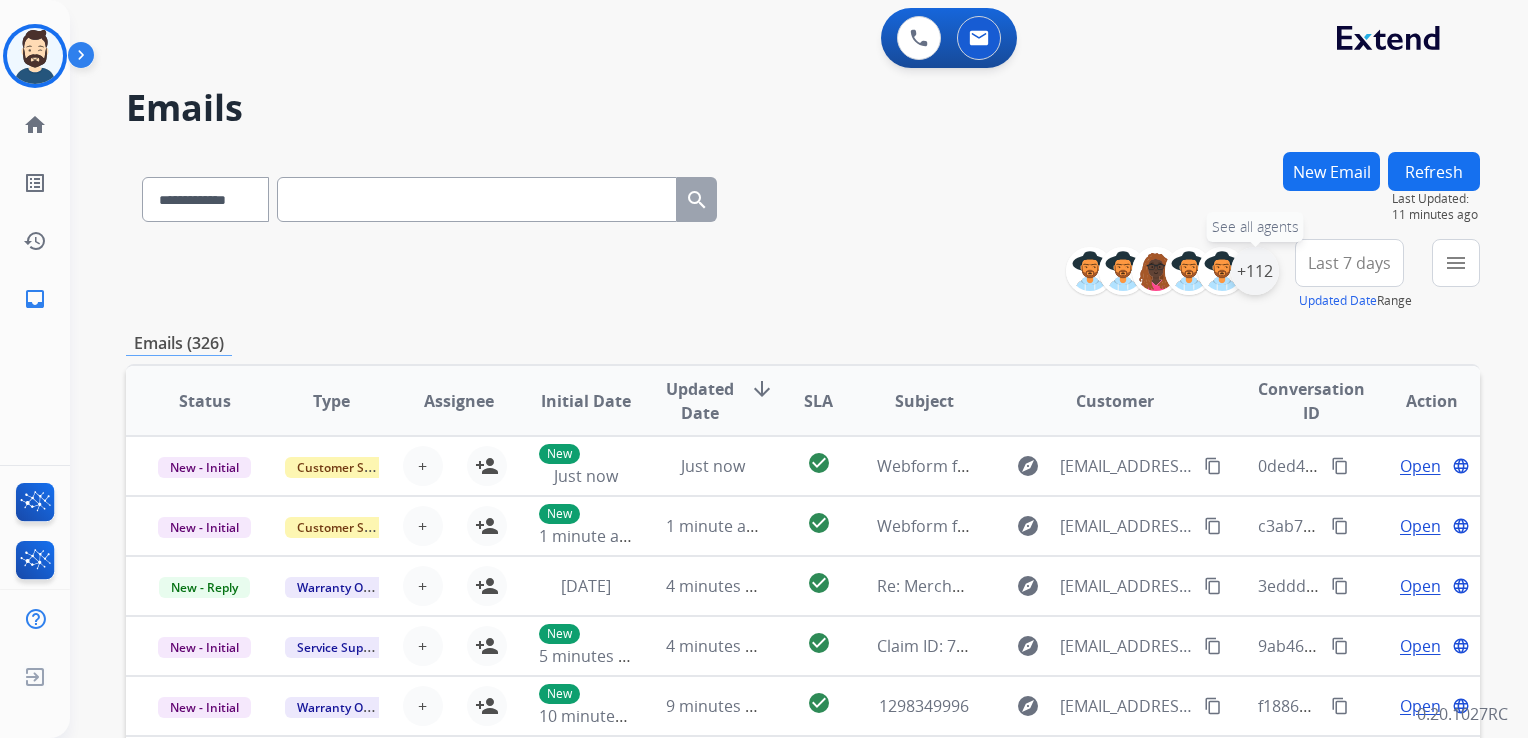 click on "+112" at bounding box center [1255, 271] 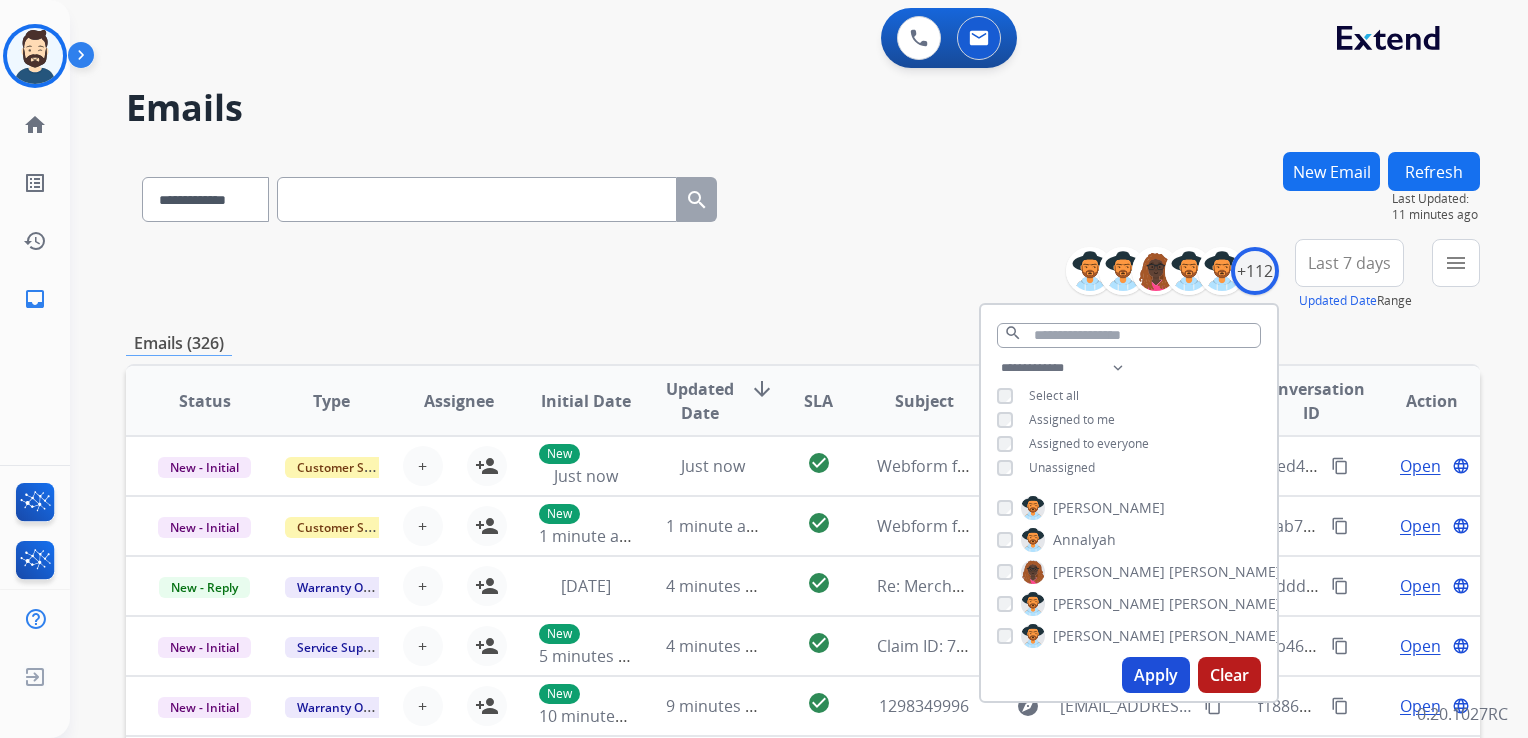 click on "Apply" at bounding box center [1156, 675] 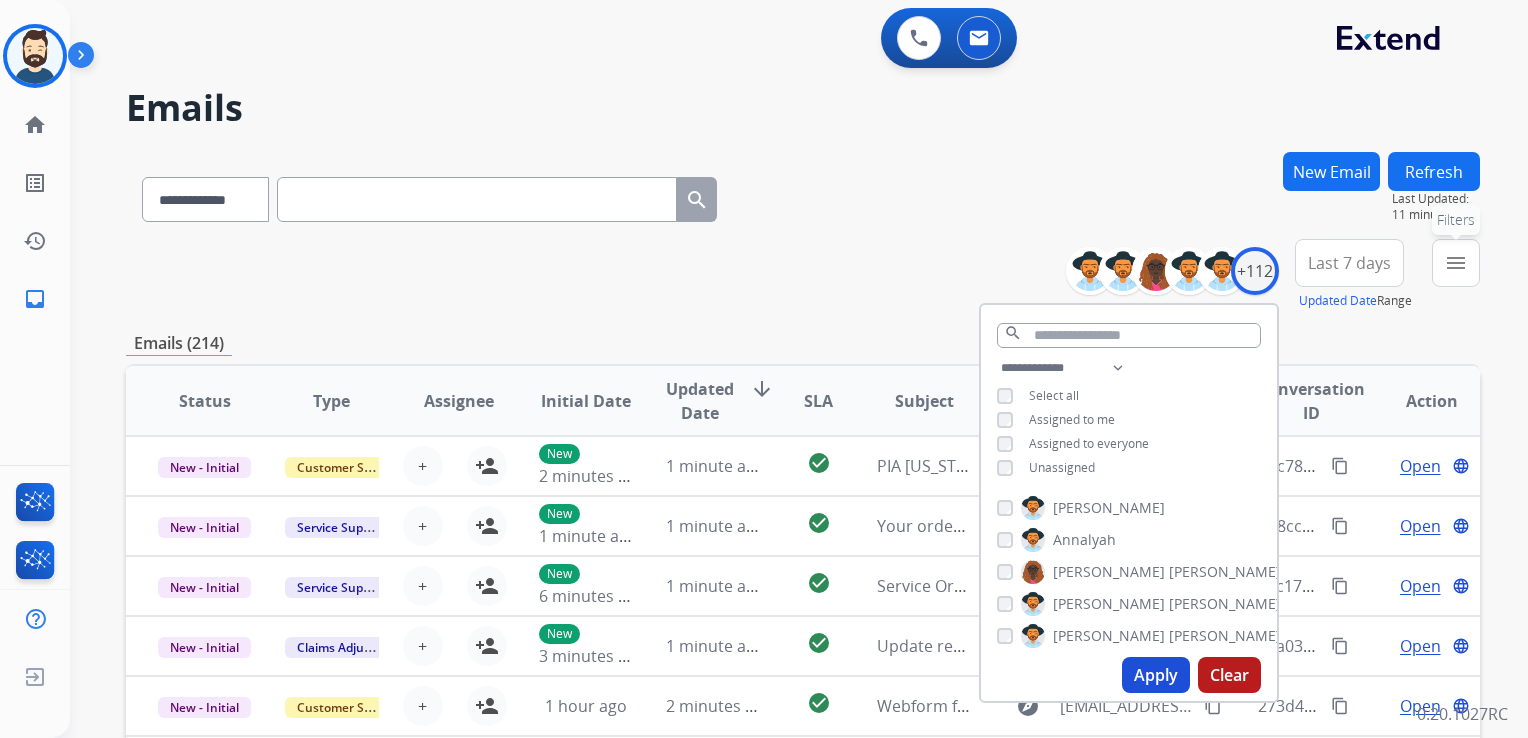 click on "menu  Filters" at bounding box center (1456, 263) 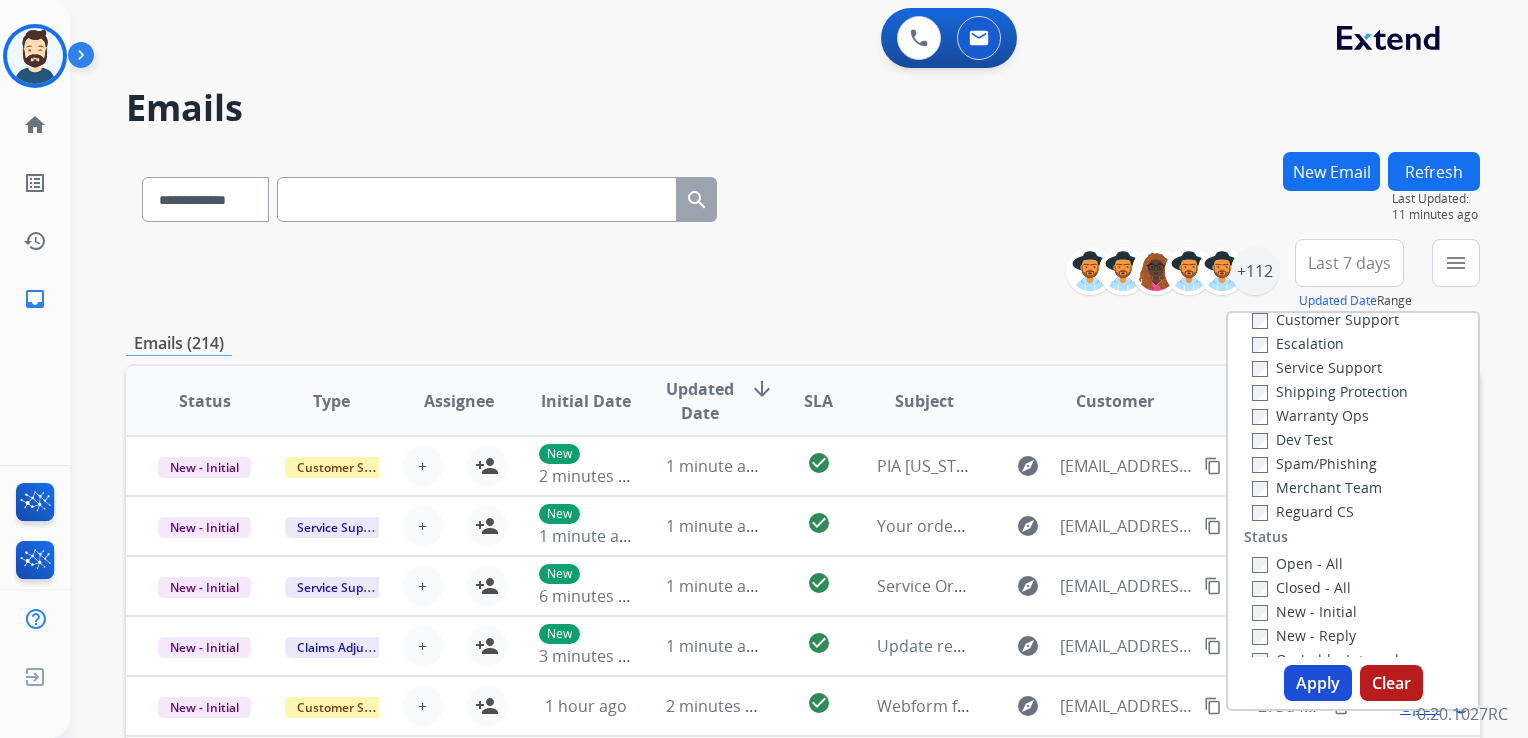 scroll, scrollTop: 100, scrollLeft: 0, axis: vertical 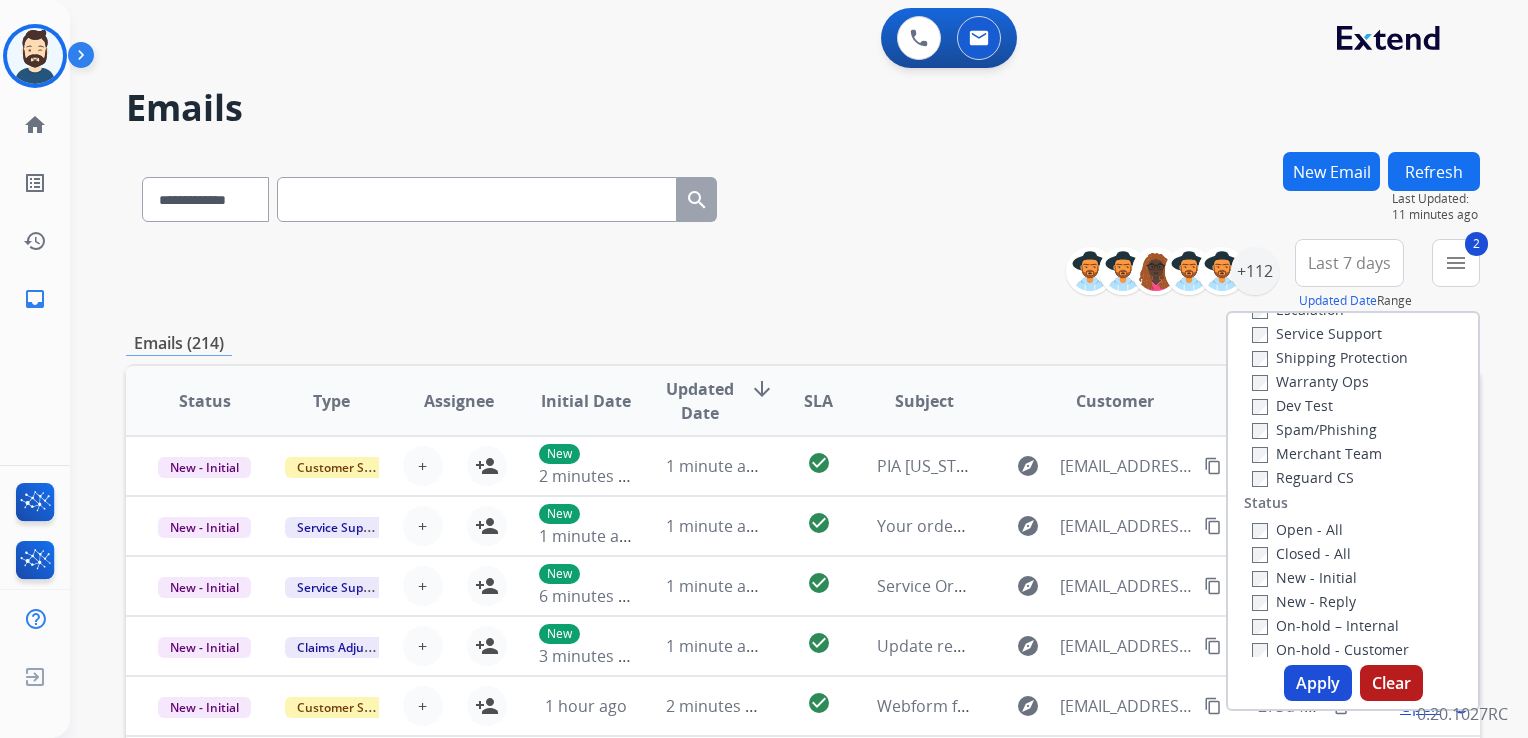 click on "Apply" at bounding box center [1318, 683] 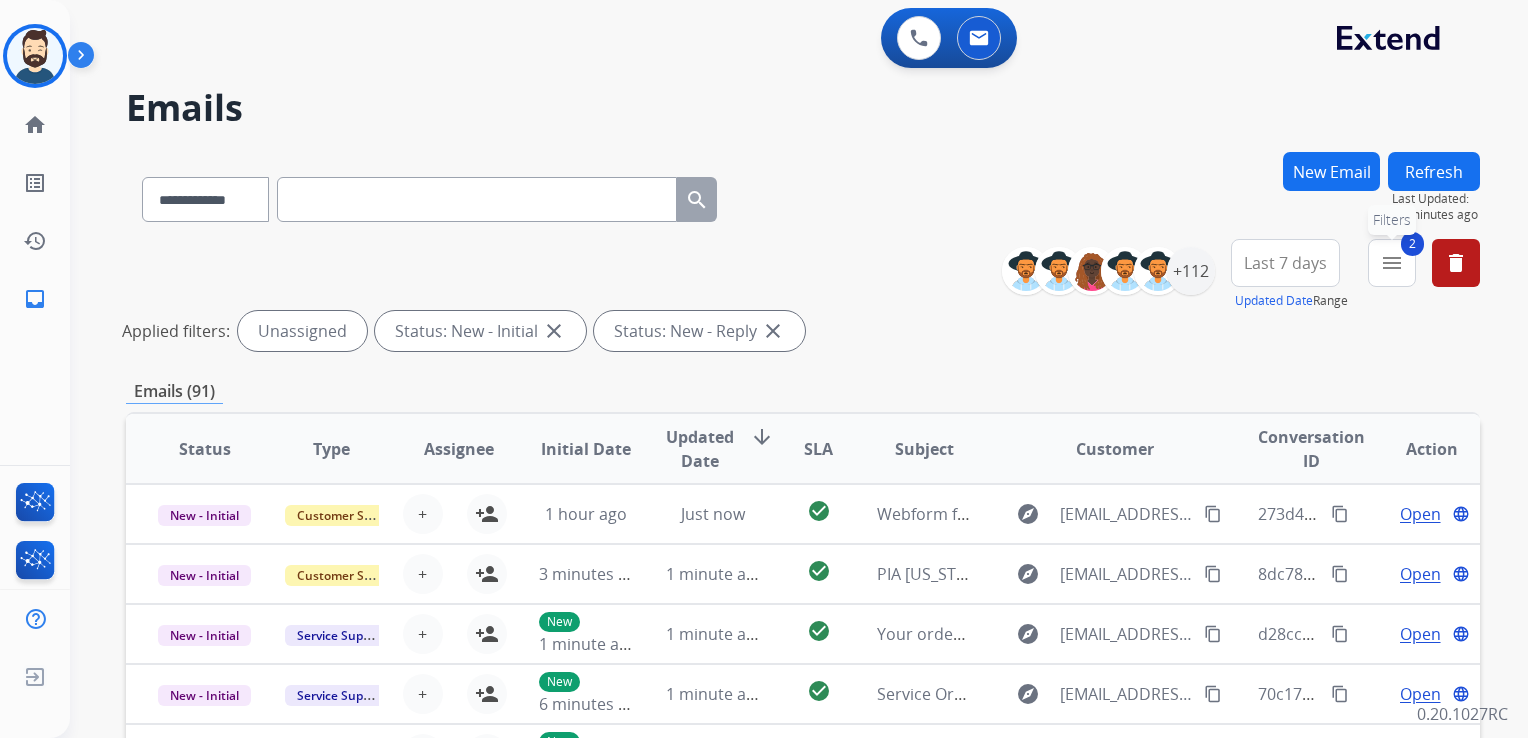click on "2 menu  Filters" at bounding box center [1392, 263] 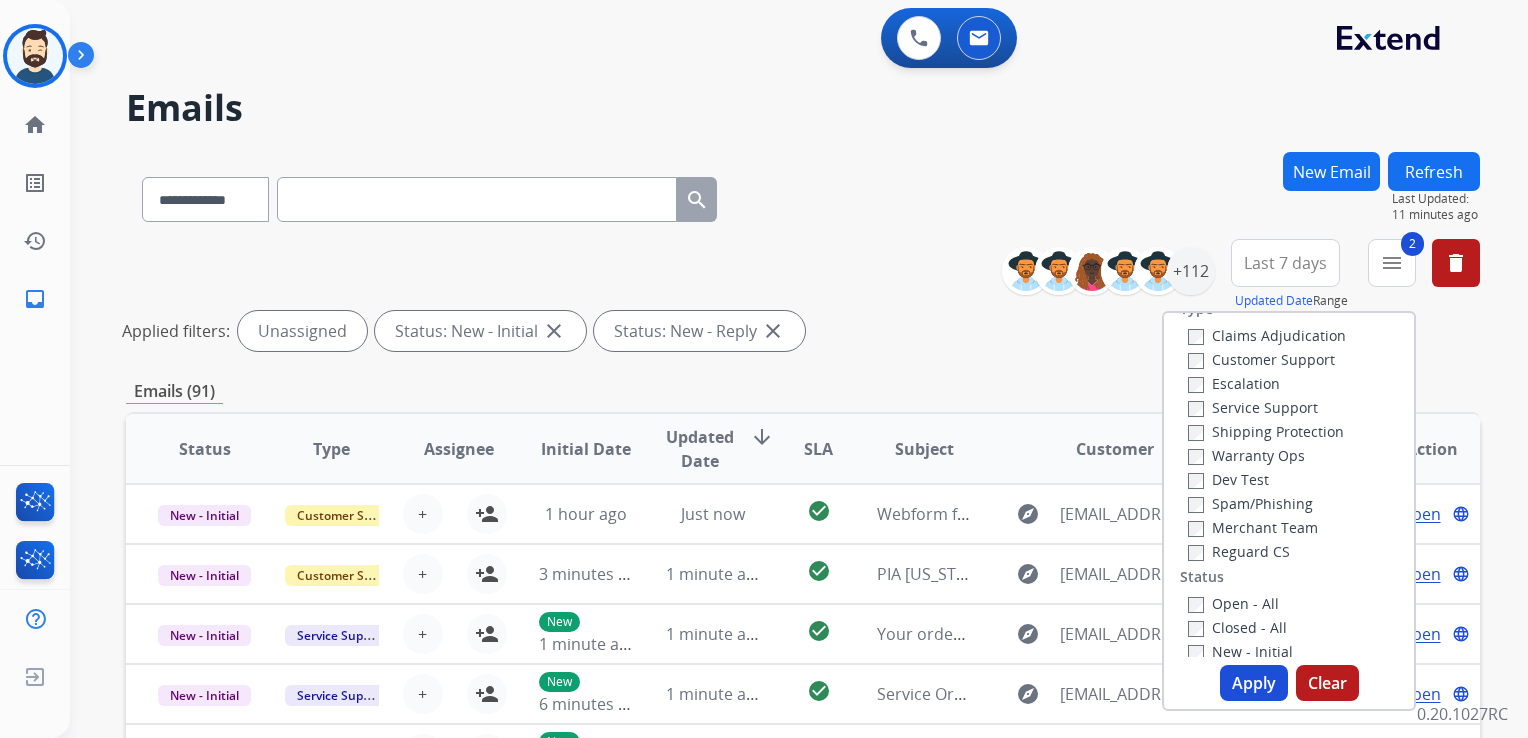 scroll, scrollTop: 0, scrollLeft: 0, axis: both 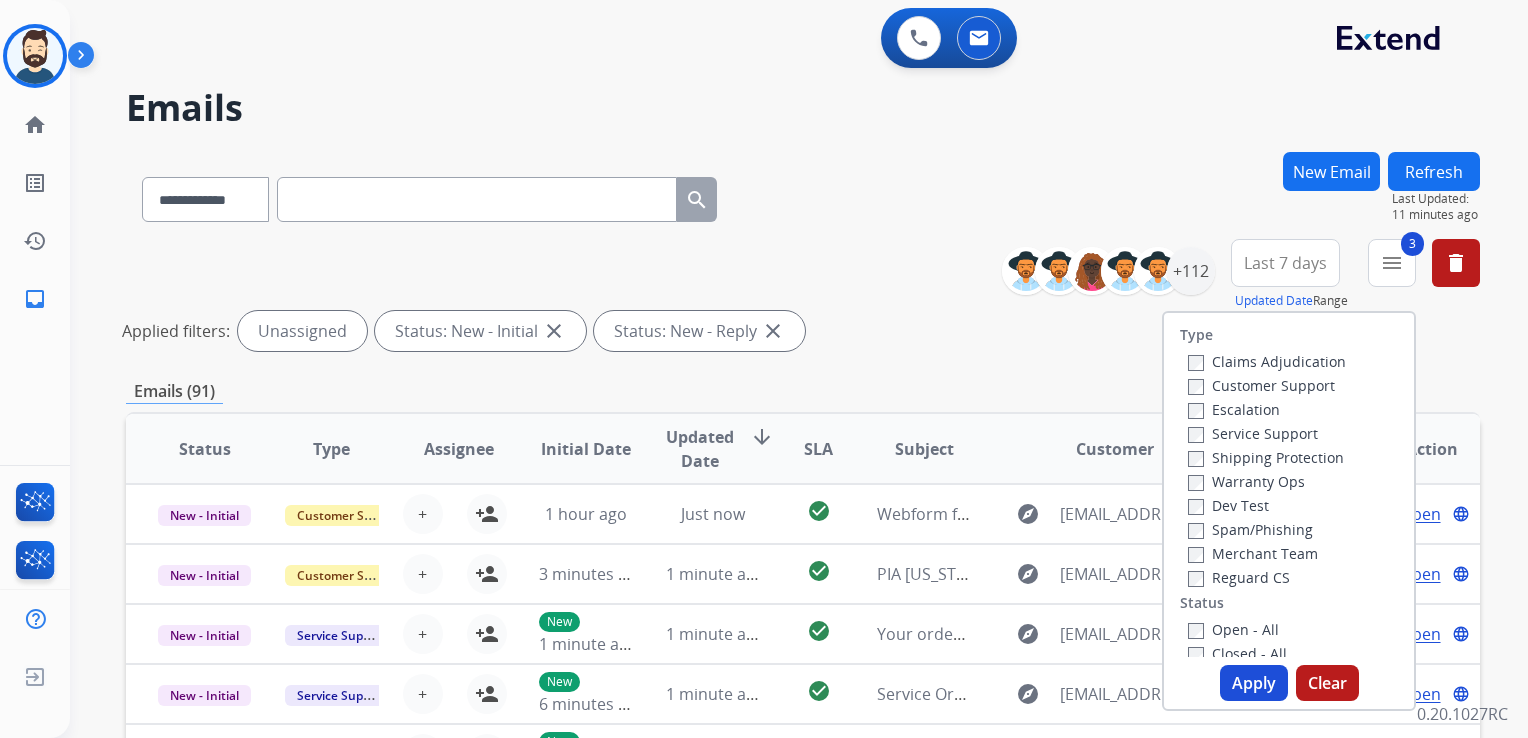 click on "Apply" at bounding box center [1254, 683] 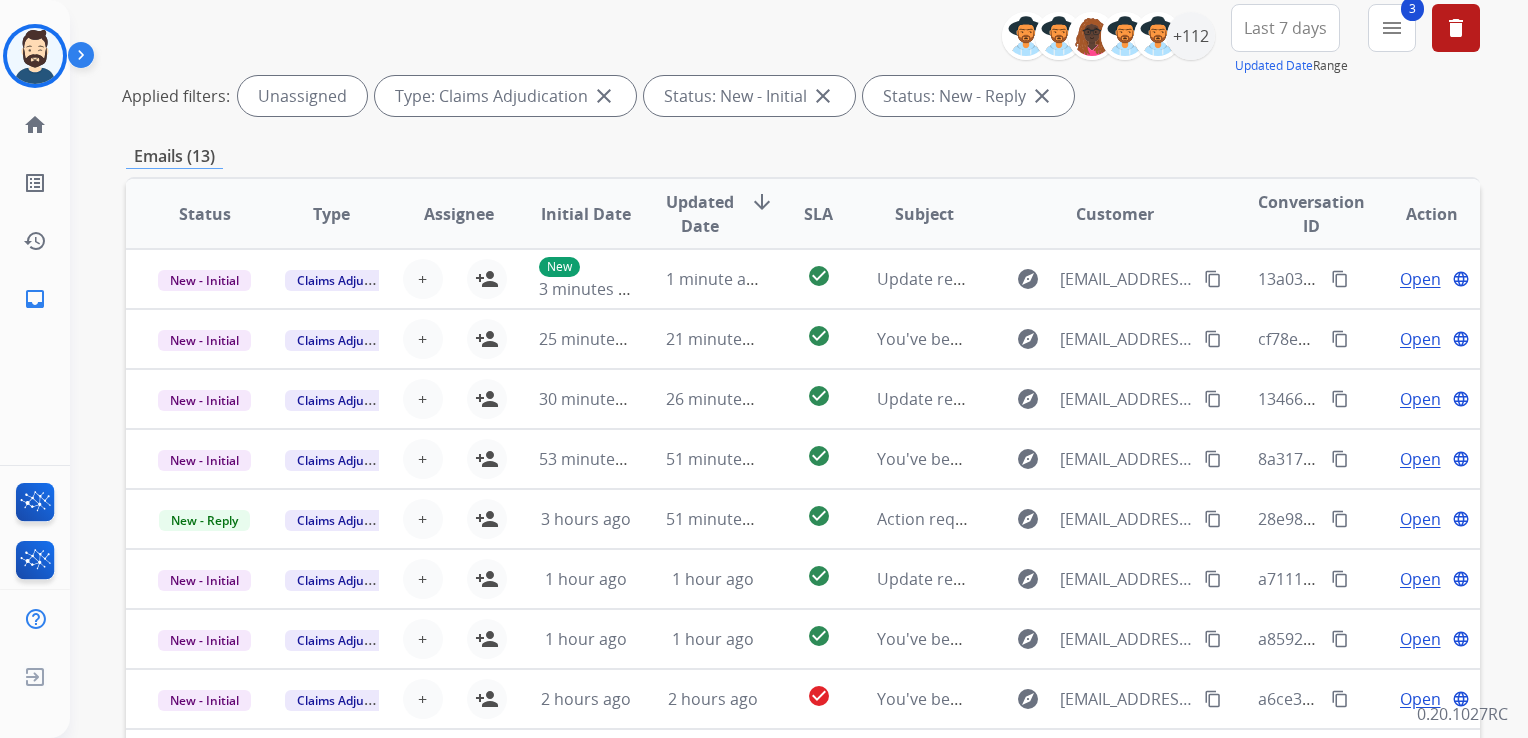 scroll, scrollTop: 400, scrollLeft: 0, axis: vertical 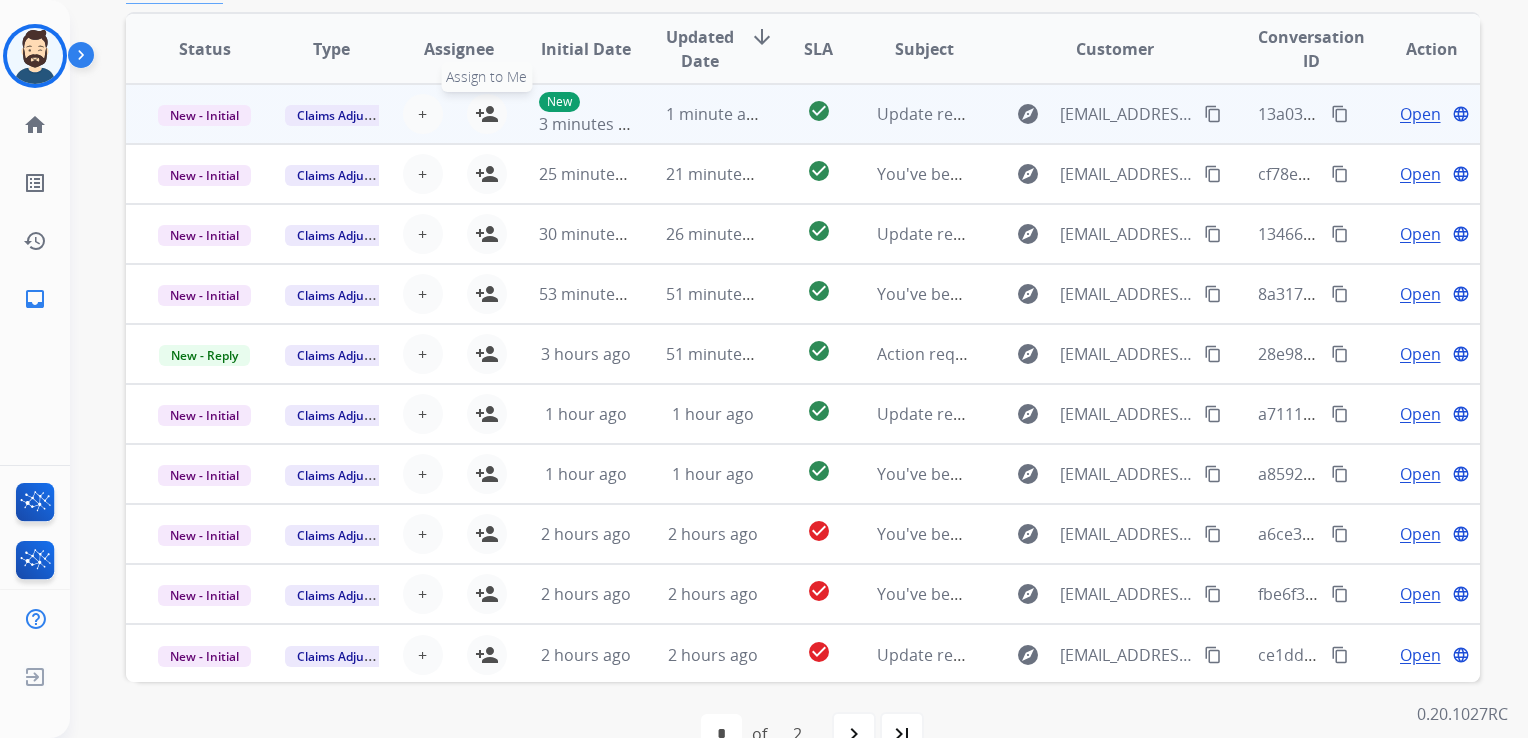 click on "person_add" at bounding box center [487, 114] 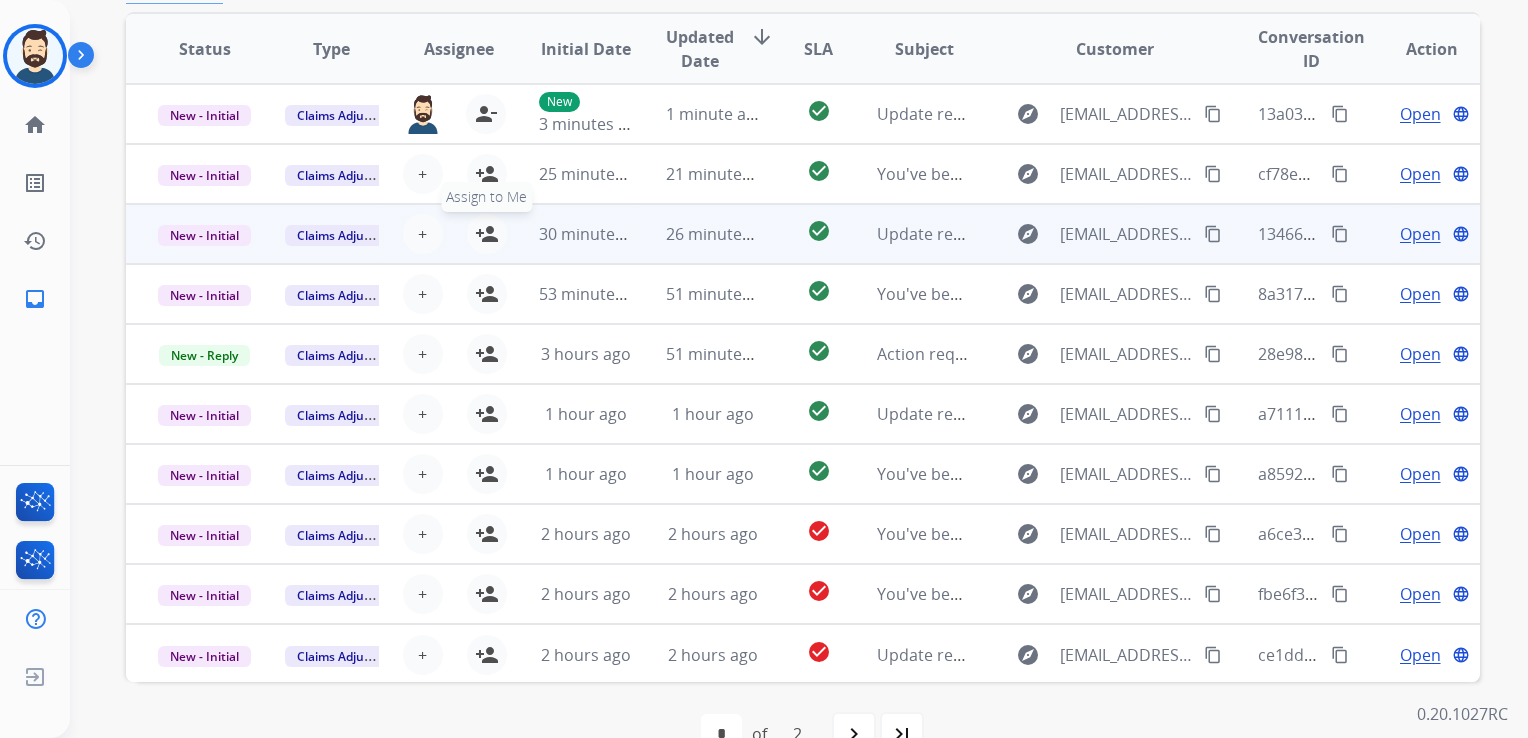 click on "person_add" at bounding box center (487, 234) 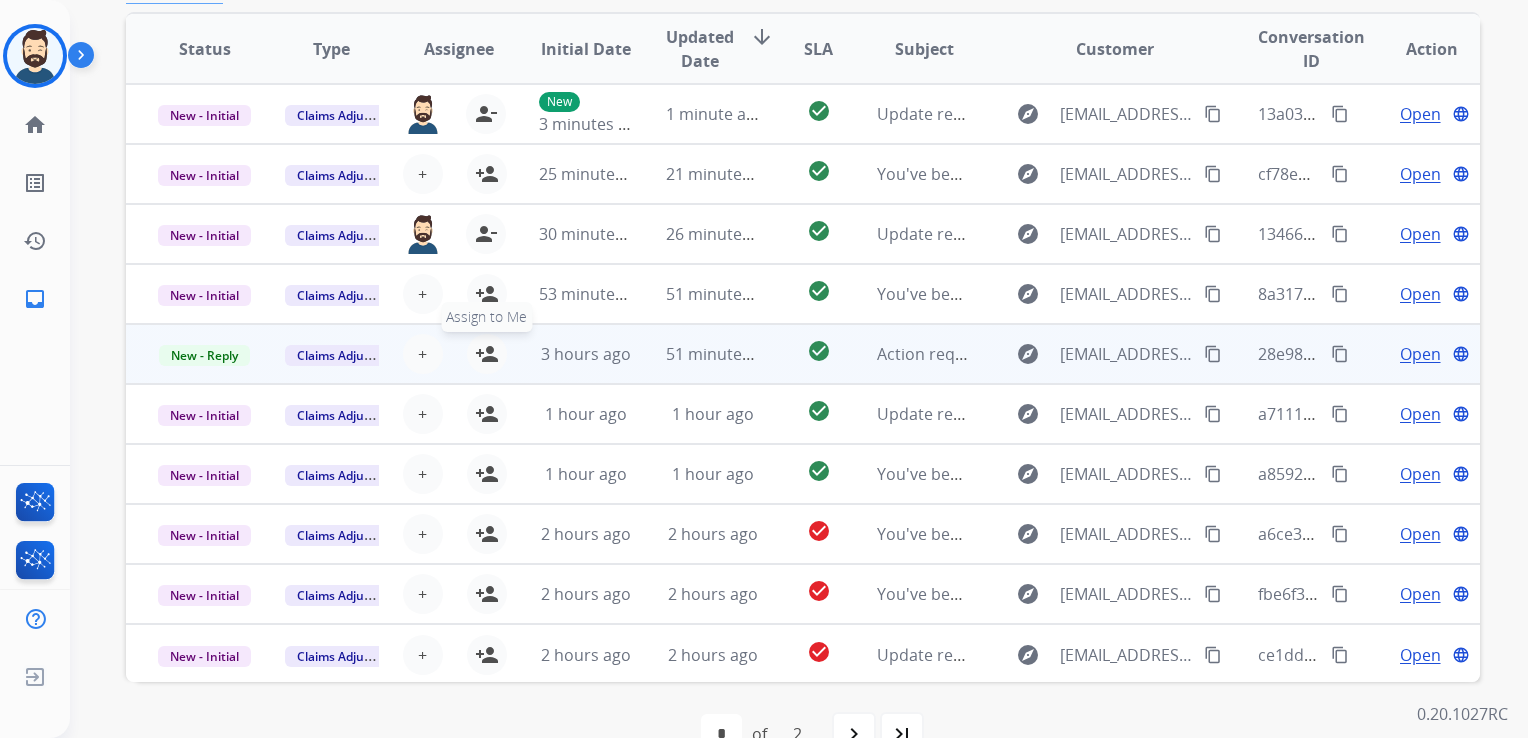 click on "person_add" at bounding box center (487, 354) 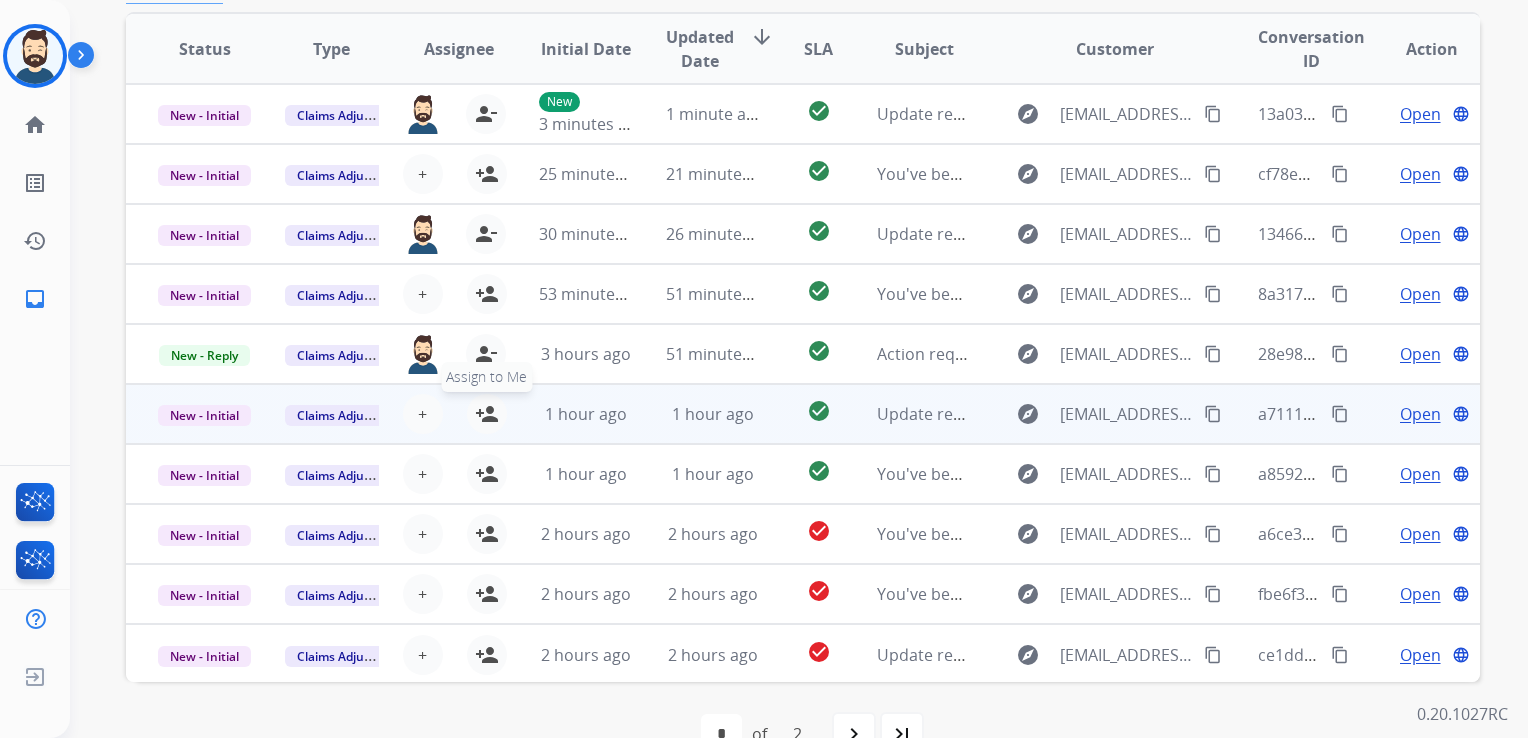 click on "person_add" at bounding box center [487, 414] 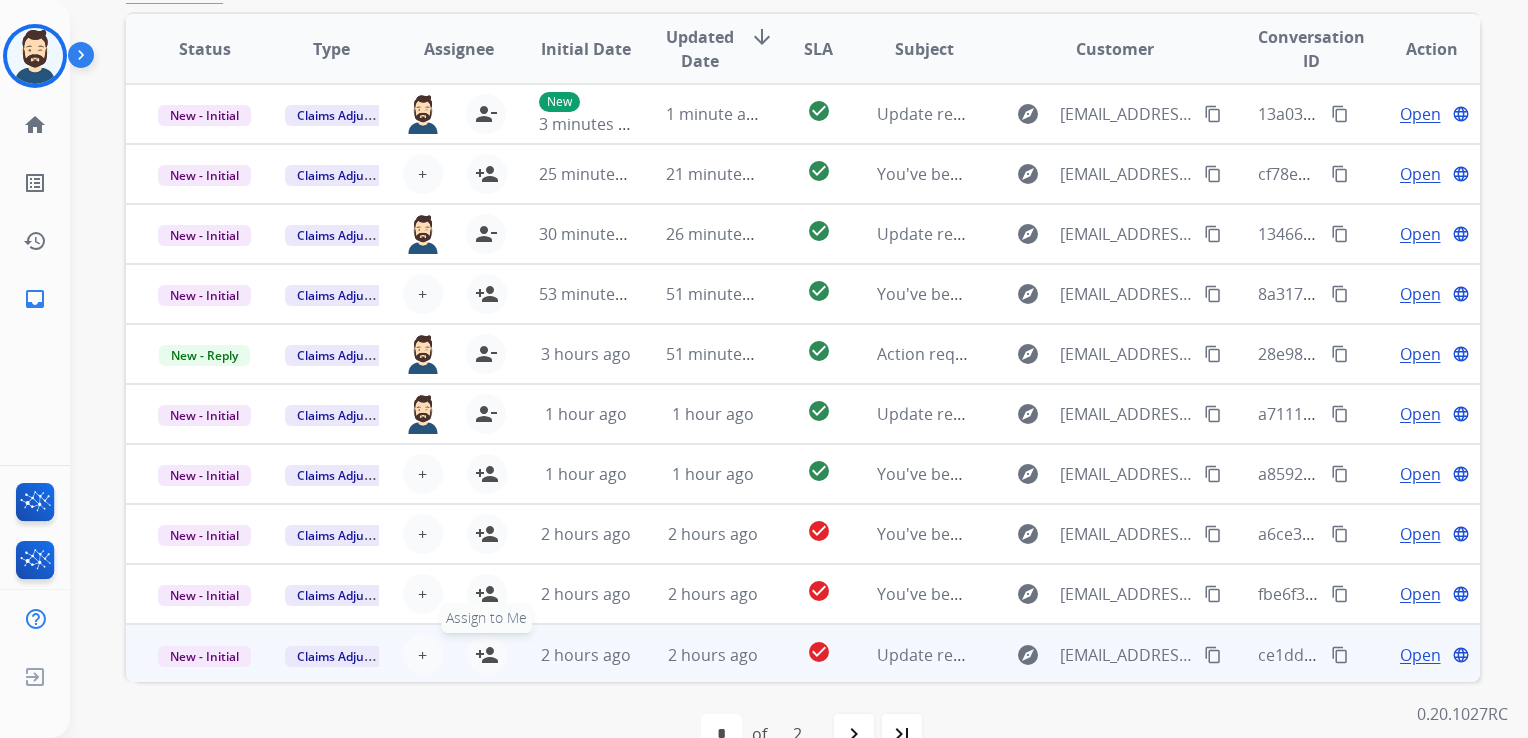 click on "person_add" at bounding box center [487, 655] 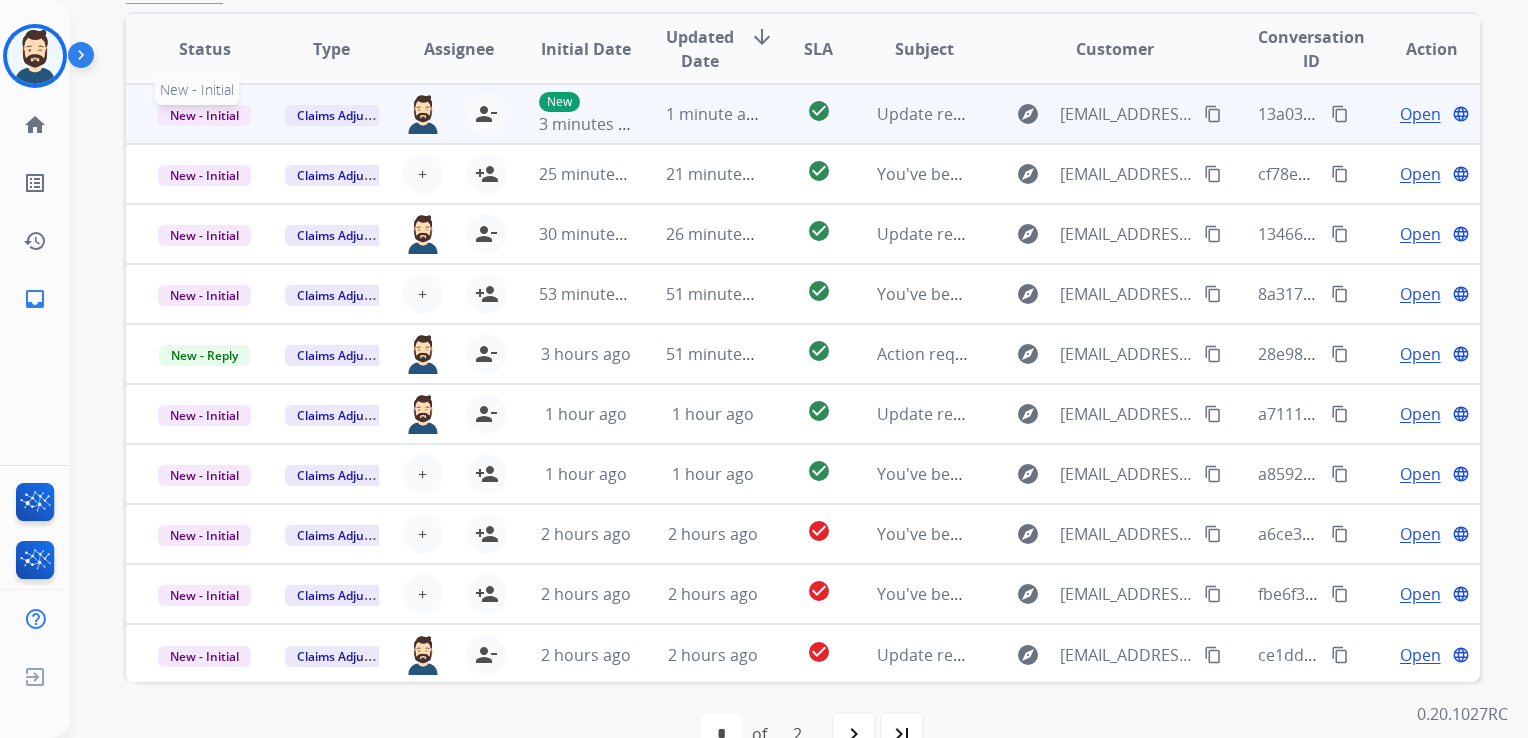 click on "New - Initial" at bounding box center (204, 115) 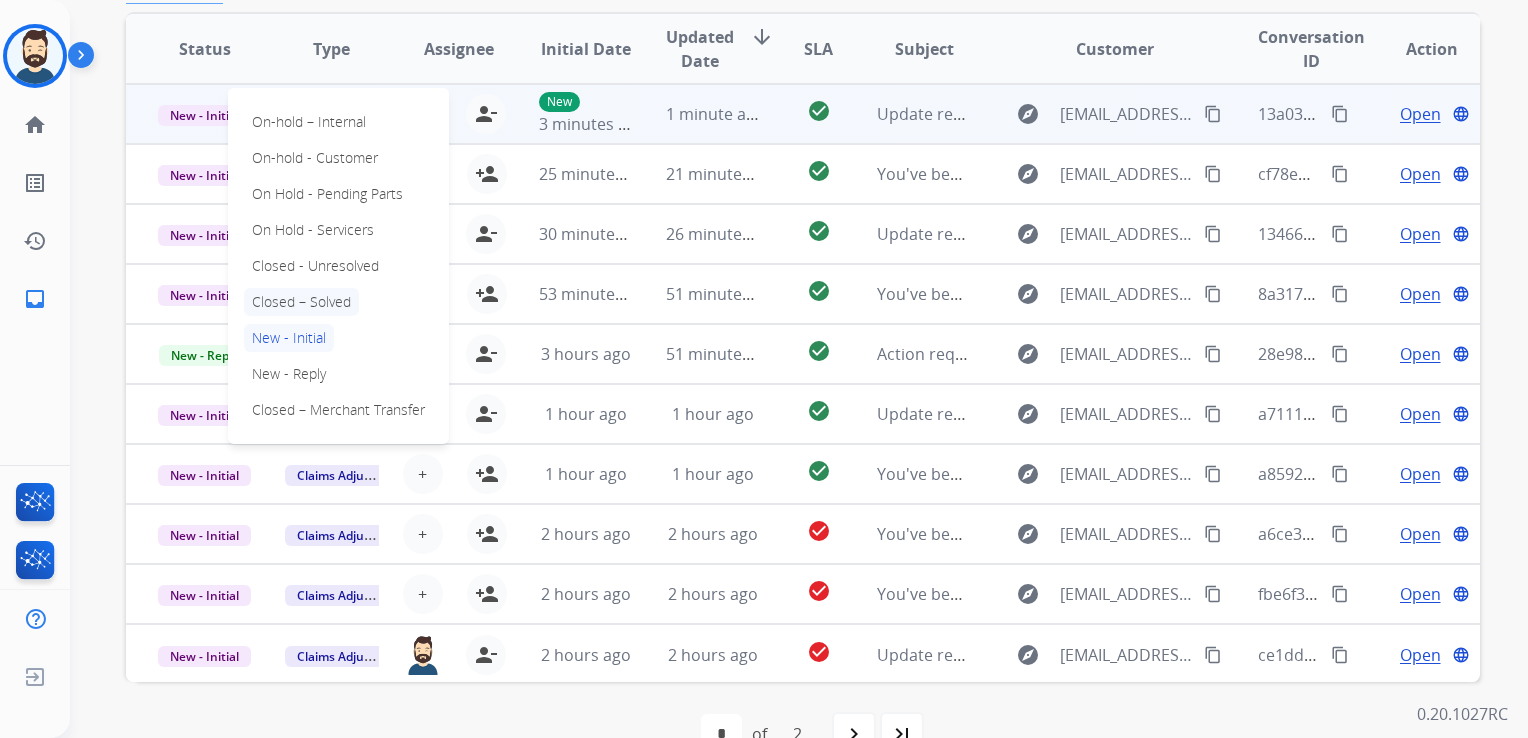 click on "Closed – Solved" at bounding box center [301, 302] 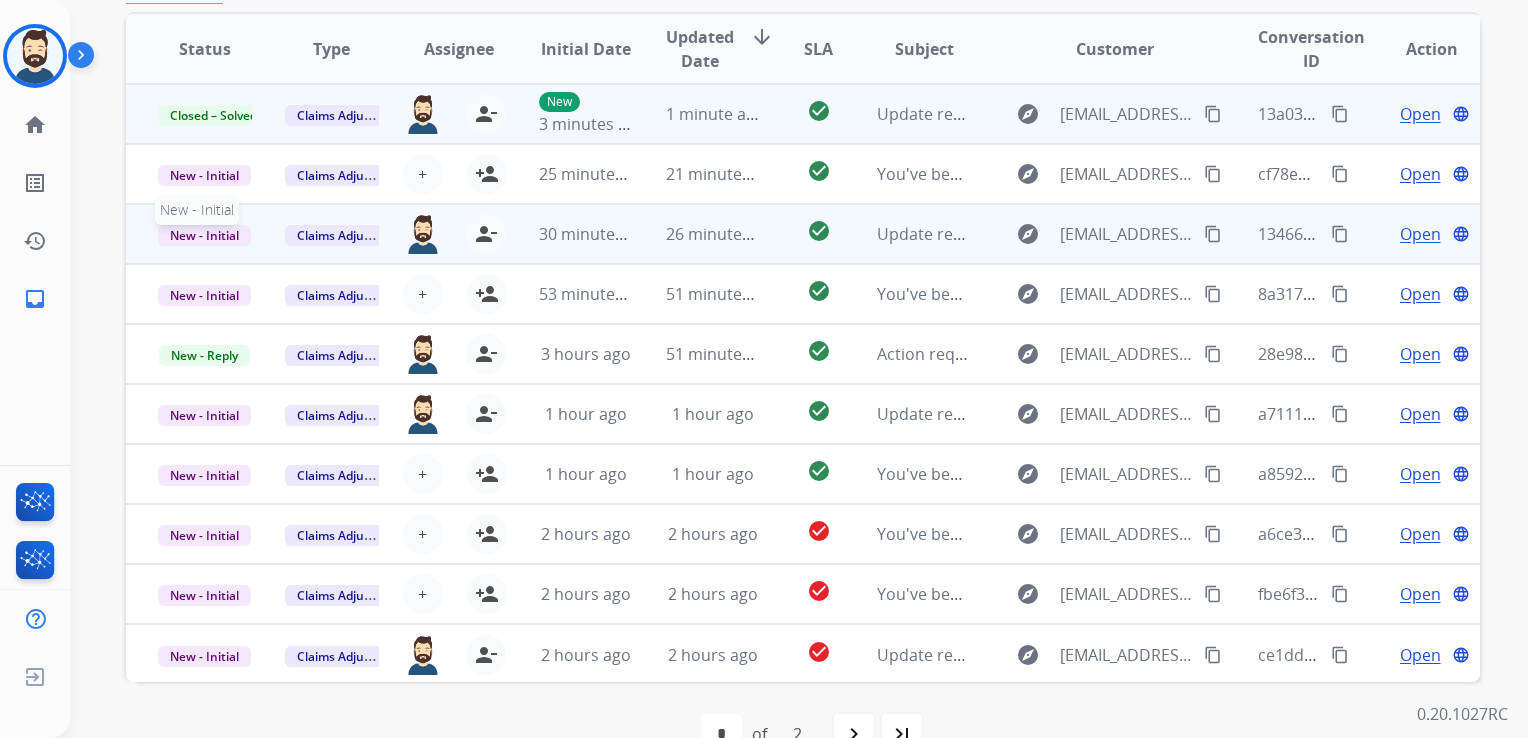 click on "New - Initial" at bounding box center [204, 235] 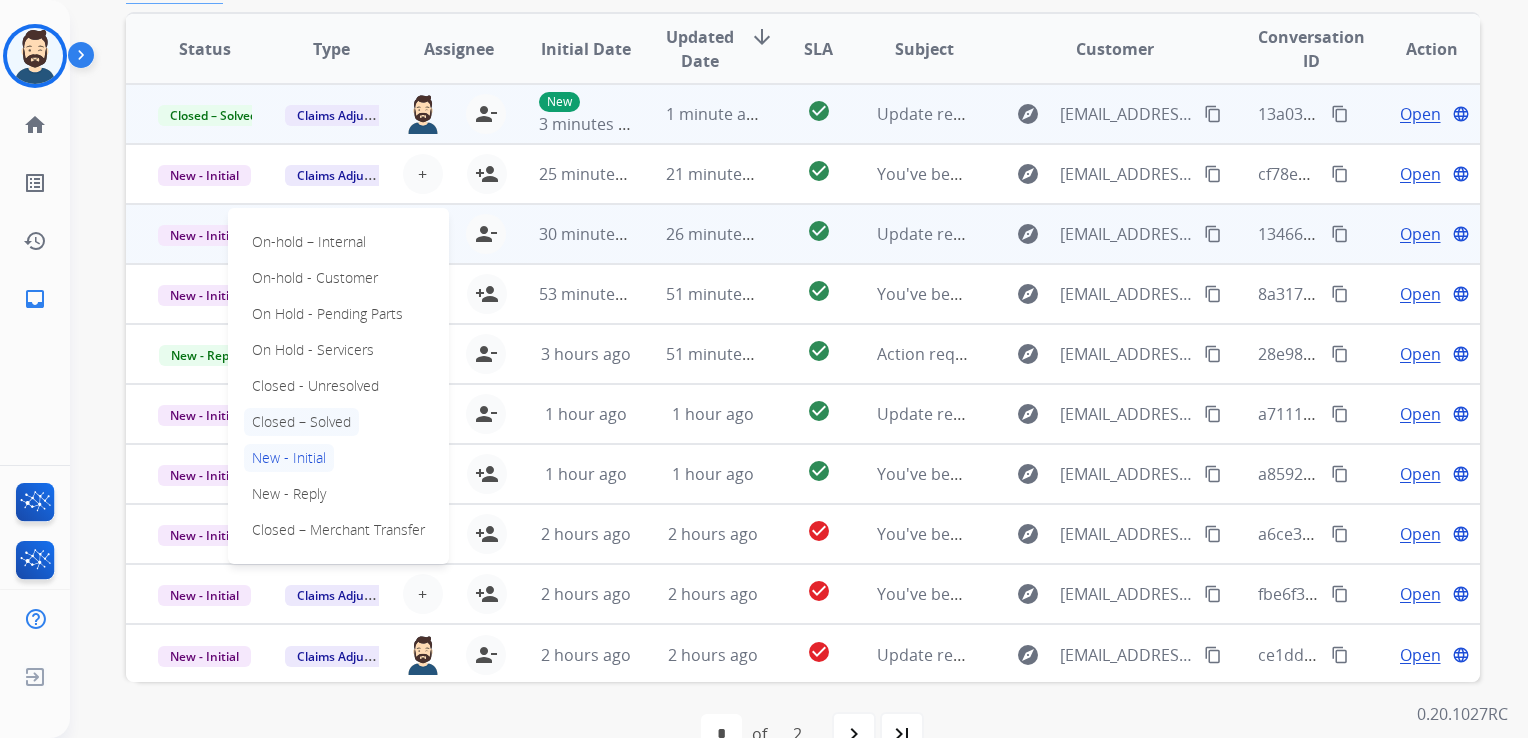 click on "Closed – Solved" at bounding box center (301, 422) 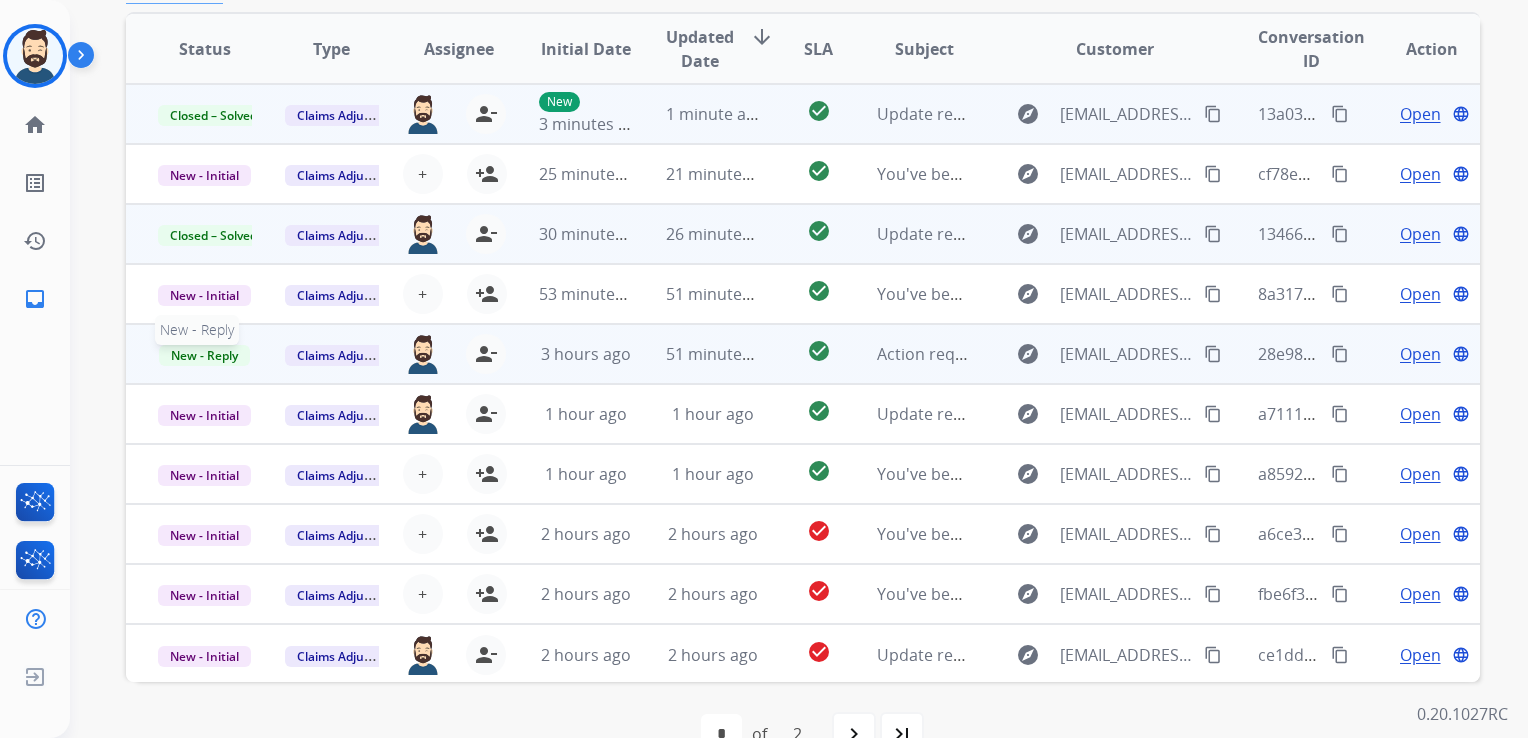 click on "New - Reply" at bounding box center (204, 355) 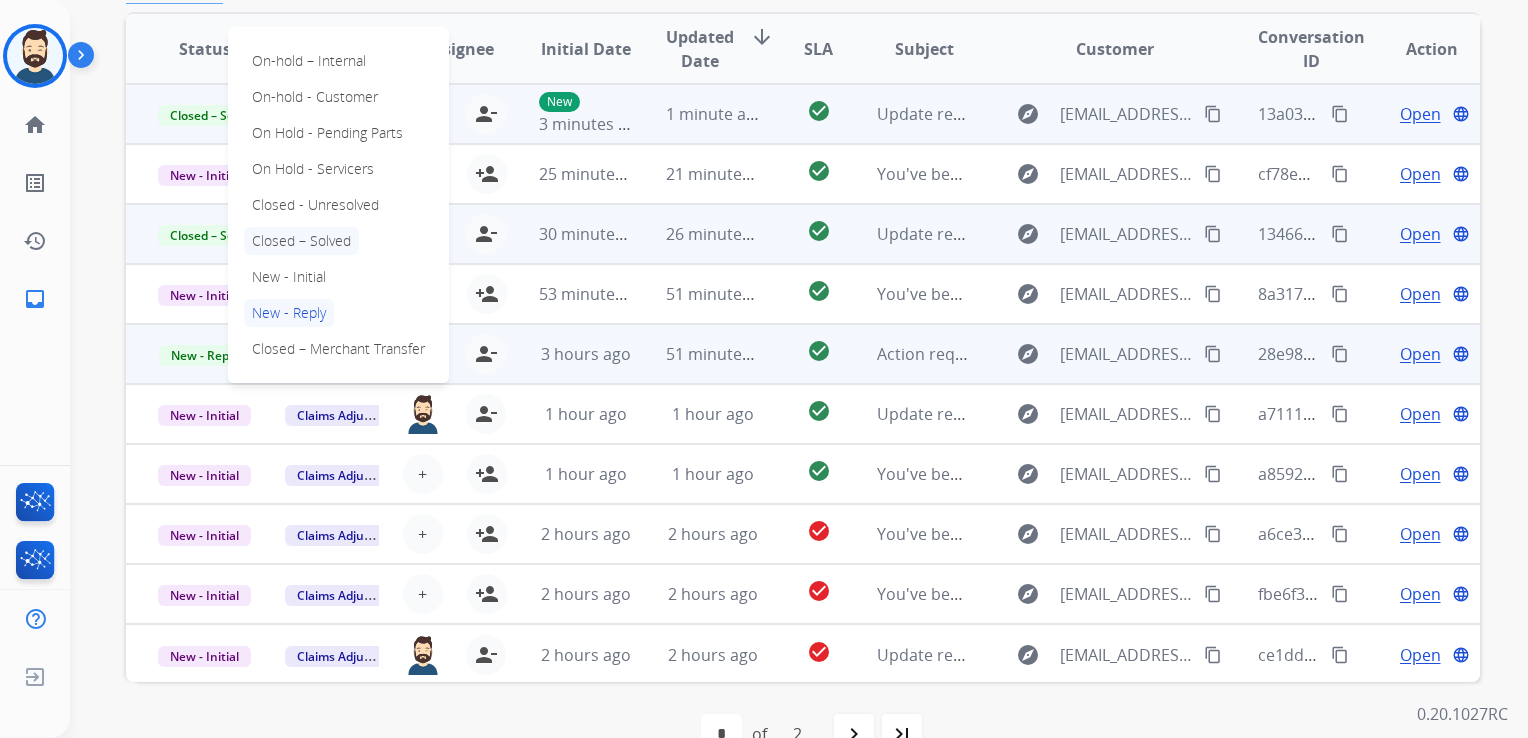 click on "Closed – Solved" at bounding box center (301, 241) 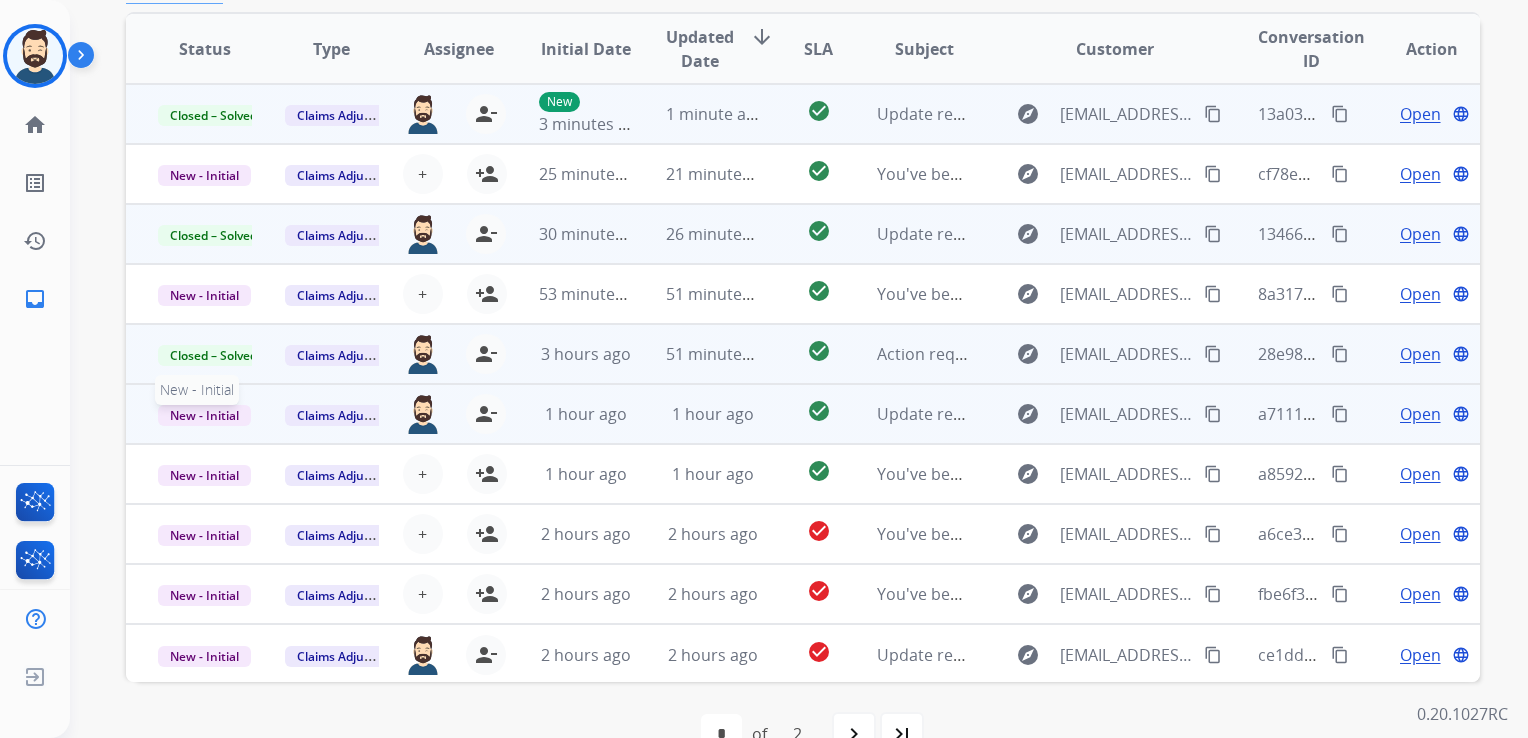 click on "New - Initial" at bounding box center (204, 415) 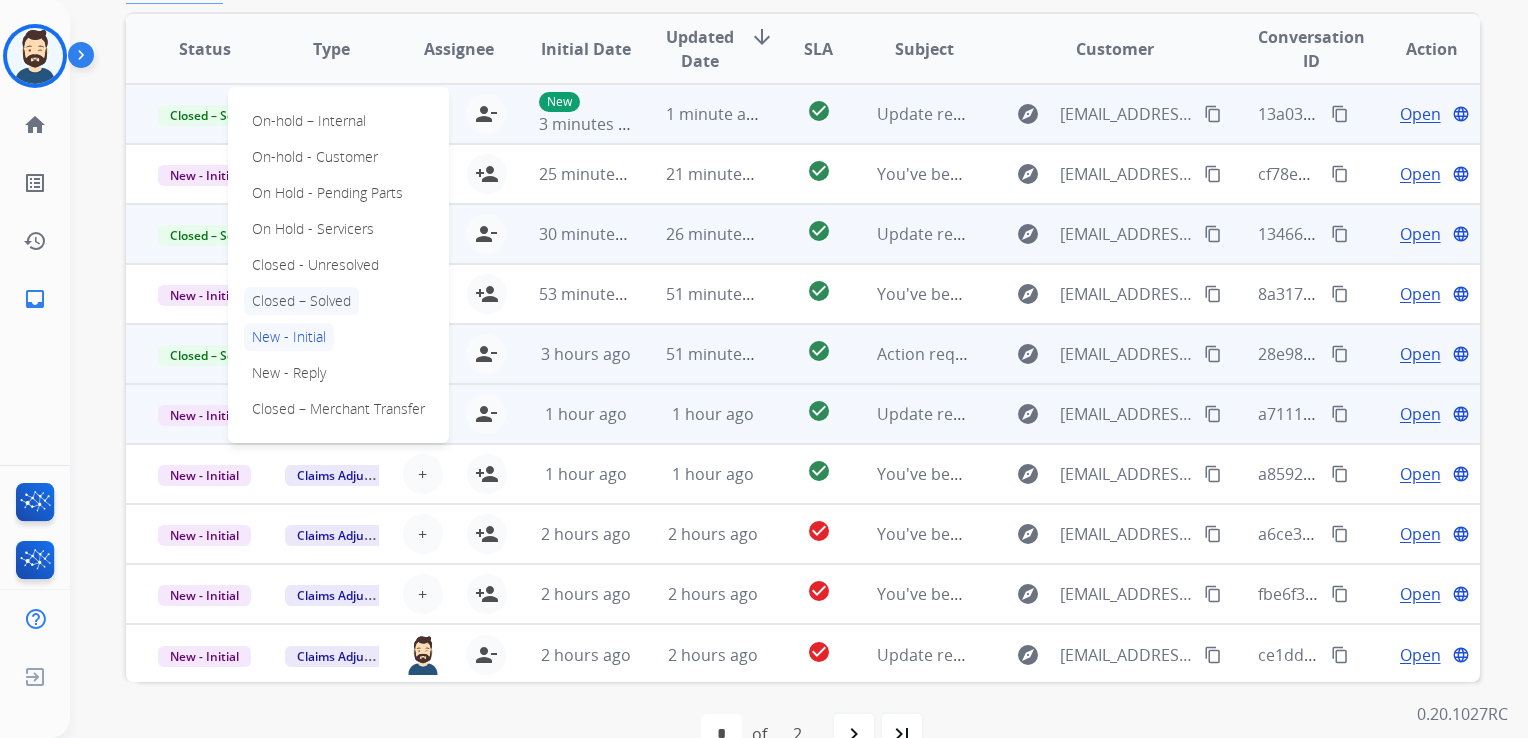 click on "Closed – Solved" at bounding box center (301, 301) 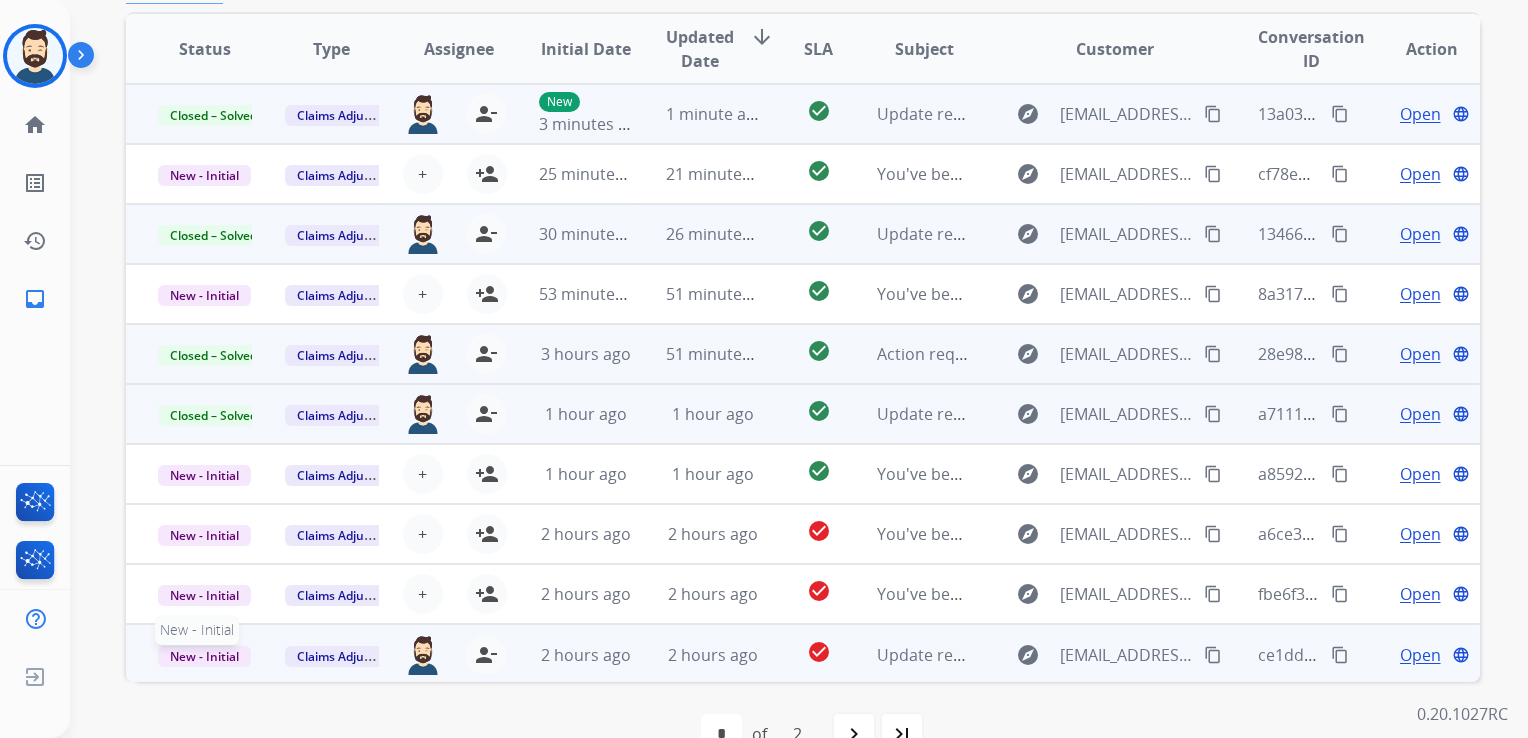 click on "New - Initial" at bounding box center [204, 656] 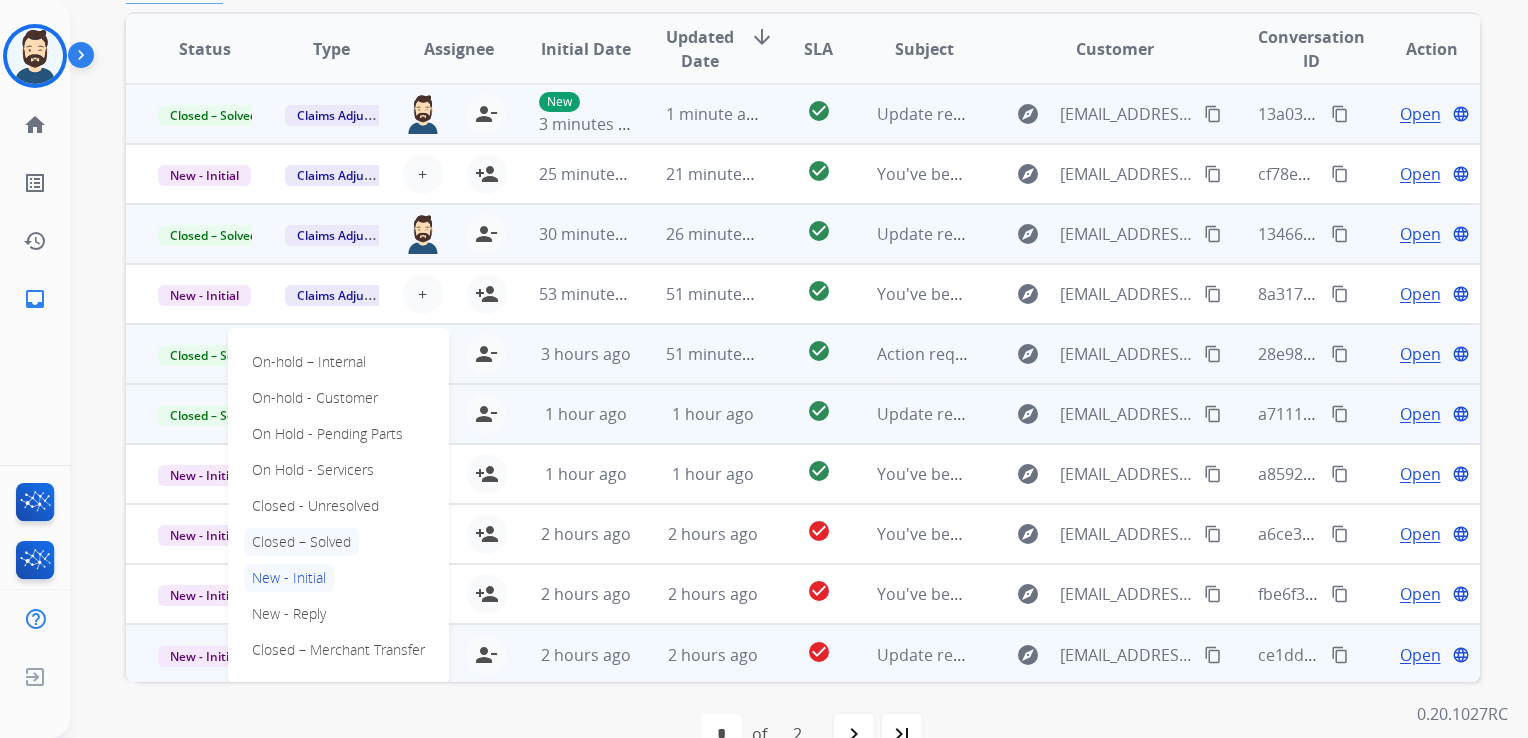 click on "Closed – Solved" at bounding box center [301, 542] 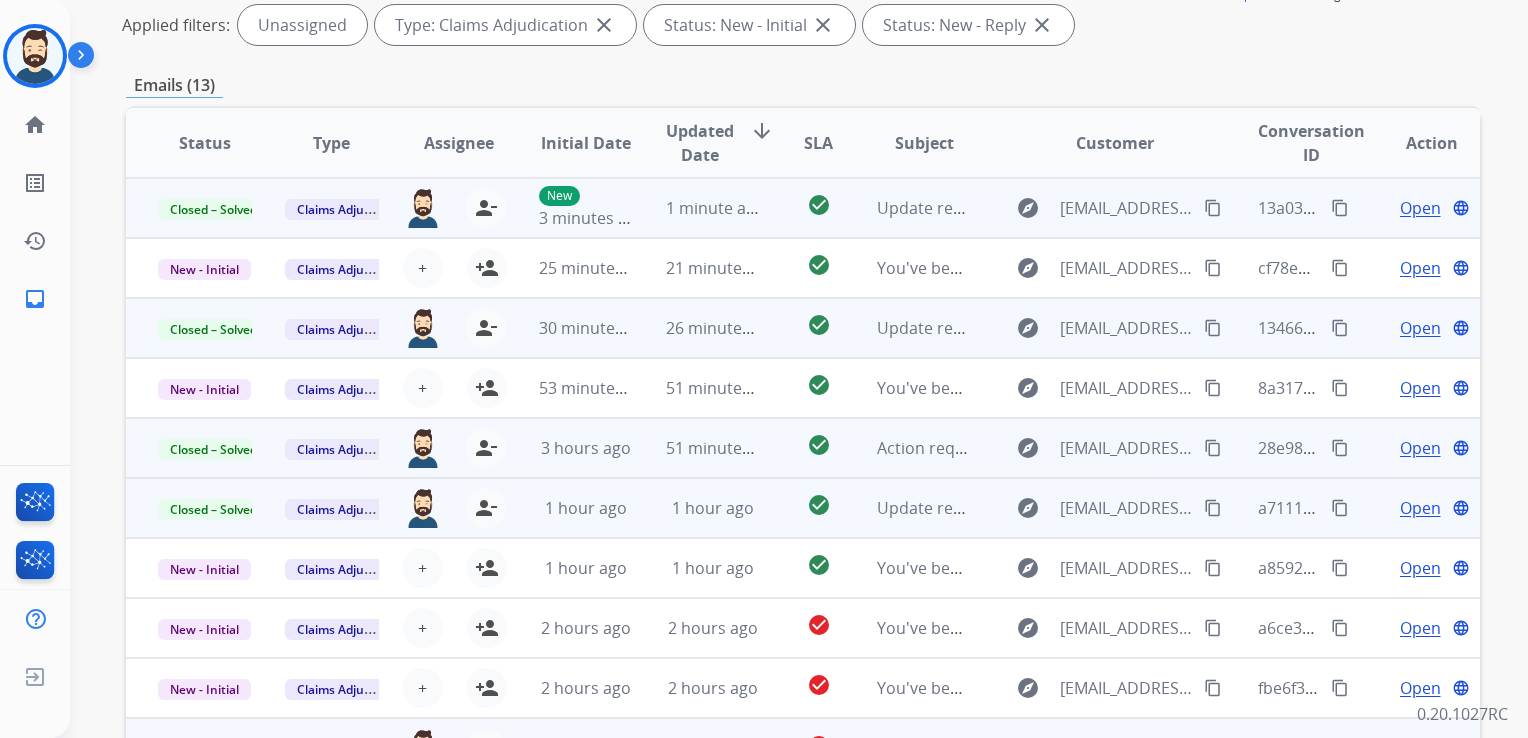 scroll, scrollTop: 100, scrollLeft: 0, axis: vertical 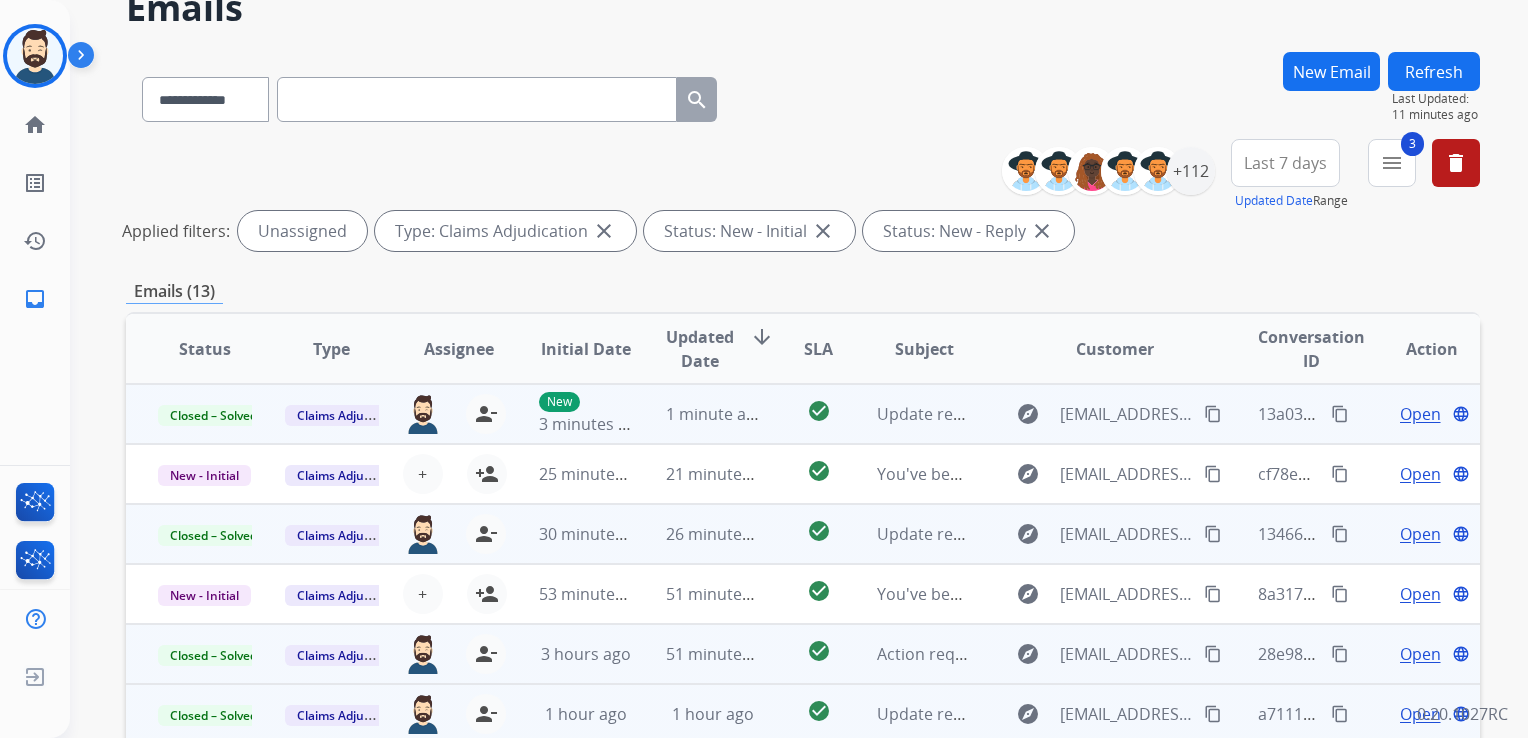 click on "Refresh" at bounding box center (1434, 71) 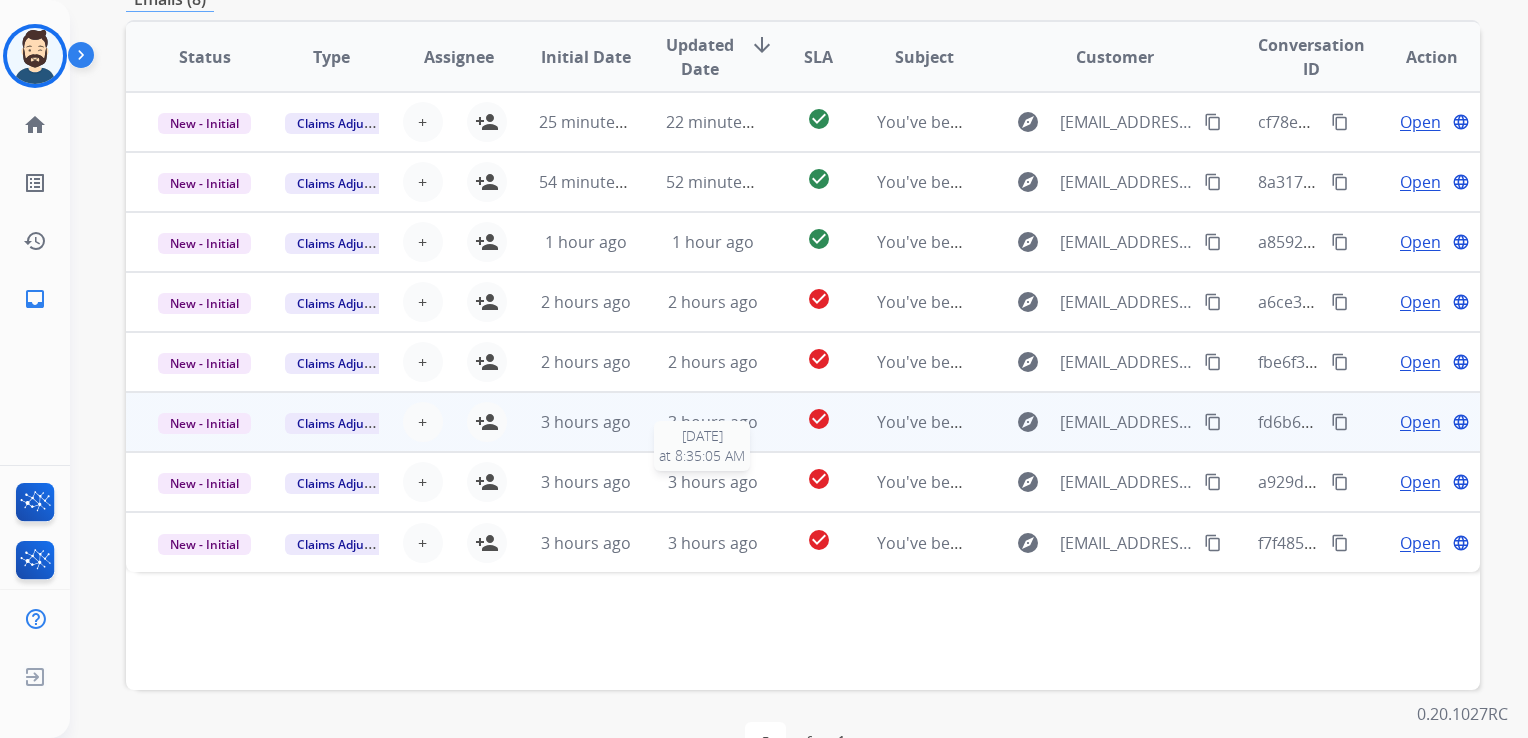 scroll, scrollTop: 347, scrollLeft: 0, axis: vertical 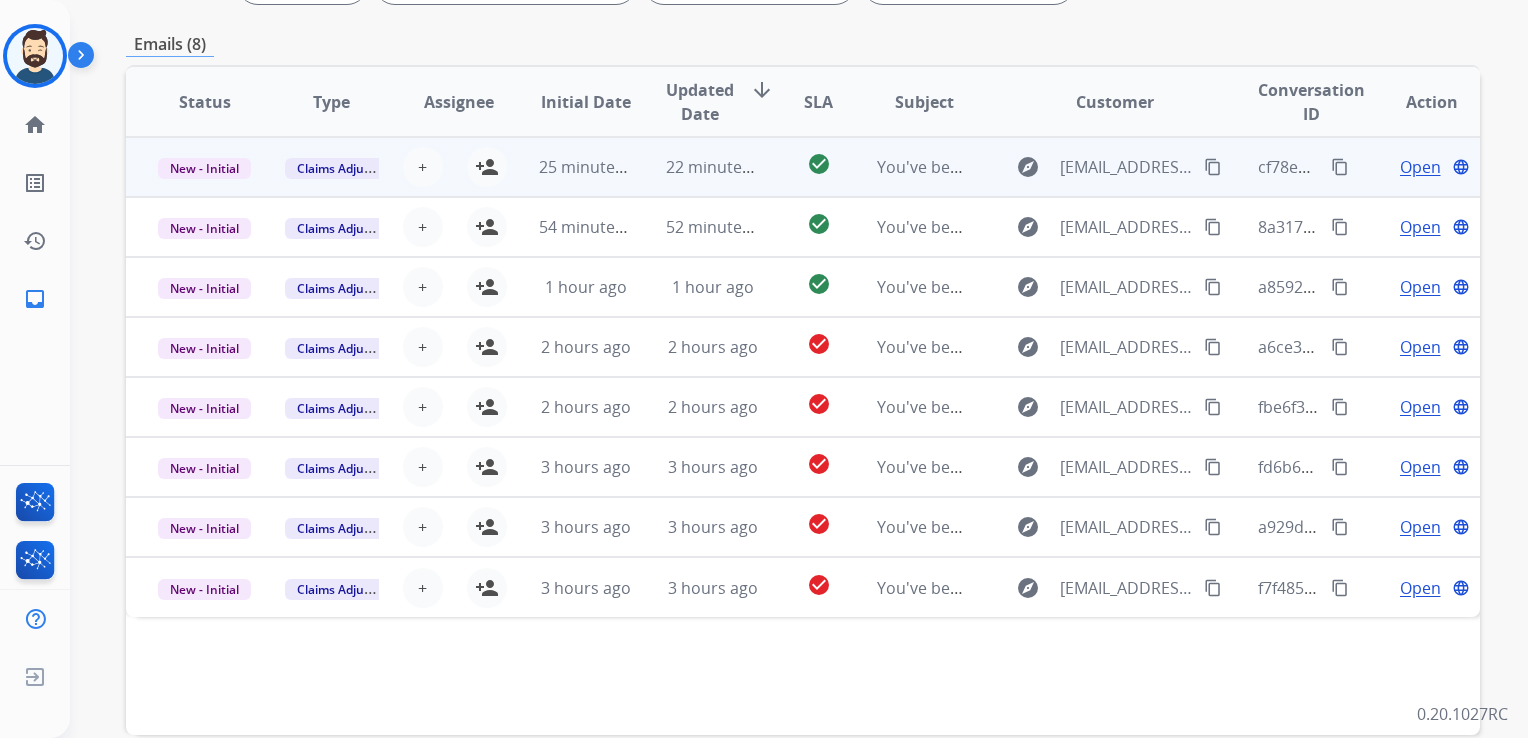 click on "22 minutes ago" at bounding box center (697, 167) 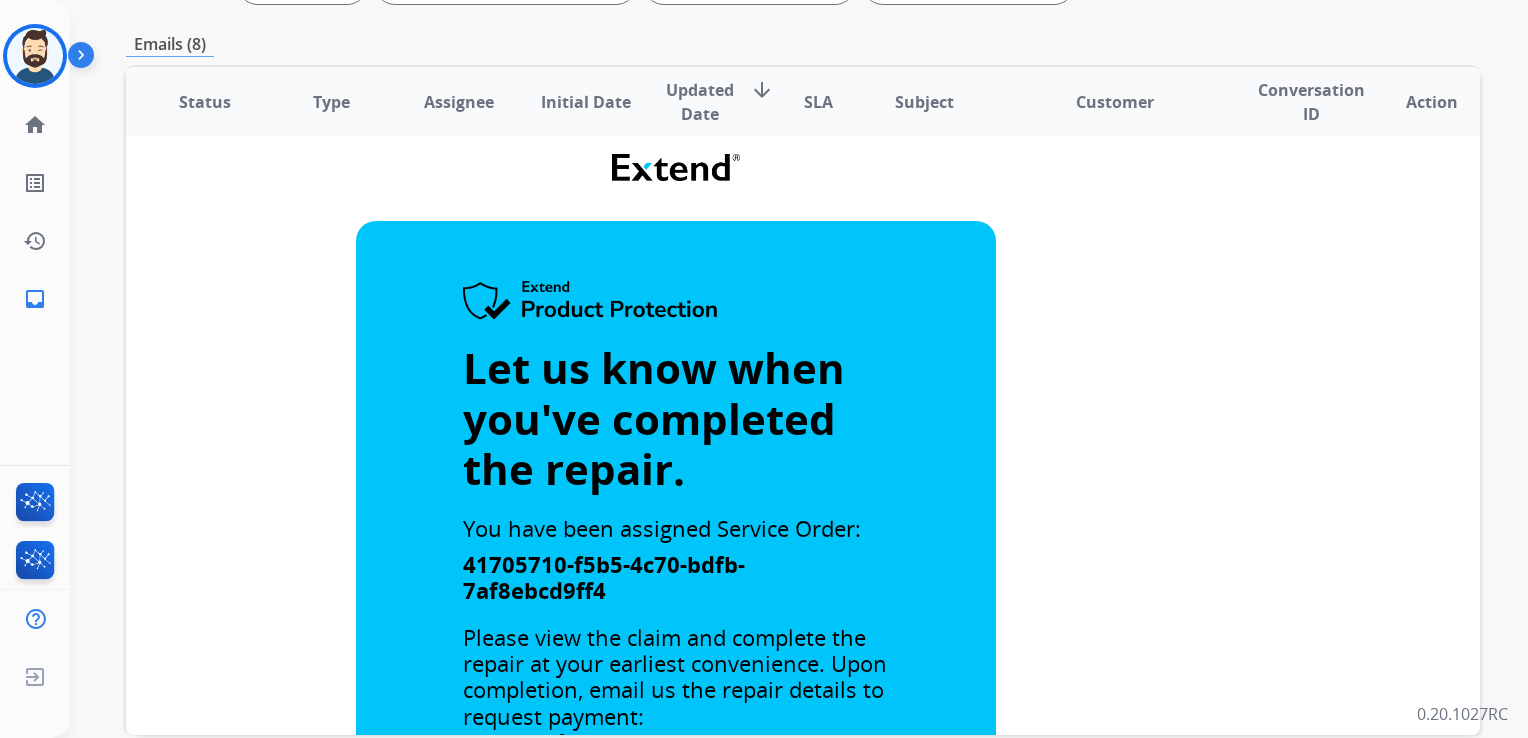 scroll, scrollTop: 0, scrollLeft: 0, axis: both 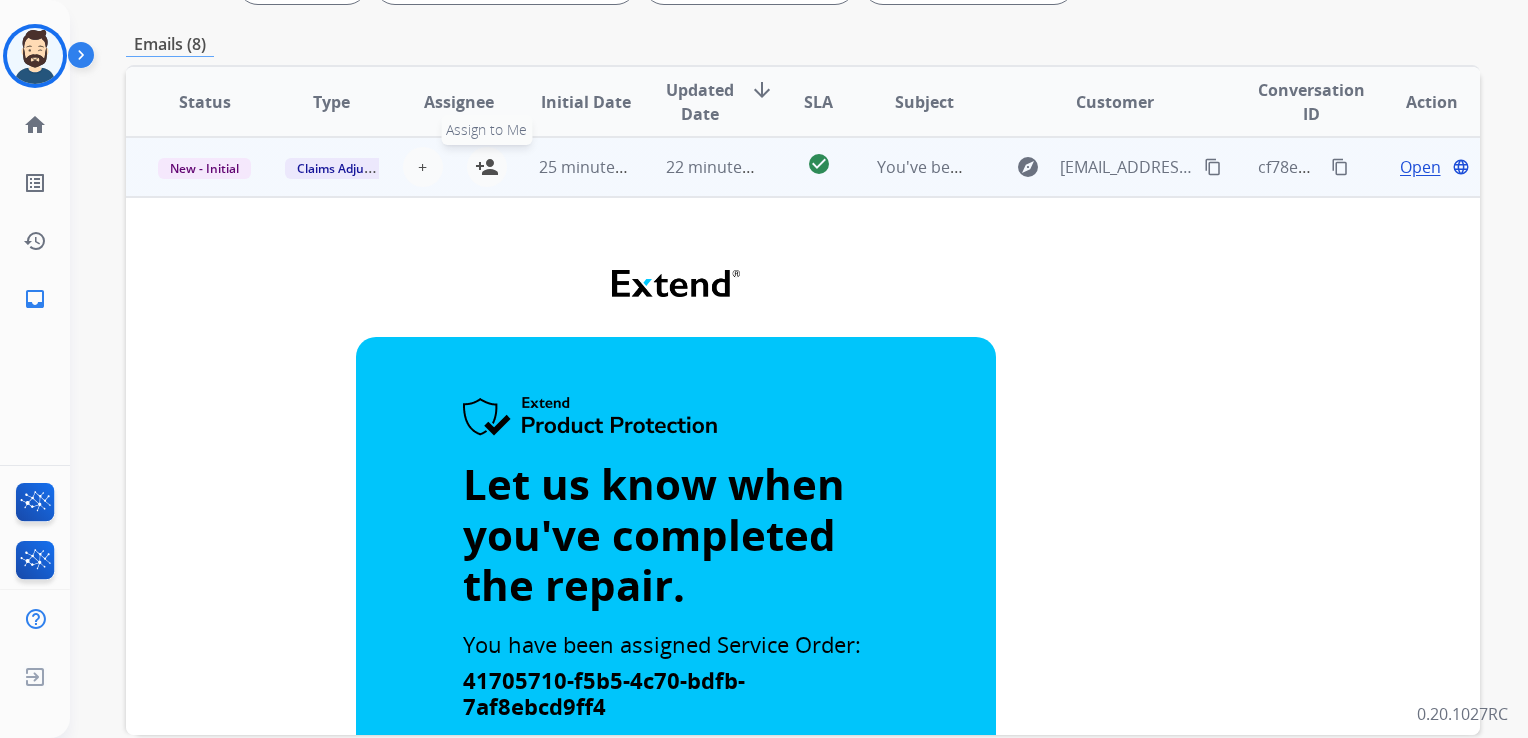drag, startPoint x: 672, startPoint y: 186, endPoint x: 492, endPoint y: 170, distance: 180.70972 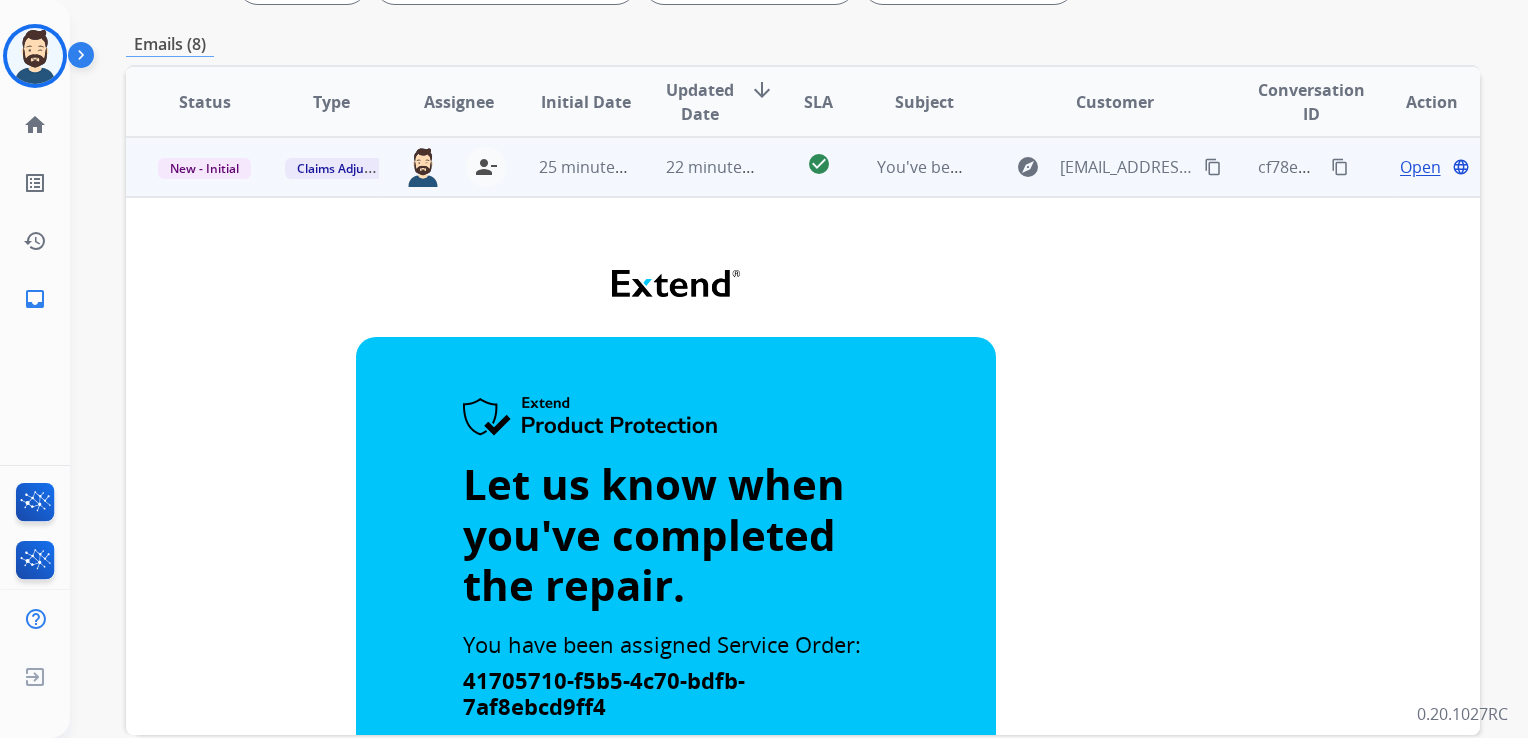 click on "22 minutes ago" at bounding box center (697, 167) 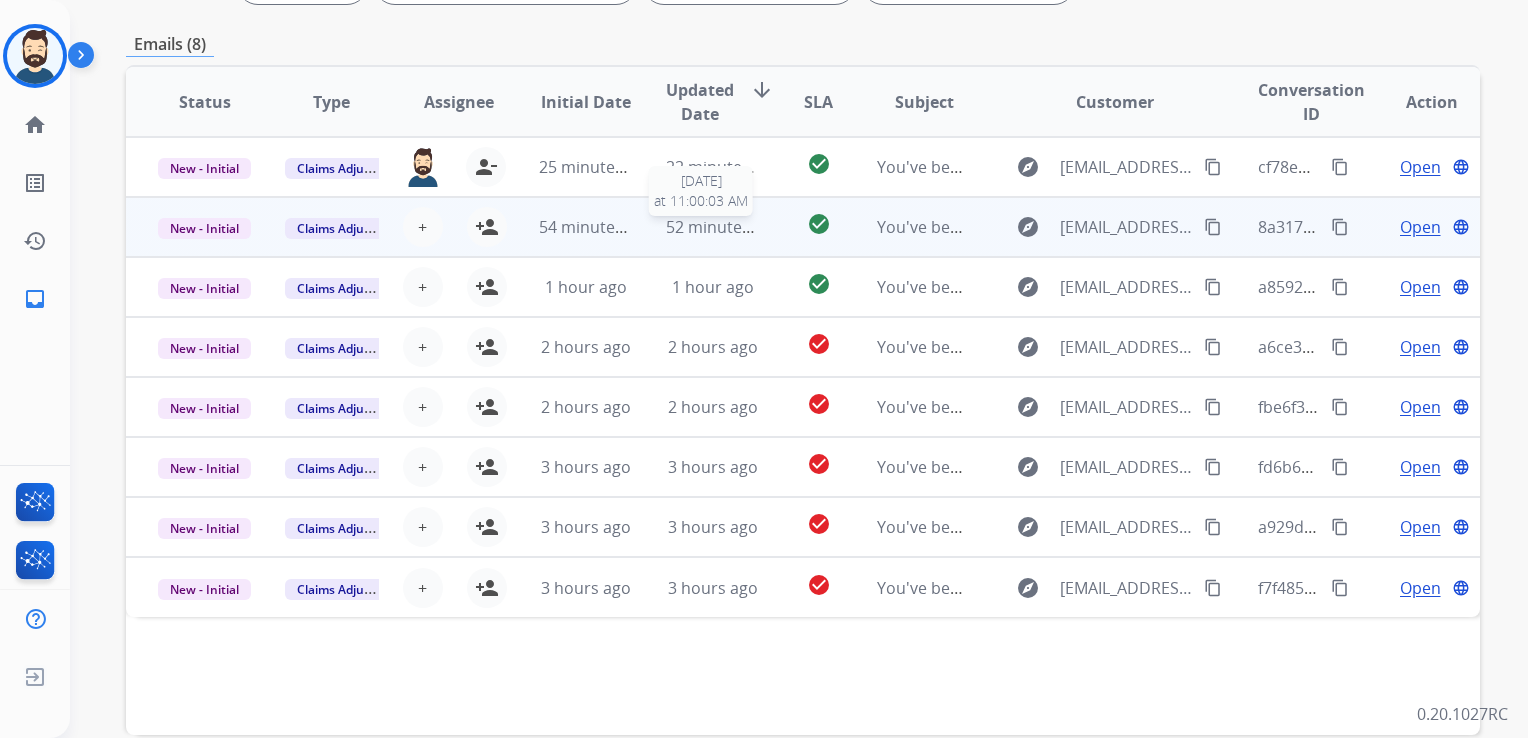 click on "52 minutes ago" at bounding box center [724, 227] 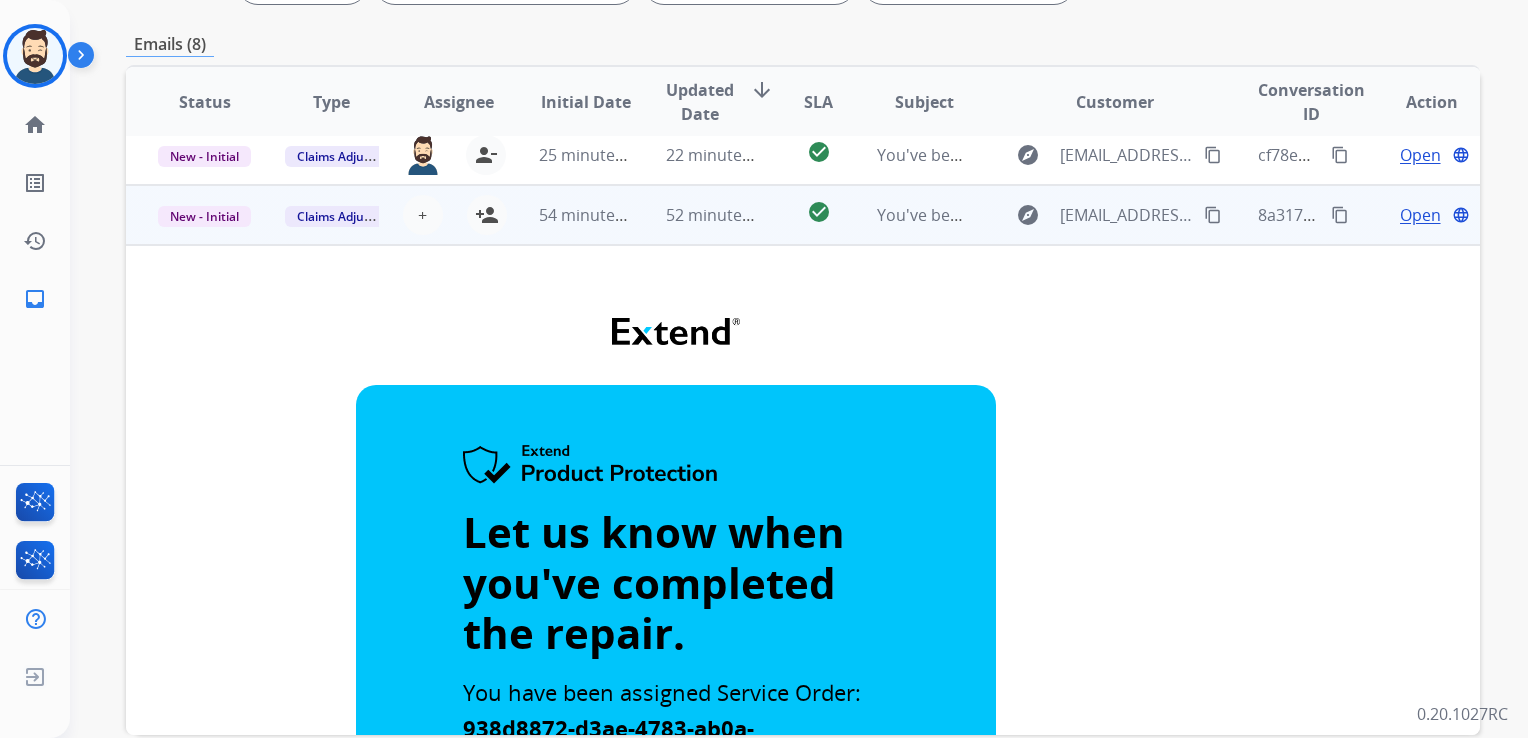 scroll, scrollTop: 0, scrollLeft: 0, axis: both 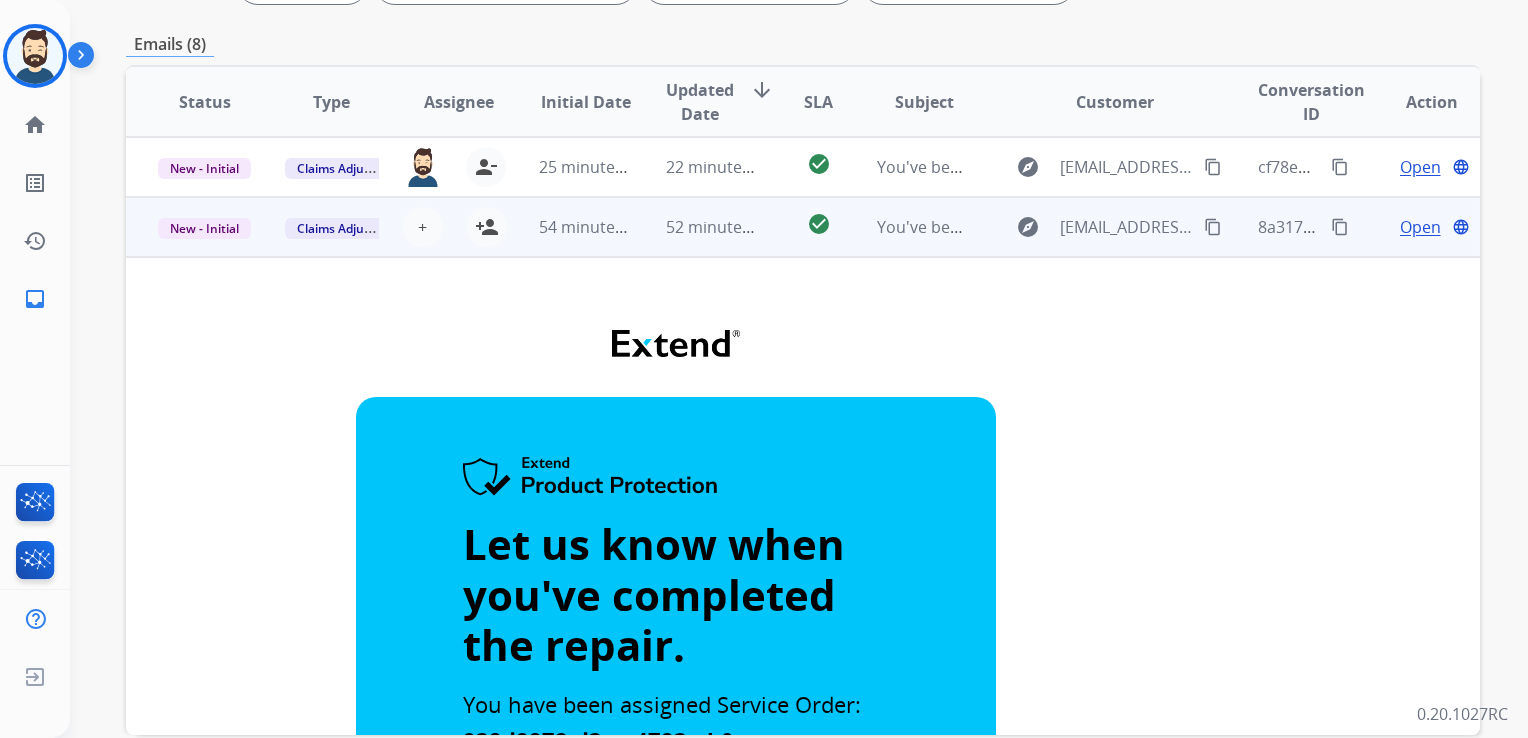 click on "52 minutes ago" at bounding box center (697, 227) 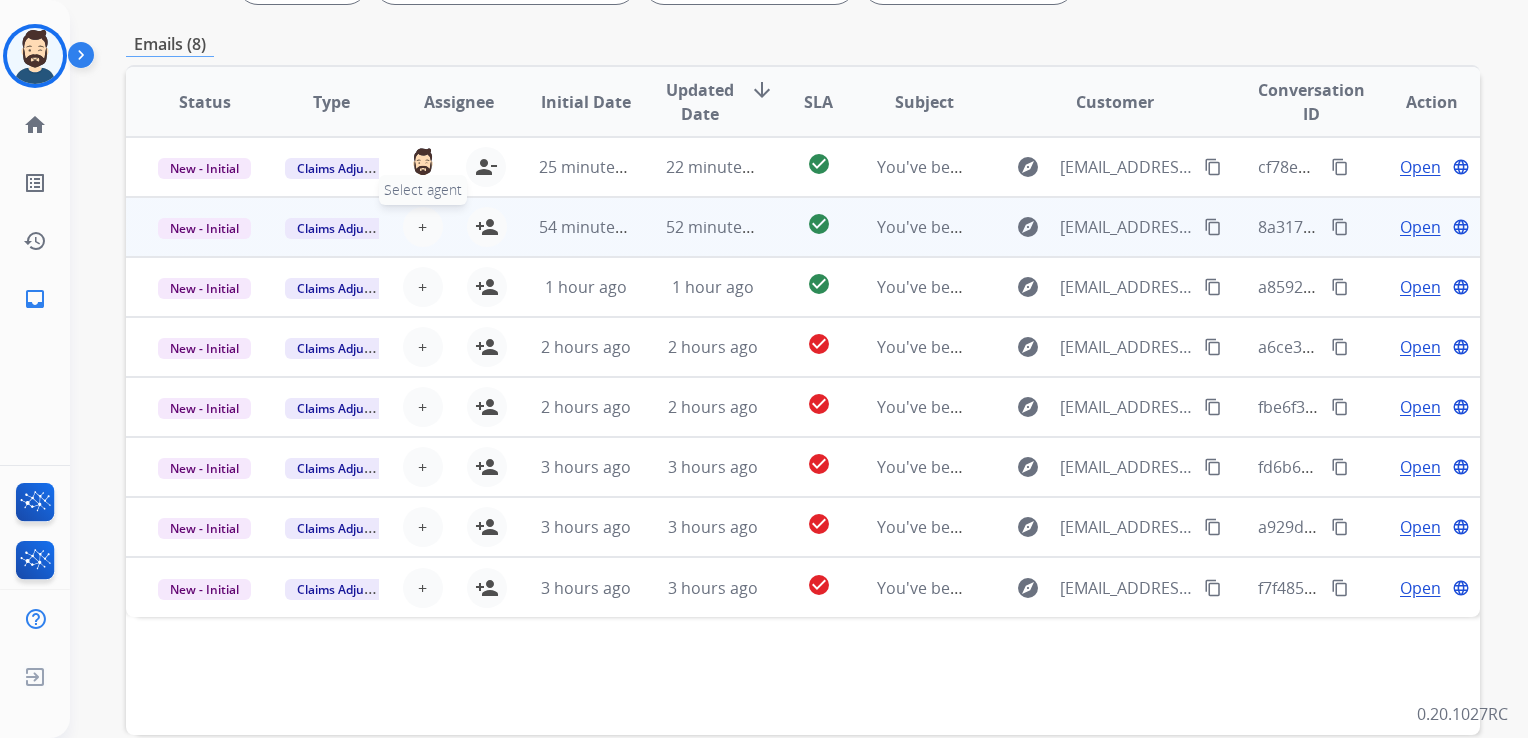 drag, startPoint x: 427, startPoint y: 231, endPoint x: 408, endPoint y: 227, distance: 19.416489 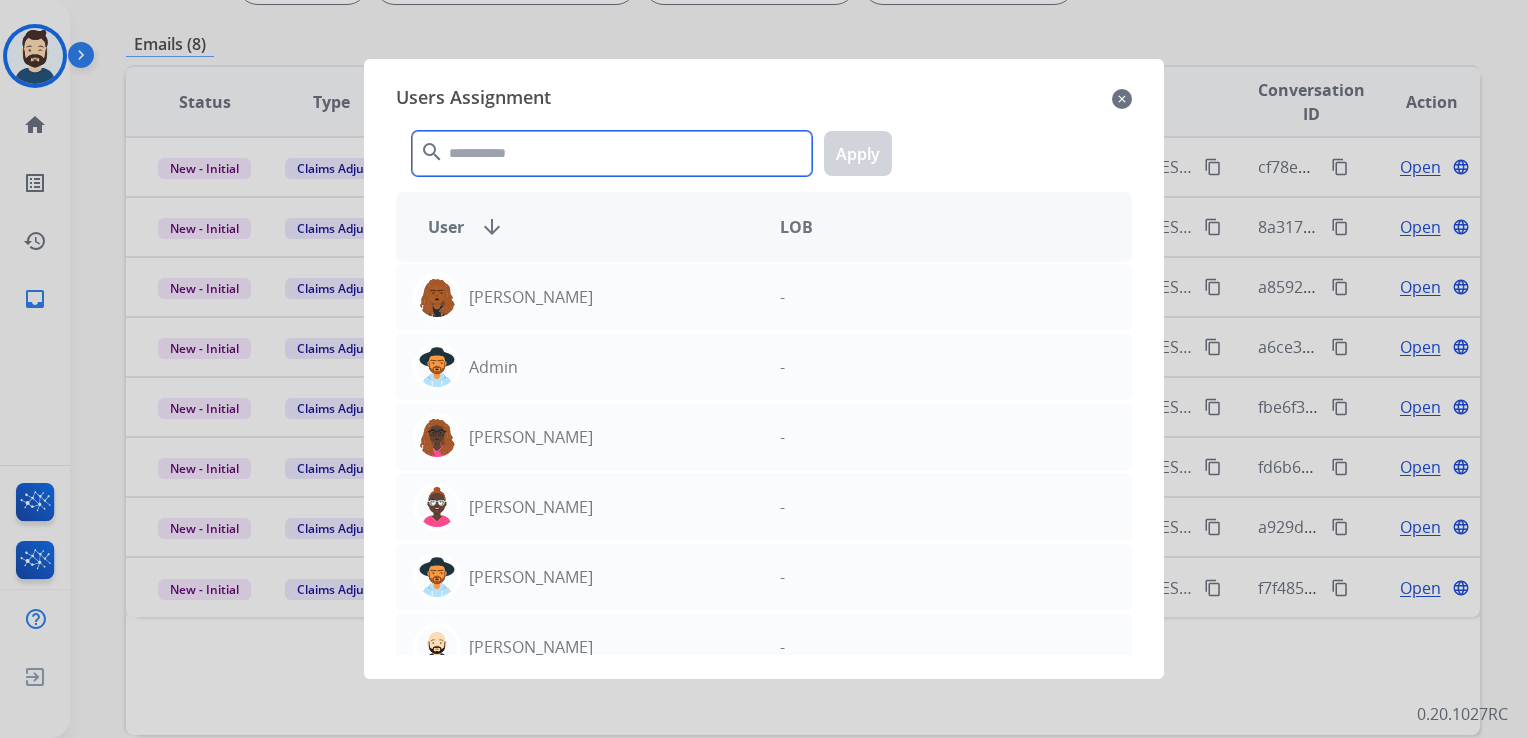 click 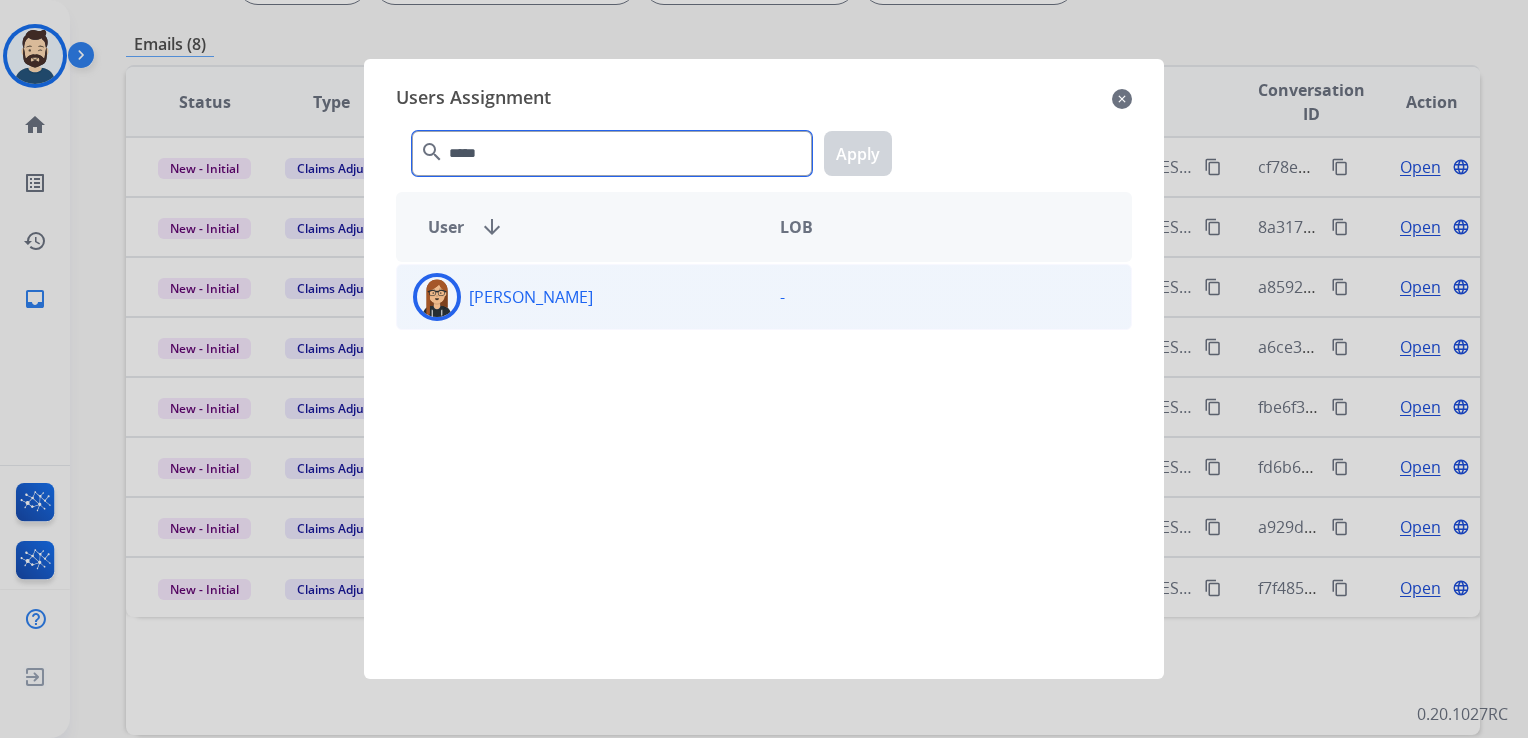 type on "*****" 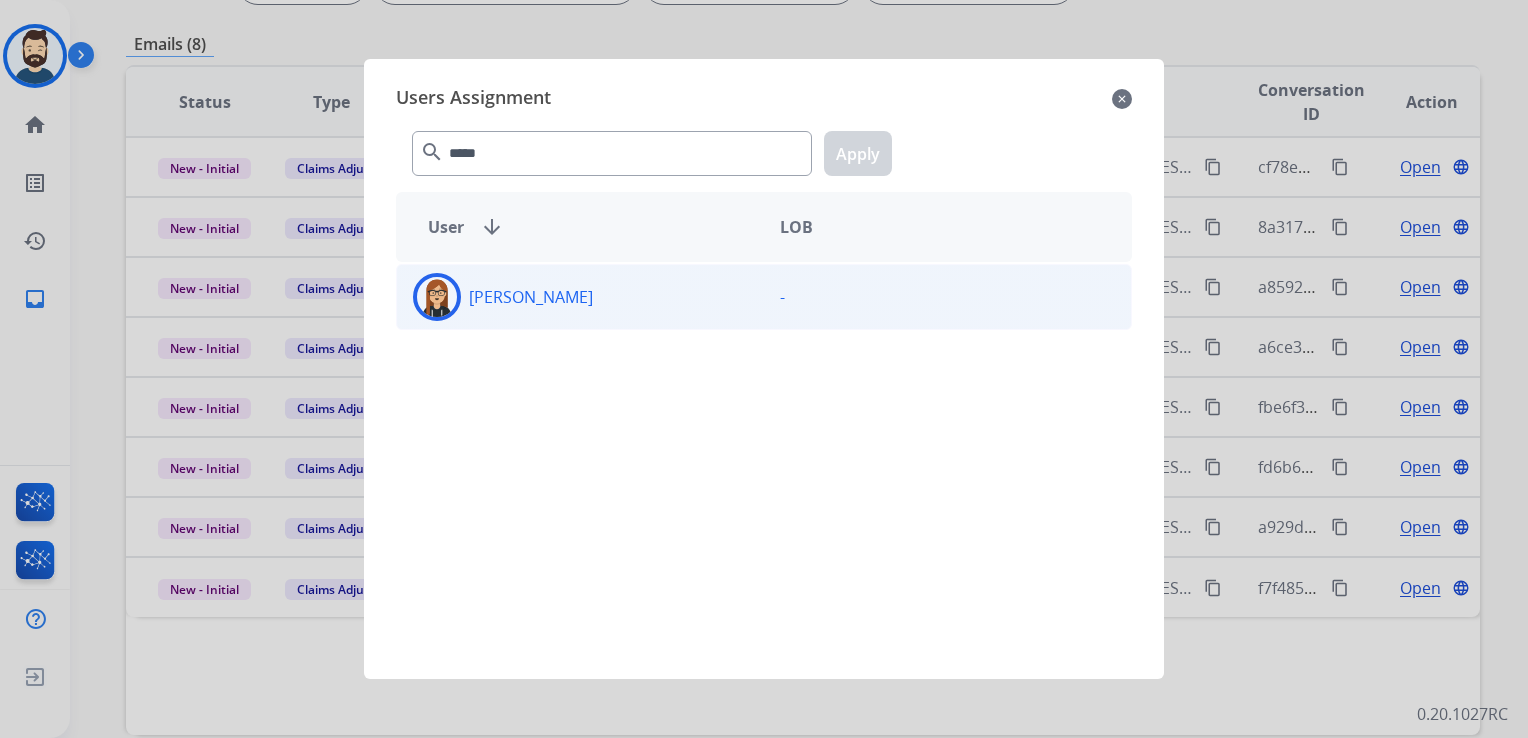 click 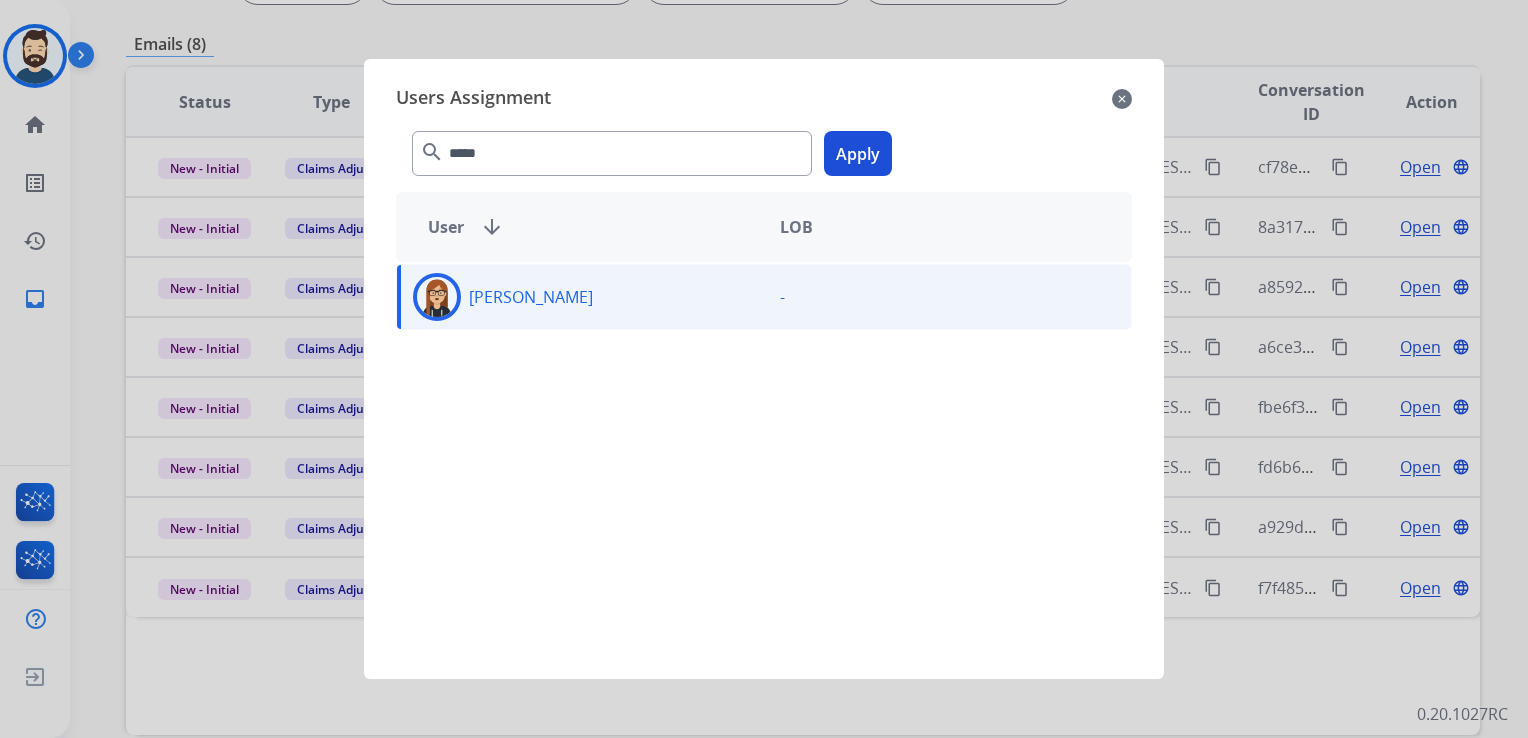 click on "Apply" 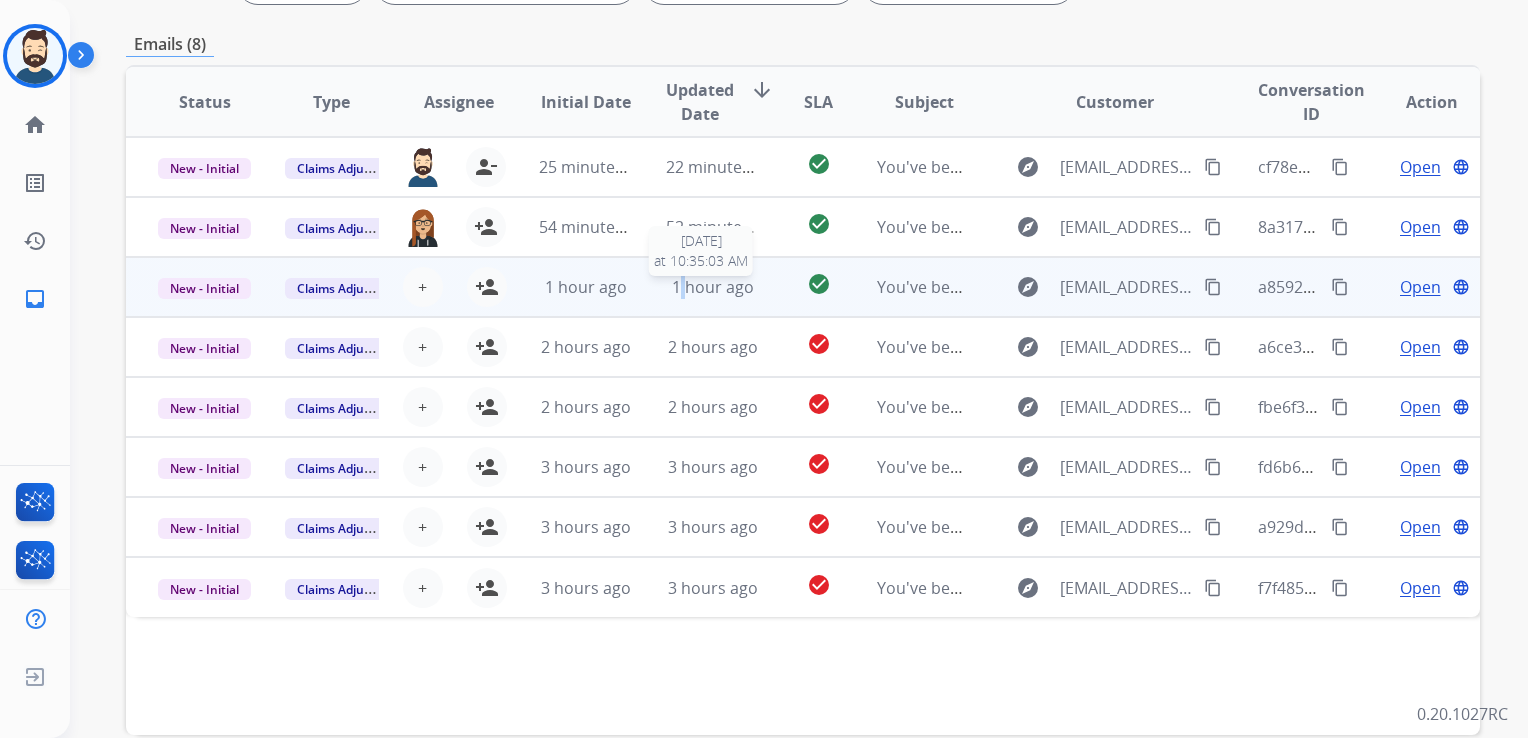 click on "1 hour ago" at bounding box center (713, 287) 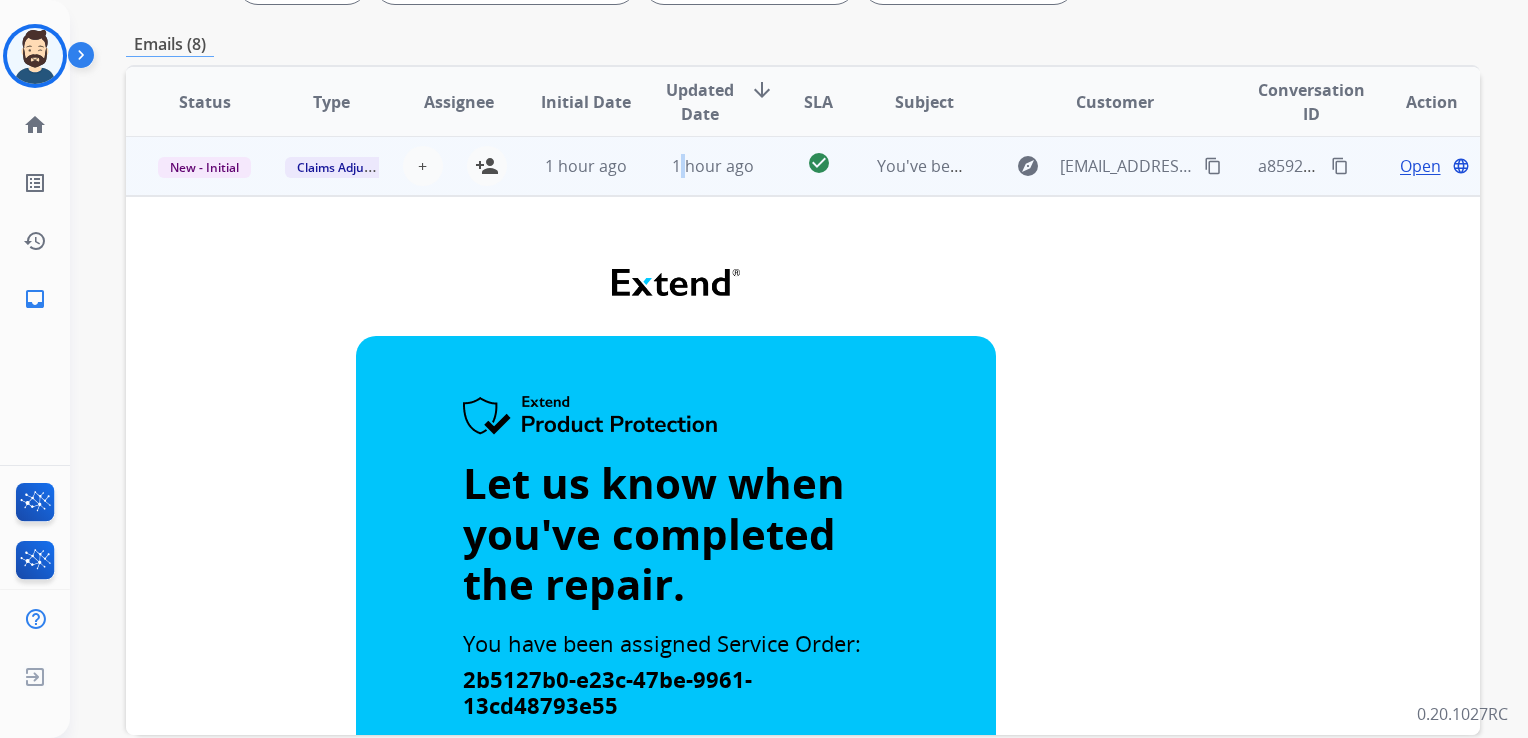 scroll, scrollTop: 120, scrollLeft: 0, axis: vertical 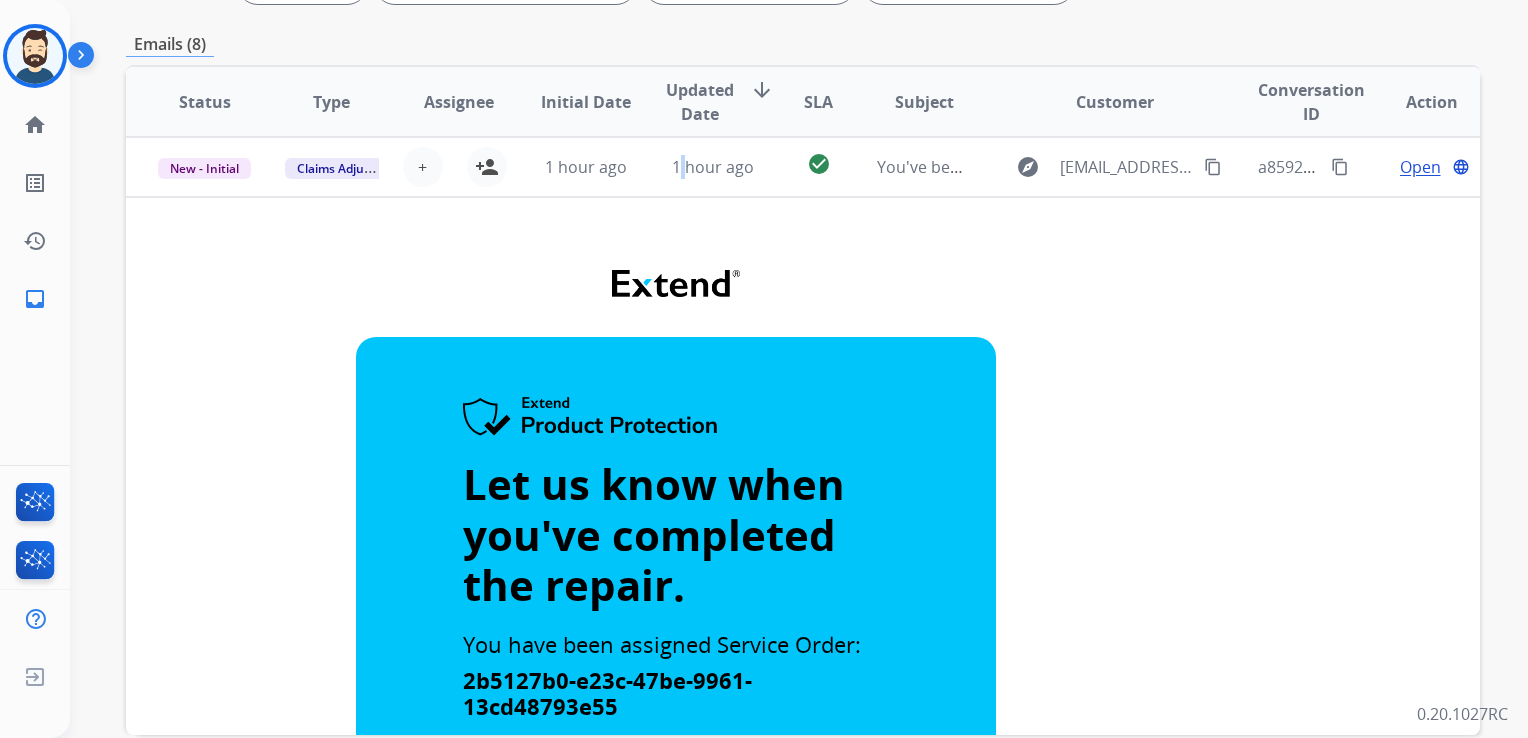 drag, startPoint x: 676, startPoint y: 186, endPoint x: 675, endPoint y: 211, distance: 25.019993 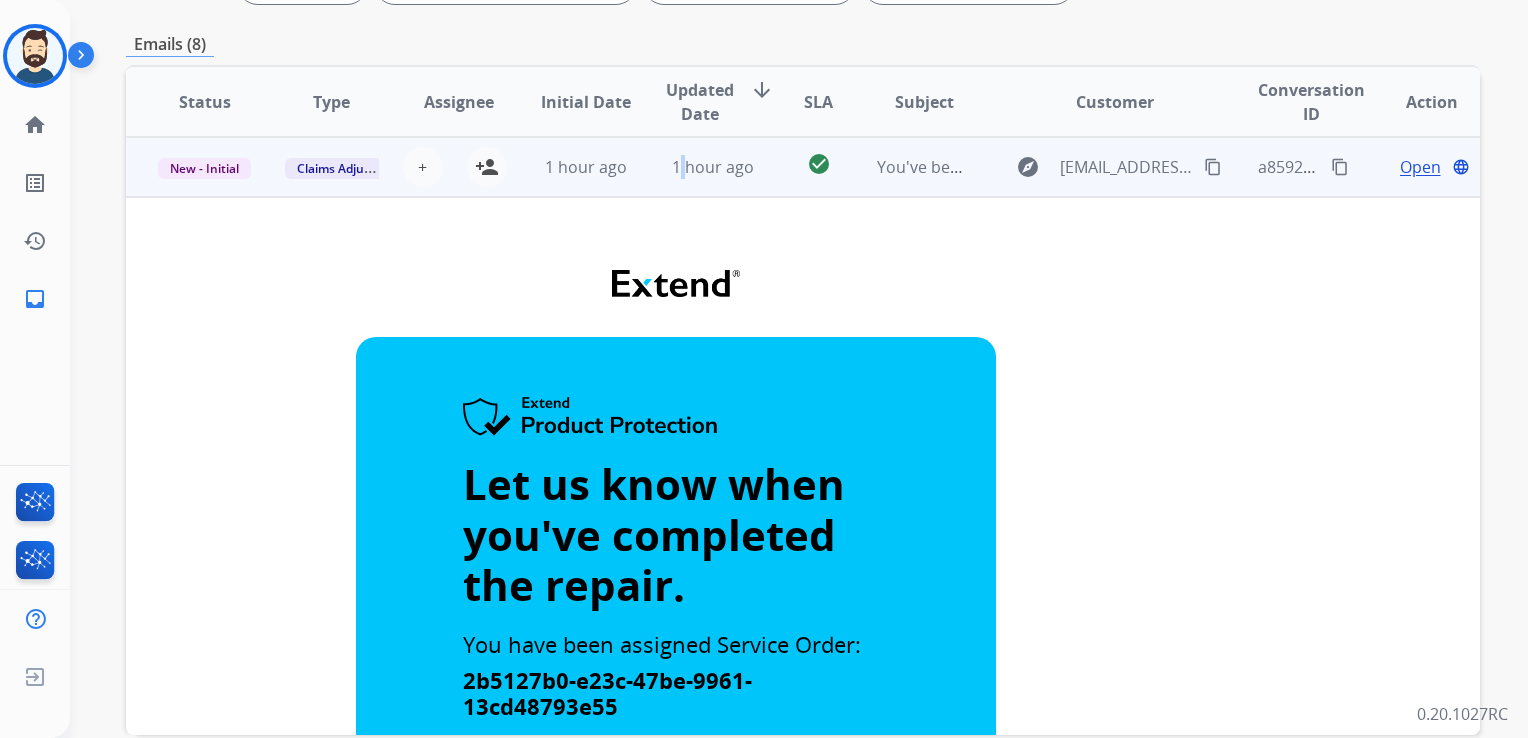 scroll, scrollTop: 0, scrollLeft: 0, axis: both 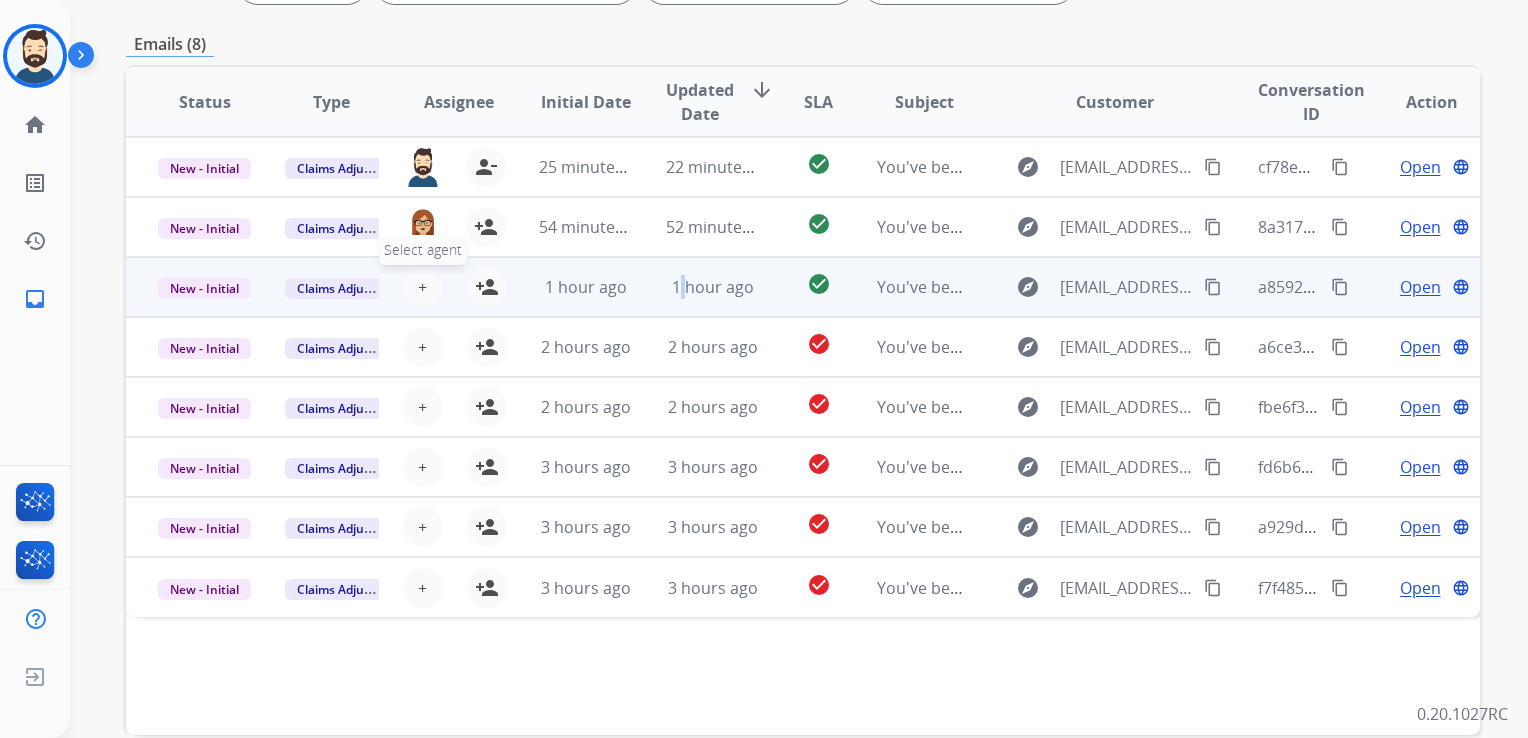 click on "+" at bounding box center [422, 287] 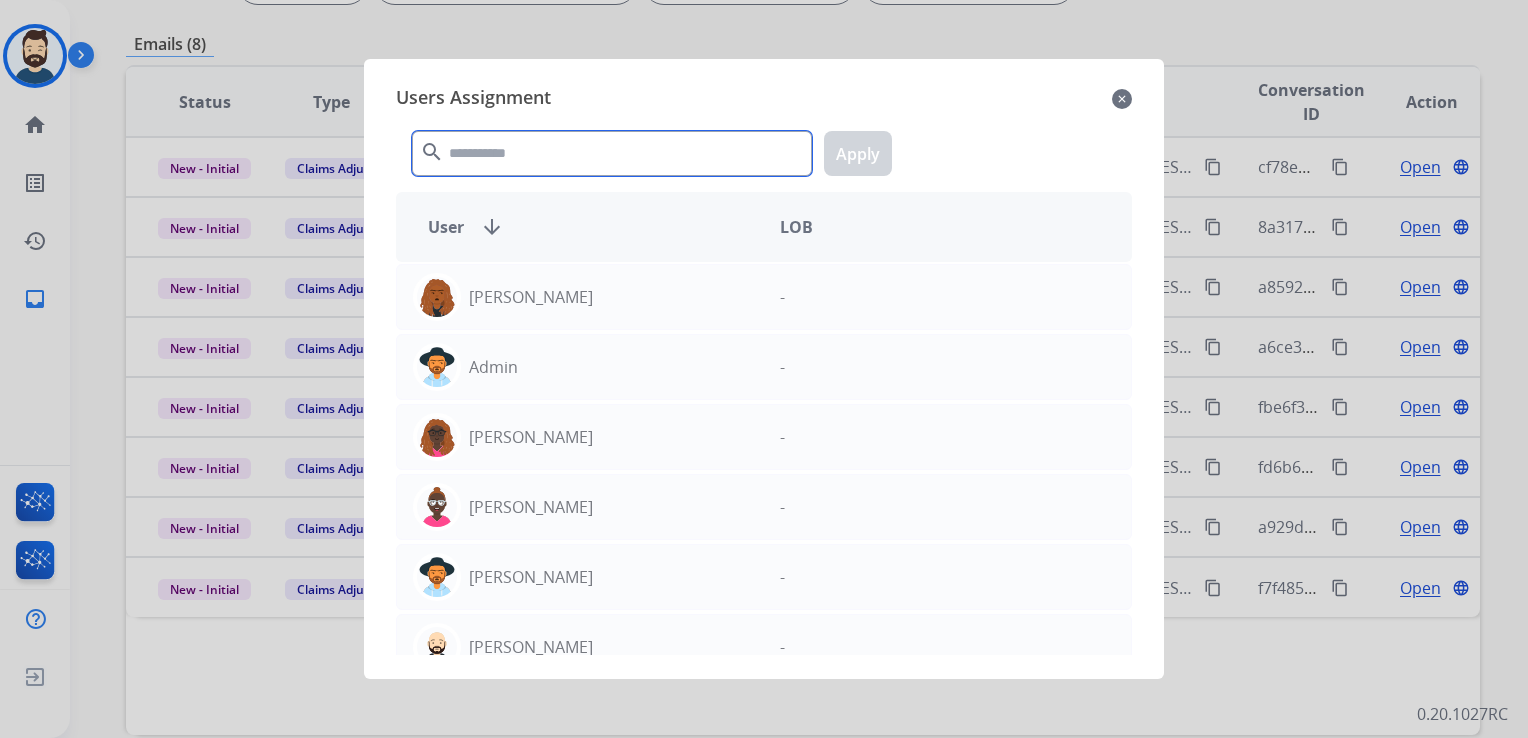 click 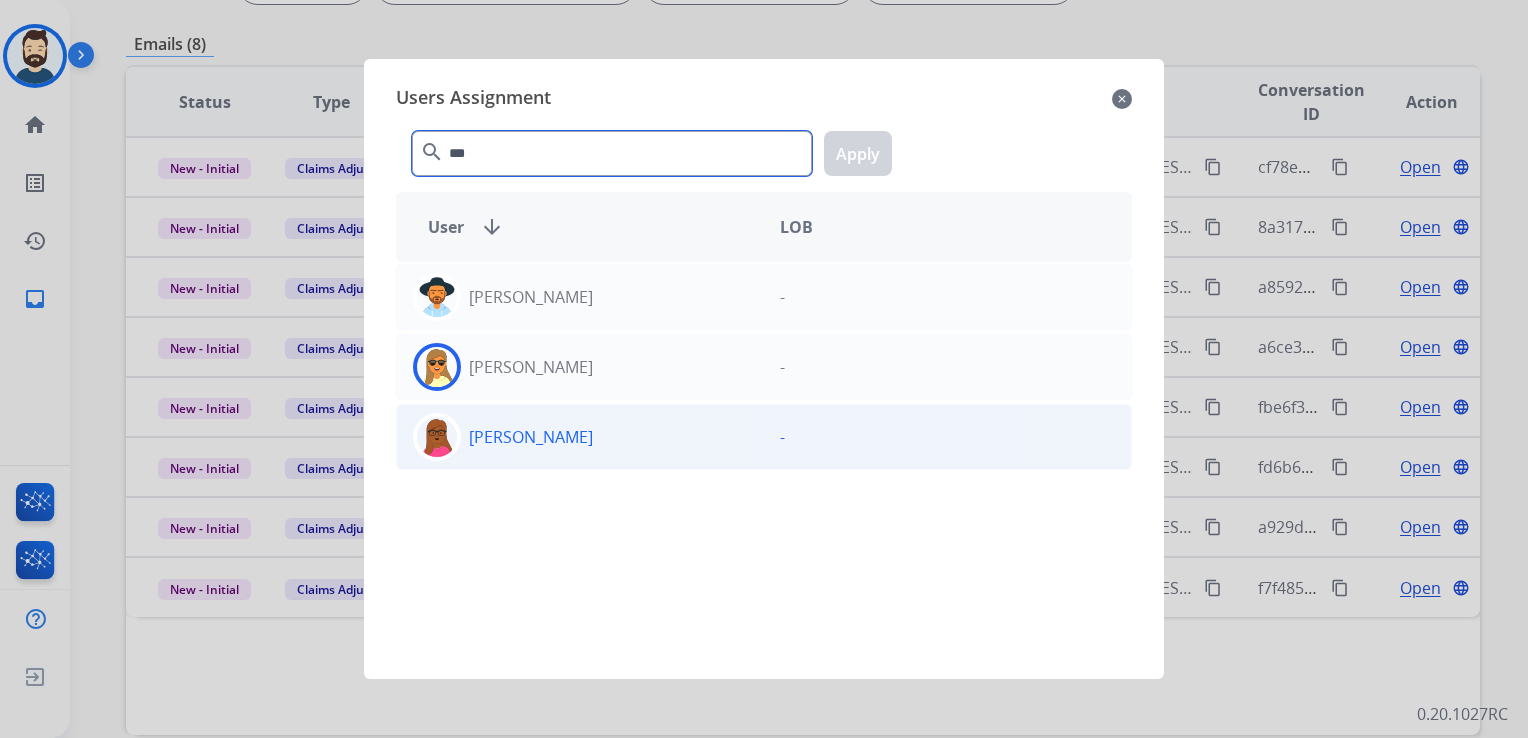 type on "***" 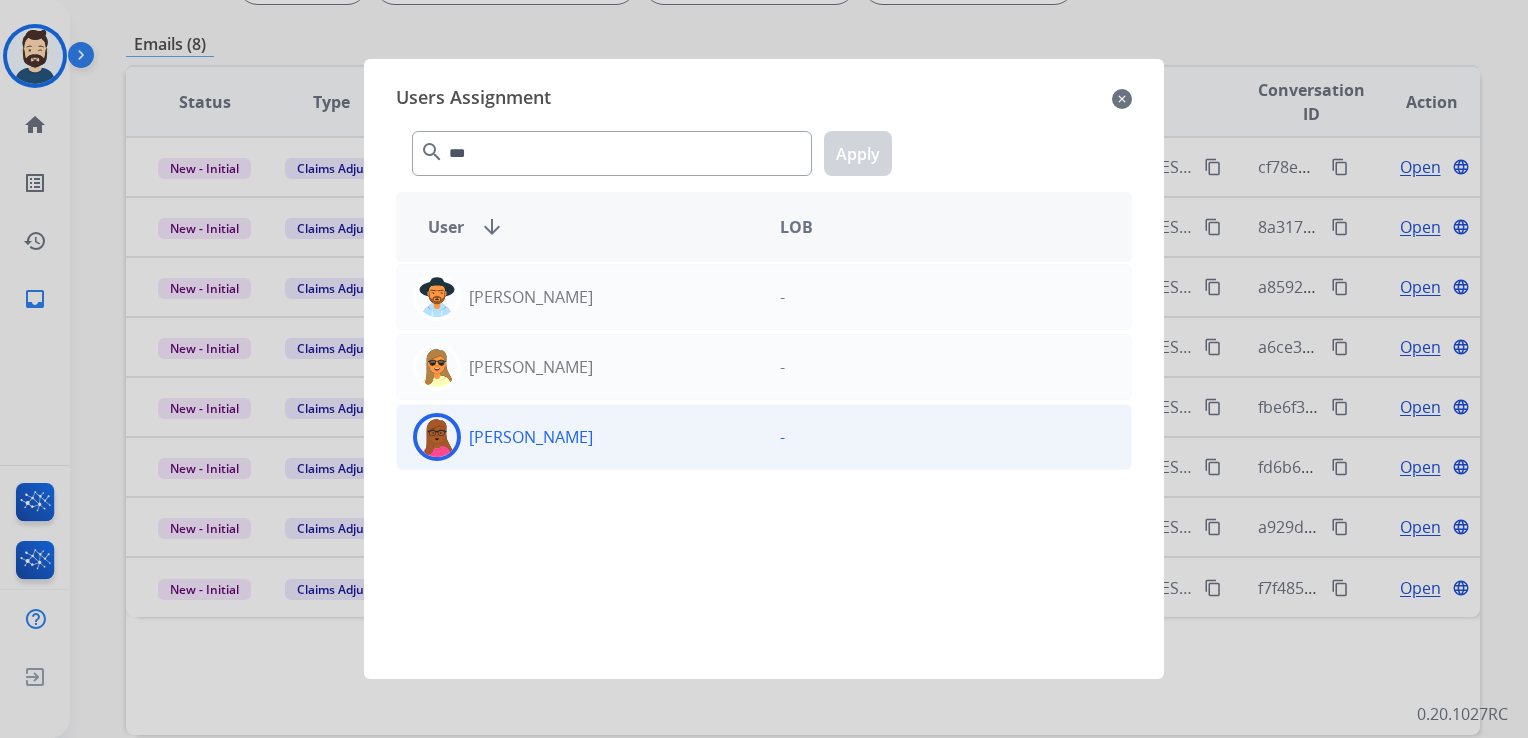 click 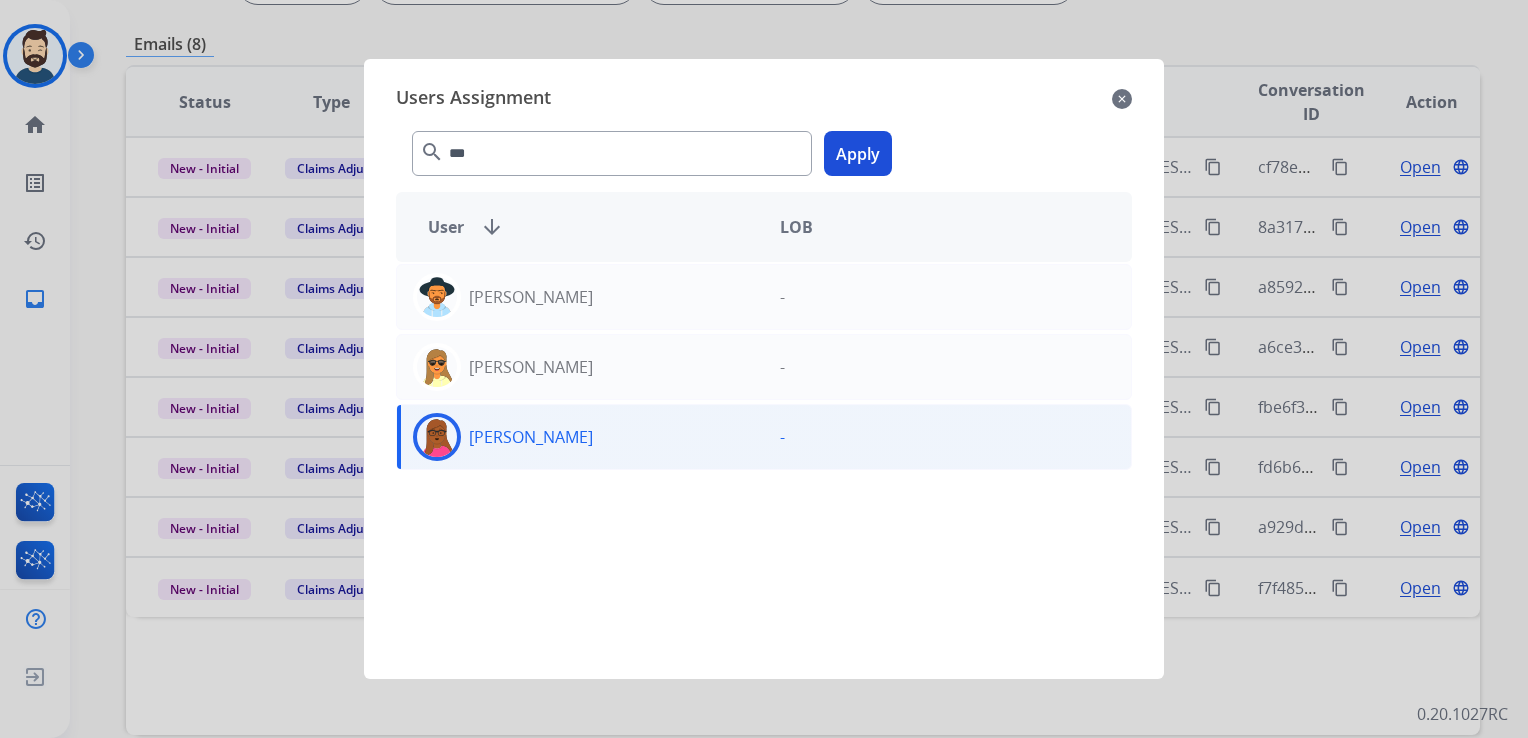click on "Apply" 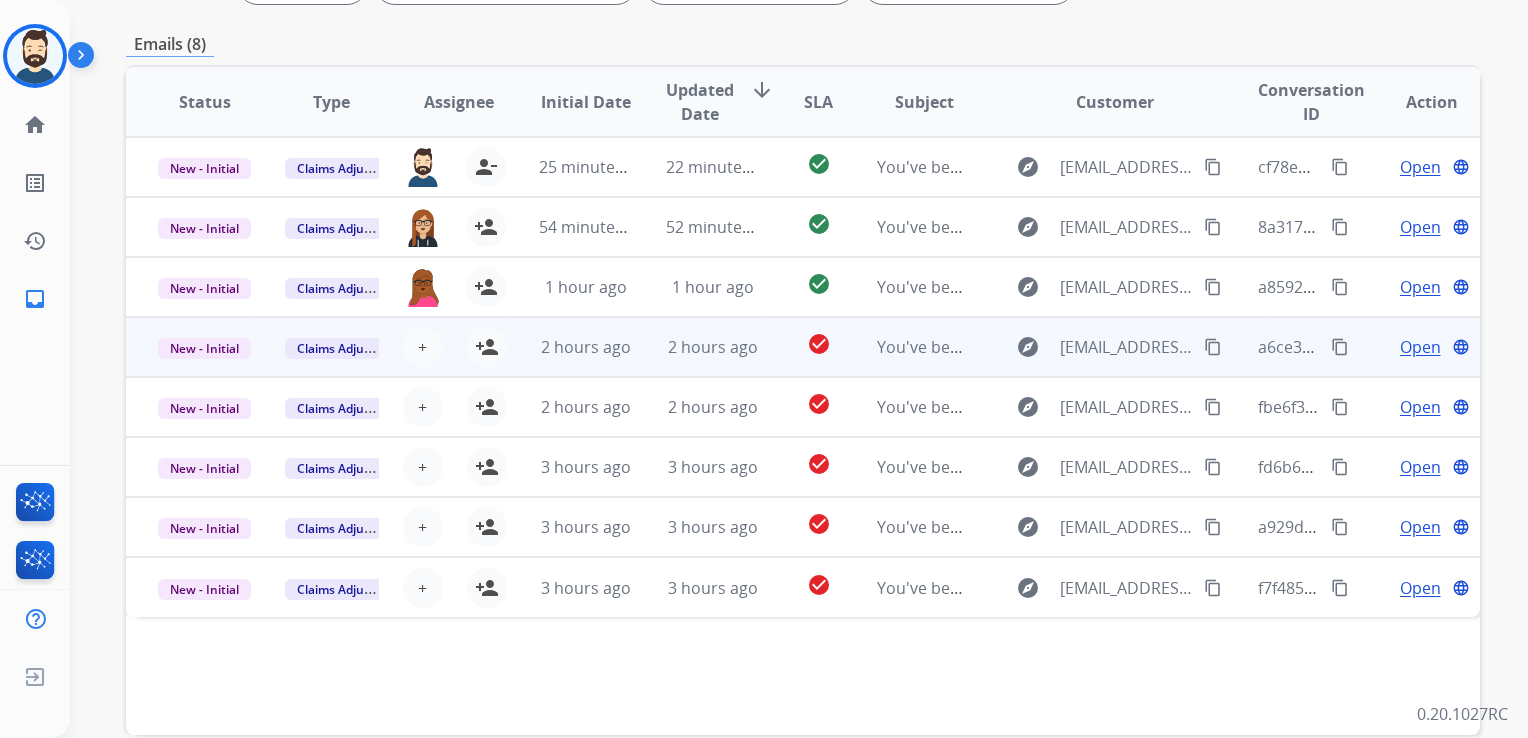 click on "2 hours ago" at bounding box center [697, 347] 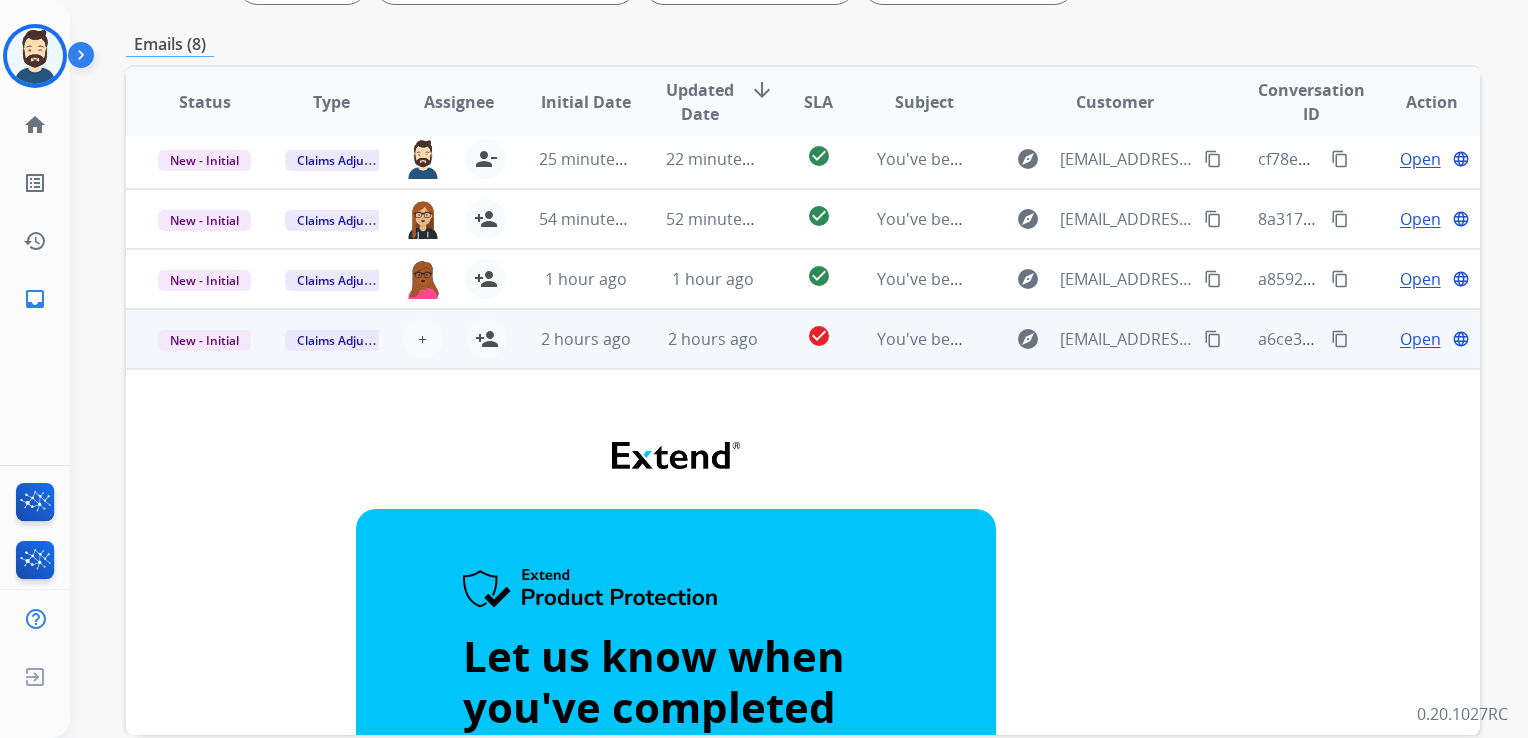 scroll, scrollTop: 0, scrollLeft: 0, axis: both 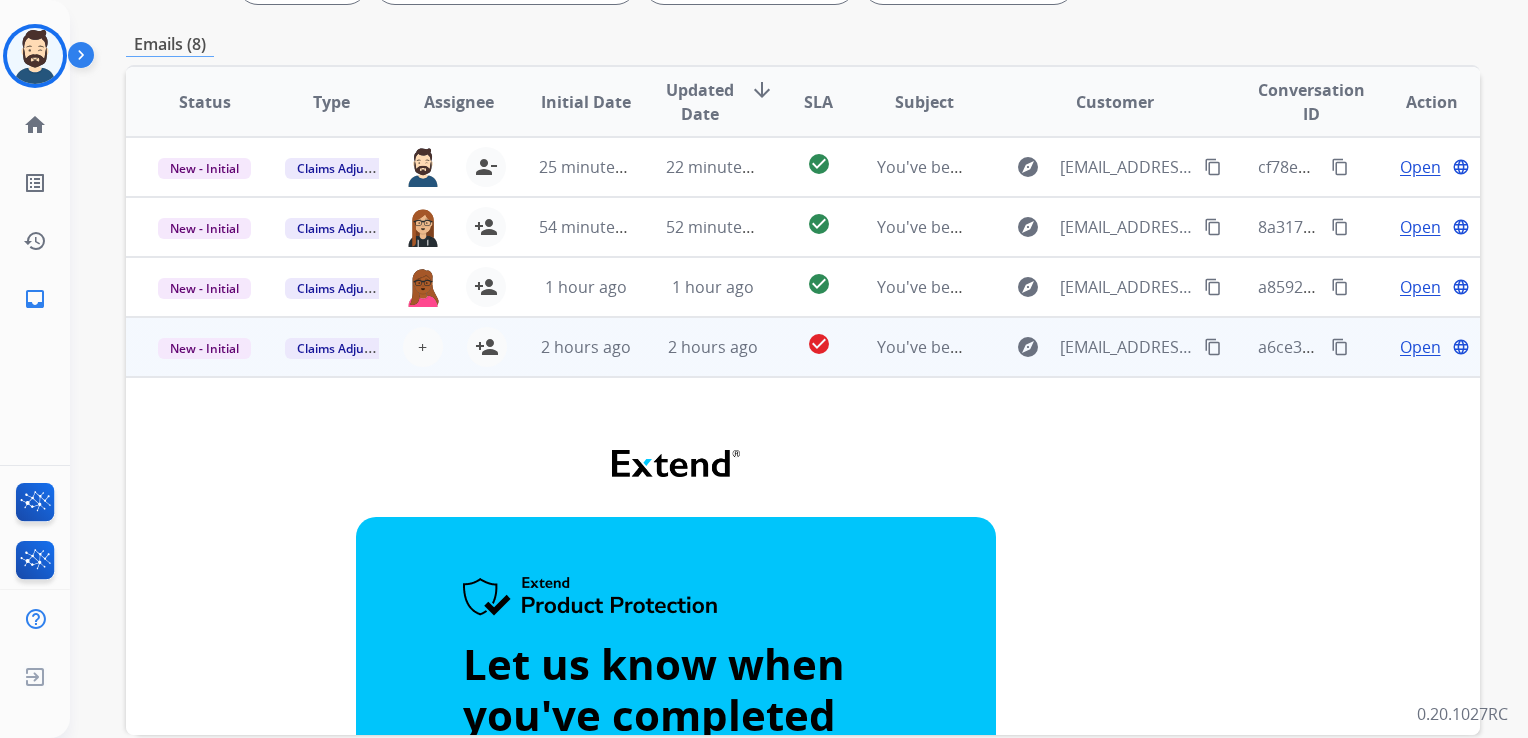 click on "2 hours ago" at bounding box center (697, 347) 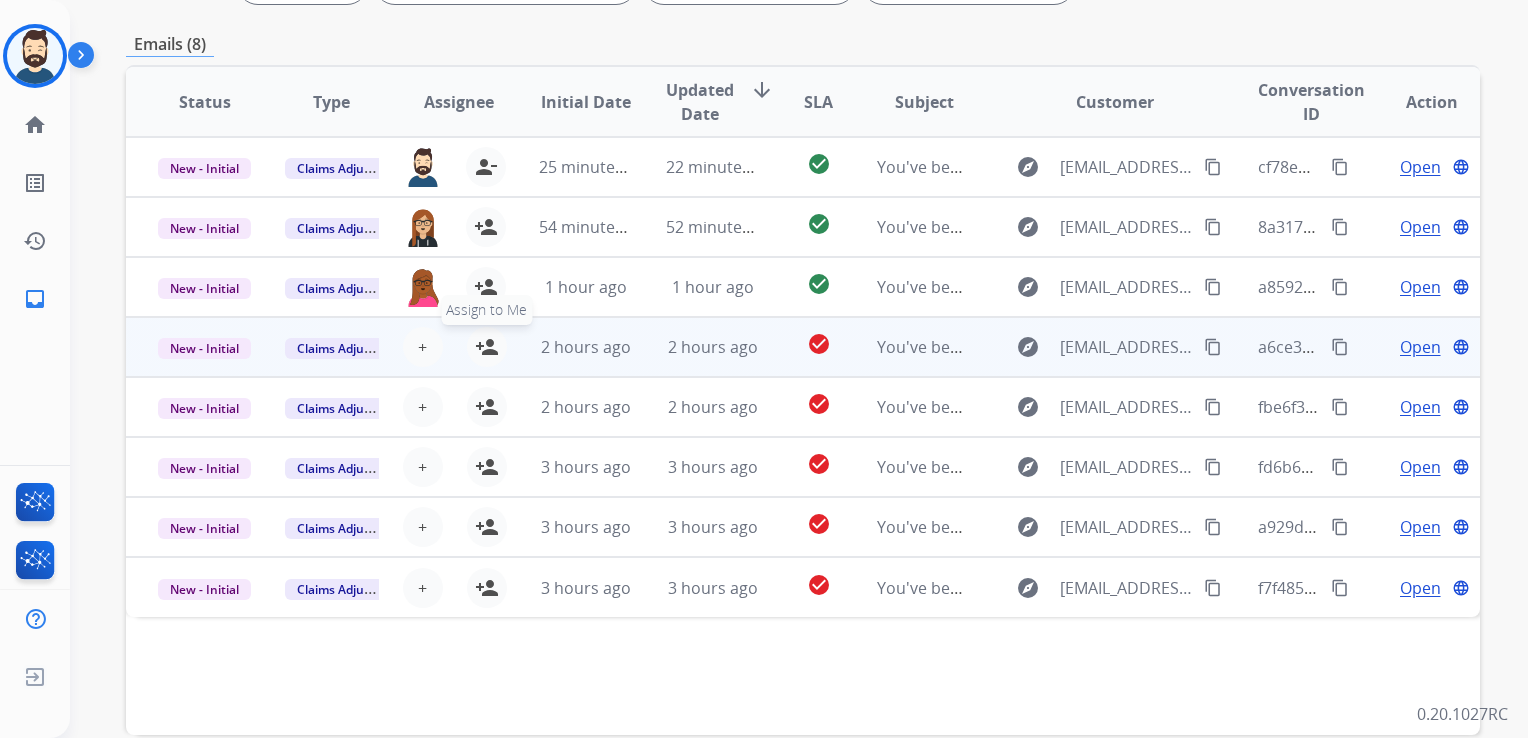 click on "person_add" at bounding box center [487, 347] 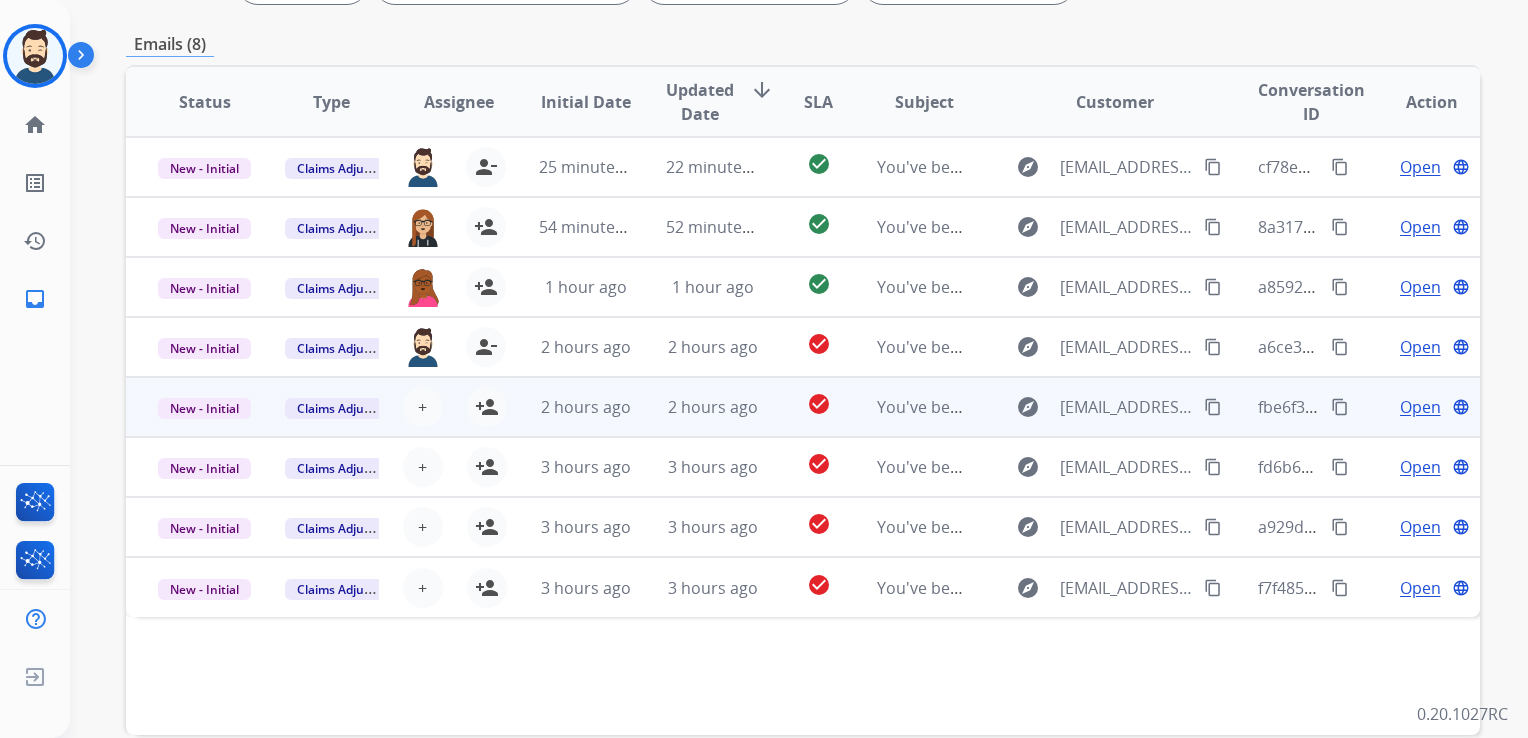 click on "2 hours ago" at bounding box center [713, 407] 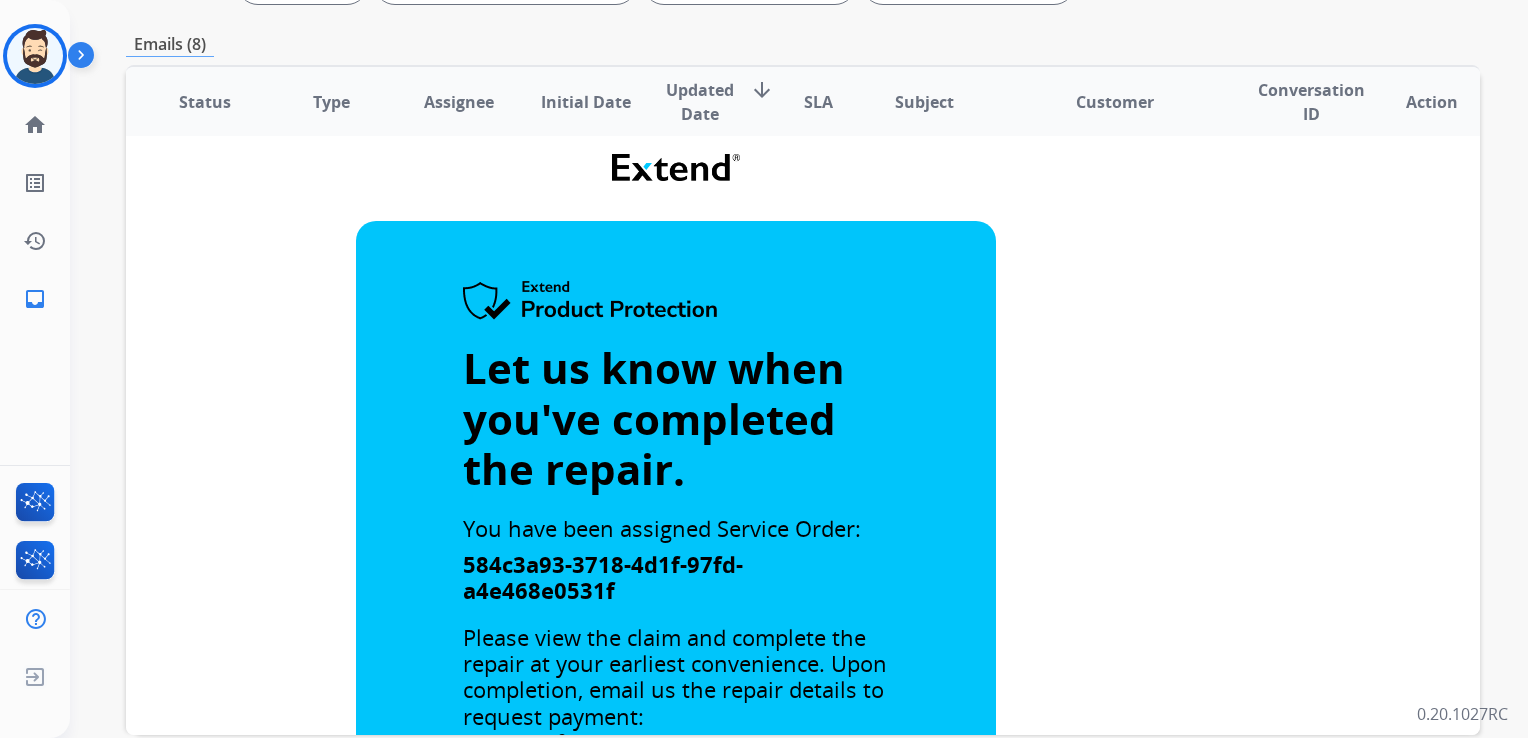 scroll, scrollTop: 0, scrollLeft: 0, axis: both 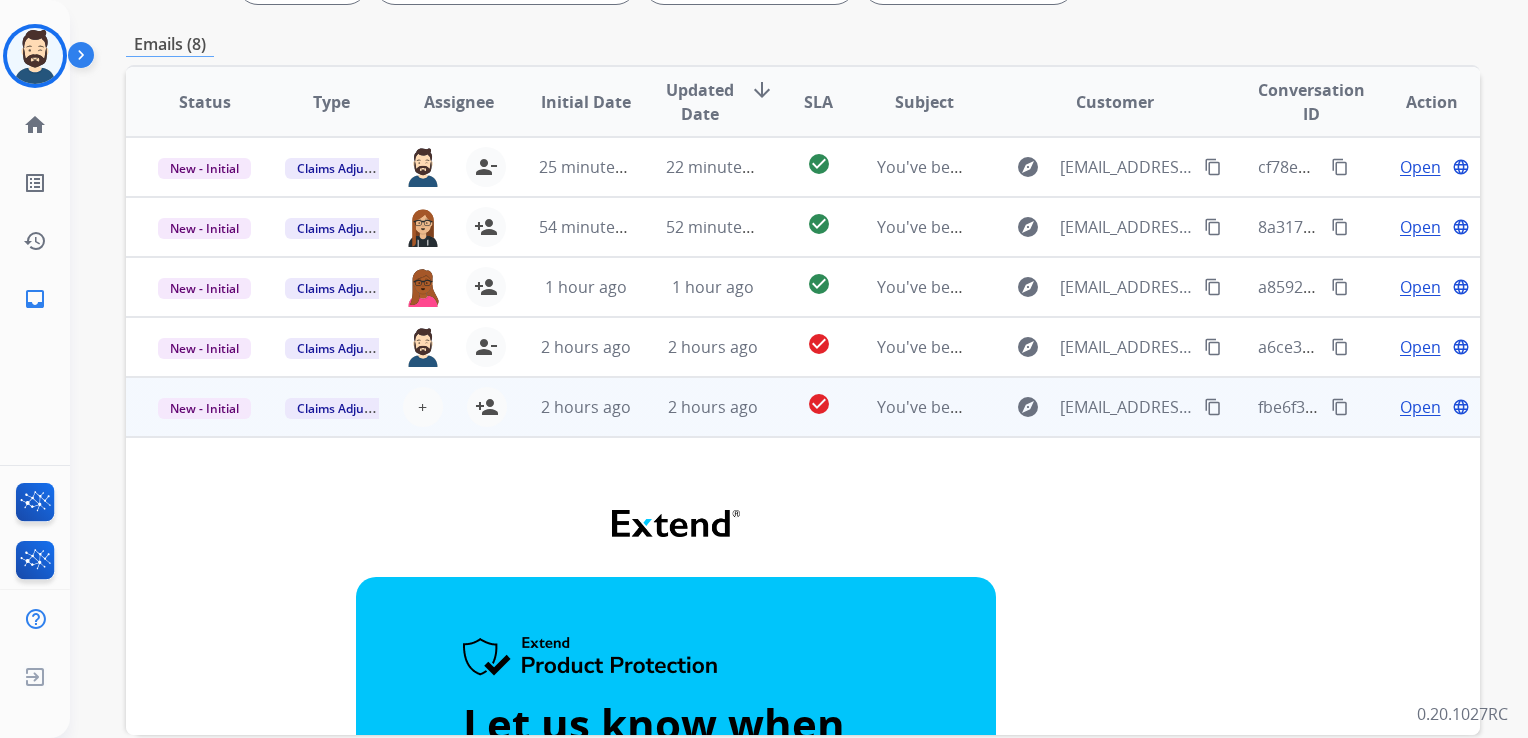 click on "2 hours ago" at bounding box center (697, 407) 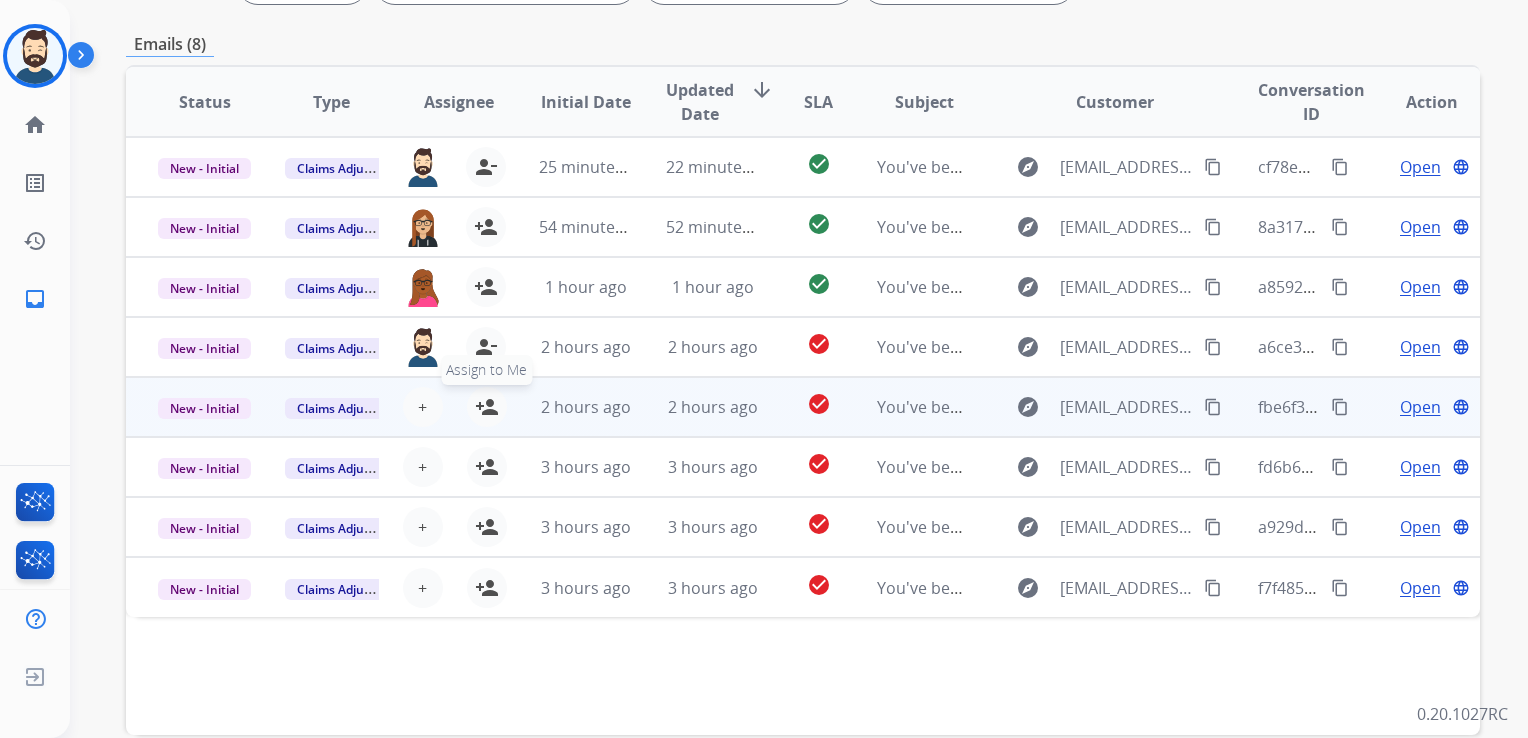 click on "person_add" at bounding box center (487, 407) 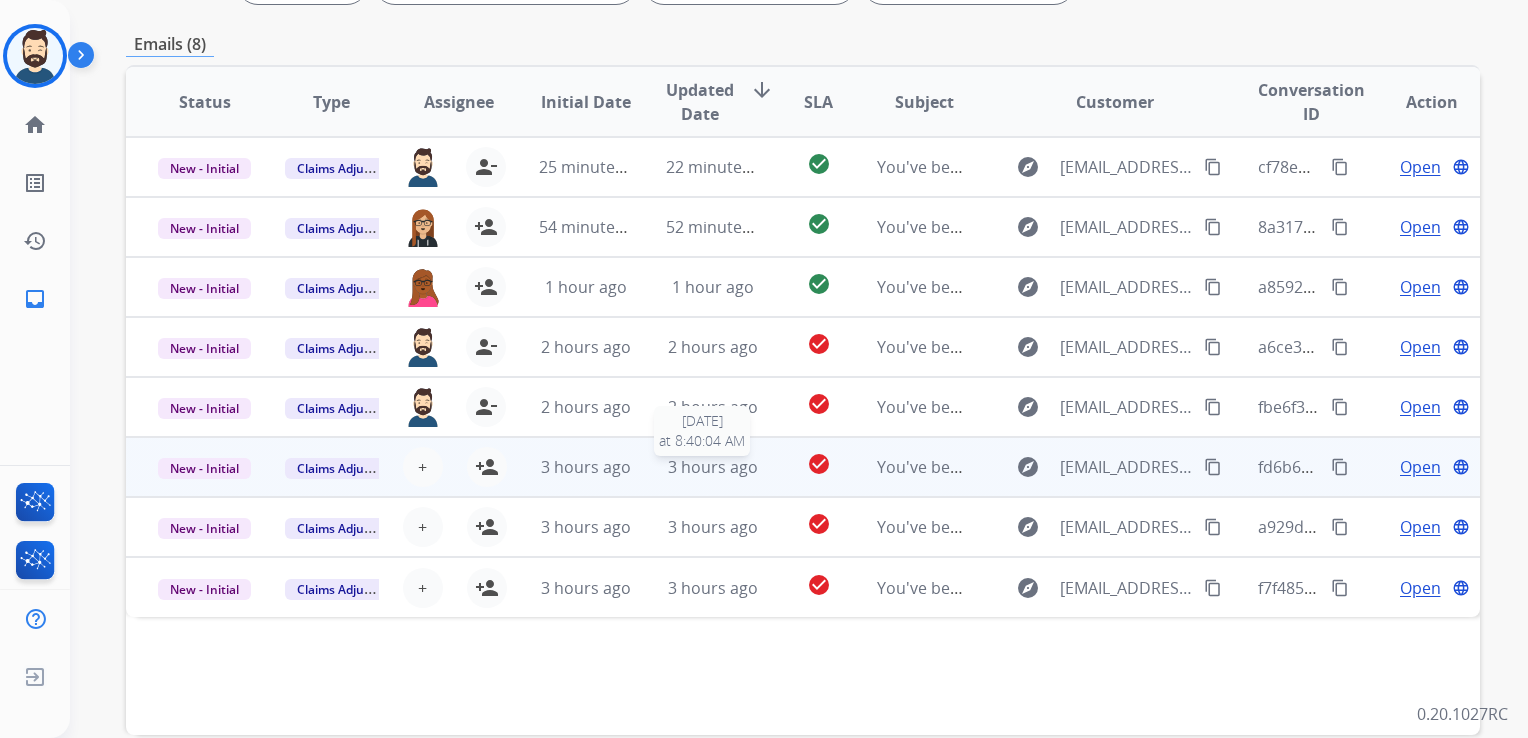 click on "3 hours ago" at bounding box center (713, 467) 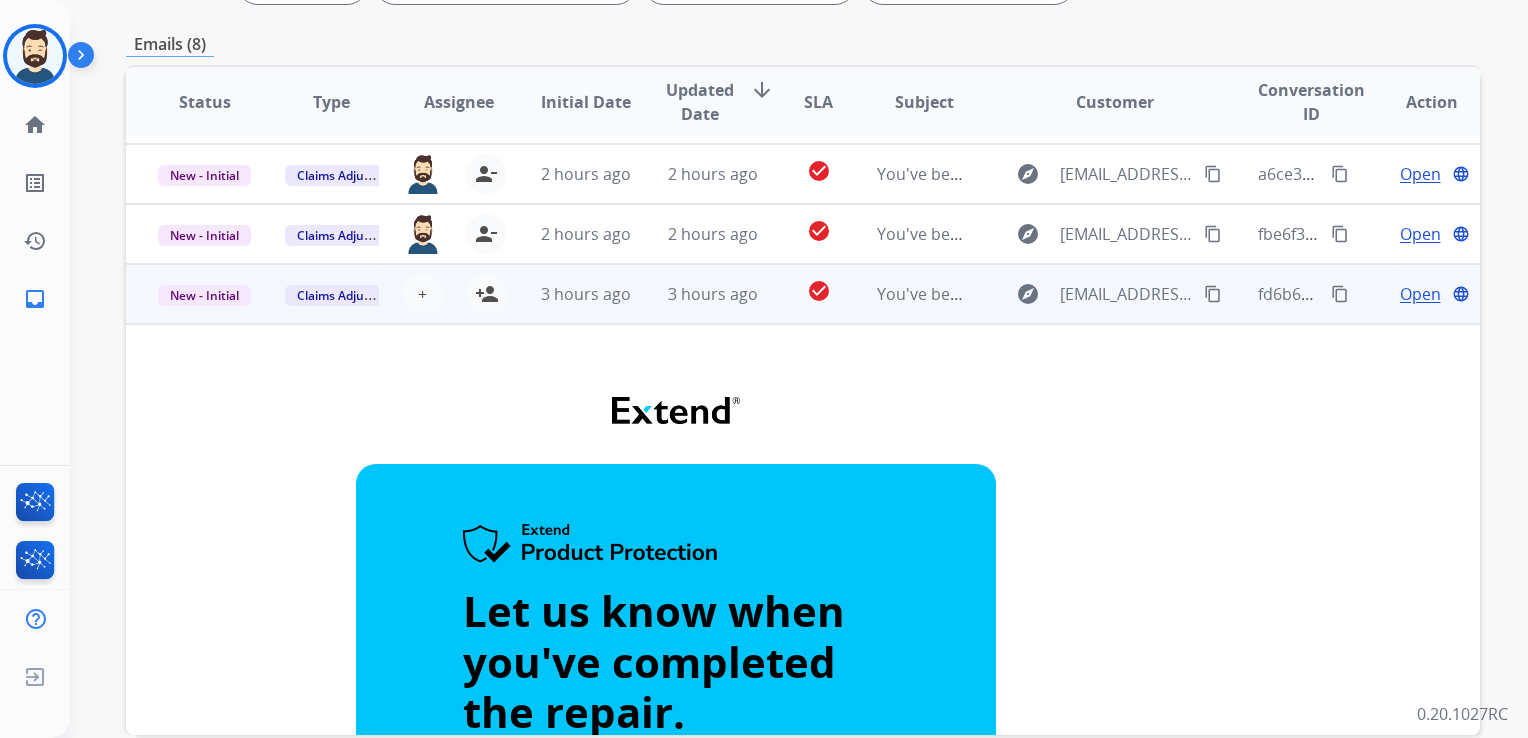 scroll, scrollTop: 32, scrollLeft: 0, axis: vertical 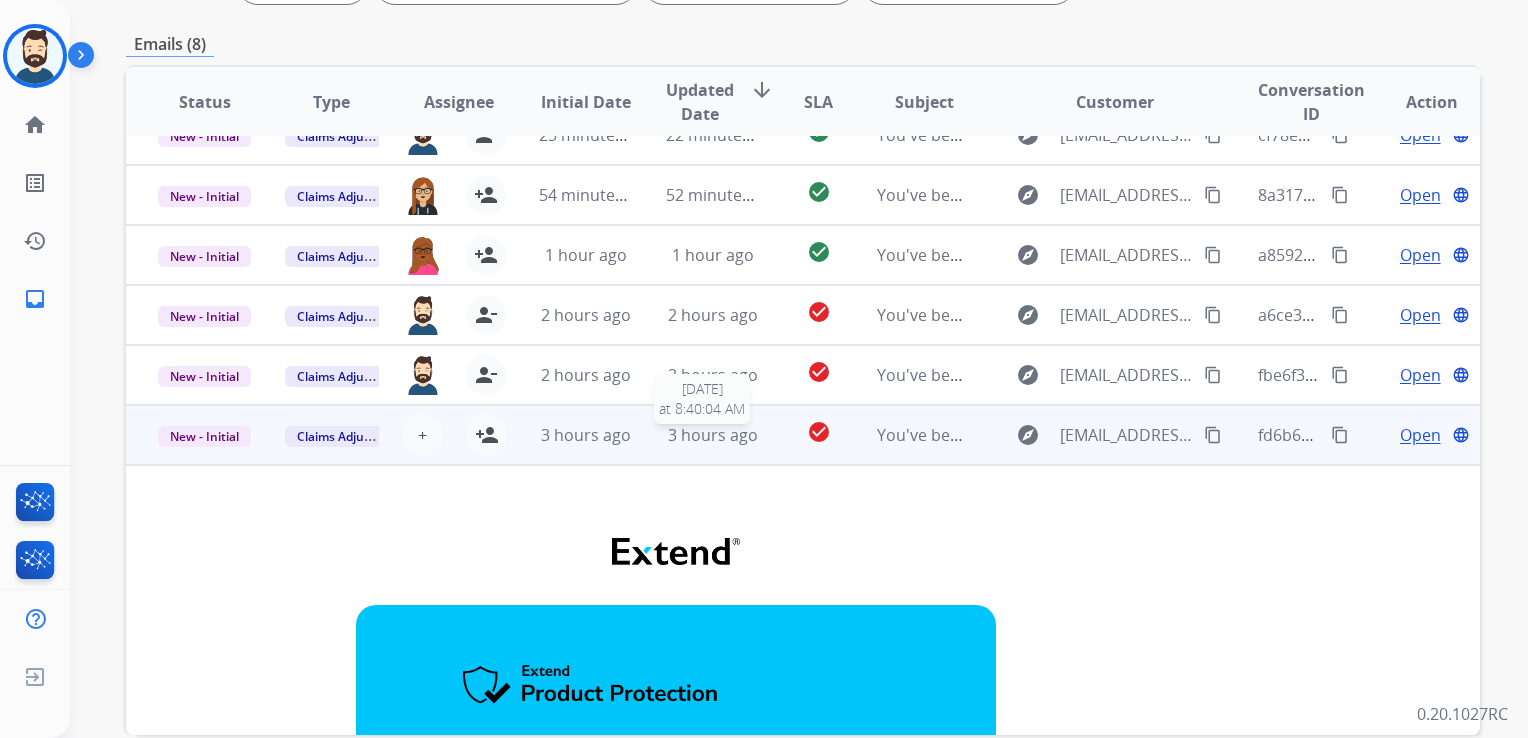 drag, startPoint x: 703, startPoint y: 442, endPoint x: 658, endPoint y: 445, distance: 45.099888 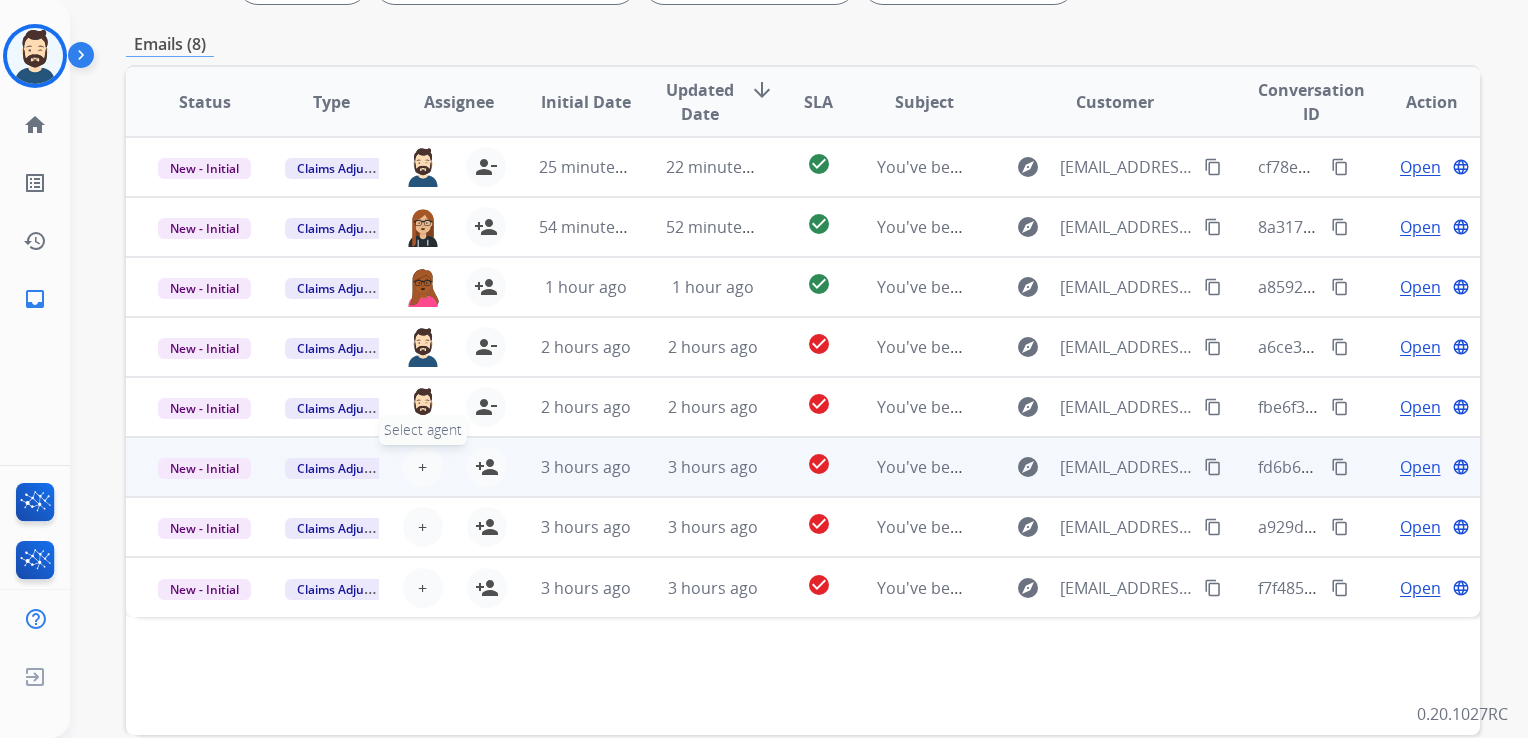 click on "+" at bounding box center [422, 467] 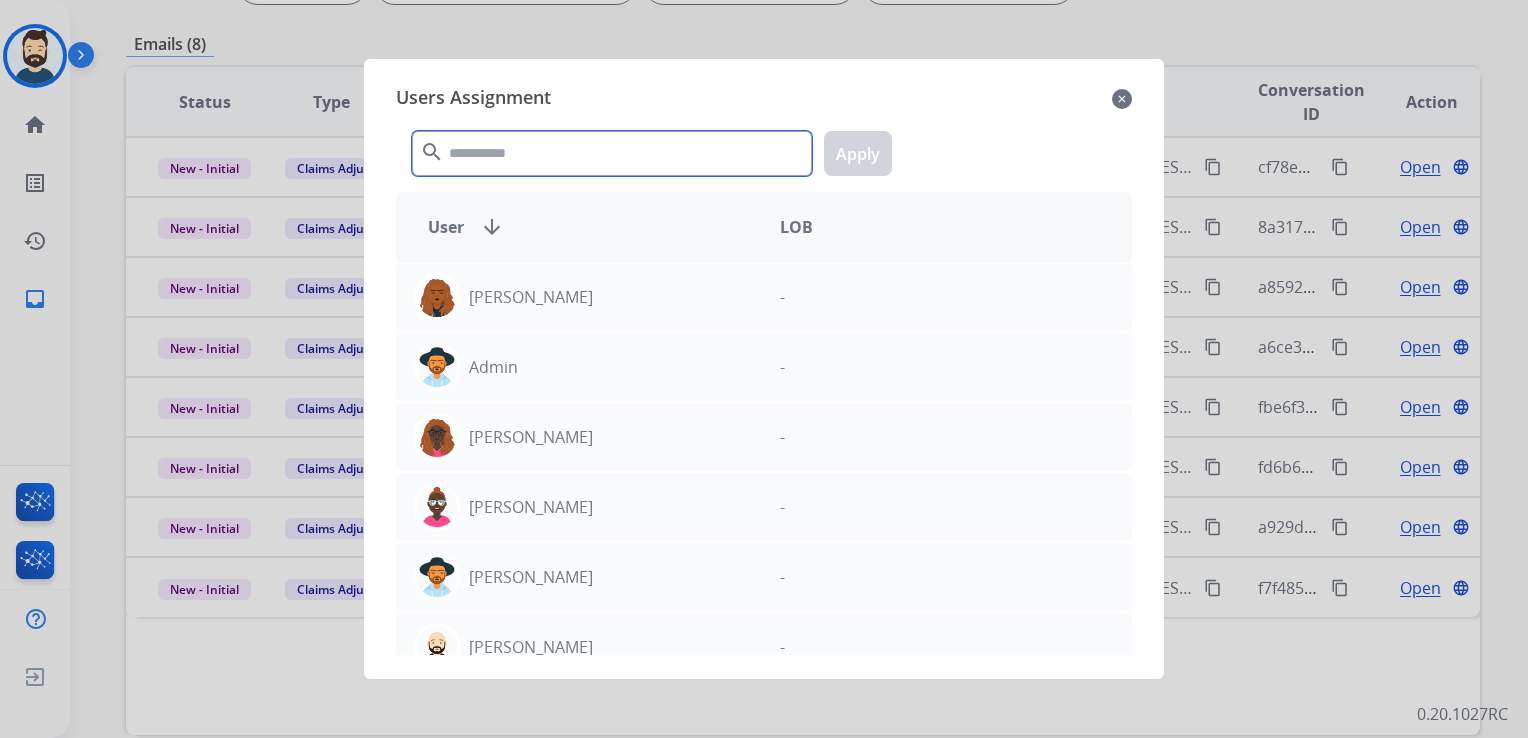 click 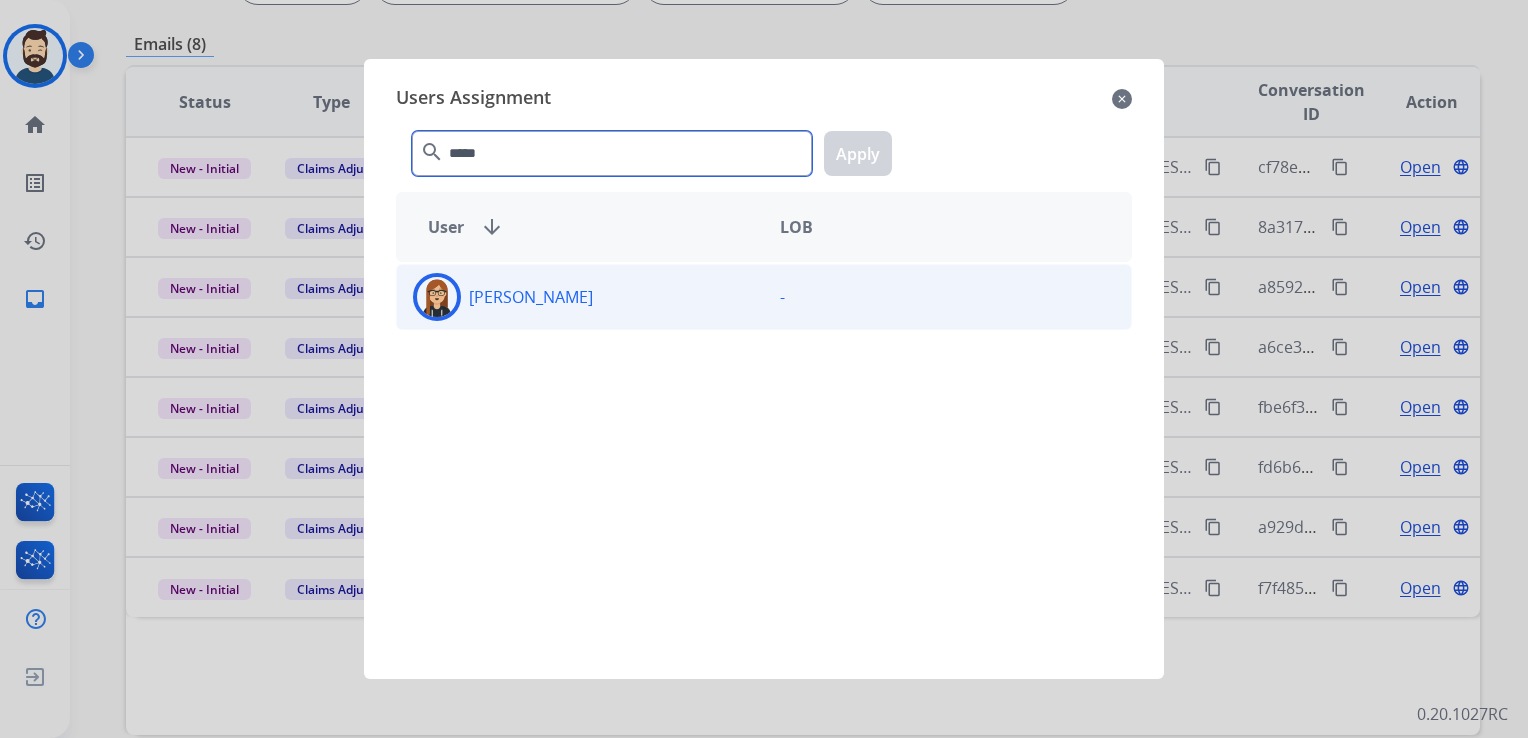 type on "*****" 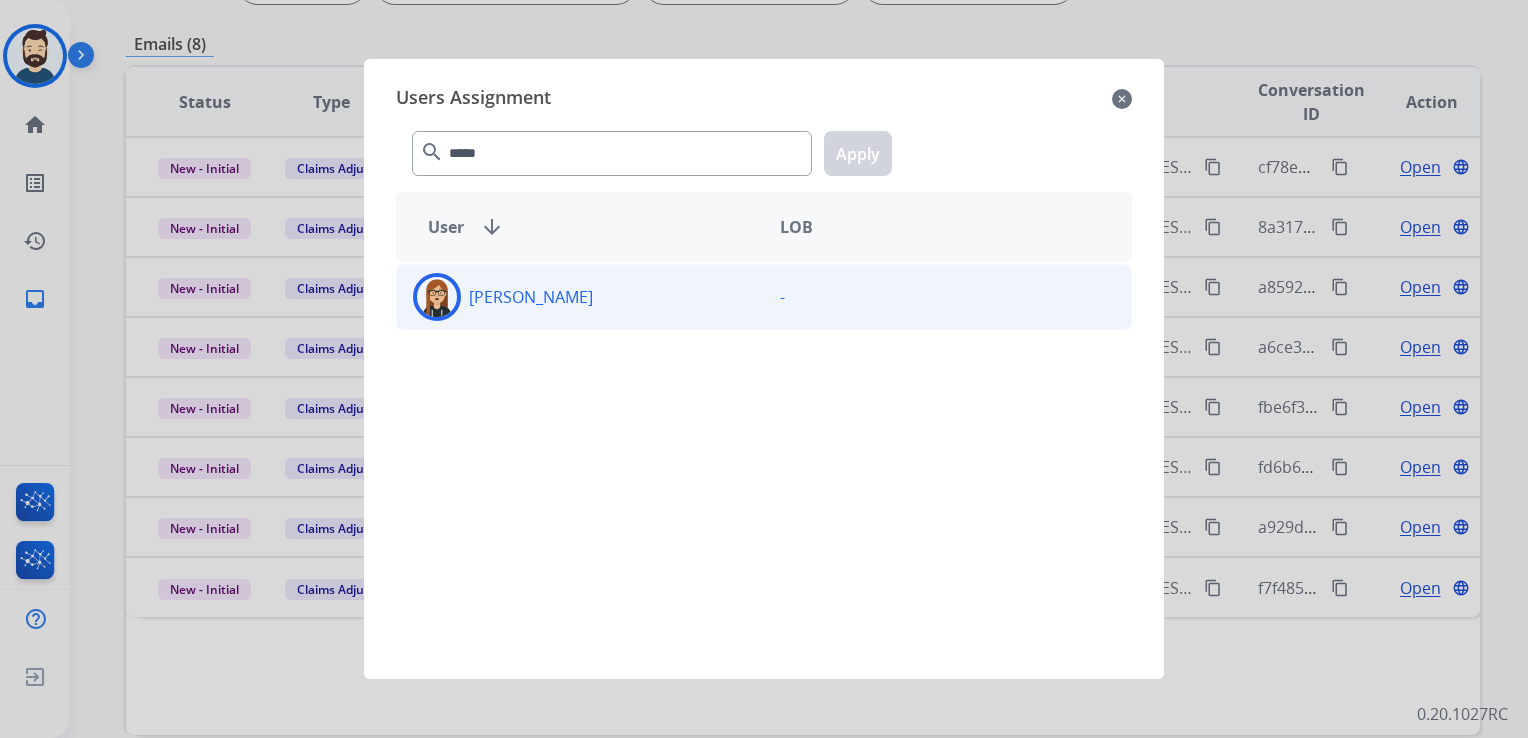 click 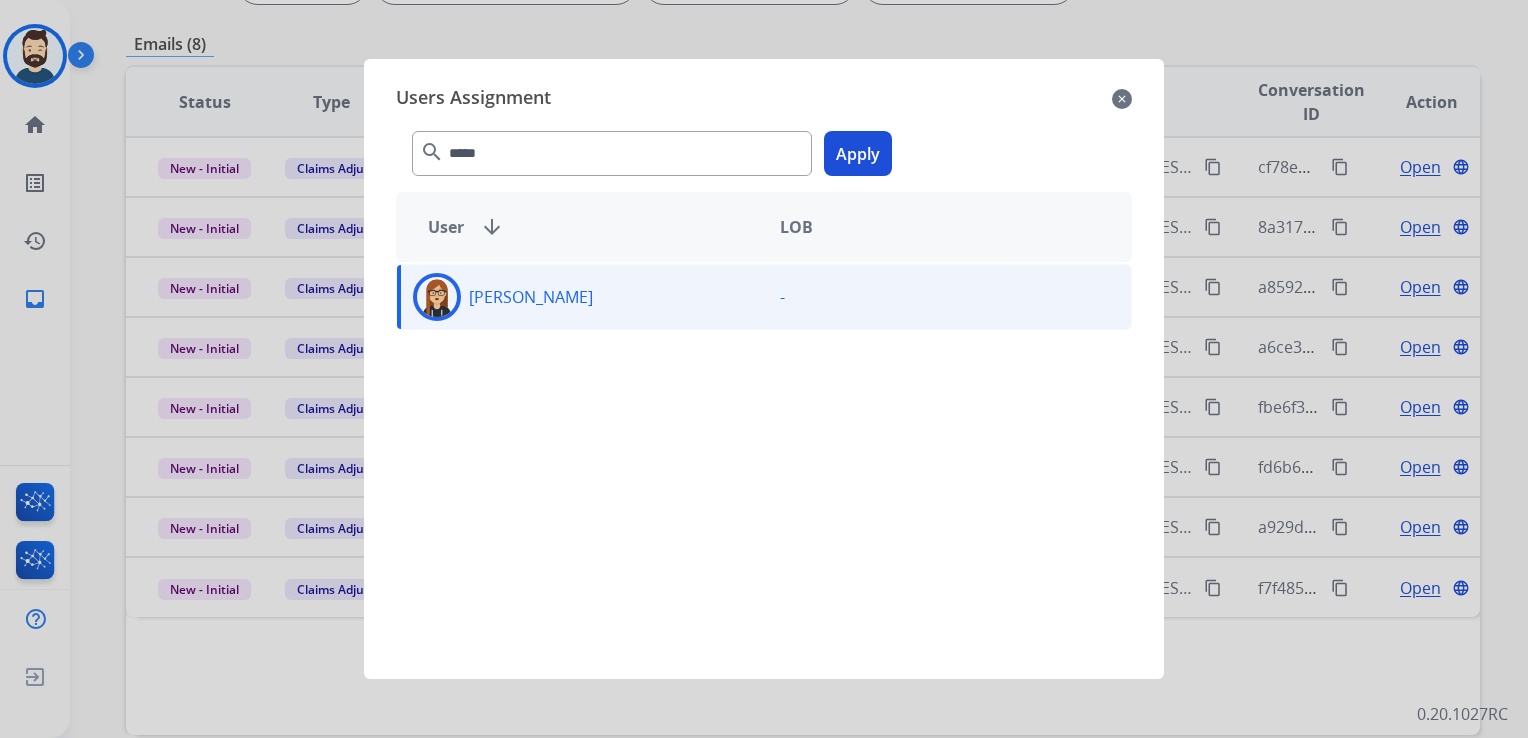 drag, startPoint x: 857, startPoint y: 151, endPoint x: 890, endPoint y: 148, distance: 33.13608 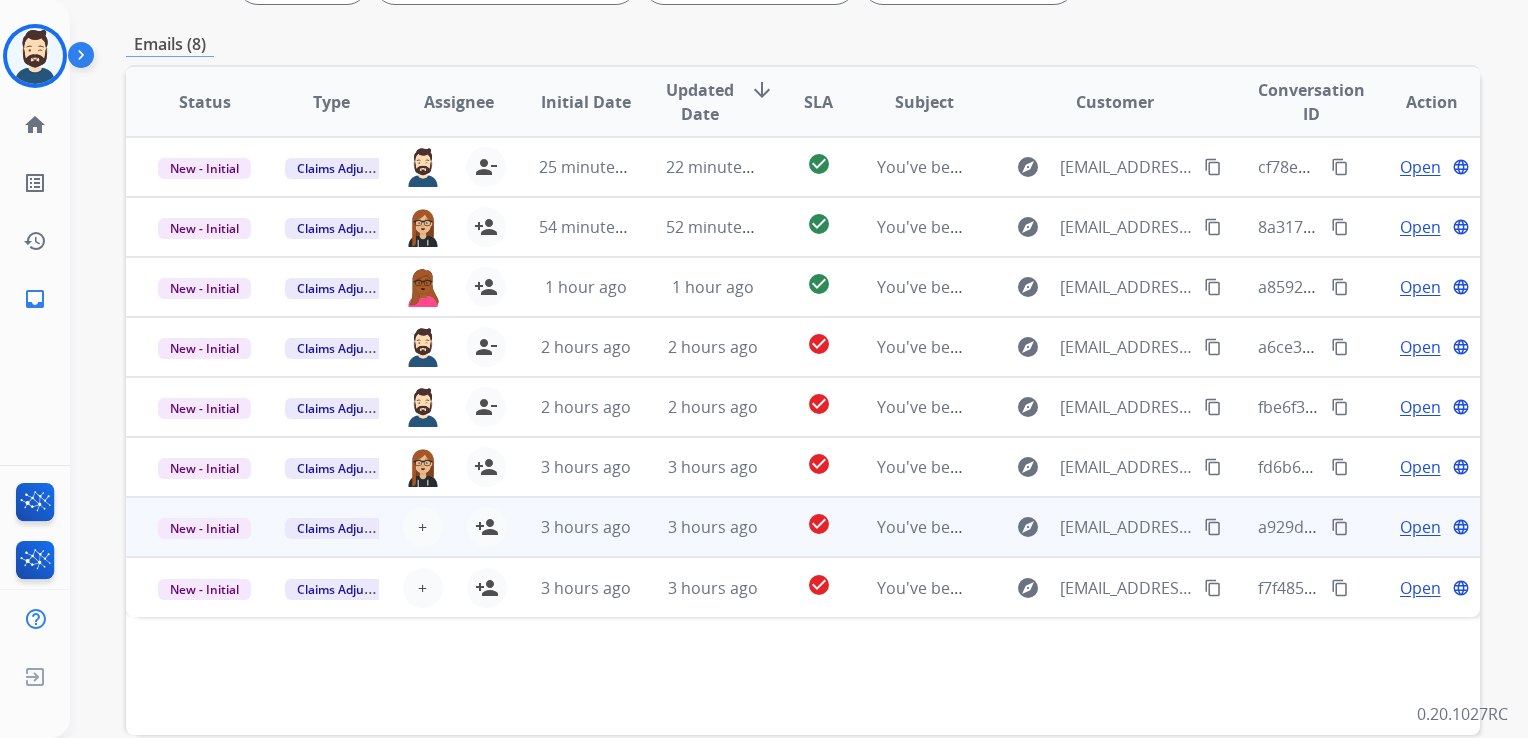 click on "3 hours ago" at bounding box center (697, 527) 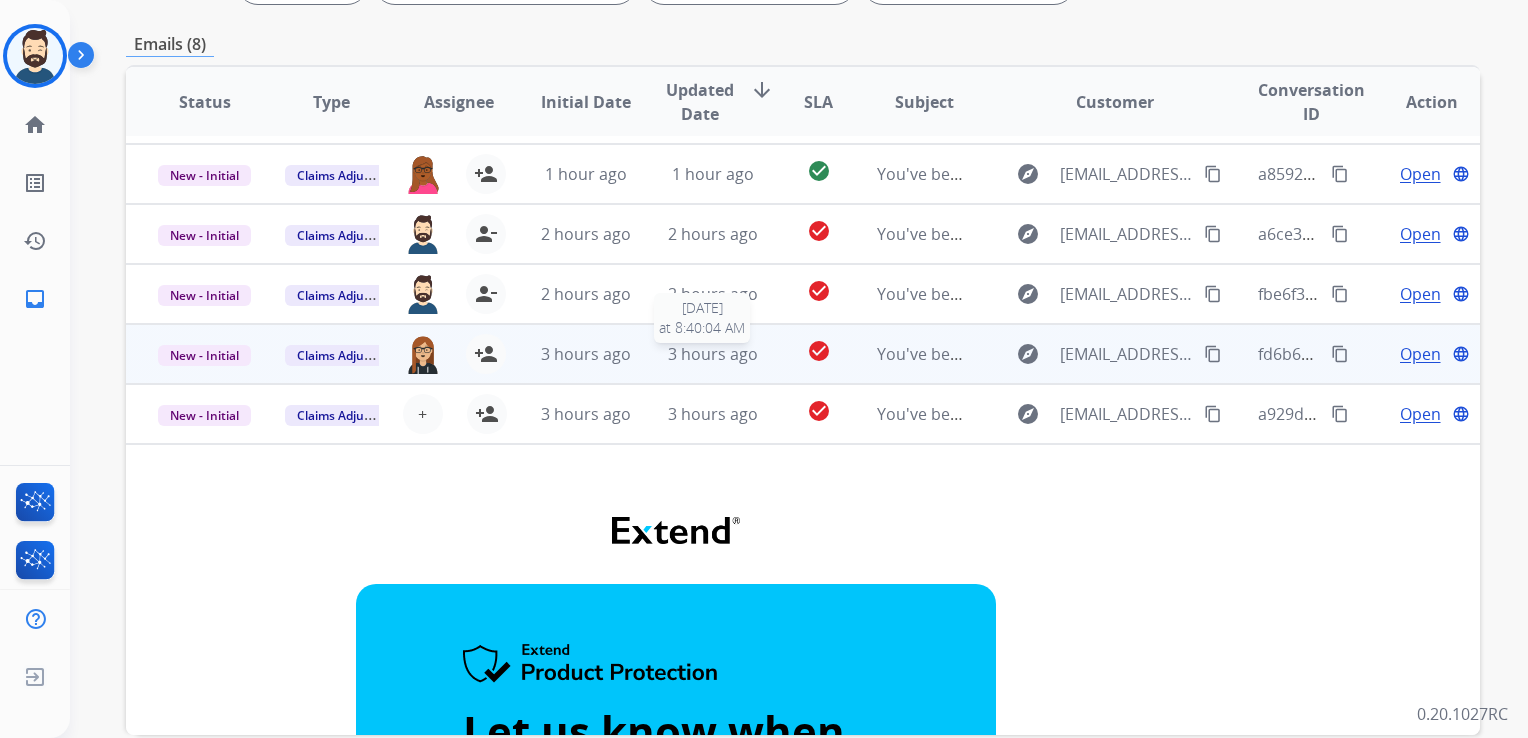 scroll, scrollTop: 0, scrollLeft: 0, axis: both 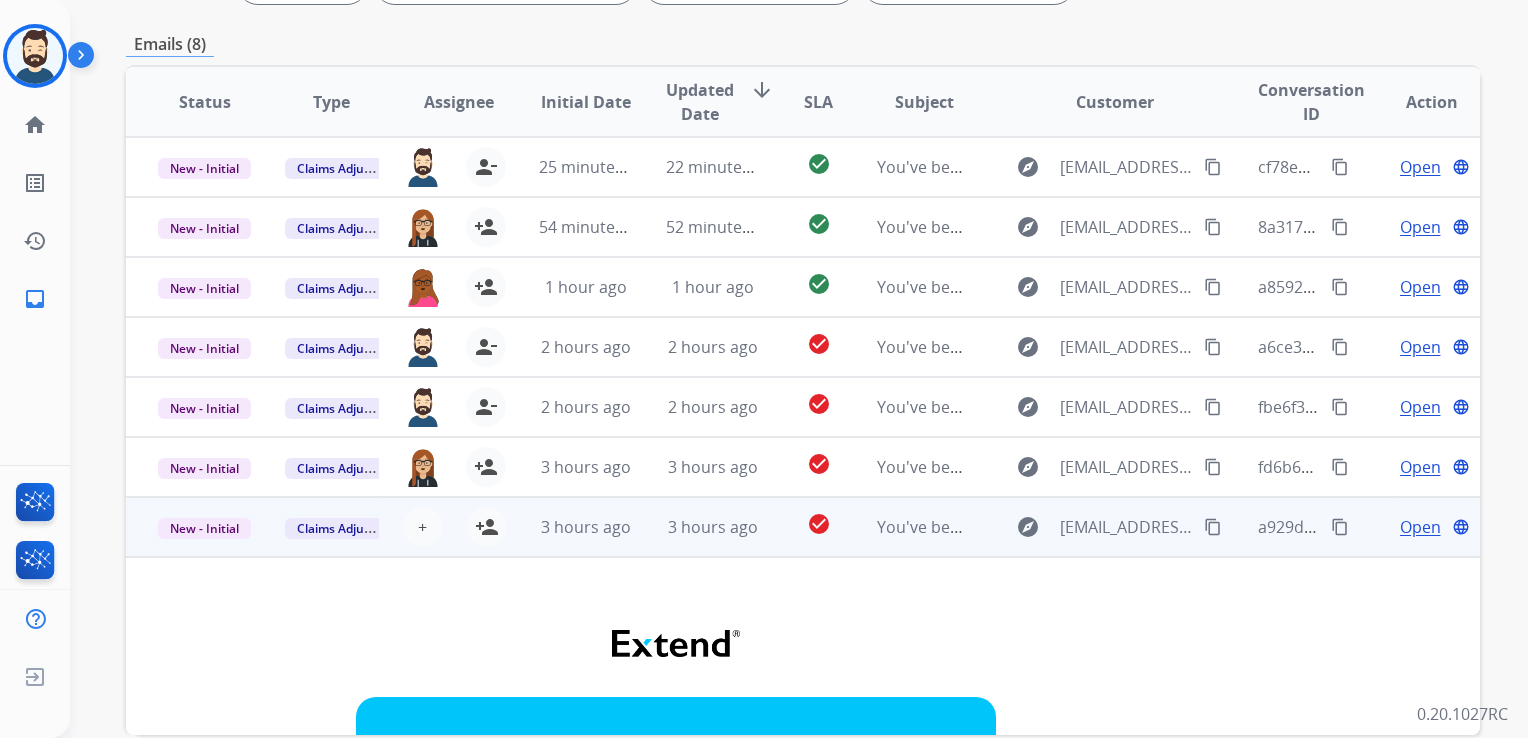 click on "3 hours ago" at bounding box center (697, 527) 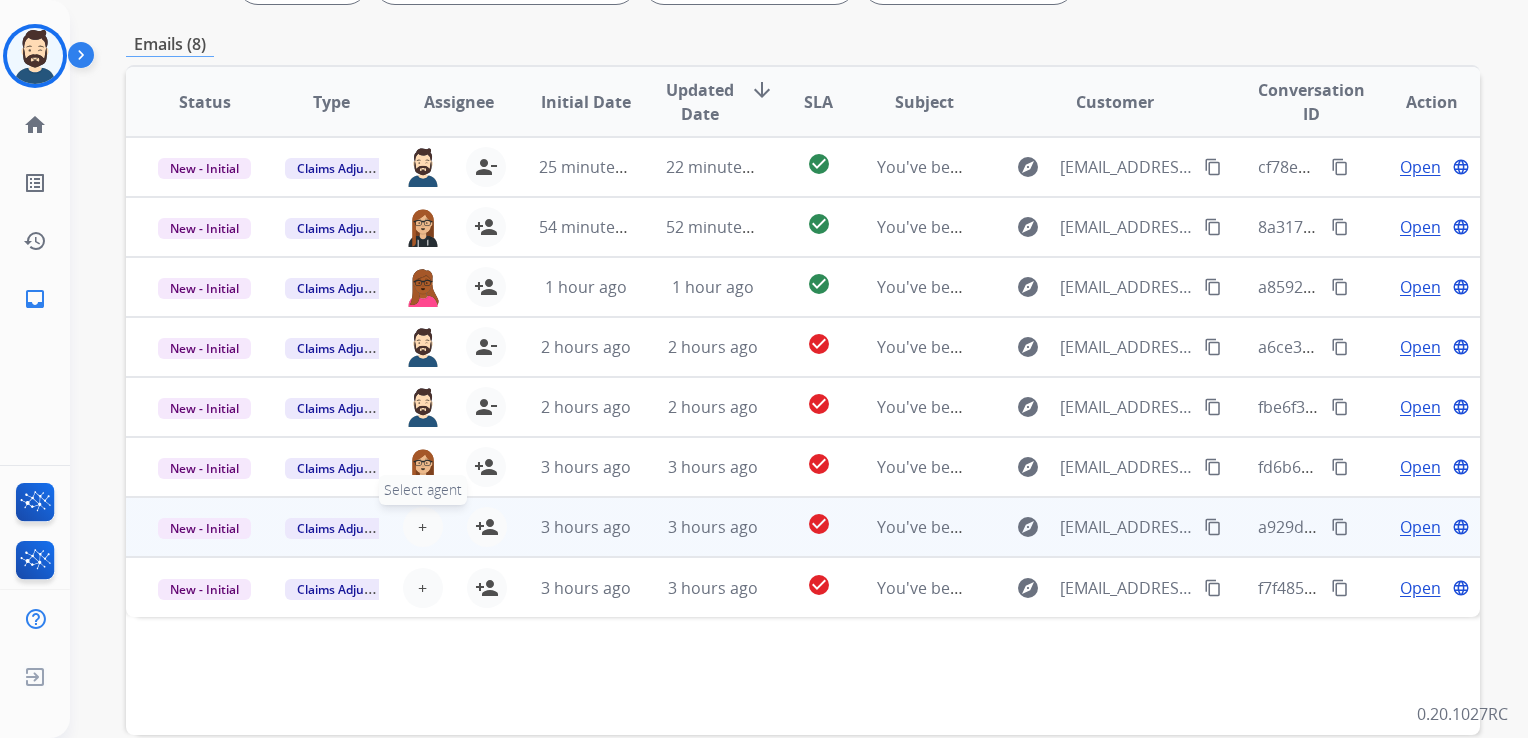 click on "+ Select agent" at bounding box center (423, 527) 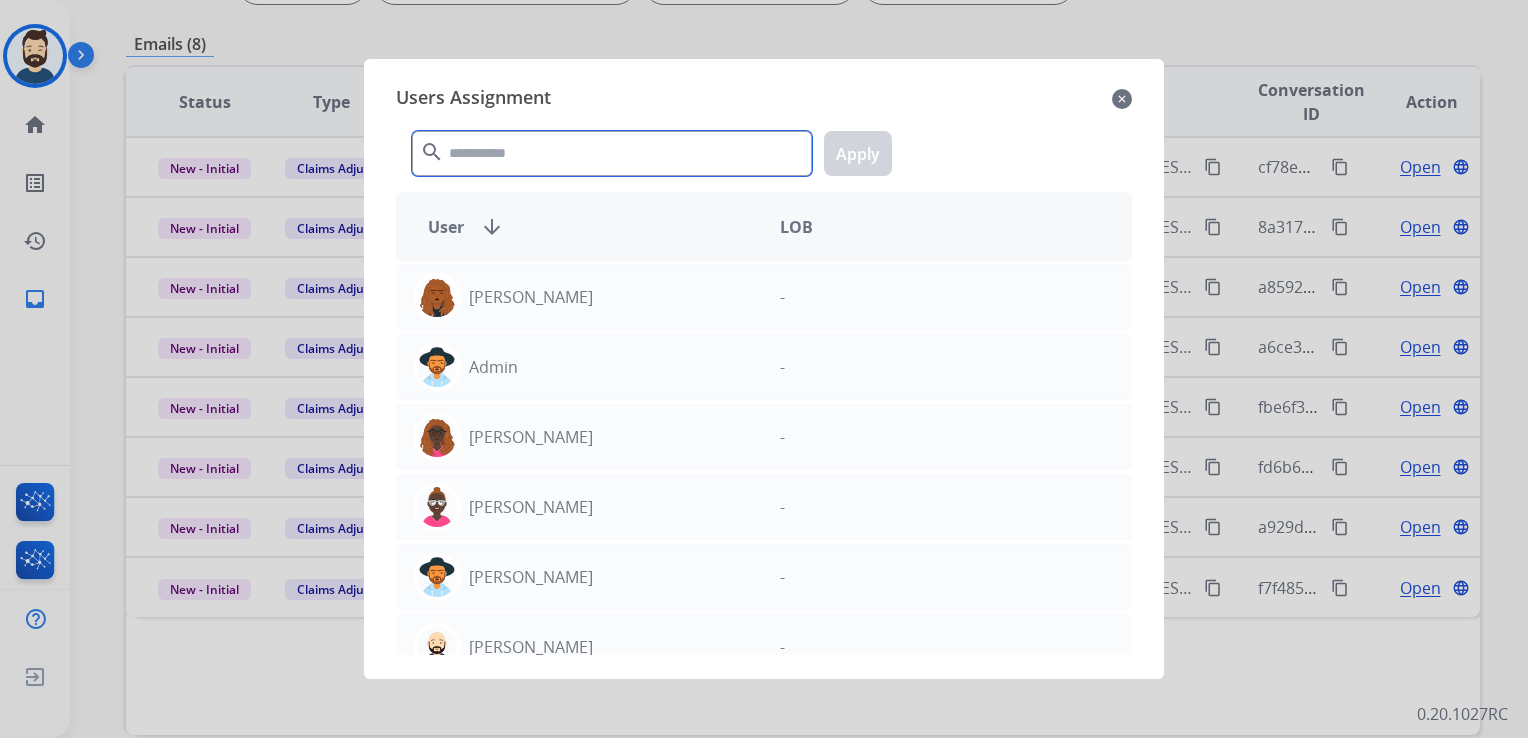 click 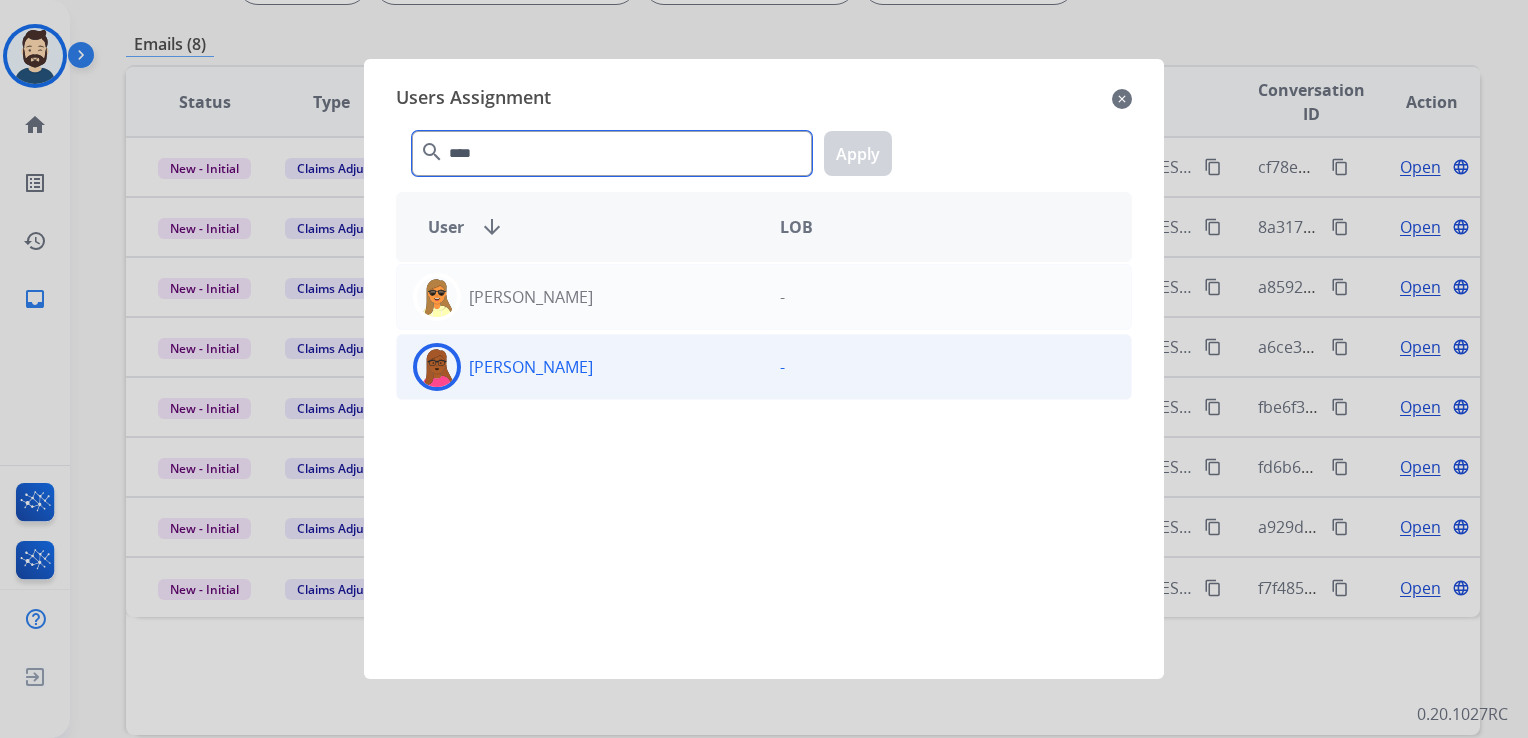 type on "****" 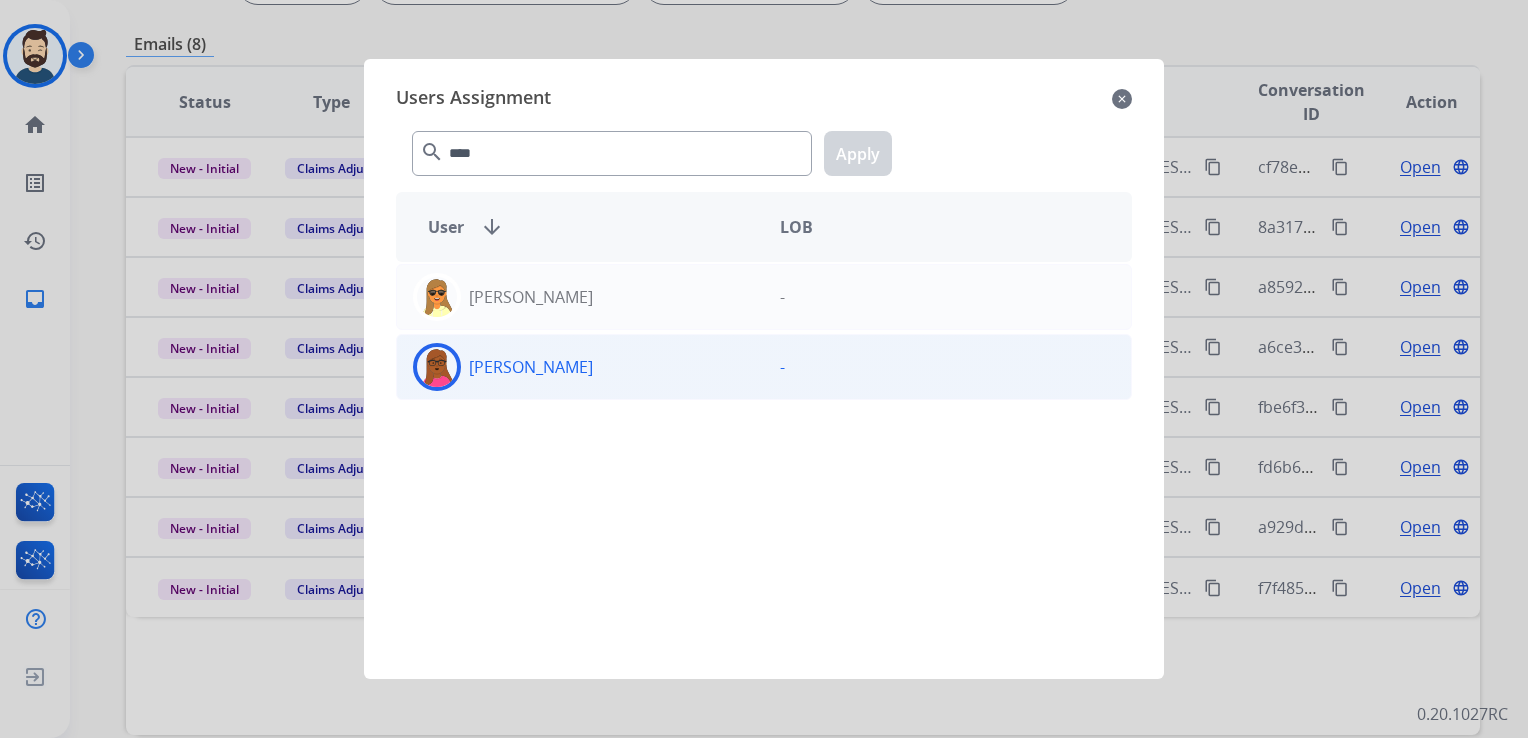 click 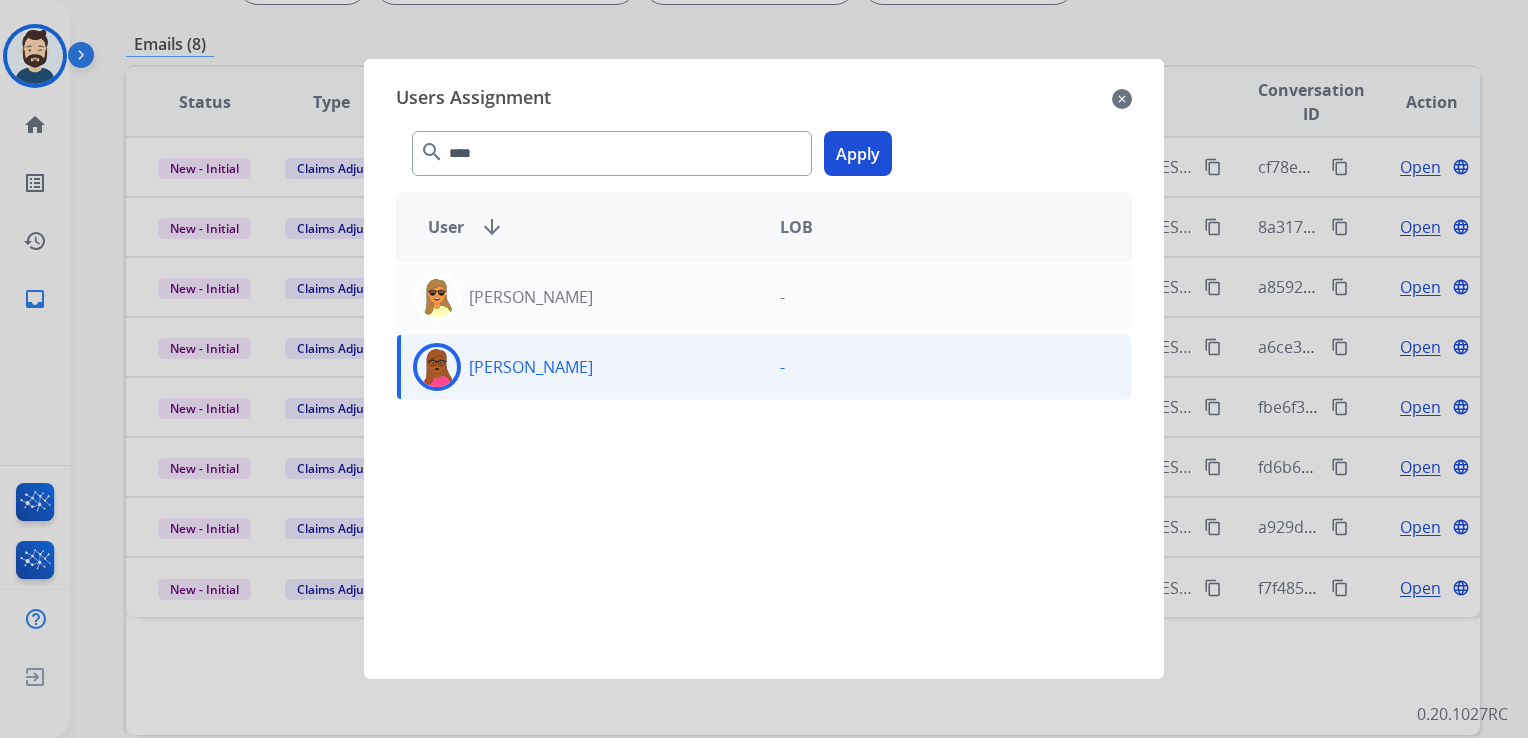 click on "Apply" 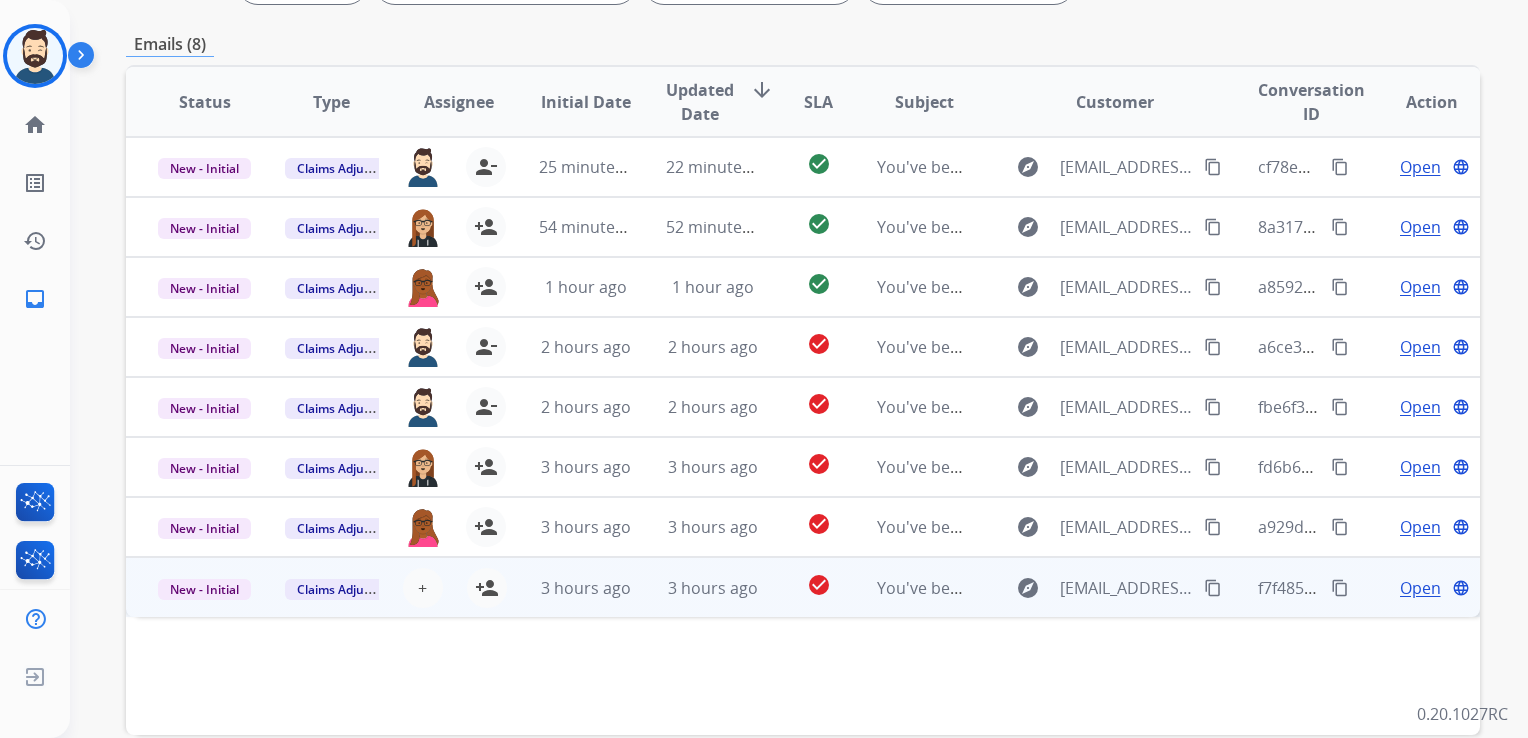 click on "3 hours ago" at bounding box center (697, 587) 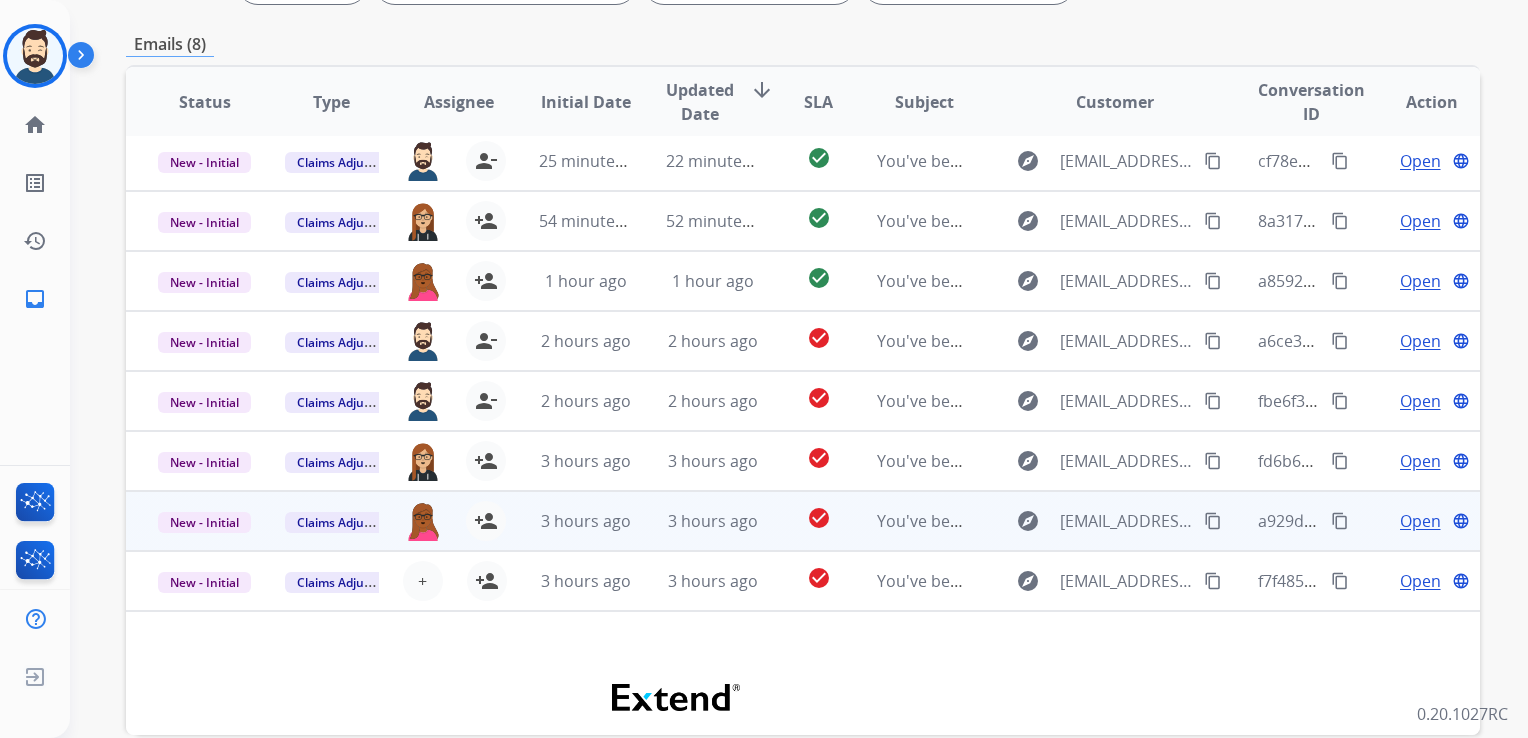 scroll, scrollTop: 0, scrollLeft: 0, axis: both 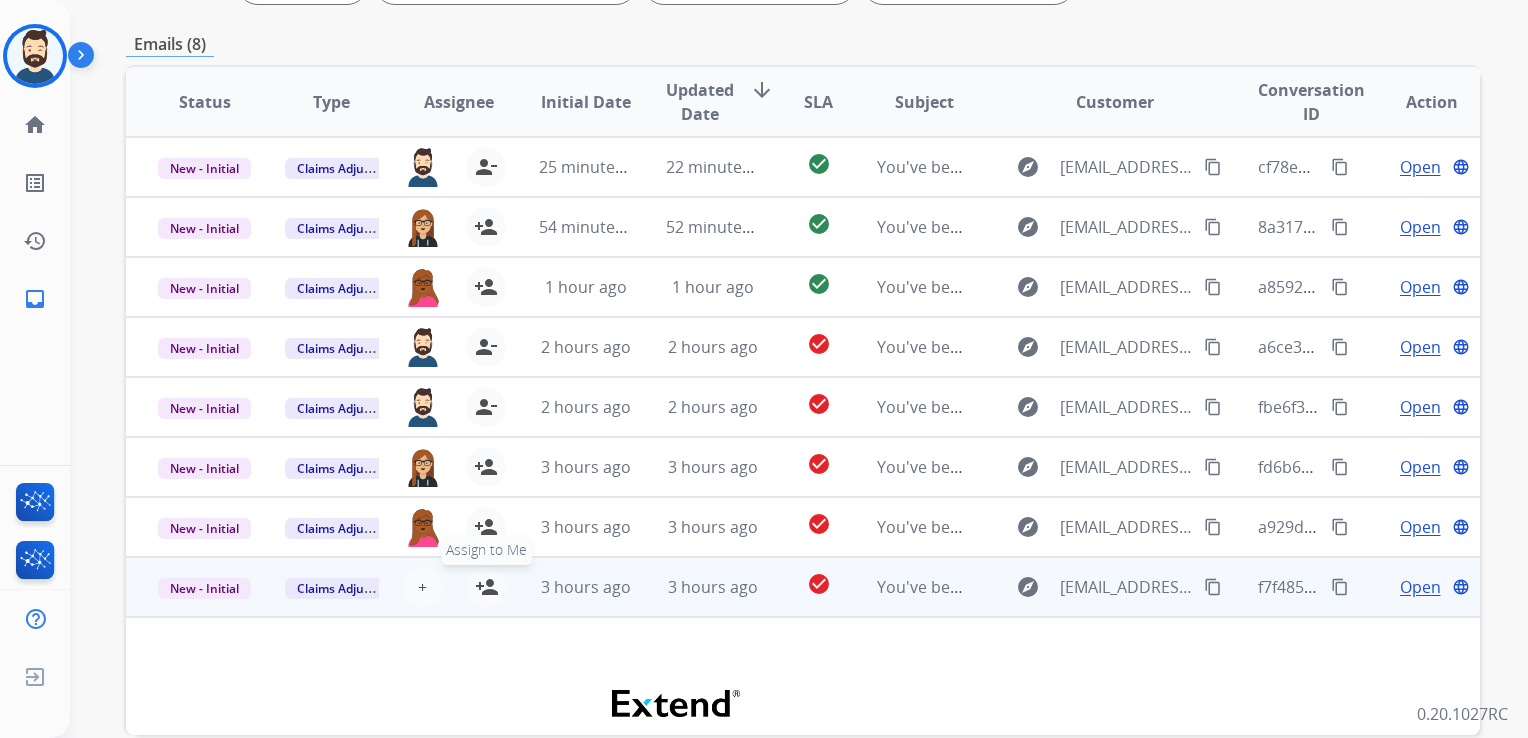 click on "person_add Assign to Me" at bounding box center (487, 587) 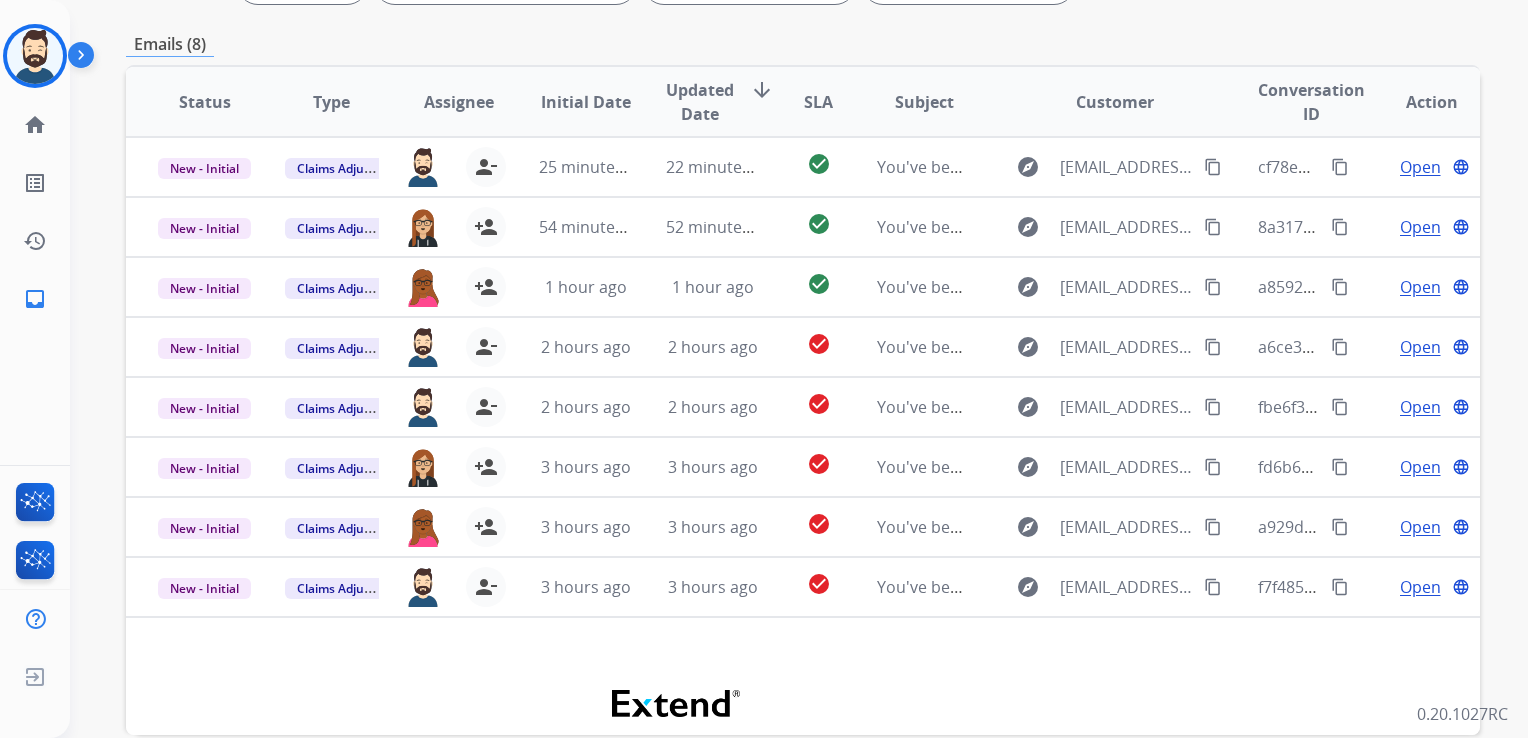 scroll, scrollTop: 47, scrollLeft: 0, axis: vertical 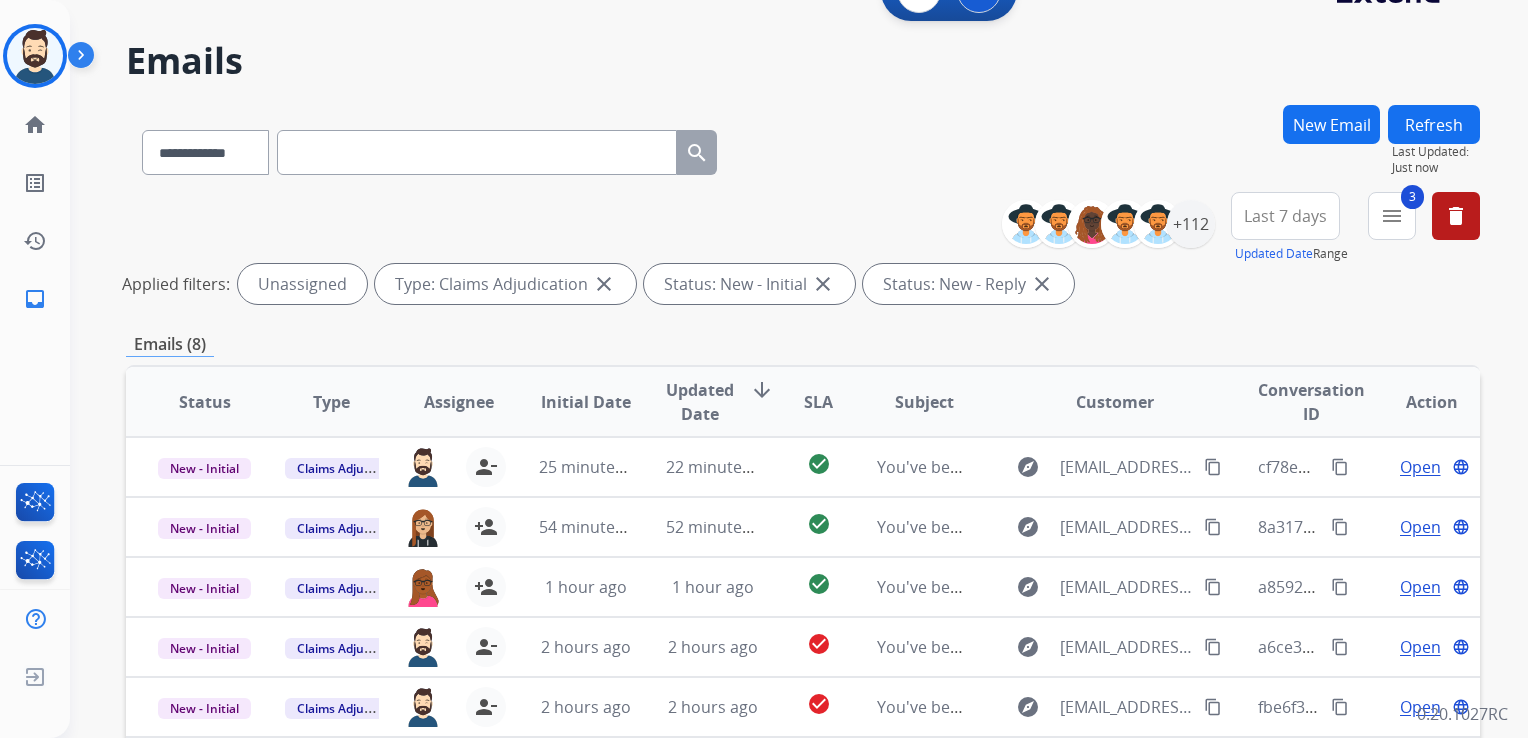 click on "Refresh" at bounding box center (1434, 124) 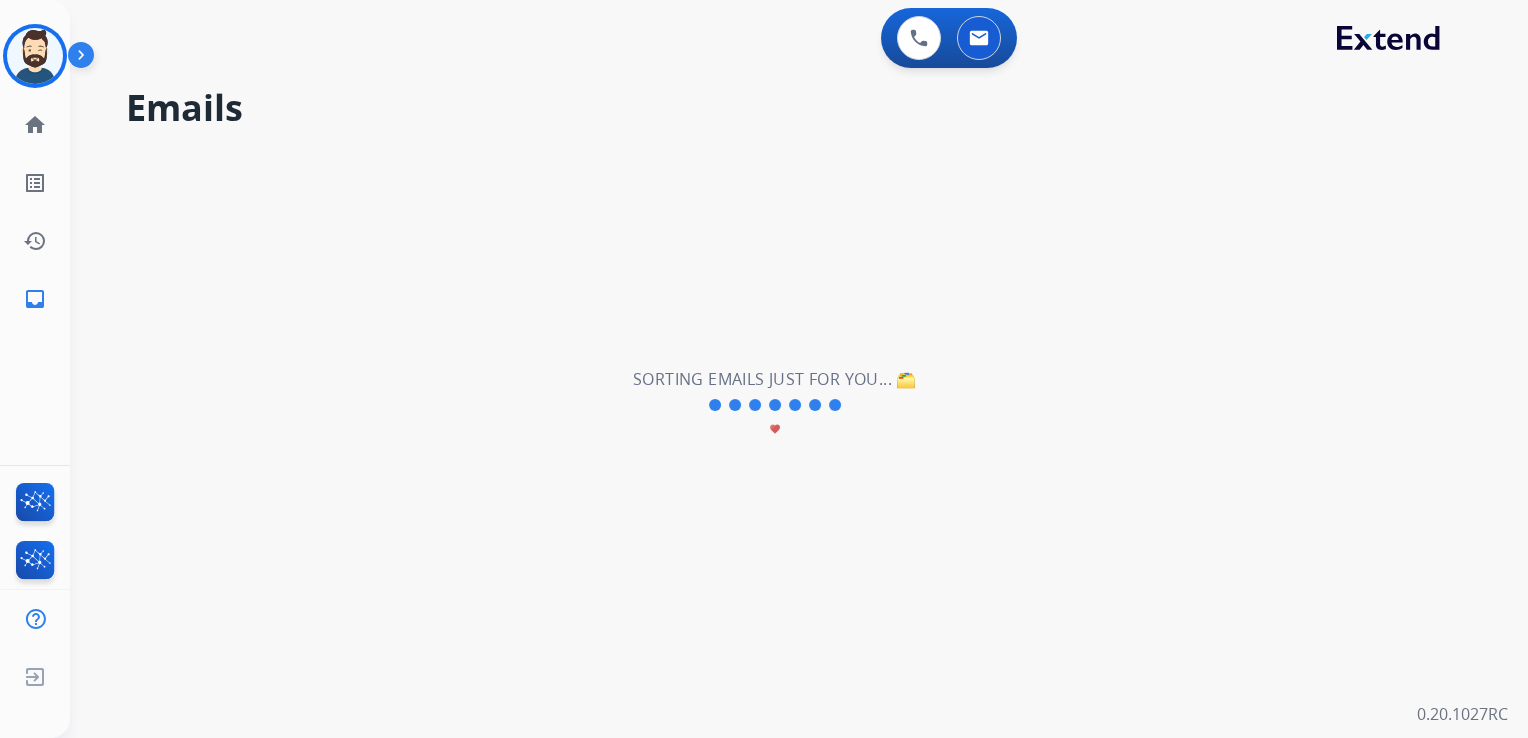 scroll, scrollTop: 0, scrollLeft: 0, axis: both 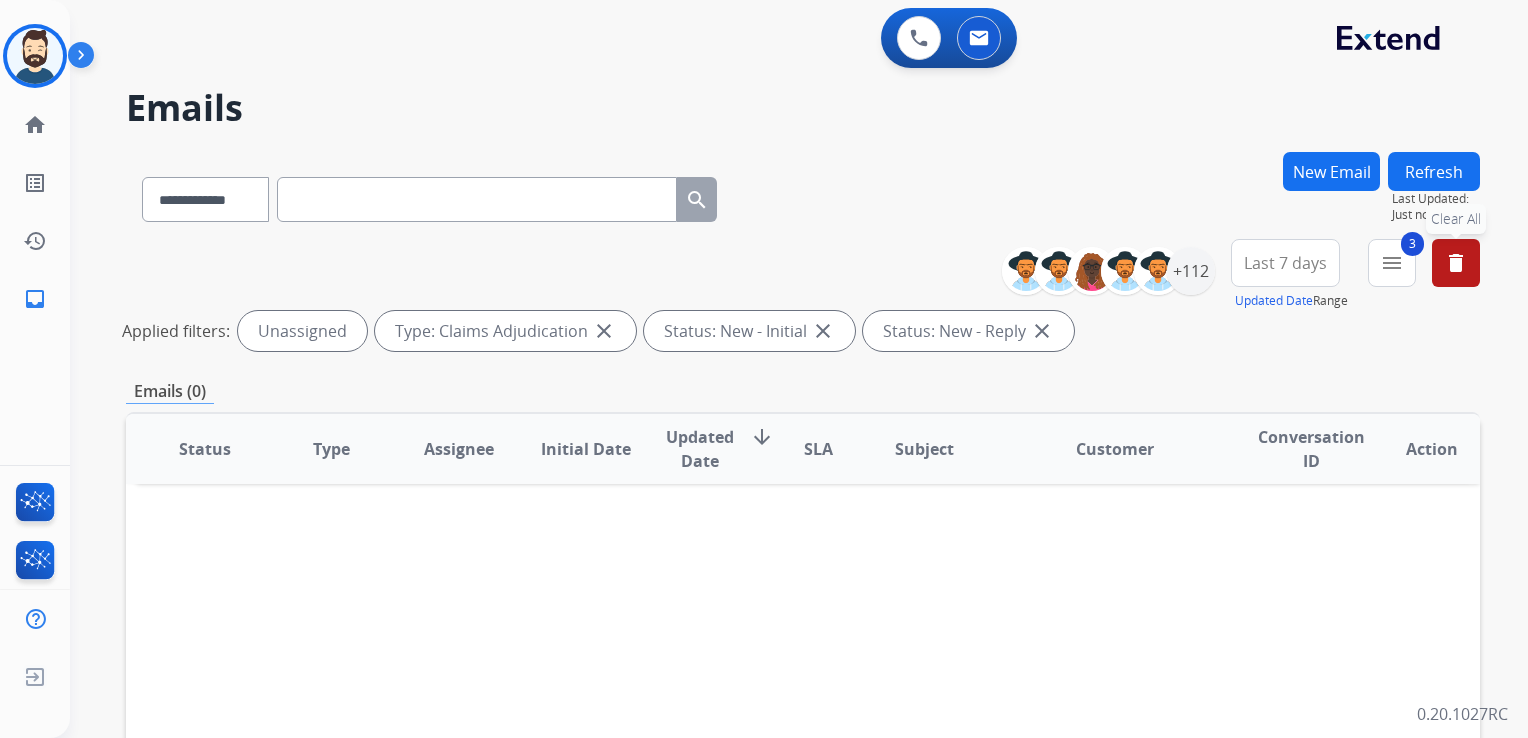 click on "delete  Clear All" at bounding box center [1456, 263] 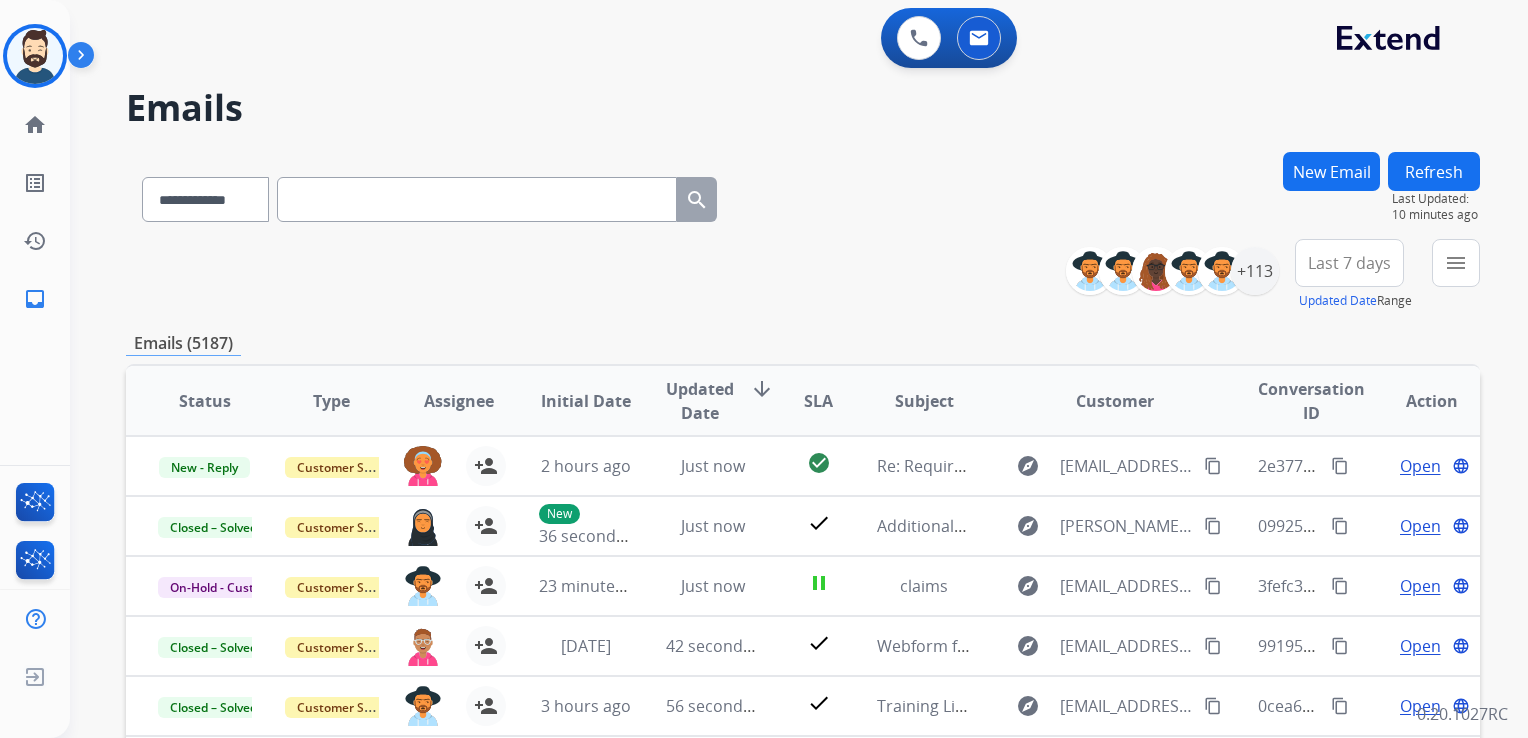 scroll, scrollTop: 0, scrollLeft: 0, axis: both 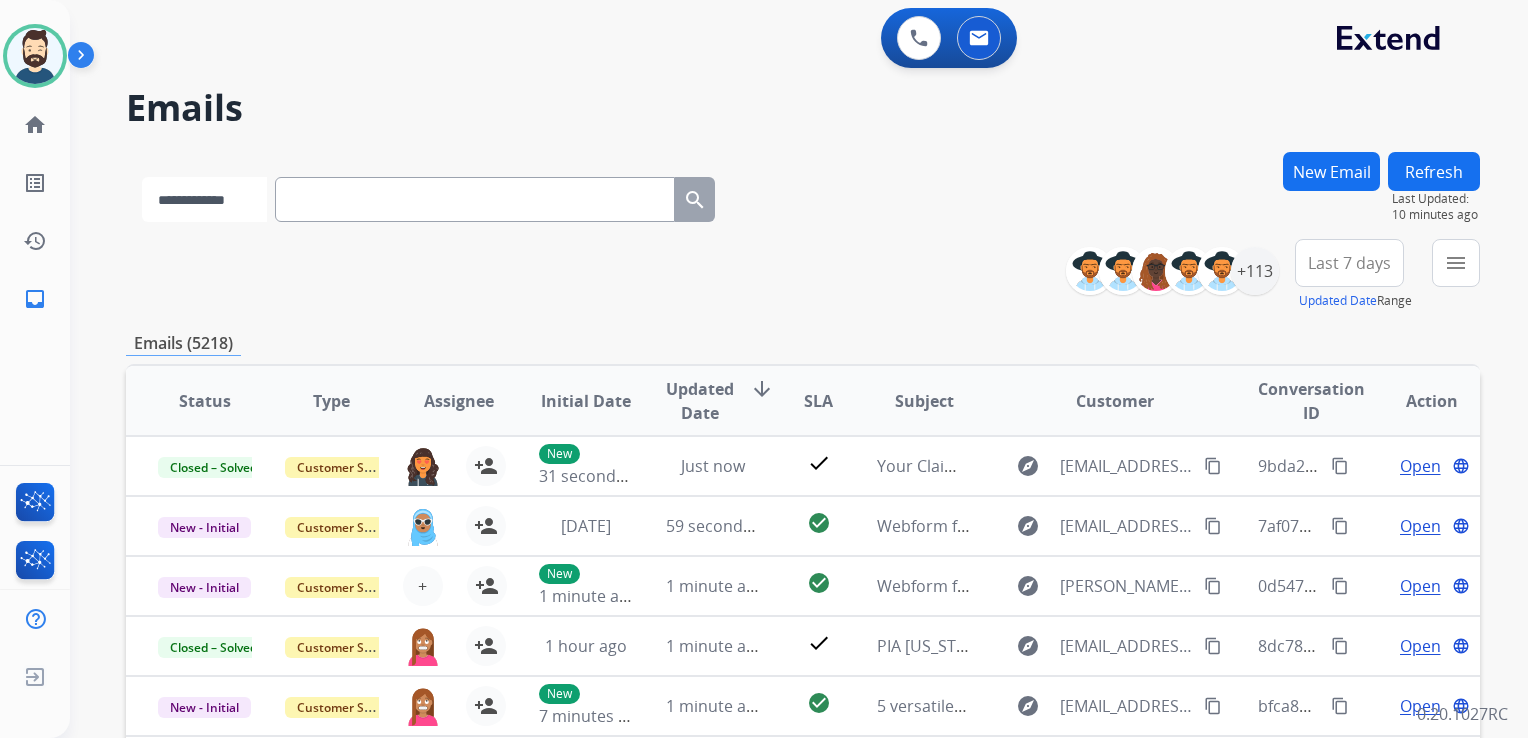 click on "**********" at bounding box center (204, 199) 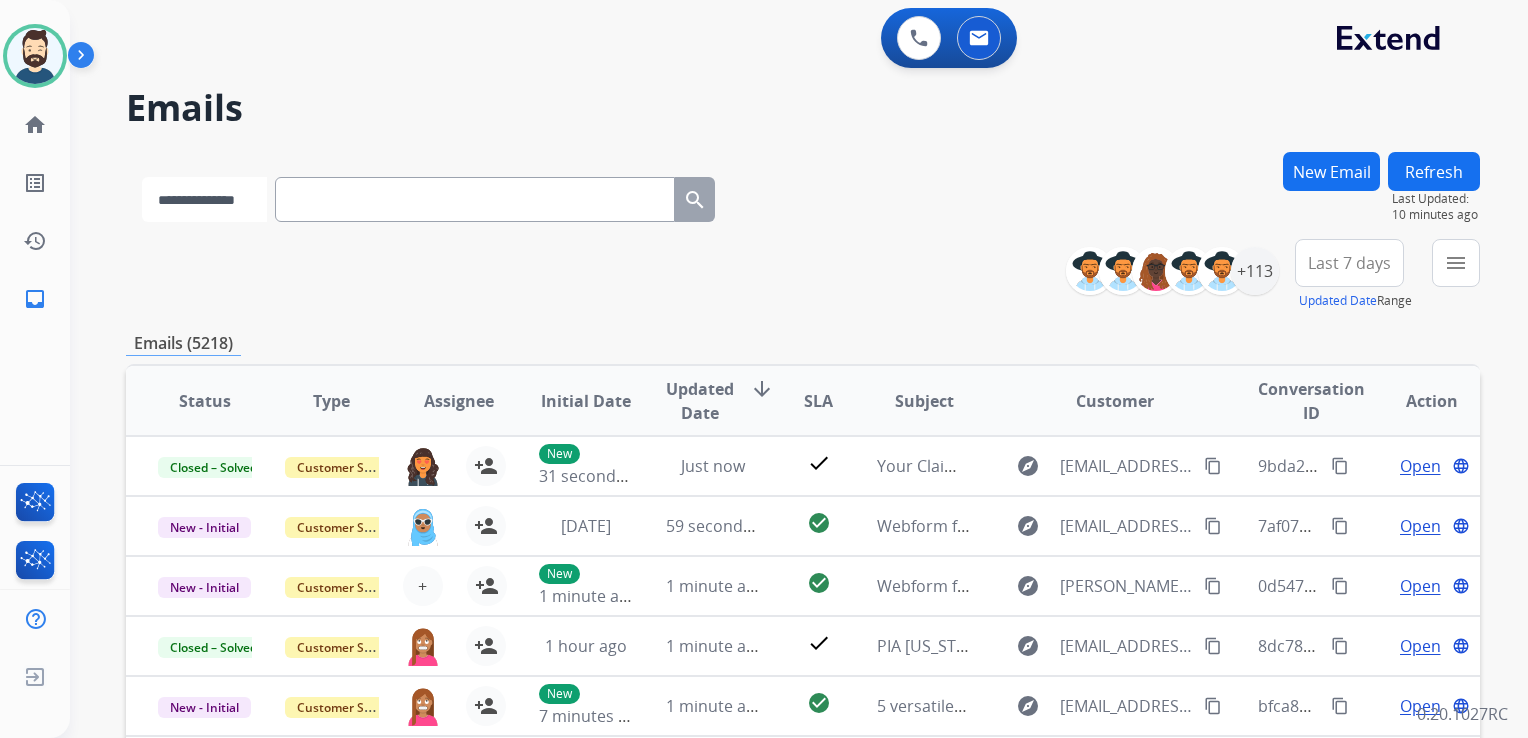 click on "**********" at bounding box center [204, 199] 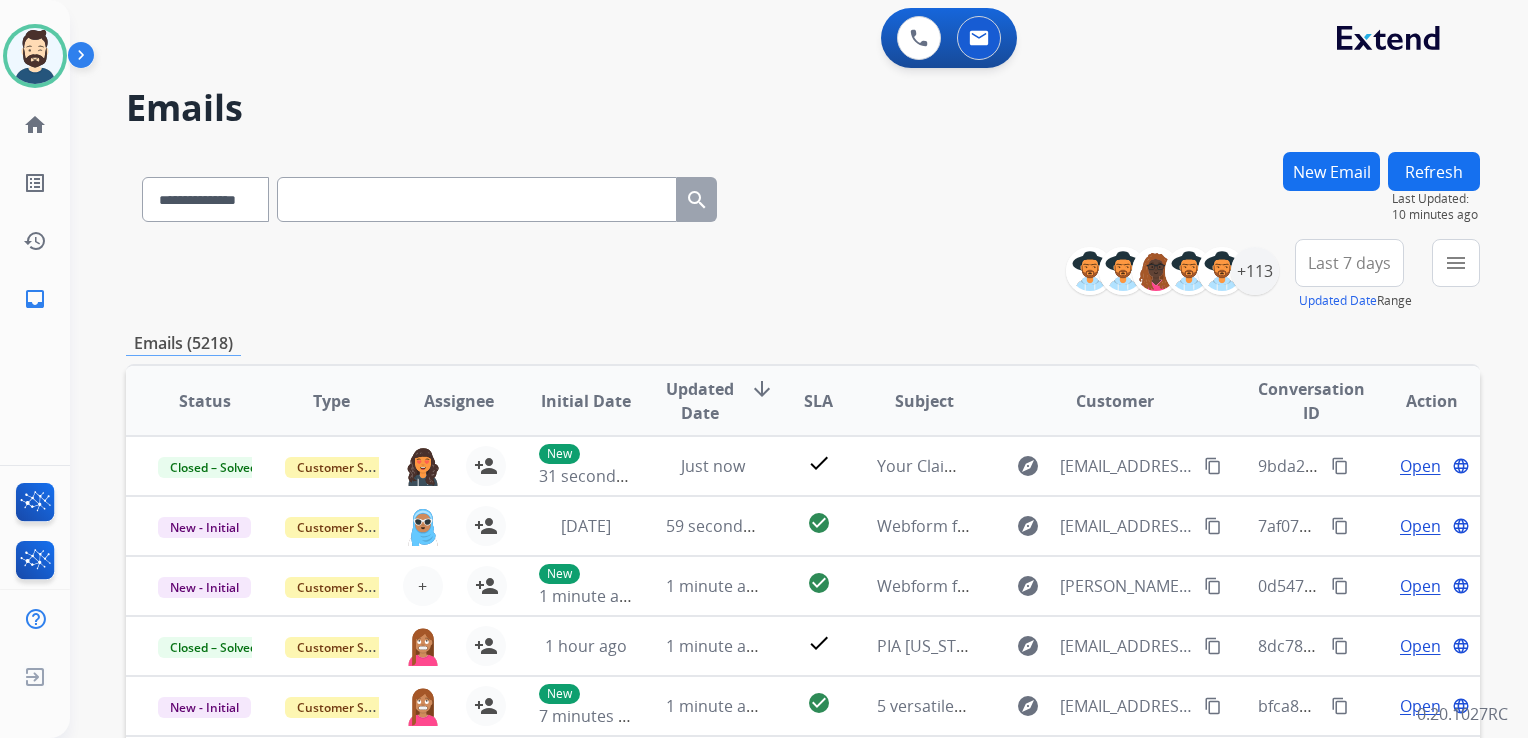 click at bounding box center (477, 199) 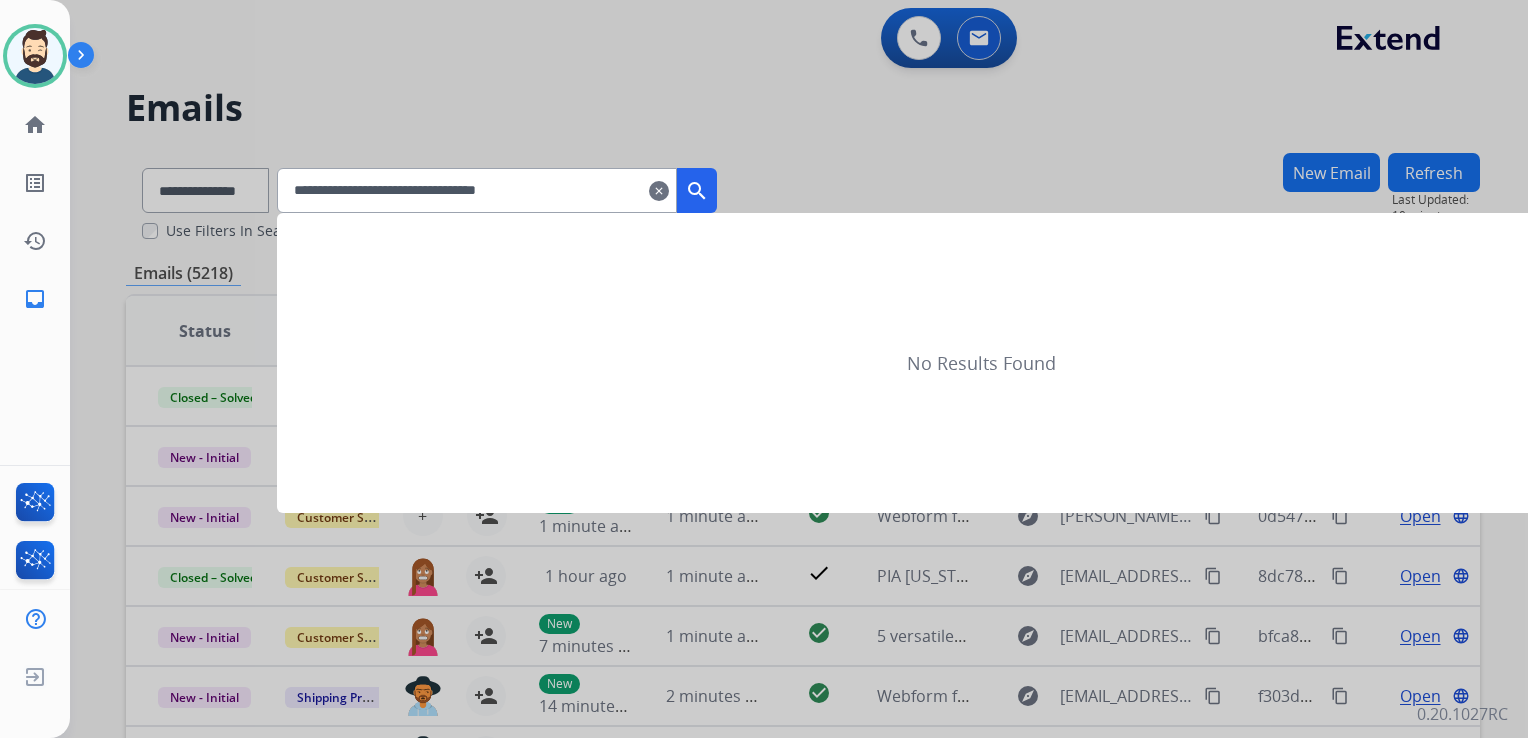 type on "**********" 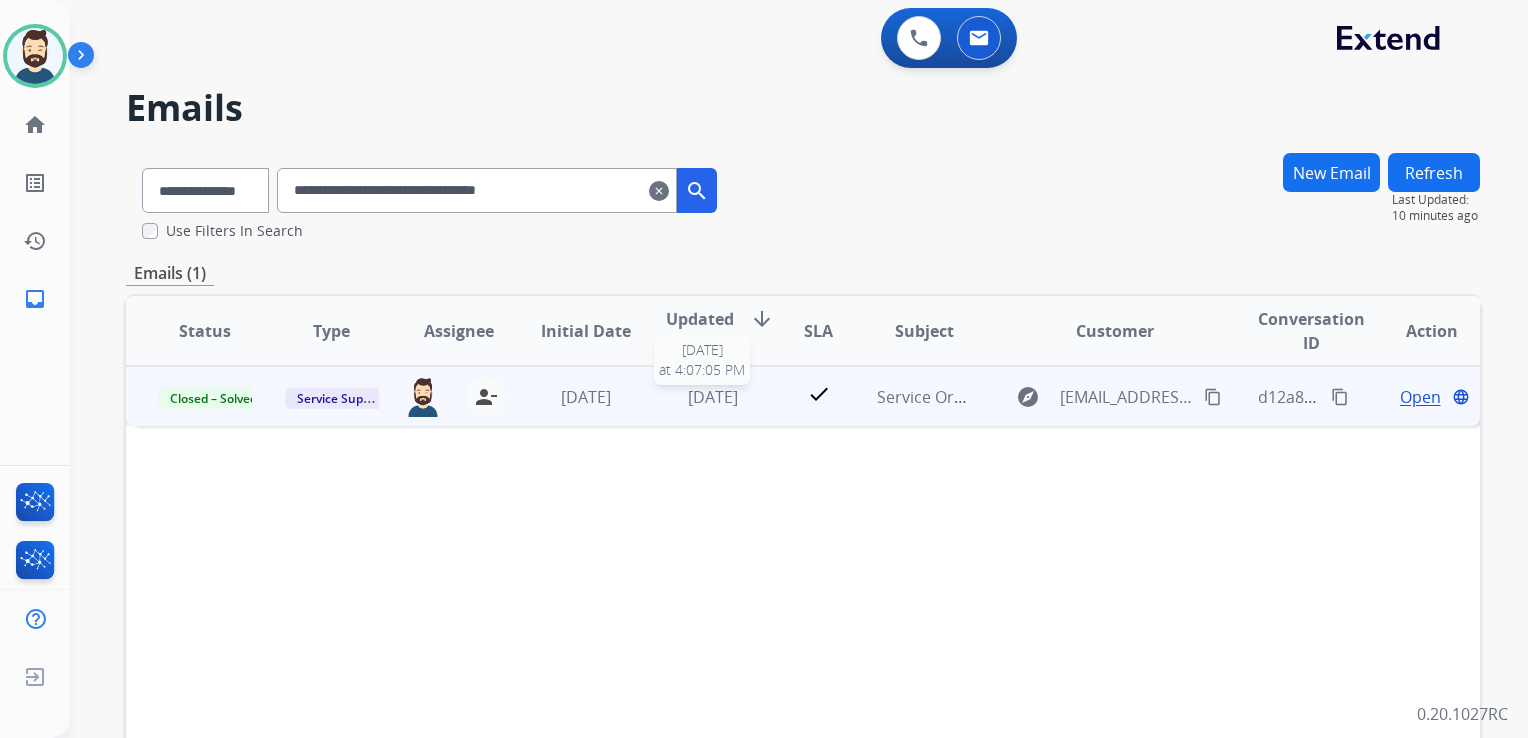 click on "[DATE]" at bounding box center (713, 397) 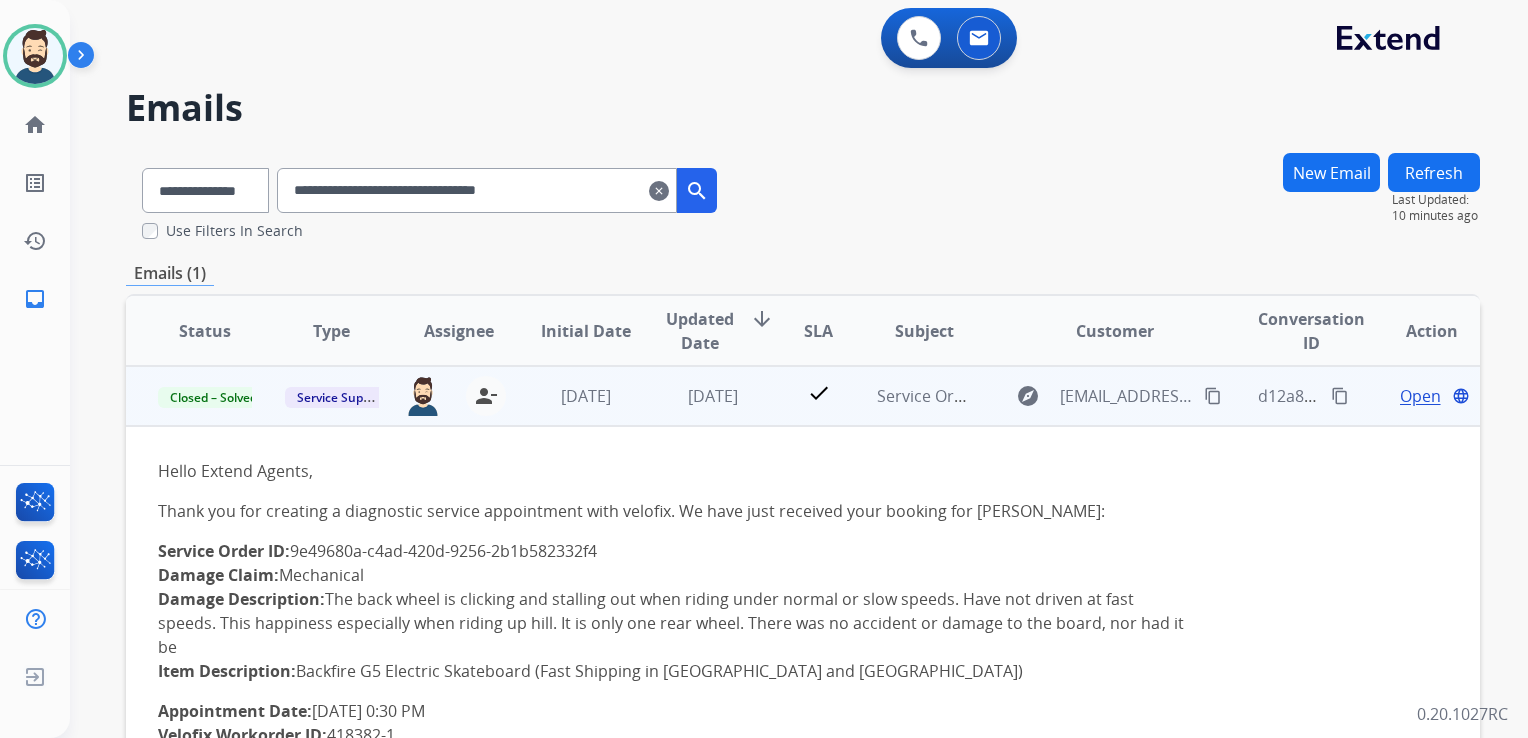 click on "Open" at bounding box center [1420, 396] 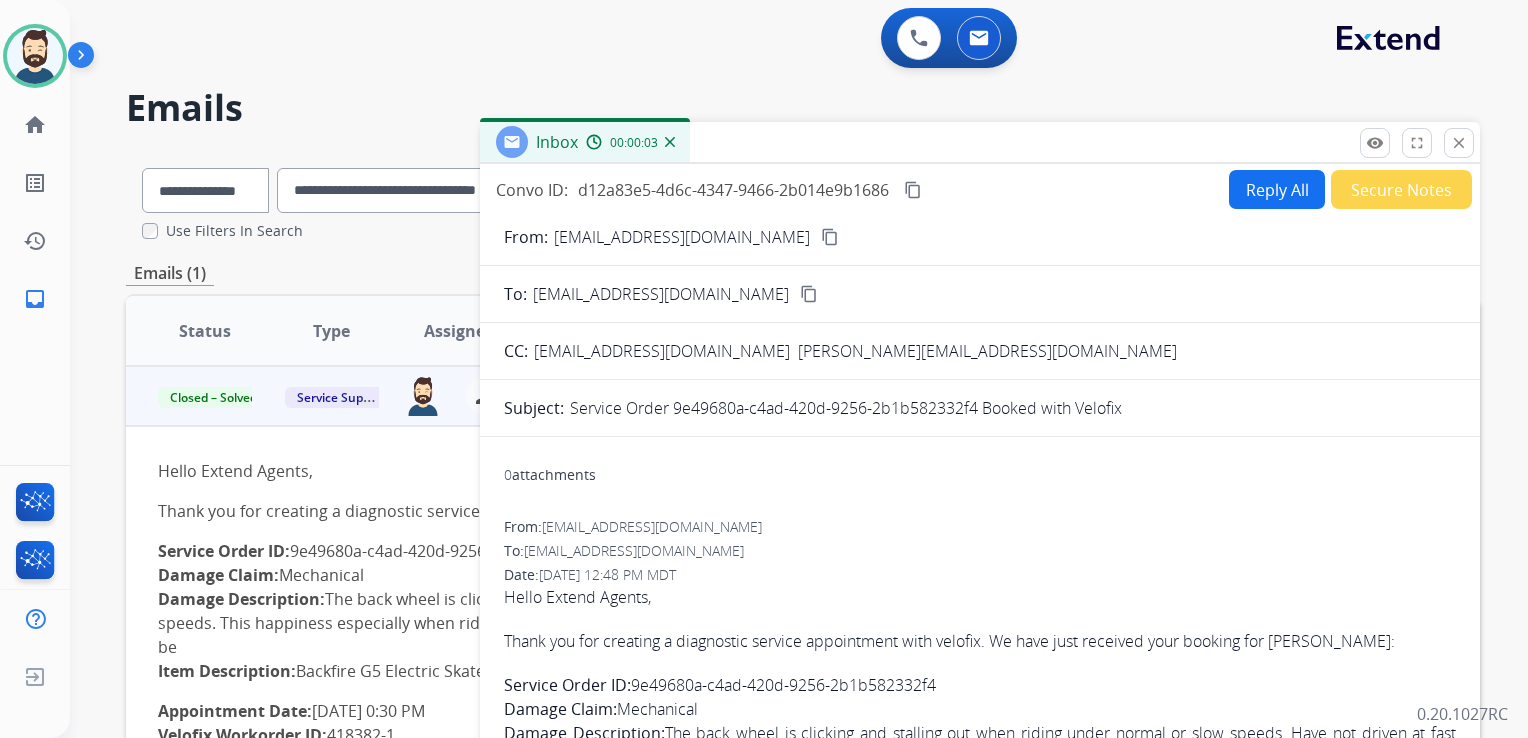 scroll, scrollTop: 0, scrollLeft: 0, axis: both 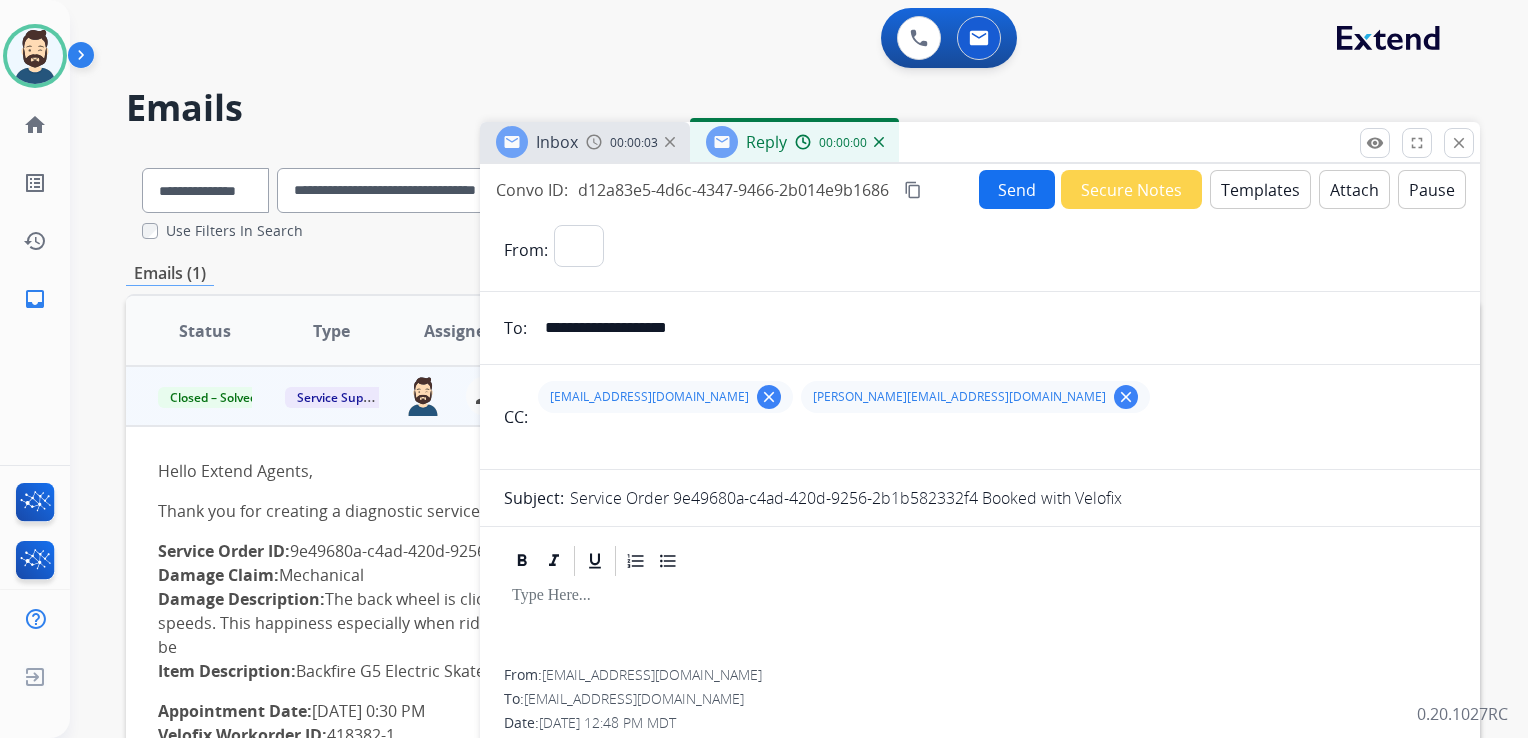 select on "**********" 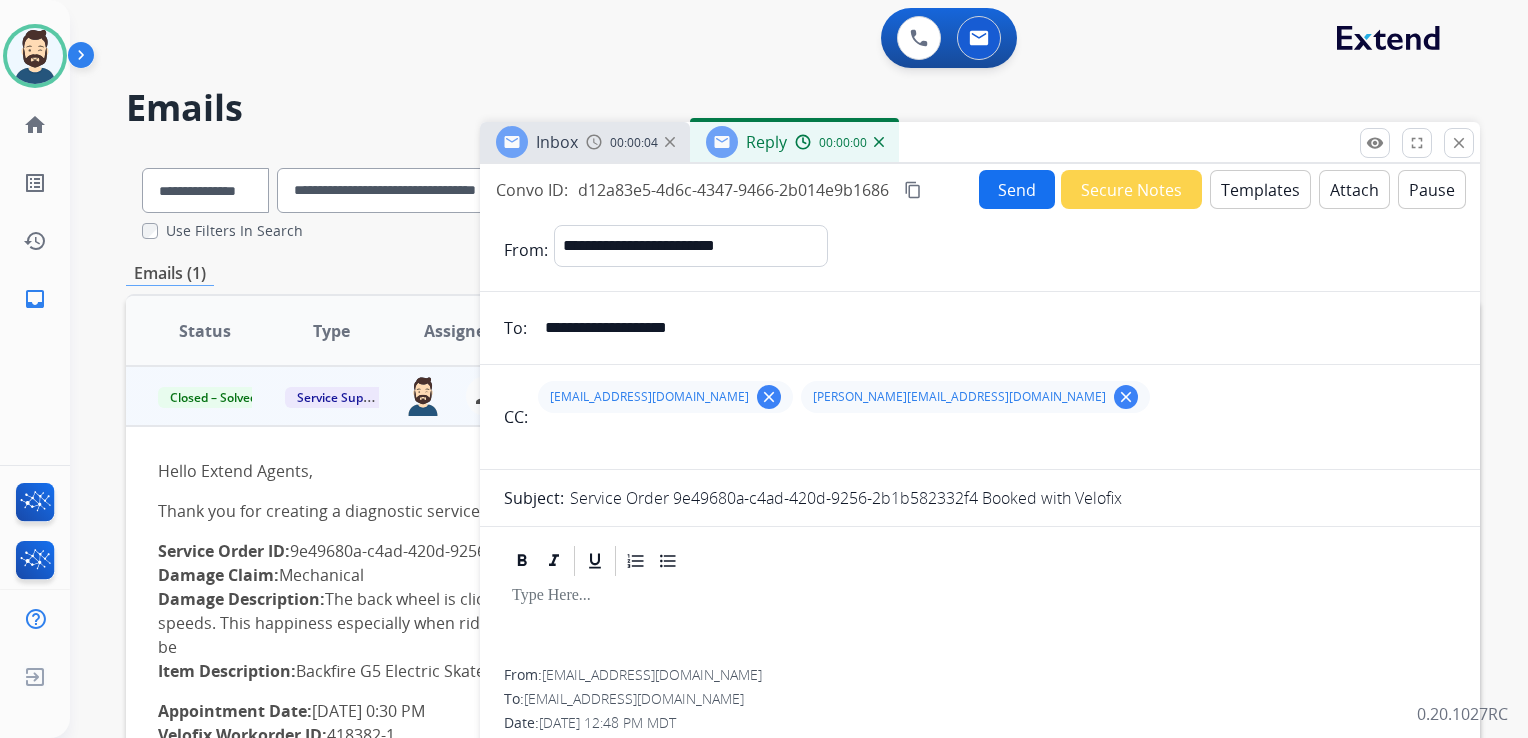 click on "Templates" at bounding box center (1260, 189) 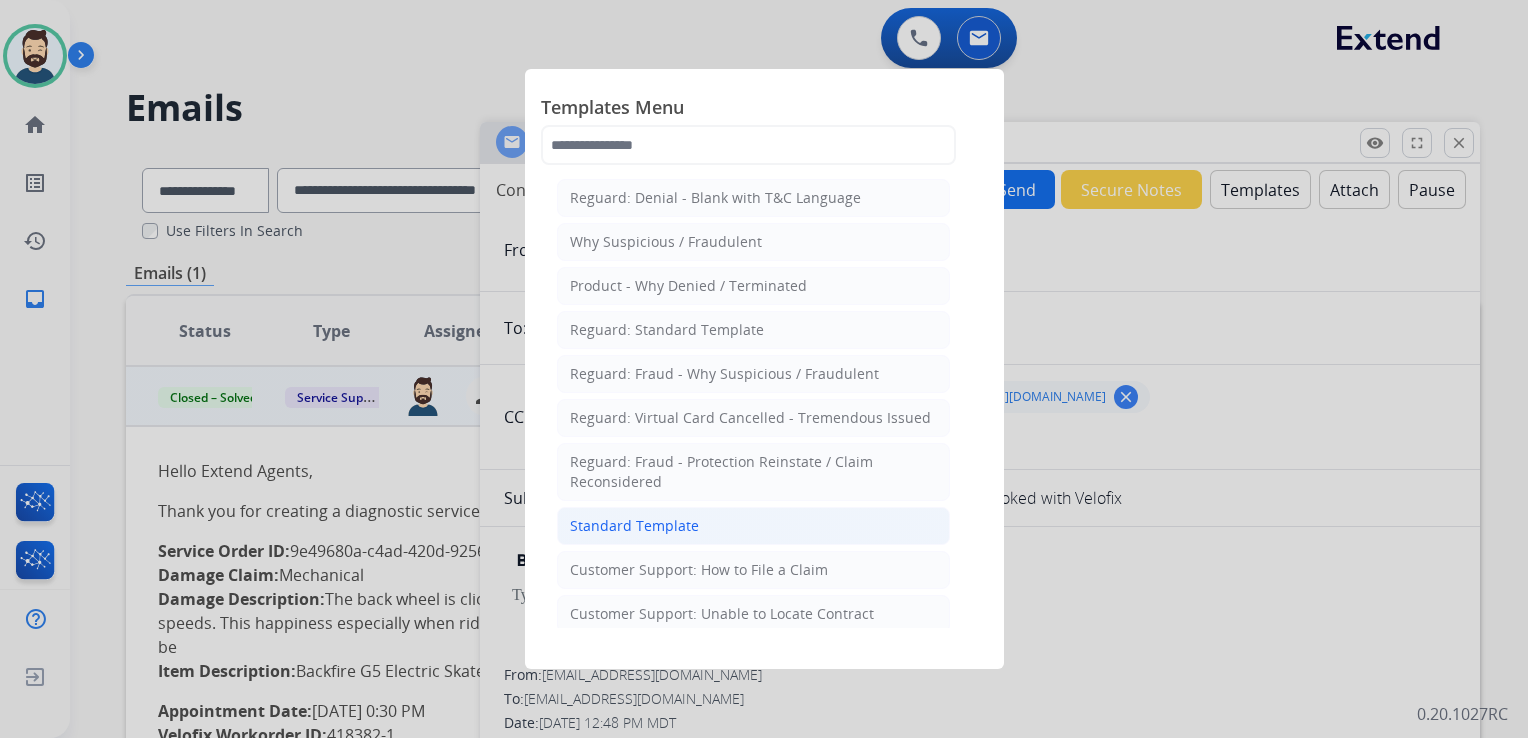 click on "Standard Template" 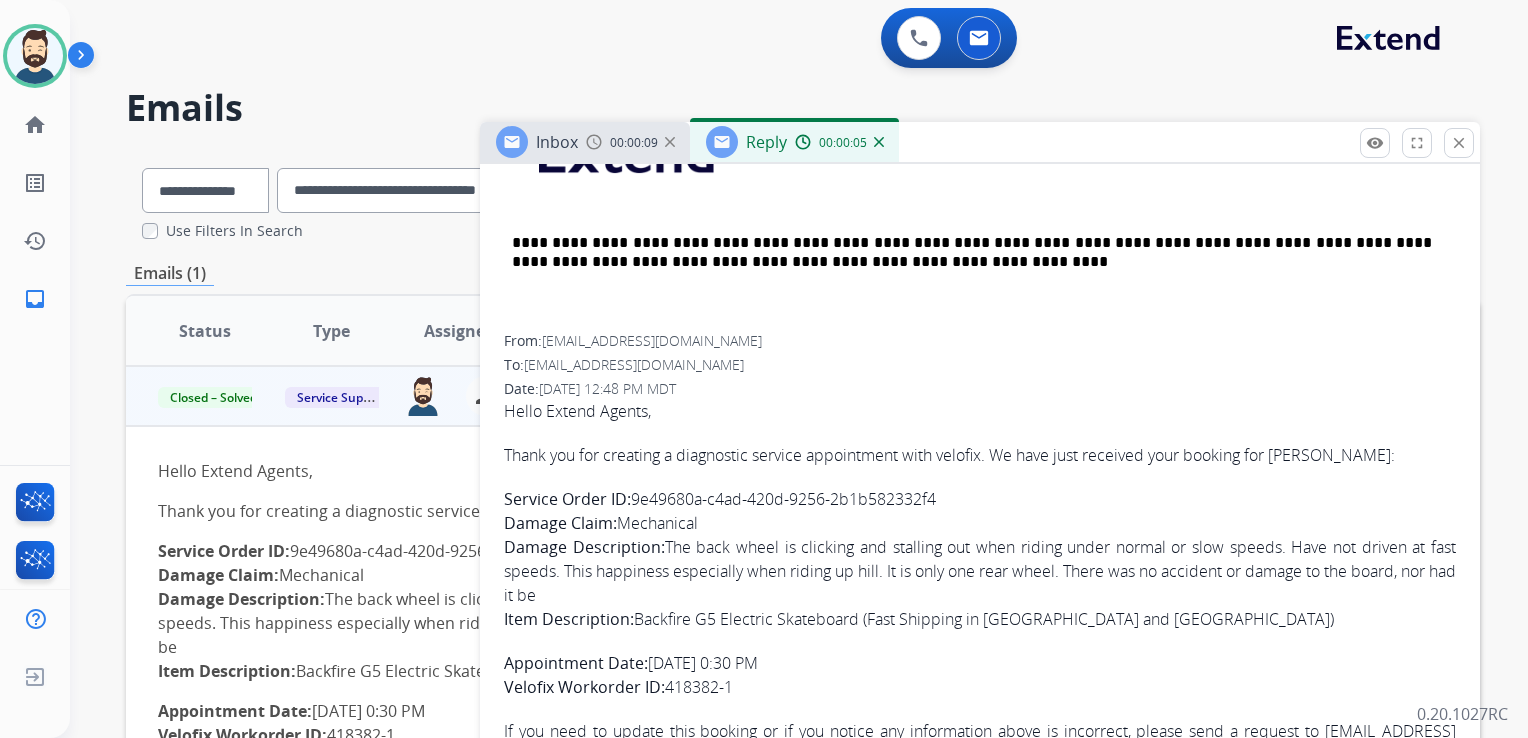 scroll, scrollTop: 1092, scrollLeft: 0, axis: vertical 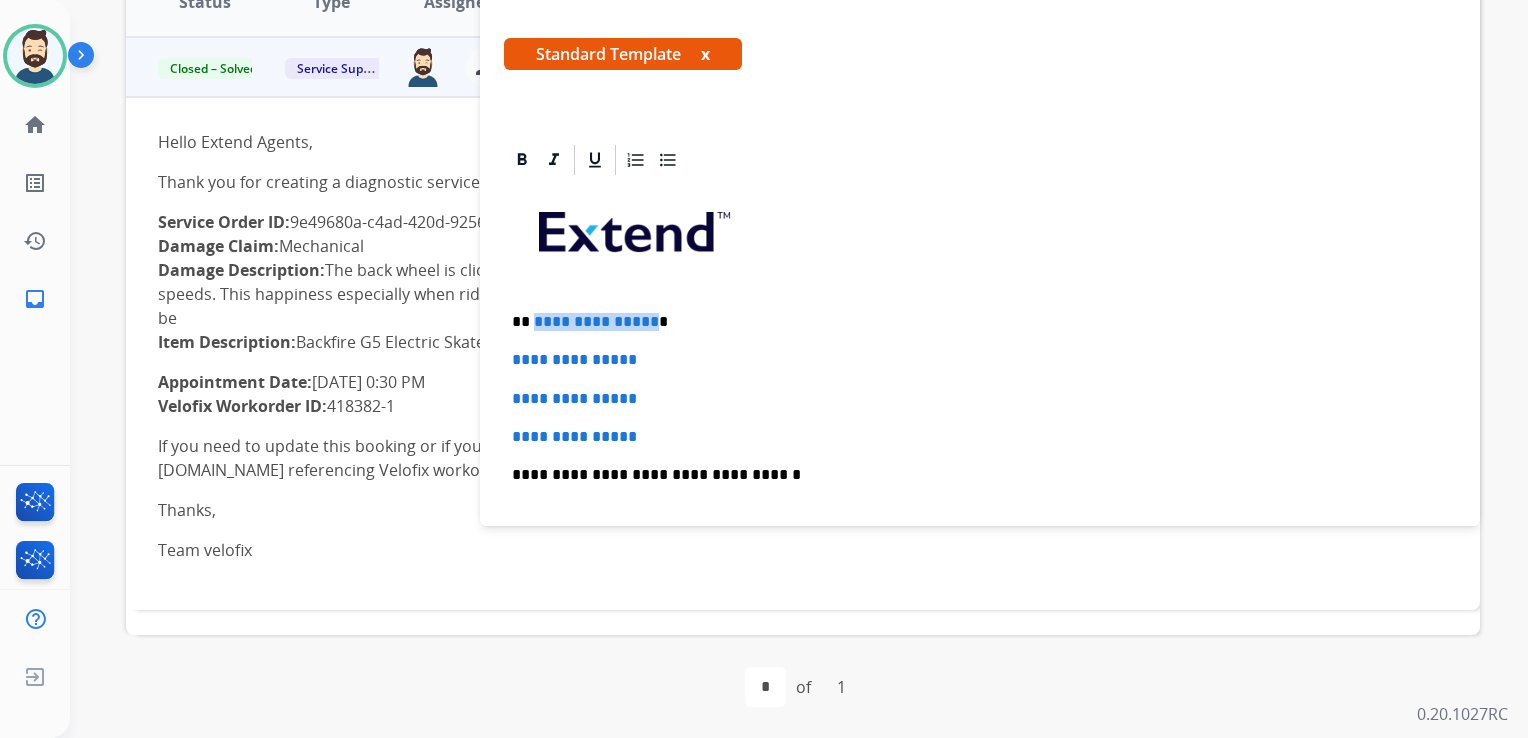 drag, startPoint x: 532, startPoint y: 321, endPoint x: 646, endPoint y: 321, distance: 114 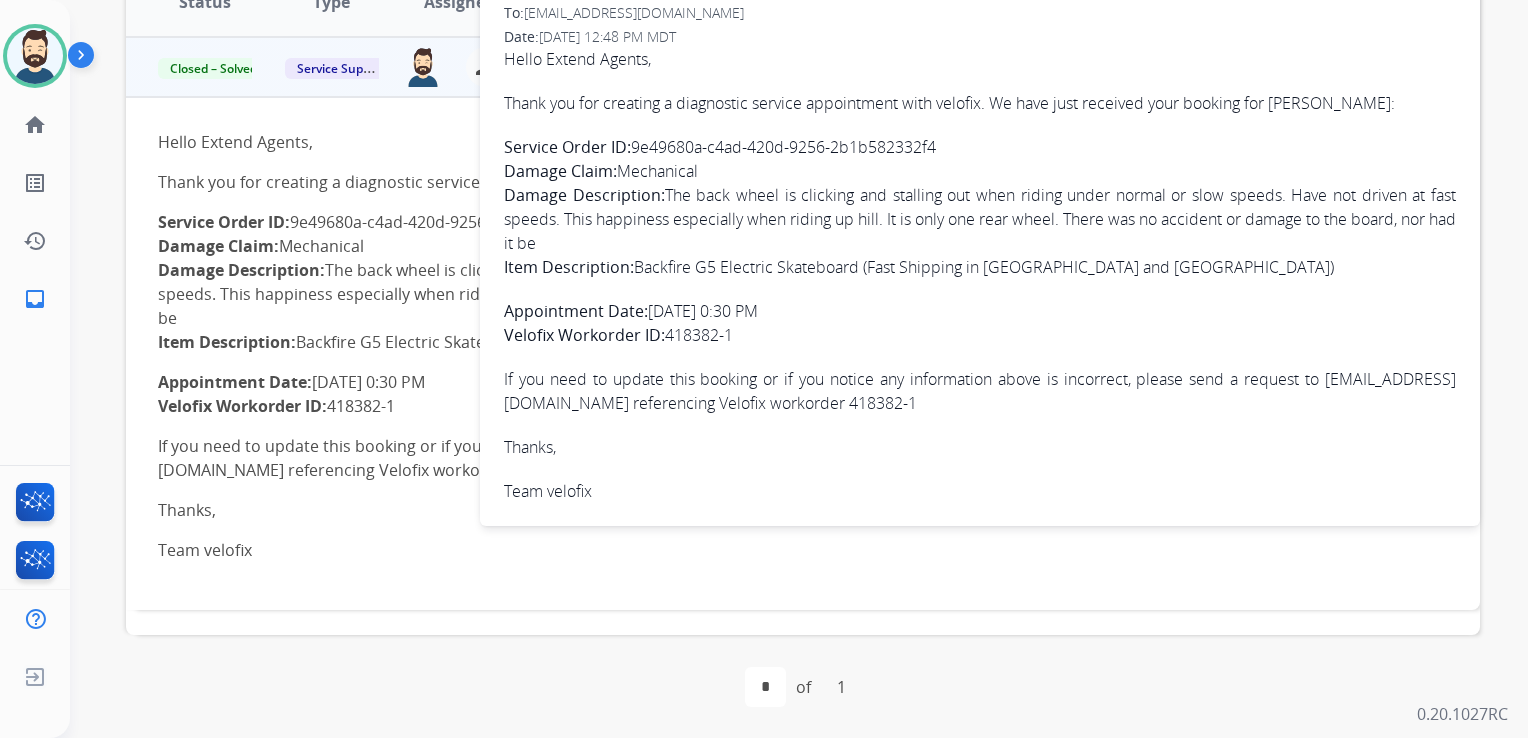 scroll, scrollTop: 1168, scrollLeft: 0, axis: vertical 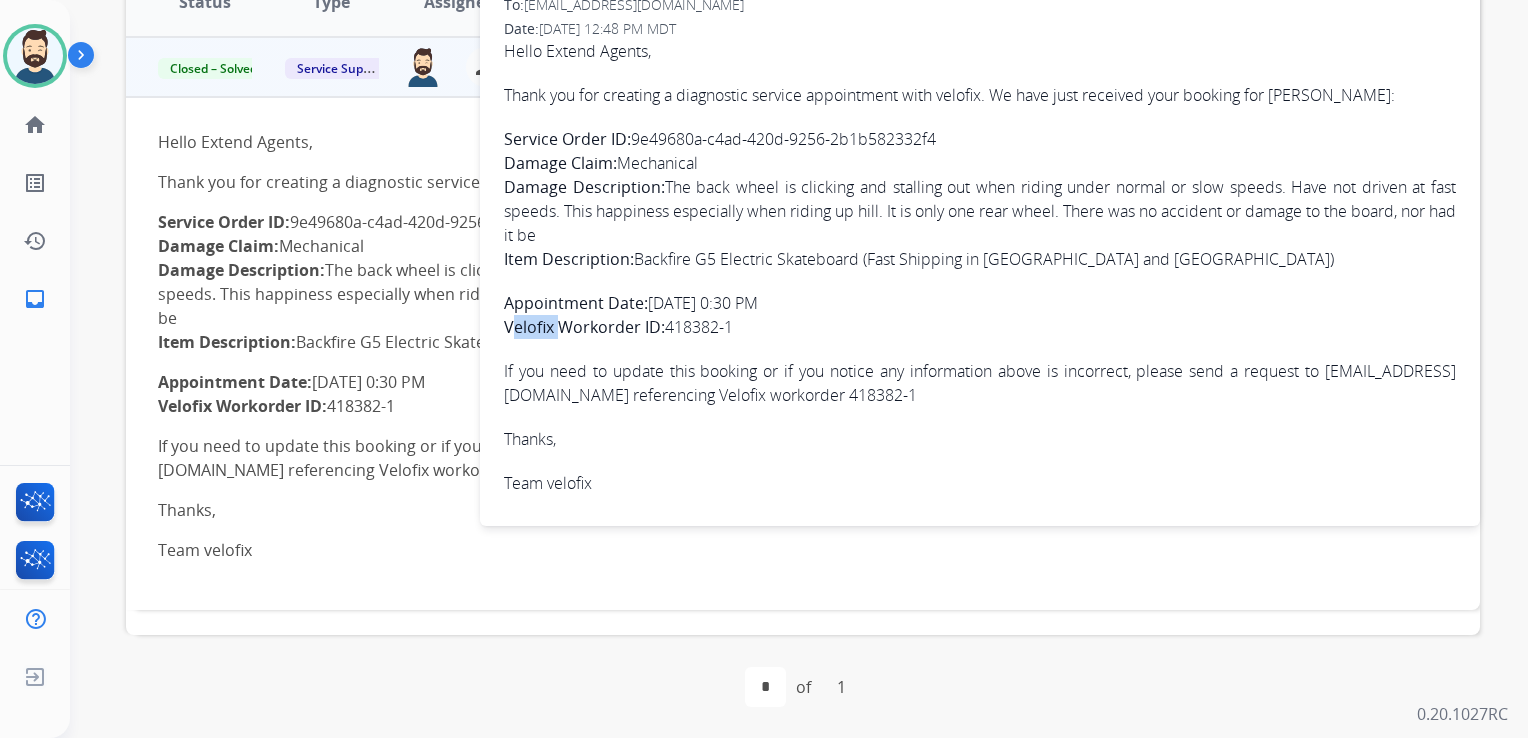 drag, startPoint x: 510, startPoint y: 322, endPoint x: 560, endPoint y: 318, distance: 50.159744 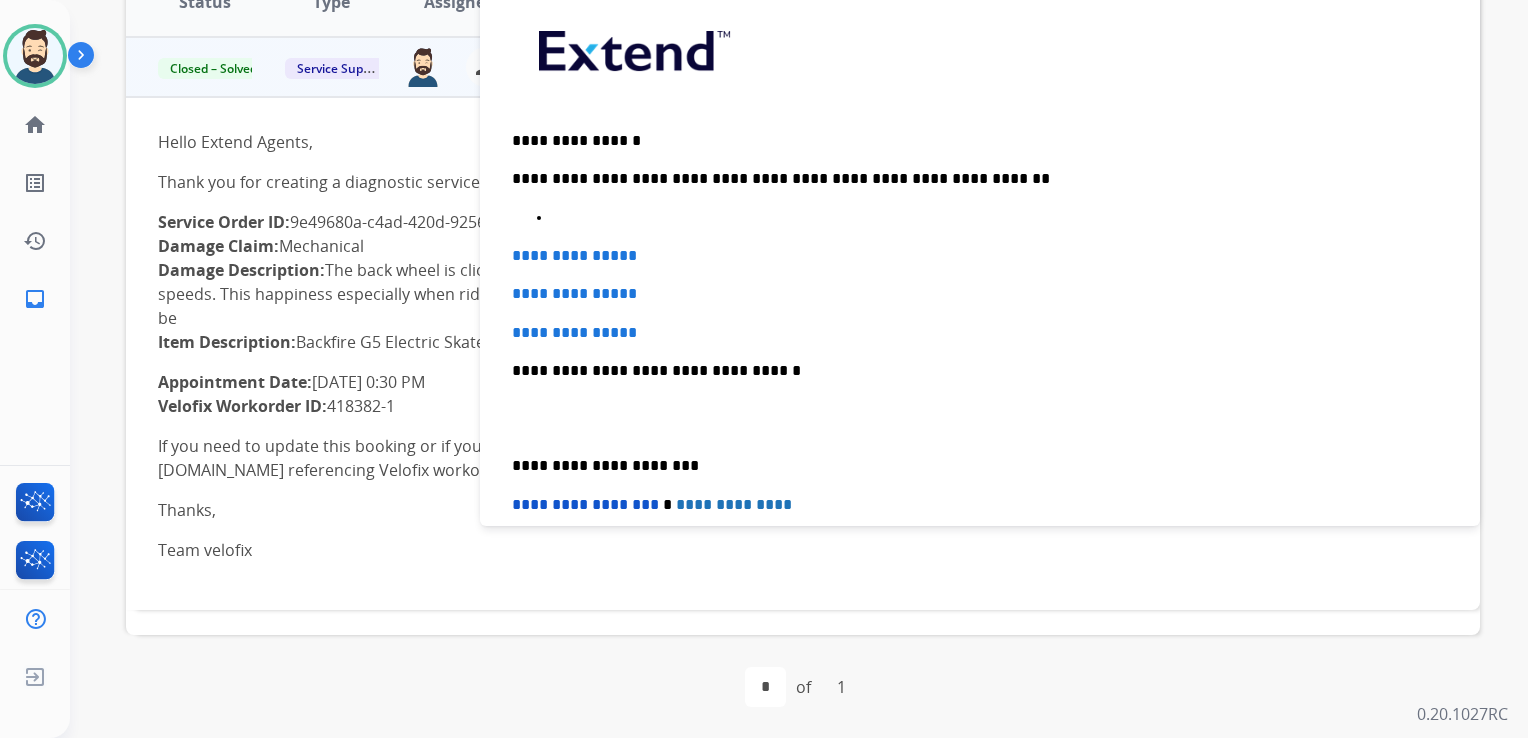 scroll, scrollTop: 368, scrollLeft: 0, axis: vertical 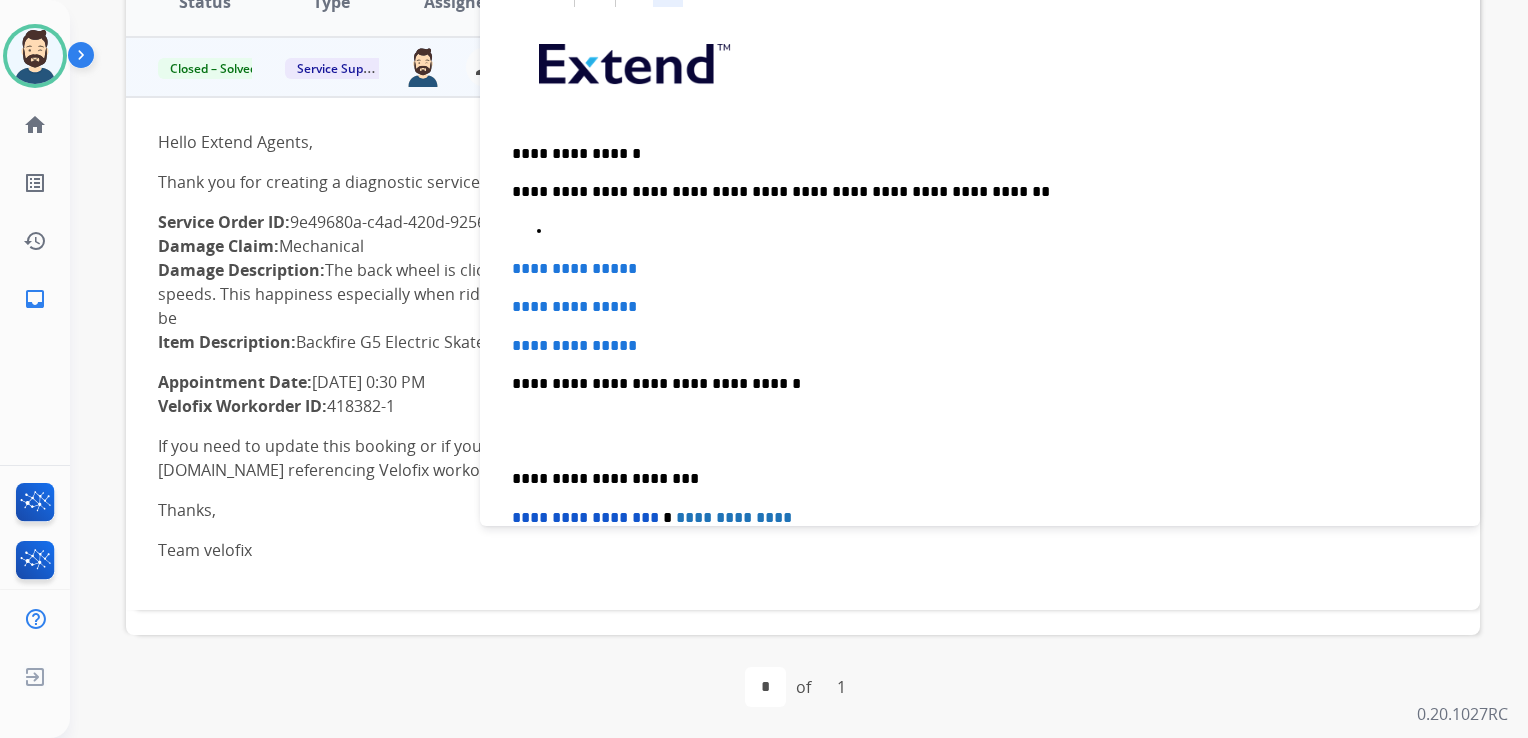 click at bounding box center [1000, 231] 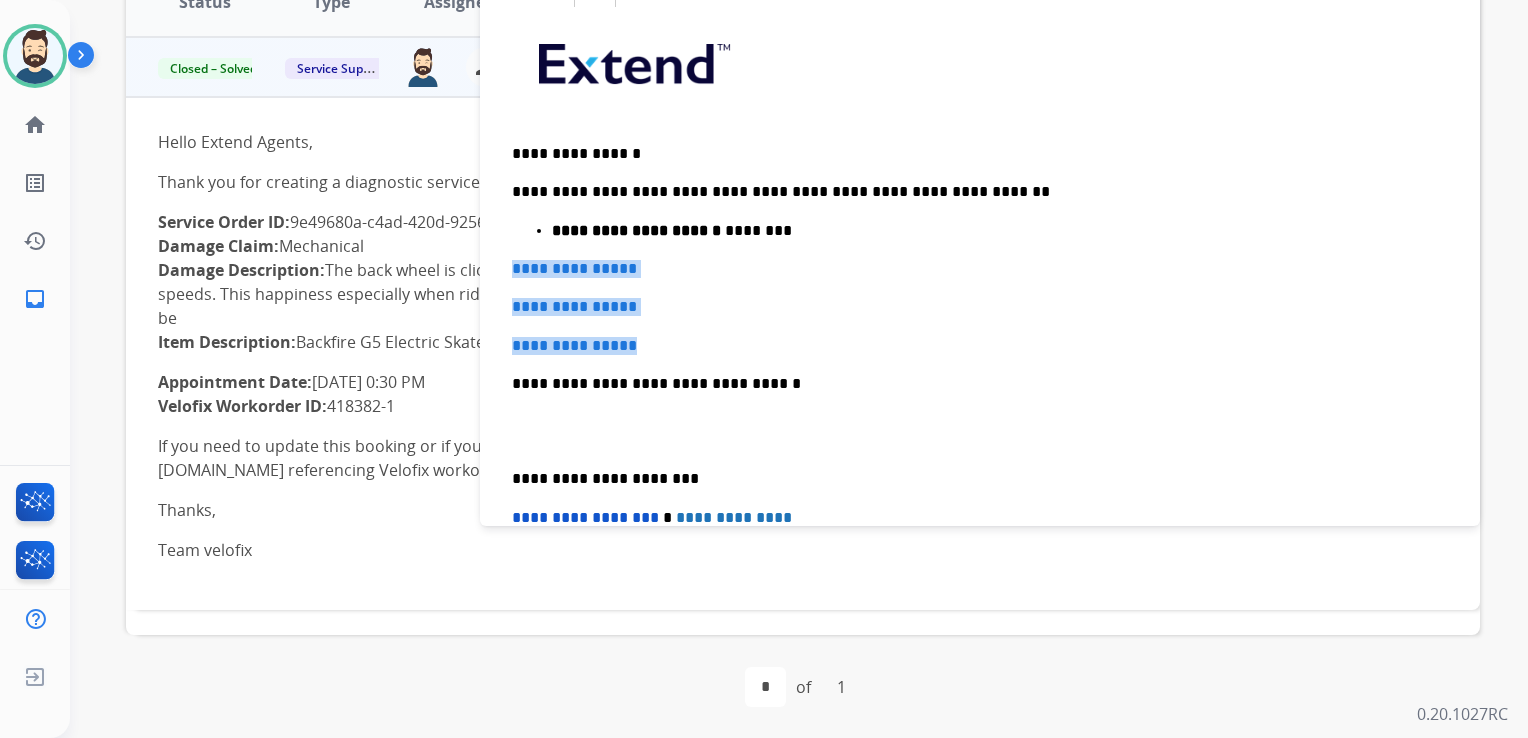 drag, startPoint x: 511, startPoint y: 270, endPoint x: 655, endPoint y: 318, distance: 151.78932 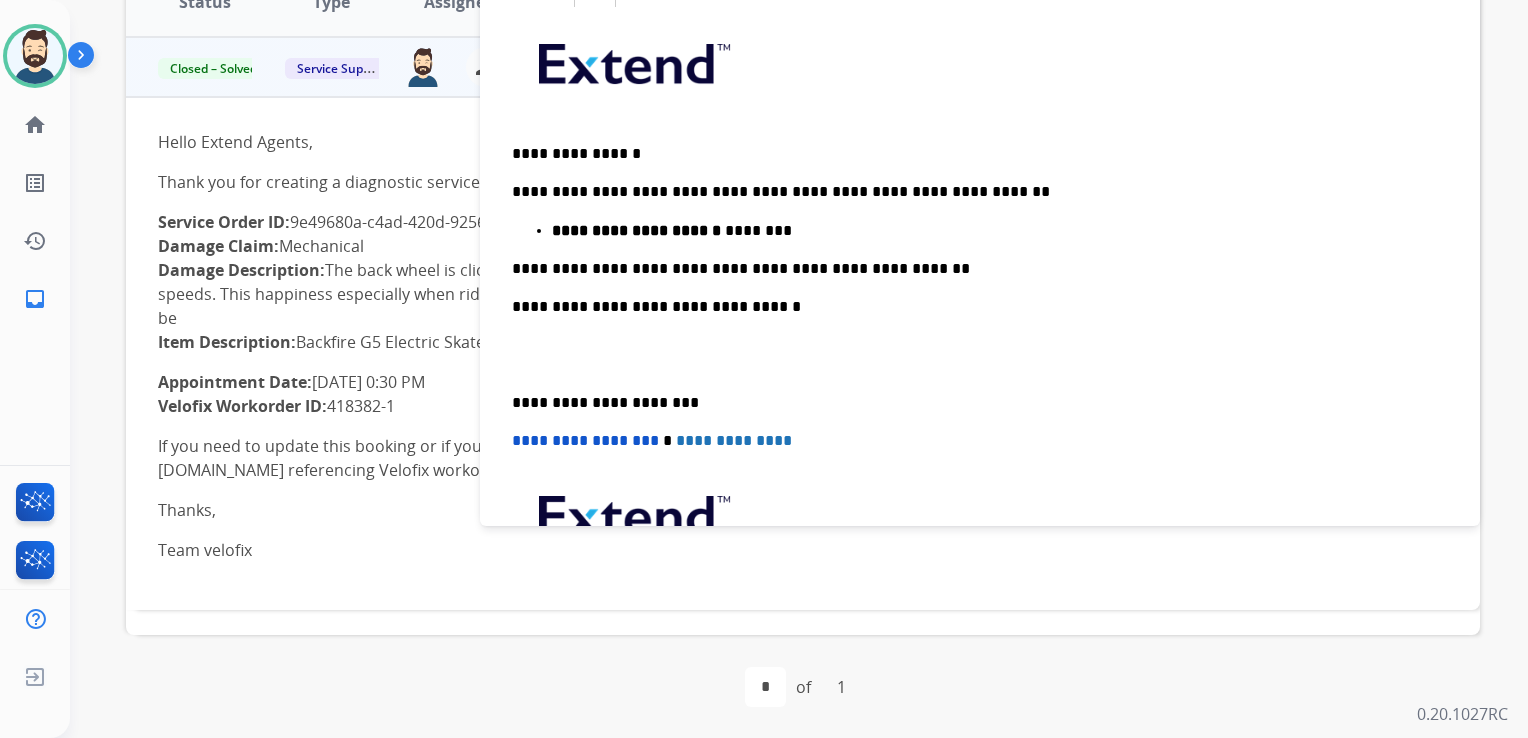 click on "**********" at bounding box center [980, 354] 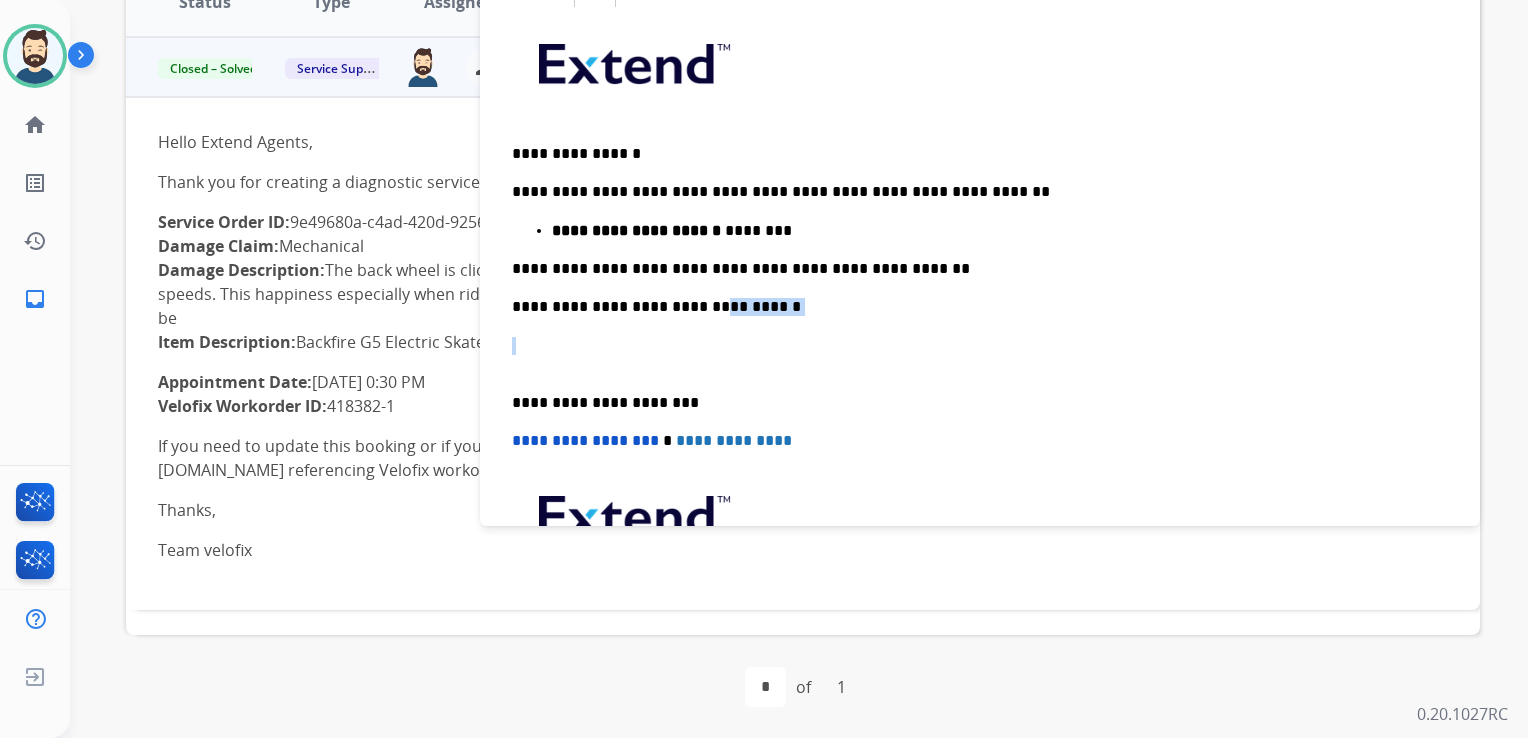 click on "**********" at bounding box center [980, 354] 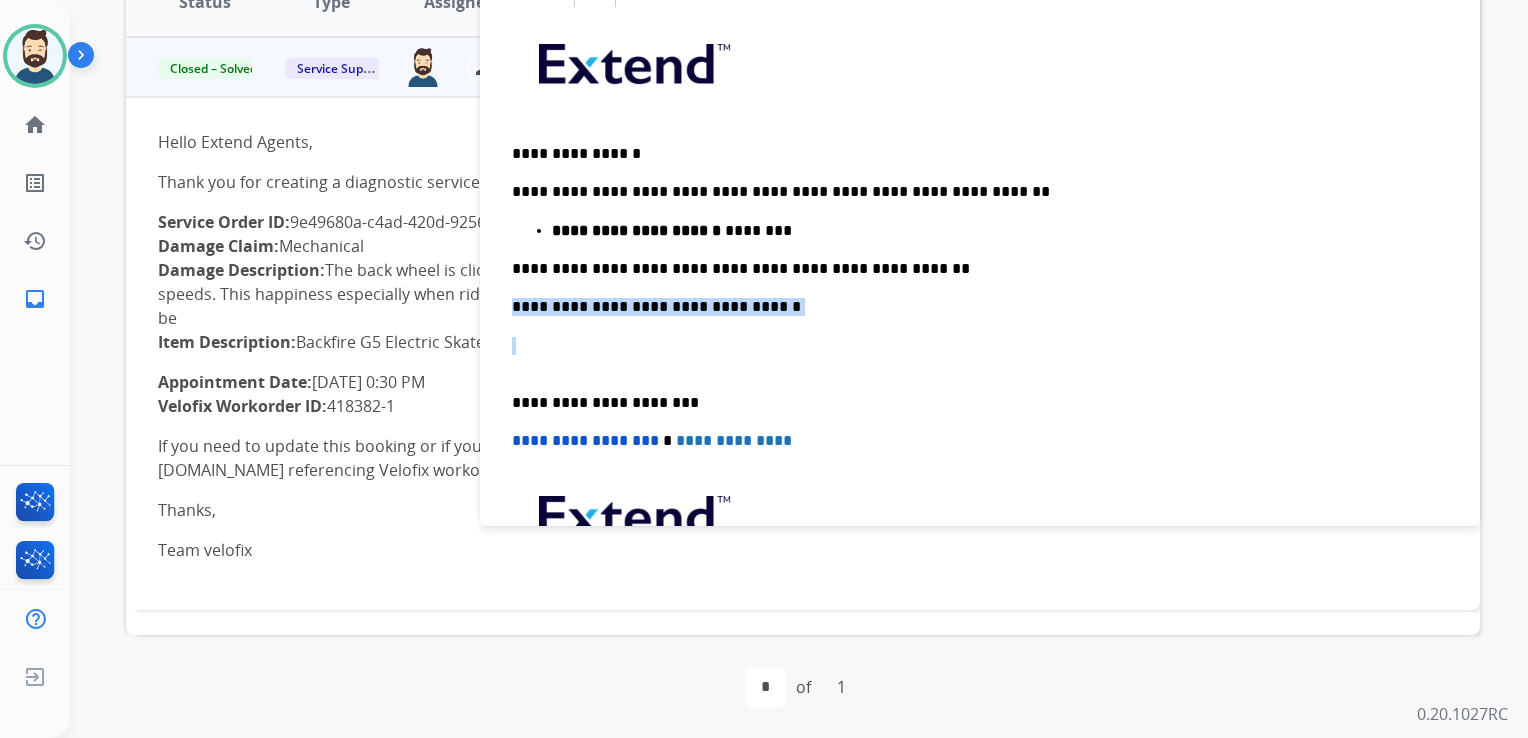 click on "**********" at bounding box center [980, 354] 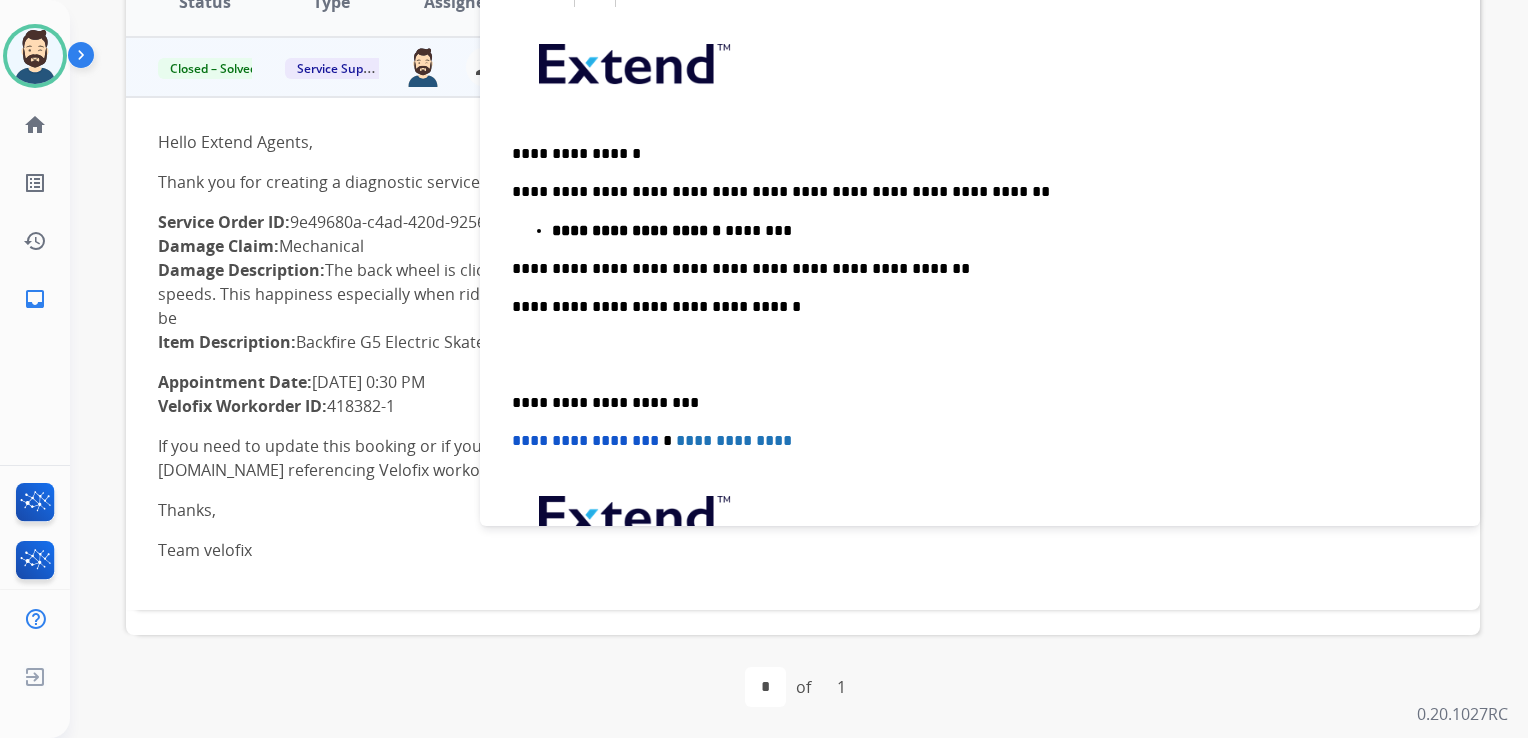 click on "**********" at bounding box center [972, 307] 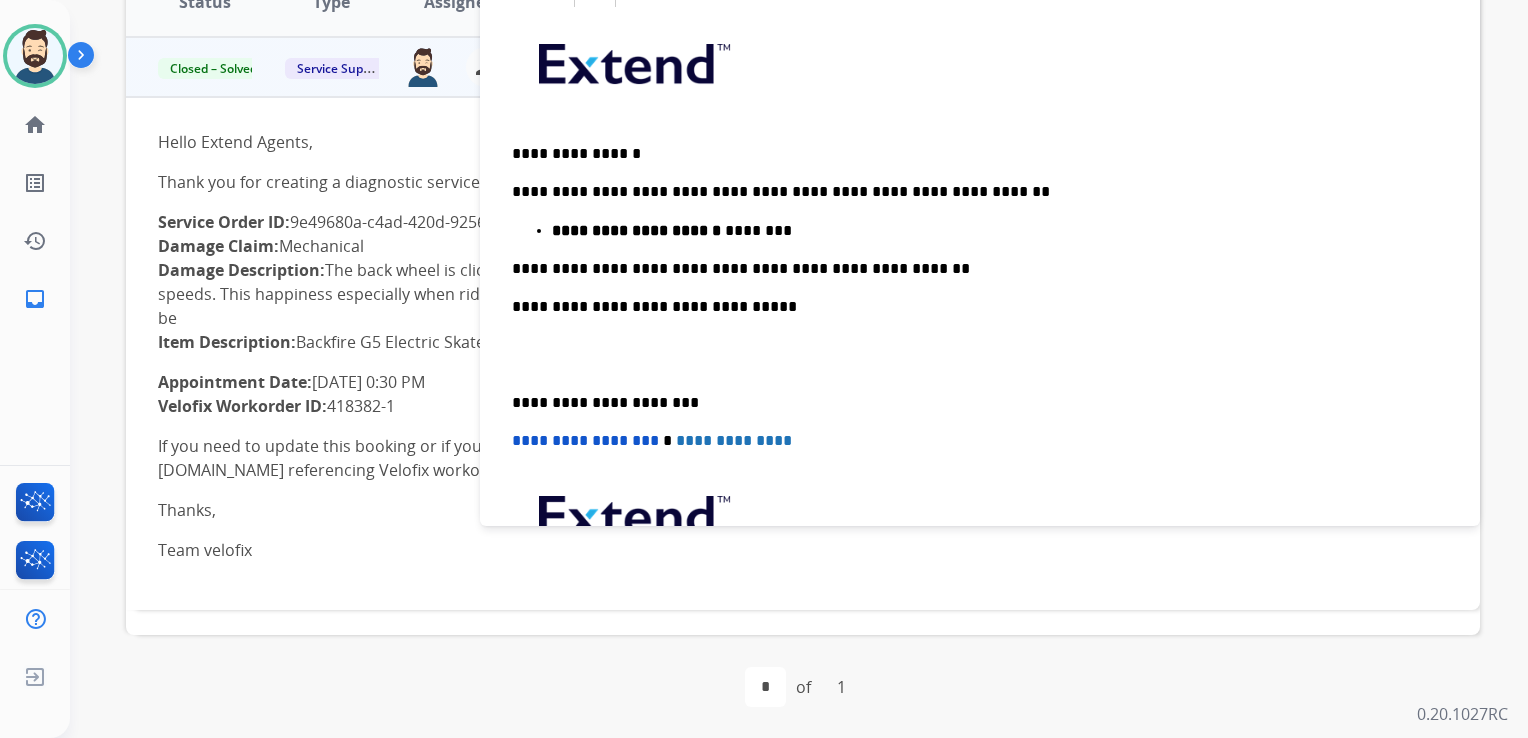 click on "**********" at bounding box center [972, 403] 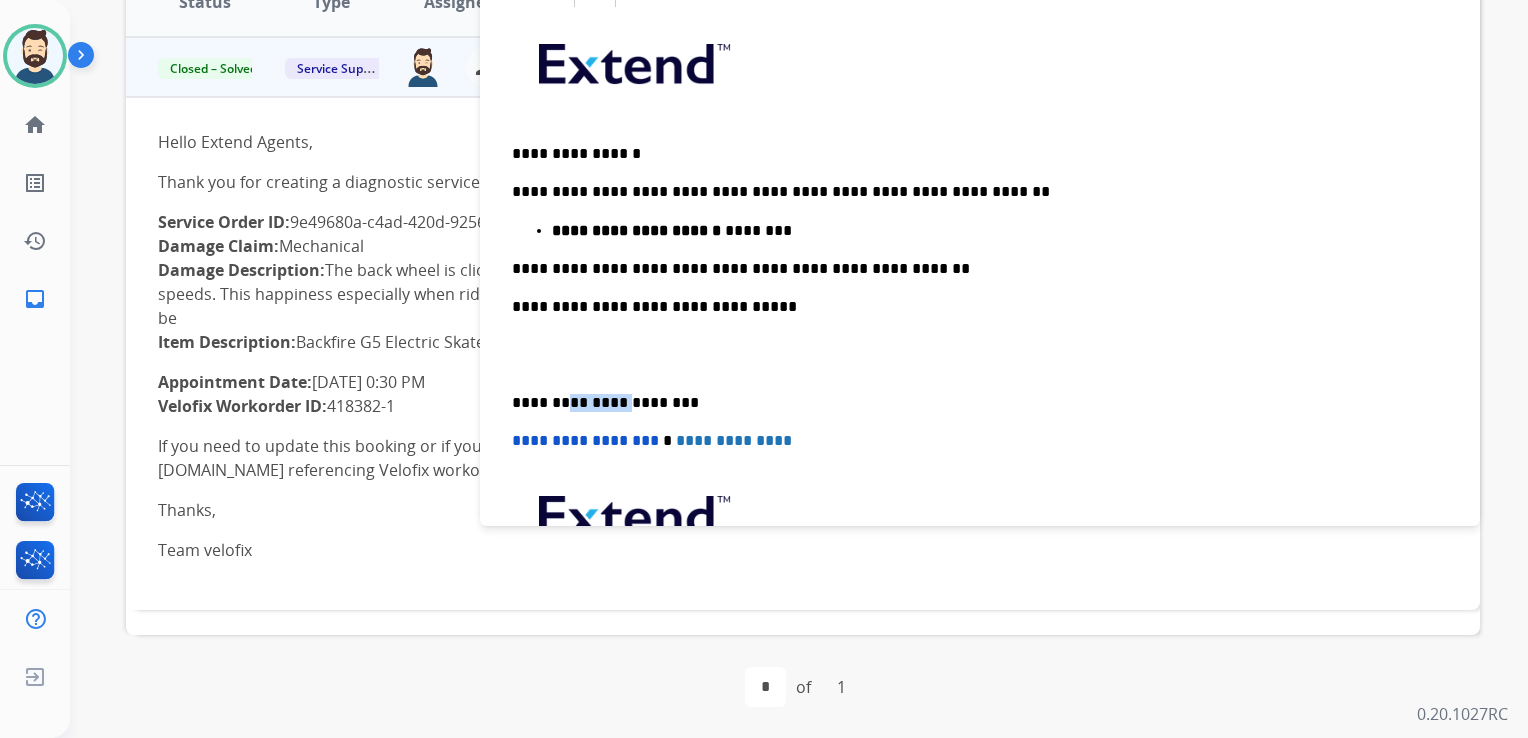 click on "**********" at bounding box center [972, 403] 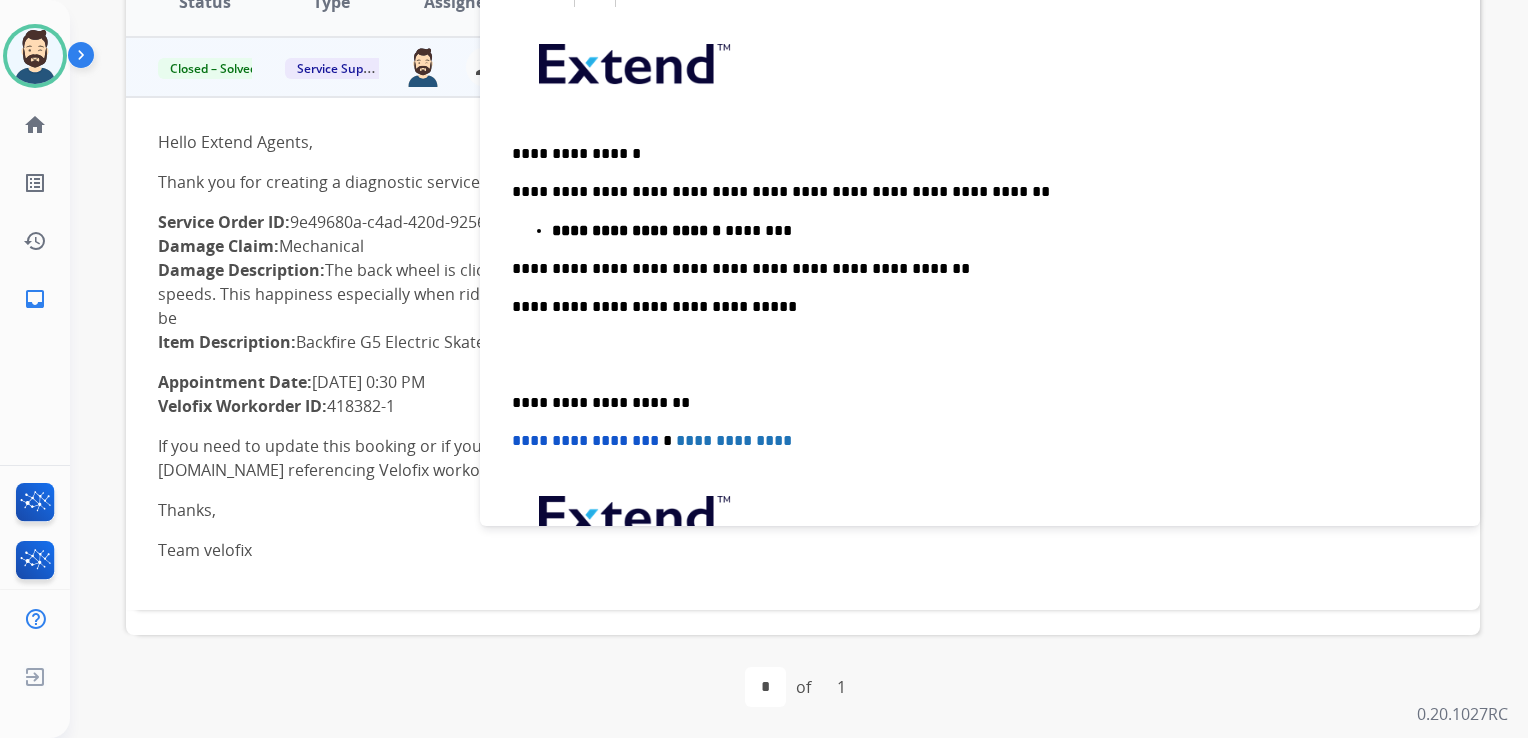 click on "**********" at bounding box center (585, 440) 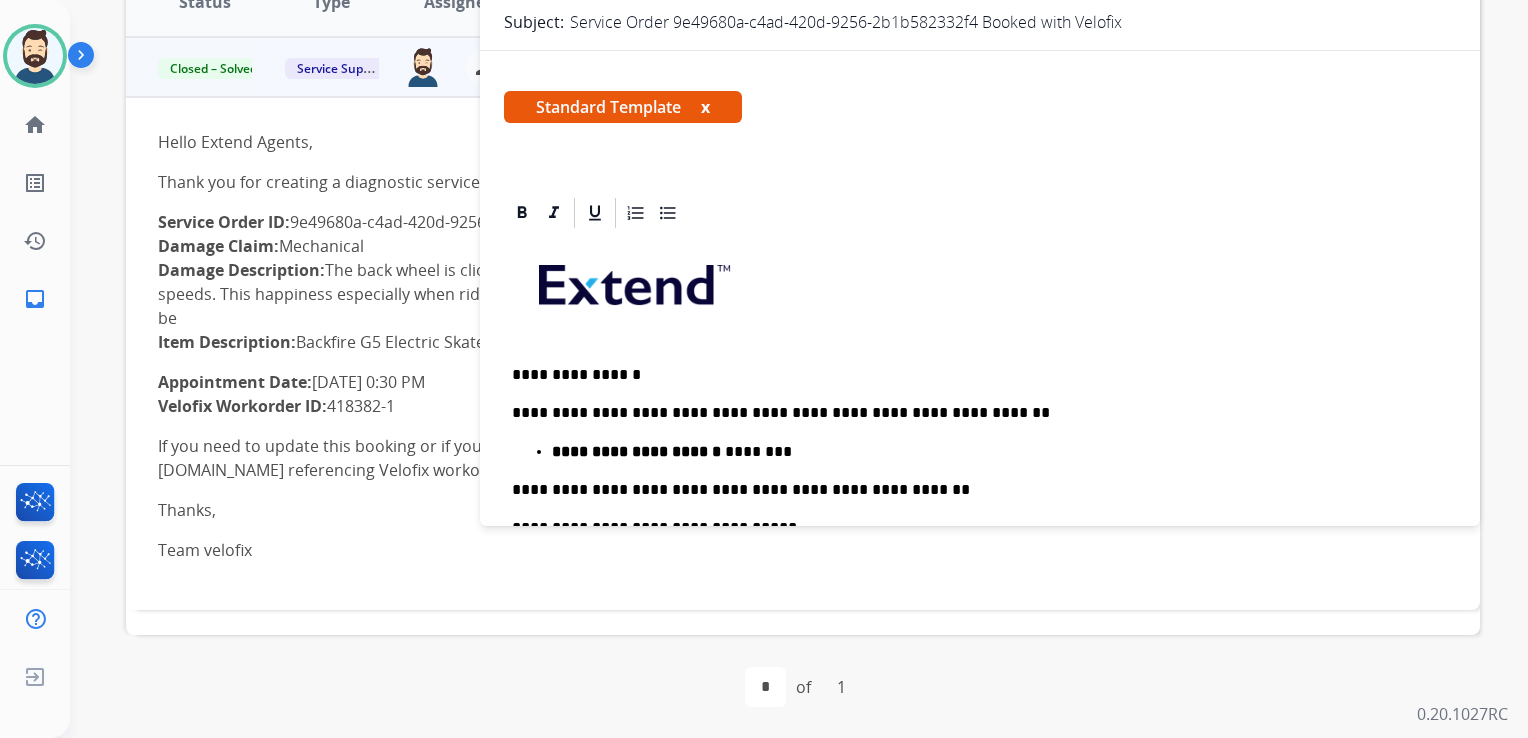 scroll, scrollTop: 0, scrollLeft: 0, axis: both 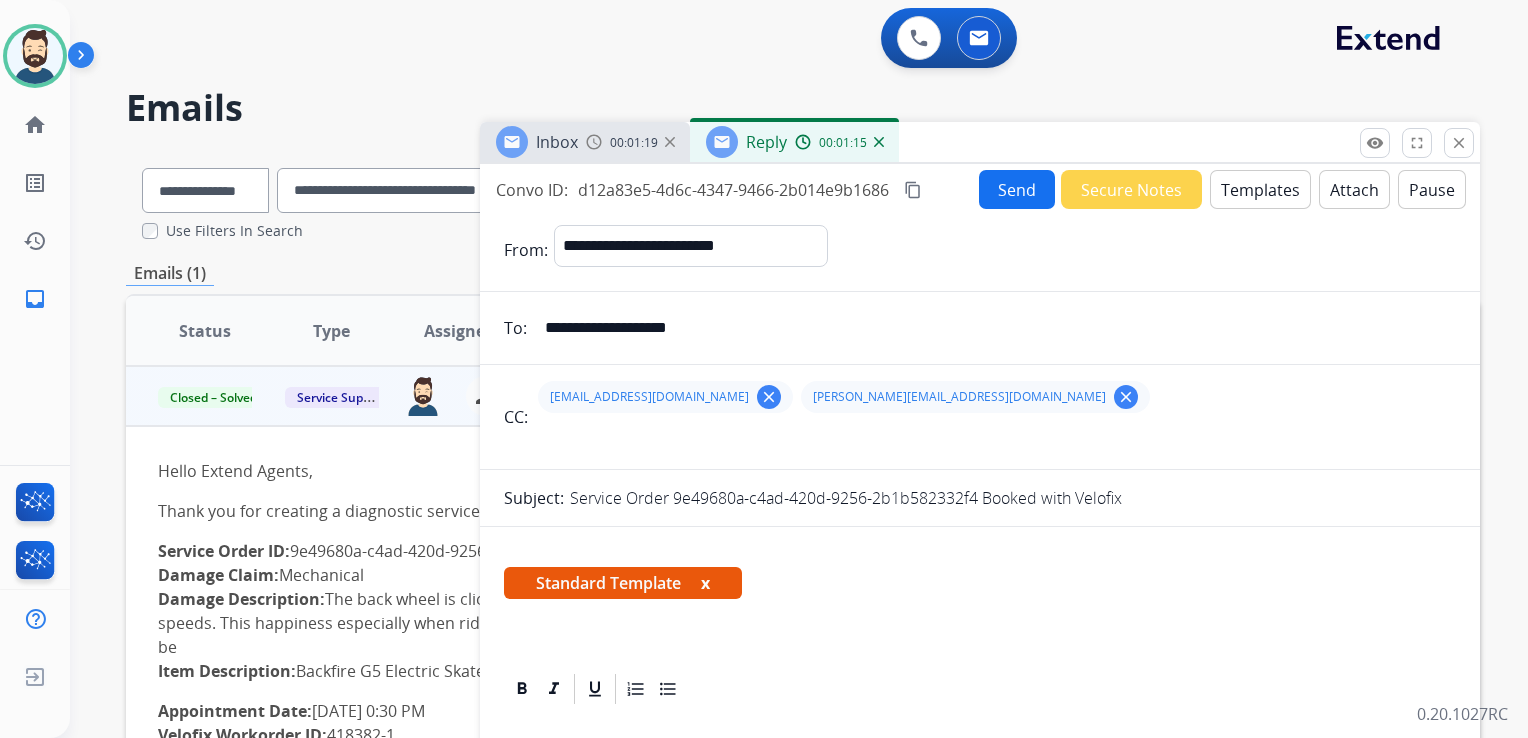 click on "Send" at bounding box center (1017, 189) 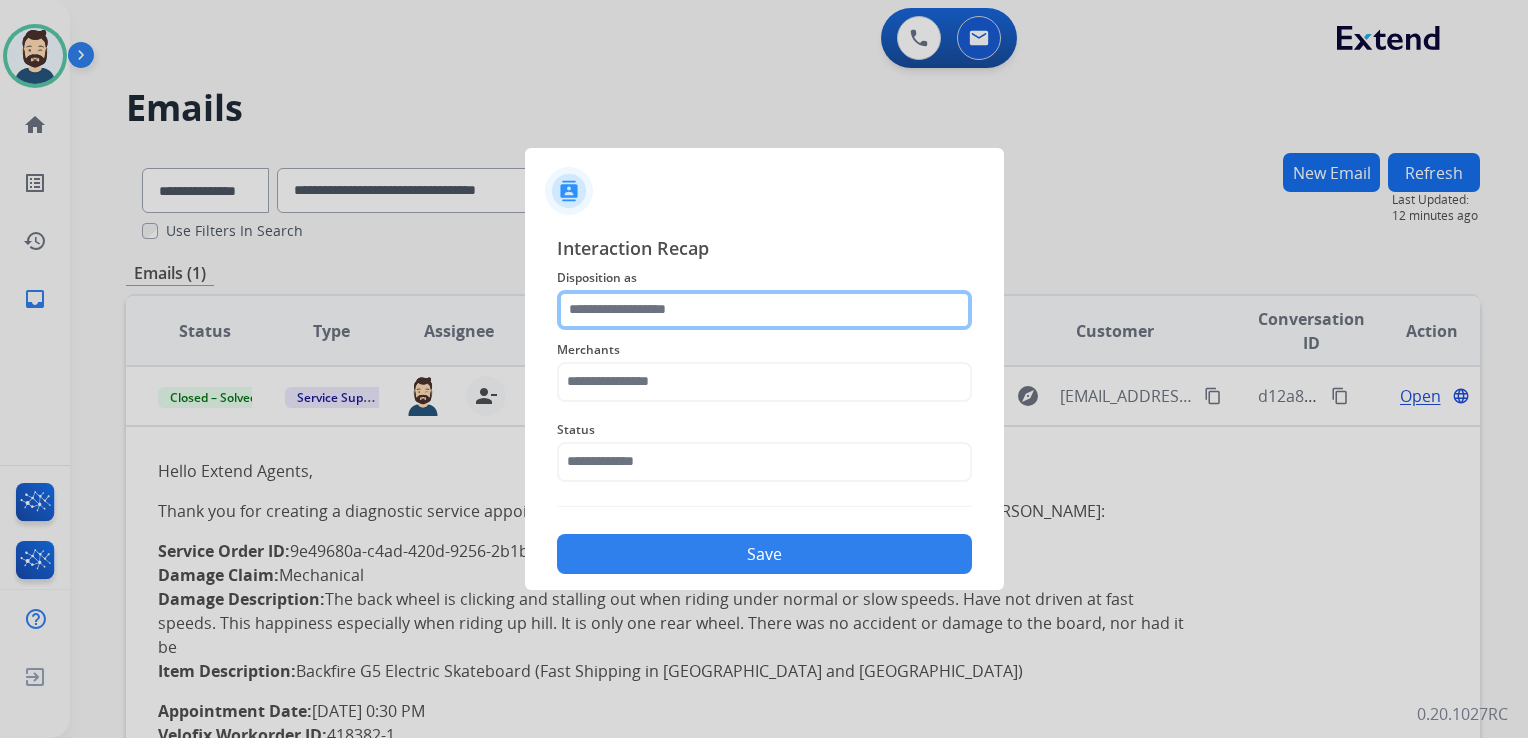 click 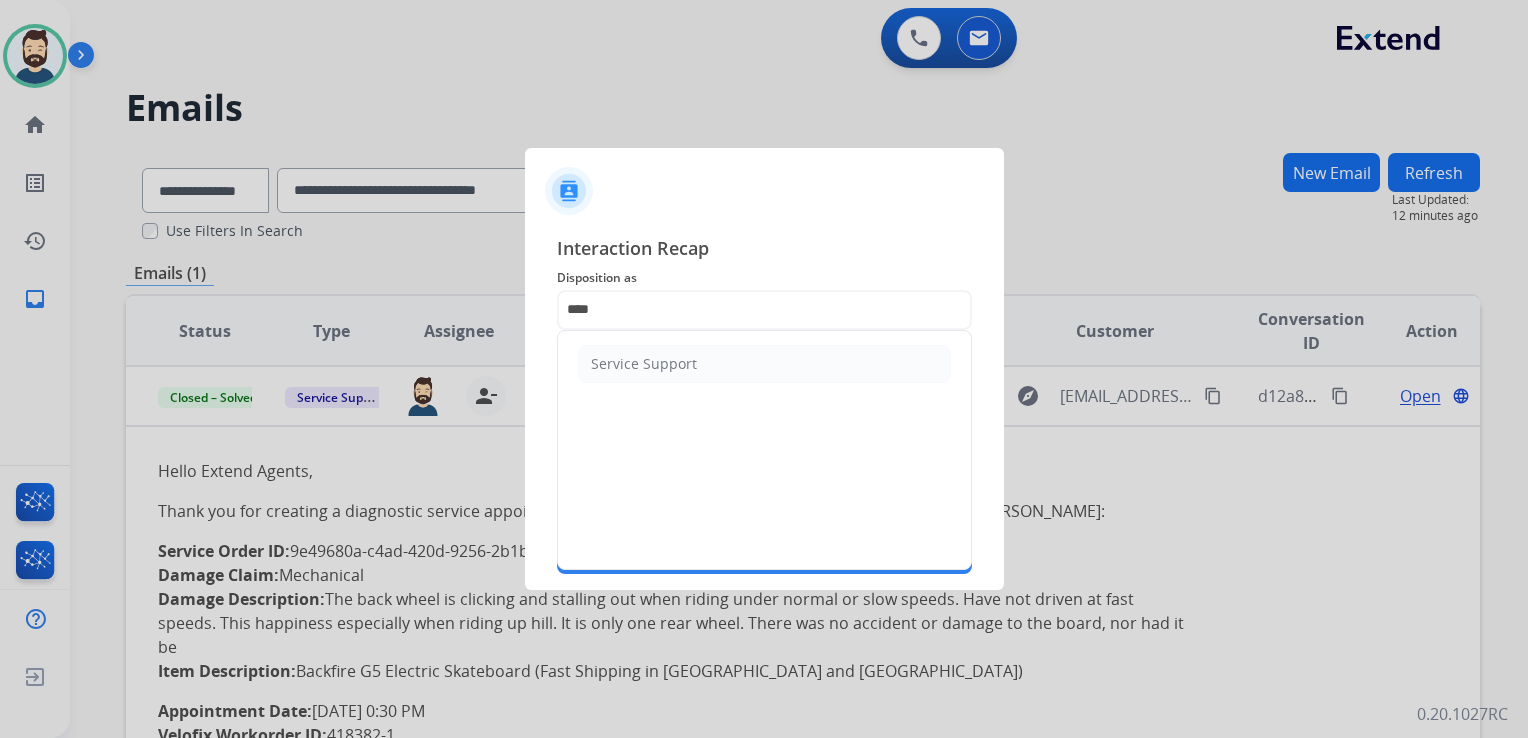 click on "Service Support" 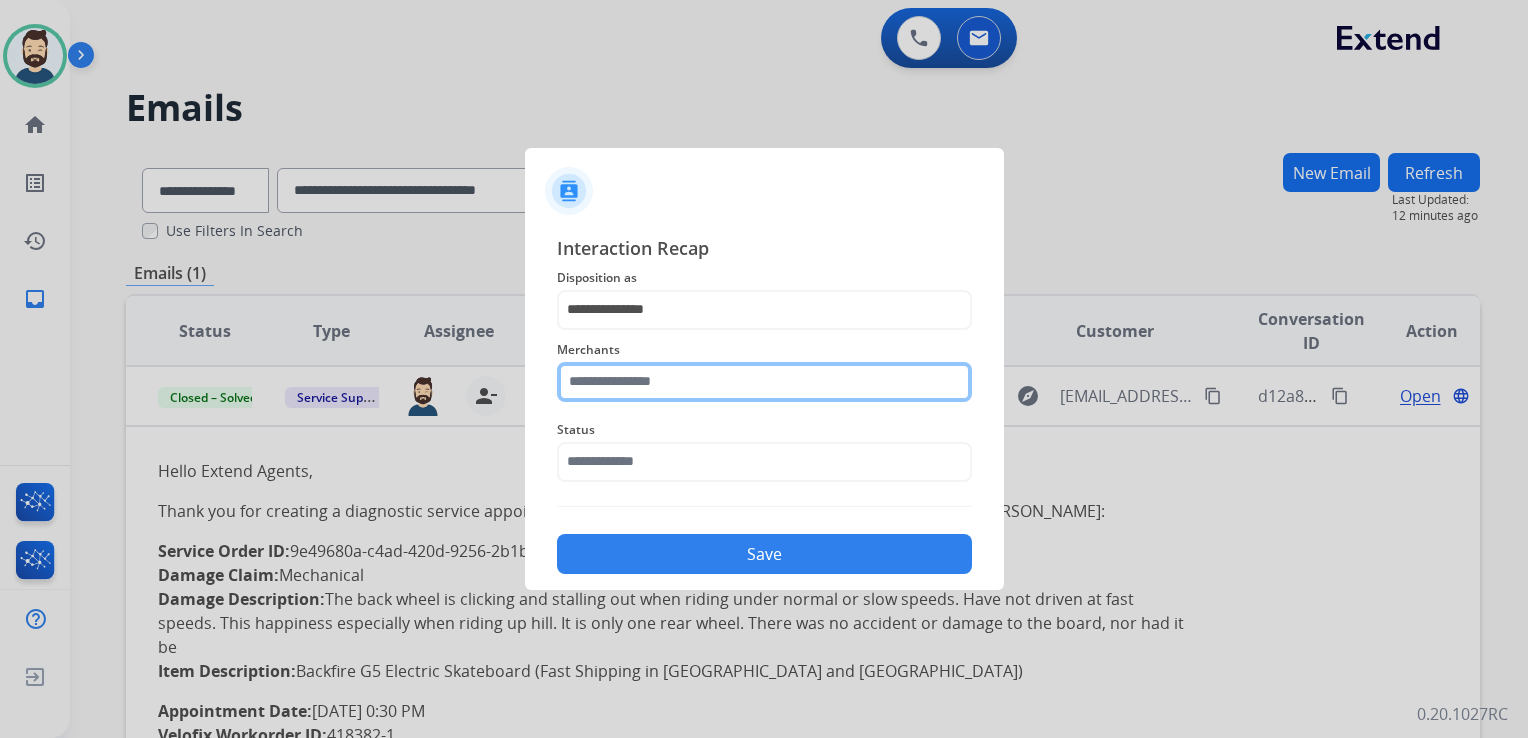 click 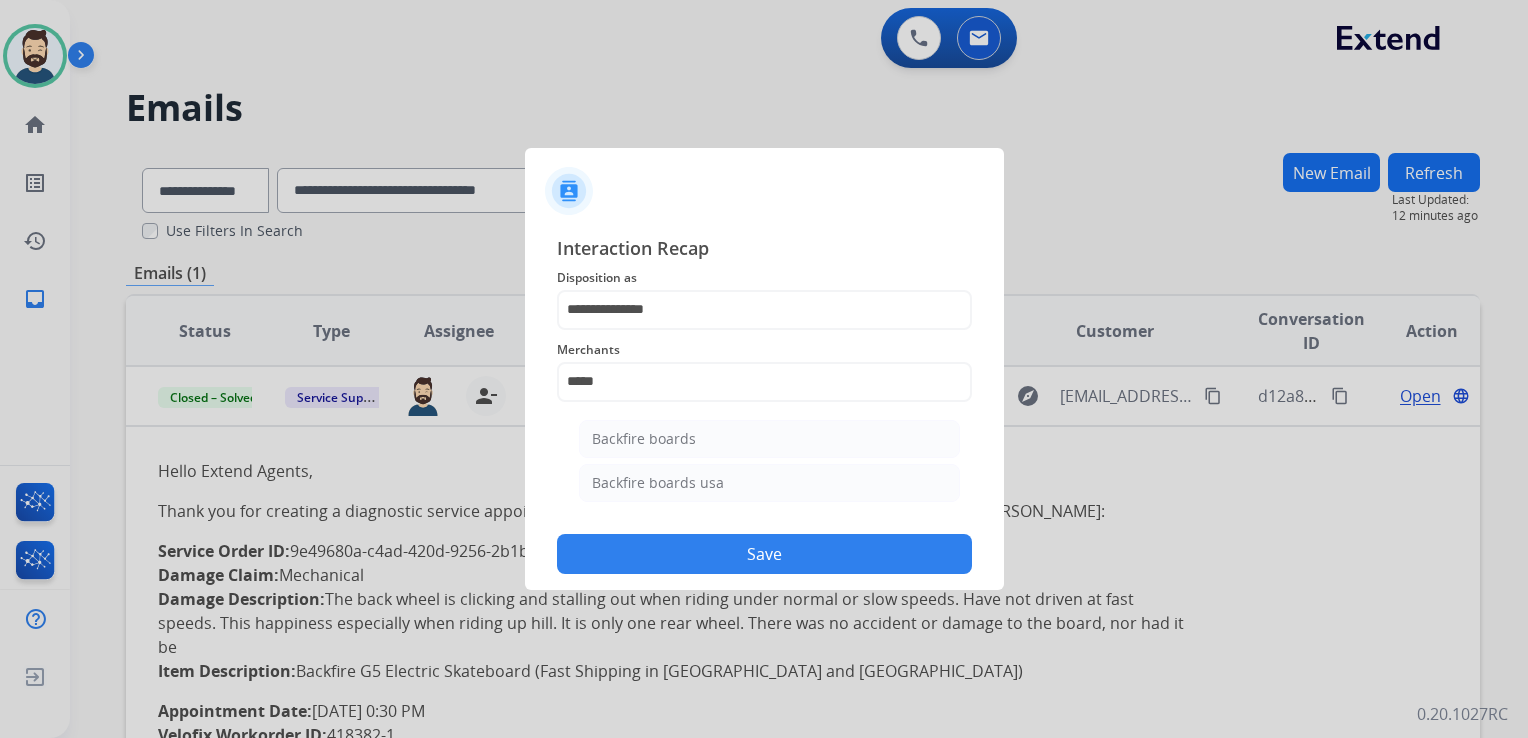 click on "Backfire boards usa" 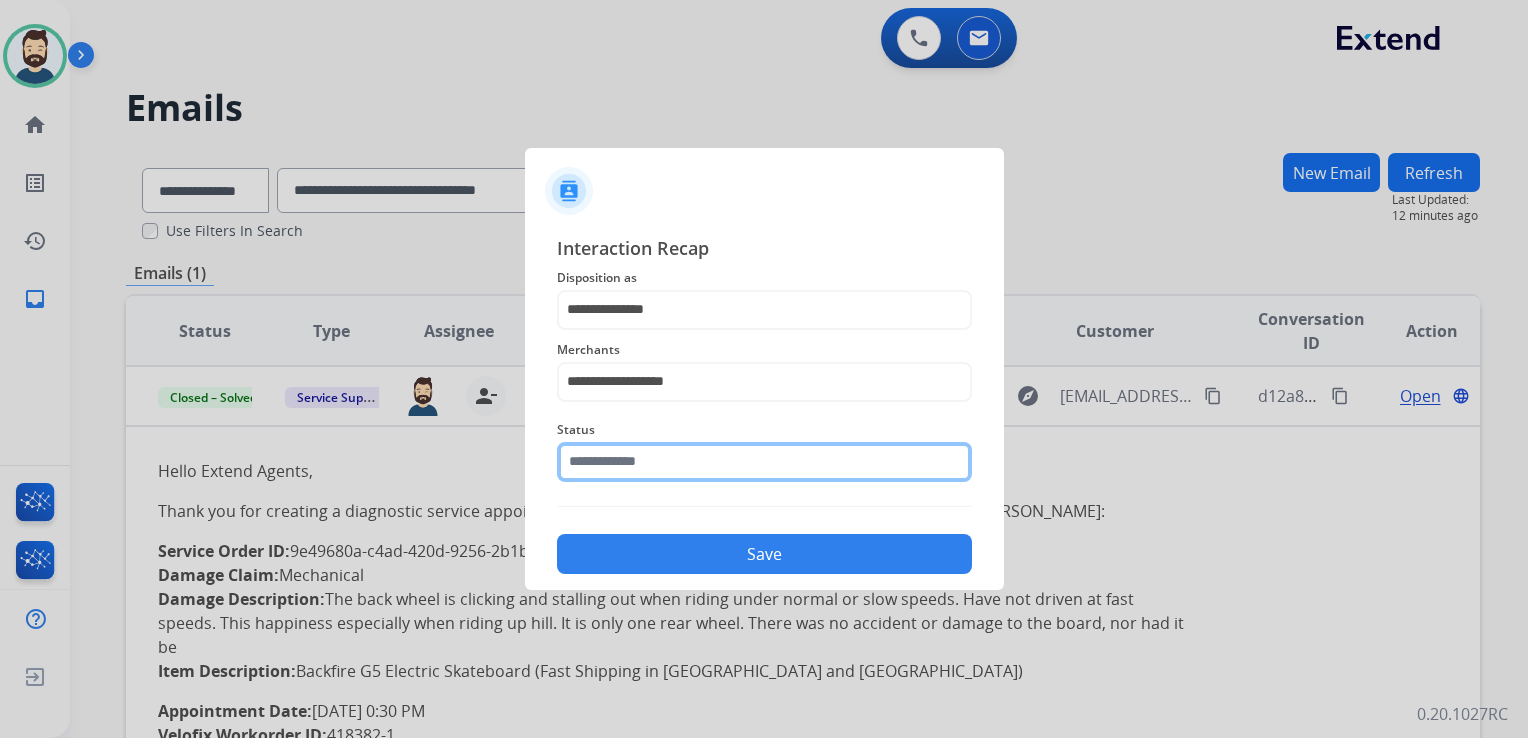click 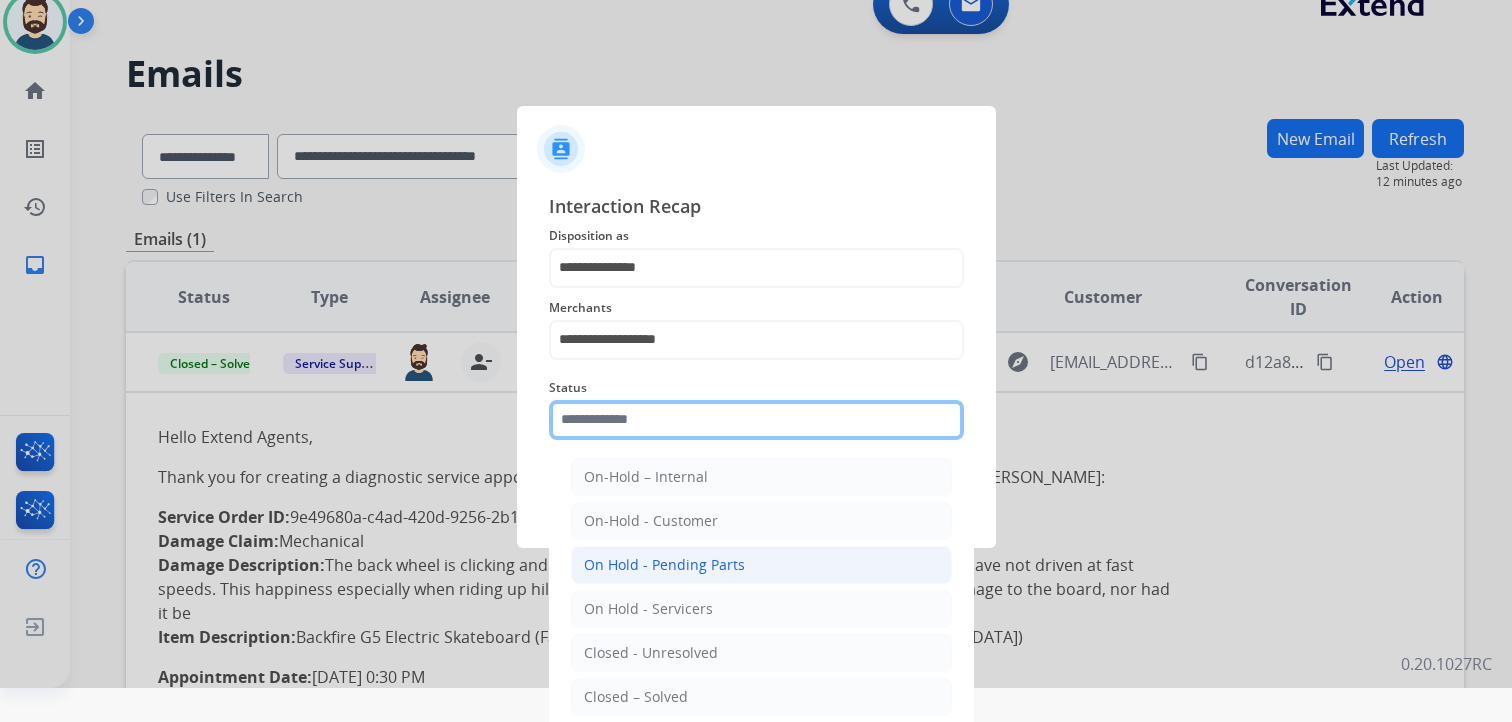 scroll, scrollTop: 59, scrollLeft: 0, axis: vertical 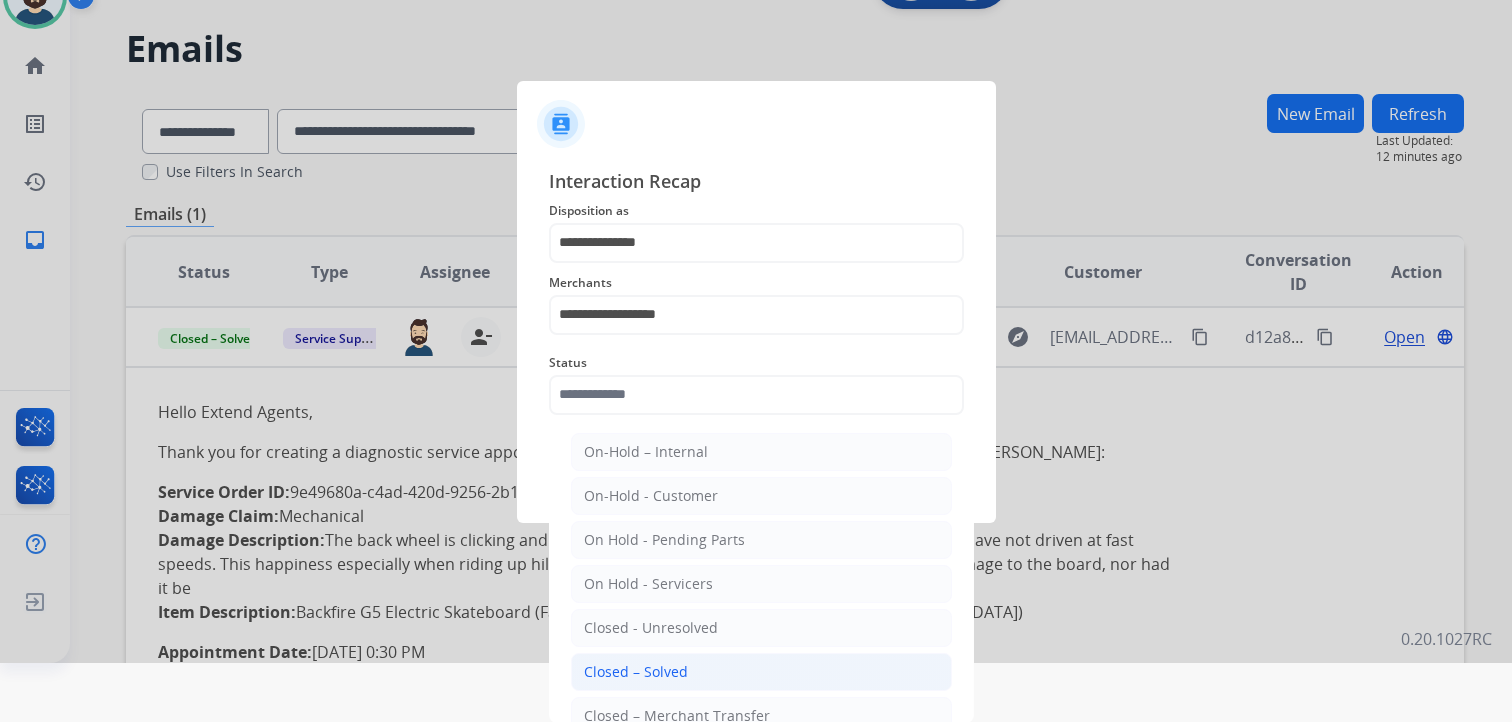 click on "Closed – Solved" 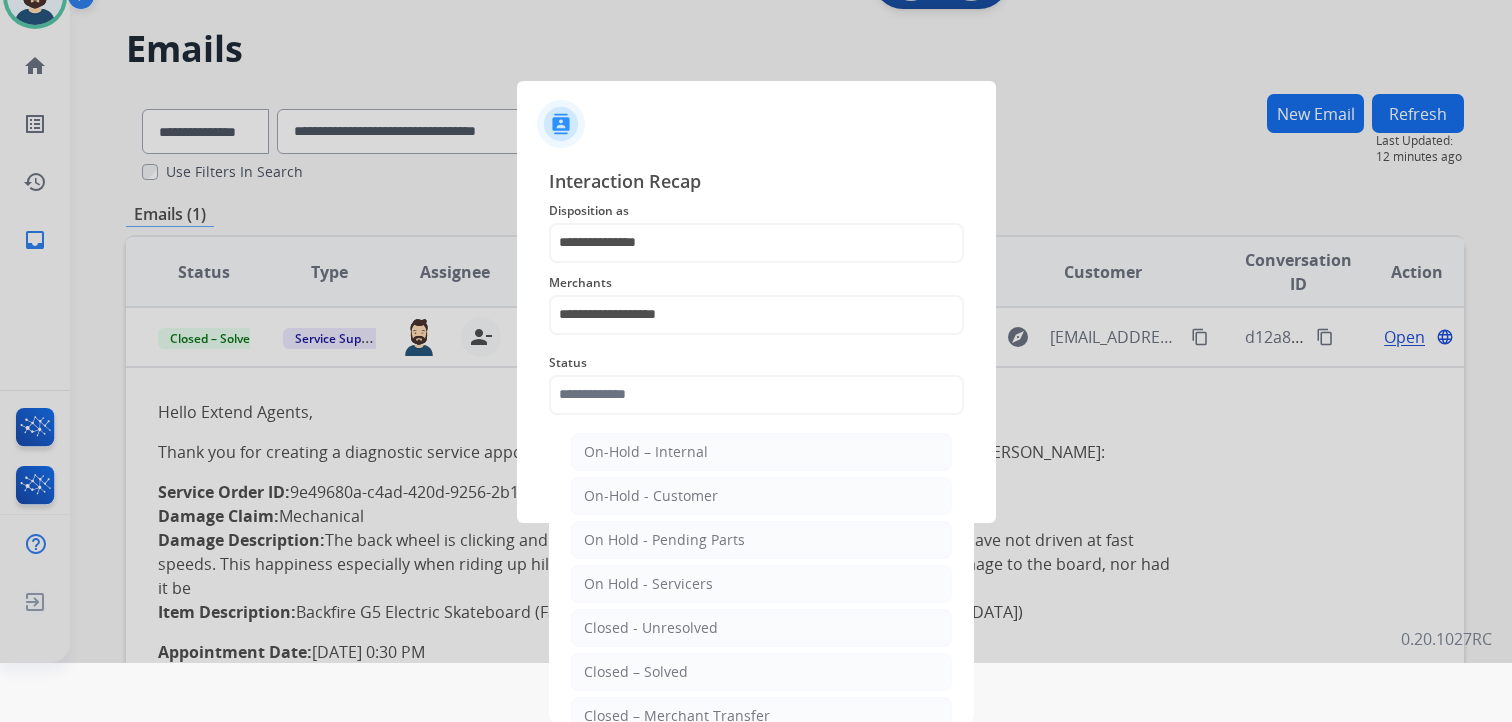 type on "**********" 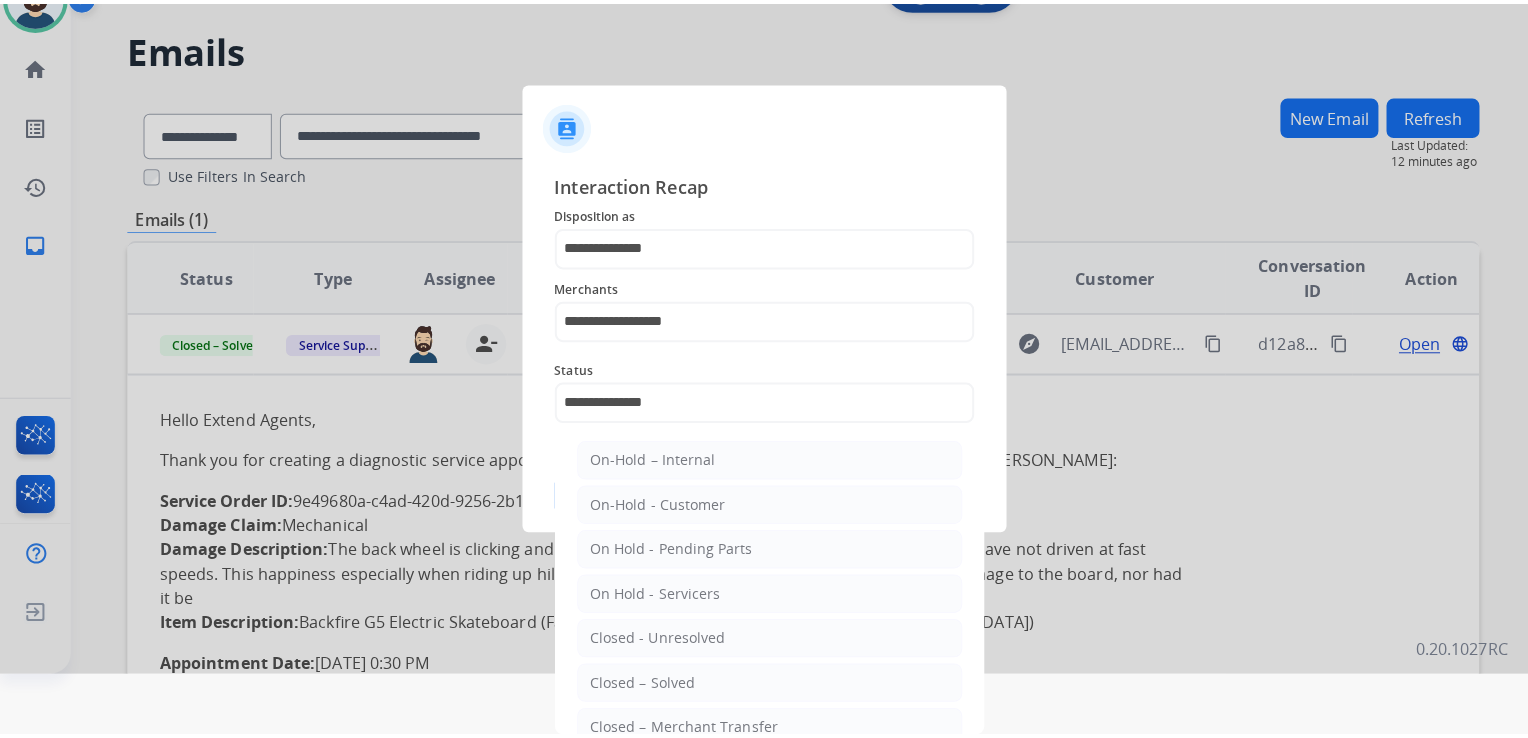 scroll, scrollTop: 0, scrollLeft: 0, axis: both 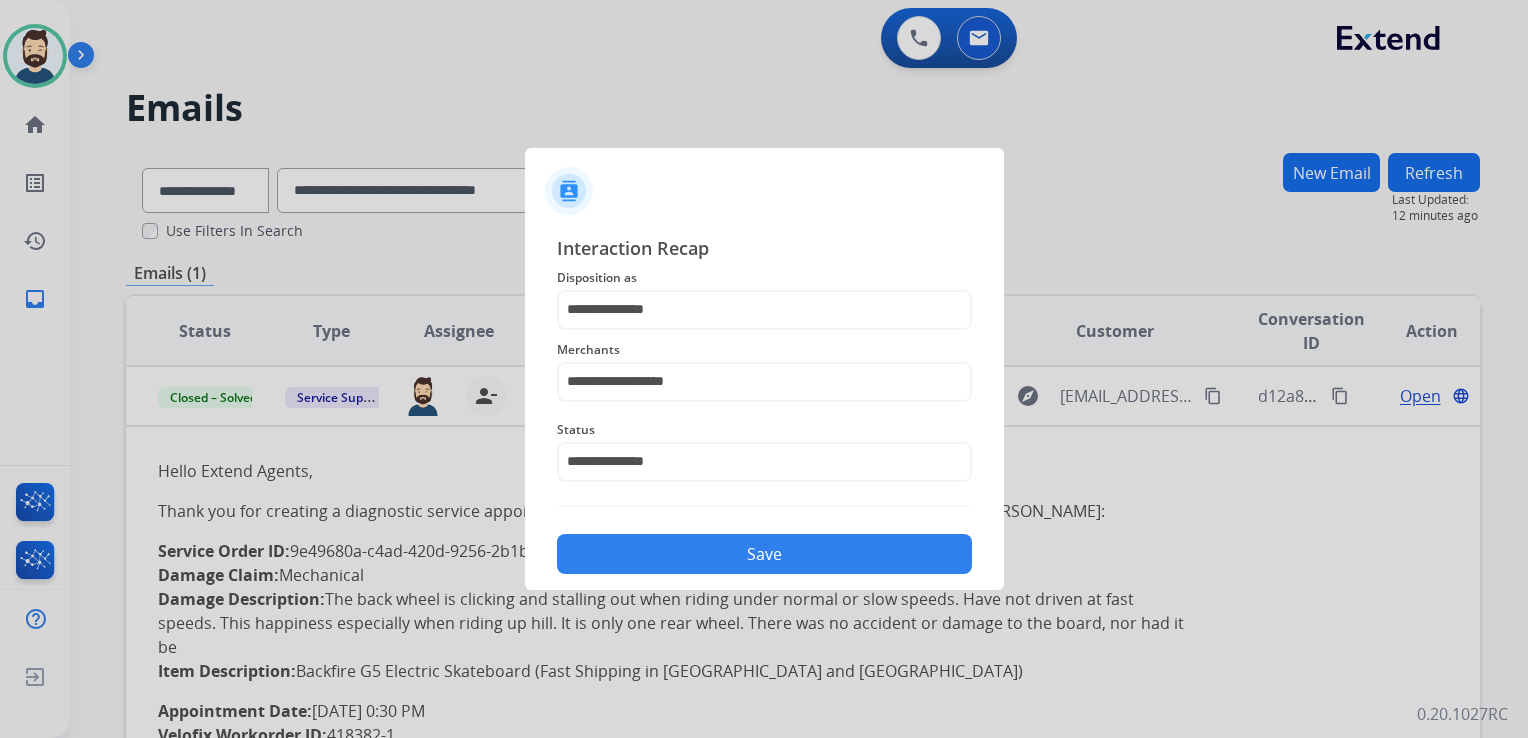 click on "Save" 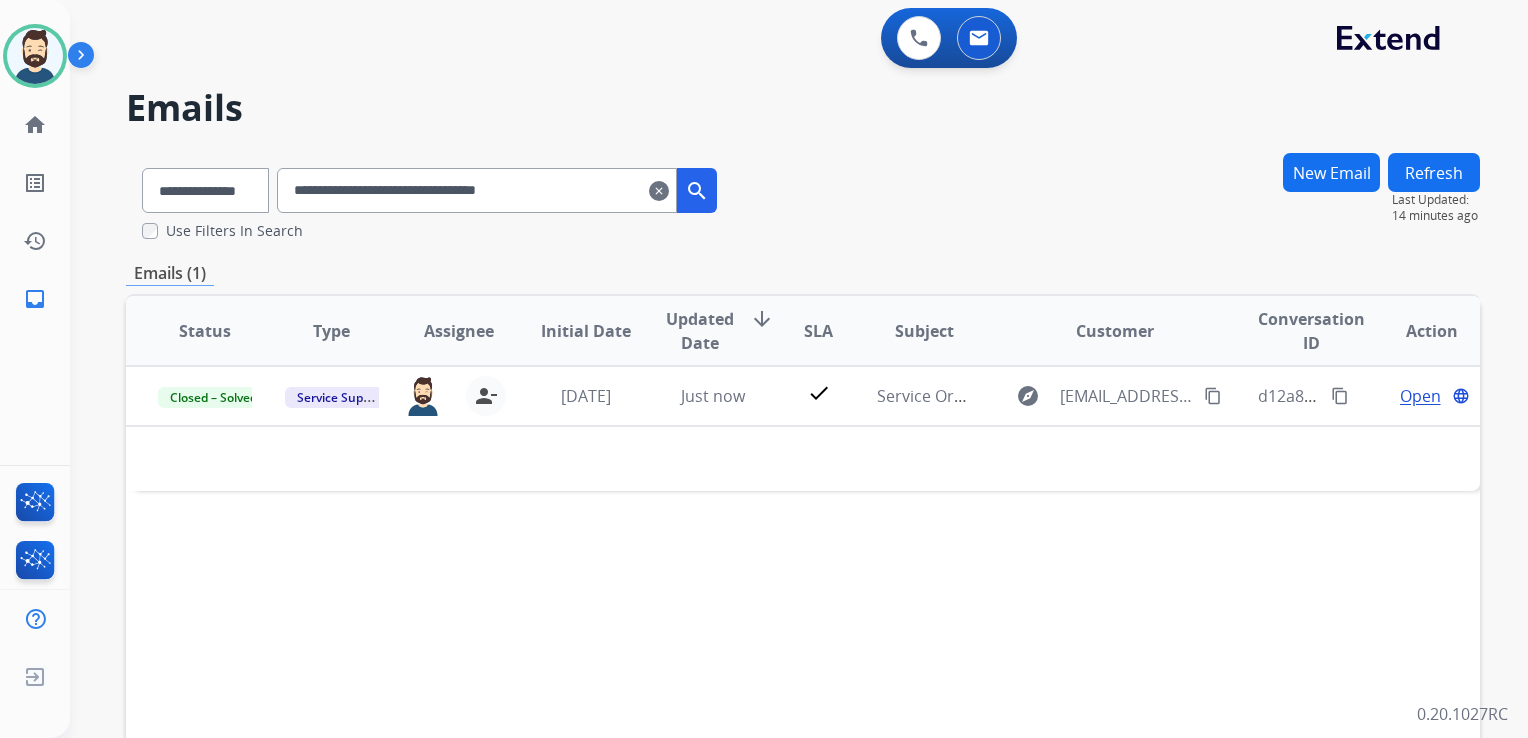 click on "clear" at bounding box center [659, 191] 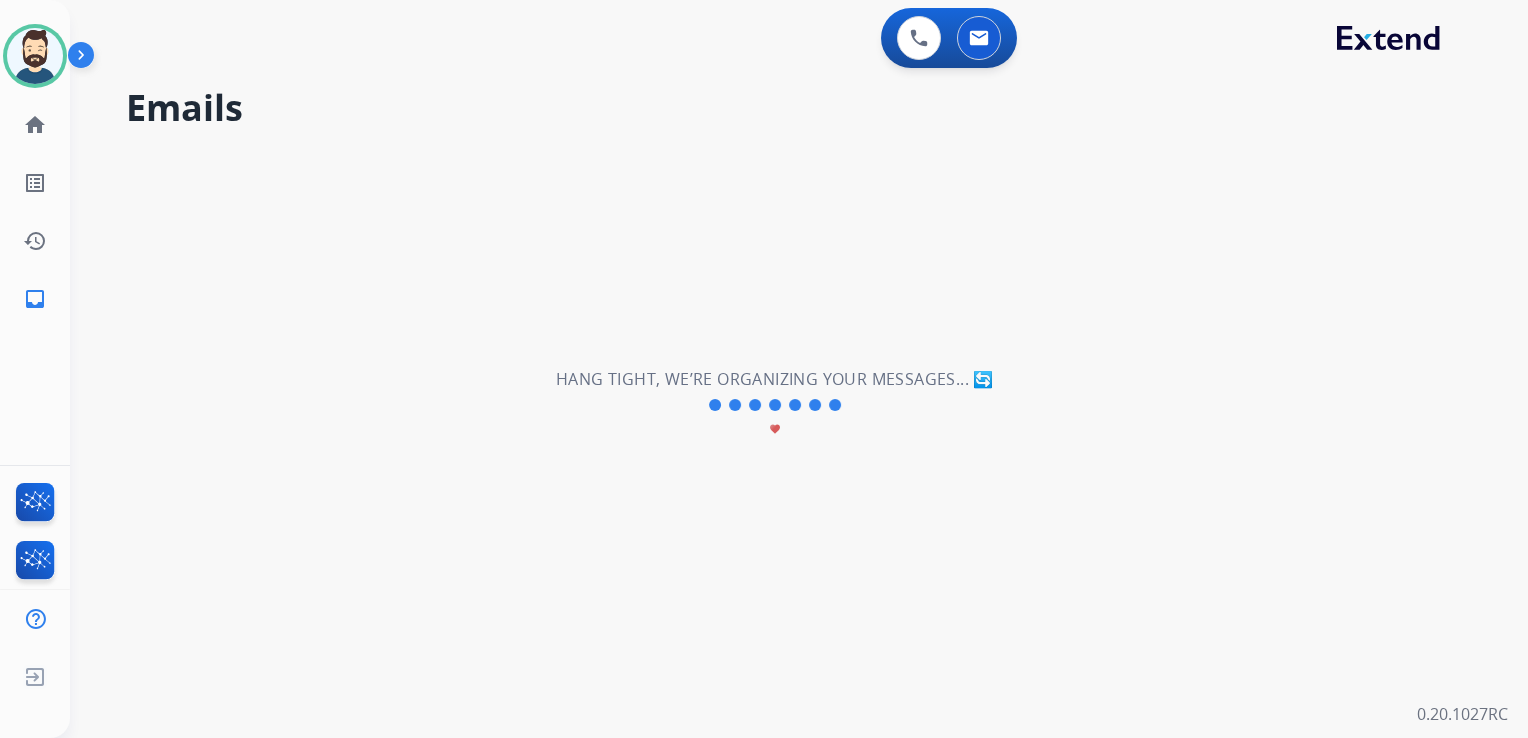 select on "**********" 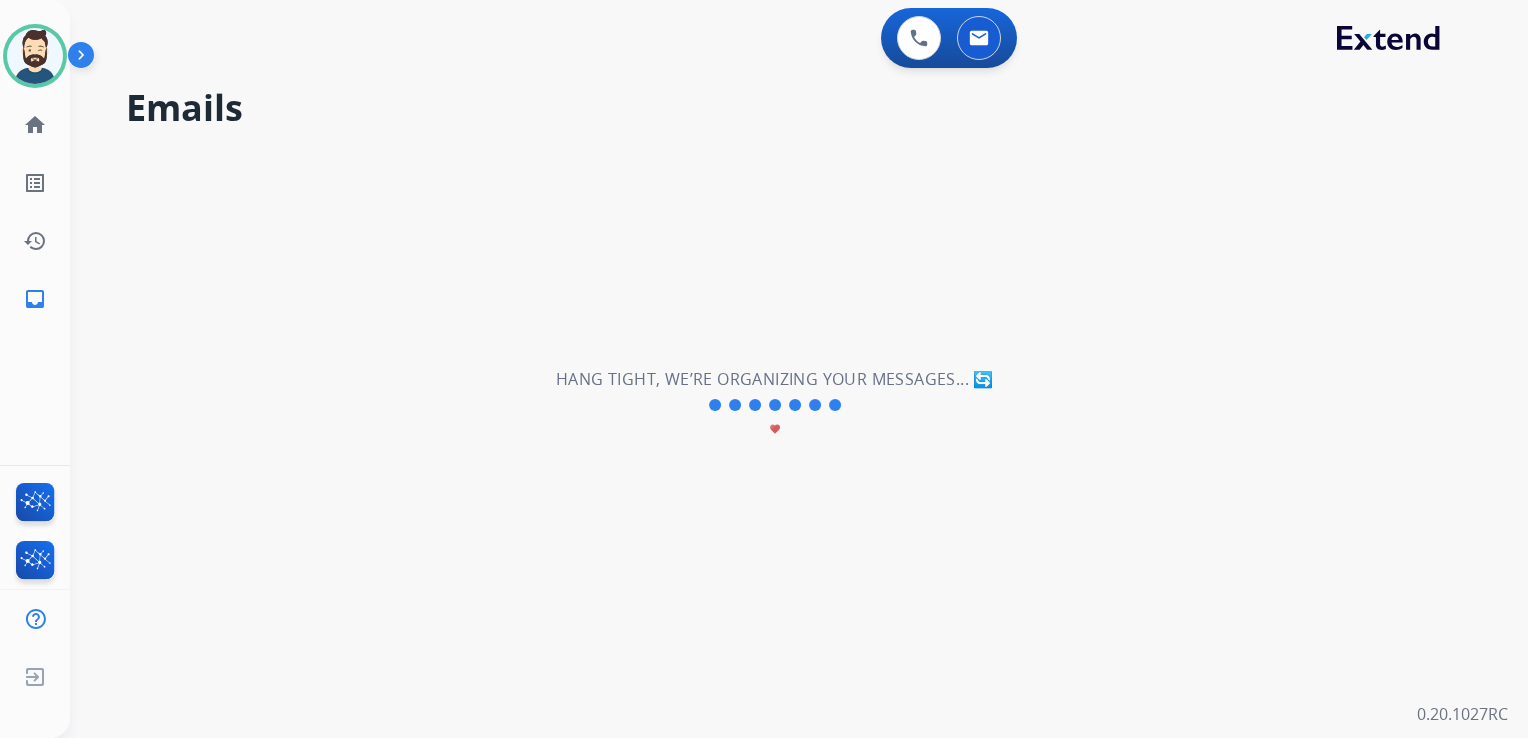type 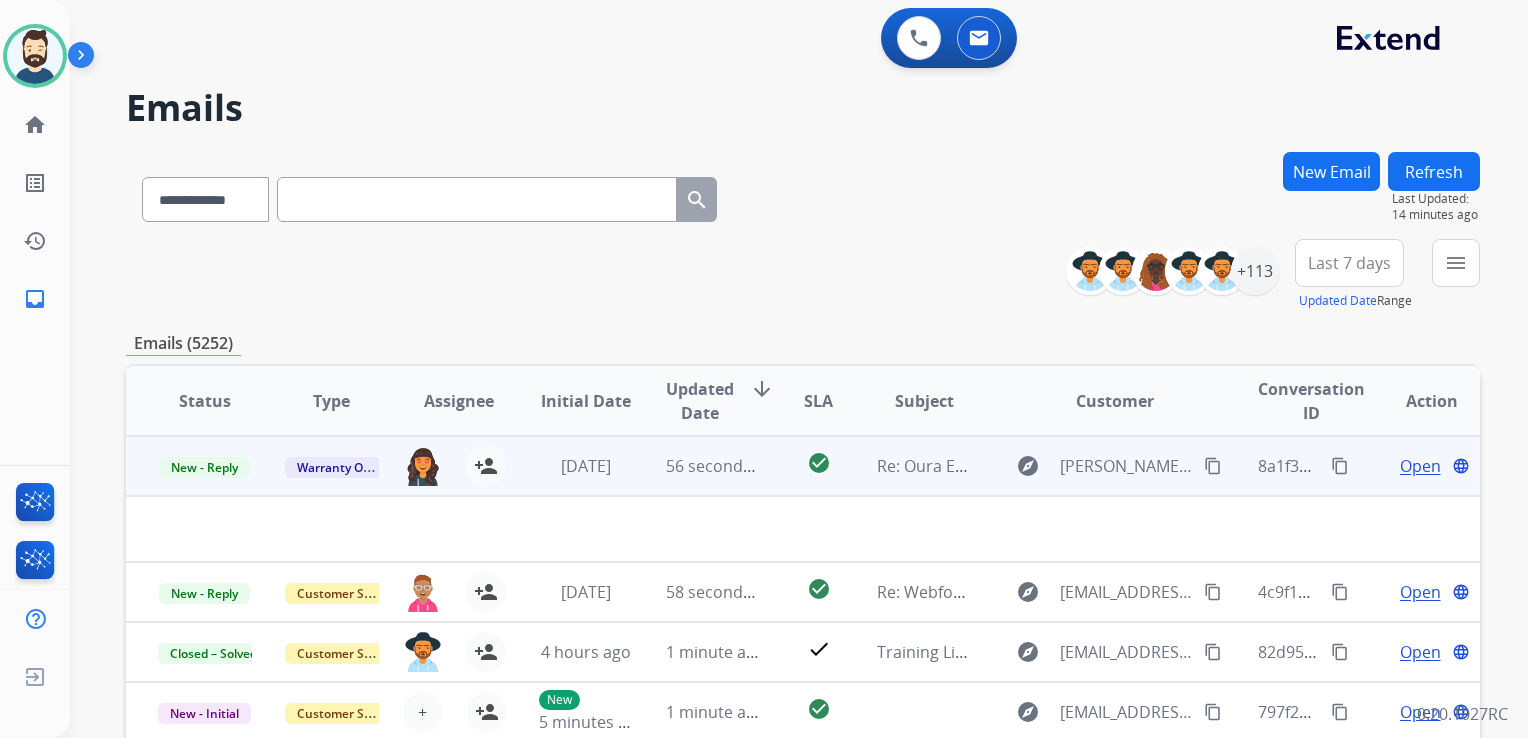 click on "[DATE]" at bounding box center [570, 466] 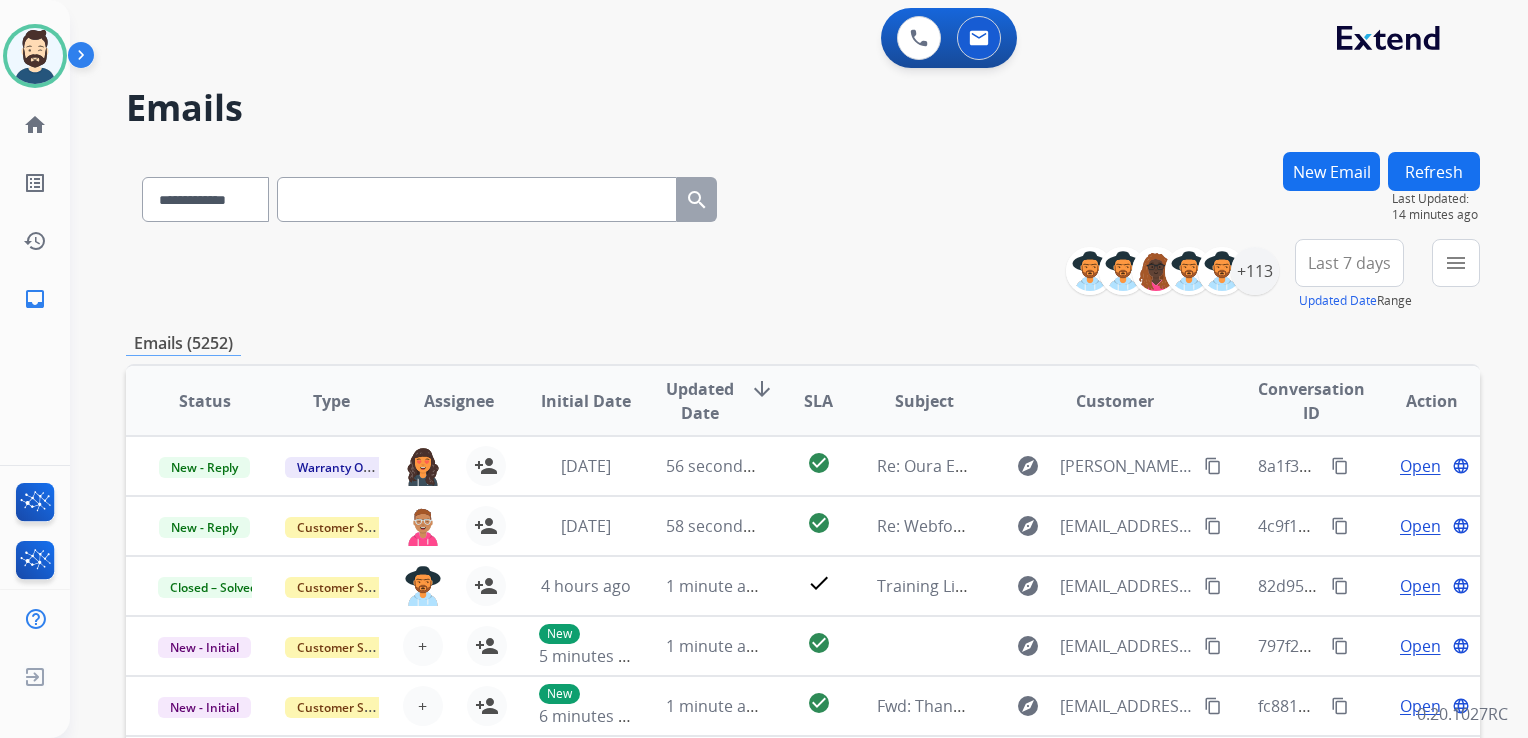 click on "New Email" at bounding box center (1331, 171) 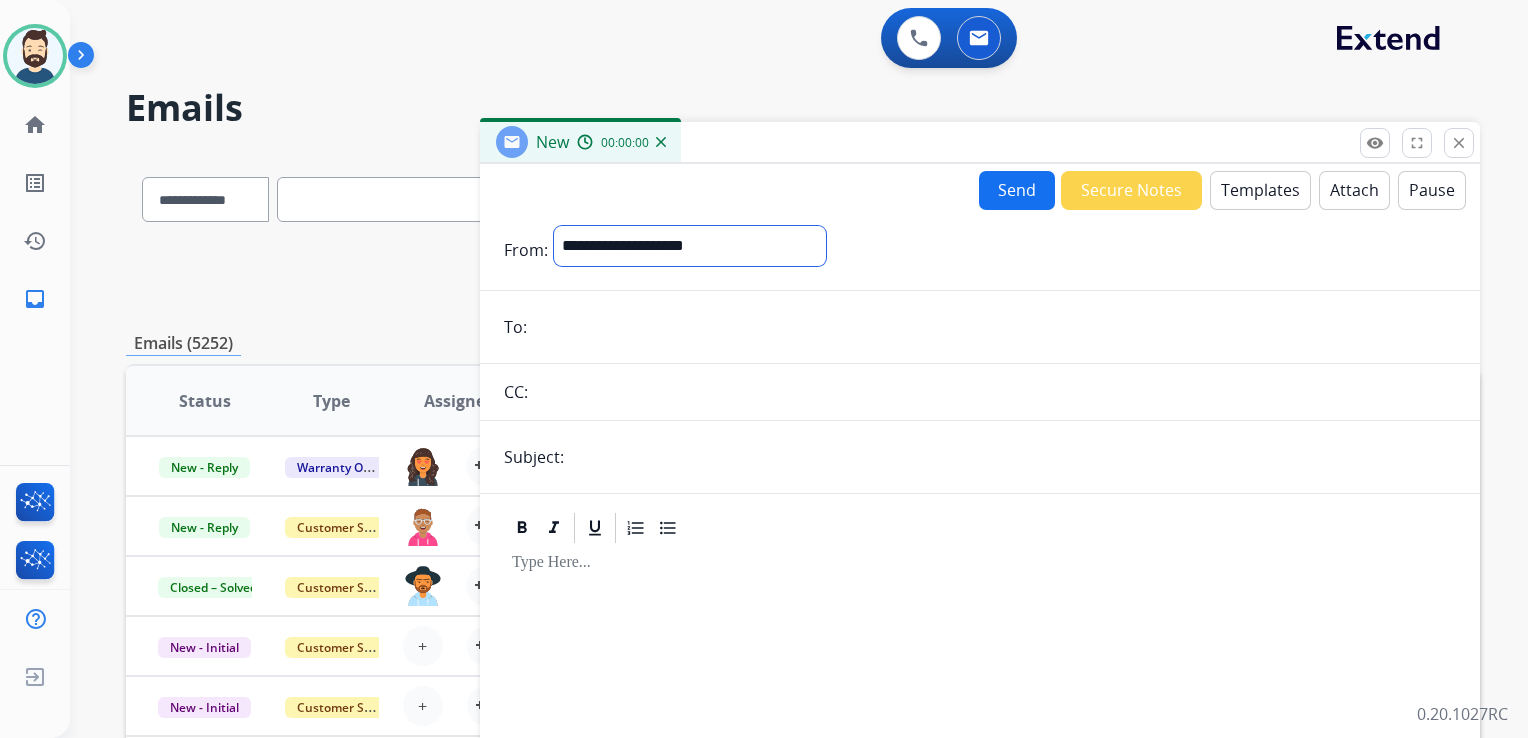 click on "**********" at bounding box center [690, 246] 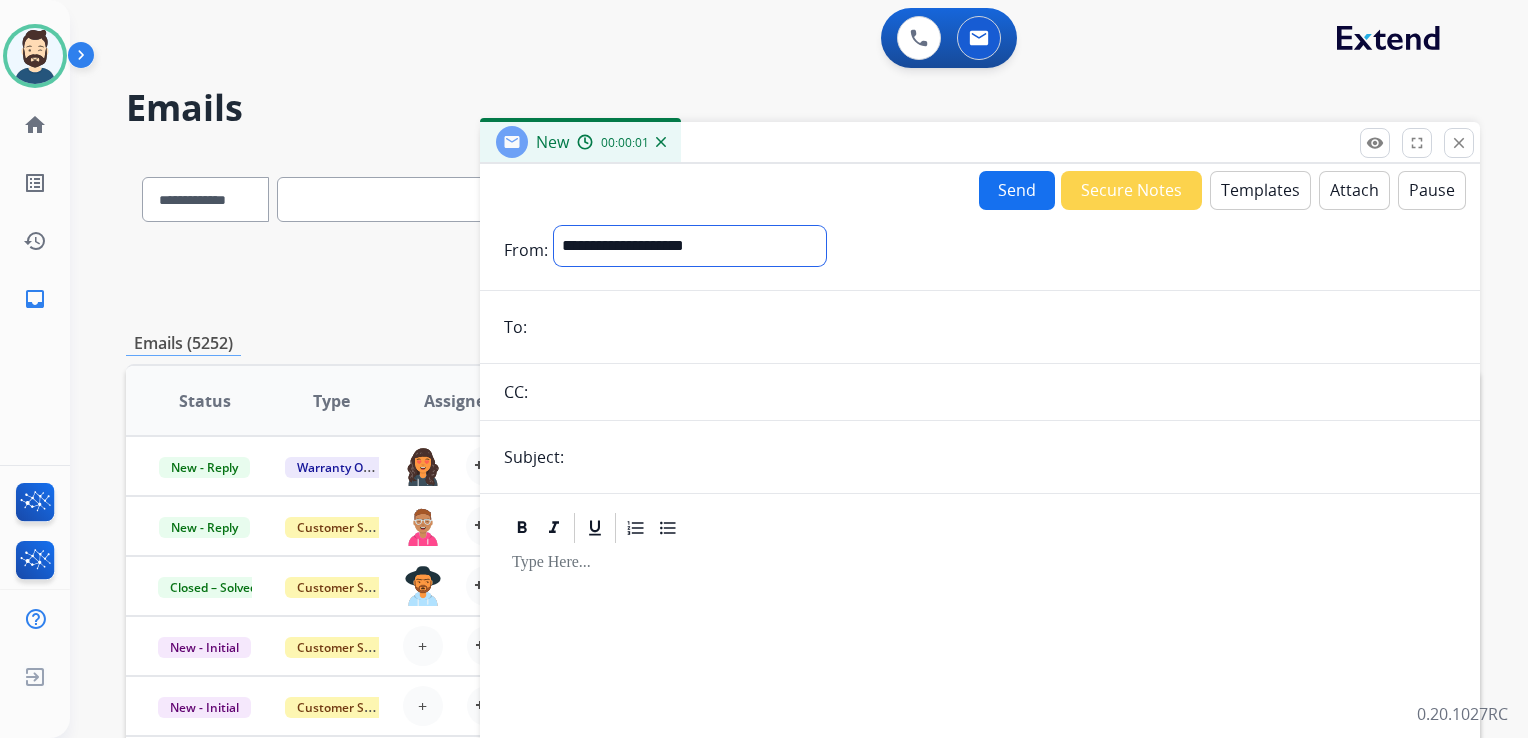 click on "**********" at bounding box center [690, 246] 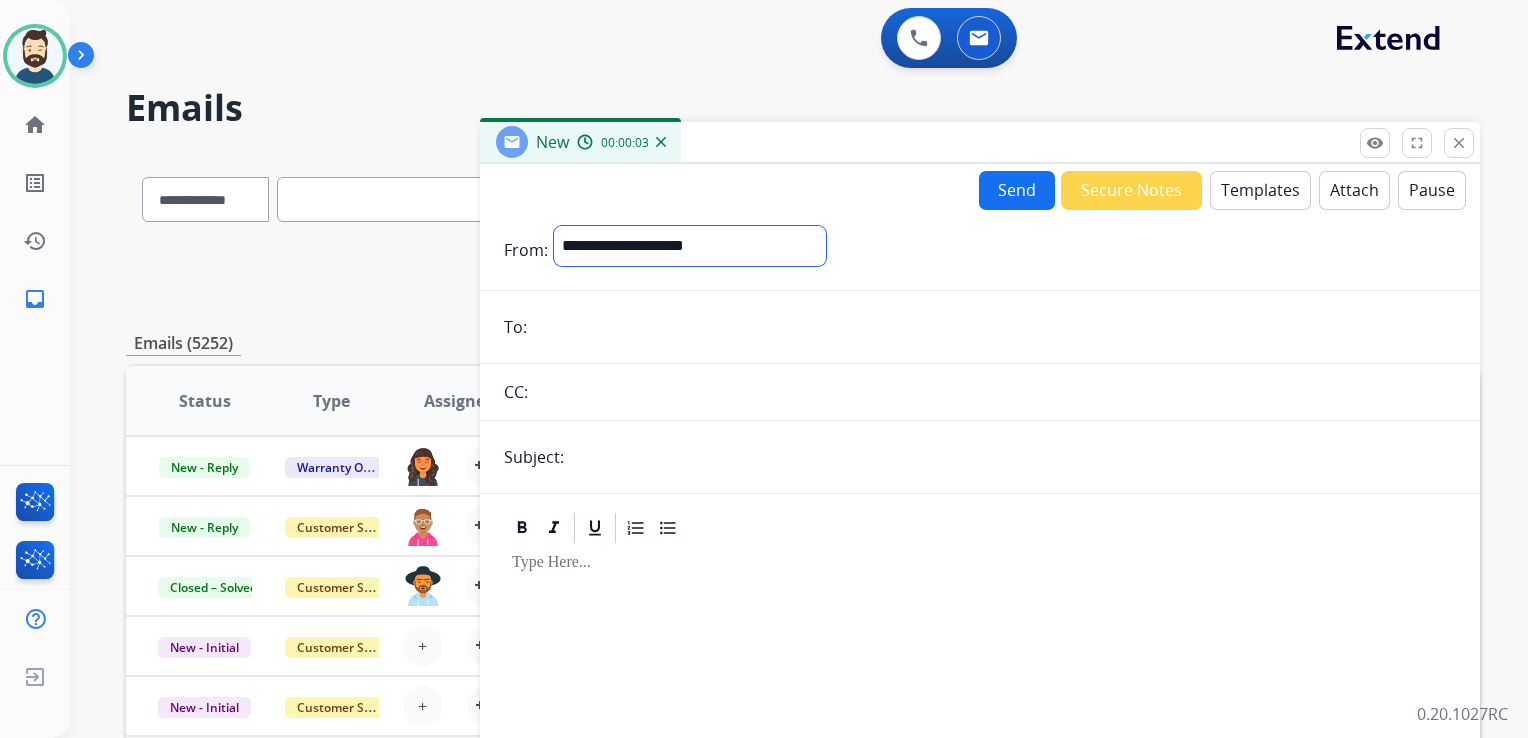 select on "**********" 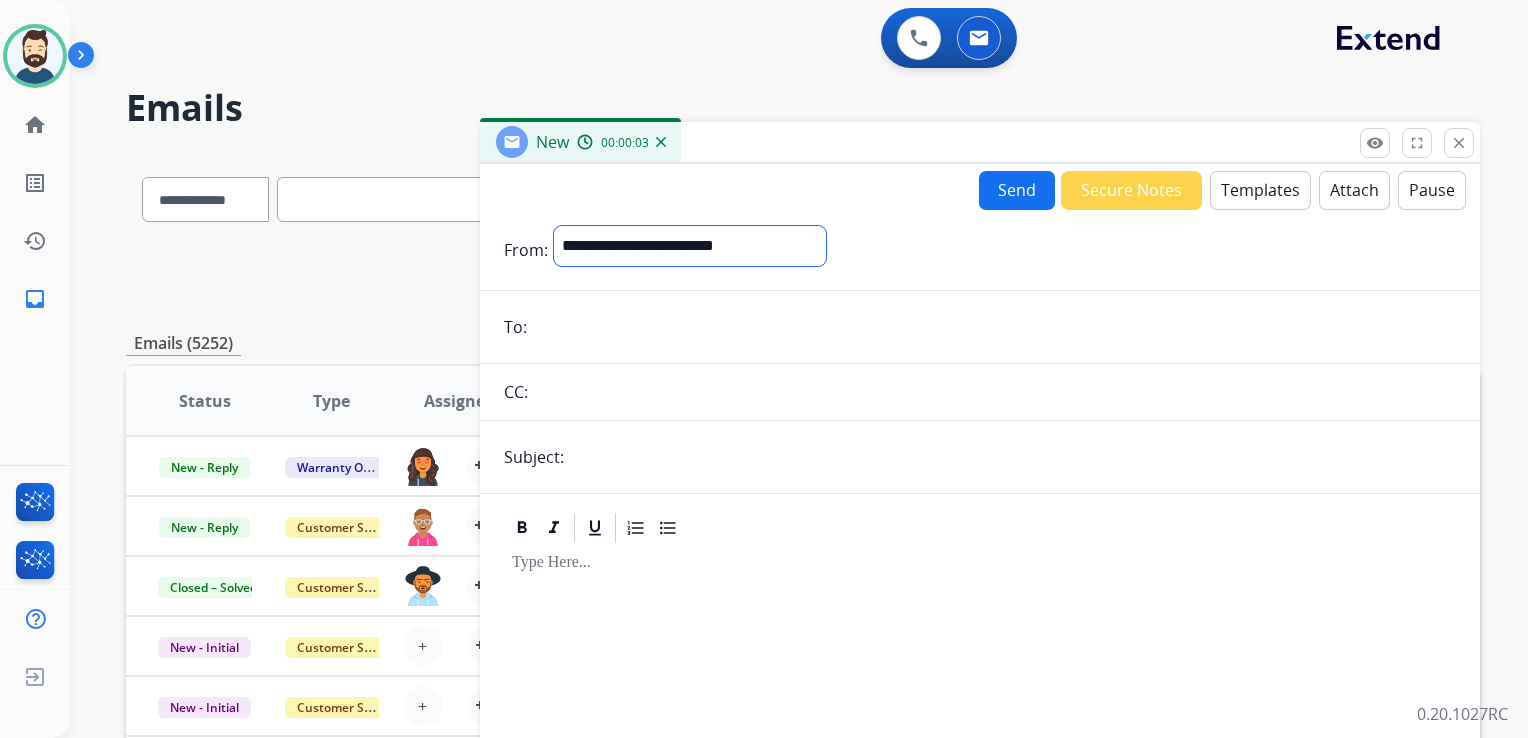 click on "**********" at bounding box center (690, 246) 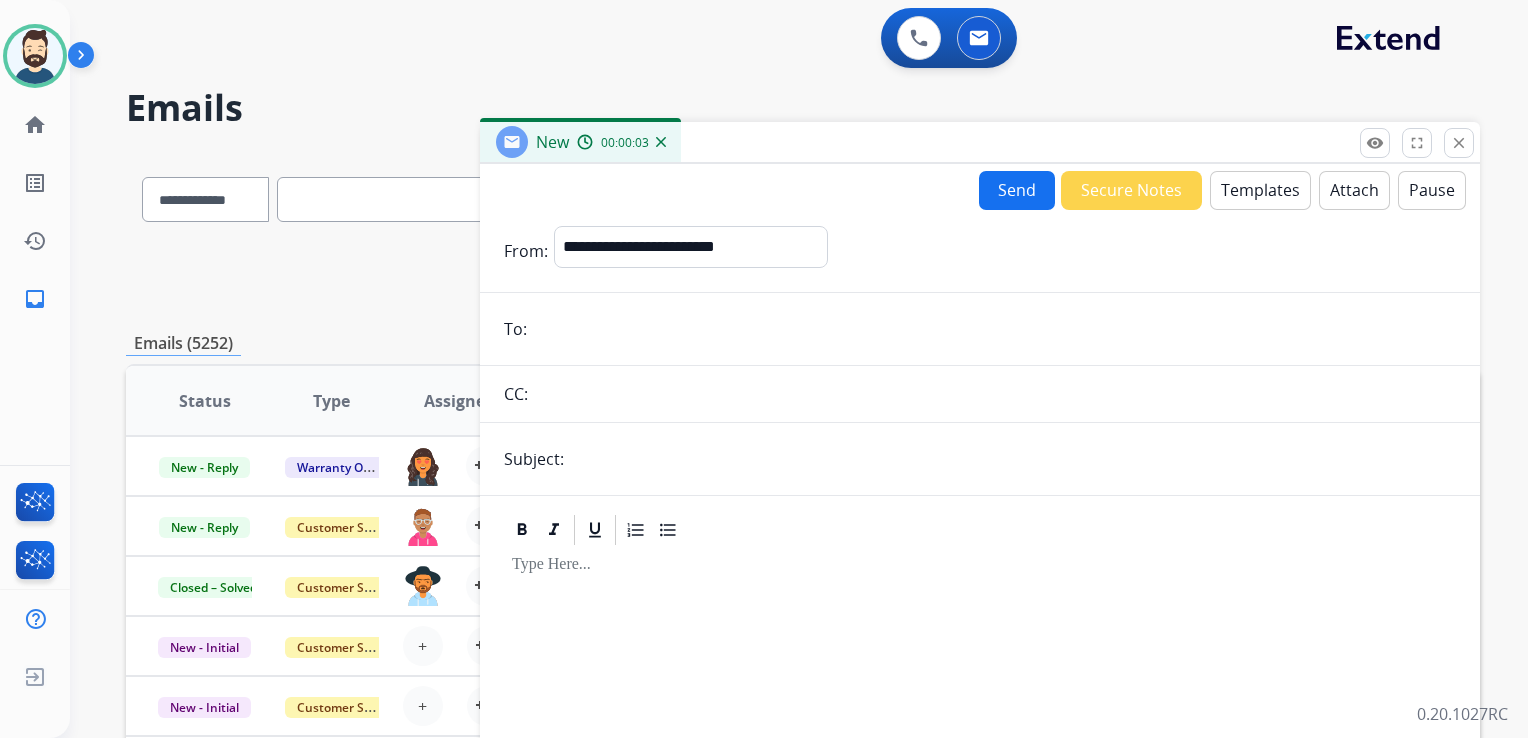 click at bounding box center [994, 329] 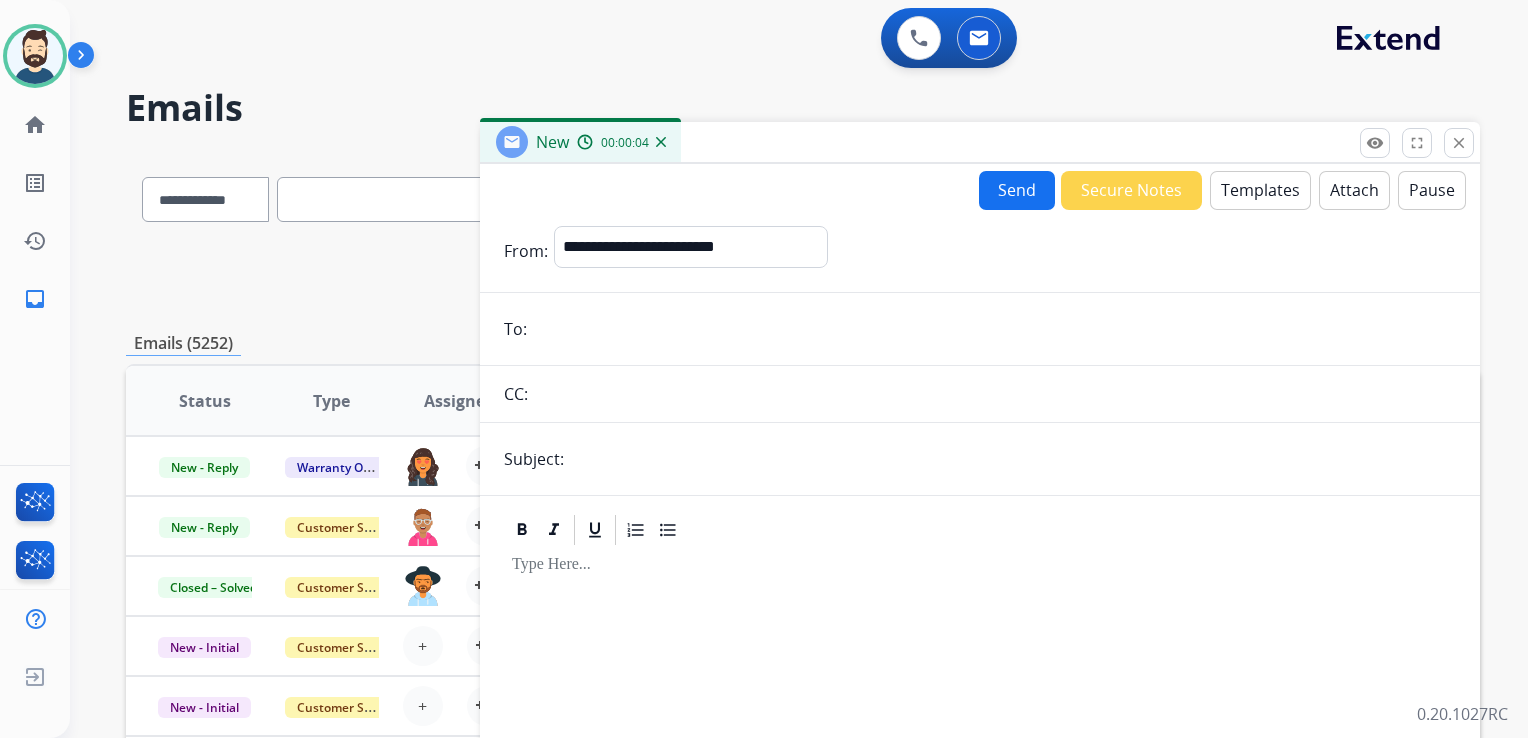 paste on "**********" 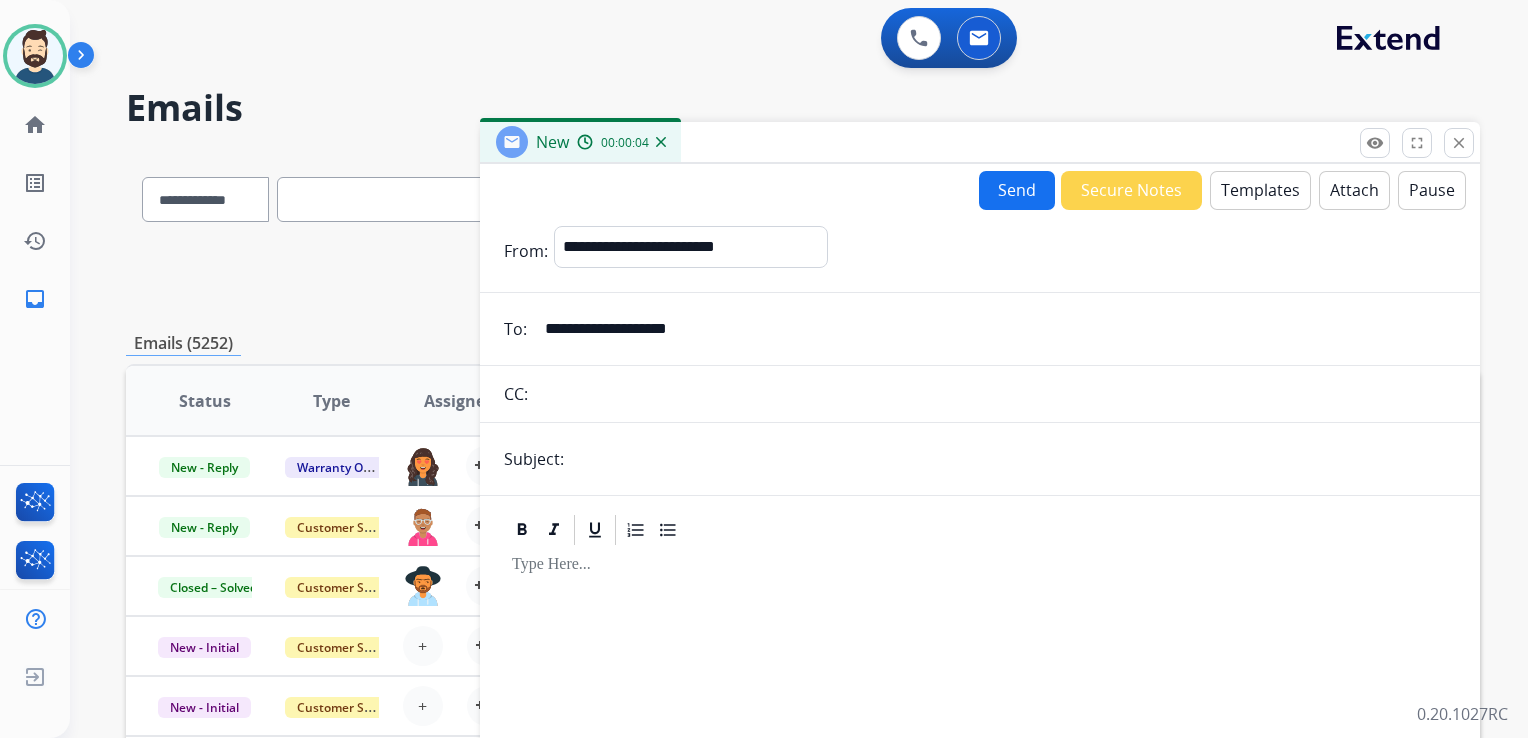 type on "**********" 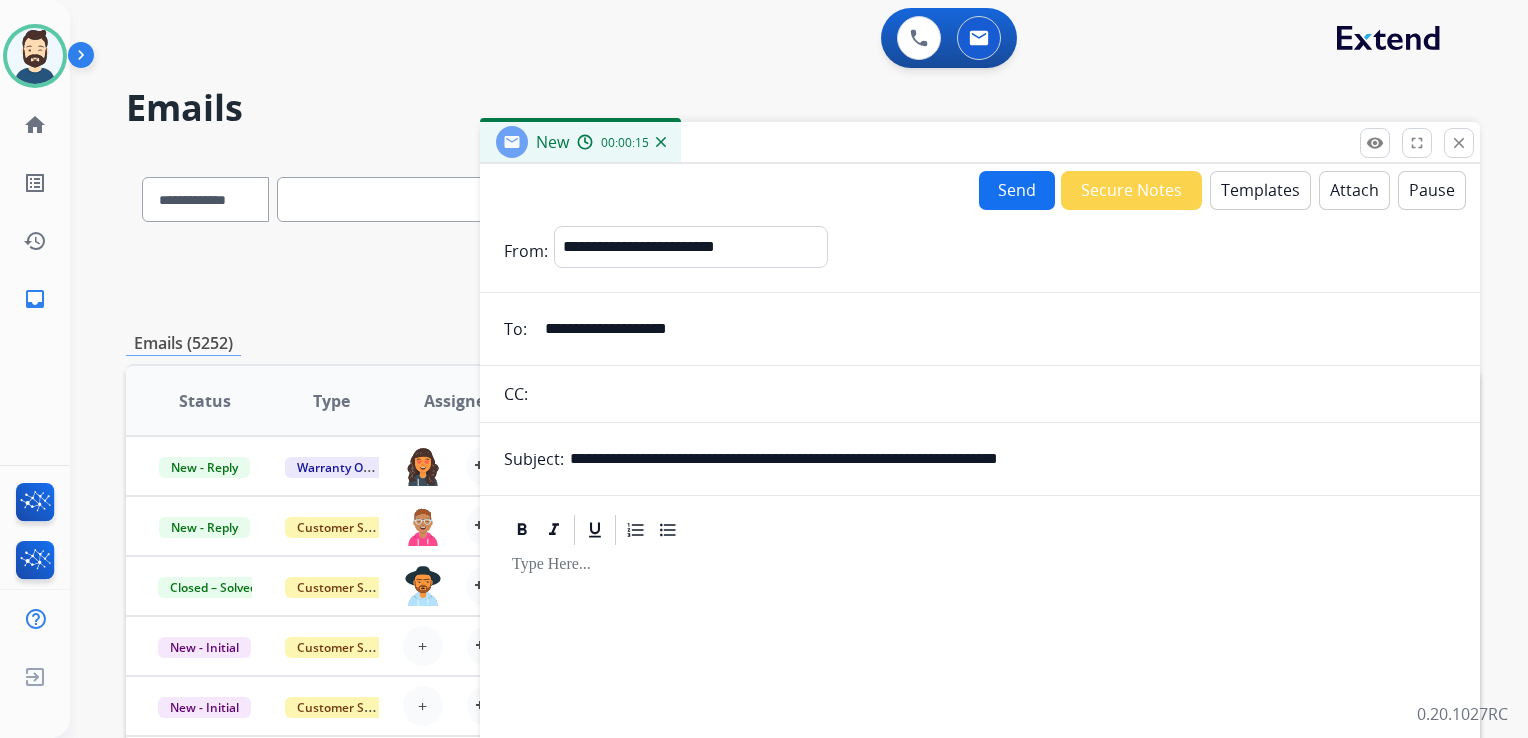 drag, startPoint x: 635, startPoint y: 458, endPoint x: 731, endPoint y: 456, distance: 96.02083 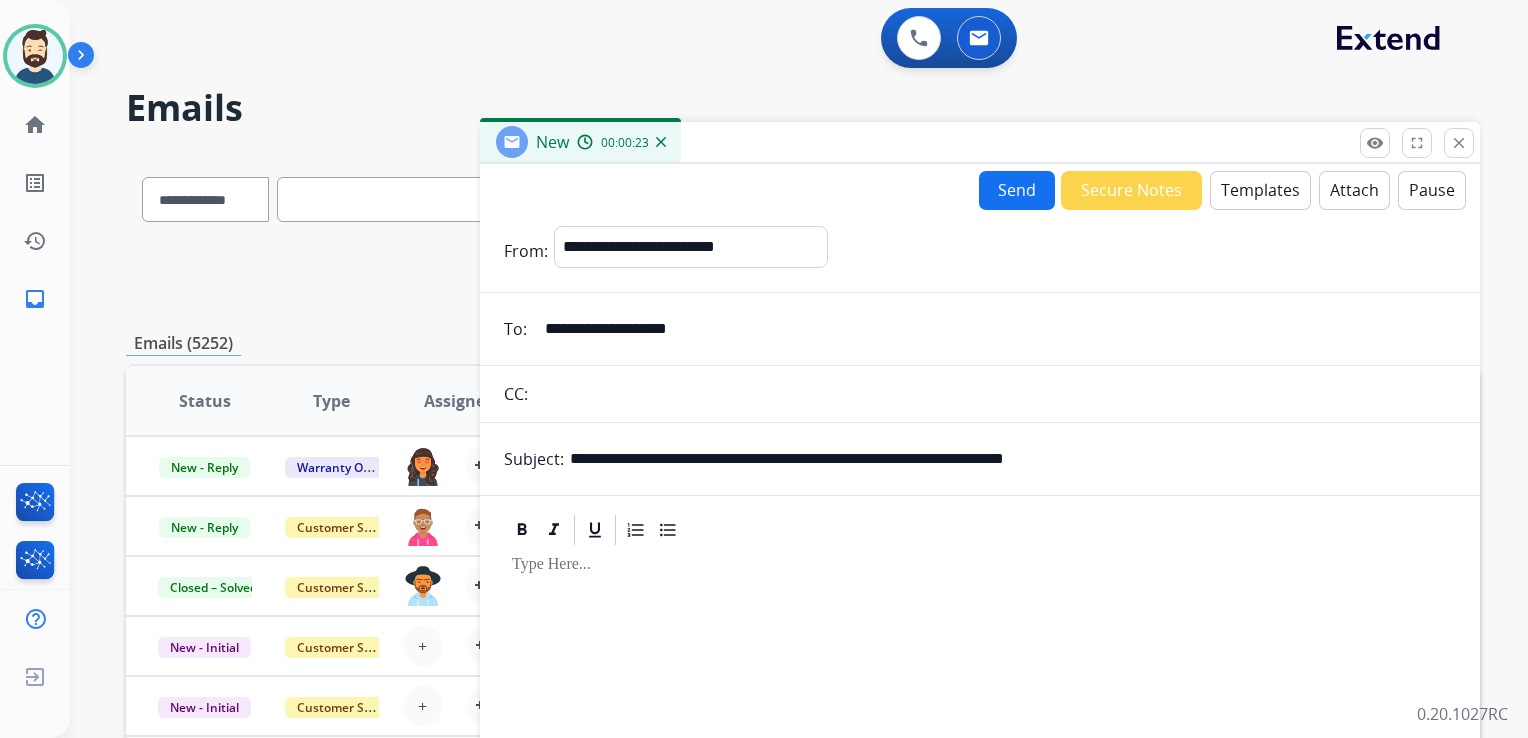 drag, startPoint x: 837, startPoint y: 459, endPoint x: 1161, endPoint y: 454, distance: 324.03857 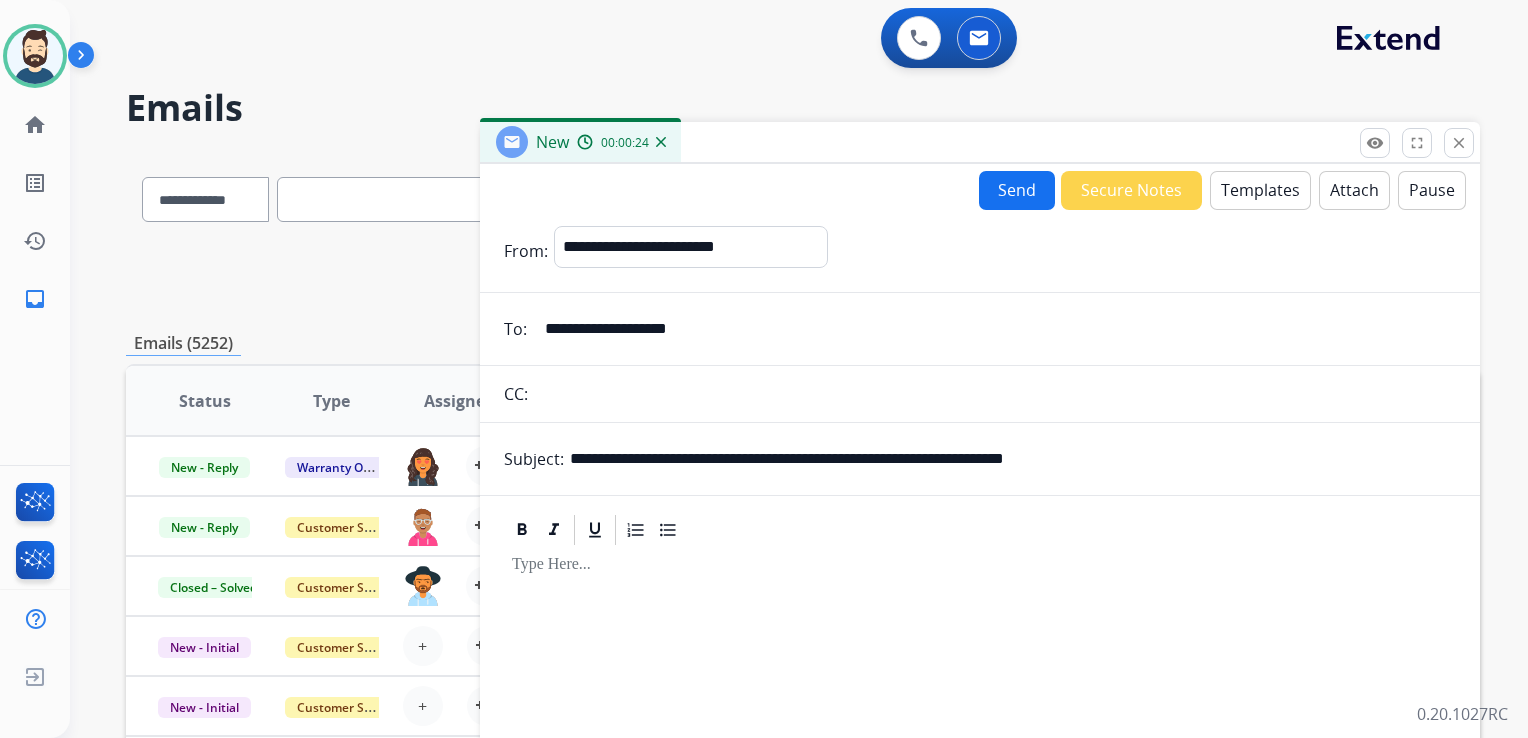 paste on "*" 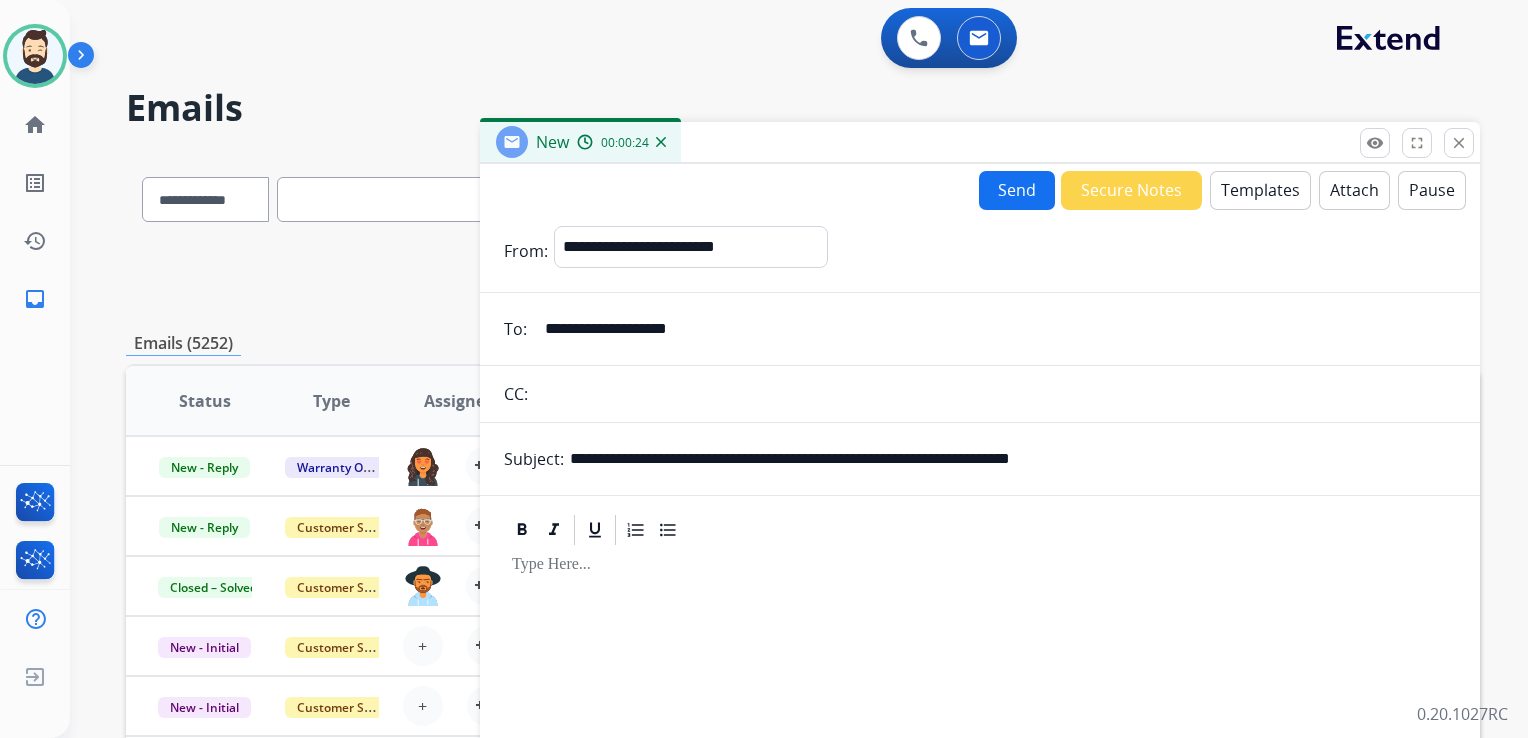 type on "**********" 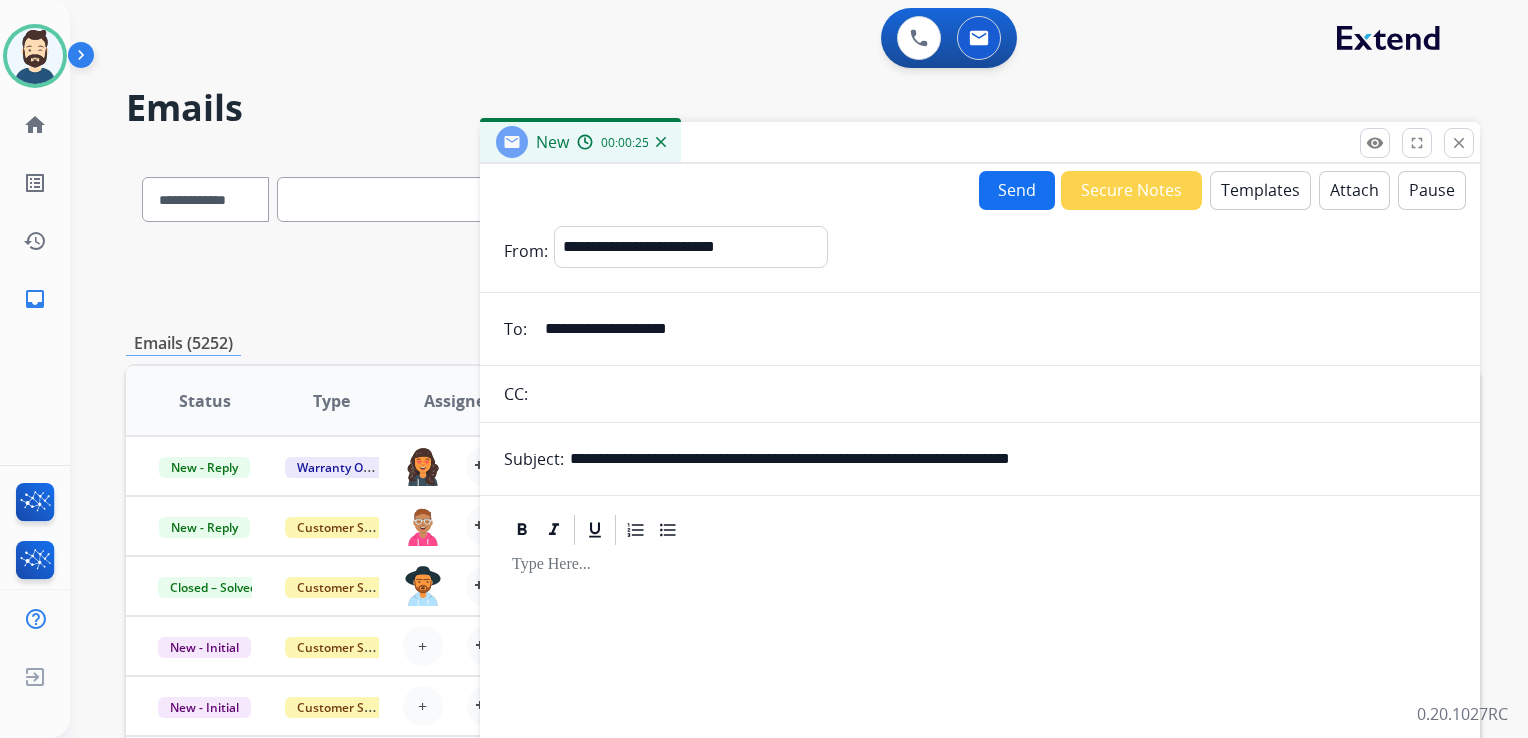 drag, startPoint x: 749, startPoint y: 704, endPoint x: 766, endPoint y: 688, distance: 23.345236 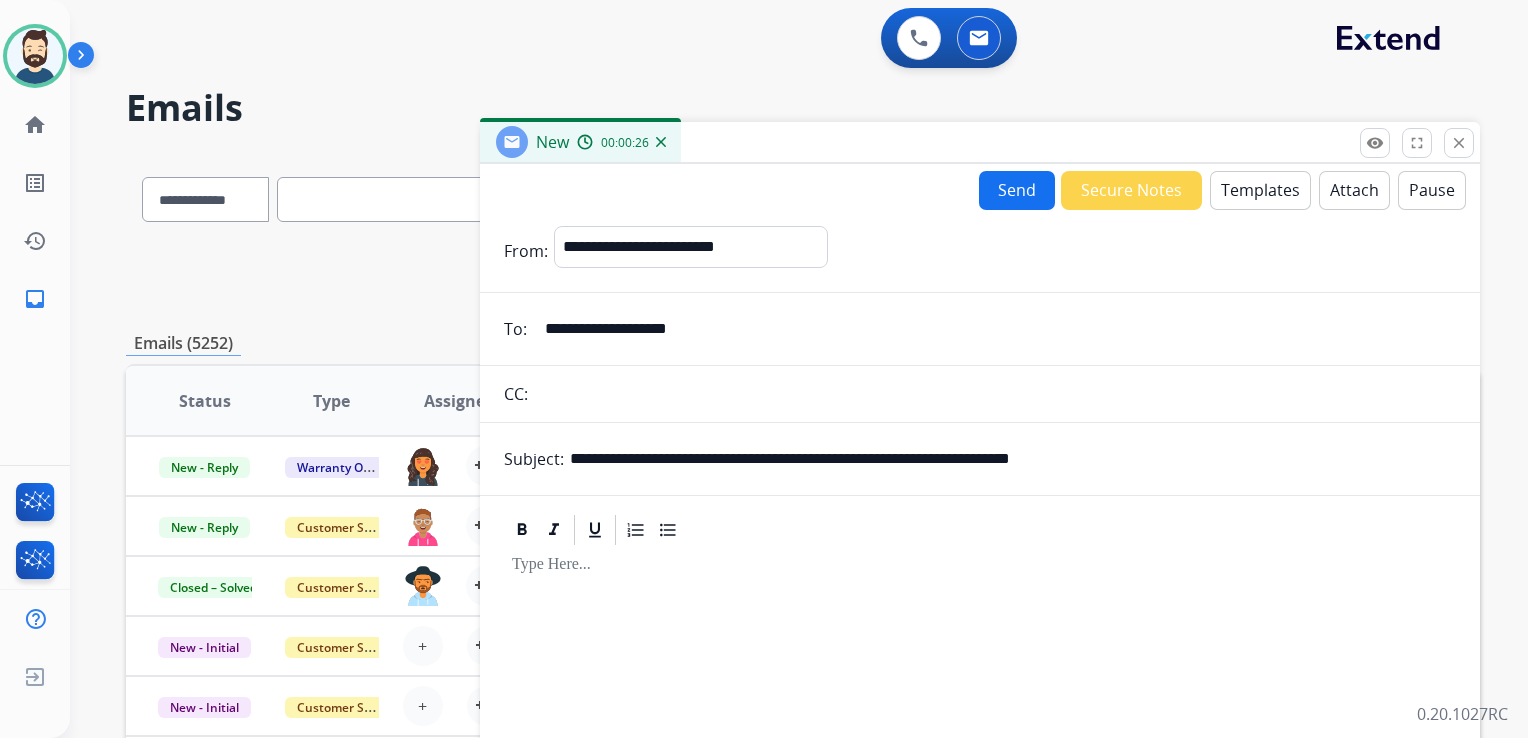 click on "Templates" at bounding box center [1260, 190] 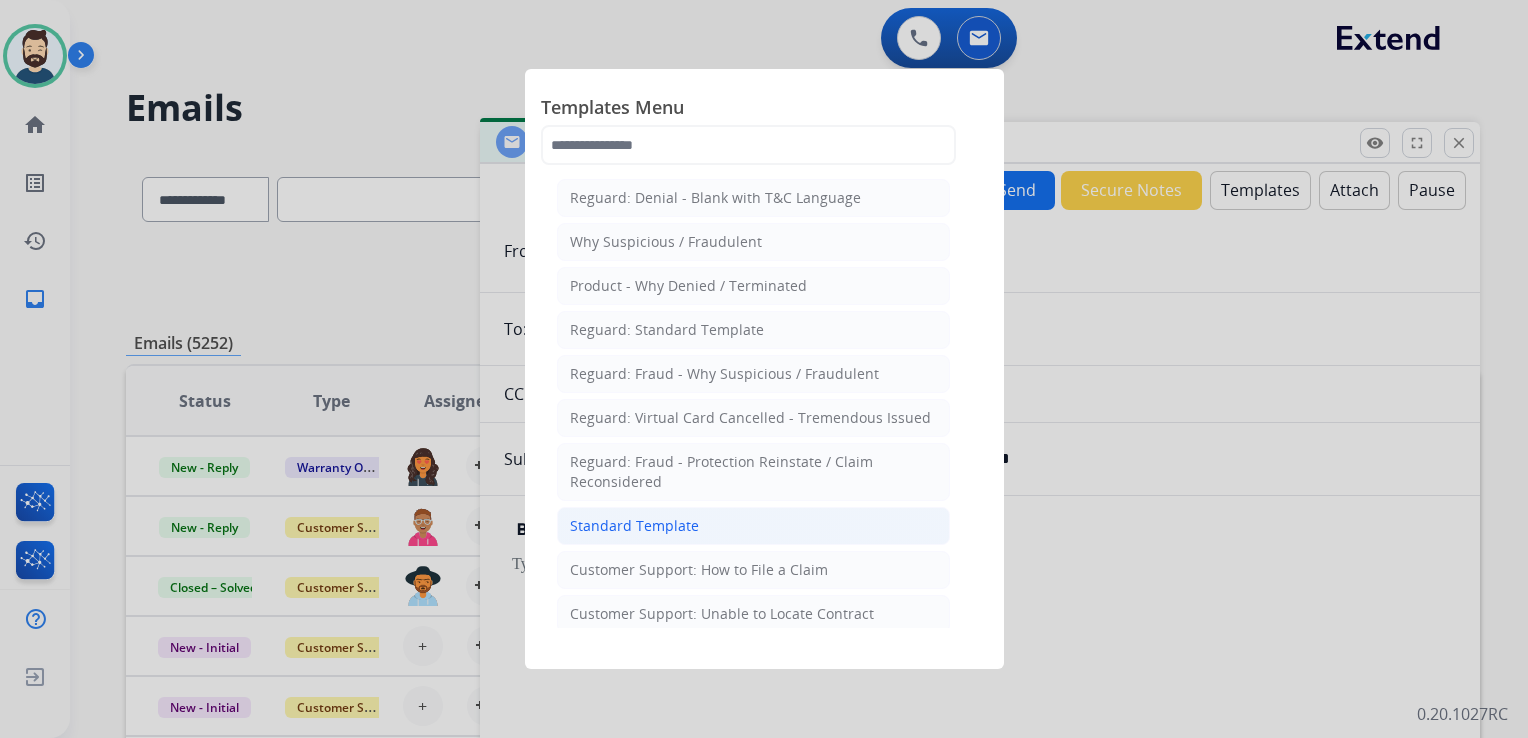 click on "Standard Template" 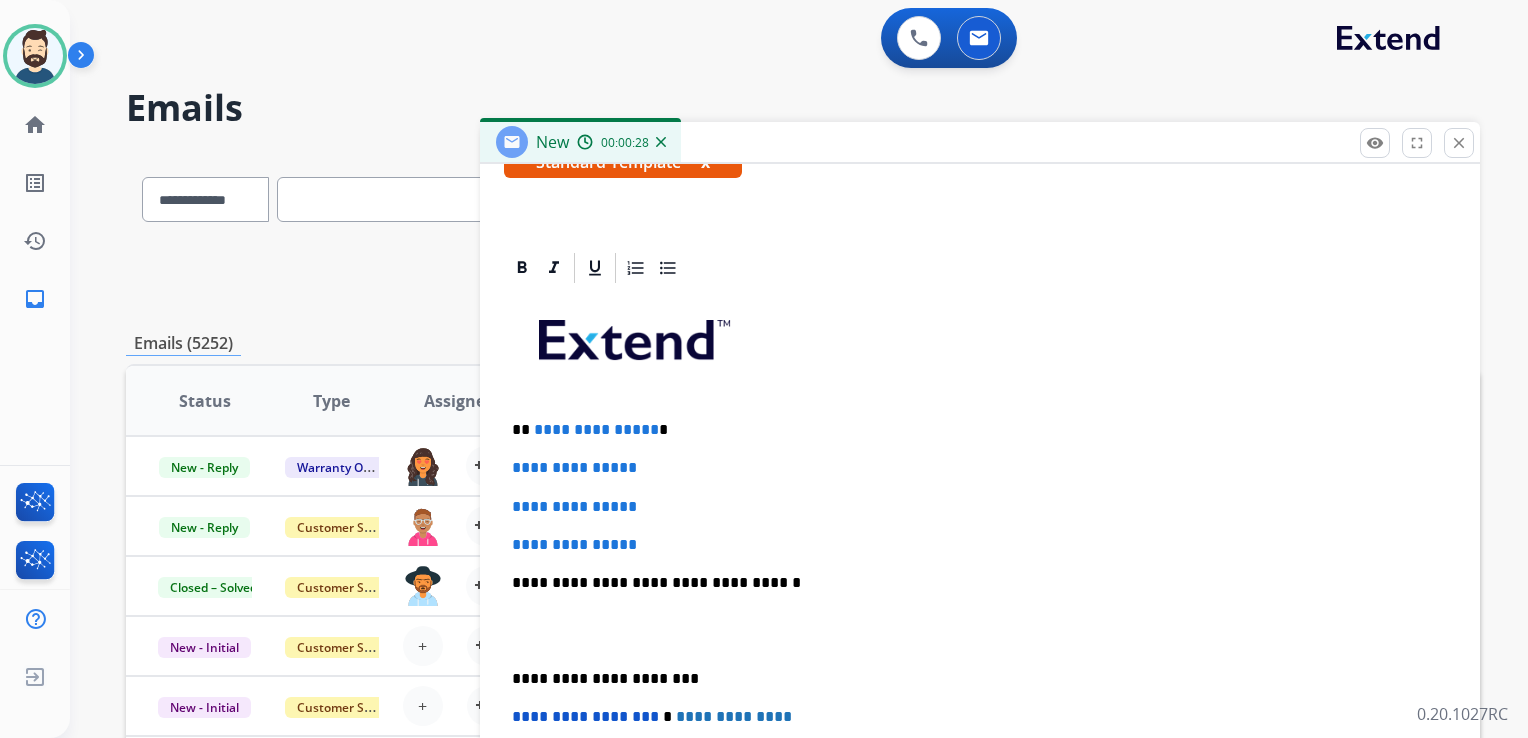 scroll, scrollTop: 460, scrollLeft: 0, axis: vertical 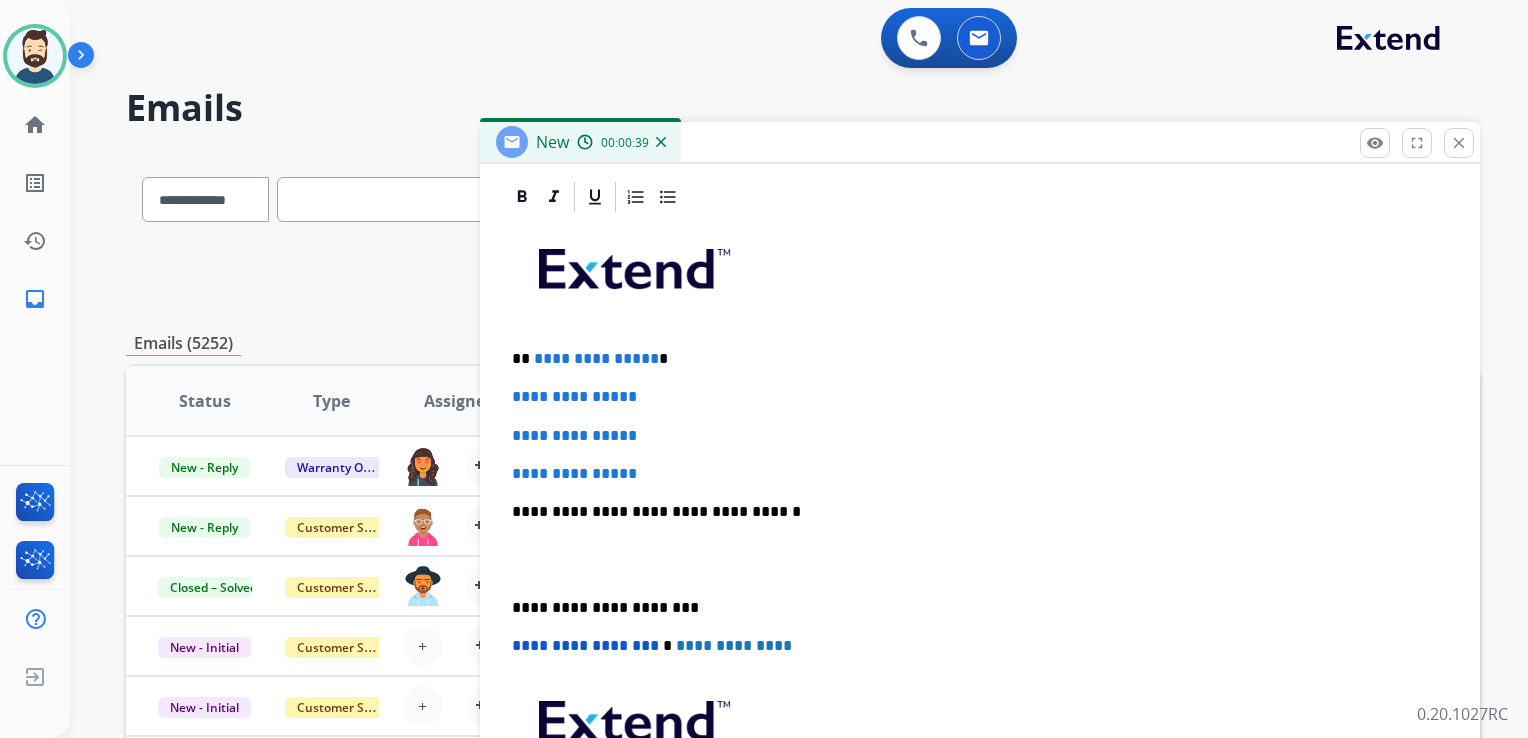 drag, startPoint x: 697, startPoint y: 432, endPoint x: 699, endPoint y: 421, distance: 11.18034 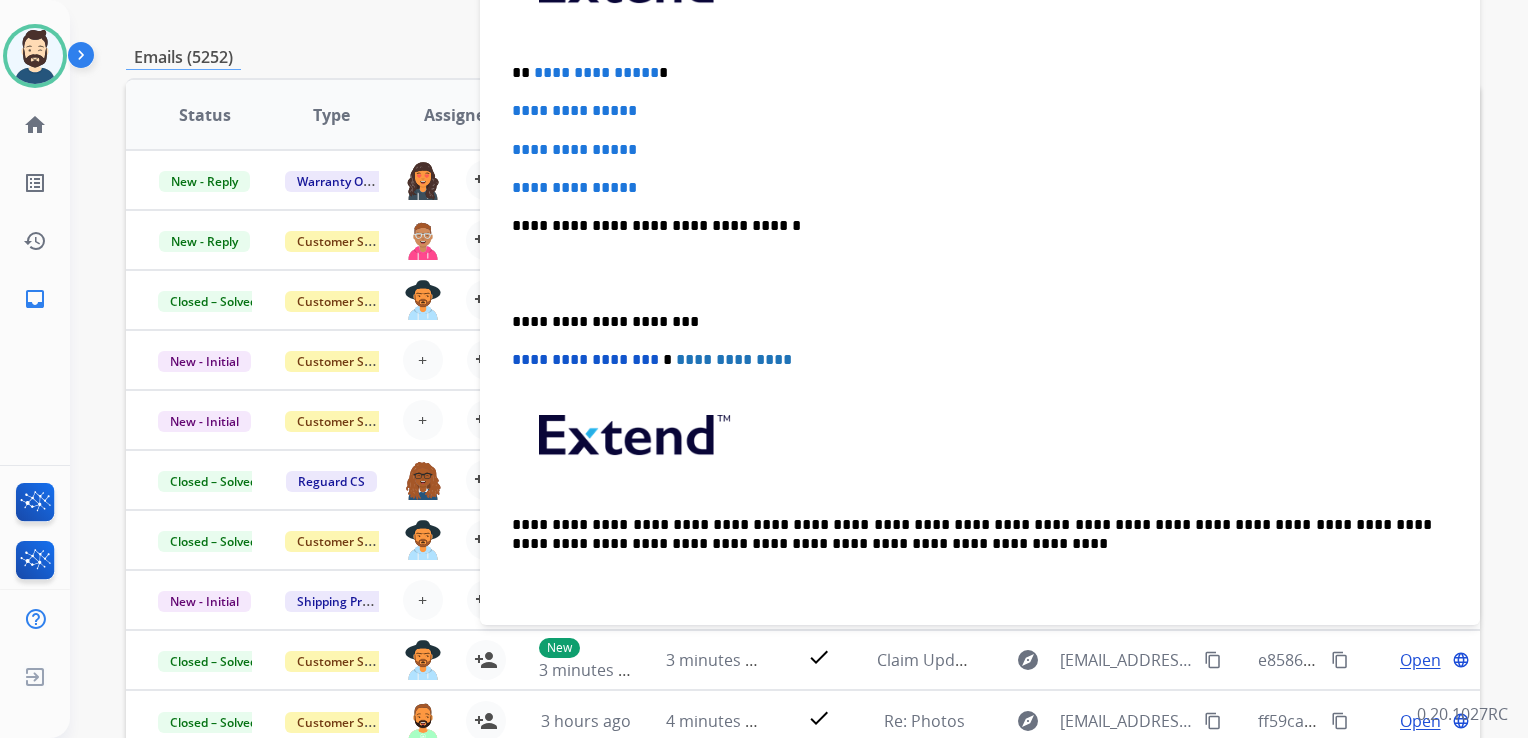 scroll, scrollTop: 300, scrollLeft: 0, axis: vertical 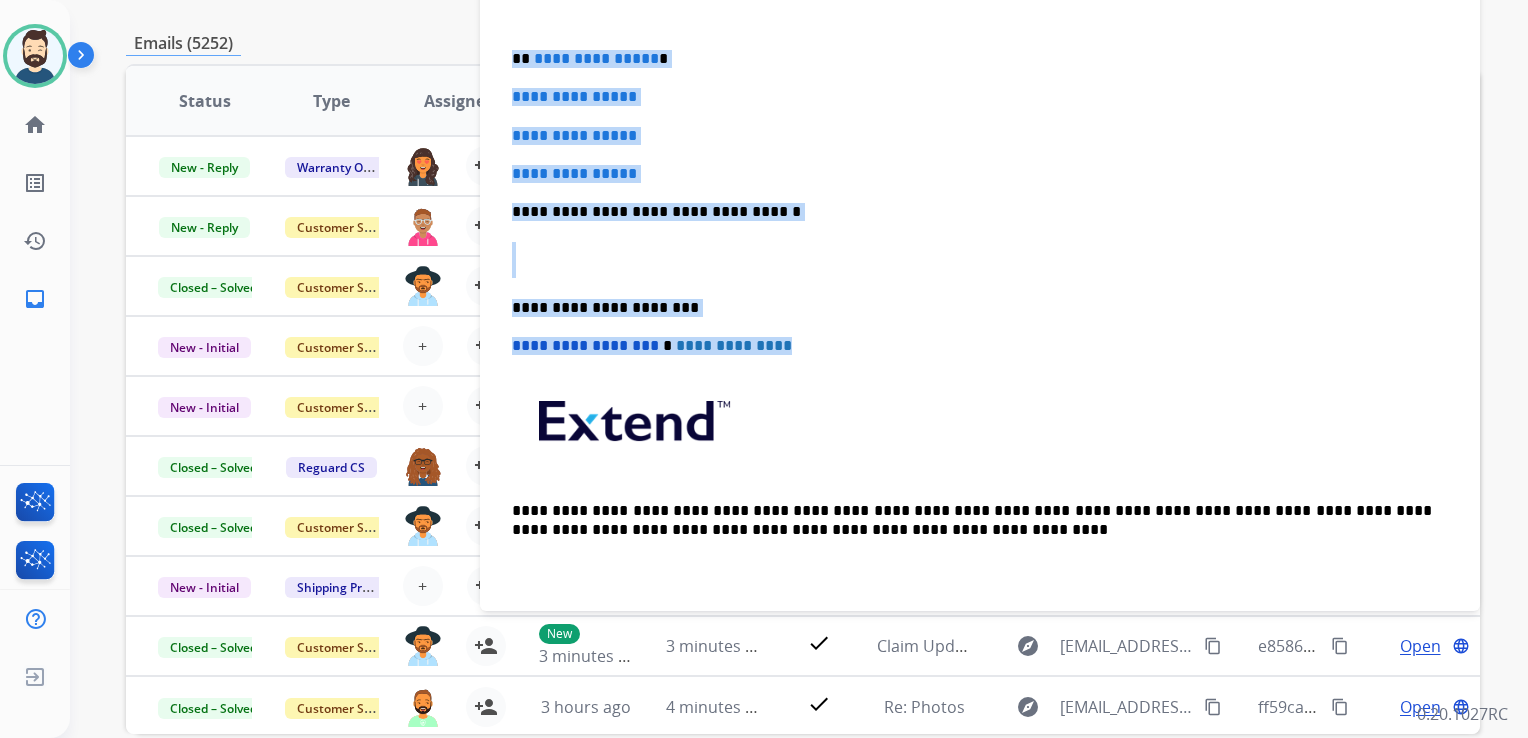 drag, startPoint x: 514, startPoint y: 52, endPoint x: 803, endPoint y: 332, distance: 402.39407 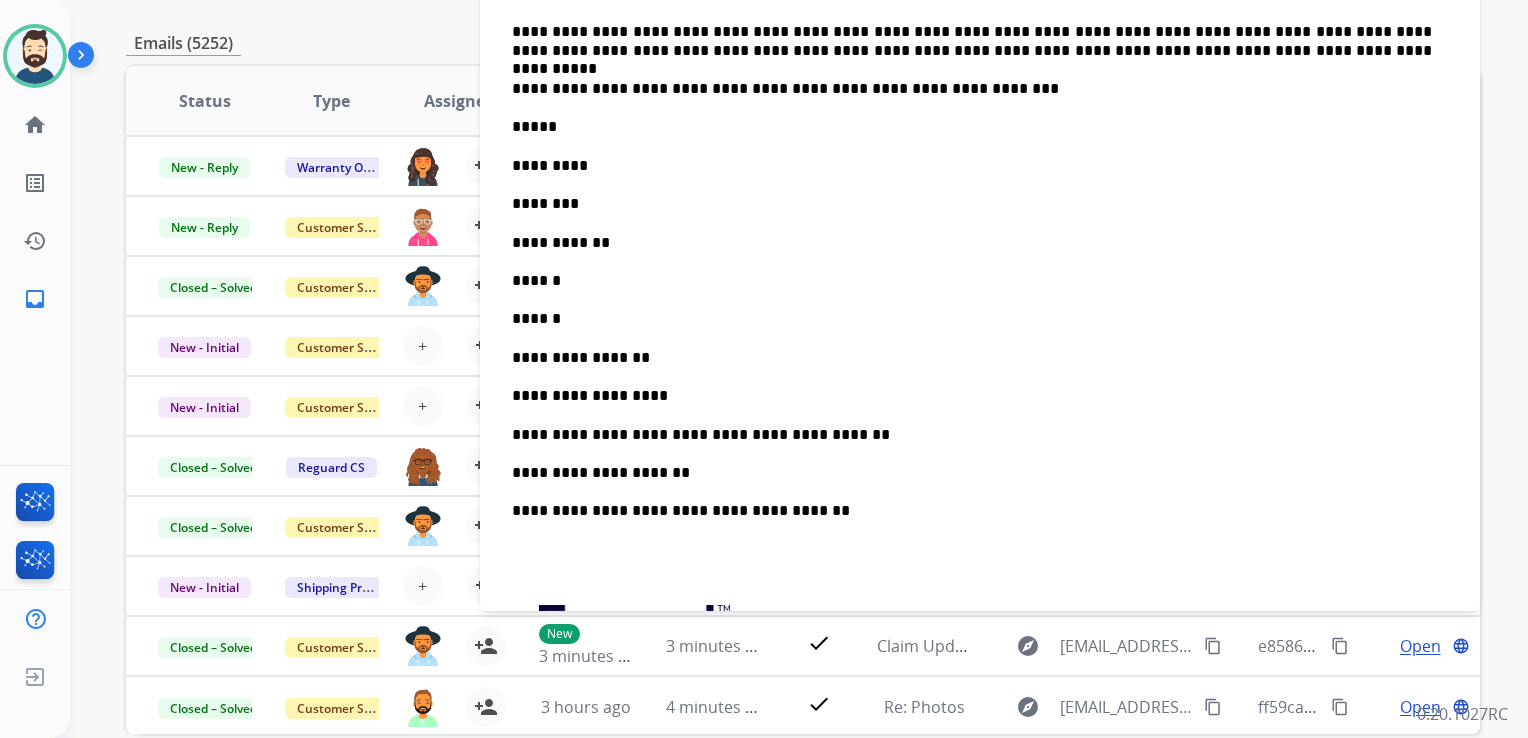 scroll, scrollTop: 528, scrollLeft: 0, axis: vertical 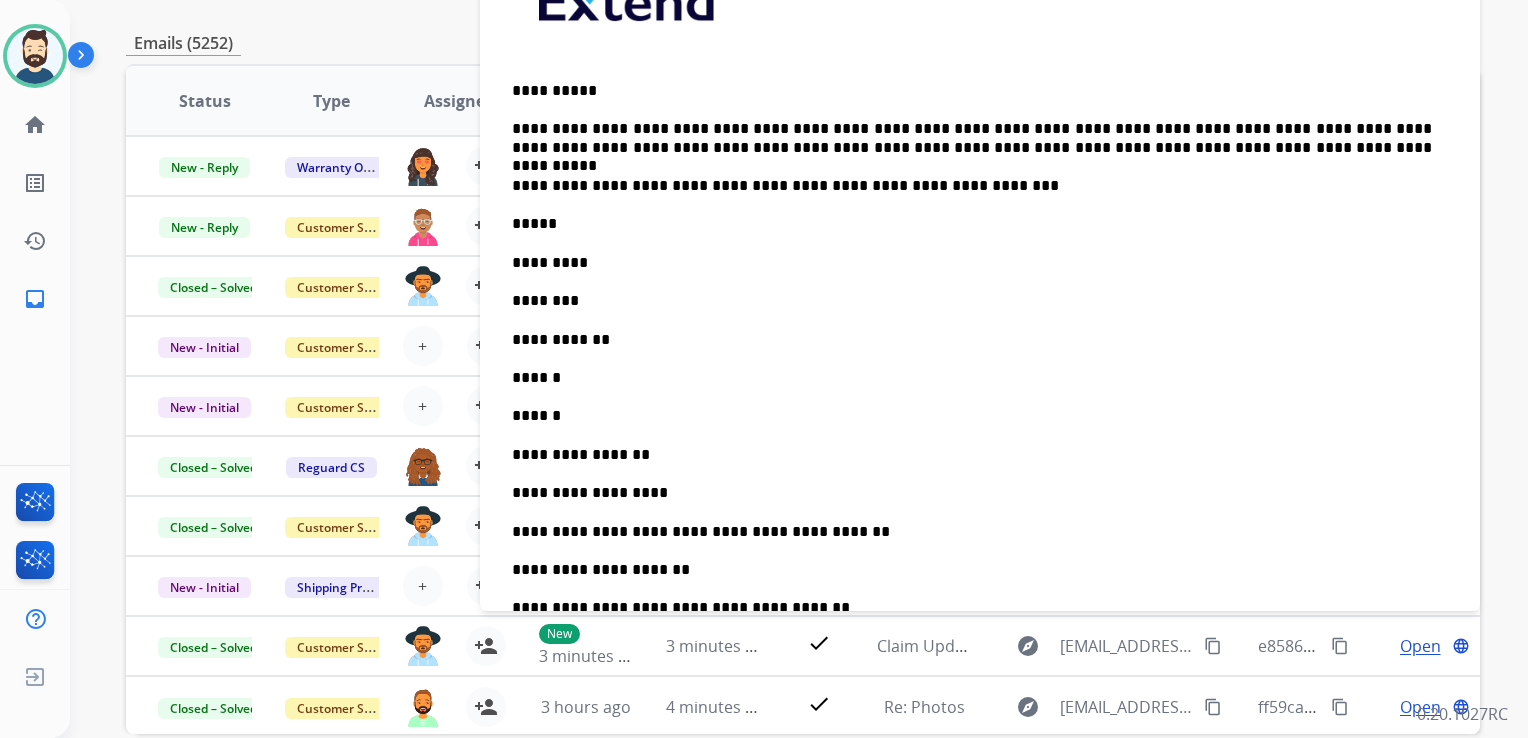 click on "*****" at bounding box center [972, 224] 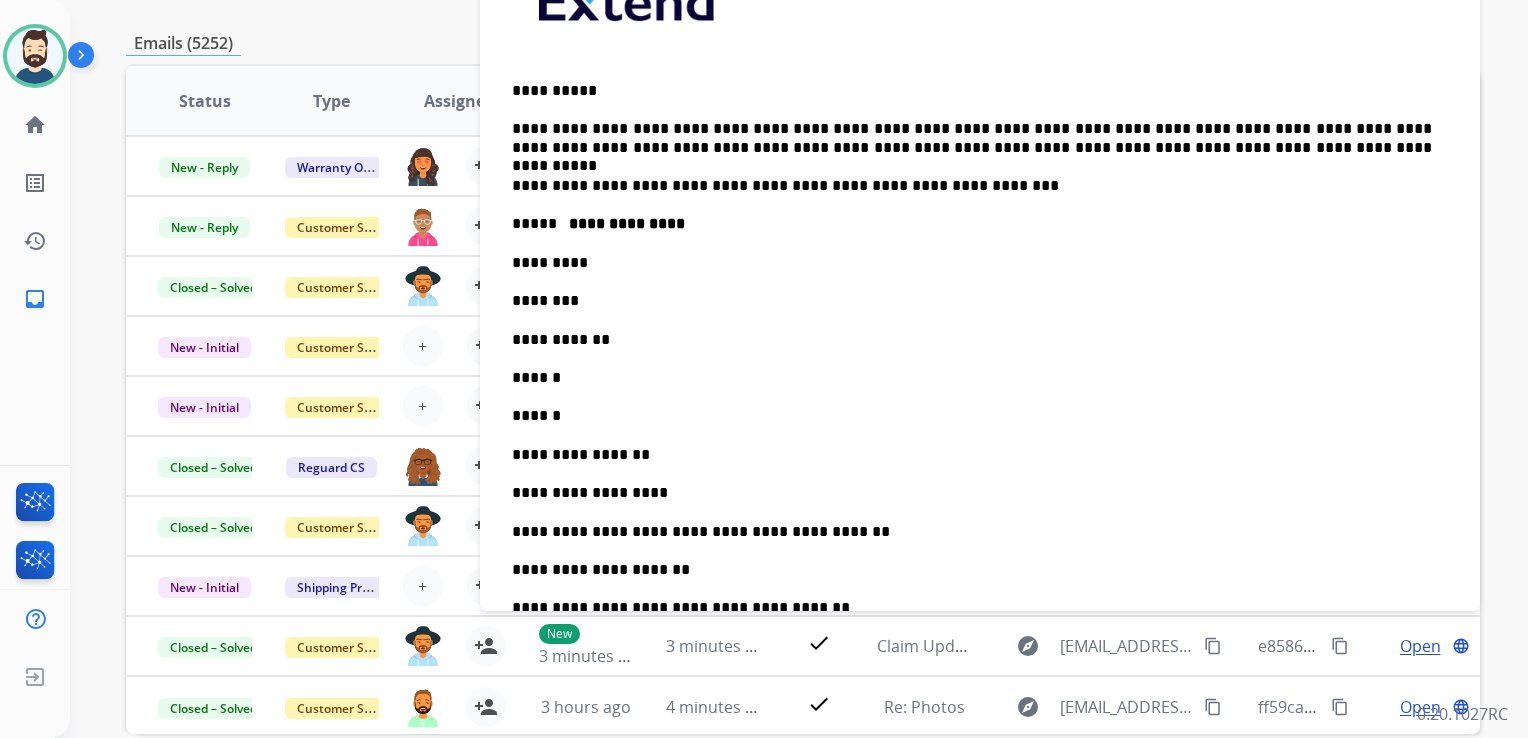 click on "**********" at bounding box center (980, 425) 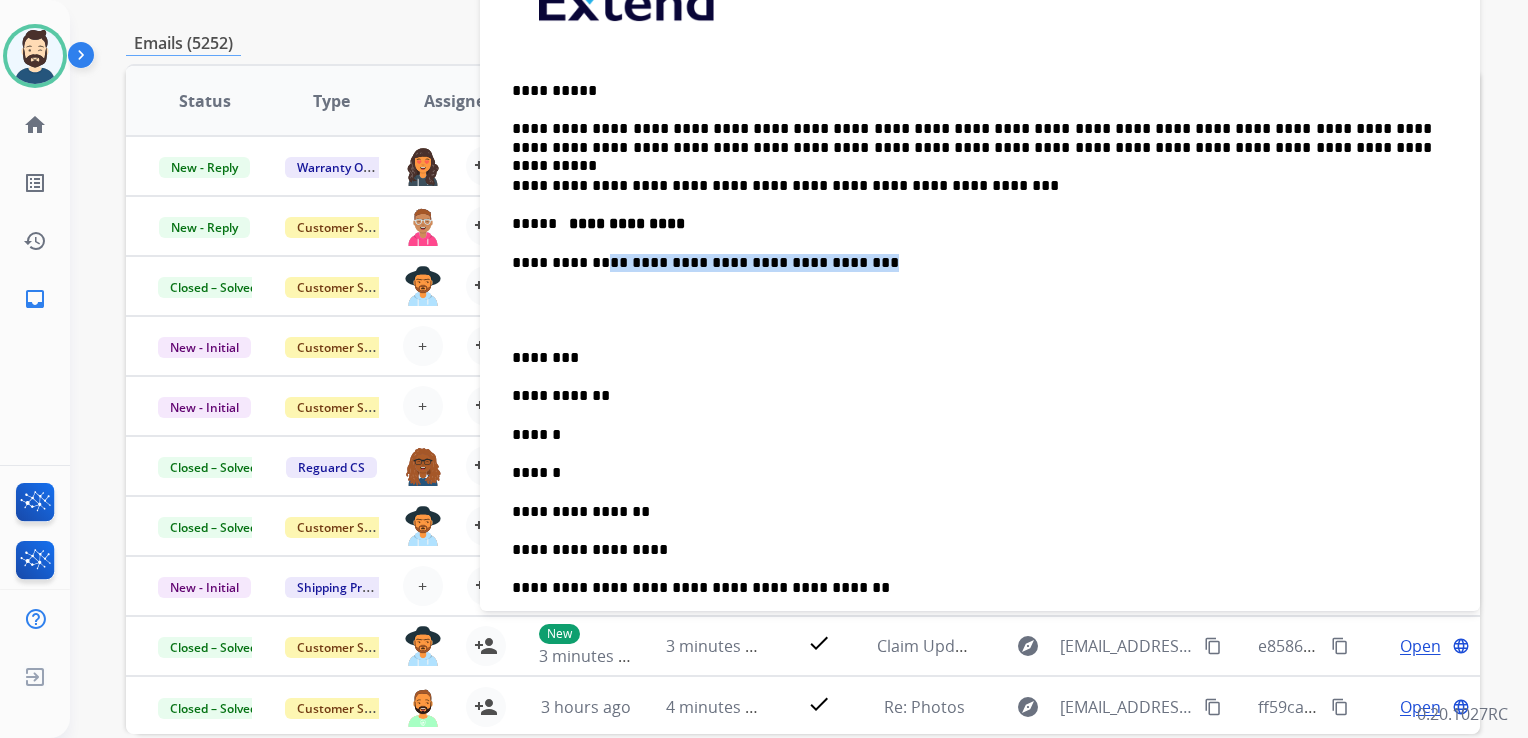 drag, startPoint x: 590, startPoint y: 259, endPoint x: 852, endPoint y: 262, distance: 262.01718 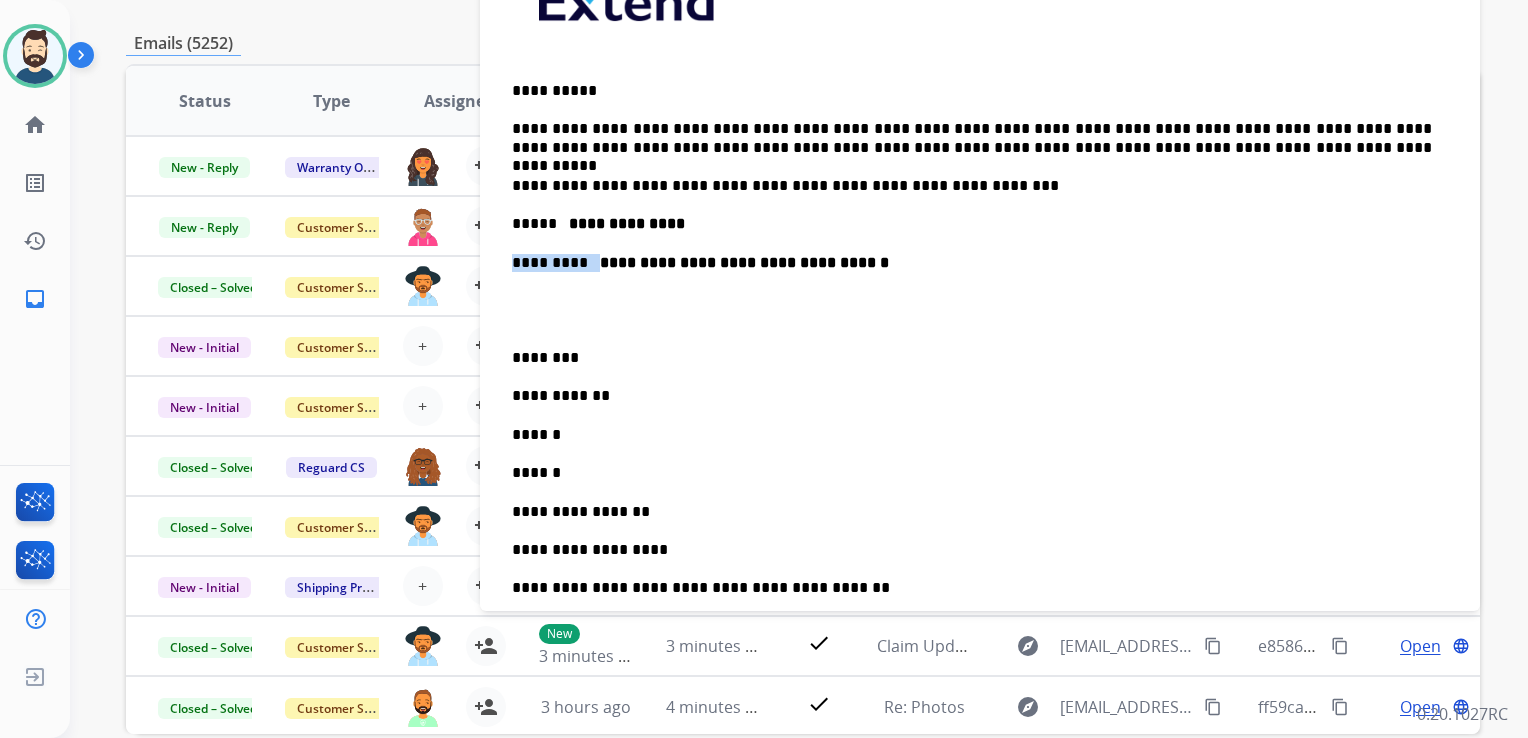 click on "**********" at bounding box center [972, 263] 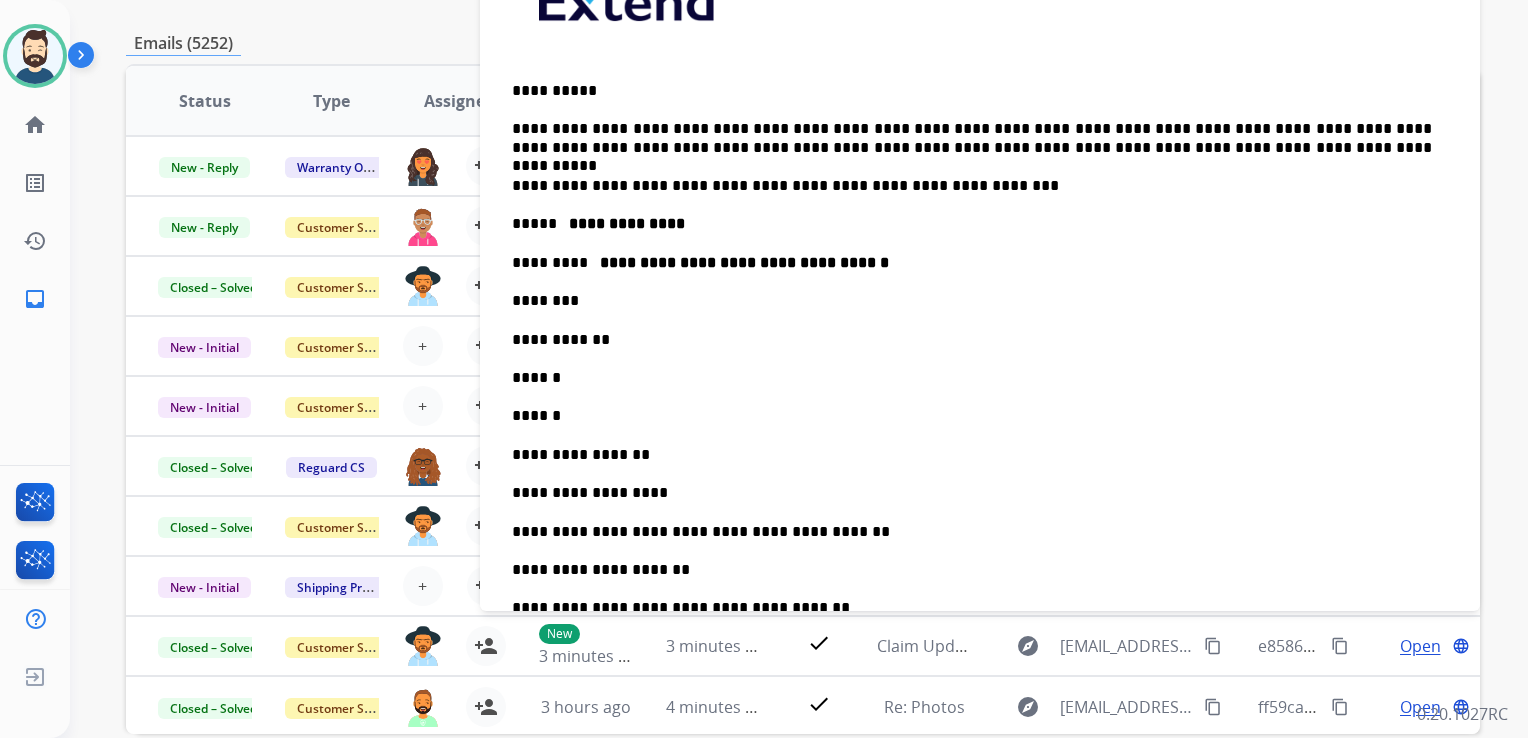click on "**********" at bounding box center [980, 425] 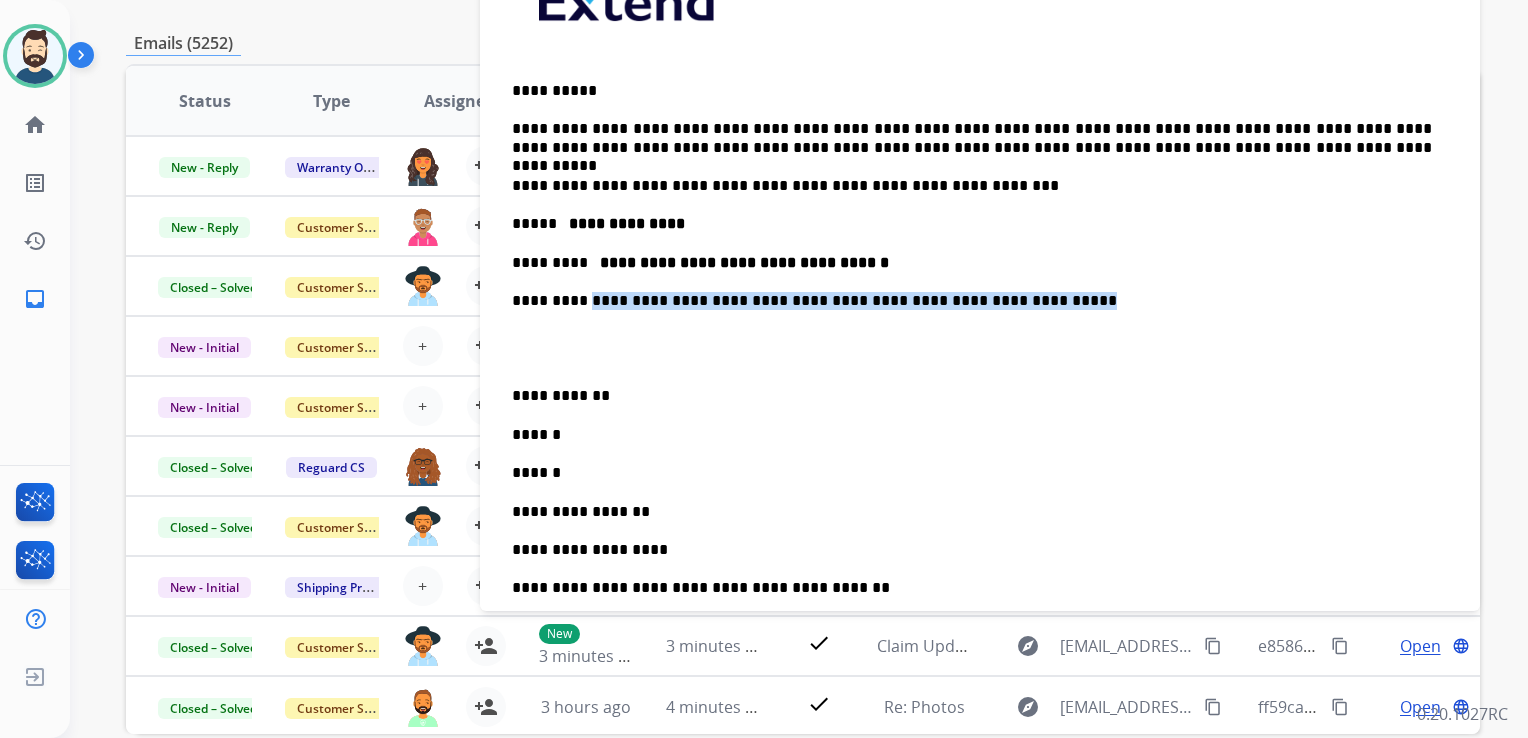 drag, startPoint x: 574, startPoint y: 297, endPoint x: 1100, endPoint y: 302, distance: 526.02374 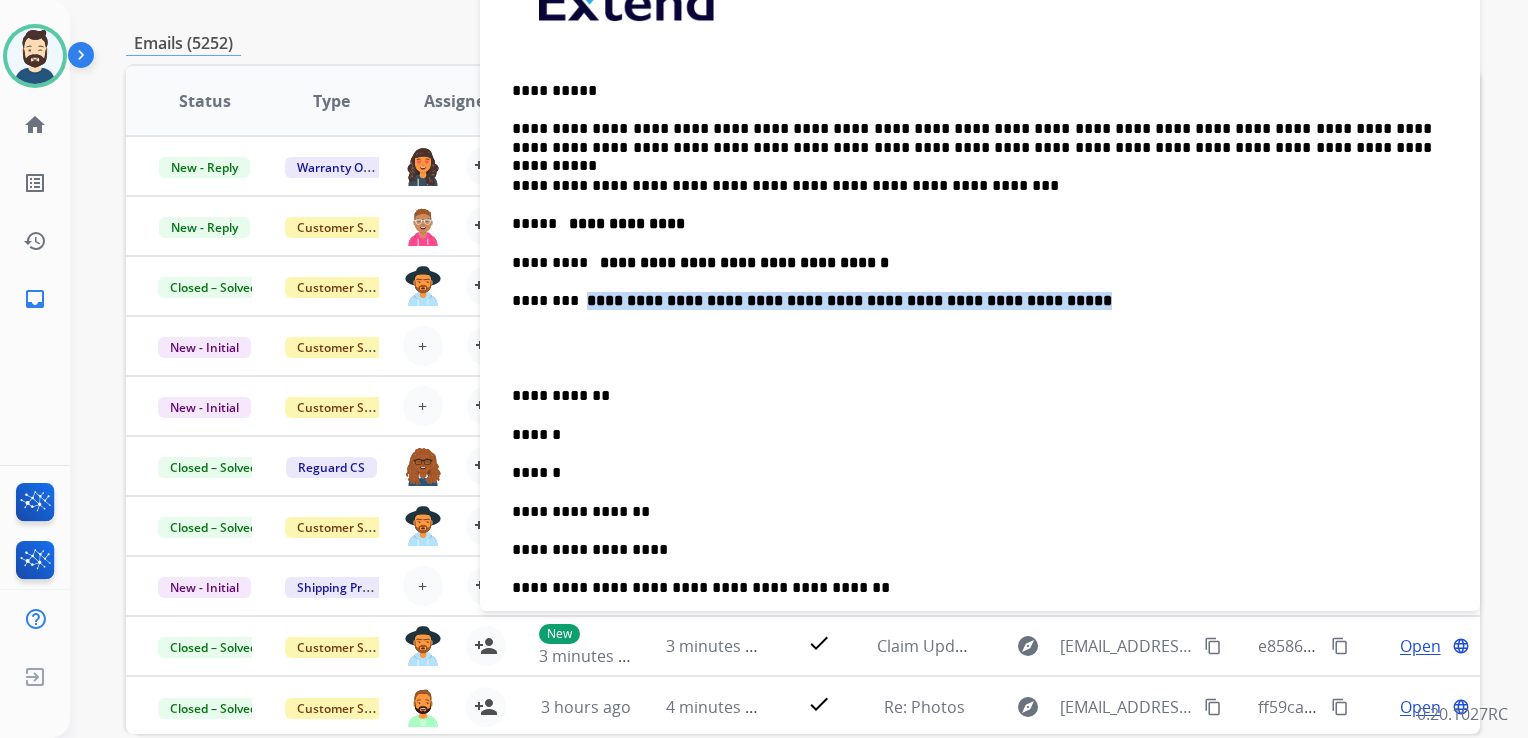 click on "**********" at bounding box center (972, 301) 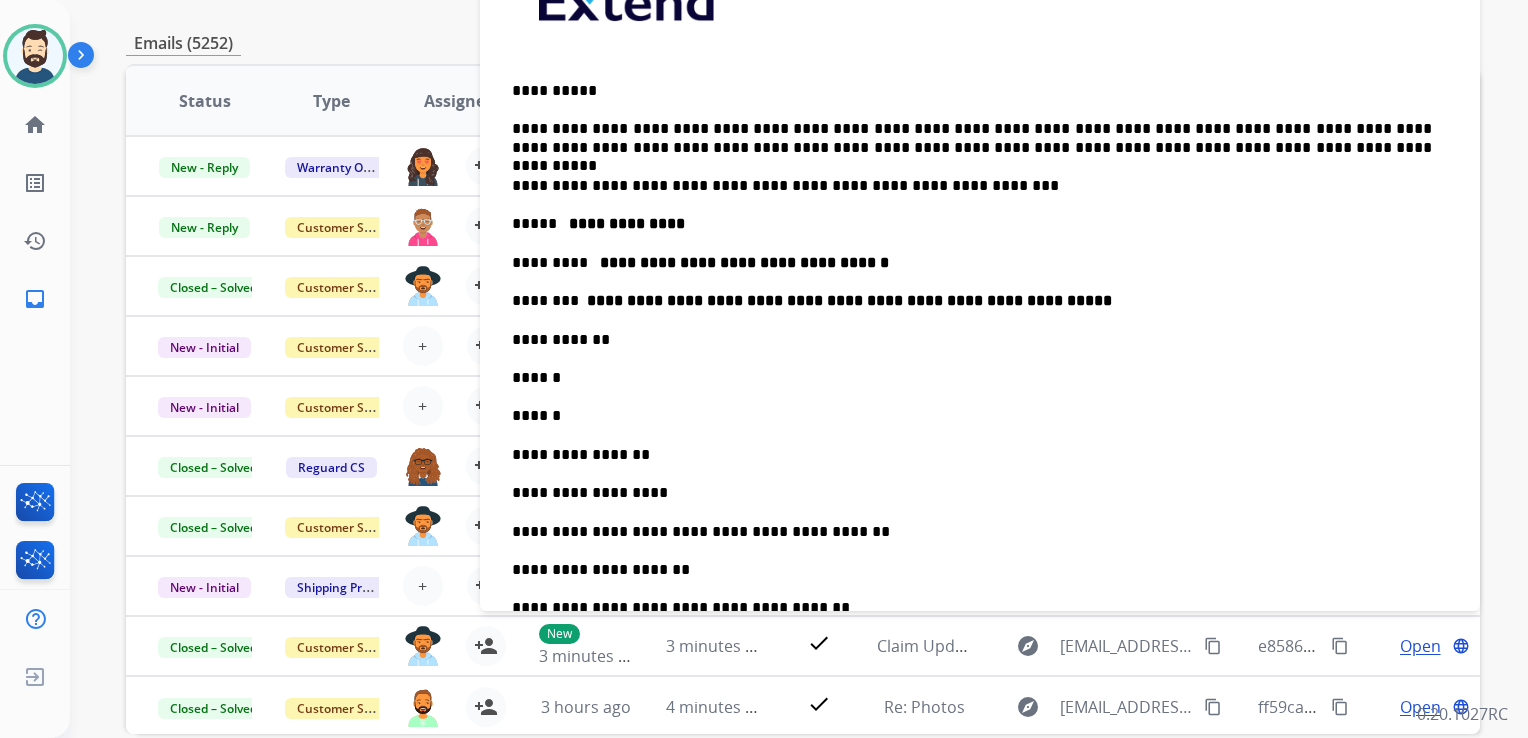 click on "**********" at bounding box center (972, 340) 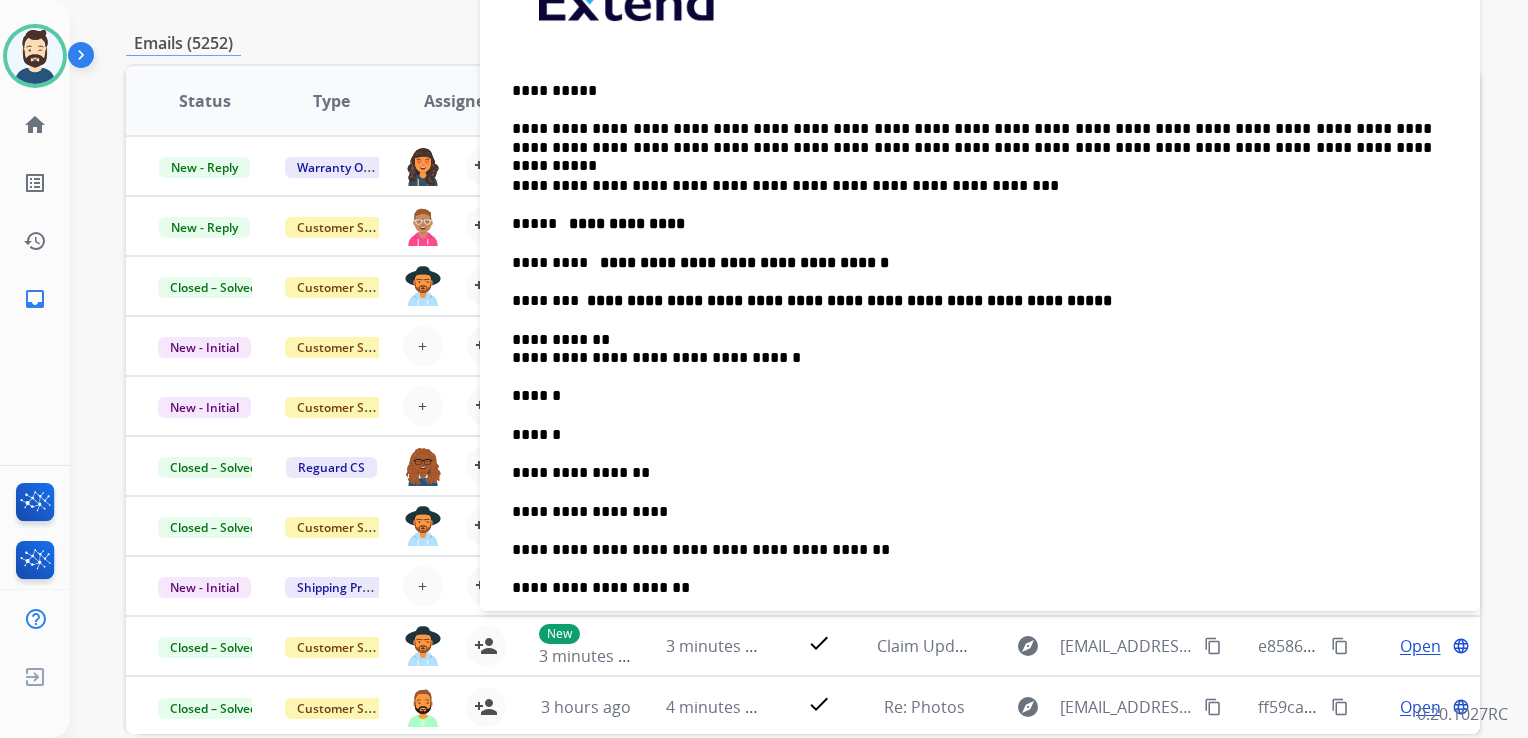 click on "**********" at bounding box center [972, 349] 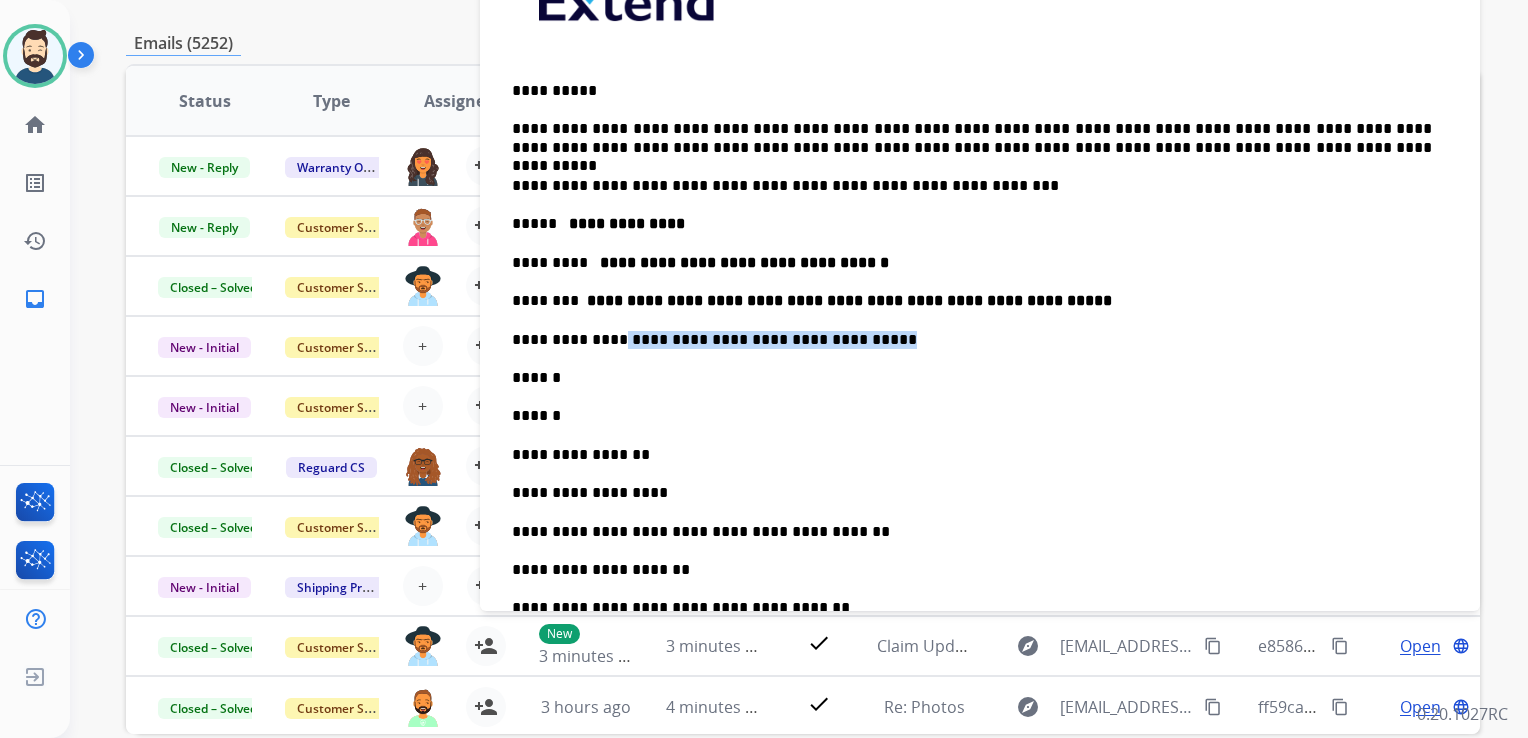 drag, startPoint x: 601, startPoint y: 334, endPoint x: 880, endPoint y: 334, distance: 279 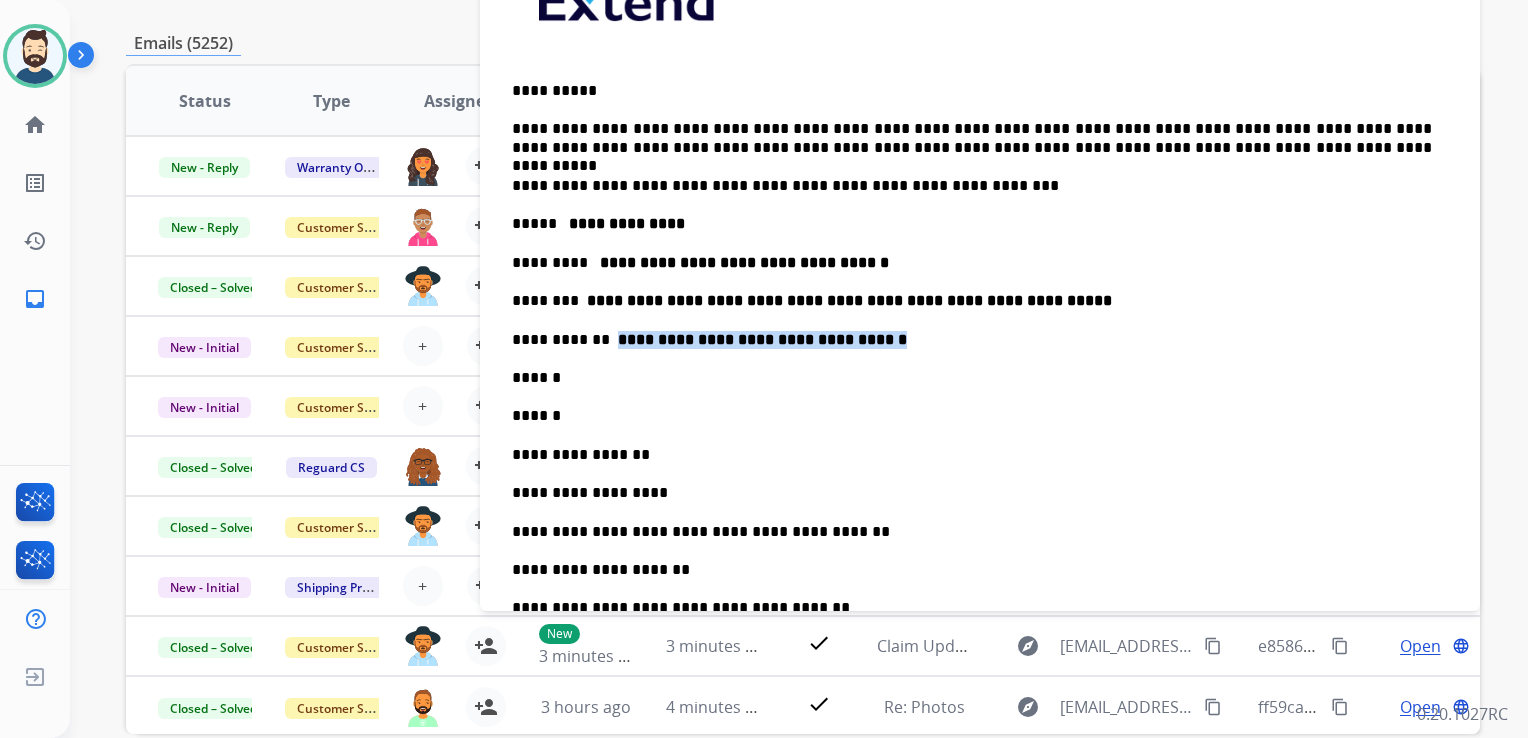 click on "**********" at bounding box center [980, 425] 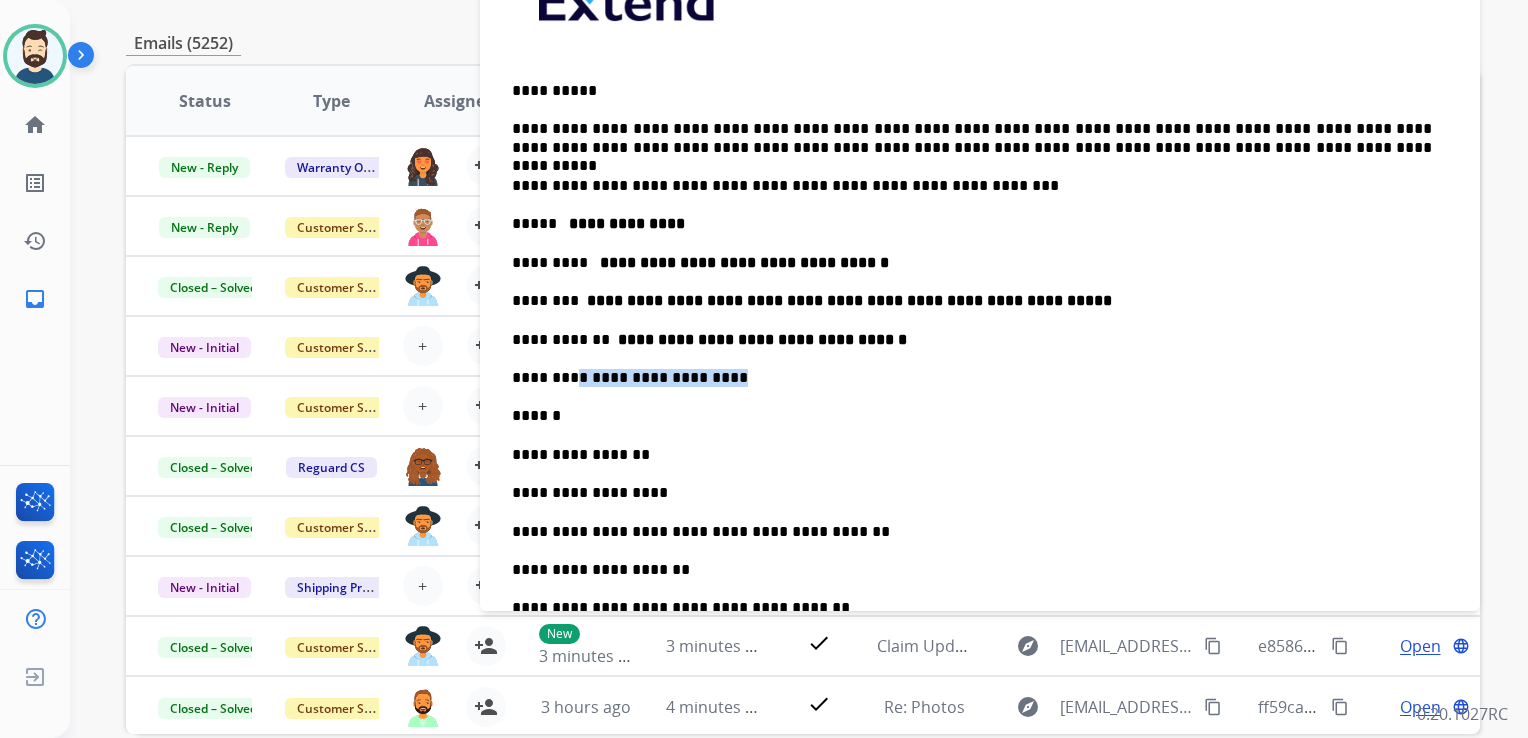drag, startPoint x: 563, startPoint y: 366, endPoint x: 775, endPoint y: 368, distance: 212.00943 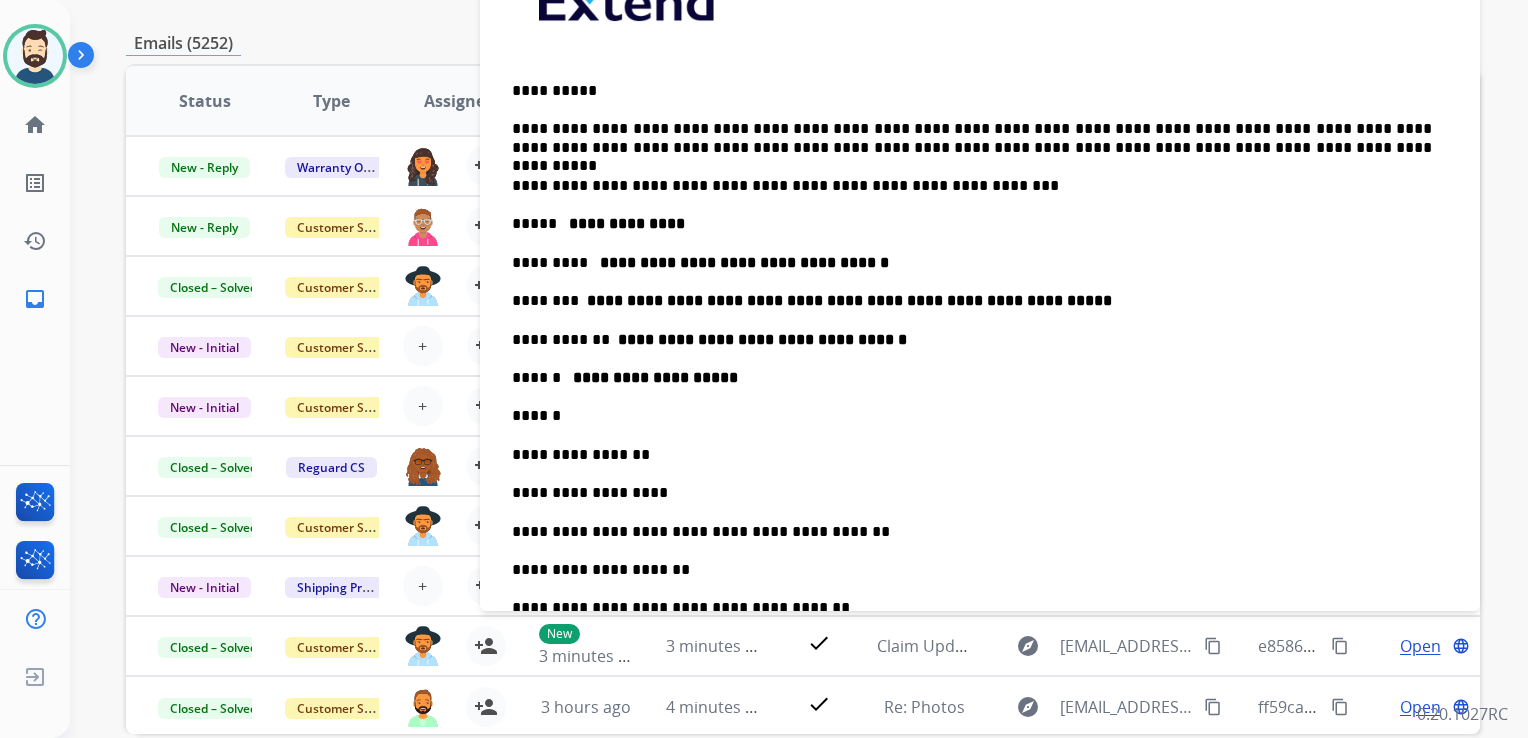 click on "******" at bounding box center [972, 416] 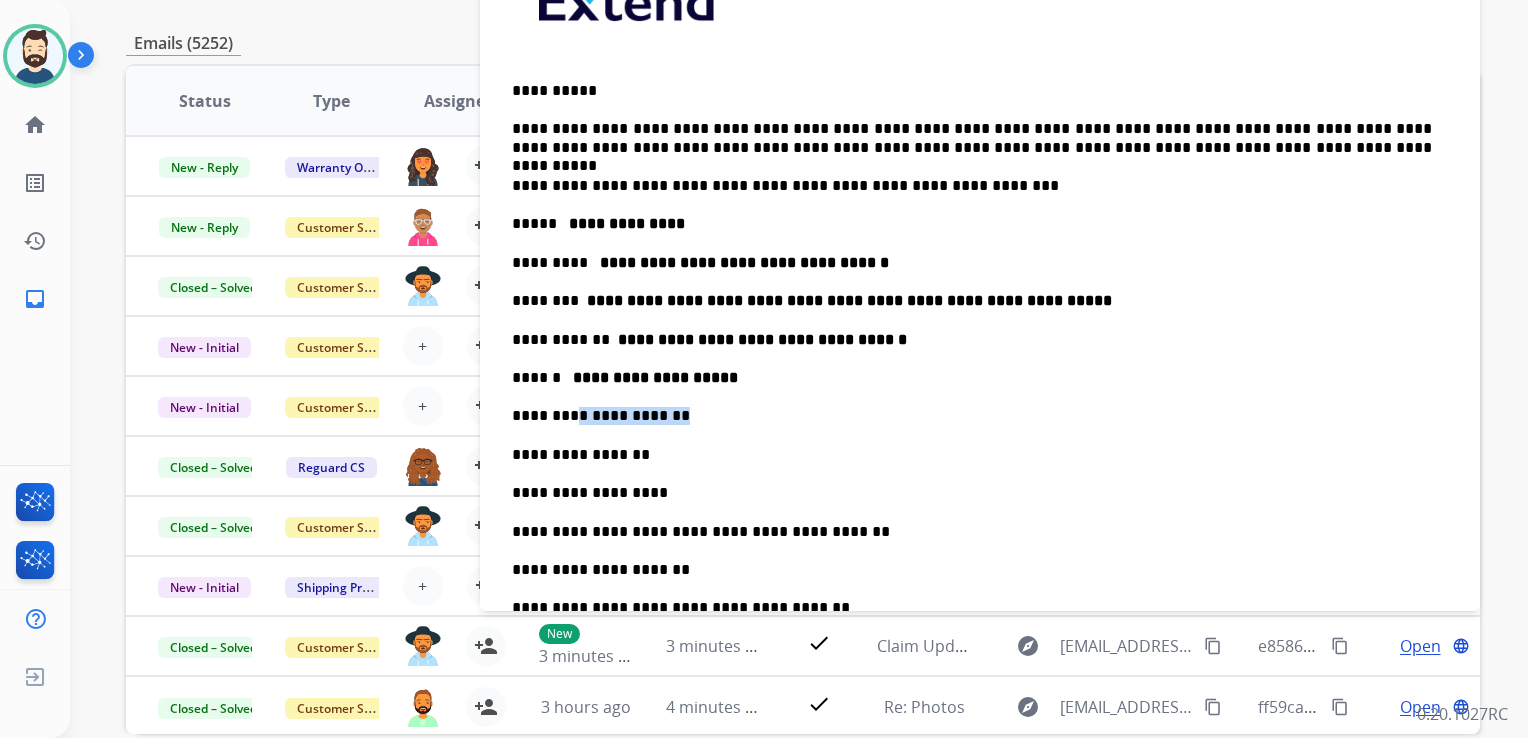 drag, startPoint x: 563, startPoint y: 410, endPoint x: 722, endPoint y: 402, distance: 159.20113 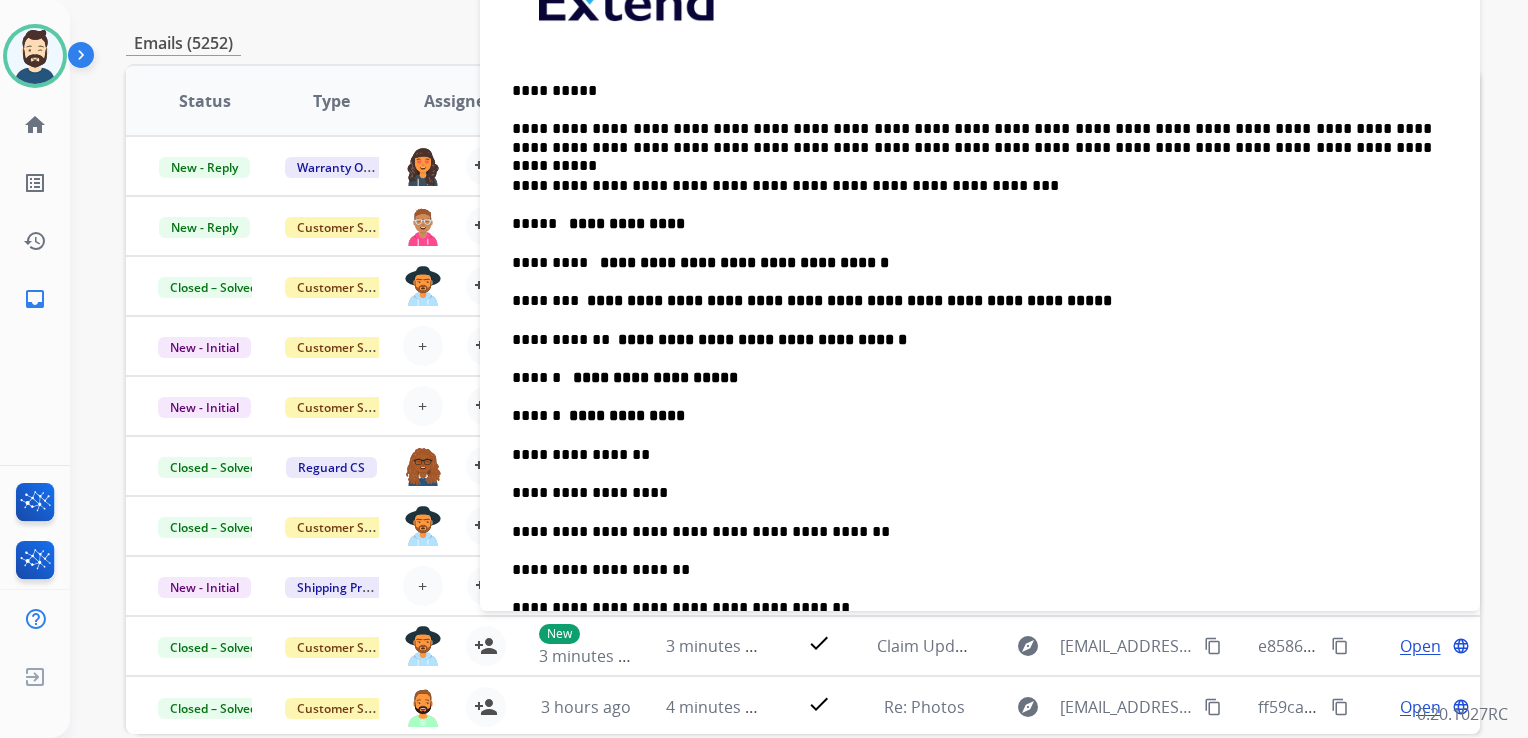 click on "**********" at bounding box center (972, 455) 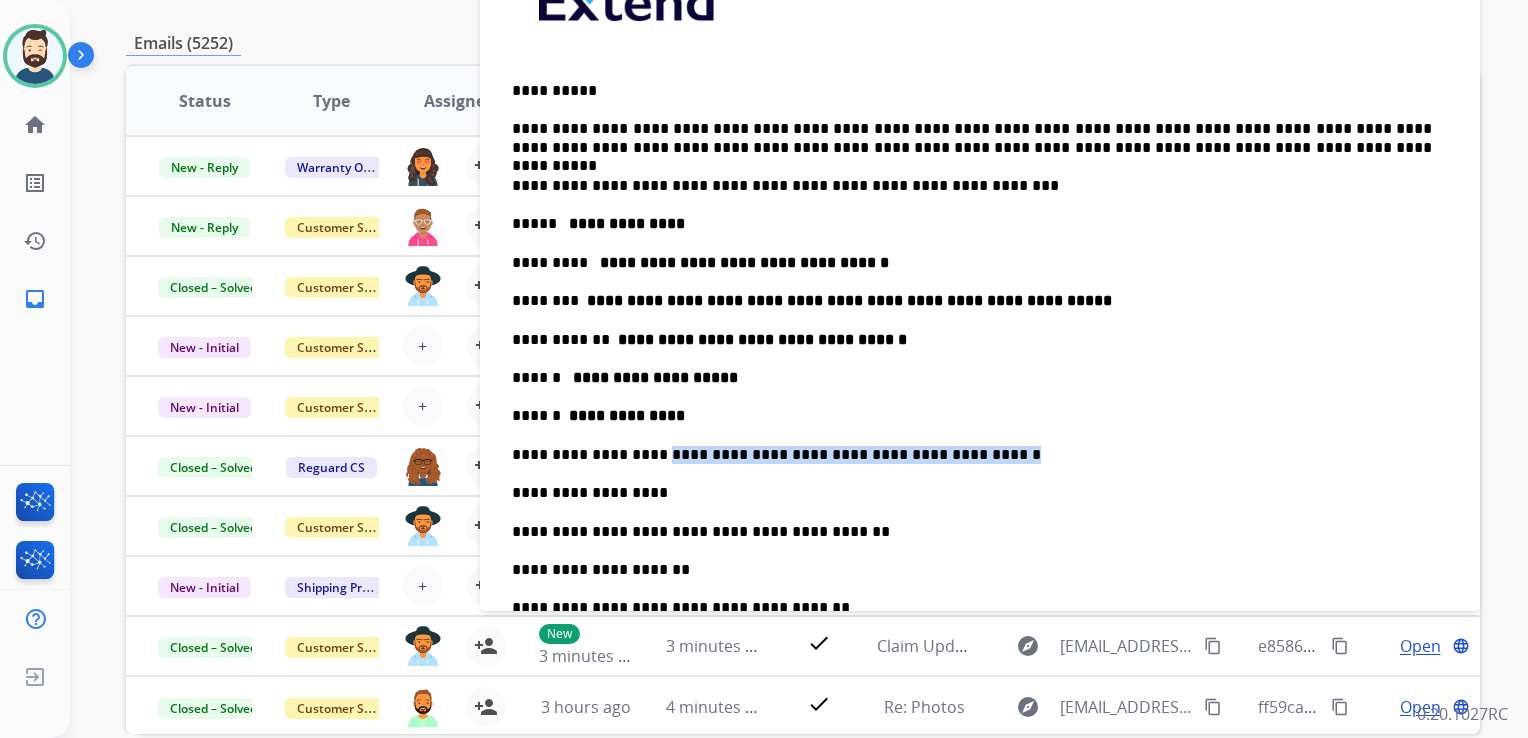 drag, startPoint x: 644, startPoint y: 450, endPoint x: 1020, endPoint y: 450, distance: 376 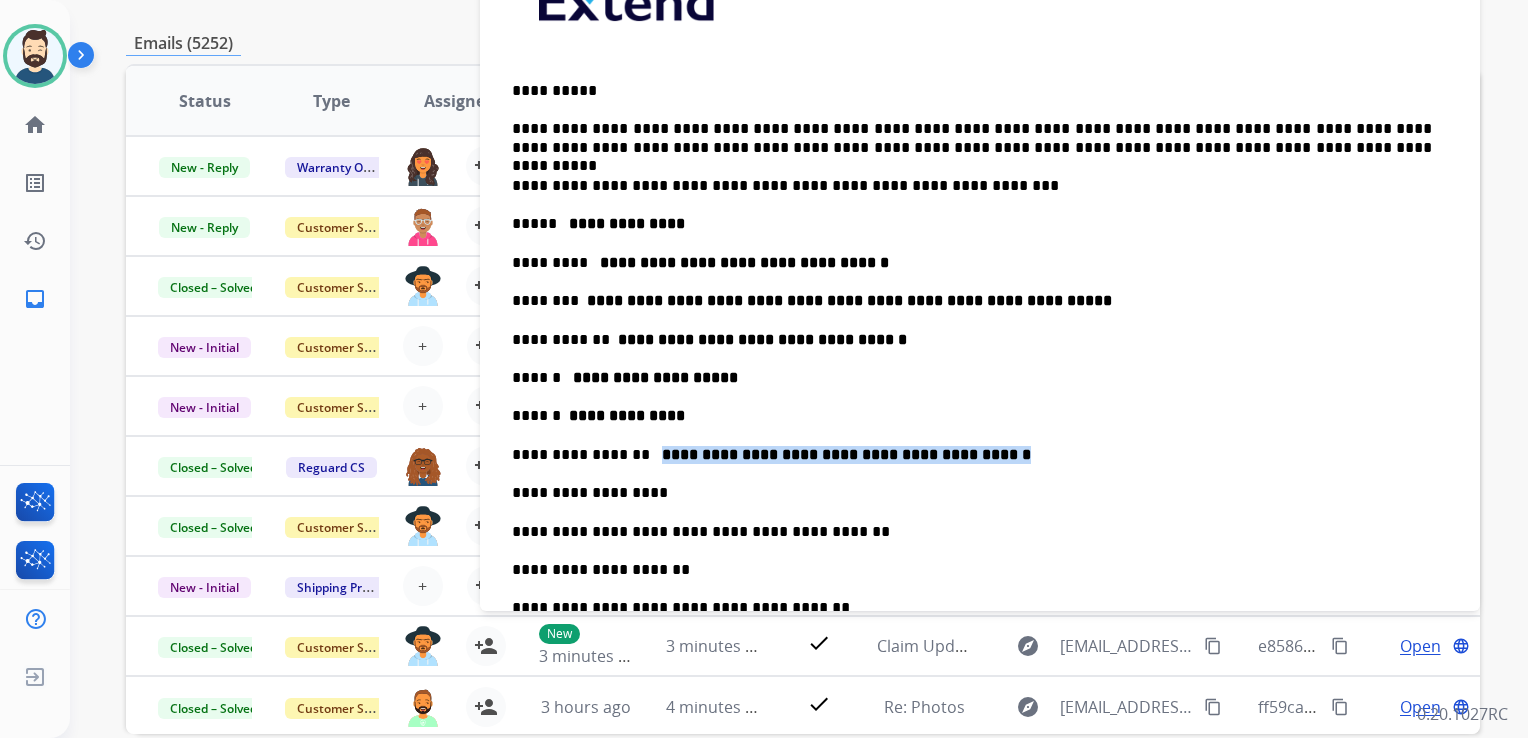 click on "**********" at bounding box center [972, 493] 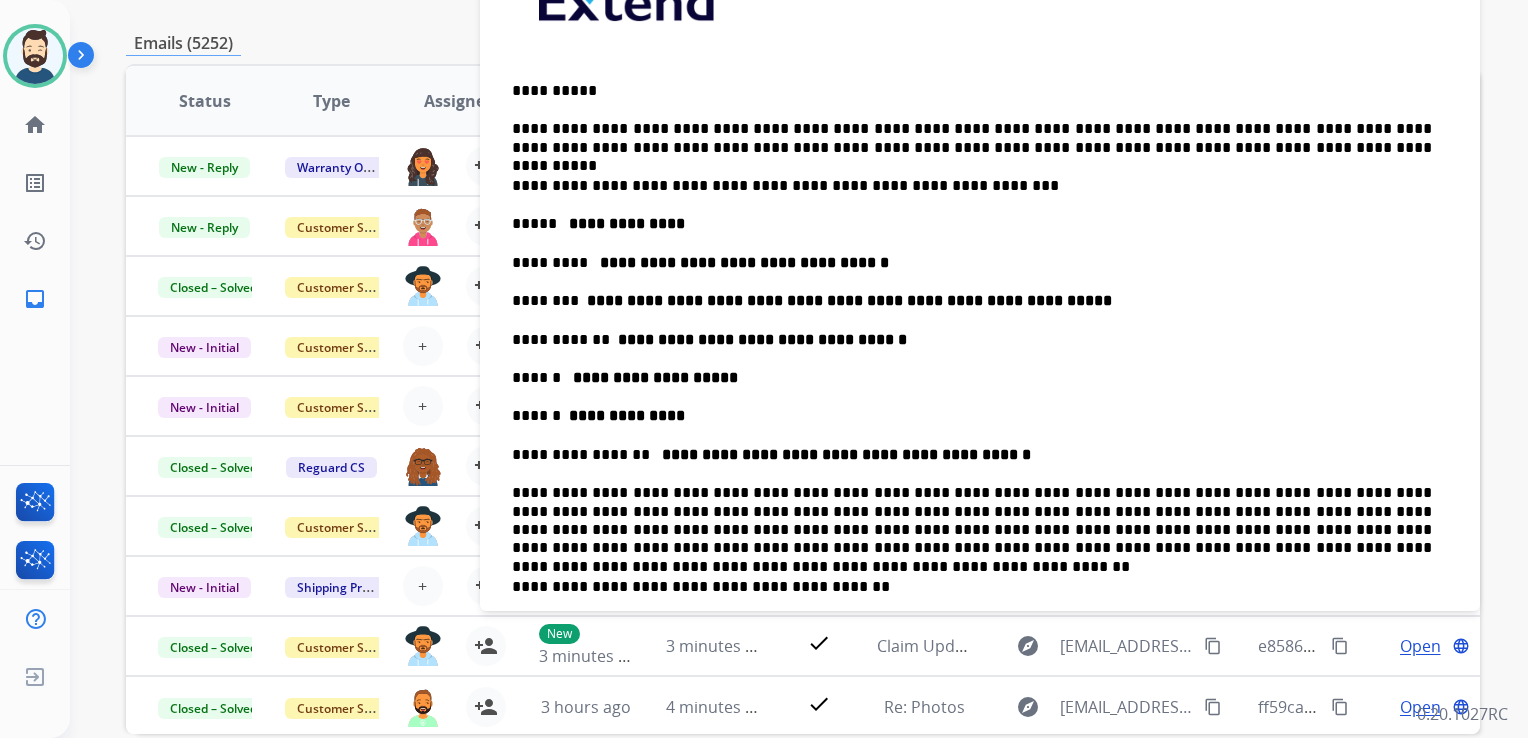 scroll, scrollTop: 528, scrollLeft: 0, axis: vertical 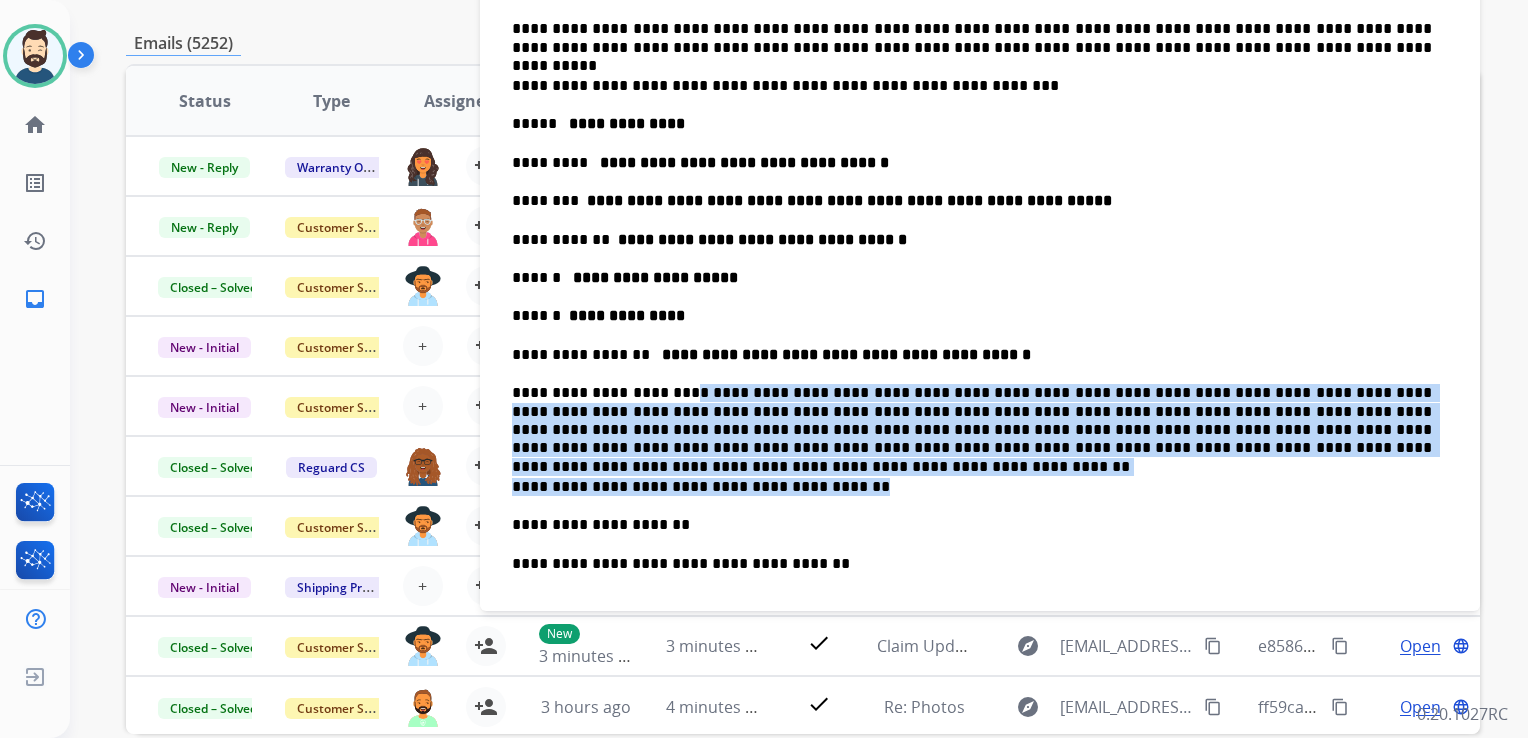 drag, startPoint x: 663, startPoint y: 395, endPoint x: 1211, endPoint y: 460, distance: 551.8415 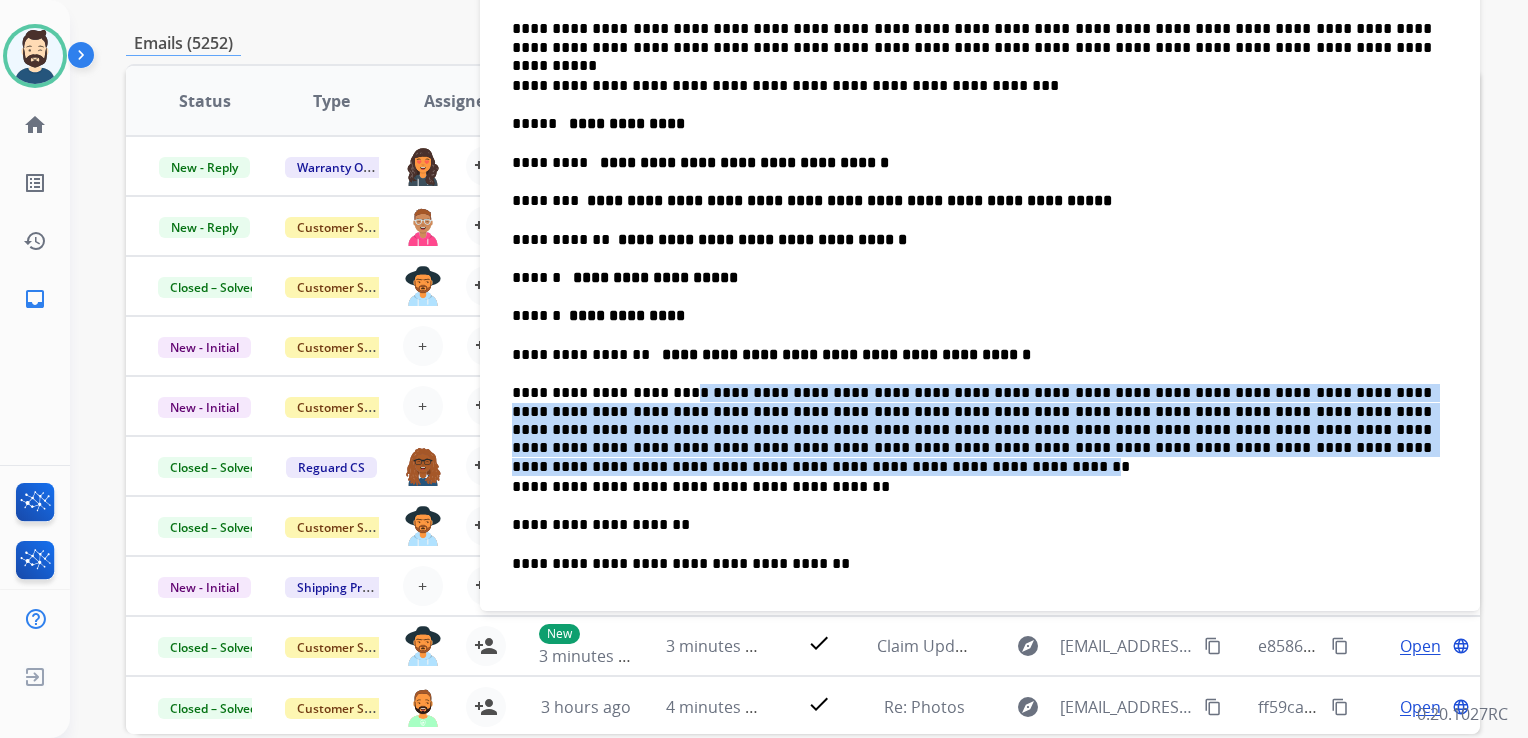 drag, startPoint x: 660, startPoint y: 392, endPoint x: 1237, endPoint y: 445, distance: 579.429 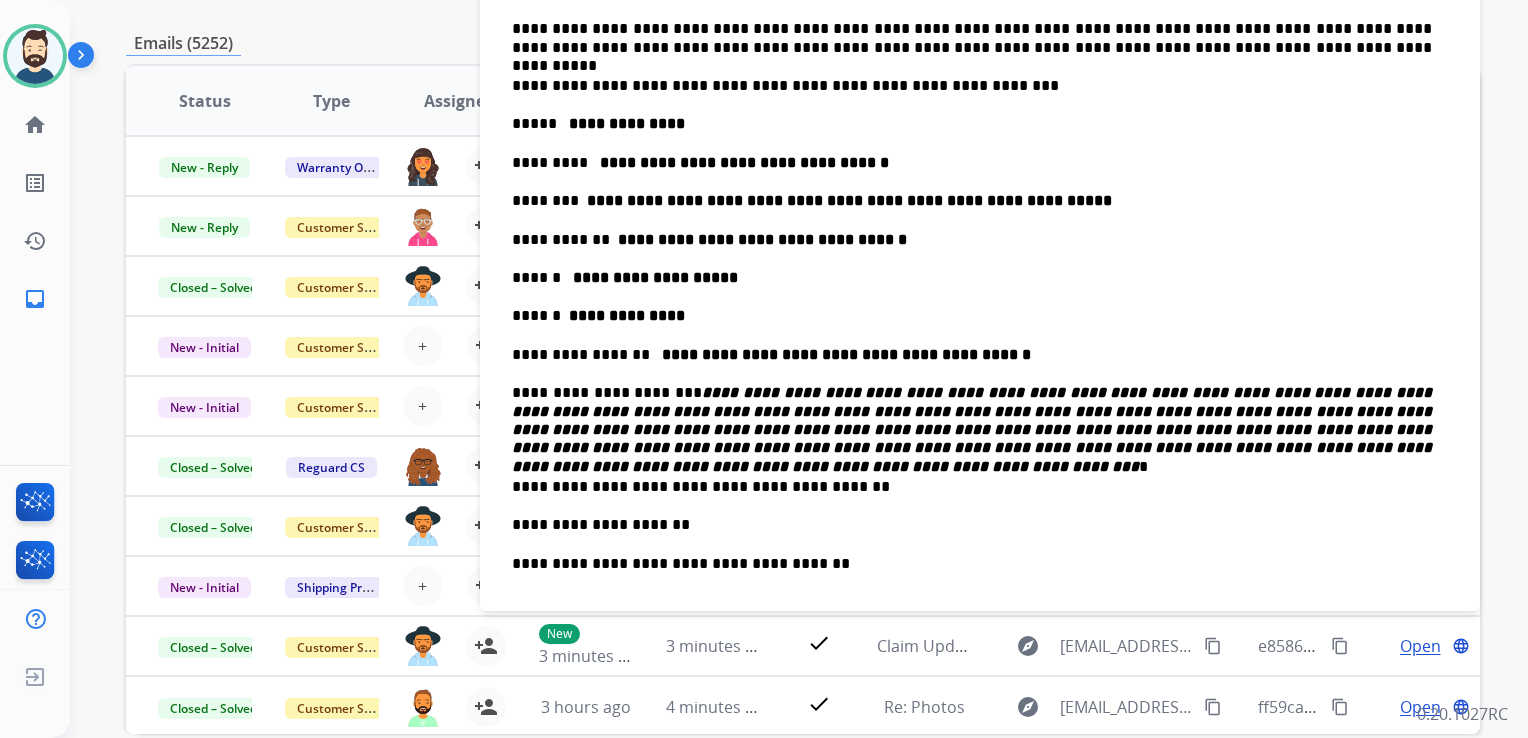 drag, startPoint x: 1092, startPoint y: 498, endPoint x: 1018, endPoint y: 503, distance: 74.168724 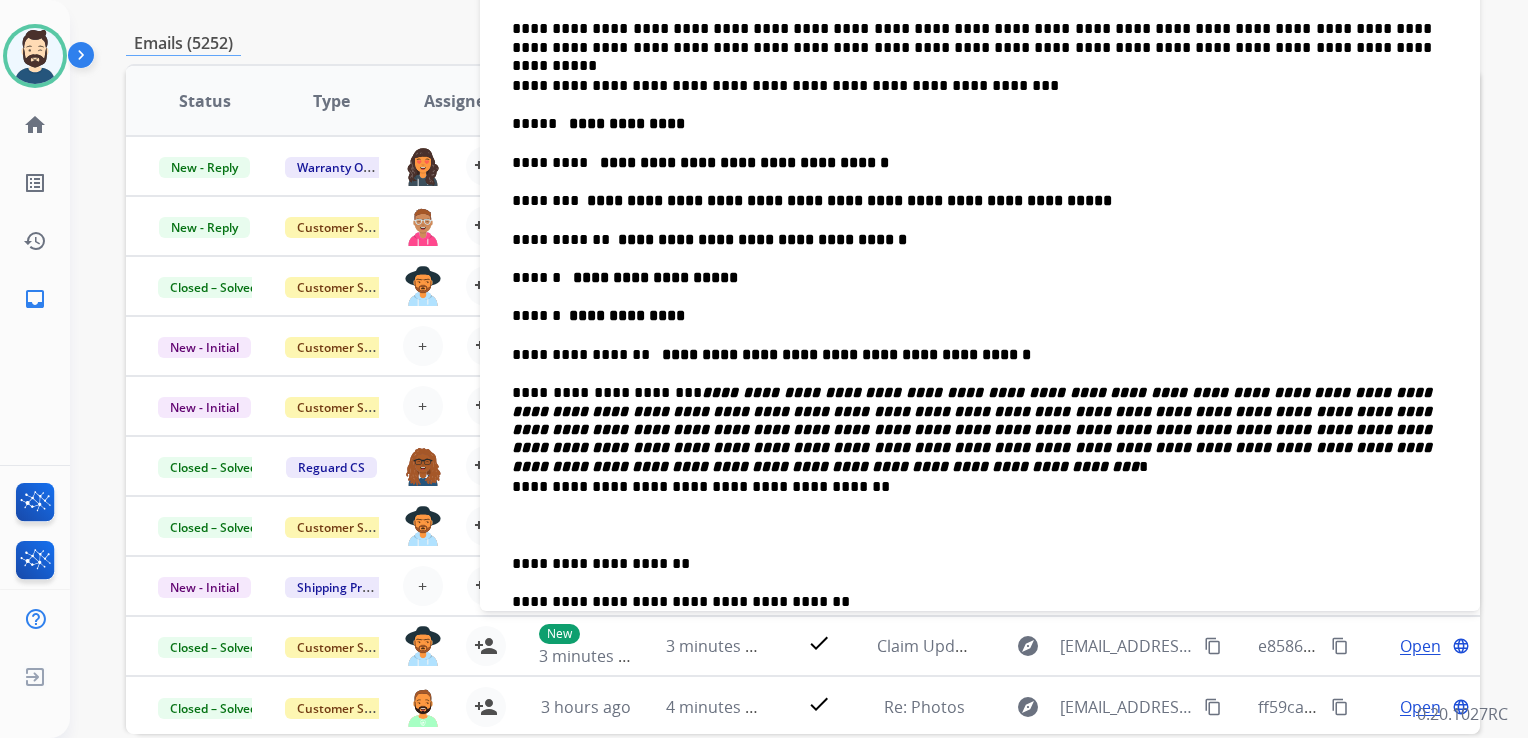scroll, scrollTop: 0, scrollLeft: 0, axis: both 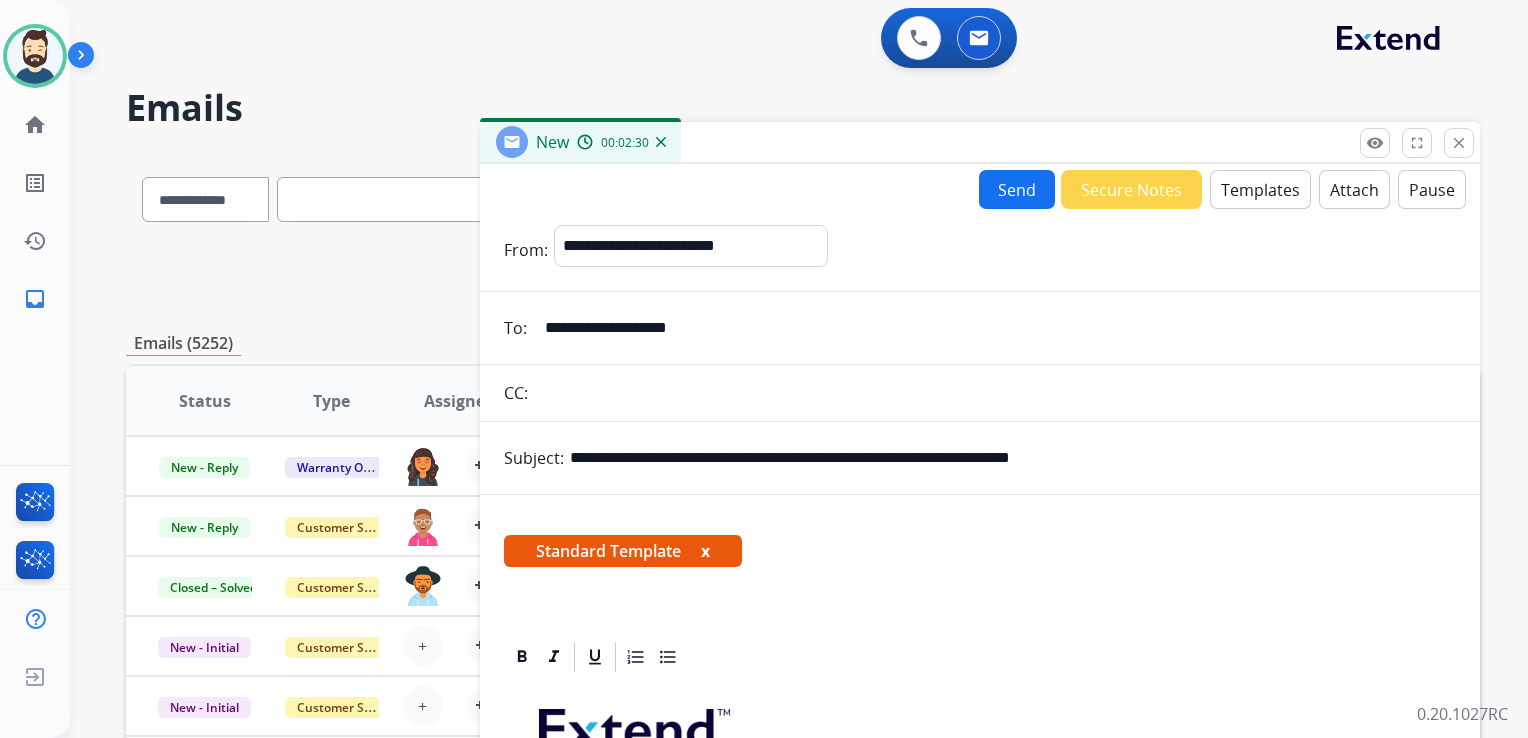 click on "Send" at bounding box center (1017, 189) 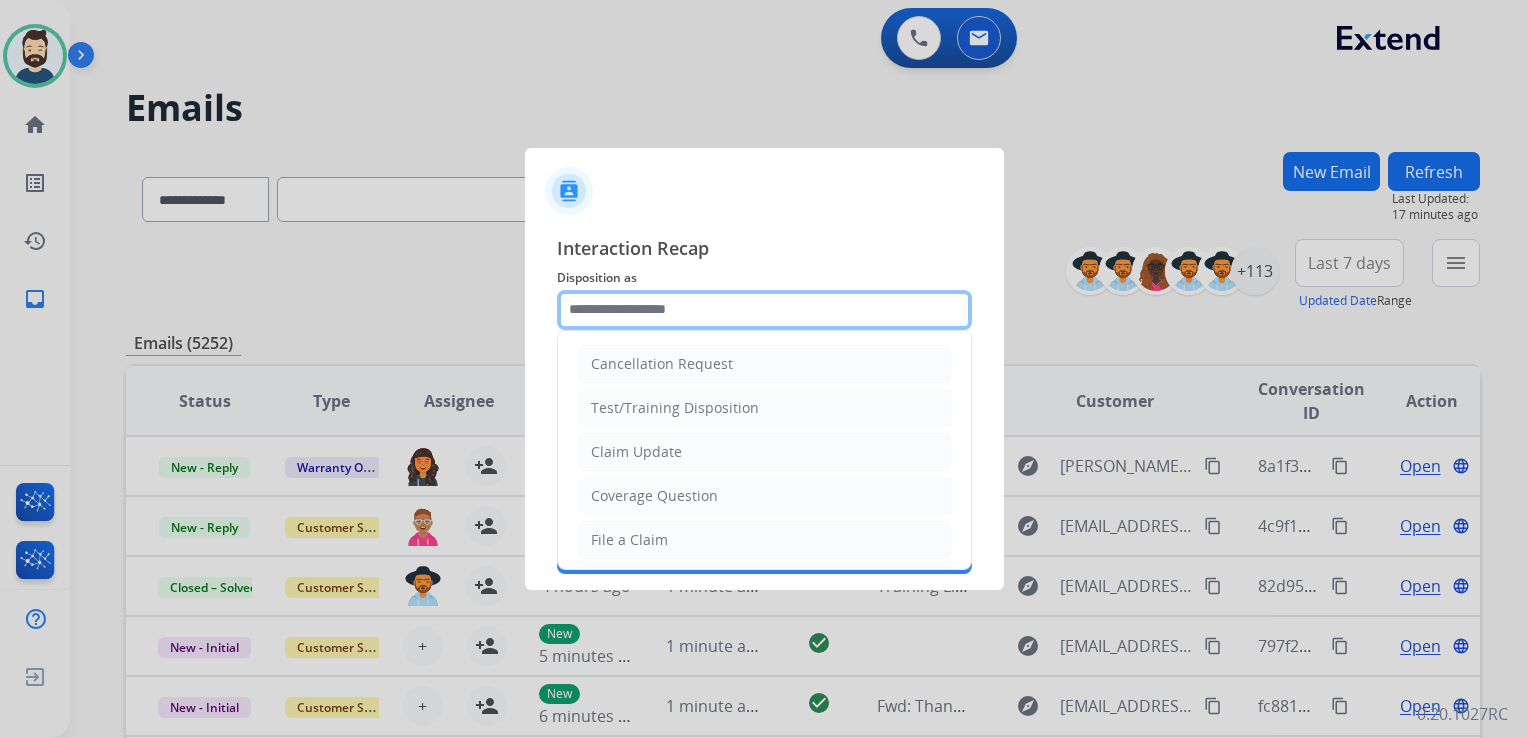 click 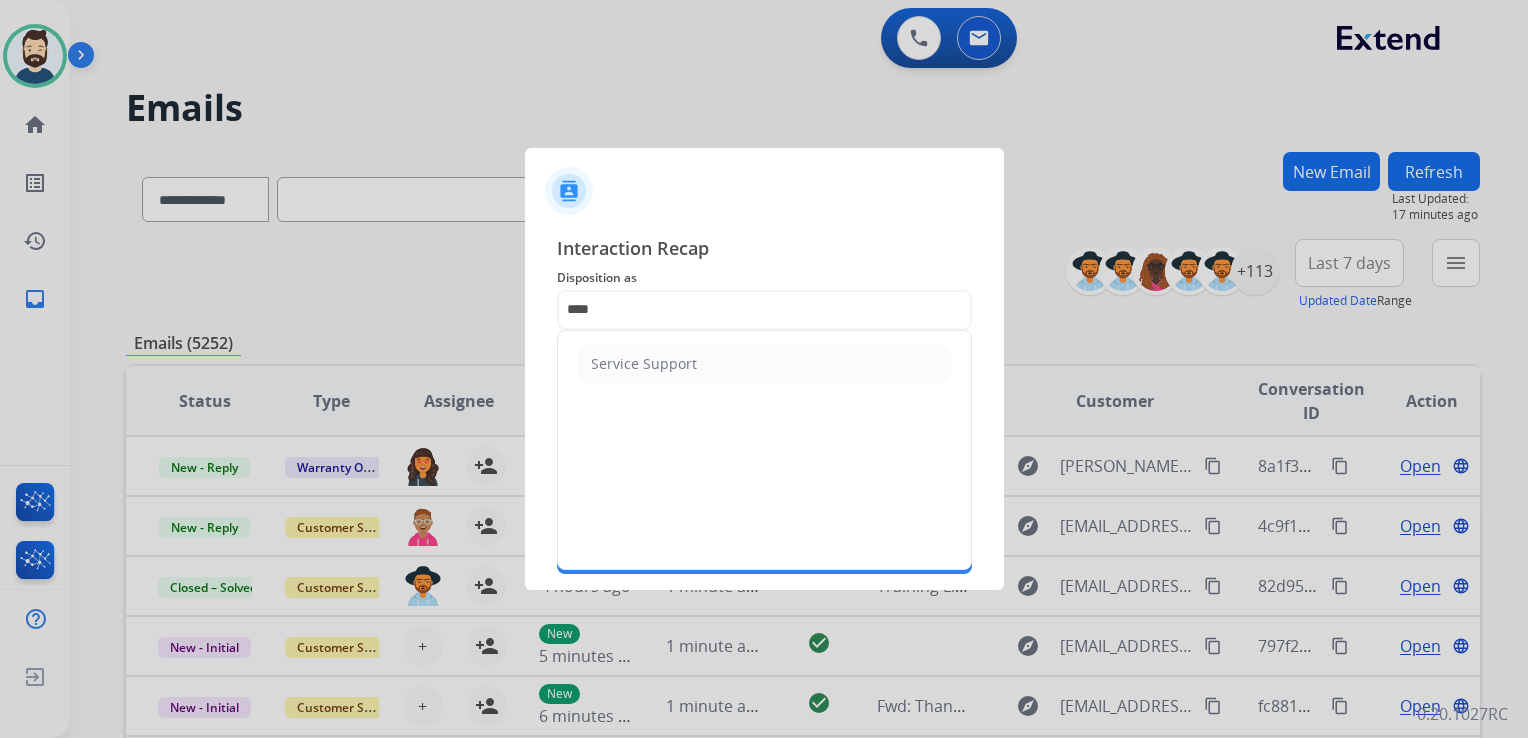 drag, startPoint x: 625, startPoint y: 354, endPoint x: 624, endPoint y: 369, distance: 15.033297 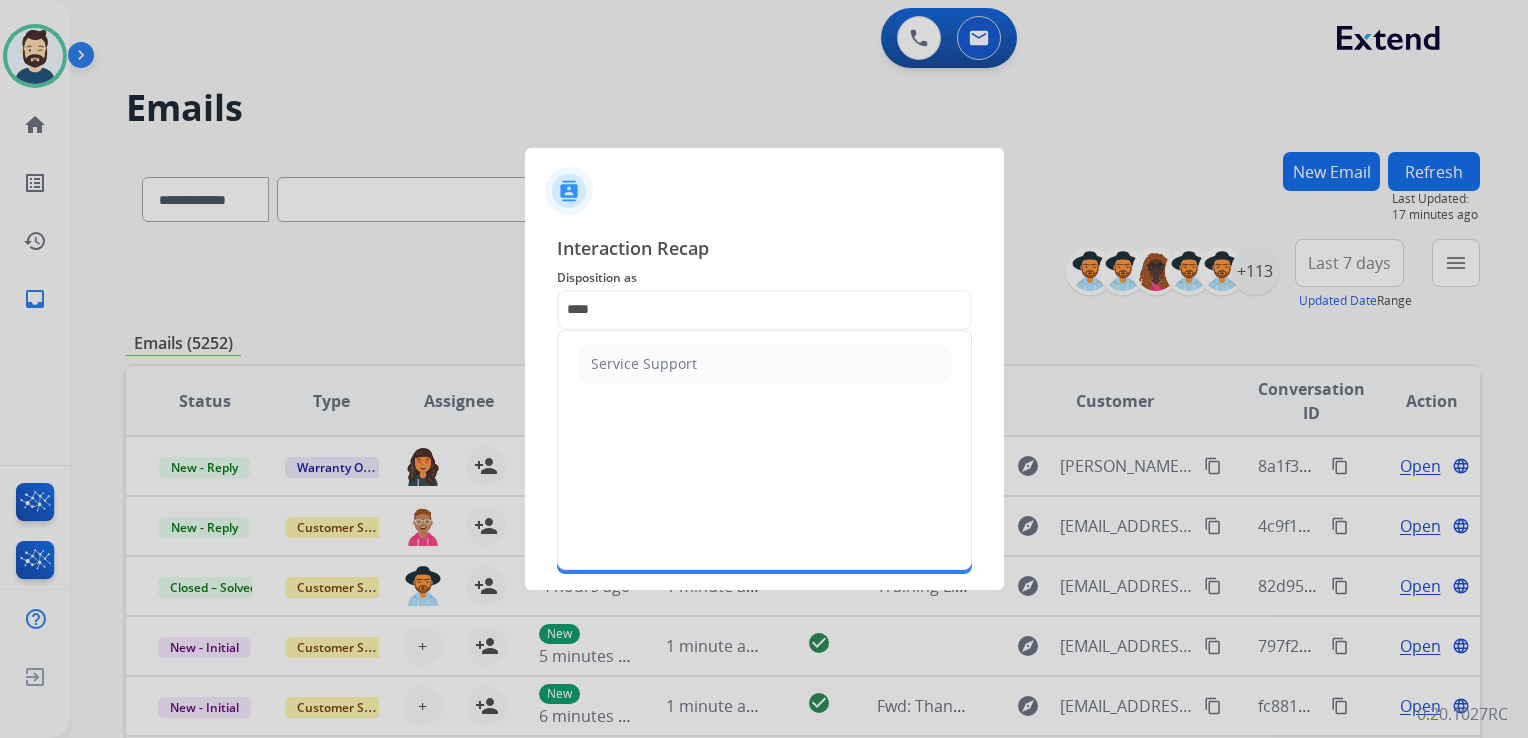 click on "Service Support" 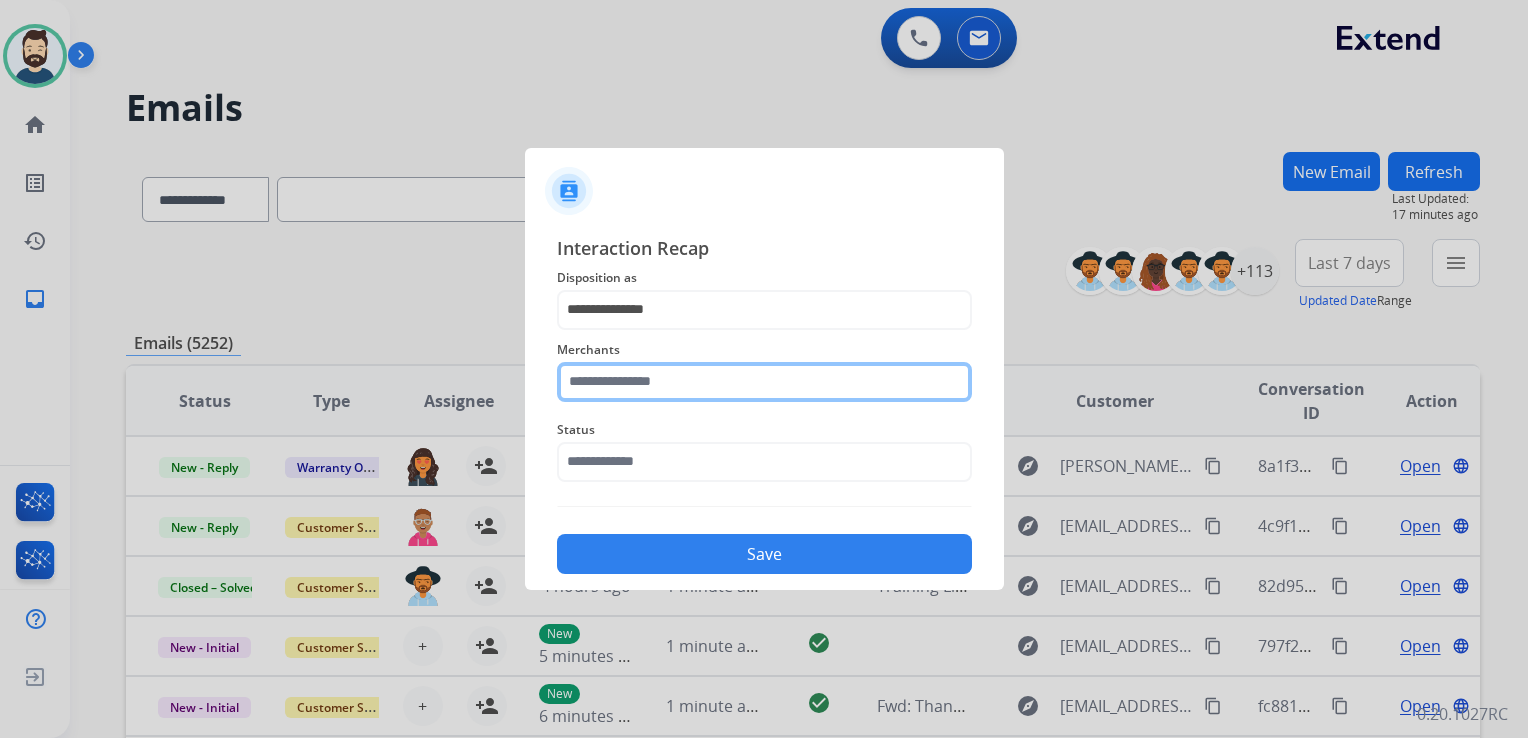 click 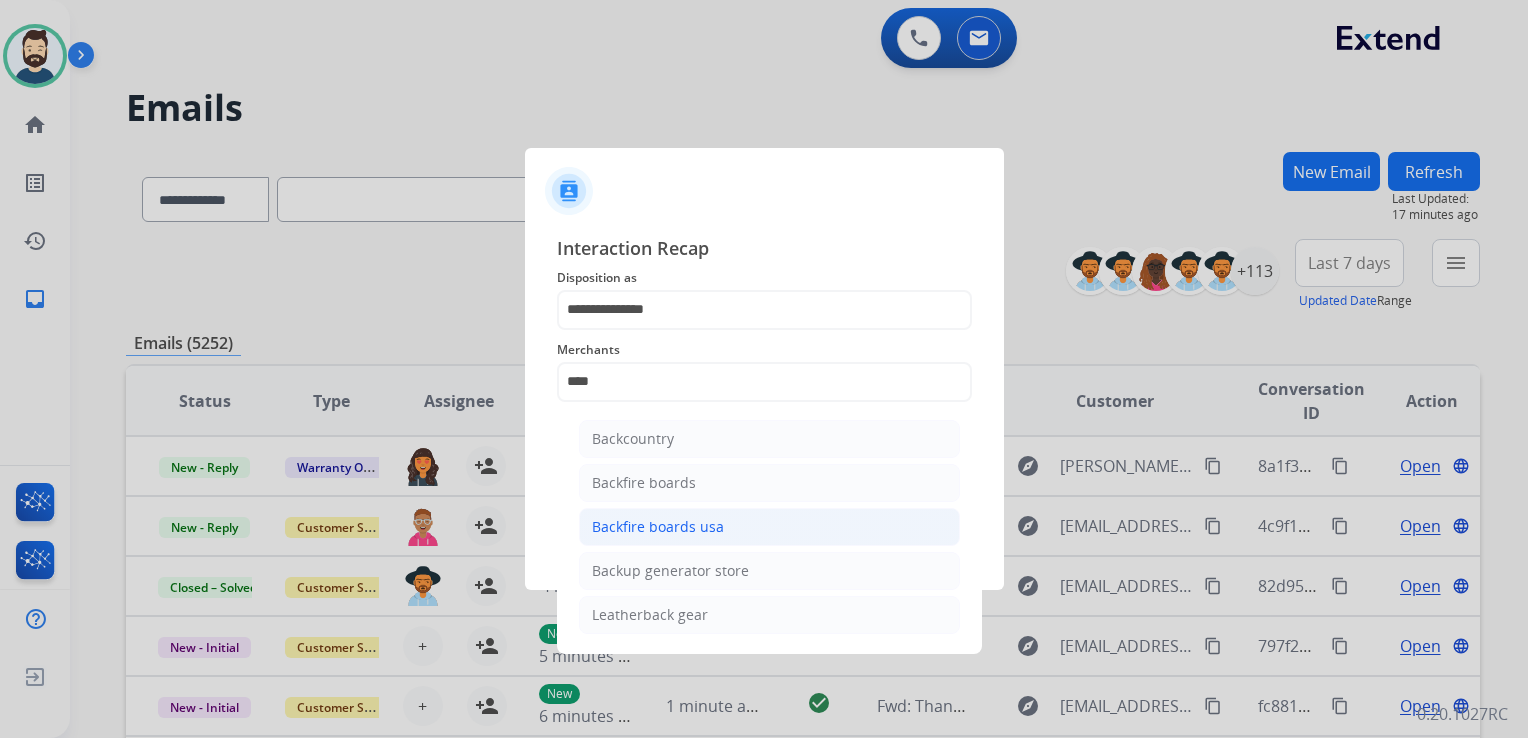 click on "Backfire boards usa" 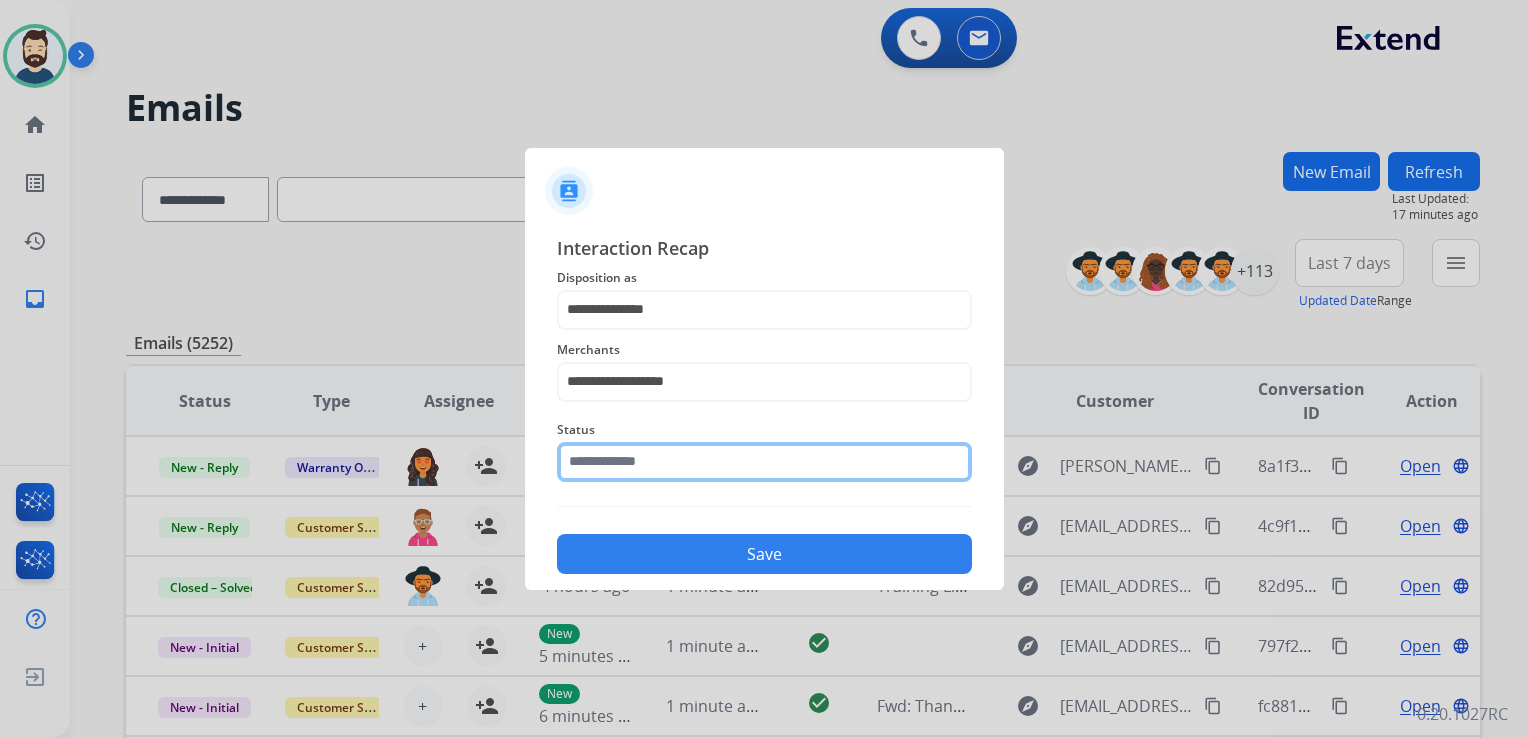 click 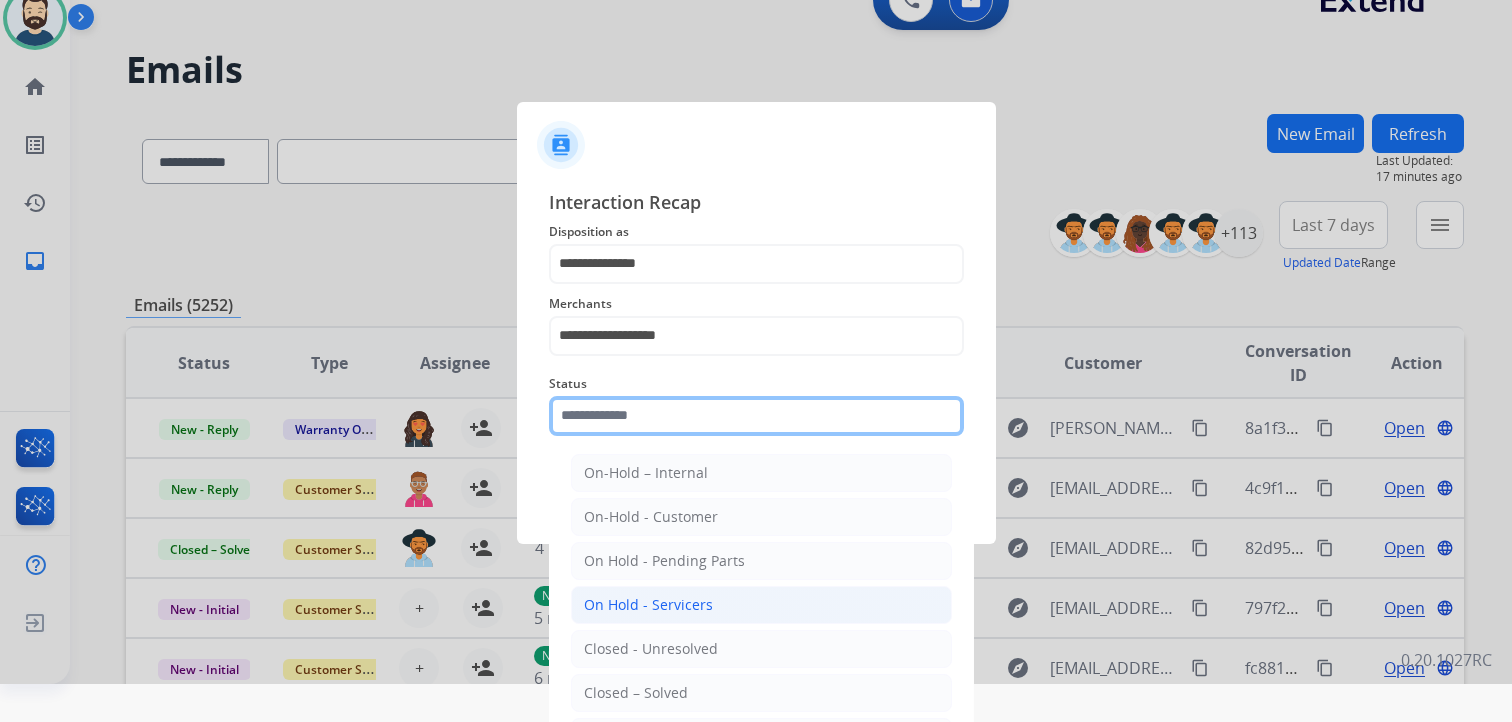 scroll, scrollTop: 59, scrollLeft: 0, axis: vertical 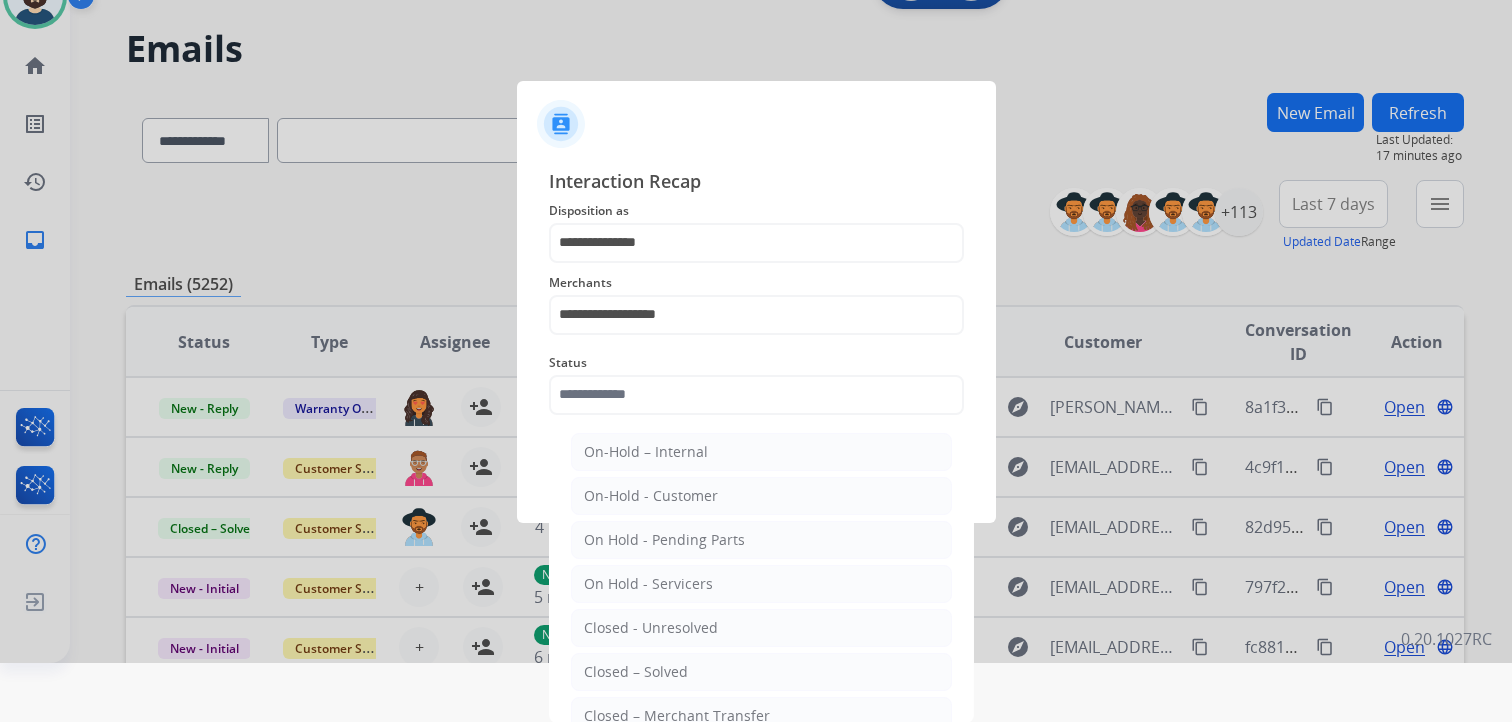 click on "Closed – Solved" 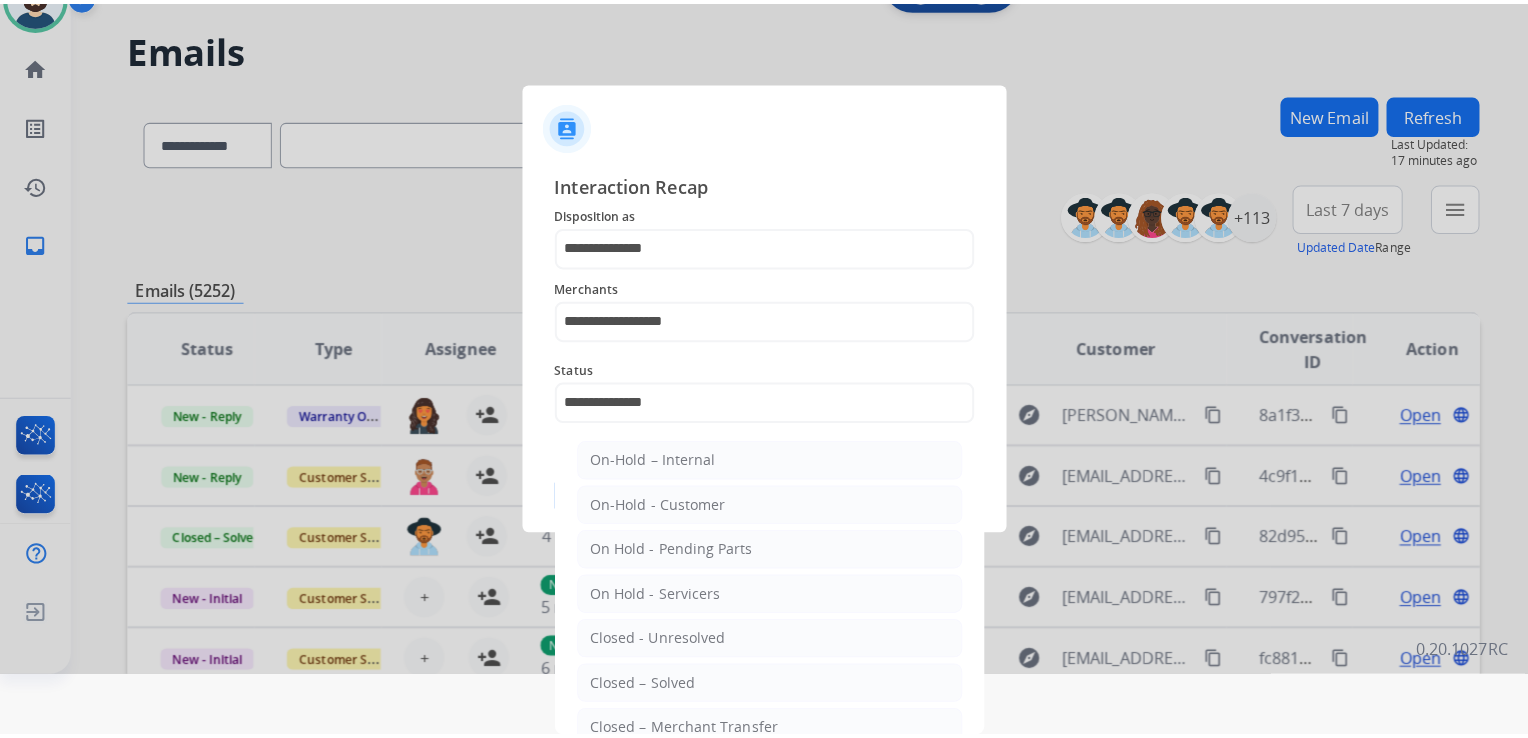 scroll, scrollTop: 0, scrollLeft: 0, axis: both 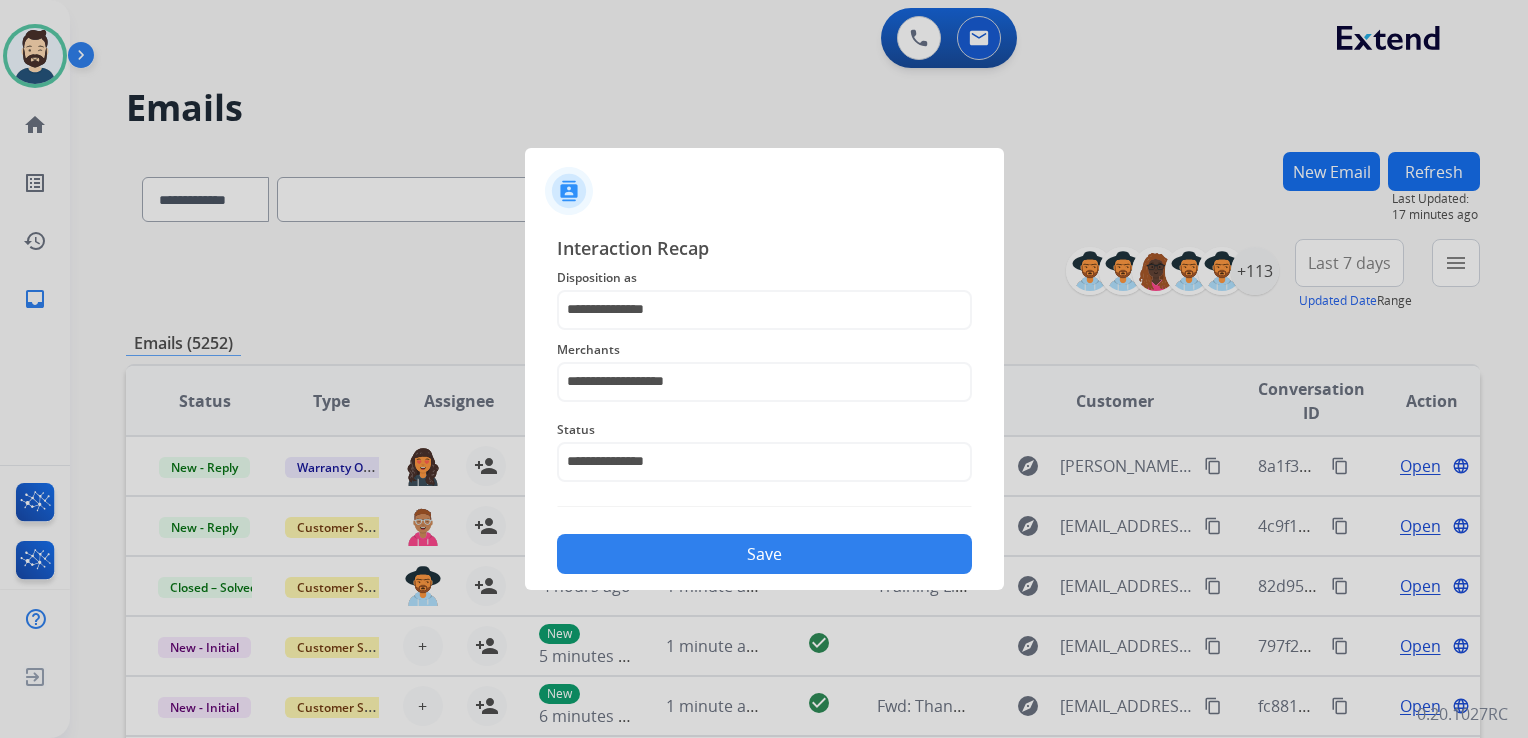 click on "Save" 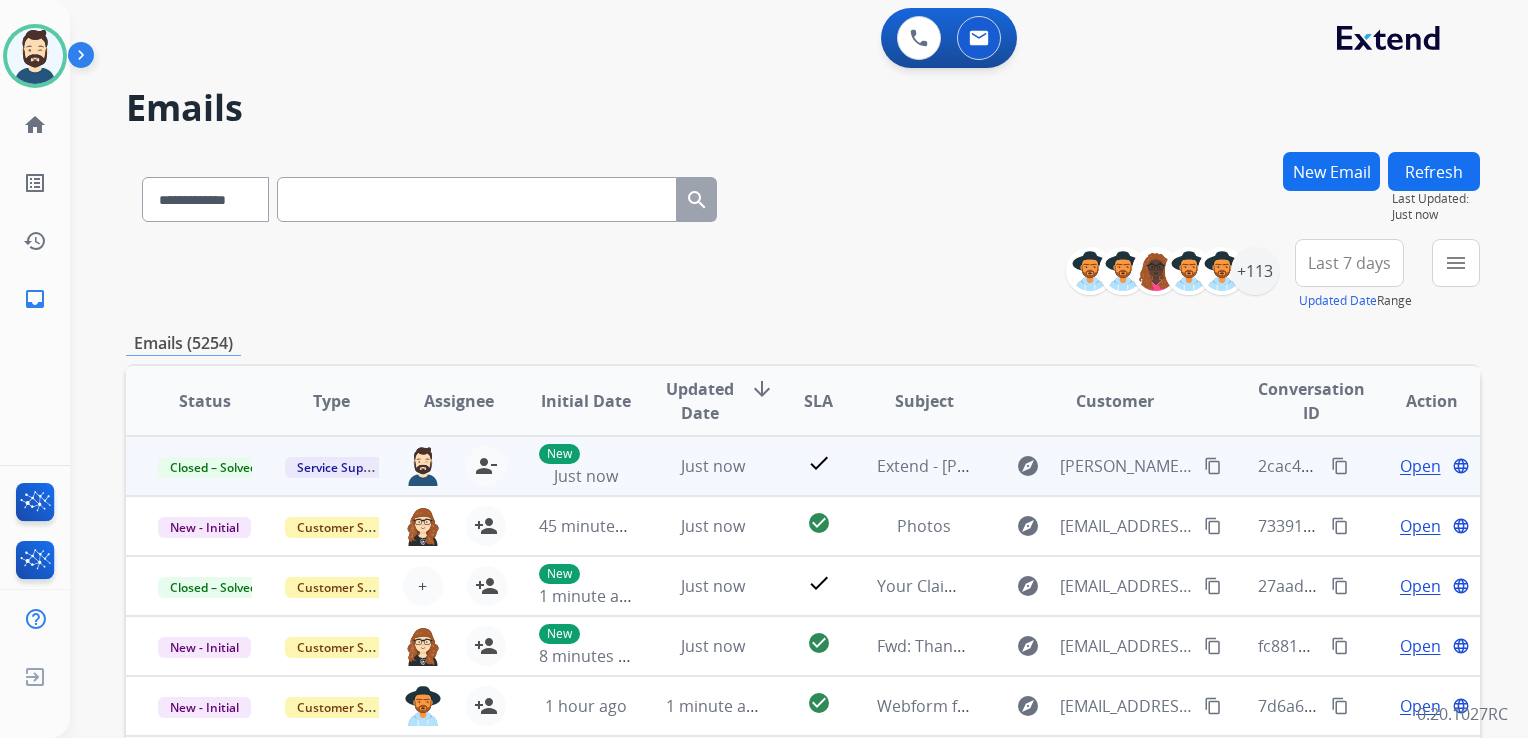 click on "content_copy" at bounding box center [1340, 466] 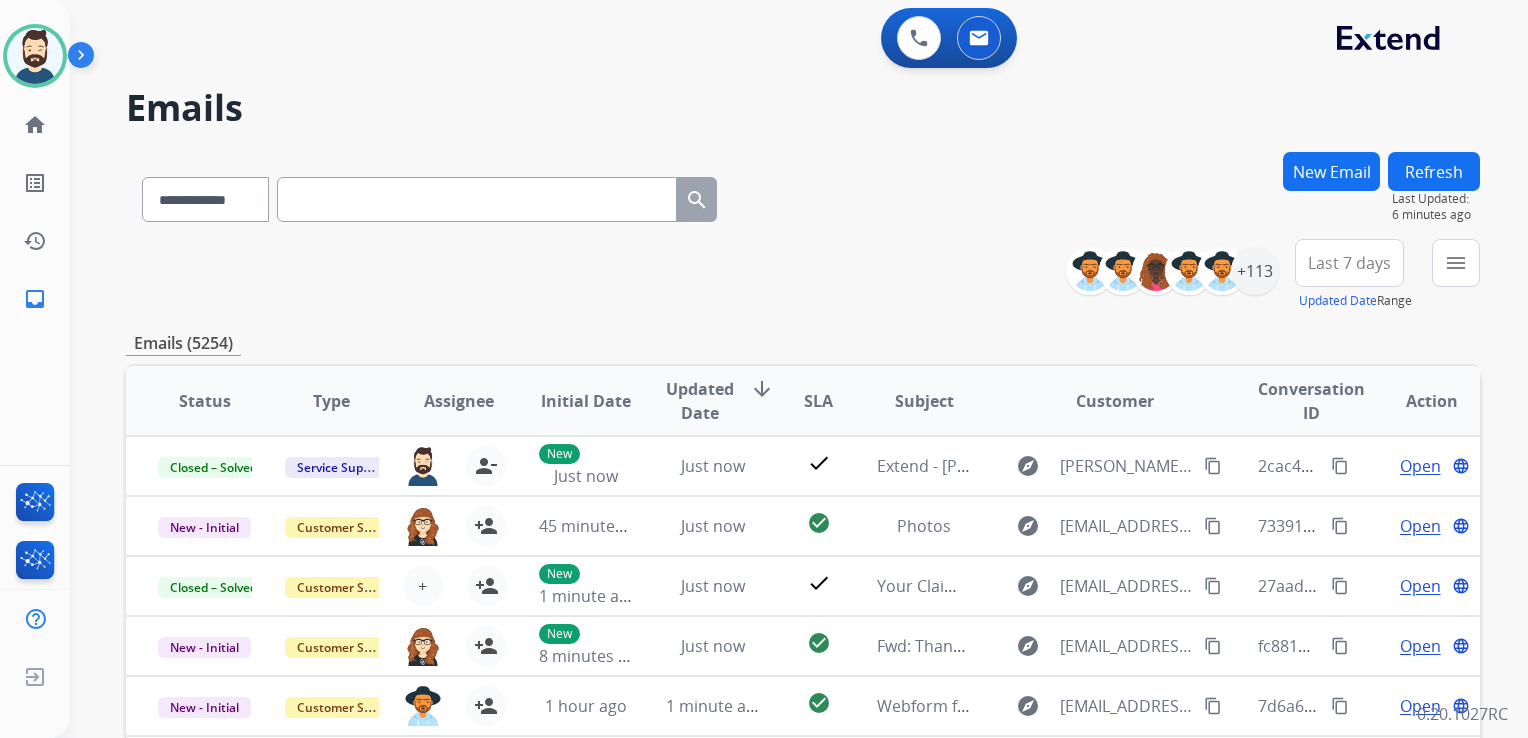 click on "Emails" at bounding box center (803, 108) 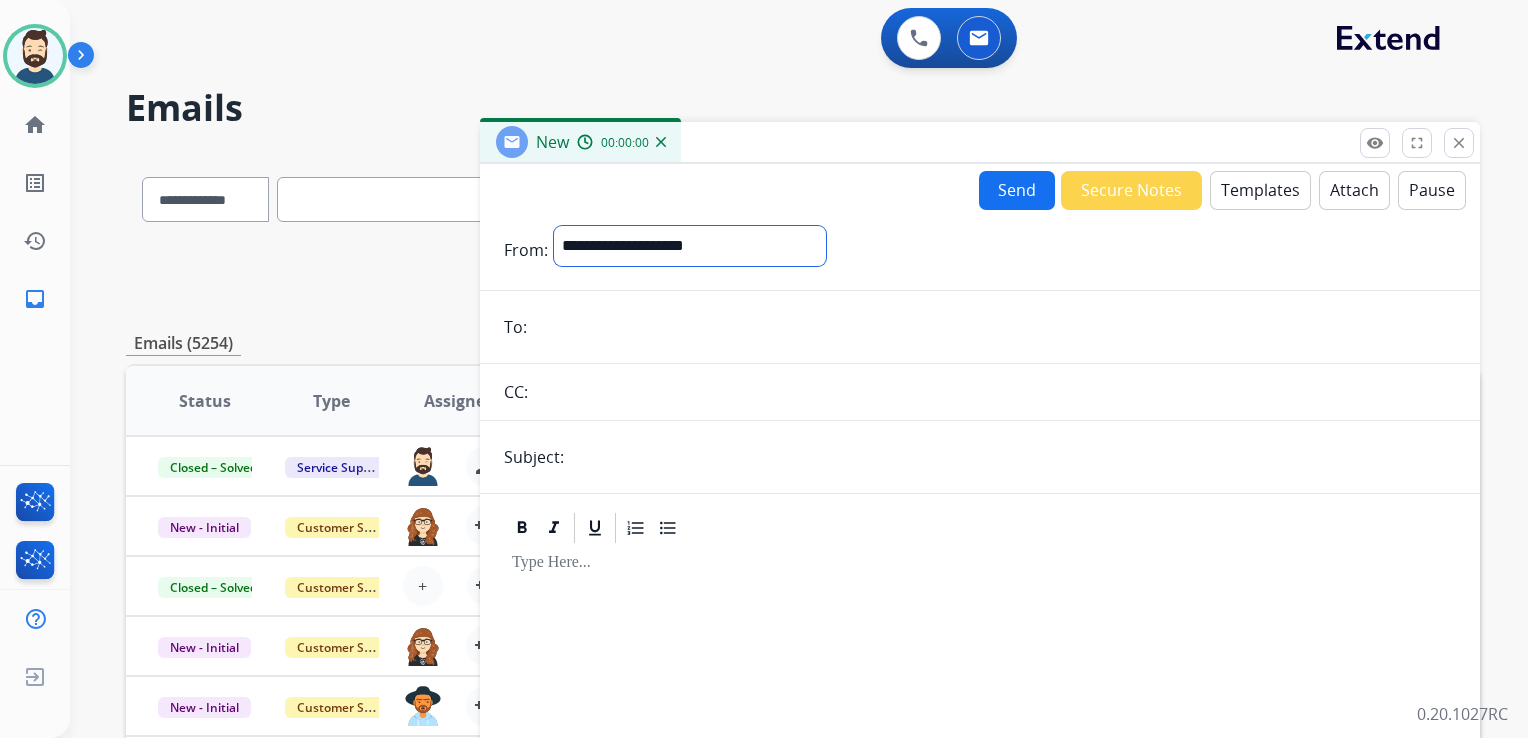 click on "**********" at bounding box center [690, 246] 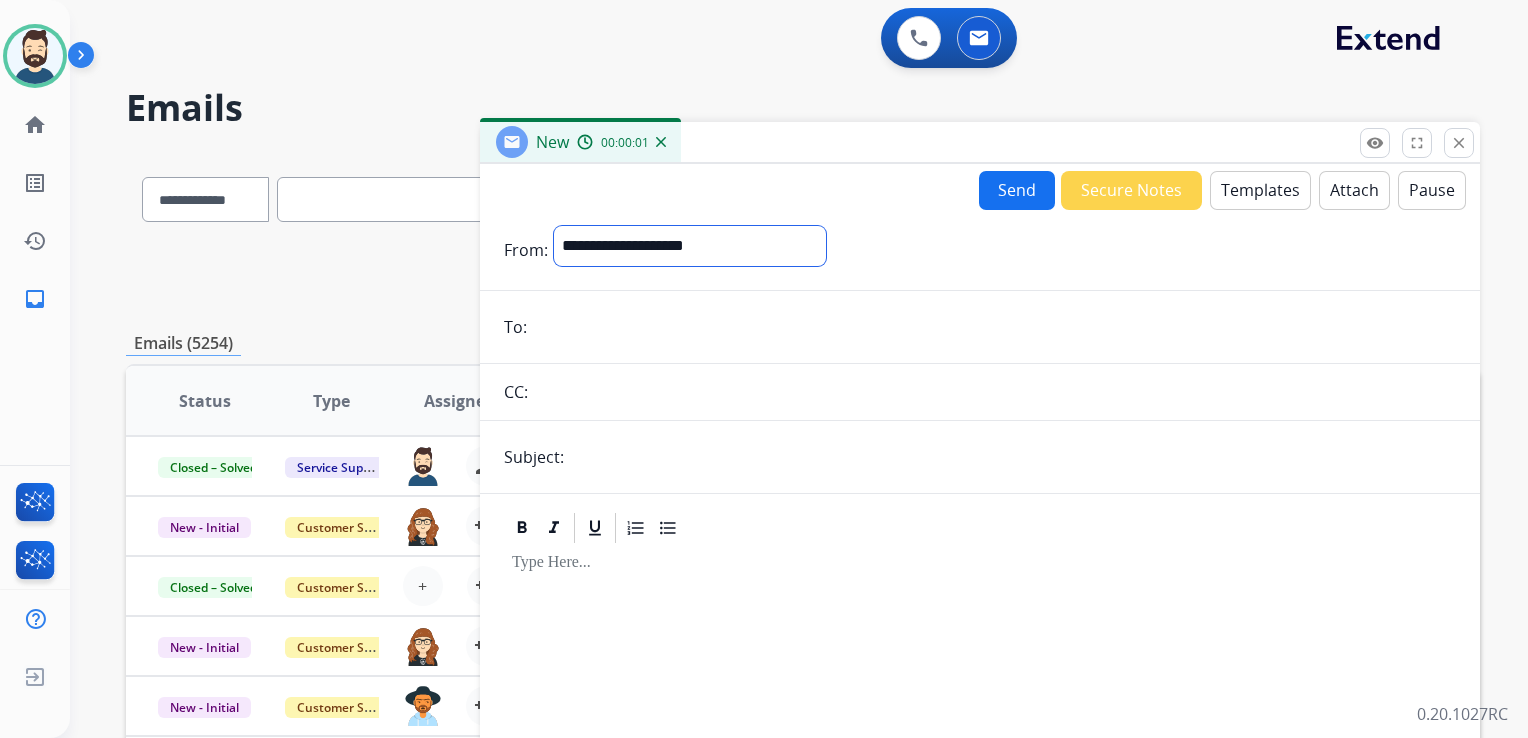 select on "**********" 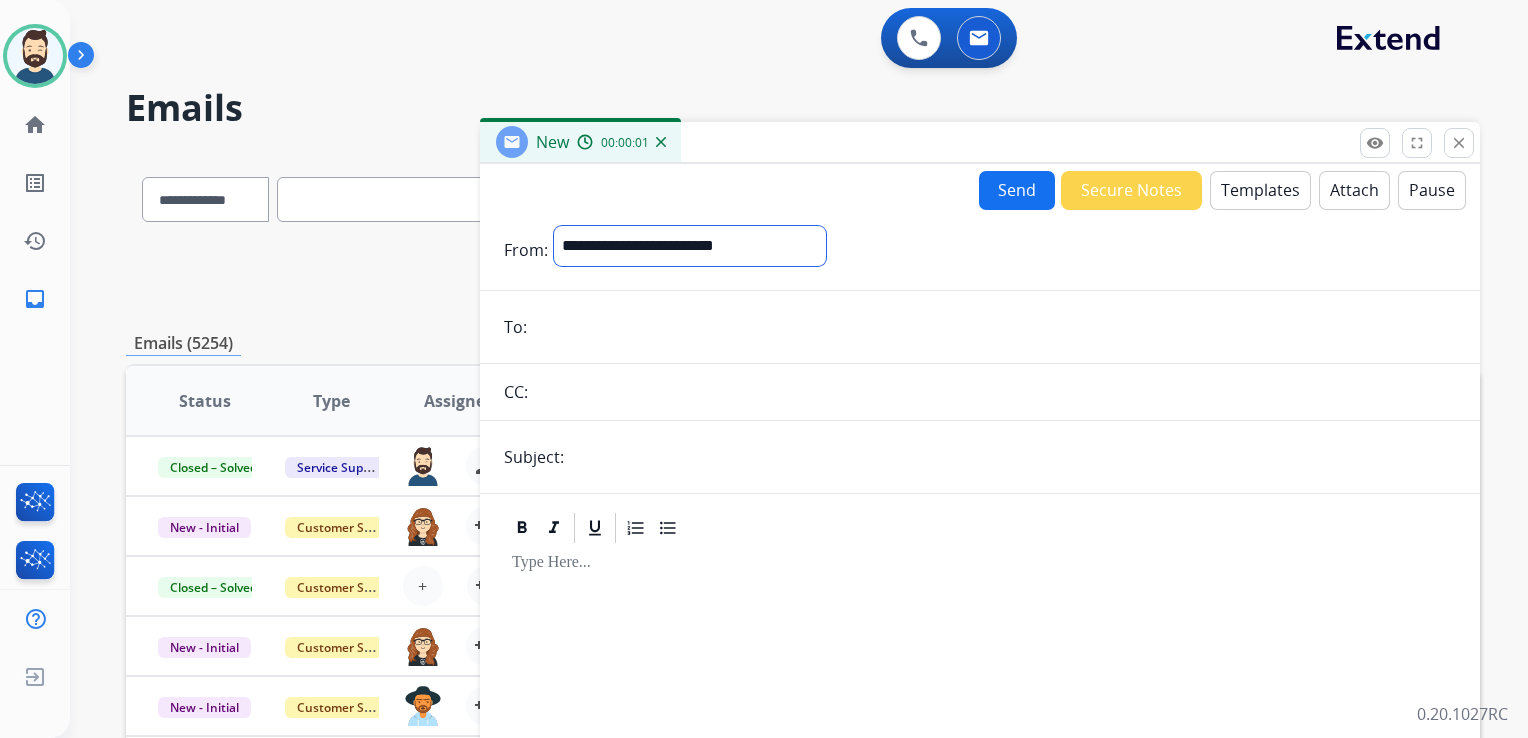 click on "**********" at bounding box center [690, 246] 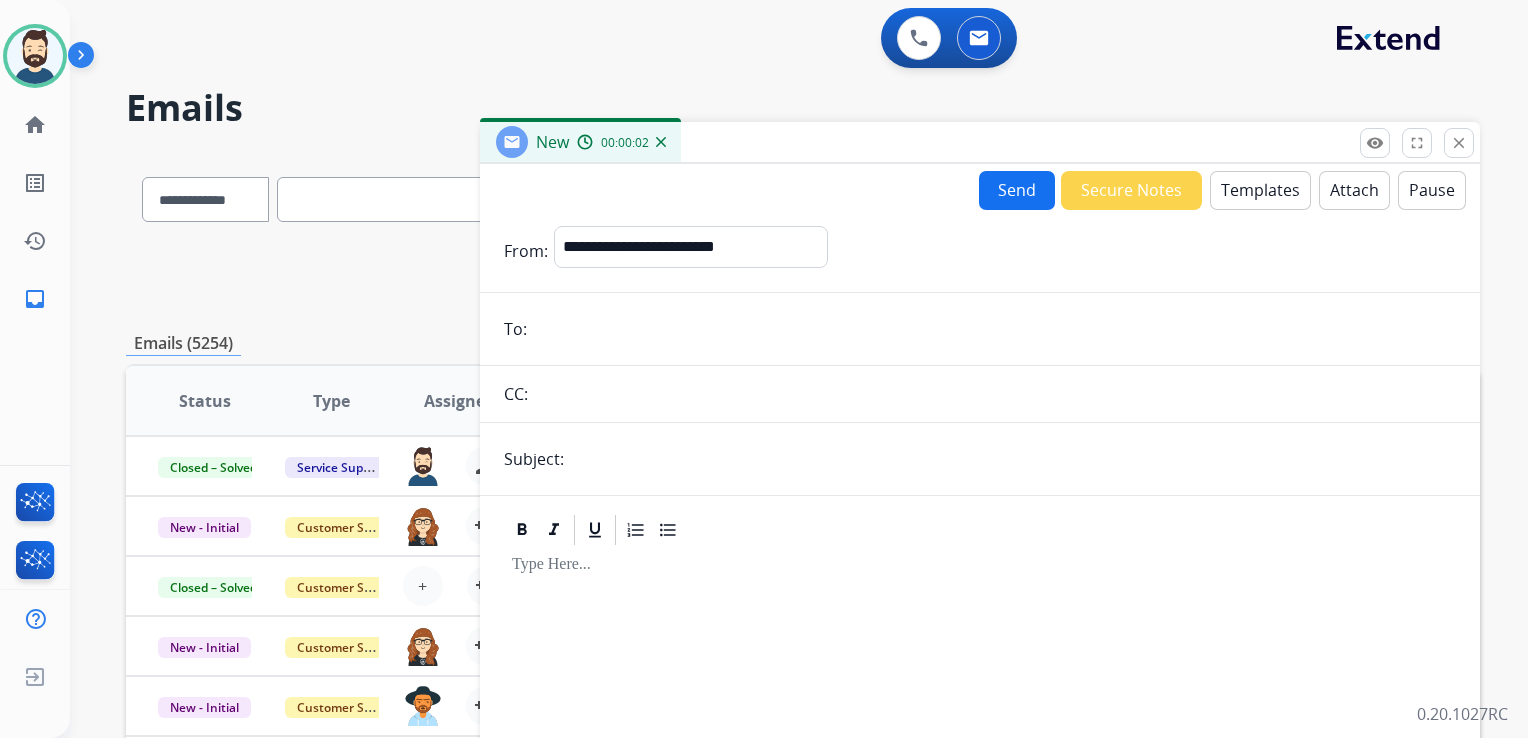 click at bounding box center (994, 329) 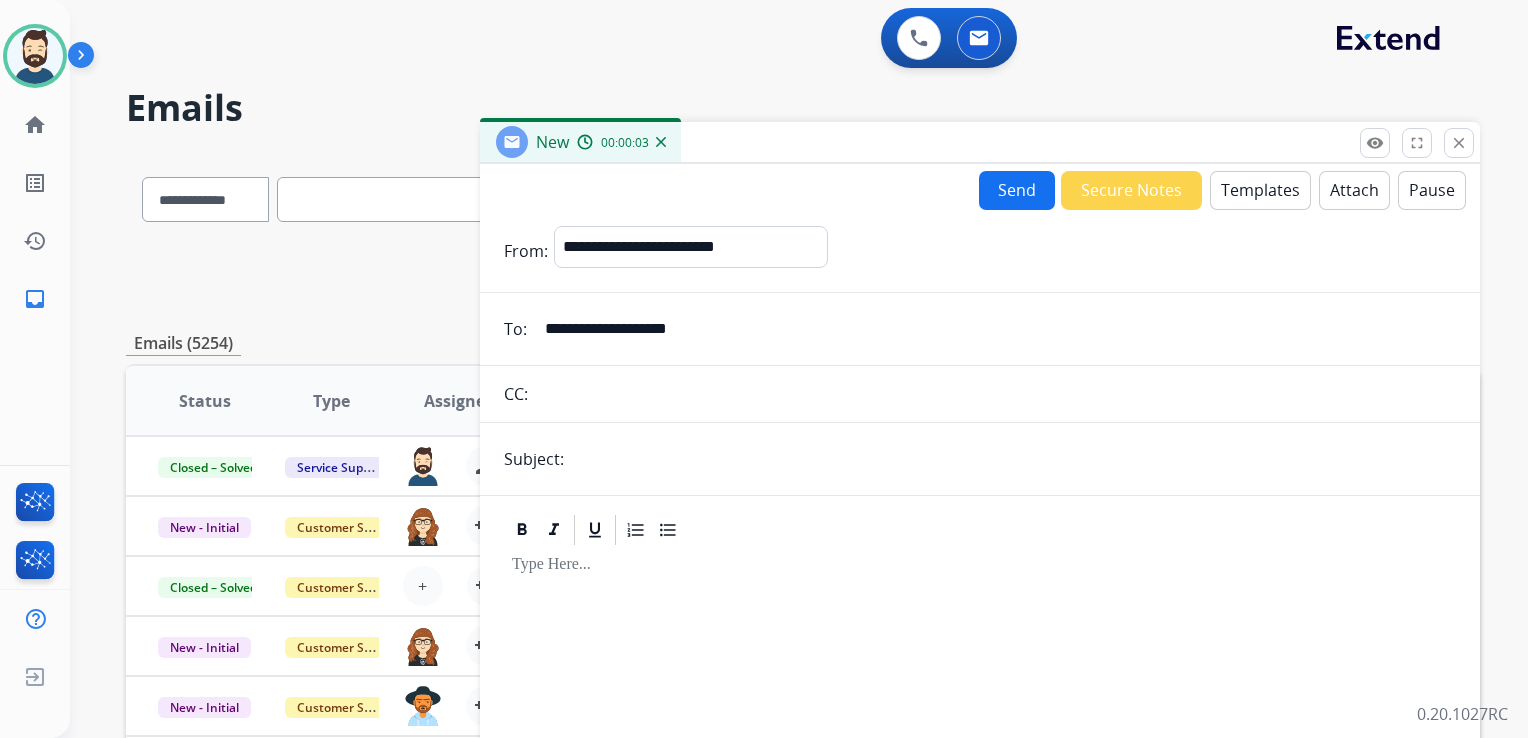 type on "**********" 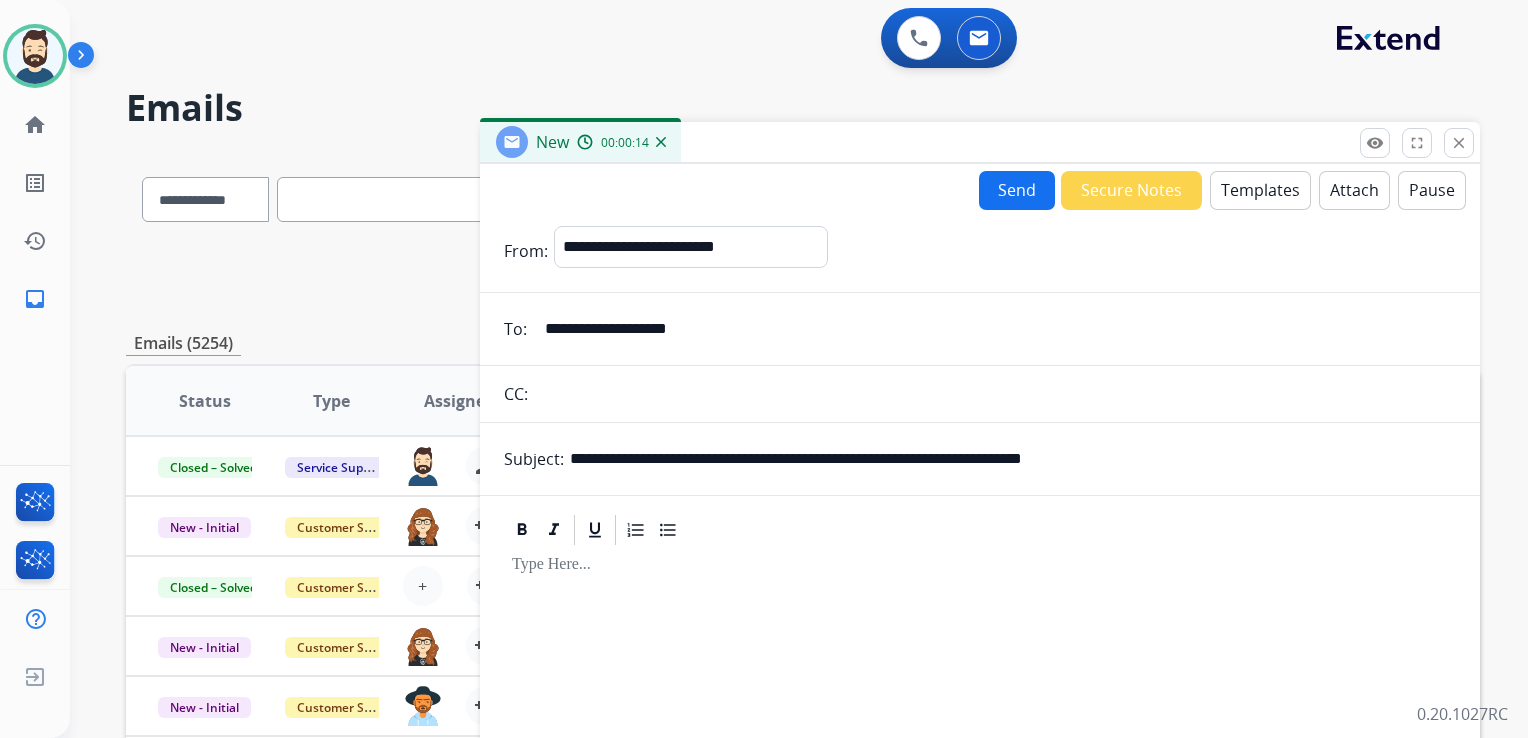 drag, startPoint x: 687, startPoint y: 457, endPoint x: 720, endPoint y: 457, distance: 33 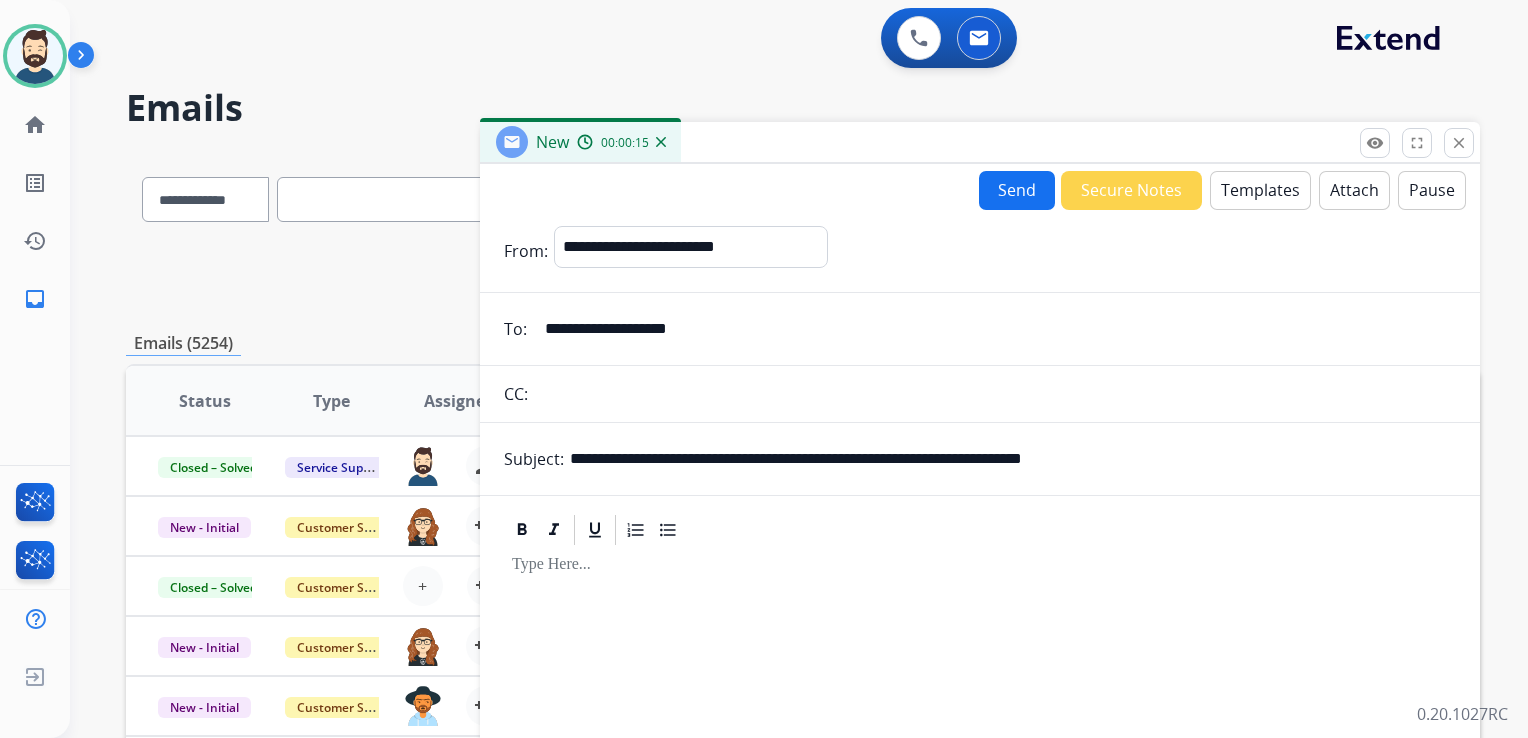 drag, startPoint x: 720, startPoint y: 457, endPoint x: 740, endPoint y: 457, distance: 20 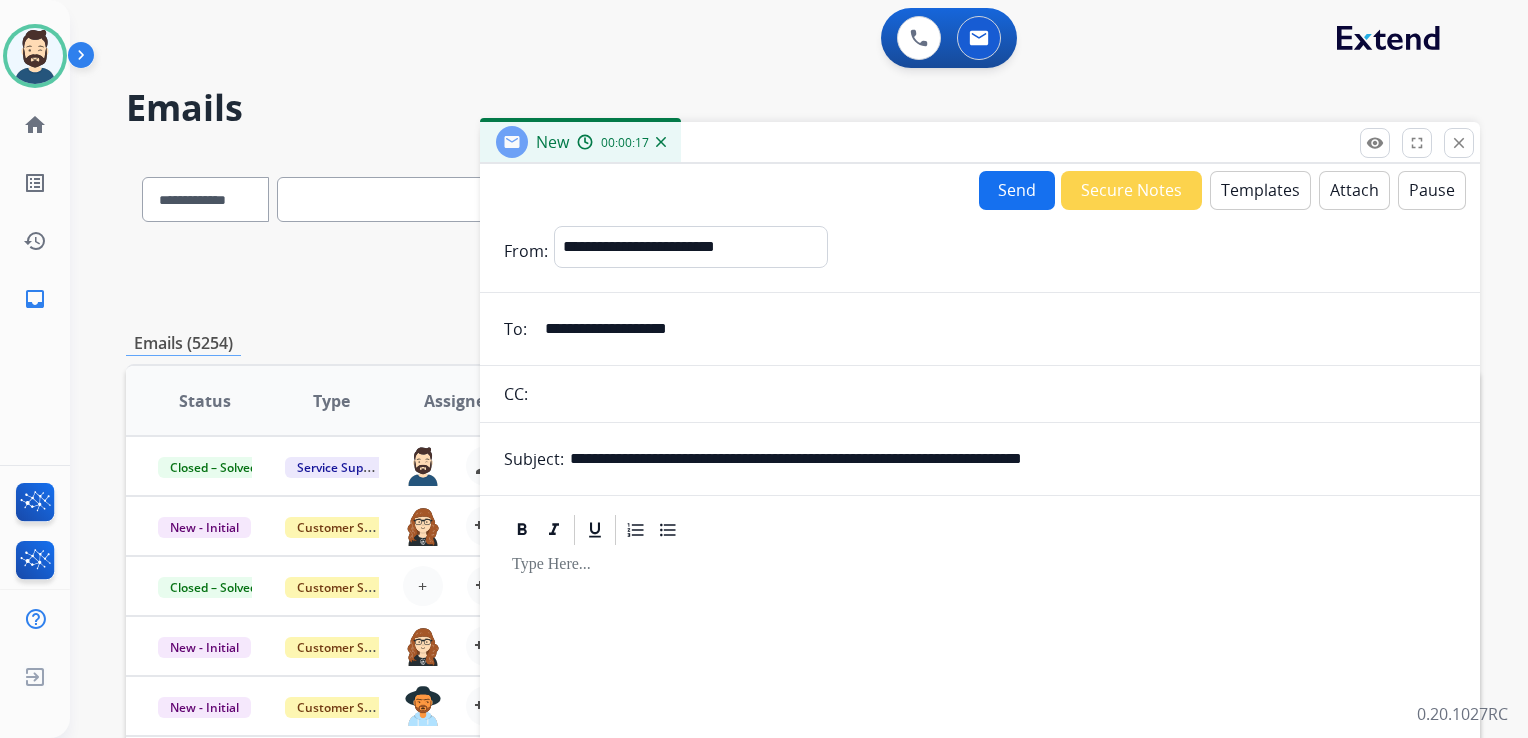 drag, startPoint x: 756, startPoint y: 457, endPoint x: 681, endPoint y: 456, distance: 75.00667 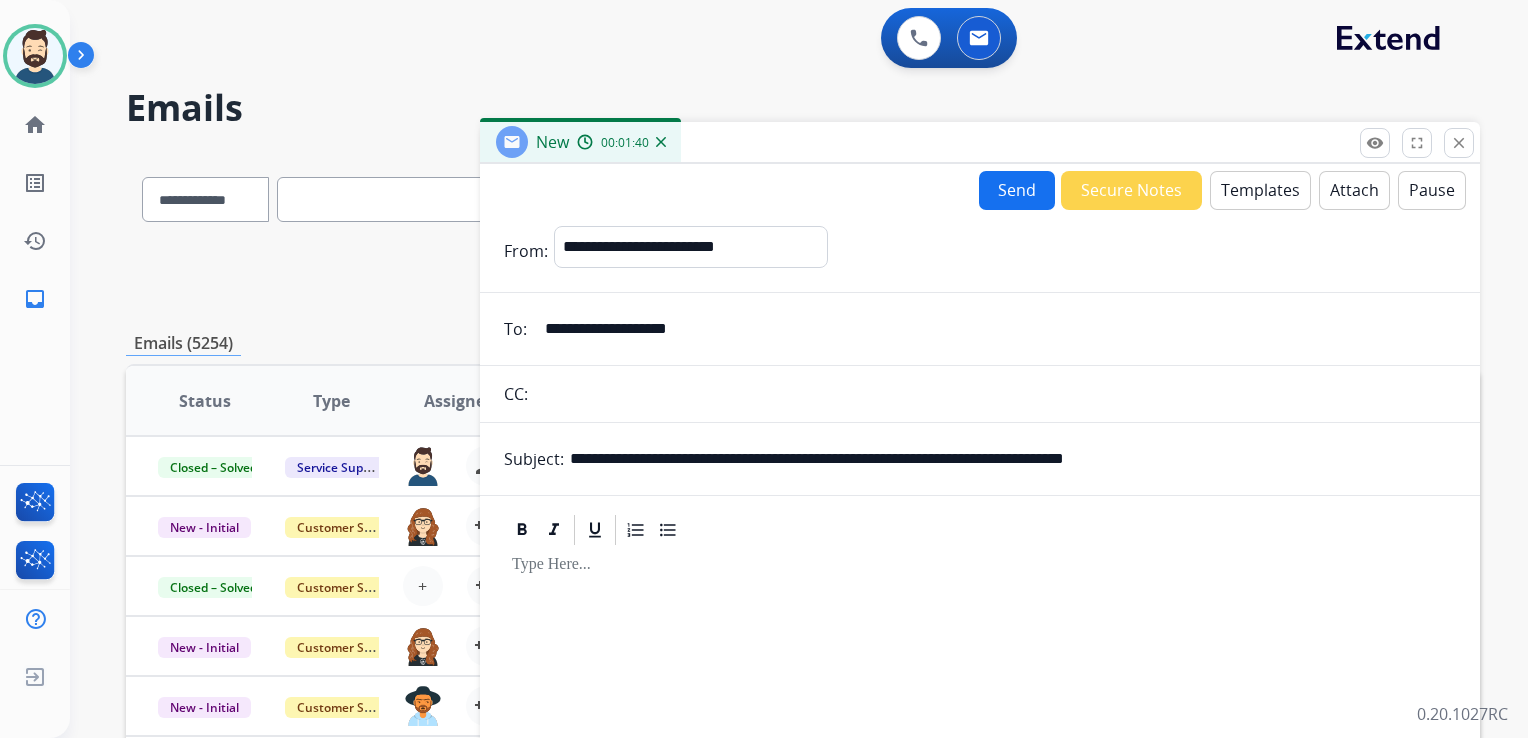 drag, startPoint x: 896, startPoint y: 462, endPoint x: 1228, endPoint y: 438, distance: 332.86633 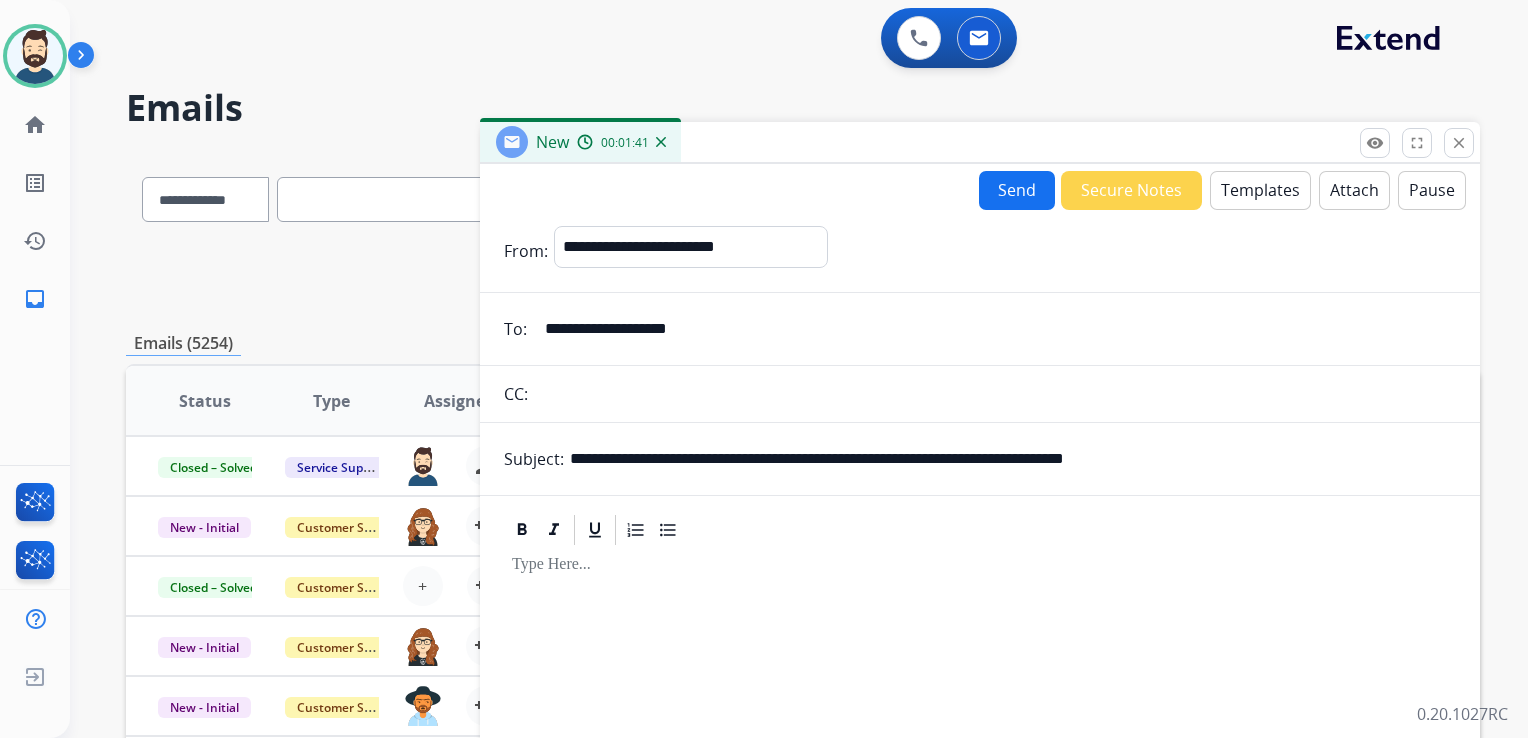paste 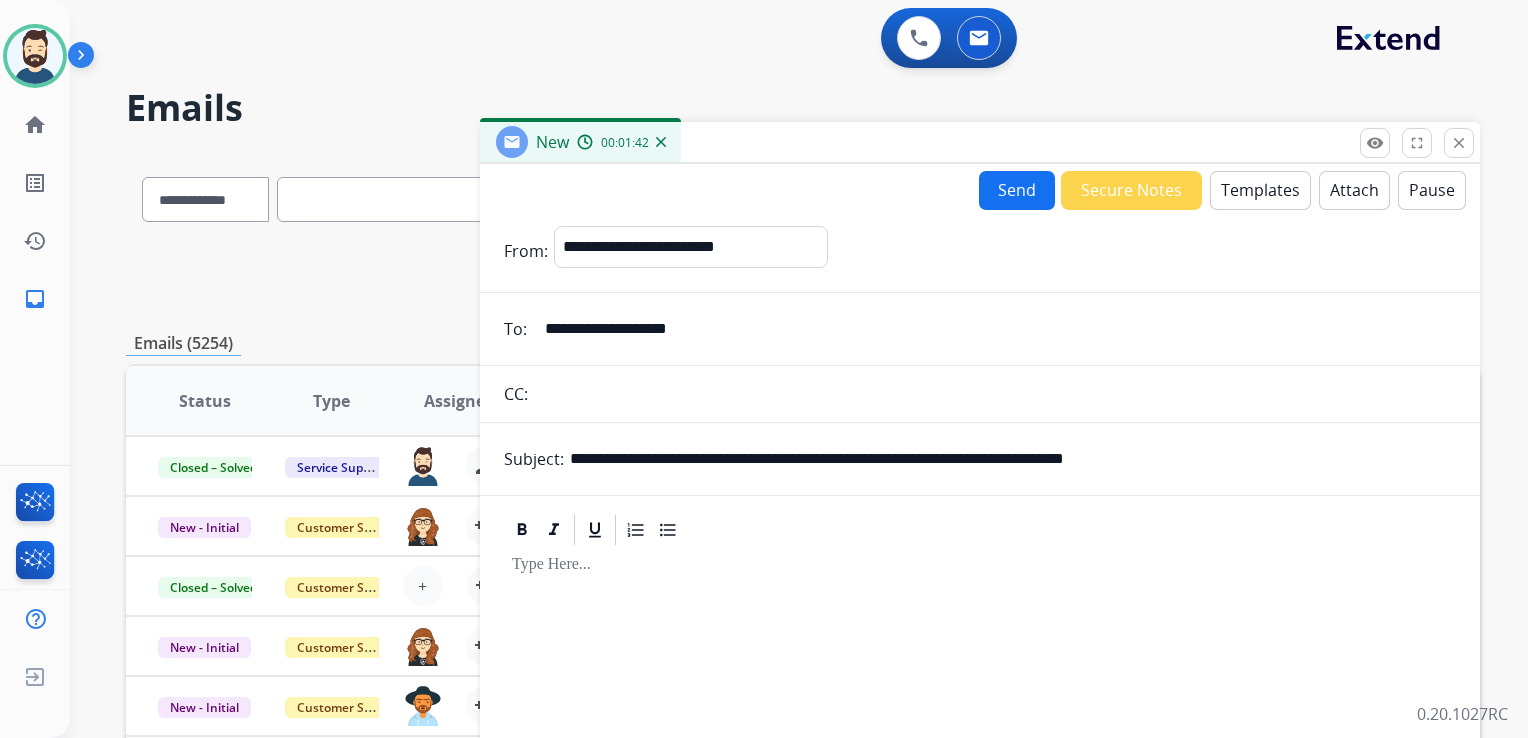 click at bounding box center (980, 719) 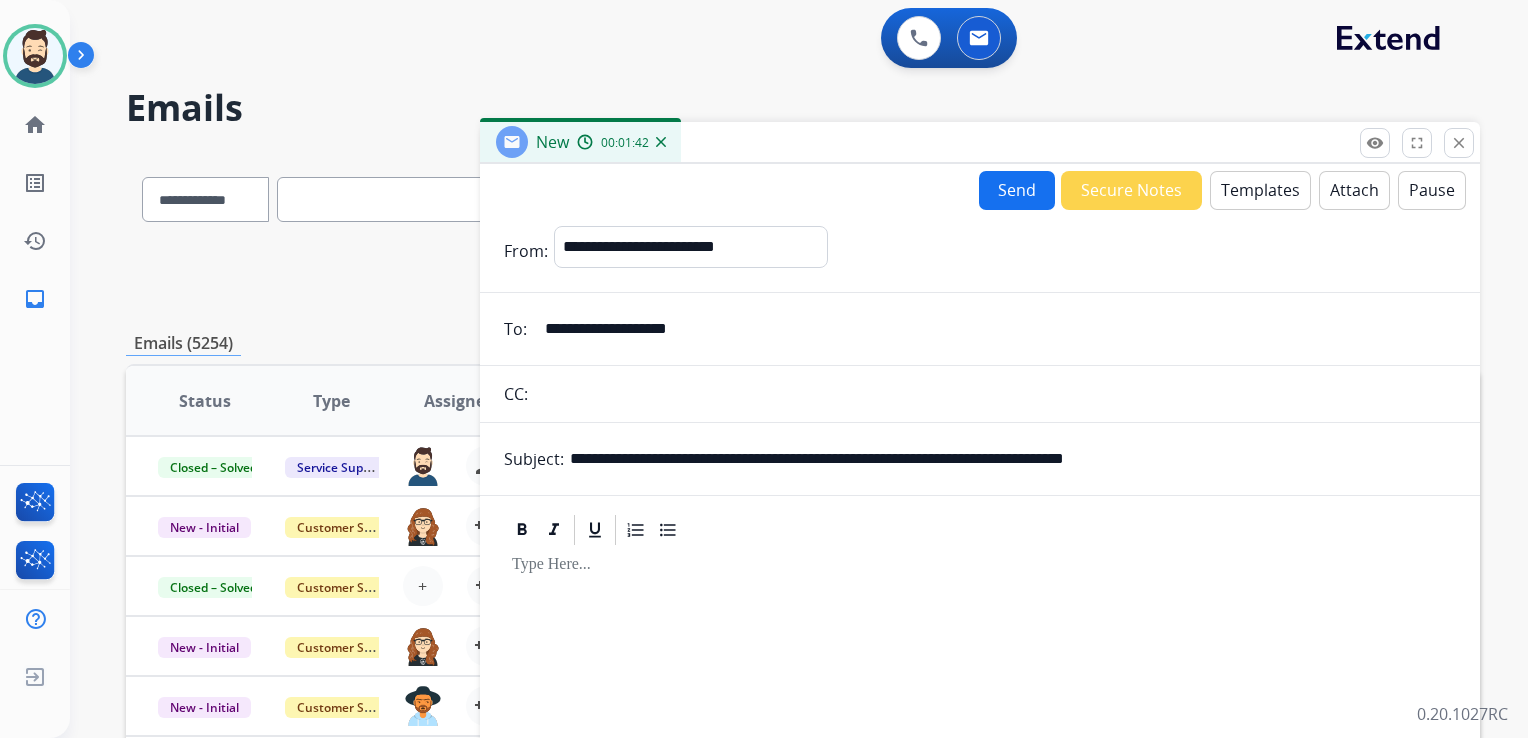 click on "Templates" at bounding box center [1260, 190] 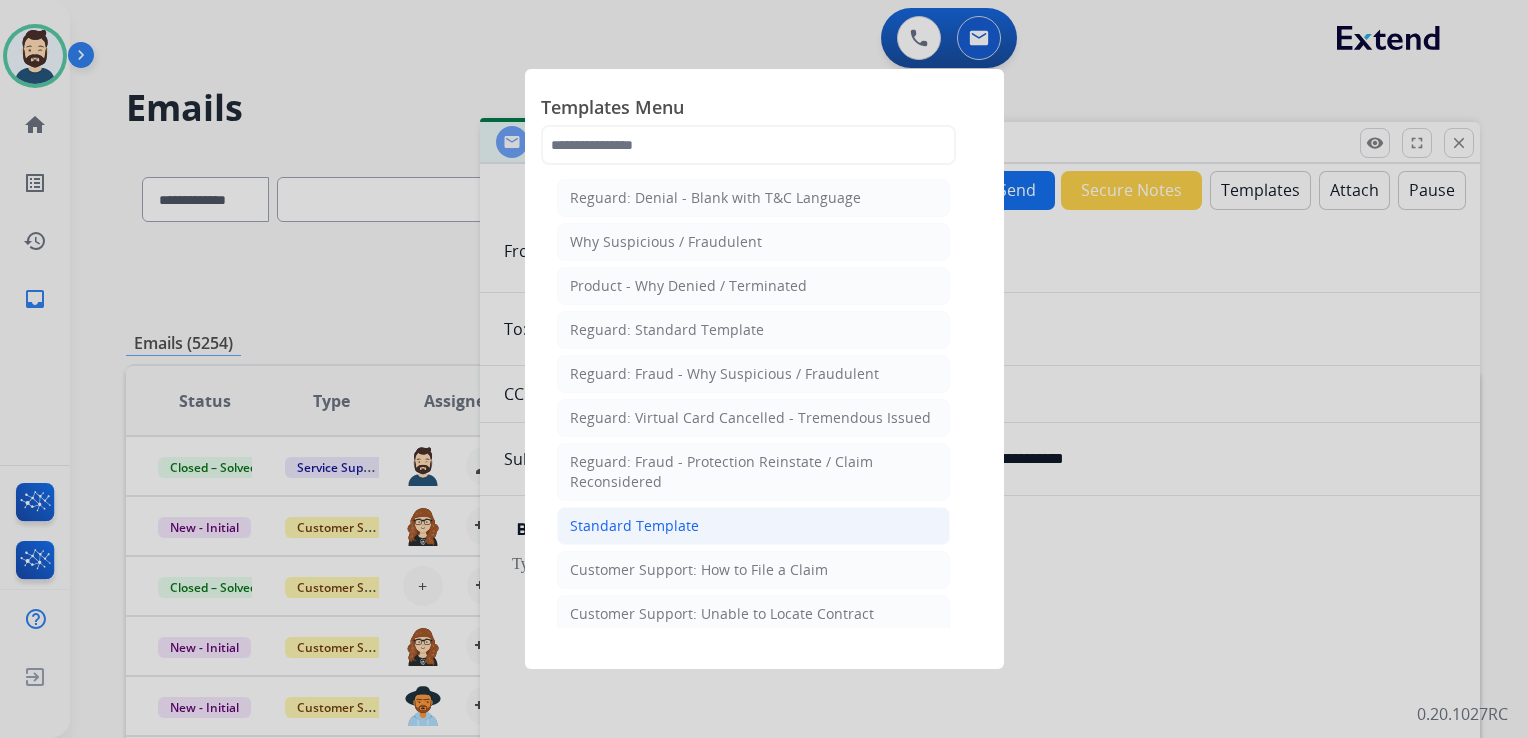 click on "Standard Template" 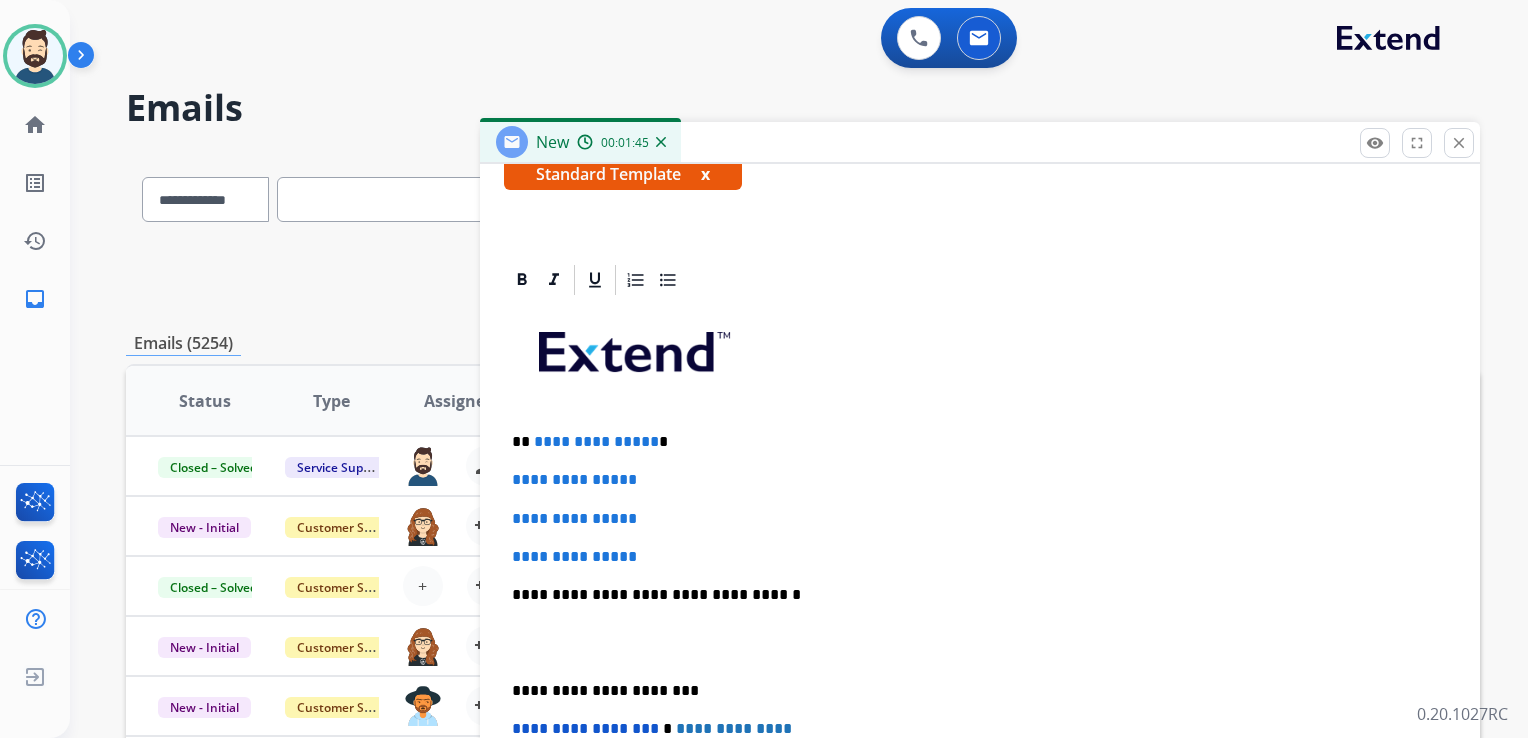 scroll, scrollTop: 460, scrollLeft: 0, axis: vertical 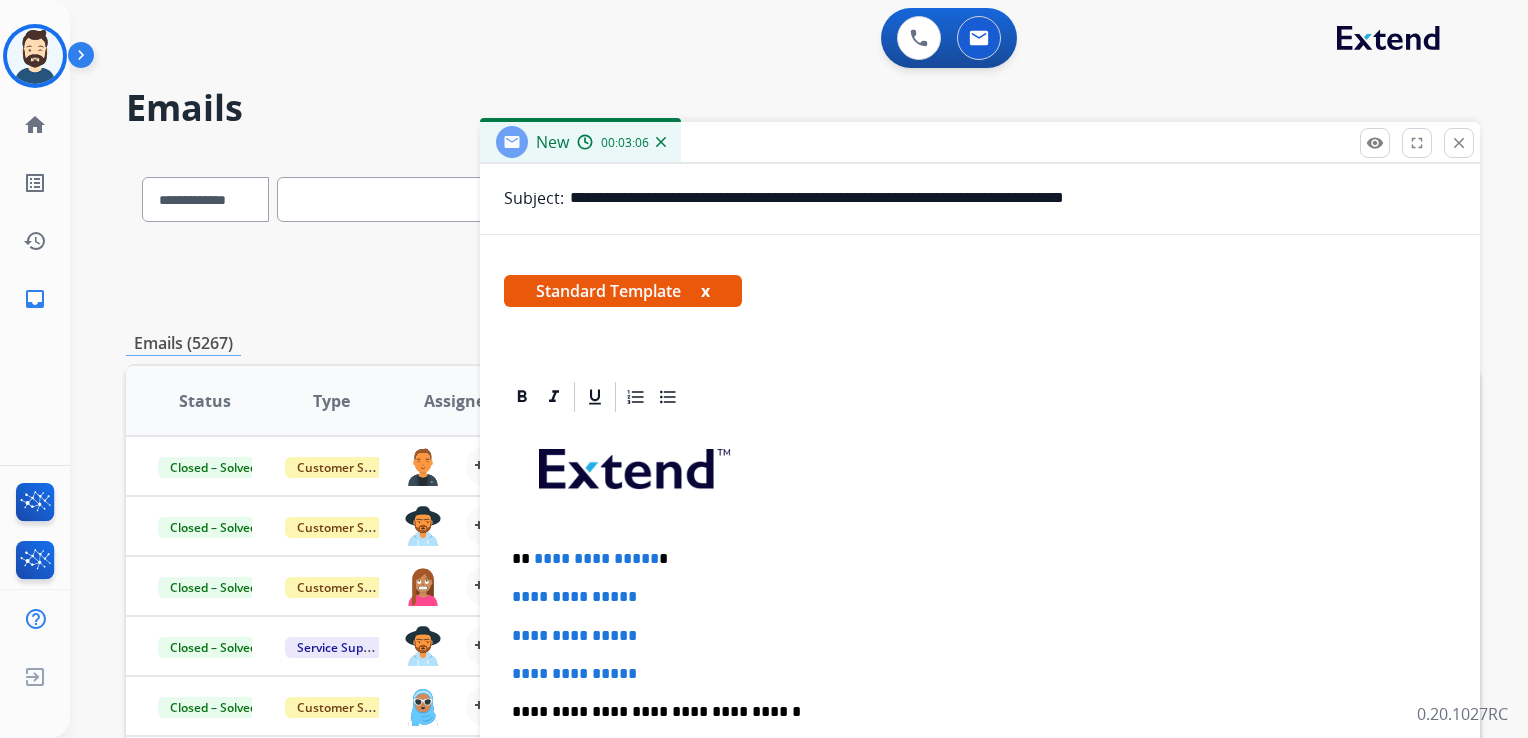 click at bounding box center (980, 476) 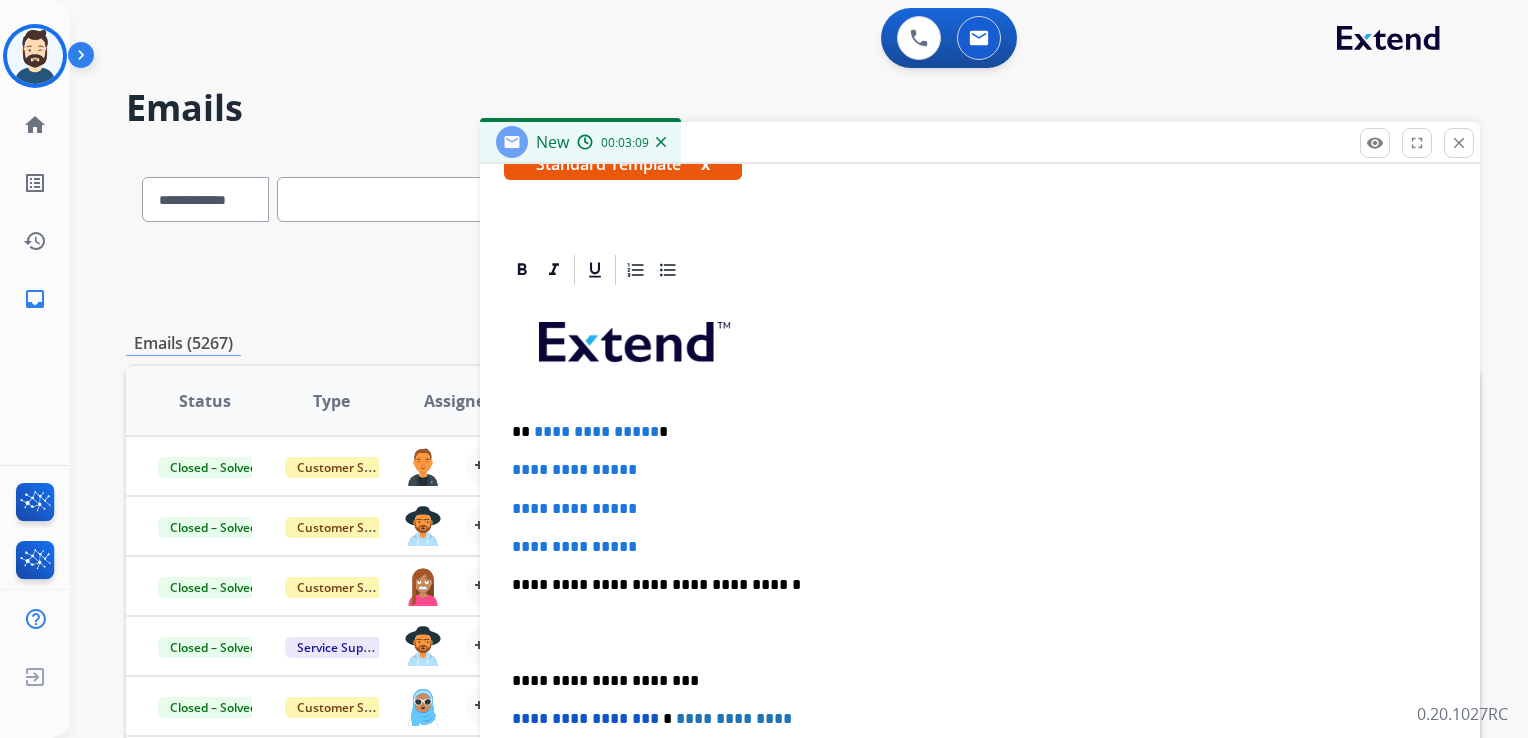 scroll, scrollTop: 460, scrollLeft: 0, axis: vertical 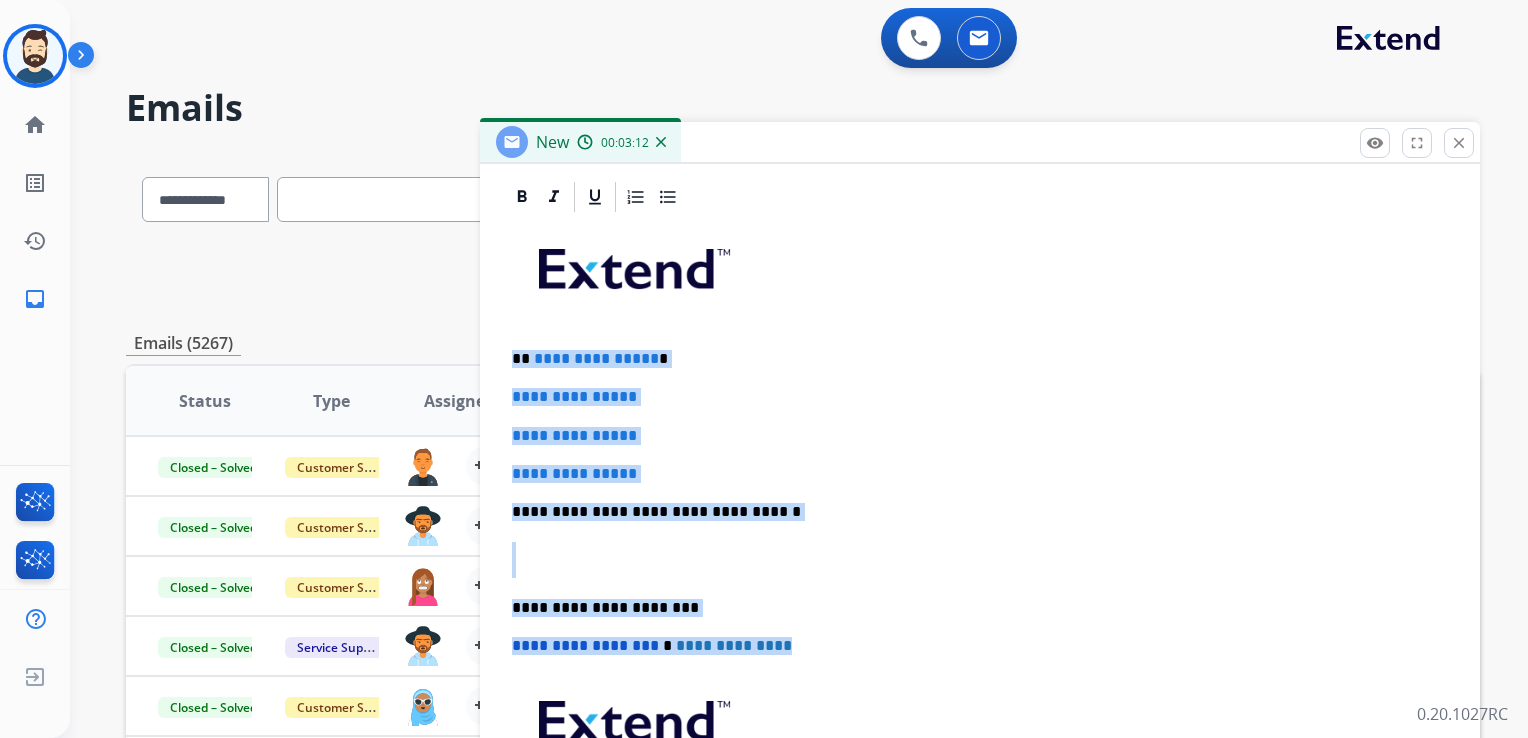 drag, startPoint x: 516, startPoint y: 357, endPoint x: 780, endPoint y: 622, distance: 374.06015 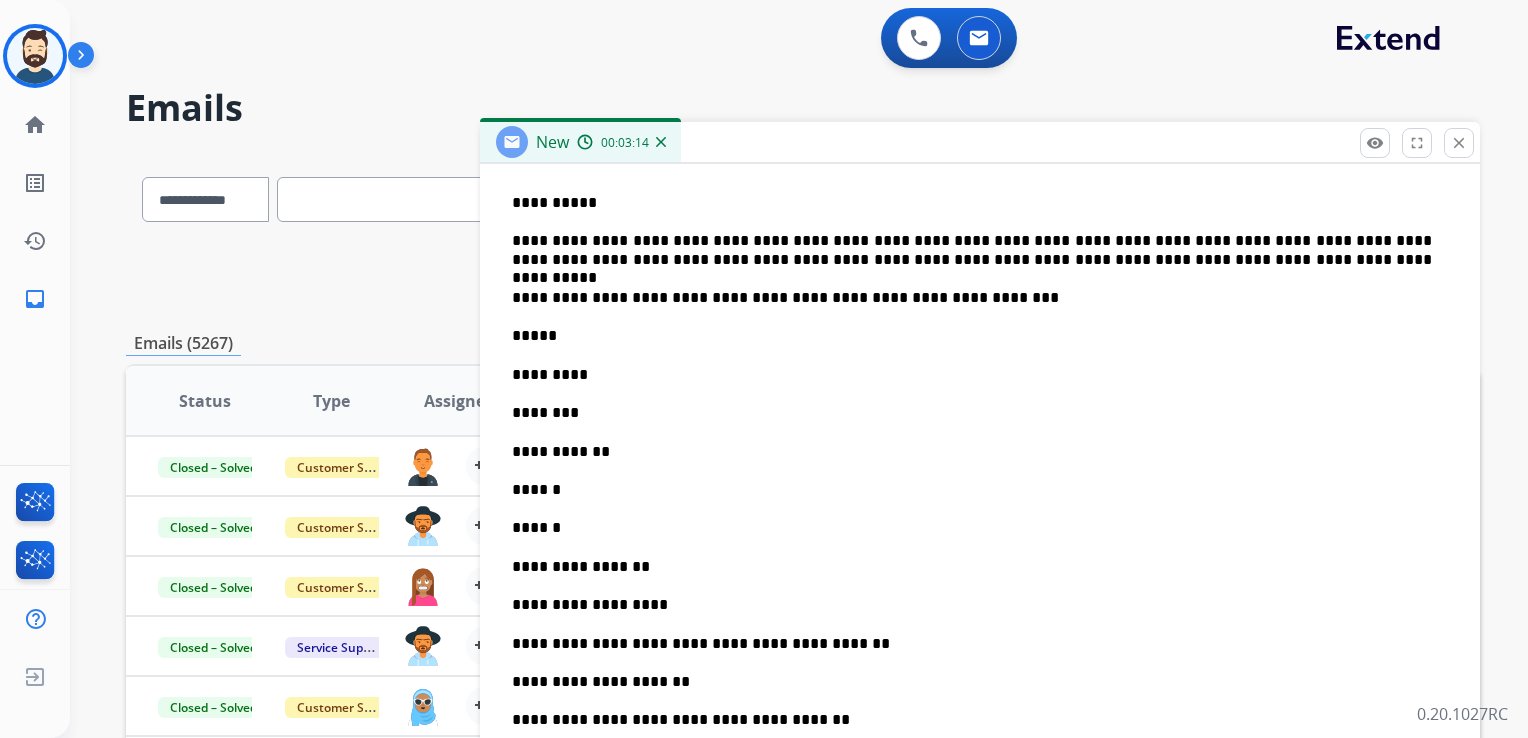 scroll, scrollTop: 660, scrollLeft: 0, axis: vertical 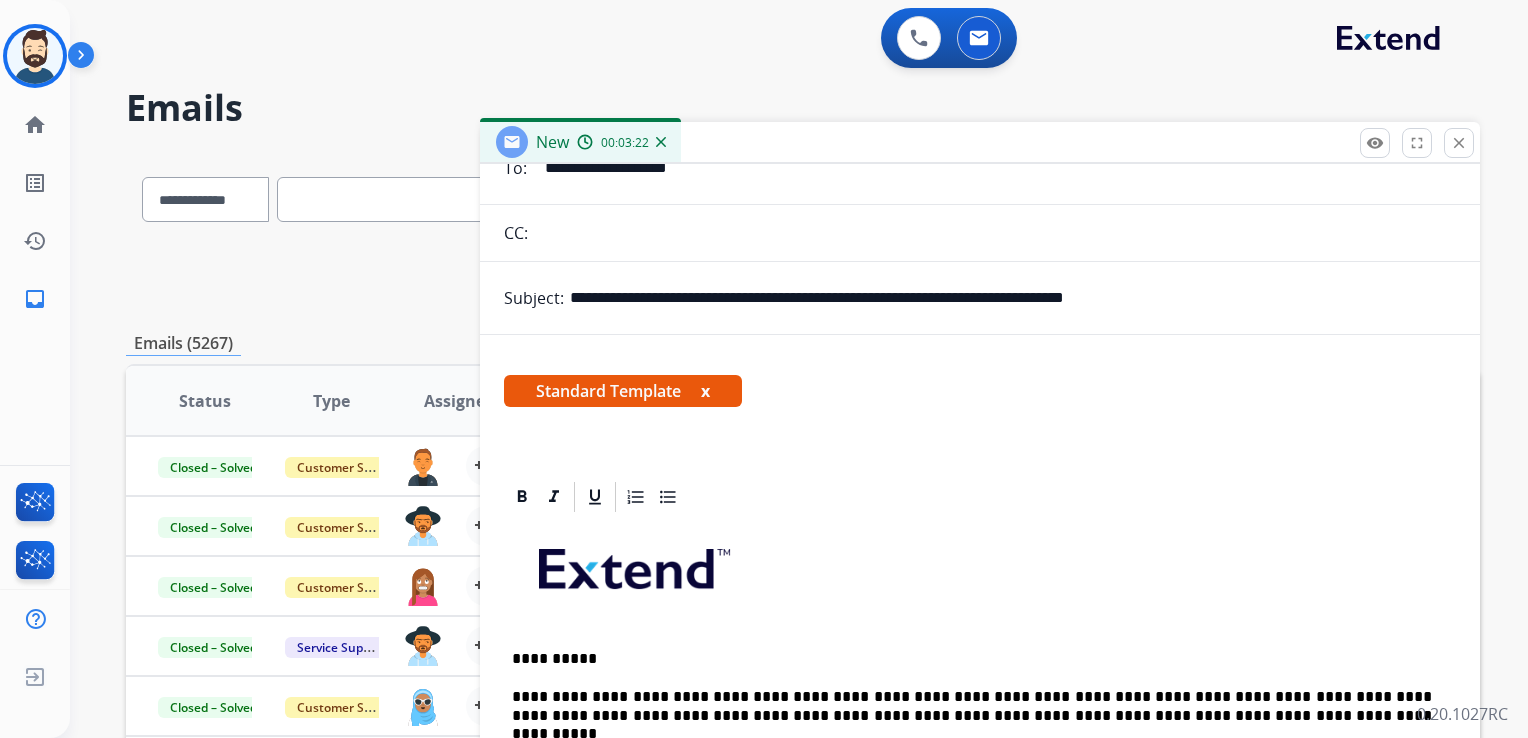 drag, startPoint x: 683, startPoint y: 297, endPoint x: 1298, endPoint y: 297, distance: 615 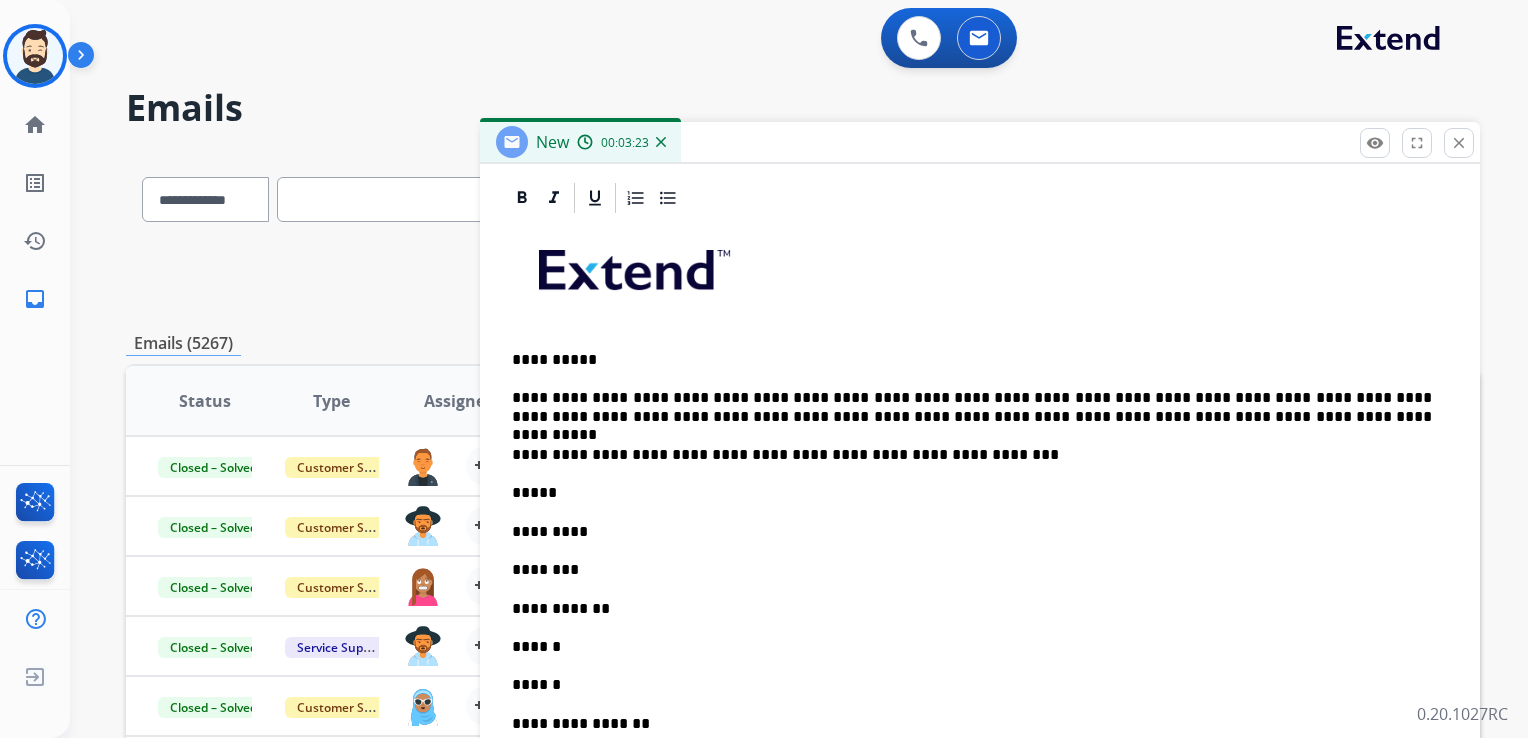 scroll, scrollTop: 460, scrollLeft: 0, axis: vertical 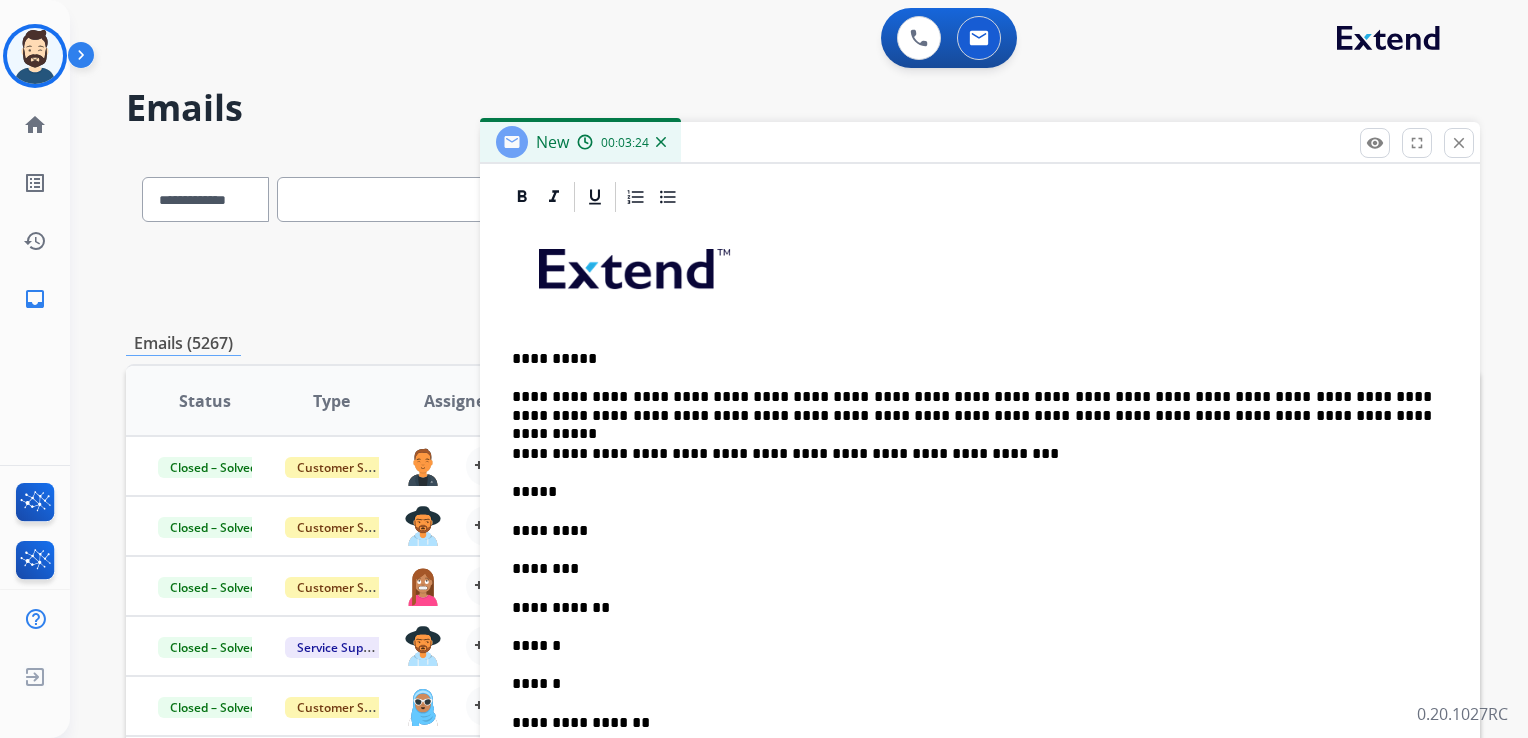 click on "*****" at bounding box center [972, 492] 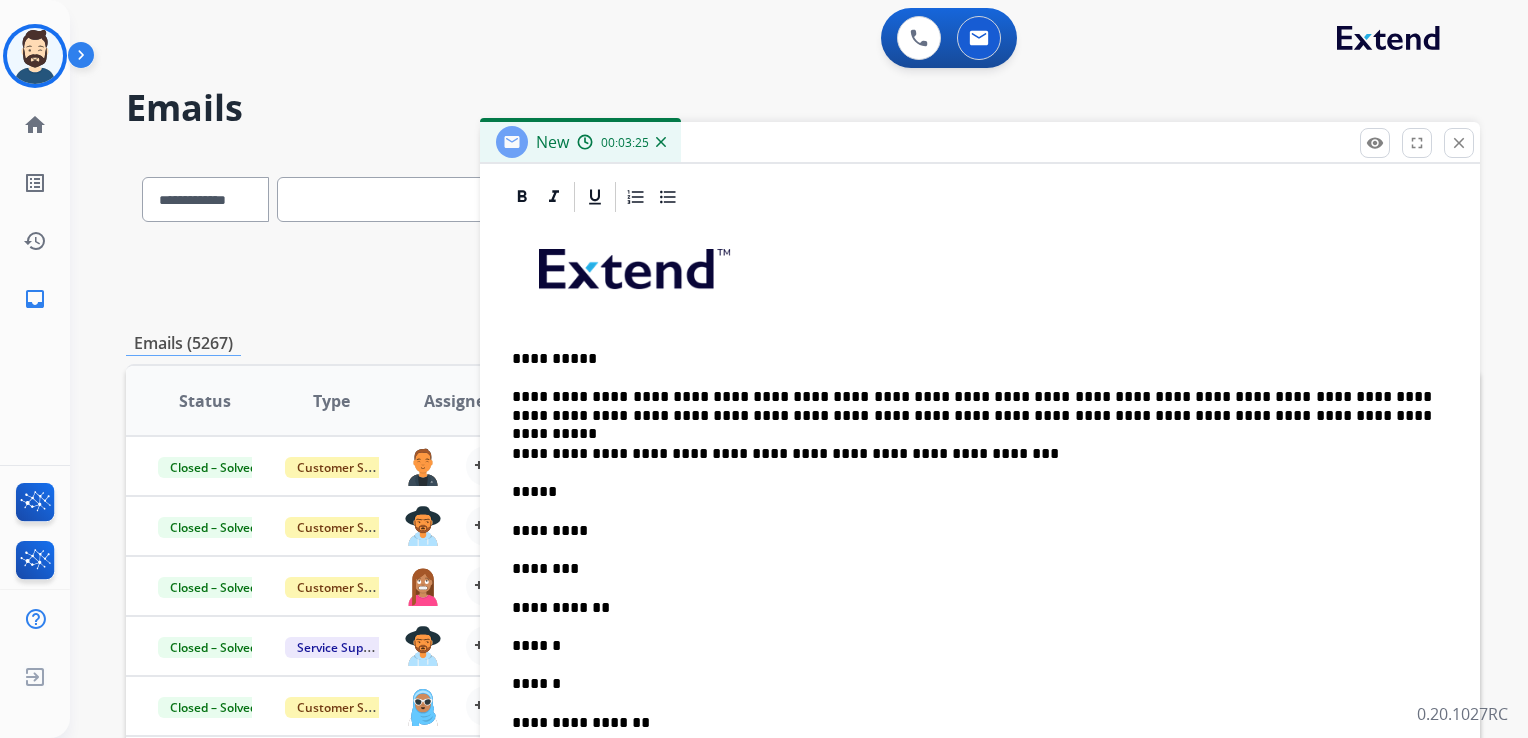 type 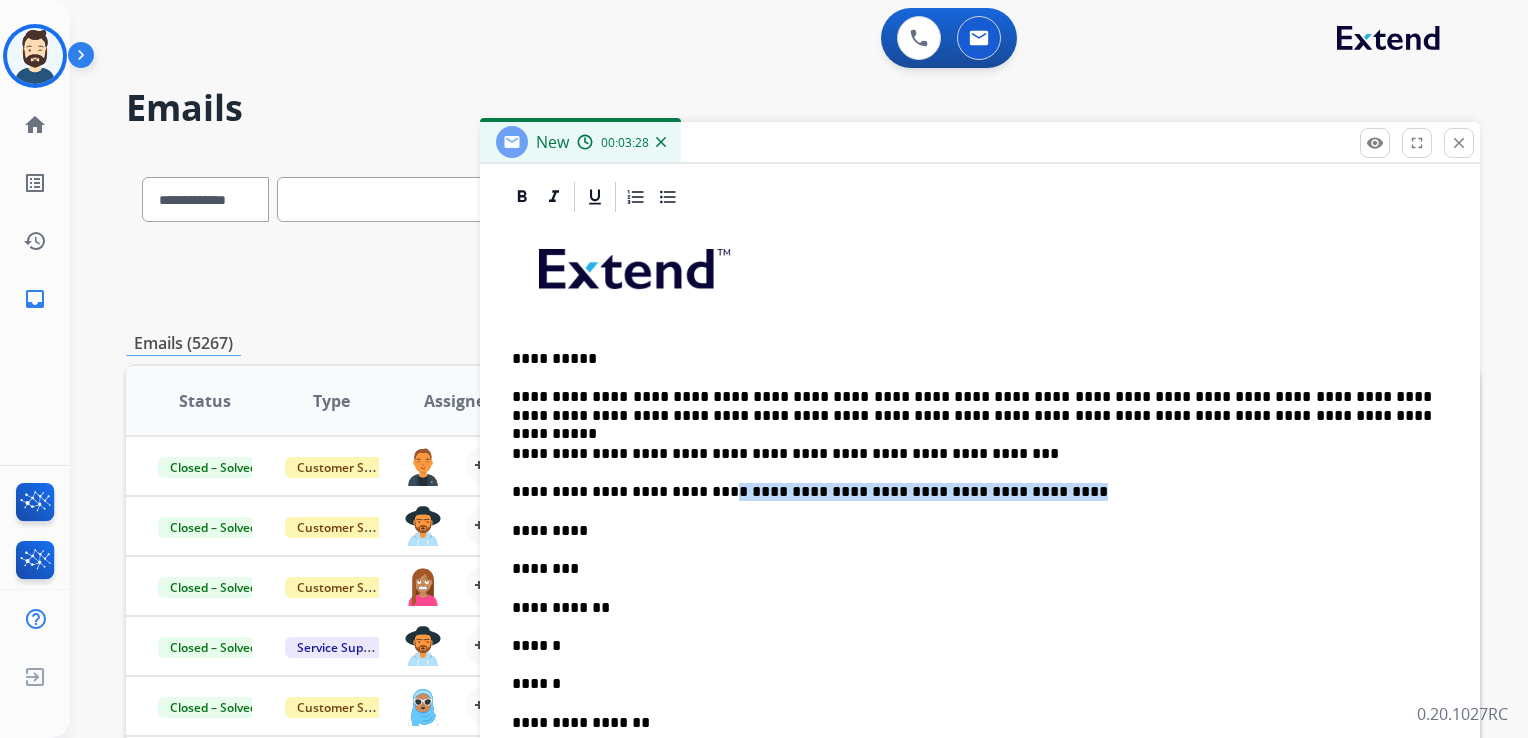 drag, startPoint x: 693, startPoint y: 490, endPoint x: 1059, endPoint y: 490, distance: 366 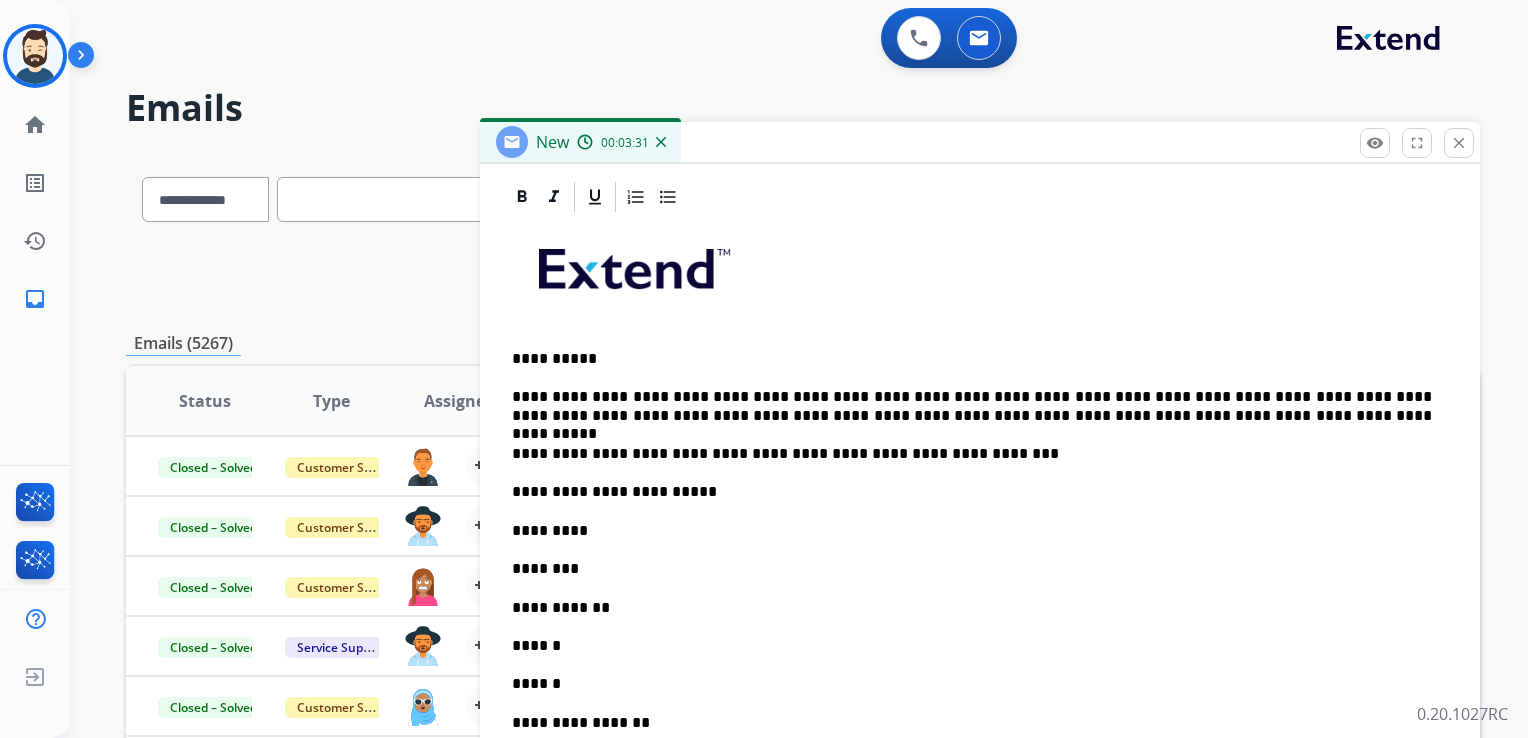 click on "*********" at bounding box center [972, 531] 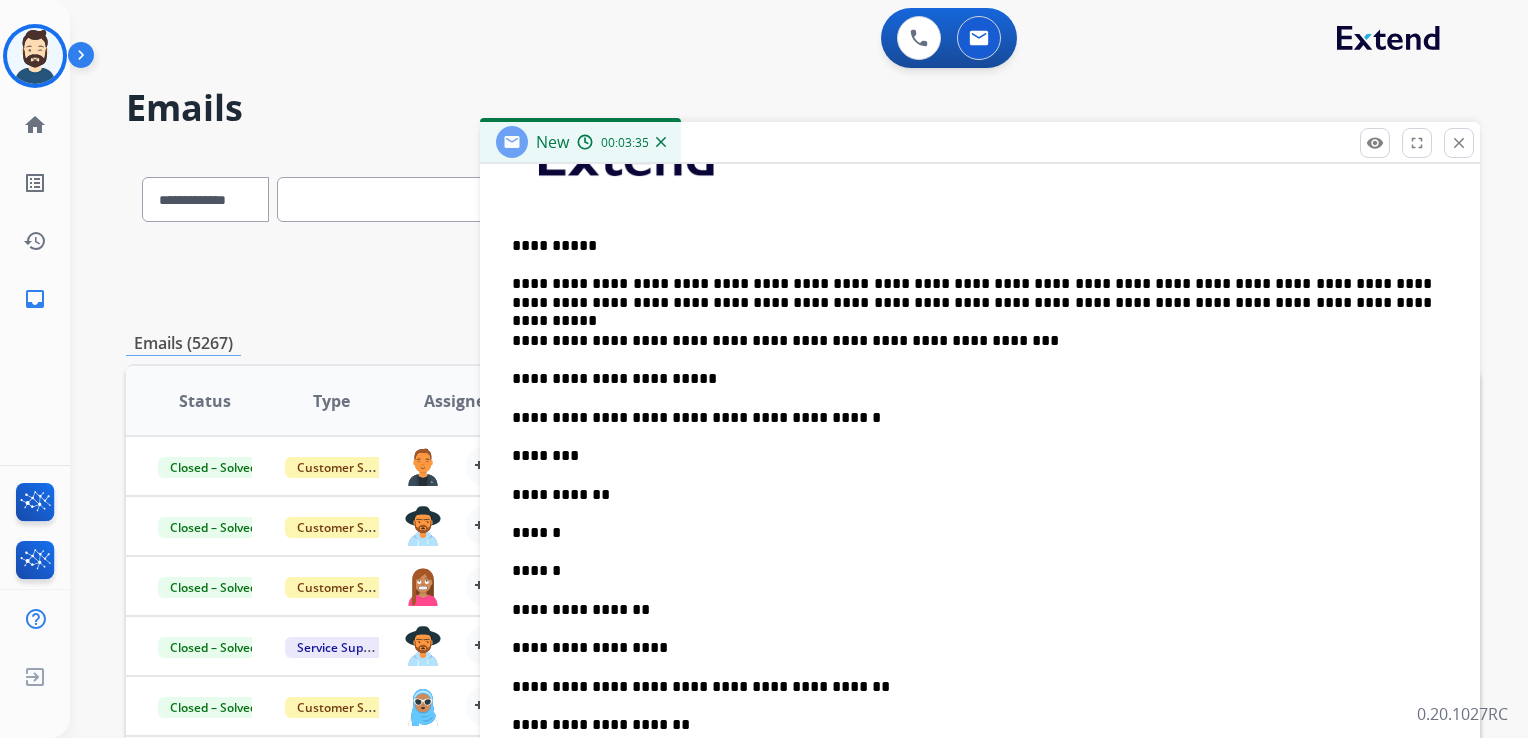 scroll, scrollTop: 660, scrollLeft: 0, axis: vertical 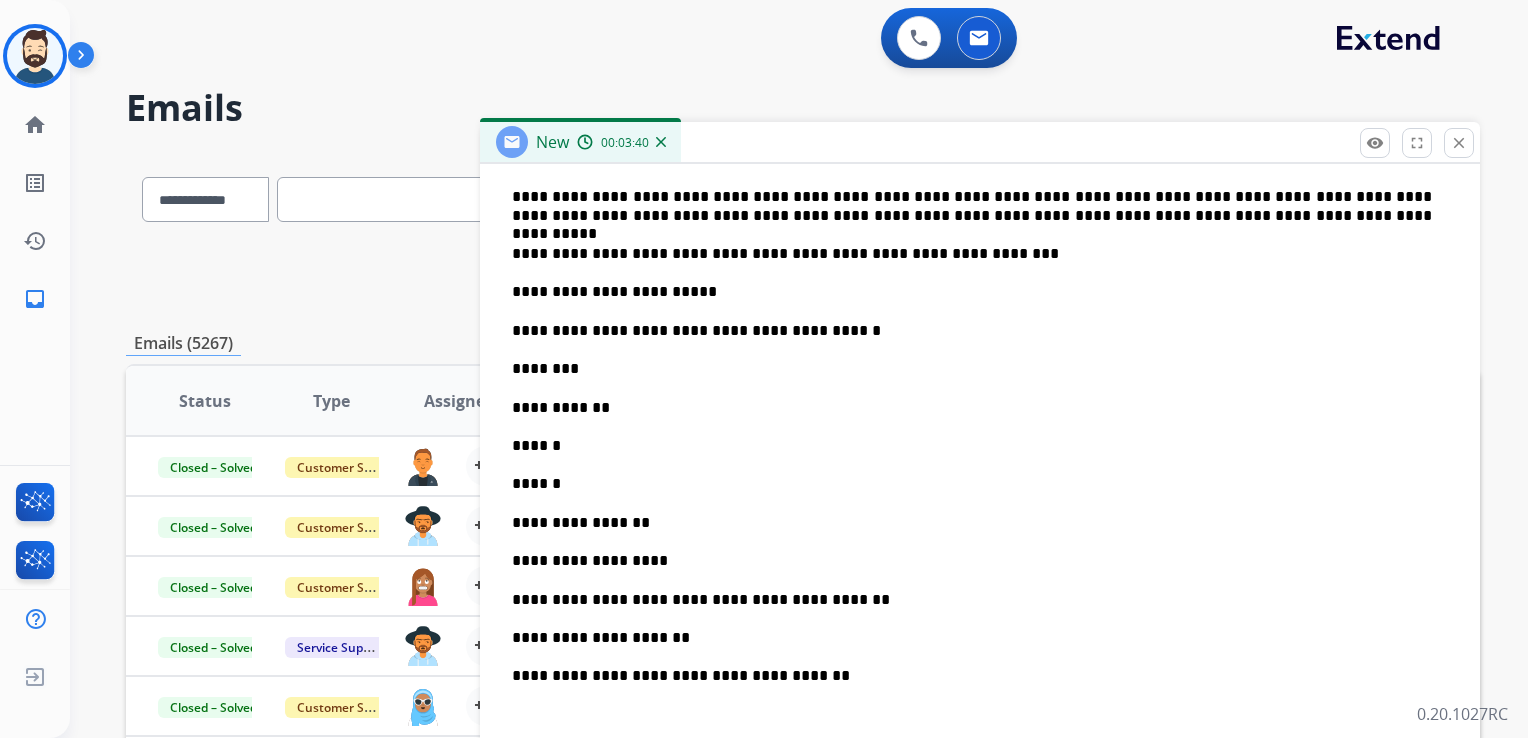 click on "********" at bounding box center [972, 369] 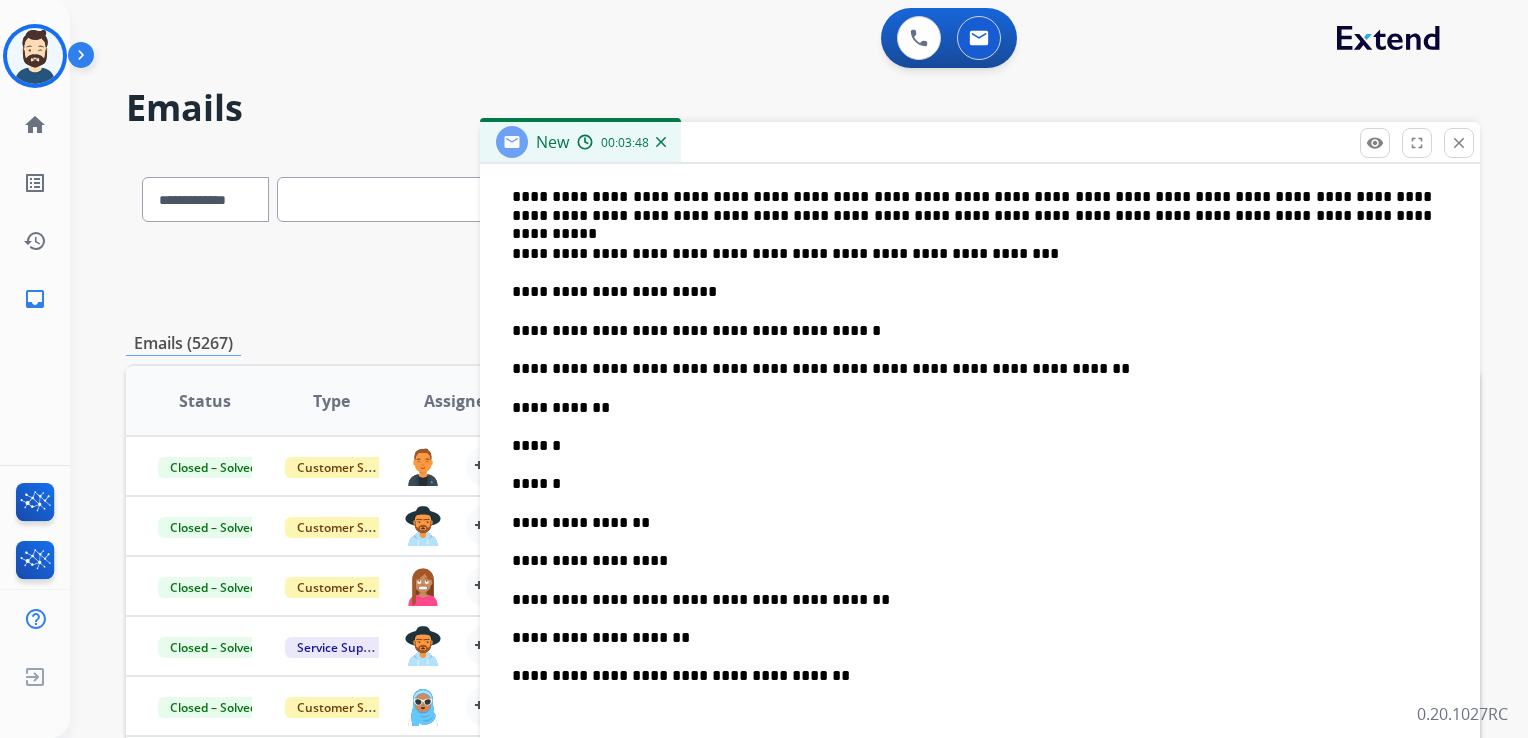 click on "**********" at bounding box center (972, 408) 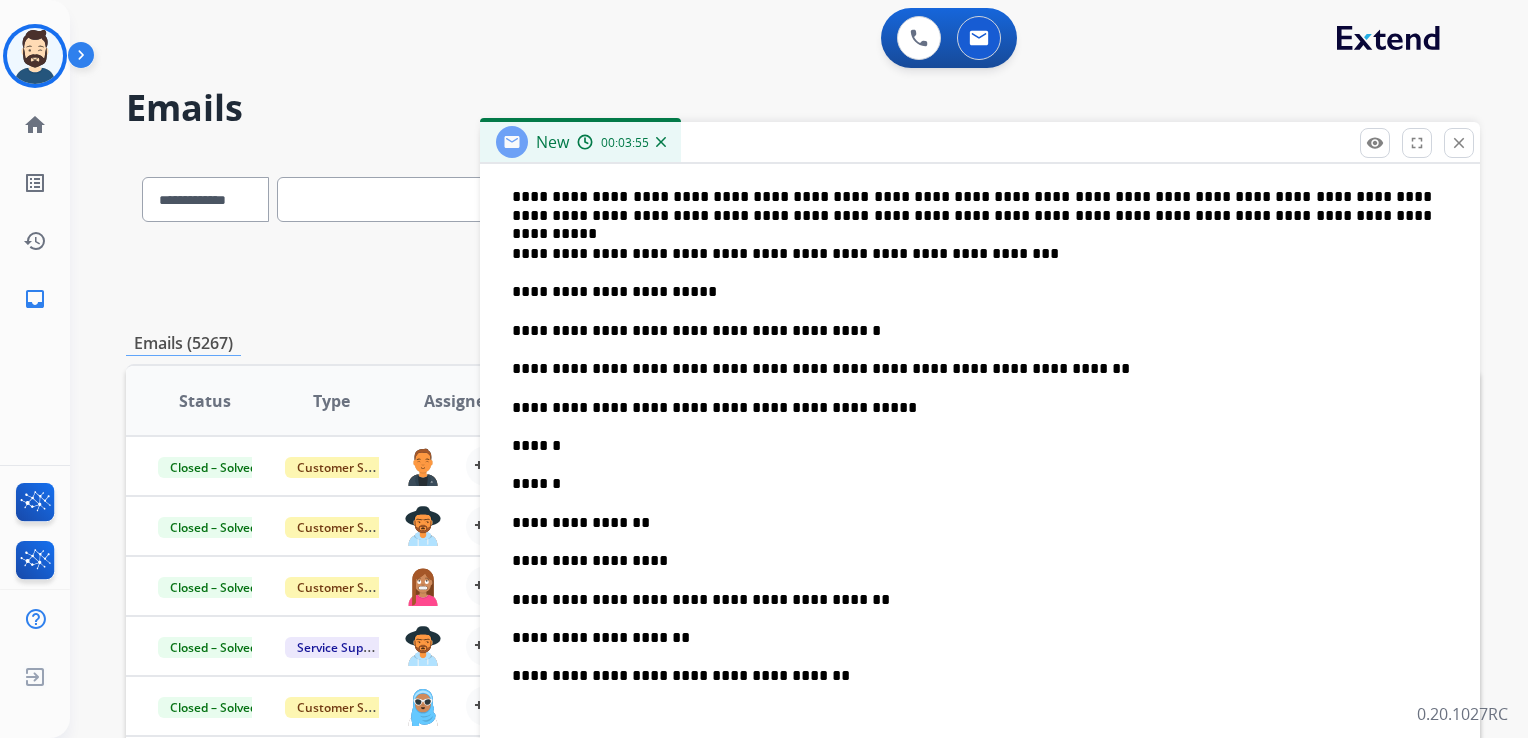 click on "******" at bounding box center [972, 446] 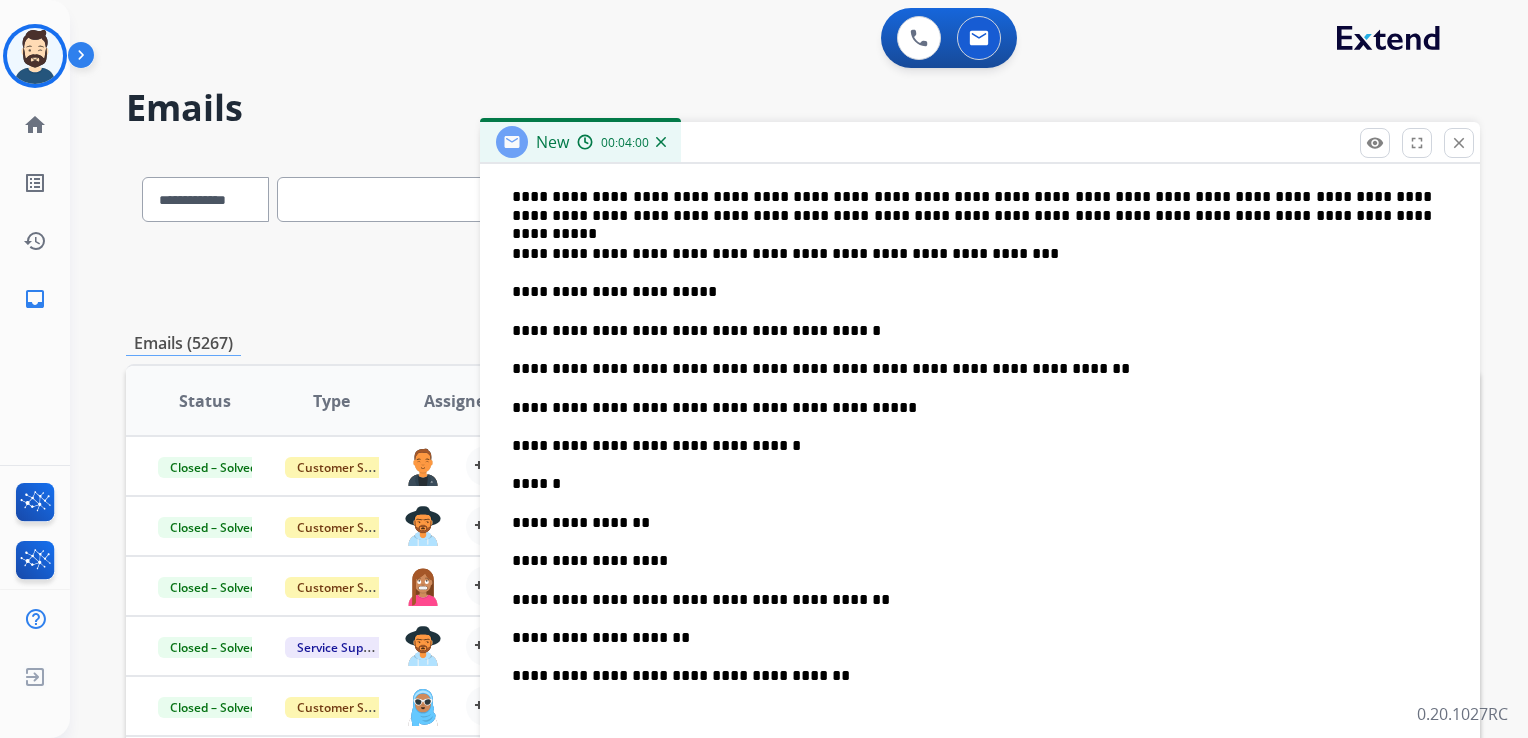 click on "******" at bounding box center (972, 484) 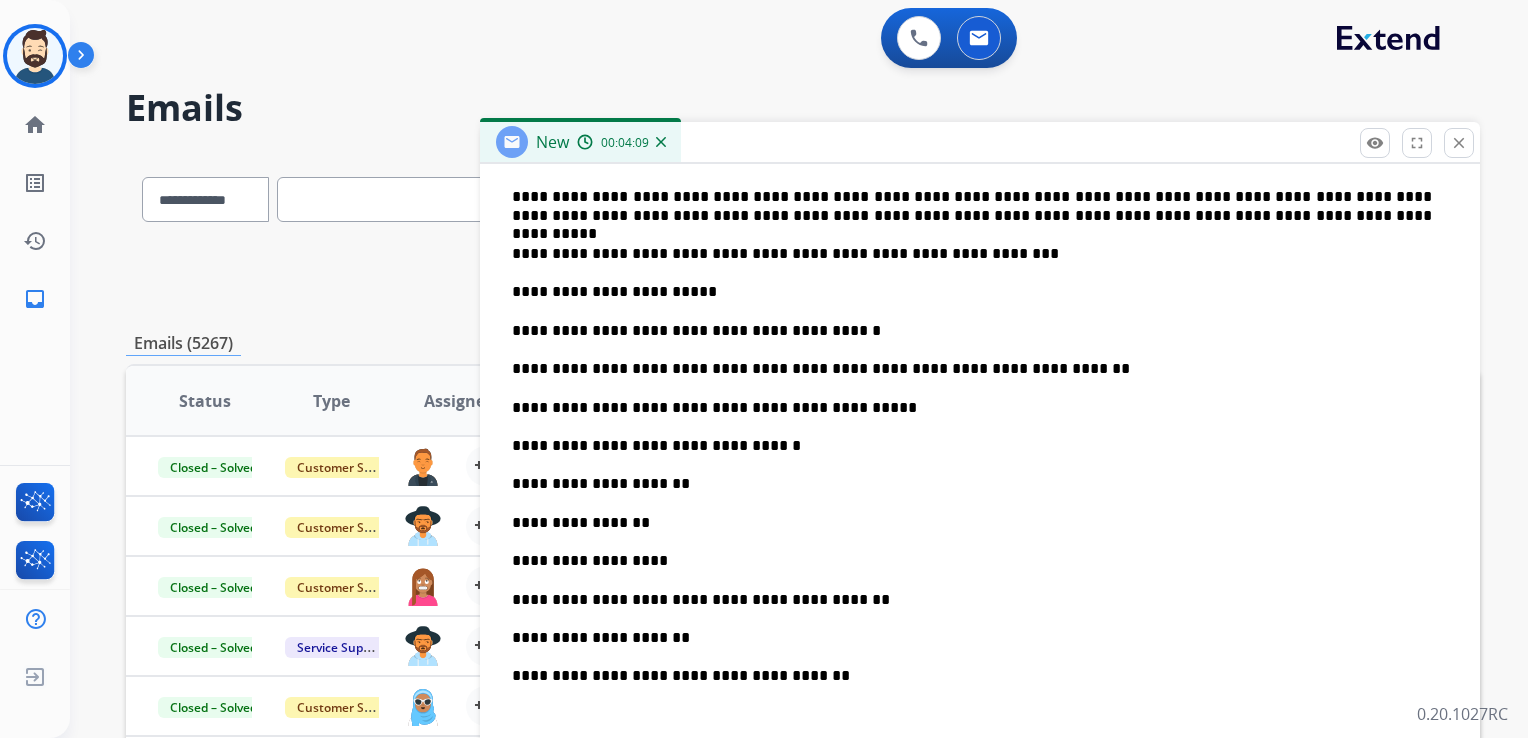 click on "**********" at bounding box center (972, 523) 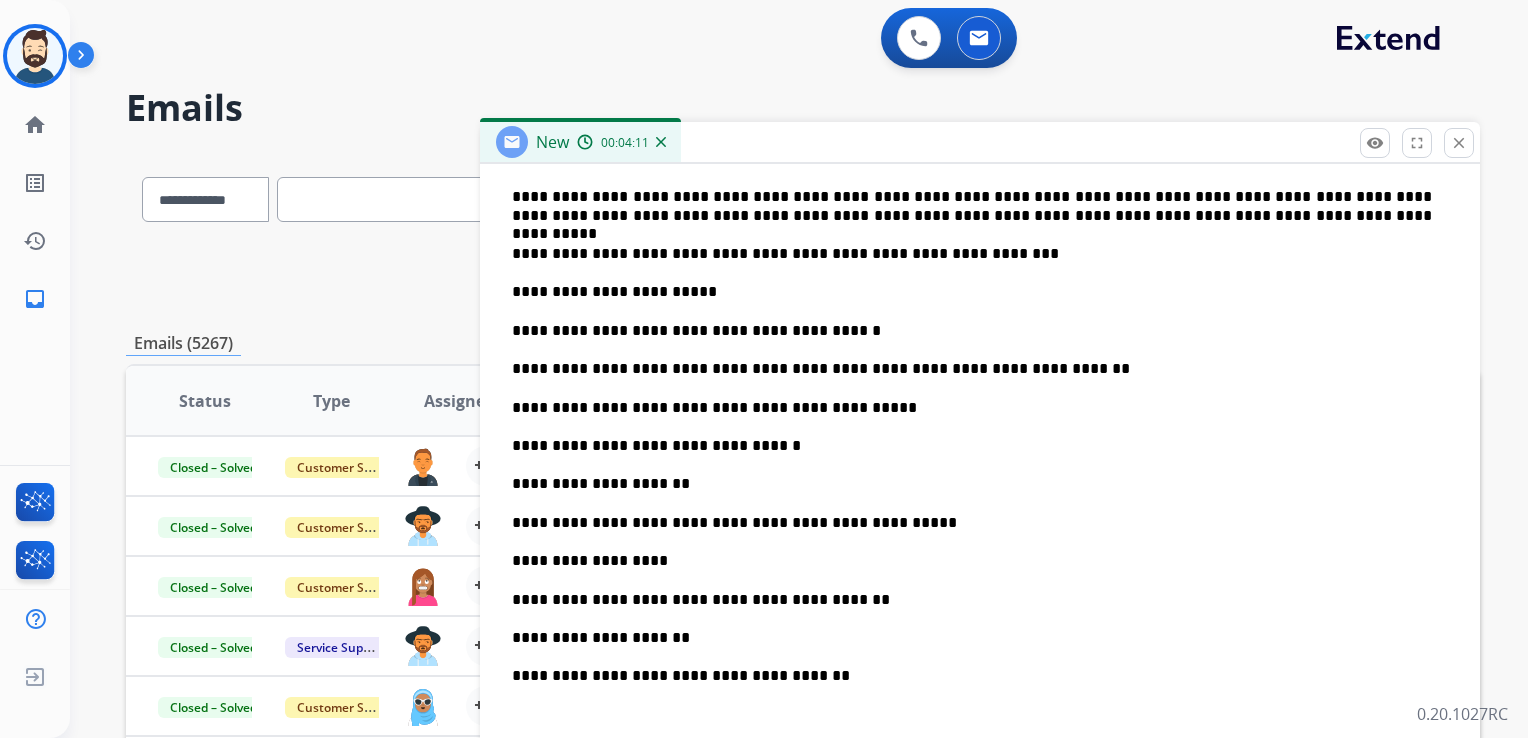 click on "**********" at bounding box center (972, 523) 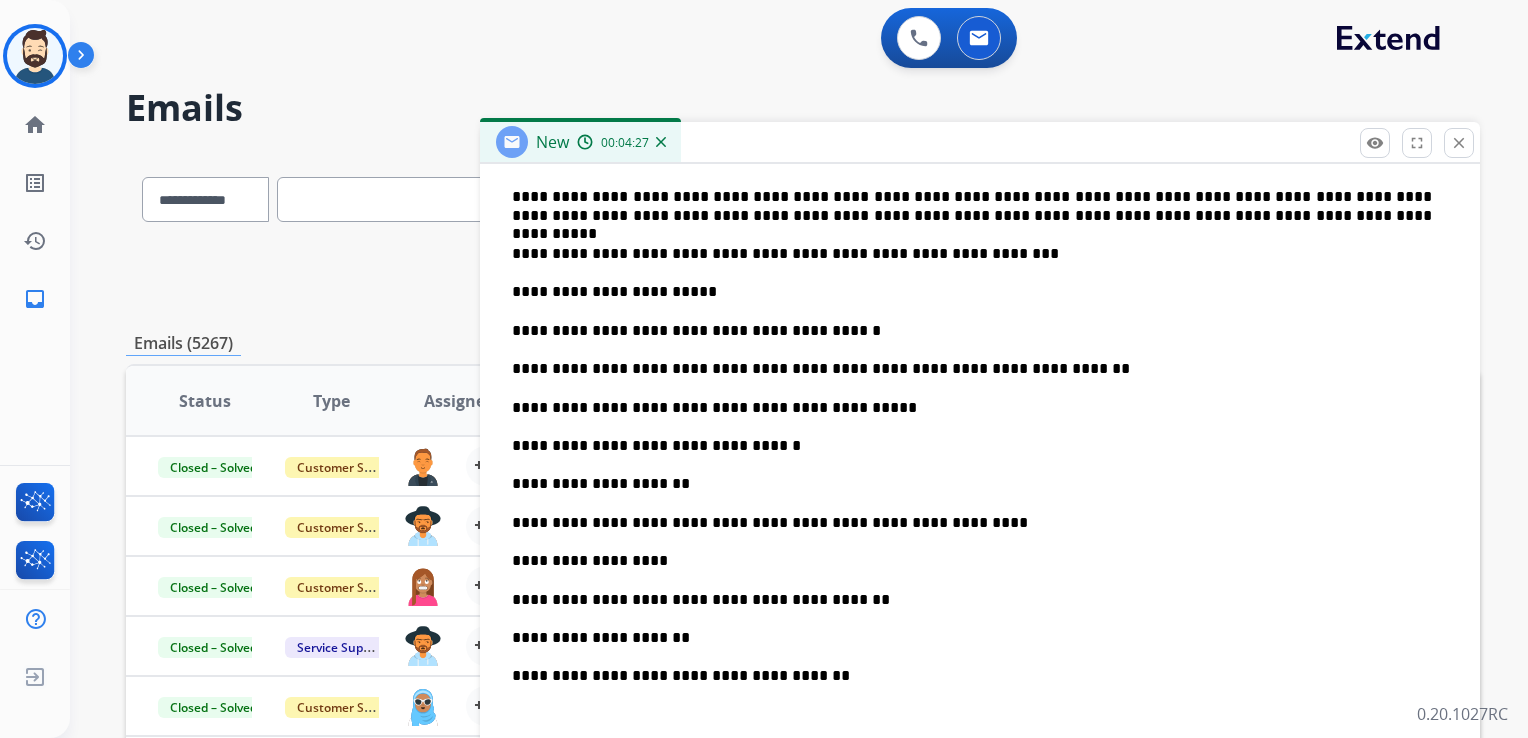 click on "**********" at bounding box center (972, 561) 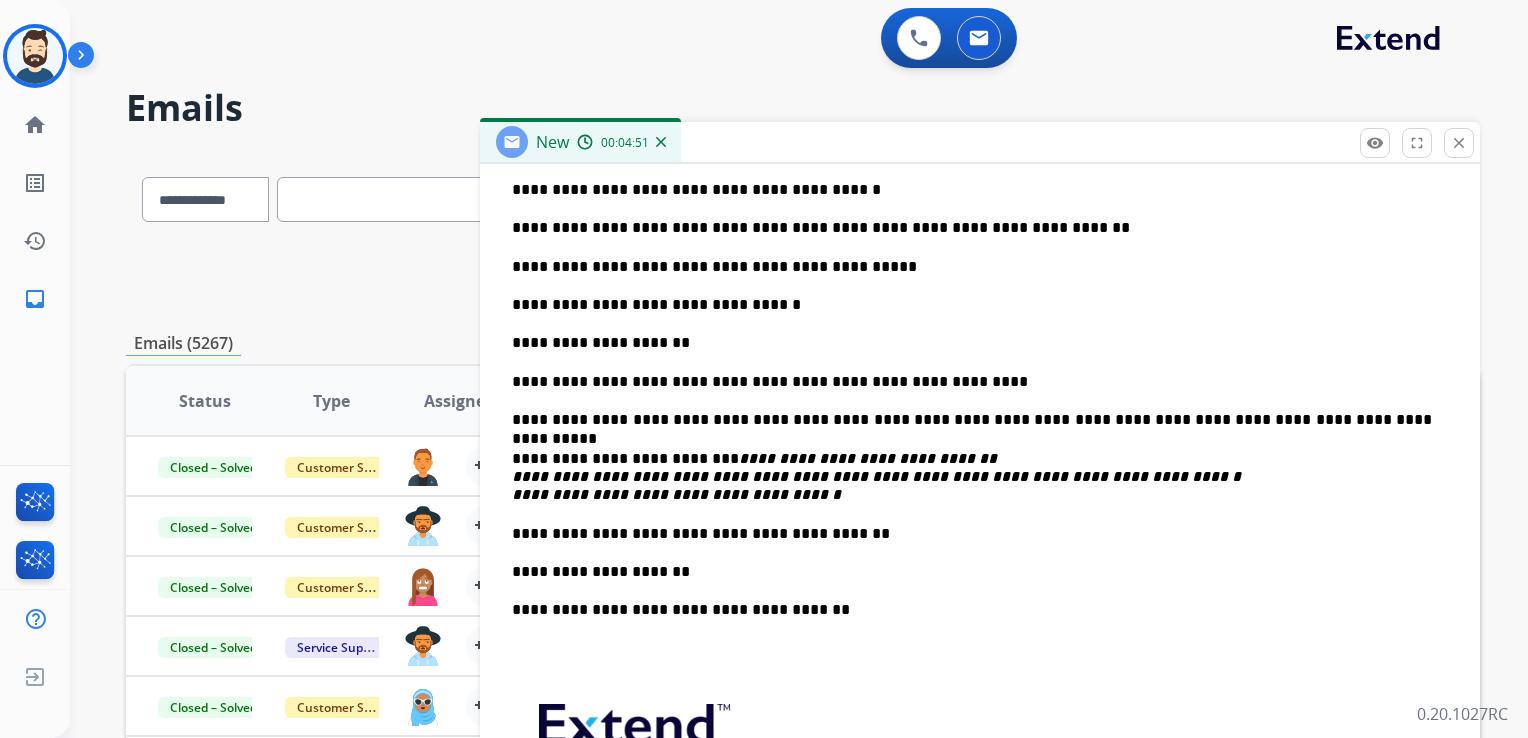 scroll, scrollTop: 804, scrollLeft: 0, axis: vertical 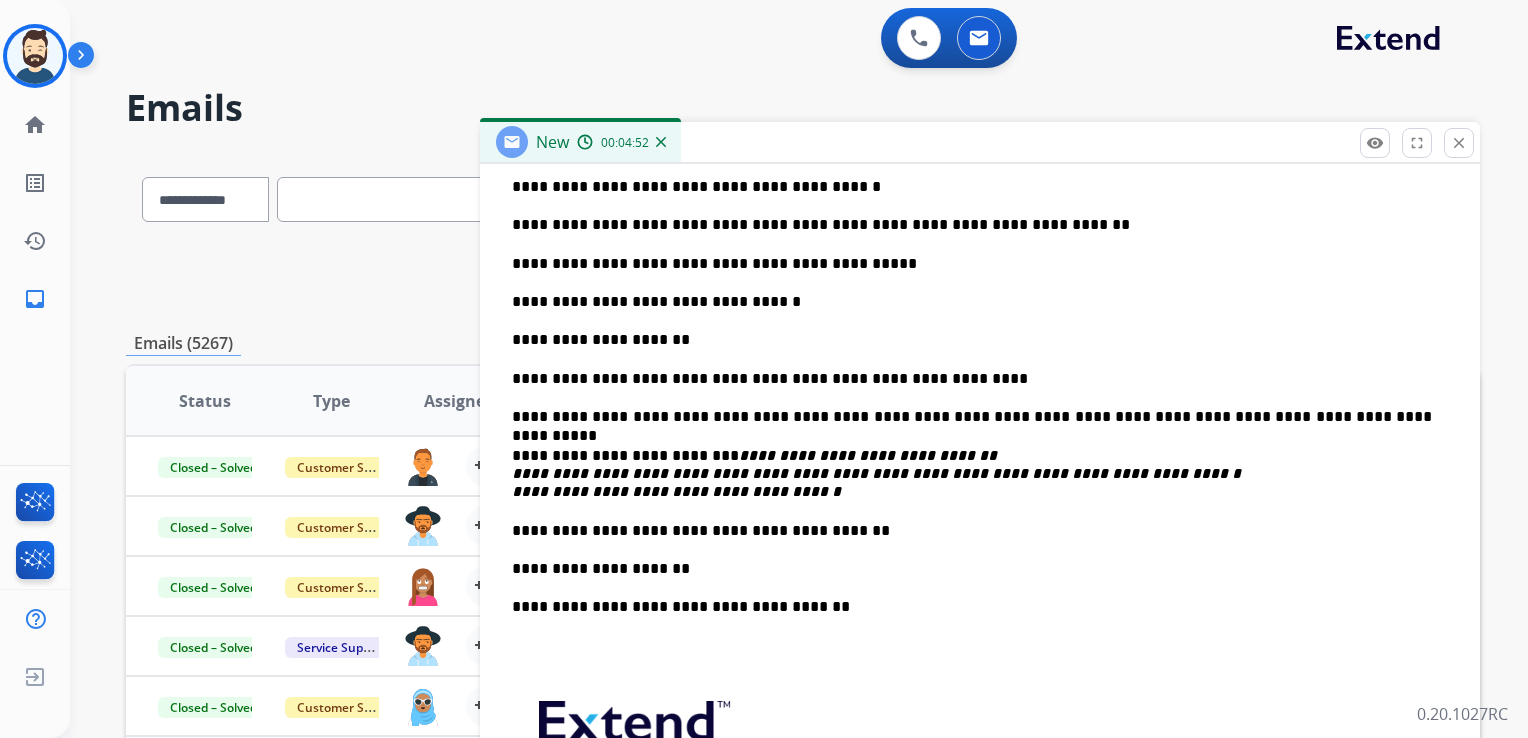 click on "**********" at bounding box center [972, 531] 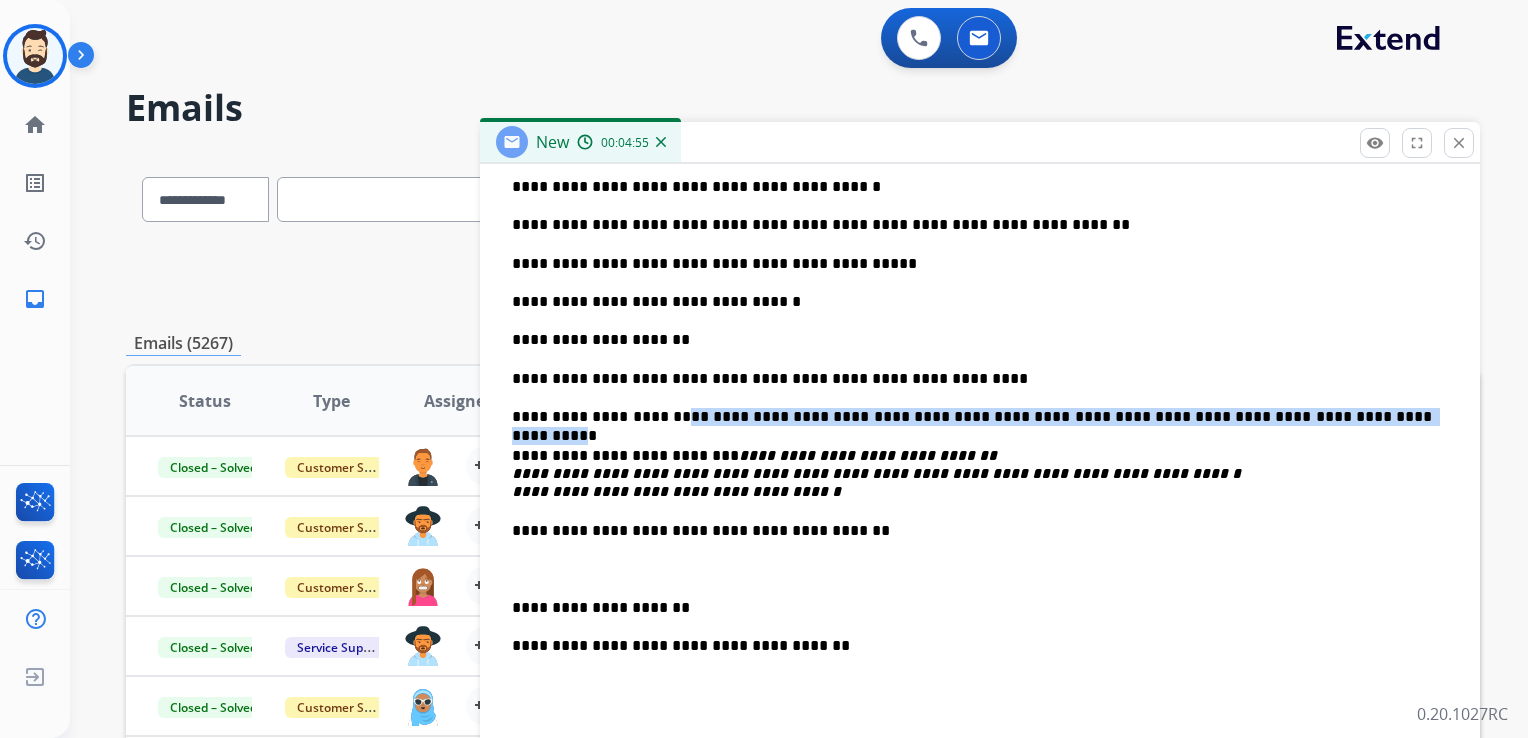 drag, startPoint x: 653, startPoint y: 411, endPoint x: 1311, endPoint y: 414, distance: 658.00684 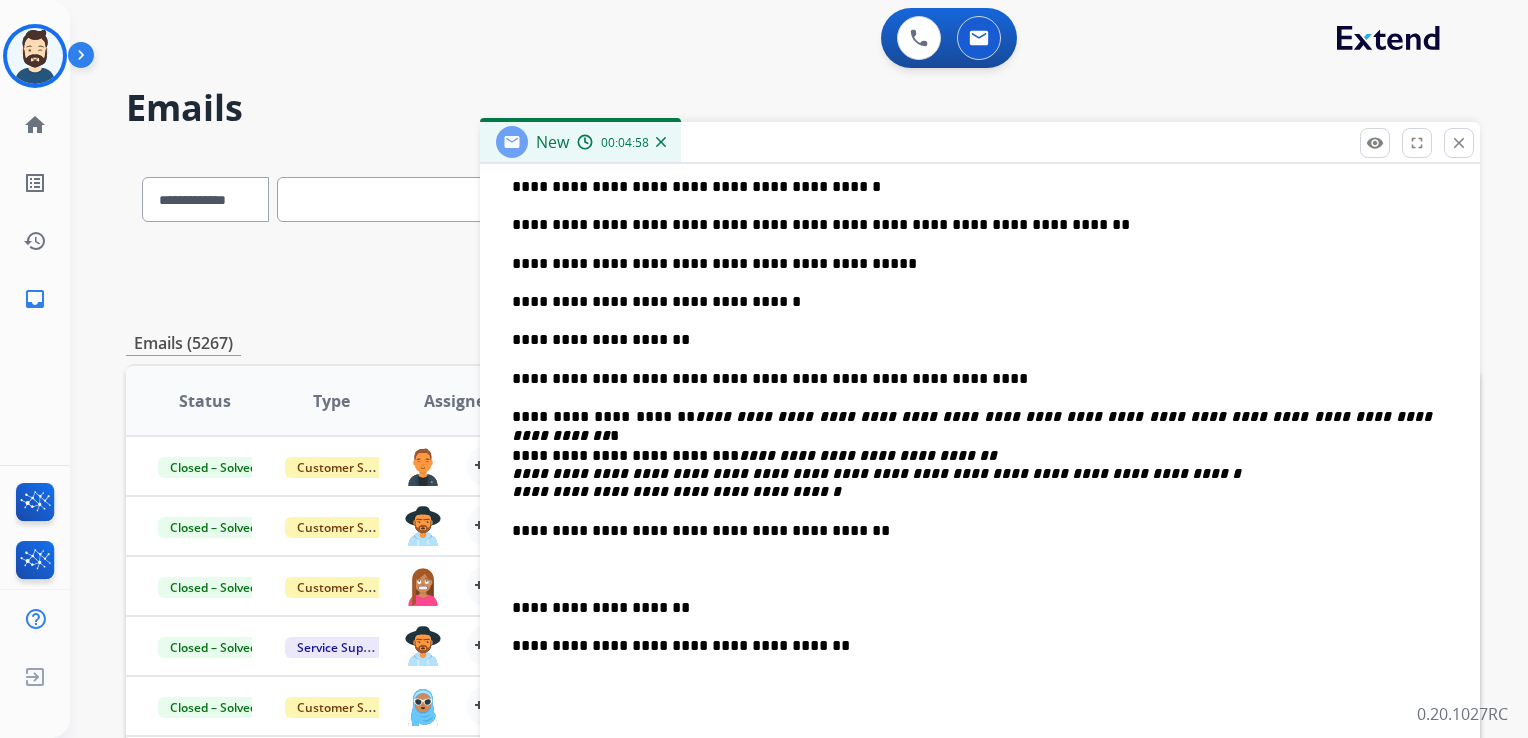 click on "**********" at bounding box center [980, 406] 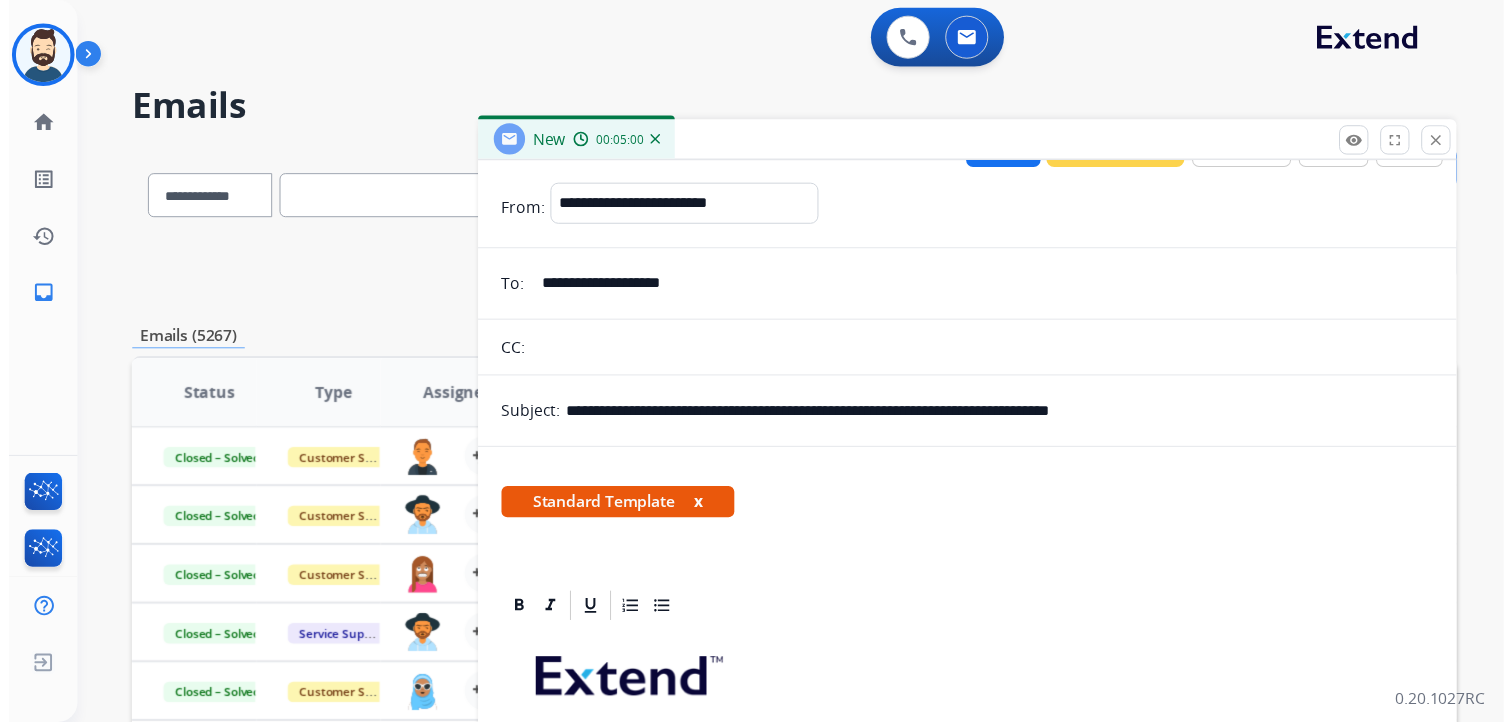 scroll, scrollTop: 0, scrollLeft: 0, axis: both 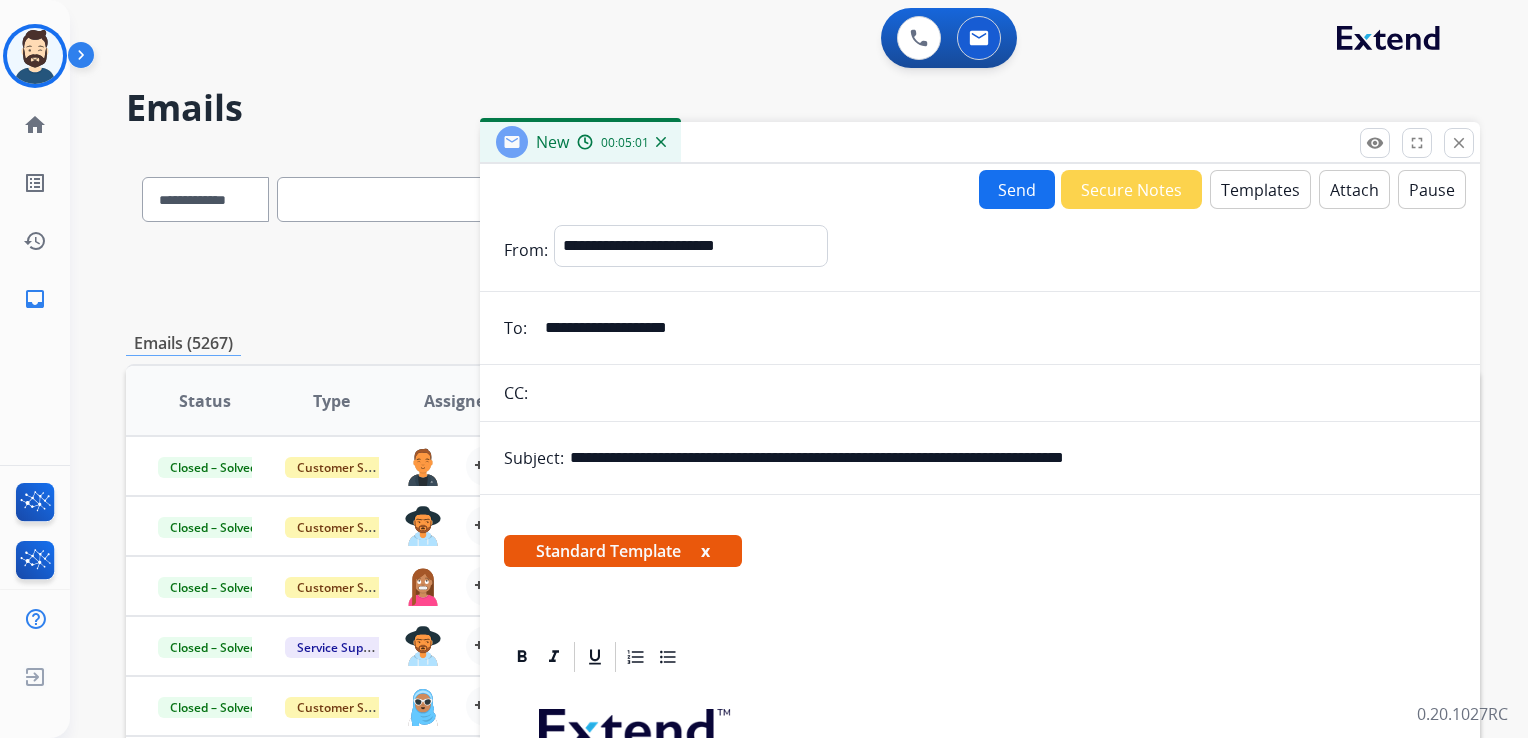 click on "Send" at bounding box center [1017, 189] 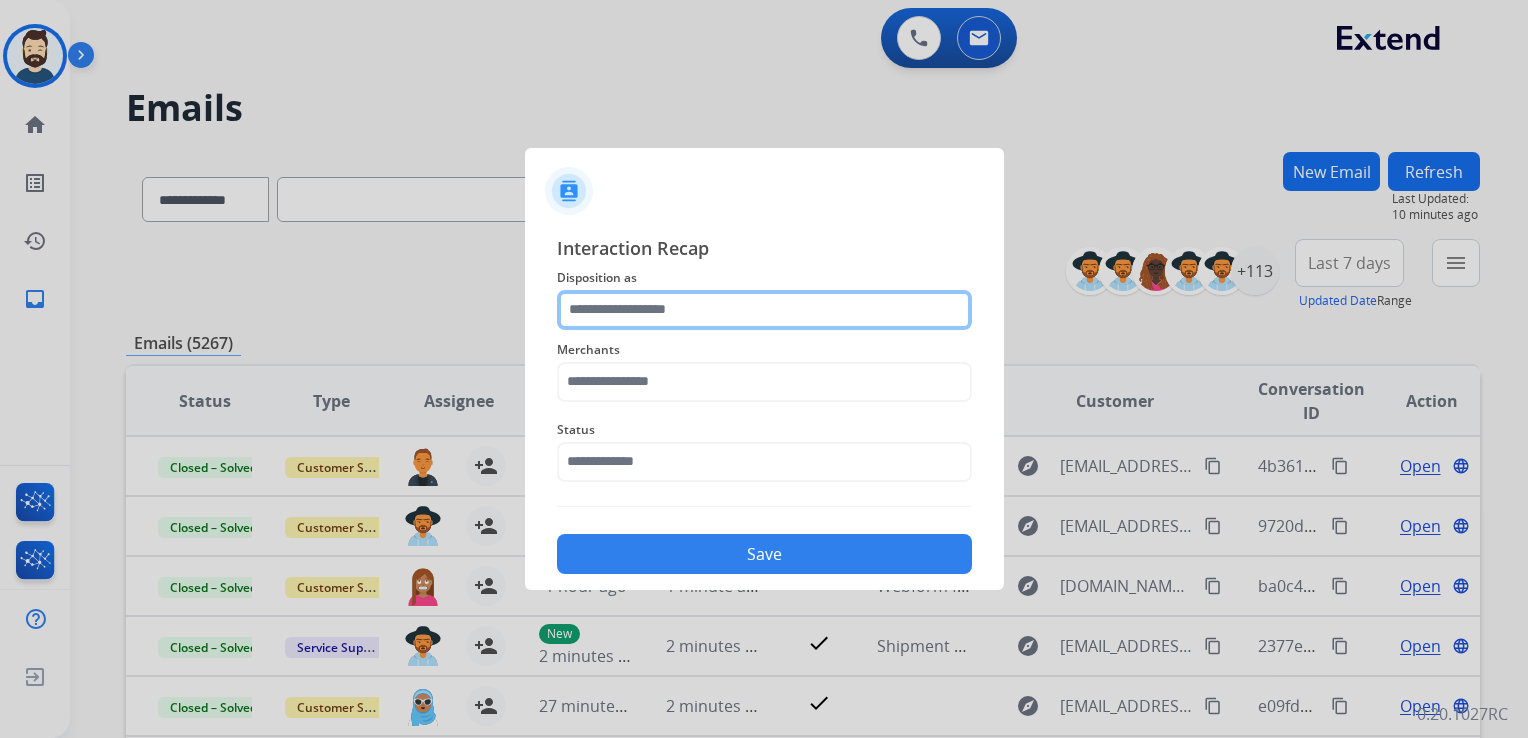drag, startPoint x: 760, startPoint y: 329, endPoint x: 735, endPoint y: 300, distance: 38.28838 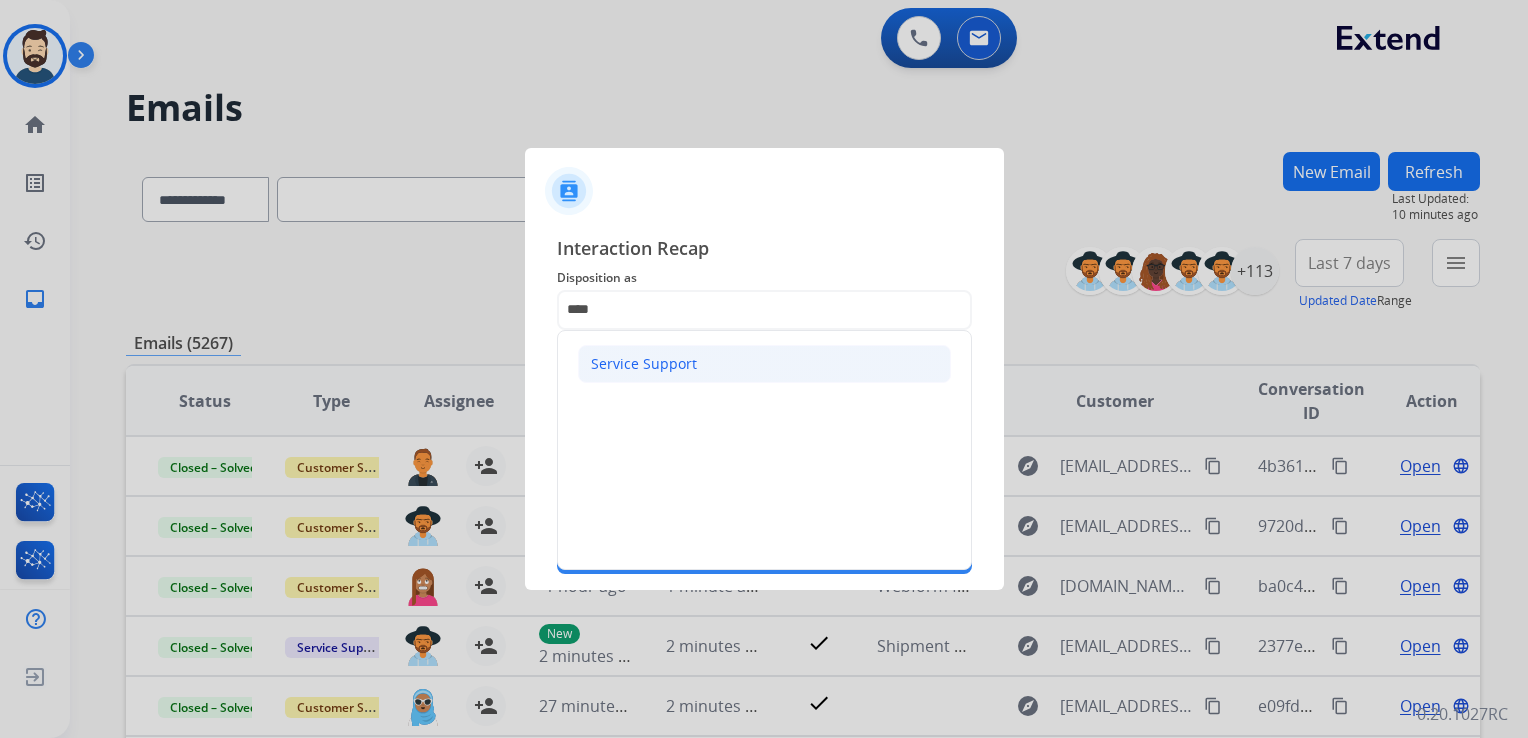 click on "Service Support" 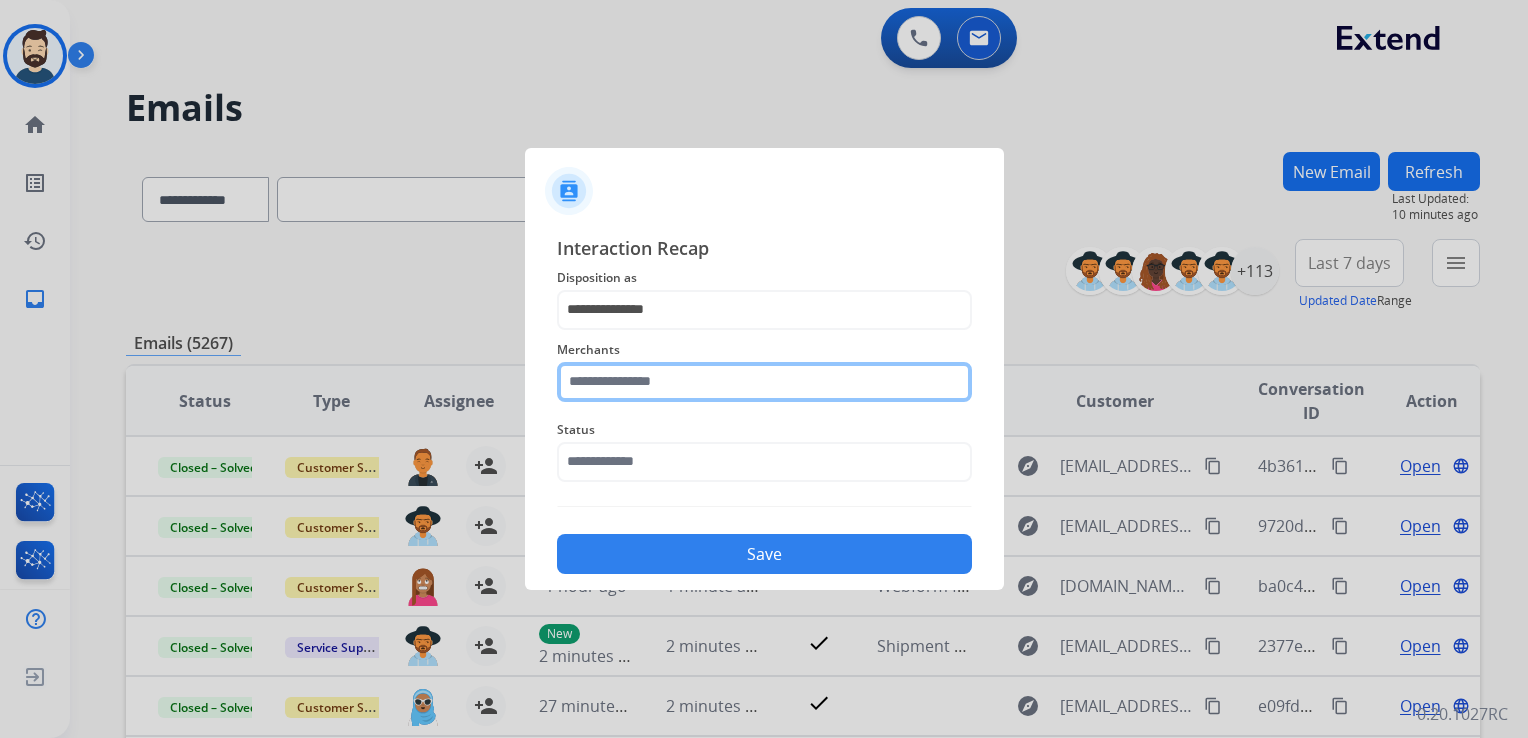 click 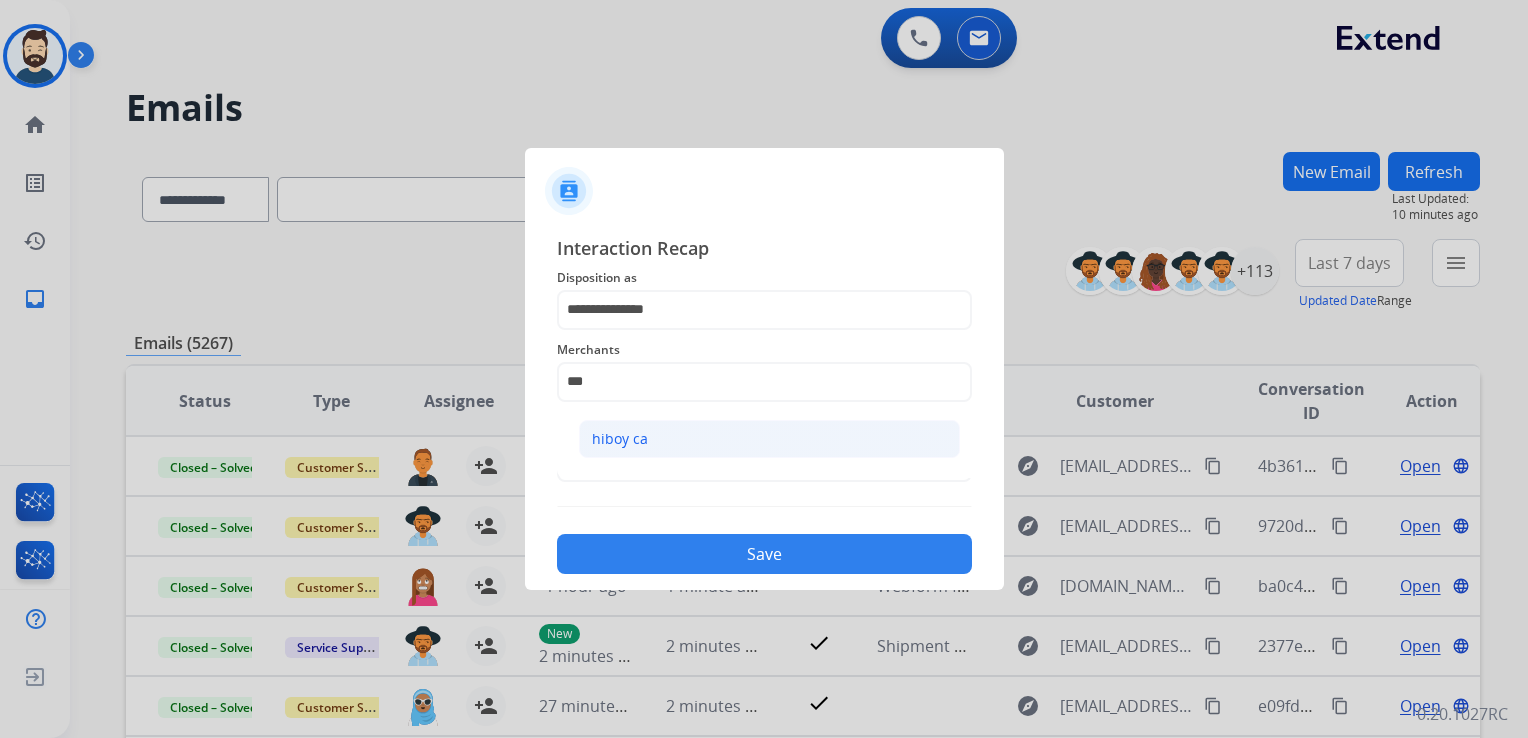 click on "hiboy ca" 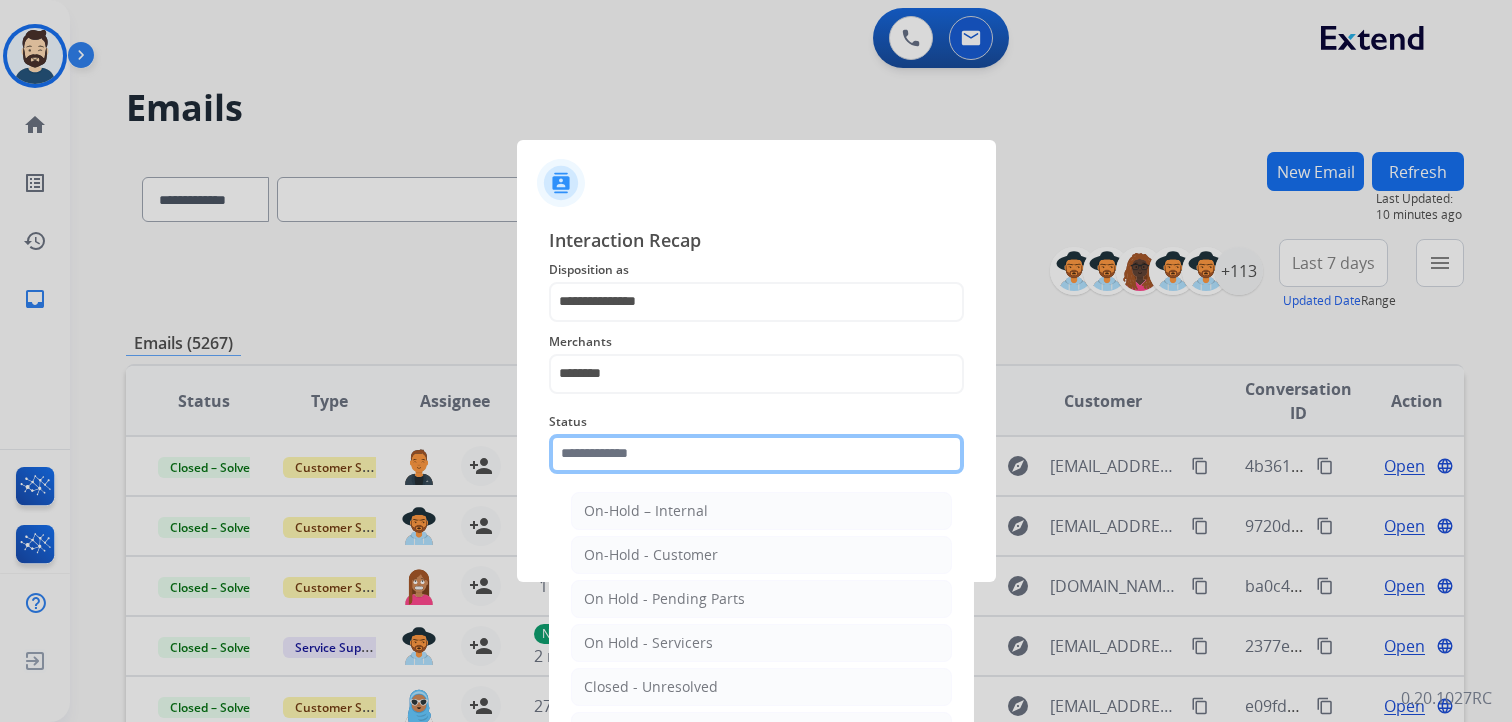 click 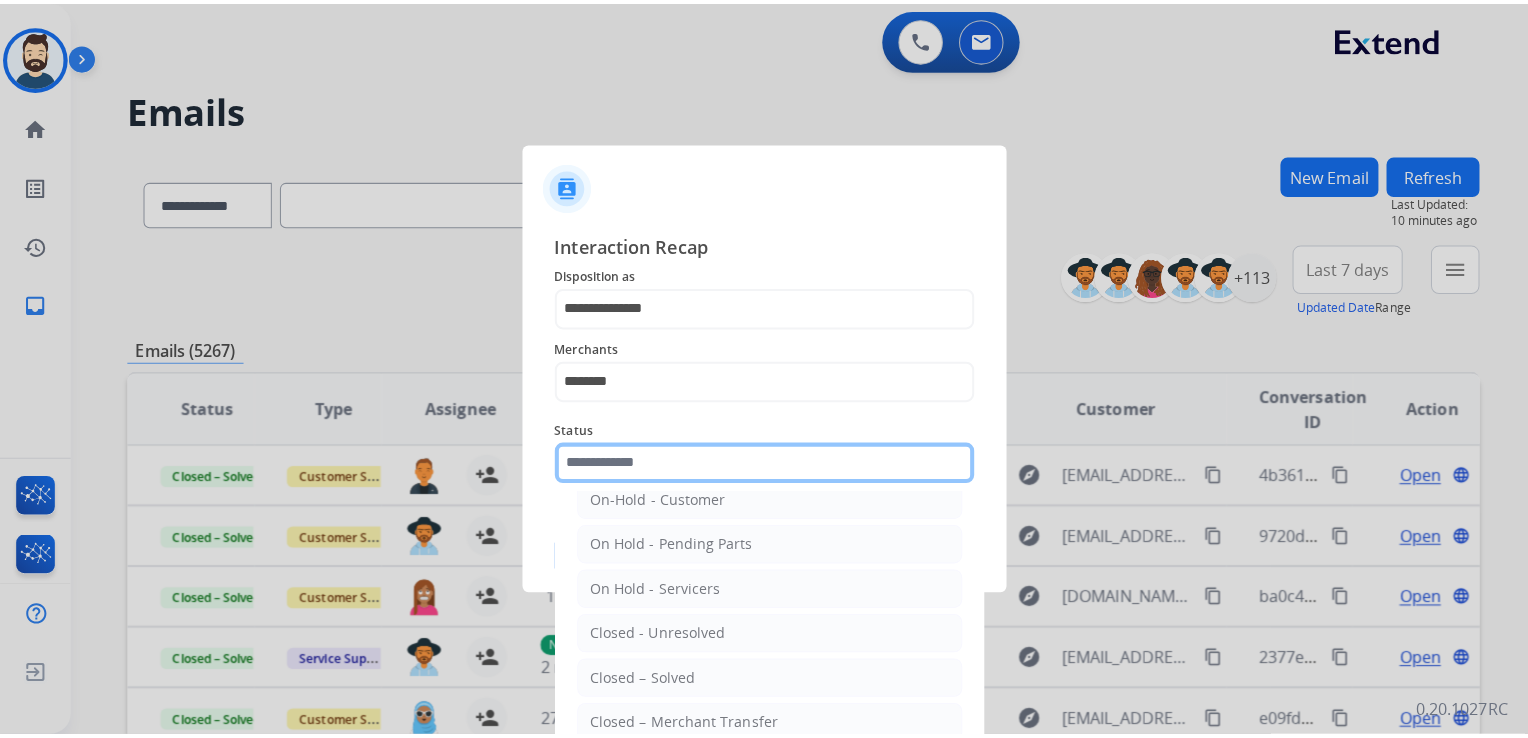 scroll, scrollTop: 116, scrollLeft: 0, axis: vertical 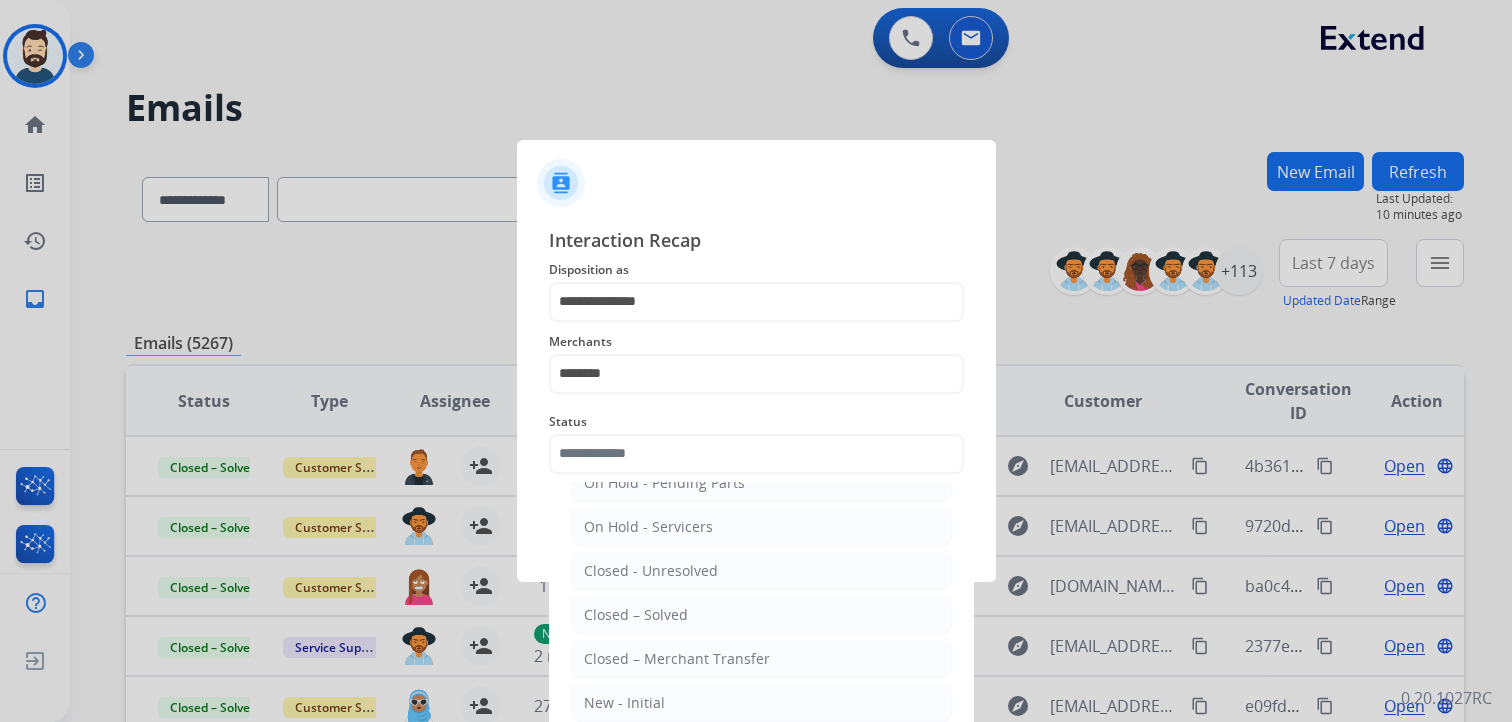 drag, startPoint x: 604, startPoint y: 622, endPoint x: 607, endPoint y: 610, distance: 12.369317 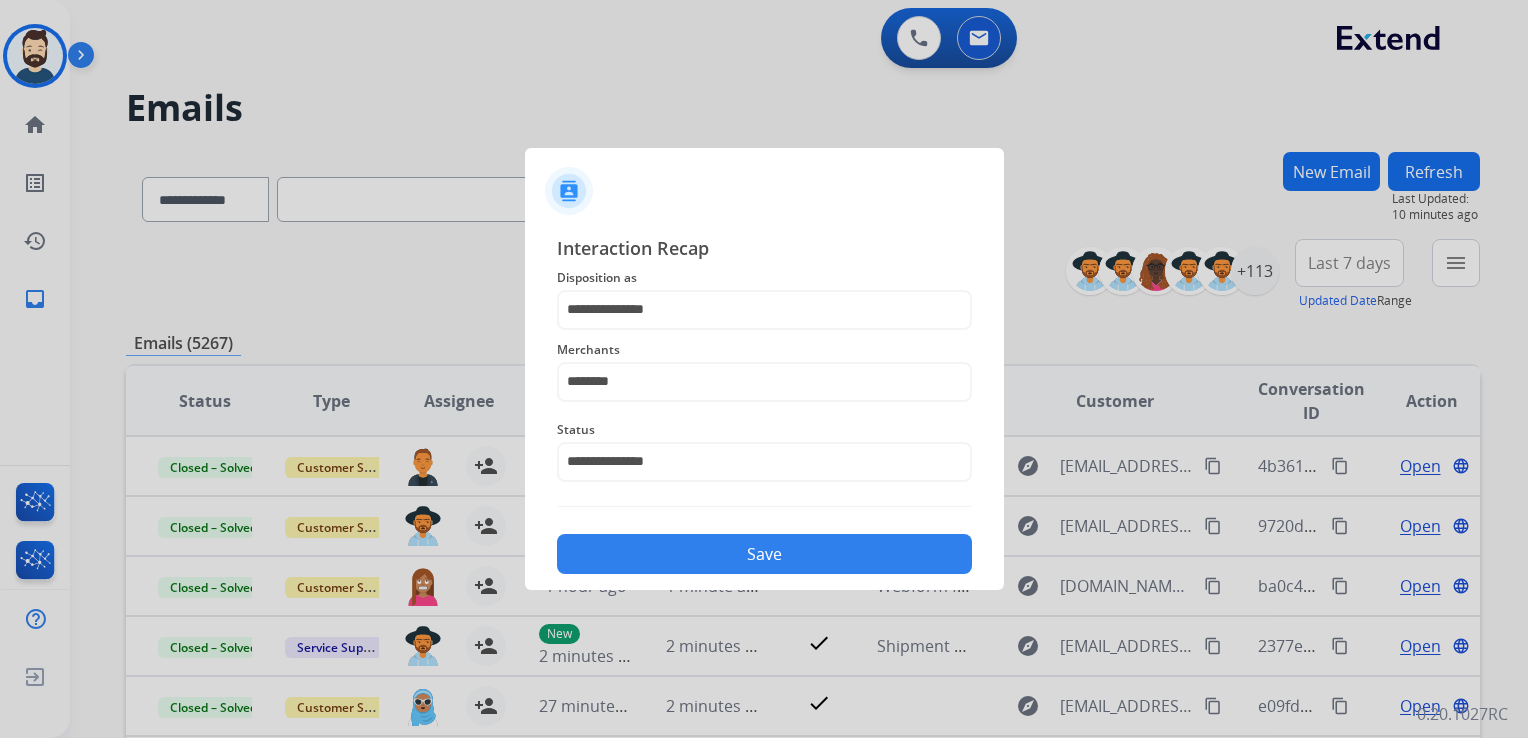 click on "Save" 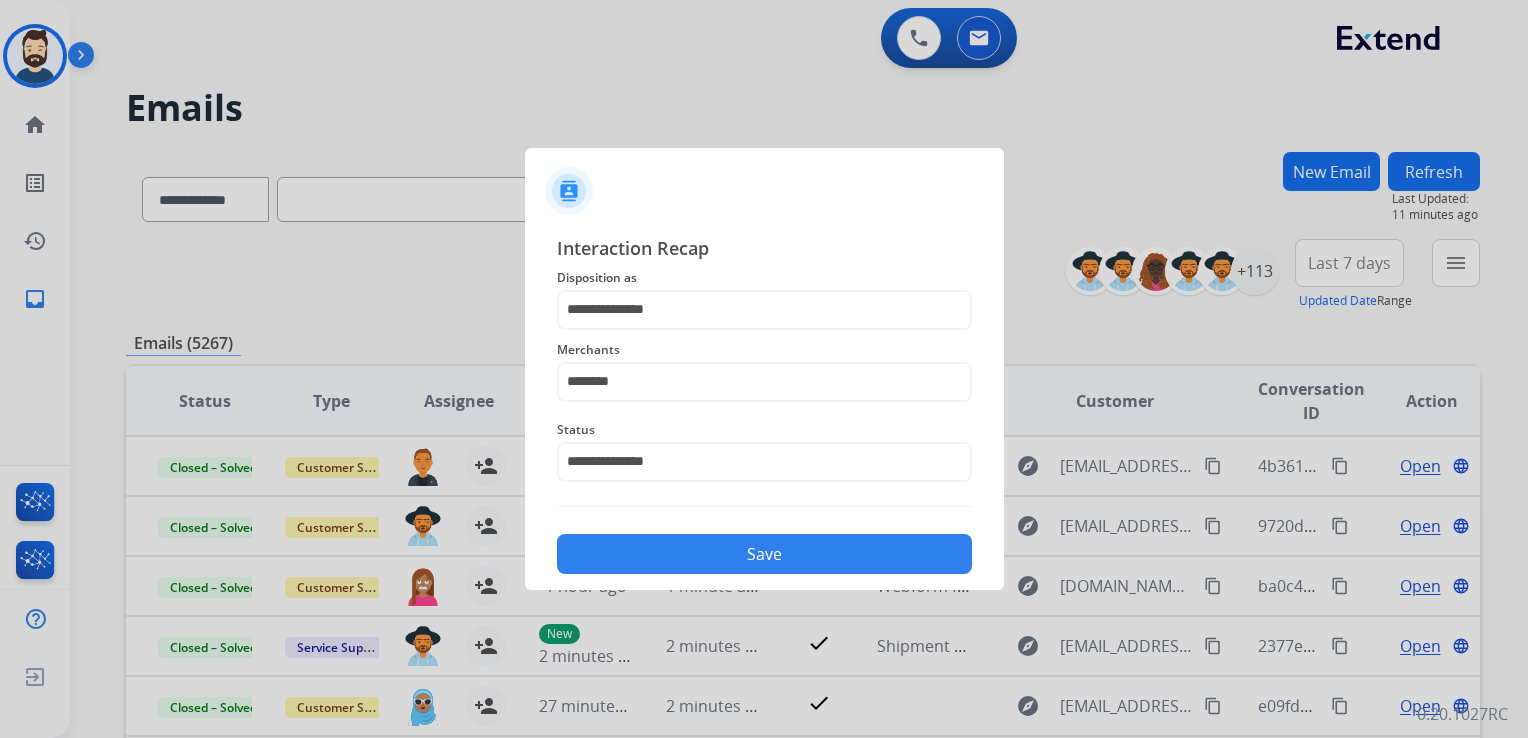 click on "Save" 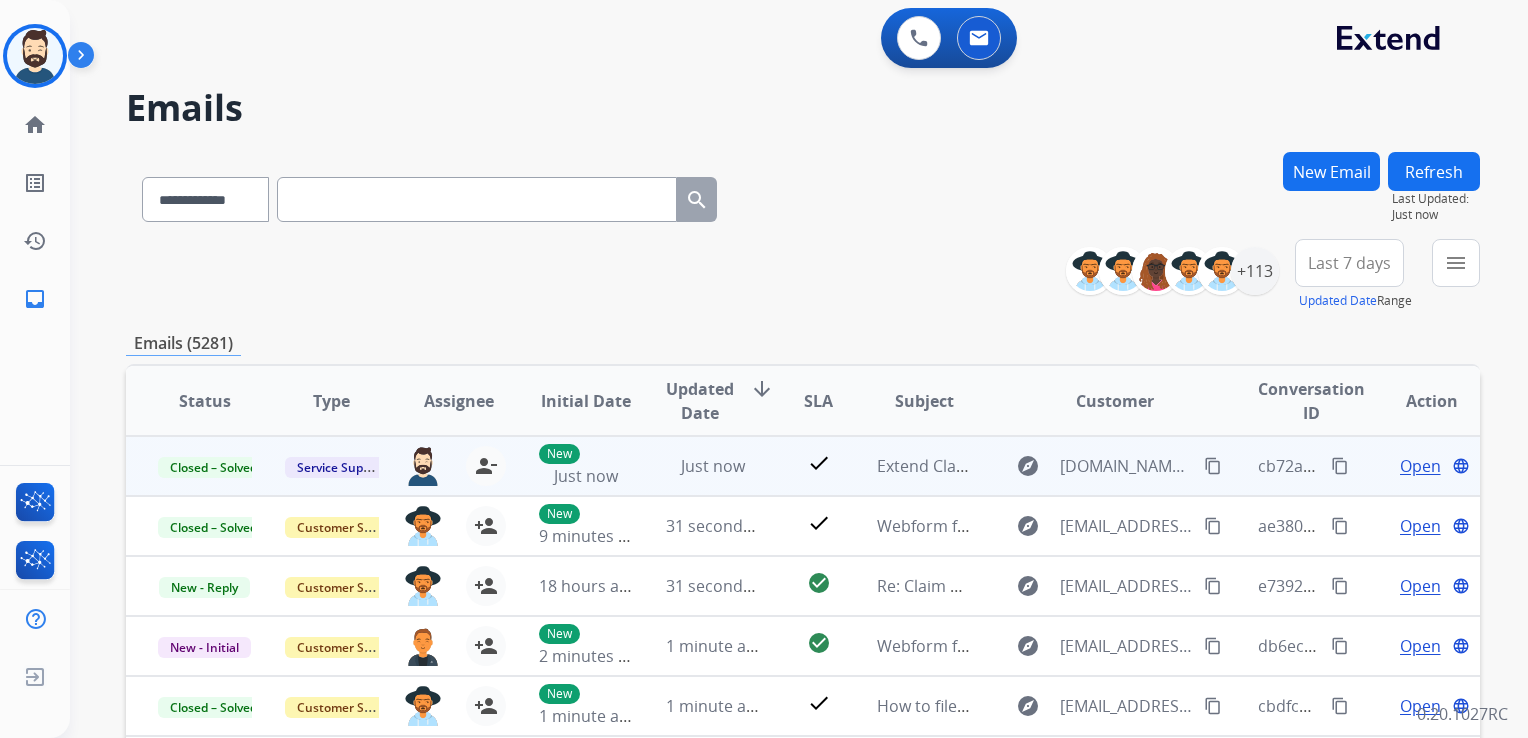 click on "content_copy" at bounding box center (1340, 466) 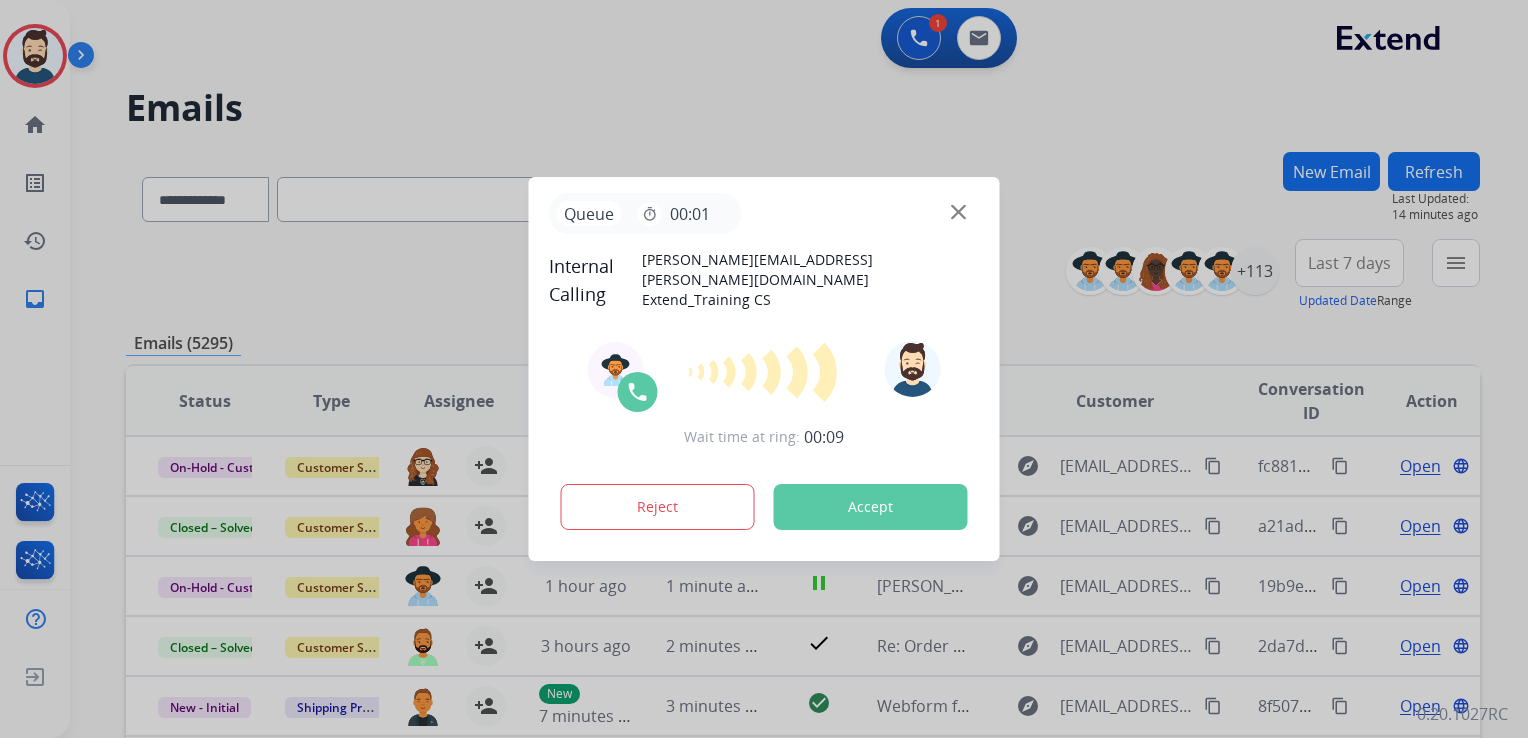 click on "Accept" at bounding box center (871, 507) 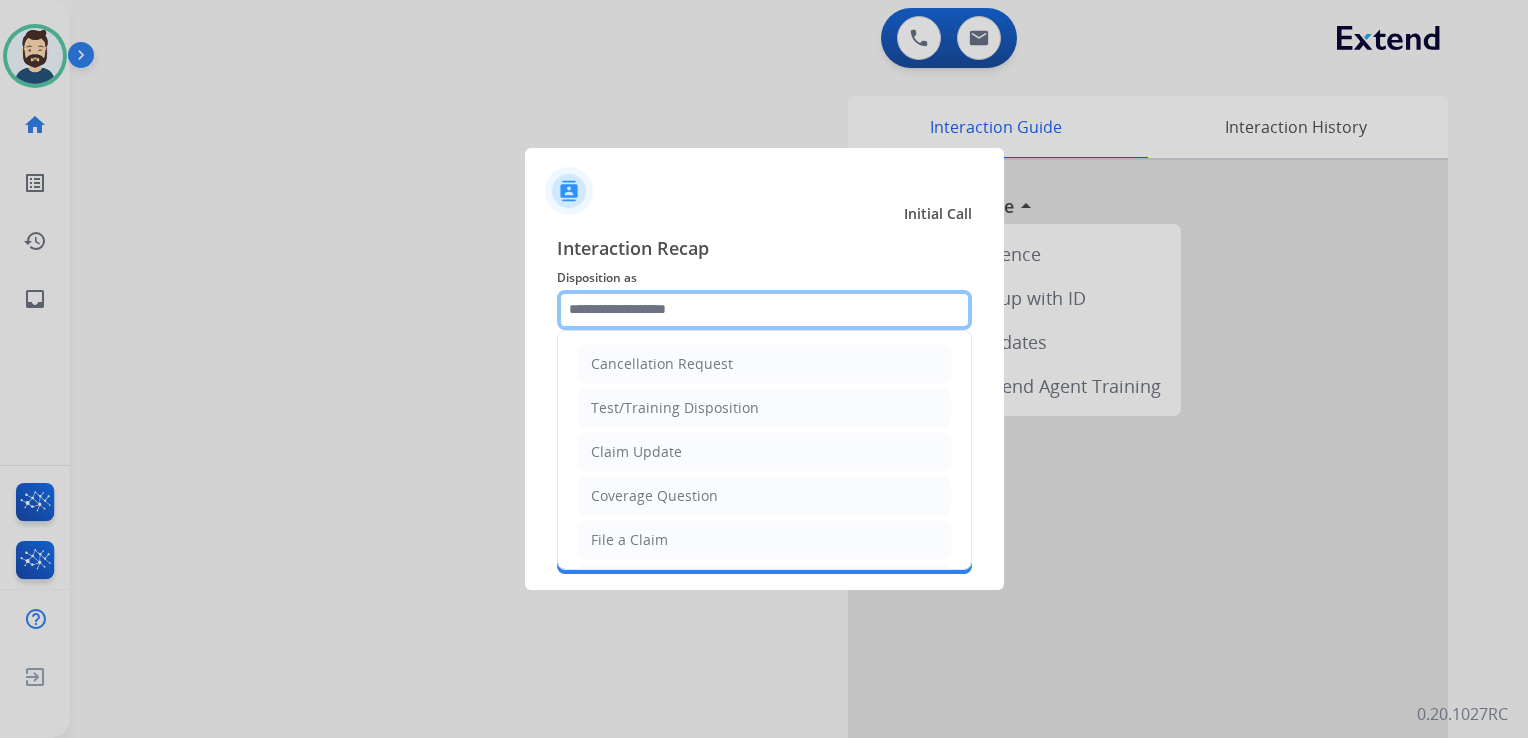 click 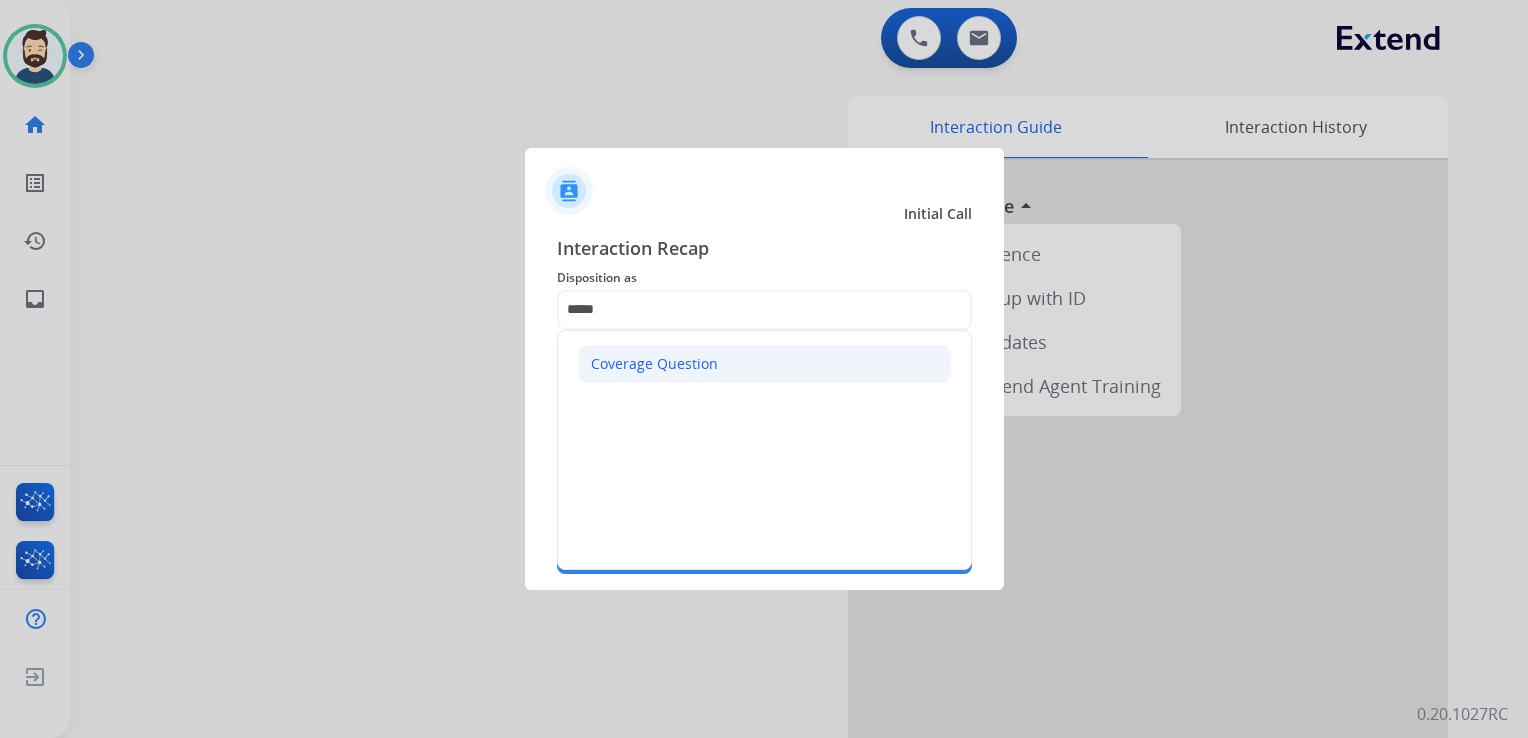 click on "Coverage Question" 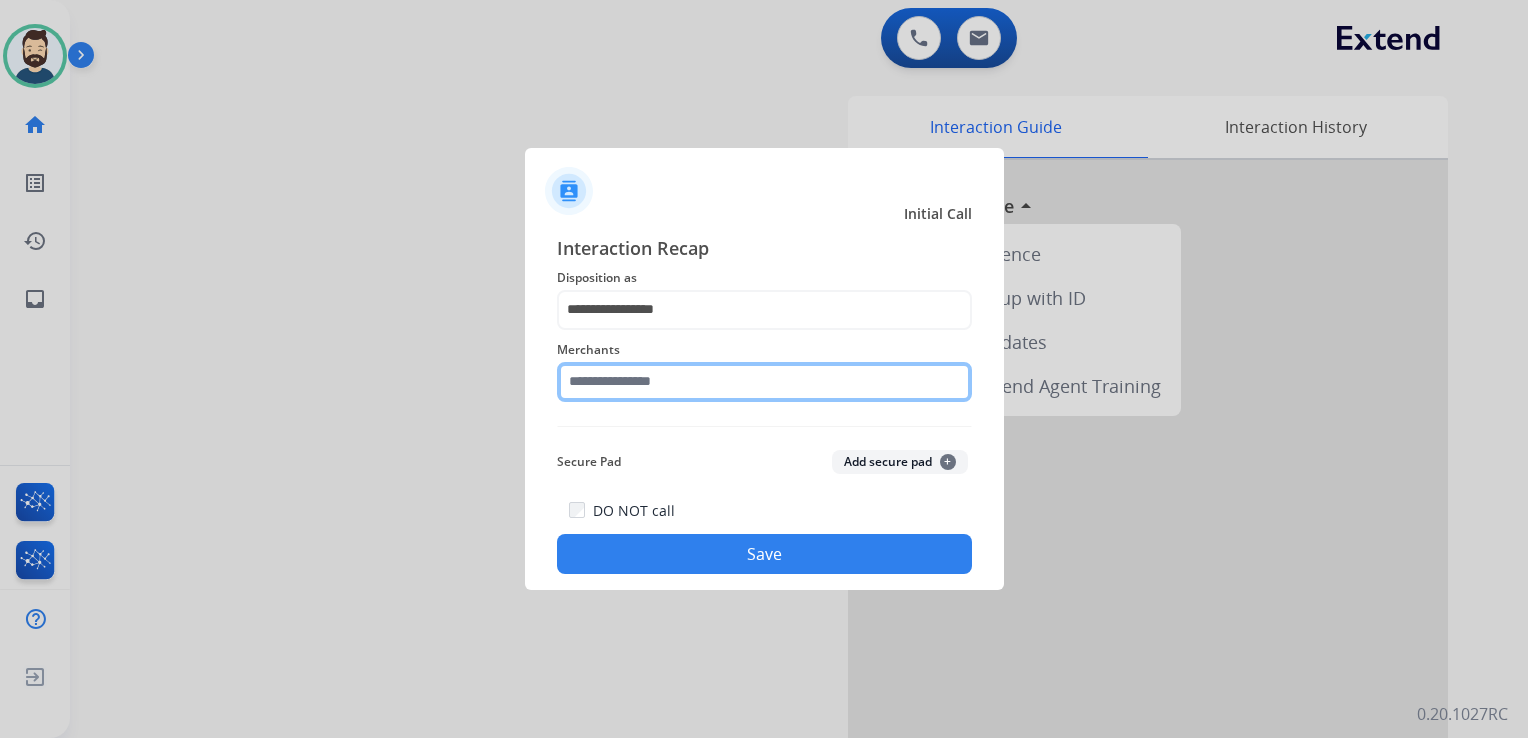 click 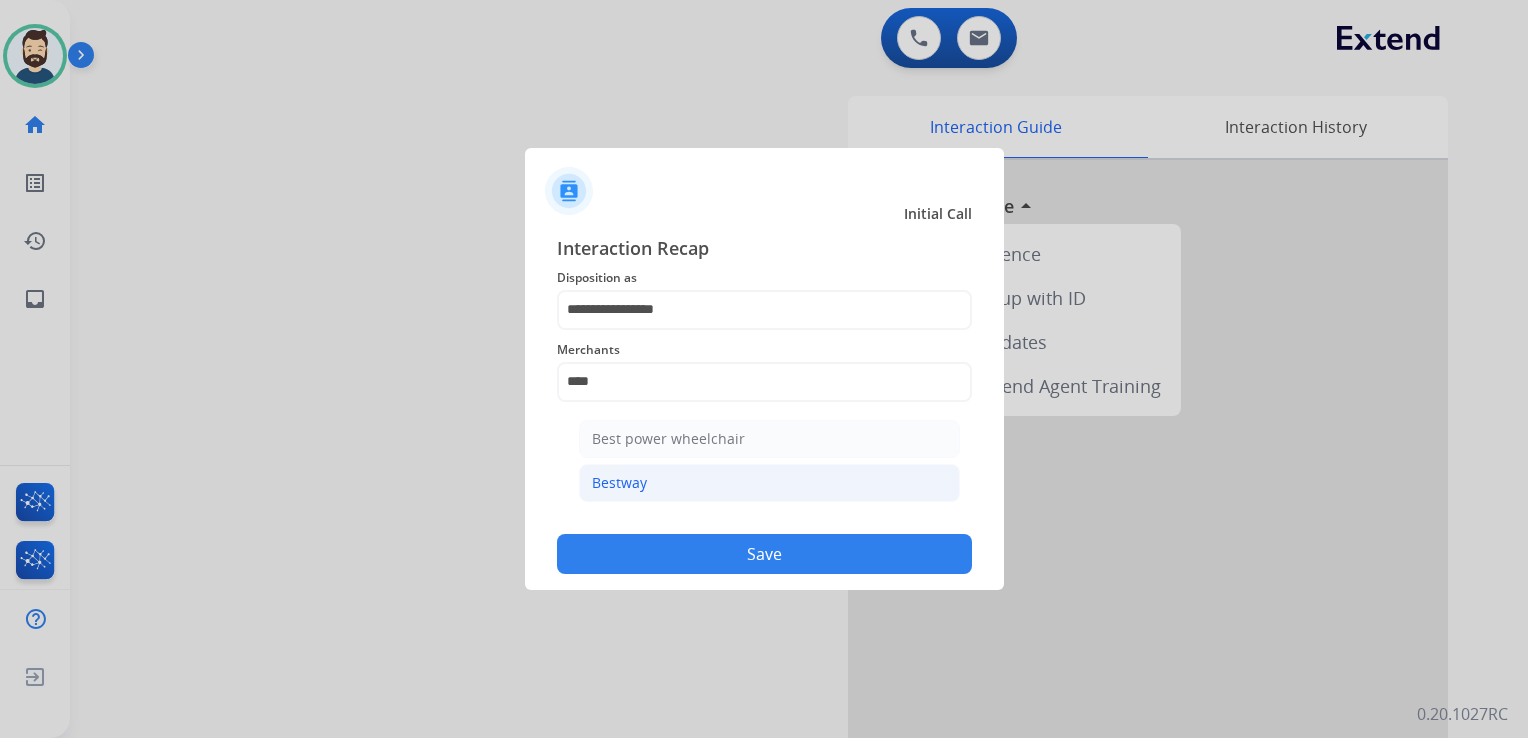 click on "Bestway" 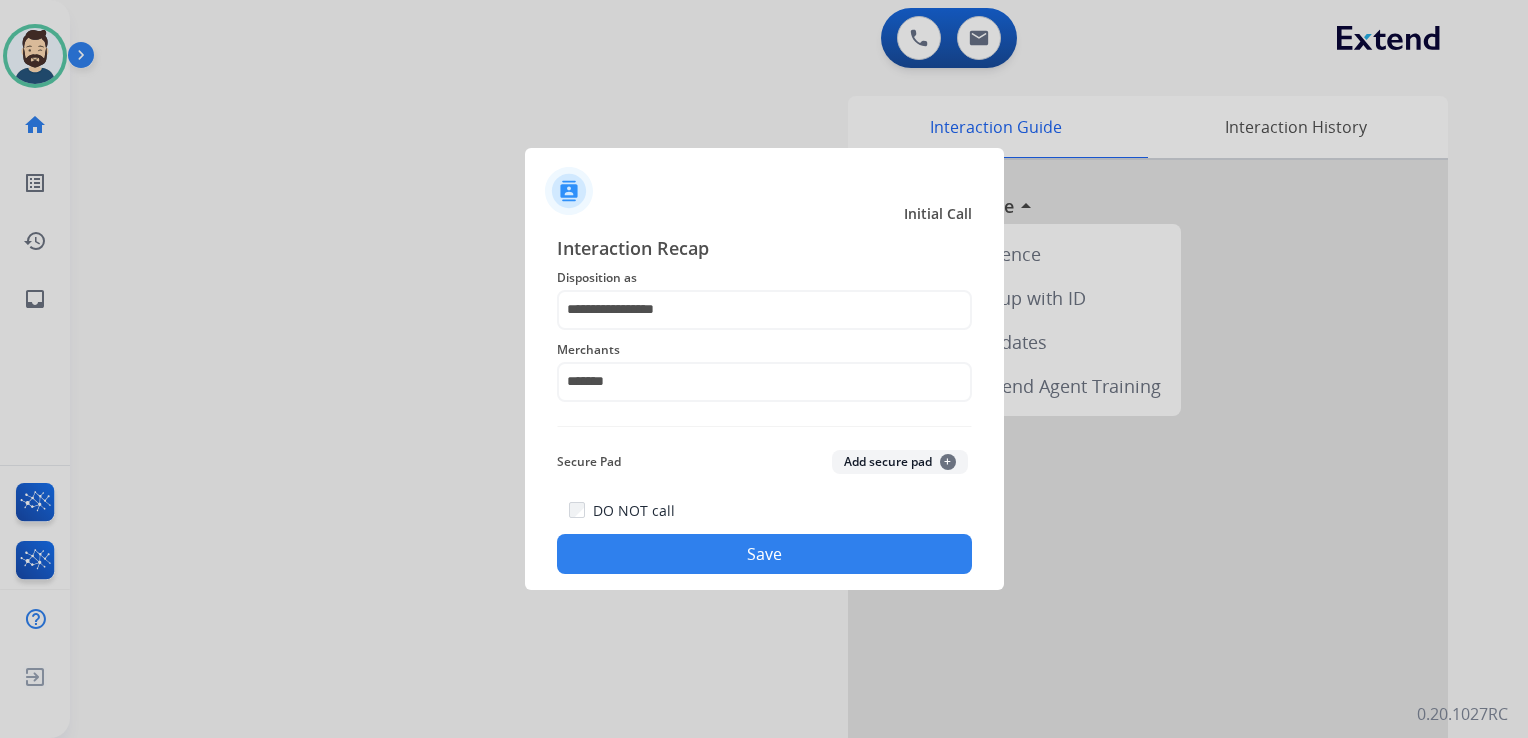 click on "Save" 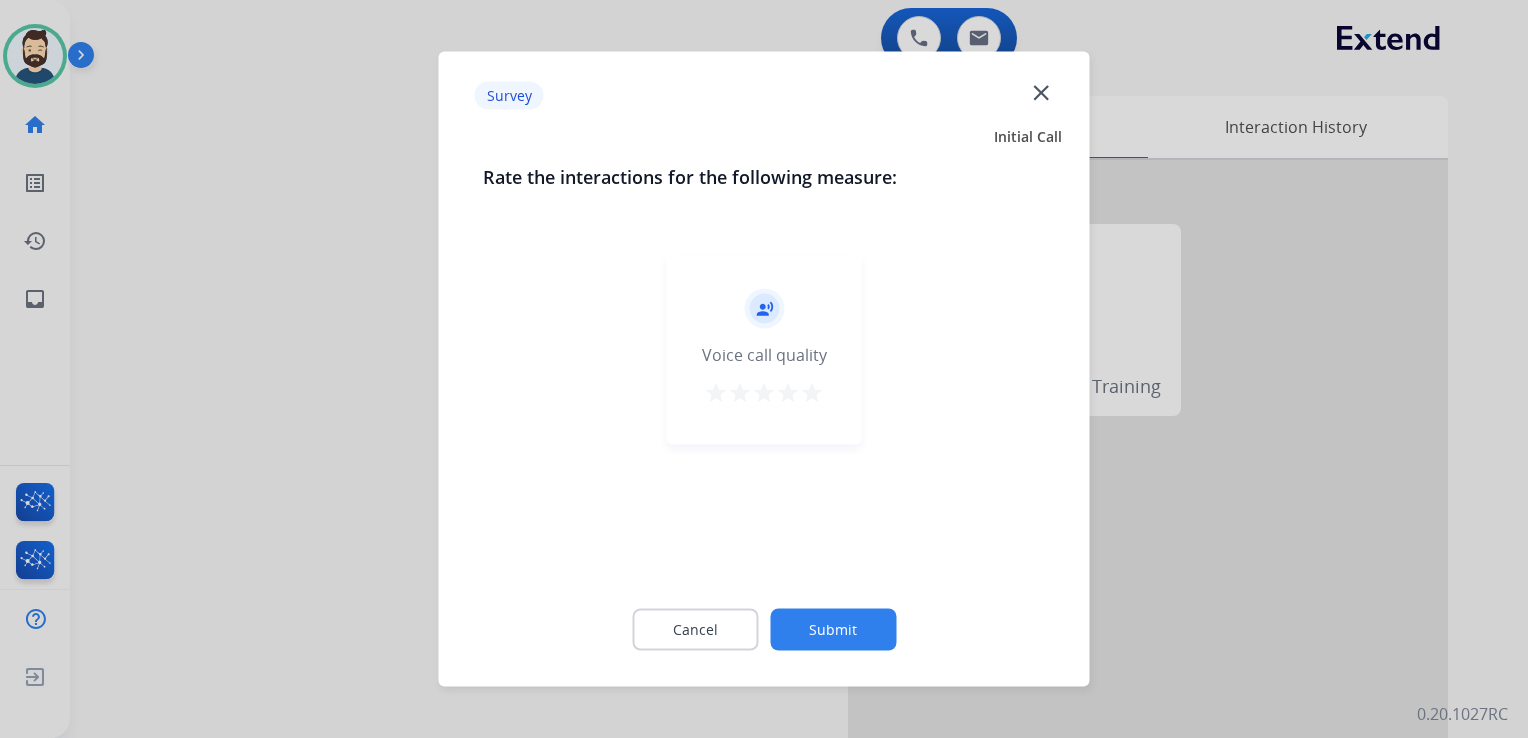 click on "star" at bounding box center (812, 393) 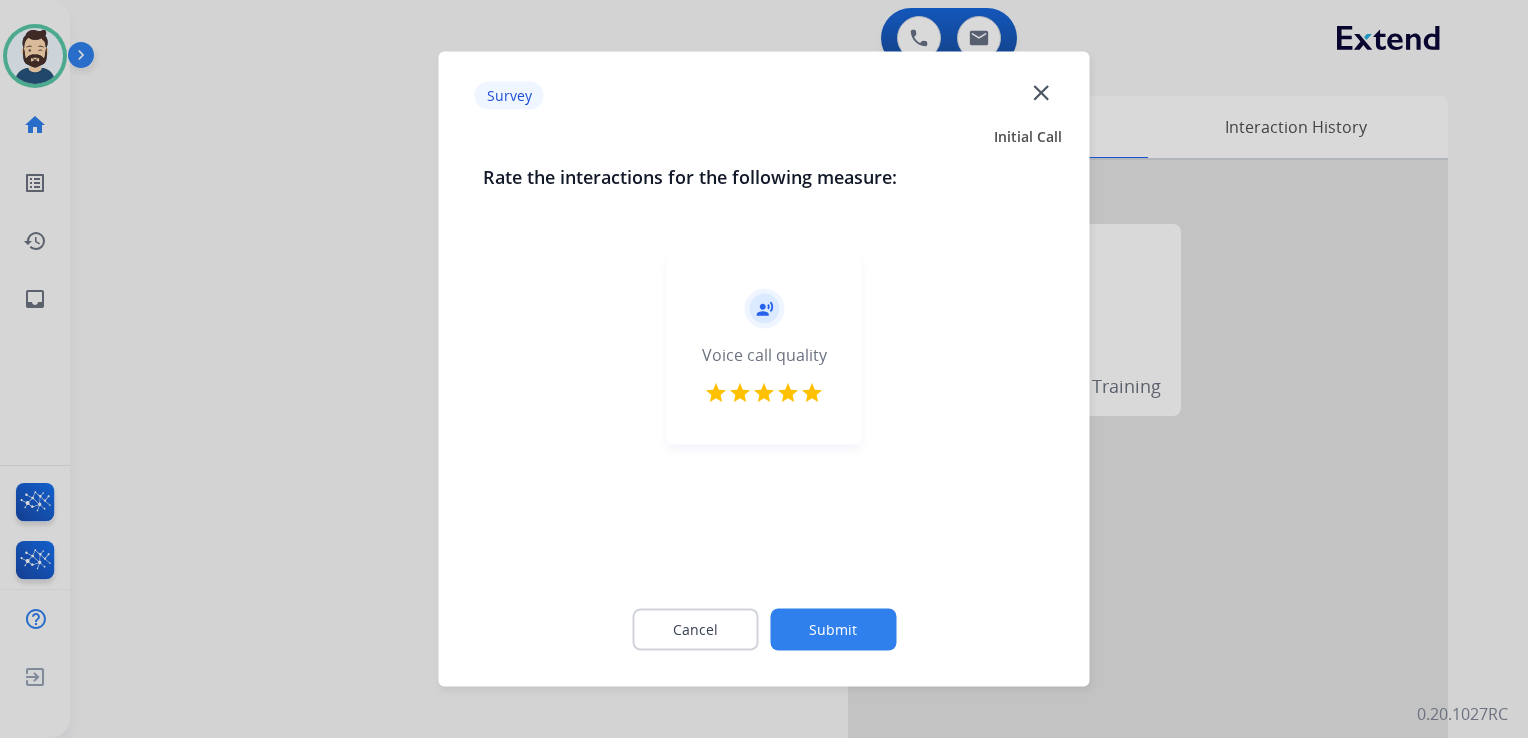 click on "Submit" 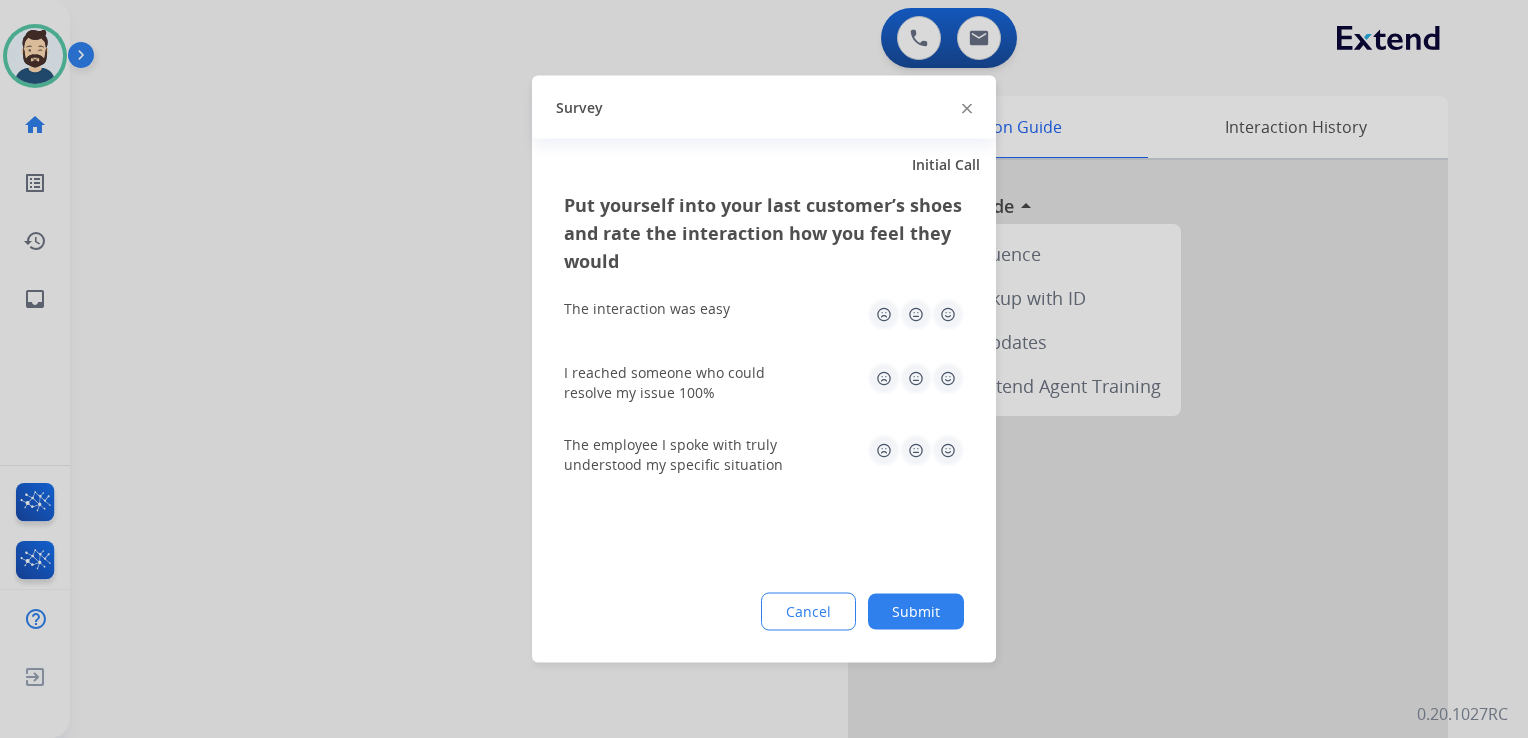 click 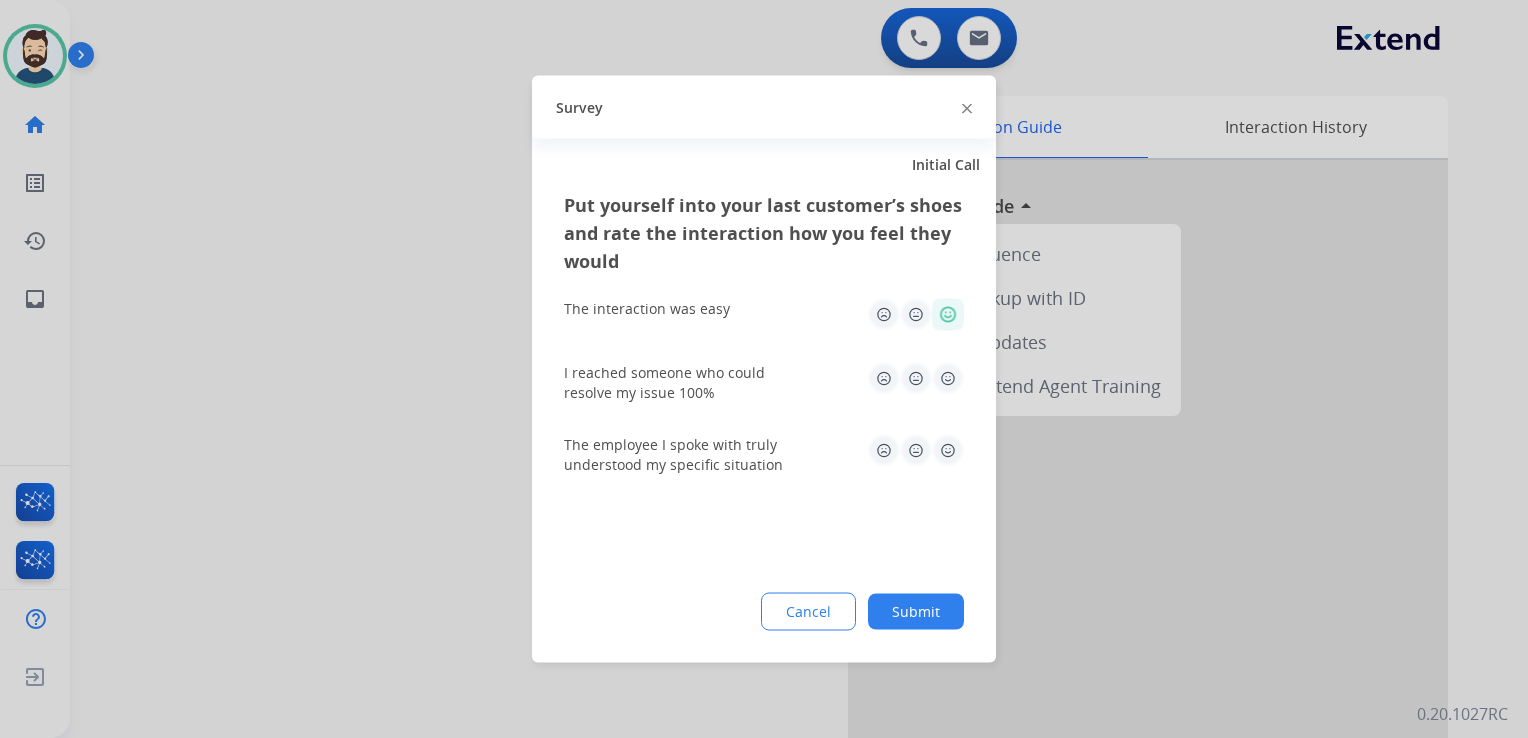 click on "I reached someone who could resolve my issue 100%" 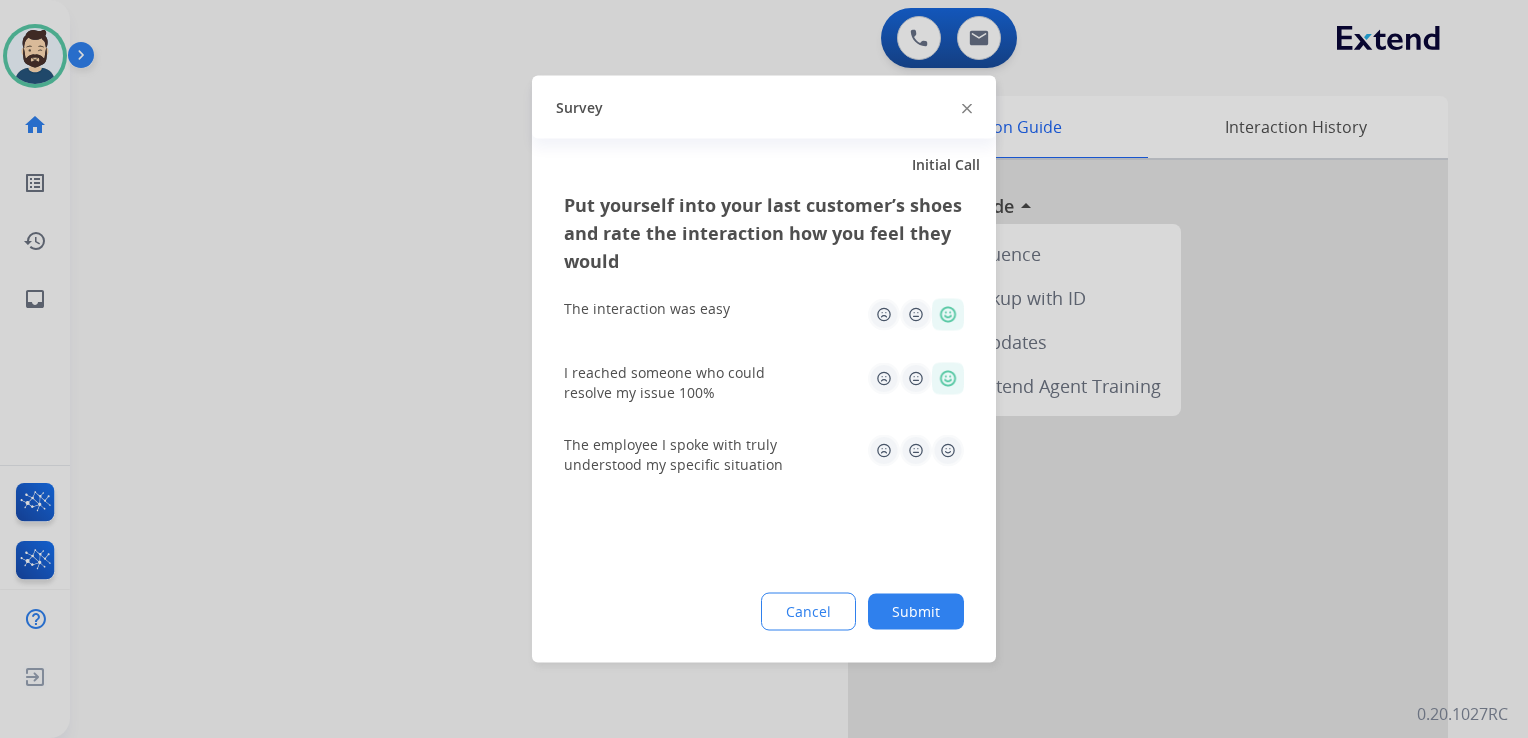 click 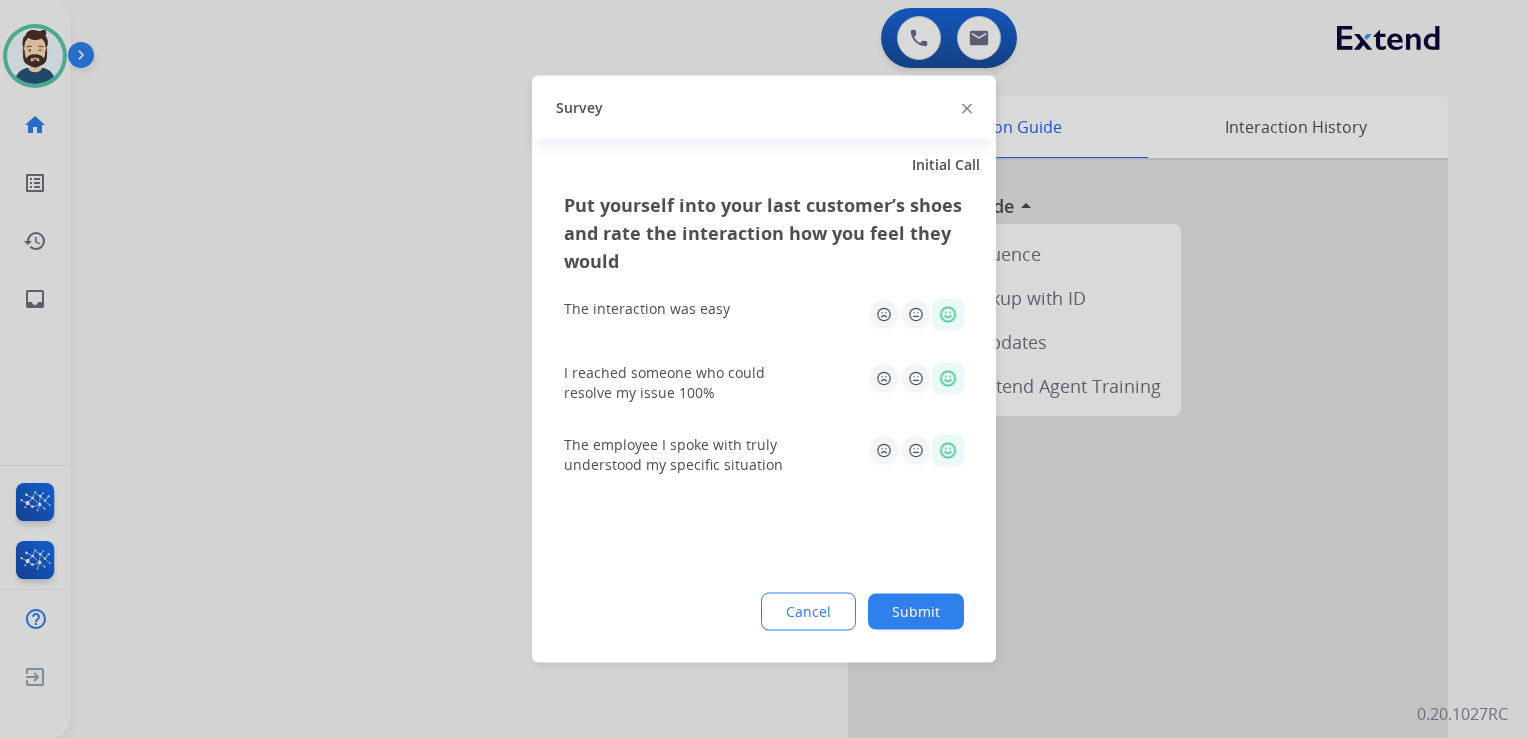 click on "Submit" 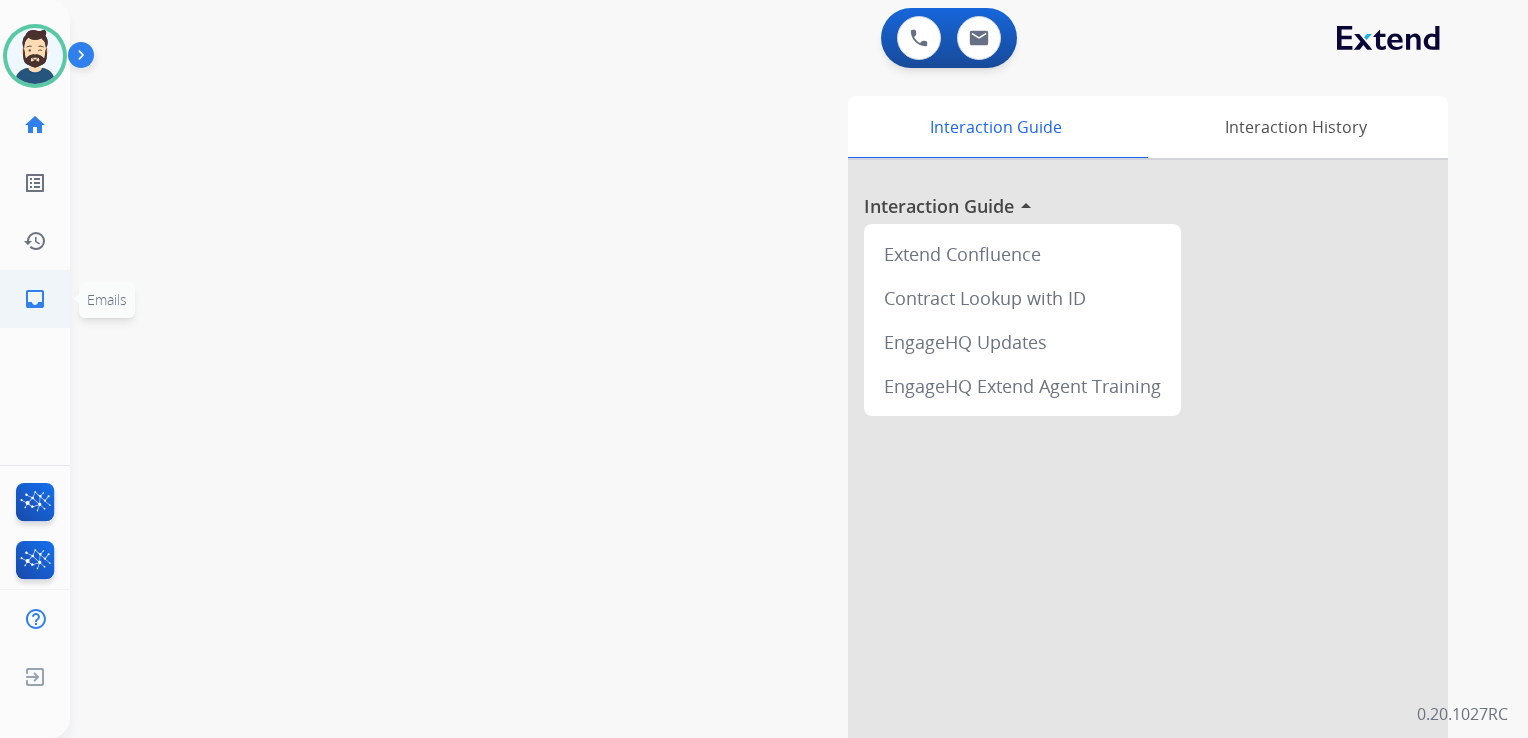 click on "inbox" 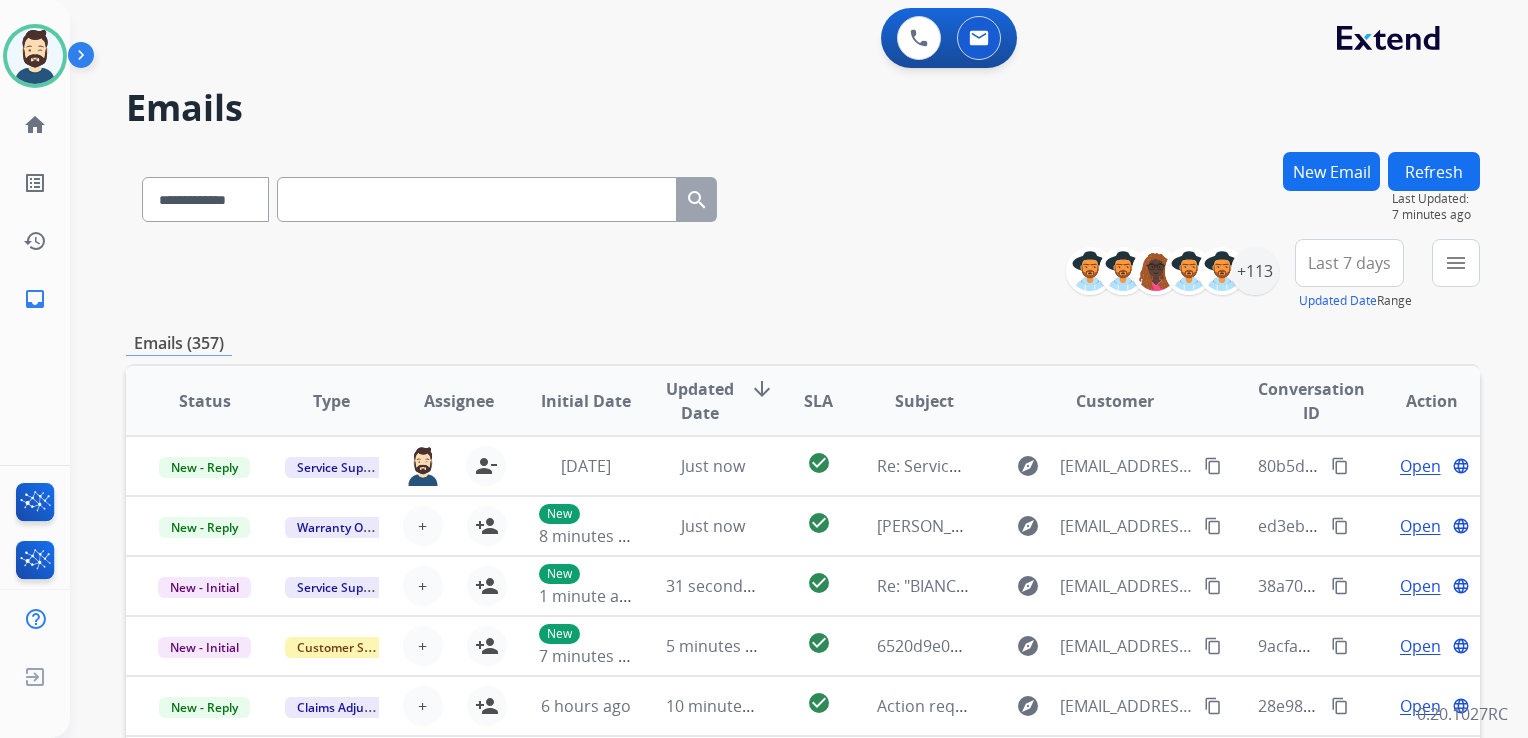 click at bounding box center [477, 199] 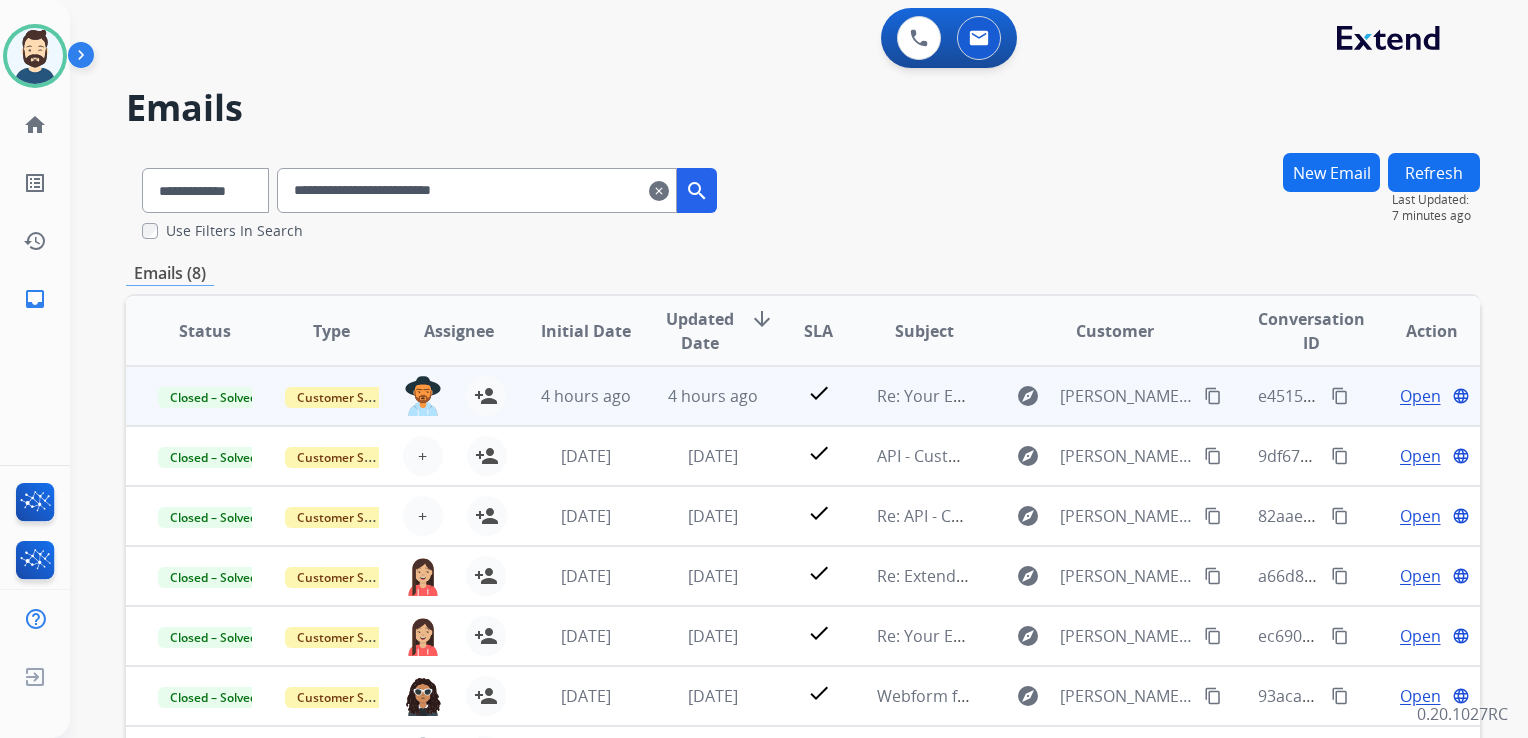 click on "4 hours ago" at bounding box center [697, 396] 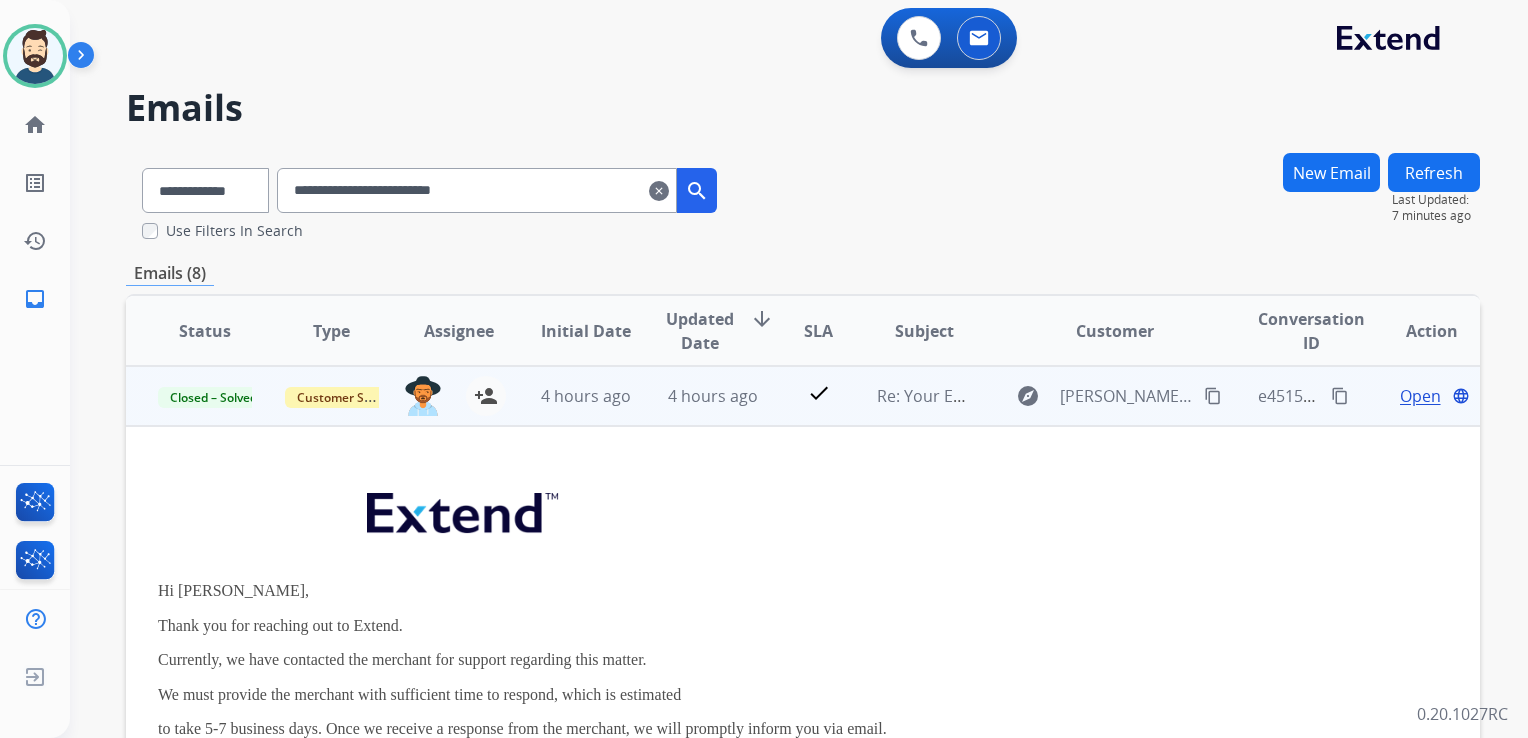 click on "Open" at bounding box center [1420, 396] 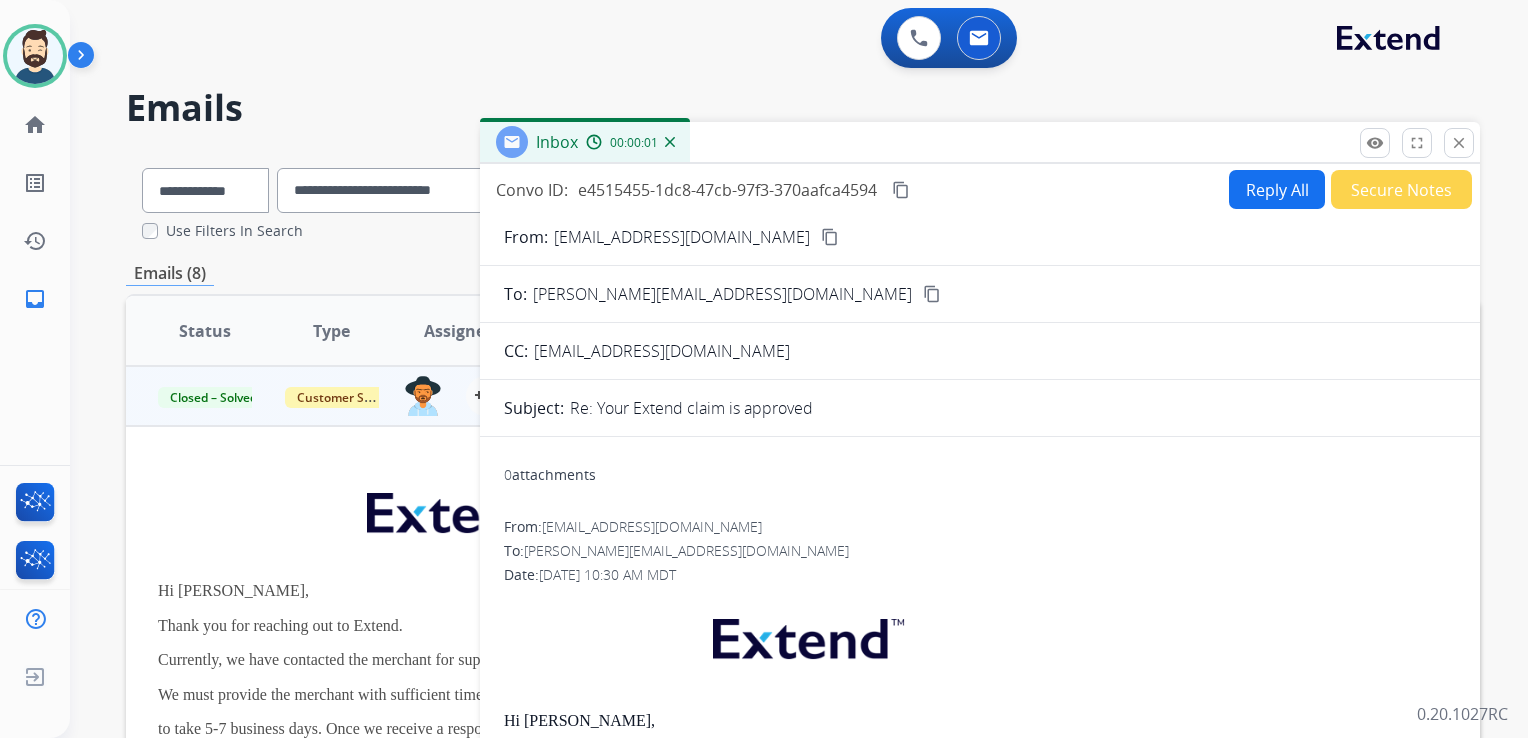 click on "Reply All" at bounding box center (1277, 189) 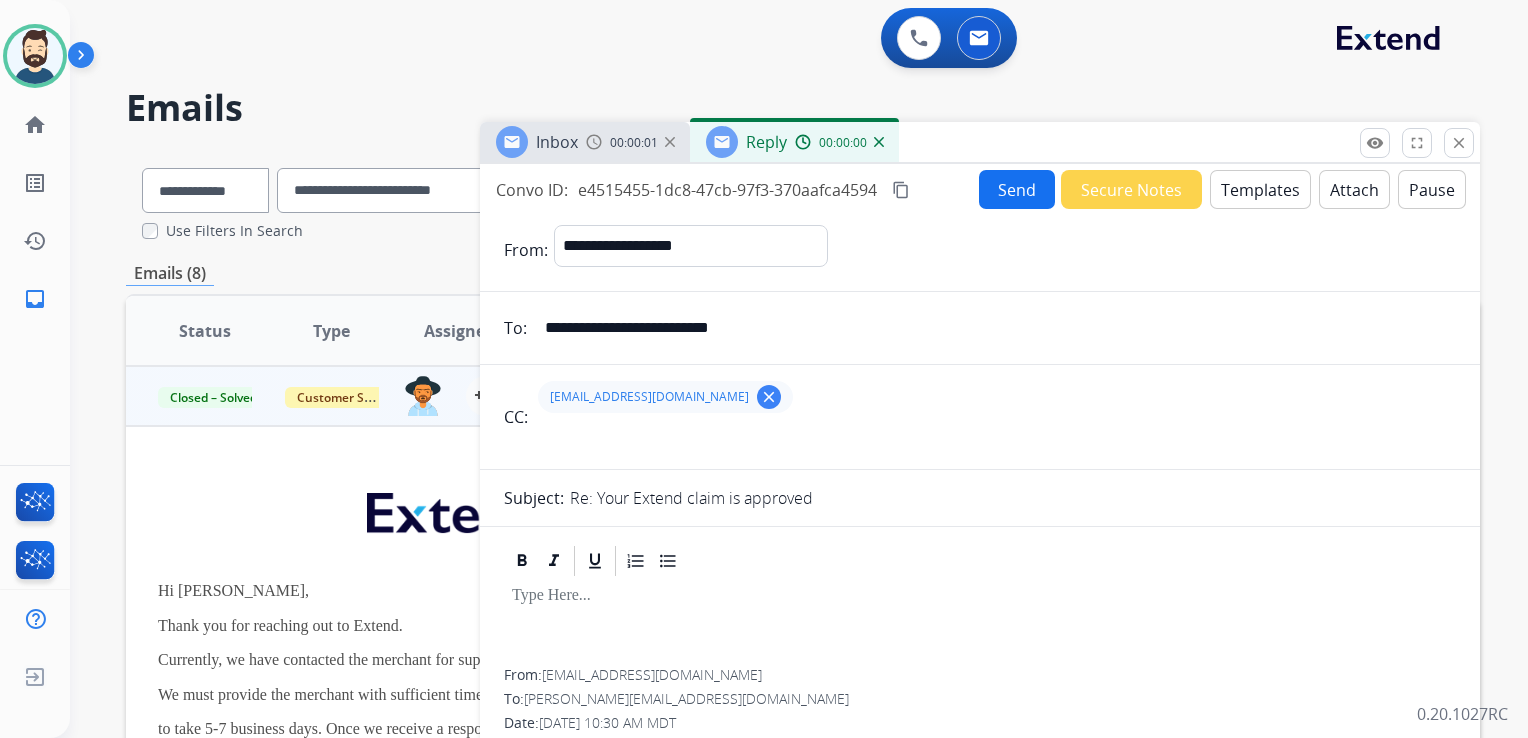 click on "Templates" at bounding box center (1260, 189) 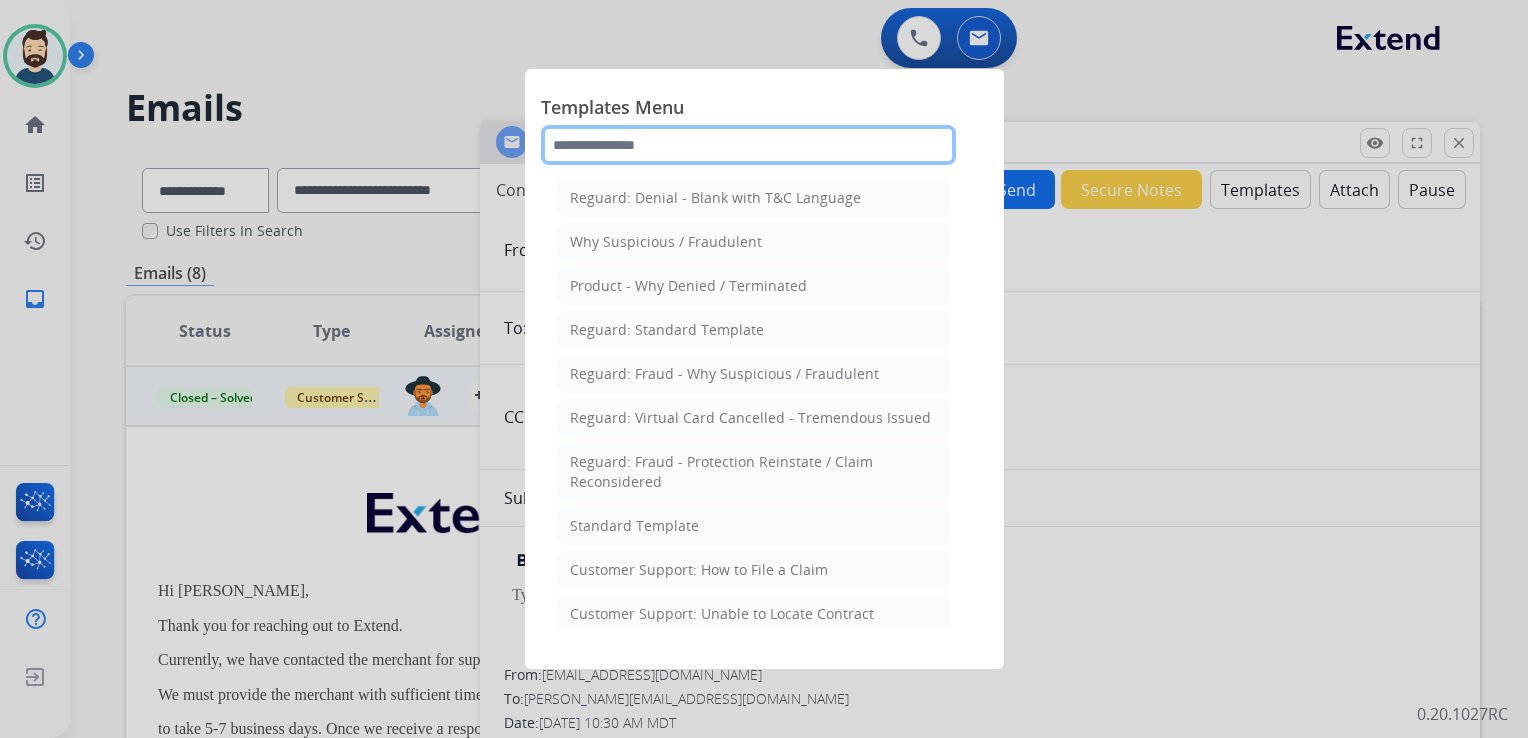 click 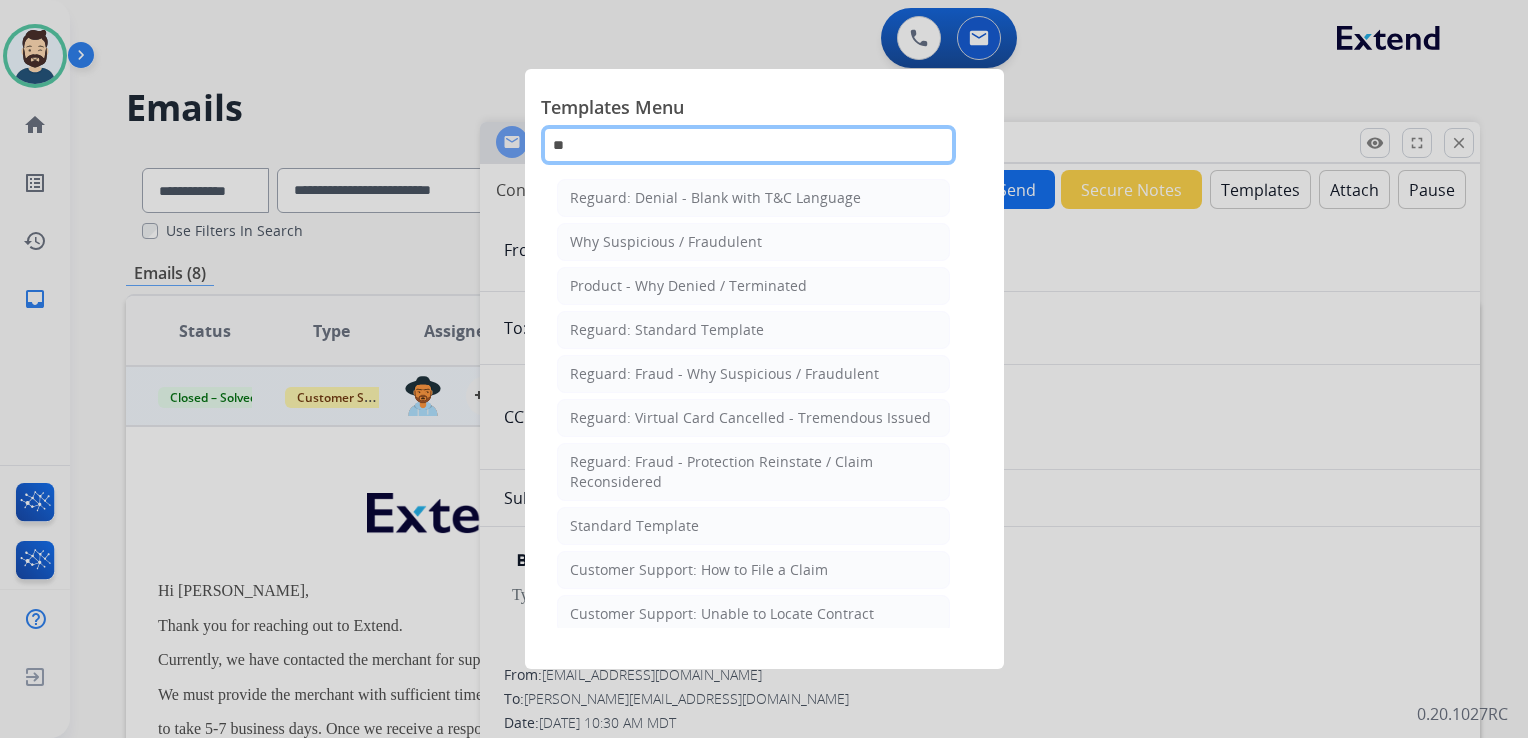 type on "***" 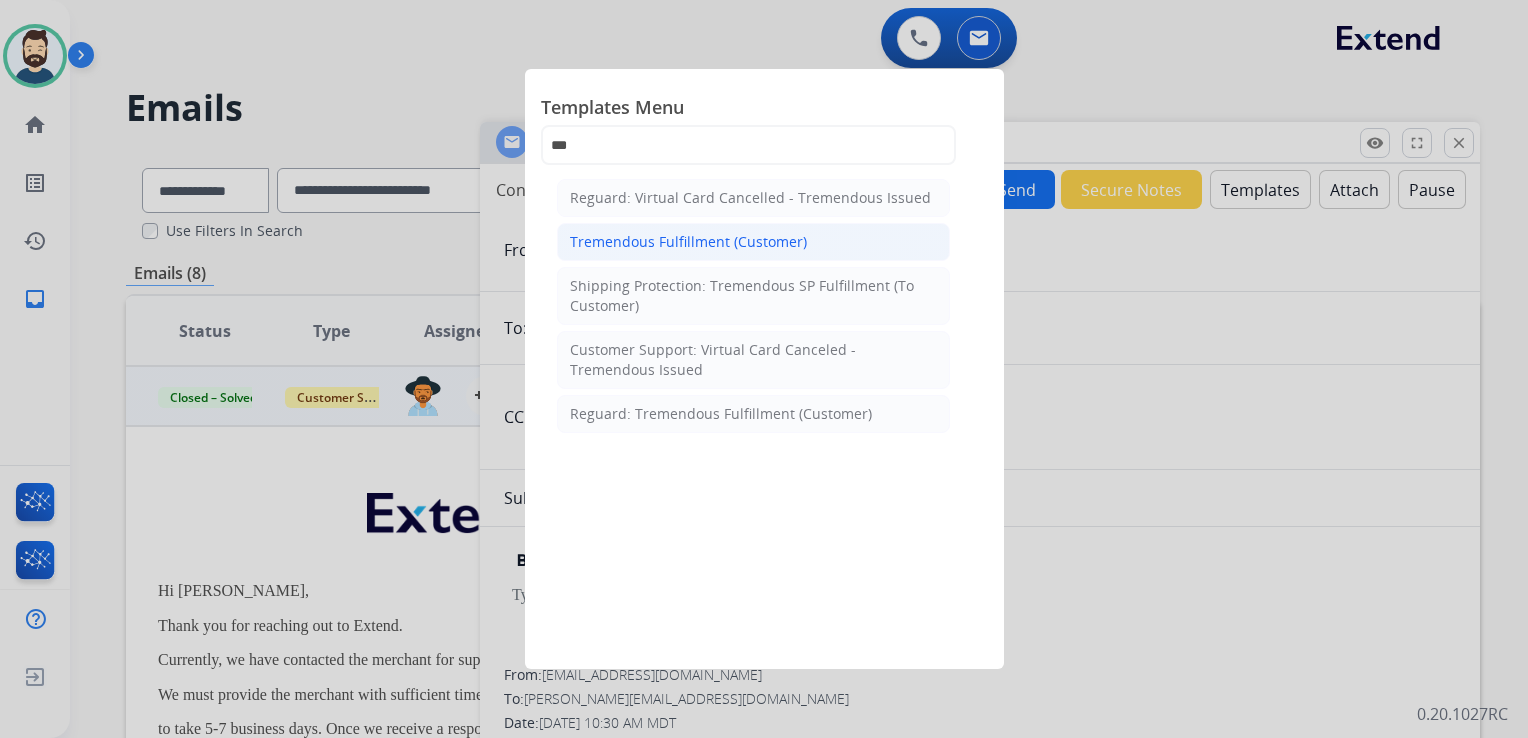 click on "Tremendous Fulfillment (Customer)" 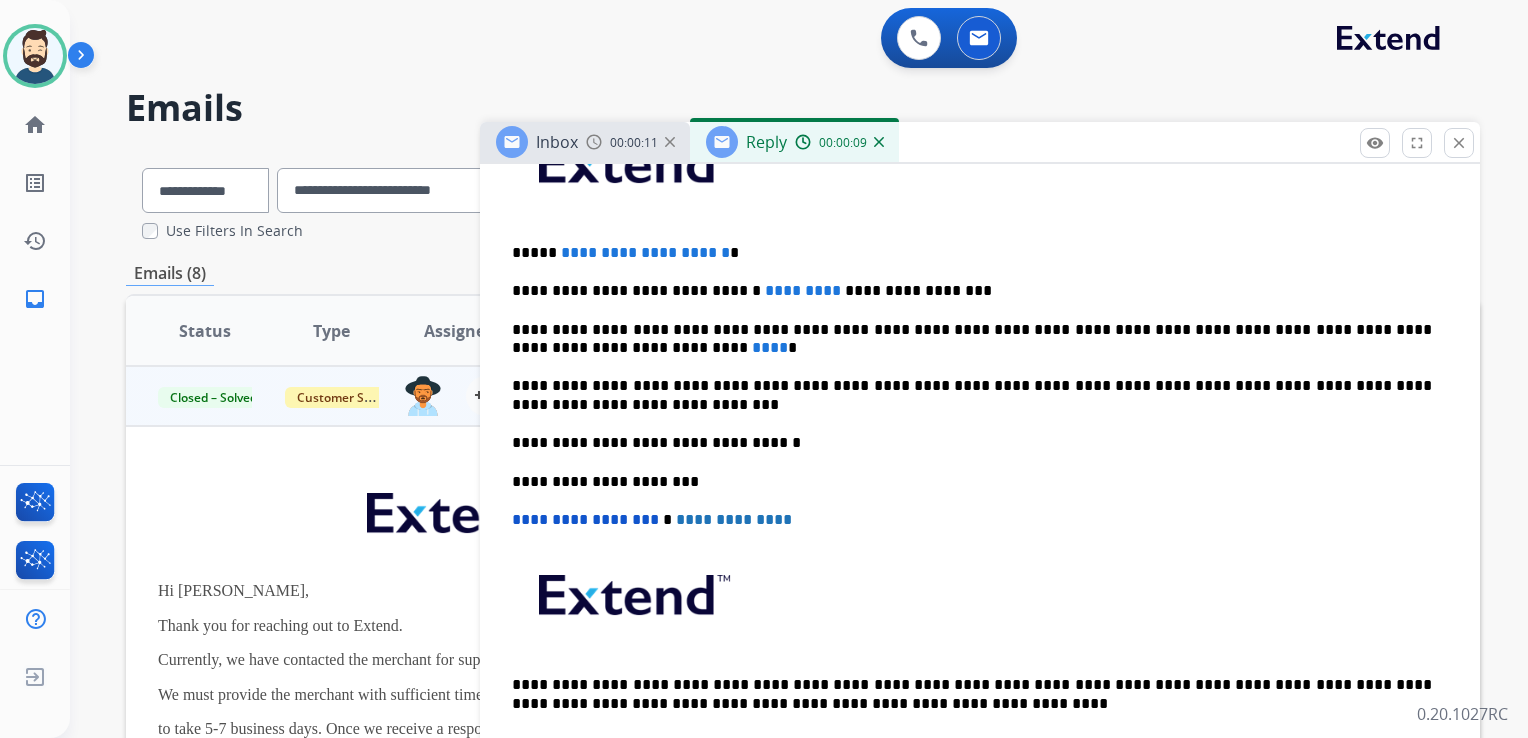 scroll, scrollTop: 600, scrollLeft: 0, axis: vertical 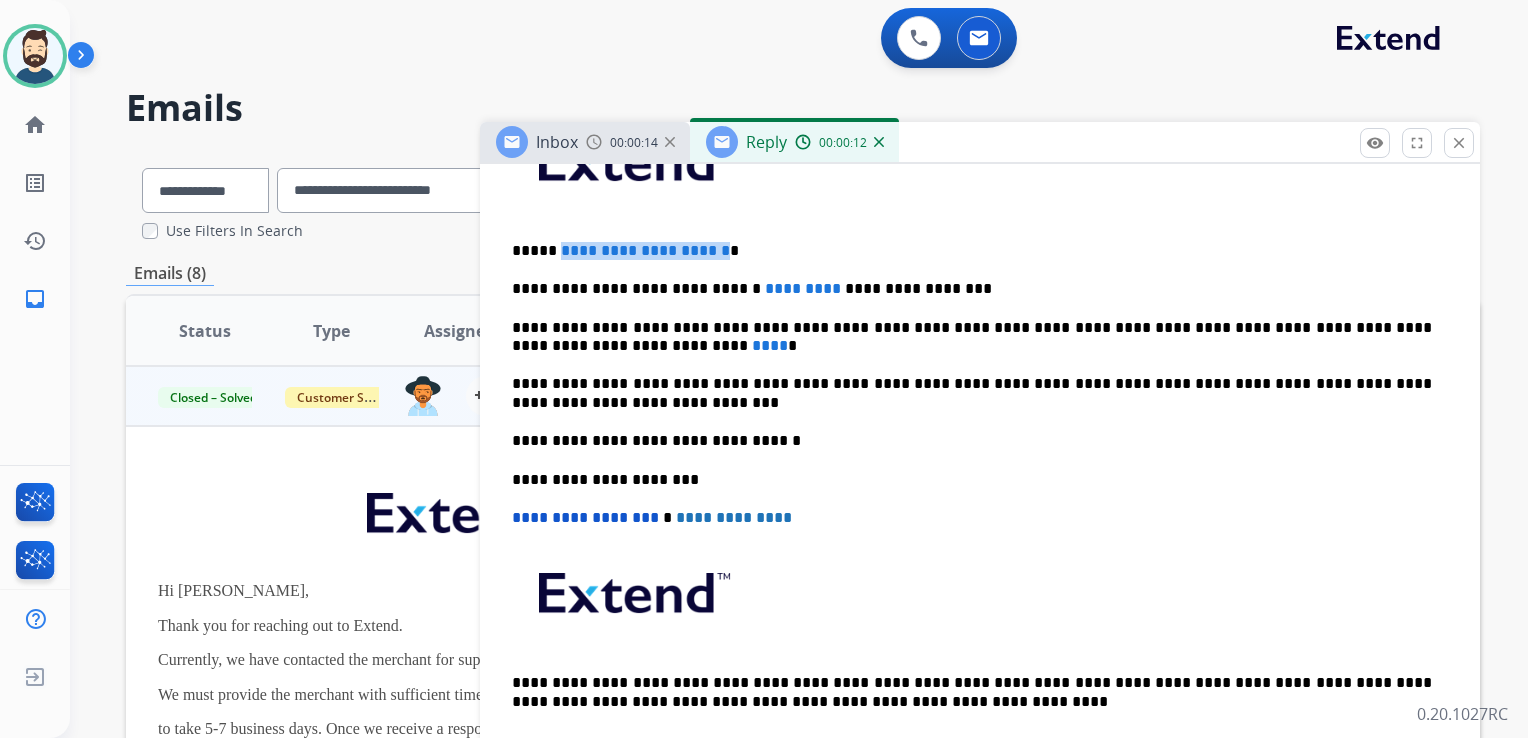 drag, startPoint x: 552, startPoint y: 247, endPoint x: 745, endPoint y: 238, distance: 193.20973 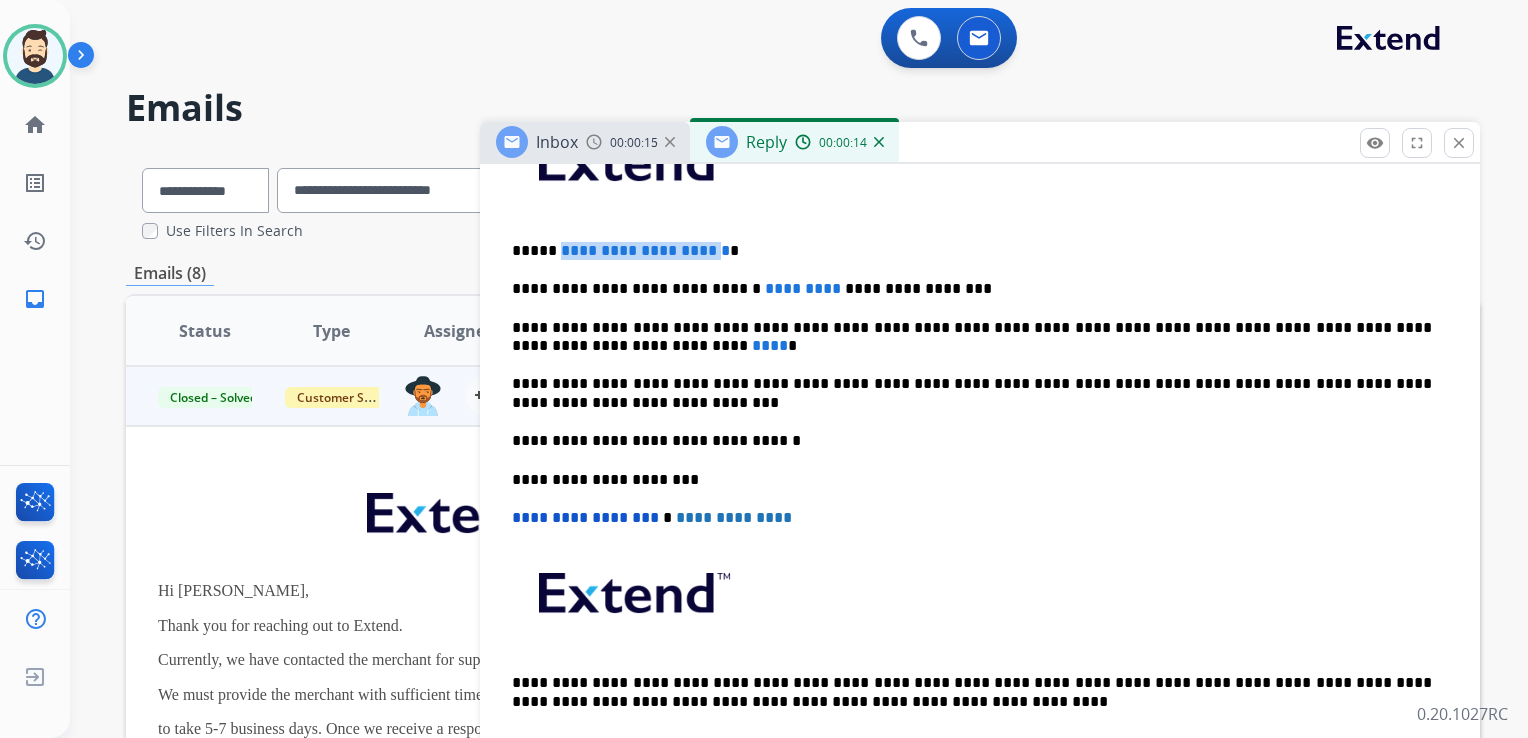 type 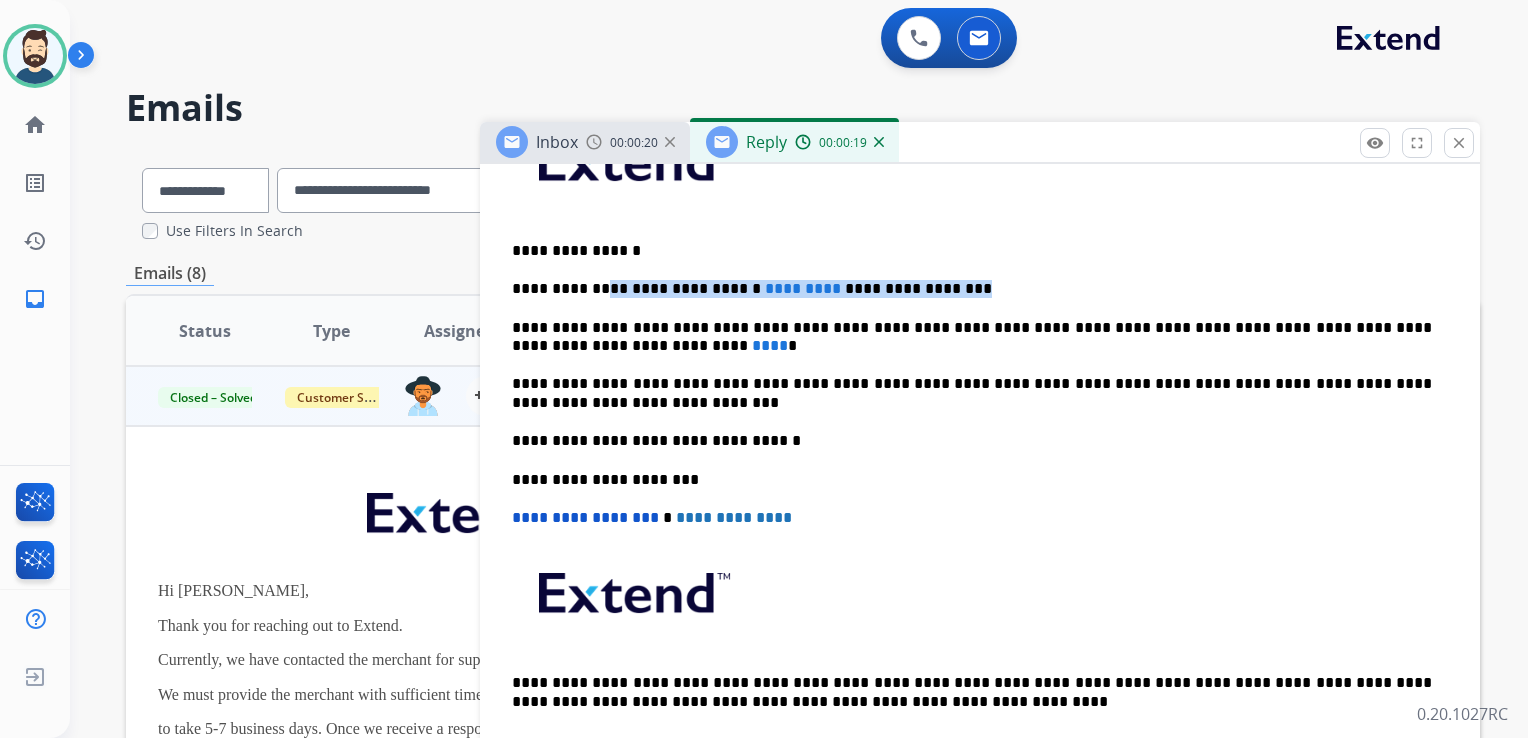 drag, startPoint x: 599, startPoint y: 283, endPoint x: 929, endPoint y: 263, distance: 330.6055 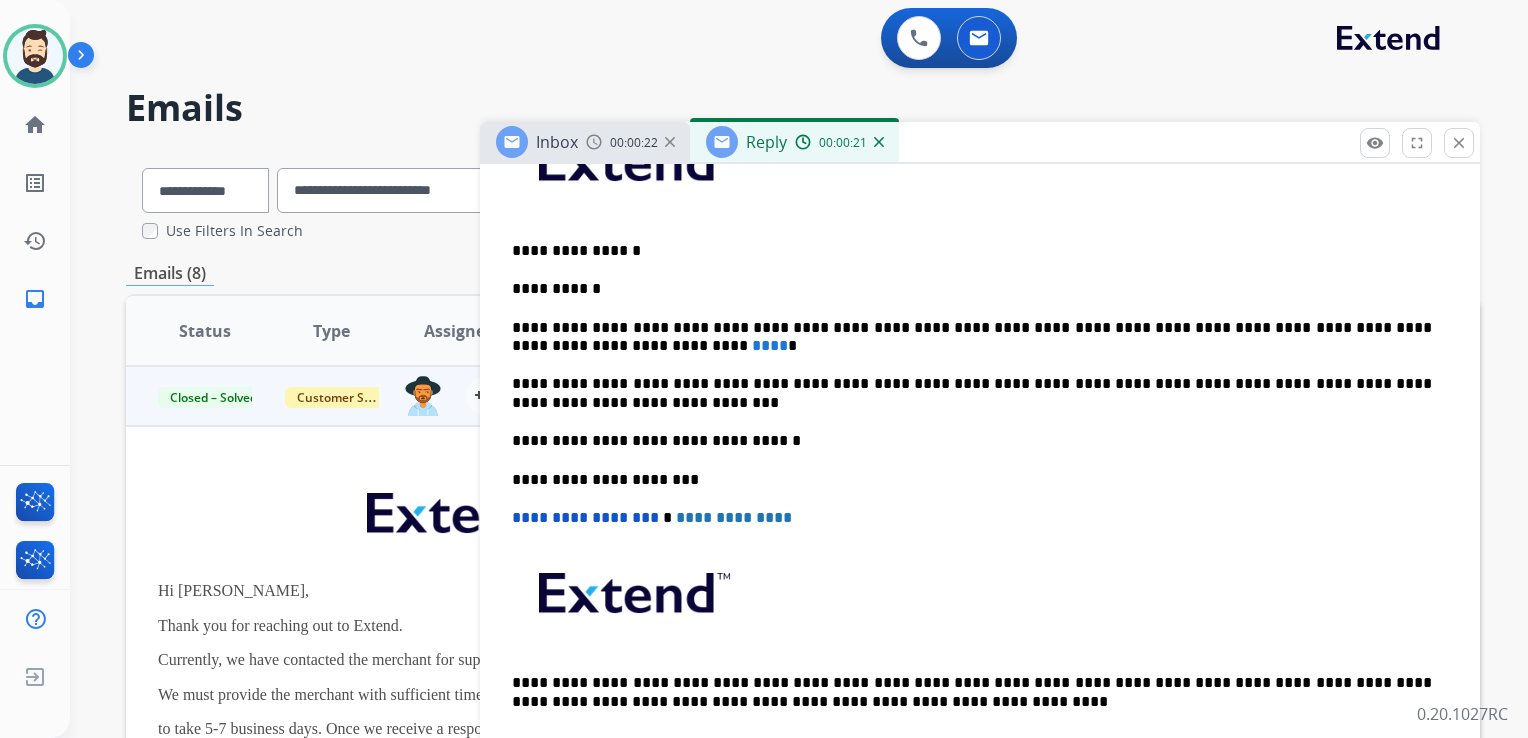 click on "**********" at bounding box center (972, 337) 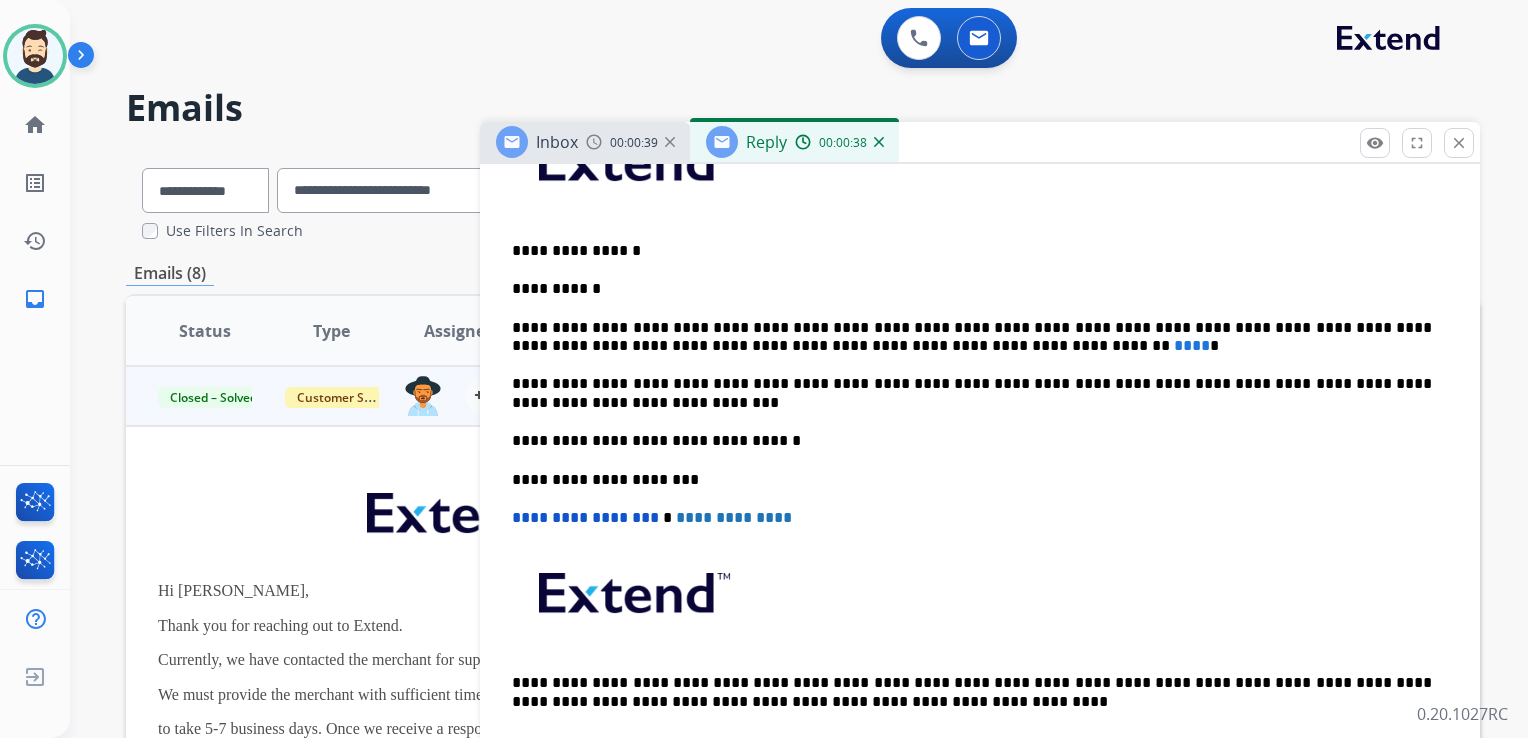 click on "****" at bounding box center [1192, 345] 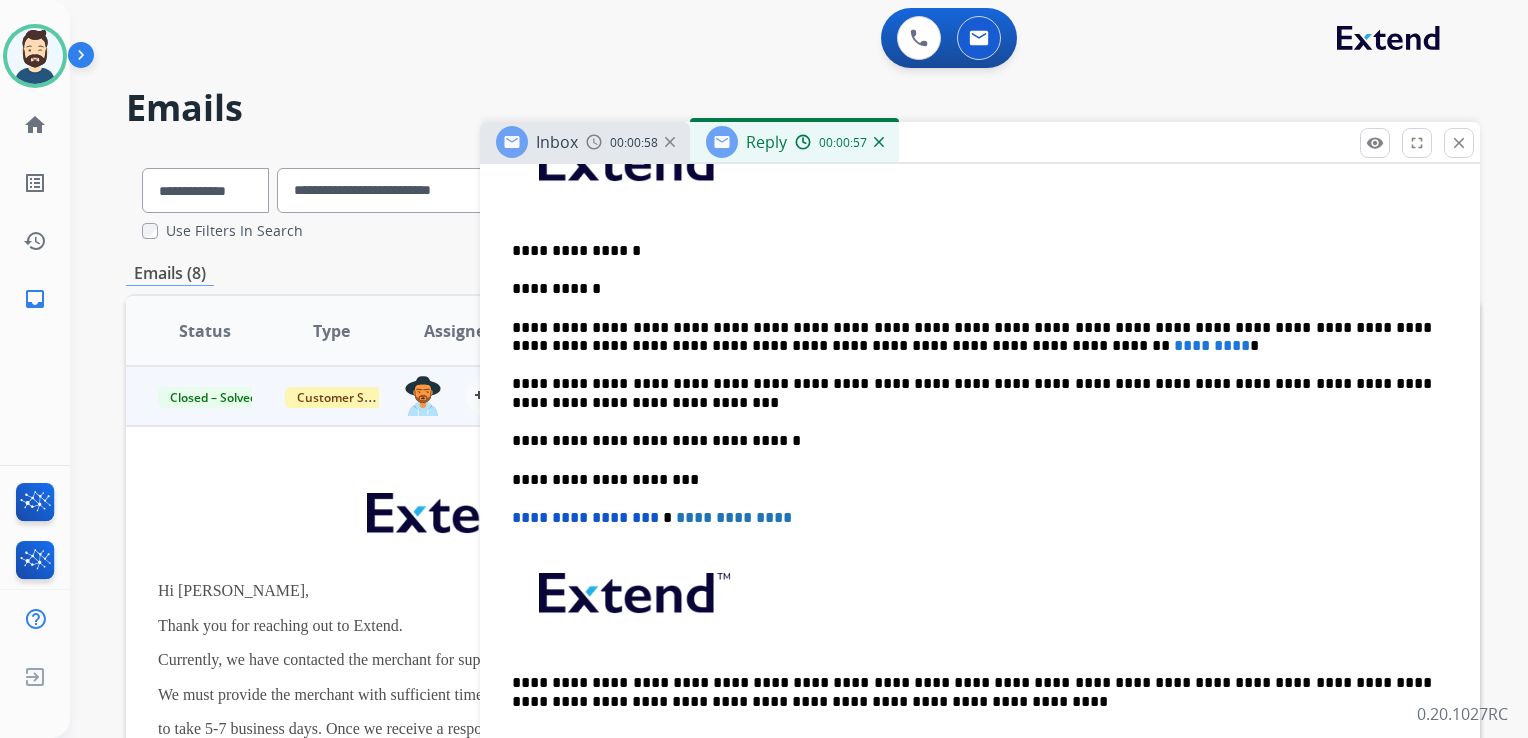 click on "**********" at bounding box center [980, 441] 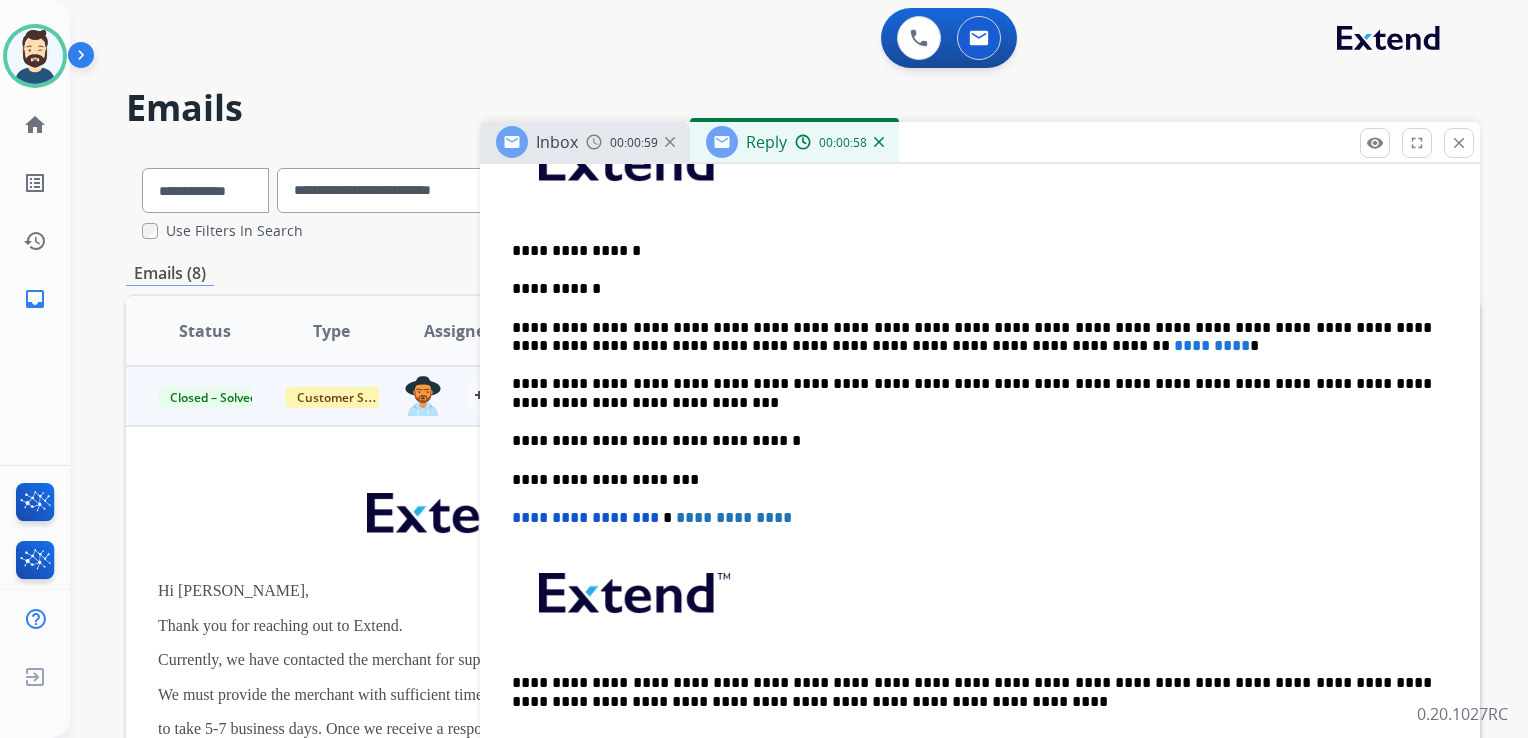 click on "**********" at bounding box center (972, 393) 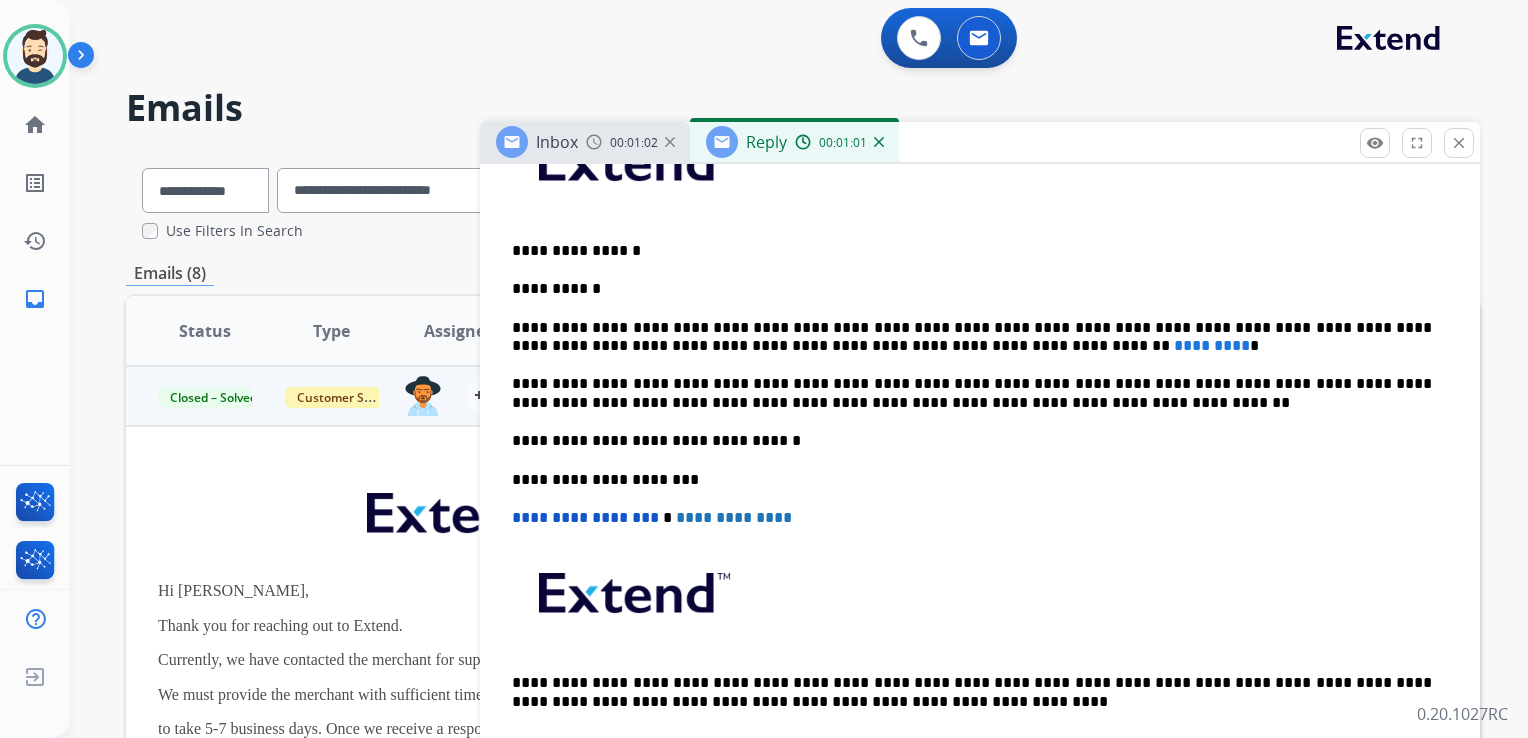 click on "**********" at bounding box center (972, 441) 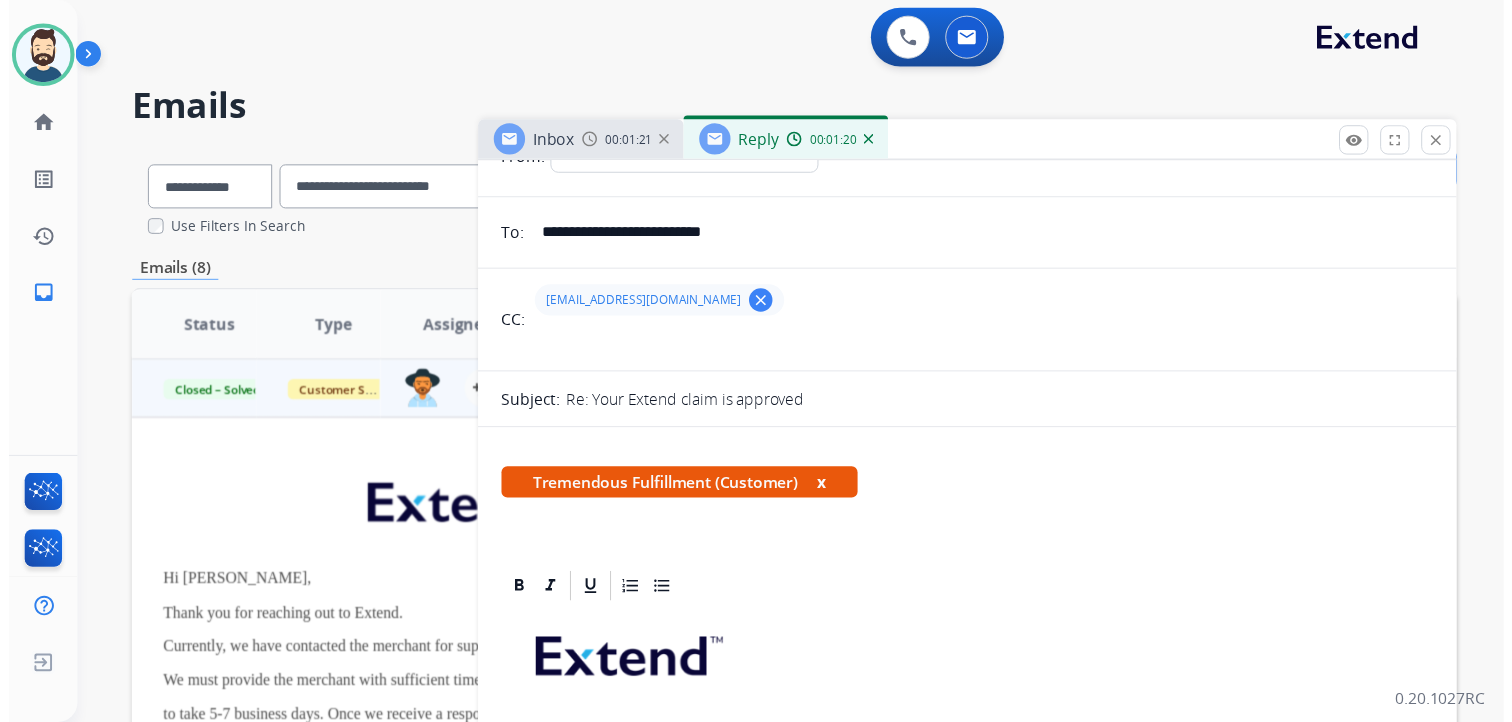 scroll, scrollTop: 0, scrollLeft: 0, axis: both 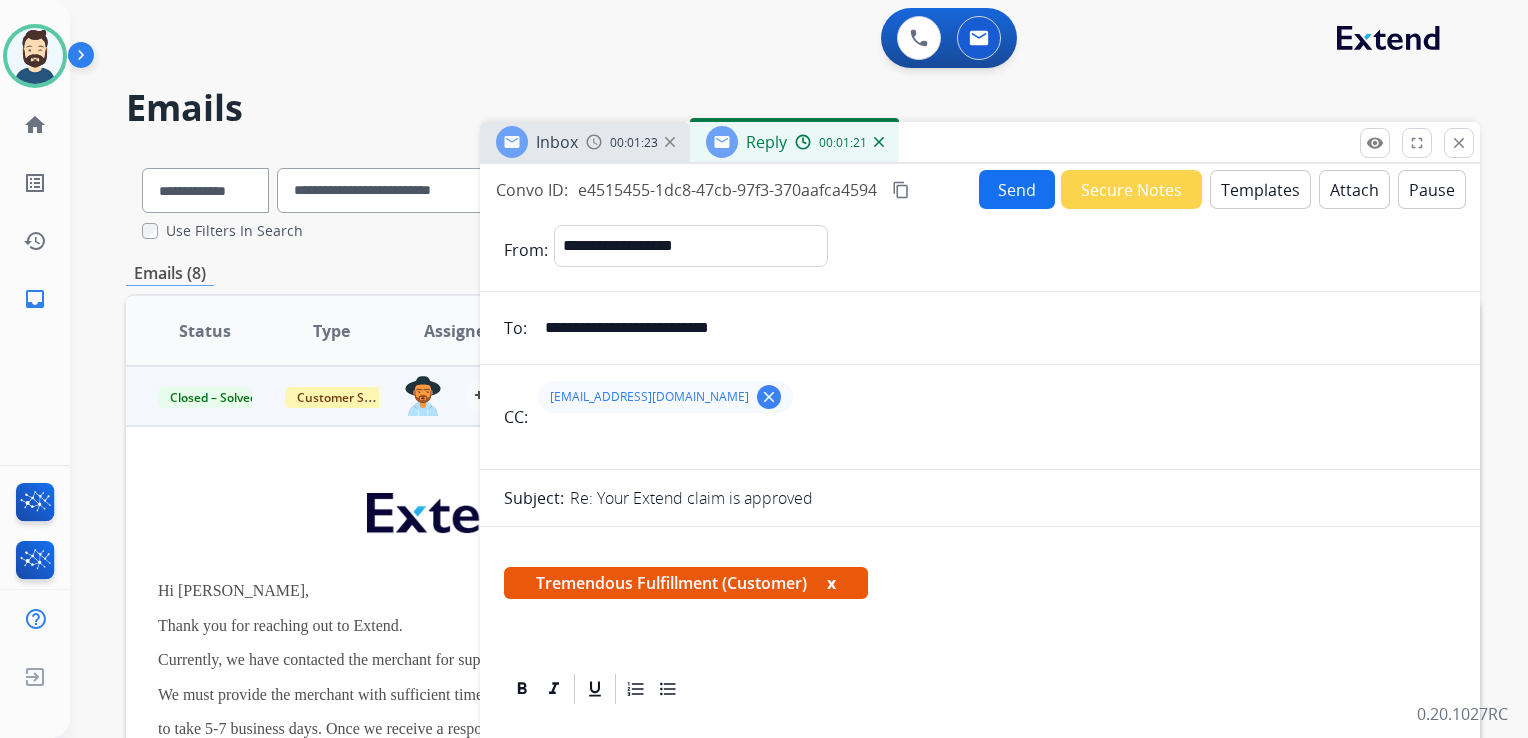 click on "Send" at bounding box center [1017, 189] 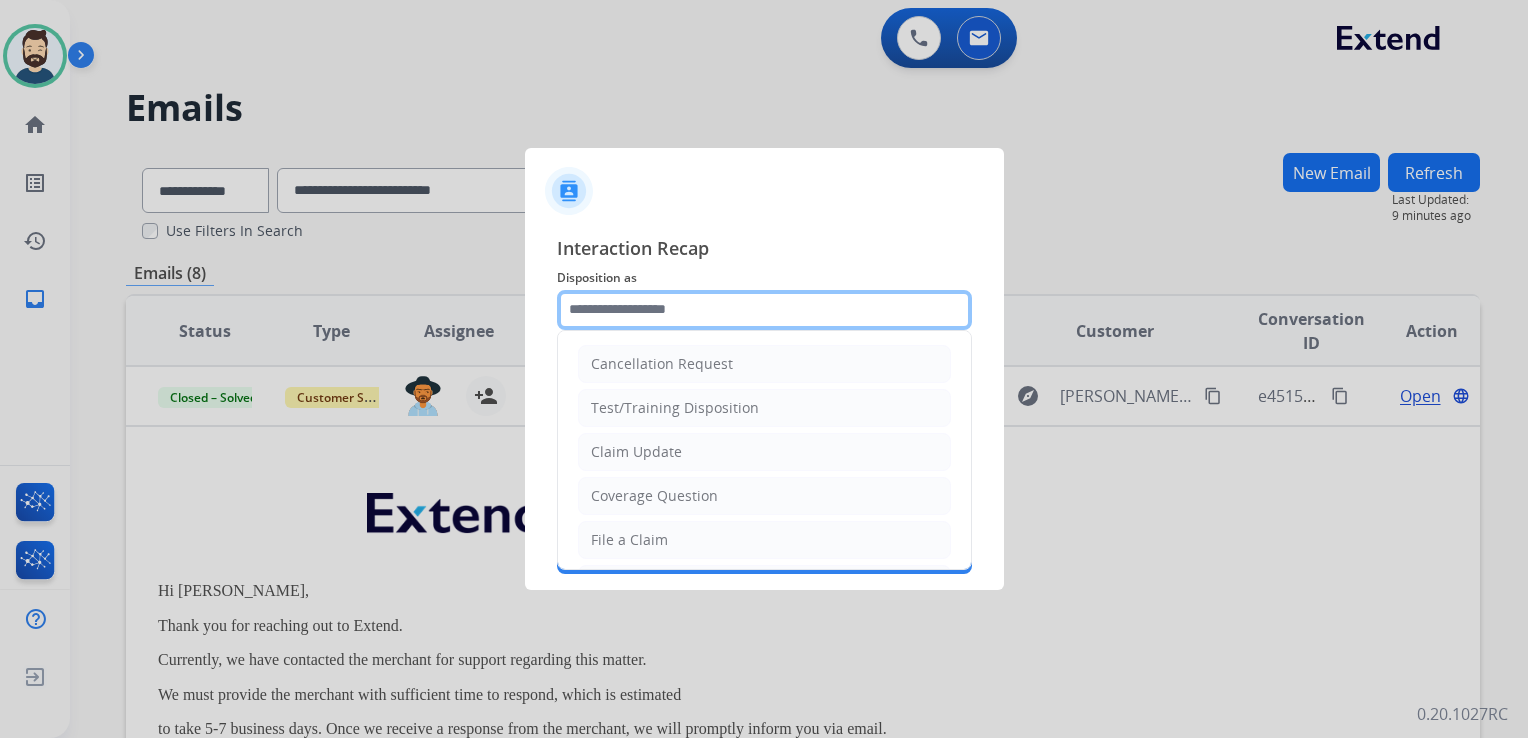 click 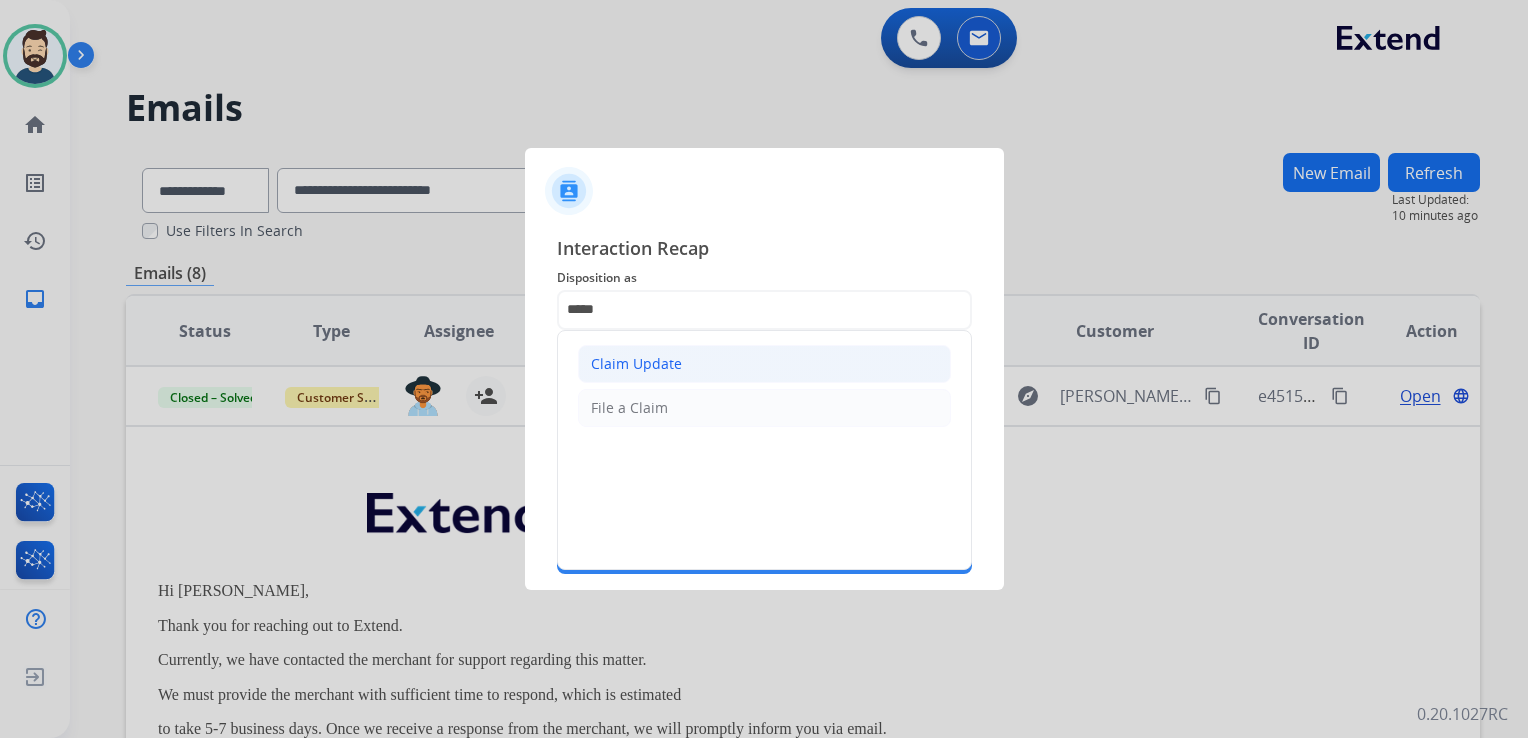 click on "Claim Update" 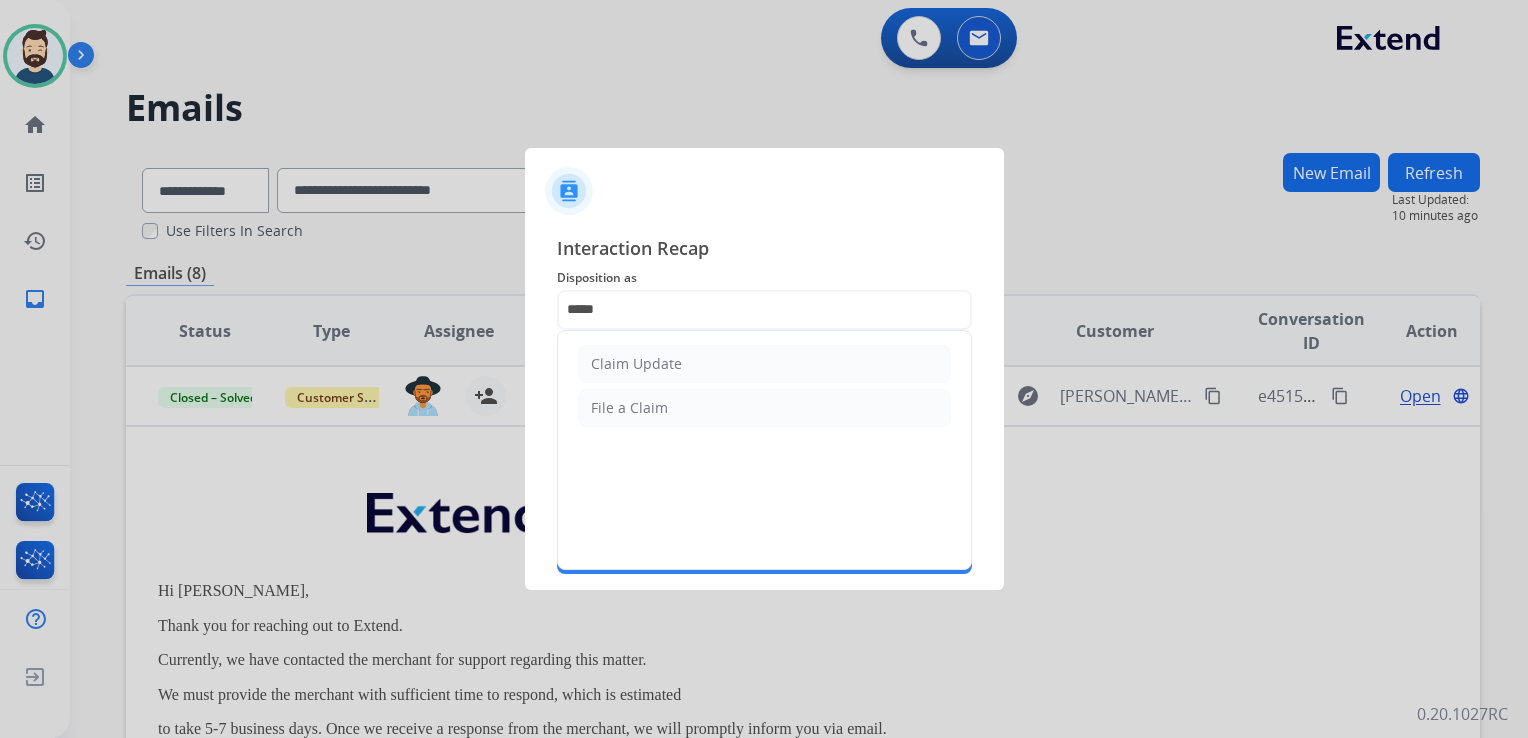 type on "**********" 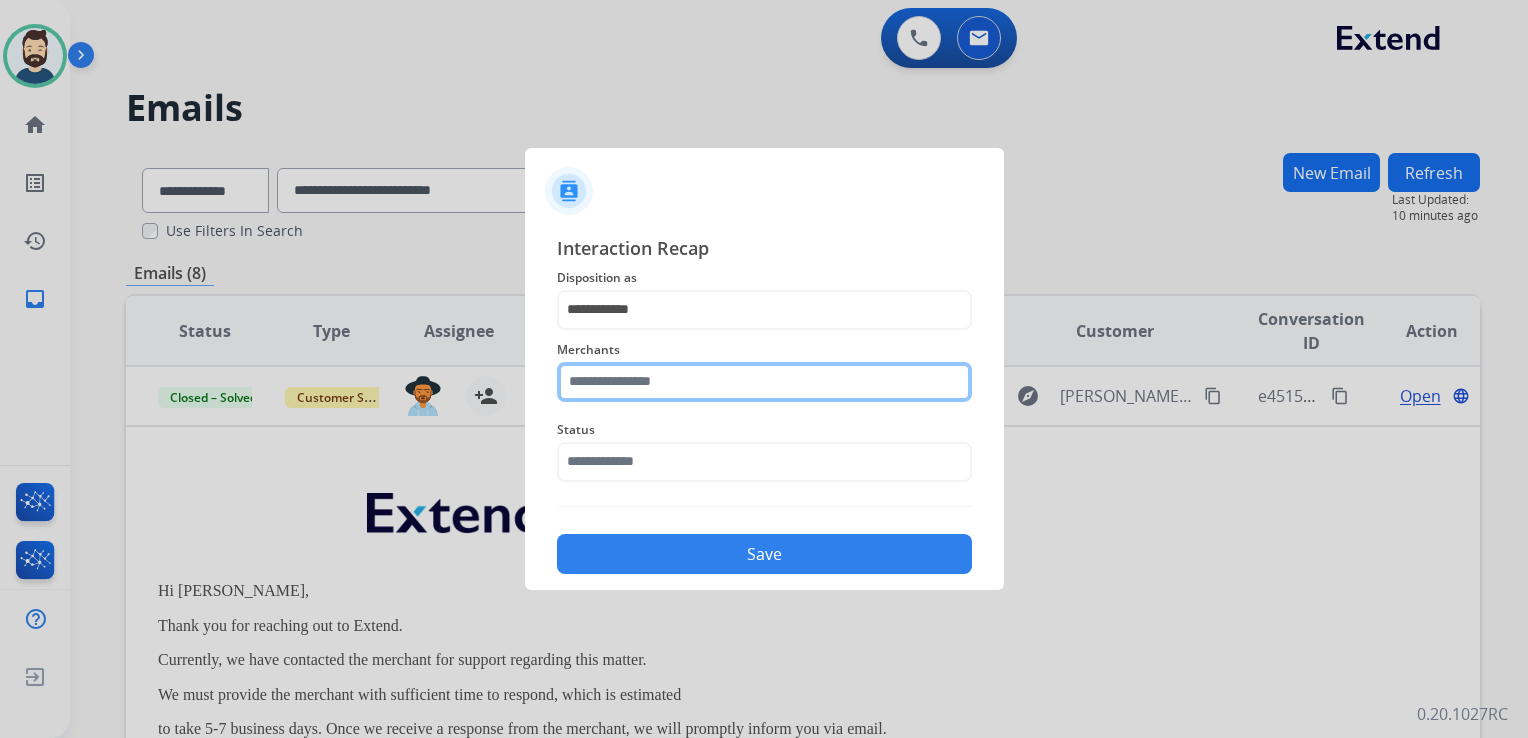 click 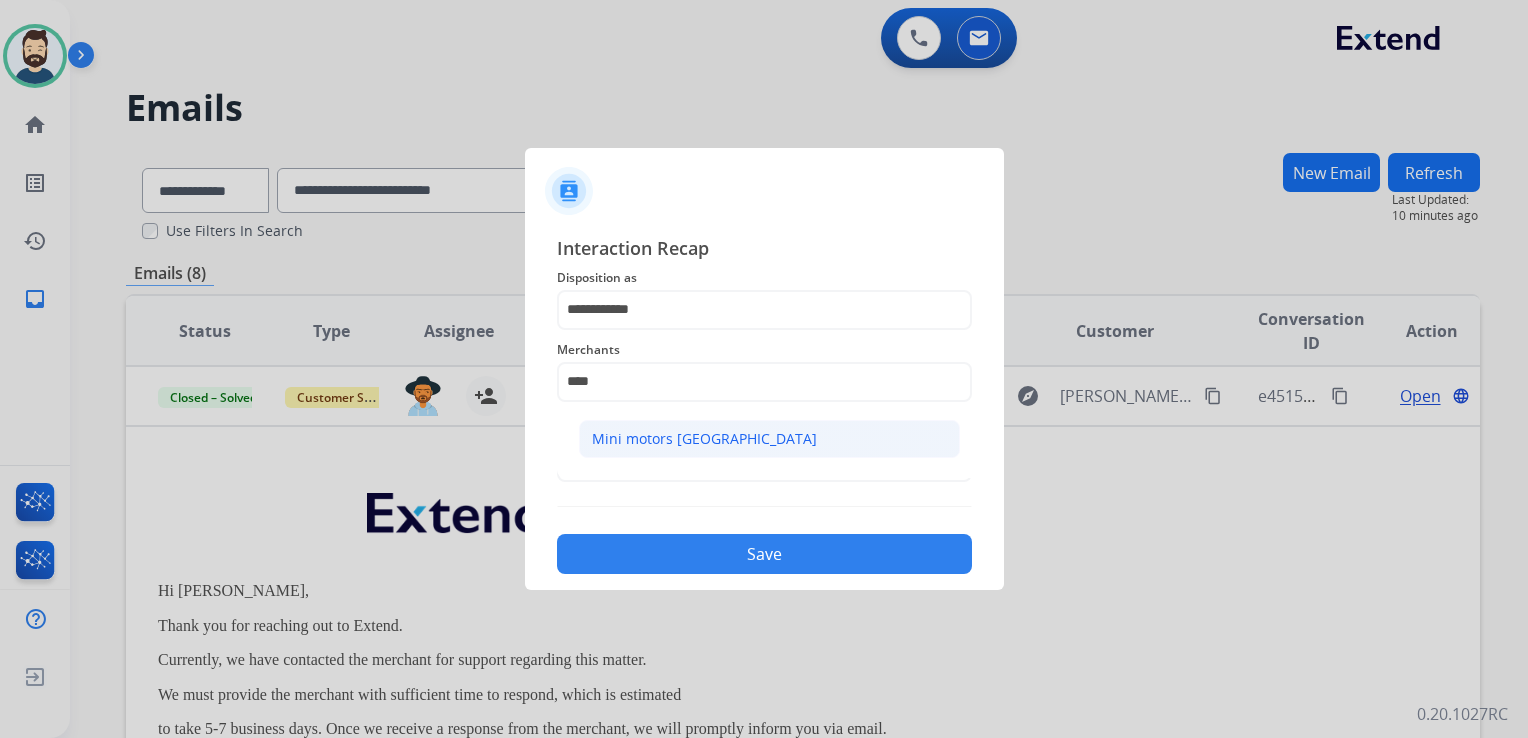 click on "Mini motors [GEOGRAPHIC_DATA]" 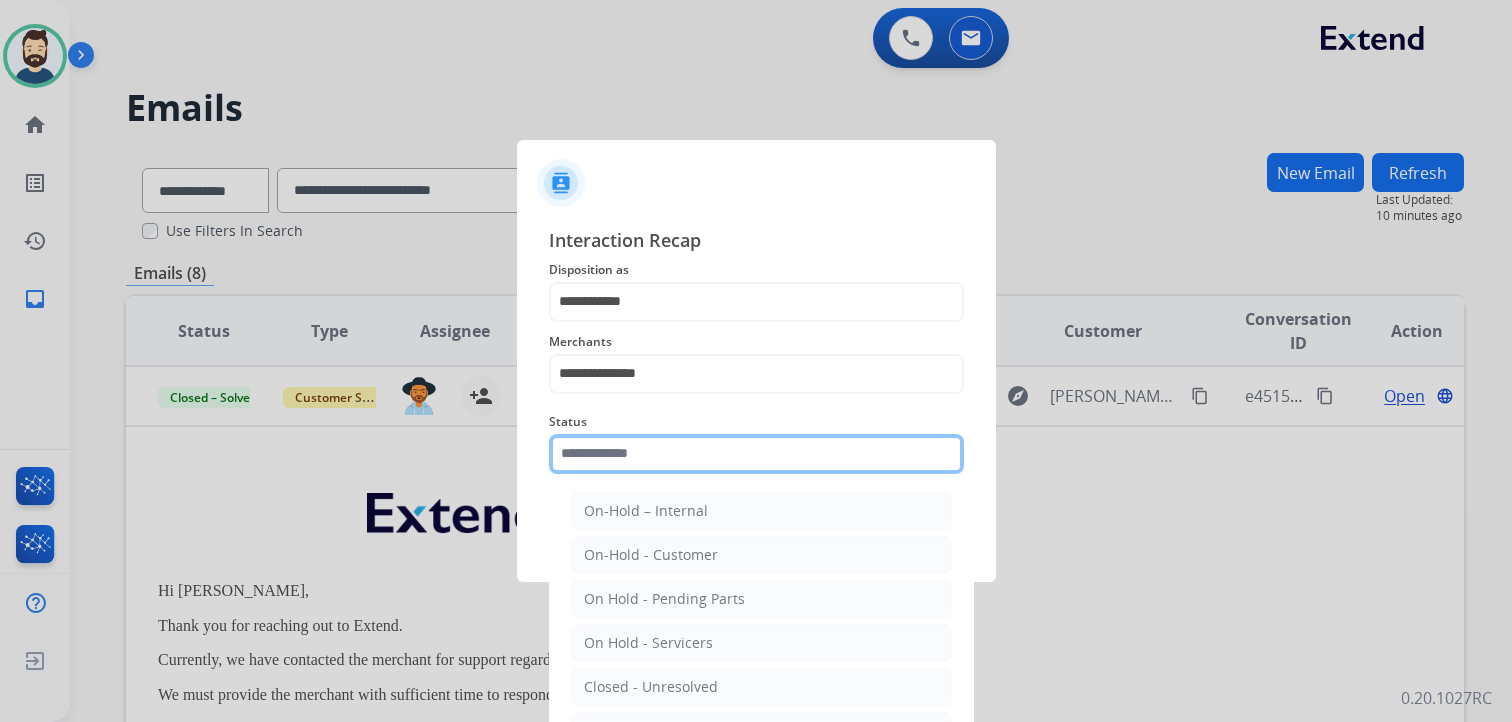 click 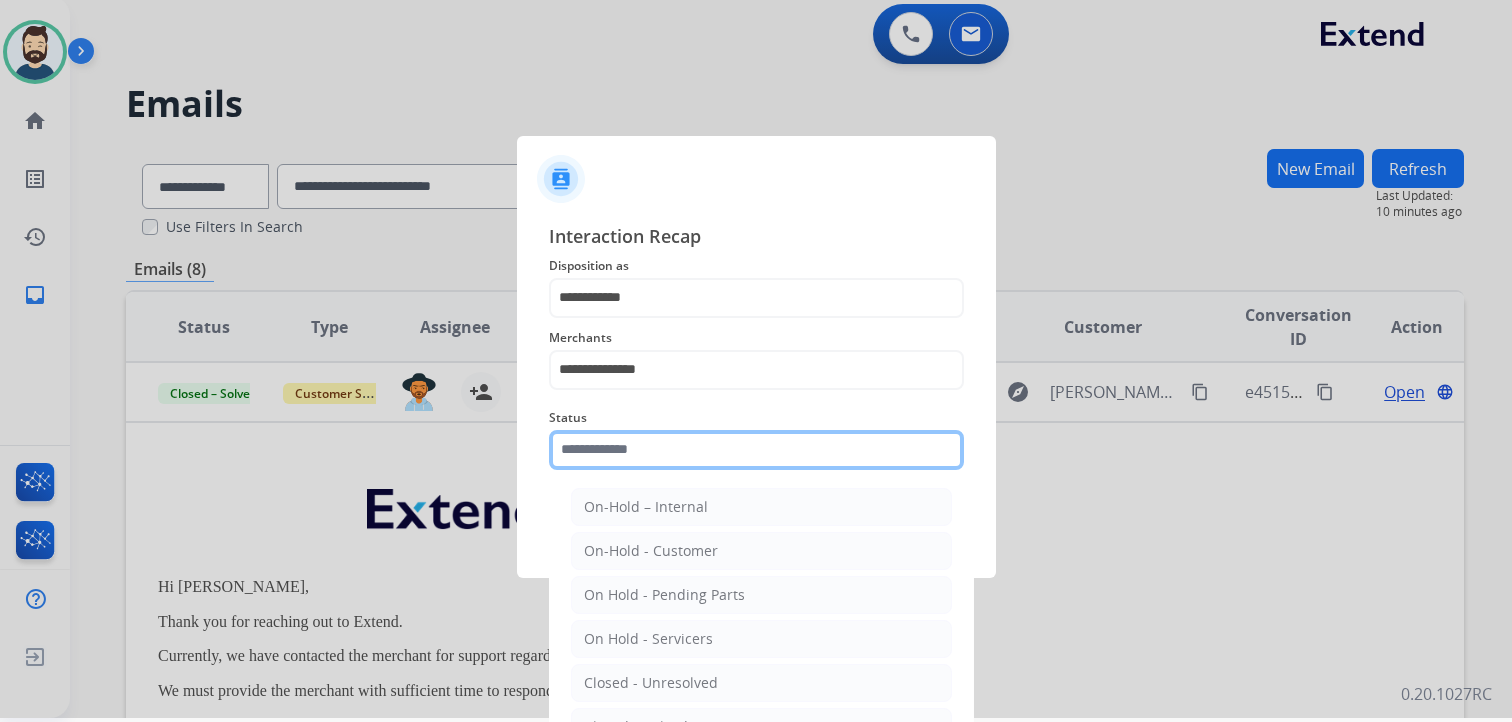scroll, scrollTop: 59, scrollLeft: 0, axis: vertical 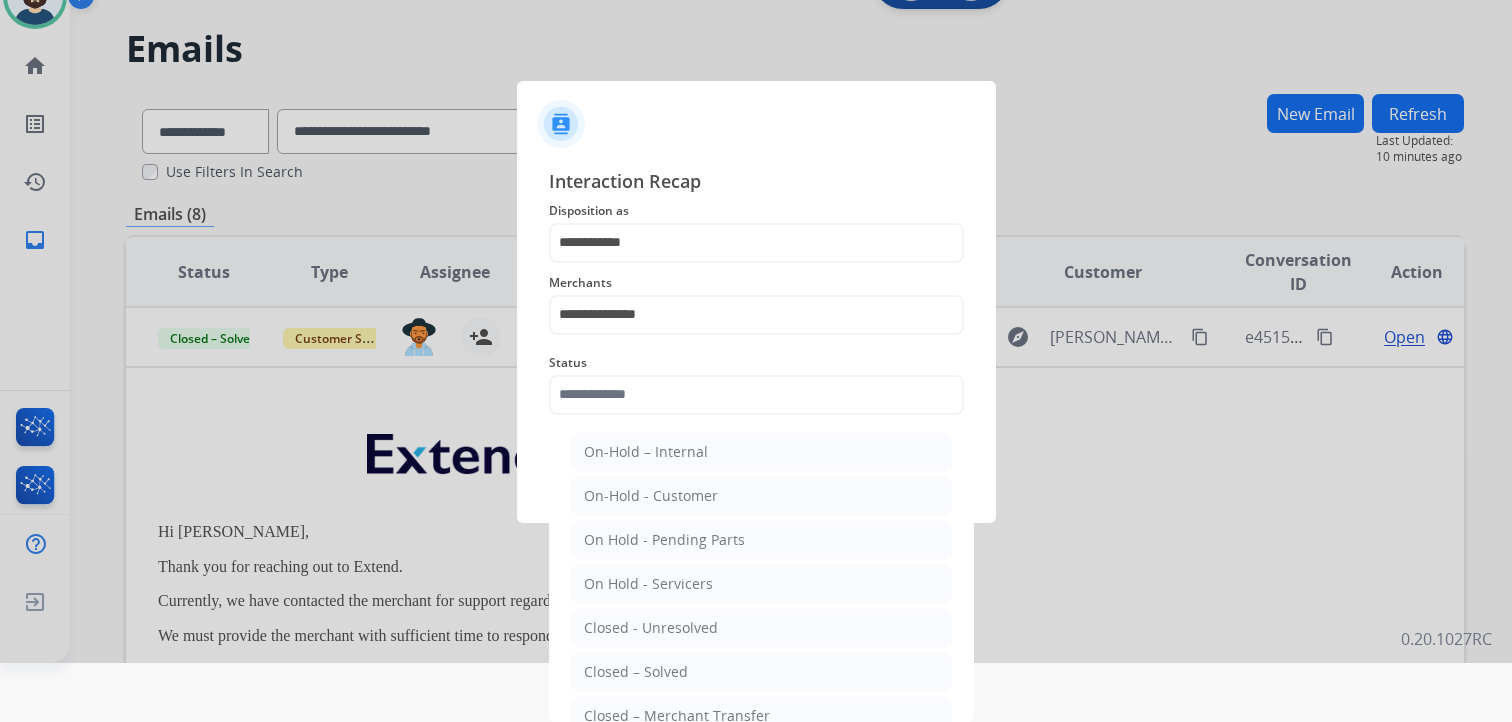 click on "Closed – Solved" 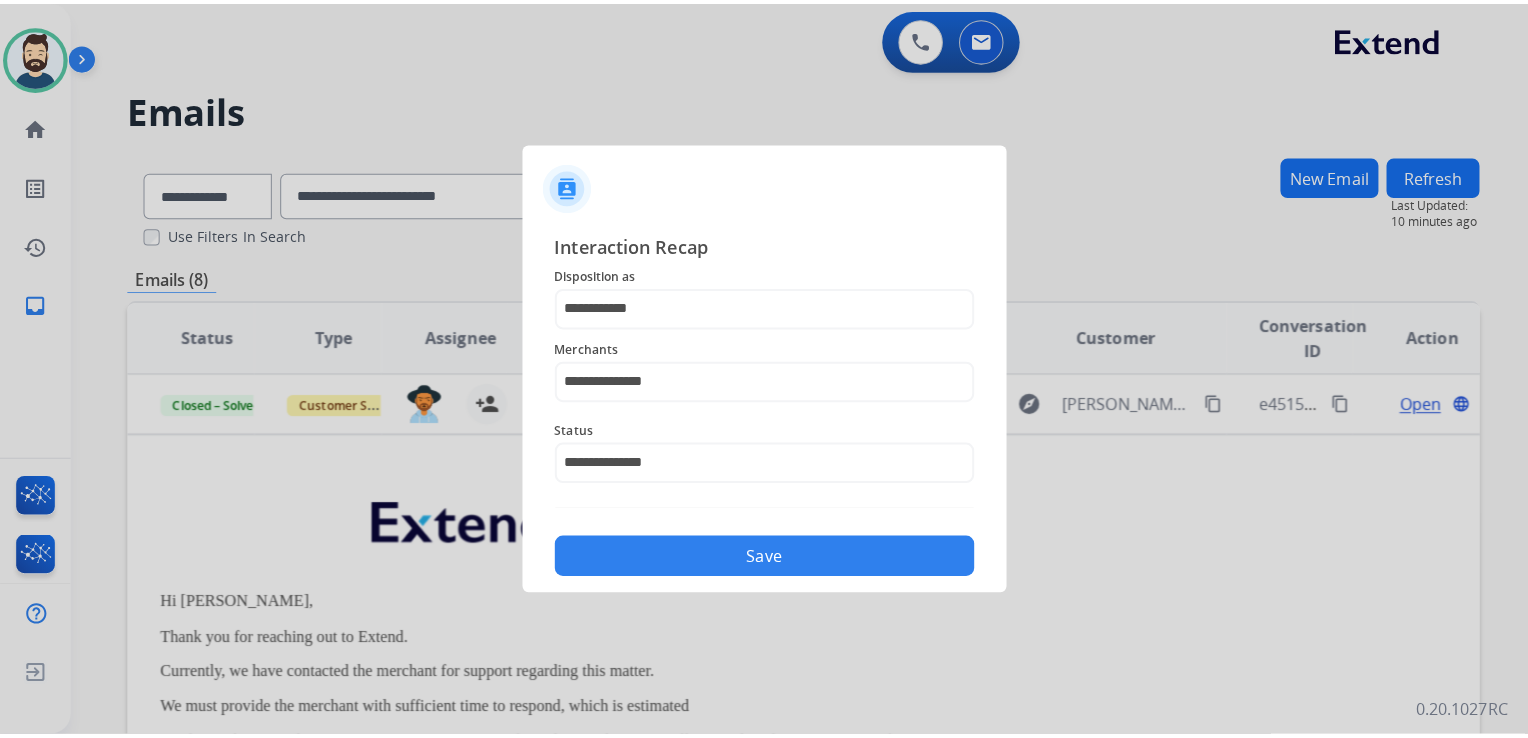 scroll, scrollTop: 0, scrollLeft: 0, axis: both 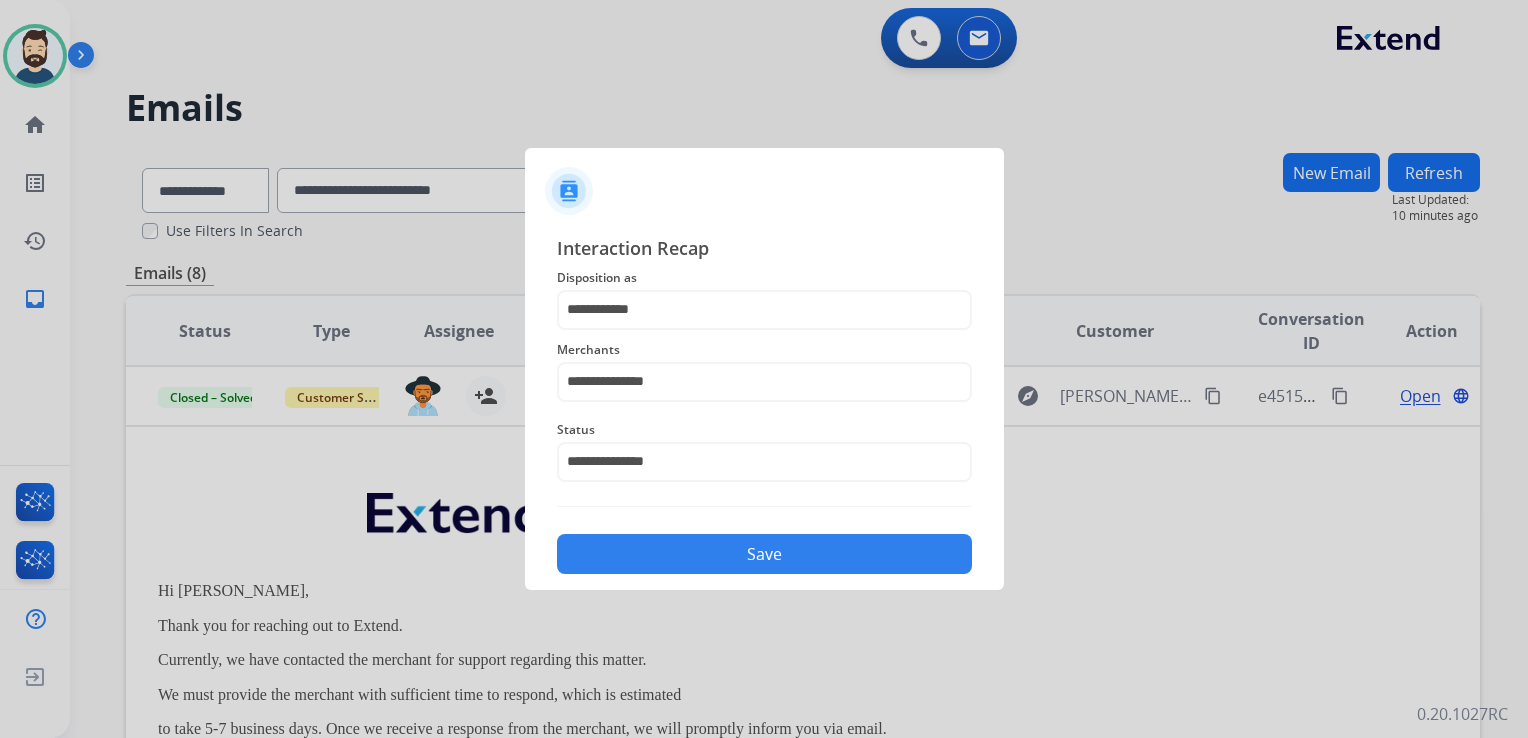 click on "Save" 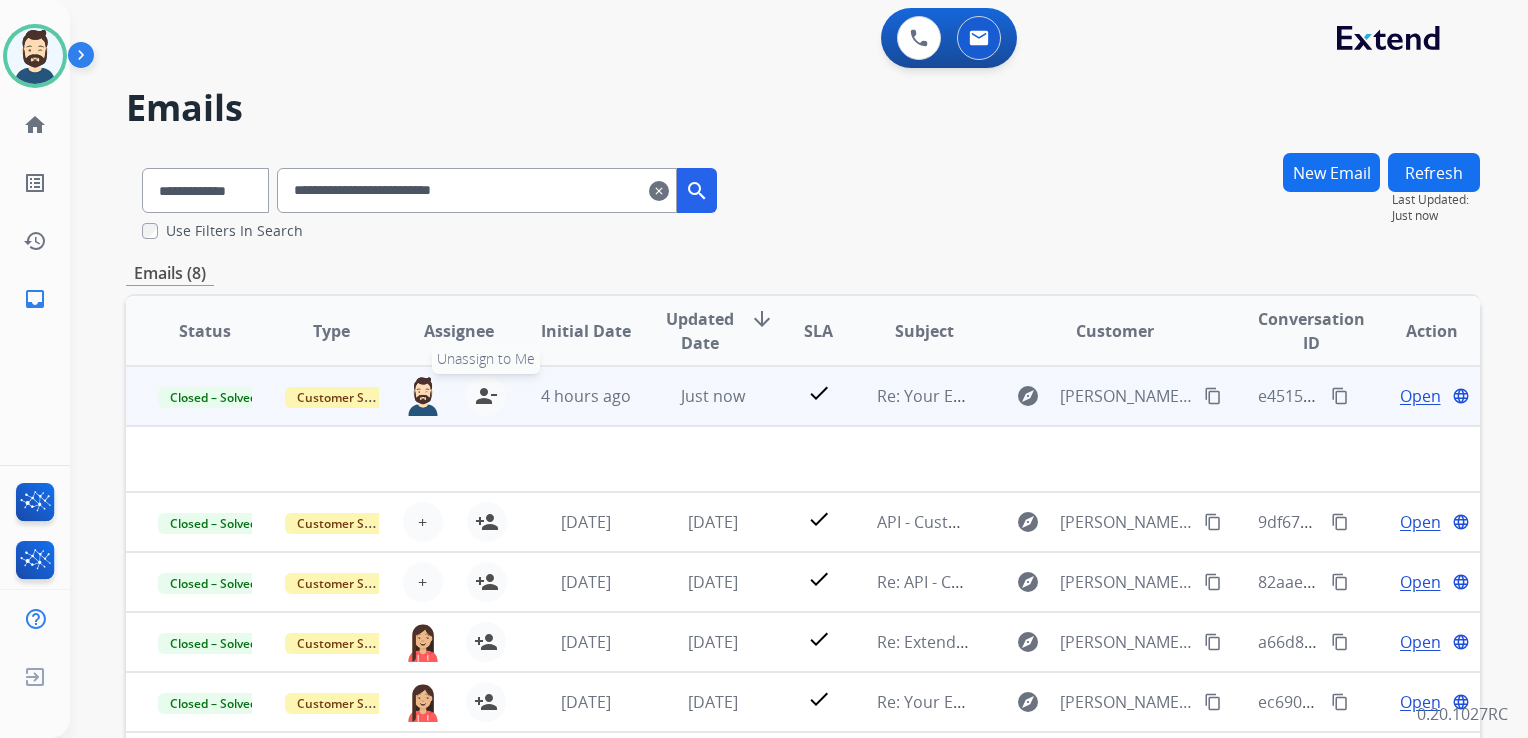 click on "person_remove" at bounding box center (486, 396) 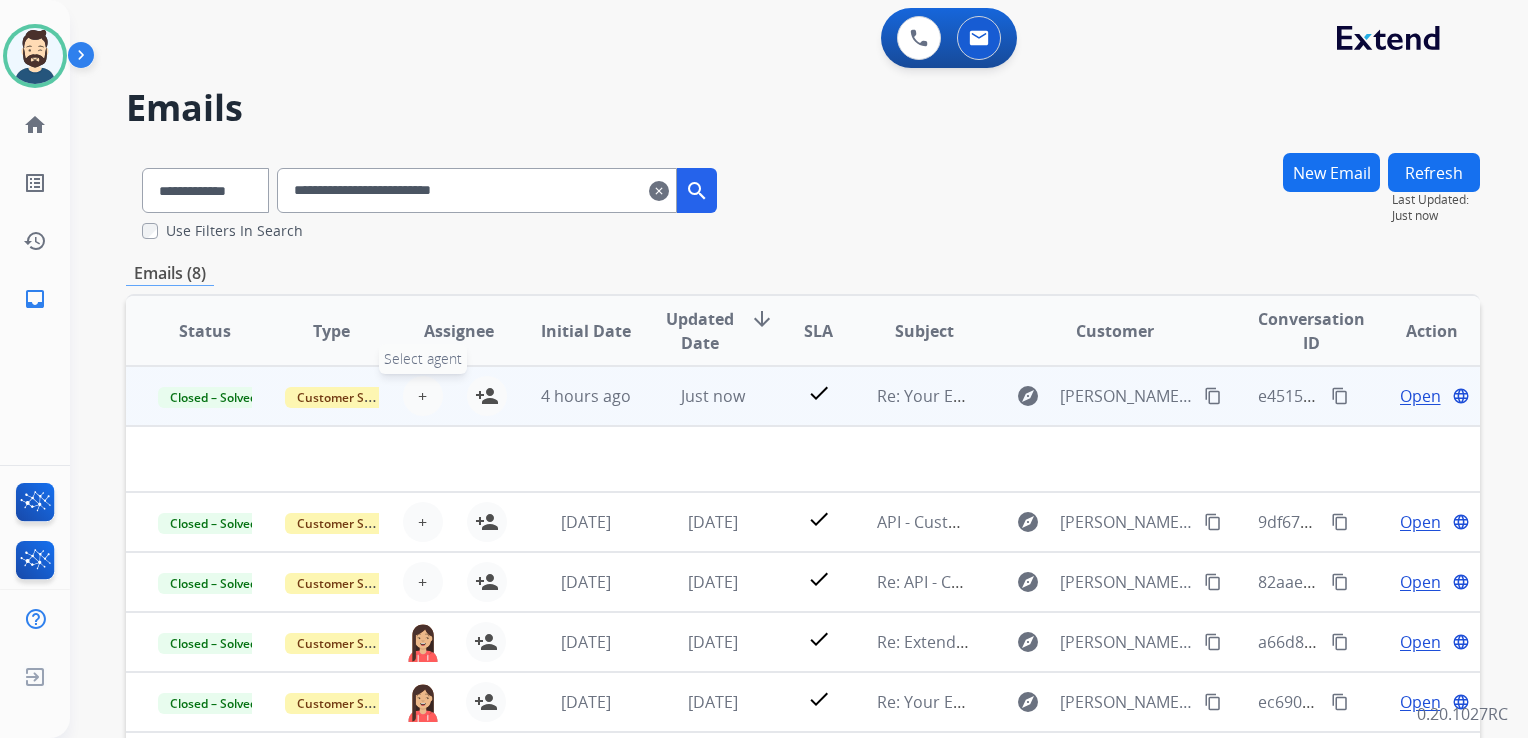 click on "+ Select agent" at bounding box center (423, 396) 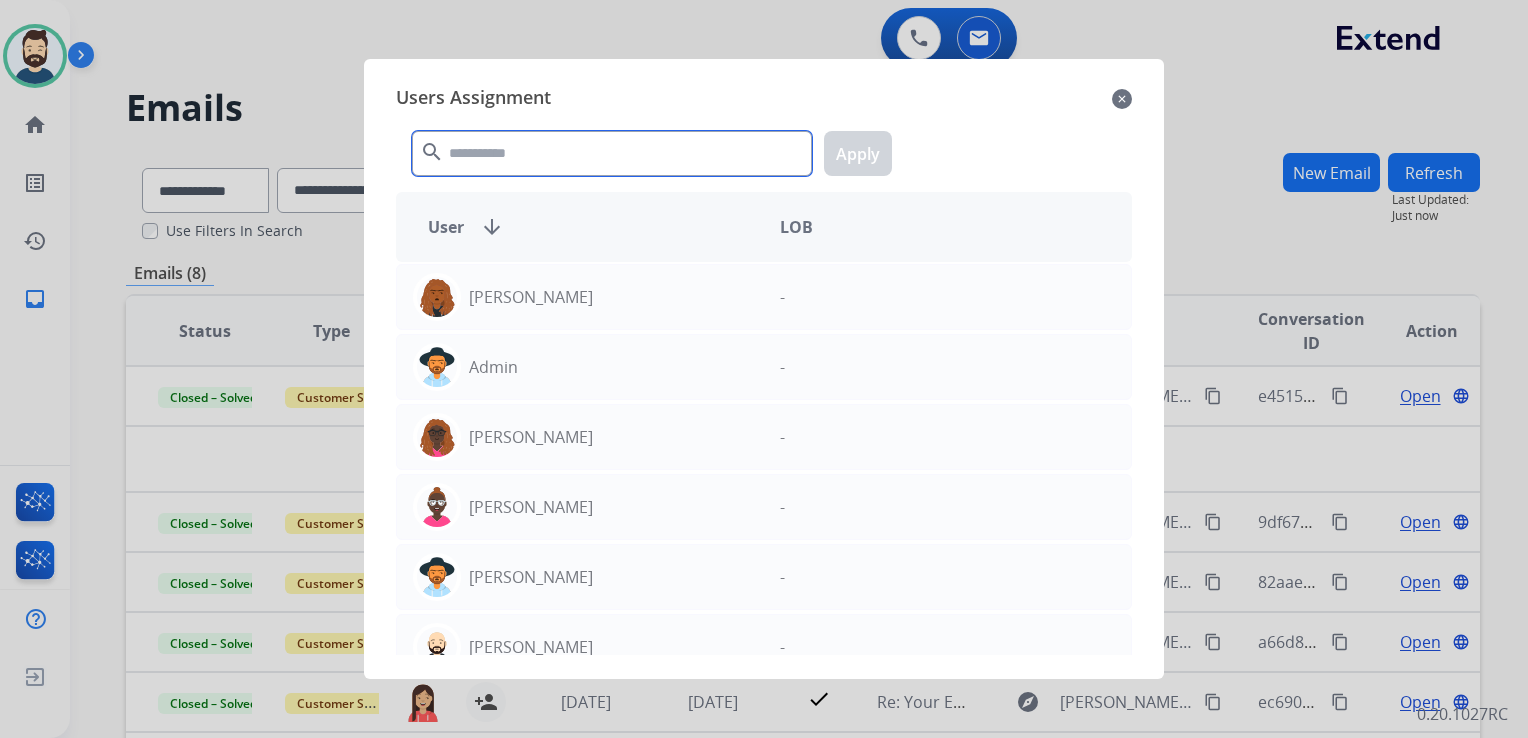 click 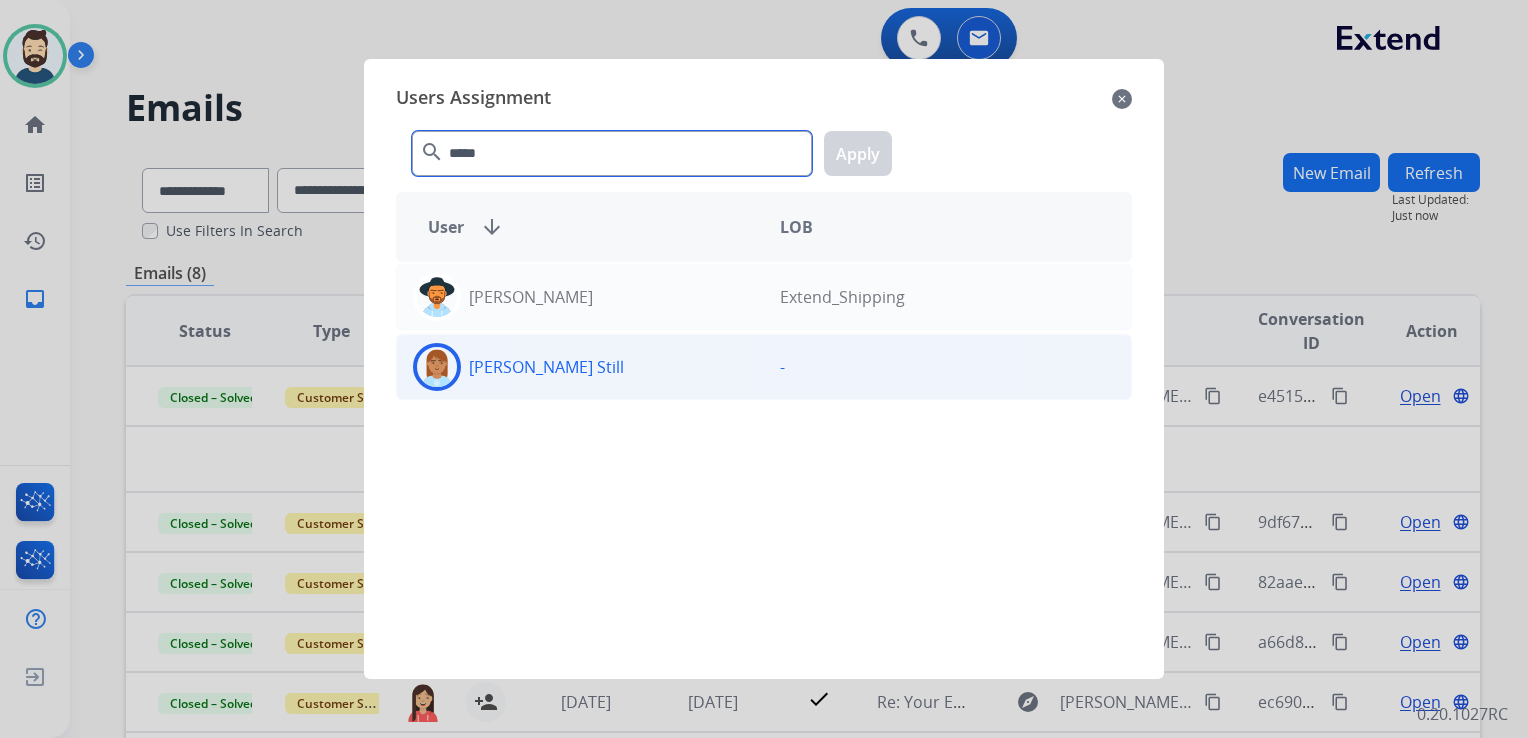 type on "*****" 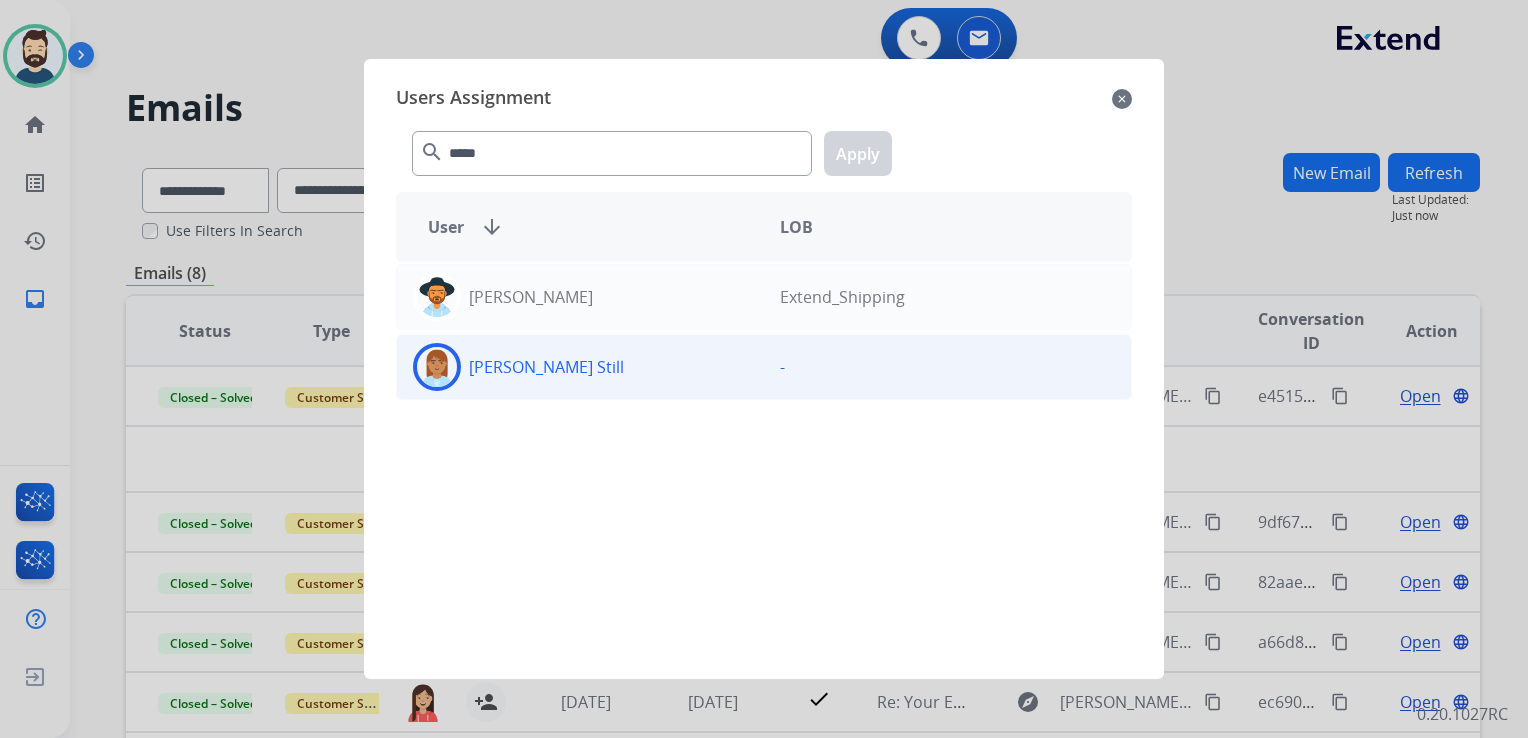 click 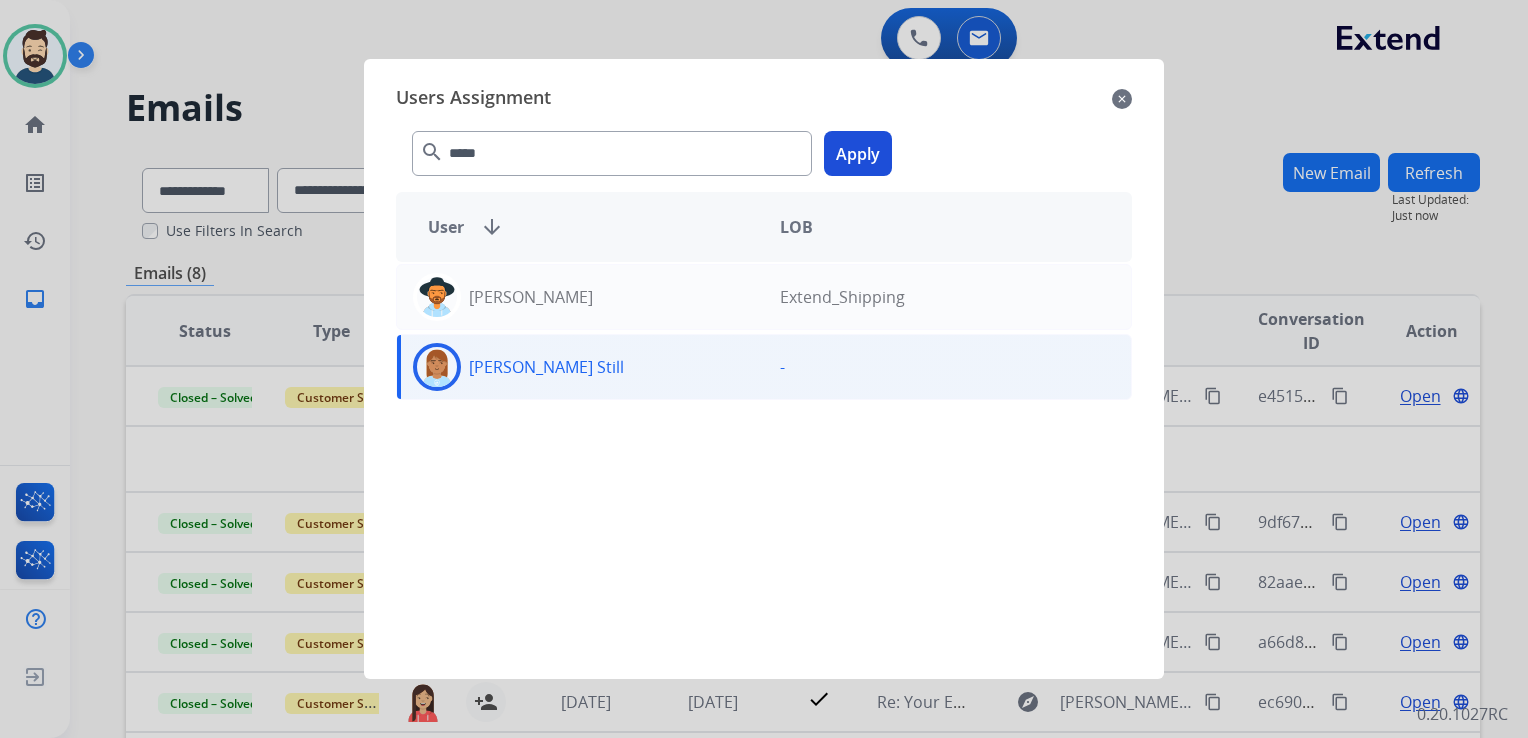 click on "Apply" 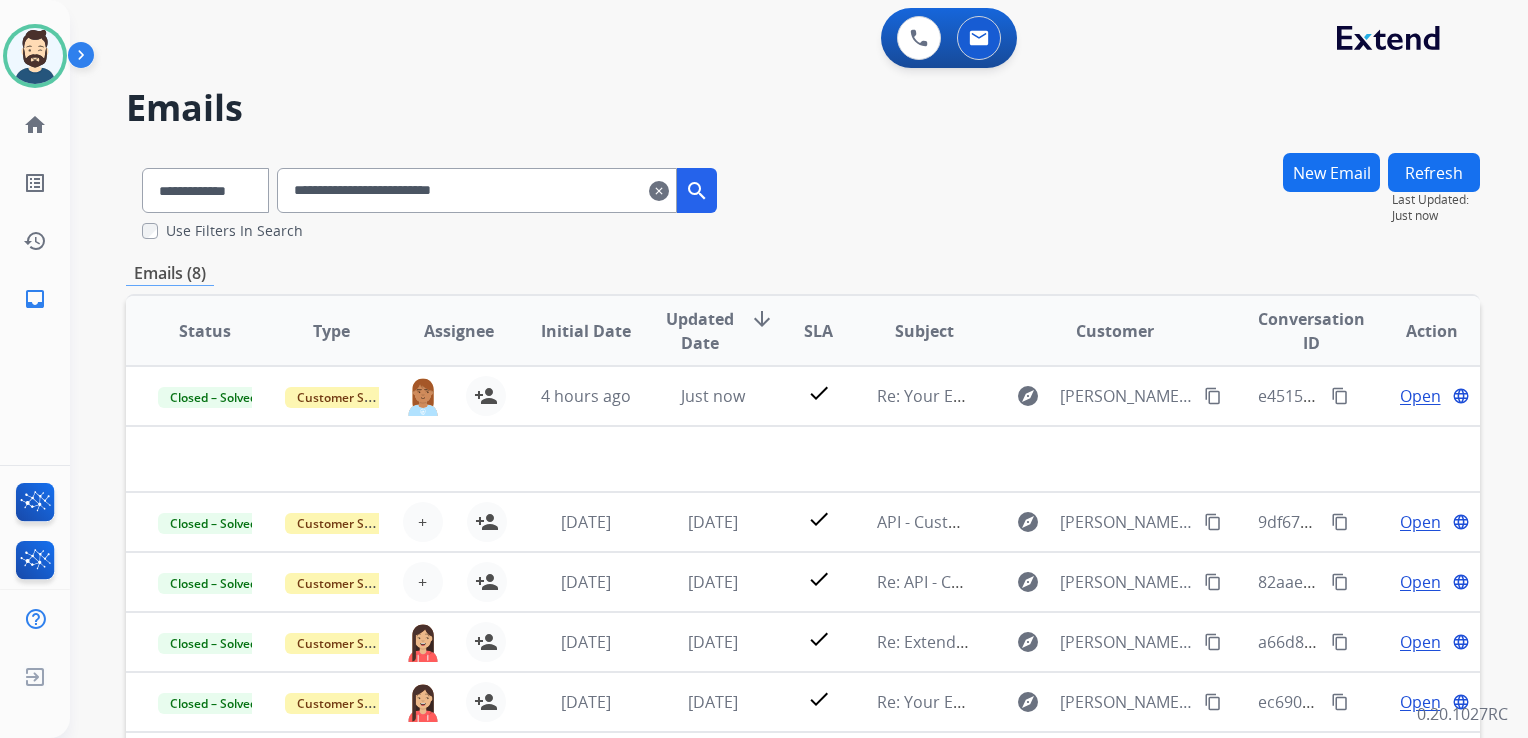 click on "clear" at bounding box center (659, 191) 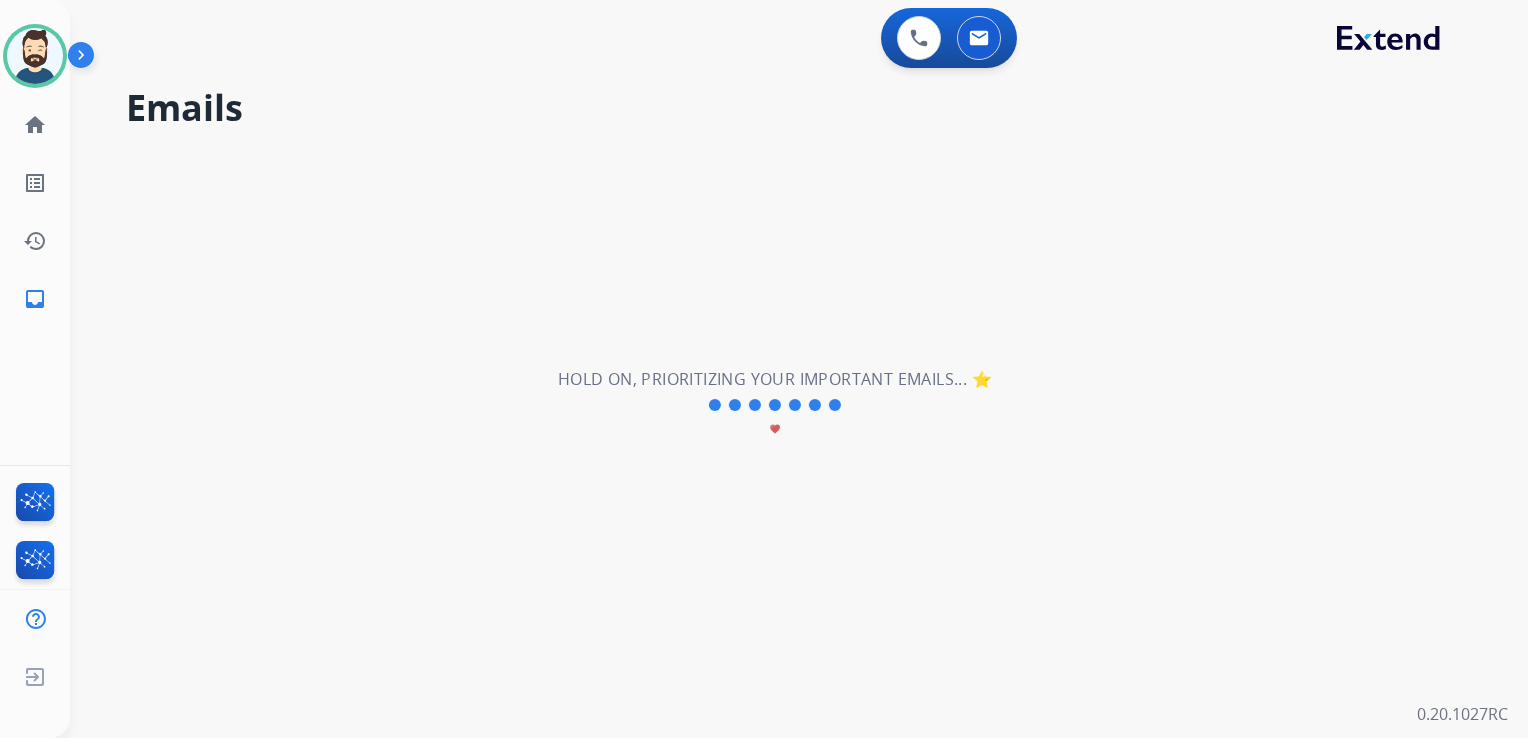type 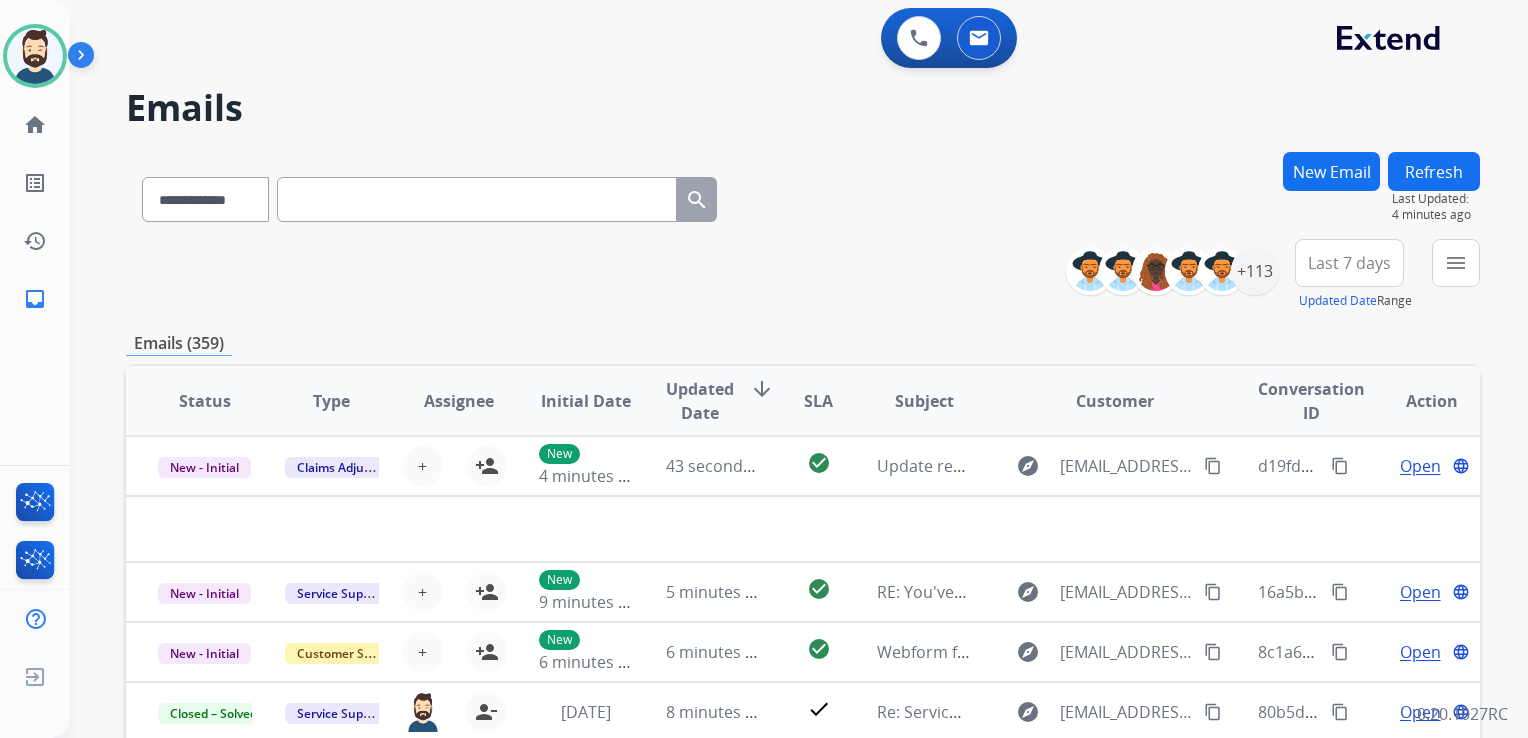 drag, startPoint x: 600, startPoint y: 109, endPoint x: 1193, endPoint y: 174, distance: 596.55176 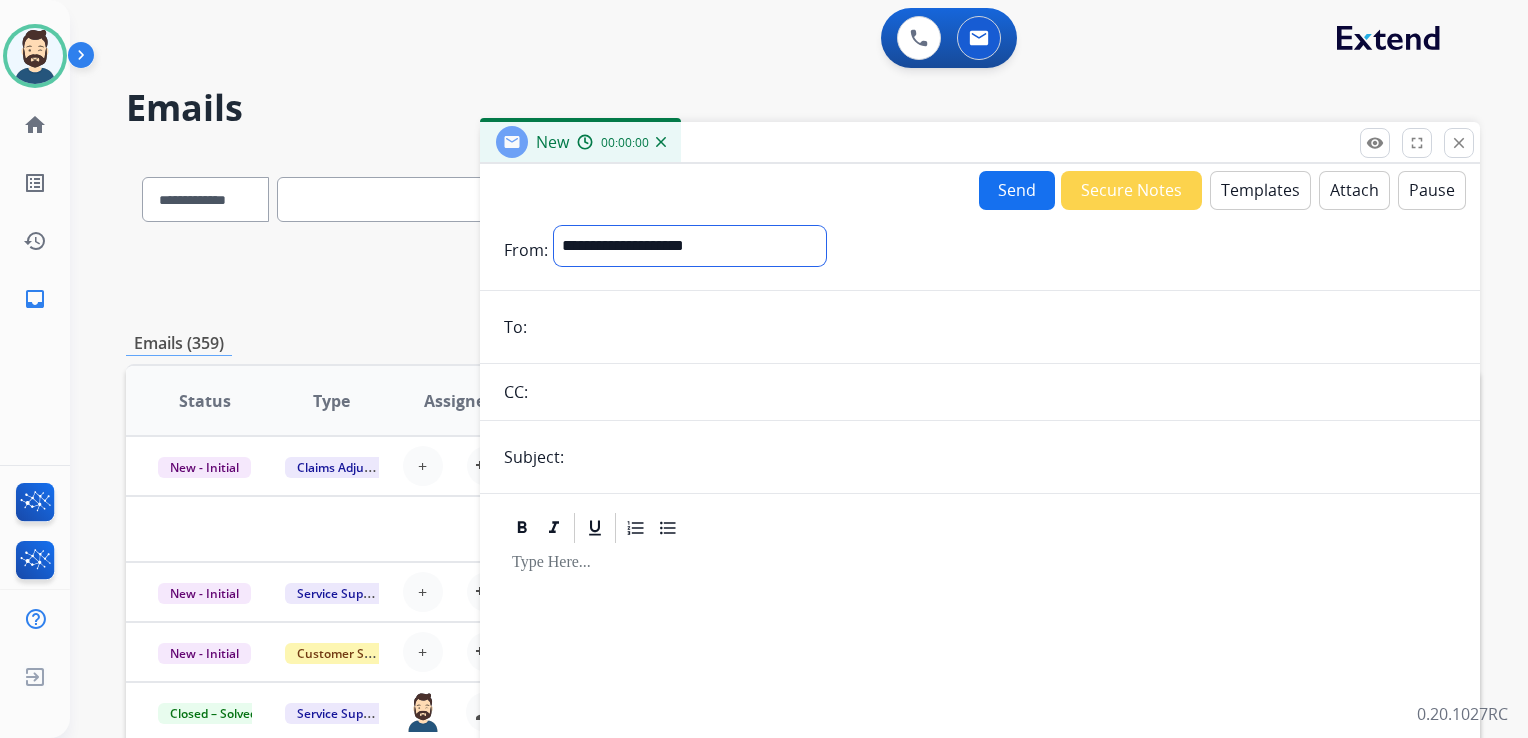 click on "**********" at bounding box center (690, 246) 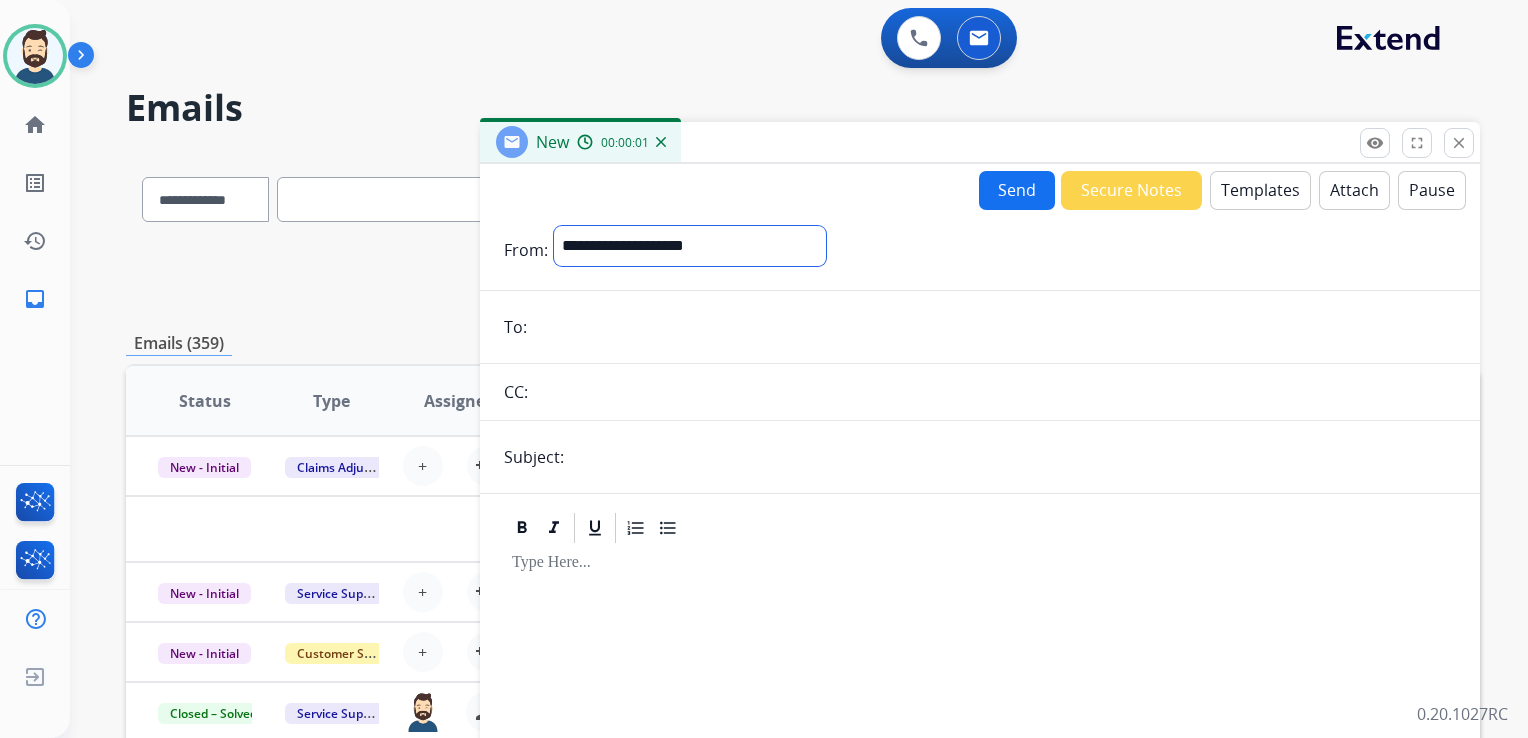 select on "**********" 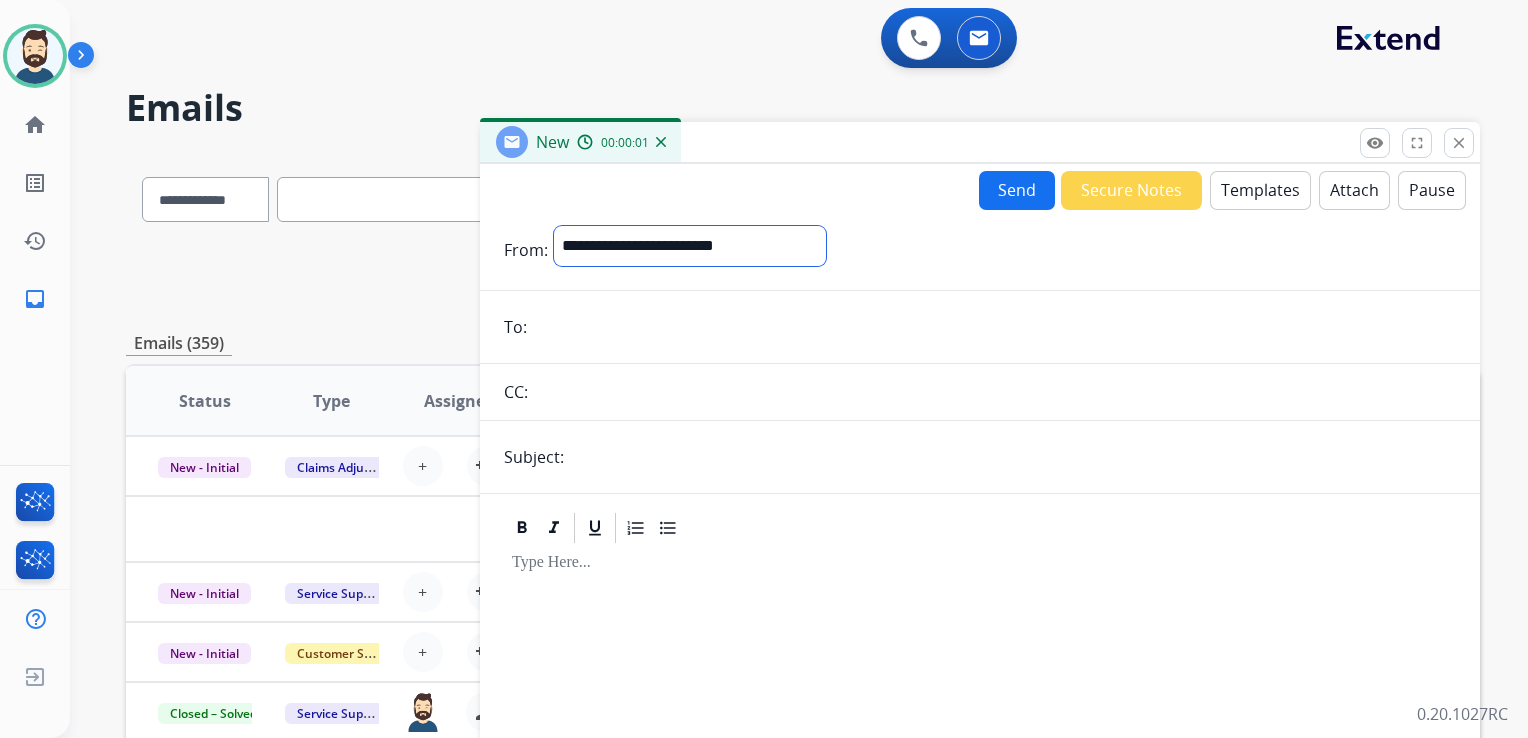 click on "**********" at bounding box center [690, 246] 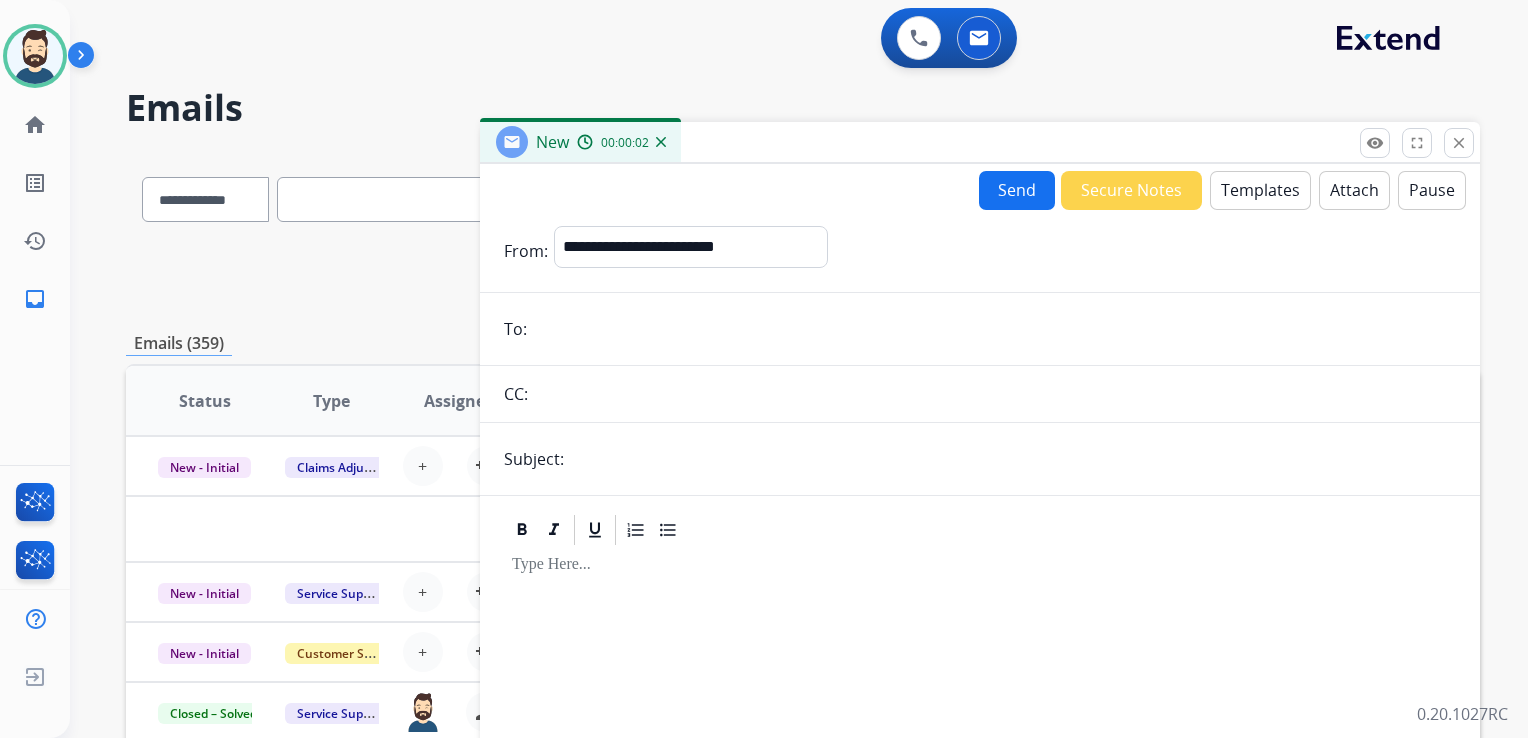 click at bounding box center (994, 329) 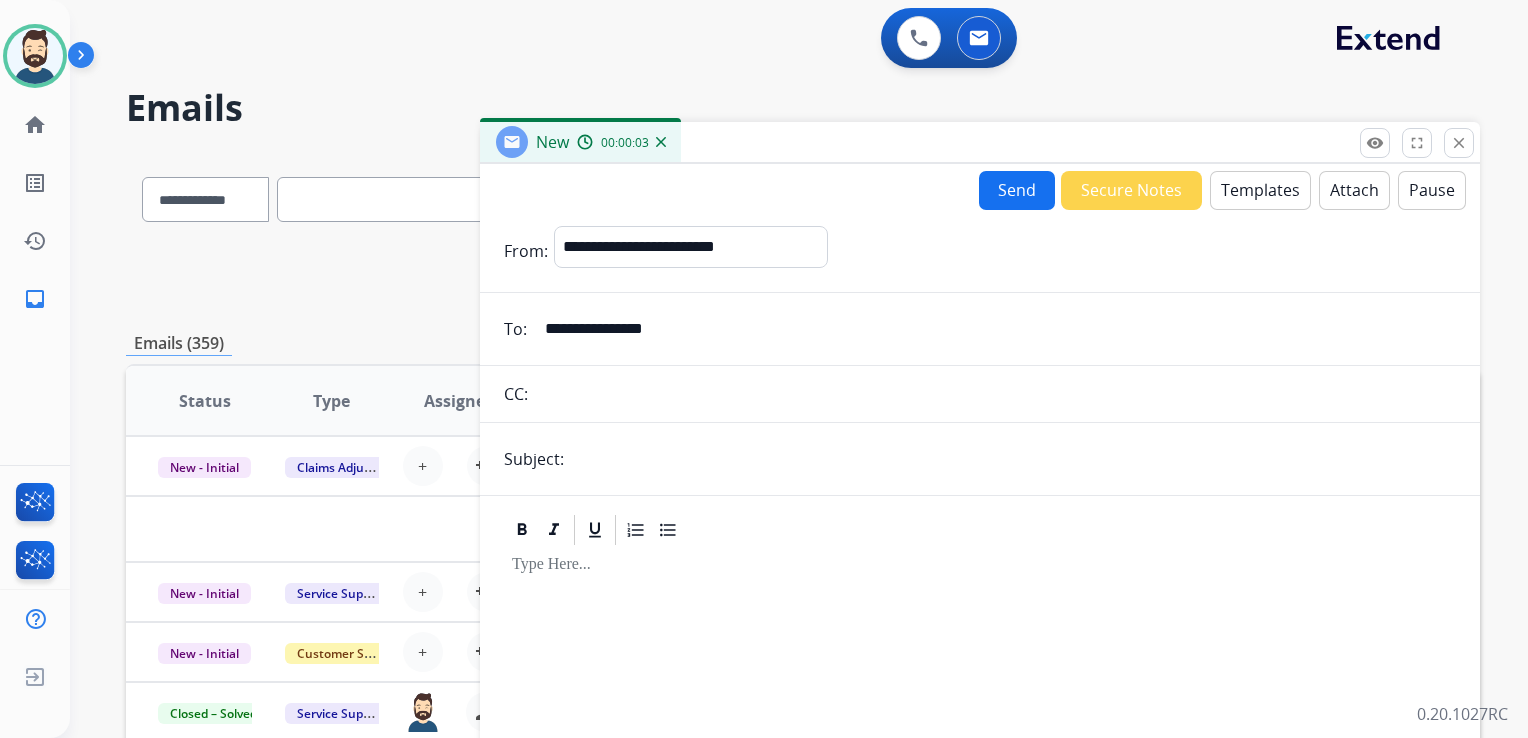 type on "**********" 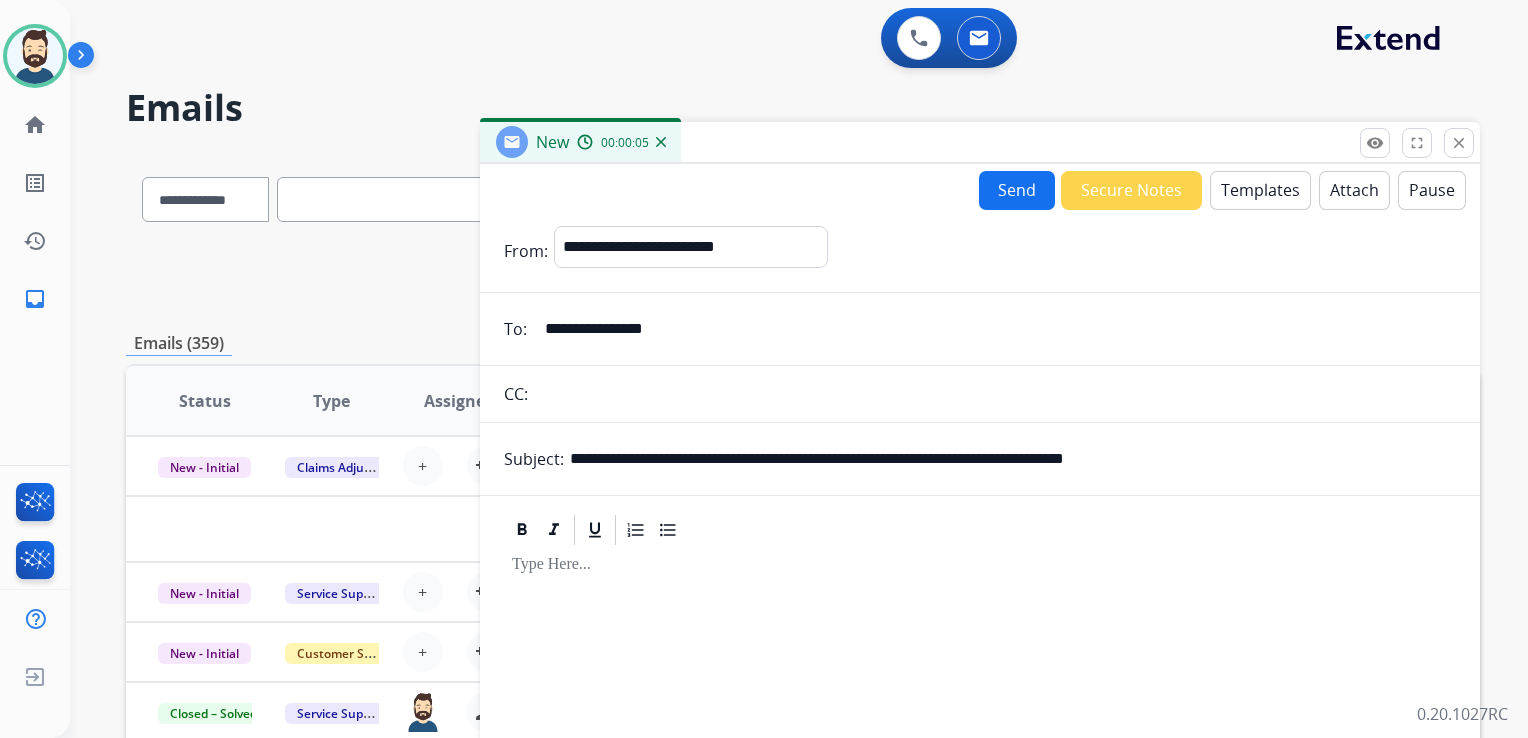 click on "Templates" at bounding box center [1260, 190] 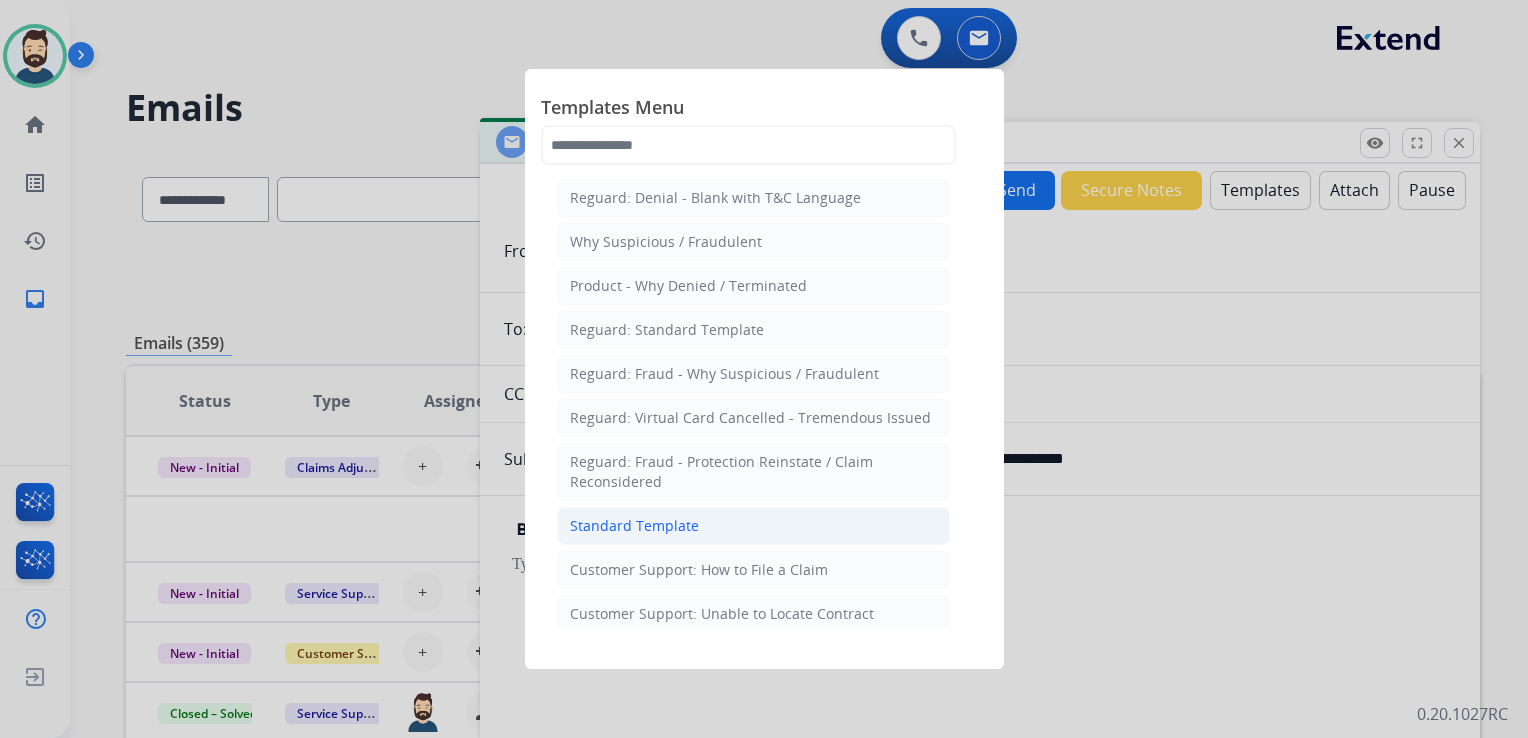 click on "Standard Template" 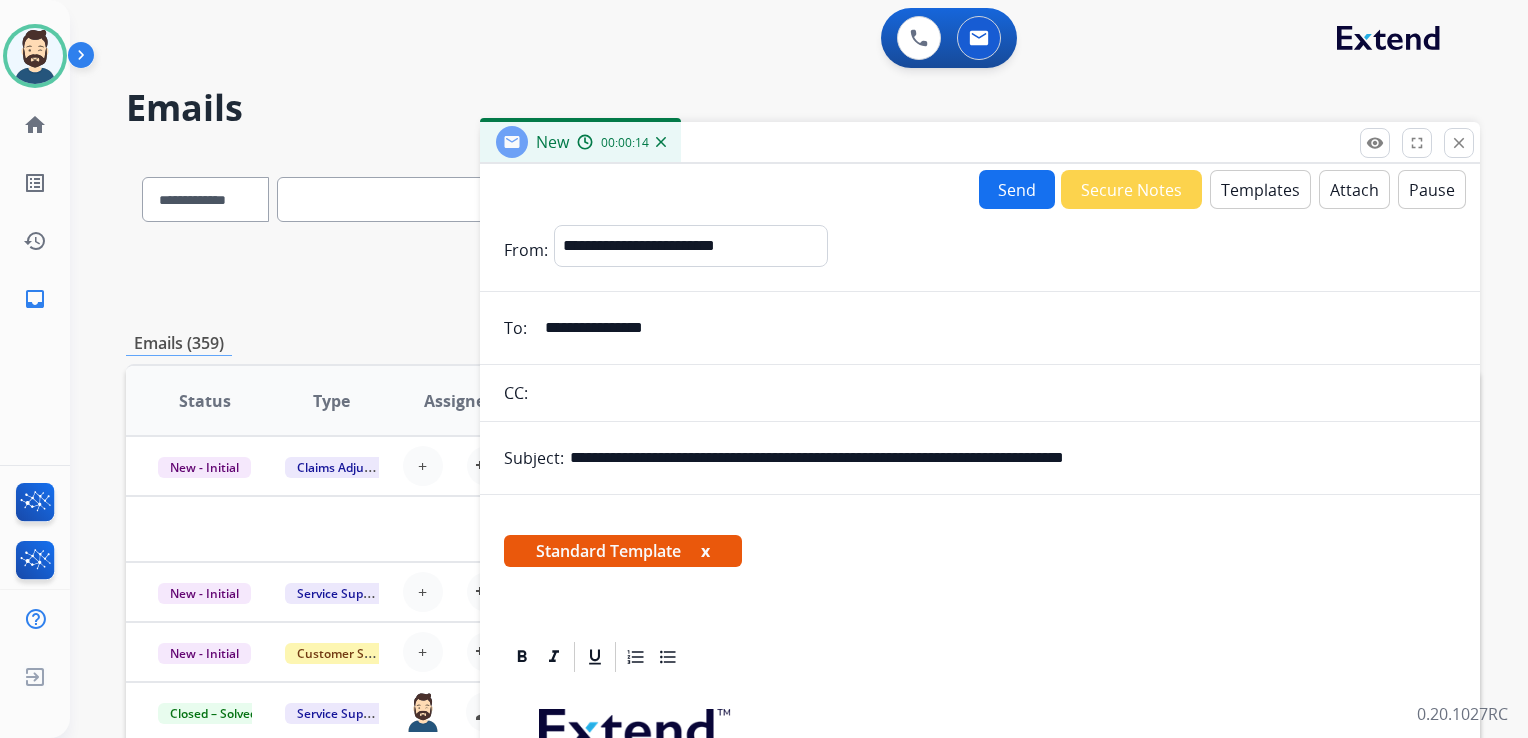 drag, startPoint x: 896, startPoint y: 458, endPoint x: 1253, endPoint y: 458, distance: 357 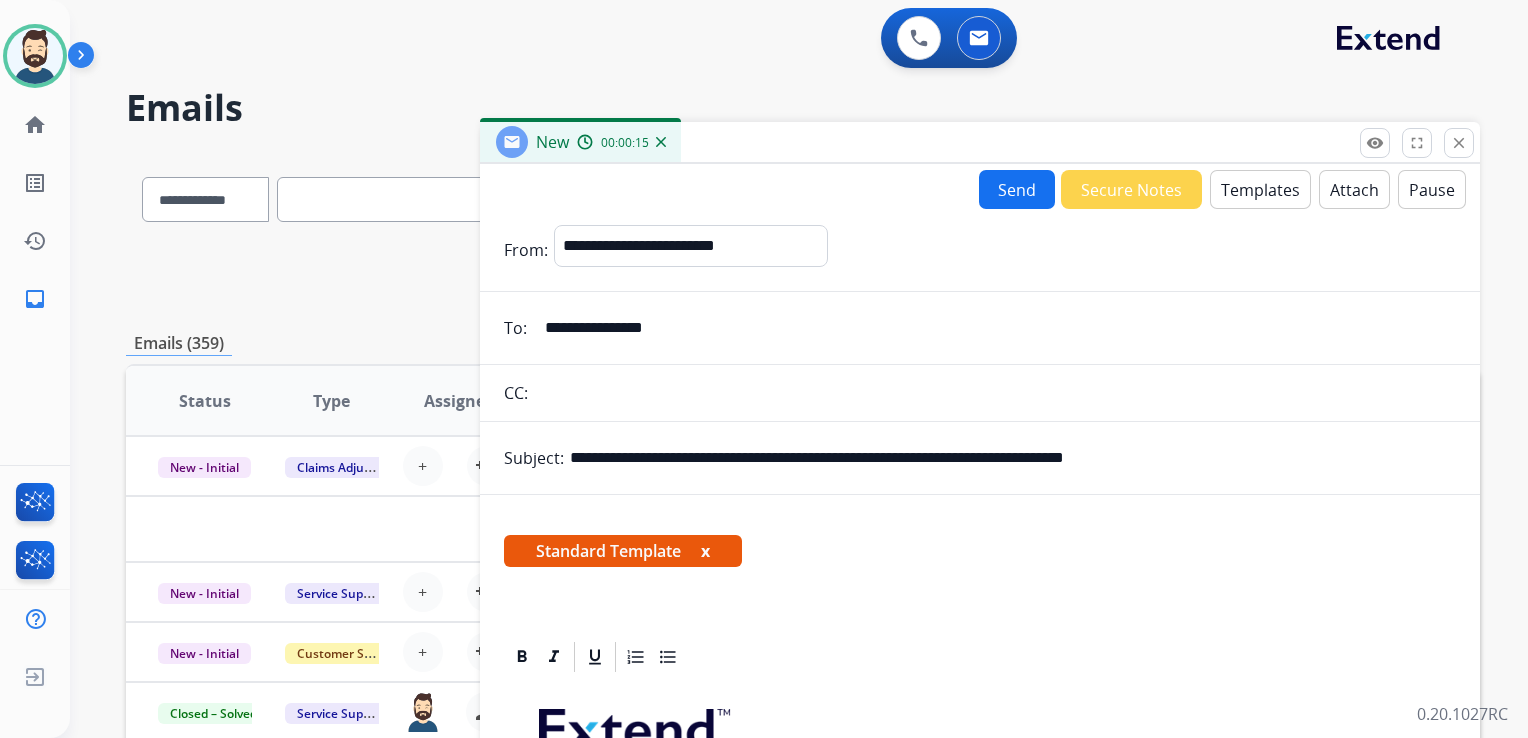 paste on "*" 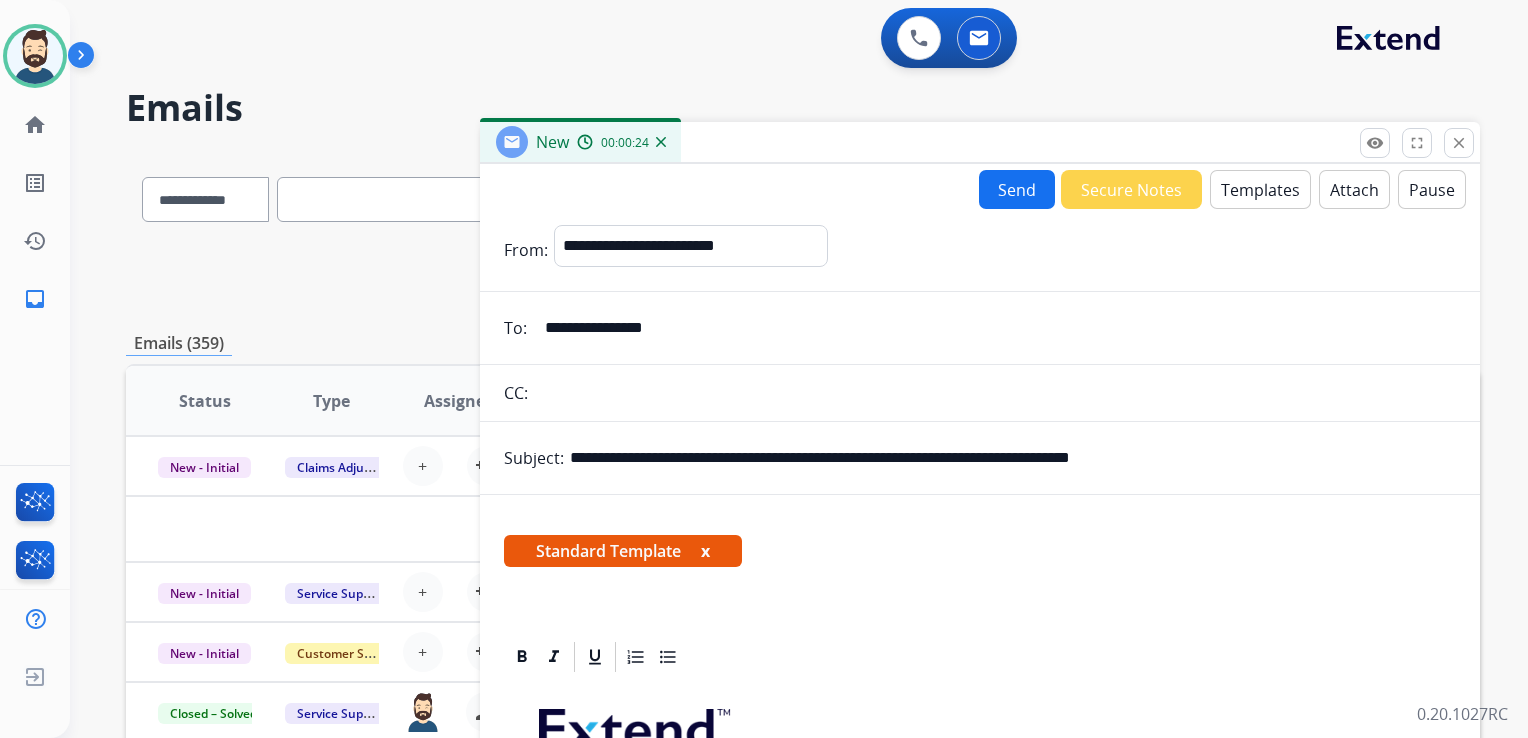 drag, startPoint x: 681, startPoint y: 456, endPoint x: 809, endPoint y: 462, distance: 128.14055 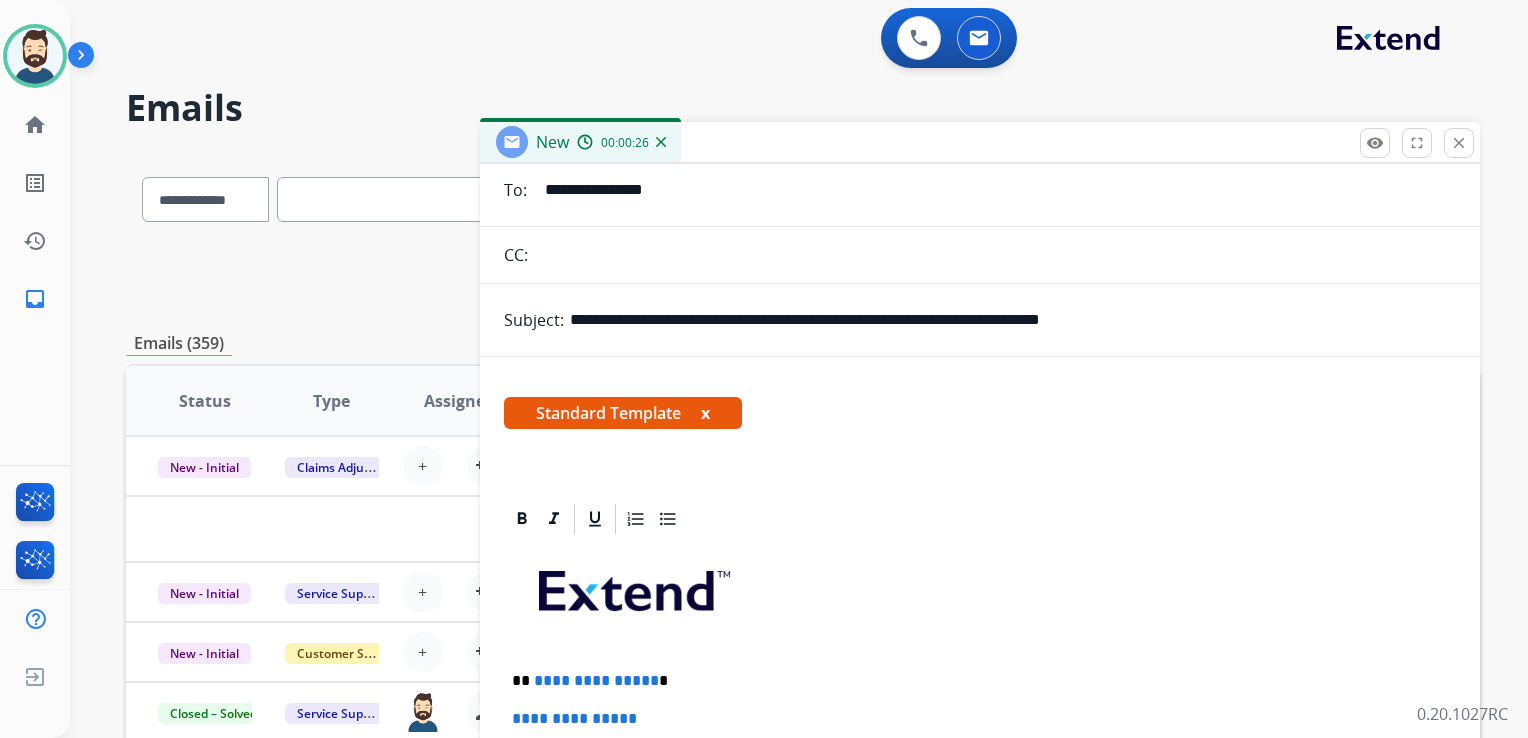 scroll, scrollTop: 300, scrollLeft: 0, axis: vertical 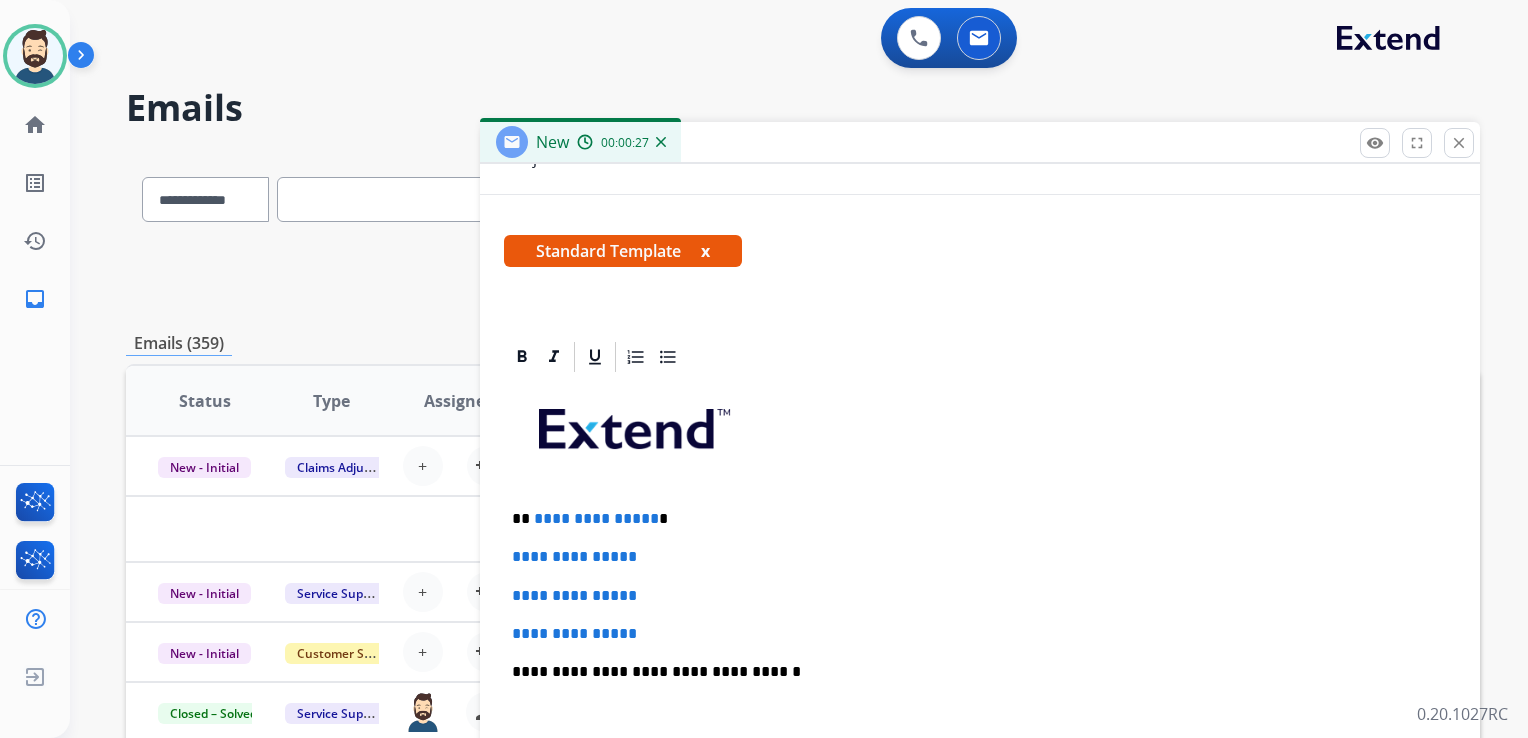 type on "**********" 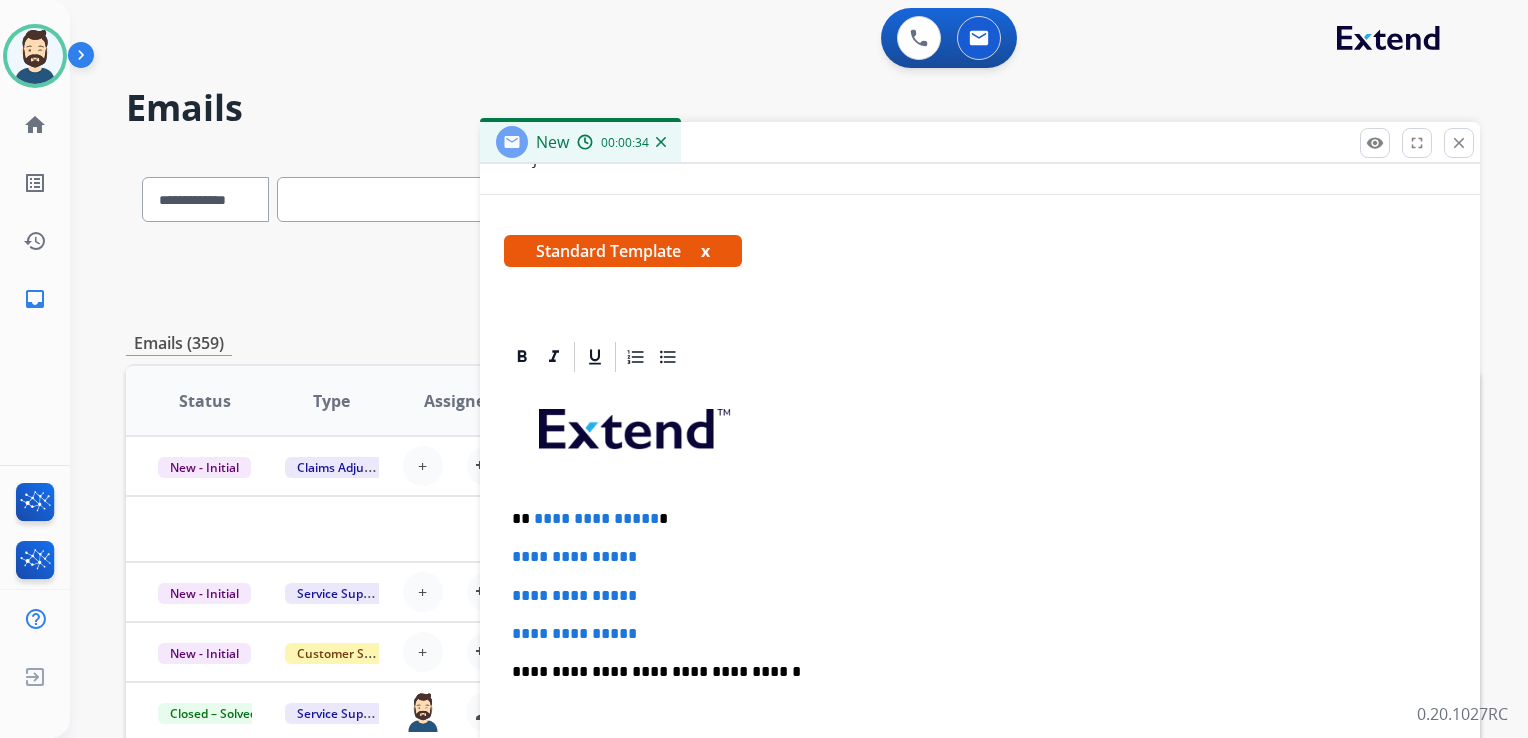 click on "**********" at bounding box center (980, 719) 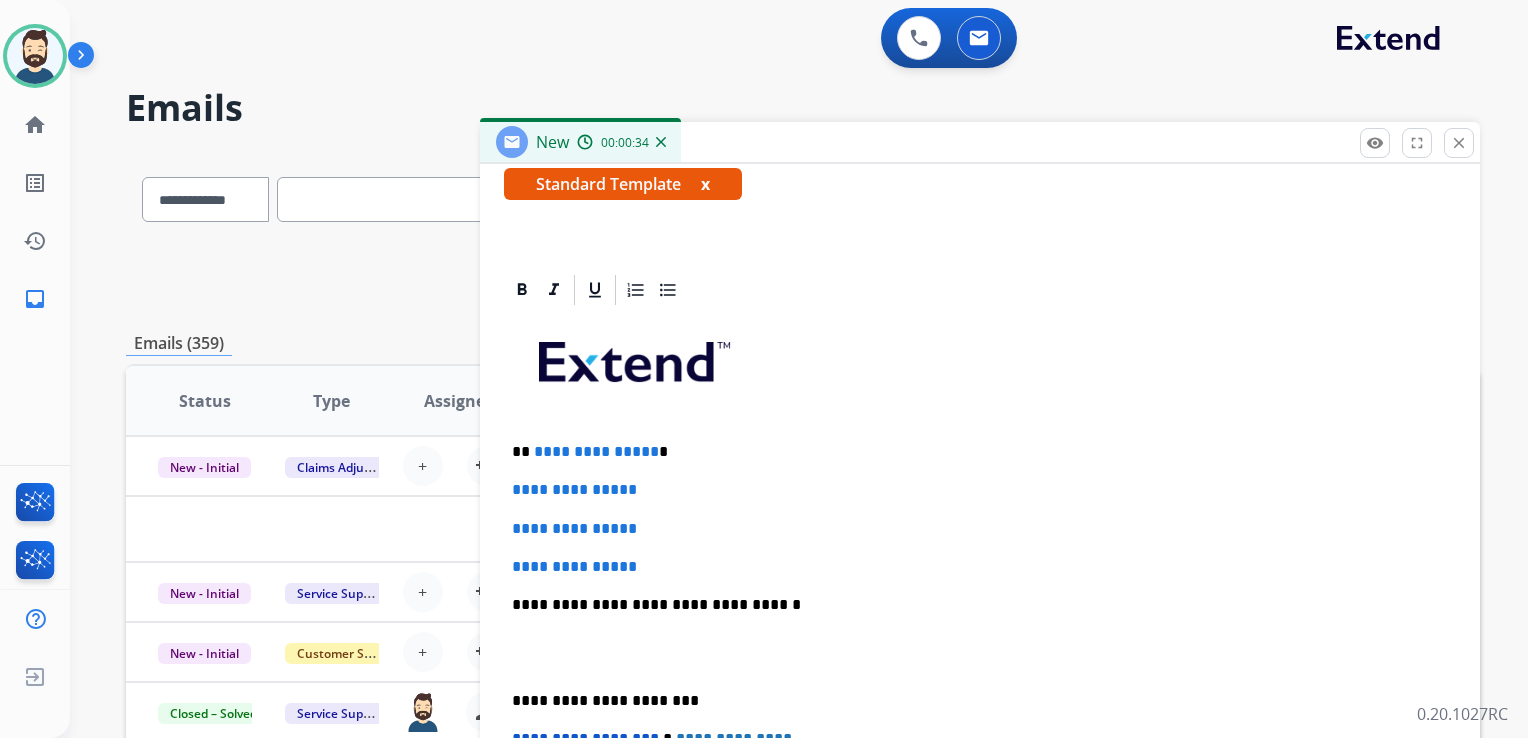 scroll, scrollTop: 460, scrollLeft: 0, axis: vertical 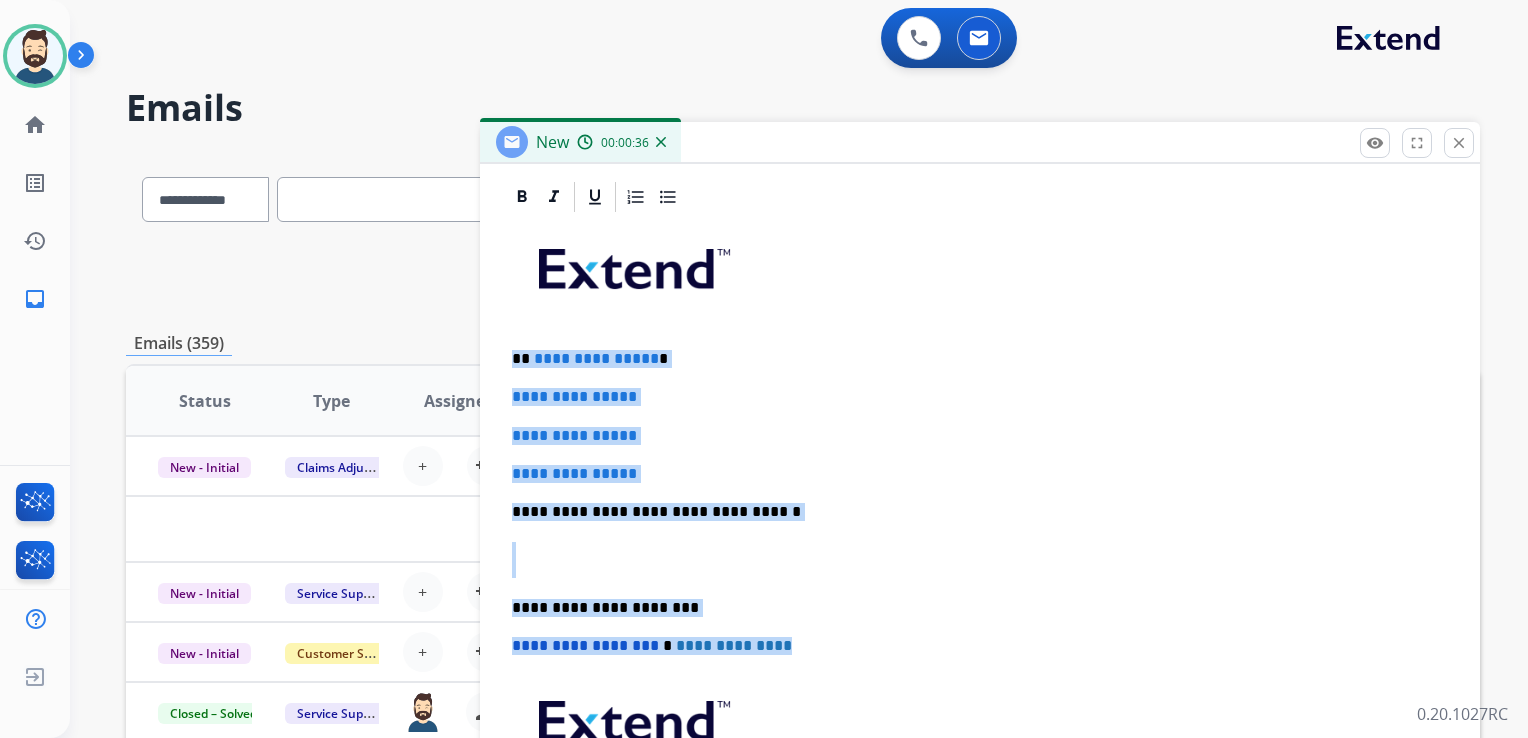 drag, startPoint x: 512, startPoint y: 355, endPoint x: 832, endPoint y: 627, distance: 419.98096 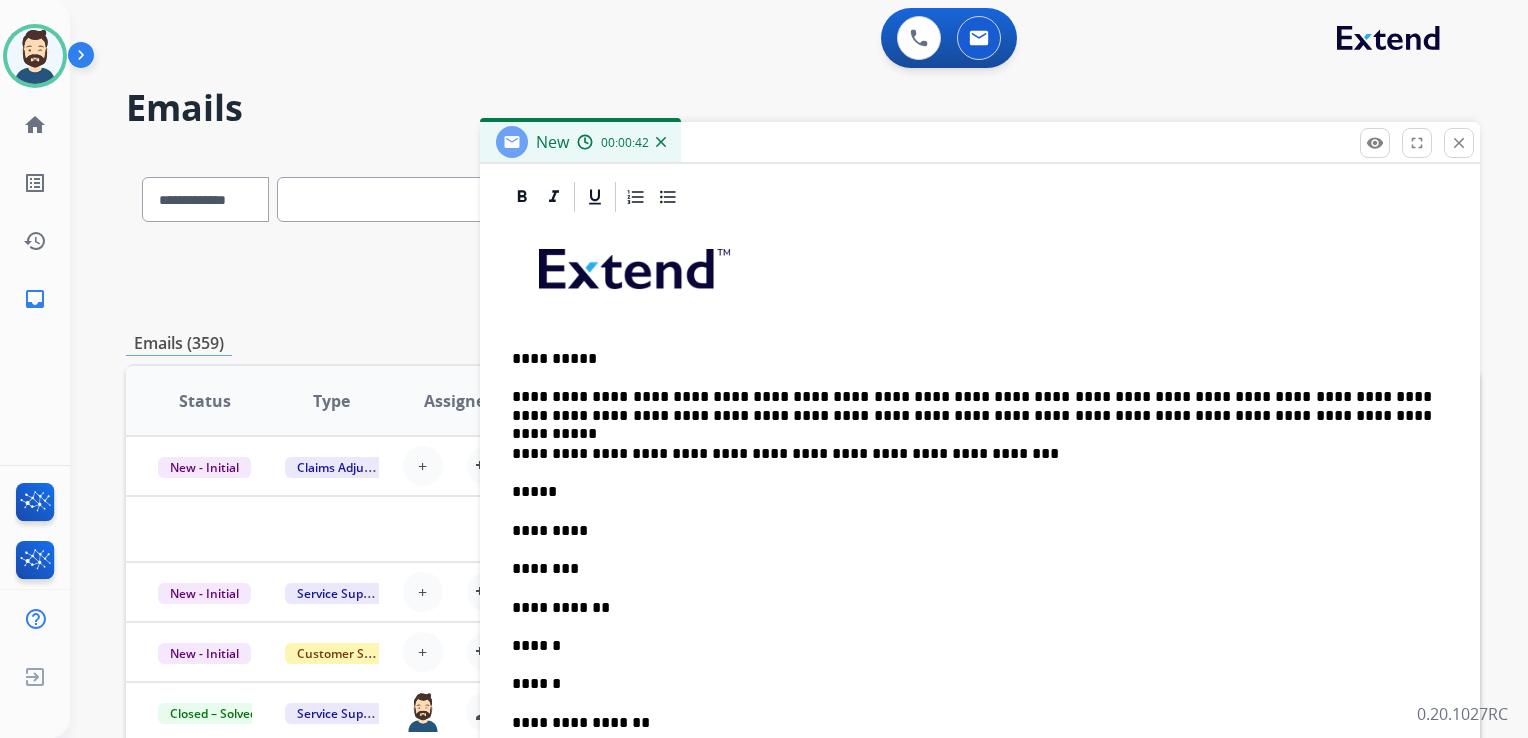 click on "**********" at bounding box center [972, 406] 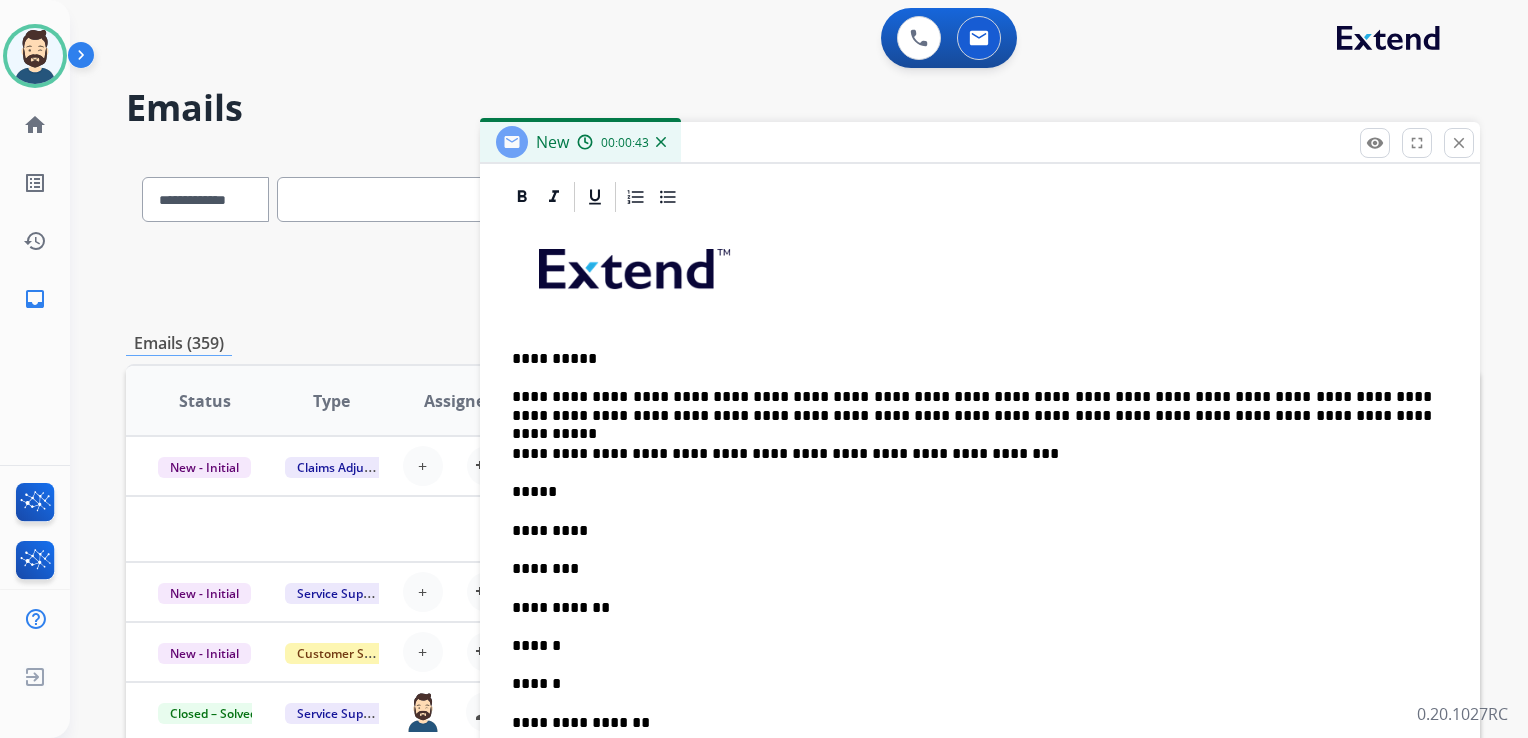 type 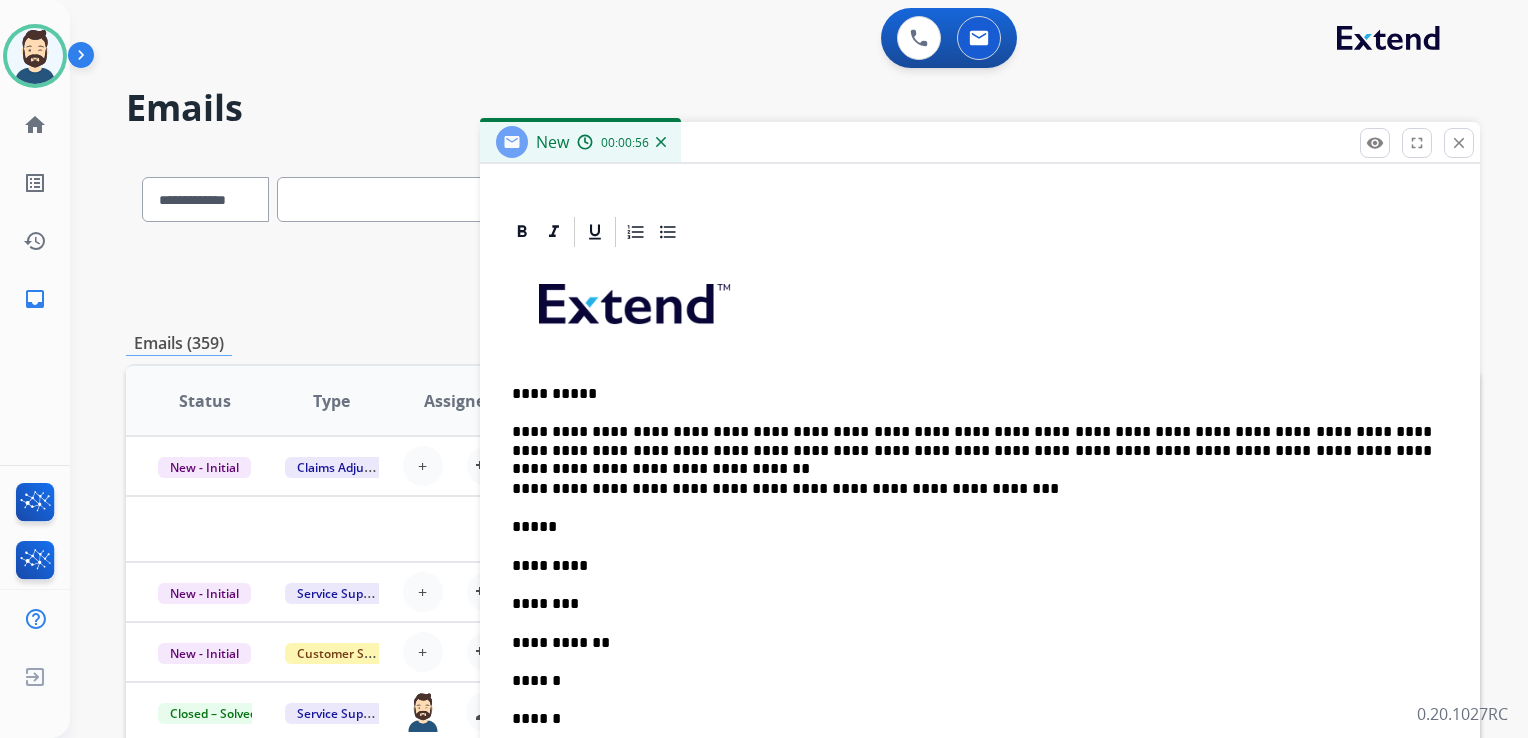 scroll, scrollTop: 160, scrollLeft: 0, axis: vertical 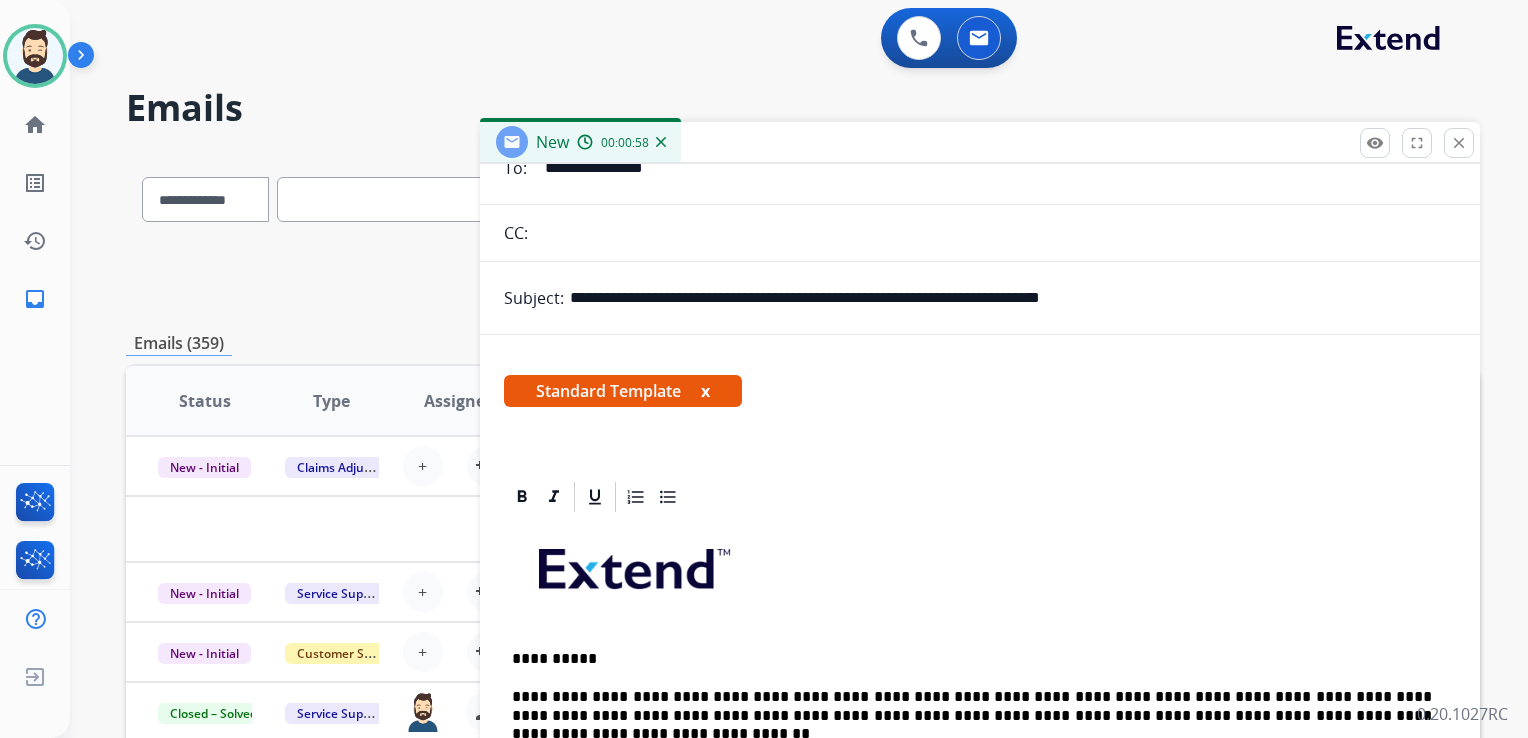 drag, startPoint x: 680, startPoint y: 298, endPoint x: 1208, endPoint y: 296, distance: 528.0038 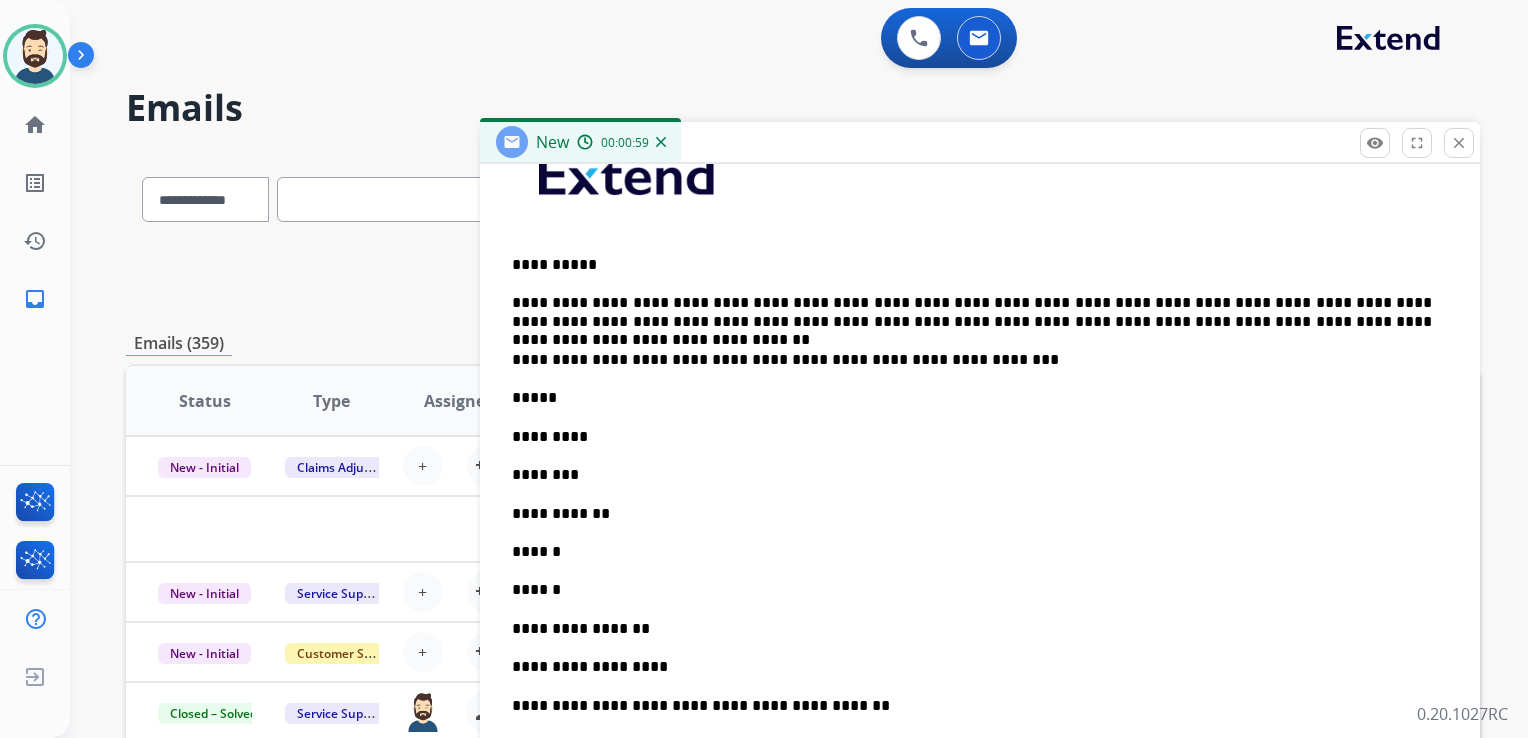 scroll, scrollTop: 560, scrollLeft: 0, axis: vertical 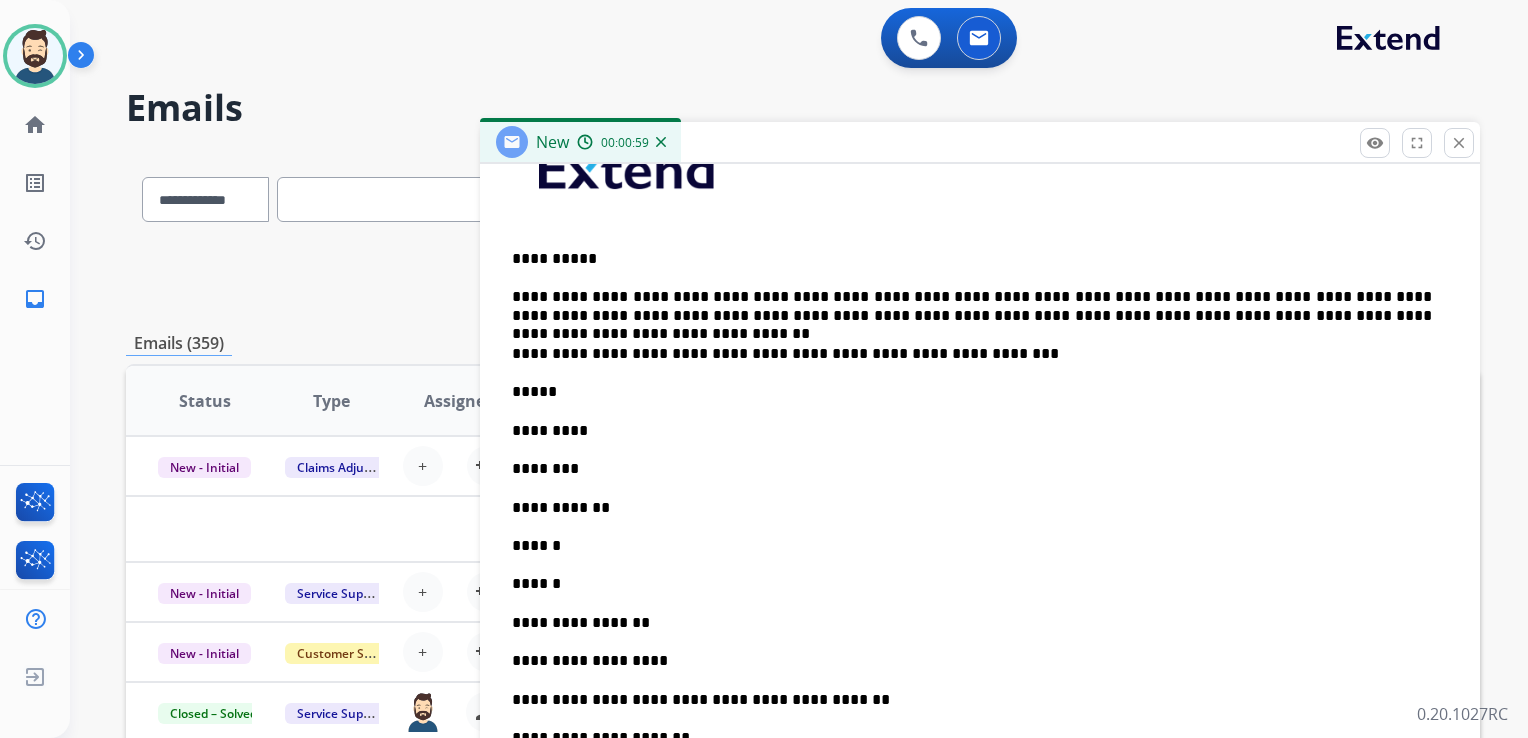 click on "**********" at bounding box center (980, 593) 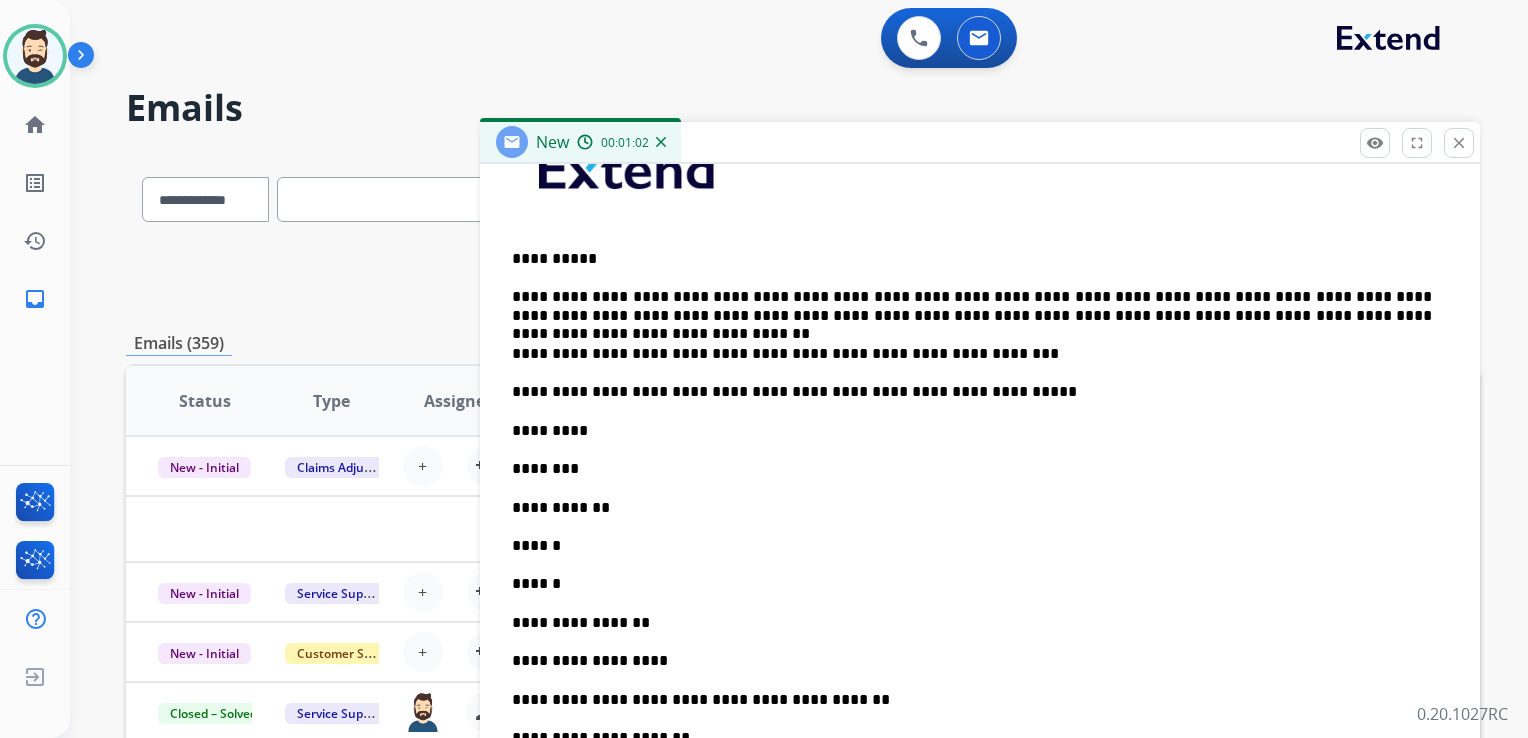 click on "**********" at bounding box center (972, 392) 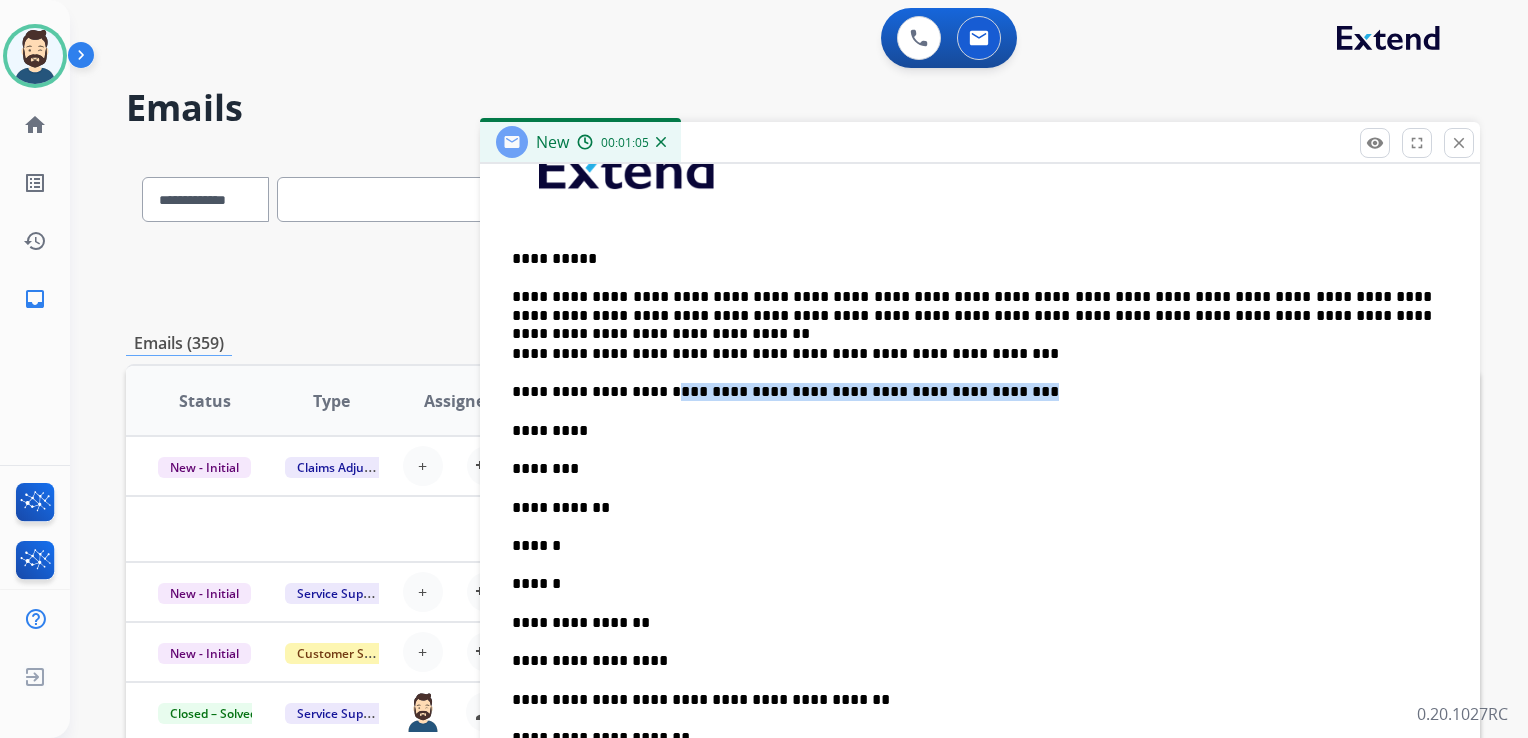 drag, startPoint x: 659, startPoint y: 393, endPoint x: 1123, endPoint y: 392, distance: 464.00107 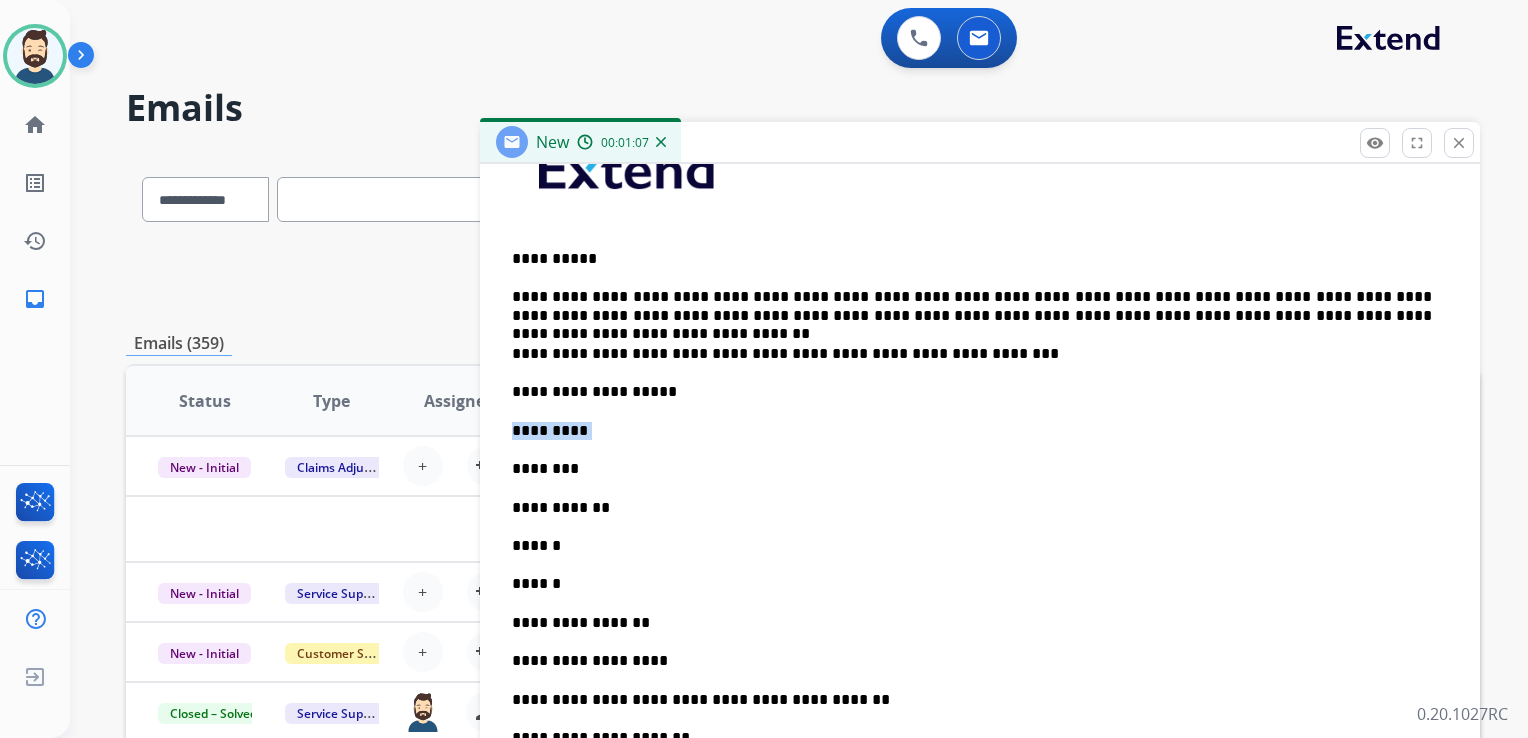 drag, startPoint x: 583, startPoint y: 428, endPoint x: 500, endPoint y: 425, distance: 83.0542 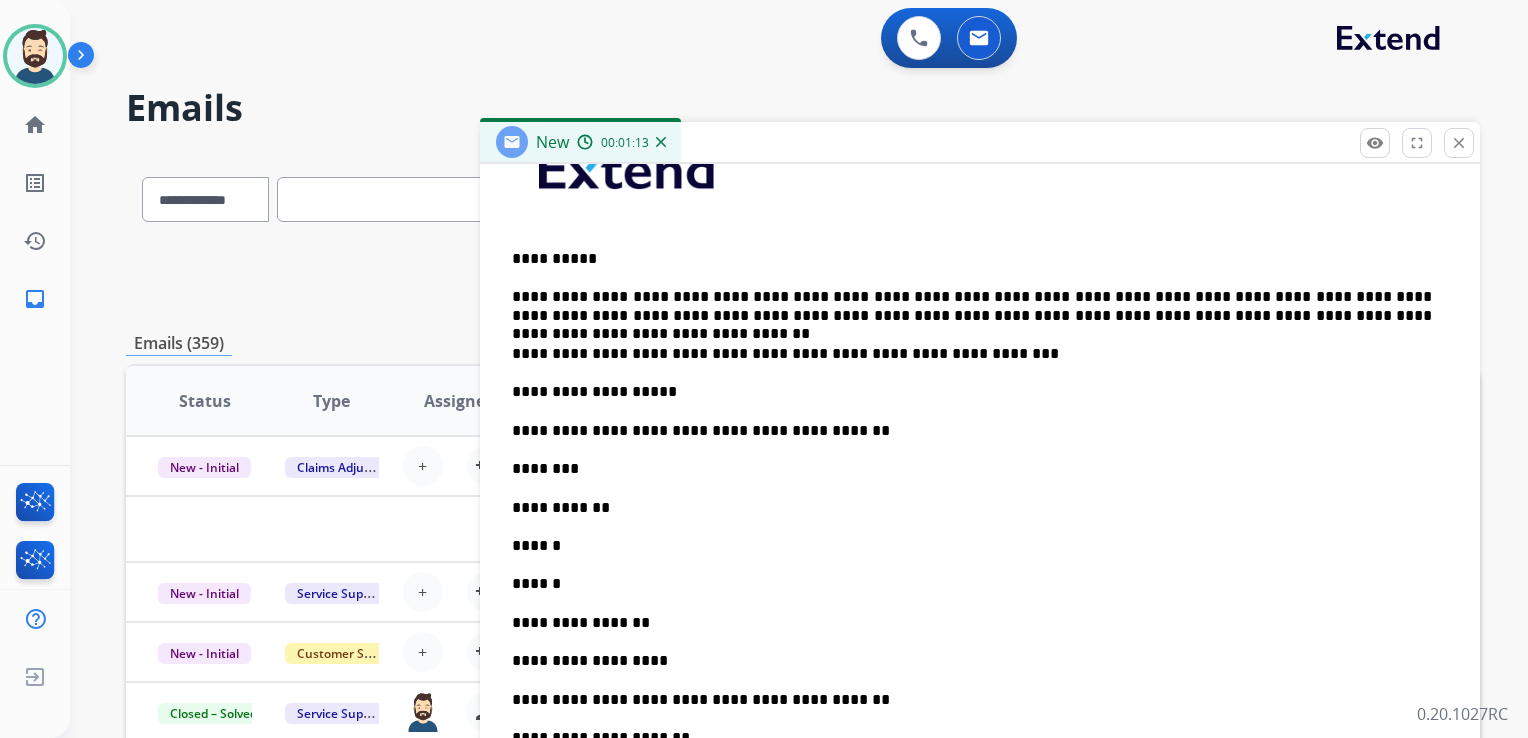 click on "********" at bounding box center (972, 469) 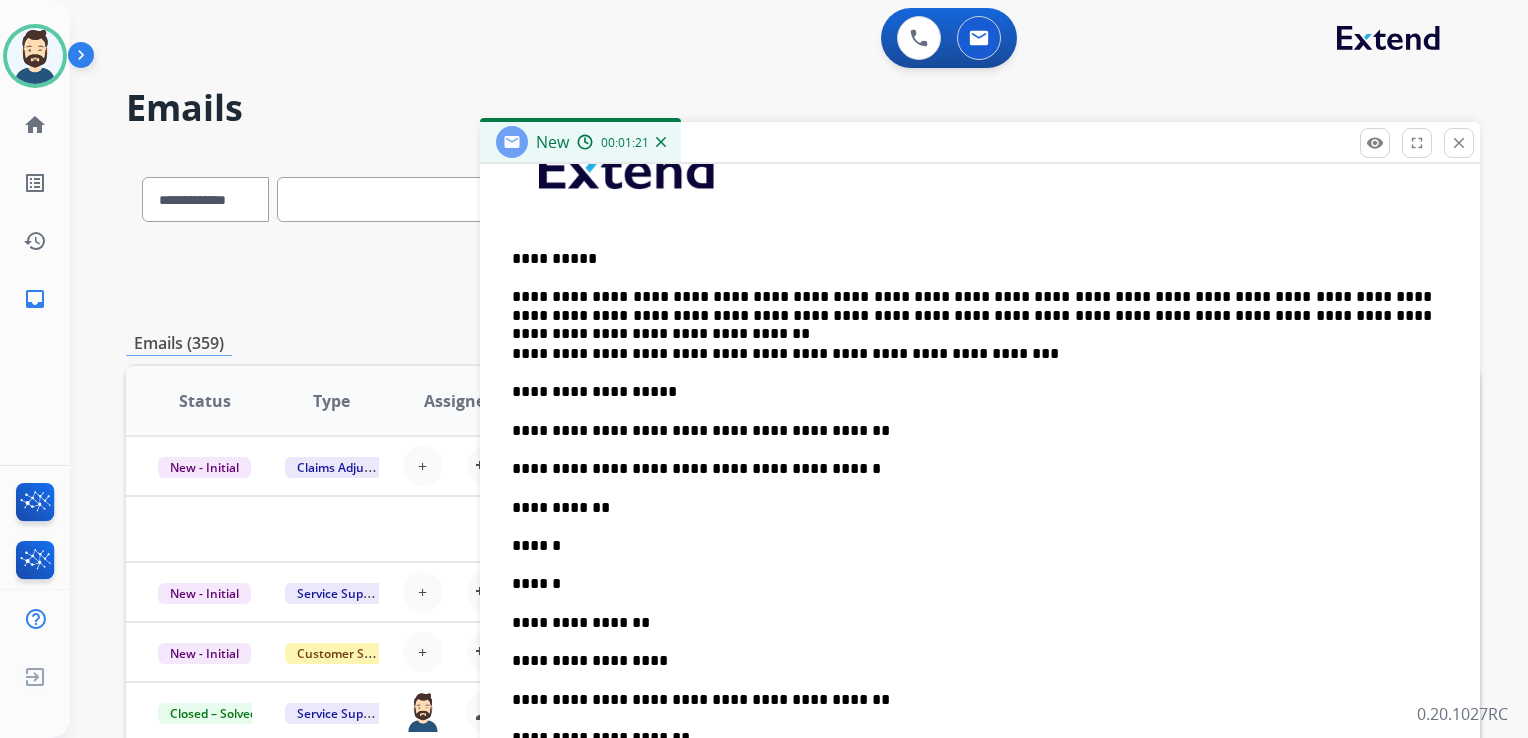 click on "**********" at bounding box center (972, 508) 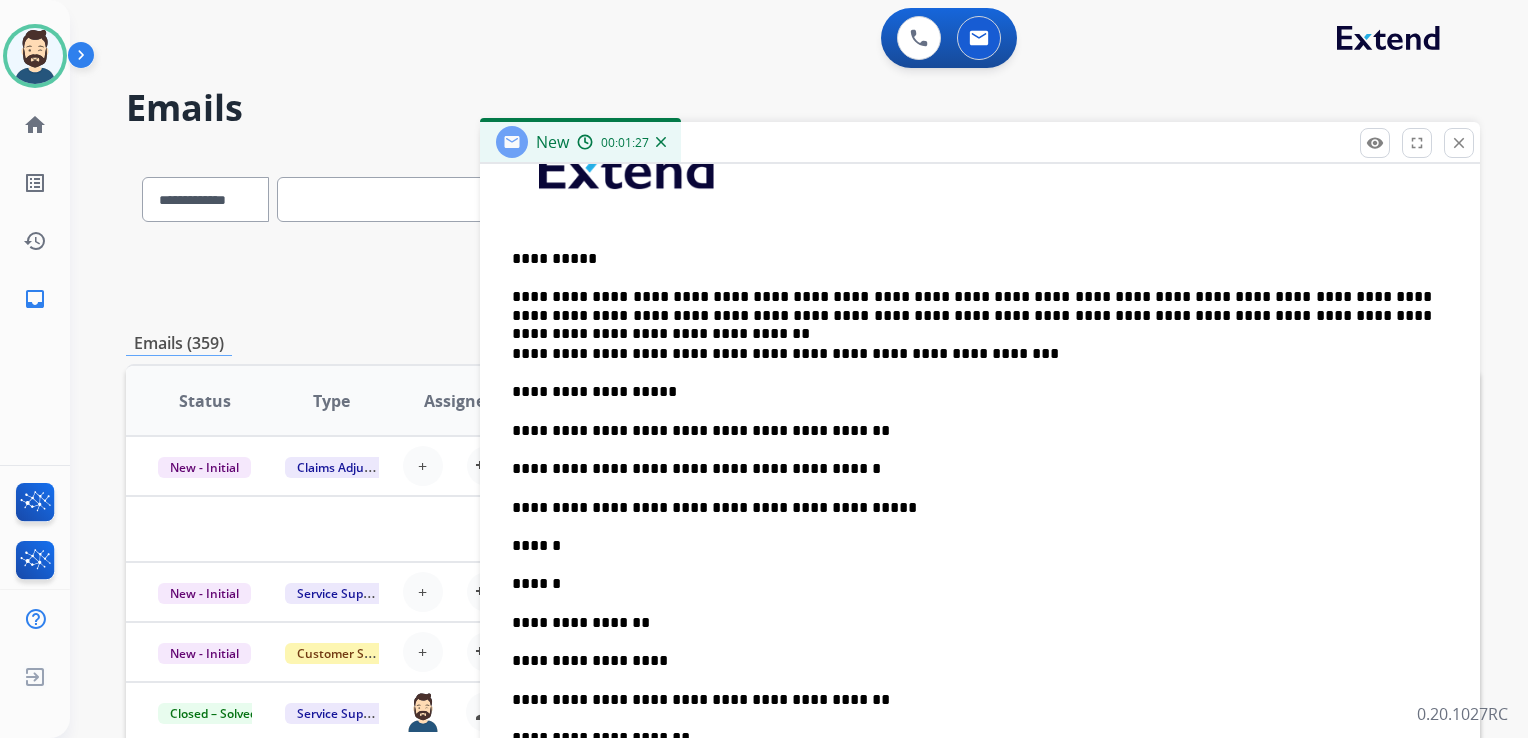 click on "******" at bounding box center (972, 546) 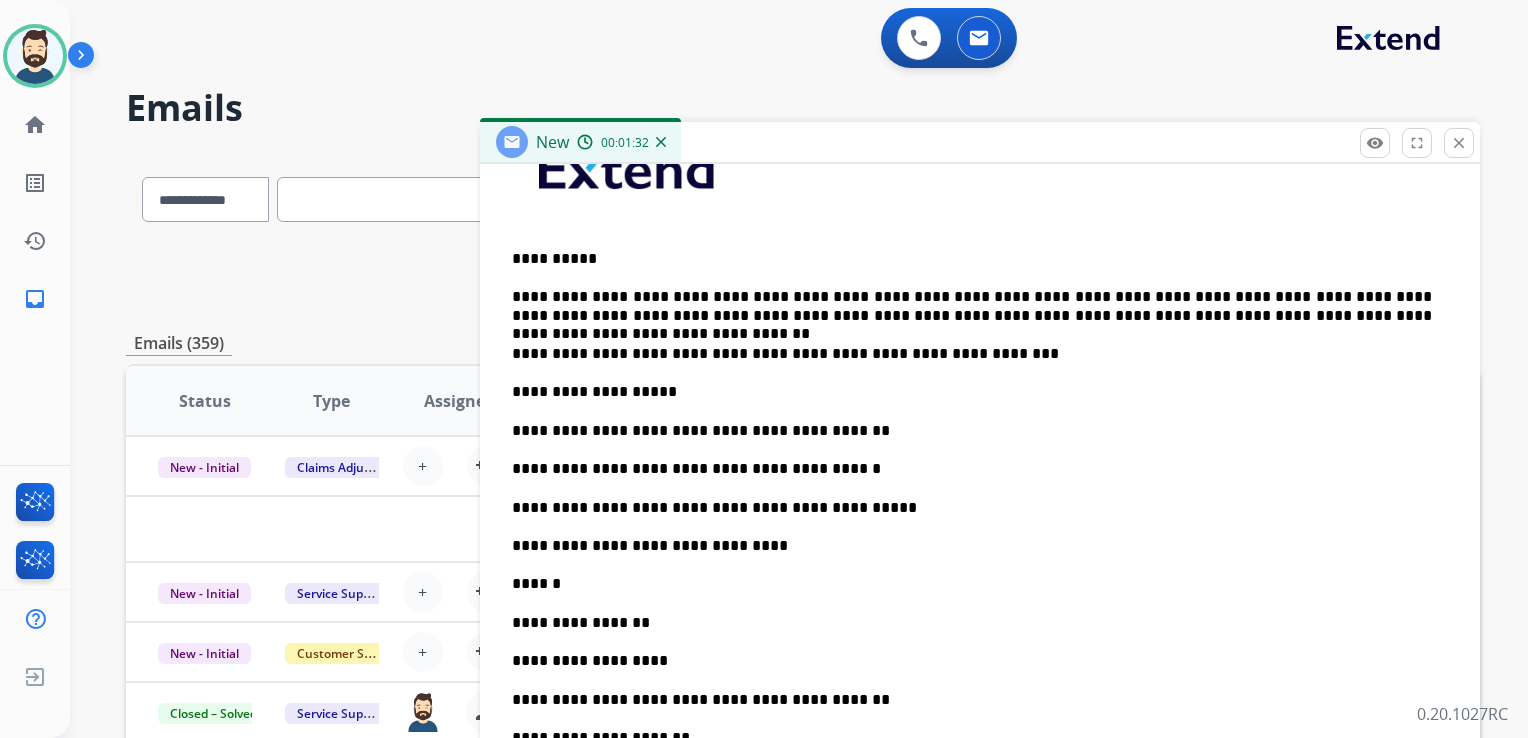 click on "******" at bounding box center (972, 584) 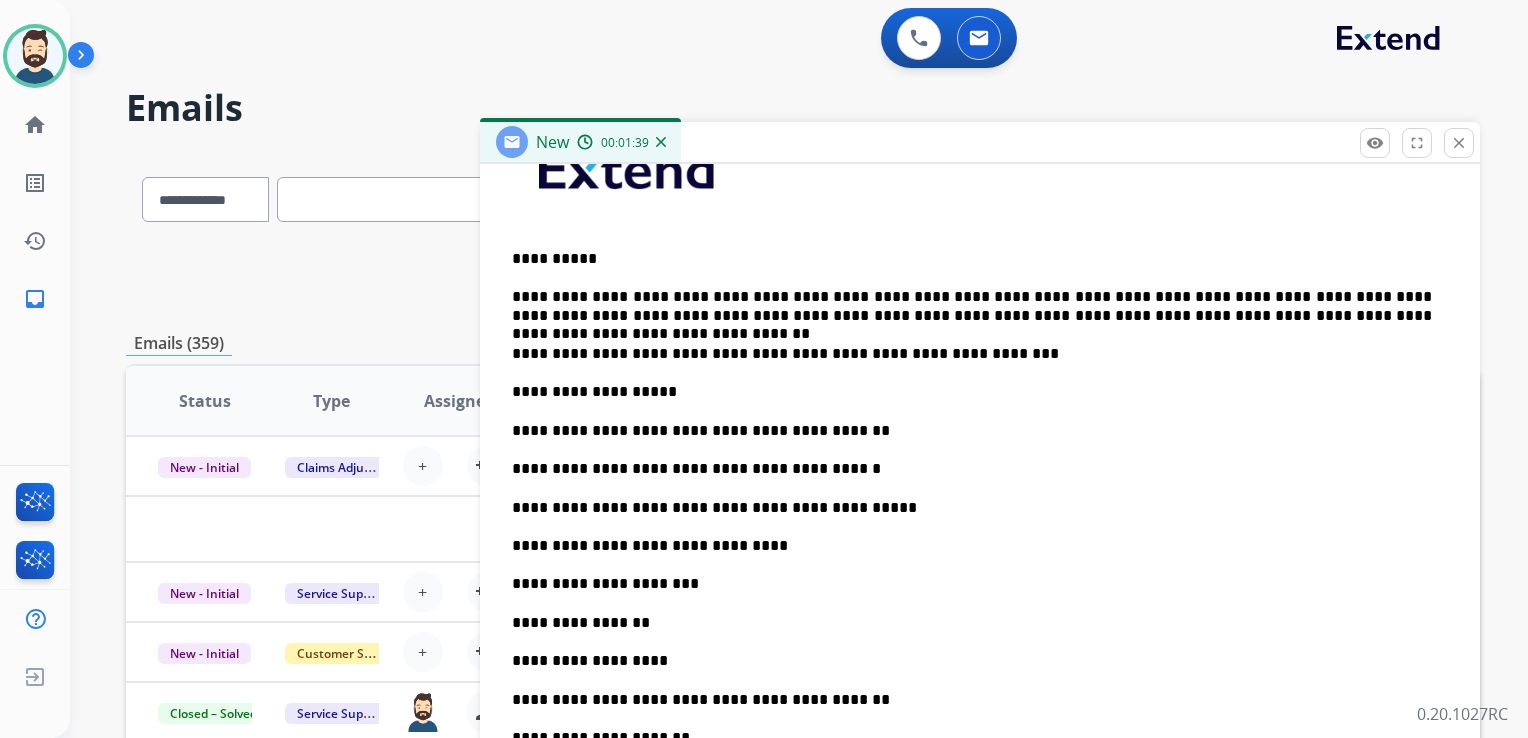 click on "**********" at bounding box center [980, 593] 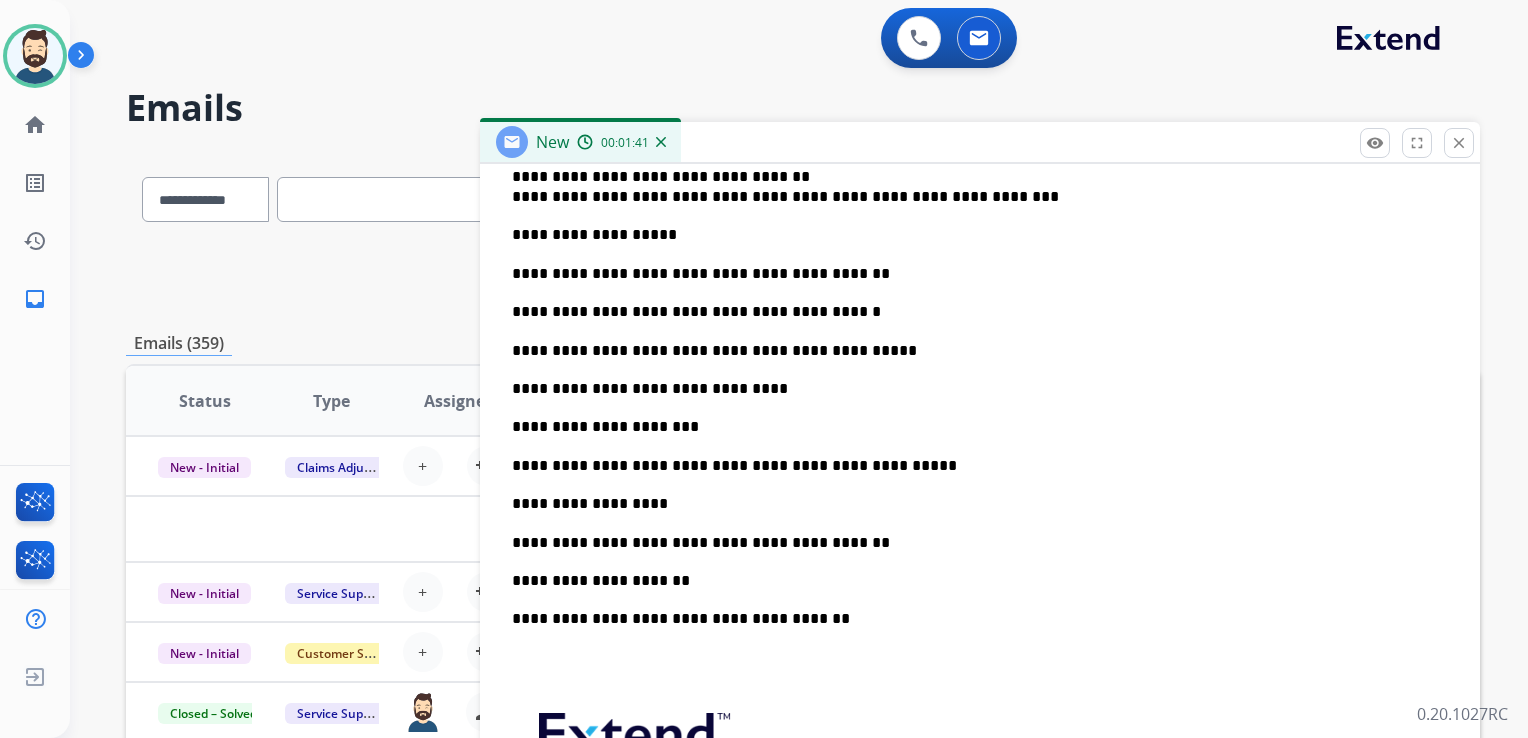 scroll, scrollTop: 728, scrollLeft: 0, axis: vertical 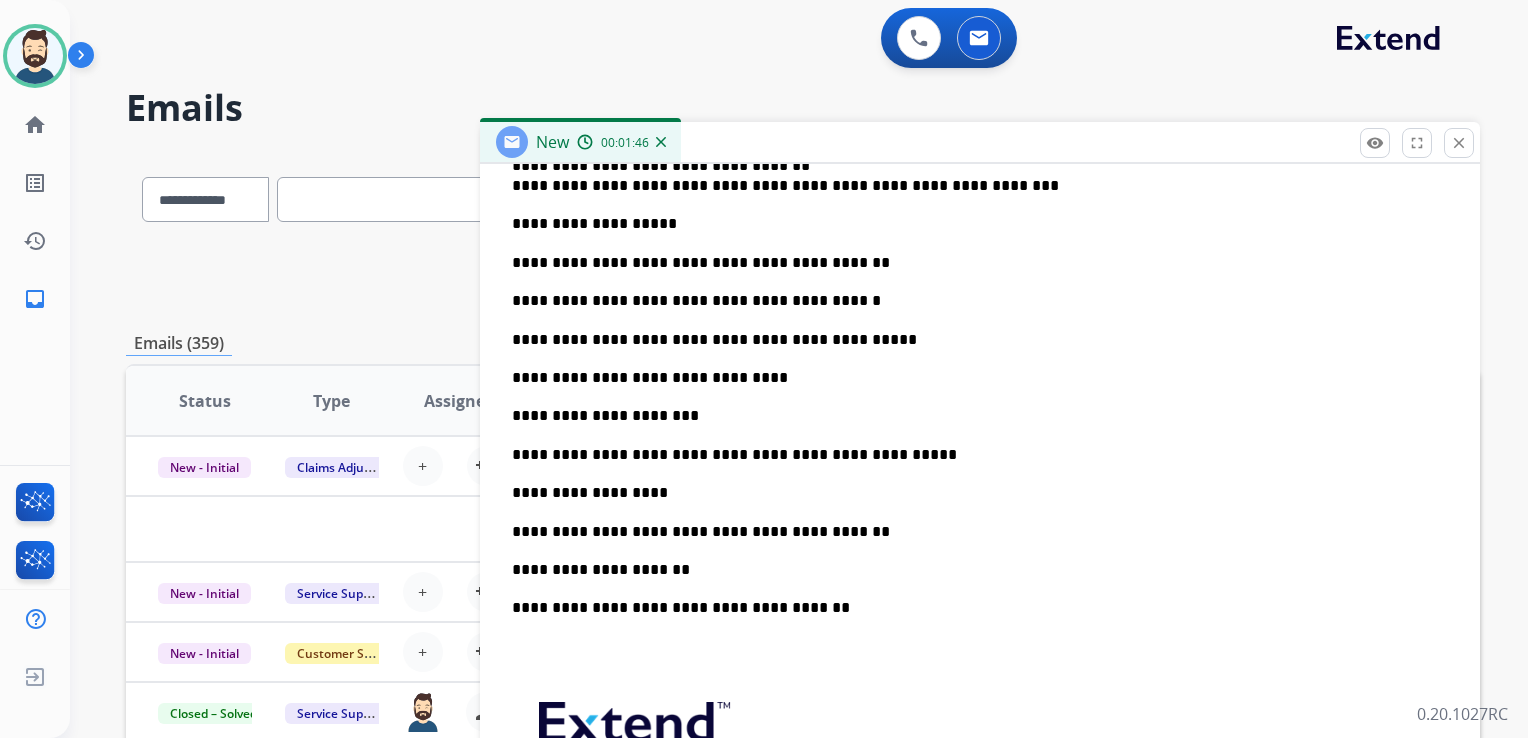 click on "**********" at bounding box center (972, 493) 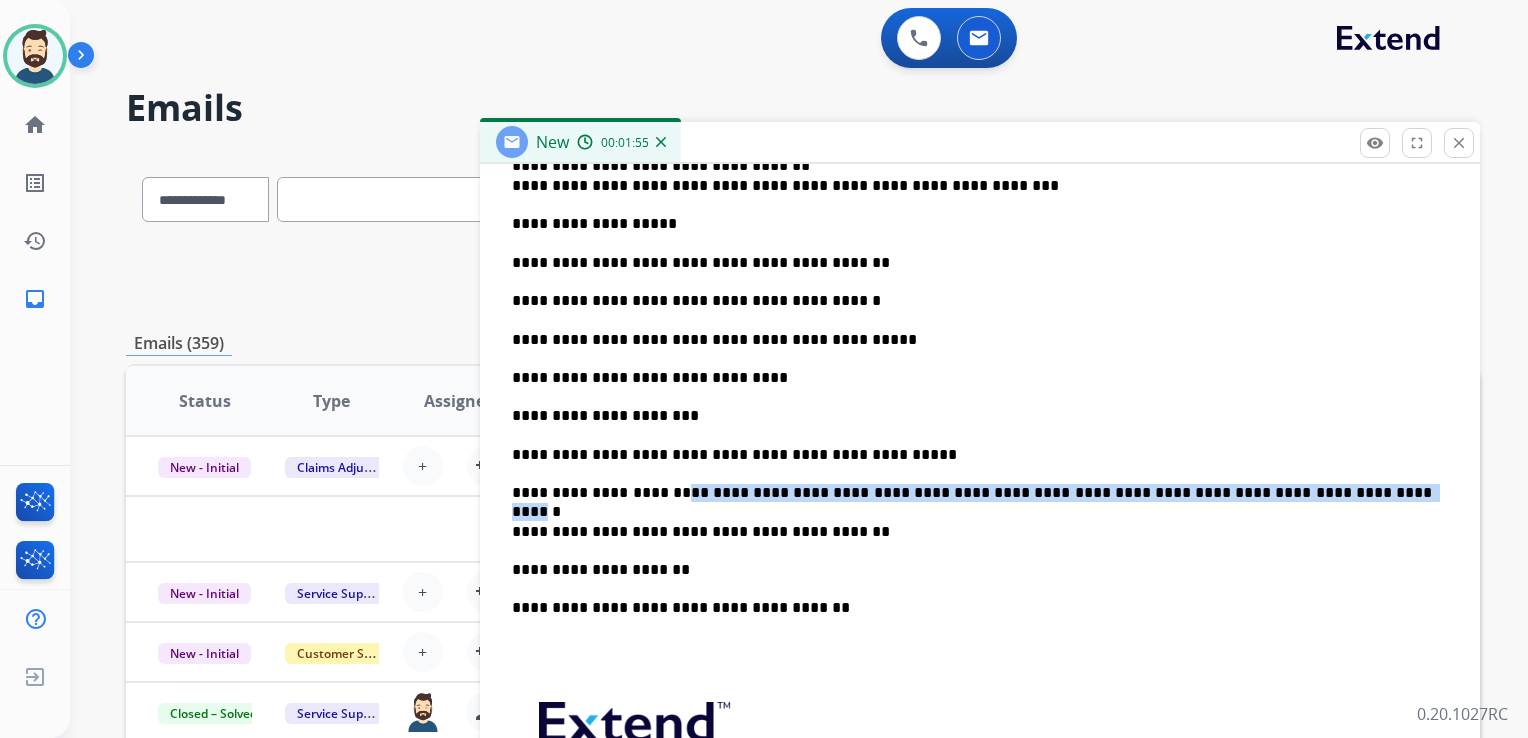 drag, startPoint x: 653, startPoint y: 493, endPoint x: 1259, endPoint y: 491, distance: 606.0033 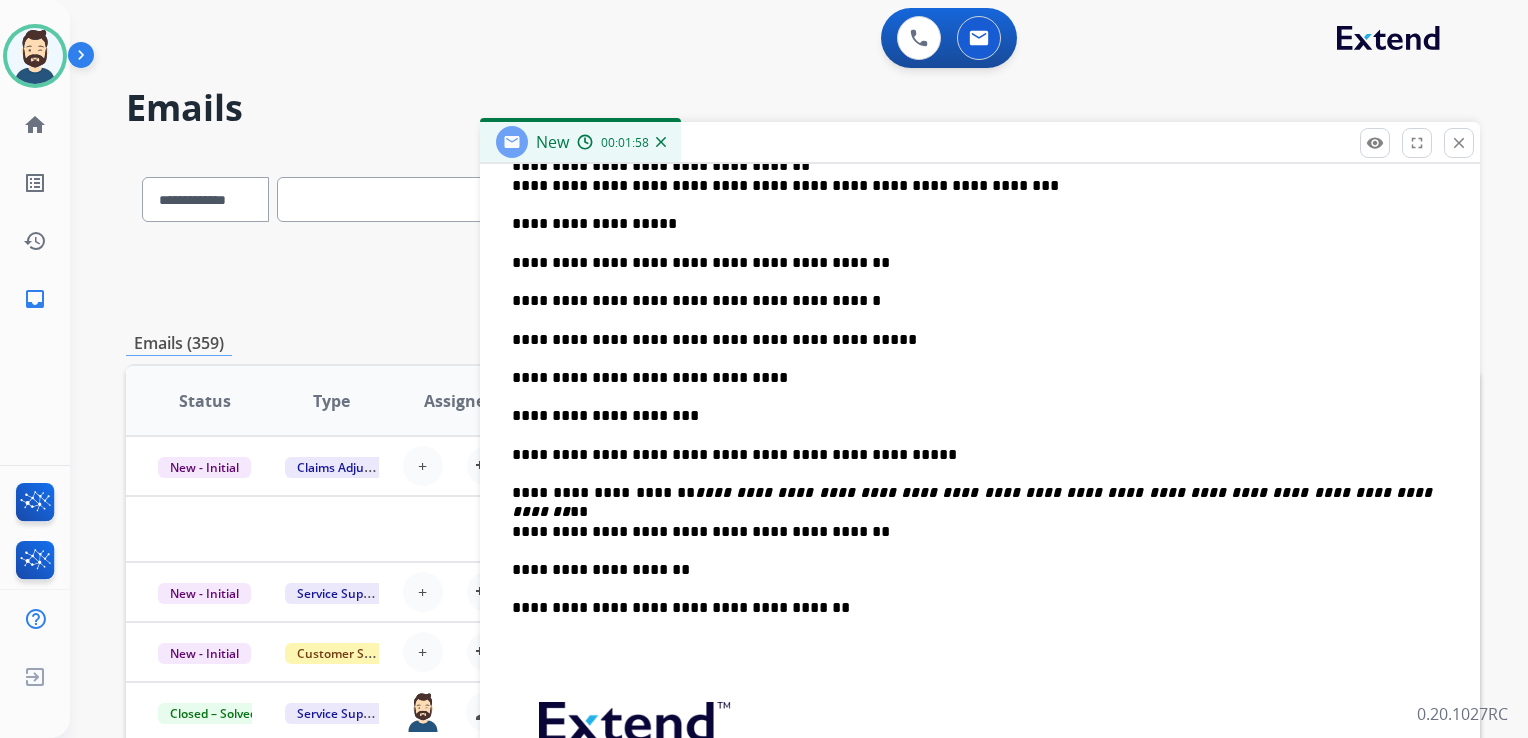 click on "**********" at bounding box center (972, 493) 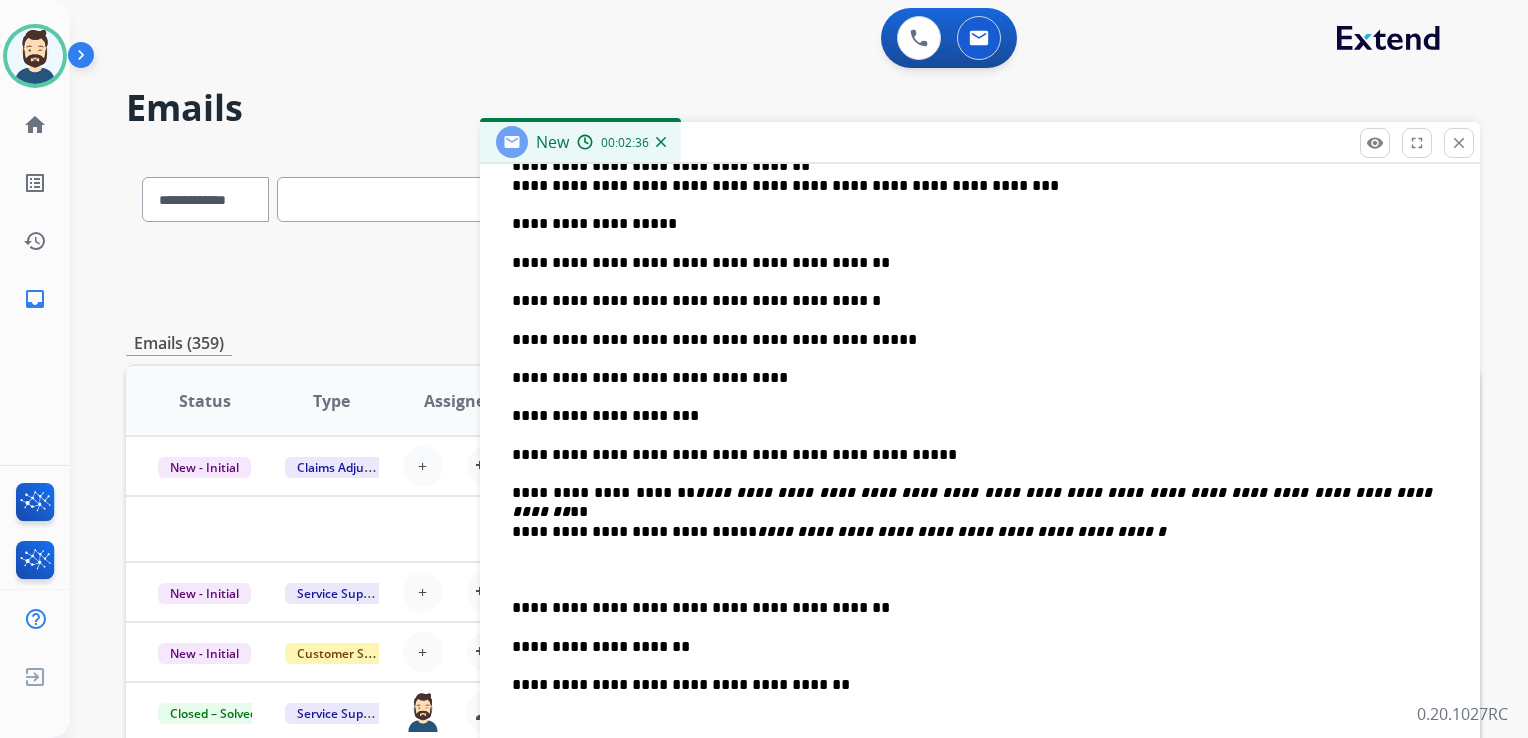click on "**********" at bounding box center (972, 608) 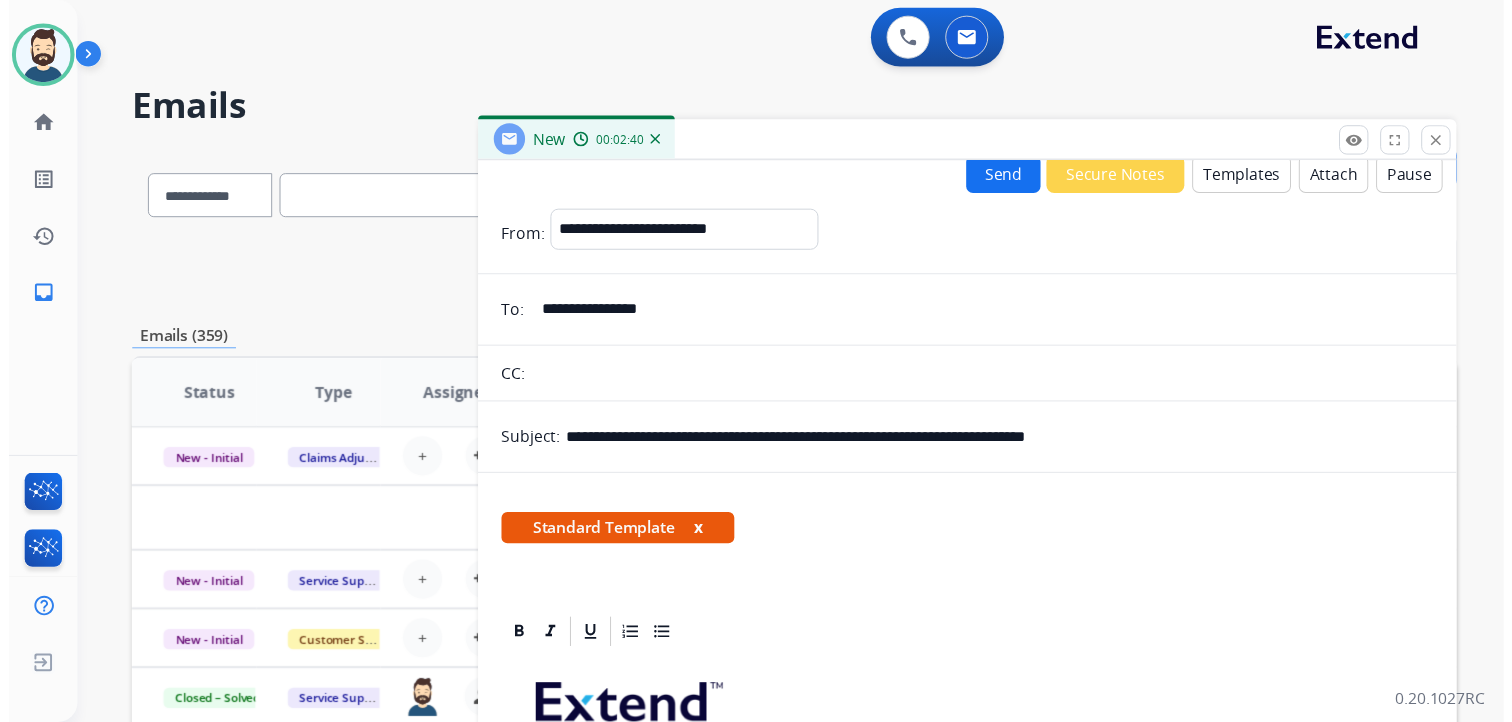 scroll, scrollTop: 0, scrollLeft: 0, axis: both 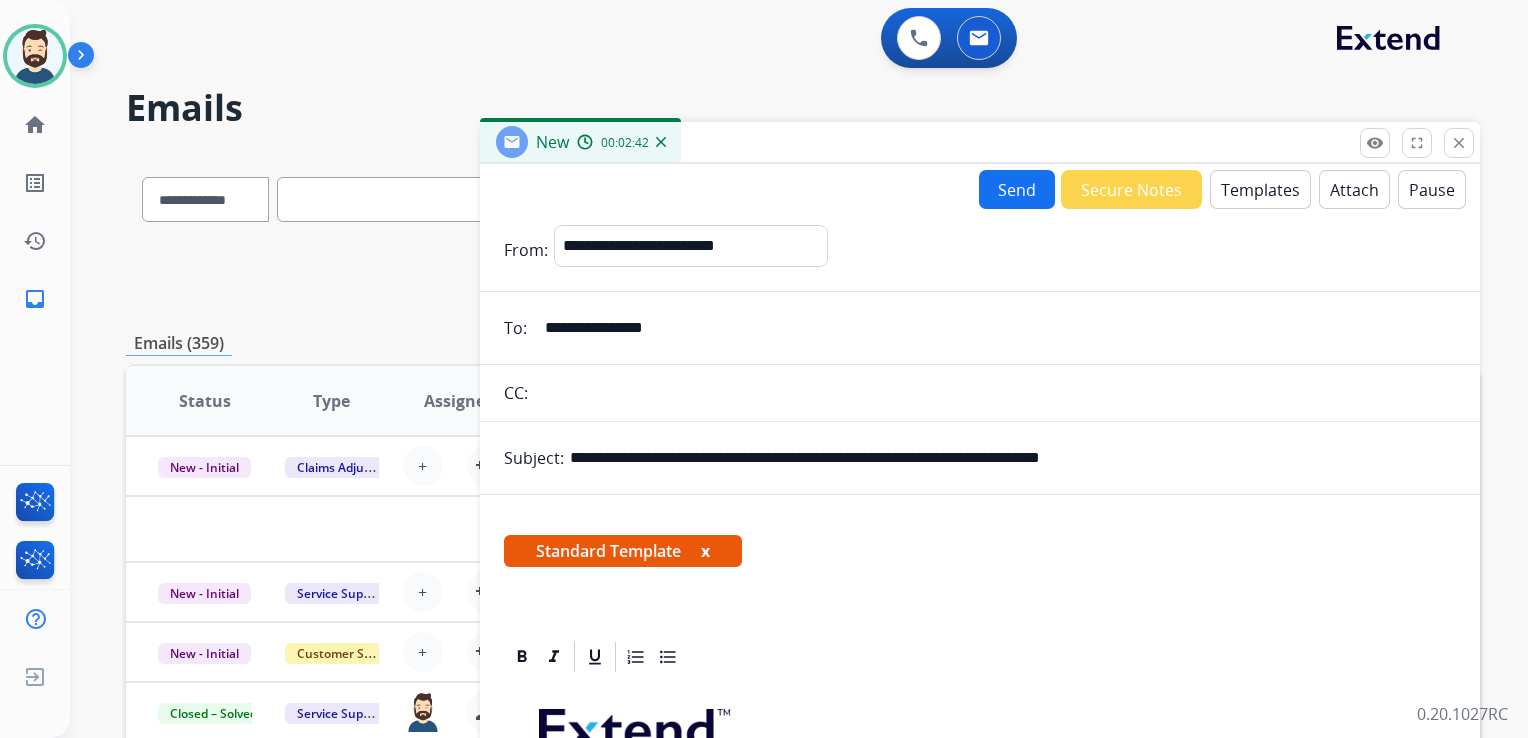 click on "Send" at bounding box center (1017, 189) 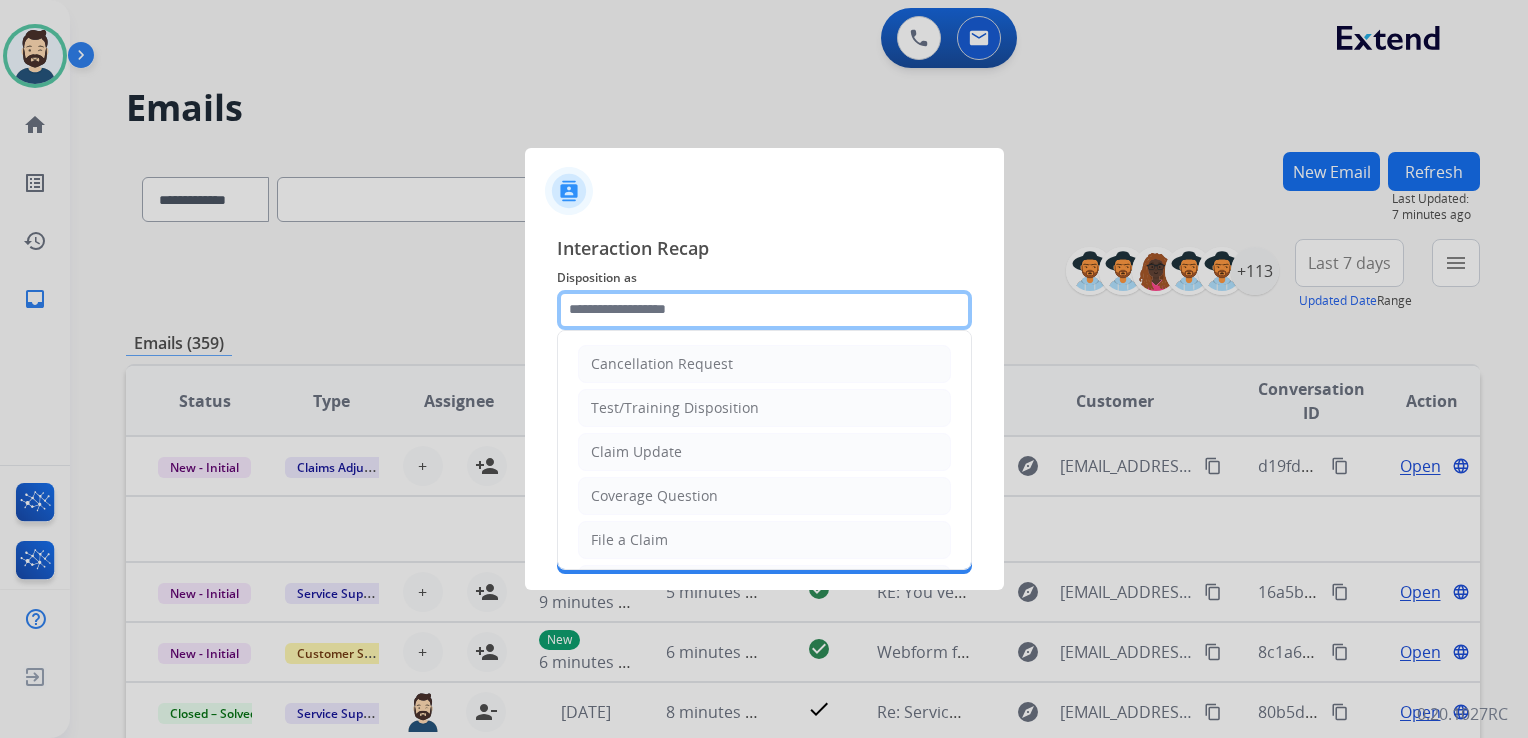 click 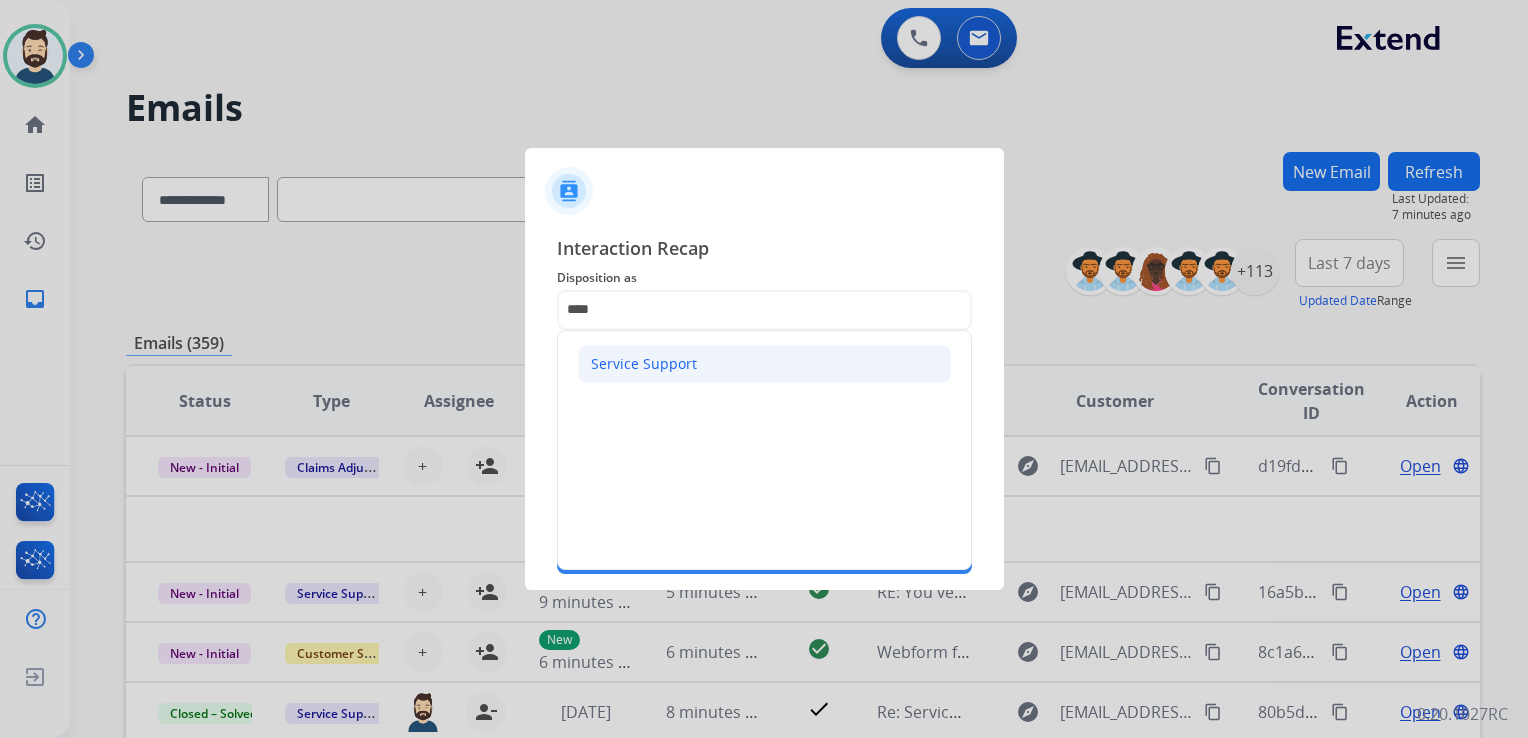 click on "Service Support" 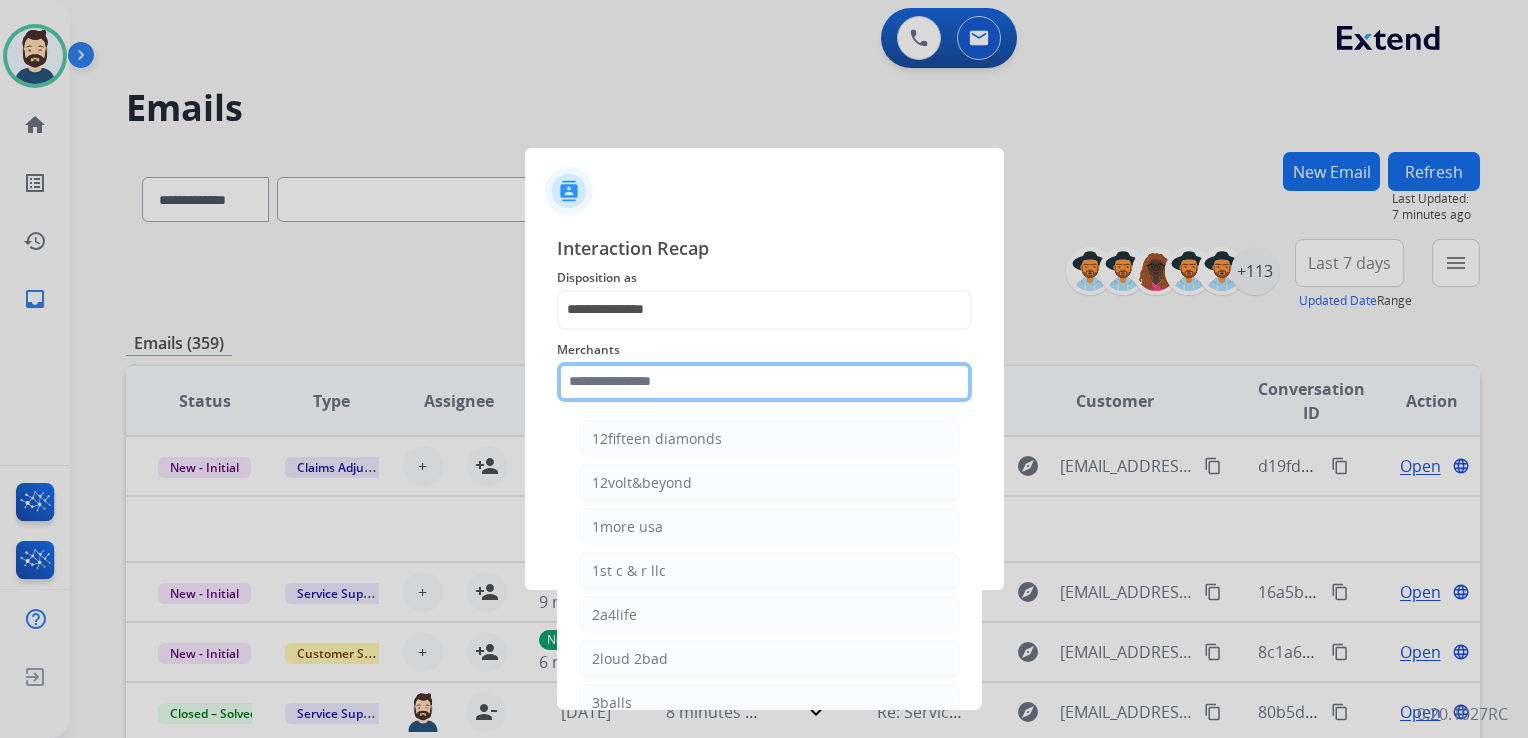 click 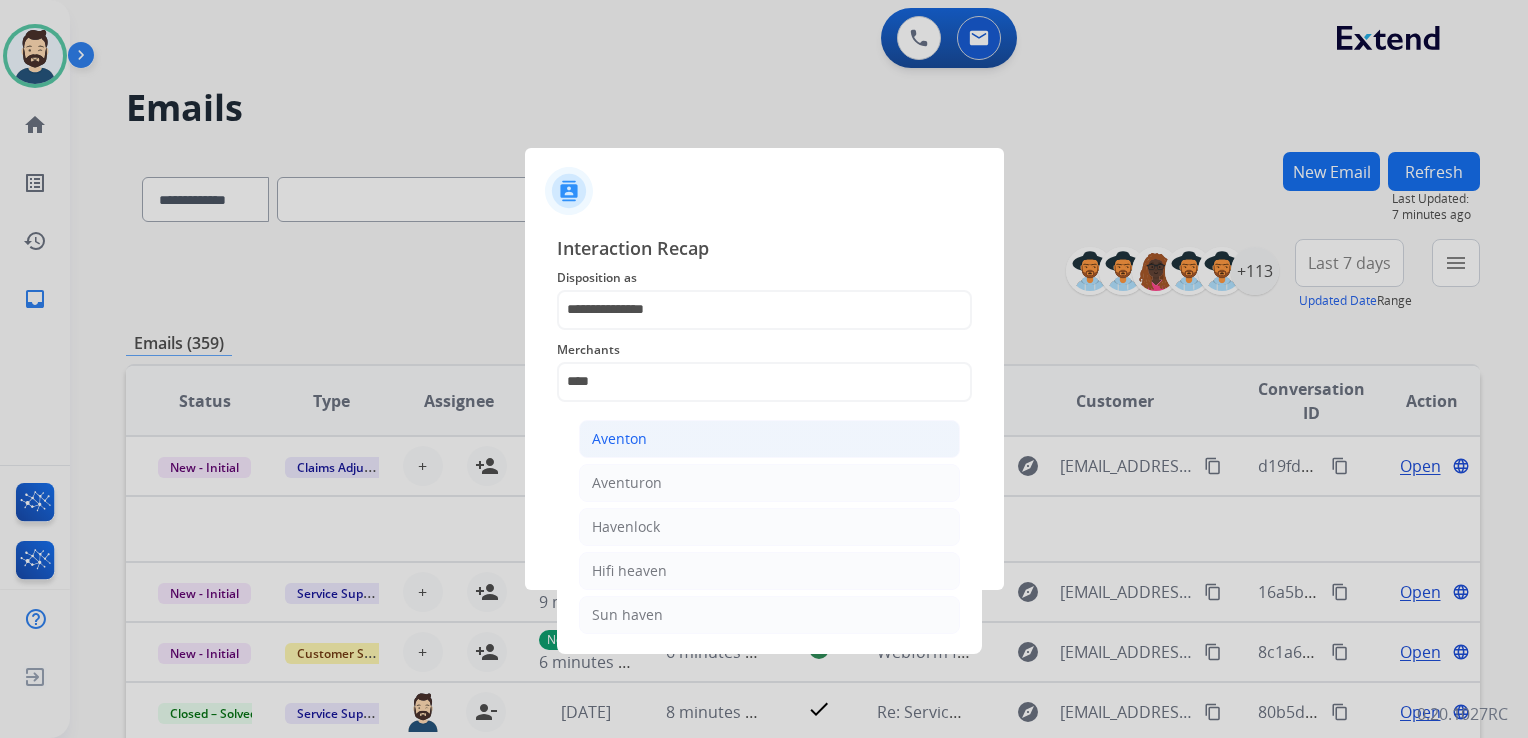 click on "Aventon" 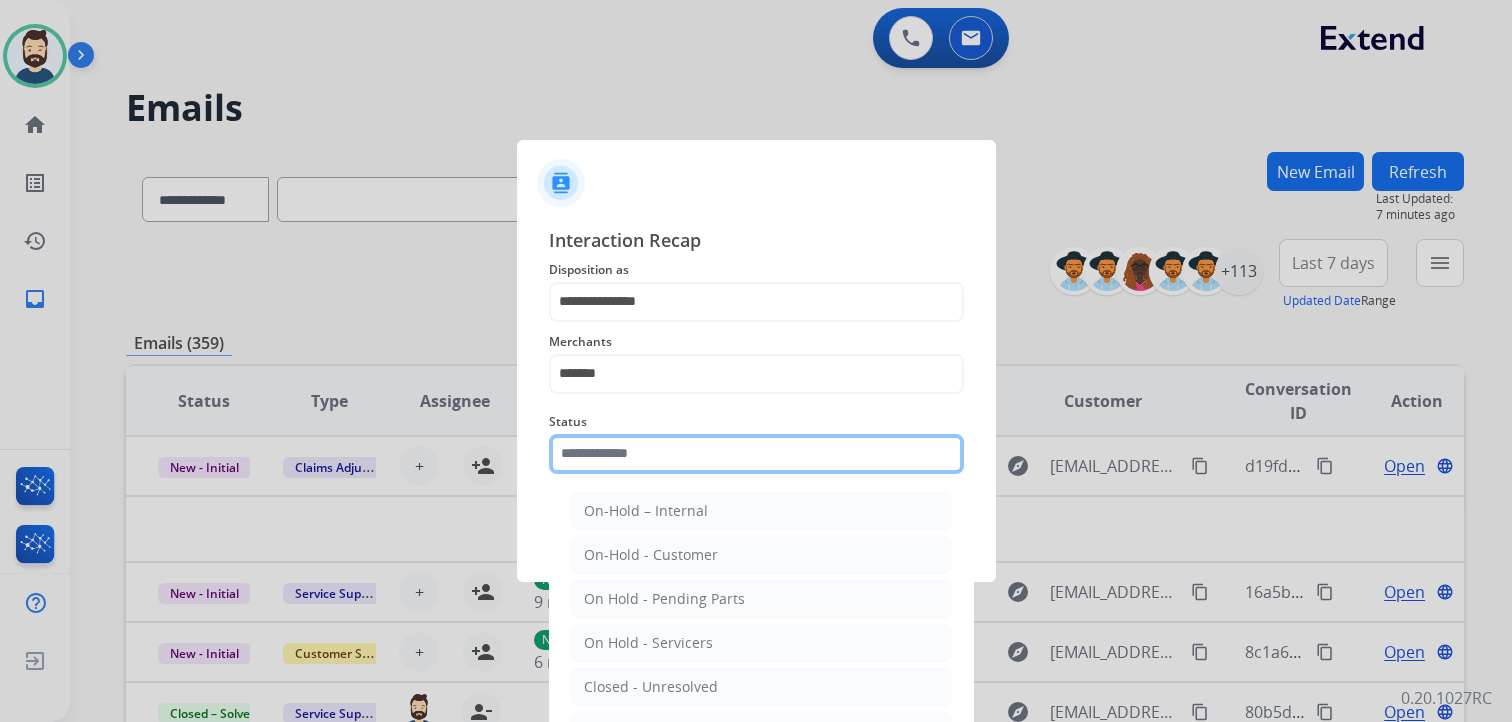 click 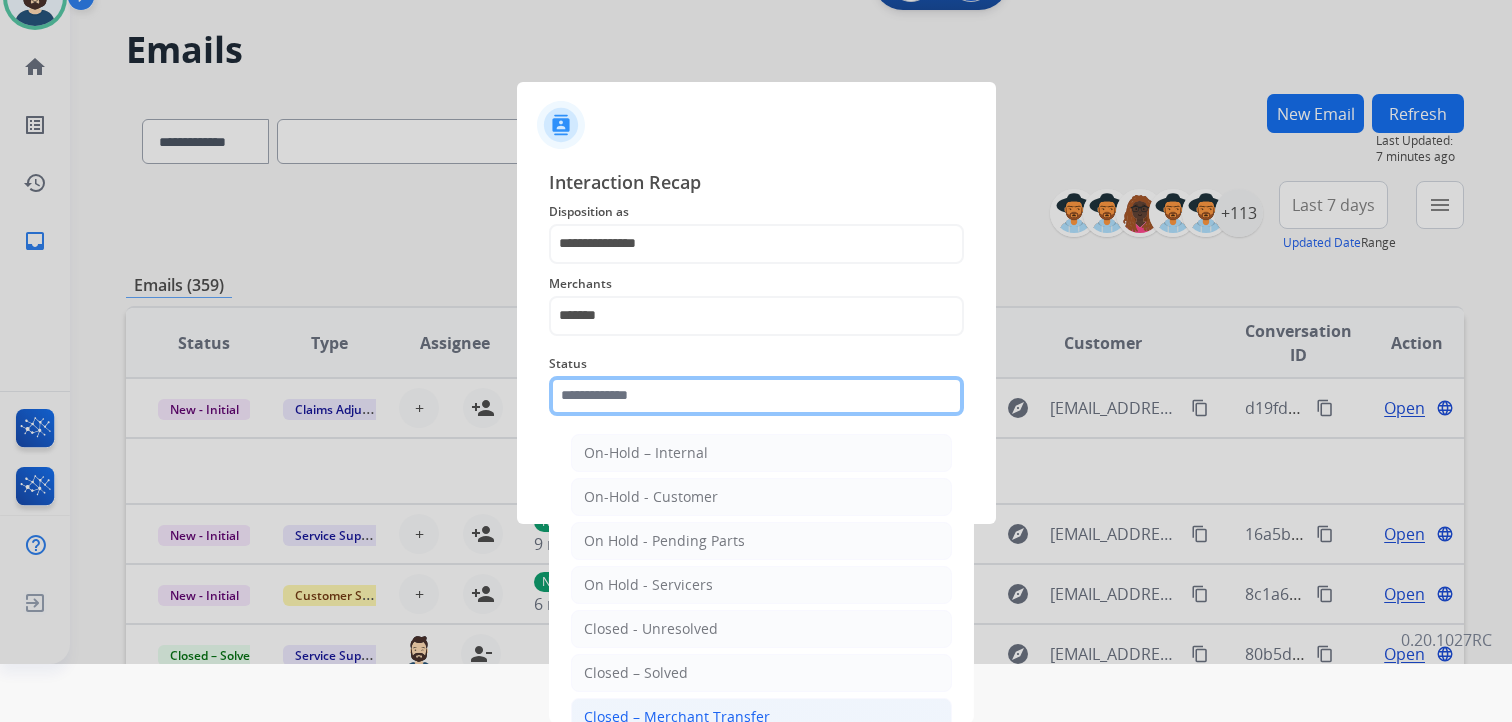 scroll, scrollTop: 59, scrollLeft: 0, axis: vertical 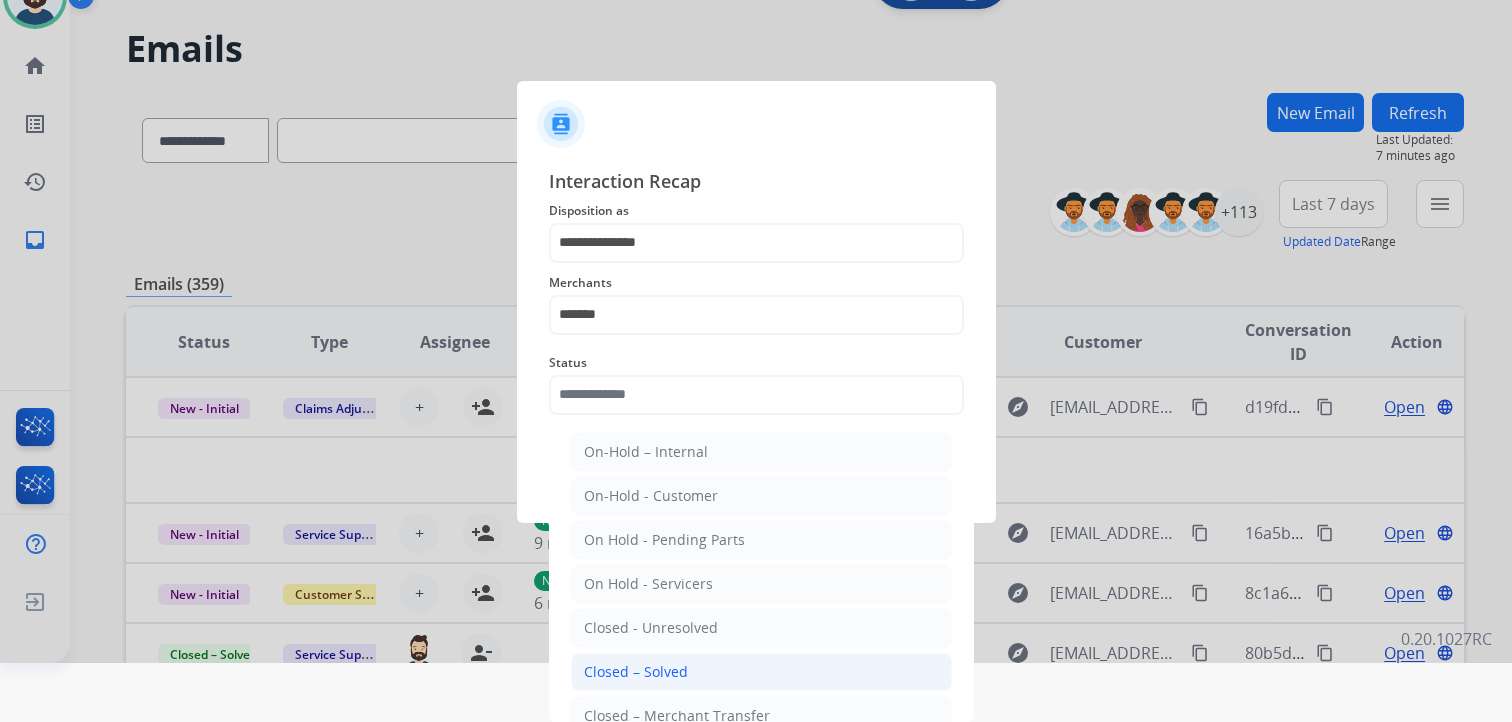 click on "Closed – Solved" 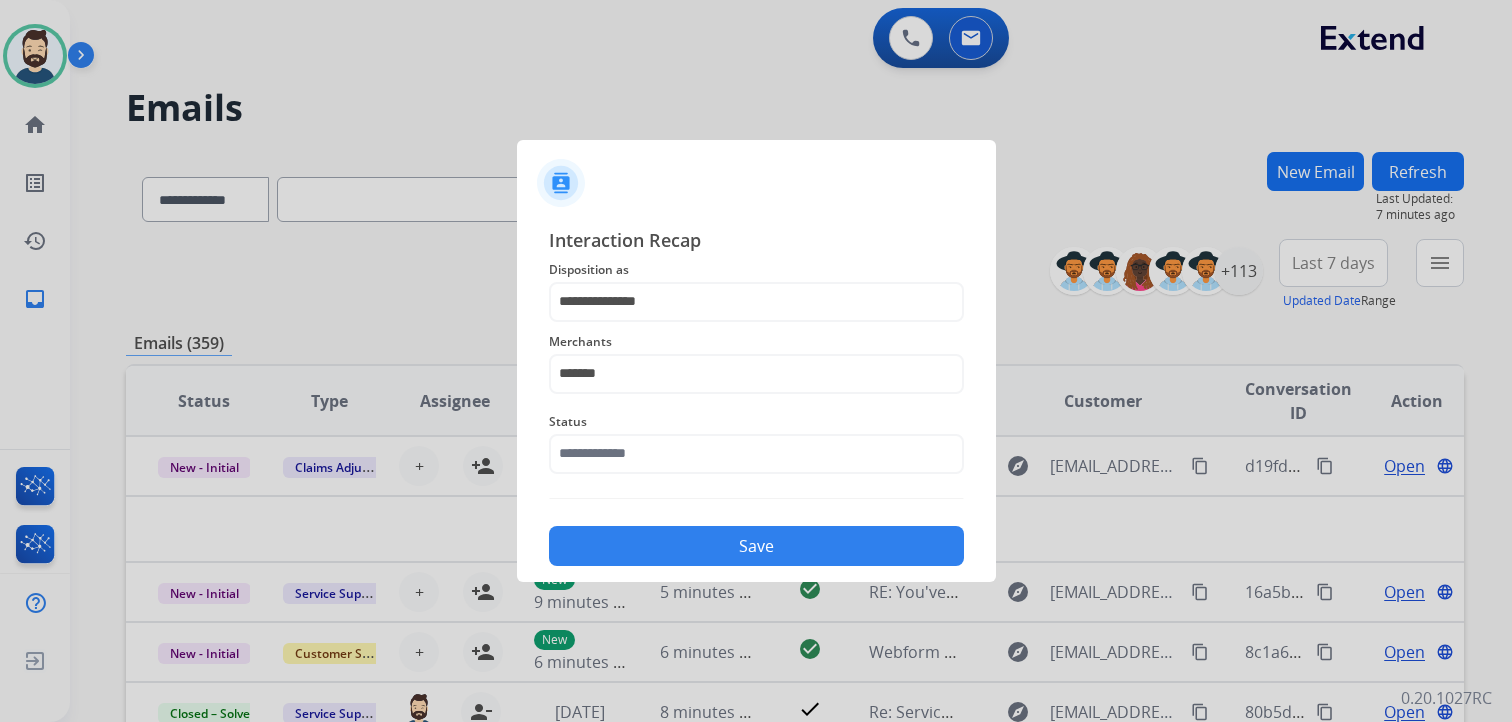 type on "**********" 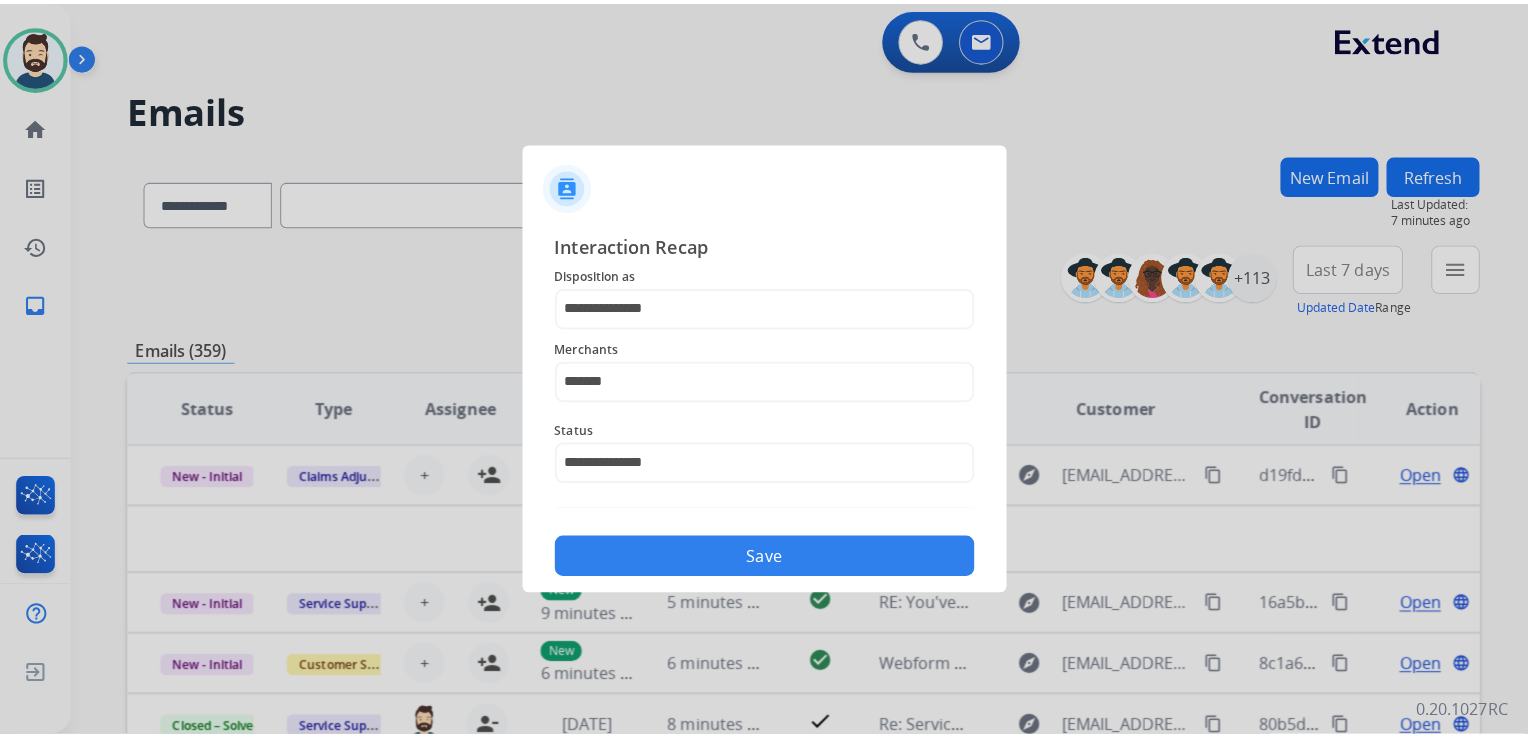 scroll, scrollTop: 0, scrollLeft: 0, axis: both 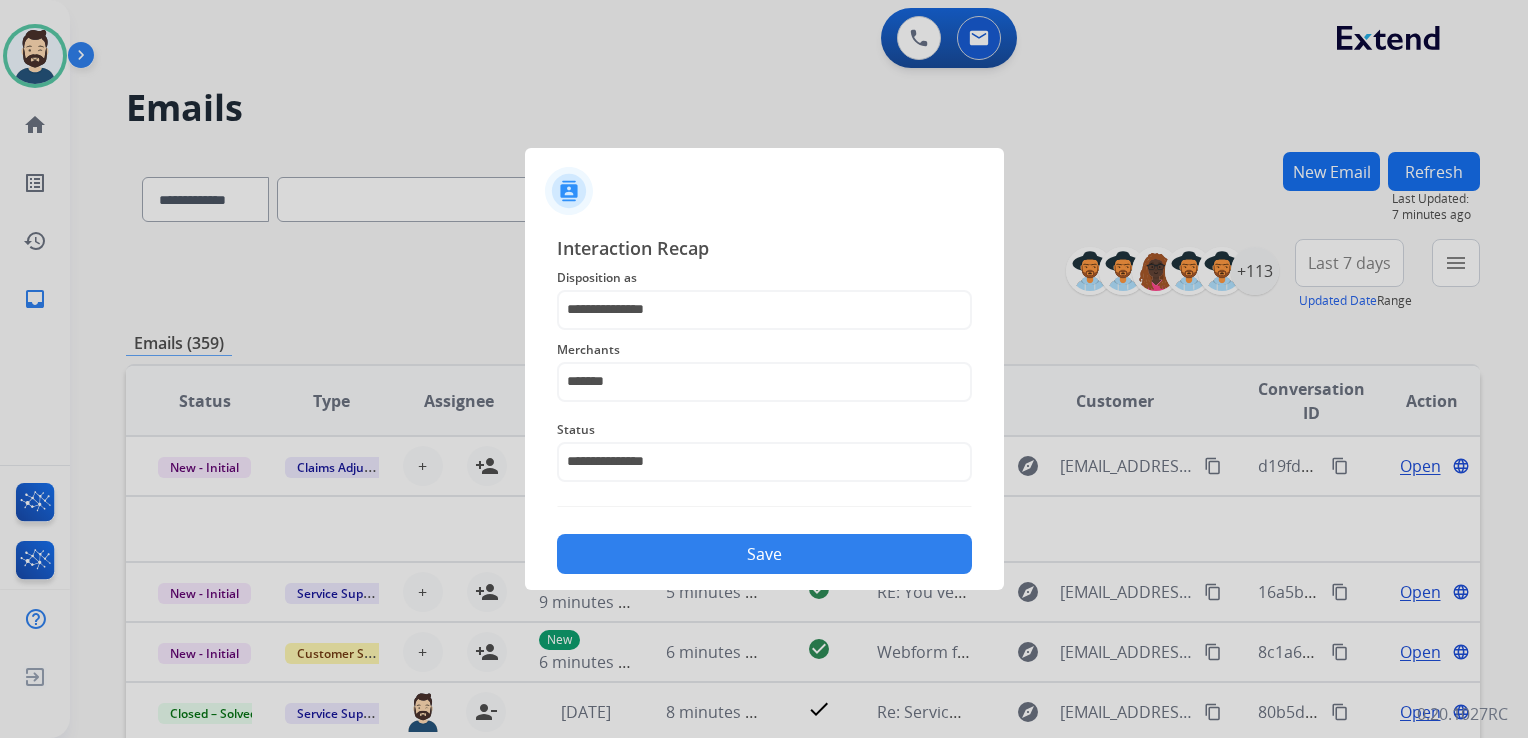 click on "Save" 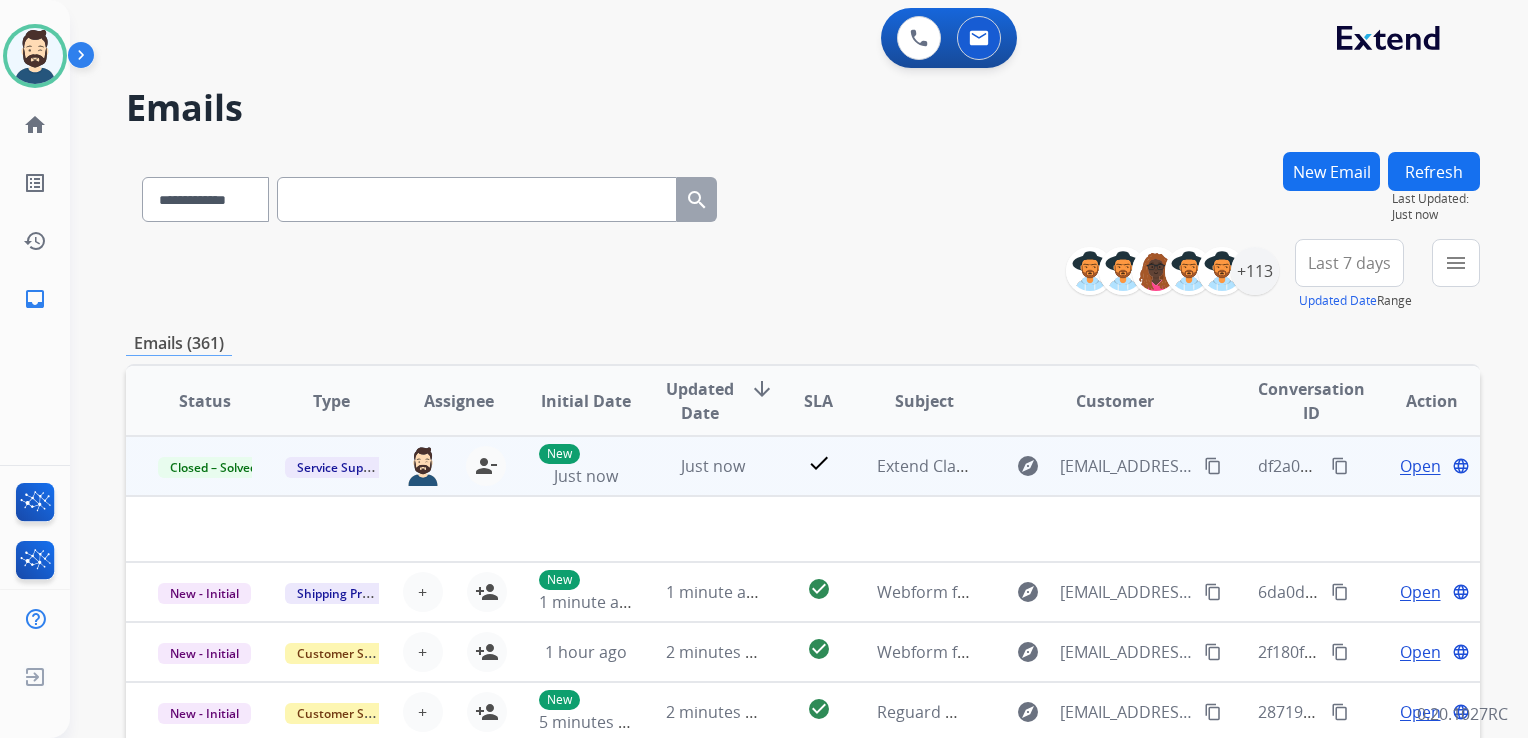 click on "content_copy" at bounding box center [1340, 466] 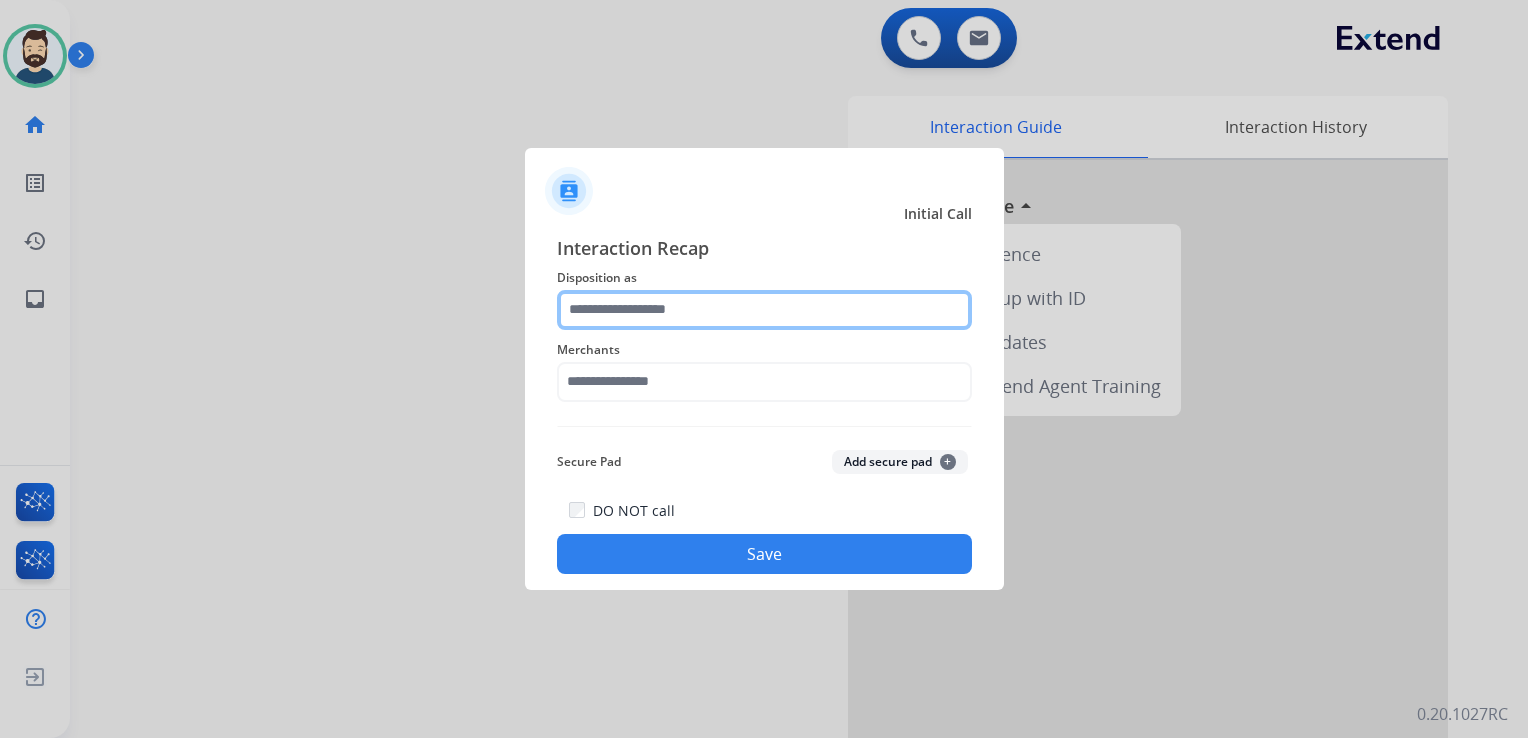 click 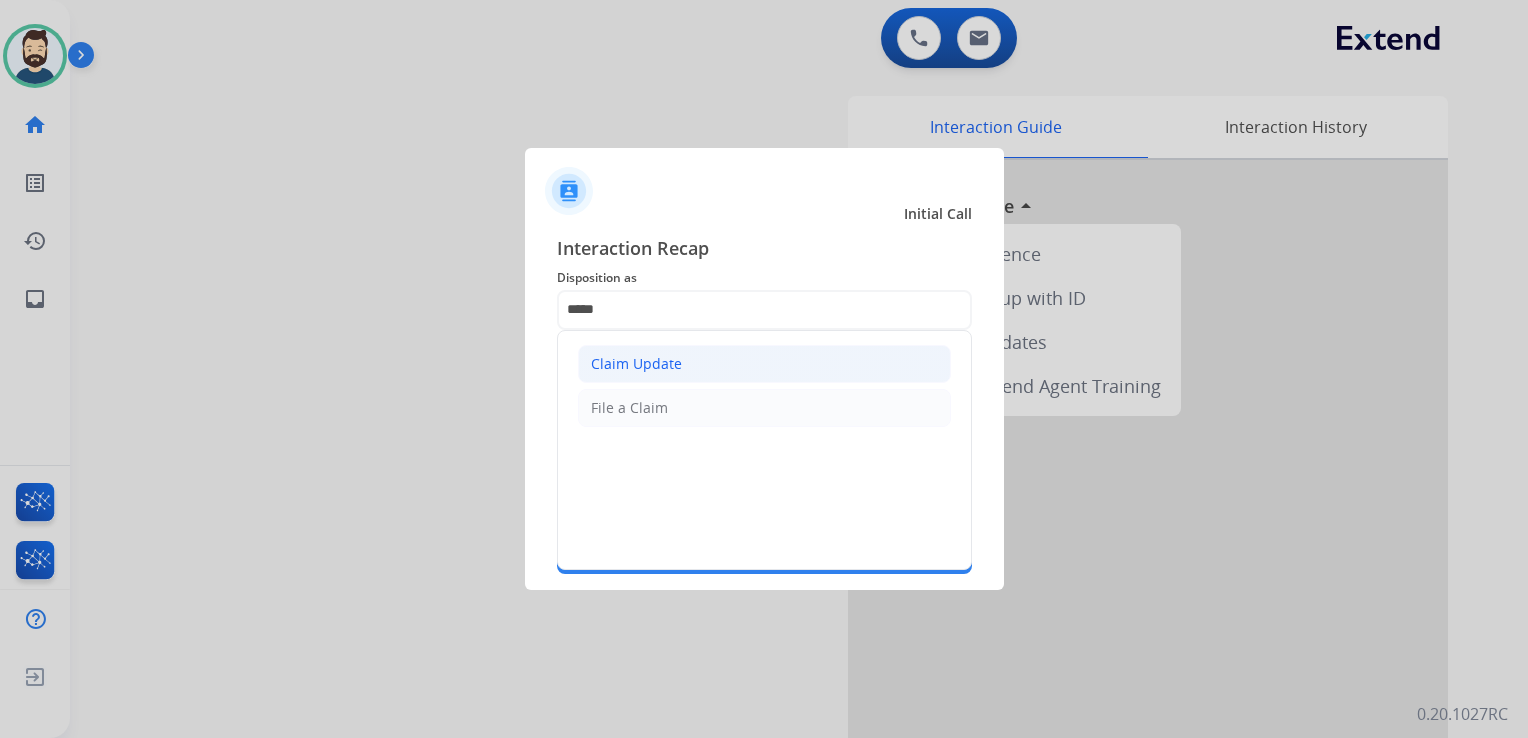 click on "Claim Update" 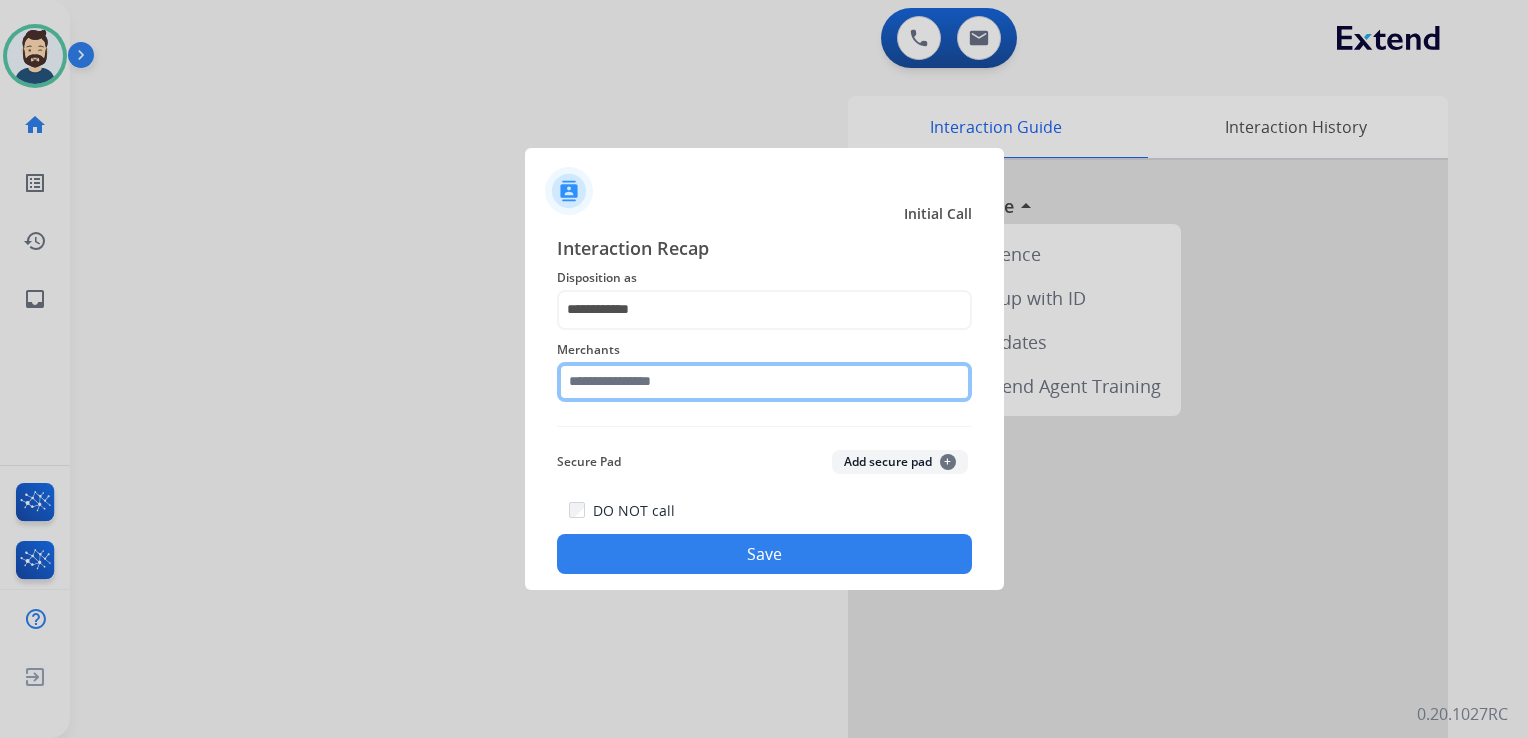 click 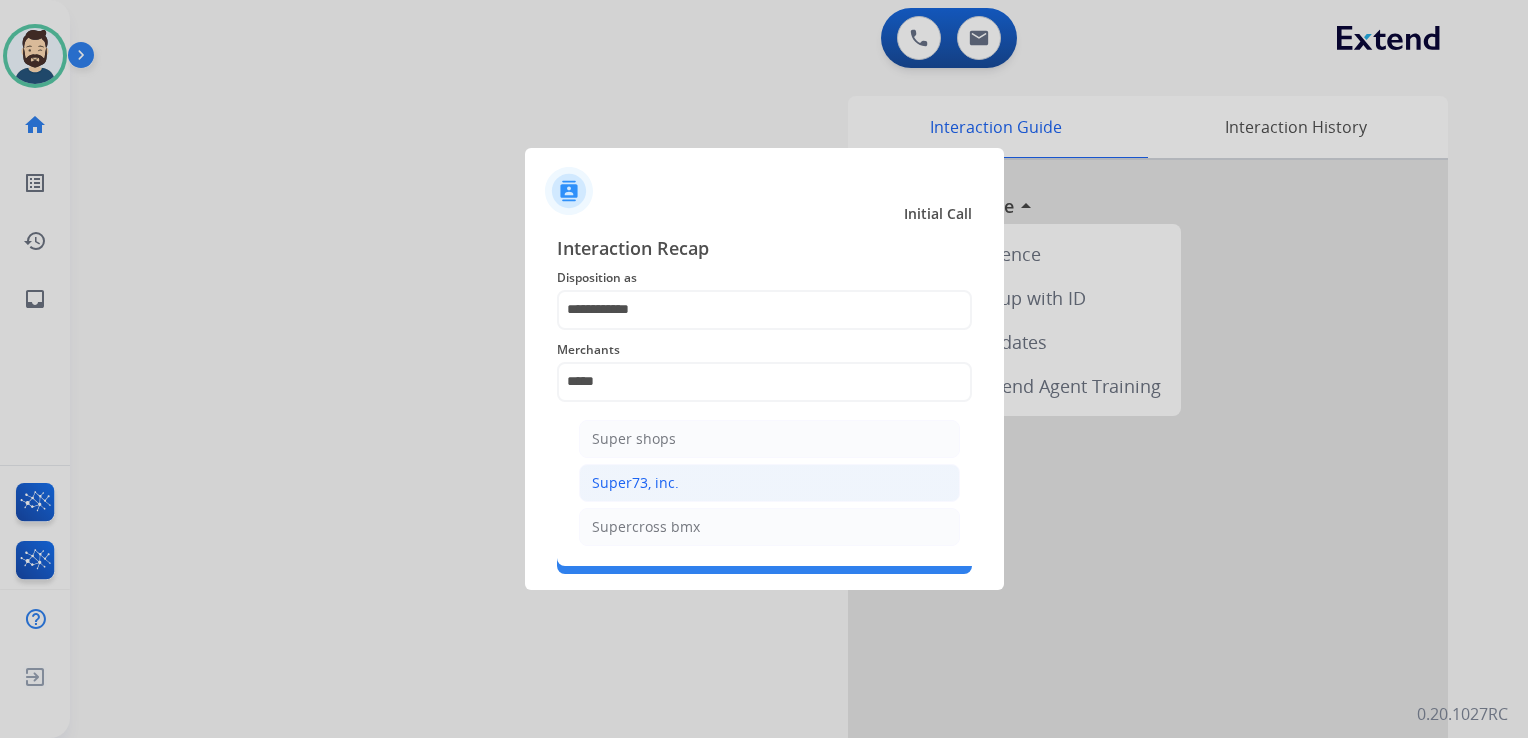 click on "Super73, inc." 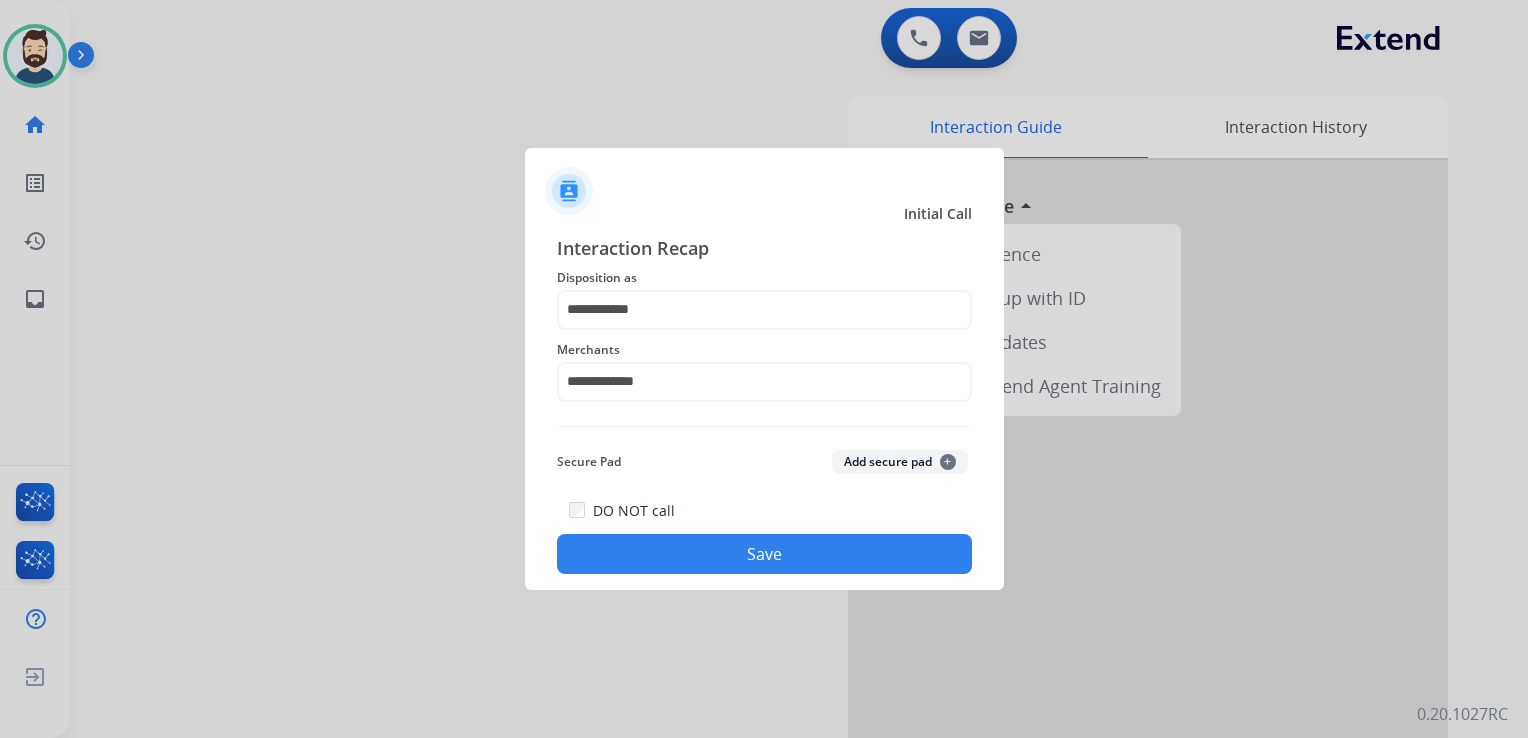 click on "Save" 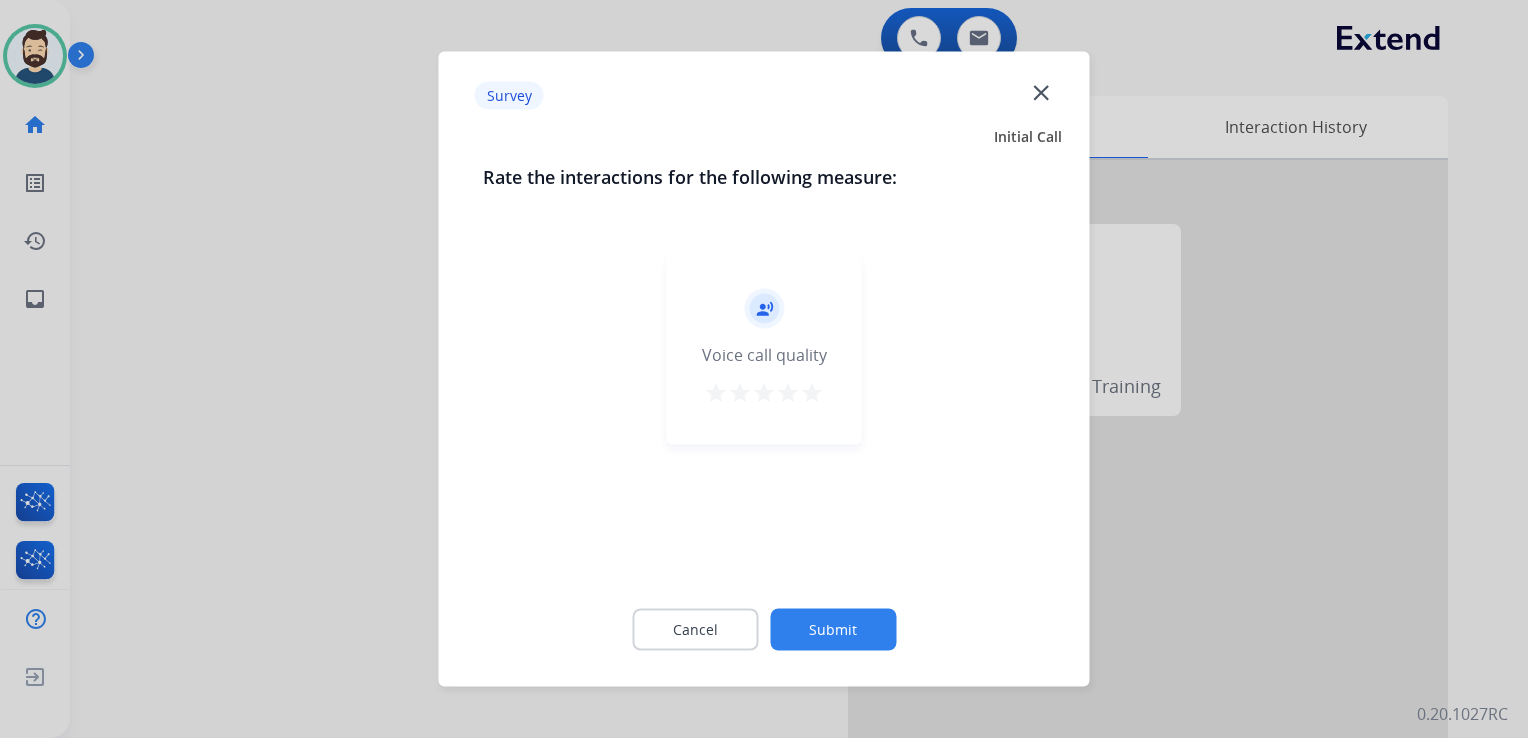 drag, startPoint x: 813, startPoint y: 390, endPoint x: 811, endPoint y: 434, distance: 44.04543 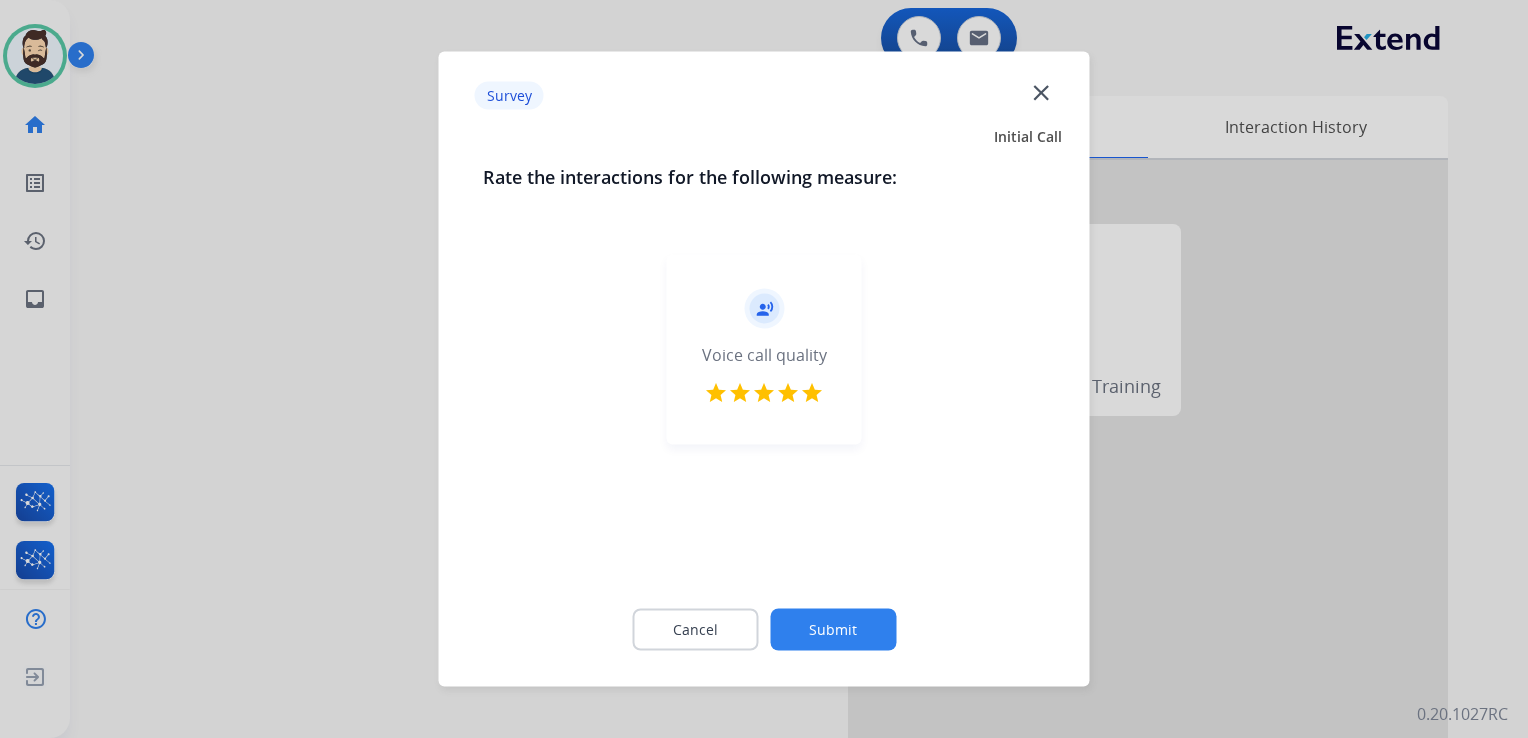 click on "Submit" 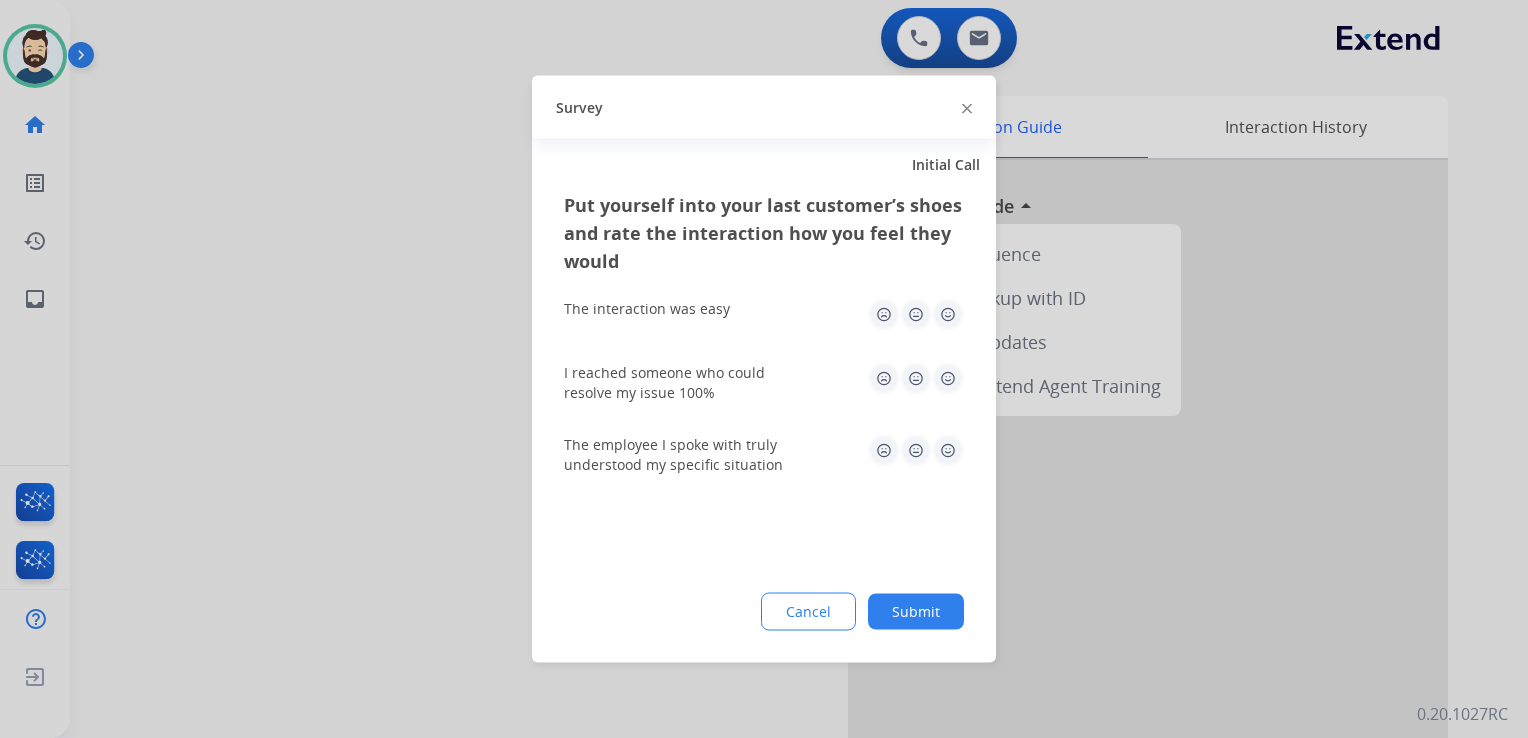 click 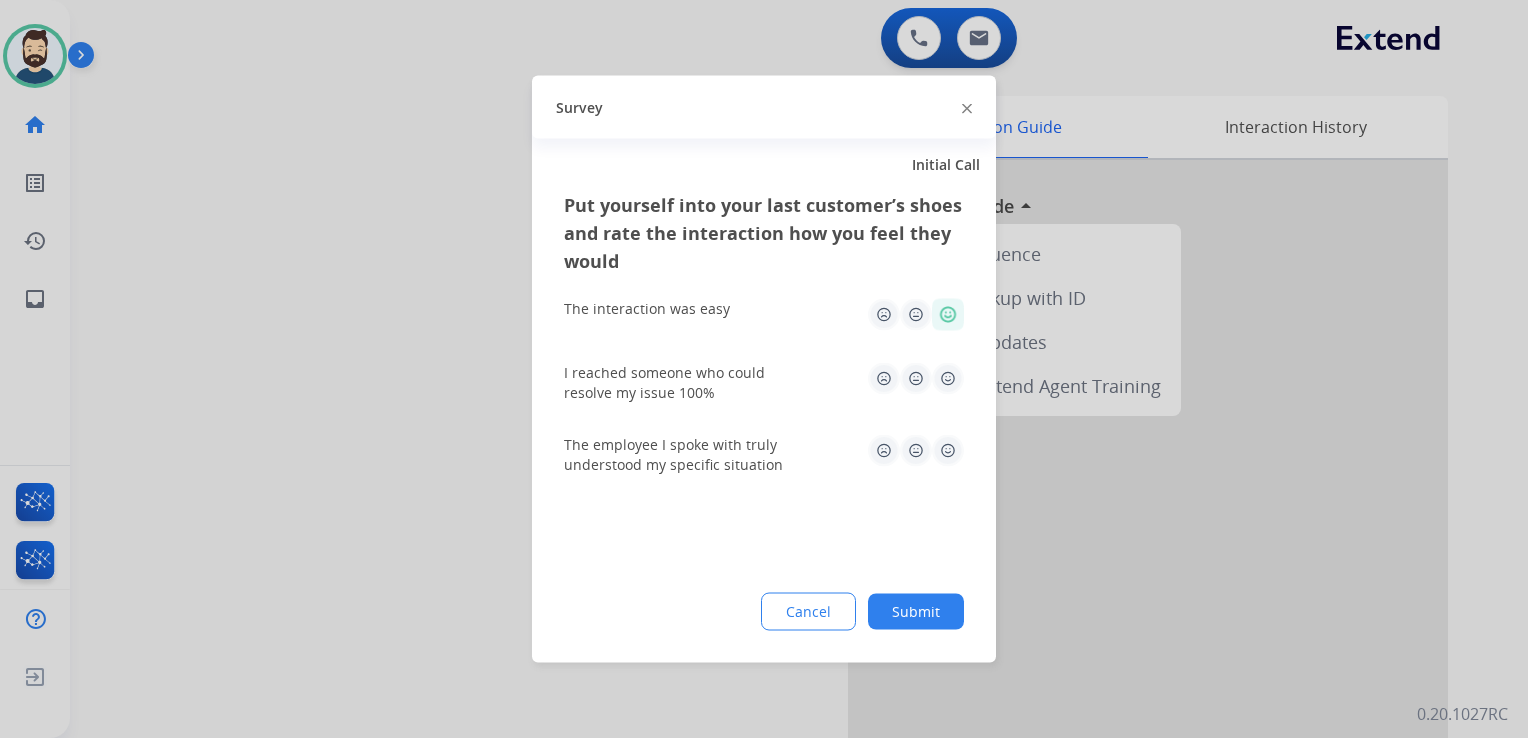 click 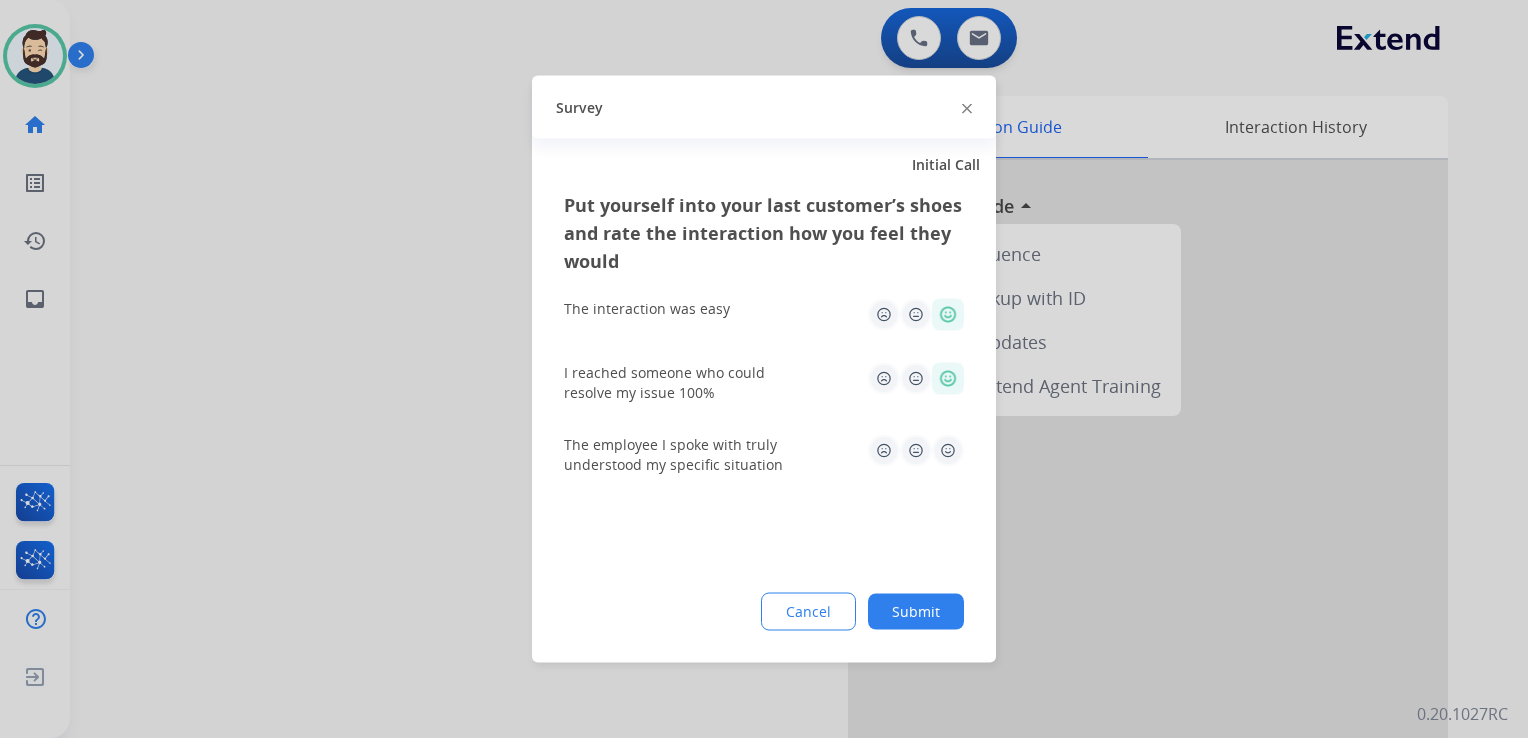 click 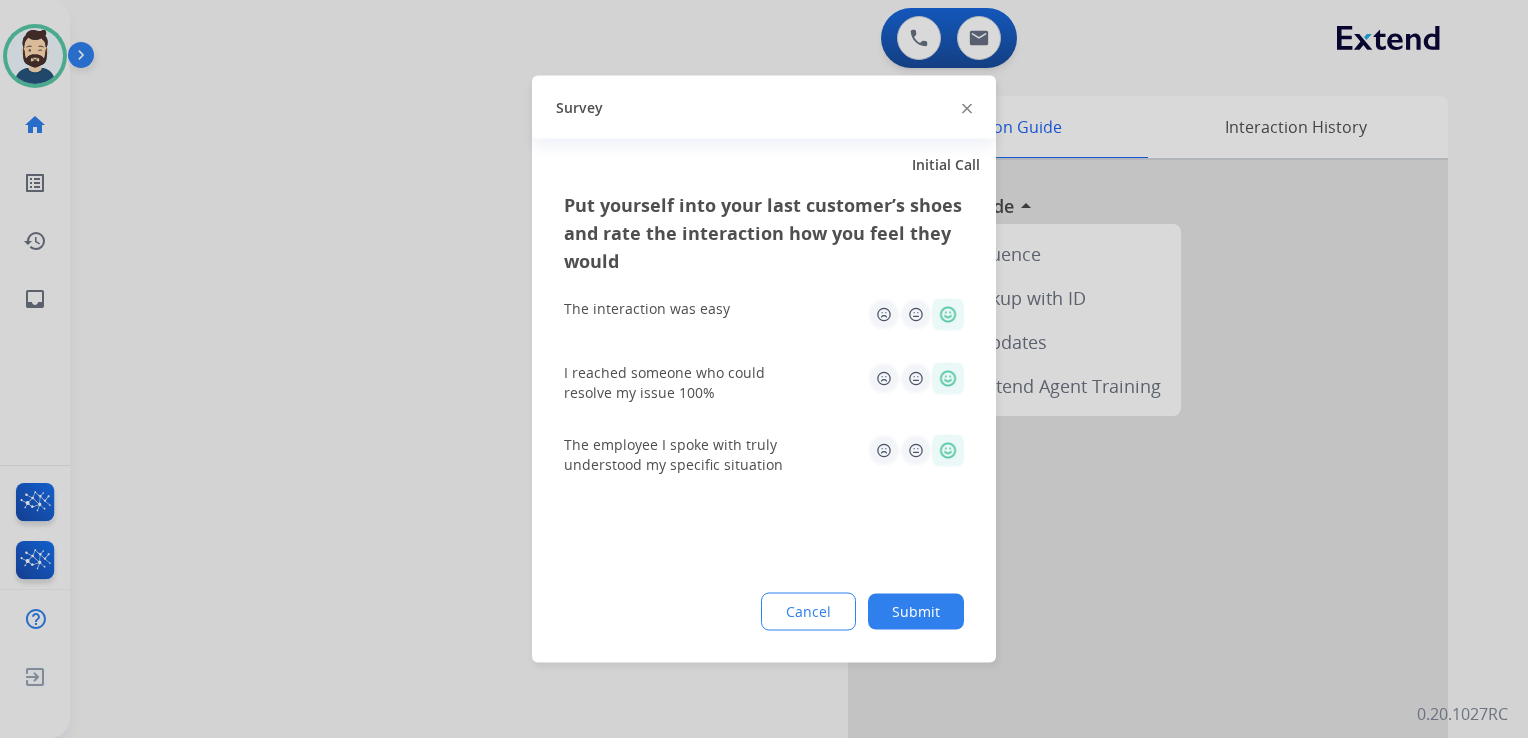 click on "Put yourself into your last customer’s shoes and rate the interaction how you feel they would  The interaction was easy   I reached someone who could resolve my issue 100%   The employee I spoke with truly understood my specific situation  Cancel Submit" 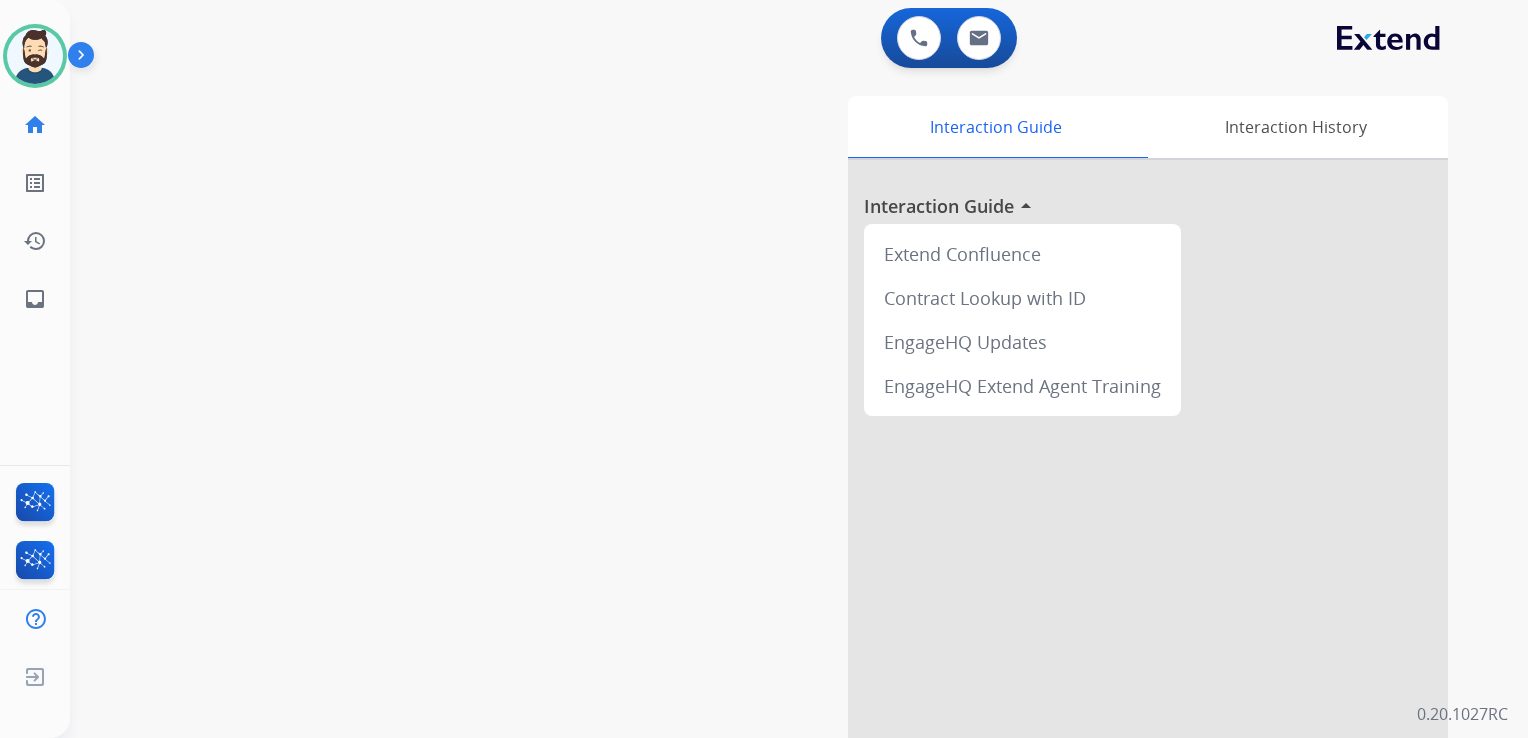 click on "swap_horiz Break voice bridge close_fullscreen Connect 3-Way Call merge_type Separate 3-Way Call  Interaction Guide   Interaction History  Interaction Guide arrow_drop_up  Extend Confluence   Contract Lookup with ID   EngageHQ Updates   EngageHQ Extend Agent Training" at bounding box center (775, 489) 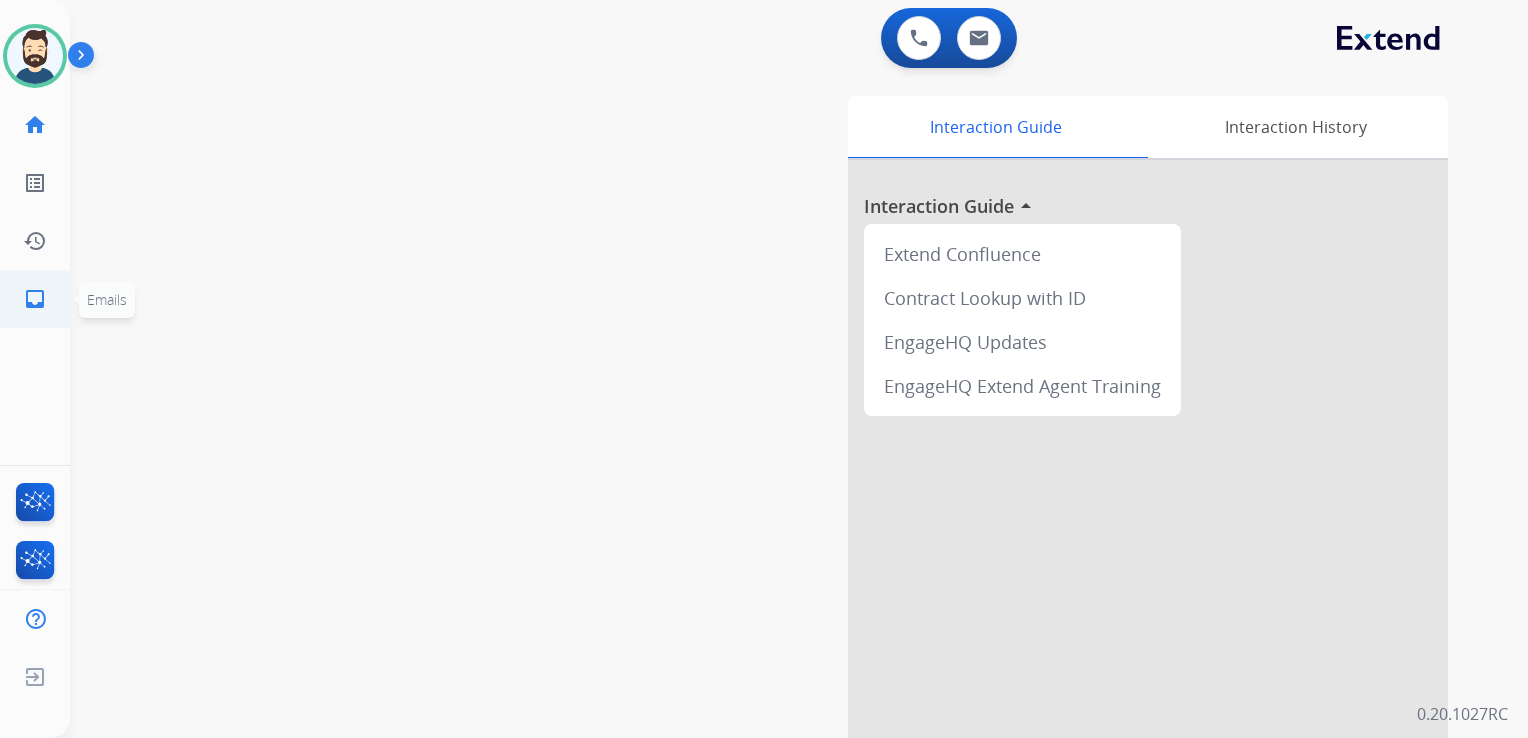 click on "inbox" 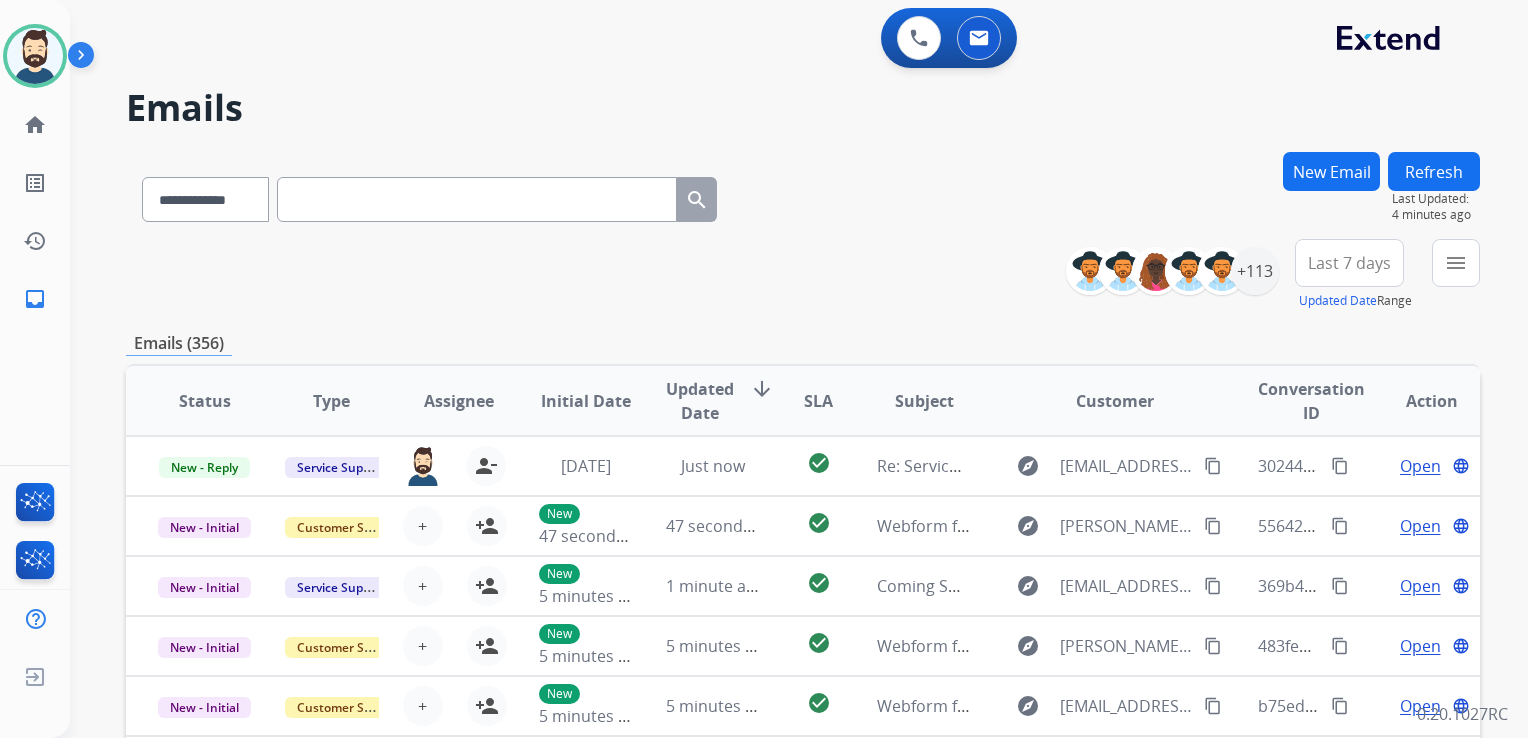 click at bounding box center (477, 199) 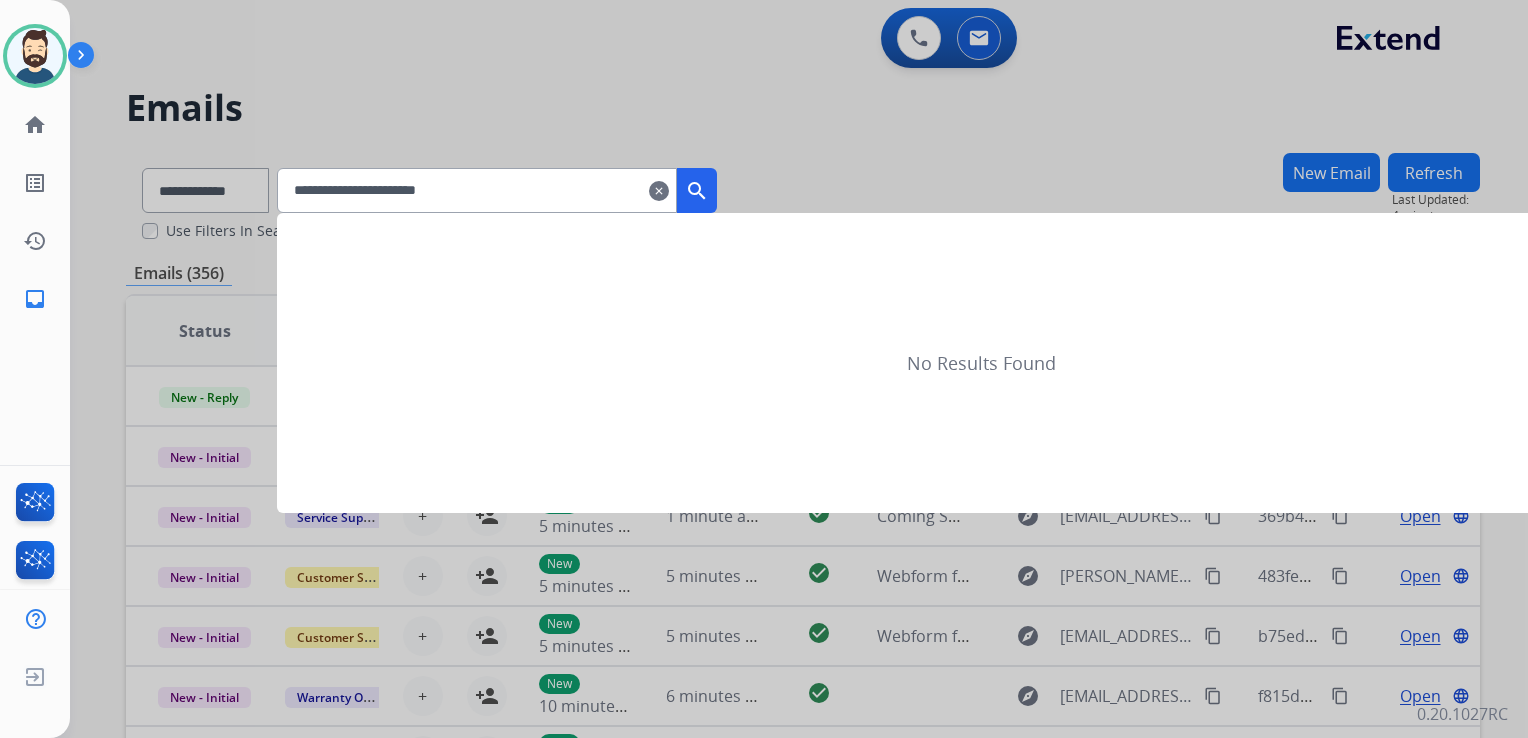 type on "**********" 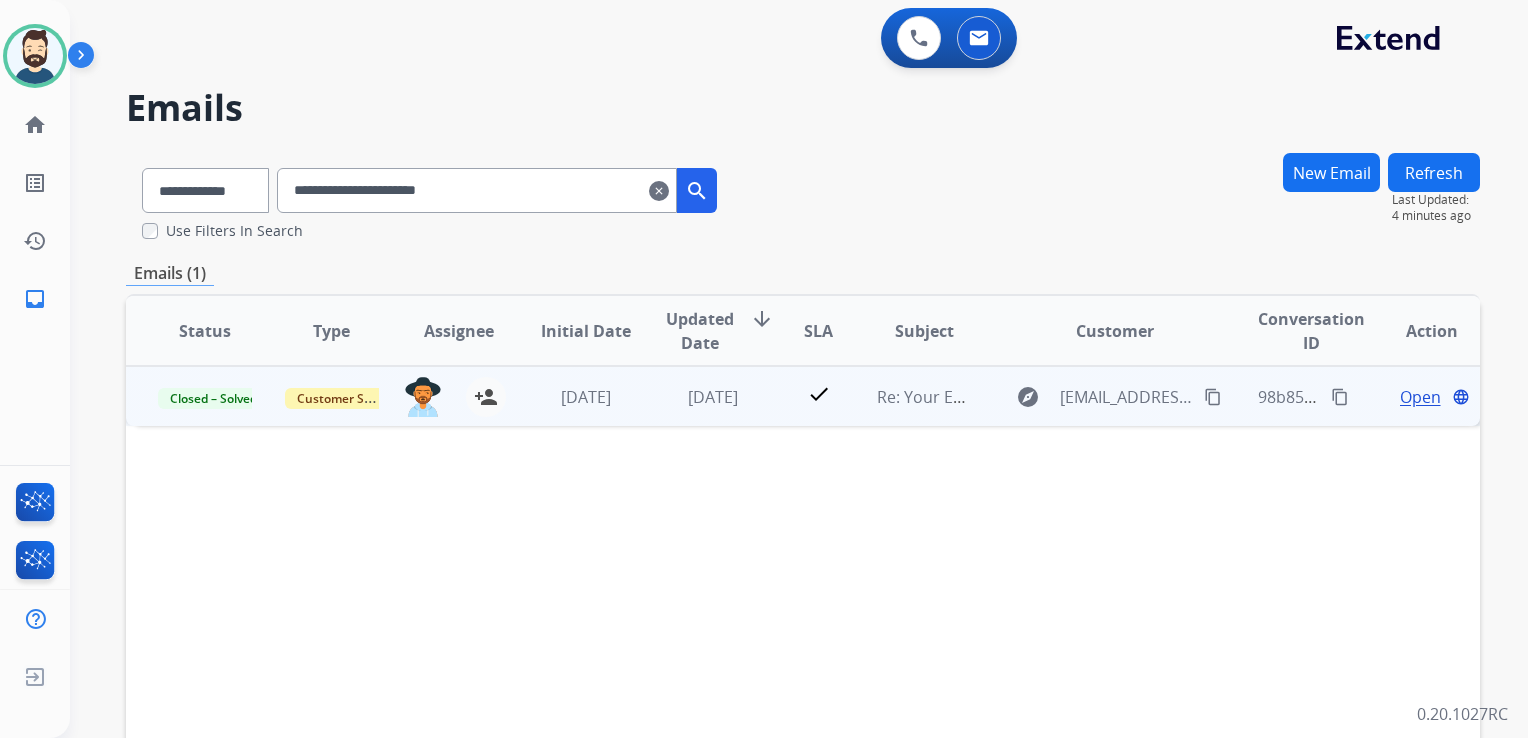 click on "1 week ago" at bounding box center [697, 396] 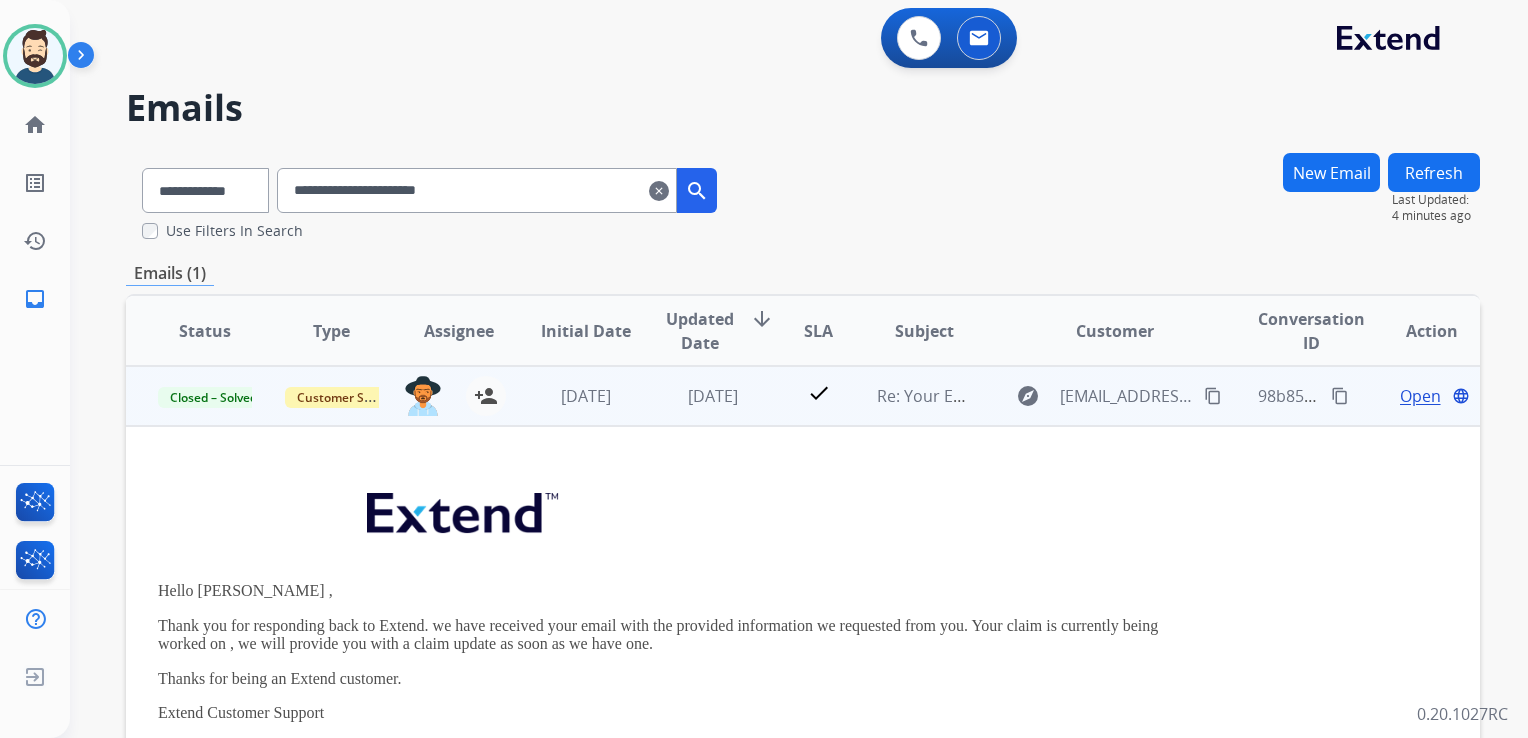 click on "Open" at bounding box center [1420, 396] 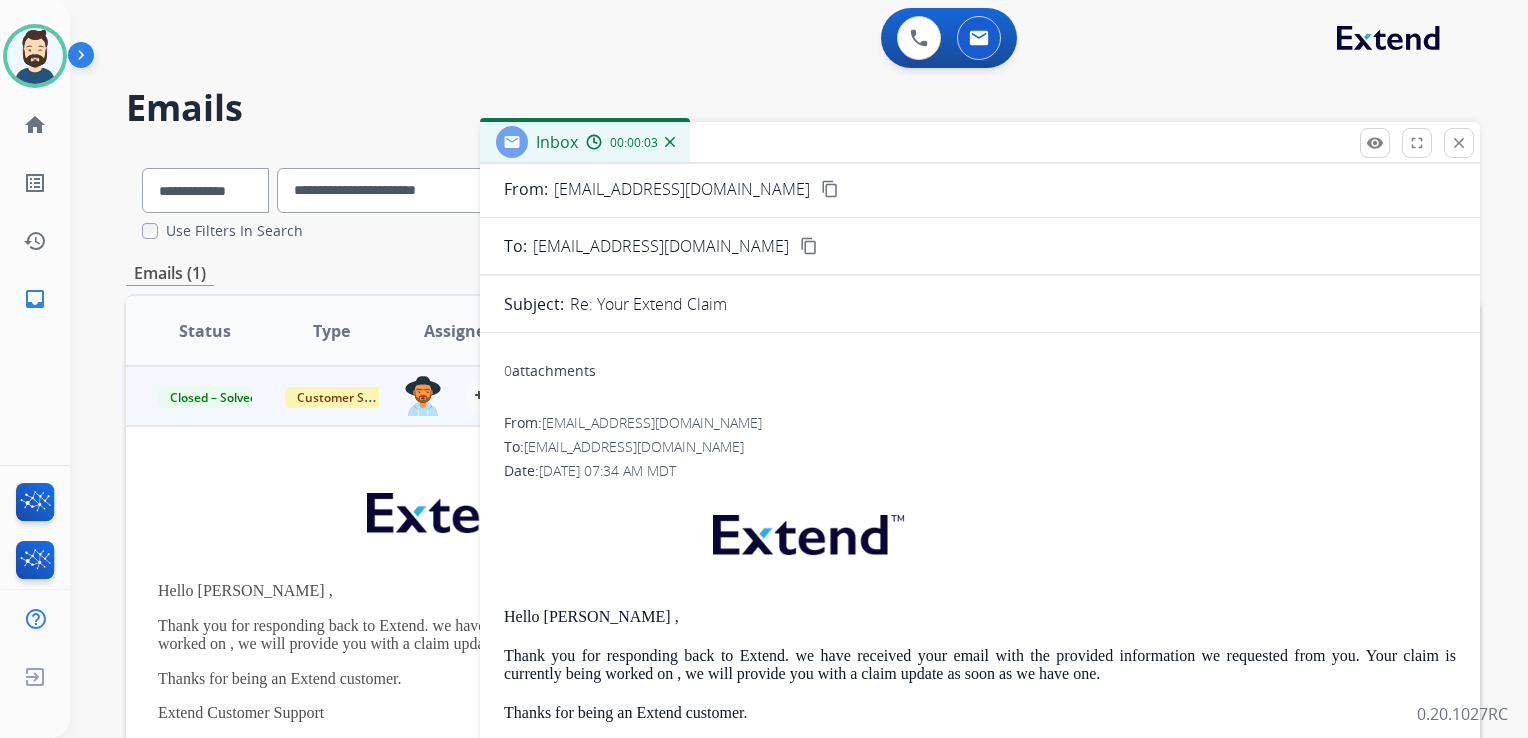 scroll, scrollTop: 0, scrollLeft: 0, axis: both 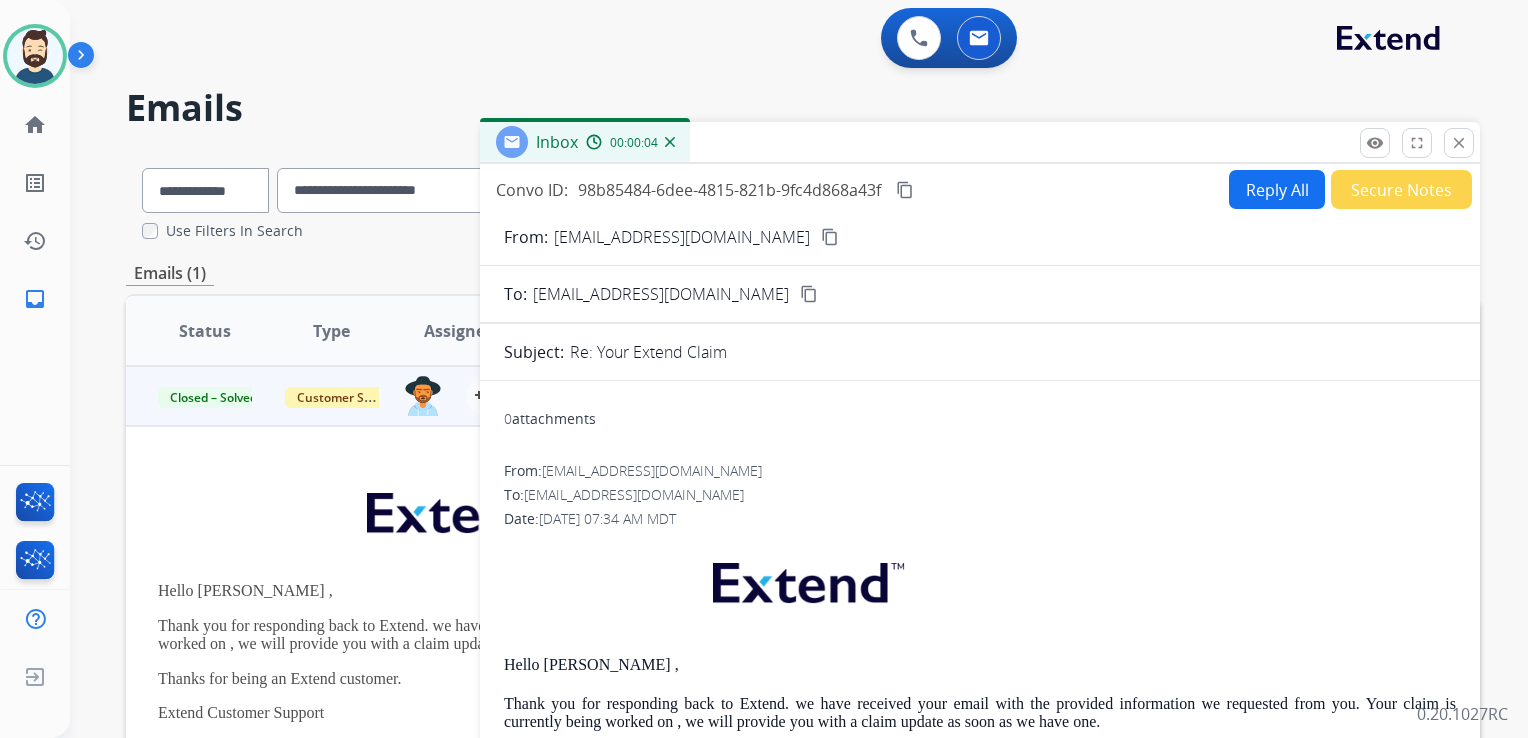 click on "Reply All" at bounding box center (1277, 189) 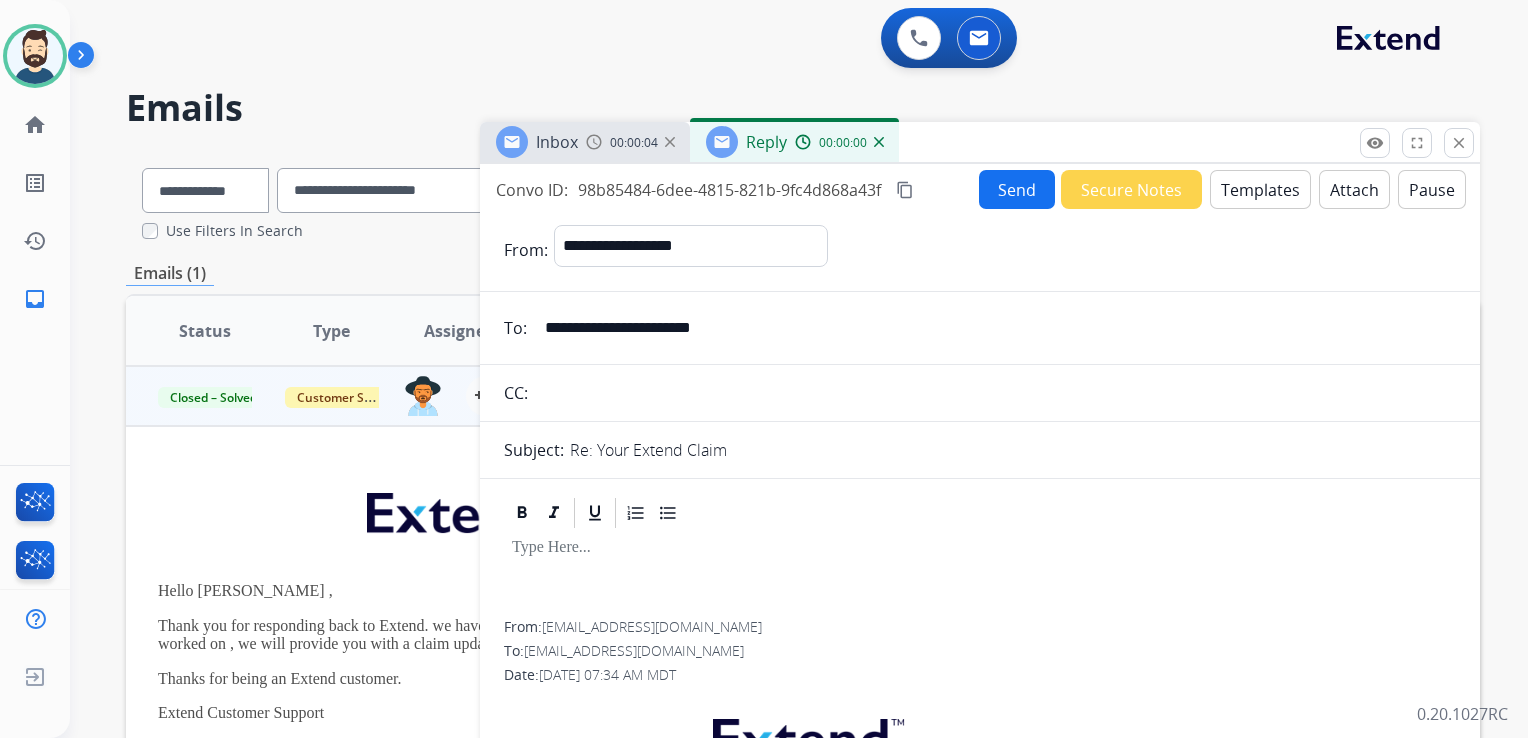 click on "Templates" at bounding box center (1260, 189) 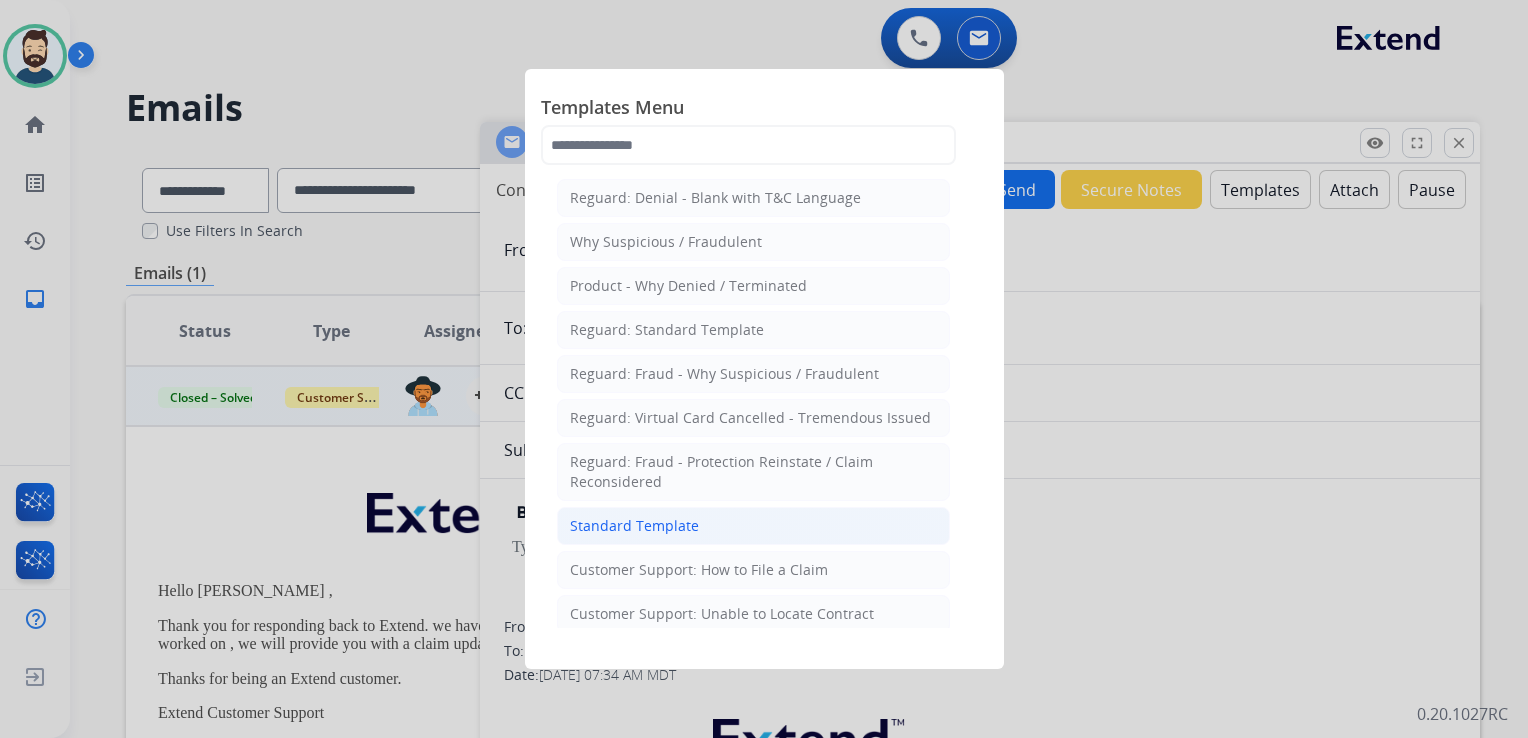 click on "Standard Template" 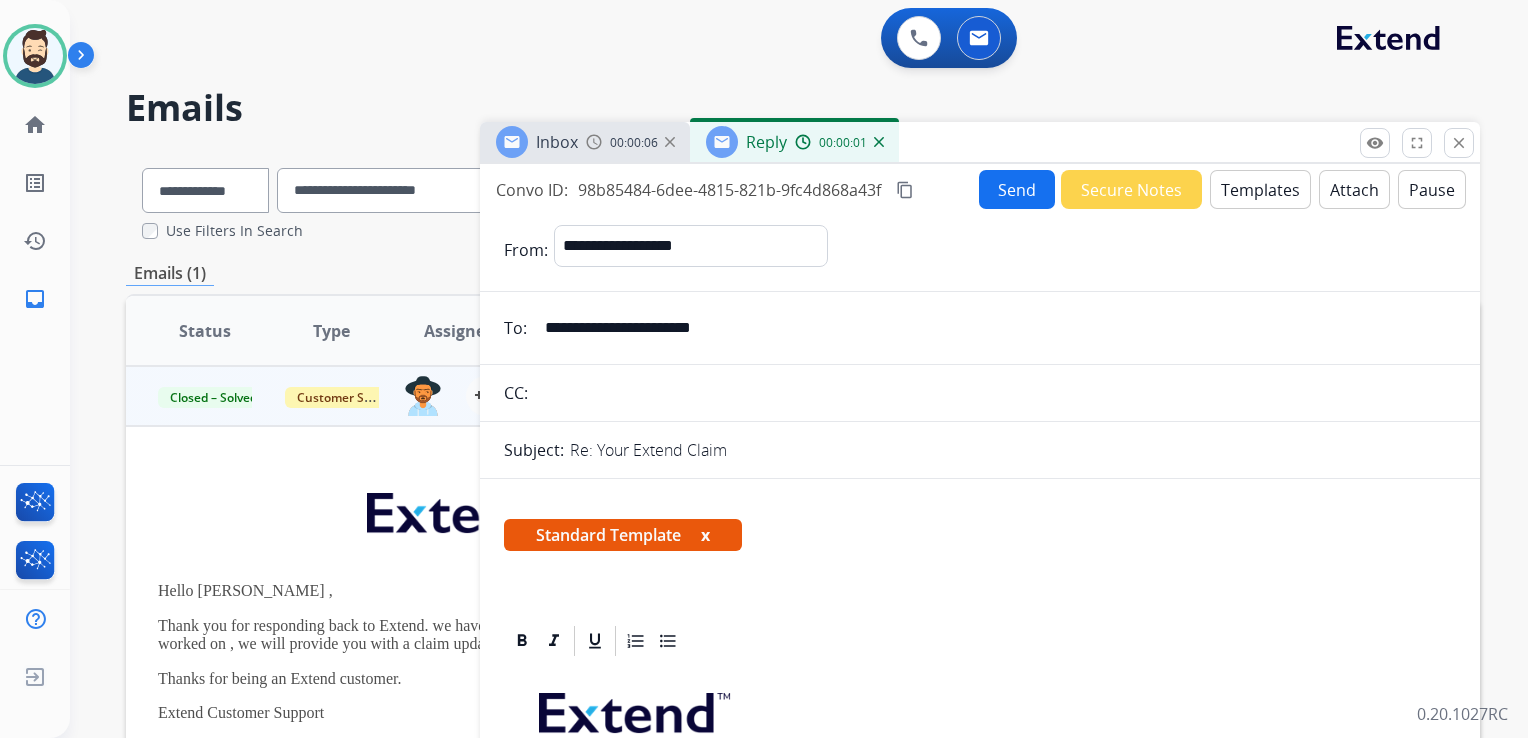 scroll, scrollTop: 400, scrollLeft: 0, axis: vertical 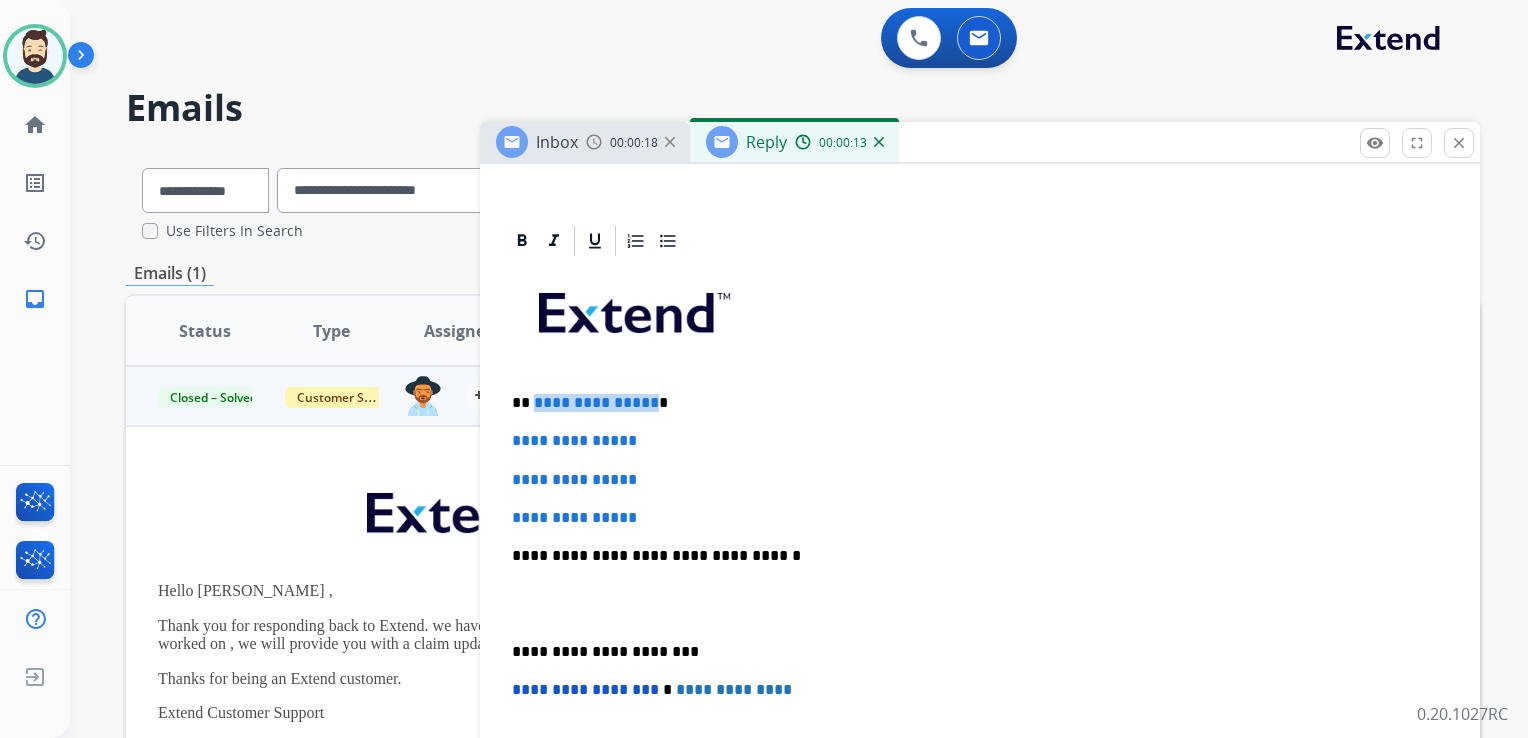 drag, startPoint x: 531, startPoint y: 400, endPoint x: 646, endPoint y: 397, distance: 115.03912 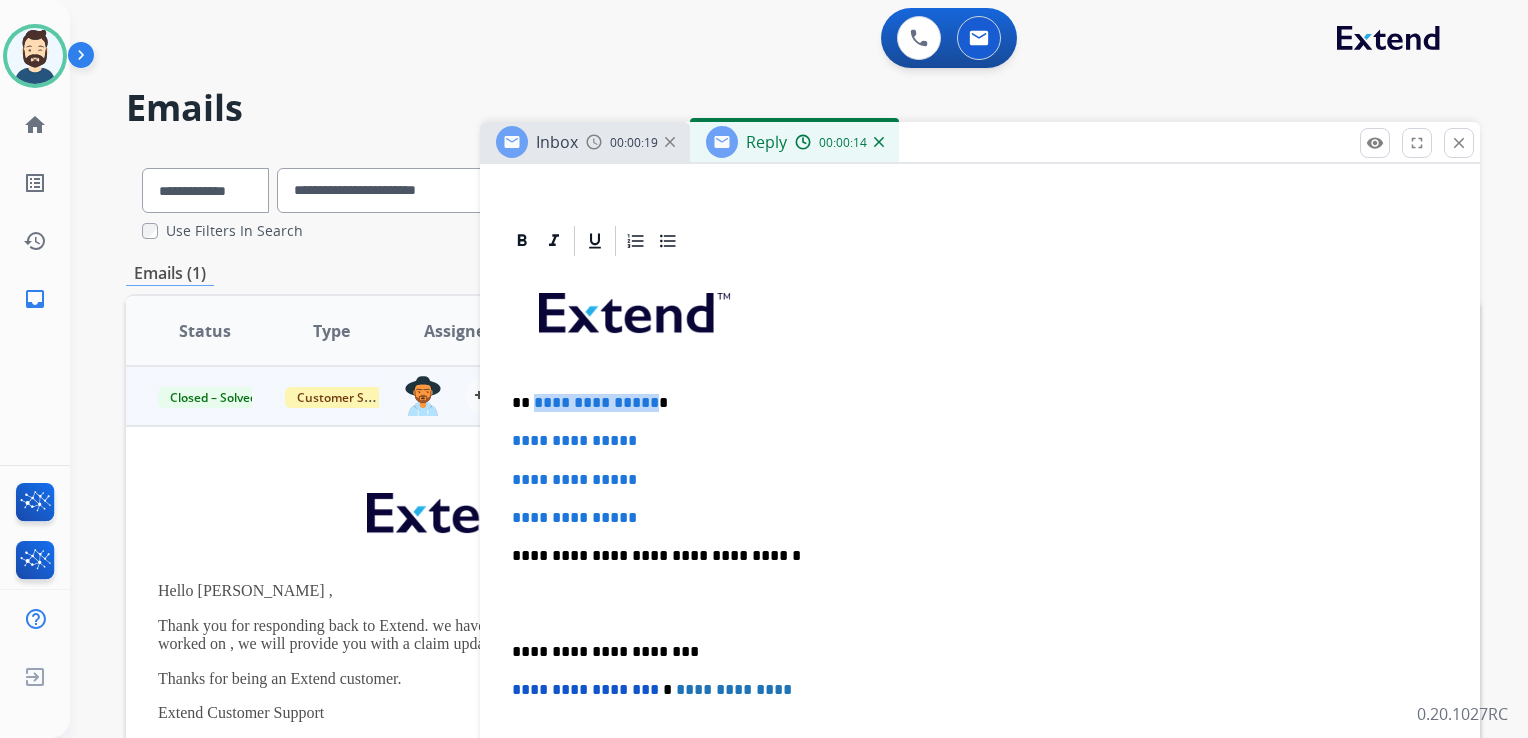 type 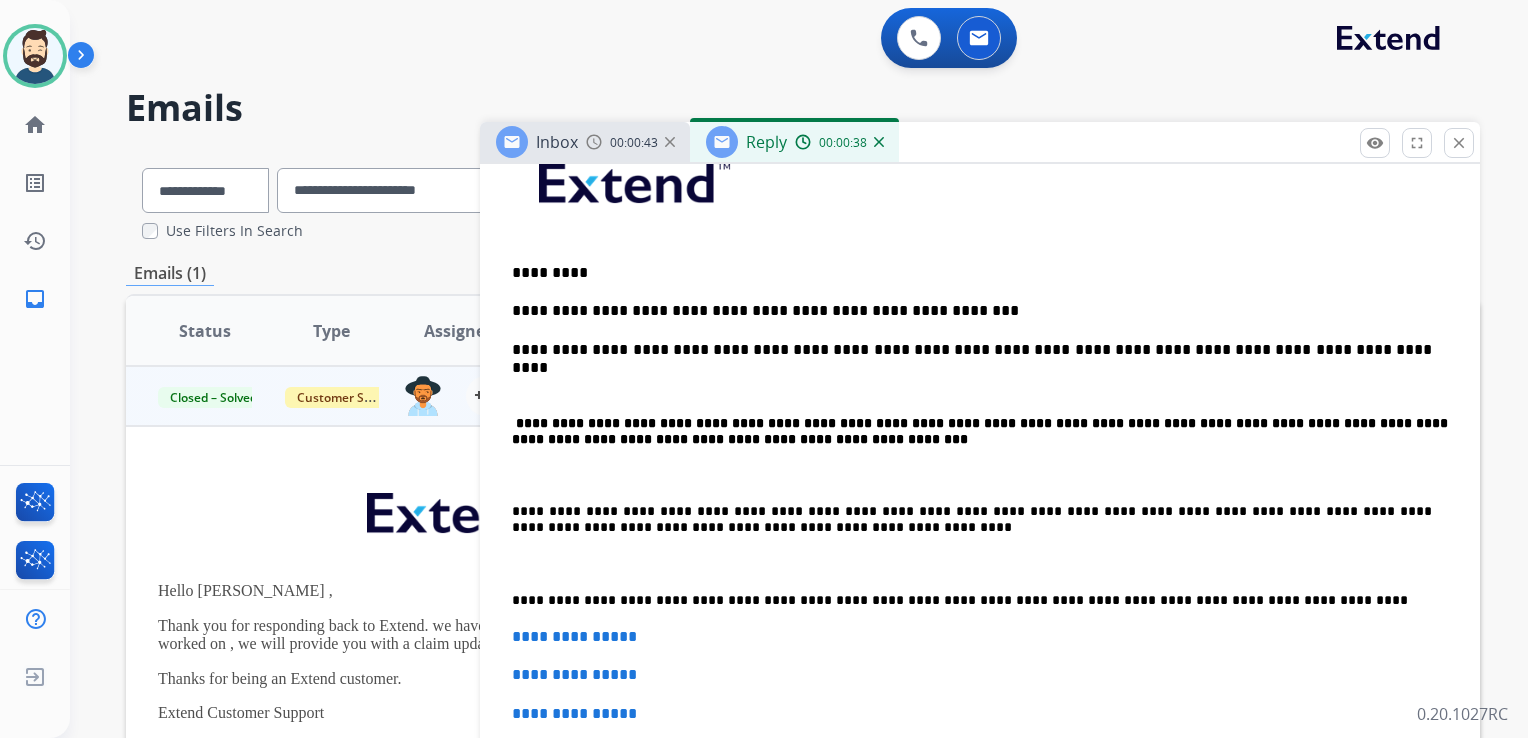 scroll, scrollTop: 600, scrollLeft: 0, axis: vertical 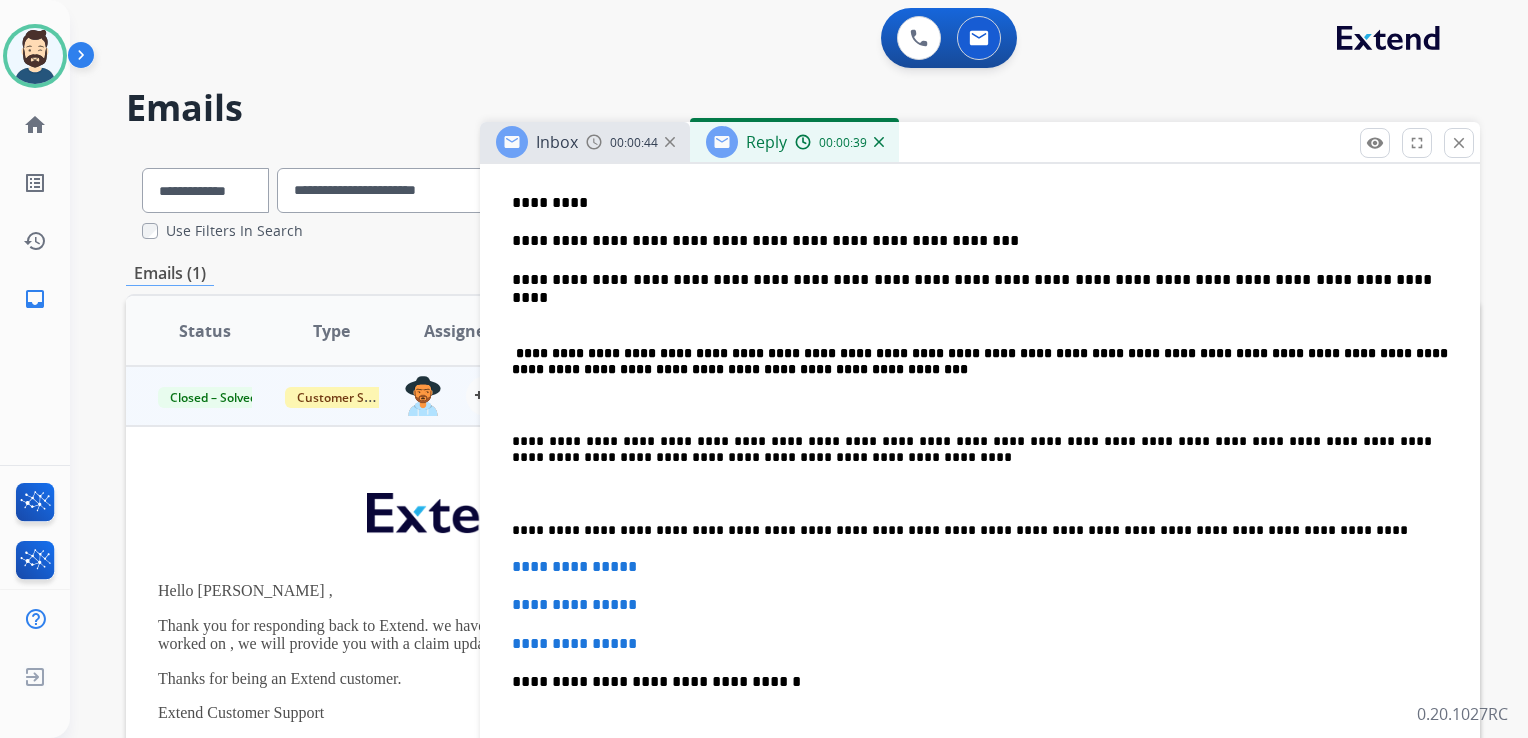 click at bounding box center (972, 317) 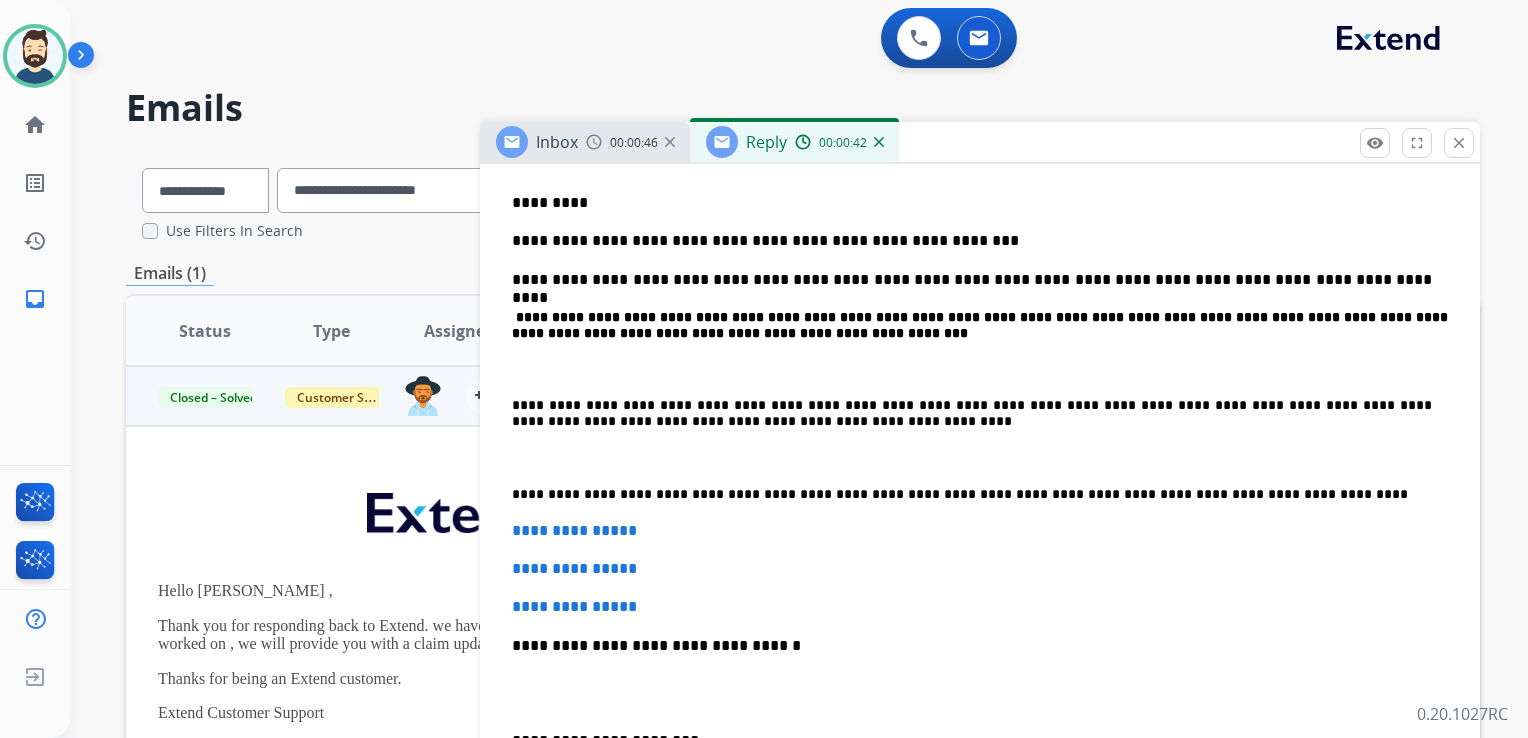 click on "**********" at bounding box center (980, 547) 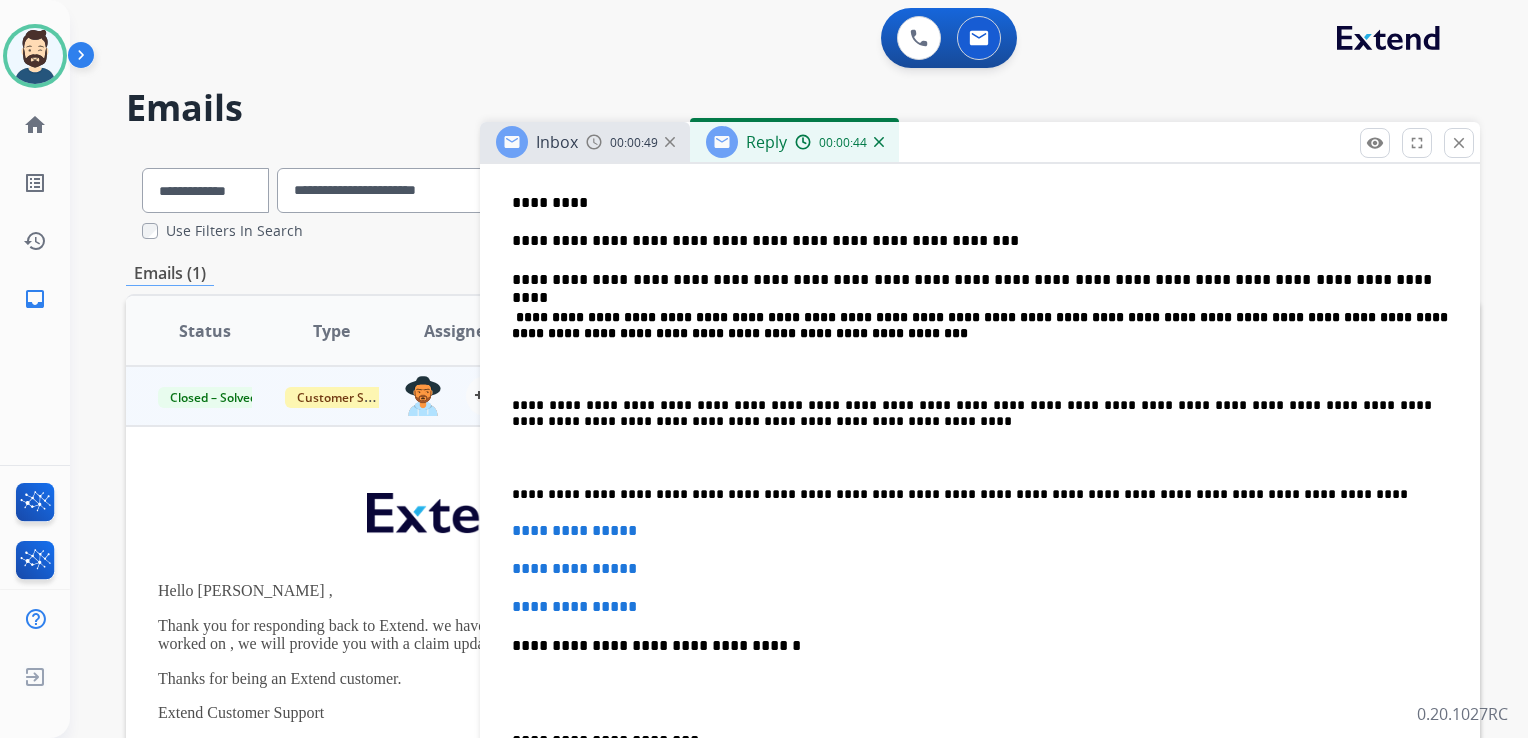 click at bounding box center [972, 369] 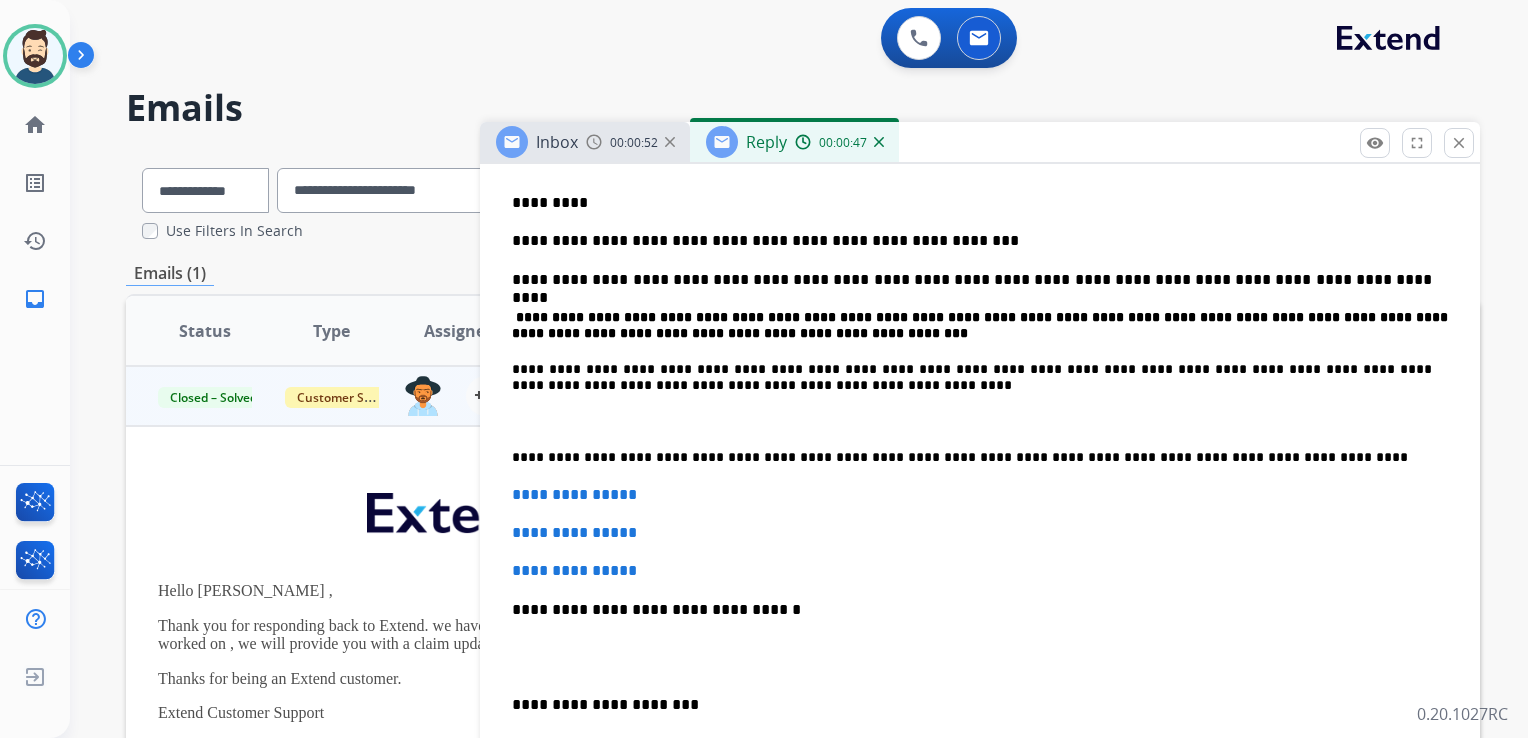 click at bounding box center (980, 421) 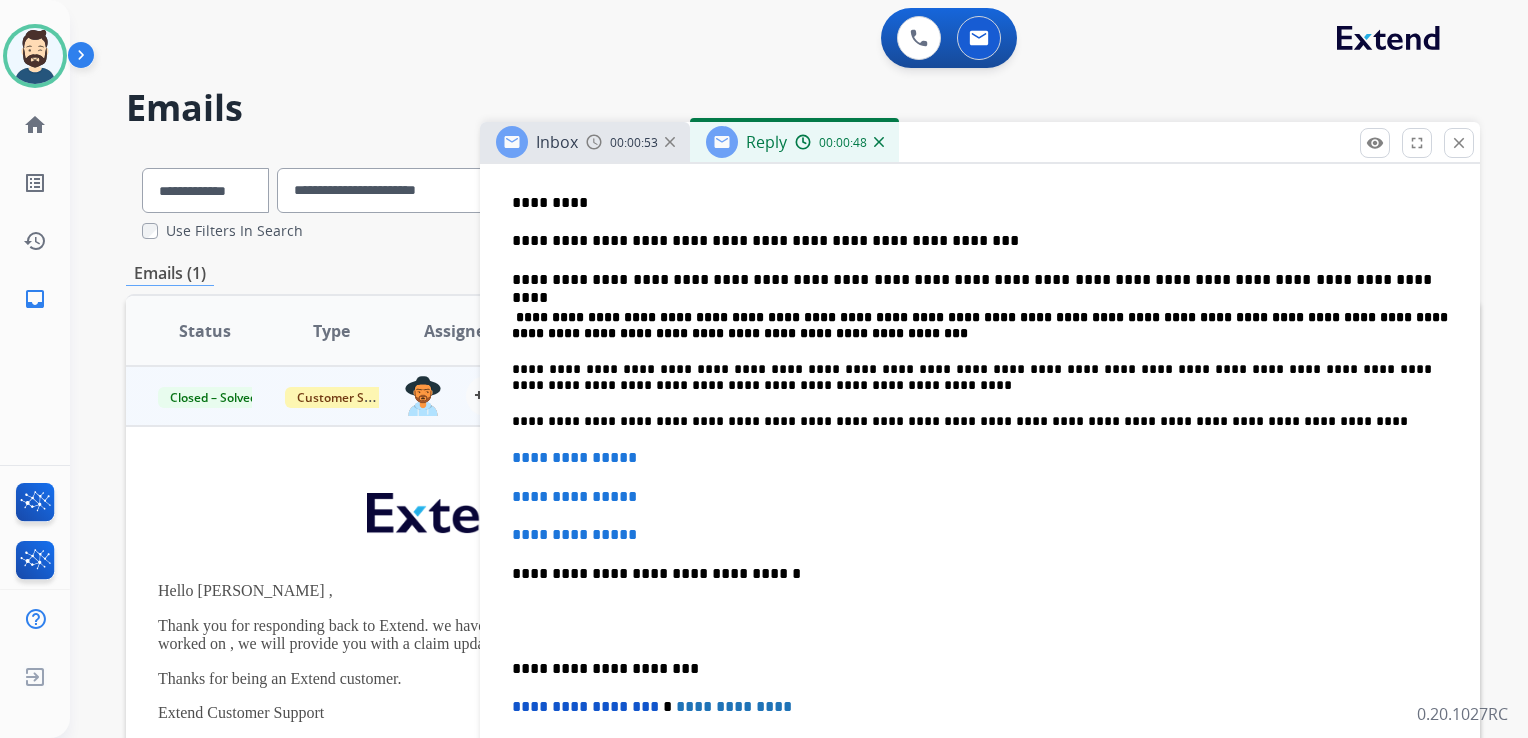 click on "**********" at bounding box center (972, 421) 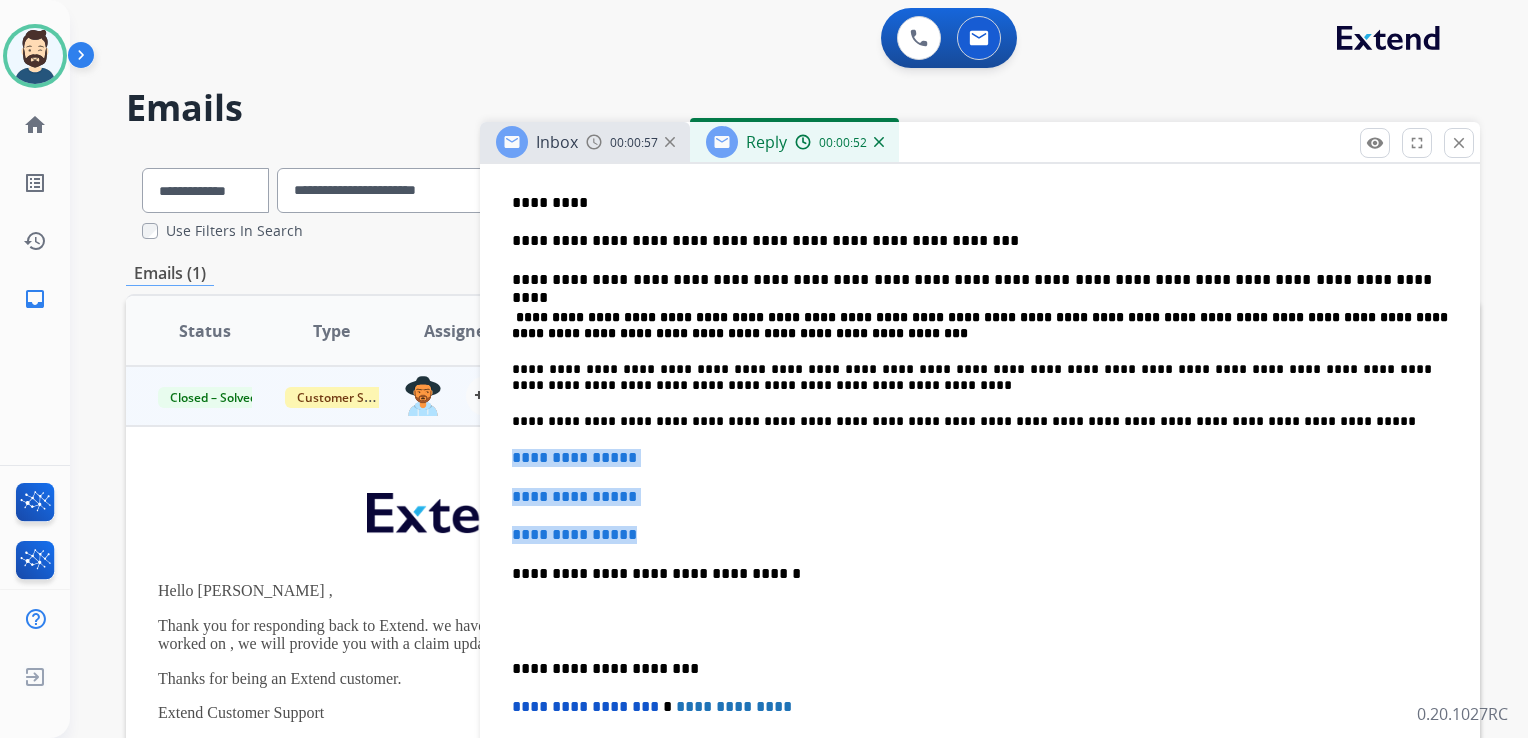 drag, startPoint x: 508, startPoint y: 451, endPoint x: 660, endPoint y: 525, distance: 169.0562 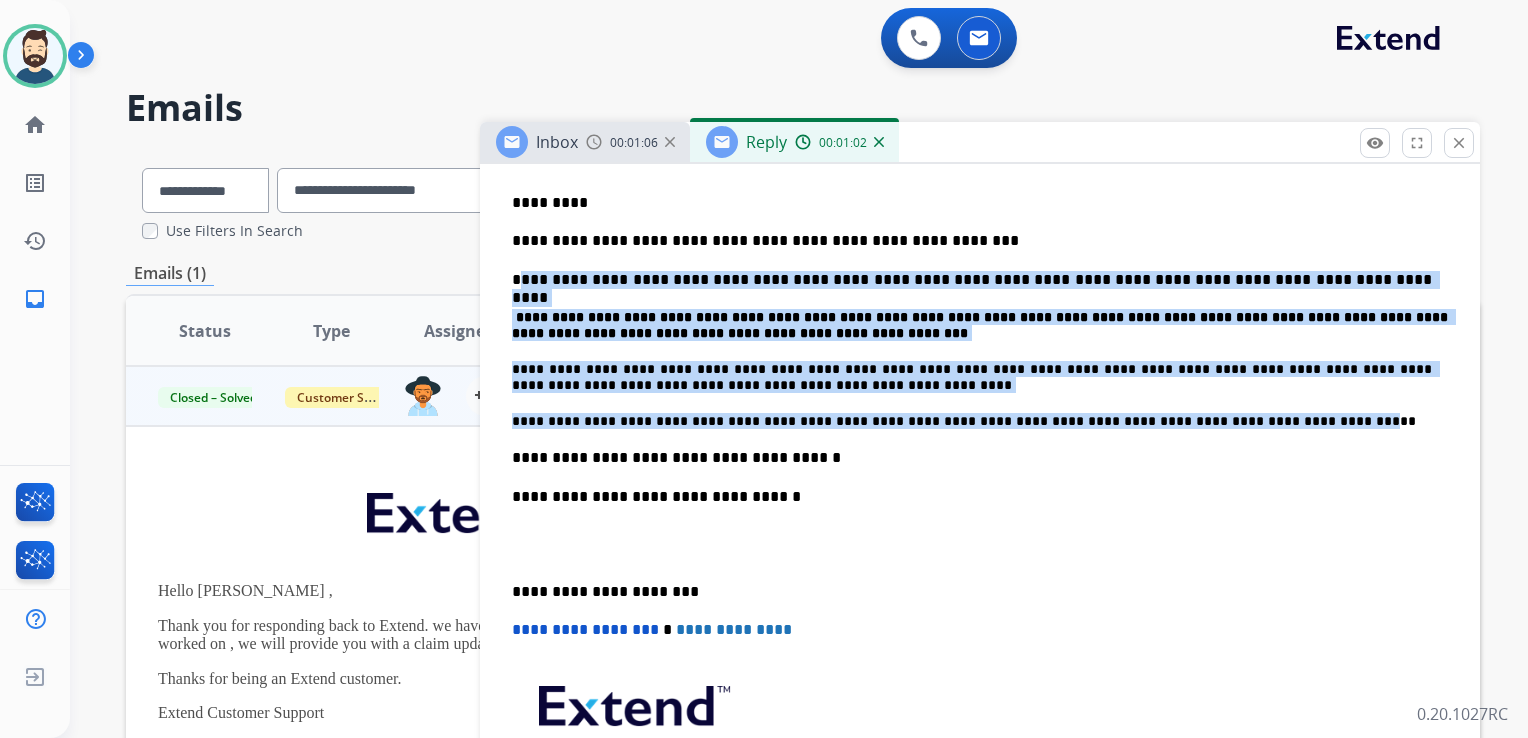 drag, startPoint x: 518, startPoint y: 276, endPoint x: 1213, endPoint y: 414, distance: 708.5683 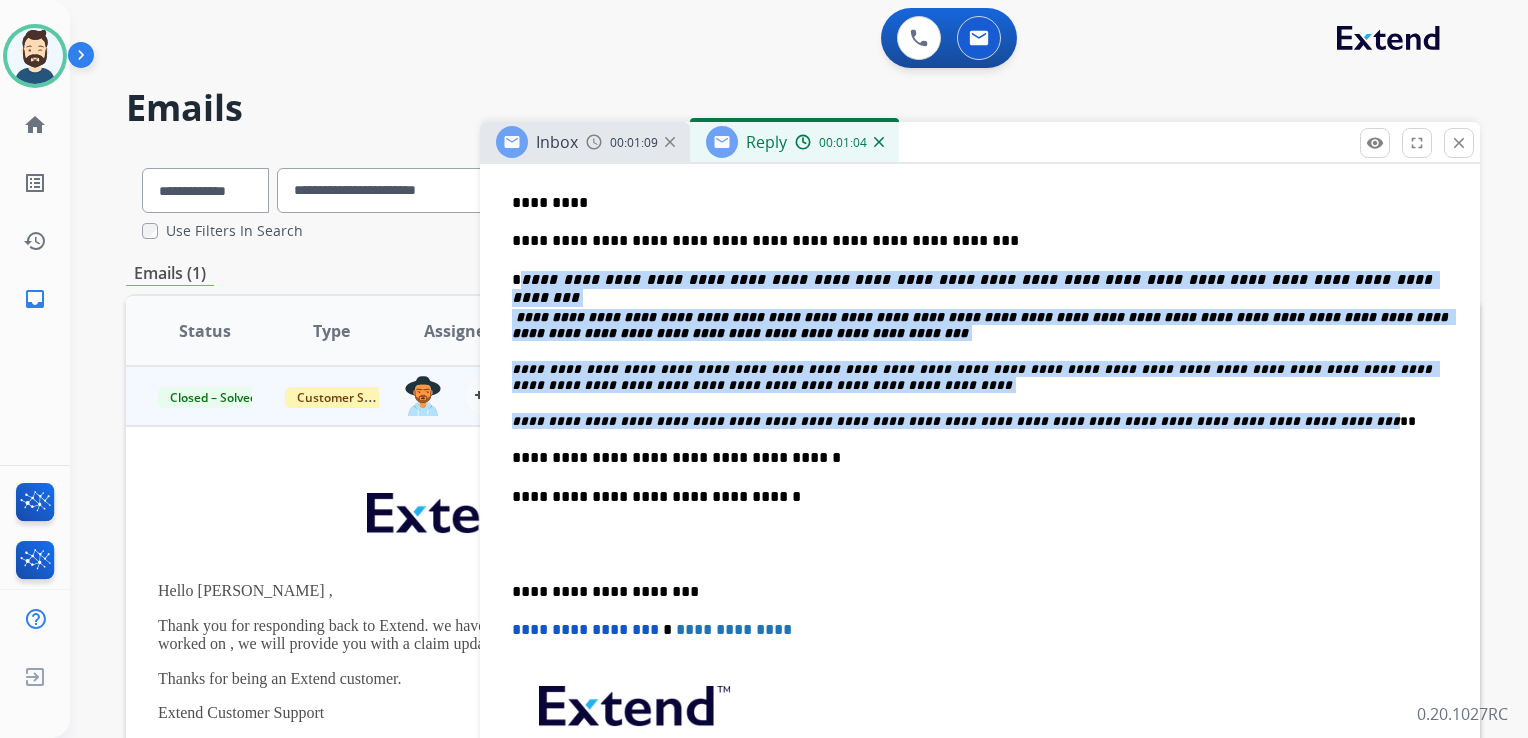 click at bounding box center (980, 544) 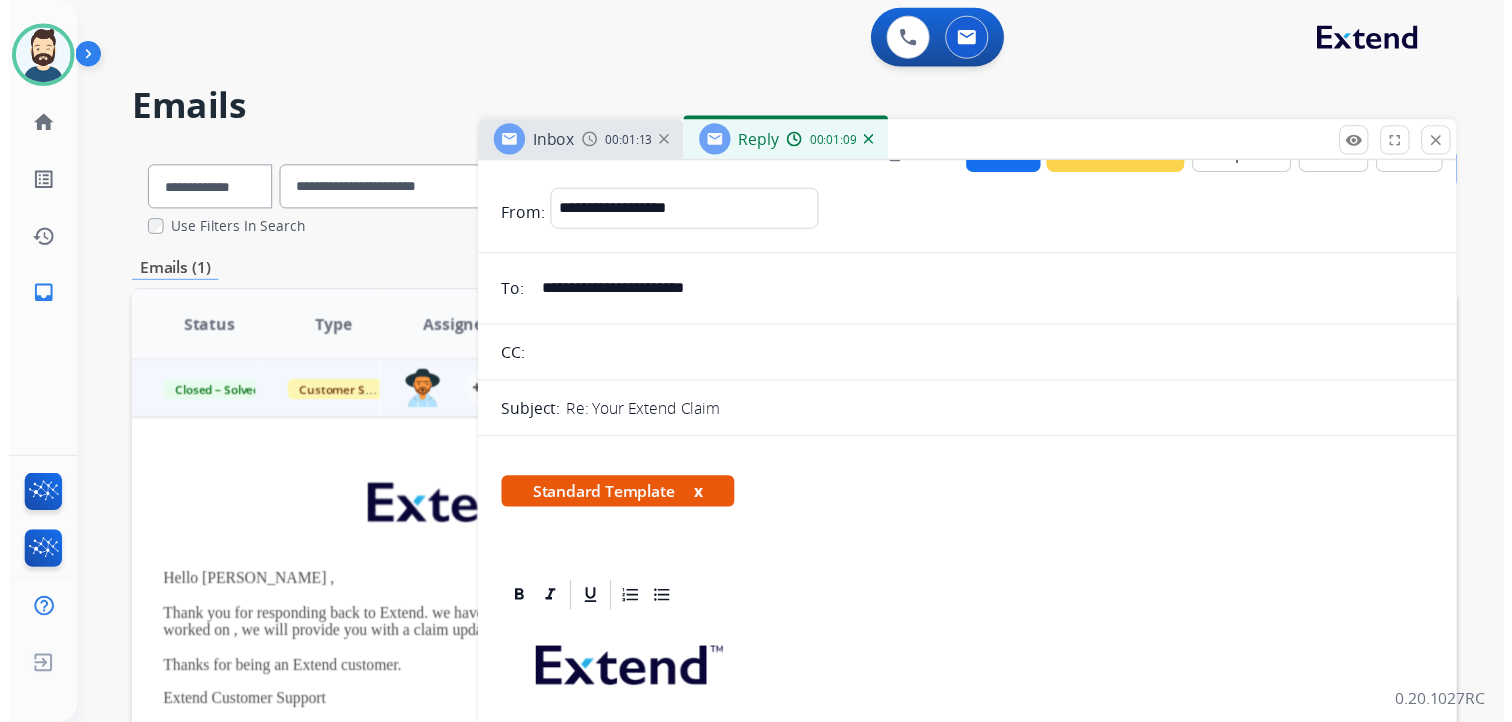 scroll, scrollTop: 0, scrollLeft: 0, axis: both 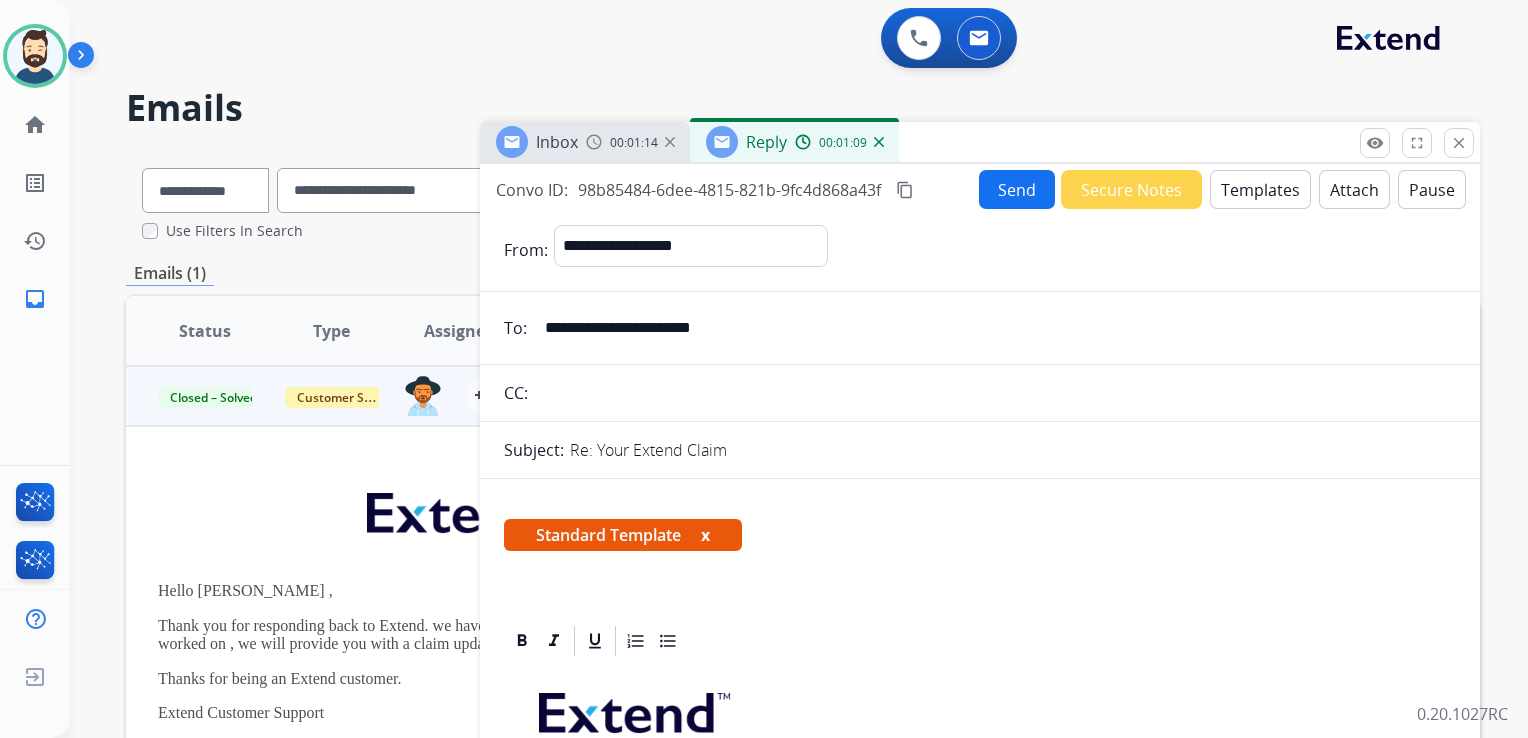 click on "Send" at bounding box center (1017, 189) 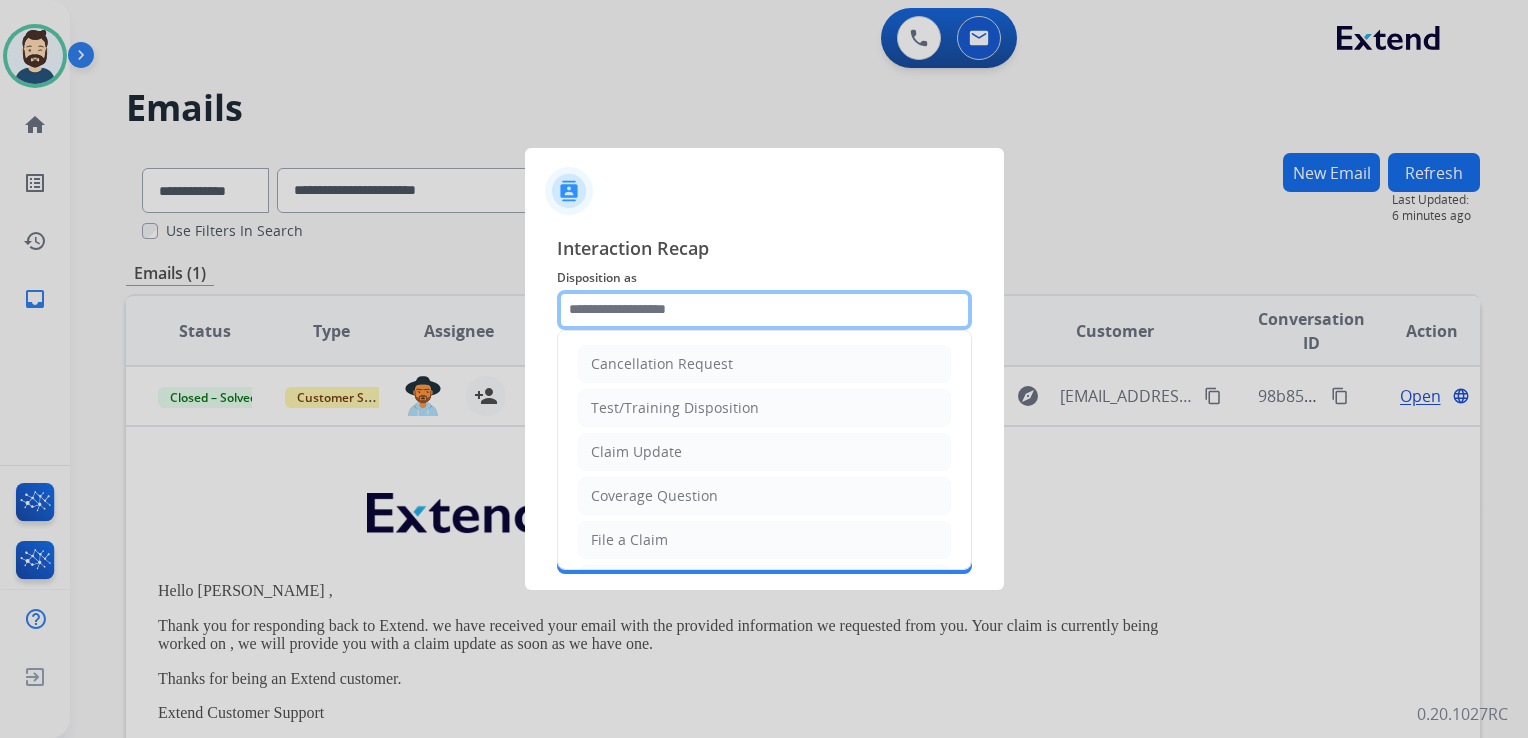 click 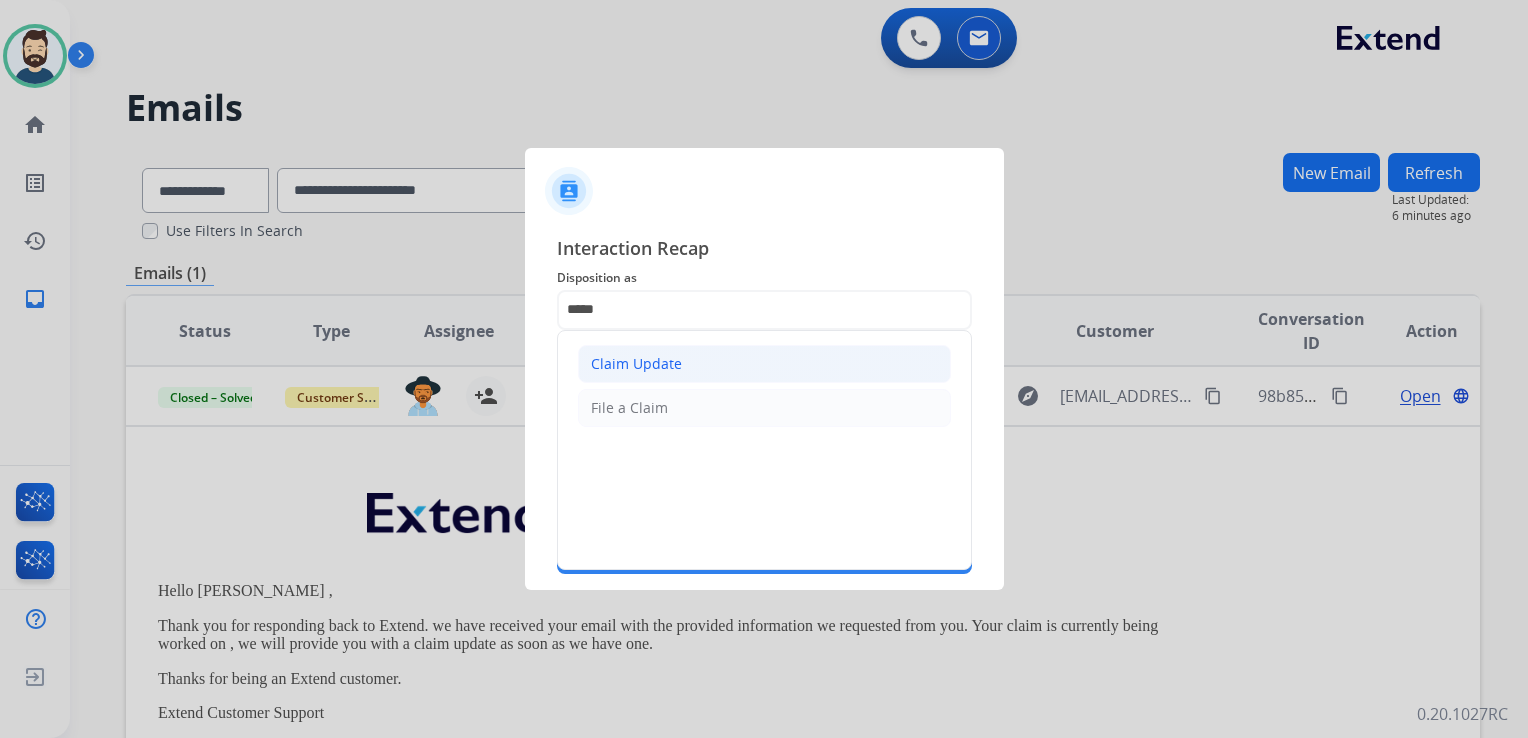 click on "Claim Update" 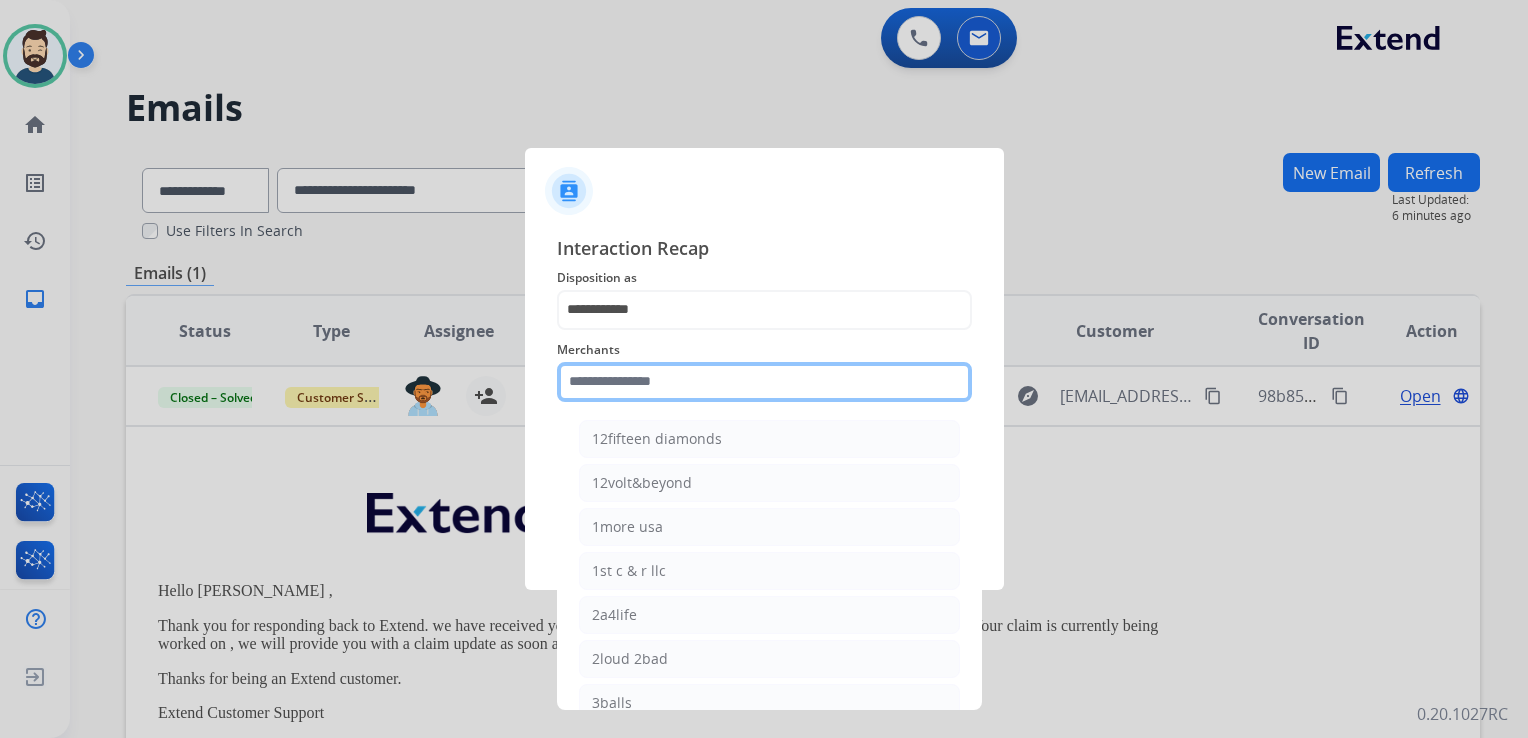 click 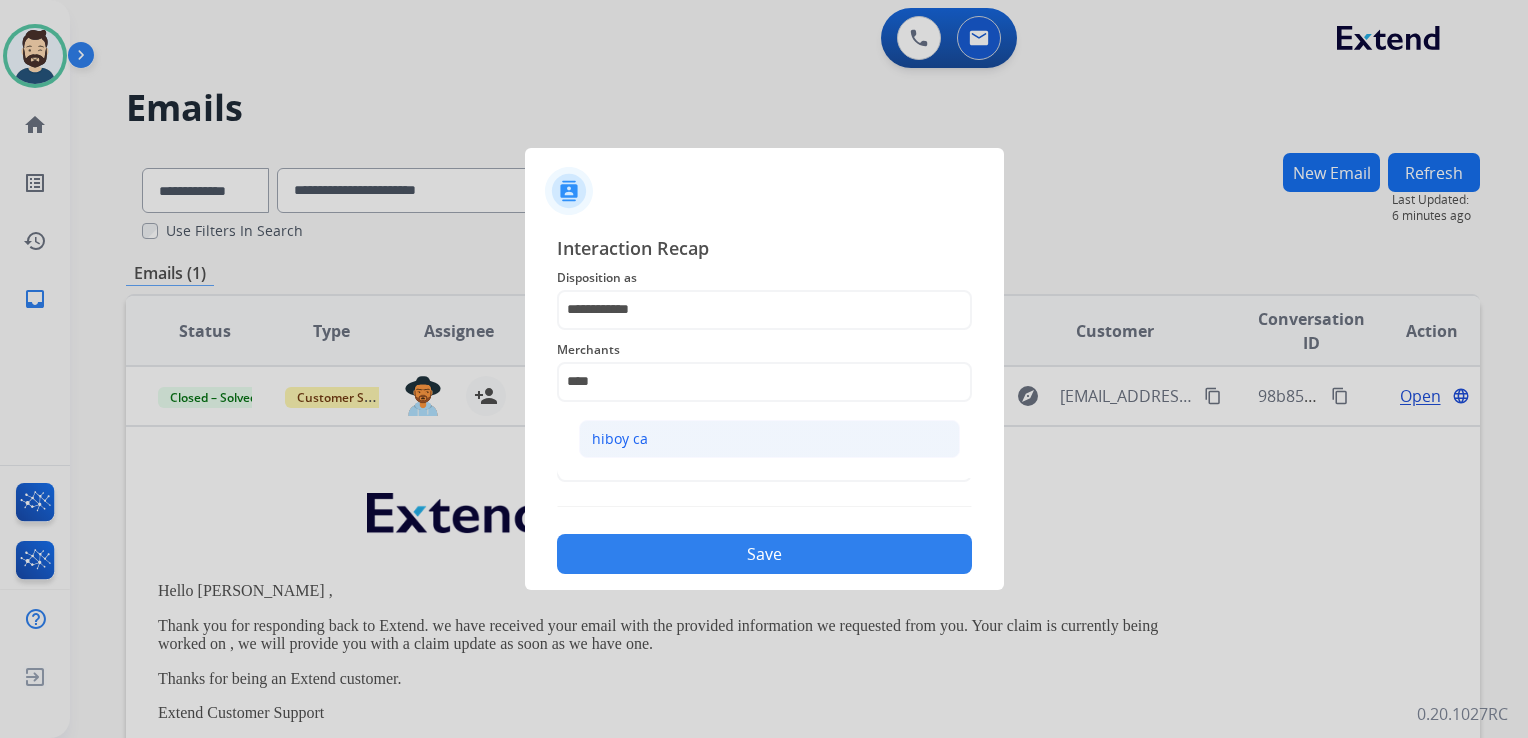 click on "hiboy ca" 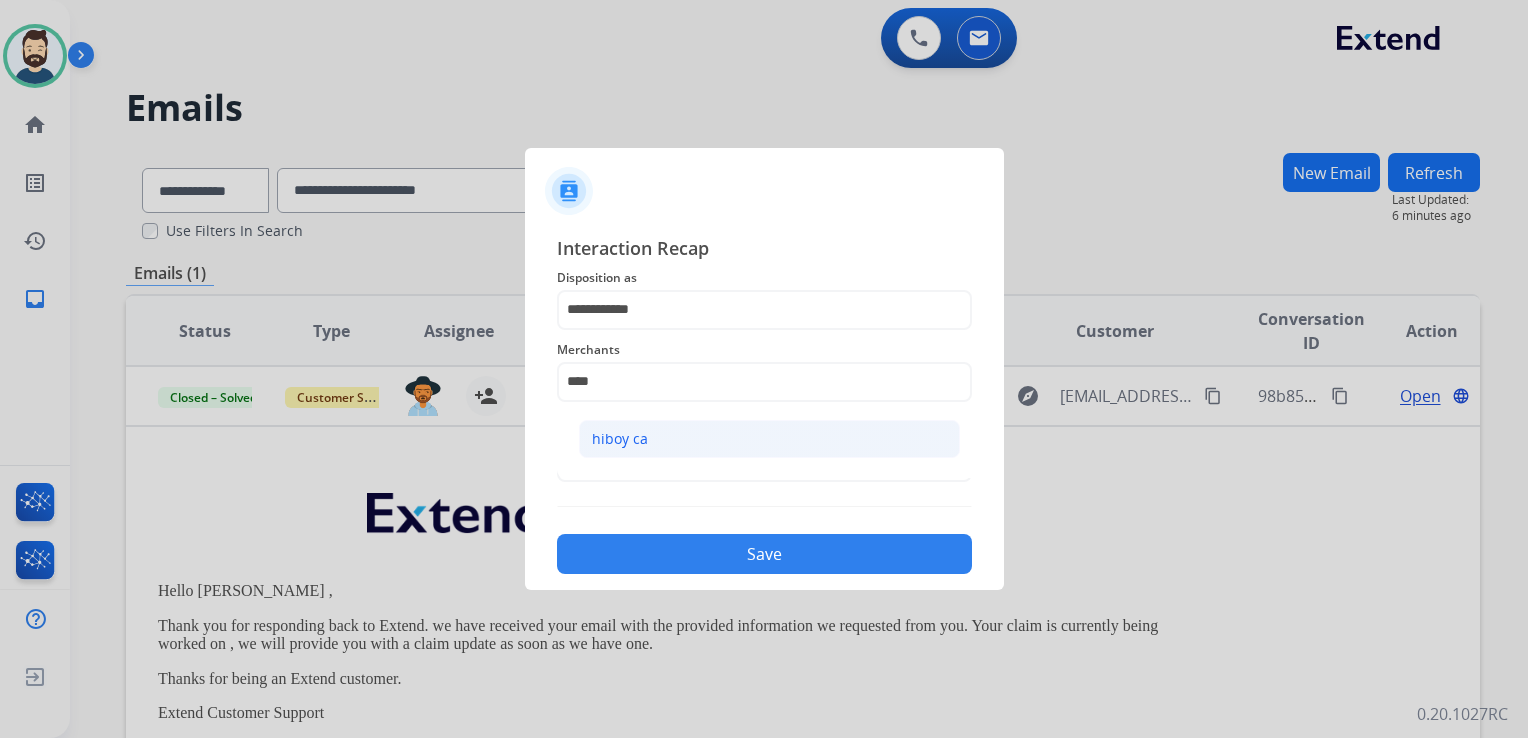 type on "********" 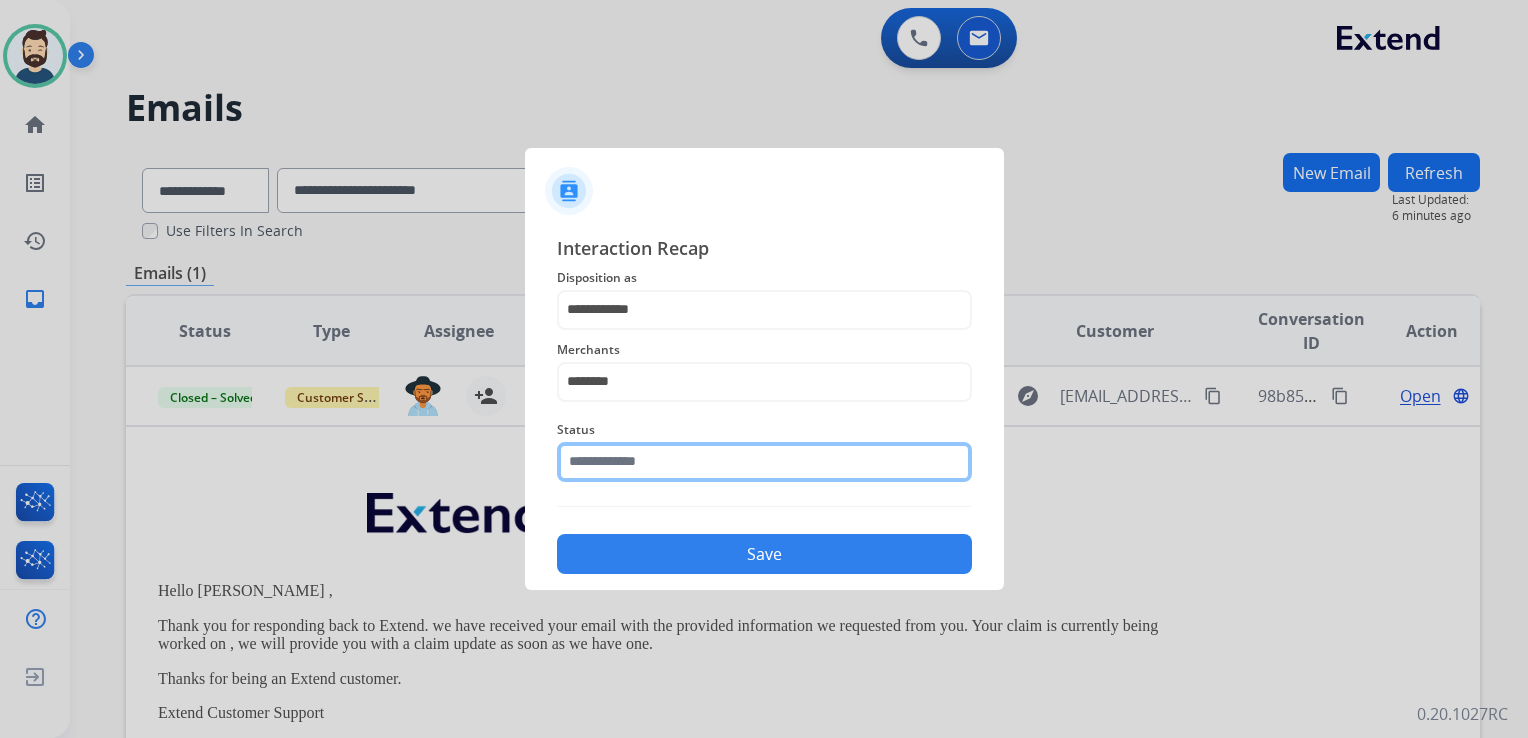 click 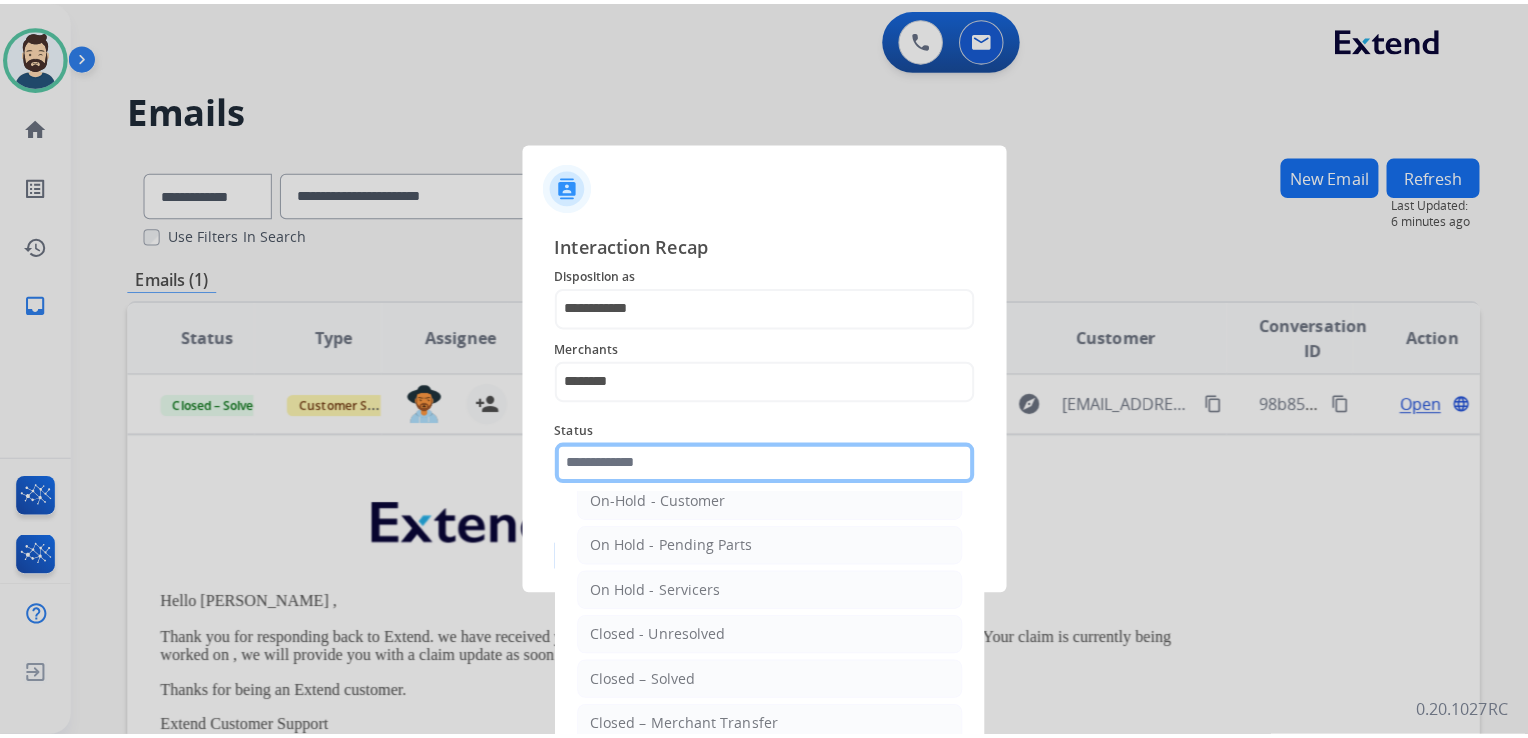 scroll, scrollTop: 116, scrollLeft: 0, axis: vertical 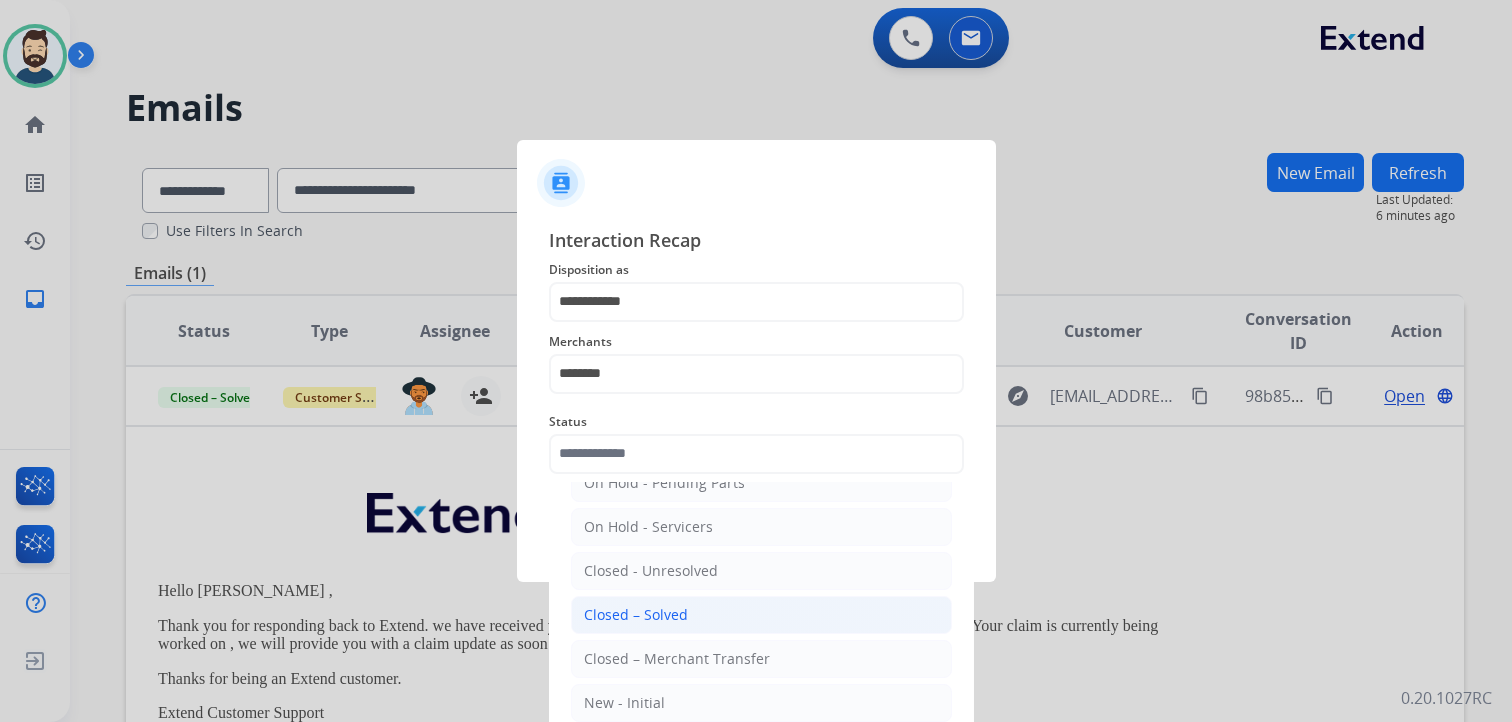 click on "Closed – Solved" 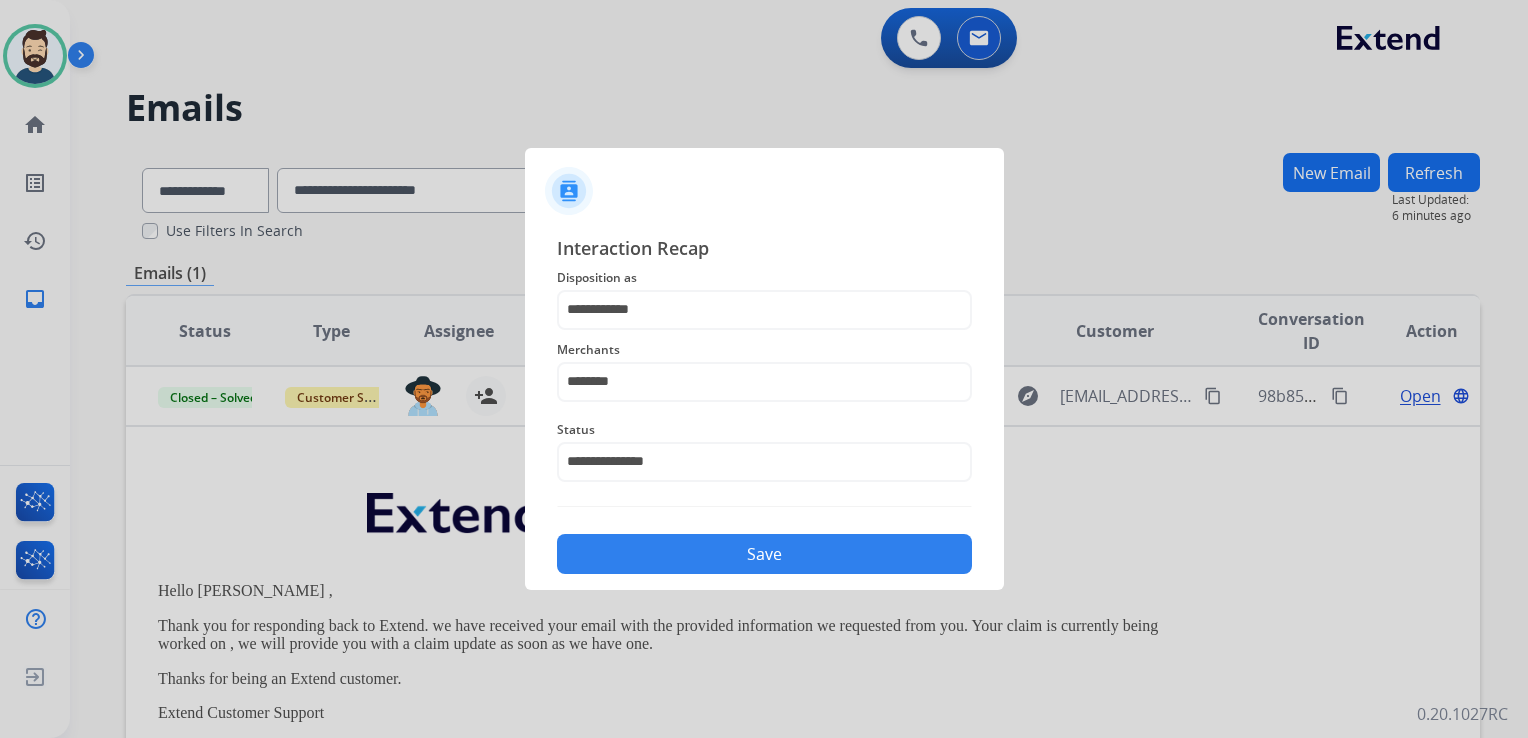 click on "Save" 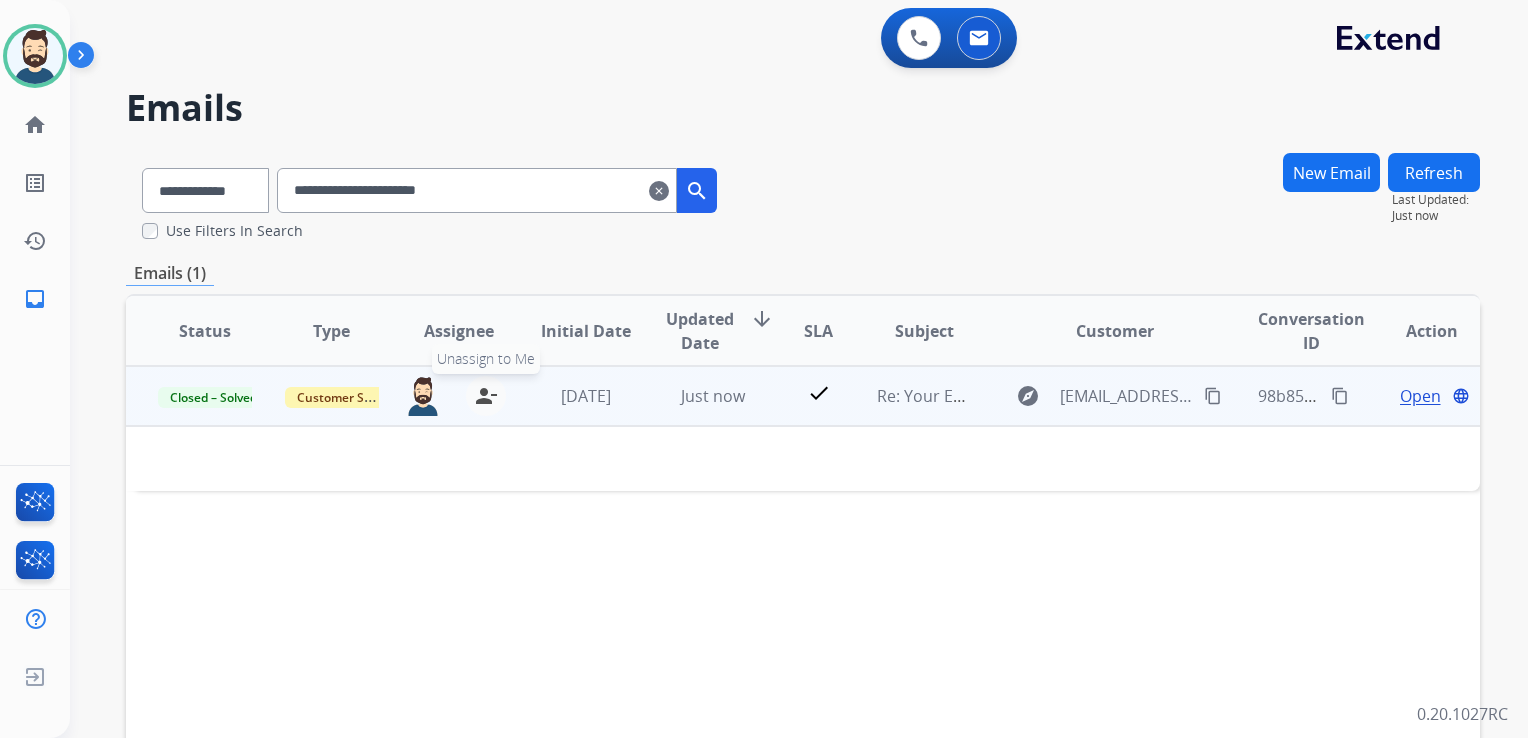 click on "person_remove" at bounding box center (486, 396) 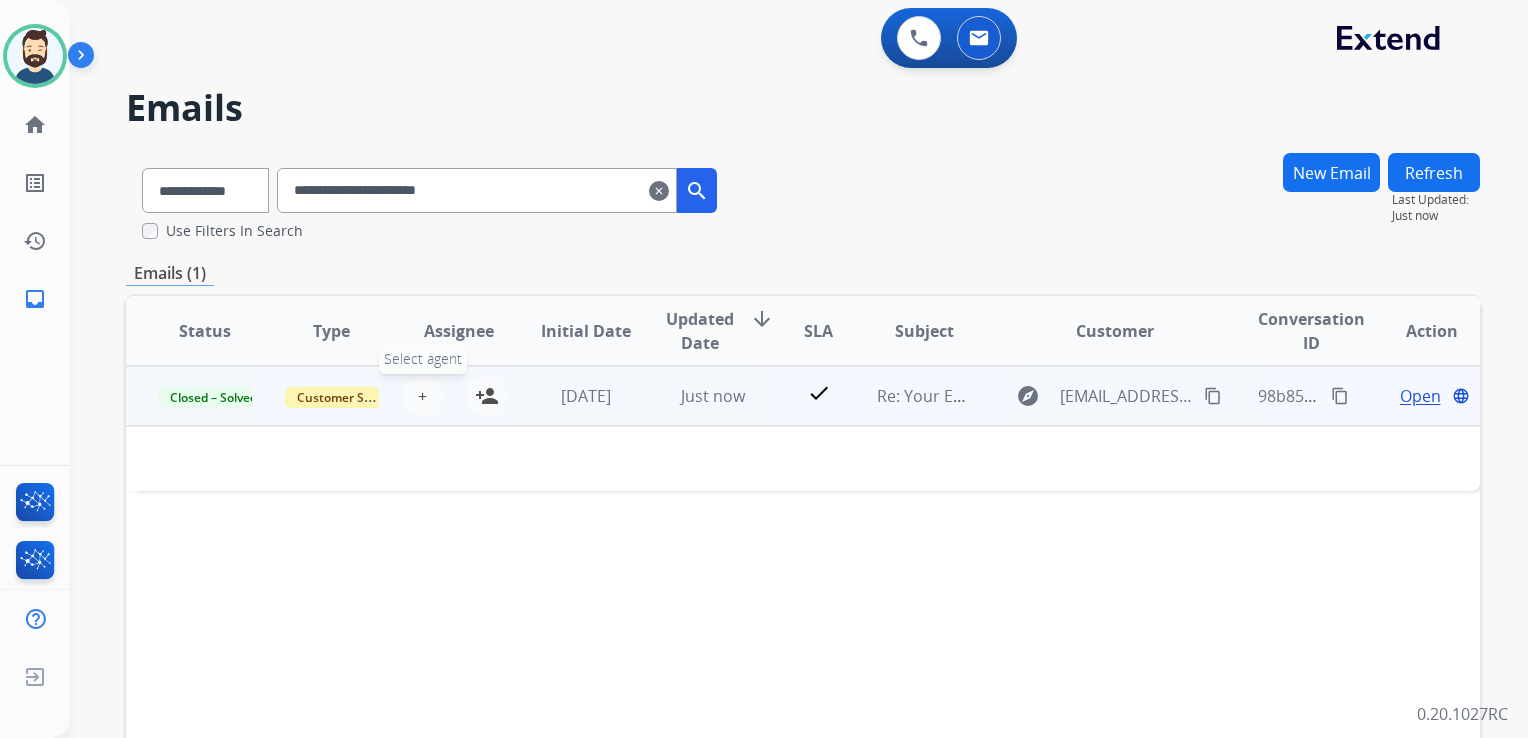 click on "+ Select agent" at bounding box center (423, 396) 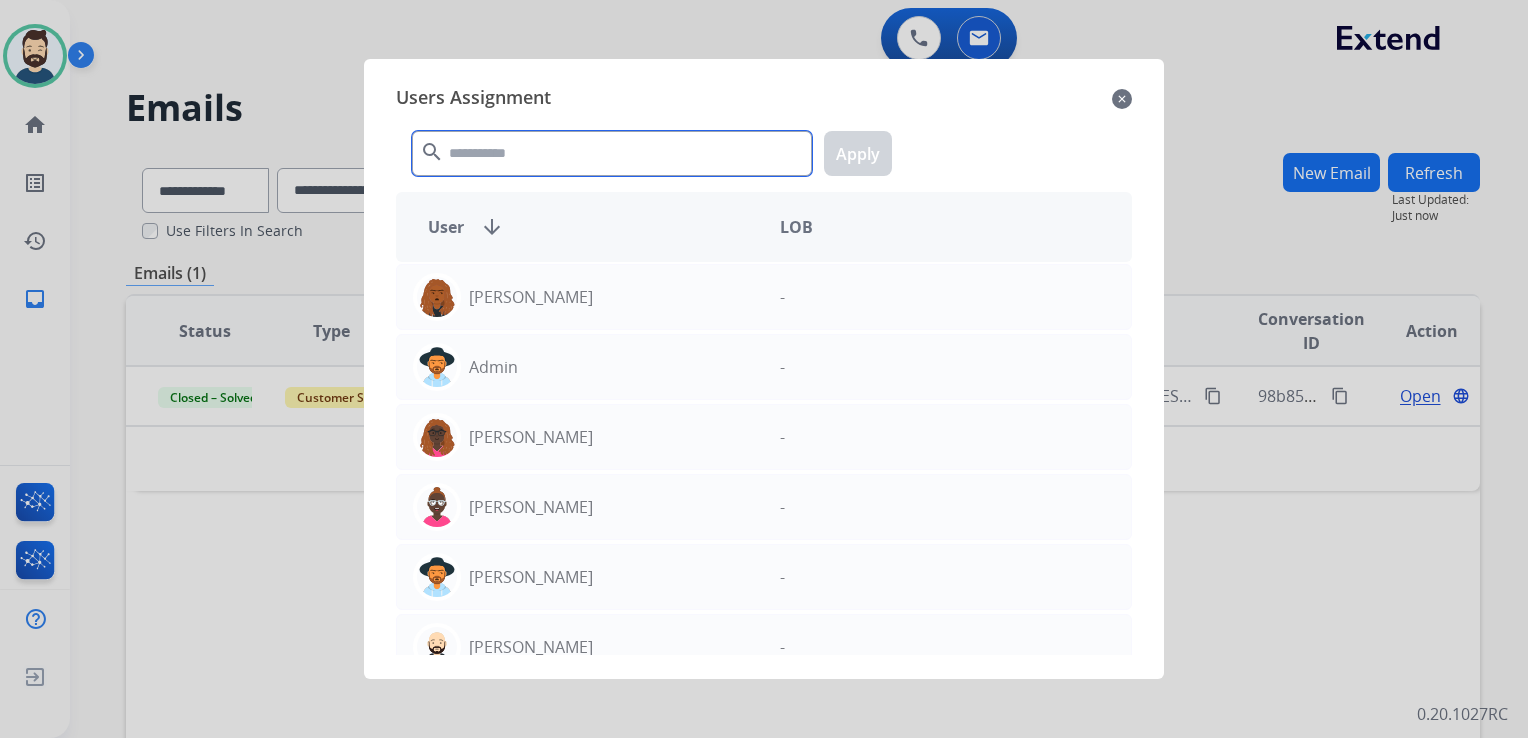 click 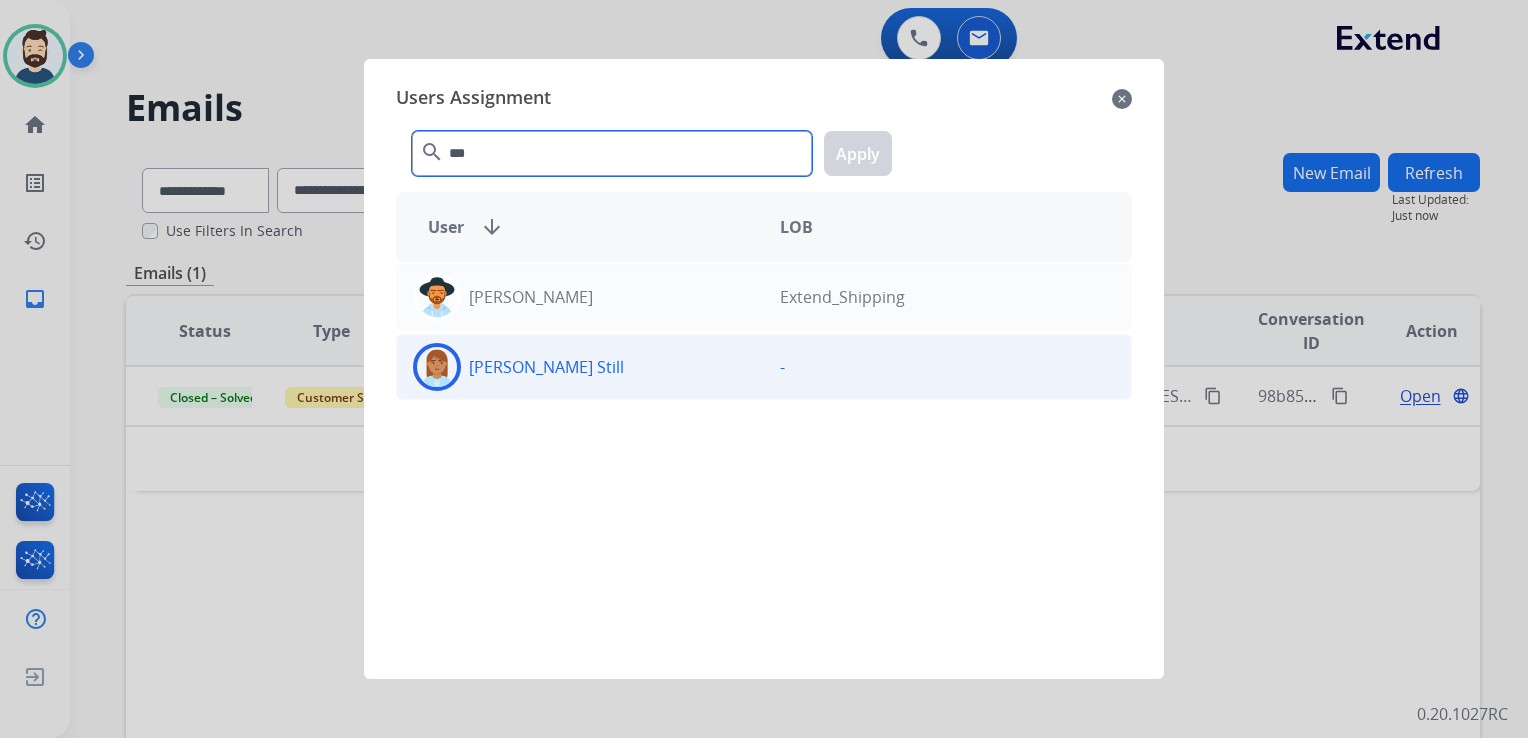 type on "***" 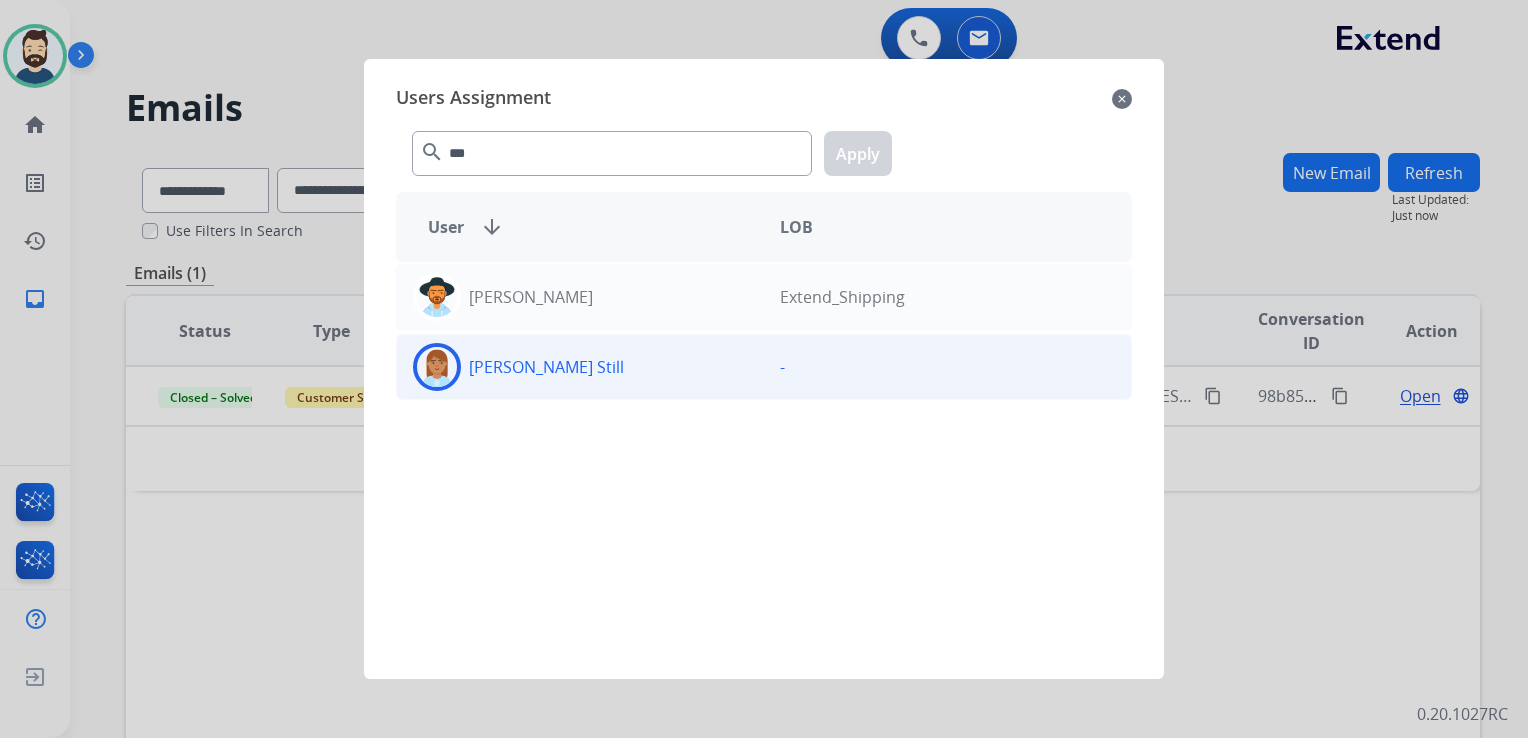 click 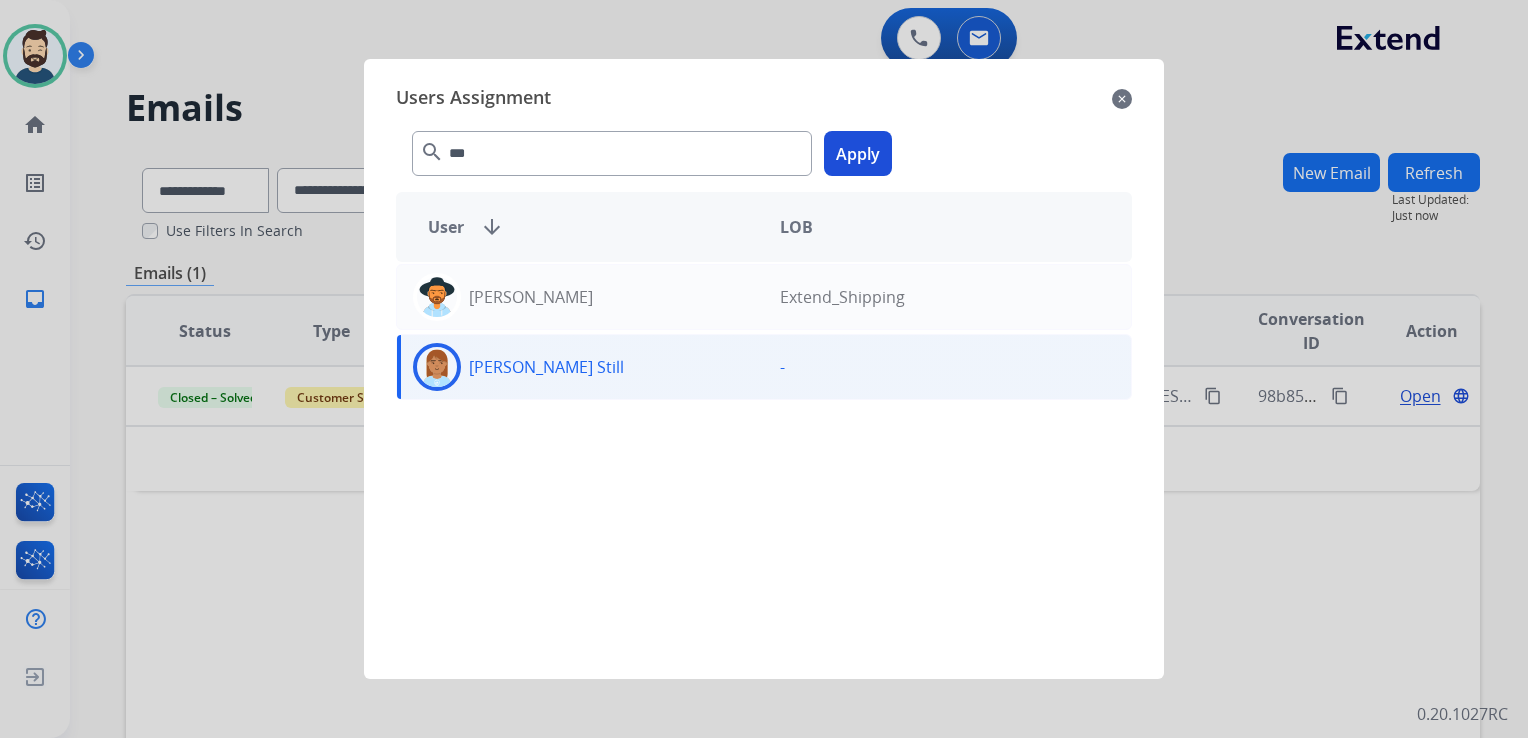click on "Apply" 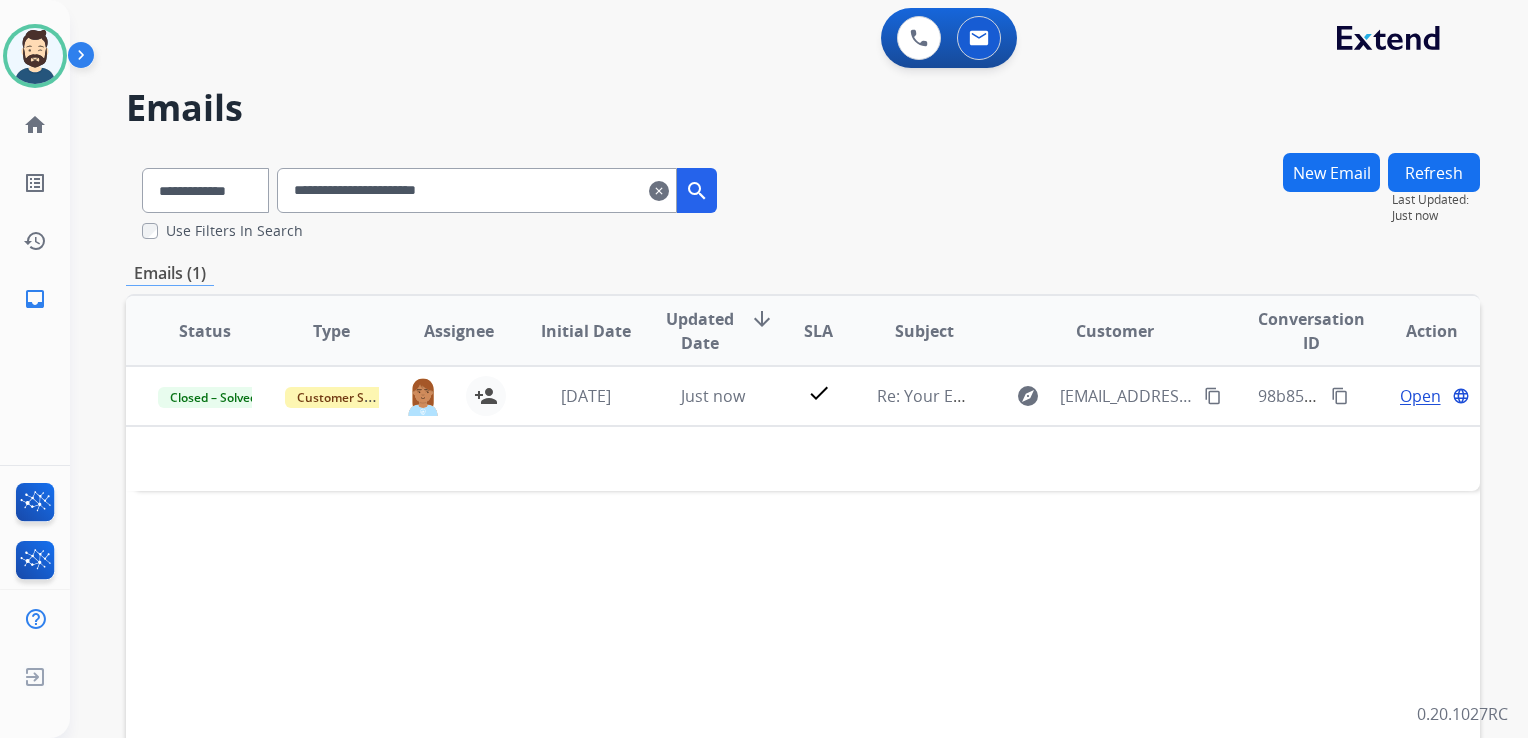 click on "clear" at bounding box center (659, 191) 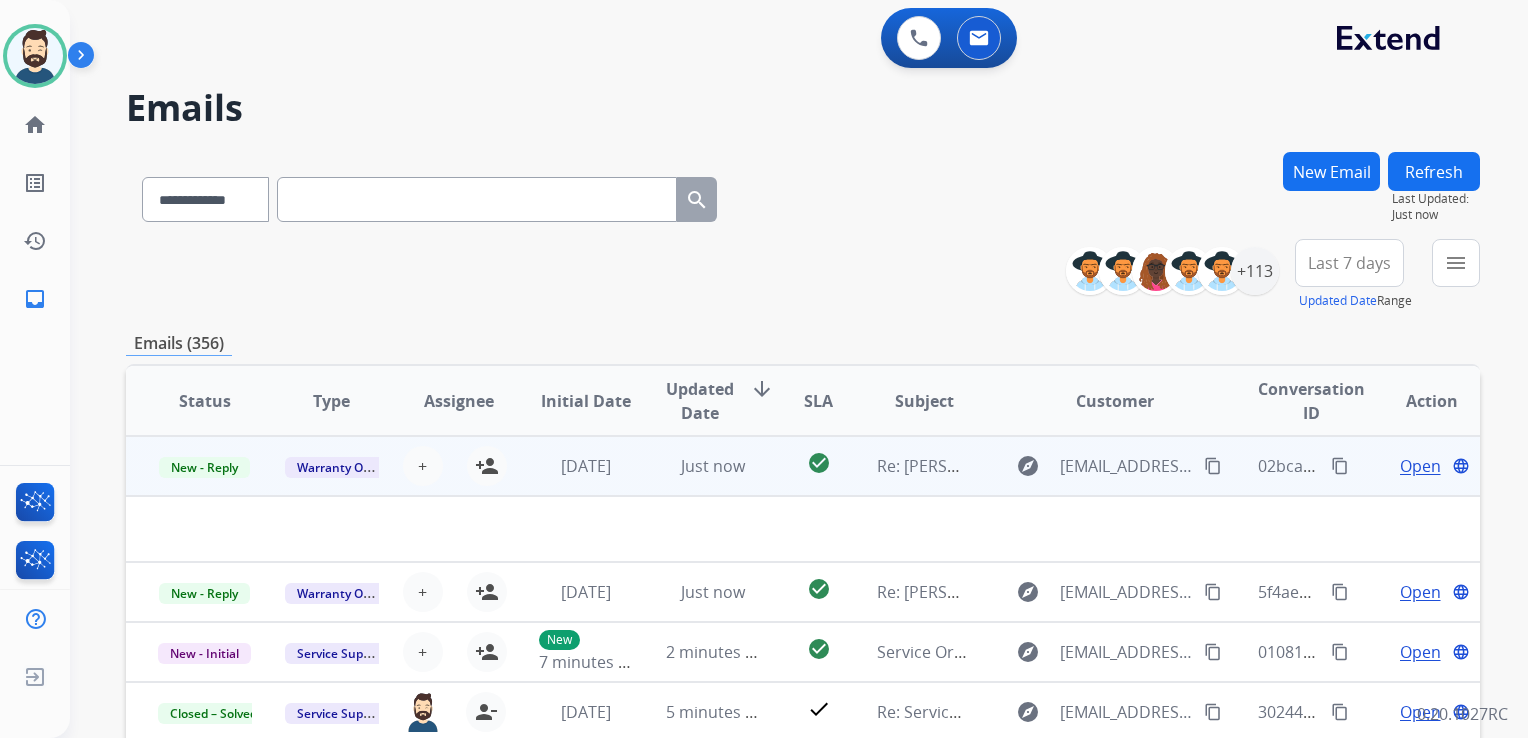 click on "Just now" at bounding box center [697, 466] 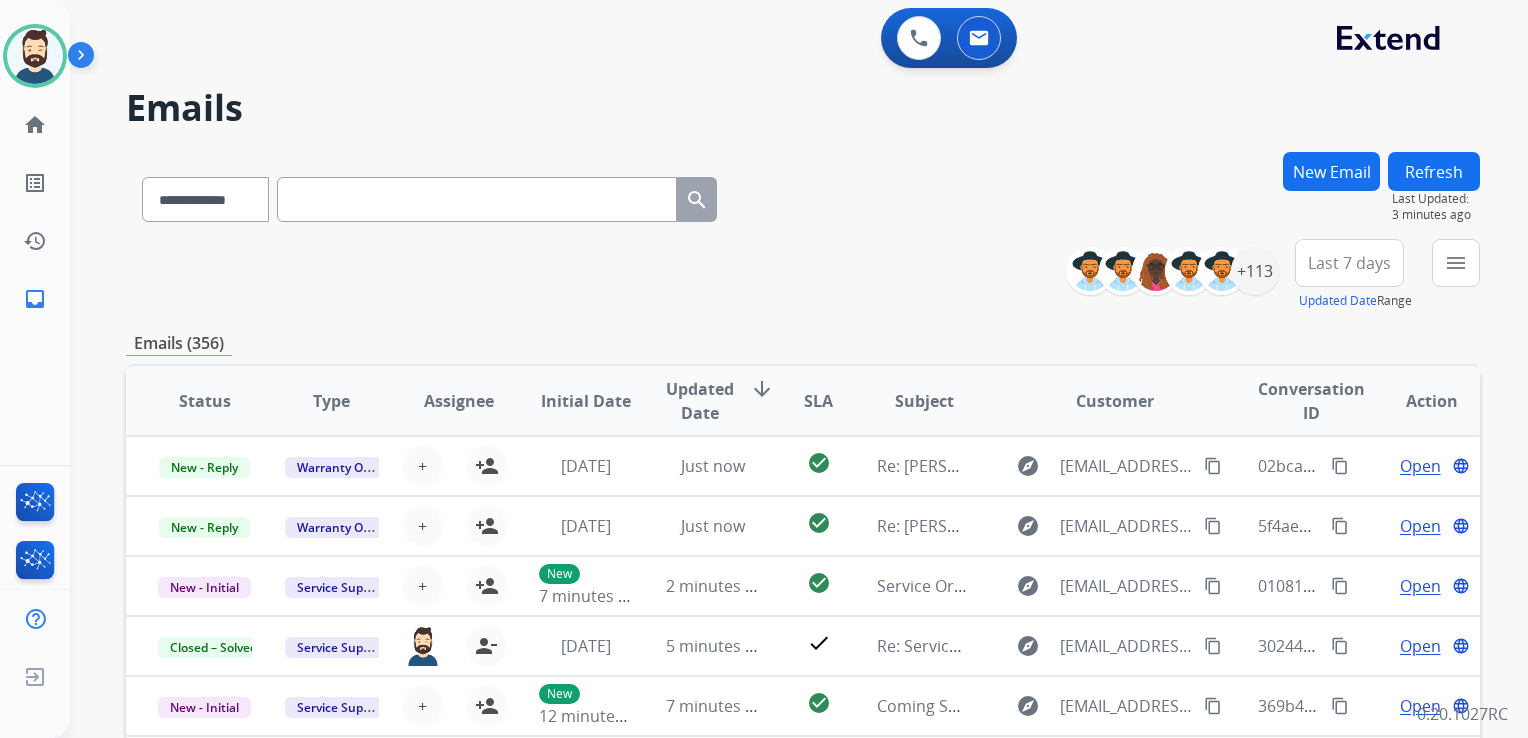 click at bounding box center [477, 199] 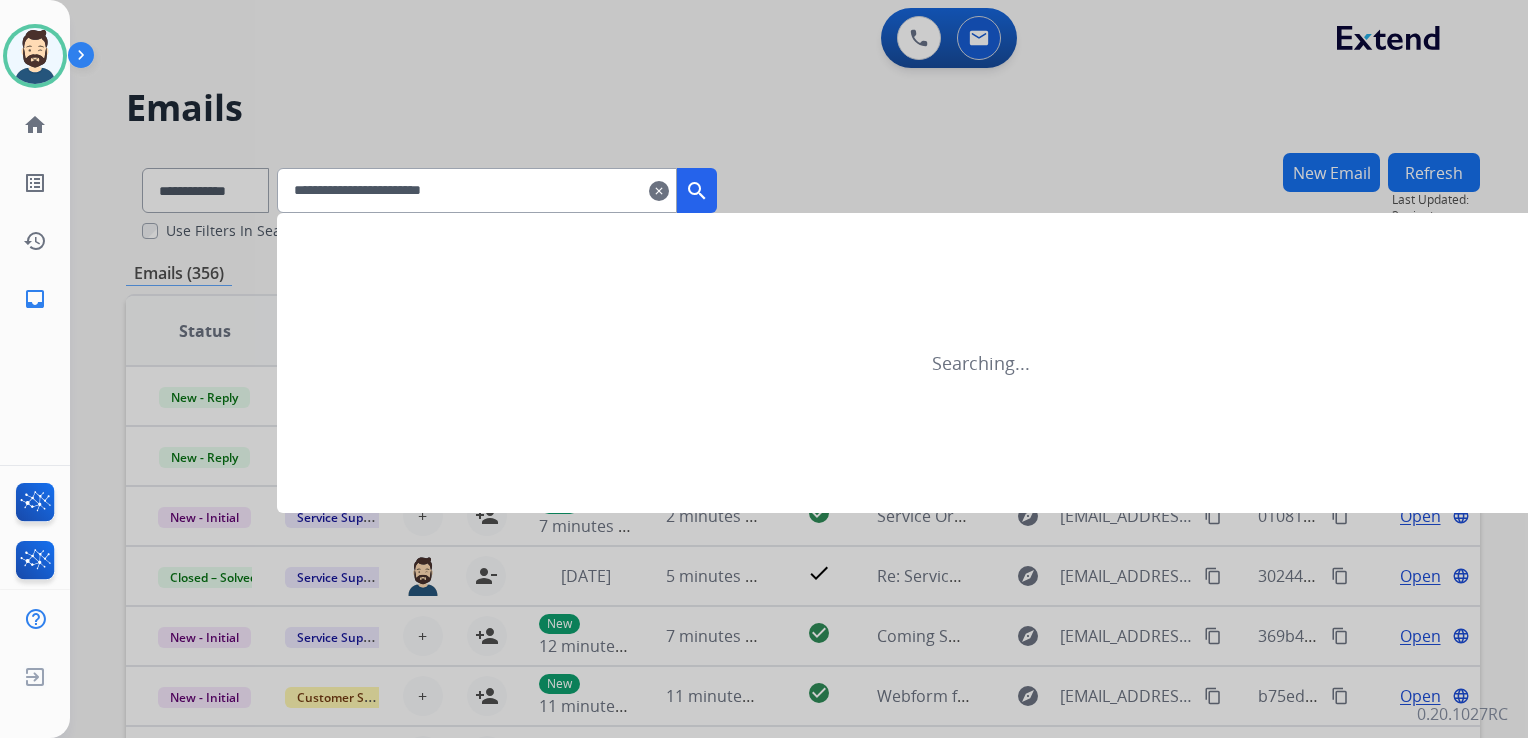 type on "**********" 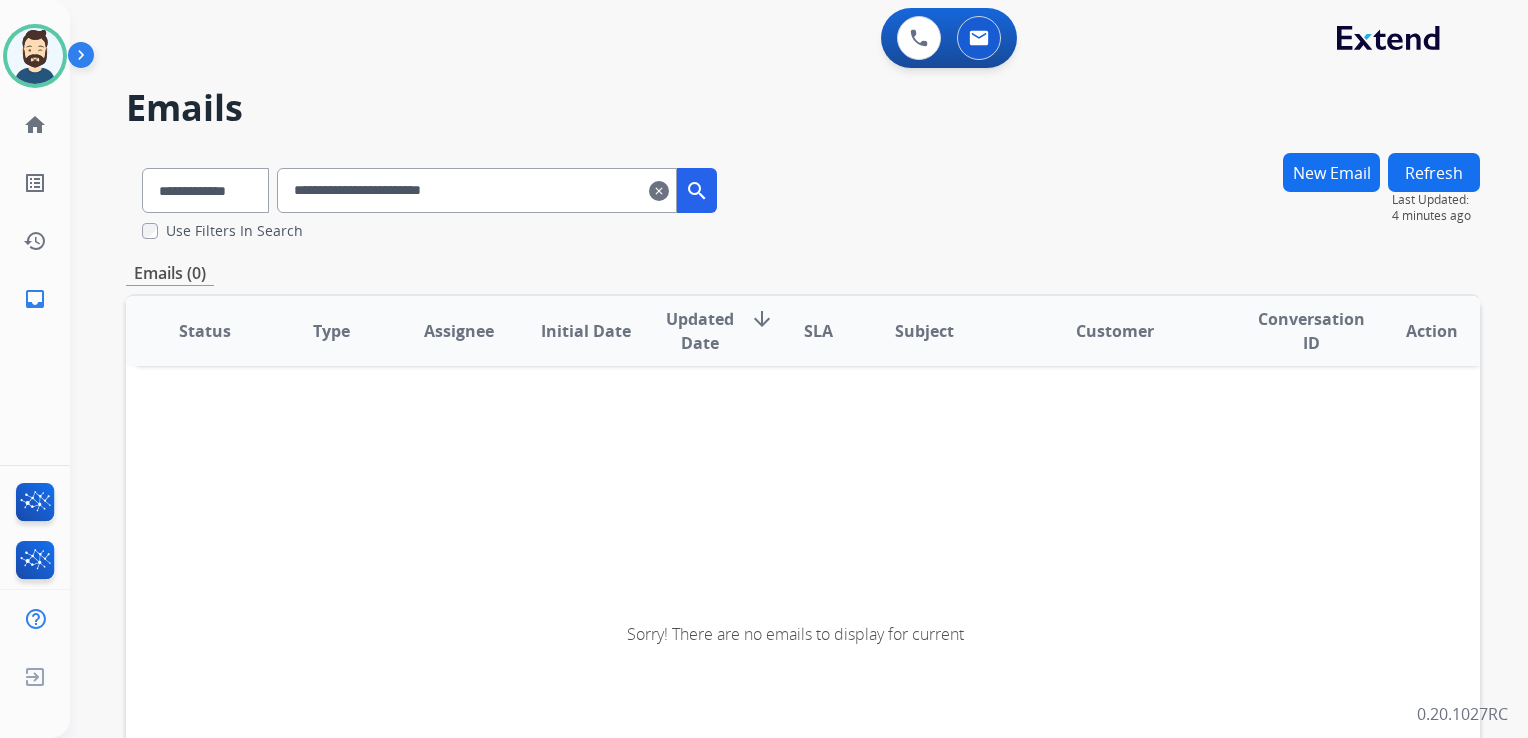 click on "New Email" at bounding box center (1331, 172) 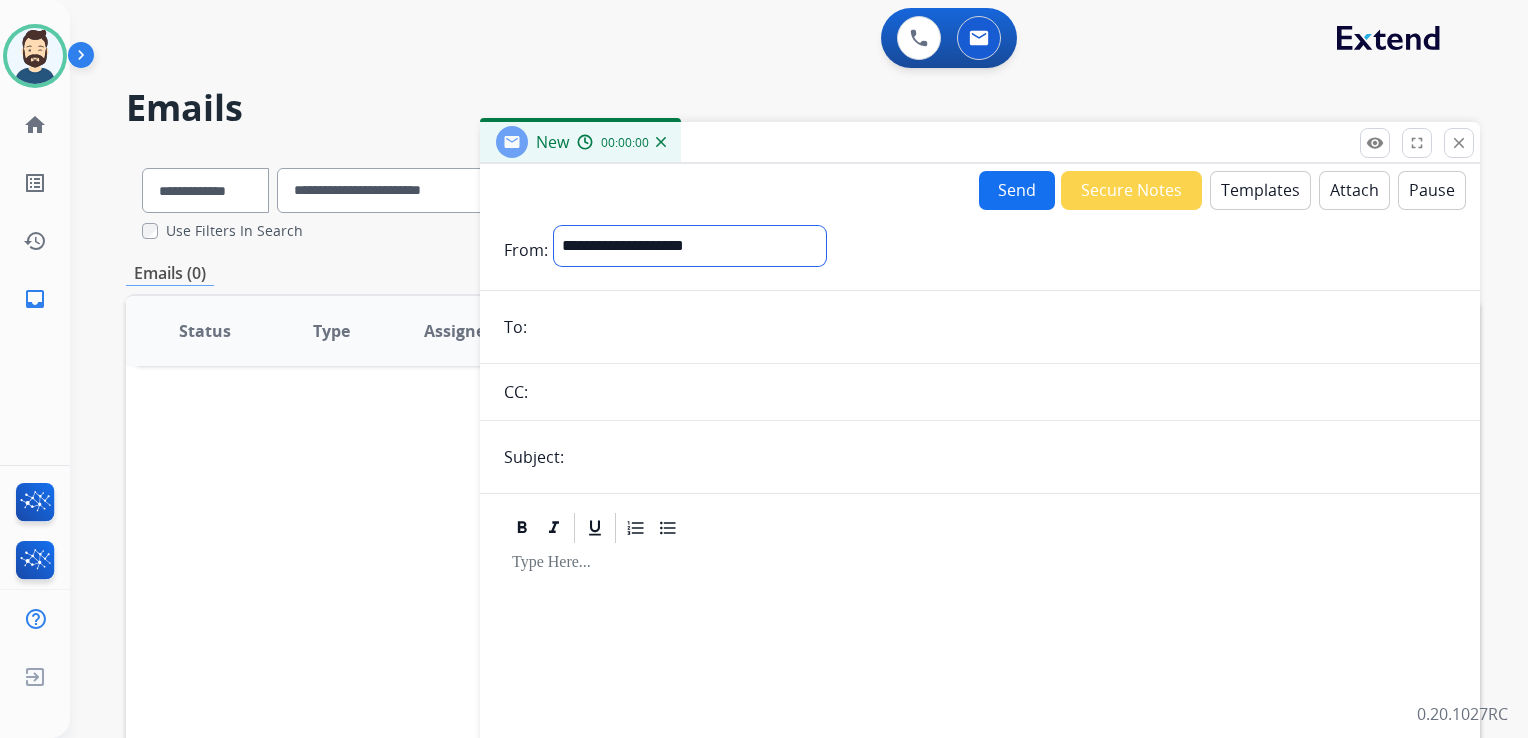 click on "**********" at bounding box center [690, 246] 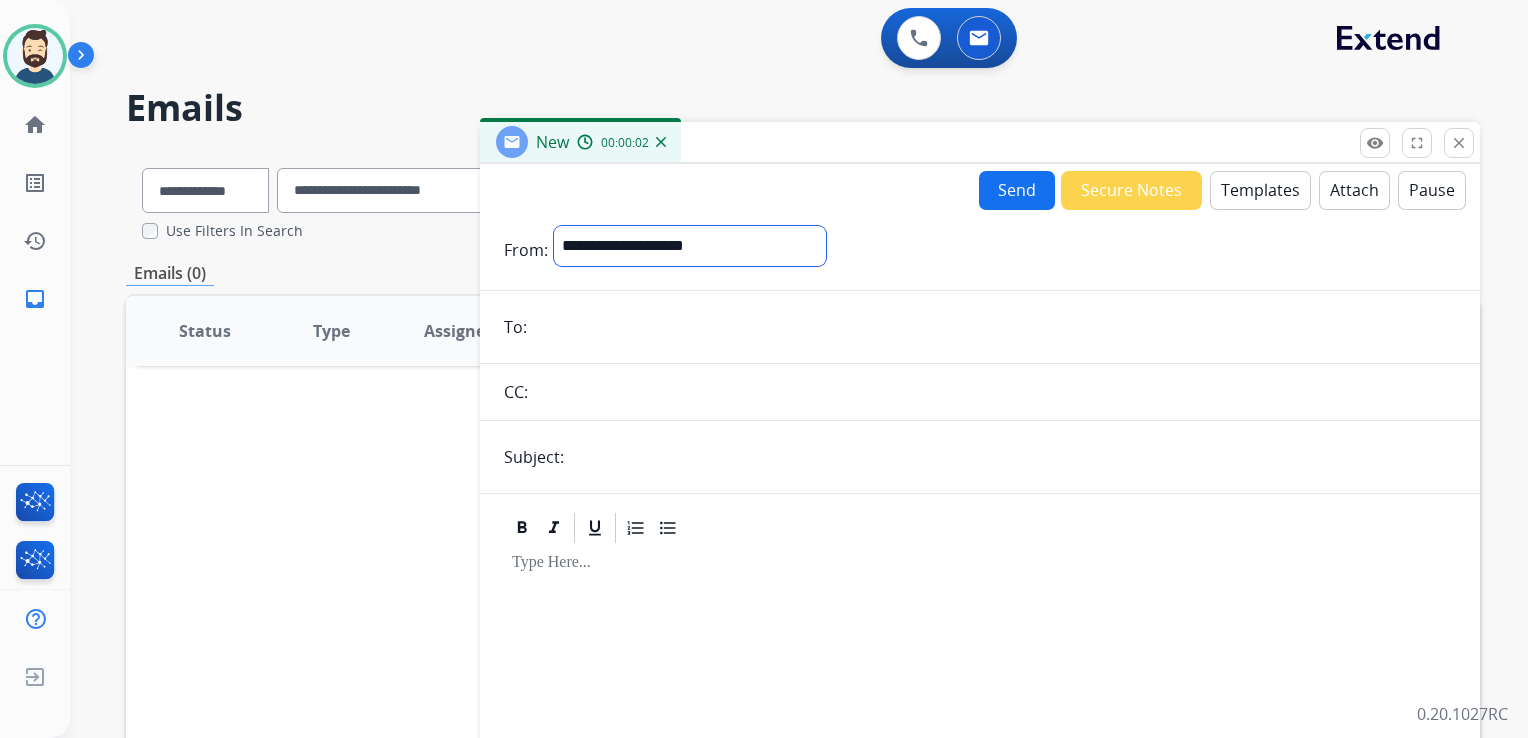 select on "**********" 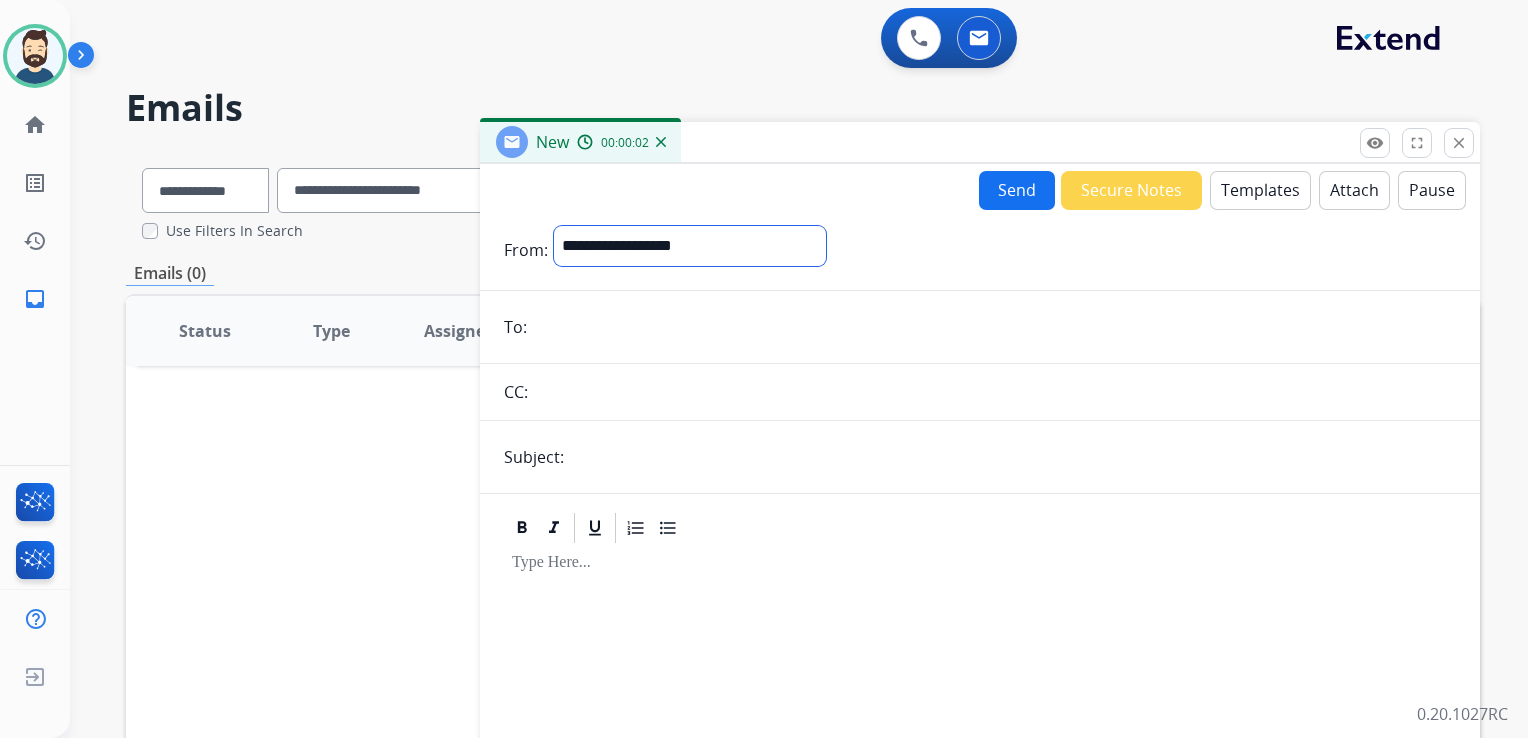 click on "**********" at bounding box center (690, 246) 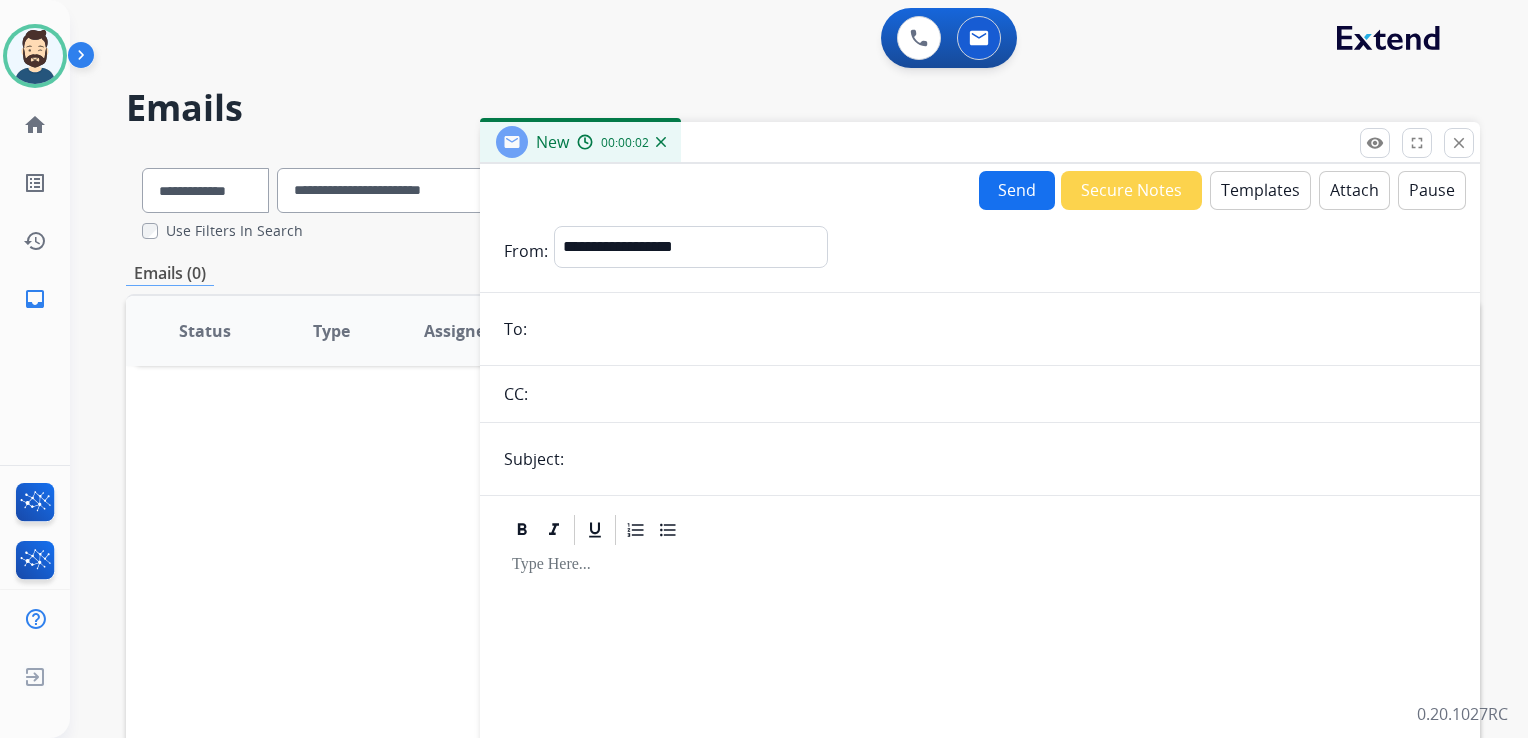 click at bounding box center (994, 329) 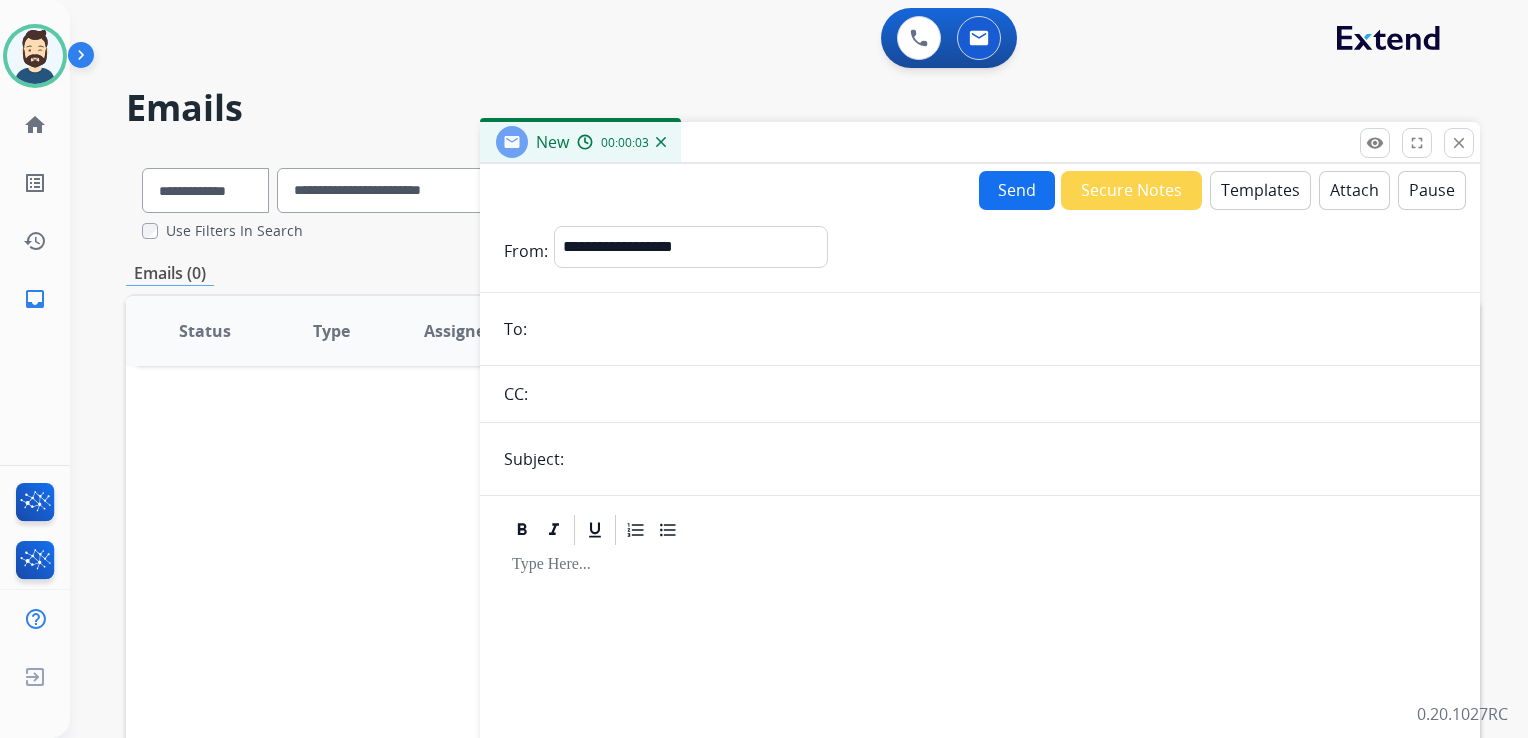 paste on "**********" 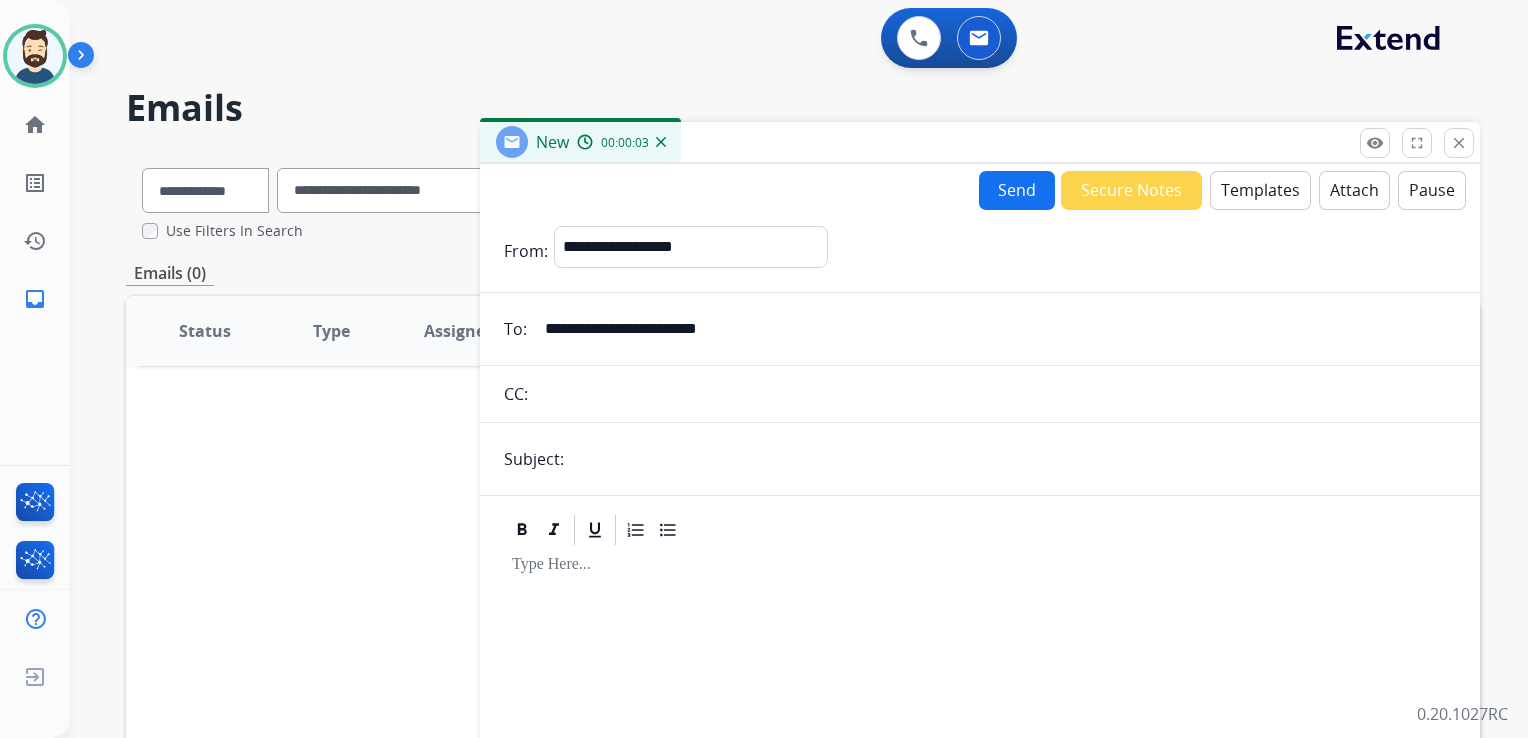 type on "**********" 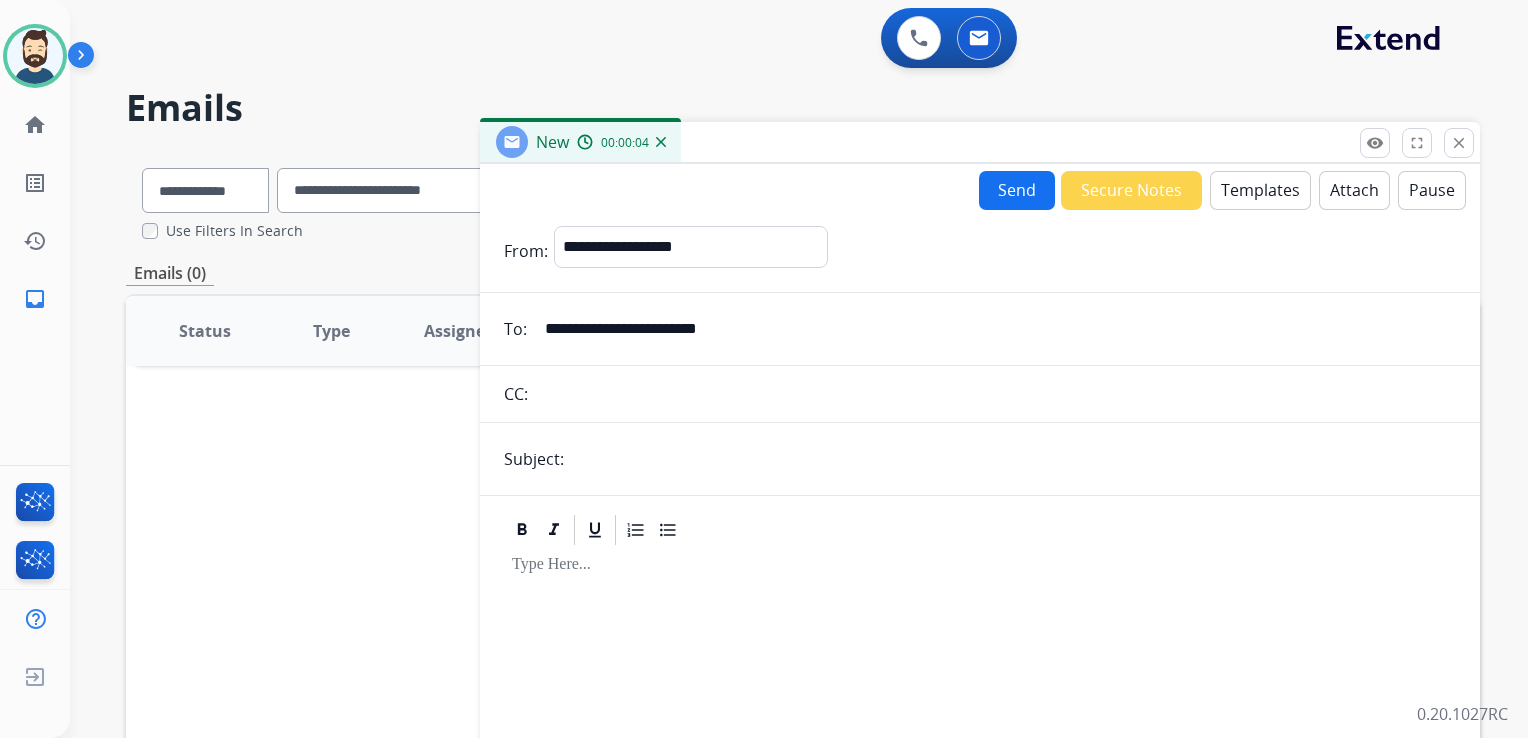 click at bounding box center [1013, 459] 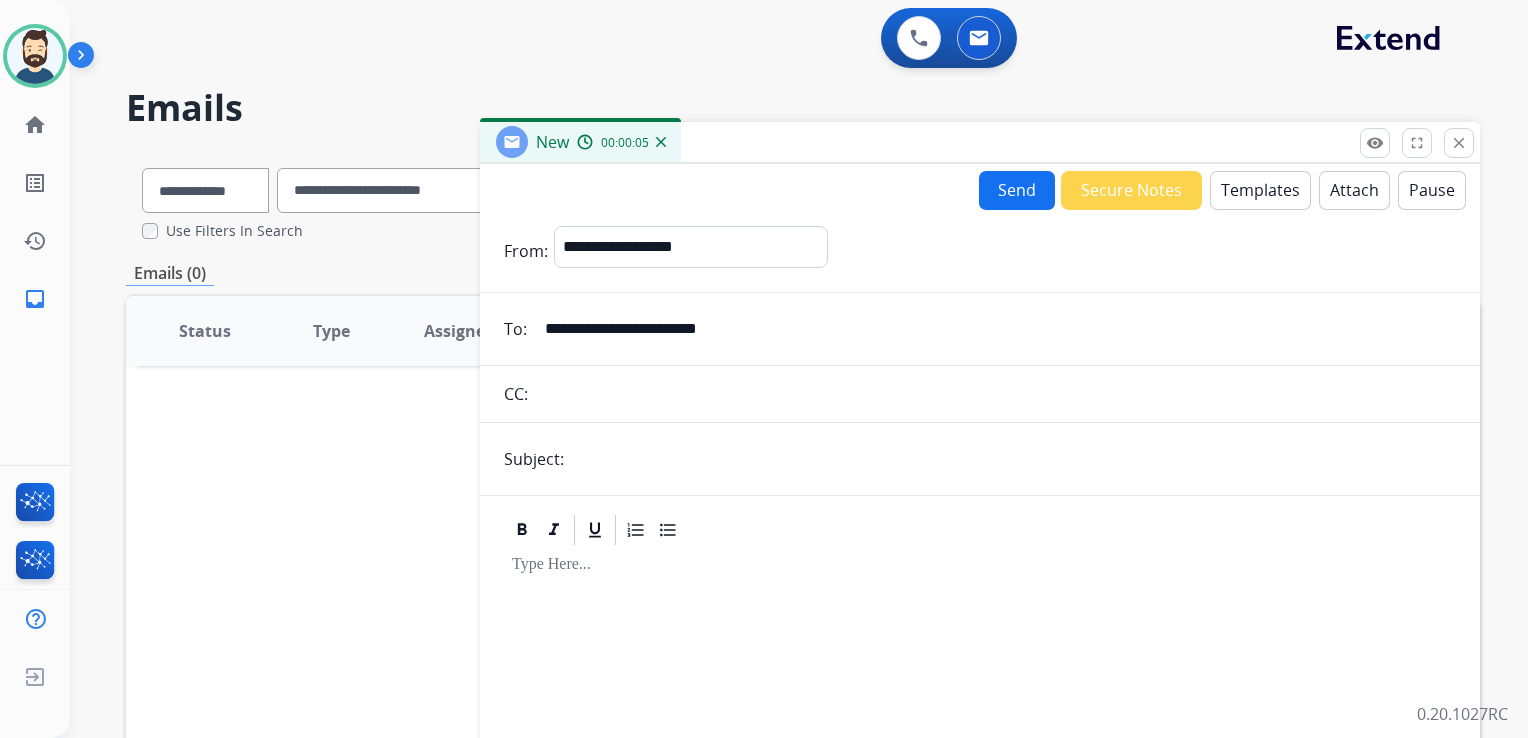 type on "**********" 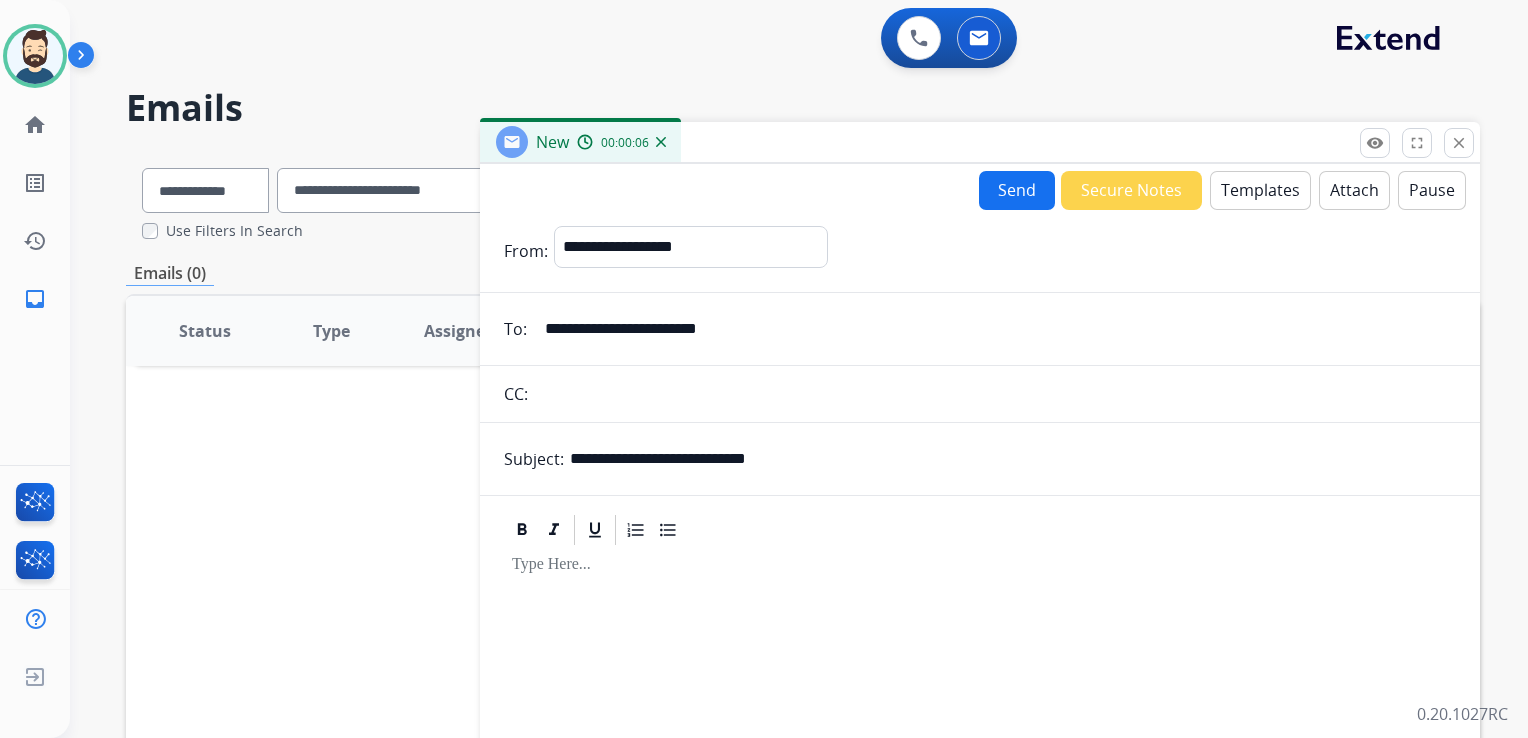 click at bounding box center (980, 691) 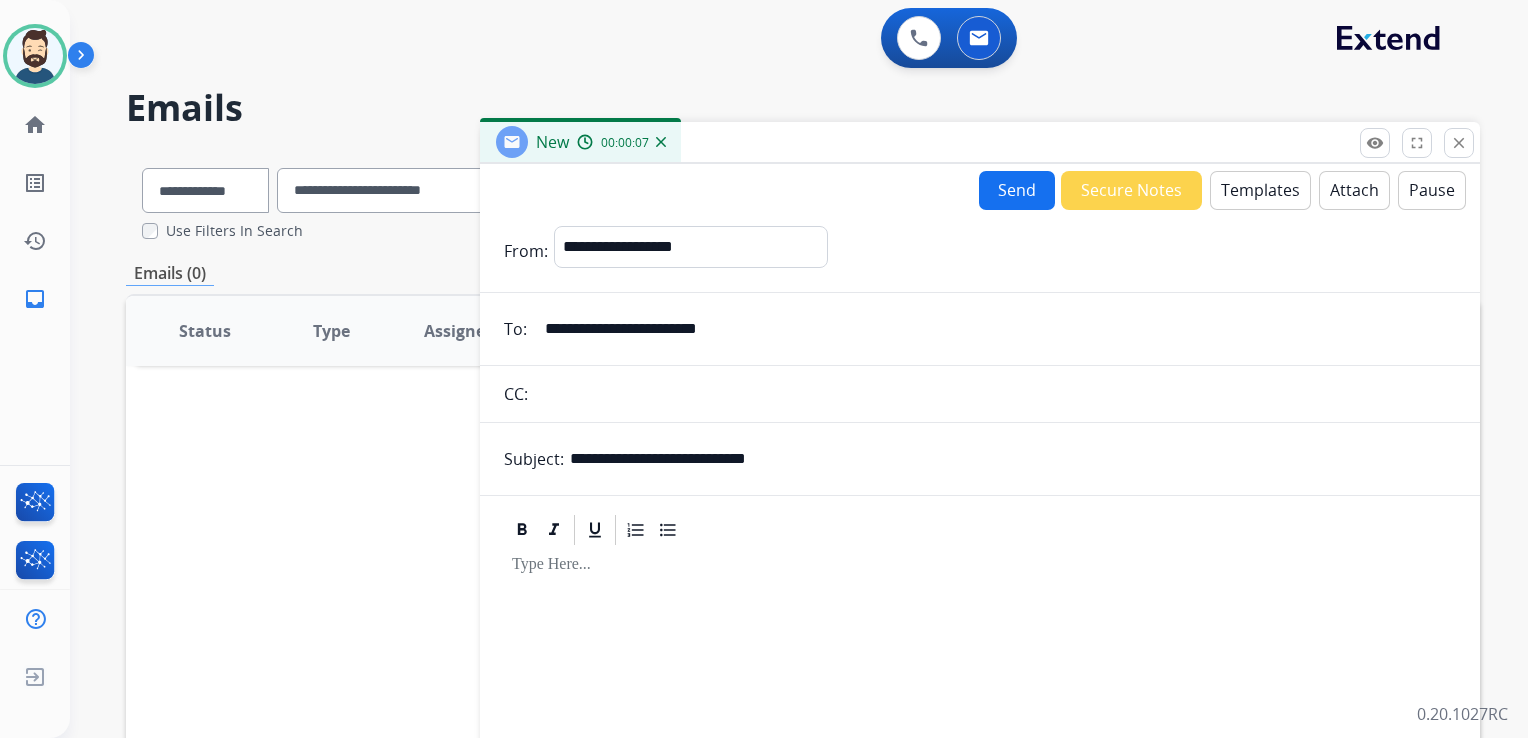click on "Templates" at bounding box center [1260, 190] 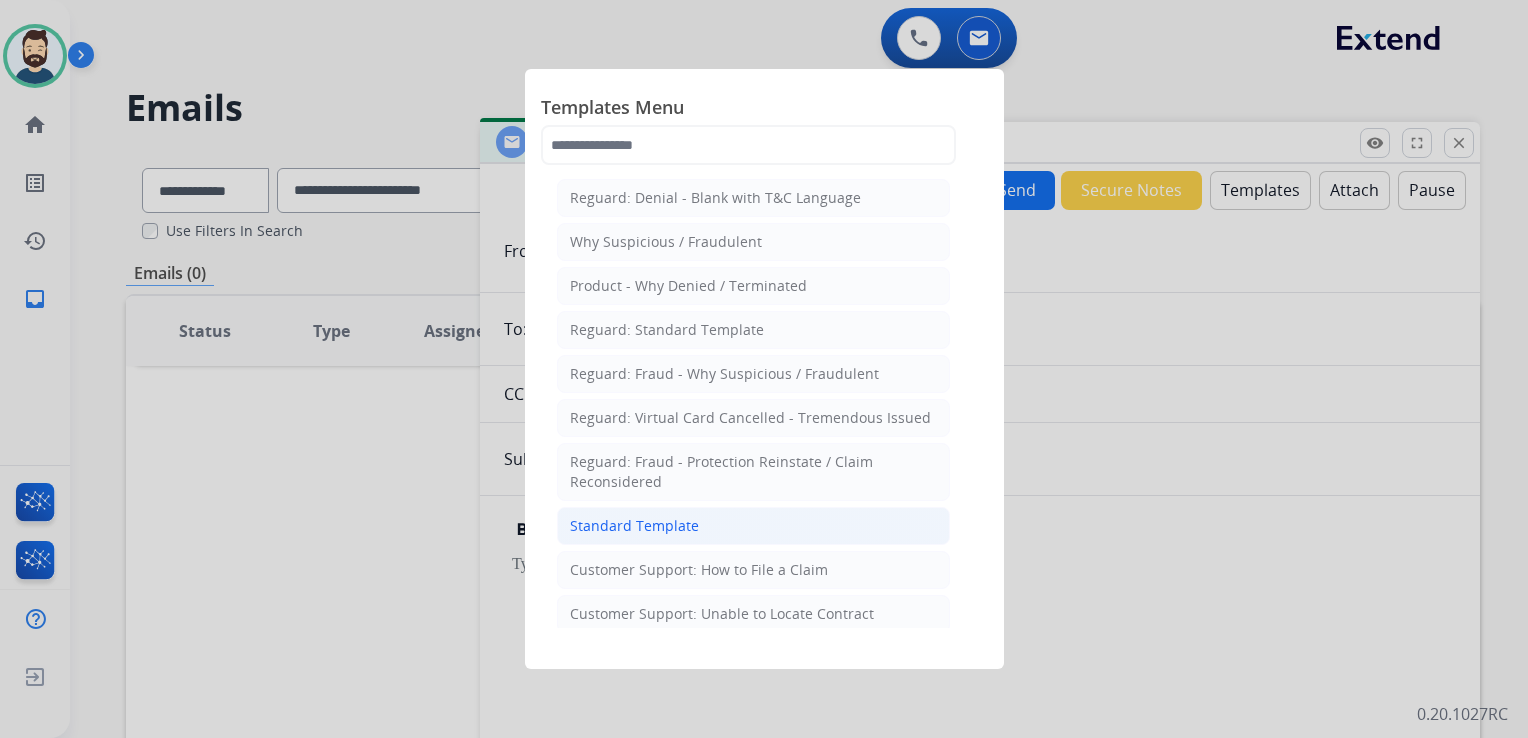 click on "Standard Template" 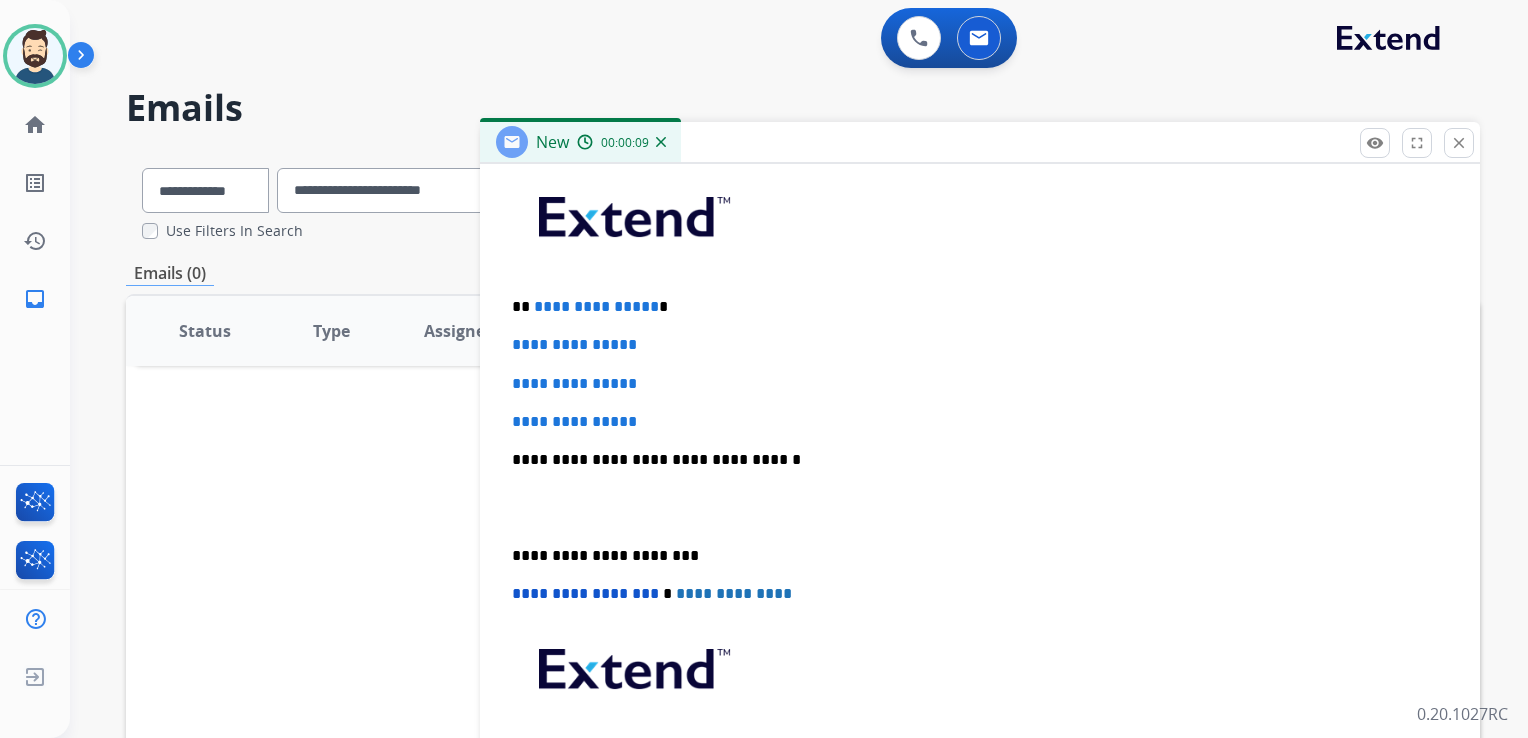 scroll, scrollTop: 516, scrollLeft: 0, axis: vertical 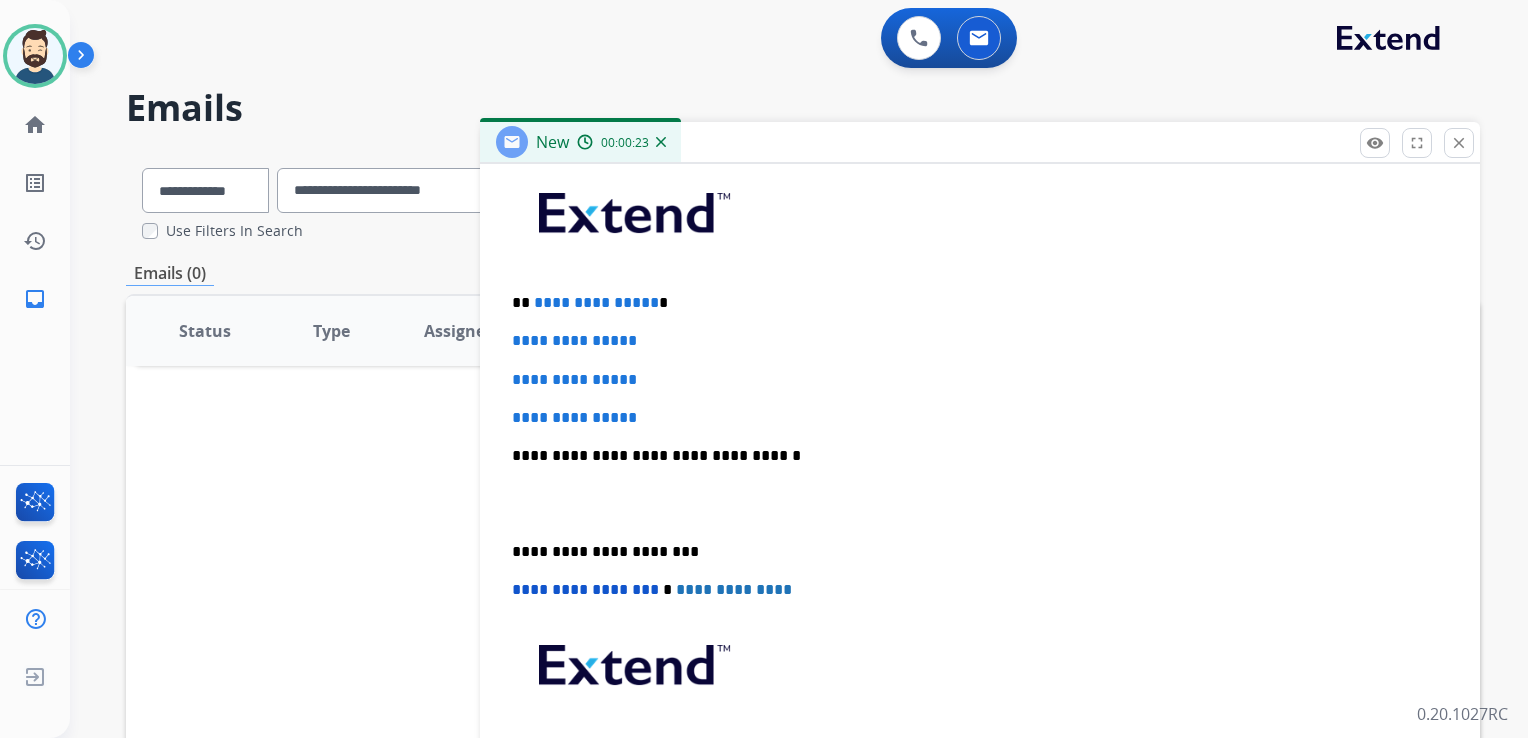 click on "**********" at bounding box center [980, 503] 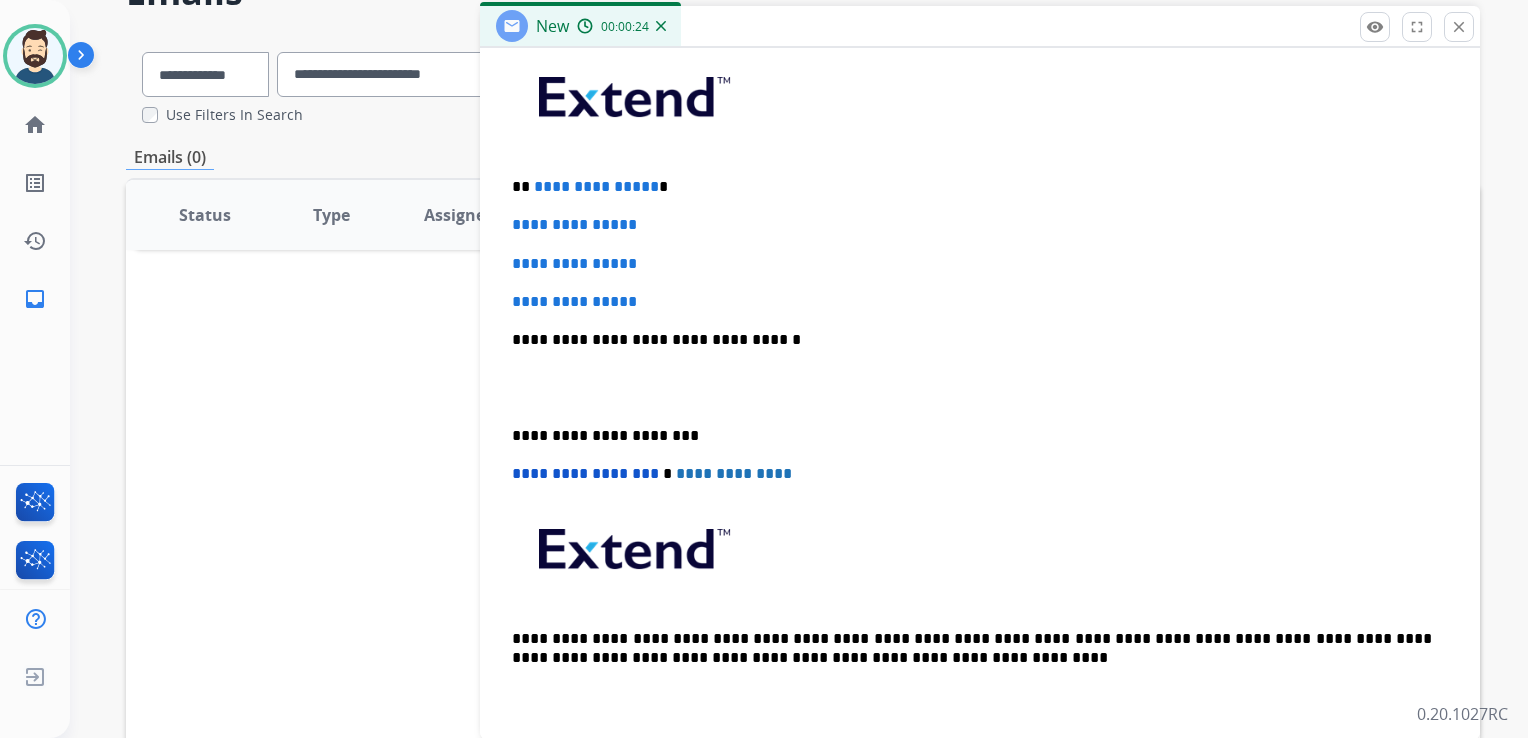 scroll, scrollTop: 200, scrollLeft: 0, axis: vertical 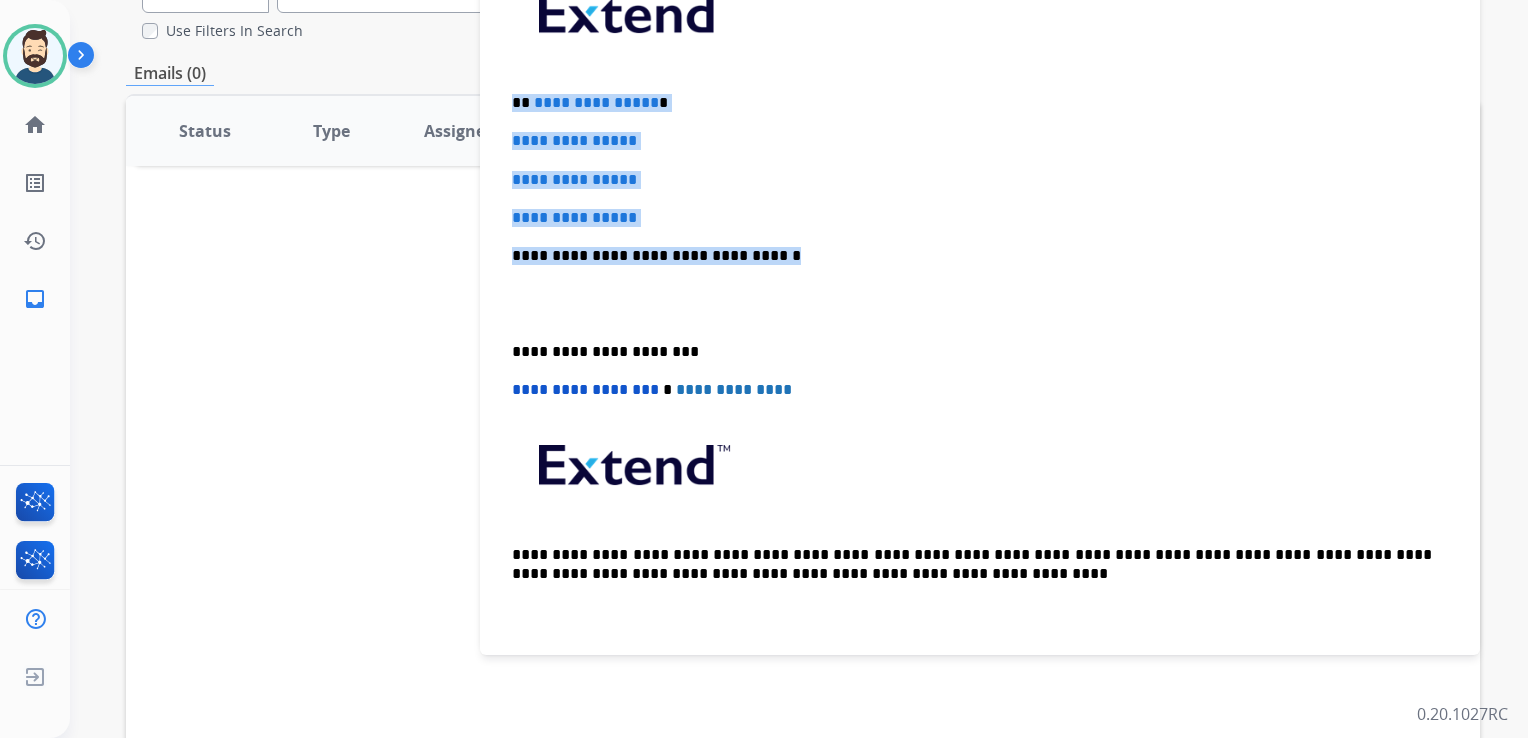 drag, startPoint x: 514, startPoint y: 98, endPoint x: 761, endPoint y: 235, distance: 282.44998 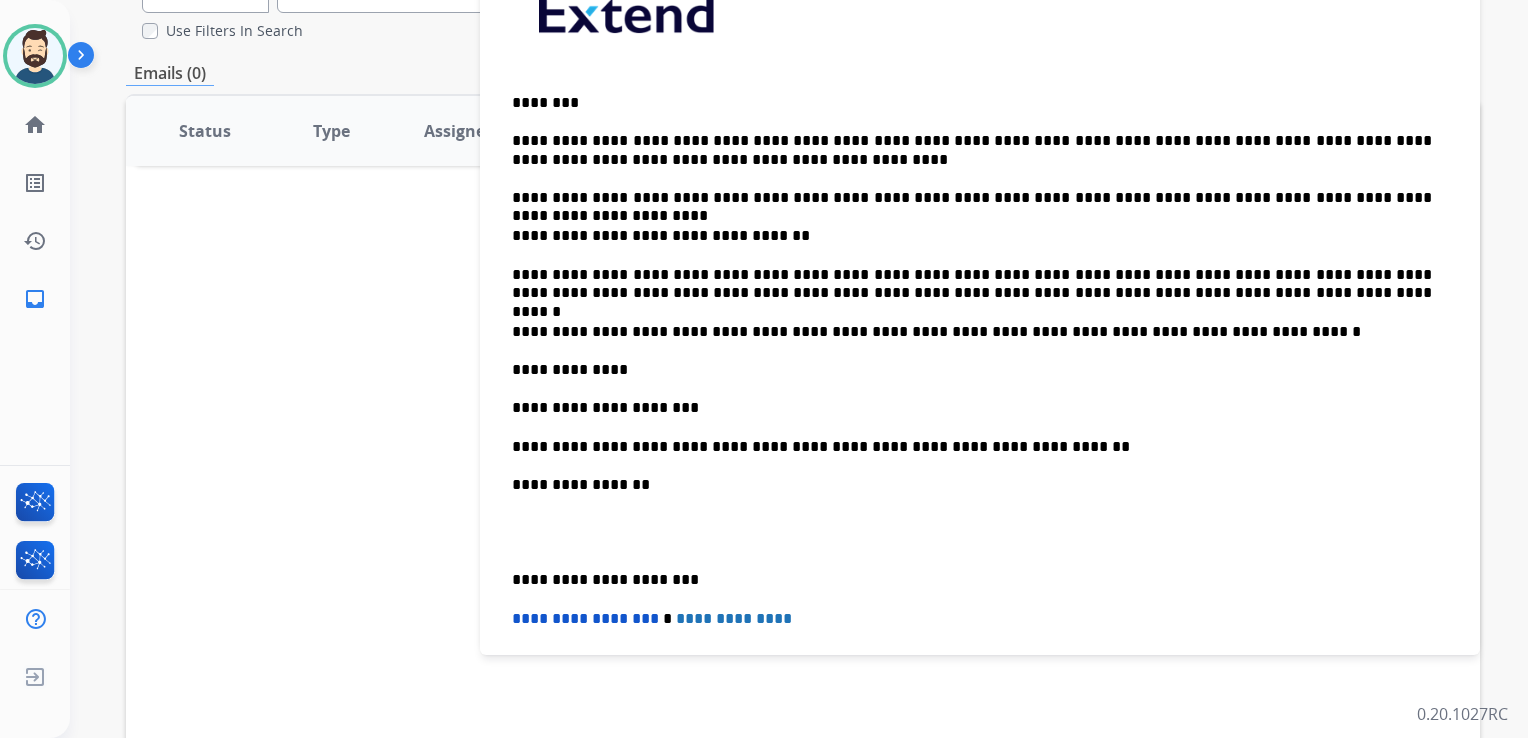 click on "********" at bounding box center (972, 103) 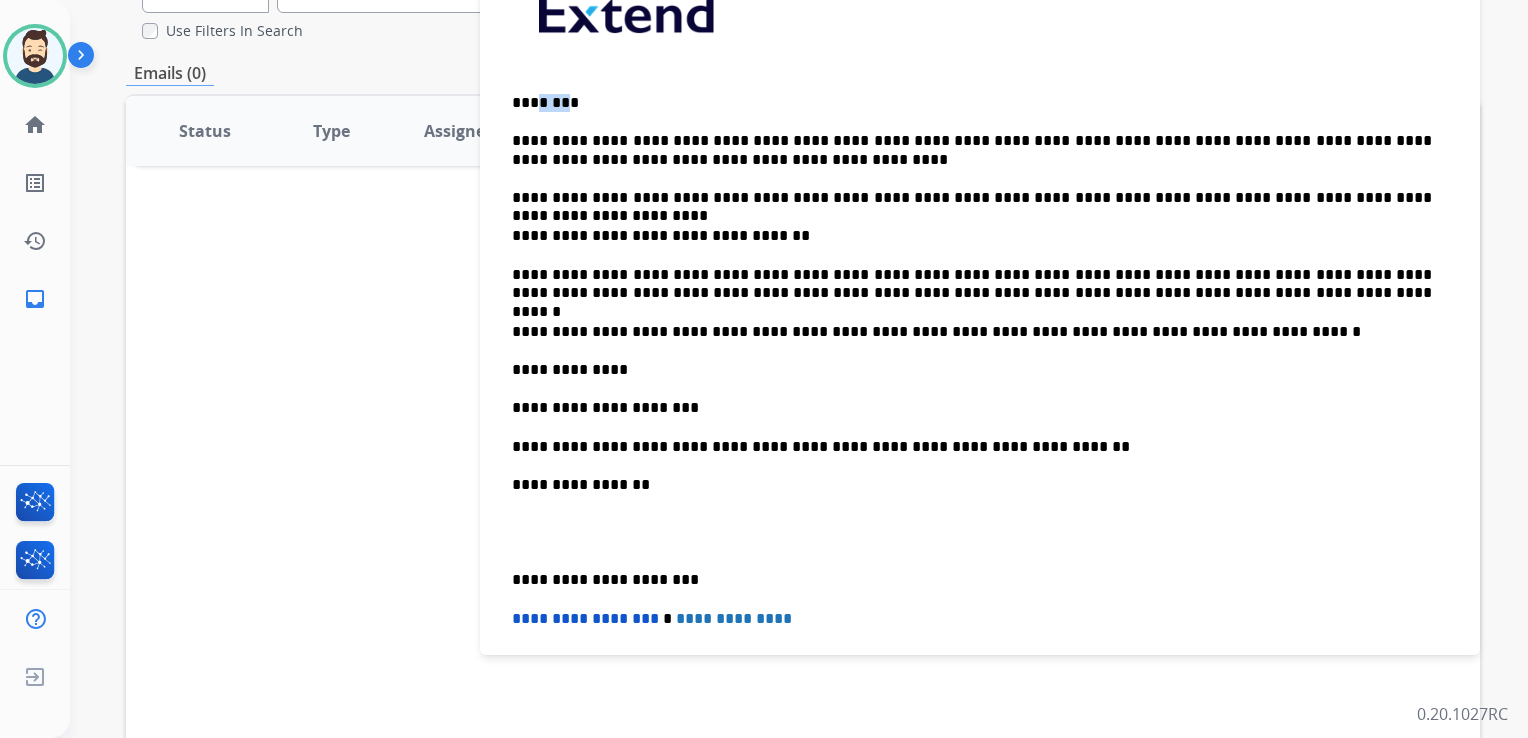 click on "********" at bounding box center (972, 103) 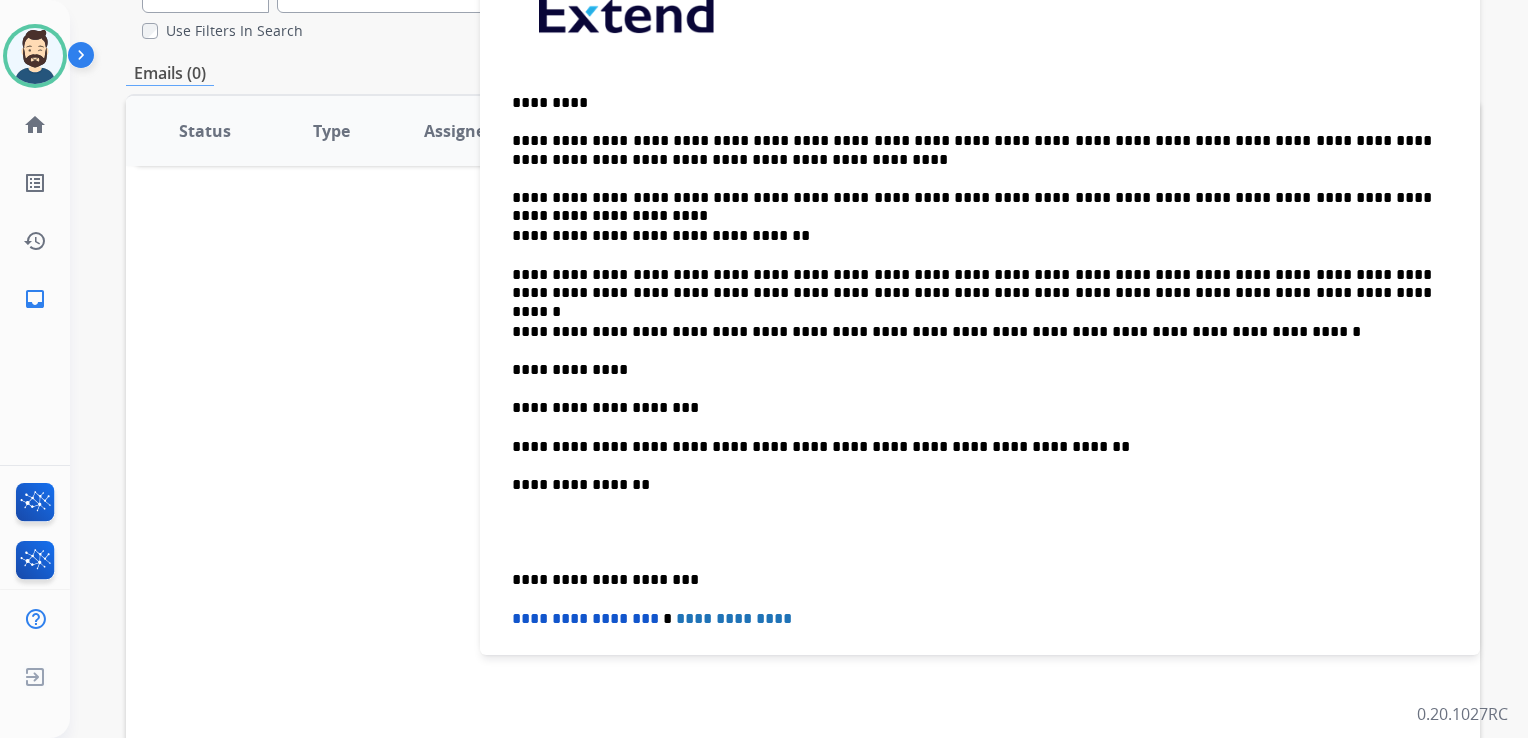 click on "**********" at bounding box center [972, 150] 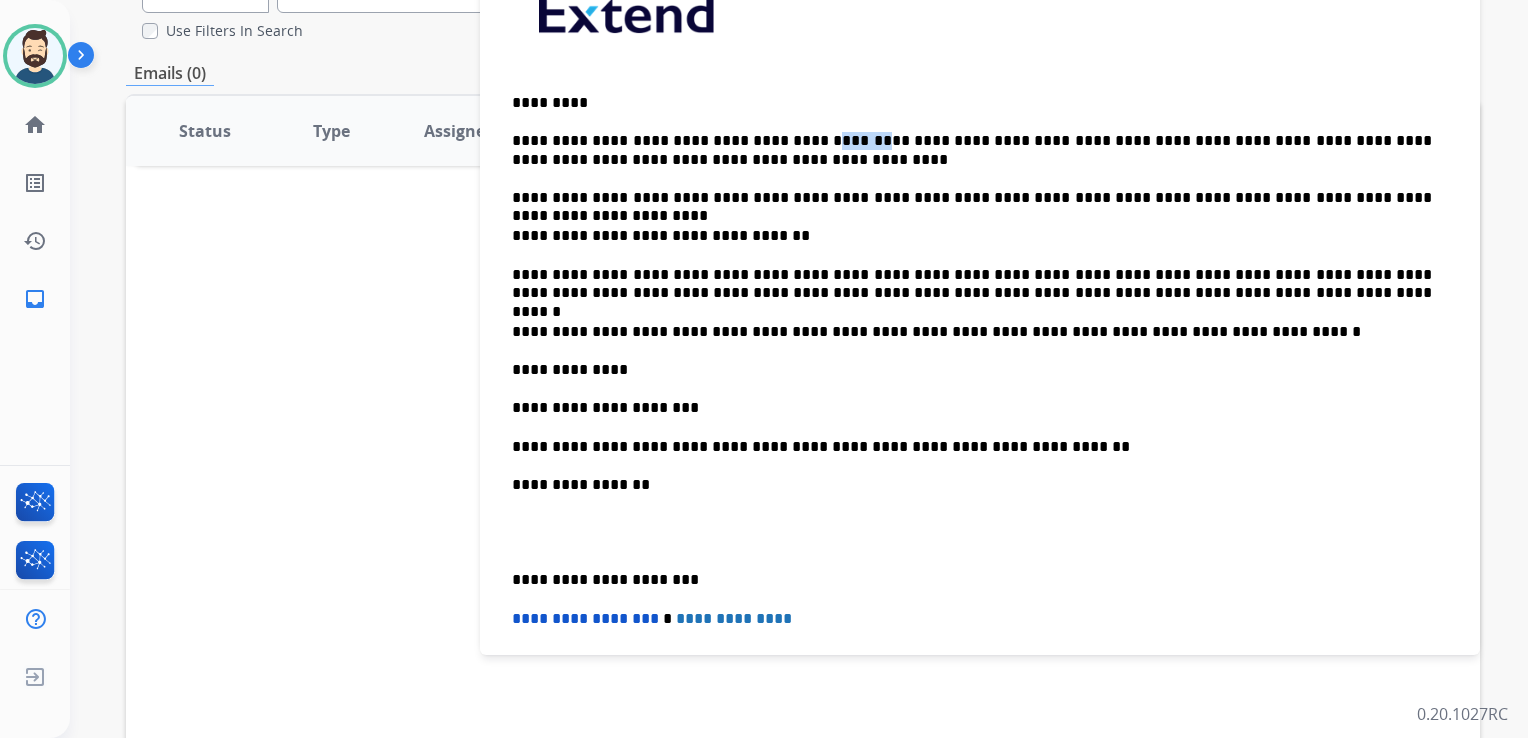 click on "**********" at bounding box center (972, 150) 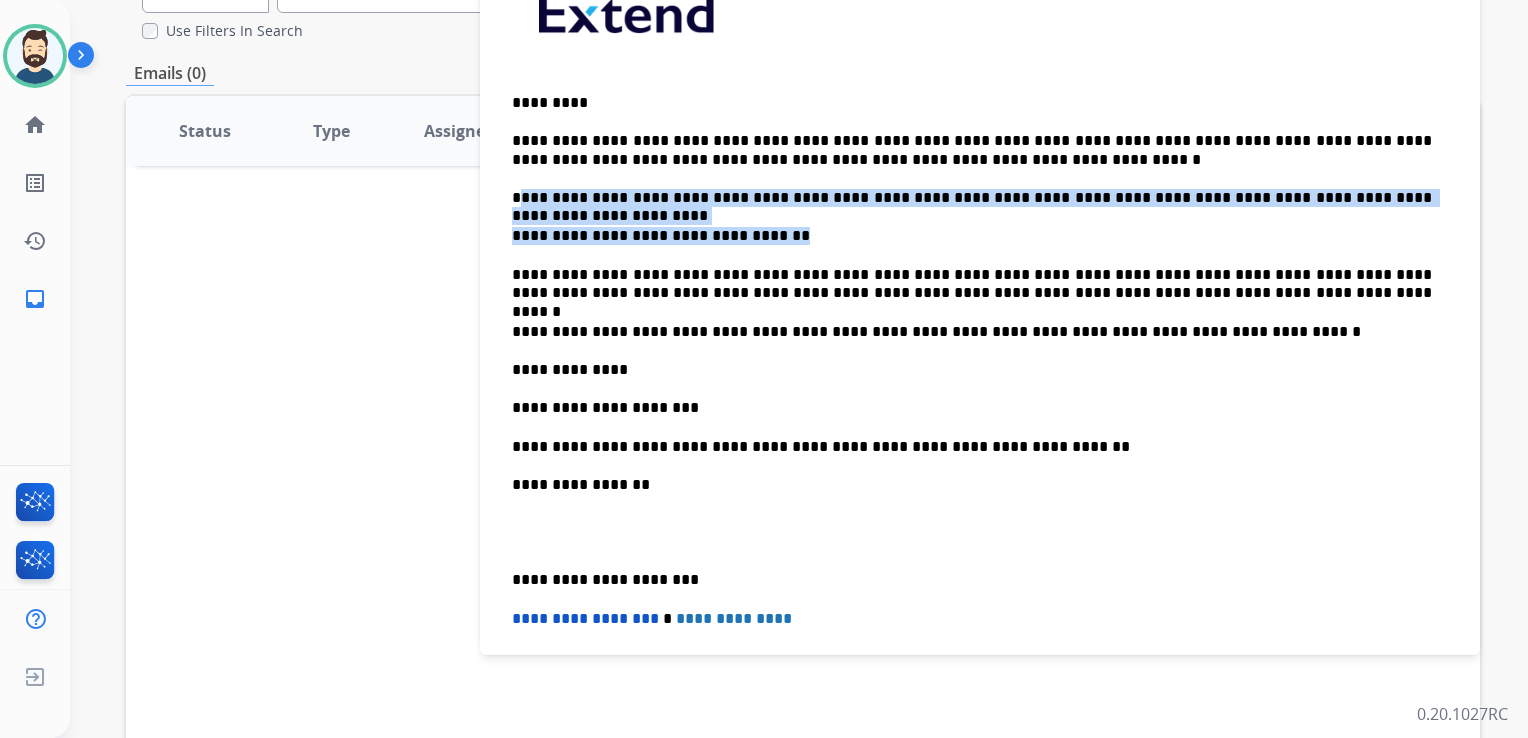 drag, startPoint x: 520, startPoint y: 195, endPoint x: 800, endPoint y: 221, distance: 281.20456 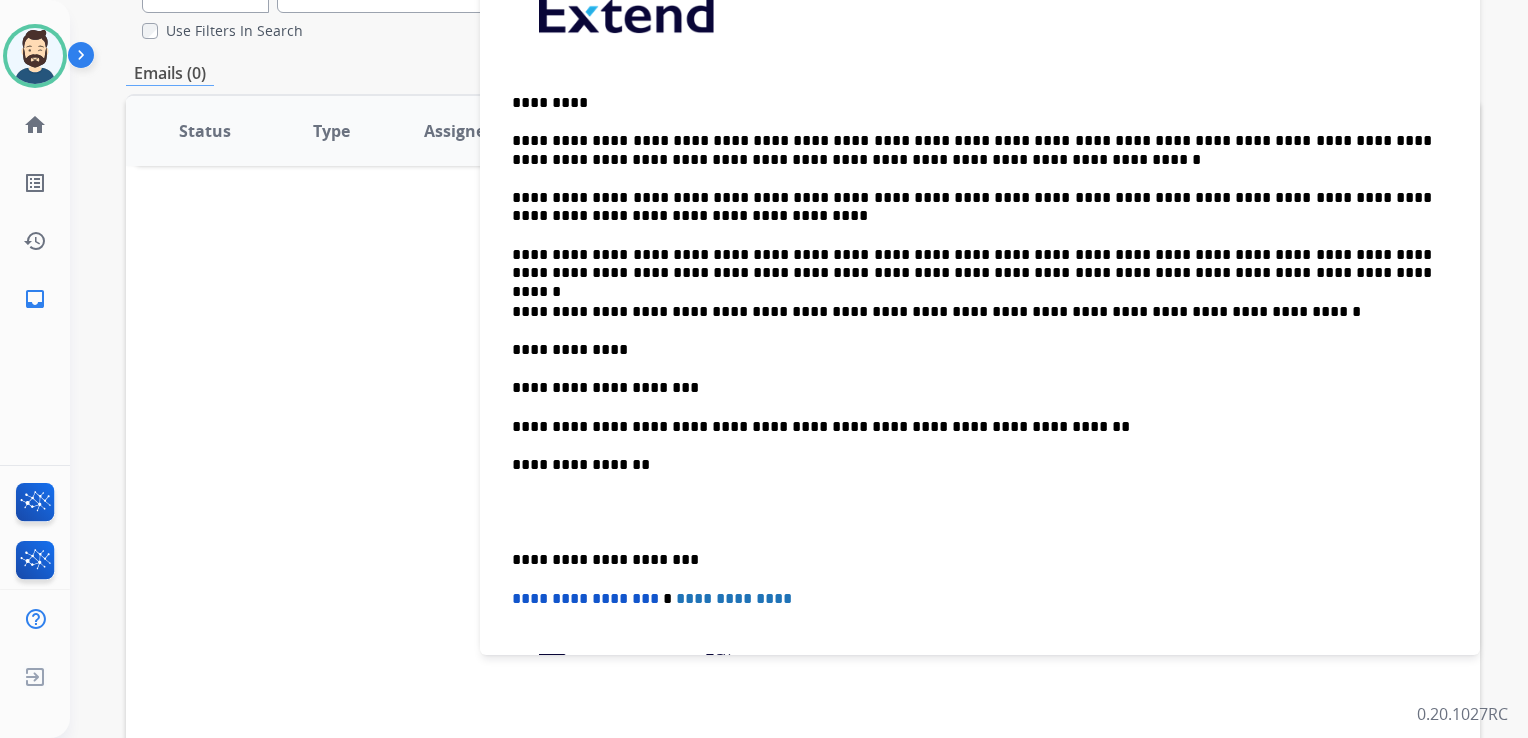 click on "**********" at bounding box center (972, 207) 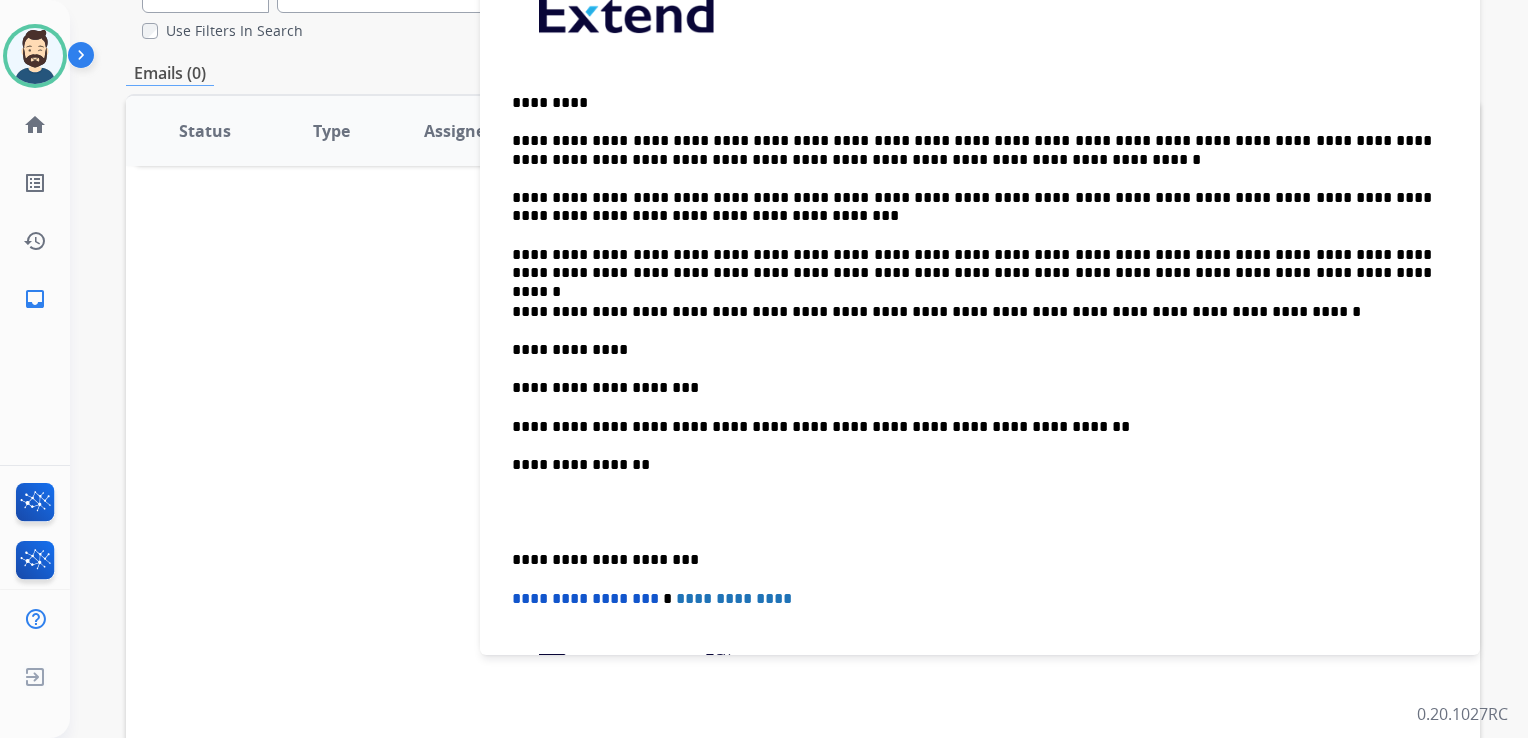 click on "**********" at bounding box center (972, 350) 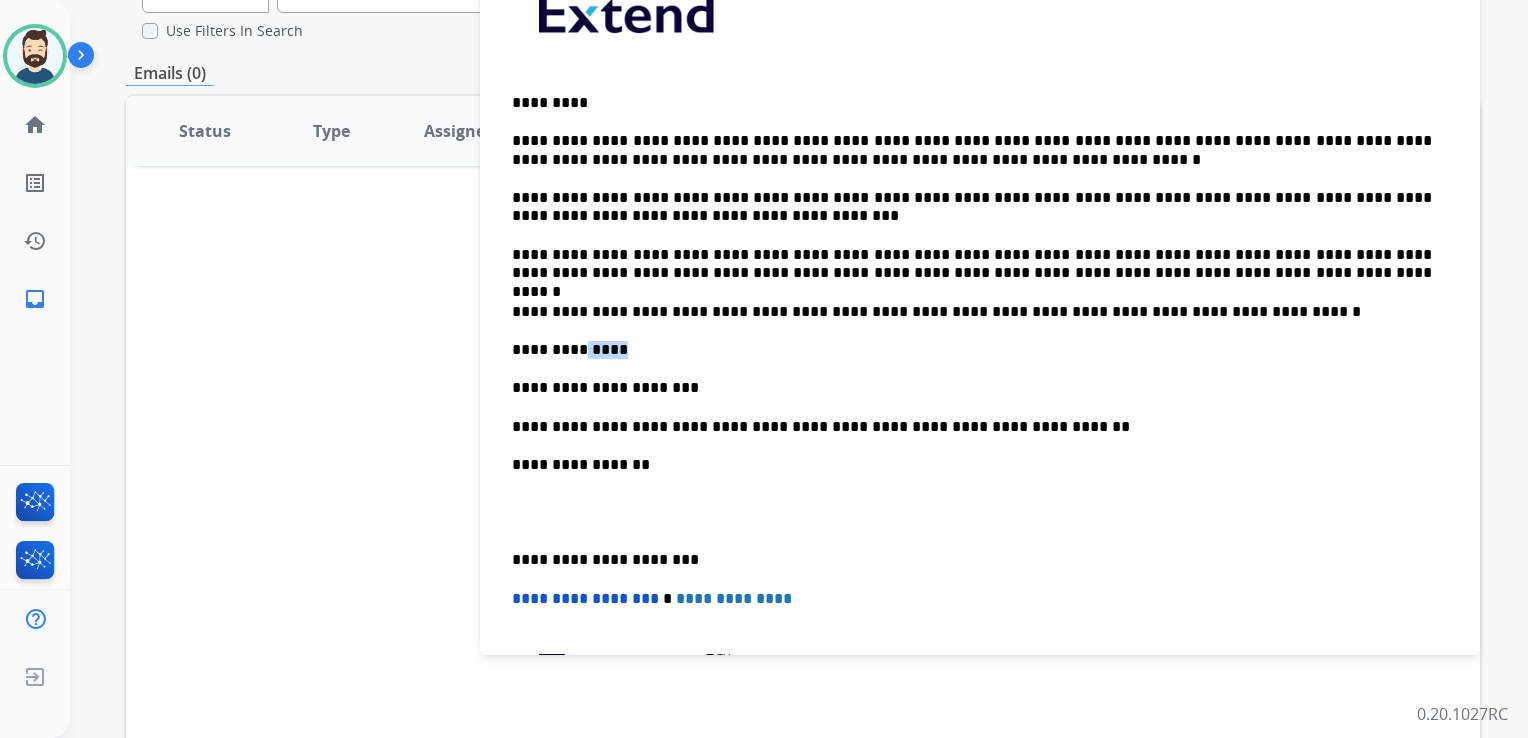 click on "**********" at bounding box center (972, 350) 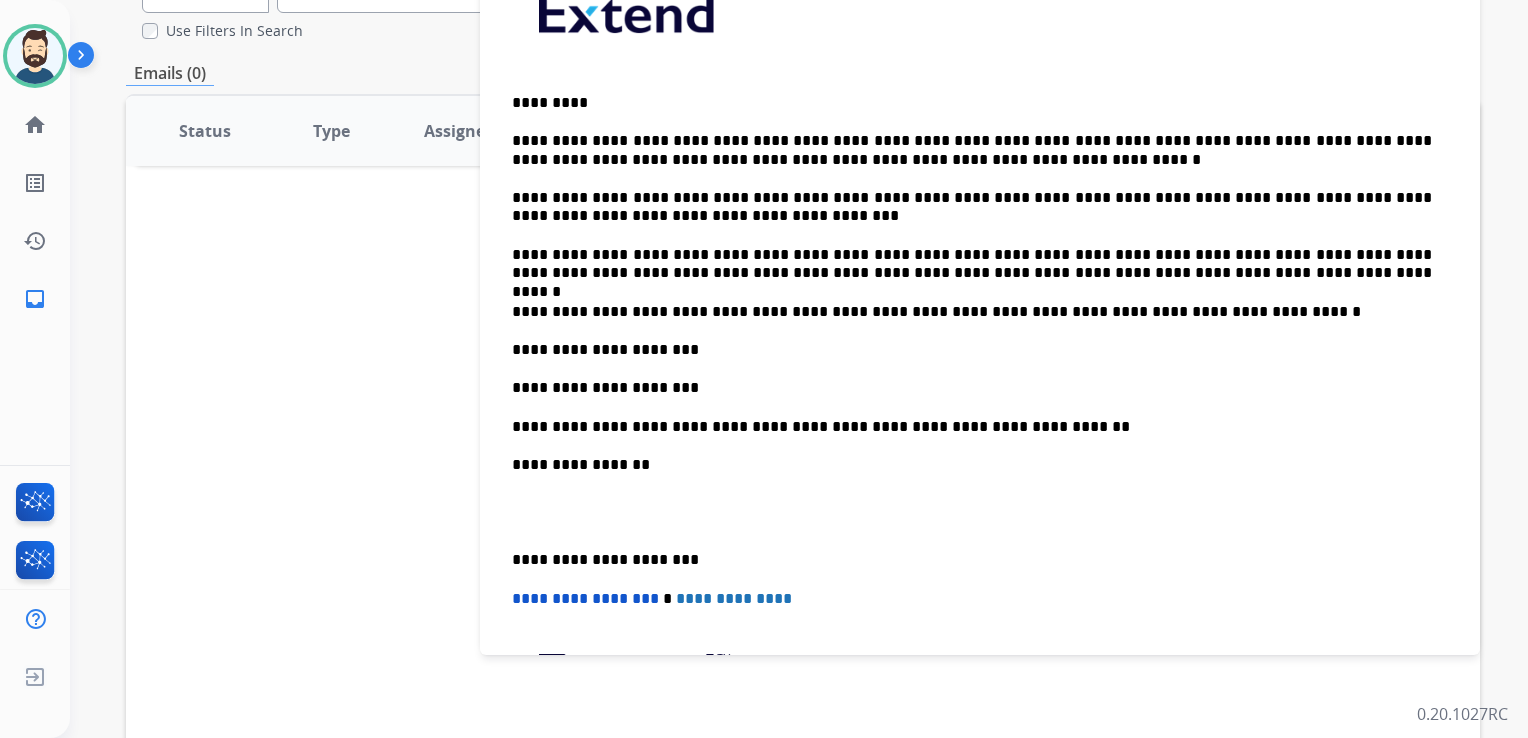 click on "**********" at bounding box center [972, 388] 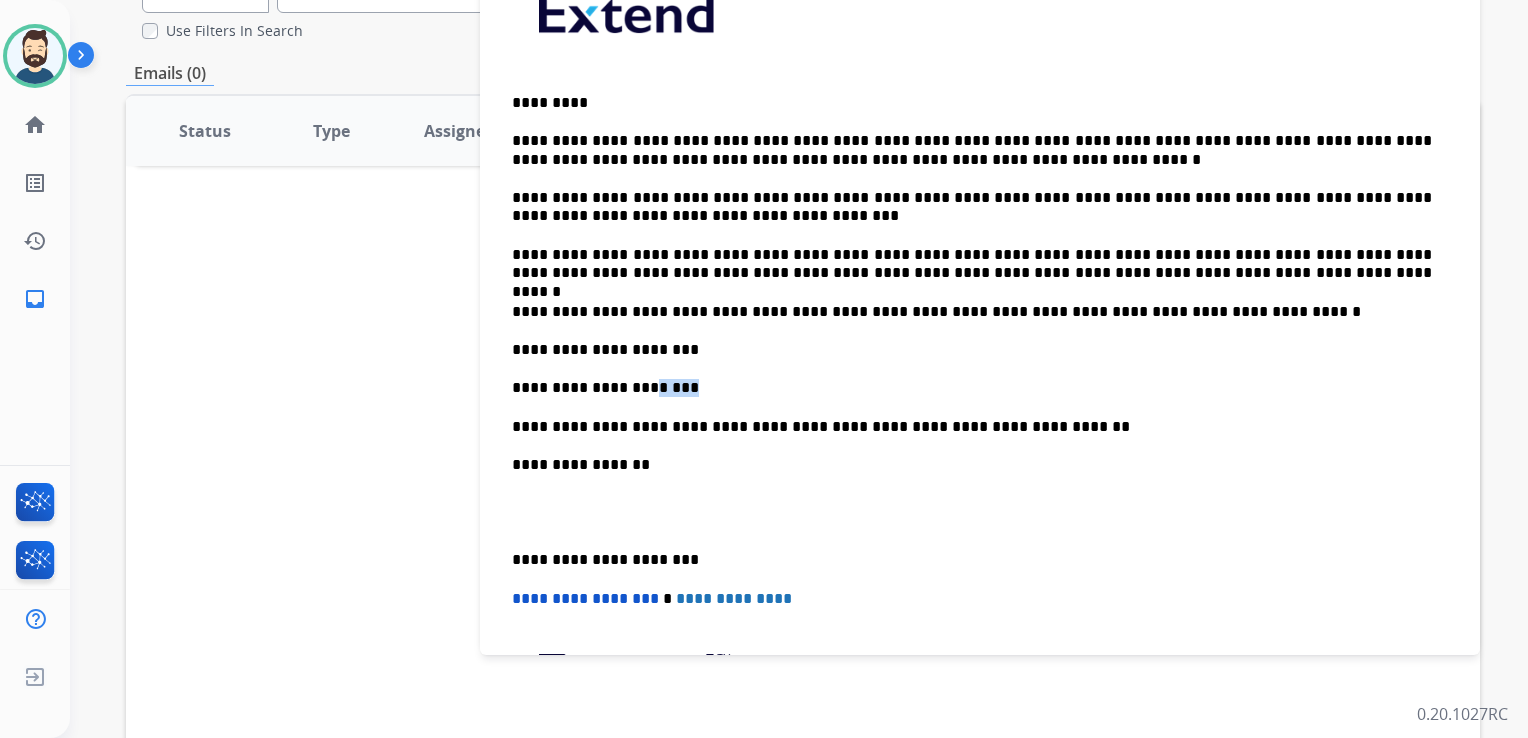 click on "**********" at bounding box center [972, 388] 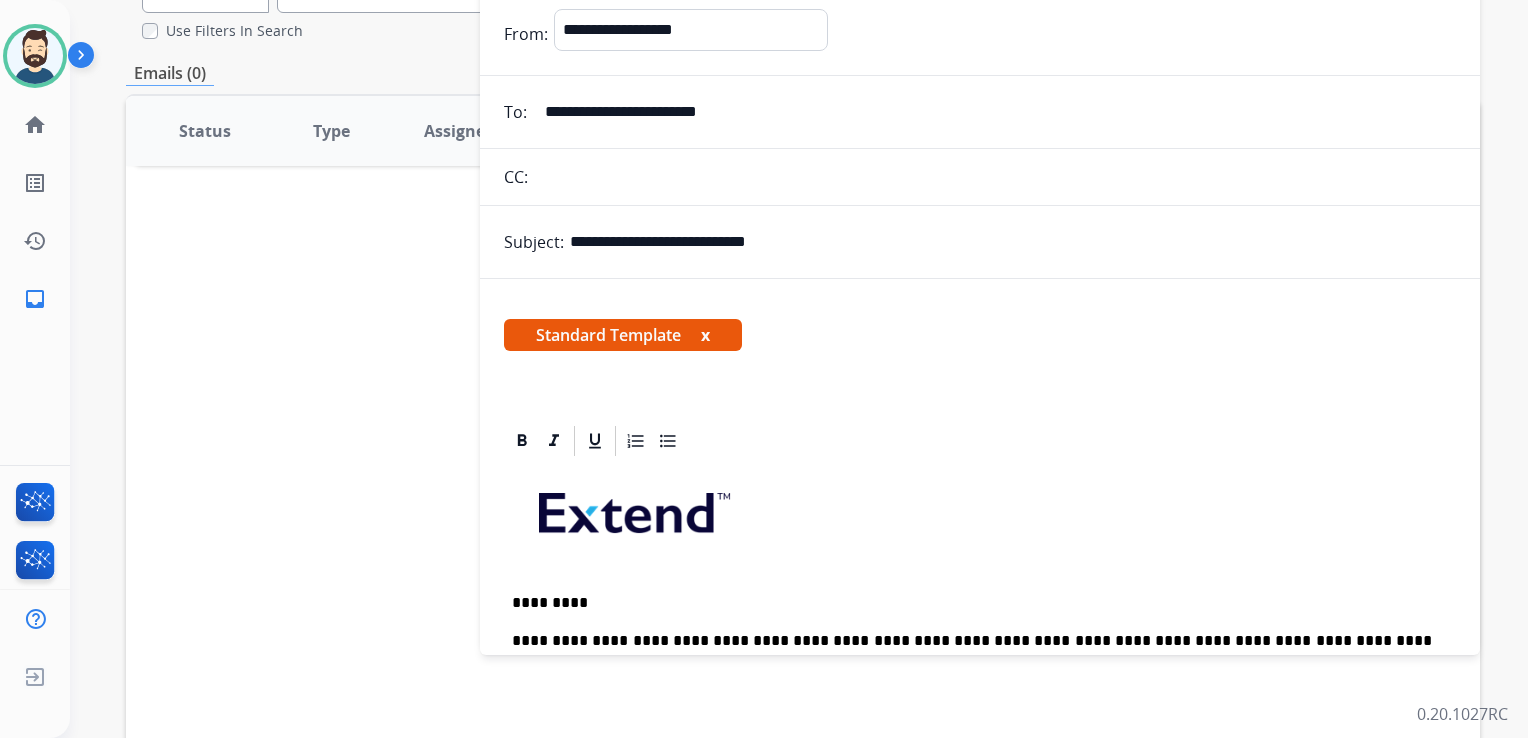 scroll, scrollTop: 0, scrollLeft: 0, axis: both 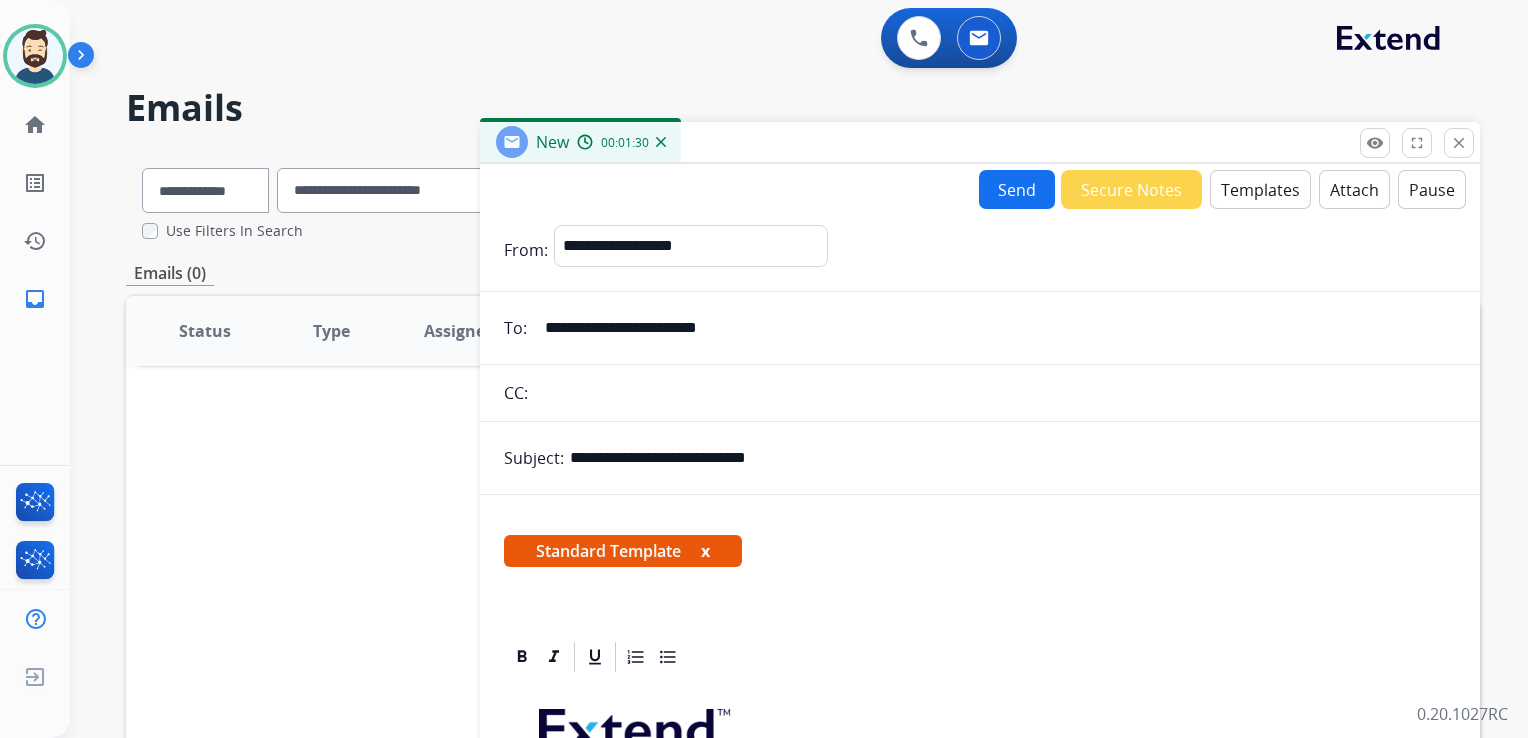 click on "Send" at bounding box center [1017, 189] 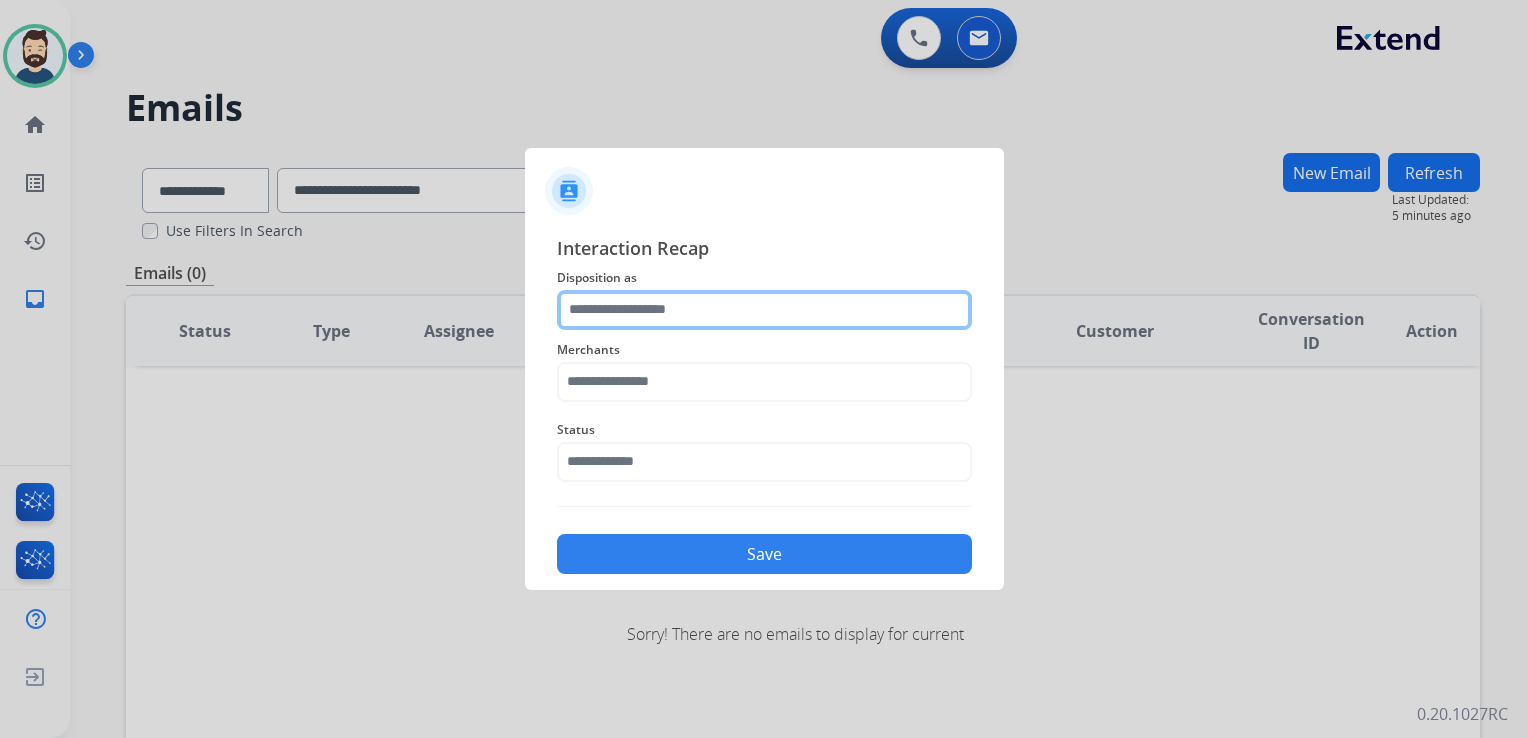 click 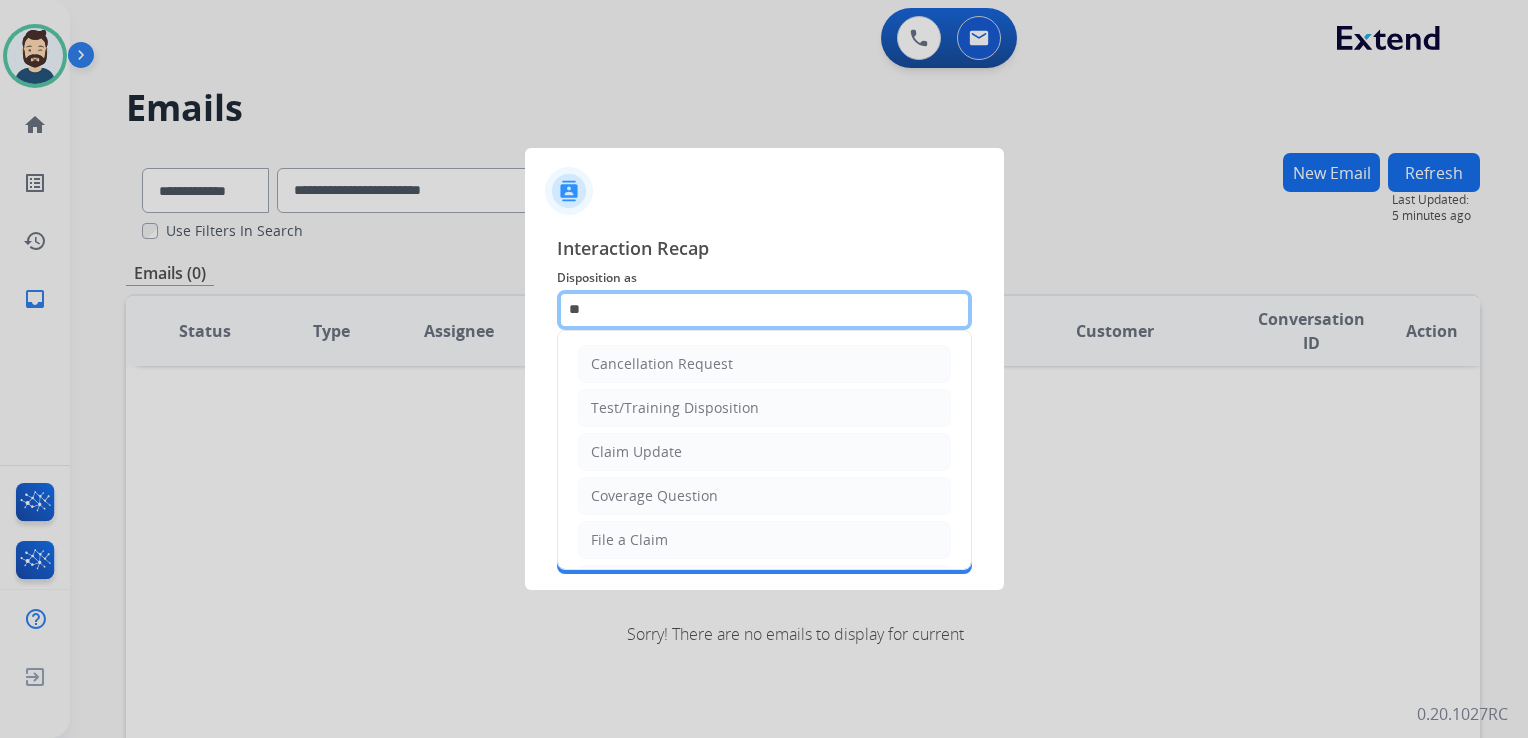 type on "*" 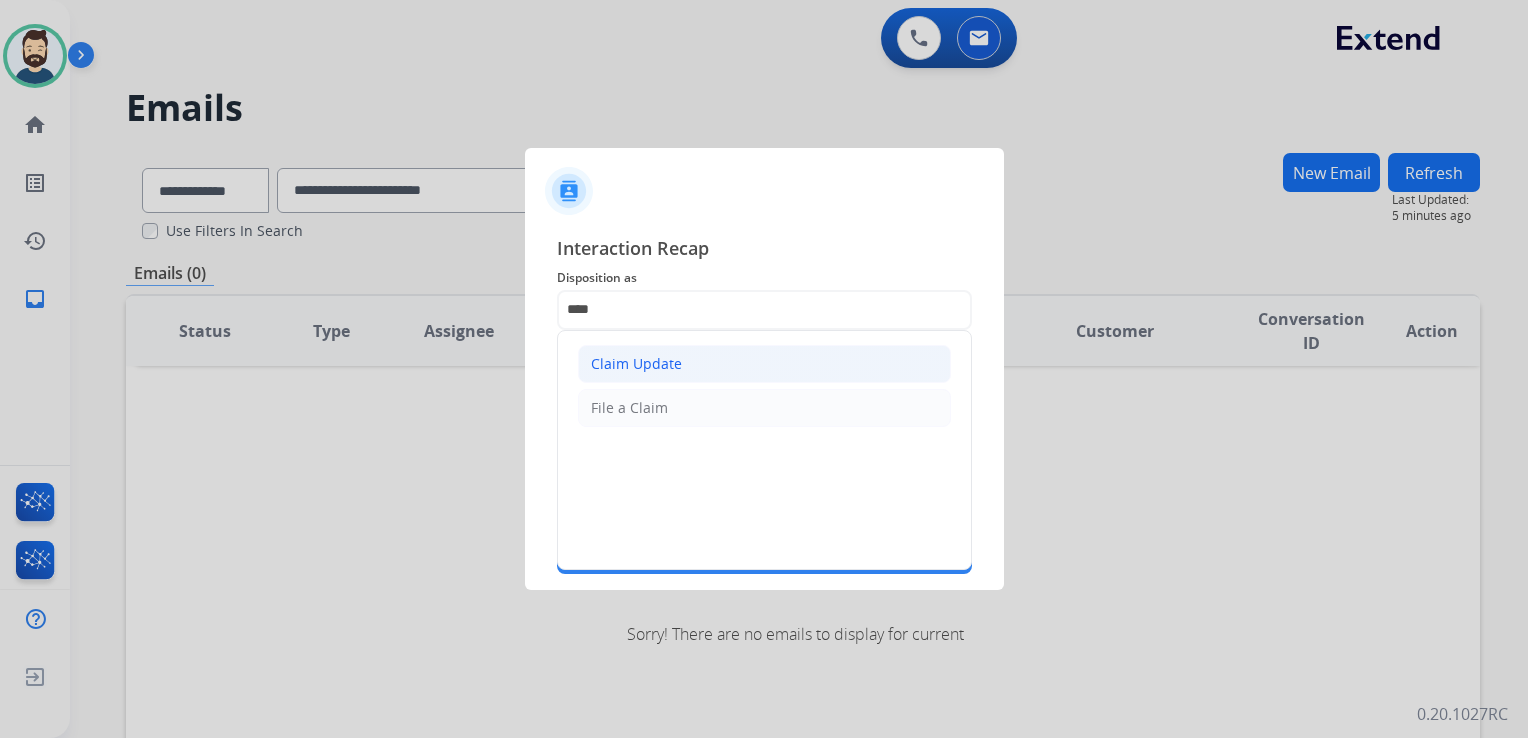 click on "Claim Update" 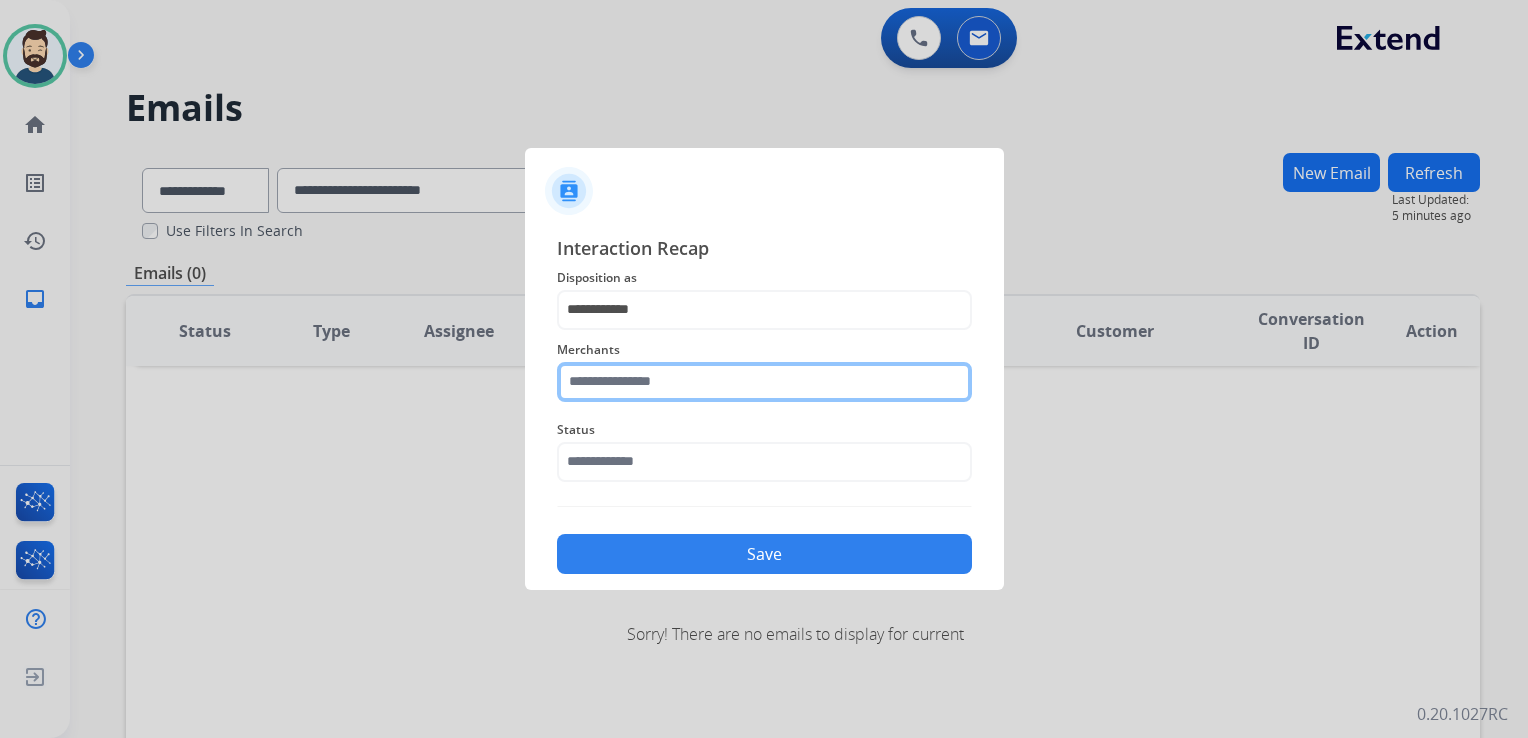 click 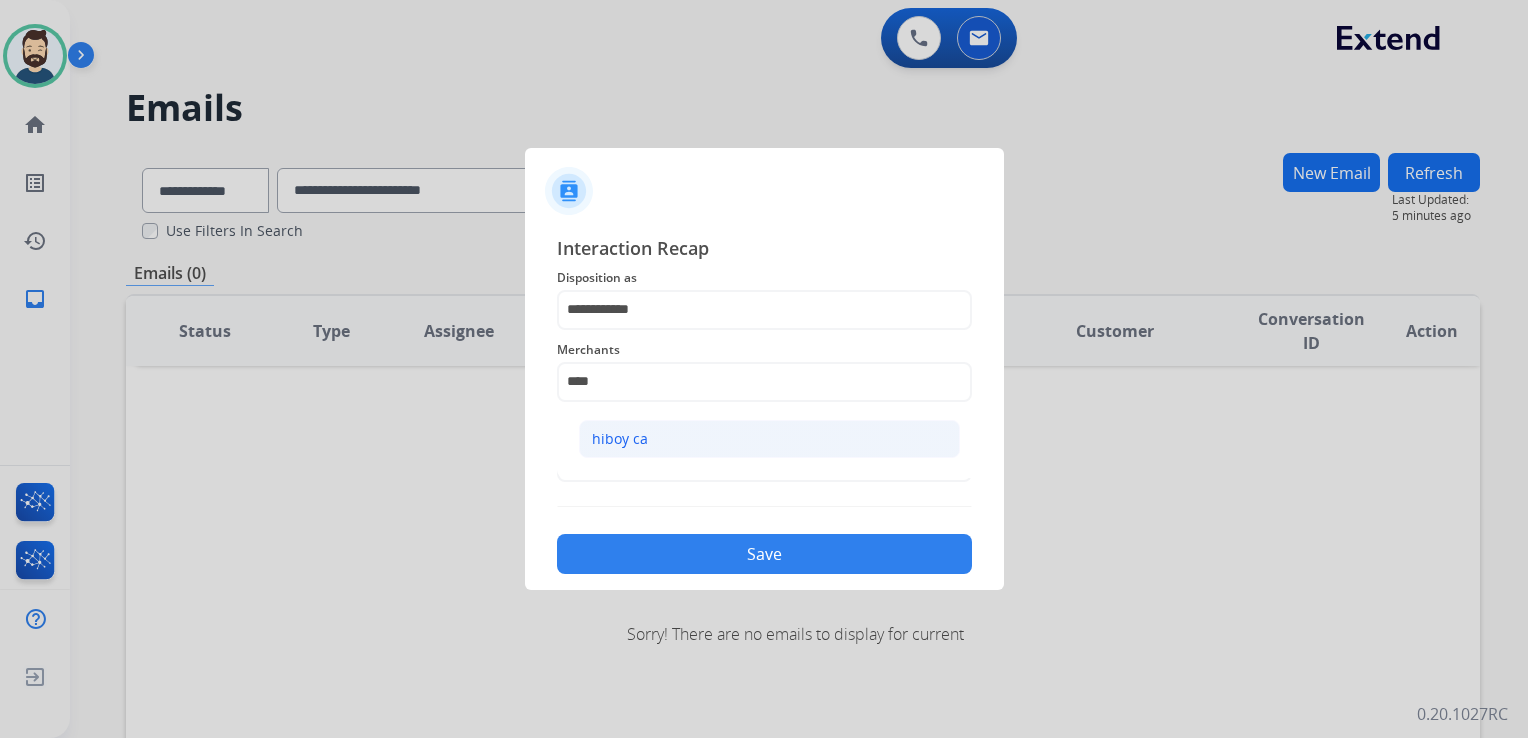 click on "hiboy ca" 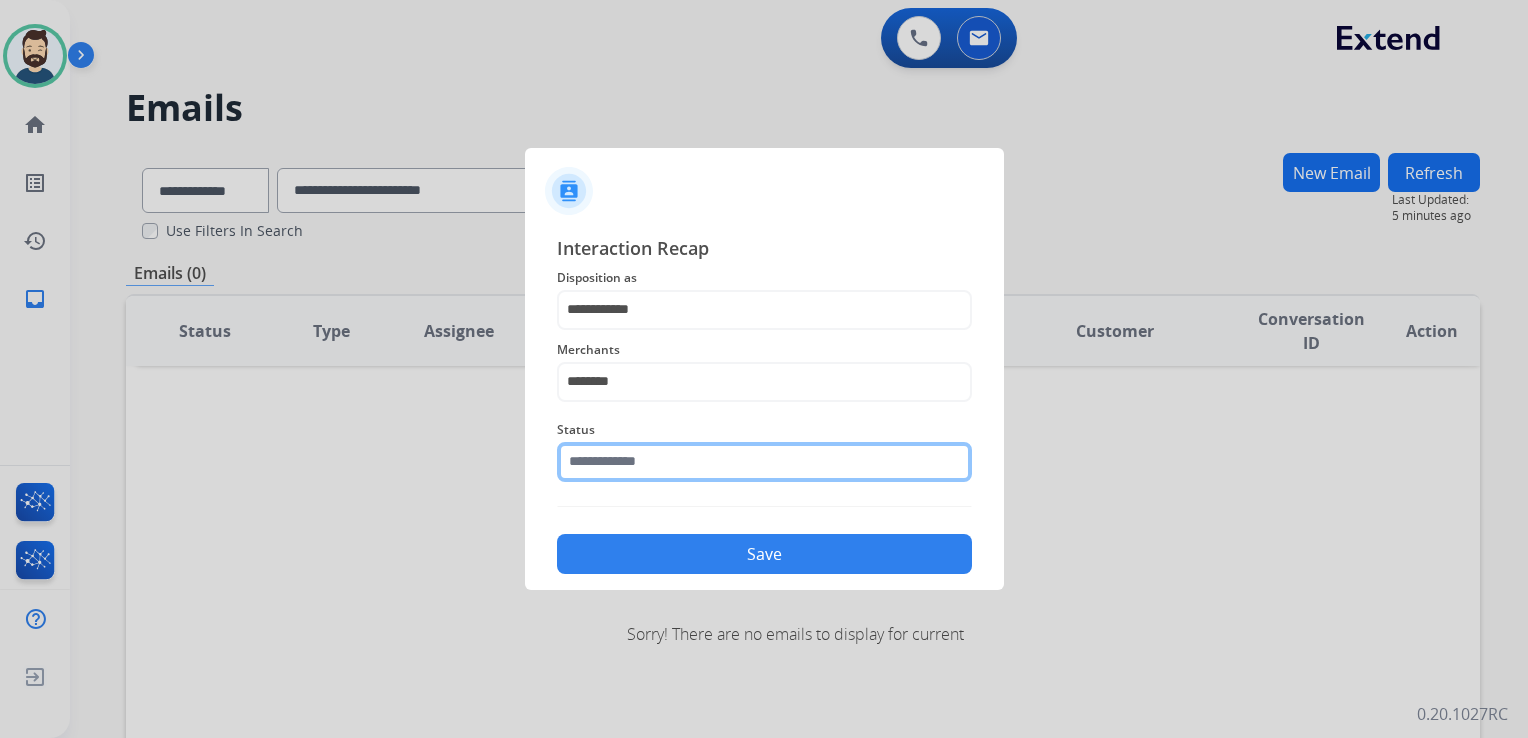 click 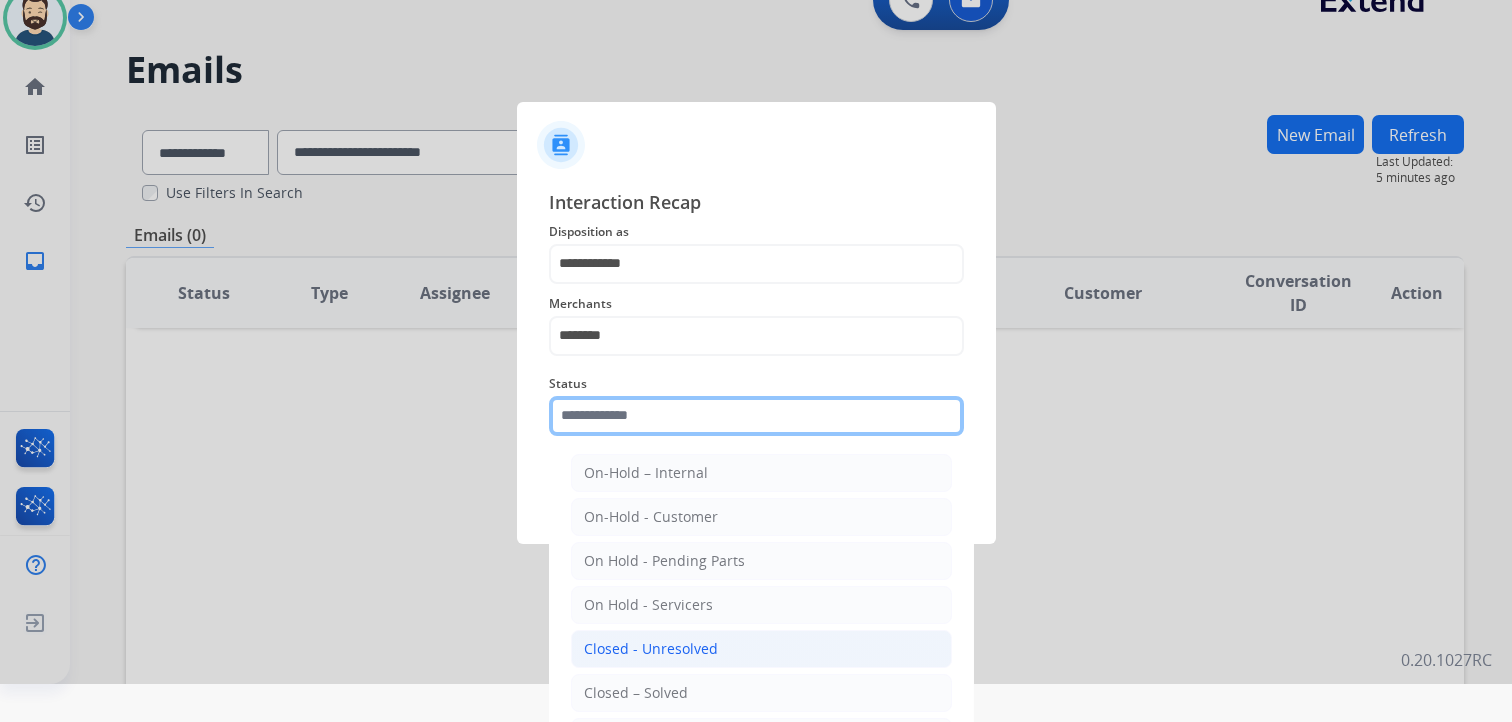 scroll, scrollTop: 59, scrollLeft: 0, axis: vertical 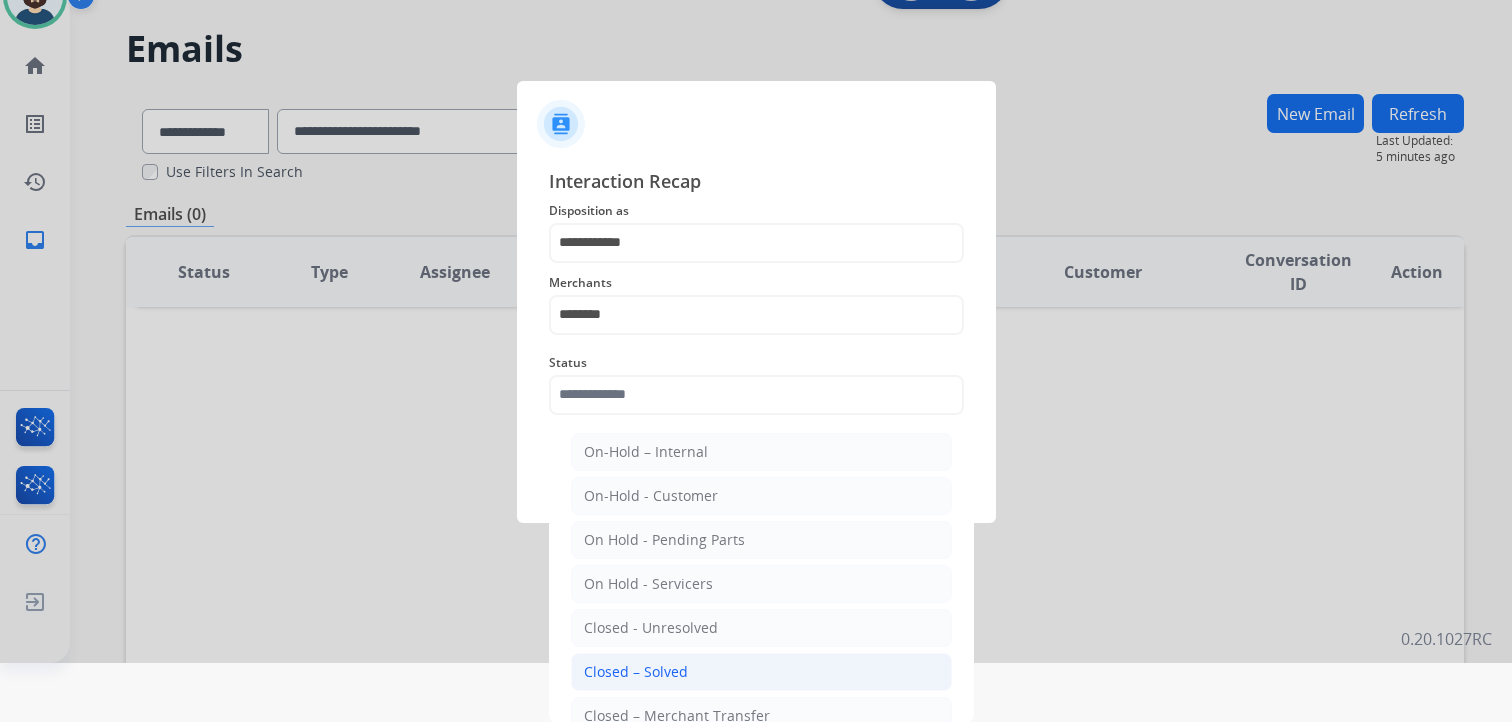 click on "Closed – Solved" 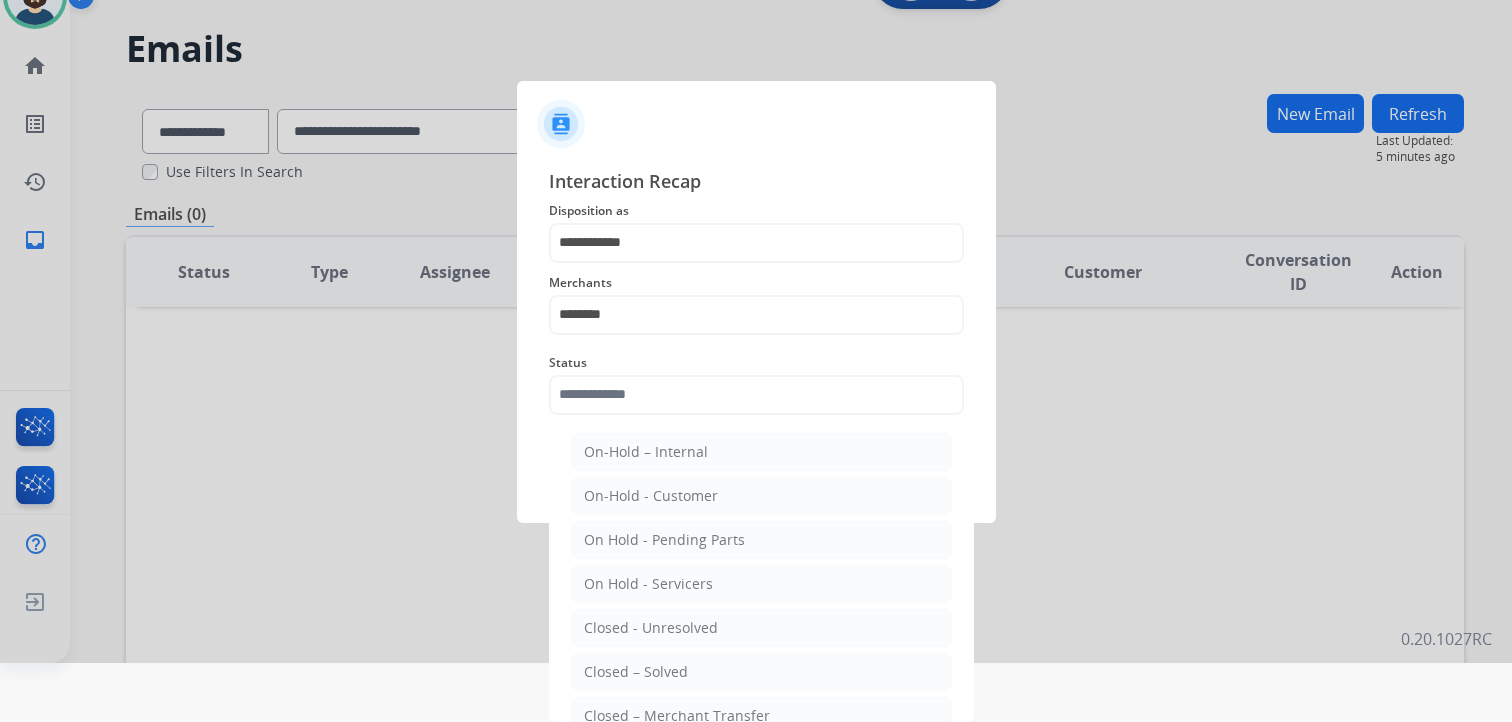 type on "**********" 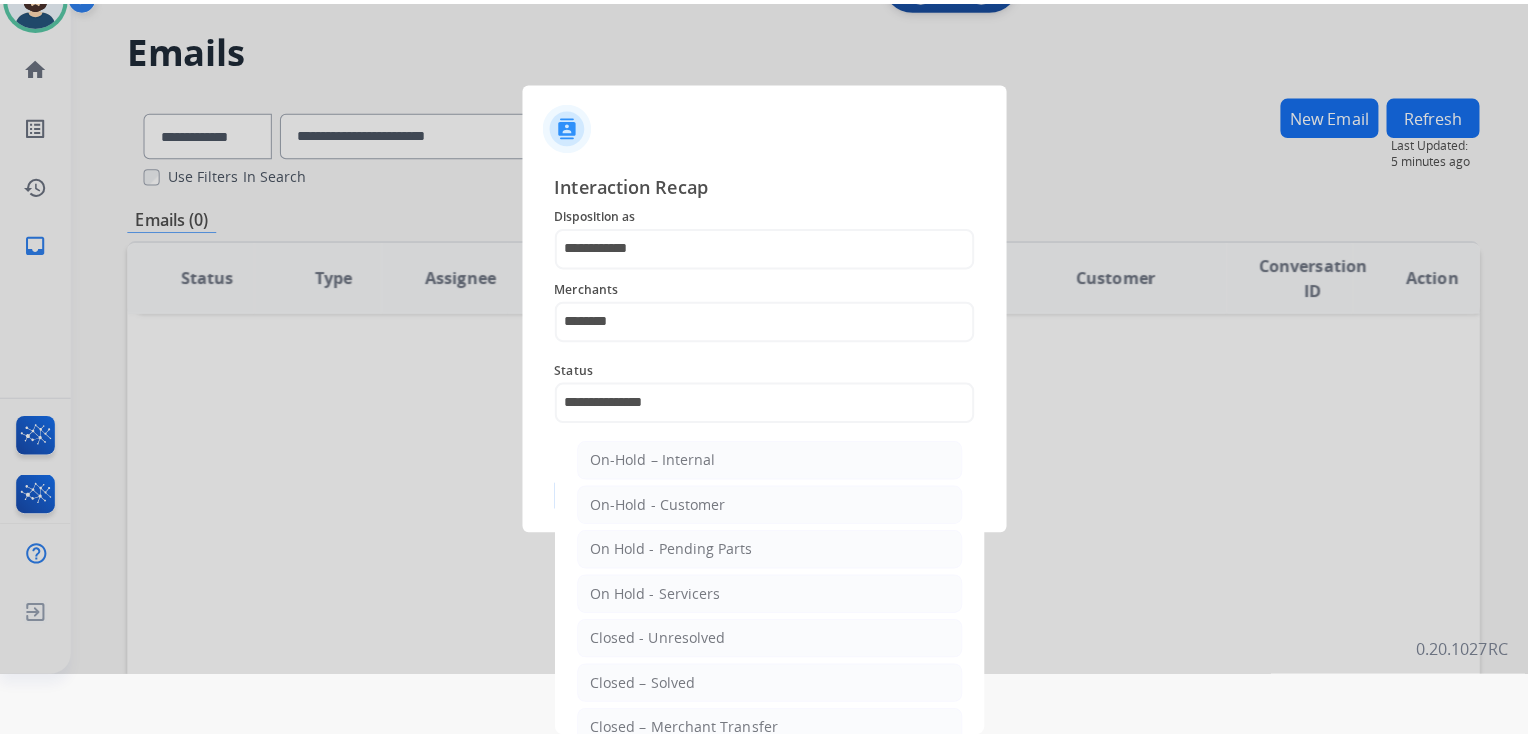 scroll, scrollTop: 0, scrollLeft: 0, axis: both 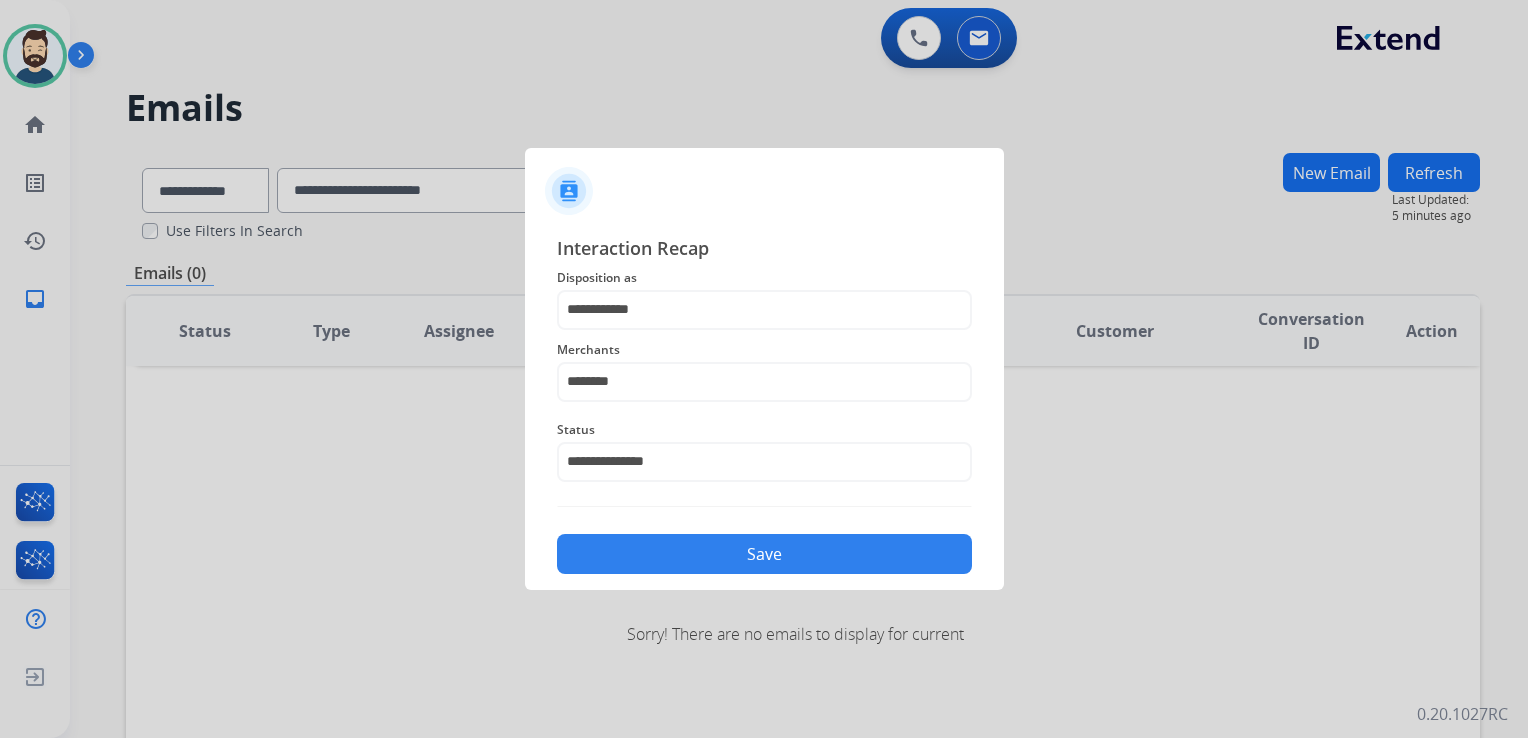 click on "Save" 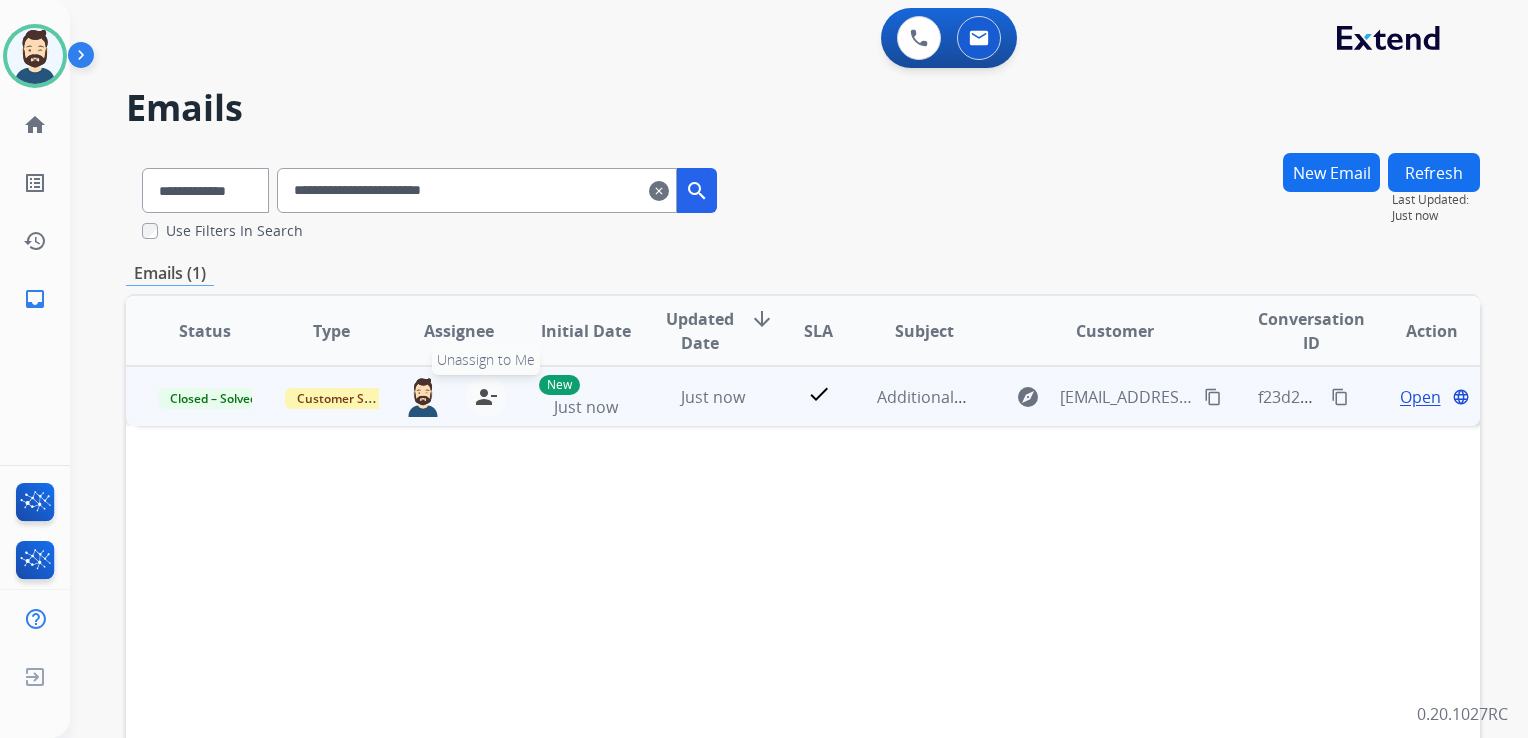 click on "person_remove" at bounding box center (486, 397) 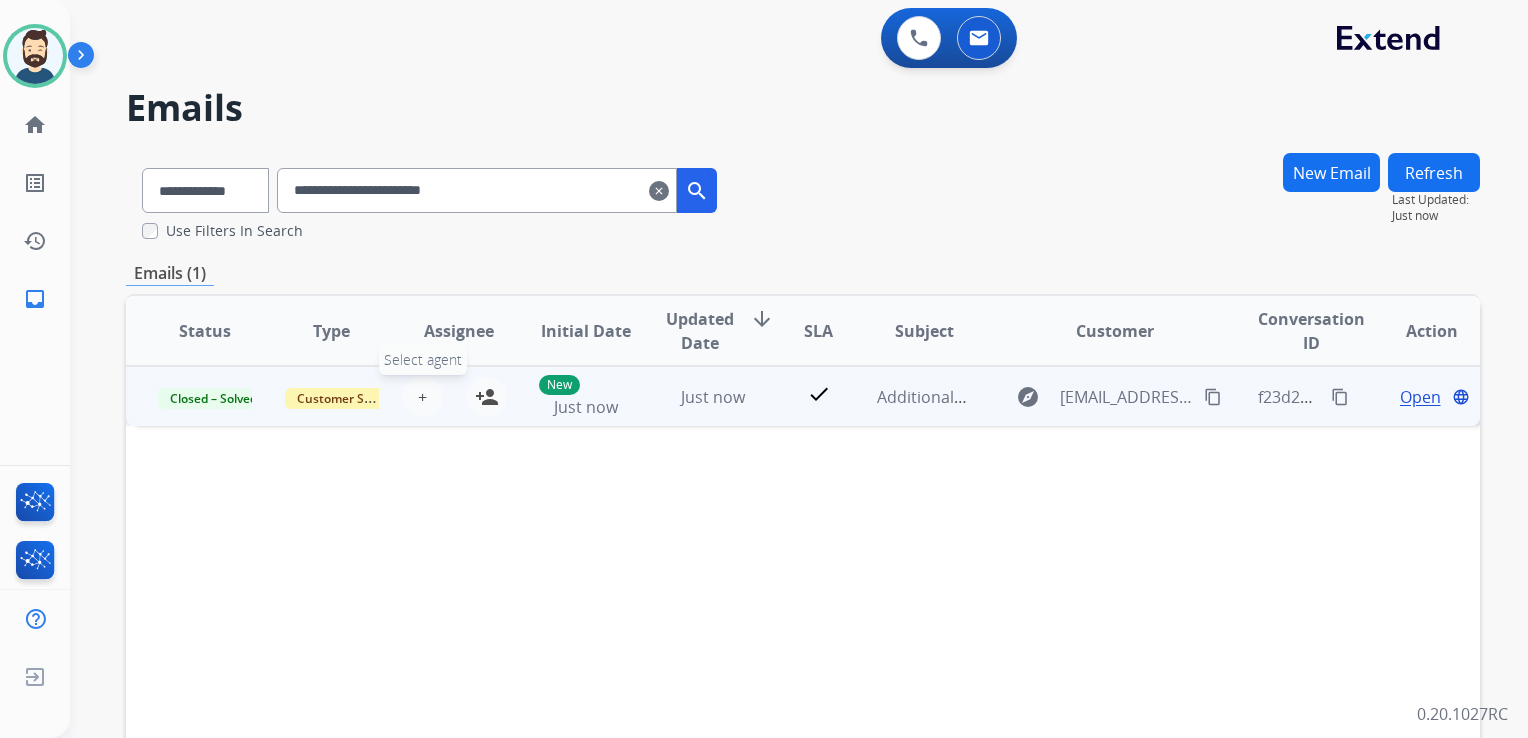 click on "+" at bounding box center [422, 397] 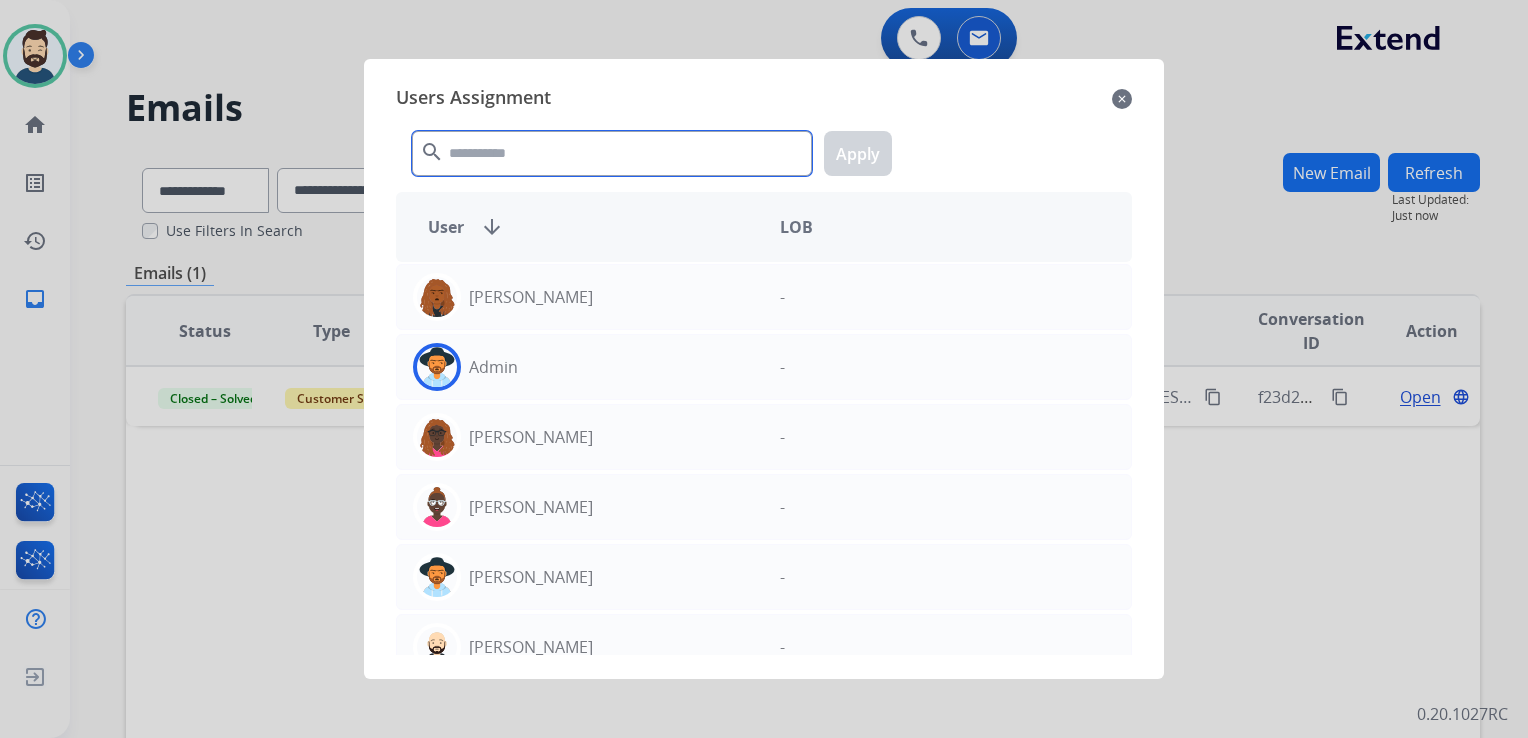 click 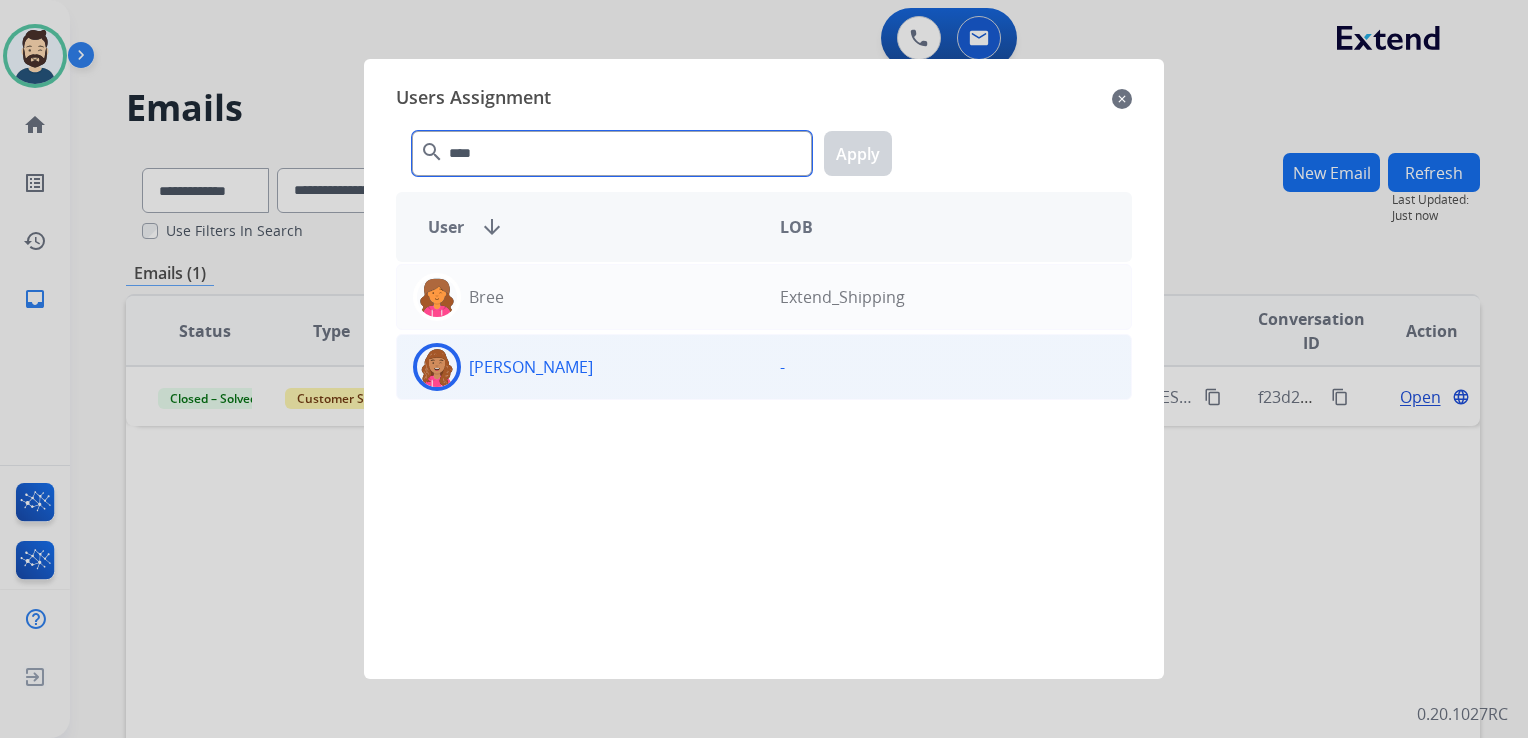 type on "****" 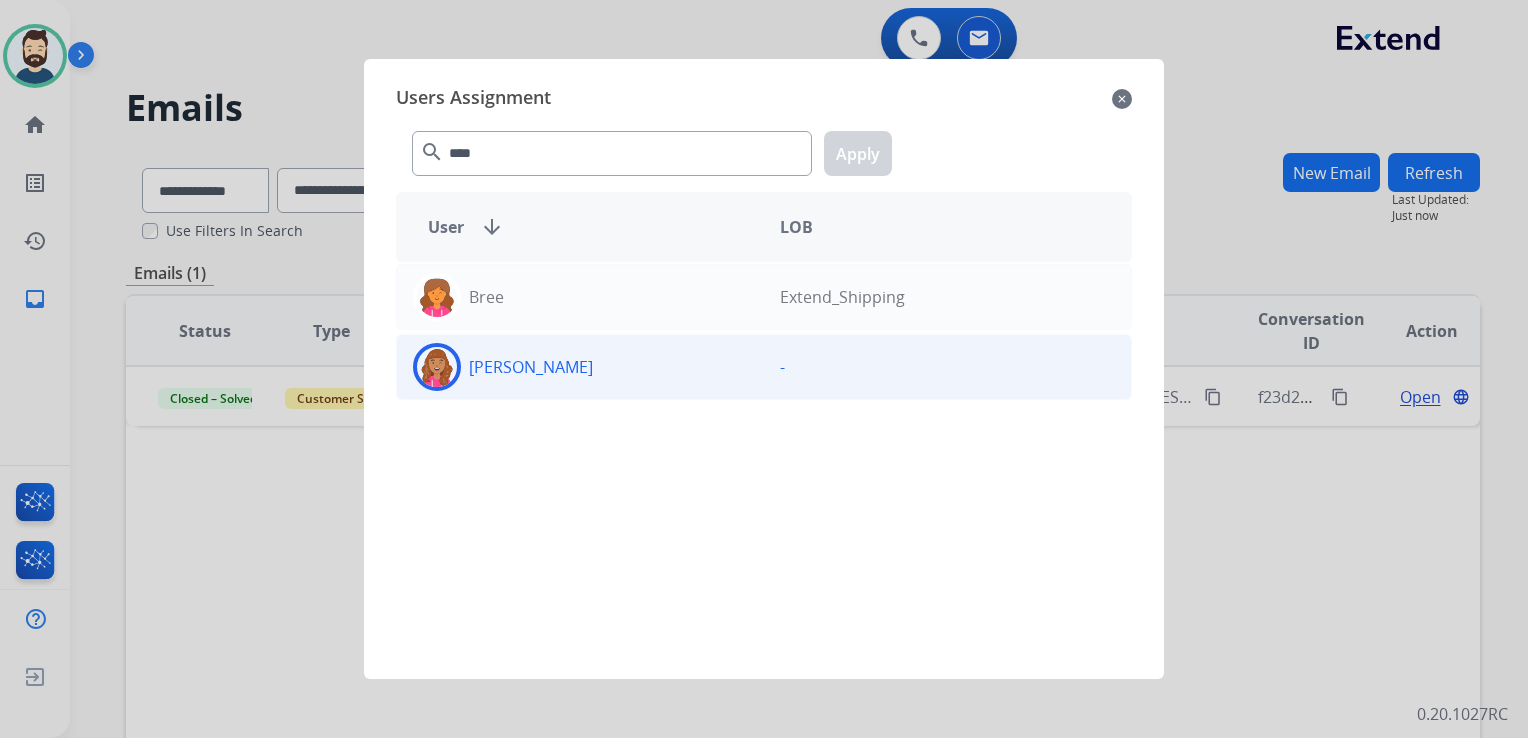 click 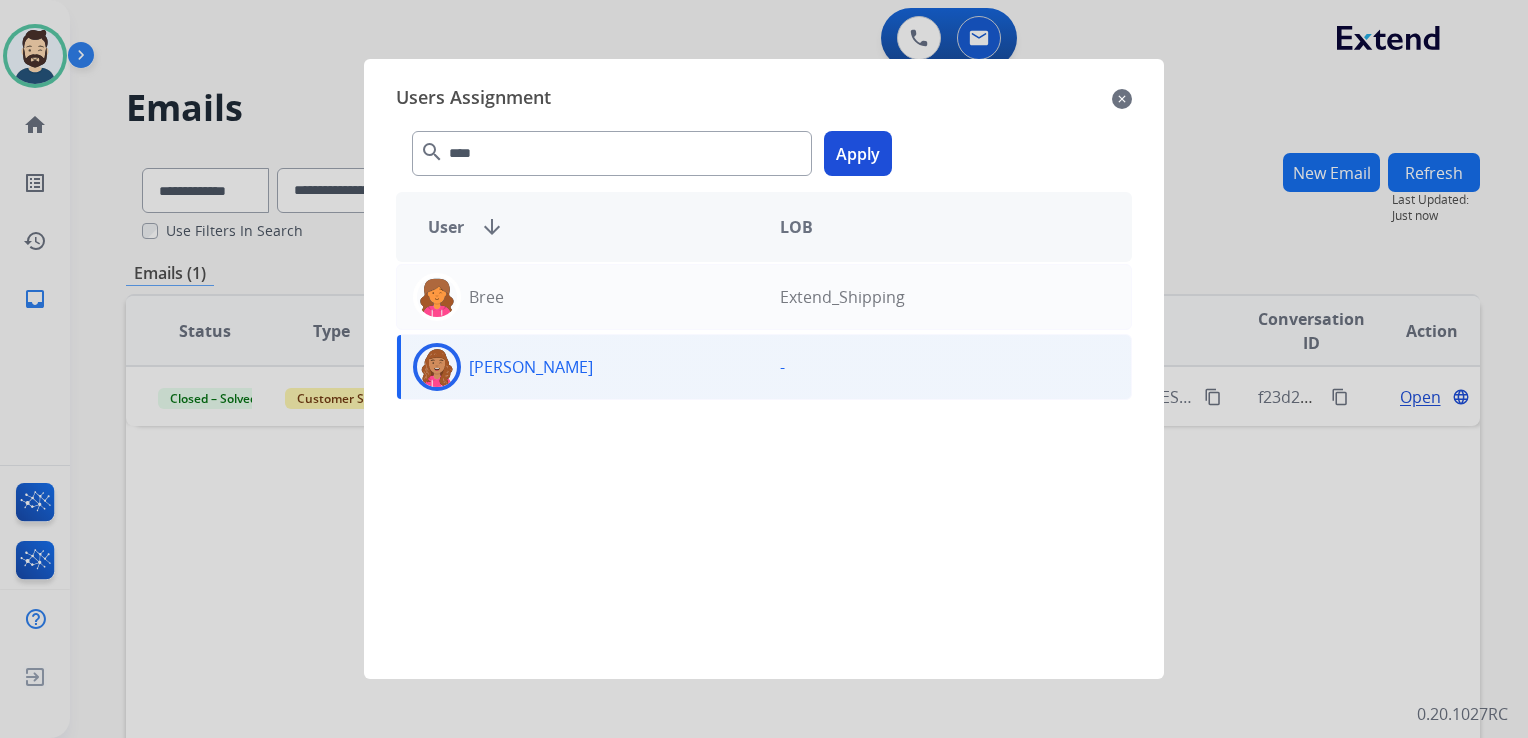 click on "Apply" 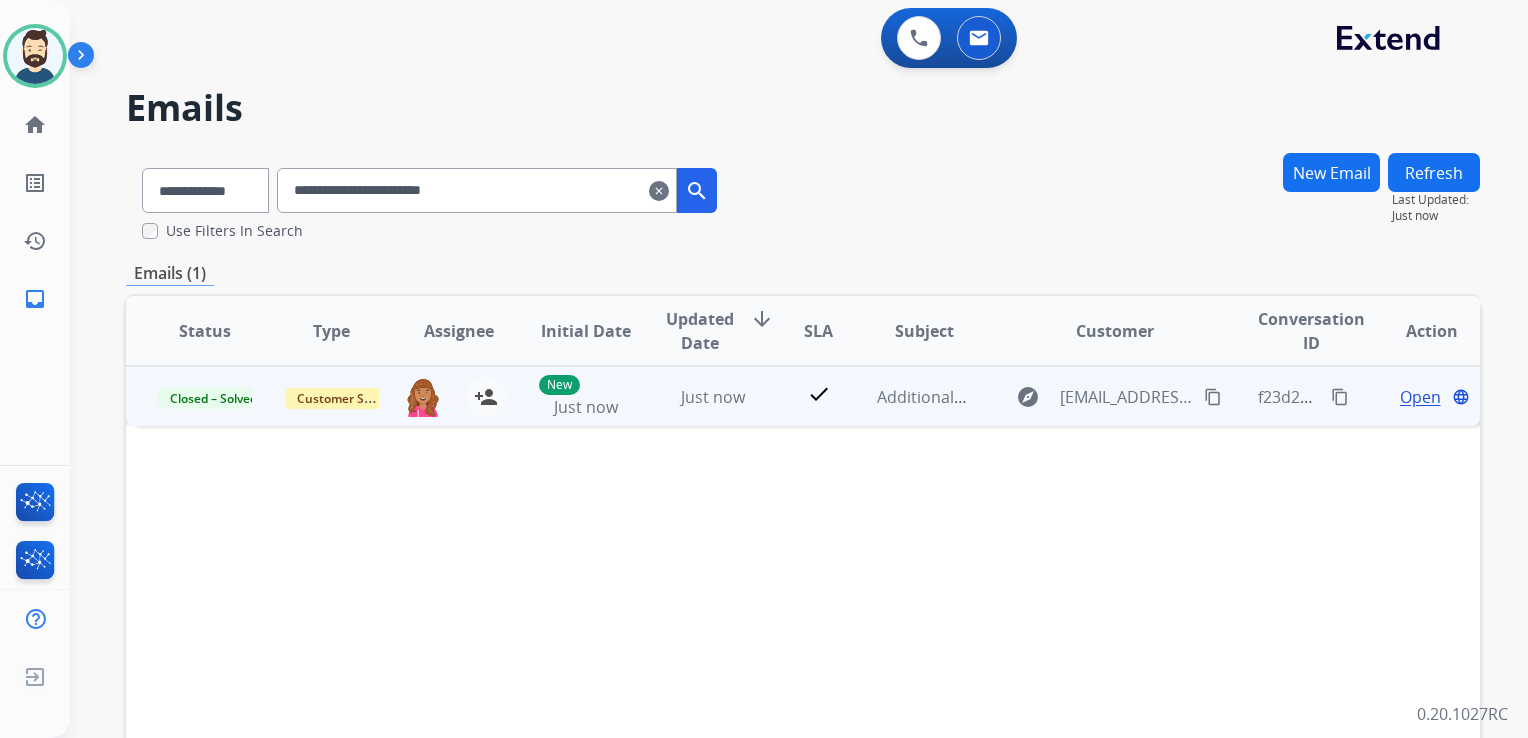 click on "content_copy" at bounding box center (1340, 397) 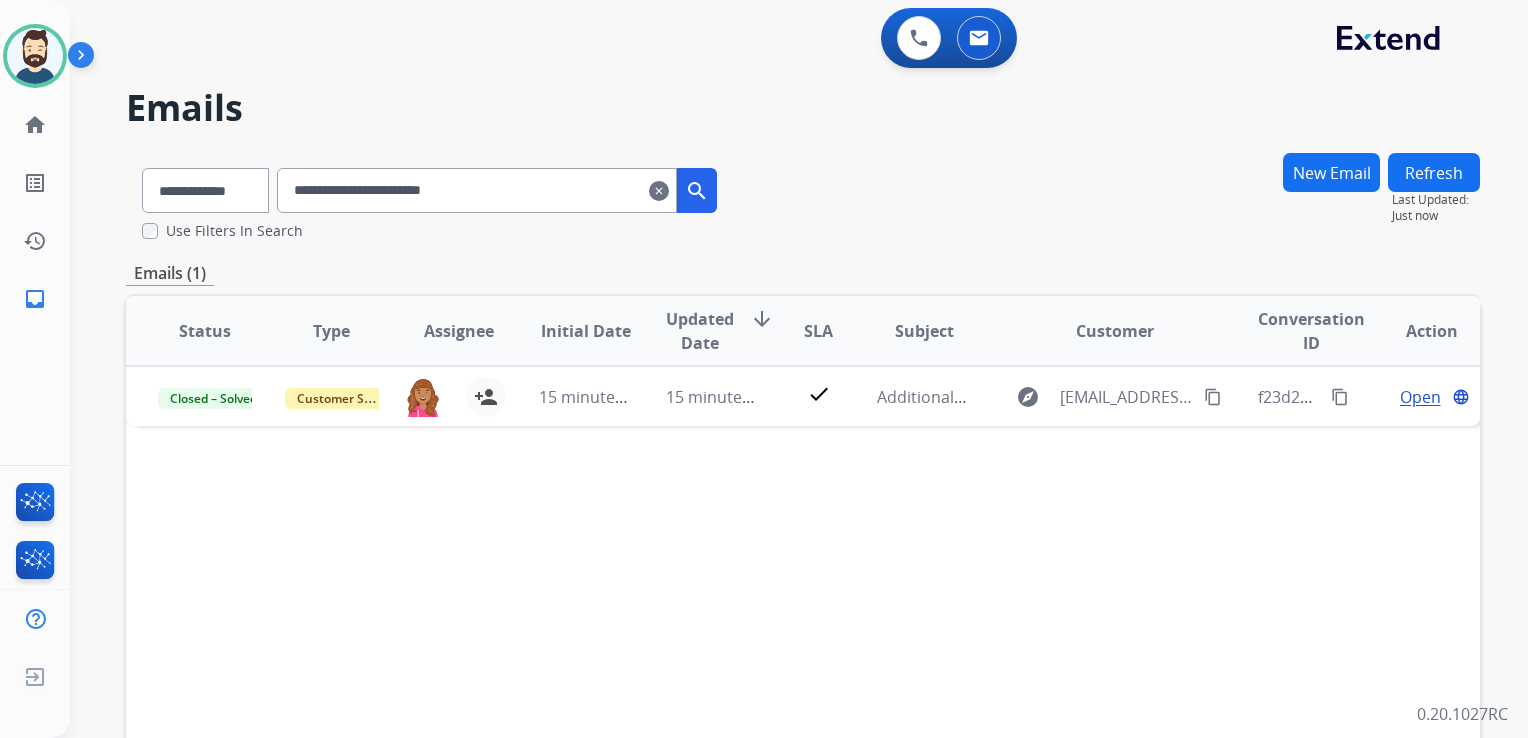 click on "**********" at bounding box center [477, 190] 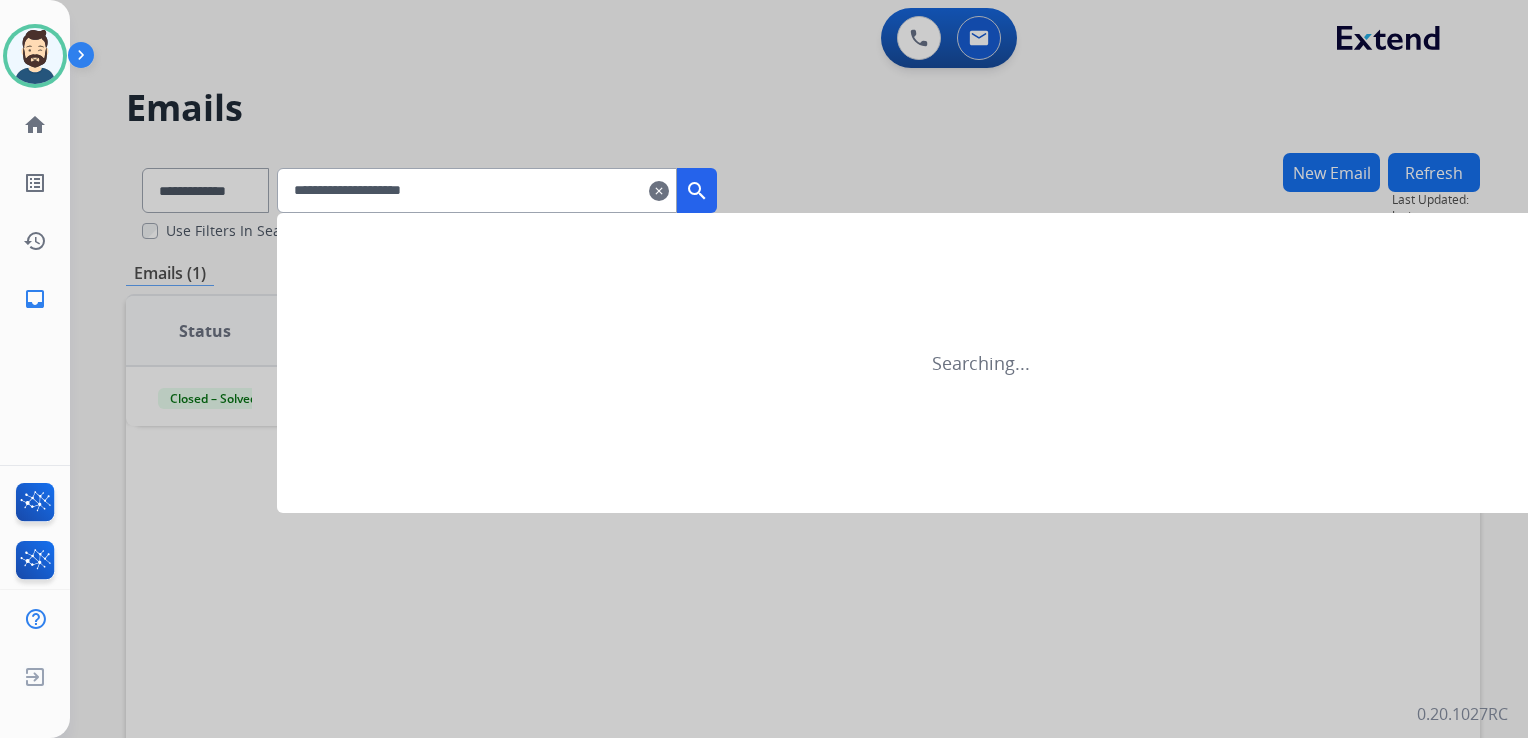 type on "**********" 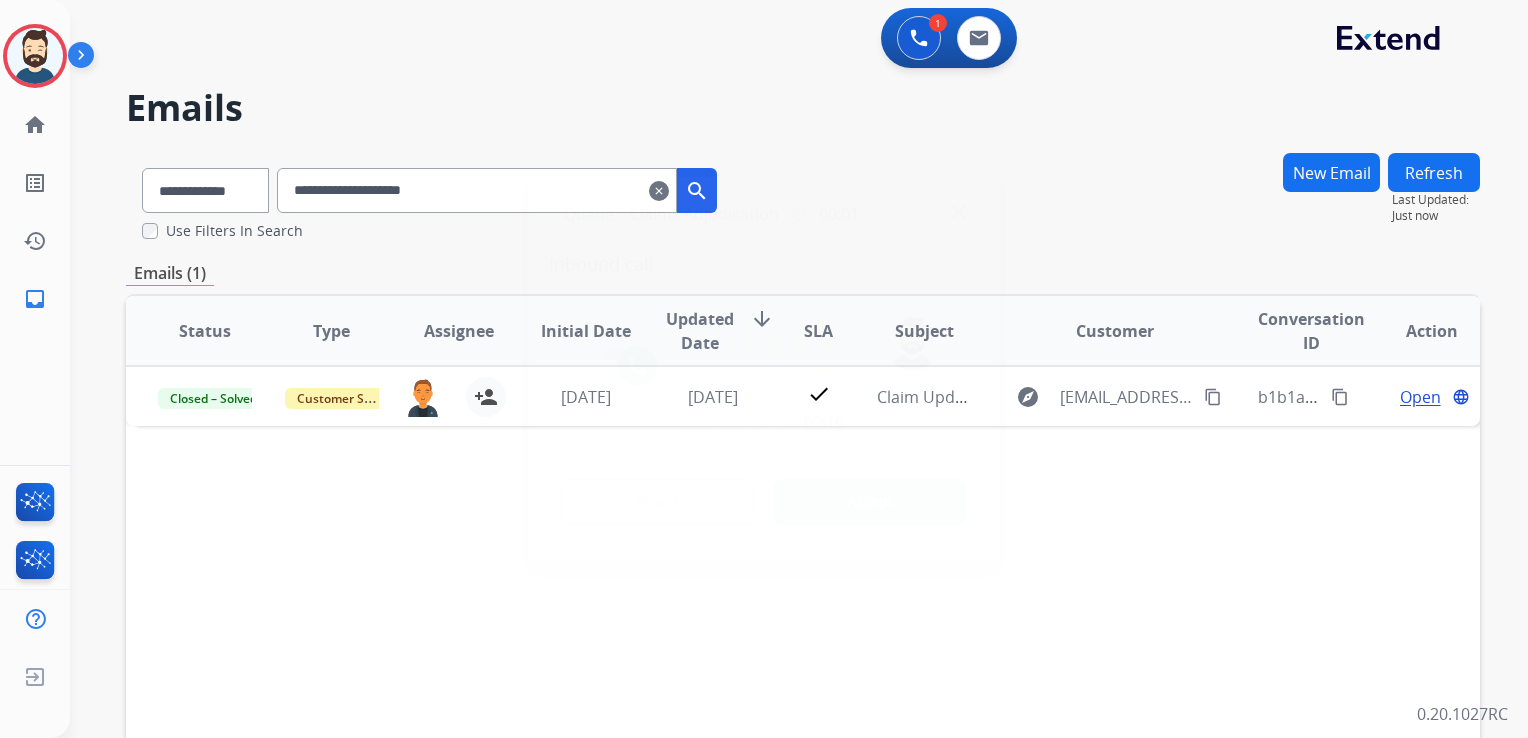 click on "Accept" at bounding box center (871, 502) 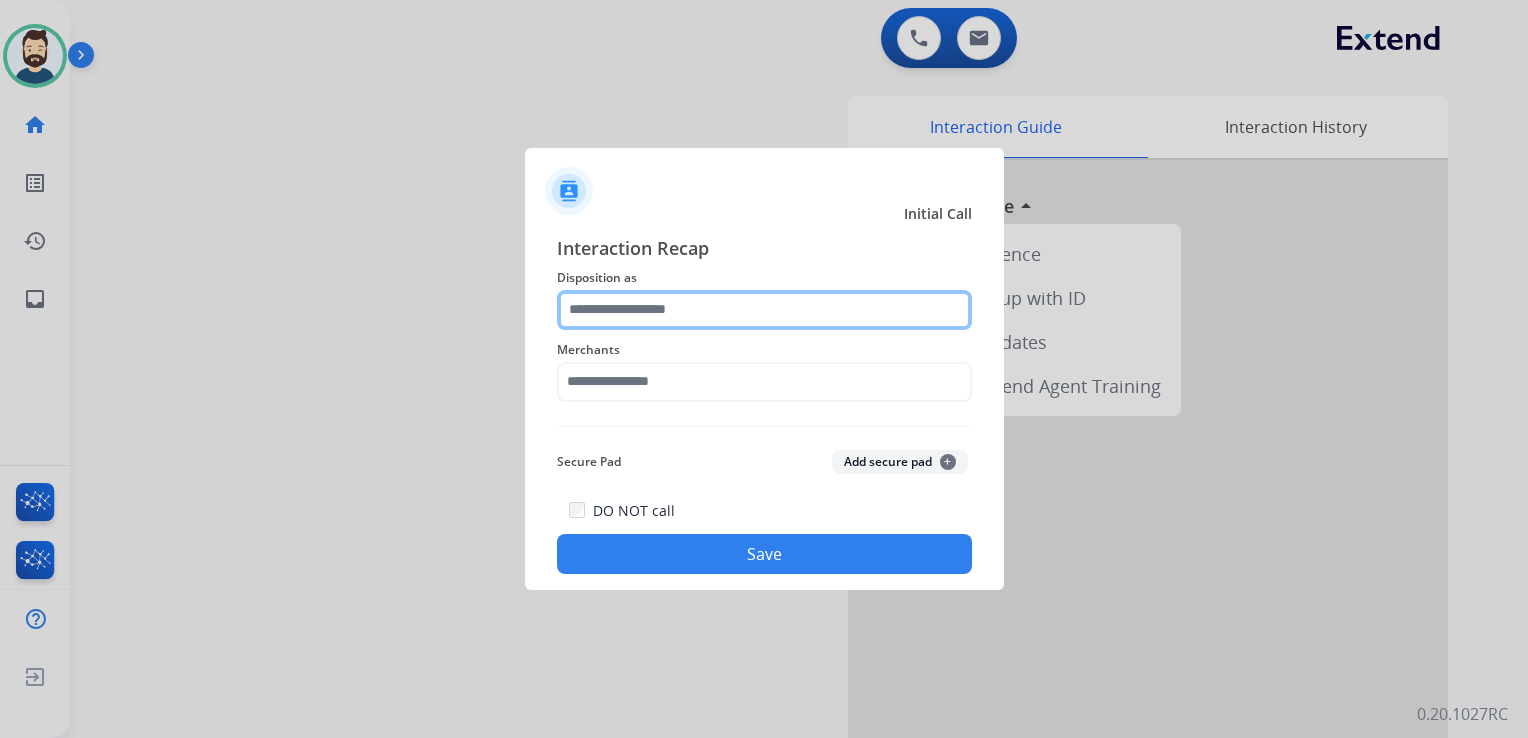 click 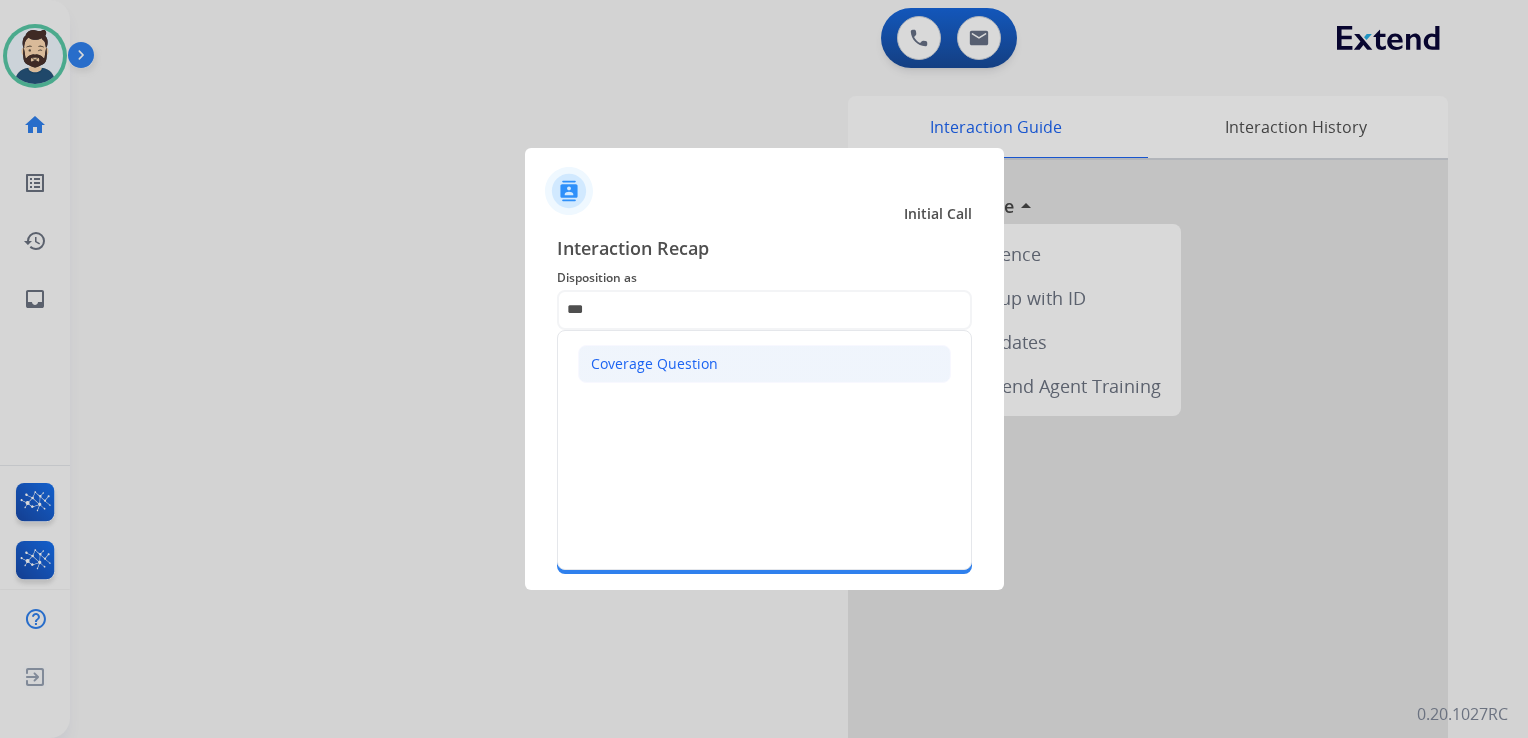 click on "Coverage Question" 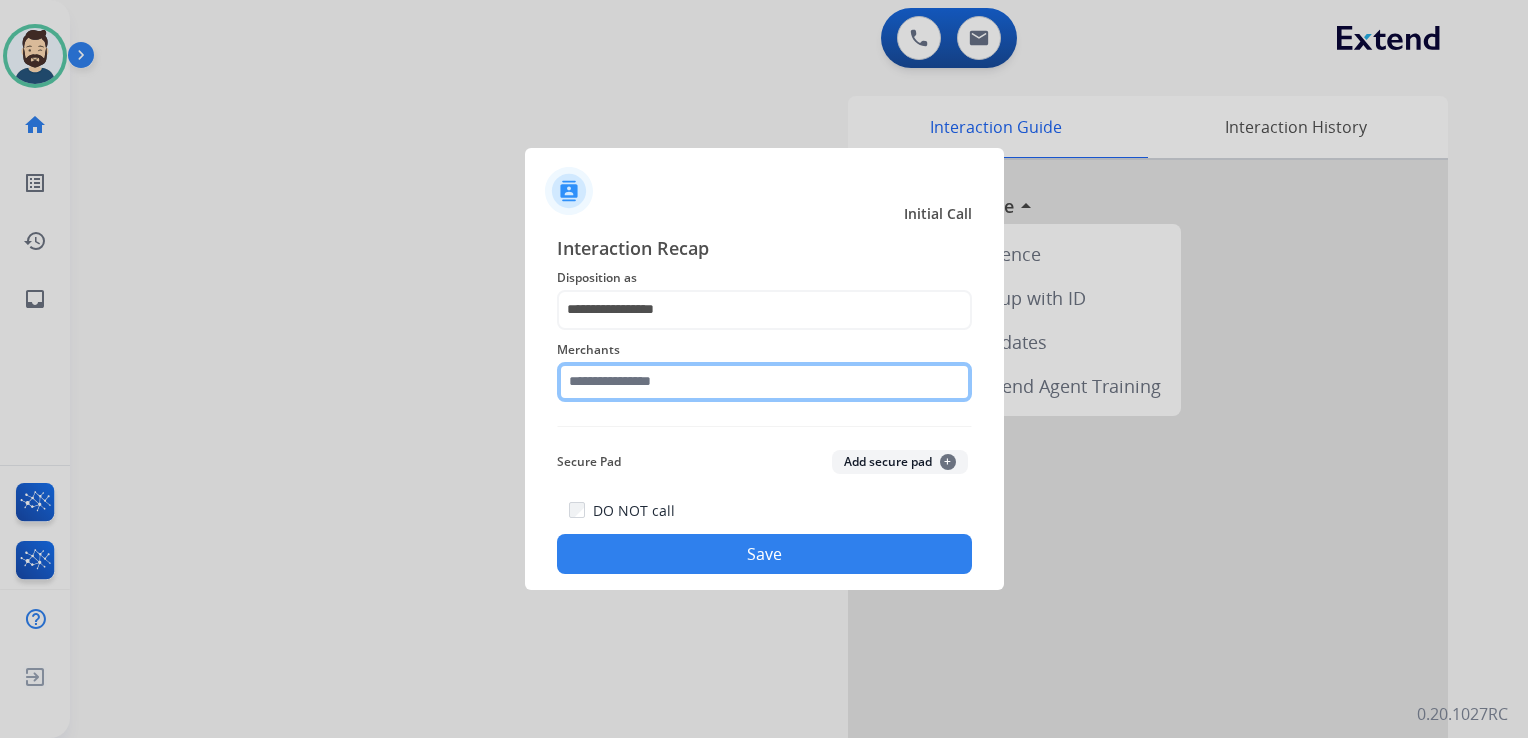click 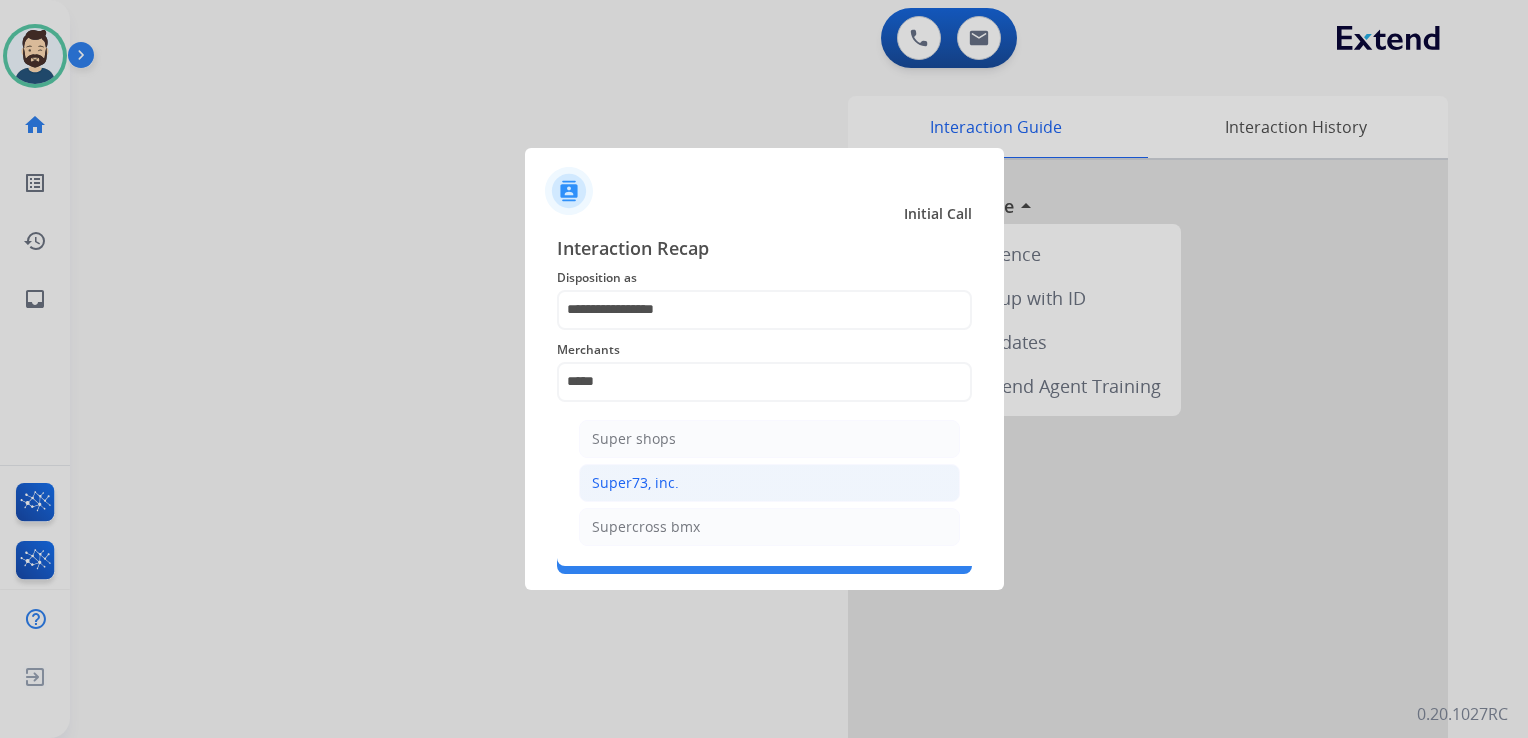 click on "Super73, inc." 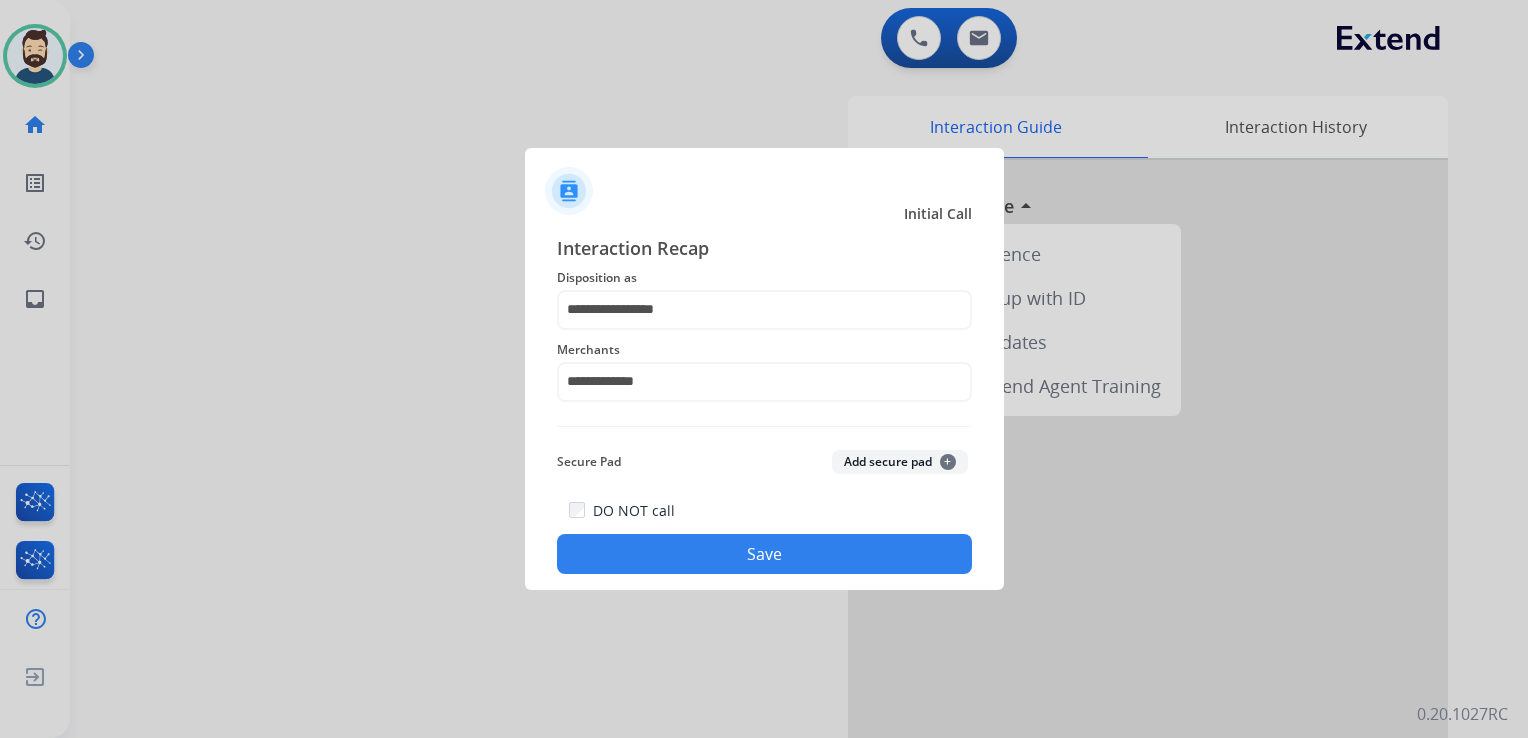 click on "DO NOT call   Save" 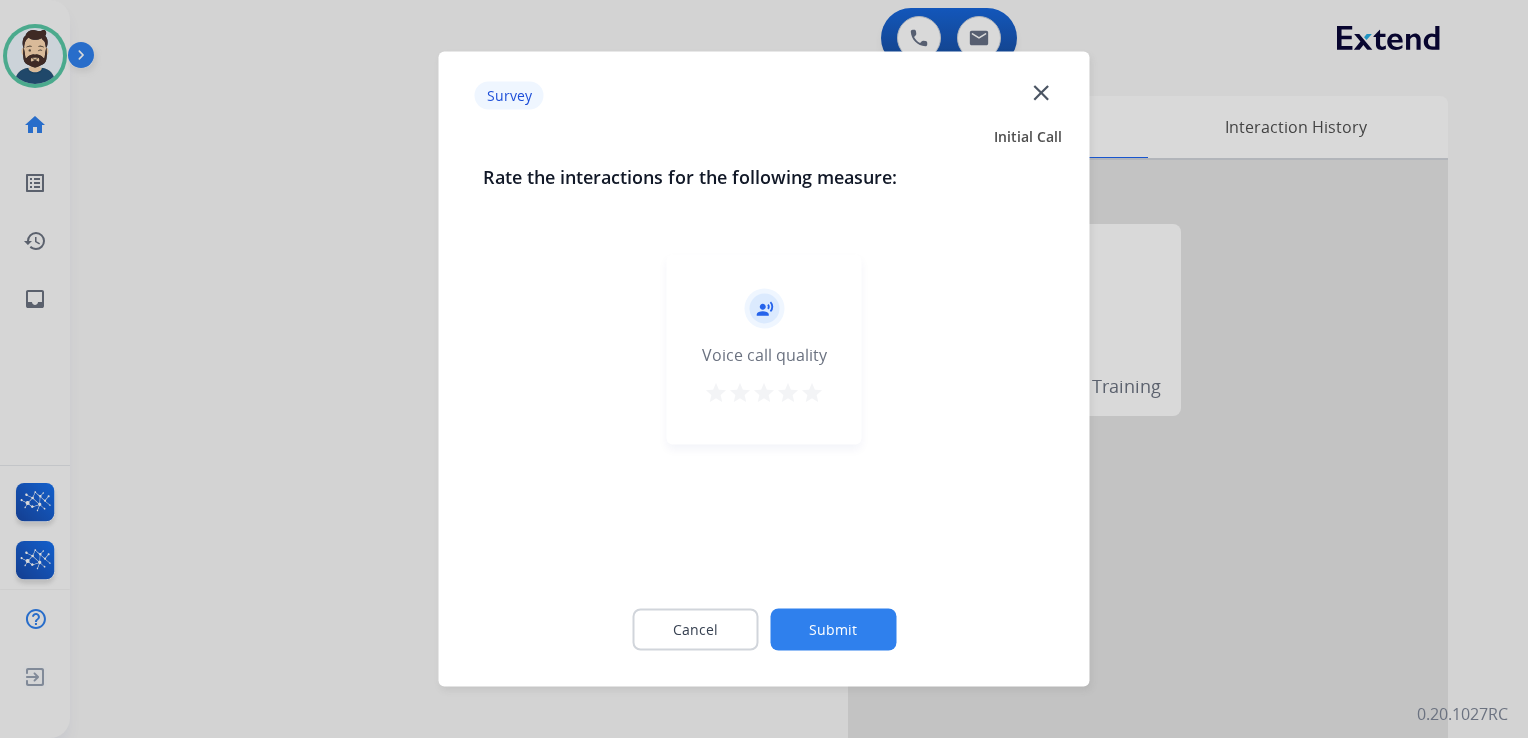 click on "star" at bounding box center (812, 393) 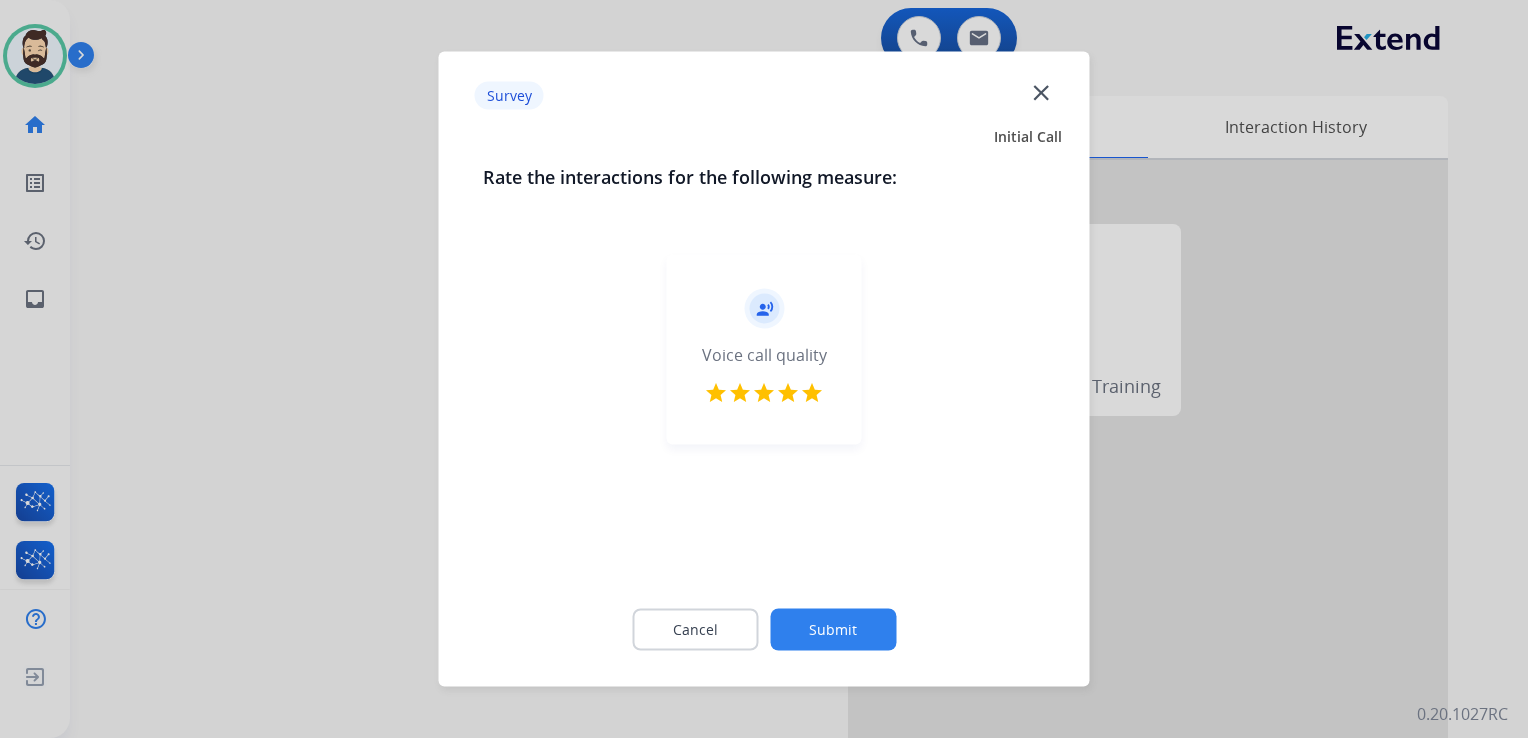 click on "Submit" 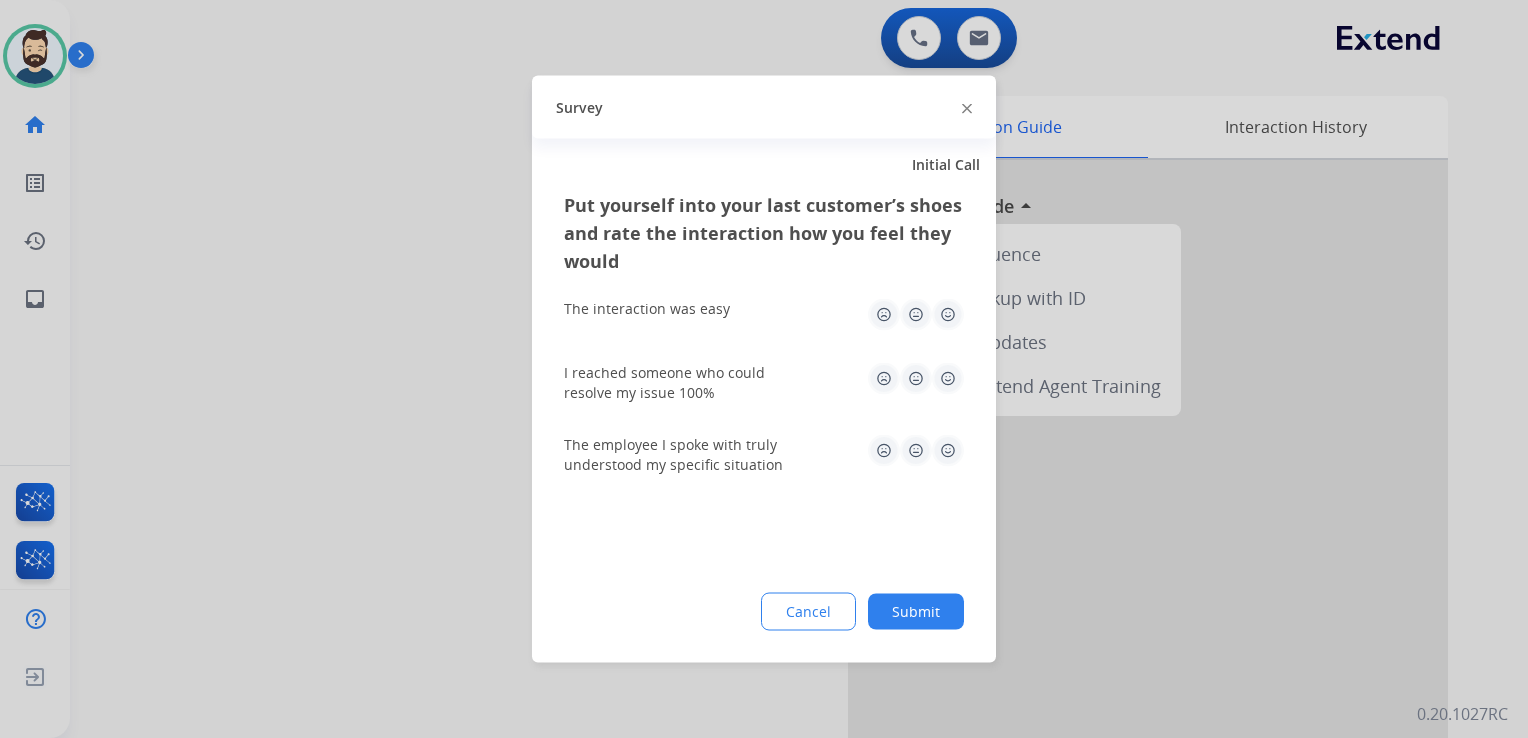 click 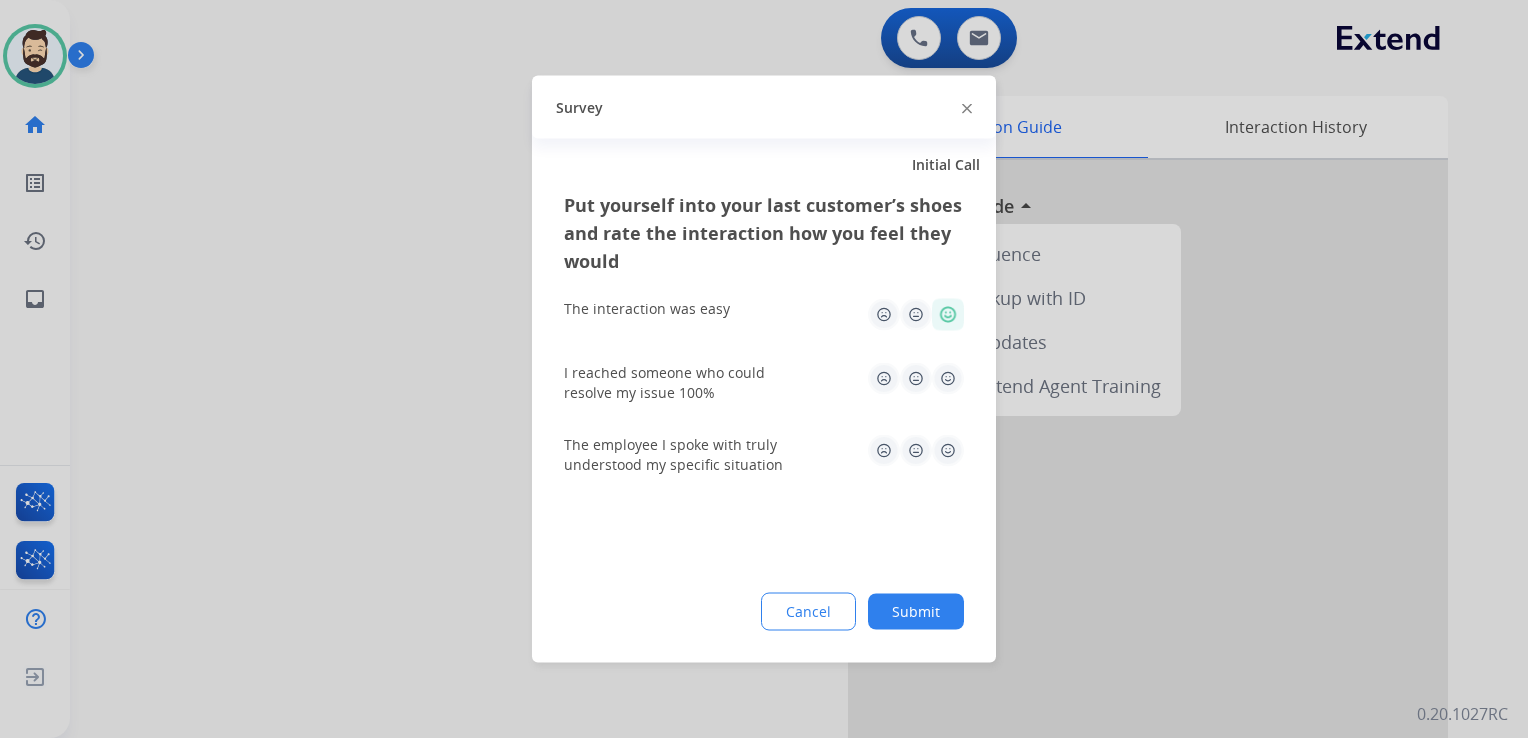 click 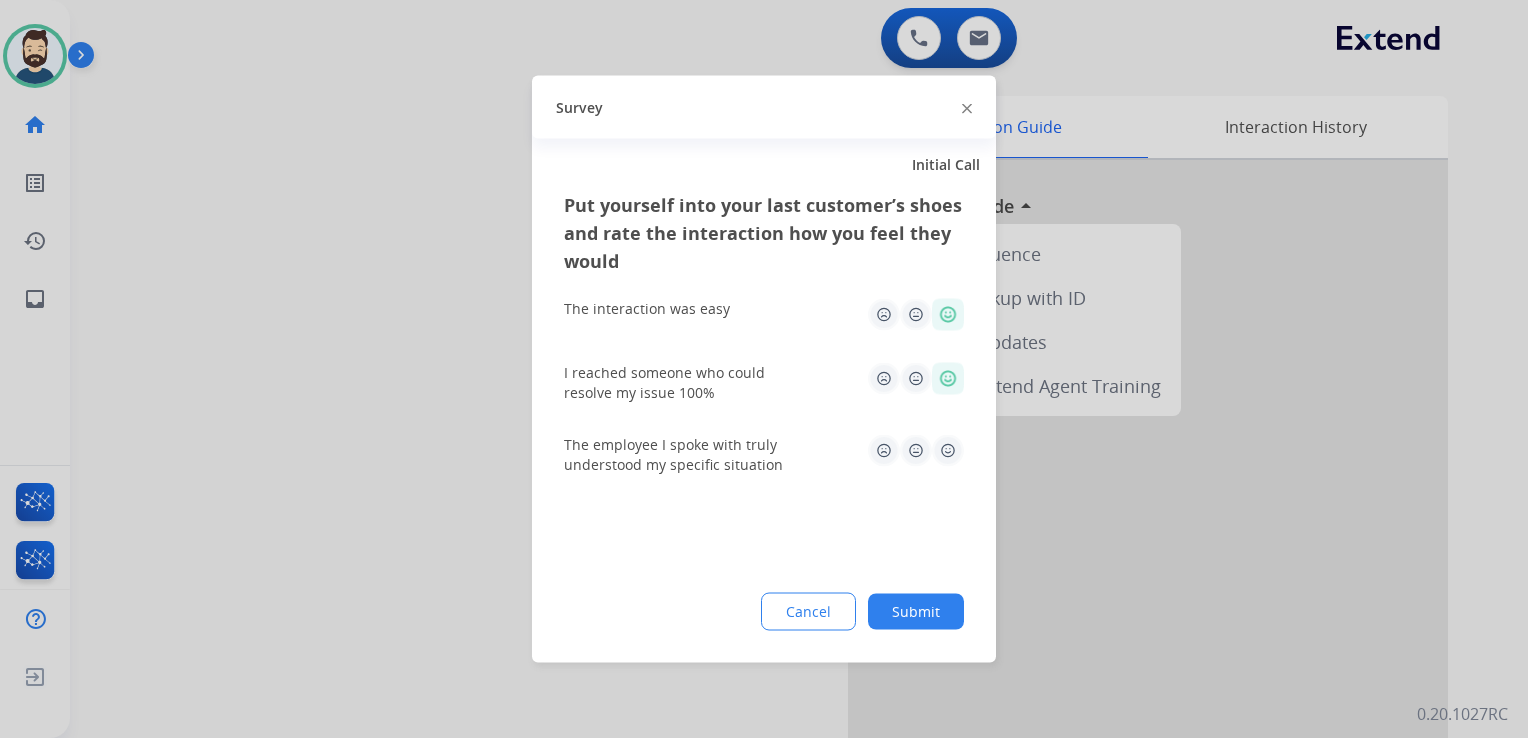 click 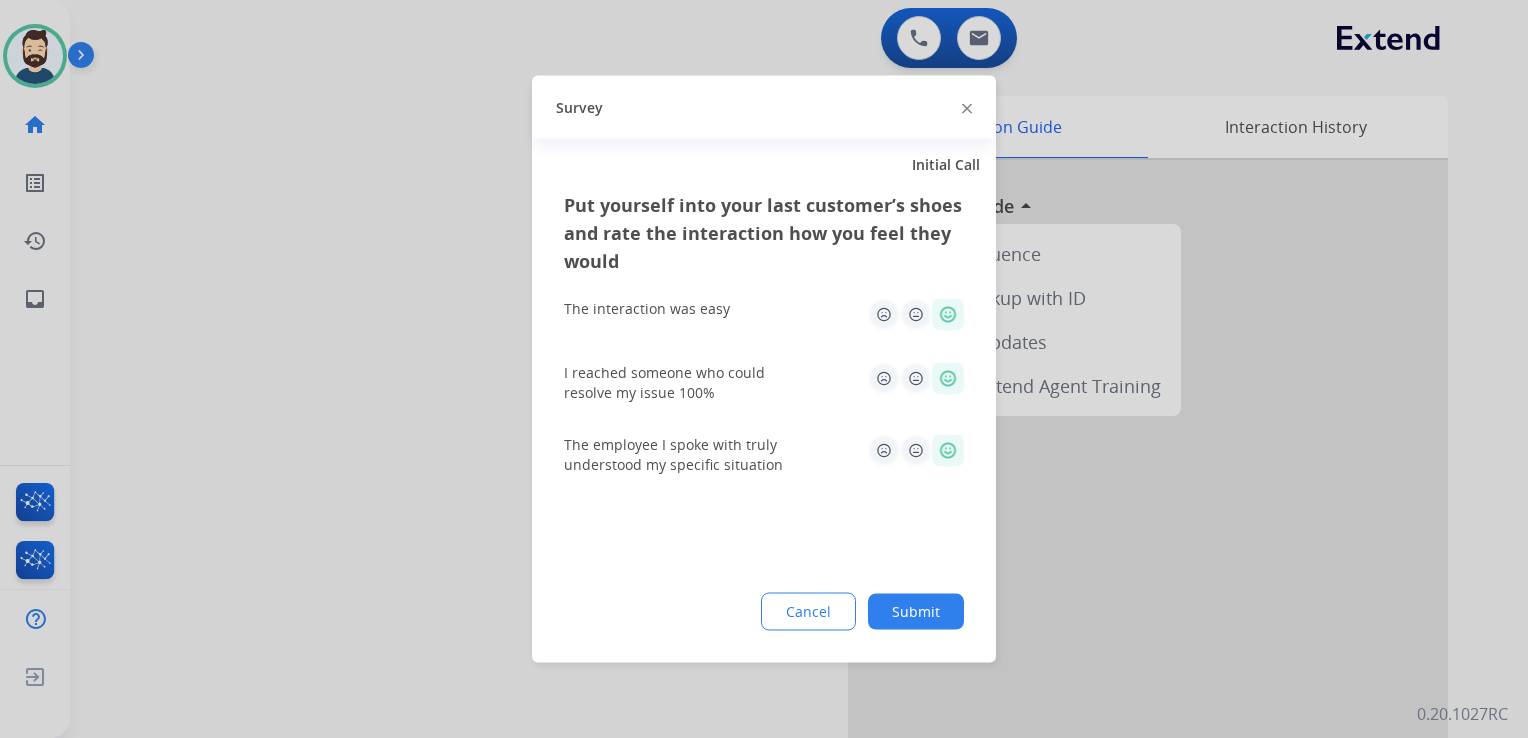 click on "Submit" 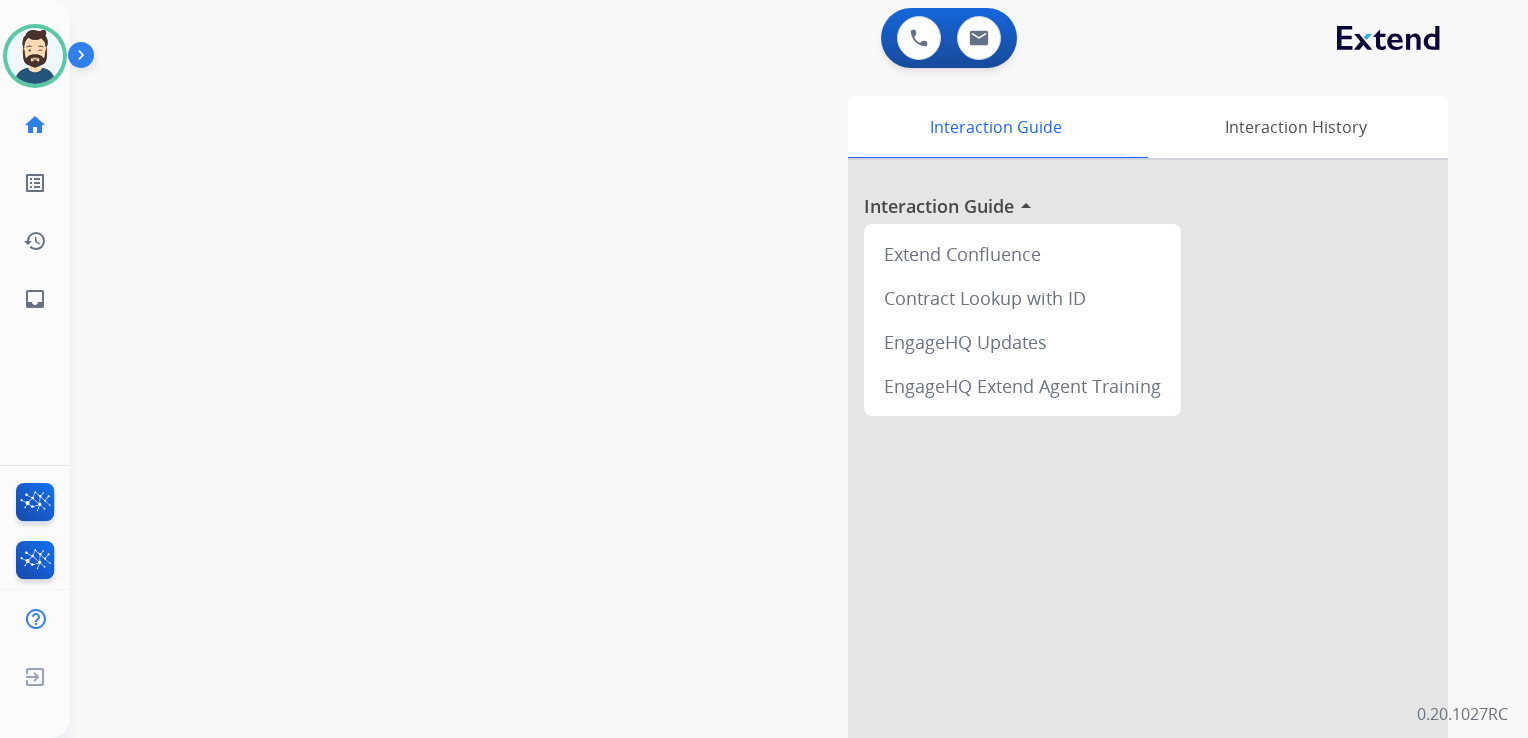 click on "swap_horiz Break voice bridge close_fullscreen Connect 3-Way Call merge_type Separate 3-Way Call  Interaction Guide   Interaction History  Interaction Guide arrow_drop_up  Extend Confluence   Contract Lookup with ID   EngageHQ Updates   EngageHQ Extend Agent Training" at bounding box center [775, 489] 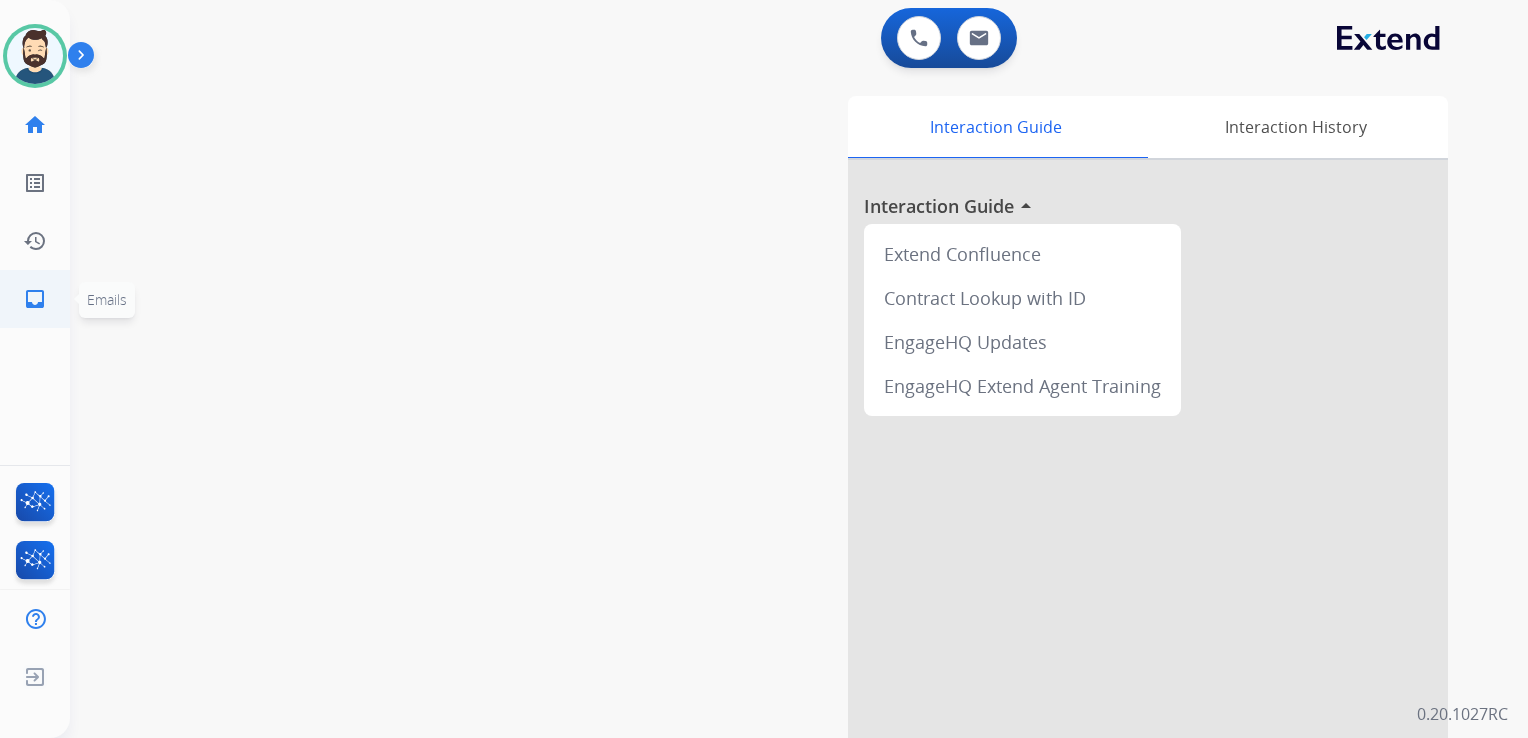 click on "inbox" 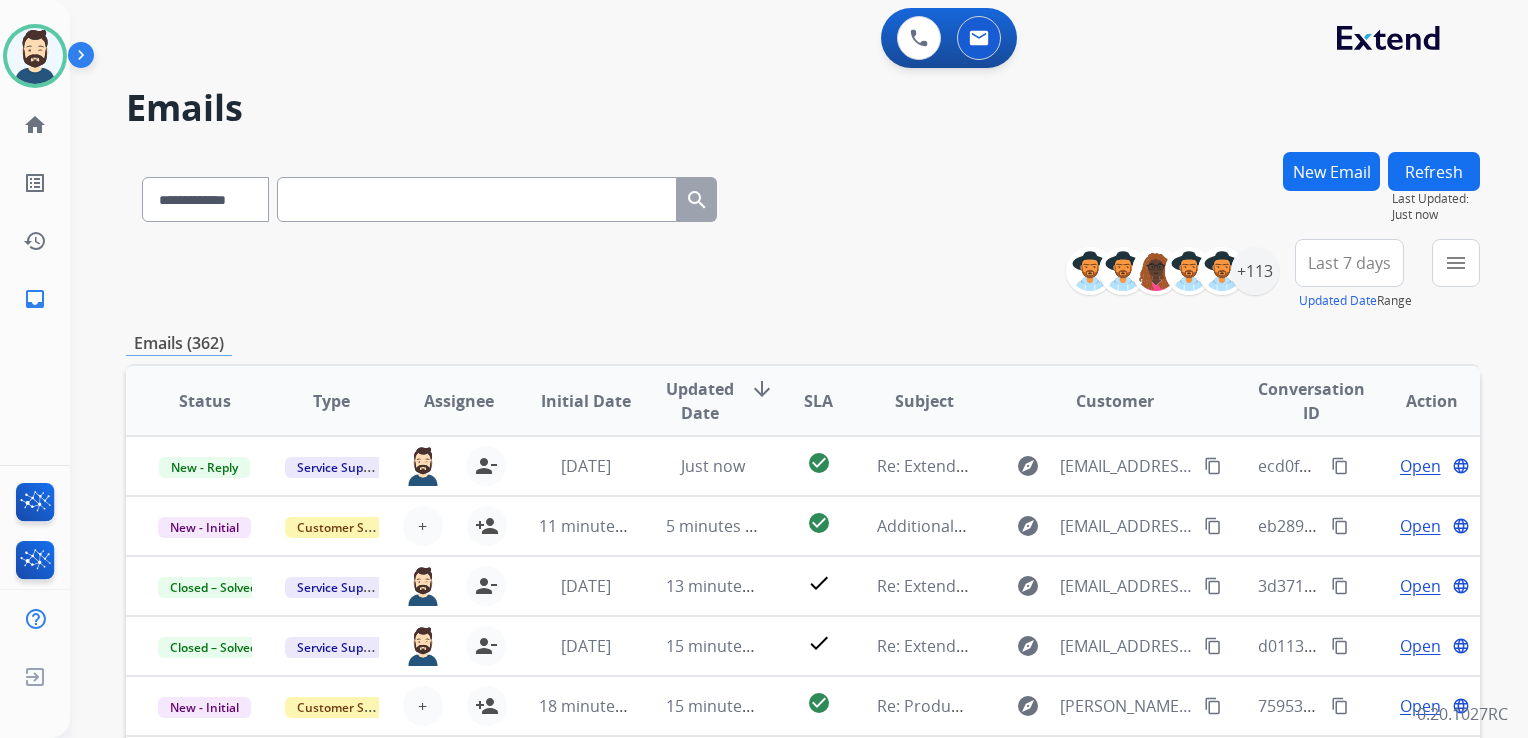 click at bounding box center (477, 199) 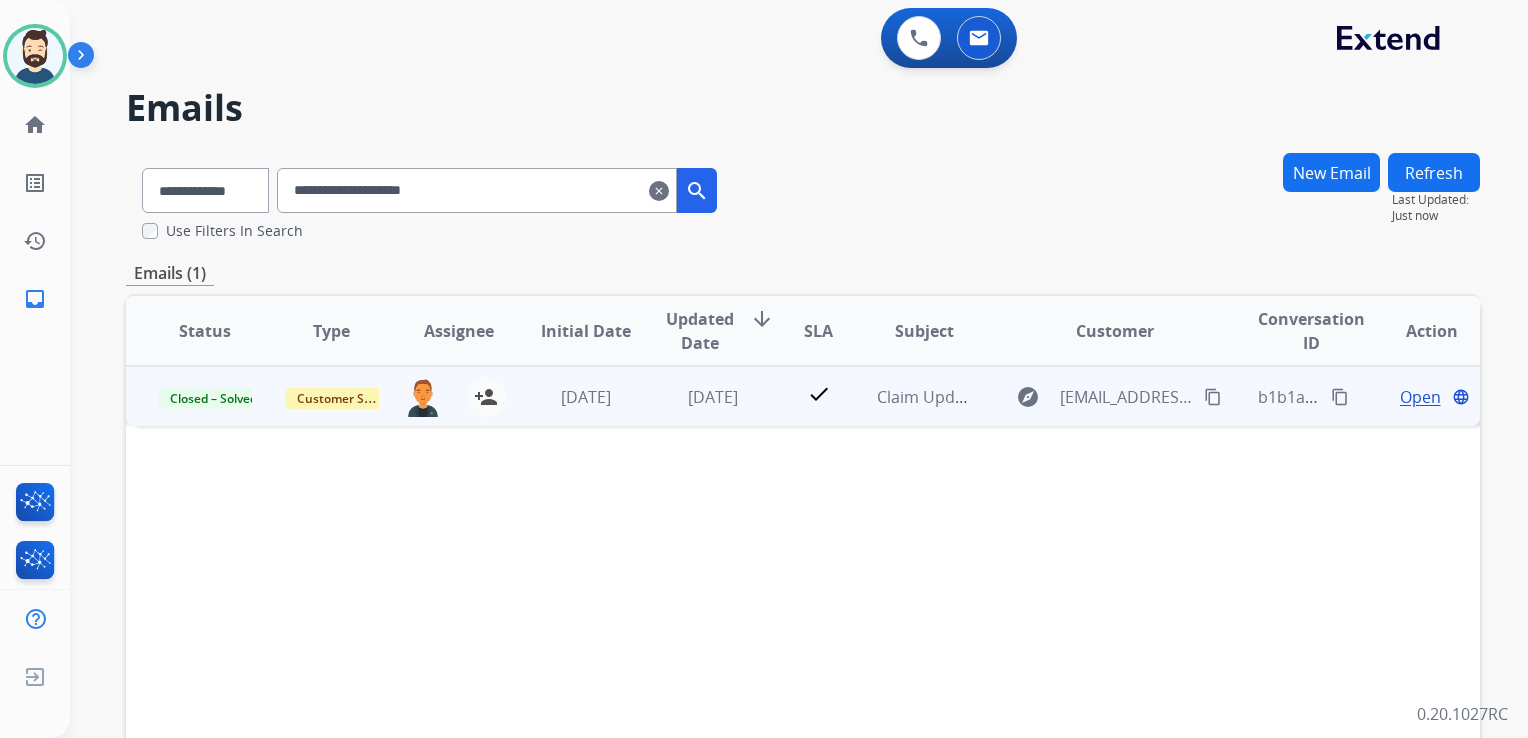click on "[DATE]" at bounding box center (713, 397) 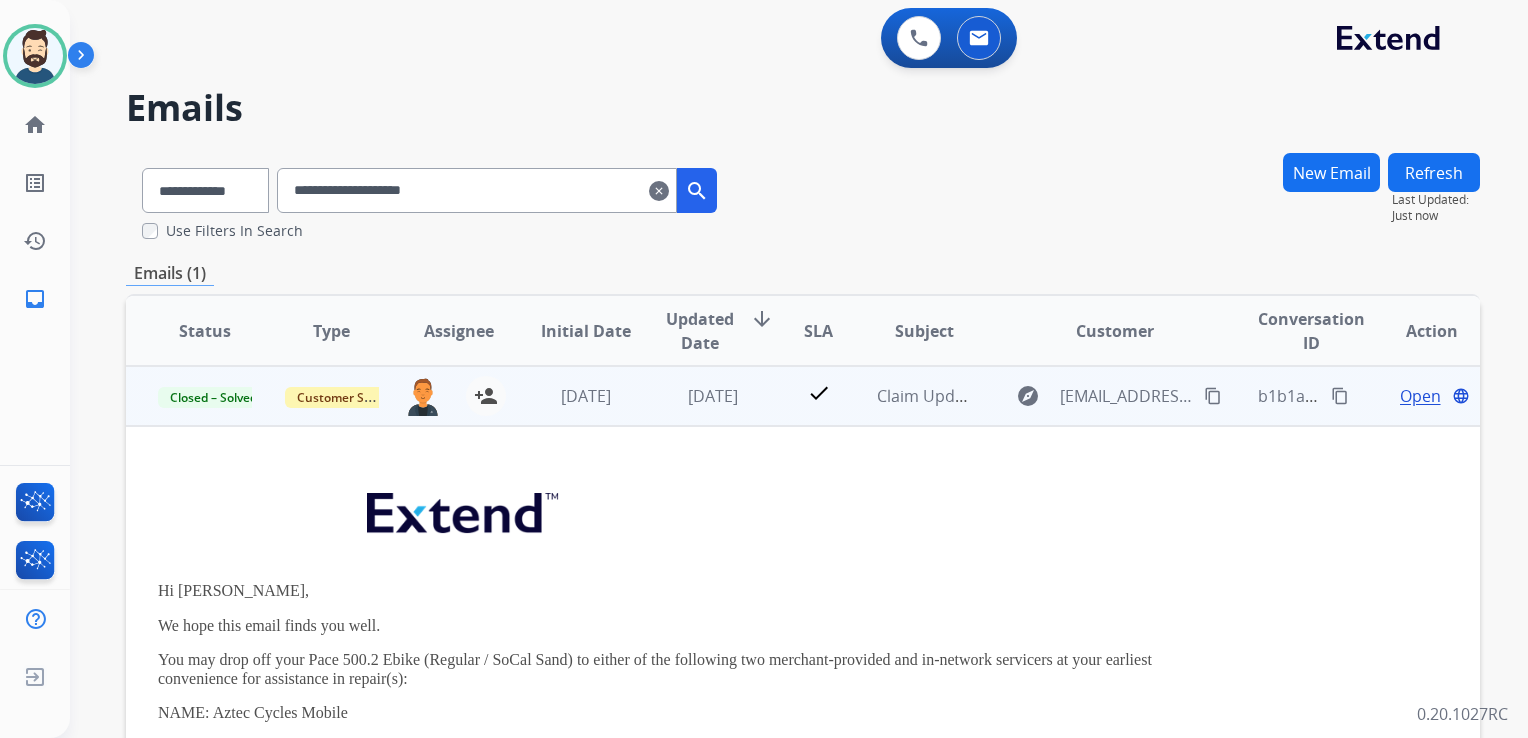 click on "Open" at bounding box center [1420, 396] 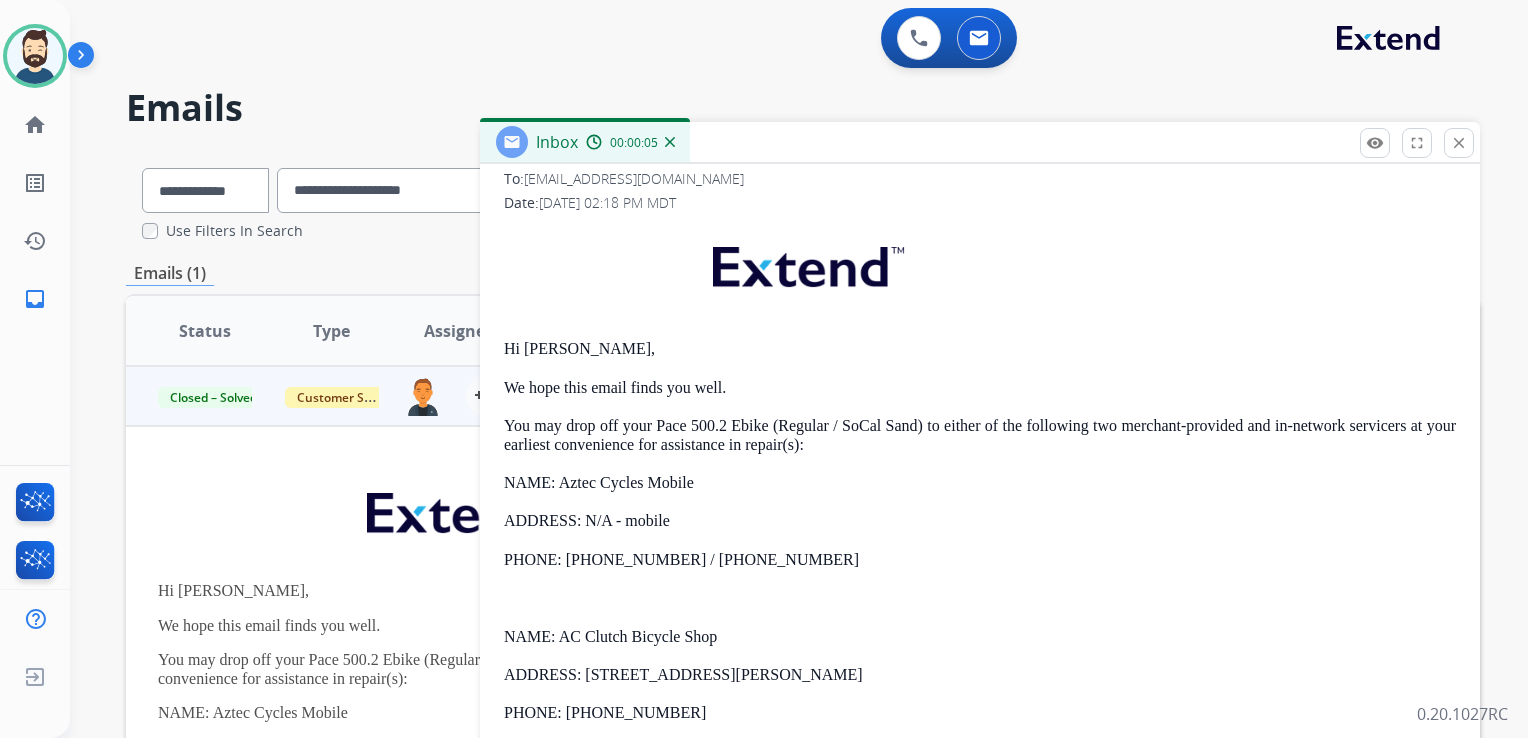 scroll, scrollTop: 282, scrollLeft: 0, axis: vertical 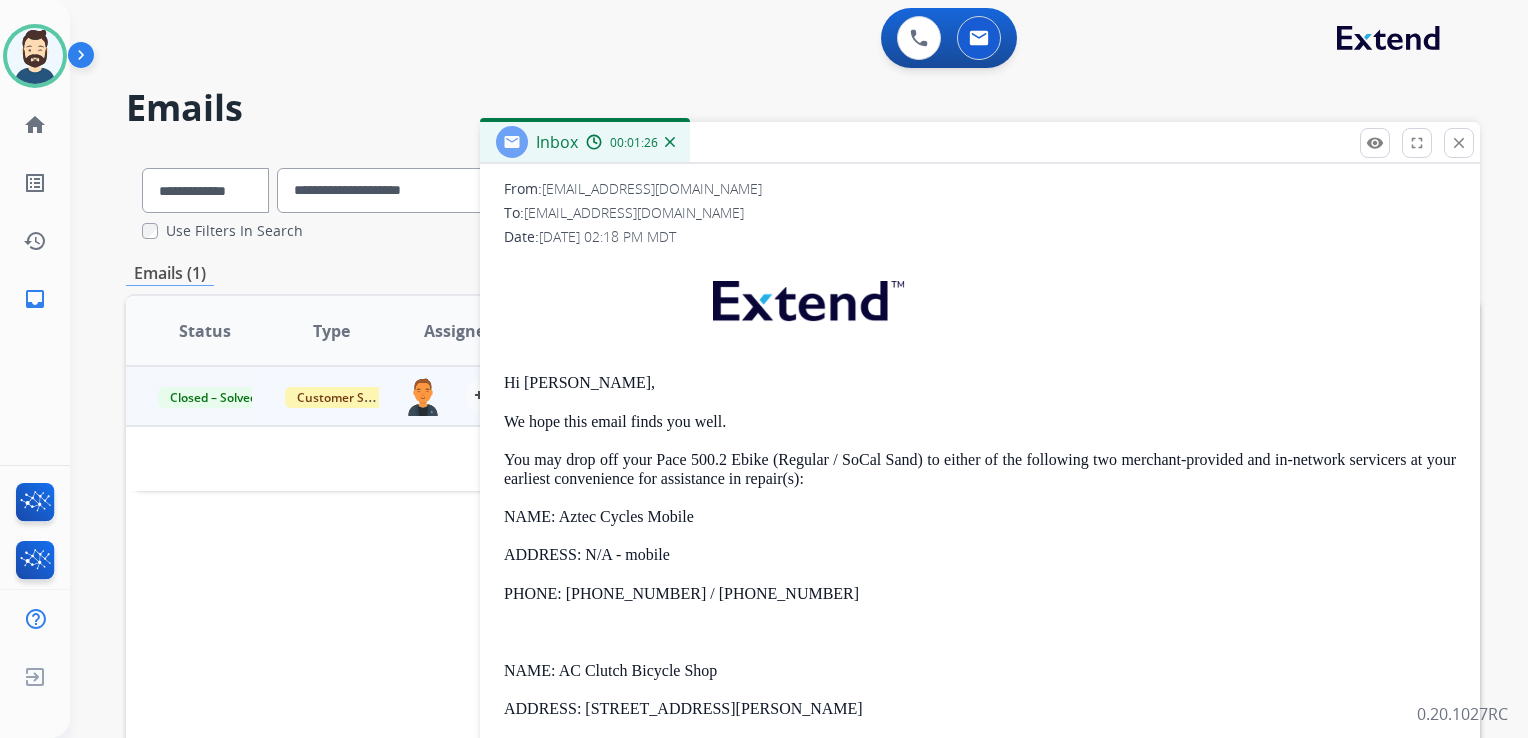 click on "0 Voice Interactions  0  Email Interactions" at bounding box center (787, 40) 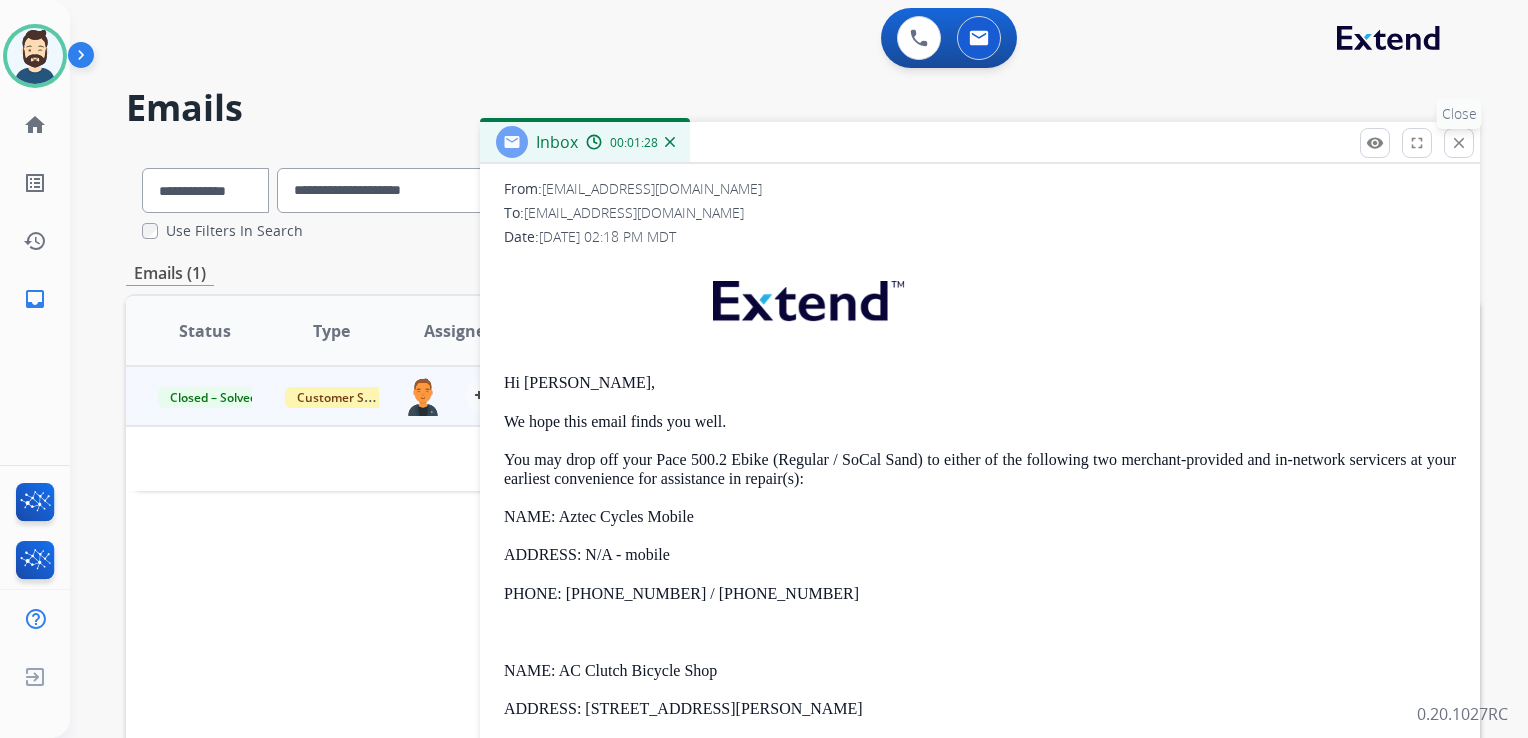 click on "close" at bounding box center (1459, 143) 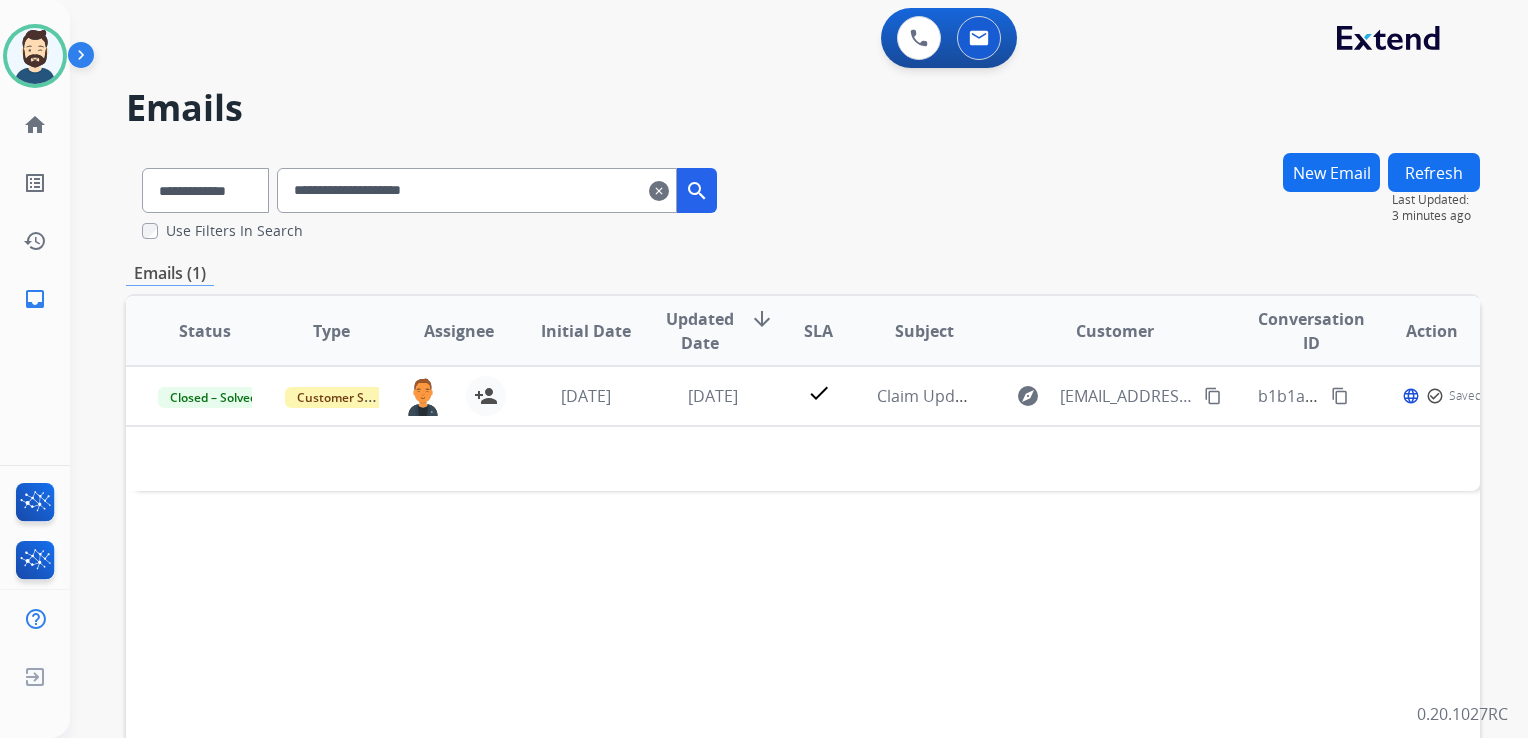 click on "clear" at bounding box center [659, 191] 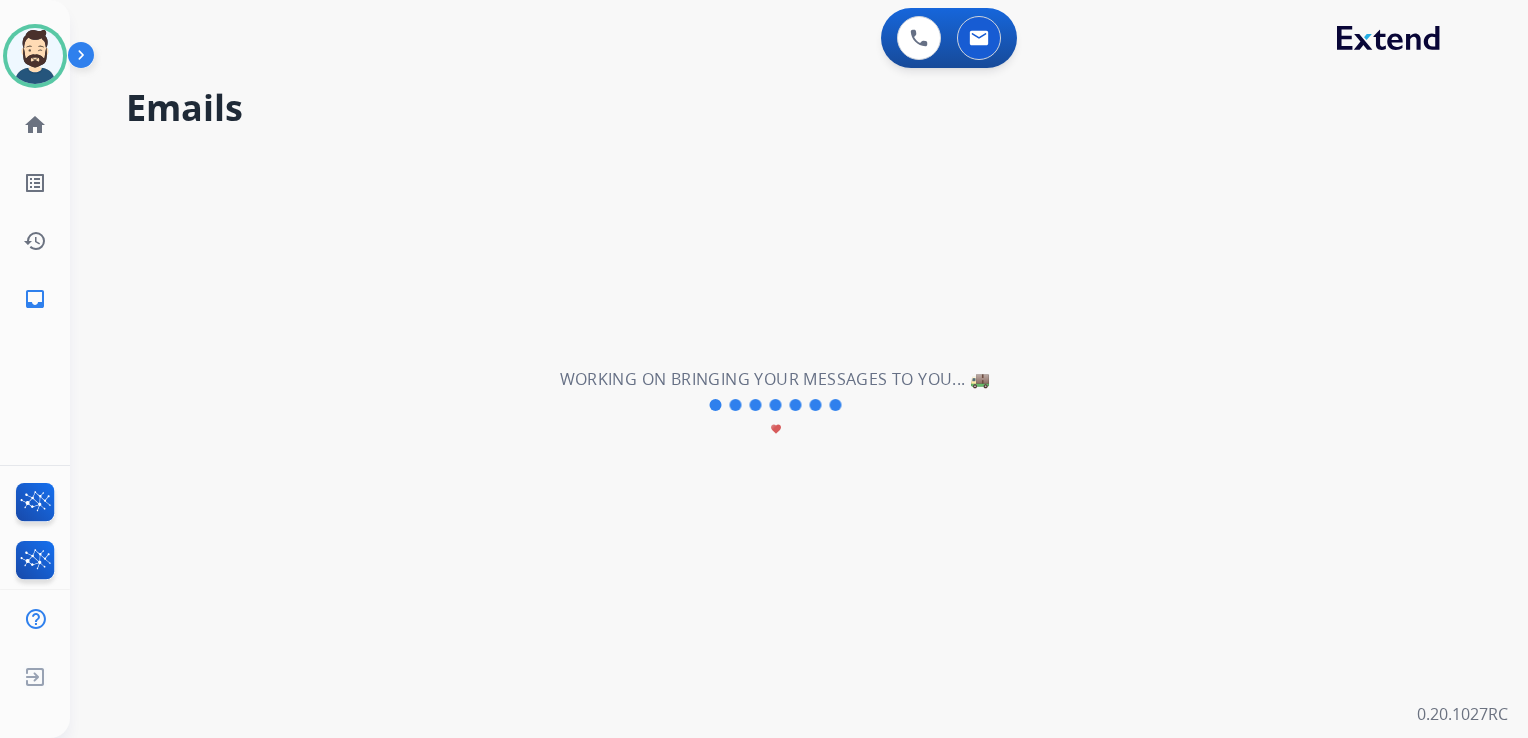 type 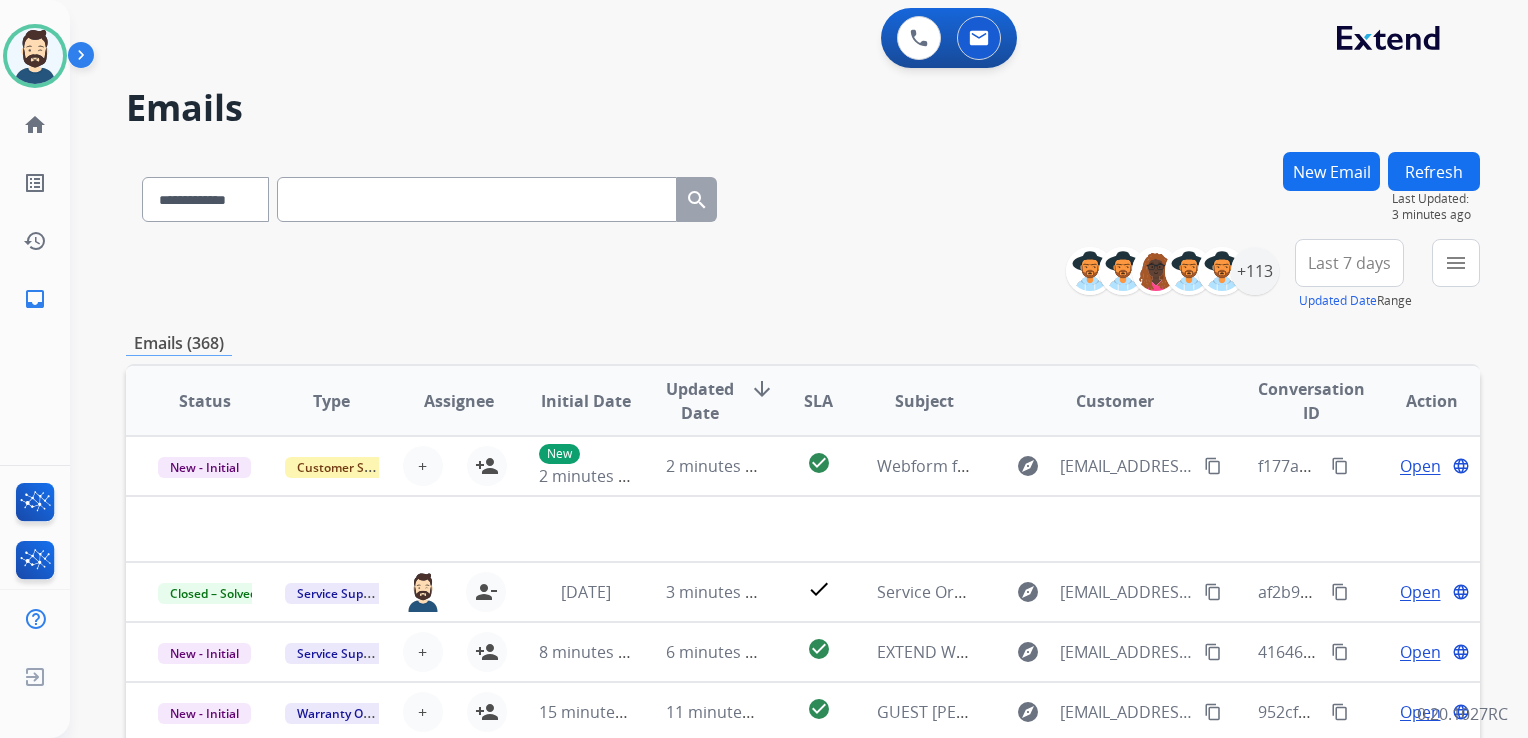 click on "New Email" at bounding box center (1331, 171) 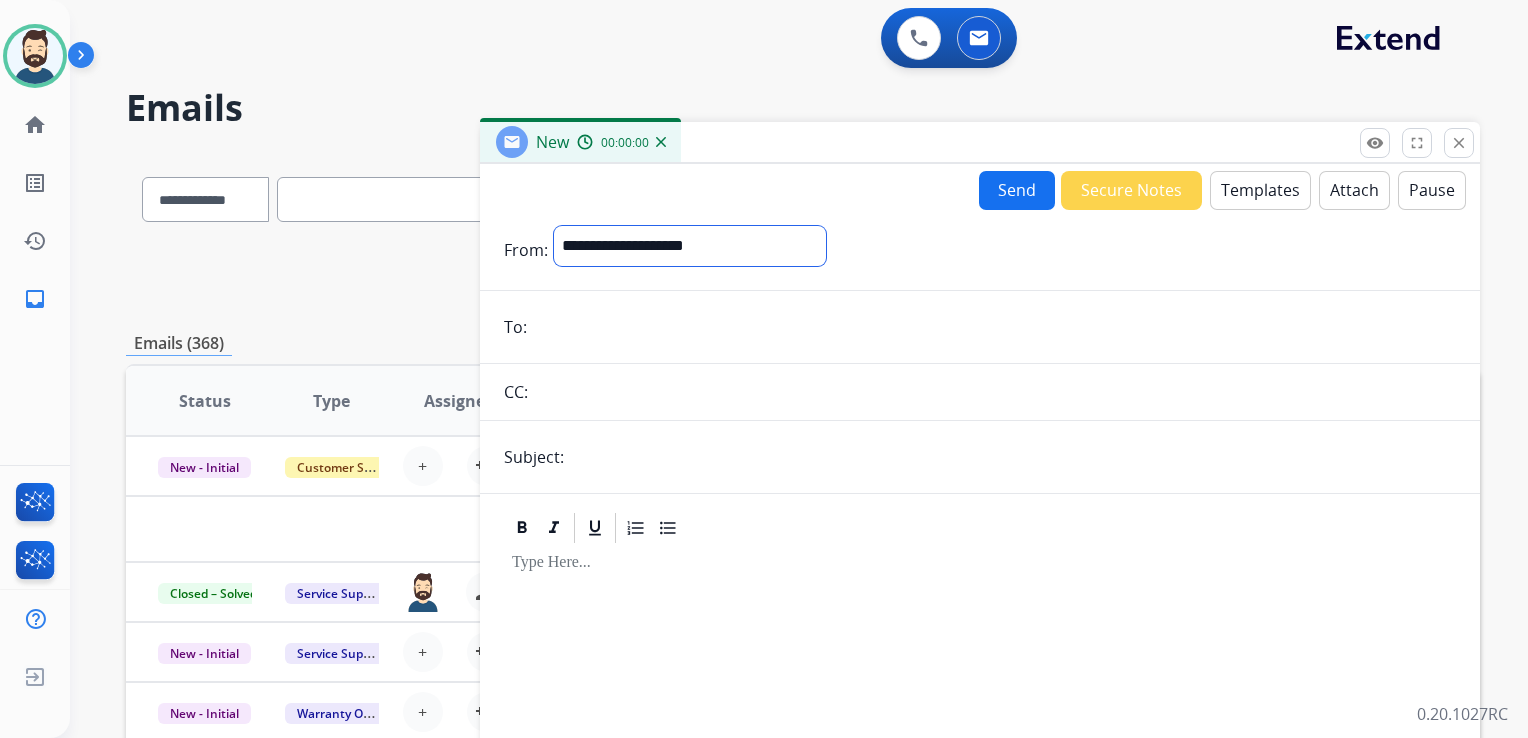 click on "**********" at bounding box center (690, 246) 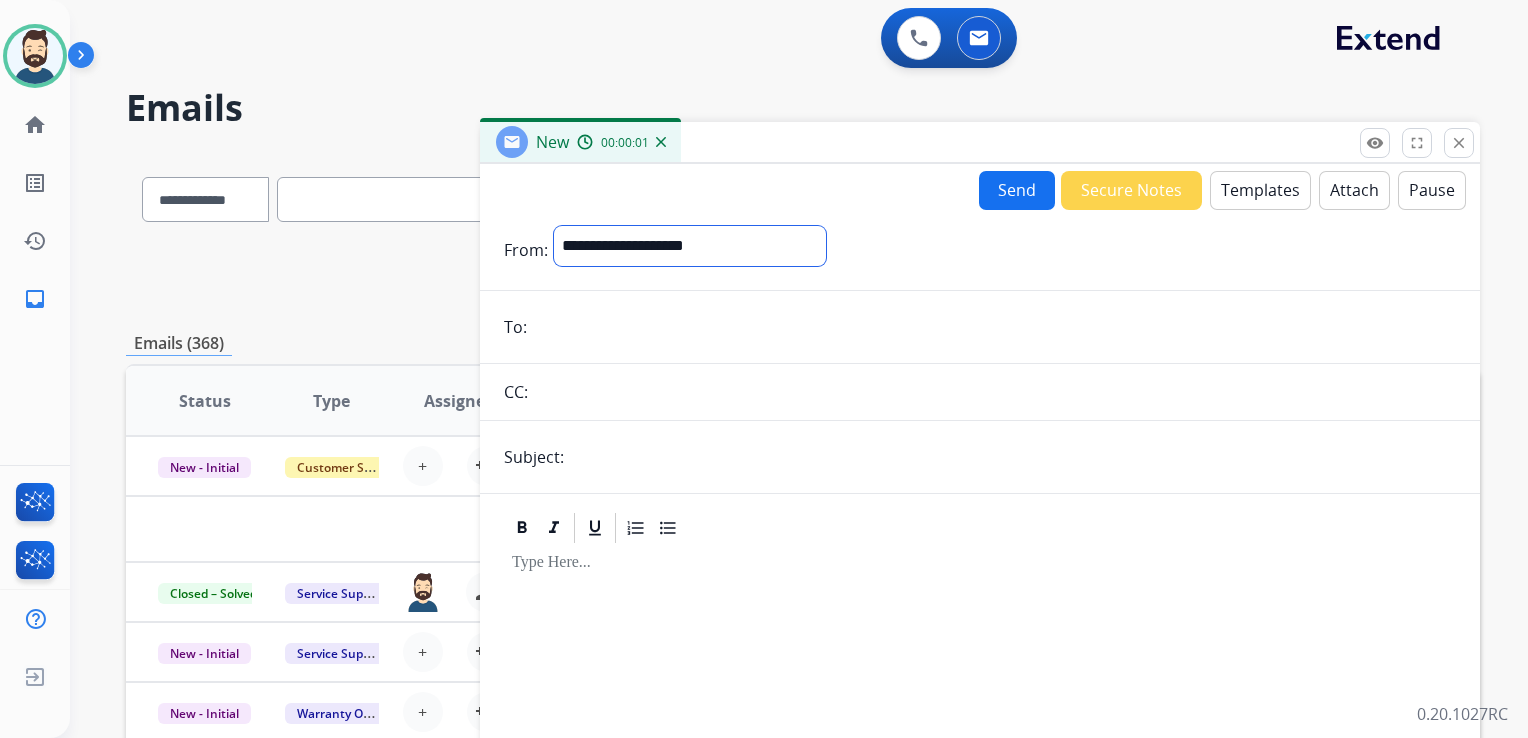 select on "**********" 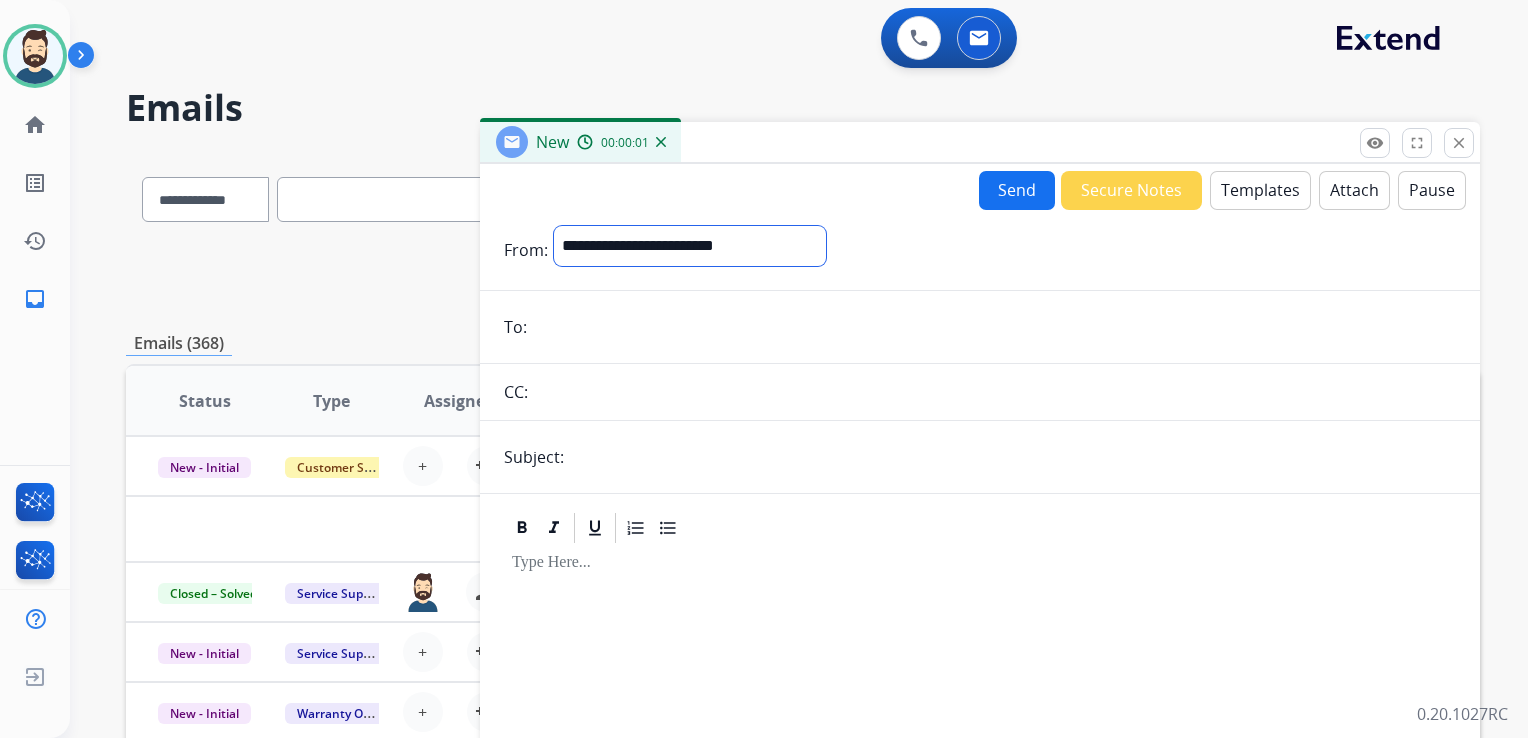 click on "**********" at bounding box center [690, 246] 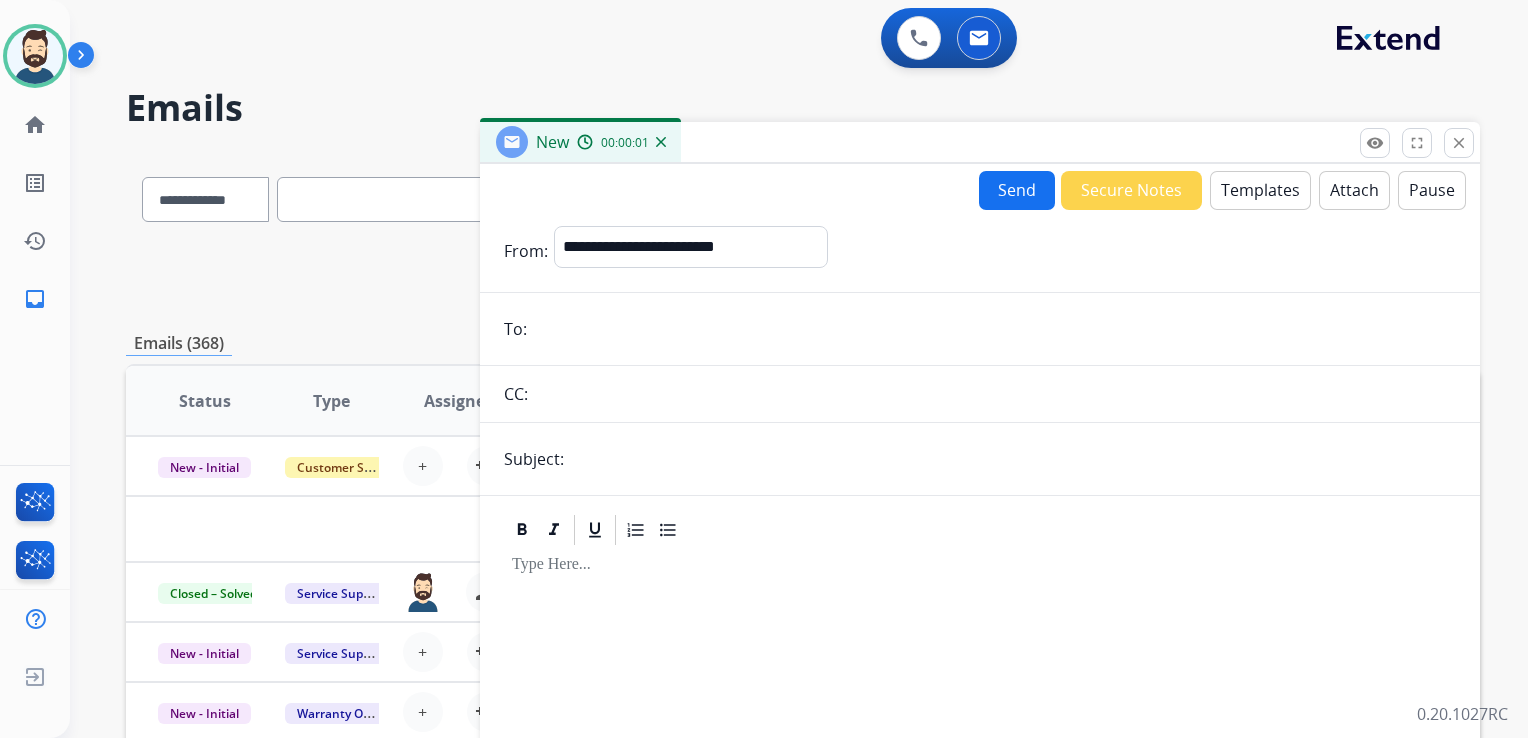 click at bounding box center (994, 329) 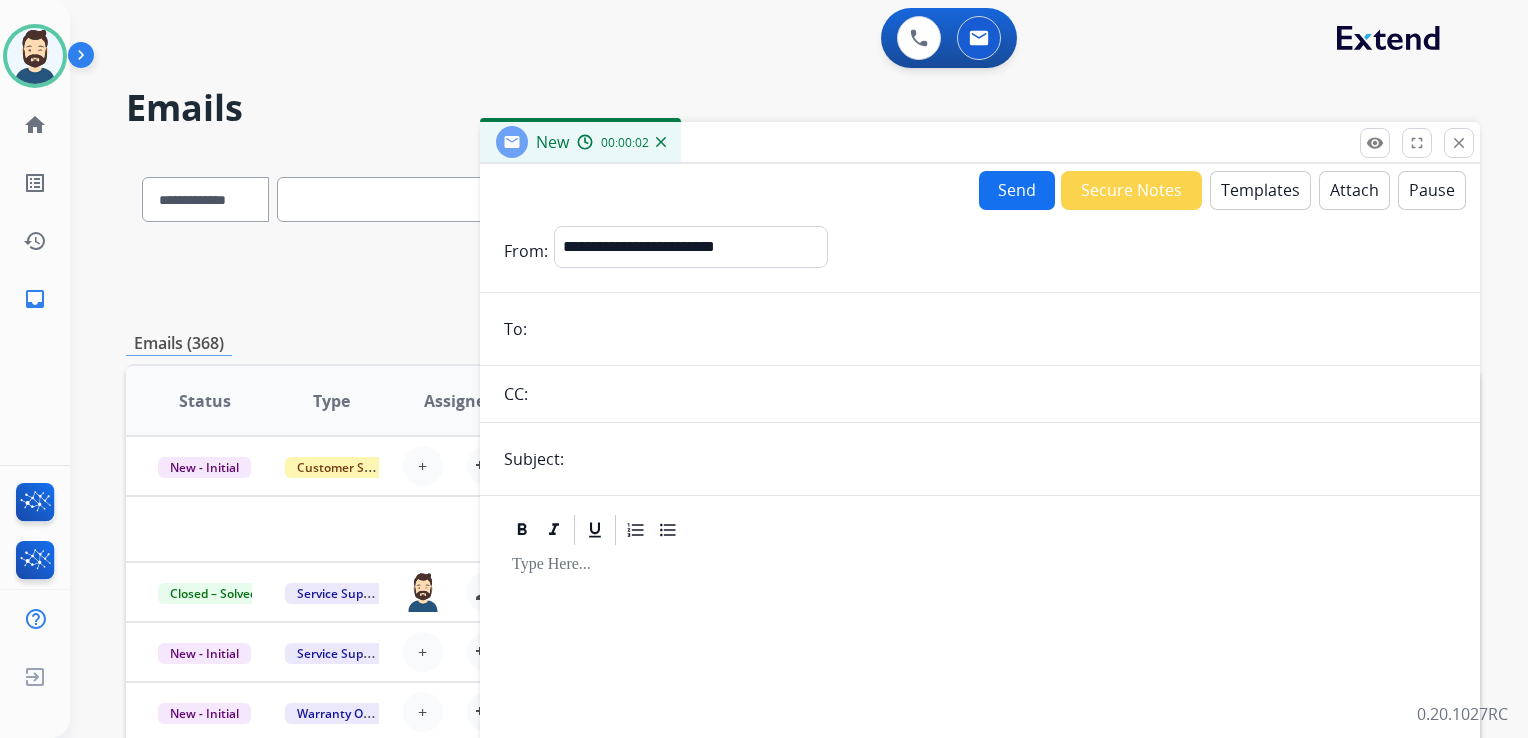 paste on "**********" 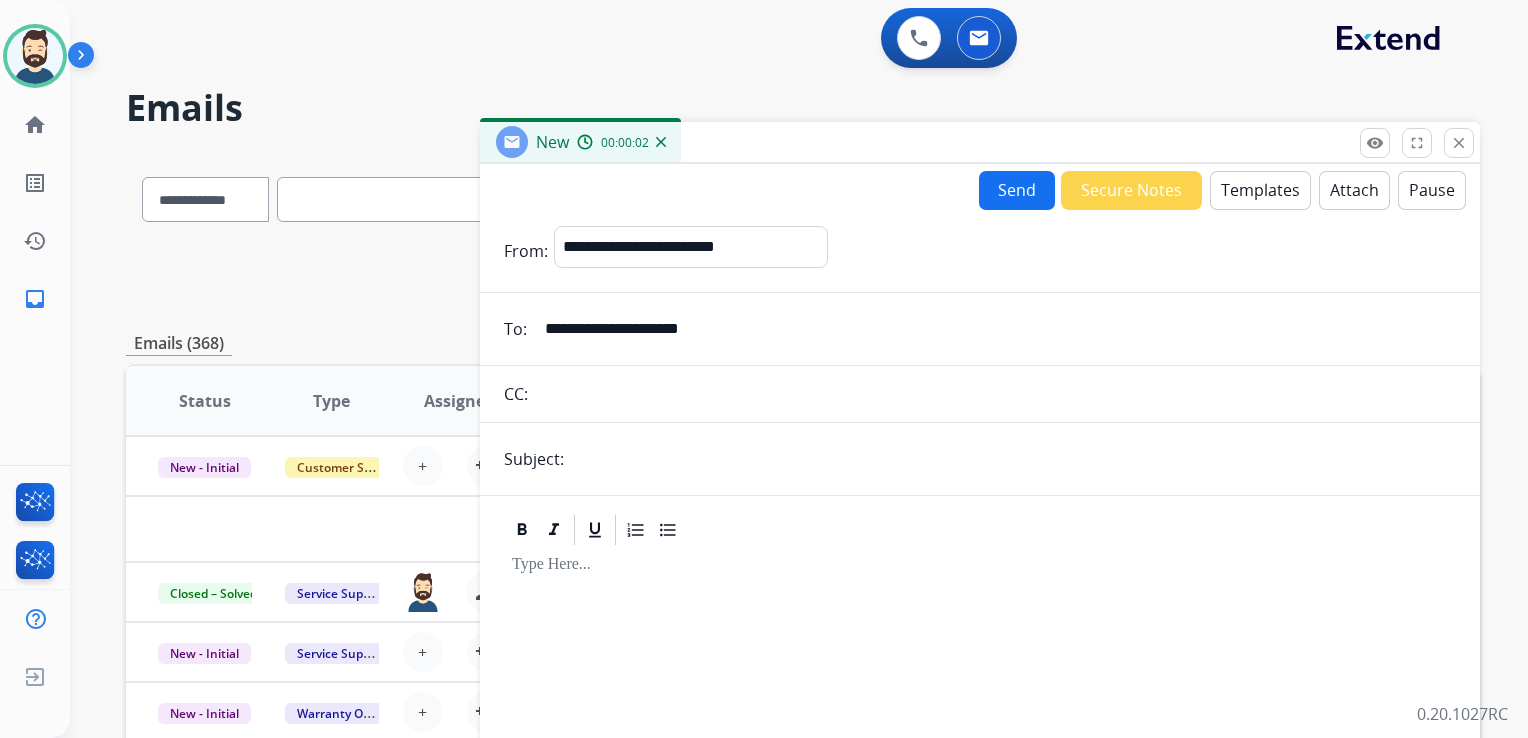 type on "**********" 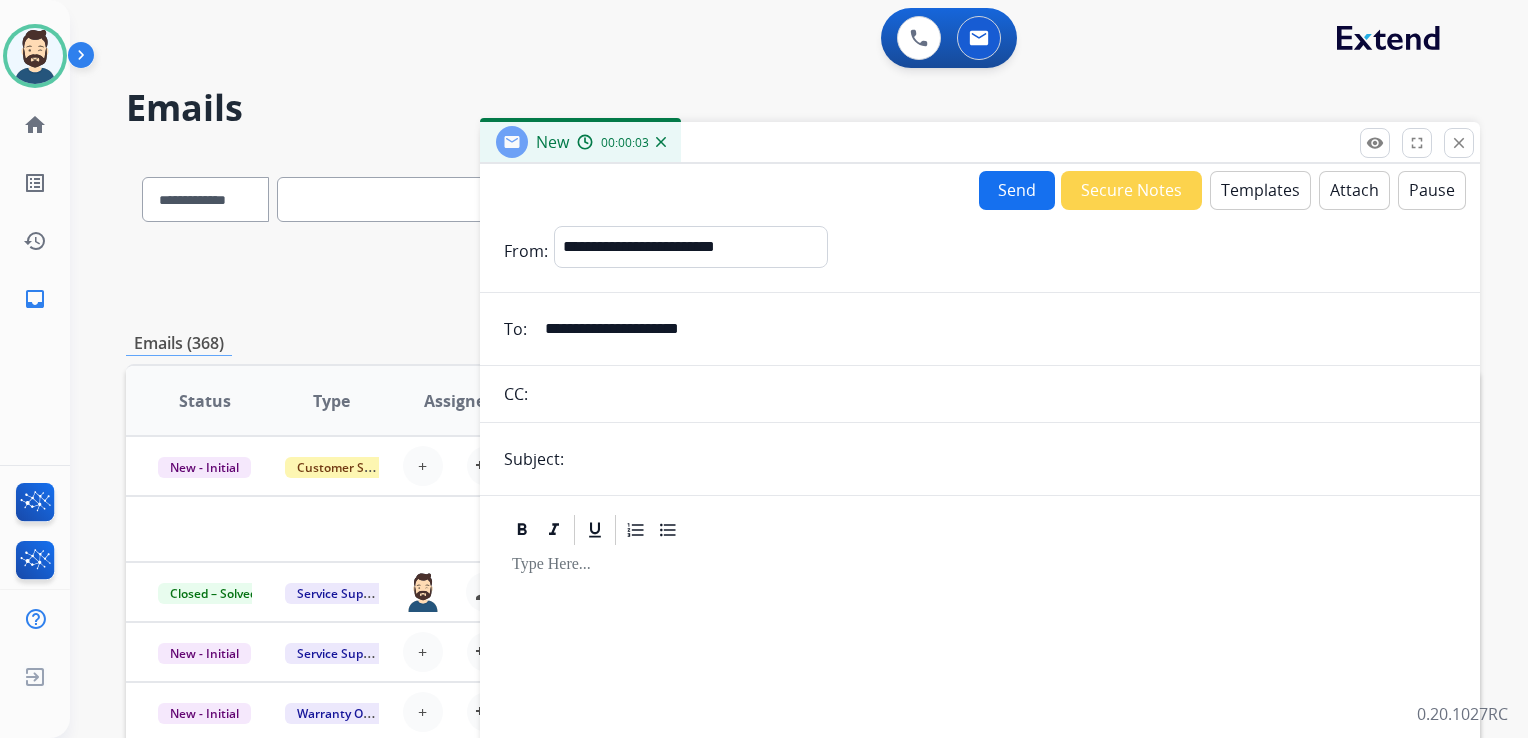 click at bounding box center [1013, 459] 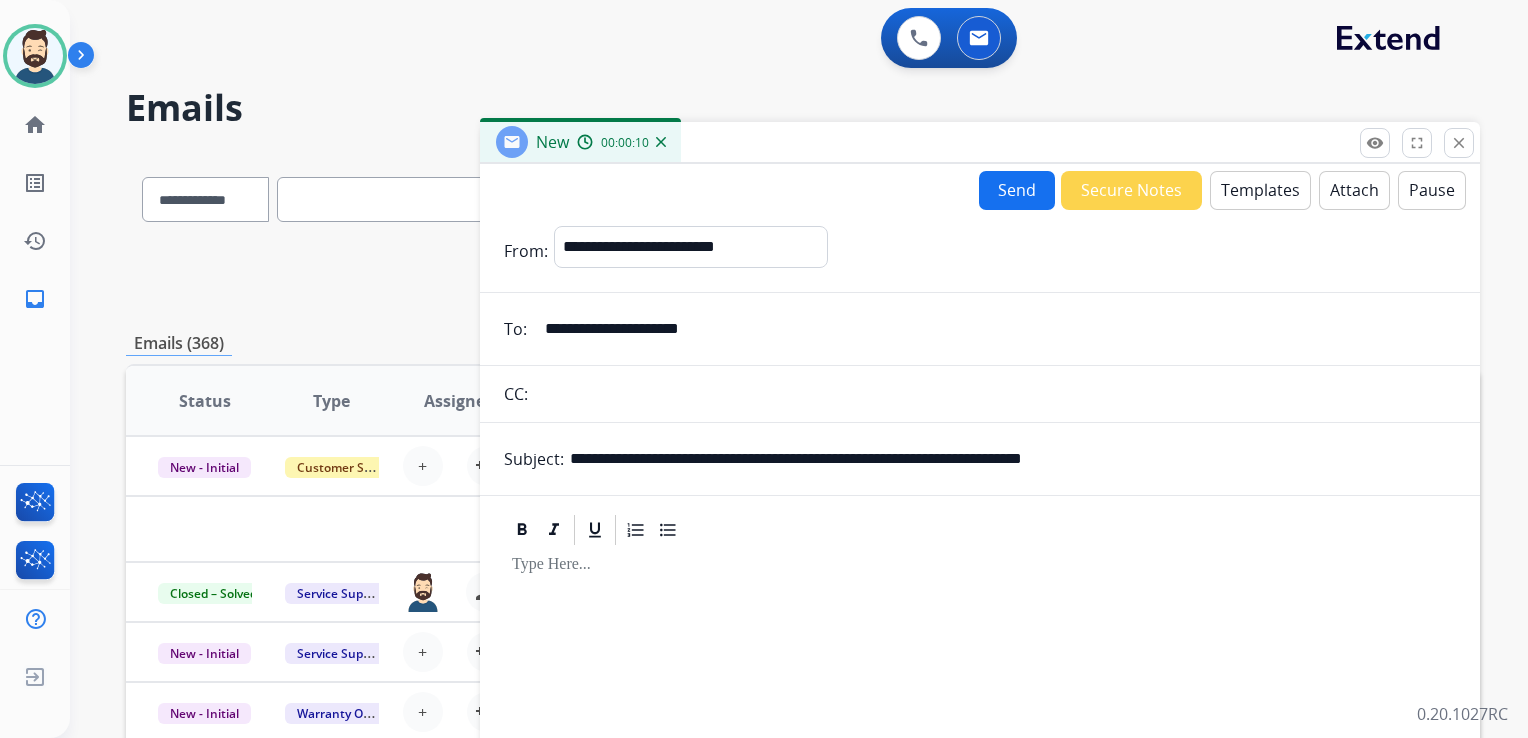 drag, startPoint x: 681, startPoint y: 458, endPoint x: 760, endPoint y: 456, distance: 79.025314 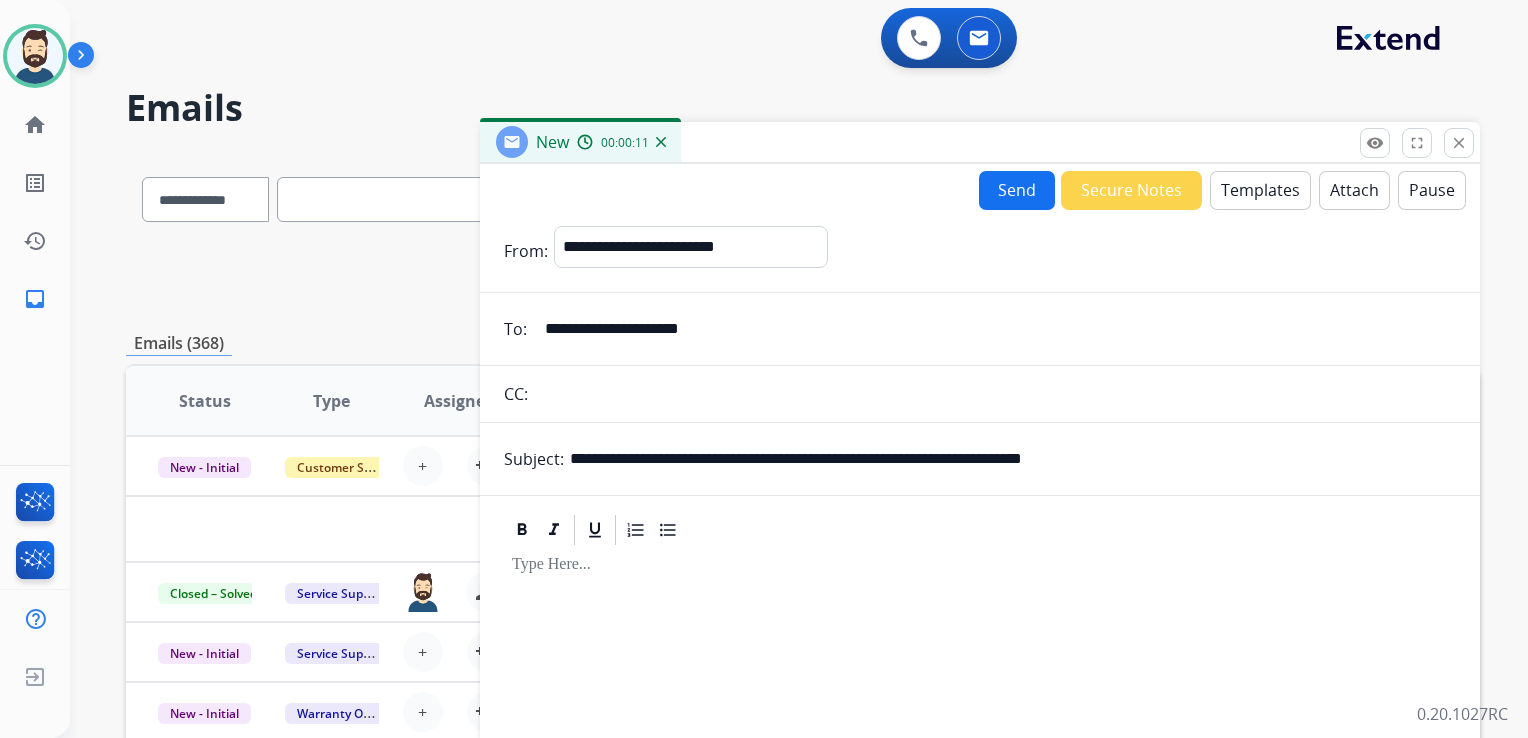 paste 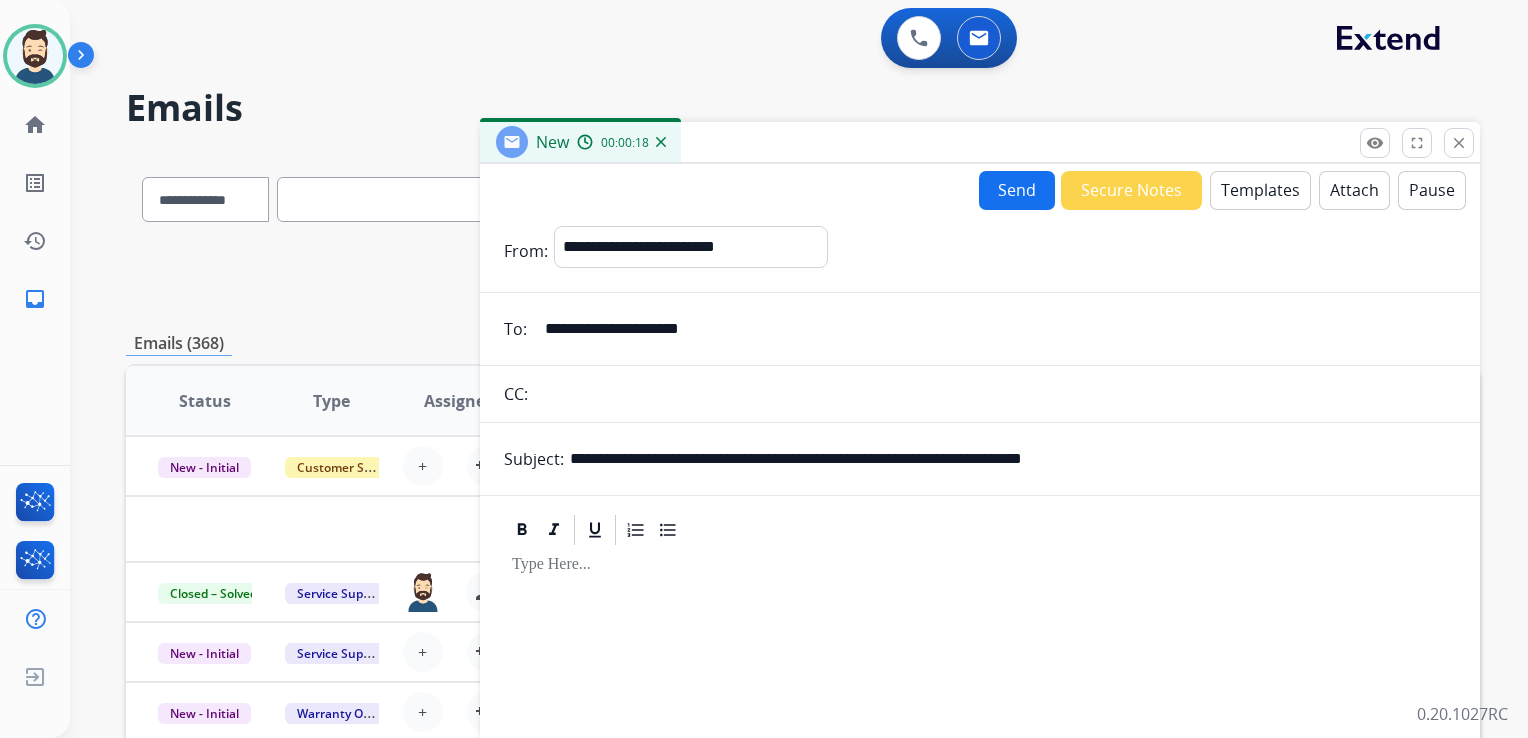 drag, startPoint x: 864, startPoint y: 457, endPoint x: 1204, endPoint y: 454, distance: 340.01324 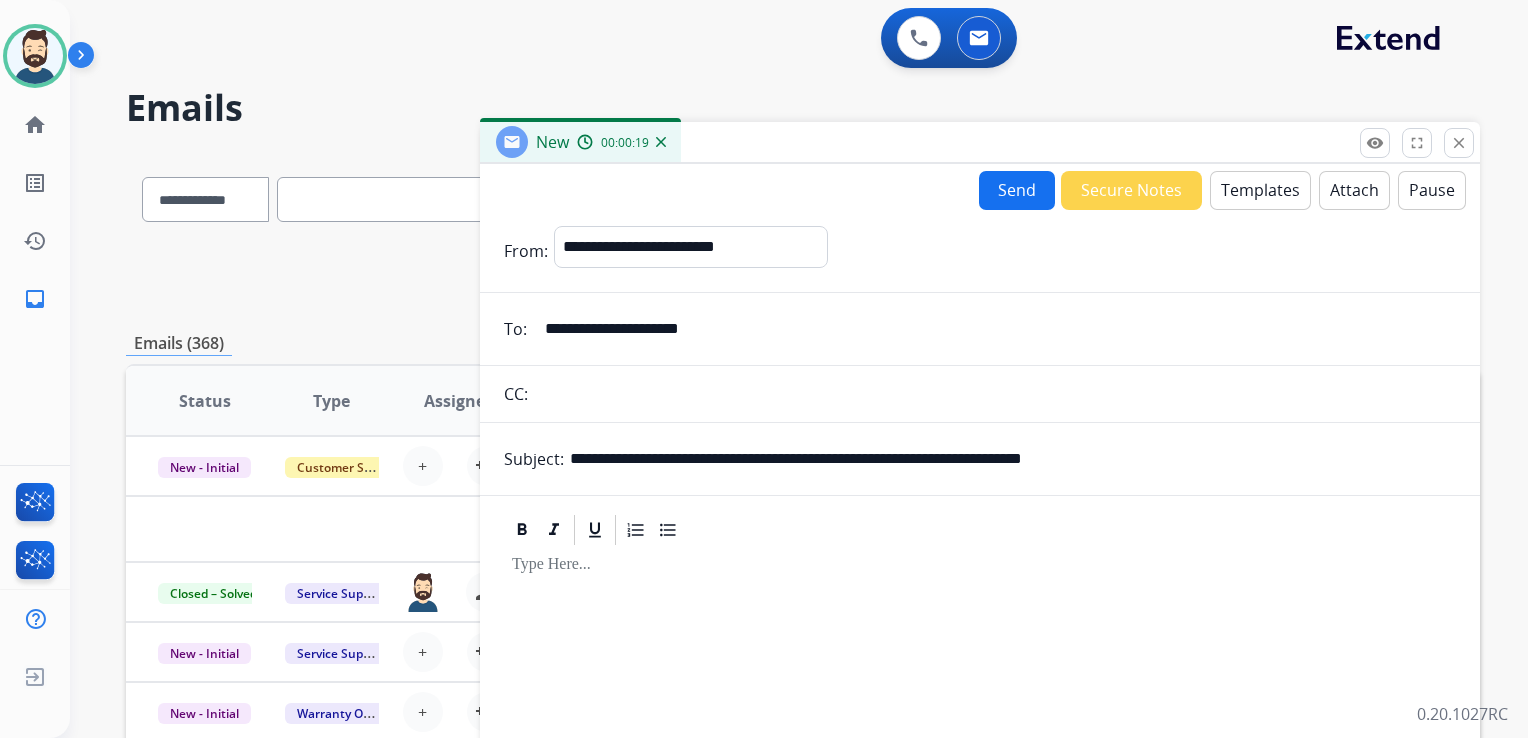 type on "**********" 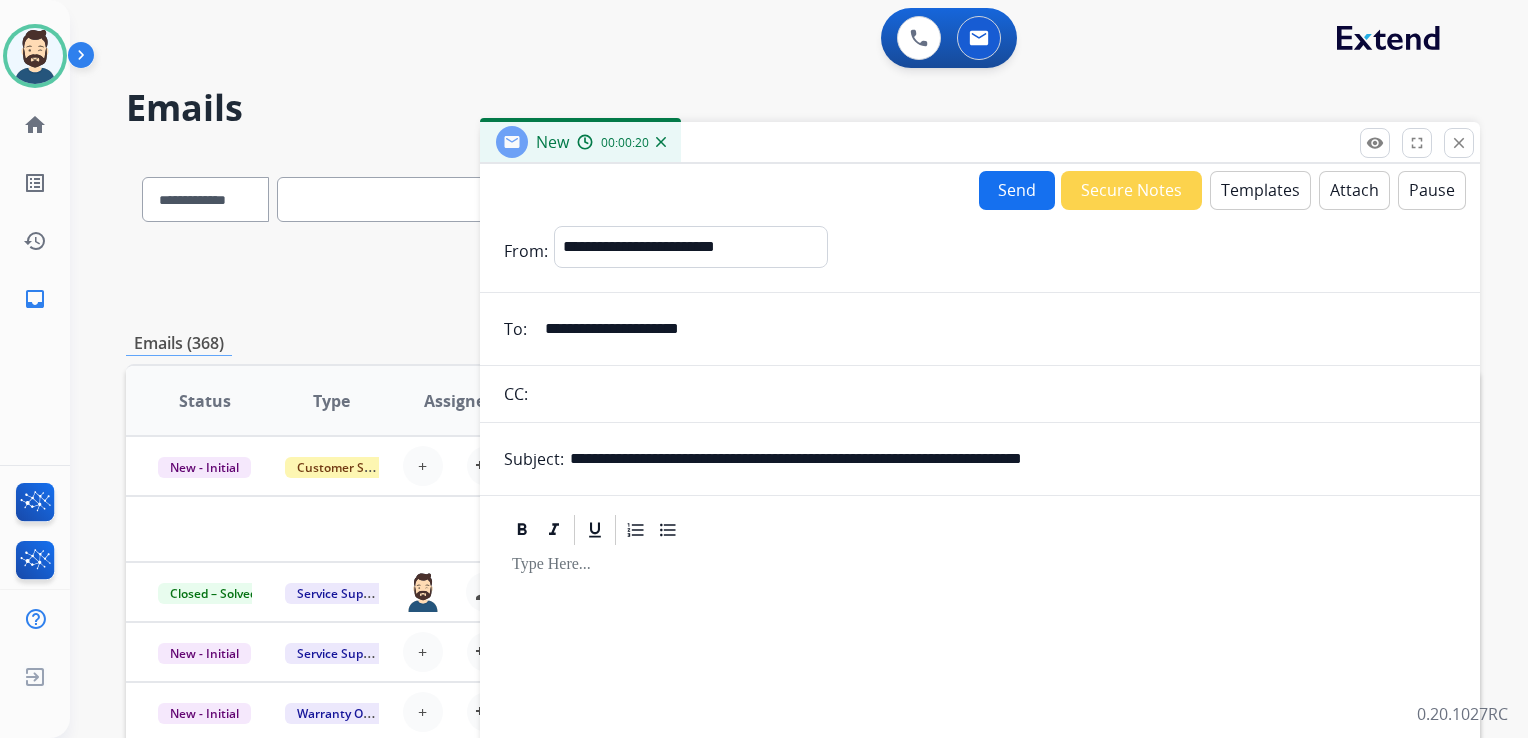click on "Templates" at bounding box center (1260, 190) 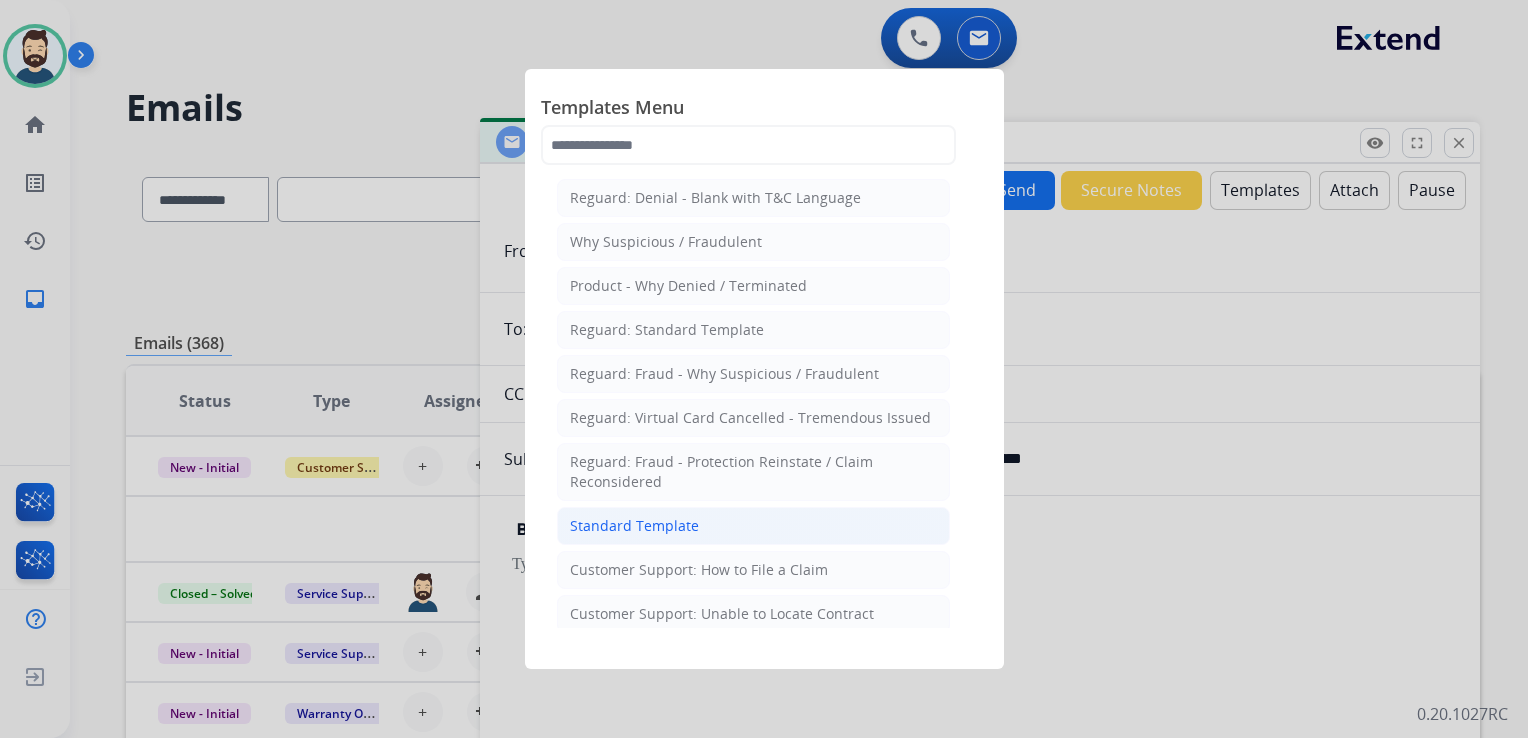 click on "Standard Template" 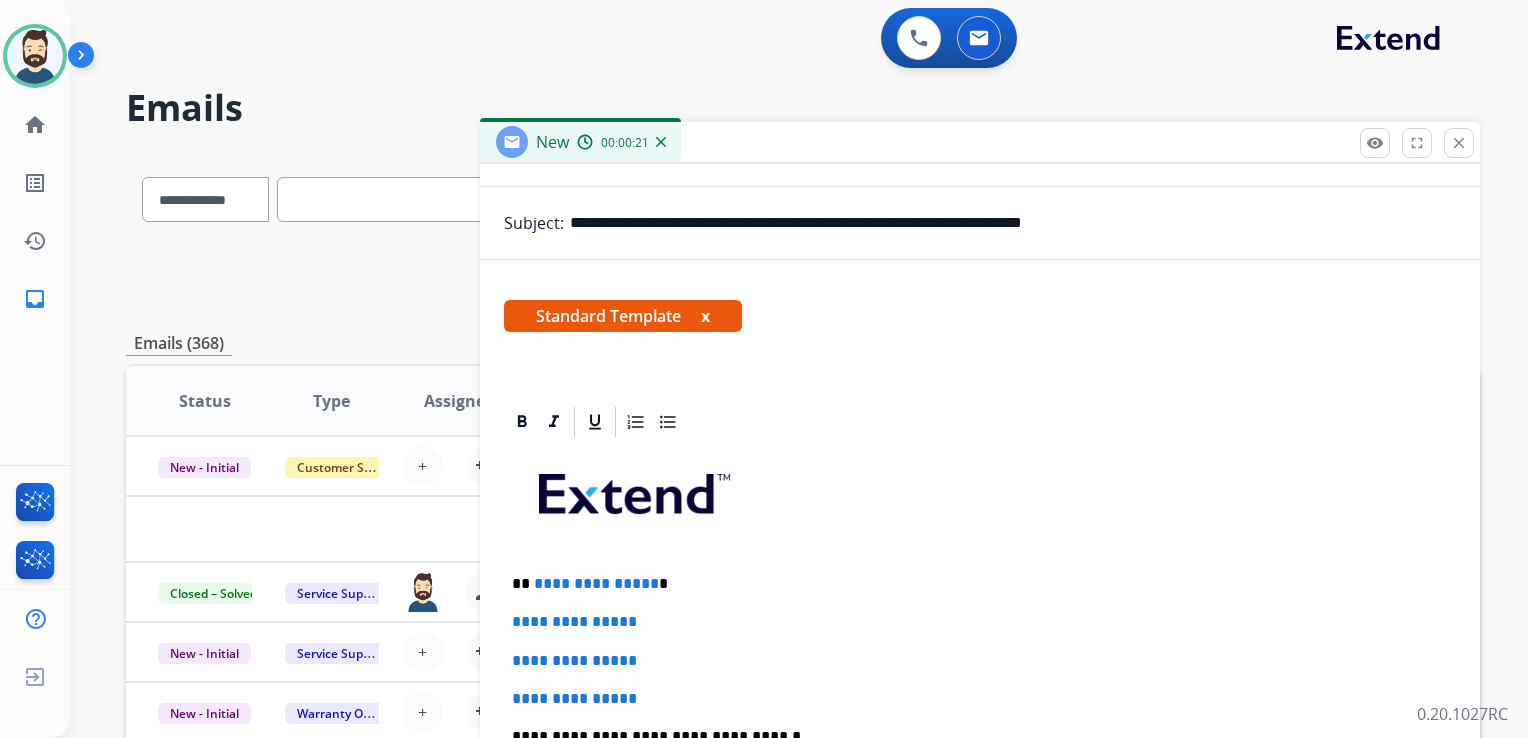 scroll, scrollTop: 460, scrollLeft: 0, axis: vertical 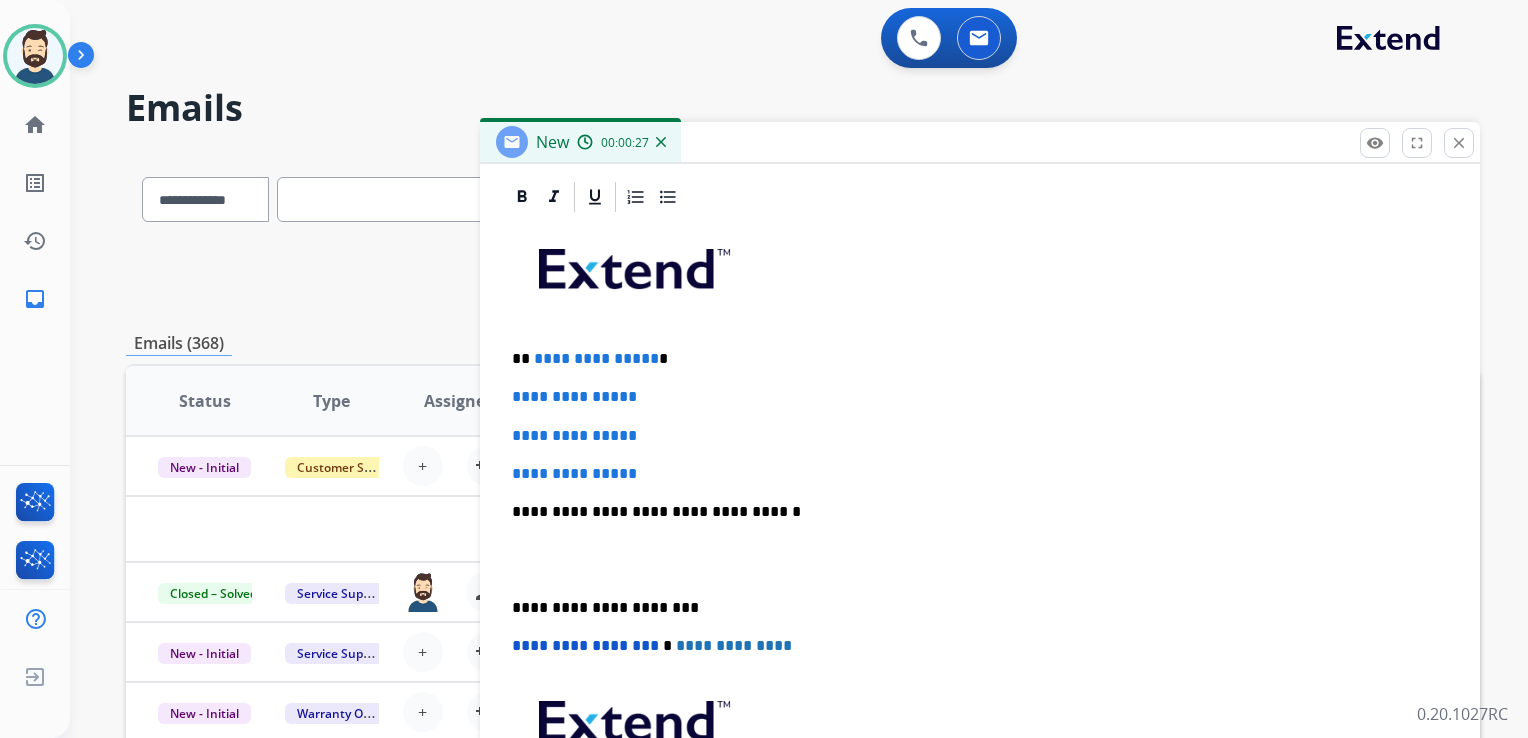 drag, startPoint x: 812, startPoint y: 434, endPoint x: 801, endPoint y: 426, distance: 13.601471 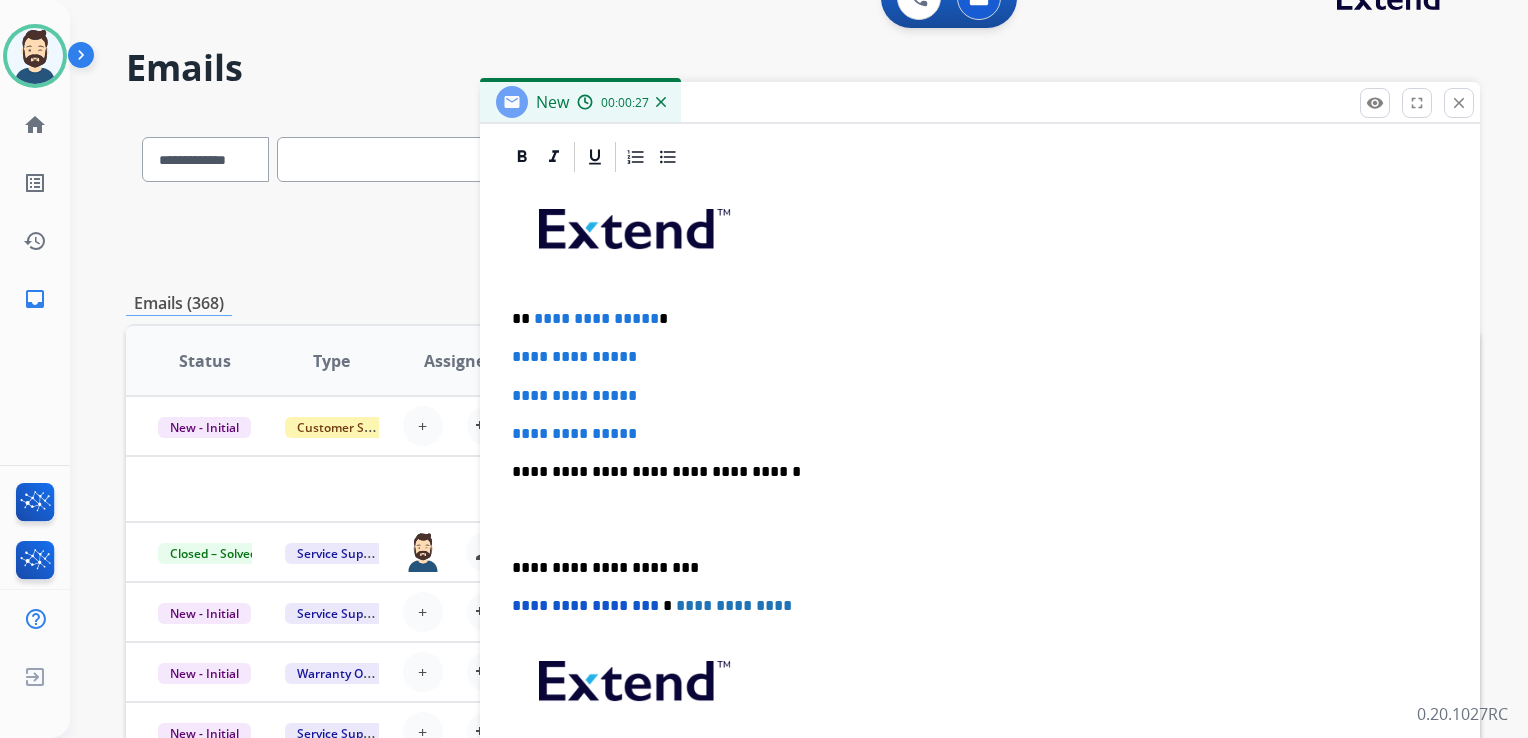 scroll, scrollTop: 100, scrollLeft: 0, axis: vertical 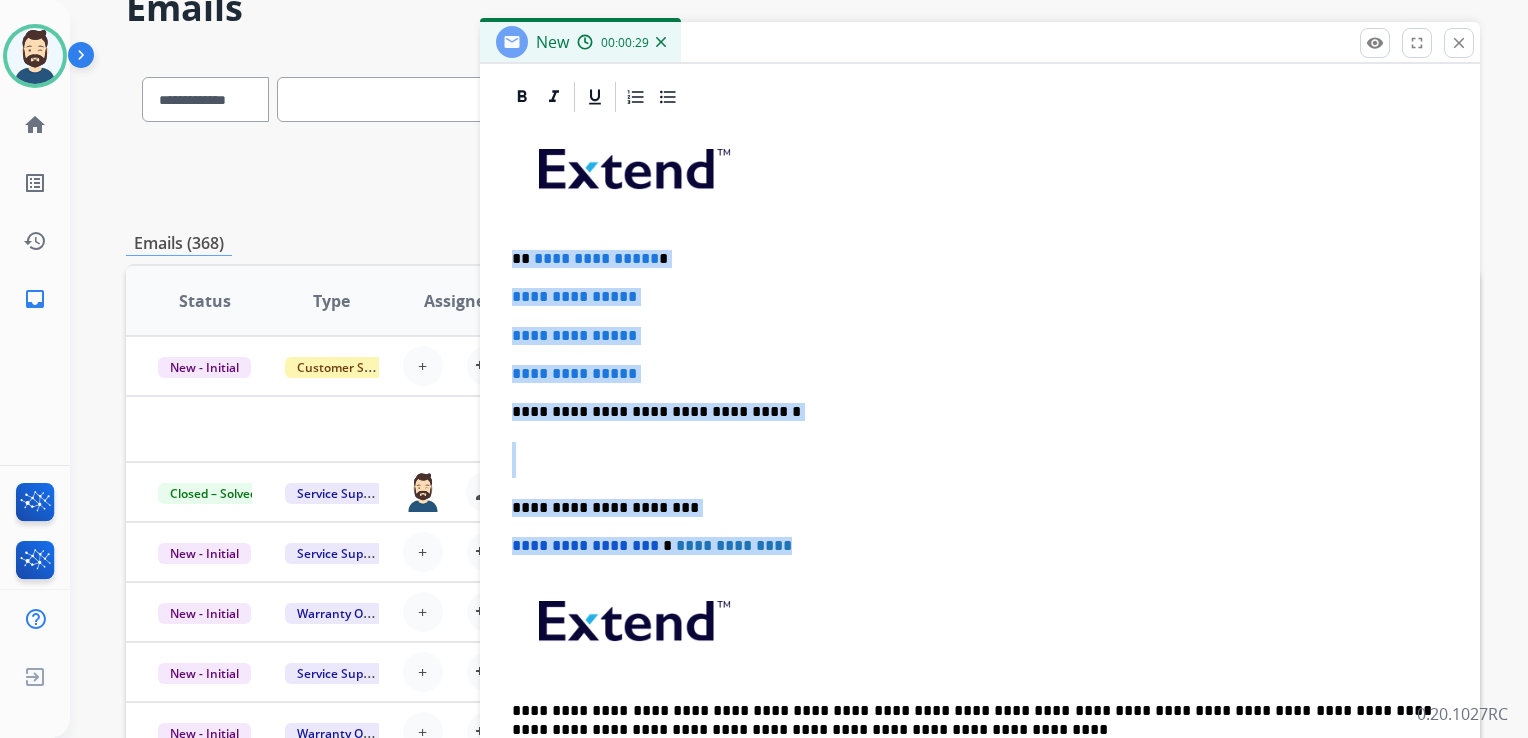 drag, startPoint x: 515, startPoint y: 257, endPoint x: 807, endPoint y: 521, distance: 393.6496 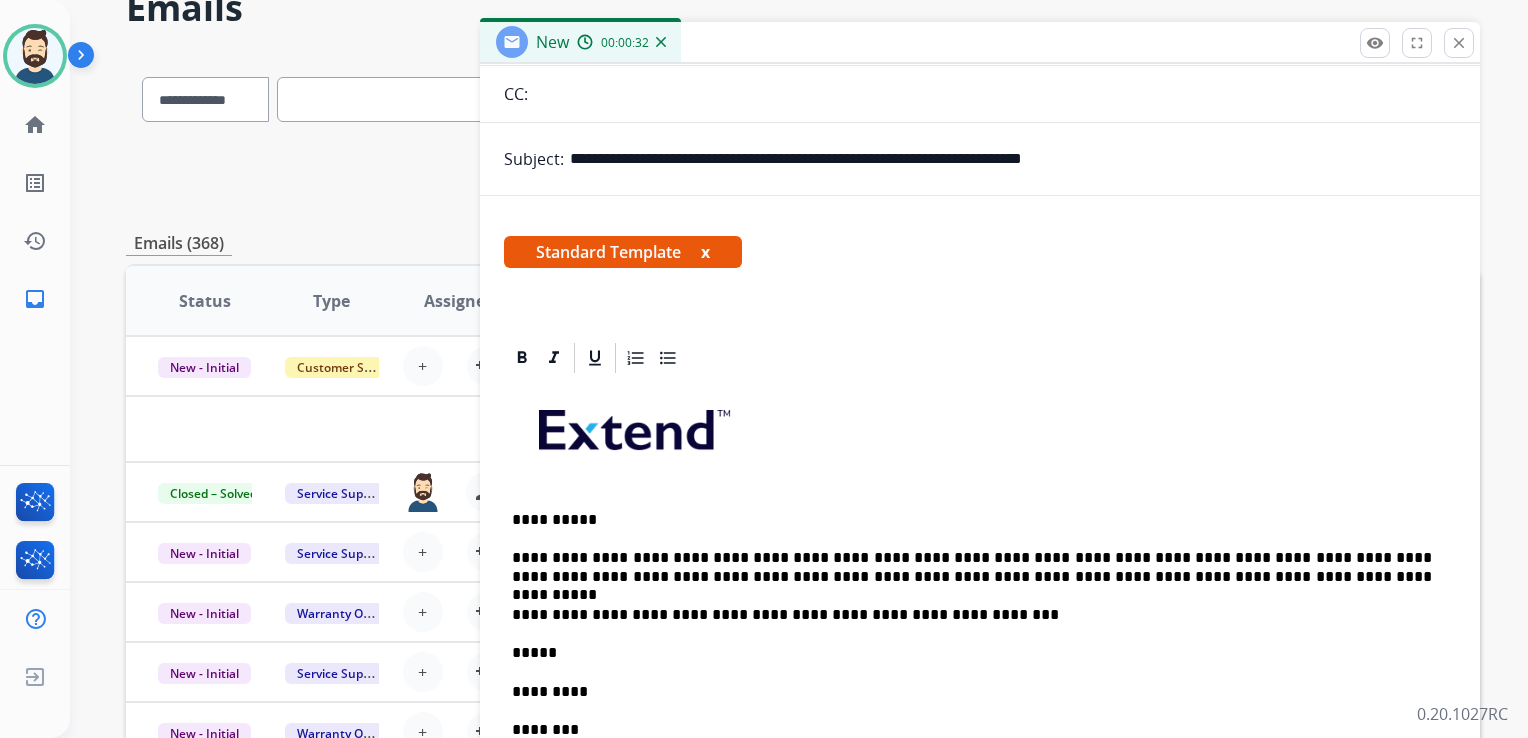 scroll, scrollTop: 160, scrollLeft: 0, axis: vertical 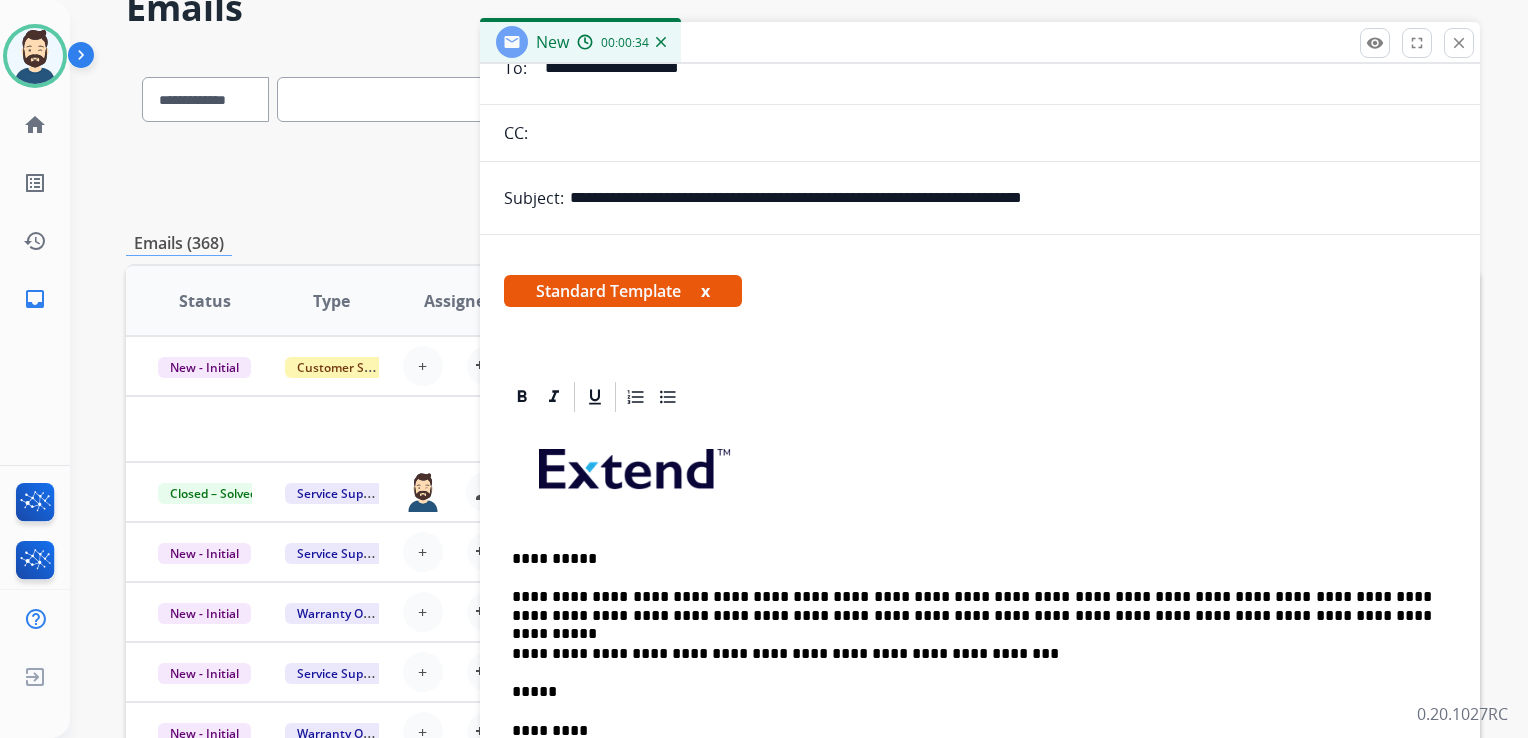 drag, startPoint x: 680, startPoint y: 198, endPoint x: 1180, endPoint y: 195, distance: 500.009 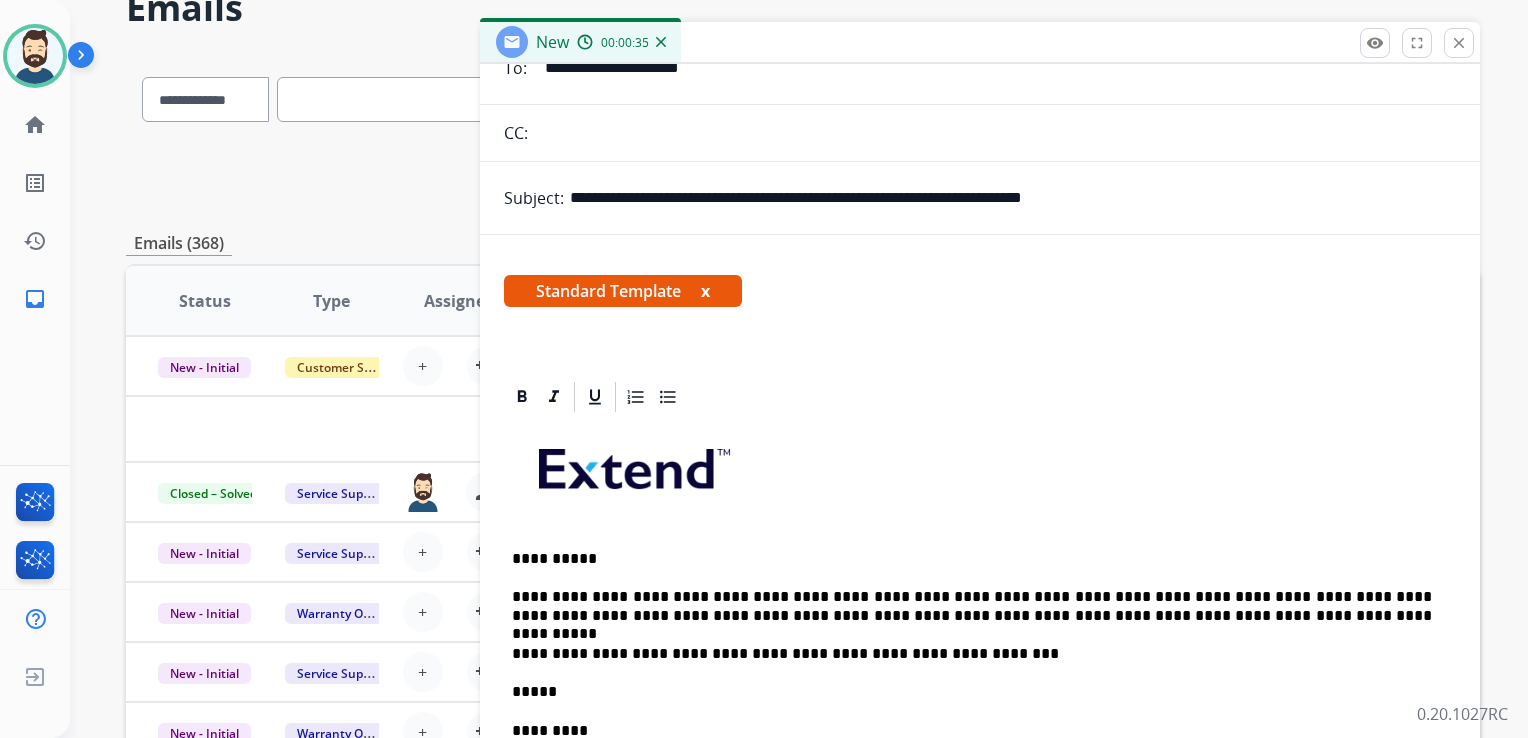 click on "**********" at bounding box center (972, 606) 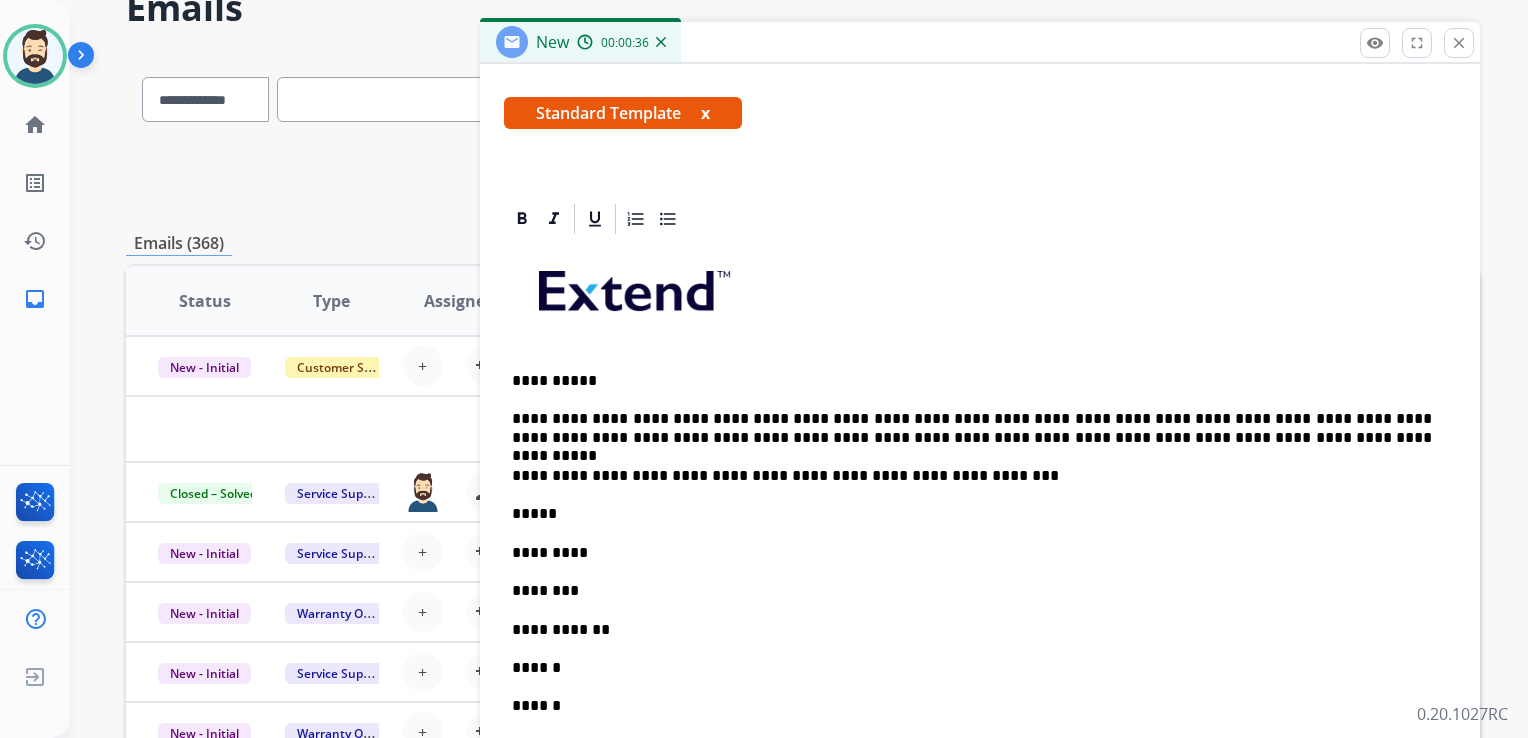 scroll, scrollTop: 560, scrollLeft: 0, axis: vertical 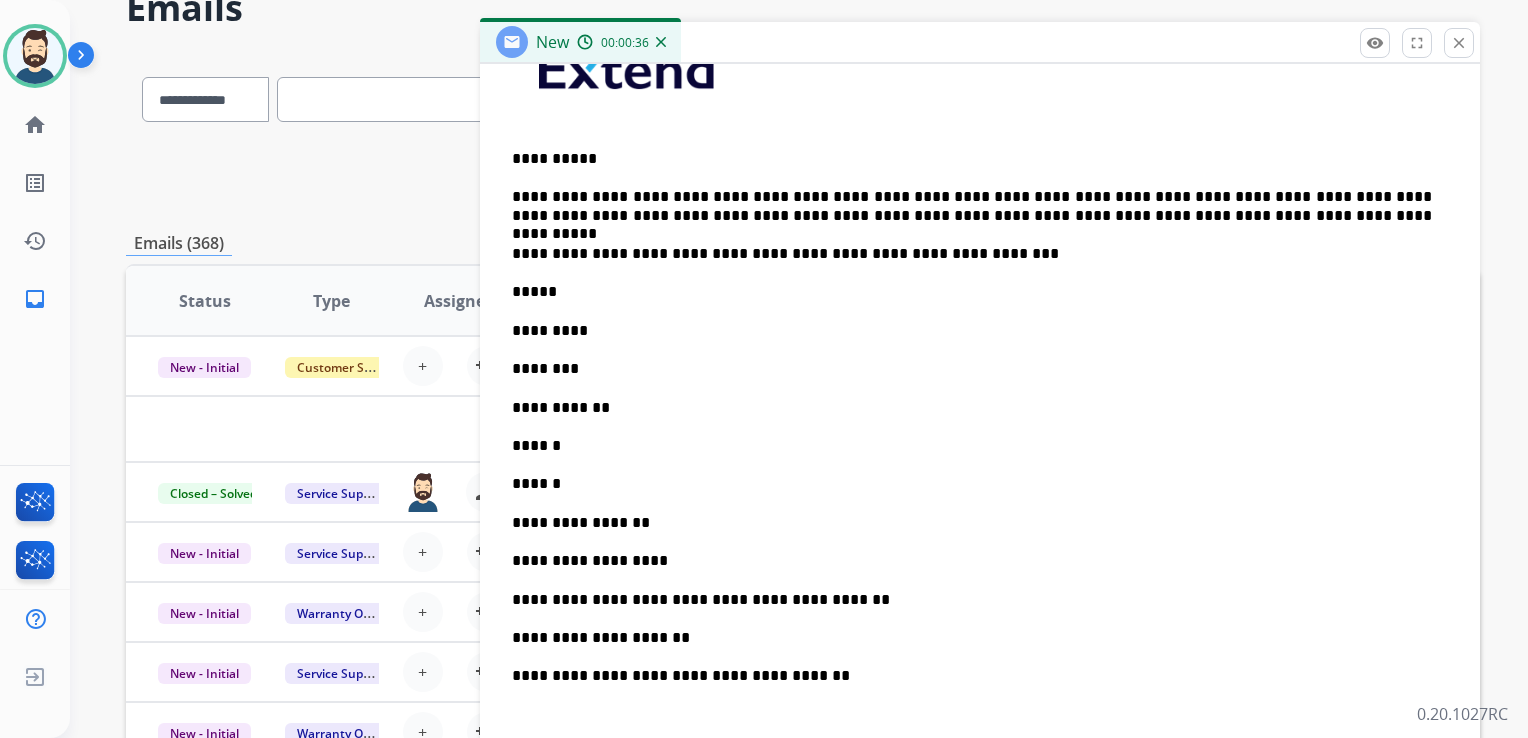 click on "*****" at bounding box center [972, 292] 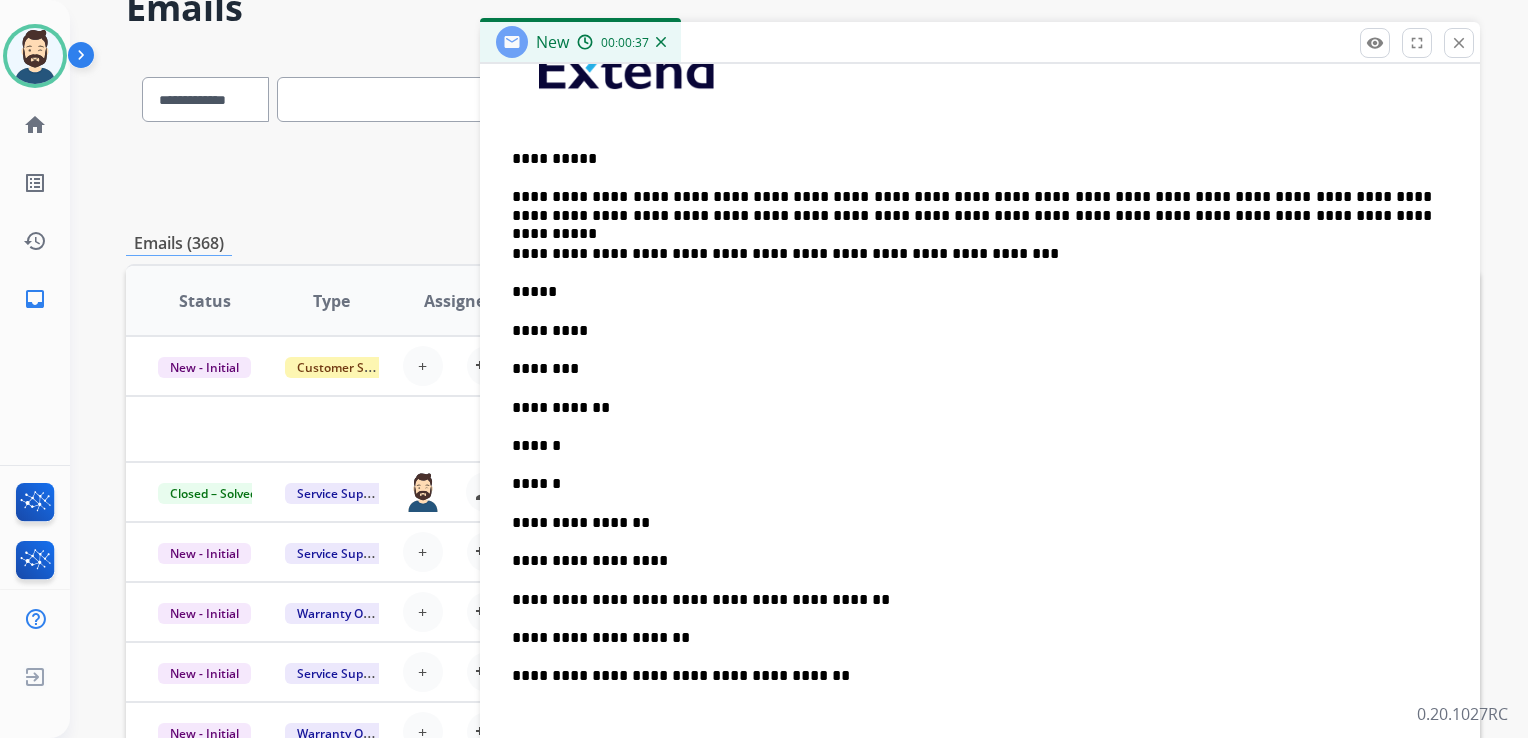 type 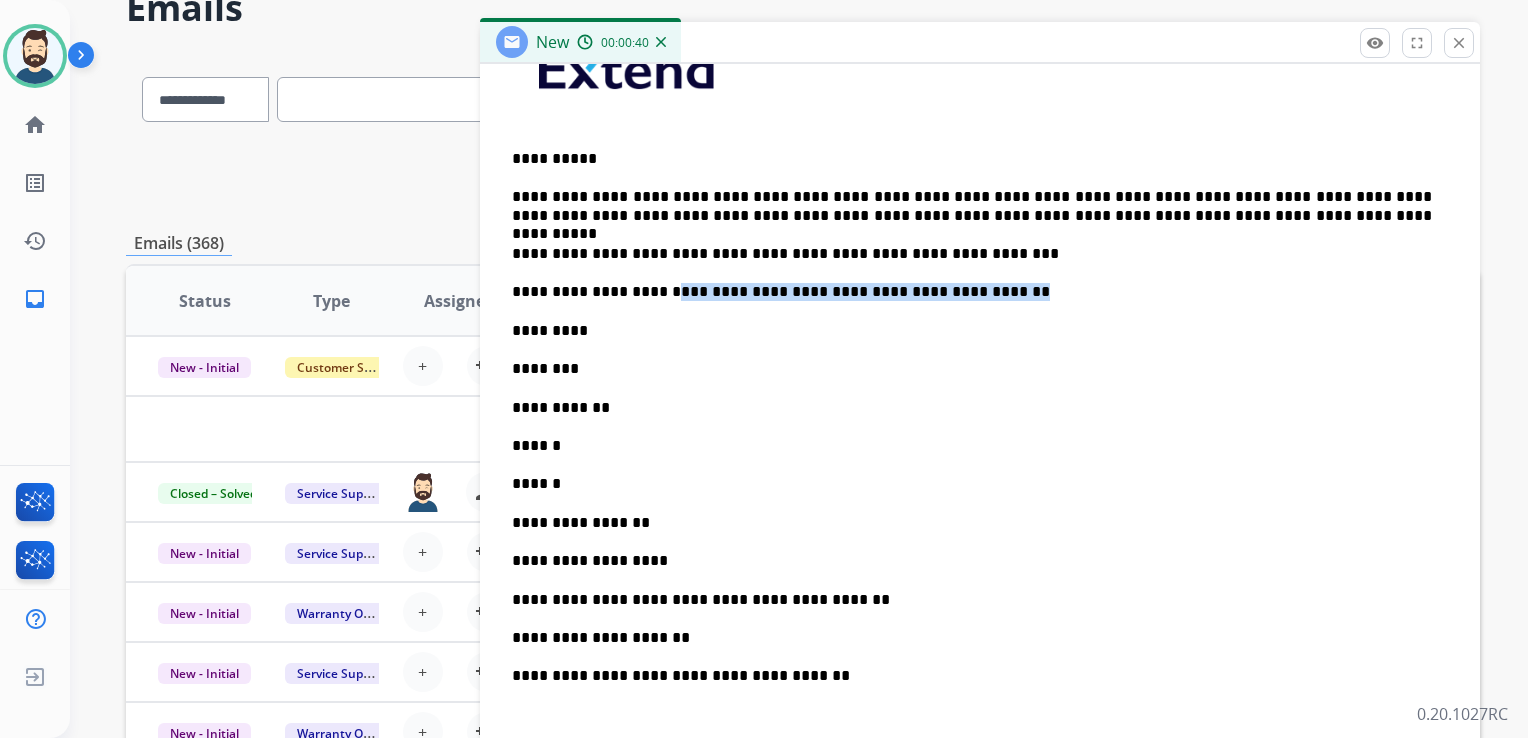 drag, startPoint x: 663, startPoint y: 290, endPoint x: 1008, endPoint y: 292, distance: 345.0058 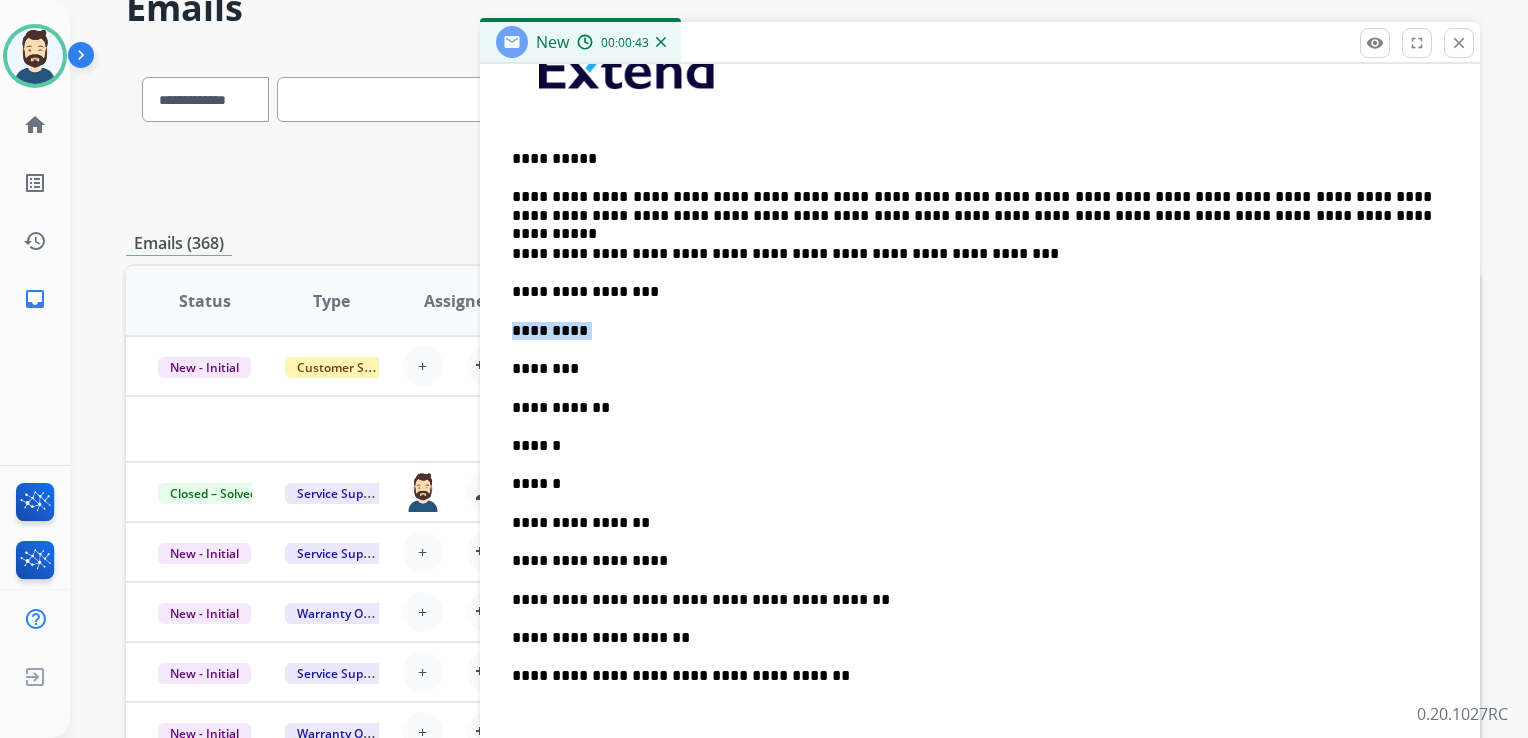 drag, startPoint x: 584, startPoint y: 334, endPoint x: 499, endPoint y: 328, distance: 85.2115 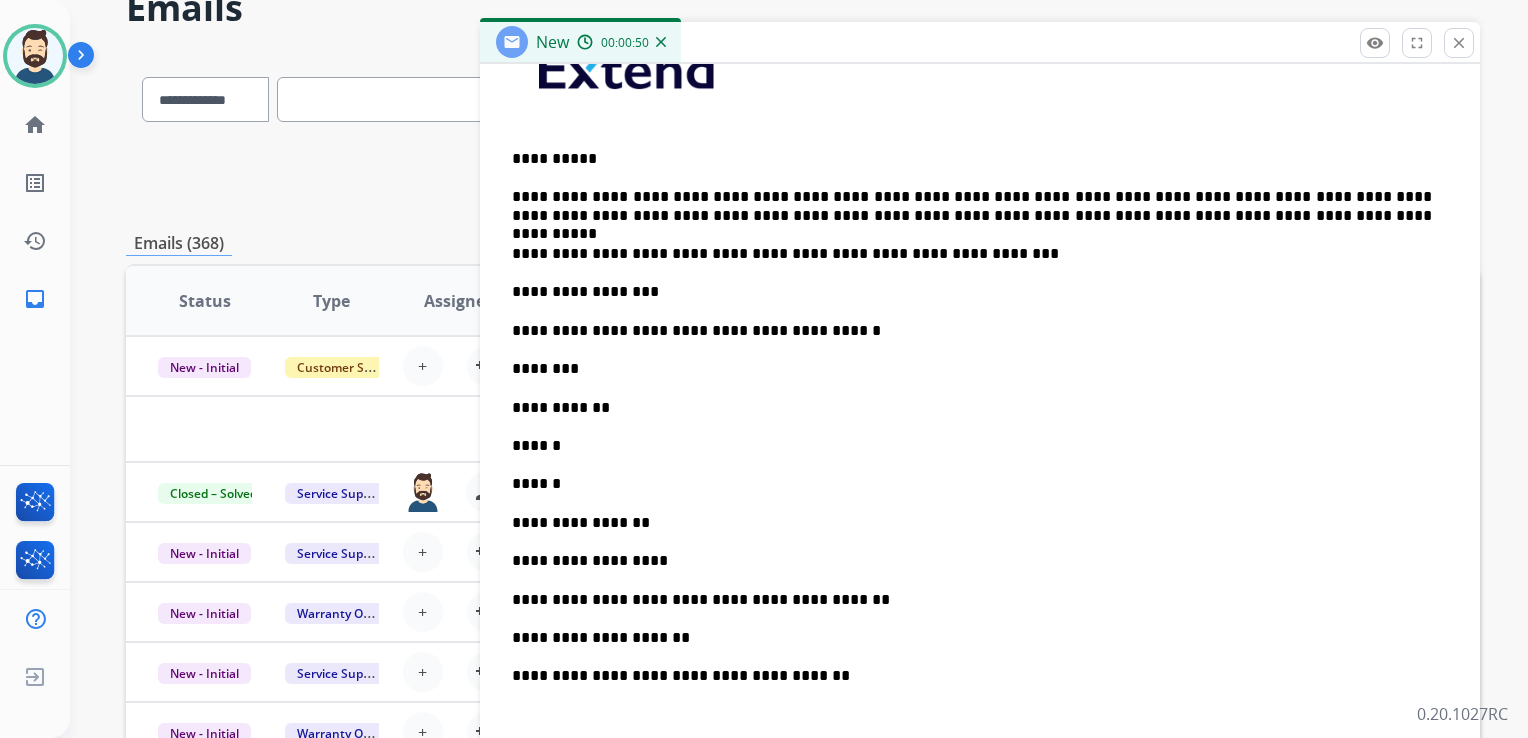 click on "********" at bounding box center [972, 369] 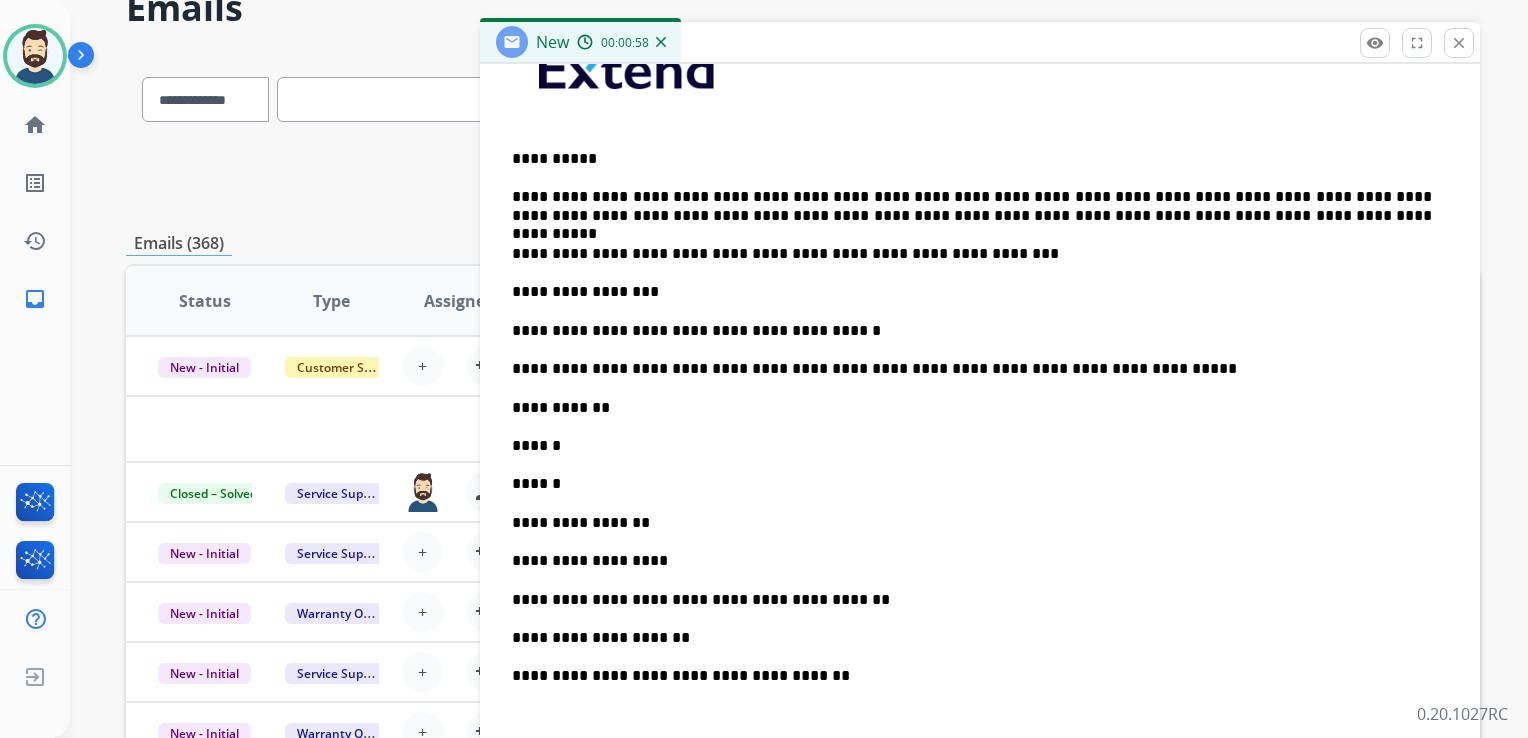 click on "**********" at bounding box center [972, 408] 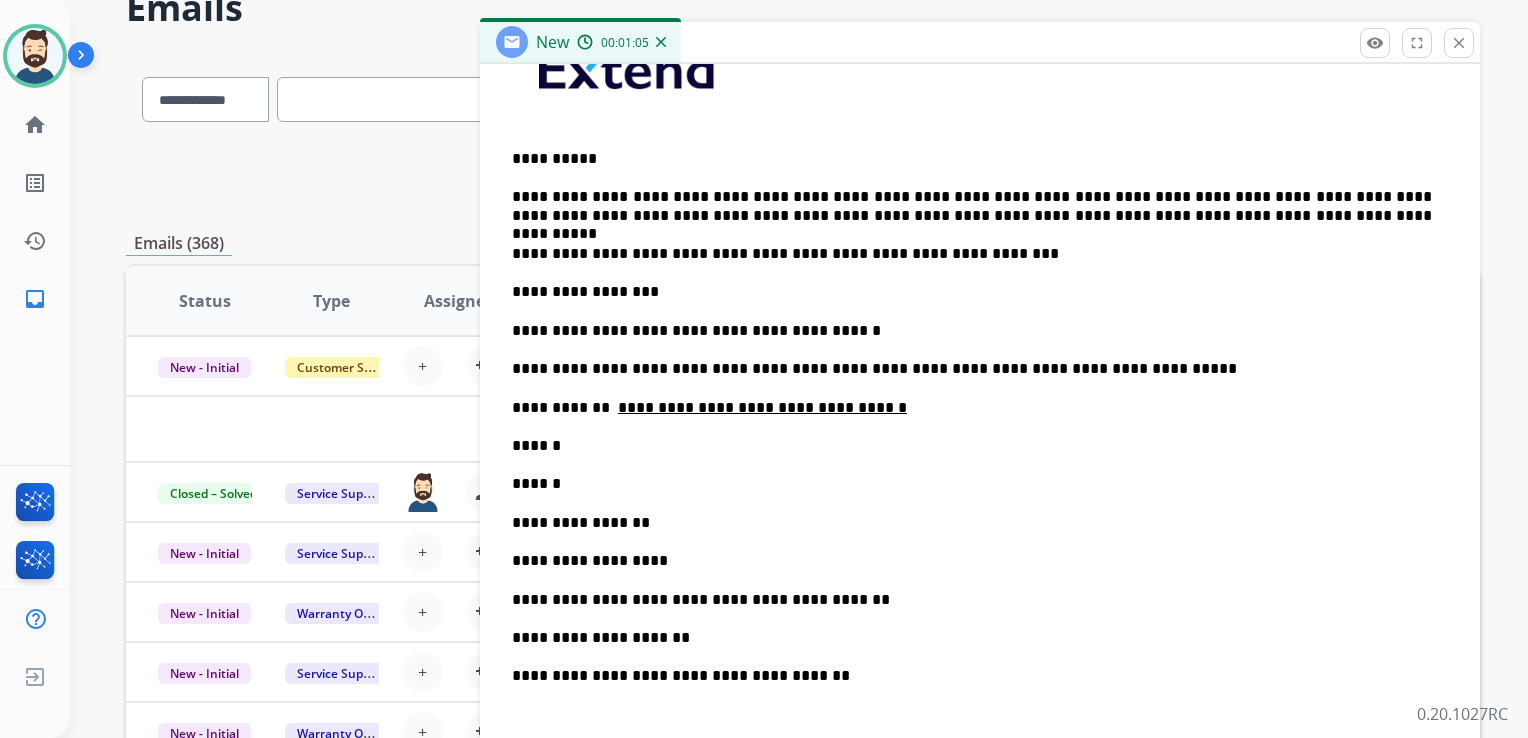 click on "******" at bounding box center (972, 446) 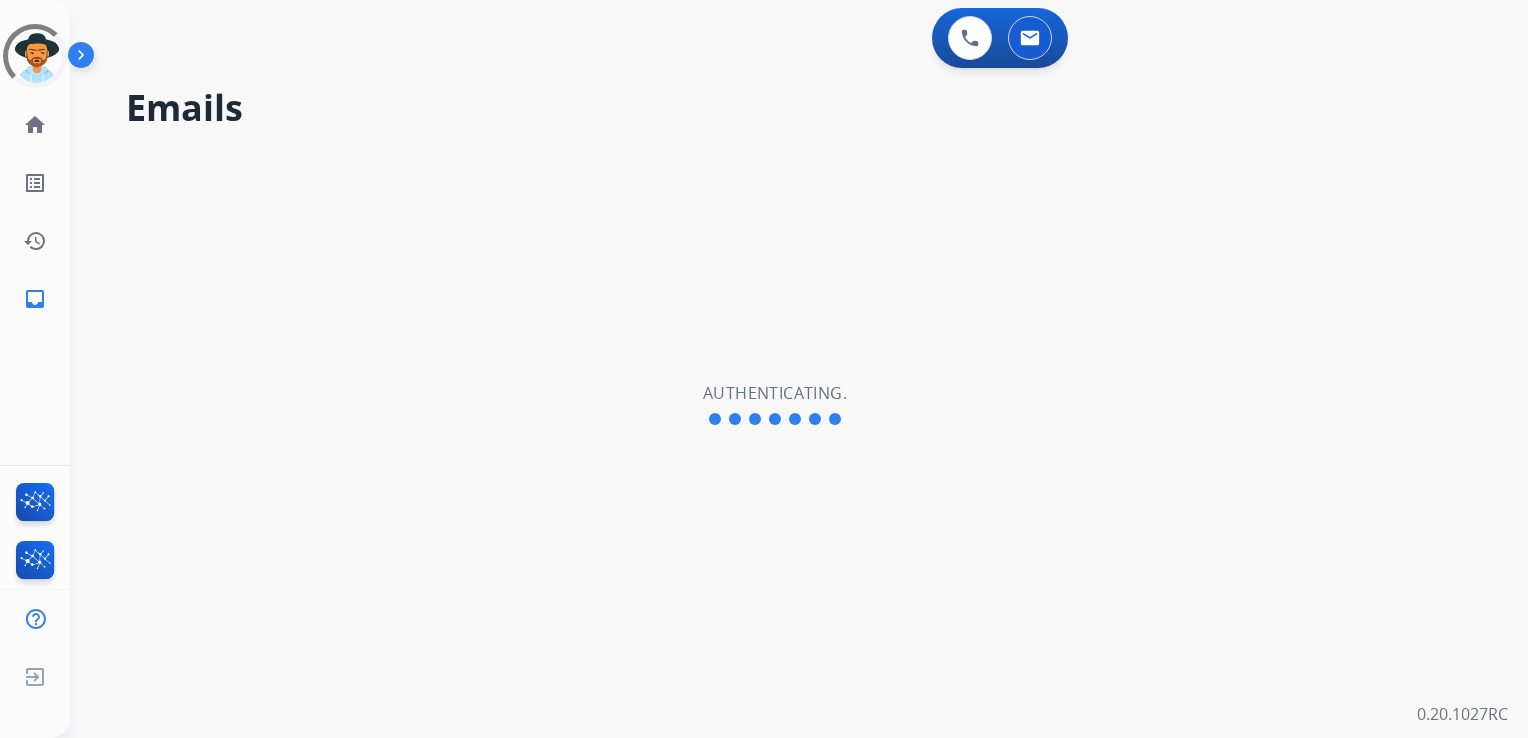 scroll, scrollTop: 0, scrollLeft: 0, axis: both 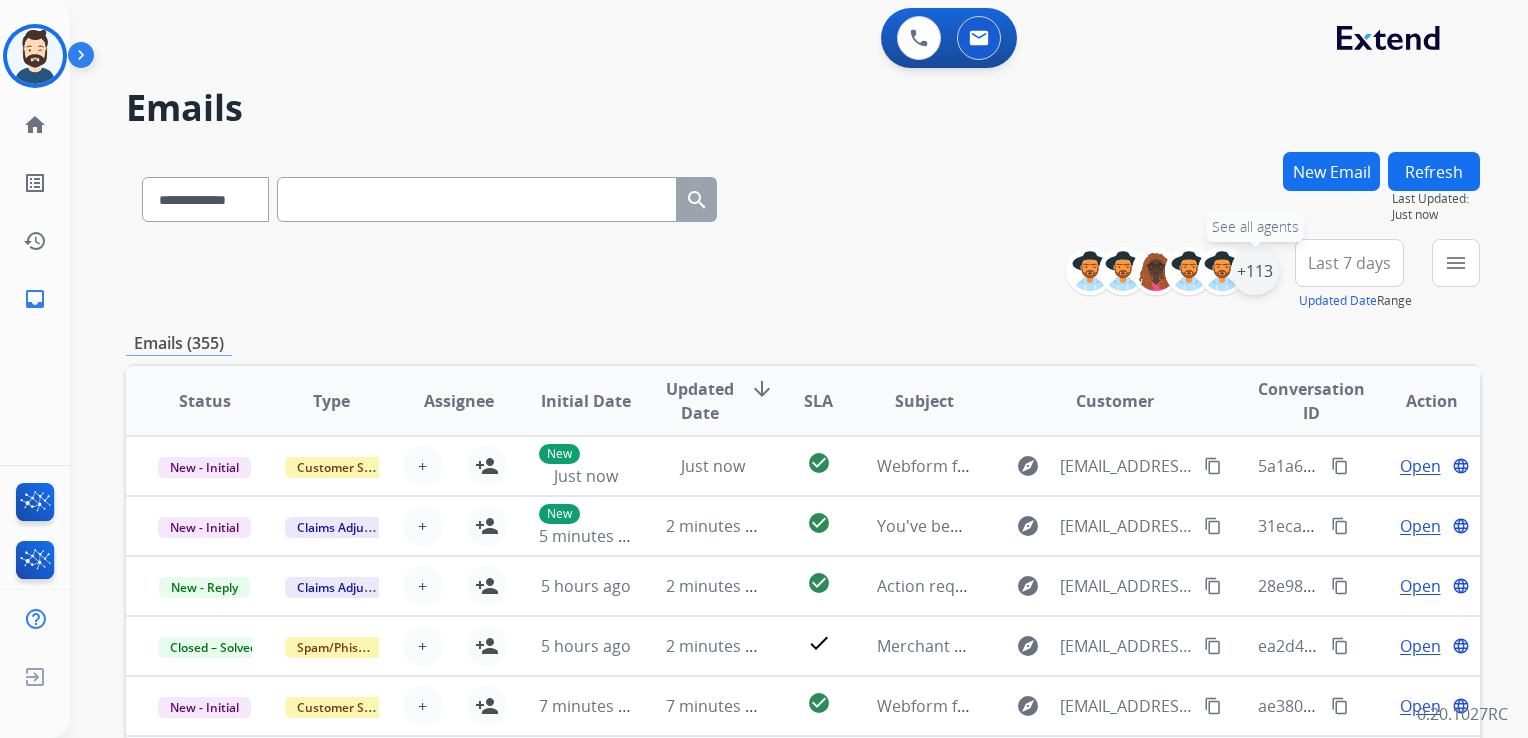click on "+113" at bounding box center [1255, 271] 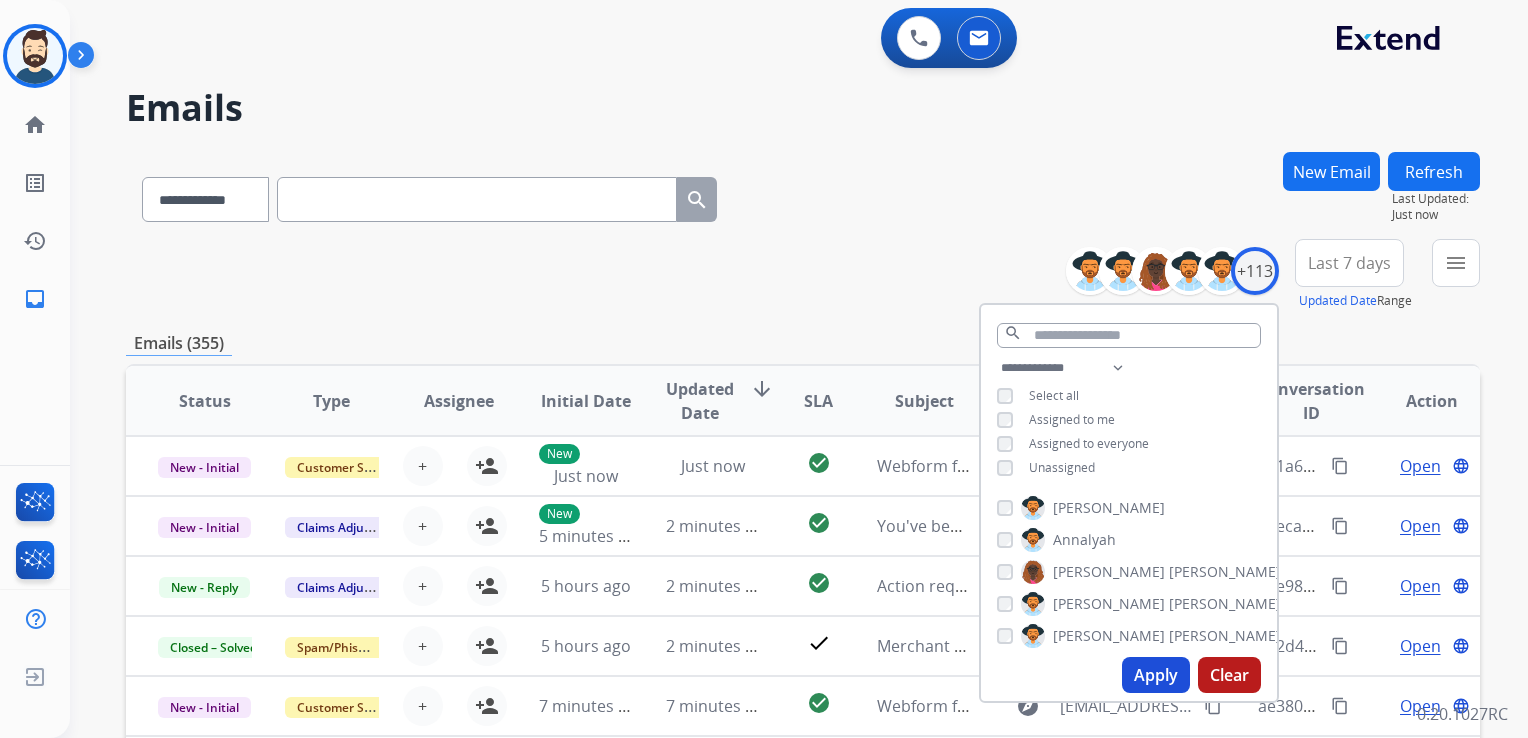 click on "Apply" at bounding box center (1156, 675) 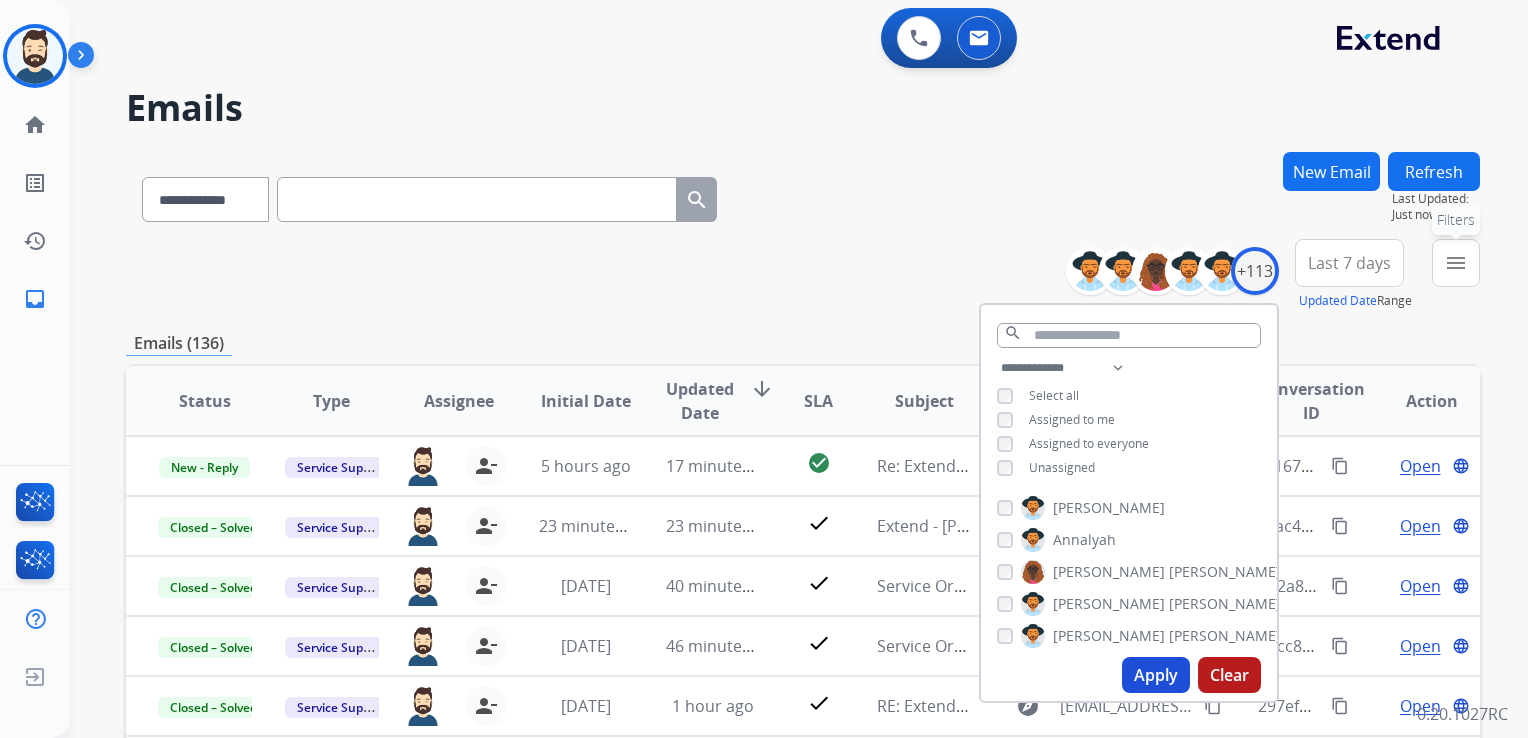 click on "menu  Filters" at bounding box center (1456, 263) 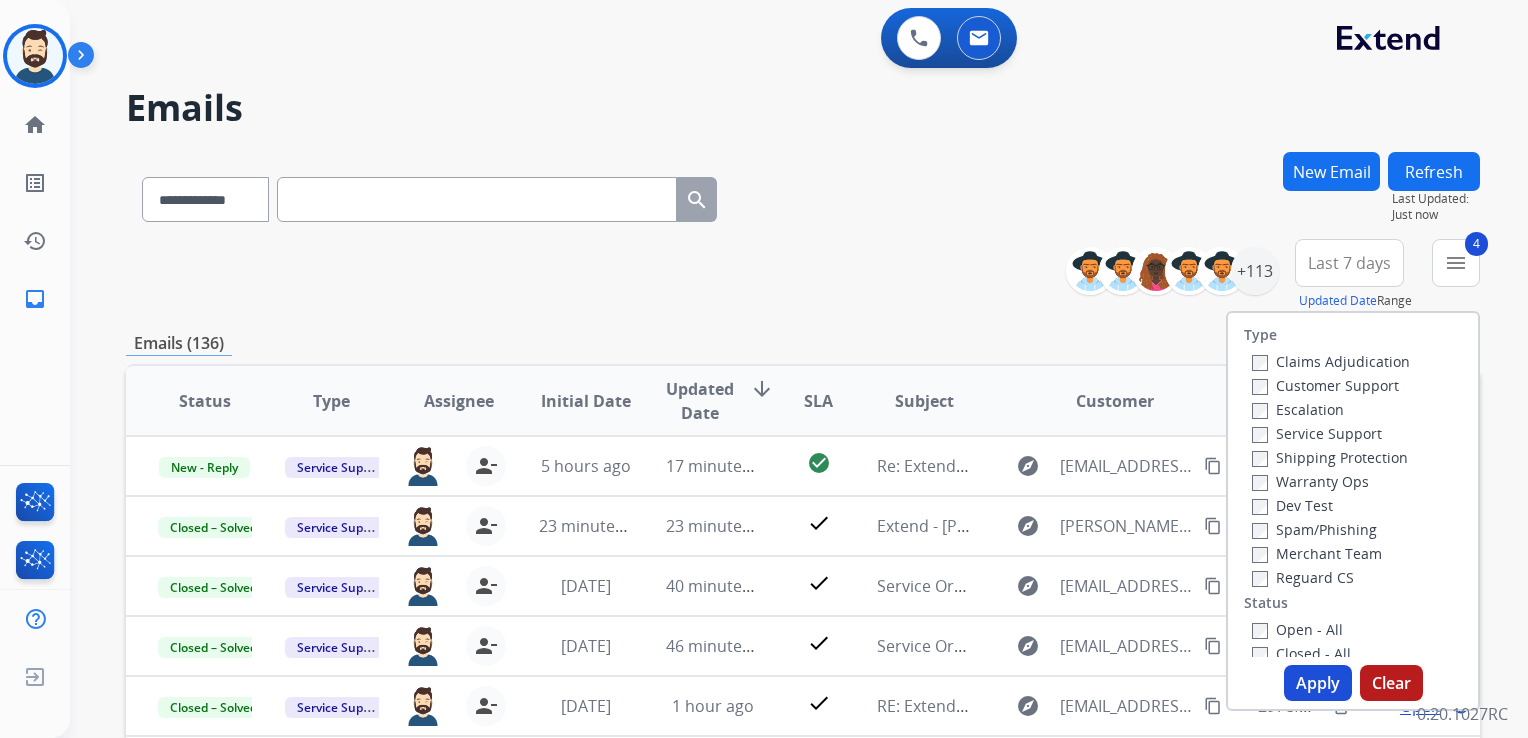 click on "Apply" at bounding box center (1318, 683) 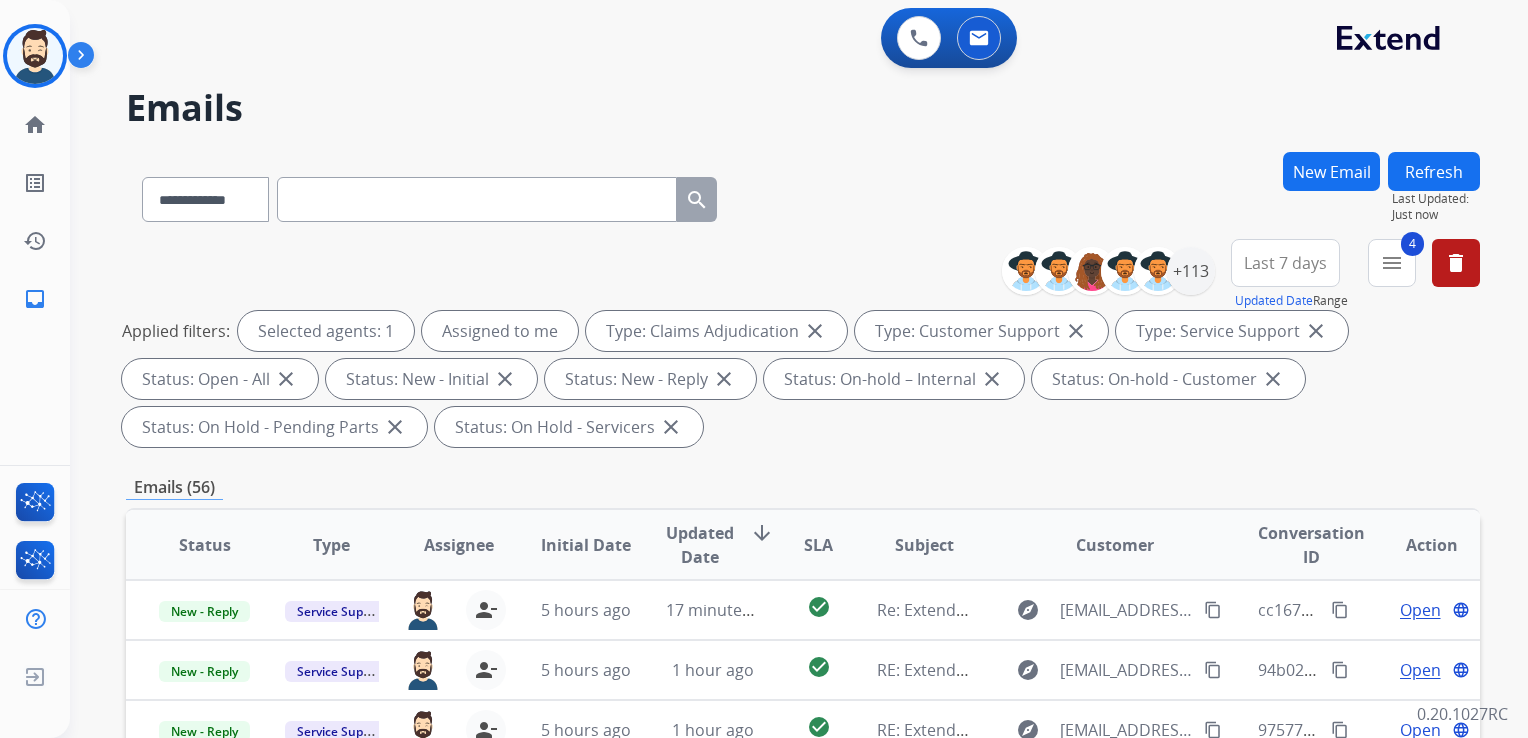click on "Updated Date" at bounding box center (700, 545) 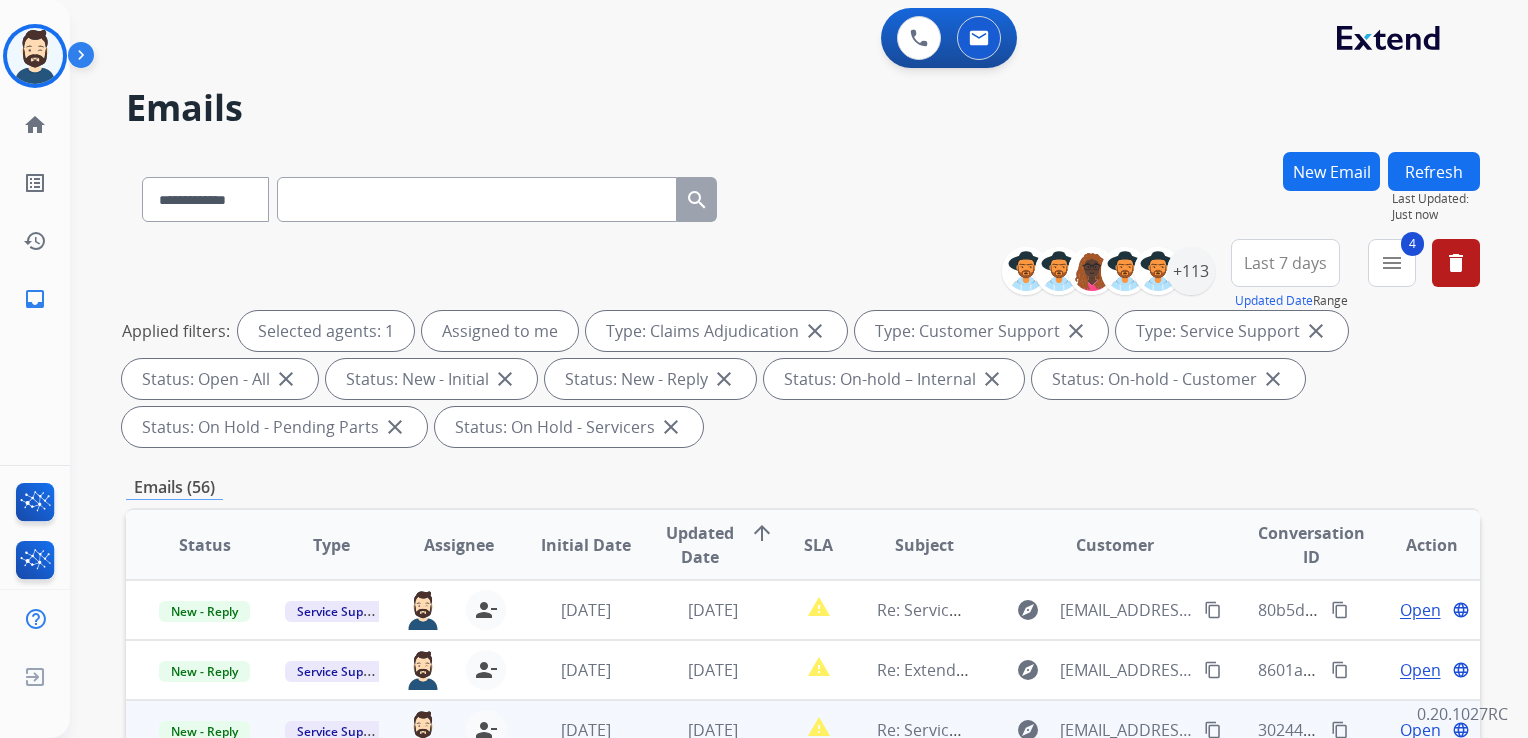 scroll, scrollTop: 300, scrollLeft: 0, axis: vertical 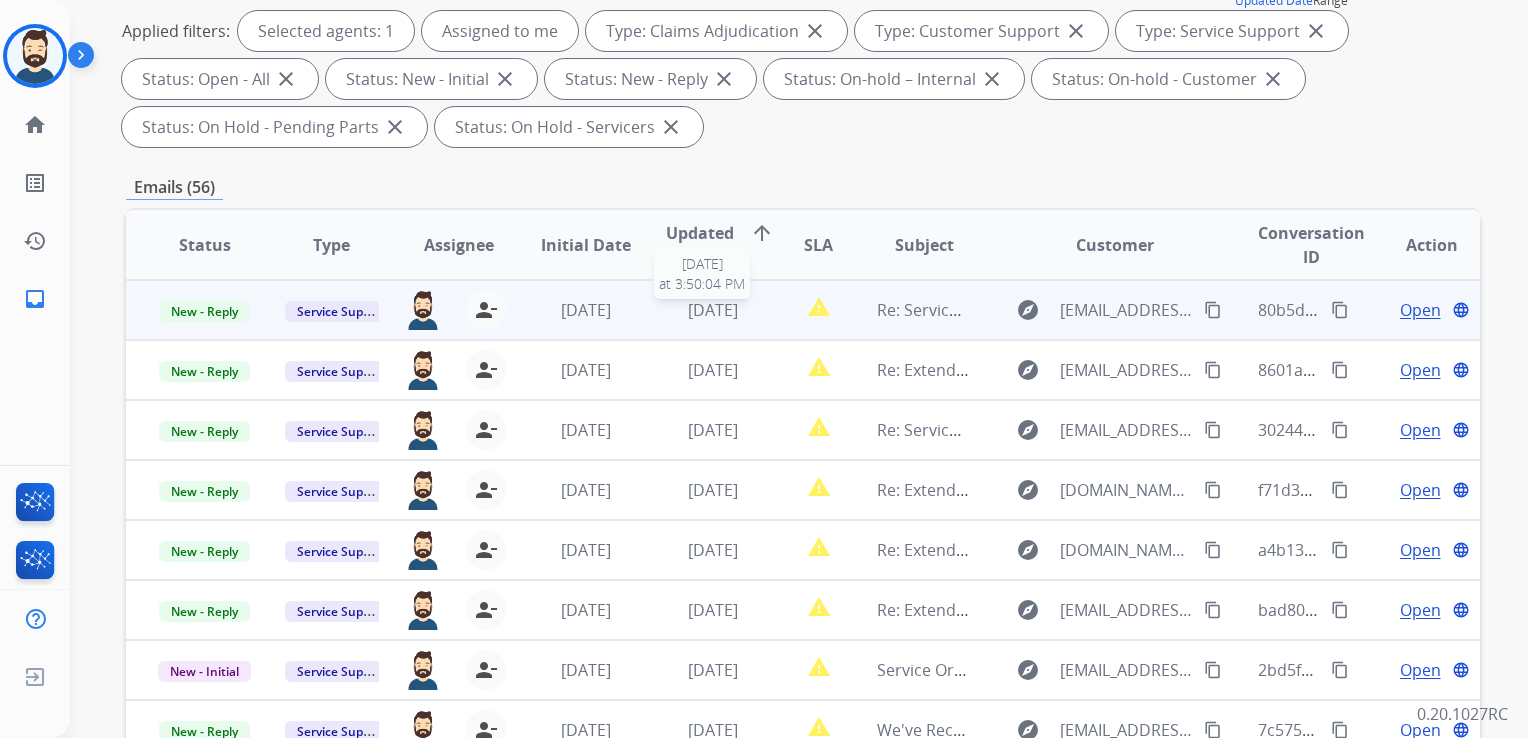 click on "[DATE]" at bounding box center [713, 310] 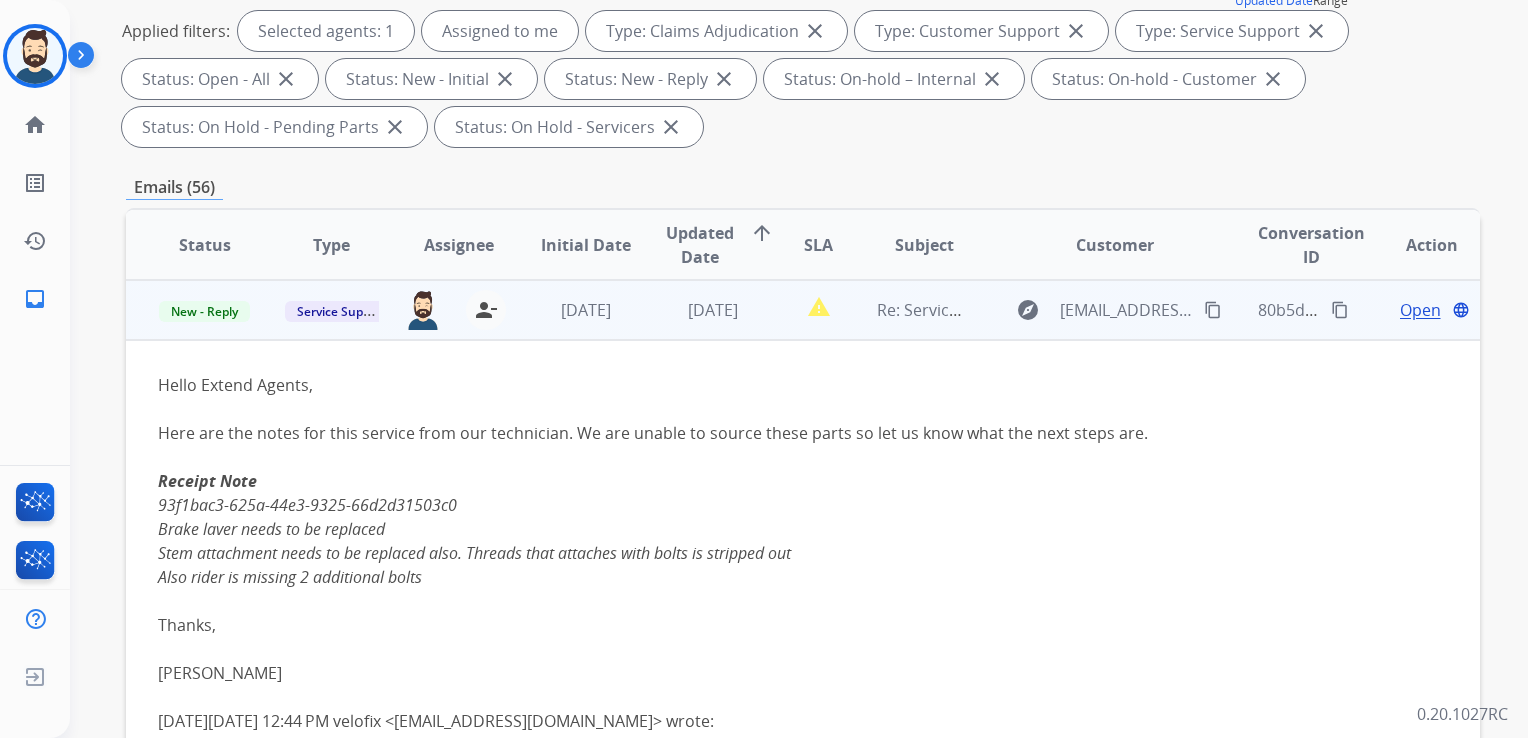 click on "Open" at bounding box center [1420, 310] 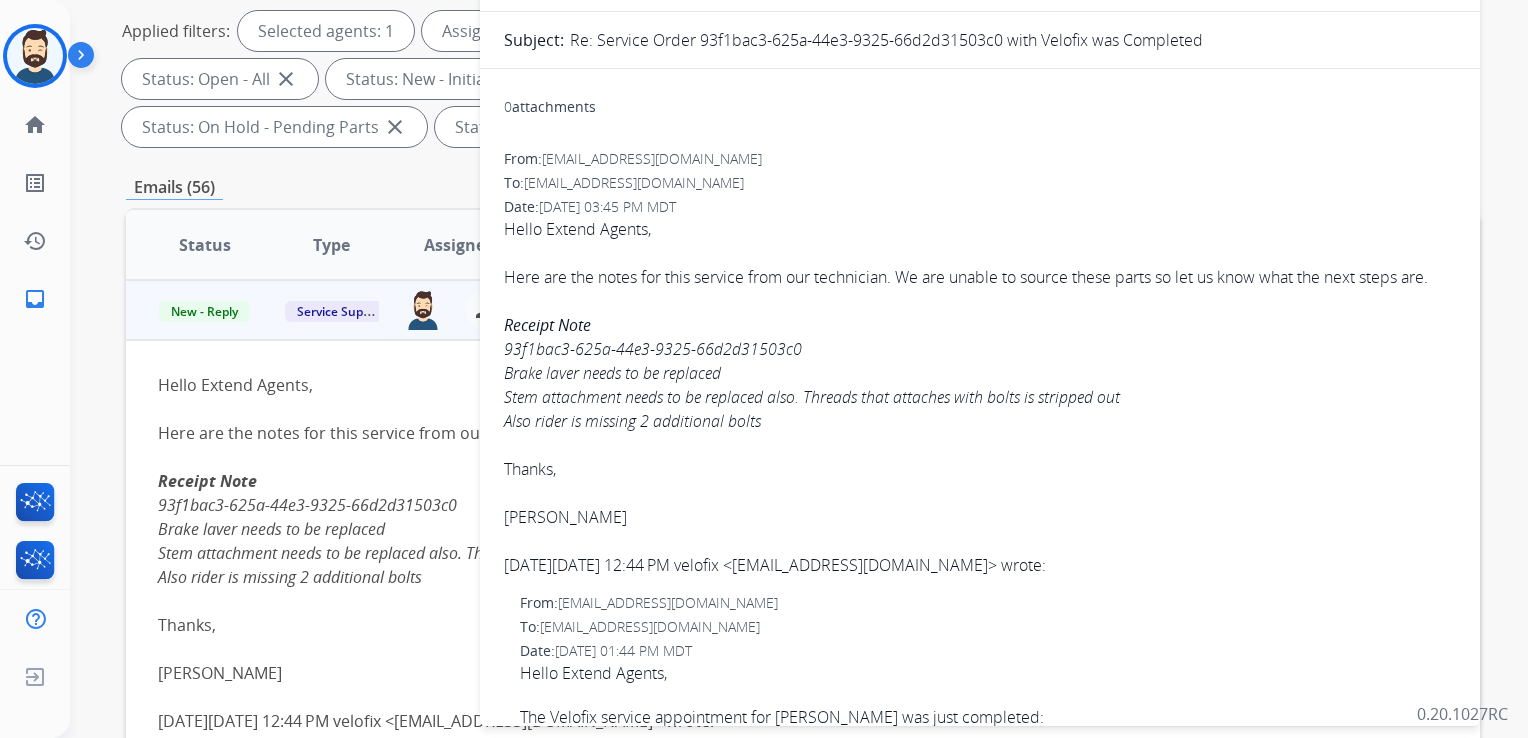 scroll, scrollTop: 100, scrollLeft: 0, axis: vertical 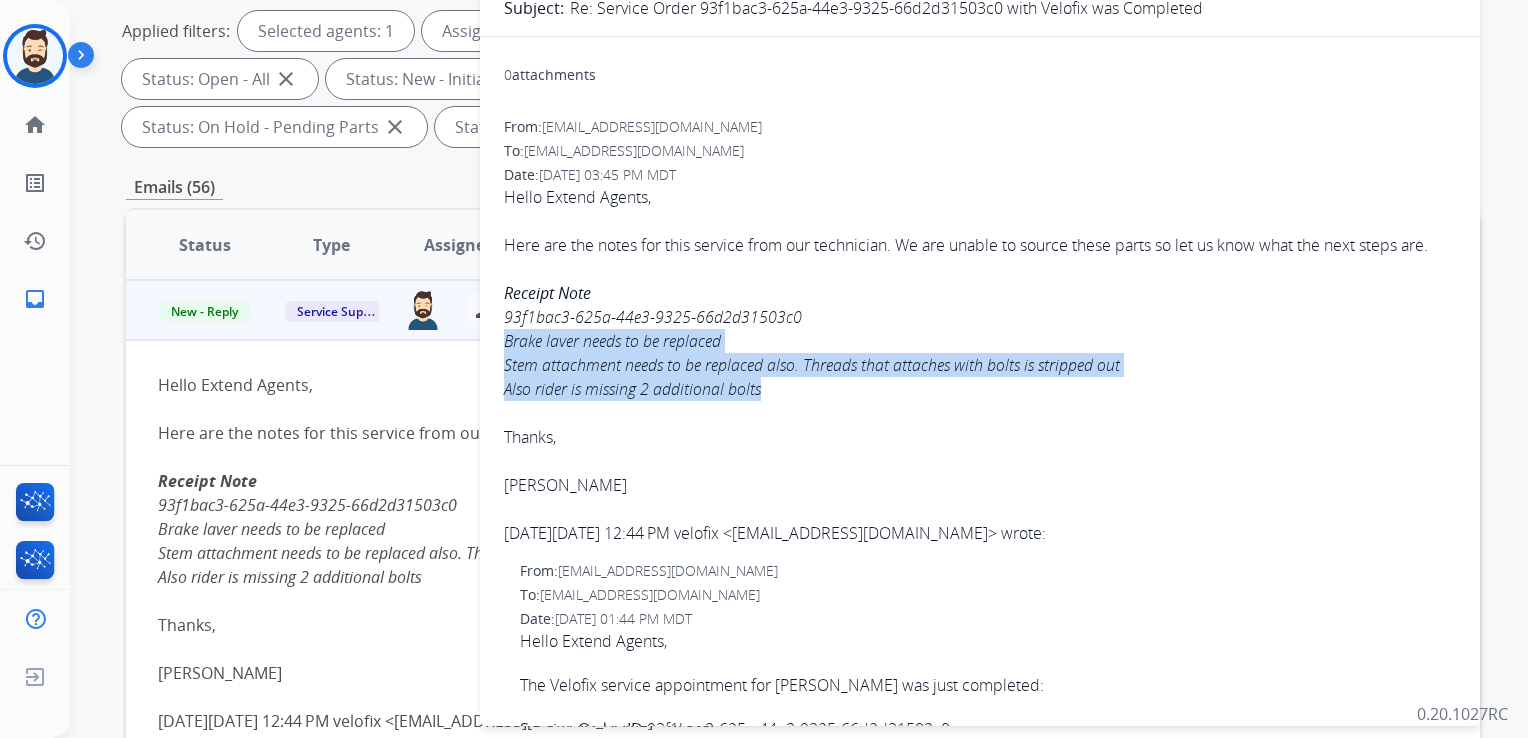drag, startPoint x: 504, startPoint y: 362, endPoint x: 766, endPoint y: 411, distance: 266.5427 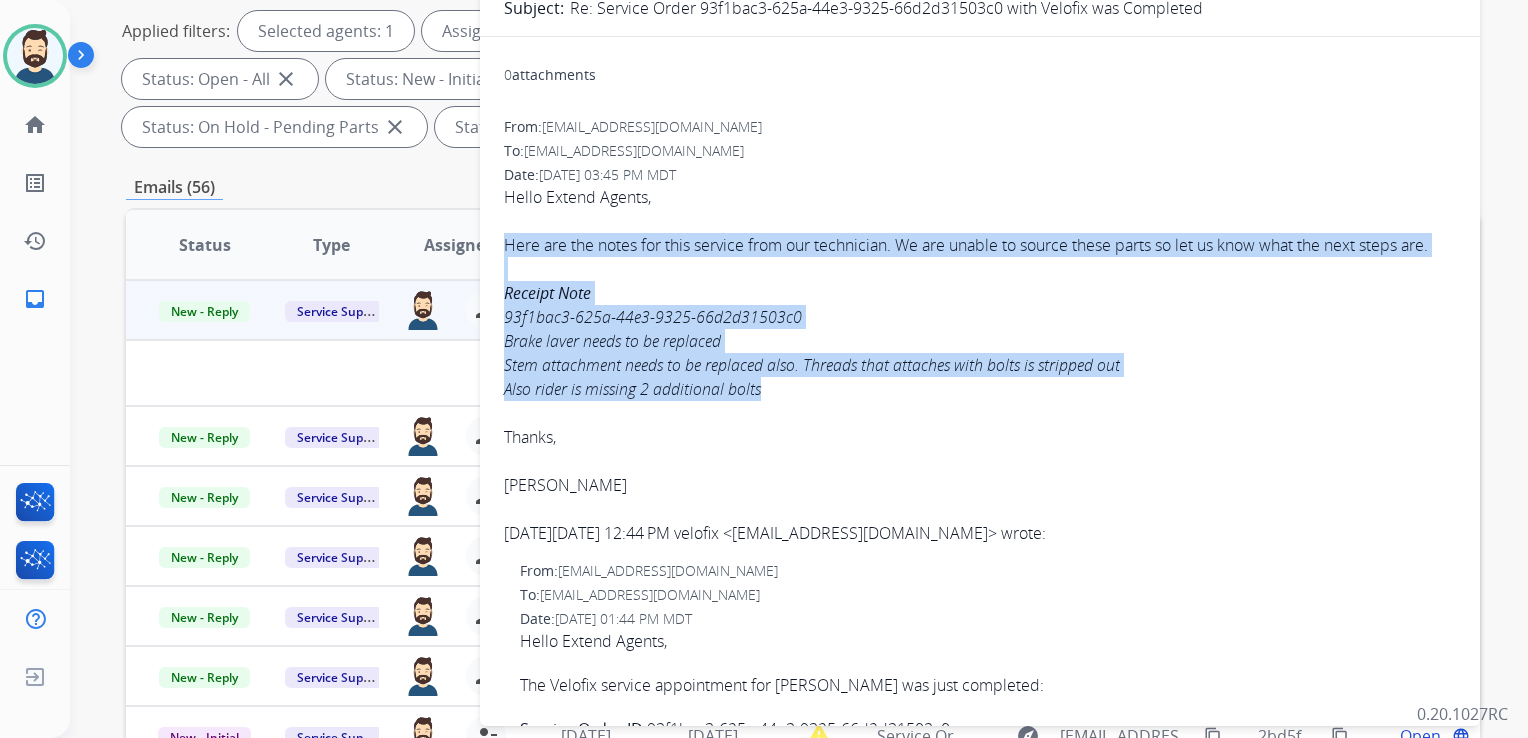 drag, startPoint x: 503, startPoint y: 243, endPoint x: 774, endPoint y: 405, distance: 315.7293 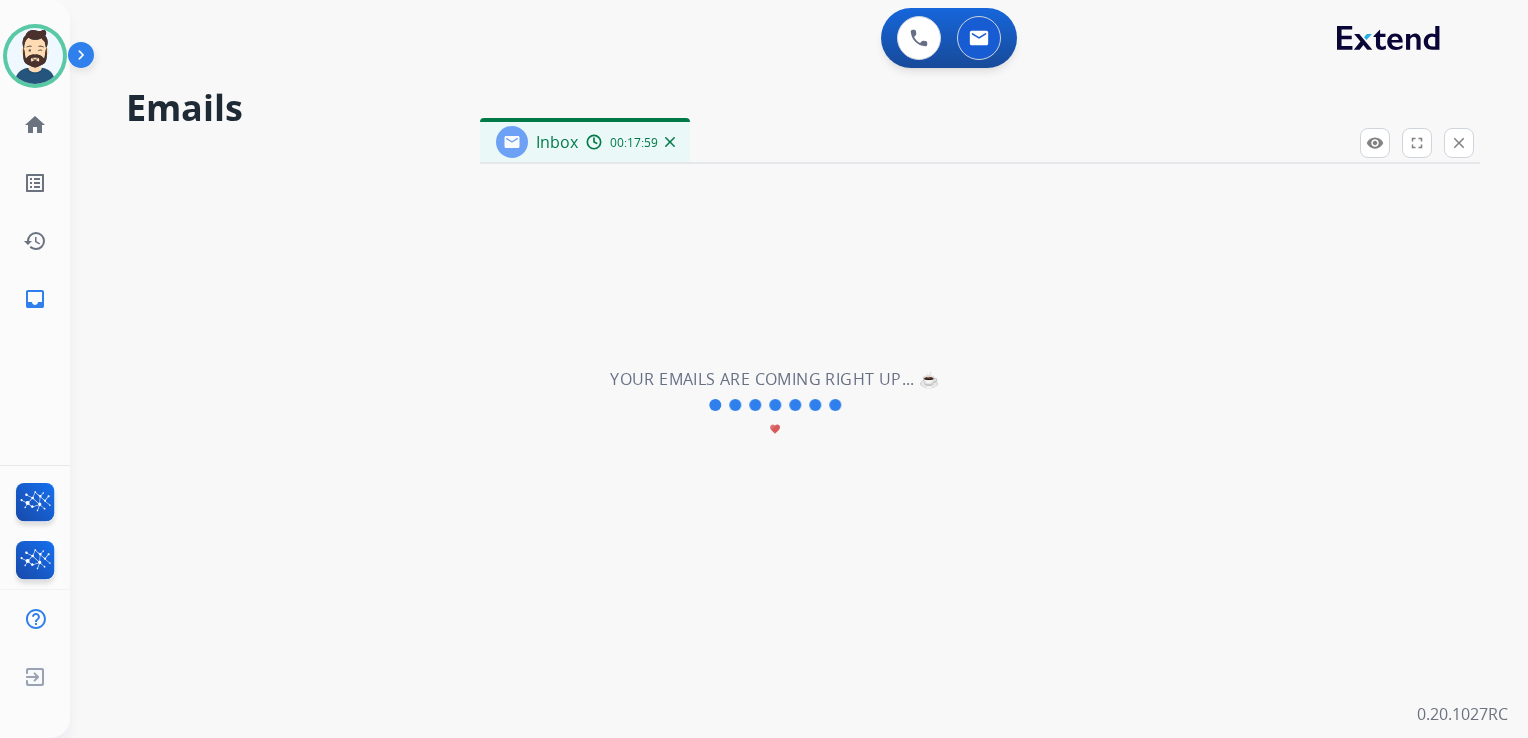 scroll, scrollTop: 0, scrollLeft: 0, axis: both 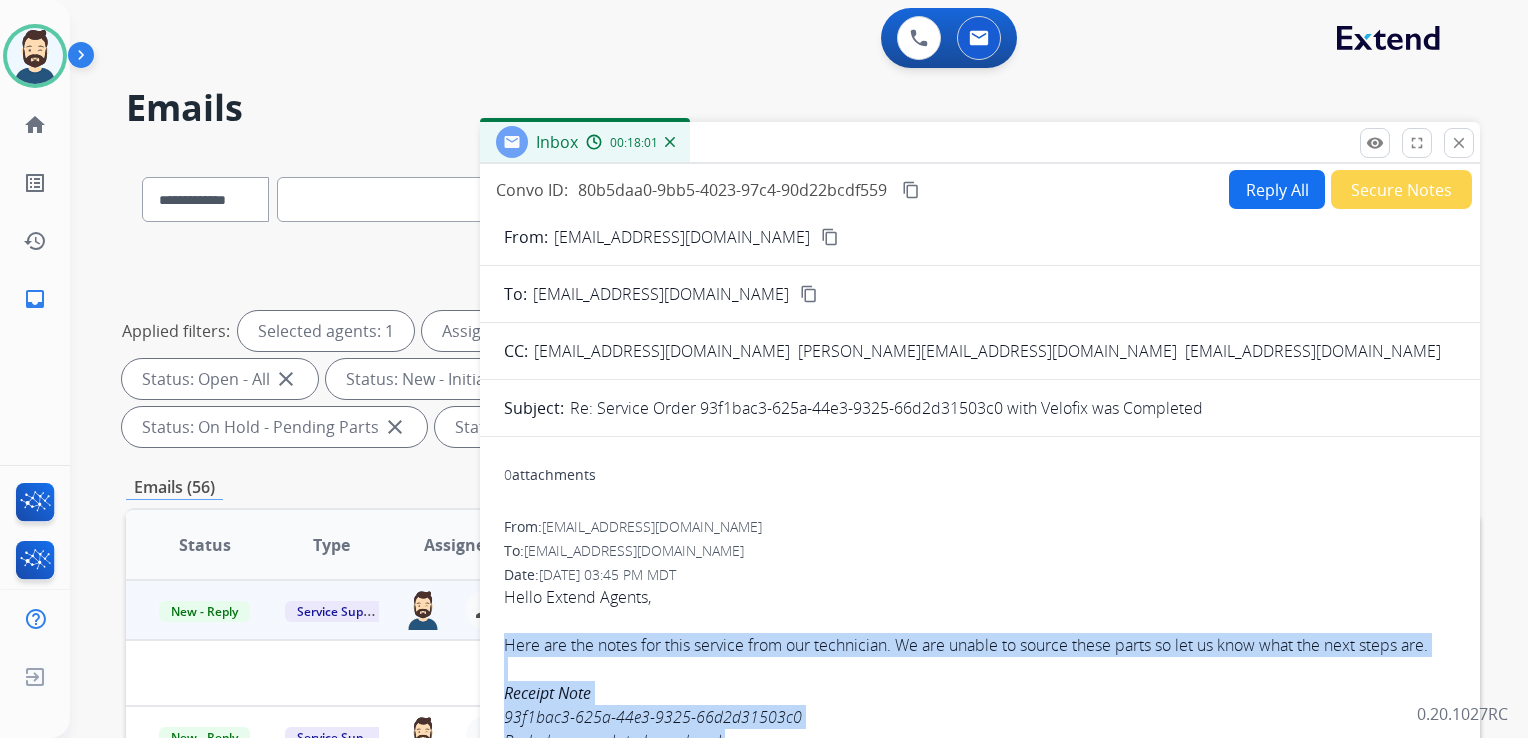 click on "content_copy" at bounding box center [911, 190] 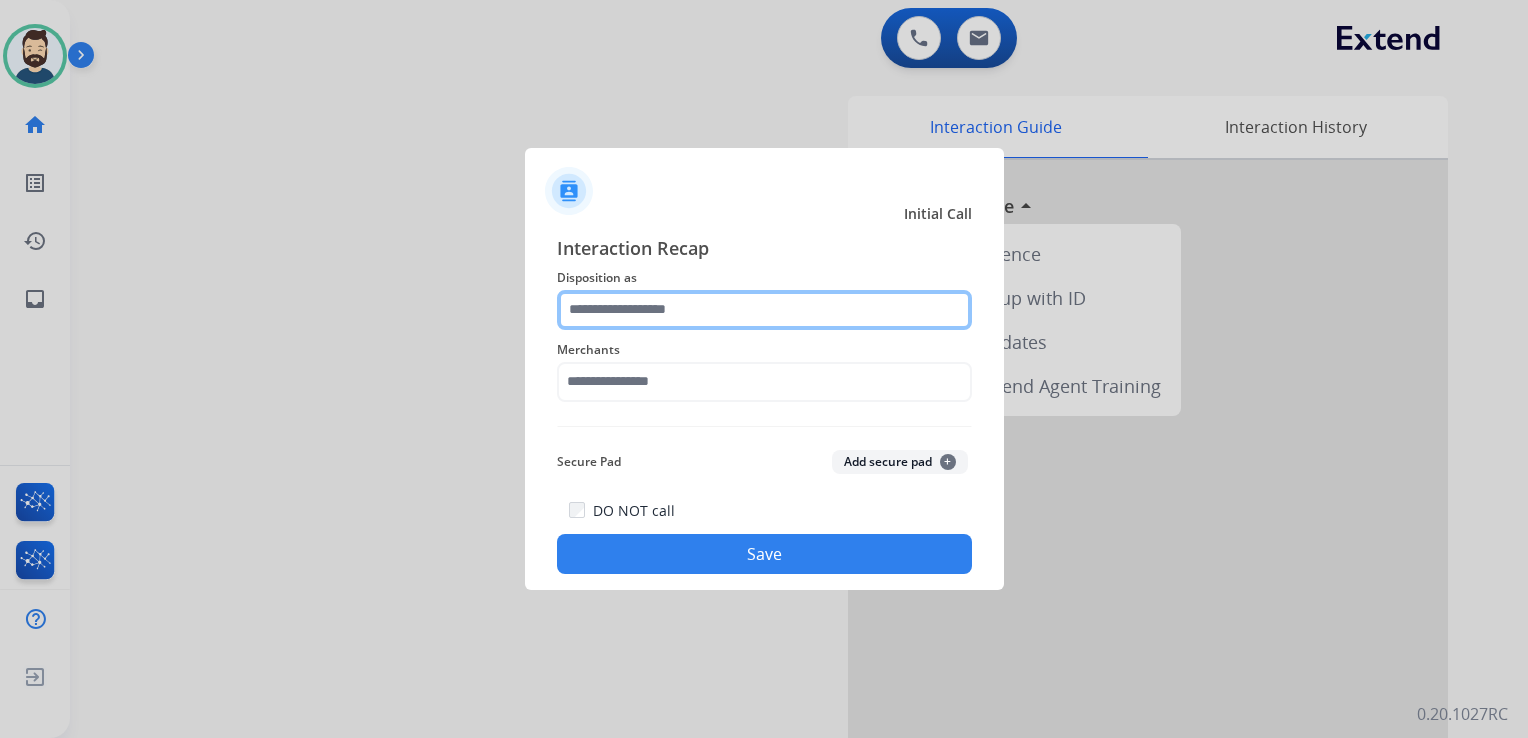 click 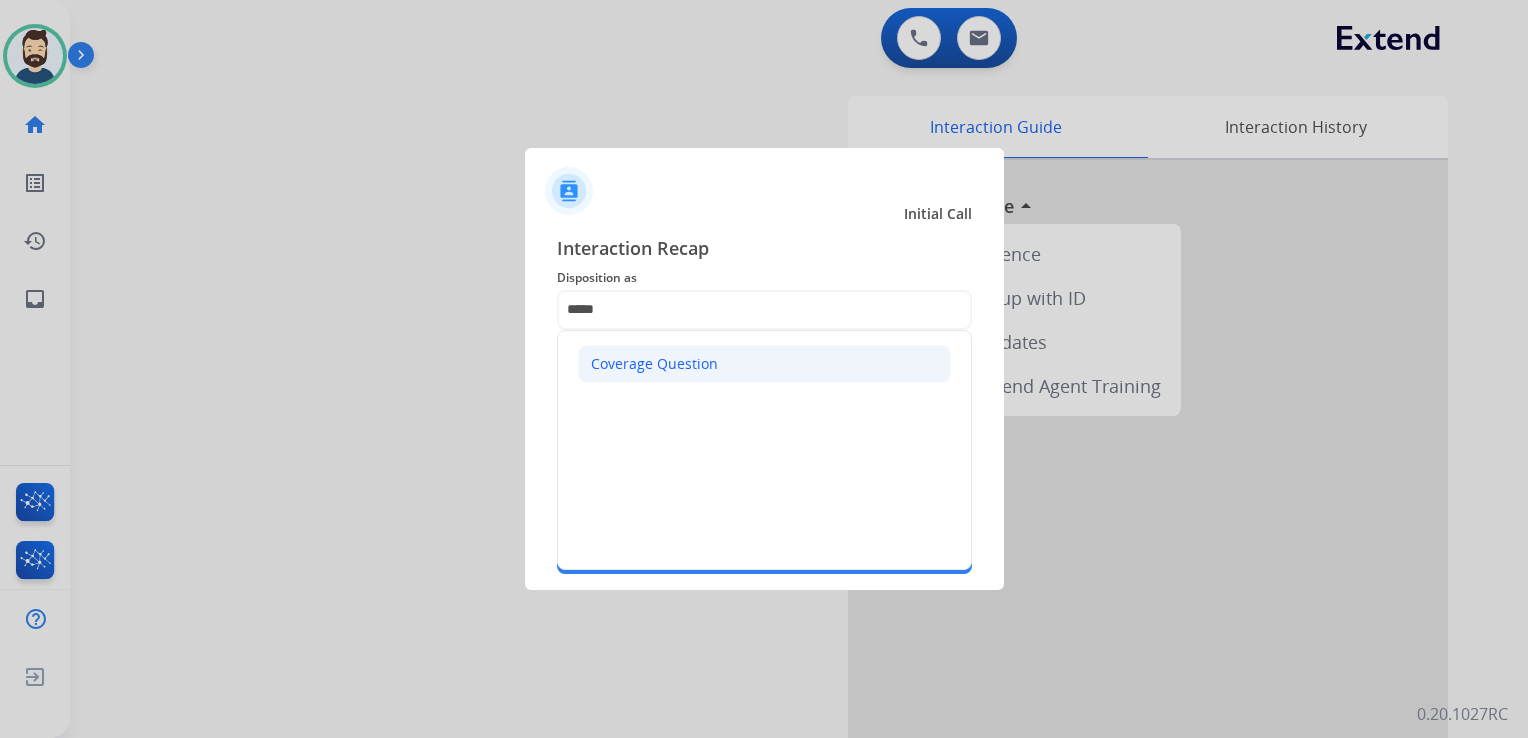 click on "Coverage Question" 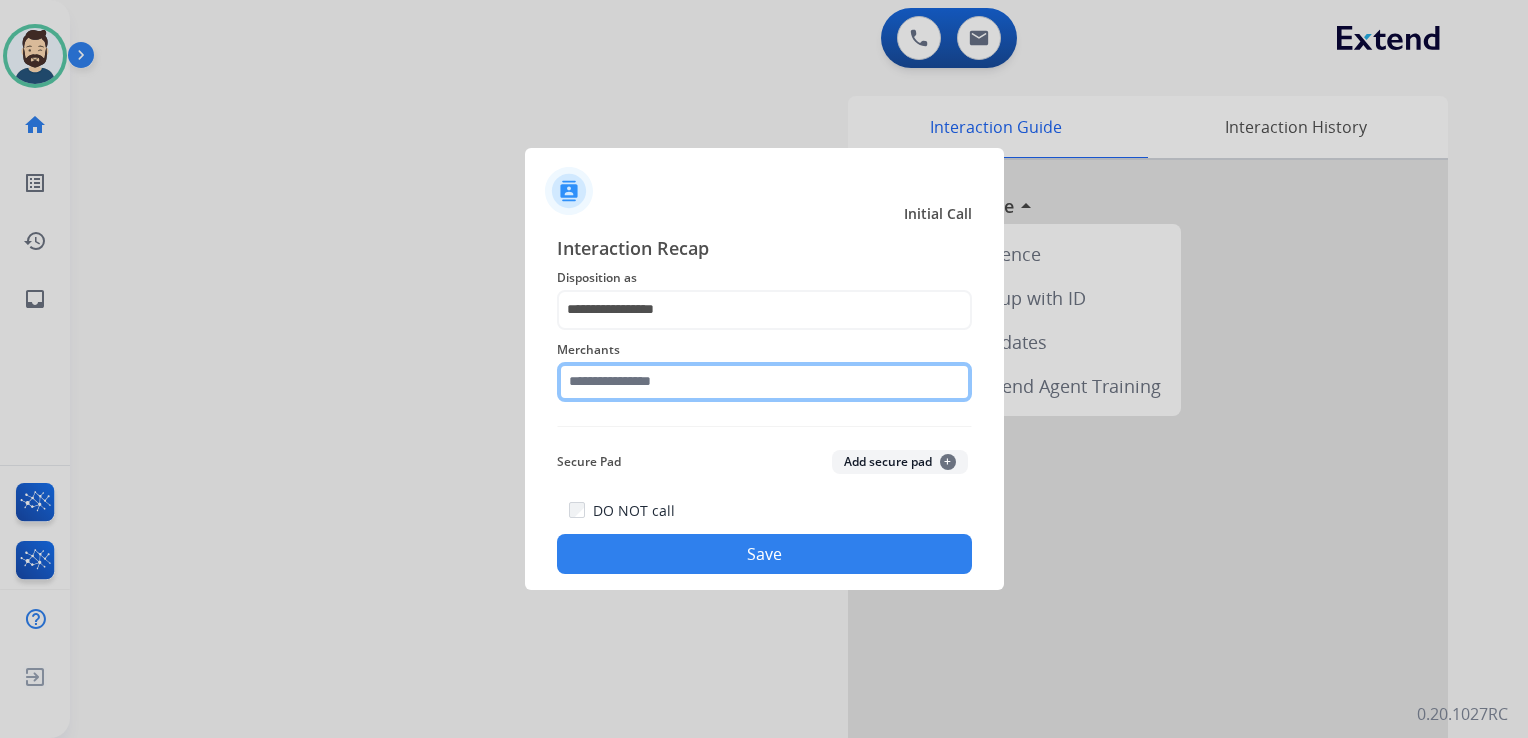 click 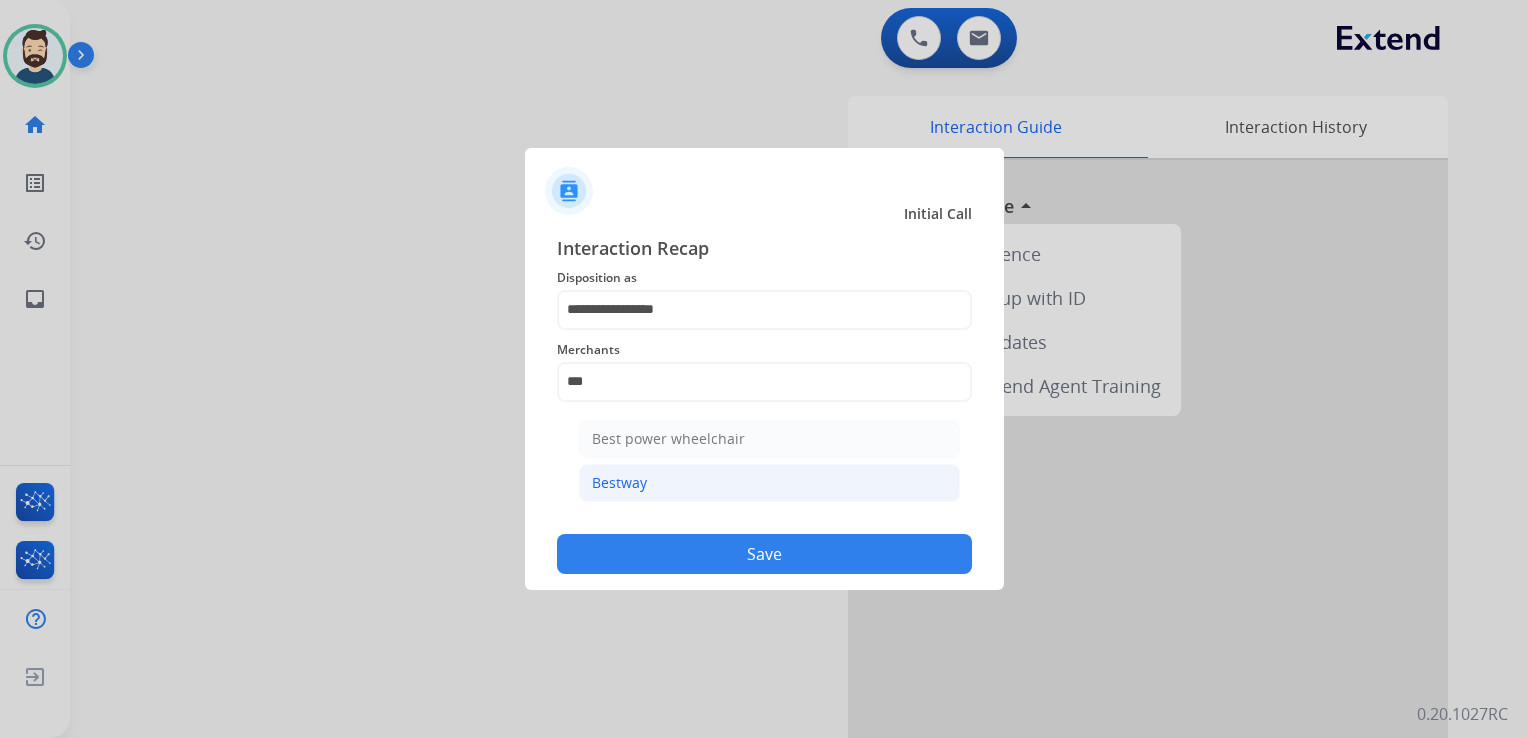 click on "Bestway" 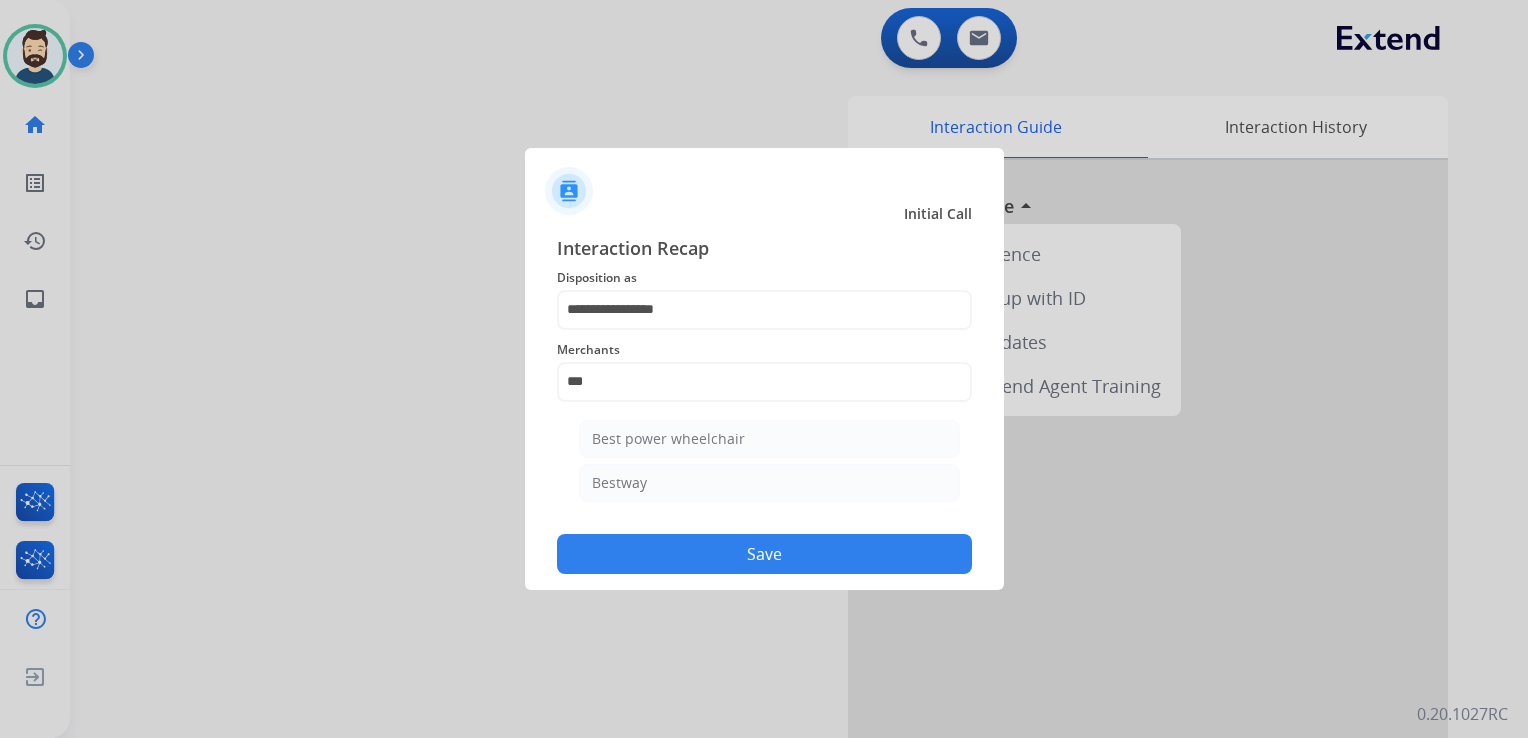 type on "*******" 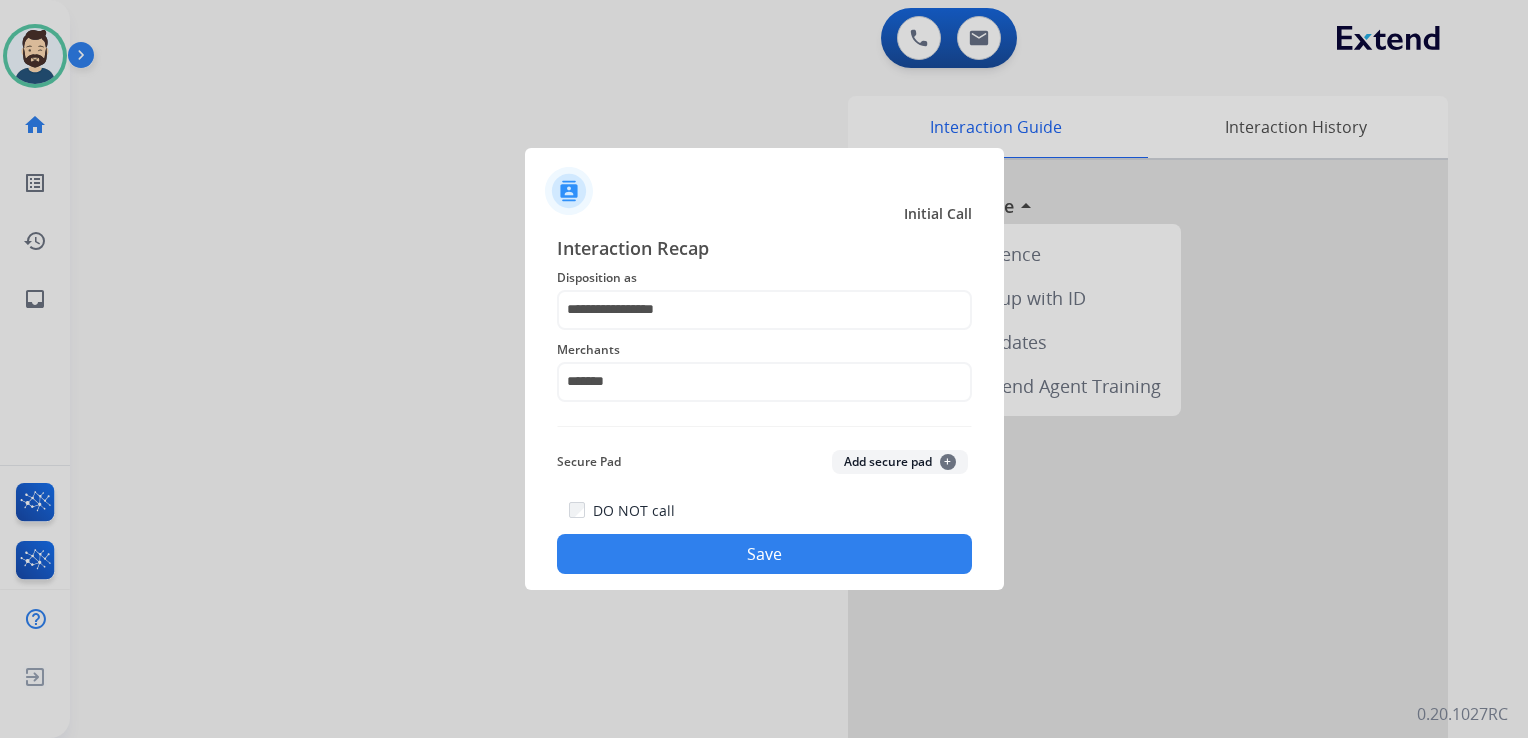 click on "Save" 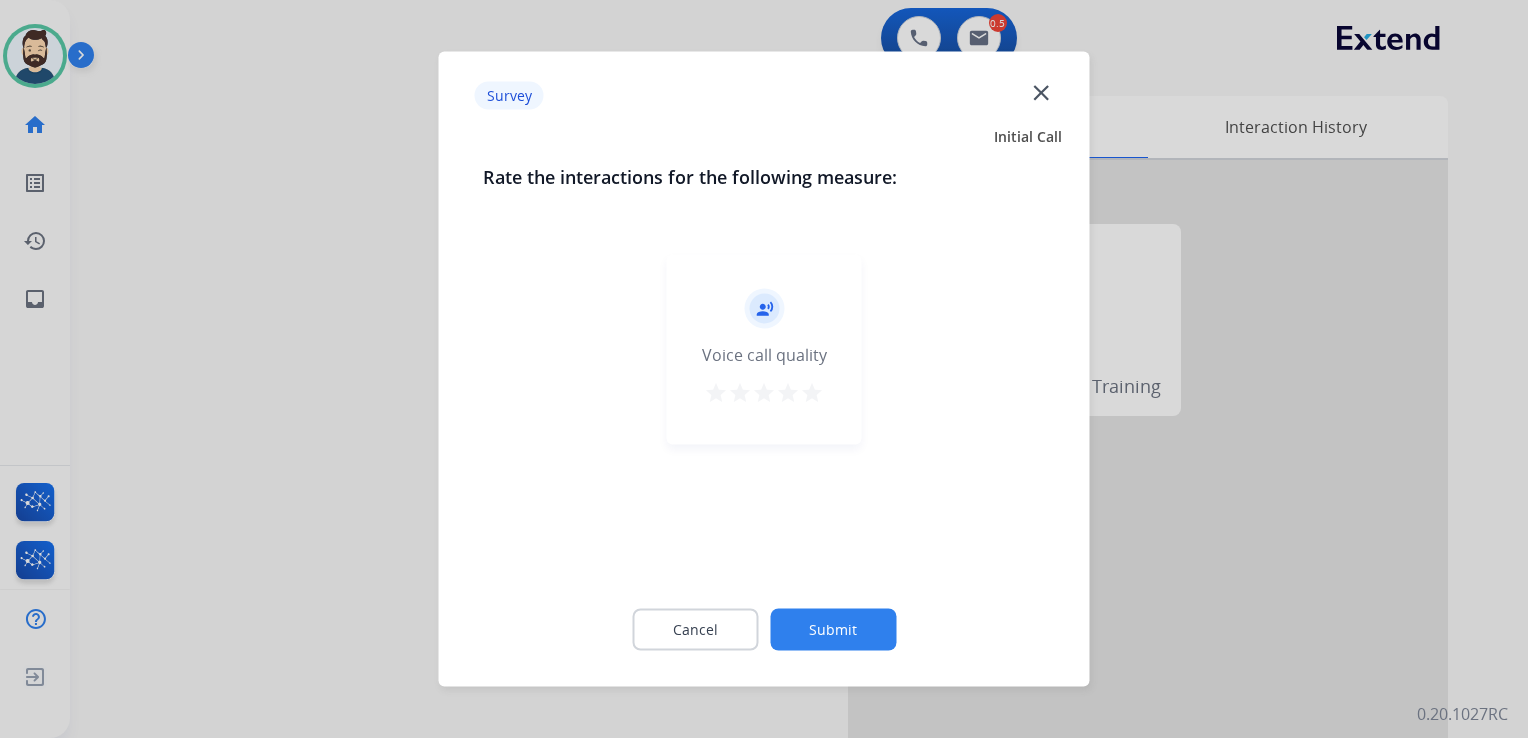 click on "star" at bounding box center (812, 393) 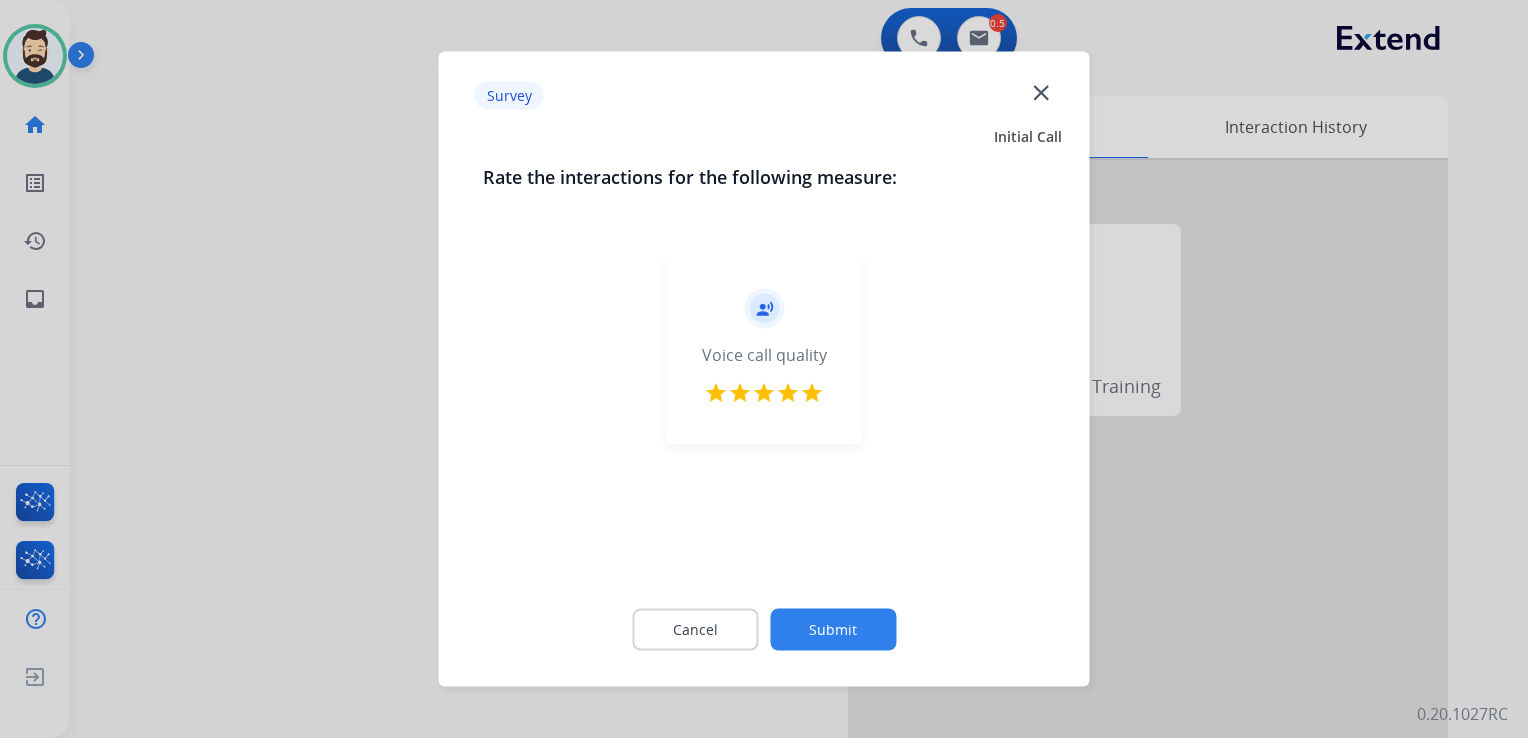 click on "Submit" 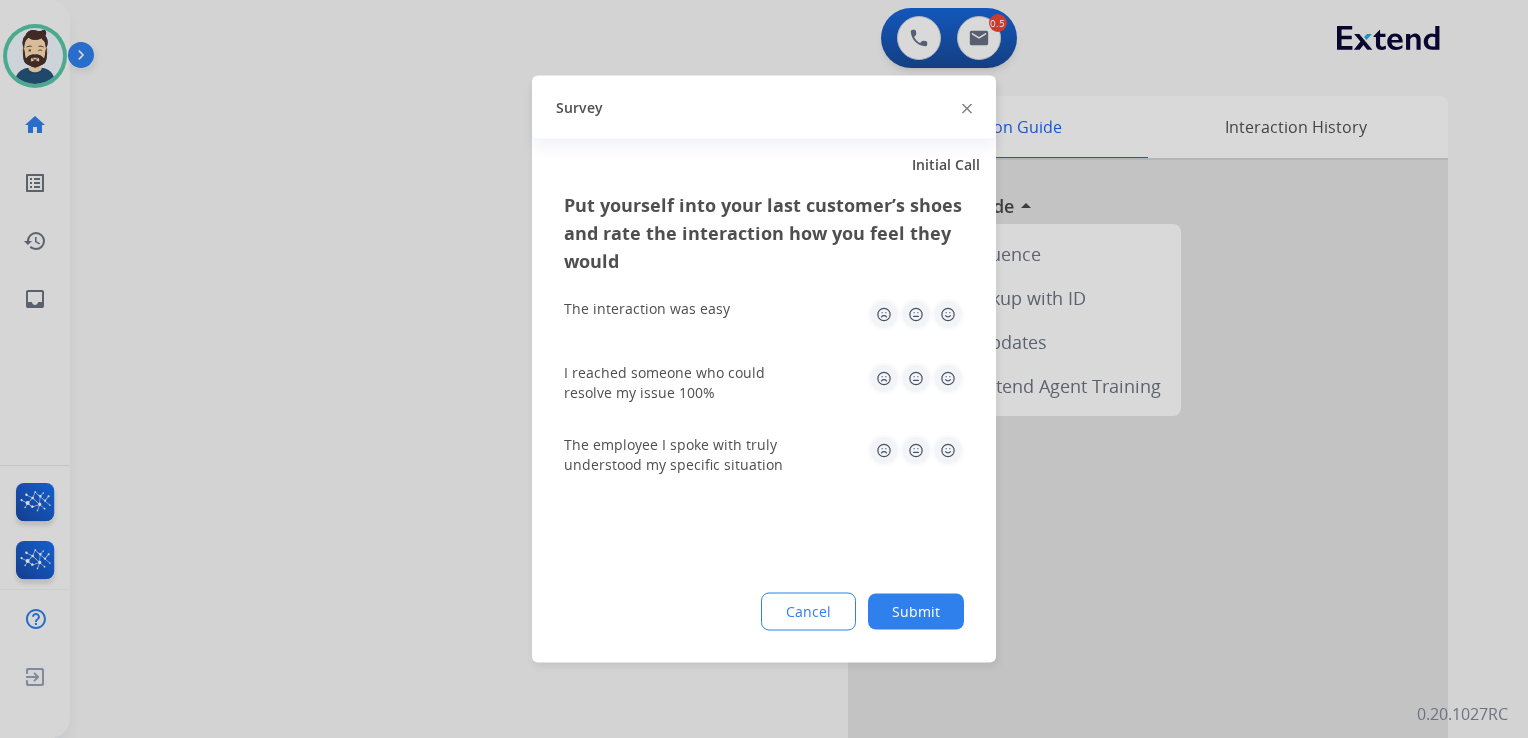 click 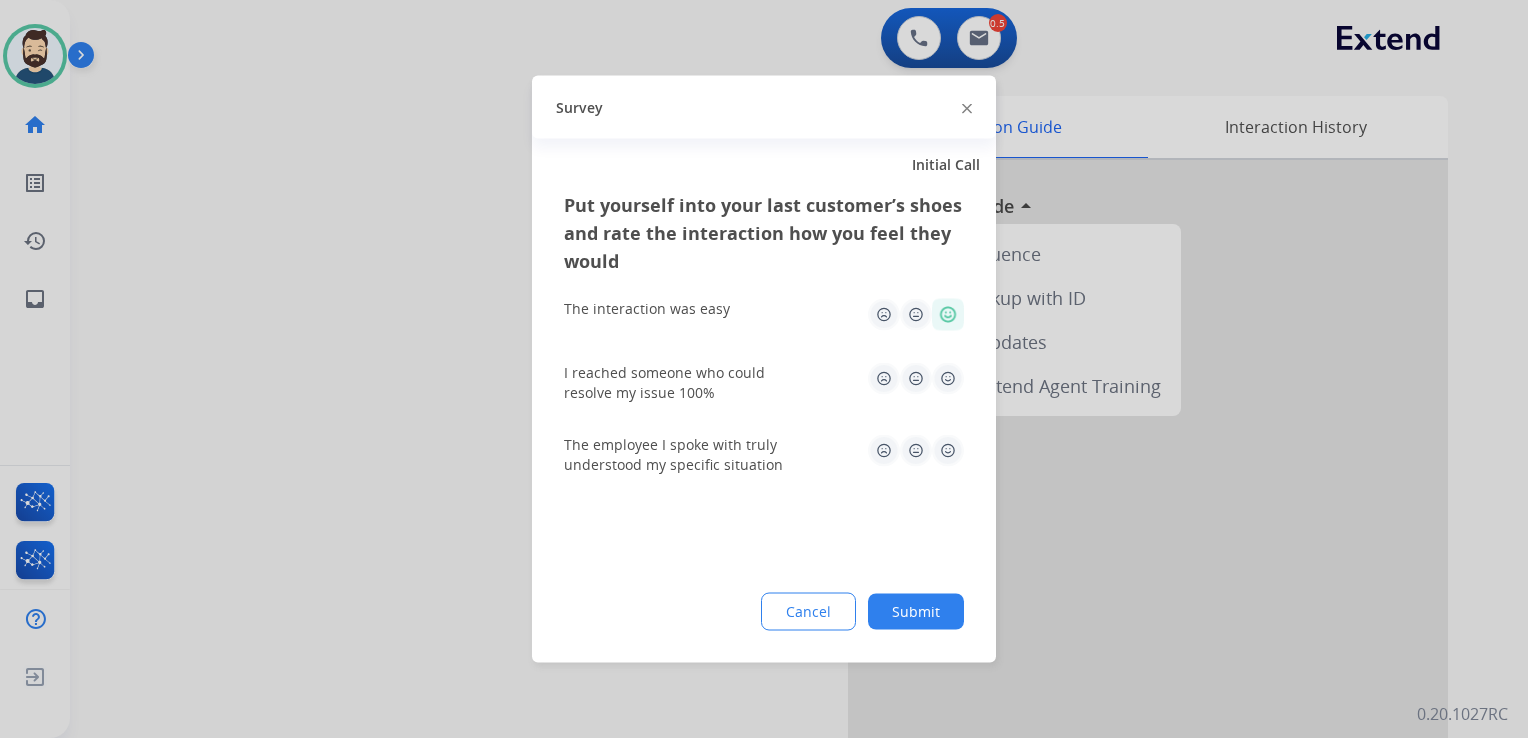 click 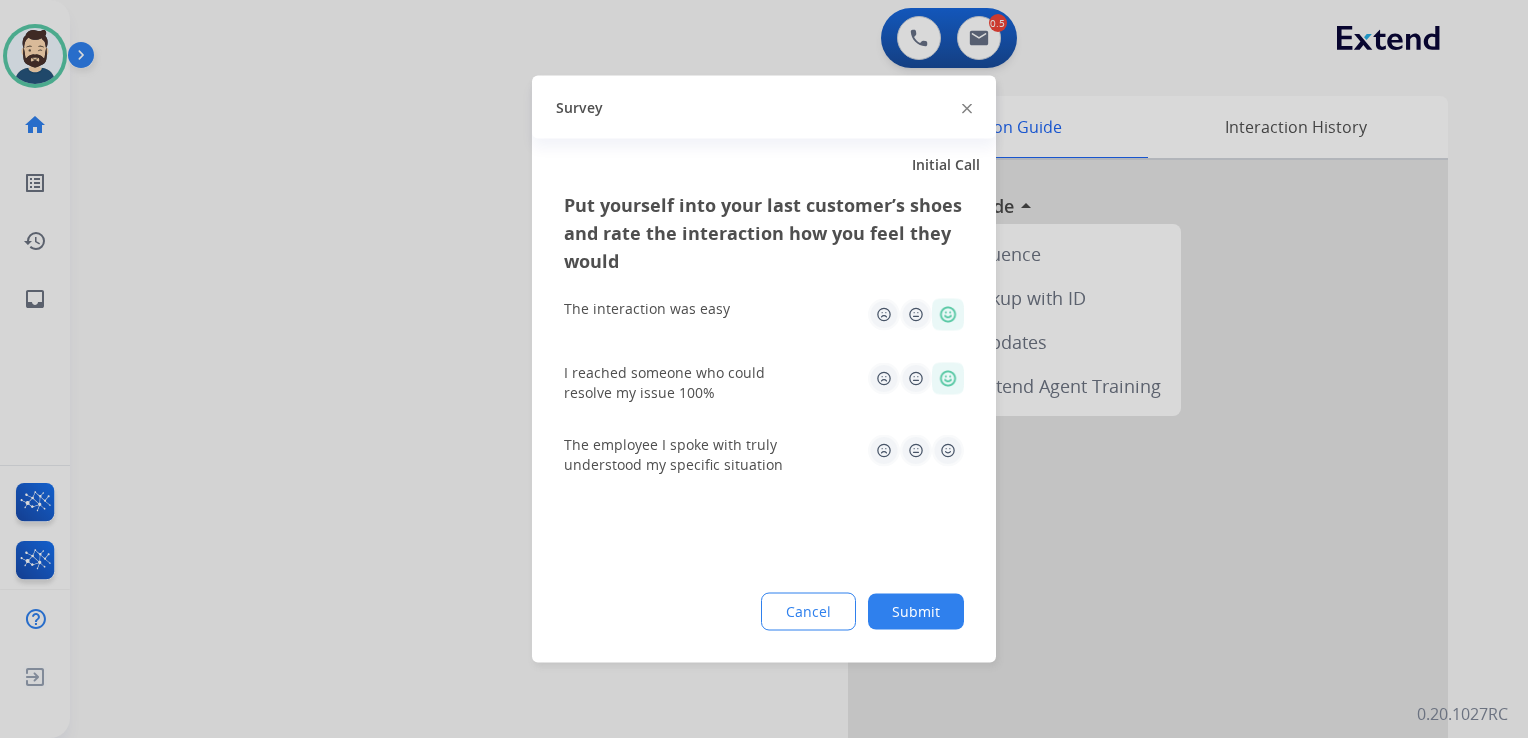 click 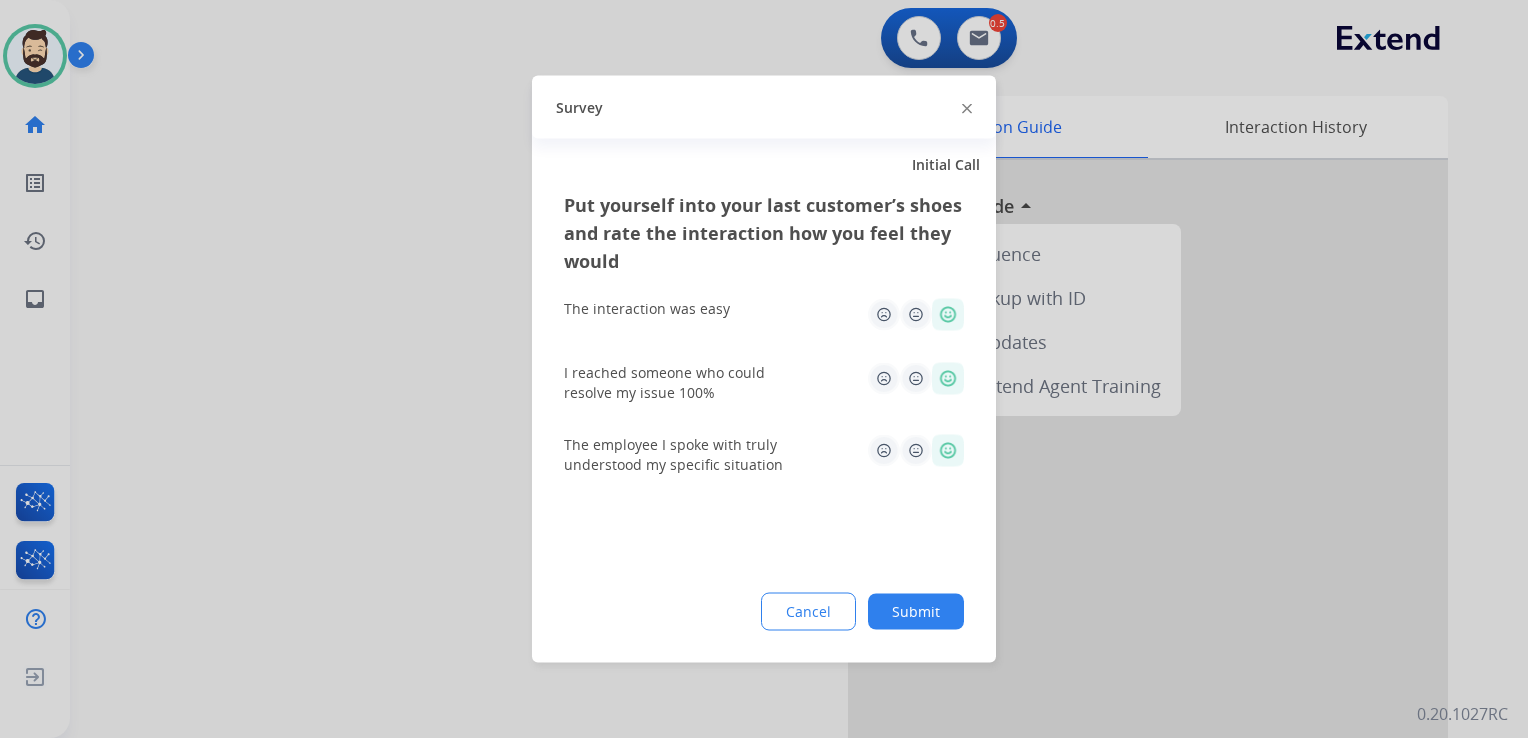 click on "Submit" 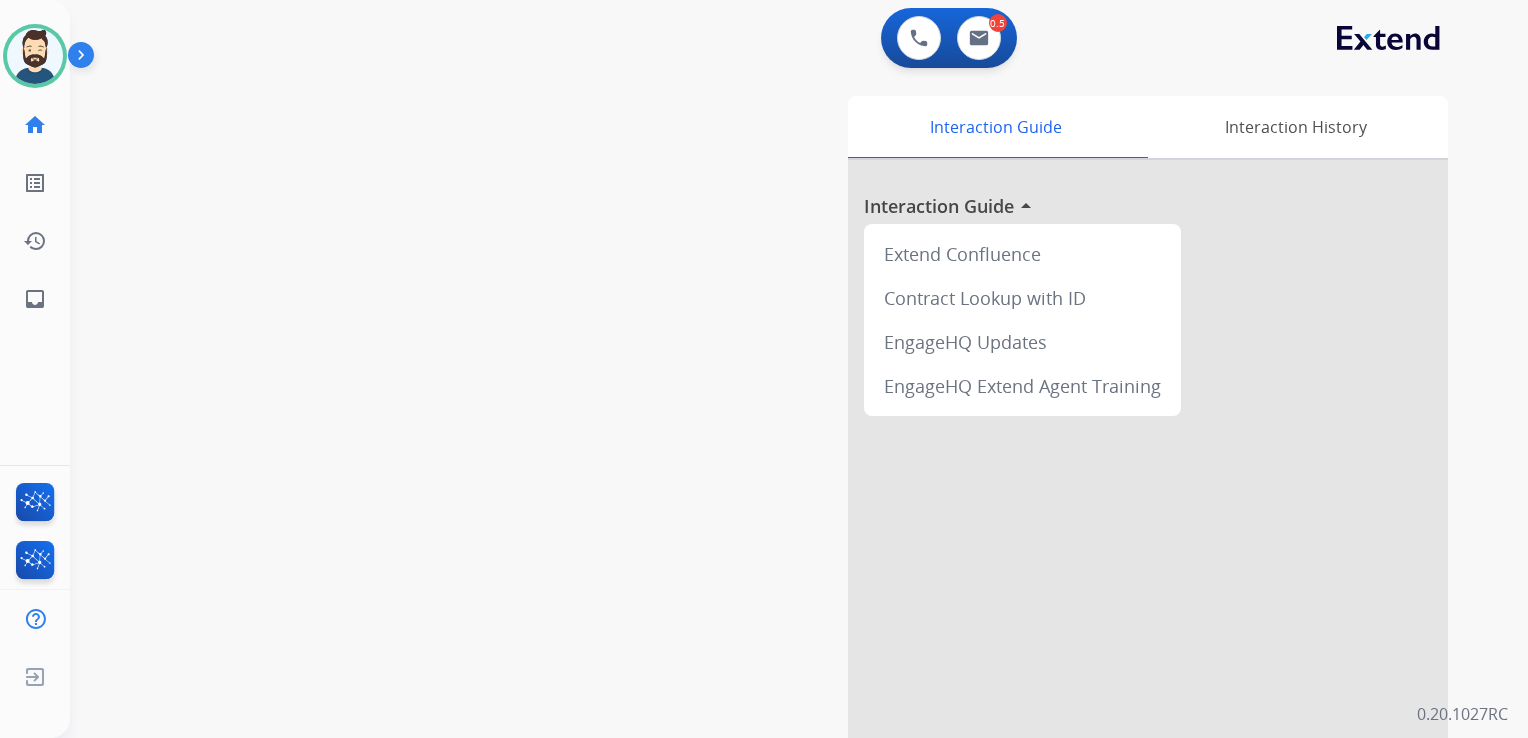 drag, startPoint x: 363, startPoint y: 403, endPoint x: 352, endPoint y: 402, distance: 11.045361 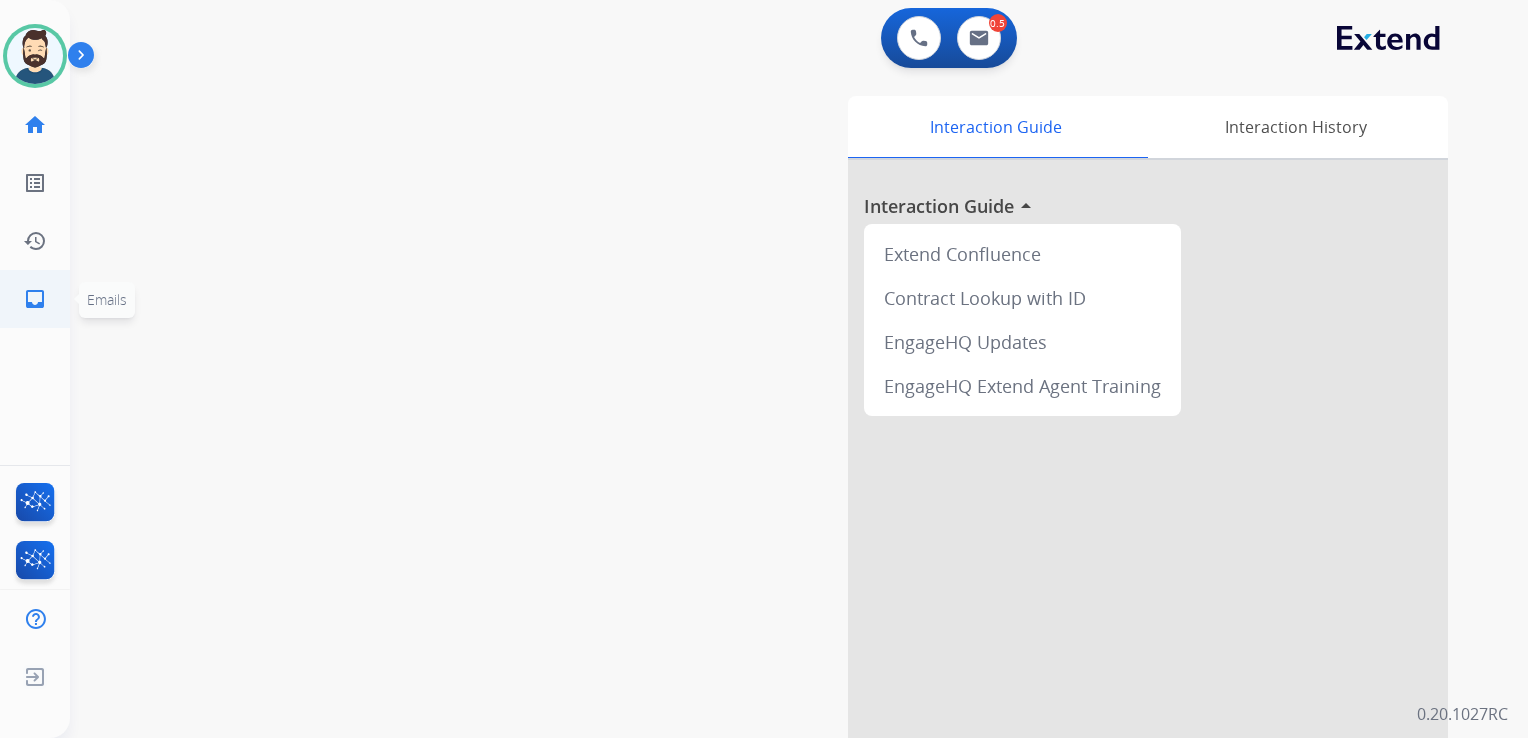 click on "inbox" 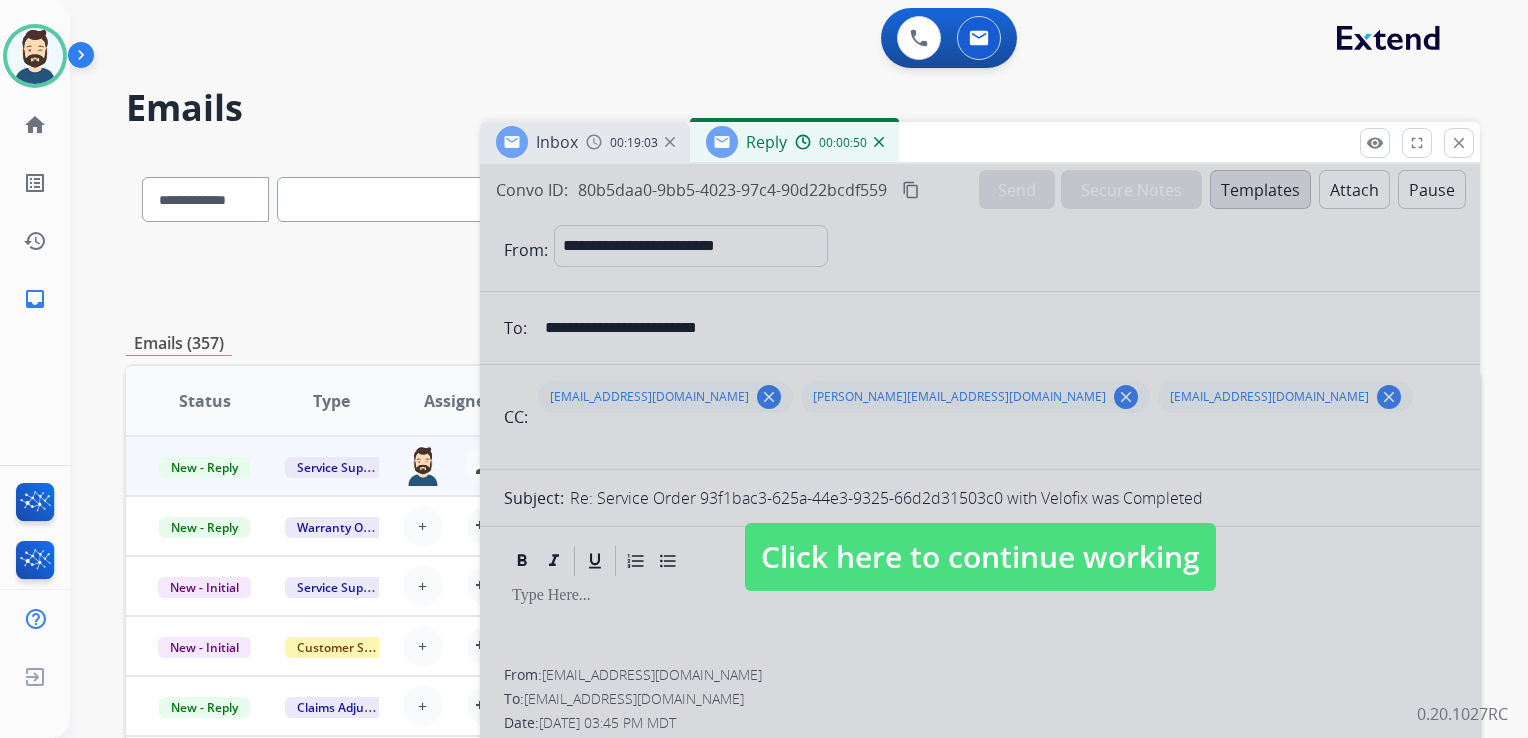 click on "Click here to continue working" at bounding box center [980, 557] 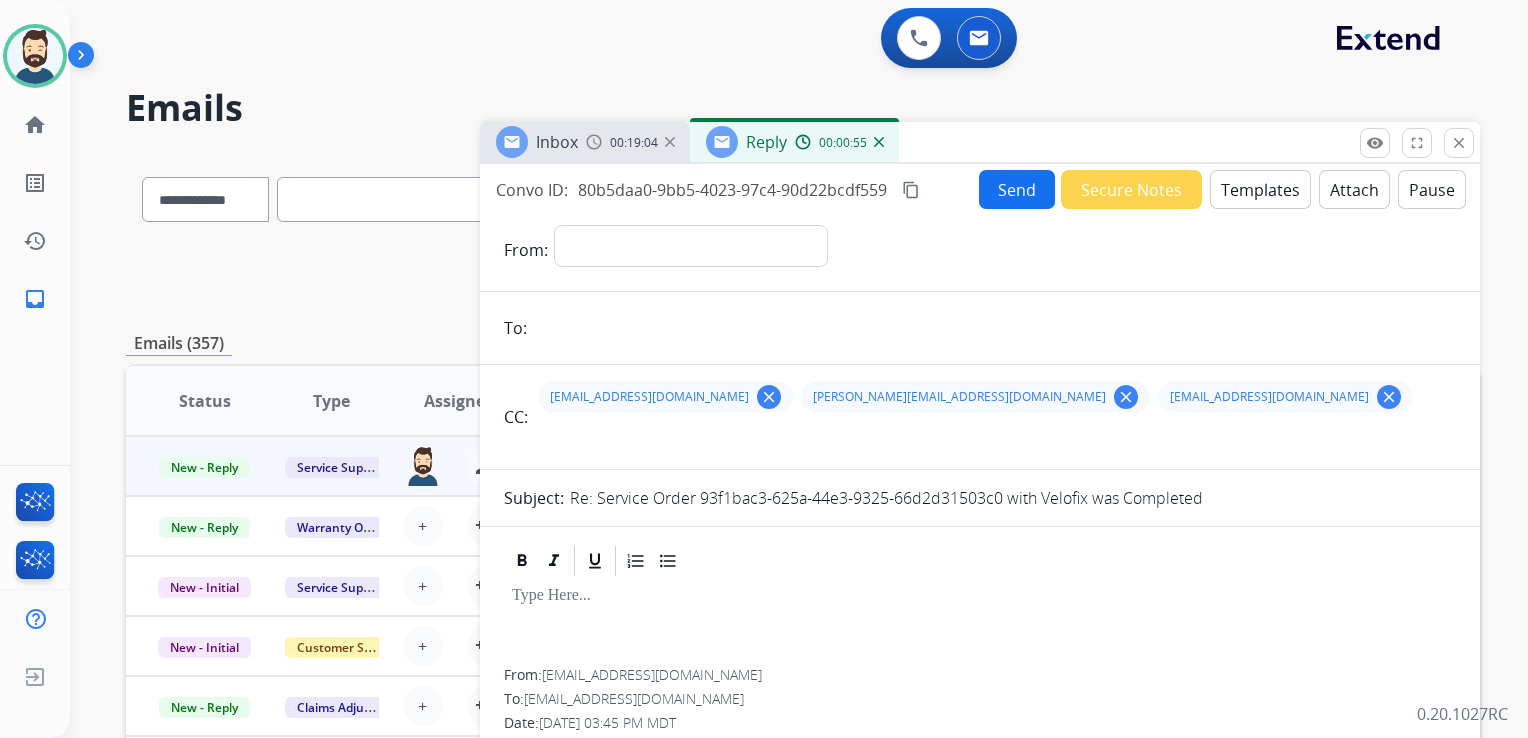 click at bounding box center (879, 142) 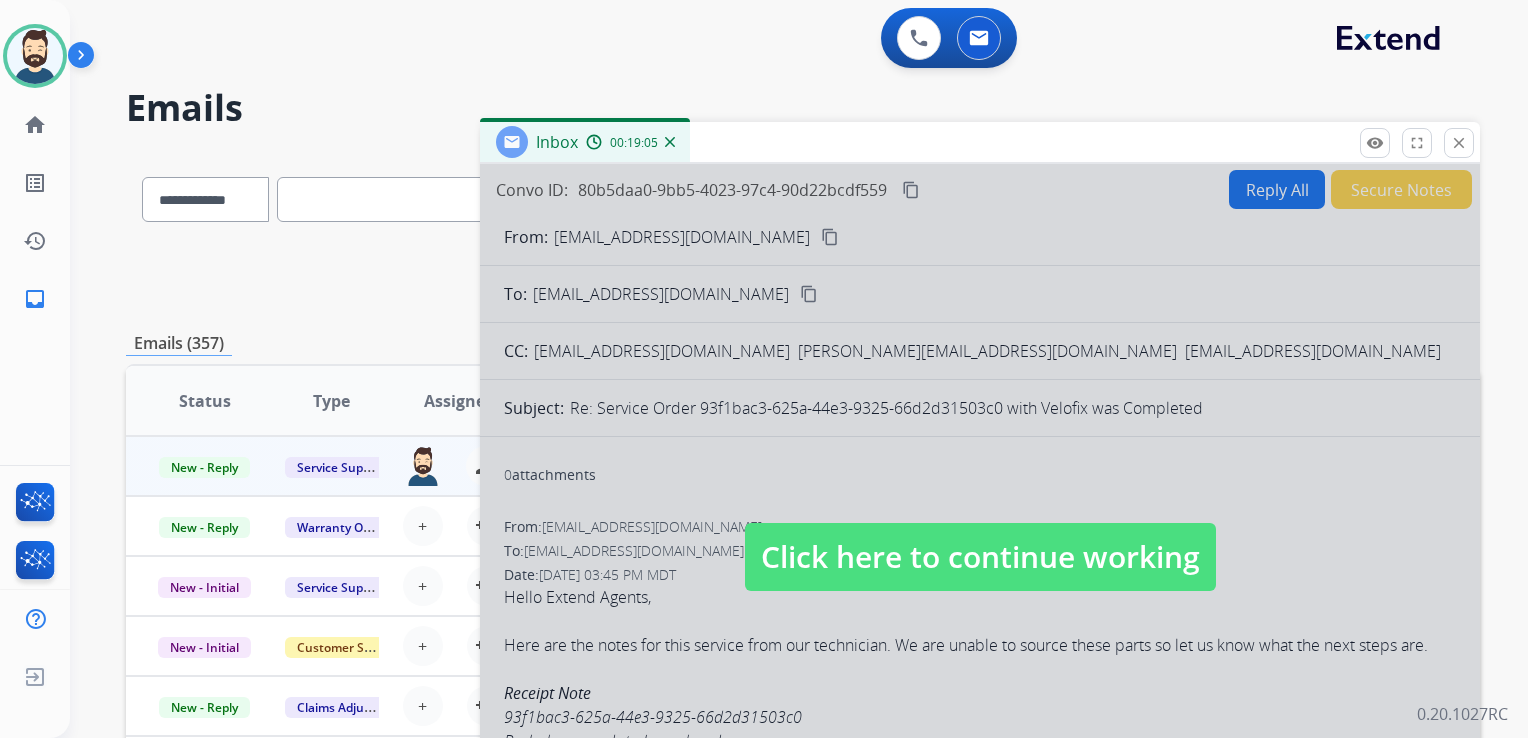 drag, startPoint x: 804, startPoint y: 564, endPoint x: 764, endPoint y: 538, distance: 47.707443 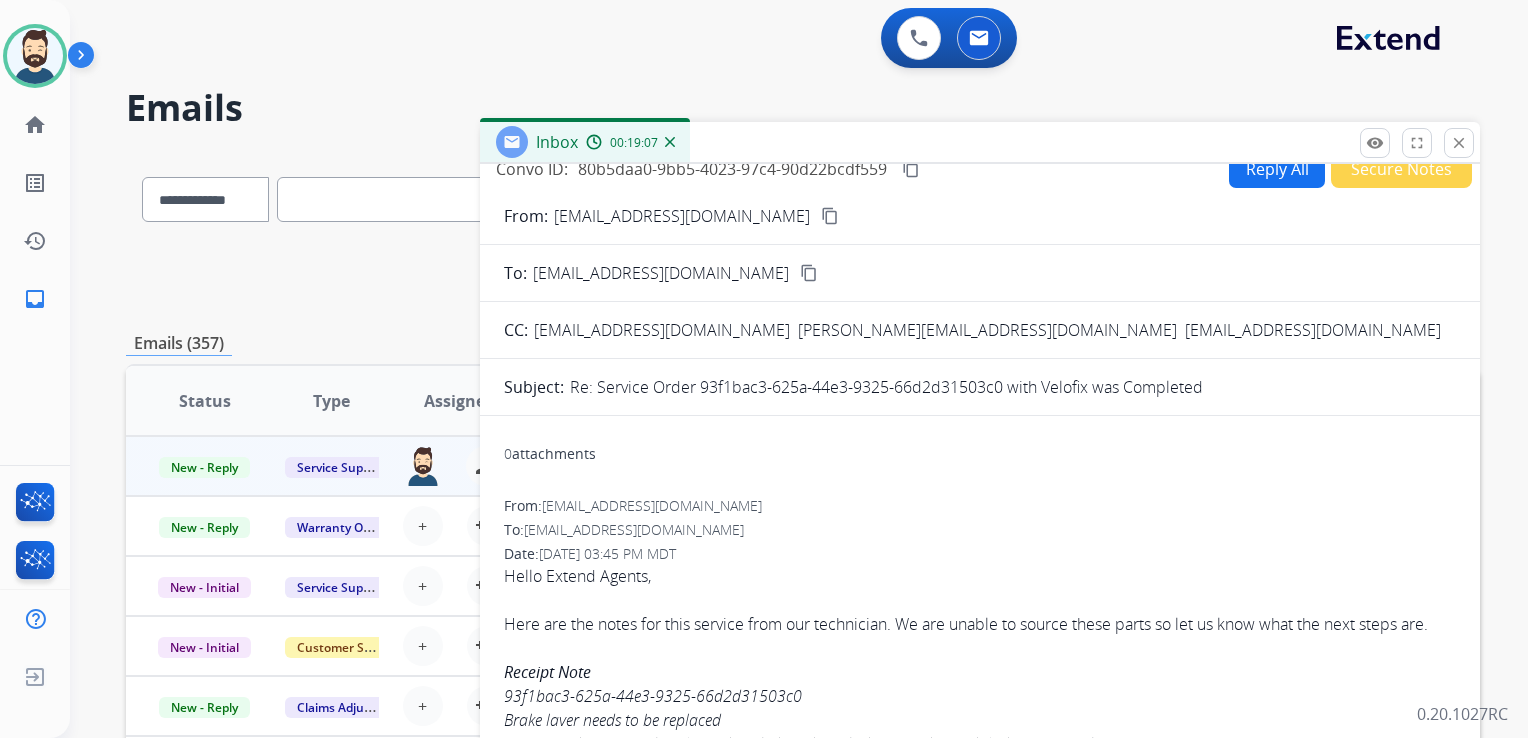 scroll, scrollTop: 0, scrollLeft: 0, axis: both 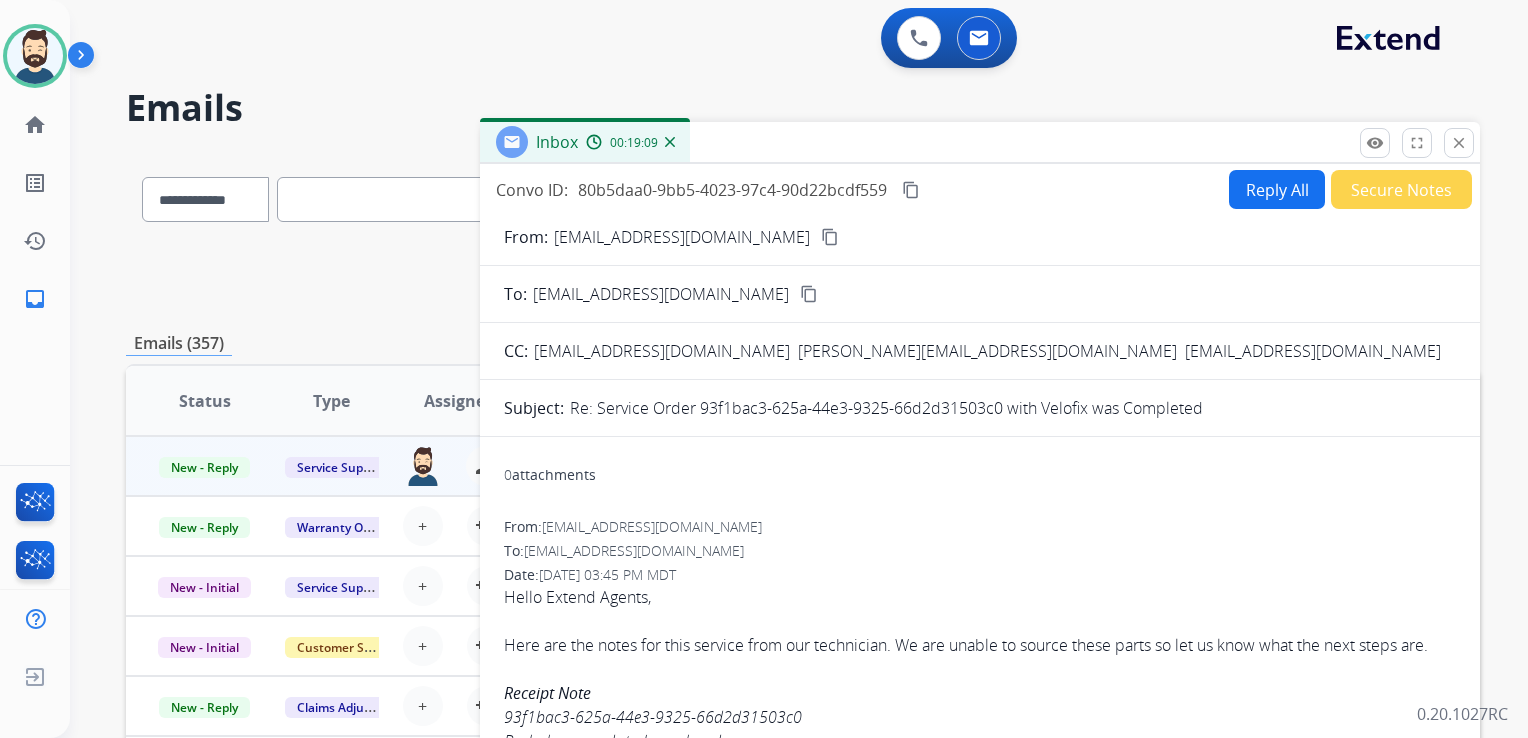 click on "content_copy" at bounding box center [911, 190] 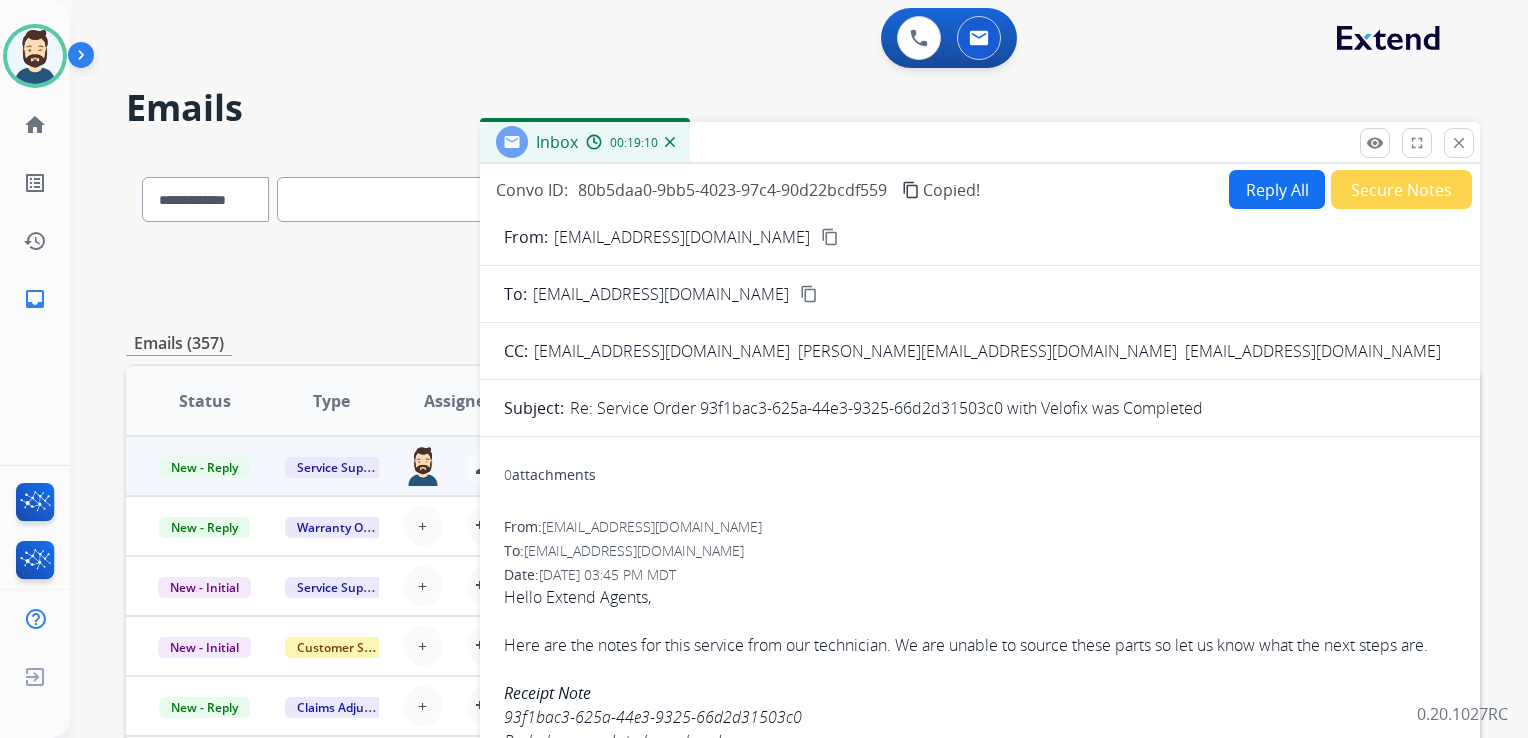 click on "Reply All" at bounding box center (1277, 189) 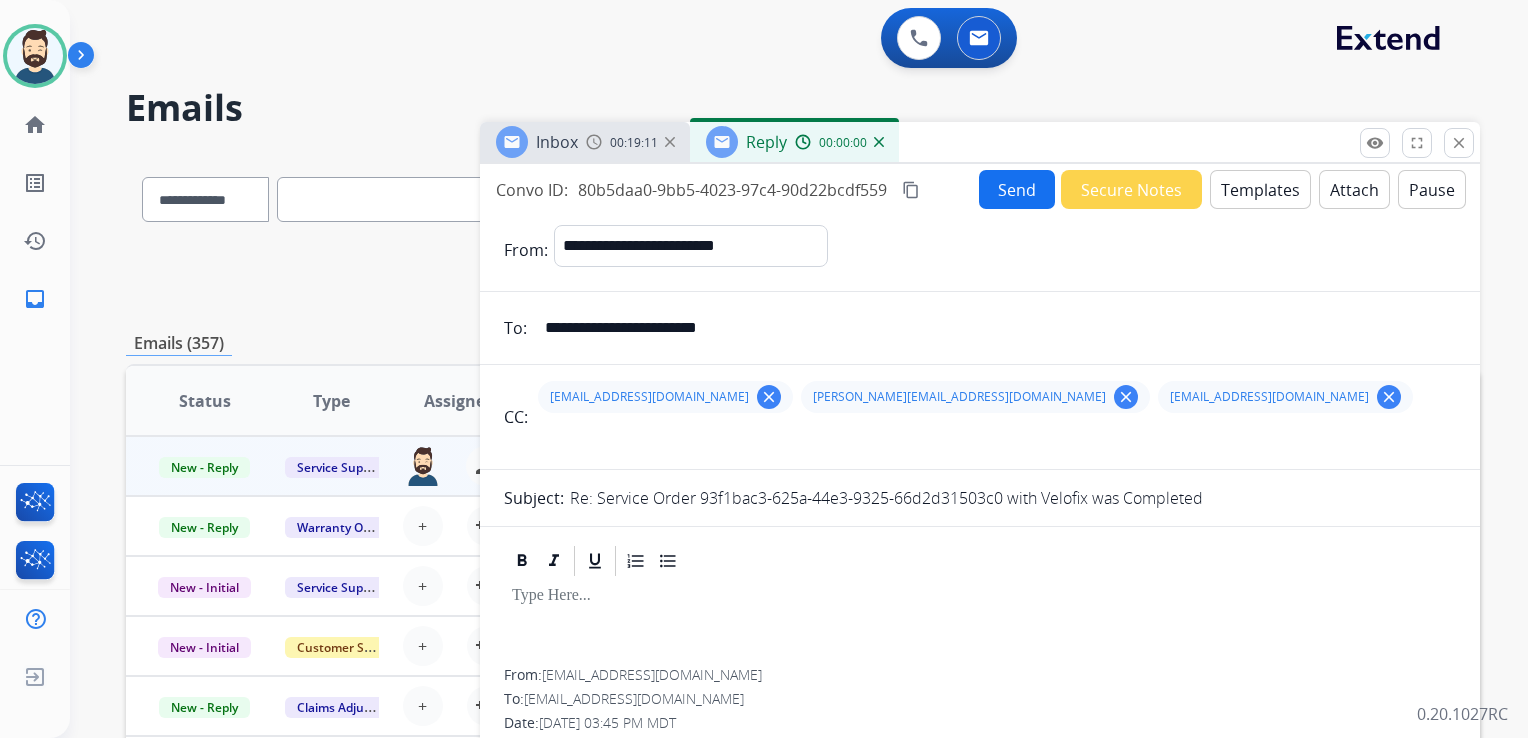 click on "Templates" at bounding box center [1260, 189] 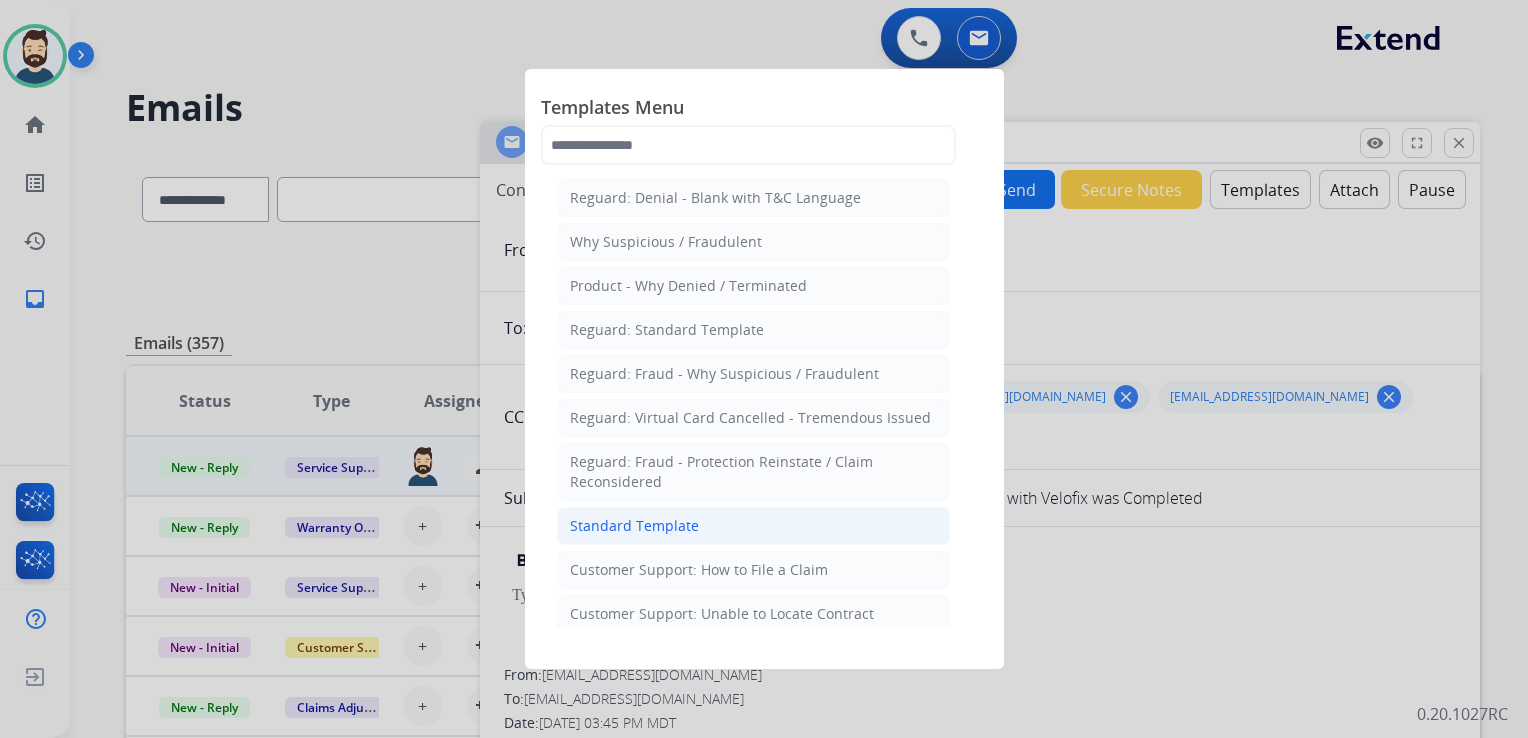 click on "Standard Template" 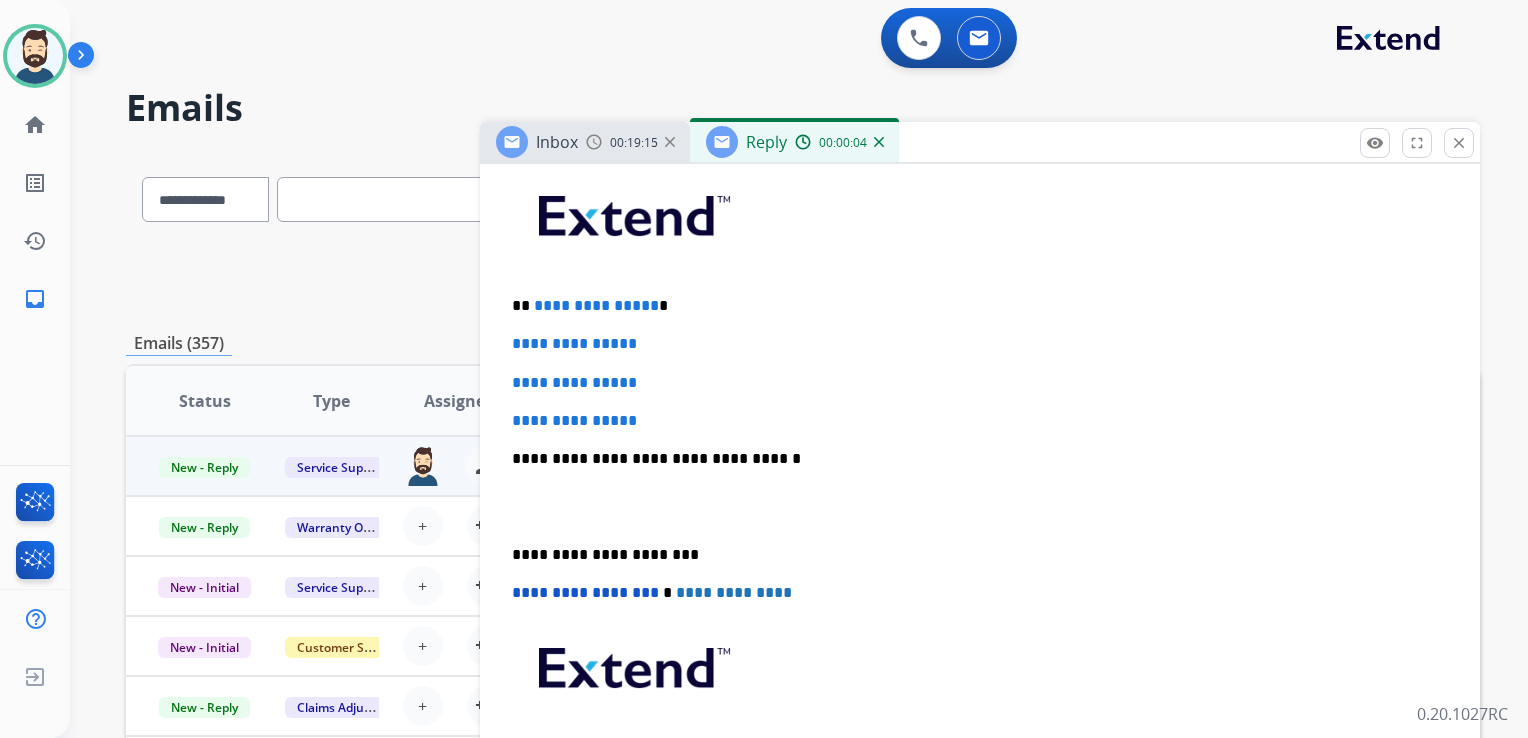 scroll, scrollTop: 500, scrollLeft: 0, axis: vertical 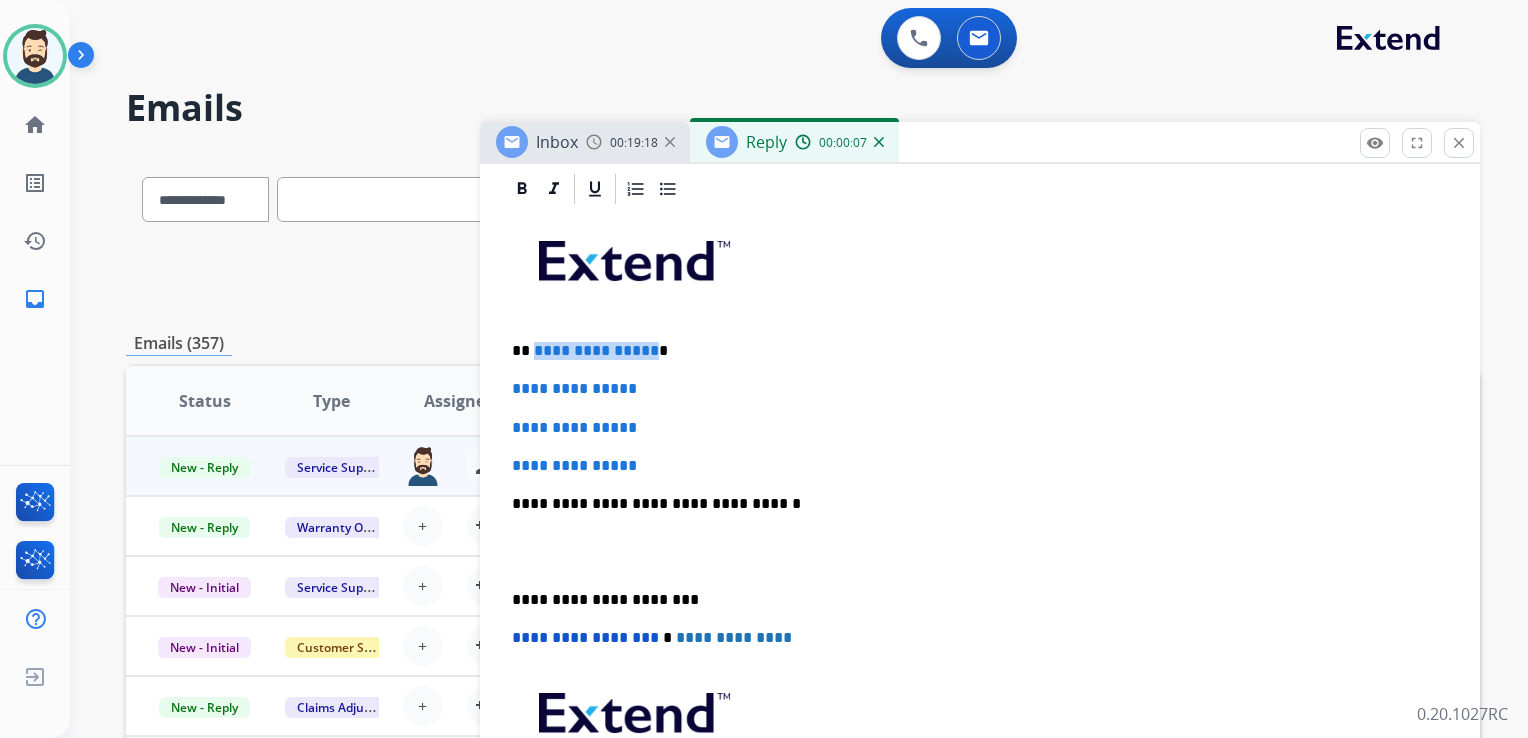 drag, startPoint x: 534, startPoint y: 351, endPoint x: 645, endPoint y: 346, distance: 111.11256 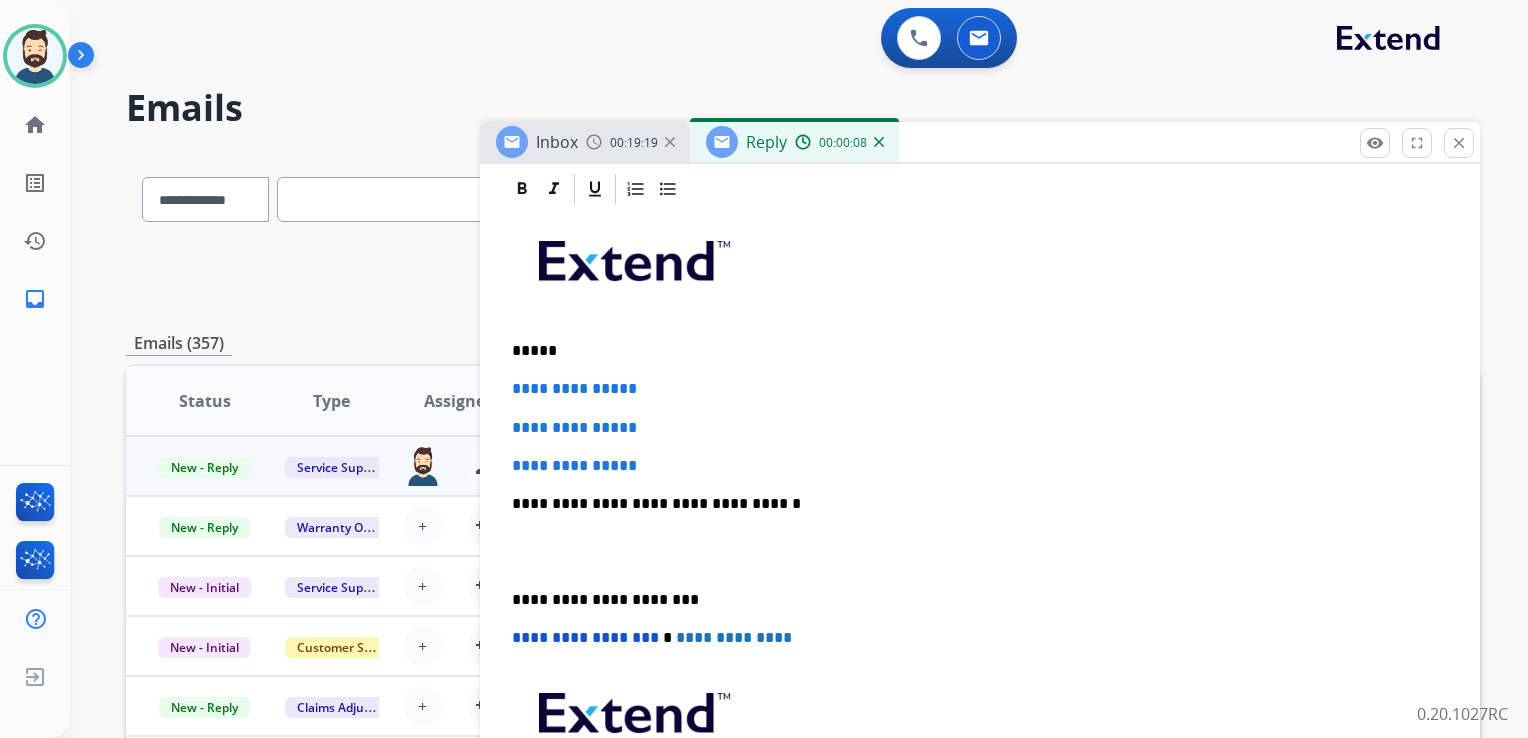 type 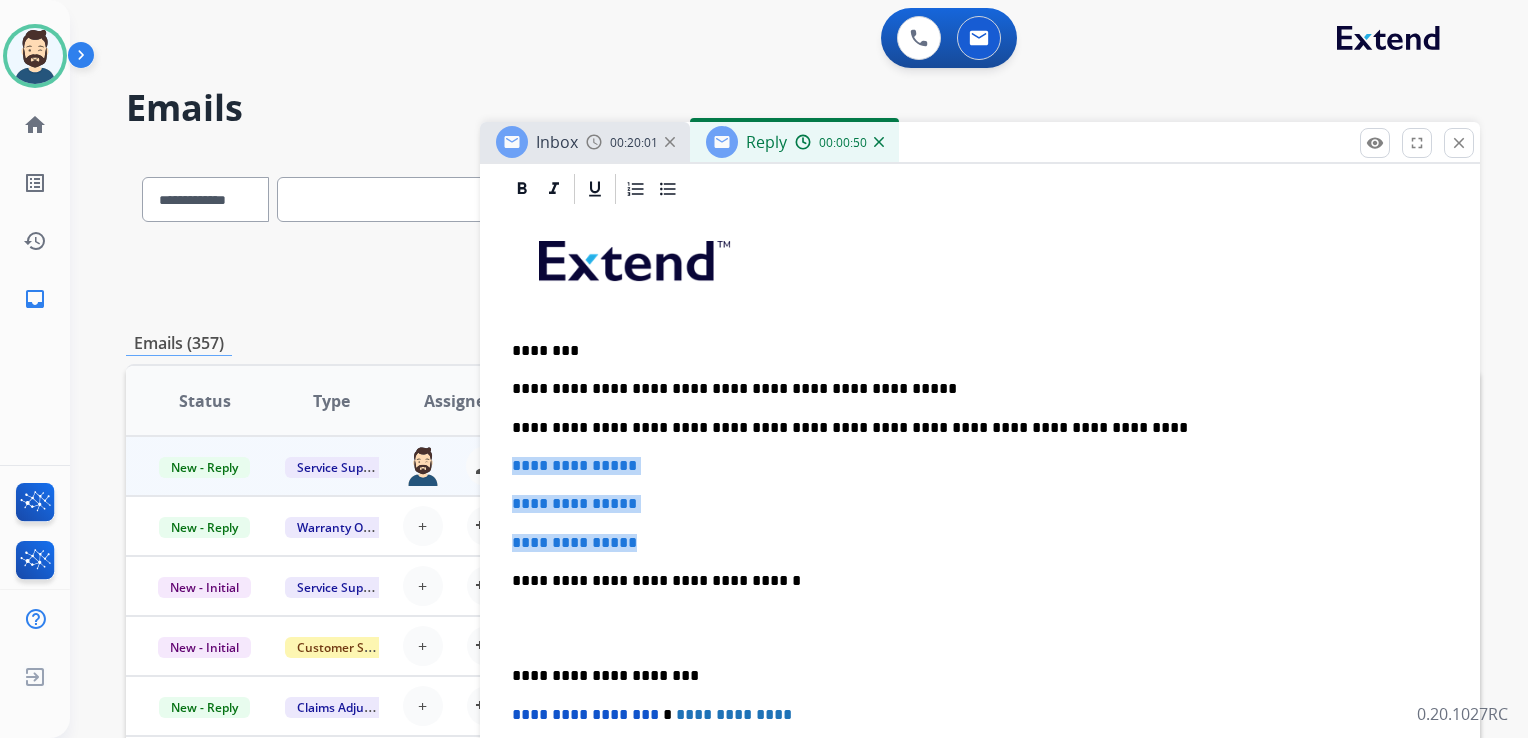 drag, startPoint x: 509, startPoint y: 465, endPoint x: 684, endPoint y: 532, distance: 187.3873 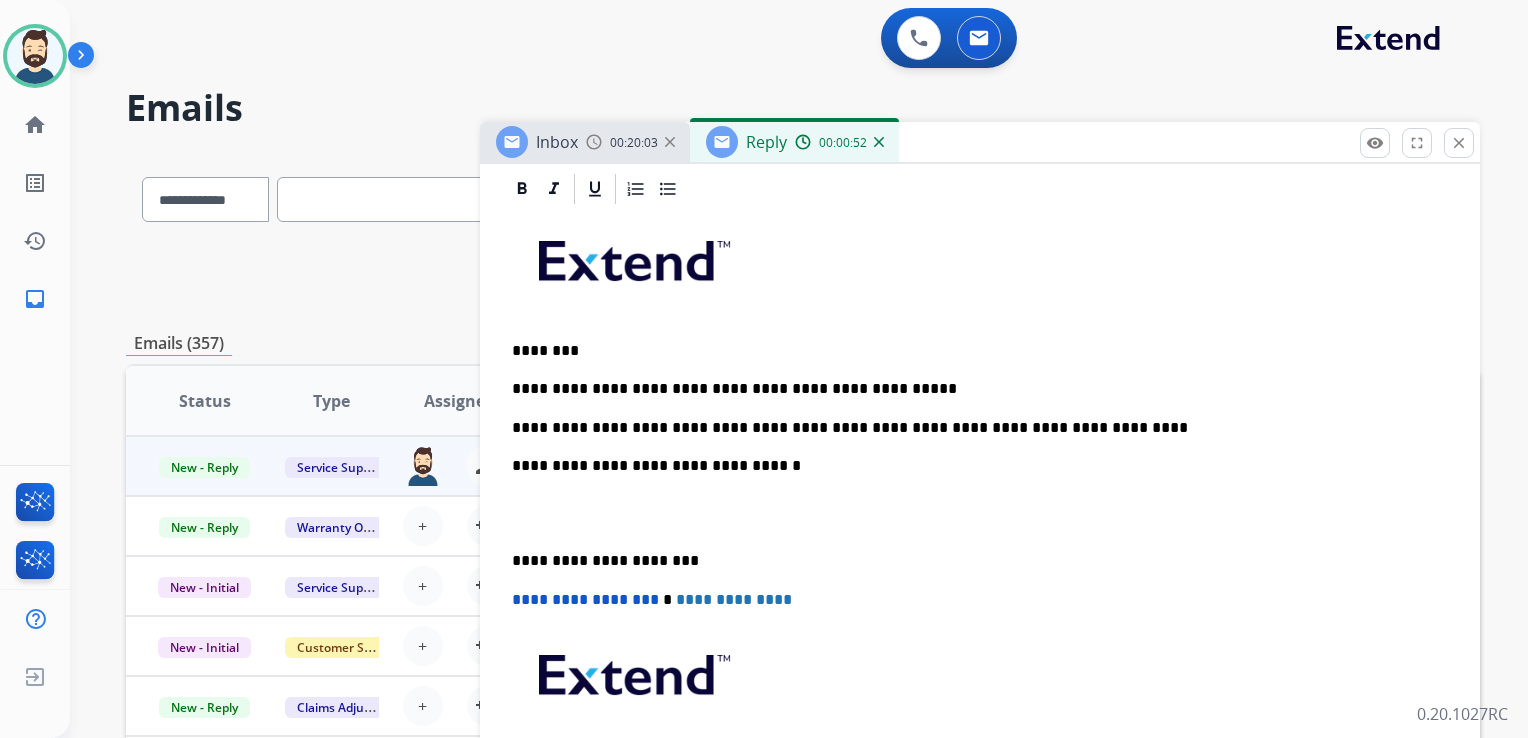 click on "**********" at bounding box center (972, 466) 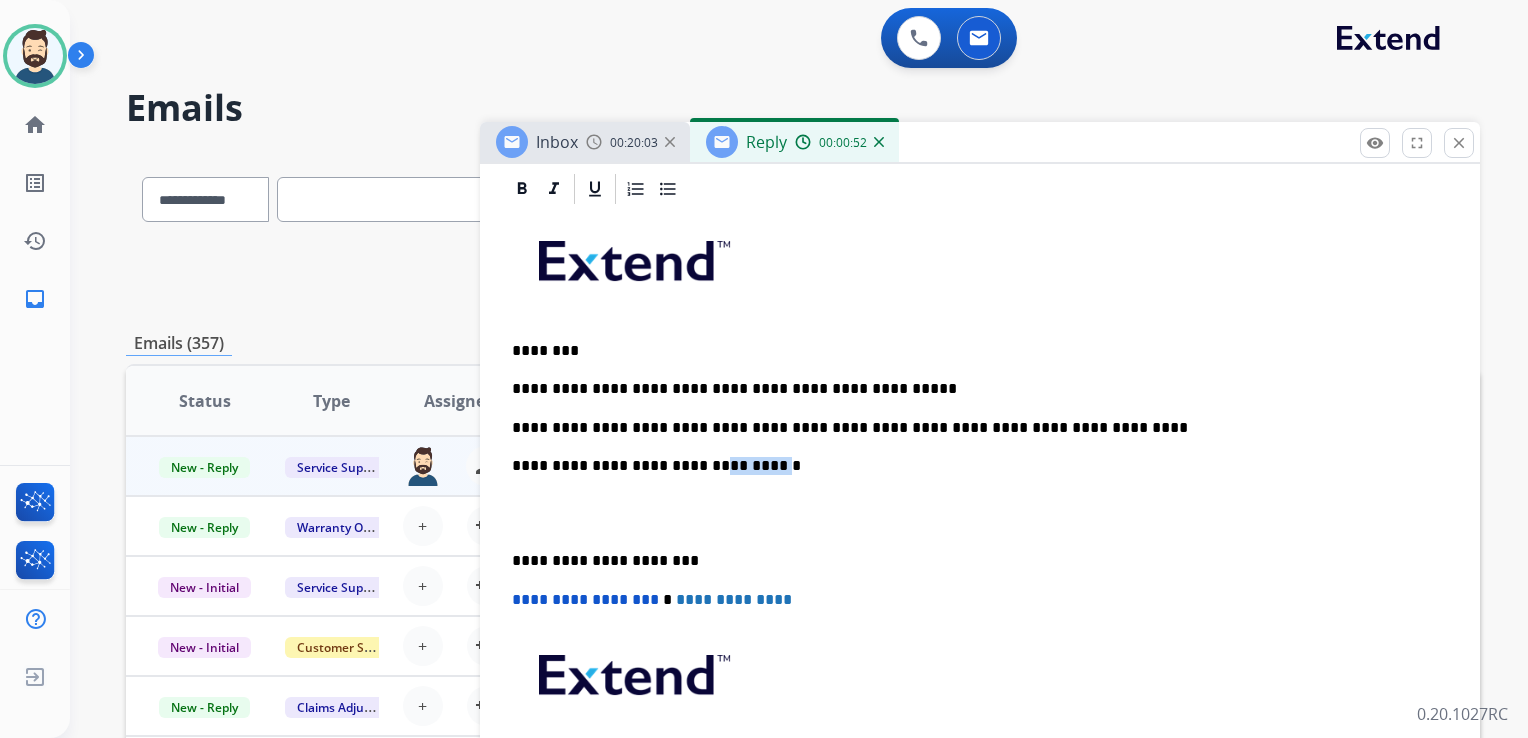 click on "**********" at bounding box center [972, 466] 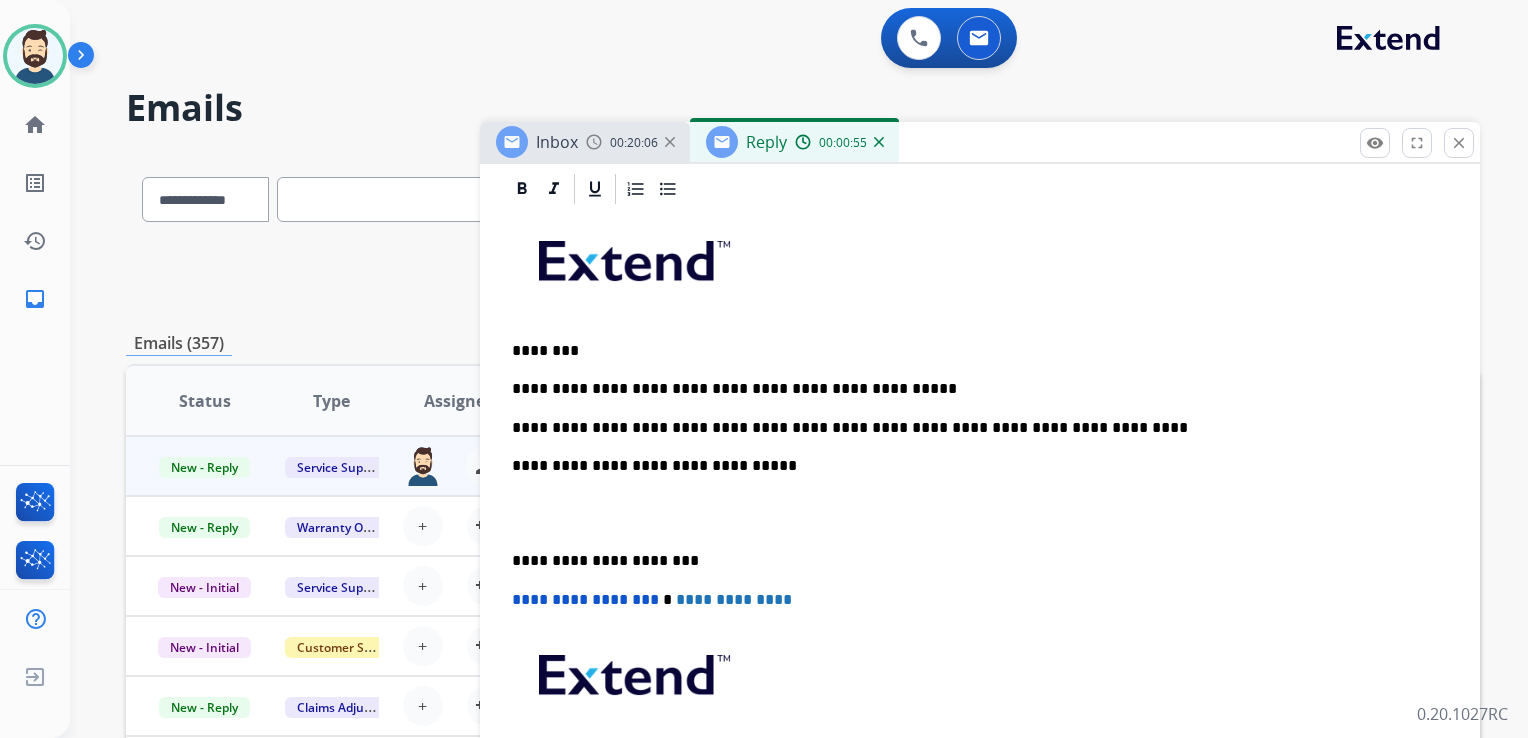 click on "**********" at bounding box center (972, 561) 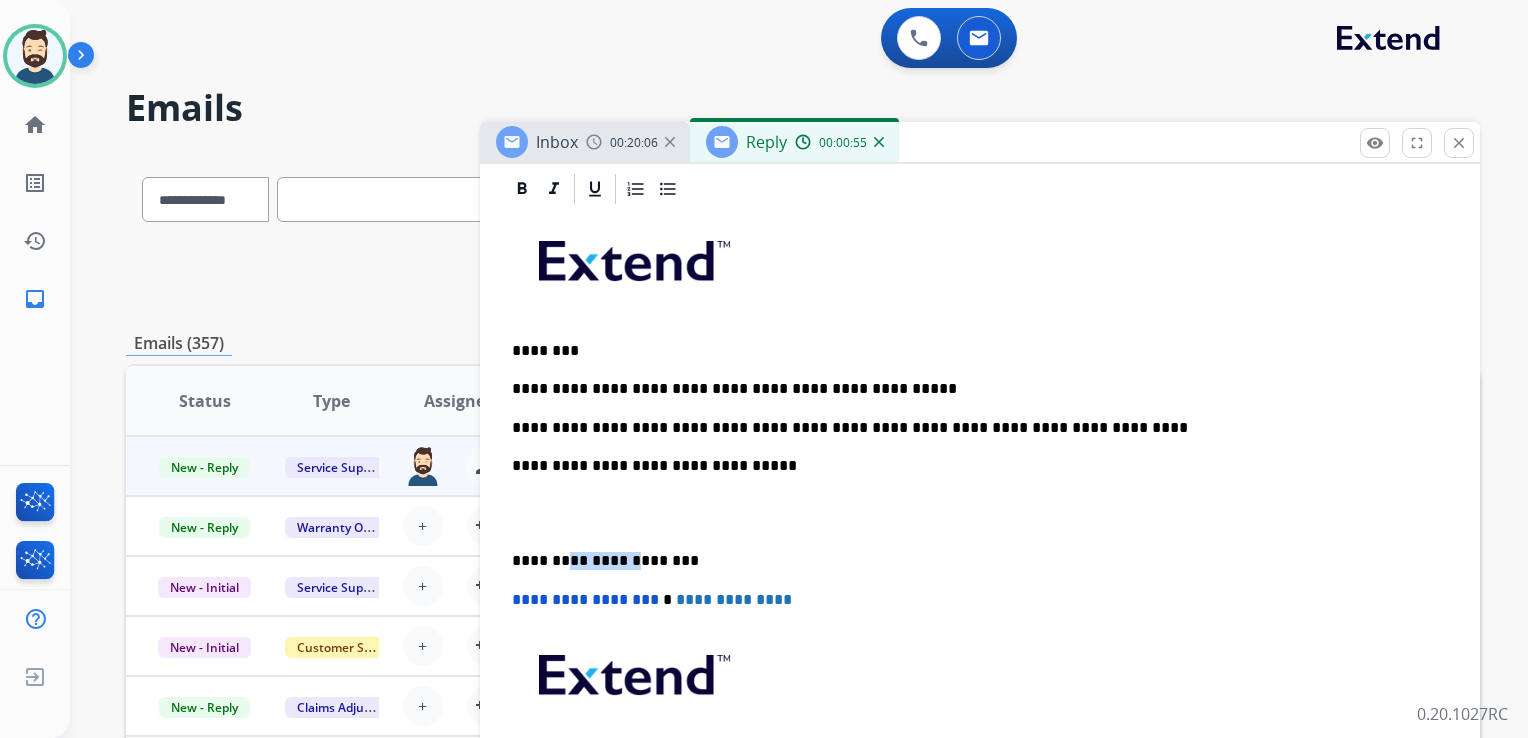 click on "**********" at bounding box center (972, 561) 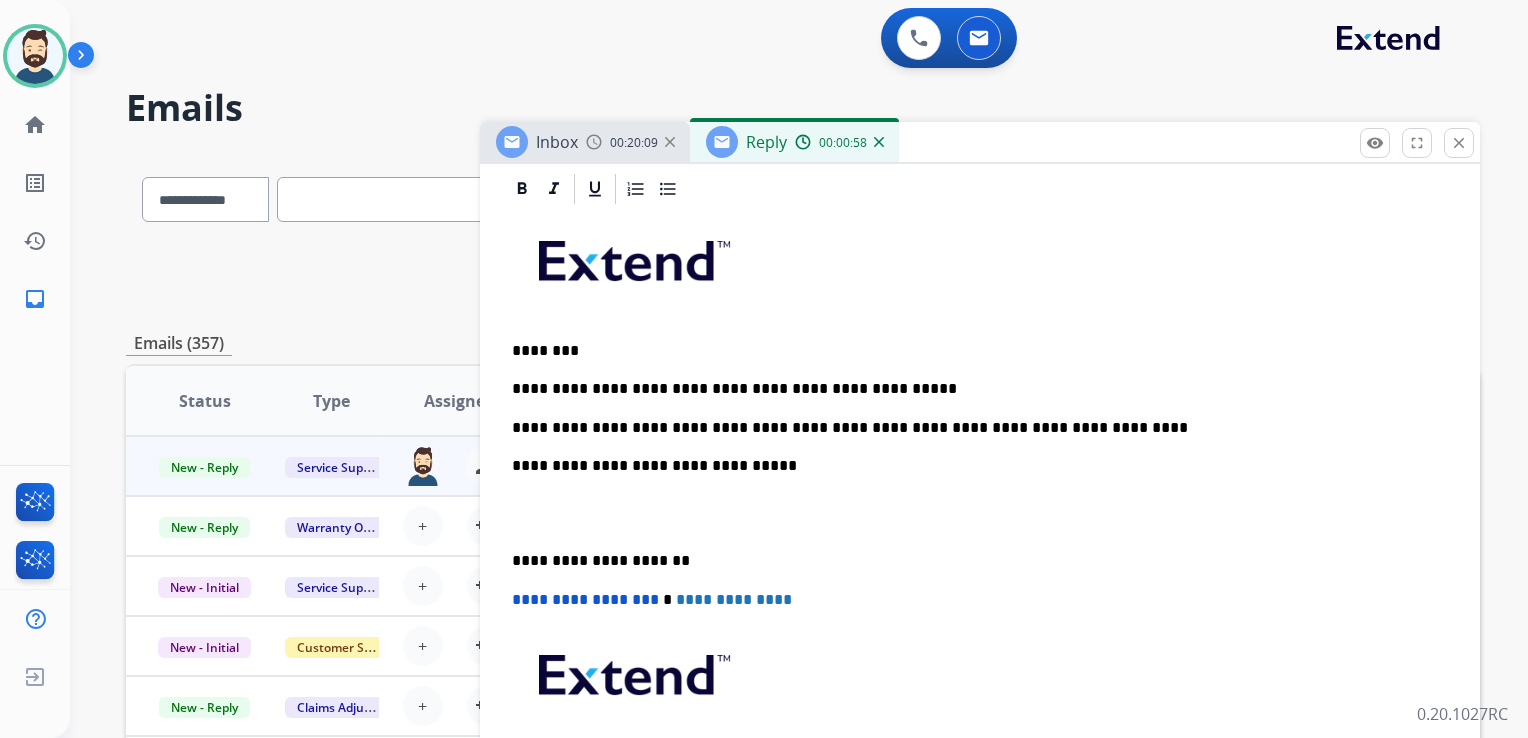 click on "**********" at bounding box center [585, 599] 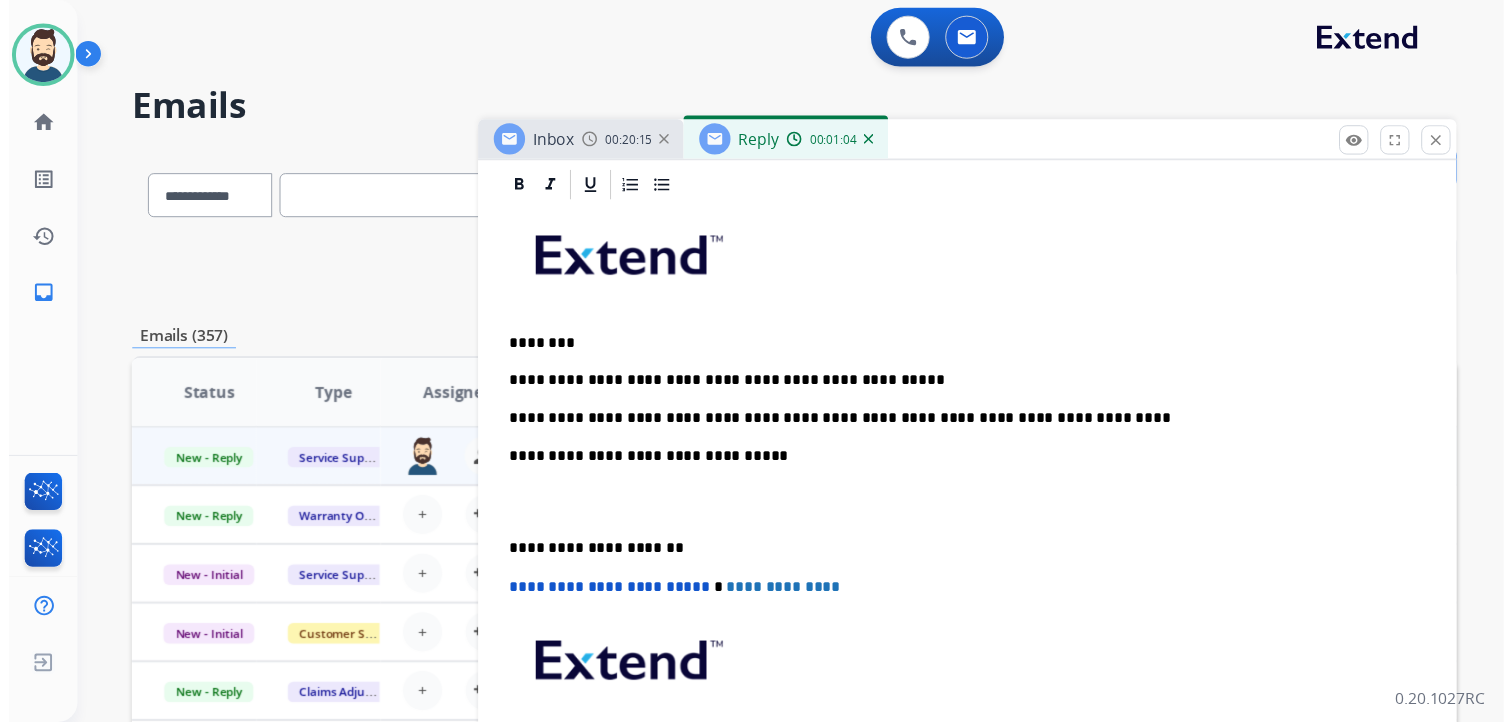 scroll, scrollTop: 0, scrollLeft: 0, axis: both 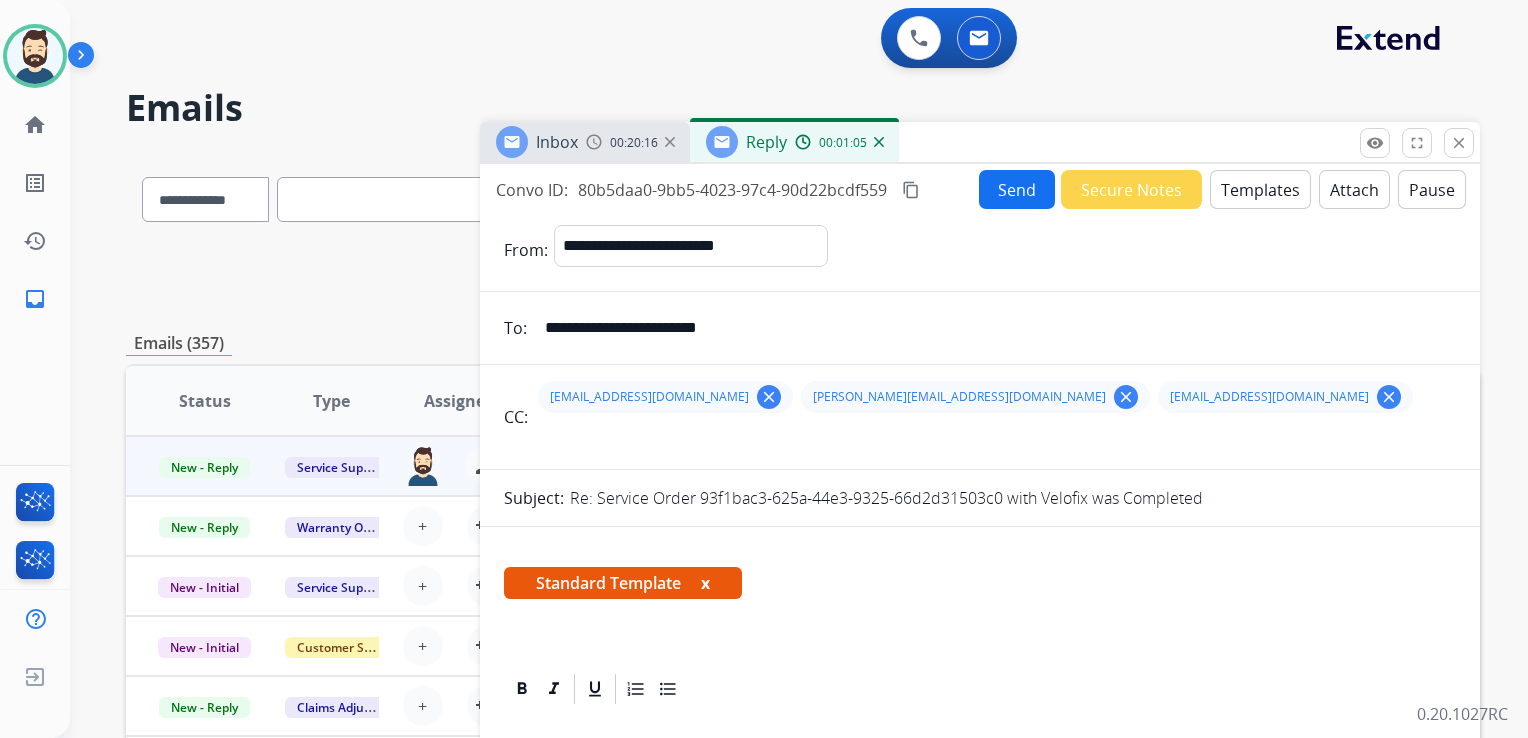 click on "Send" at bounding box center [1017, 189] 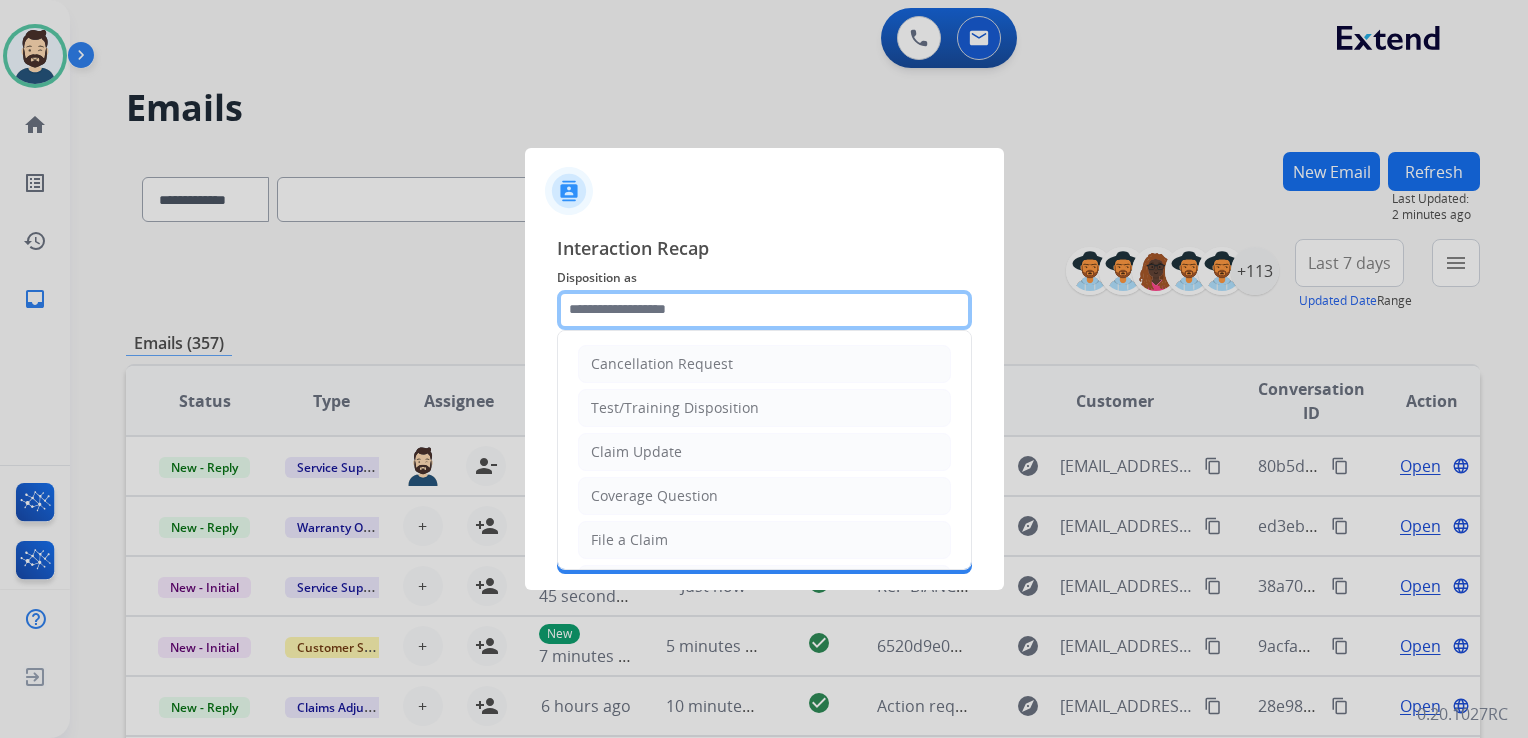 click 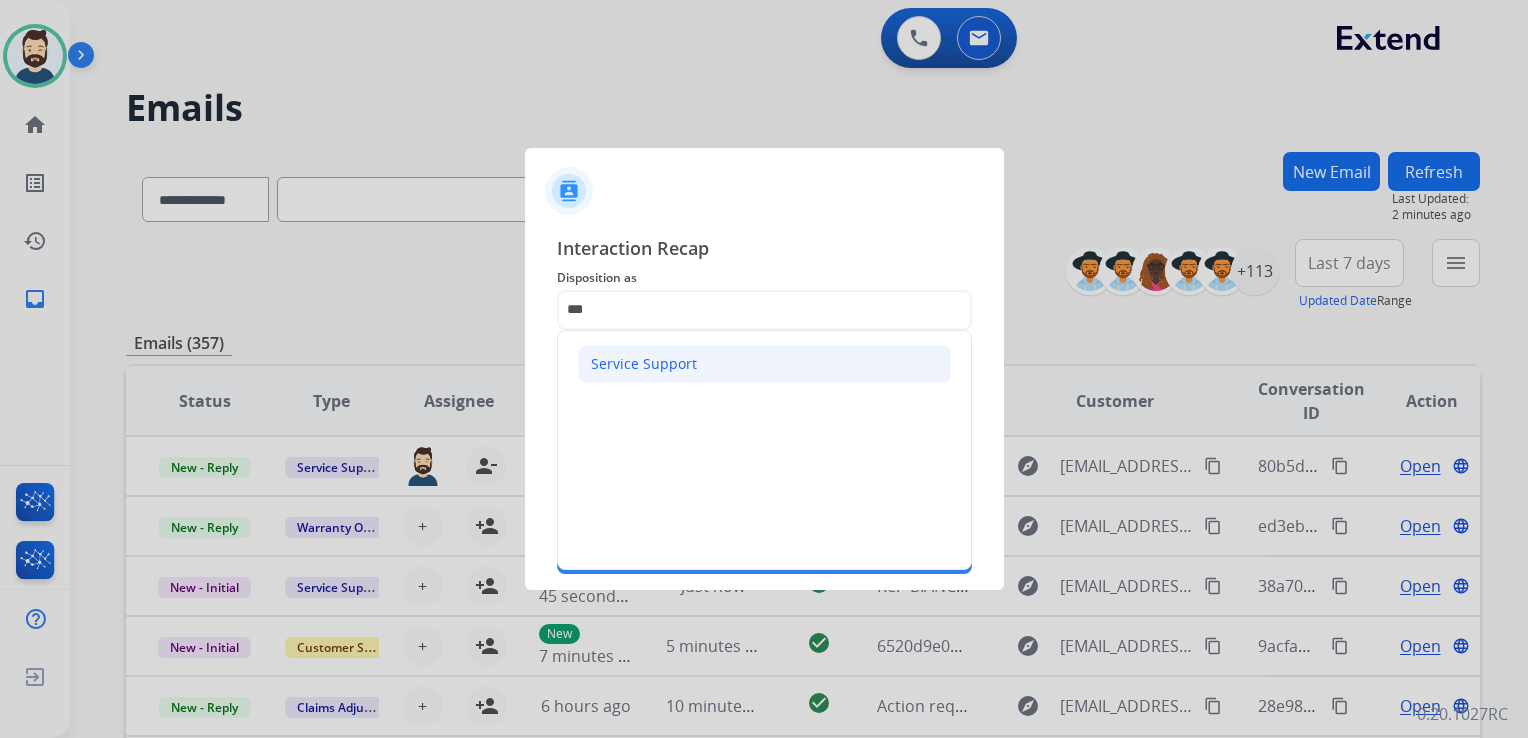 click on "Service Support" 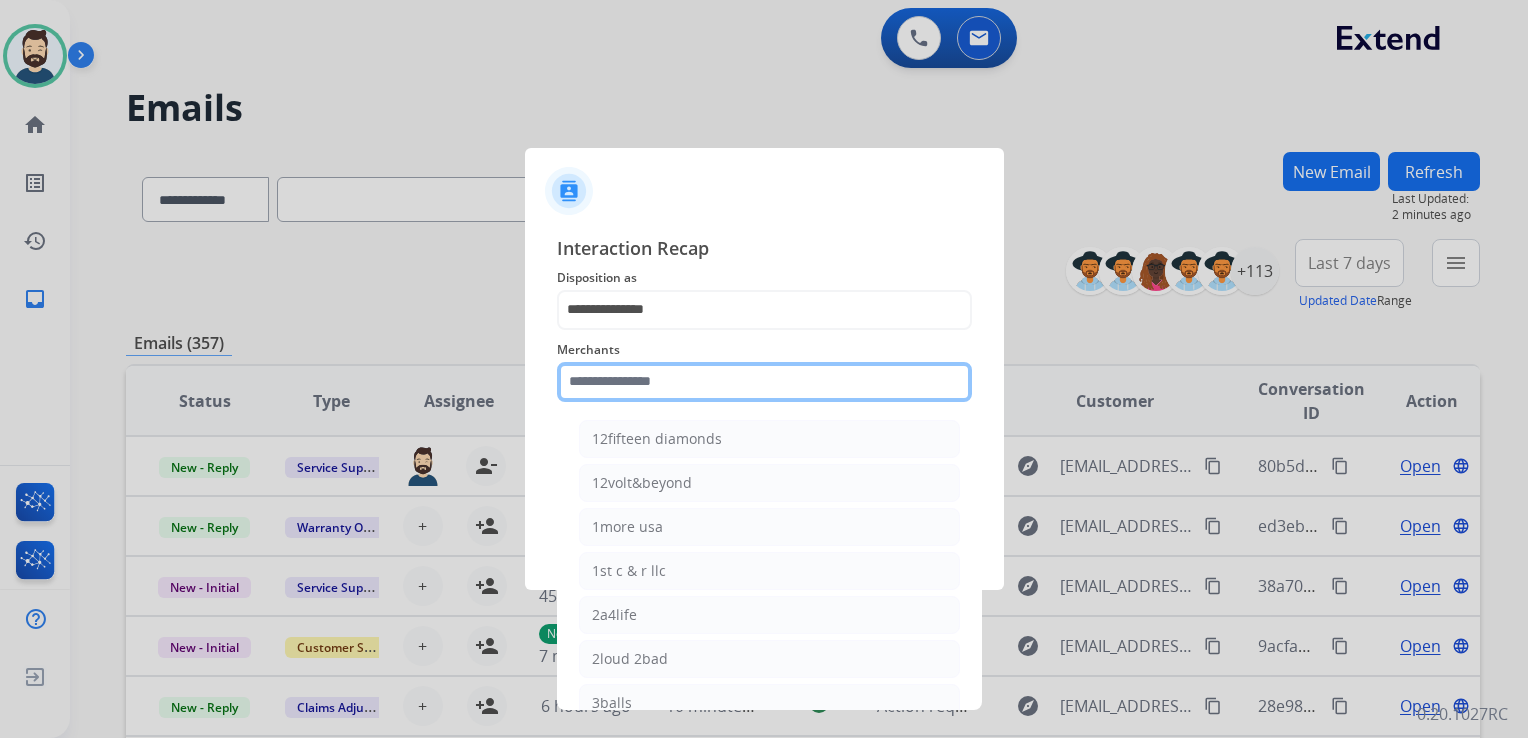 click 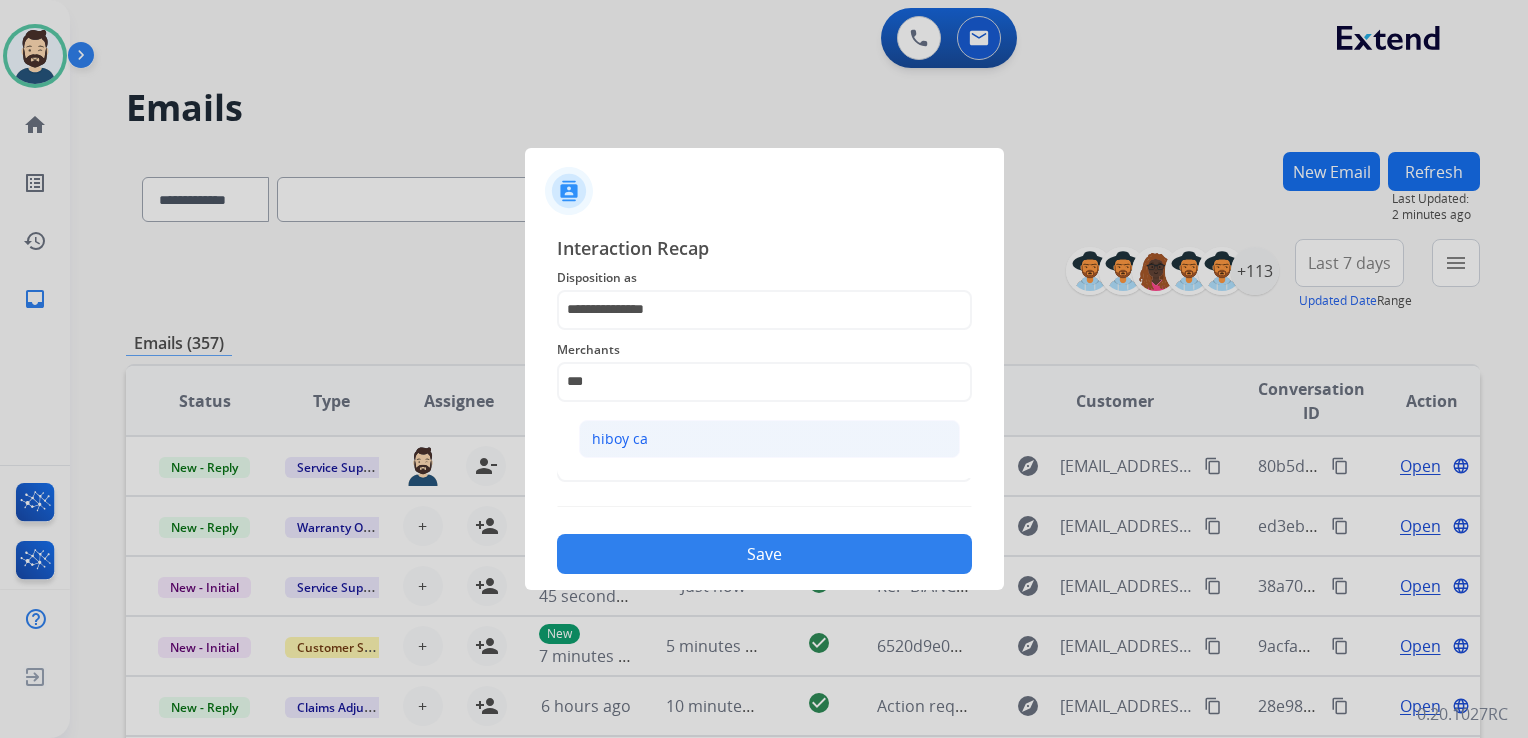 click on "hiboy ca" 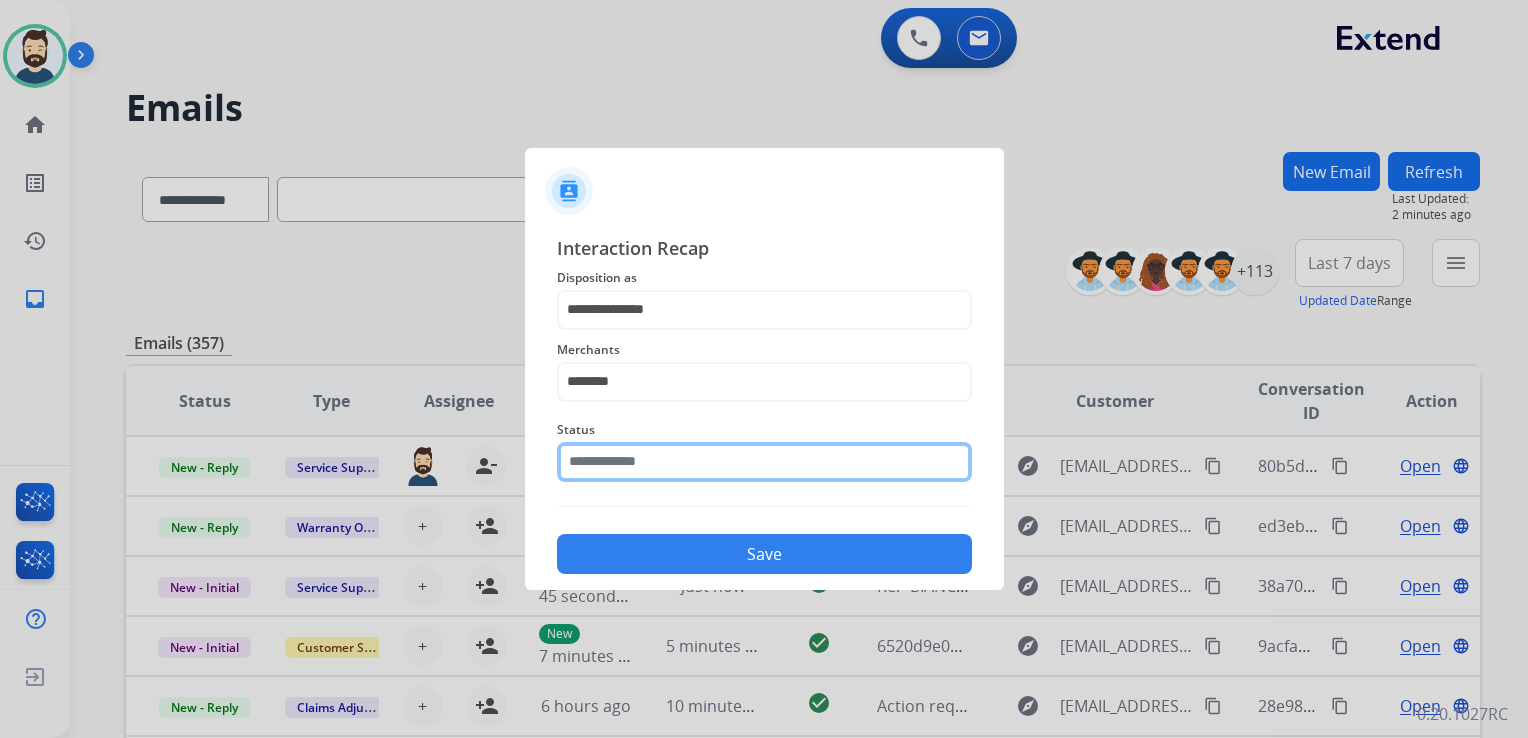 click 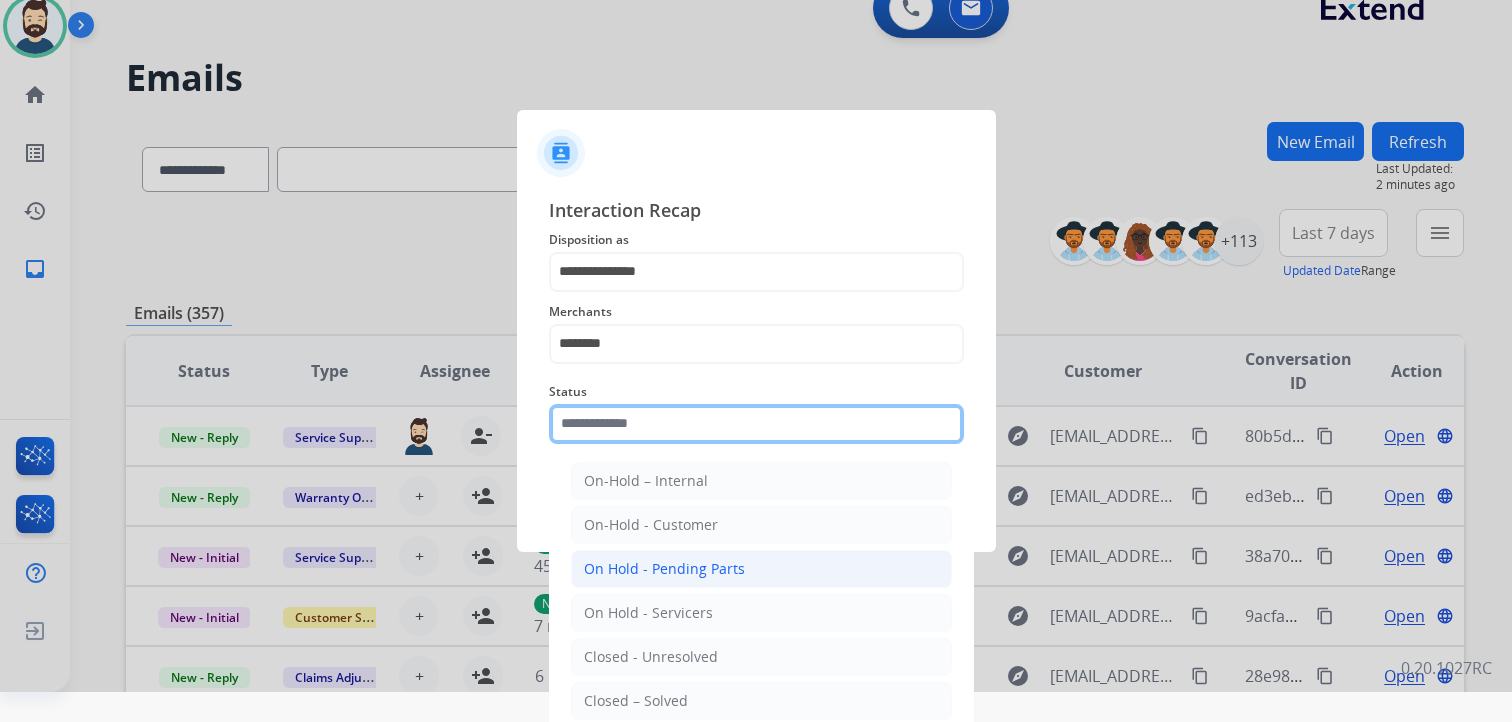 scroll, scrollTop: 59, scrollLeft: 0, axis: vertical 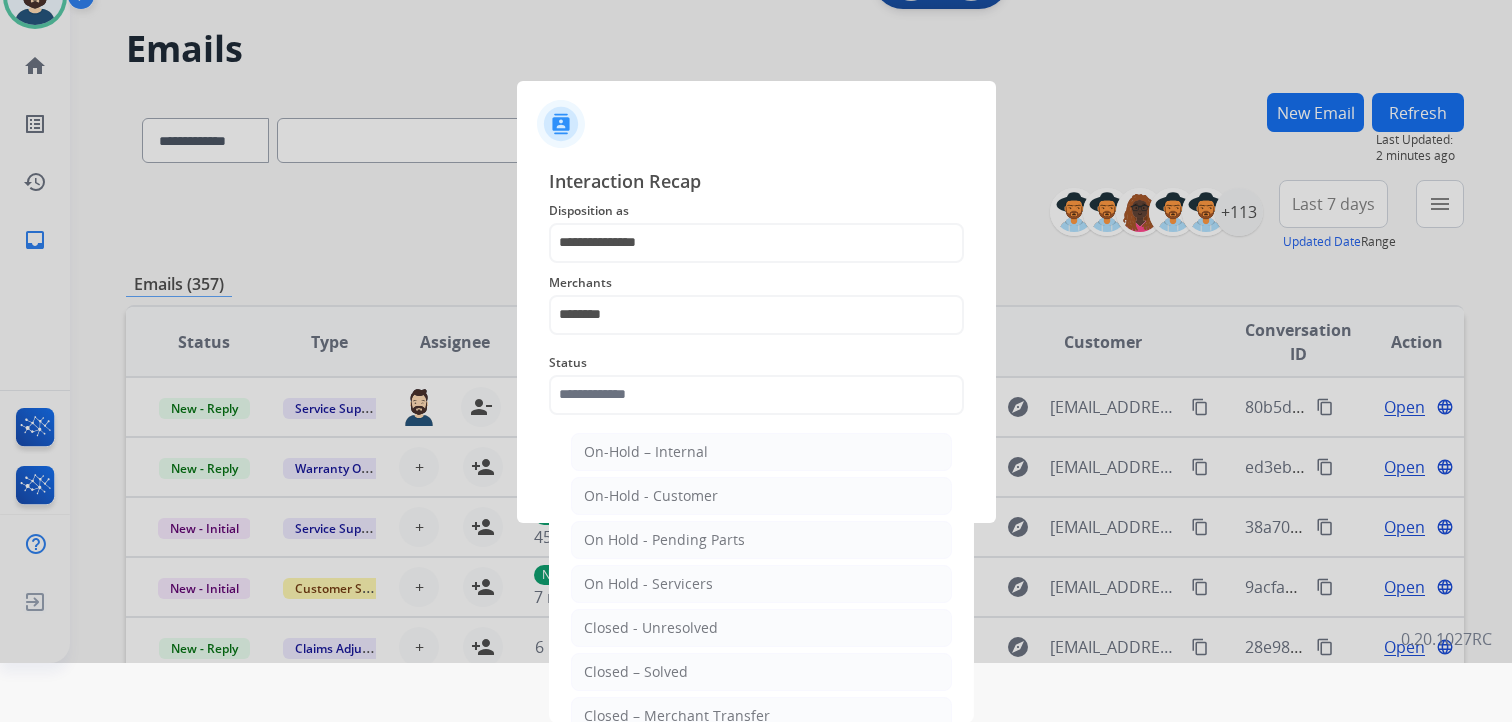 drag, startPoint x: 635, startPoint y: 664, endPoint x: 677, endPoint y: 604, distance: 73.239334 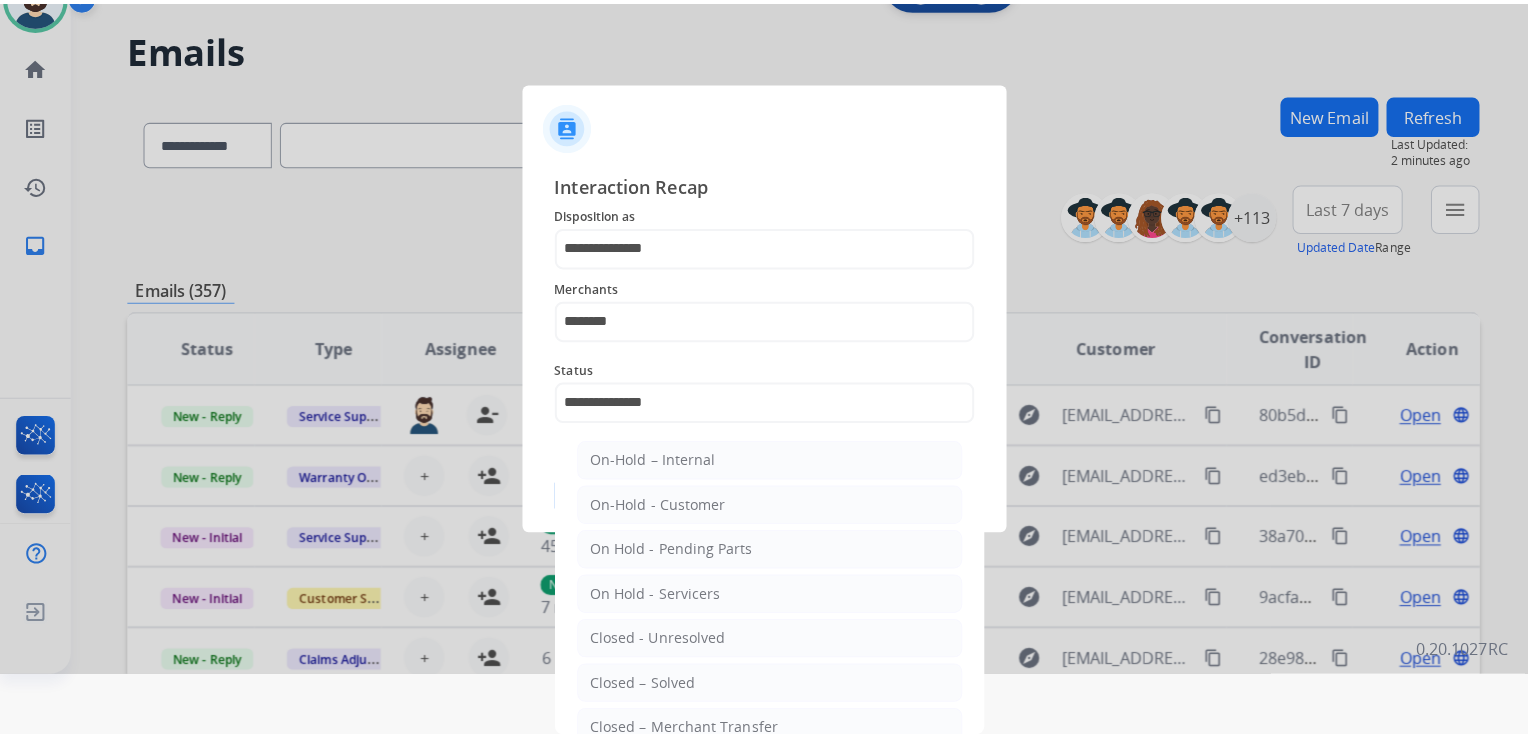 scroll, scrollTop: 0, scrollLeft: 0, axis: both 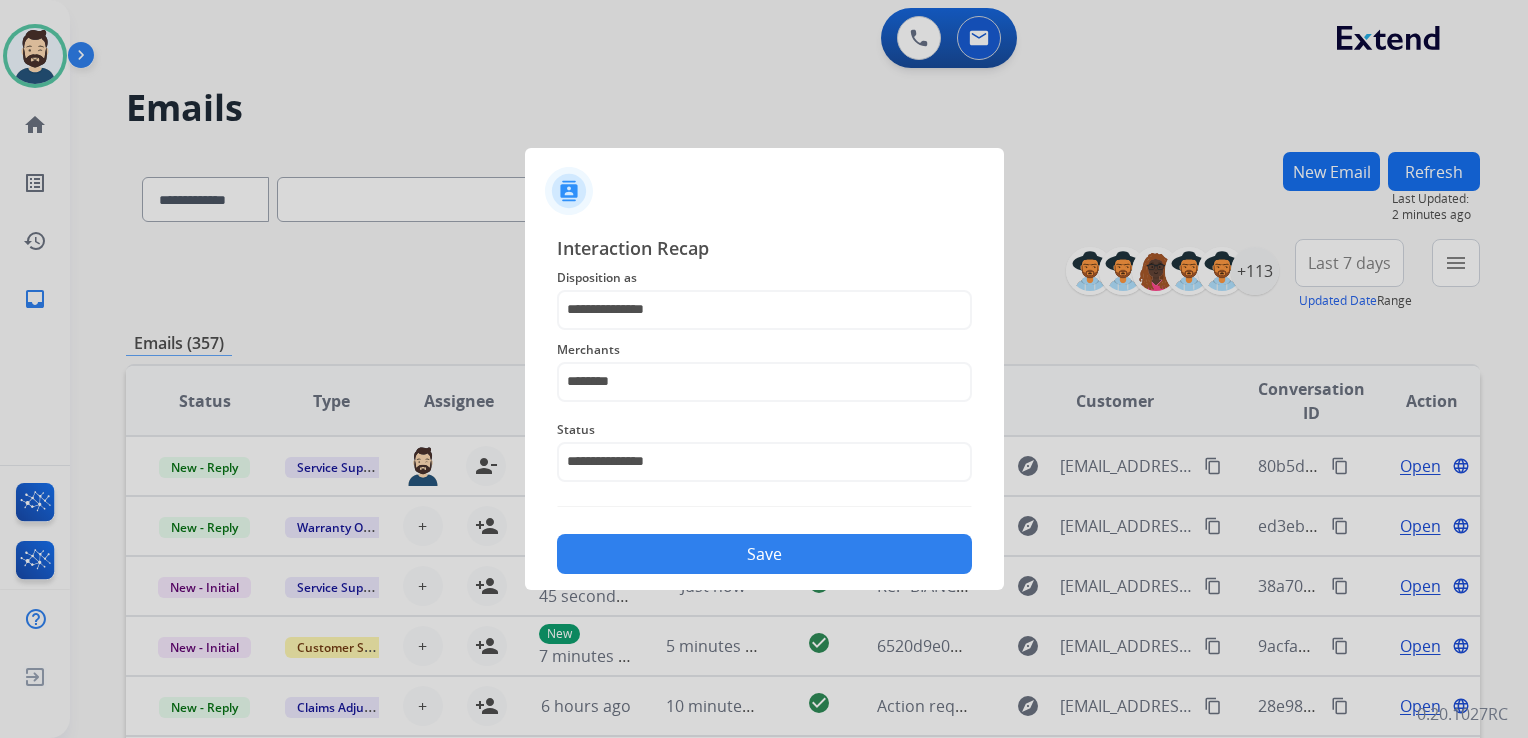 click on "Save" 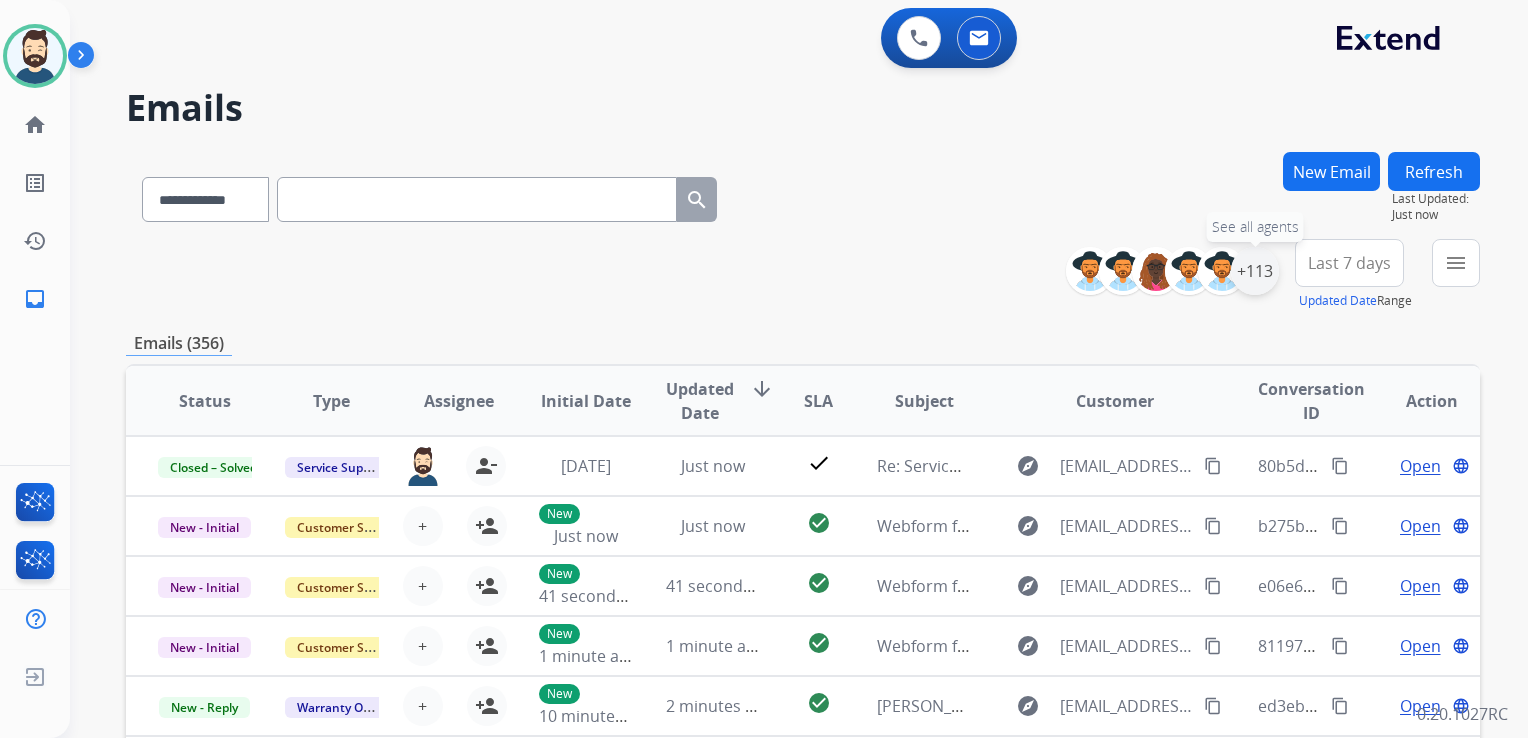 click on "+113" at bounding box center [1255, 271] 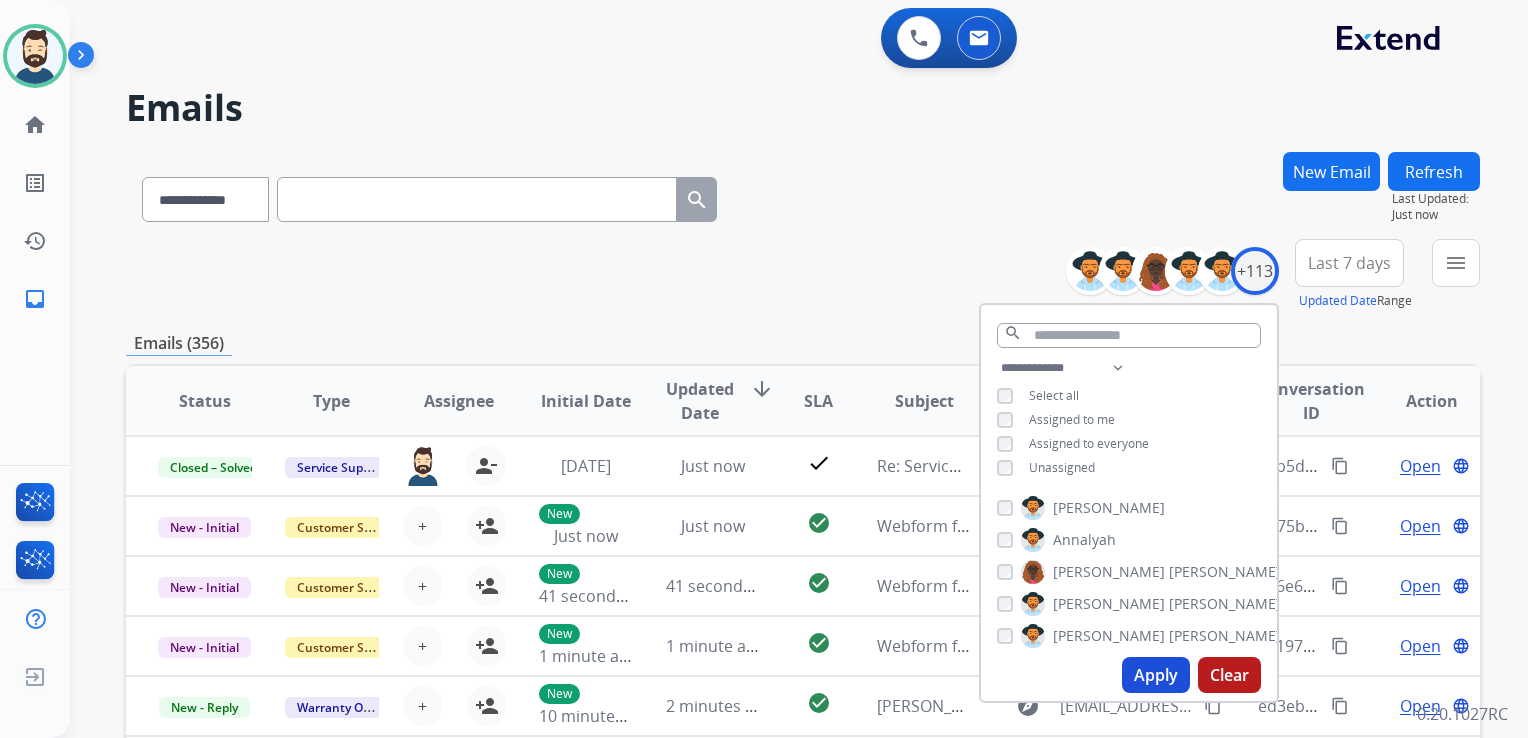 click on "Apply" at bounding box center [1156, 675] 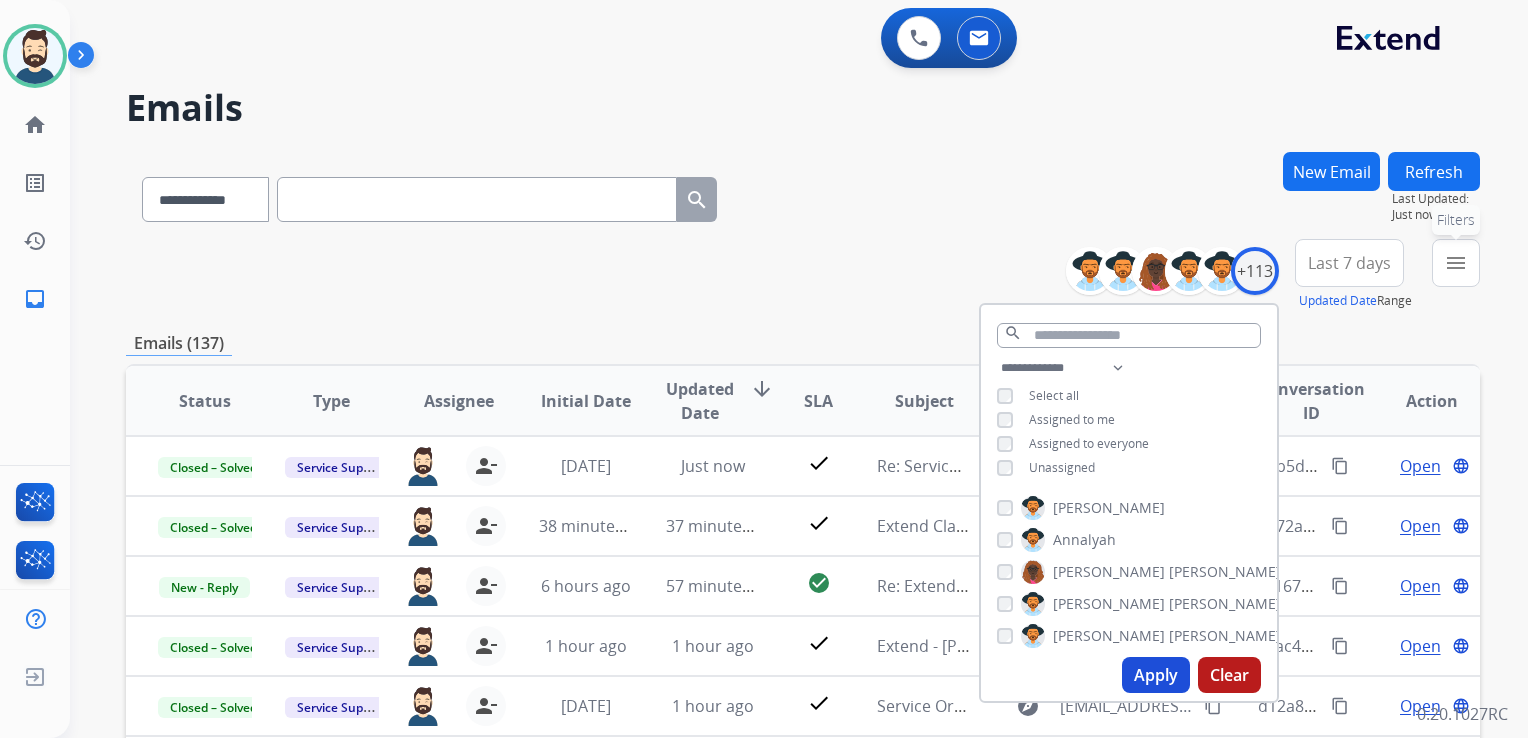 click on "menu  Filters" at bounding box center [1456, 263] 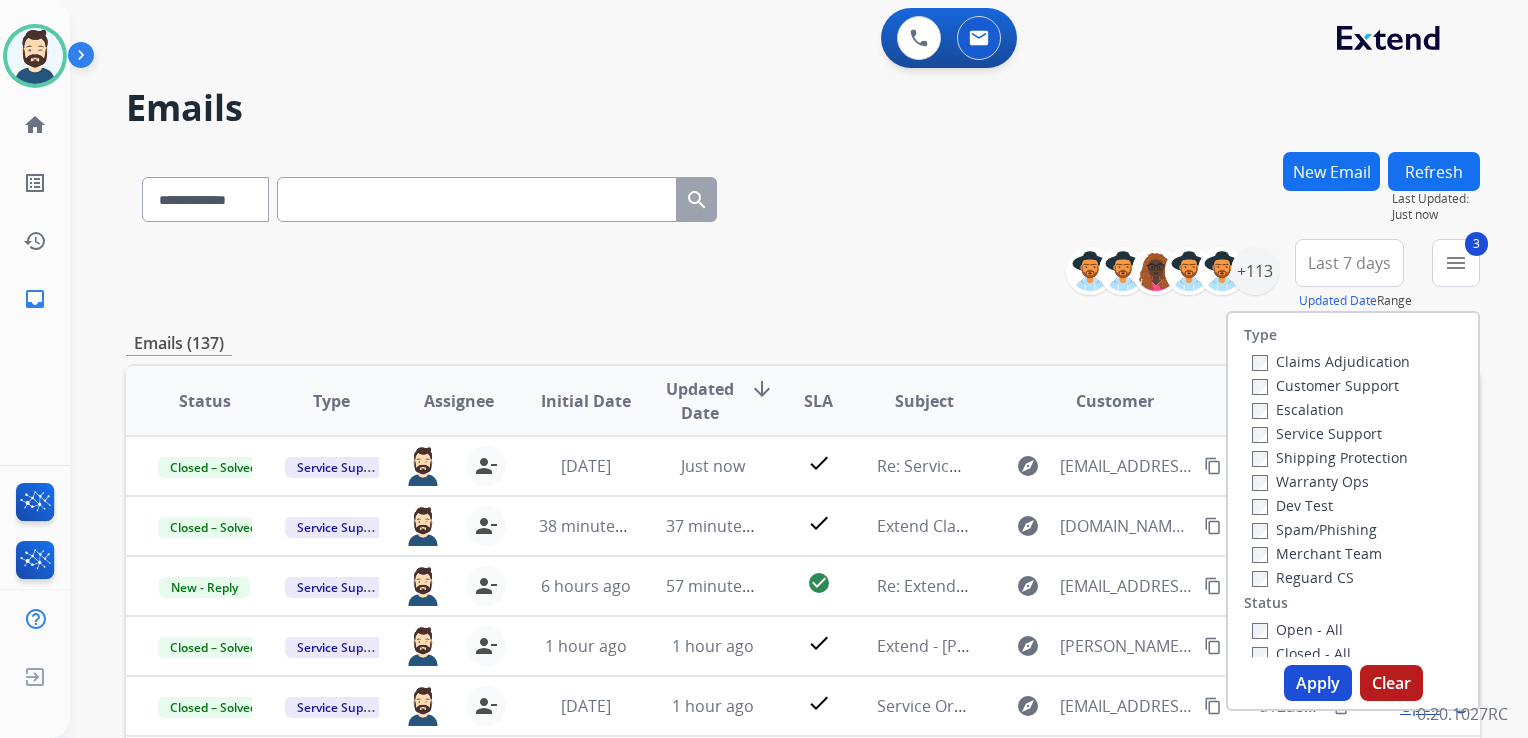 click on "Open - All" at bounding box center (1297, 629) 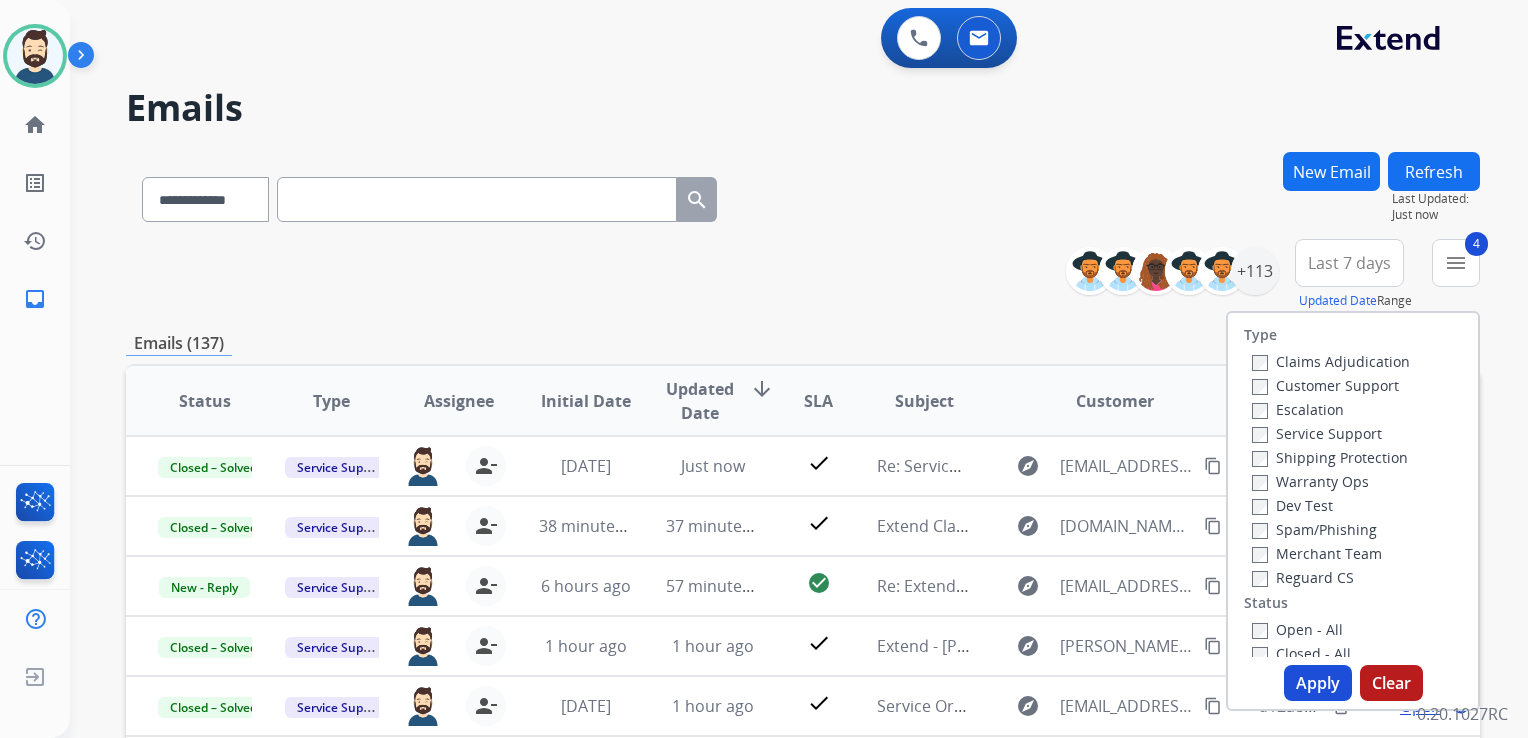 click on "Apply" at bounding box center [1318, 683] 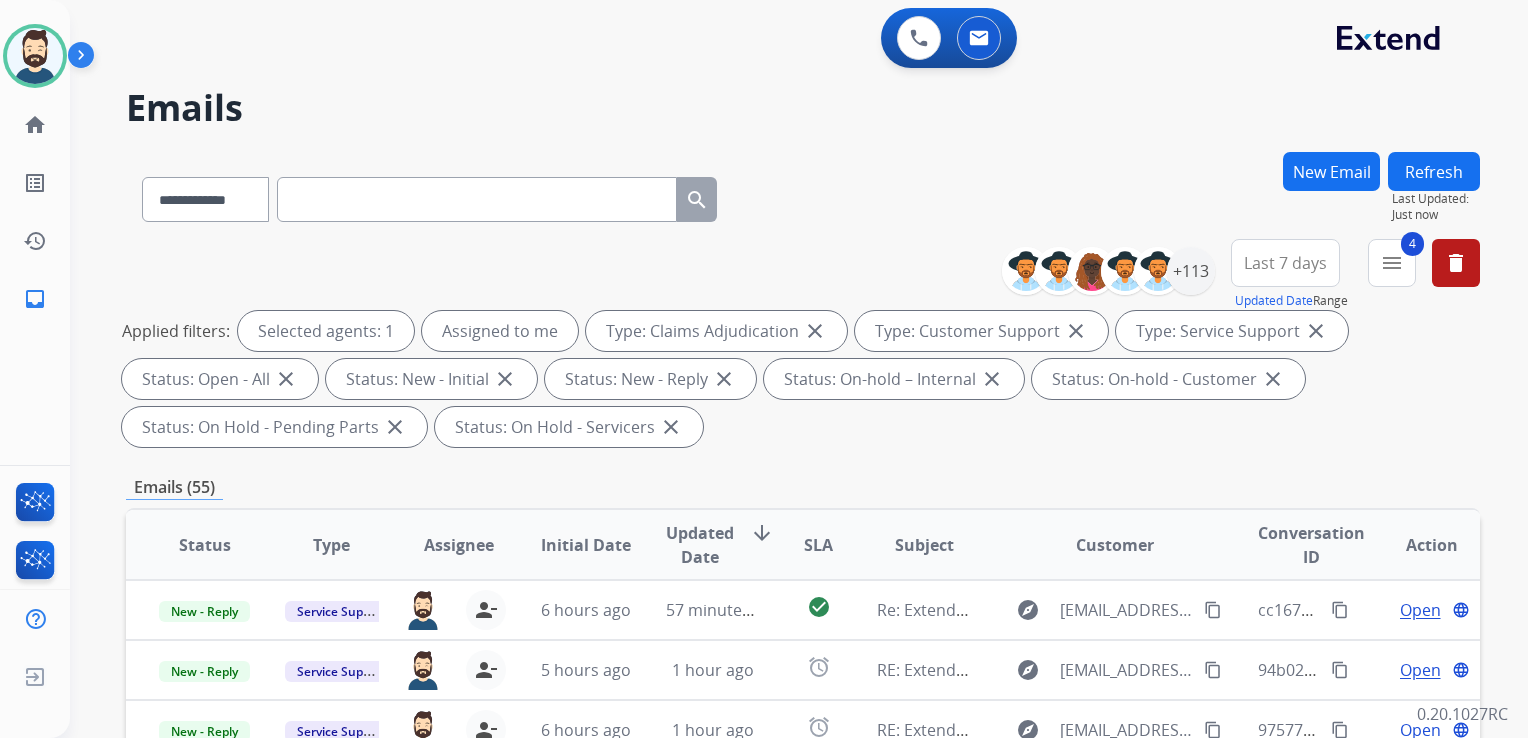 click on "Updated Date" at bounding box center [700, 545] 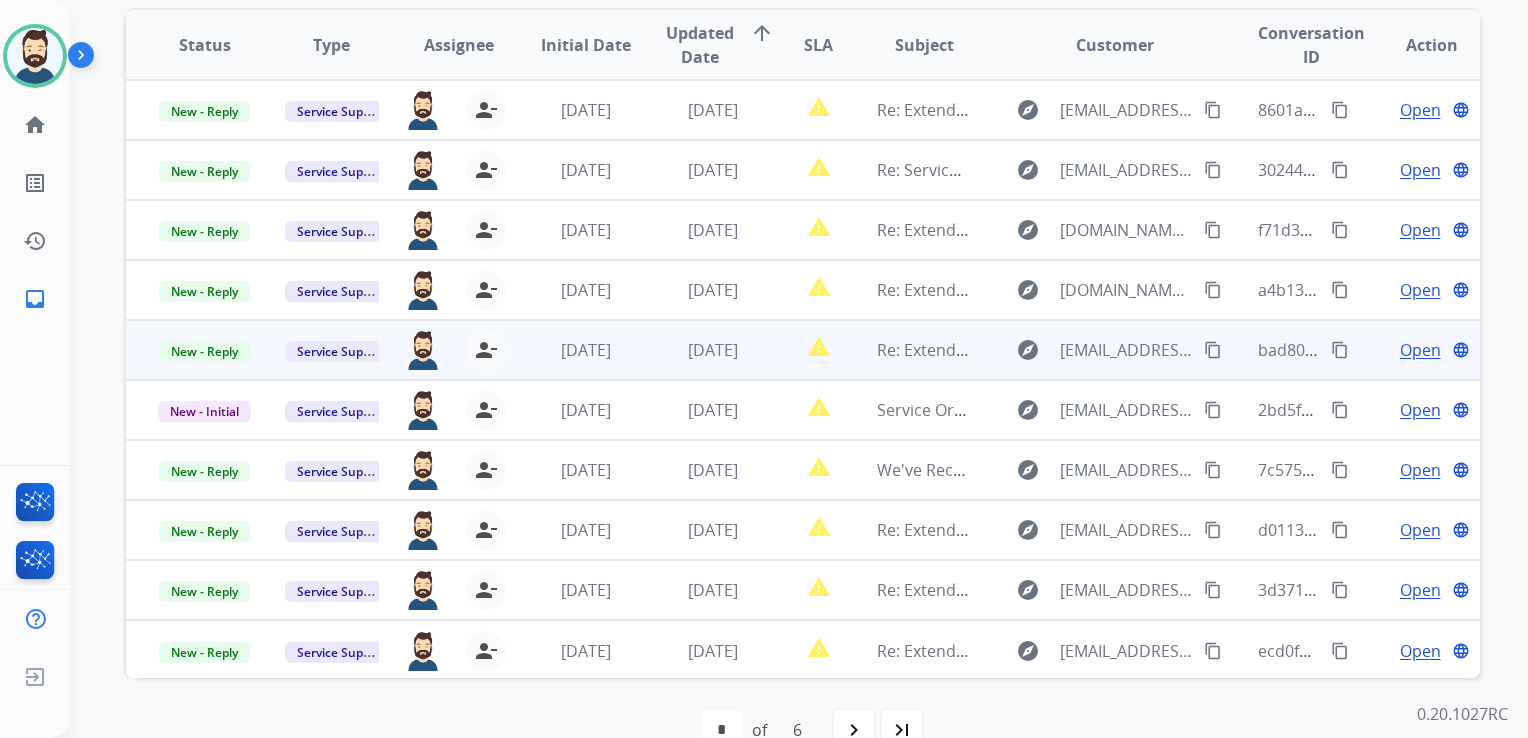 scroll, scrollTop: 400, scrollLeft: 0, axis: vertical 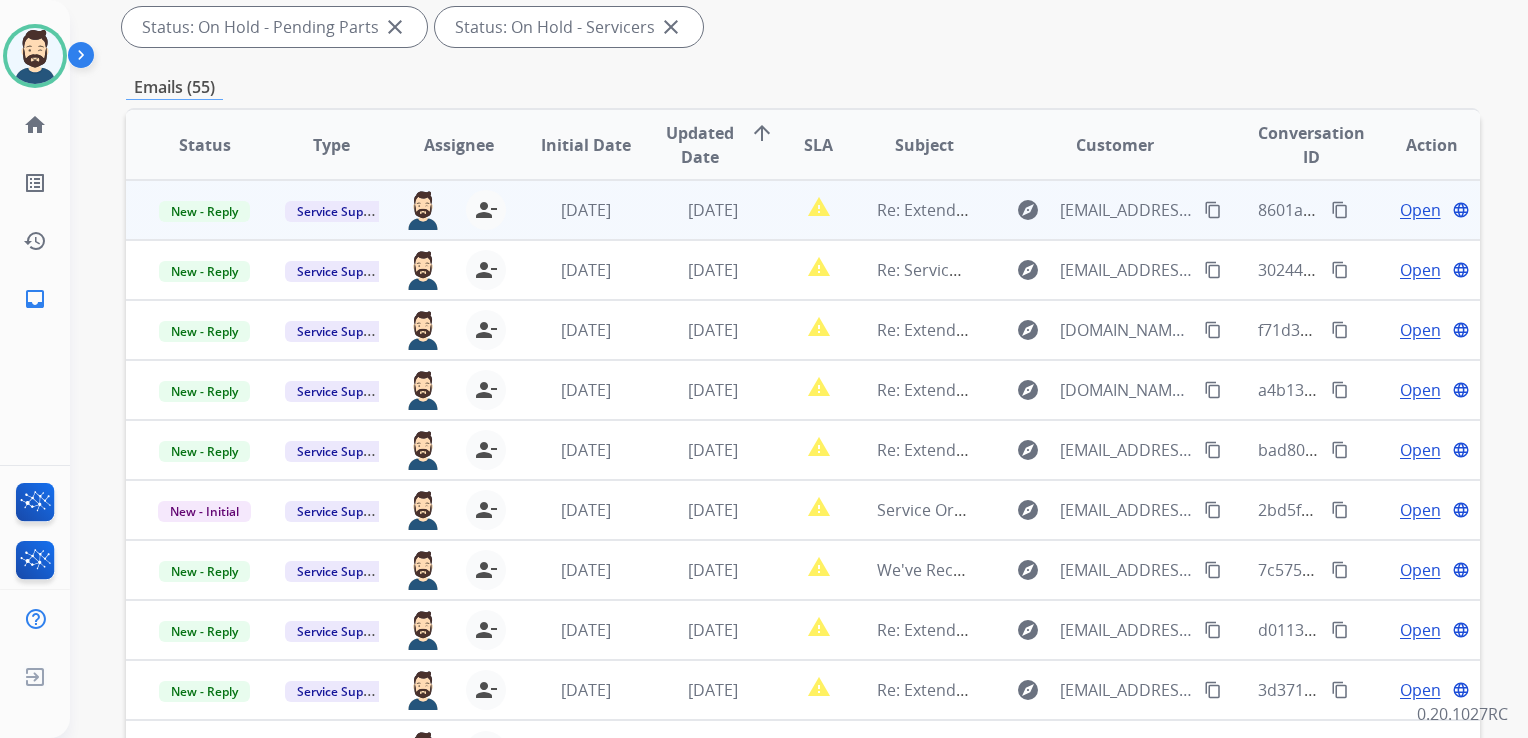 click on "[DATE]" at bounding box center [697, 210] 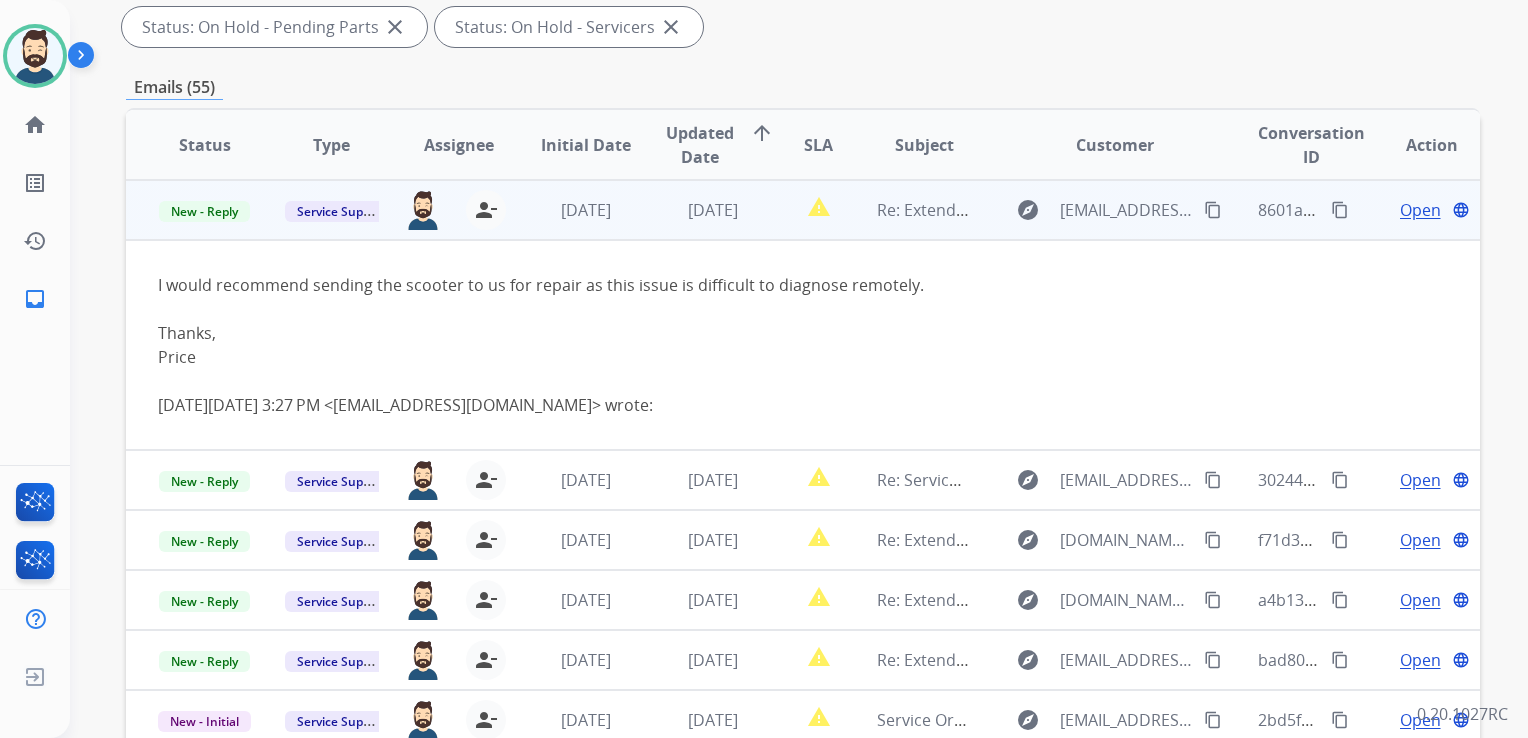 click on "Open" at bounding box center (1420, 210) 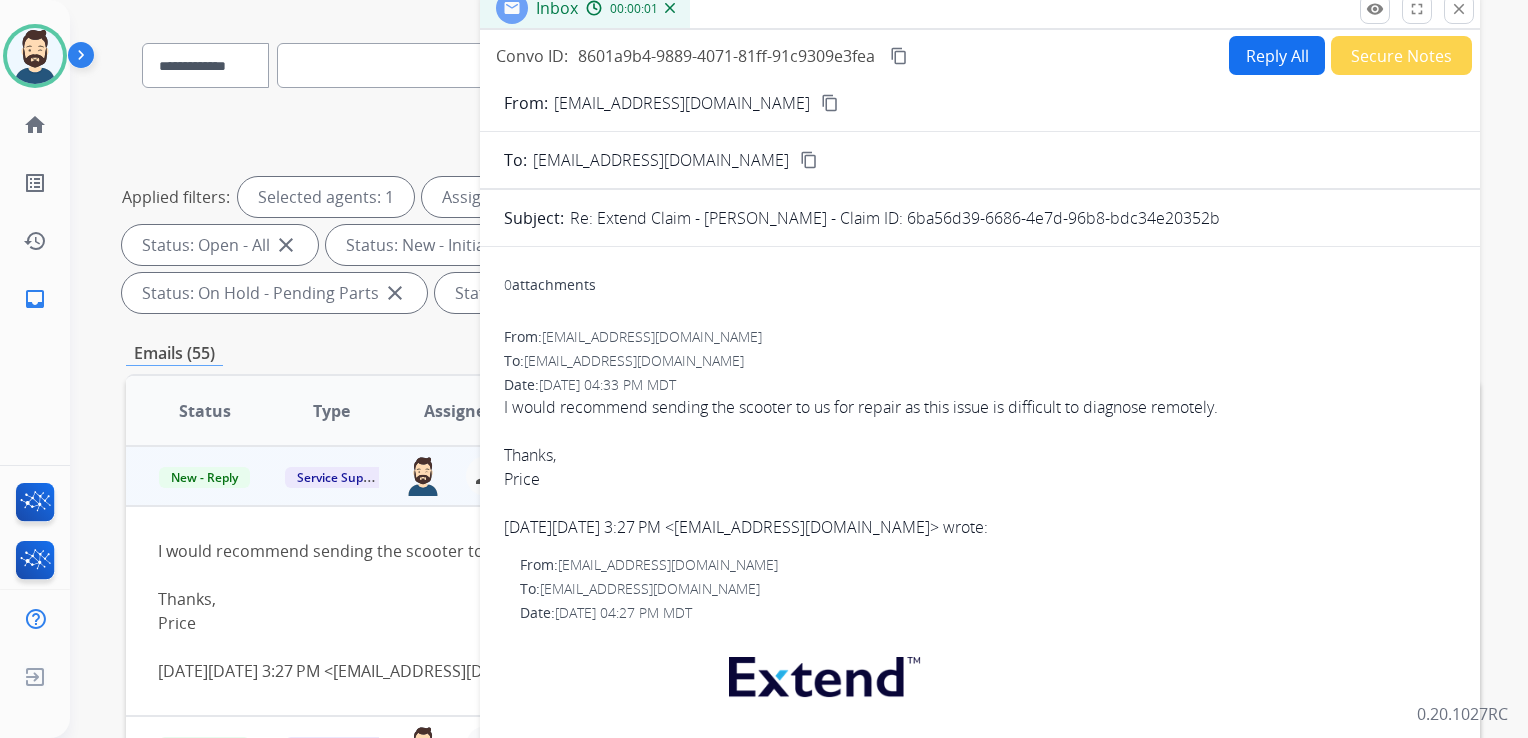 scroll, scrollTop: 100, scrollLeft: 0, axis: vertical 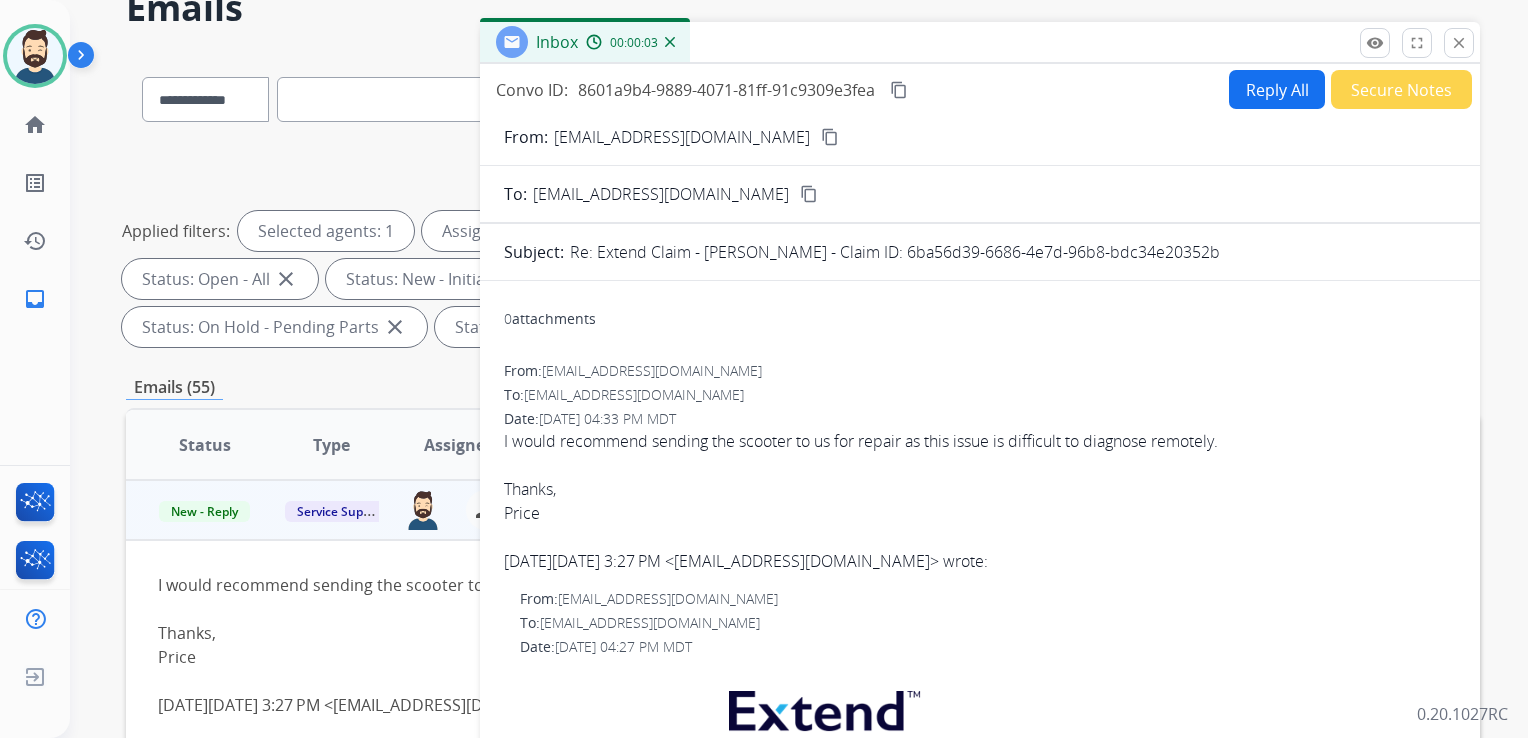 drag, startPoint x: 908, startPoint y: 250, endPoint x: 1223, endPoint y: 249, distance: 315.0016 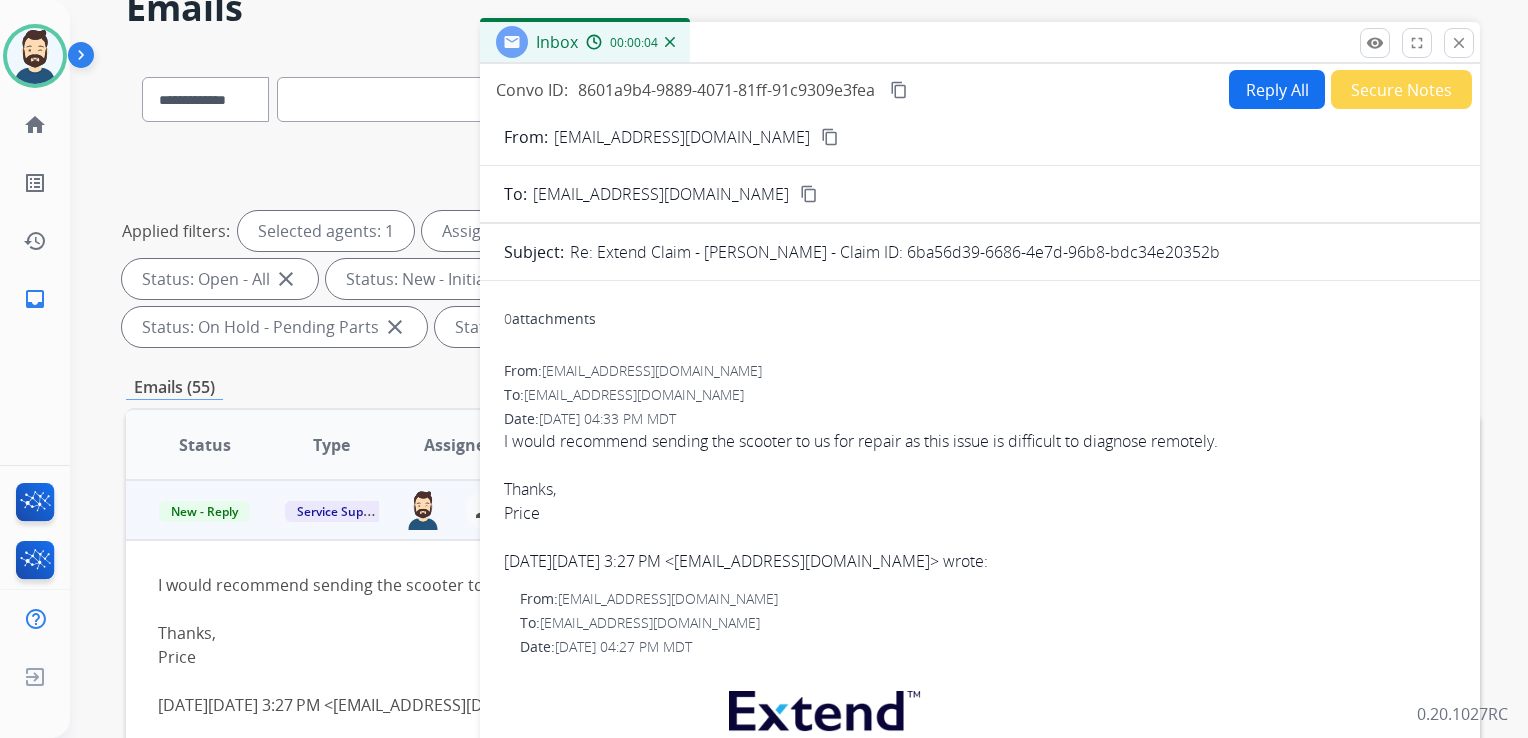 copy on "6ba56d39-6686-4e7d-96b8-bdc34e20352b" 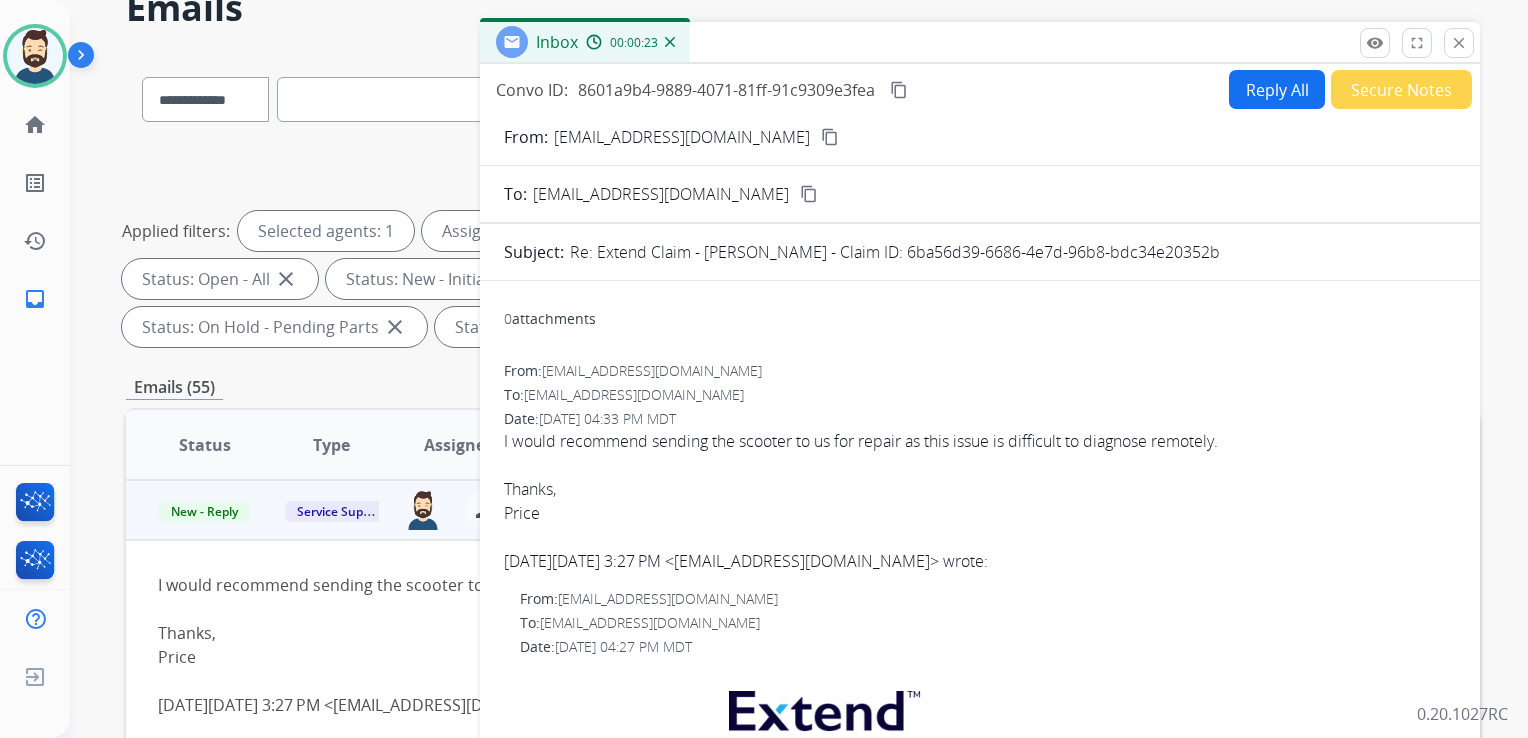 drag, startPoint x: 501, startPoint y: 442, endPoint x: 1239, endPoint y: 442, distance: 738 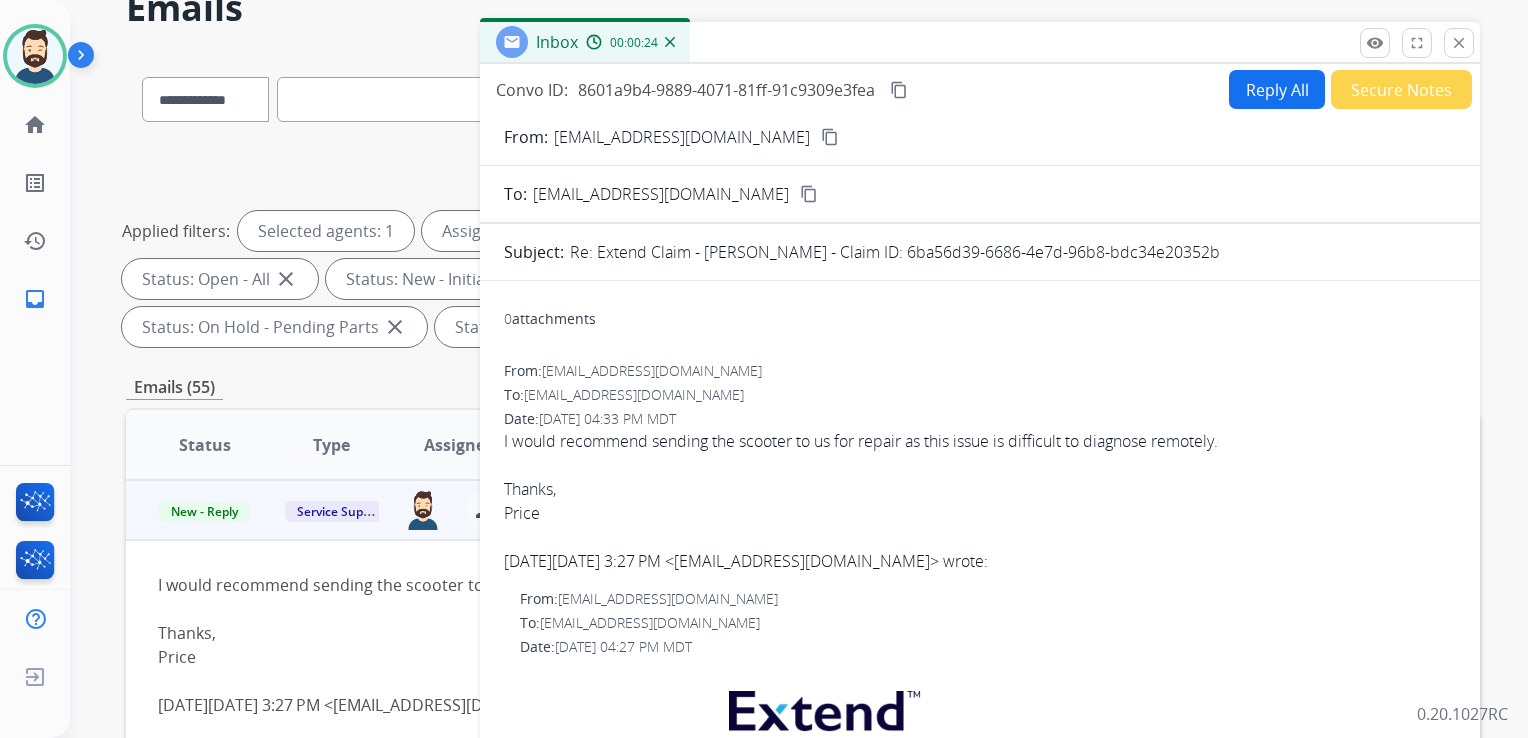 copy on "I would recommend sending the scooter to us for repair as this issue is difficult to diagnose remotely." 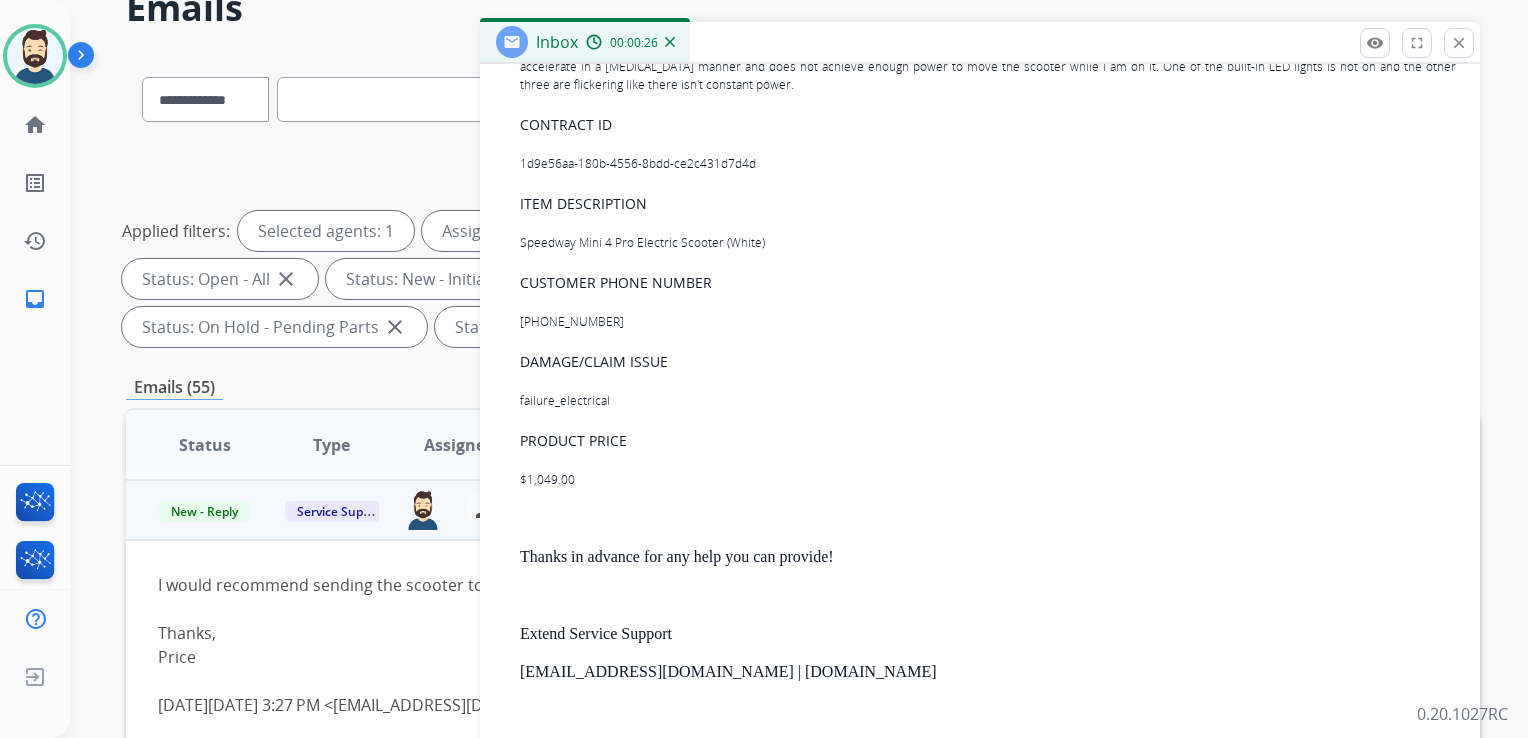 scroll, scrollTop: 1383, scrollLeft: 0, axis: vertical 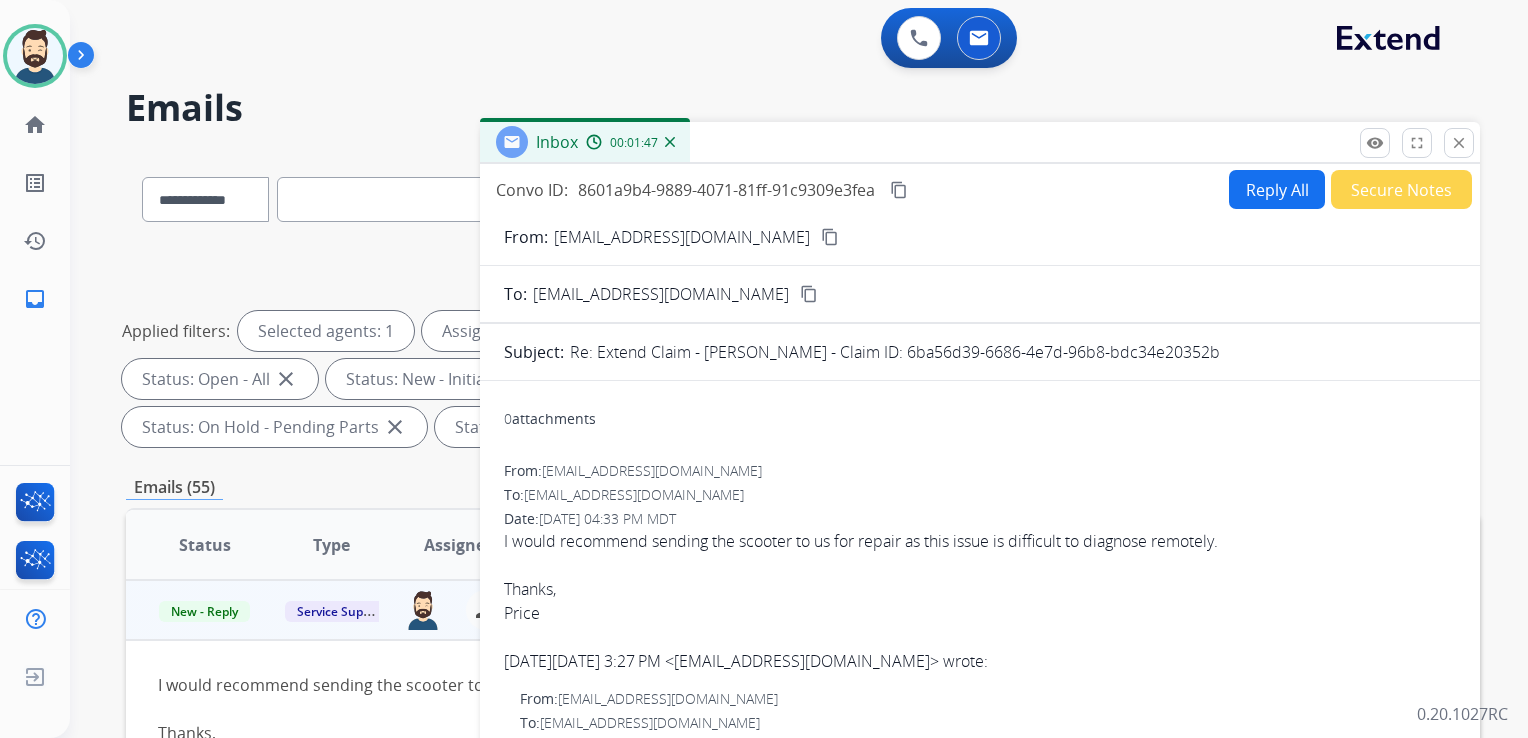 click on "close" at bounding box center (1459, 143) 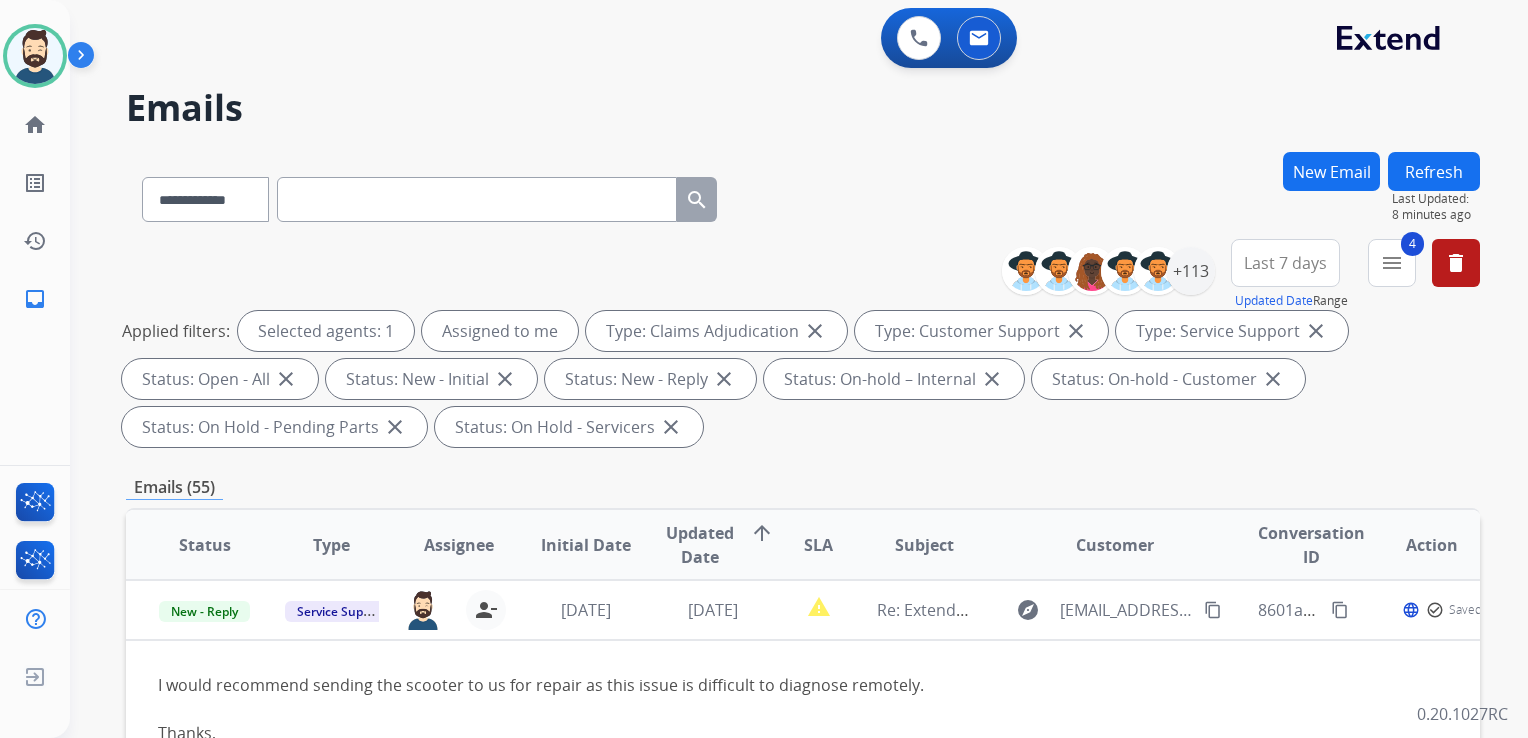 scroll, scrollTop: 100, scrollLeft: 0, axis: vertical 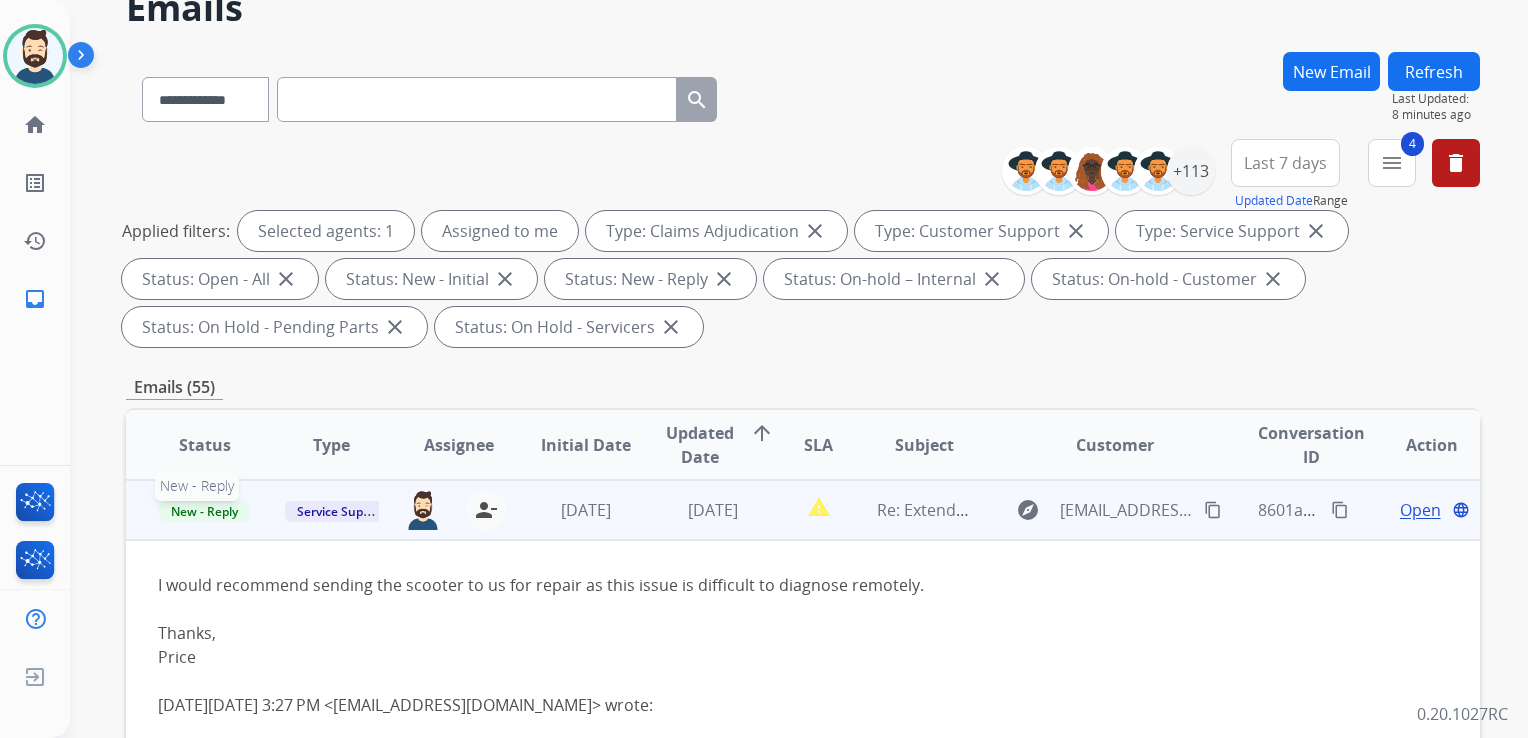 click on "New - Reply" at bounding box center (204, 511) 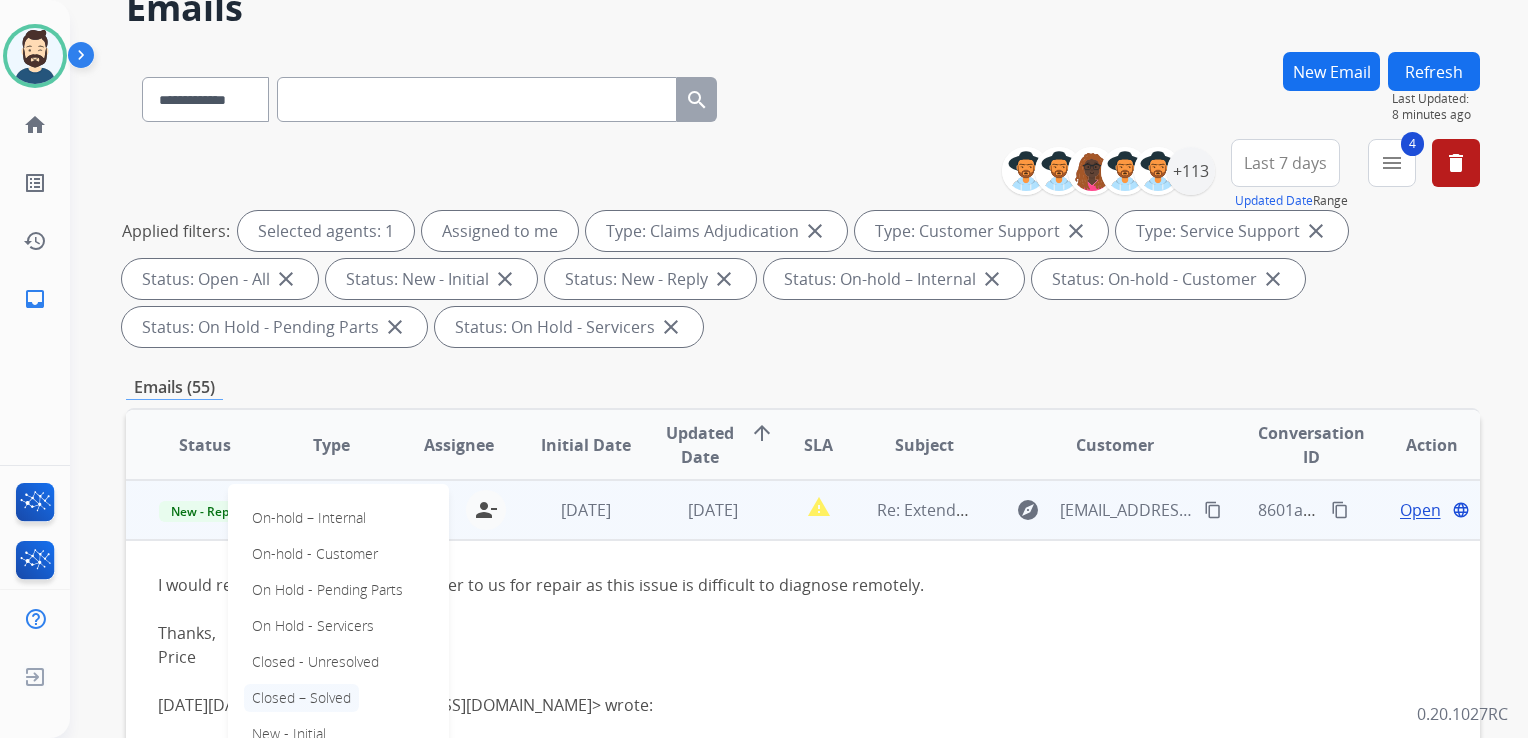 click on "Closed – Solved" at bounding box center [301, 698] 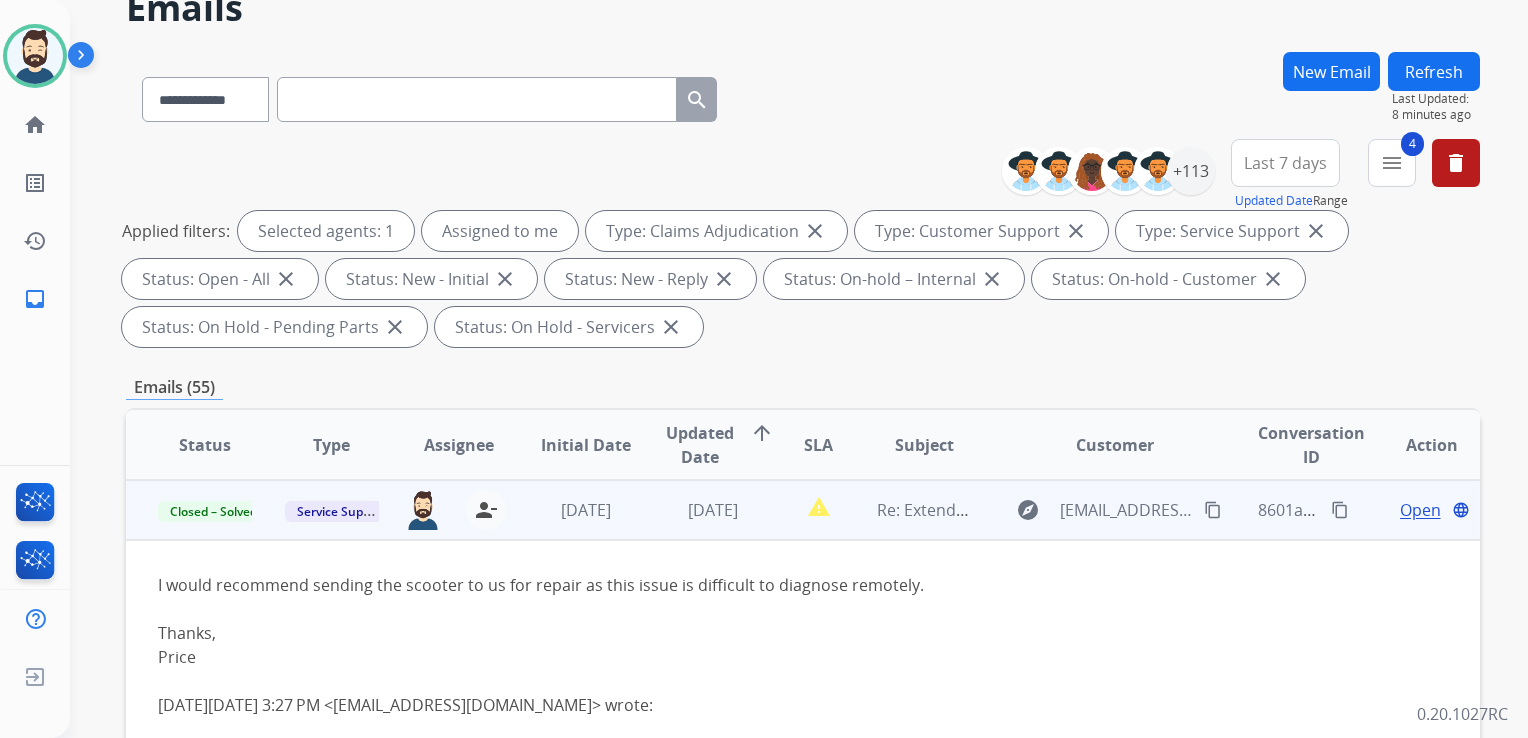 click on "[DATE]" at bounding box center (570, 510) 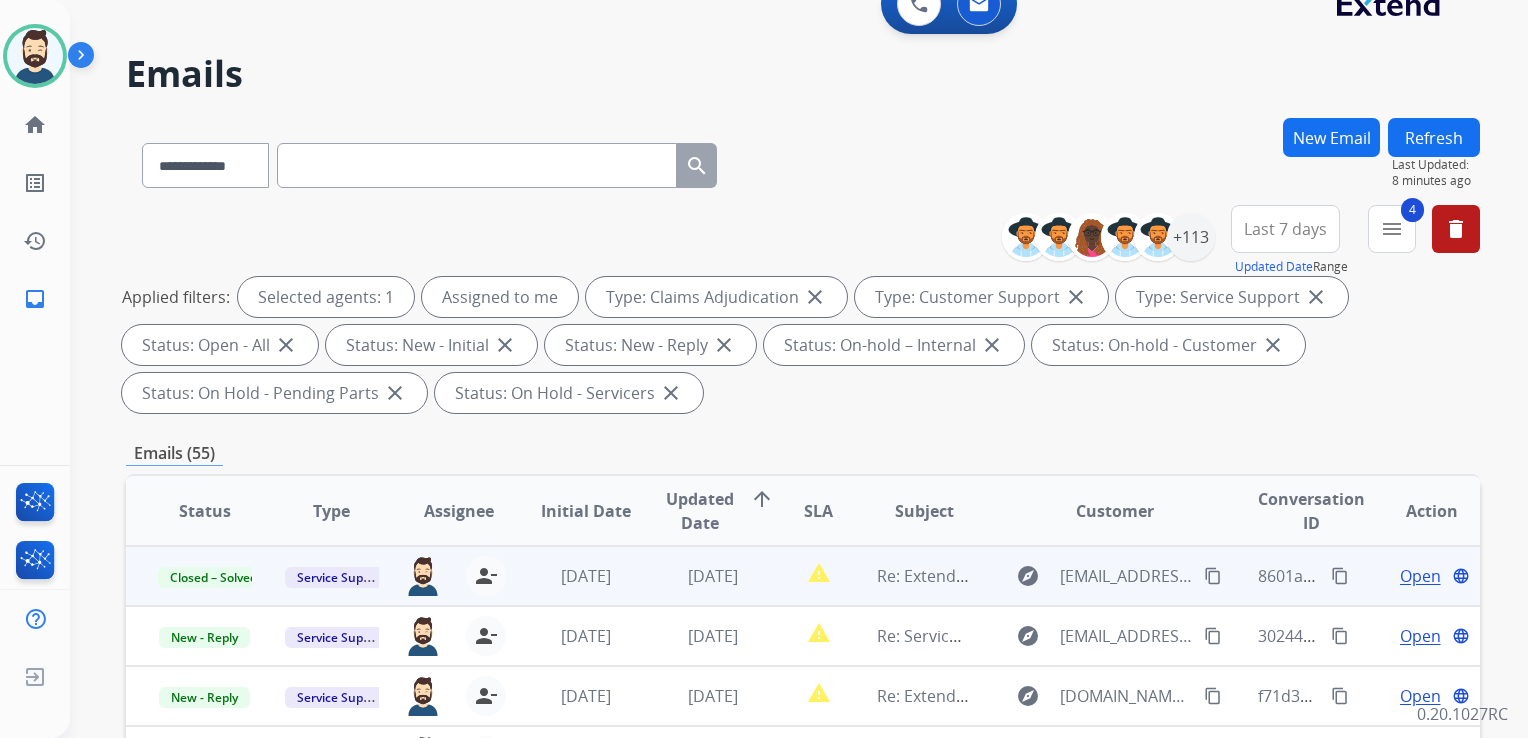 scroll, scrollTop: 0, scrollLeft: 0, axis: both 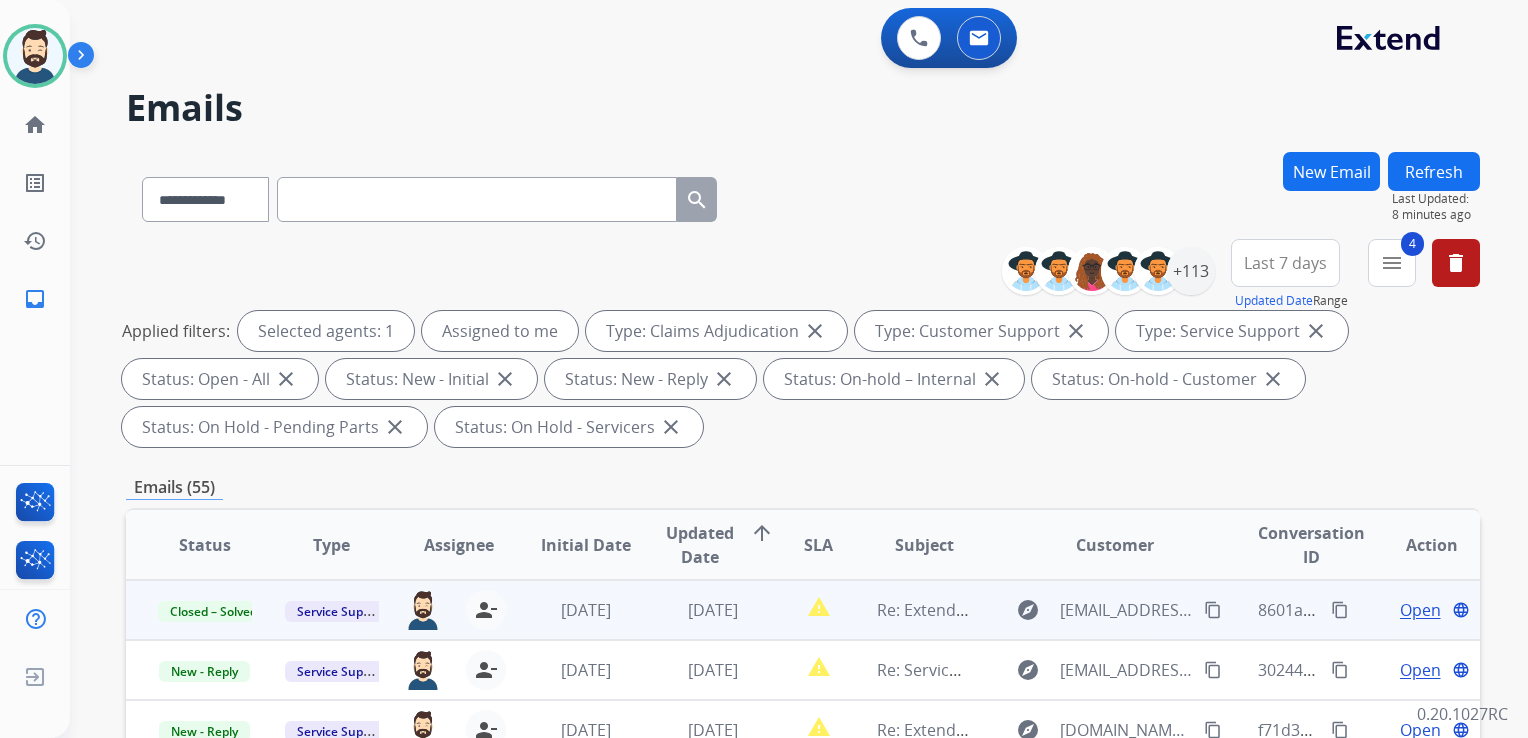 click on "Refresh" at bounding box center [1434, 171] 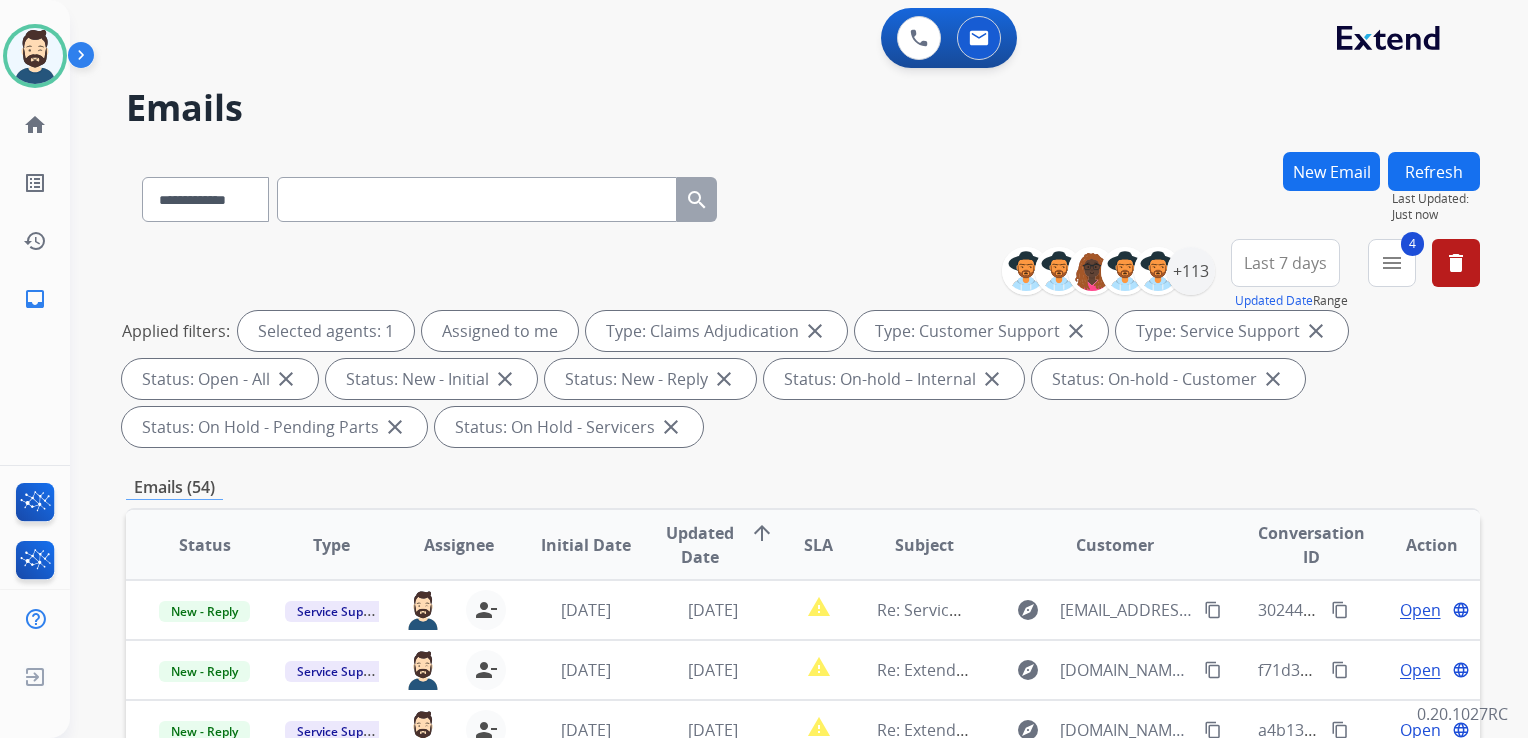 scroll, scrollTop: 400, scrollLeft: 0, axis: vertical 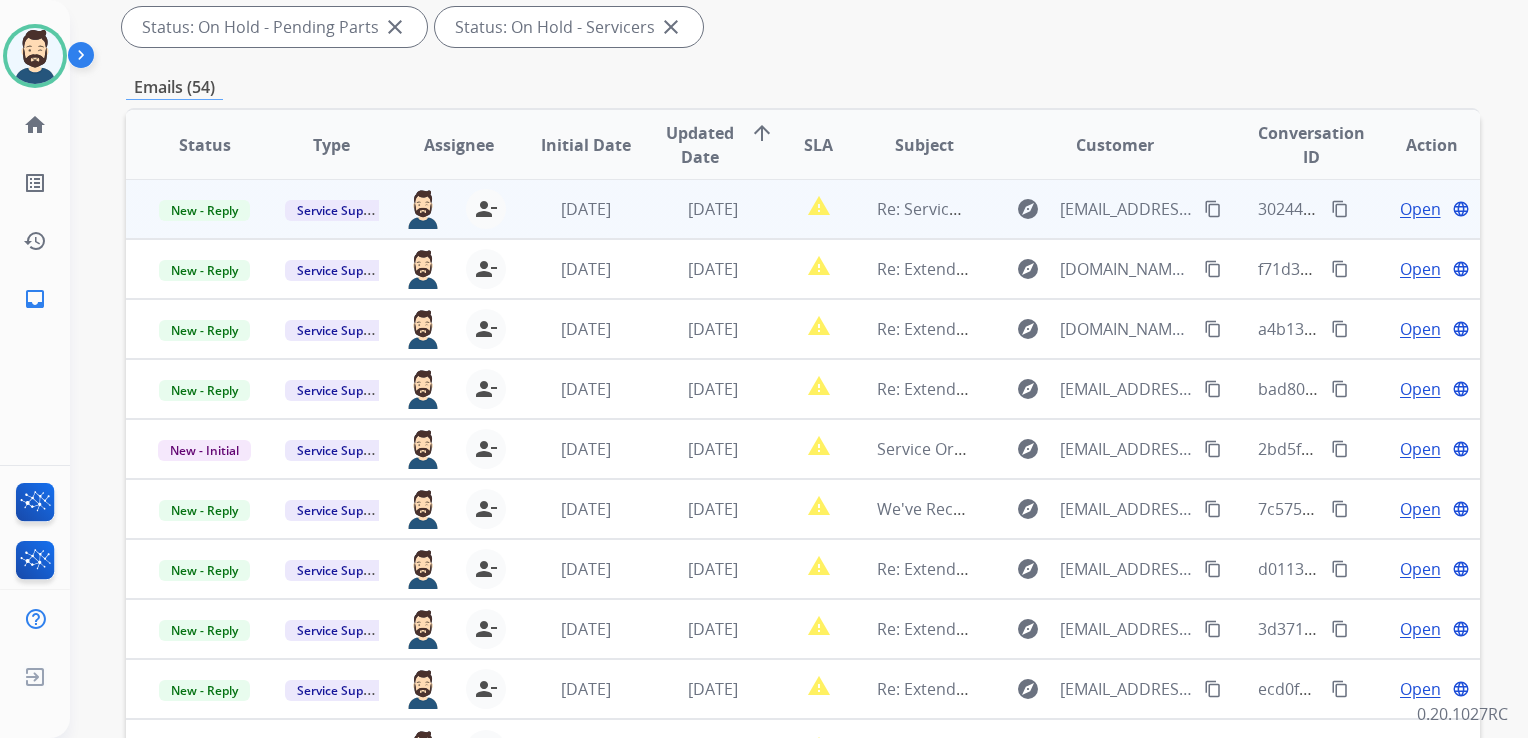 click on "[DATE]" at bounding box center [697, 209] 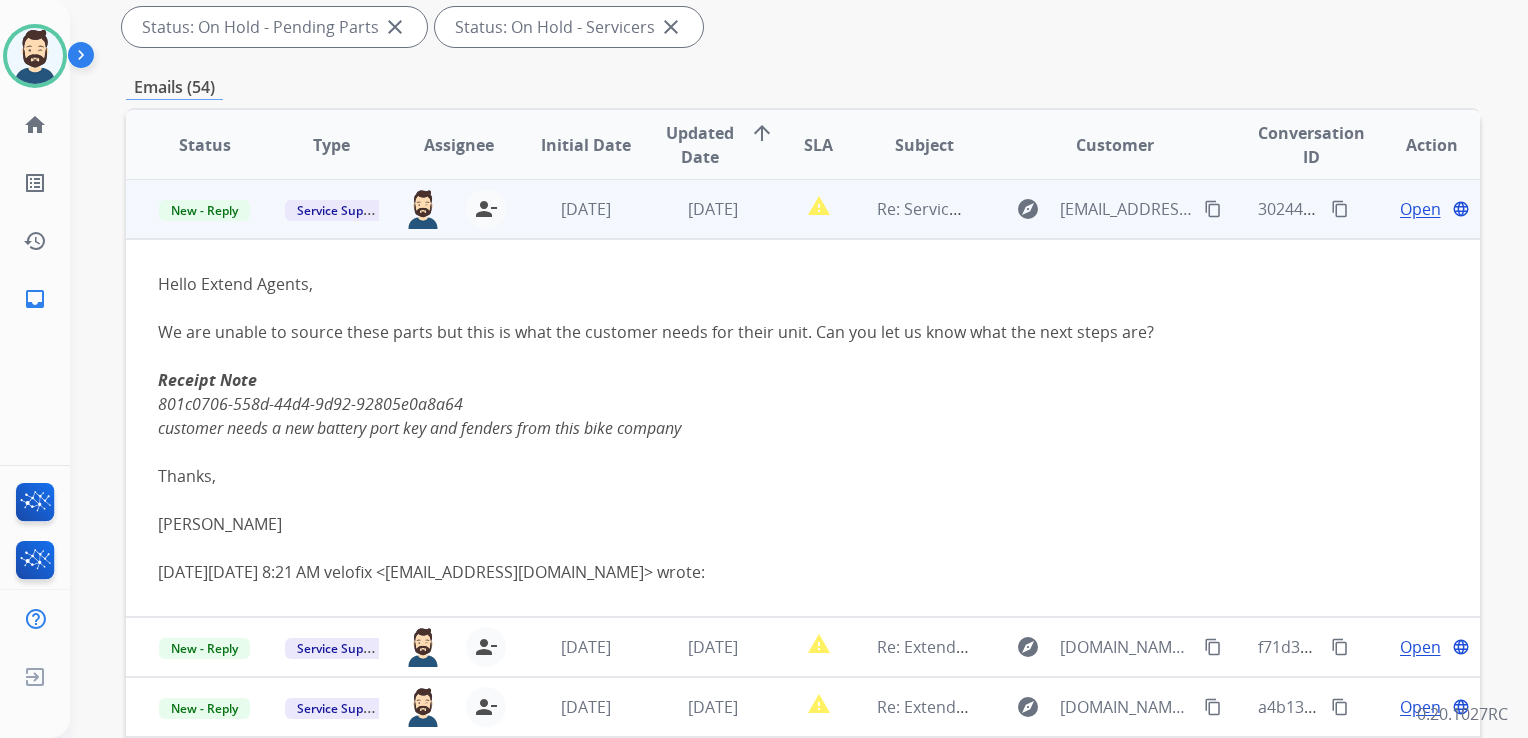 scroll, scrollTop: 0, scrollLeft: 0, axis: both 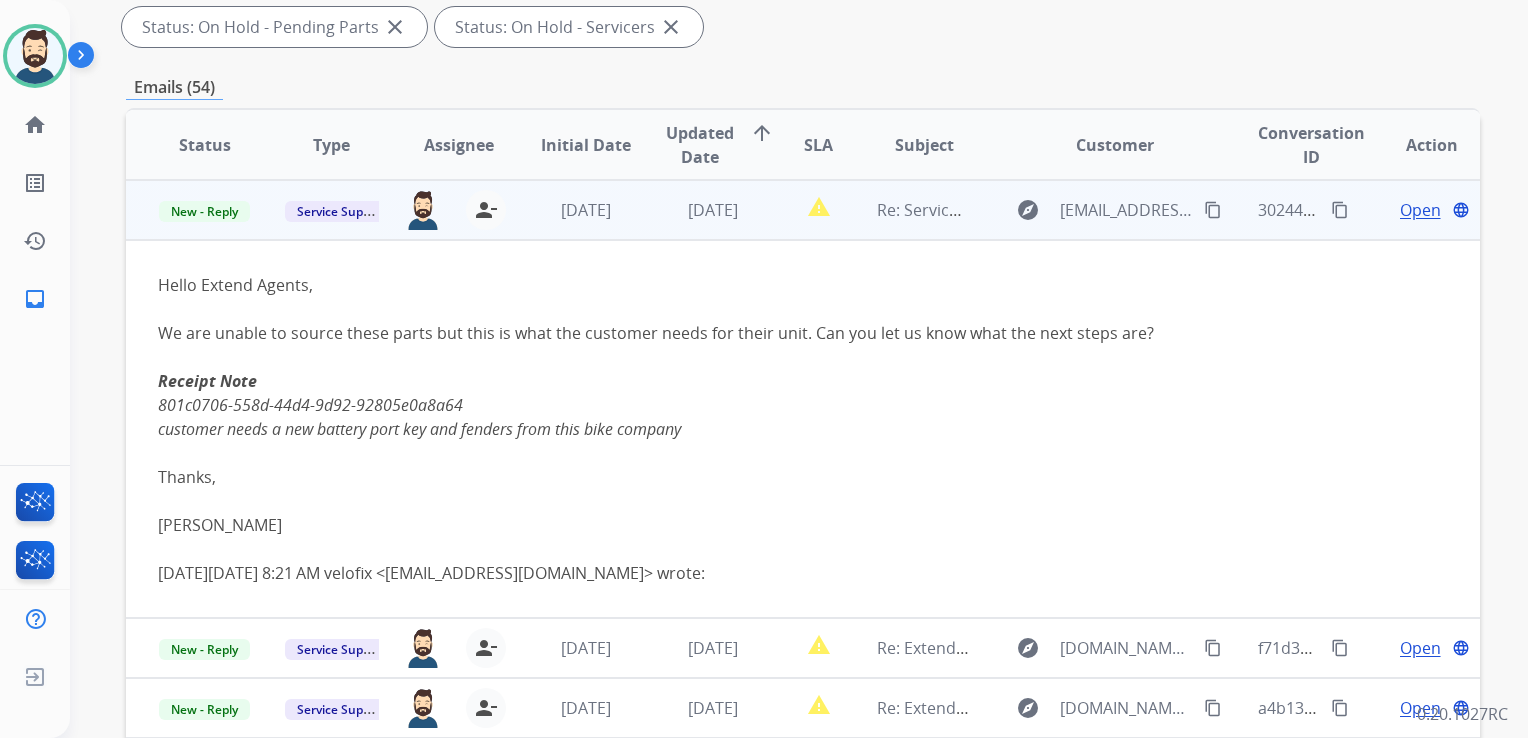 click on "Open" at bounding box center [1420, 210] 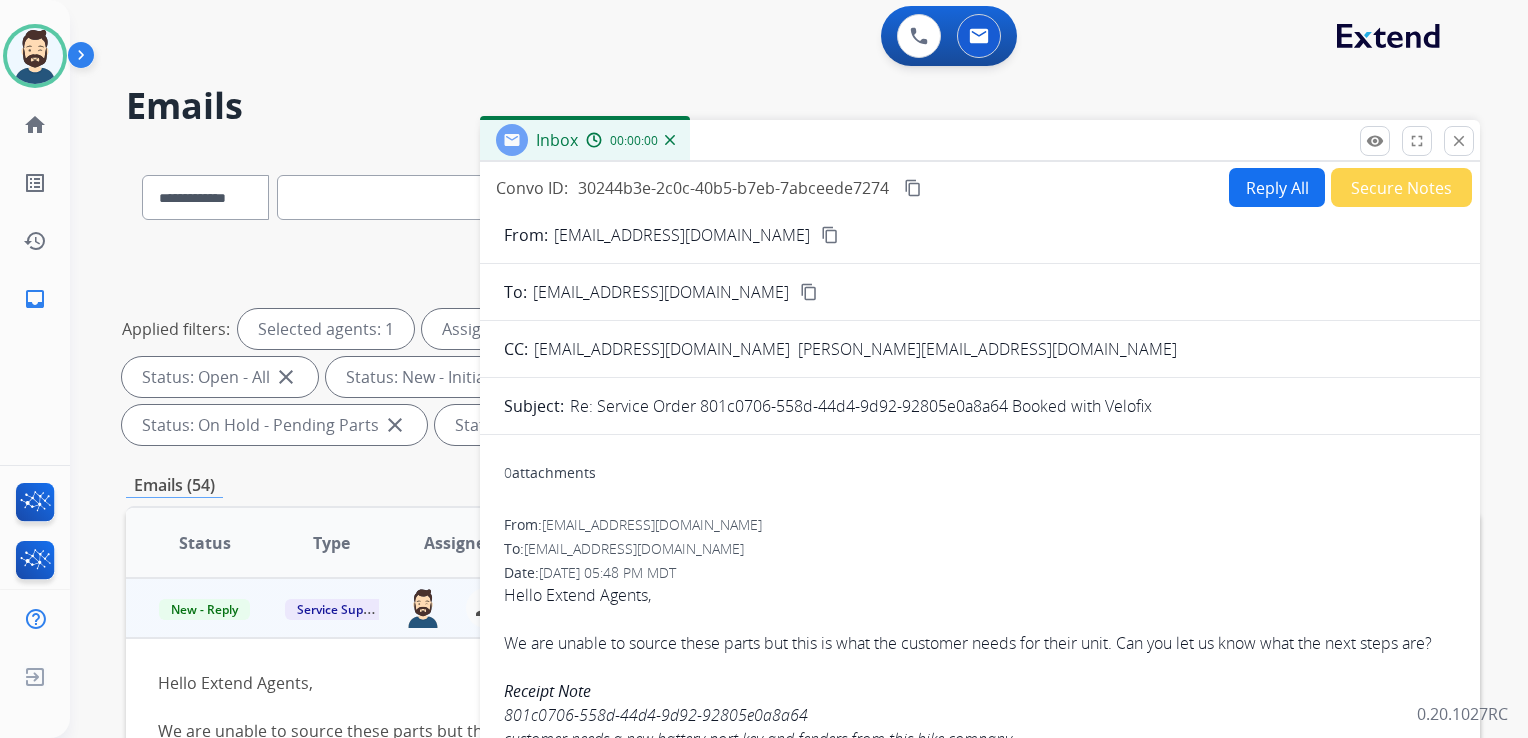 scroll, scrollTop: 0, scrollLeft: 0, axis: both 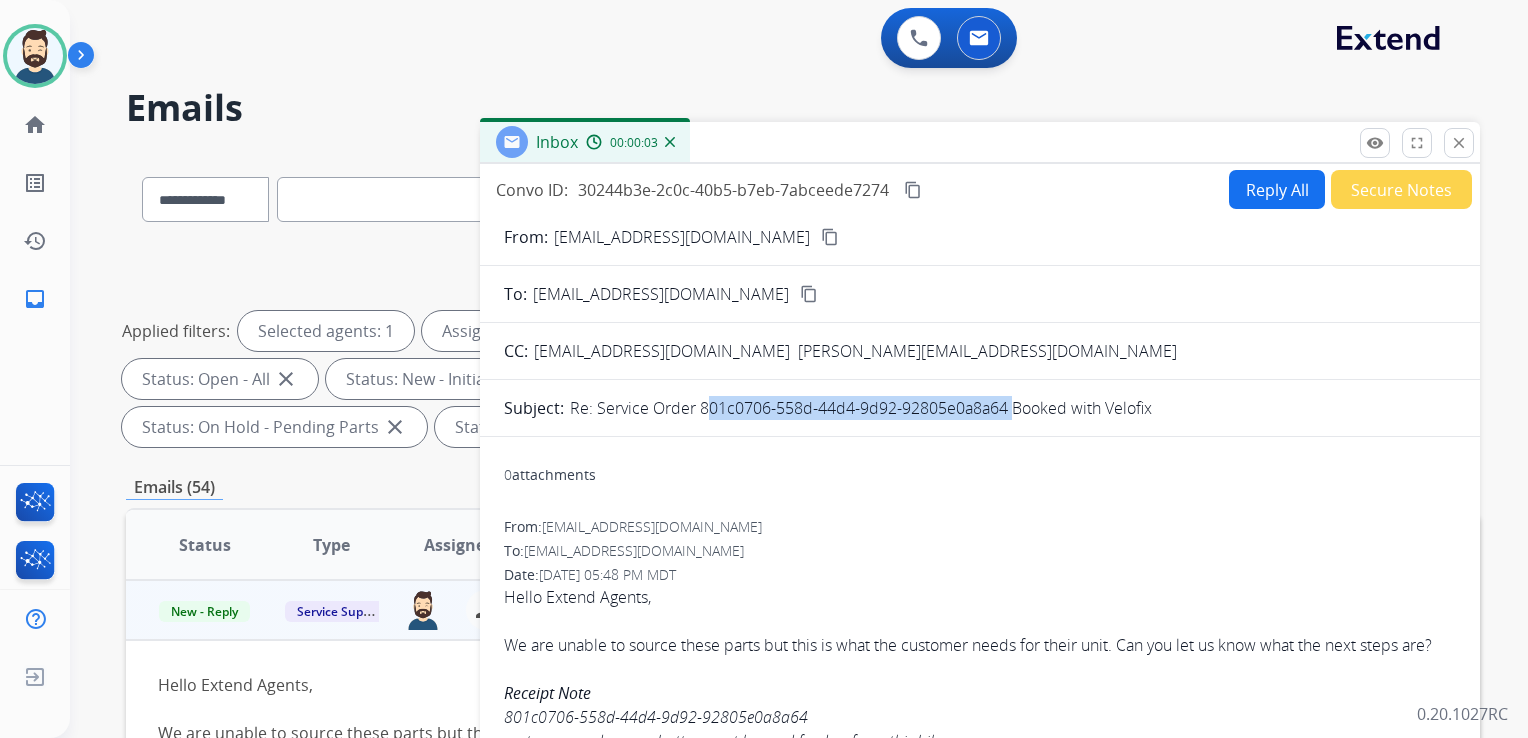 drag, startPoint x: 700, startPoint y: 406, endPoint x: 1008, endPoint y: 406, distance: 308 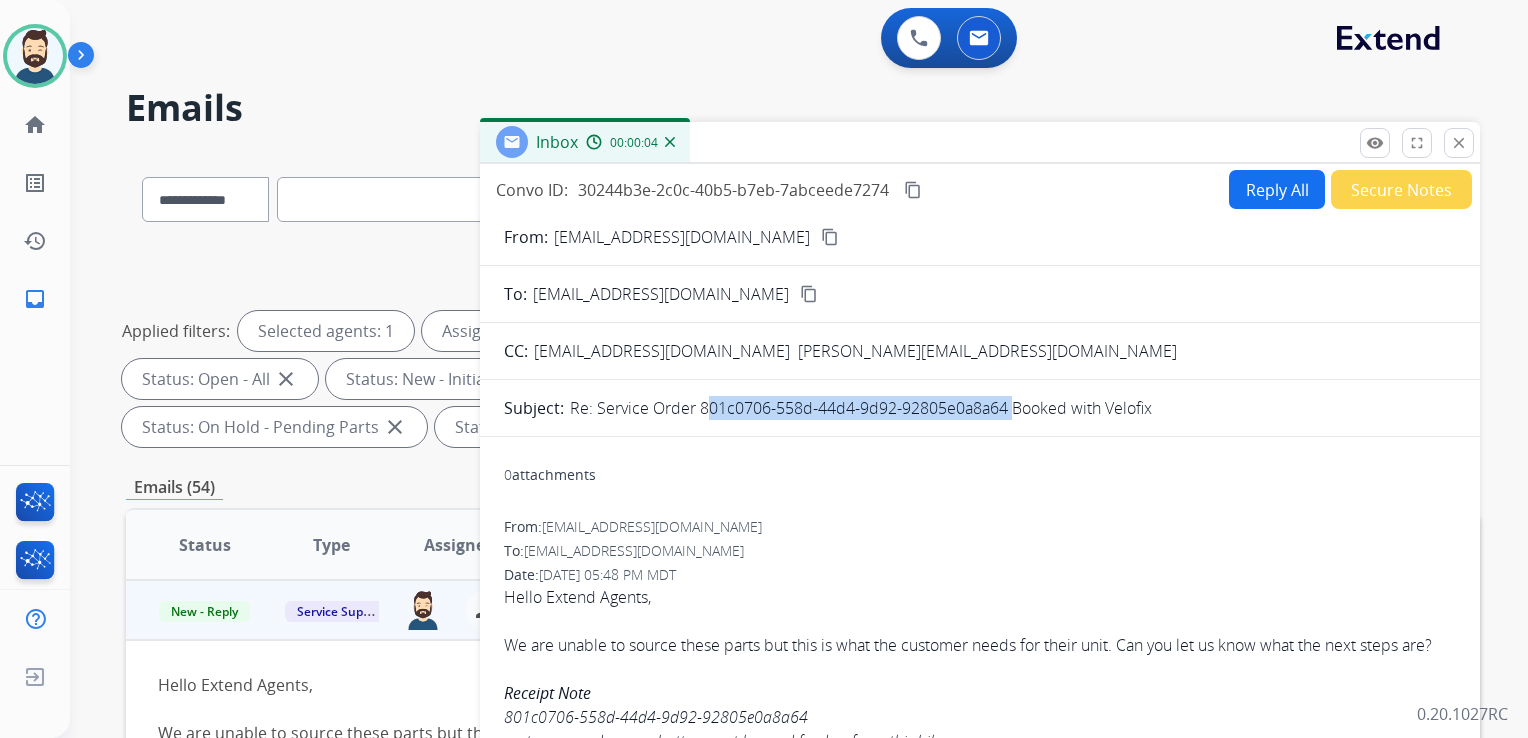 drag, startPoint x: 1008, startPoint y: 406, endPoint x: 992, endPoint y: 406, distance: 16 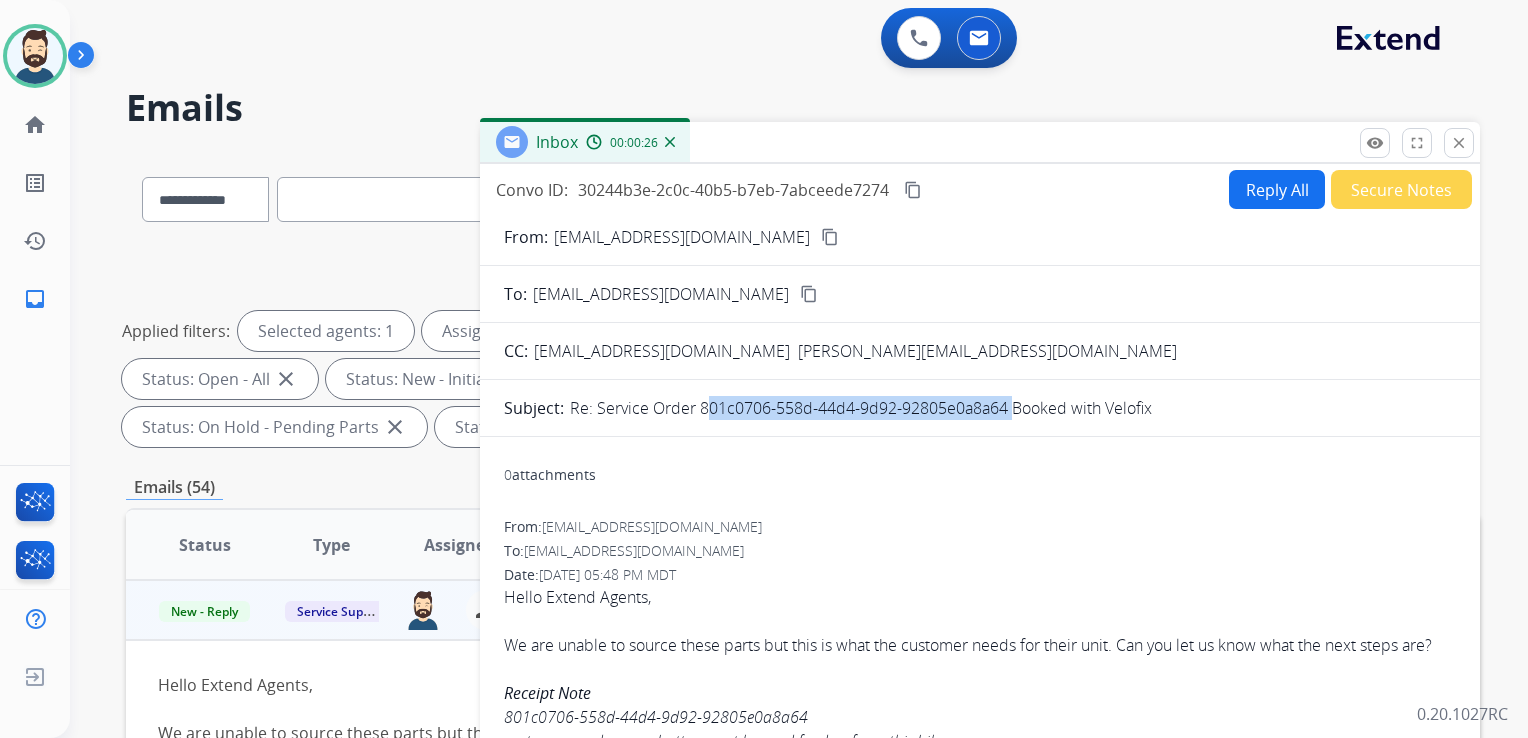 click on "content_copy" at bounding box center (913, 190) 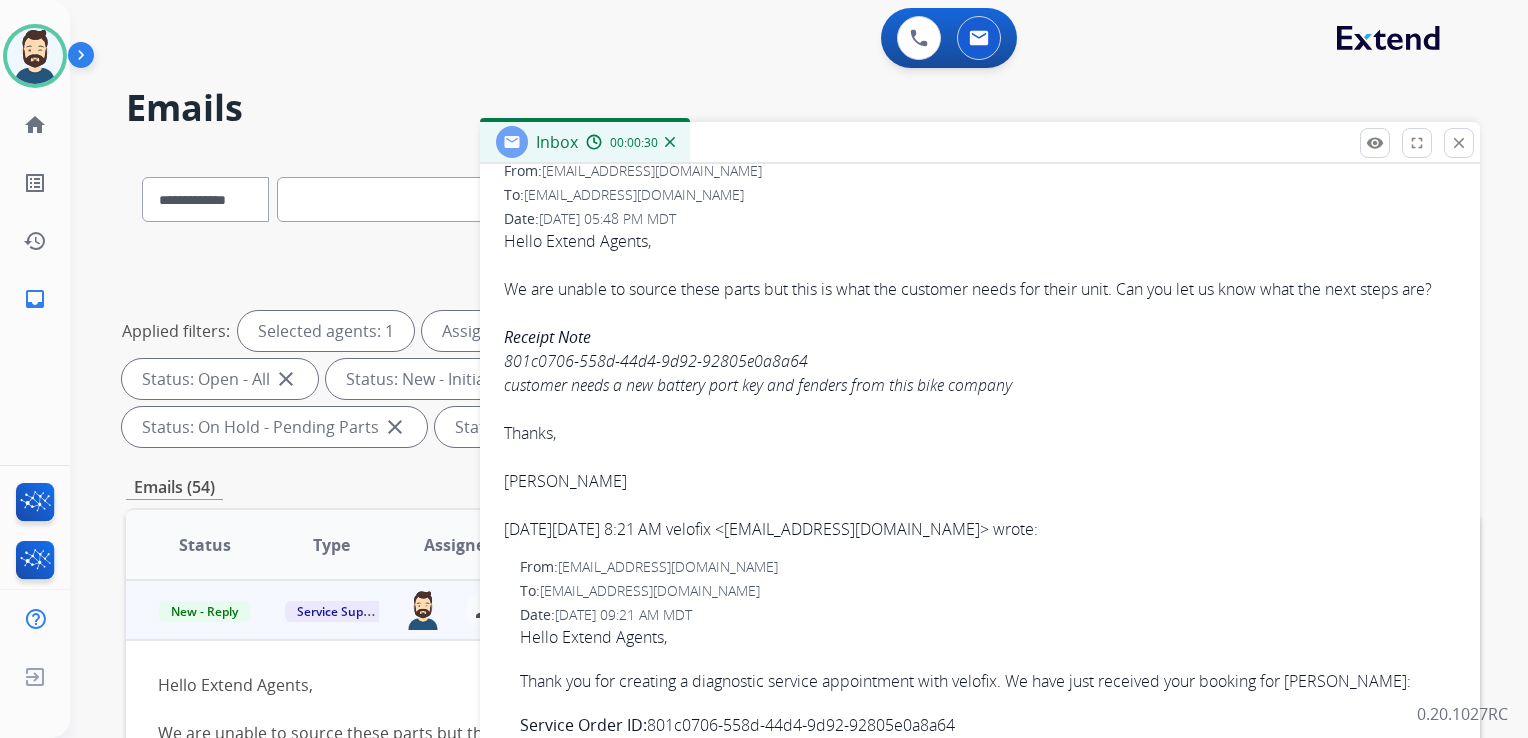 scroll, scrollTop: 421, scrollLeft: 0, axis: vertical 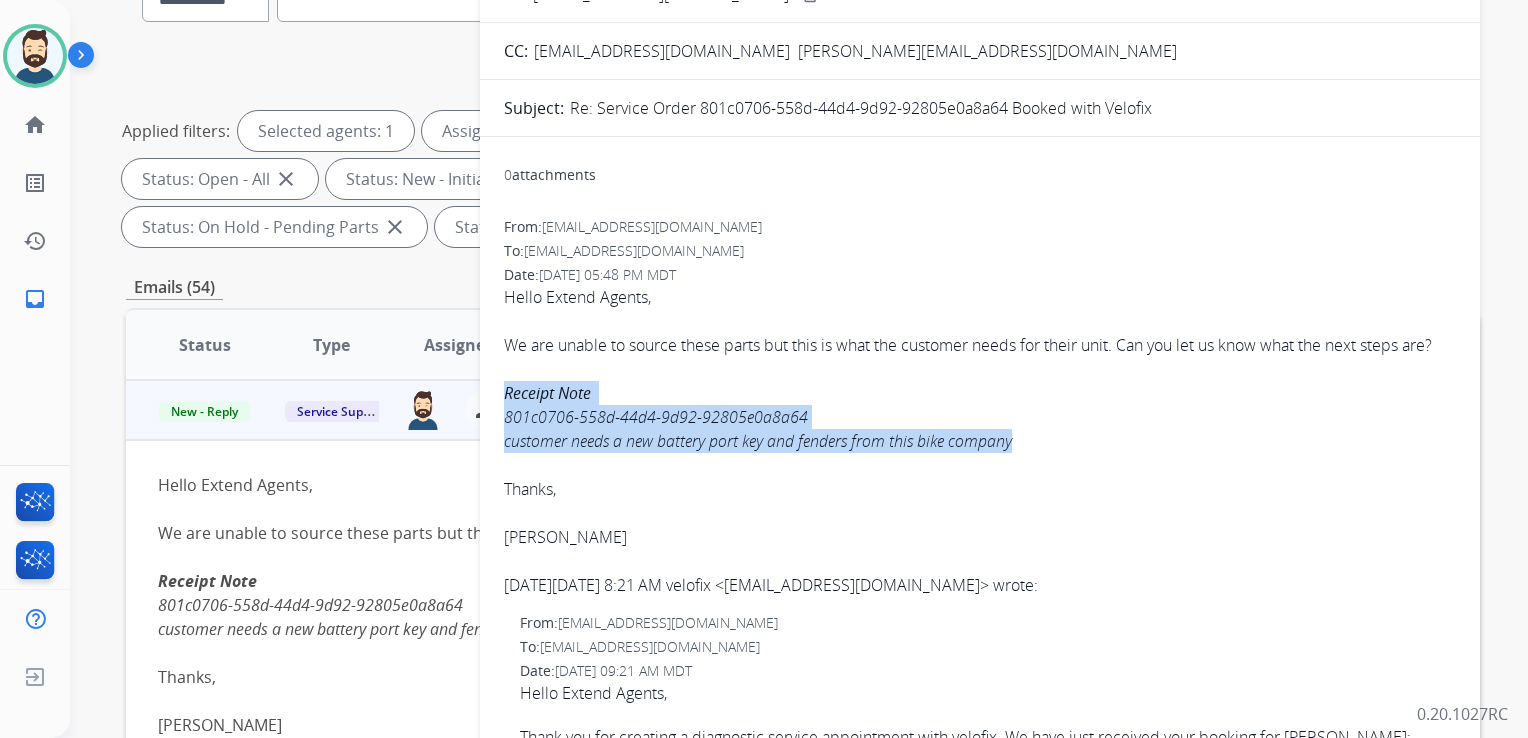 drag, startPoint x: 505, startPoint y: 418, endPoint x: 1035, endPoint y: 461, distance: 531.74146 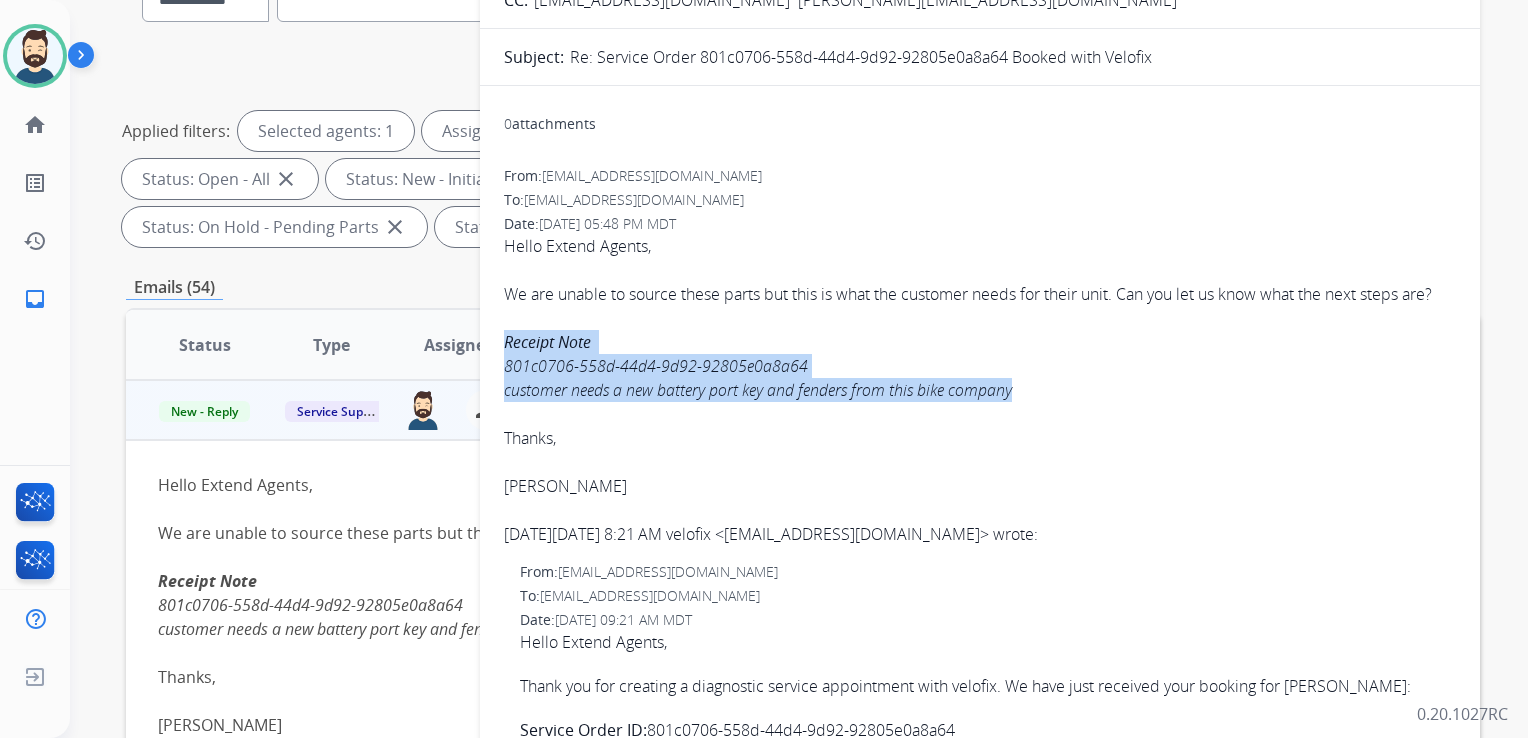 scroll, scrollTop: 200, scrollLeft: 0, axis: vertical 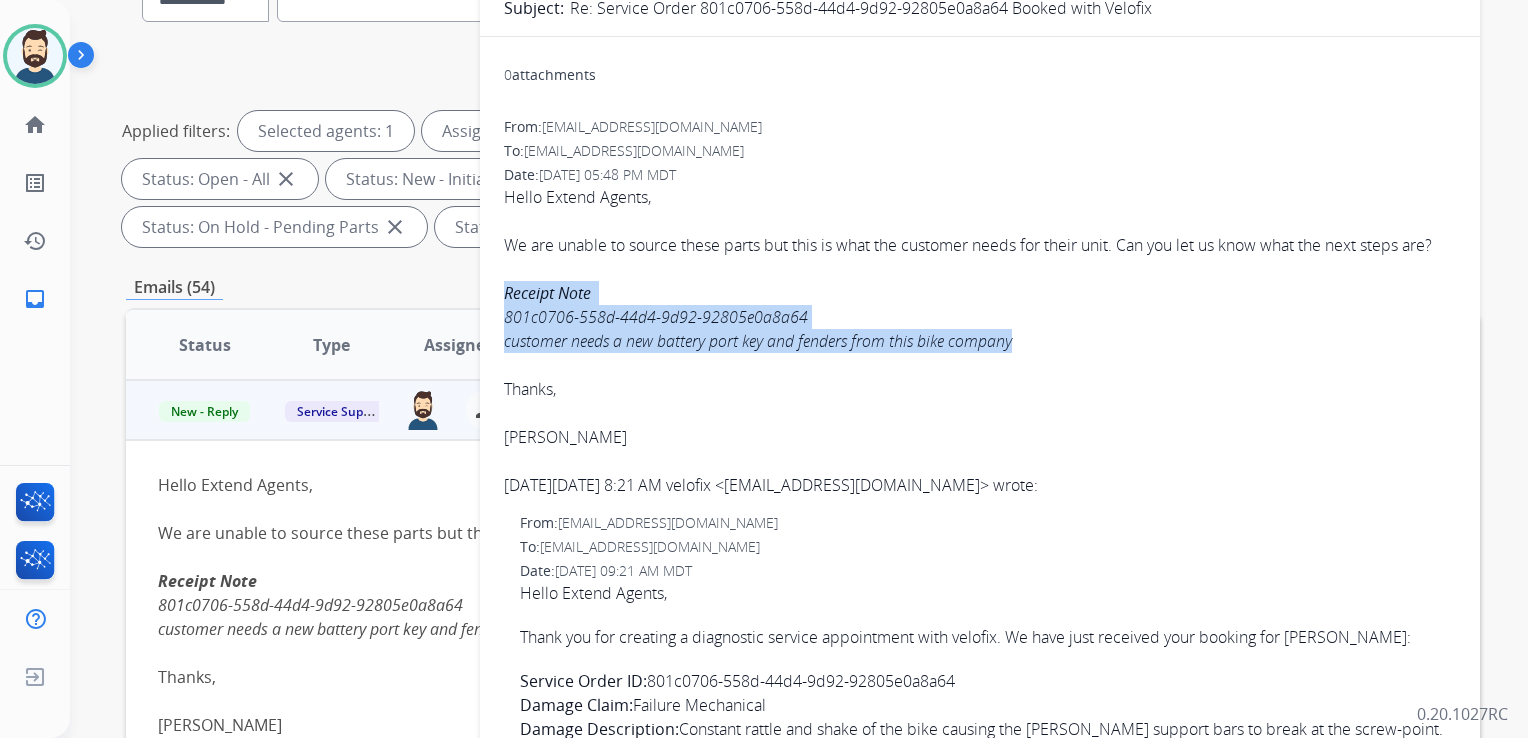 click on "801c0706-558d-44d4-9d92-92805e0a8a64" at bounding box center (656, 317) 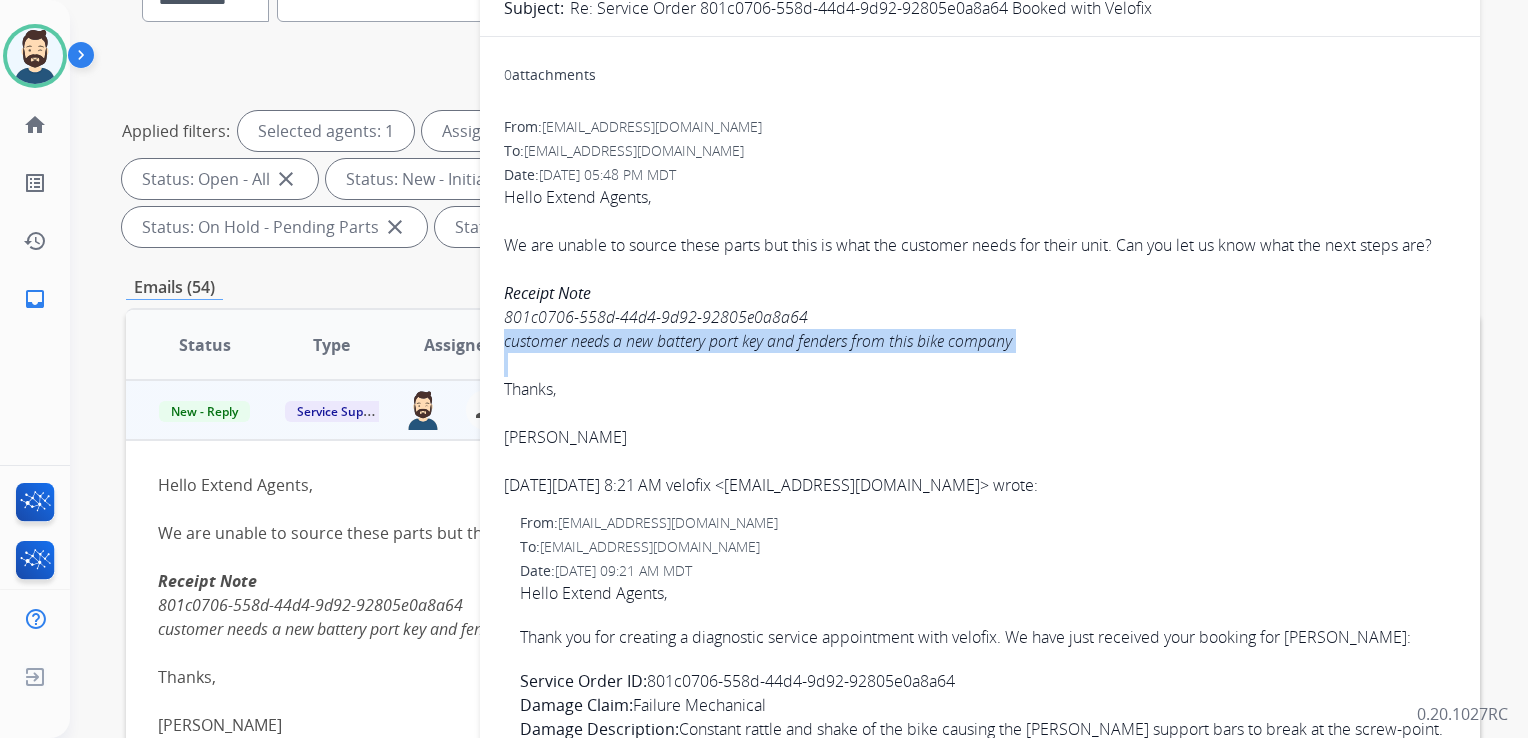 drag, startPoint x: 503, startPoint y: 368, endPoint x: 1022, endPoint y: 377, distance: 519.078 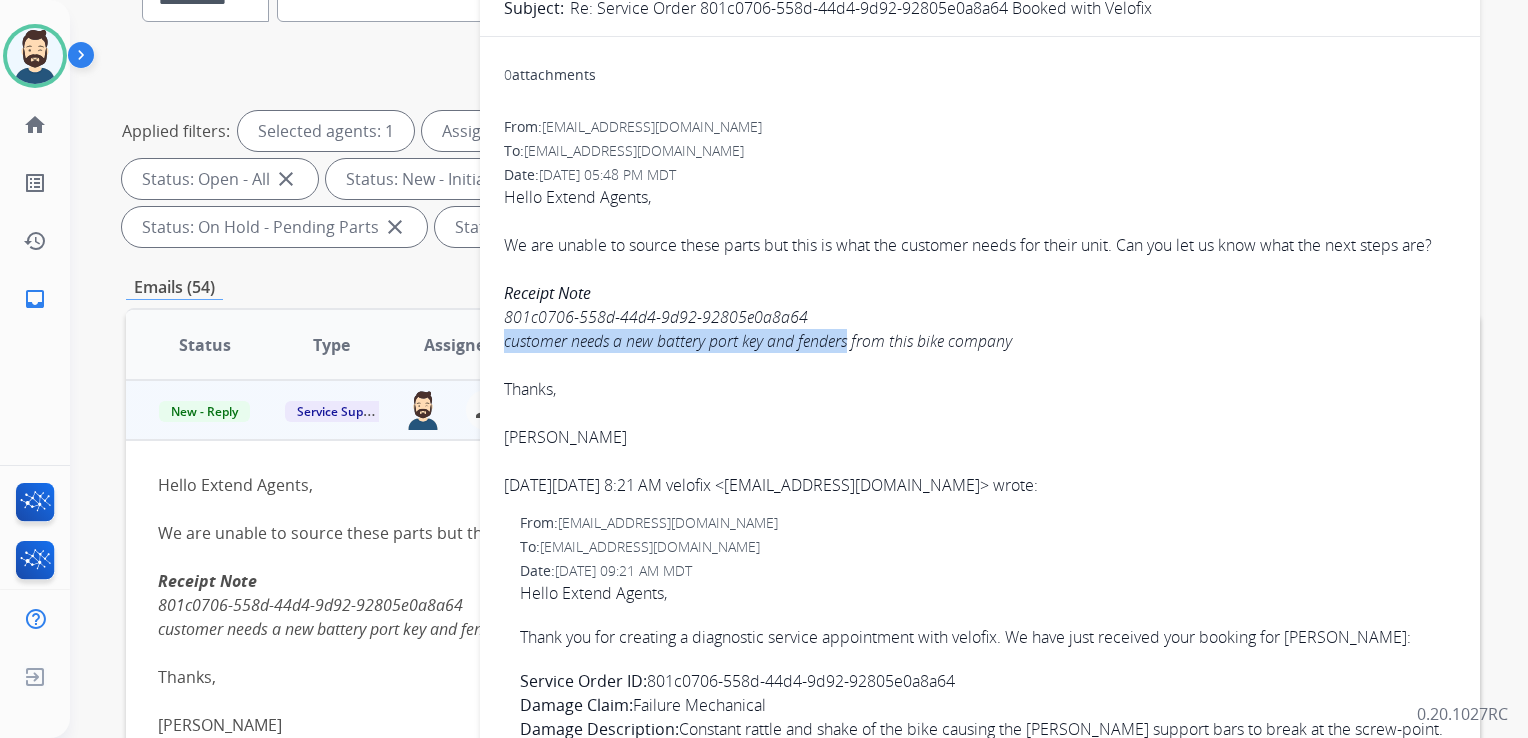 drag, startPoint x: 503, startPoint y: 366, endPoint x: 850, endPoint y: 363, distance: 347.01297 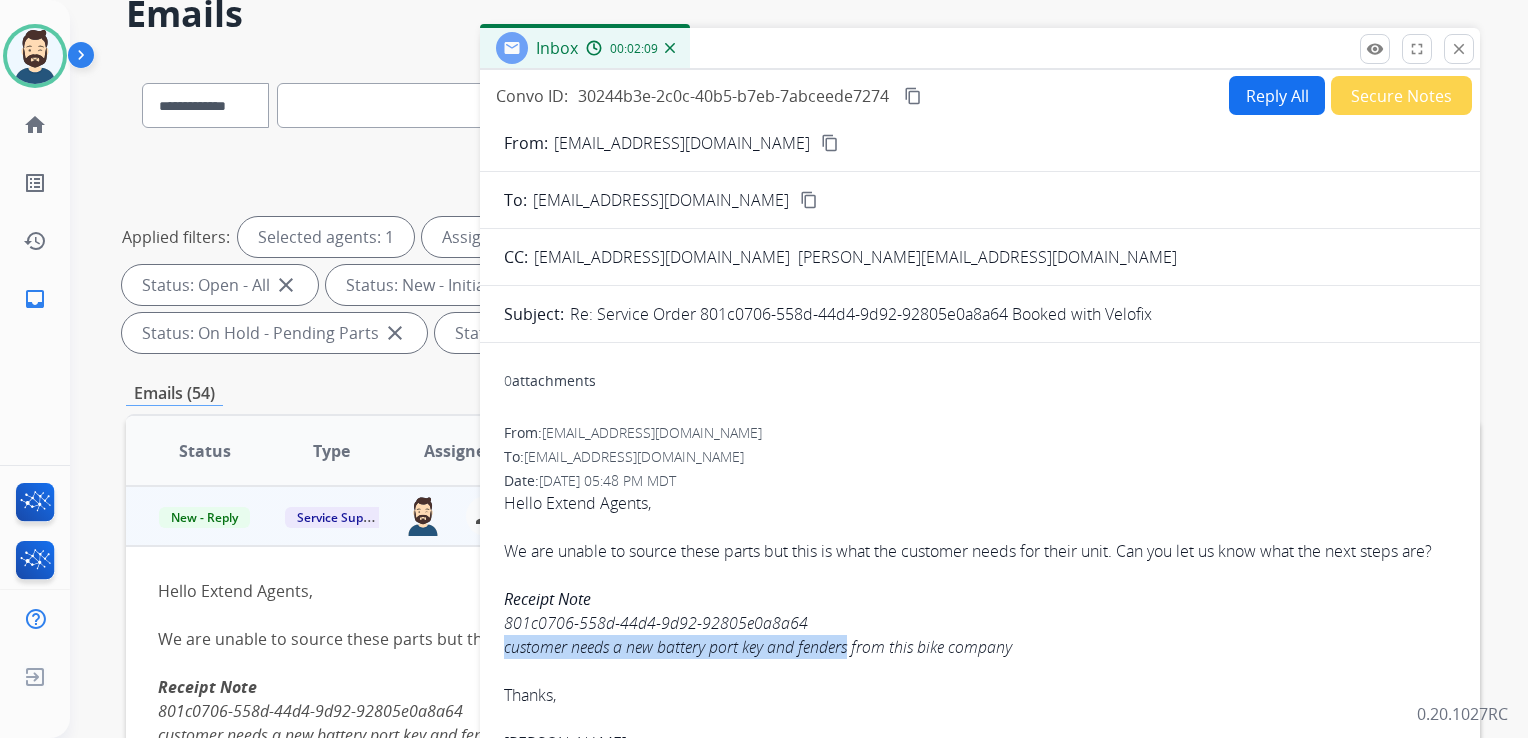 scroll, scrollTop: 0, scrollLeft: 0, axis: both 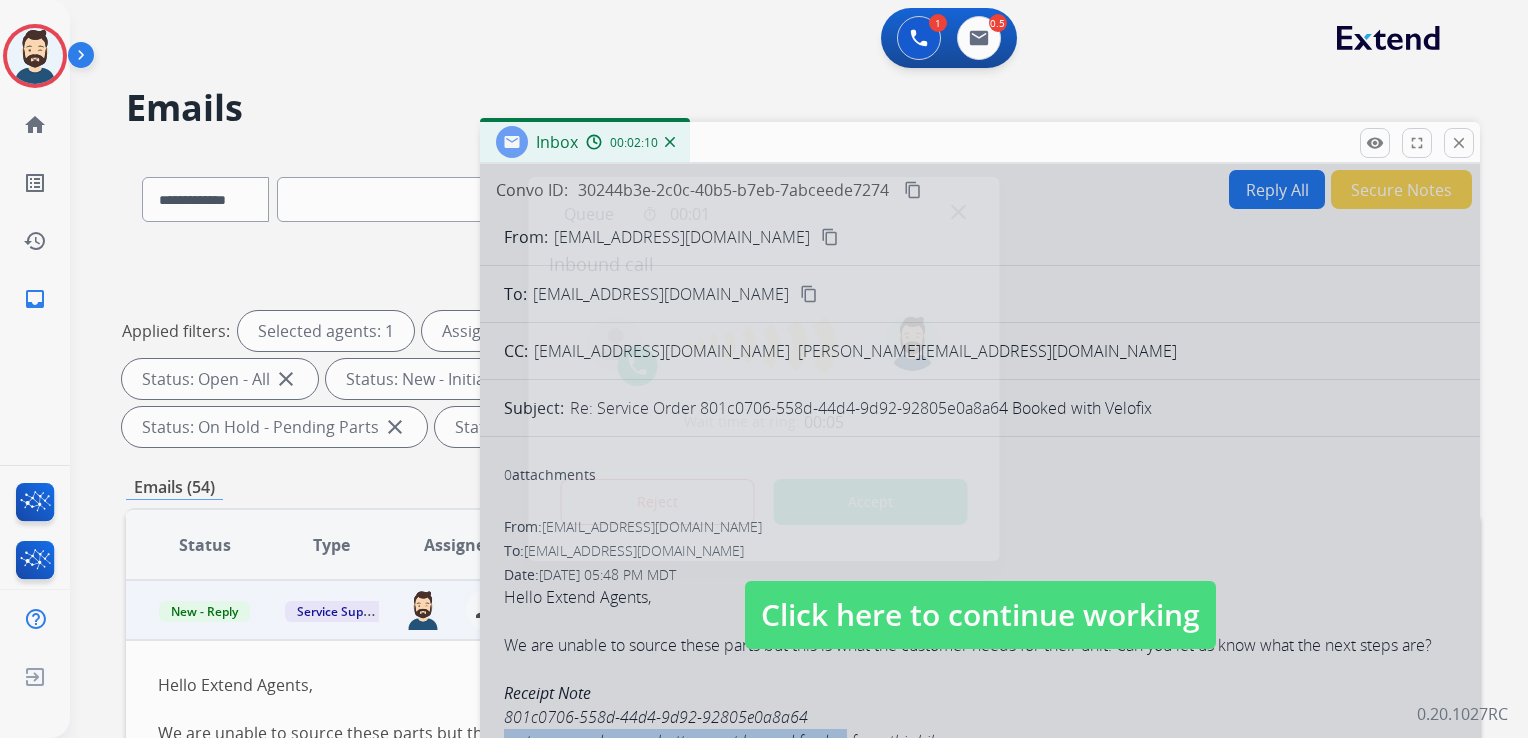 click on "Accept" at bounding box center [871, 502] 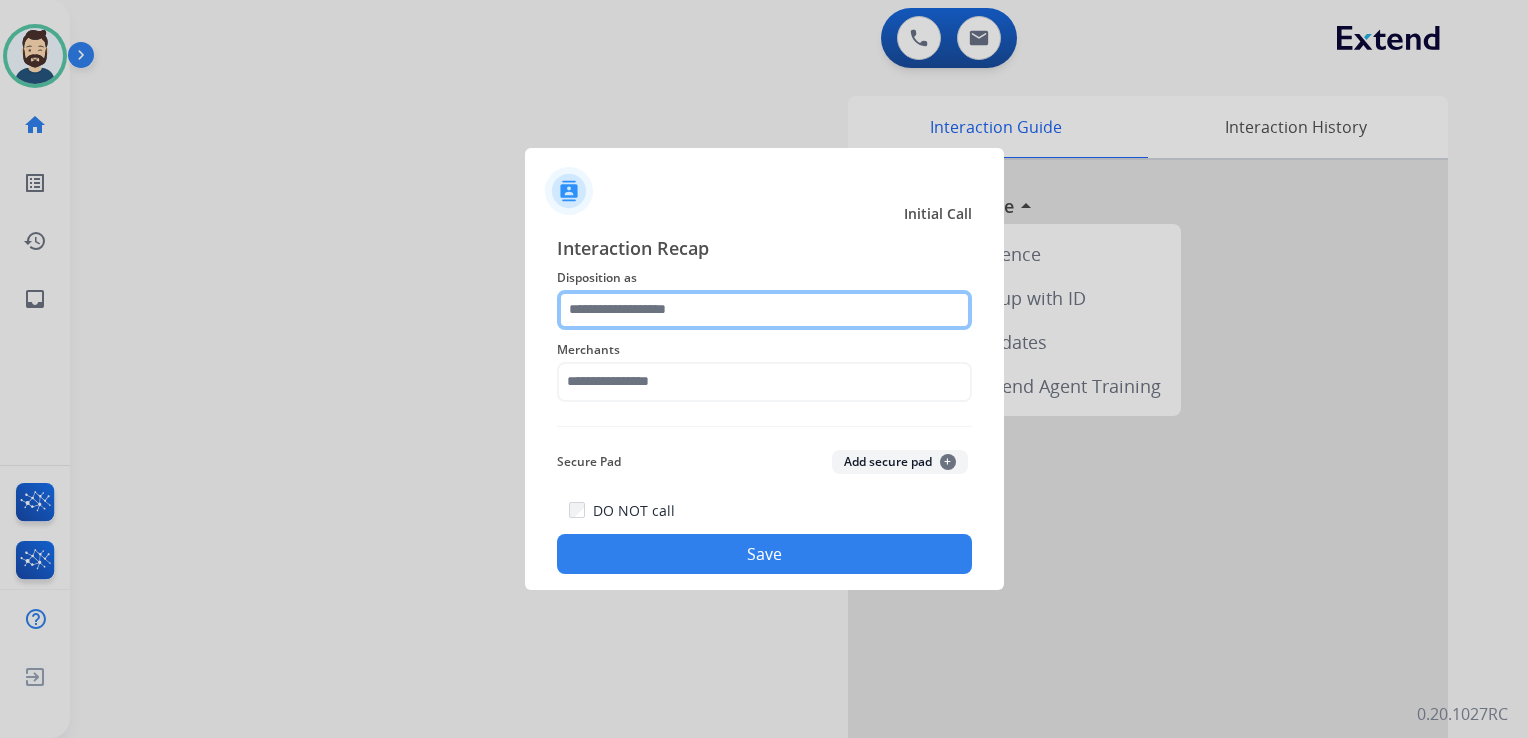 click 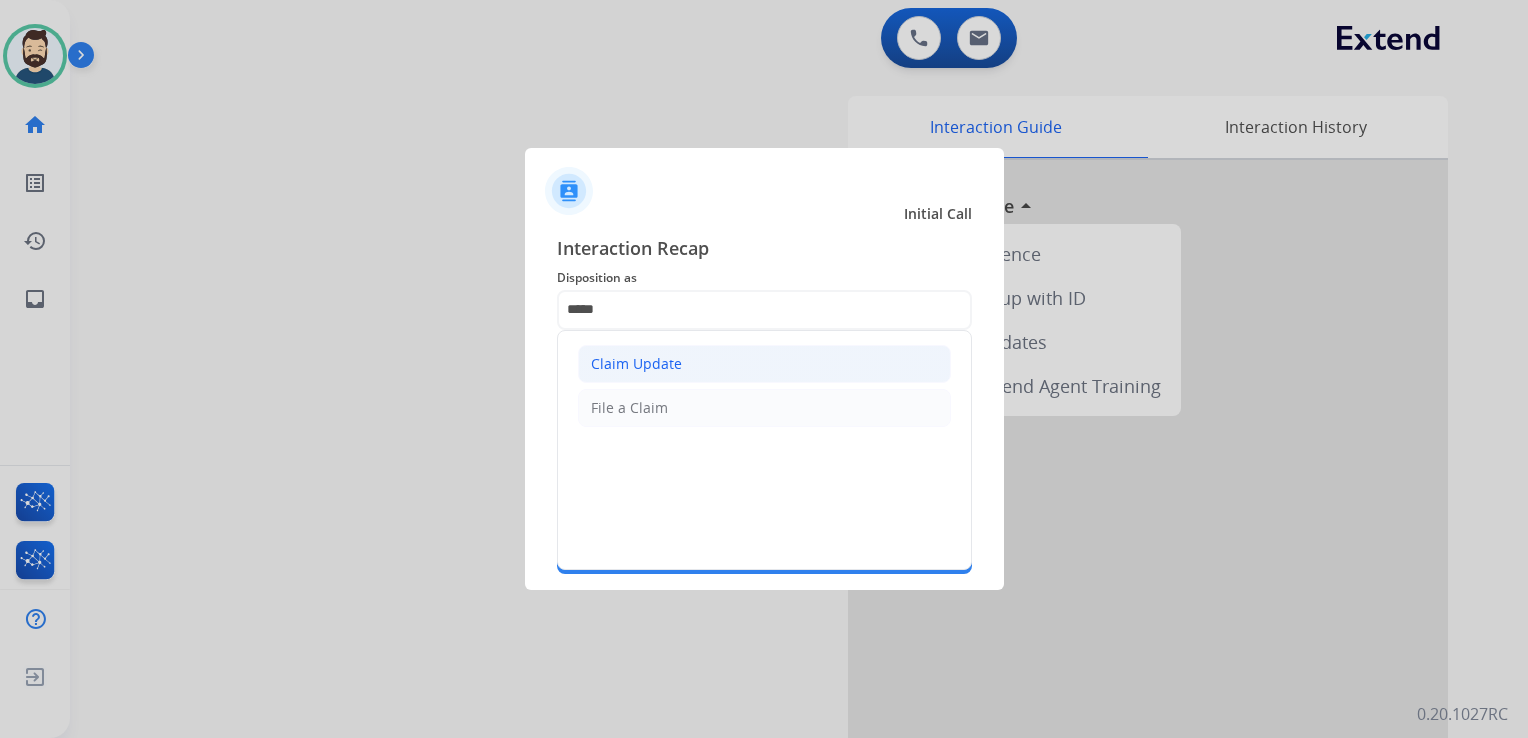 click on "Claim Update" 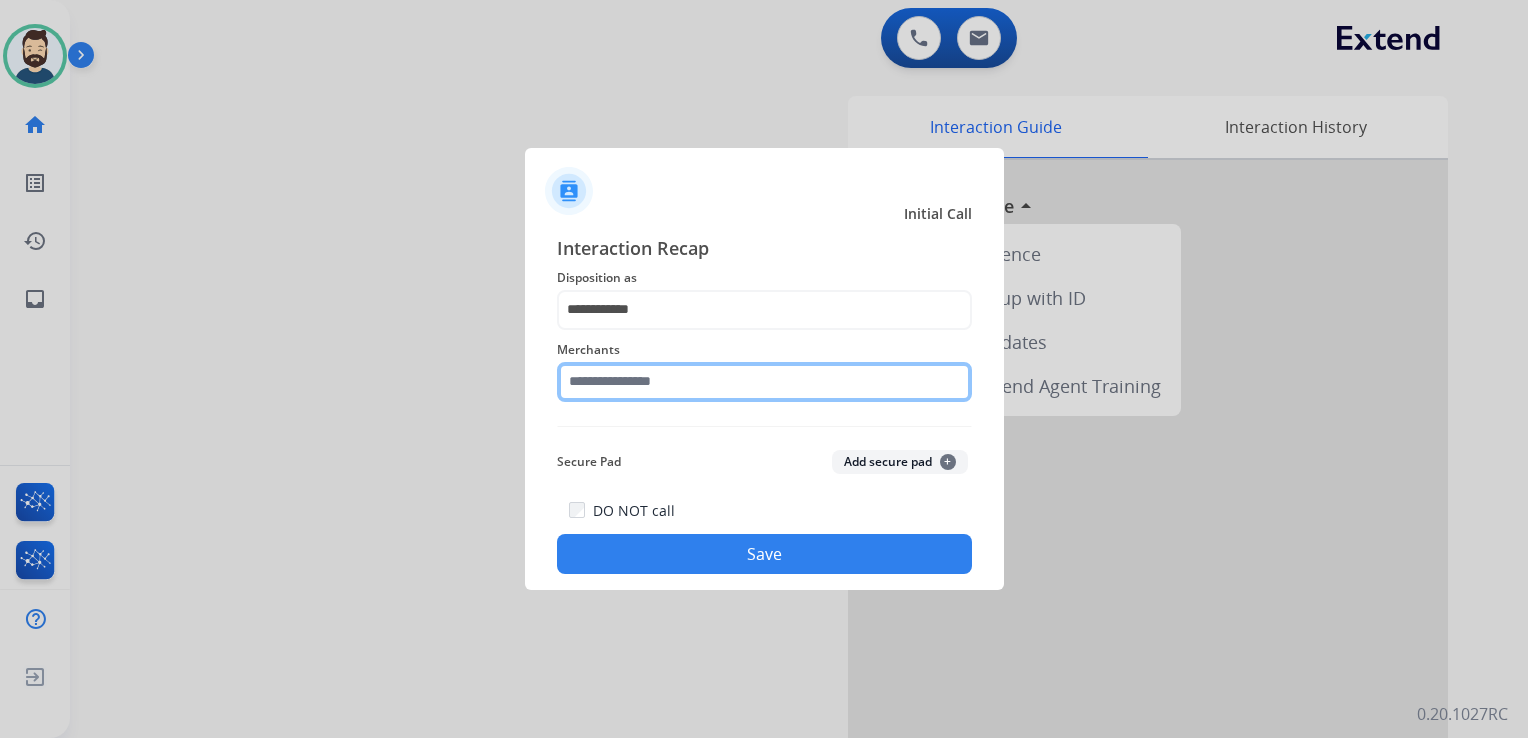 click 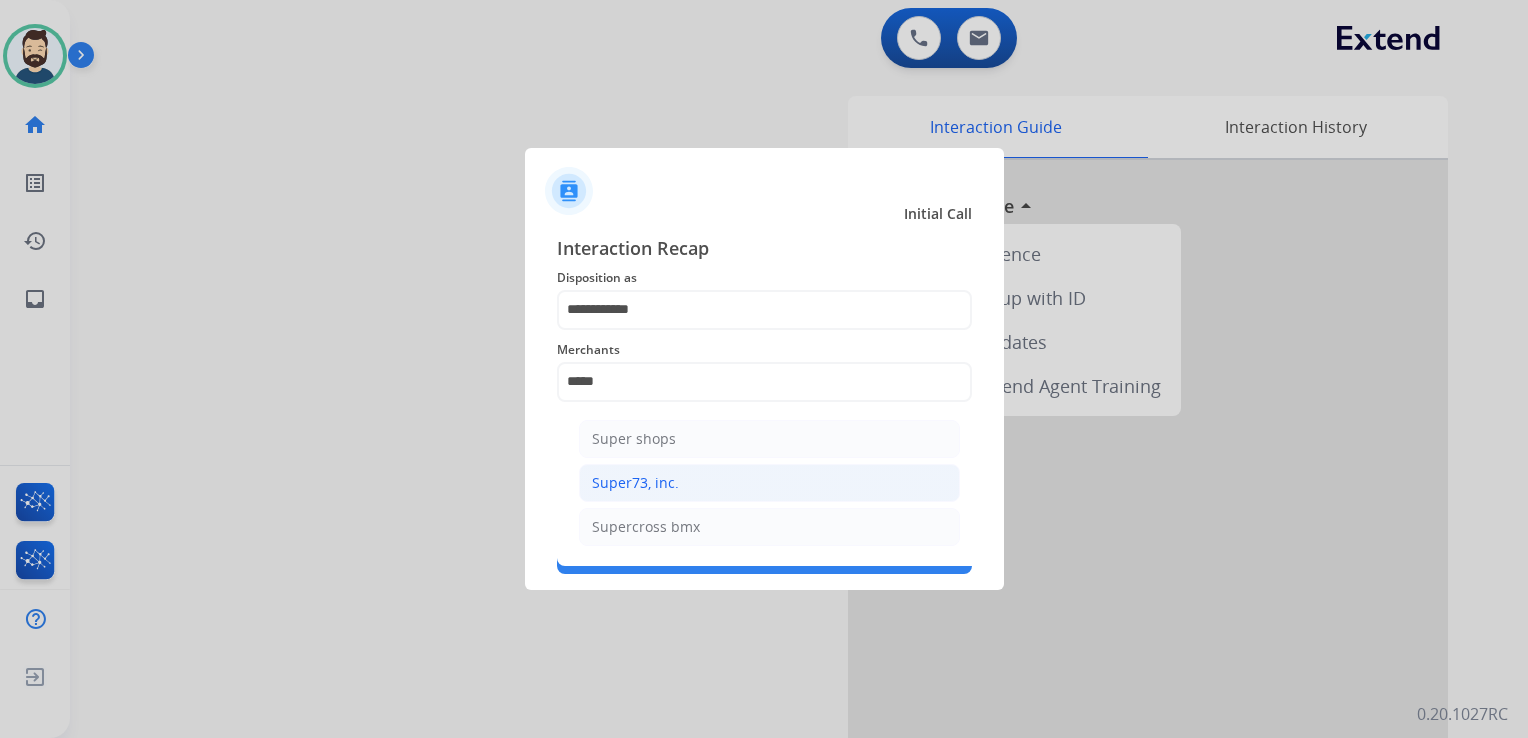 click on "Super73, inc." 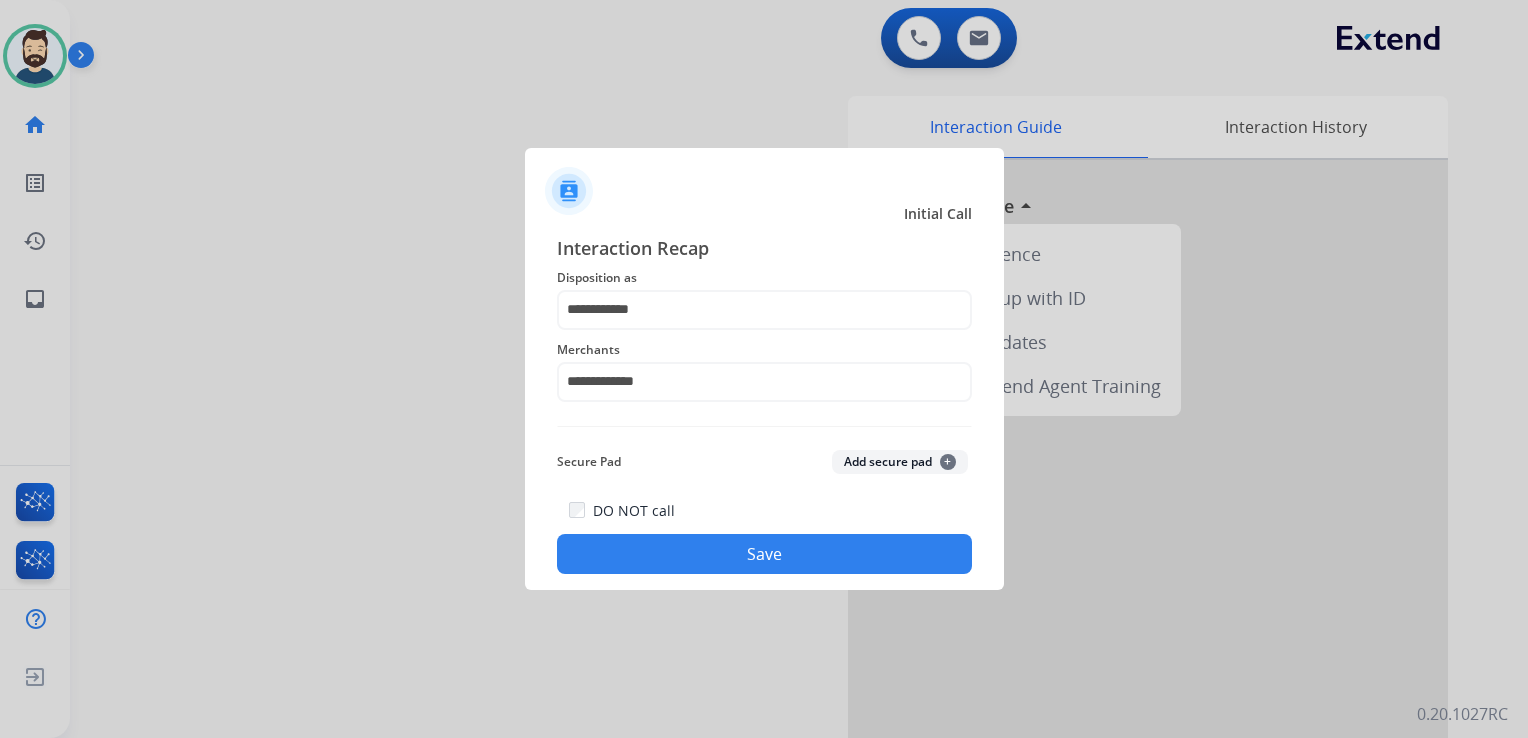 click on "Save" 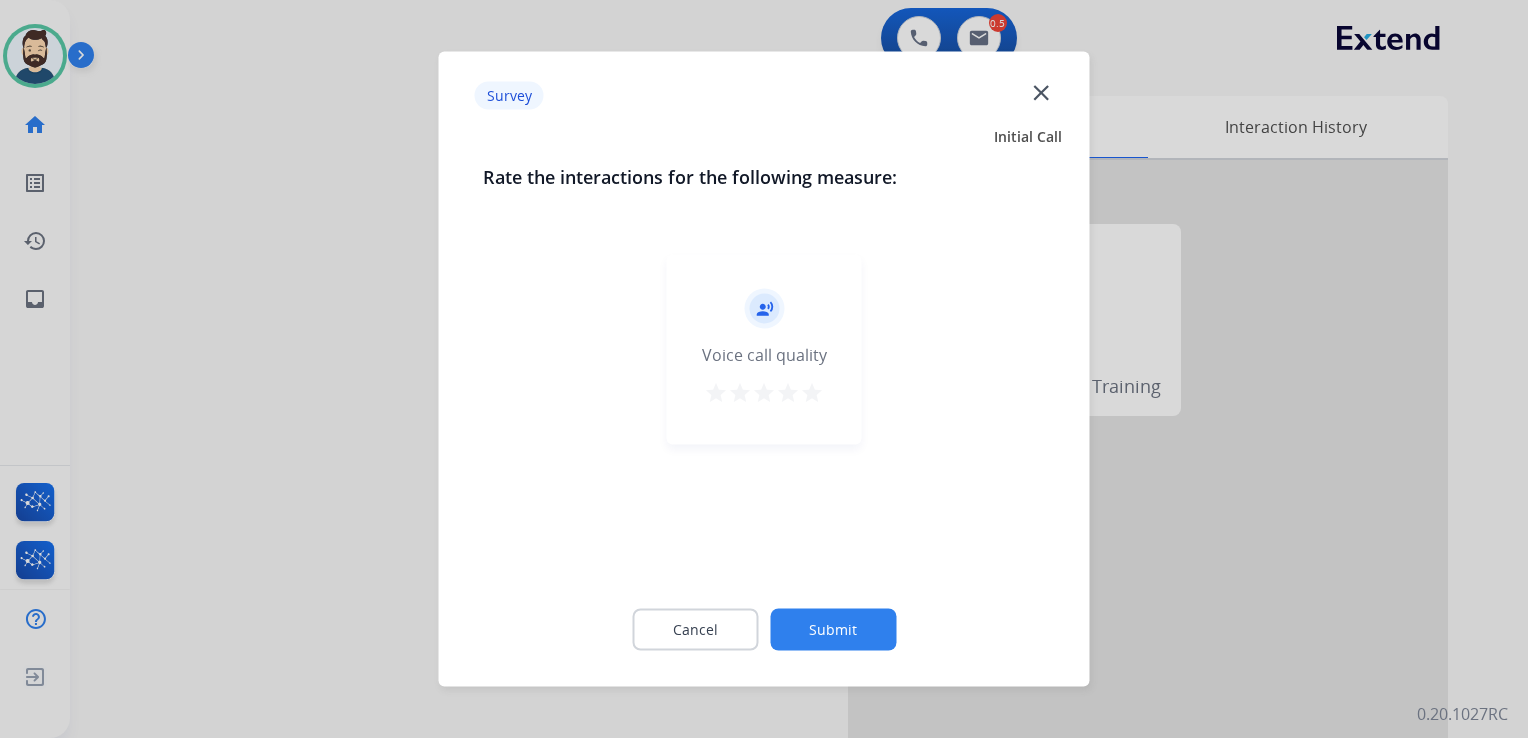 click on "star" at bounding box center [812, 393] 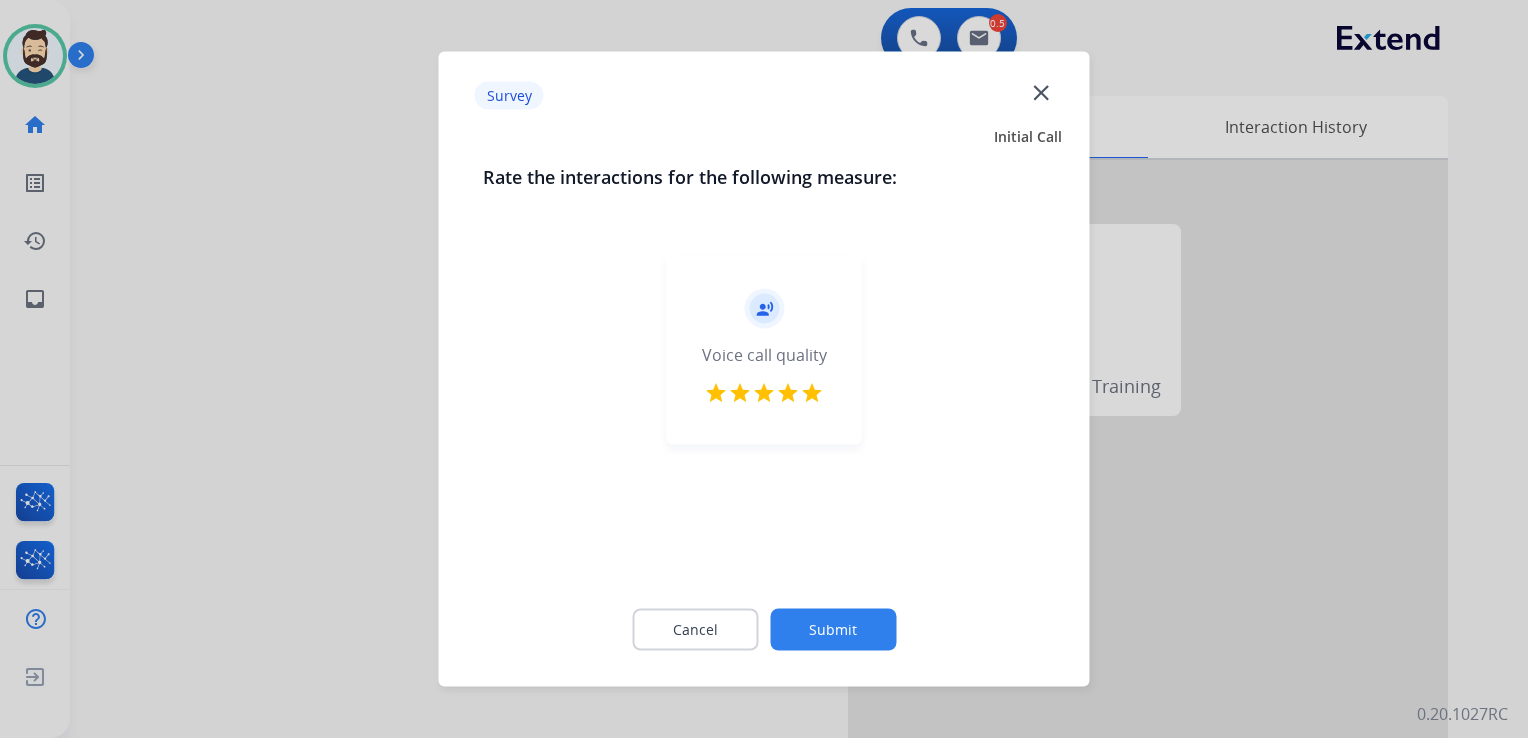 click on "Submit" 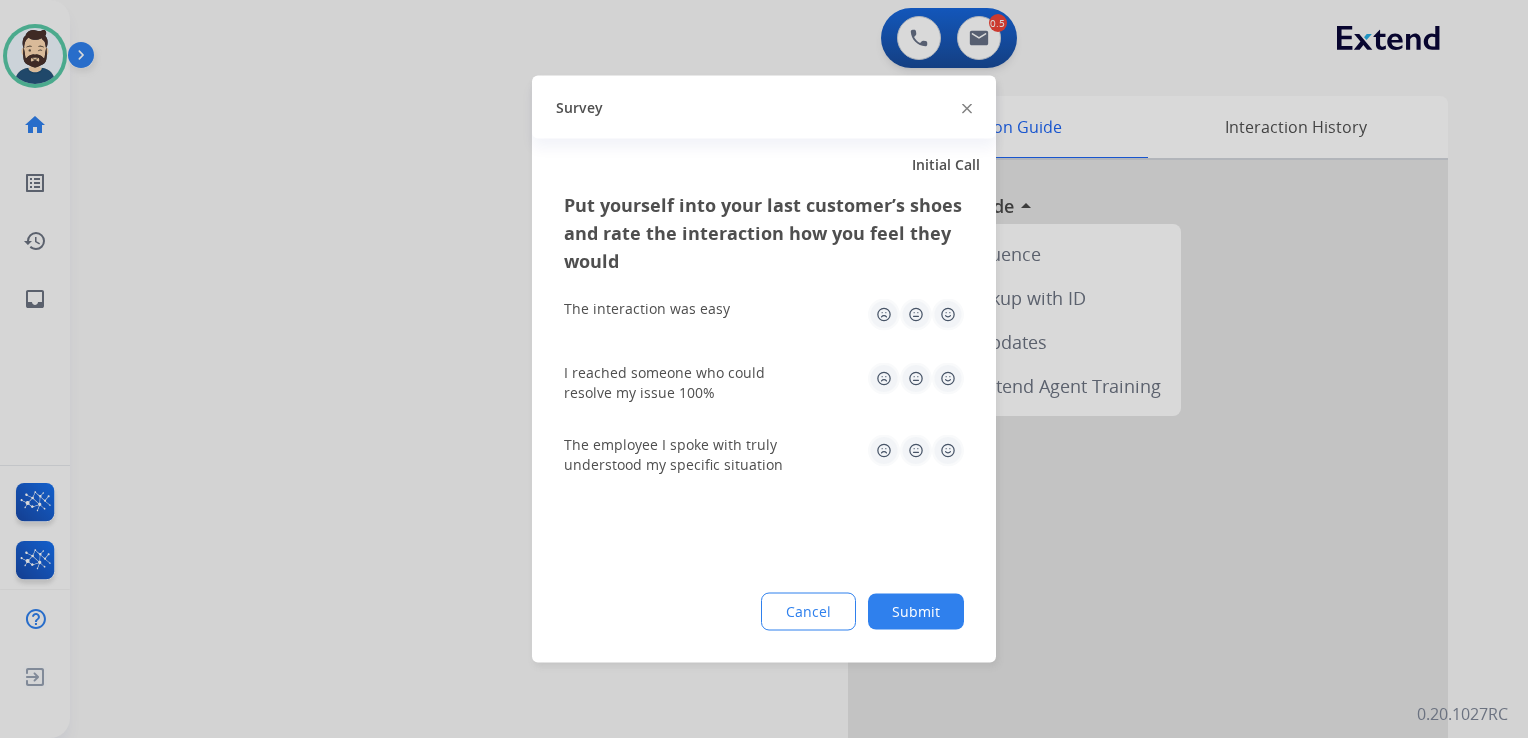 click 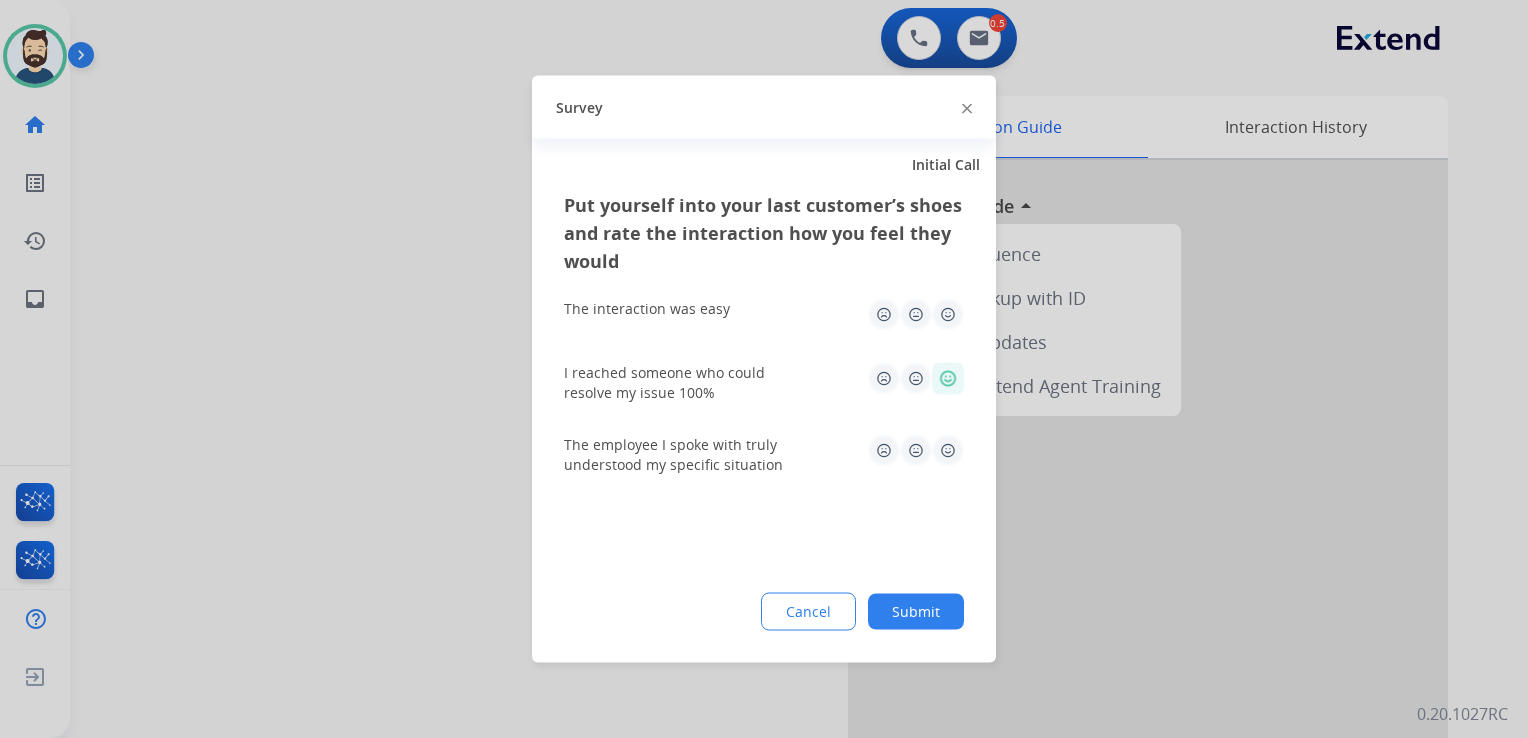 click 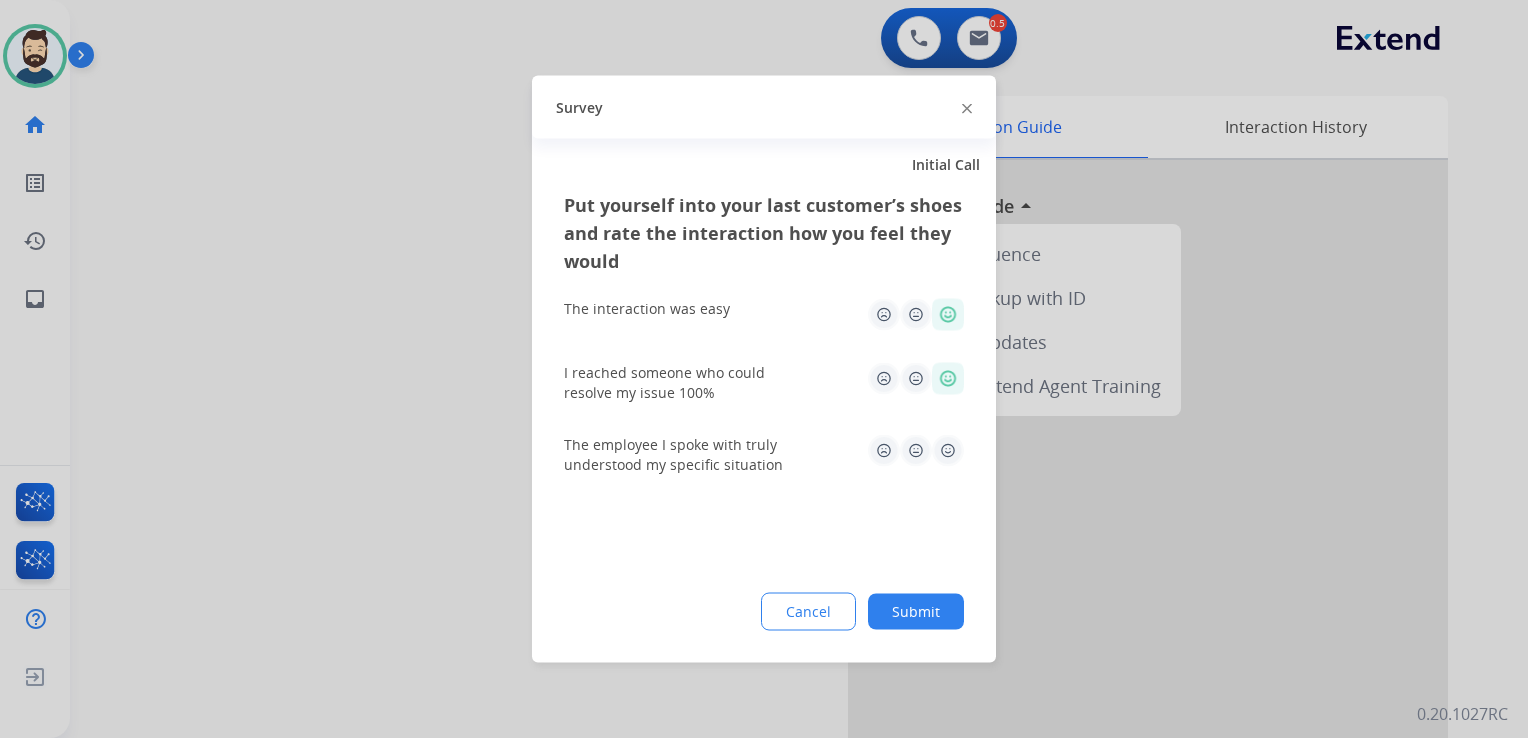 click 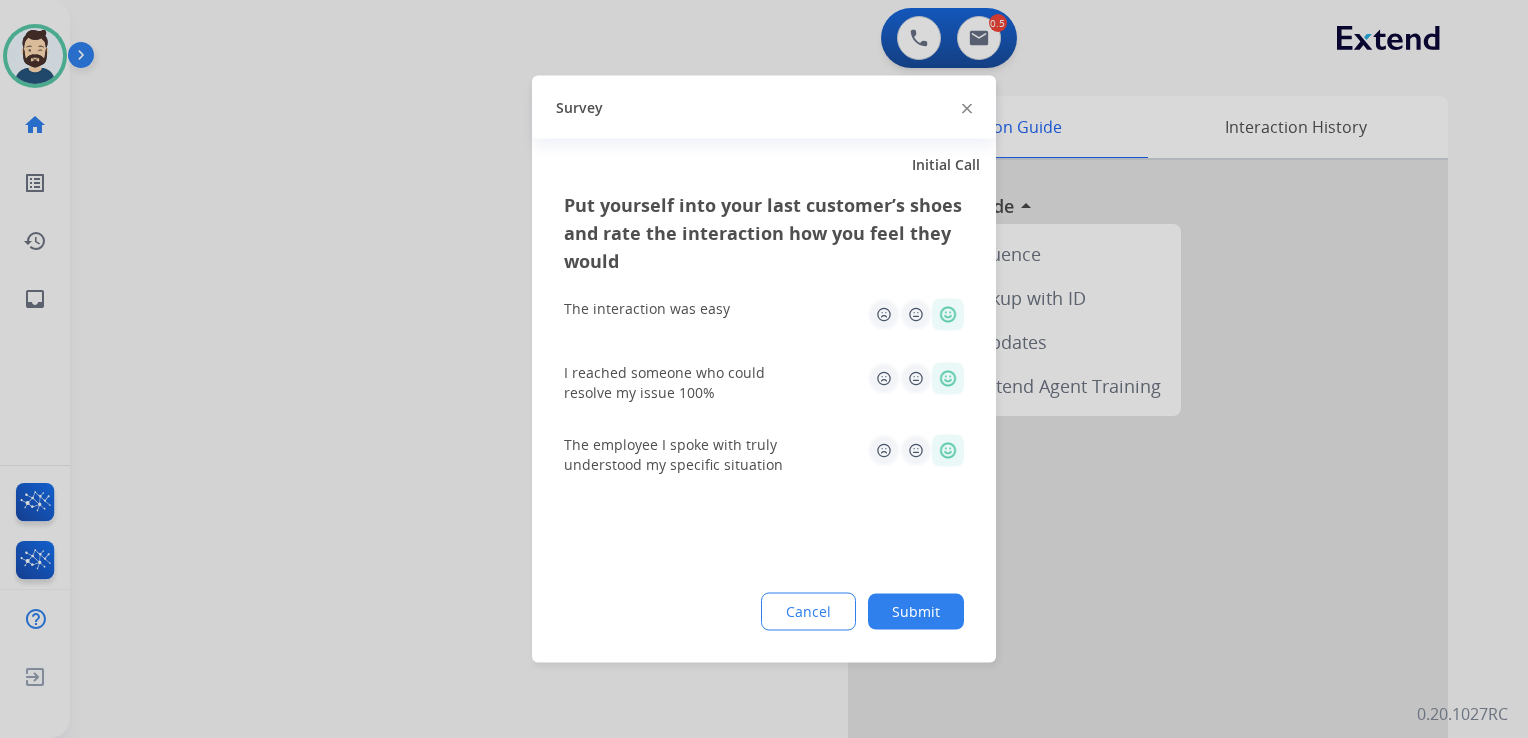 click on "Submit" 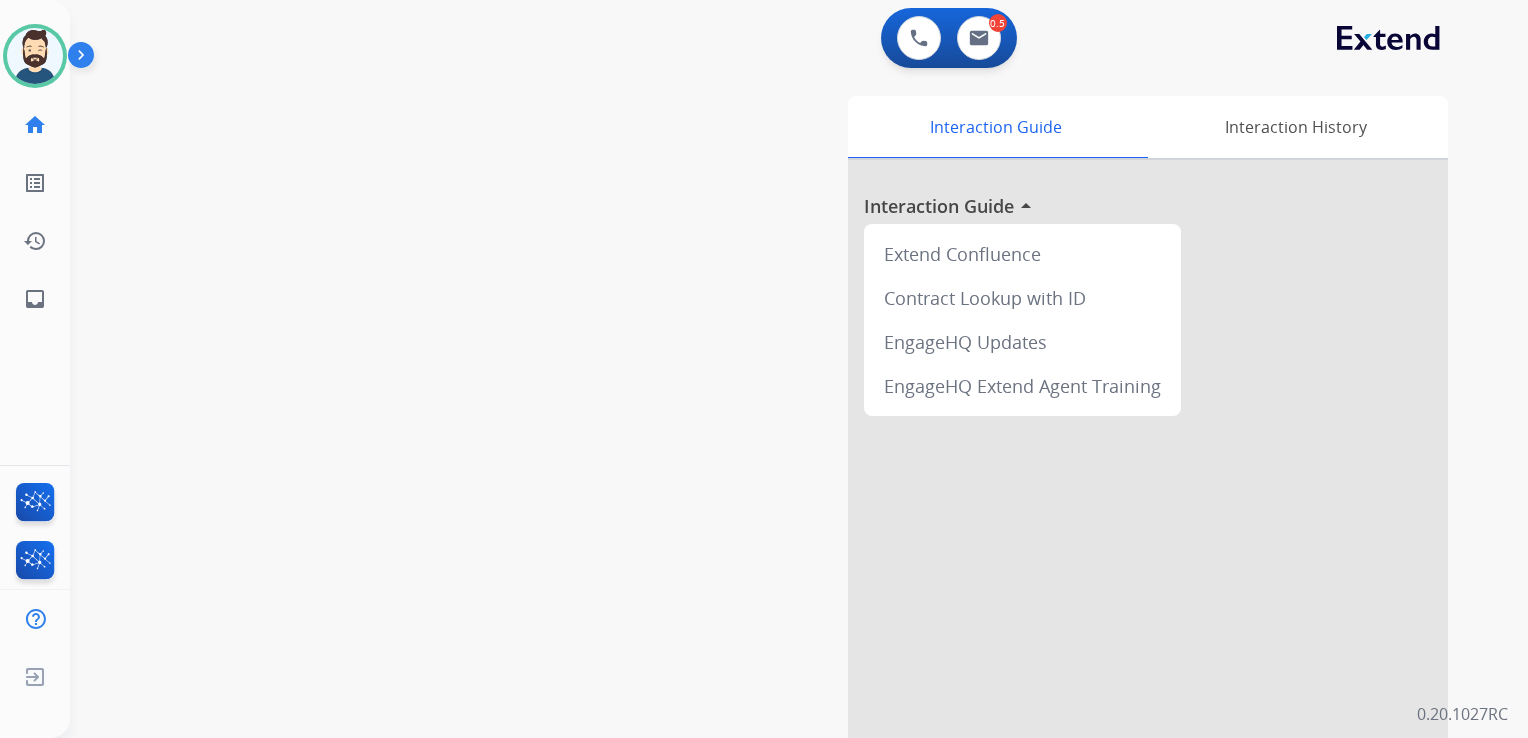 click on "swap_horiz Break voice bridge close_fullscreen Connect 3-Way Call merge_type Separate 3-Way Call  Interaction Guide   Interaction History  Interaction Guide arrow_drop_up  Extend Confluence   Contract Lookup with ID   EngageHQ Updates   EngageHQ Extend Agent Training" at bounding box center [775, 489] 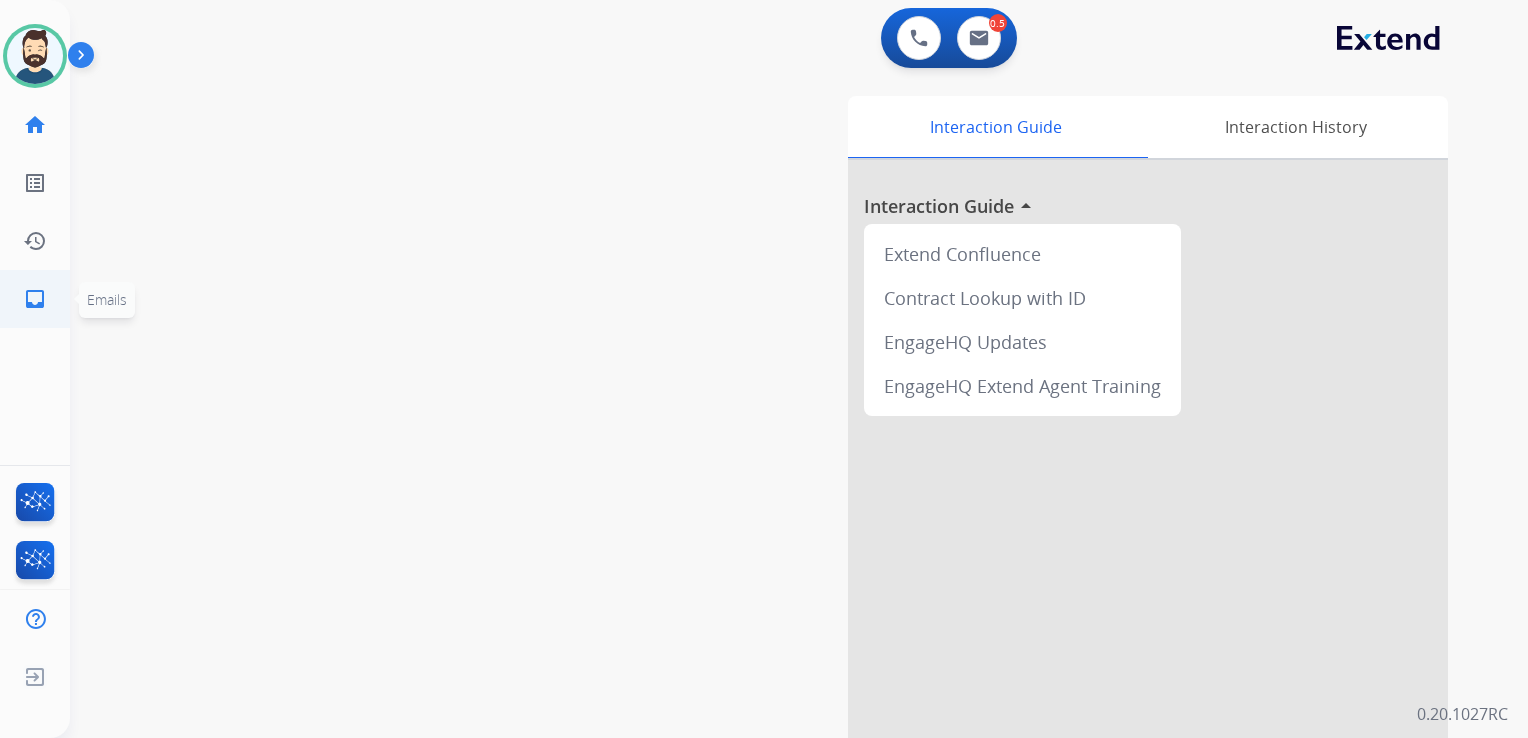 click on "inbox  Emails" 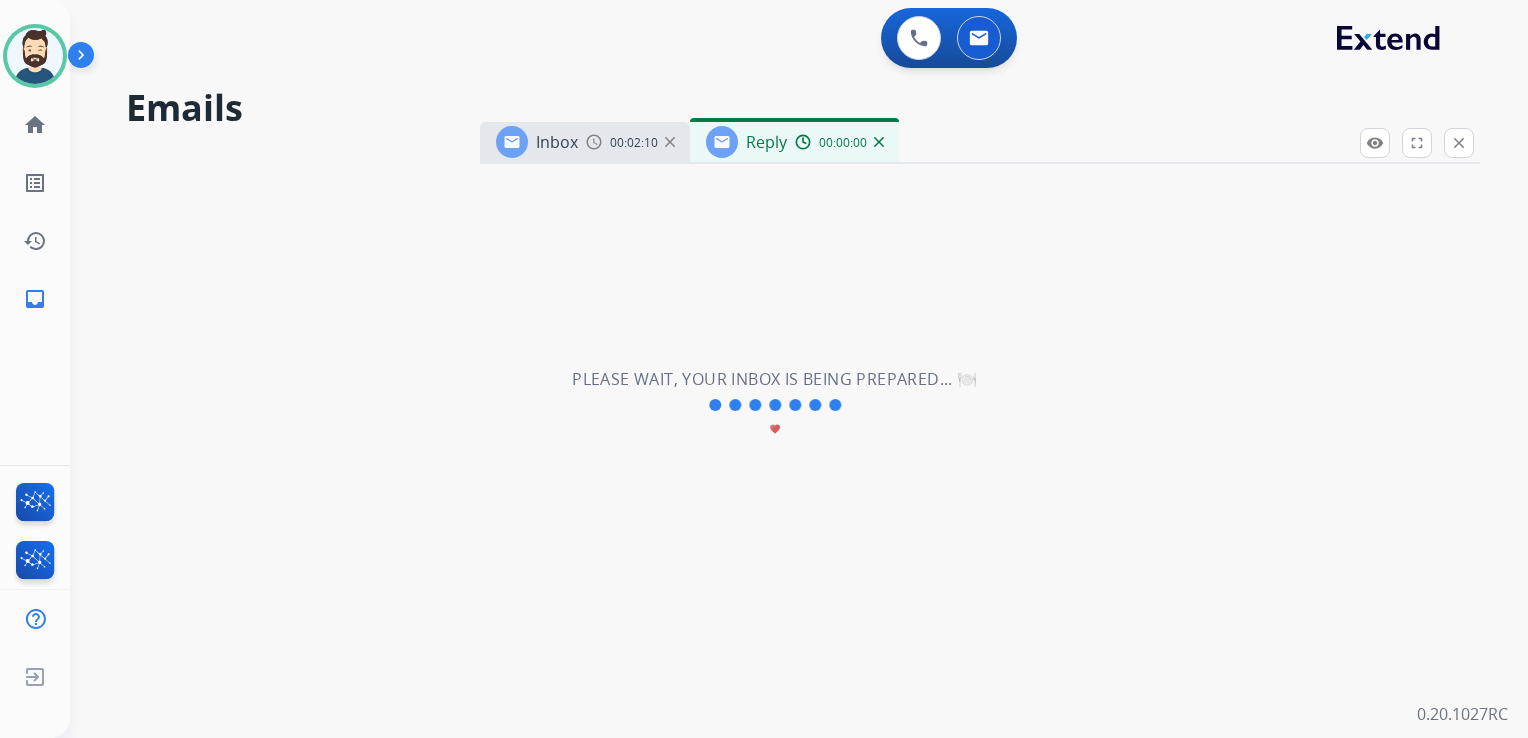 select on "**********" 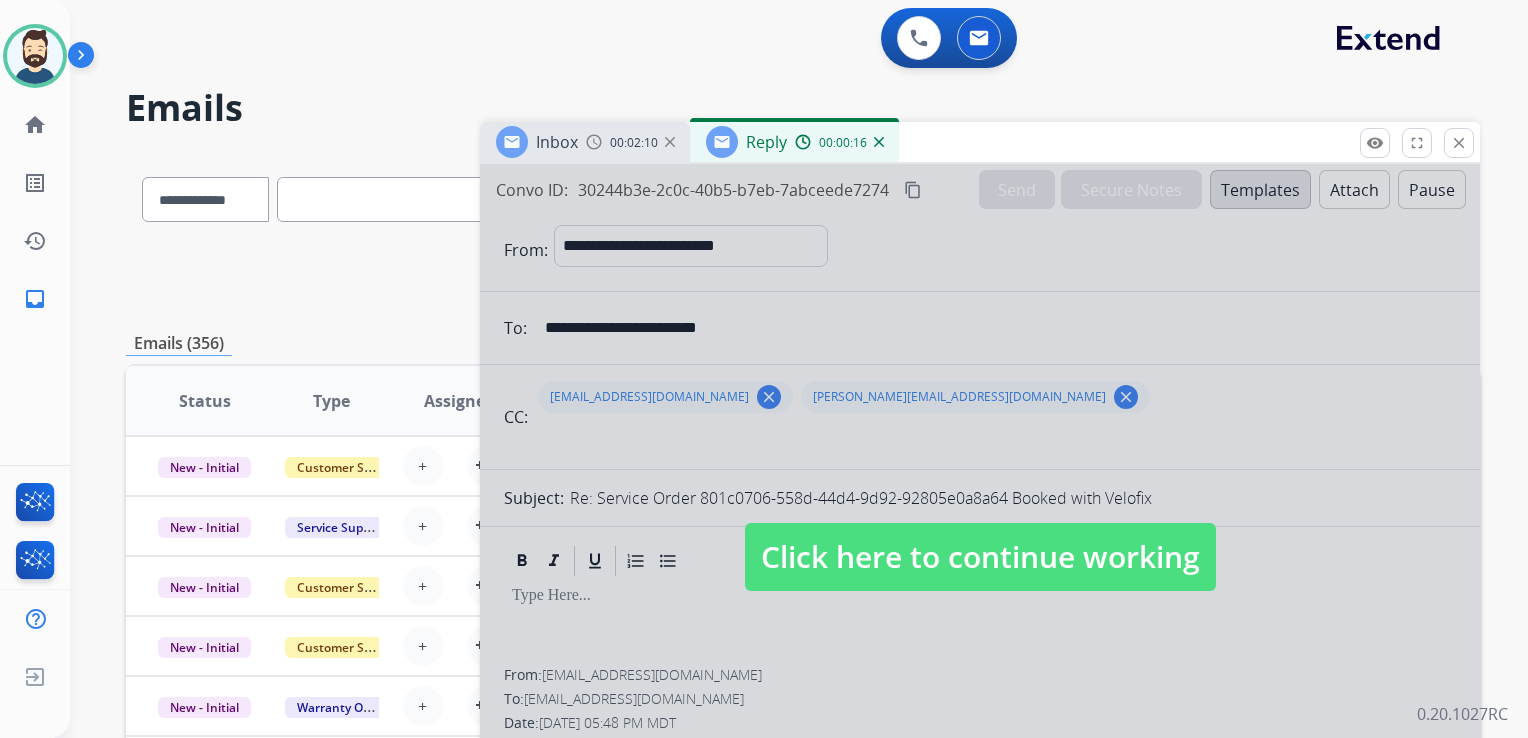 drag, startPoint x: 1010, startPoint y: 542, endPoint x: 999, endPoint y: 524, distance: 21.095022 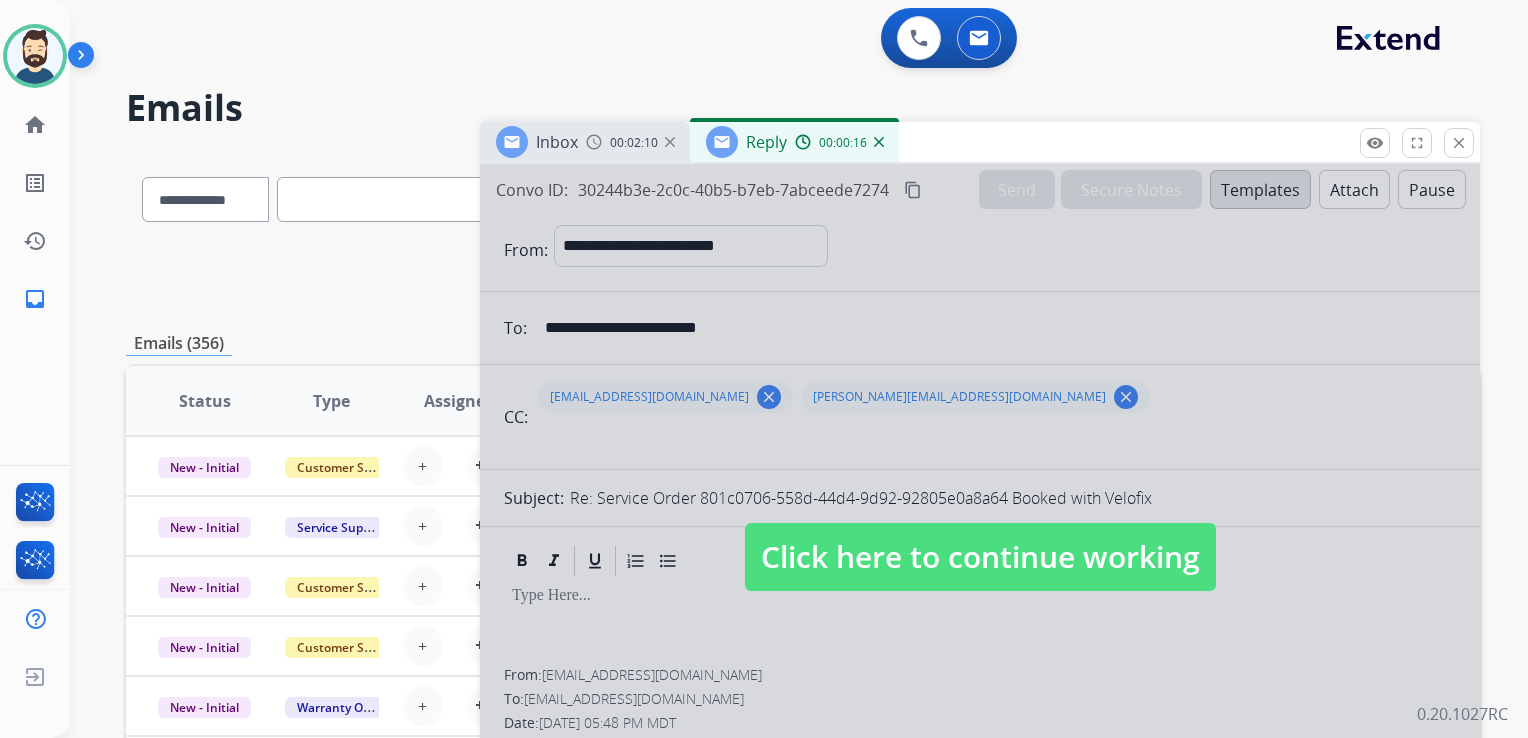 click on "Click here to continue working" at bounding box center (980, 557) 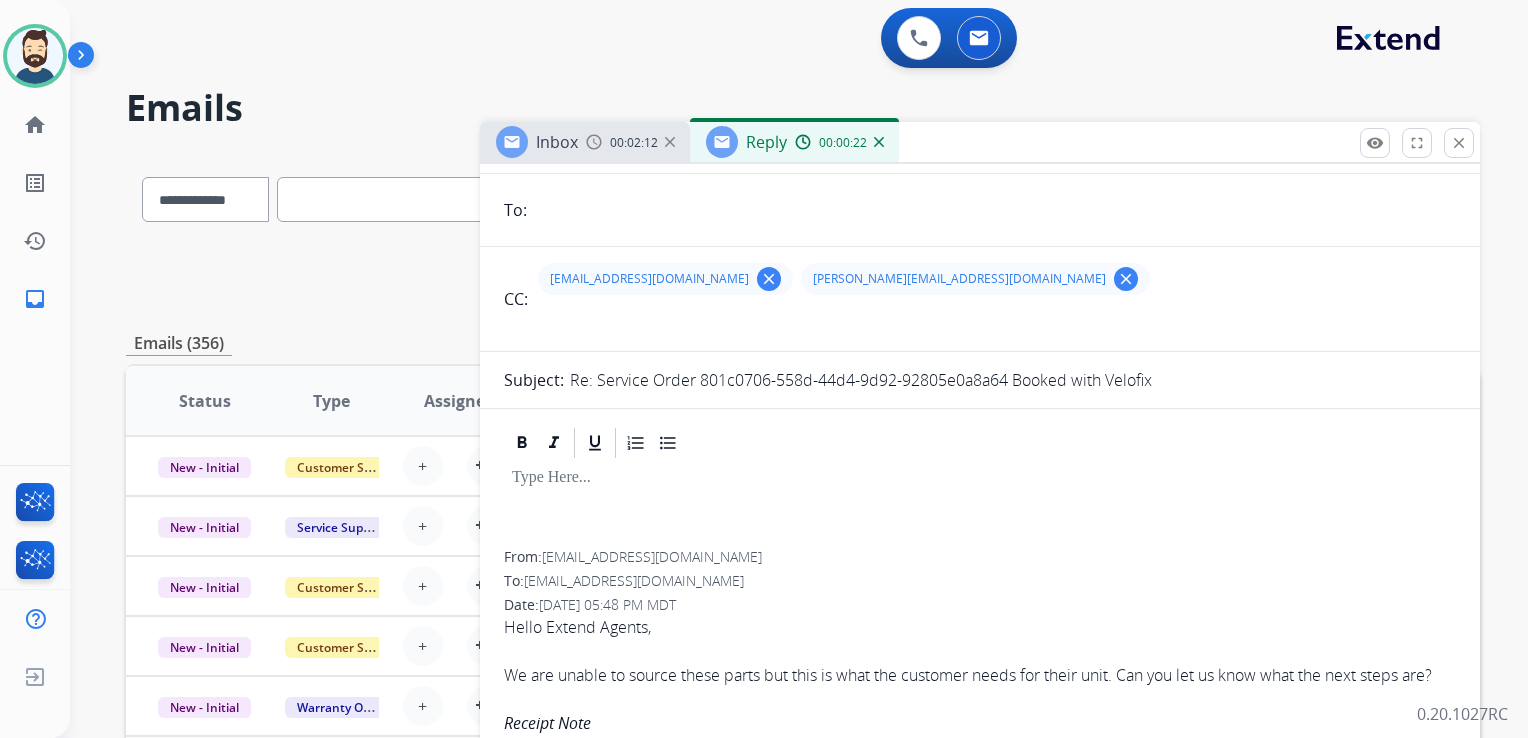 scroll, scrollTop: 0, scrollLeft: 0, axis: both 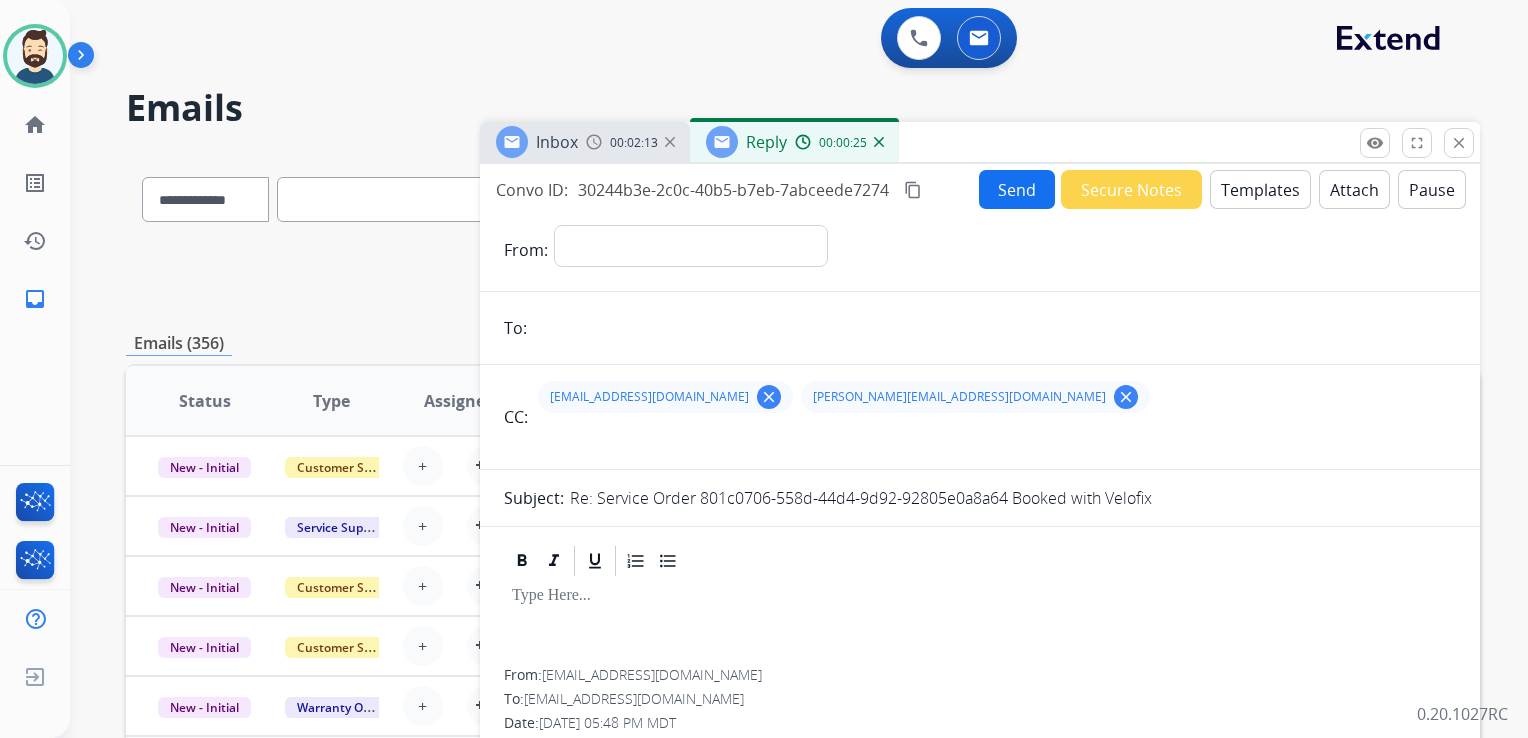 click at bounding box center [879, 142] 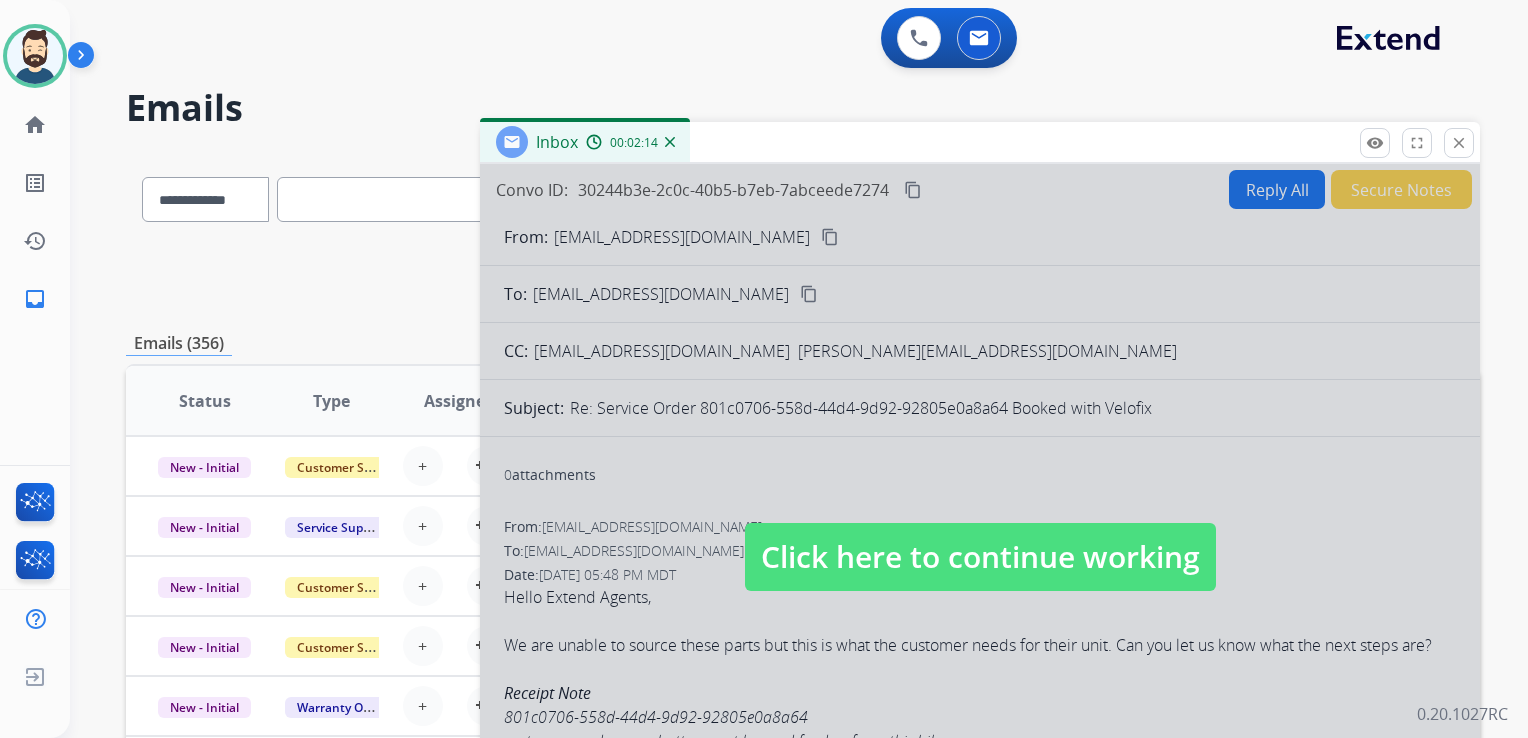 click on "Click here to continue working" at bounding box center (980, 557) 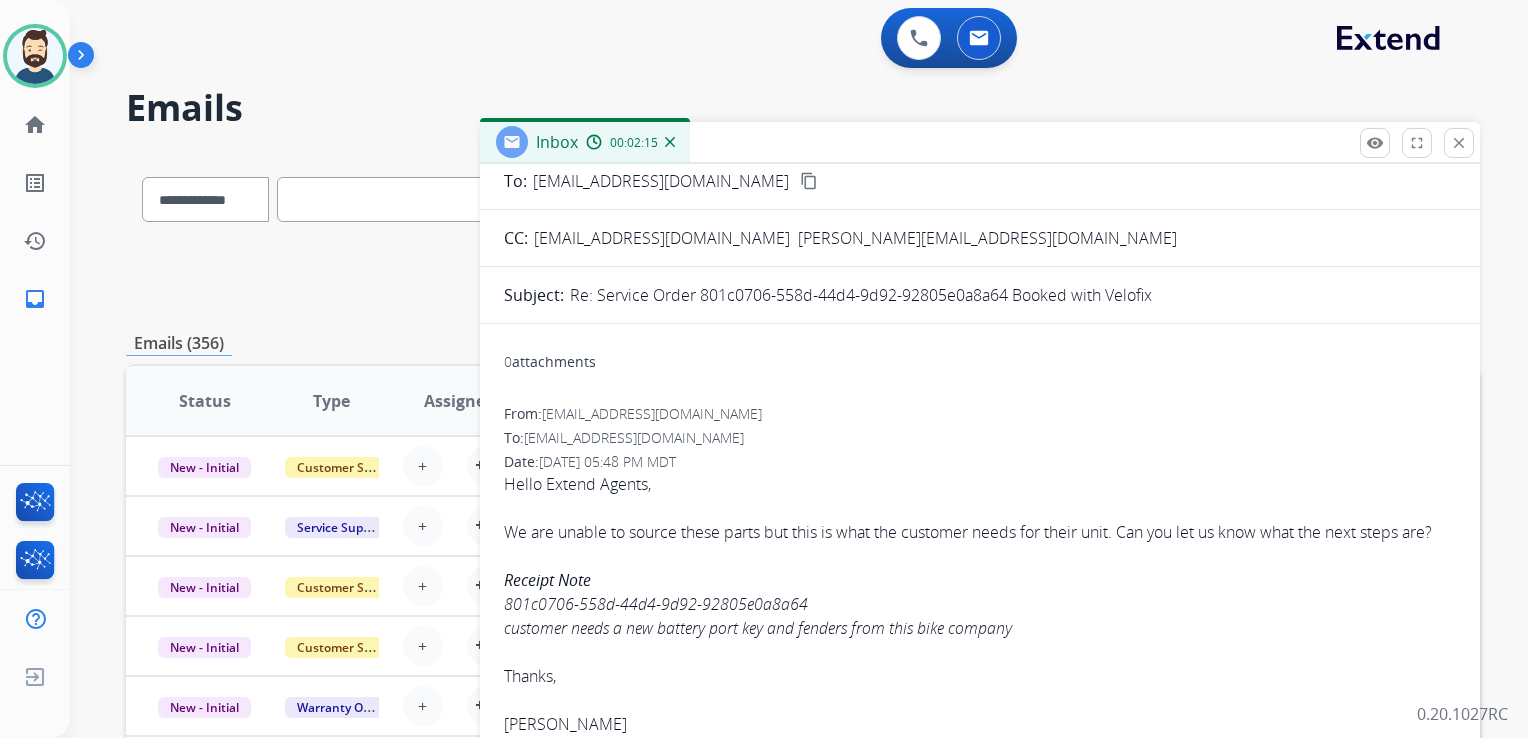 scroll, scrollTop: 0, scrollLeft: 0, axis: both 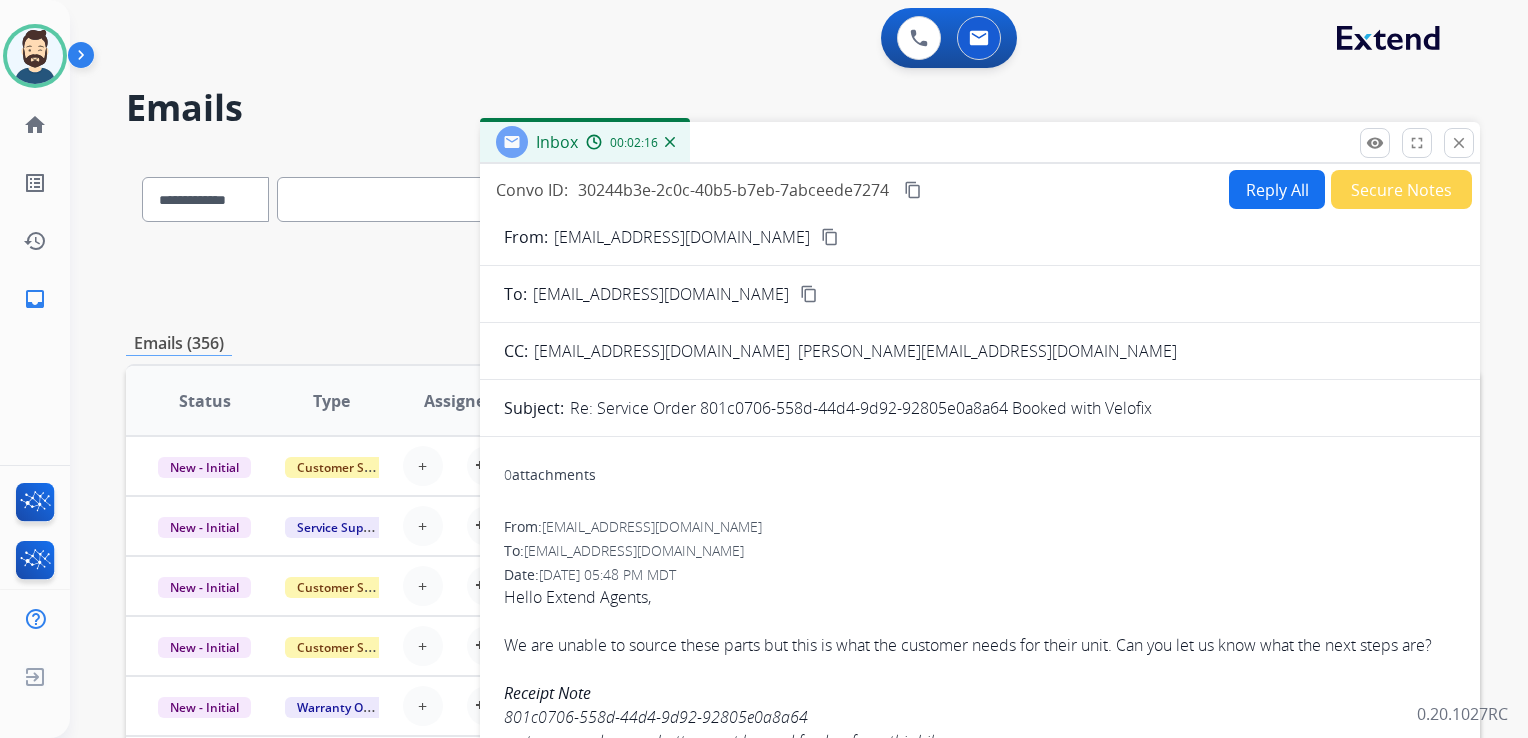 click on "Reply All" at bounding box center [1277, 189] 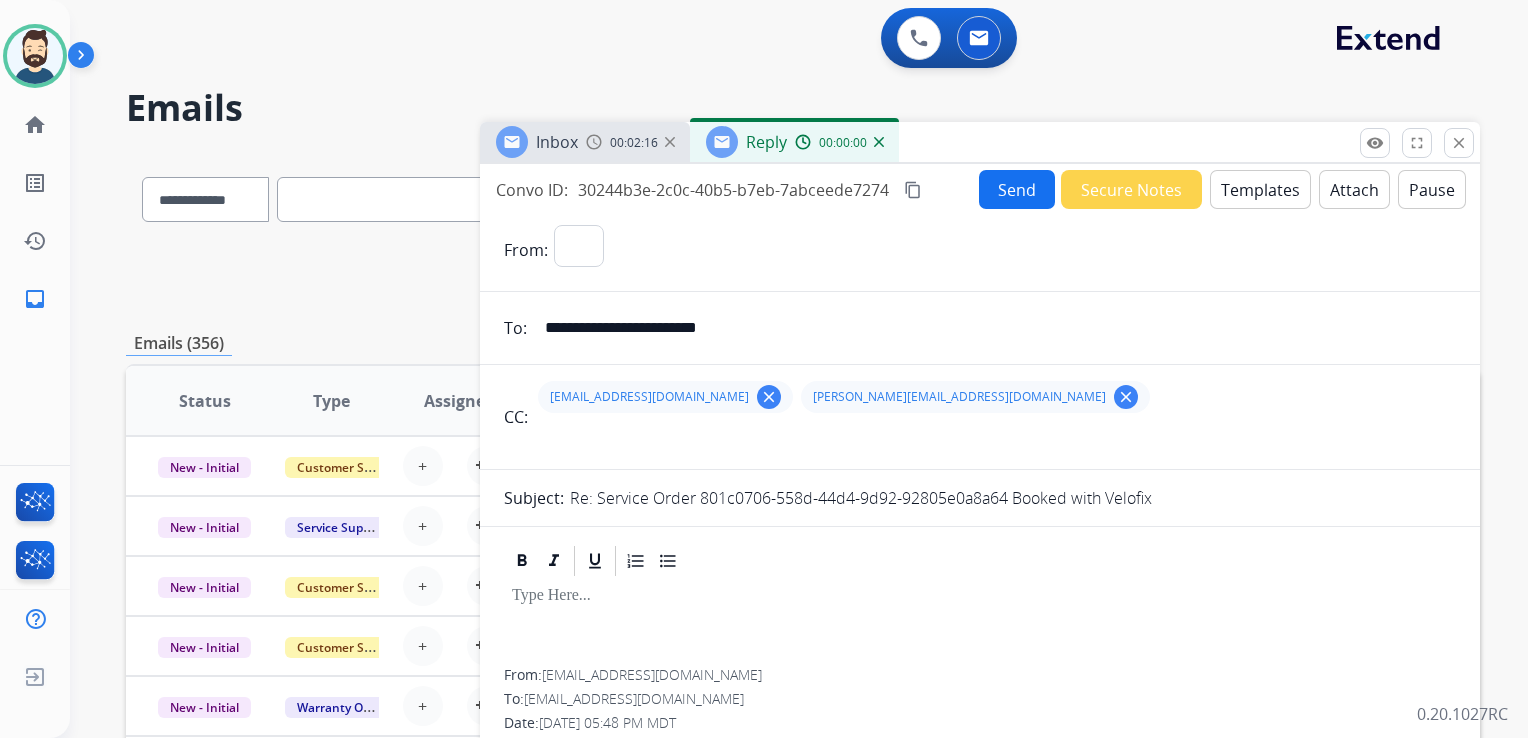 select on "**********" 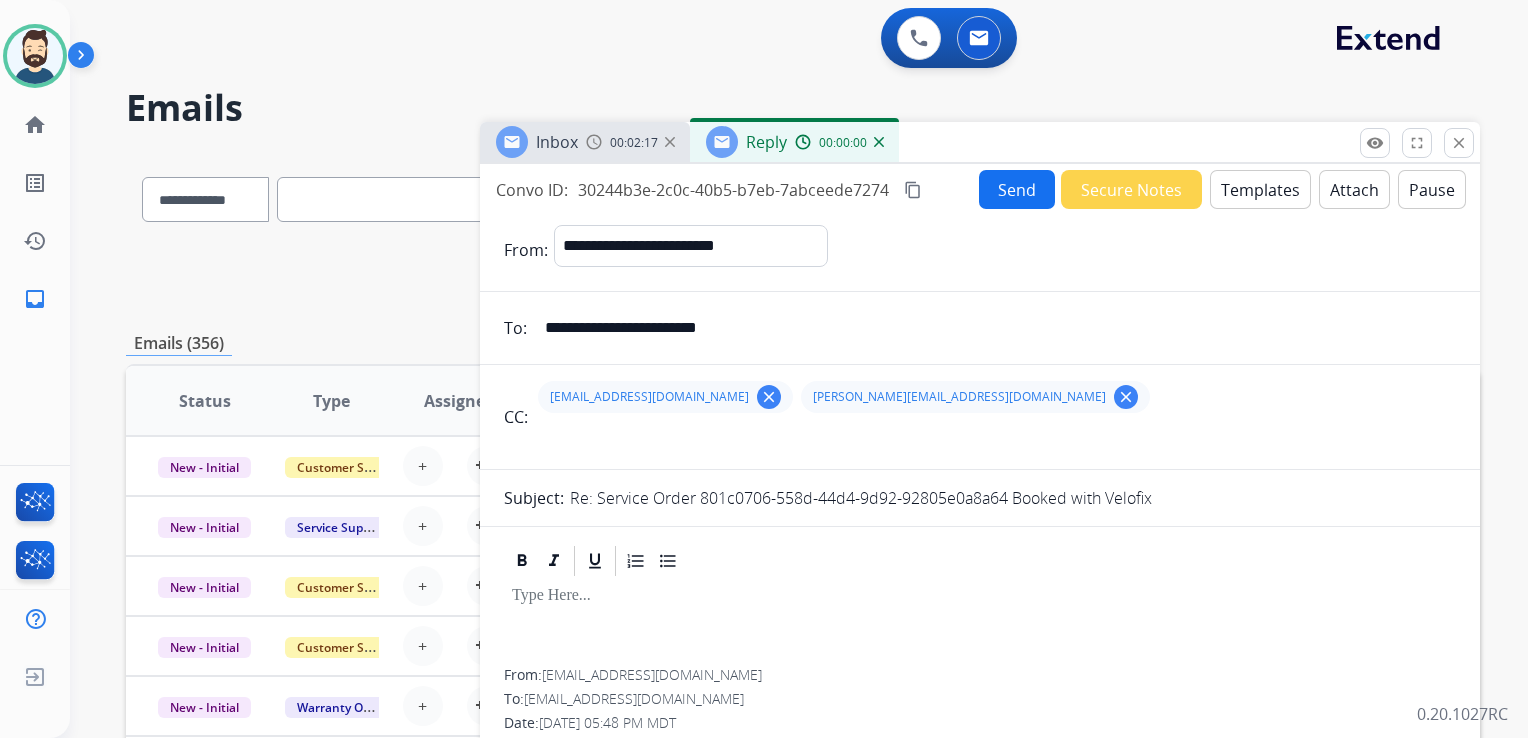 click on "Templates" at bounding box center (1260, 189) 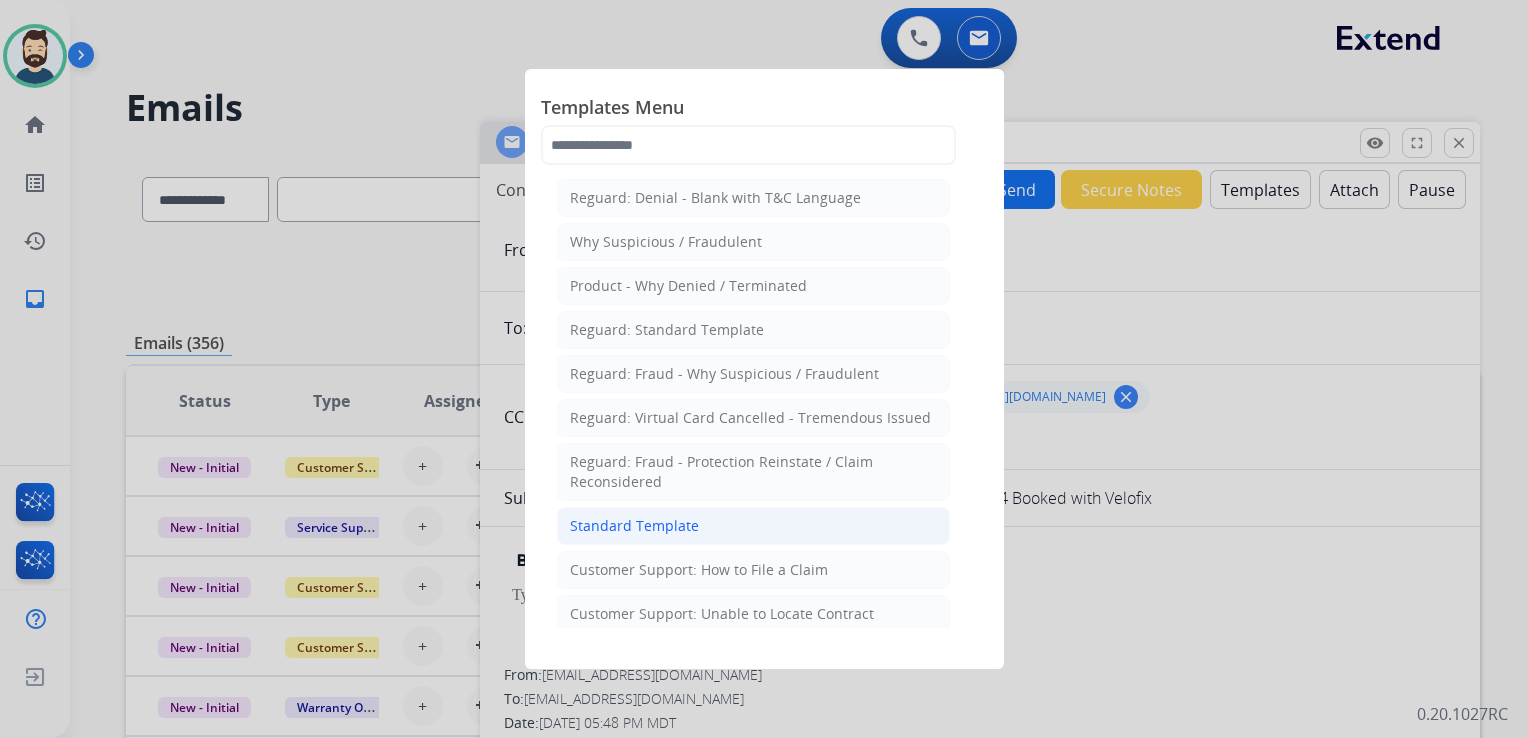 click on "Standard Template" 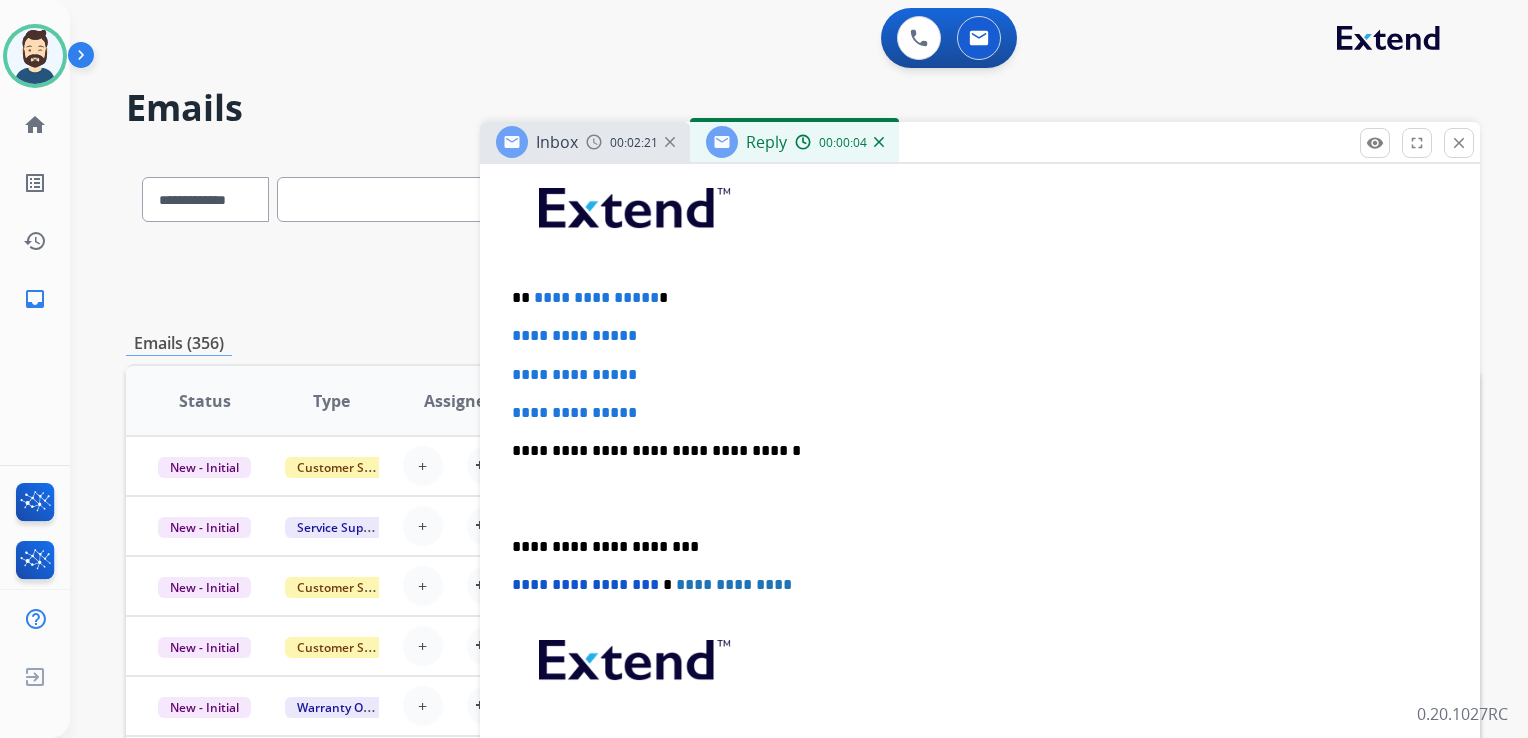 scroll, scrollTop: 508, scrollLeft: 0, axis: vertical 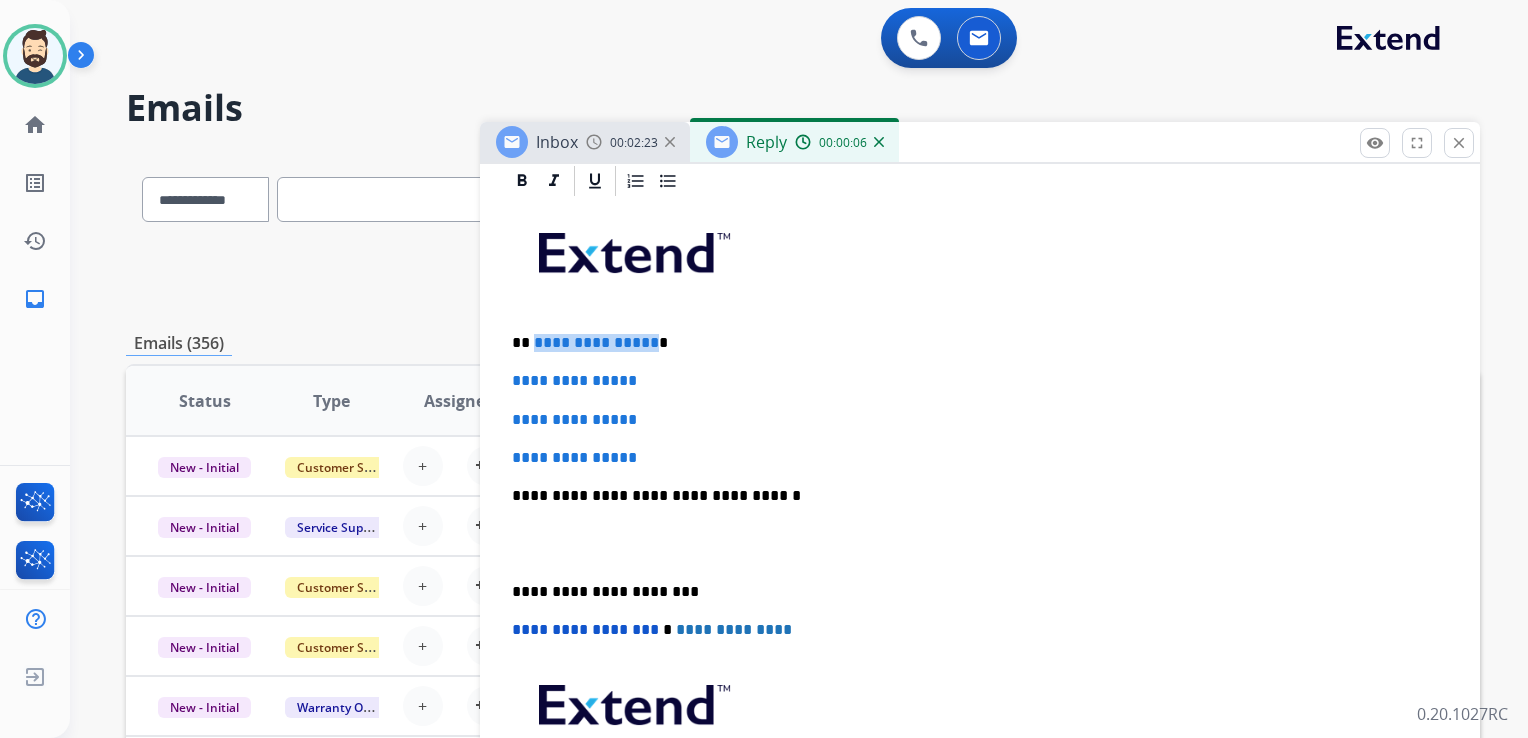 drag, startPoint x: 532, startPoint y: 342, endPoint x: 640, endPoint y: 345, distance: 108.04166 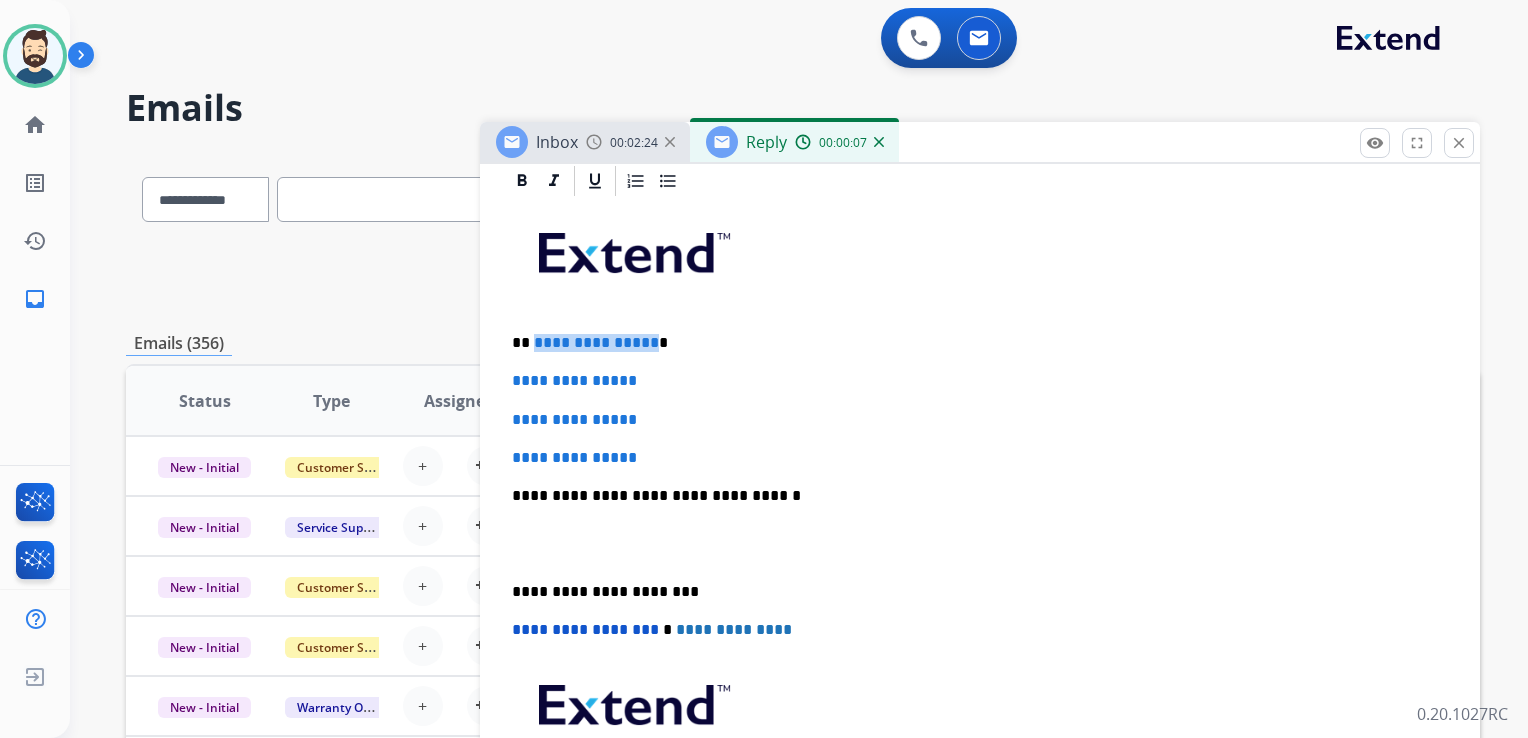 type 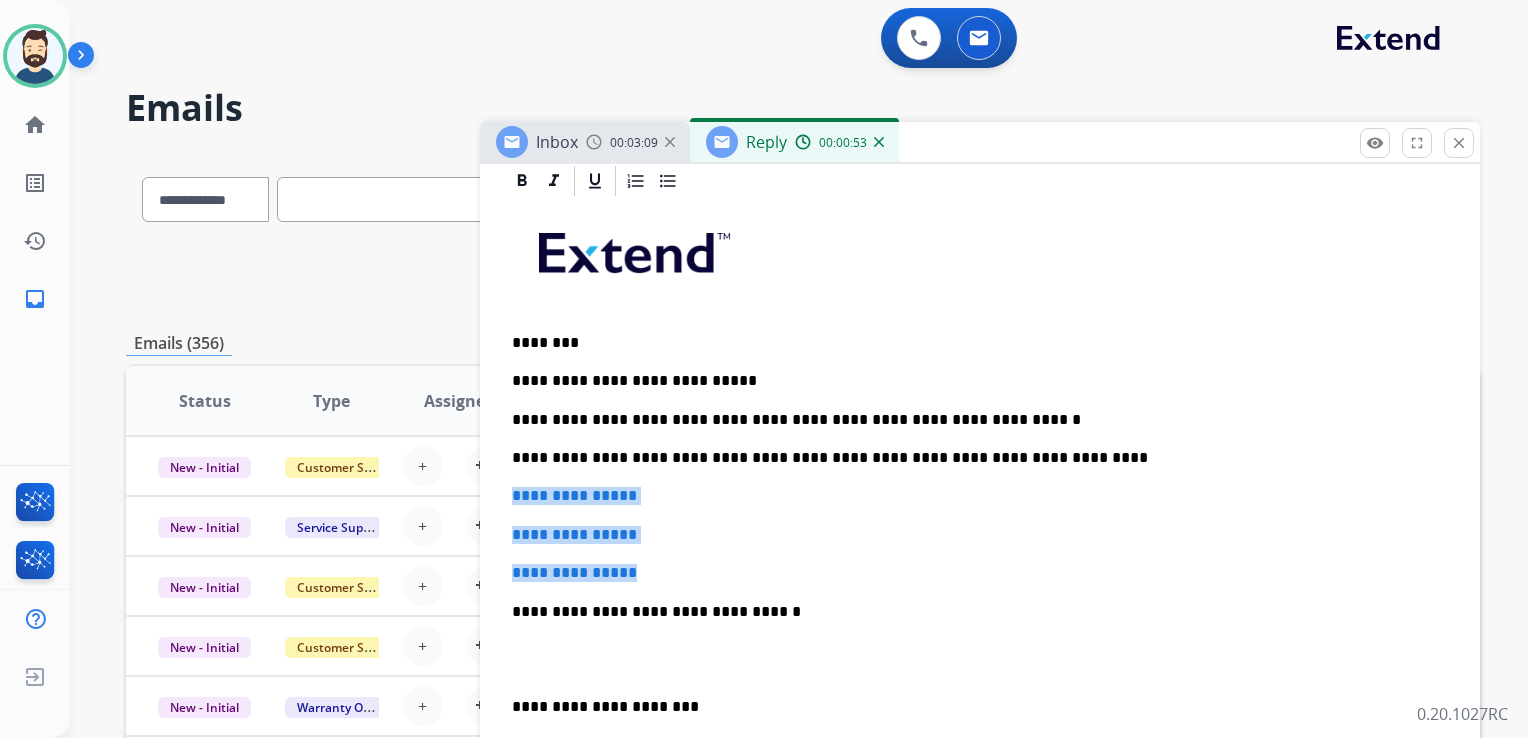 drag, startPoint x: 511, startPoint y: 494, endPoint x: 671, endPoint y: 551, distance: 169.84993 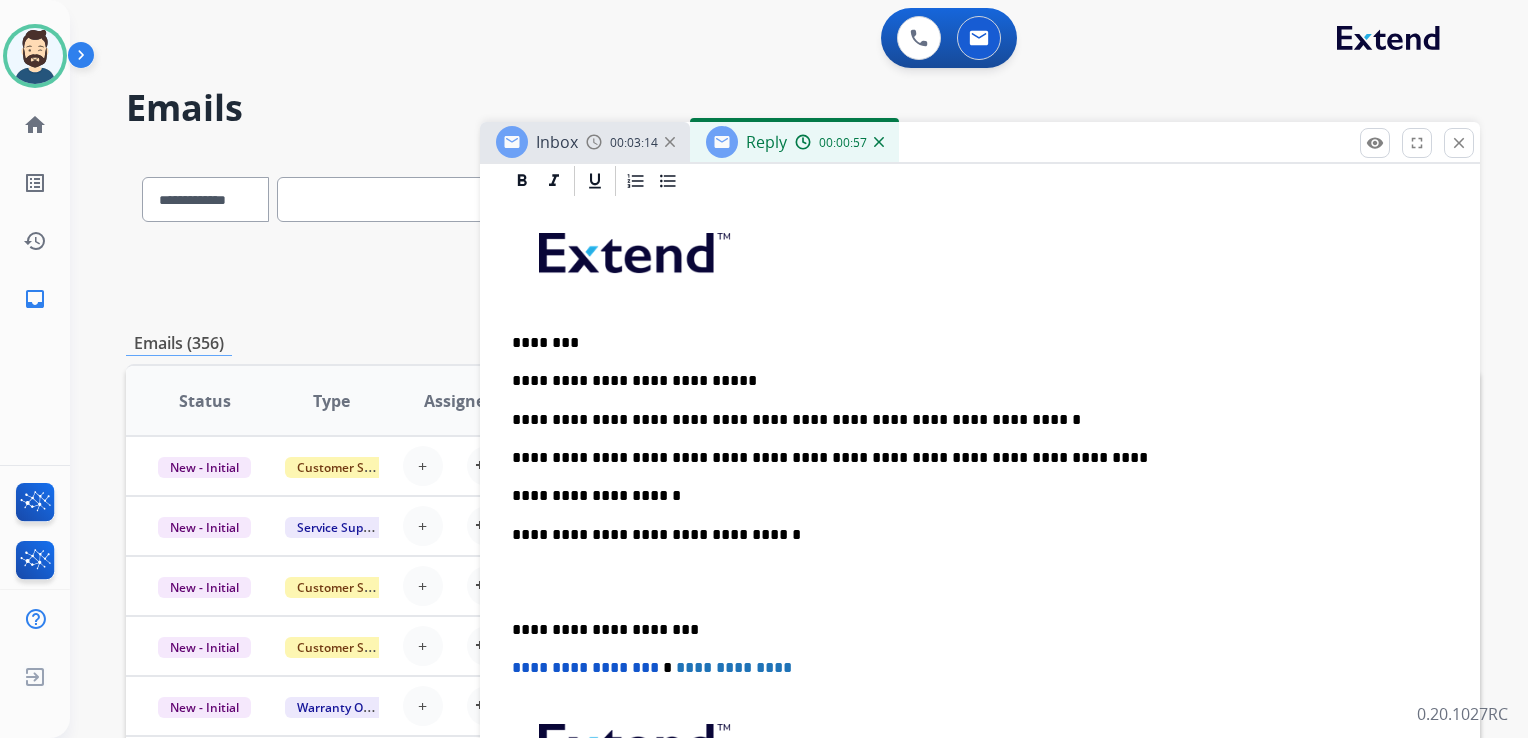 click on "**********" at bounding box center (972, 535) 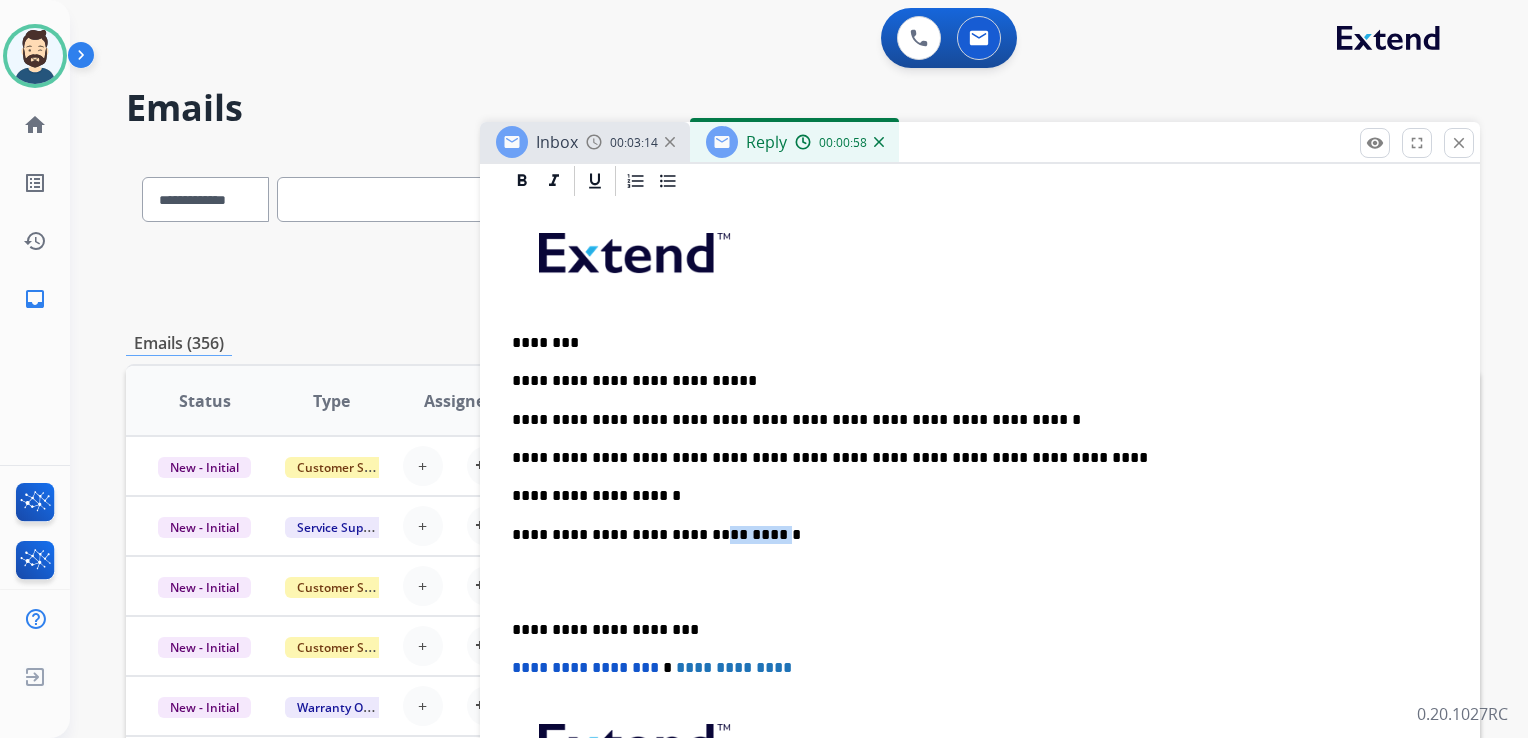 click on "**********" at bounding box center [972, 535] 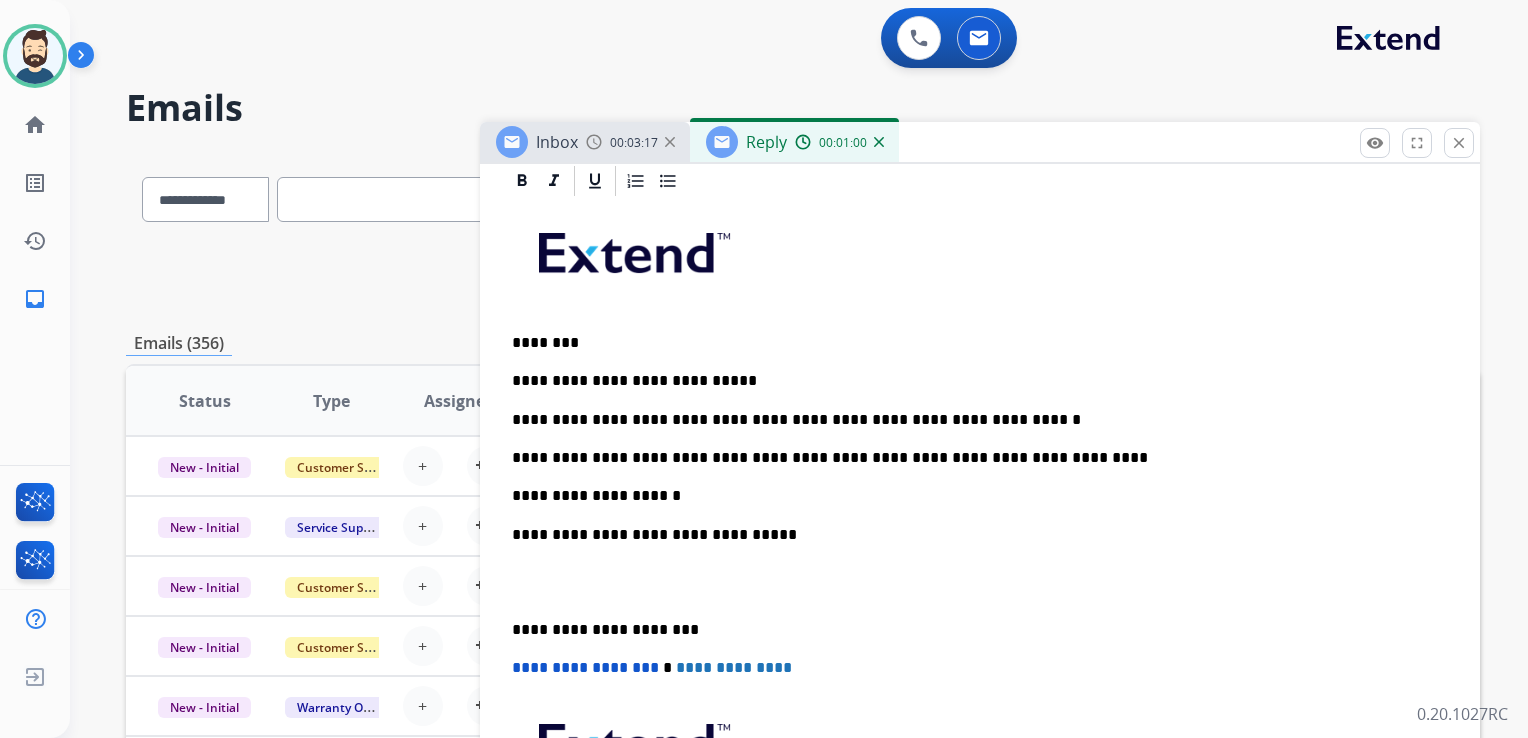 click on "**********" at bounding box center (972, 630) 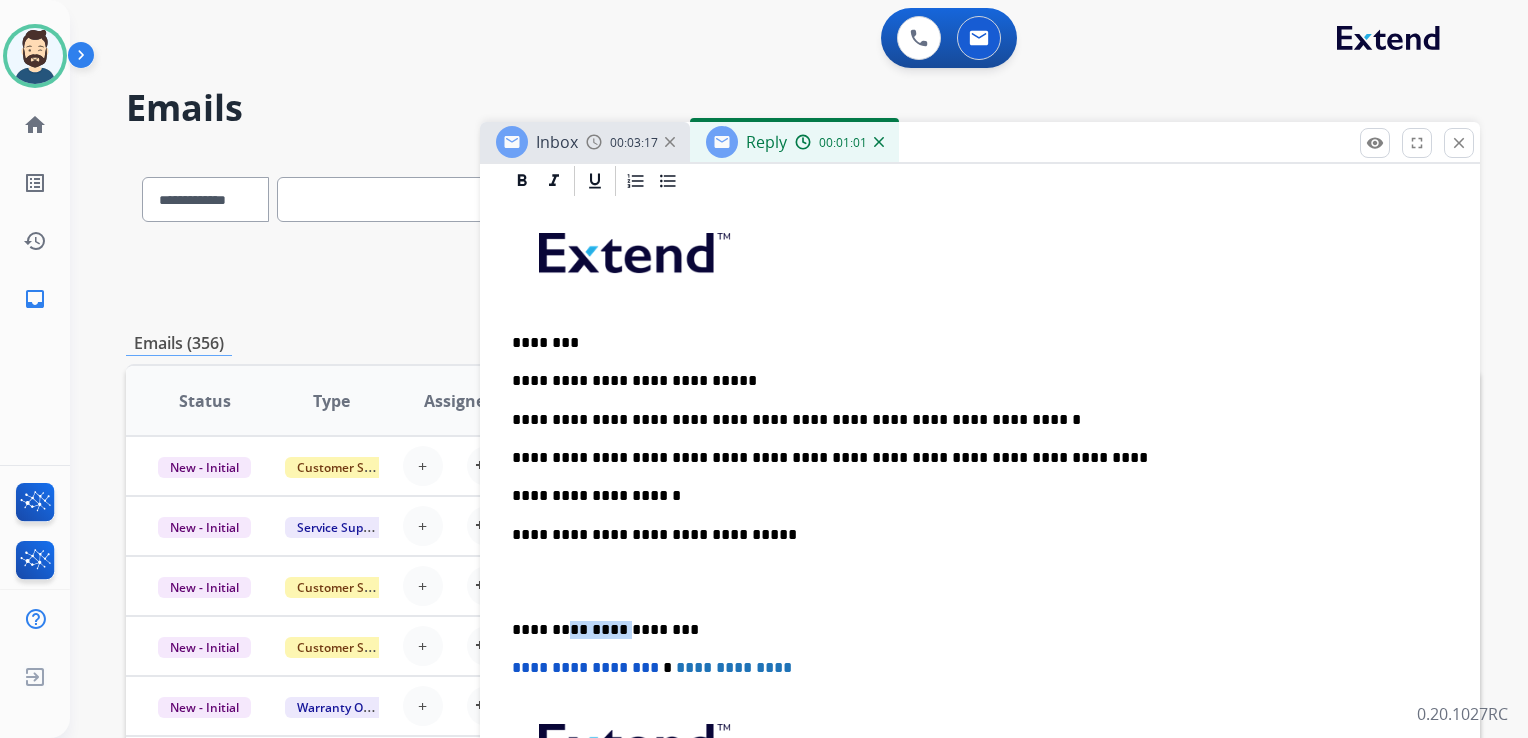 click on "**********" at bounding box center (972, 630) 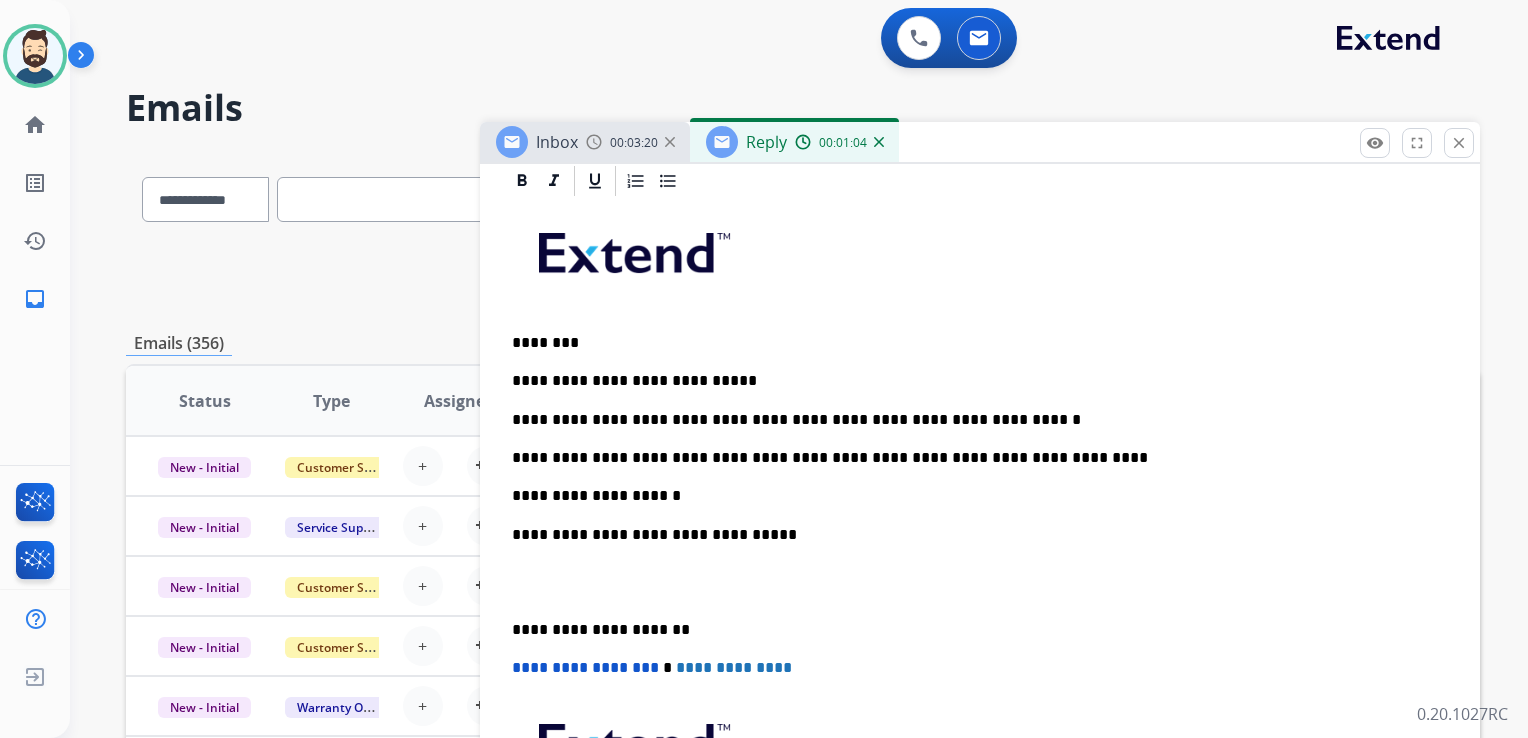 click on "**********" at bounding box center (585, 667) 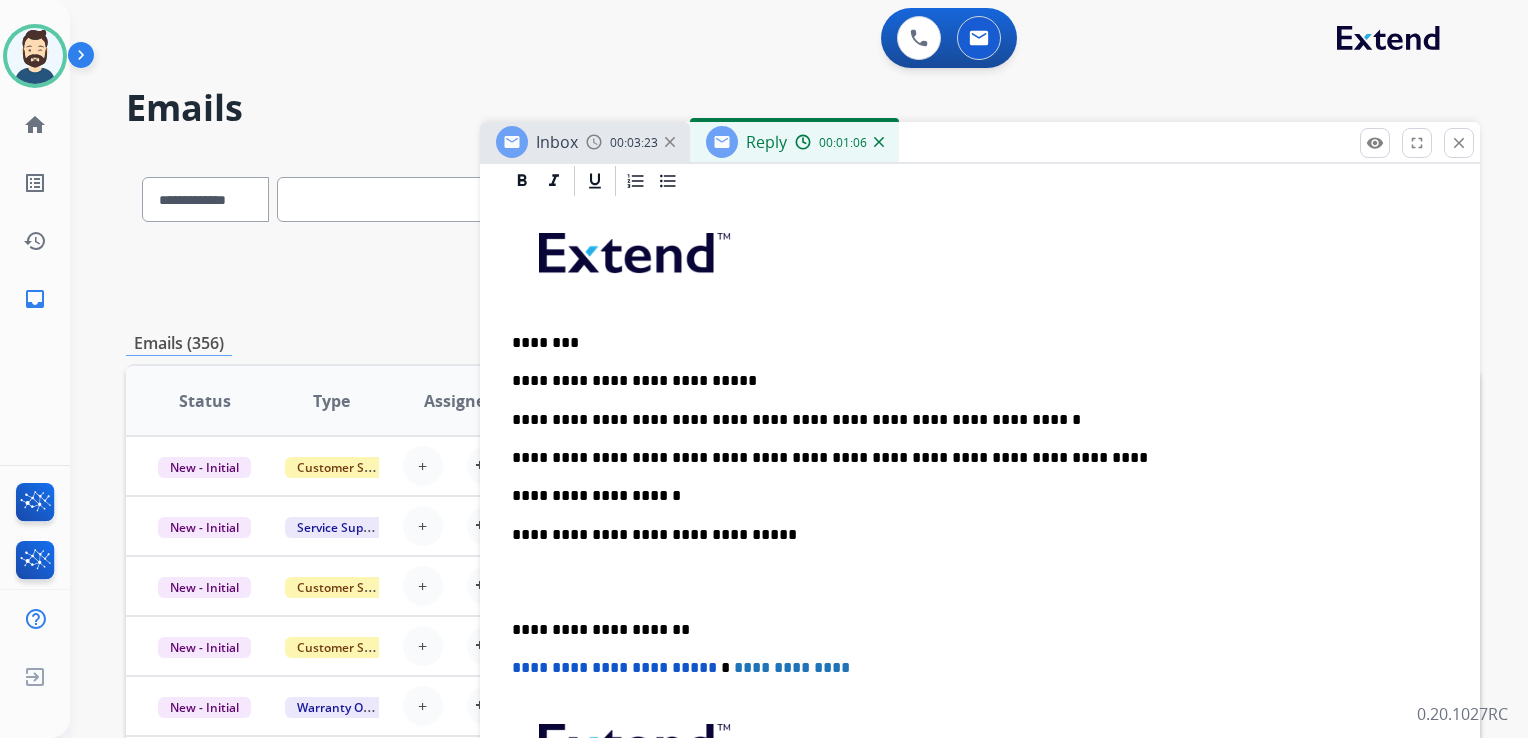 click on "**********" at bounding box center (980, 562) 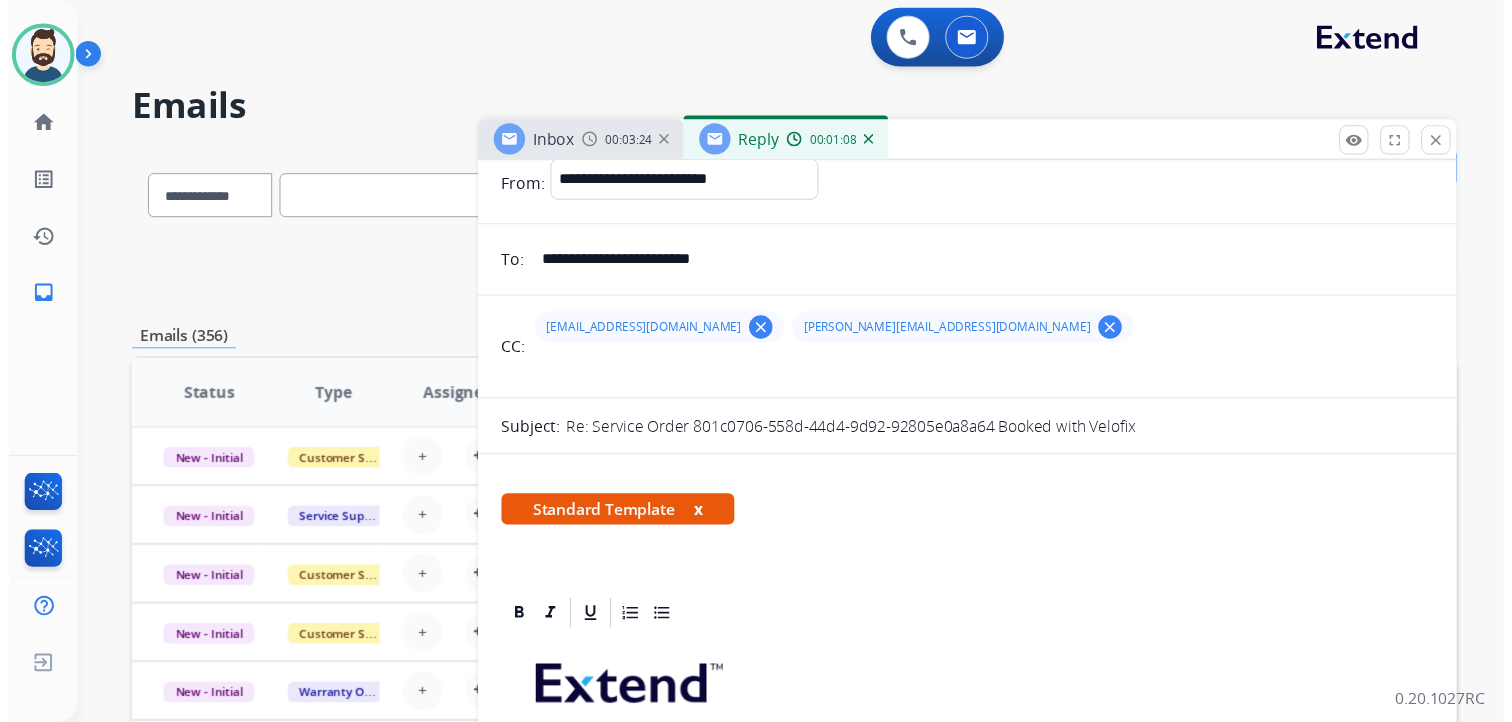 scroll, scrollTop: 0, scrollLeft: 0, axis: both 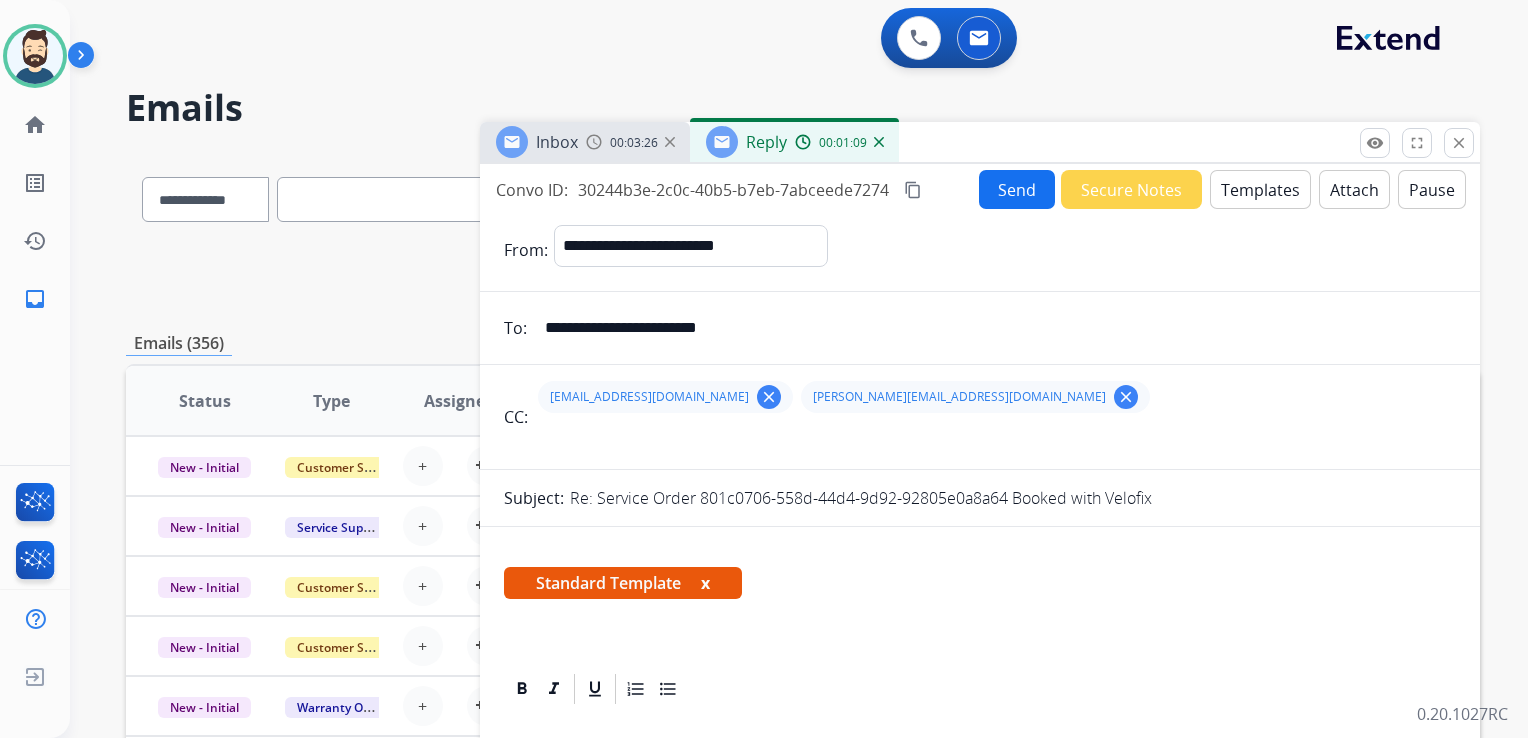 click on "Send" at bounding box center [1017, 189] 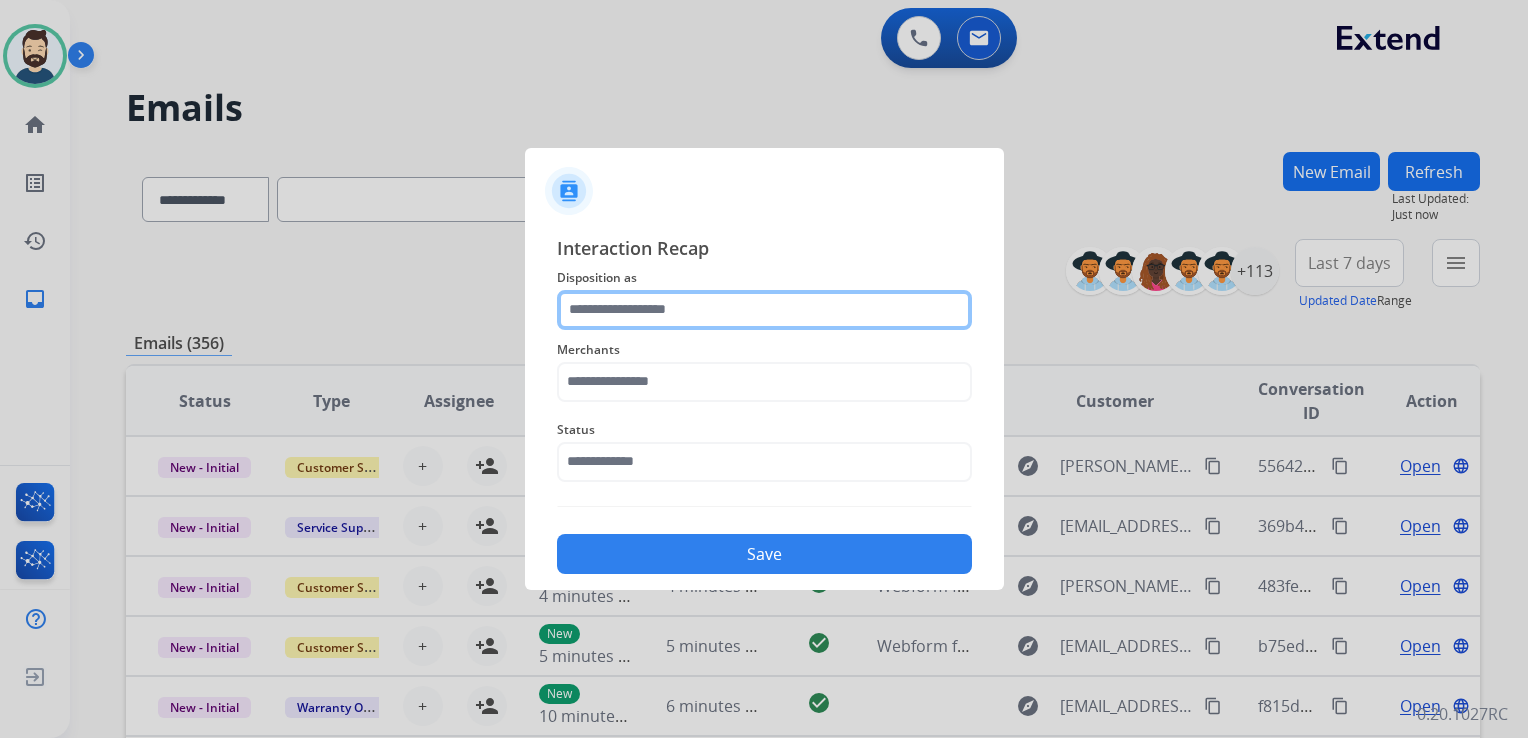 click 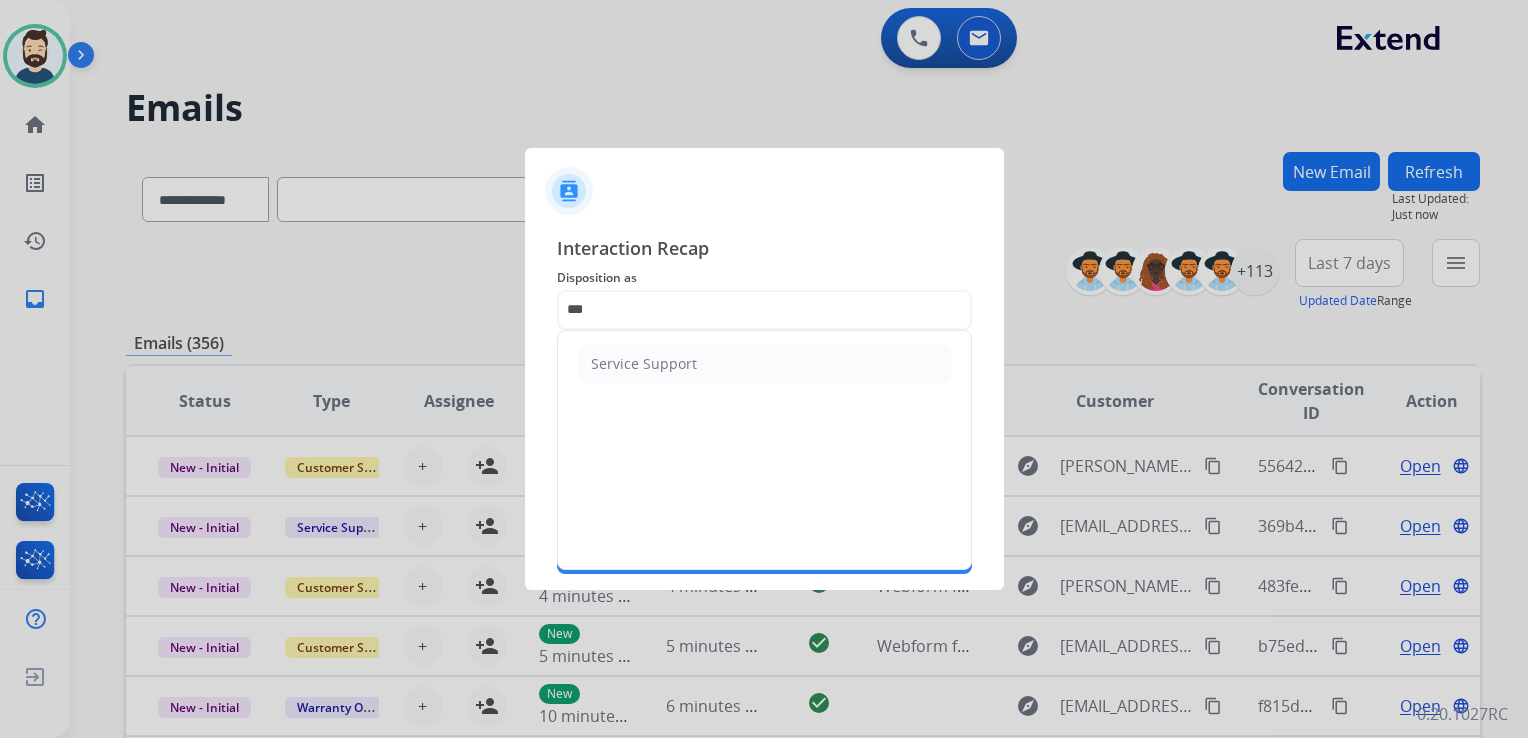 click on "Service Support" 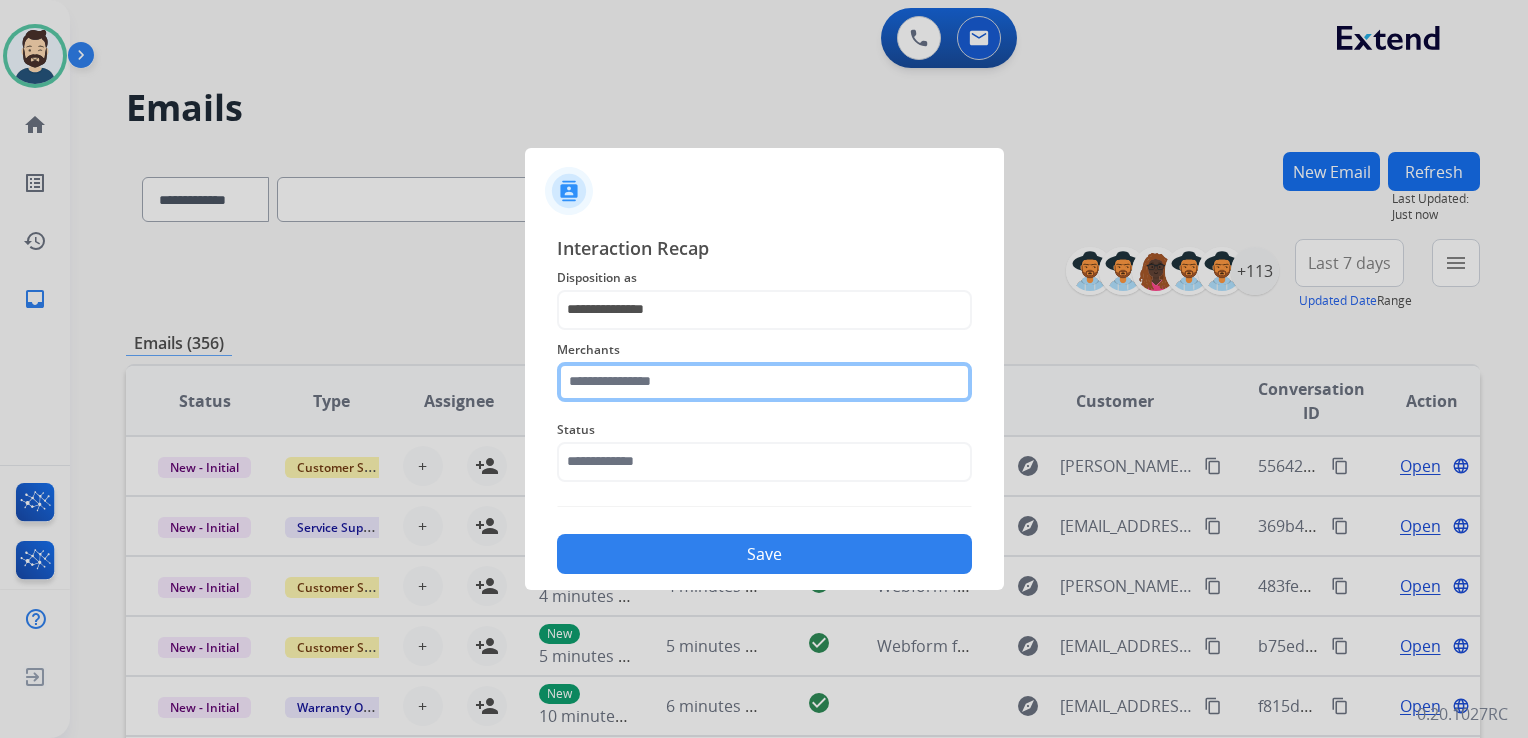 click 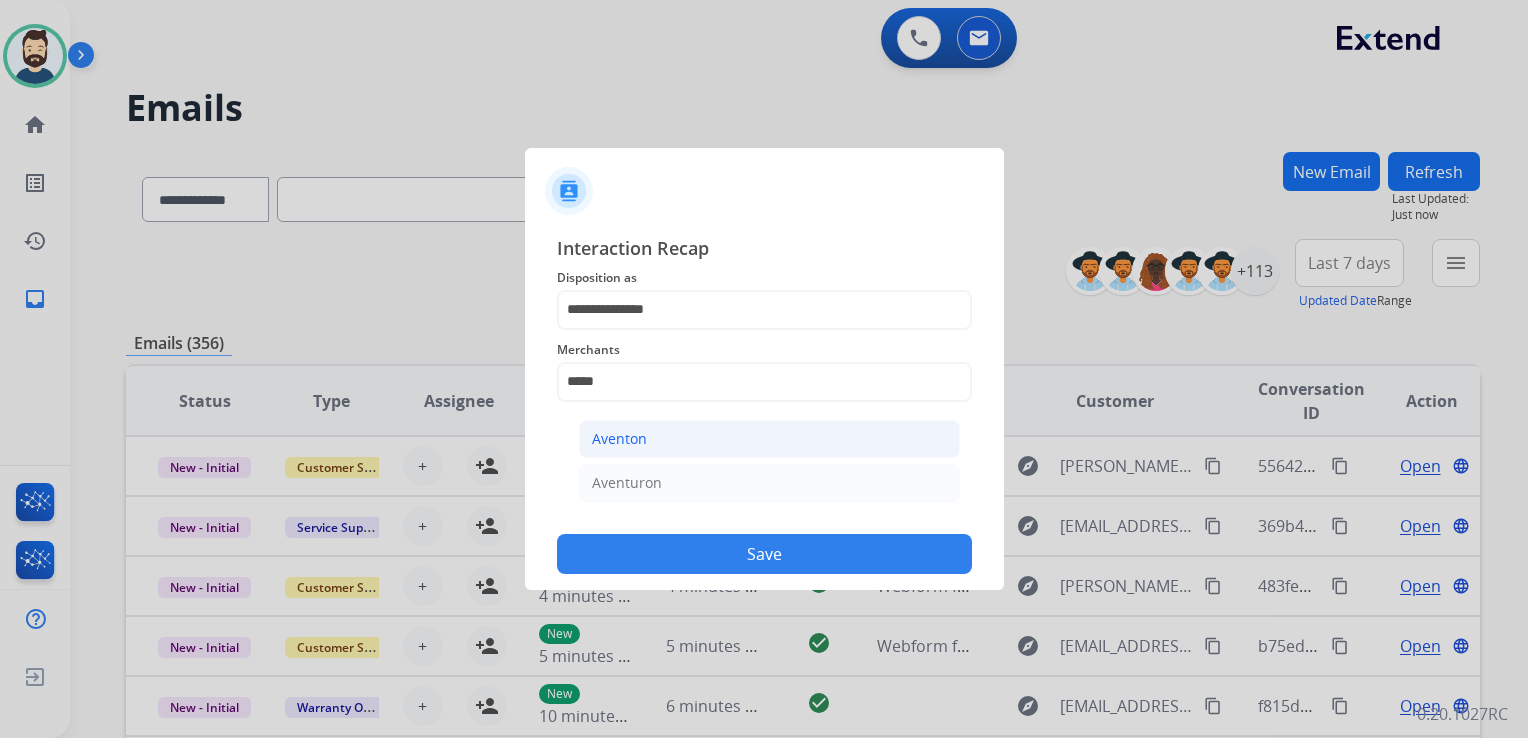 click on "Aventon" 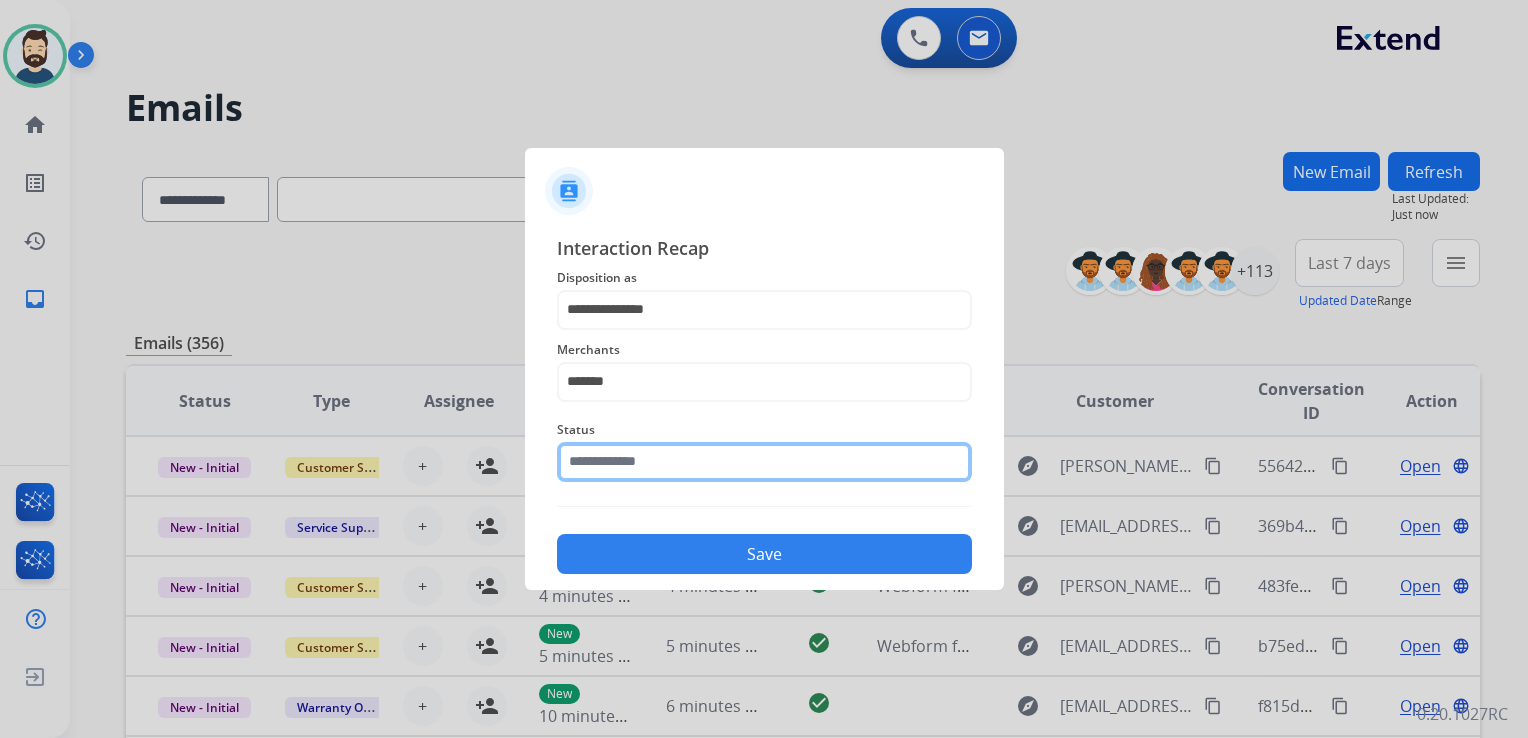 click 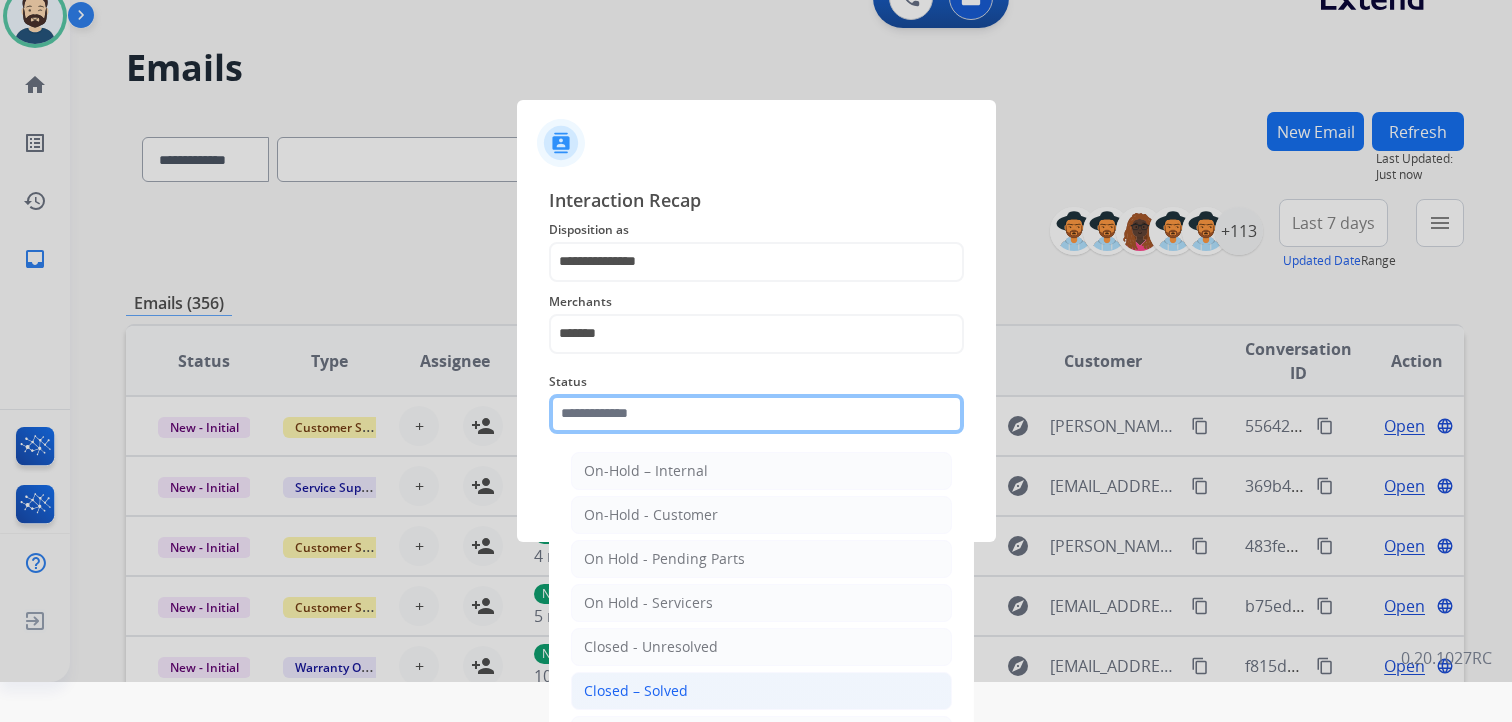 scroll, scrollTop: 59, scrollLeft: 0, axis: vertical 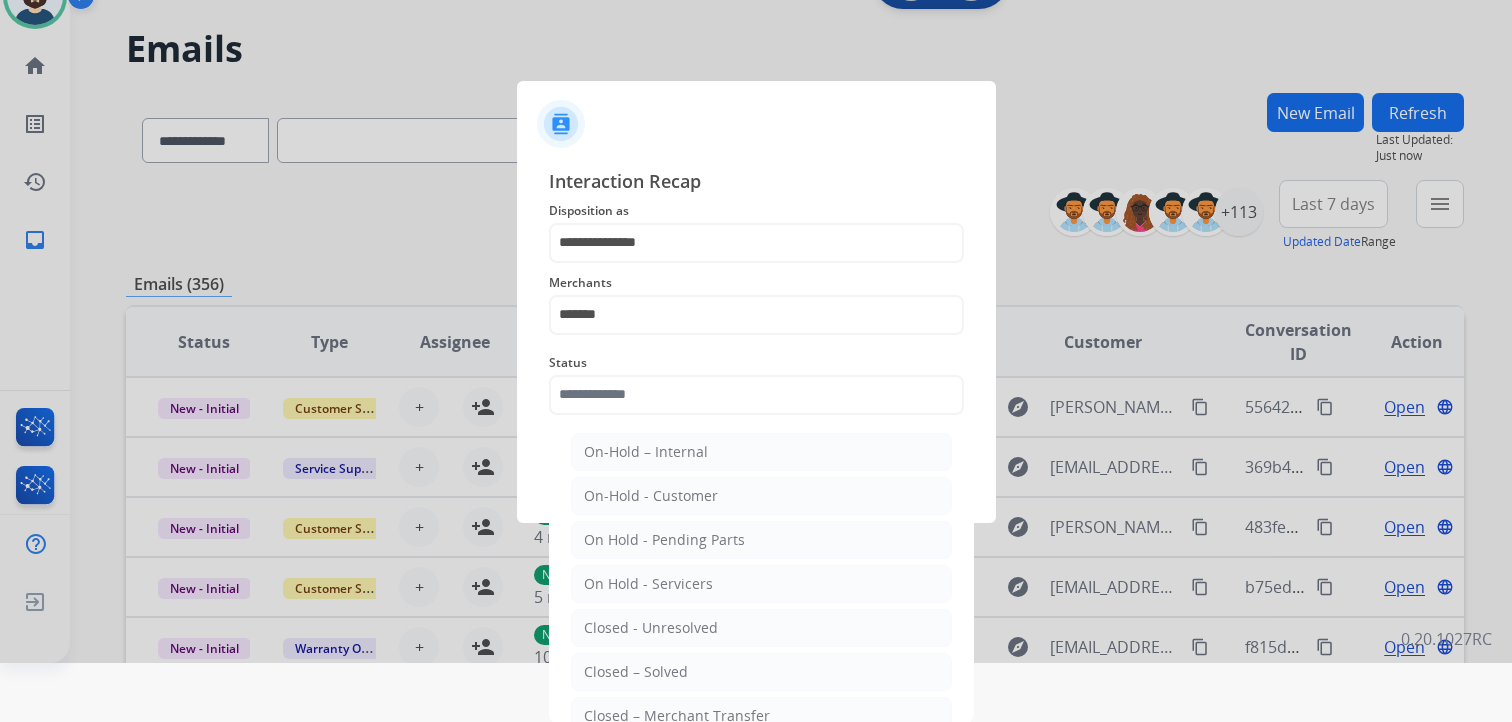 drag, startPoint x: 638, startPoint y: 667, endPoint x: 653, endPoint y: 642, distance: 29.15476 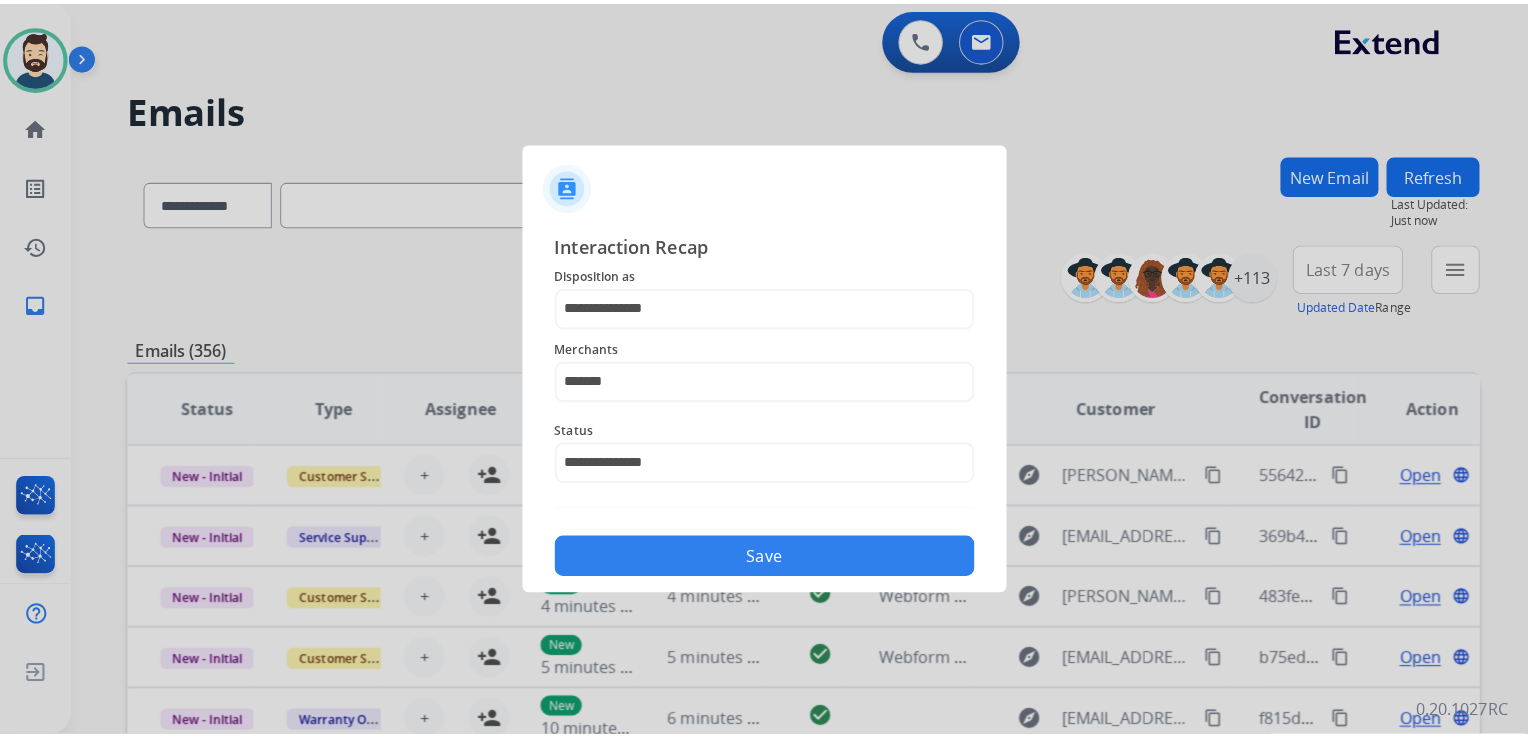 scroll, scrollTop: 0, scrollLeft: 0, axis: both 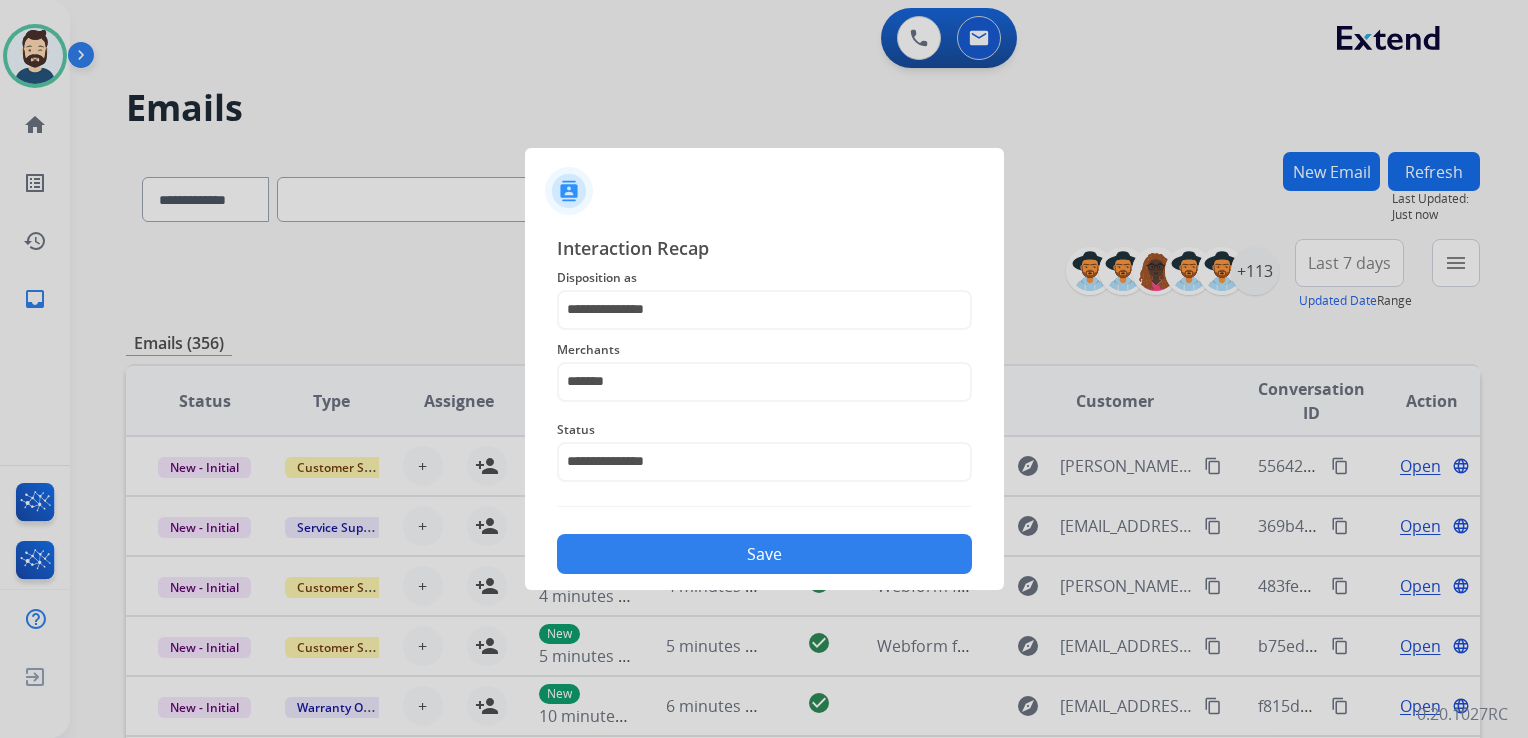 click on "Save" 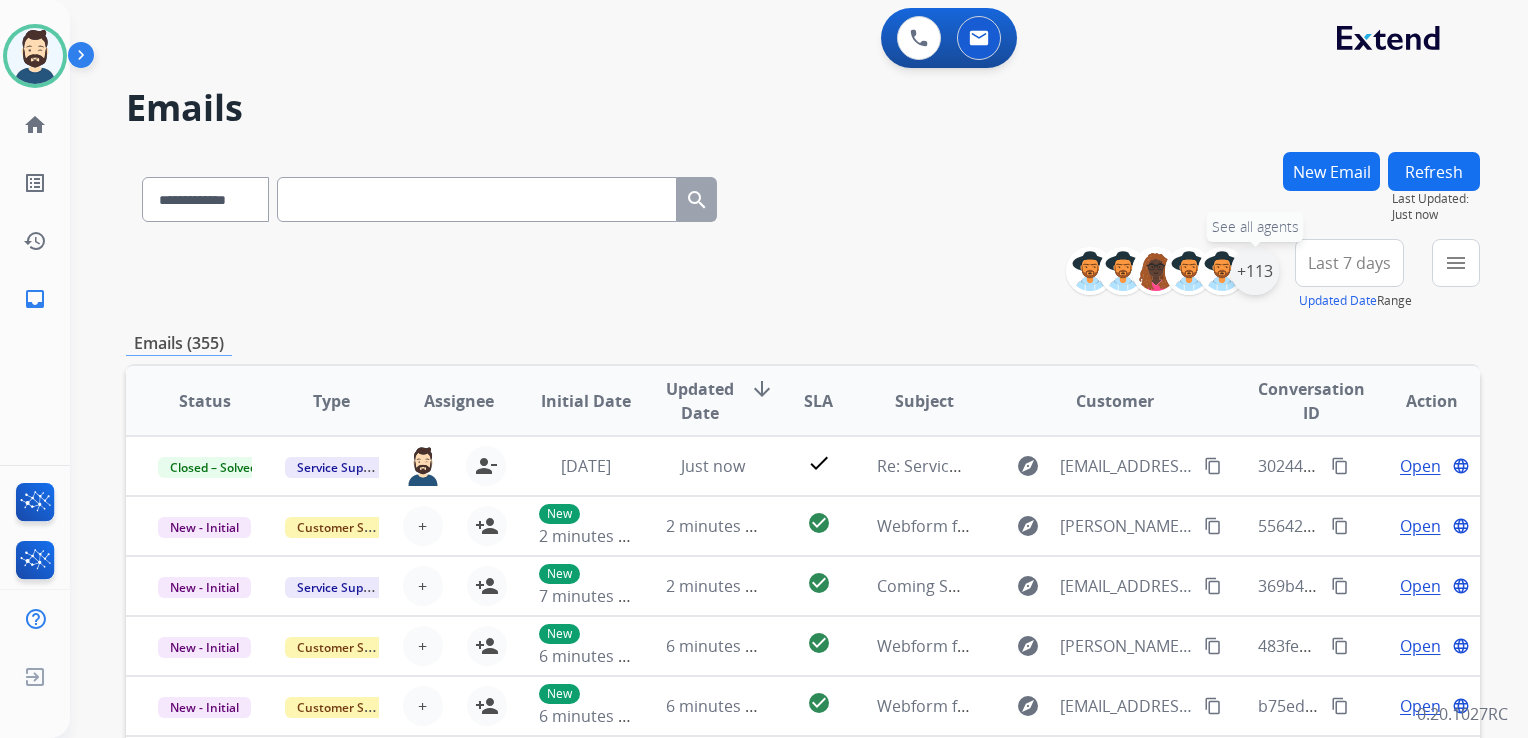 click on "+113" at bounding box center [1255, 271] 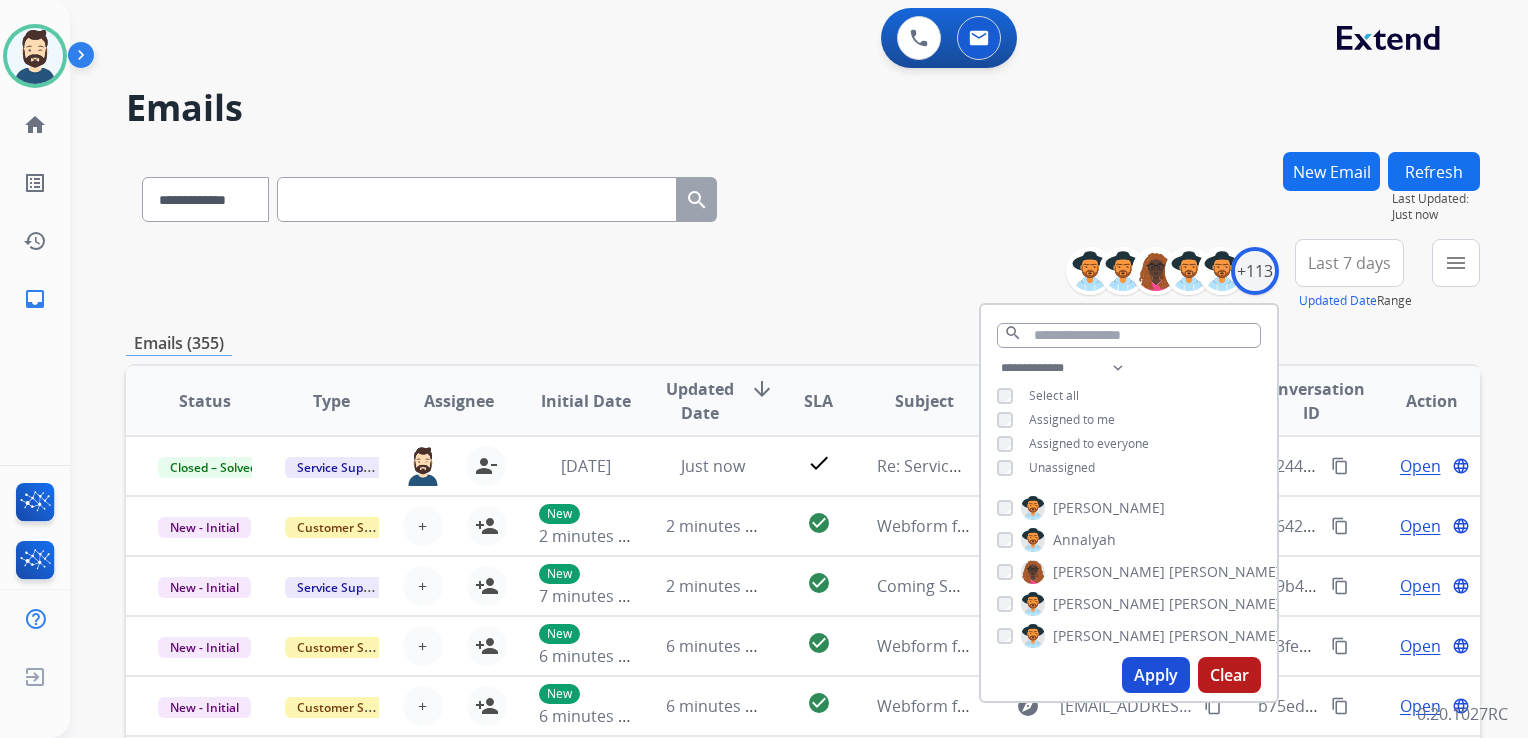 click on "Apply" at bounding box center [1156, 675] 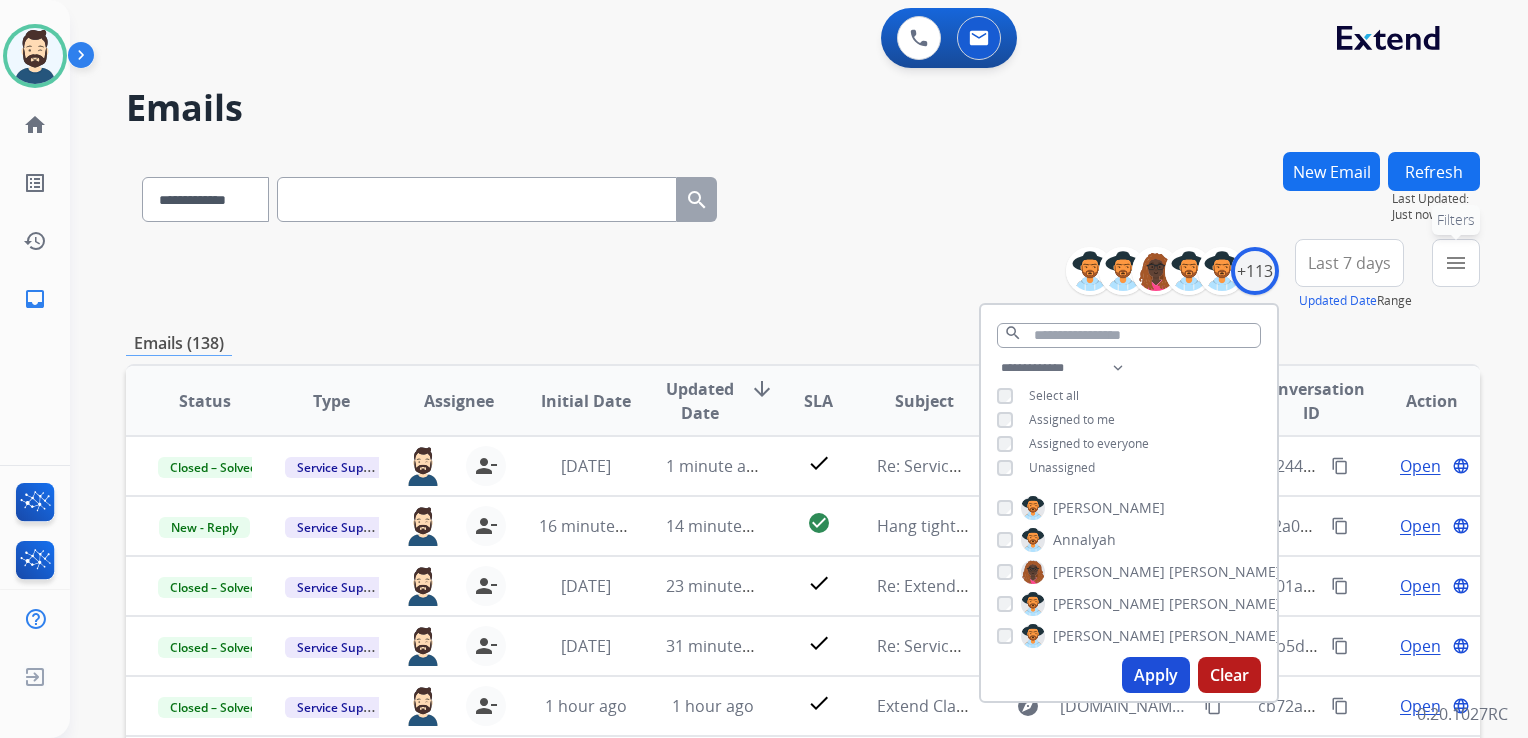 click on "menu" at bounding box center (1456, 263) 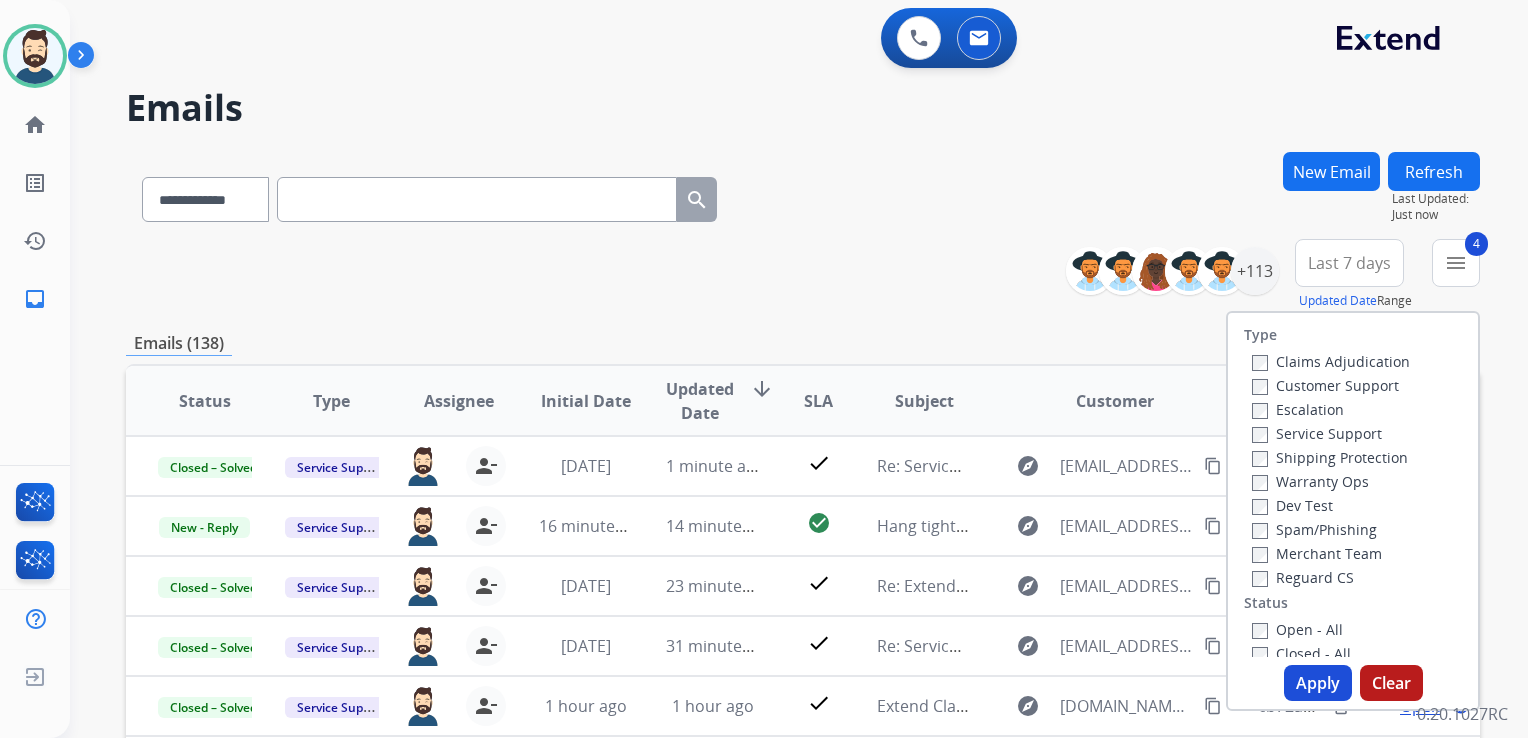 click on "Apply" at bounding box center (1318, 683) 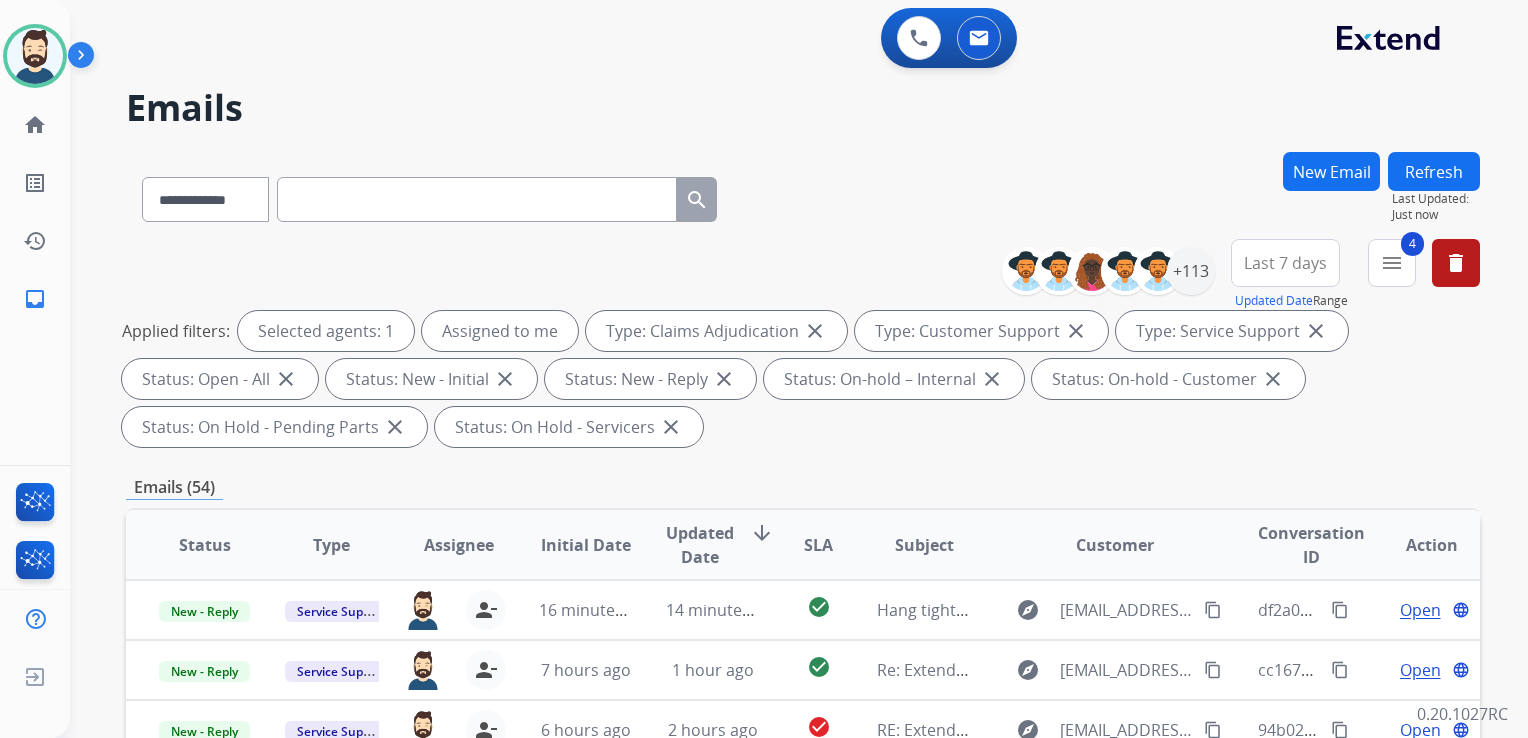 click on "Updated Date" at bounding box center [700, 545] 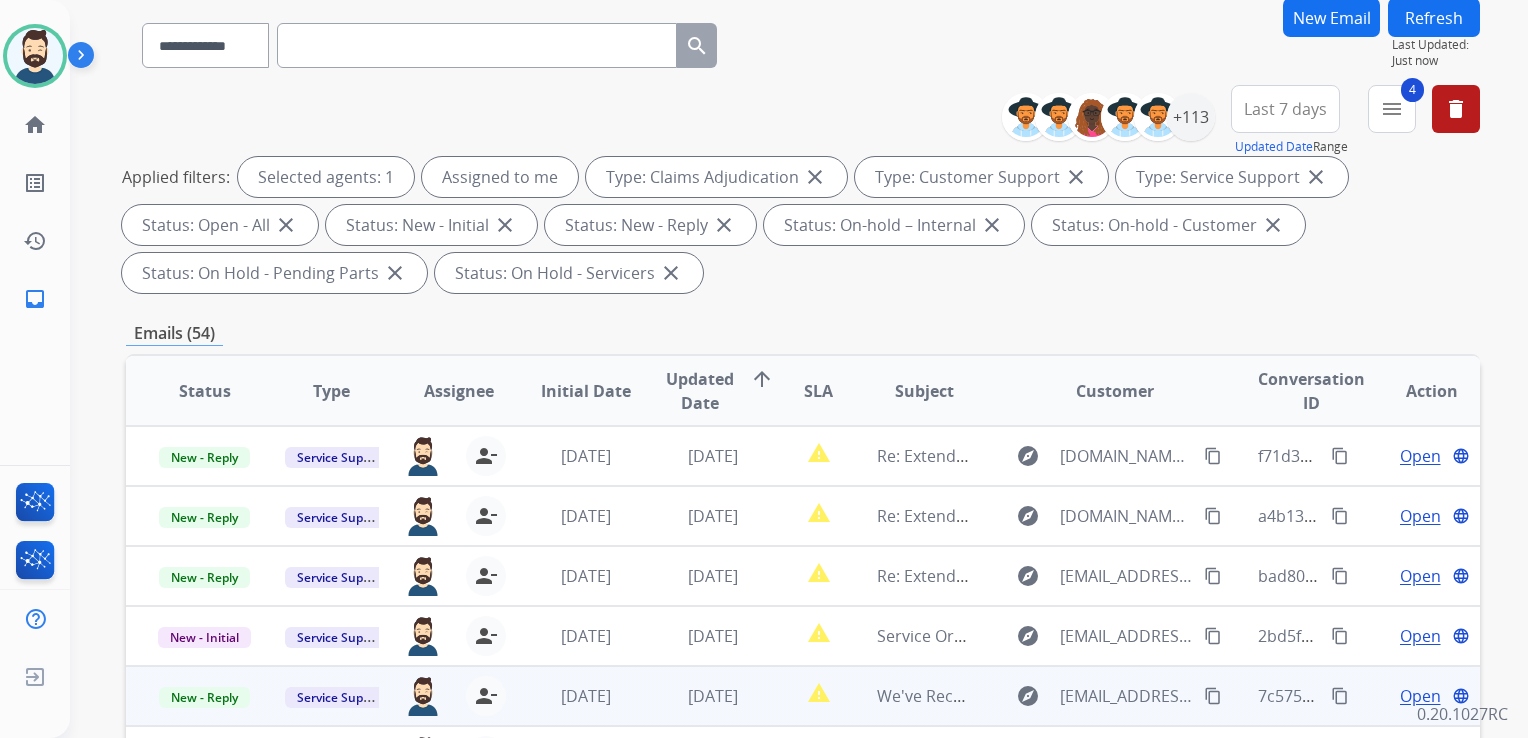 scroll, scrollTop: 543, scrollLeft: 0, axis: vertical 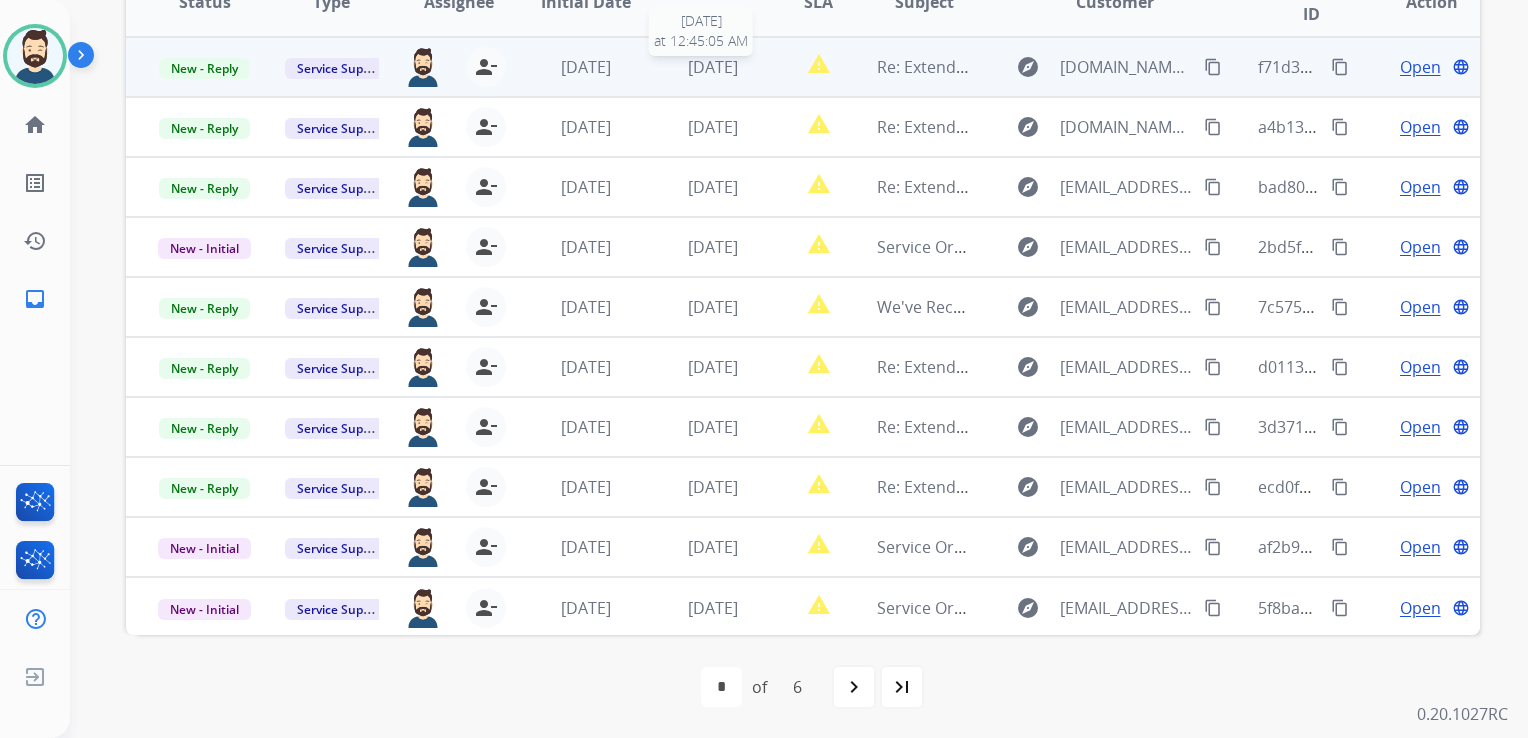 click on "[DATE]" at bounding box center [713, 67] 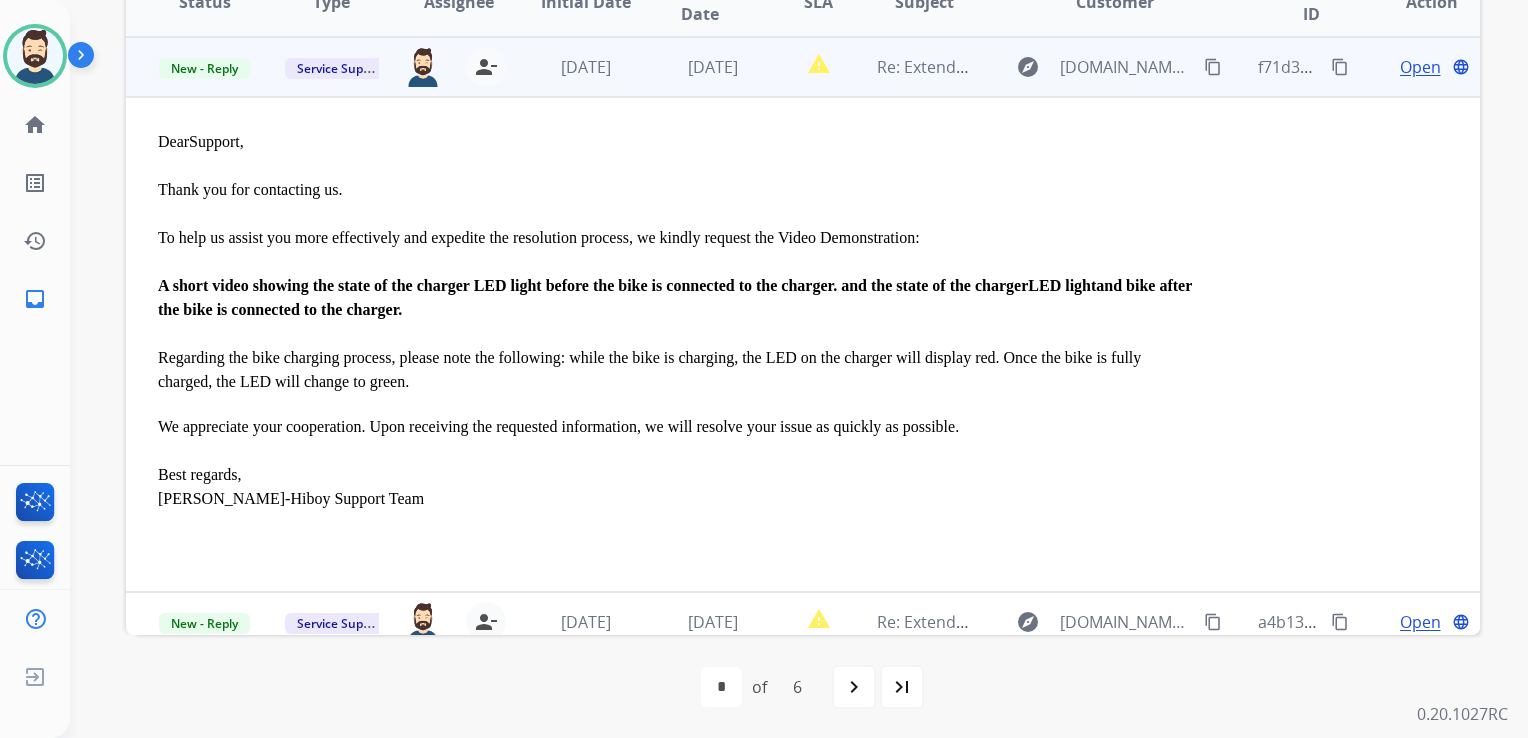 click on "Open" at bounding box center (1420, 67) 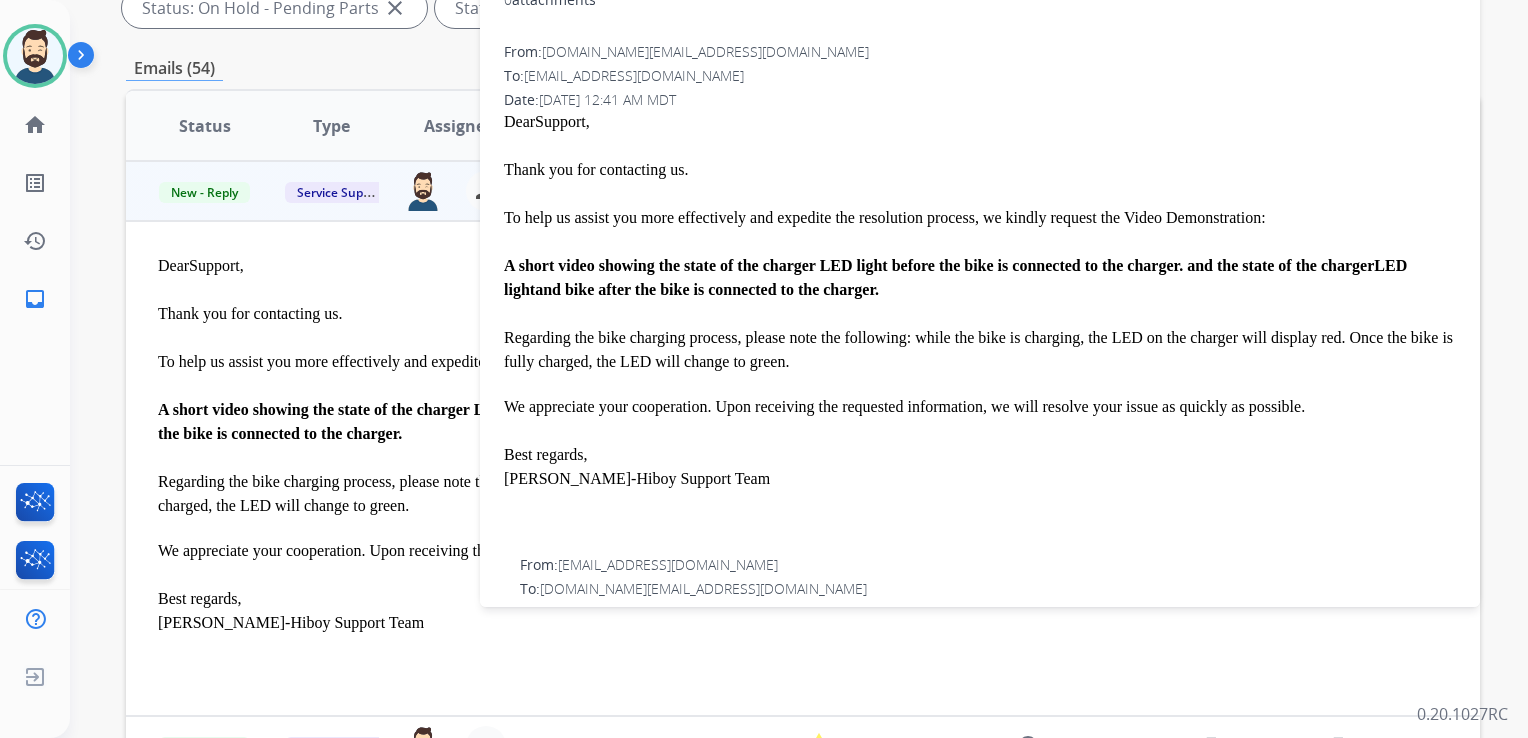 scroll, scrollTop: 143, scrollLeft: 0, axis: vertical 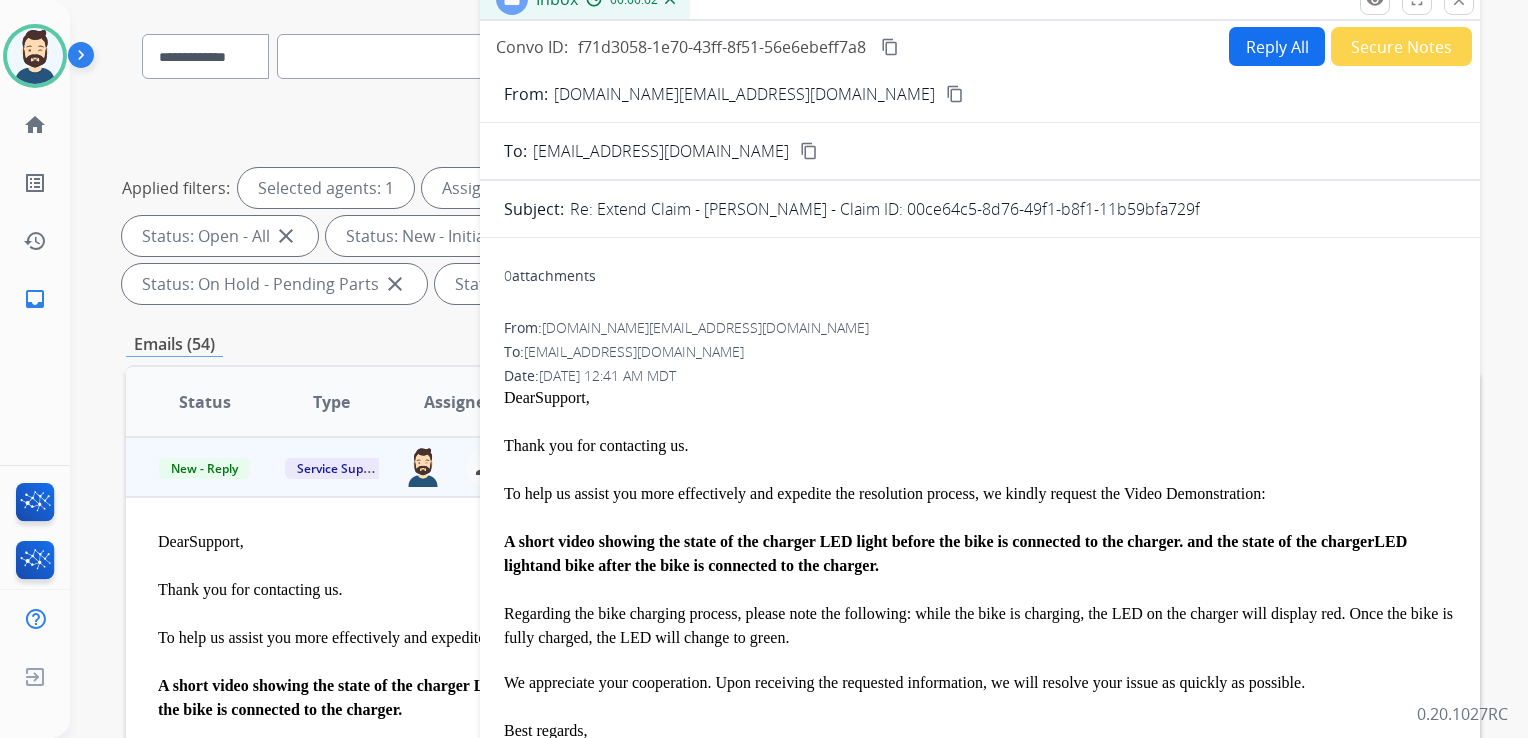 drag, startPoint x: 890, startPoint y: 207, endPoint x: 1183, endPoint y: 210, distance: 293.01535 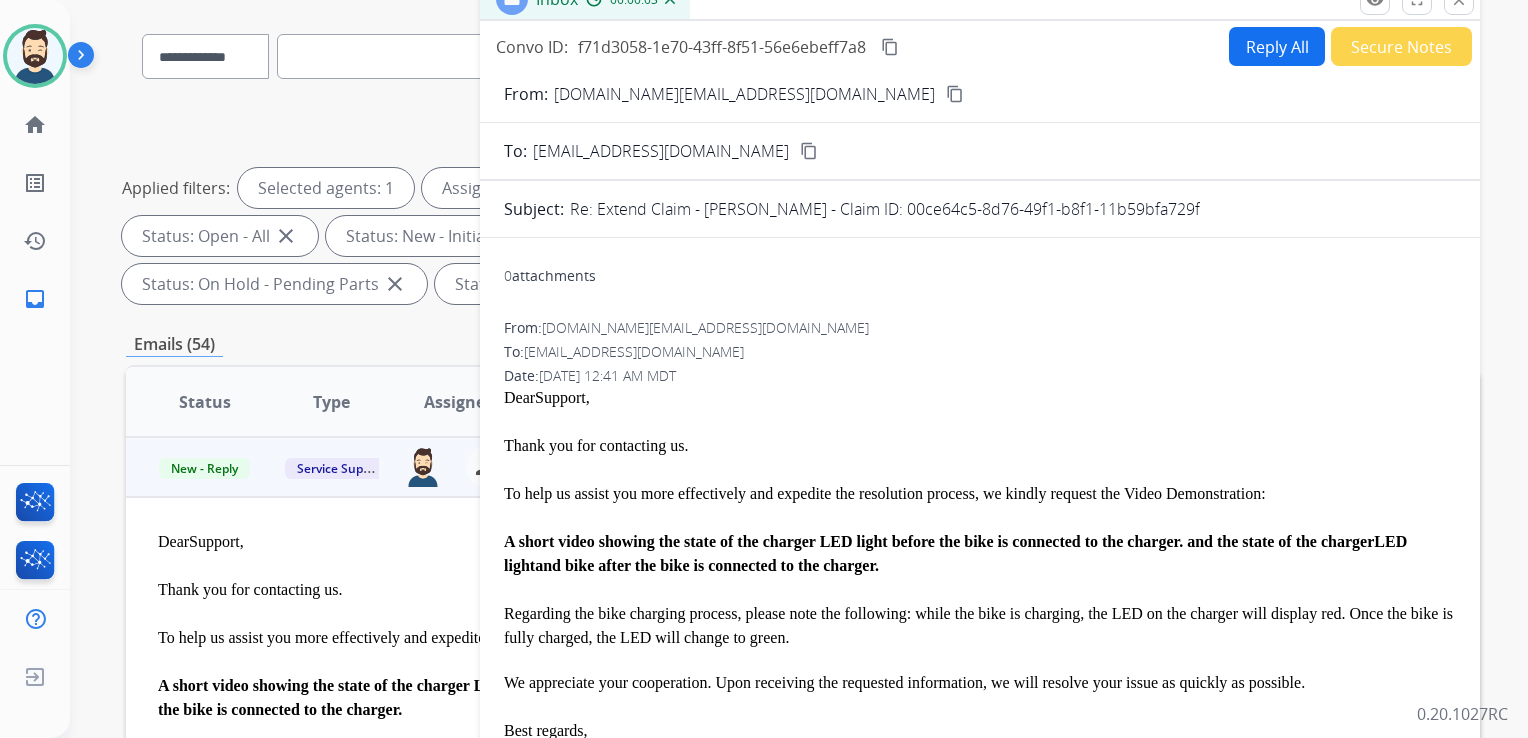 copy on "00ce64c5-8d76-49f1-b8f1-11b59bfa729f" 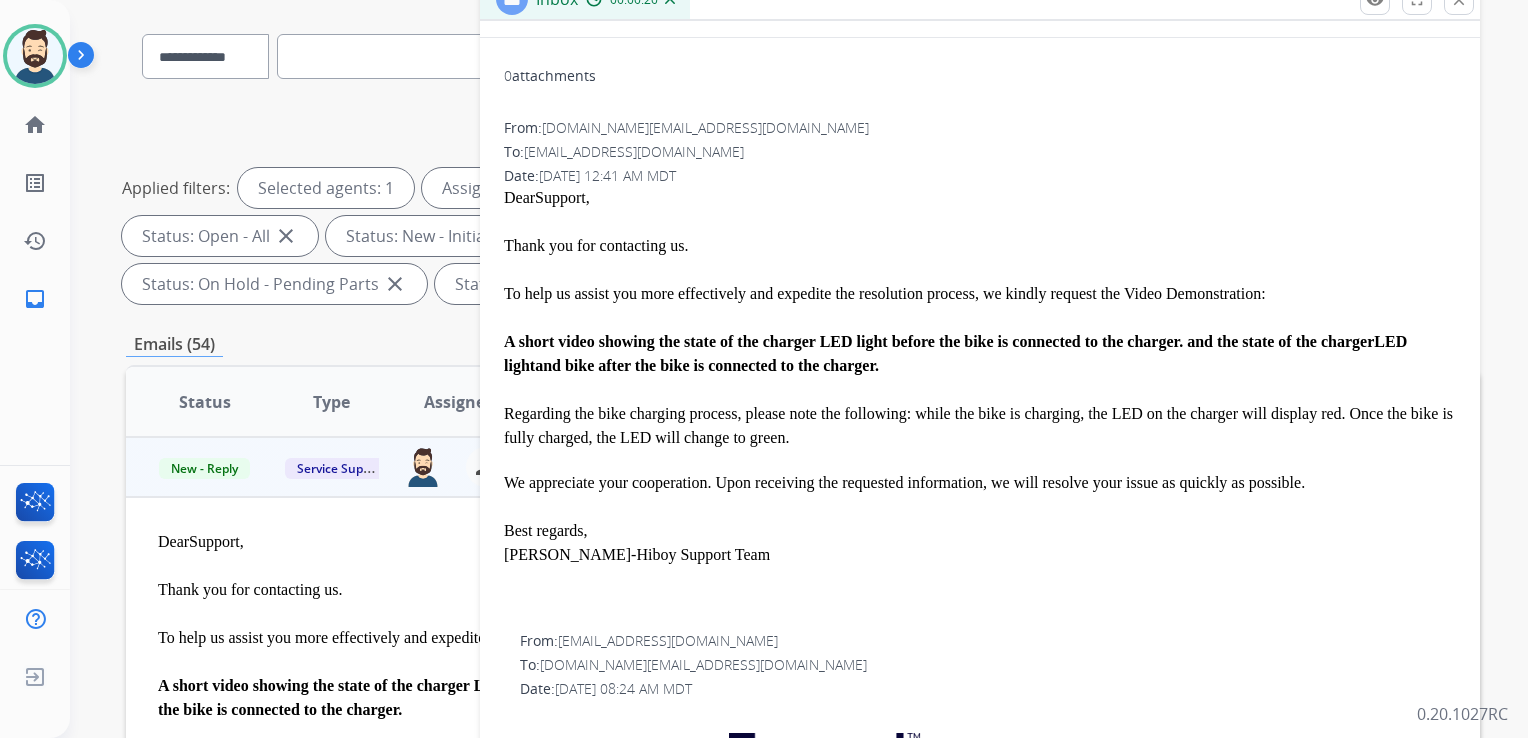 scroll, scrollTop: 300, scrollLeft: 0, axis: vertical 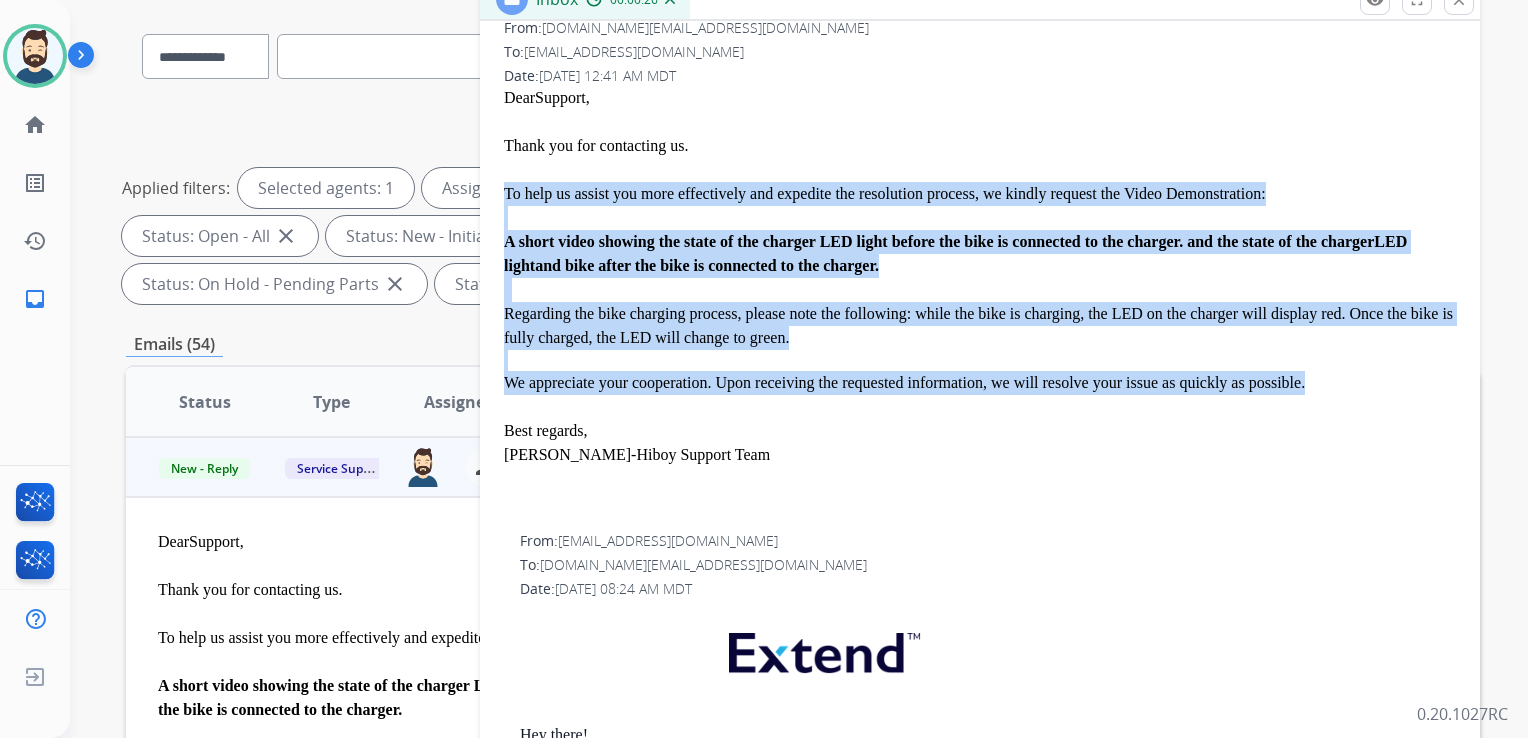 drag, startPoint x: 505, startPoint y: 191, endPoint x: 1365, endPoint y: 392, distance: 883.17664 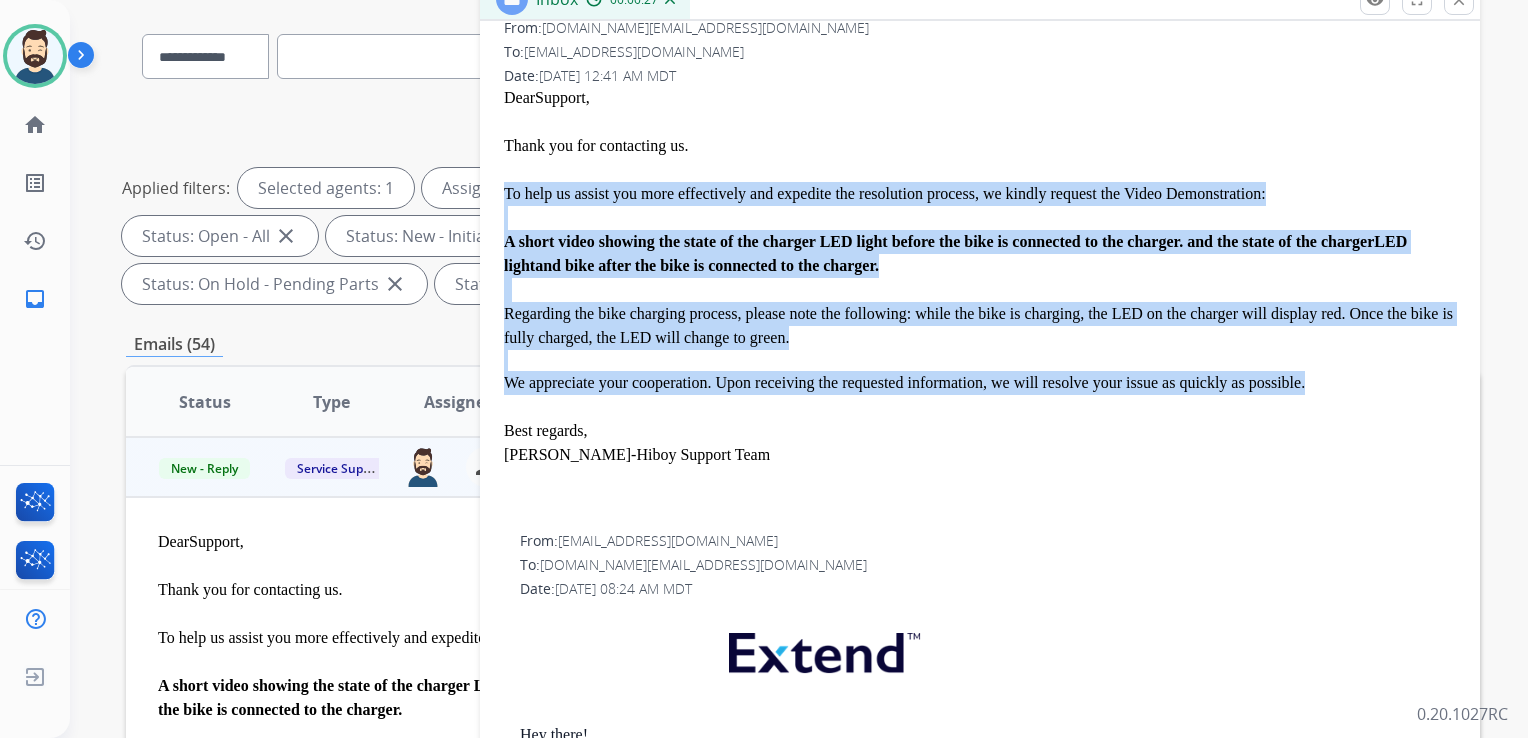 copy on "To help us assist you more effectively and expedite the resolution process, we kindly request the Video Demonstration:    A short video showing the state of the charger LED light before the bike is connected to the charger. and the state of the charger  LED light  and bike after the bike is connected to the charger.   Regarding the bike charging process, please note the following: while the bike is charging, the LED on the charger will display red. Once the bike is fully charged, the LED will change to green. We appreciate your cooperation. Upon receiving the requested information, we will resolve your issue as quickly as possible." 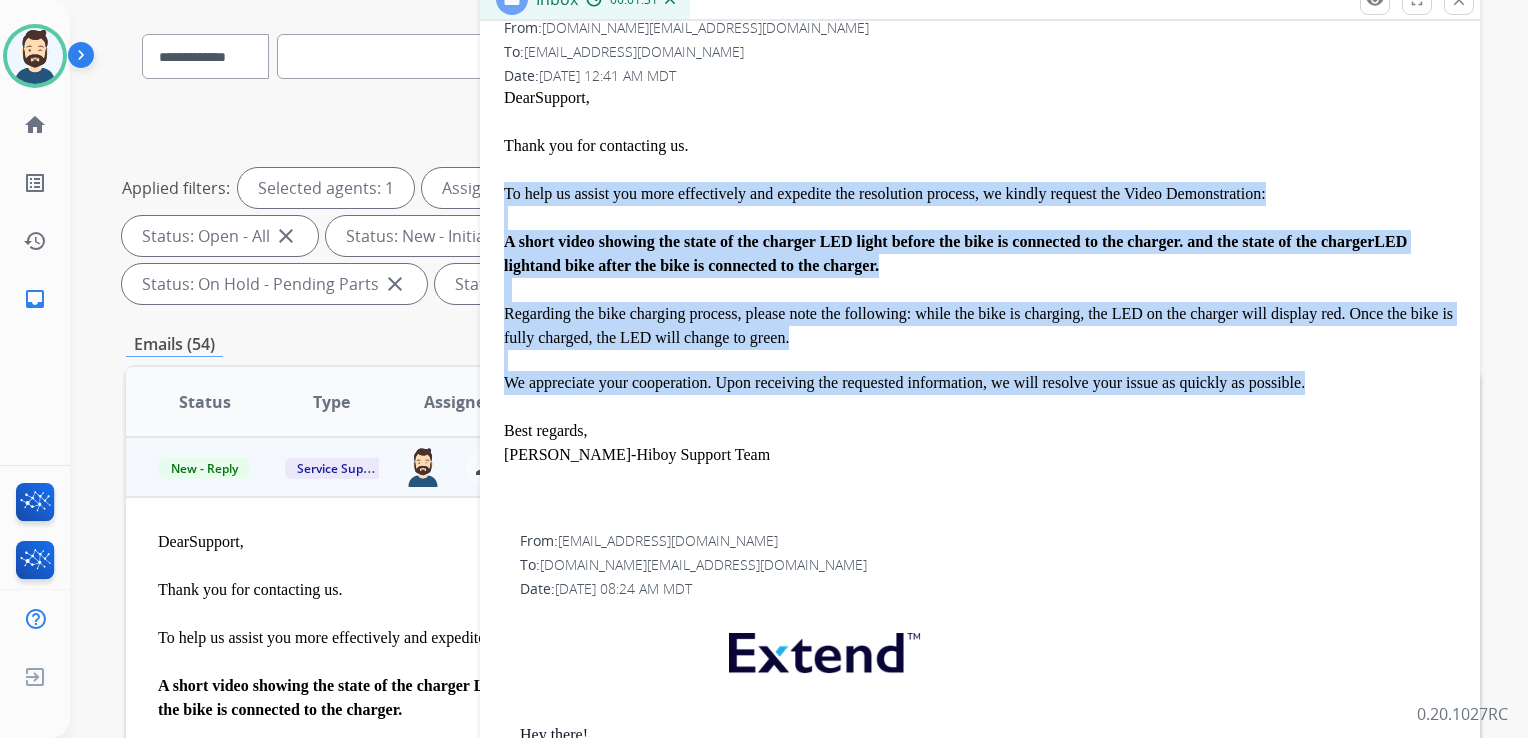 copy on "To help us assist you more effectively and expedite the resolution process, we kindly request the Video Demonstration:    A short video showing the state of the charger LED light before the bike is connected to the charger. and the state of the charger  LED light  and bike after the bike is connected to the charger.   Regarding the bike charging process, please note the following: while the bike is charging, the LED on the charger will display red. Once the bike is fully charged, the LED will change to green. We appreciate your cooperation. Upon receiving the requested information, we will resolve your issue as quickly as possible." 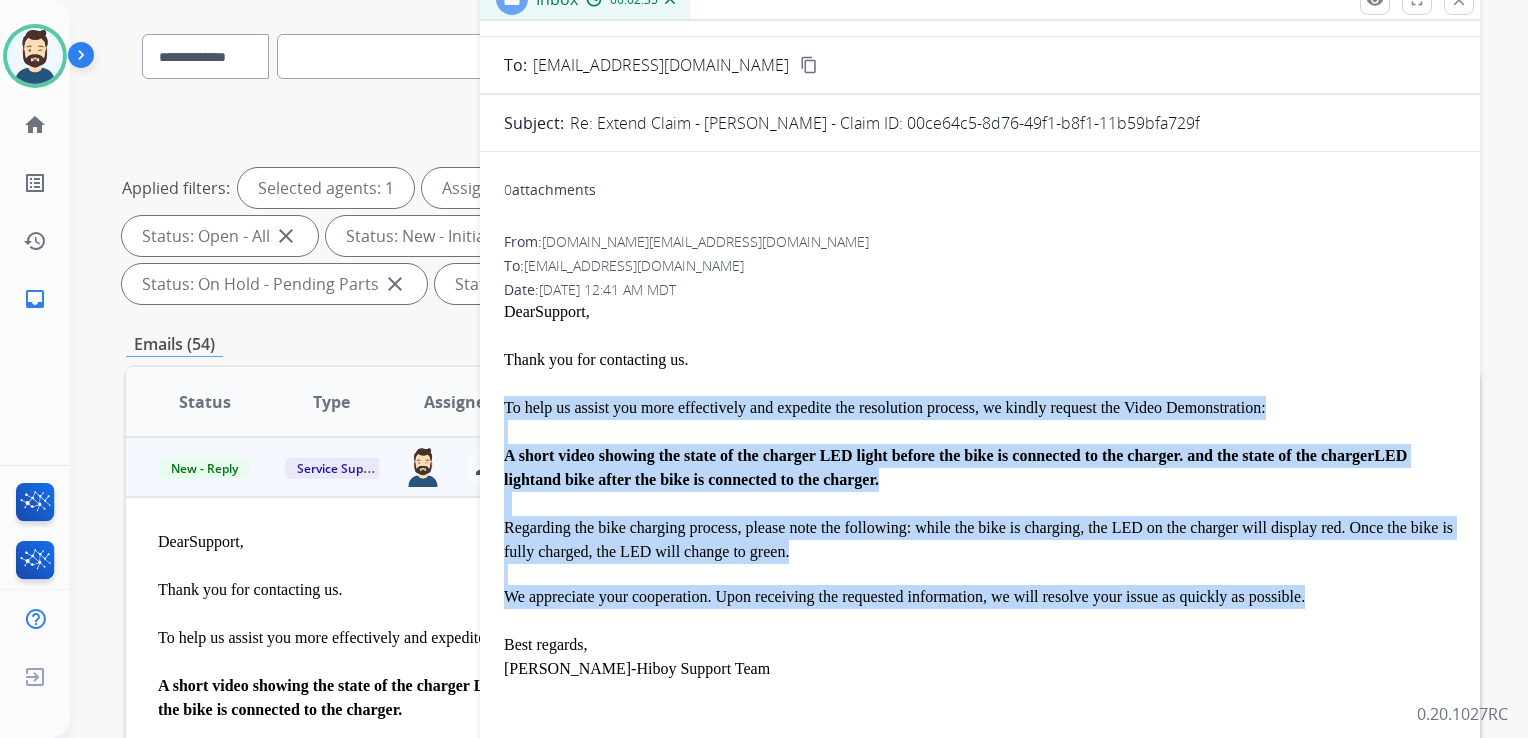 scroll, scrollTop: 0, scrollLeft: 0, axis: both 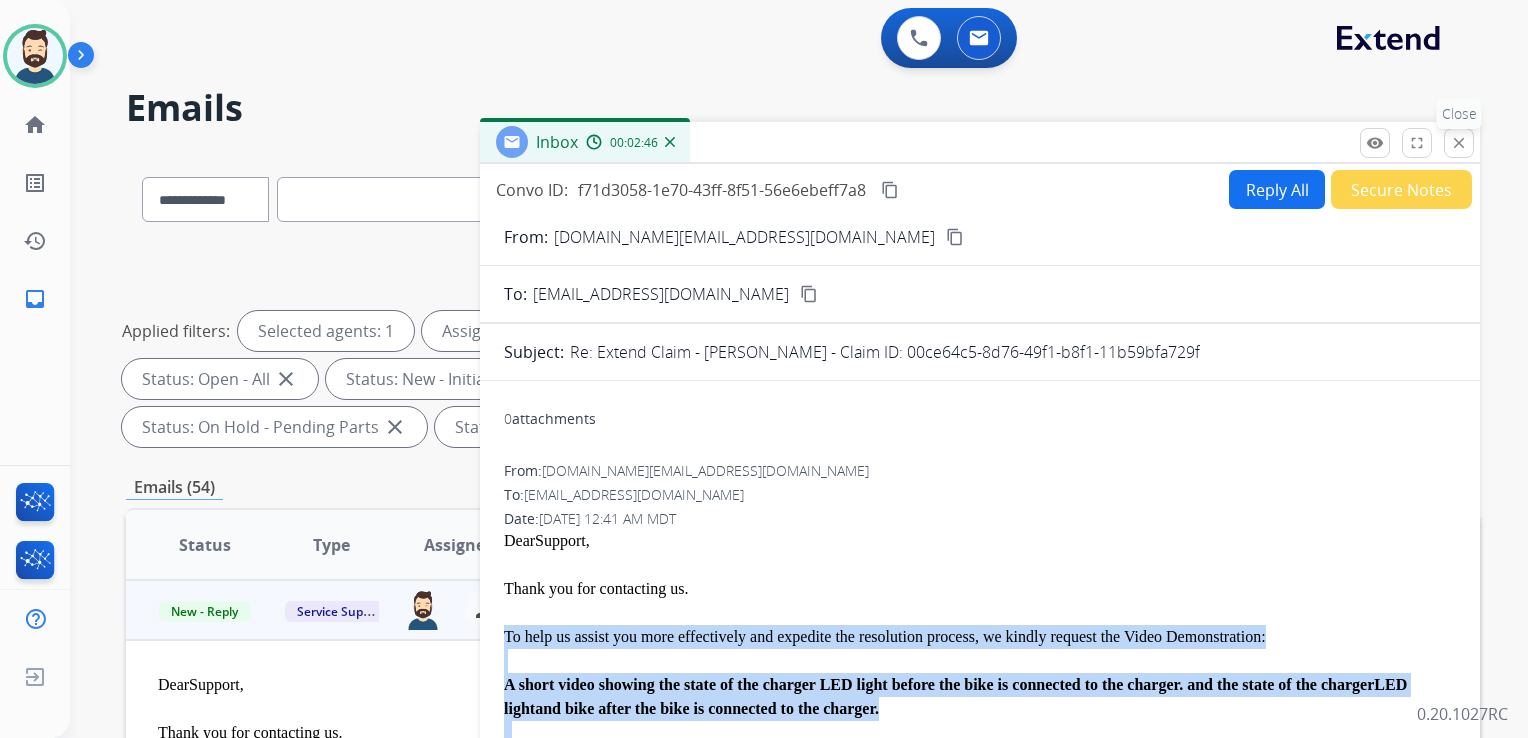 click on "close" at bounding box center (1459, 143) 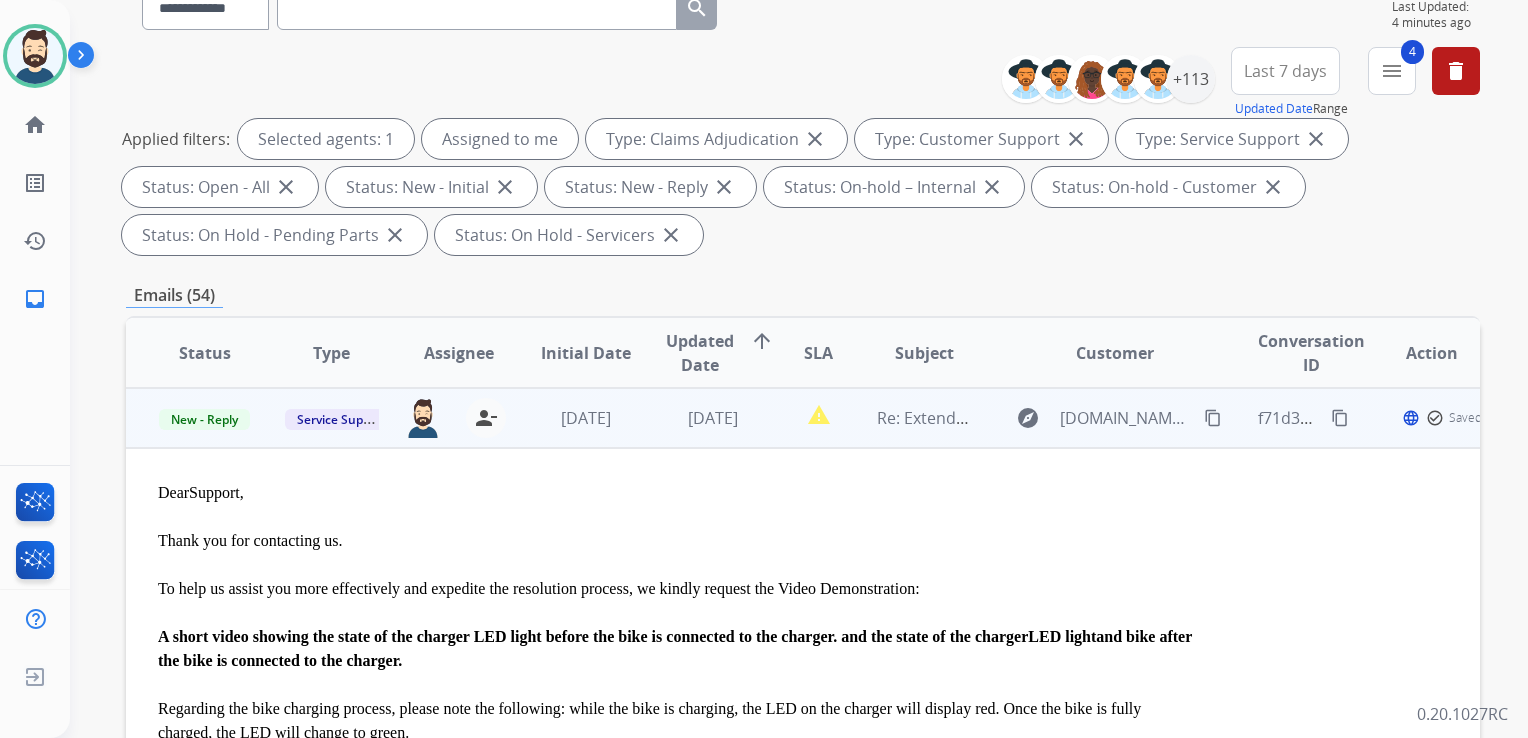 scroll, scrollTop: 200, scrollLeft: 0, axis: vertical 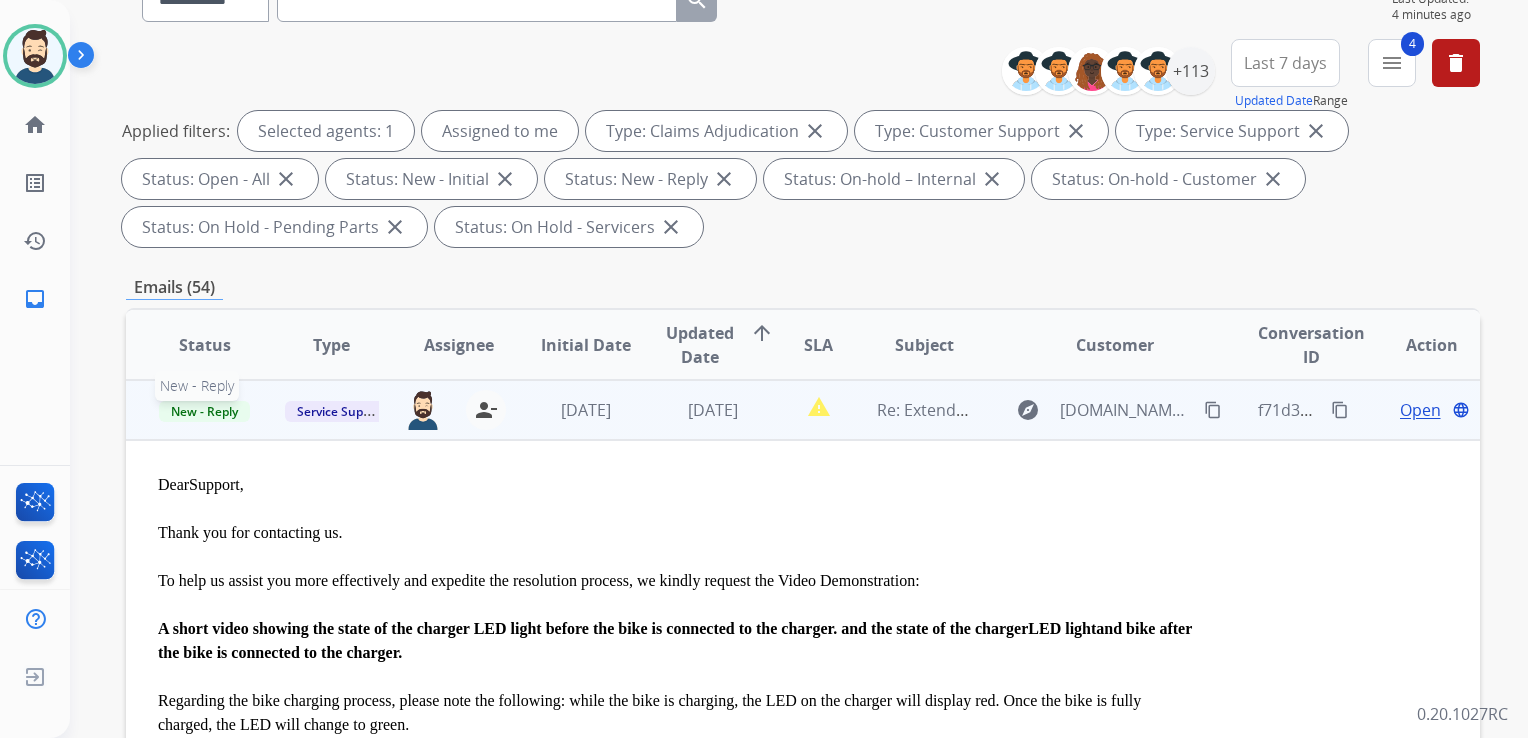 click on "New - Reply" at bounding box center (204, 411) 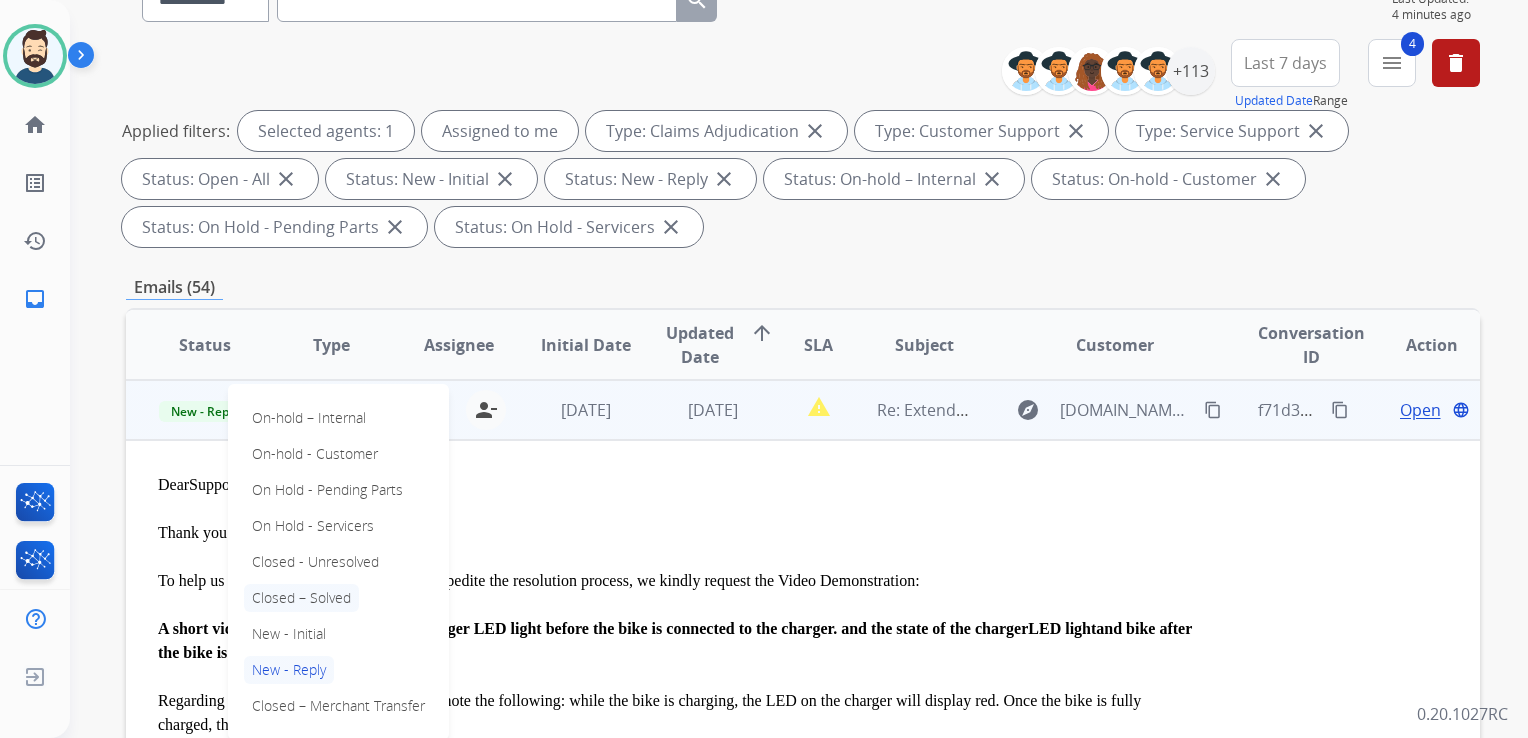 click on "Closed – Solved" at bounding box center [301, 598] 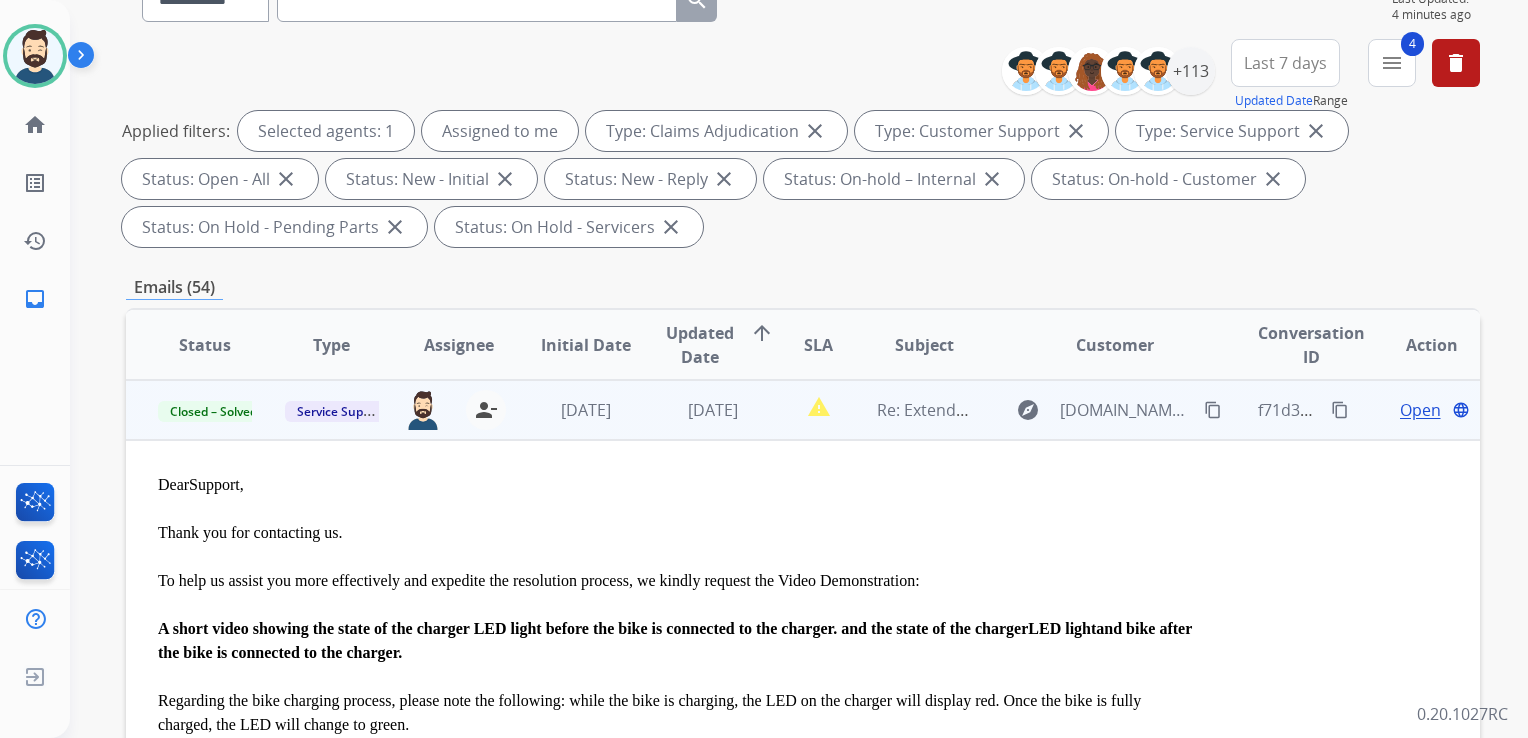 click on "[DATE]" at bounding box center [570, 410] 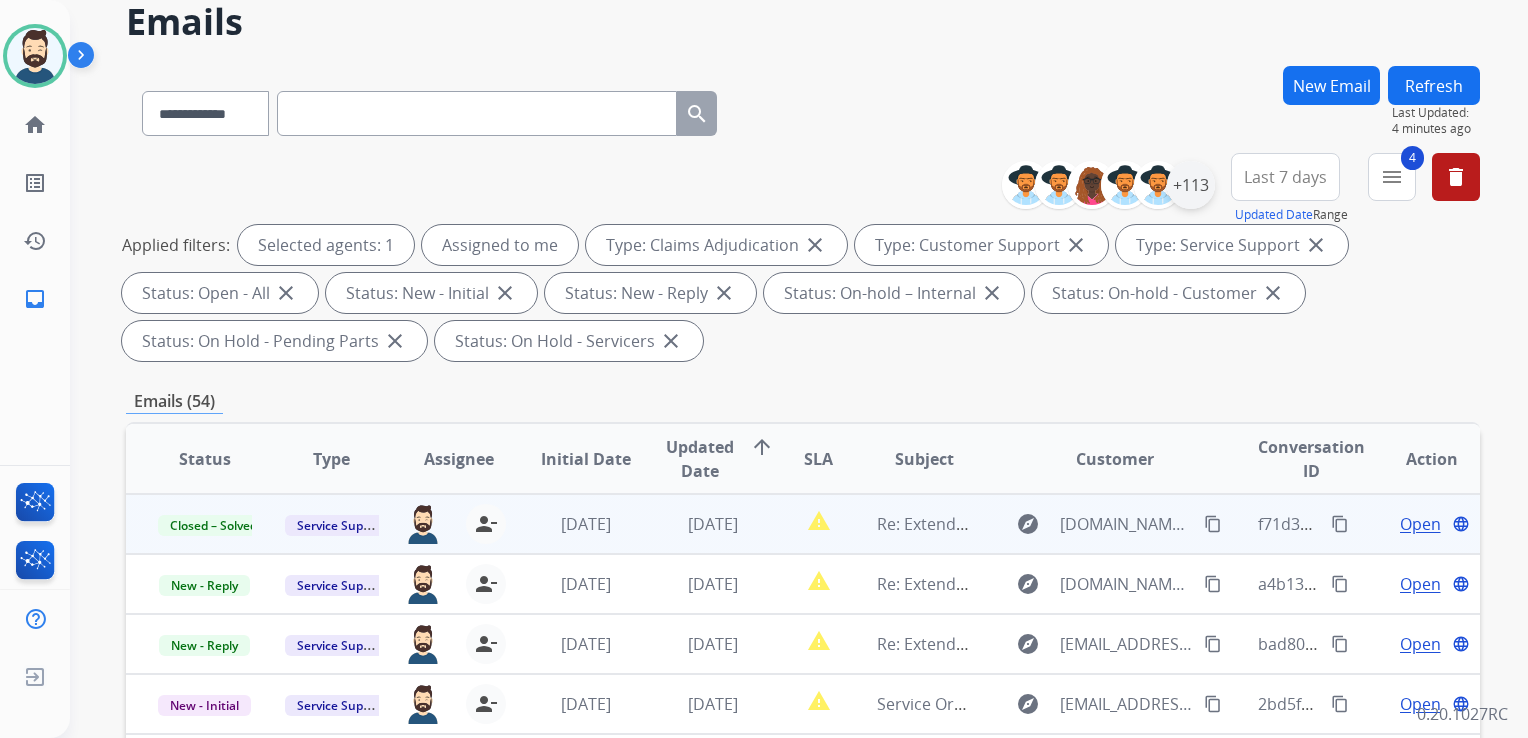 scroll, scrollTop: 0, scrollLeft: 0, axis: both 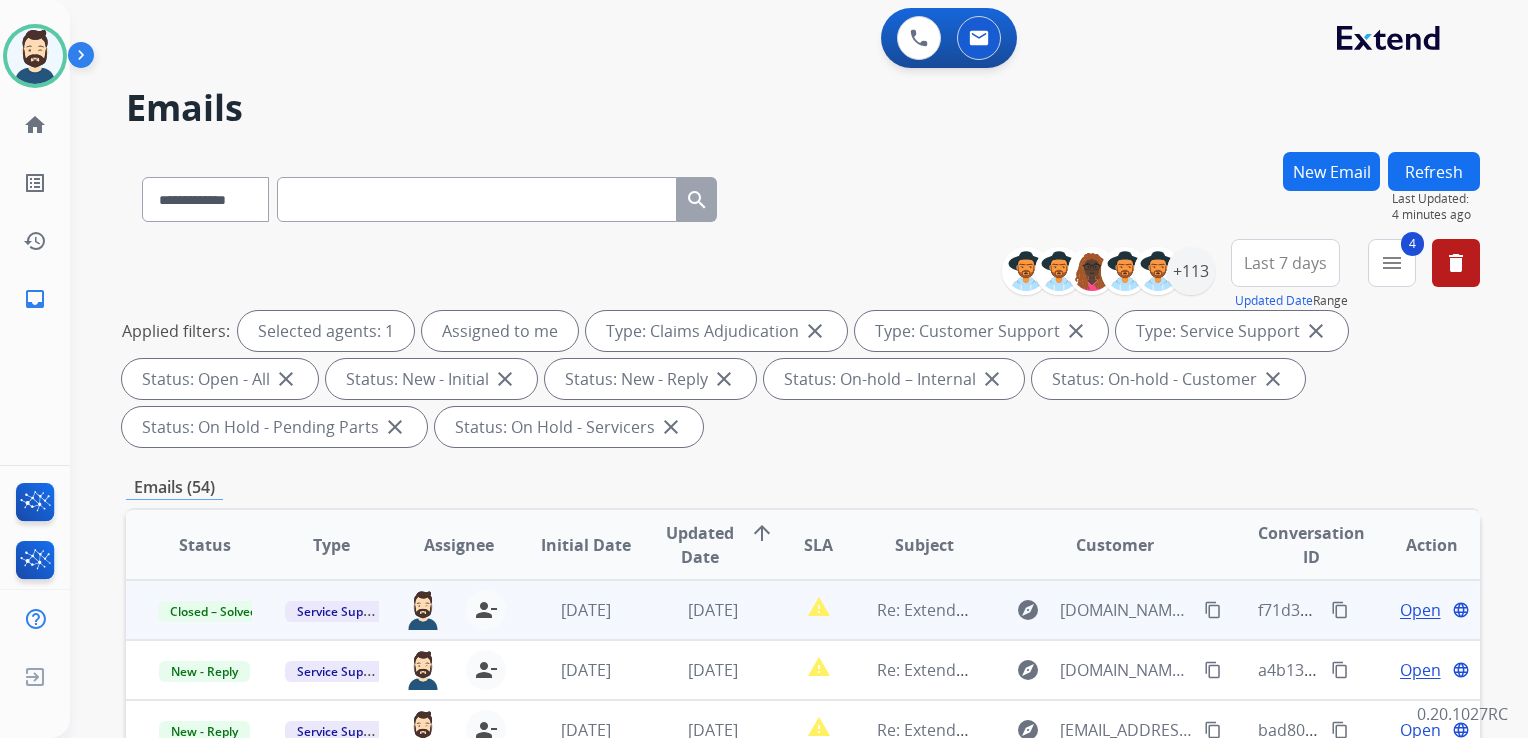 click on "Refresh" at bounding box center [1434, 171] 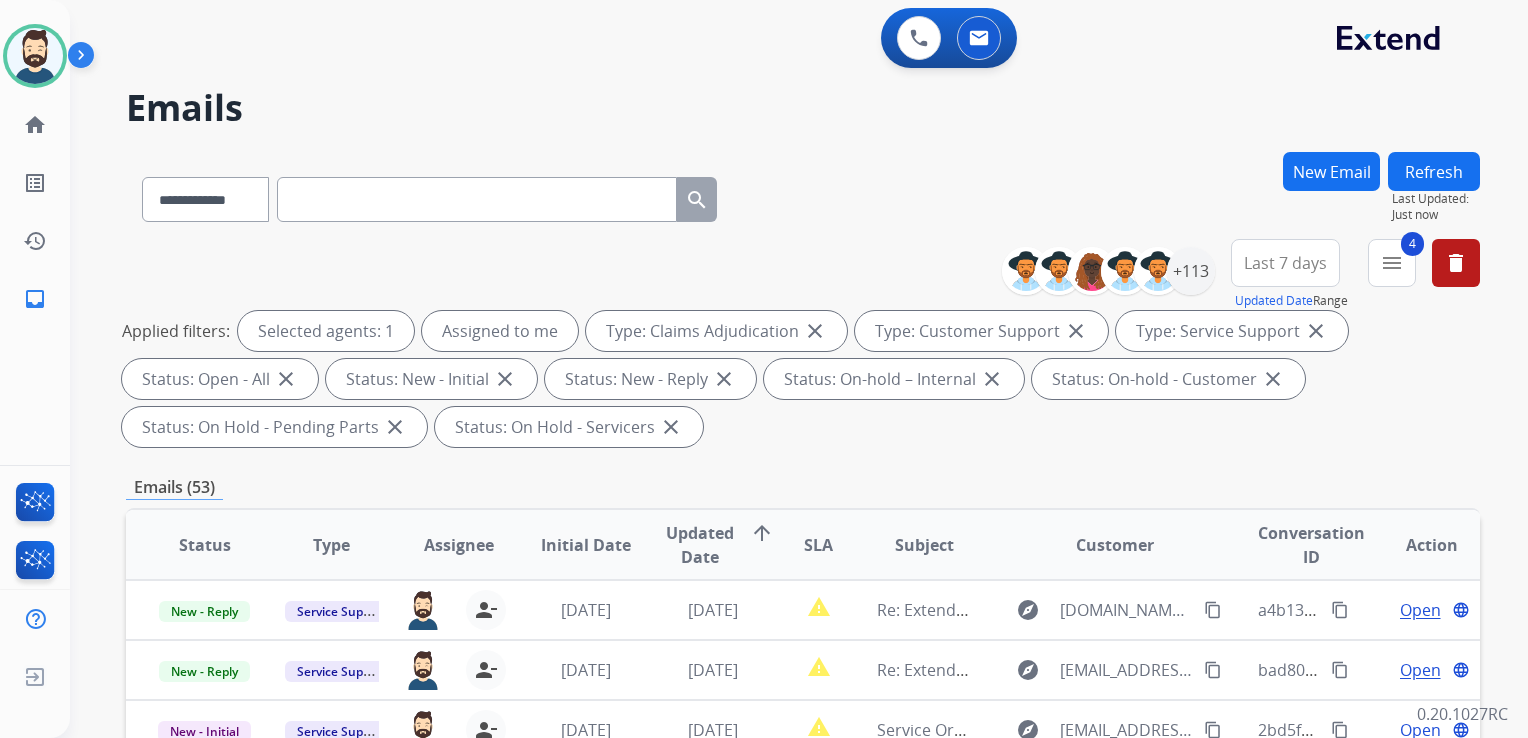 scroll, scrollTop: 200, scrollLeft: 0, axis: vertical 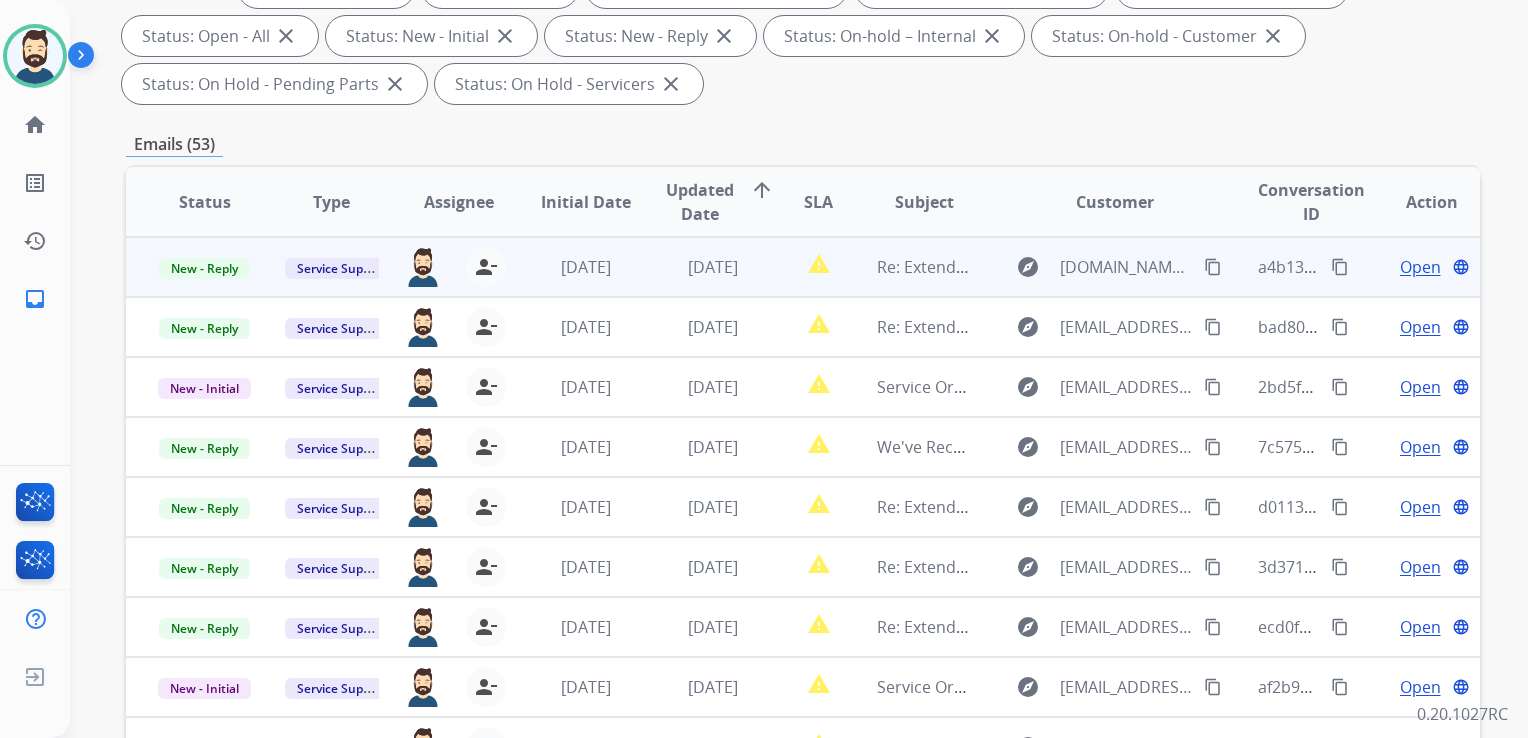 click on "[DATE]" at bounding box center [697, 267] 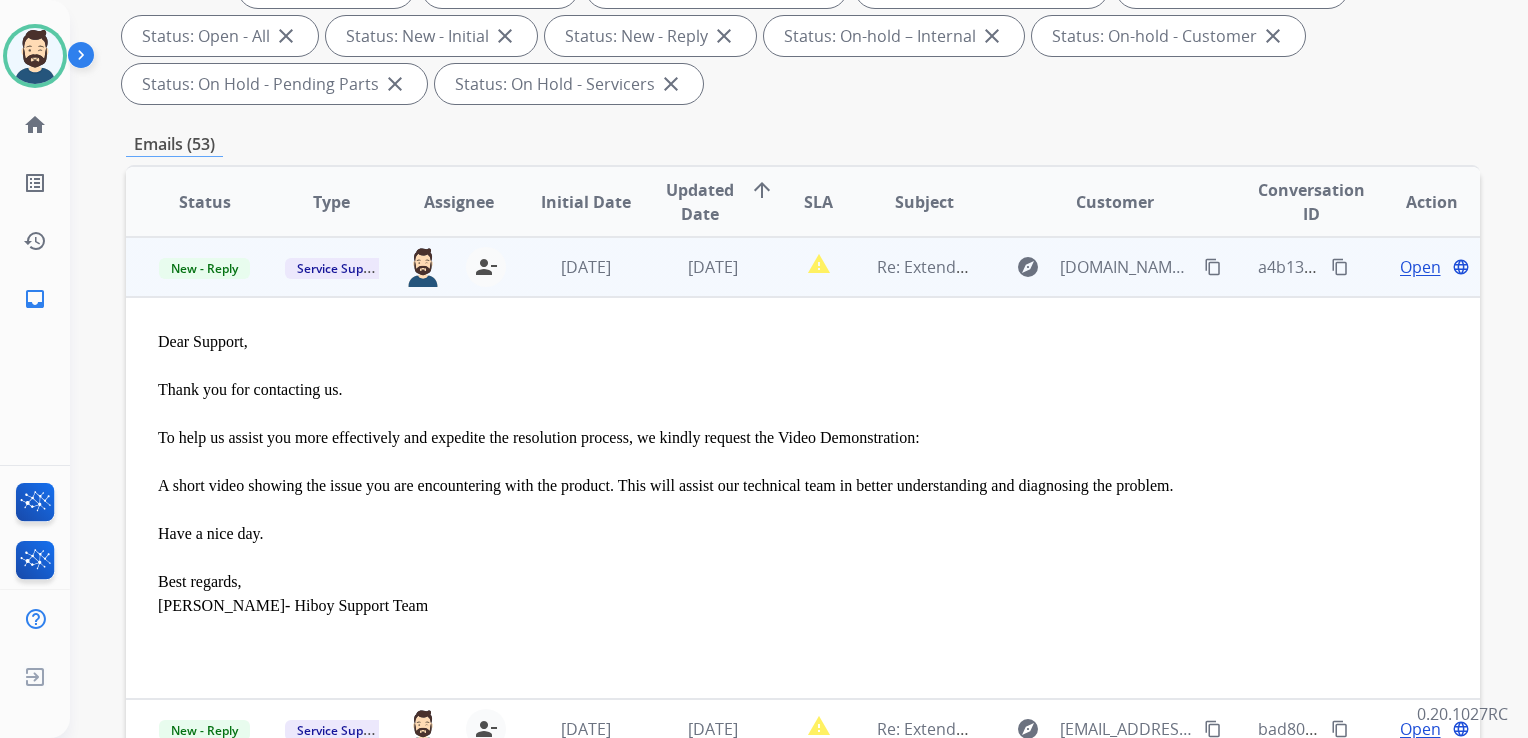 drag, startPoint x: 1400, startPoint y: 268, endPoint x: 856, endPoint y: 329, distance: 547.40936 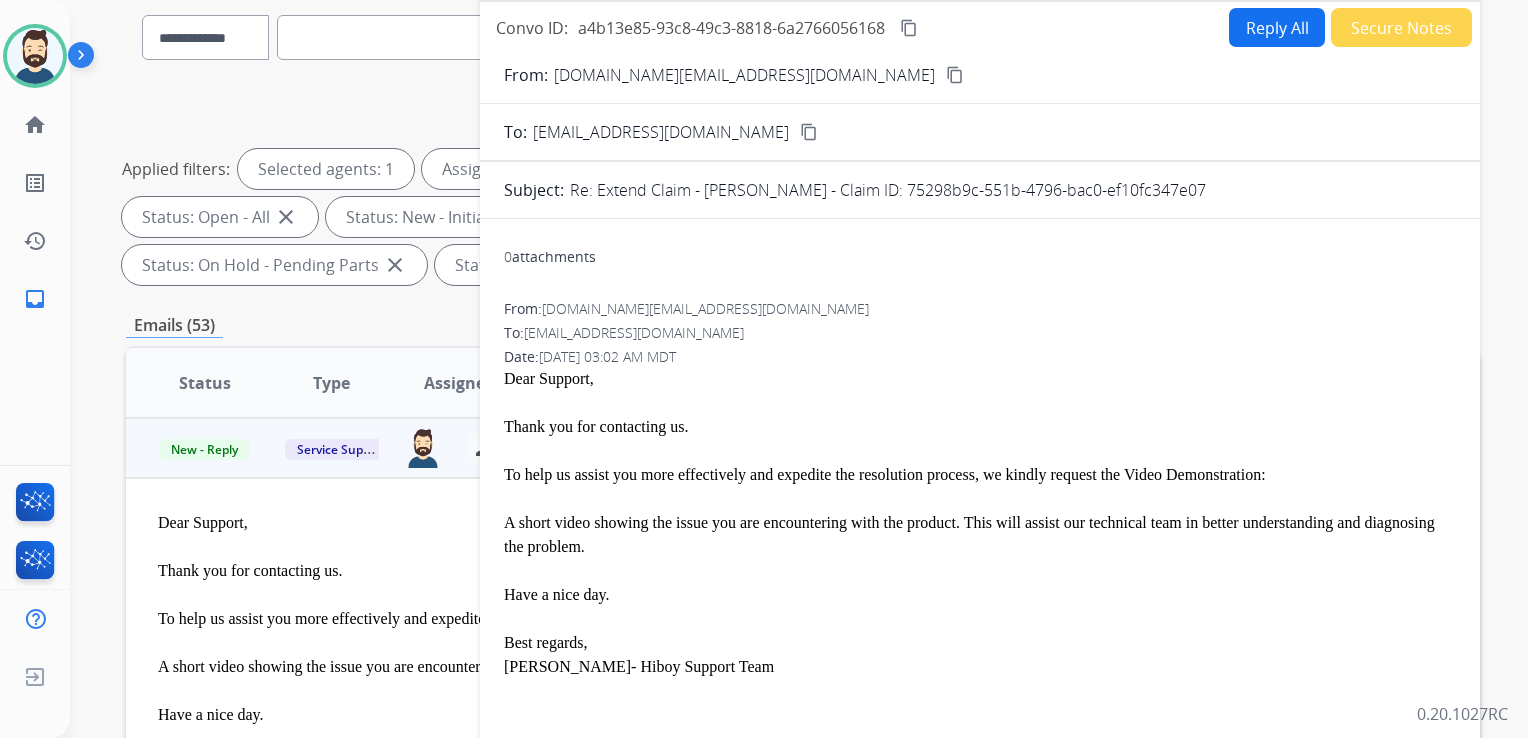 scroll, scrollTop: 143, scrollLeft: 0, axis: vertical 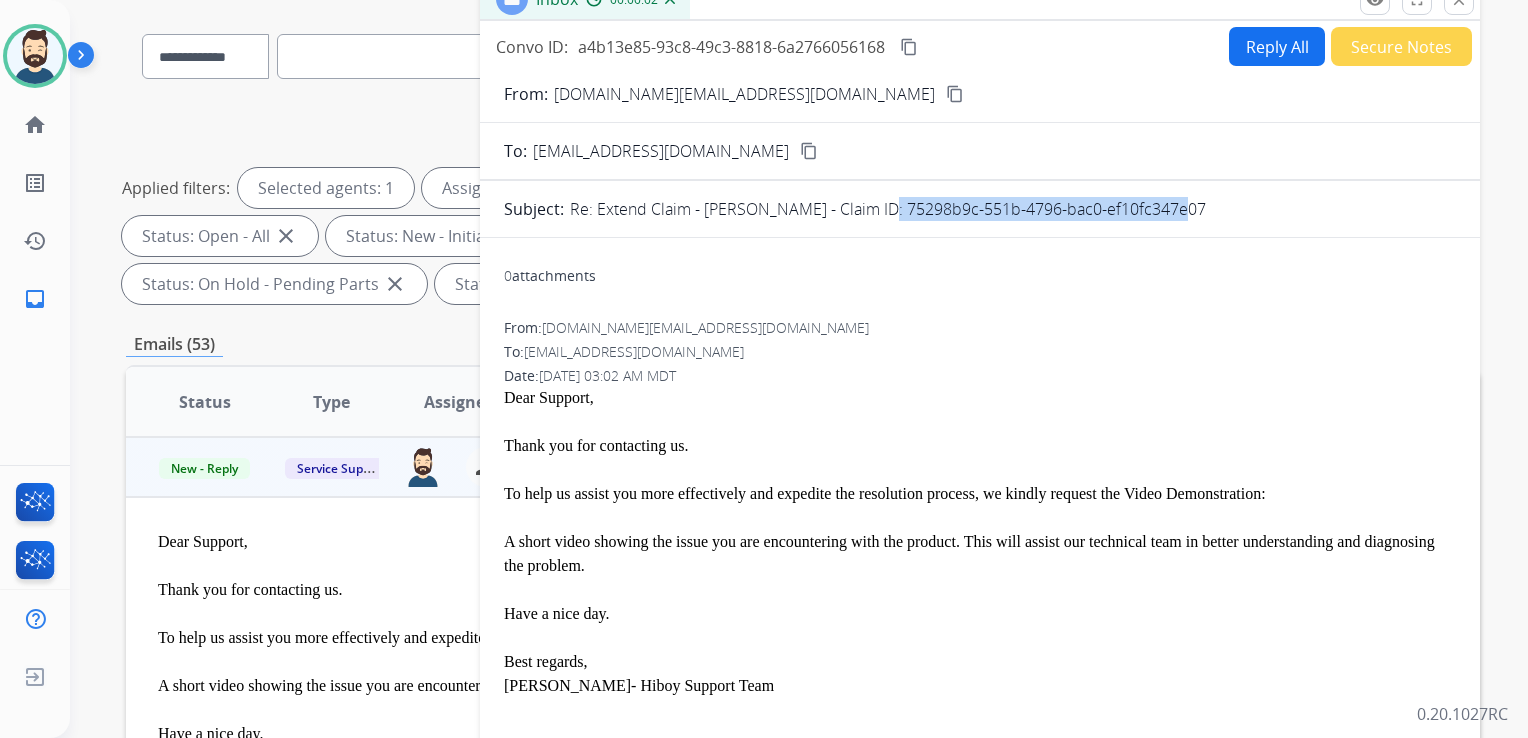 drag, startPoint x: 864, startPoint y: 207, endPoint x: 1183, endPoint y: 203, distance: 319.0251 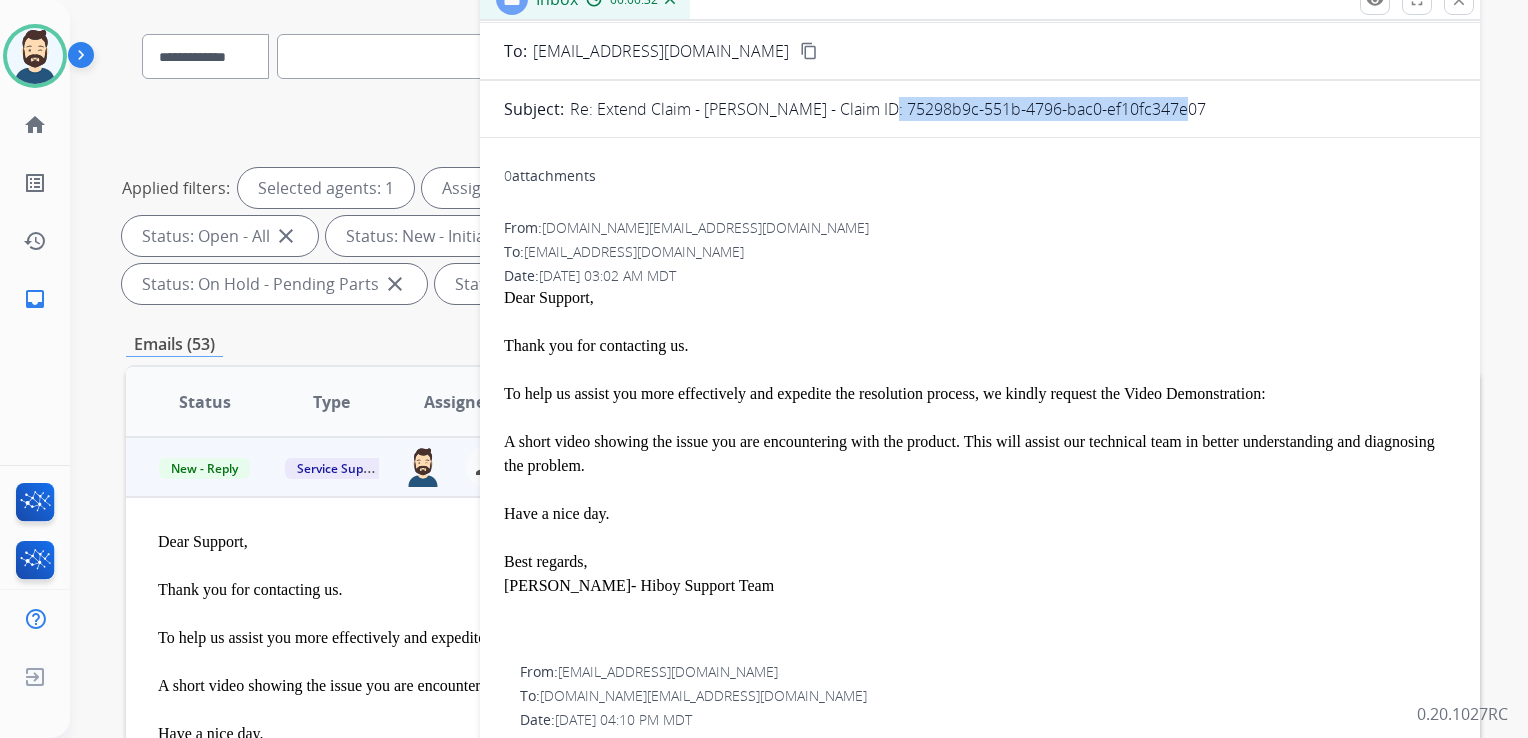 scroll, scrollTop: 200, scrollLeft: 0, axis: vertical 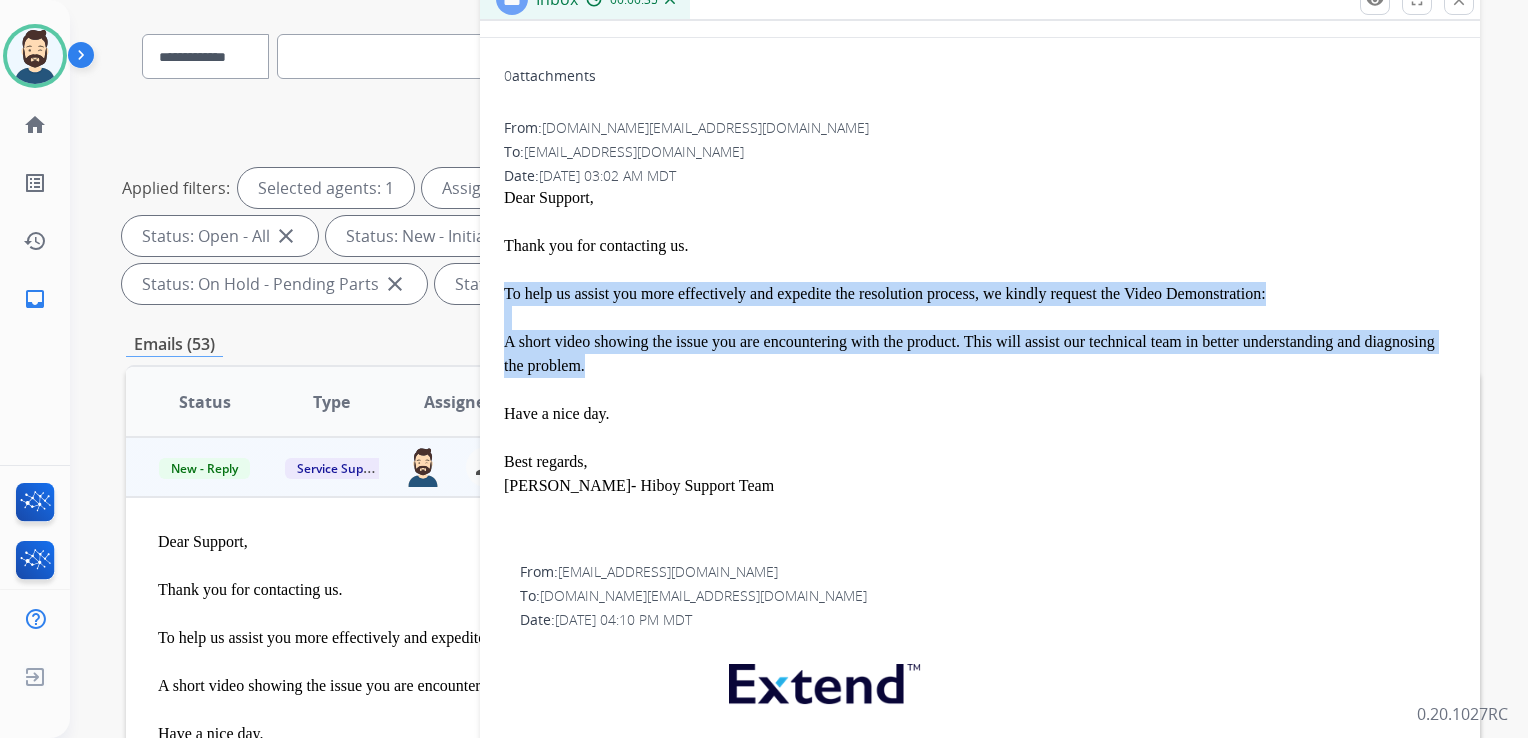 drag, startPoint x: 503, startPoint y: 290, endPoint x: 674, endPoint y: 359, distance: 184.39632 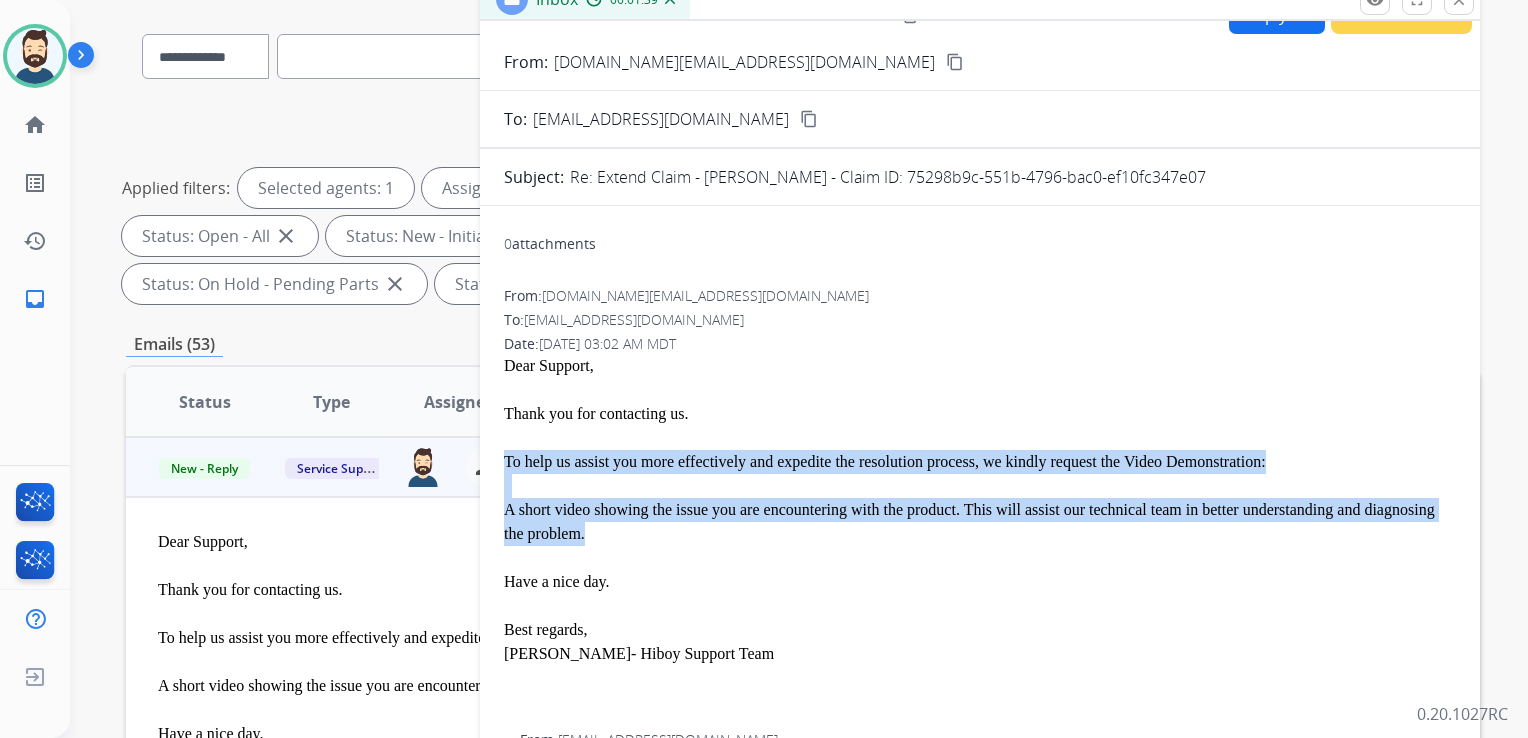 scroll, scrollTop: 0, scrollLeft: 0, axis: both 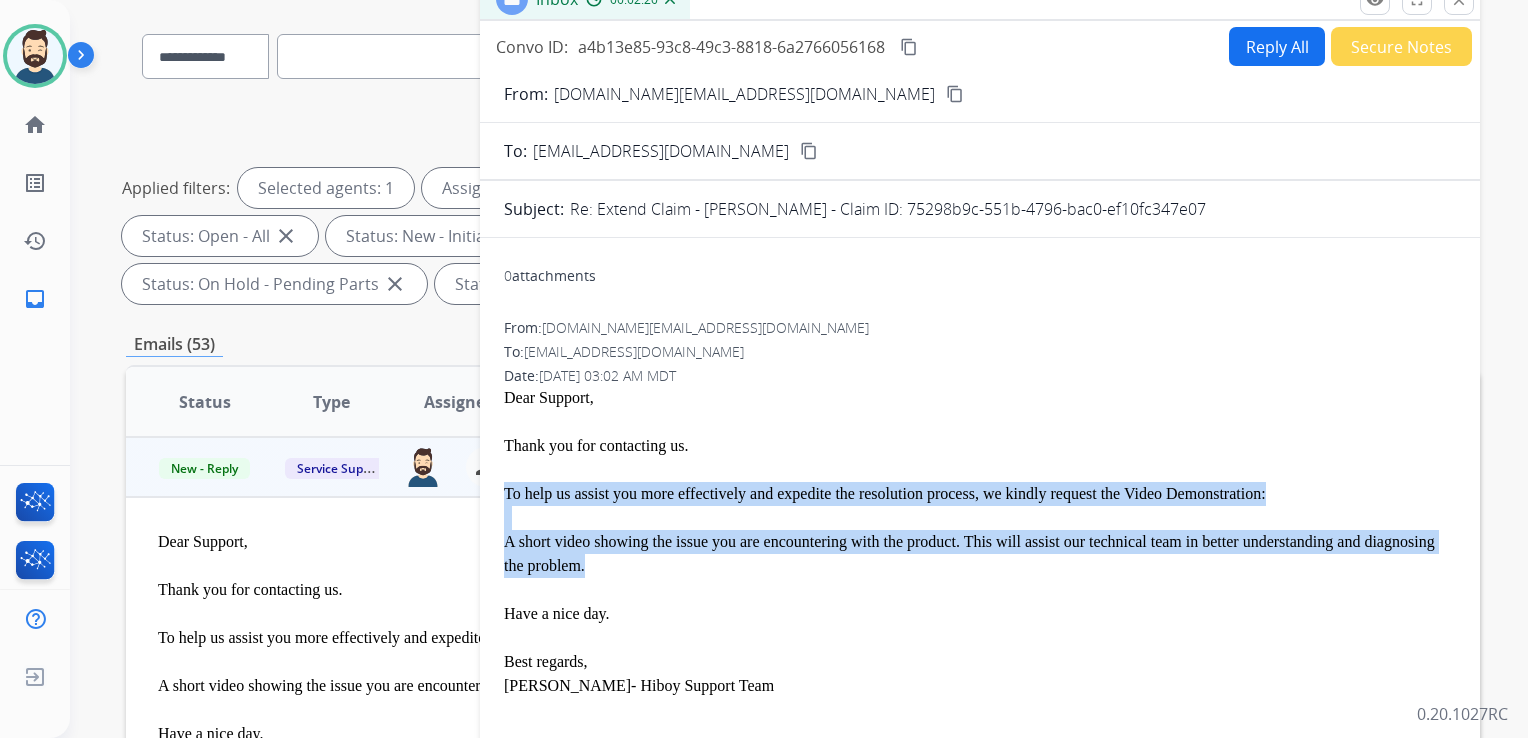 click at bounding box center (980, 518) 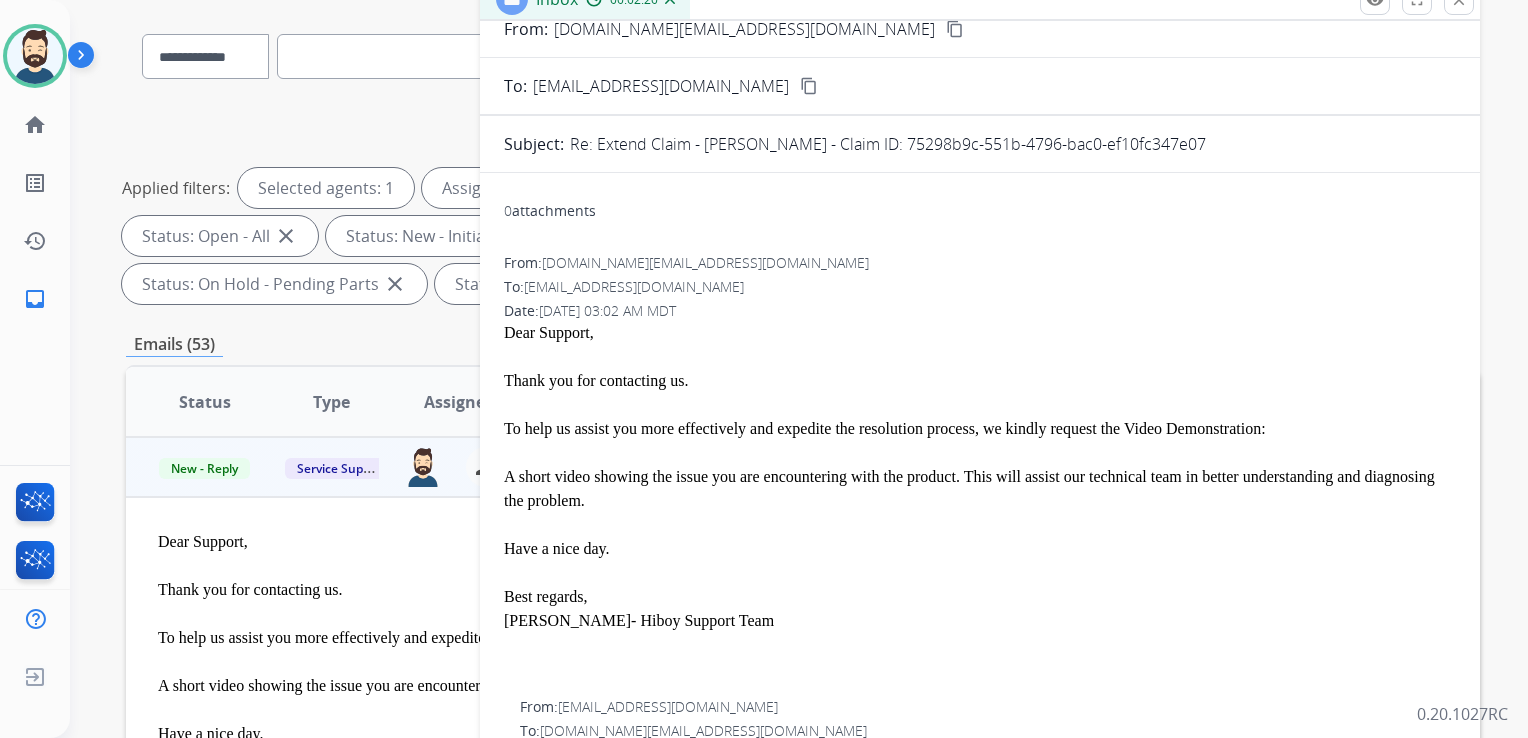 scroll, scrollTop: 100, scrollLeft: 0, axis: vertical 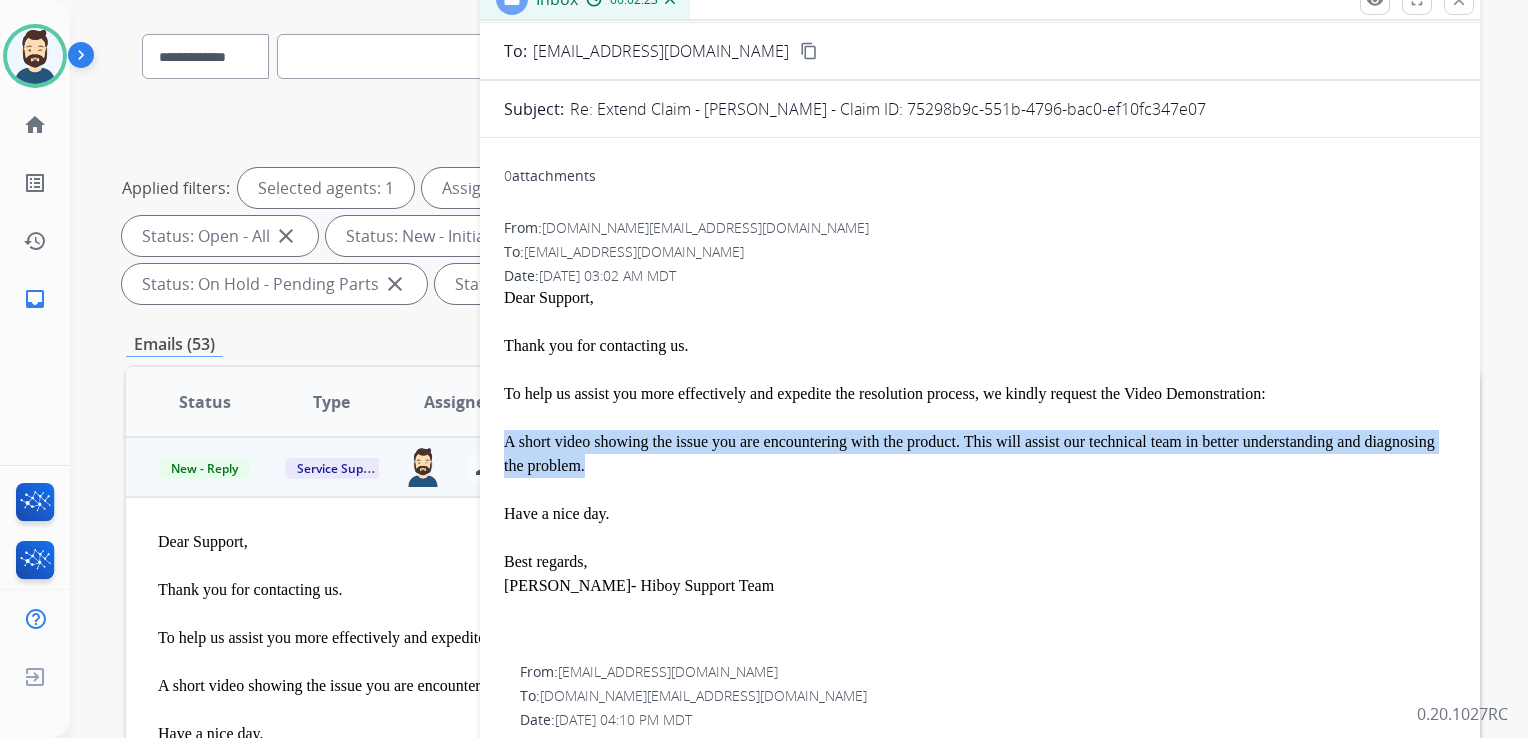 drag, startPoint x: 542, startPoint y: 442, endPoint x: 669, endPoint y: 462, distance: 128.56516 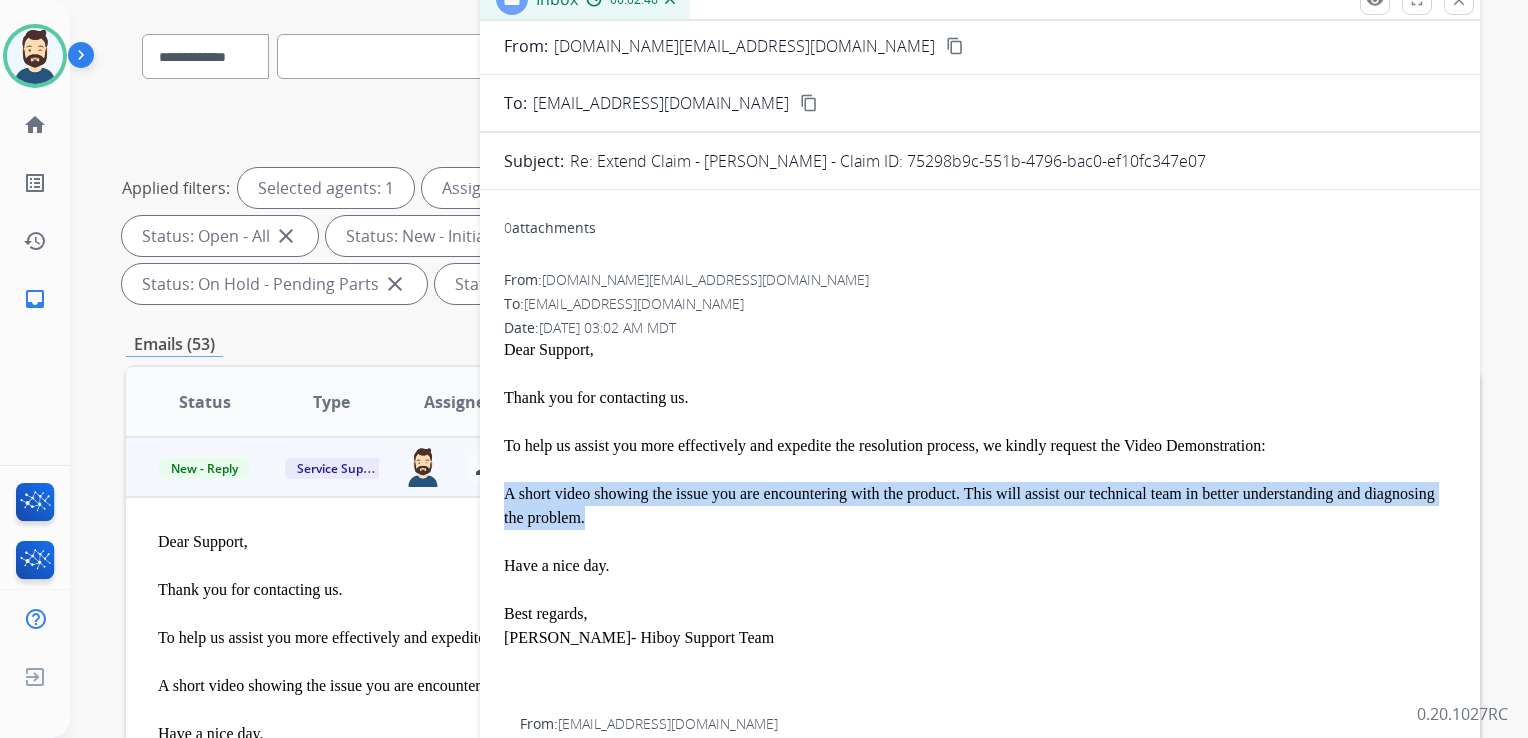 scroll, scrollTop: 0, scrollLeft: 0, axis: both 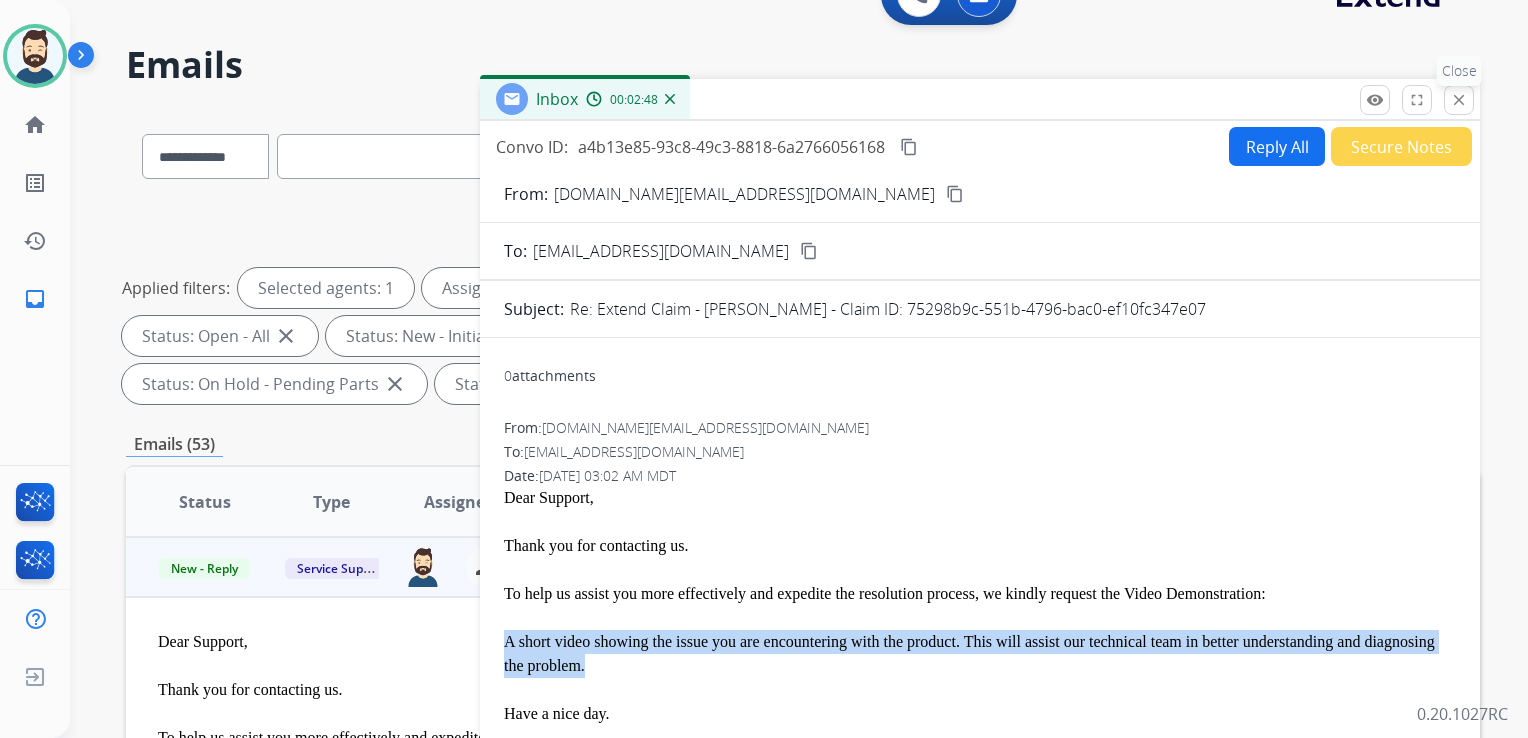 click on "close" at bounding box center [1459, 100] 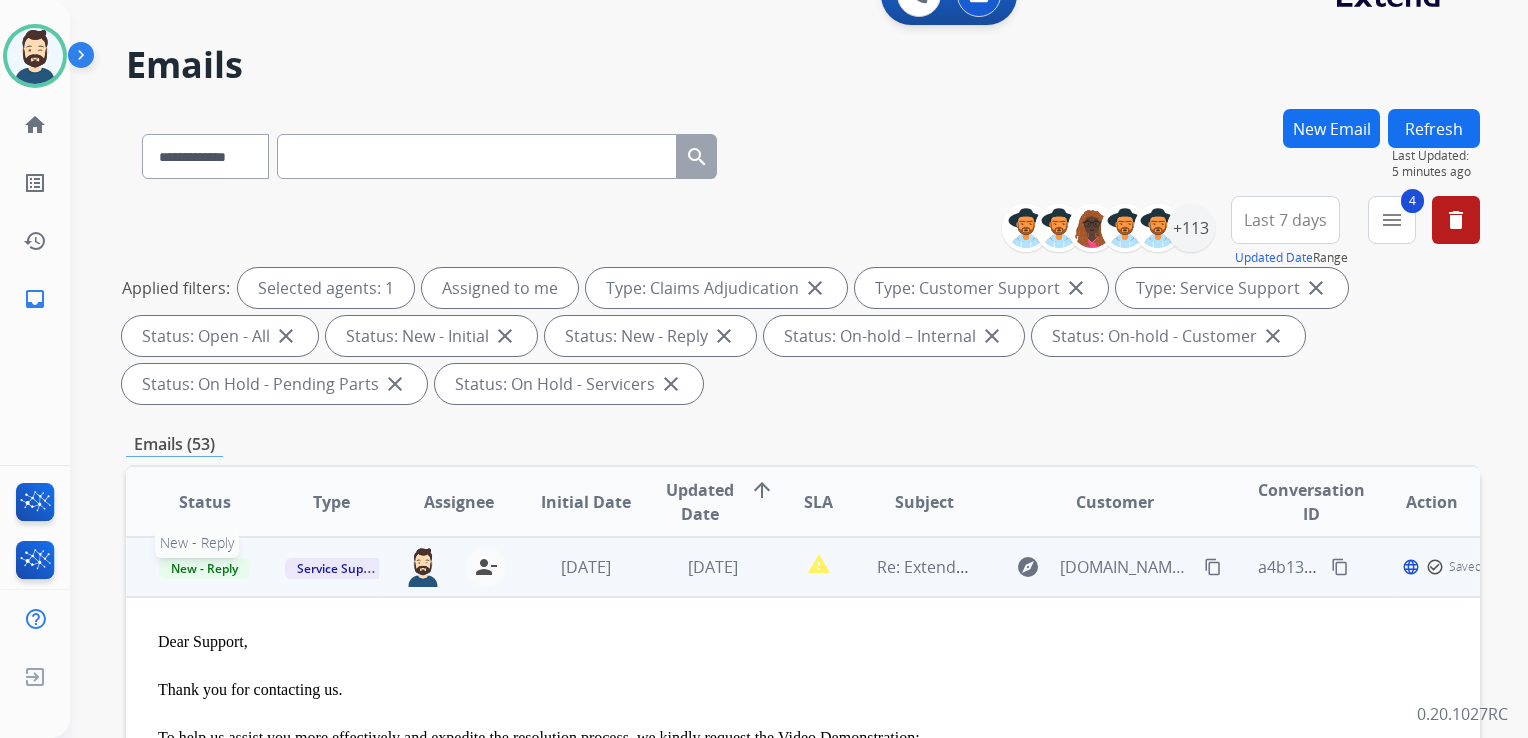 click on "New - Reply" at bounding box center (204, 568) 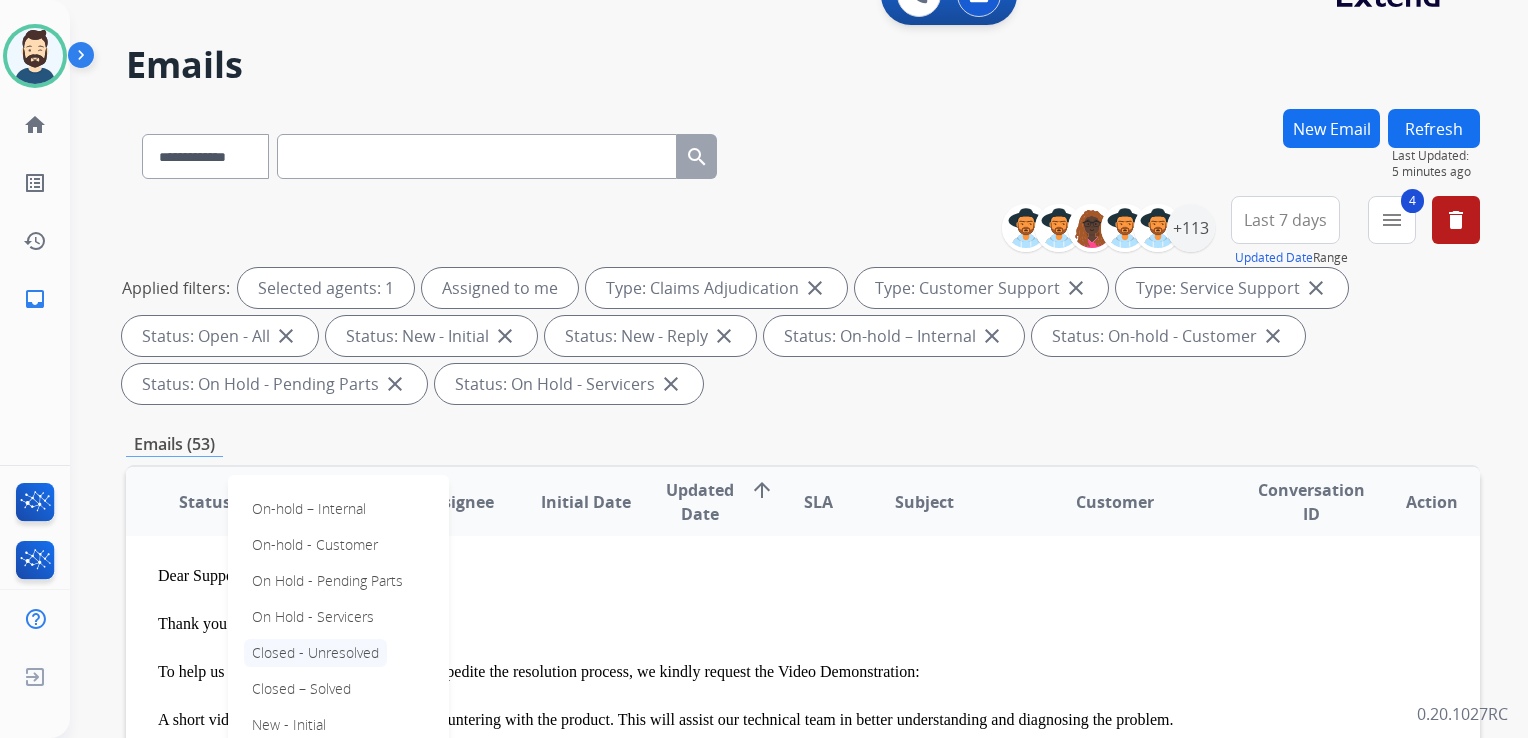 scroll, scrollTop: 100, scrollLeft: 0, axis: vertical 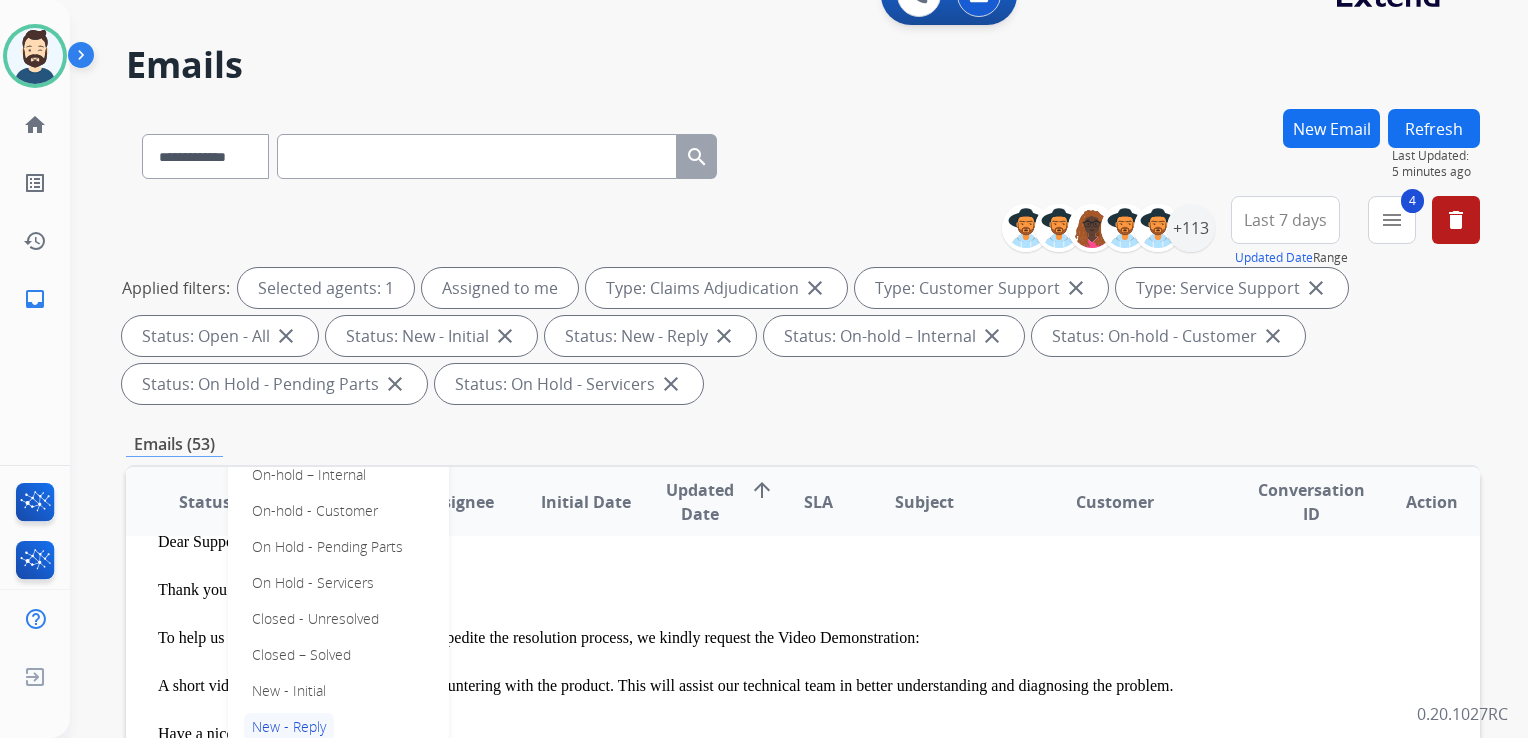 drag, startPoint x: 314, startPoint y: 650, endPoint x: 482, endPoint y: 628, distance: 169.43436 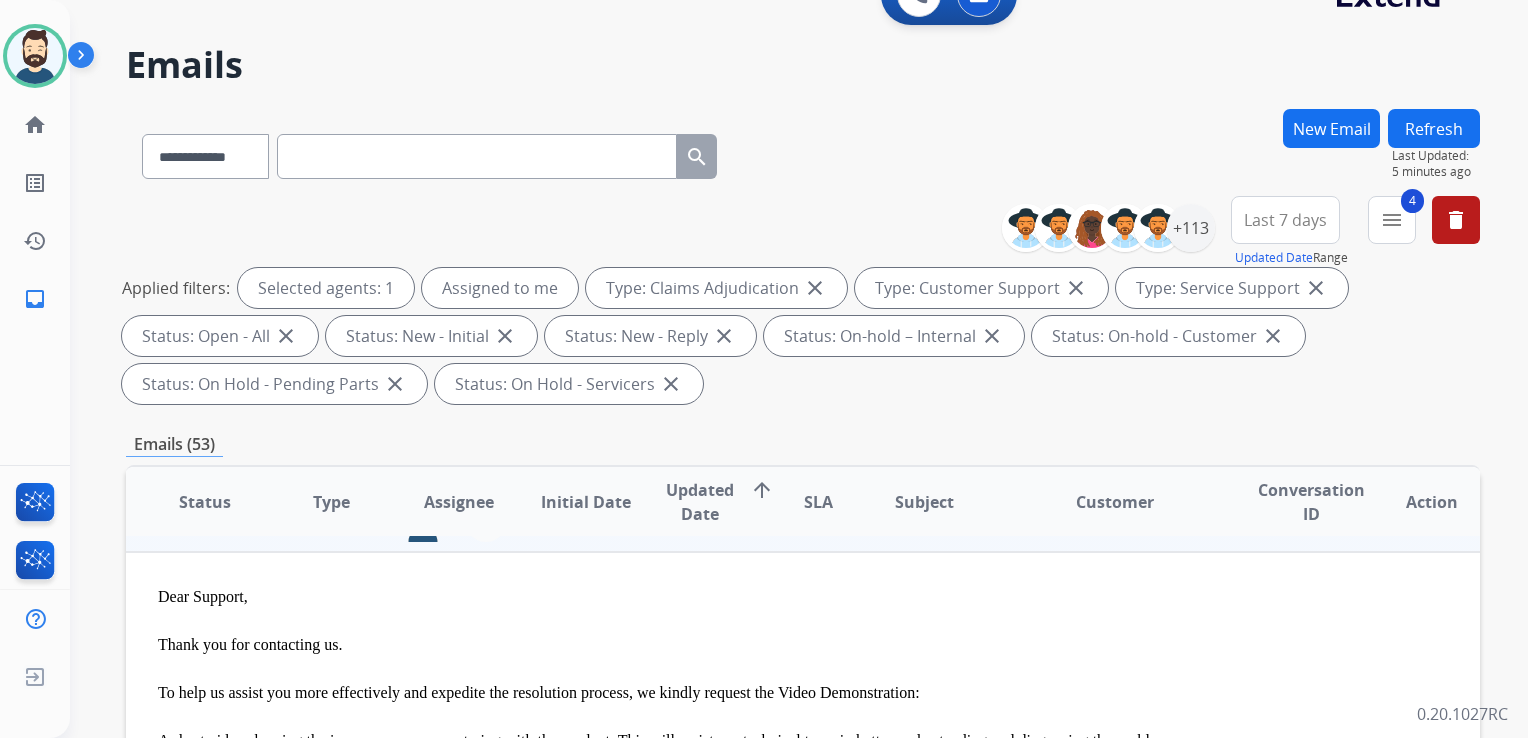 scroll, scrollTop: 0, scrollLeft: 0, axis: both 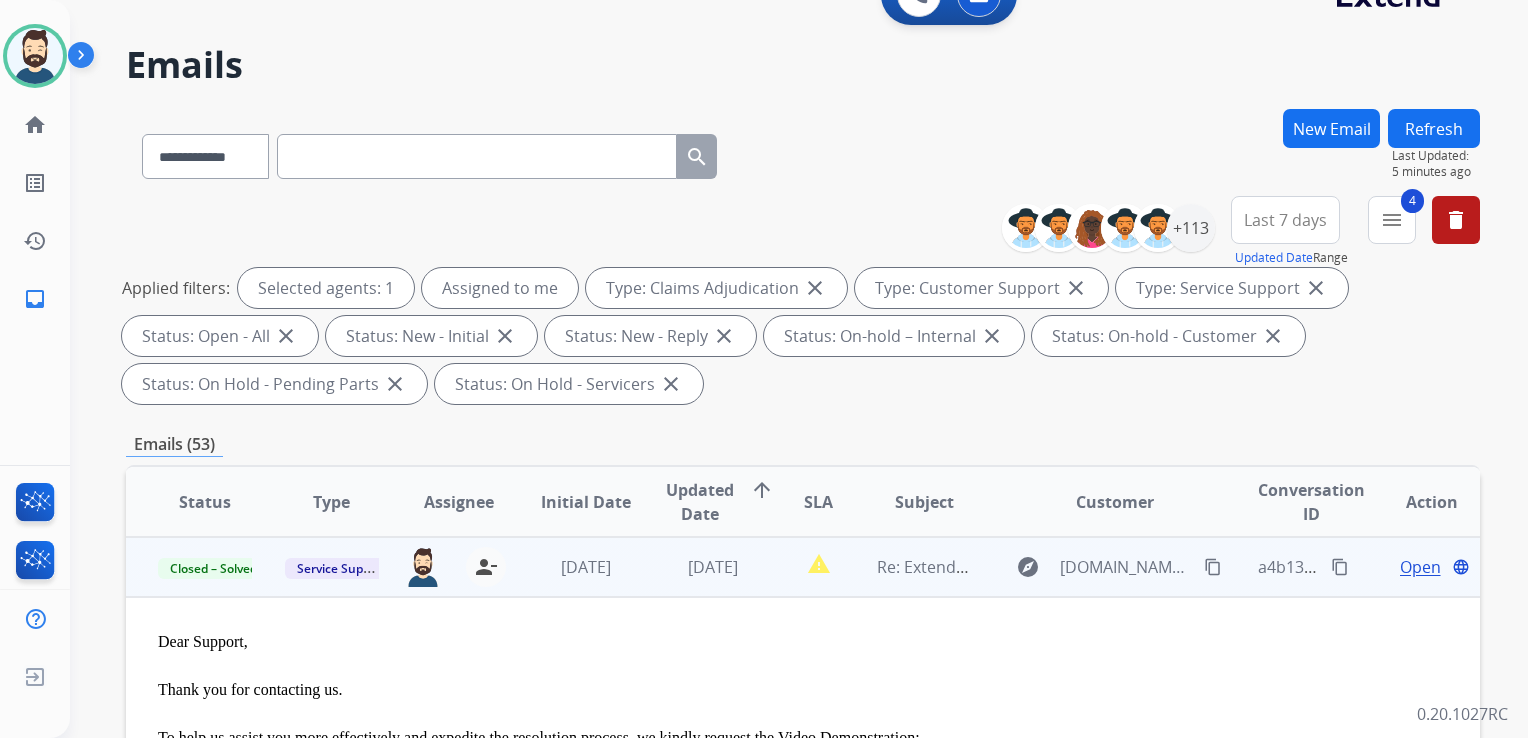click on "[DATE]" at bounding box center [697, 567] 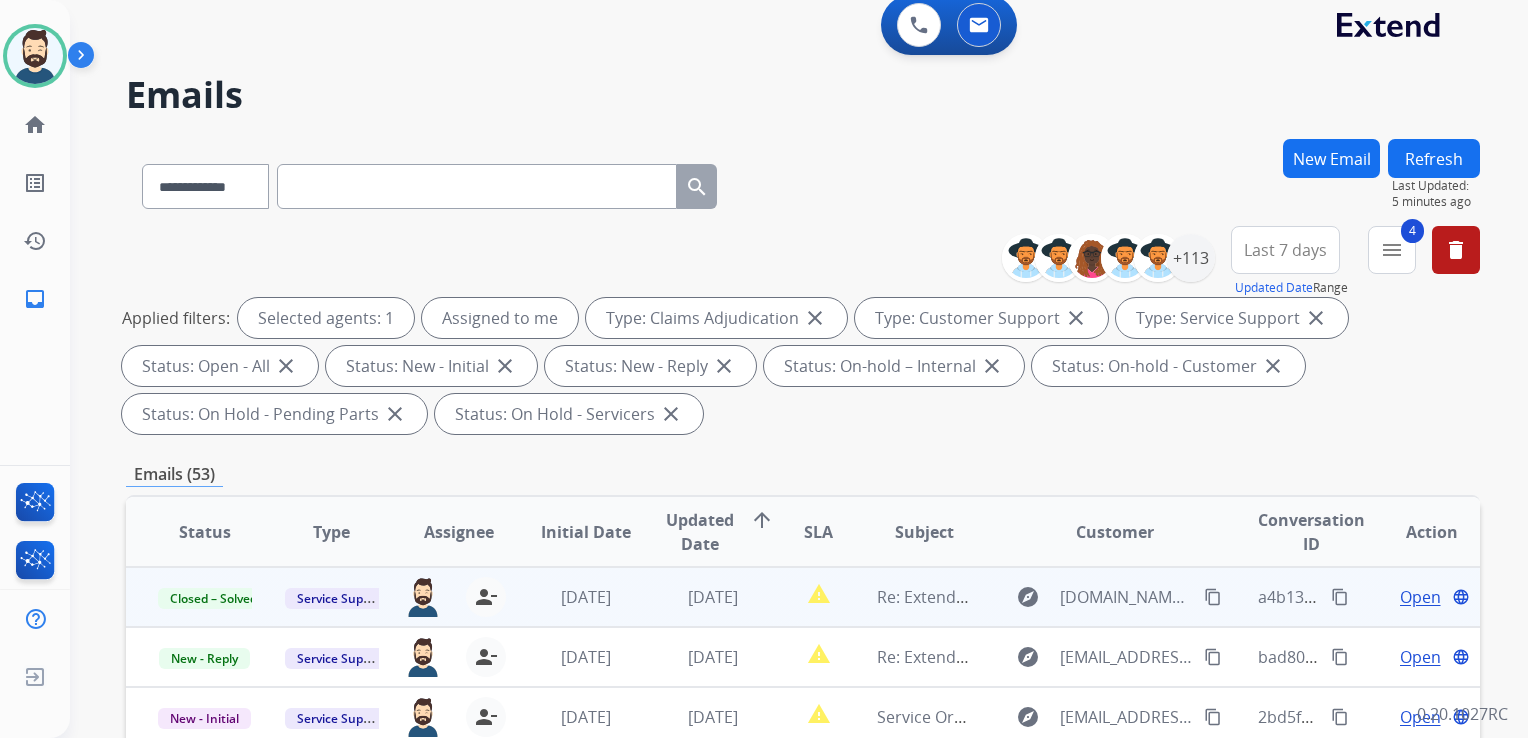 scroll, scrollTop: 0, scrollLeft: 0, axis: both 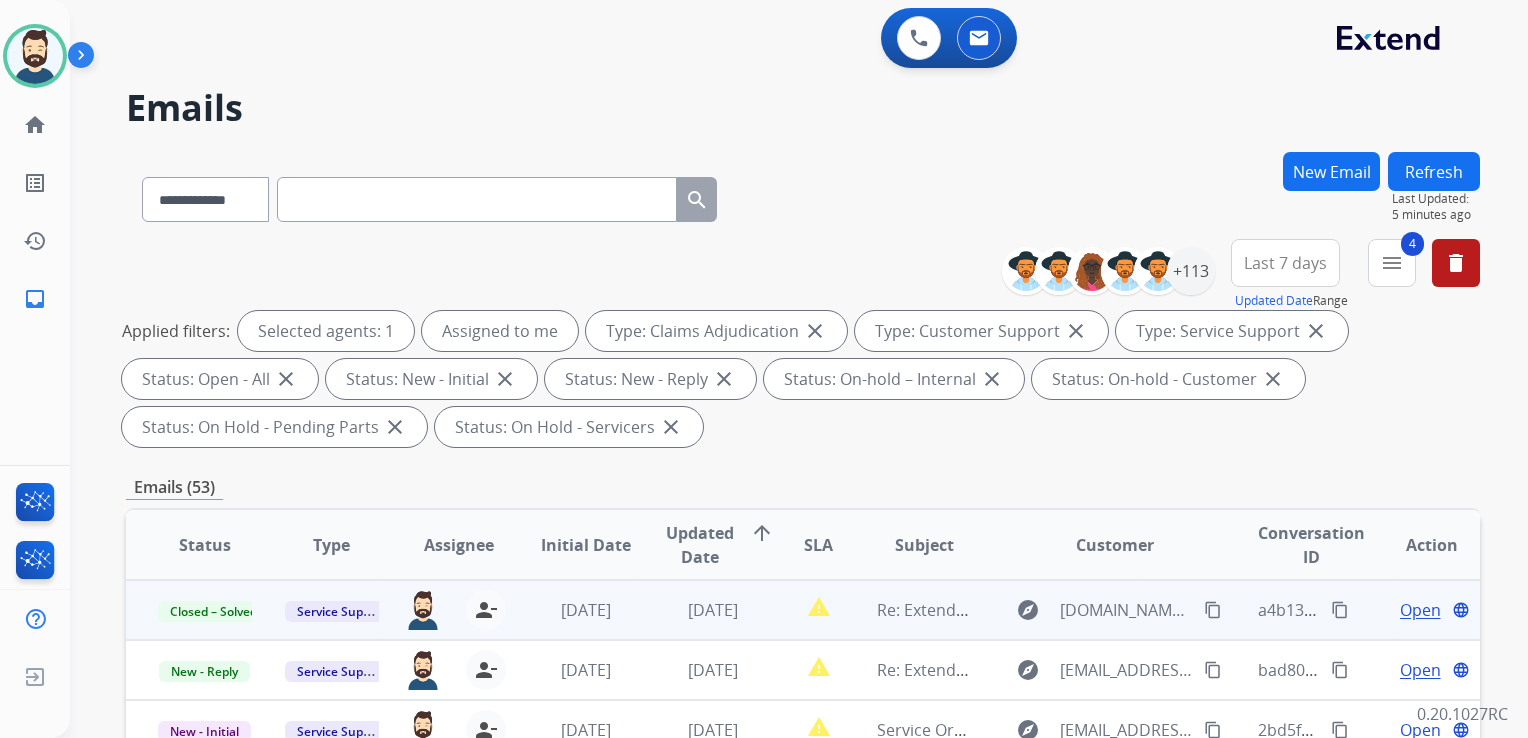 click on "Refresh" at bounding box center [1434, 171] 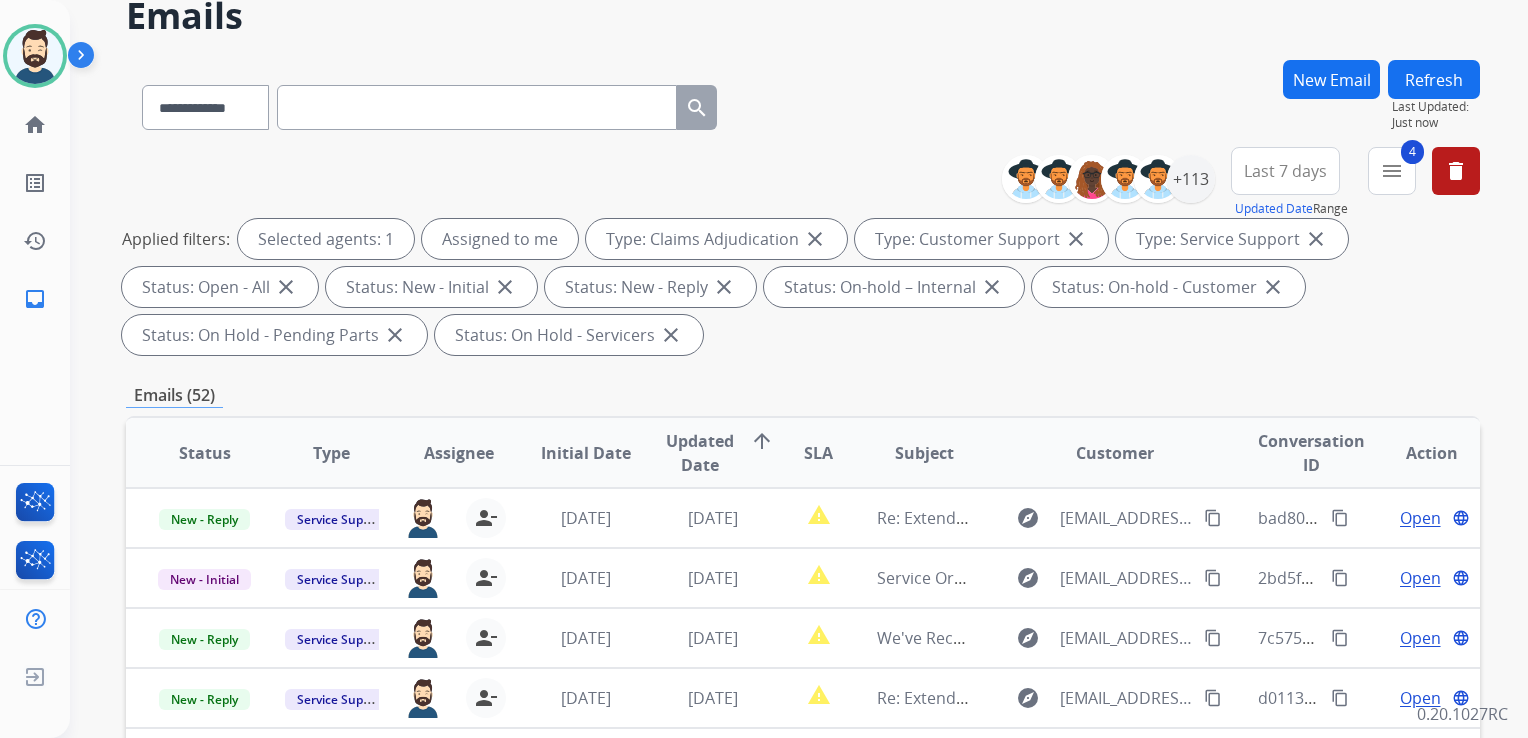 scroll, scrollTop: 200, scrollLeft: 0, axis: vertical 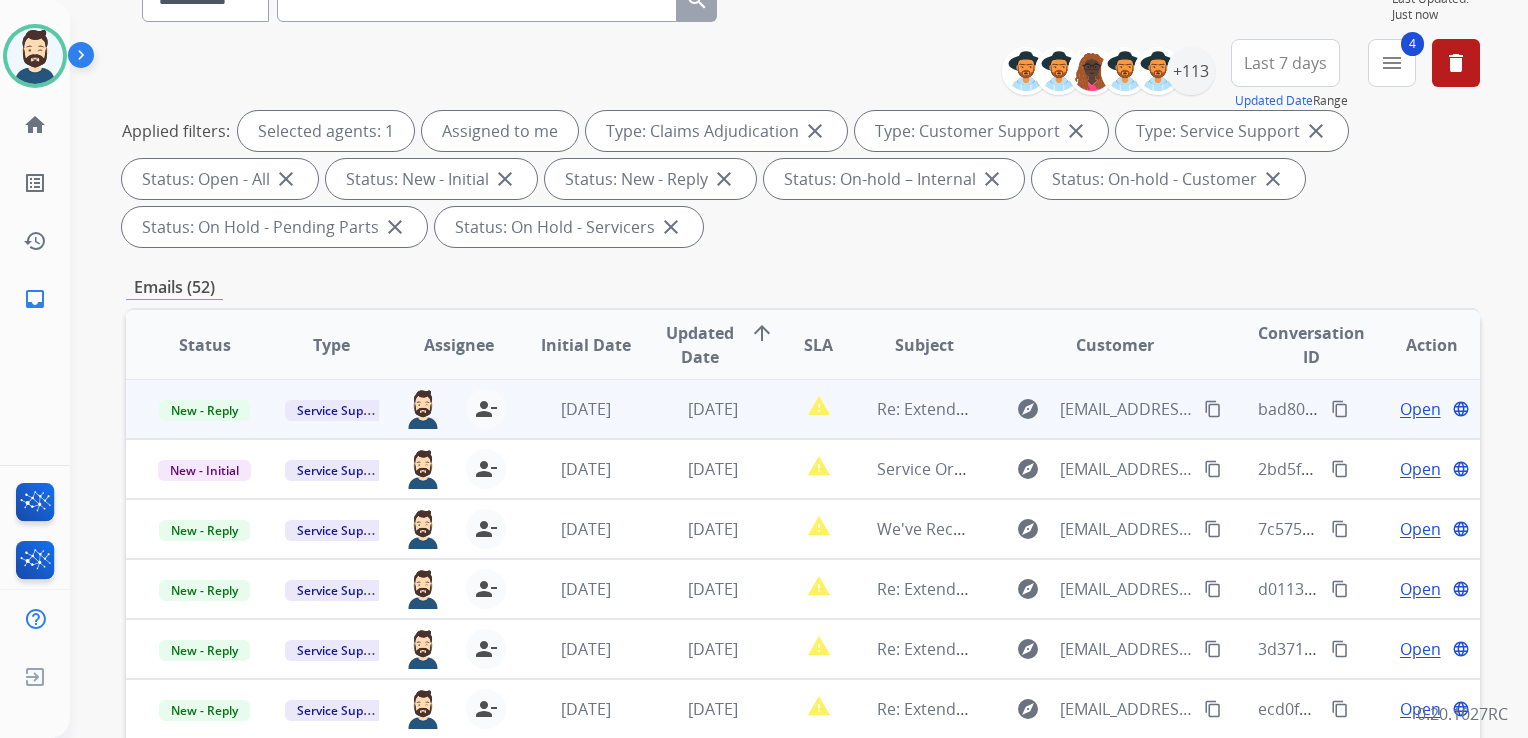 click on "[DATE]" at bounding box center [697, 409] 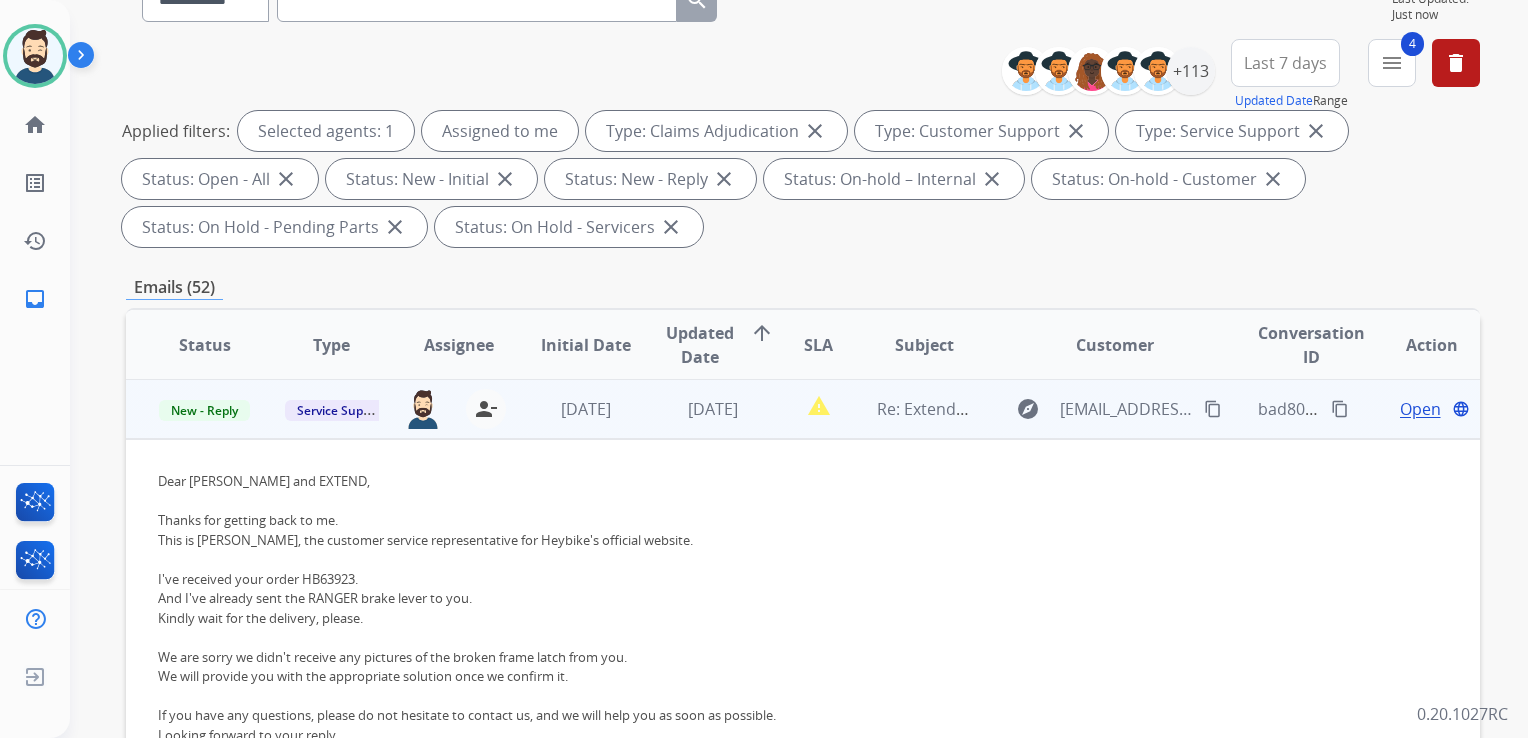 scroll, scrollTop: 0, scrollLeft: 0, axis: both 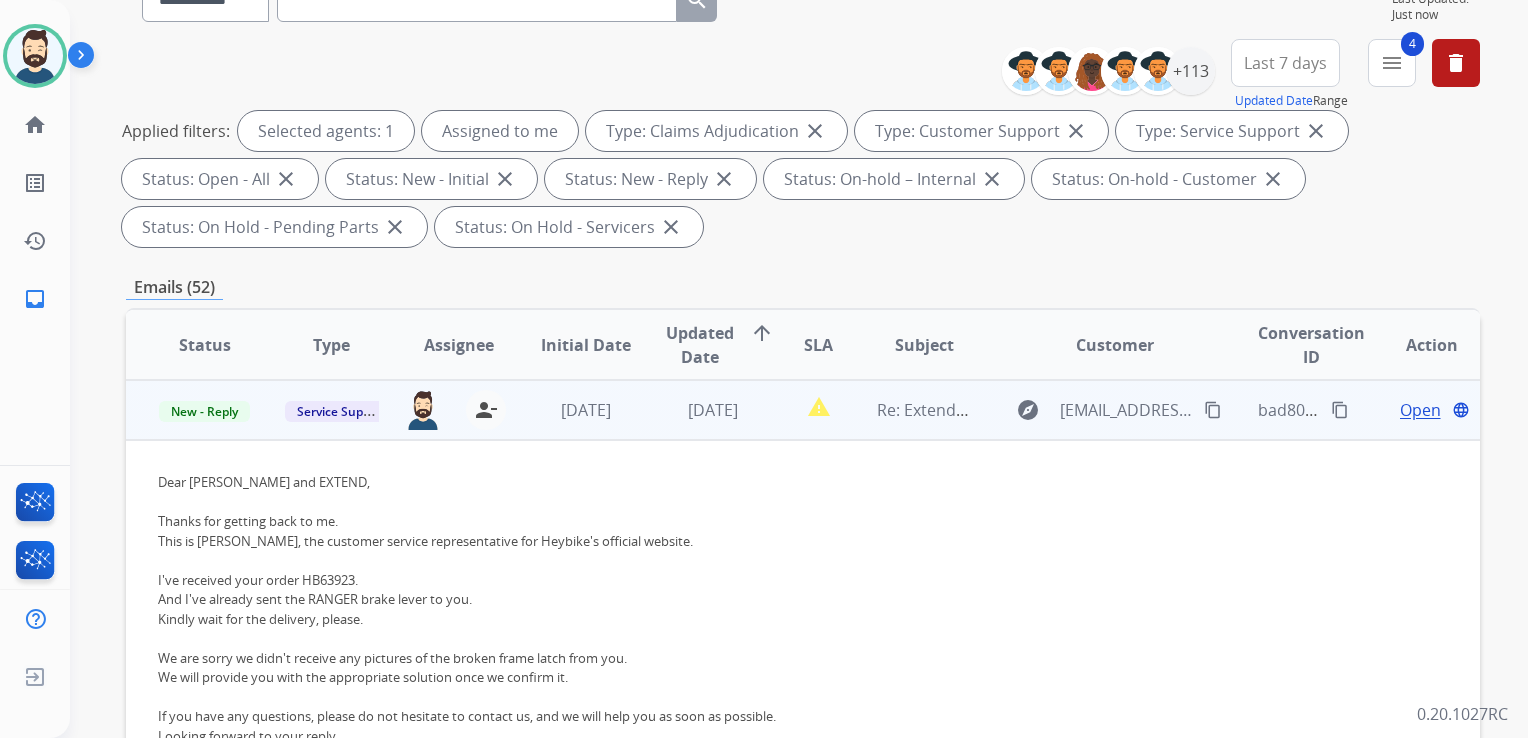 click on "Open" at bounding box center [1420, 410] 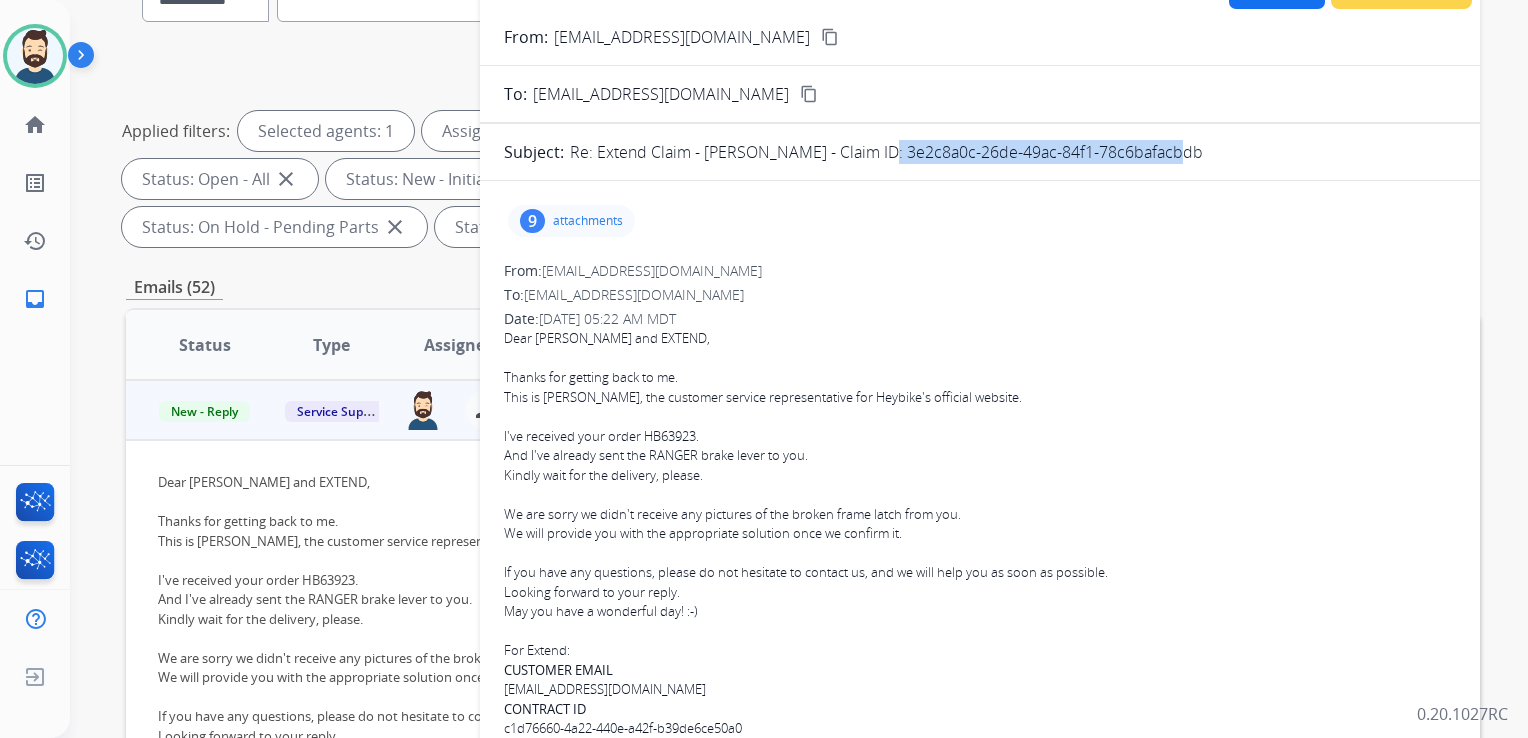 drag, startPoint x: 868, startPoint y: 147, endPoint x: 1158, endPoint y: 146, distance: 290.0017 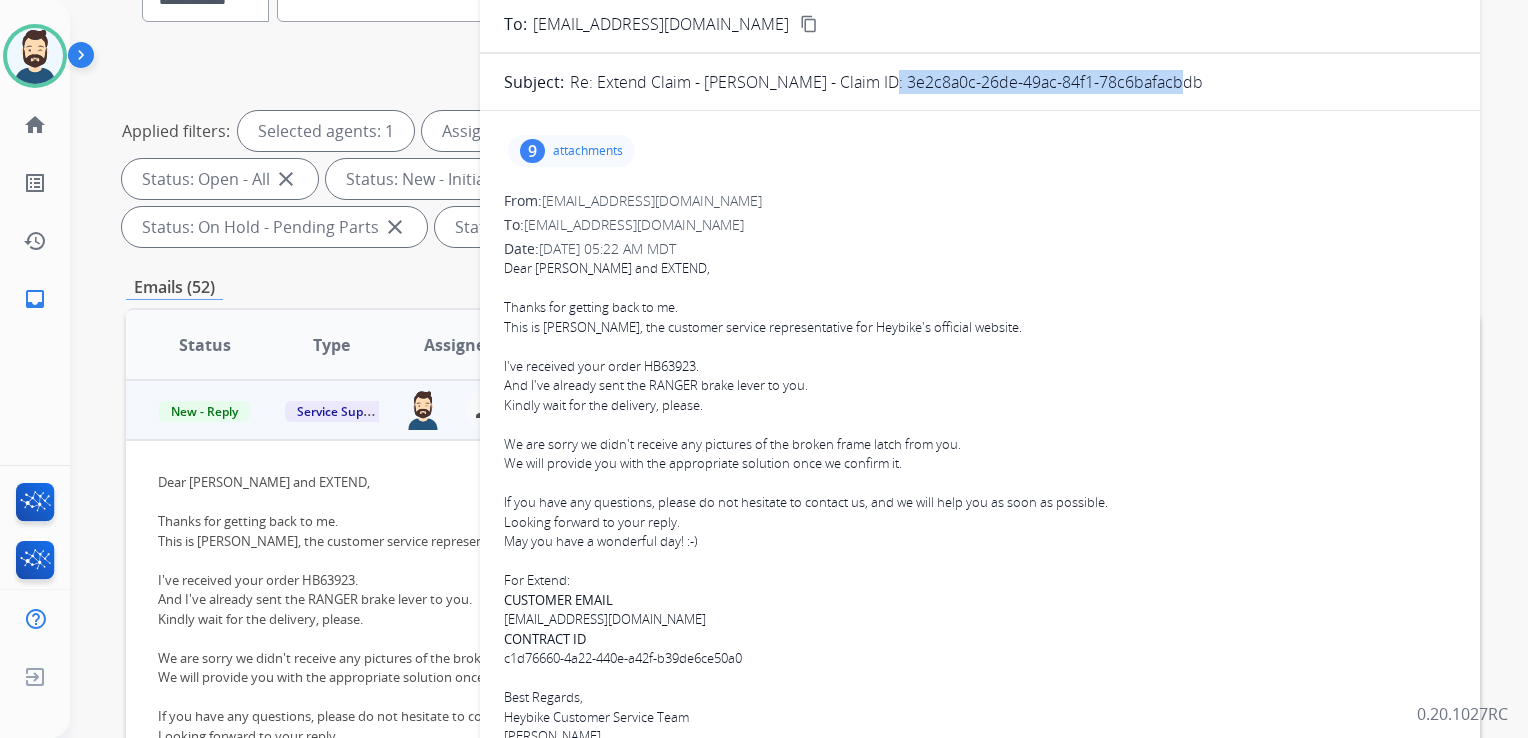scroll, scrollTop: 100, scrollLeft: 0, axis: vertical 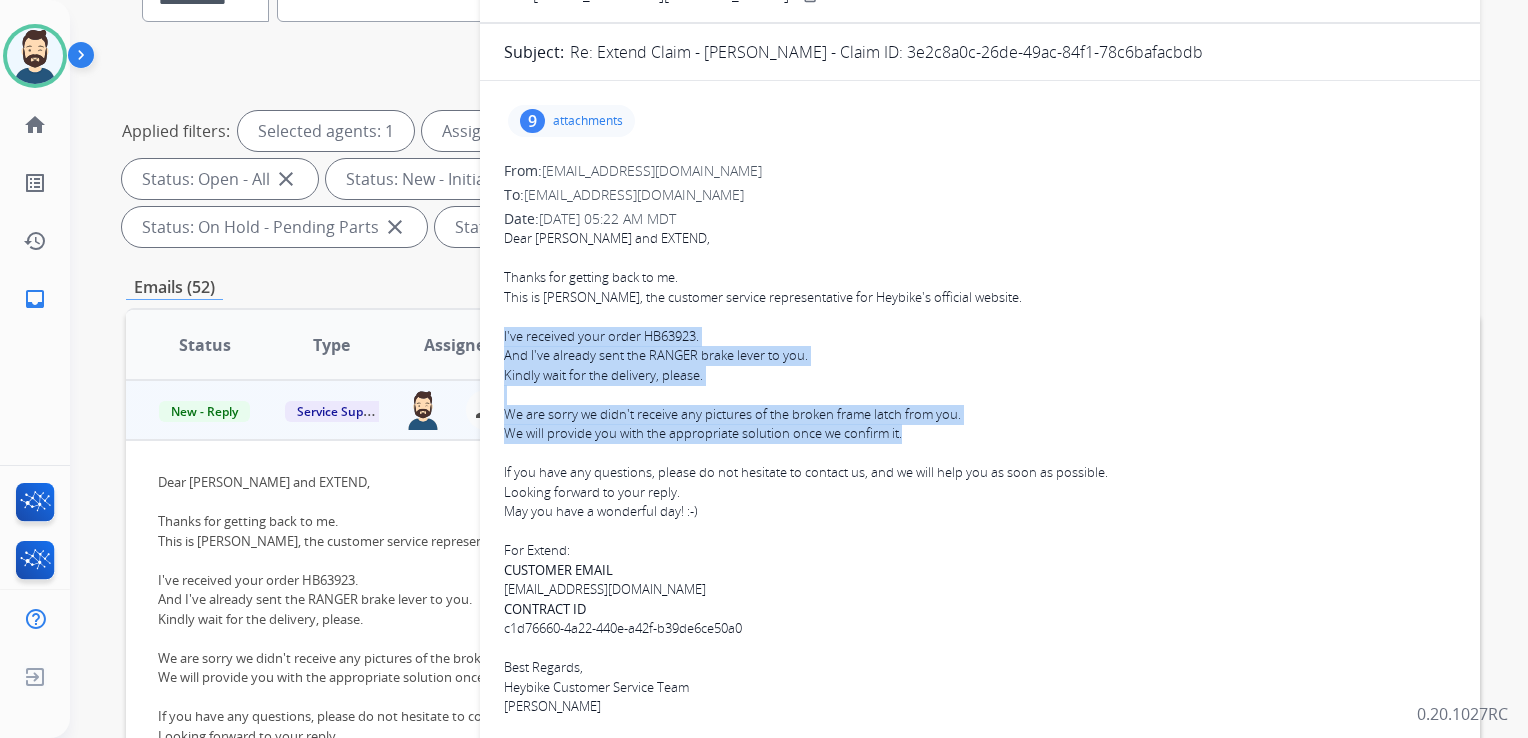 drag, startPoint x: 502, startPoint y: 332, endPoint x: 917, endPoint y: 426, distance: 425.51263 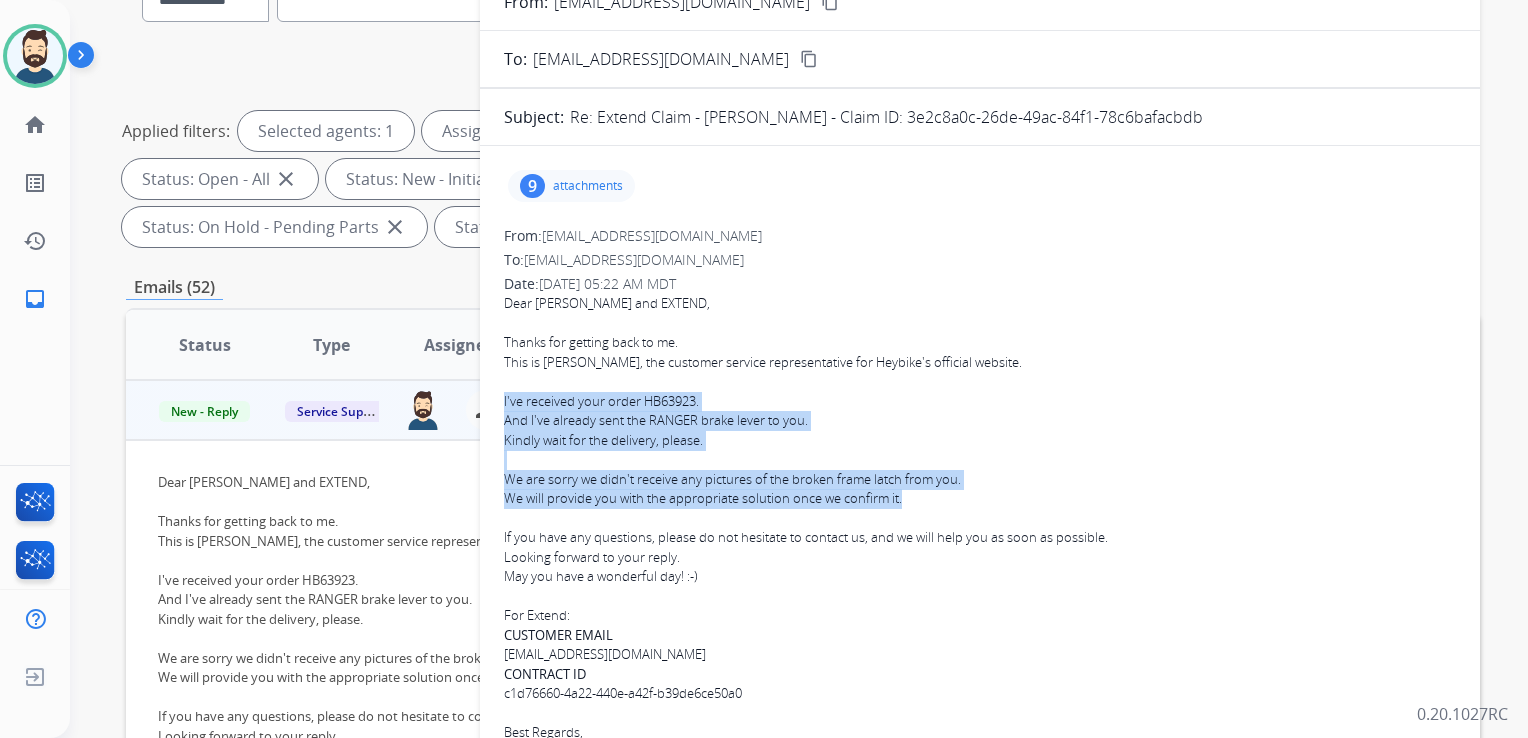 scroll, scrollTop: 0, scrollLeft: 0, axis: both 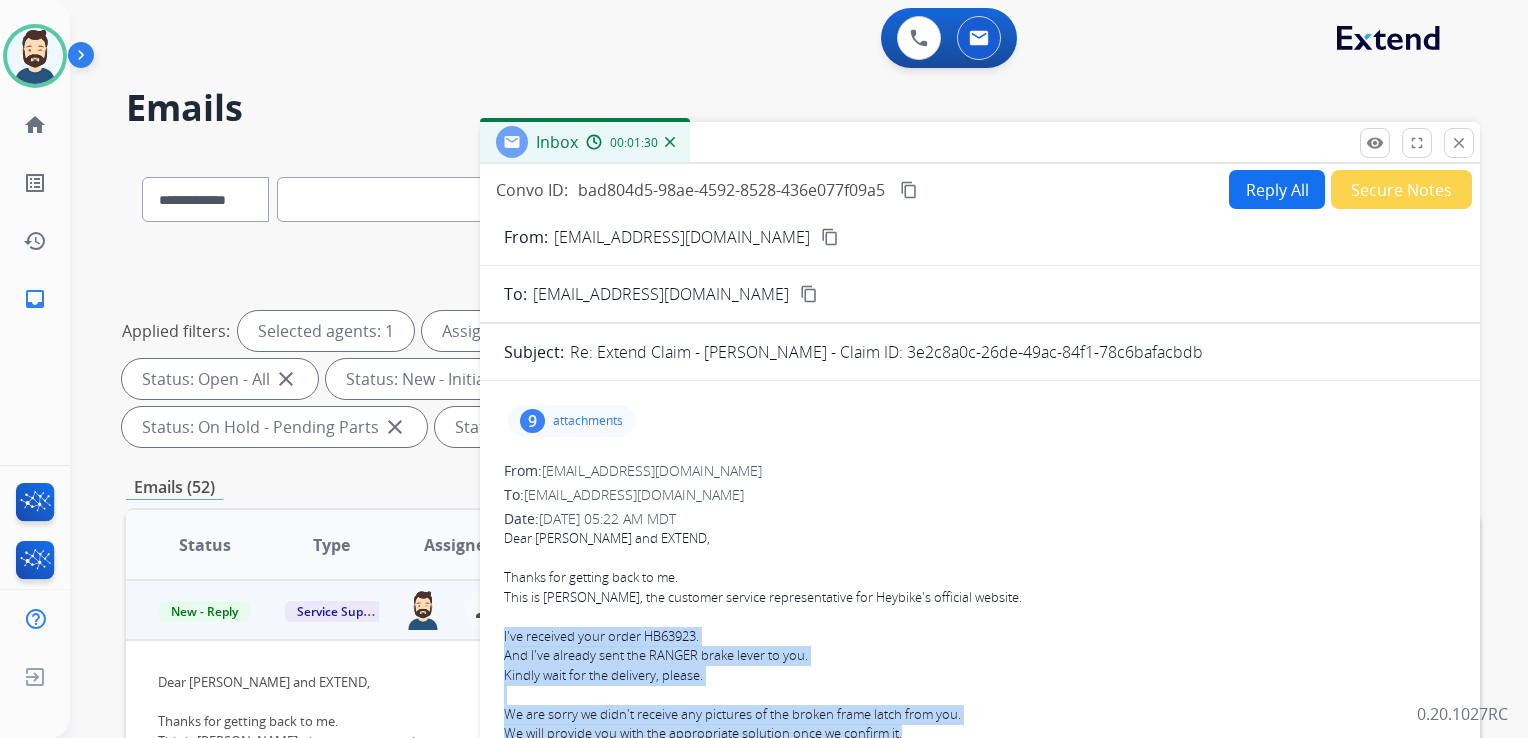 click on "Reply All" at bounding box center [1277, 189] 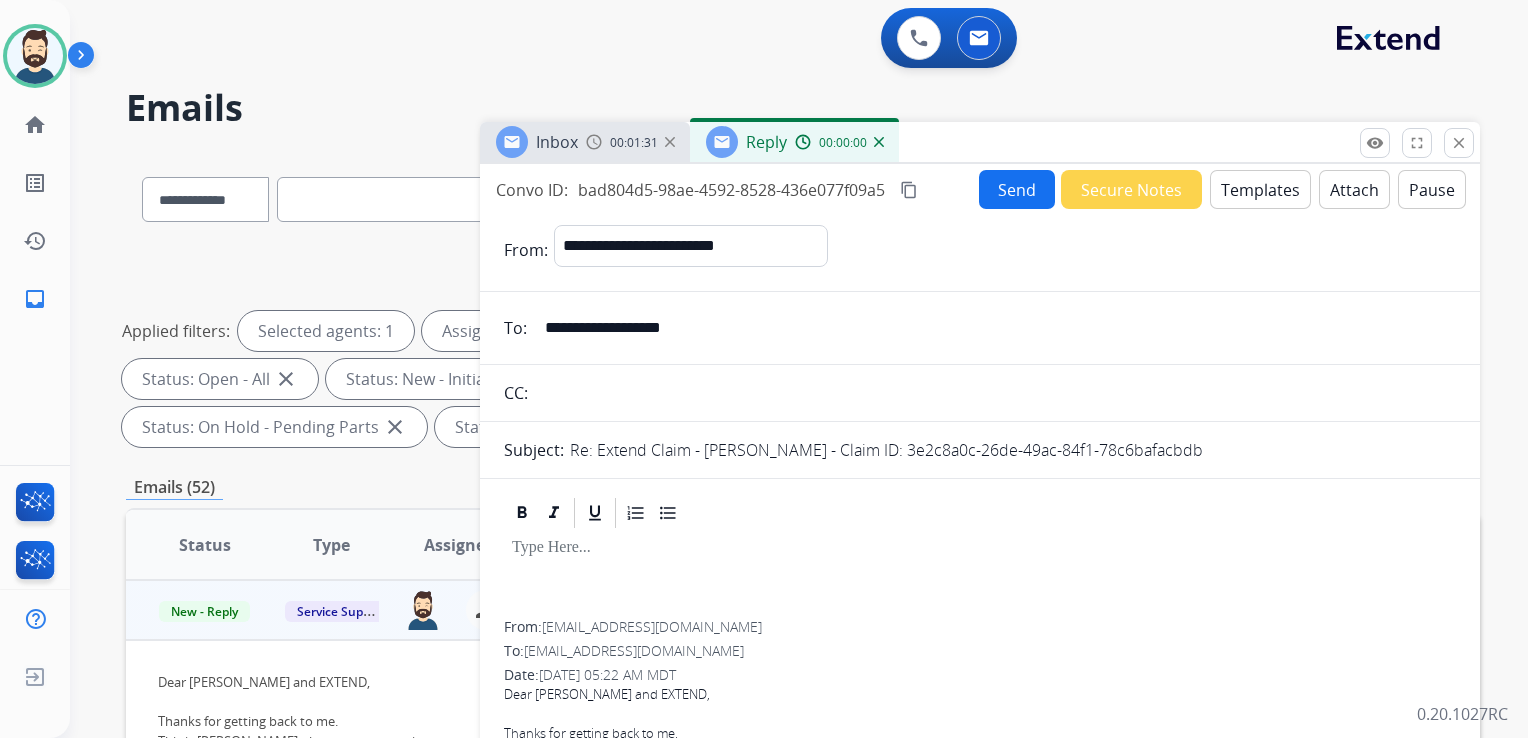 click on "Templates" at bounding box center [1260, 189] 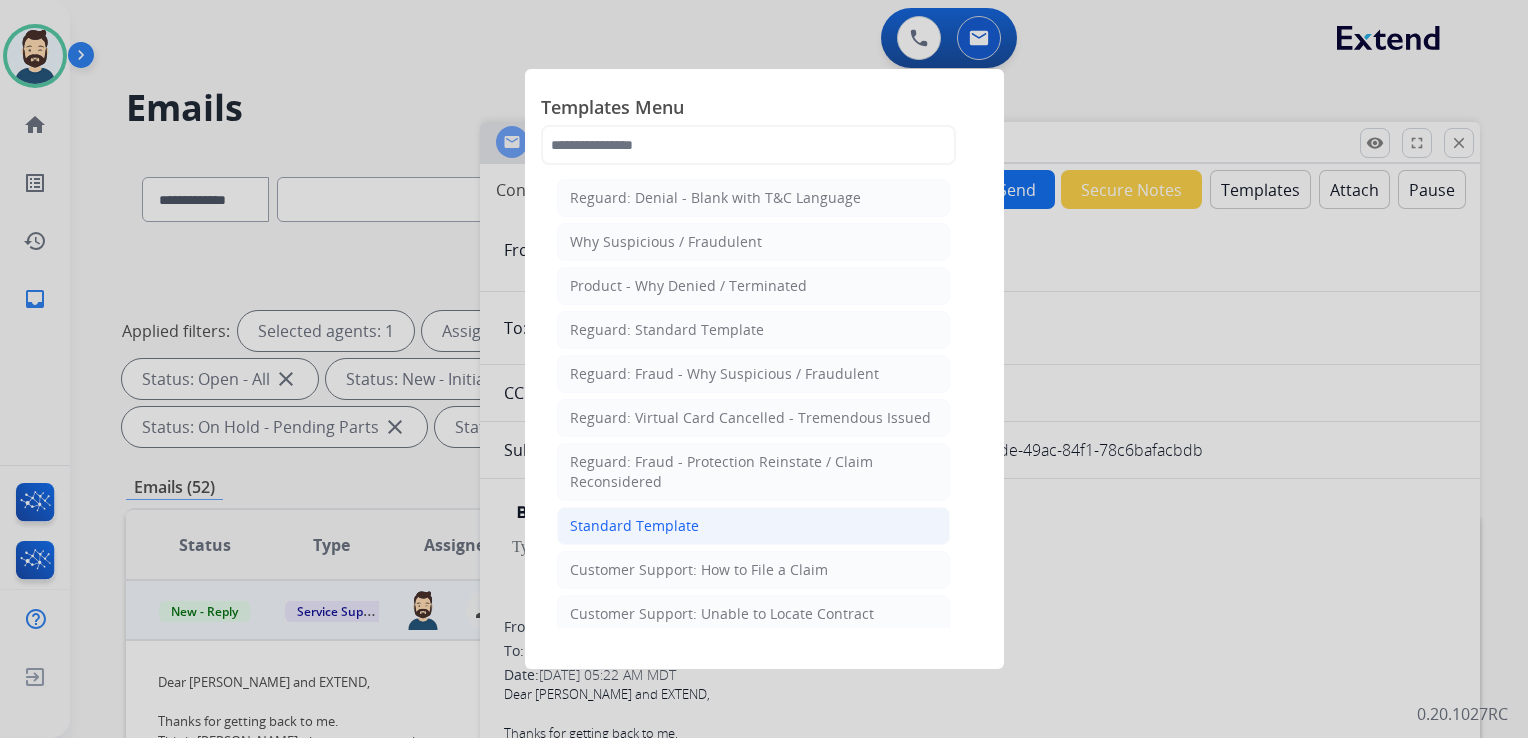 click on "Standard Template" 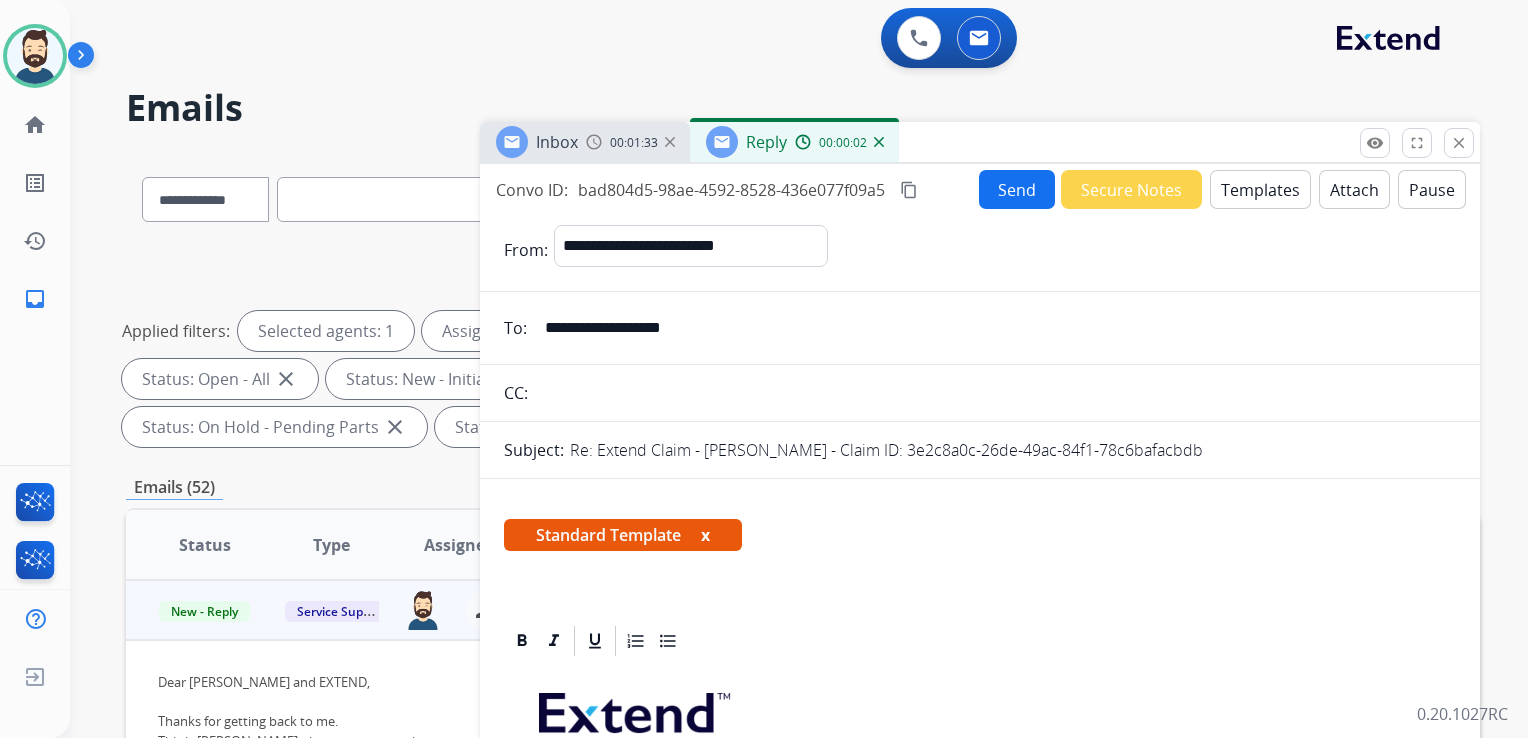 click on "Attach" at bounding box center (1354, 189) 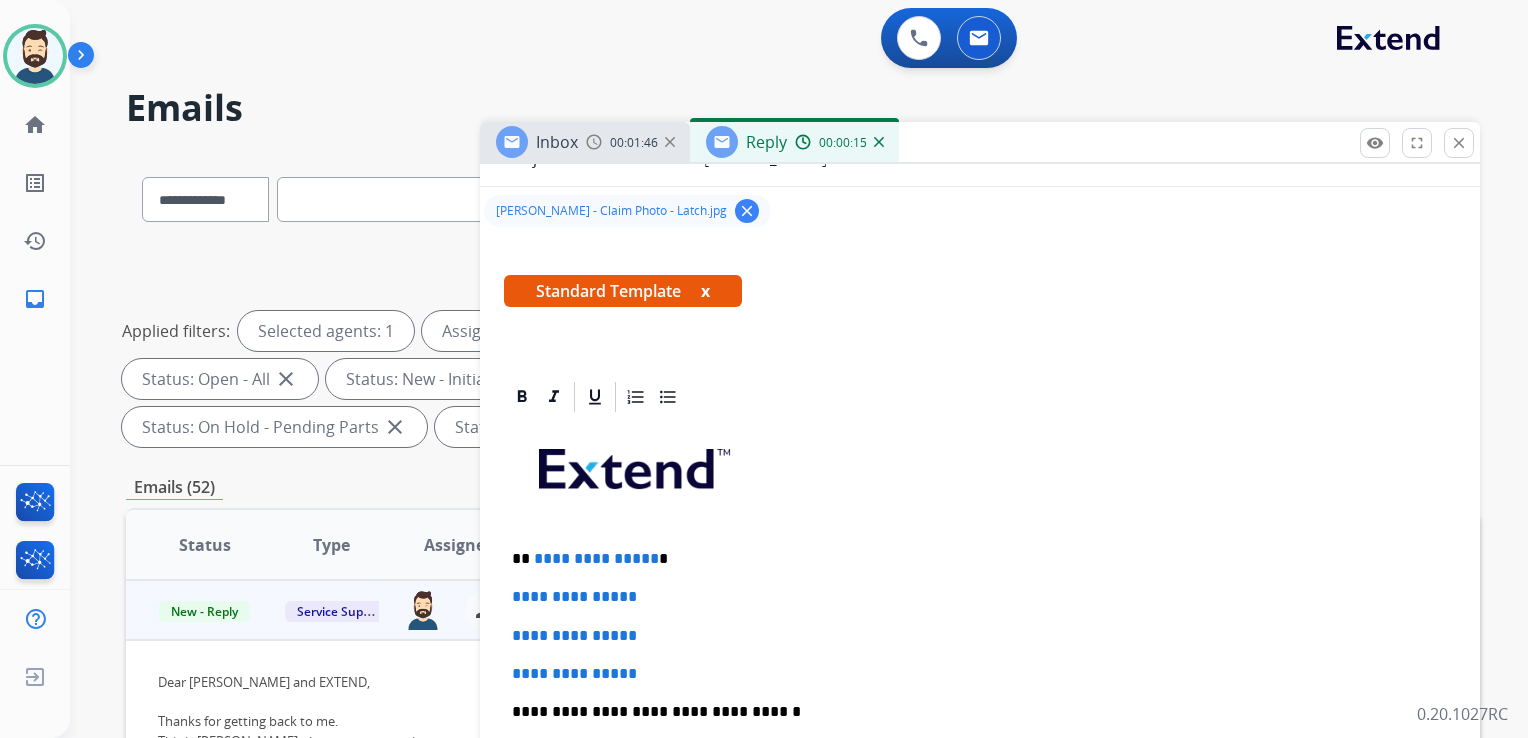 scroll, scrollTop: 400, scrollLeft: 0, axis: vertical 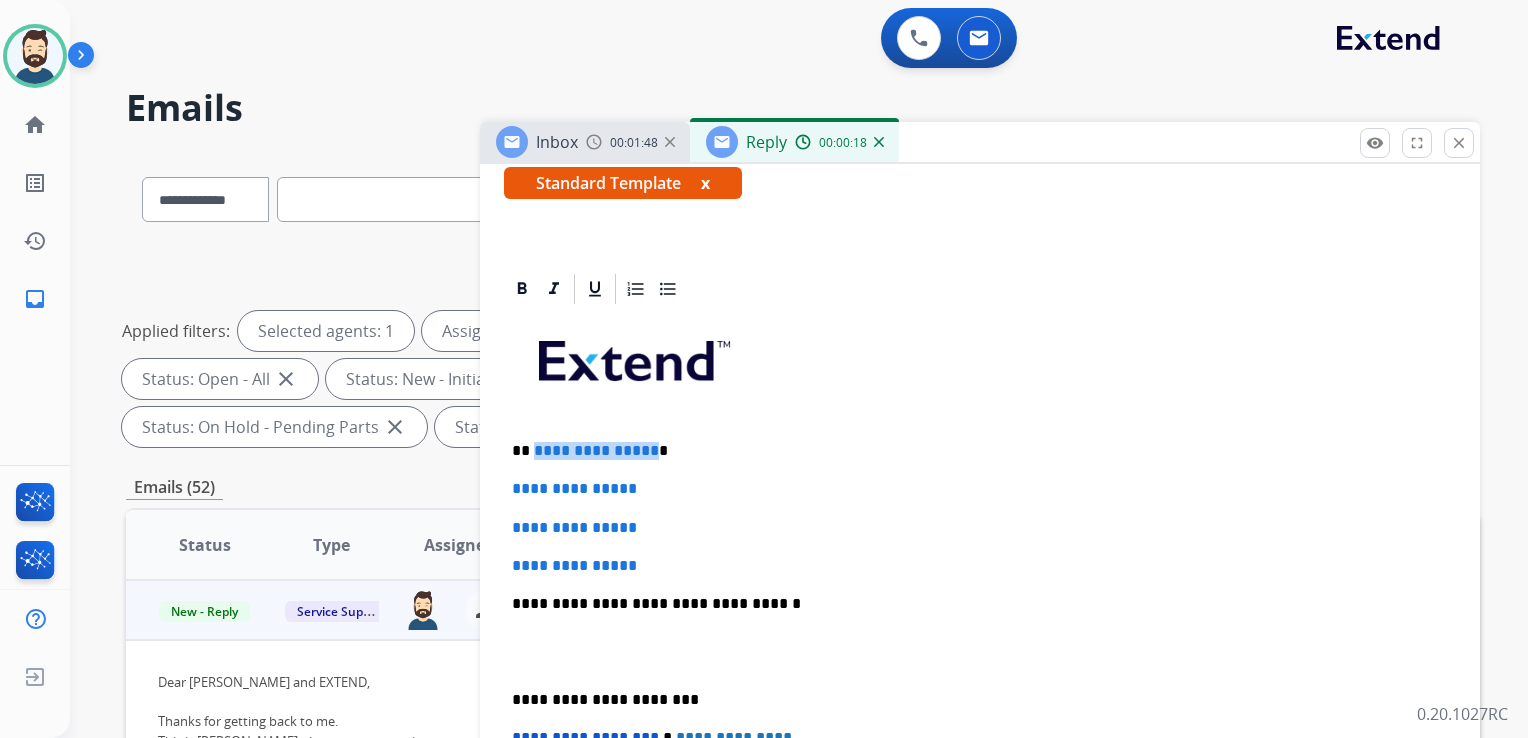 drag, startPoint x: 533, startPoint y: 449, endPoint x: 646, endPoint y: 445, distance: 113.07078 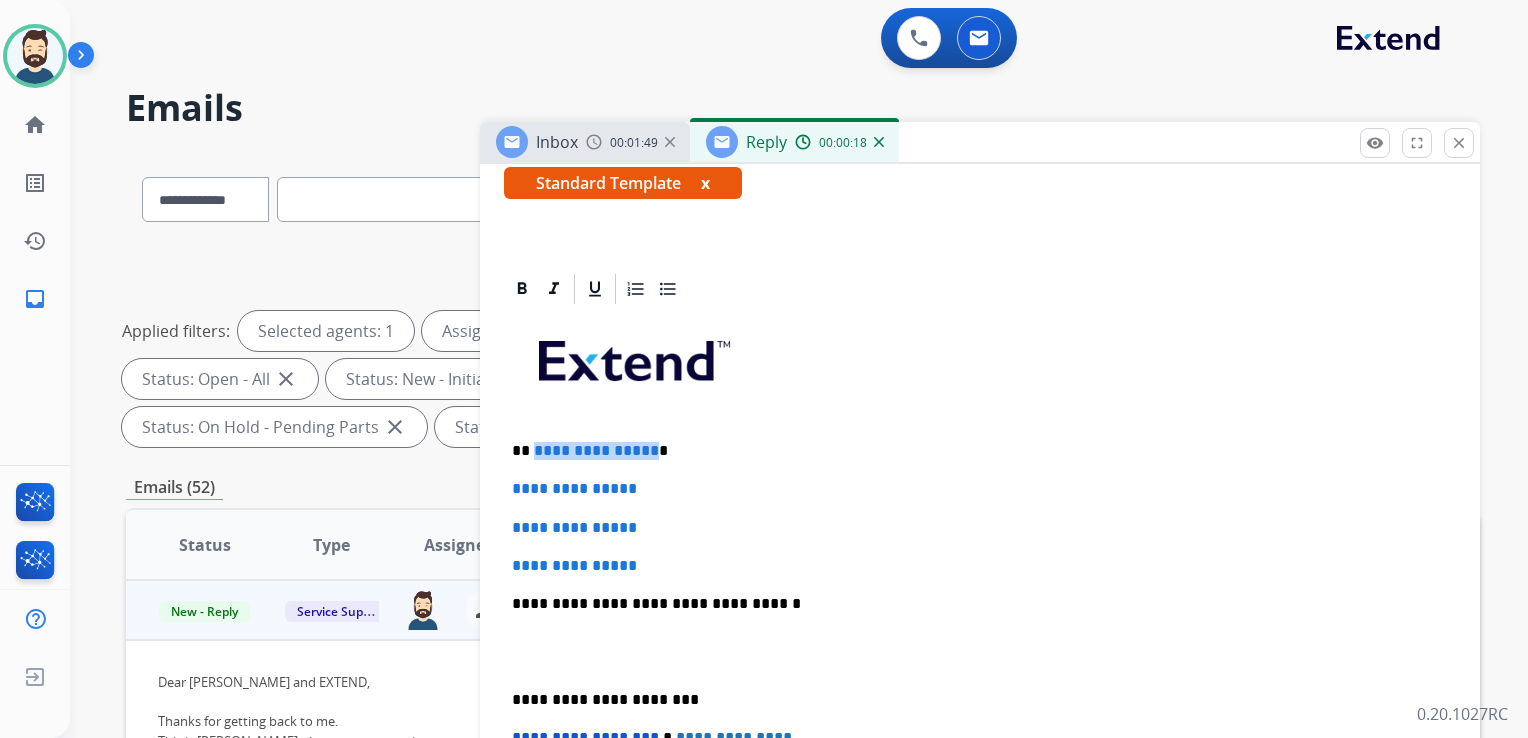 type 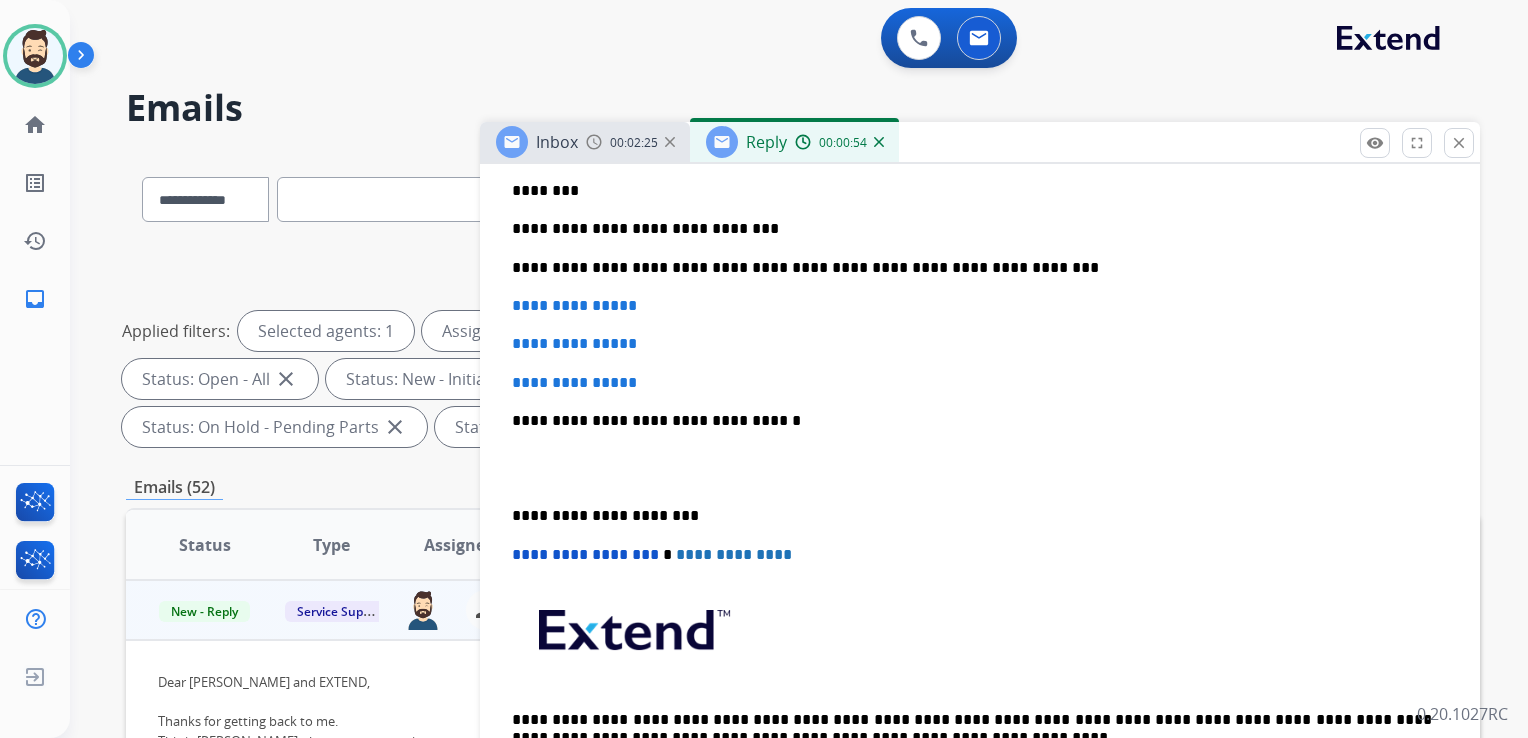 scroll, scrollTop: 600, scrollLeft: 0, axis: vertical 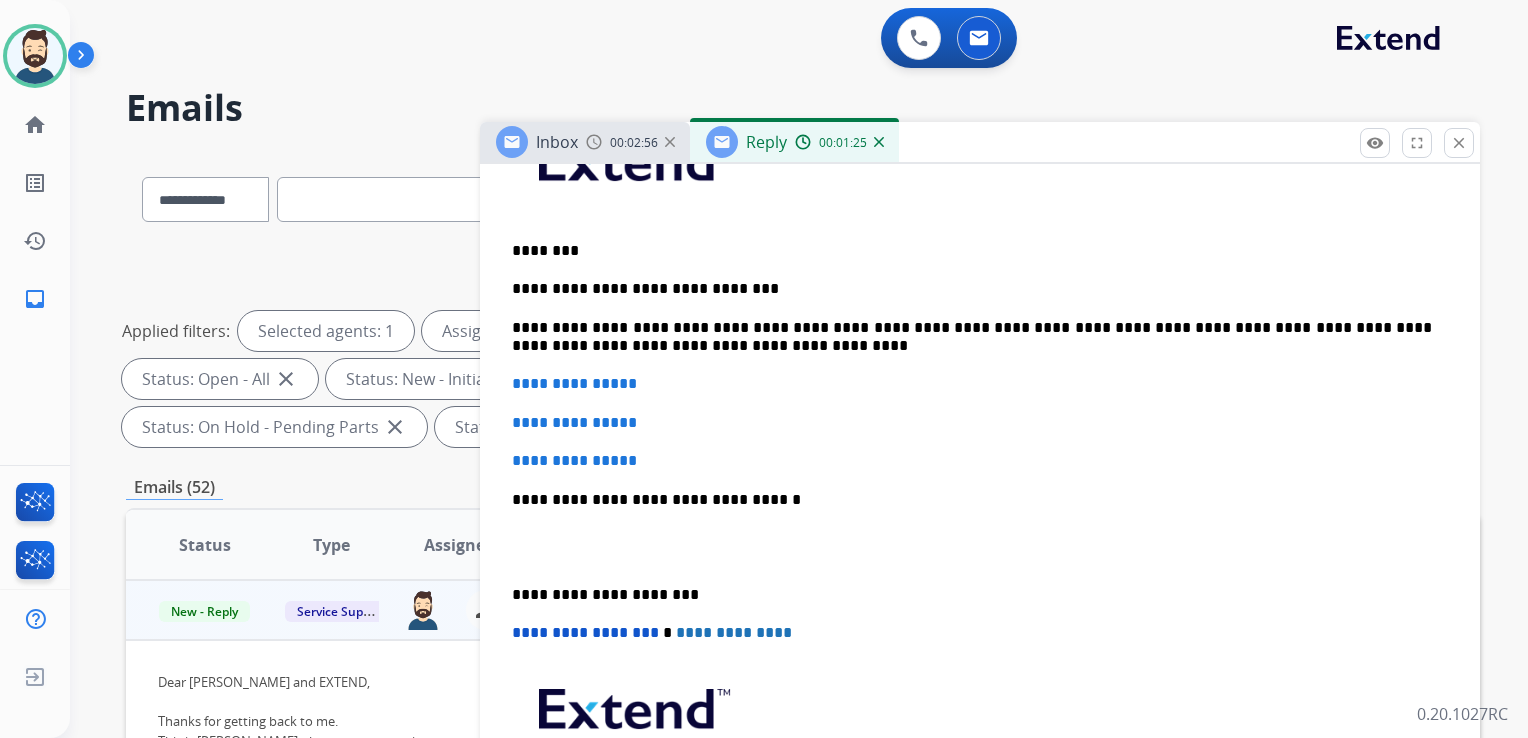 click on "**********" at bounding box center (972, 337) 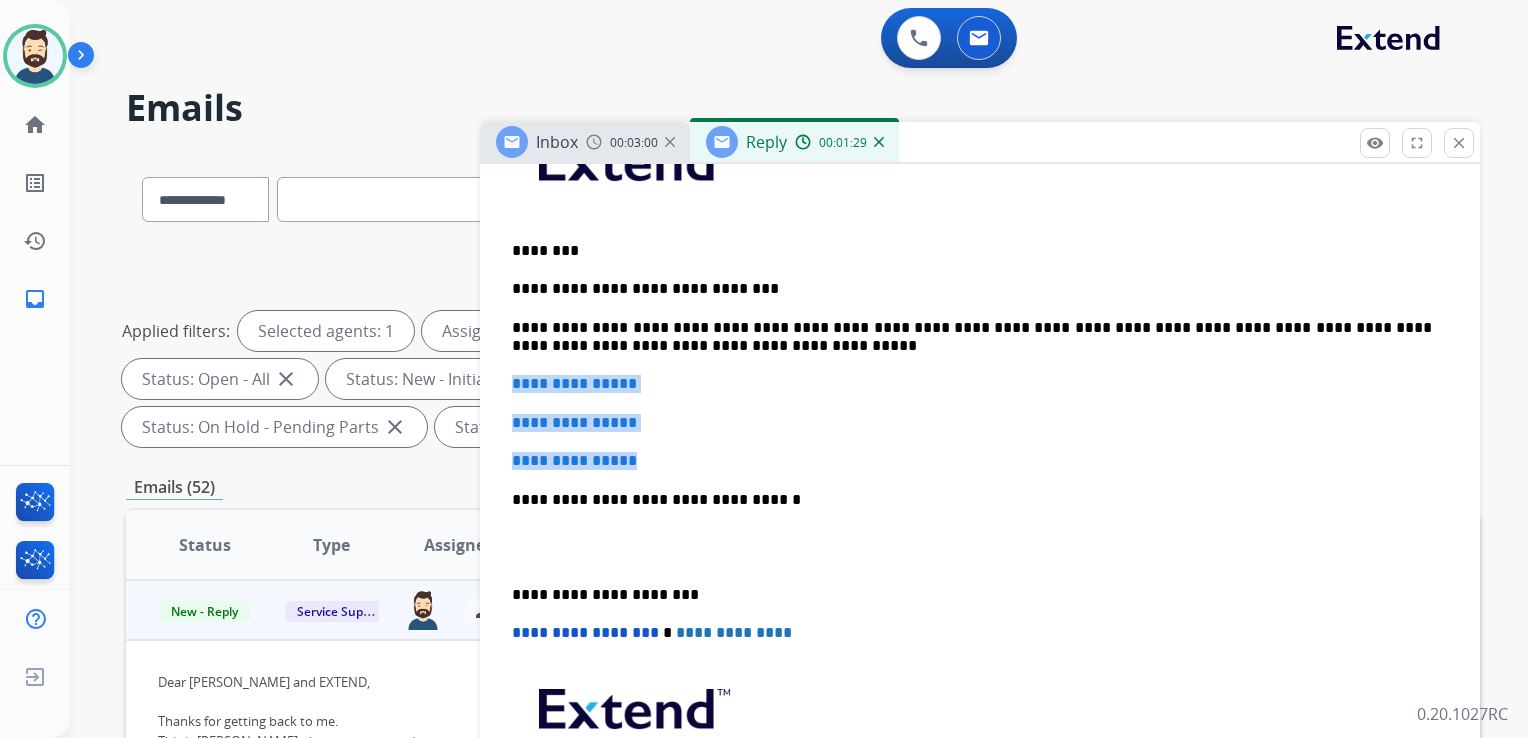 drag, startPoint x: 508, startPoint y: 386, endPoint x: 673, endPoint y: 437, distance: 172.70206 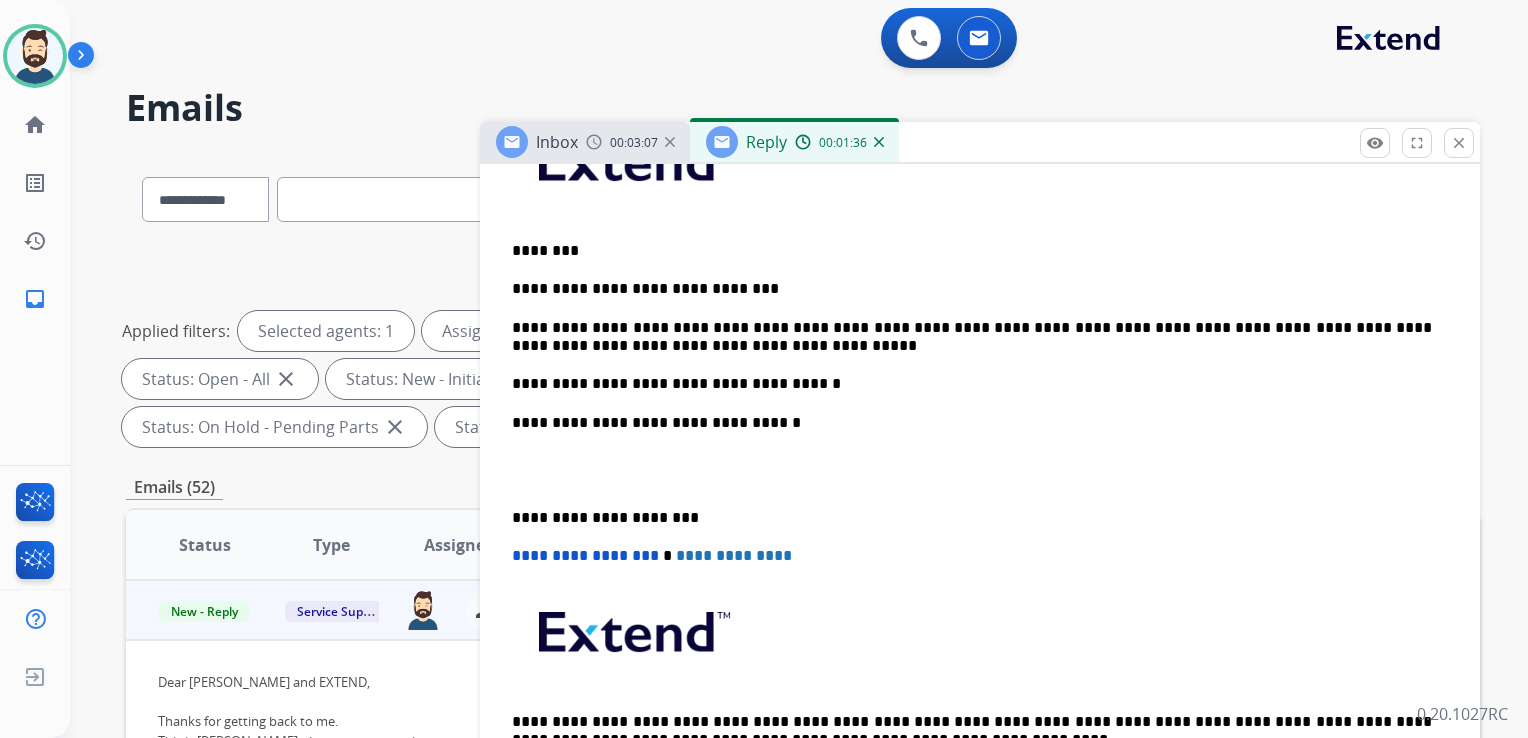 click on "**********" at bounding box center (972, 423) 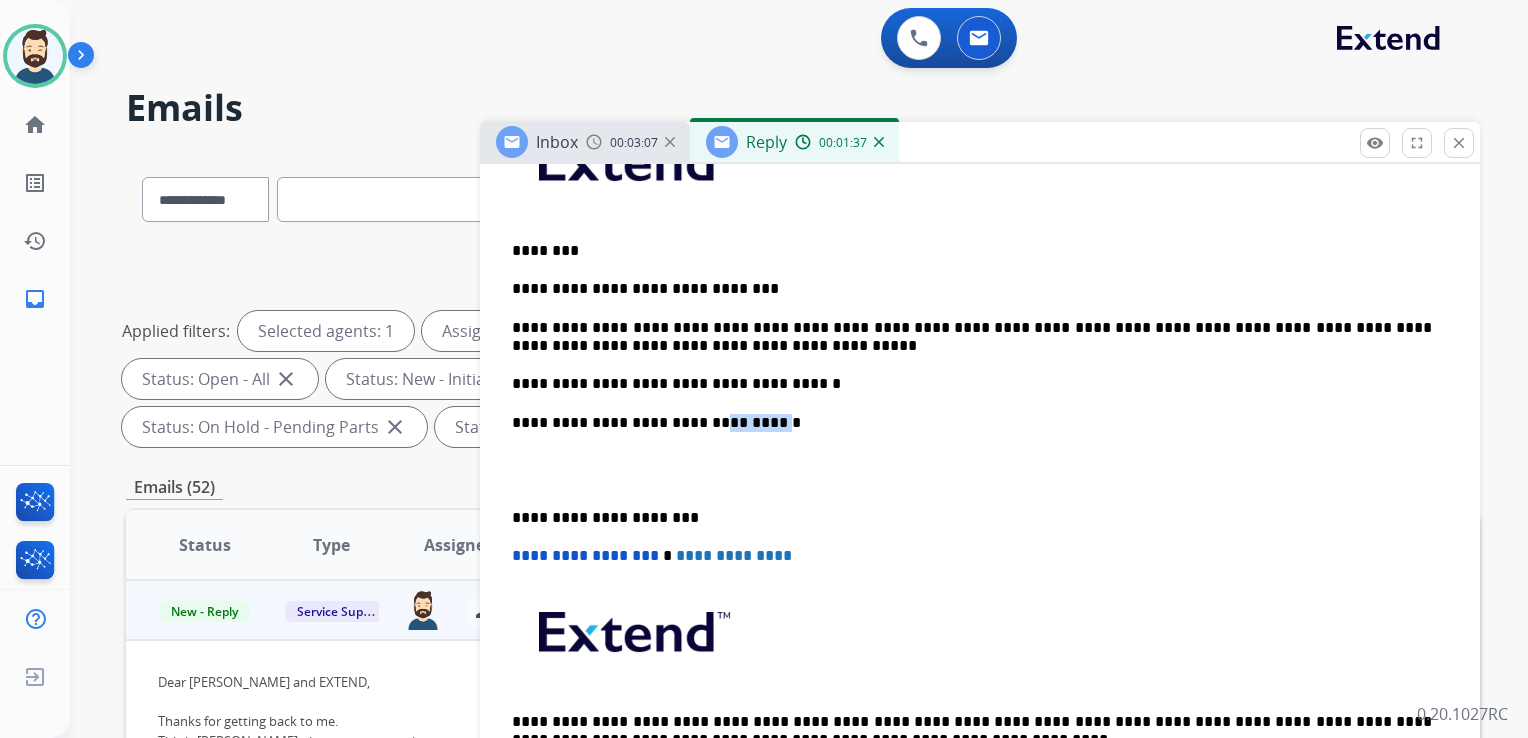 click on "**********" at bounding box center (972, 423) 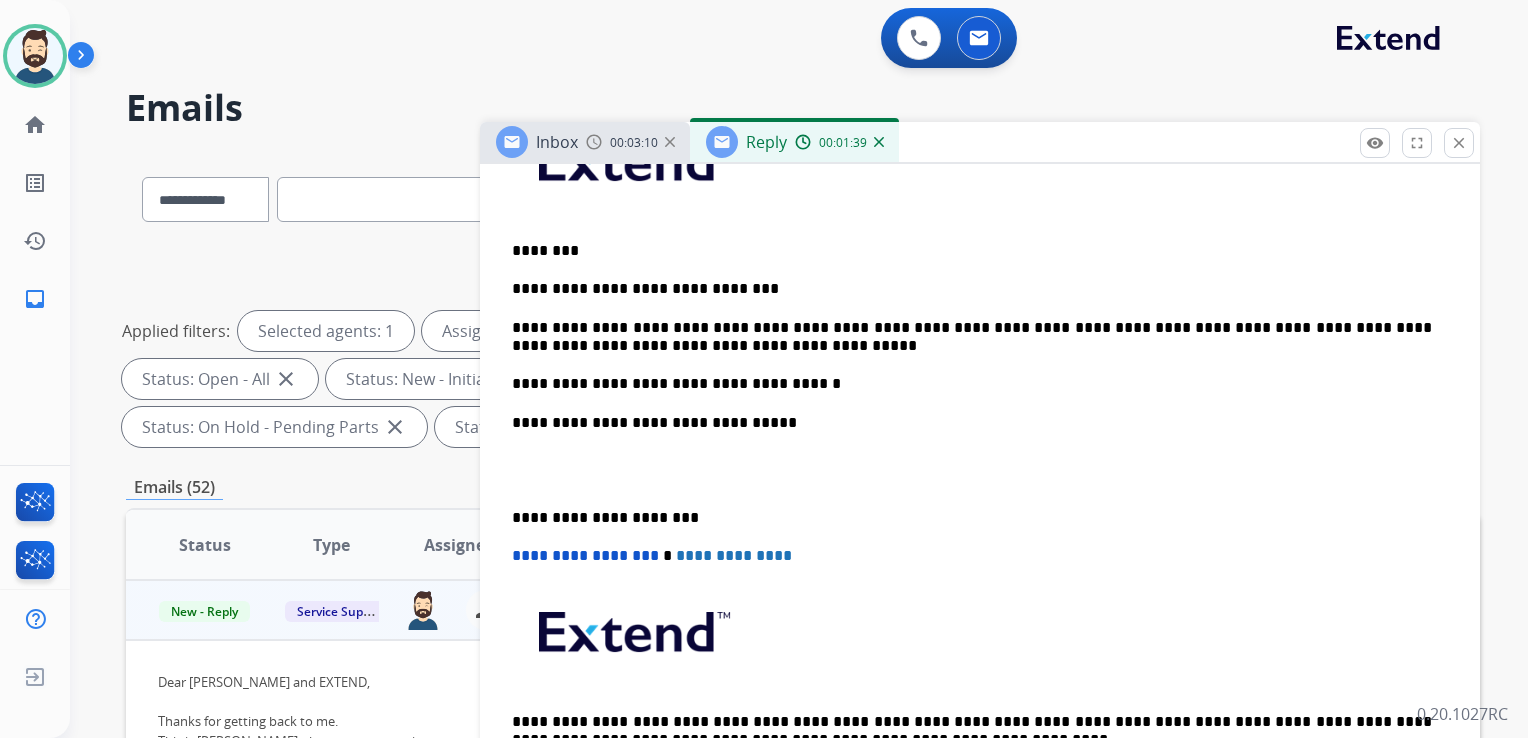 click on "**********" at bounding box center [972, 518] 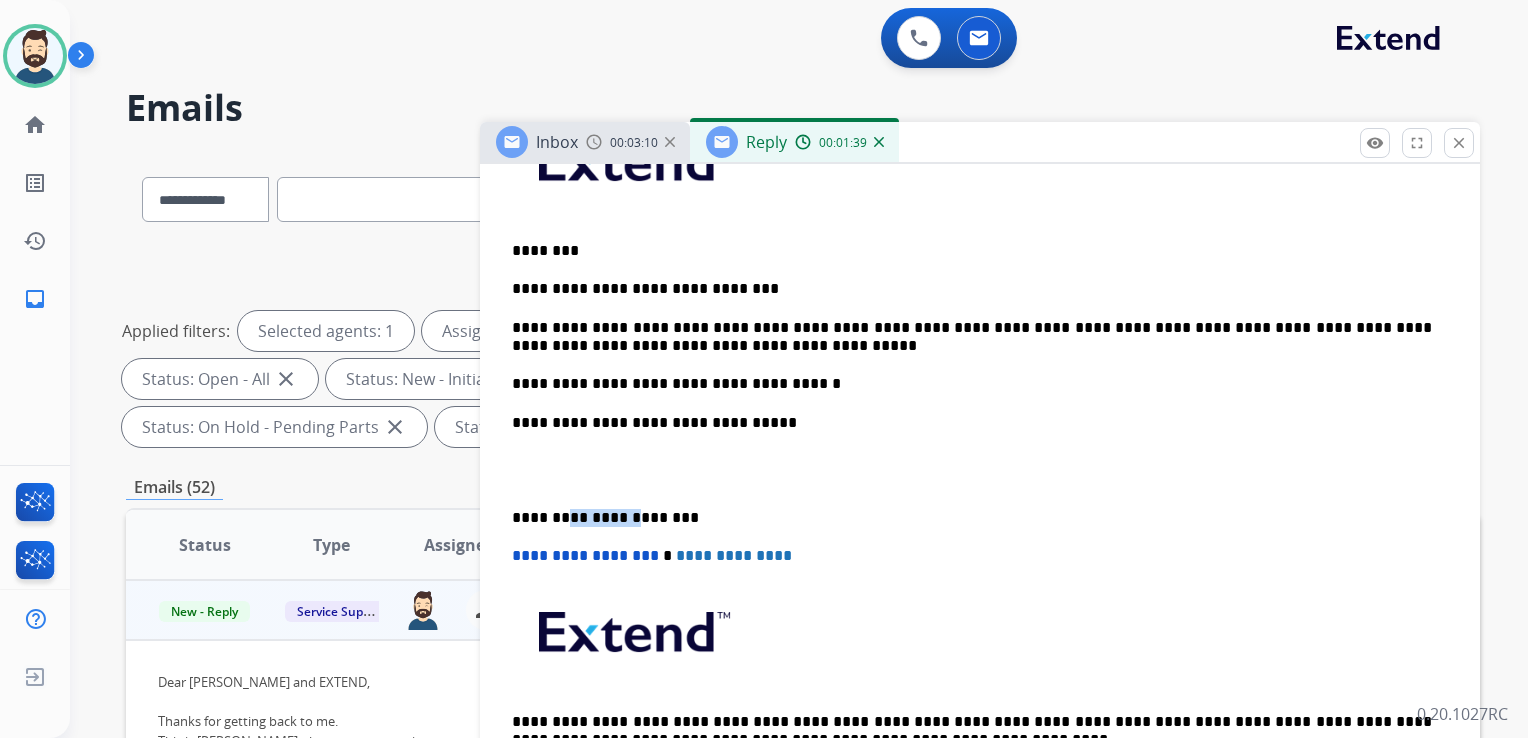 click on "**********" at bounding box center [972, 518] 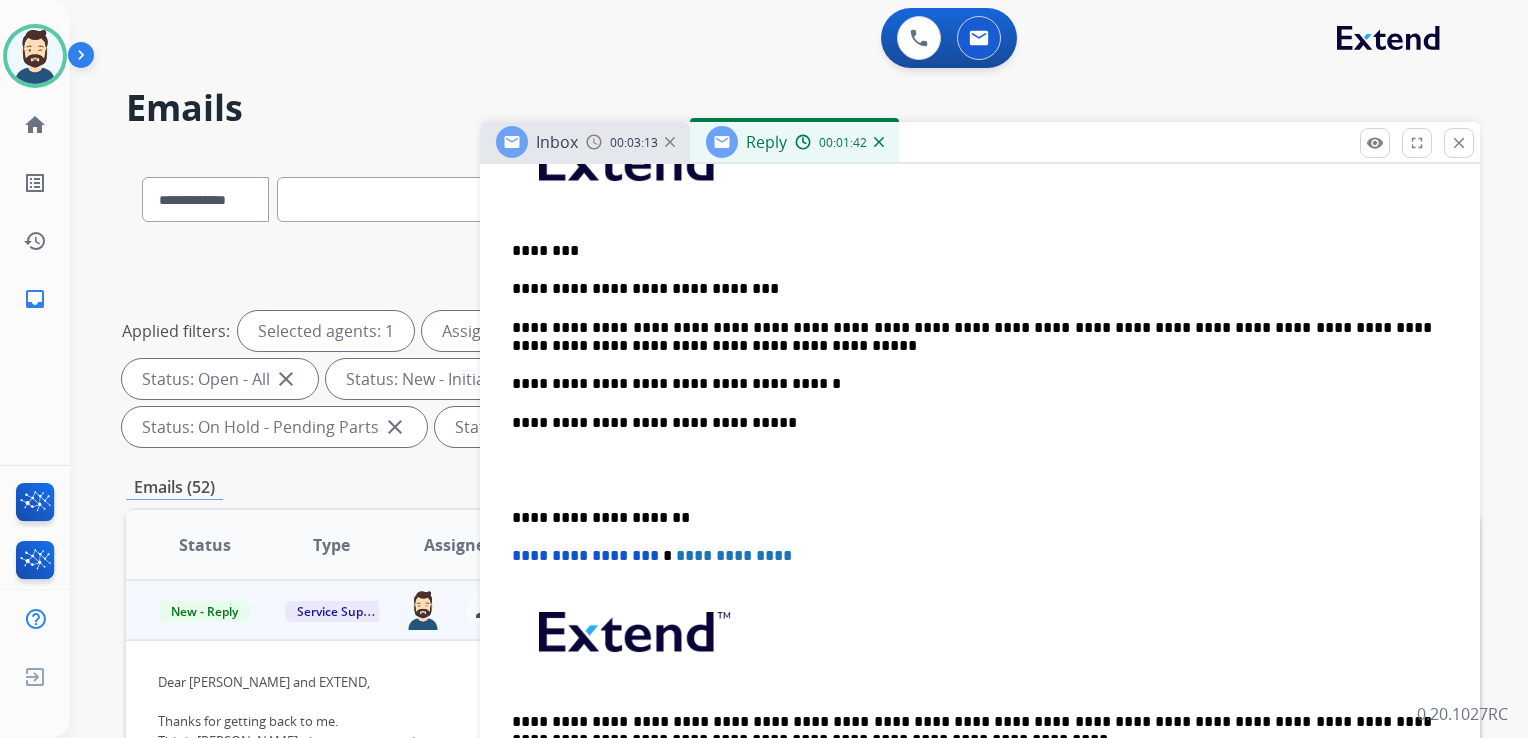 click on "**********" at bounding box center [585, 555] 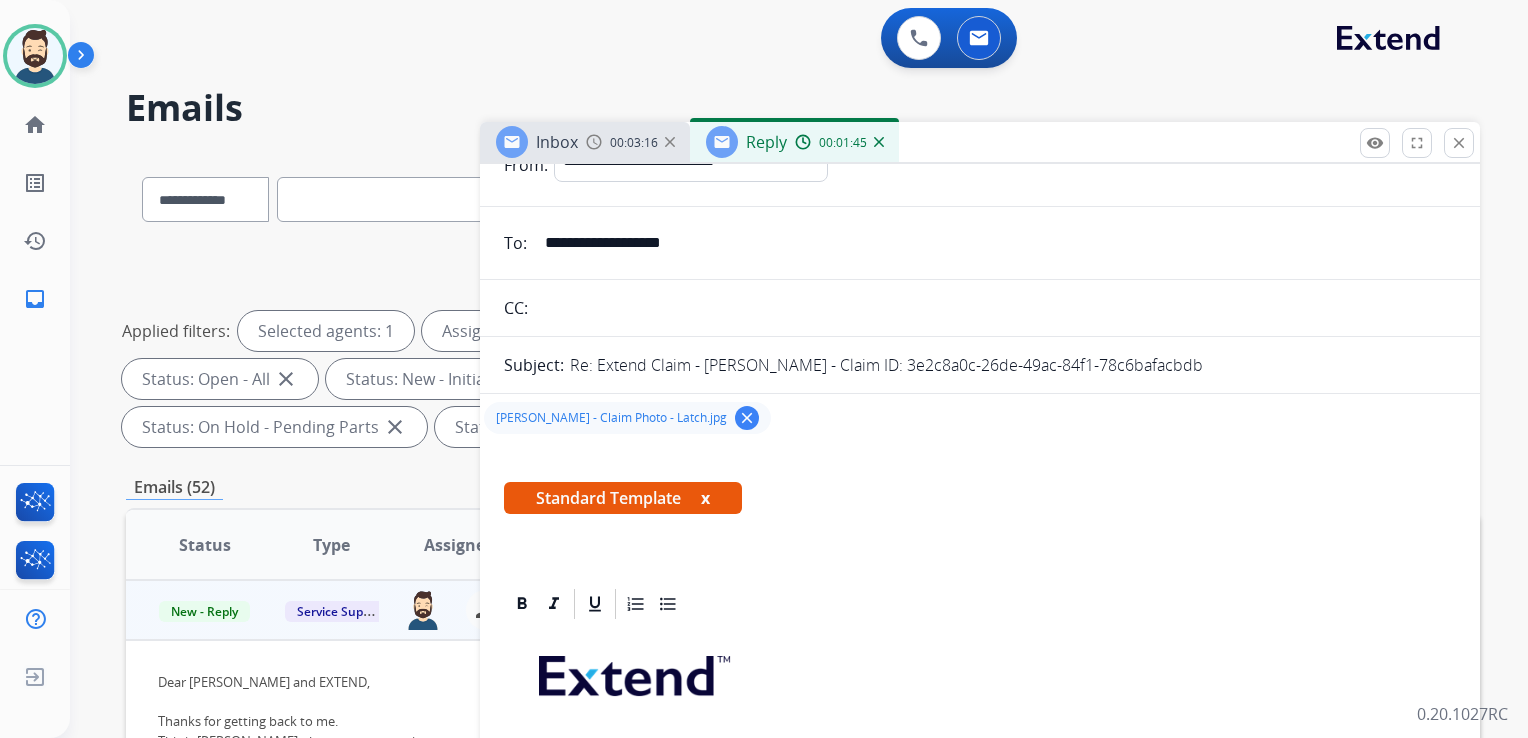 scroll, scrollTop: 0, scrollLeft: 0, axis: both 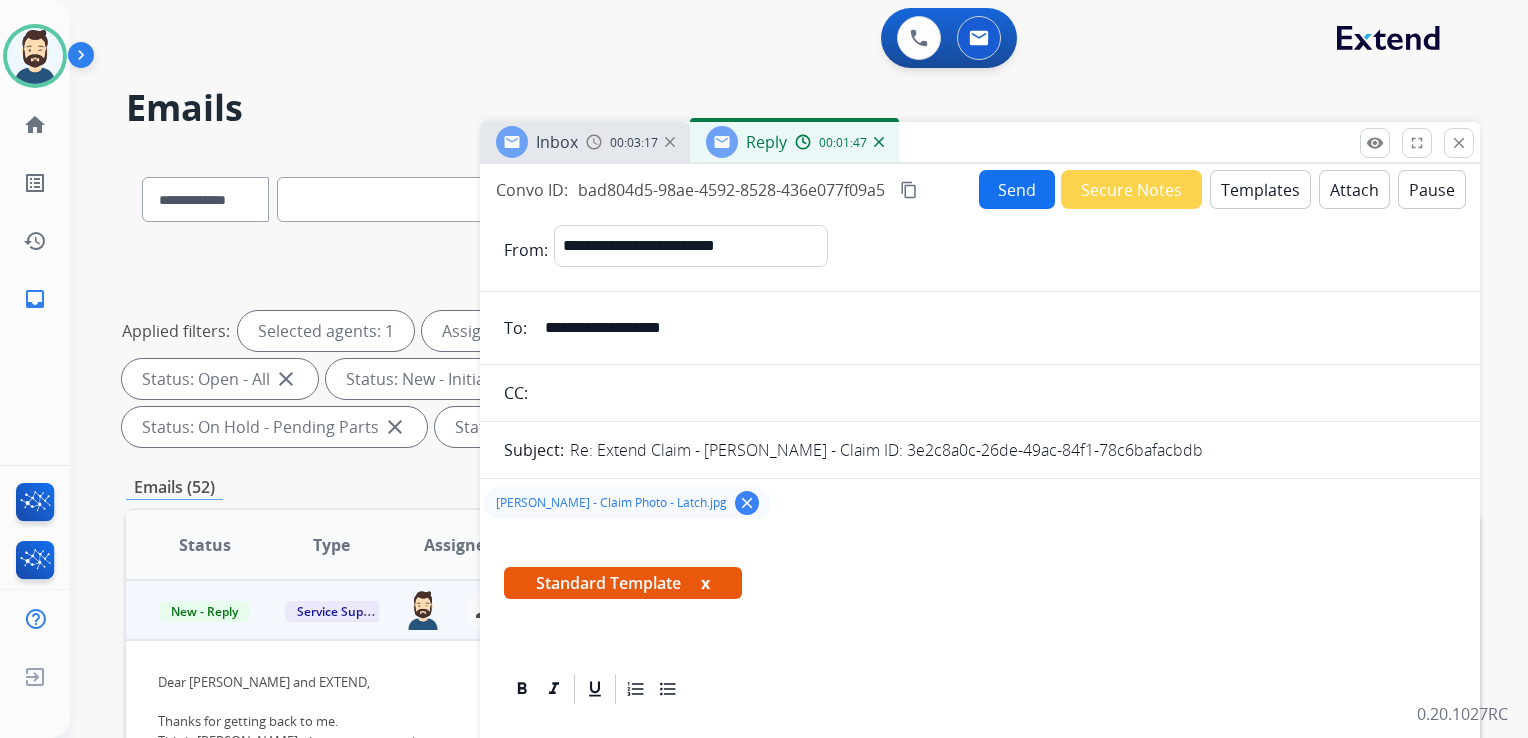 click on "Send" at bounding box center (1017, 189) 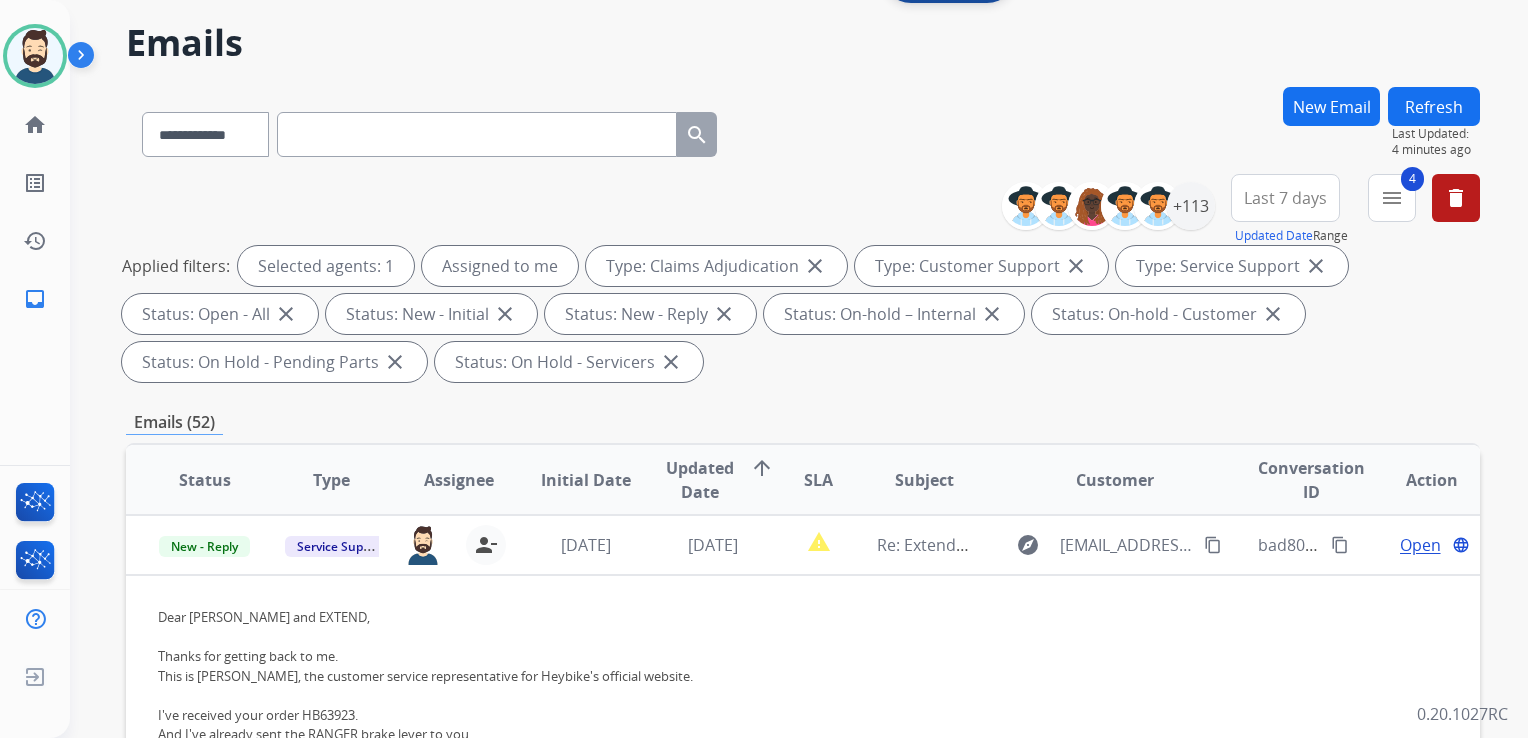 scroll, scrollTop: 100, scrollLeft: 0, axis: vertical 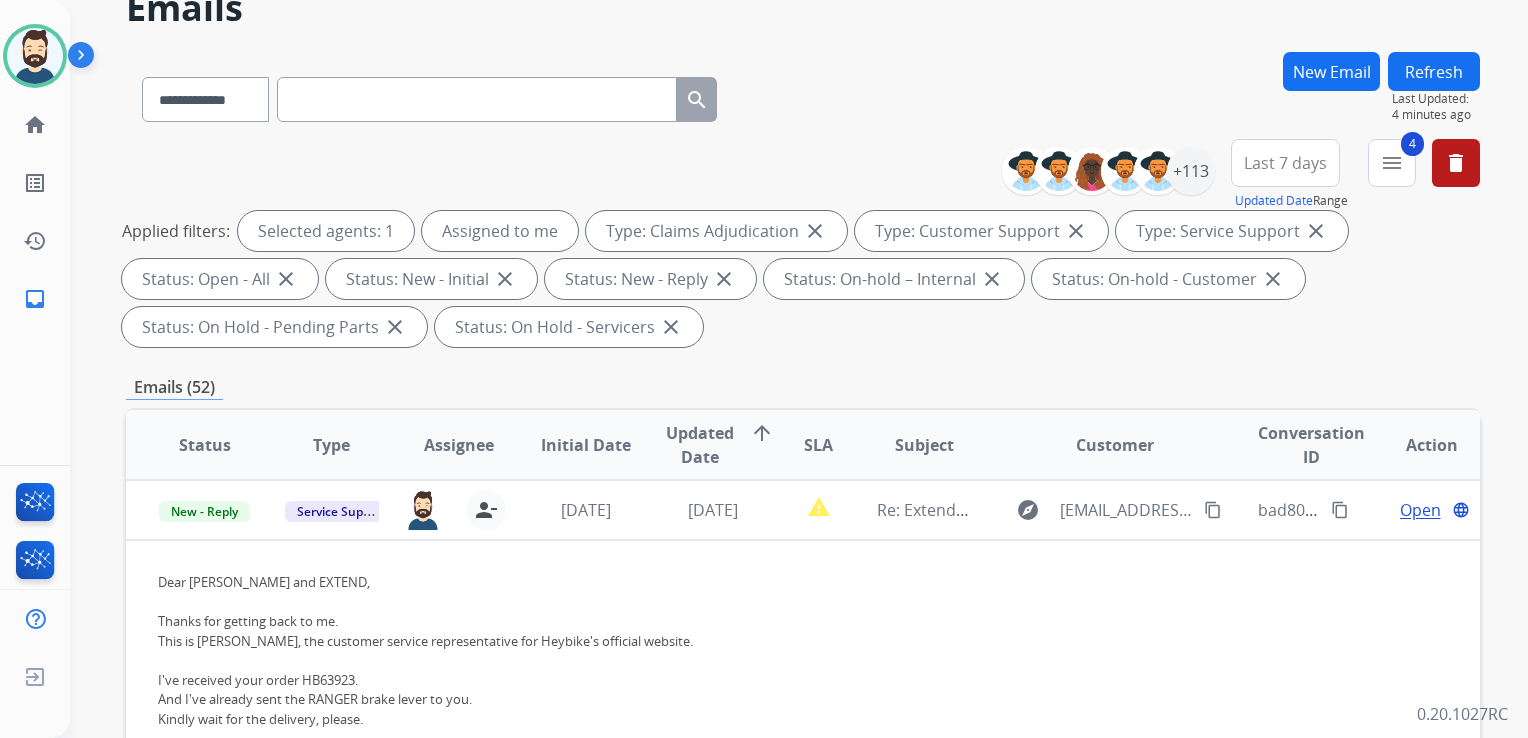 click on "**********" at bounding box center (803, 247) 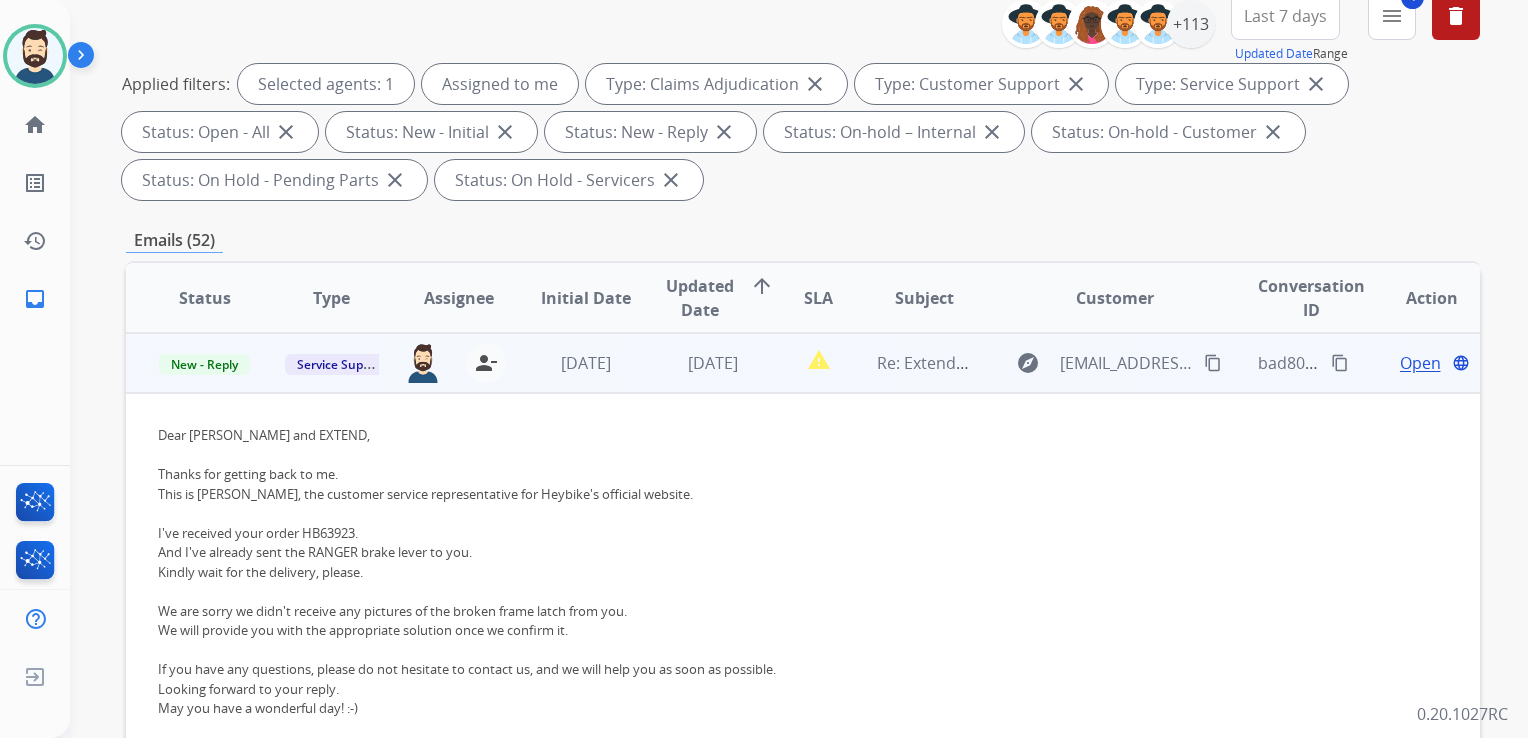 scroll, scrollTop: 0, scrollLeft: 0, axis: both 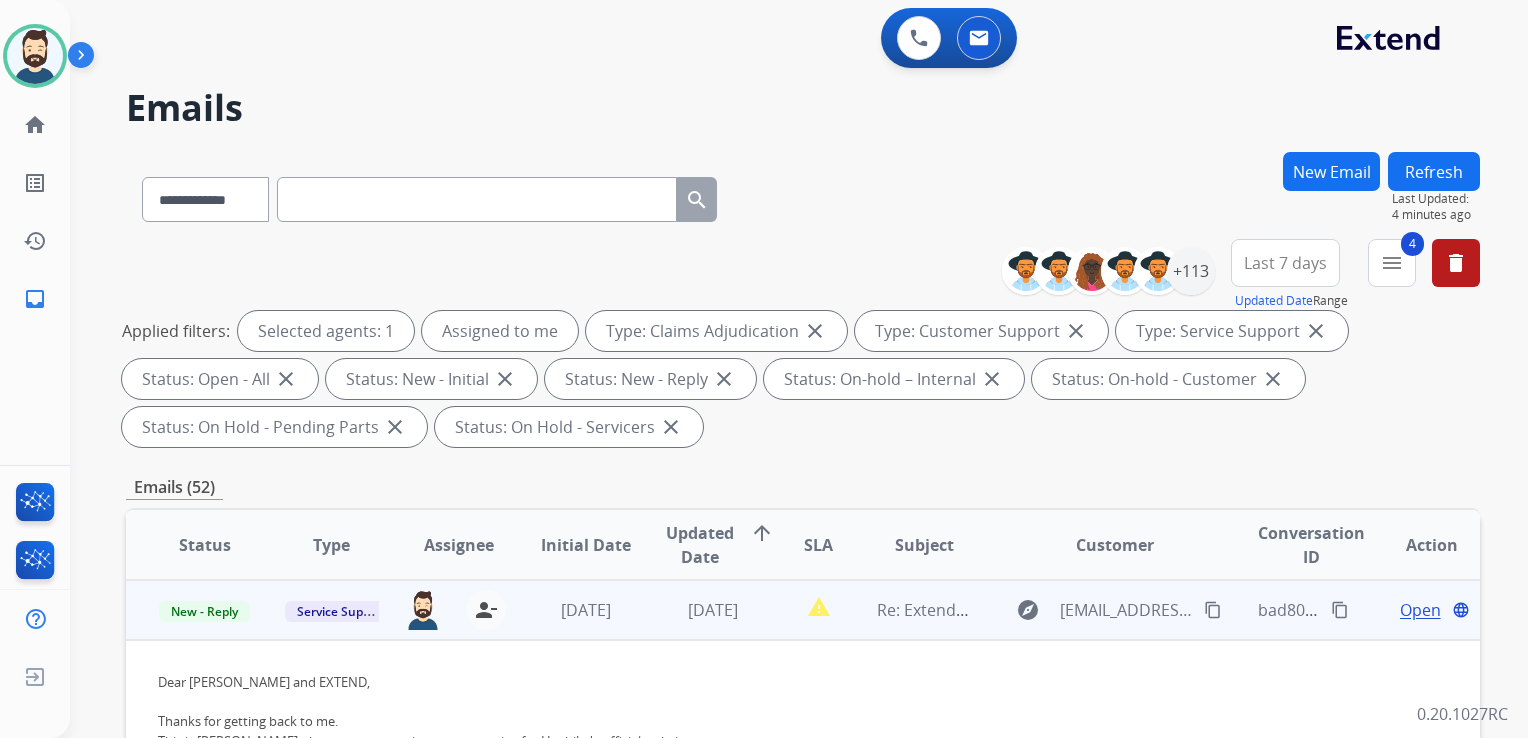 click on "[DATE]" at bounding box center [697, 610] 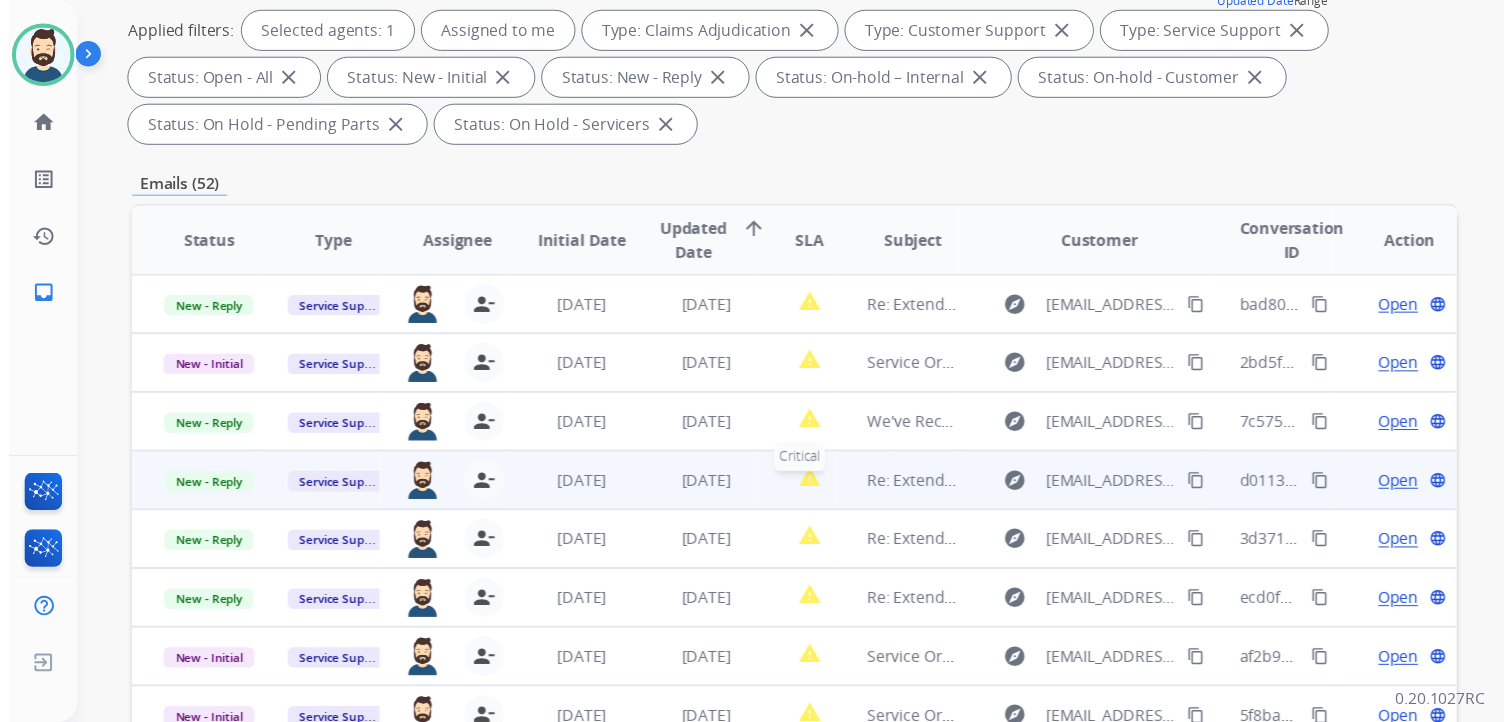 scroll, scrollTop: 0, scrollLeft: 0, axis: both 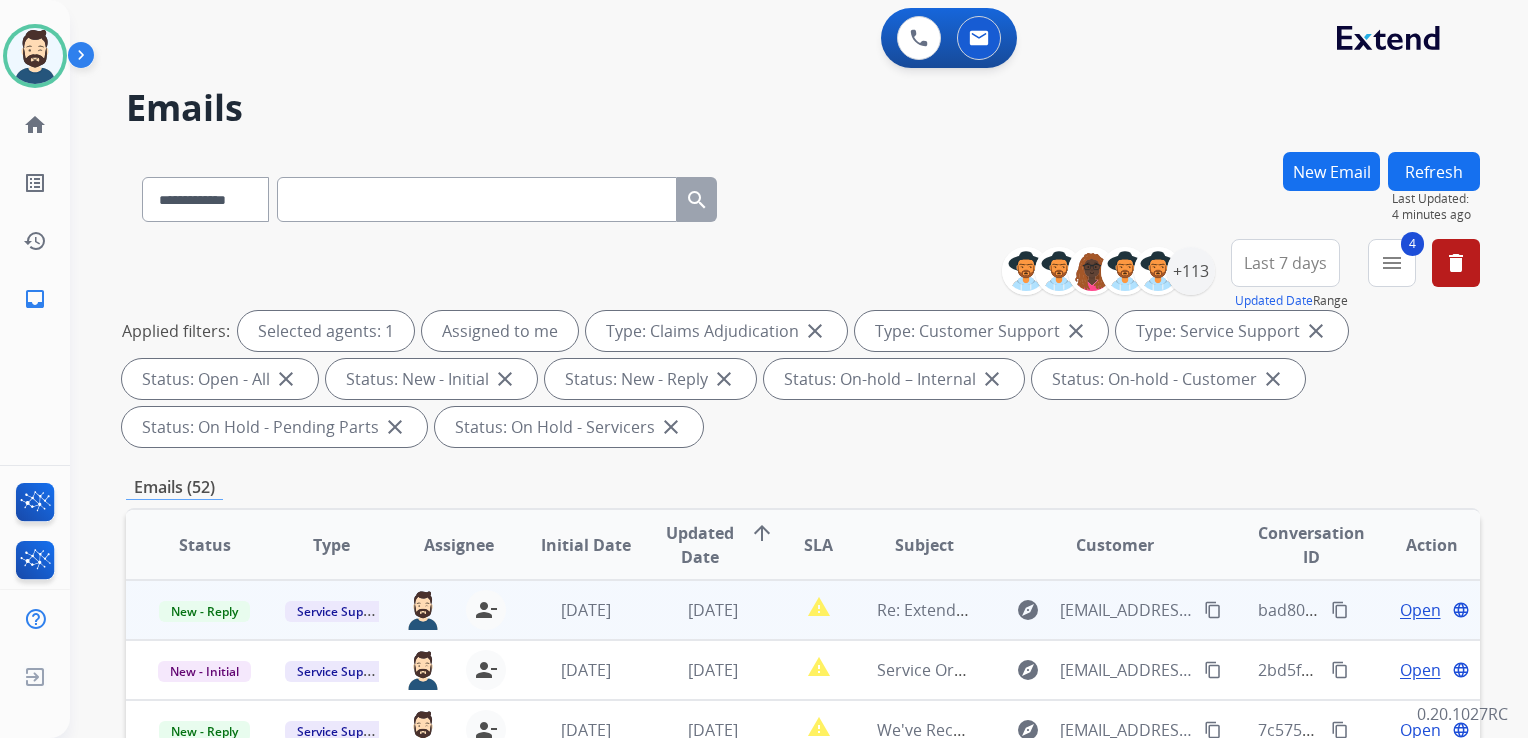 click on "report_problem" at bounding box center (803, 610) 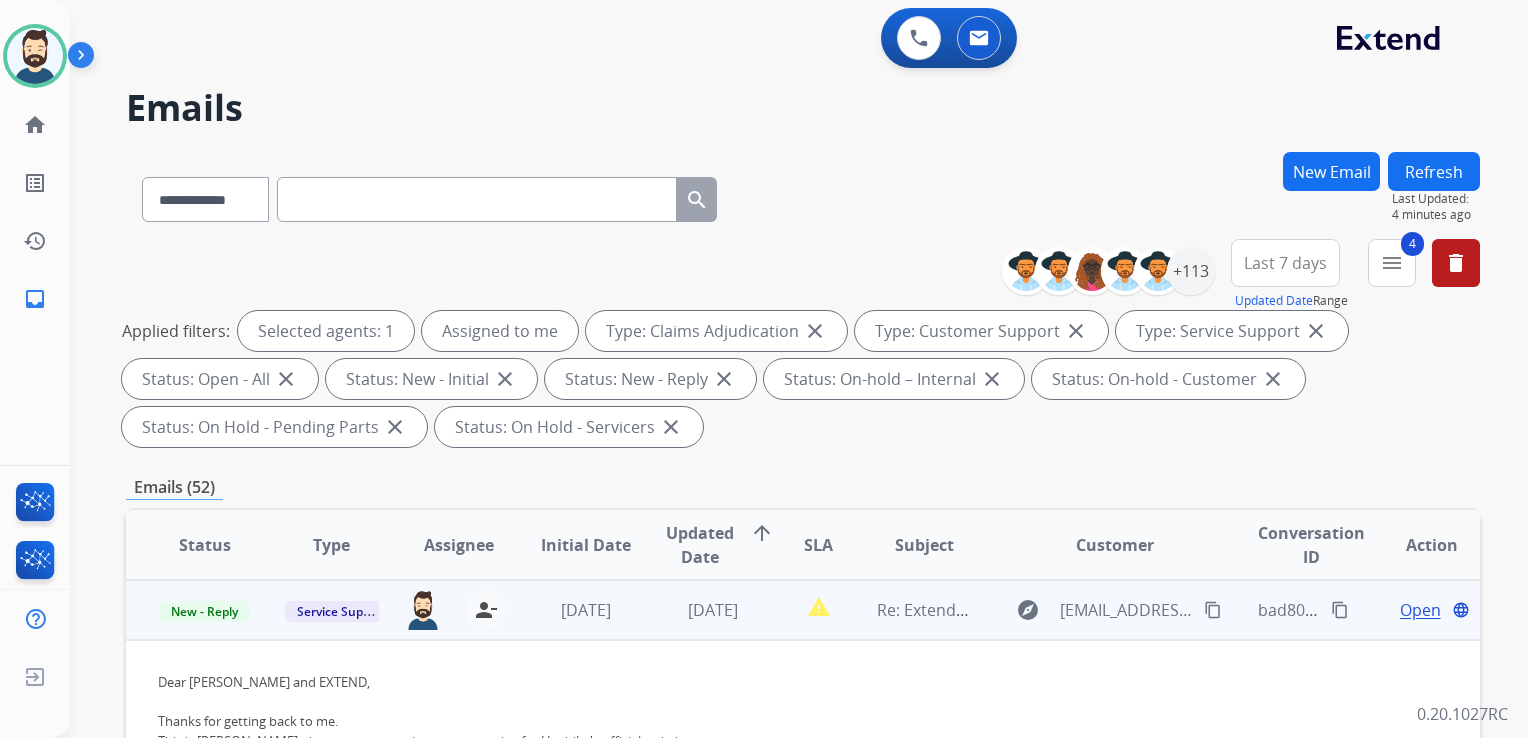 click on "**********" at bounding box center (764, 369) 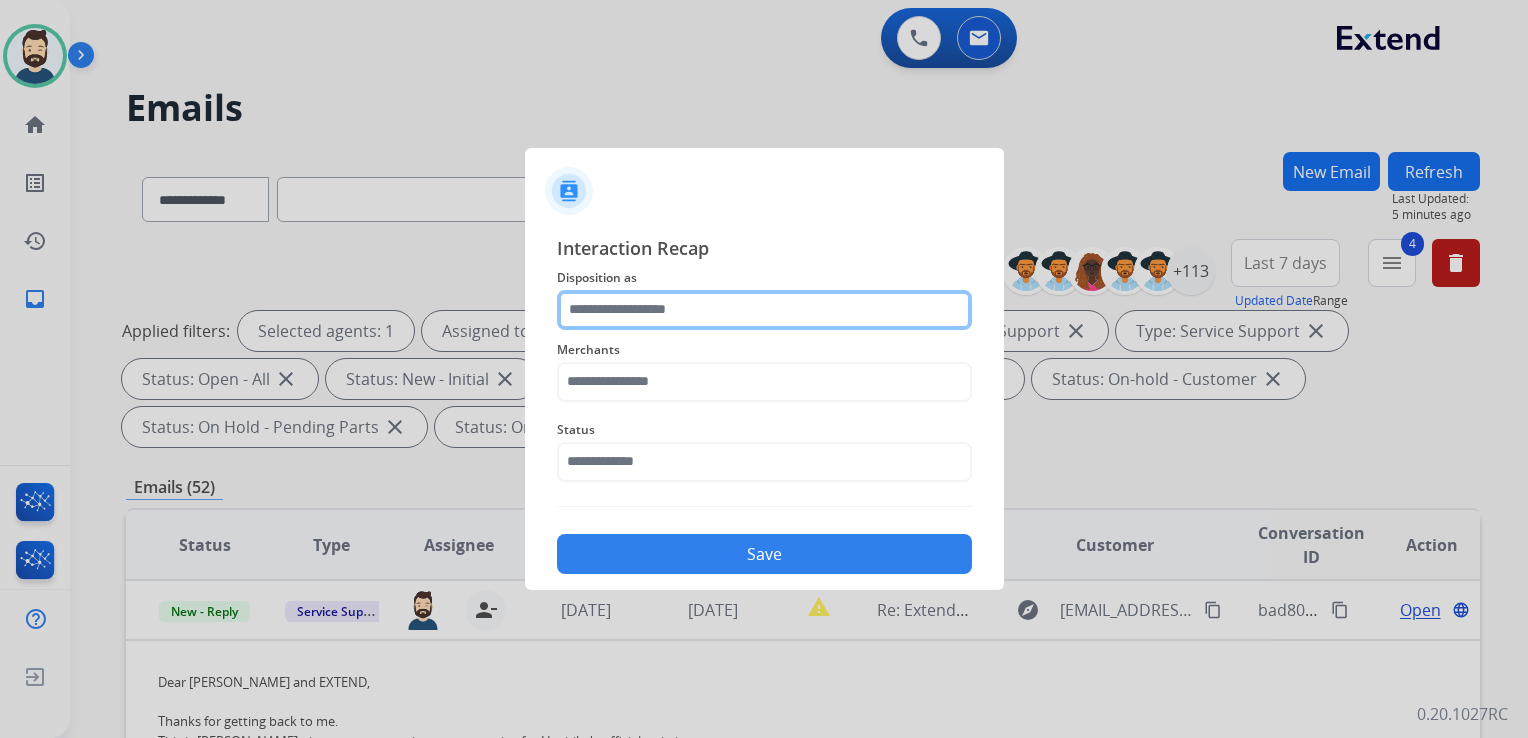 click 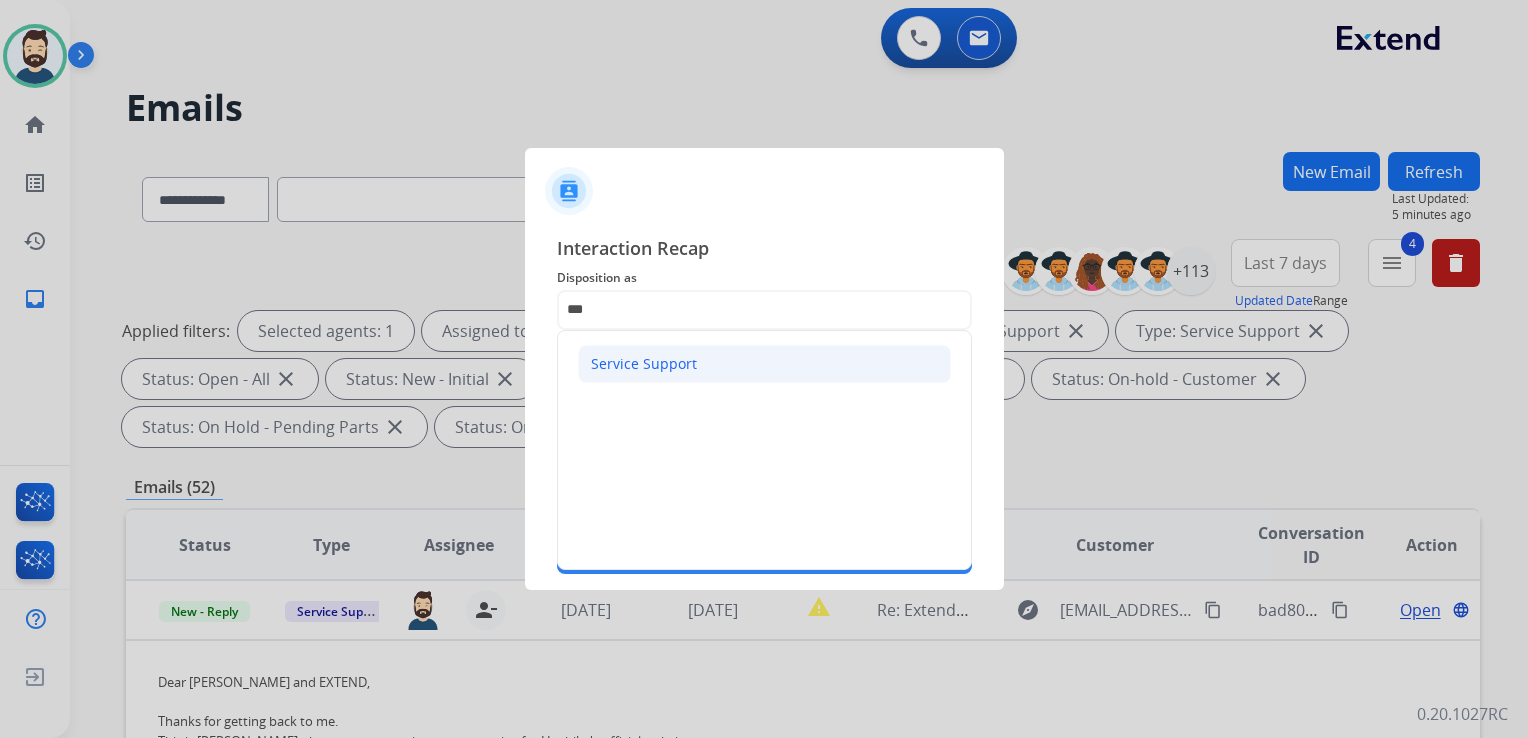 click on "Service Support" 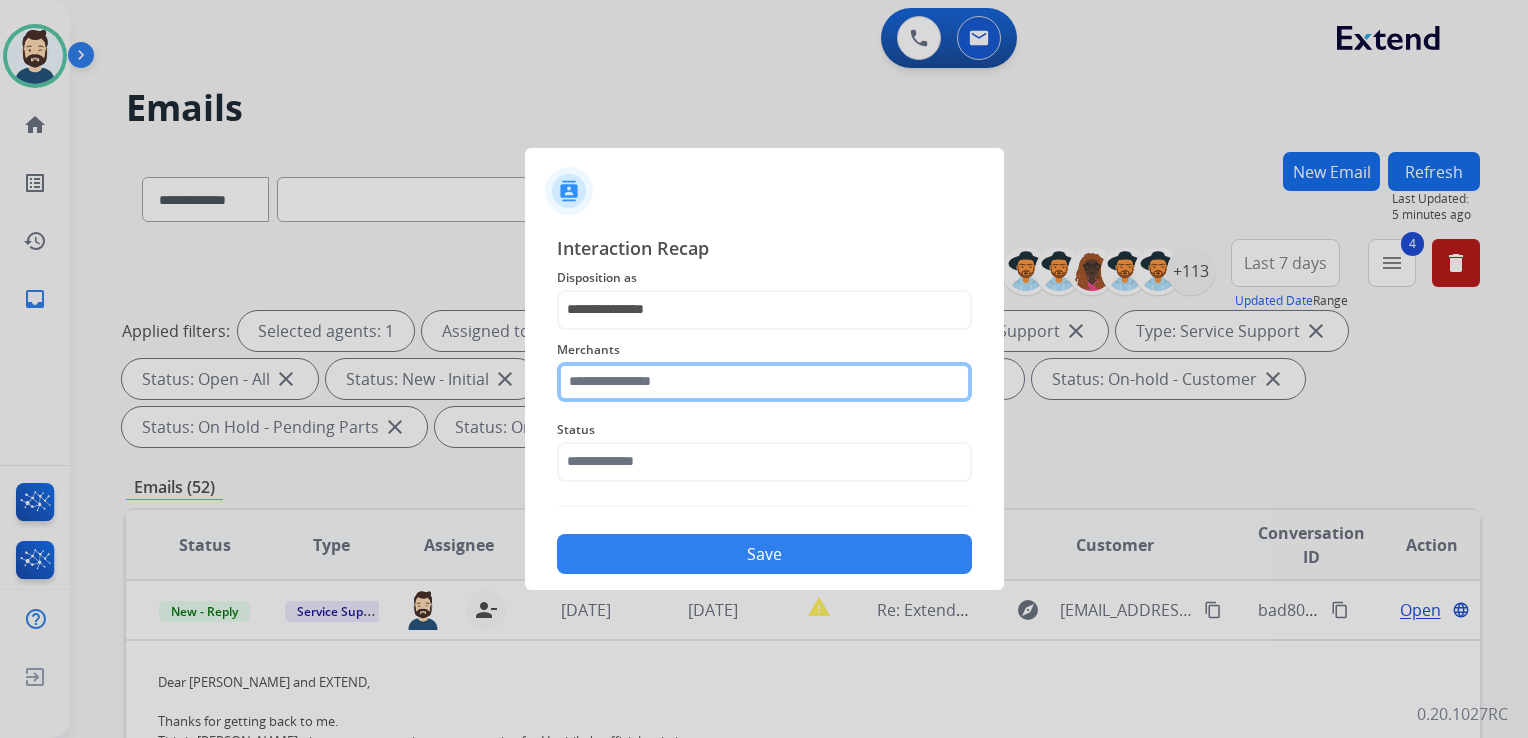 click 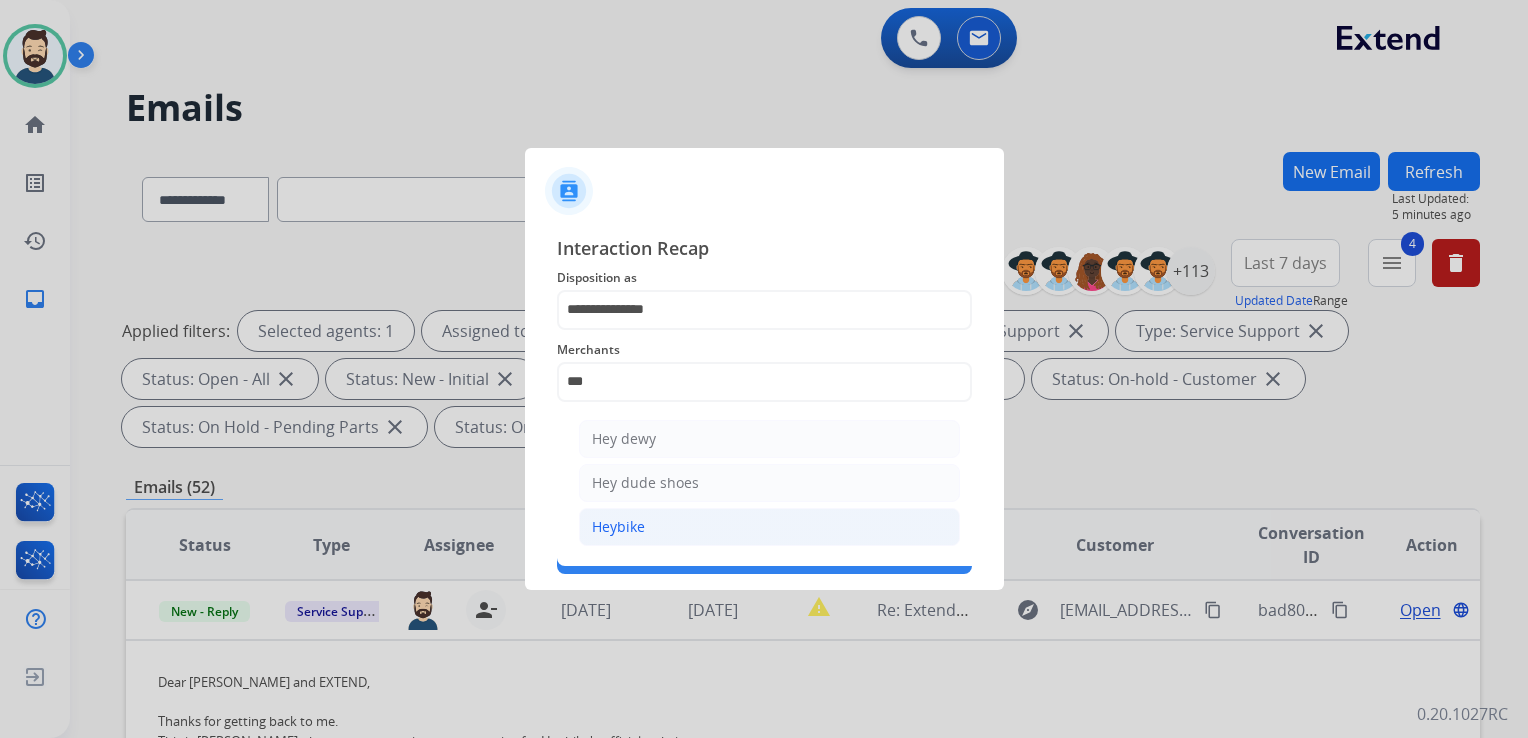 click on "Heybike" 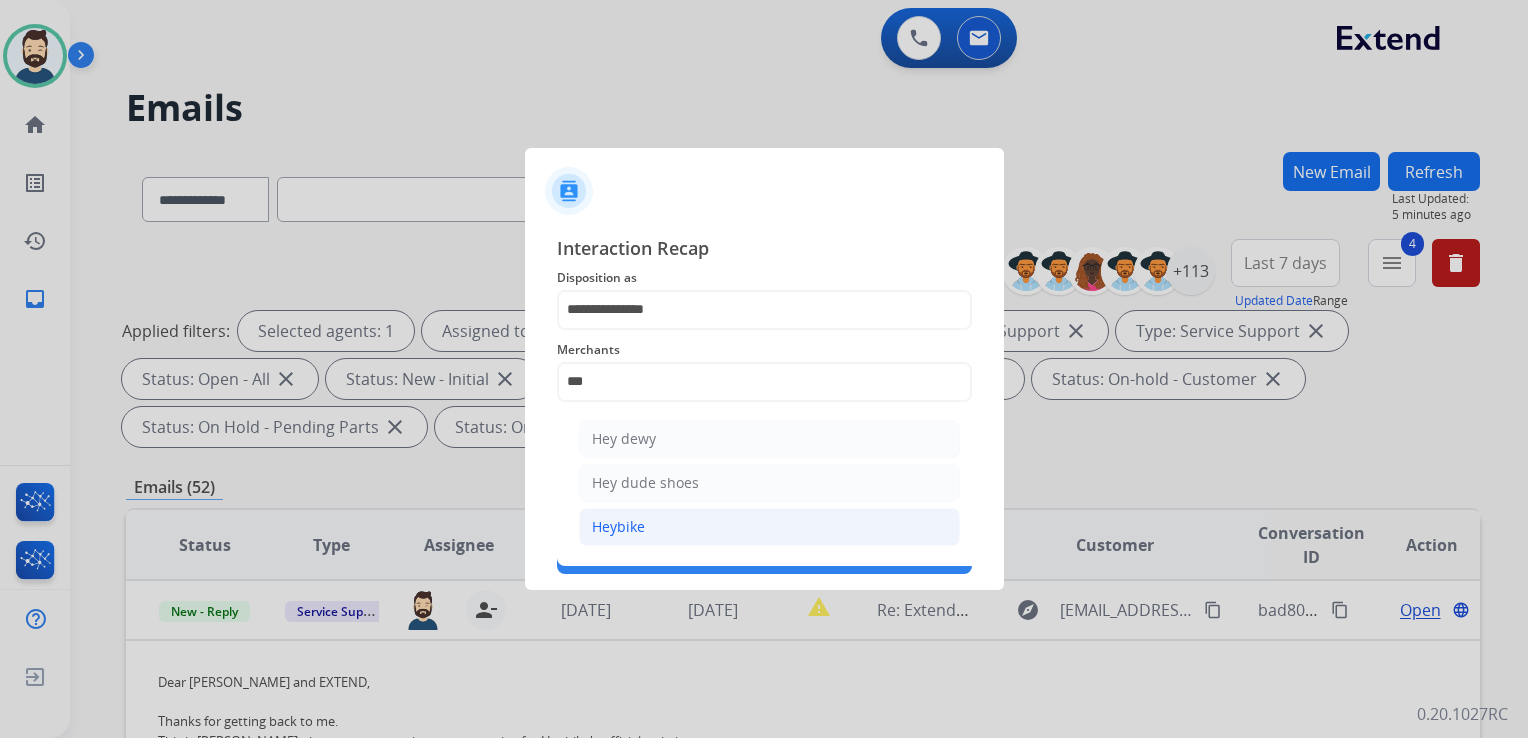 type on "*******" 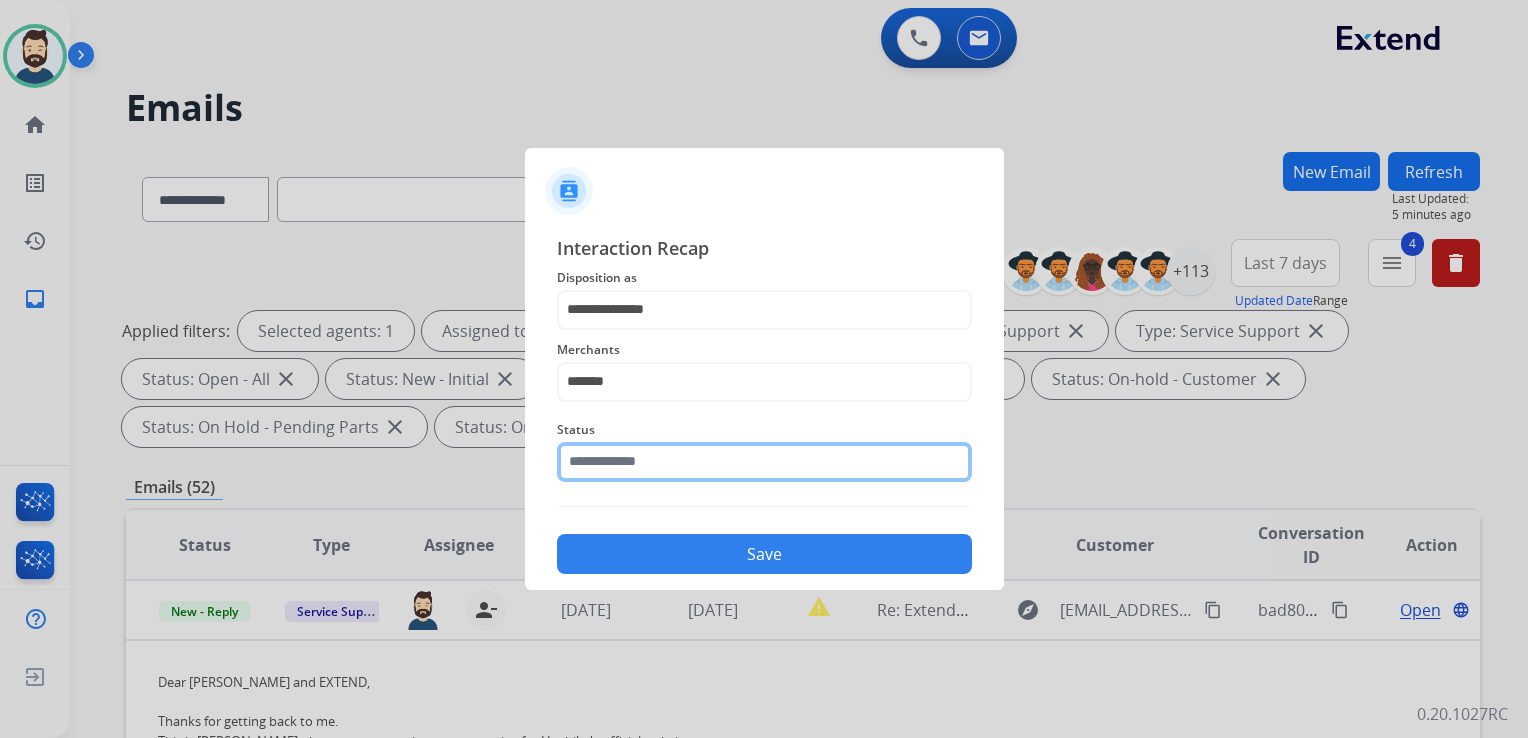 click 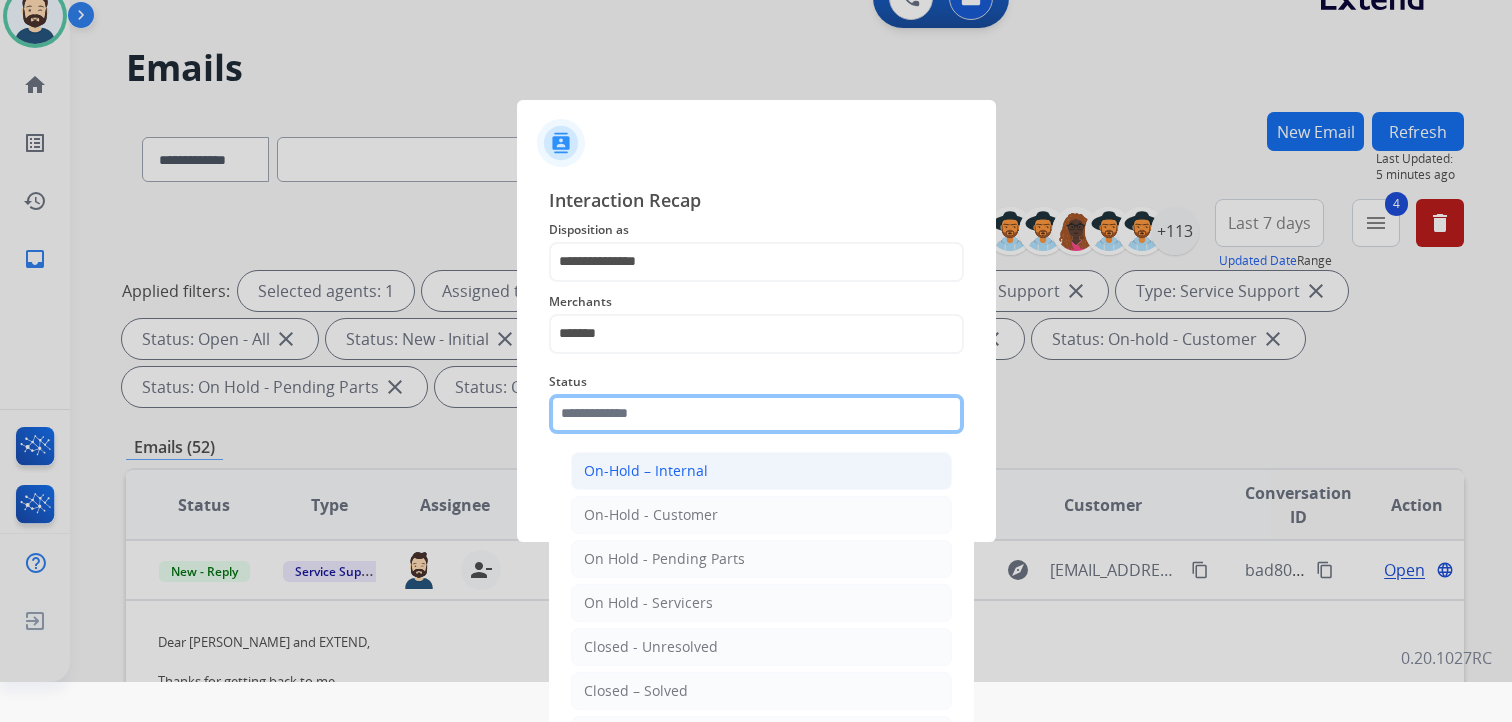 scroll, scrollTop: 59, scrollLeft: 0, axis: vertical 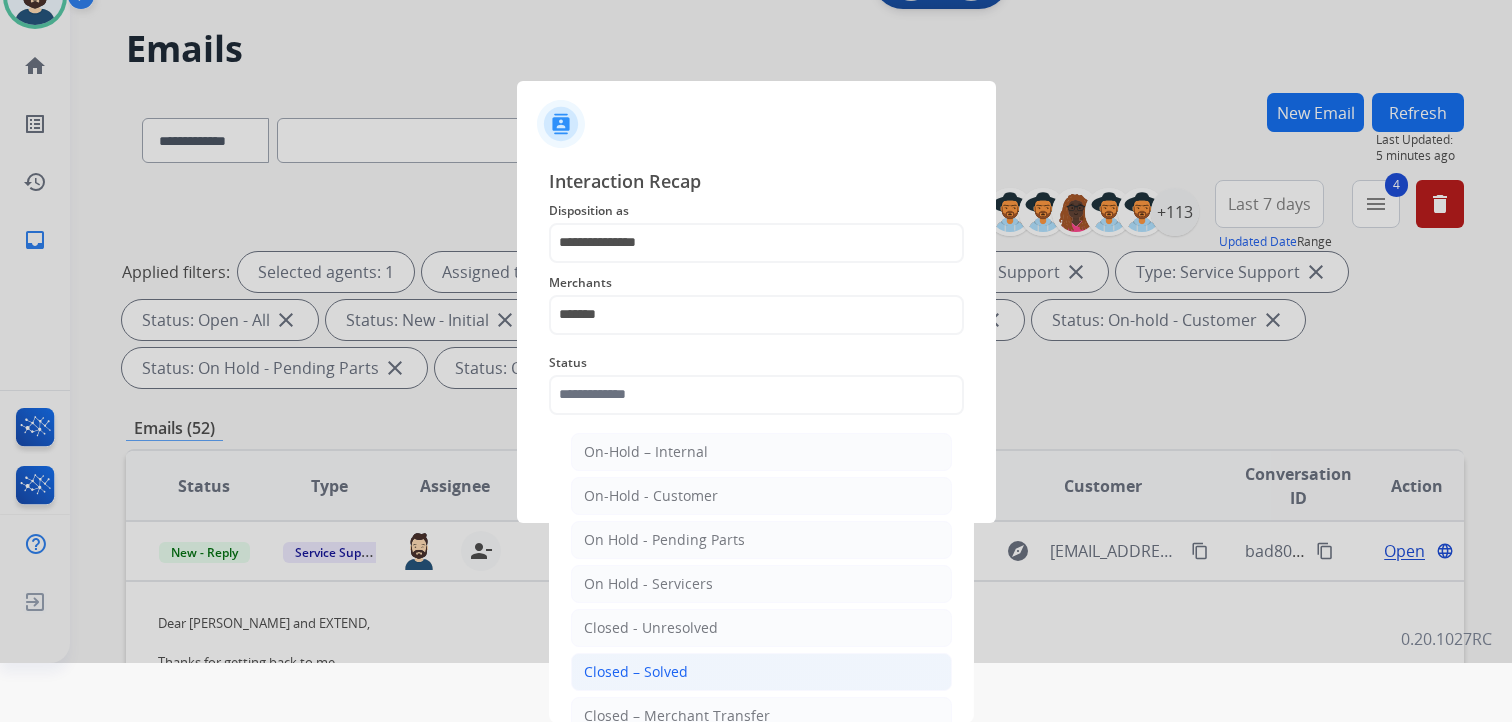 click on "Closed – Solved" 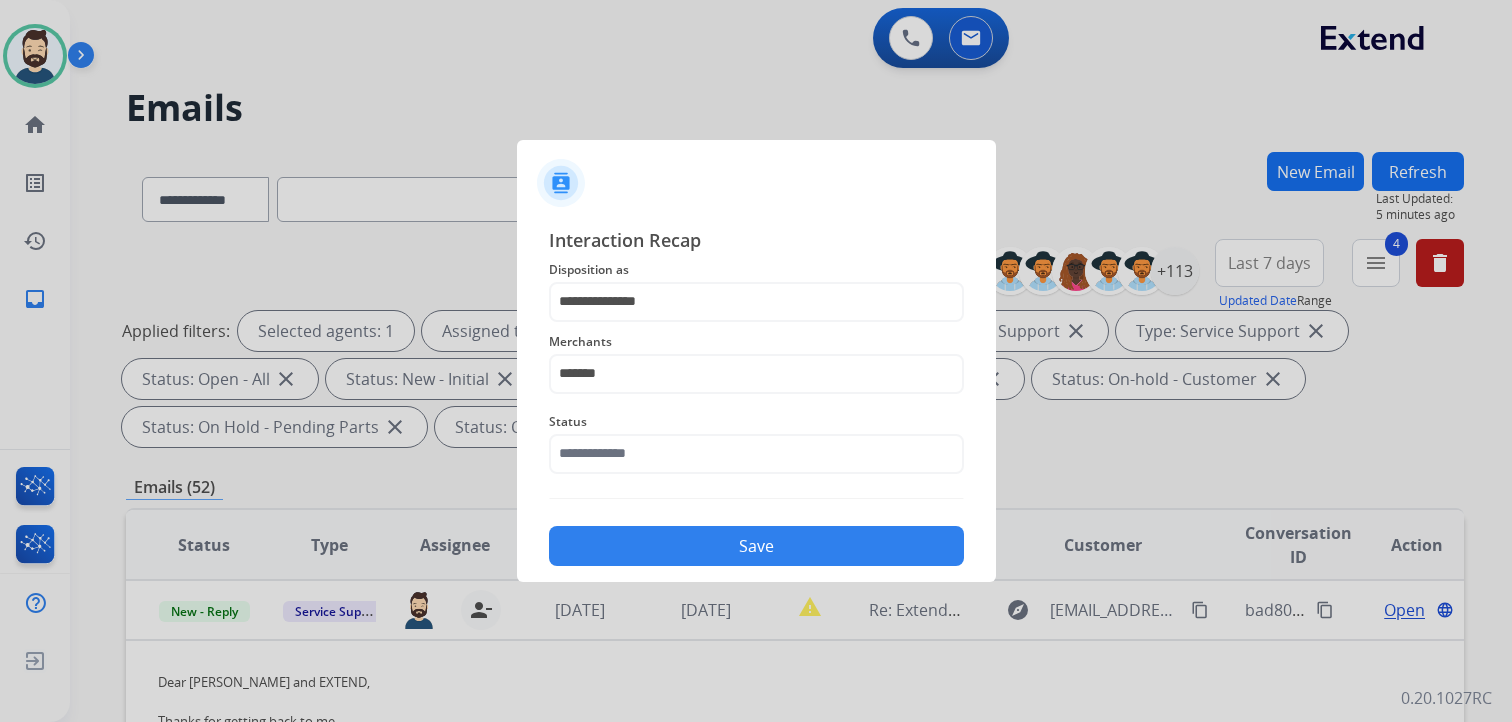 type on "**********" 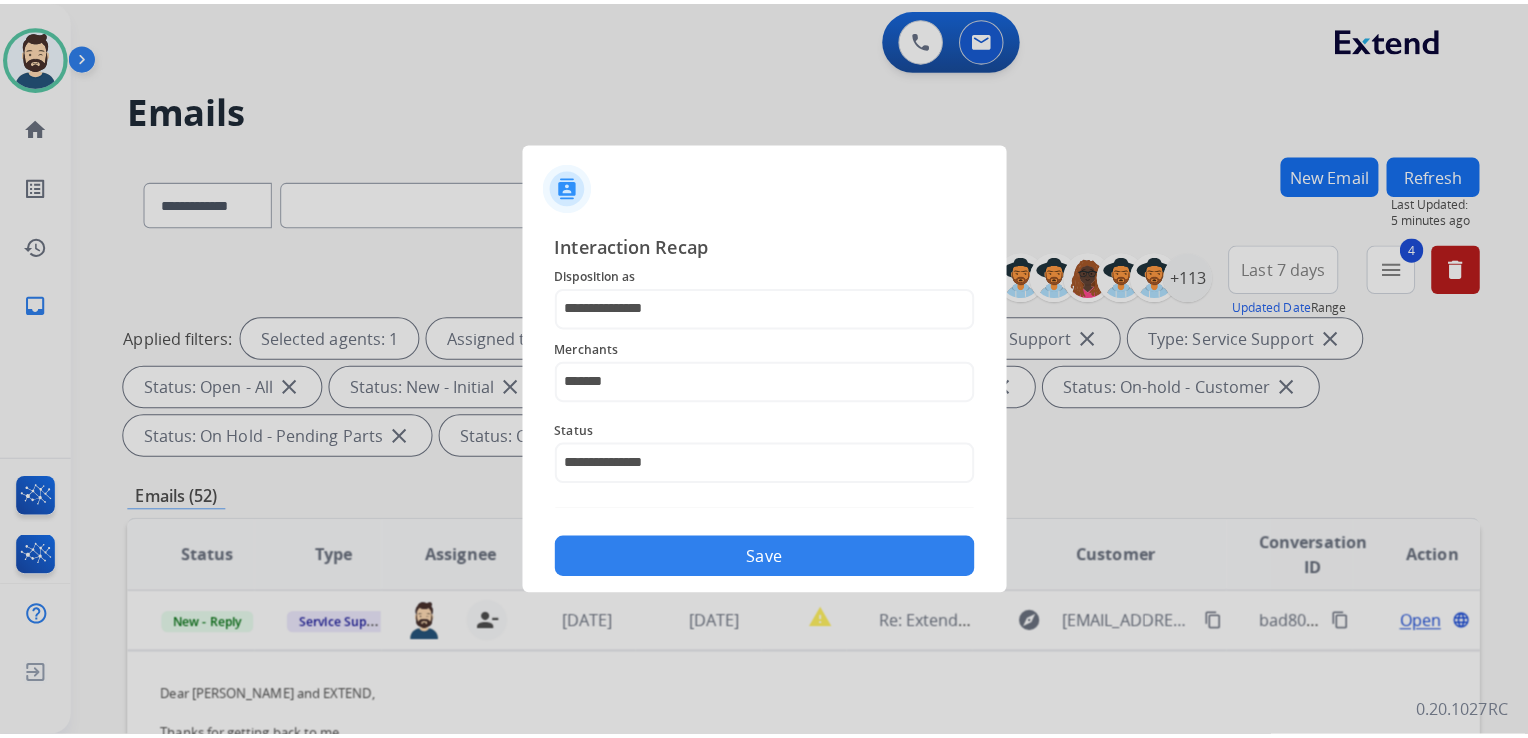 scroll, scrollTop: 0, scrollLeft: 0, axis: both 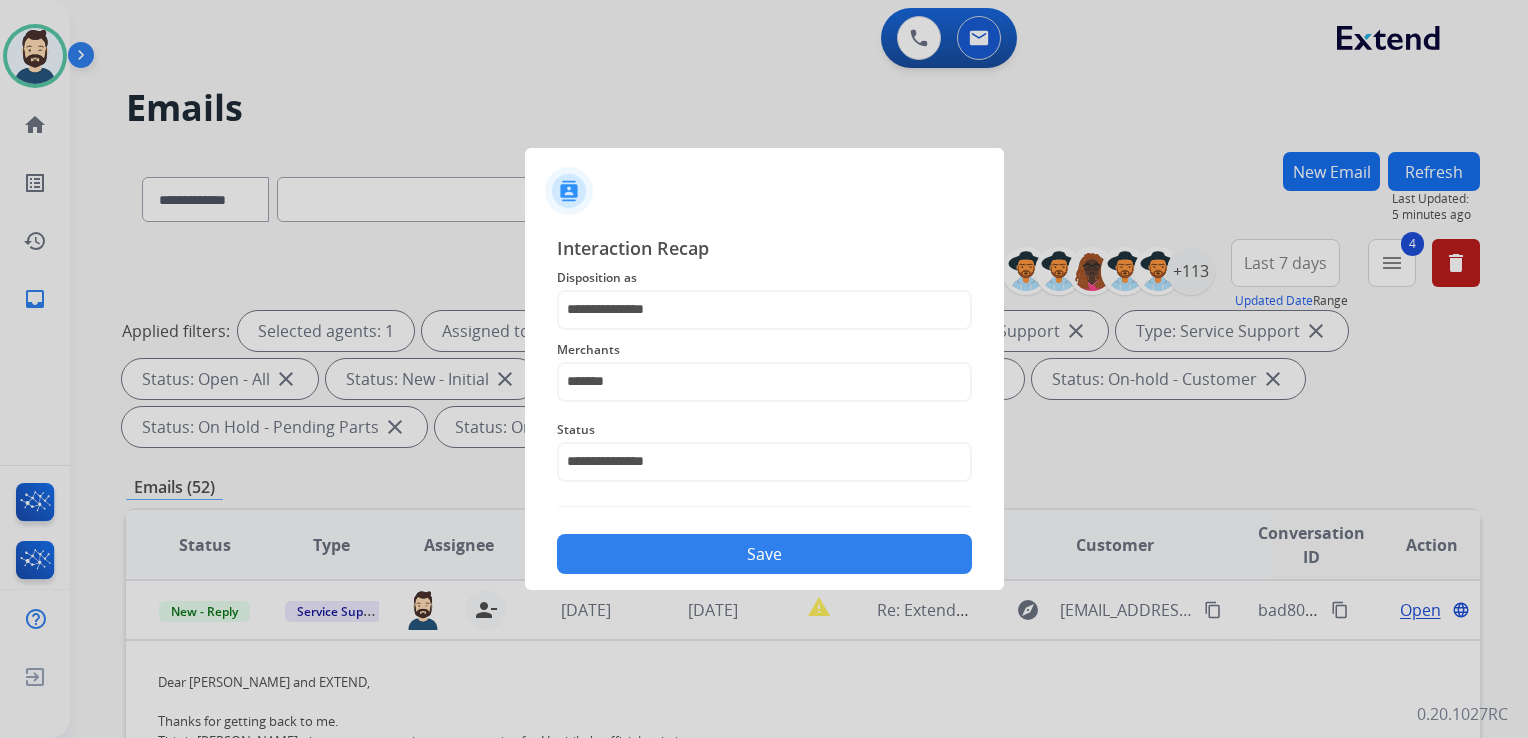 click on "Save" 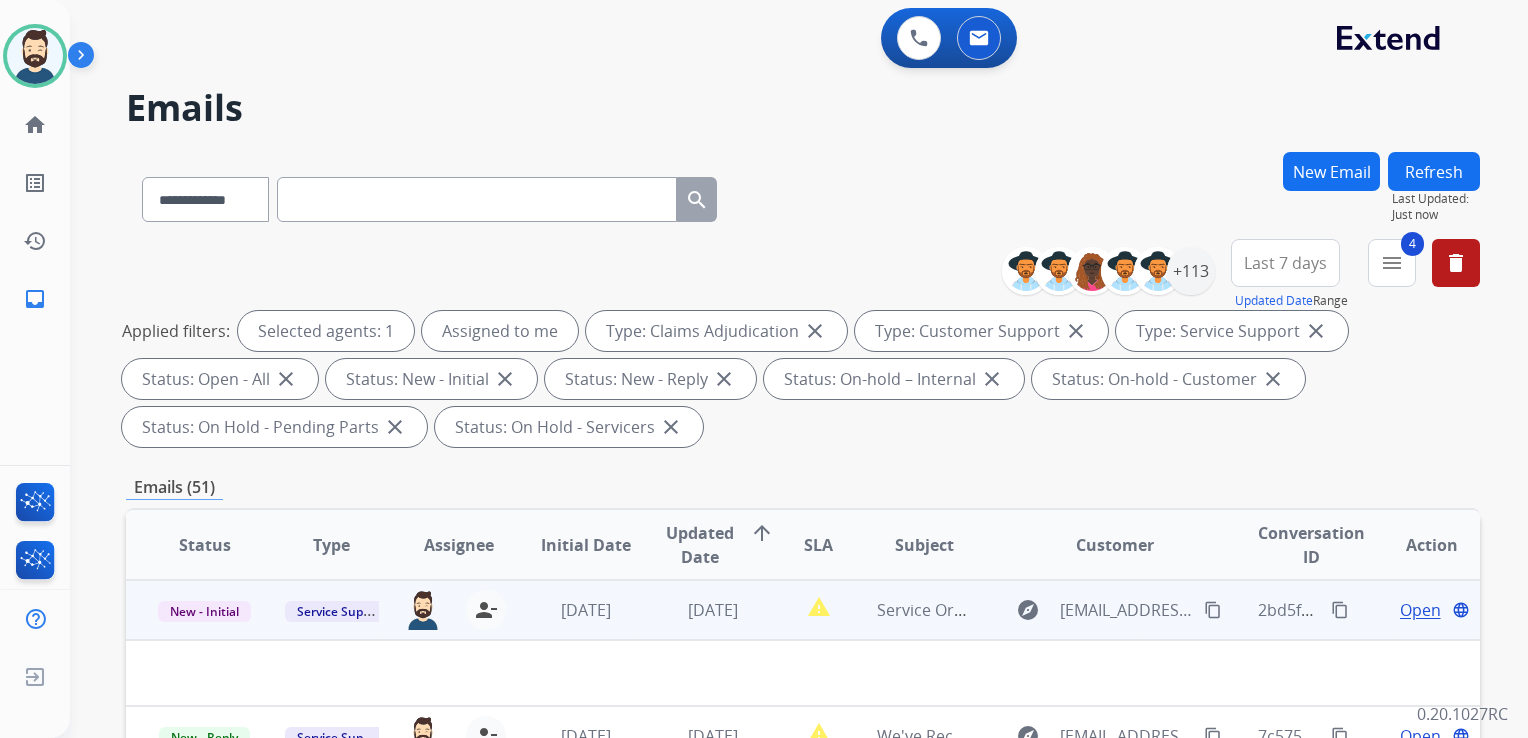 click on "[DATE]" at bounding box center (697, 610) 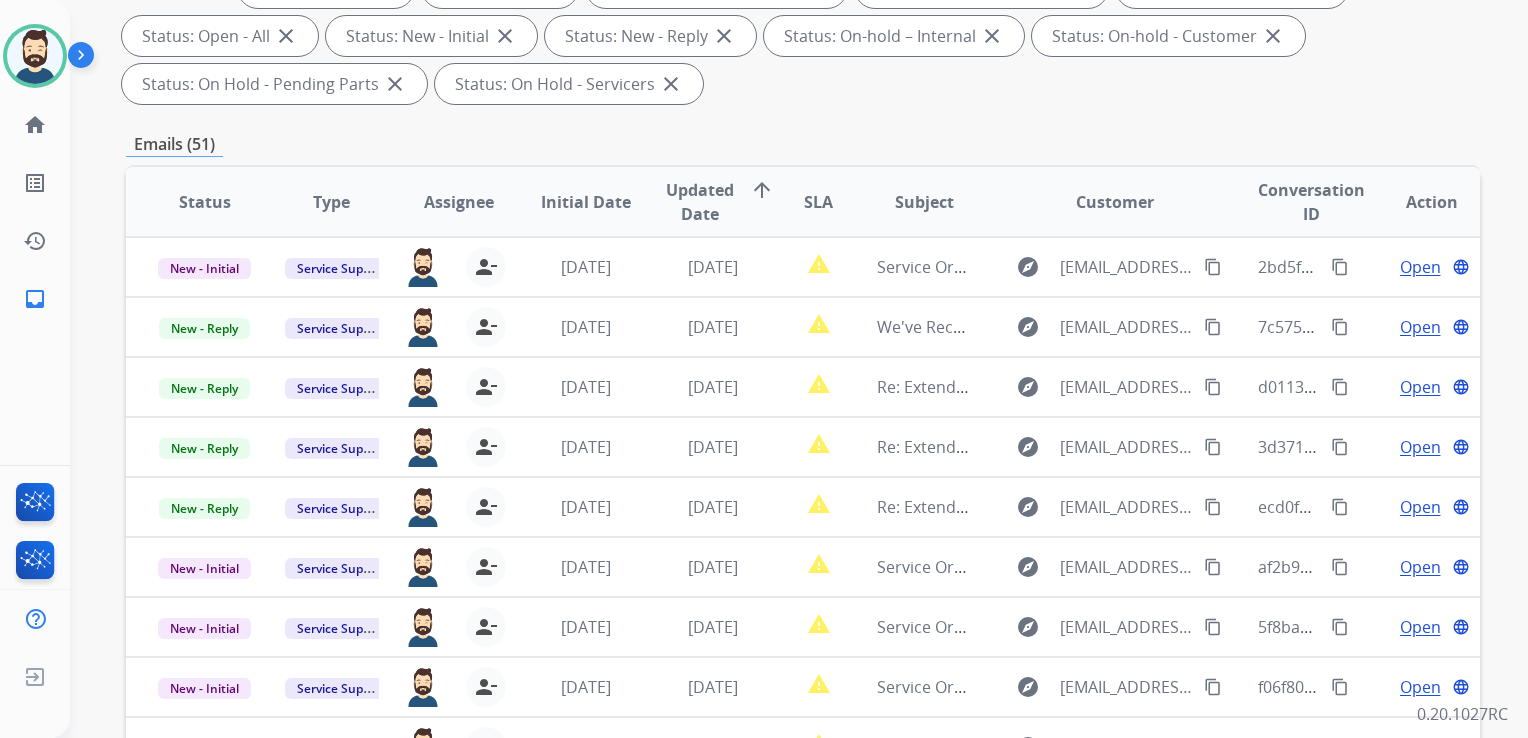 scroll, scrollTop: 443, scrollLeft: 0, axis: vertical 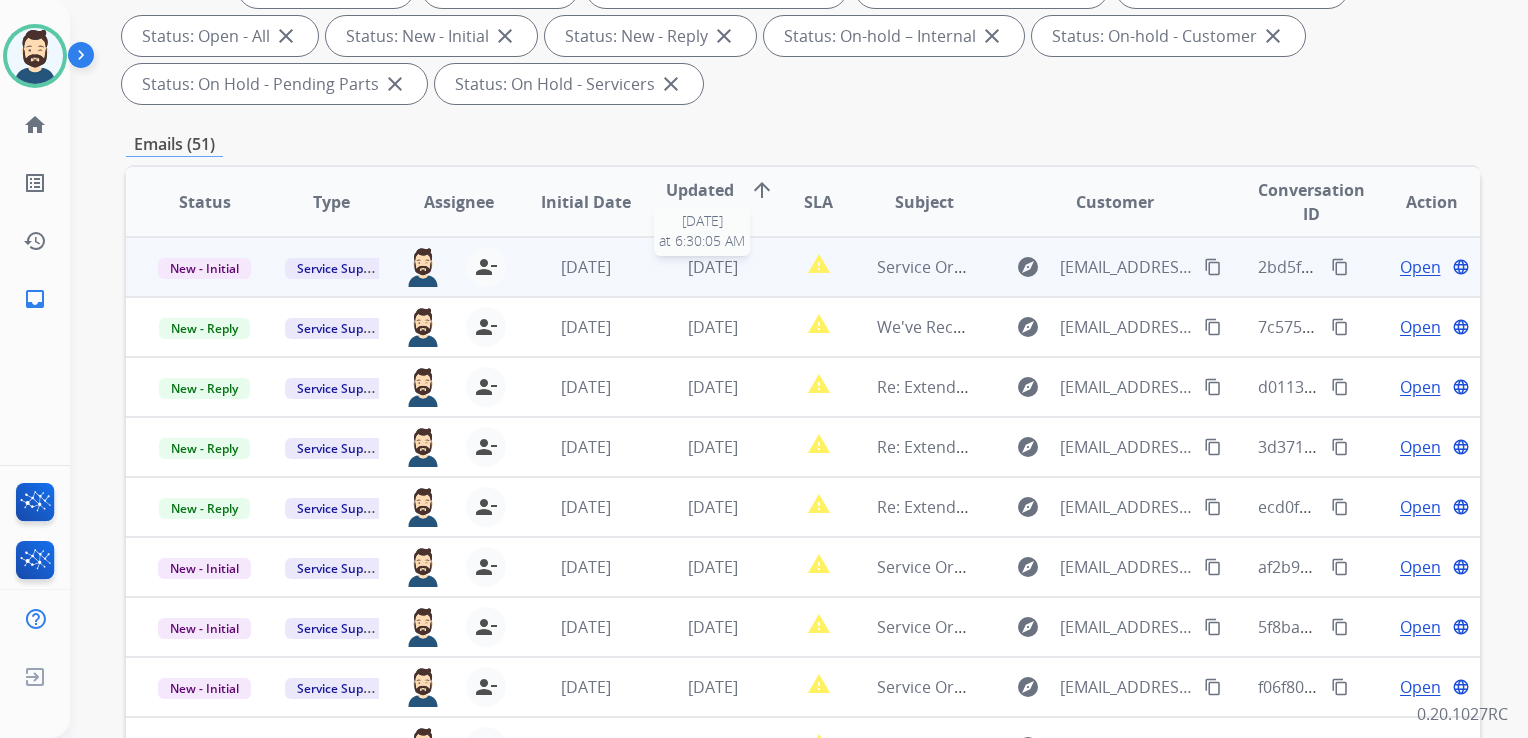 click on "[DATE]" at bounding box center [713, 267] 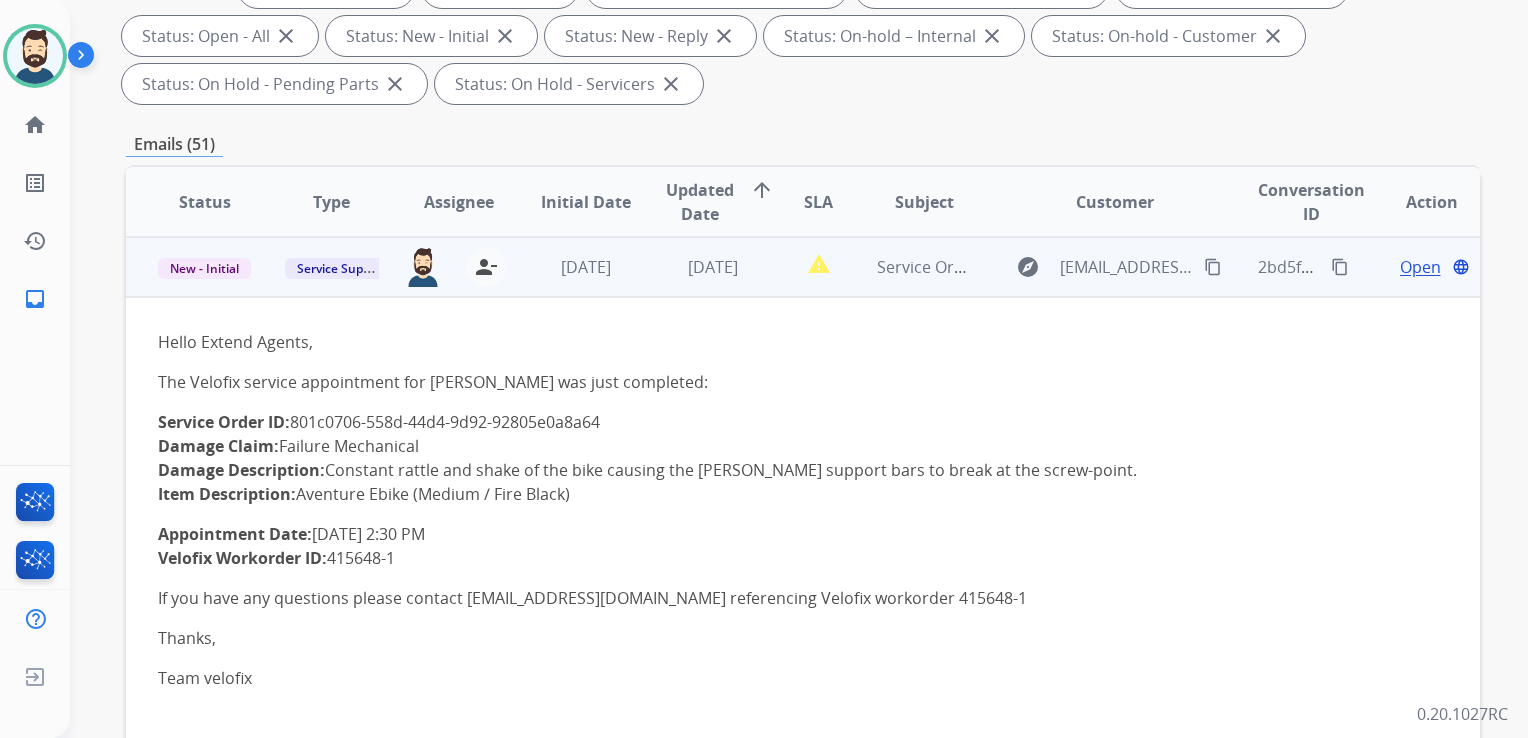 click on "Open" at bounding box center (1420, 267) 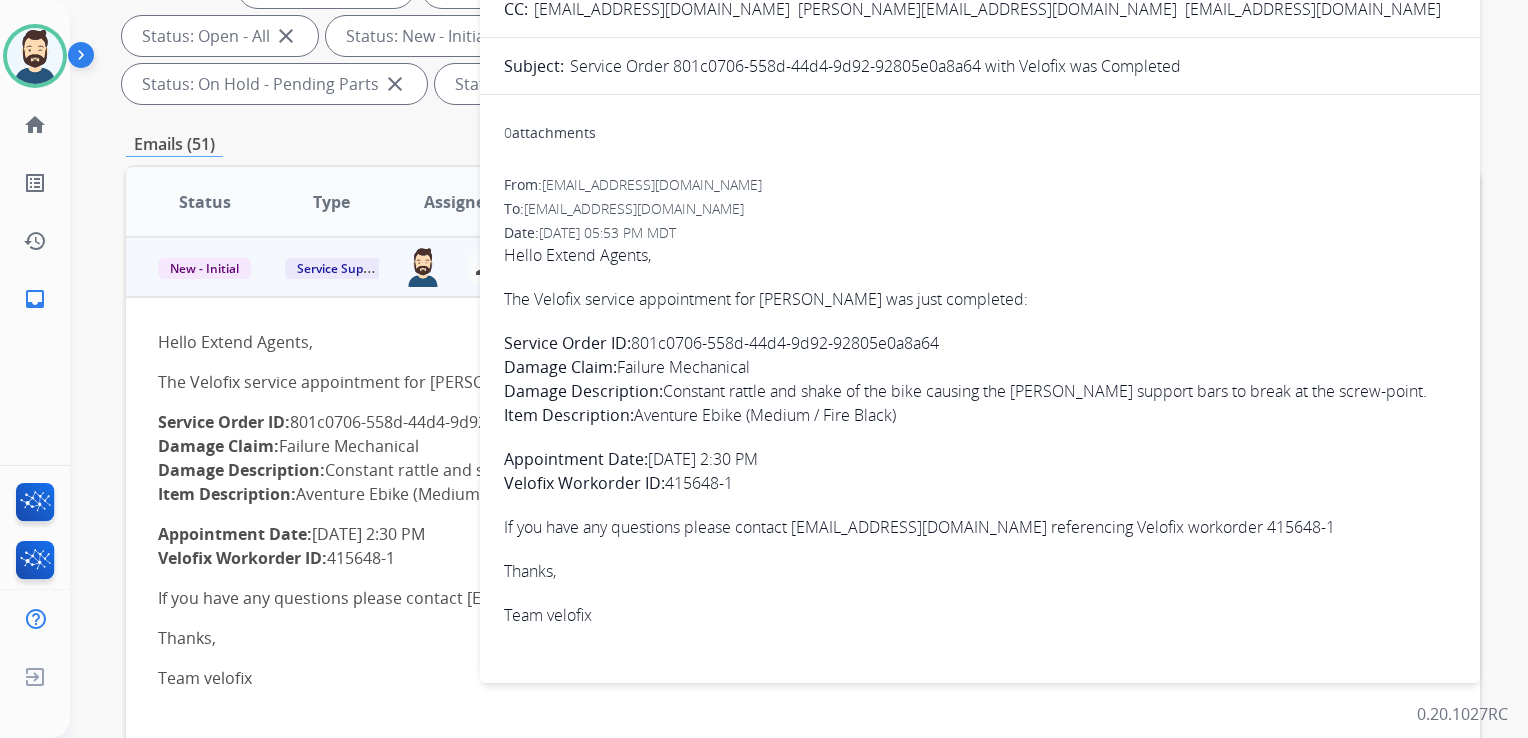 scroll, scrollTop: 243, scrollLeft: 0, axis: vertical 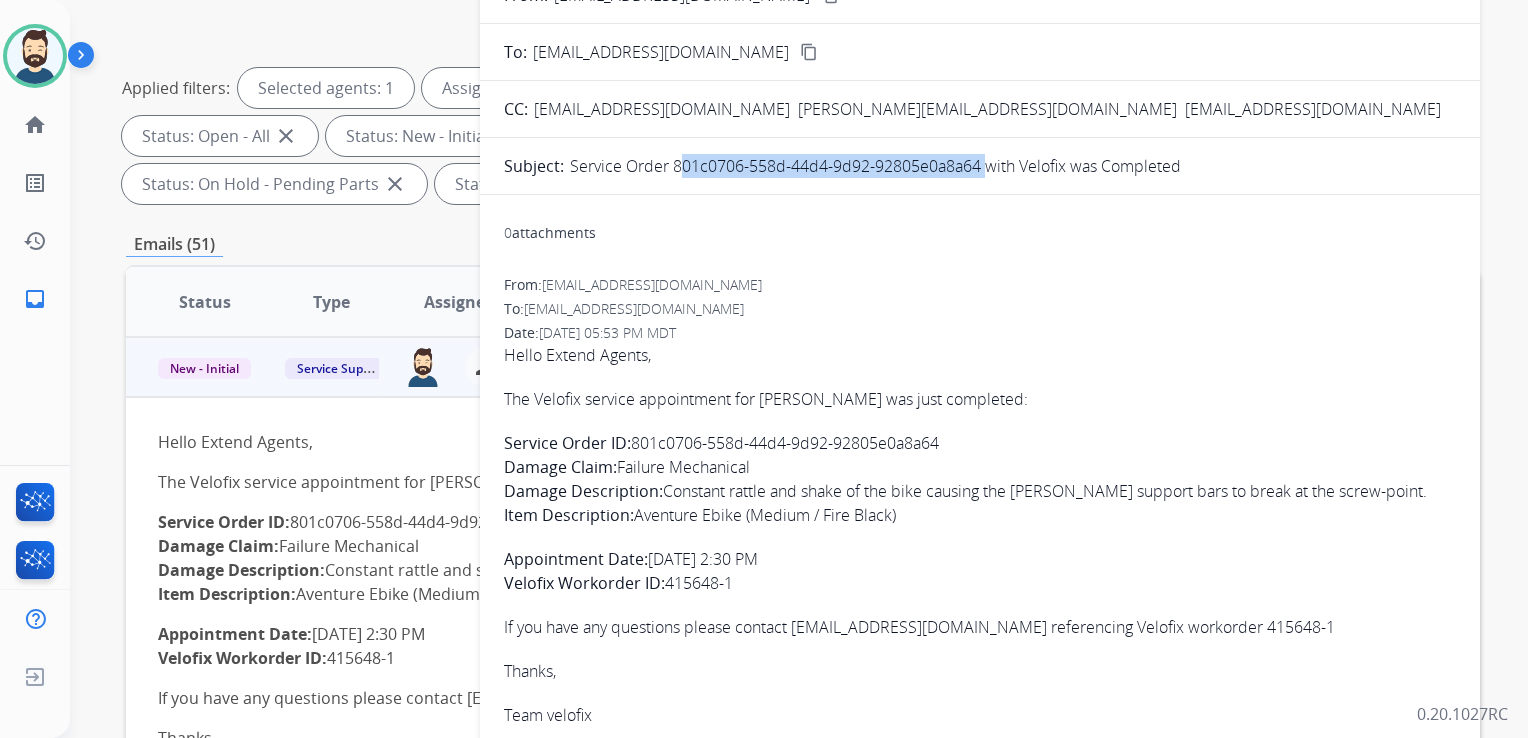 drag, startPoint x: 672, startPoint y: 164, endPoint x: 980, endPoint y: 164, distance: 308 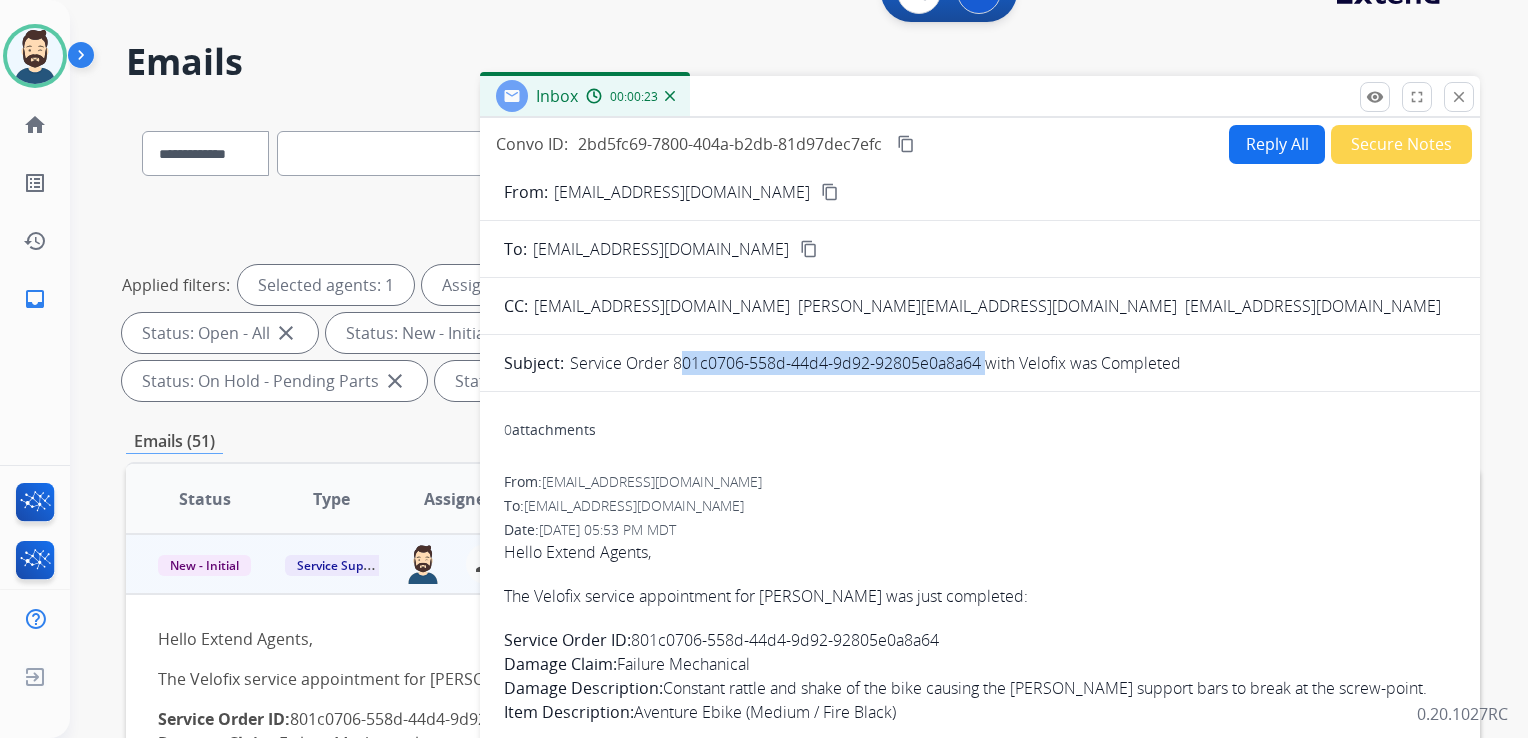 scroll, scrollTop: 43, scrollLeft: 0, axis: vertical 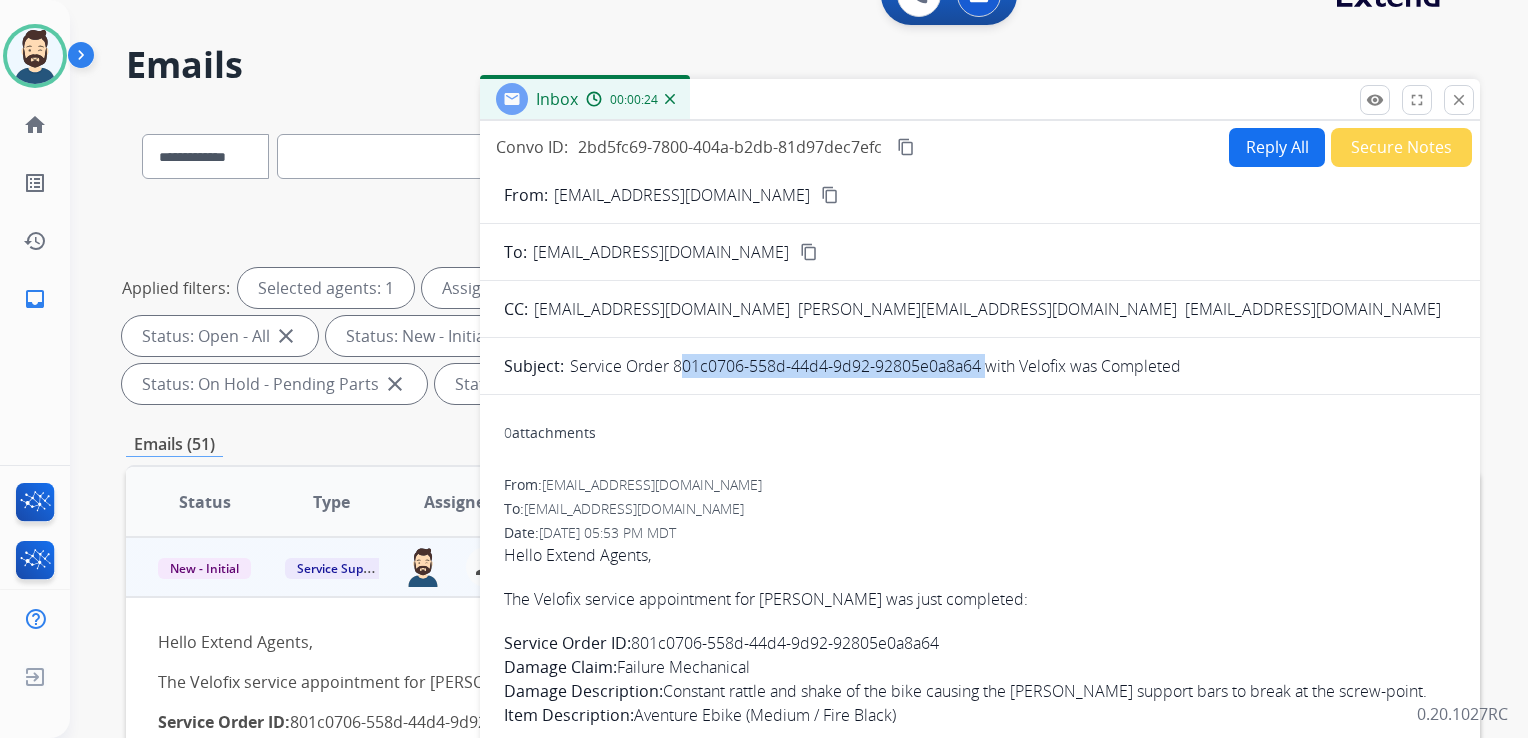 click on "content_copy" at bounding box center (906, 147) 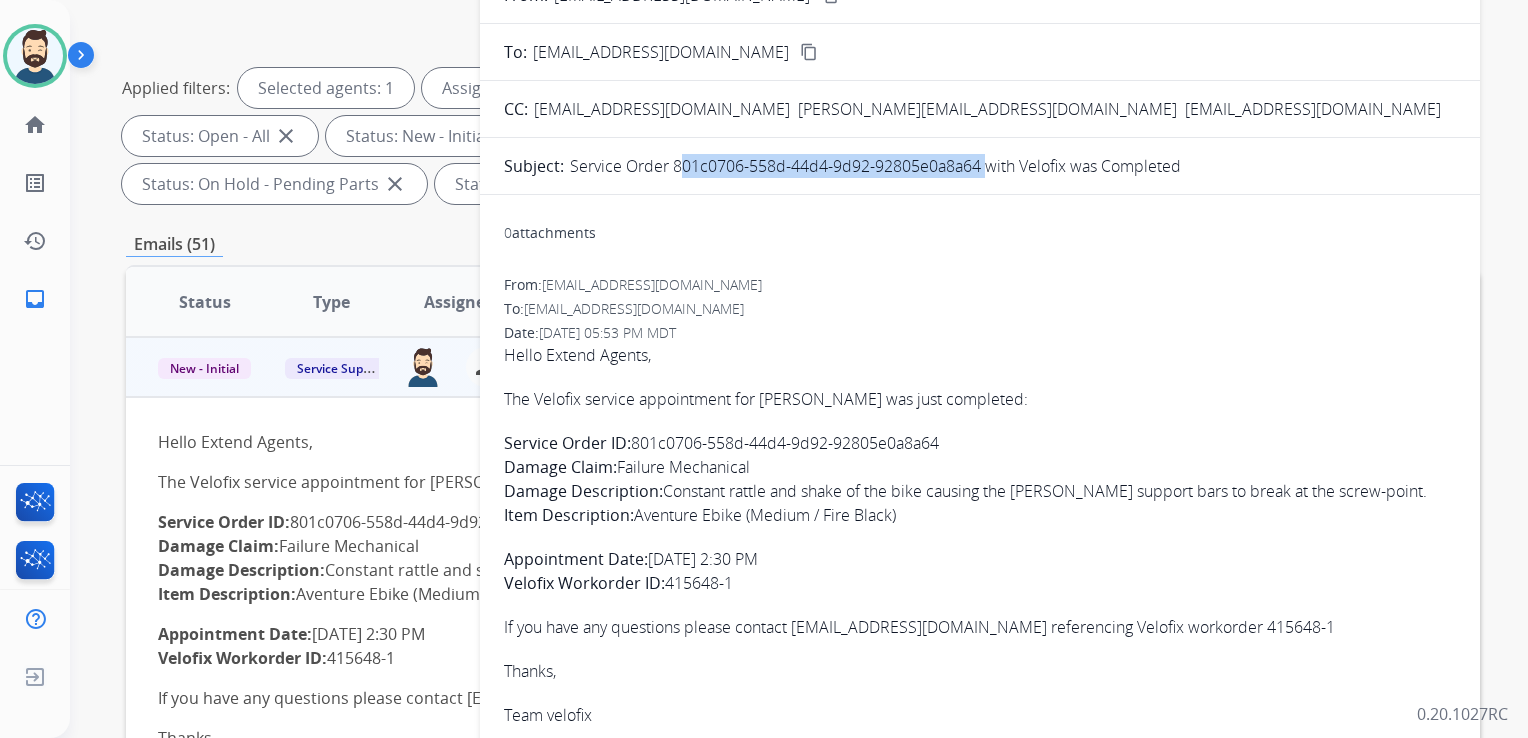 scroll, scrollTop: 343, scrollLeft: 0, axis: vertical 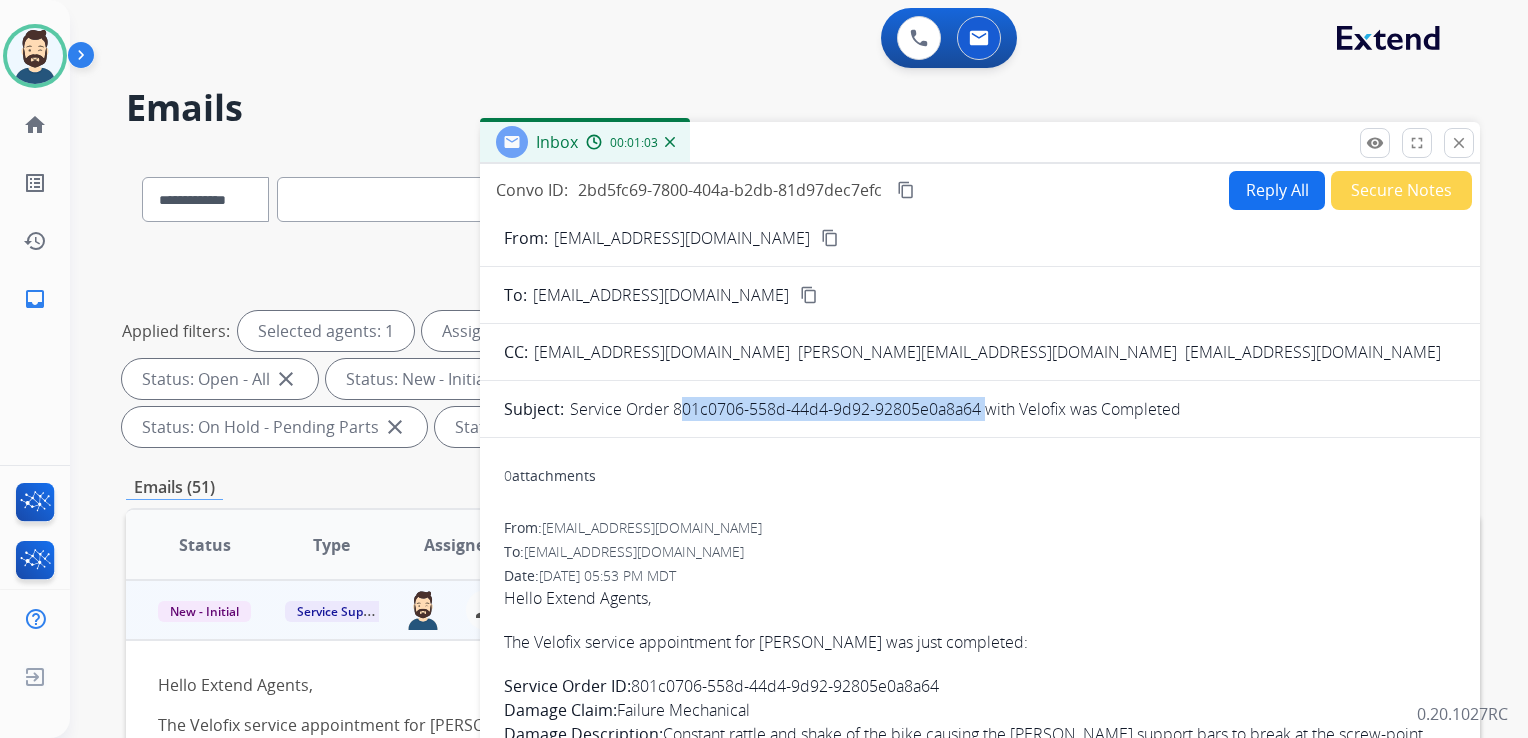 drag, startPoint x: 1460, startPoint y: 141, endPoint x: 1321, endPoint y: 174, distance: 142.86357 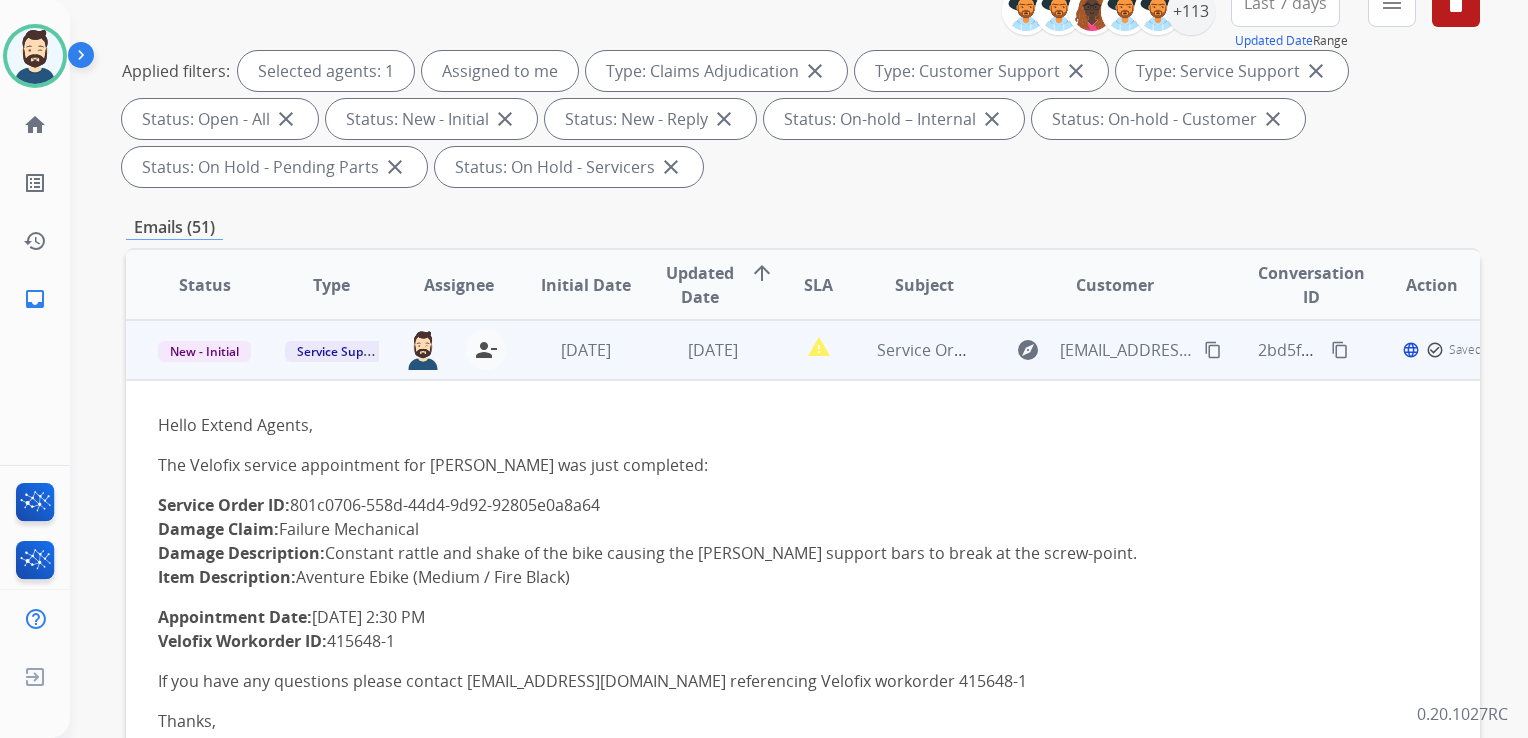 scroll, scrollTop: 300, scrollLeft: 0, axis: vertical 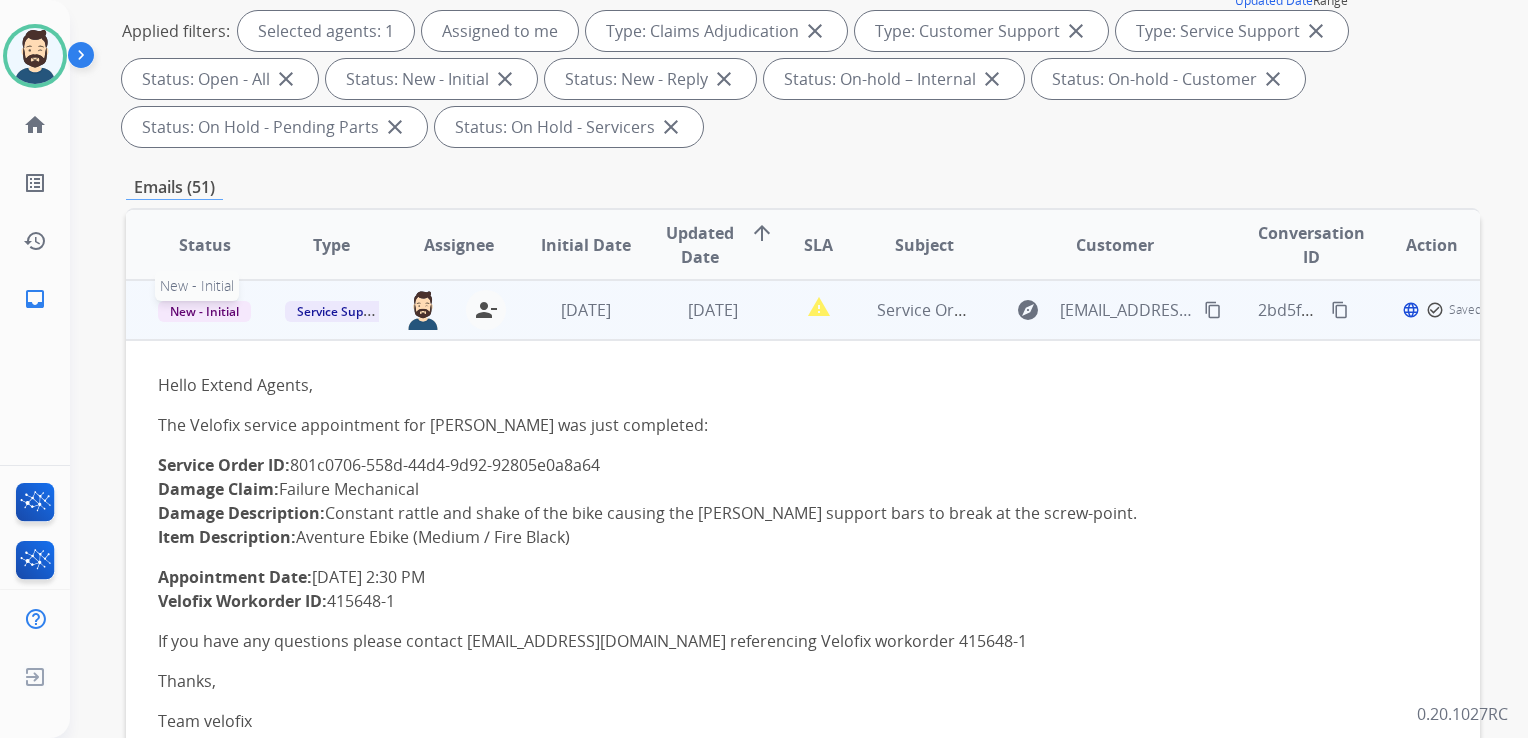 click on "New - Initial" at bounding box center (204, 311) 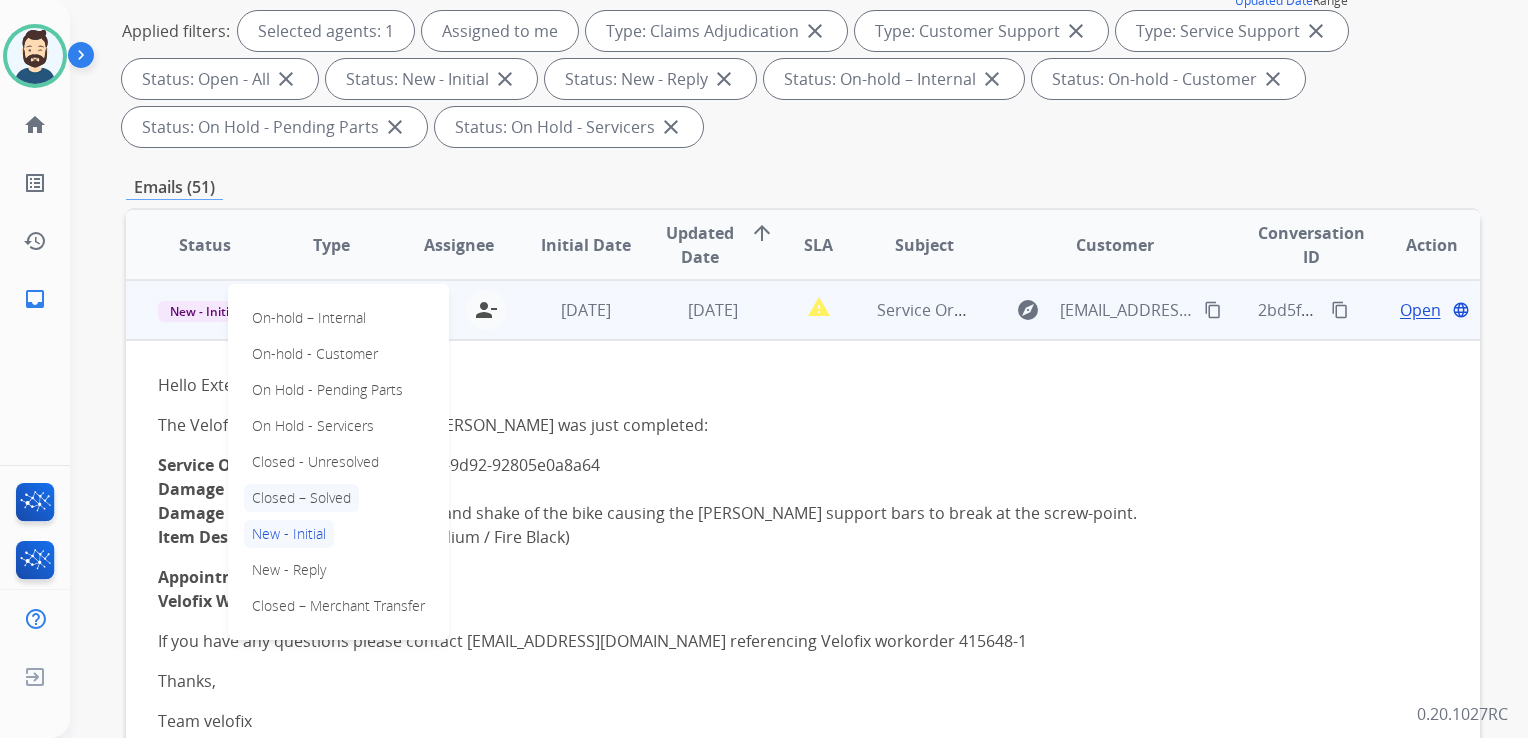 click on "Closed – Solved" at bounding box center (301, 498) 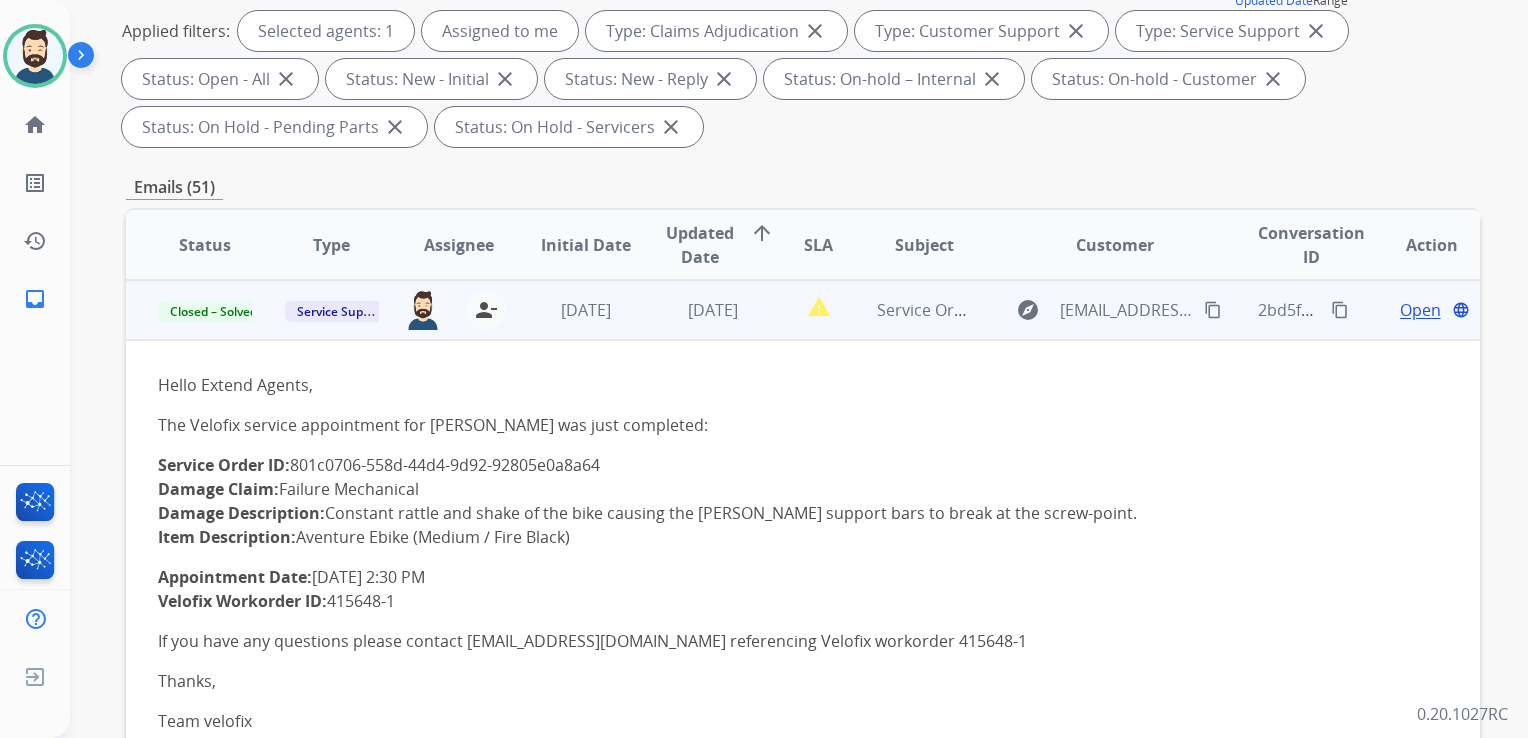 click on "[DATE]" at bounding box center [570, 310] 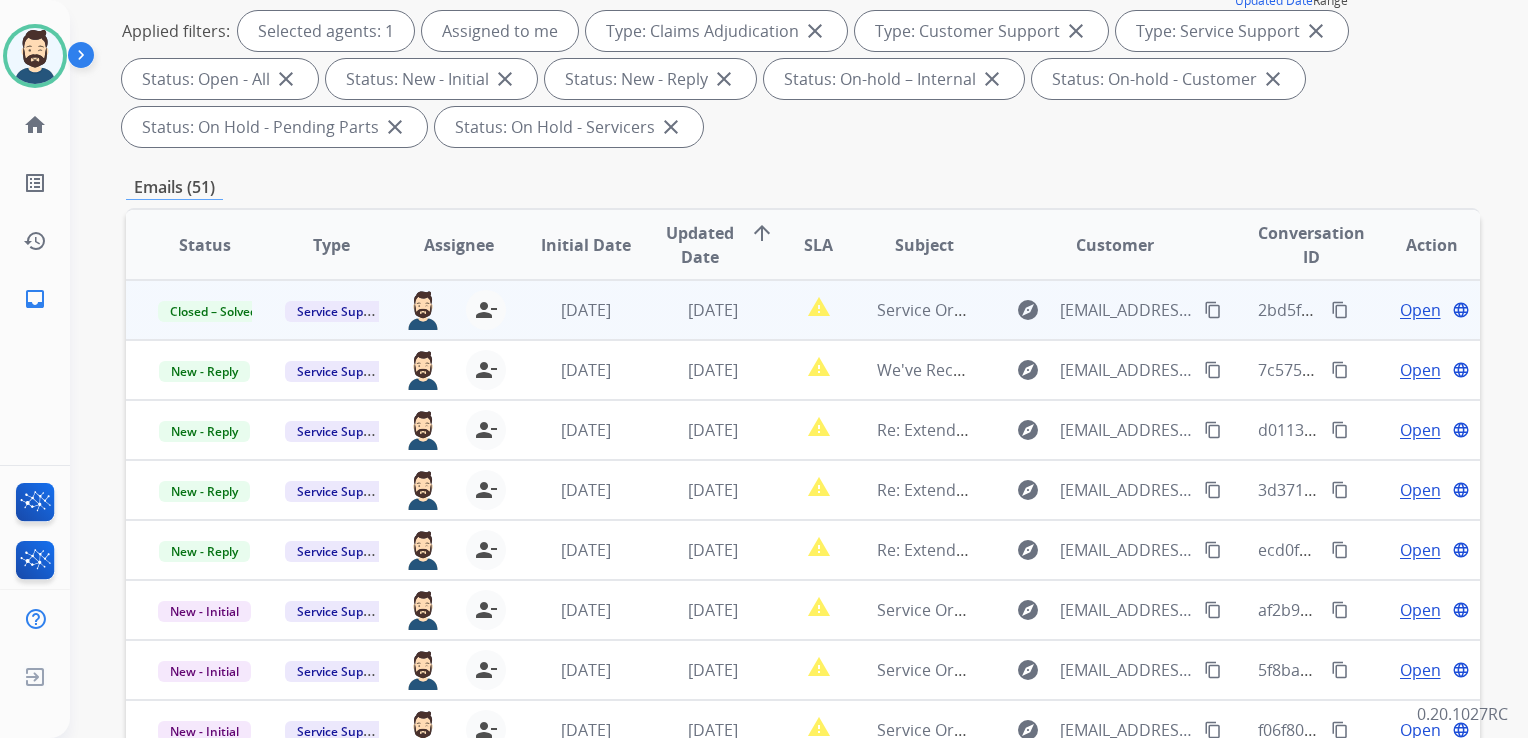 scroll, scrollTop: 0, scrollLeft: 0, axis: both 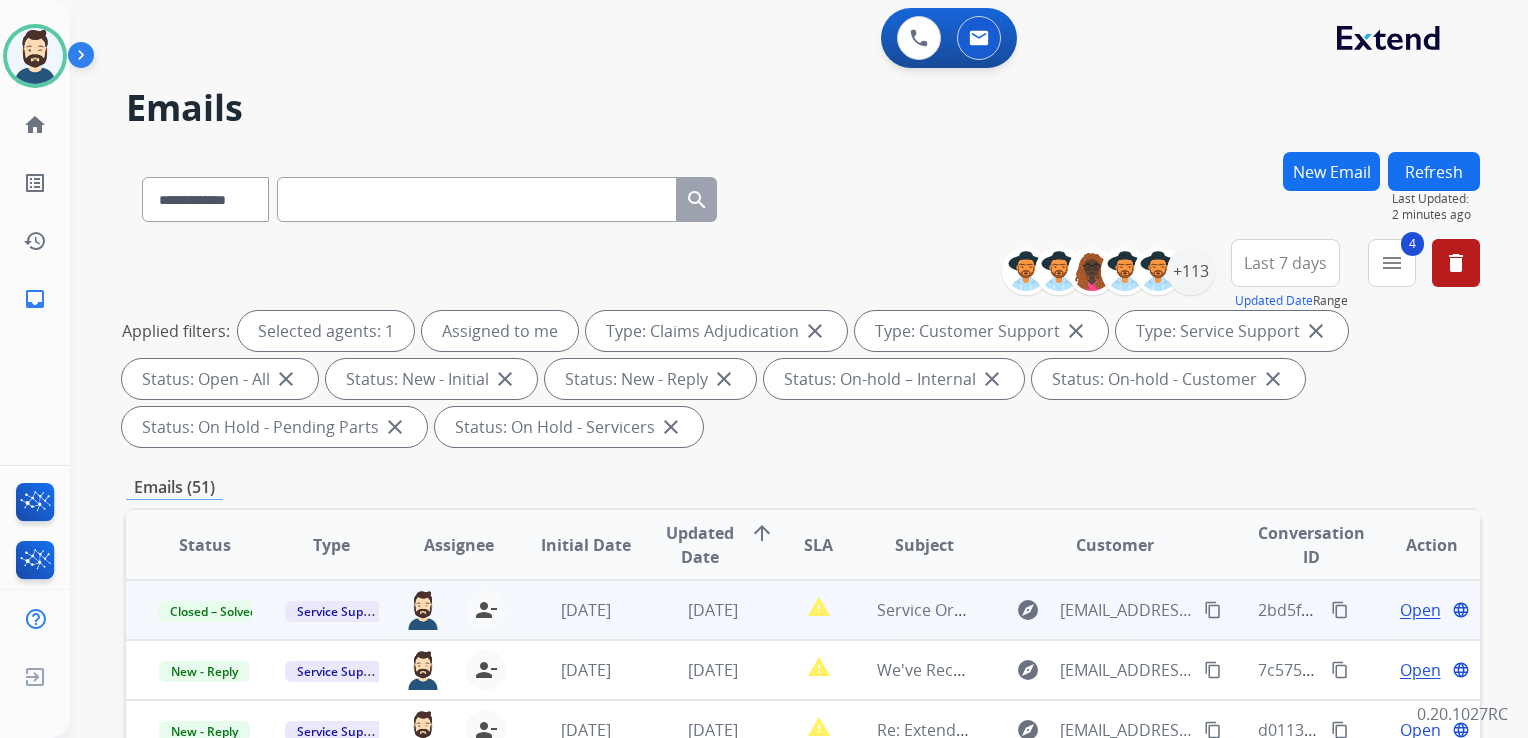 click on "Refresh" at bounding box center [1434, 171] 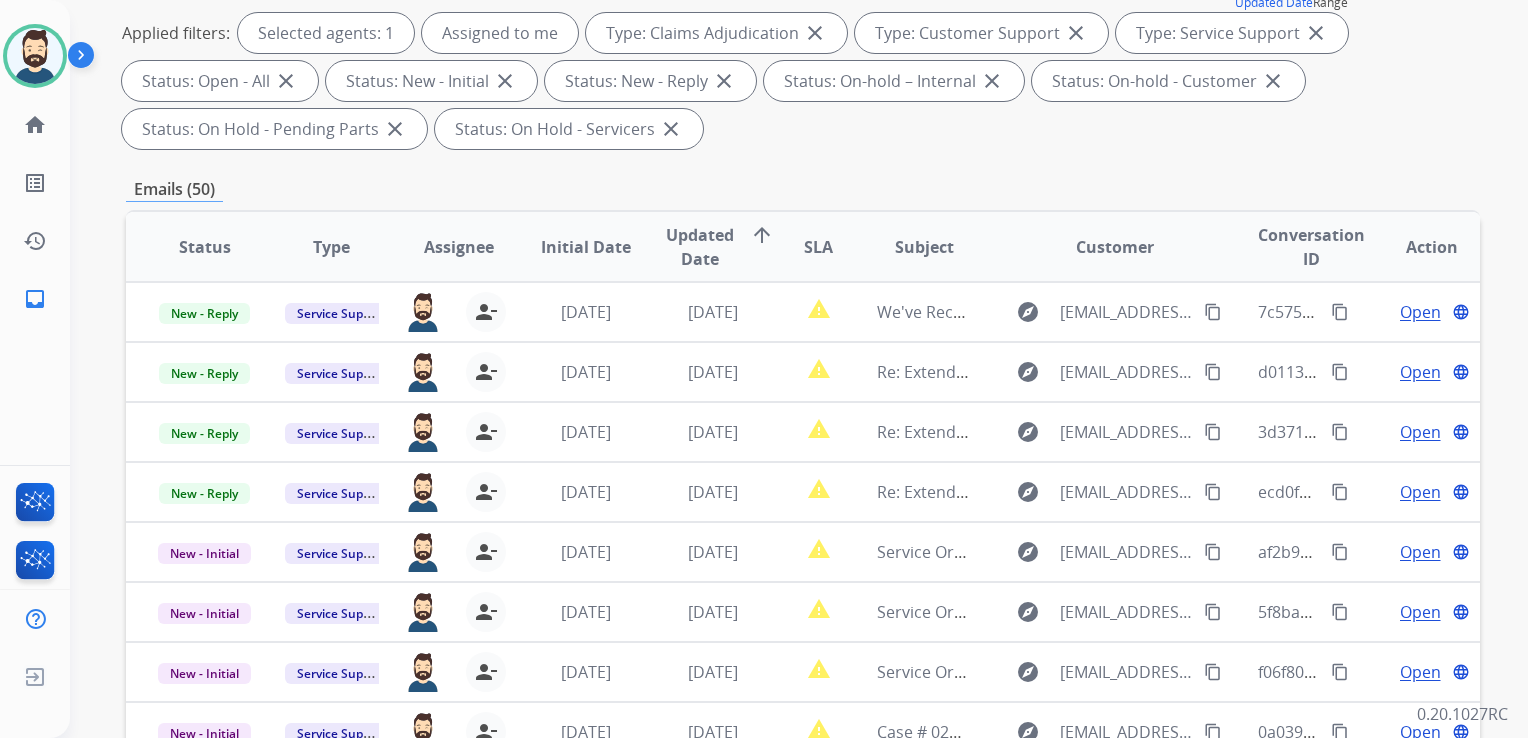 scroll, scrollTop: 300, scrollLeft: 0, axis: vertical 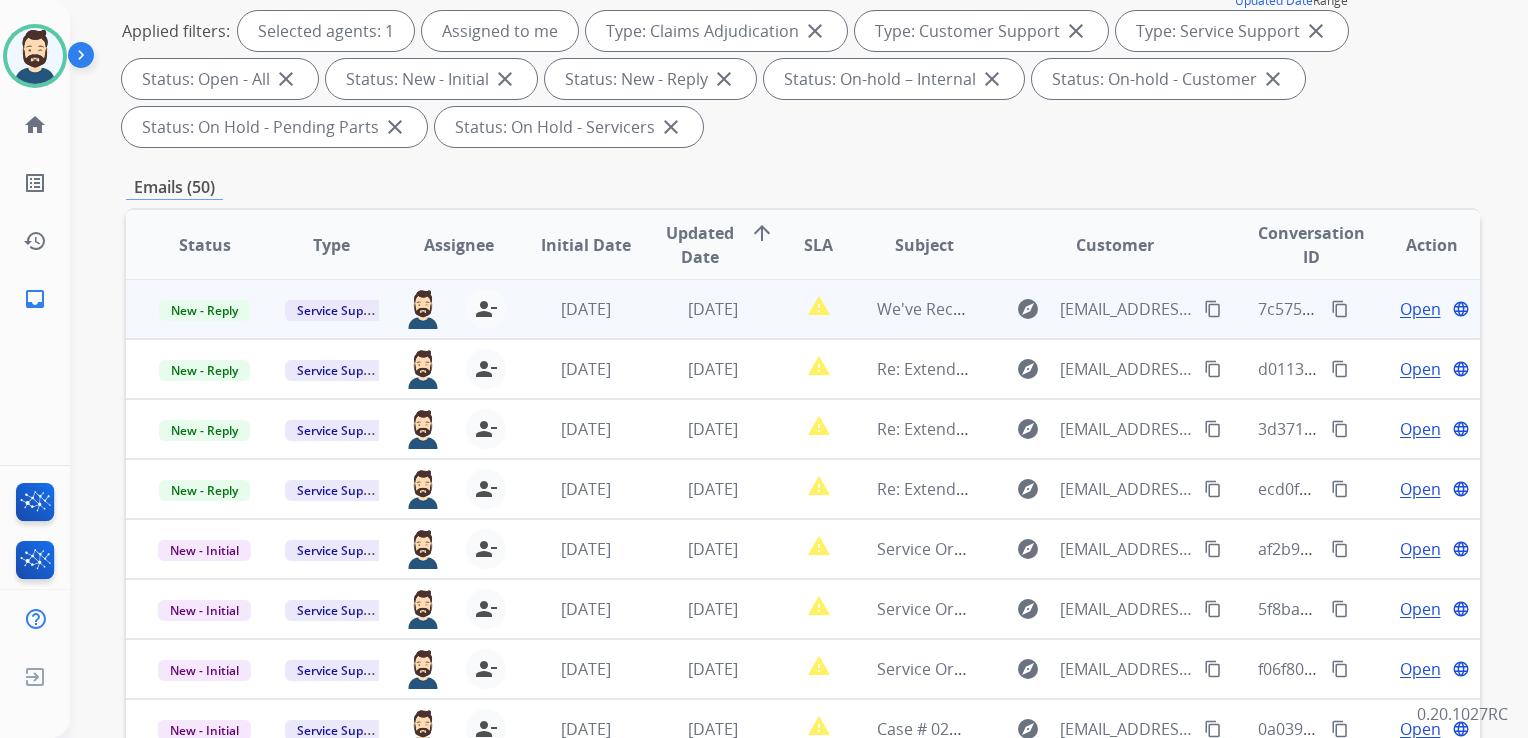 click on "[DATE]" at bounding box center (697, 309) 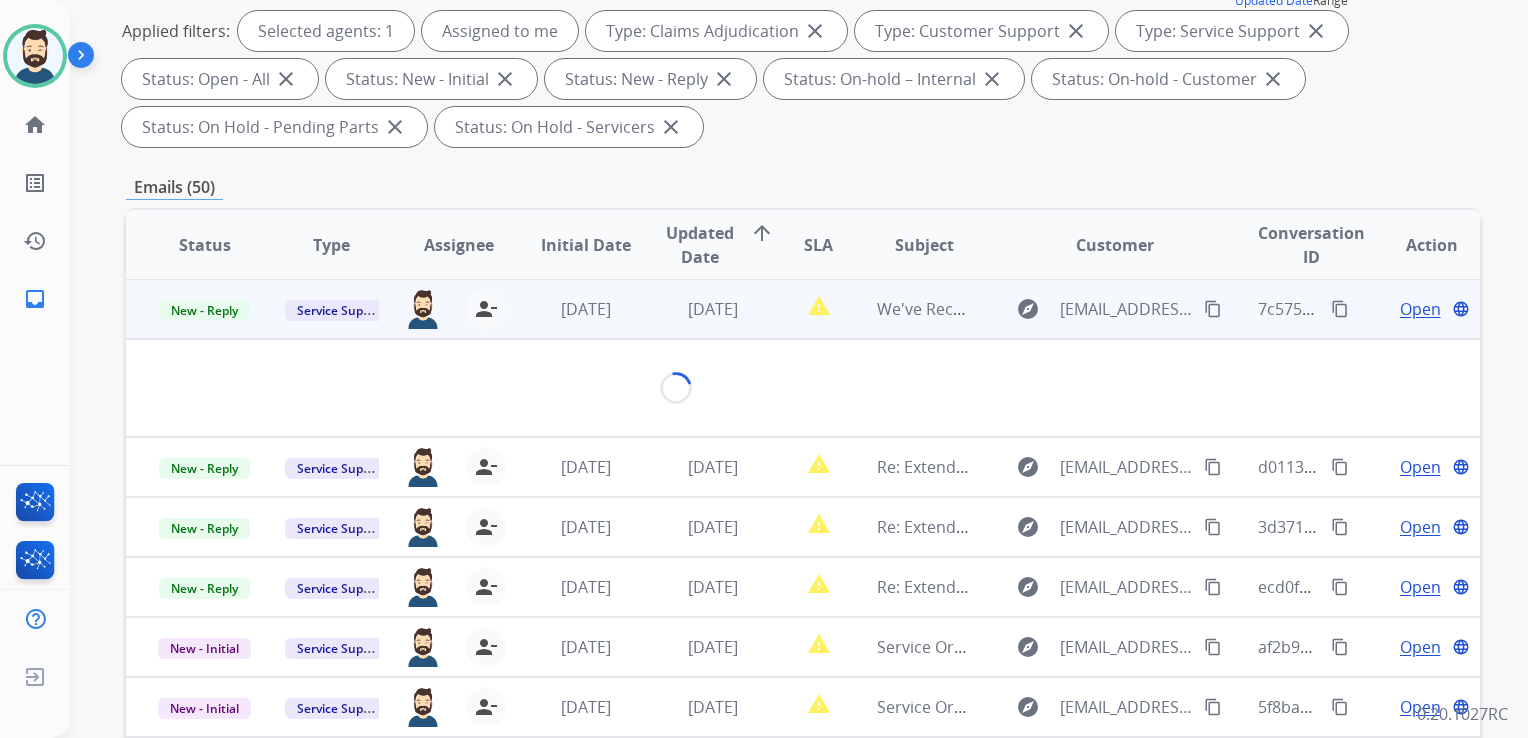 scroll, scrollTop: 0, scrollLeft: 0, axis: both 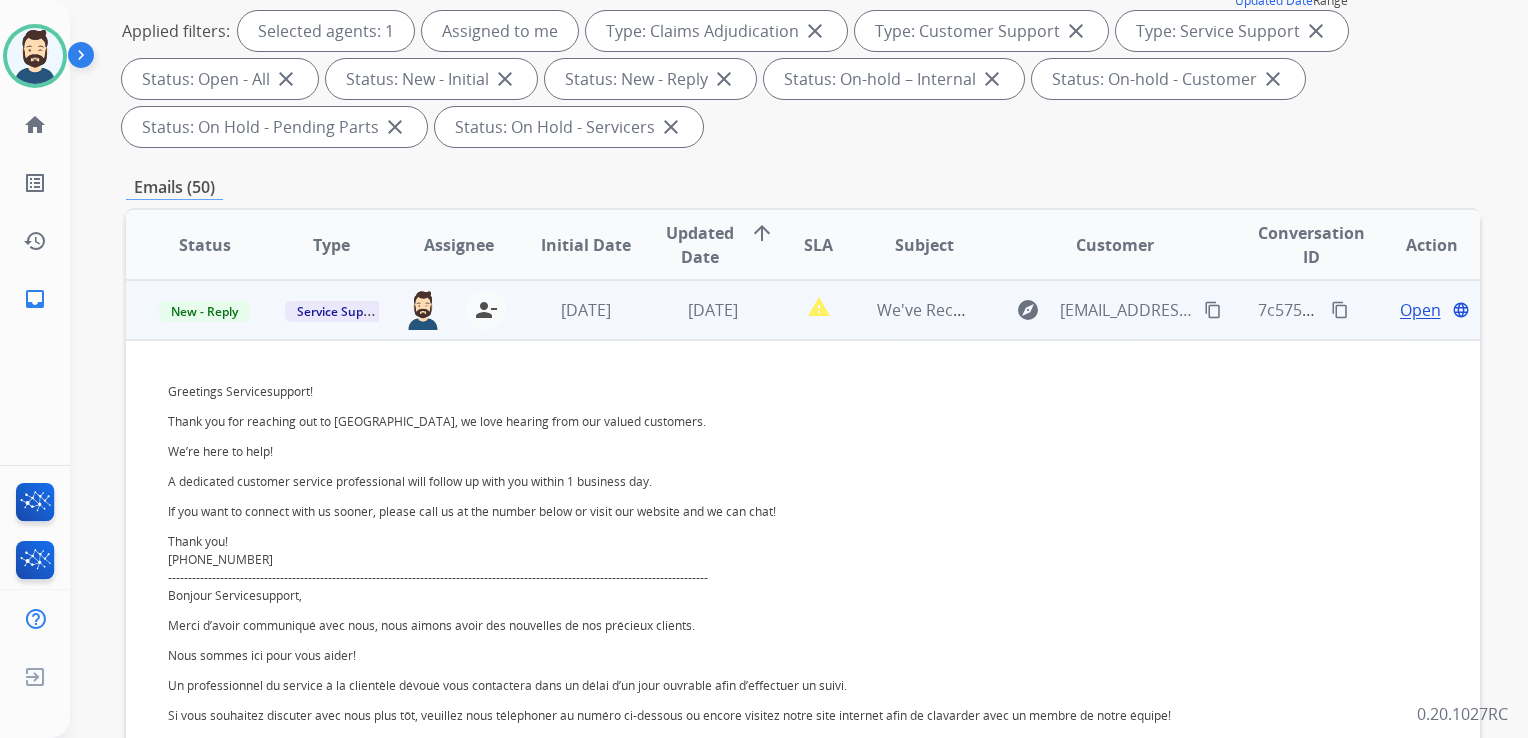 click on "Open" at bounding box center [1420, 310] 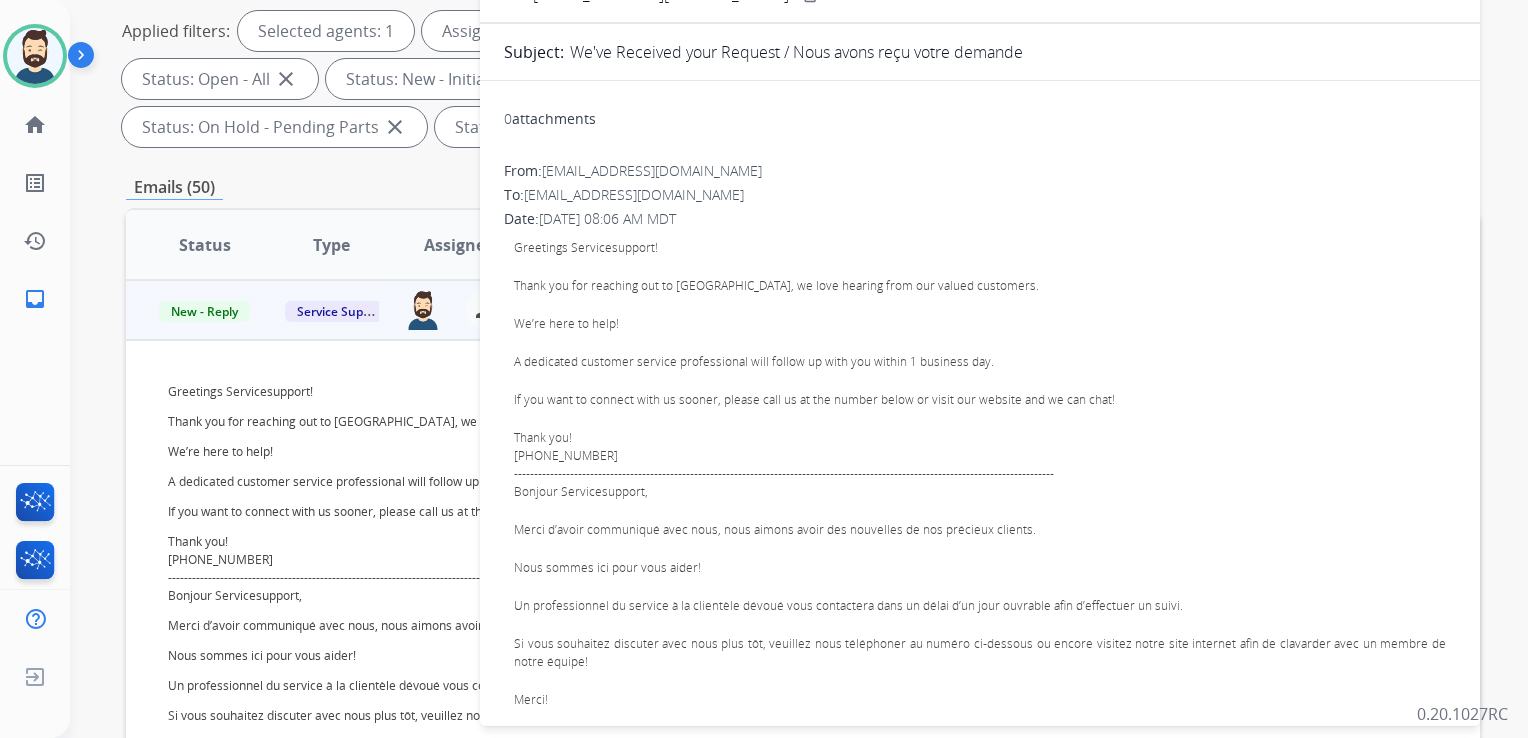 scroll, scrollTop: 100, scrollLeft: 0, axis: vertical 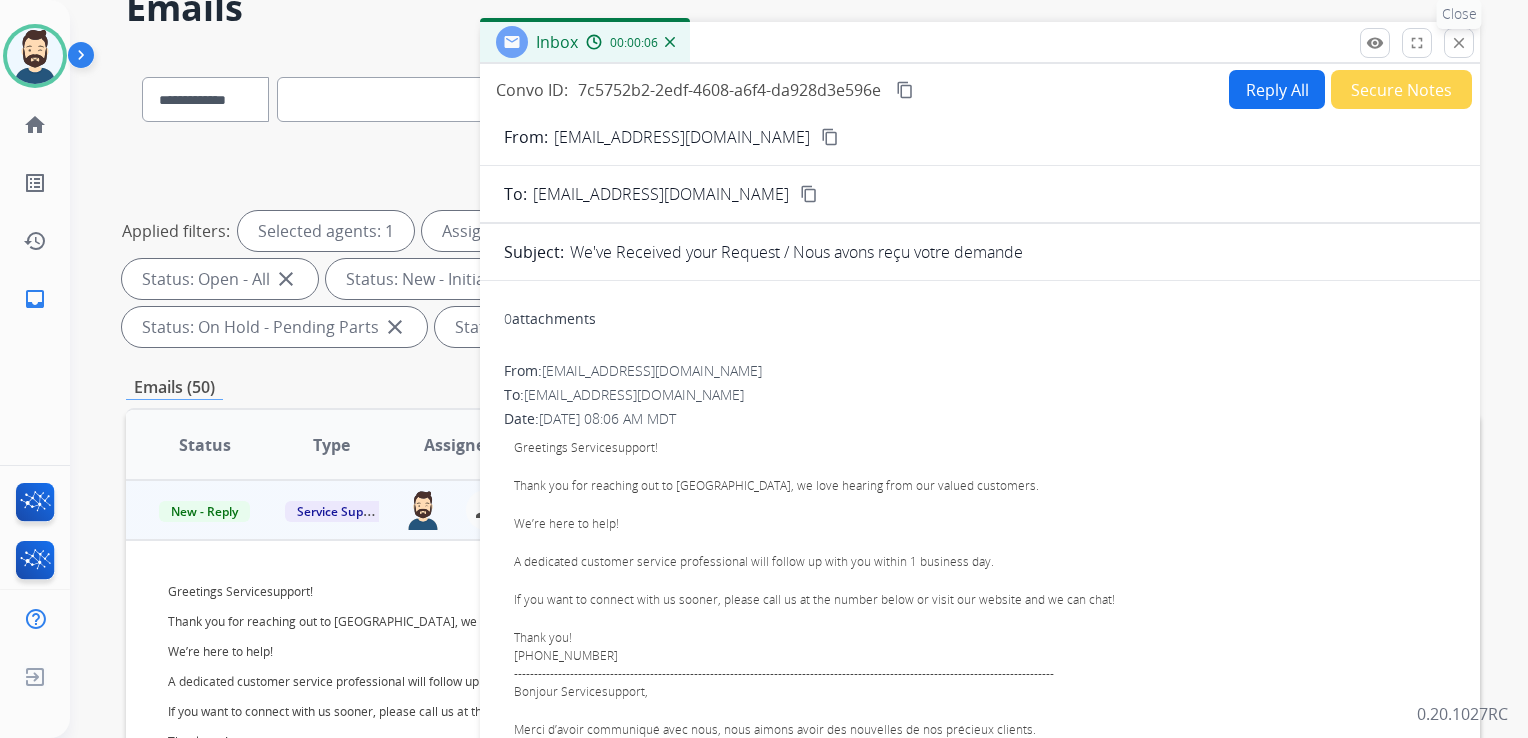 drag, startPoint x: 1455, startPoint y: 41, endPoint x: 924, endPoint y: 246, distance: 569.1977 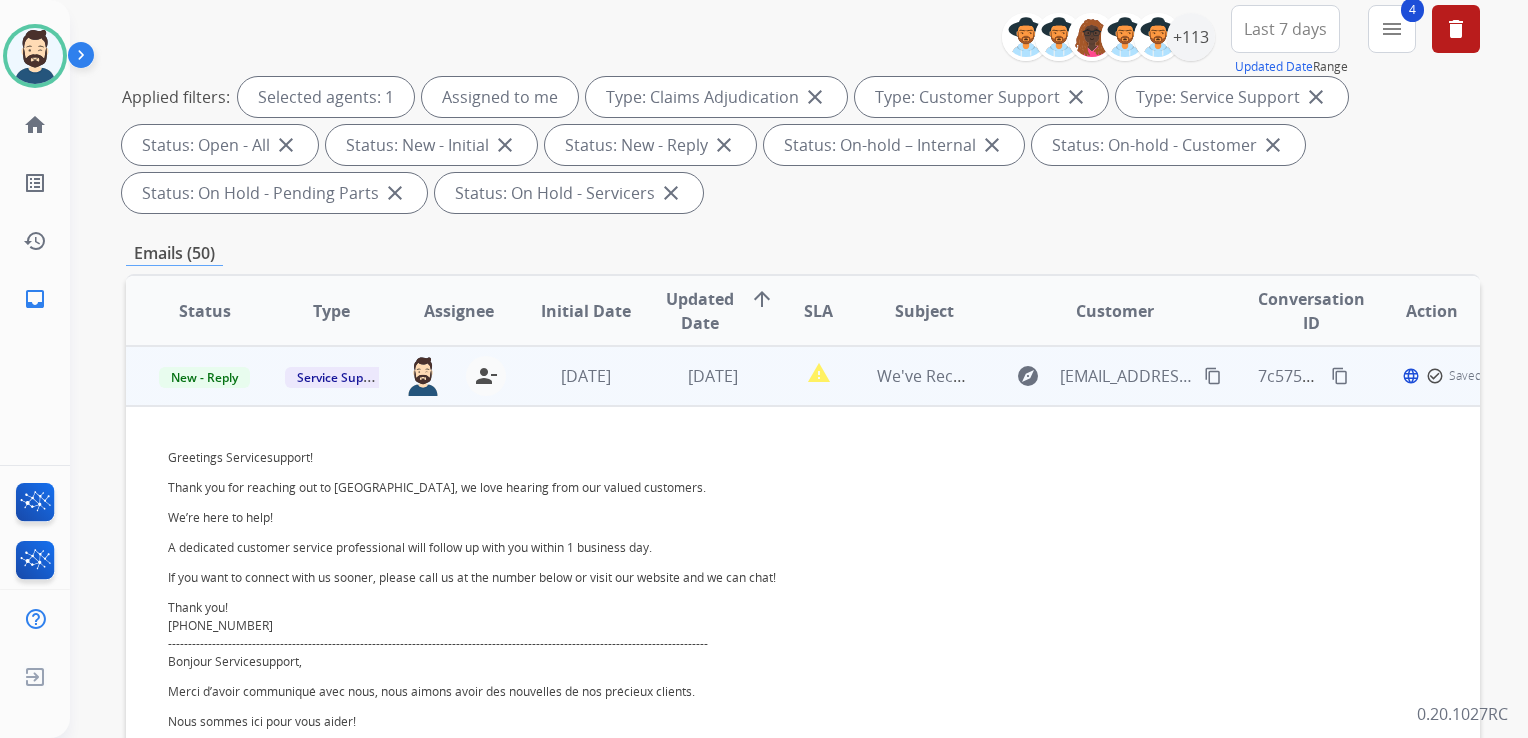 scroll, scrollTop: 400, scrollLeft: 0, axis: vertical 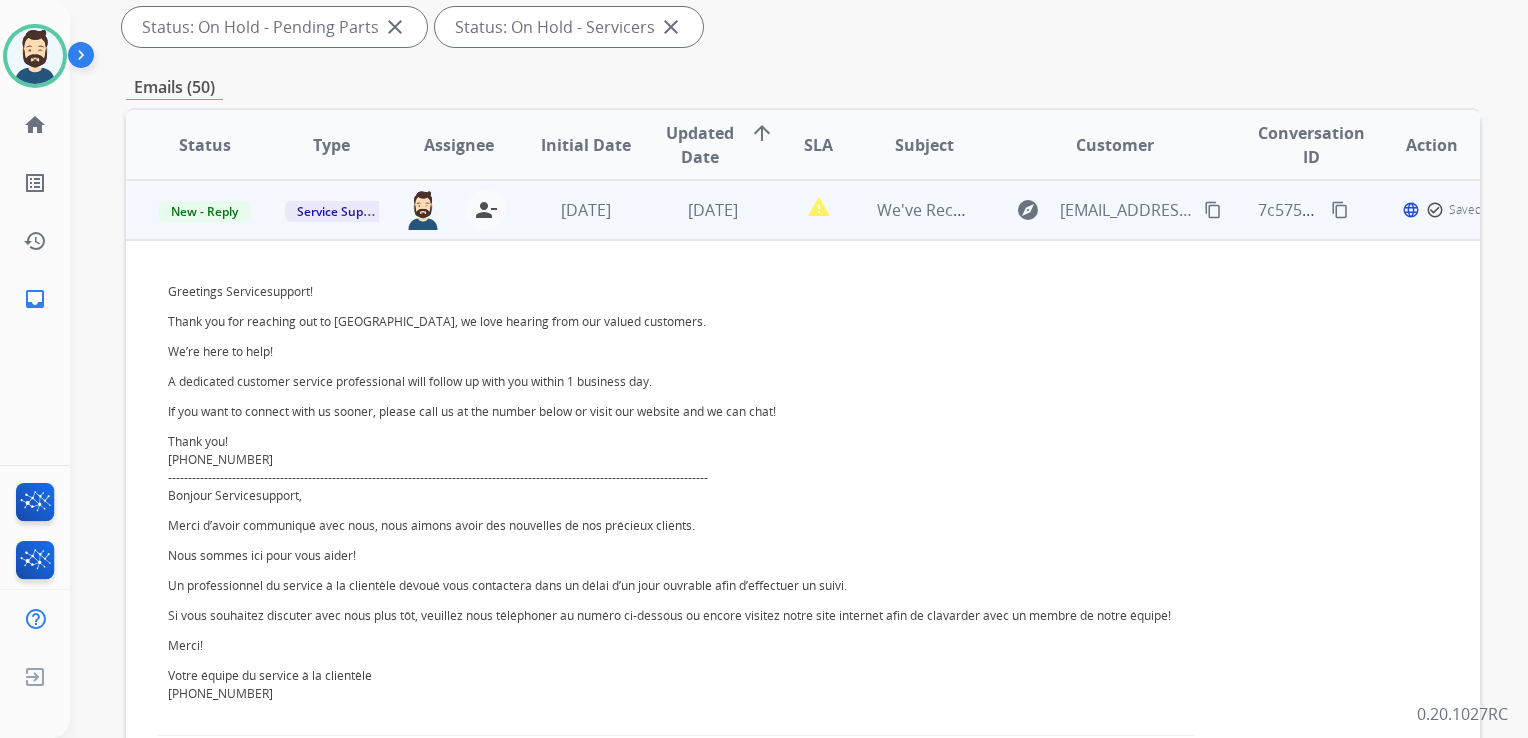 click on "[DATE]" at bounding box center (697, 210) 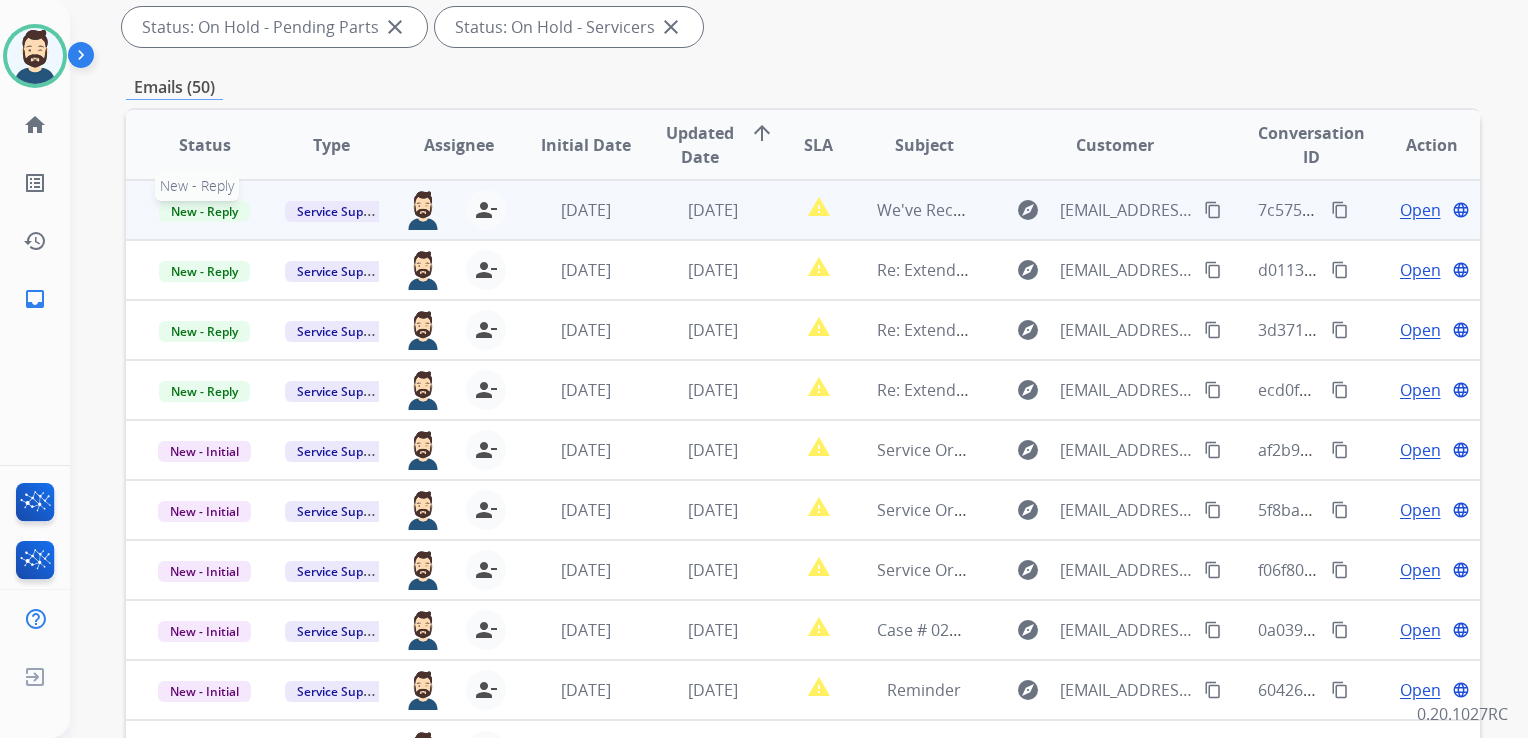 click on "New - Reply" at bounding box center [204, 211] 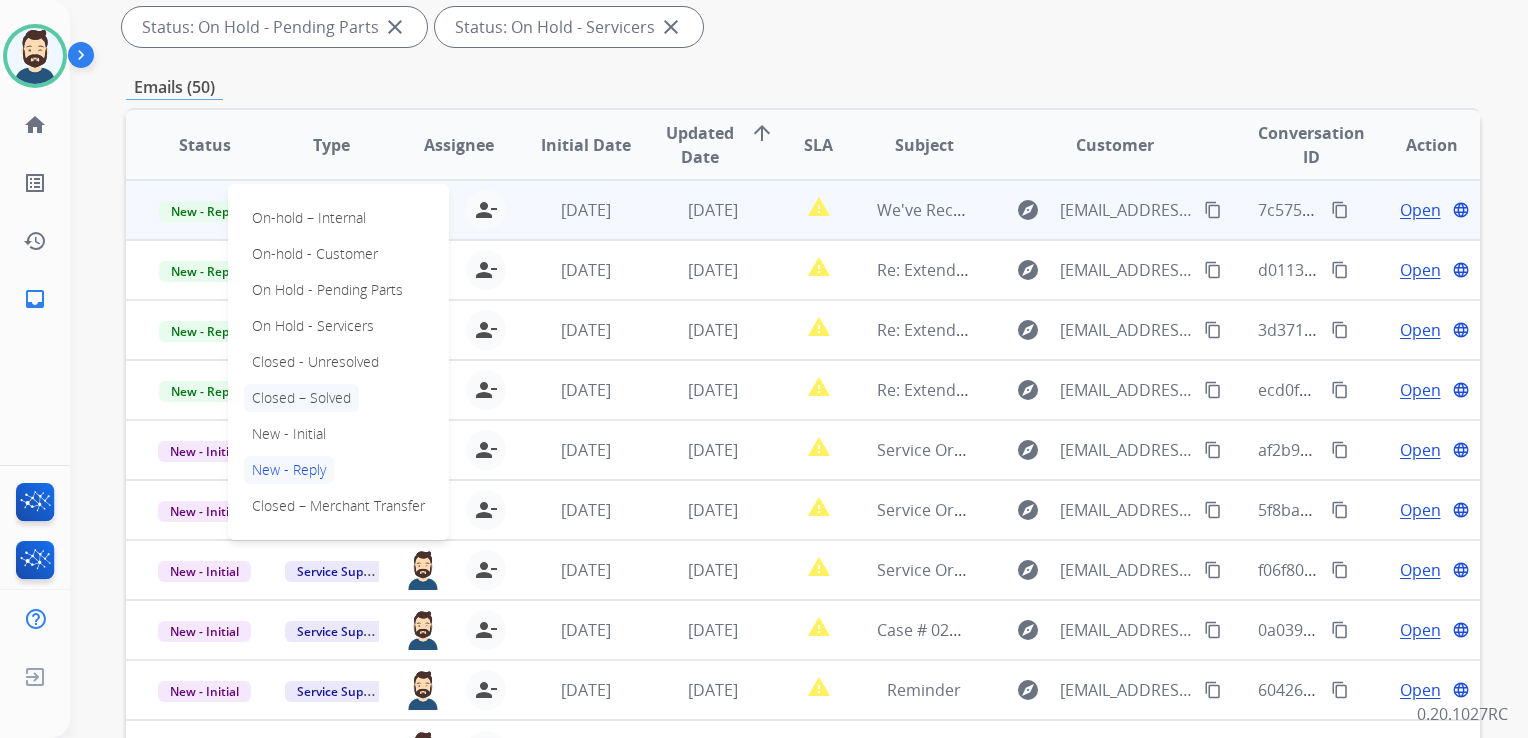click on "Closed – Solved" at bounding box center [301, 398] 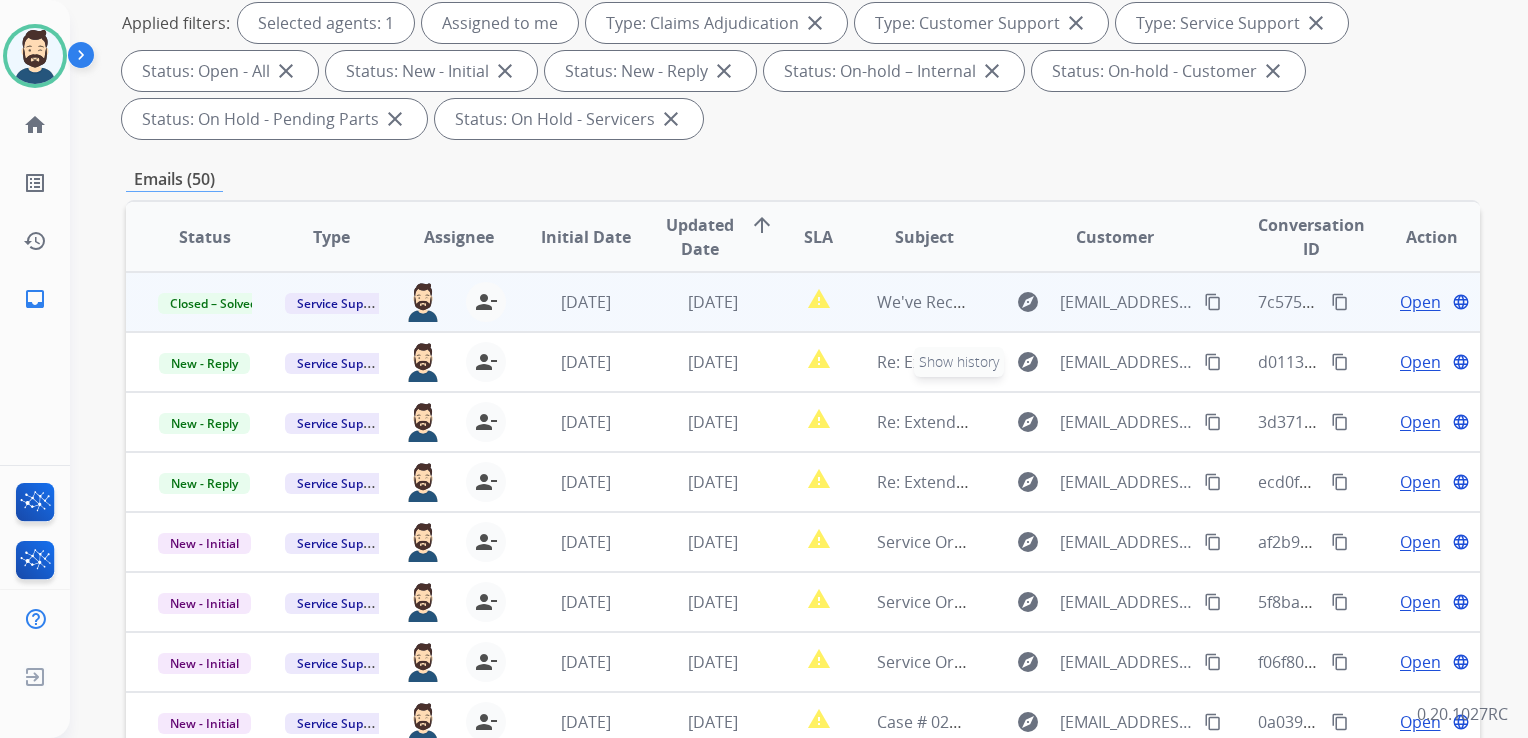 scroll, scrollTop: 100, scrollLeft: 0, axis: vertical 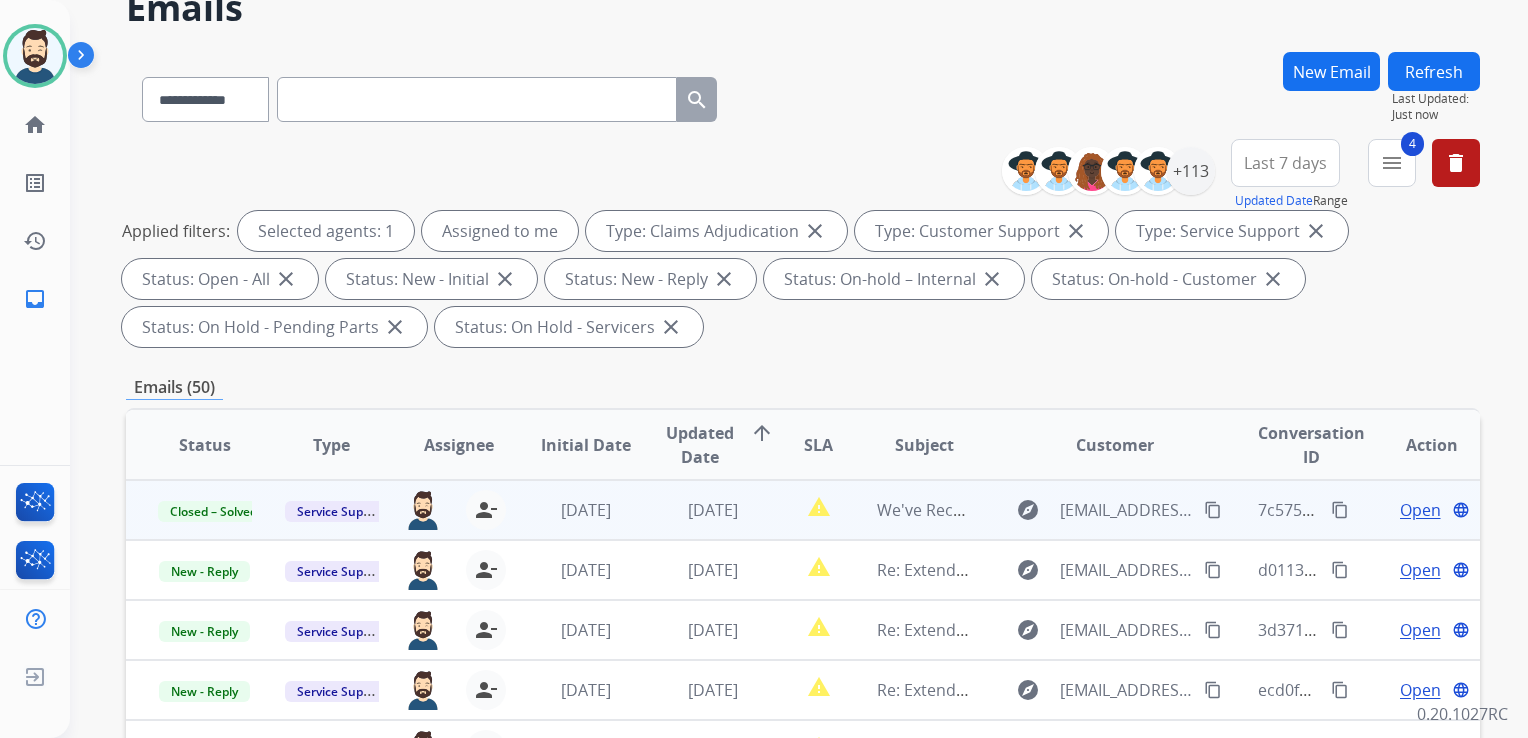click on "Refresh" at bounding box center [1434, 71] 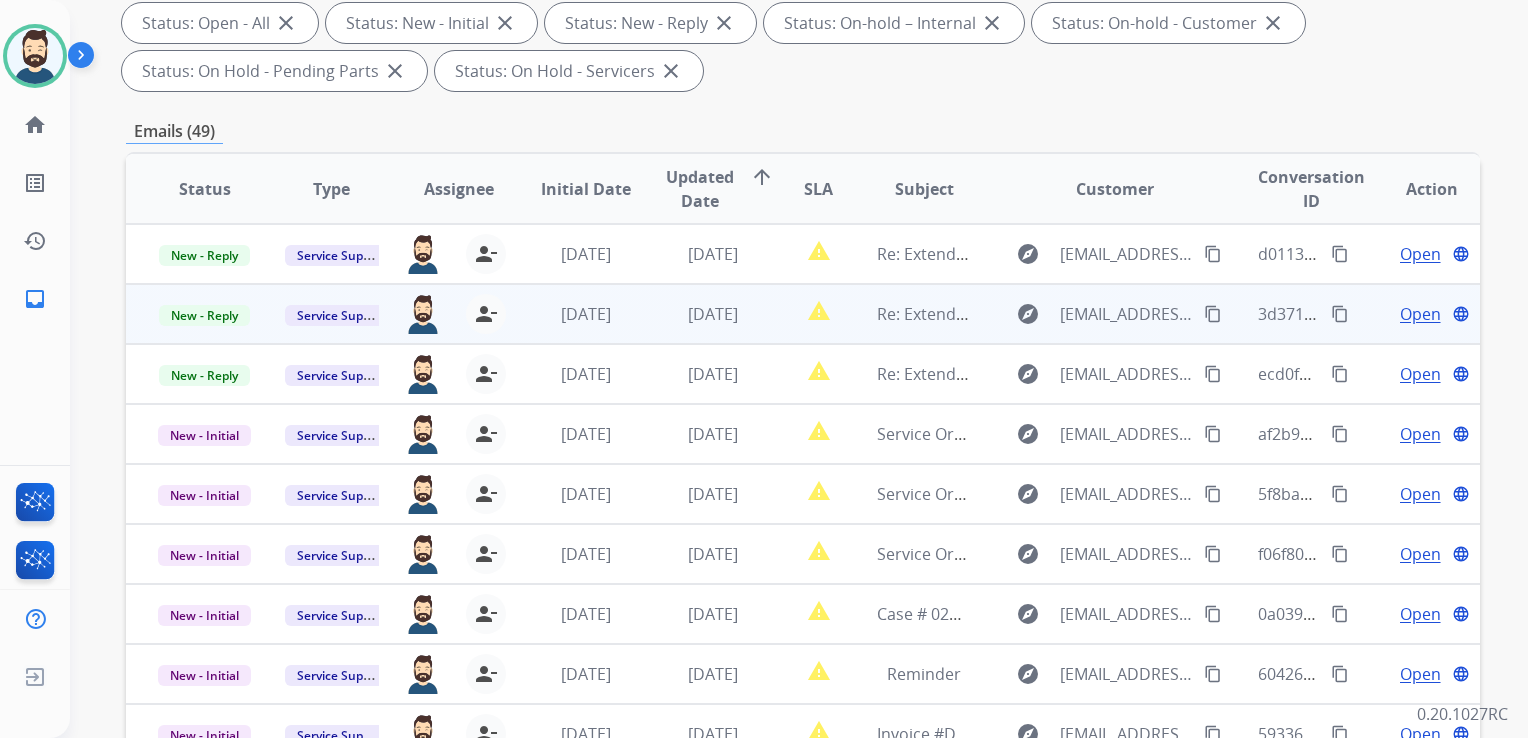 scroll, scrollTop: 400, scrollLeft: 0, axis: vertical 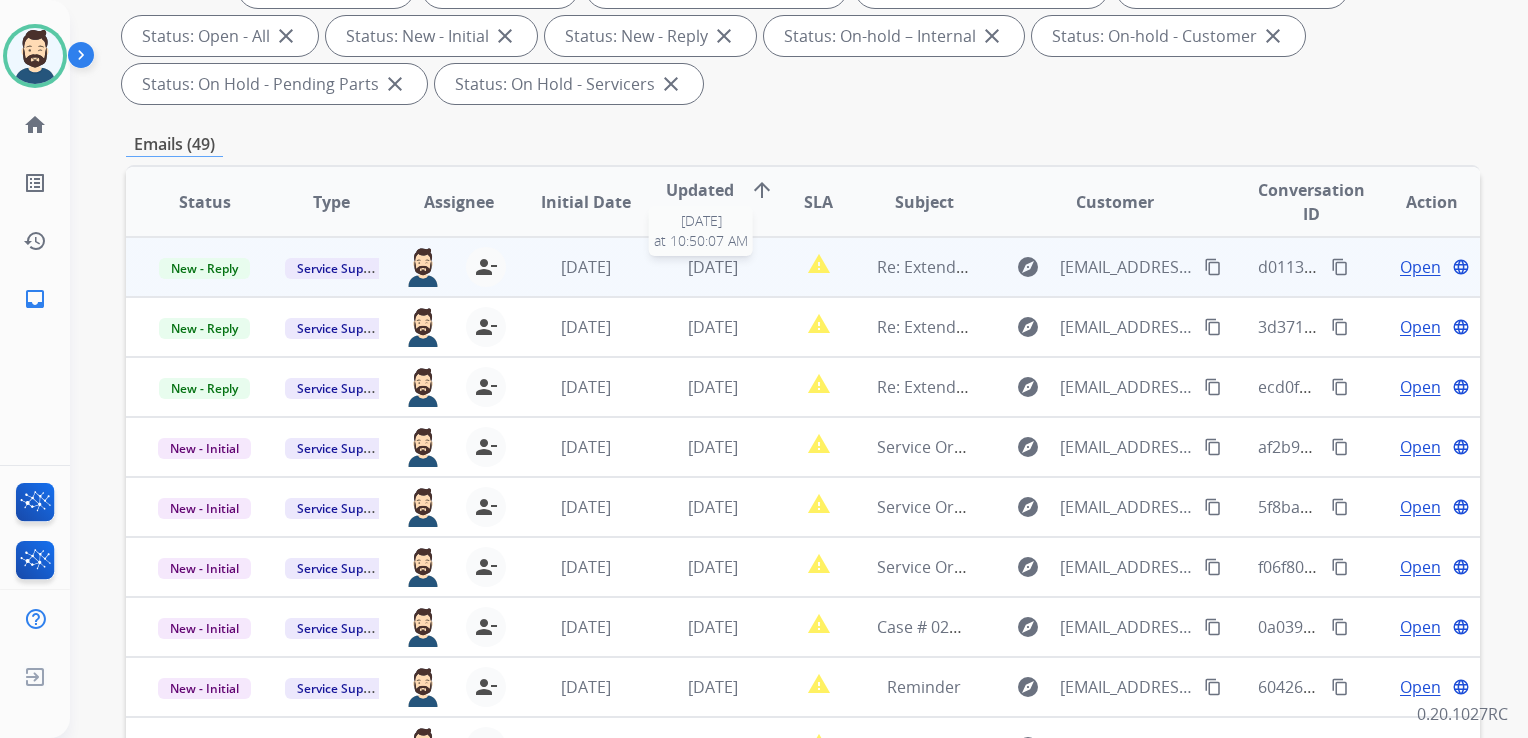 click on "[DATE]" at bounding box center (713, 267) 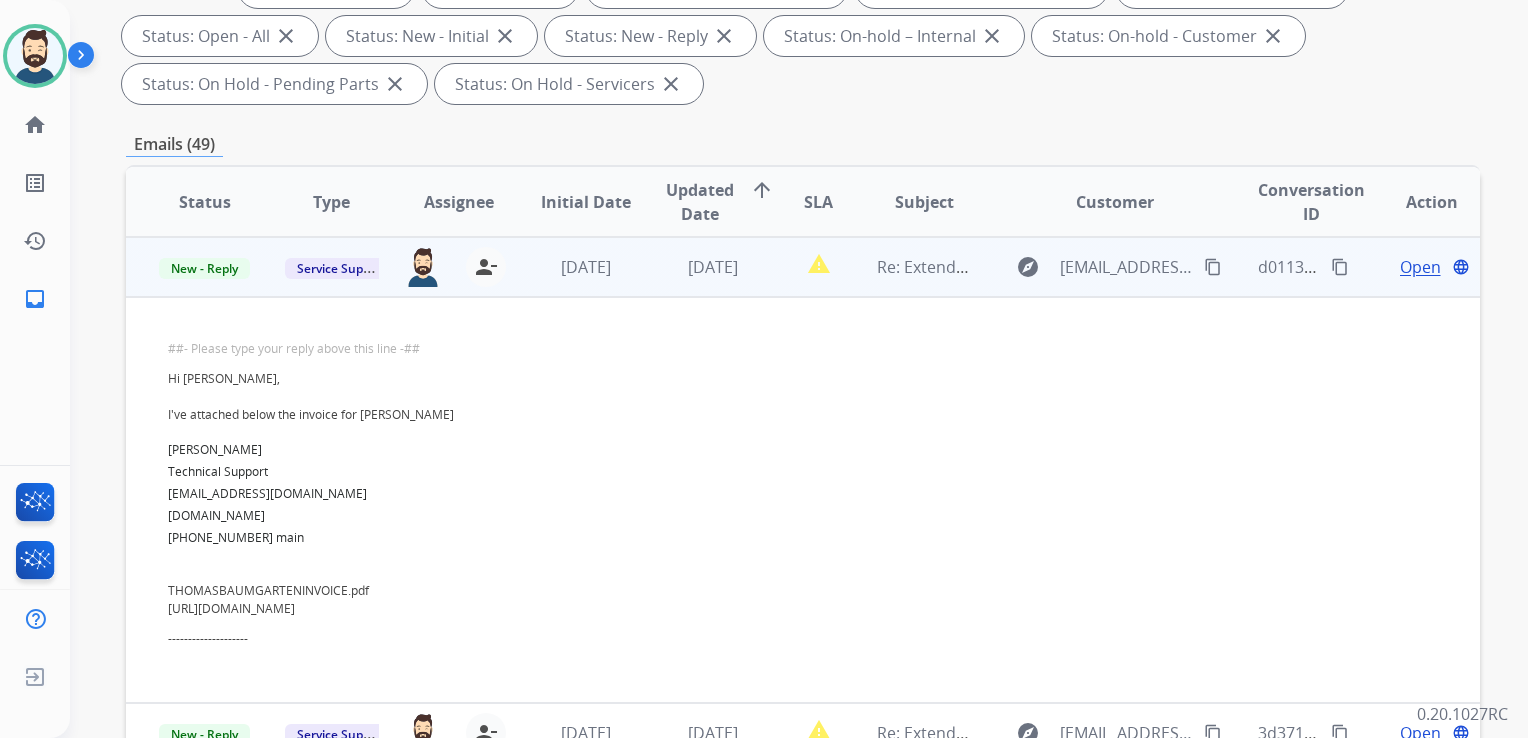 click on "Open" at bounding box center [1420, 267] 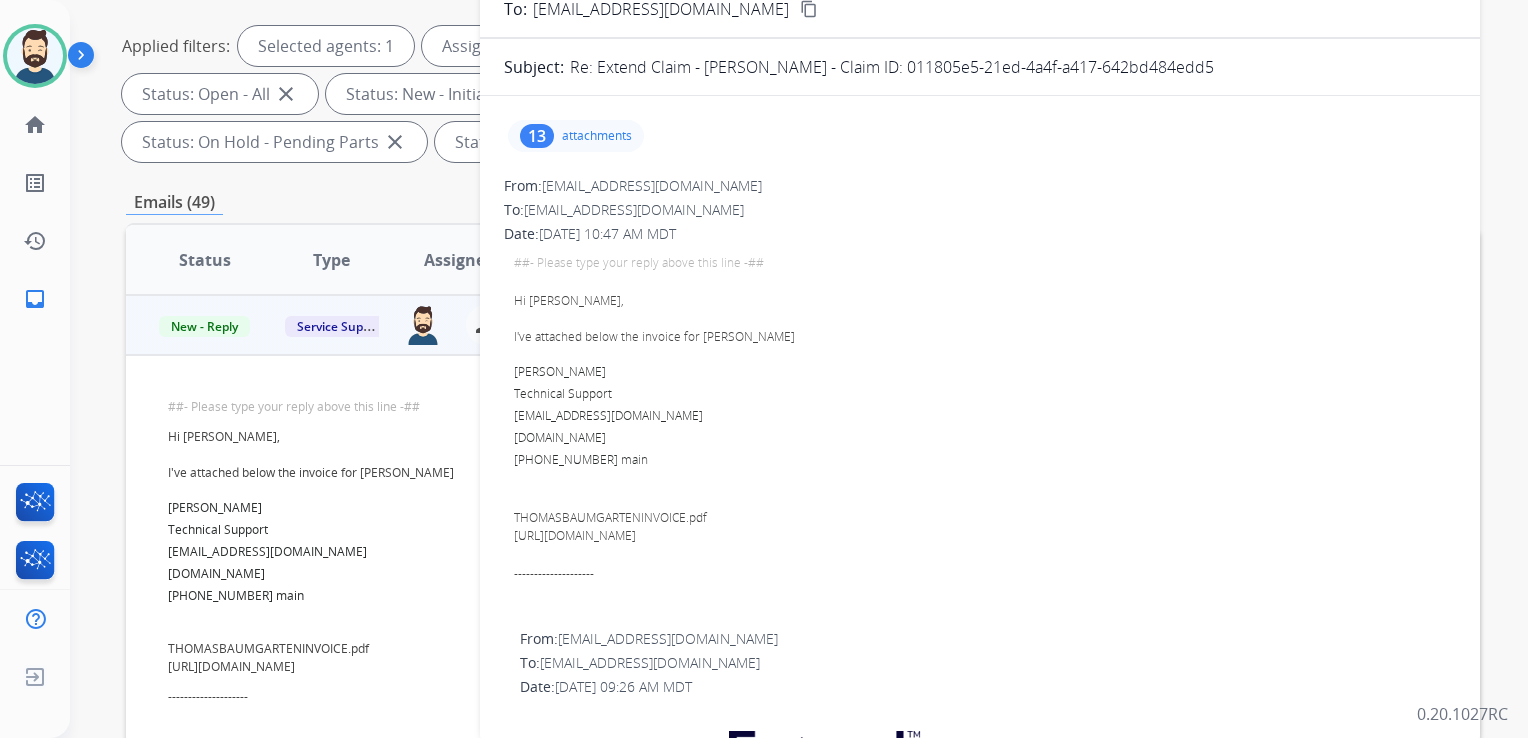 scroll, scrollTop: 243, scrollLeft: 0, axis: vertical 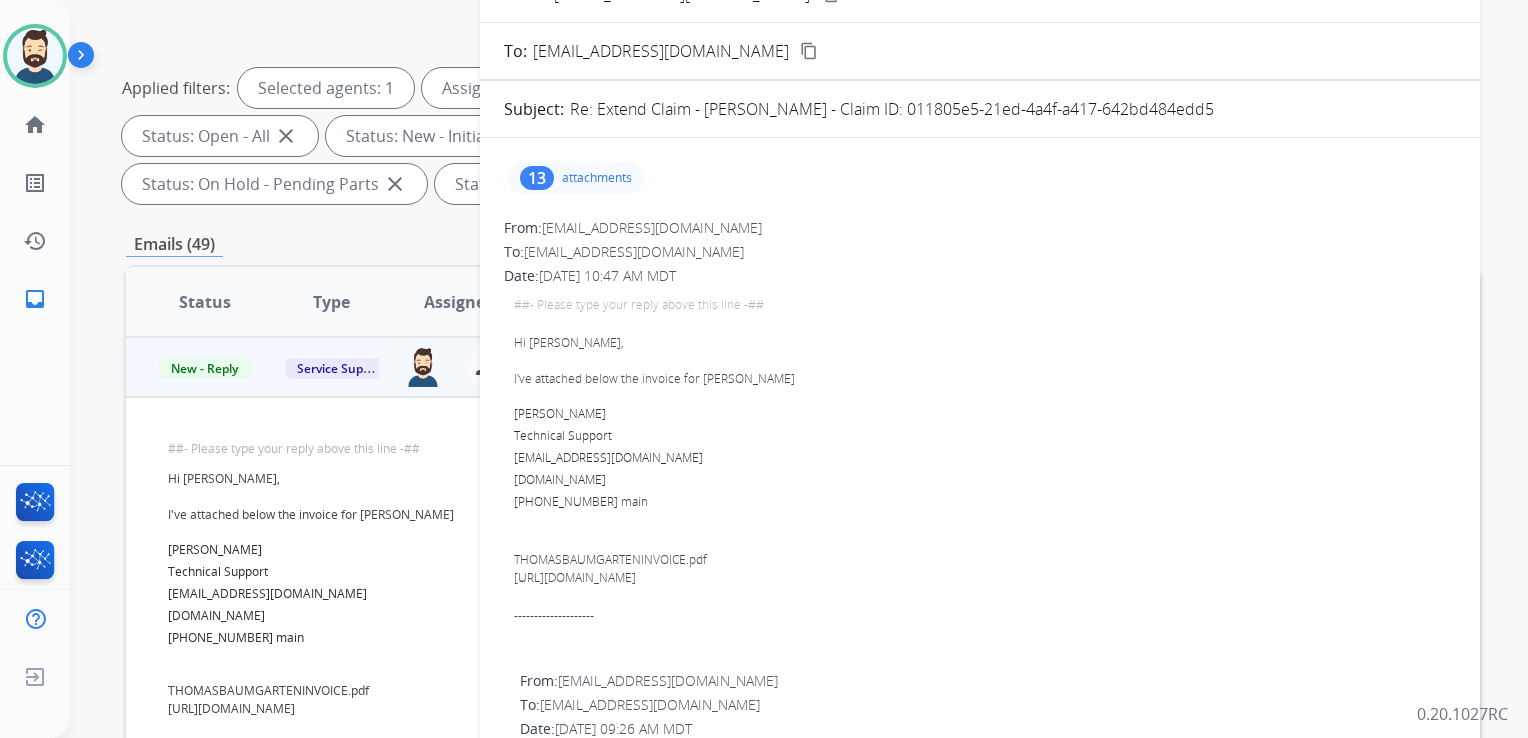 drag, startPoint x: 934, startPoint y: 106, endPoint x: 1239, endPoint y: 105, distance: 305.00165 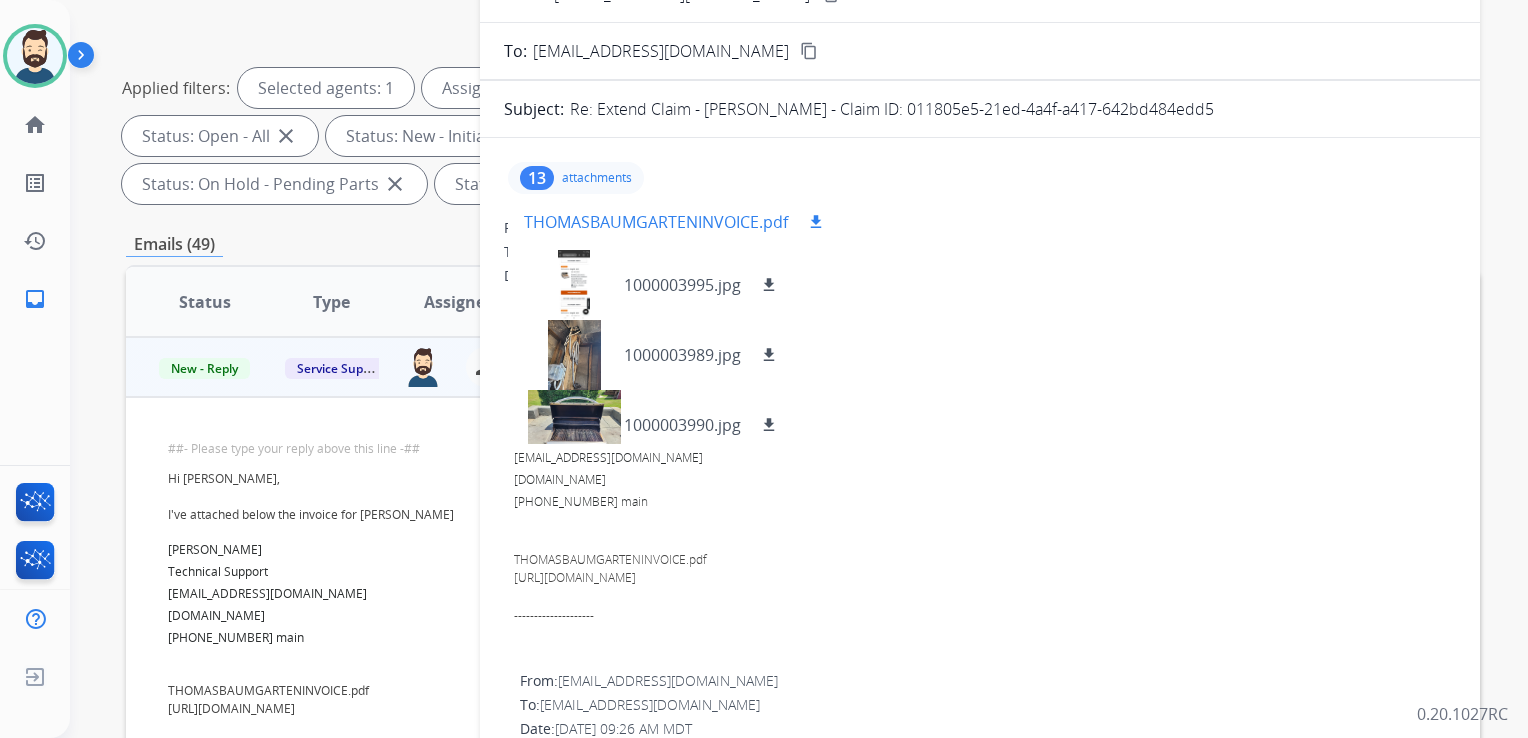 click on "download" at bounding box center [816, 222] 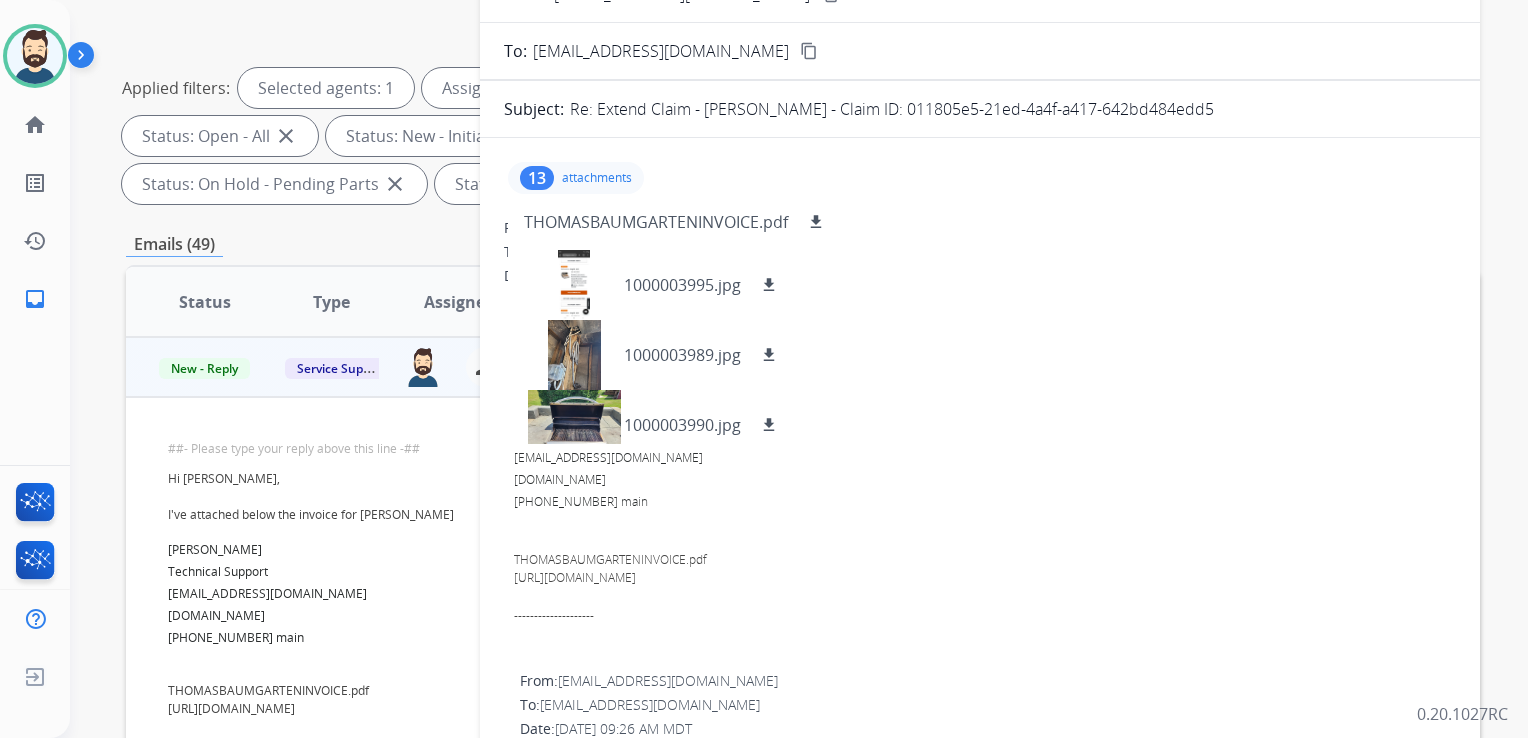 click on "attachments" at bounding box center (597, 178) 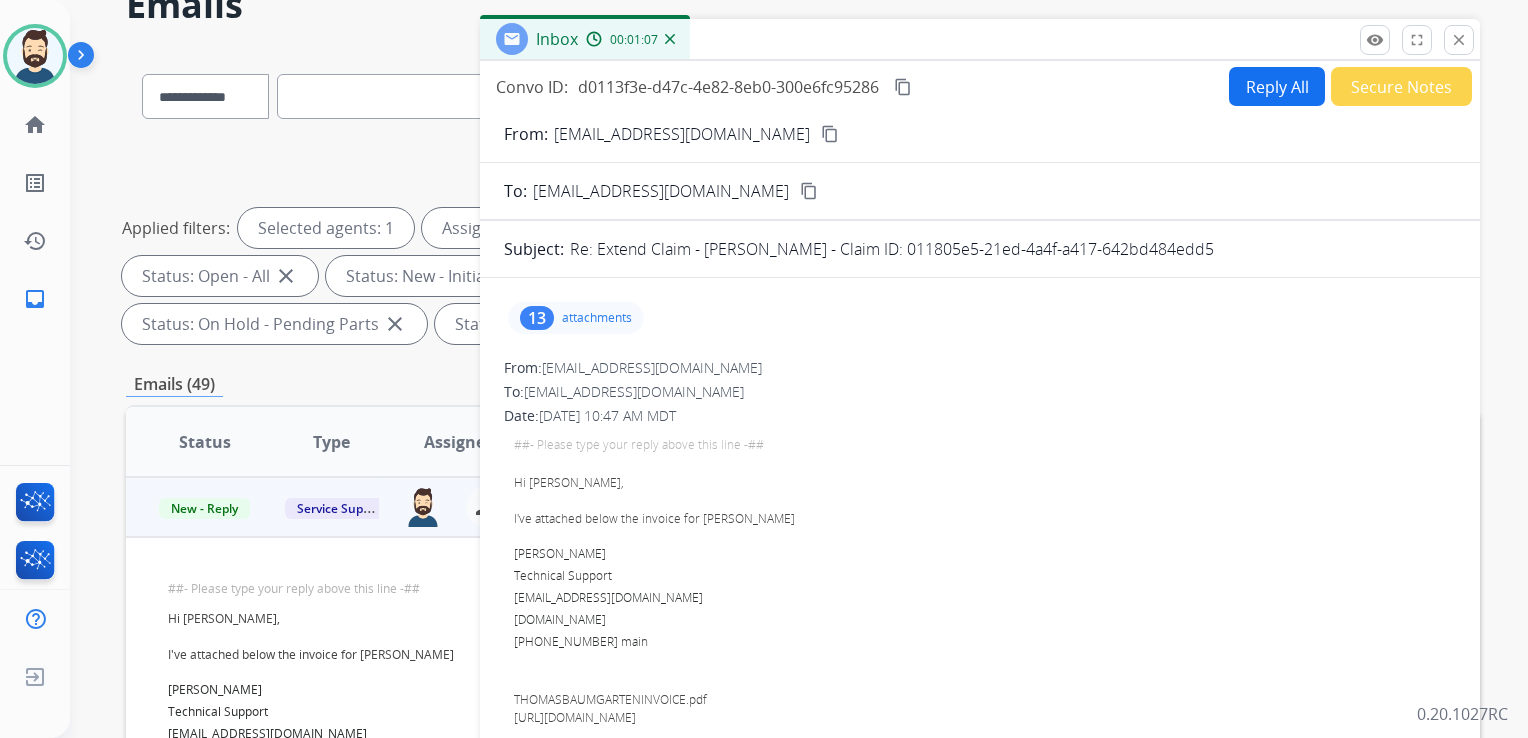 scroll, scrollTop: 0, scrollLeft: 0, axis: both 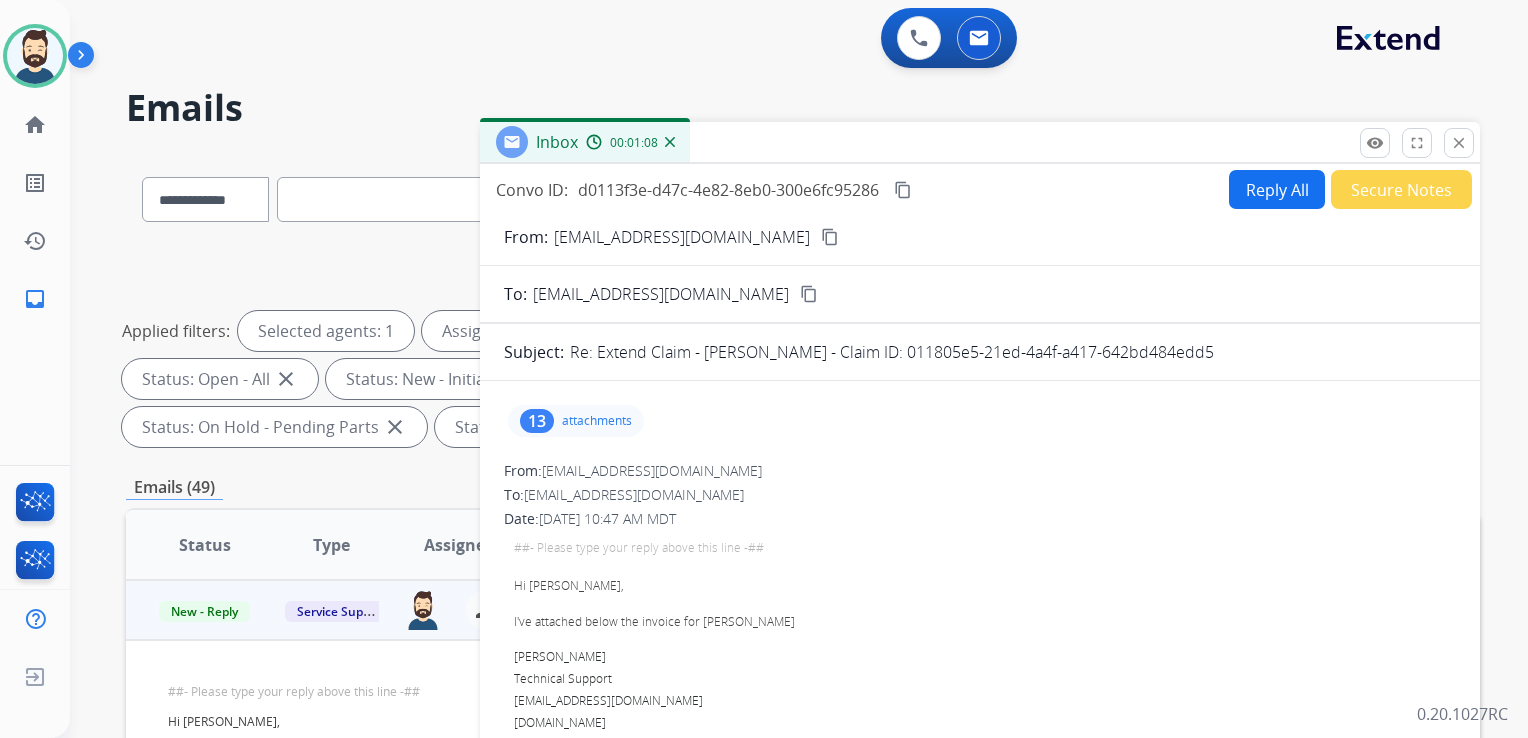click on "content_copy" at bounding box center (903, 190) 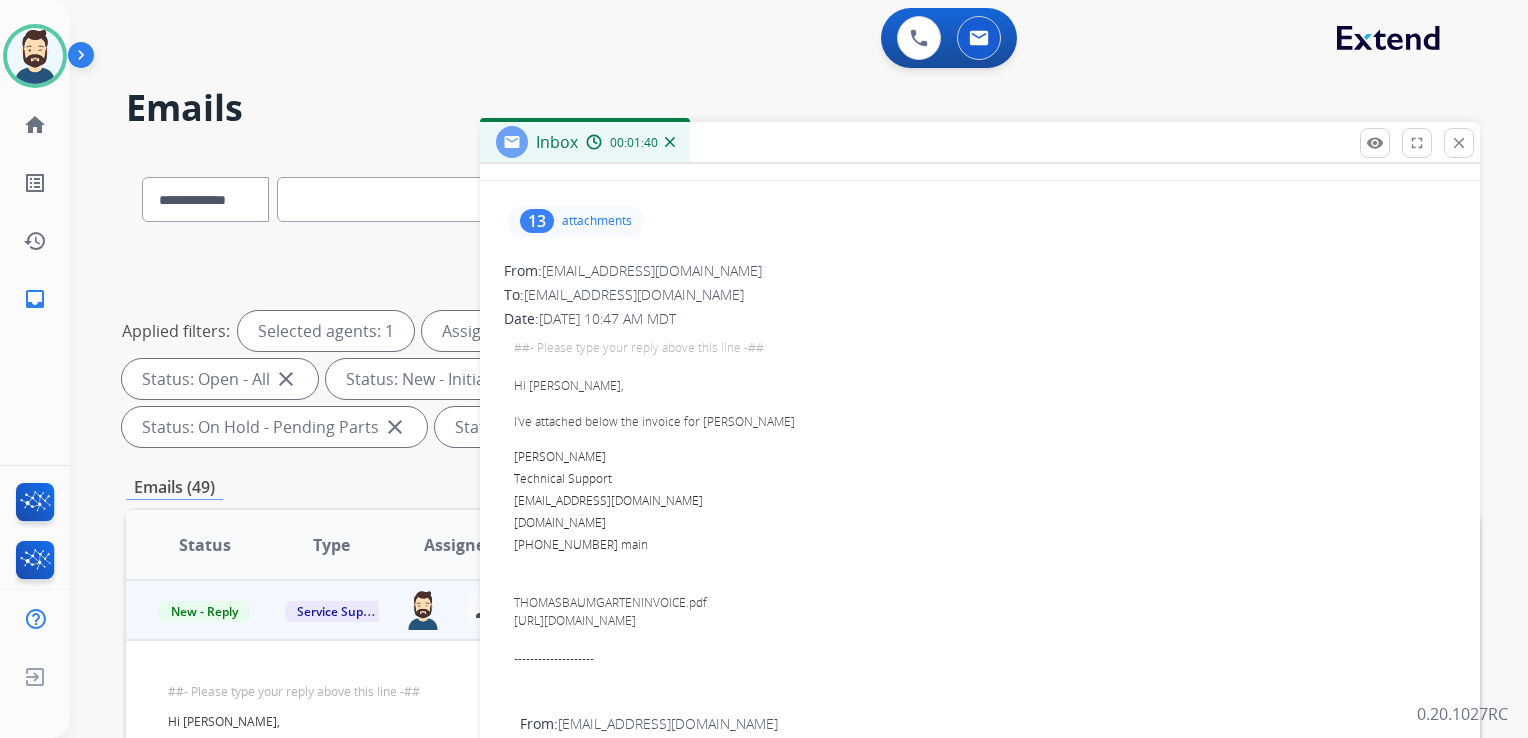 scroll, scrollTop: 0, scrollLeft: 0, axis: both 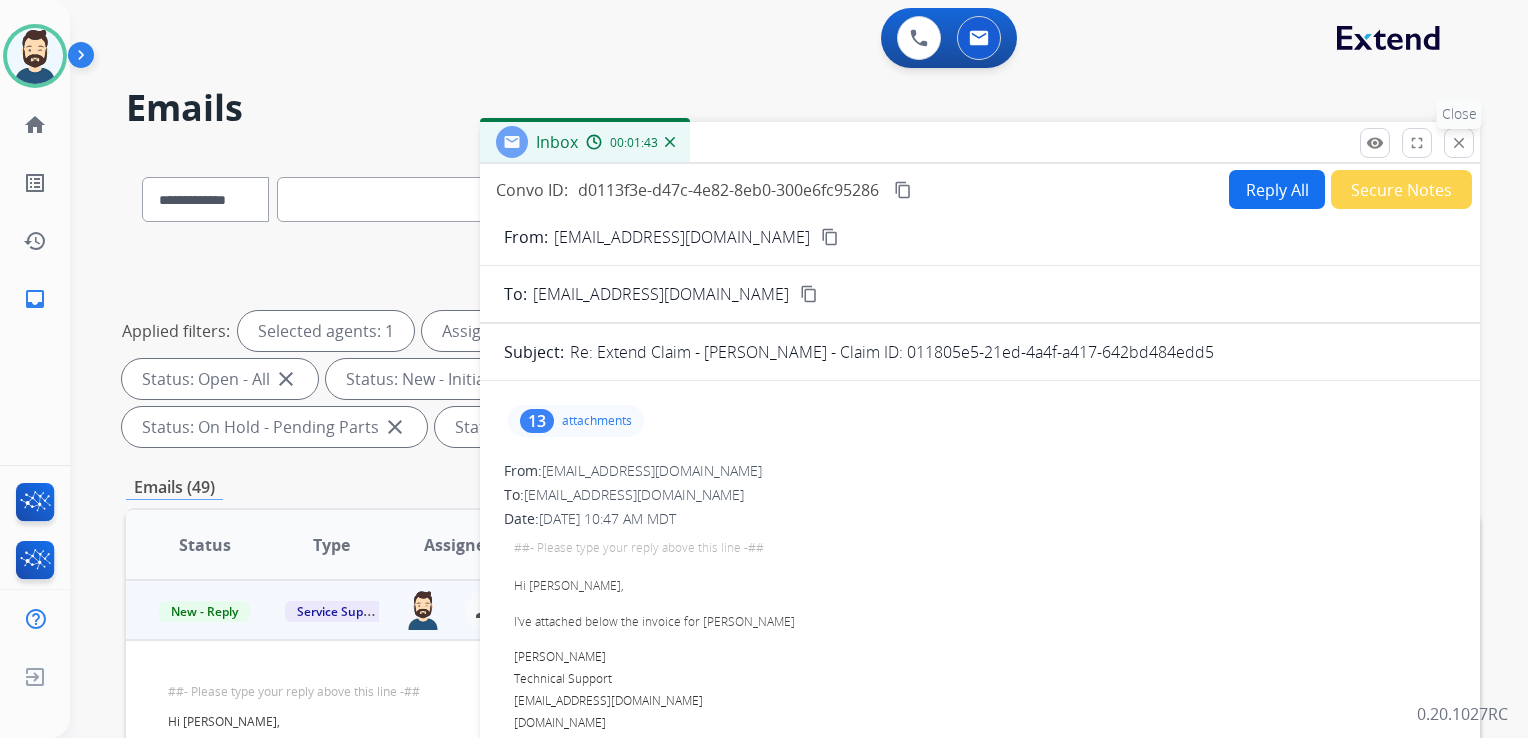 click on "close Close" at bounding box center [1459, 143] 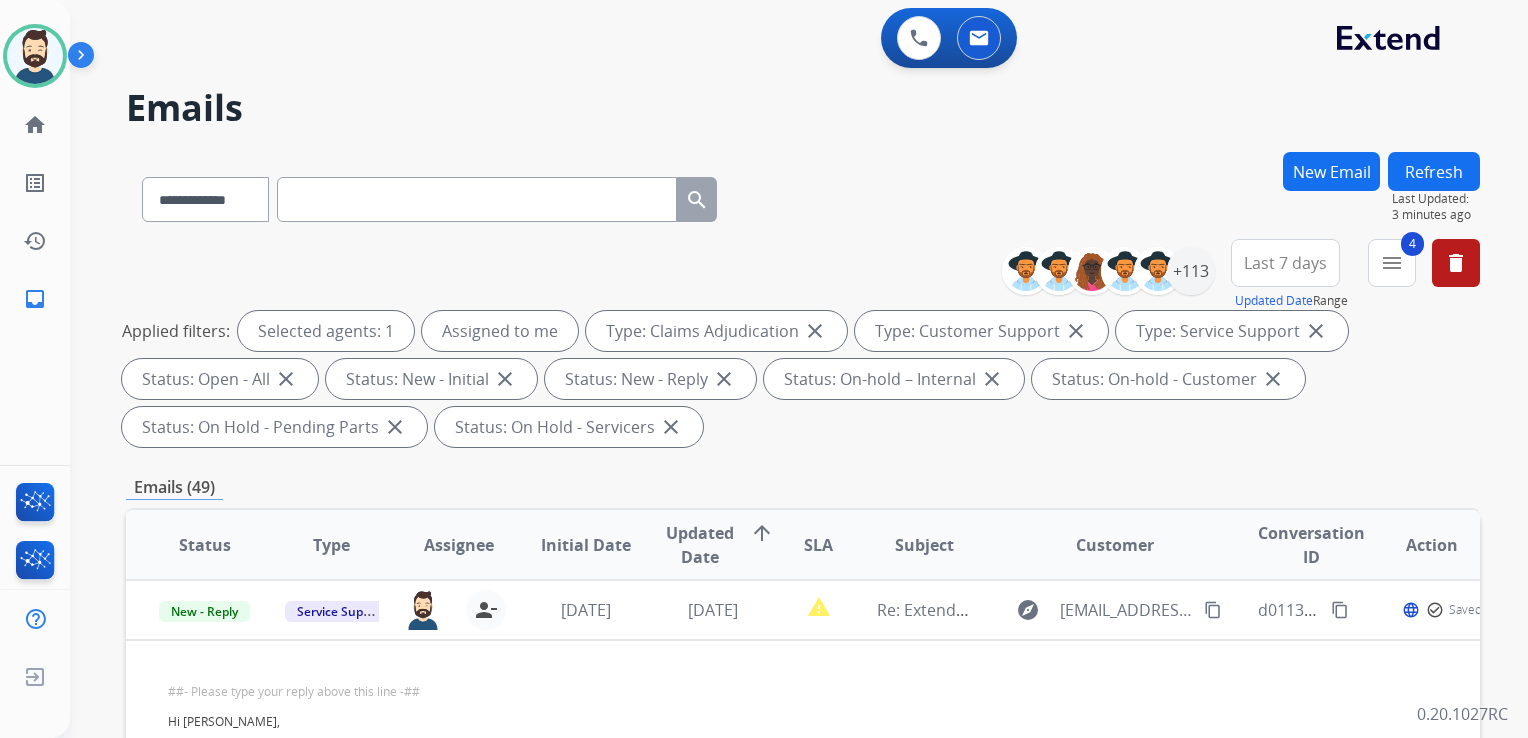 scroll, scrollTop: 300, scrollLeft: 0, axis: vertical 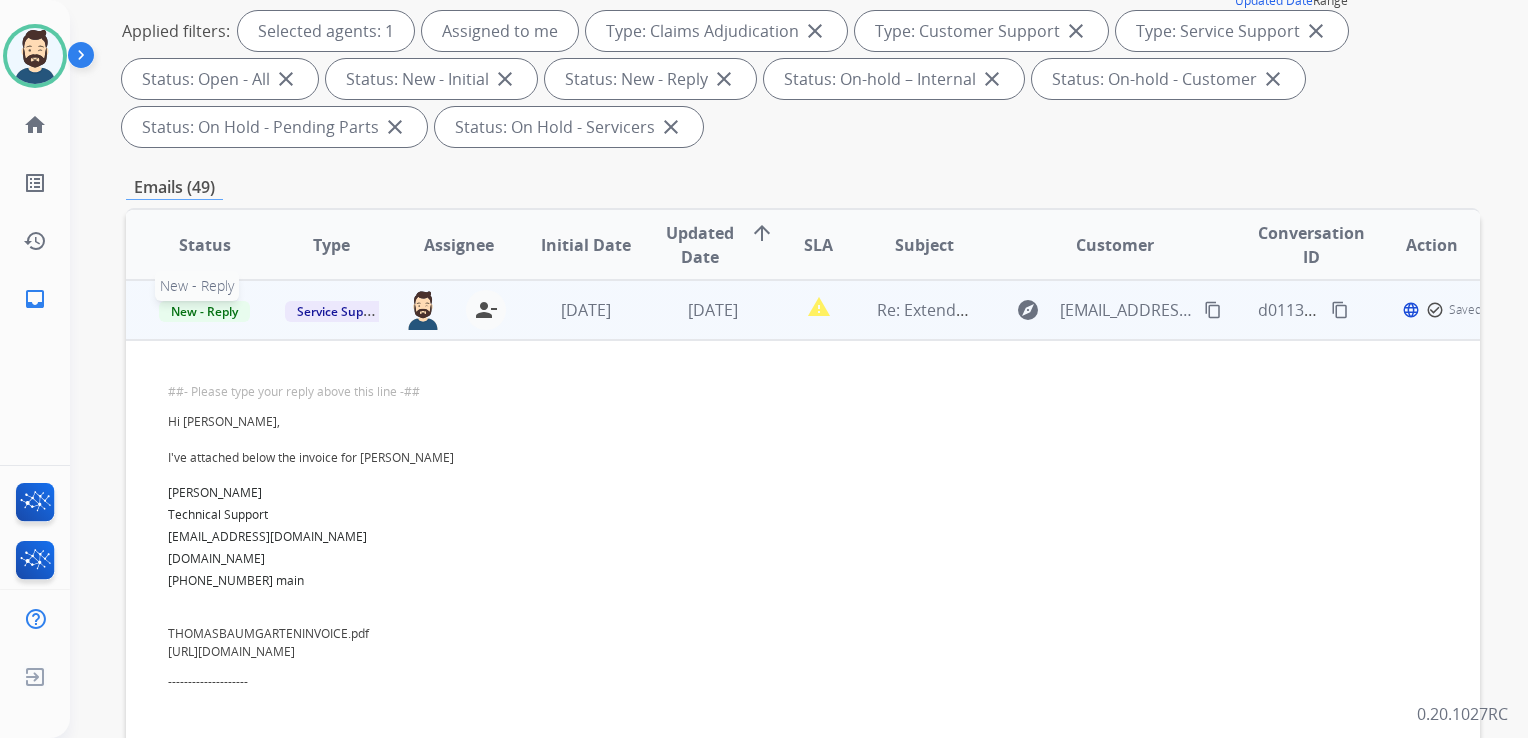 click on "New - Reply" at bounding box center [204, 311] 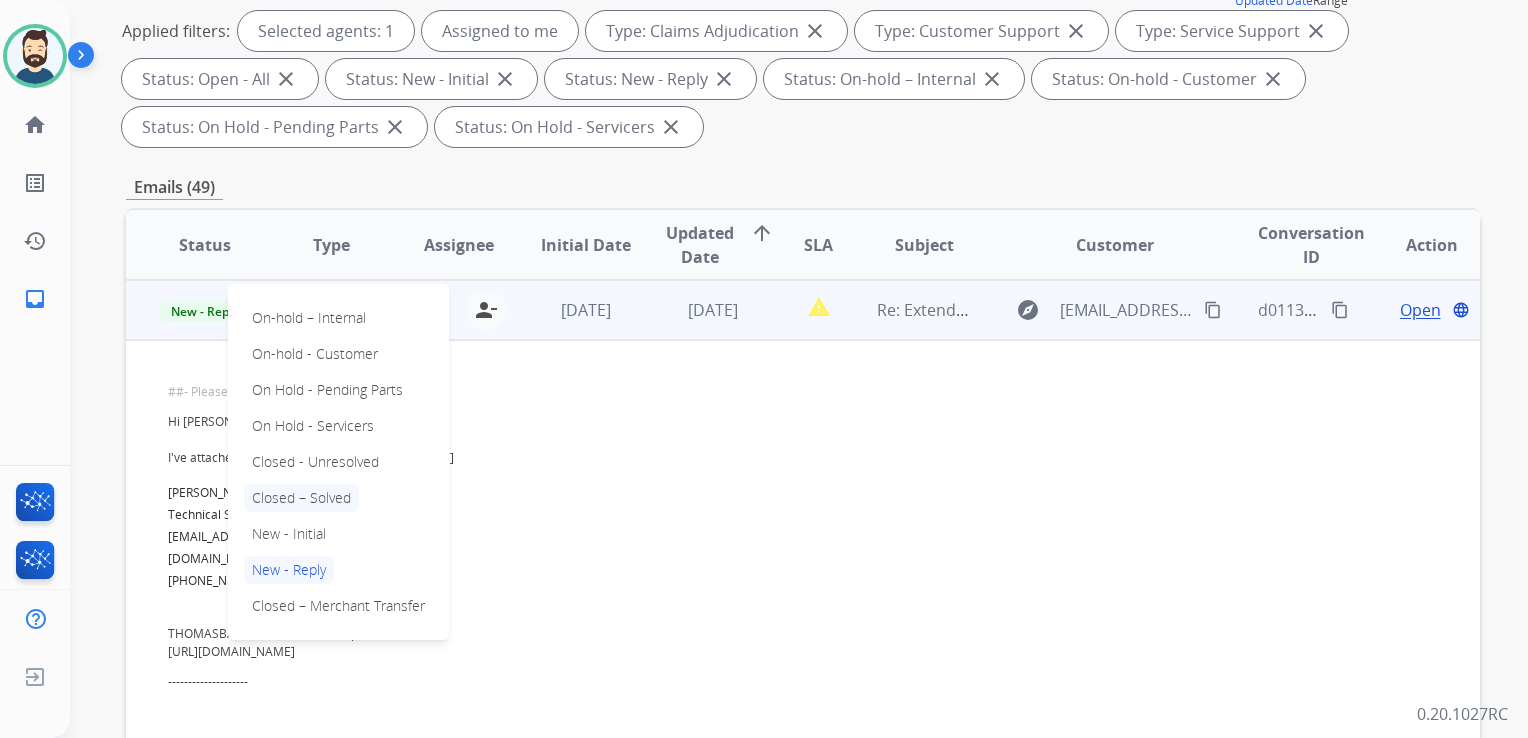 click on "Closed – Solved" at bounding box center (301, 498) 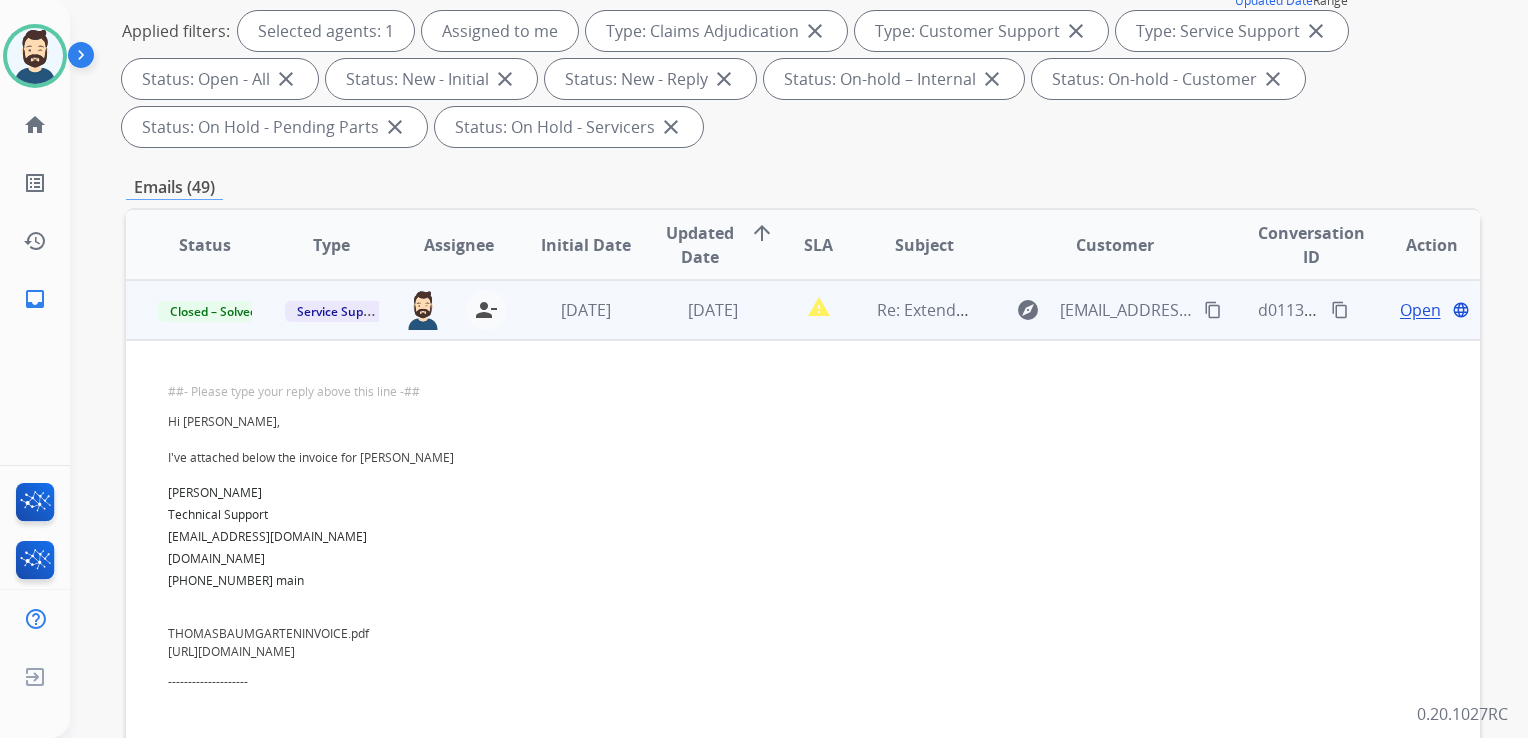 drag, startPoint x: 556, startPoint y: 333, endPoint x: 561, endPoint y: 351, distance: 18.681541 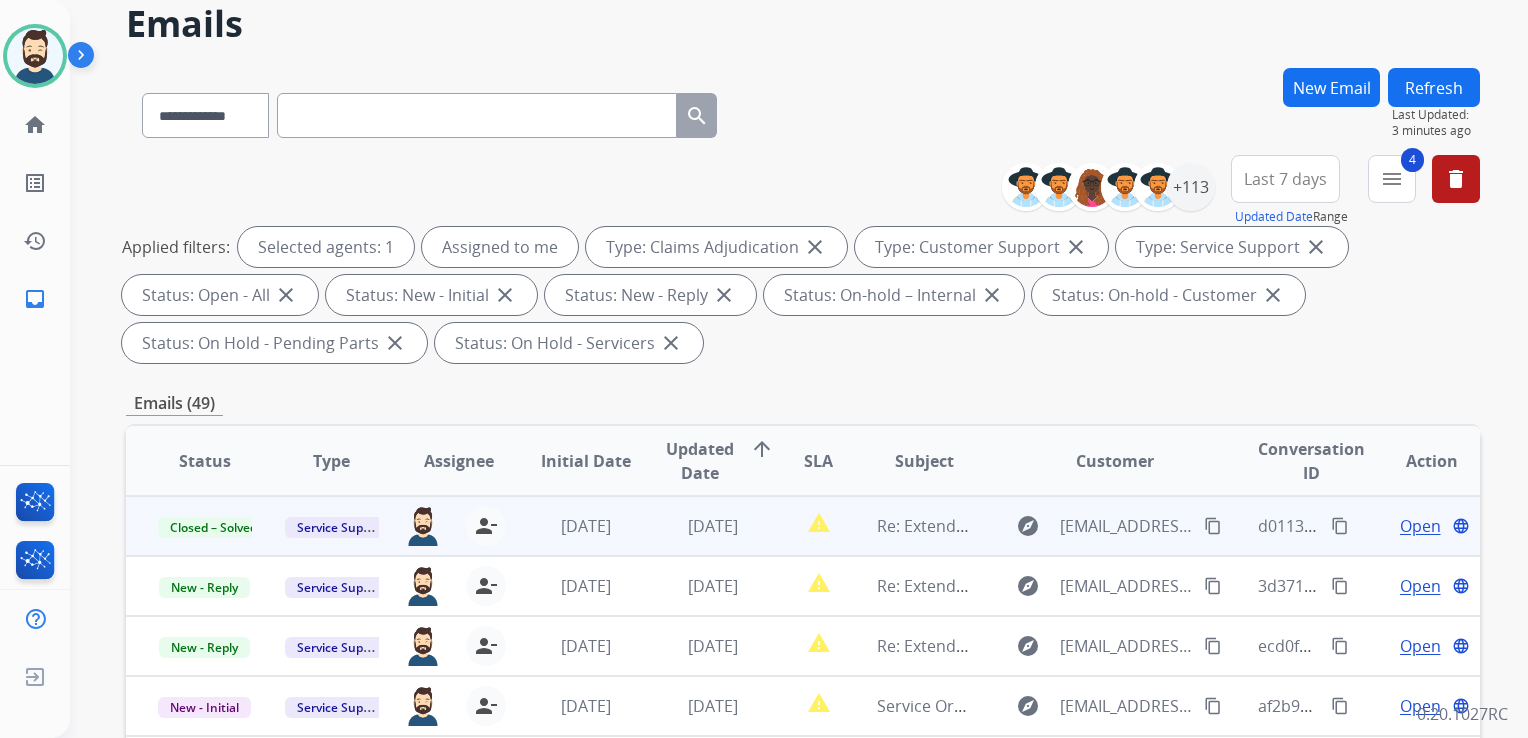 scroll, scrollTop: 0, scrollLeft: 0, axis: both 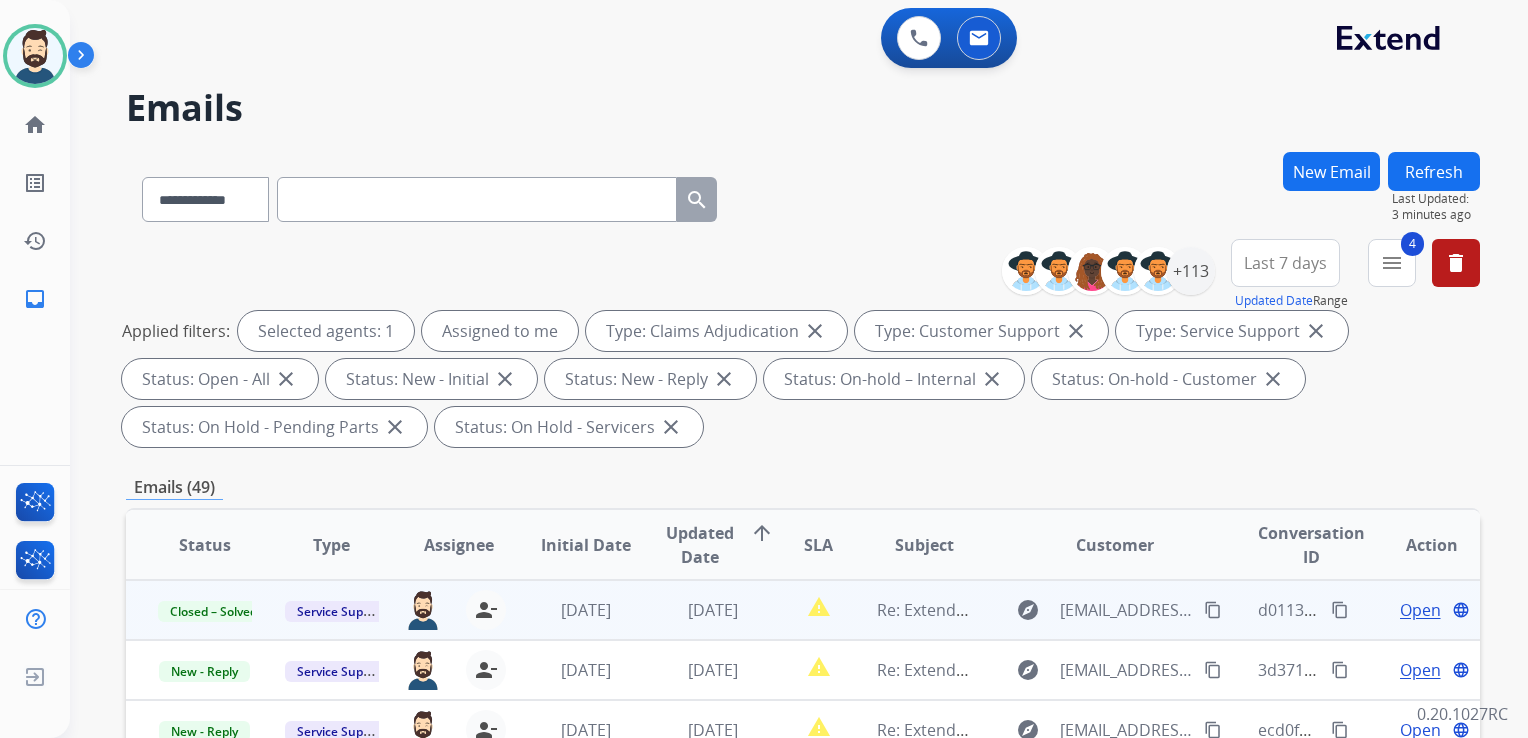 click on "Refresh" at bounding box center [1434, 171] 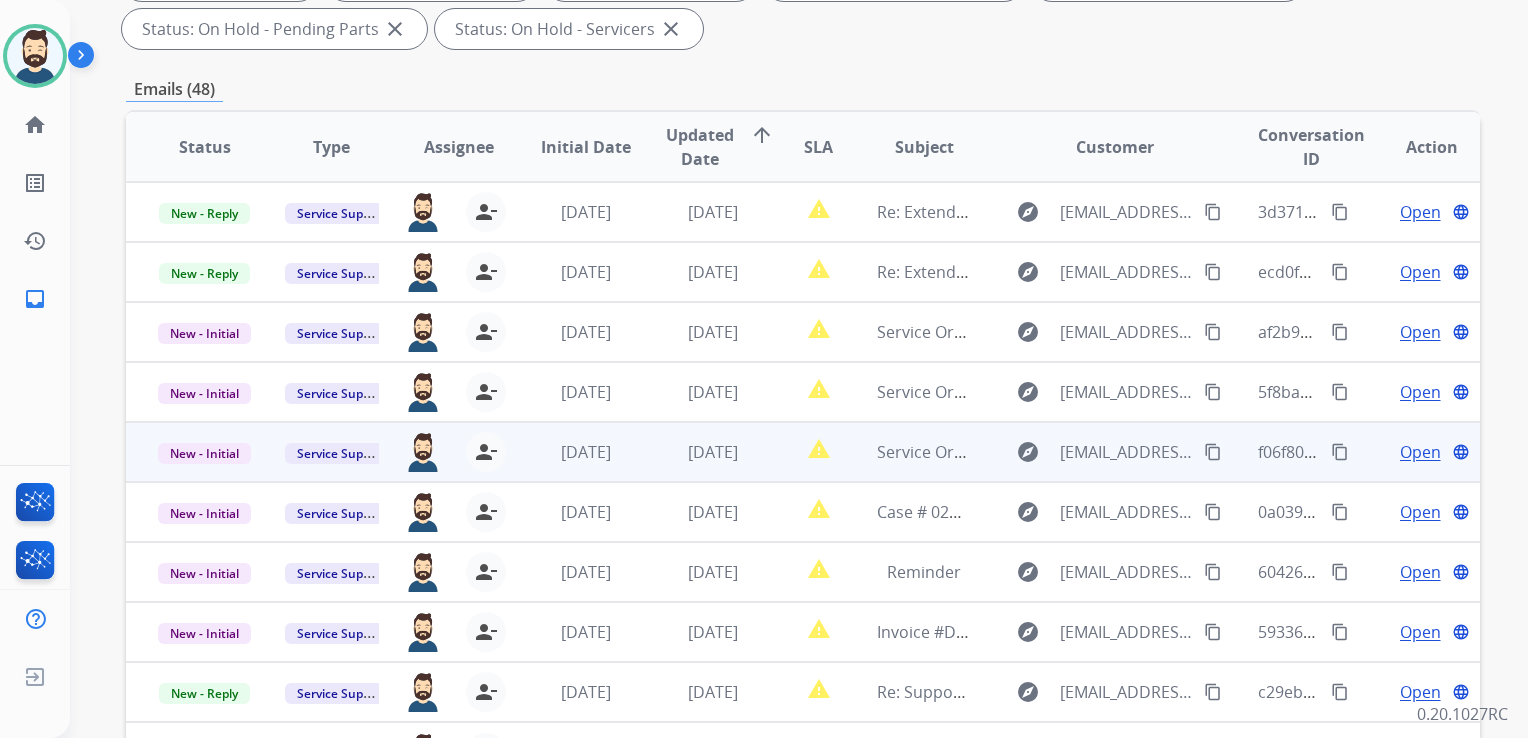 scroll, scrollTop: 400, scrollLeft: 0, axis: vertical 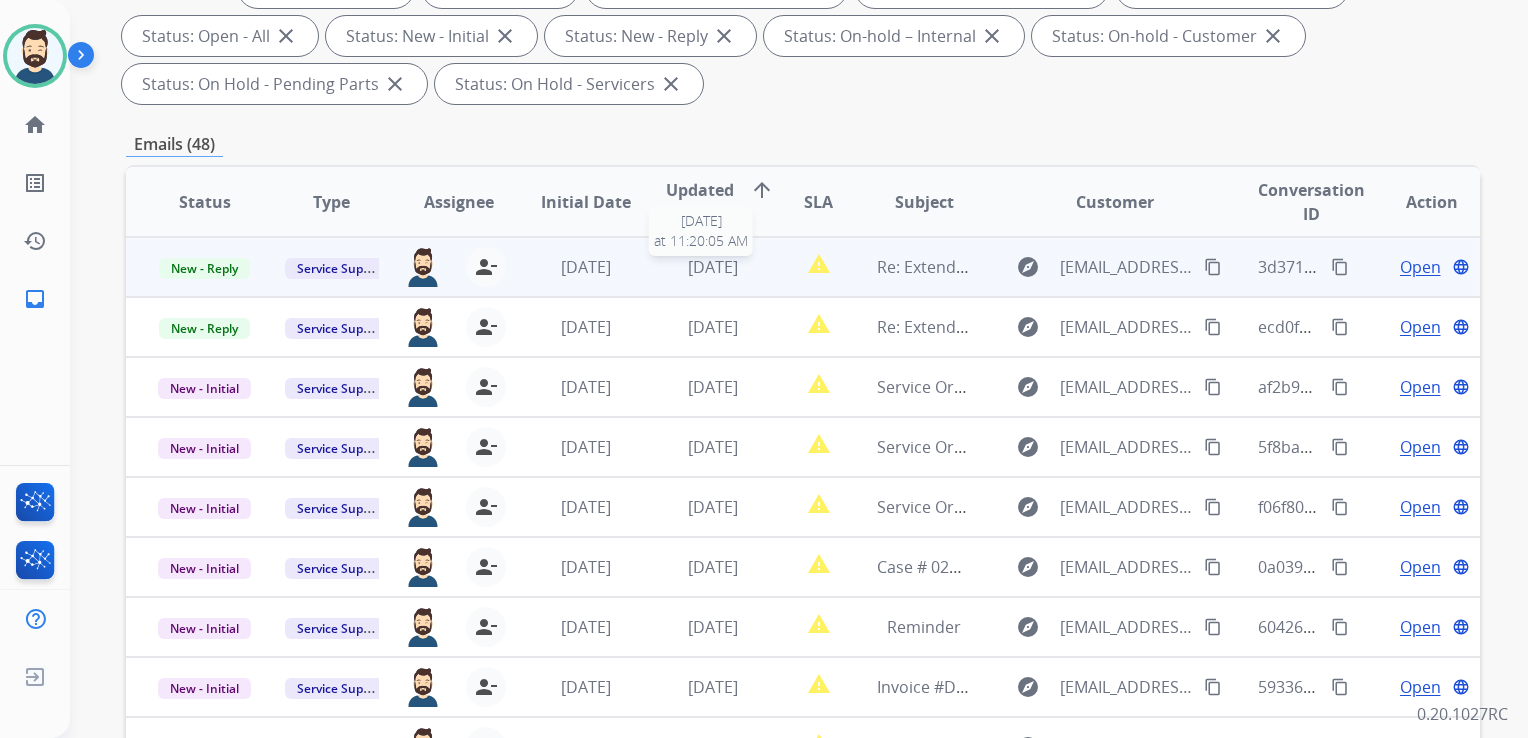 click on "[DATE]" at bounding box center (713, 267) 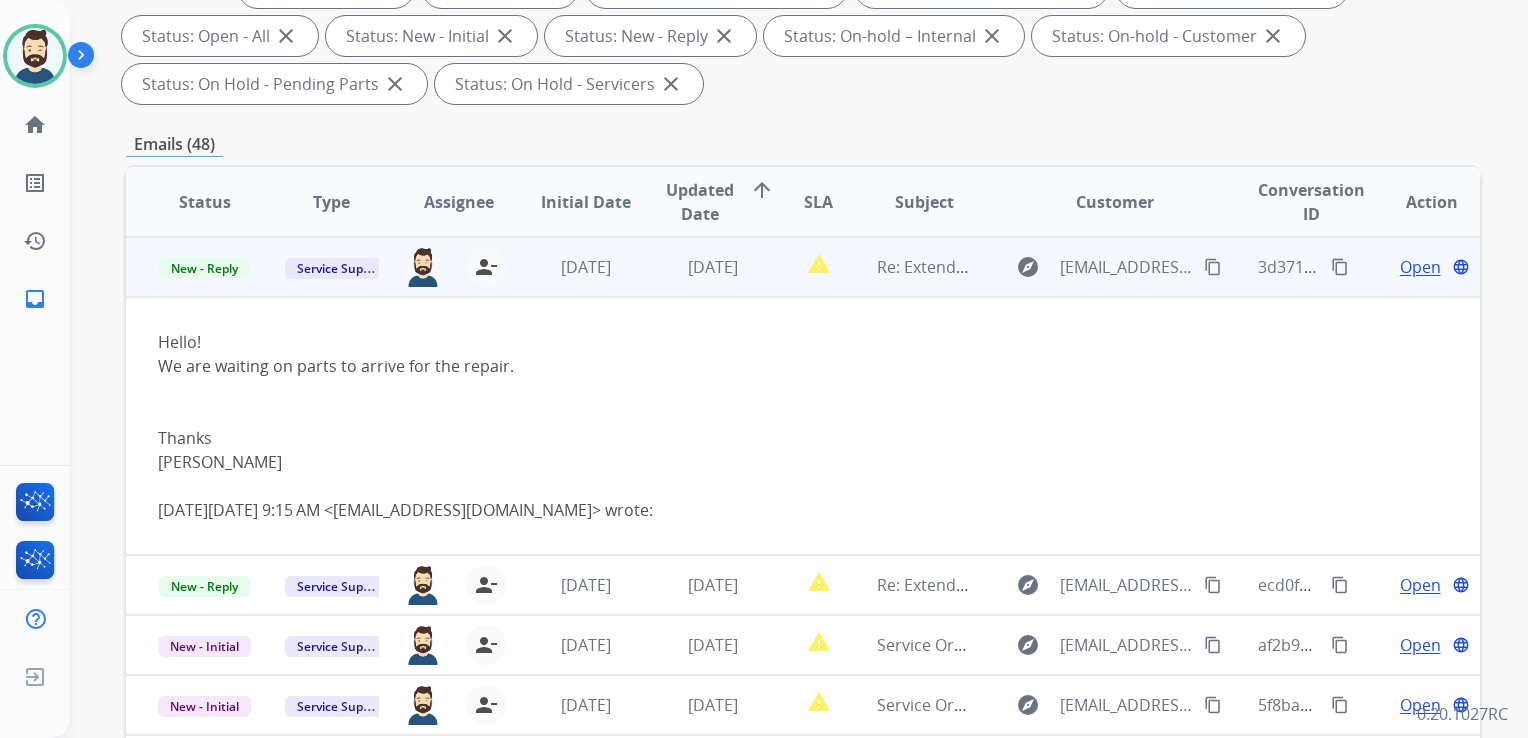 click on "Open" at bounding box center [1420, 267] 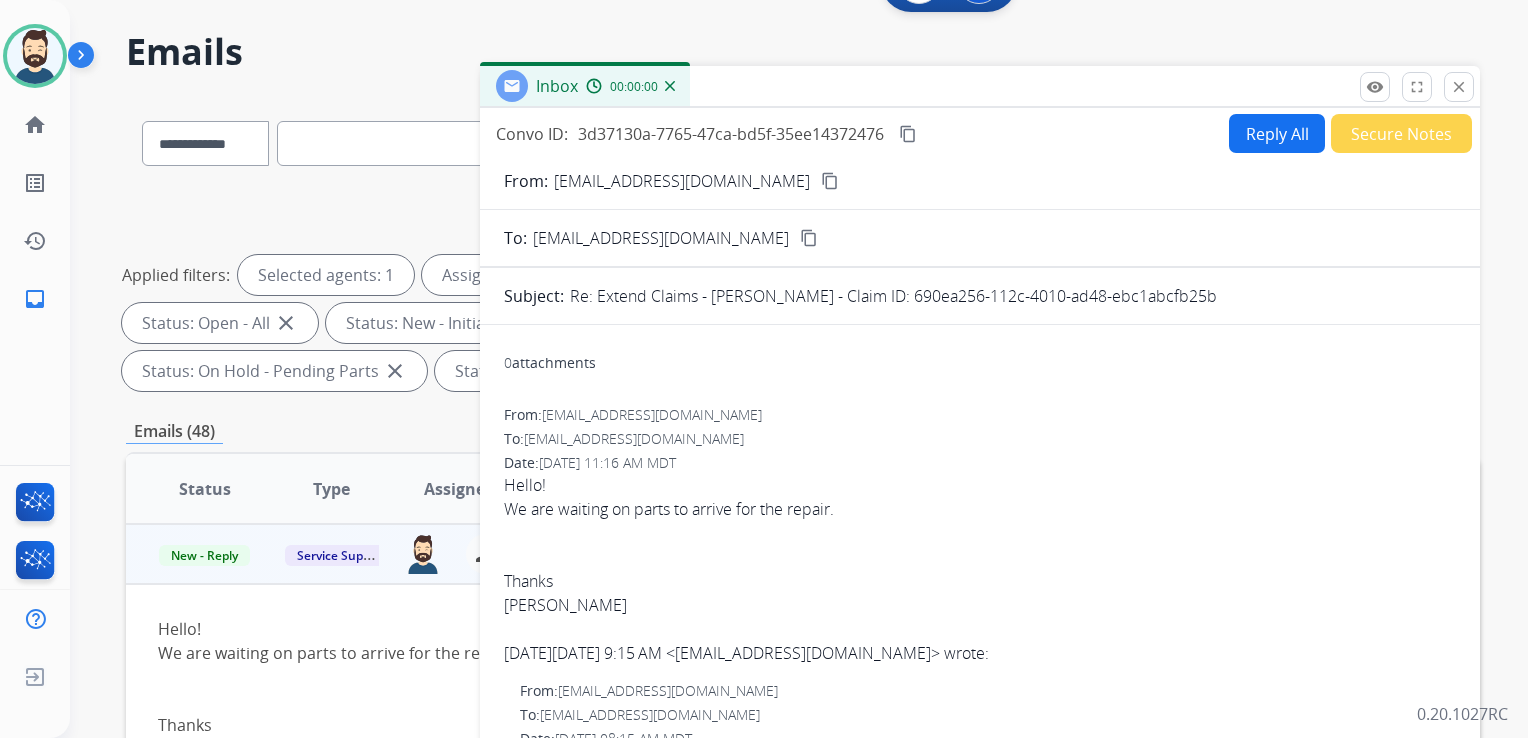 scroll, scrollTop: 43, scrollLeft: 0, axis: vertical 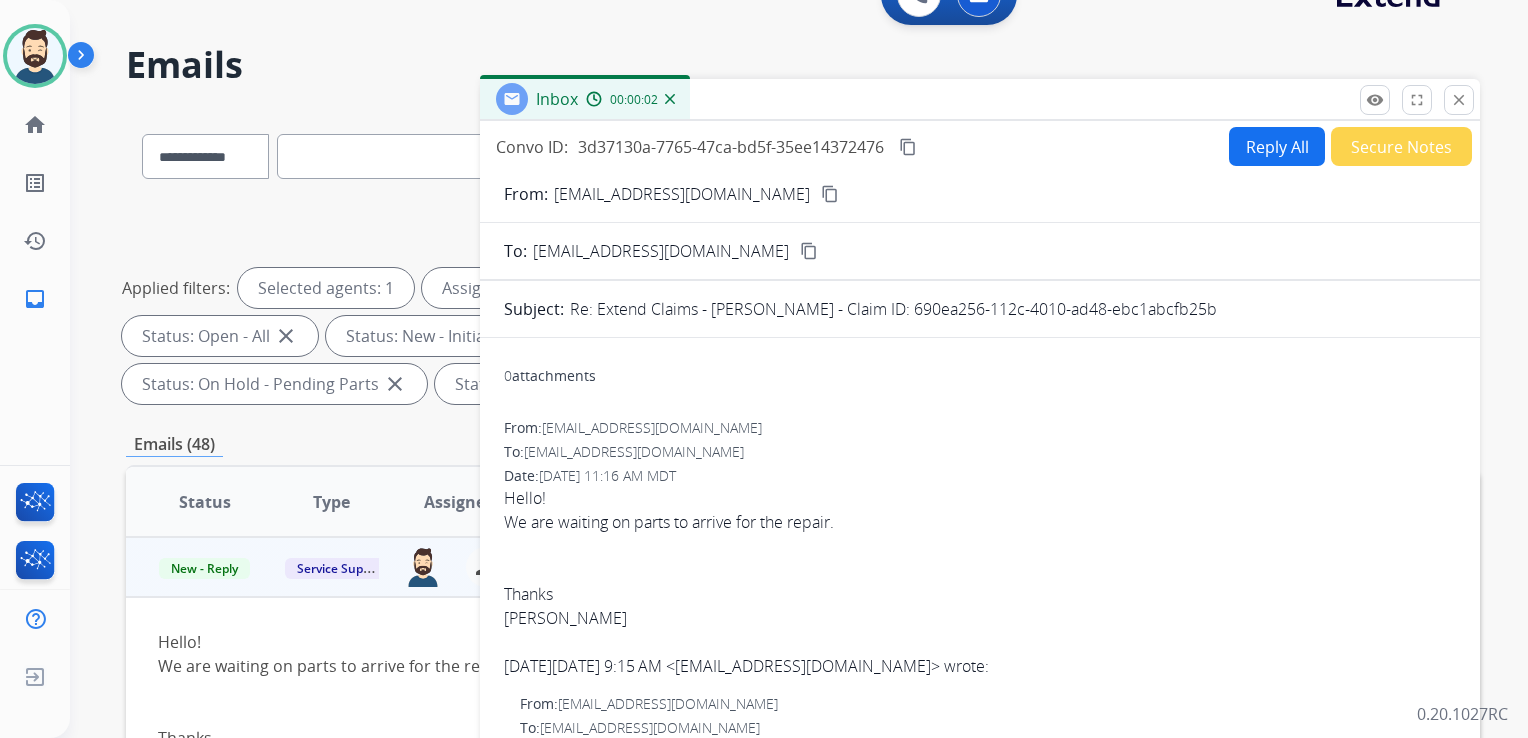 drag, startPoint x: 895, startPoint y: 305, endPoint x: 1208, endPoint y: 298, distance: 313.07828 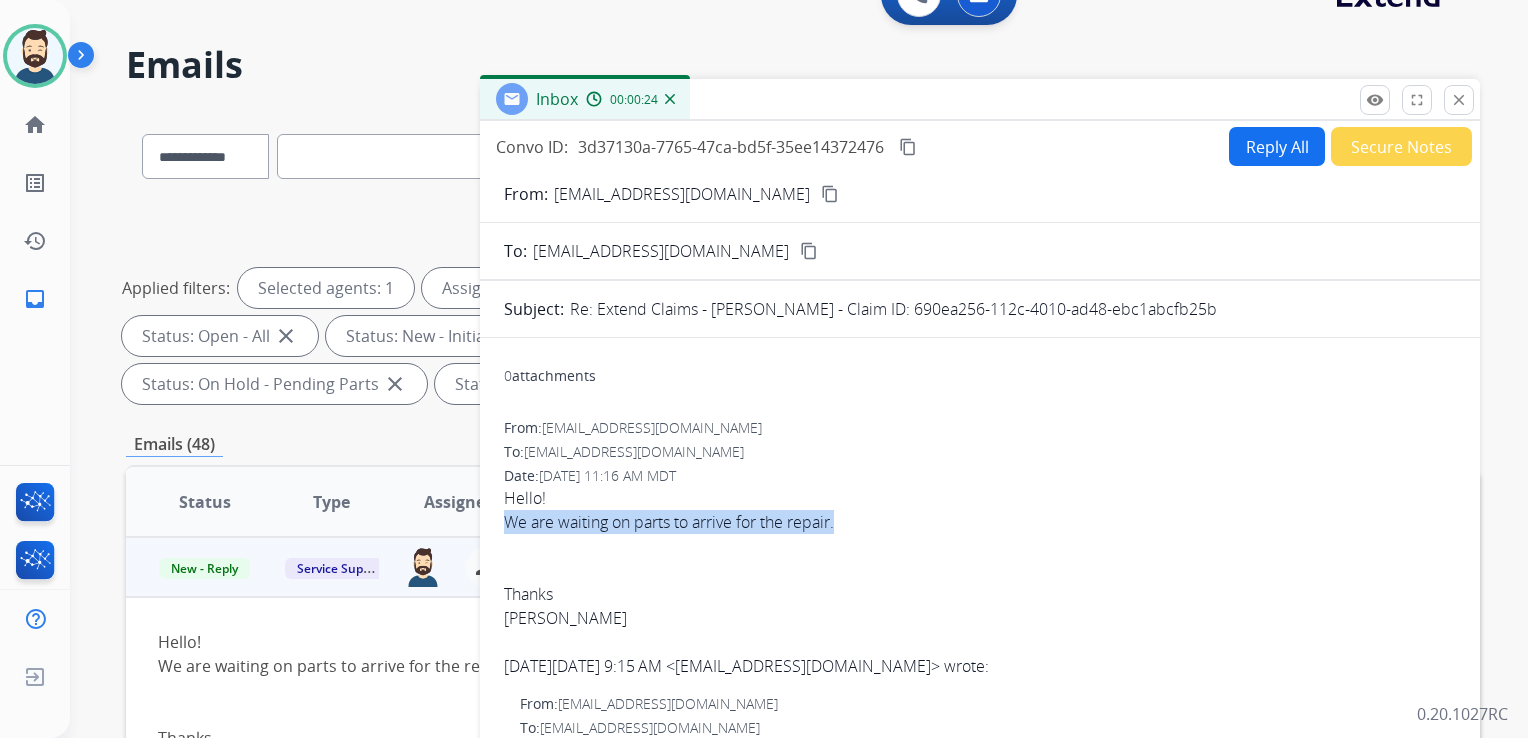 drag, startPoint x: 504, startPoint y: 522, endPoint x: 852, endPoint y: 520, distance: 348.00574 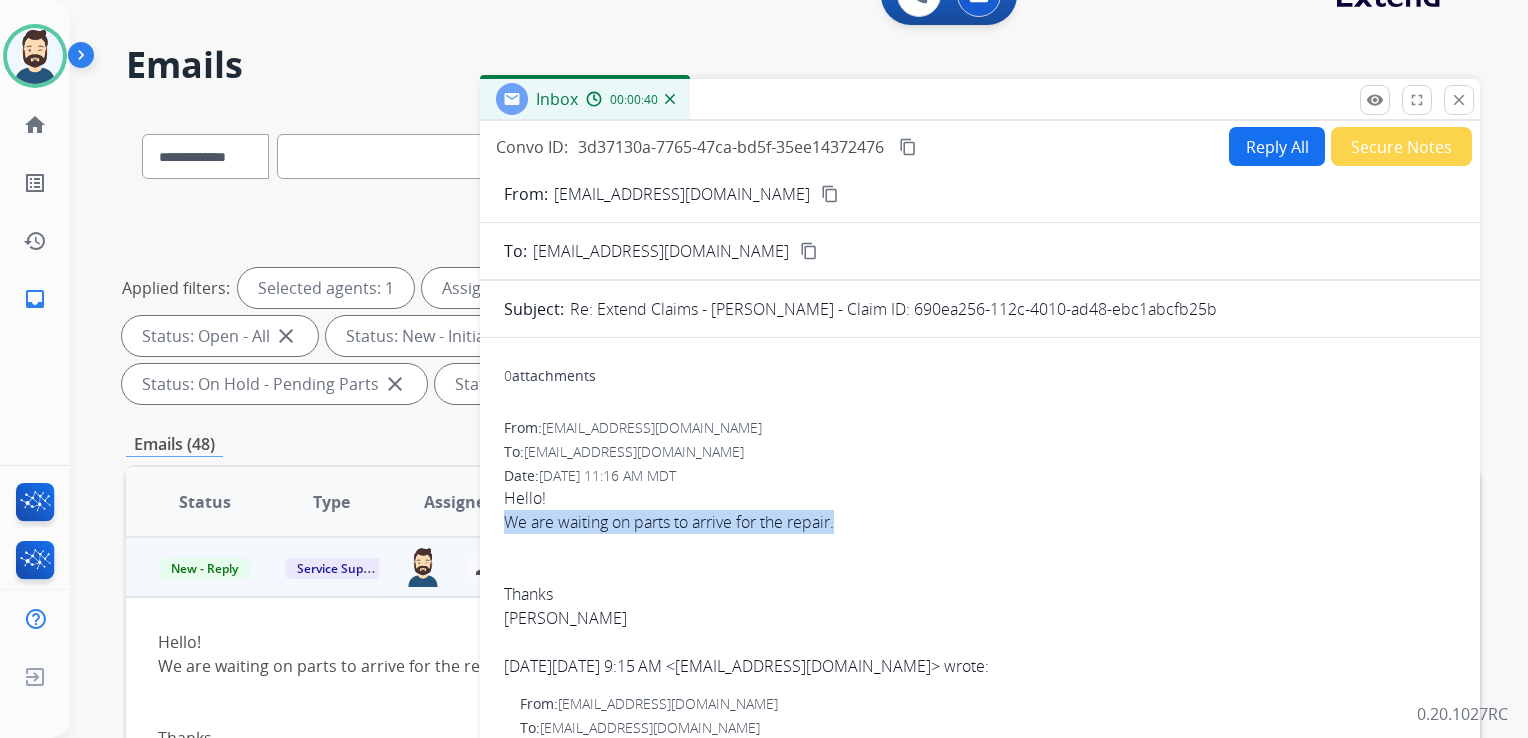 click on "Reply All" at bounding box center [1277, 146] 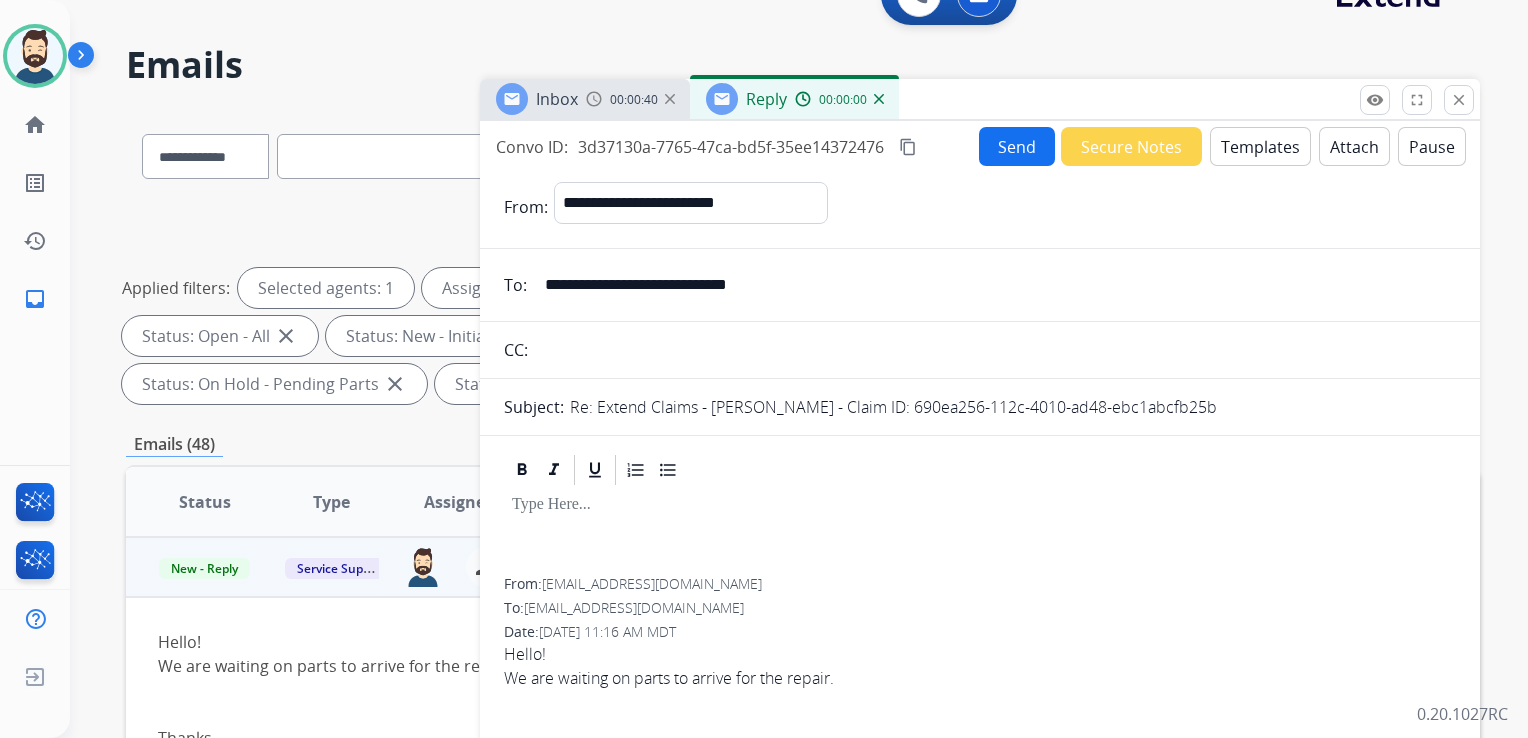 click on "Templates" at bounding box center [1260, 146] 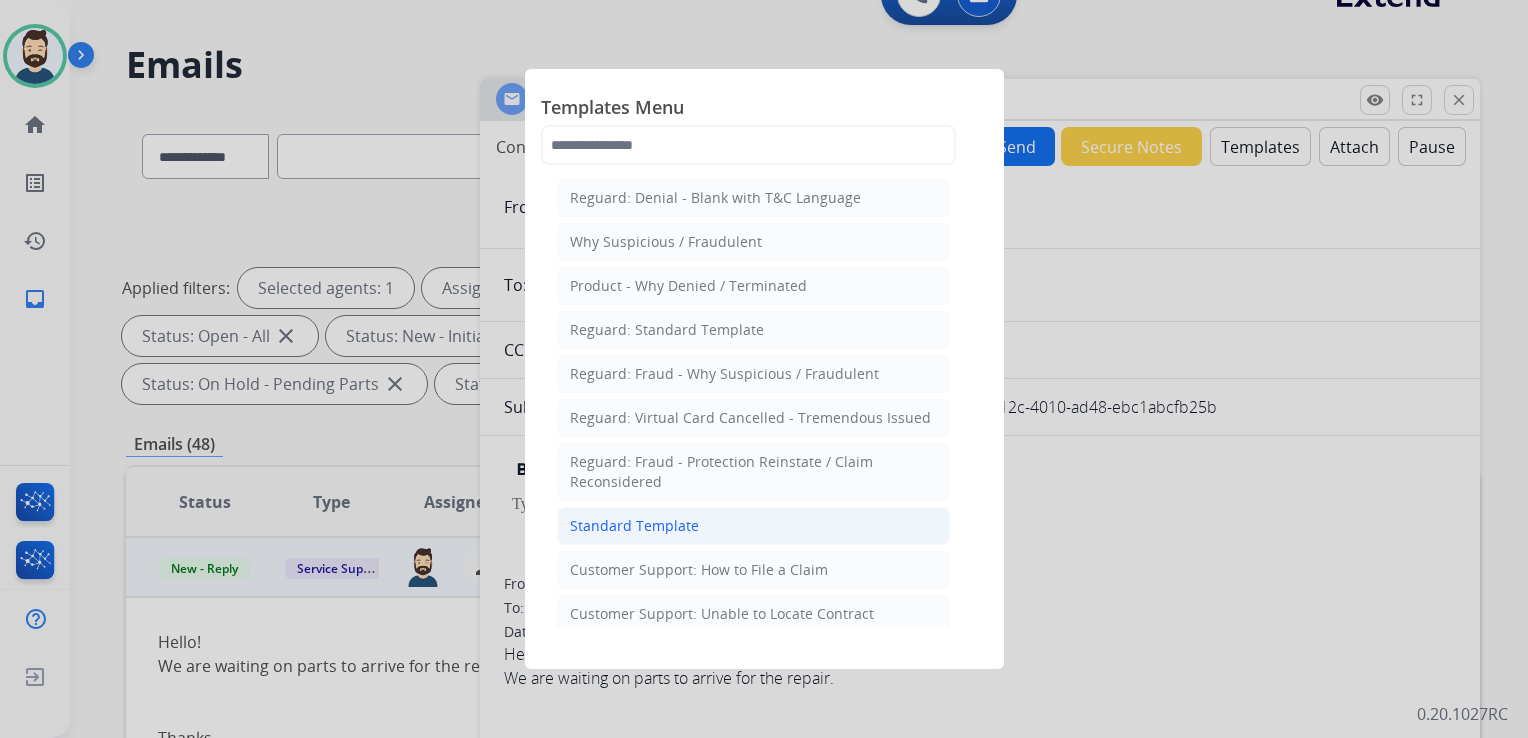 click on "Standard Template" 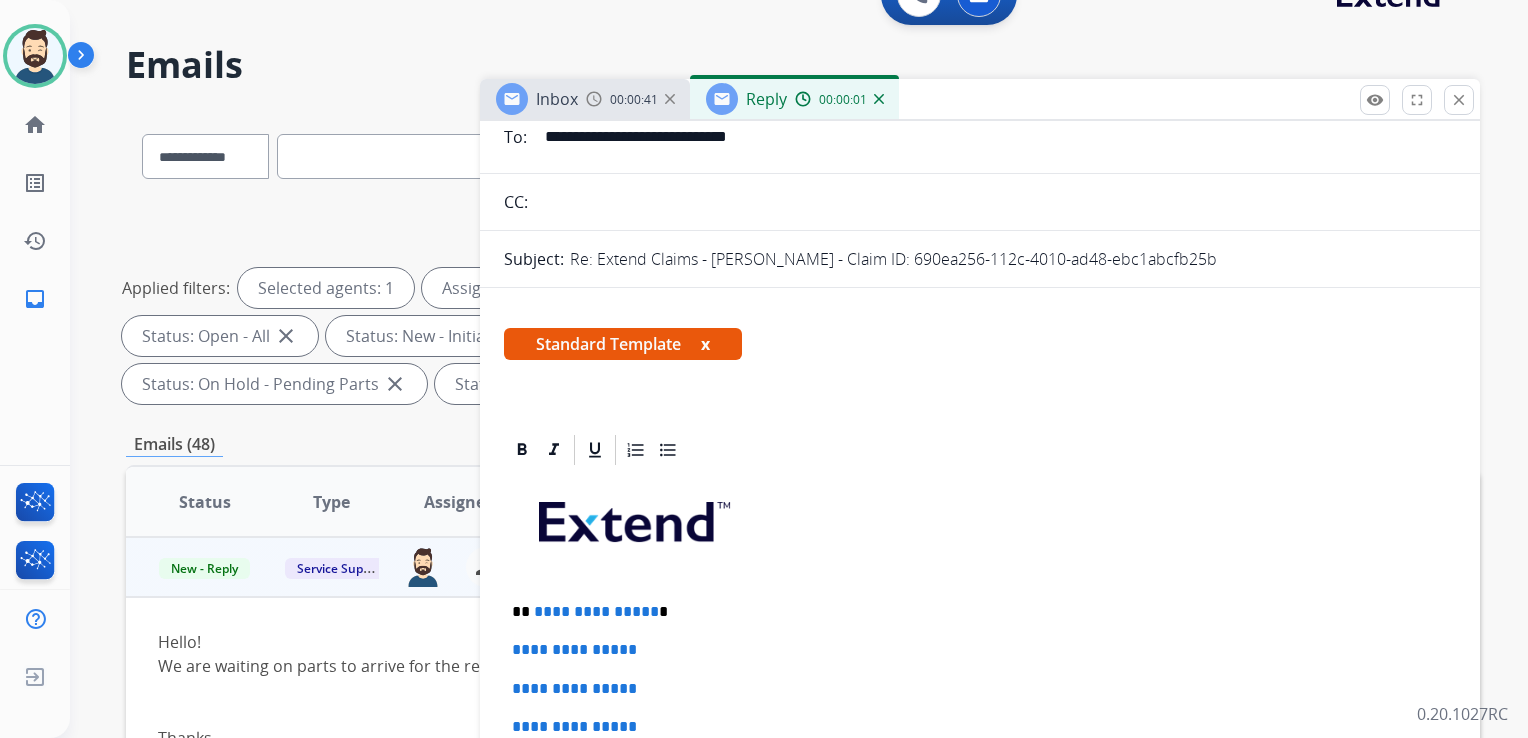 scroll, scrollTop: 400, scrollLeft: 0, axis: vertical 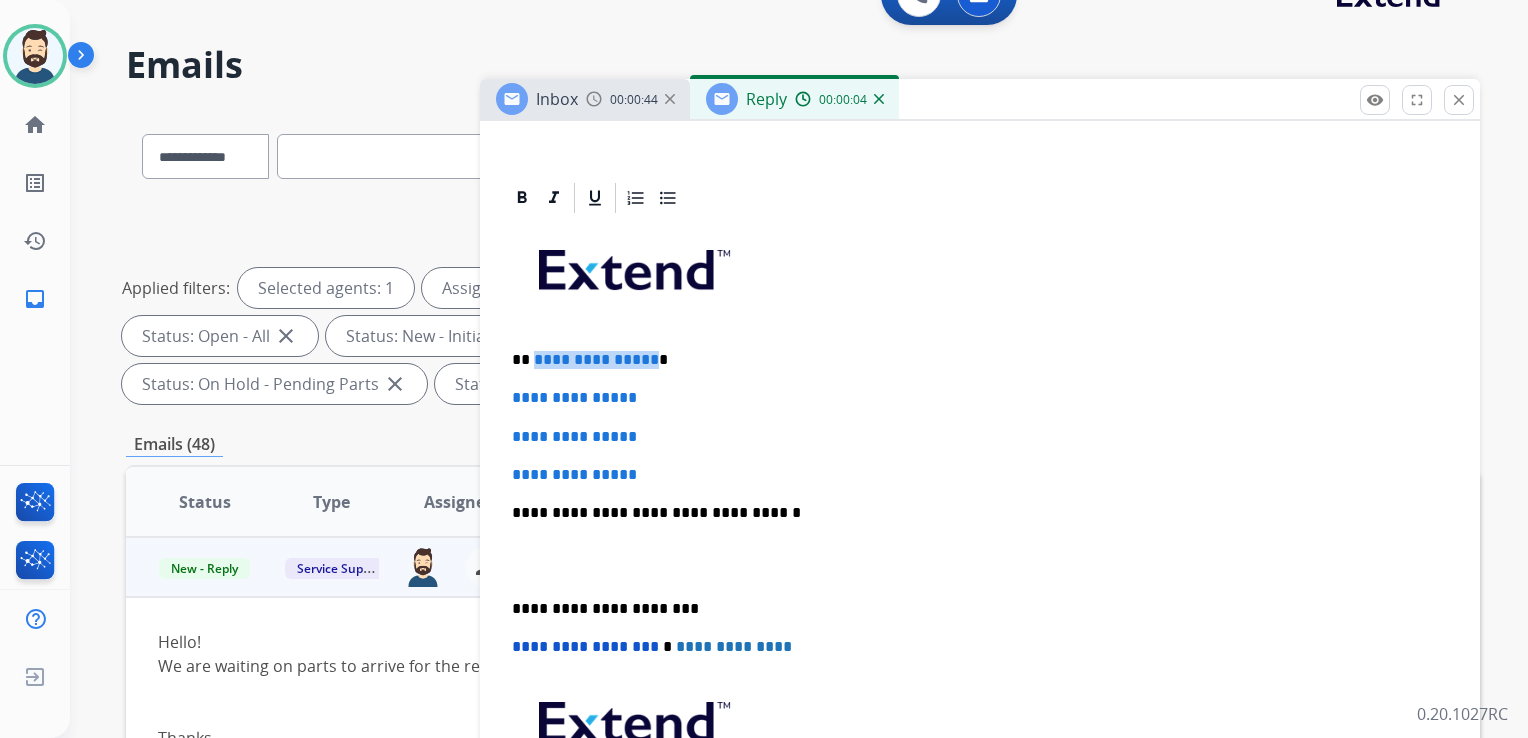 drag, startPoint x: 530, startPoint y: 359, endPoint x: 648, endPoint y: 360, distance: 118.004234 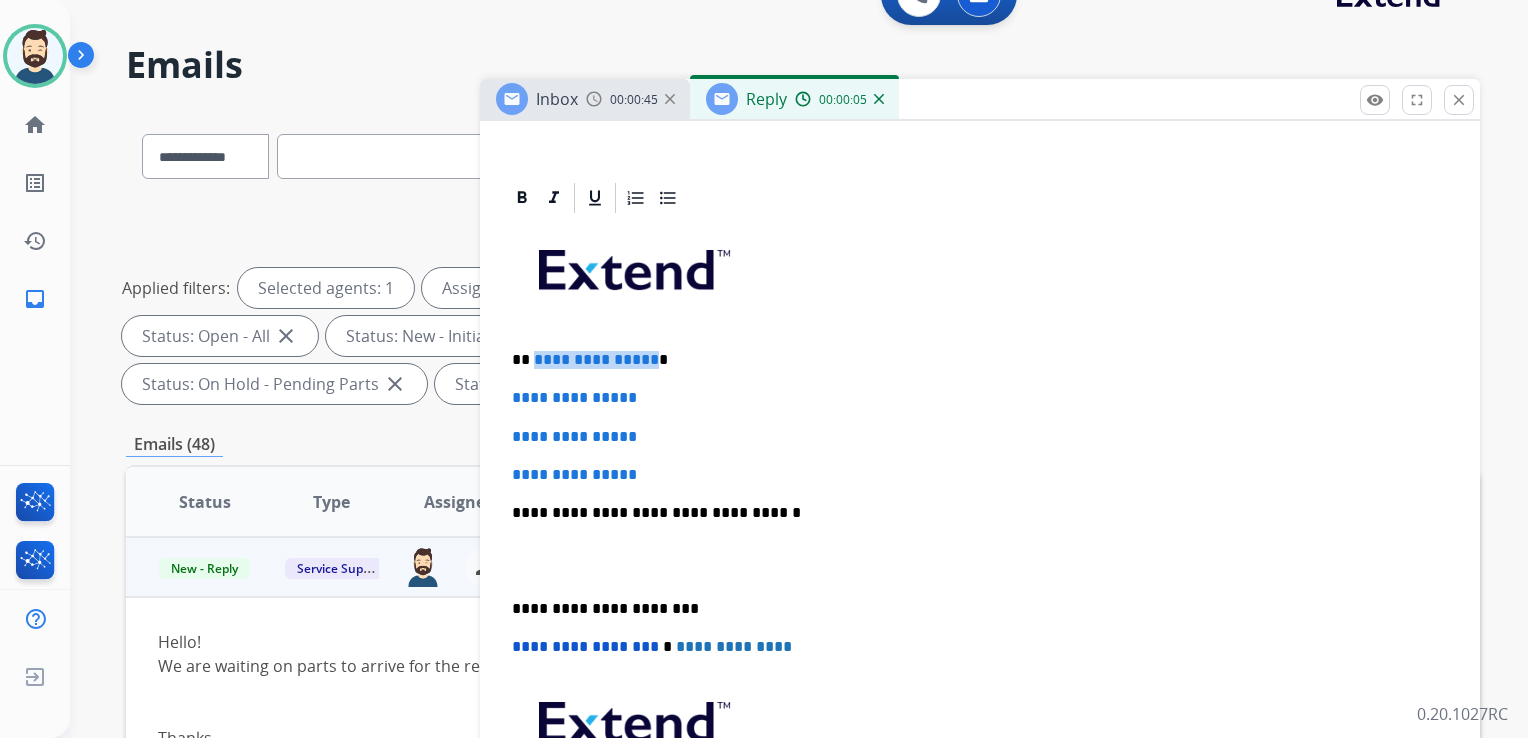 type 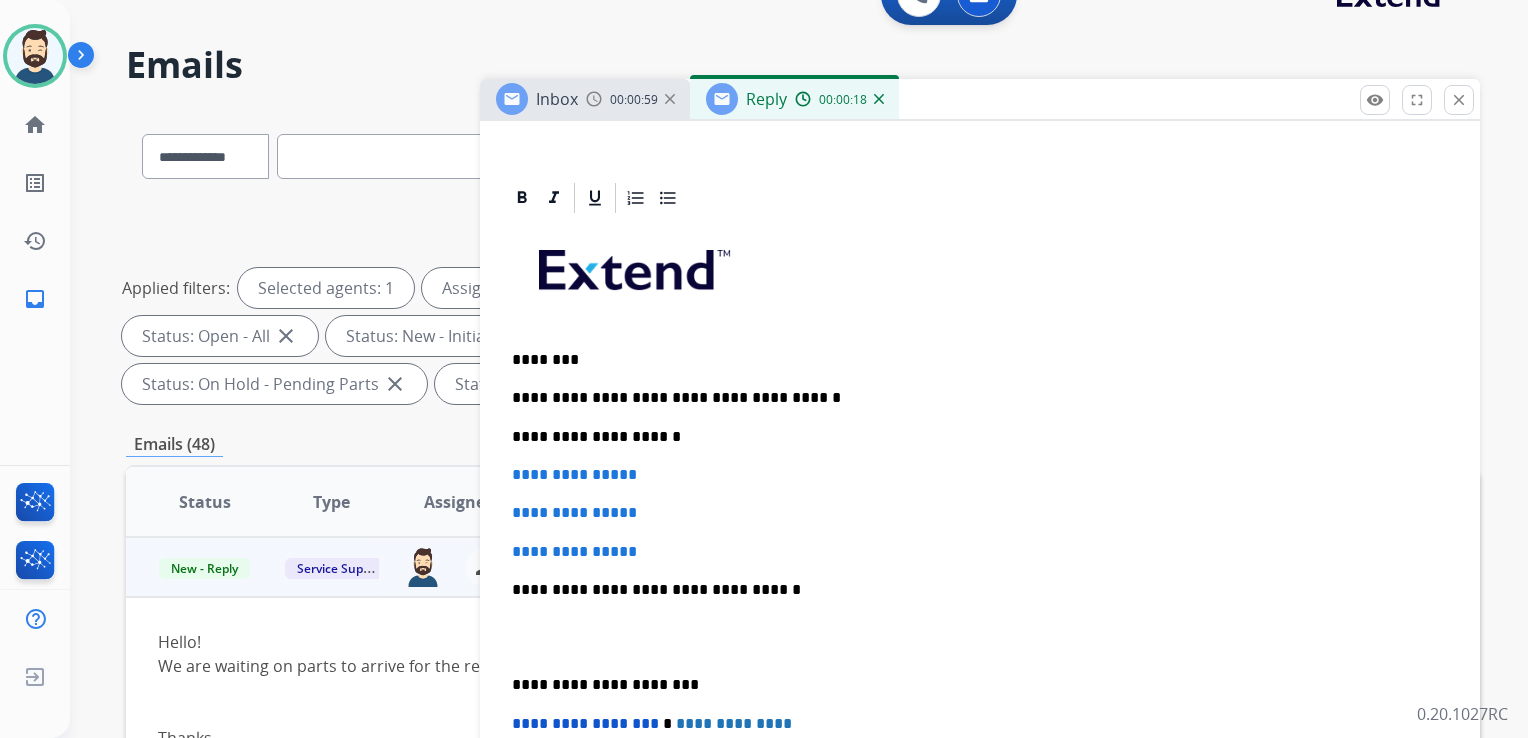 click on "**********" at bounding box center (972, 398) 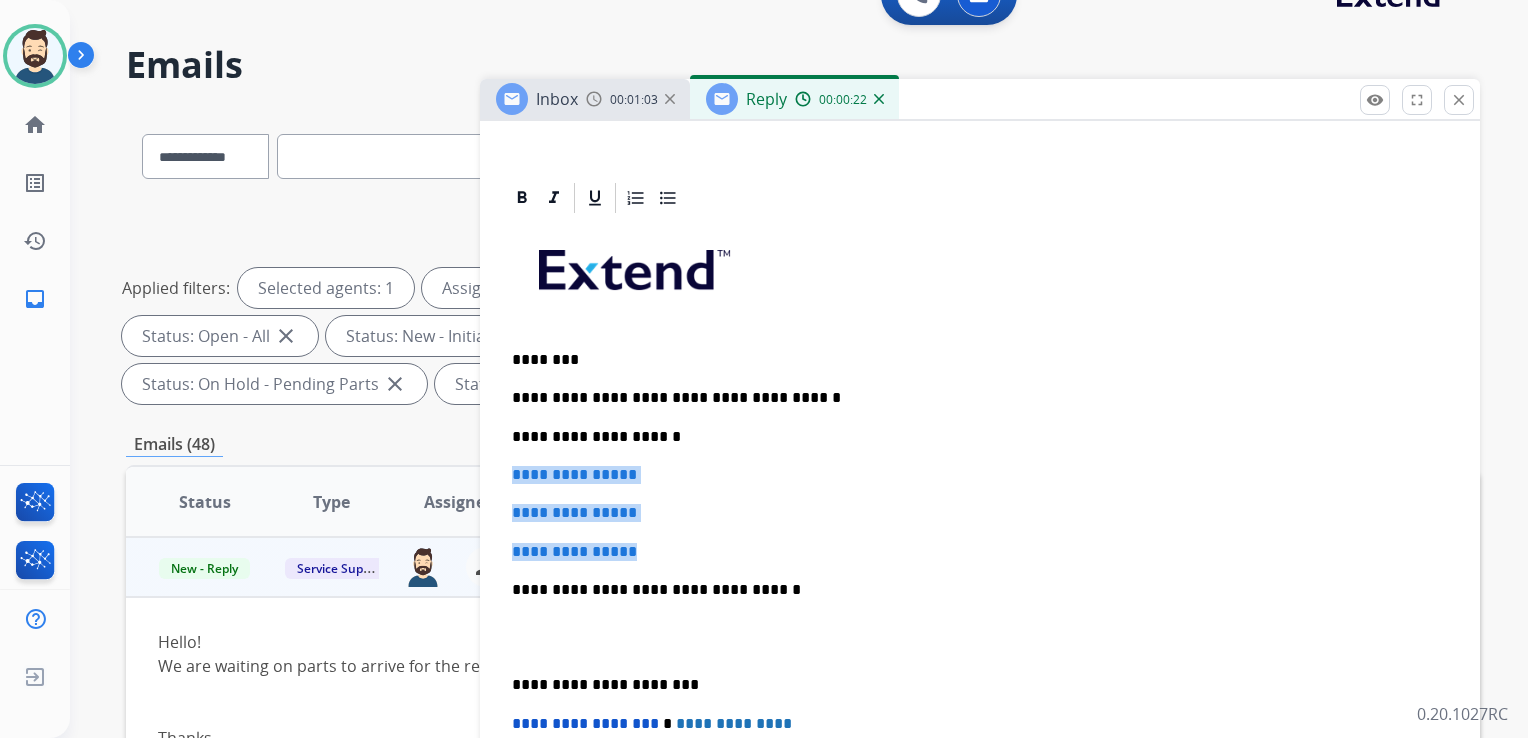 drag, startPoint x: 507, startPoint y: 472, endPoint x: 704, endPoint y: 531, distance: 205.64532 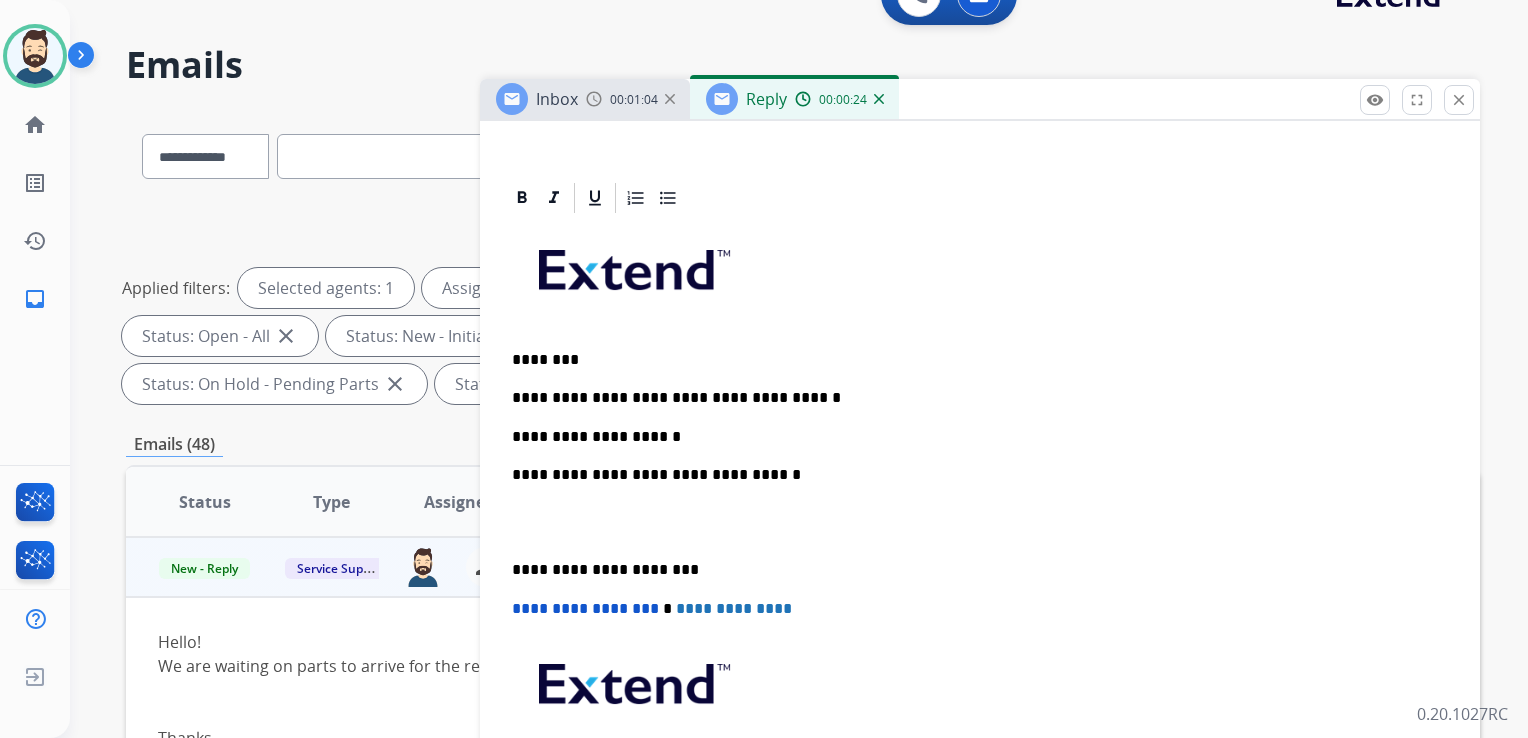 click on "**********" at bounding box center [972, 475] 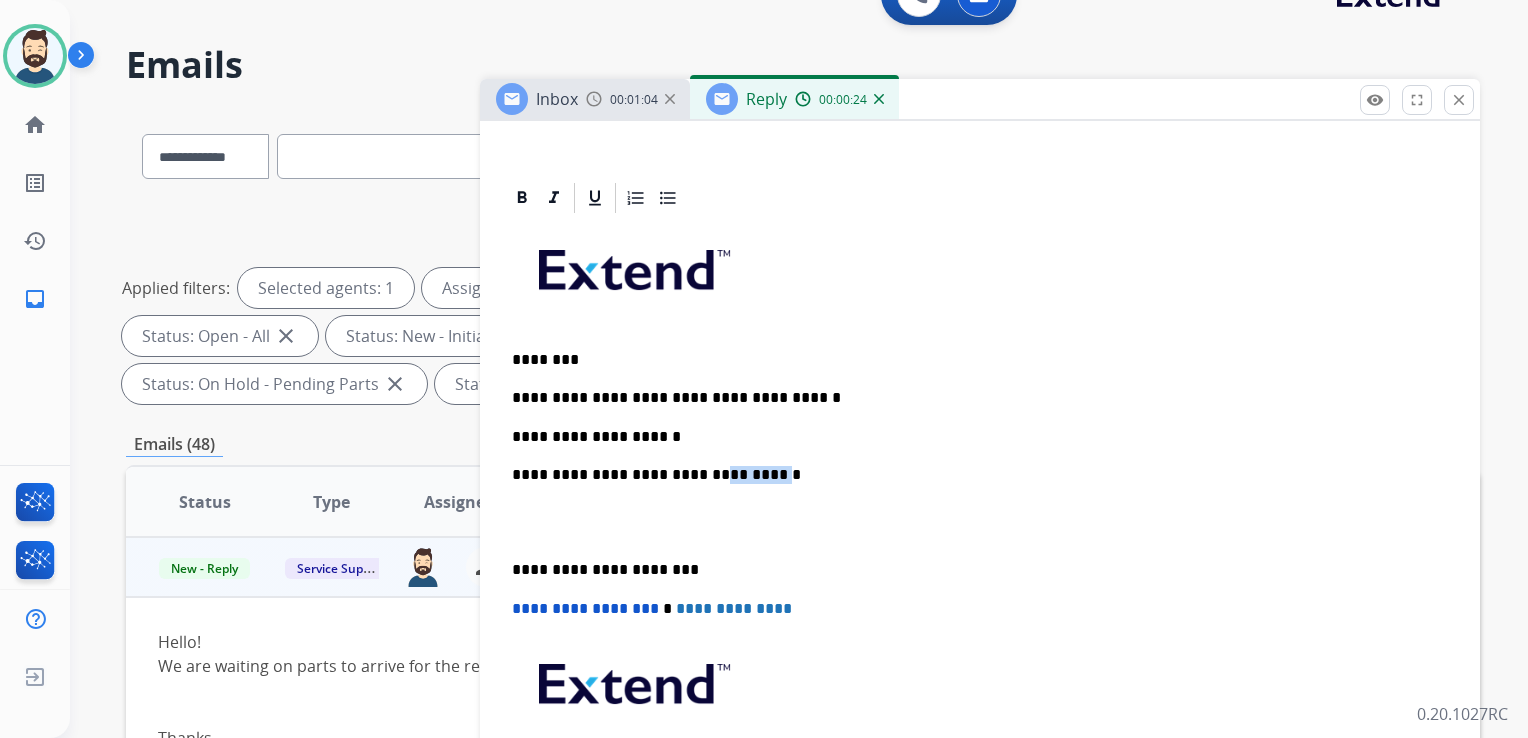 click on "**********" at bounding box center (972, 475) 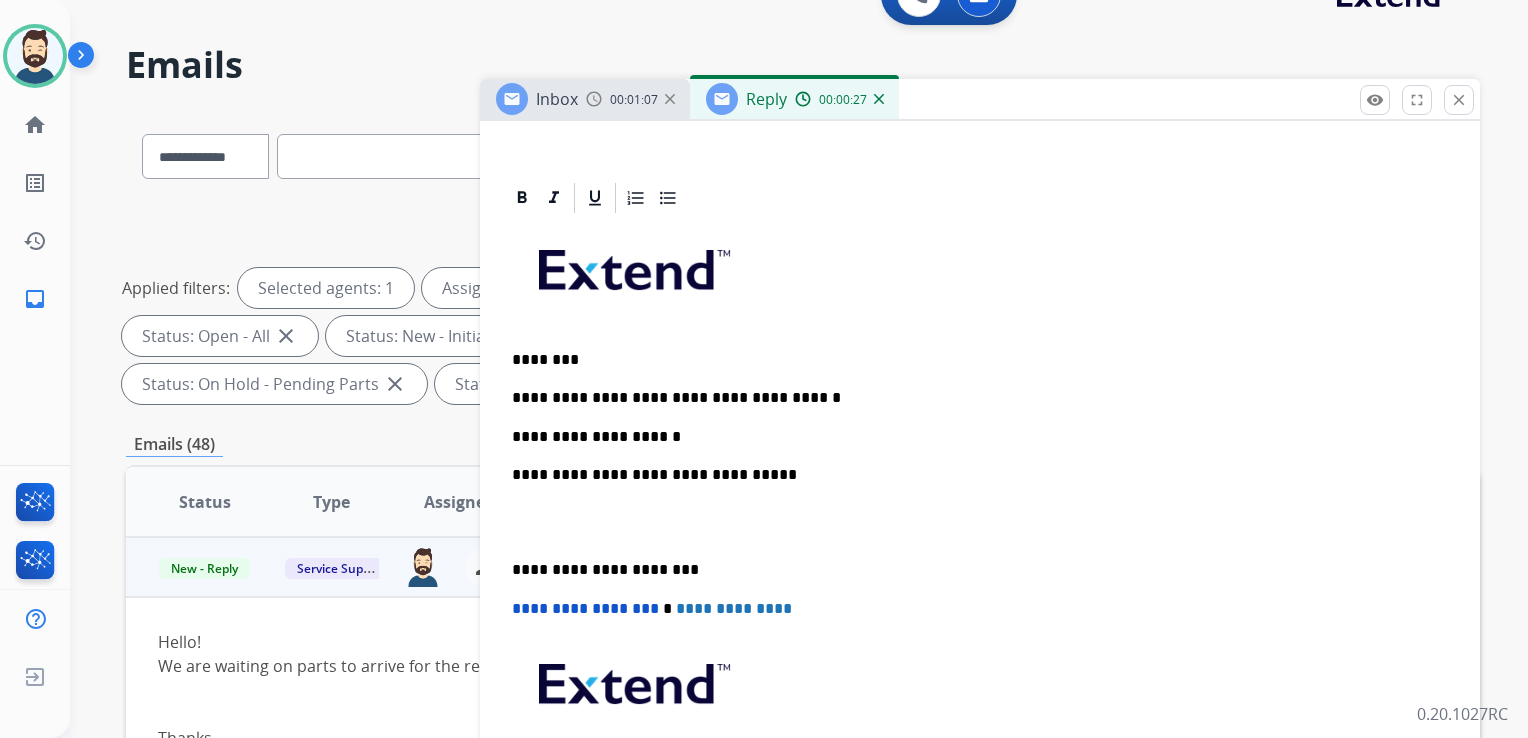 click on "**********" at bounding box center (972, 570) 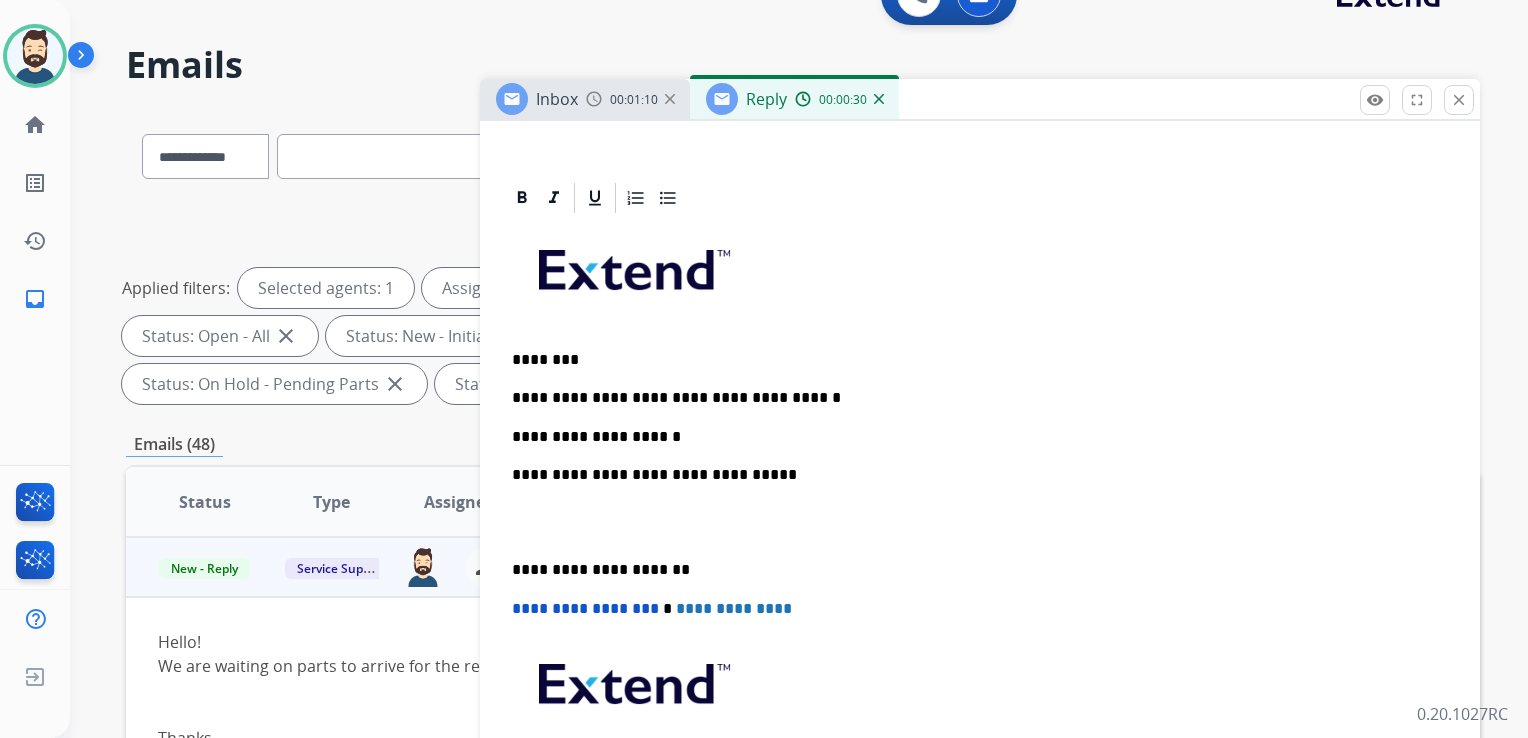 click on "**********" at bounding box center [585, 608] 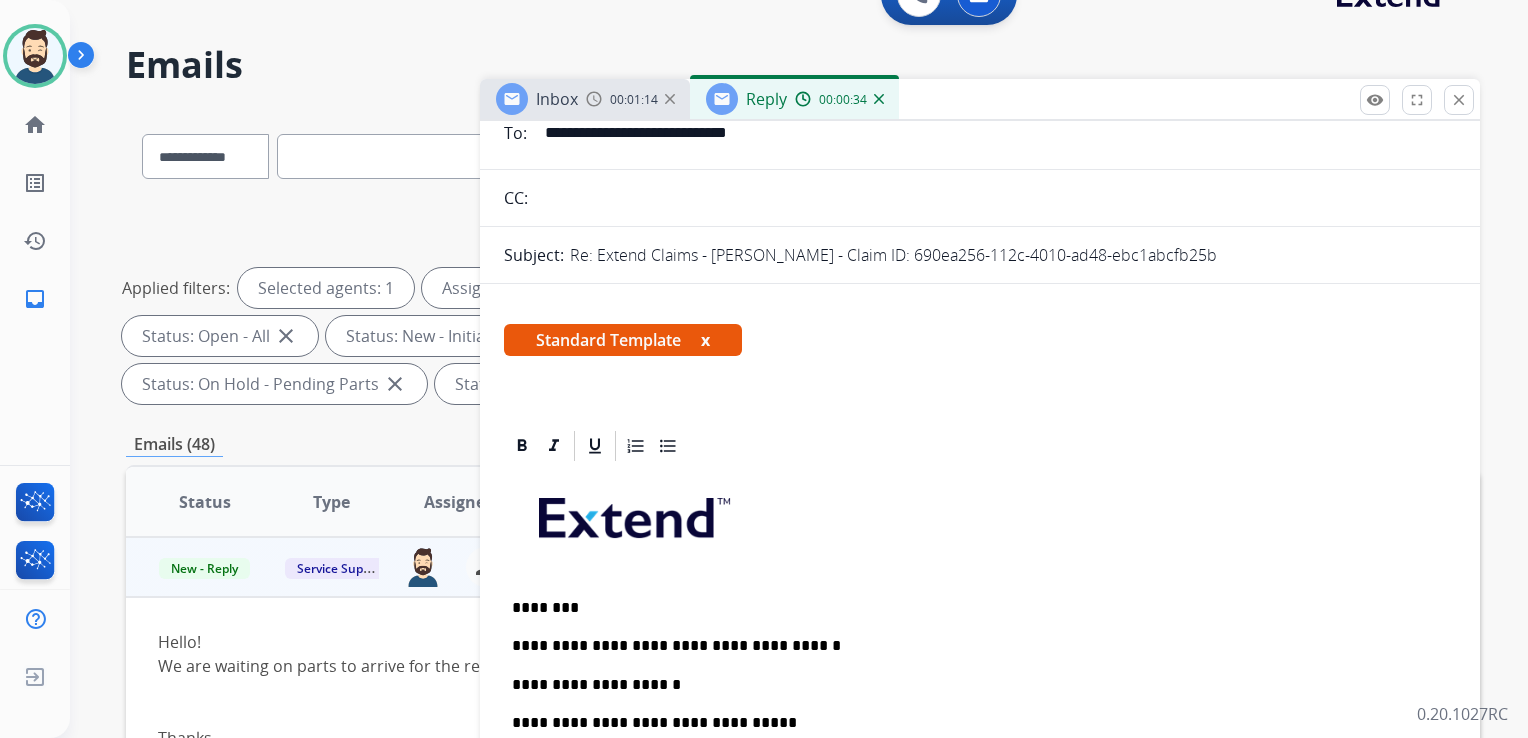 scroll, scrollTop: 0, scrollLeft: 0, axis: both 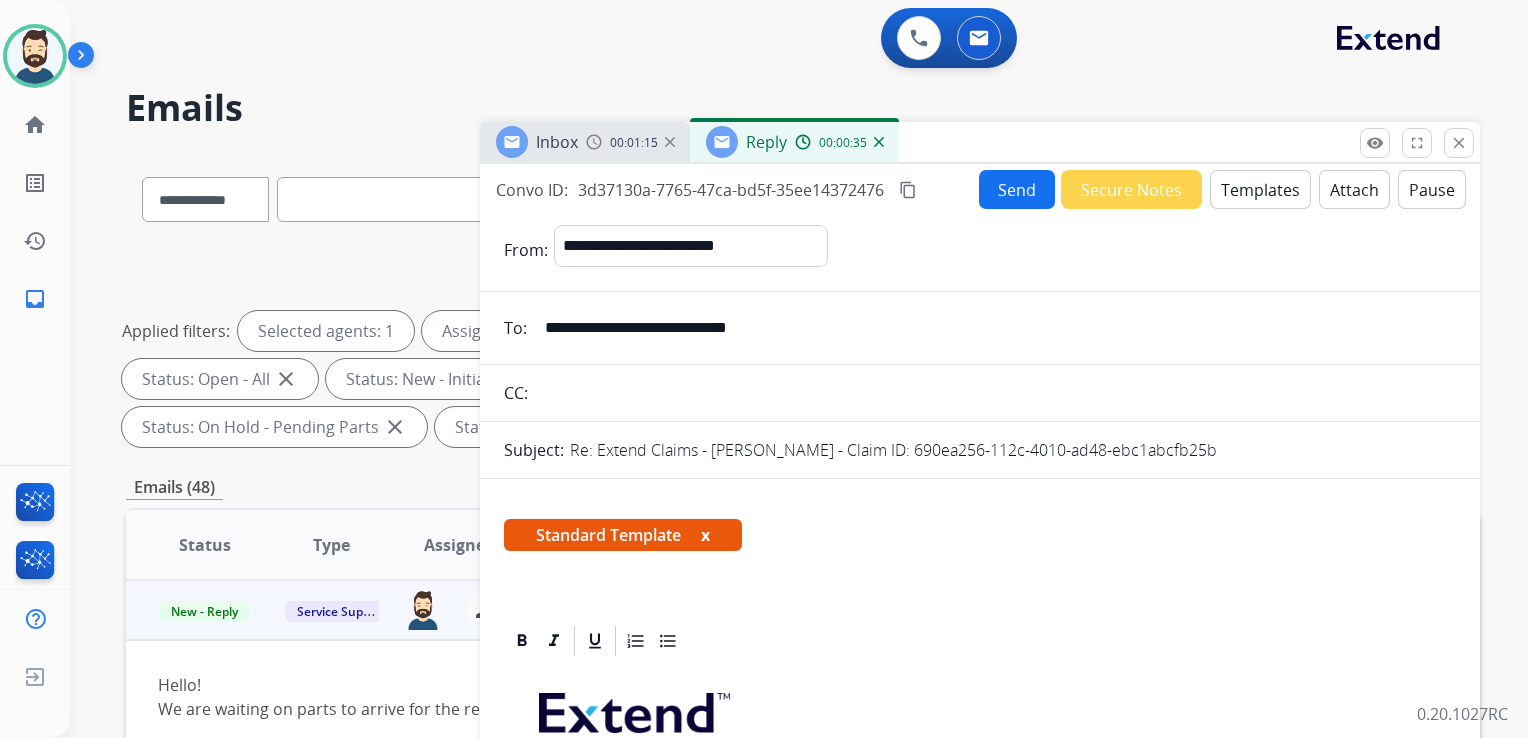 click on "Send" at bounding box center [1017, 189] 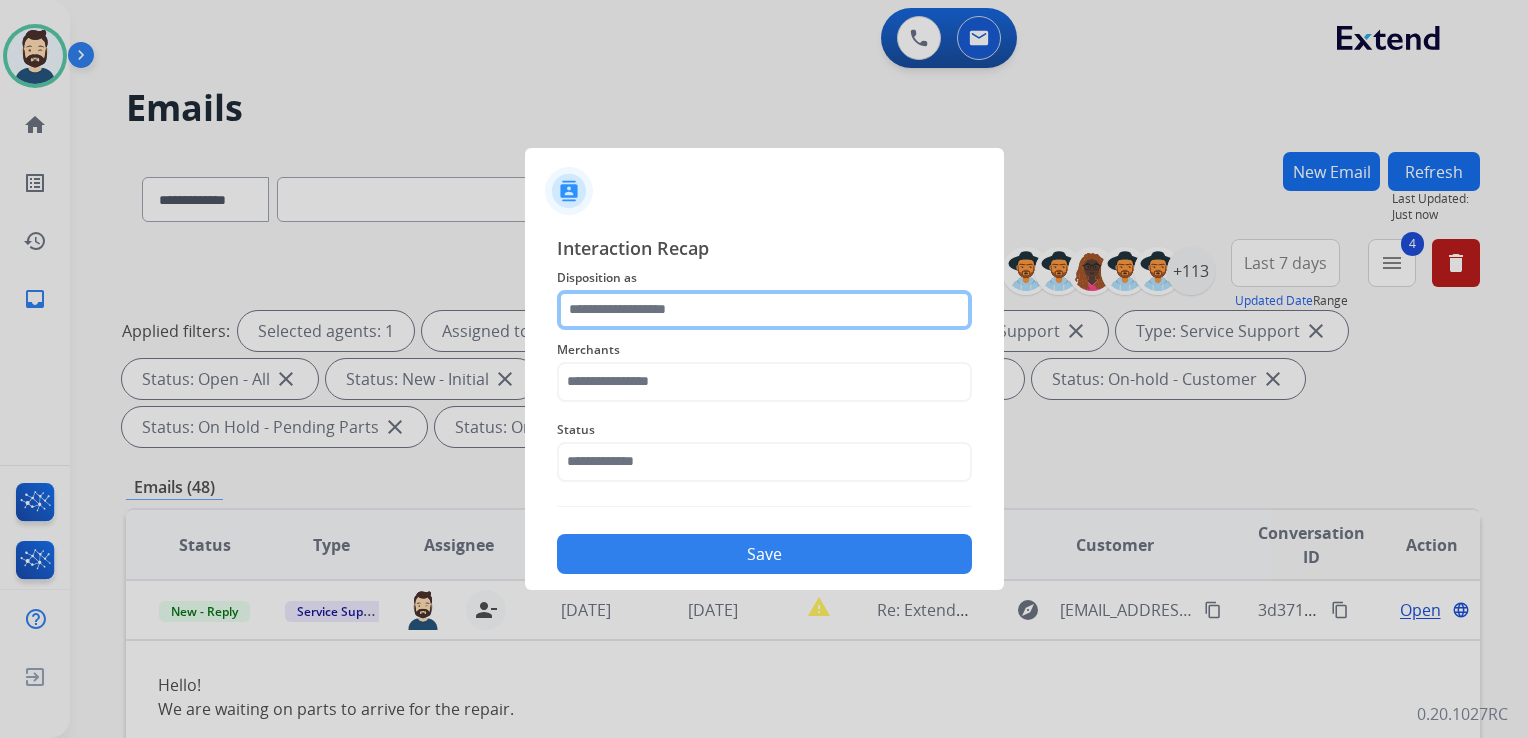 click 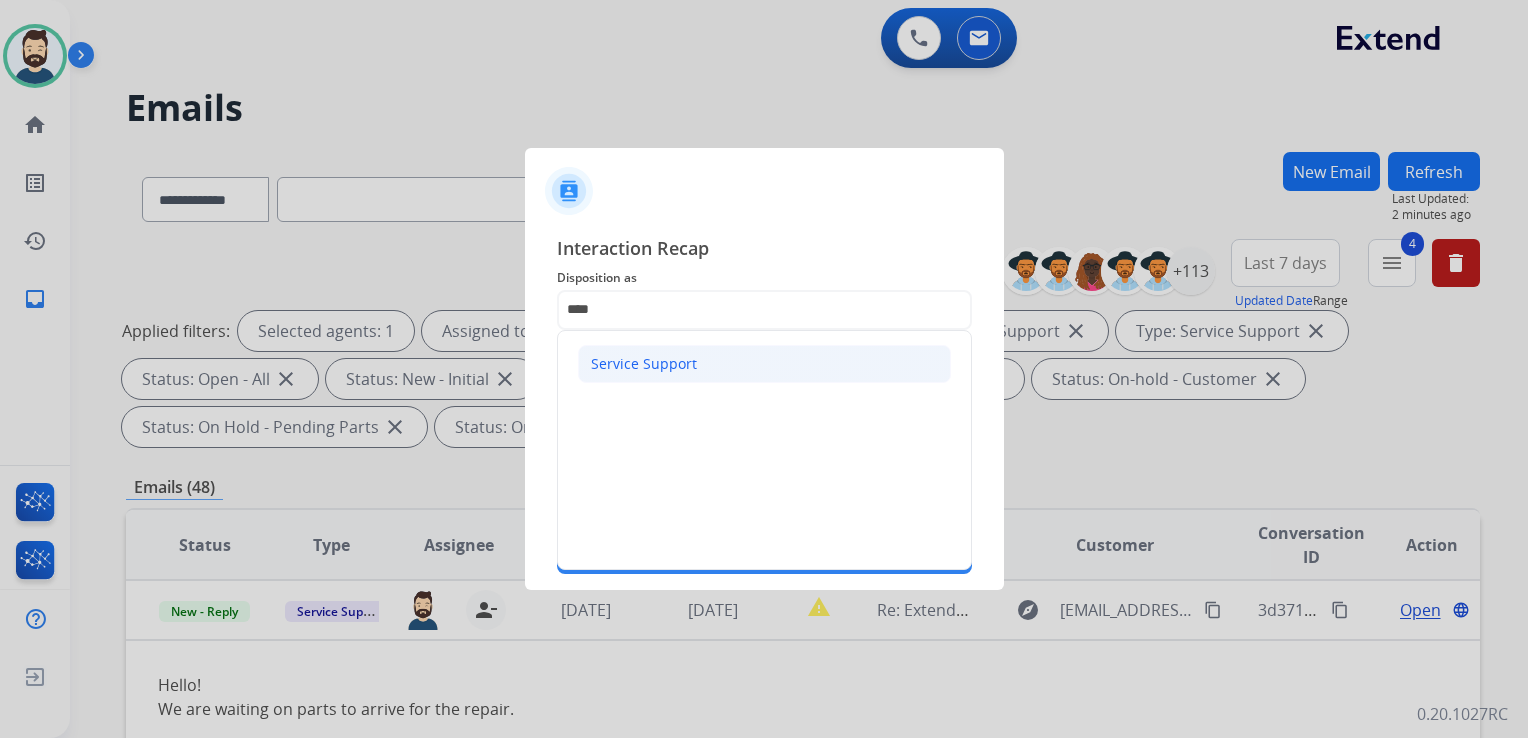 click on "Service Support" 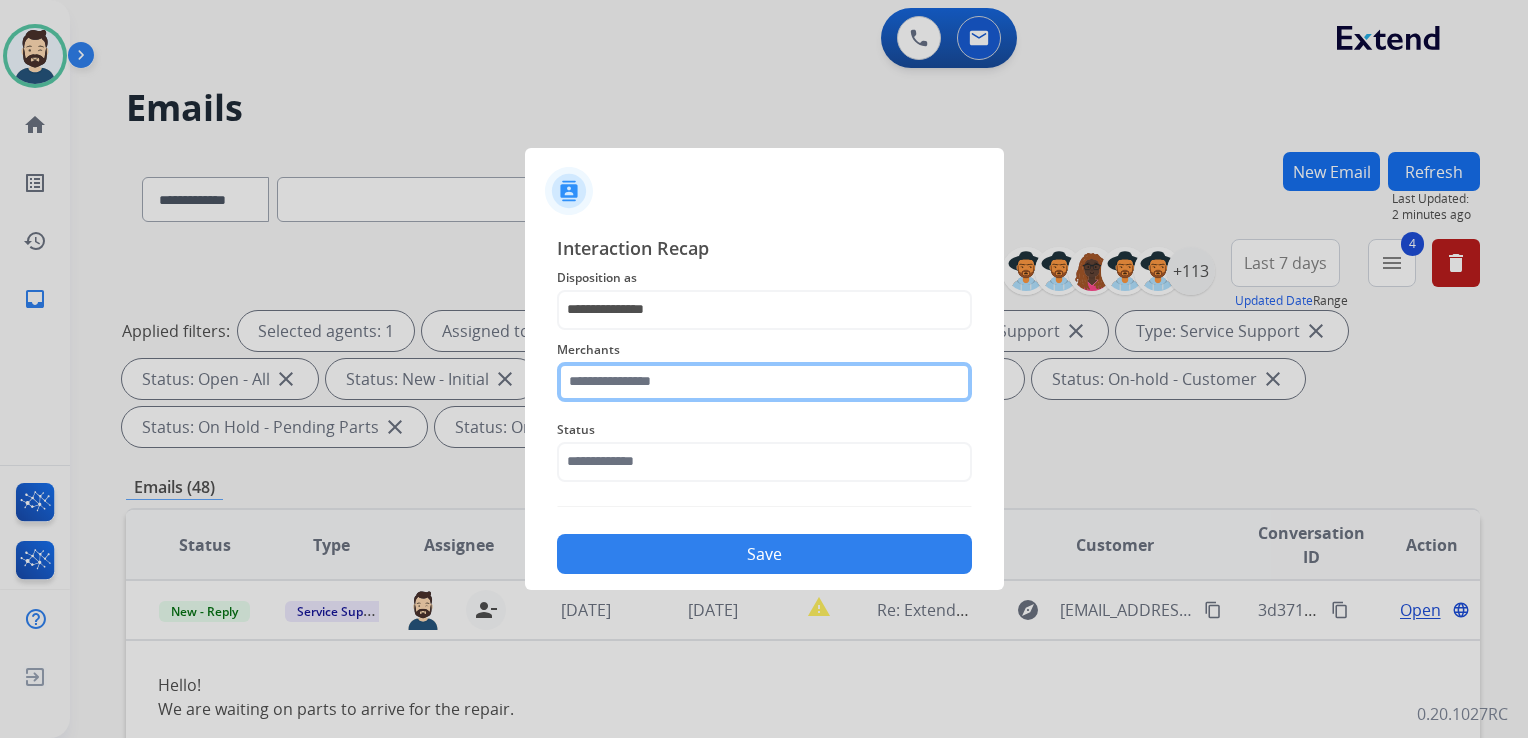 click 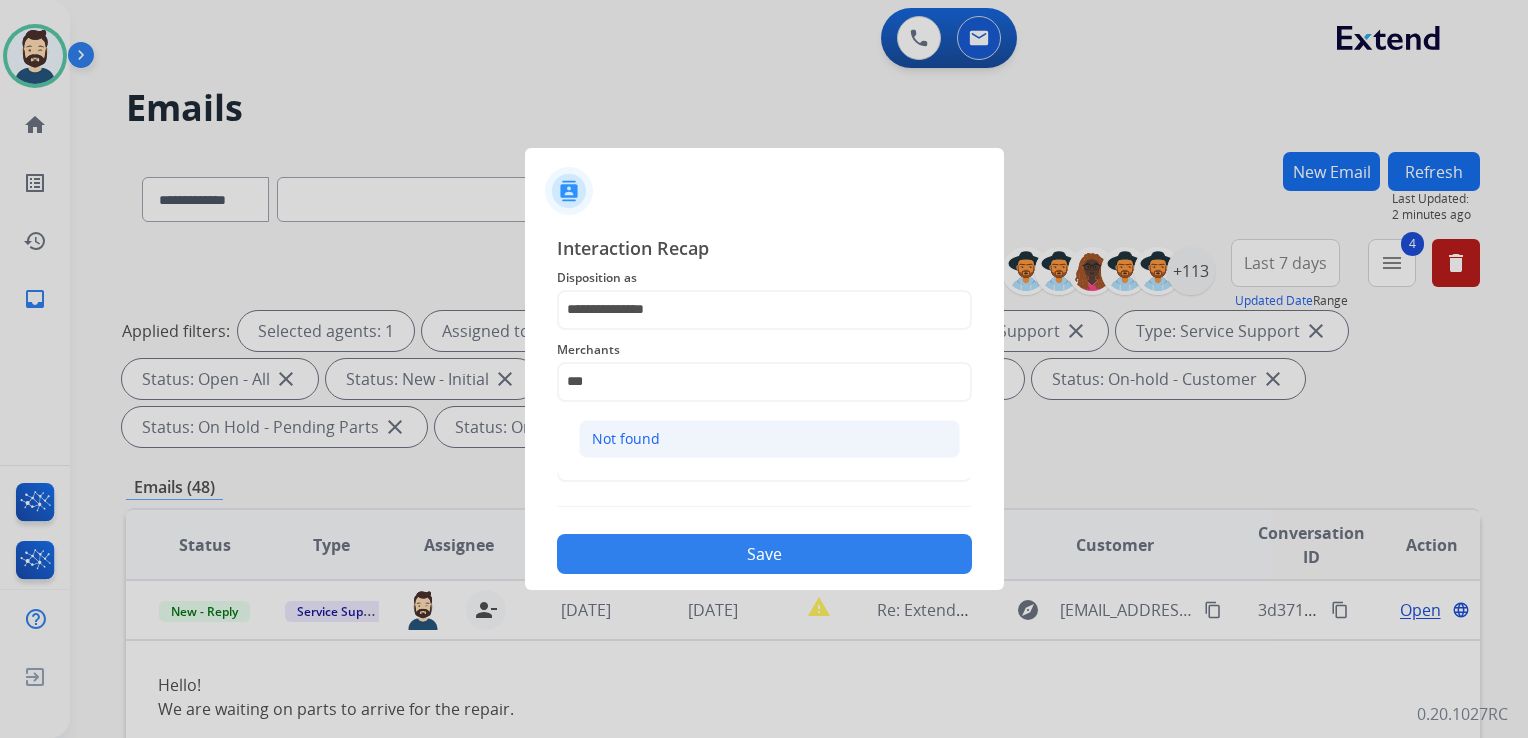 click on "Not found" 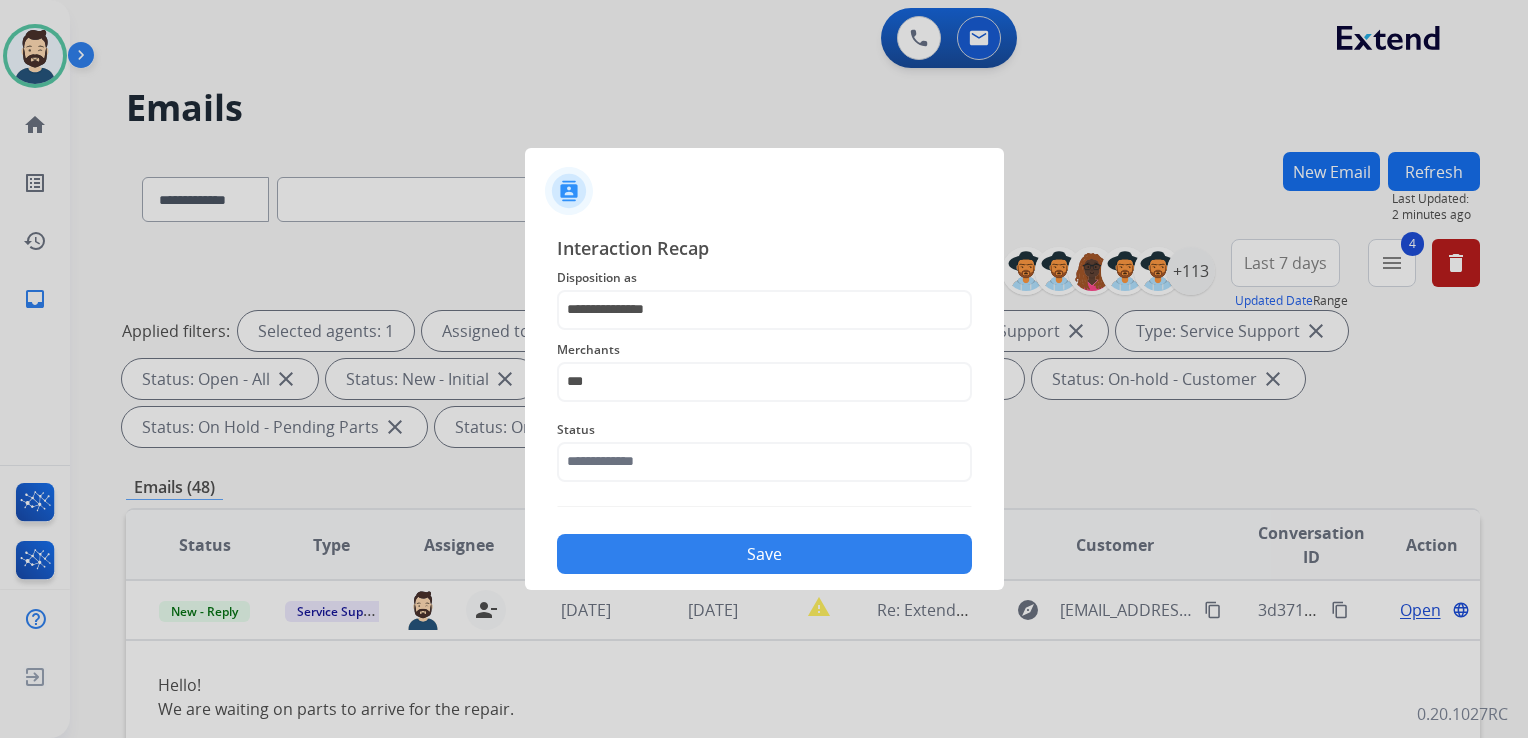 type on "*********" 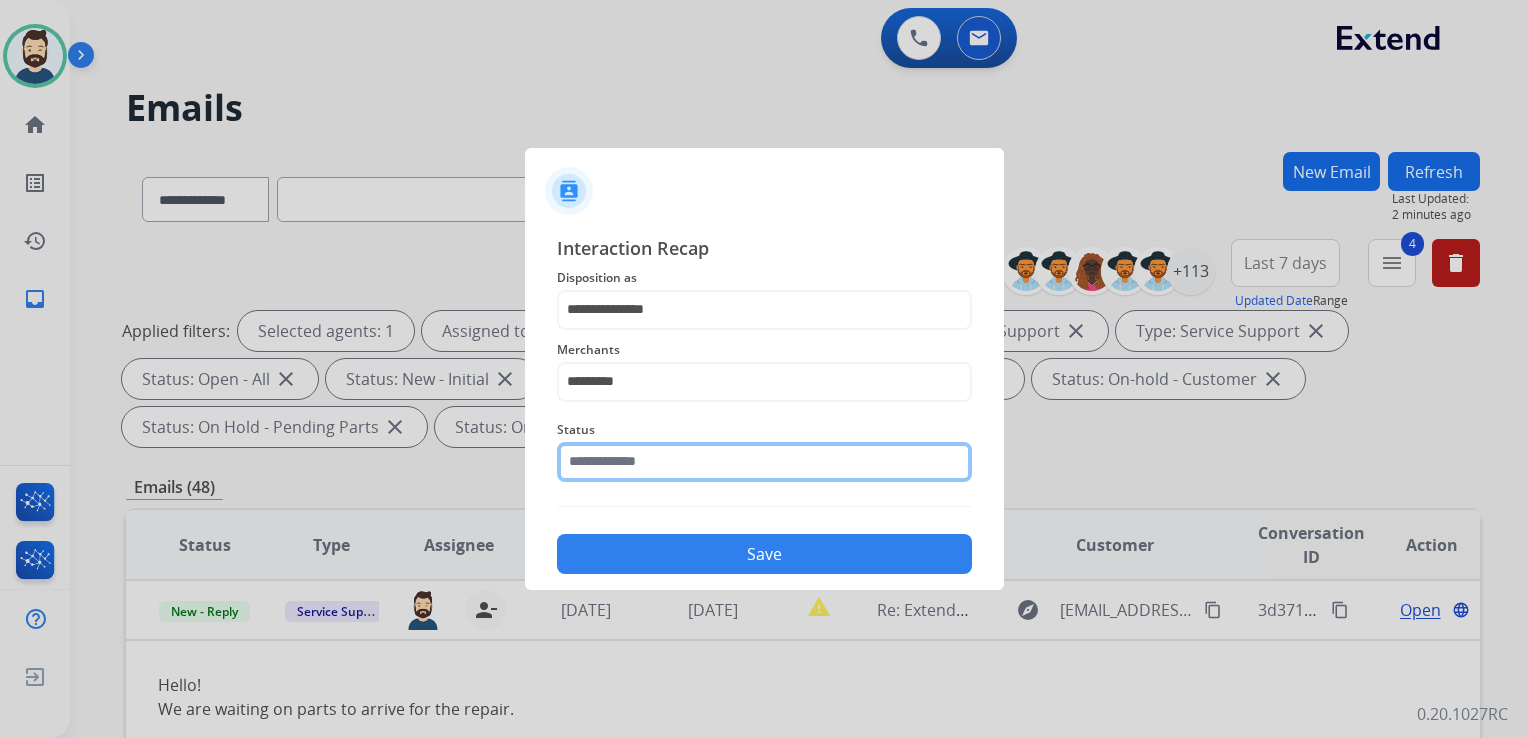 click 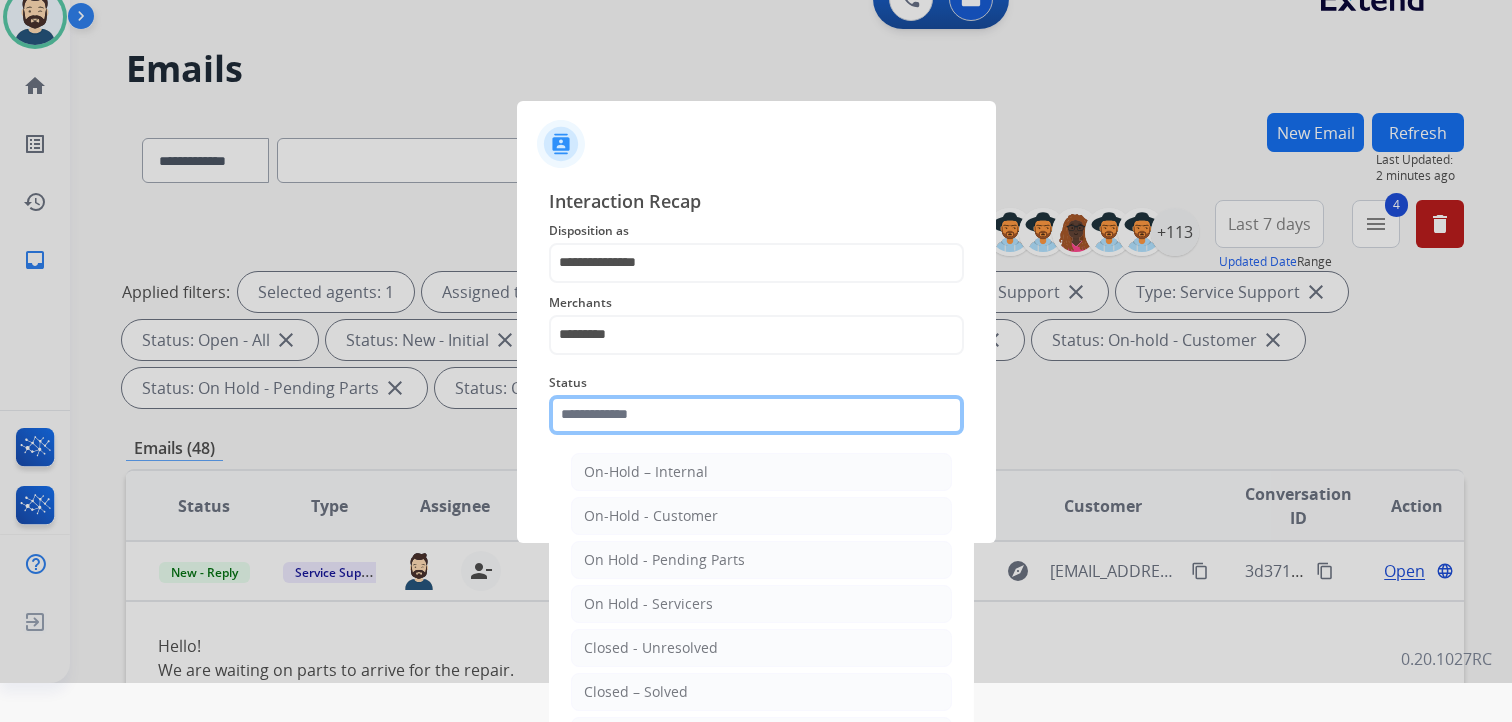 scroll, scrollTop: 59, scrollLeft: 0, axis: vertical 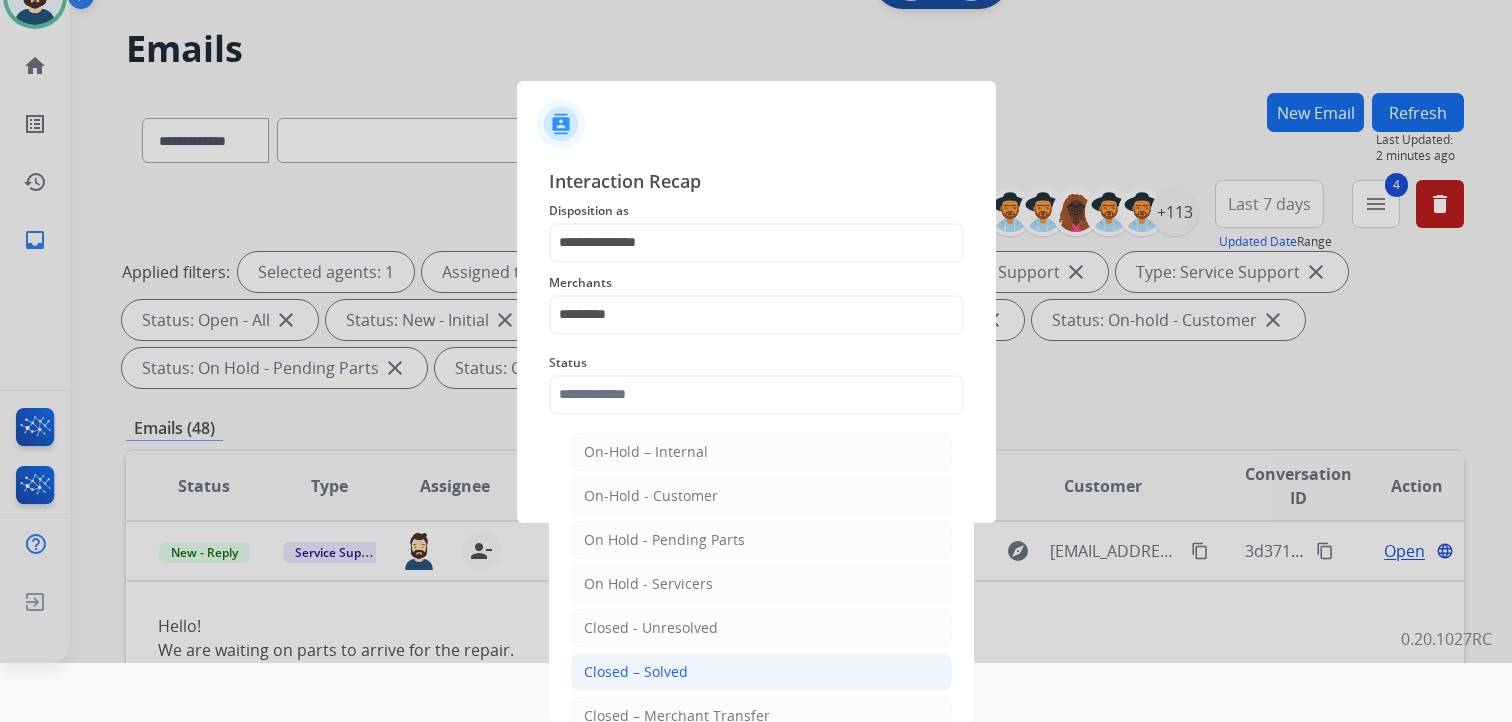click on "Closed – Solved" 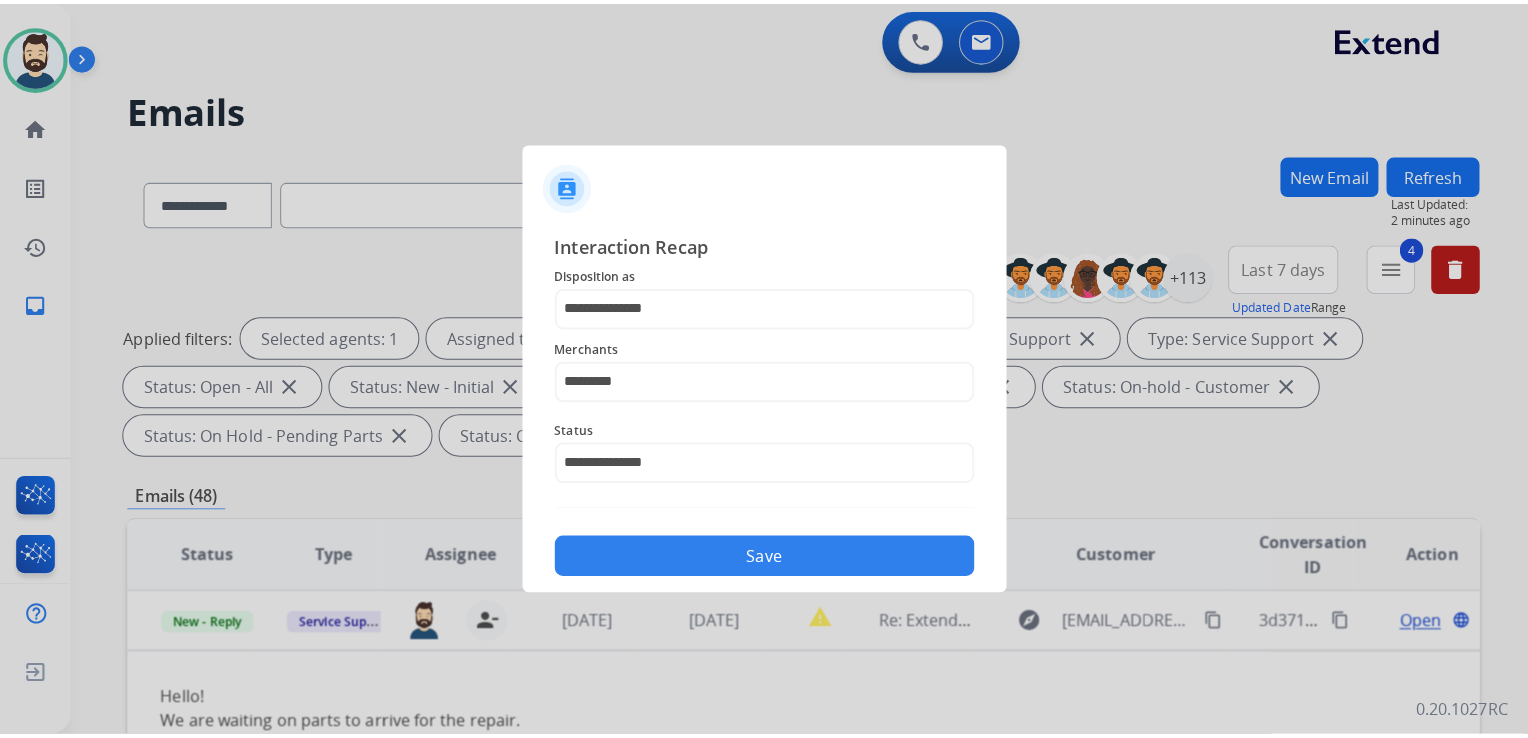 scroll, scrollTop: 0, scrollLeft: 0, axis: both 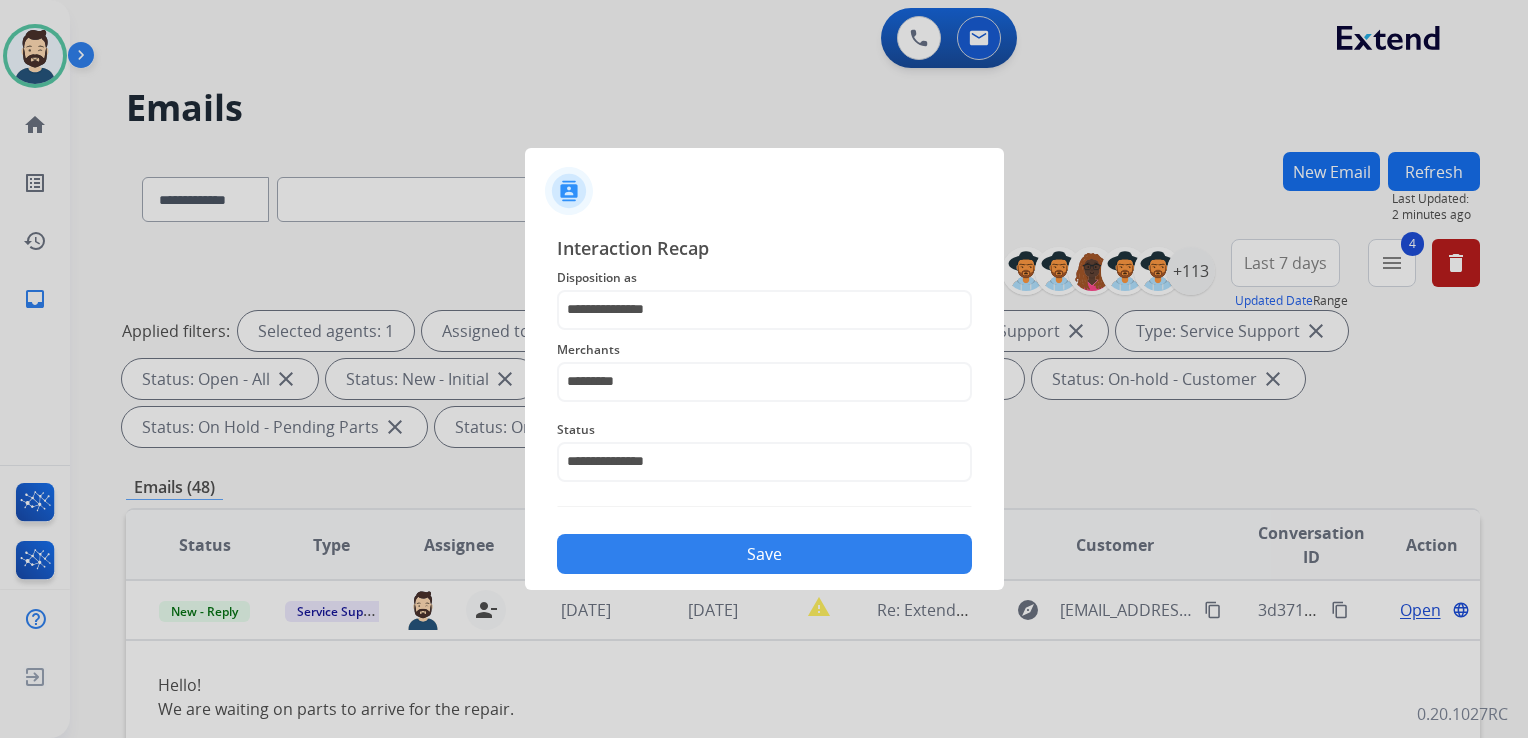 click on "Save" 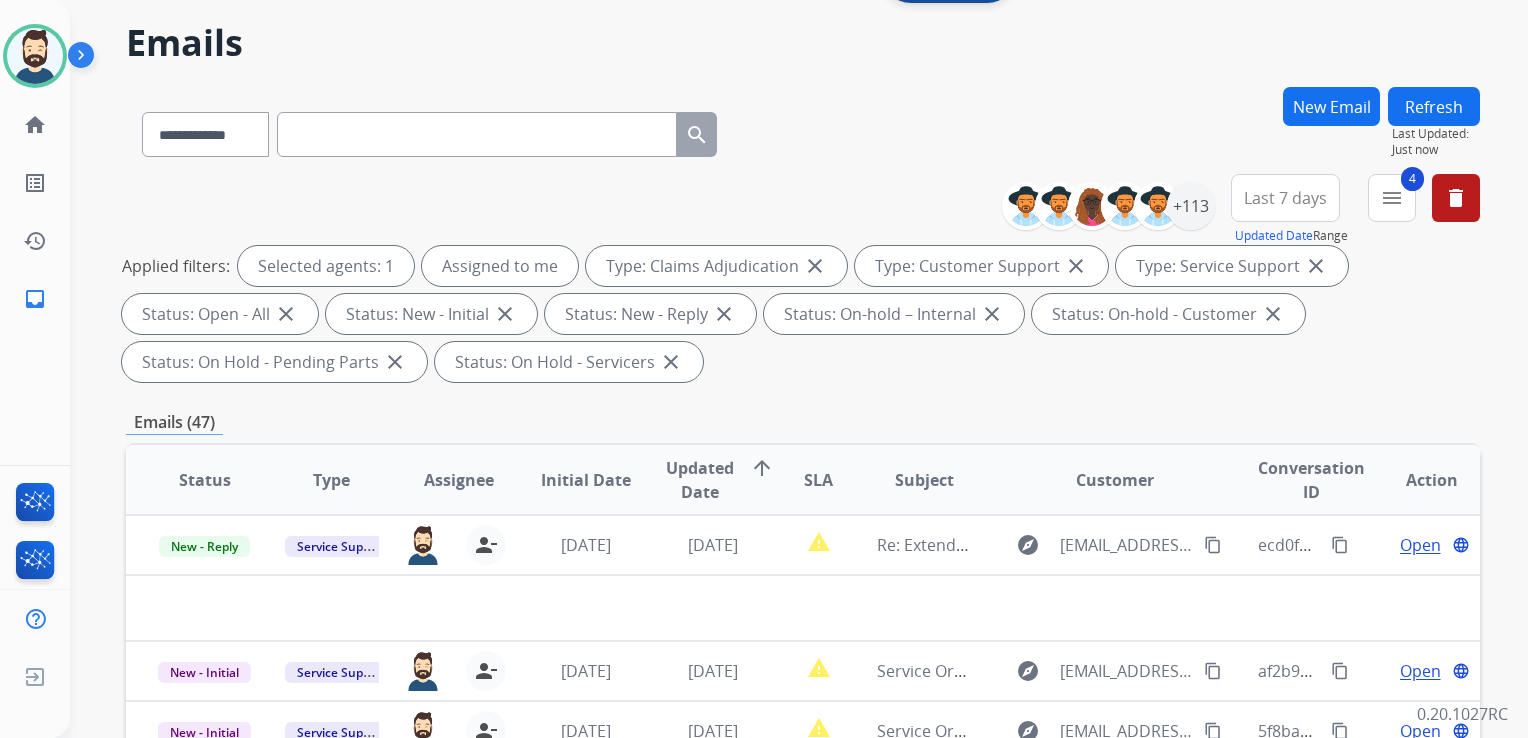 scroll, scrollTop: 200, scrollLeft: 0, axis: vertical 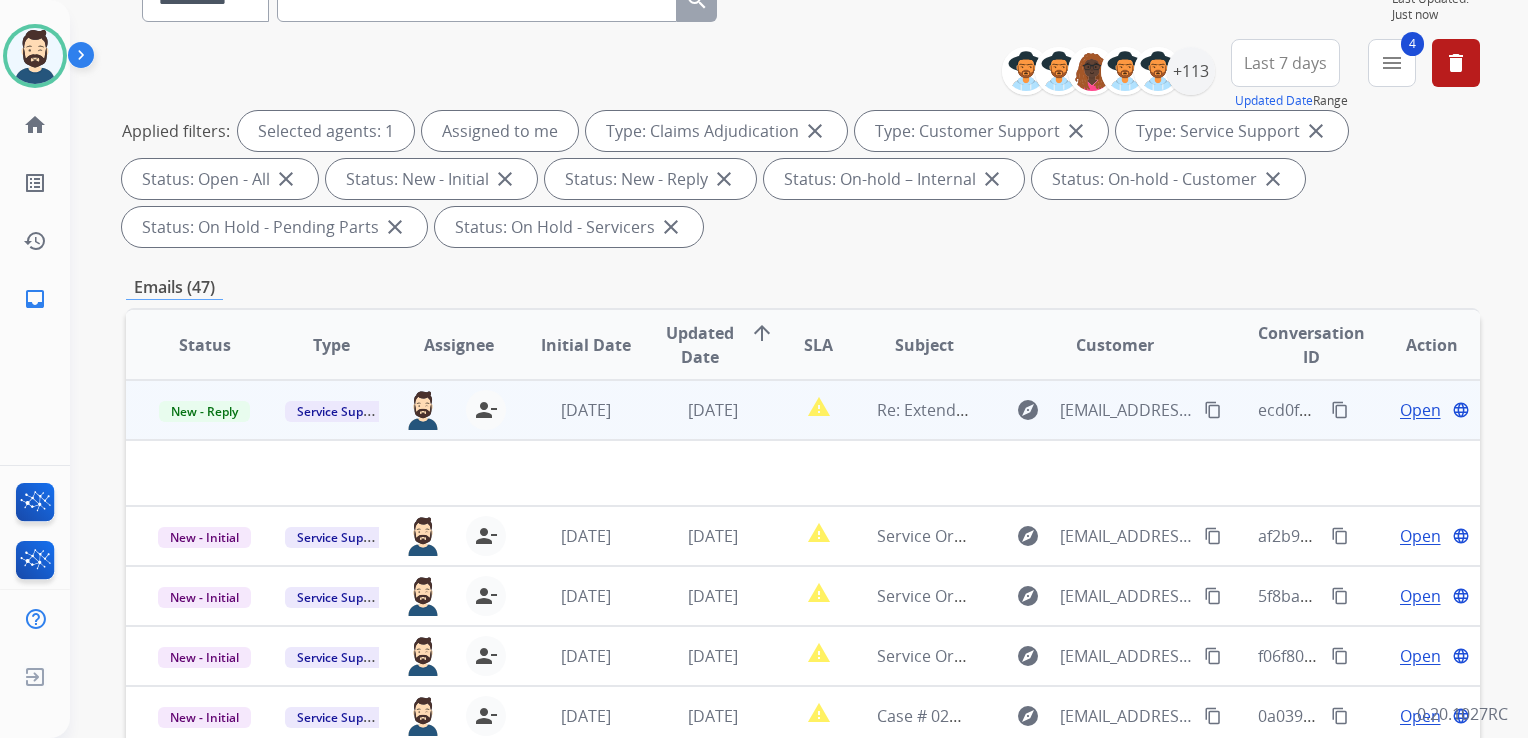 click on "[DATE]" at bounding box center [697, 410] 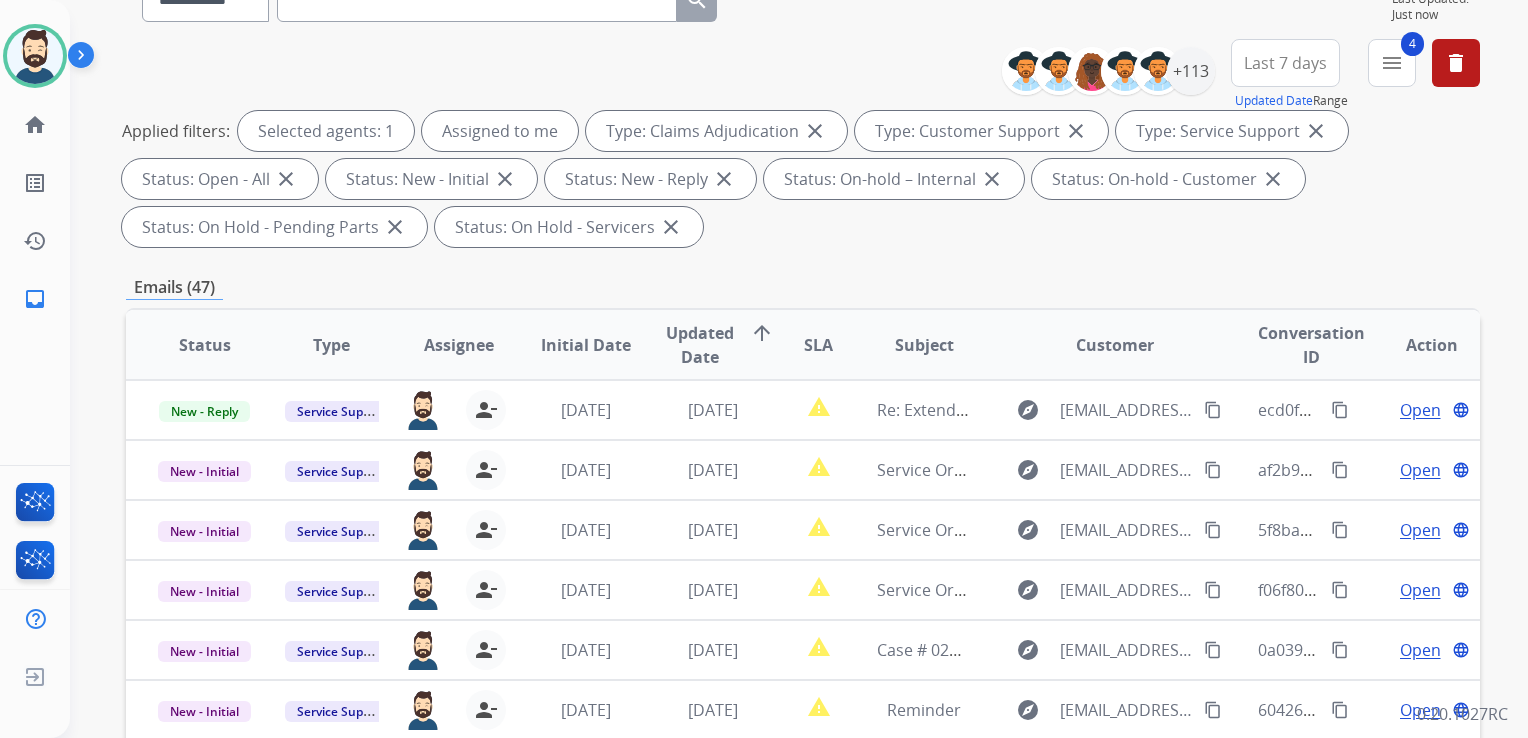 scroll, scrollTop: 1, scrollLeft: 0, axis: vertical 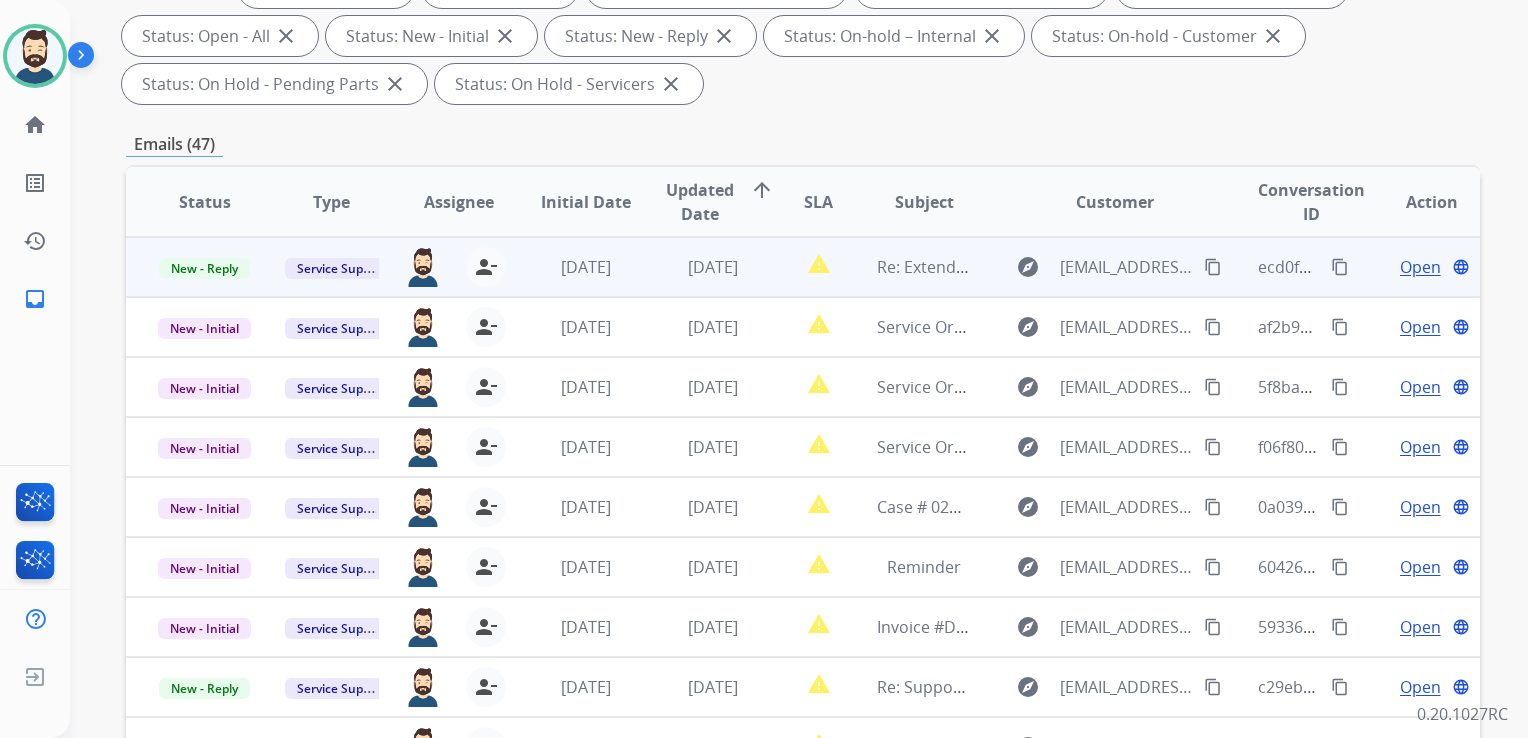 click on "[DATE]" at bounding box center [697, 267] 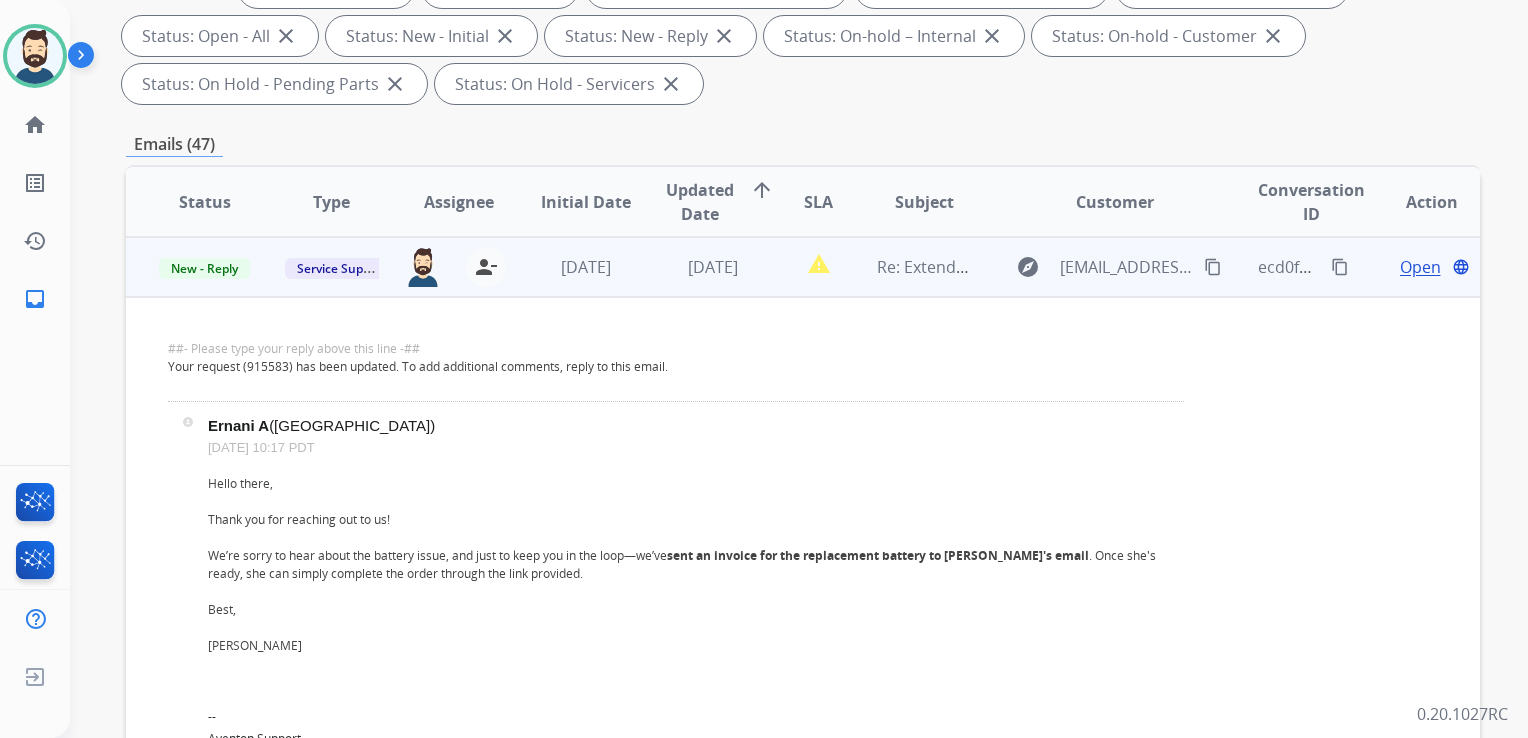 click on "Open" at bounding box center (1420, 267) 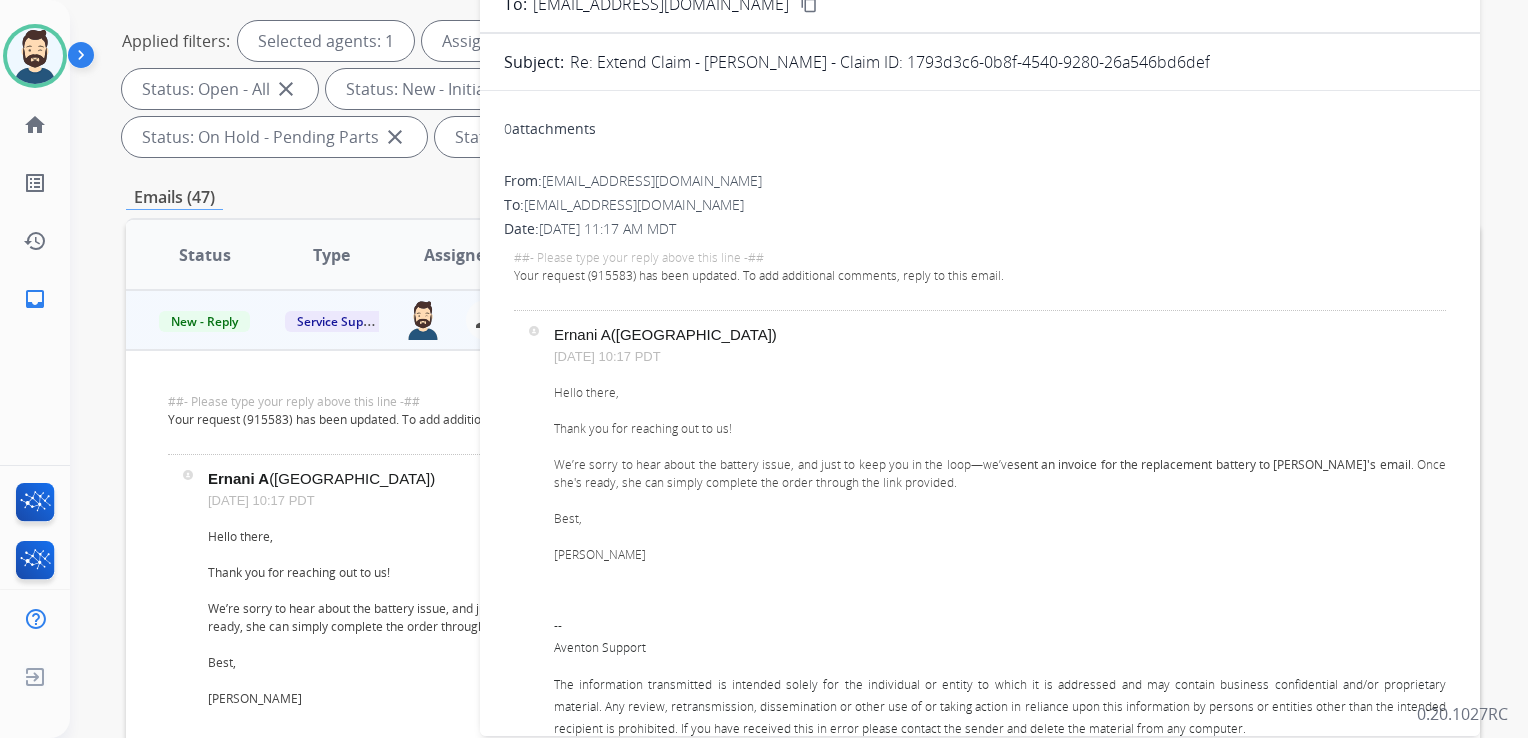 scroll, scrollTop: 243, scrollLeft: 0, axis: vertical 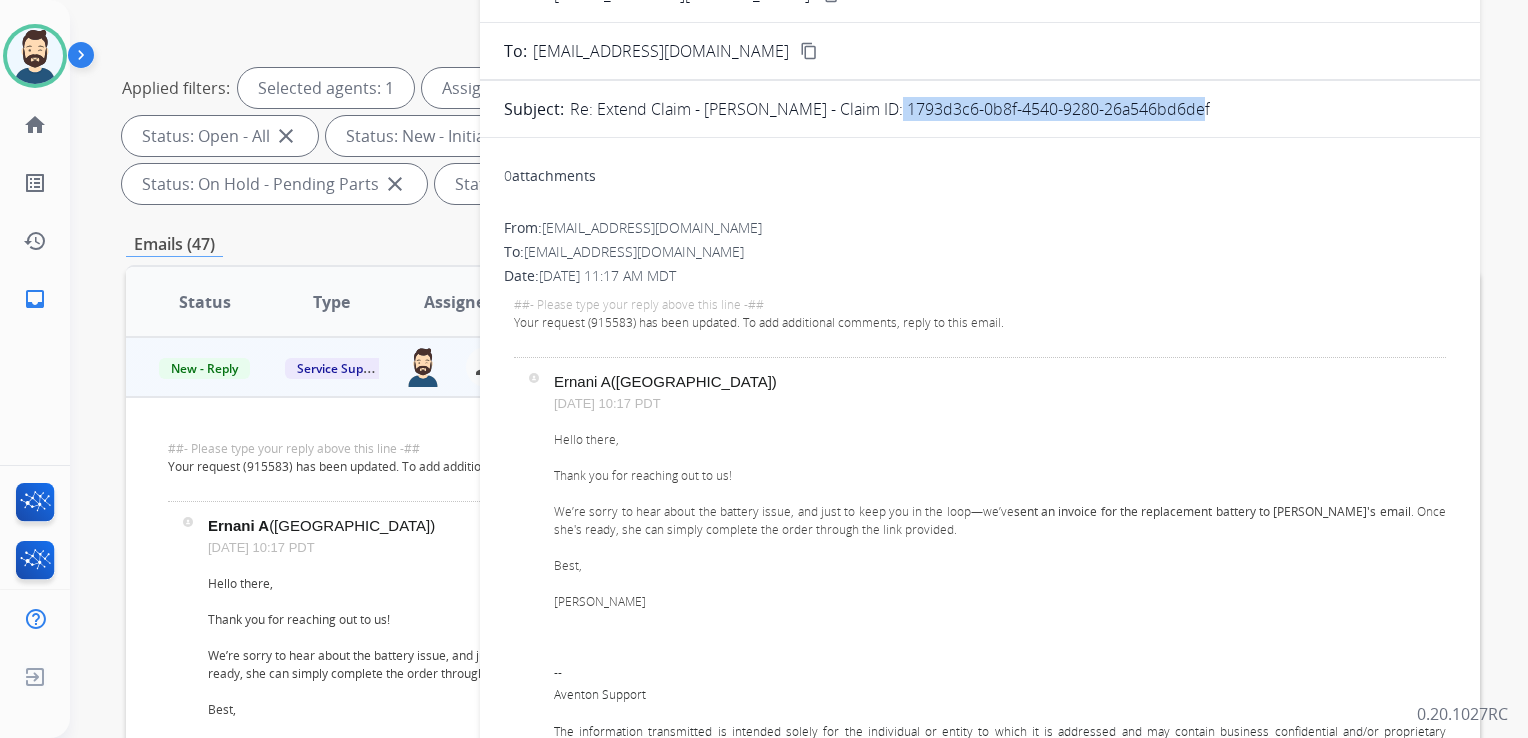 drag, startPoint x: 868, startPoint y: 106, endPoint x: 1204, endPoint y: 102, distance: 336.0238 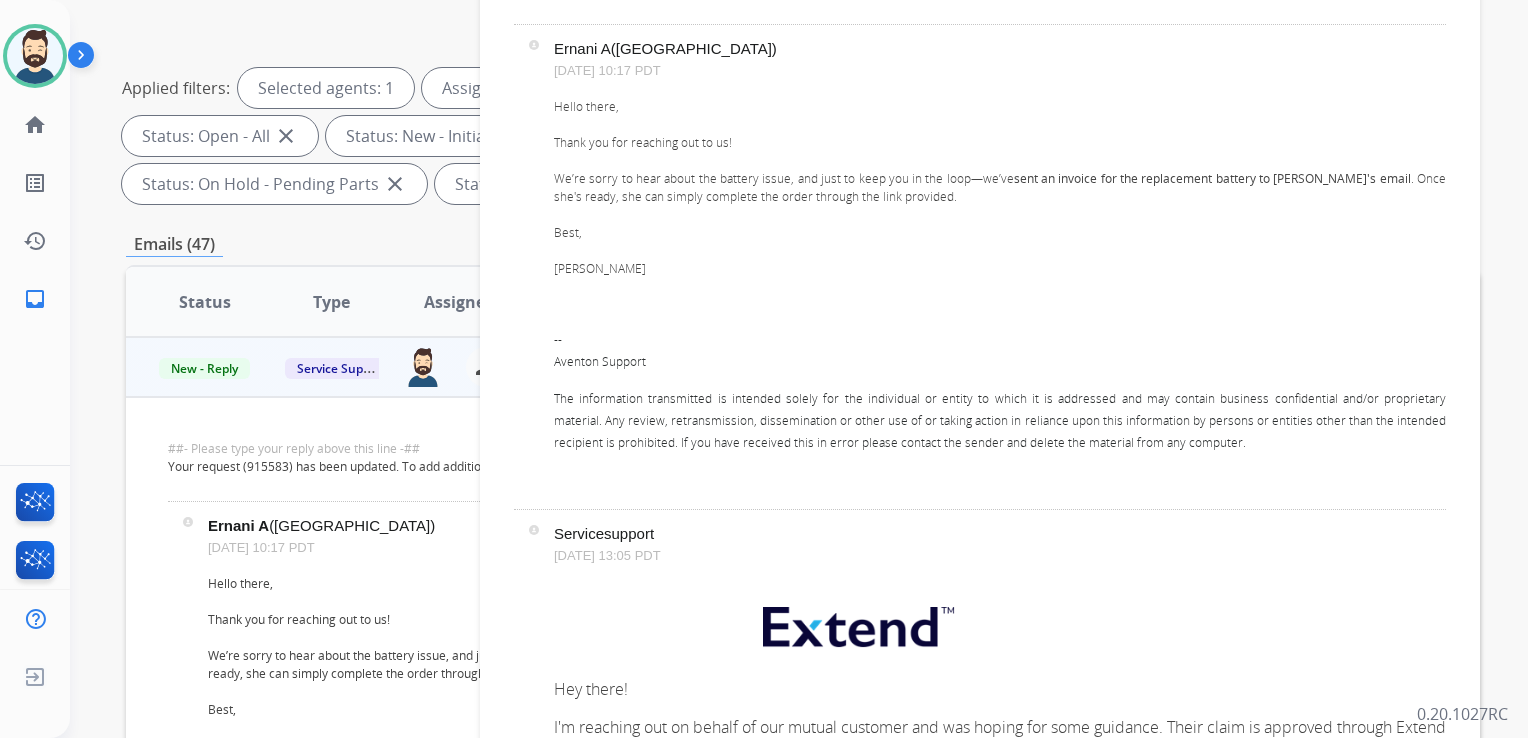 scroll, scrollTop: 0, scrollLeft: 0, axis: both 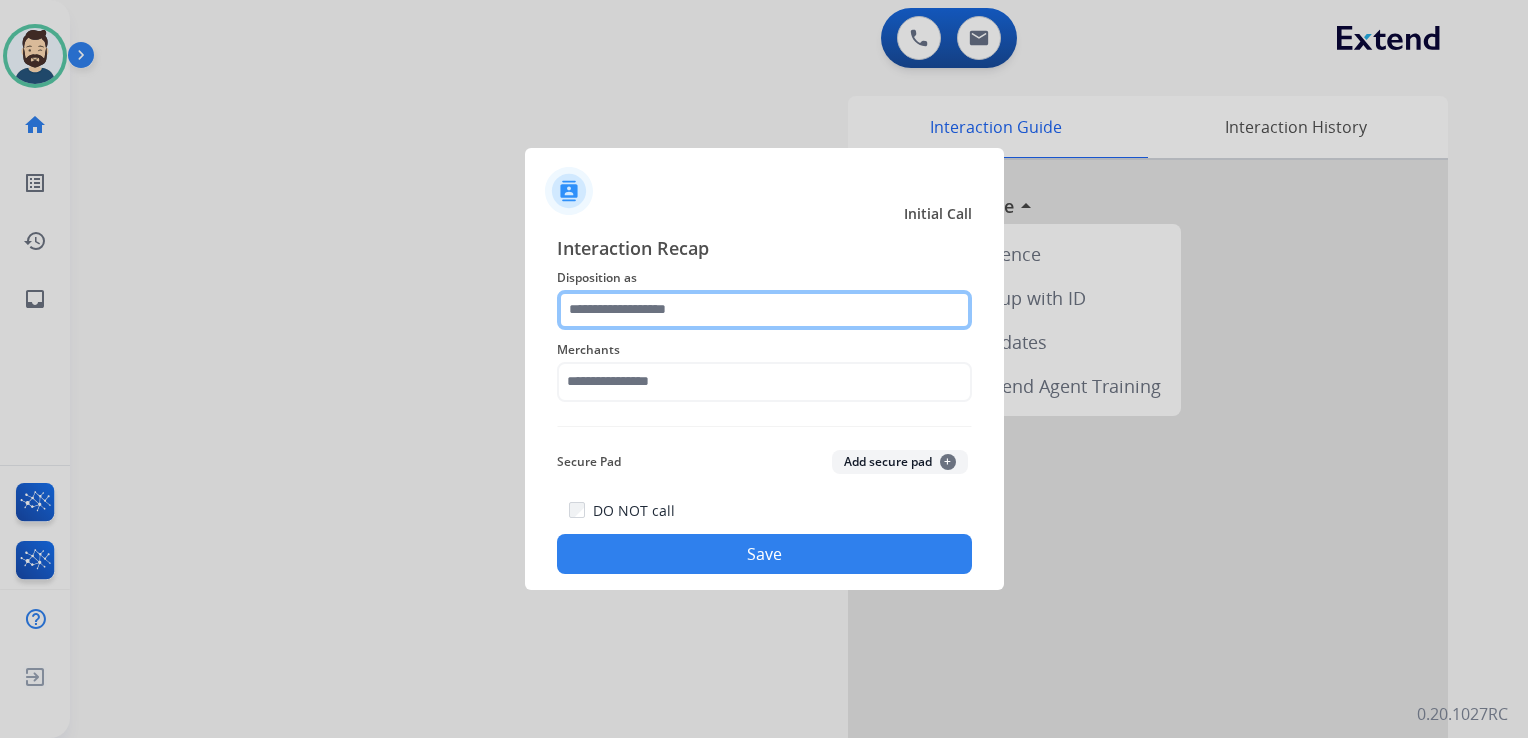 click 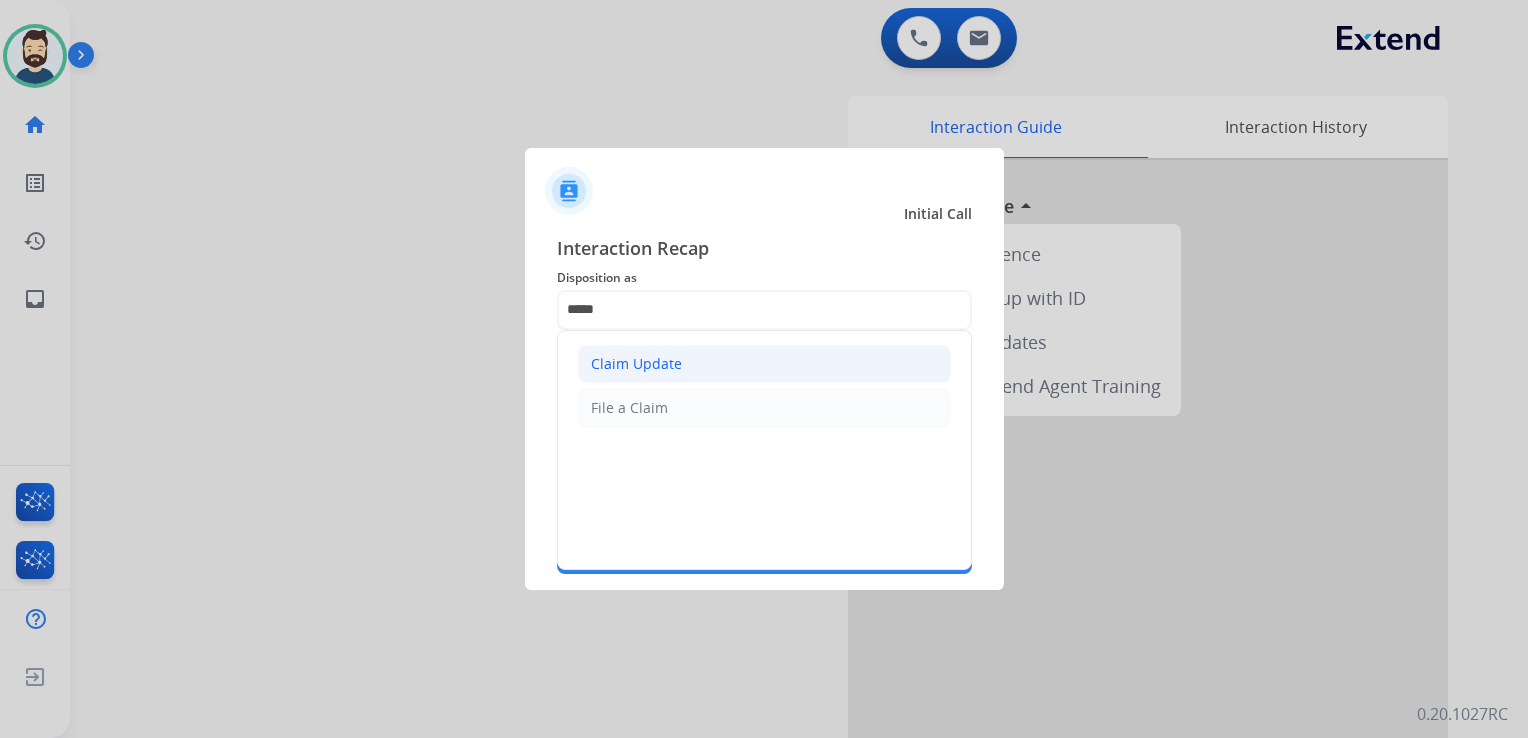 click on "Claim Update" 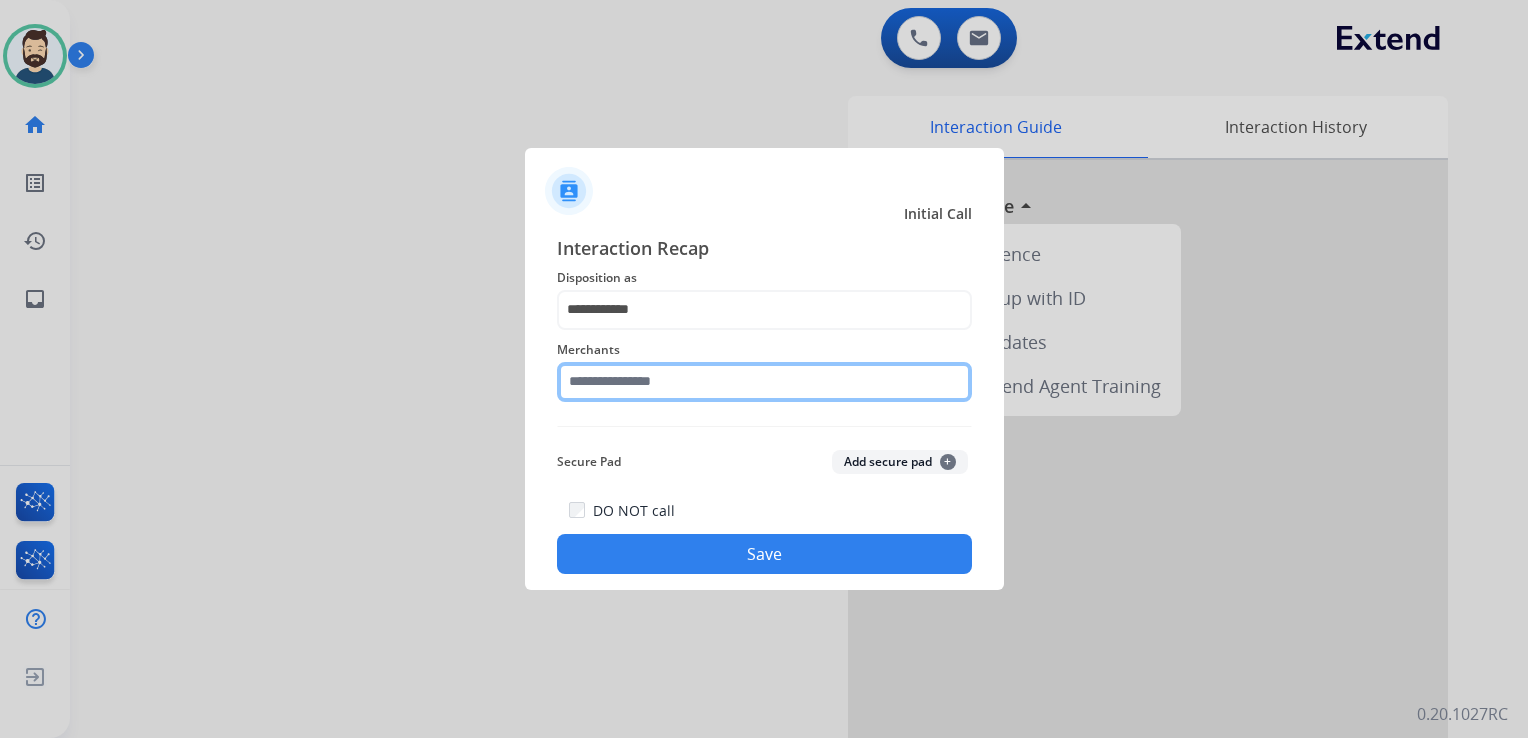 click 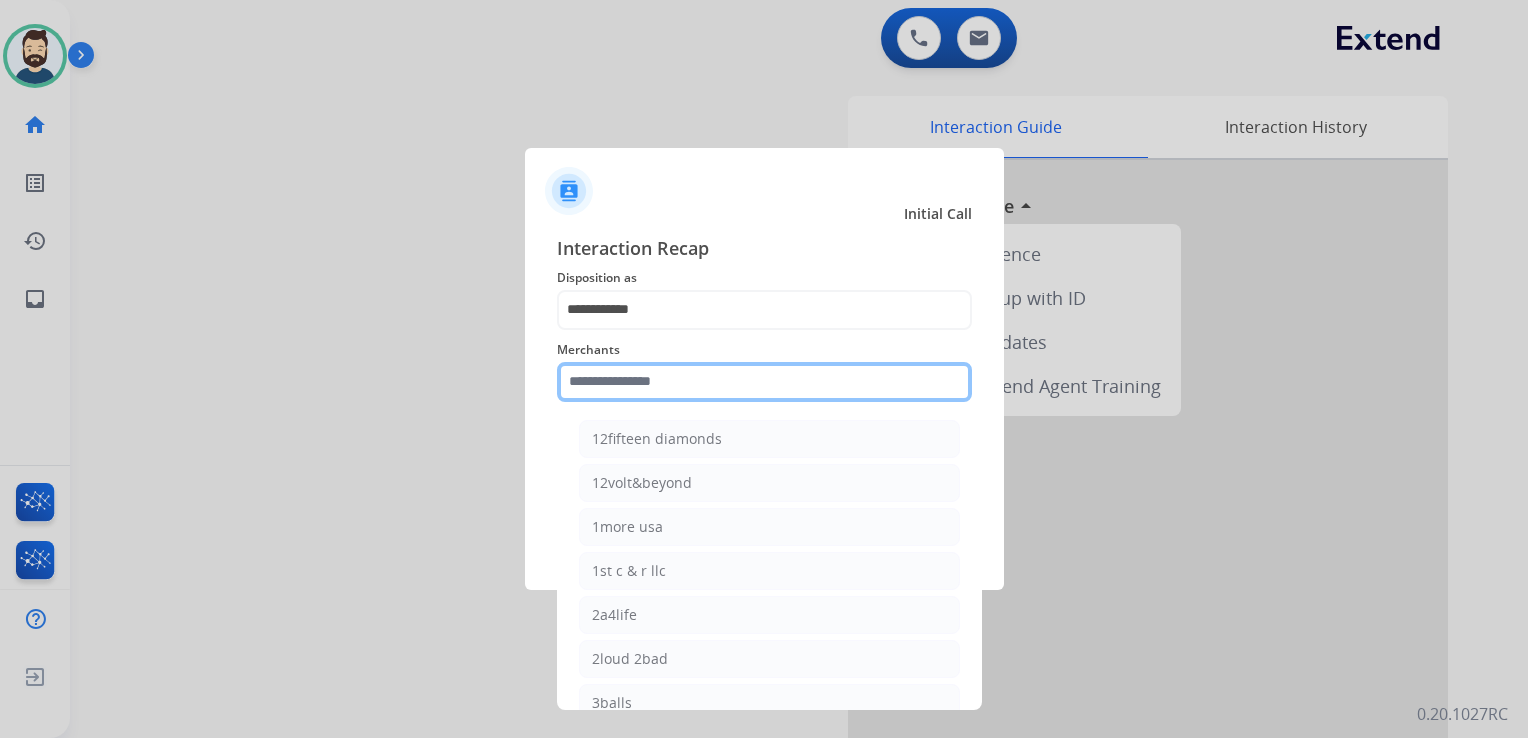 type on "*" 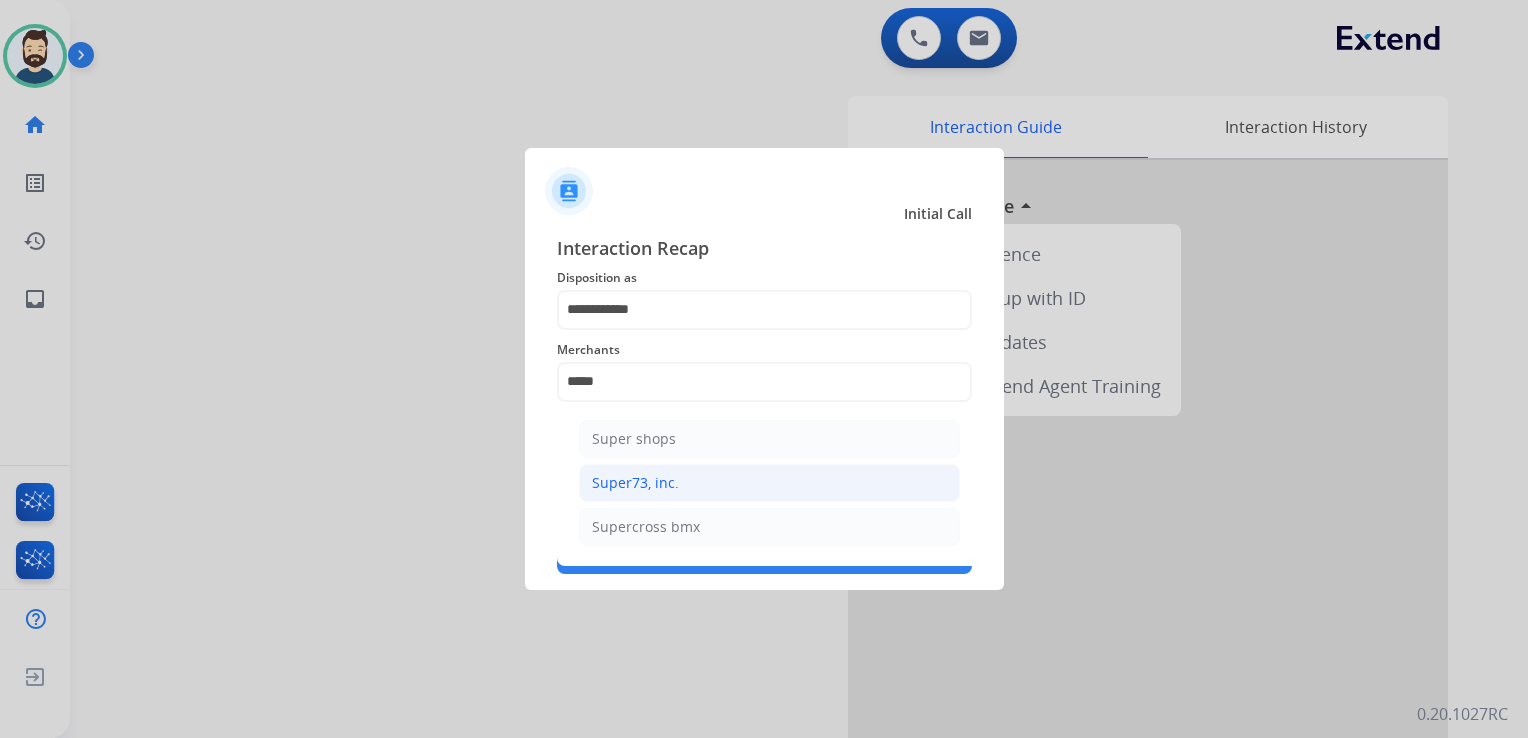 click on "Super73, inc." 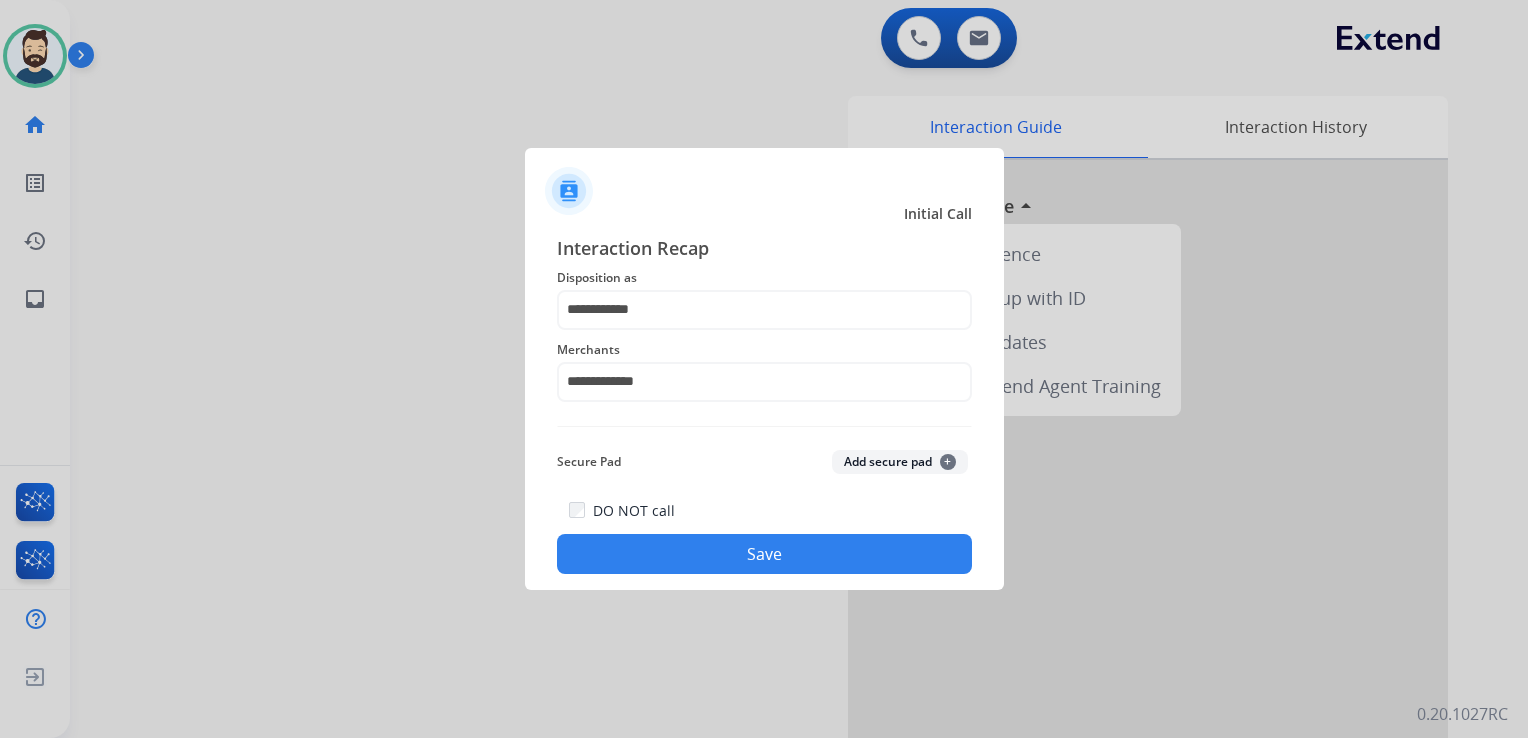 click on "Save" 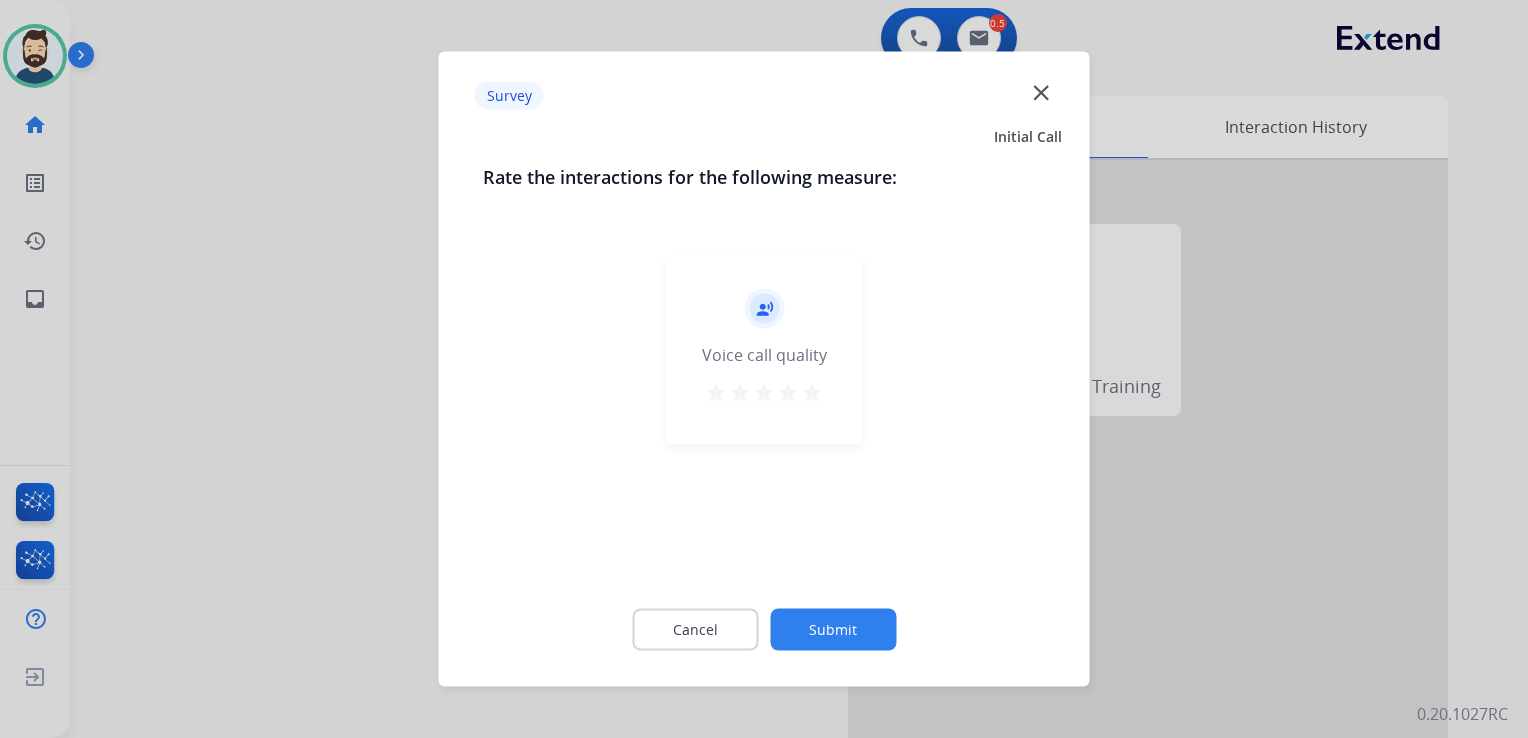 click on "star" at bounding box center [812, 393] 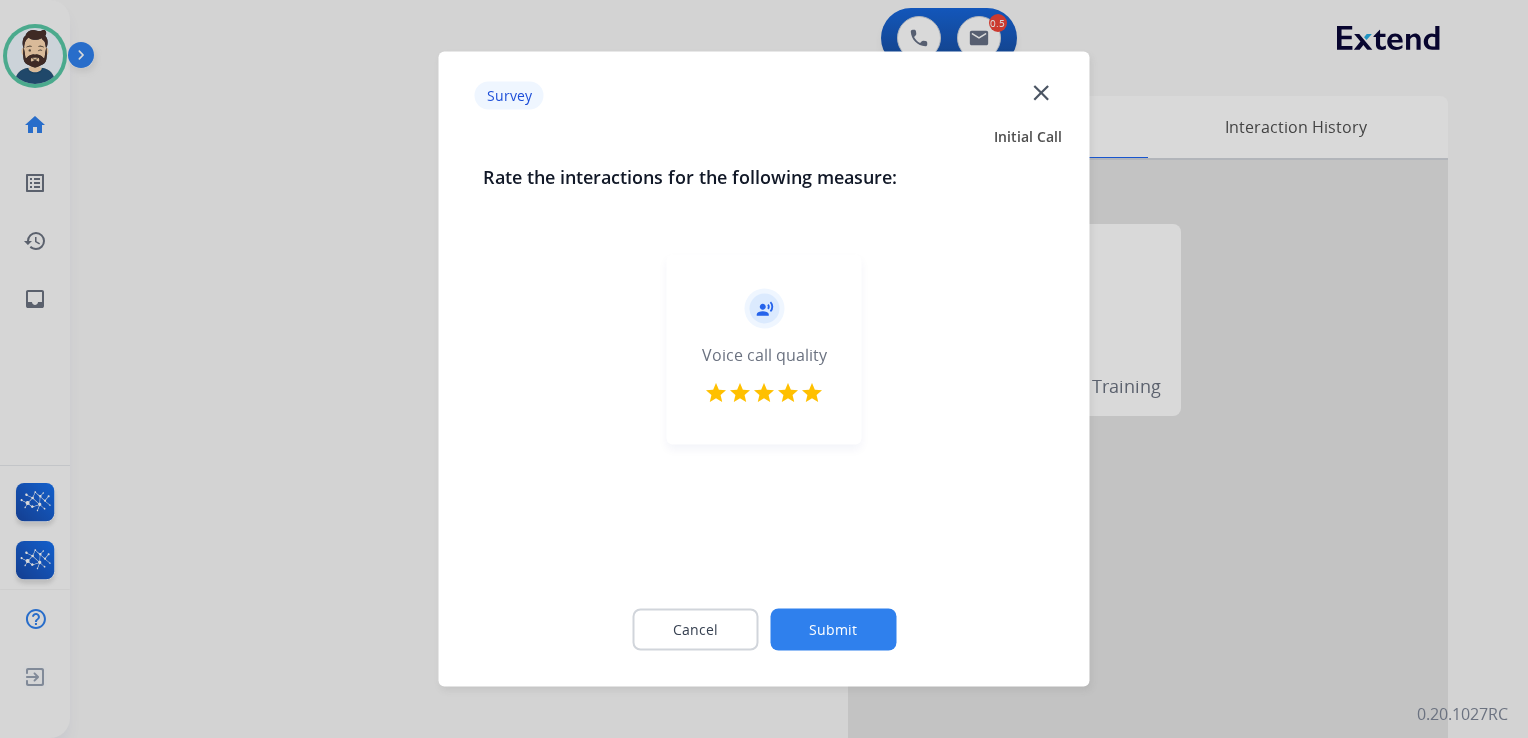 click on "Submit" 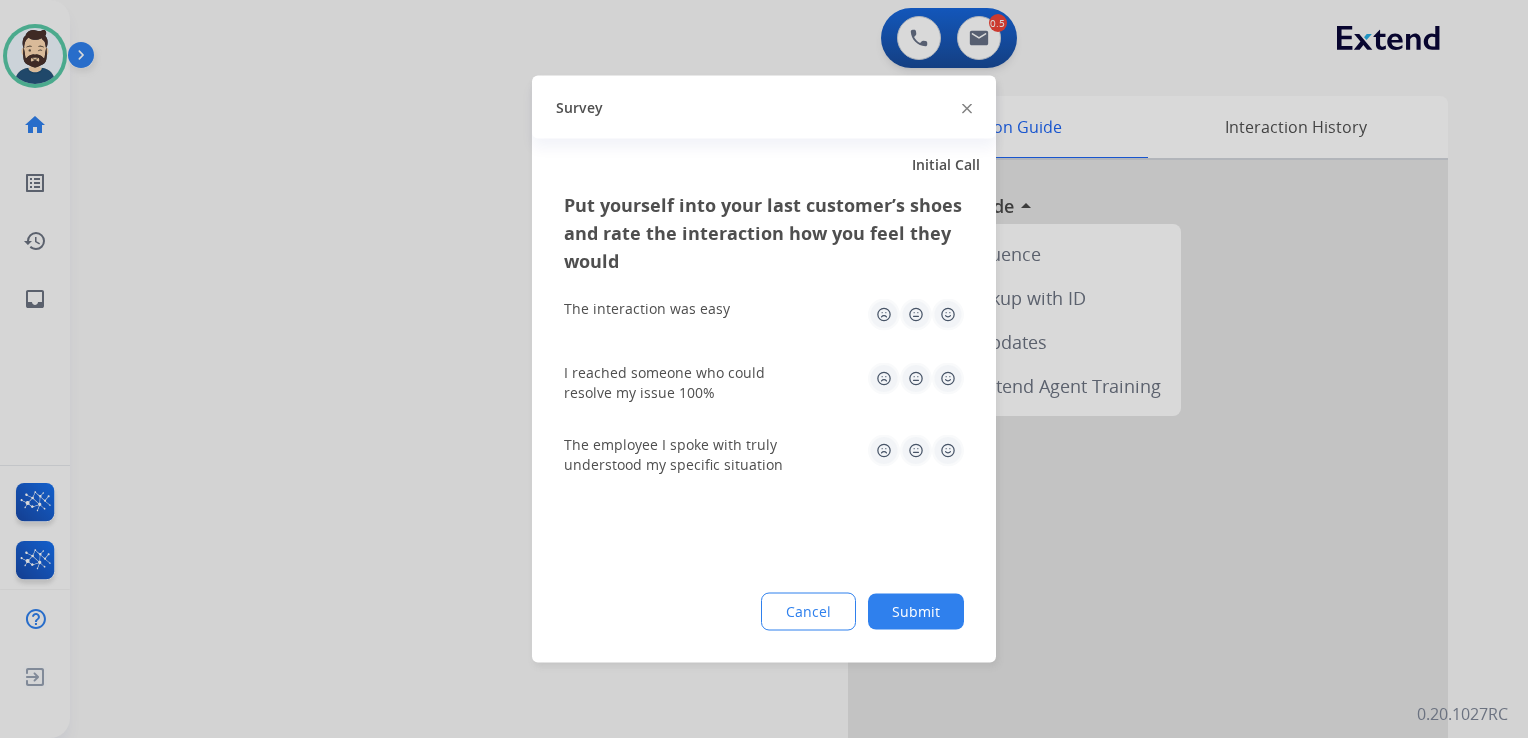 click 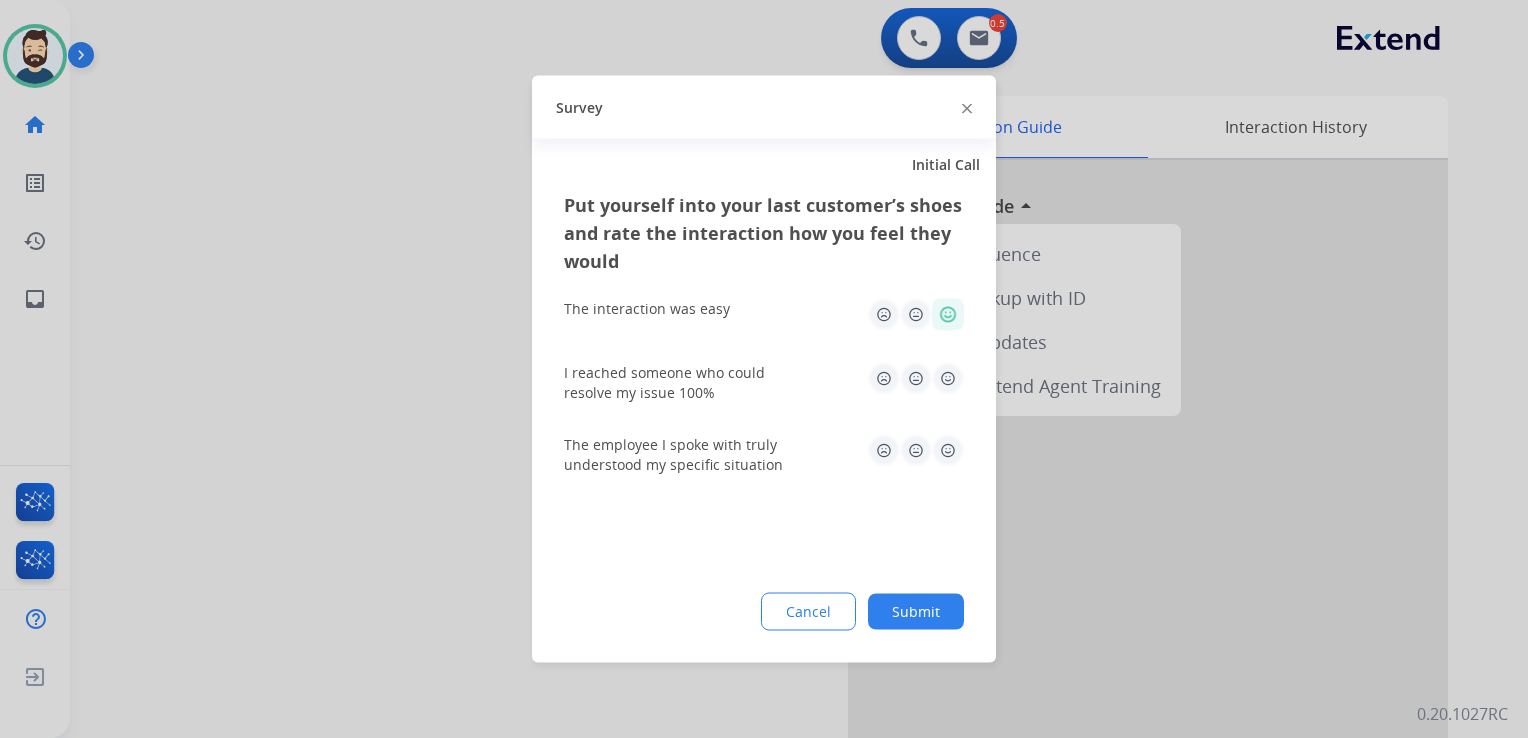 click 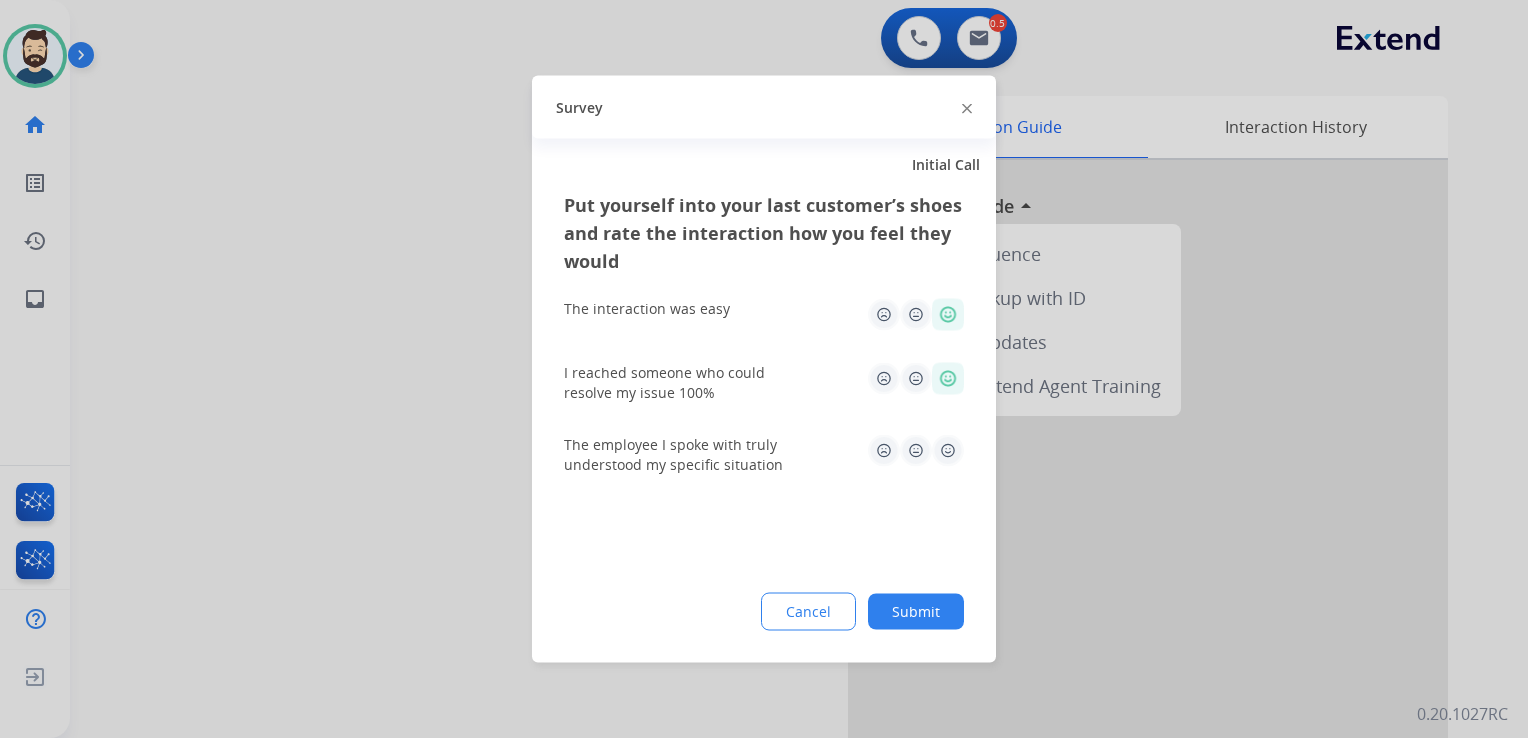 click 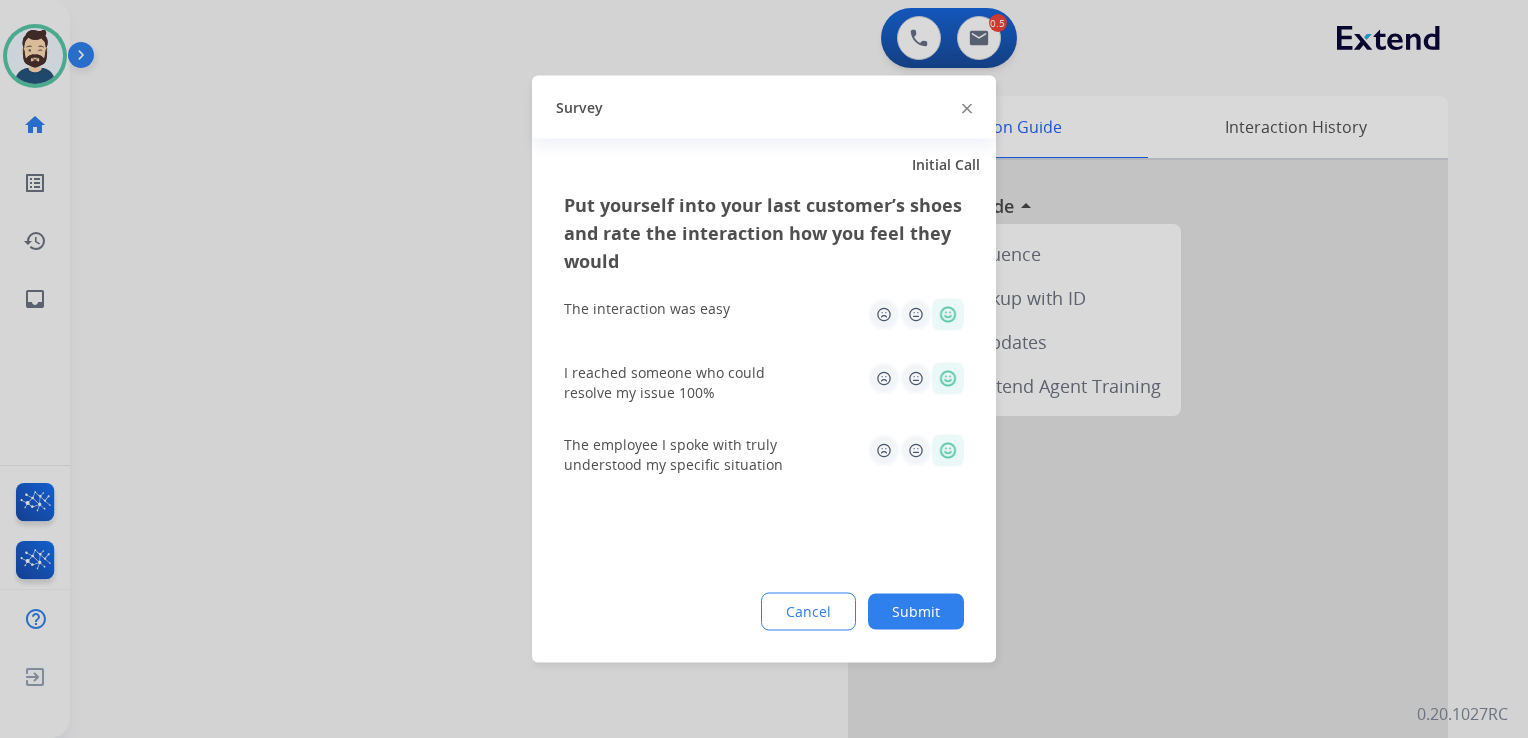 click on "Submit" 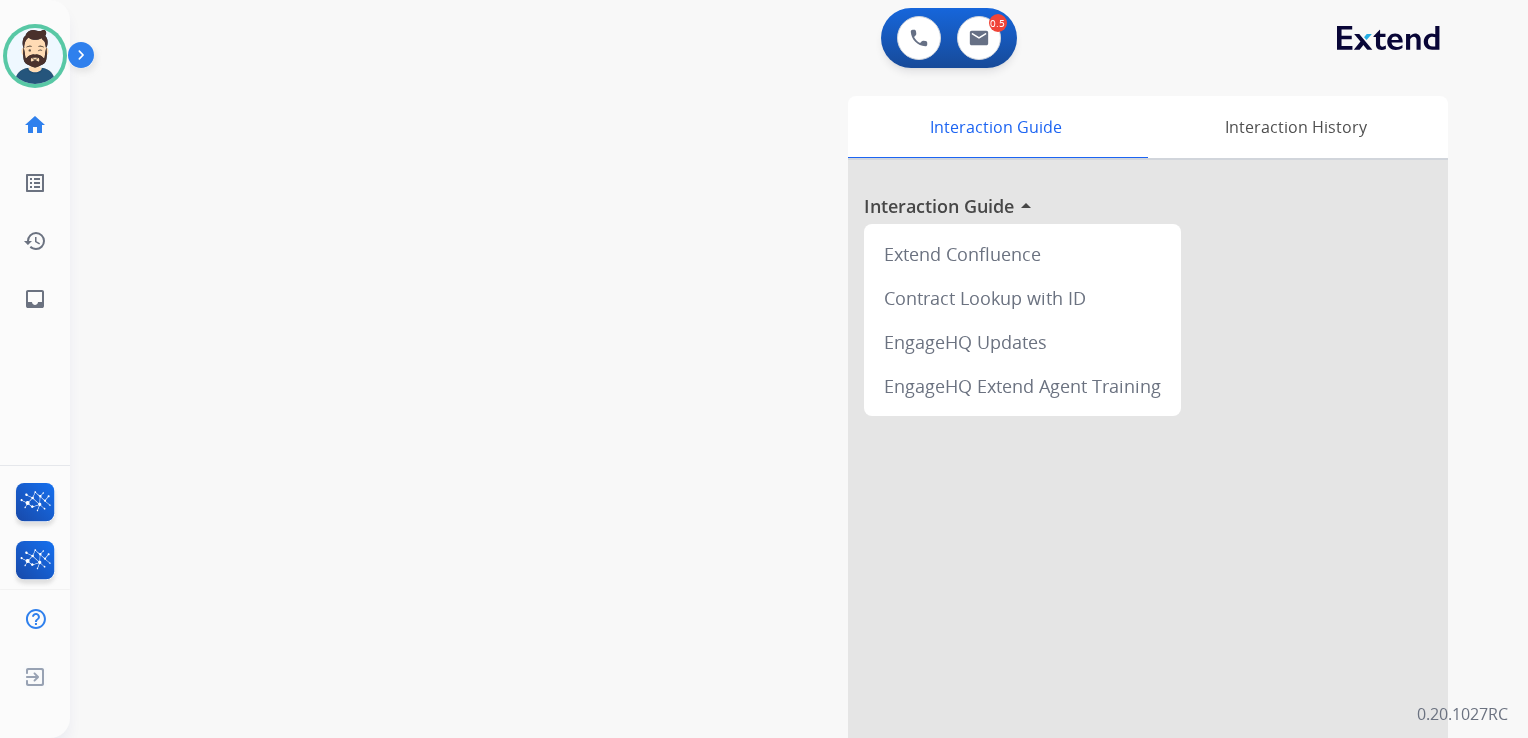 drag, startPoint x: 400, startPoint y: 279, endPoint x: 380, endPoint y: 281, distance: 20.09975 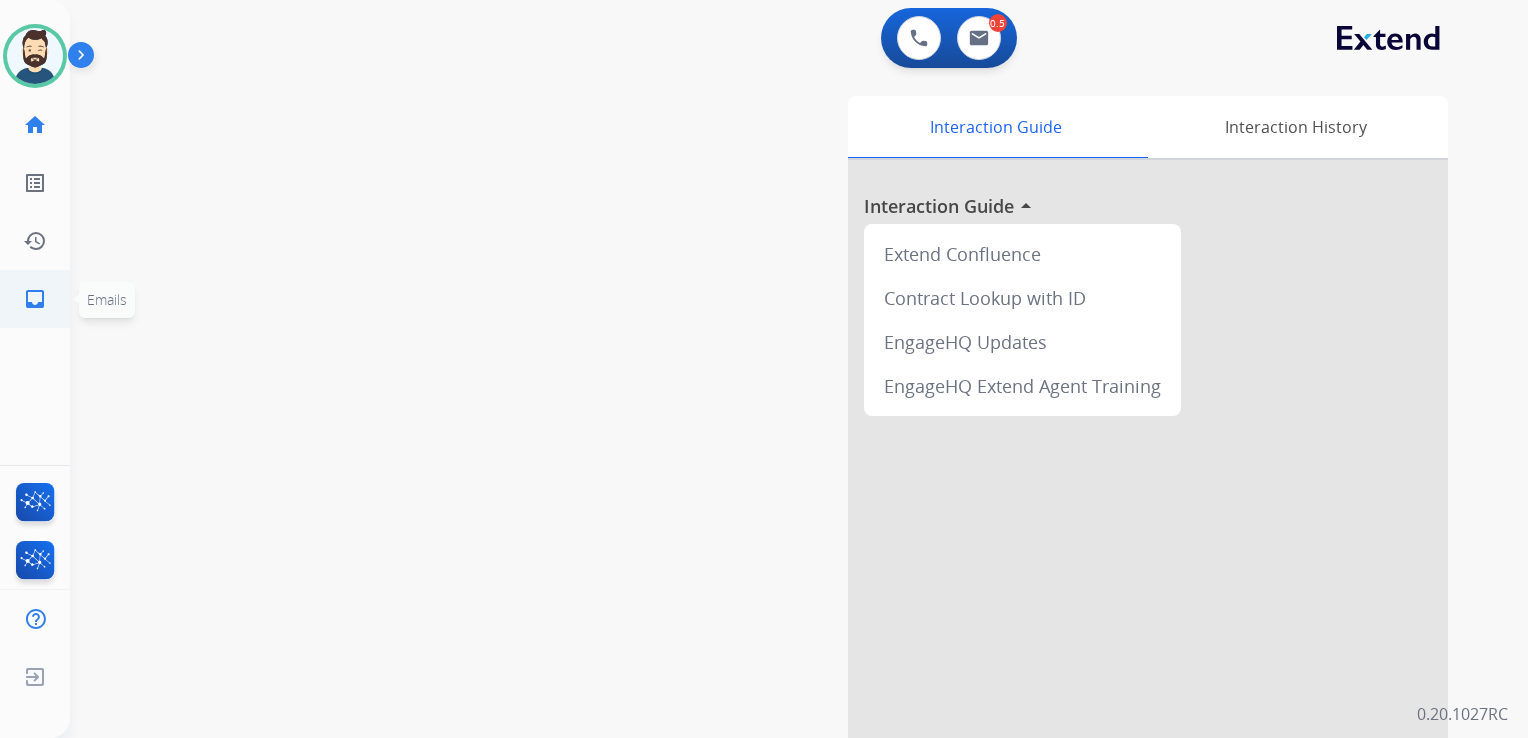 click on "inbox" 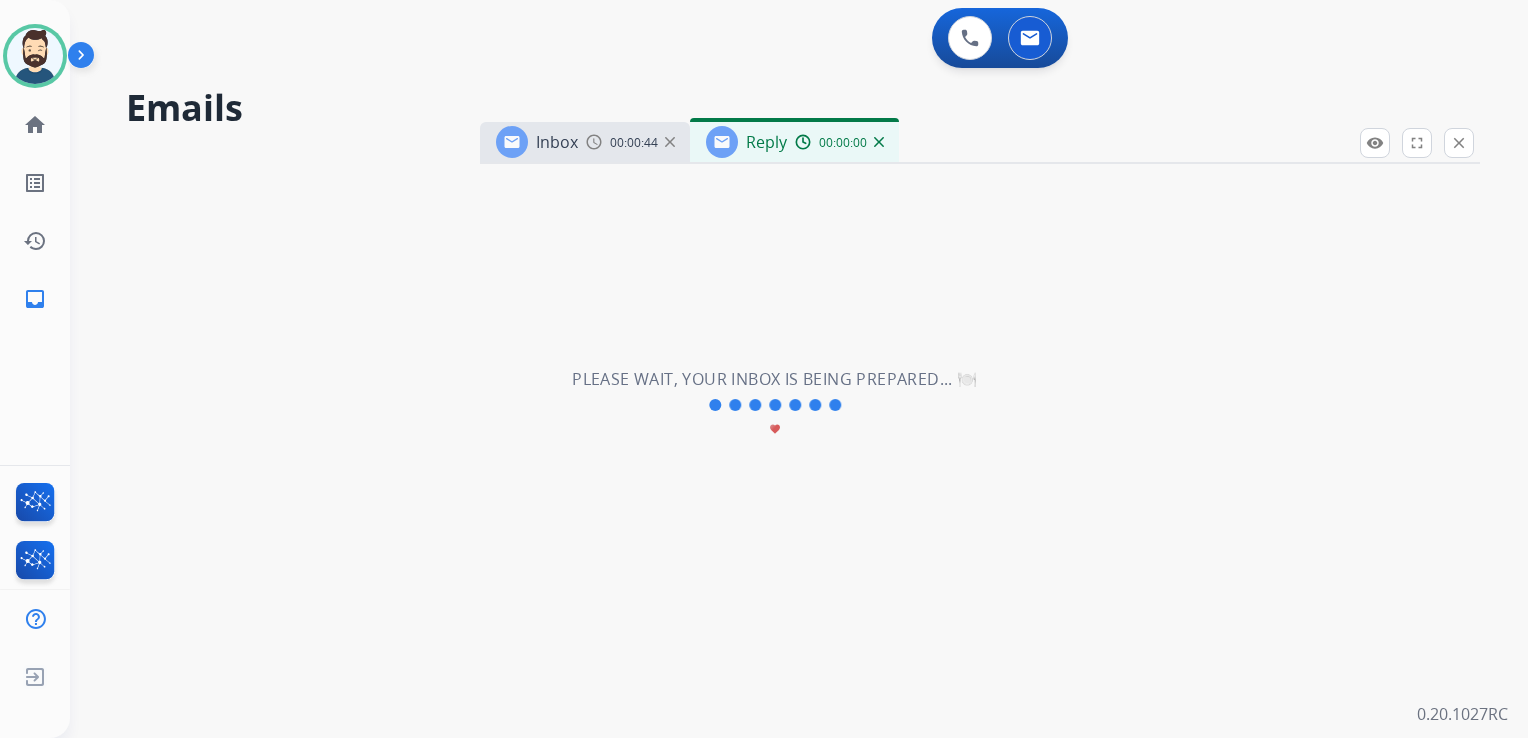 select on "**********" 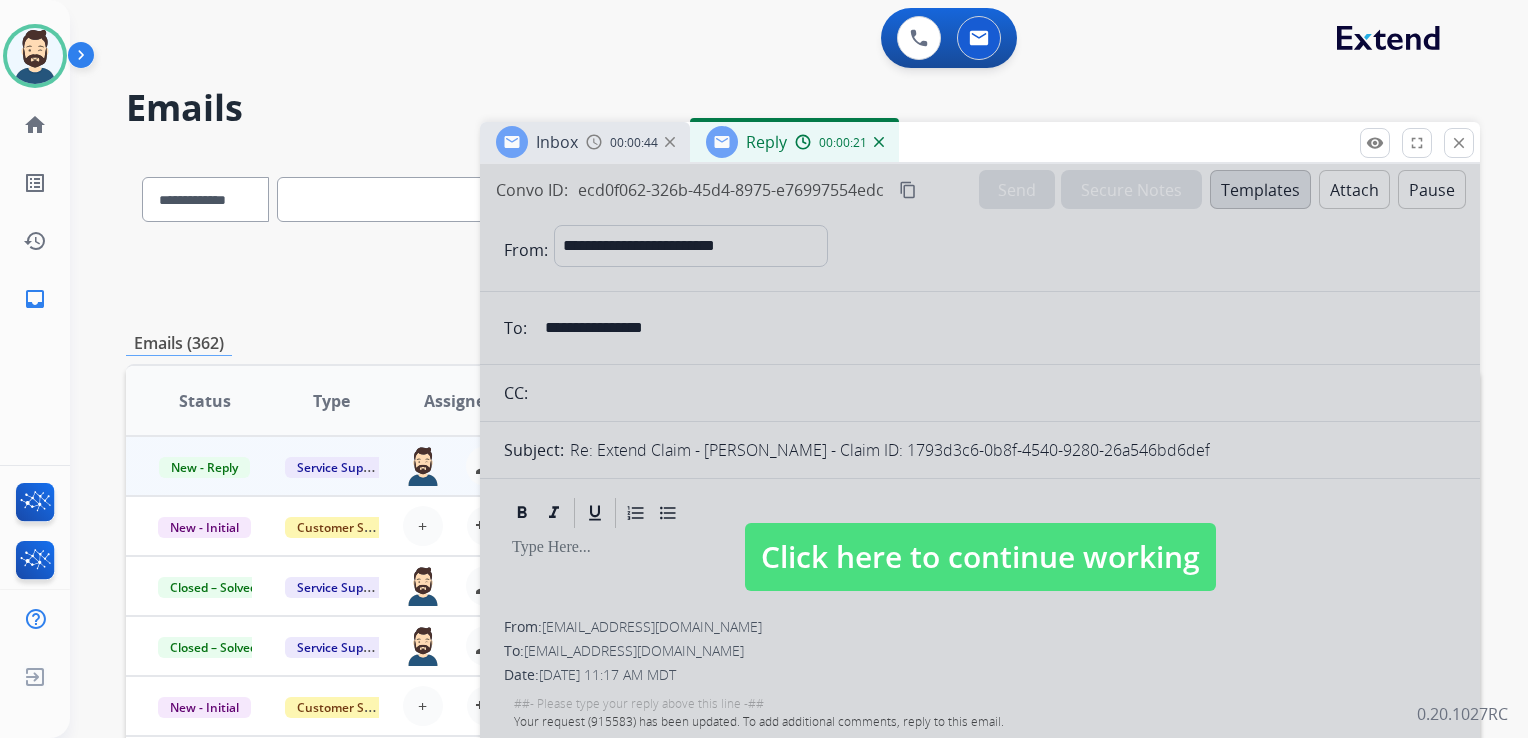 click on "Click here to continue working" at bounding box center (980, 557) 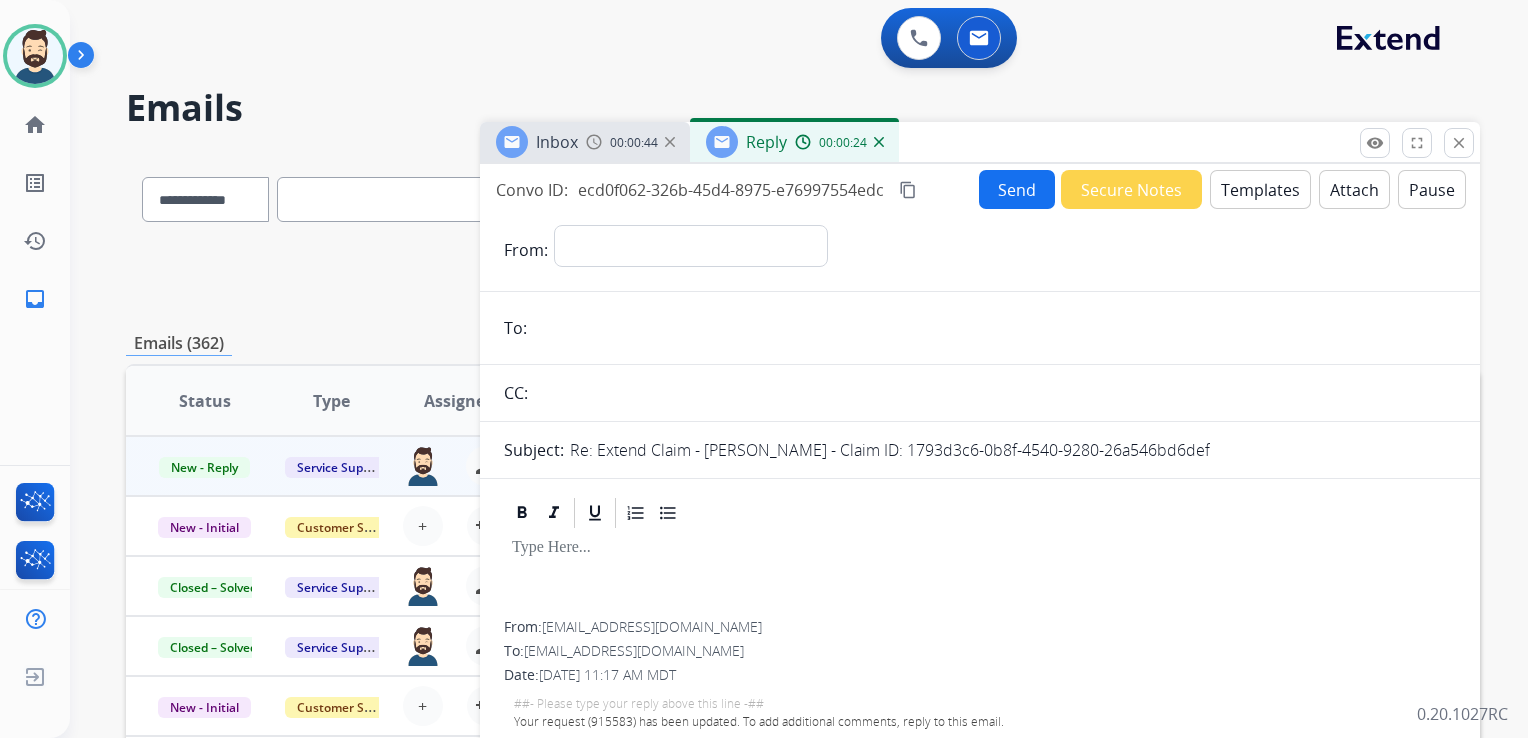 click at bounding box center [879, 142] 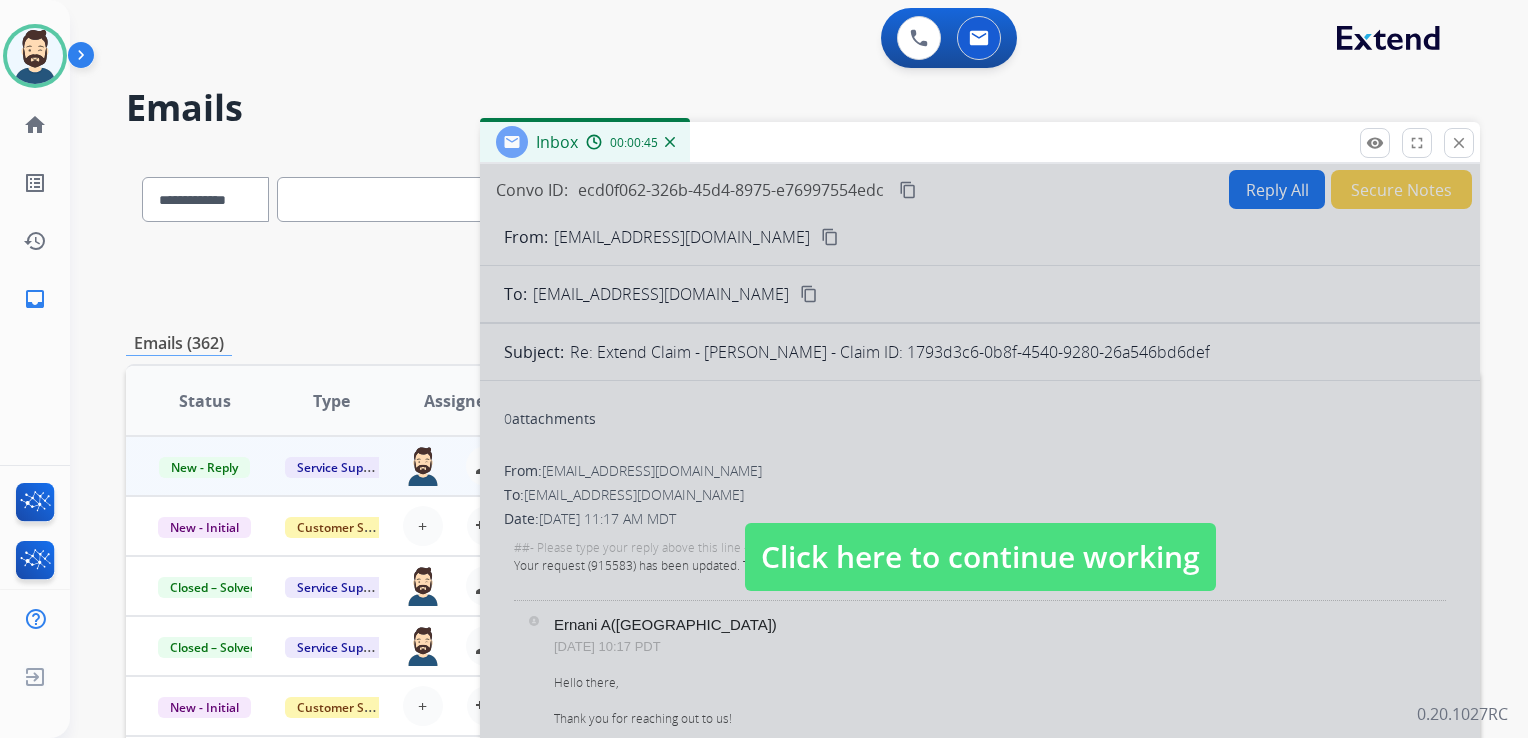 click on "Click here to continue working" at bounding box center [980, 557] 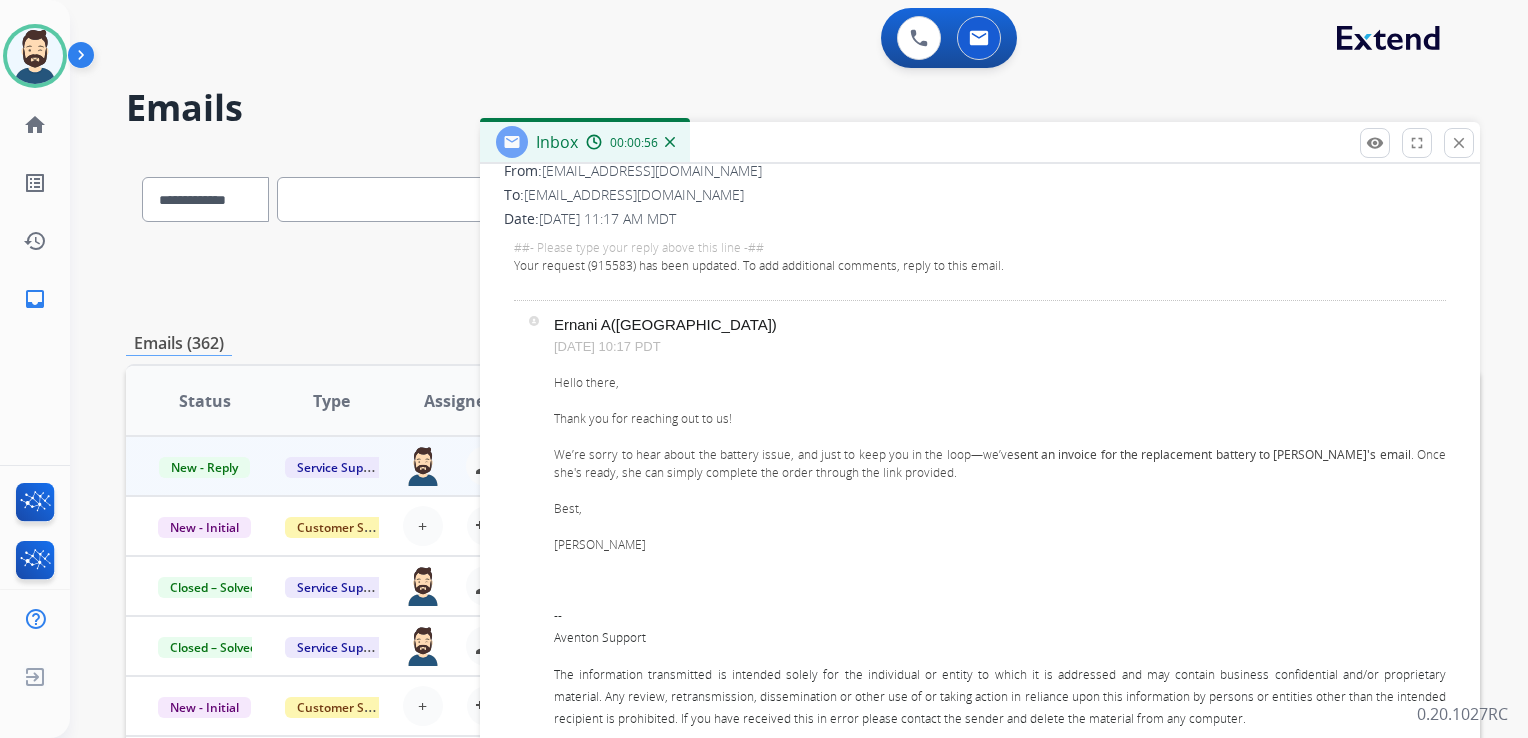scroll, scrollTop: 0, scrollLeft: 0, axis: both 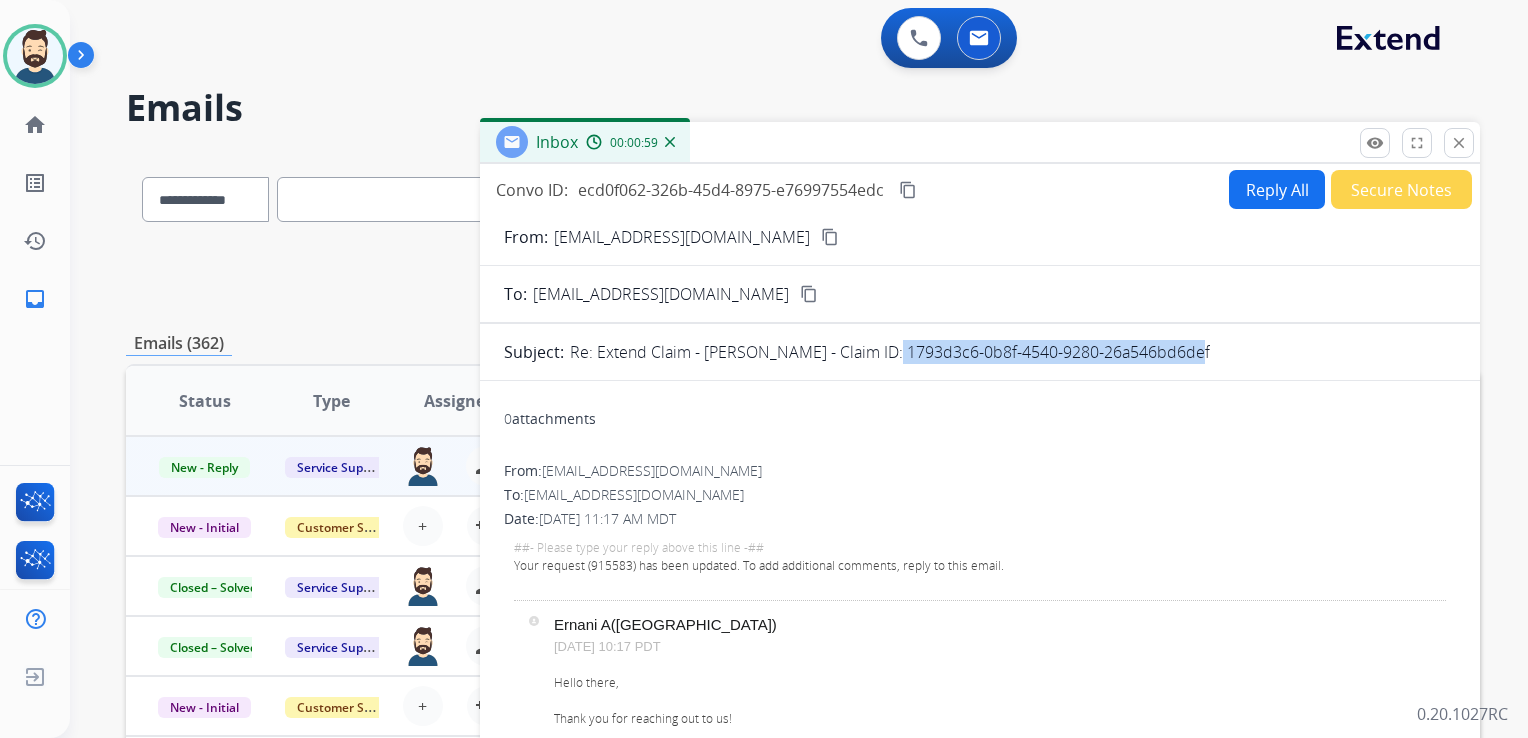 drag, startPoint x: 866, startPoint y: 346, endPoint x: 1206, endPoint y: 347, distance: 340.00146 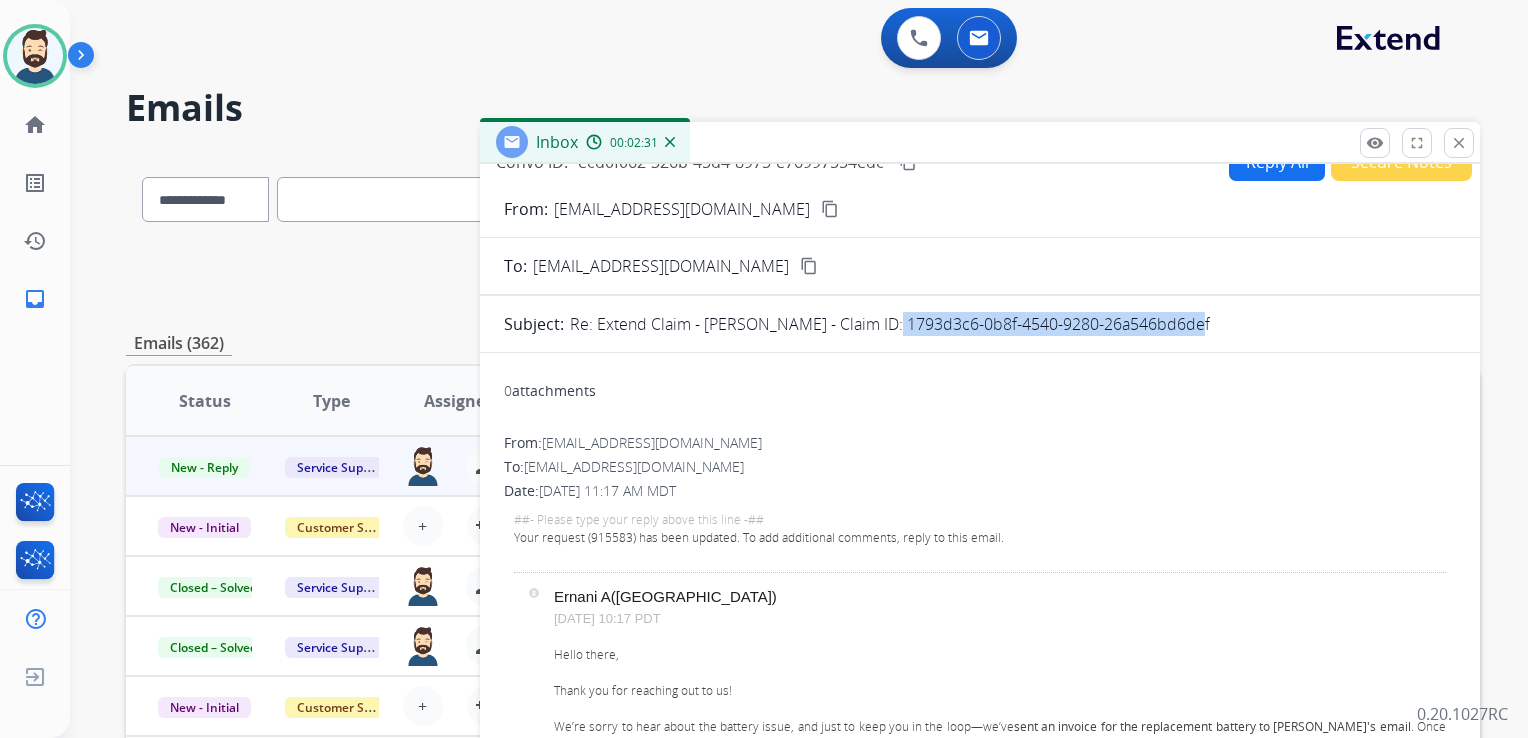 scroll, scrollTop: 0, scrollLeft: 0, axis: both 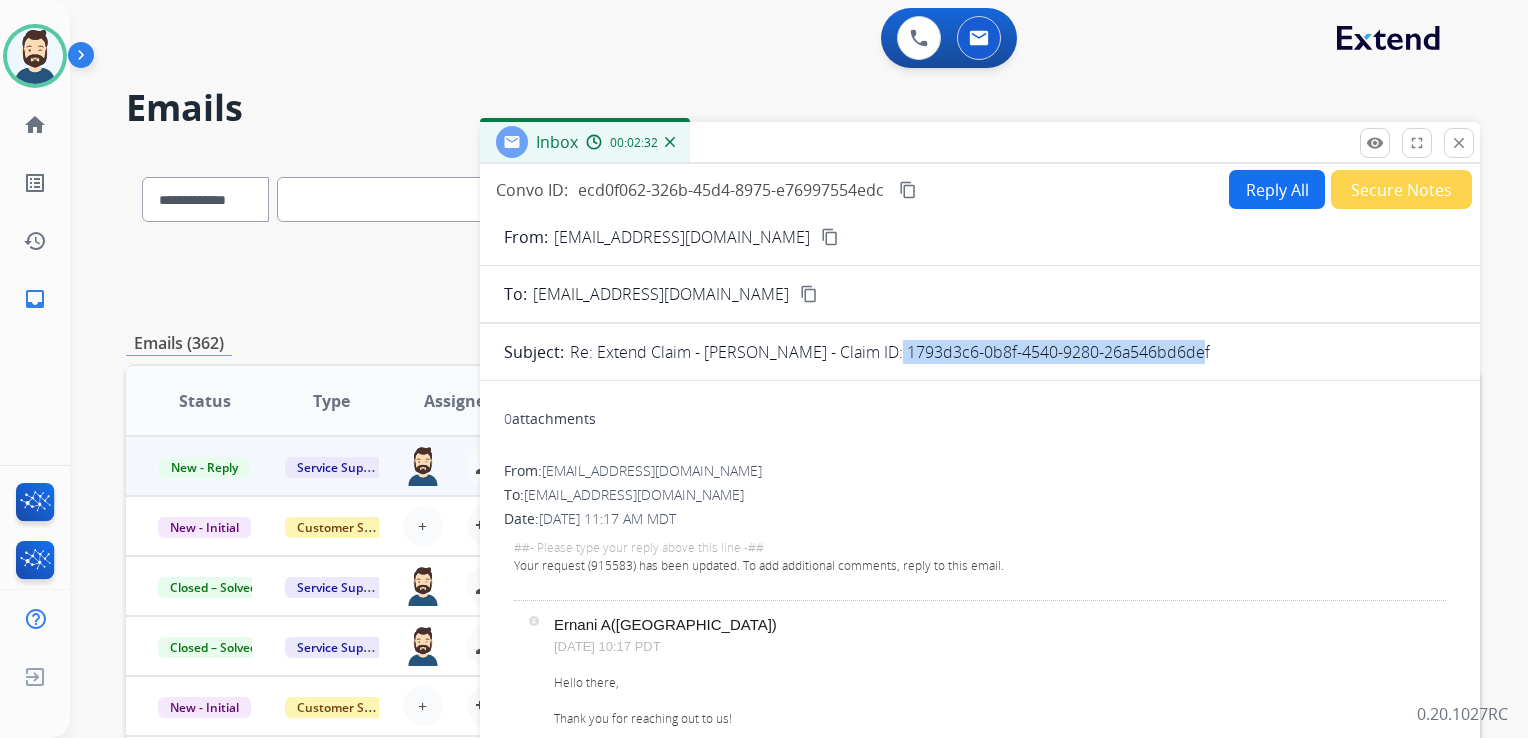 click on "Reply All" at bounding box center [1277, 189] 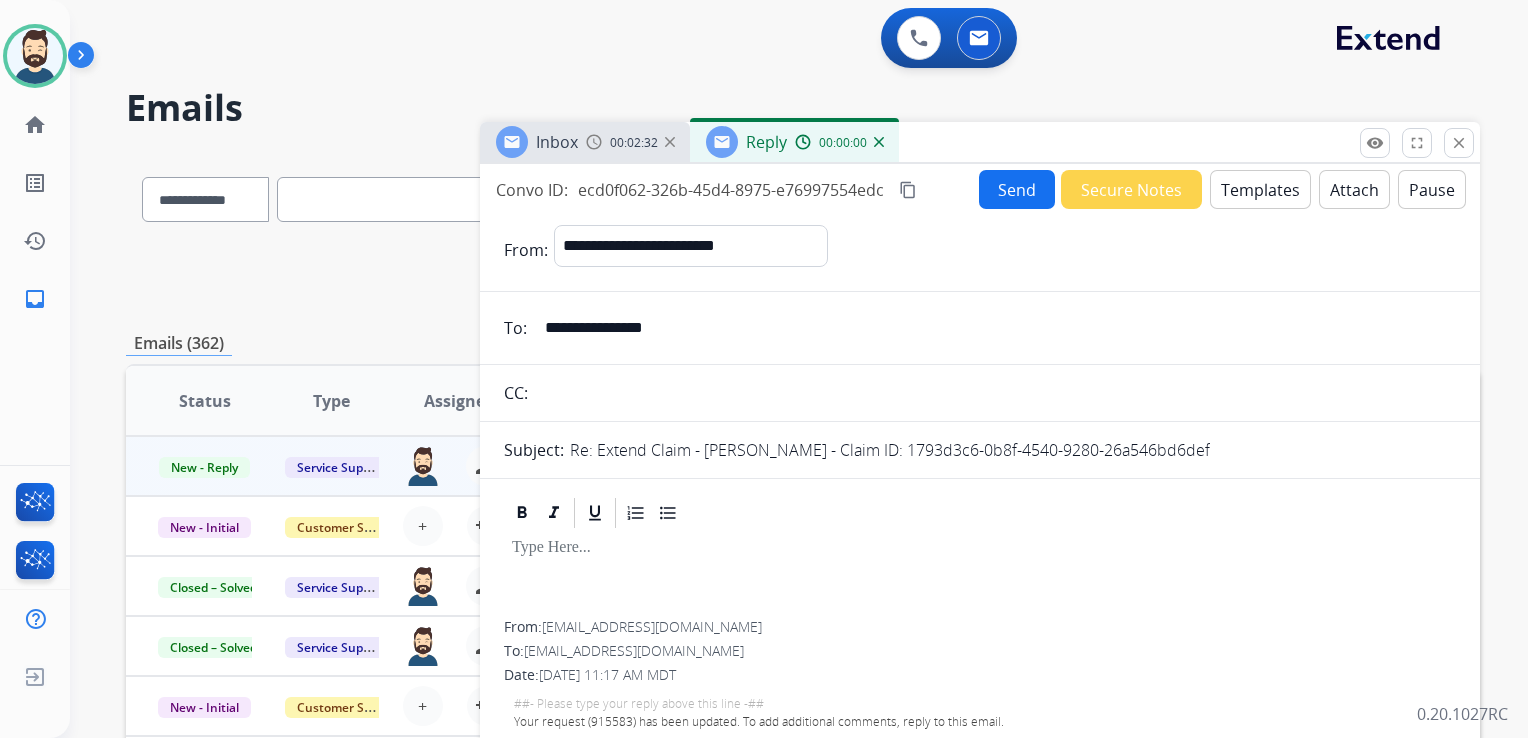 click on "Templates" at bounding box center [1260, 189] 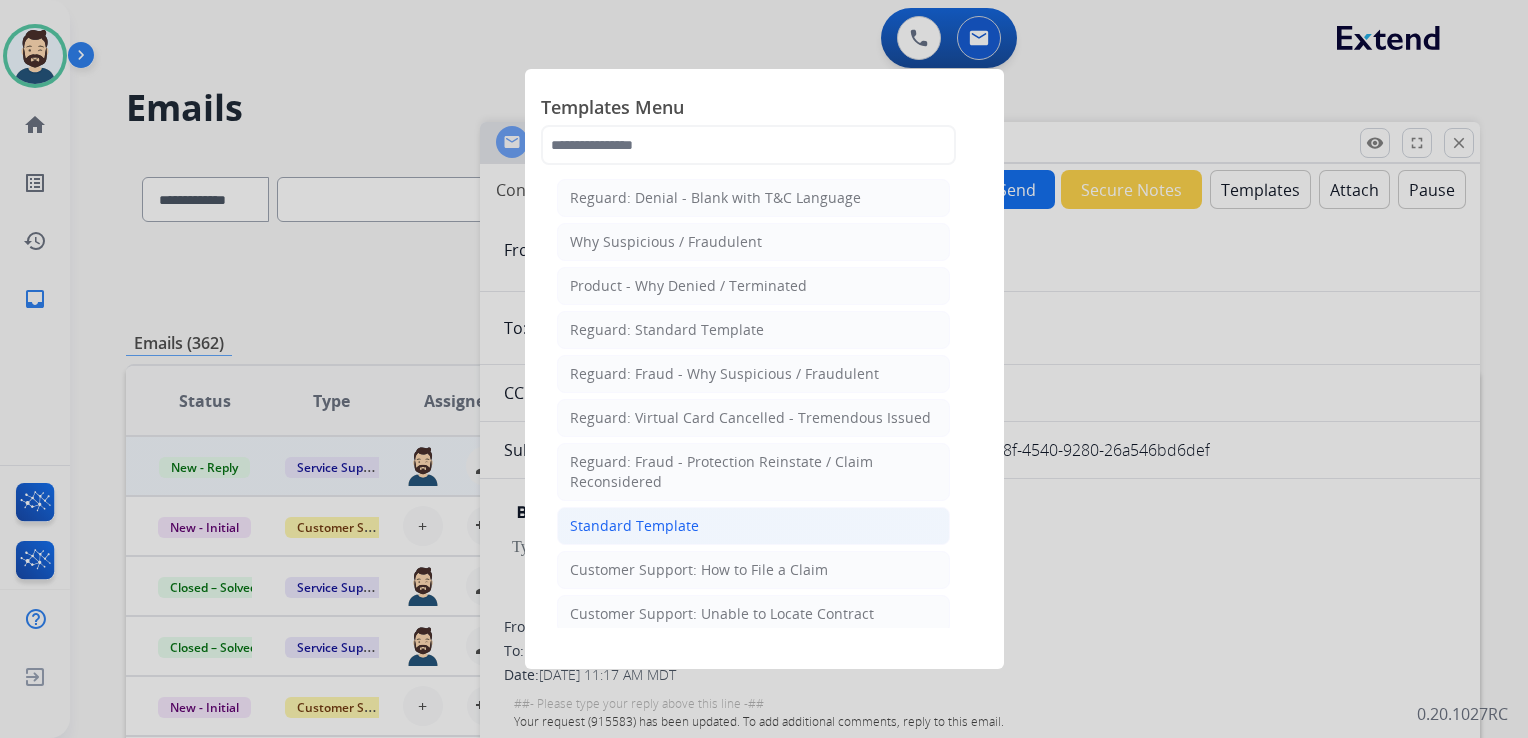 click on "Standard Template" 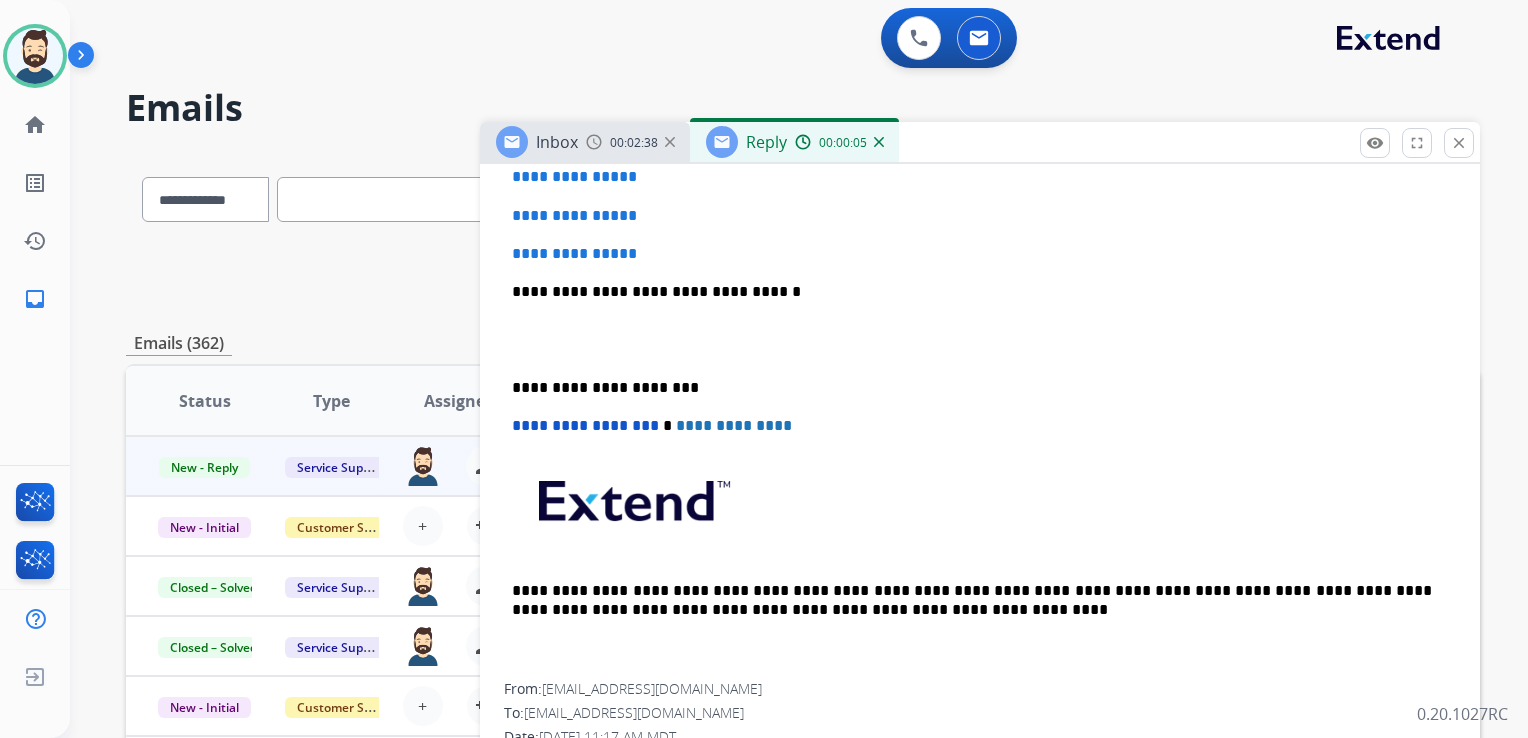 scroll, scrollTop: 500, scrollLeft: 0, axis: vertical 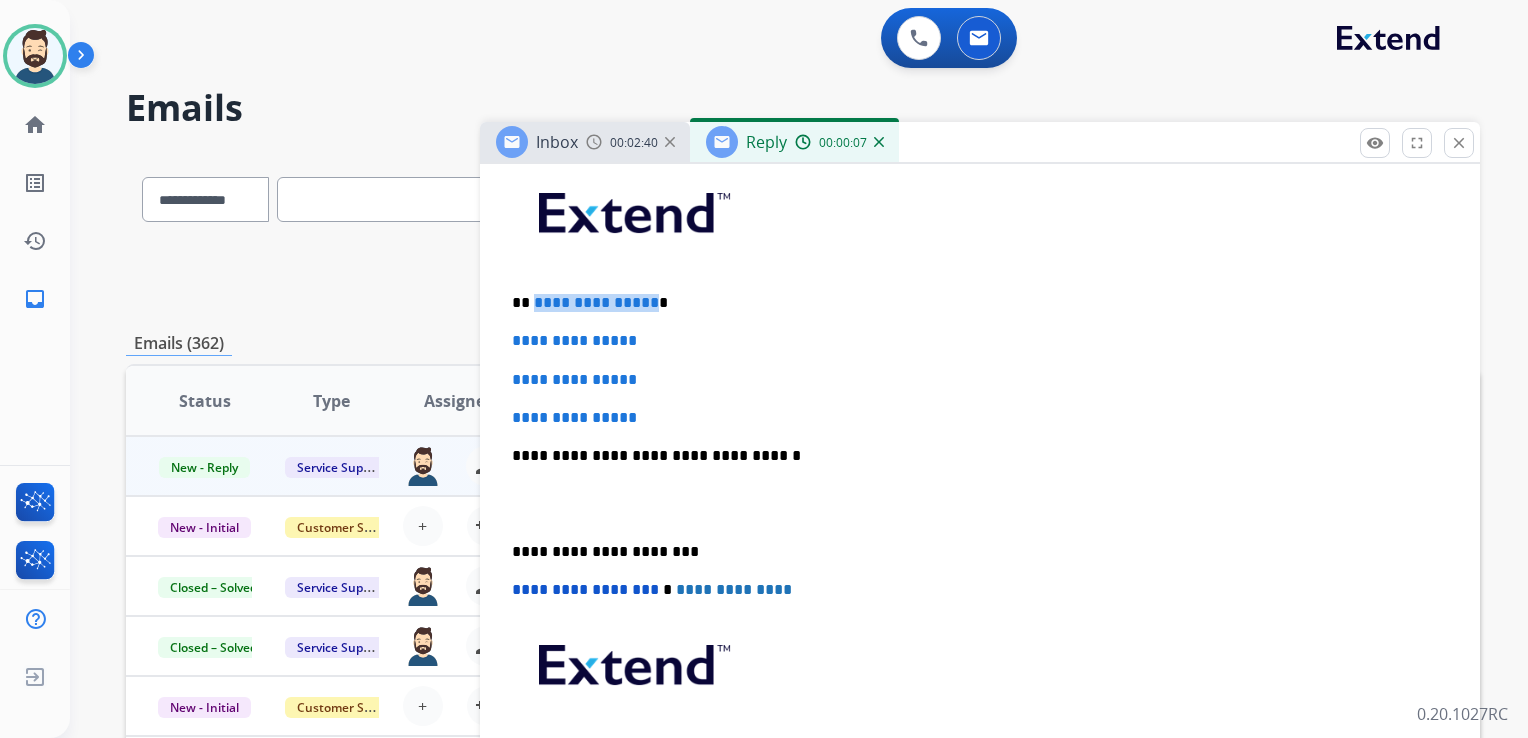 drag, startPoint x: 532, startPoint y: 306, endPoint x: 646, endPoint y: 304, distance: 114.01754 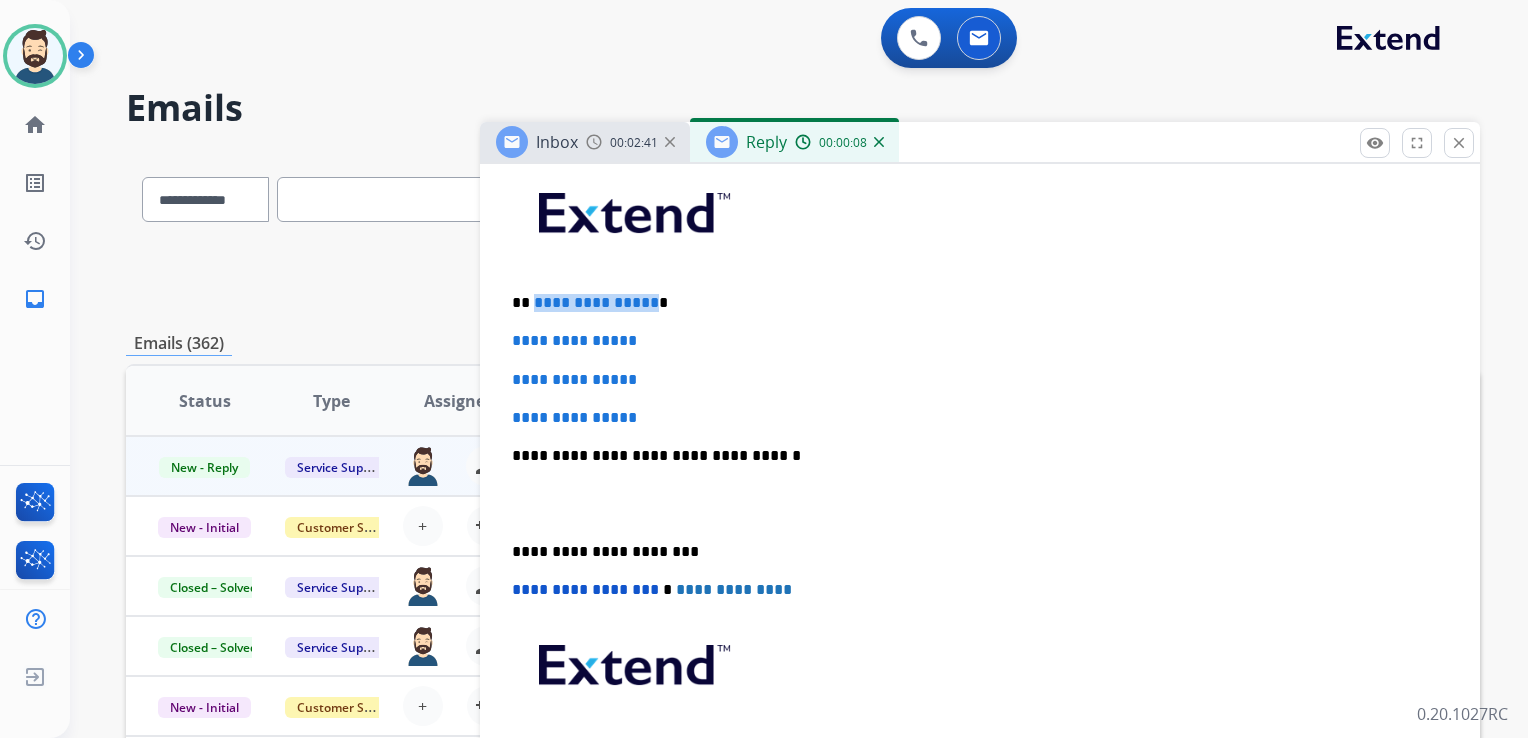 type 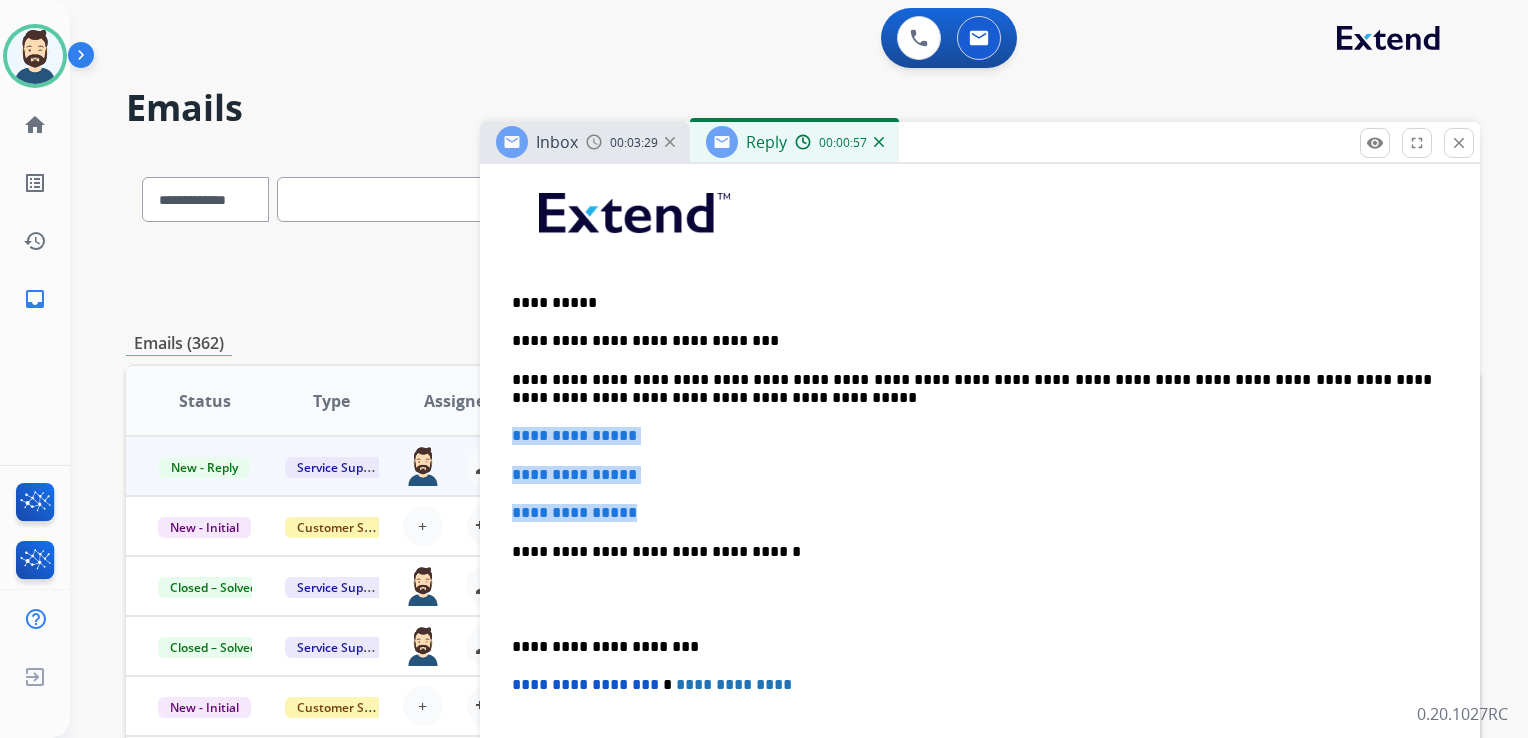 drag, startPoint x: 511, startPoint y: 435, endPoint x: 689, endPoint y: 516, distance: 195.5633 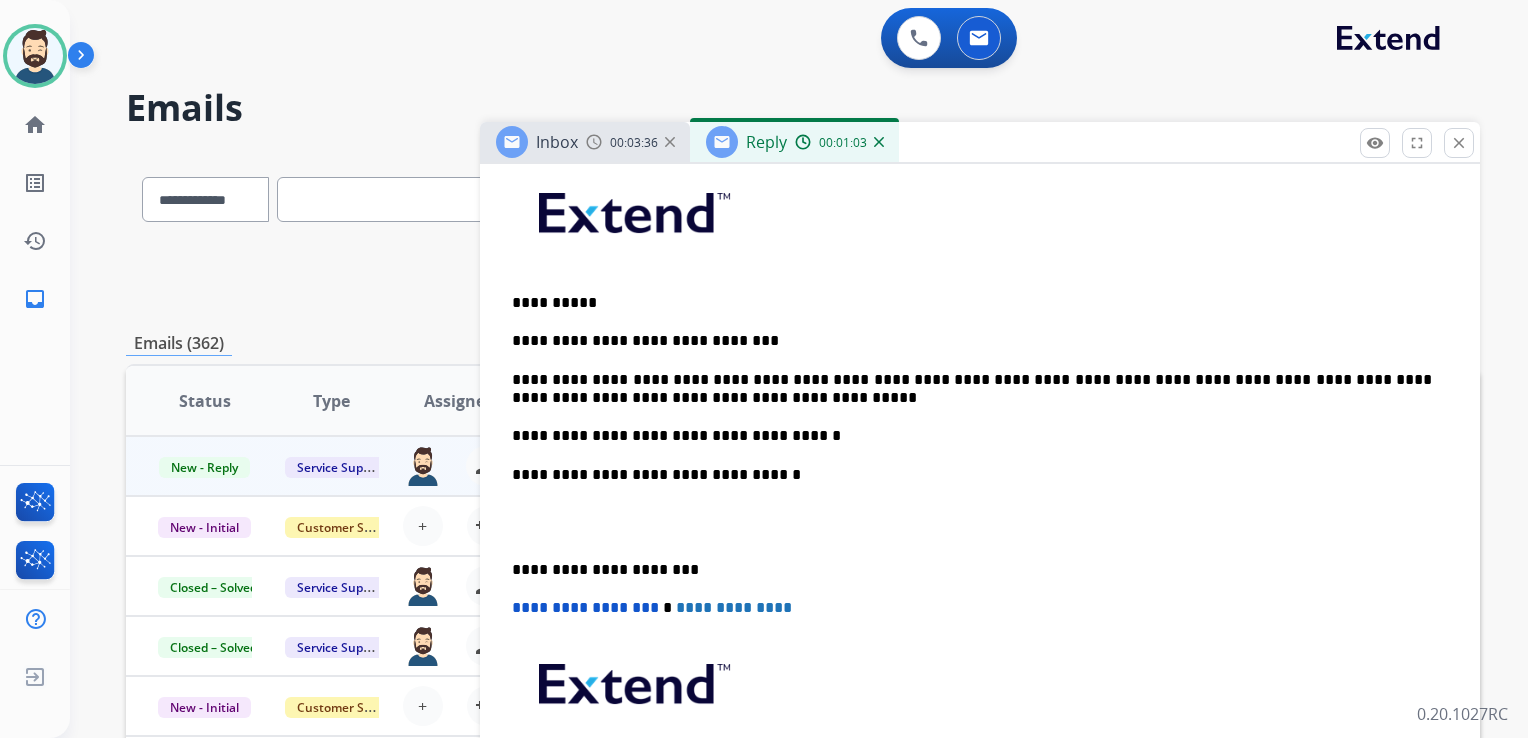 click on "**********" at bounding box center (972, 475) 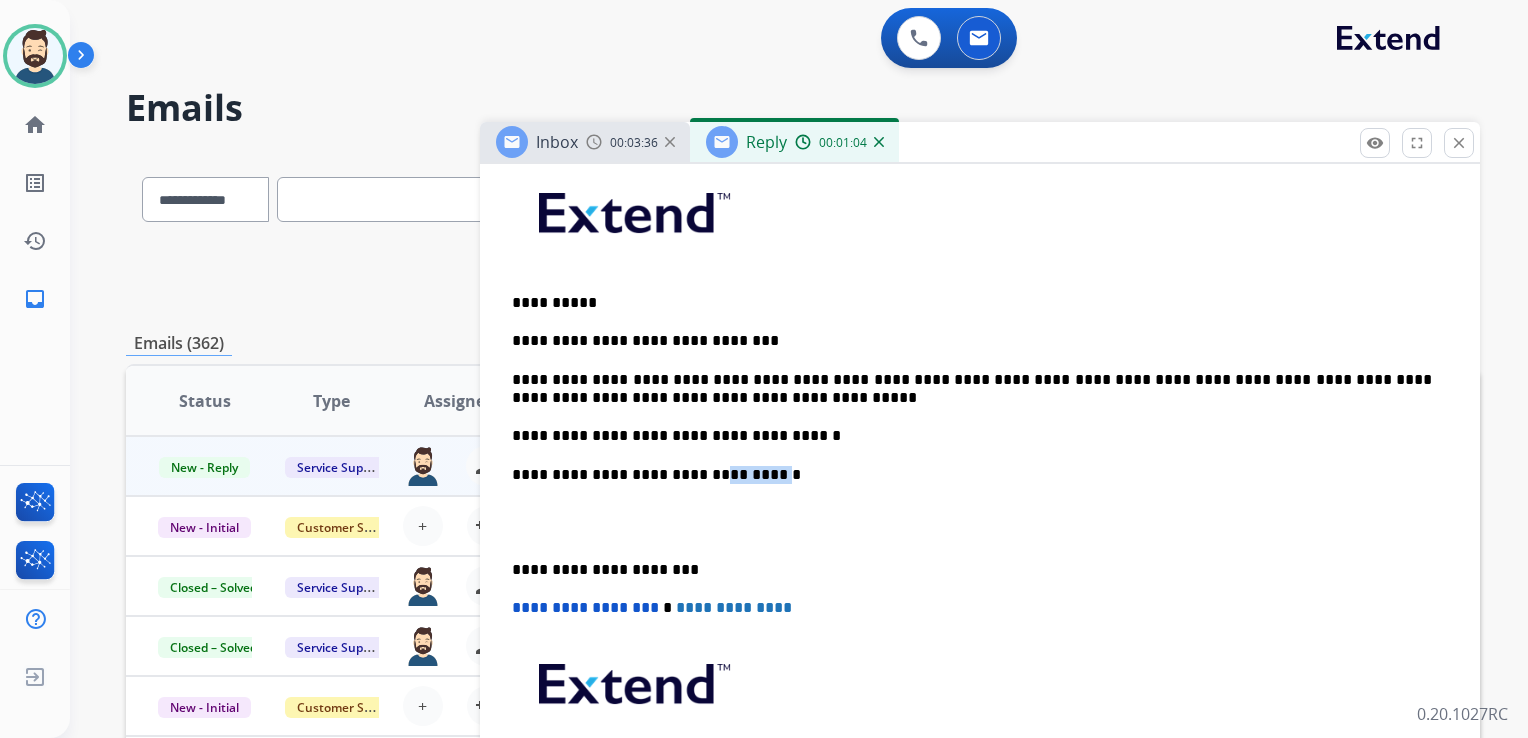 click on "**********" at bounding box center [972, 475] 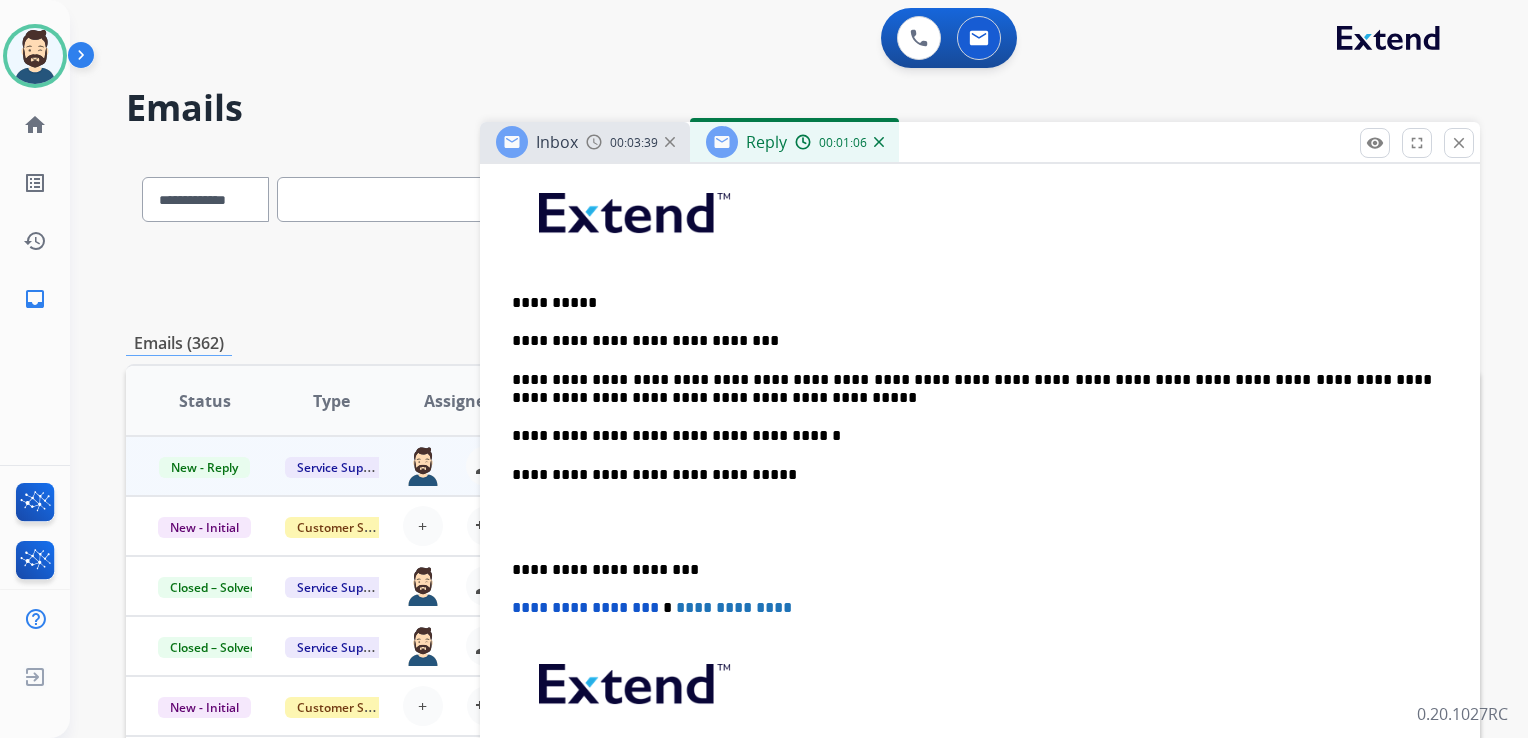 click on "**********" at bounding box center (972, 570) 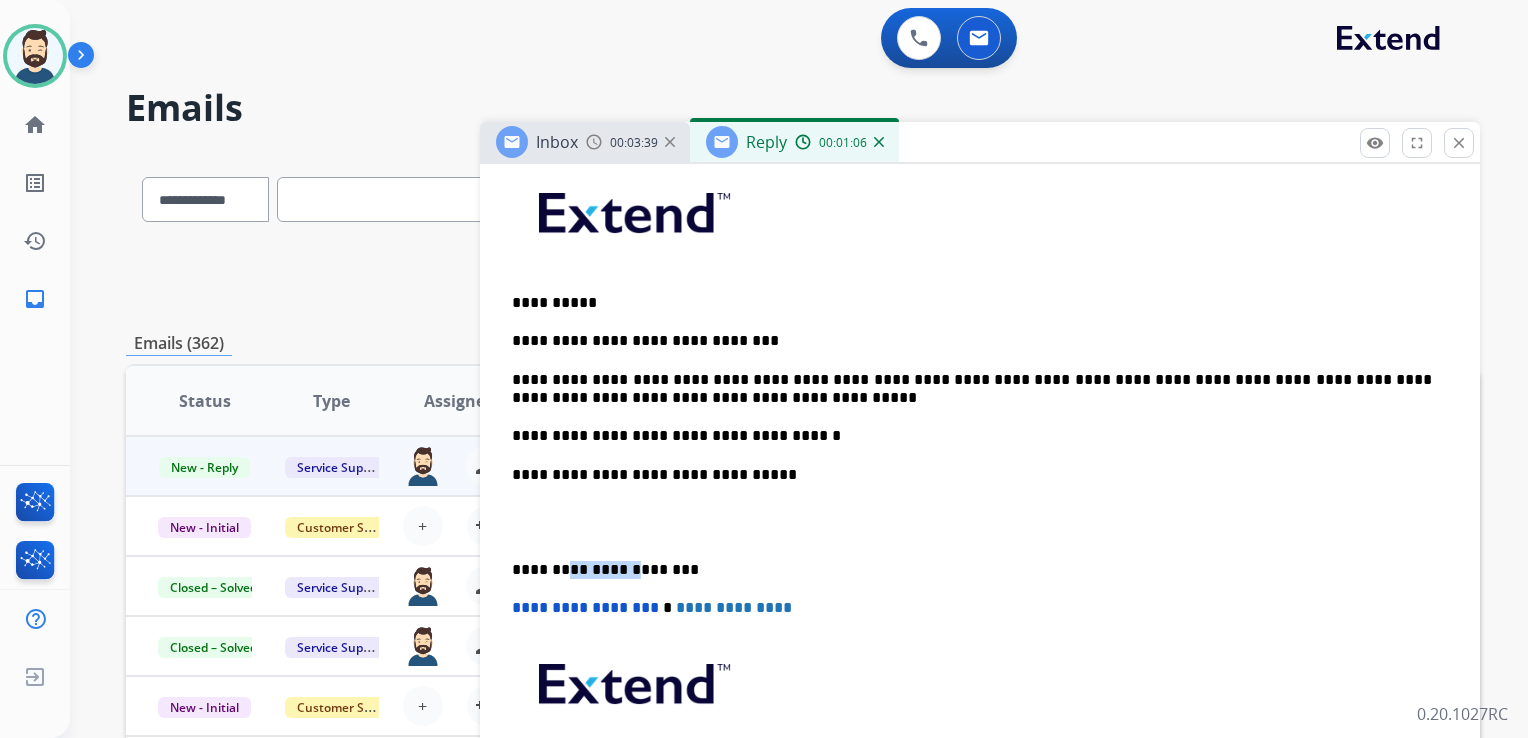 click on "**********" at bounding box center (972, 570) 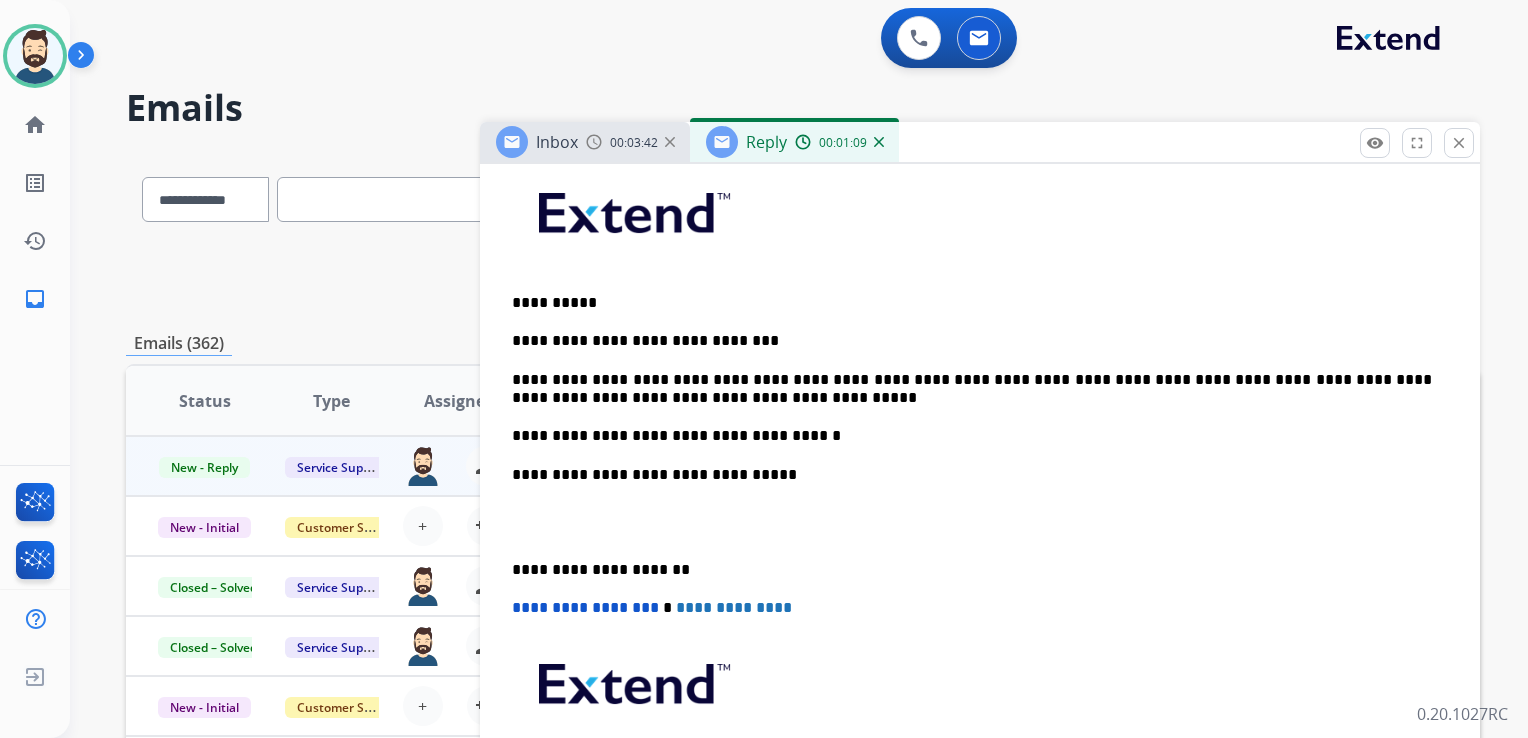 click on "**********" at bounding box center [585, 607] 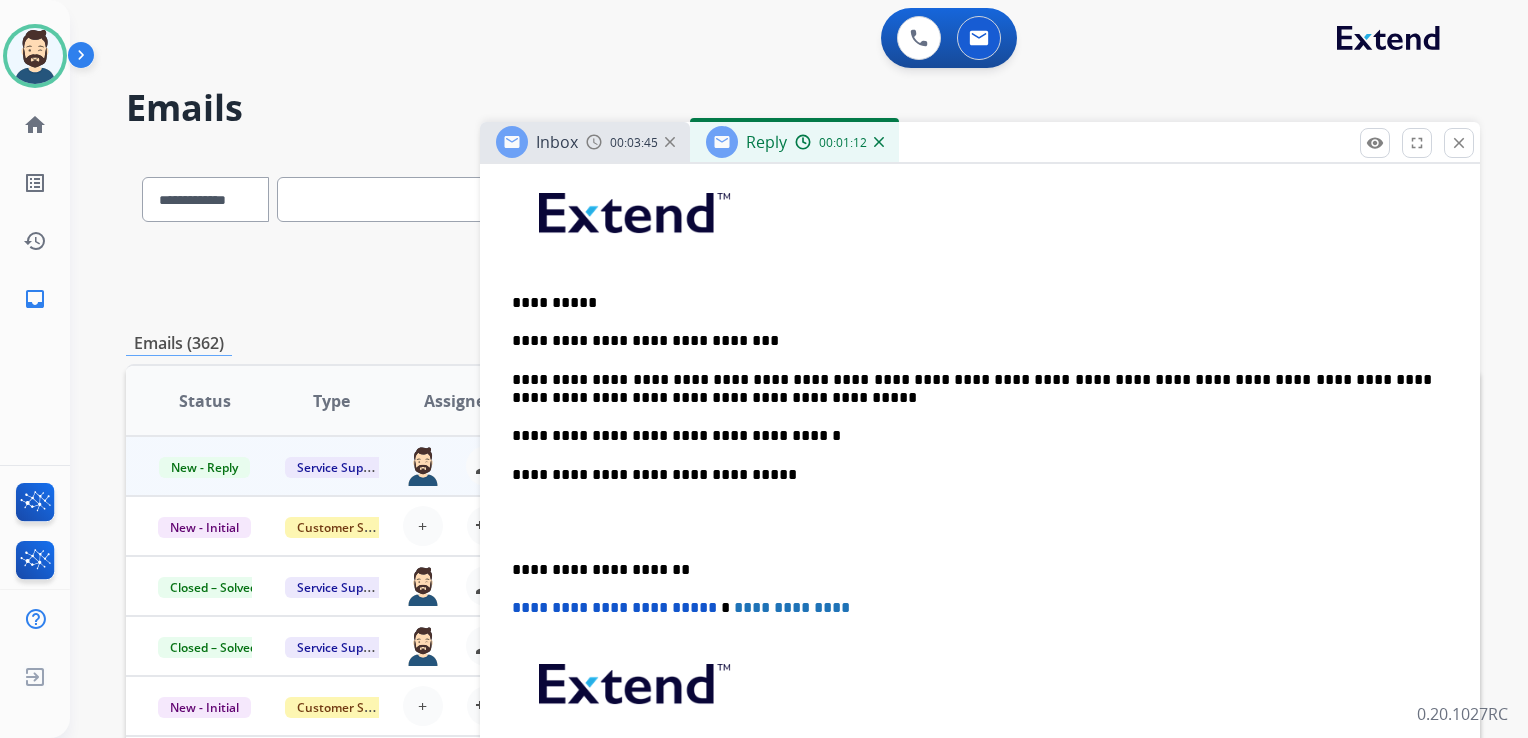 click on "**********" at bounding box center [972, 389] 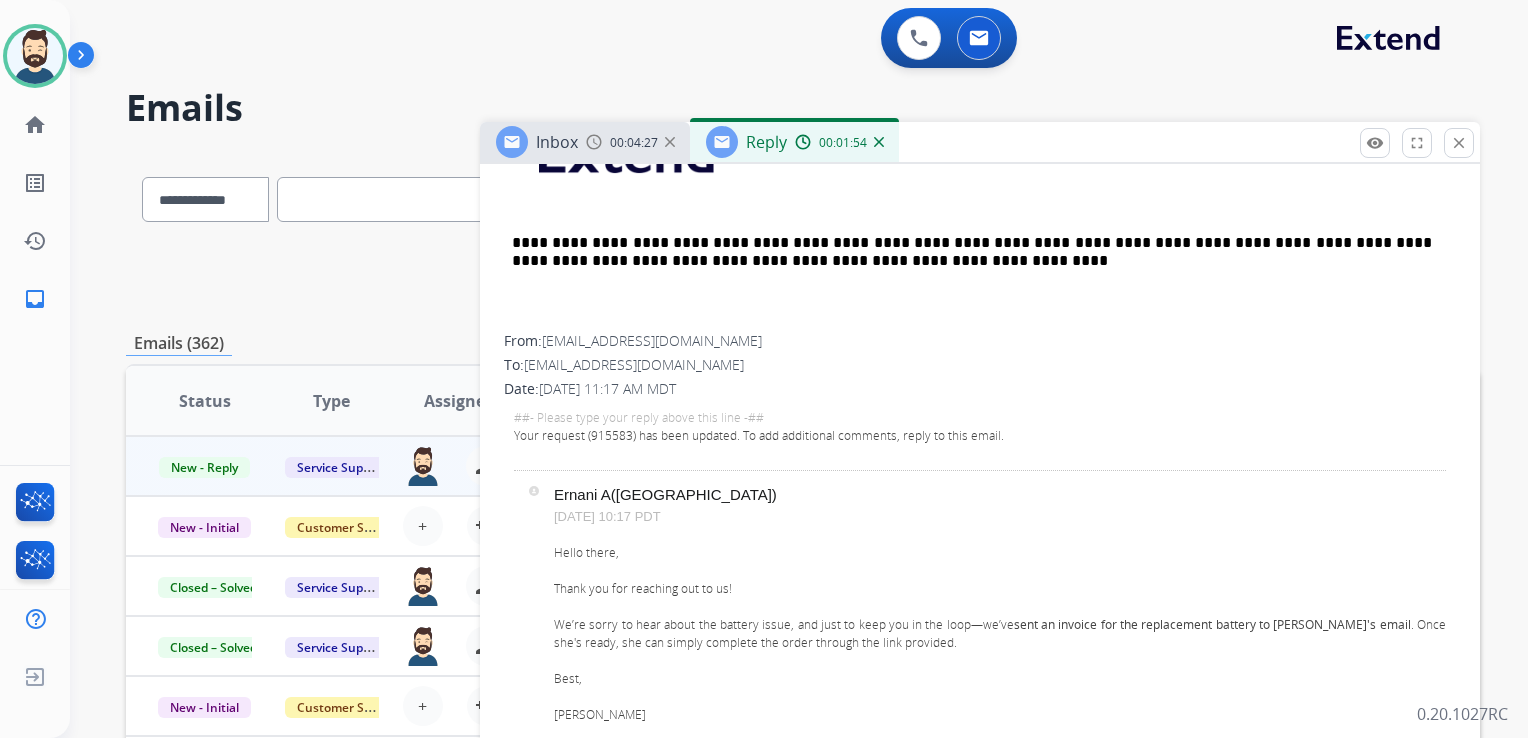 scroll, scrollTop: 1200, scrollLeft: 0, axis: vertical 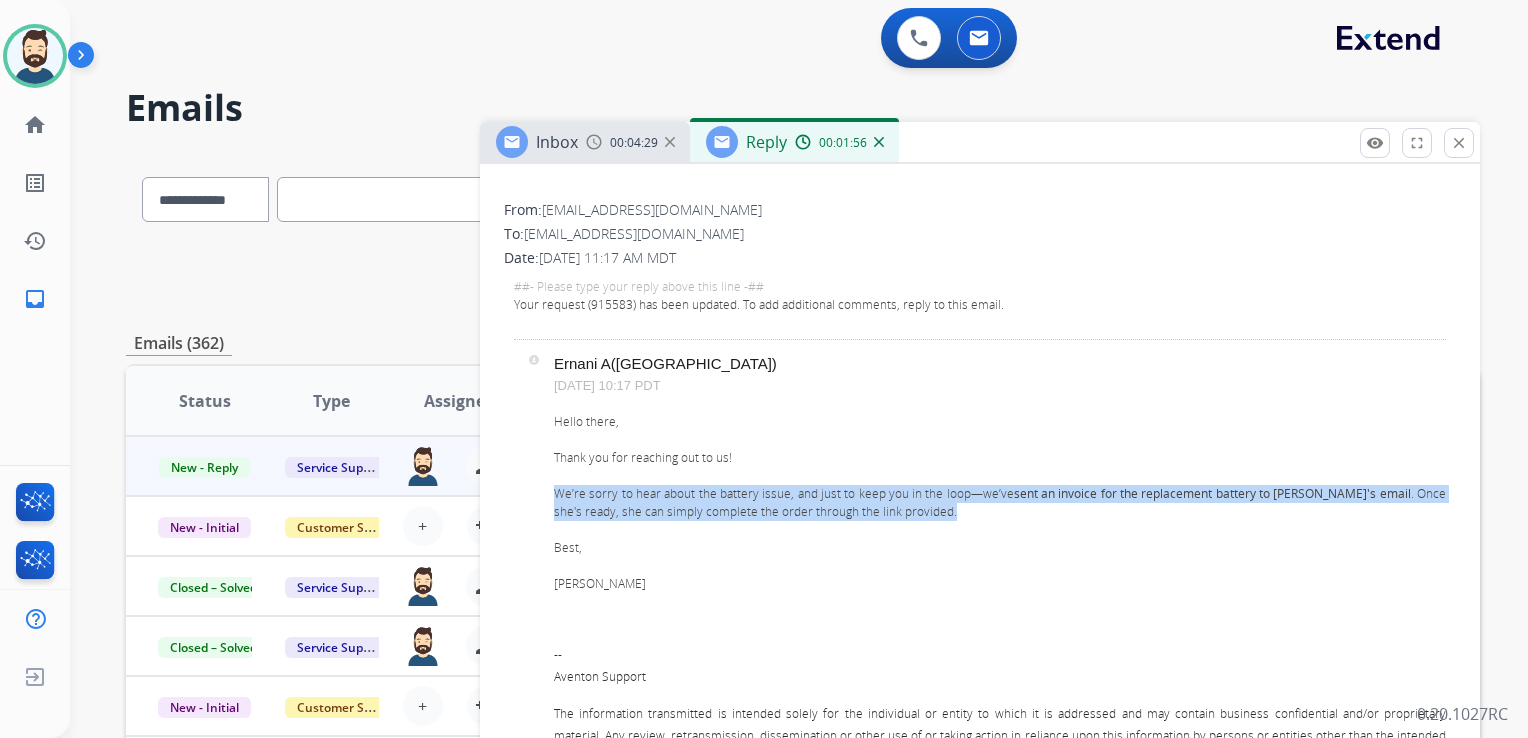 drag, startPoint x: 556, startPoint y: 487, endPoint x: 928, endPoint y: 510, distance: 372.71036 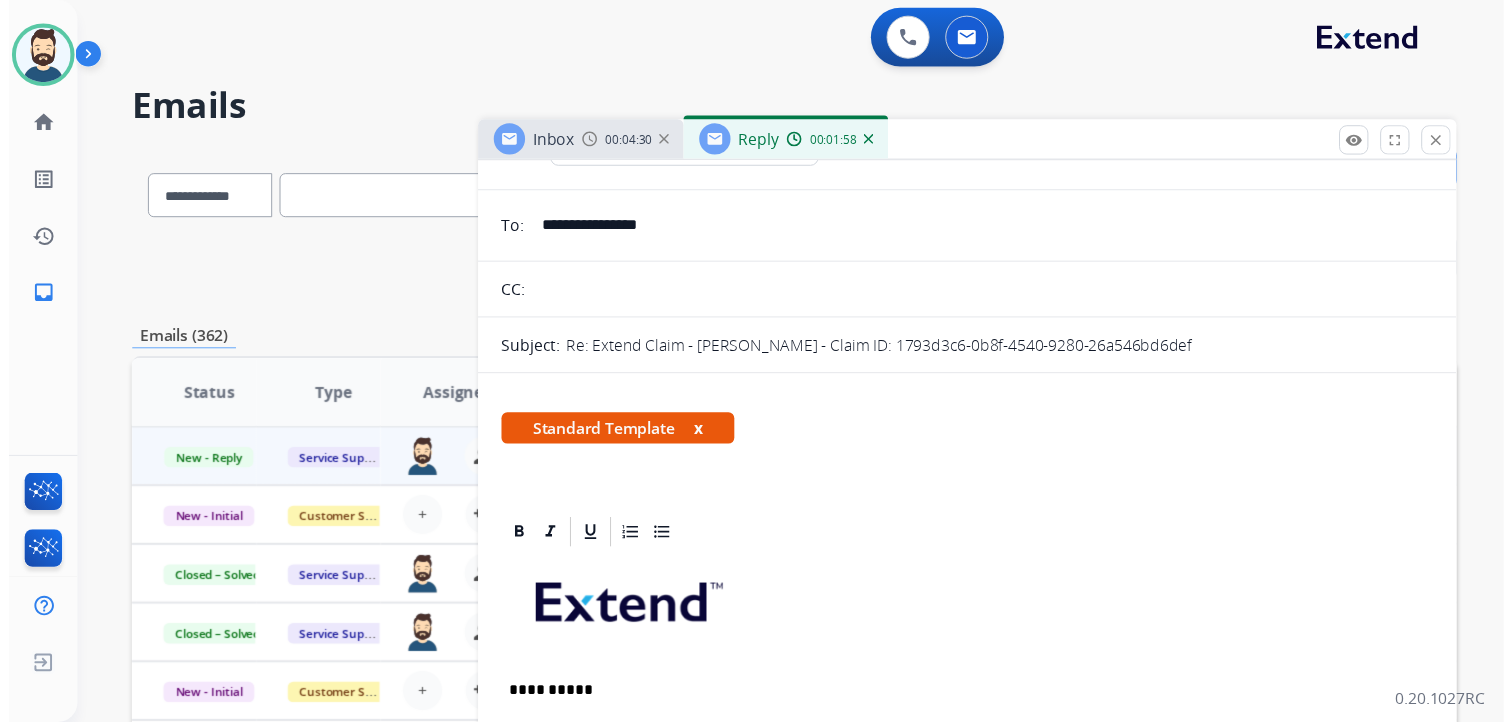 scroll, scrollTop: 0, scrollLeft: 0, axis: both 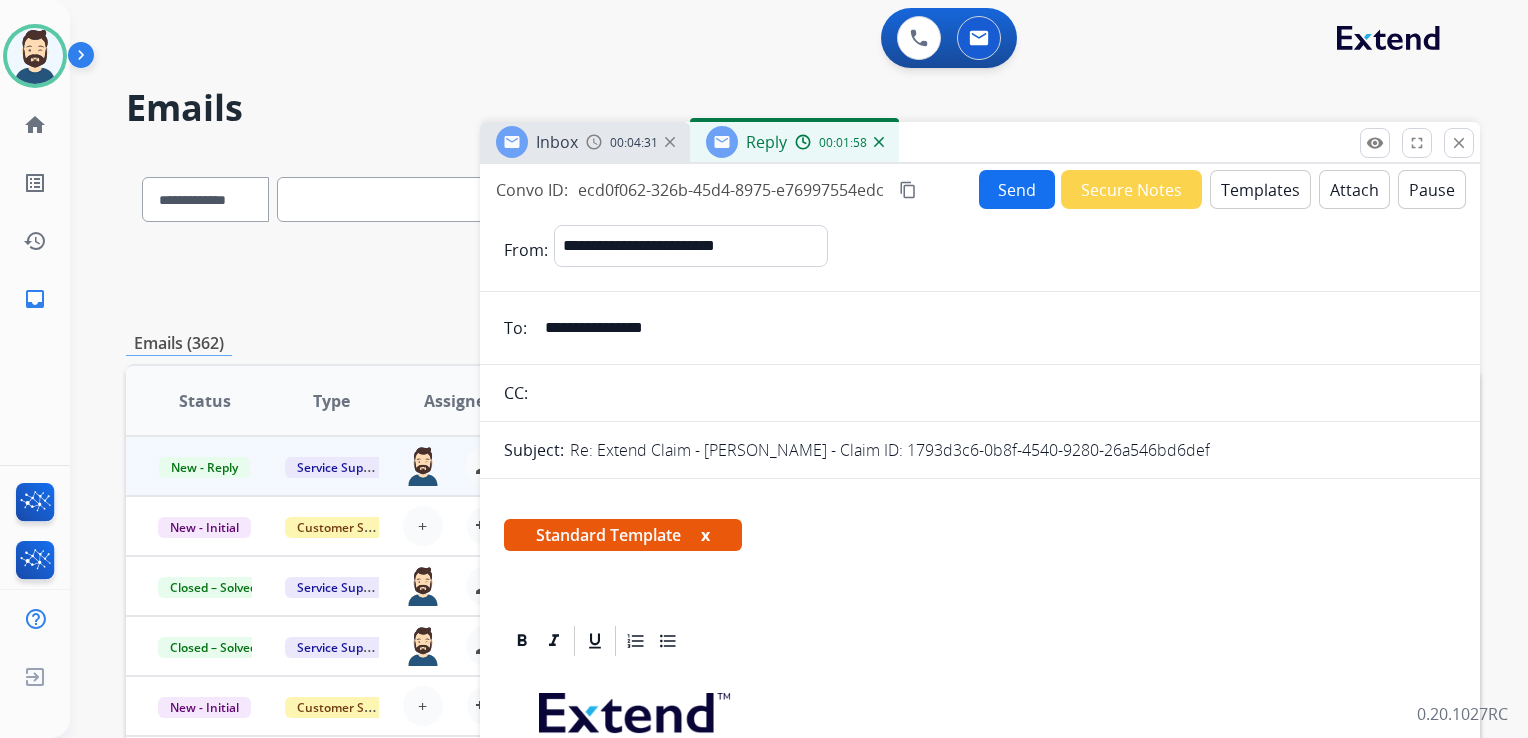 click on "Send" at bounding box center (1017, 189) 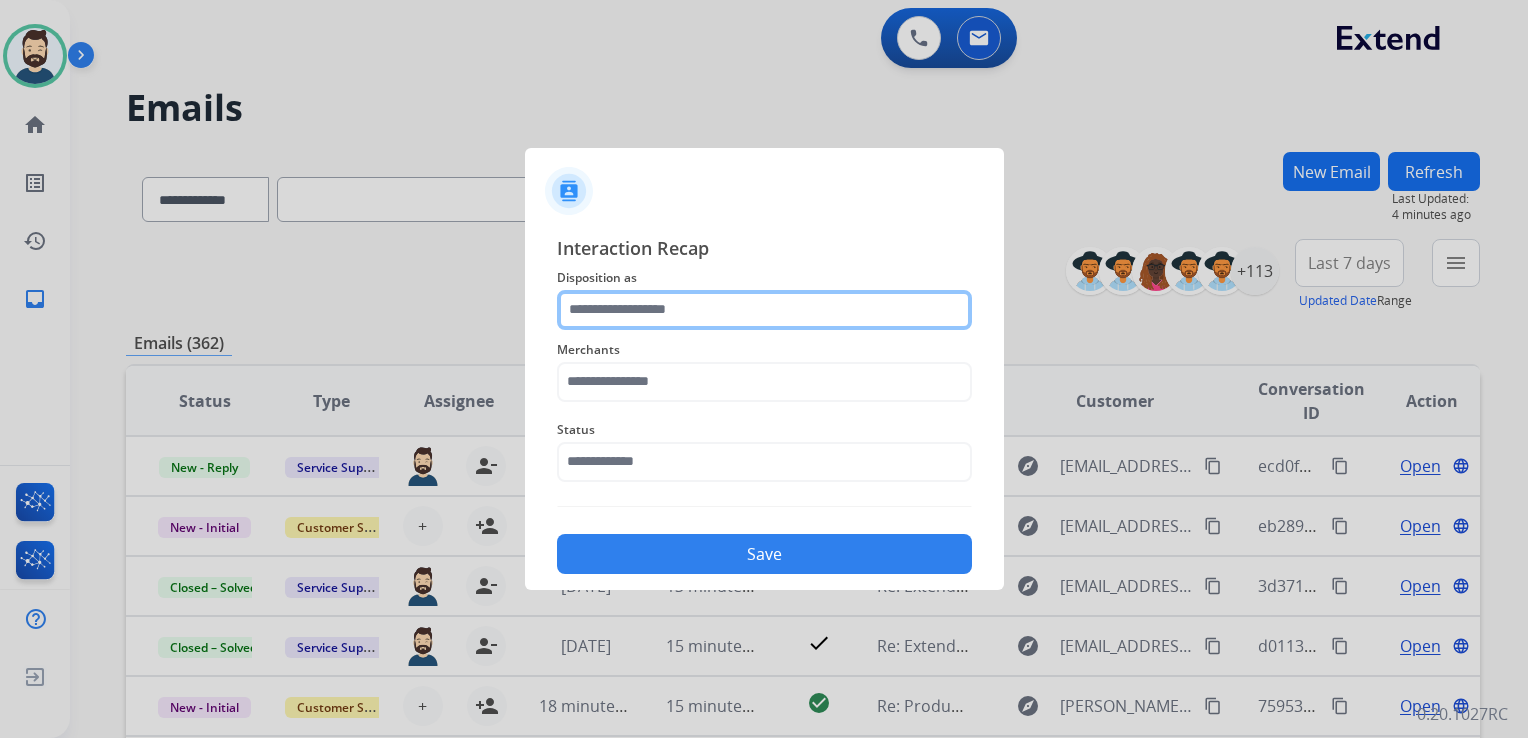 click 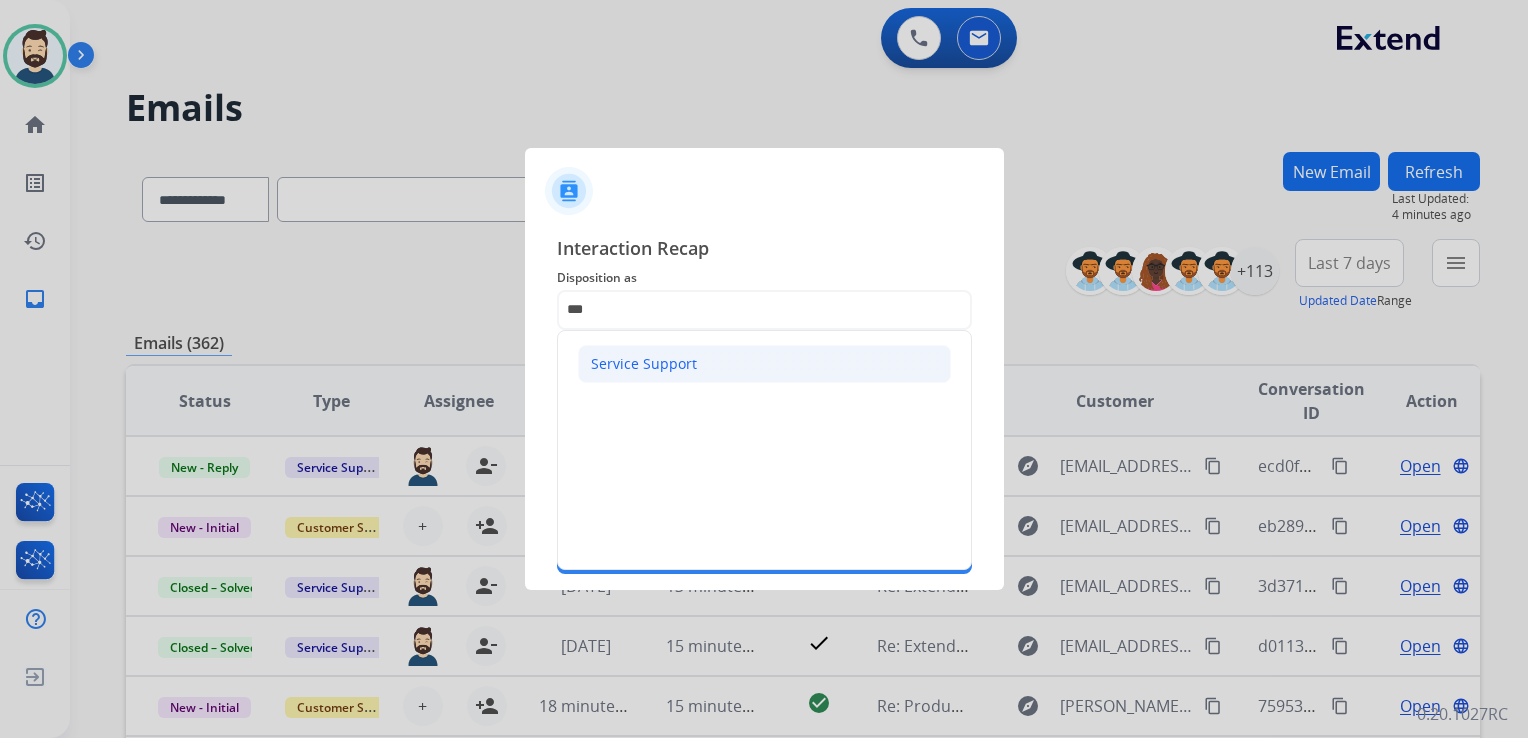 click on "Service Support" 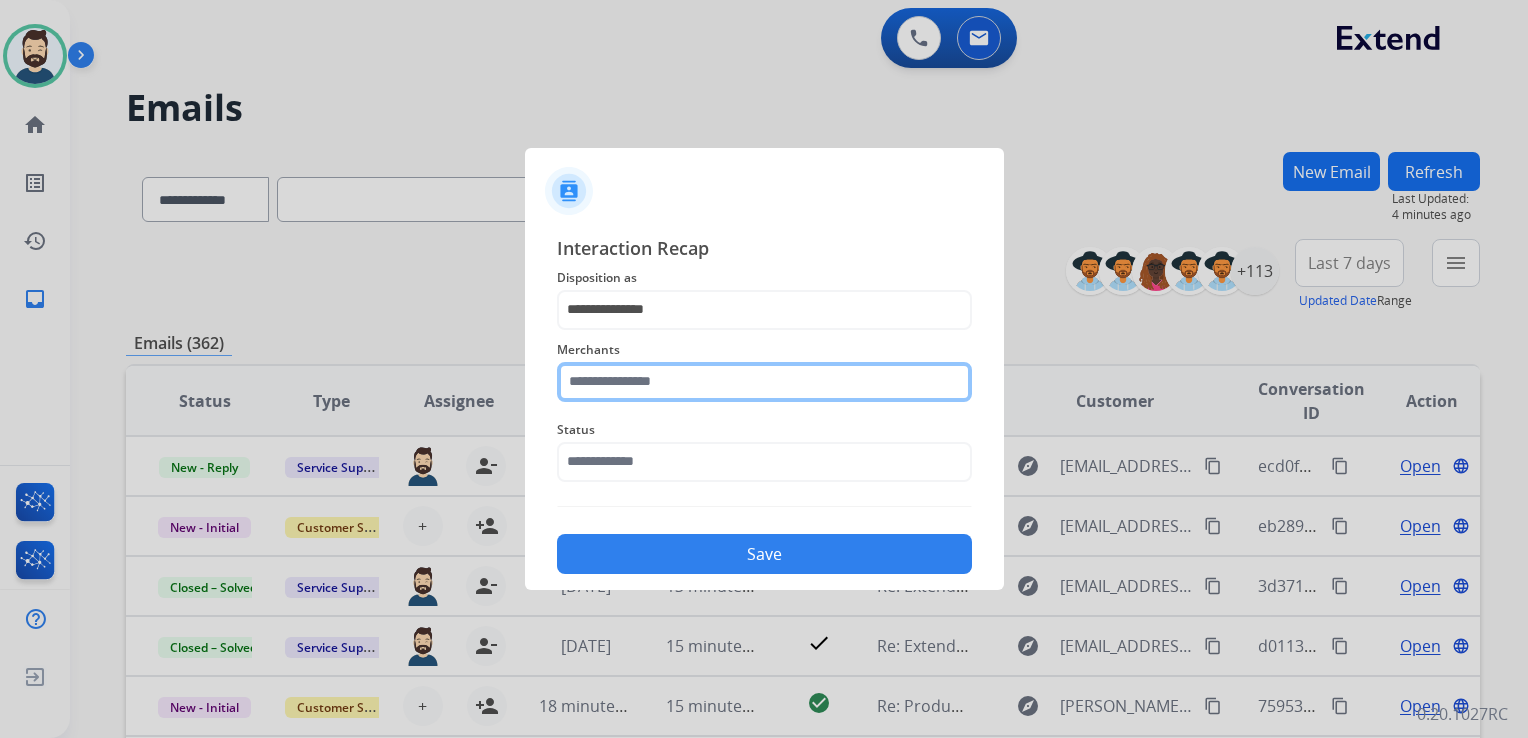 click 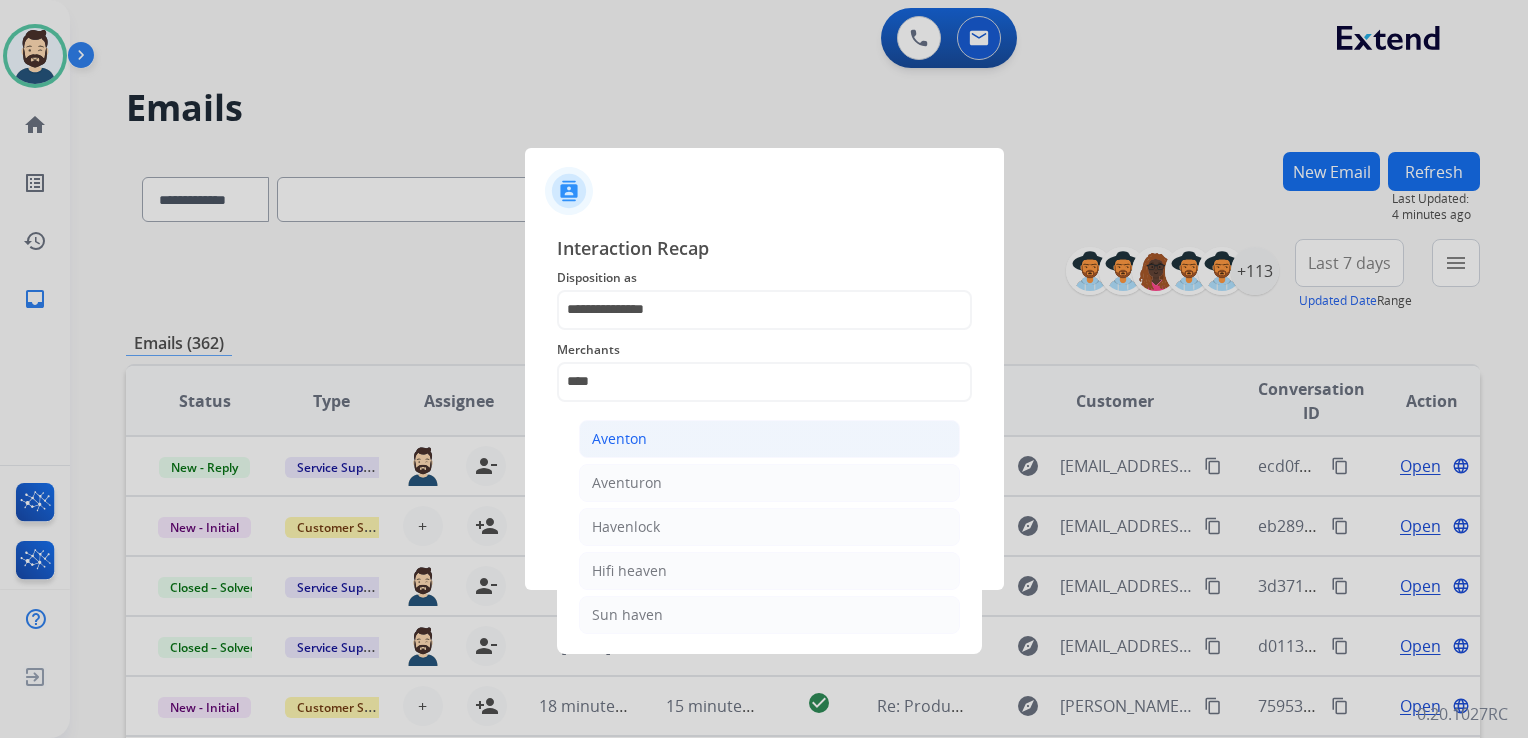 click on "Aventon" 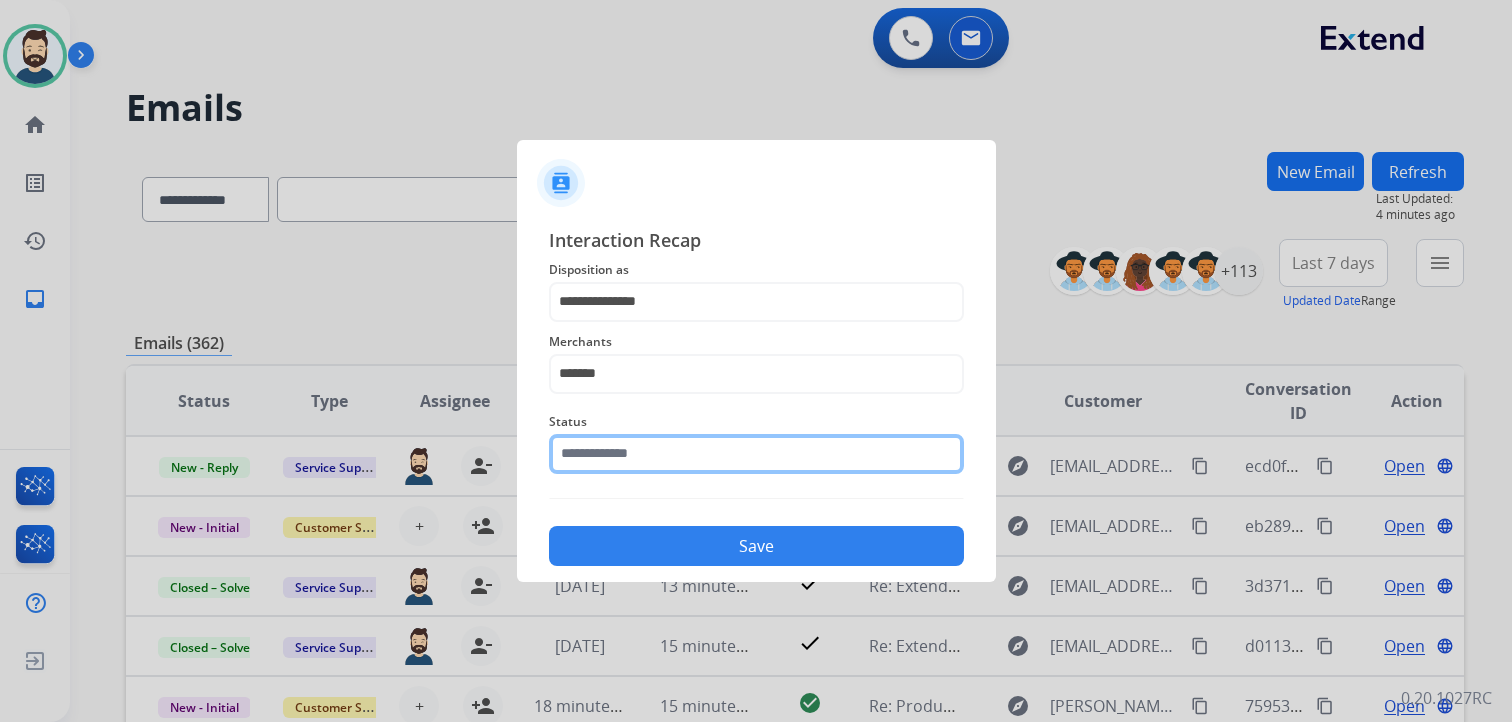 click 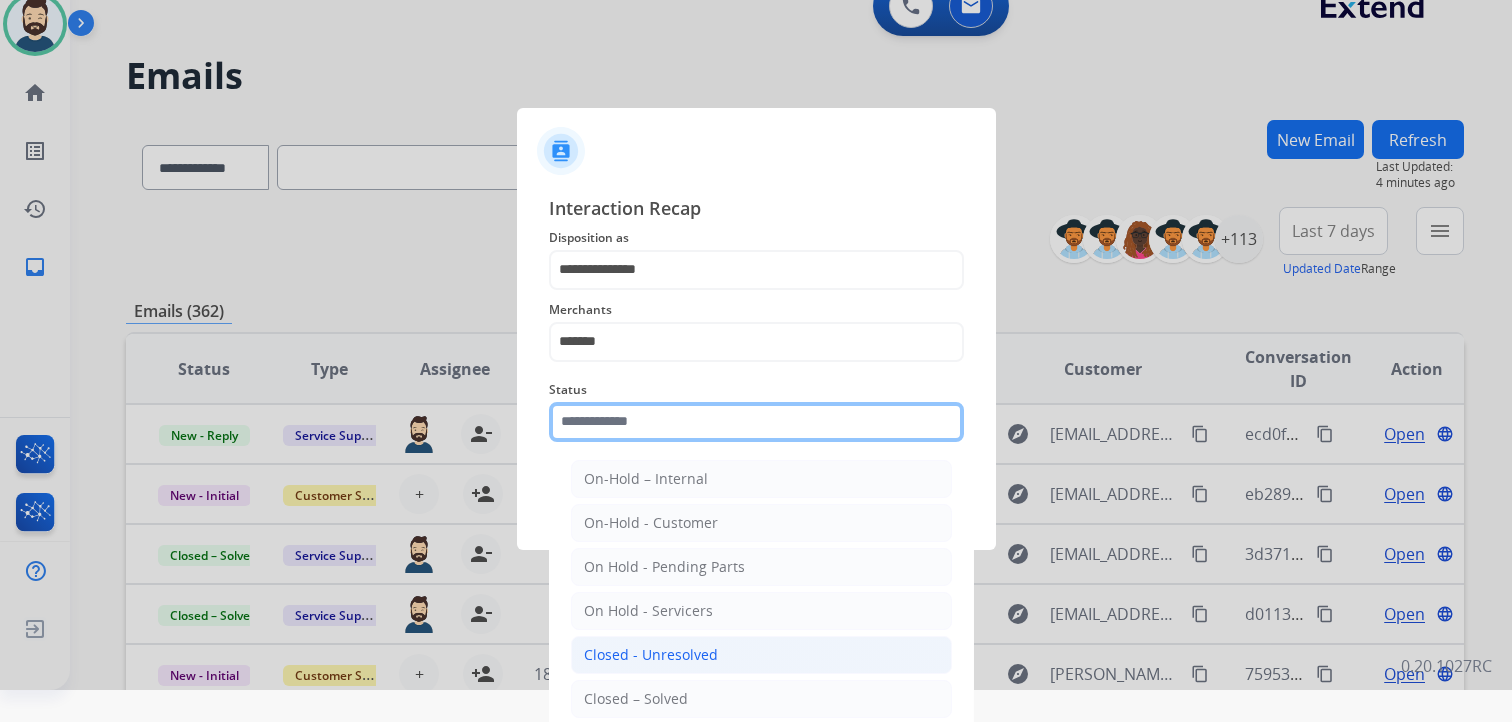 scroll, scrollTop: 59, scrollLeft: 0, axis: vertical 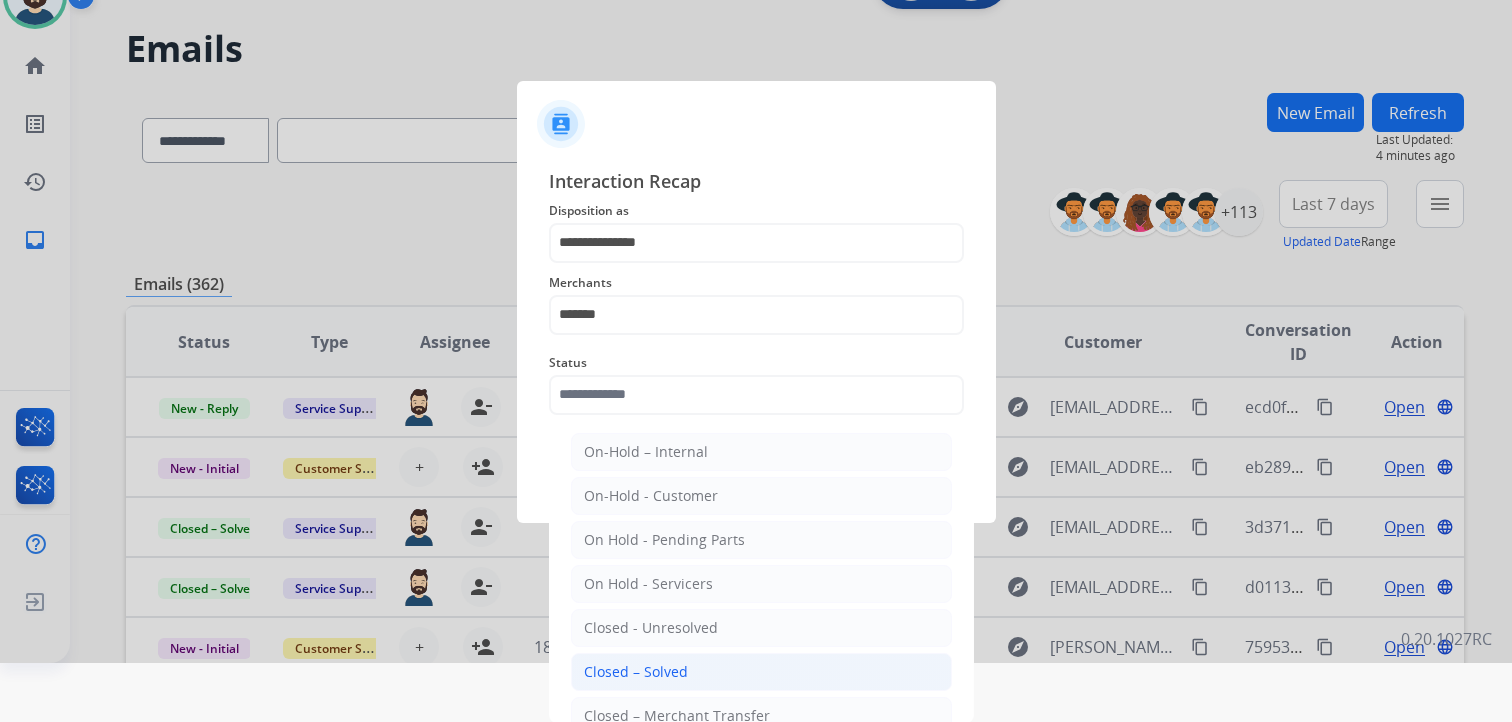 click on "Closed – Solved" 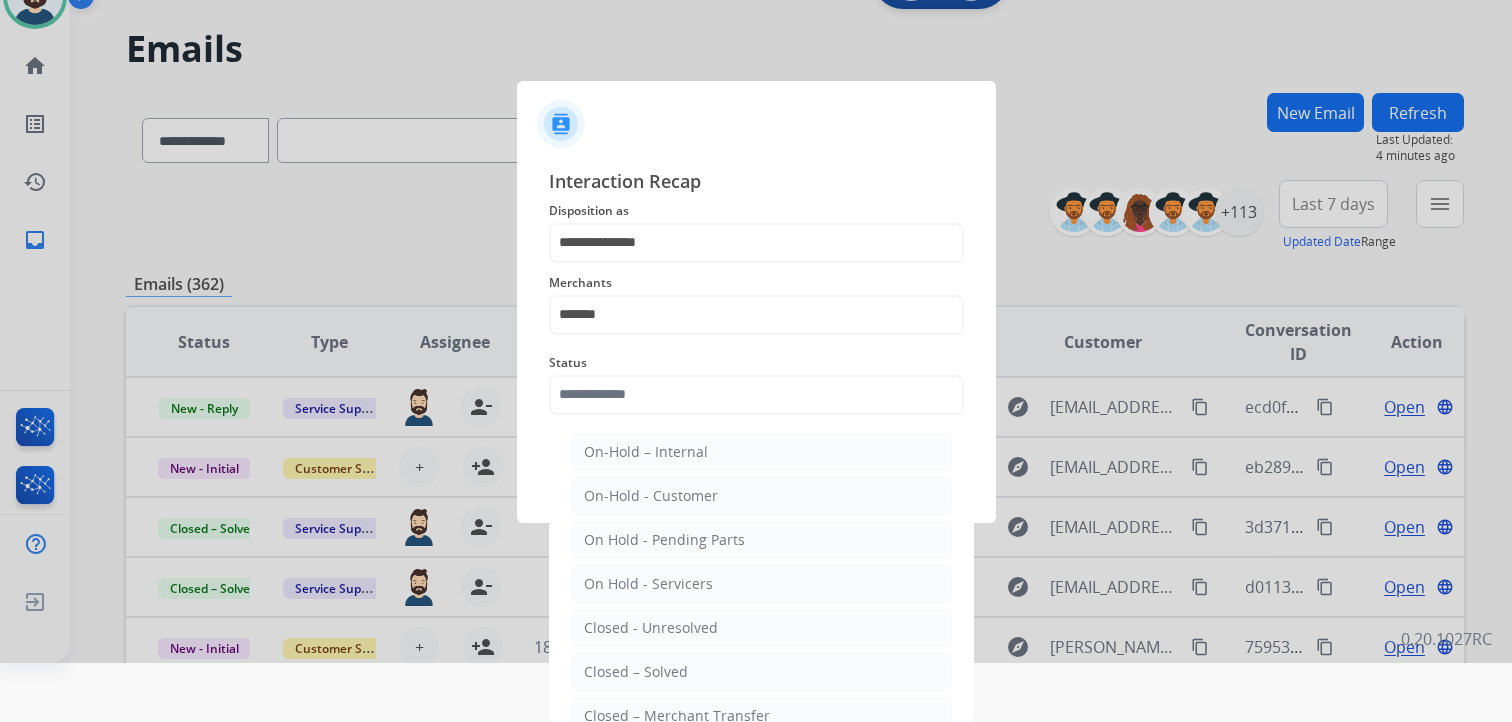 type on "**********" 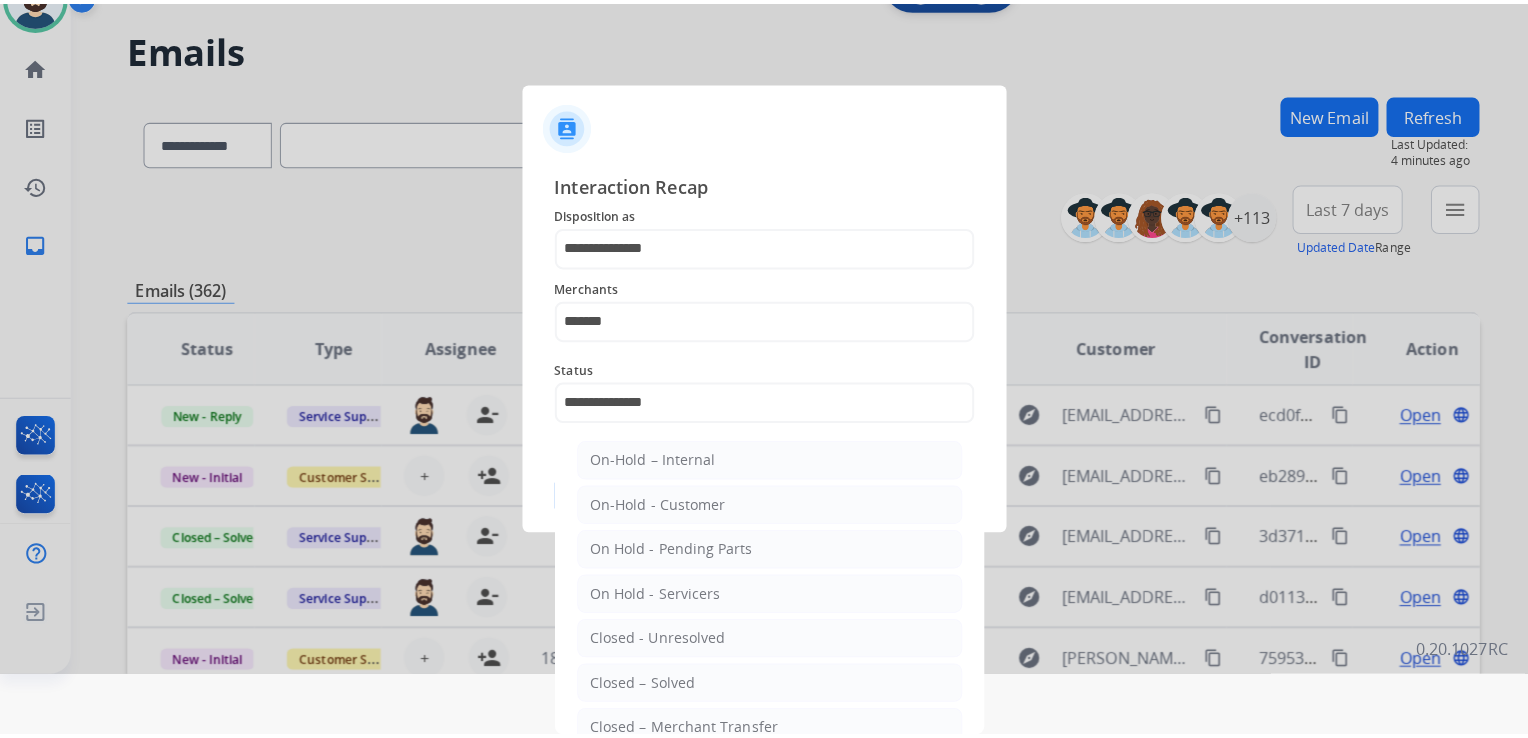 scroll, scrollTop: 0, scrollLeft: 0, axis: both 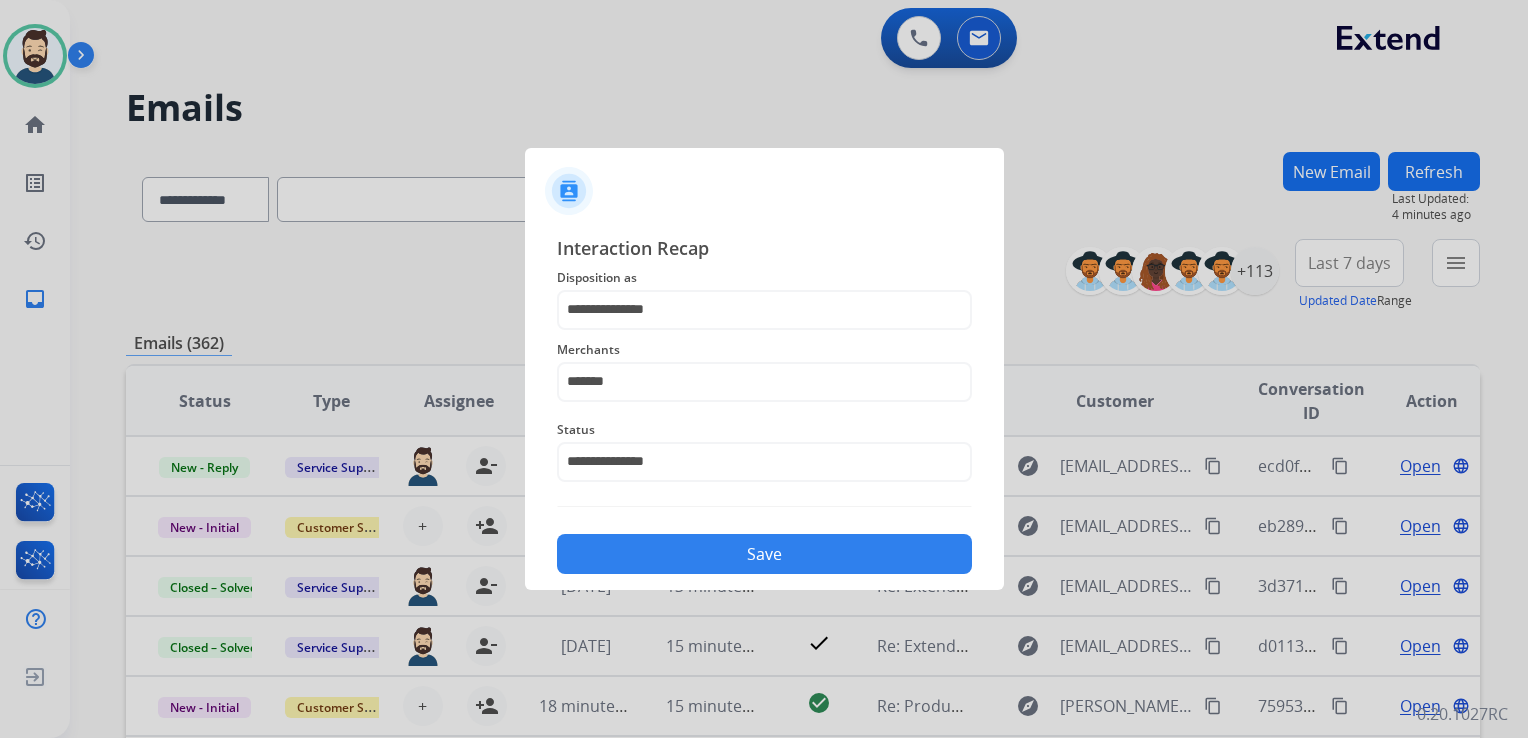 click on "Save" 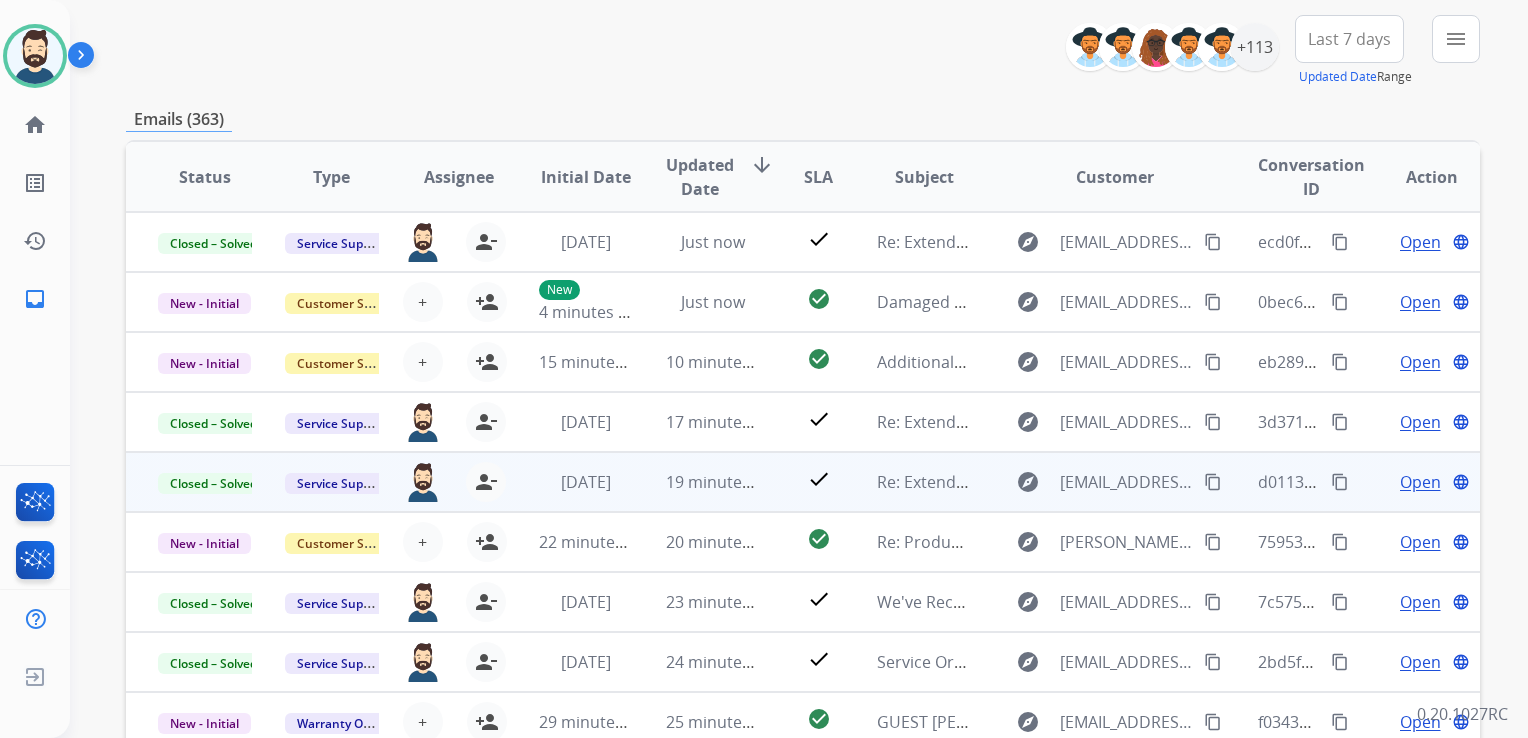 scroll, scrollTop: 0, scrollLeft: 0, axis: both 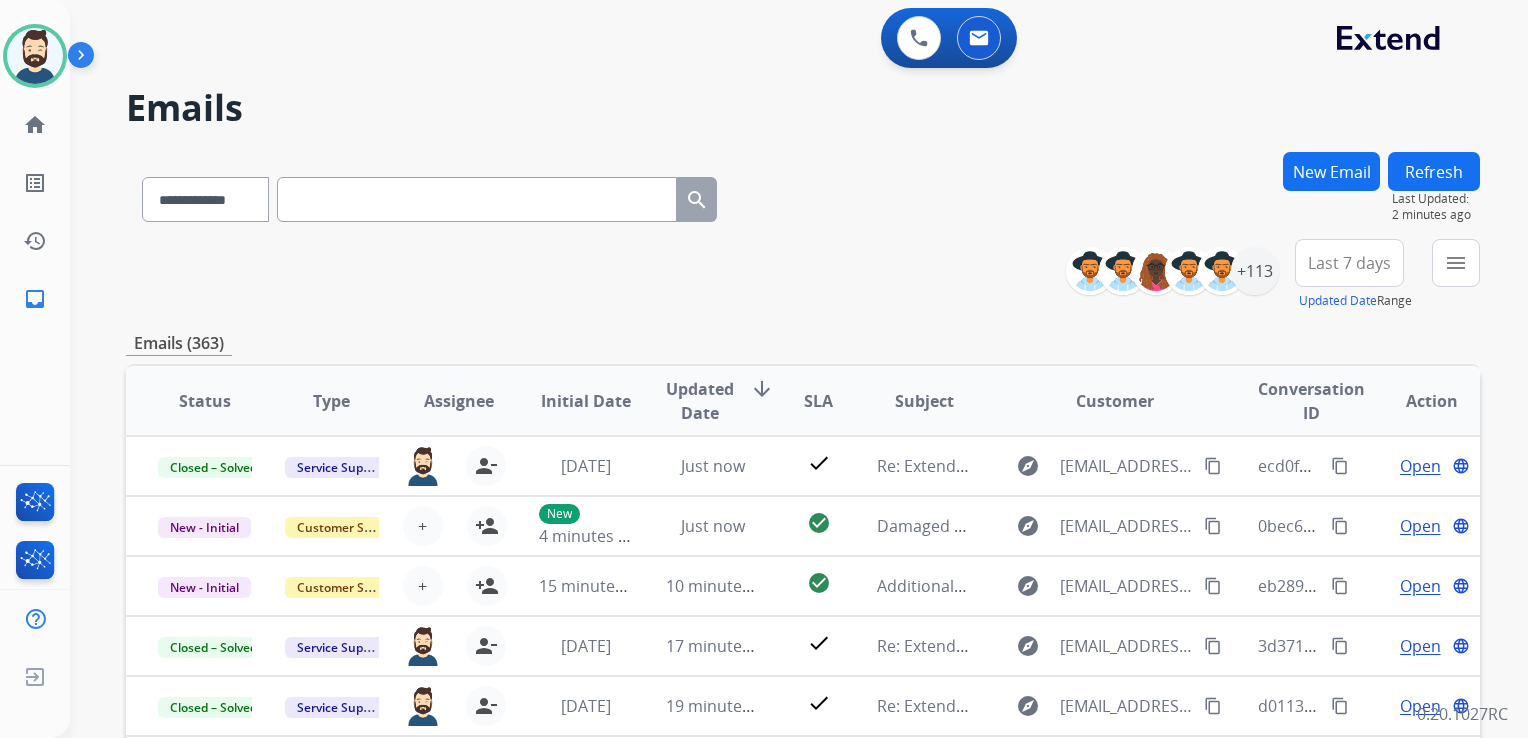 click on "Refresh" at bounding box center (1434, 171) 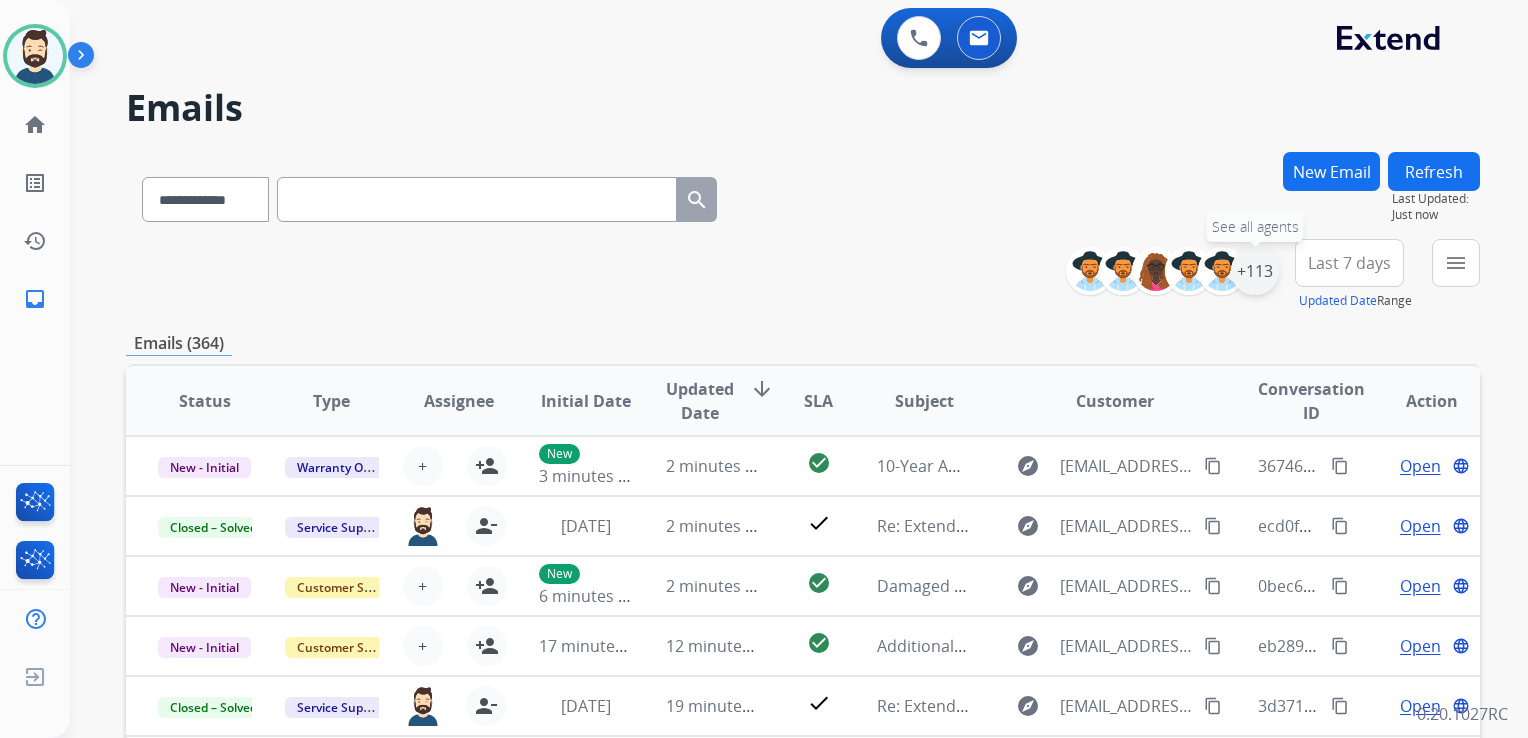click on "+113" at bounding box center (1255, 271) 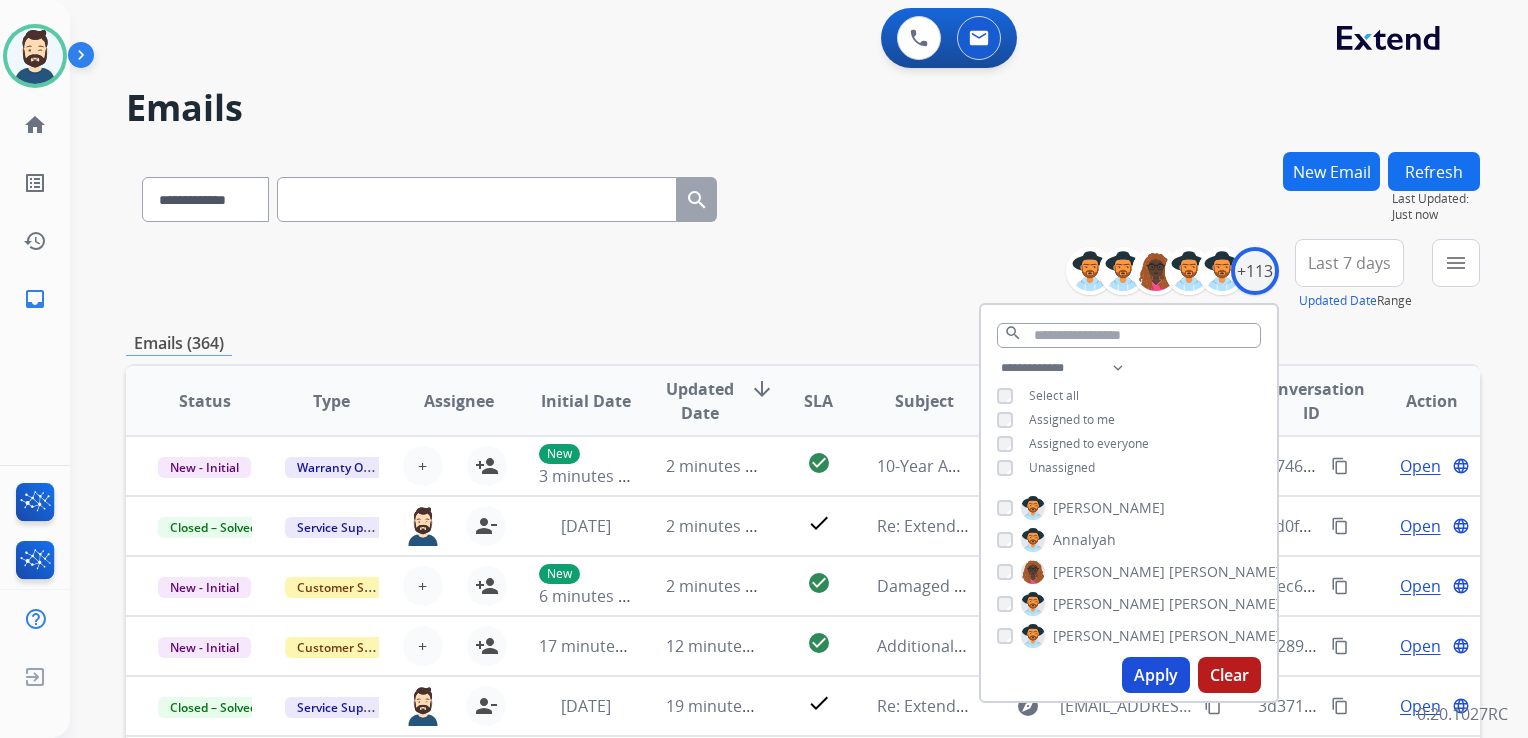 click on "Apply" at bounding box center [1156, 675] 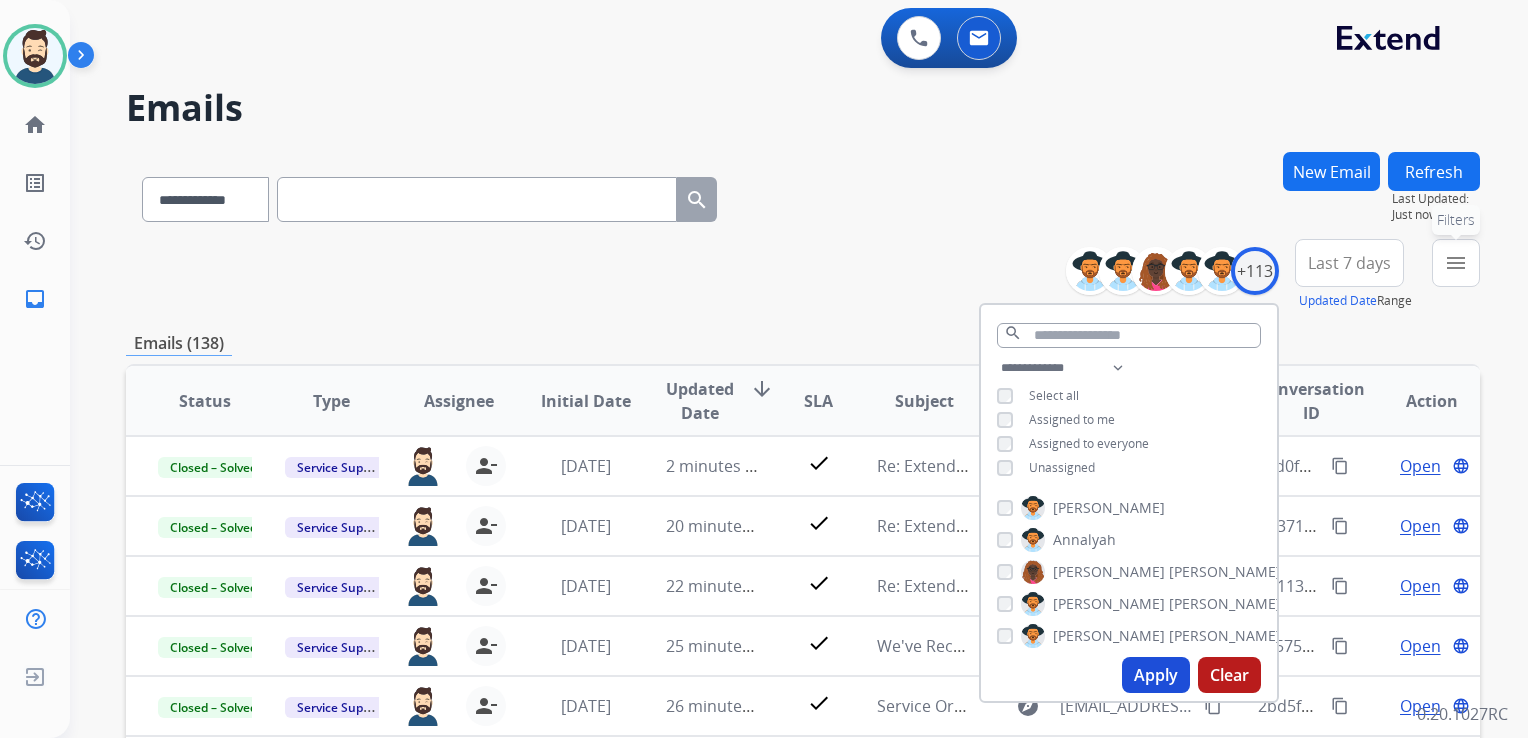 drag, startPoint x: 1436, startPoint y: 274, endPoint x: 1456, endPoint y: 258, distance: 25.612497 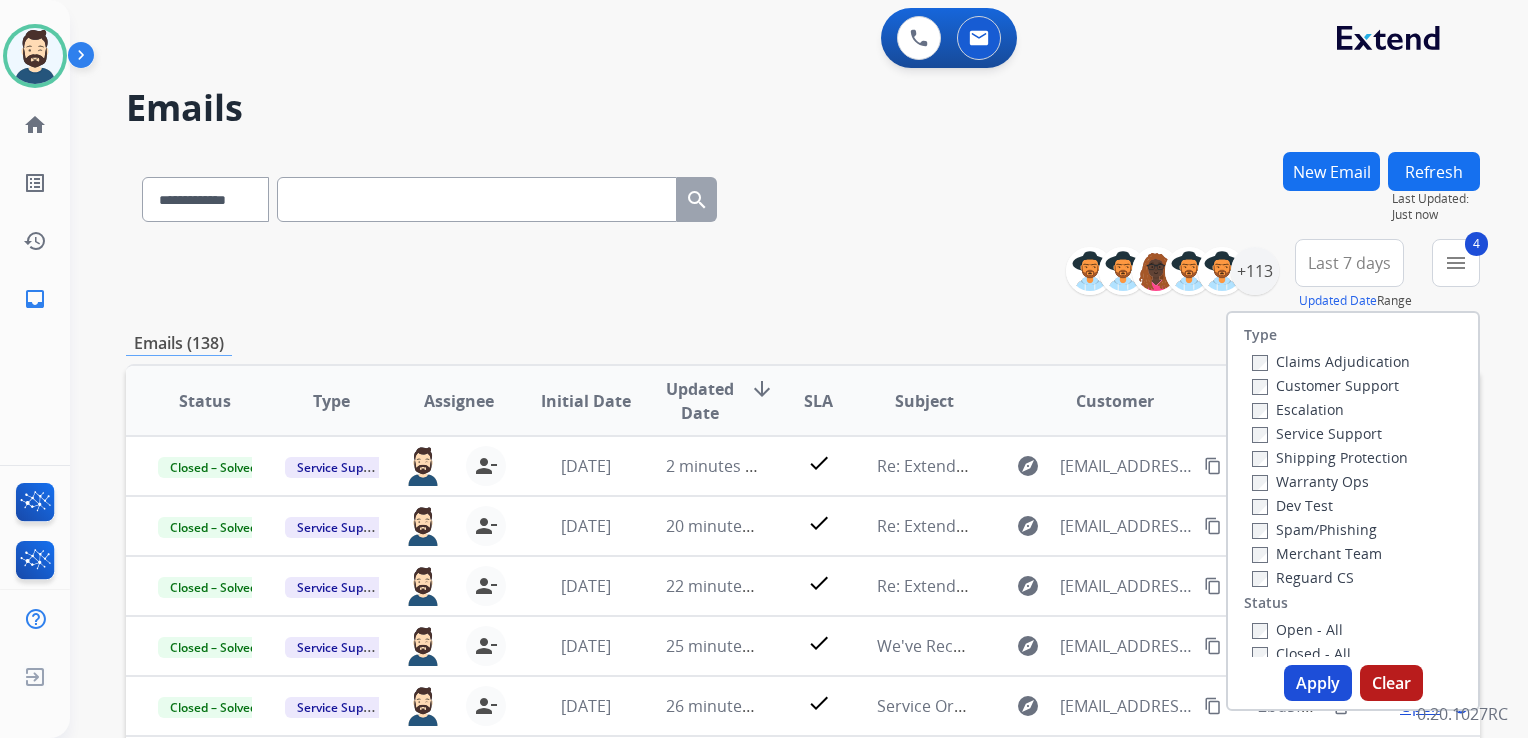 click on "Apply" at bounding box center (1318, 683) 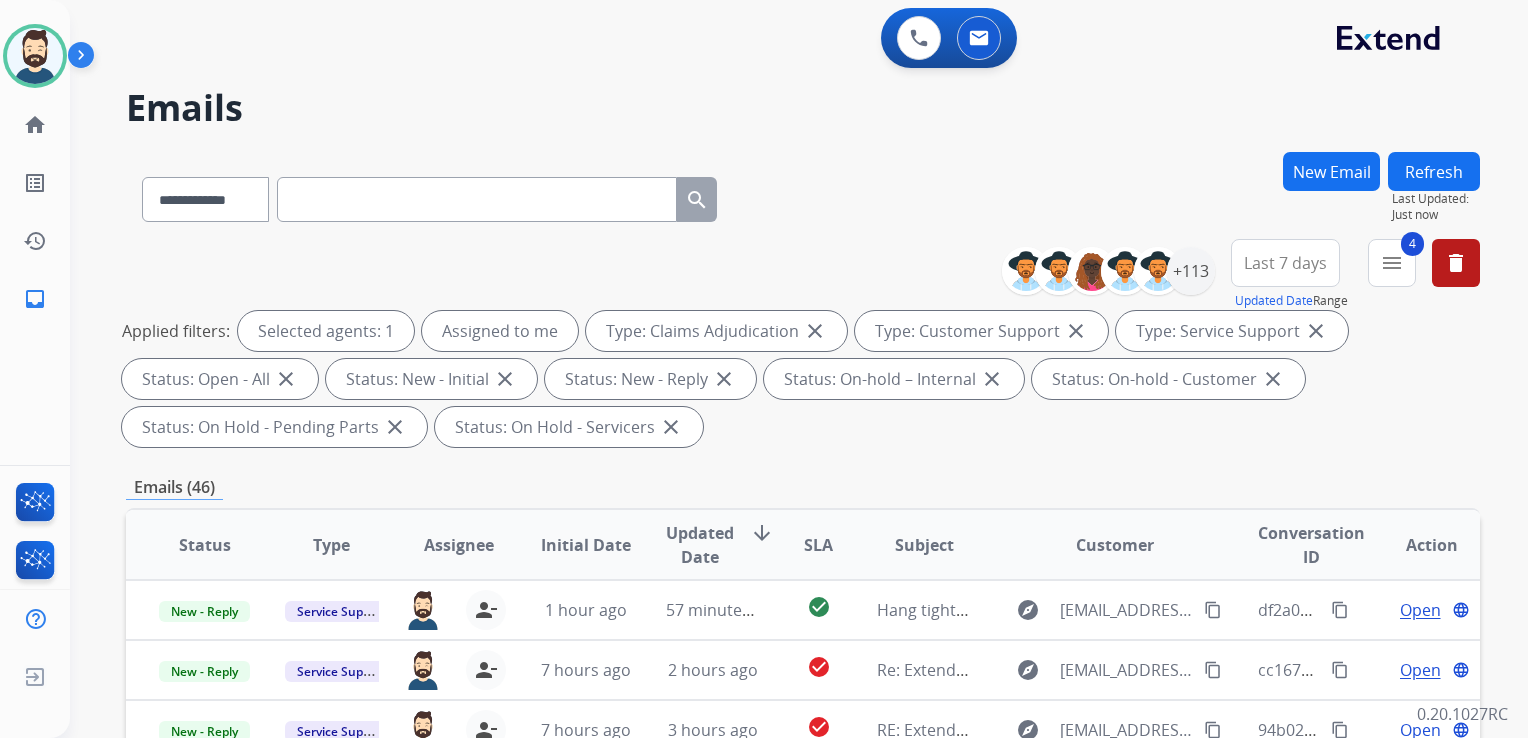 click on "Updated Date" at bounding box center (700, 545) 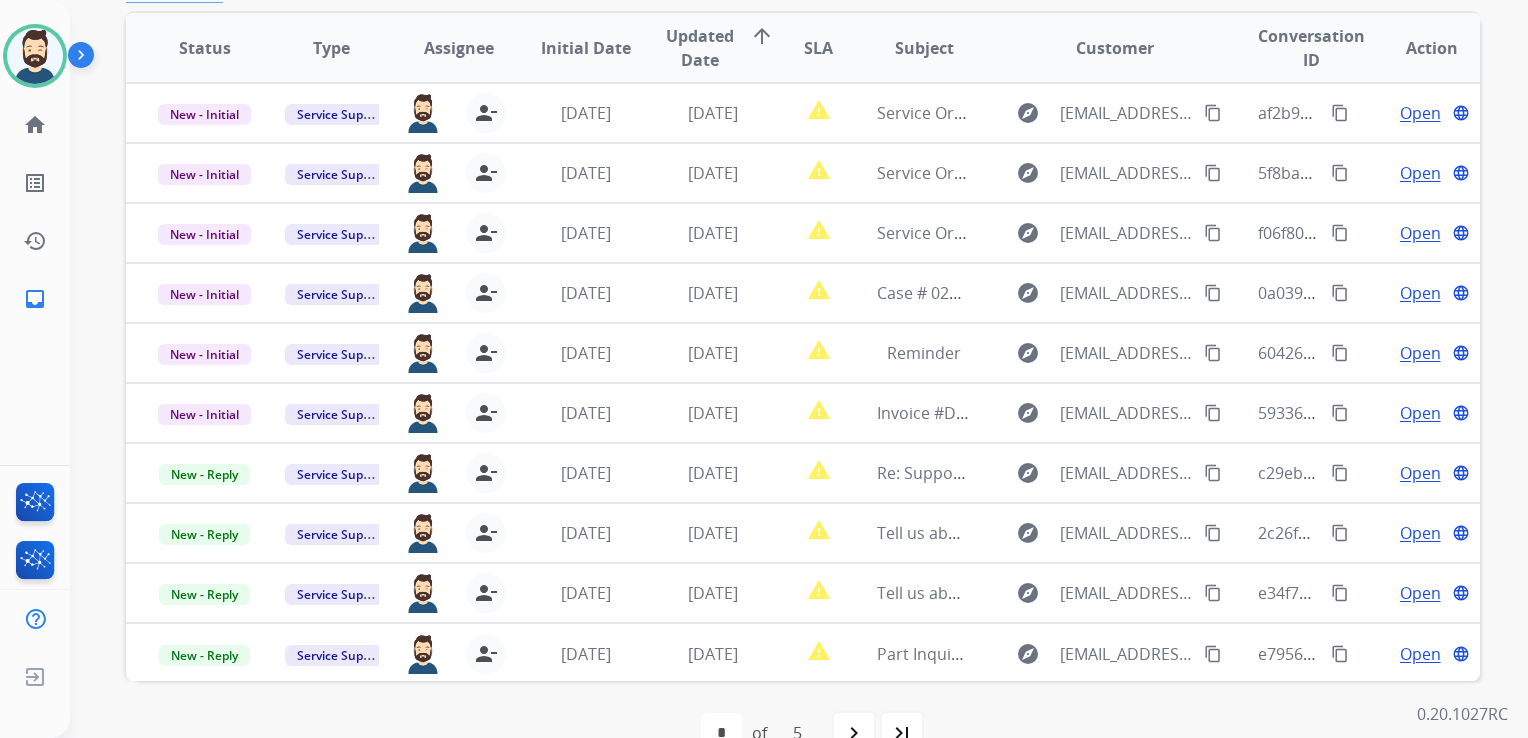 scroll, scrollTop: 500, scrollLeft: 0, axis: vertical 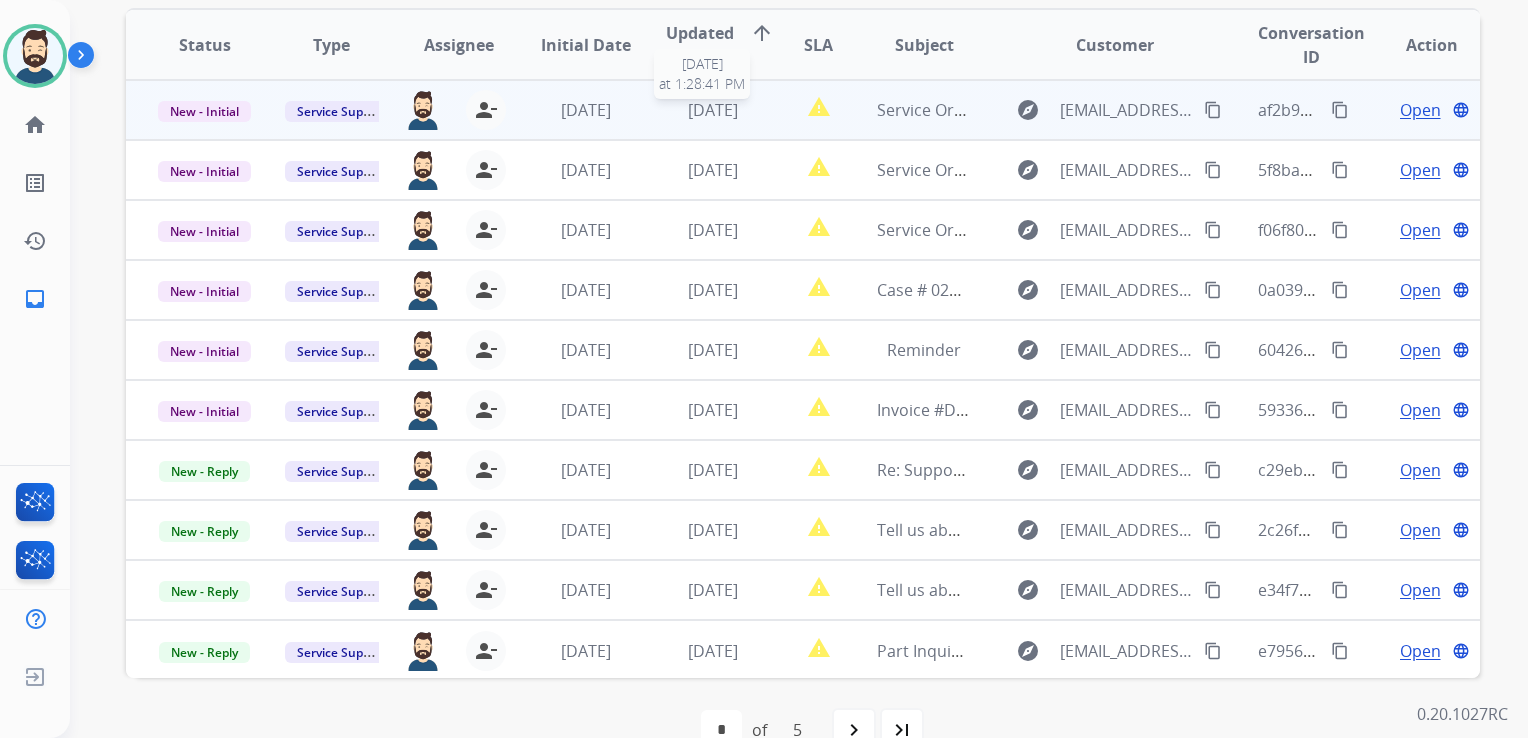 click on "[DATE]" at bounding box center [713, 110] 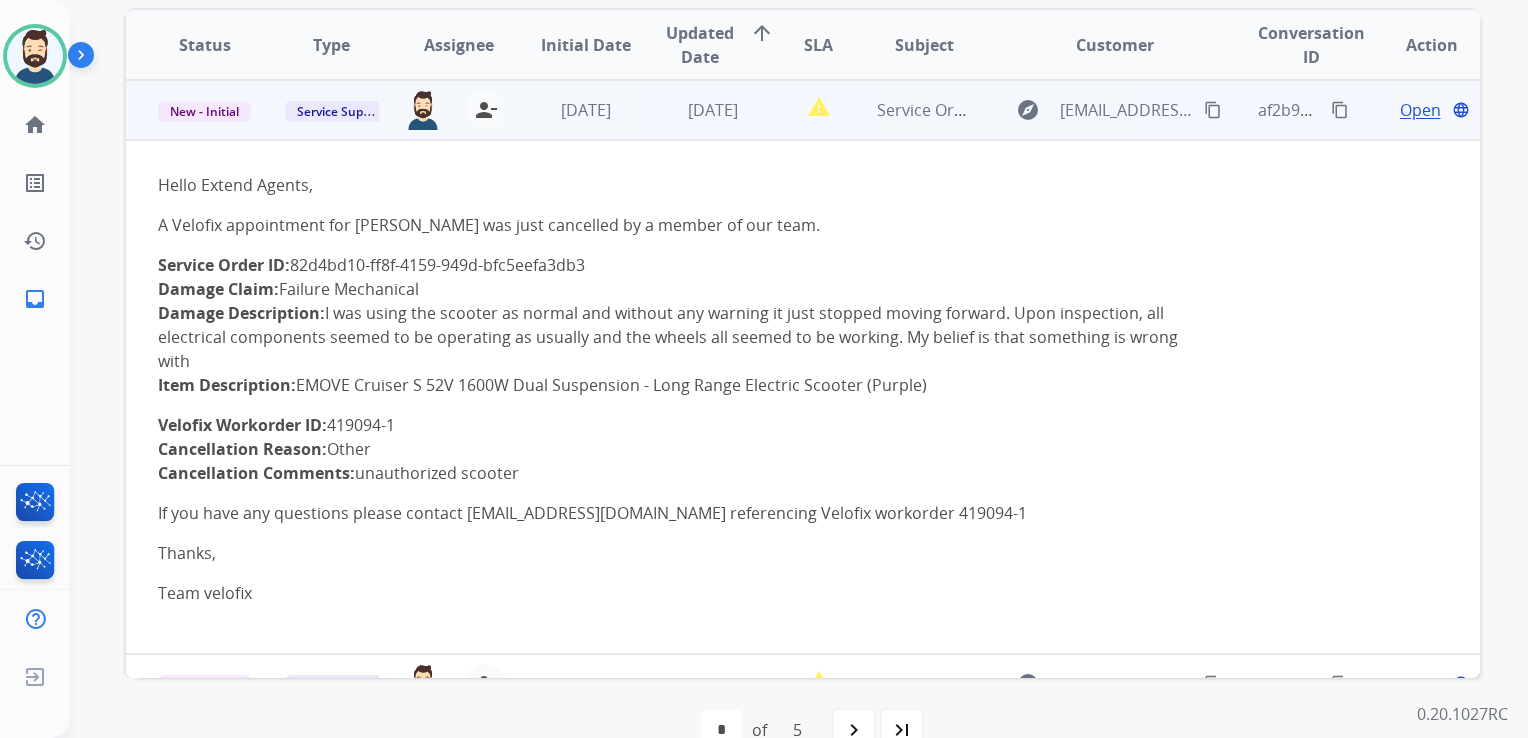 click on "Open" at bounding box center [1420, 110] 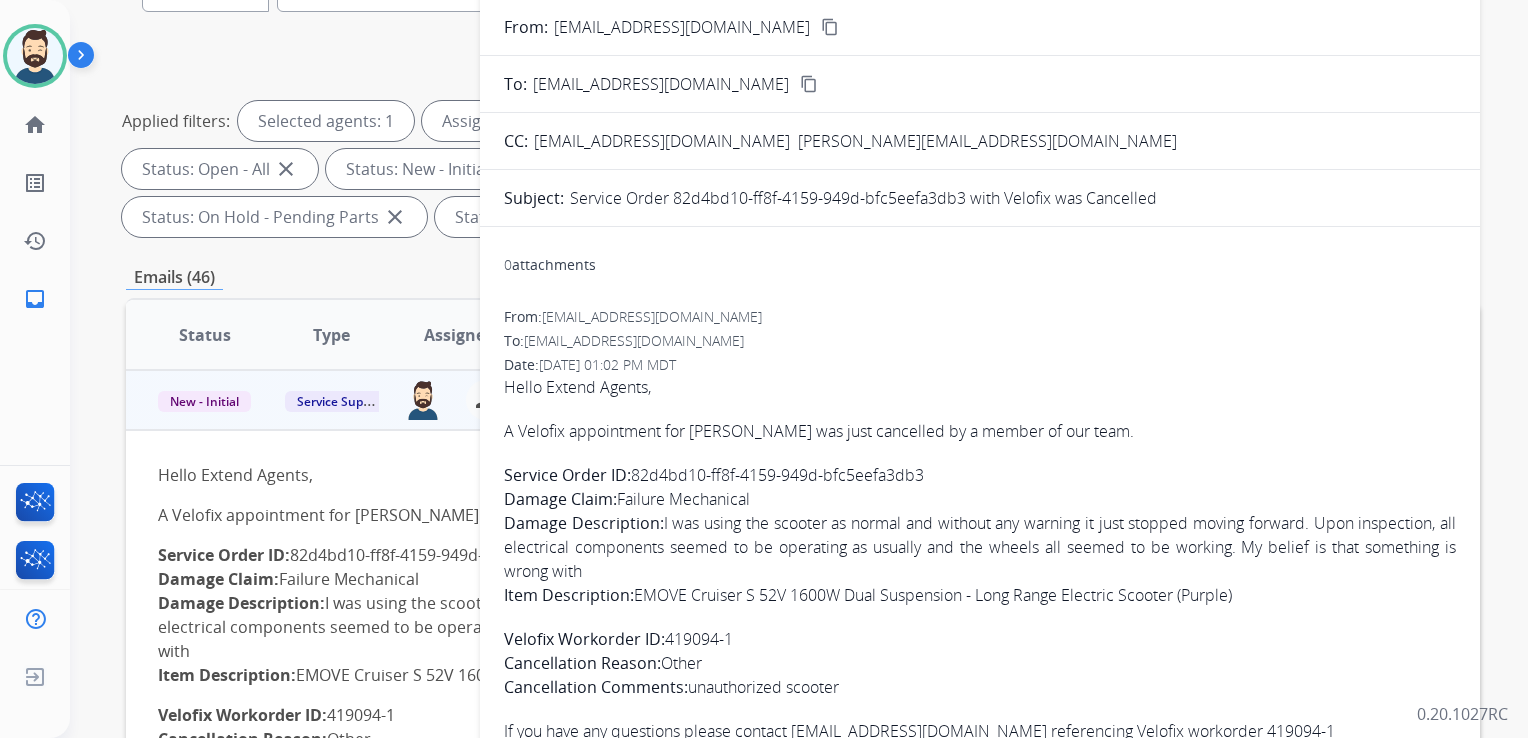 scroll, scrollTop: 200, scrollLeft: 0, axis: vertical 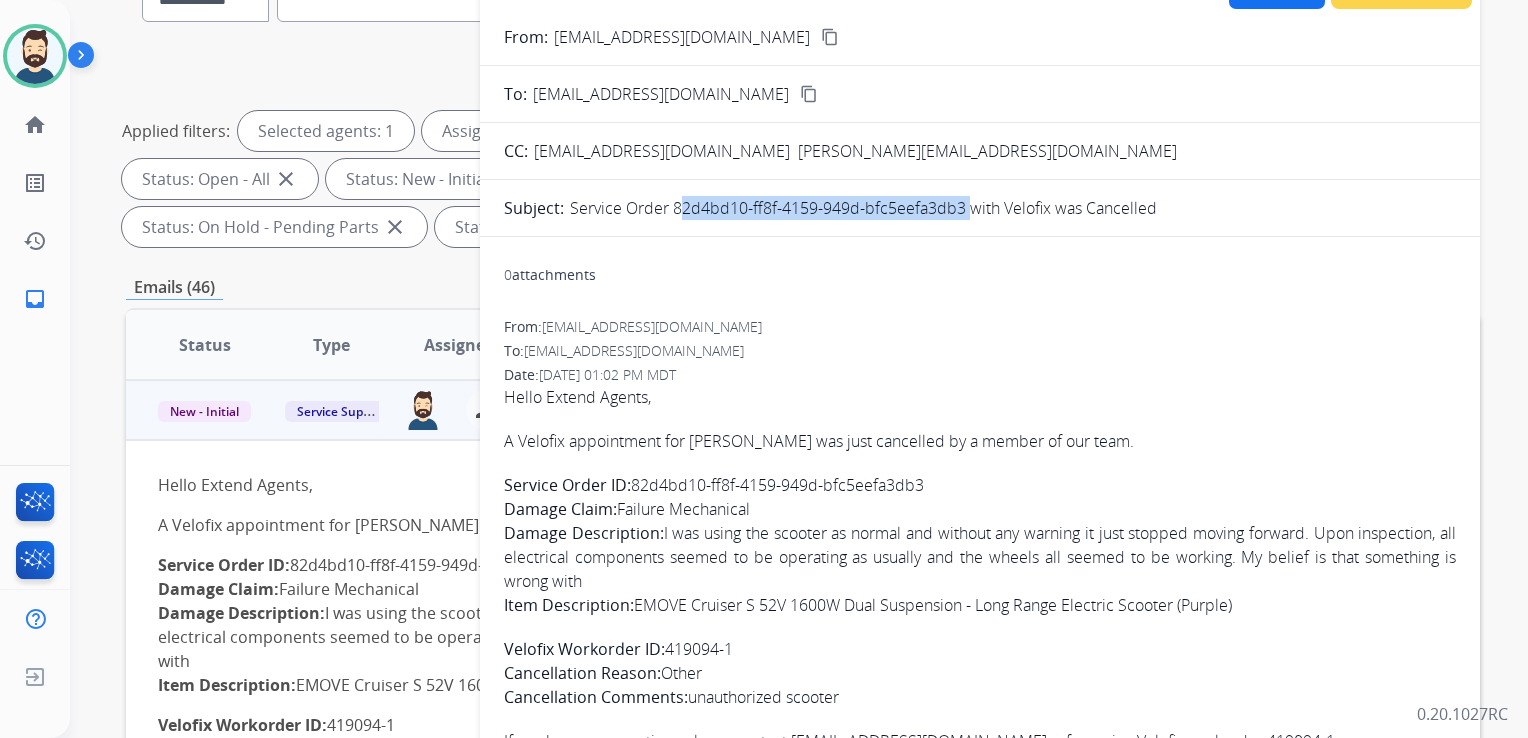 drag, startPoint x: 672, startPoint y: 208, endPoint x: 960, endPoint y: 207, distance: 288.00174 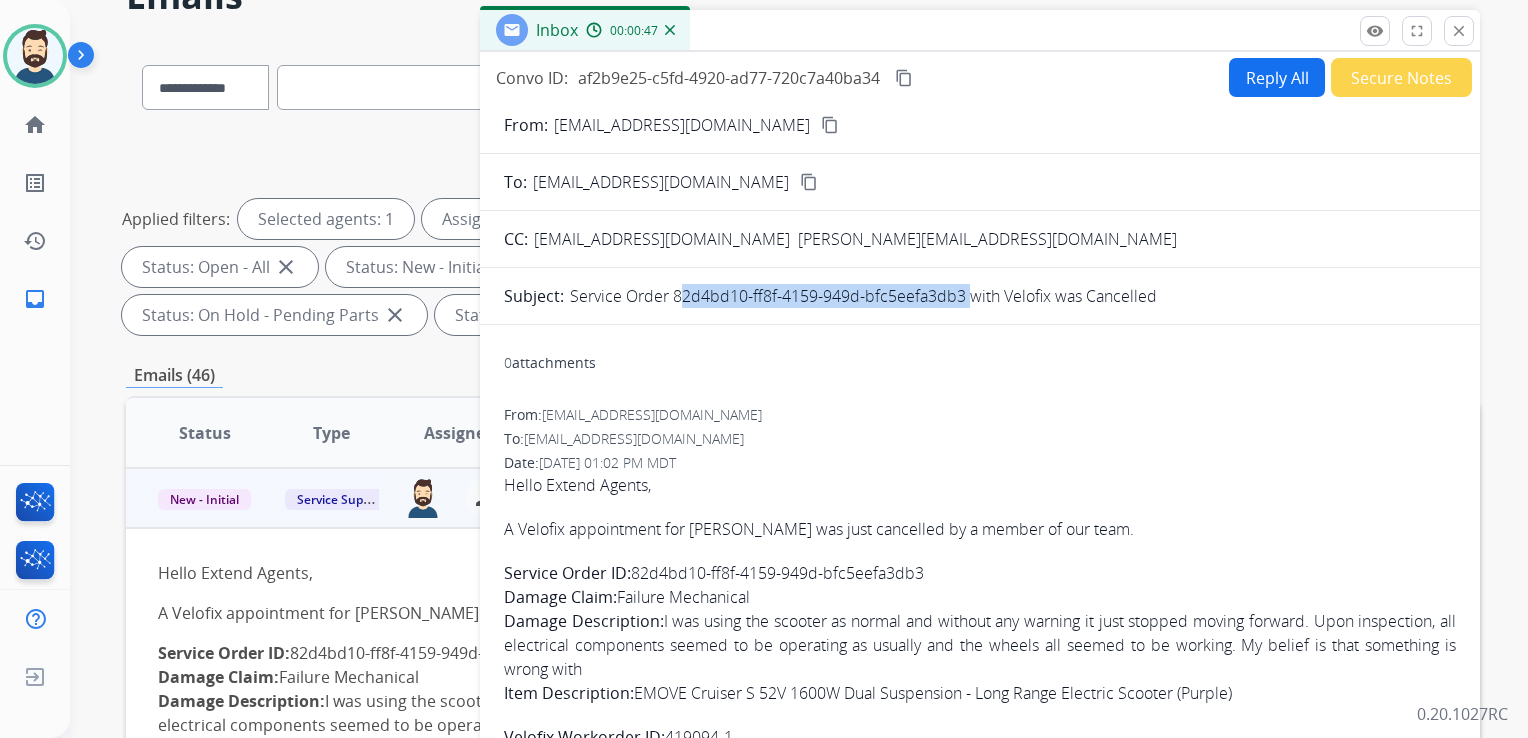 scroll, scrollTop: 0, scrollLeft: 0, axis: both 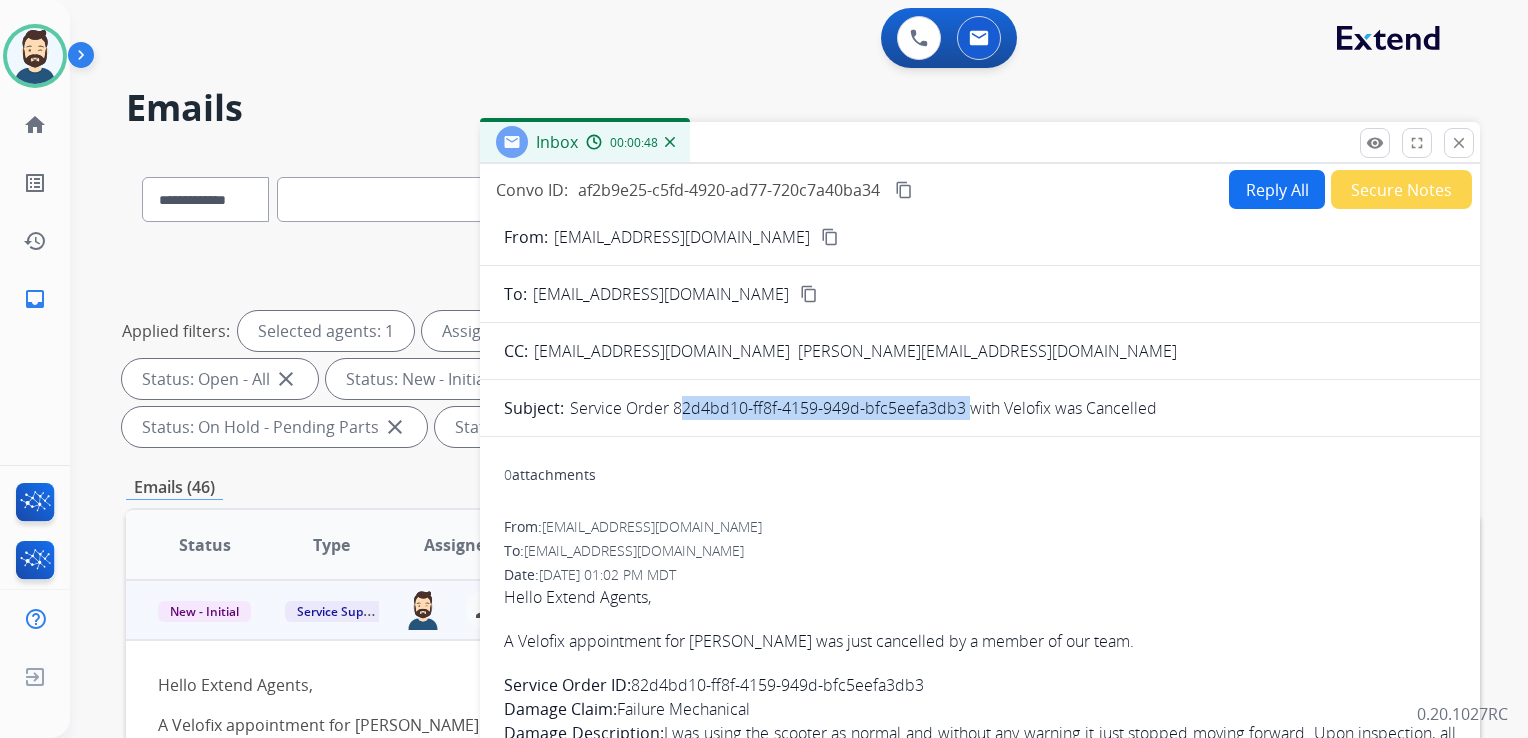click on "content_copy" at bounding box center (904, 190) 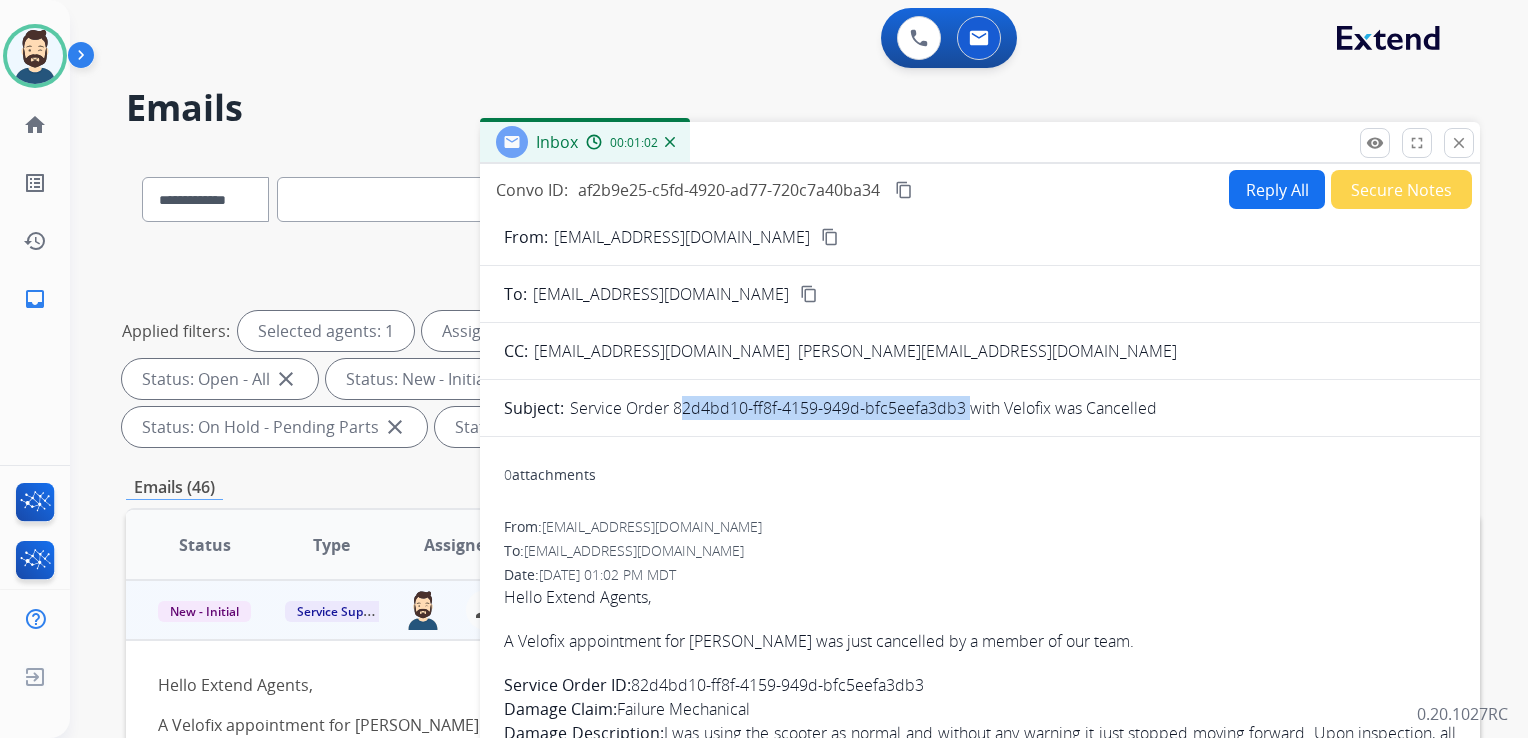 scroll, scrollTop: 49, scrollLeft: 0, axis: vertical 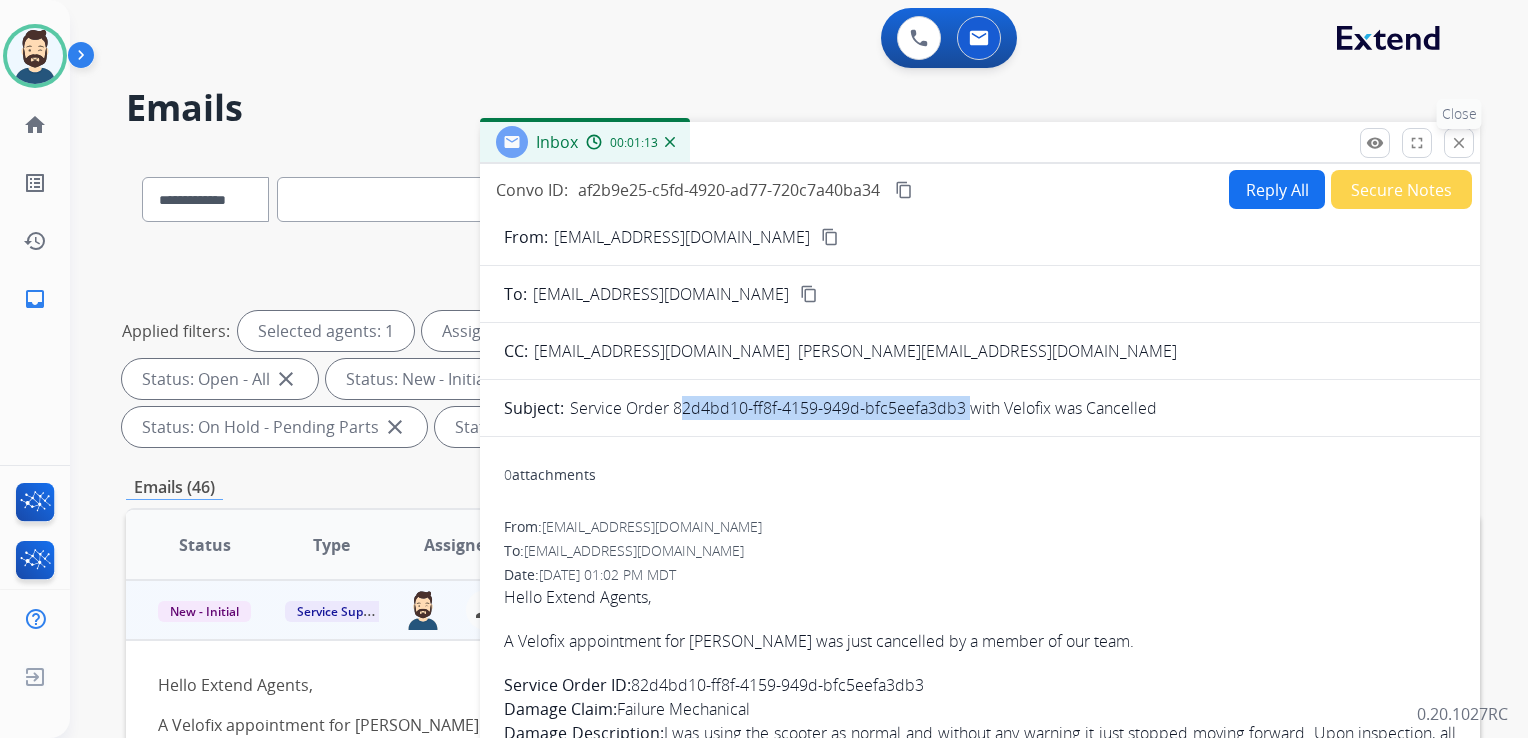 click on "close" at bounding box center (1459, 143) 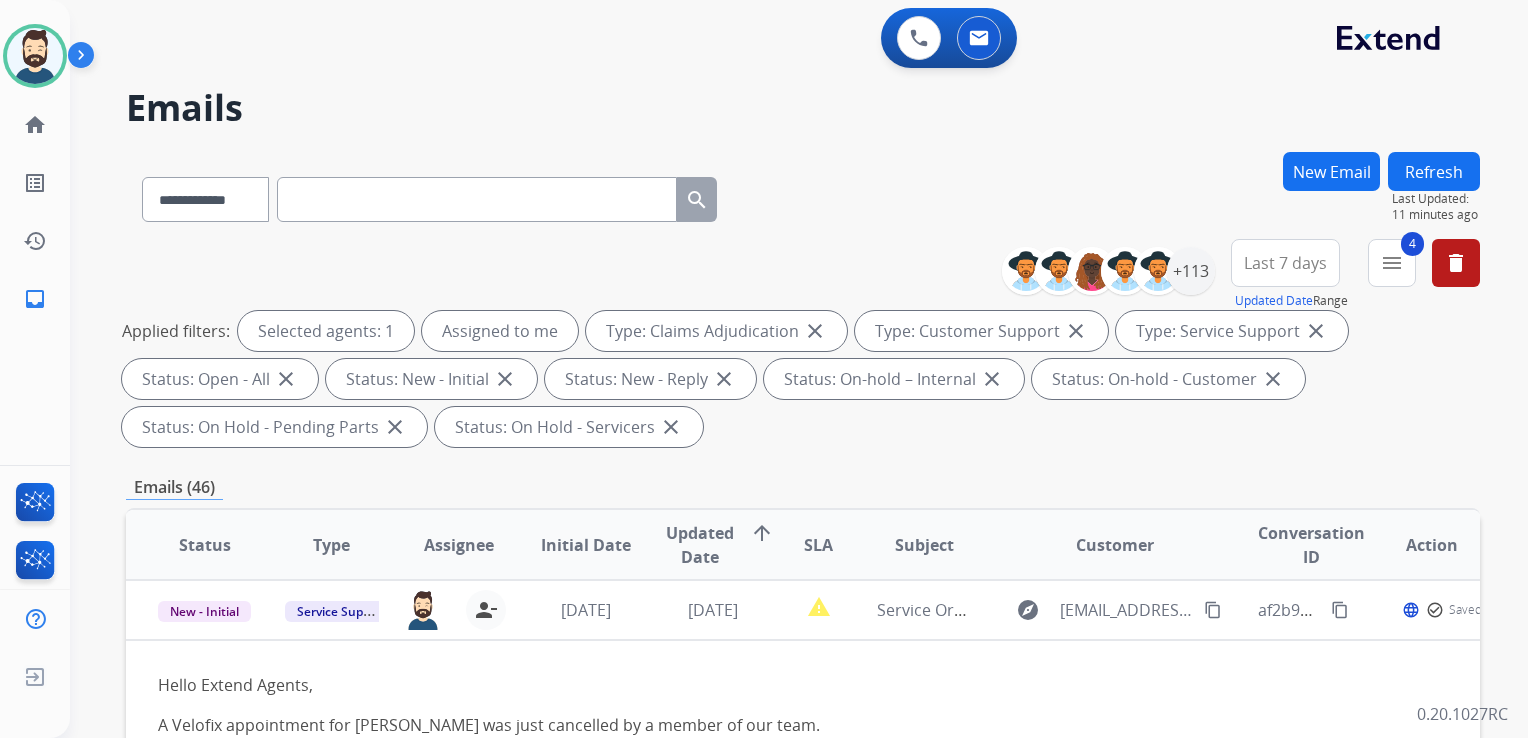 scroll, scrollTop: 200, scrollLeft: 0, axis: vertical 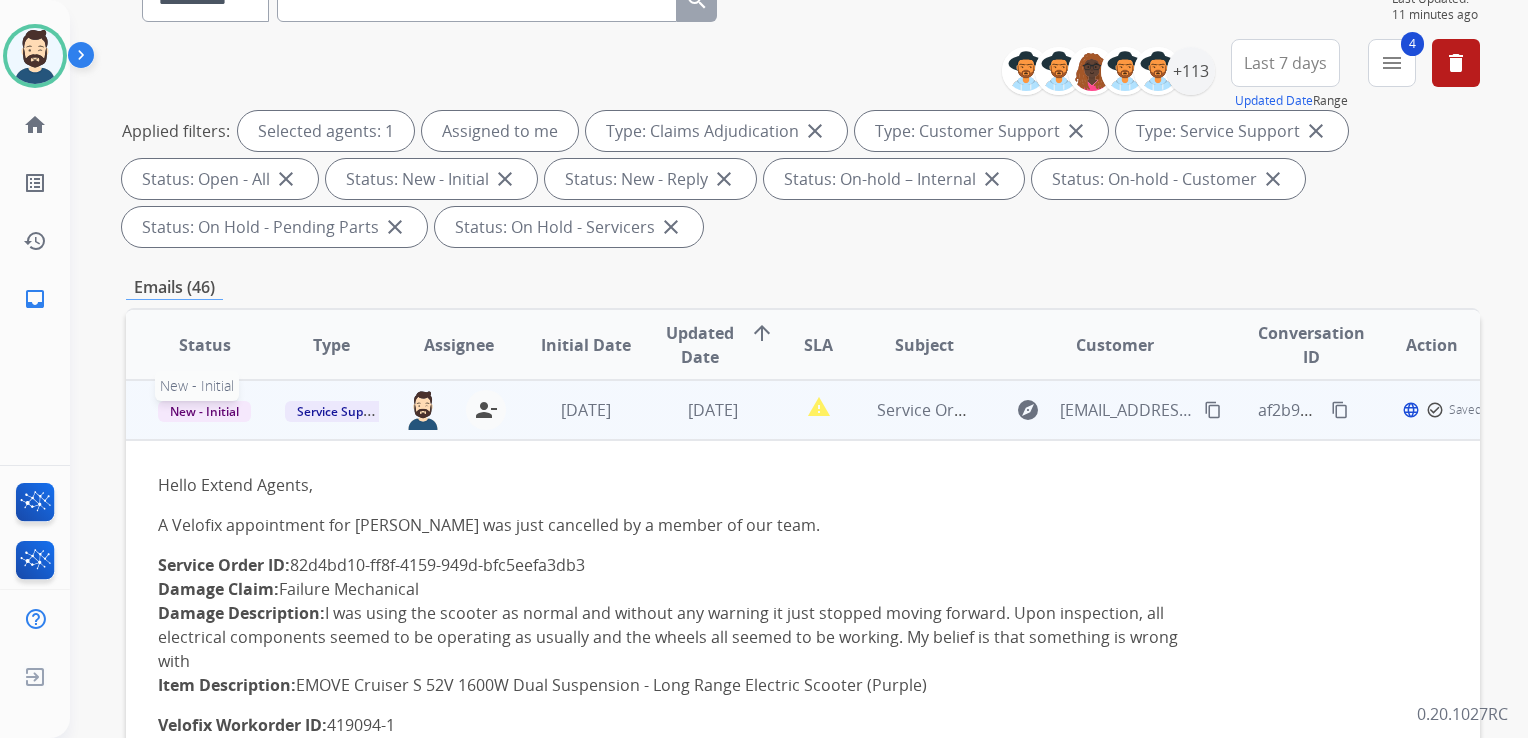 click on "New - Initial" at bounding box center (204, 411) 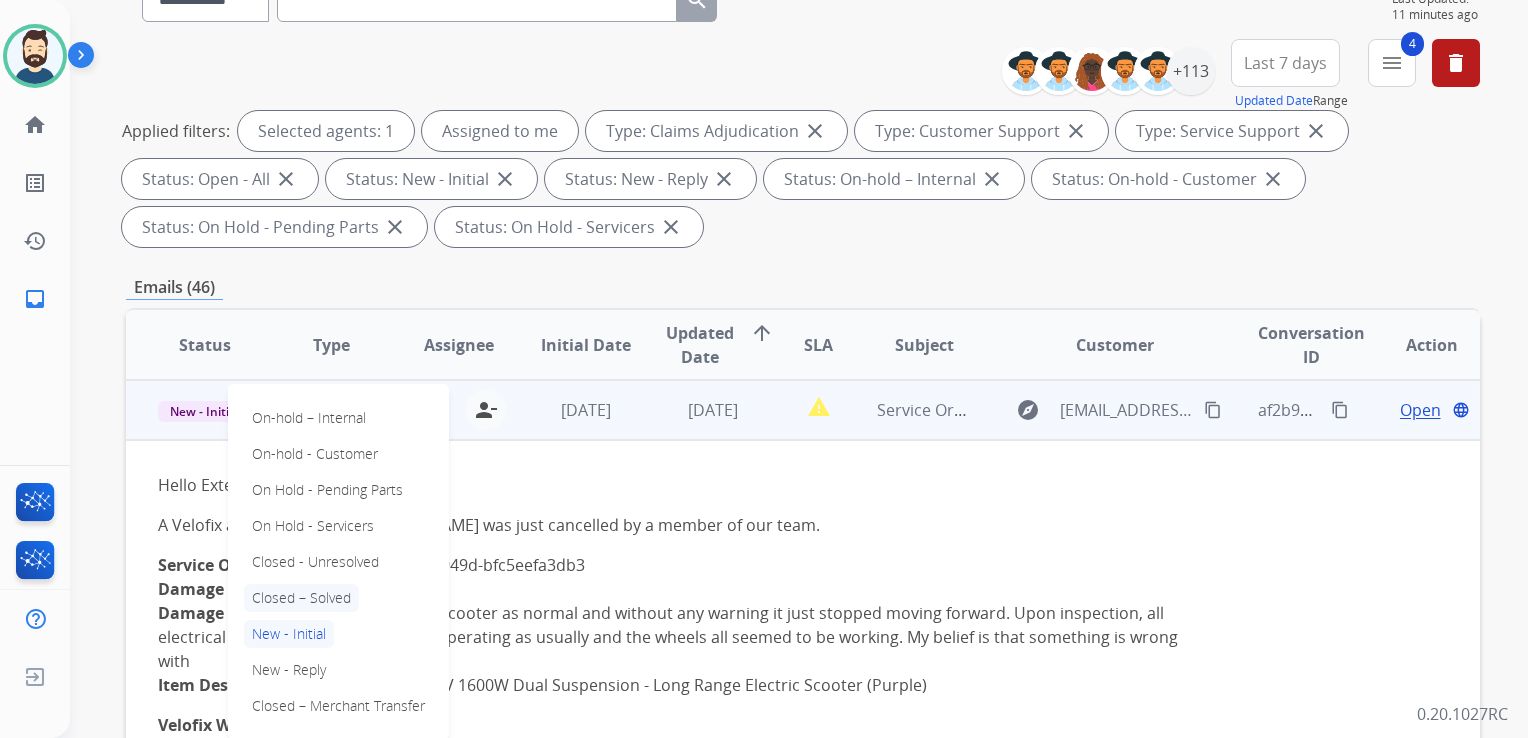 click on "Closed – Solved" at bounding box center [301, 598] 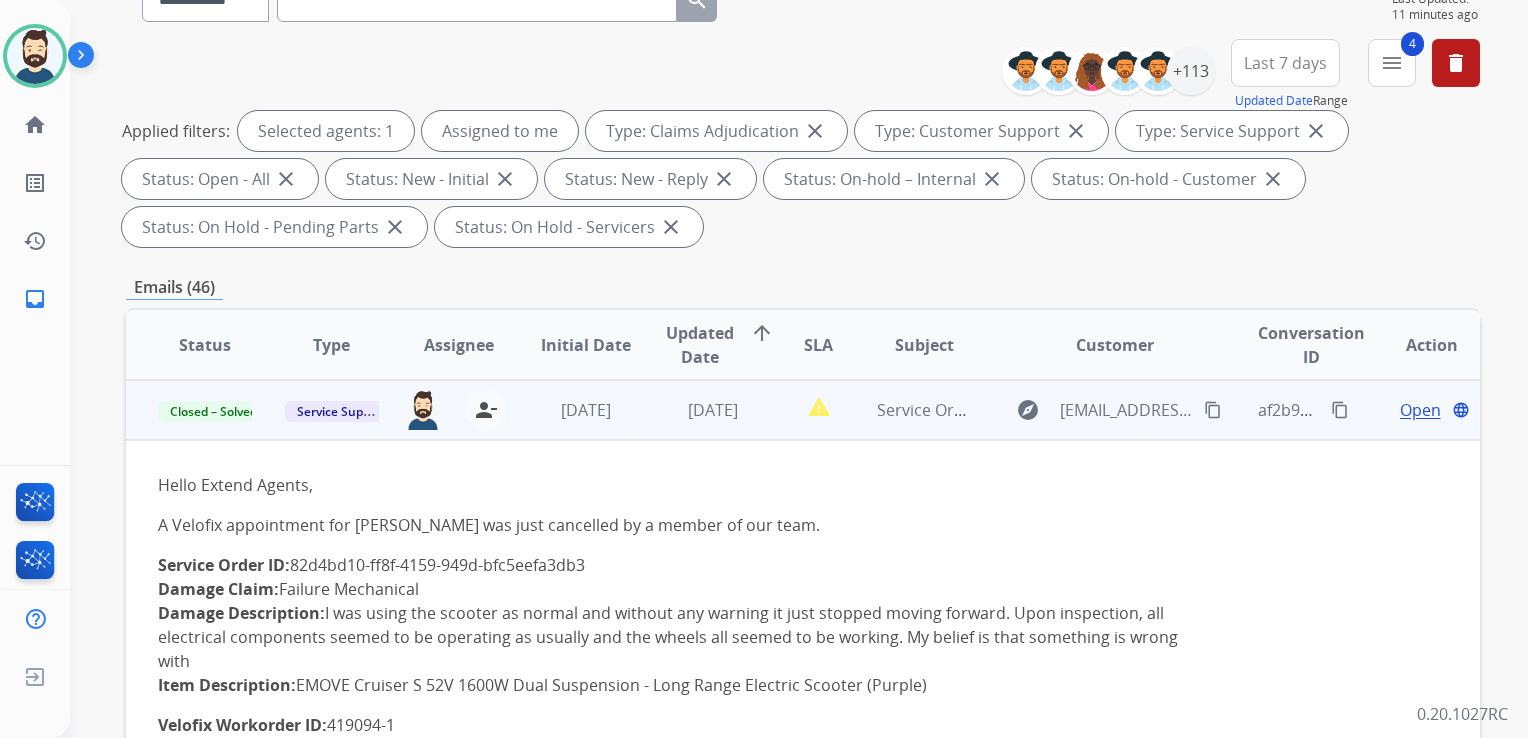 click on "[DATE]" at bounding box center [570, 410] 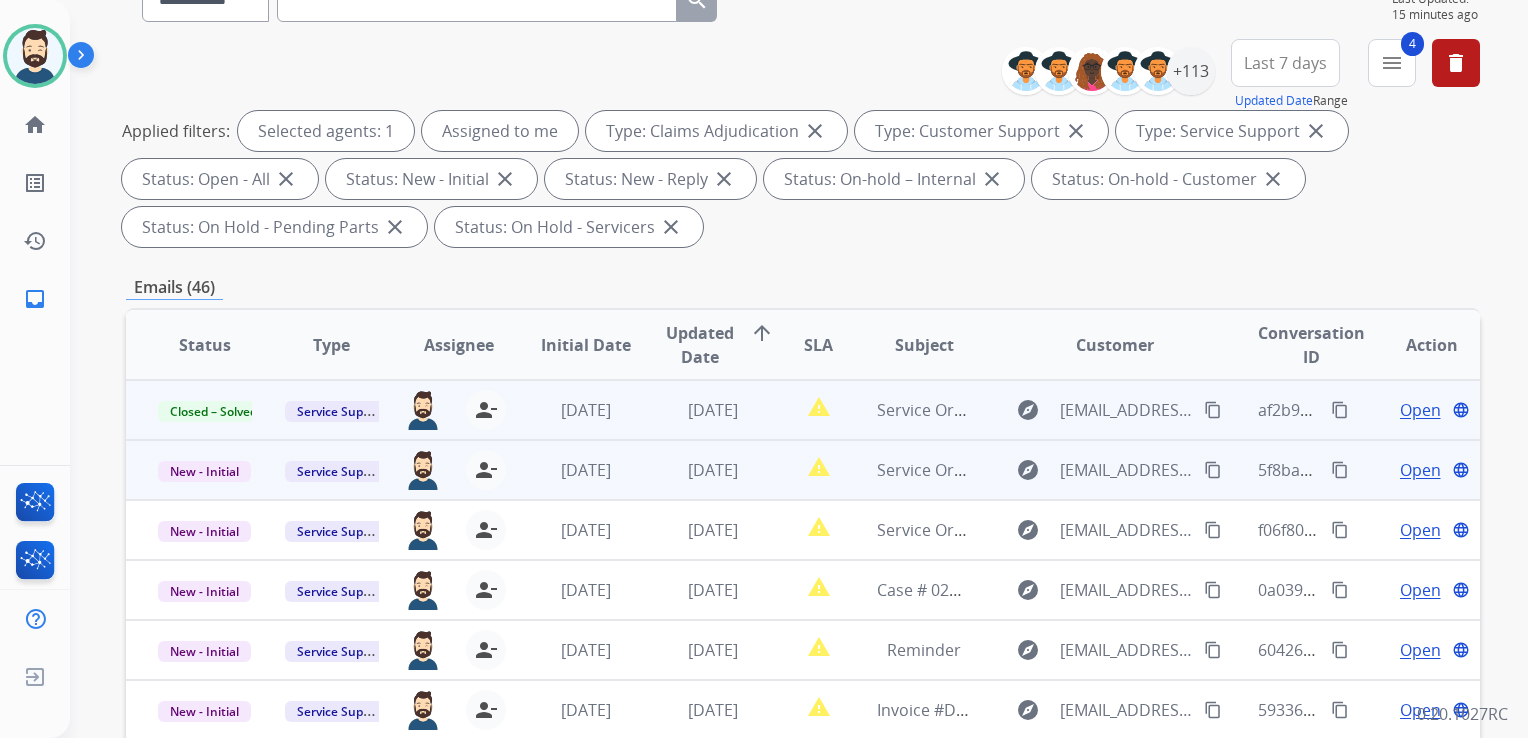 click on "[DATE]" at bounding box center [570, 470] 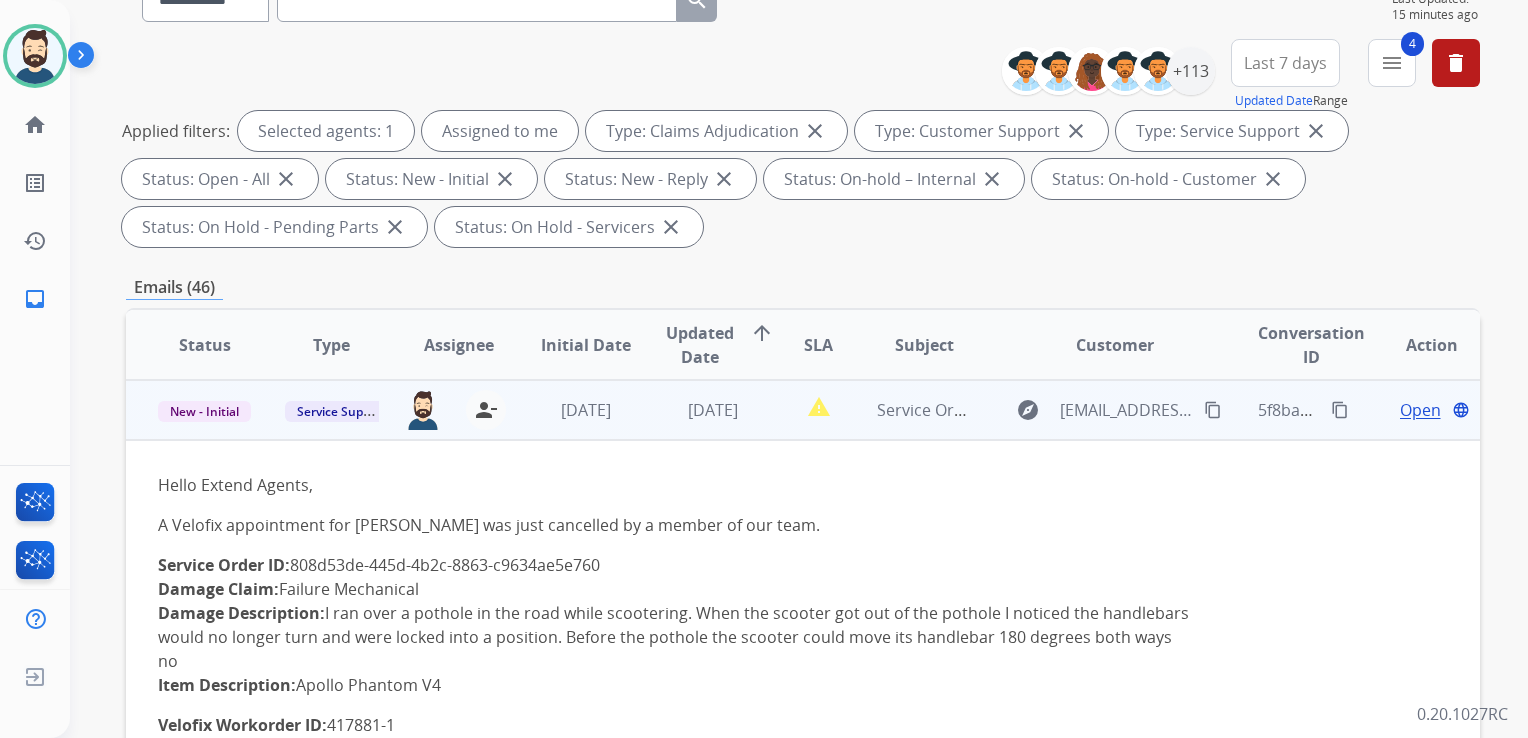 click on "[DATE]" at bounding box center [570, 410] 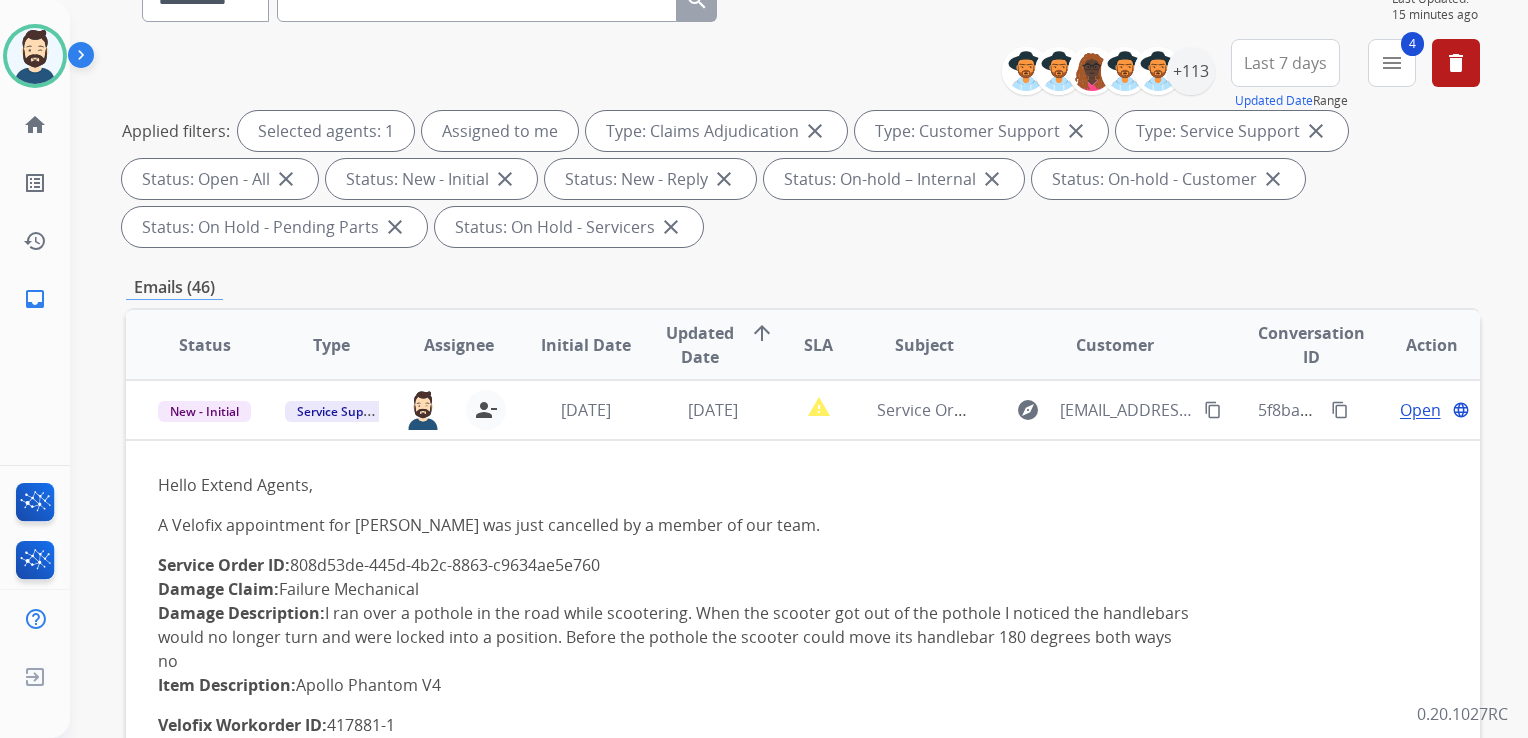 scroll, scrollTop: 1, scrollLeft: 0, axis: vertical 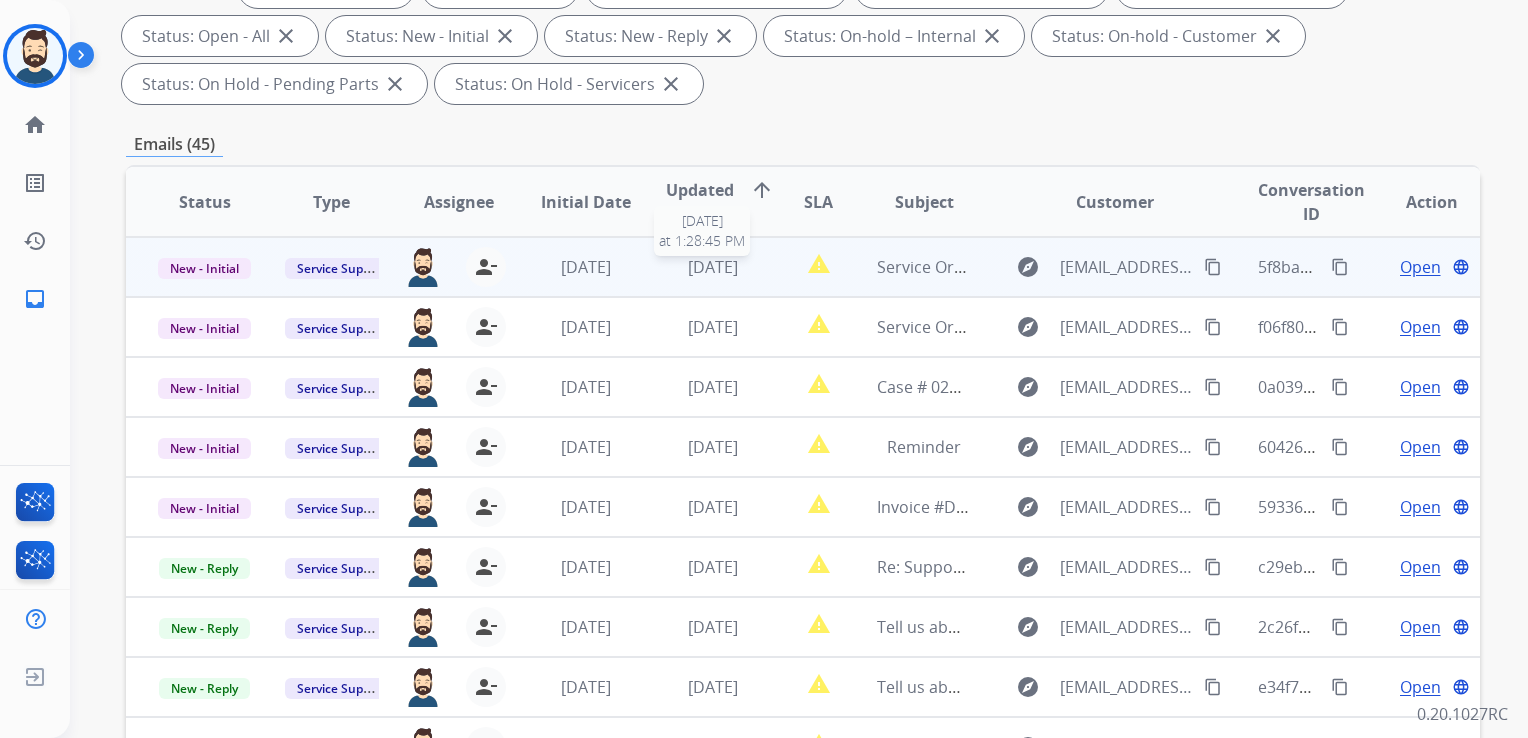 click on "[DATE]" at bounding box center [713, 267] 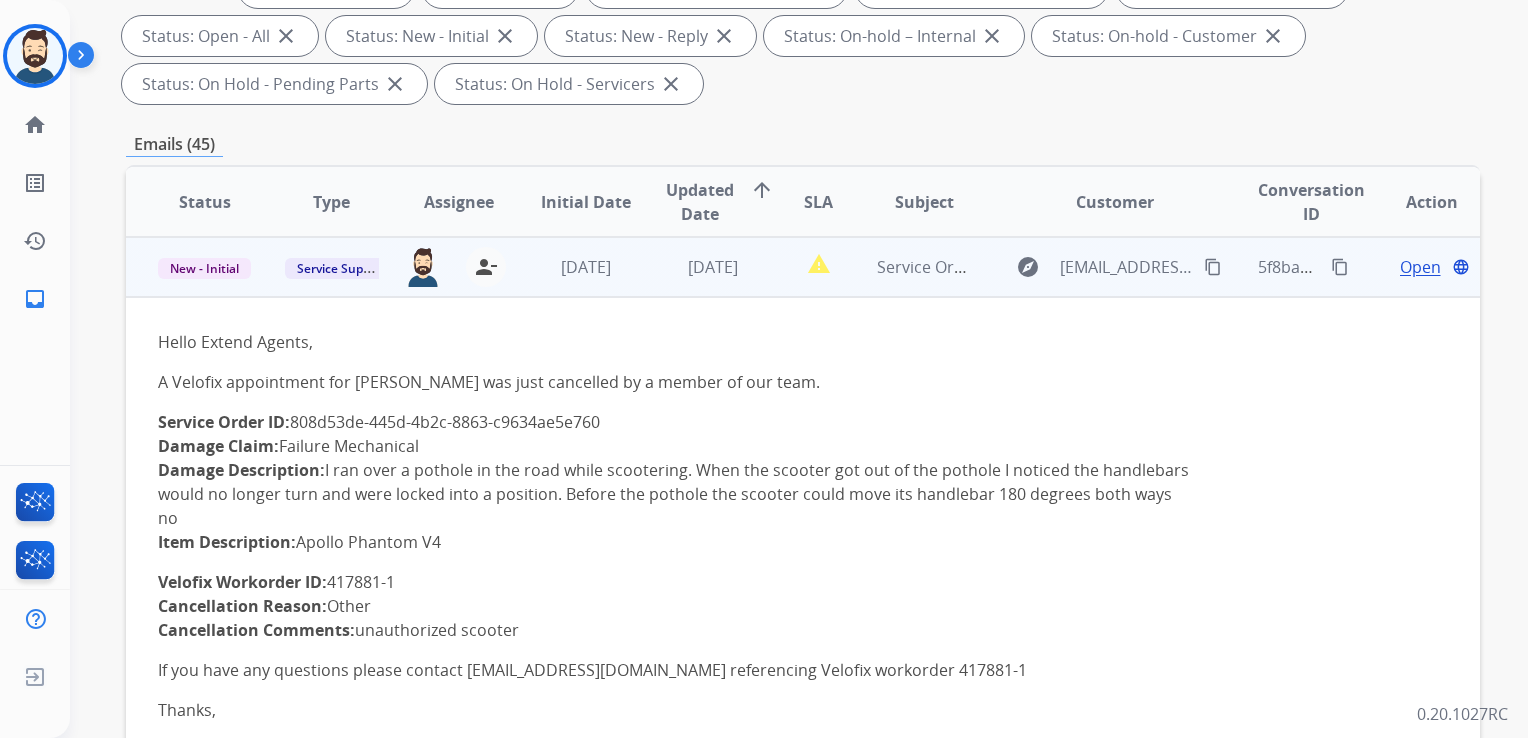 click on "Open" at bounding box center (1420, 267) 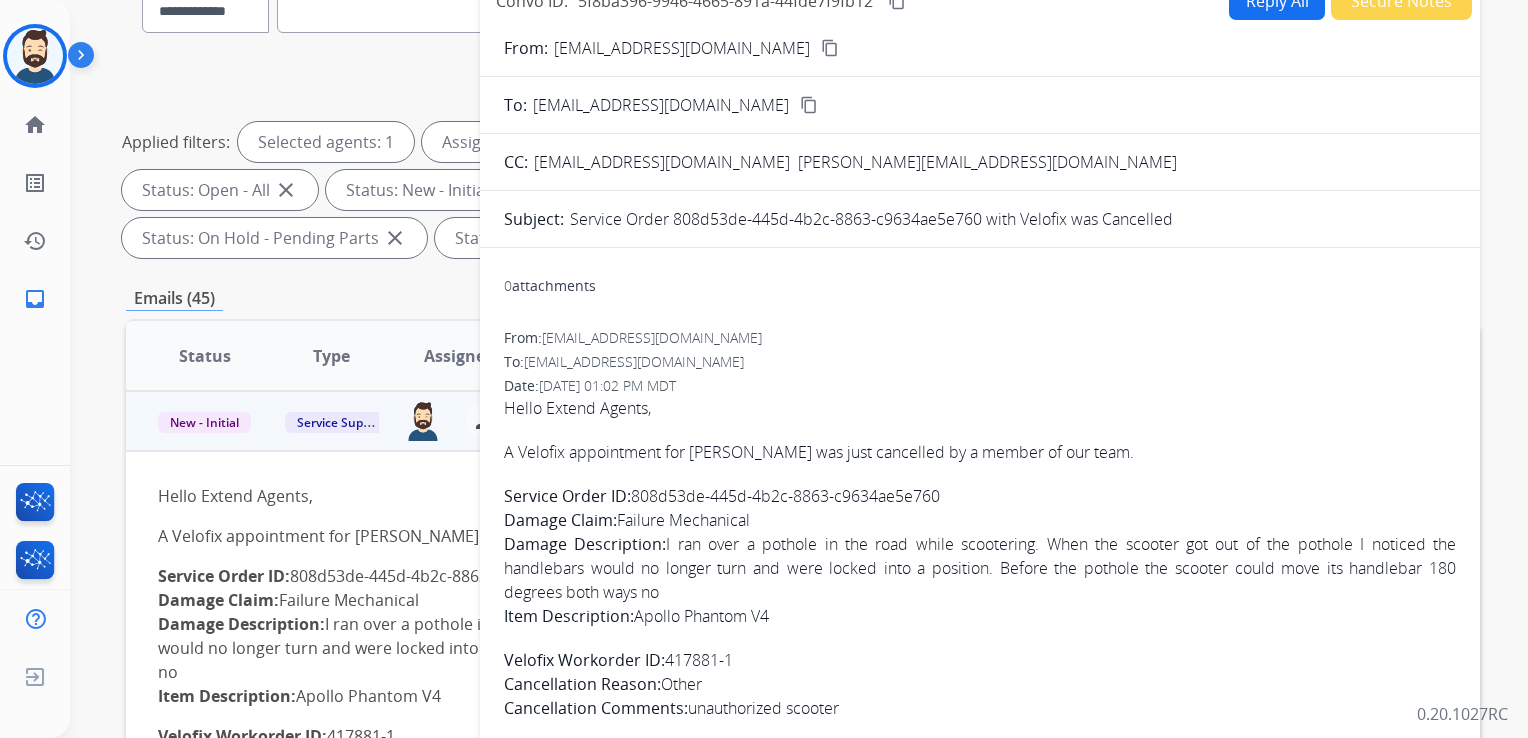 scroll, scrollTop: 143, scrollLeft: 0, axis: vertical 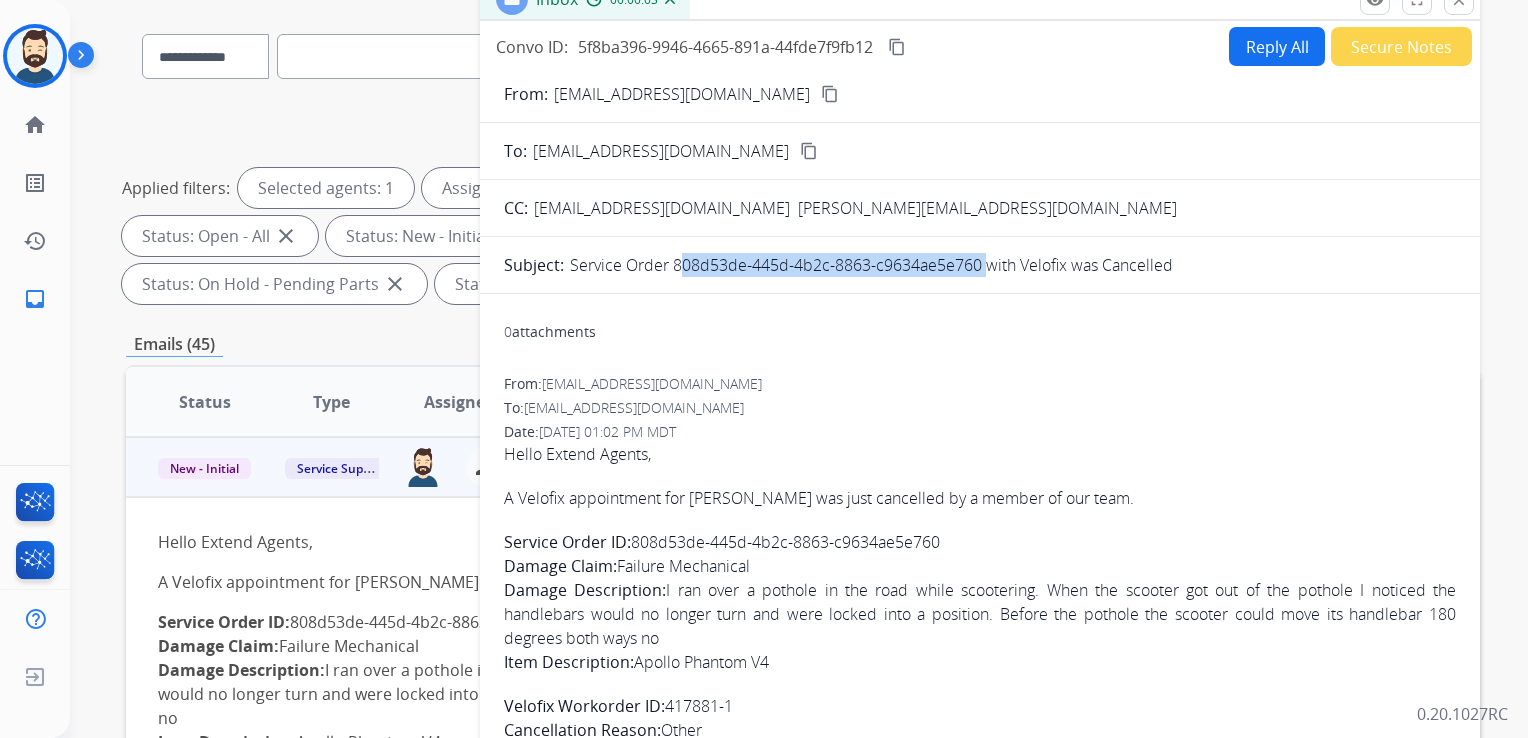 drag, startPoint x: 672, startPoint y: 266, endPoint x: 980, endPoint y: 278, distance: 308.23367 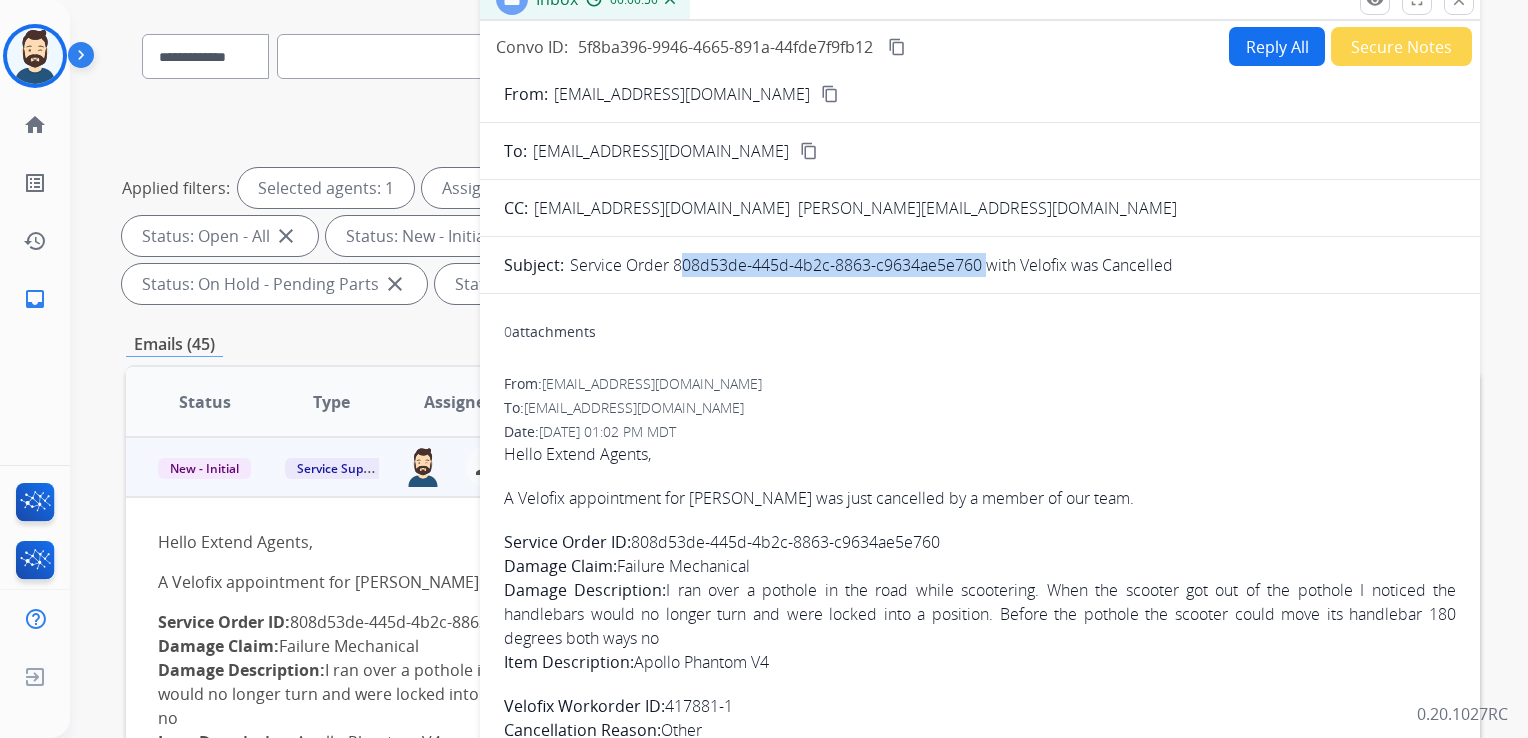 scroll, scrollTop: 43, scrollLeft: 0, axis: vertical 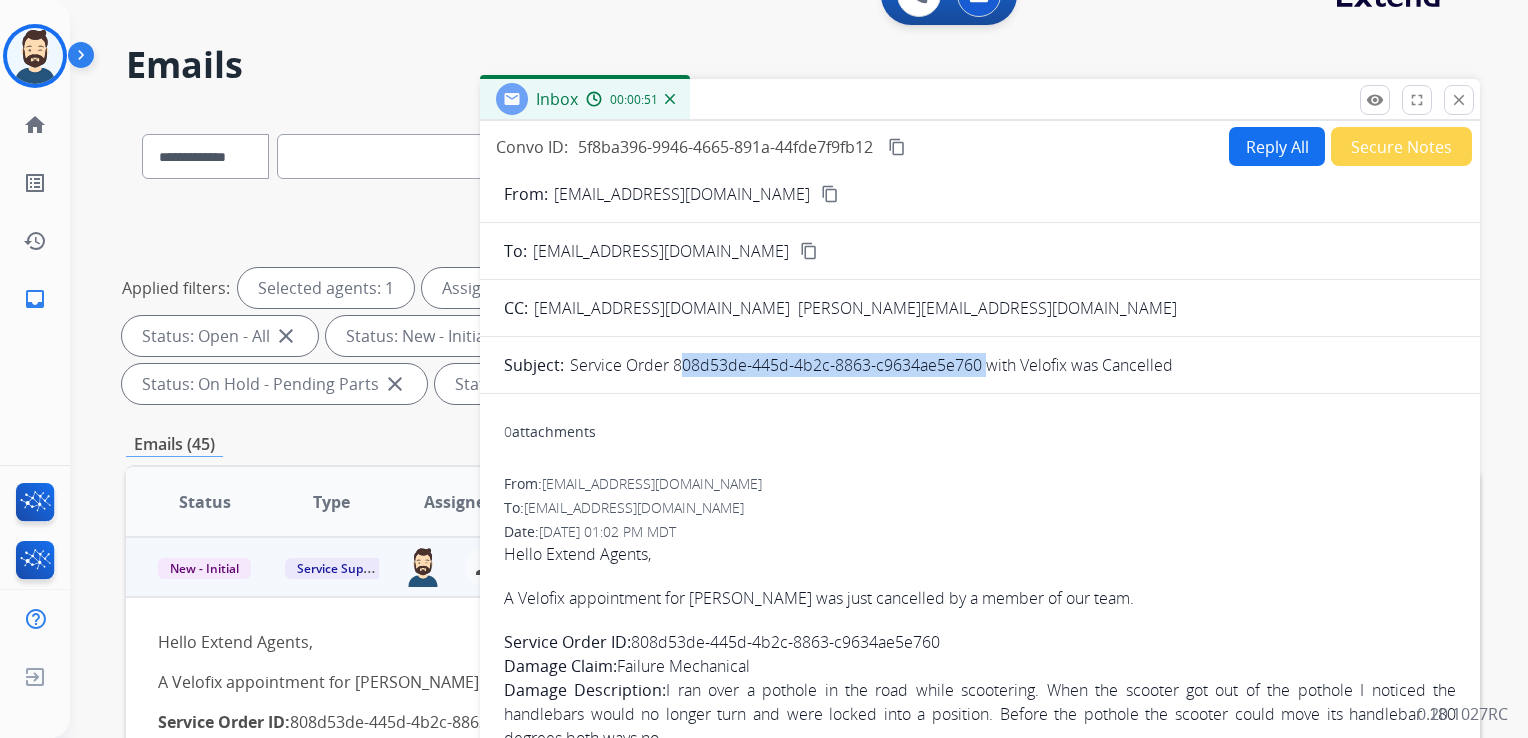 click on "content_copy" at bounding box center [897, 147] 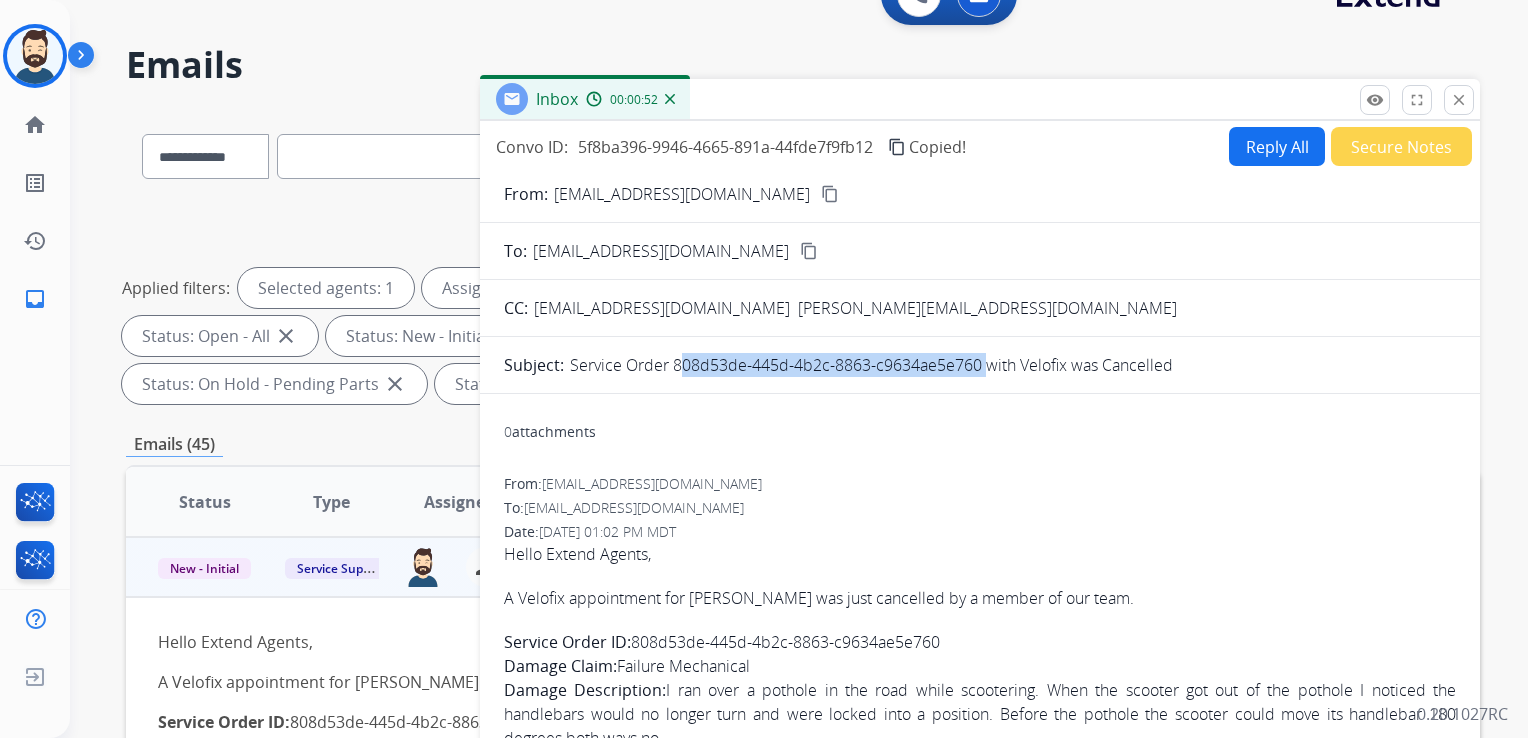 scroll, scrollTop: 49, scrollLeft: 0, axis: vertical 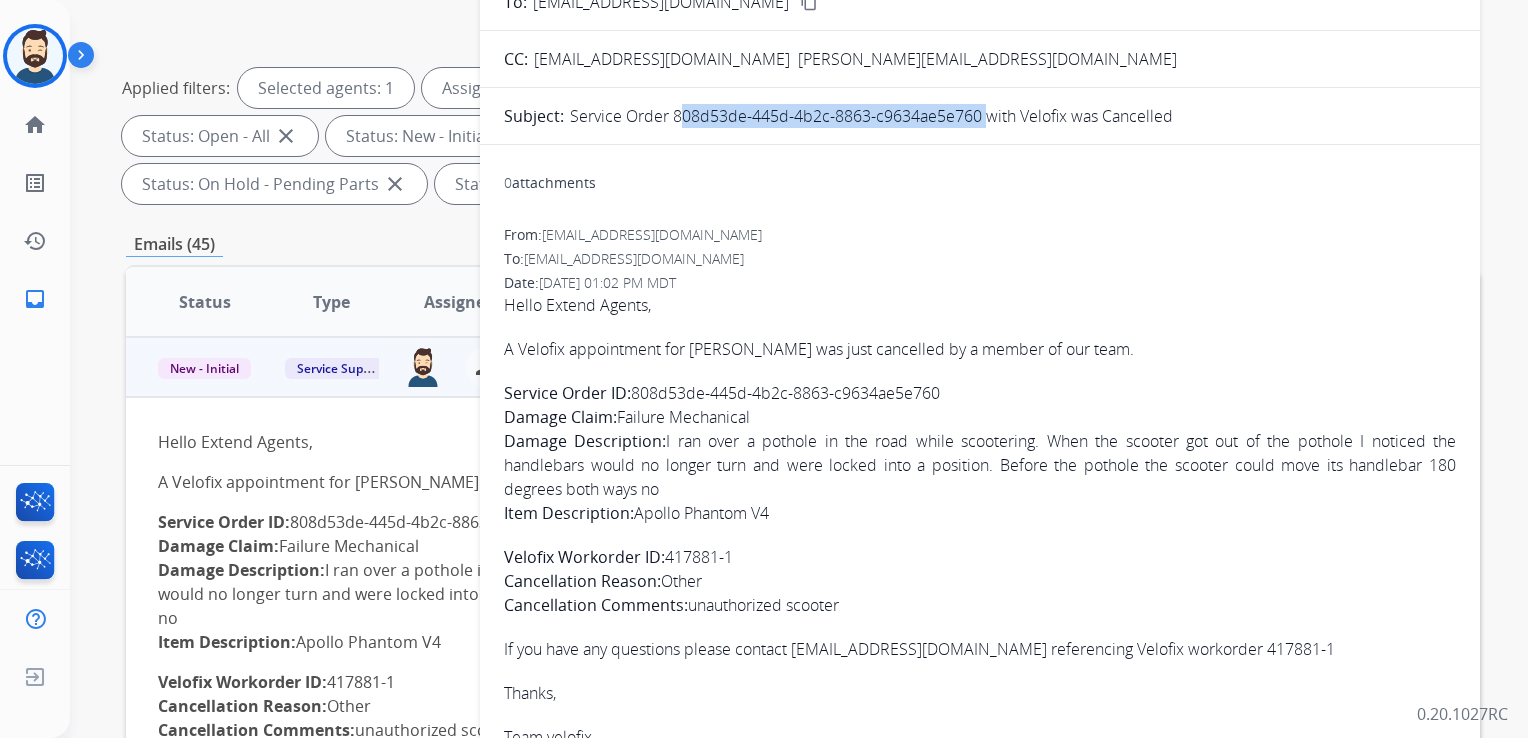 drag, startPoint x: 506, startPoint y: 346, endPoint x: 867, endPoint y: 594, distance: 437.9783 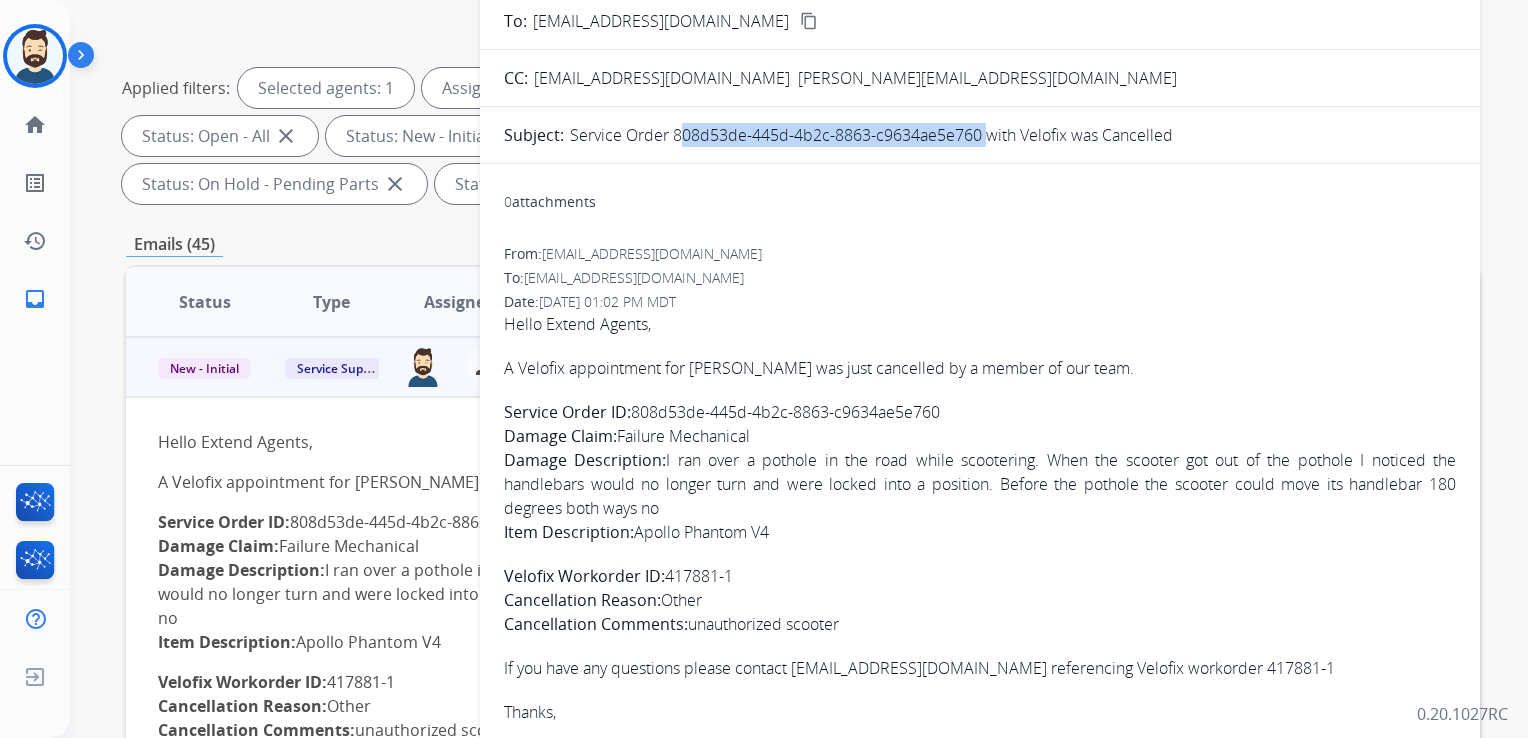 scroll, scrollTop: 0, scrollLeft: 0, axis: both 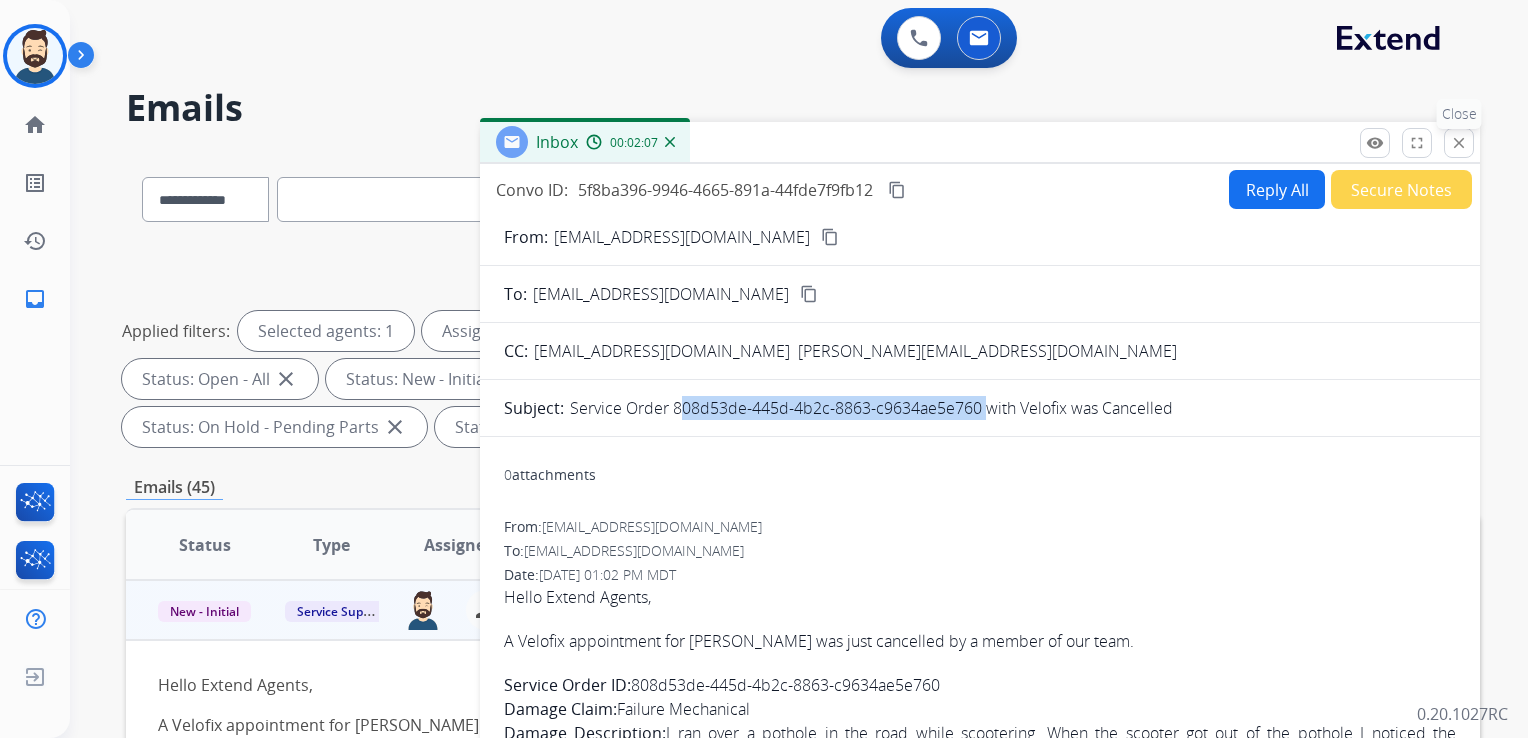 click on "close" at bounding box center [1459, 143] 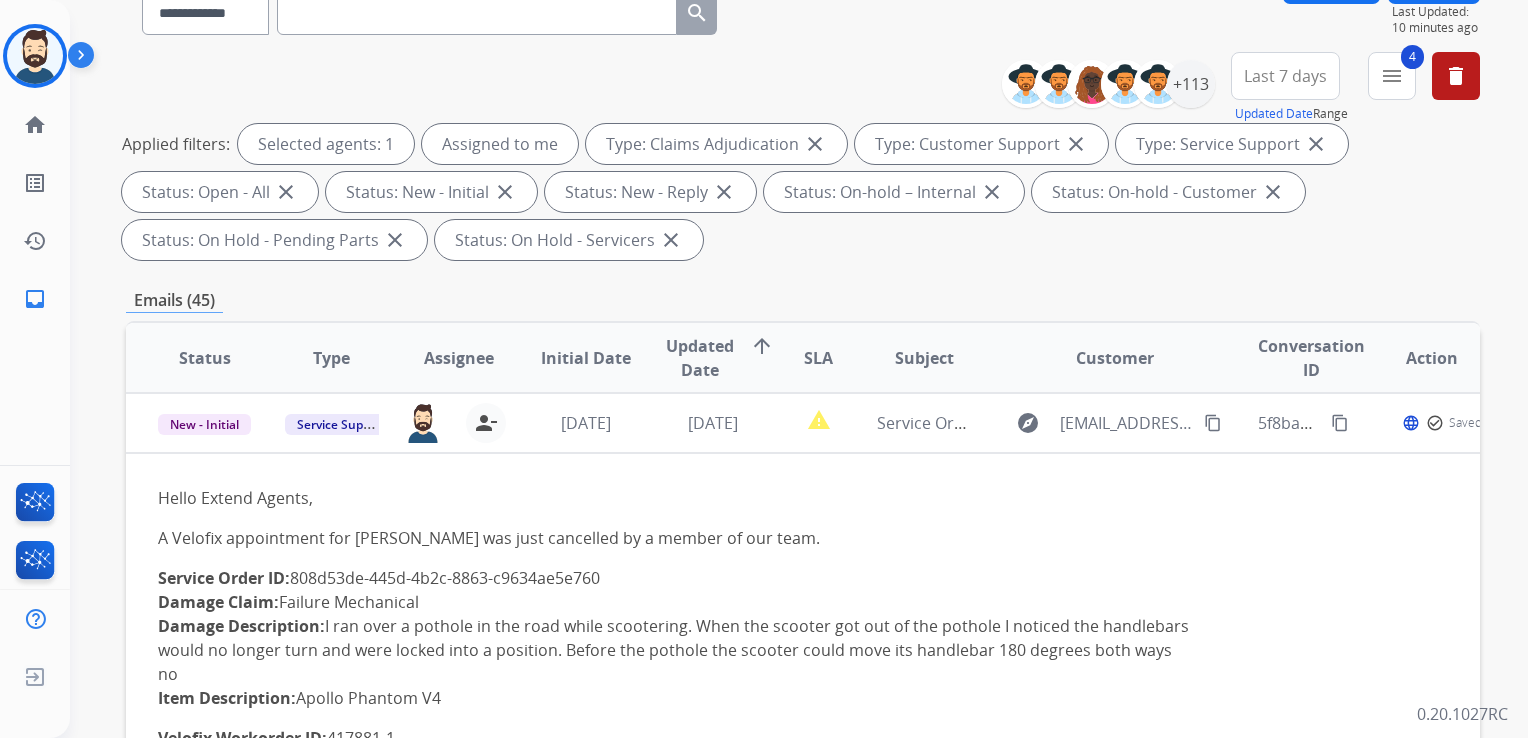 scroll, scrollTop: 200, scrollLeft: 0, axis: vertical 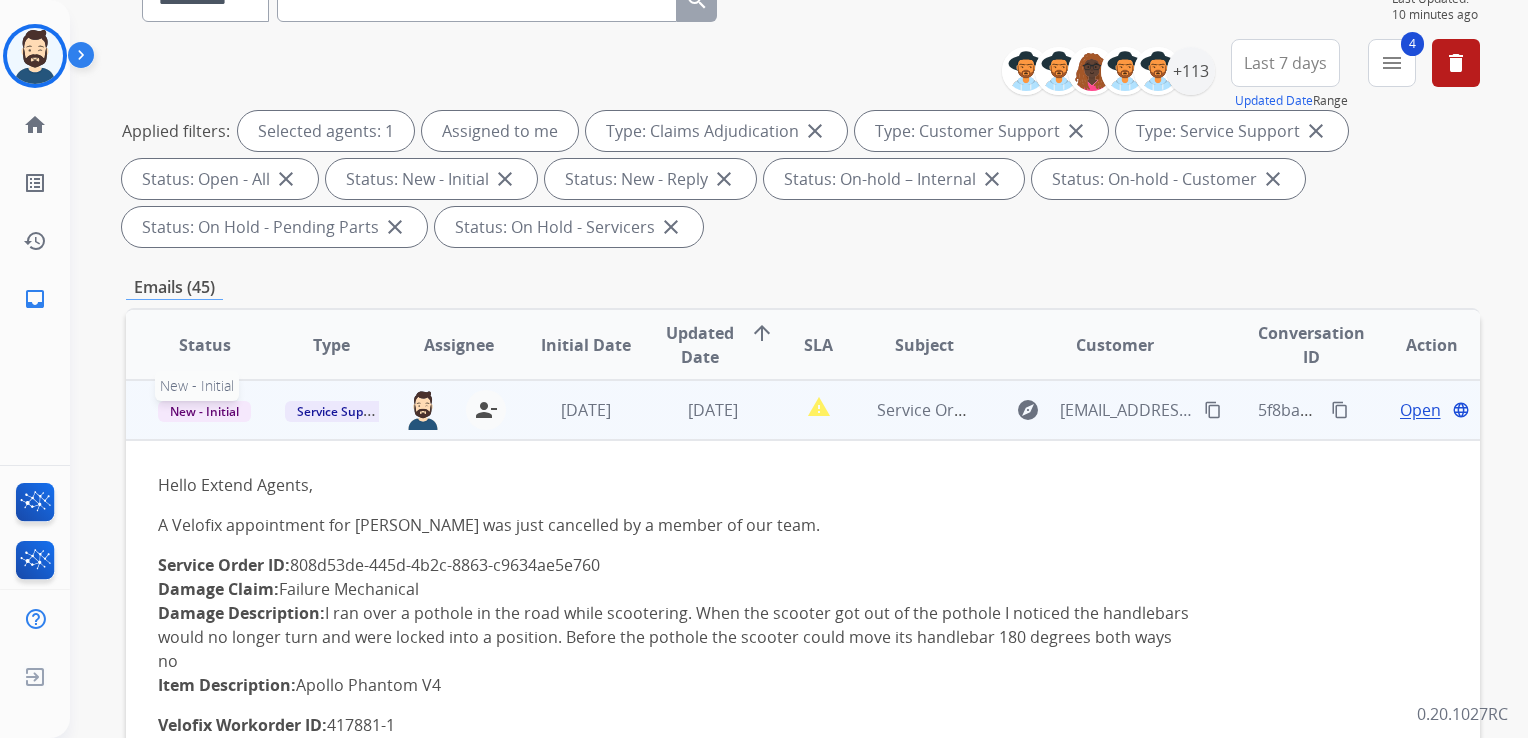 click on "New - Initial" at bounding box center (204, 411) 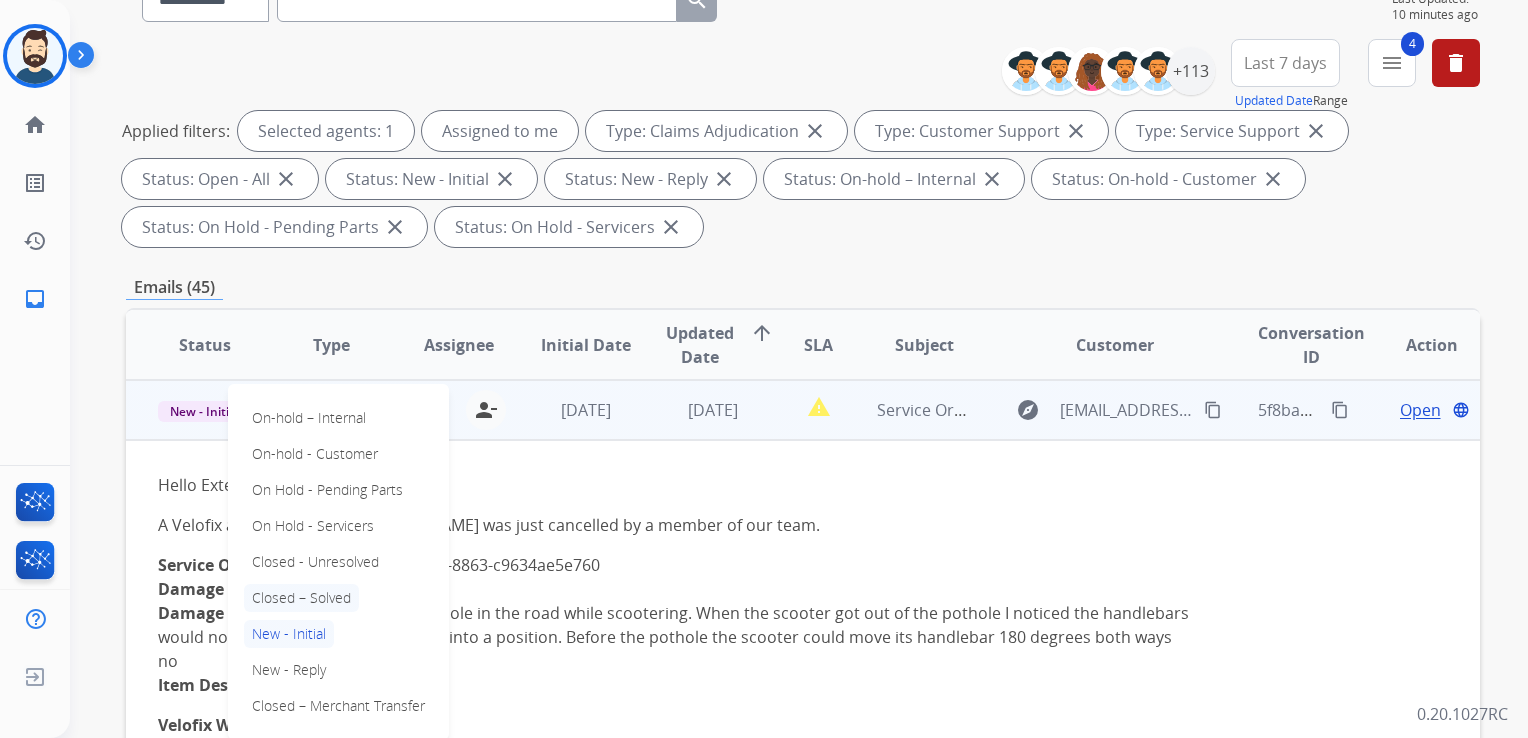 click on "Closed – Solved" at bounding box center (301, 598) 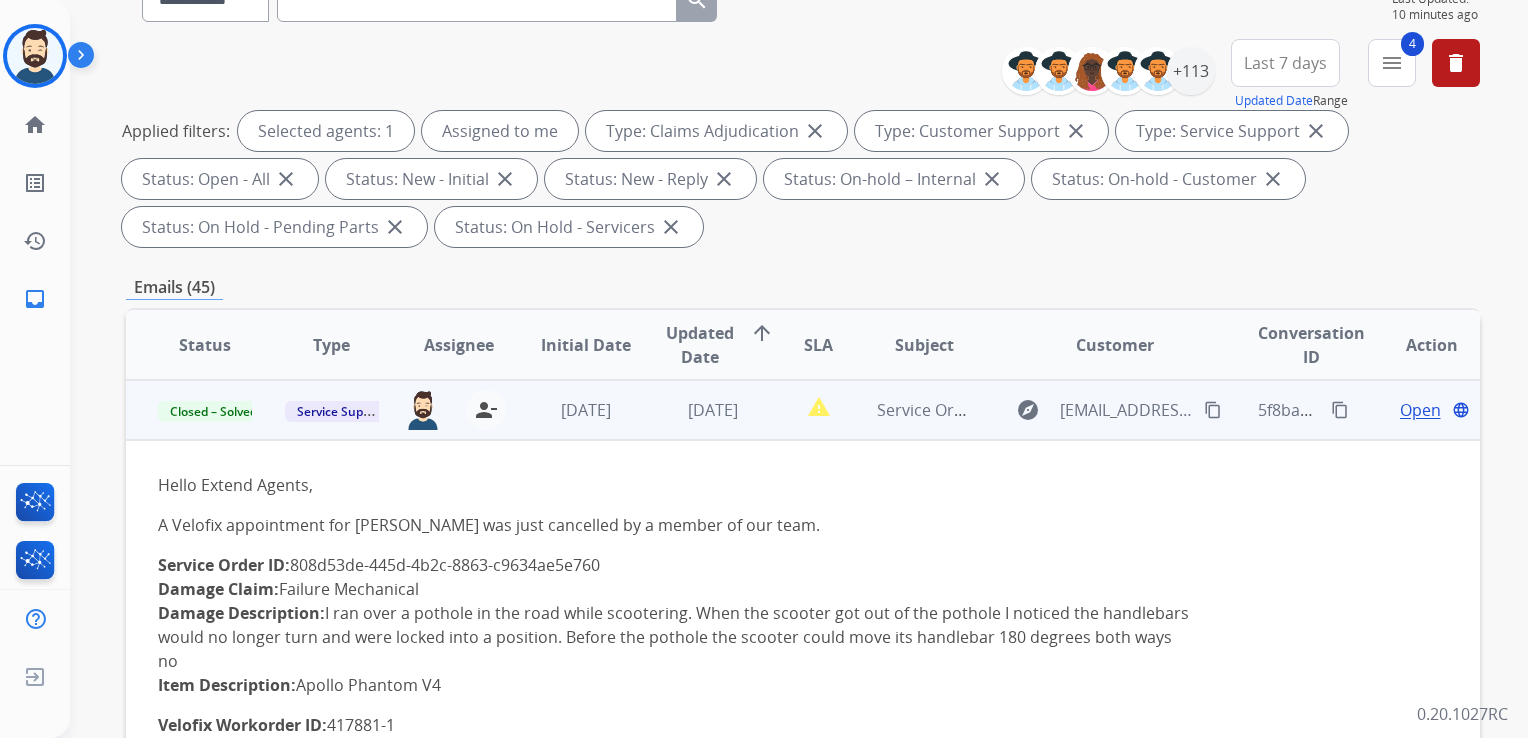 click on "[DATE]" at bounding box center [697, 410] 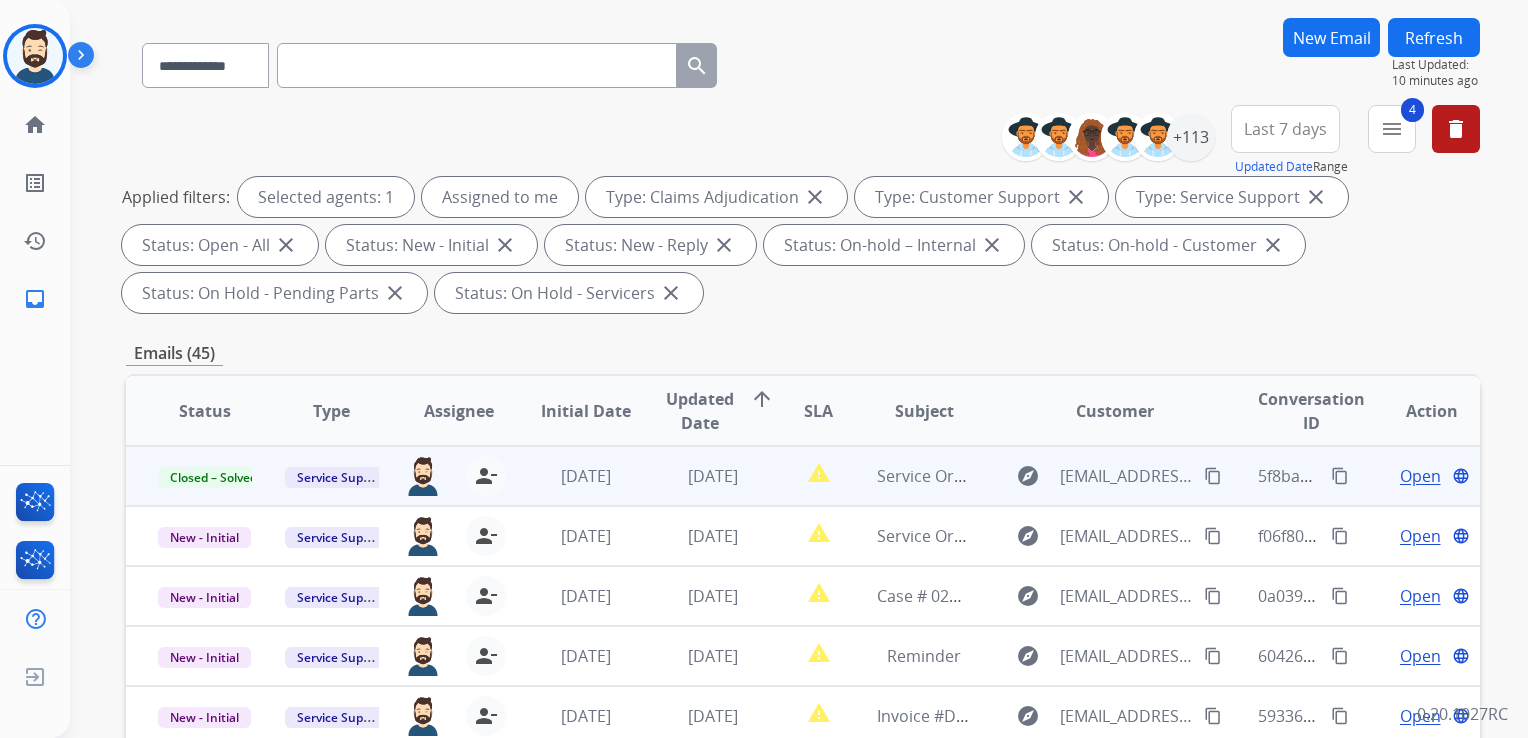 scroll, scrollTop: 100, scrollLeft: 0, axis: vertical 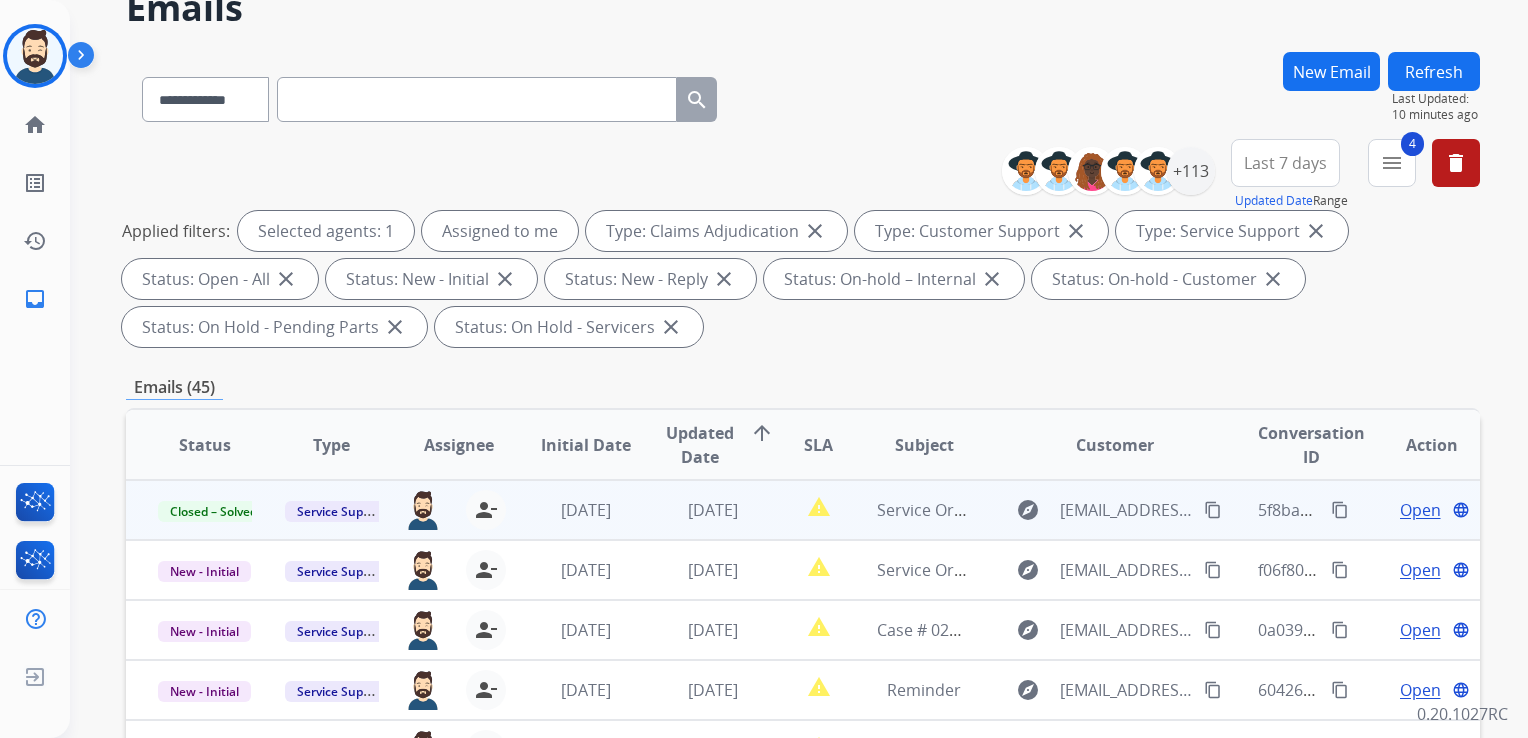 click on "Refresh" at bounding box center (1434, 71) 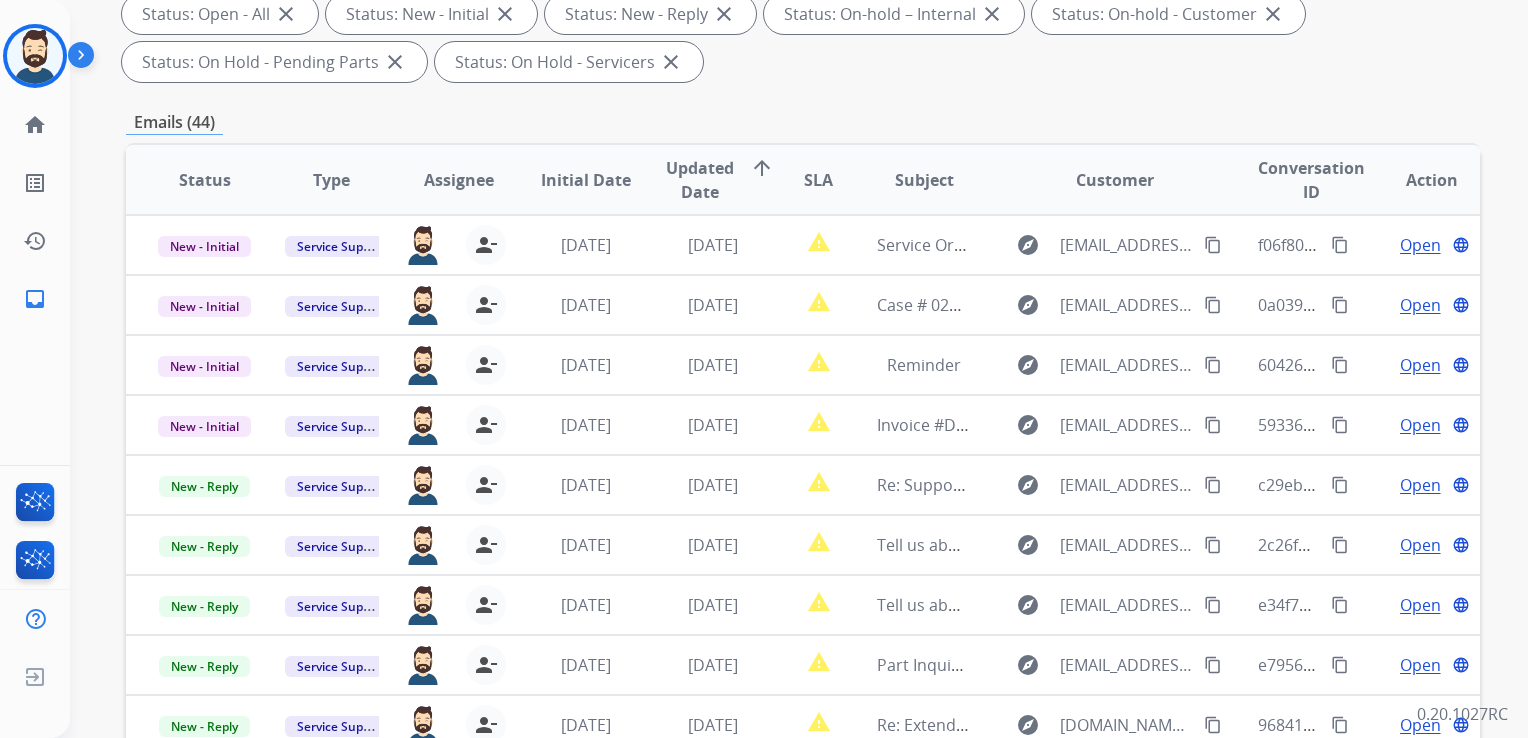 scroll, scrollTop: 400, scrollLeft: 0, axis: vertical 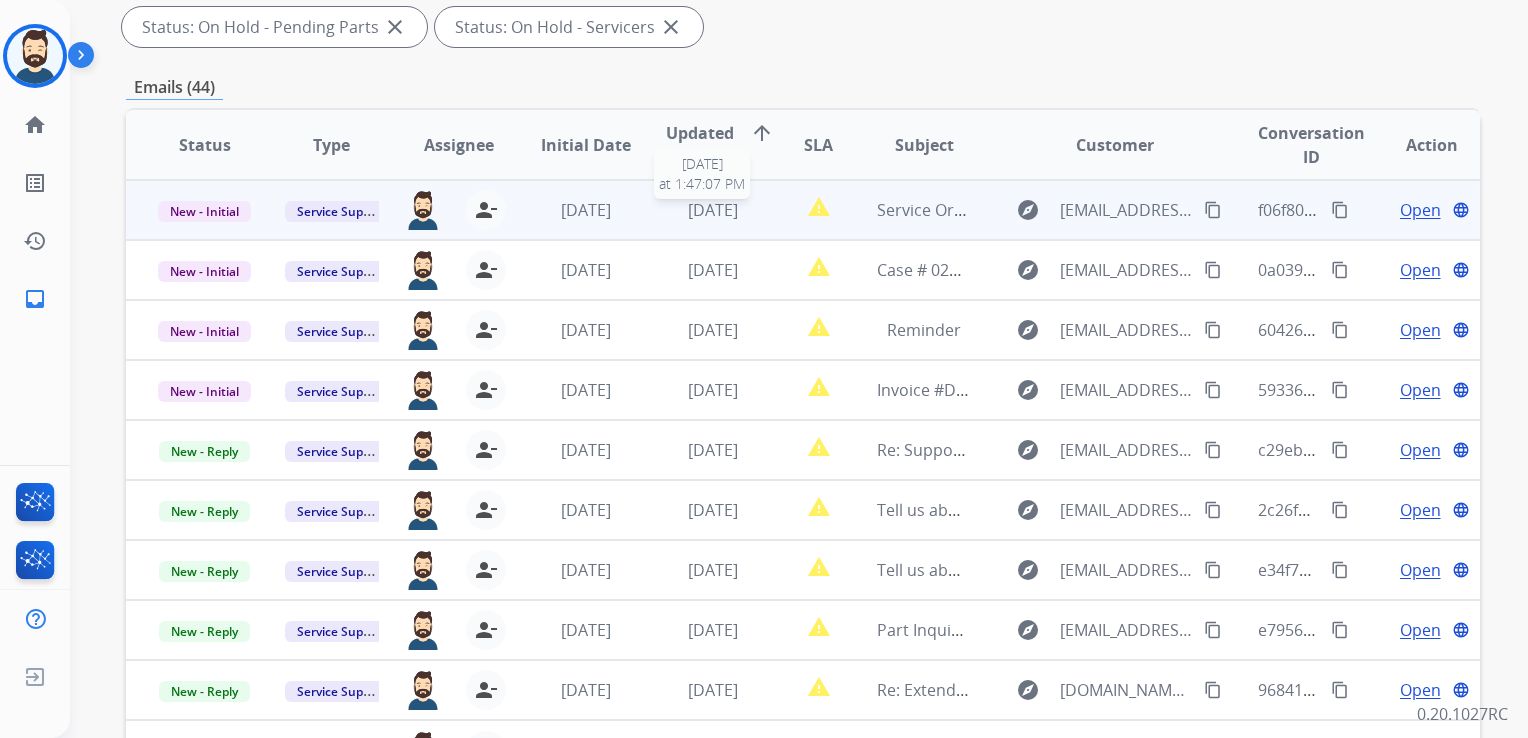 click on "[DATE]" at bounding box center [713, 210] 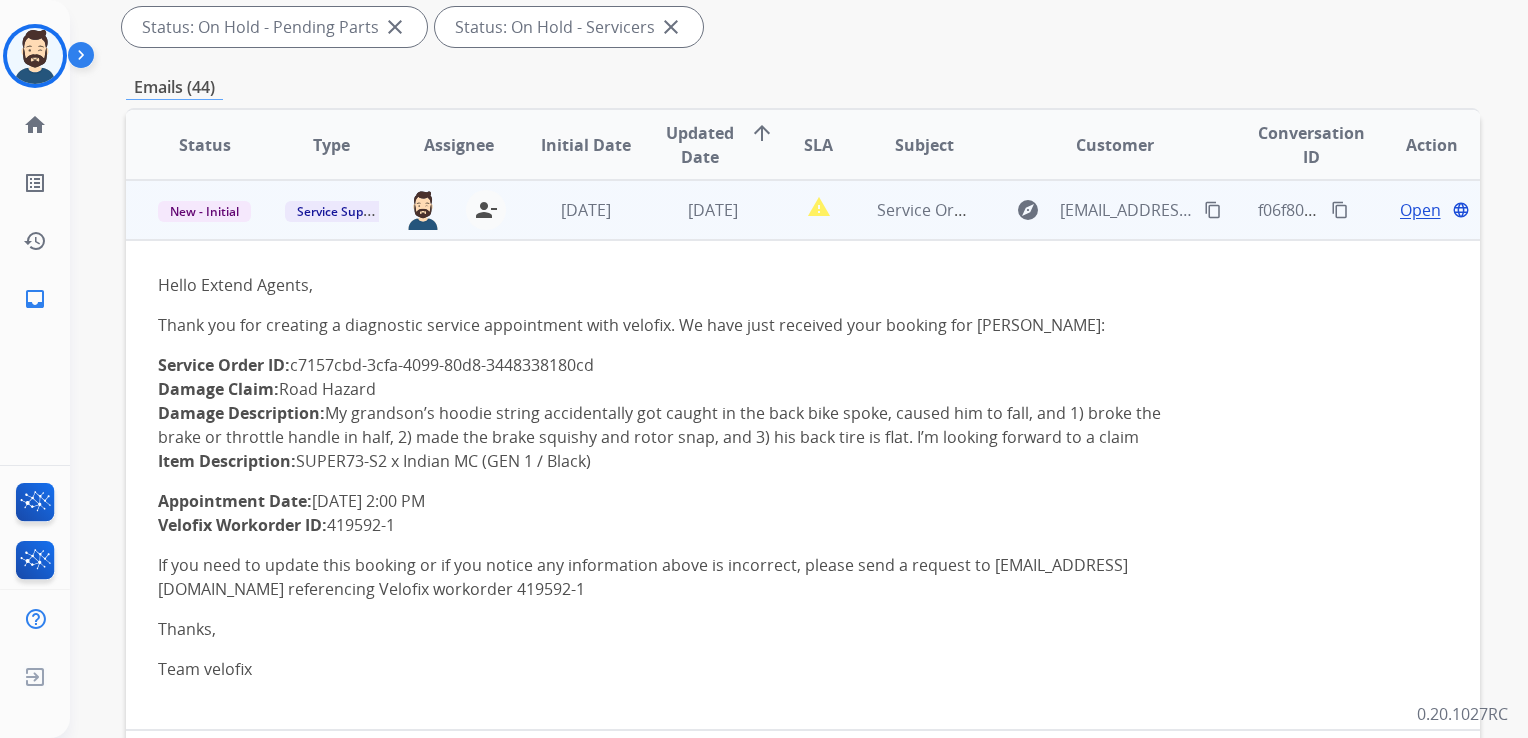 click on "Open" at bounding box center [1420, 210] 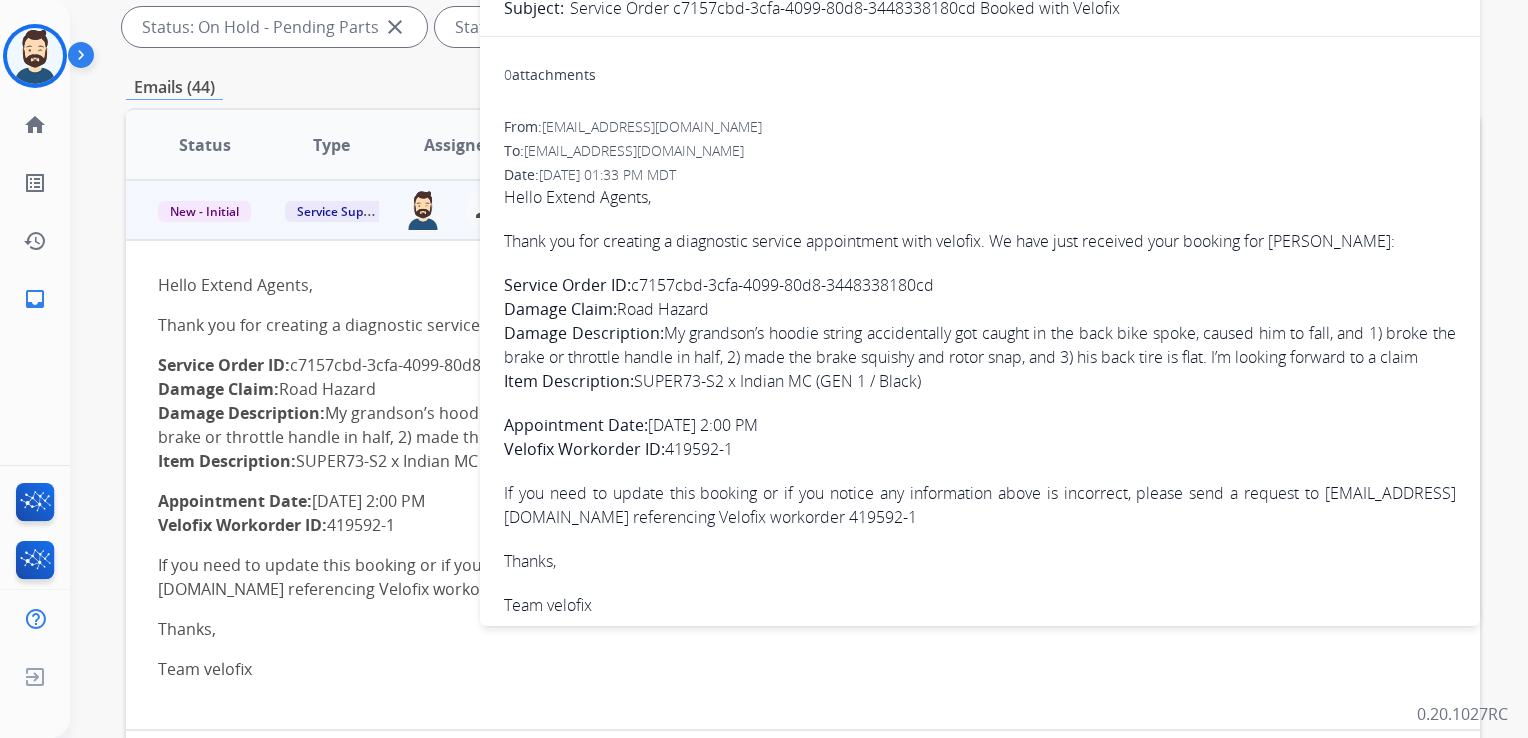 drag, startPoint x: 635, startPoint y: 282, endPoint x: 968, endPoint y: 281, distance: 333.0015 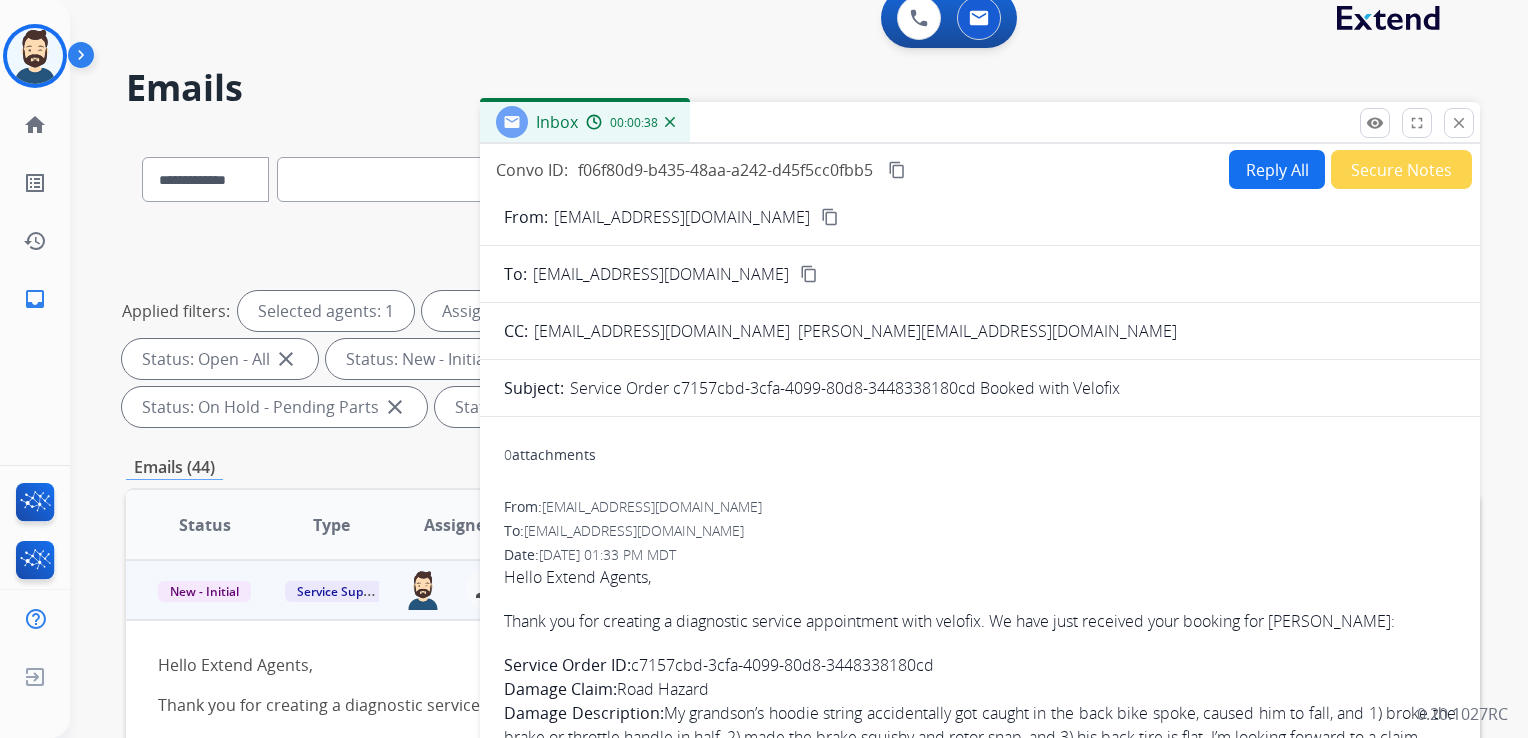 scroll, scrollTop: 0, scrollLeft: 0, axis: both 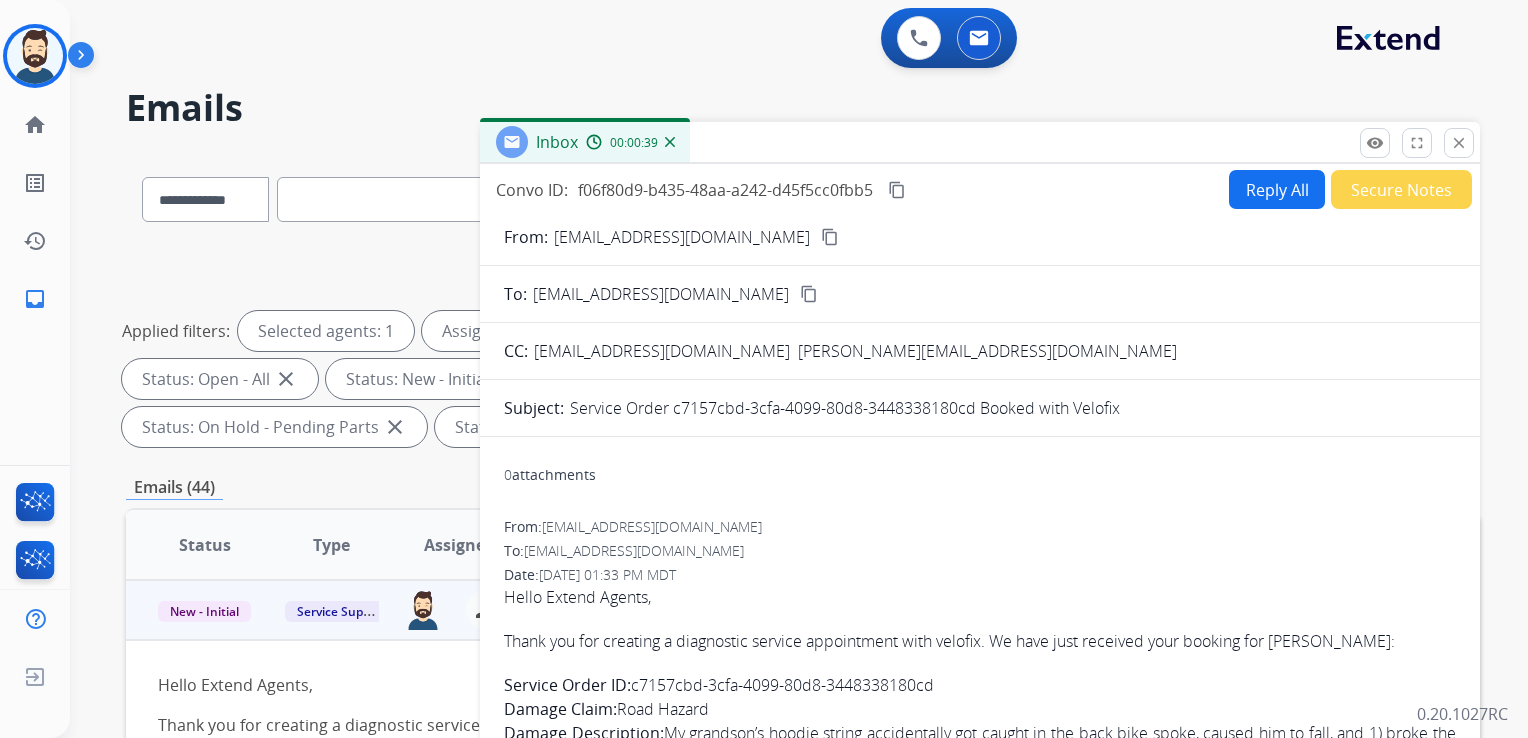 click on "content_copy" at bounding box center [897, 190] 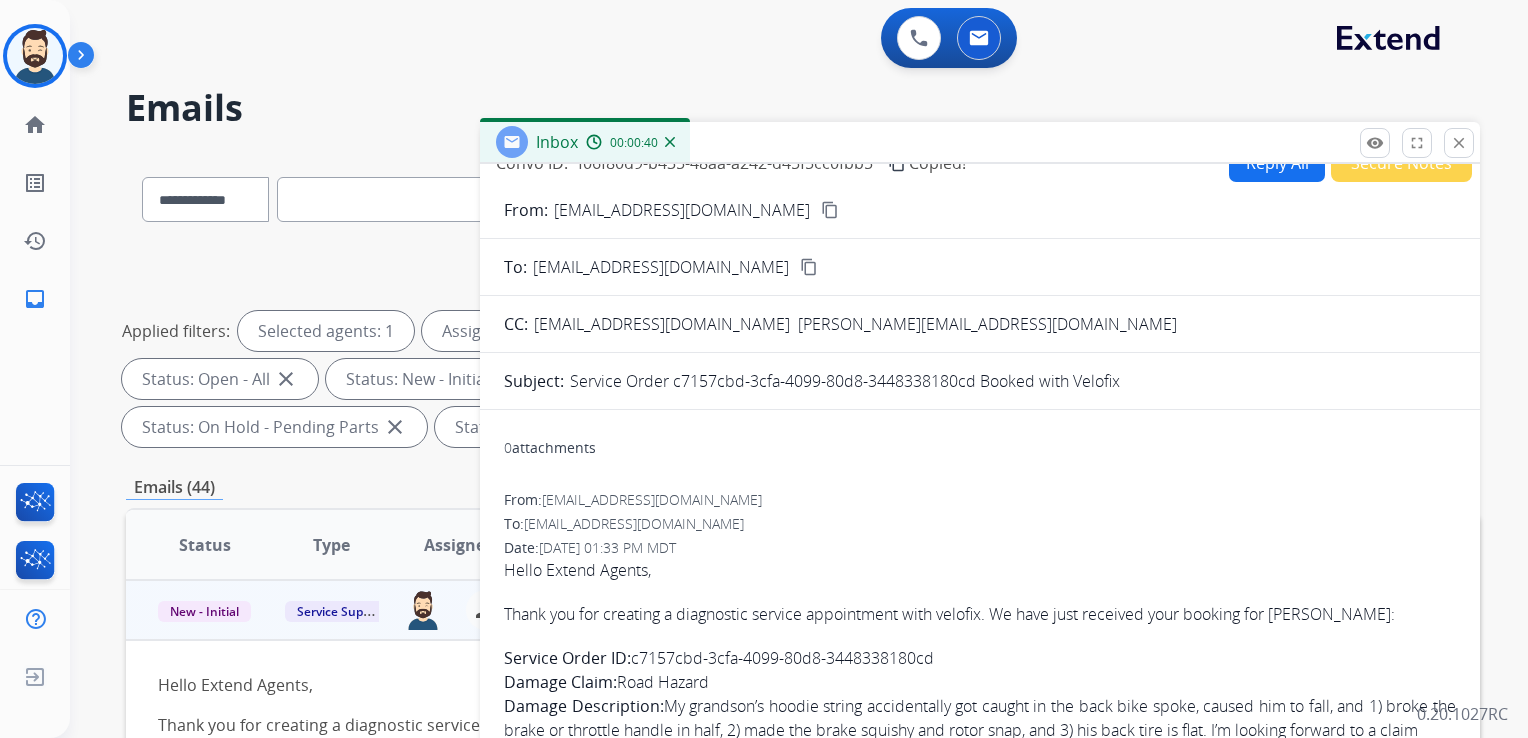 scroll, scrollTop: 49, scrollLeft: 0, axis: vertical 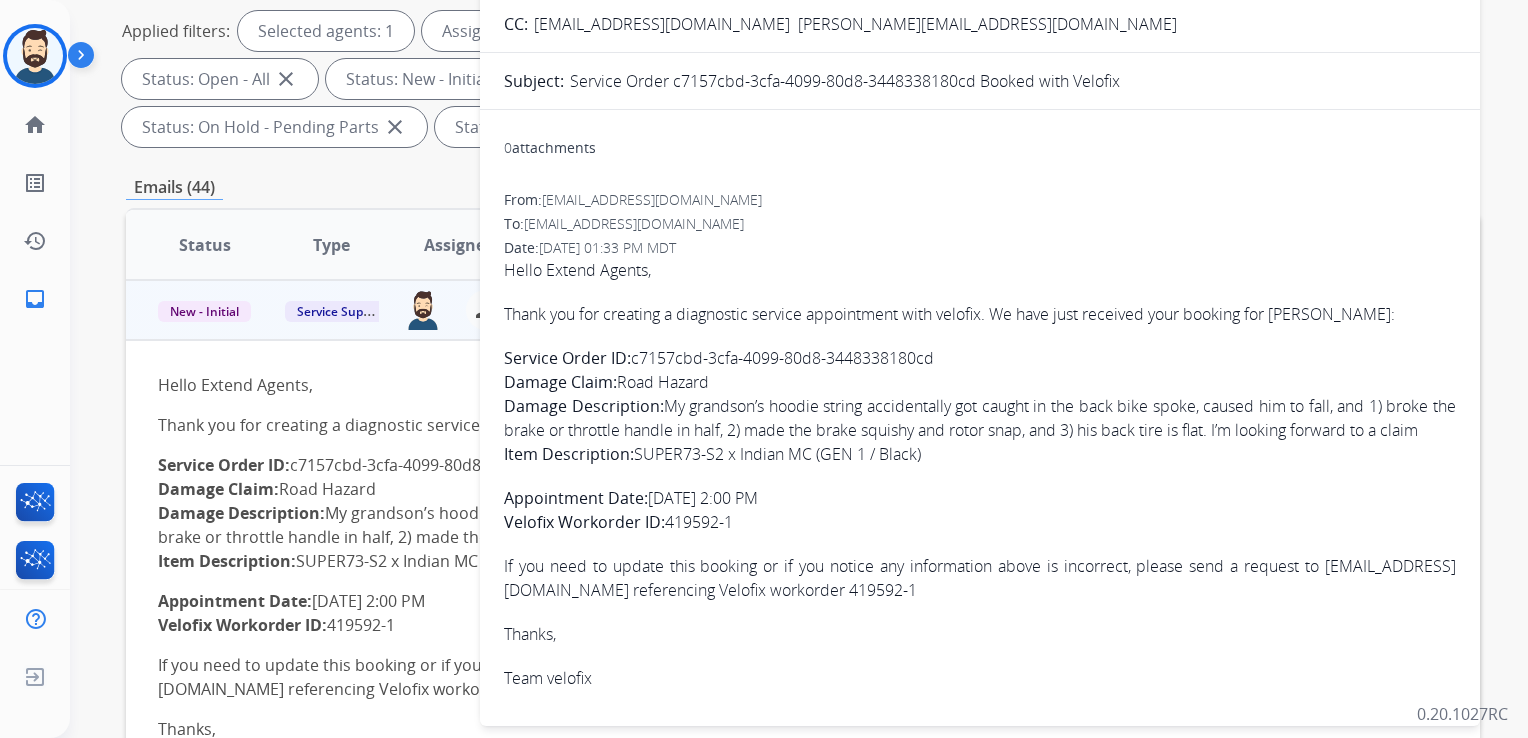 drag, startPoint x: 504, startPoint y: 286, endPoint x: 784, endPoint y: 514, distance: 361.08725 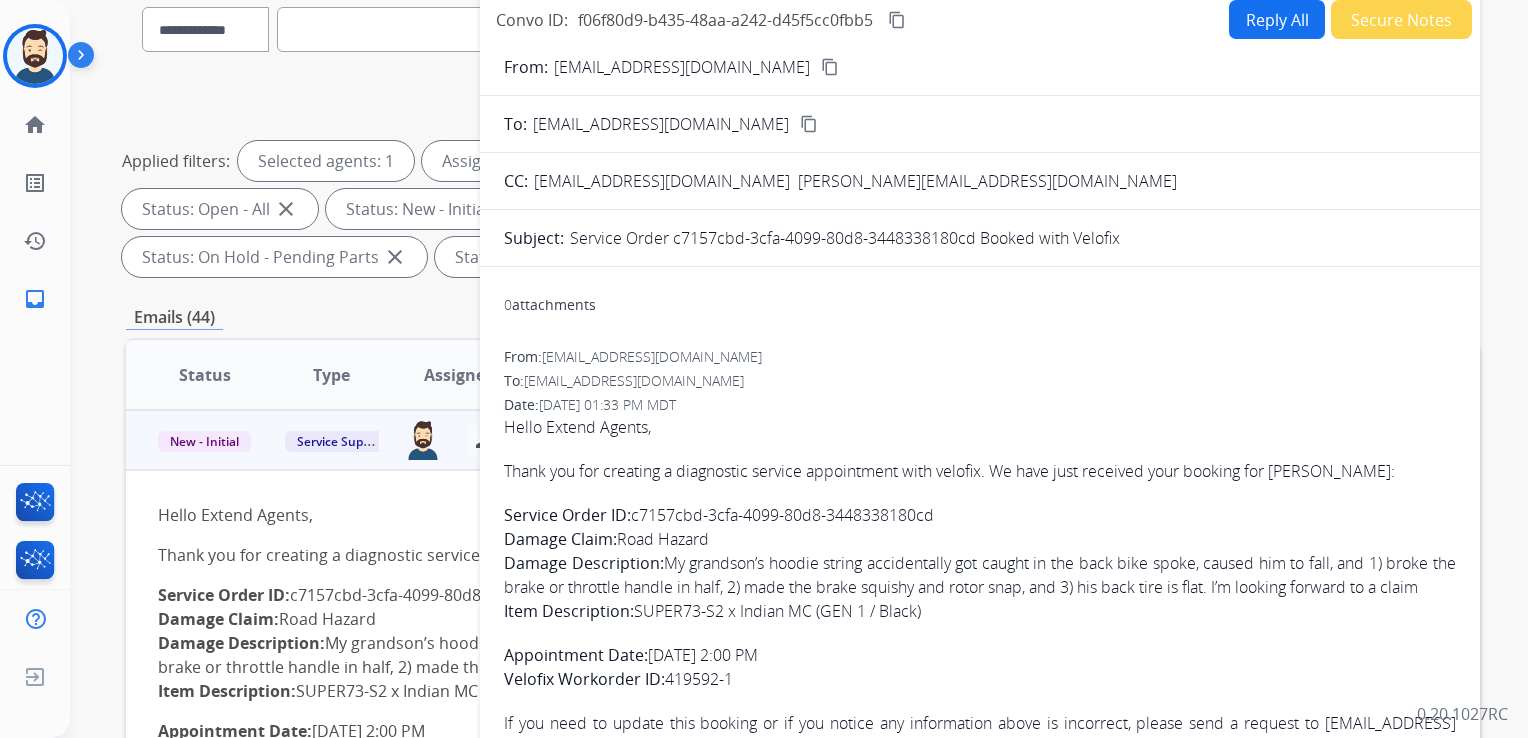 scroll, scrollTop: 0, scrollLeft: 0, axis: both 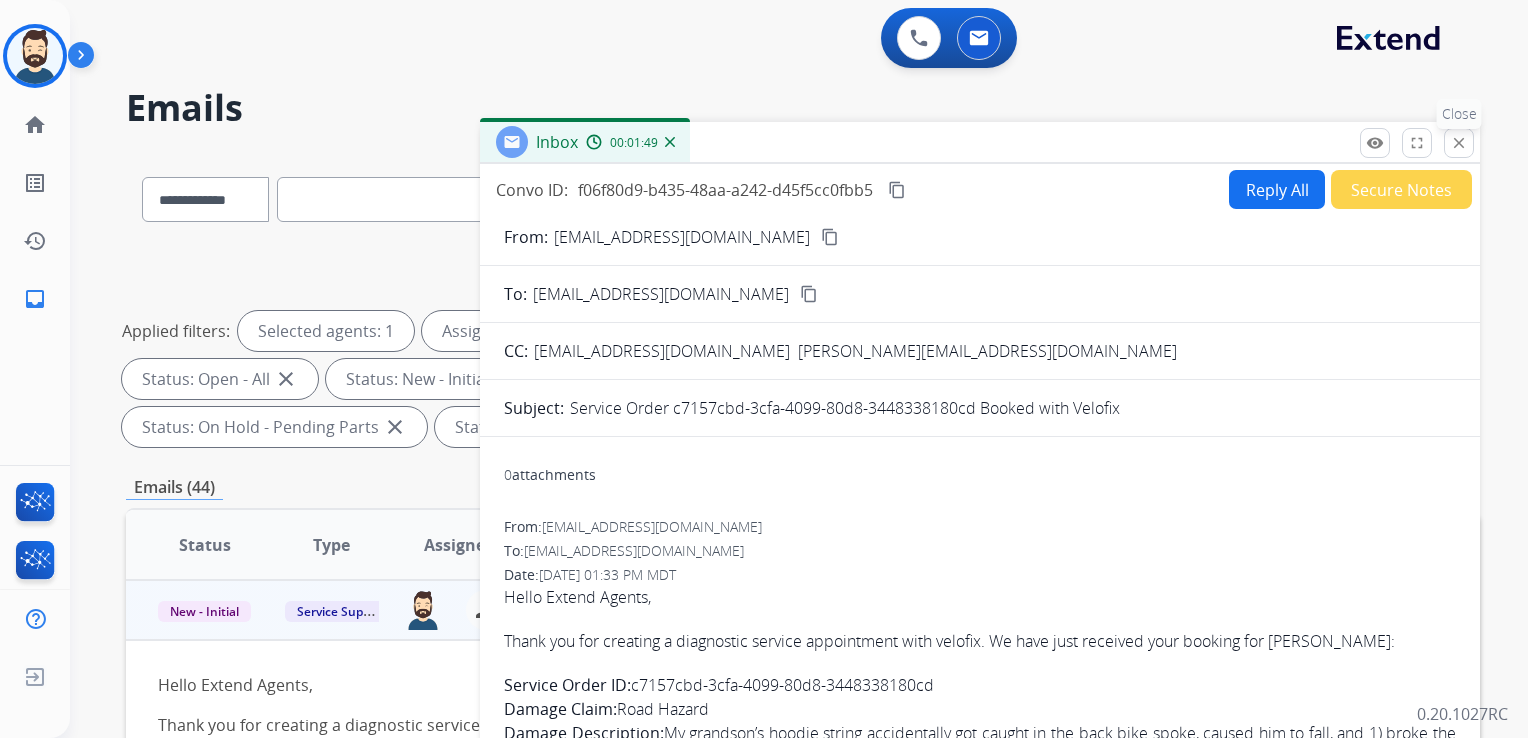 click on "close" at bounding box center [1459, 143] 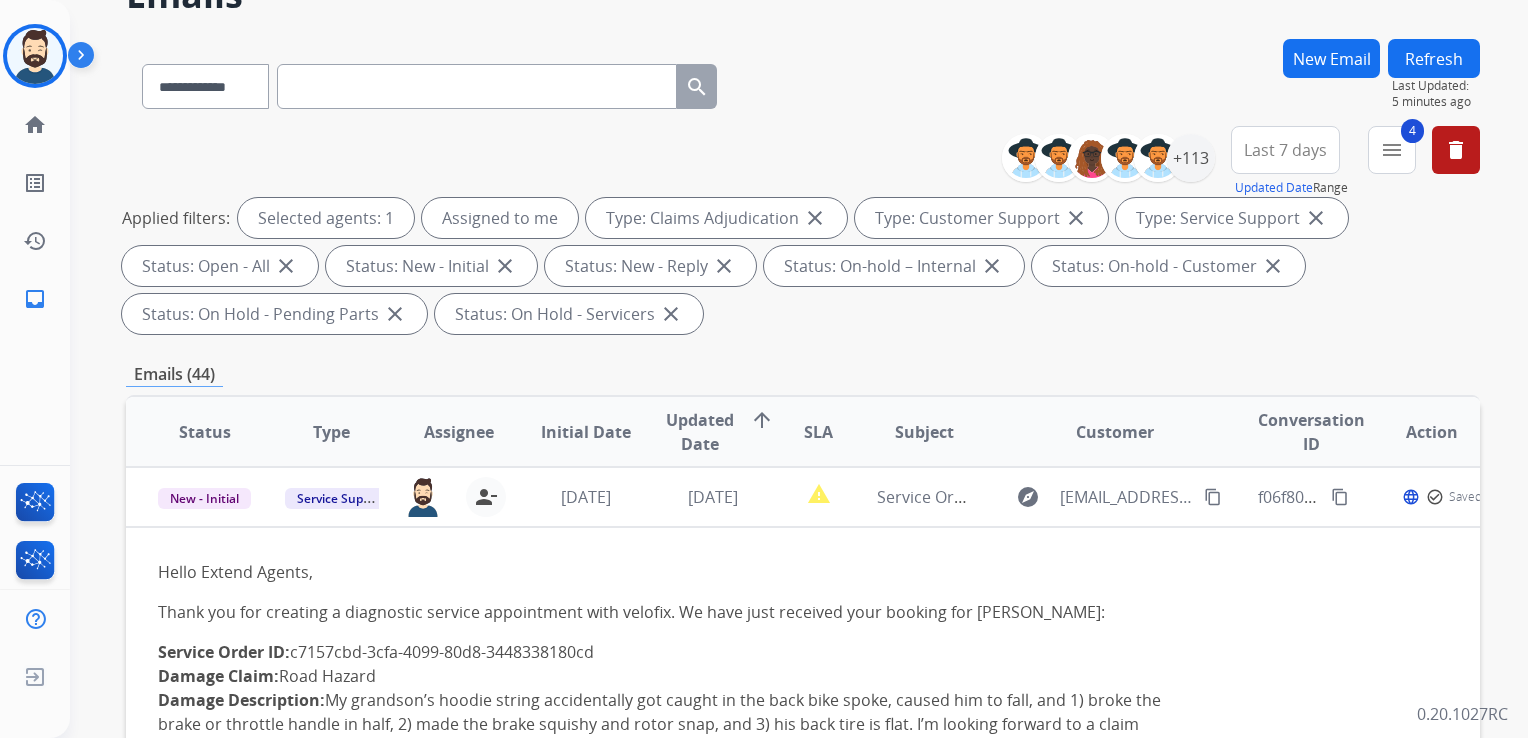 scroll, scrollTop: 200, scrollLeft: 0, axis: vertical 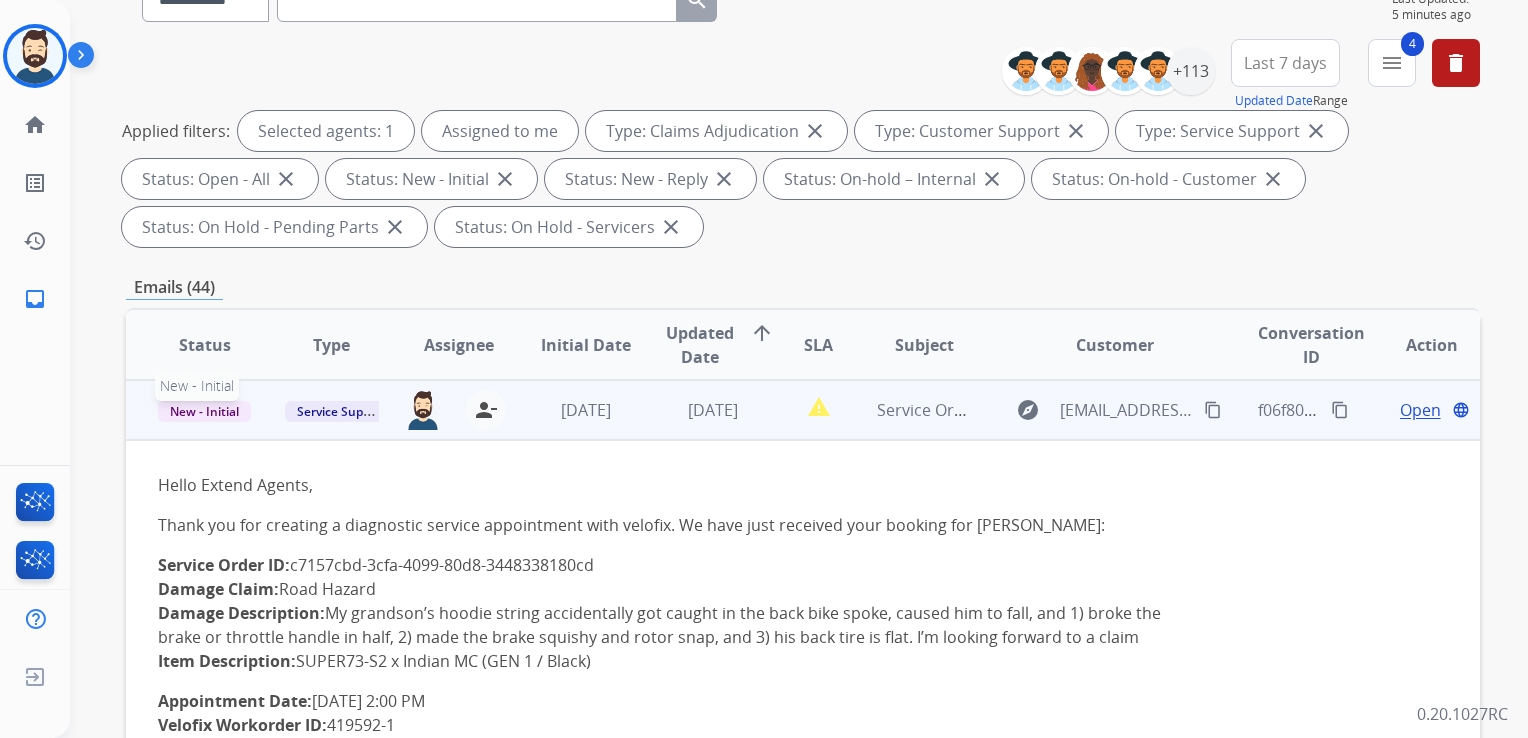 click on "New - Initial" at bounding box center [204, 411] 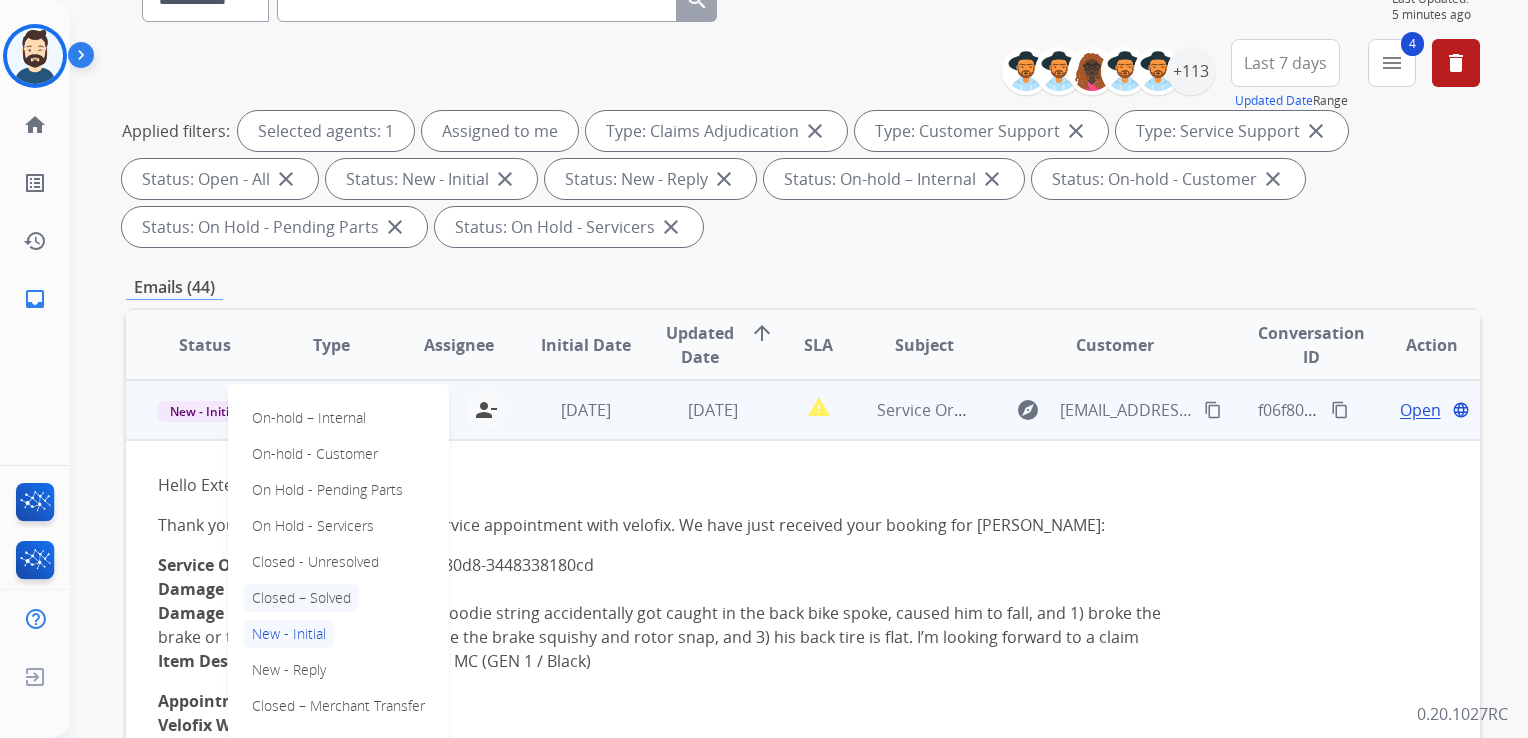 click on "Closed – Solved" at bounding box center [301, 598] 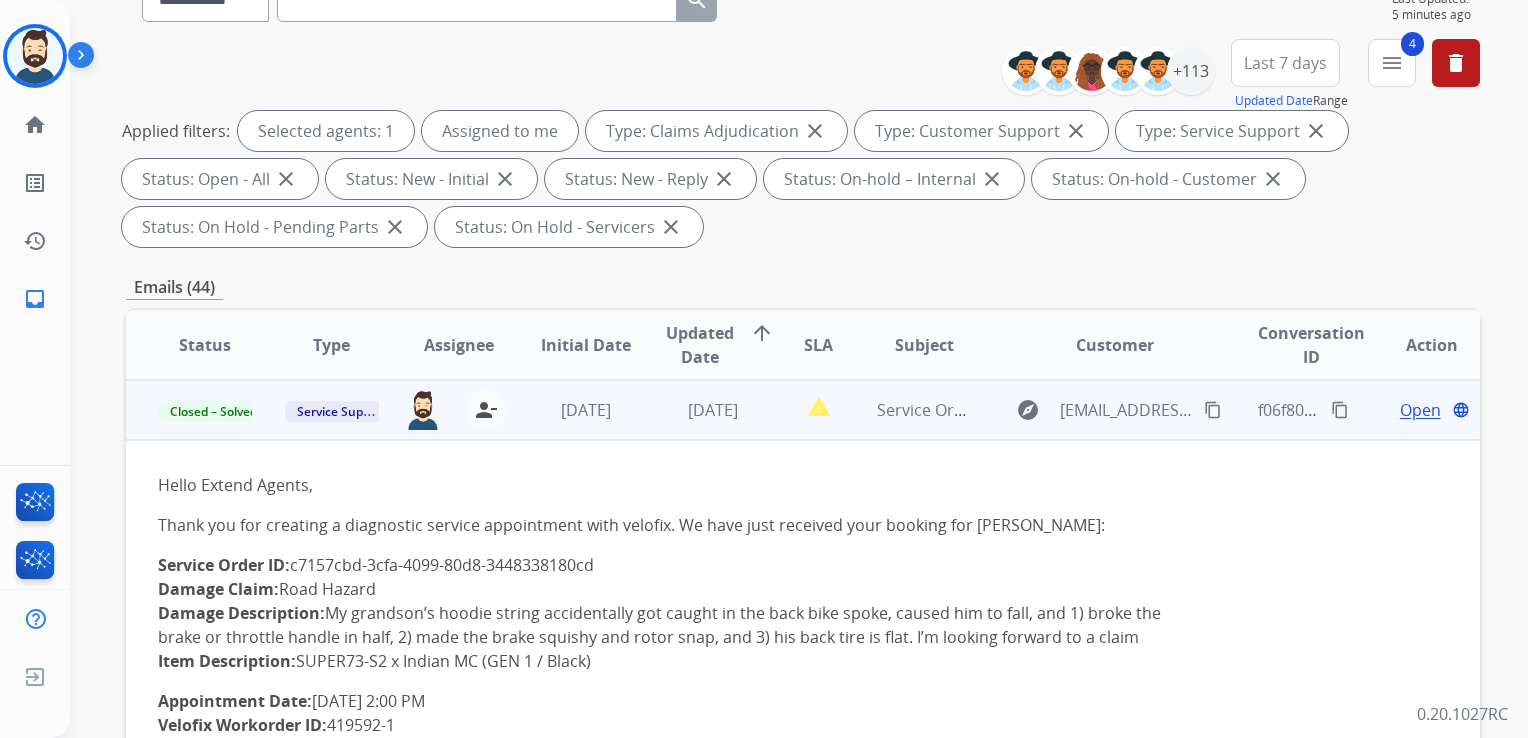 click on "[DATE]" at bounding box center [570, 410] 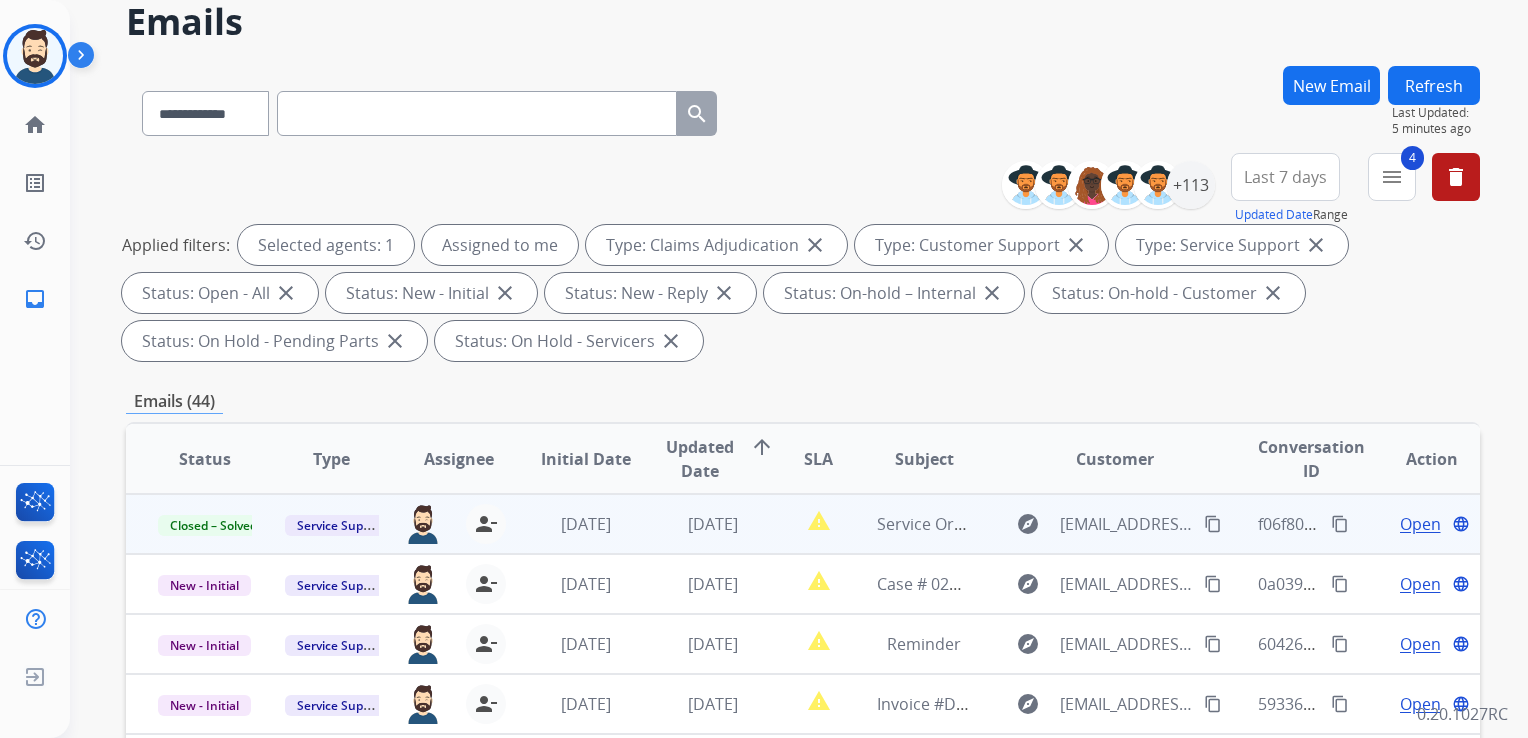 scroll, scrollTop: 0, scrollLeft: 0, axis: both 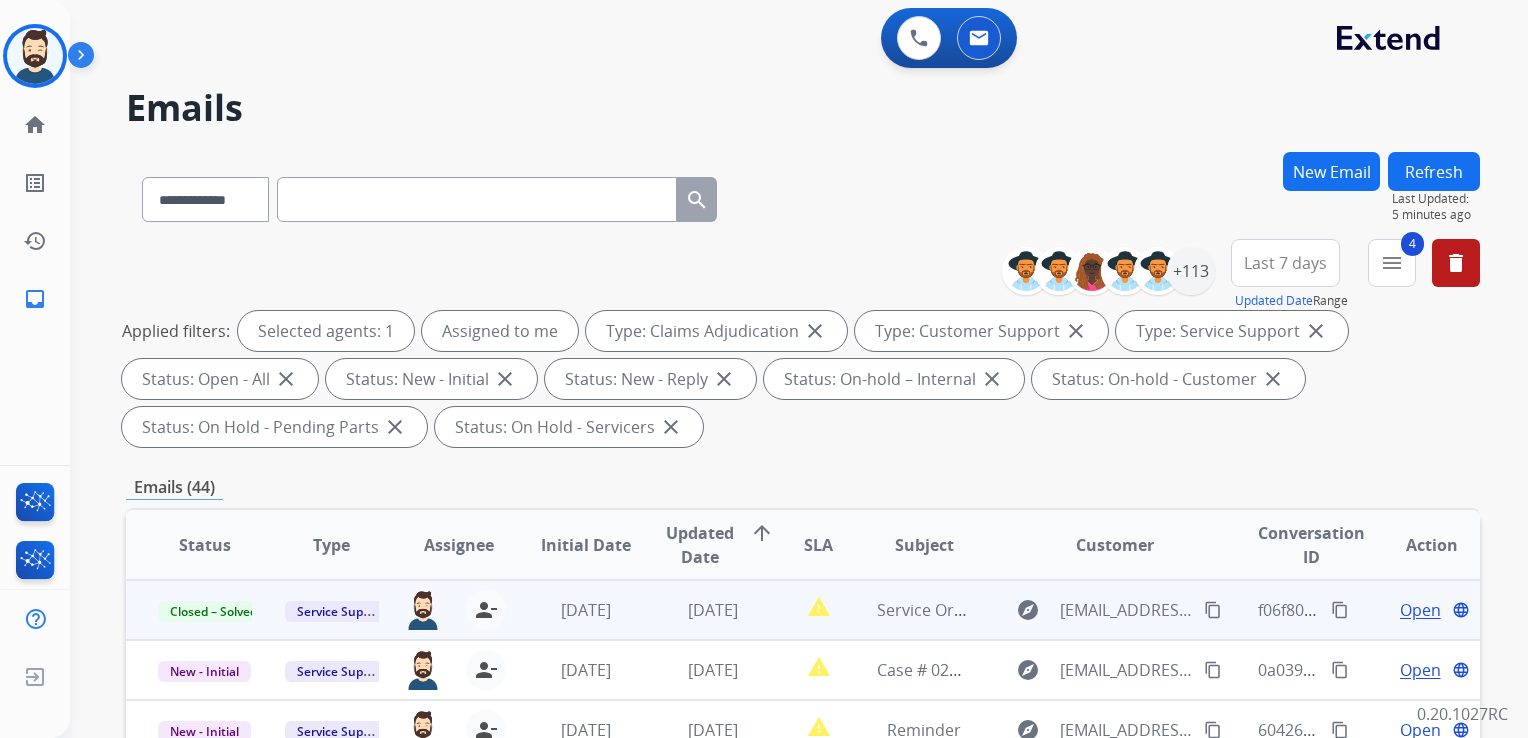 click on "Refresh" at bounding box center (1434, 171) 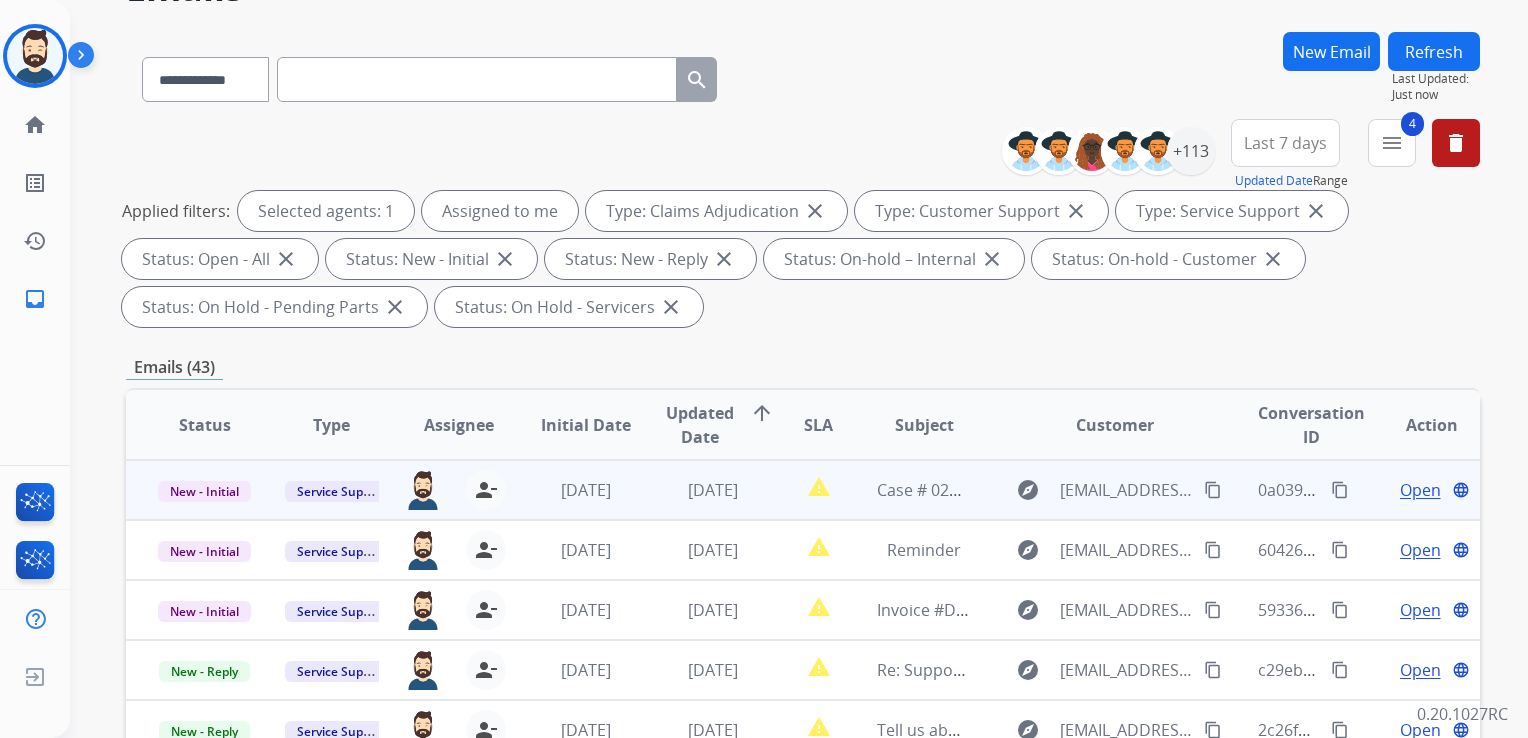 scroll, scrollTop: 300, scrollLeft: 0, axis: vertical 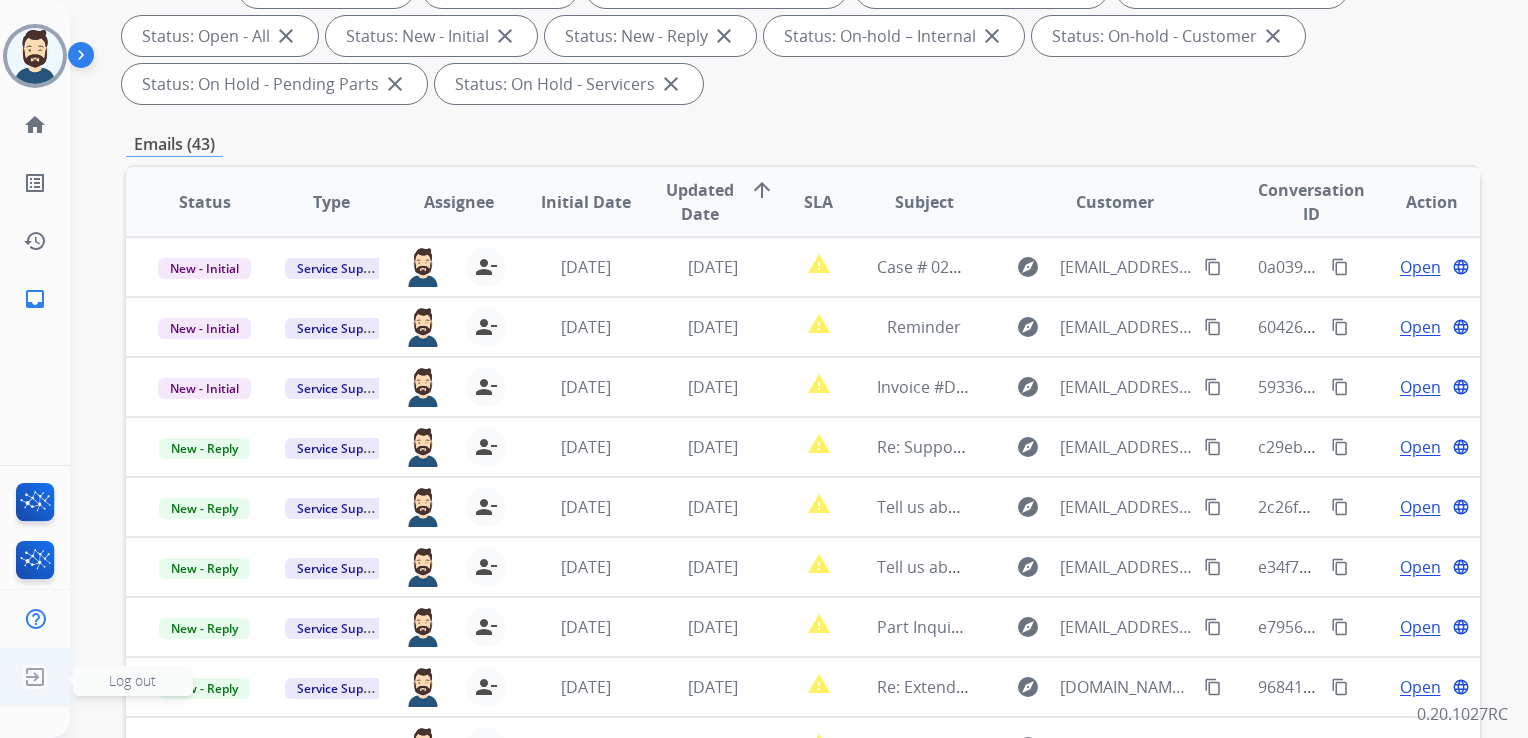 click on "Log out" 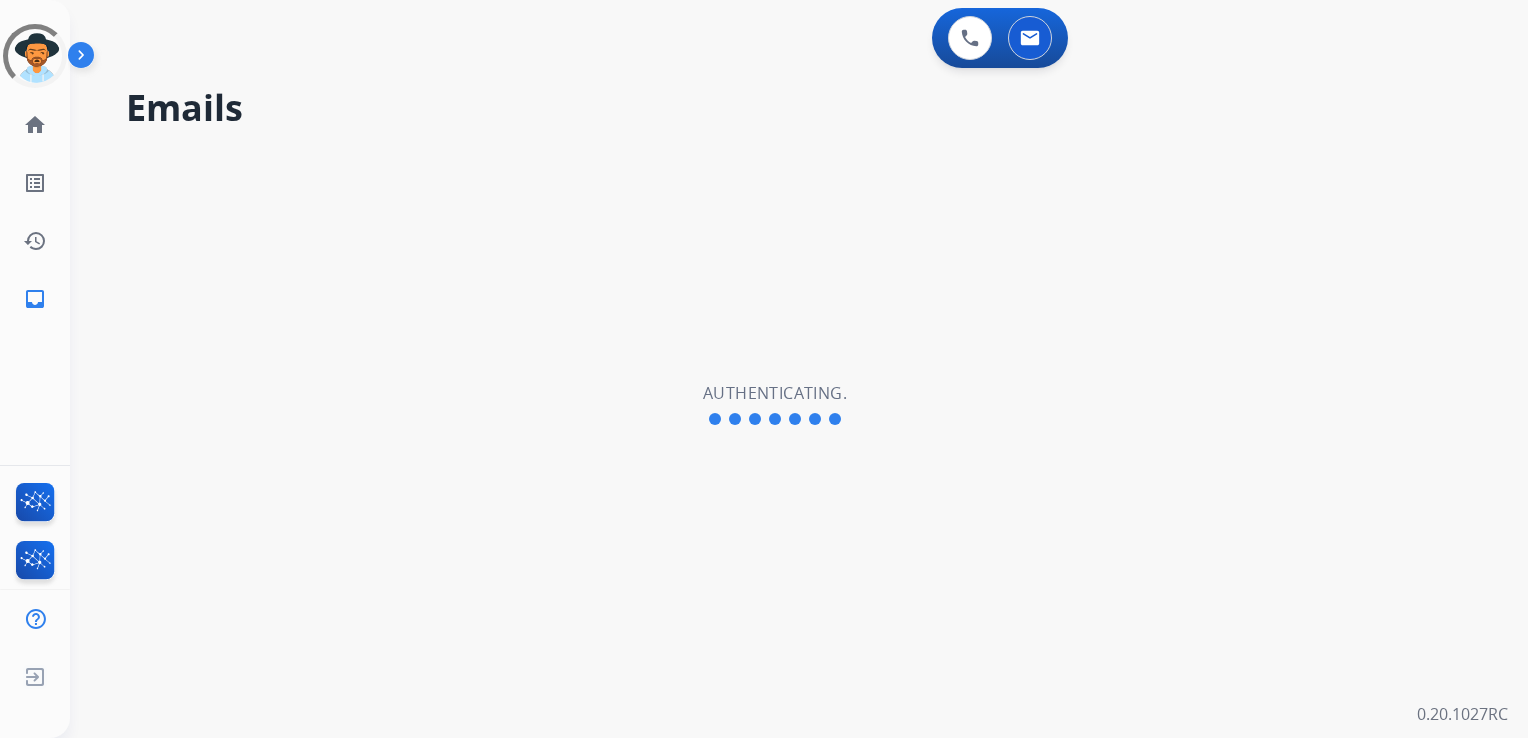 scroll, scrollTop: 0, scrollLeft: 0, axis: both 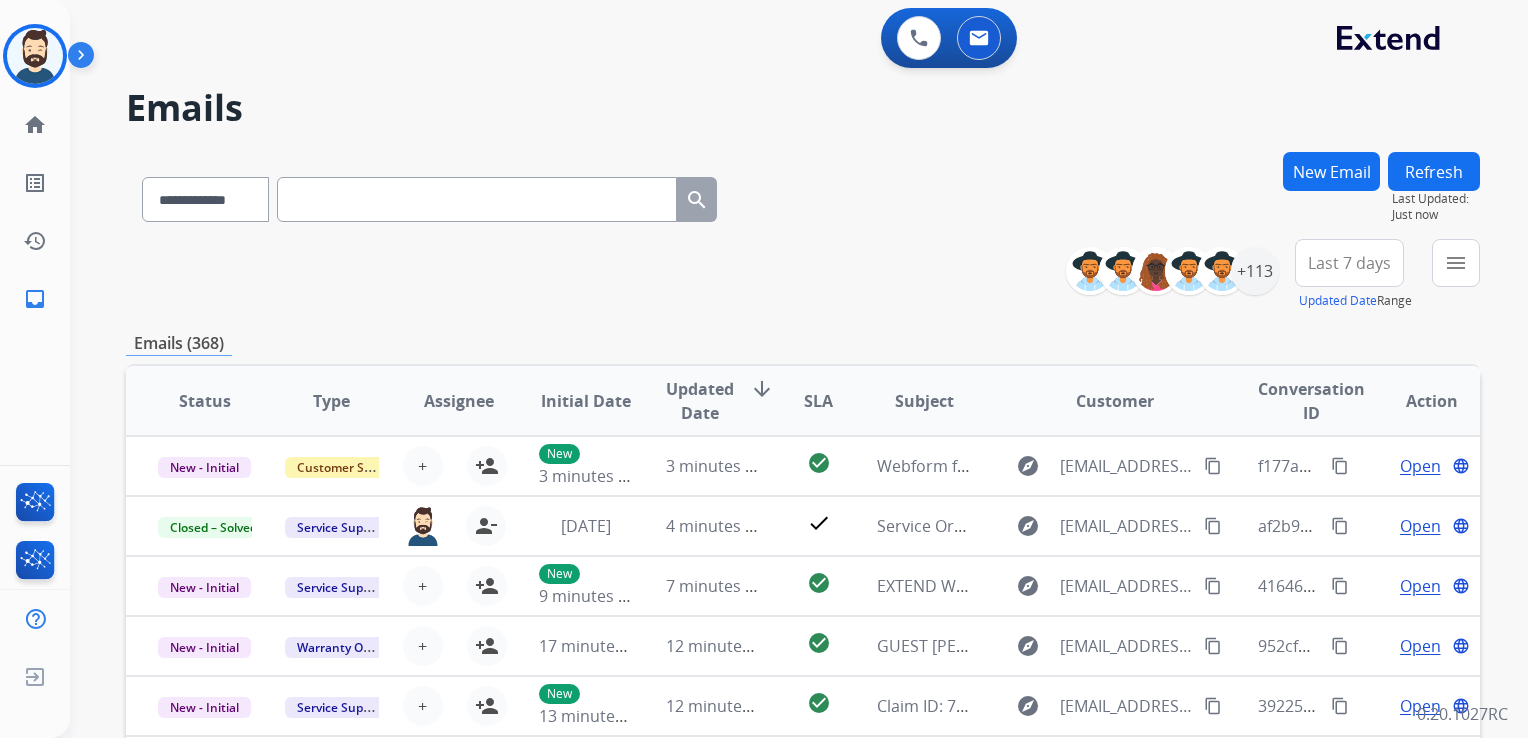 click on "Emails" at bounding box center [803, 108] 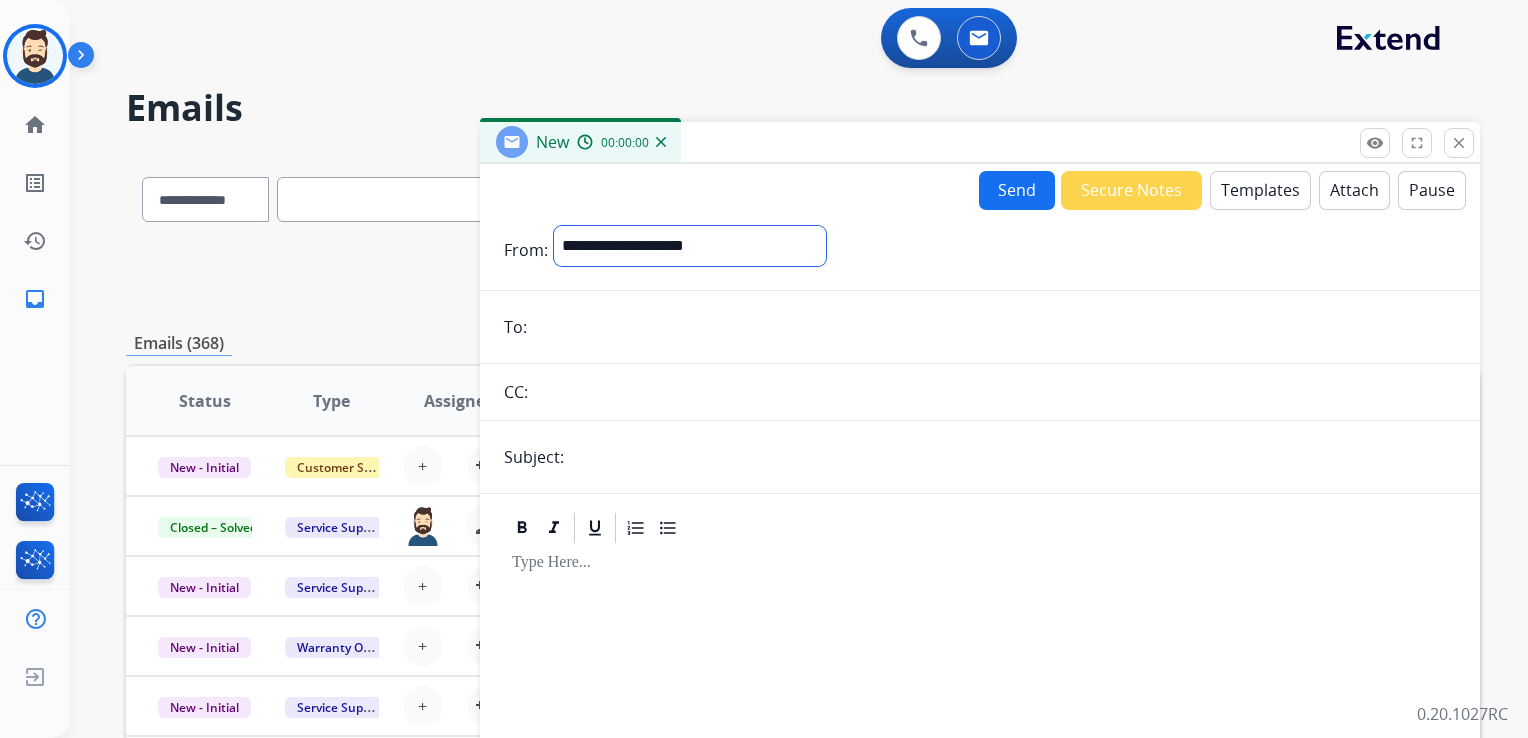 click on "**********" at bounding box center (690, 246) 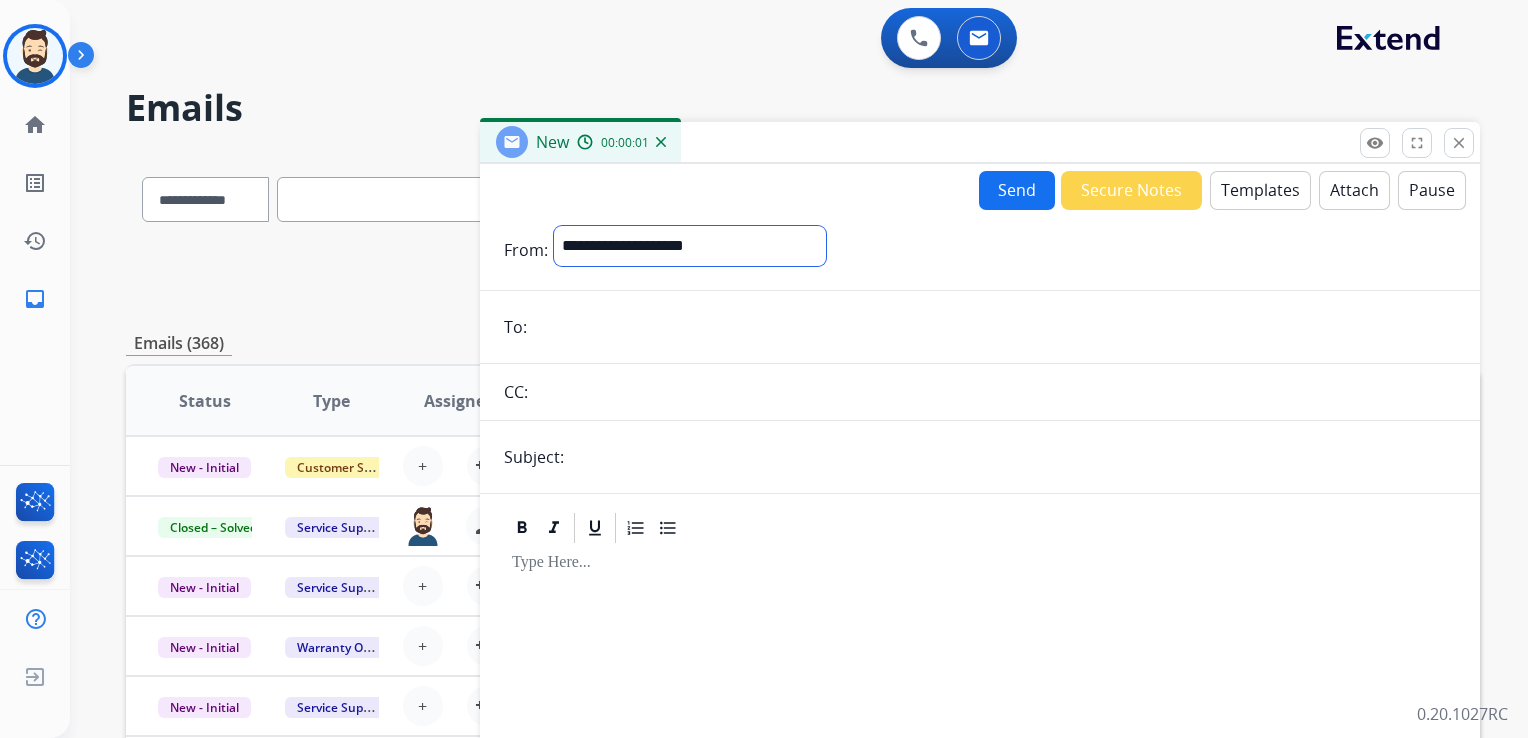 select on "**********" 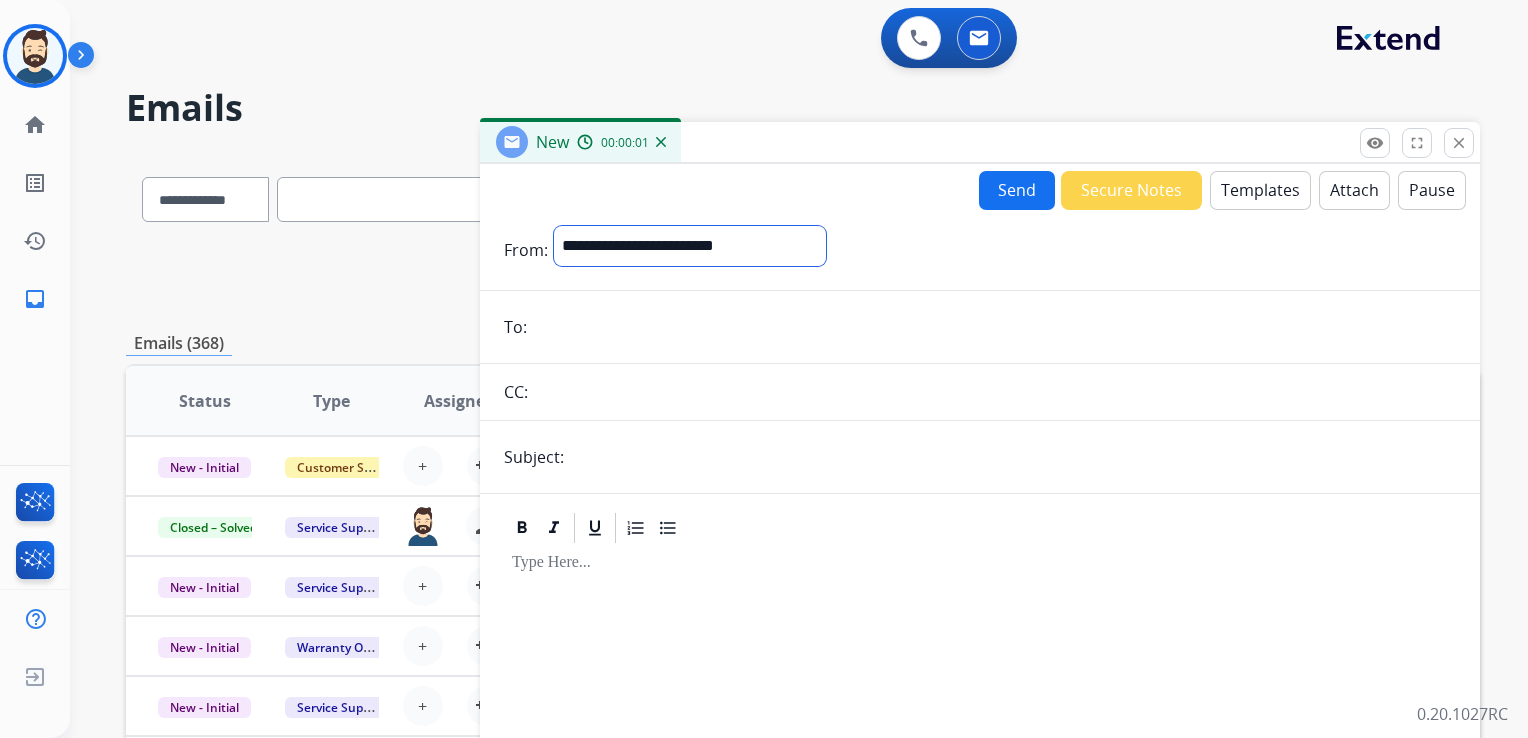 click on "**********" at bounding box center (690, 246) 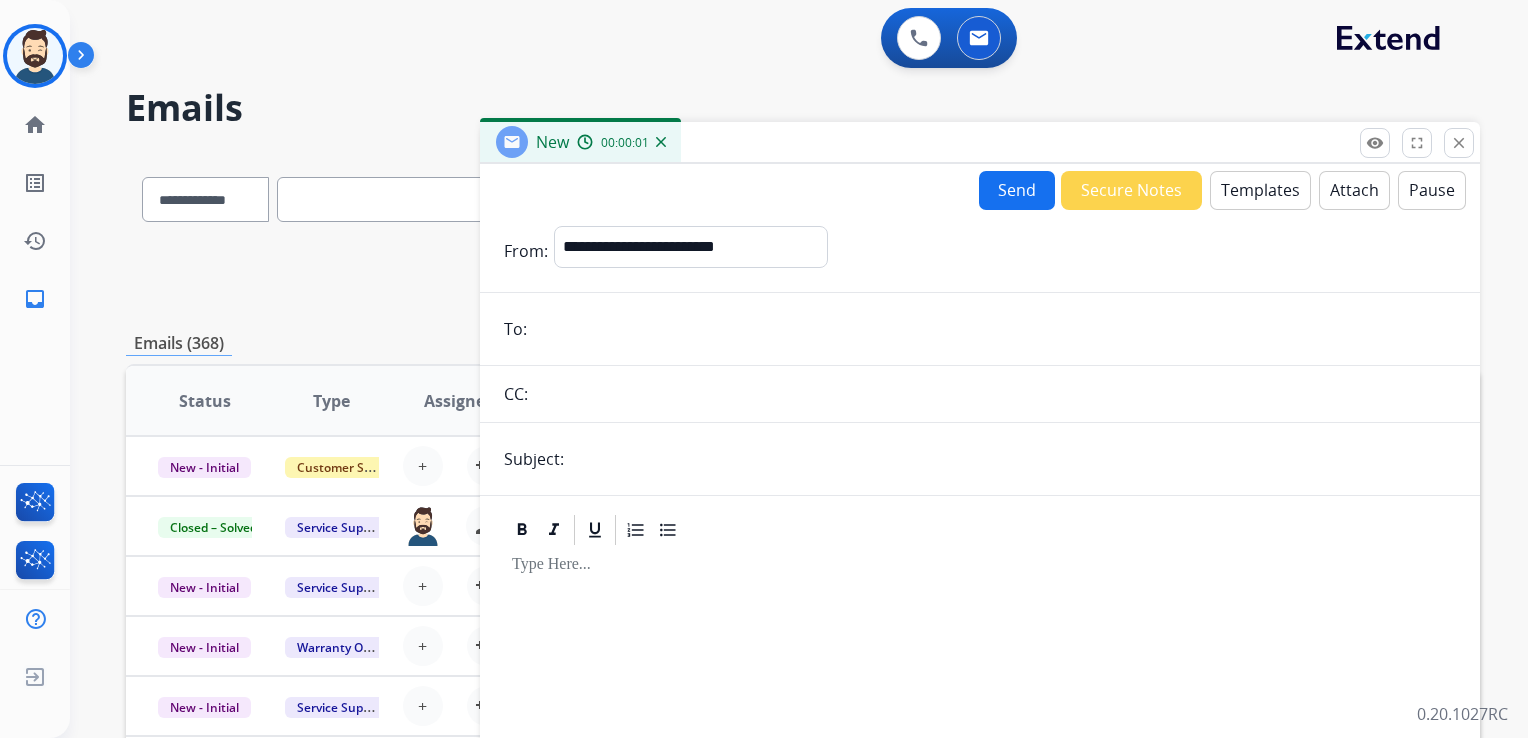 click at bounding box center (994, 329) 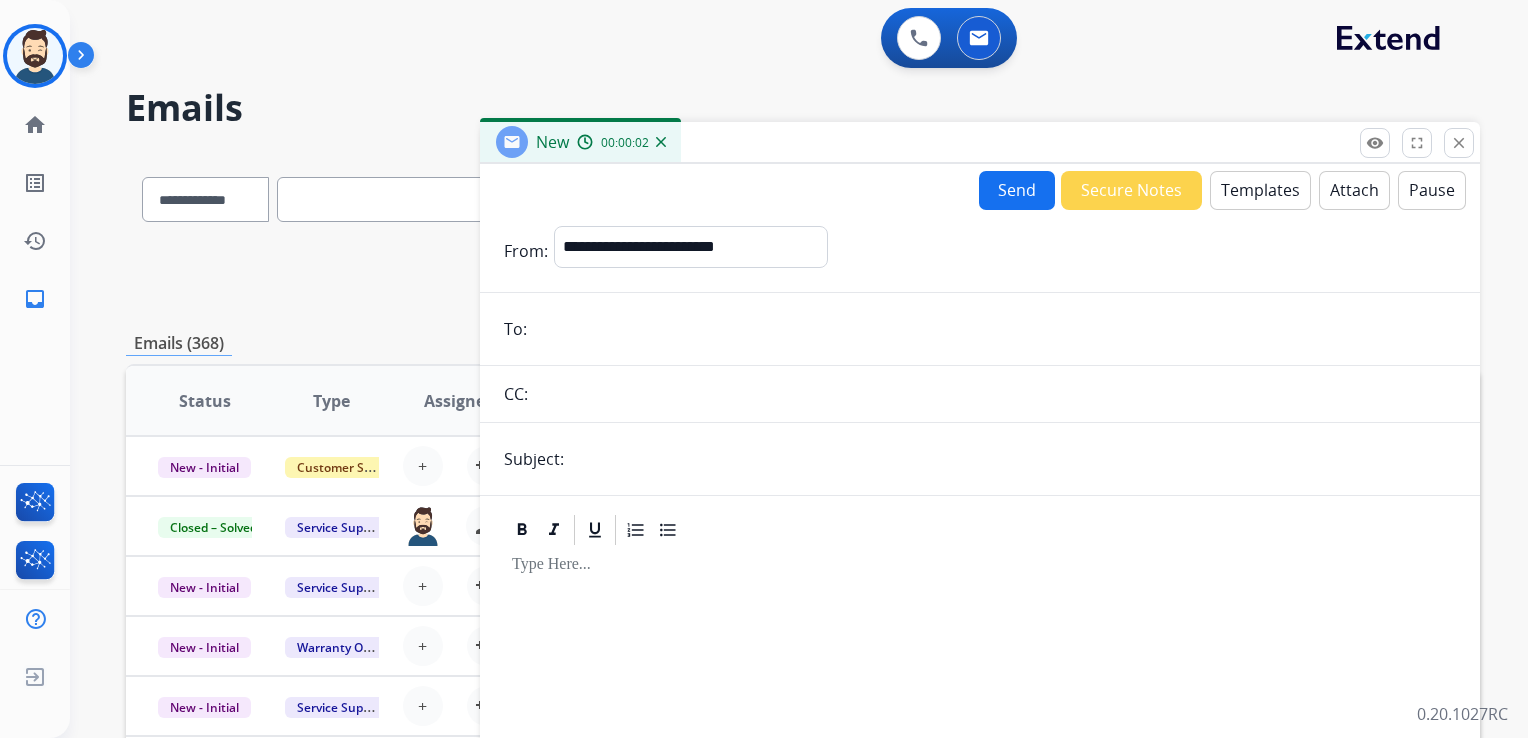 paste on "**********" 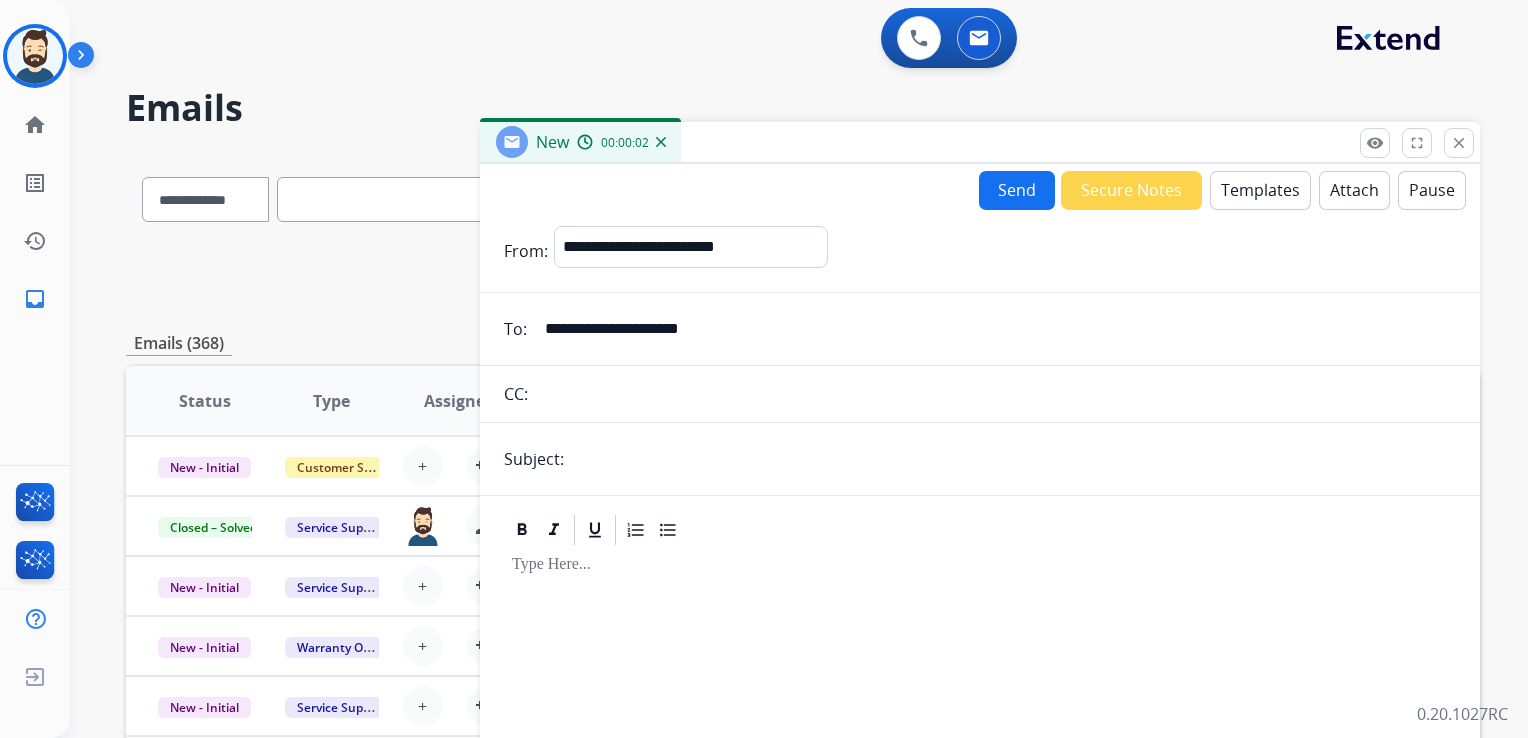 type on "**********" 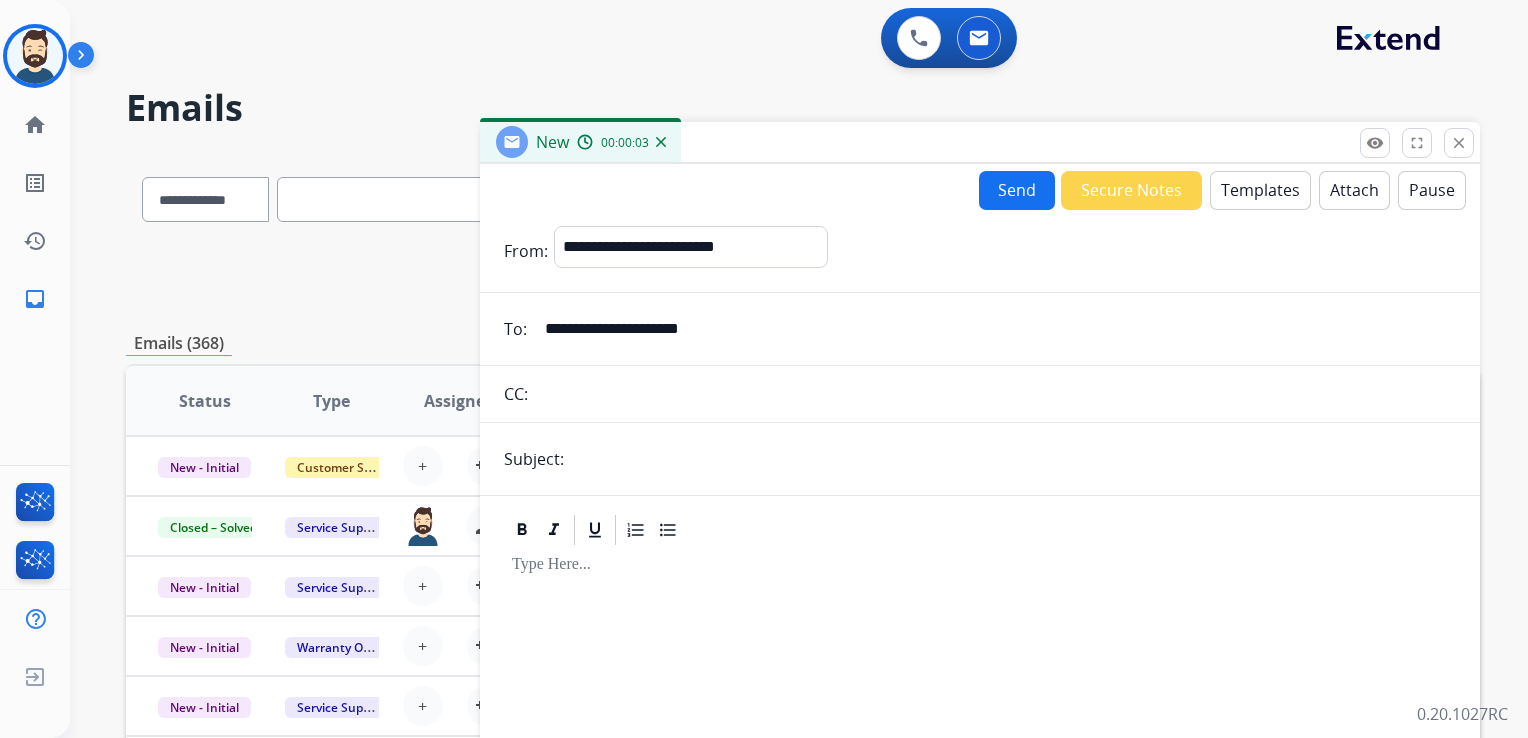 type on "**********" 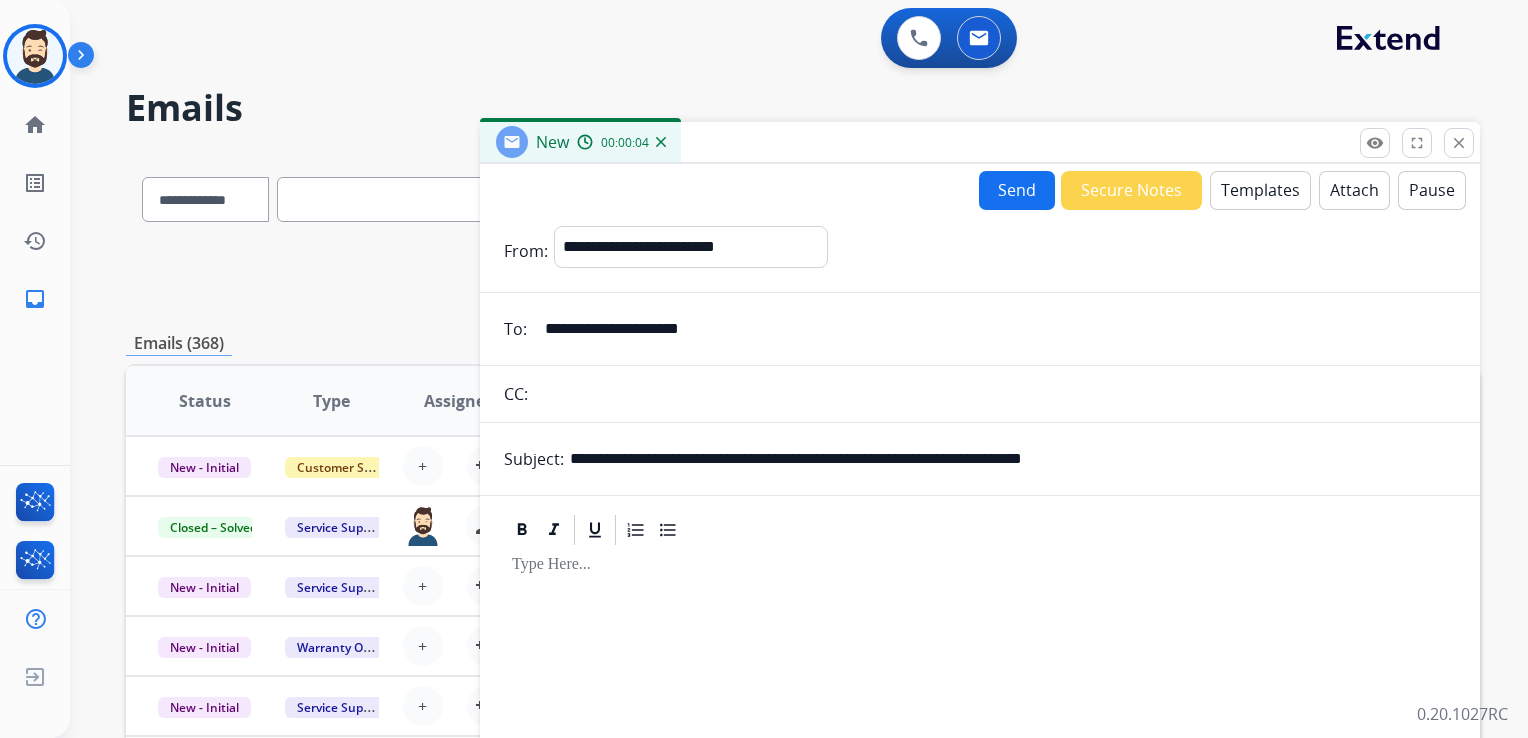 drag, startPoint x: 750, startPoint y: 640, endPoint x: 859, endPoint y: 533, distance: 152.74161 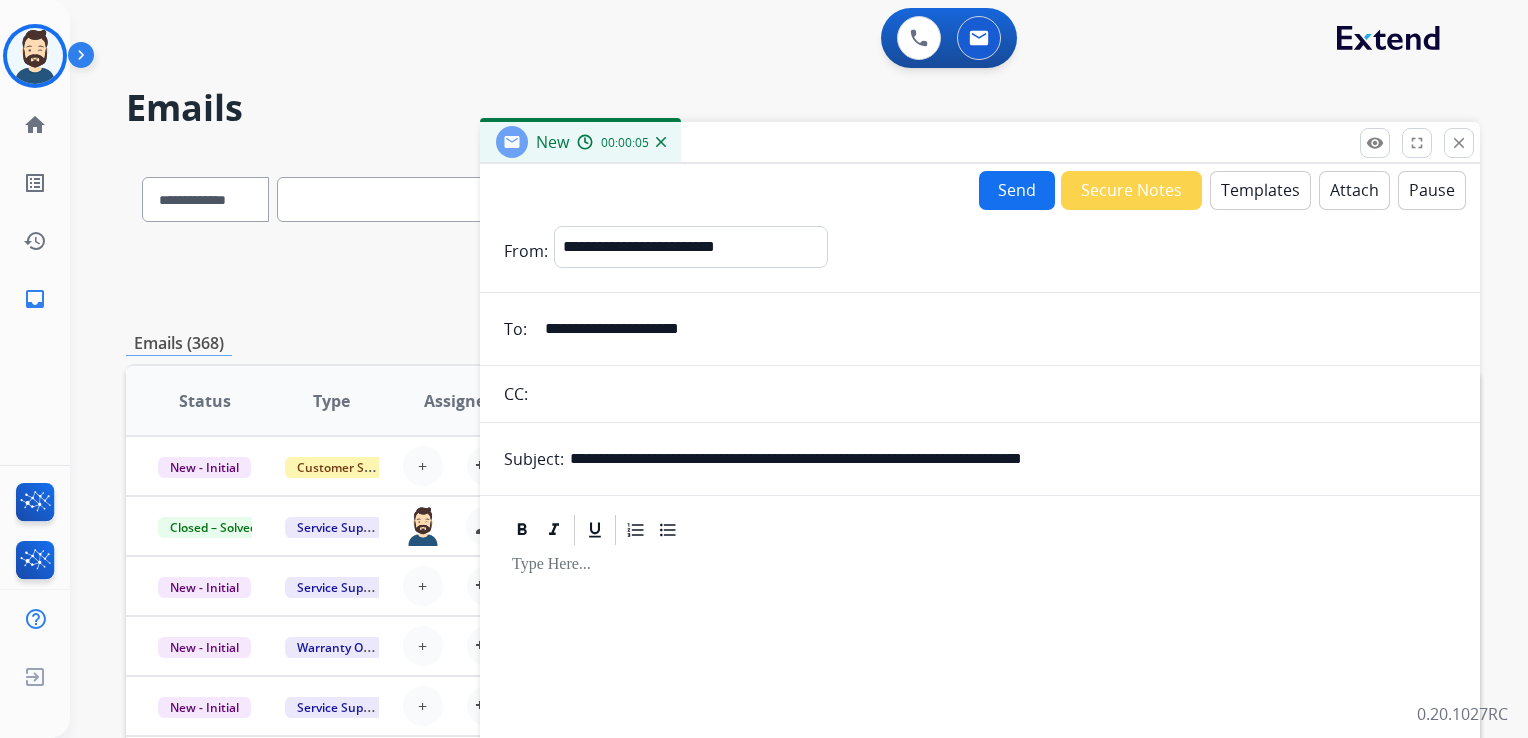 click on "Templates" at bounding box center (1260, 190) 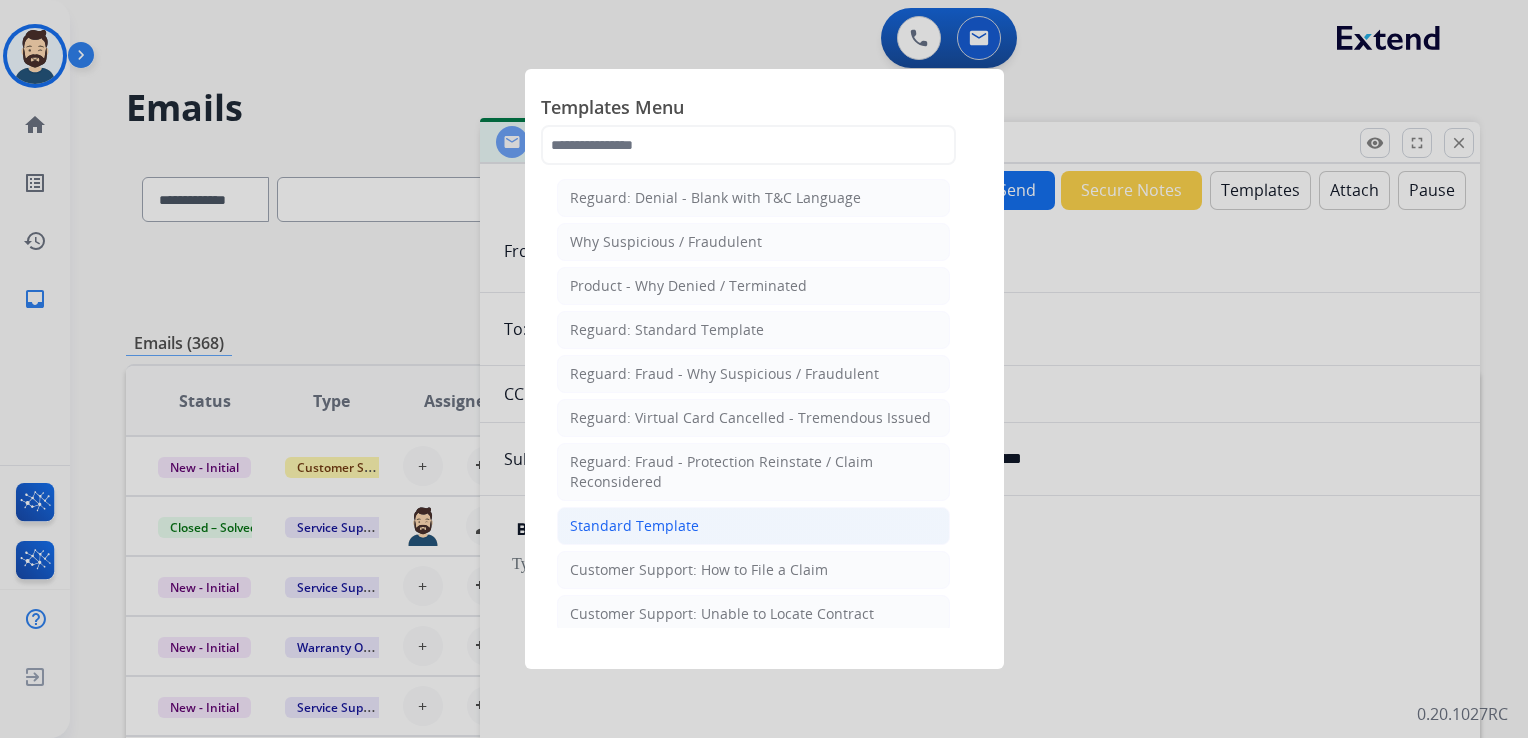 click on "Standard Template" 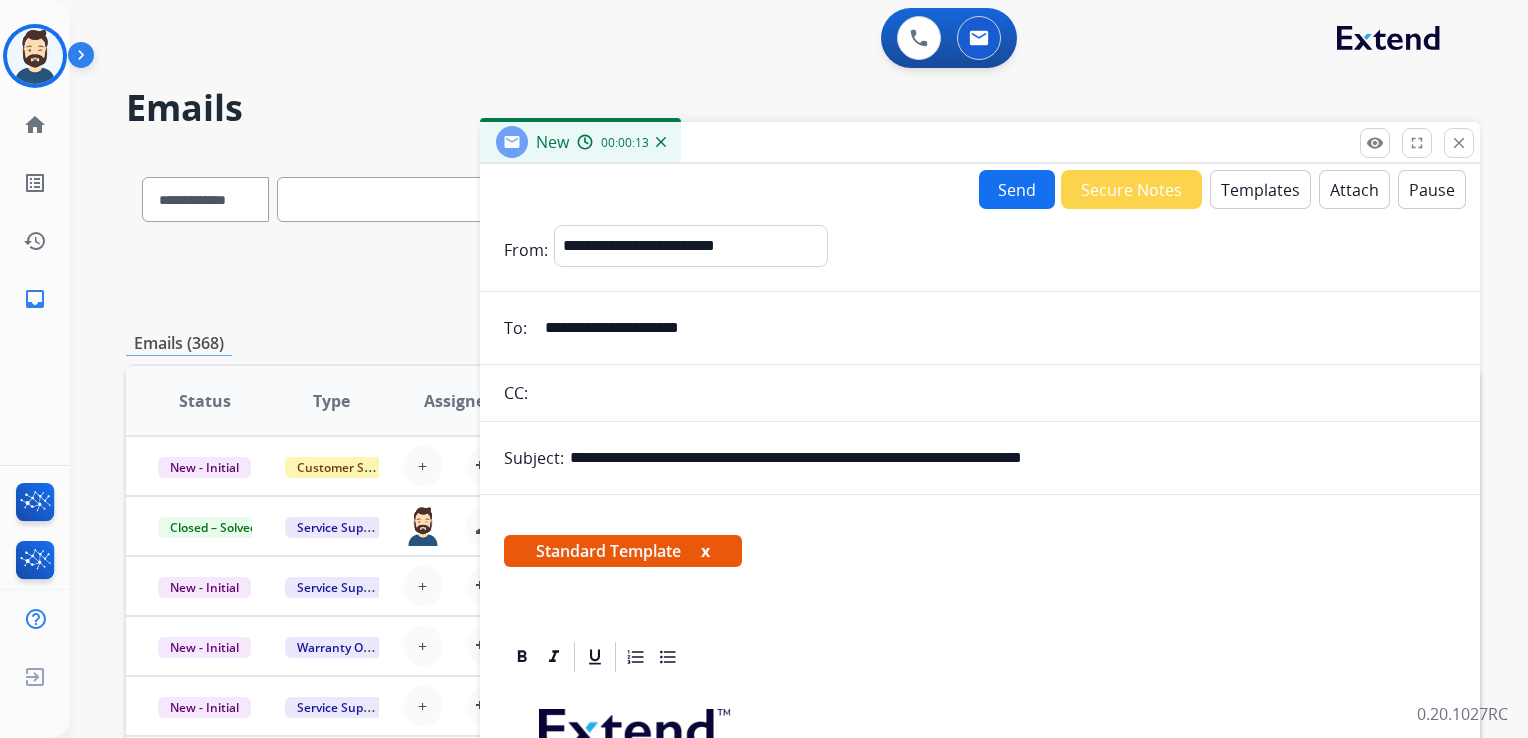 drag, startPoint x: 804, startPoint y: 630, endPoint x: 806, endPoint y: 599, distance: 31.06445 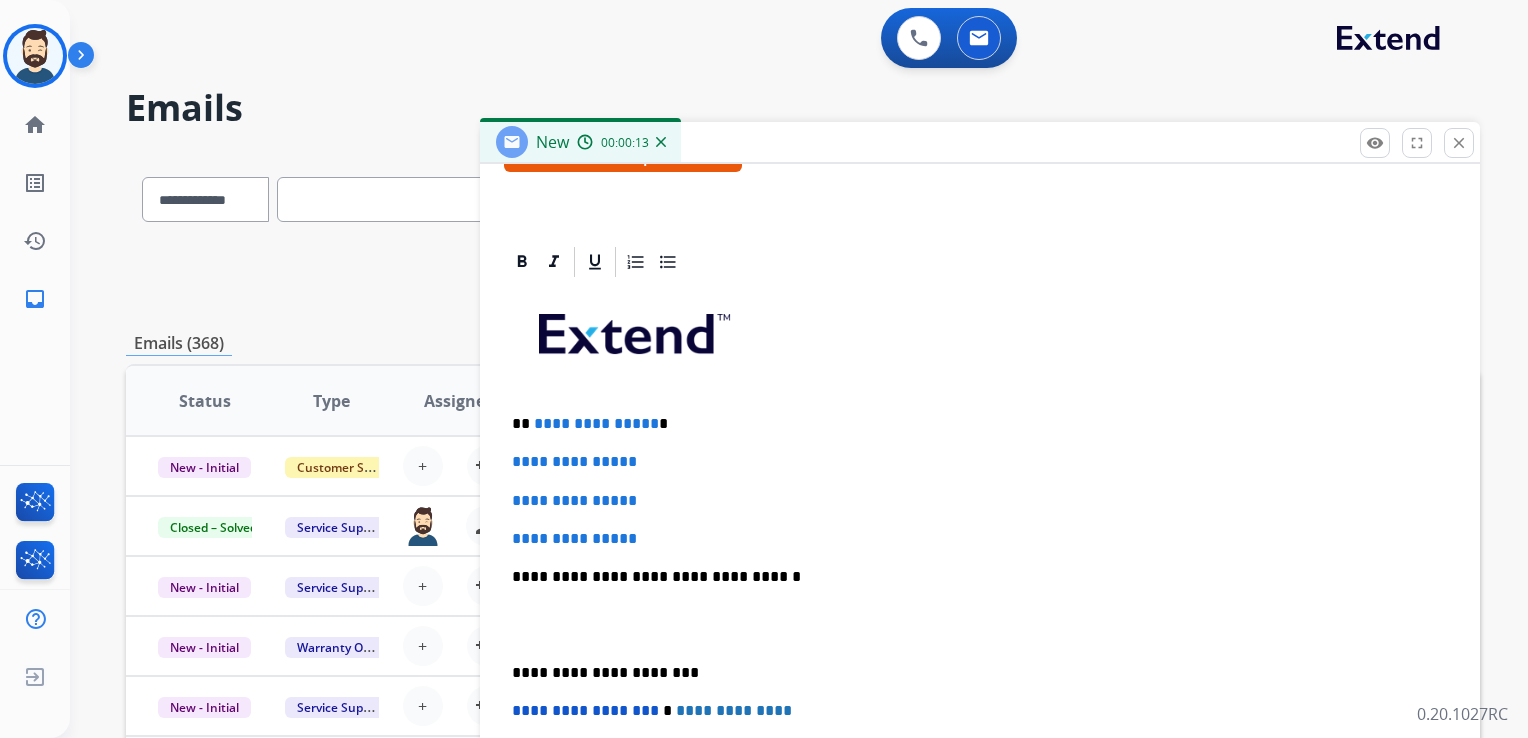 scroll, scrollTop: 460, scrollLeft: 0, axis: vertical 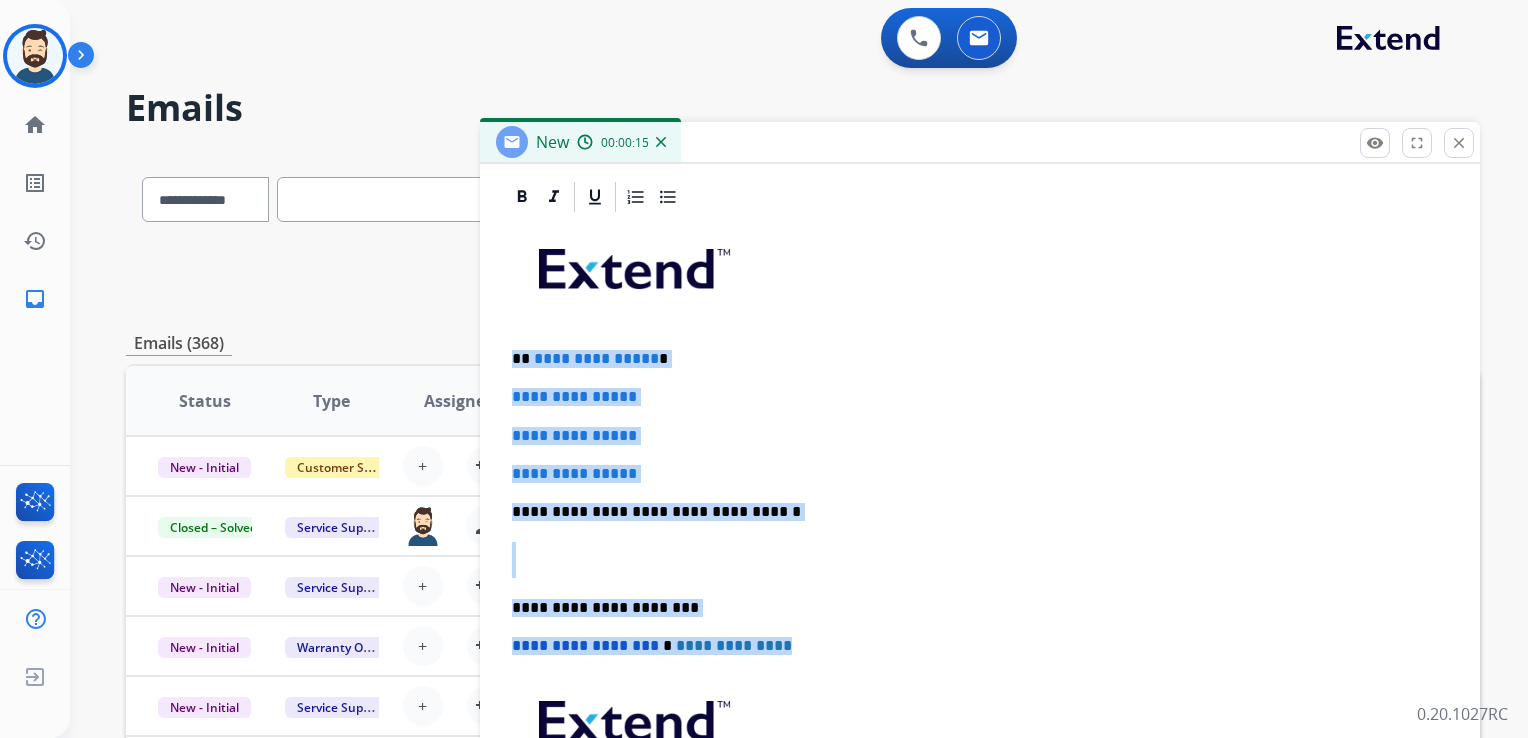 drag, startPoint x: 513, startPoint y: 355, endPoint x: 781, endPoint y: 636, distance: 388.31046 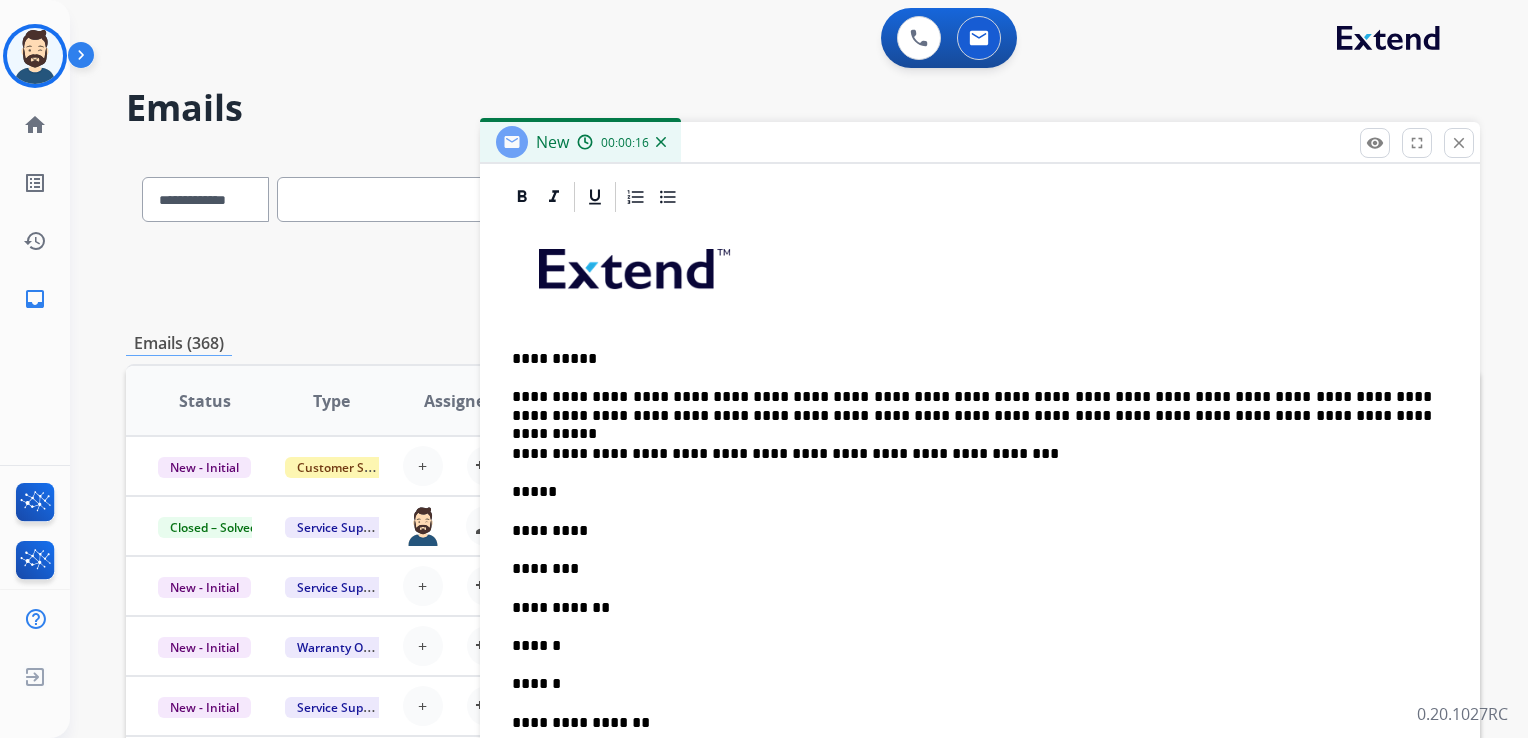 scroll, scrollTop: 60, scrollLeft: 0, axis: vertical 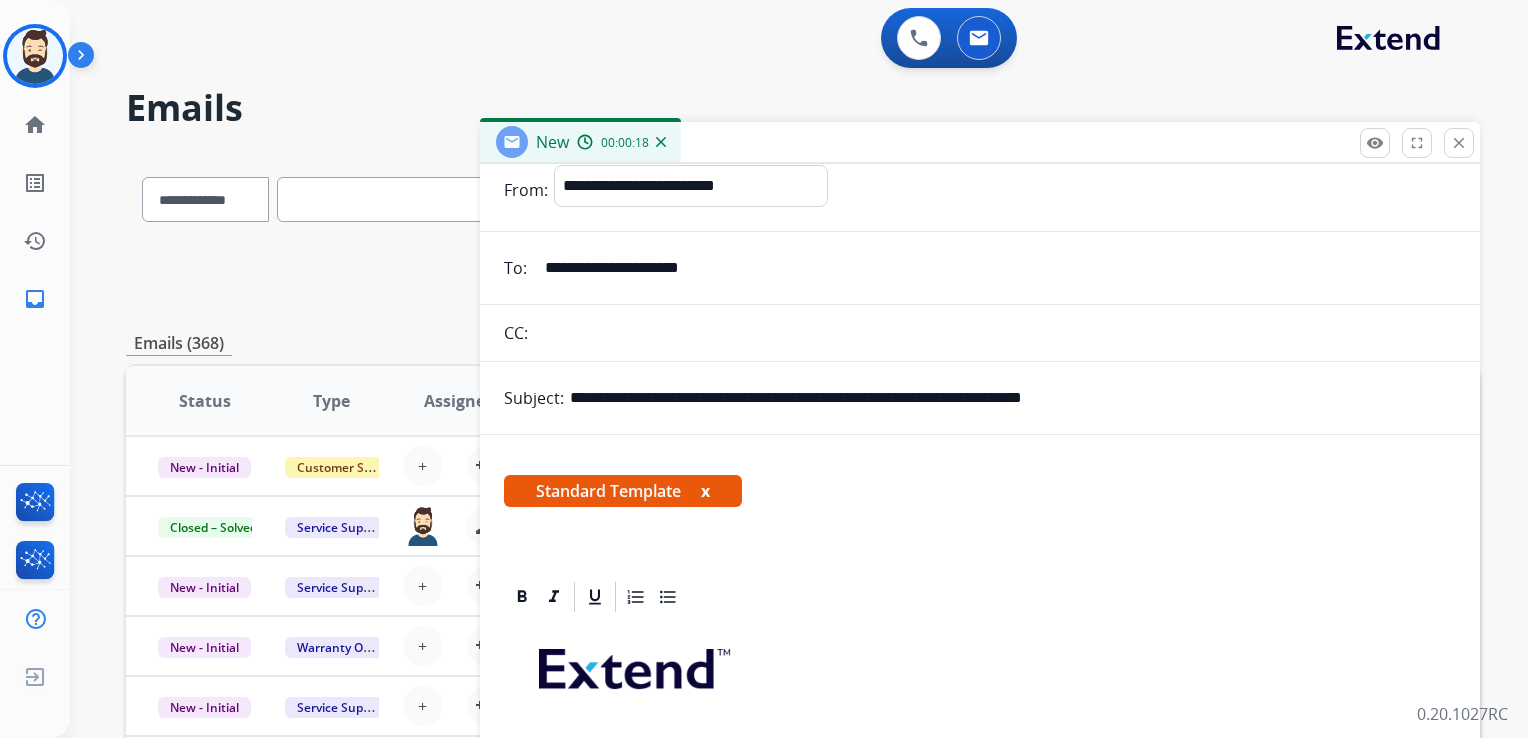 drag, startPoint x: 680, startPoint y: 398, endPoint x: 1176, endPoint y: 399, distance: 496.001 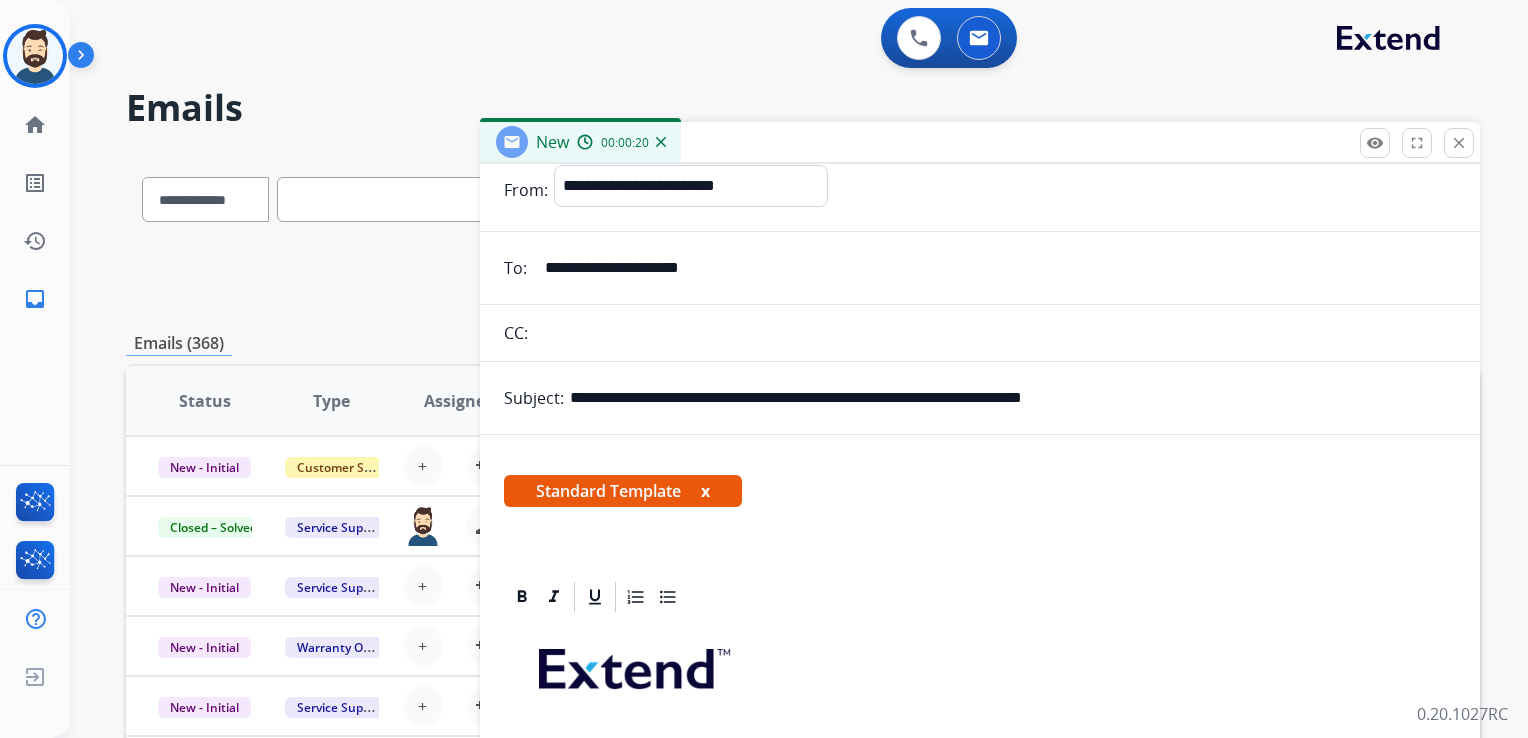 click on "**********" at bounding box center [980, 1009] 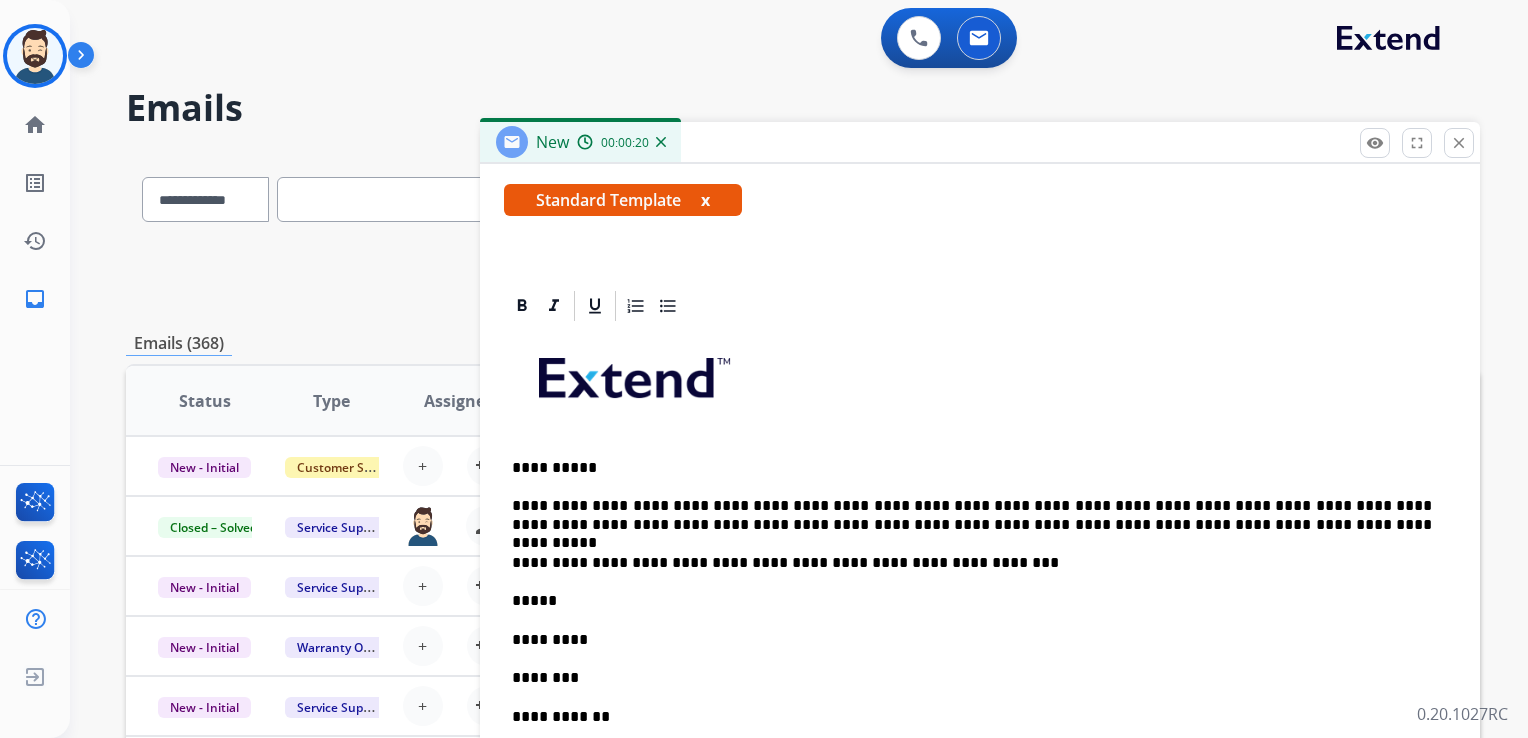 scroll, scrollTop: 460, scrollLeft: 0, axis: vertical 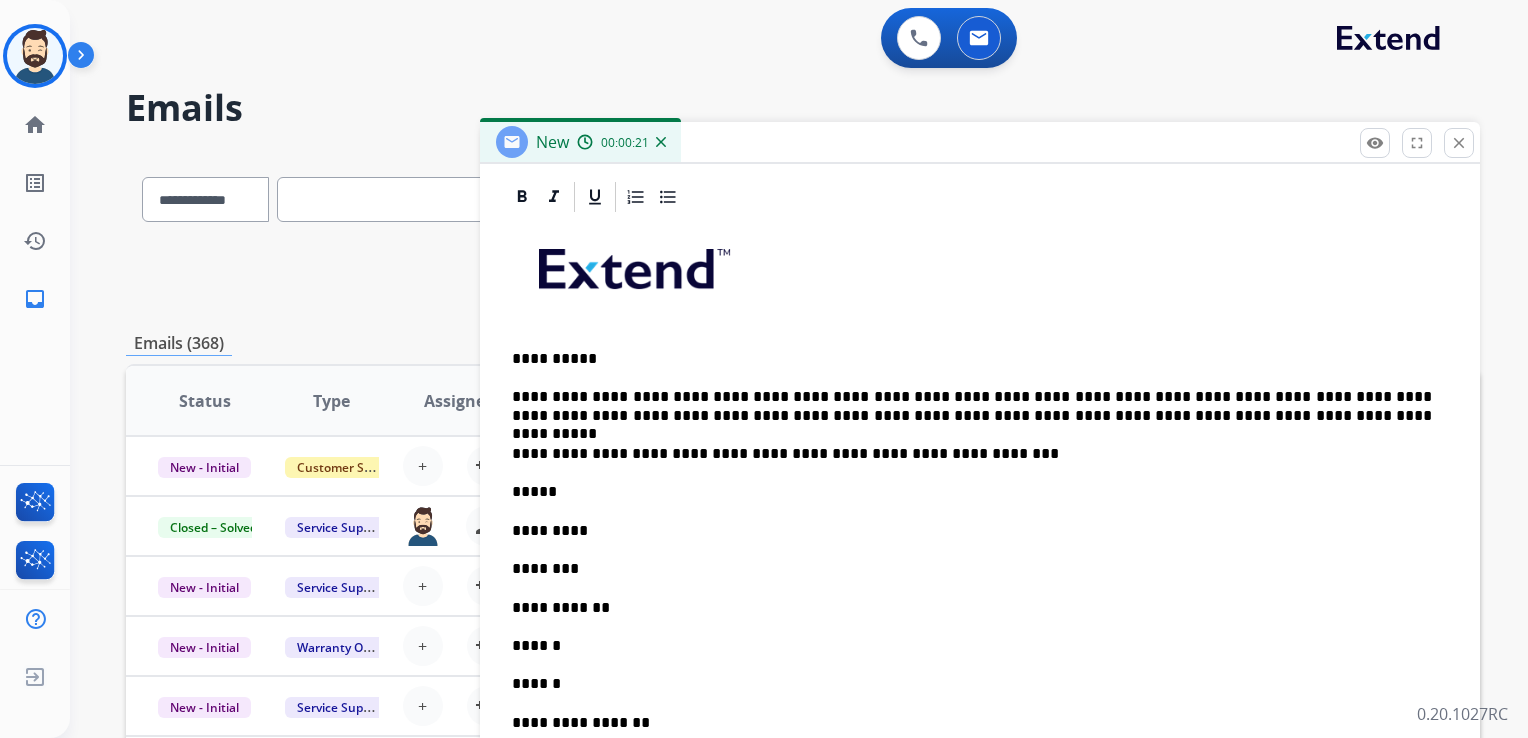 click on "*****" at bounding box center [972, 492] 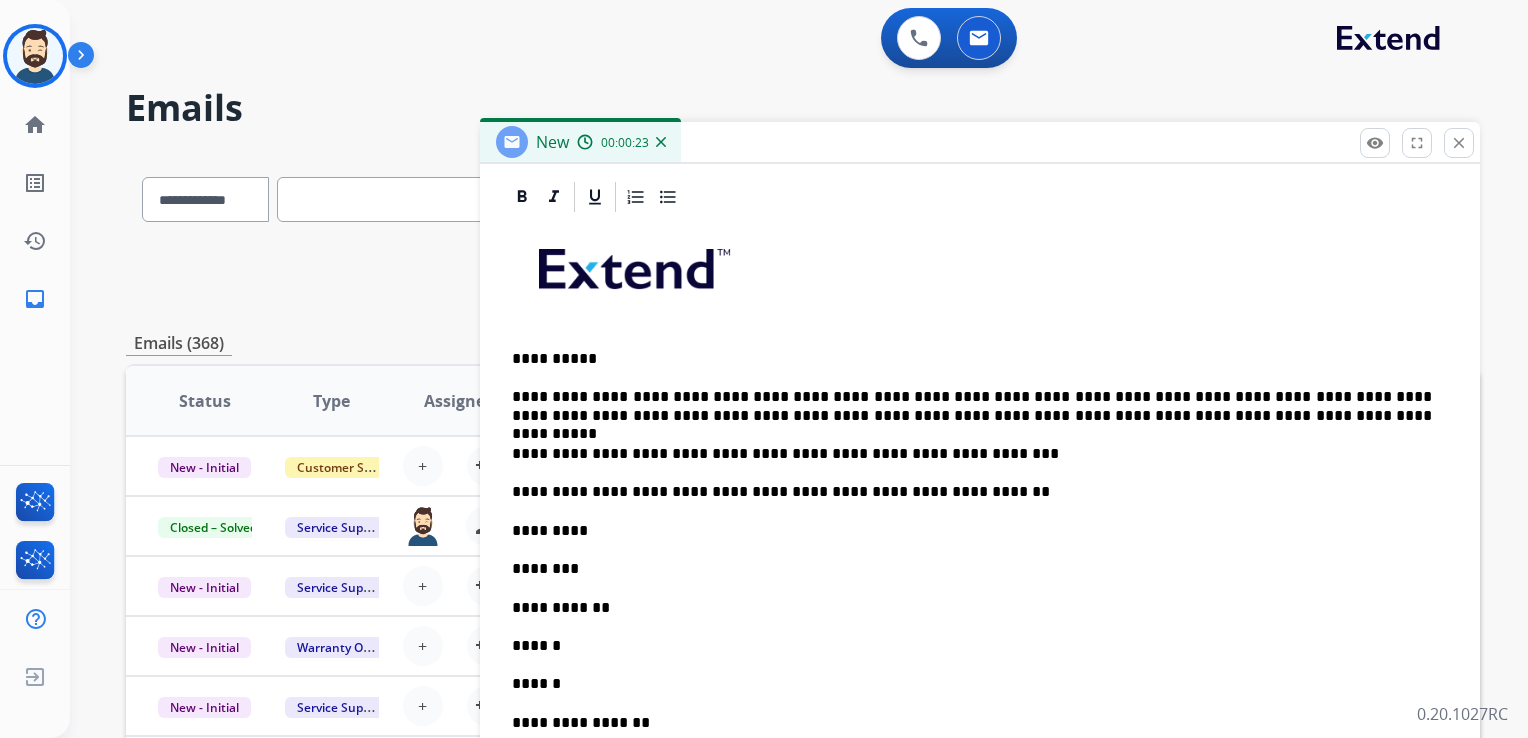 click on "**********" at bounding box center [972, 492] 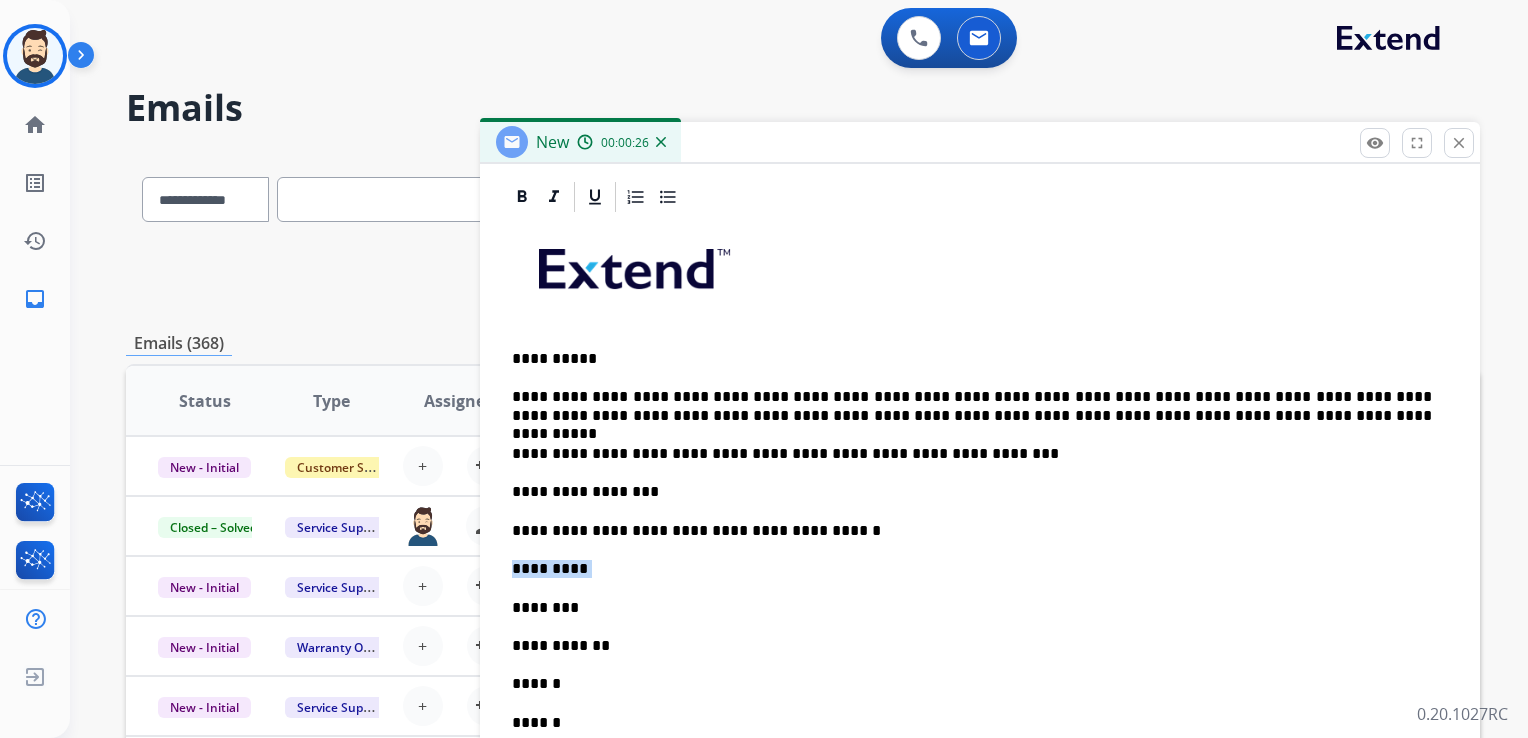 drag, startPoint x: 589, startPoint y: 573, endPoint x: 487, endPoint y: 563, distance: 102.48902 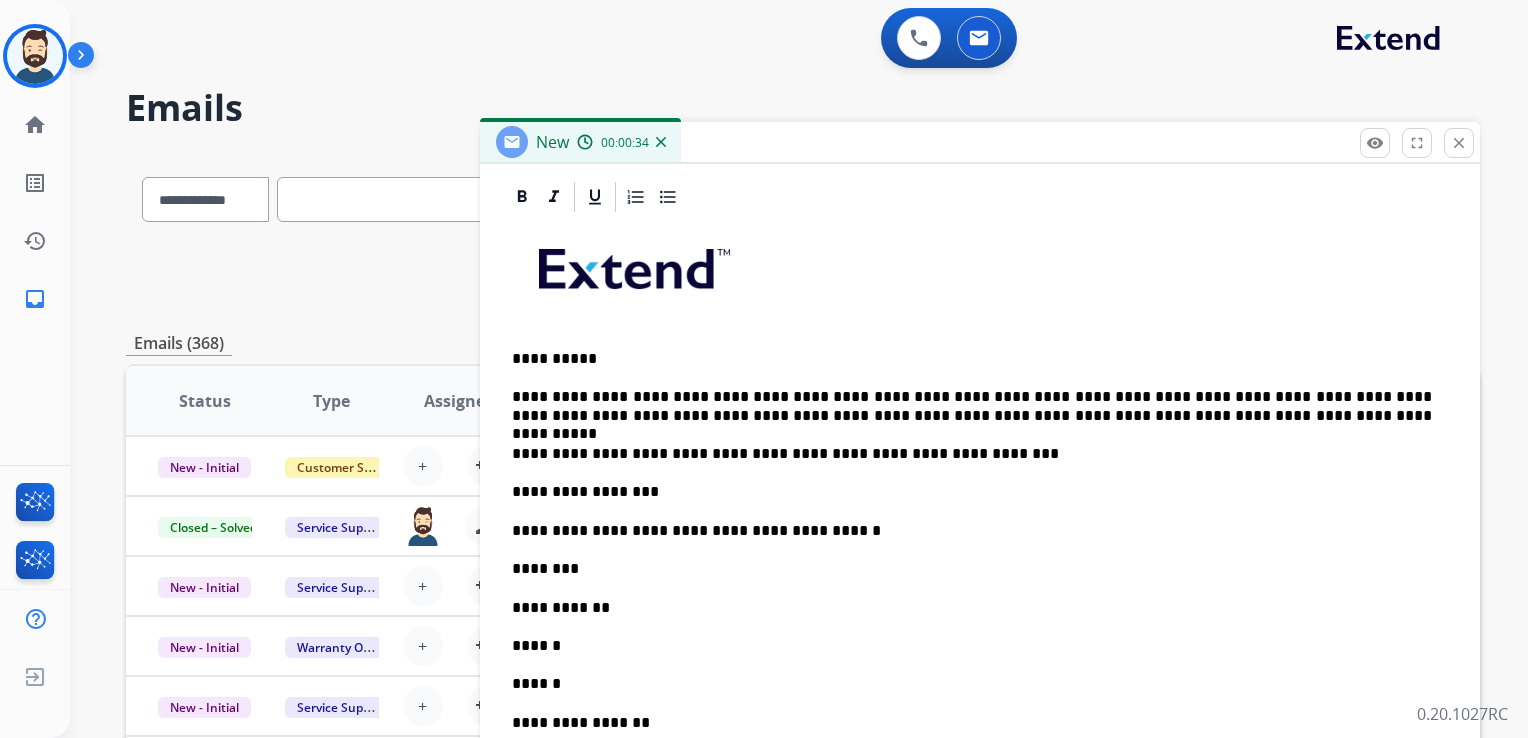 click on "********" at bounding box center (972, 569) 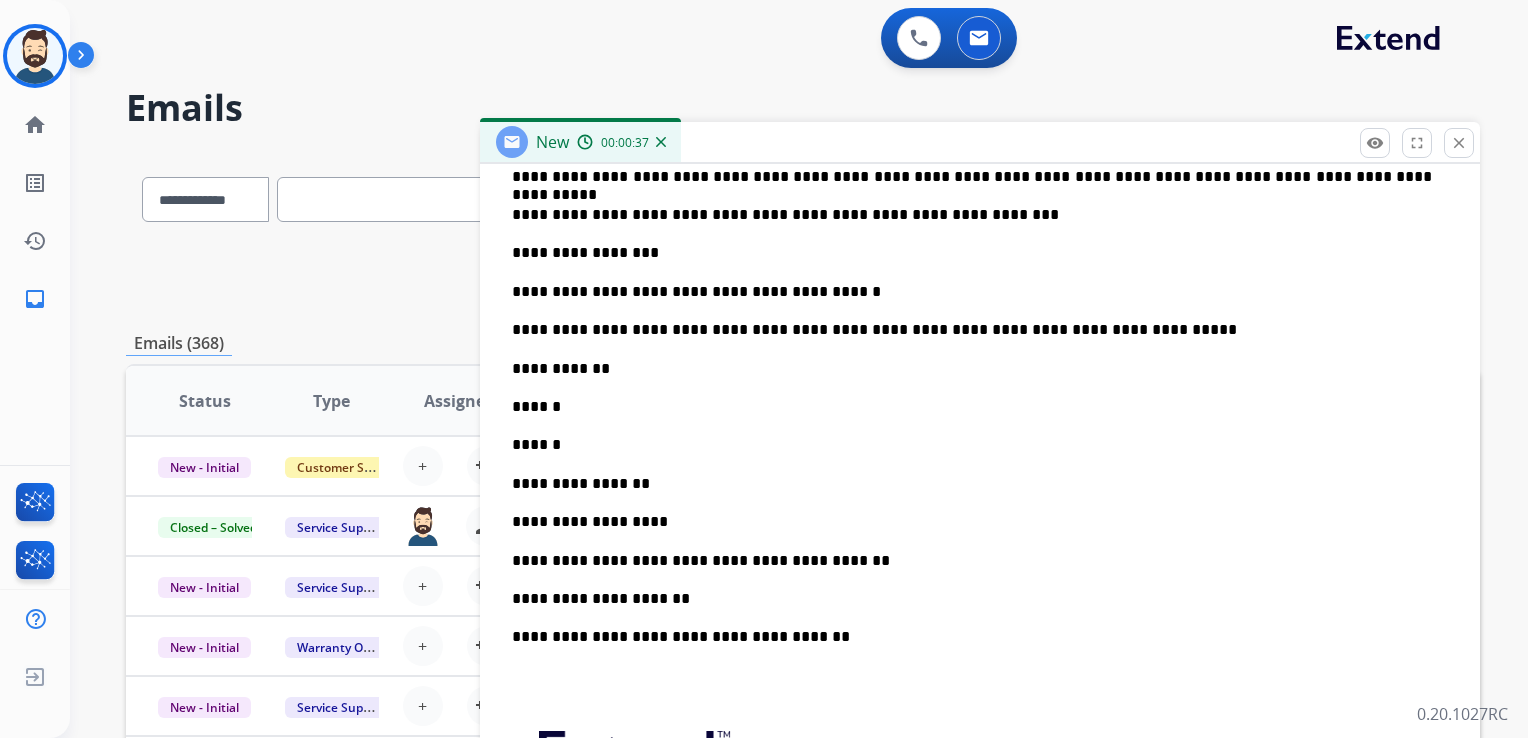 scroll, scrollTop: 728, scrollLeft: 0, axis: vertical 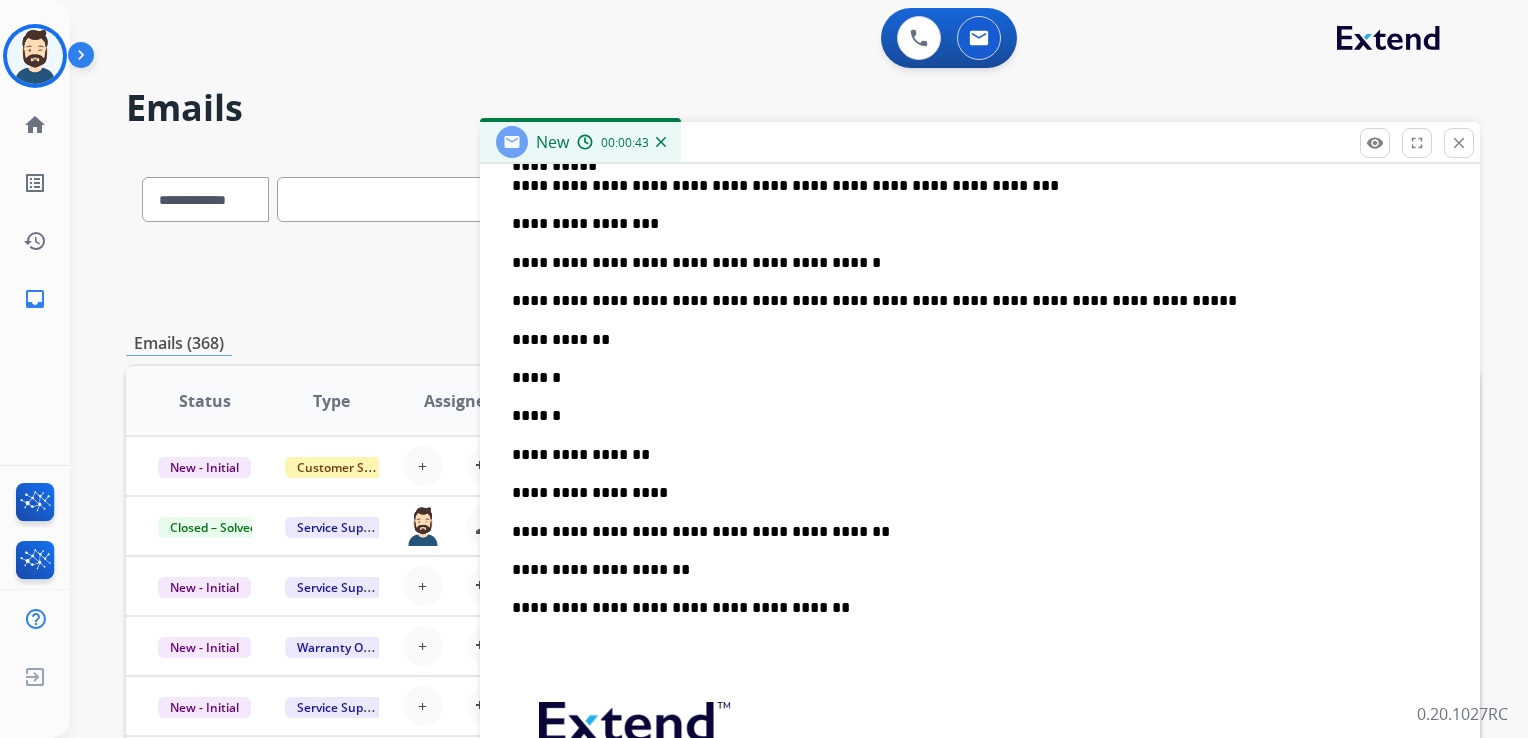 click on "**********" at bounding box center (972, 340) 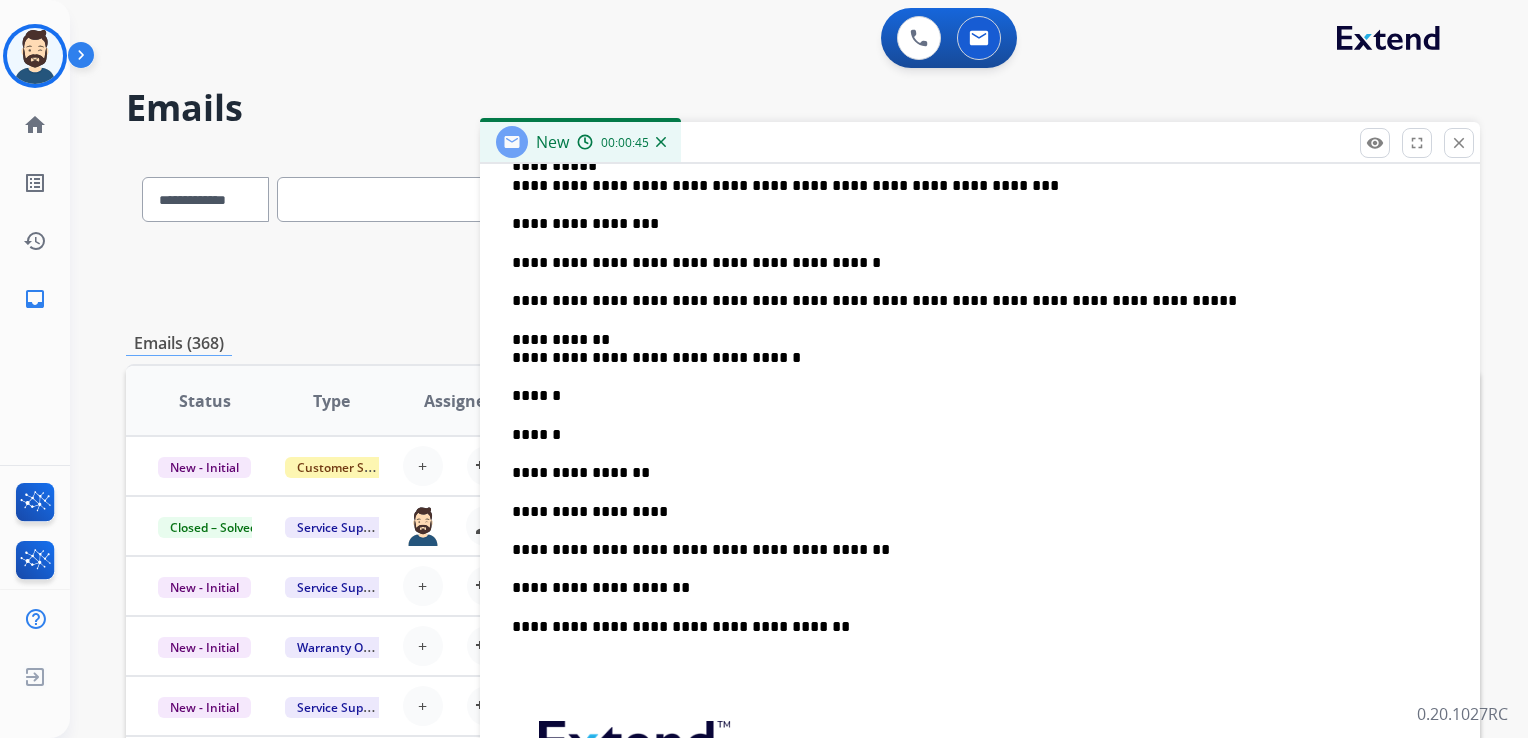 click on "**********" at bounding box center [972, 349] 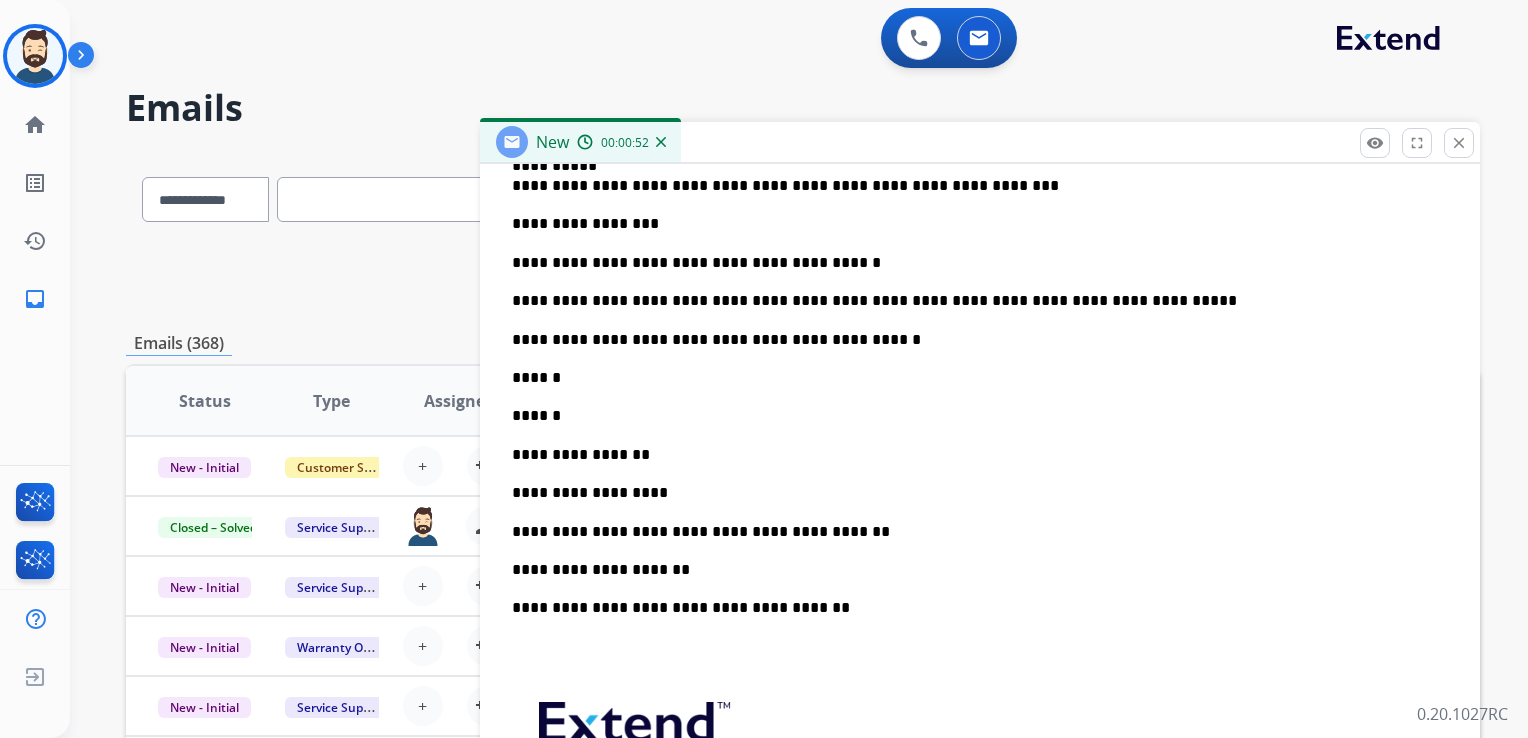 click on "******" at bounding box center (972, 378) 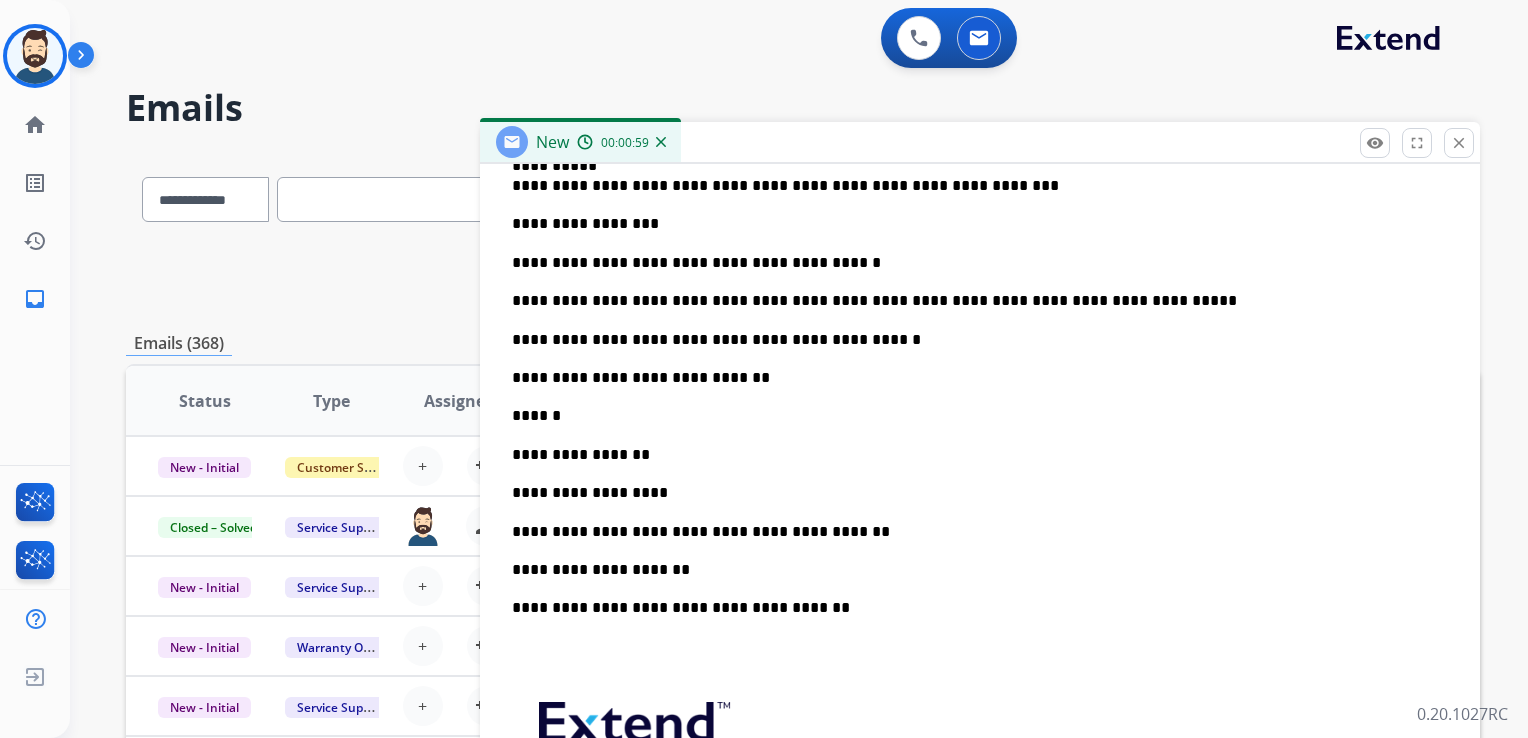 click on "******" at bounding box center [972, 416] 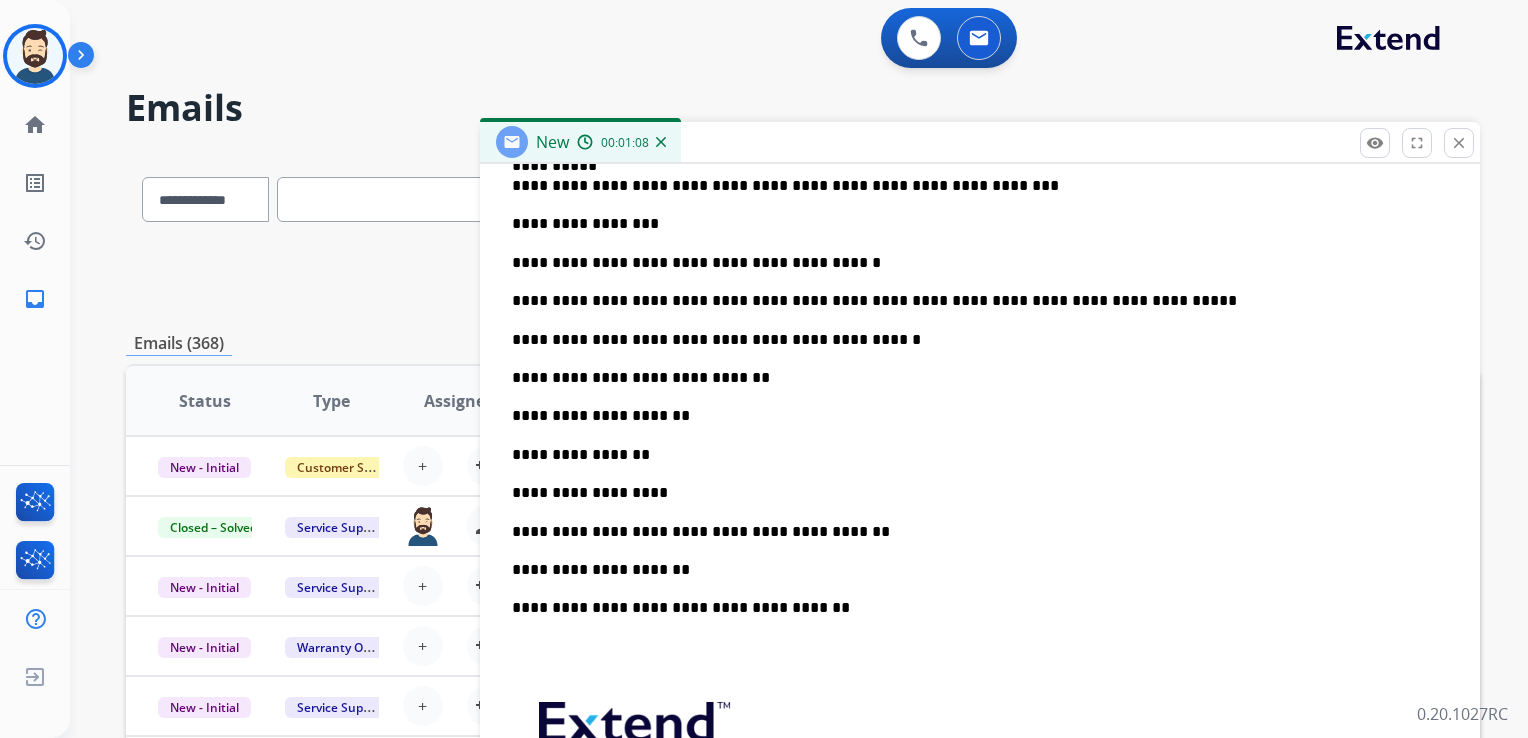 click on "**********" at bounding box center (972, 455) 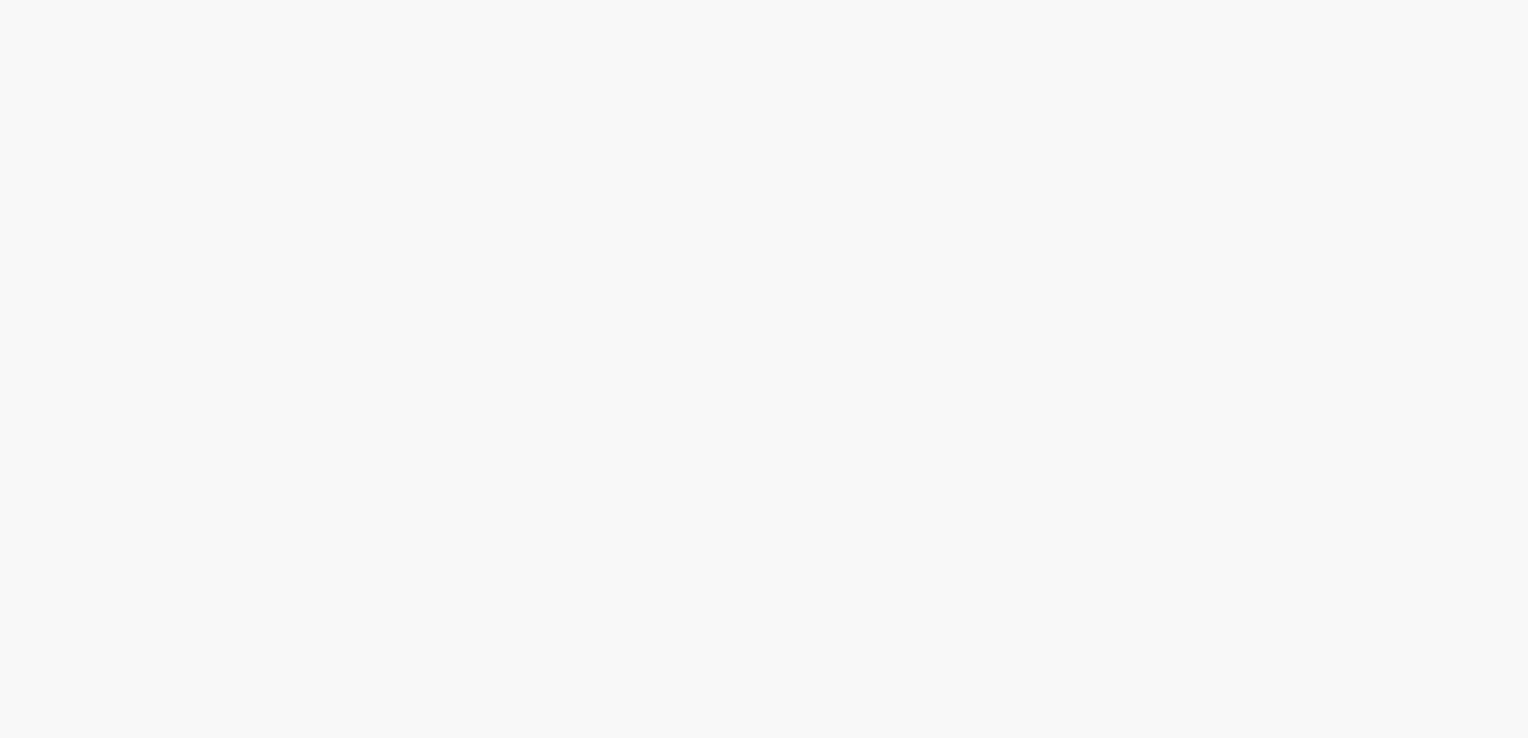scroll, scrollTop: 0, scrollLeft: 0, axis: both 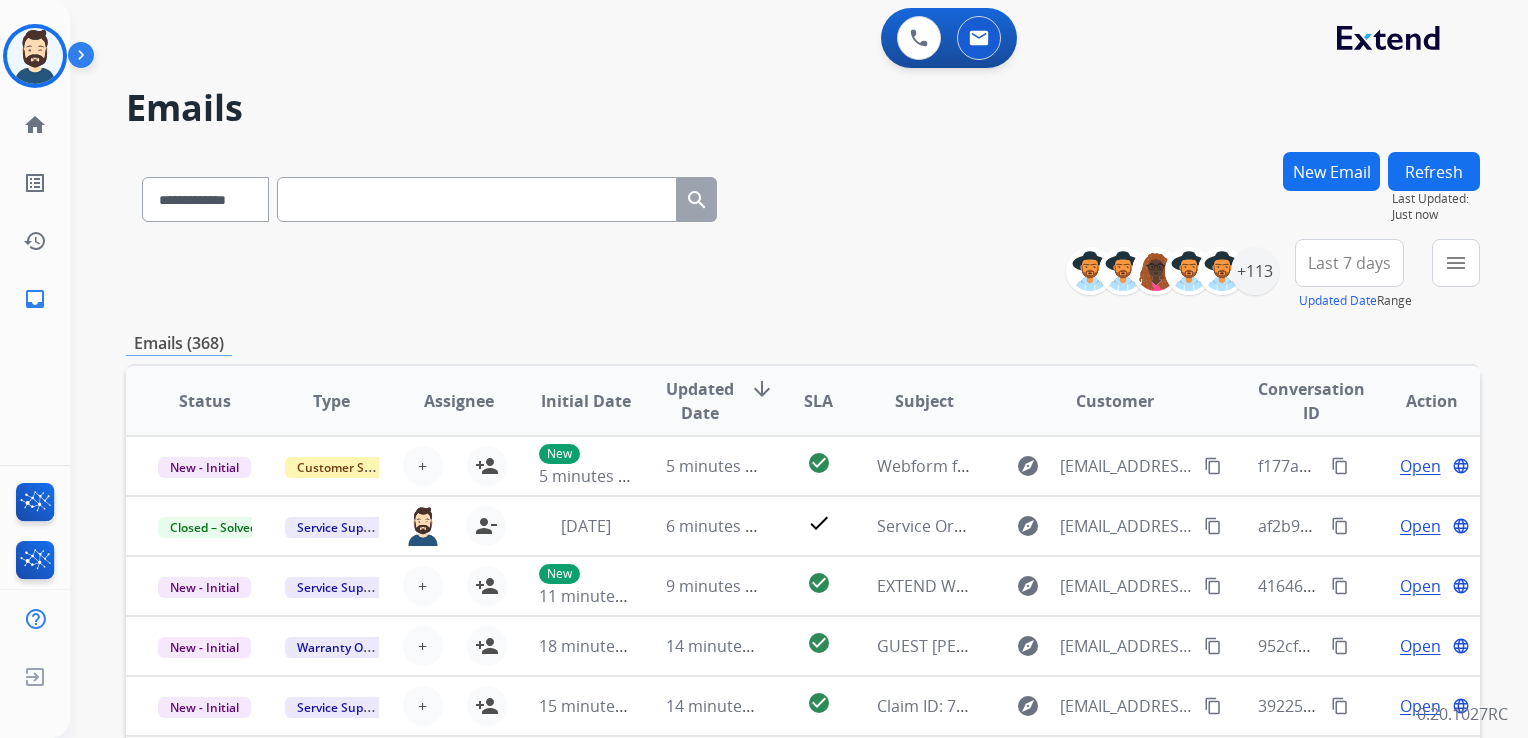 click on "New Email" at bounding box center (1331, 171) 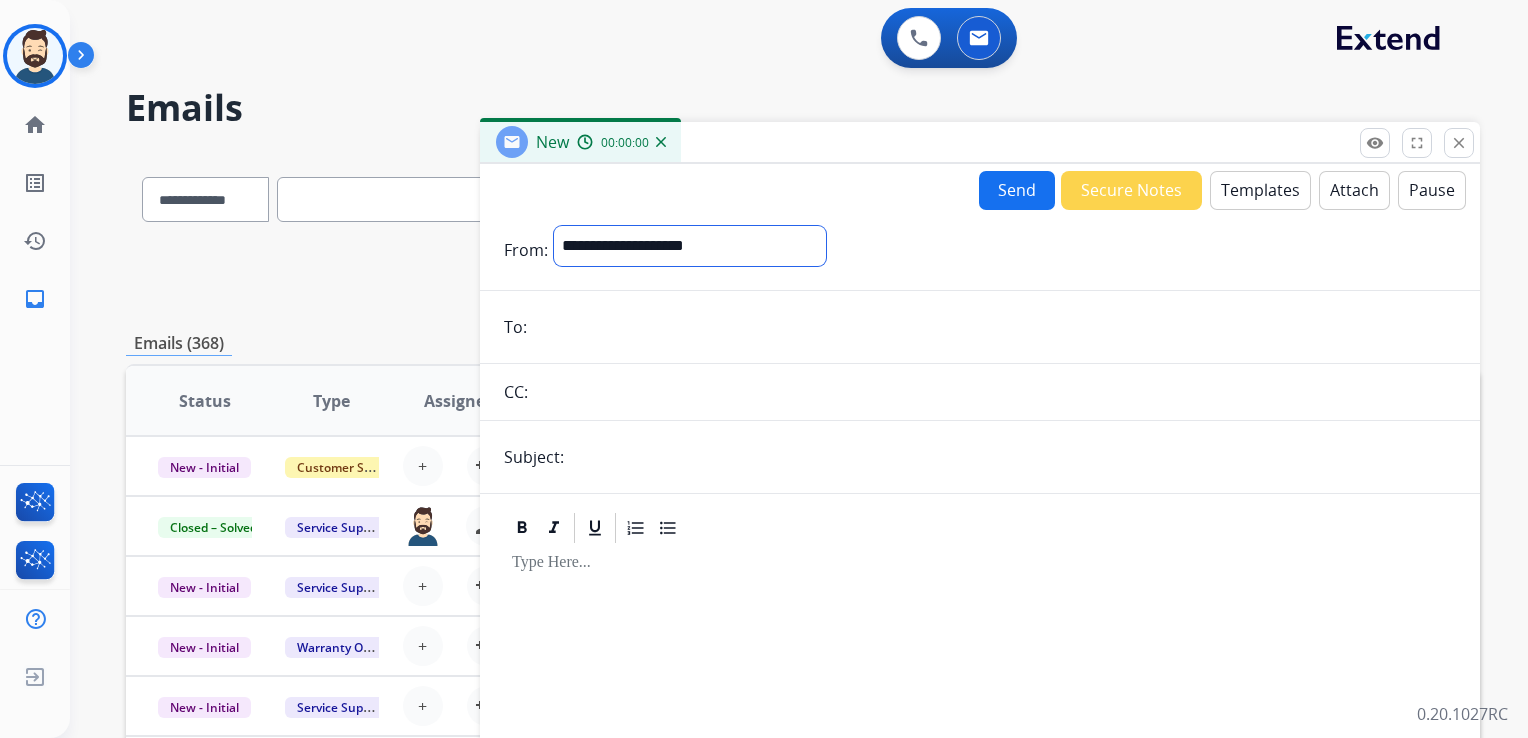 click on "**********" at bounding box center [690, 246] 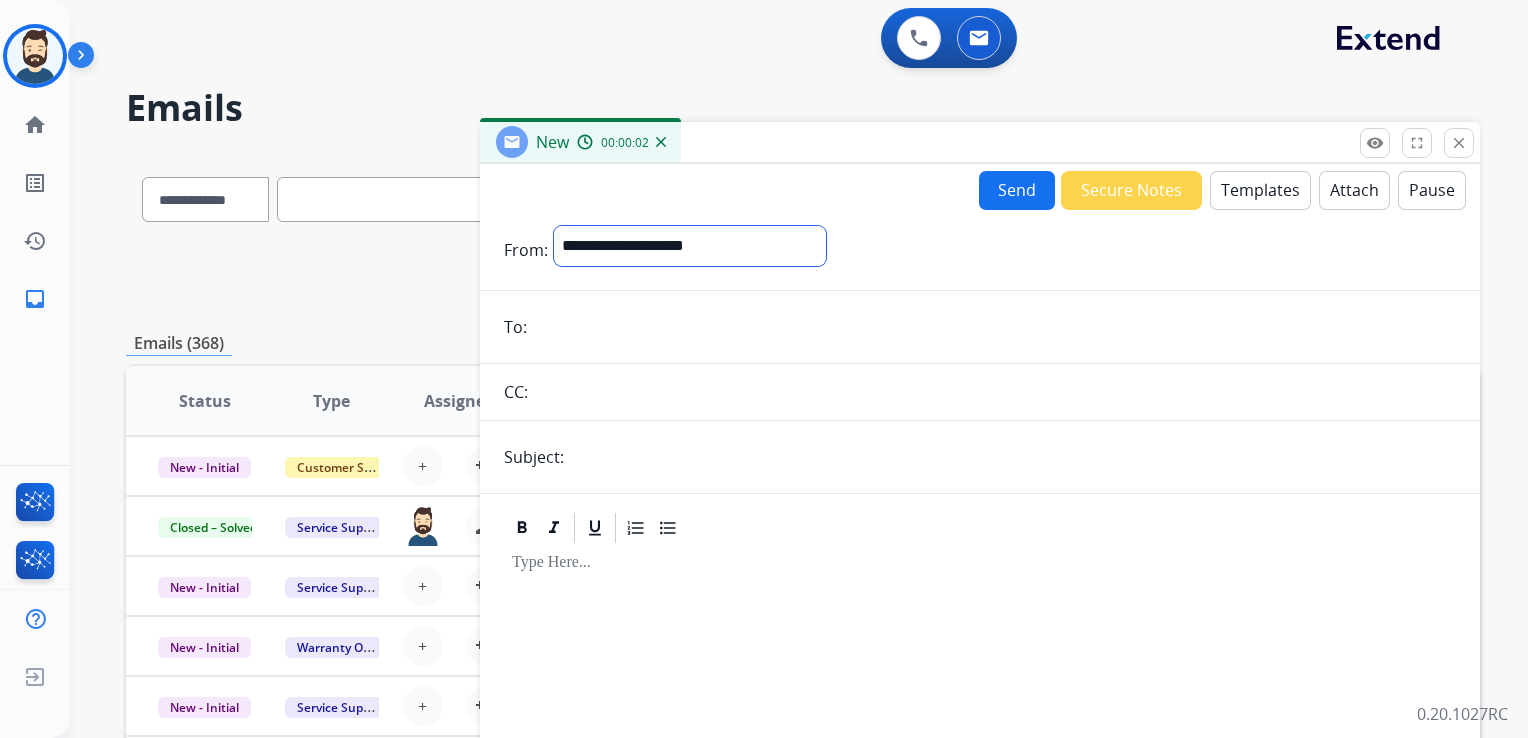 select on "**********" 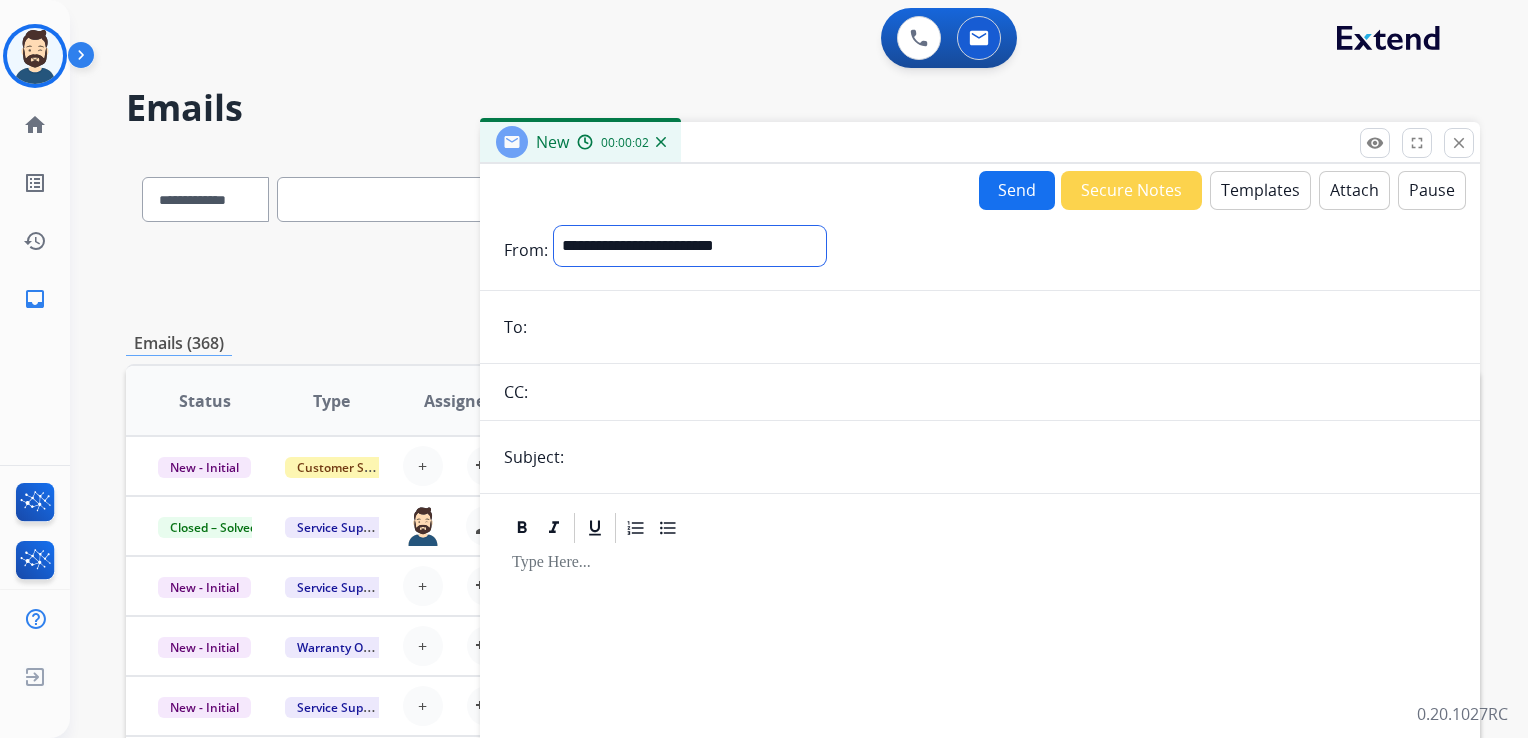 click on "**********" at bounding box center (690, 246) 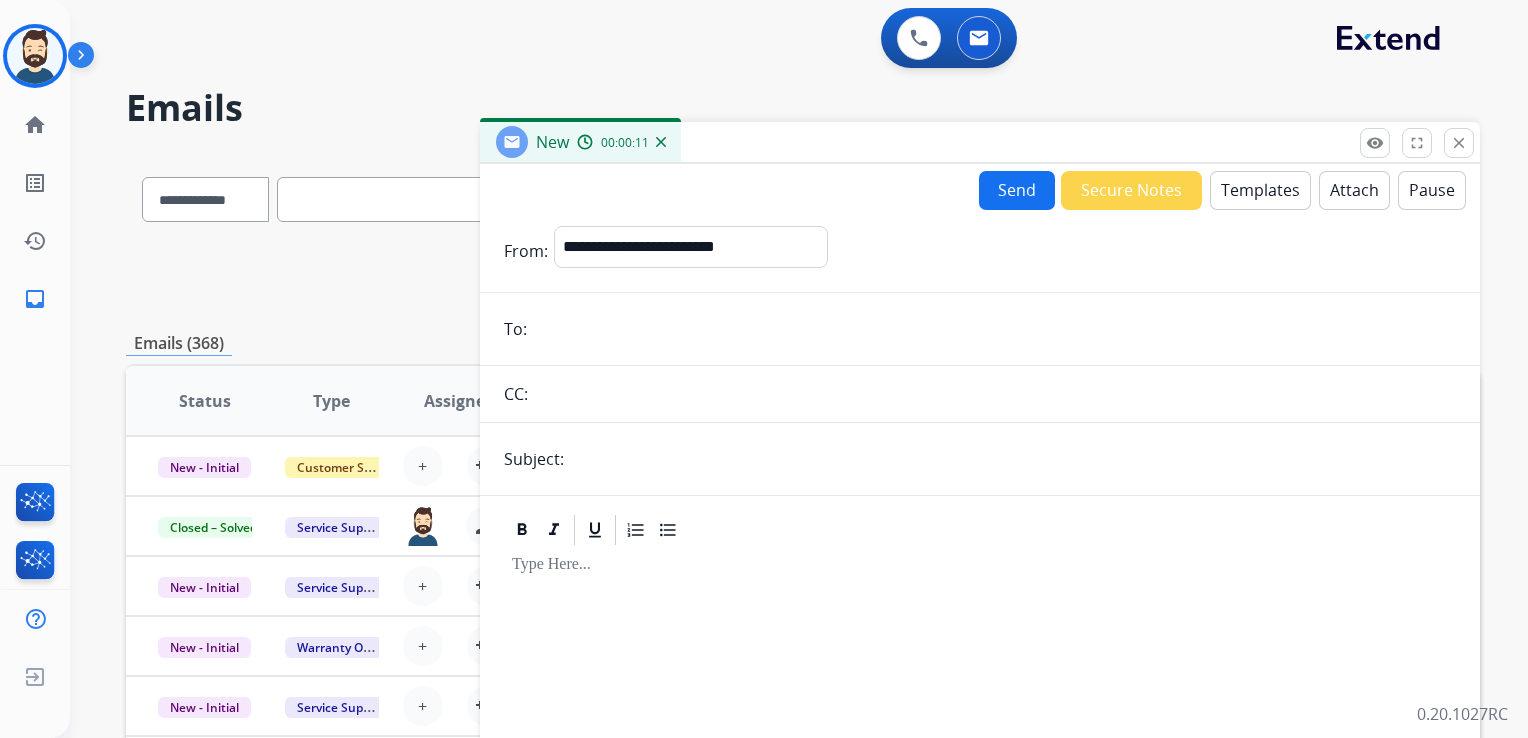 click at bounding box center [994, 329] 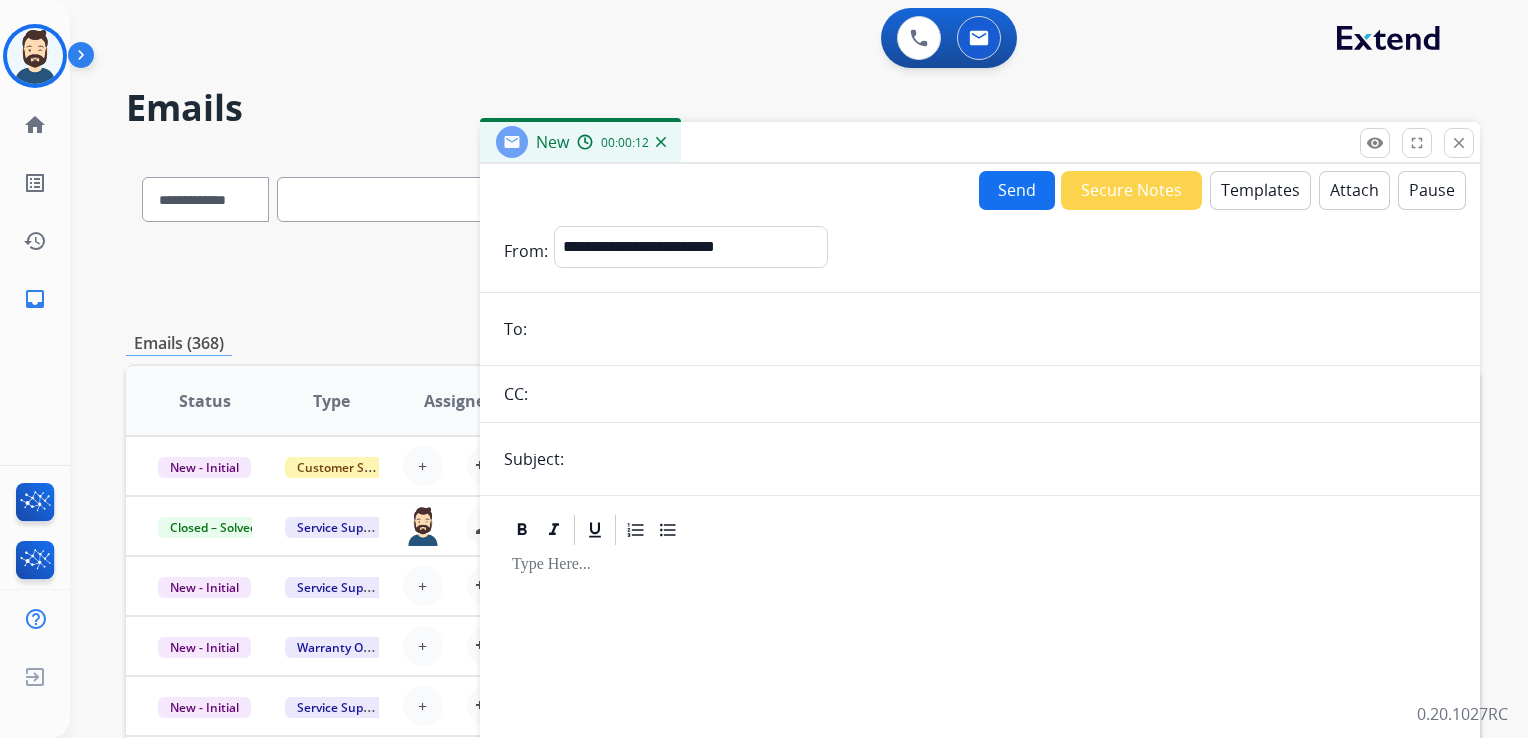 paste on "**********" 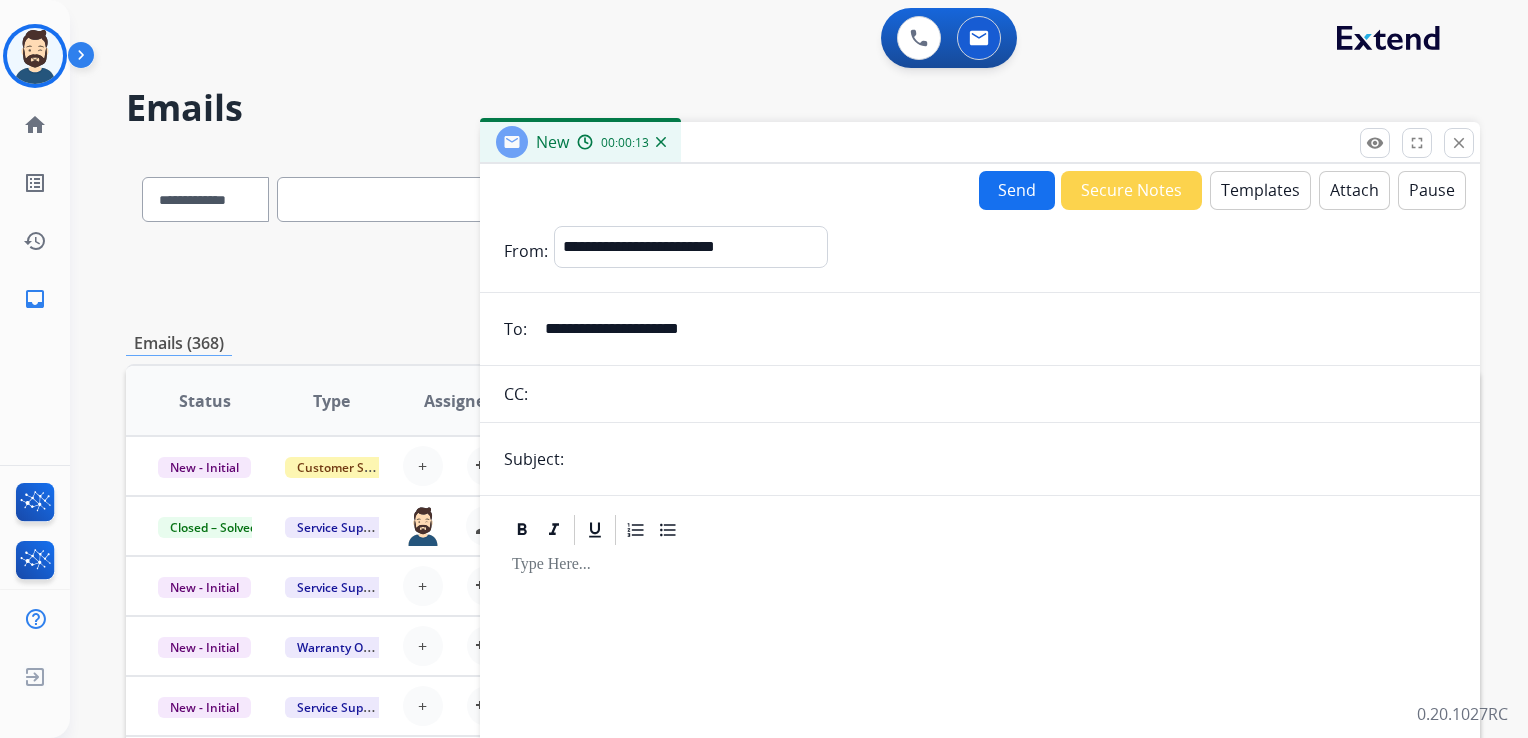 type on "**********" 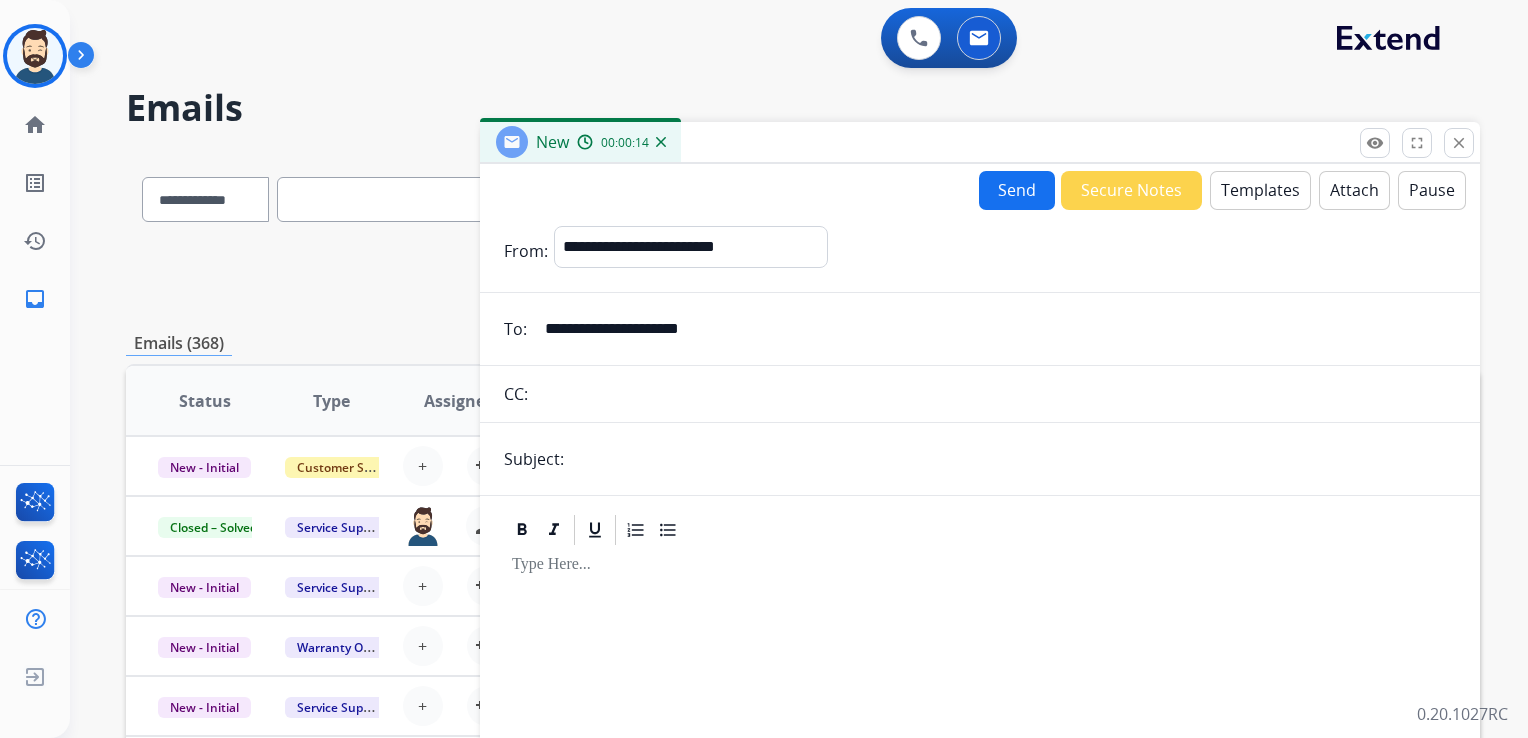 type on "**********" 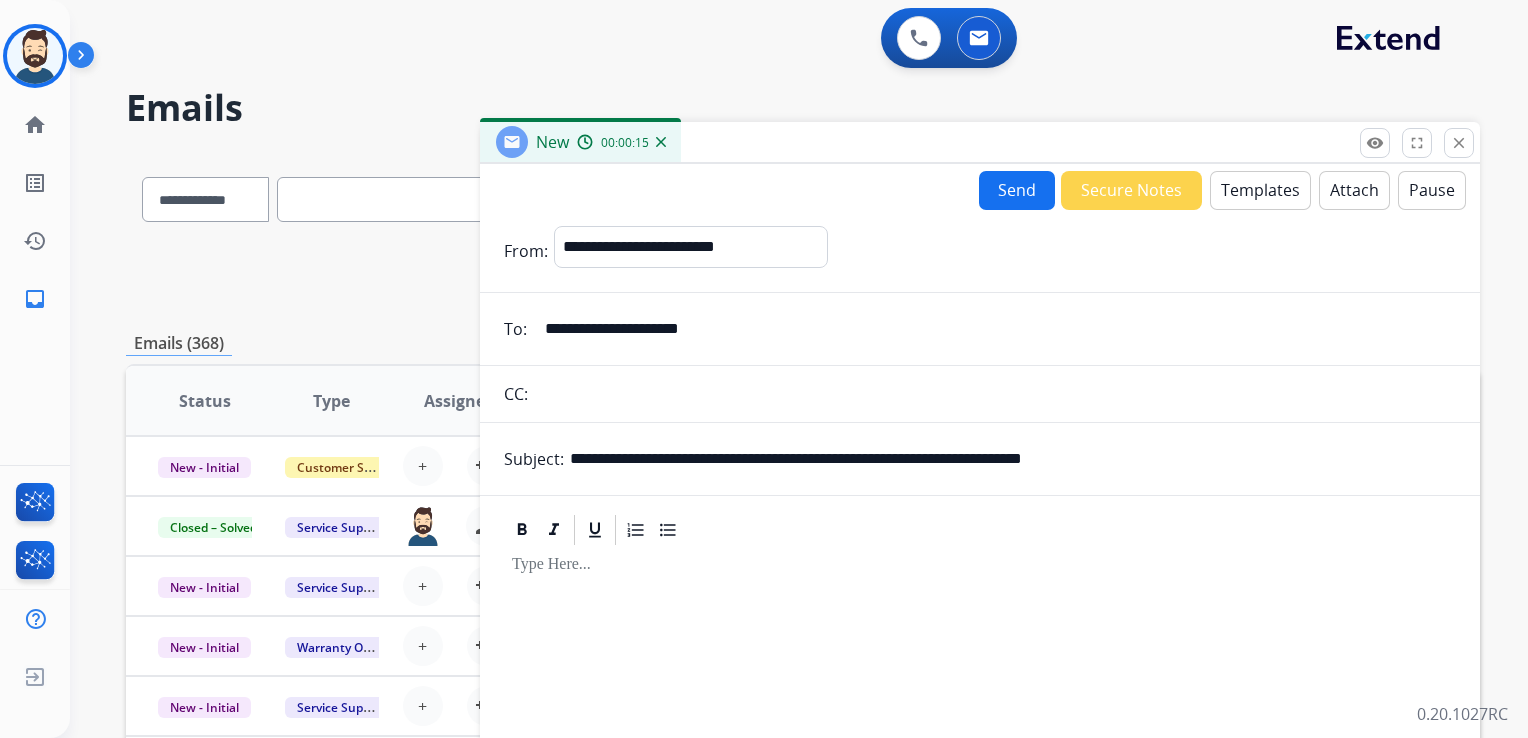 click at bounding box center (980, 719) 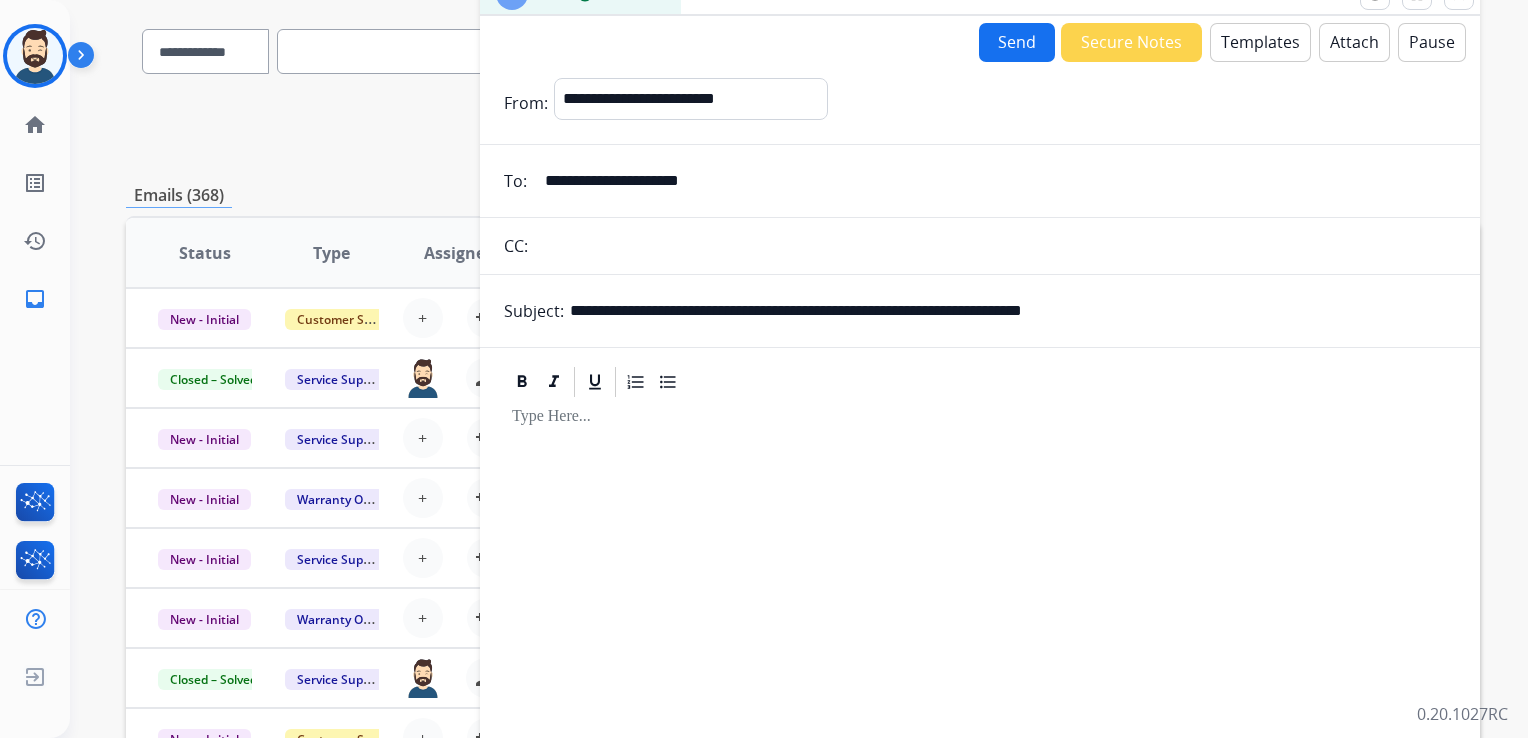 scroll, scrollTop: 100, scrollLeft: 0, axis: vertical 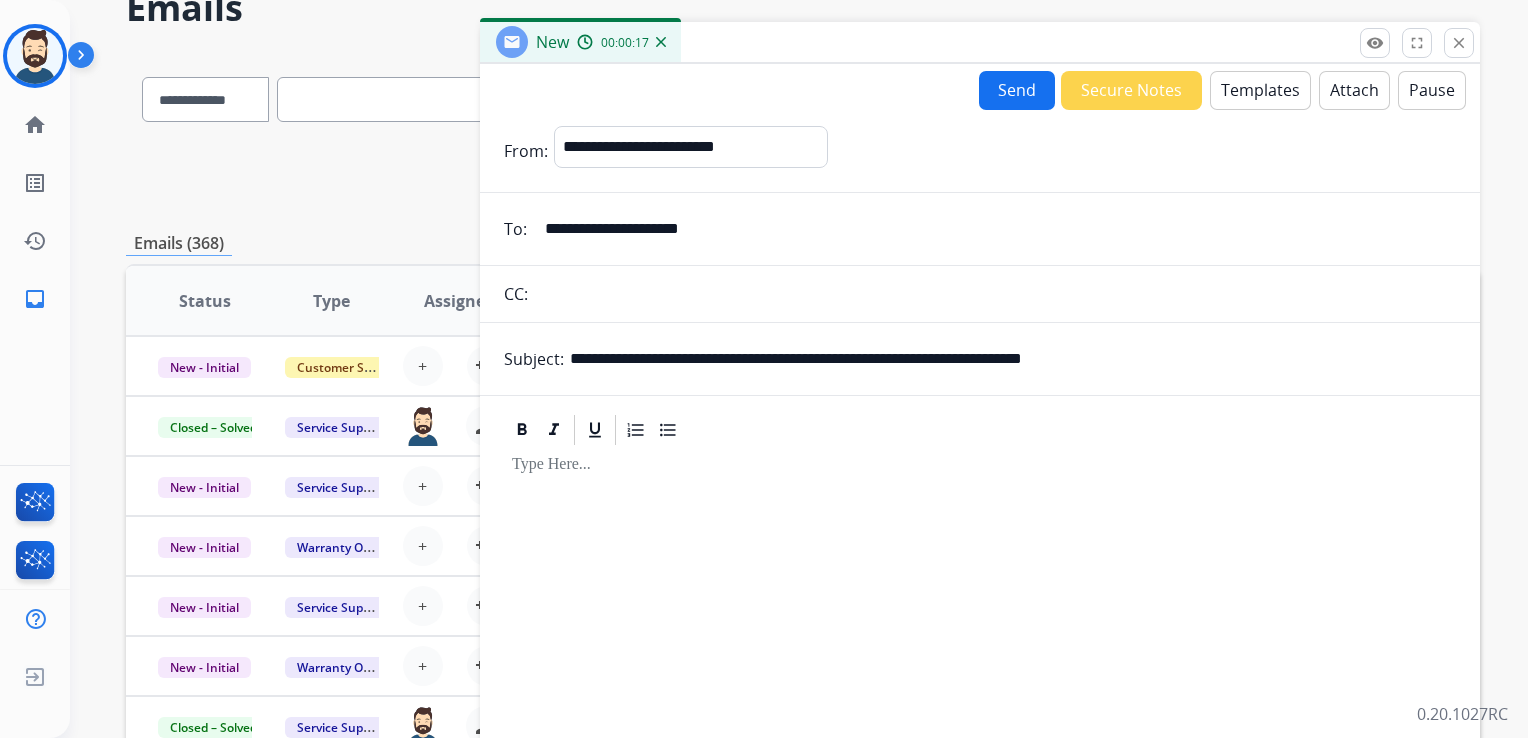 click on "Templates" at bounding box center [1260, 90] 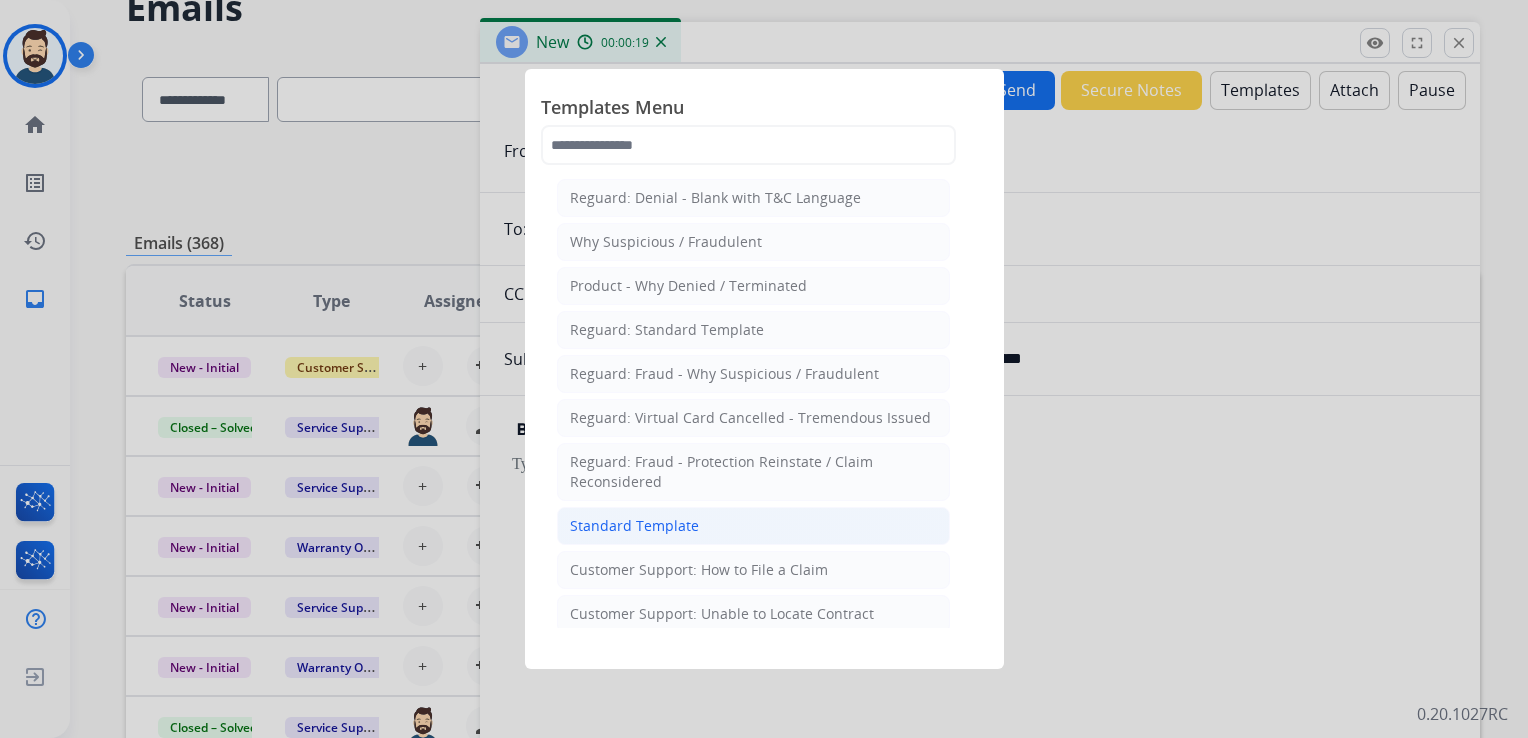 click on "Standard Template" 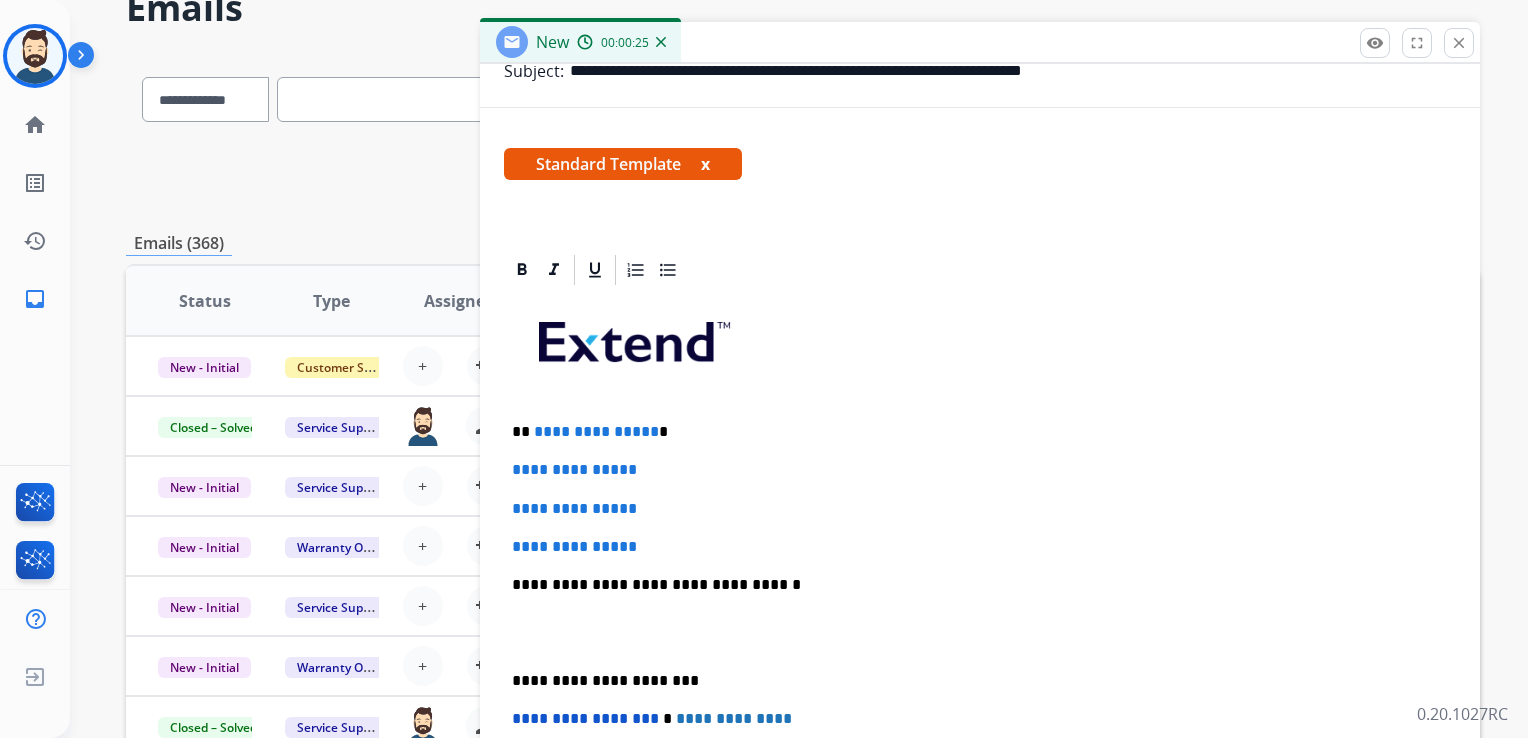 scroll, scrollTop: 300, scrollLeft: 0, axis: vertical 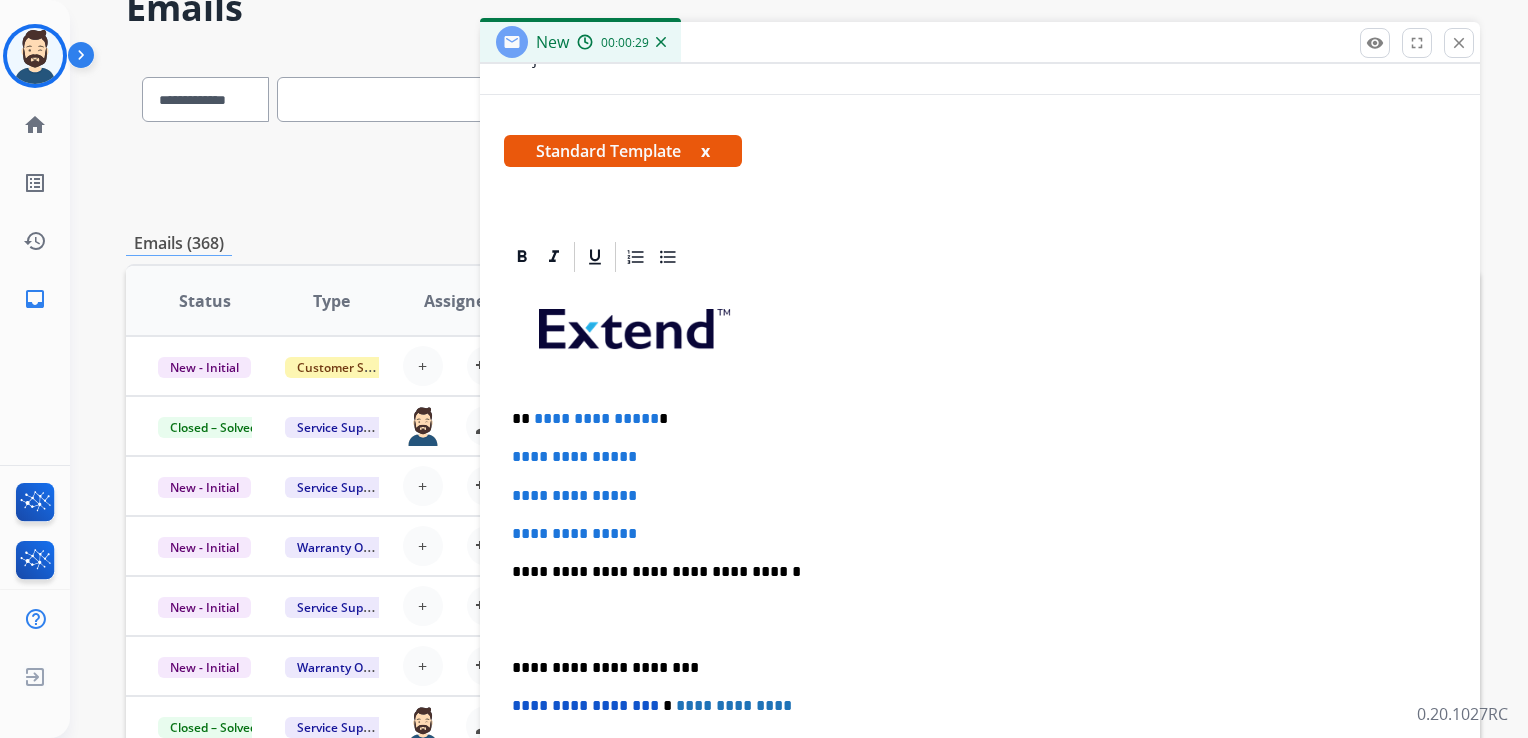 drag, startPoint x: 754, startPoint y: 445, endPoint x: 748, endPoint y: 434, distance: 12.529964 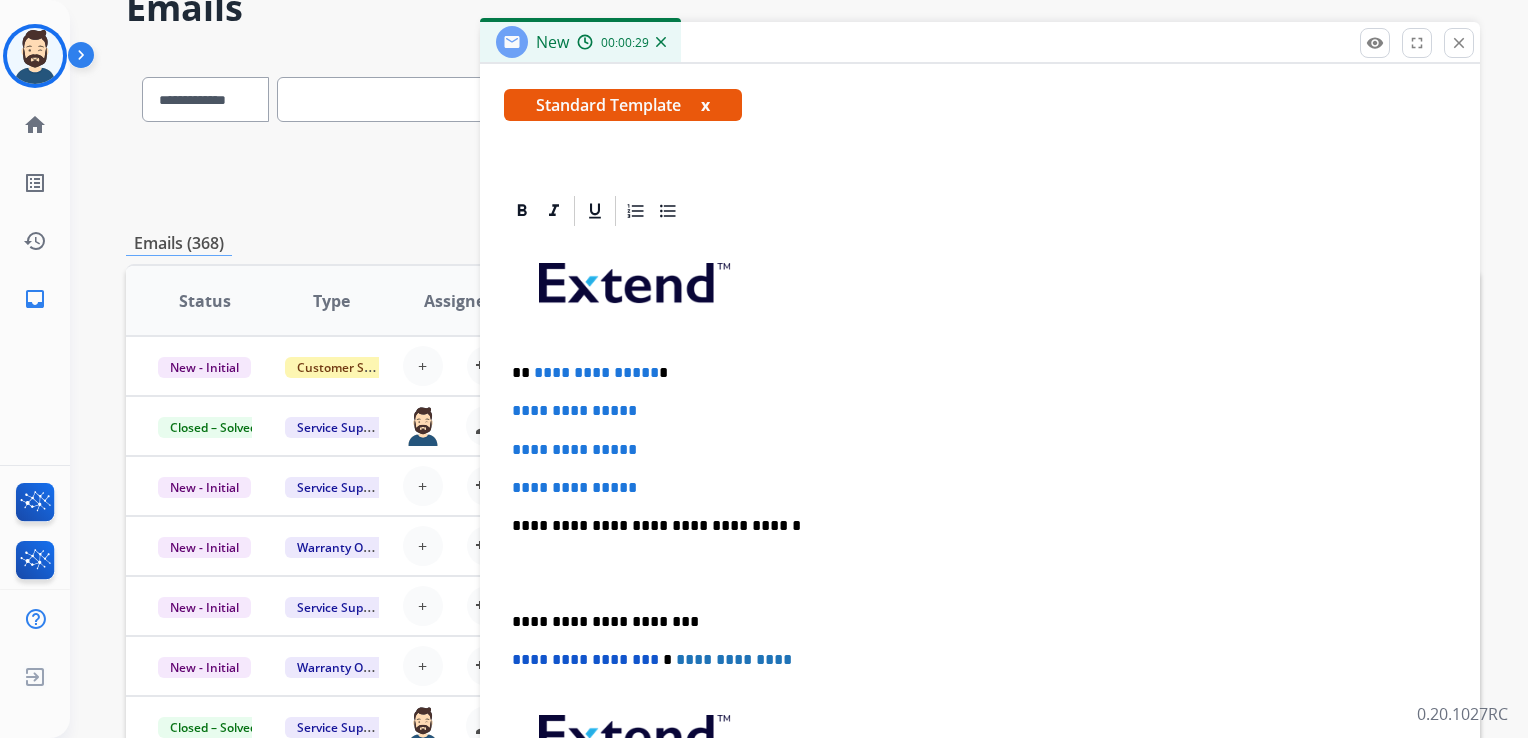 scroll, scrollTop: 460, scrollLeft: 0, axis: vertical 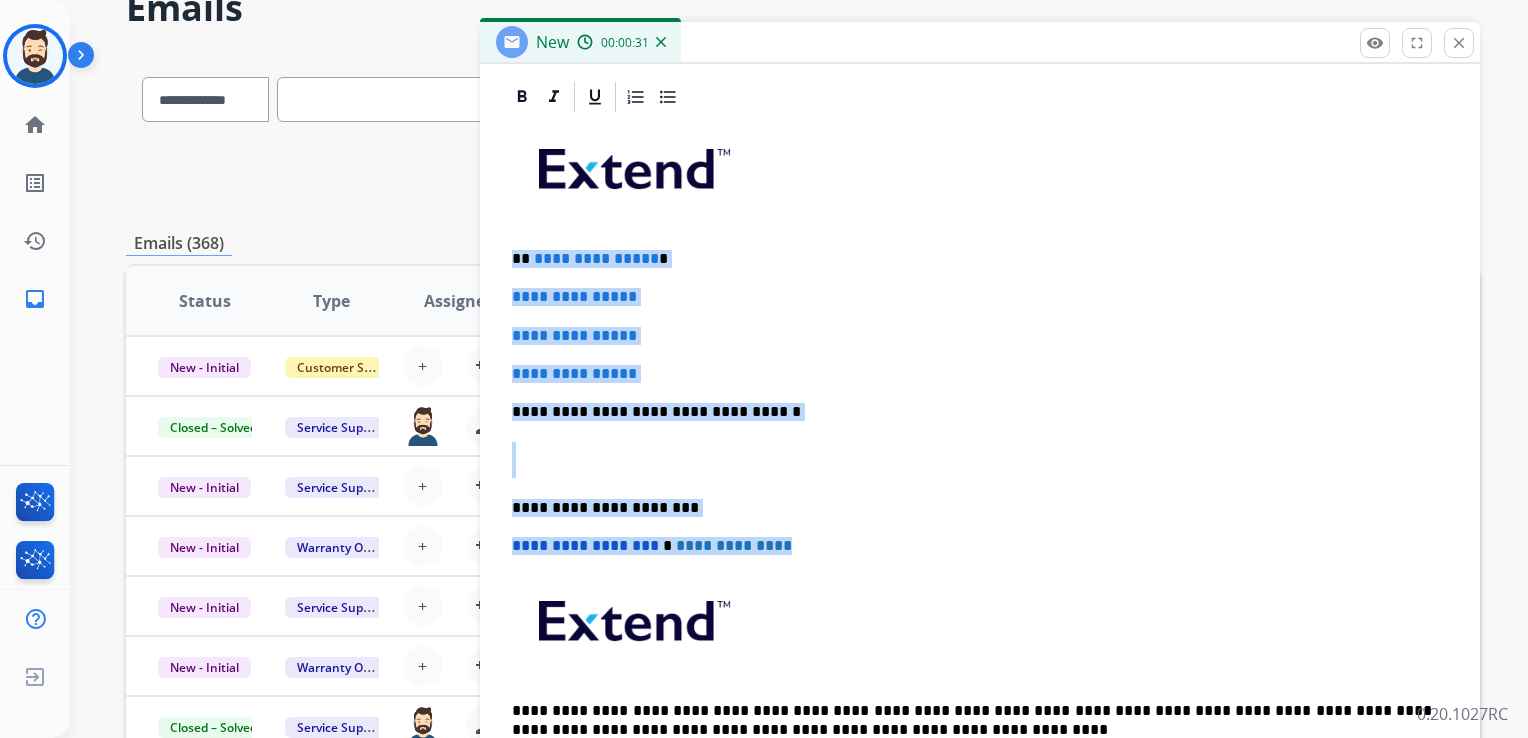 drag, startPoint x: 512, startPoint y: 255, endPoint x: 822, endPoint y: 528, distance: 413.07263 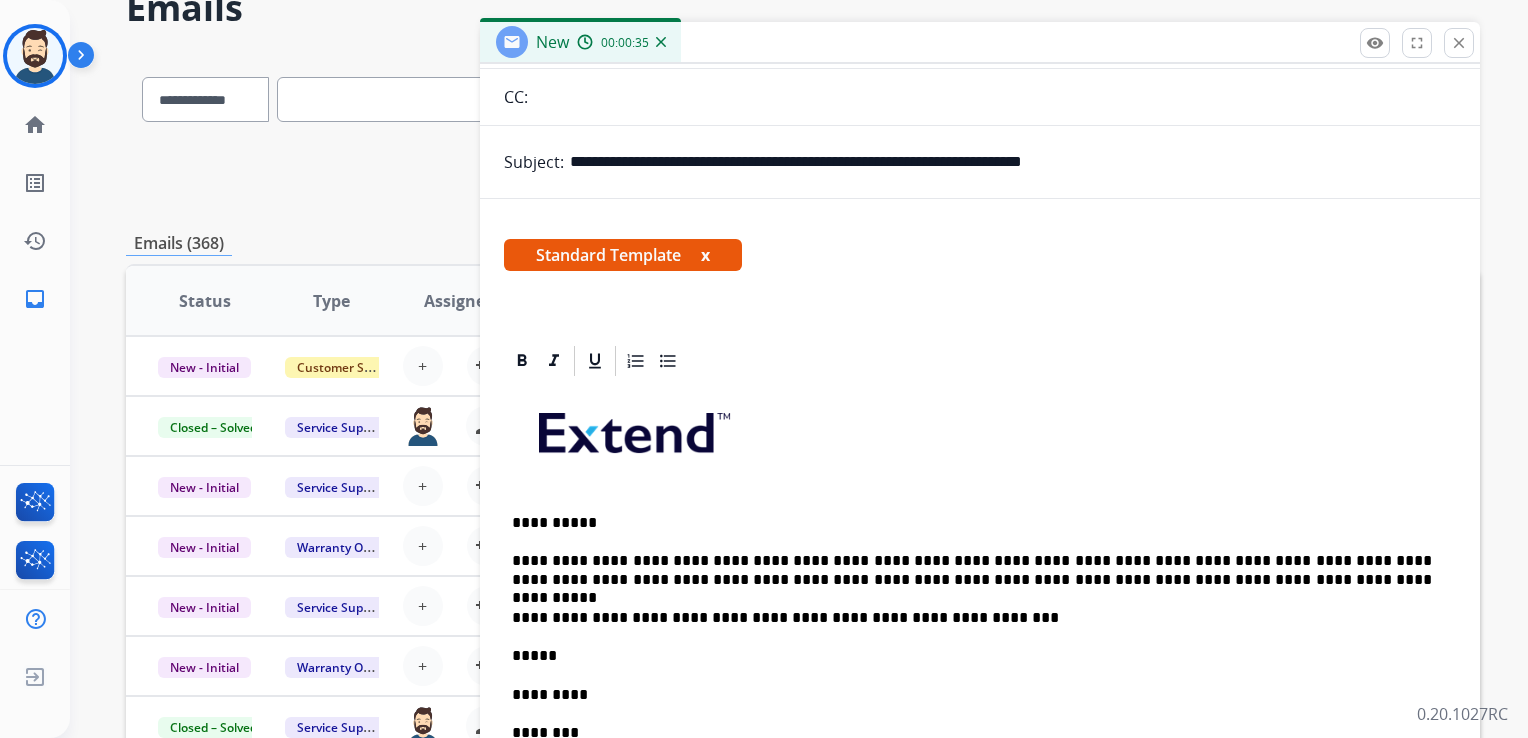 scroll, scrollTop: 190, scrollLeft: 0, axis: vertical 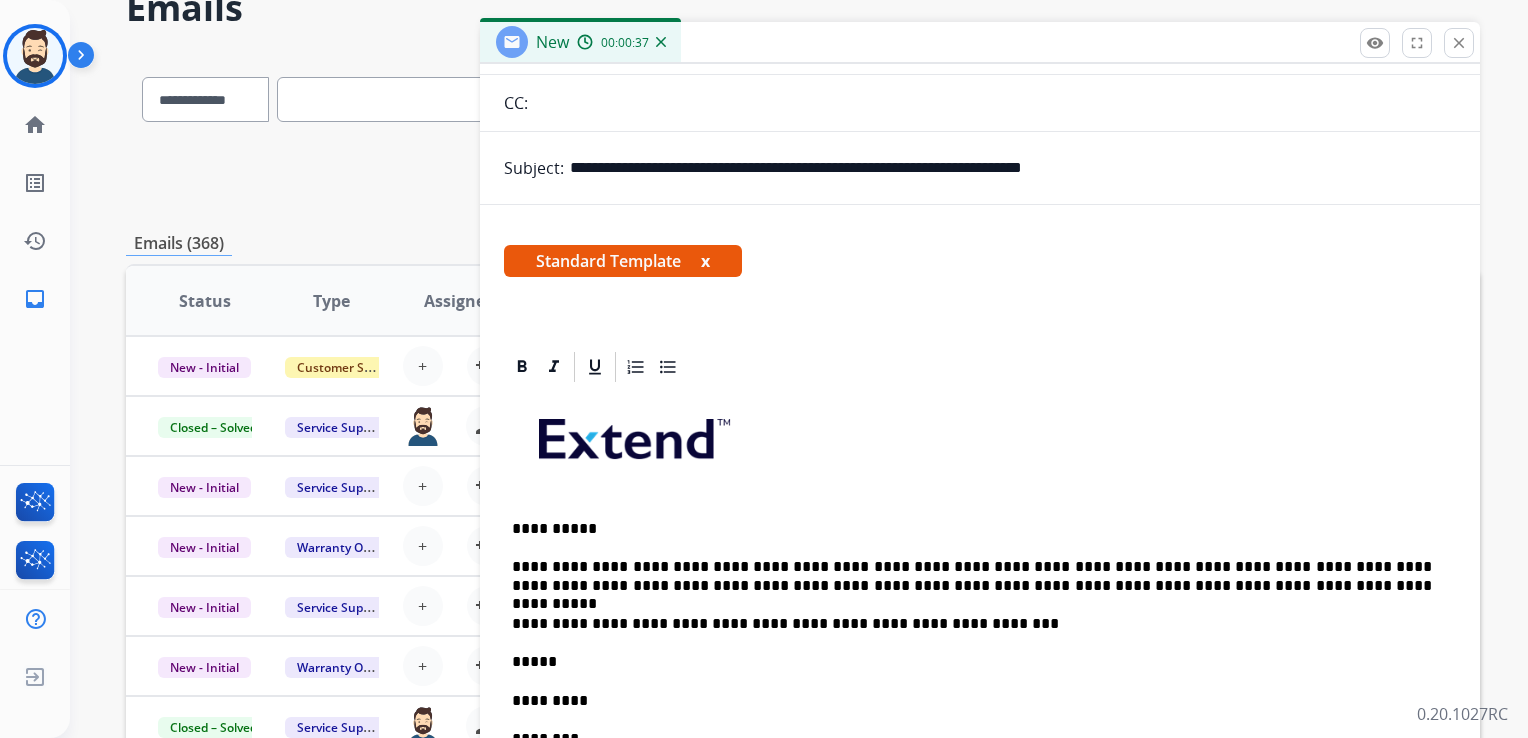 drag, startPoint x: 707, startPoint y: 166, endPoint x: 1192, endPoint y: 165, distance: 485.00104 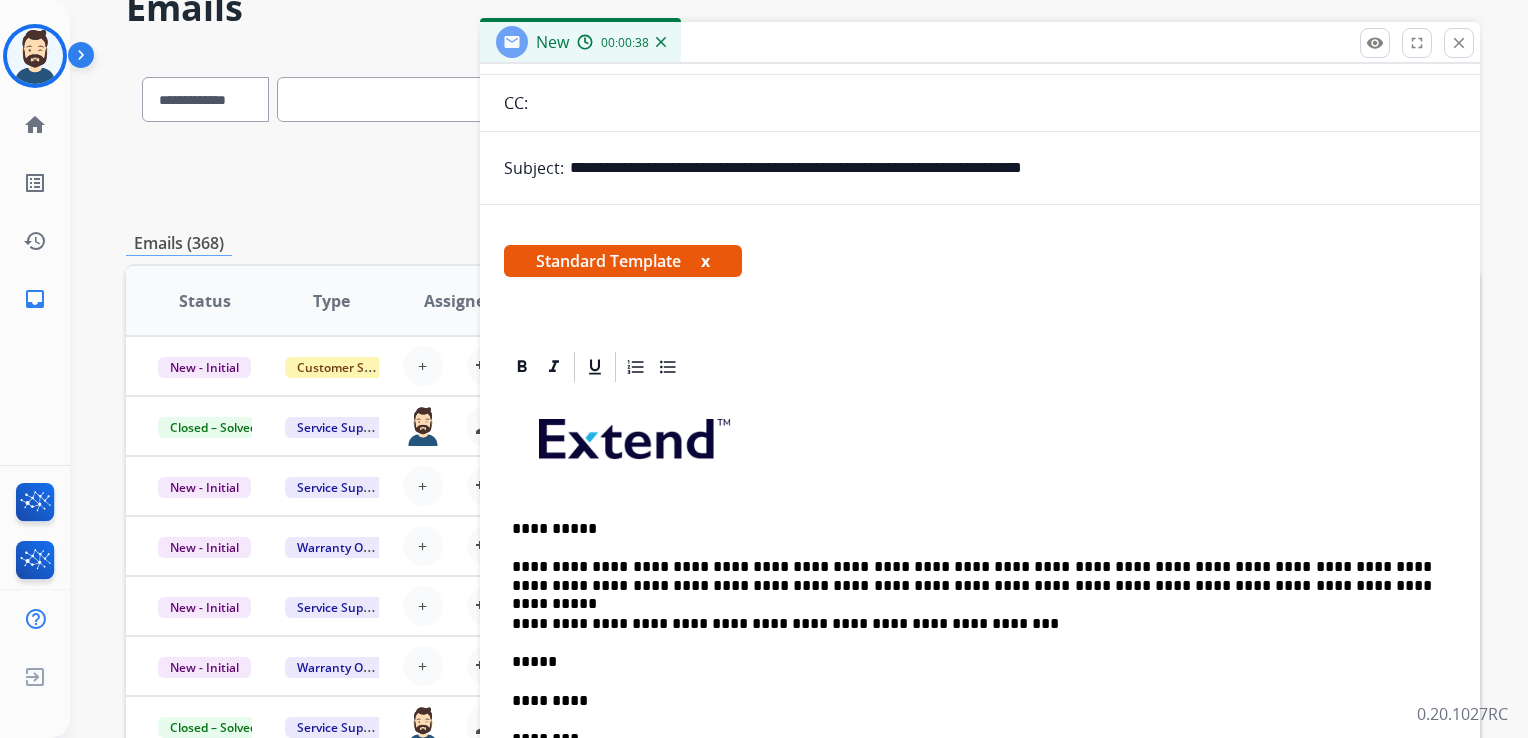 click on "**********" at bounding box center (972, 576) 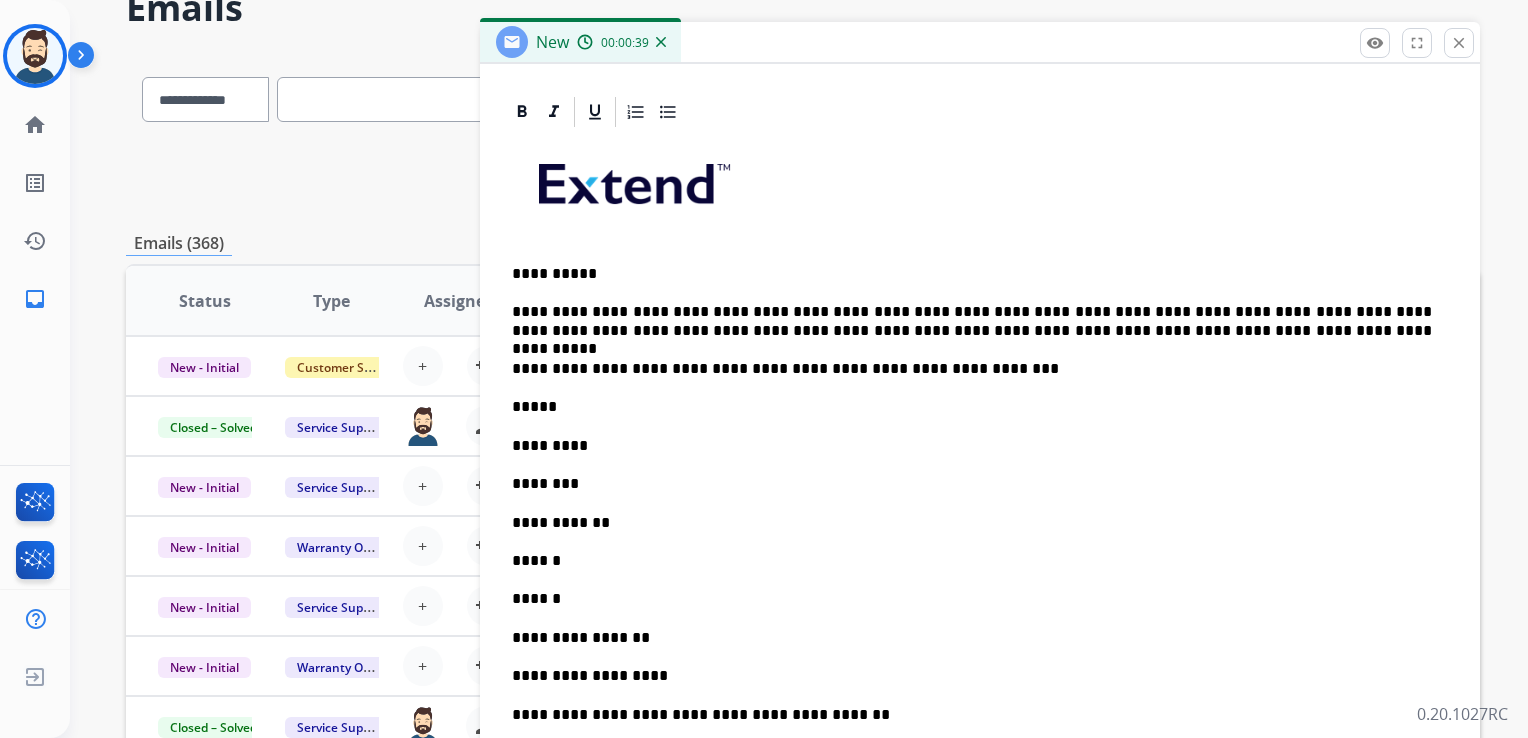 scroll, scrollTop: 690, scrollLeft: 0, axis: vertical 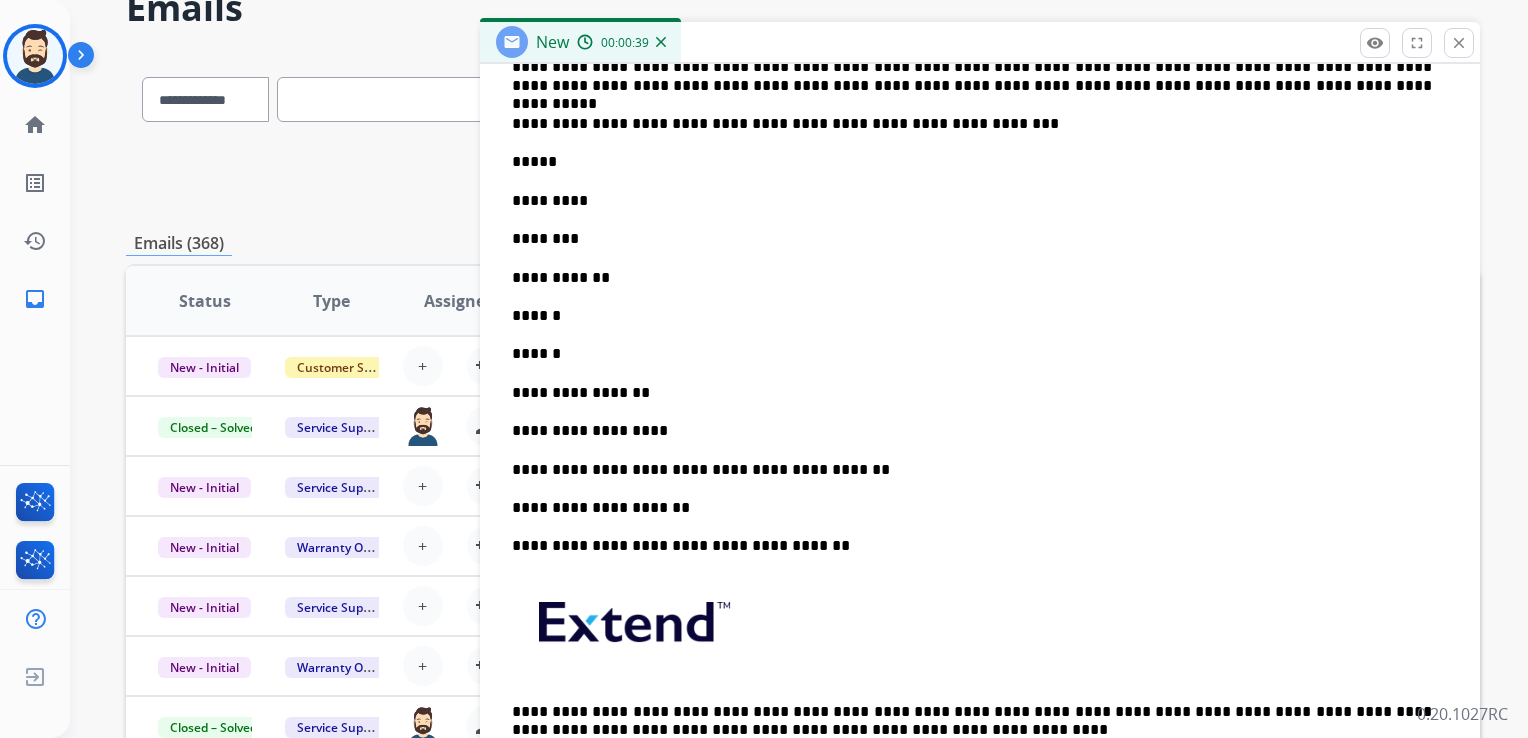 click on "**********" at bounding box center (980, 344) 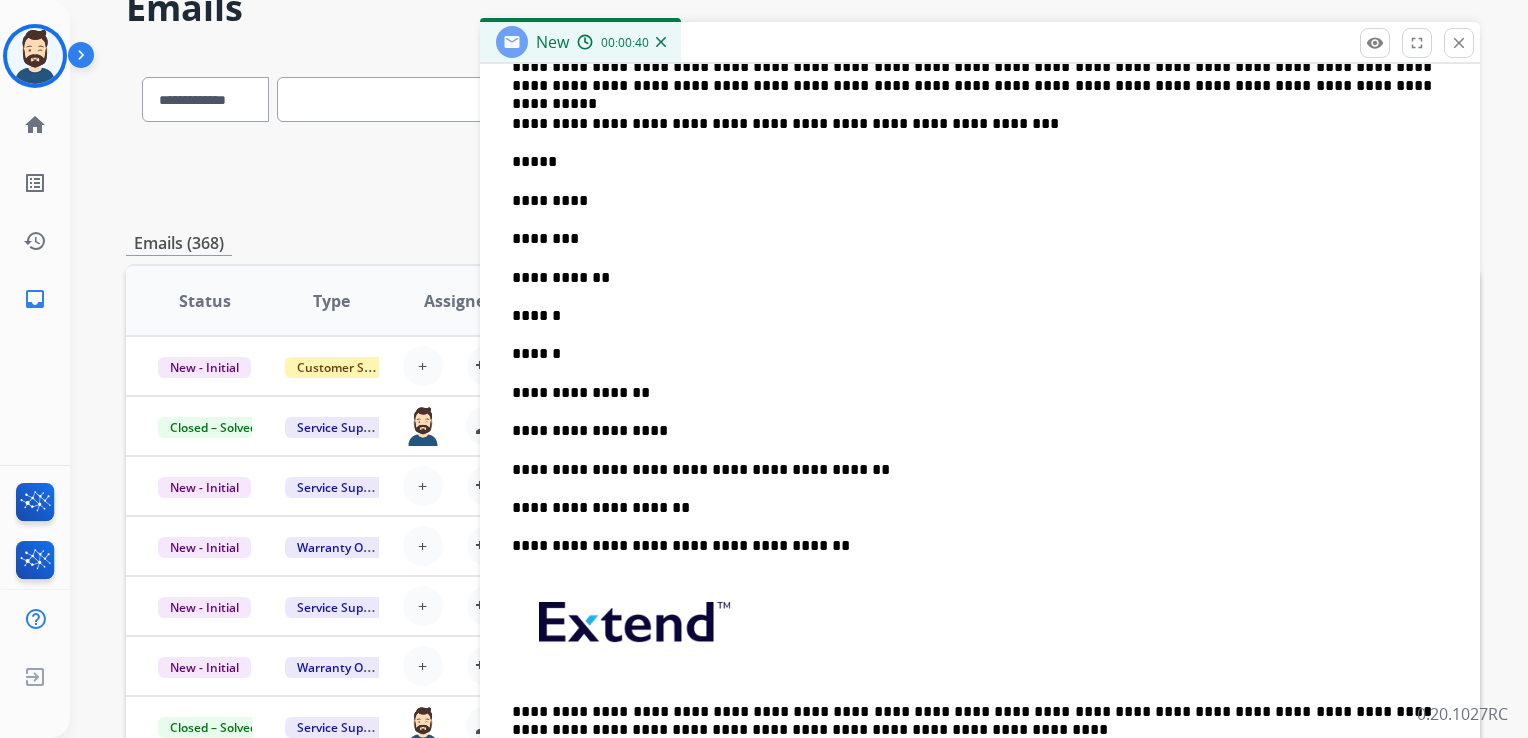 type 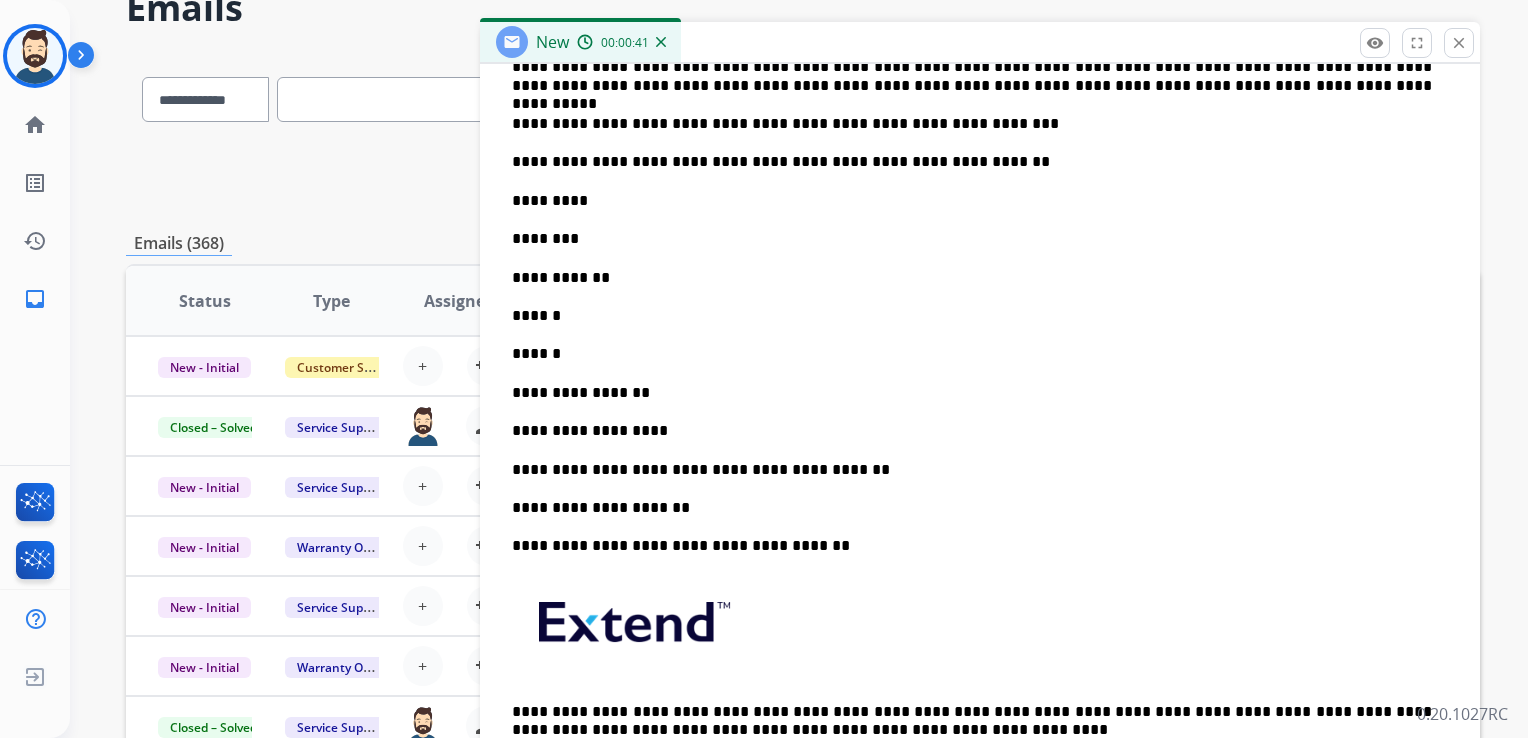 click on "**********" at bounding box center [972, 162] 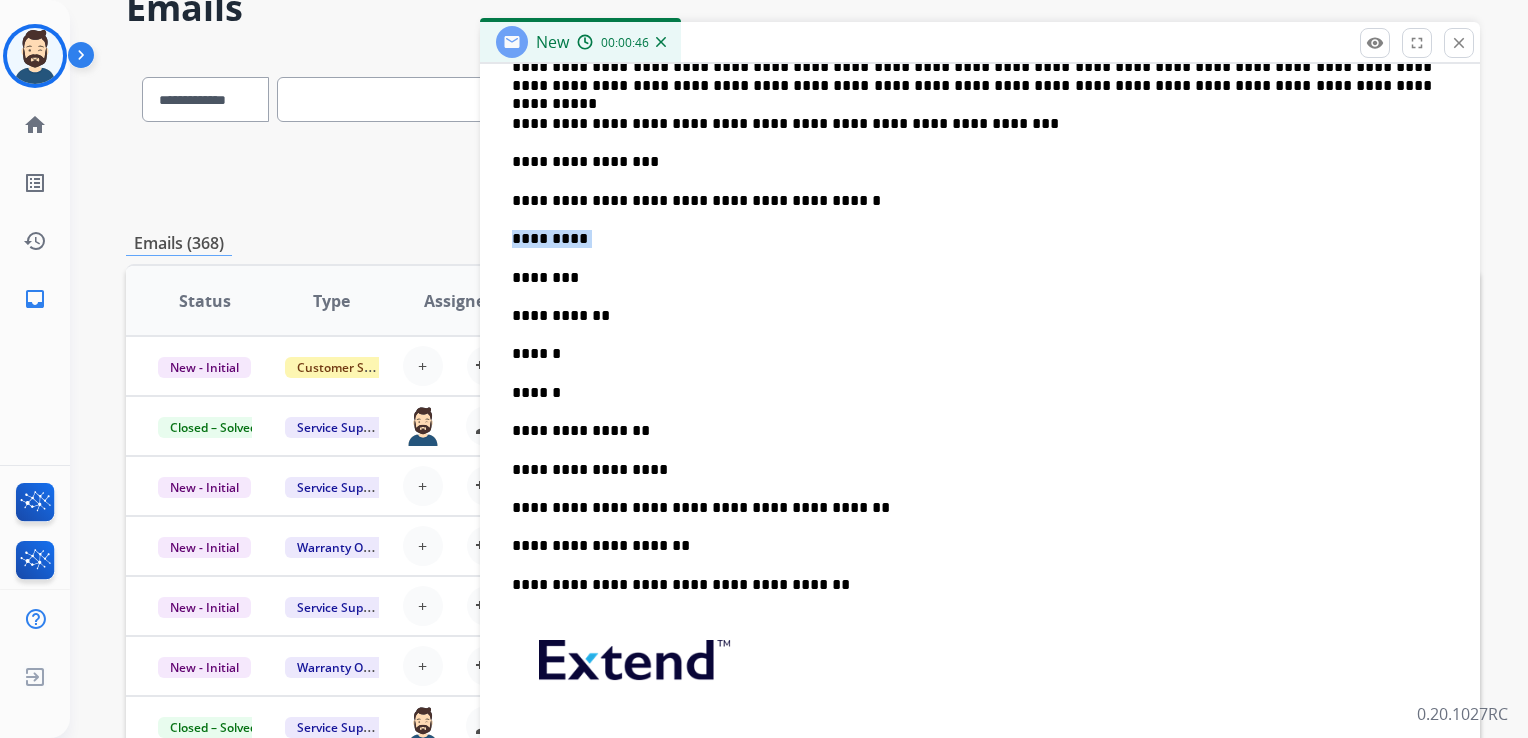 drag, startPoint x: 581, startPoint y: 242, endPoint x: 491, endPoint y: 241, distance: 90.005554 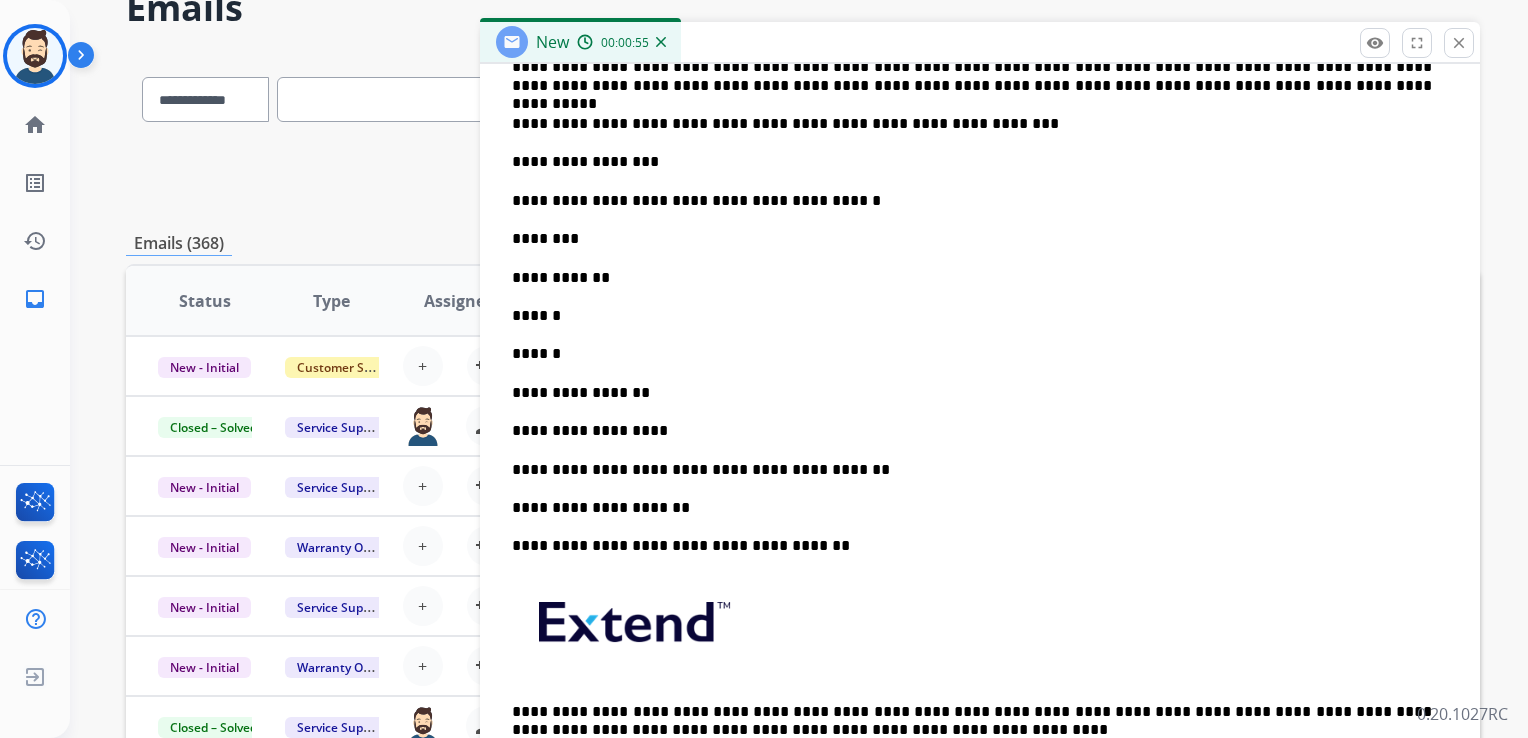 click on "********" at bounding box center [972, 239] 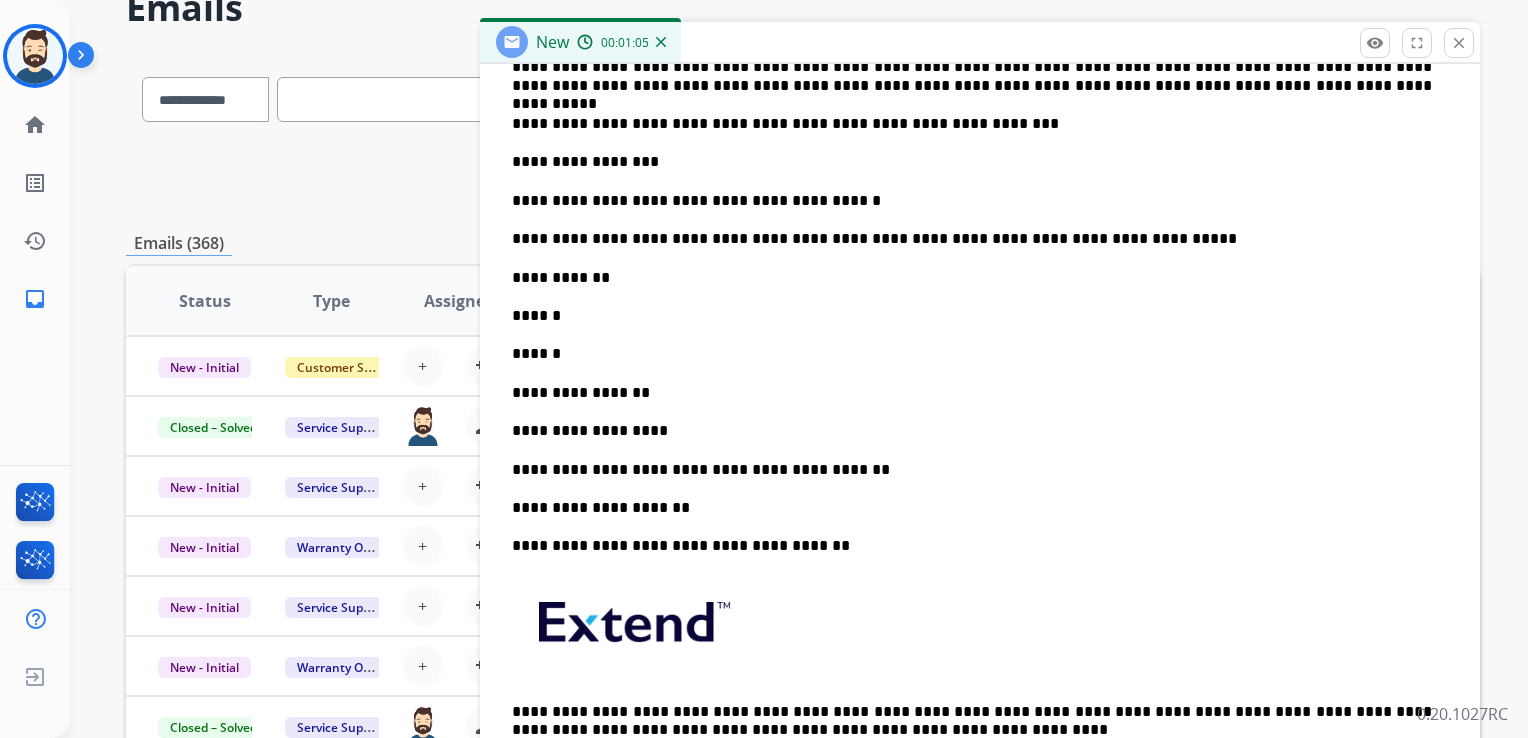 click on "**********" at bounding box center (972, 278) 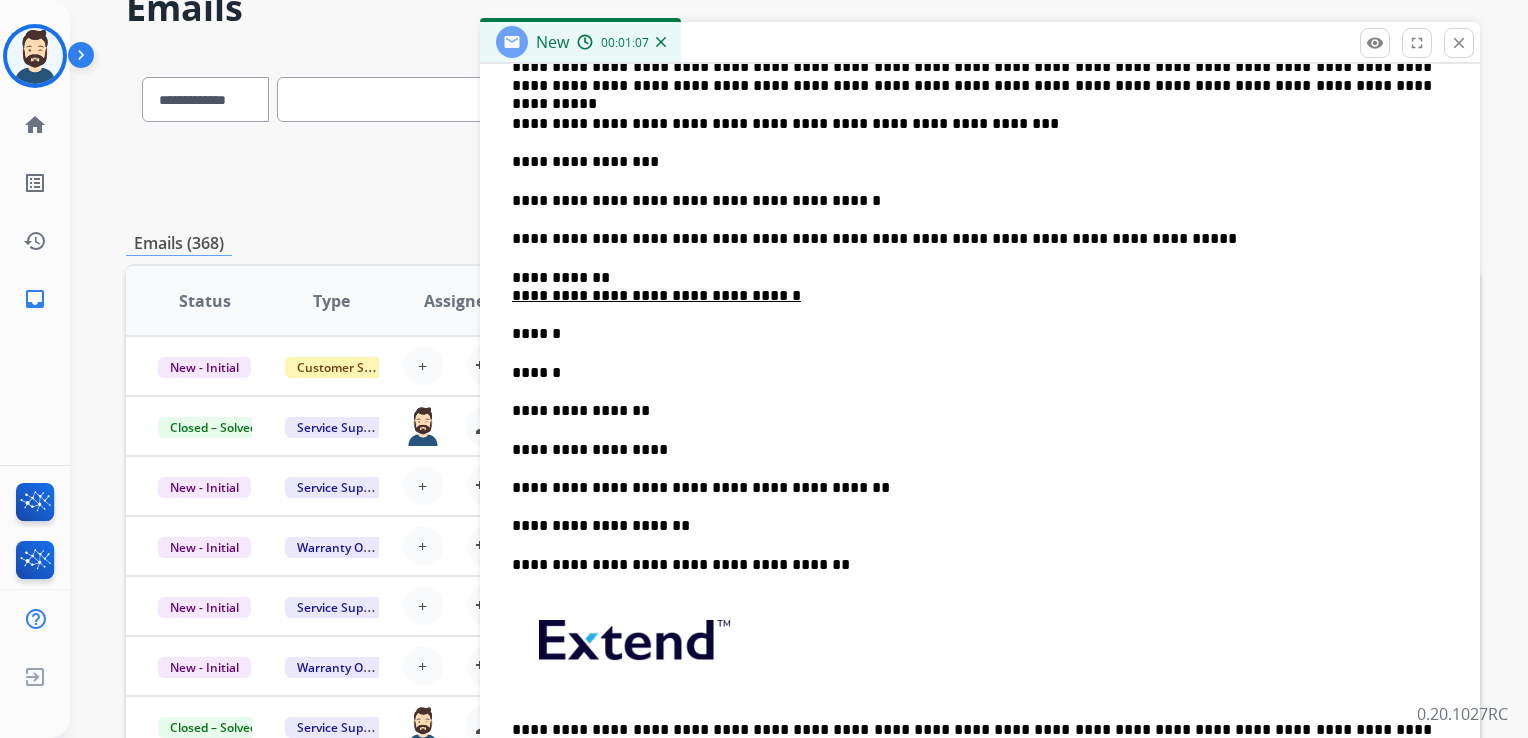 click on "**********" at bounding box center [972, 287] 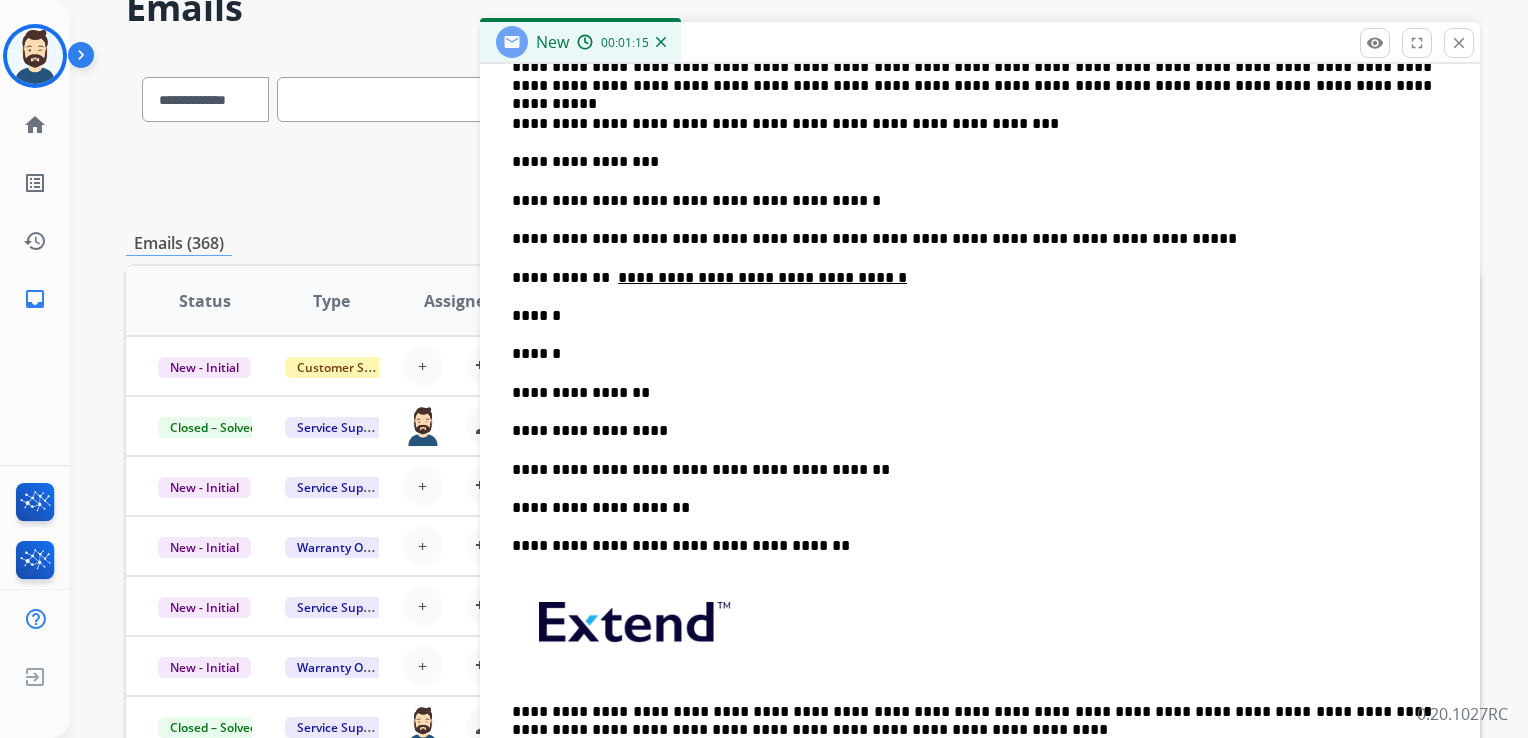 click on "******" at bounding box center [972, 316] 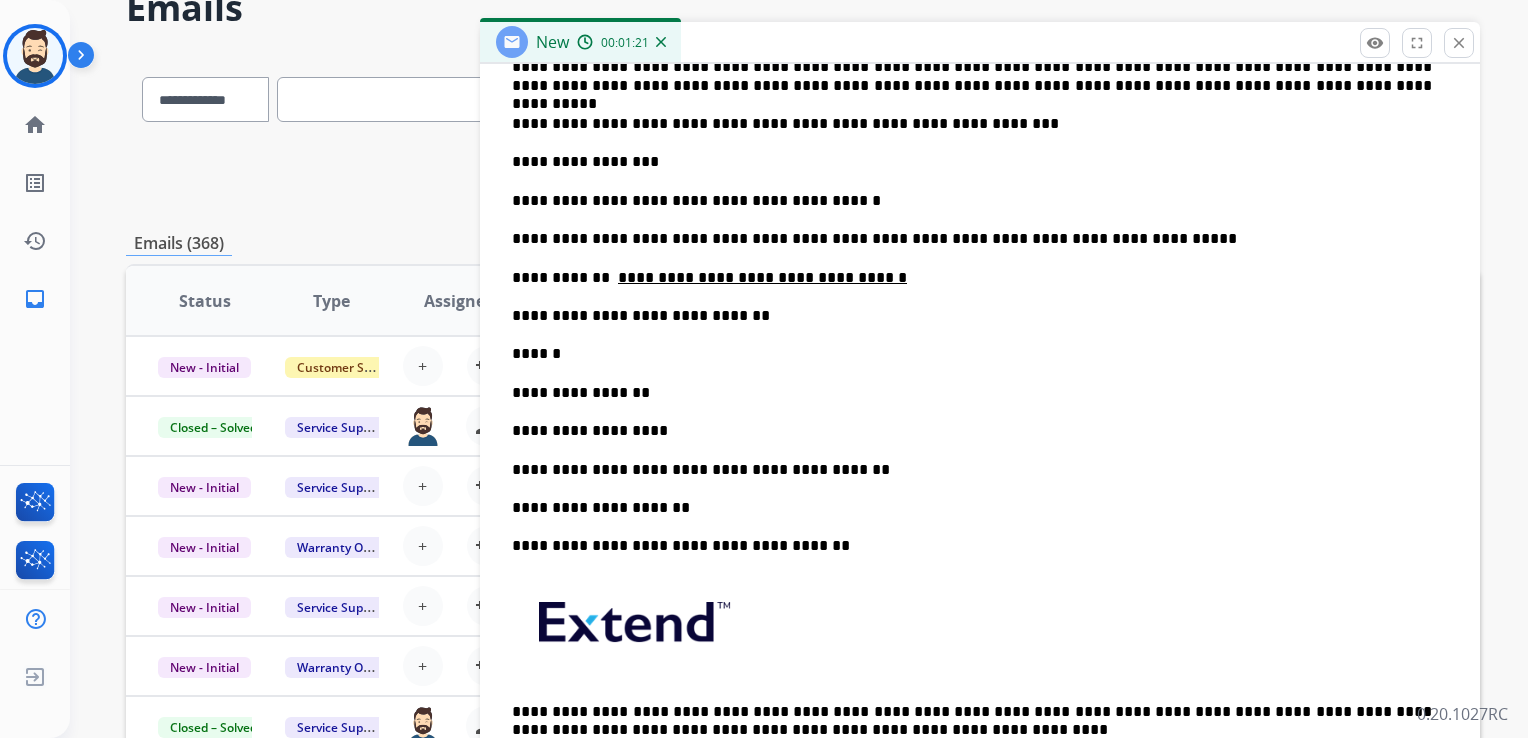 click on "******" at bounding box center [972, 354] 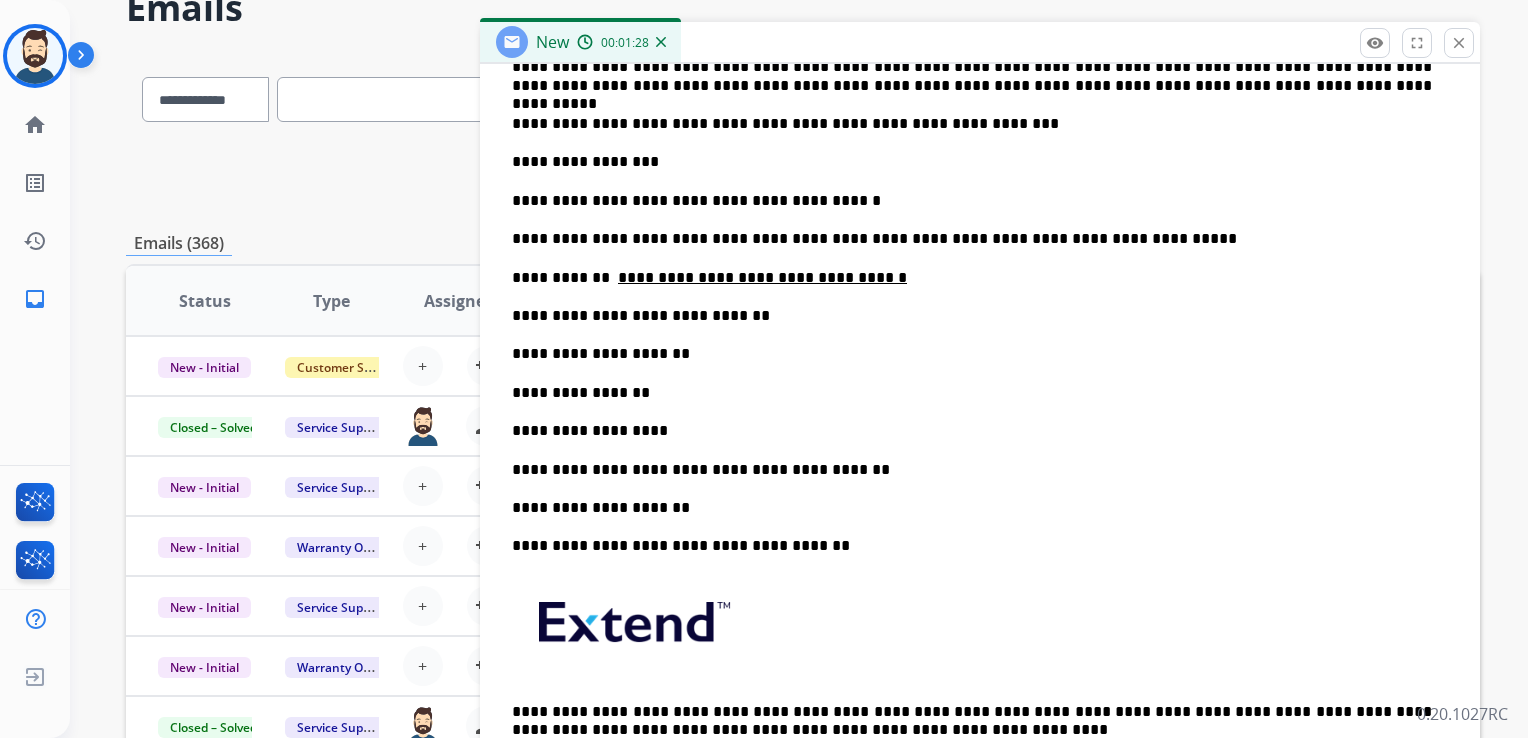 click on "**********" at bounding box center (972, 393) 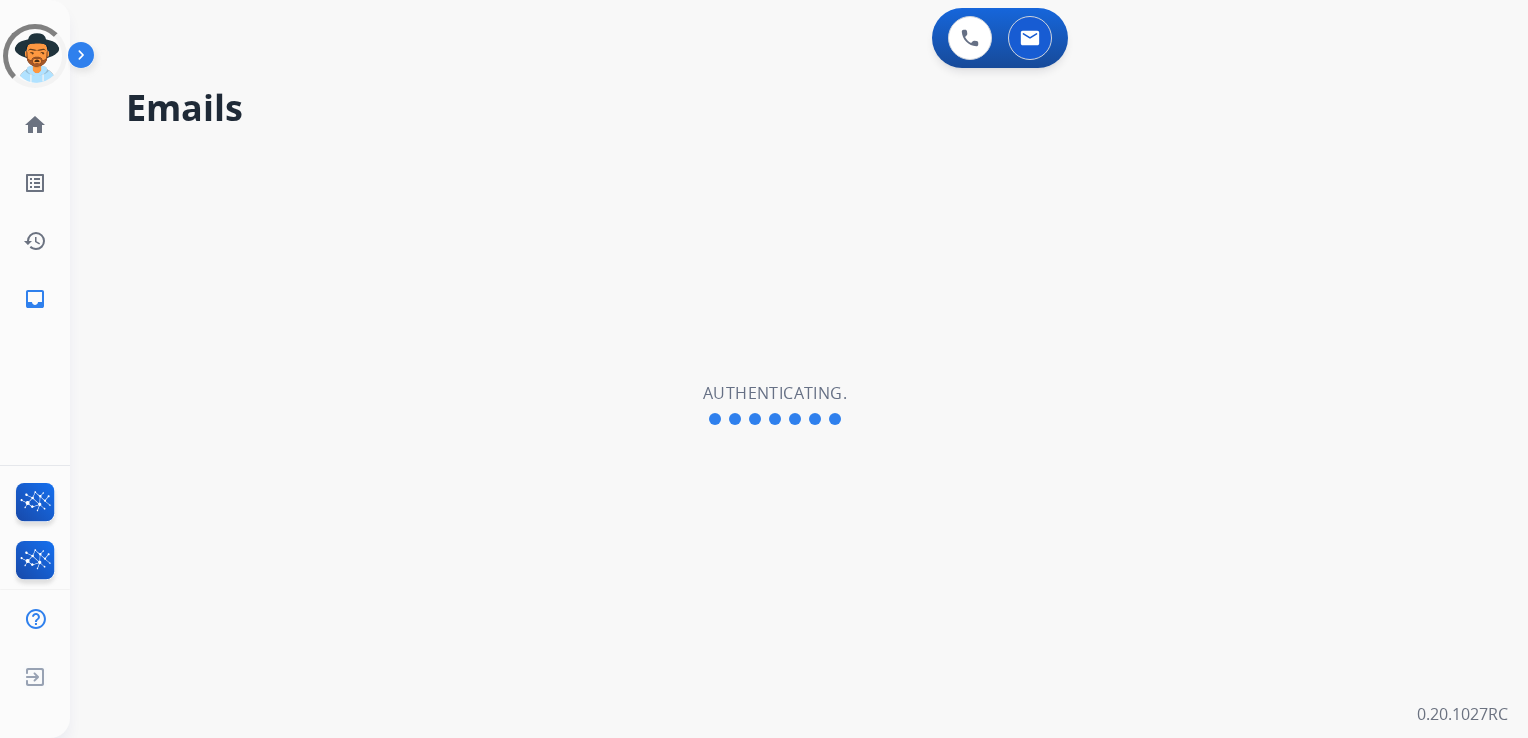 scroll, scrollTop: 0, scrollLeft: 0, axis: both 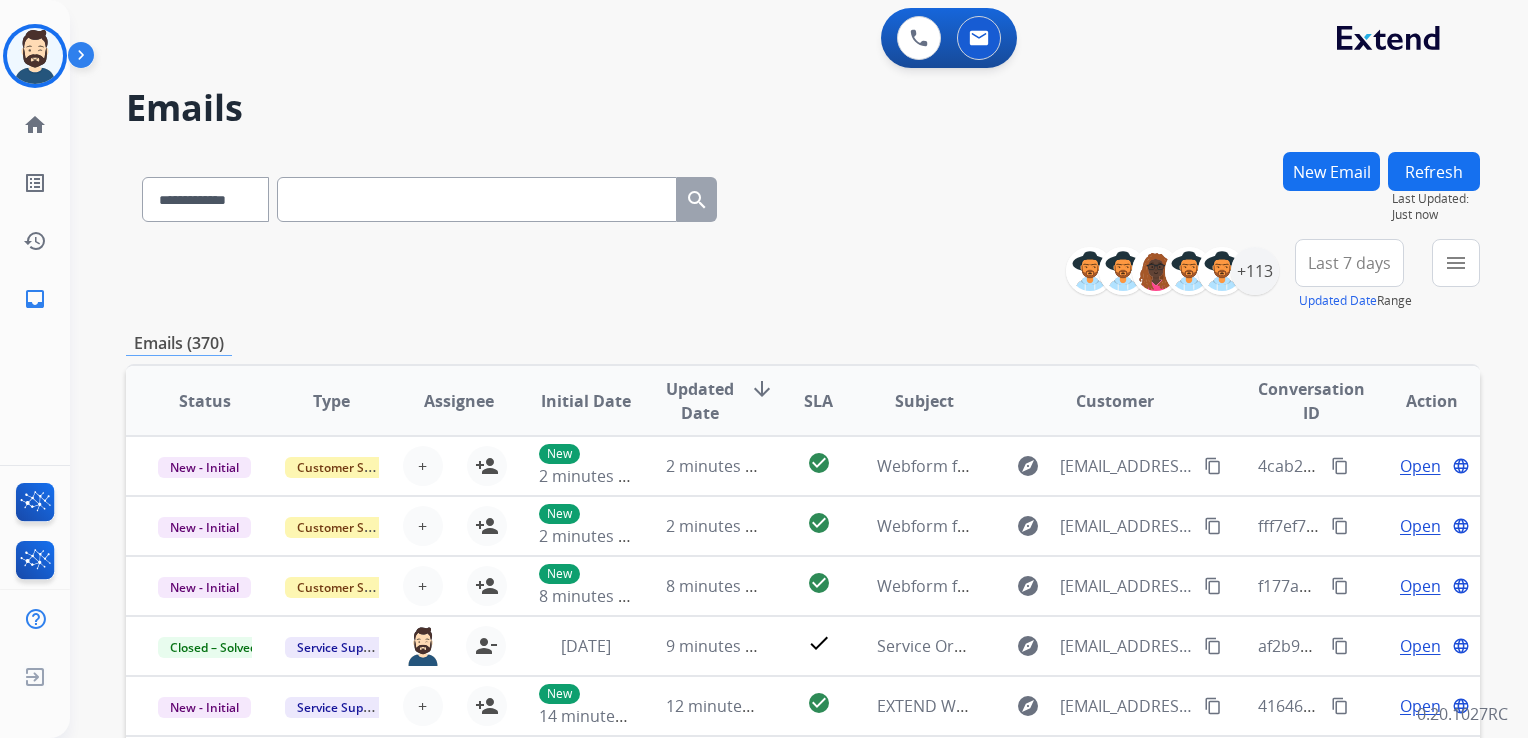 click on "New Email" at bounding box center (1331, 171) 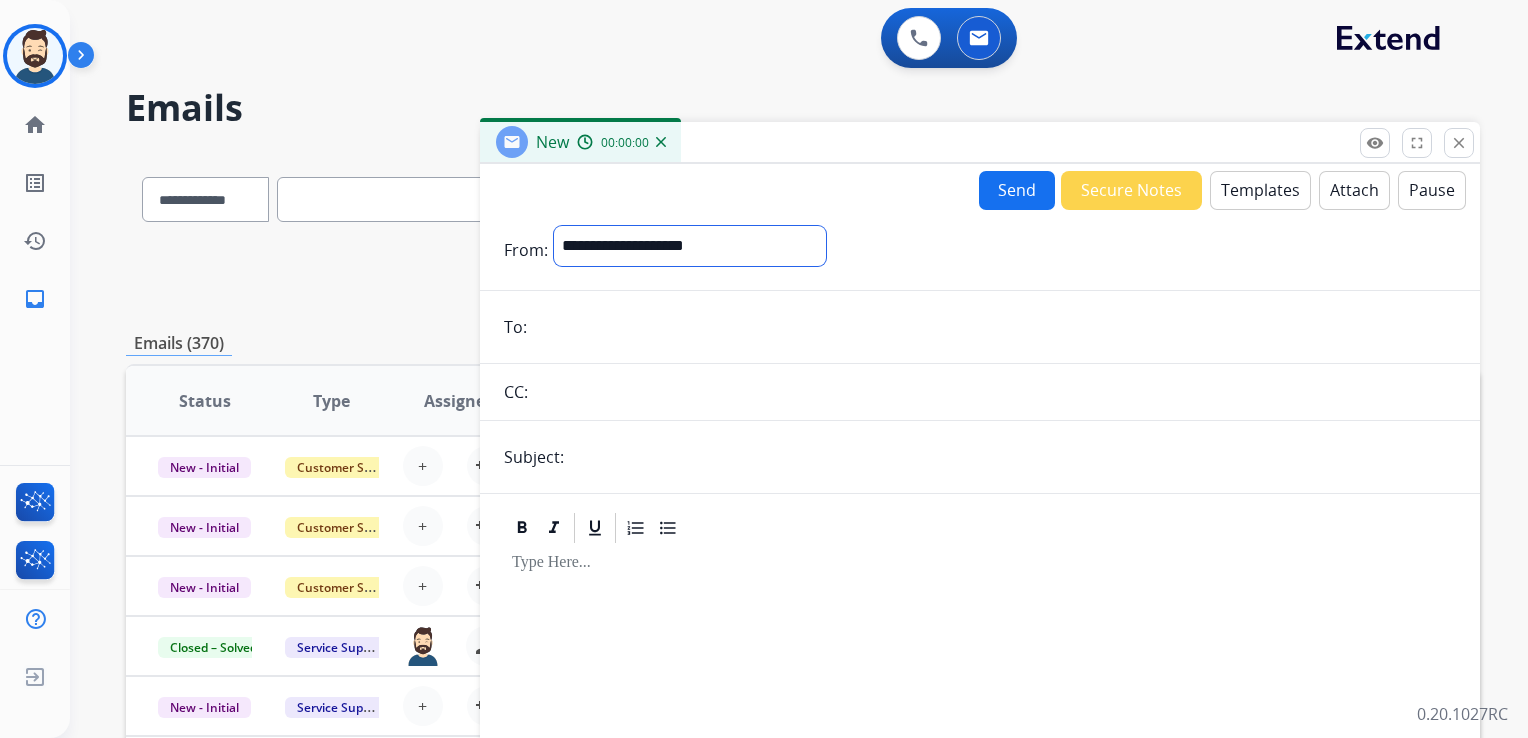 click on "**********" at bounding box center (690, 246) 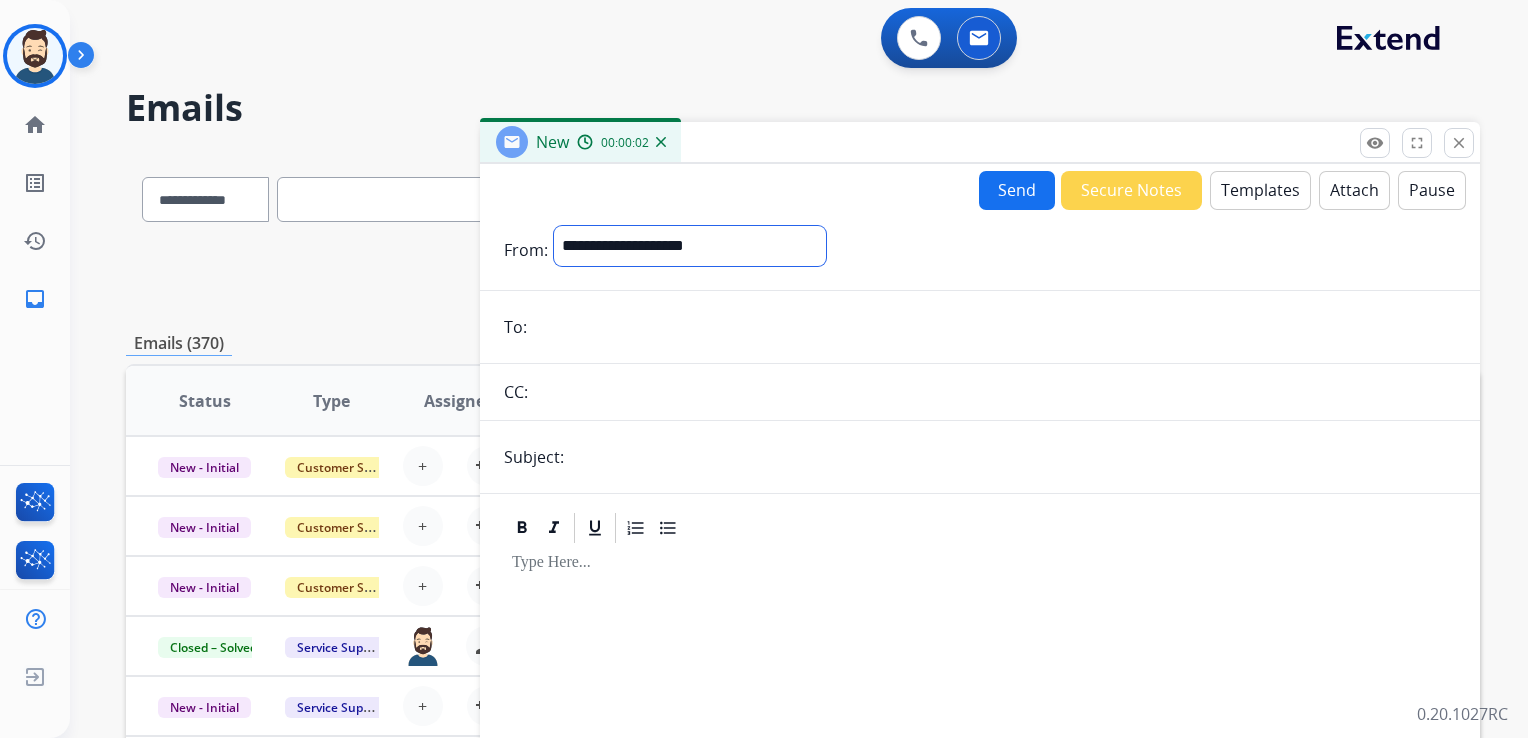 select on "**********" 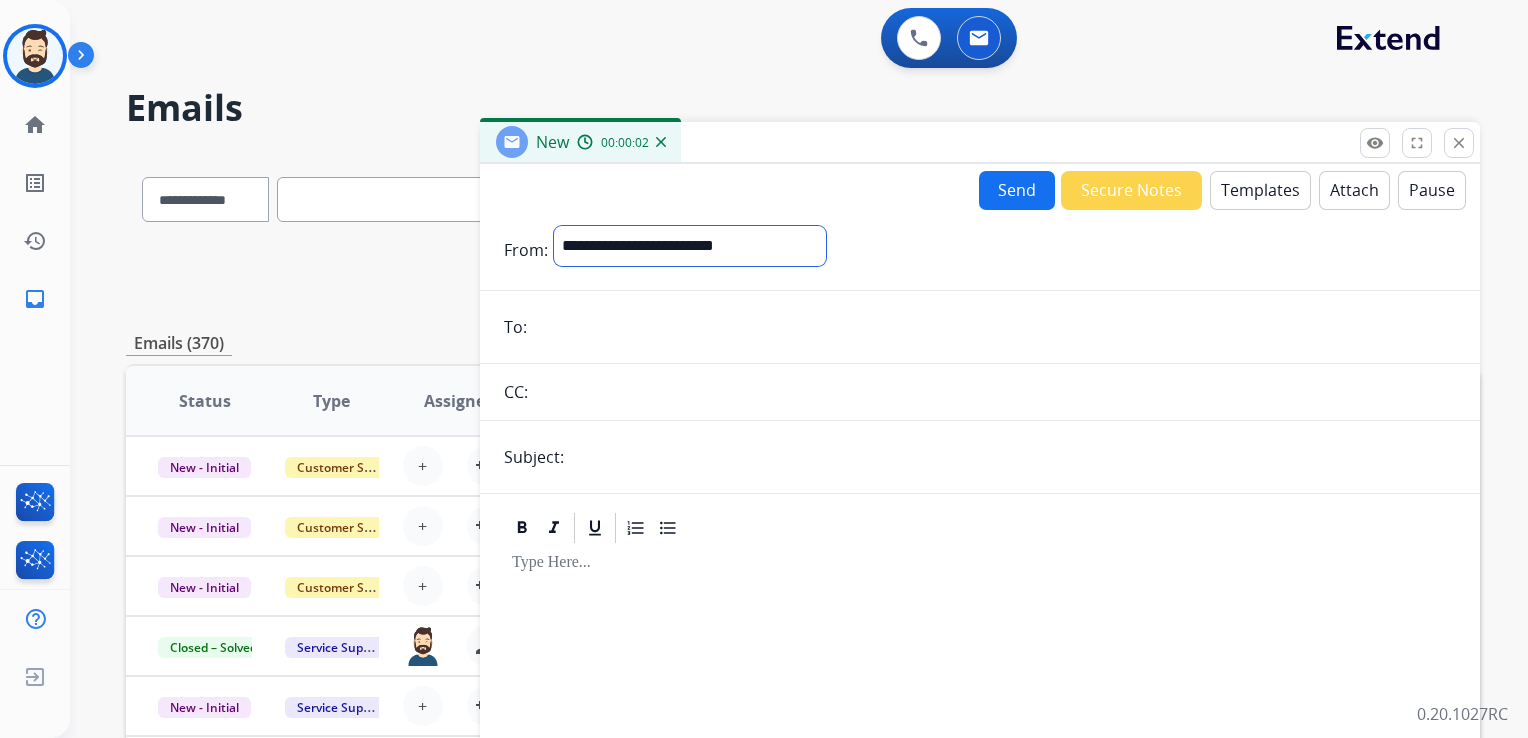 click on "**********" at bounding box center (690, 246) 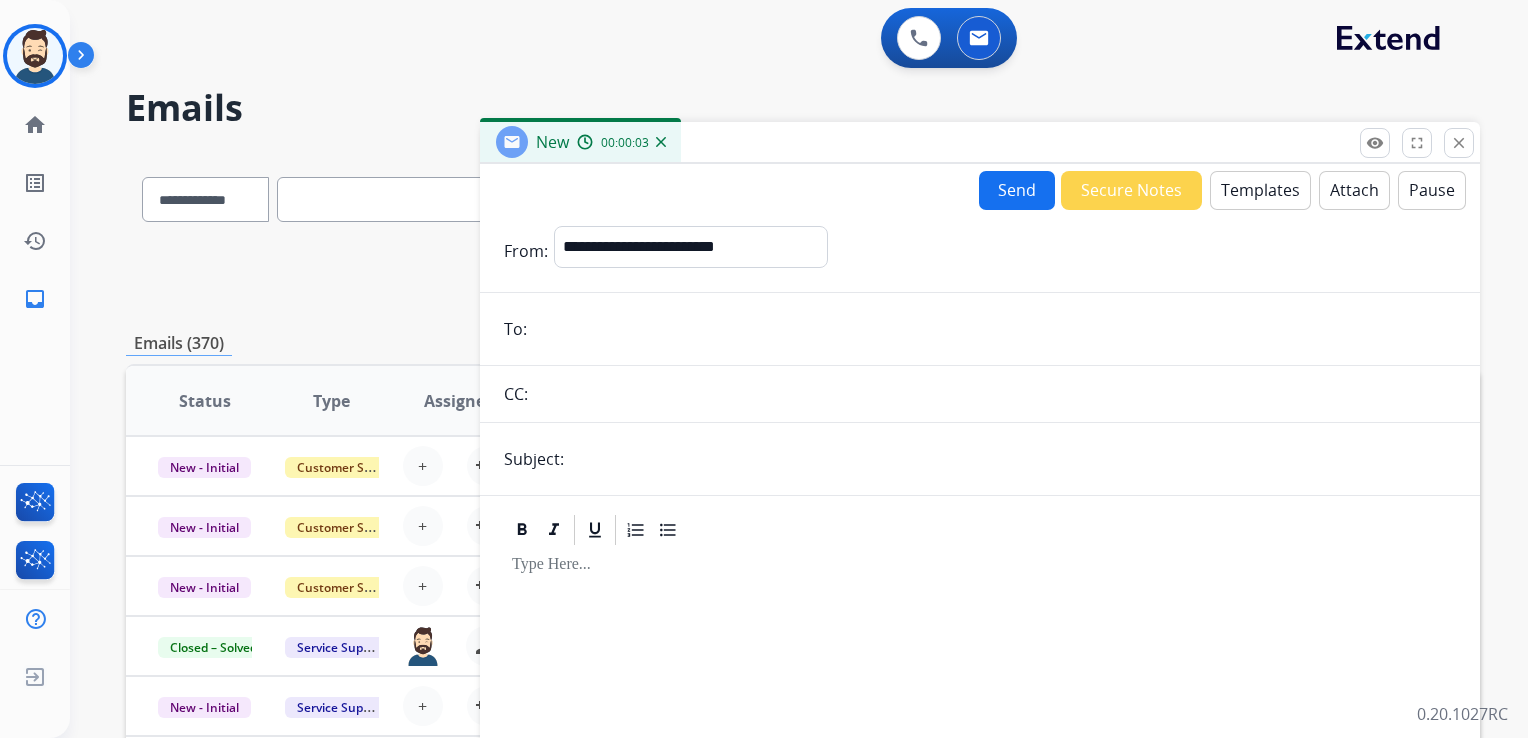 click at bounding box center (994, 329) 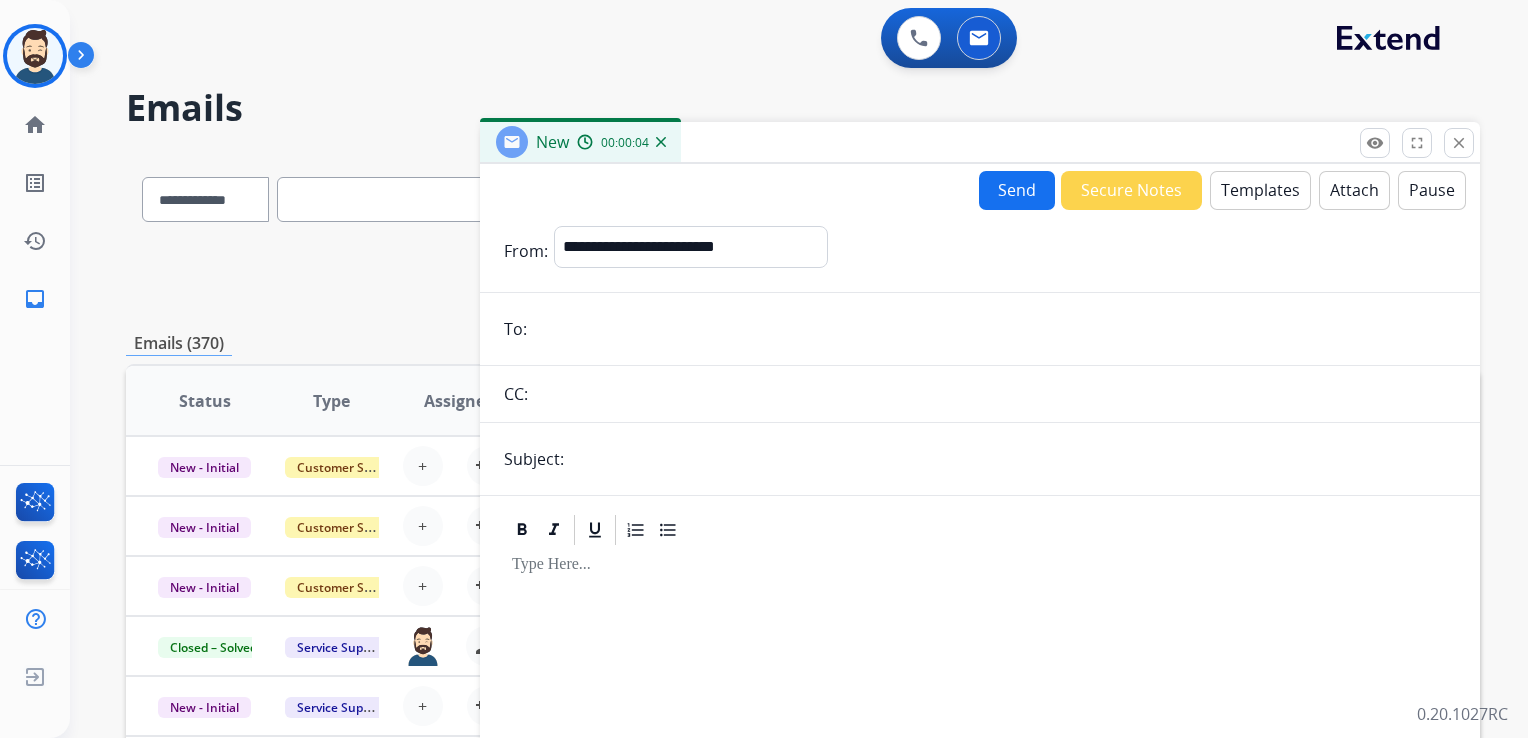 type on "**********" 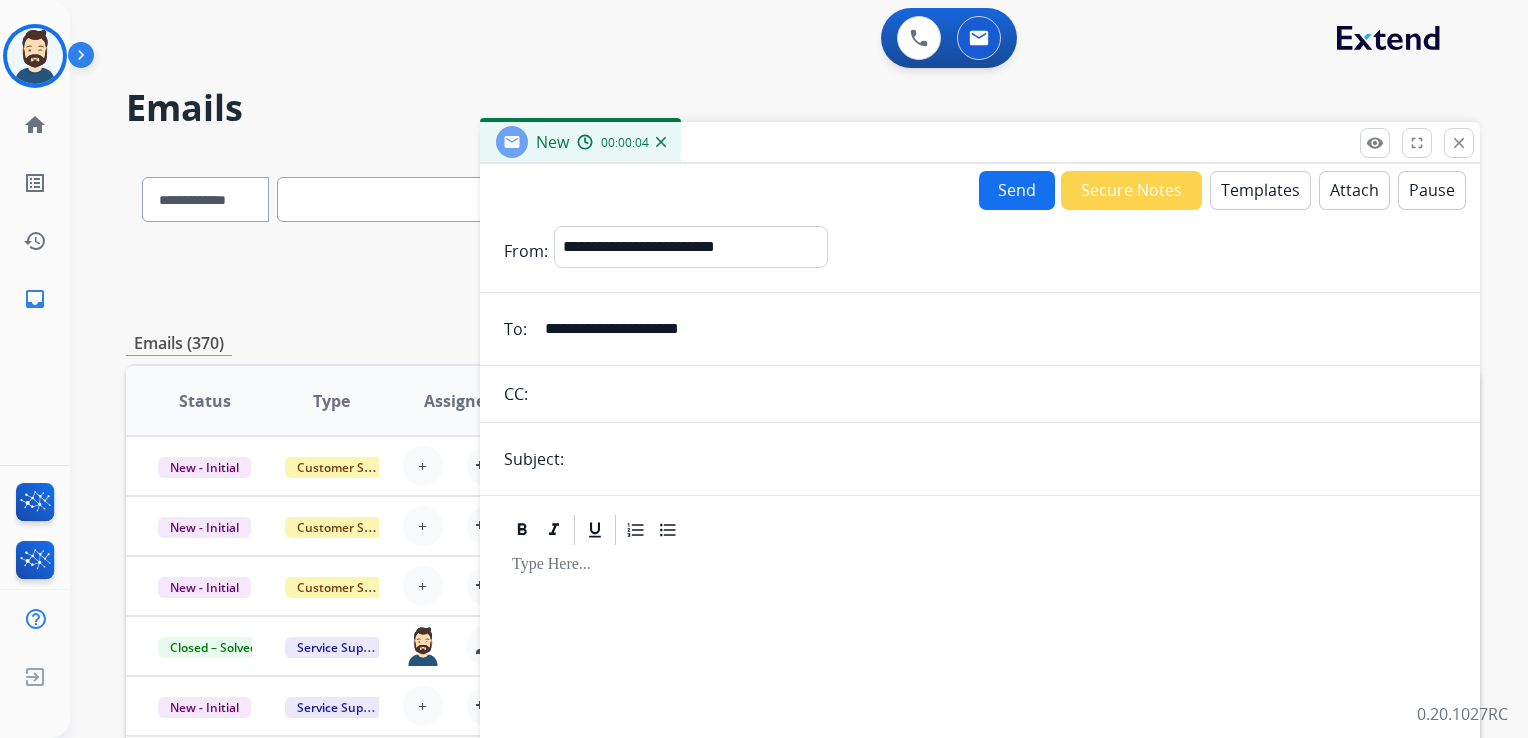 type on "**********" 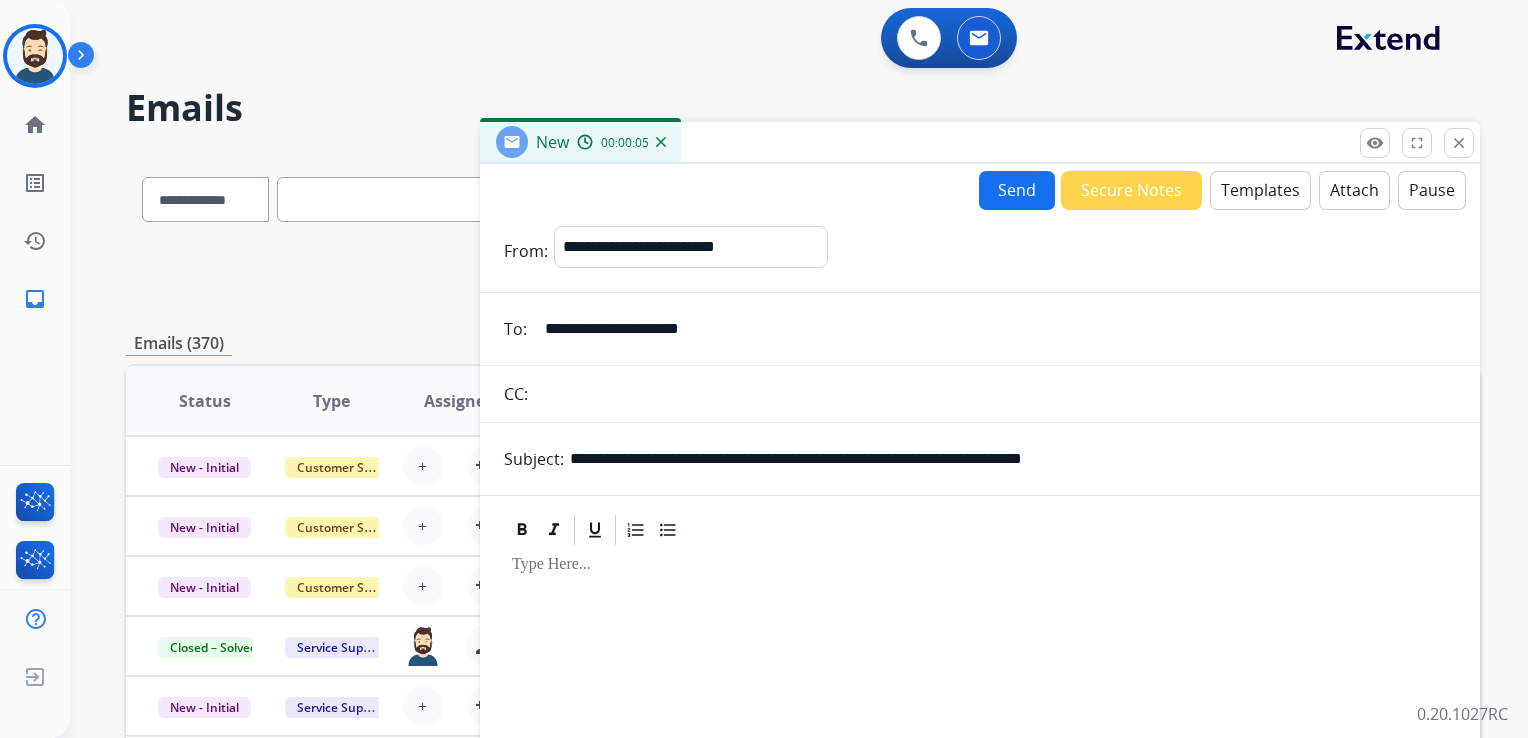 click at bounding box center [980, 719] 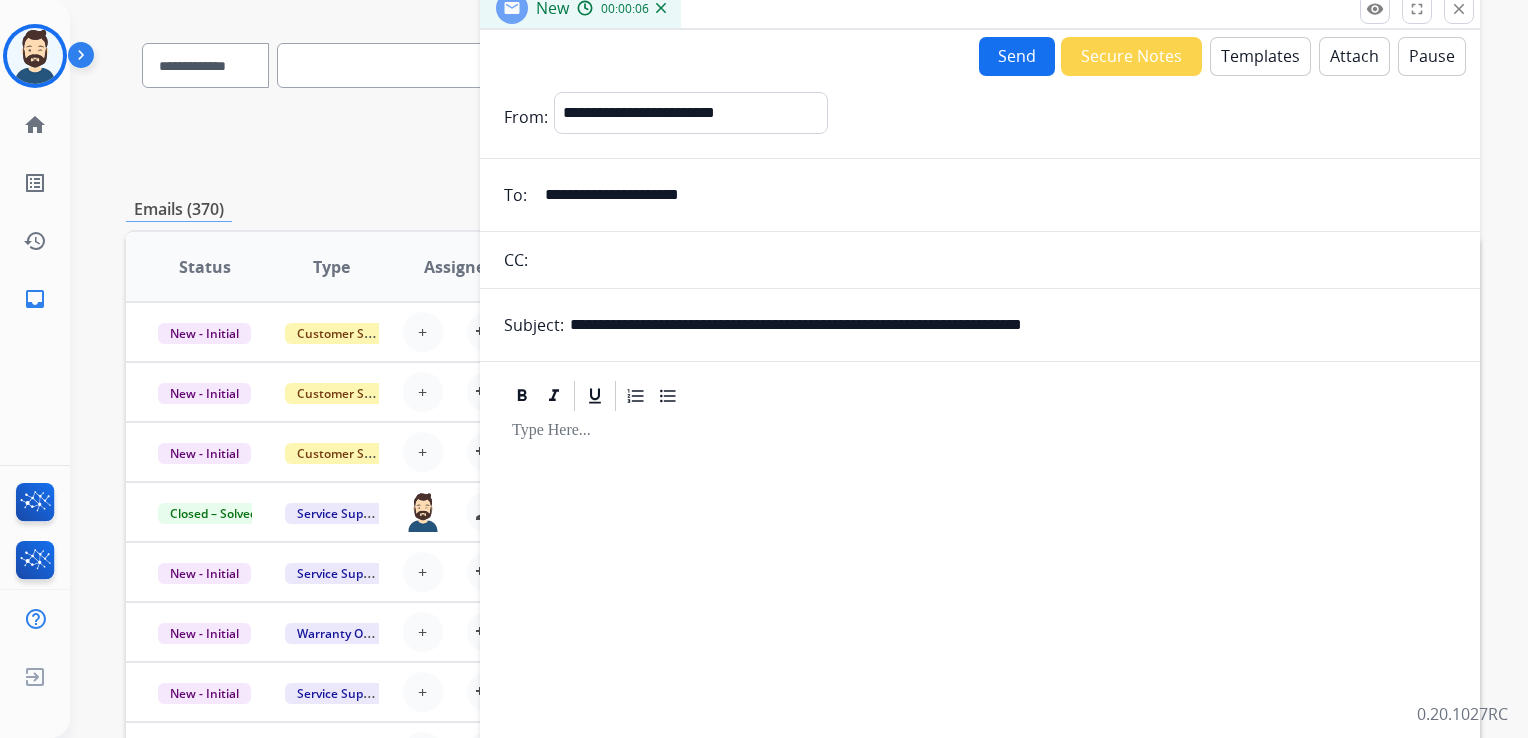 scroll, scrollTop: 100, scrollLeft: 0, axis: vertical 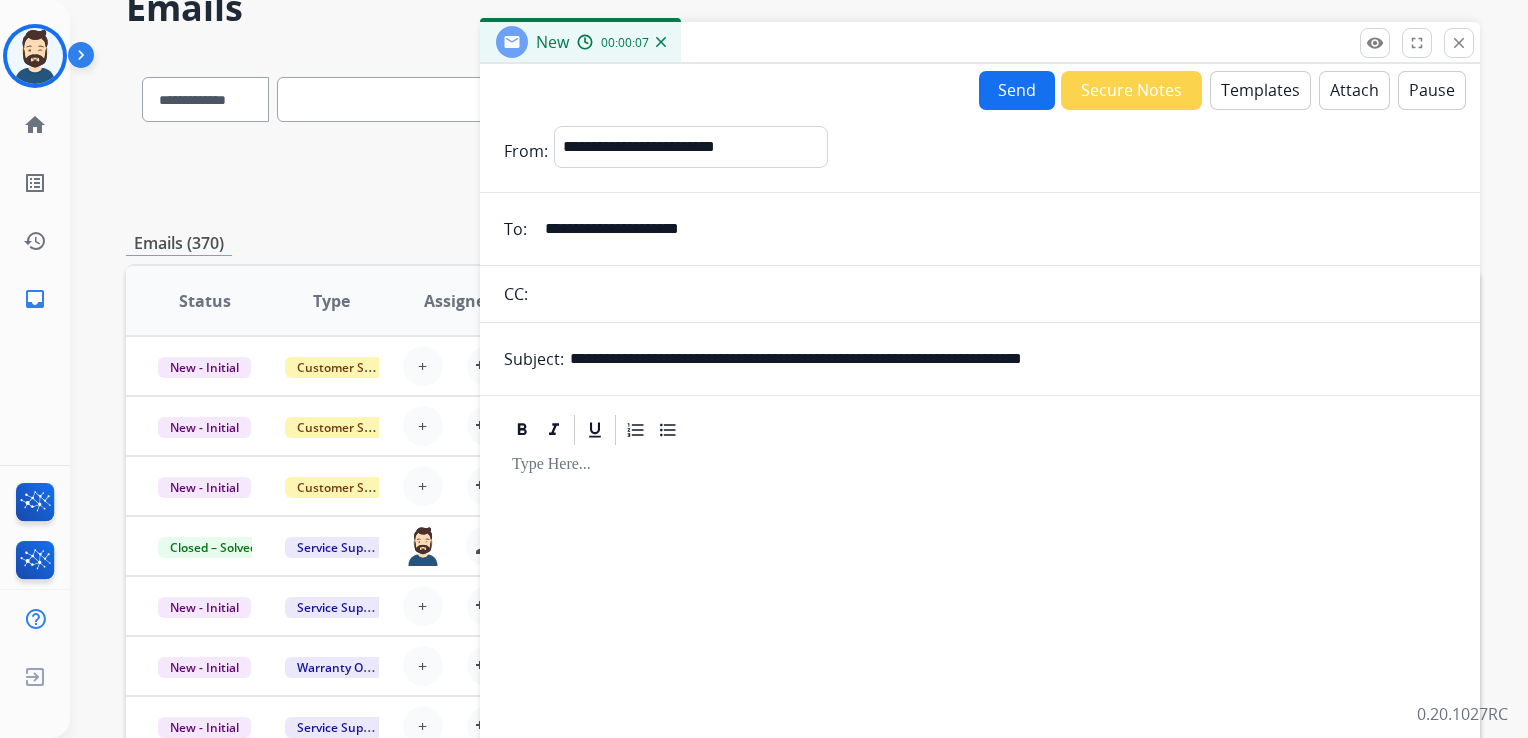 click on "Templates" at bounding box center [1260, 90] 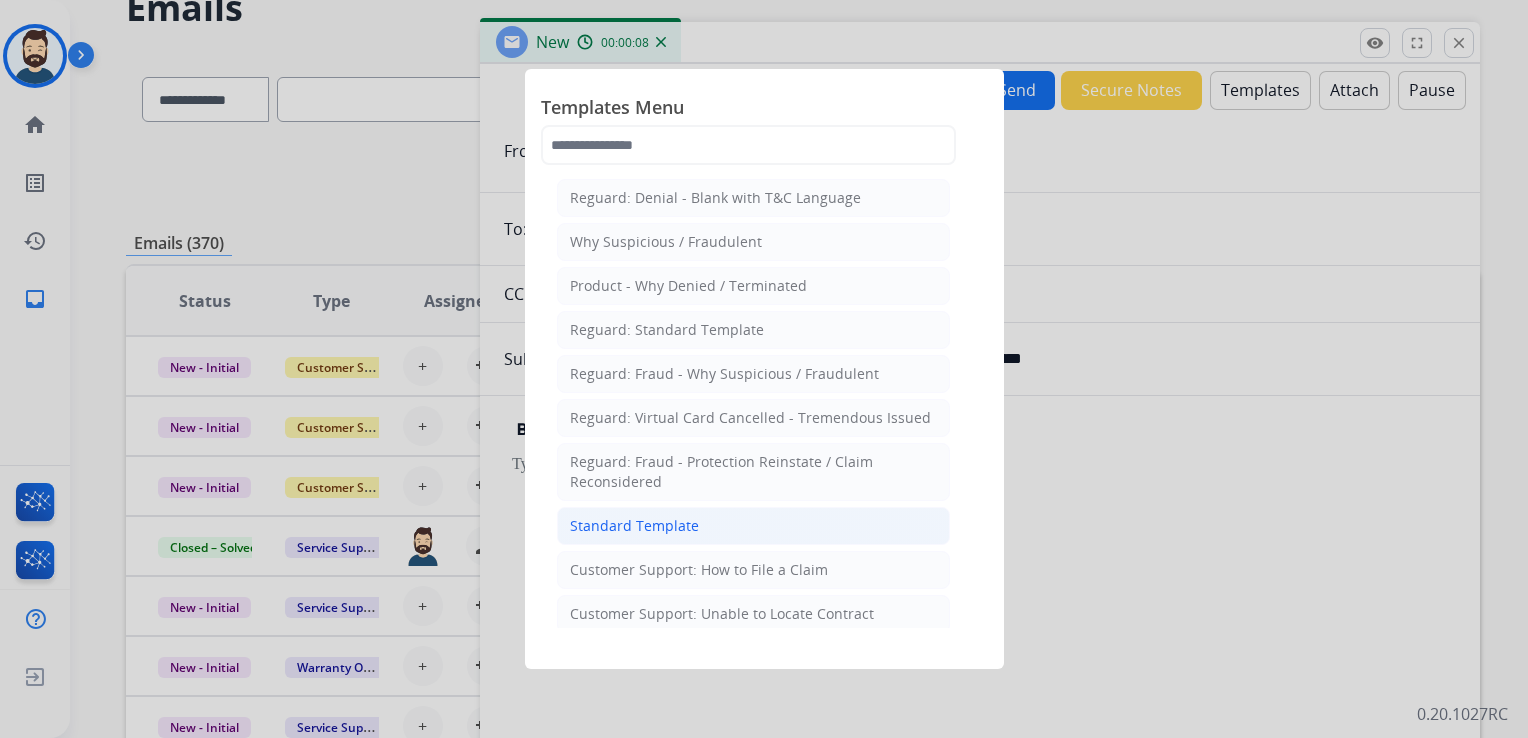 click on "Standard Template" 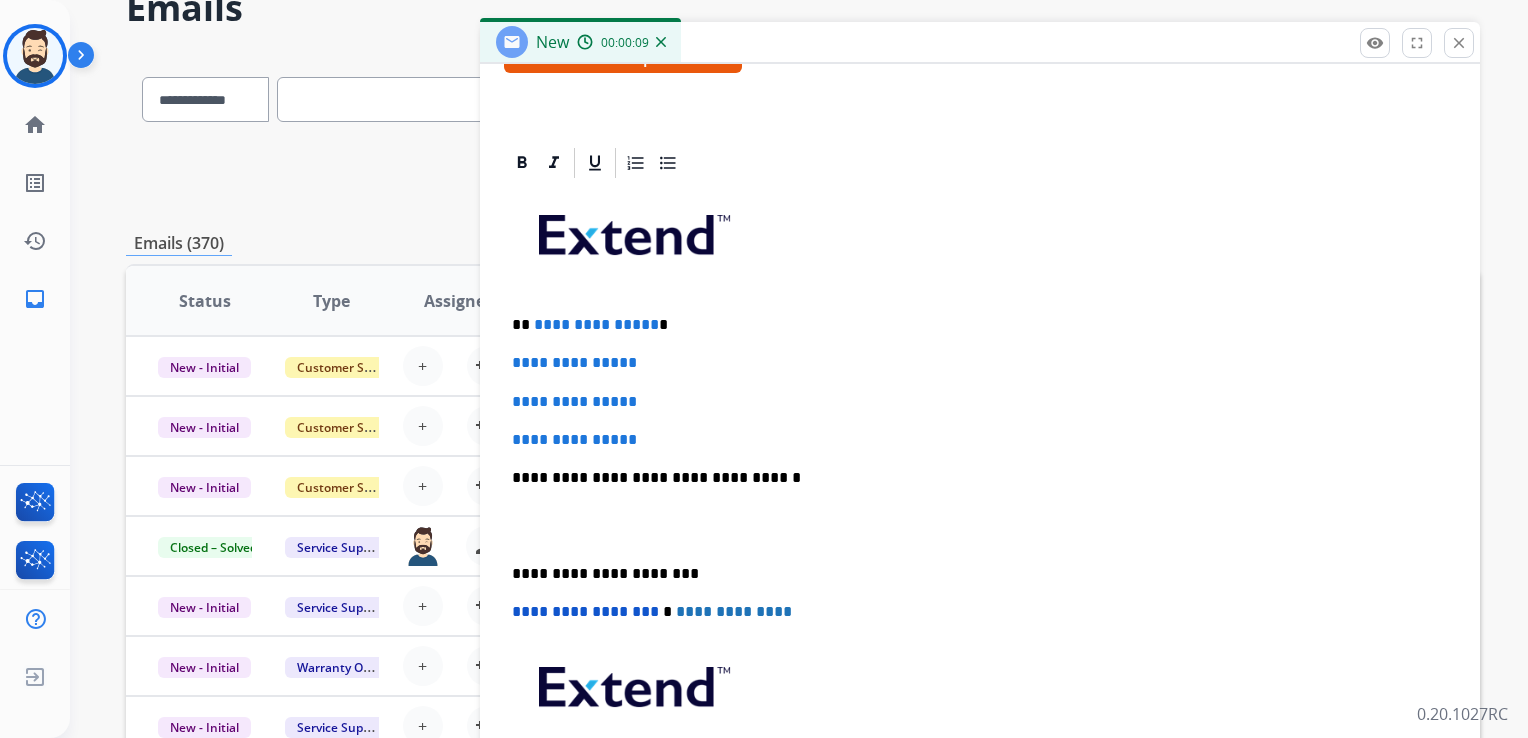 scroll, scrollTop: 460, scrollLeft: 0, axis: vertical 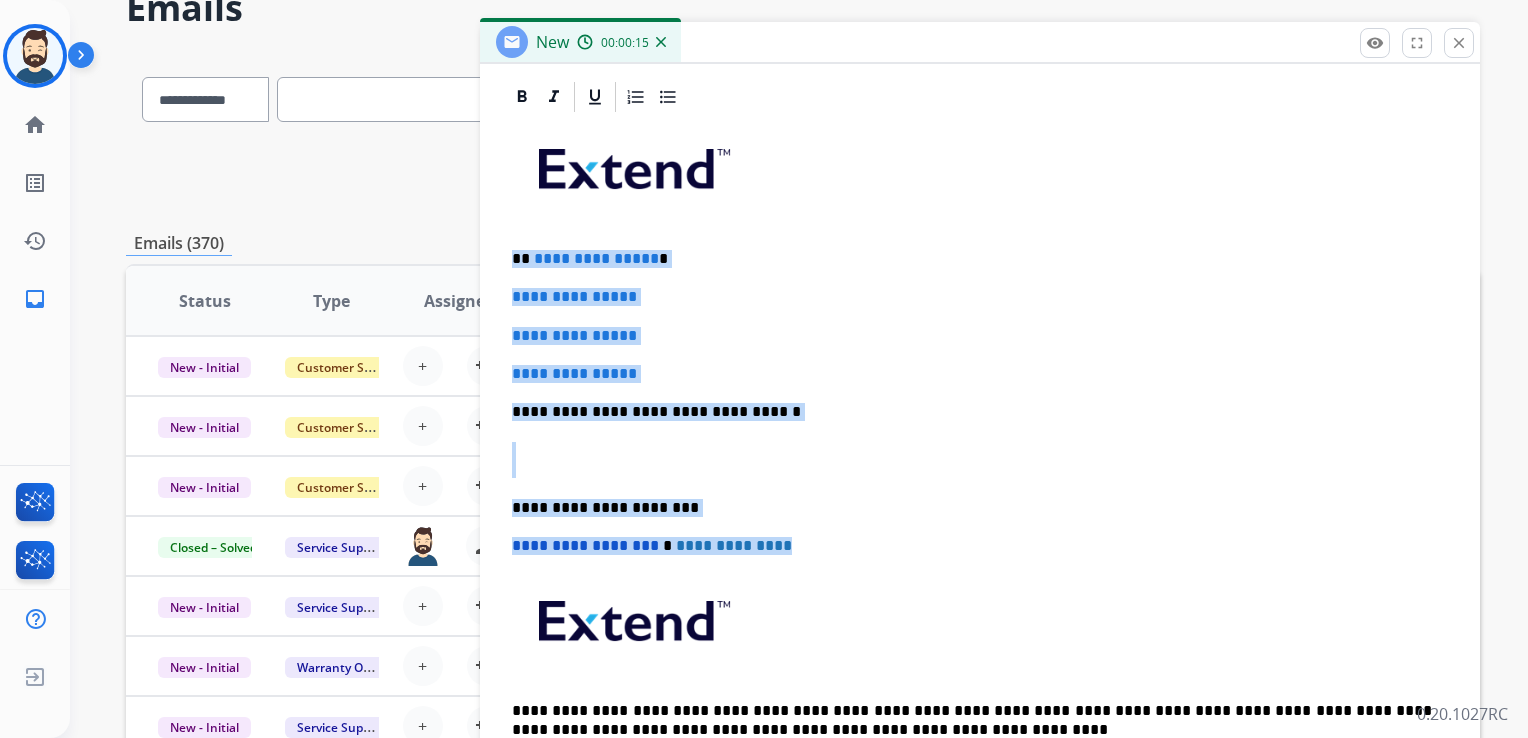 drag, startPoint x: 516, startPoint y: 257, endPoint x: 768, endPoint y: 518, distance: 362.8016 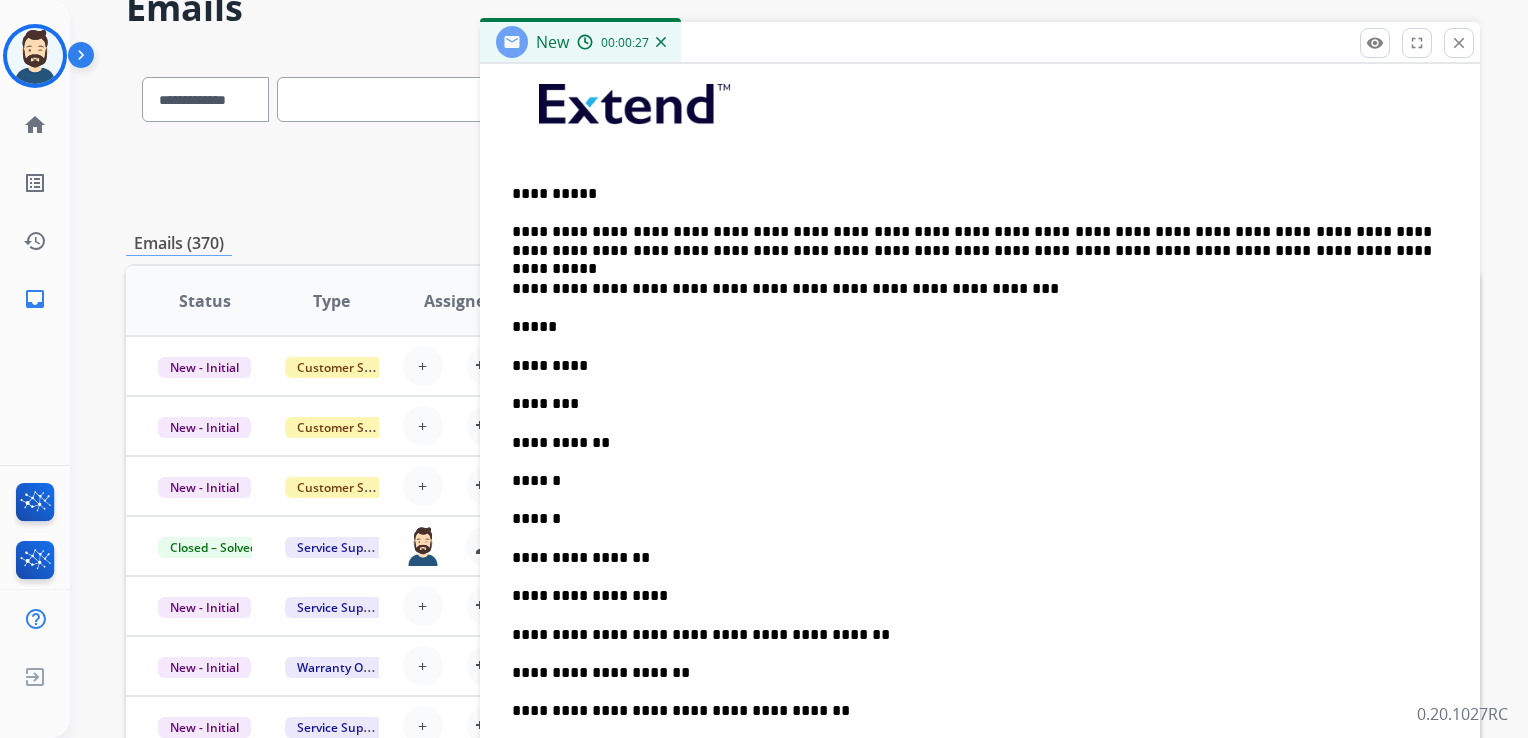 scroll, scrollTop: 560, scrollLeft: 0, axis: vertical 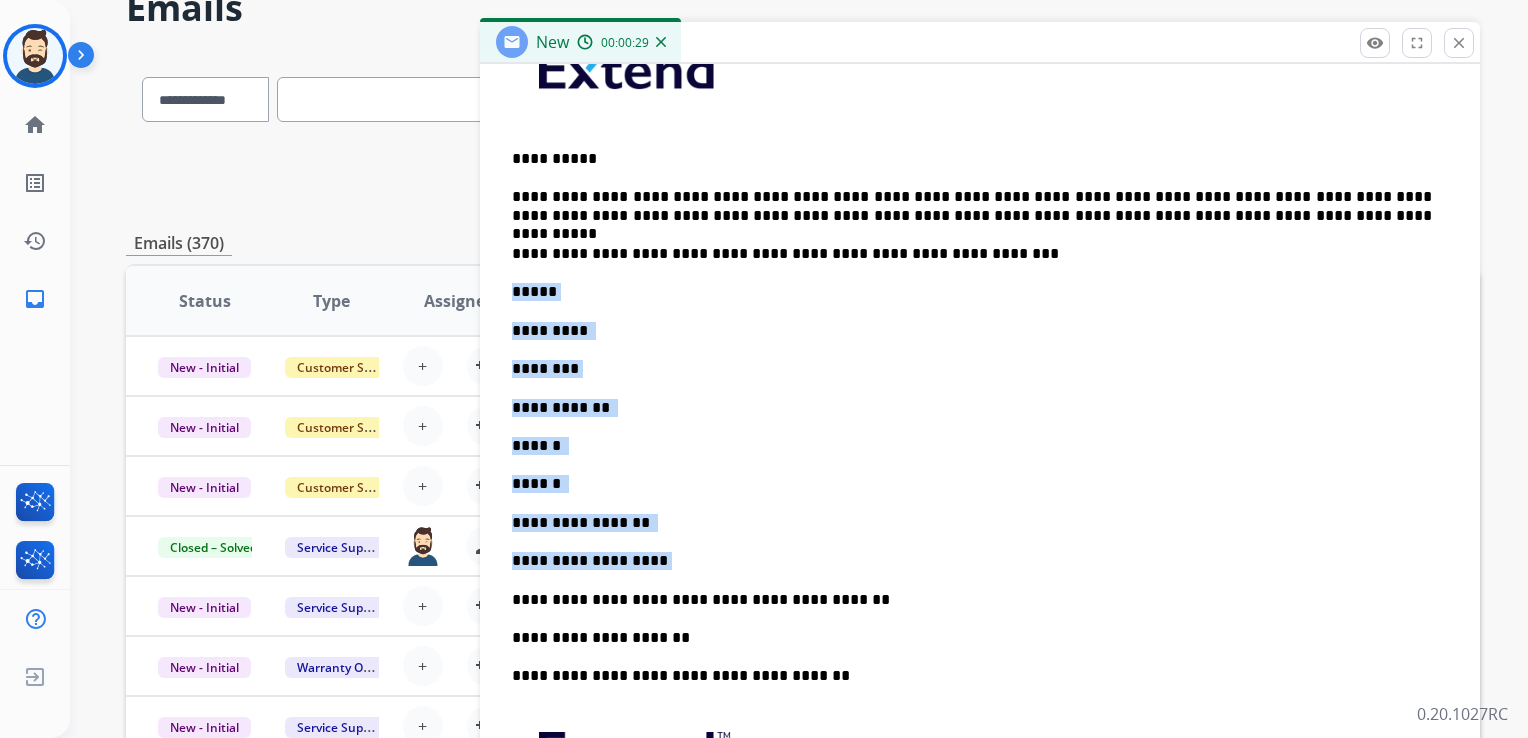drag, startPoint x: 513, startPoint y: 293, endPoint x: 660, endPoint y: 532, distance: 280.58865 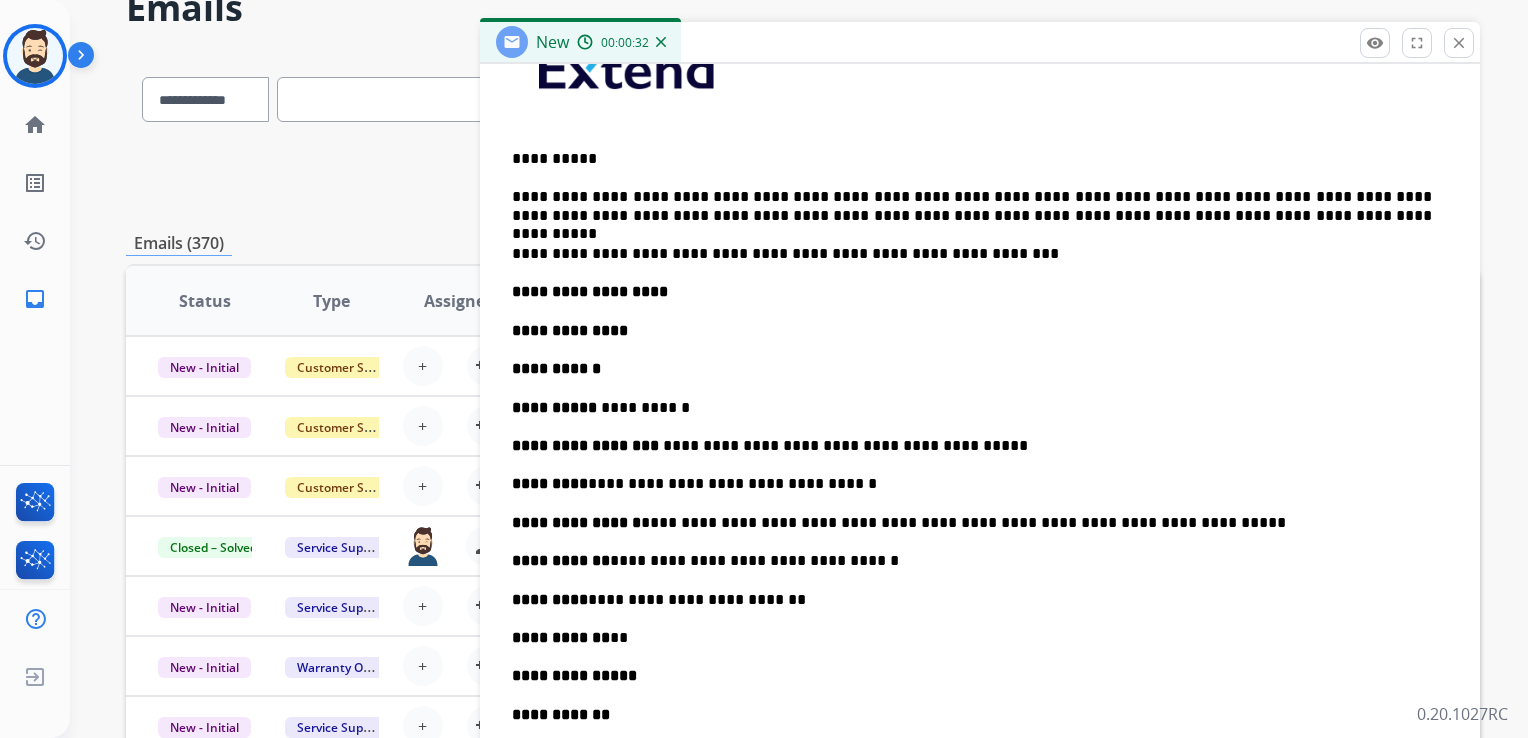 click on "**********" at bounding box center (590, 291) 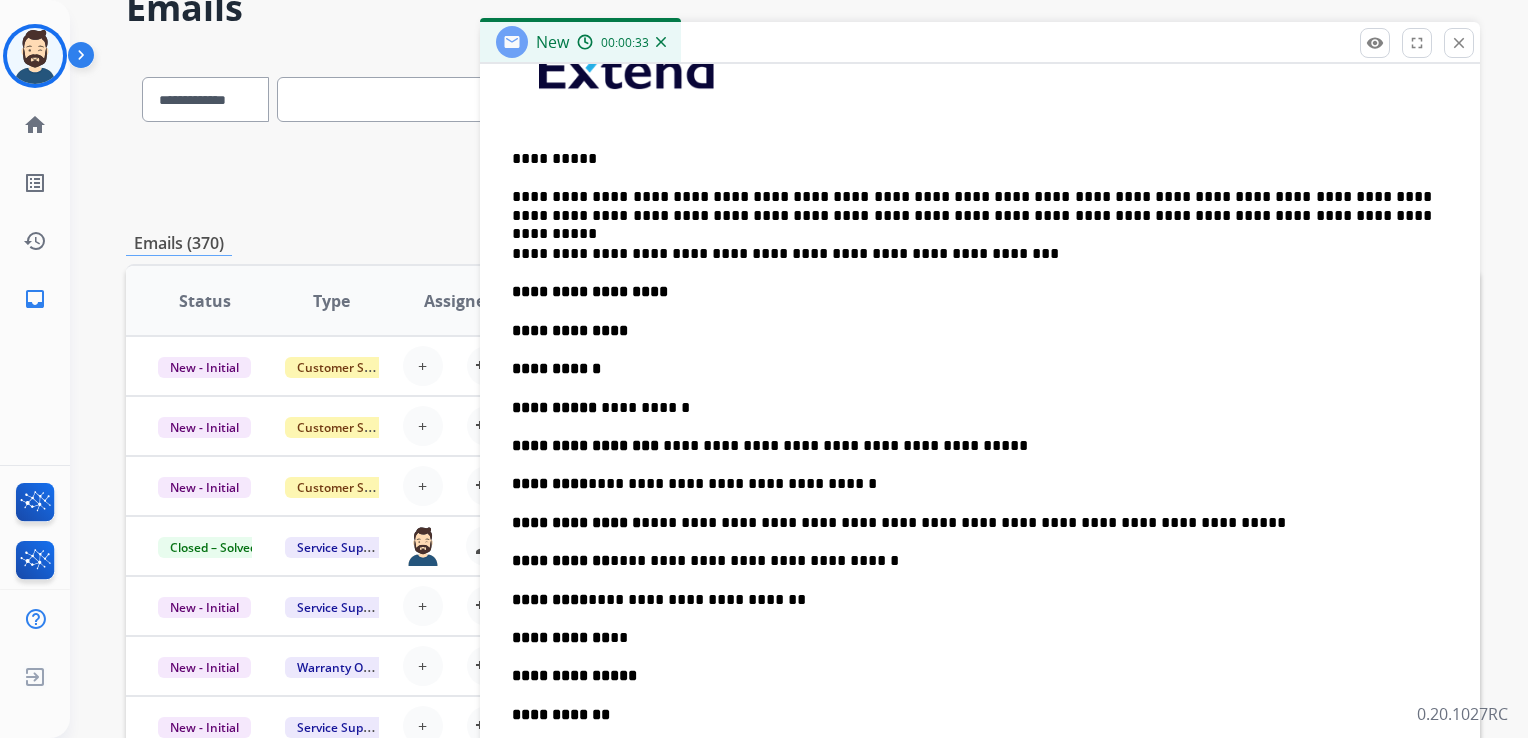 type 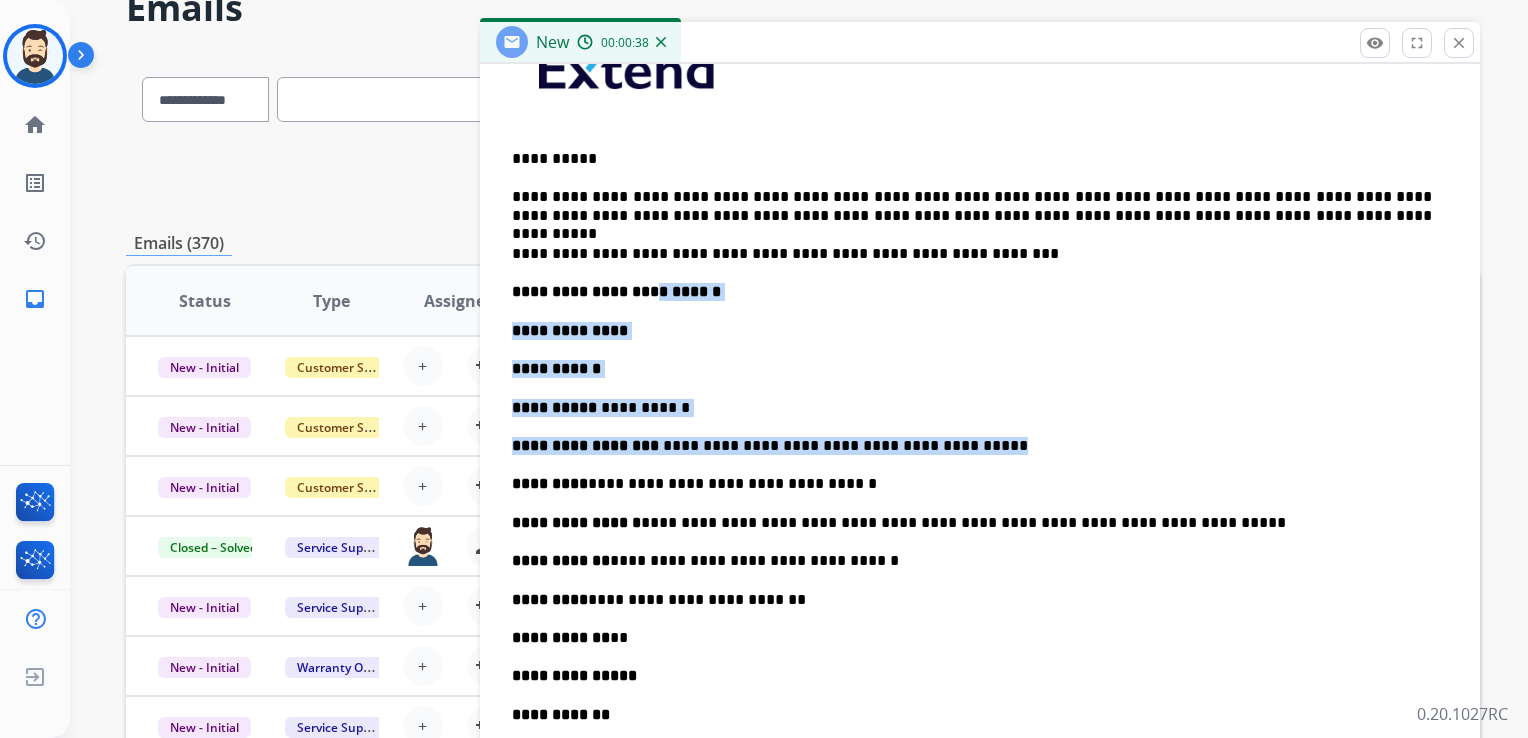 drag, startPoint x: 654, startPoint y: 289, endPoint x: 963, endPoint y: 434, distance: 341.32974 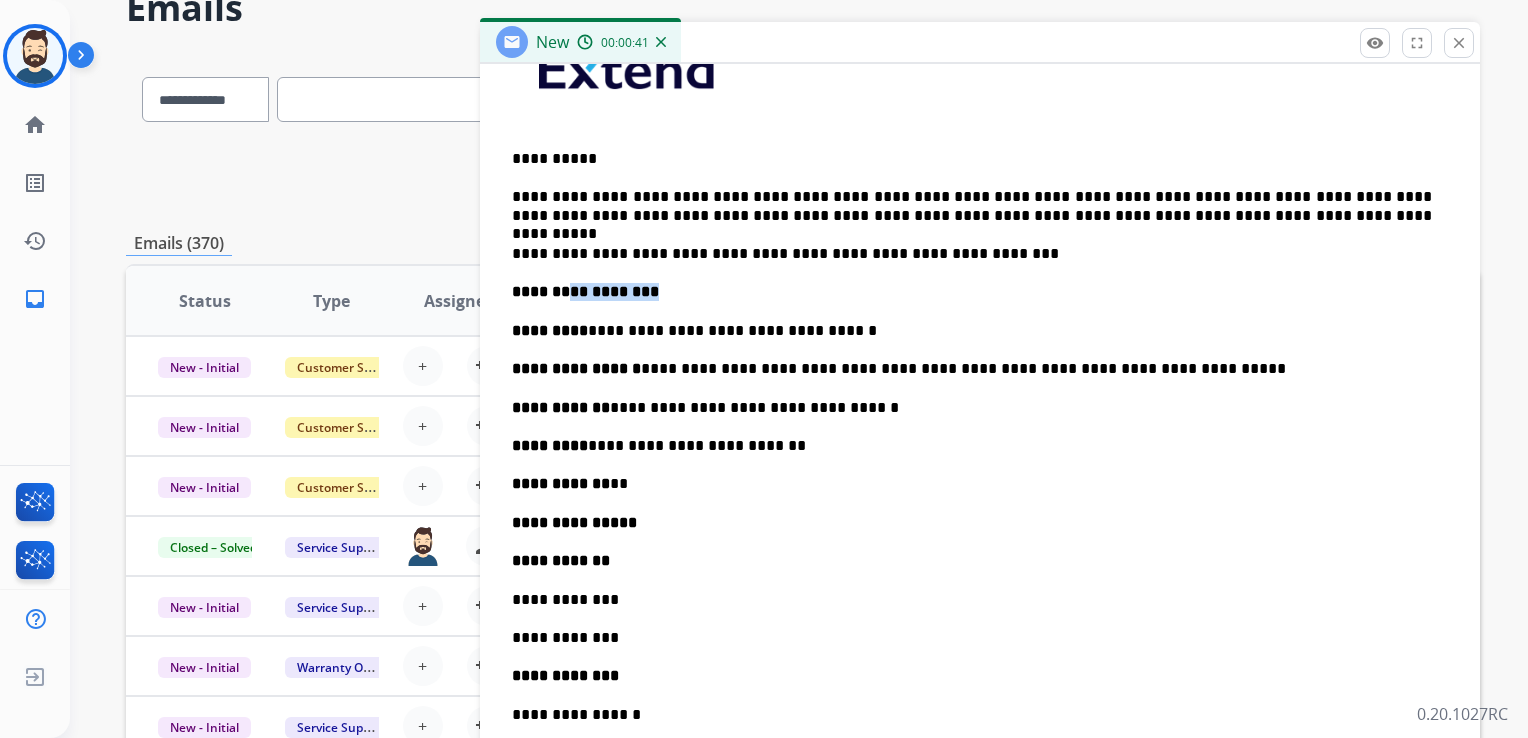drag, startPoint x: 568, startPoint y: 286, endPoint x: 660, endPoint y: 292, distance: 92.19544 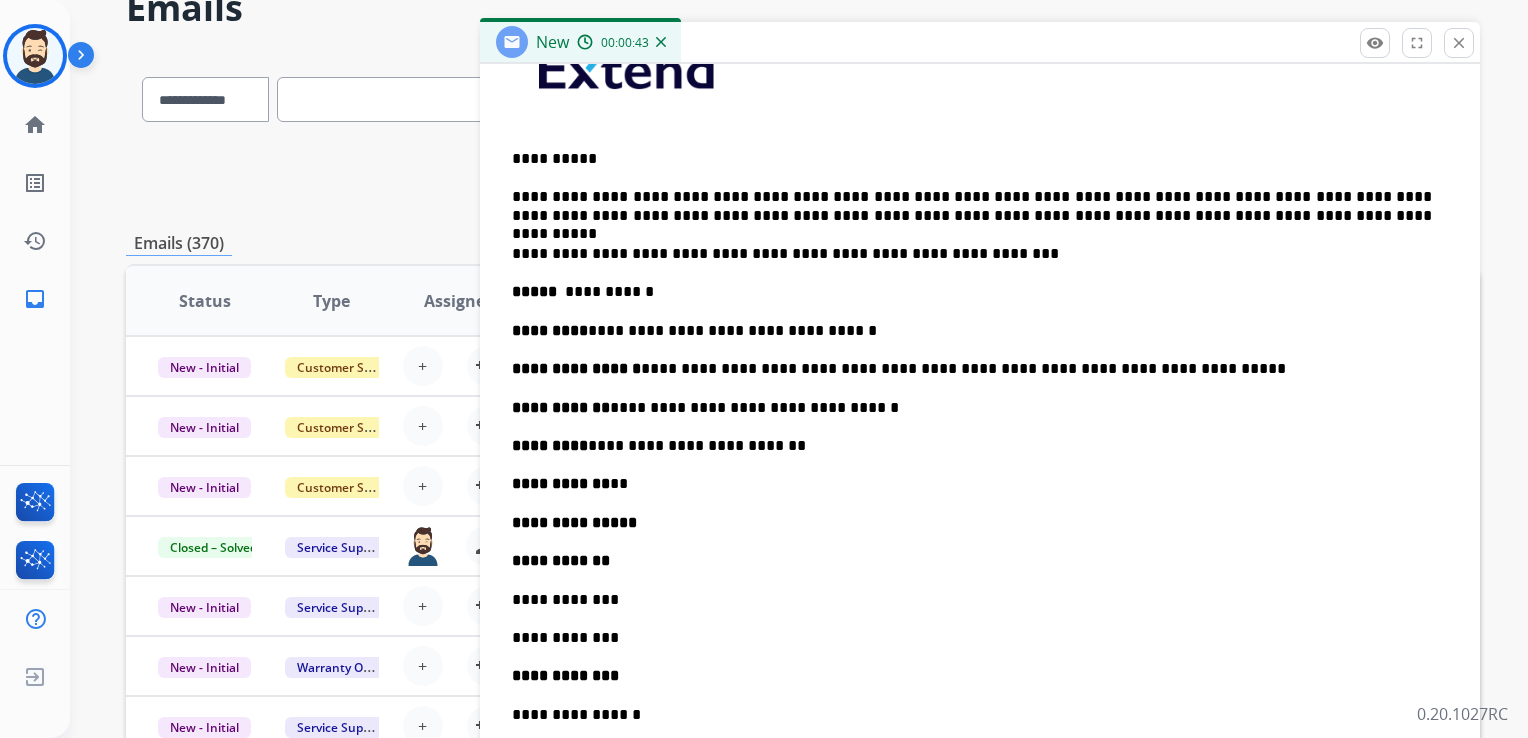 click on "*********" at bounding box center [550, 330] 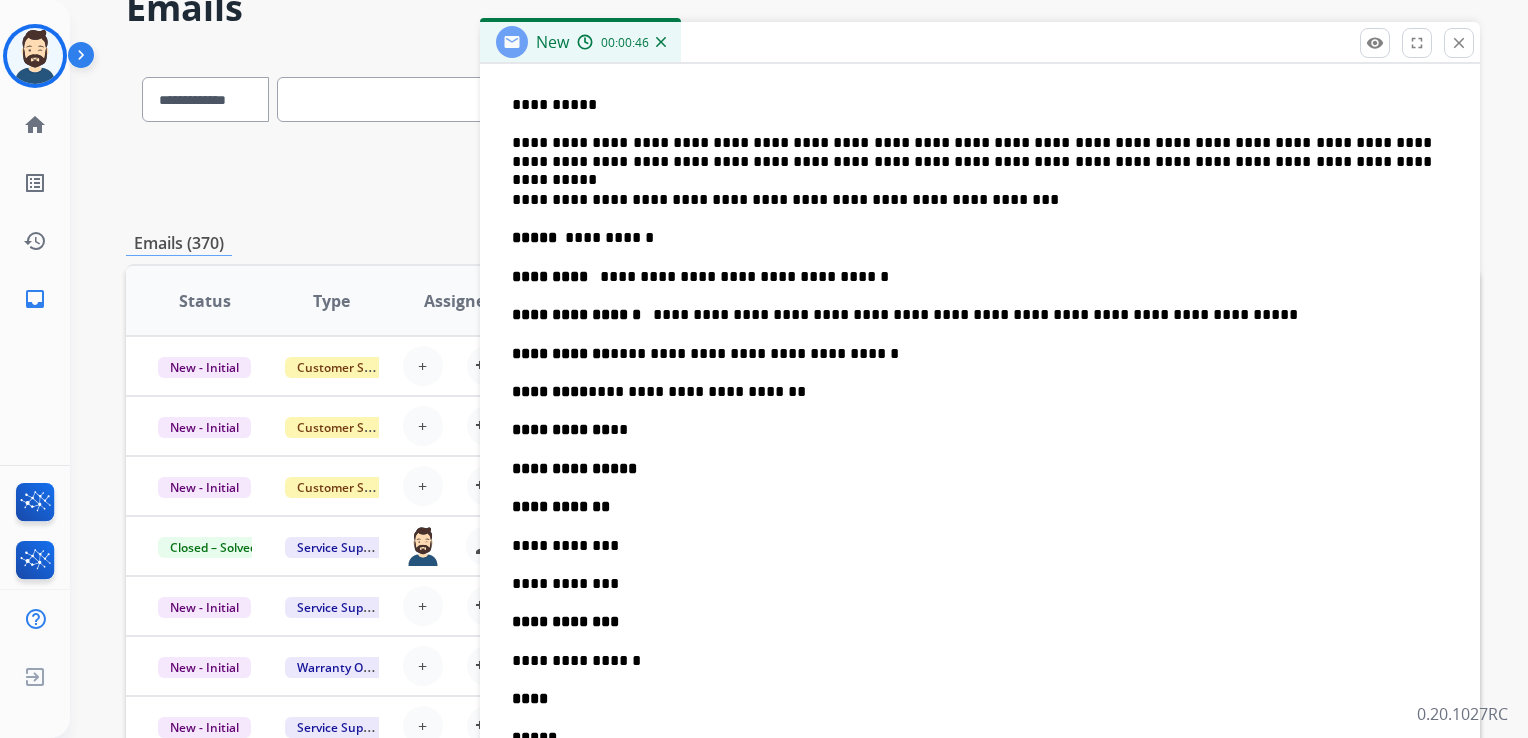 scroll, scrollTop: 660, scrollLeft: 0, axis: vertical 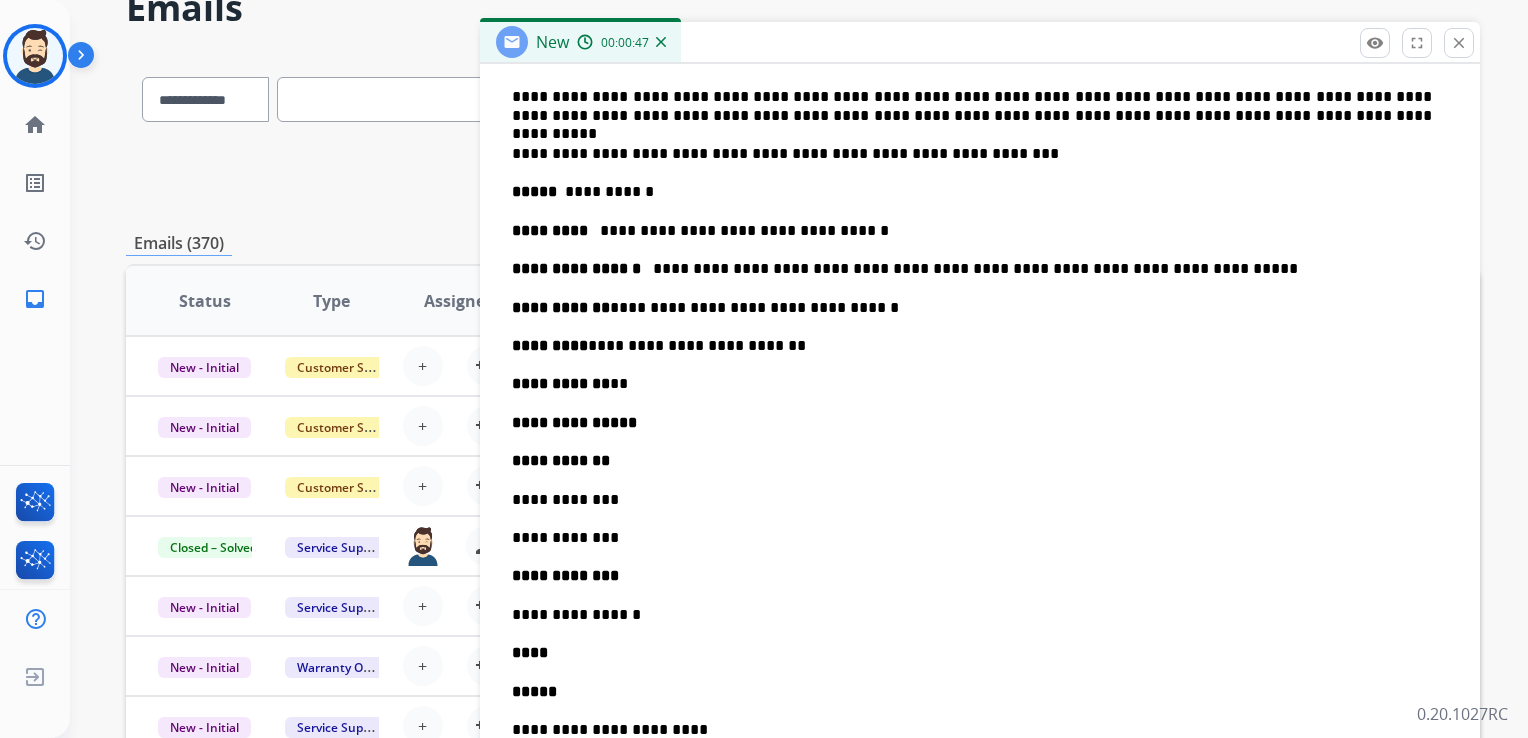click on "**********" at bounding box center [972, 308] 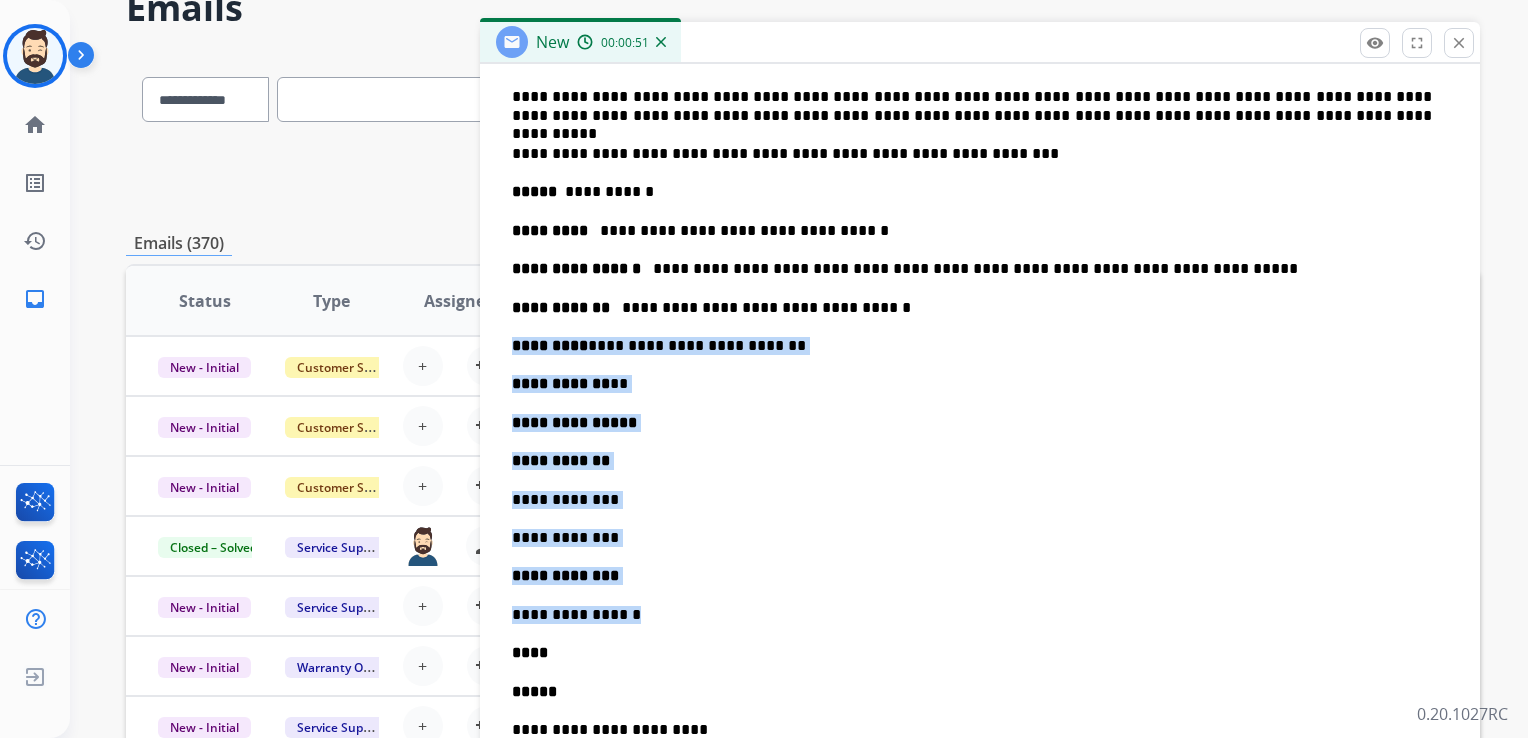 drag, startPoint x: 512, startPoint y: 345, endPoint x: 736, endPoint y: 587, distance: 329.75748 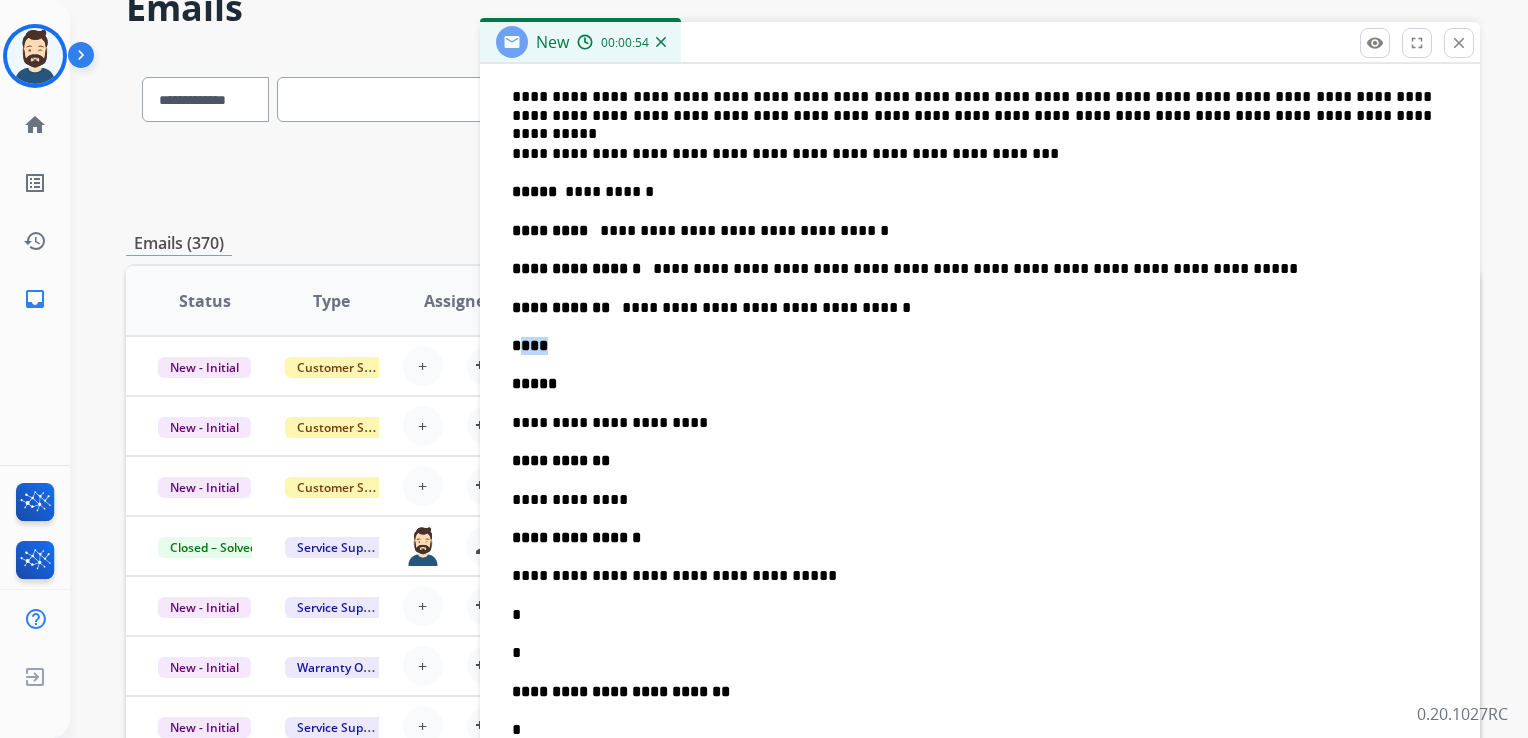 drag, startPoint x: 523, startPoint y: 345, endPoint x: 542, endPoint y: 344, distance: 19.026299 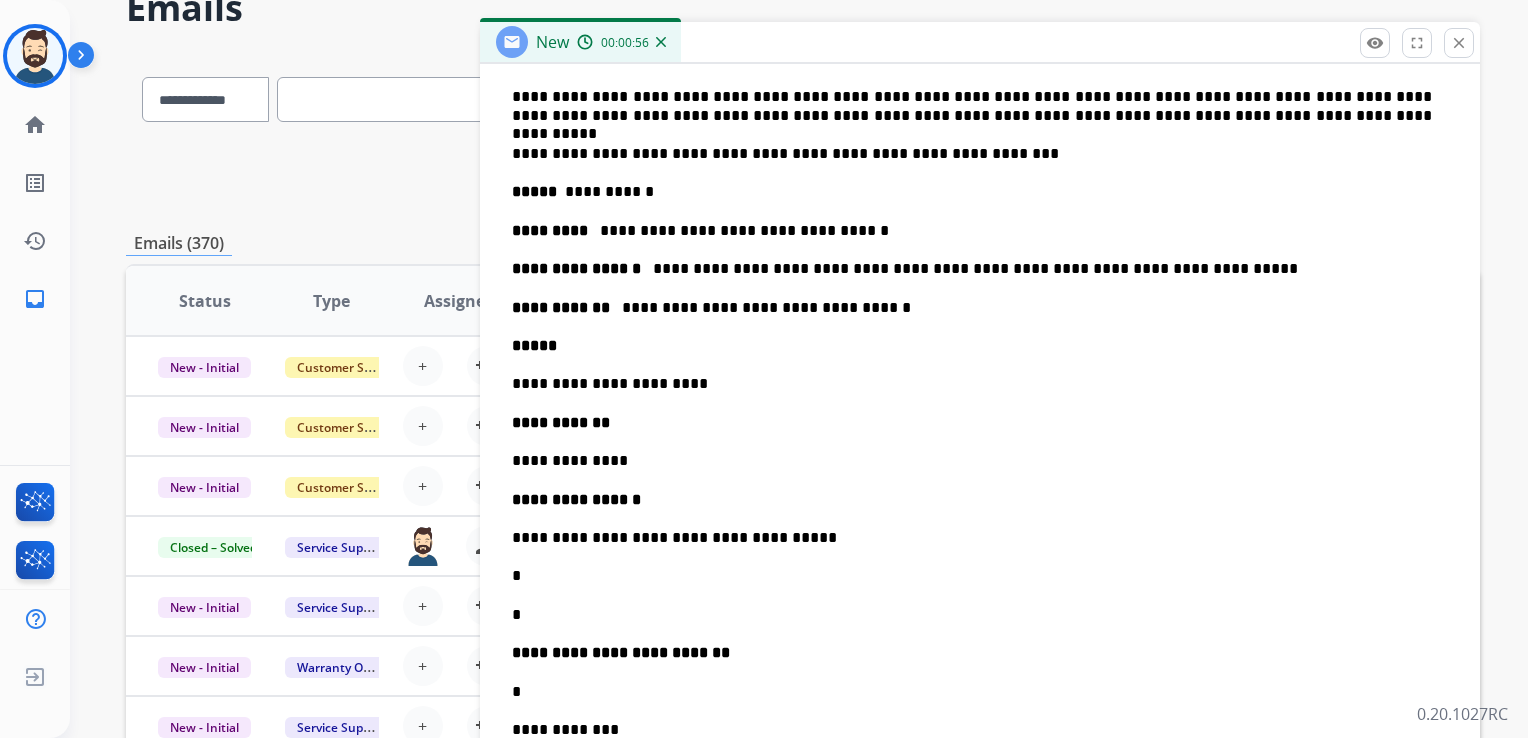 click on "*****" at bounding box center (980, 346) 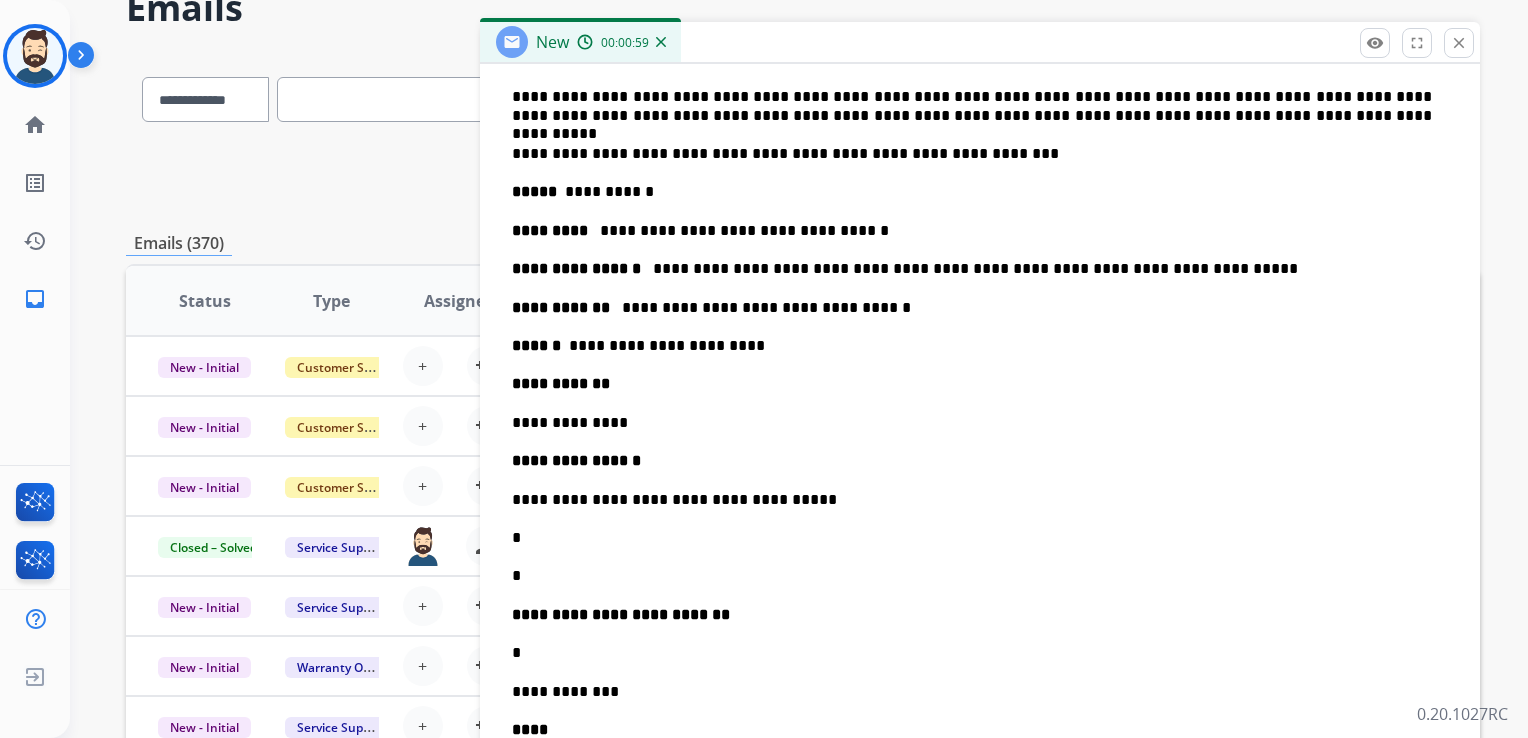 click on "**********" at bounding box center (980, 384) 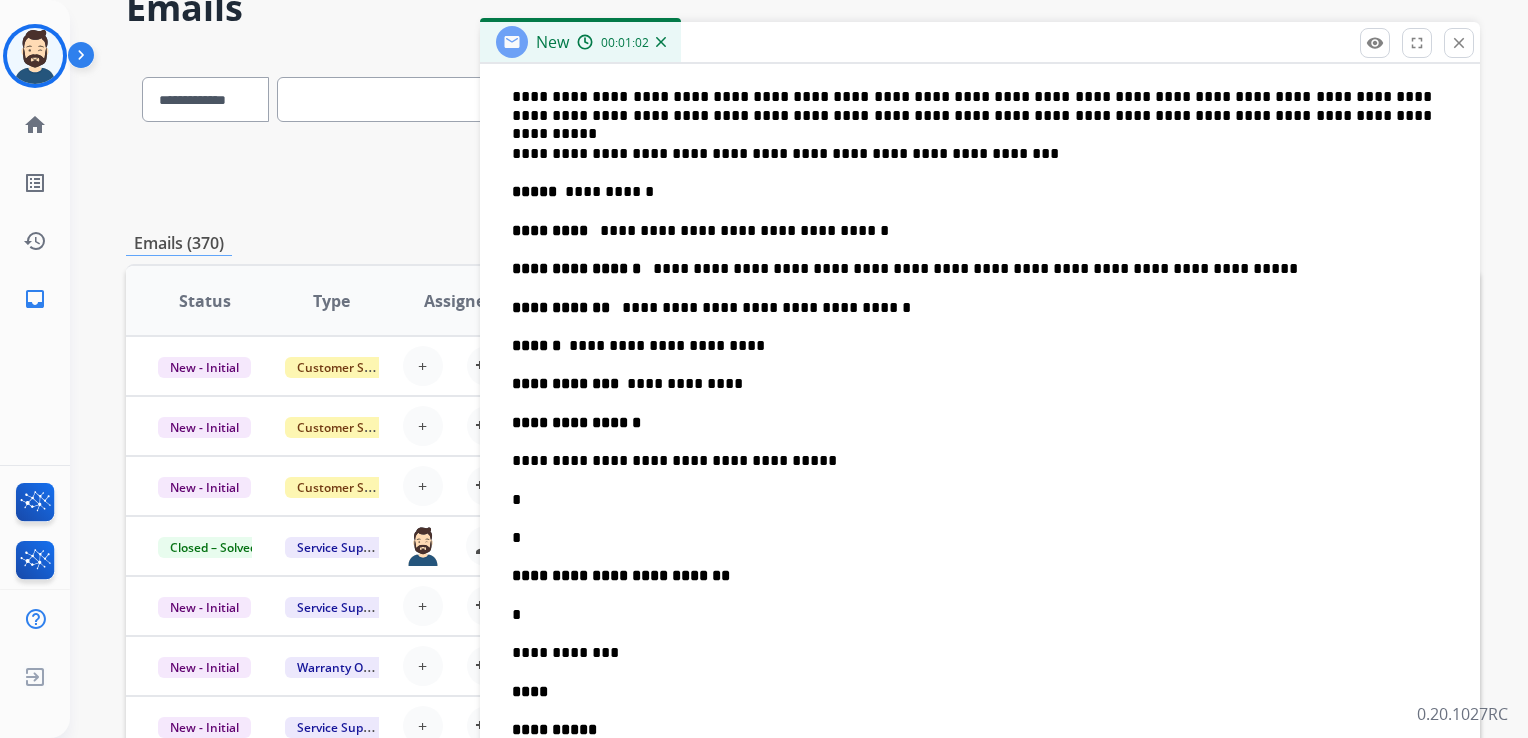 click on "**********" at bounding box center [980, 423] 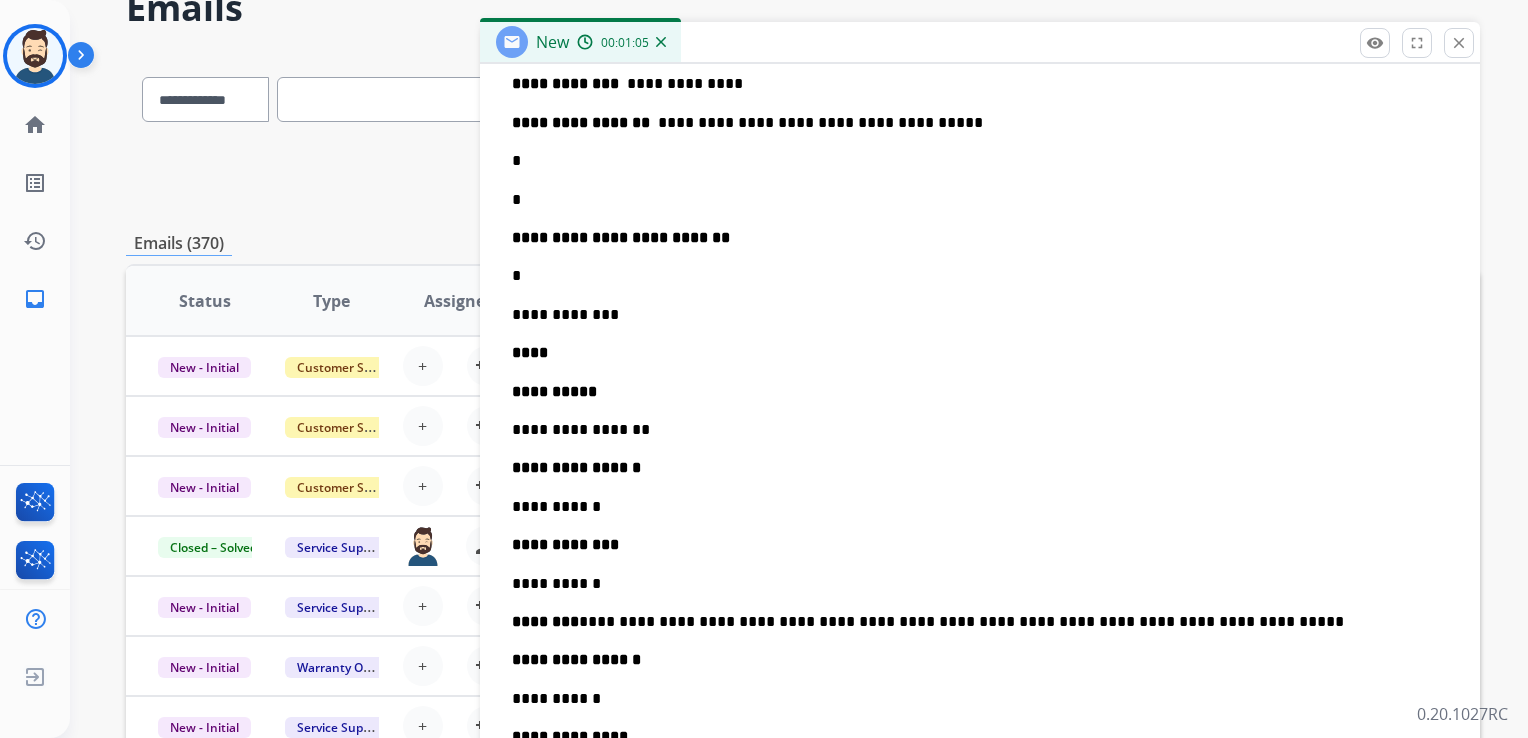scroll, scrollTop: 860, scrollLeft: 0, axis: vertical 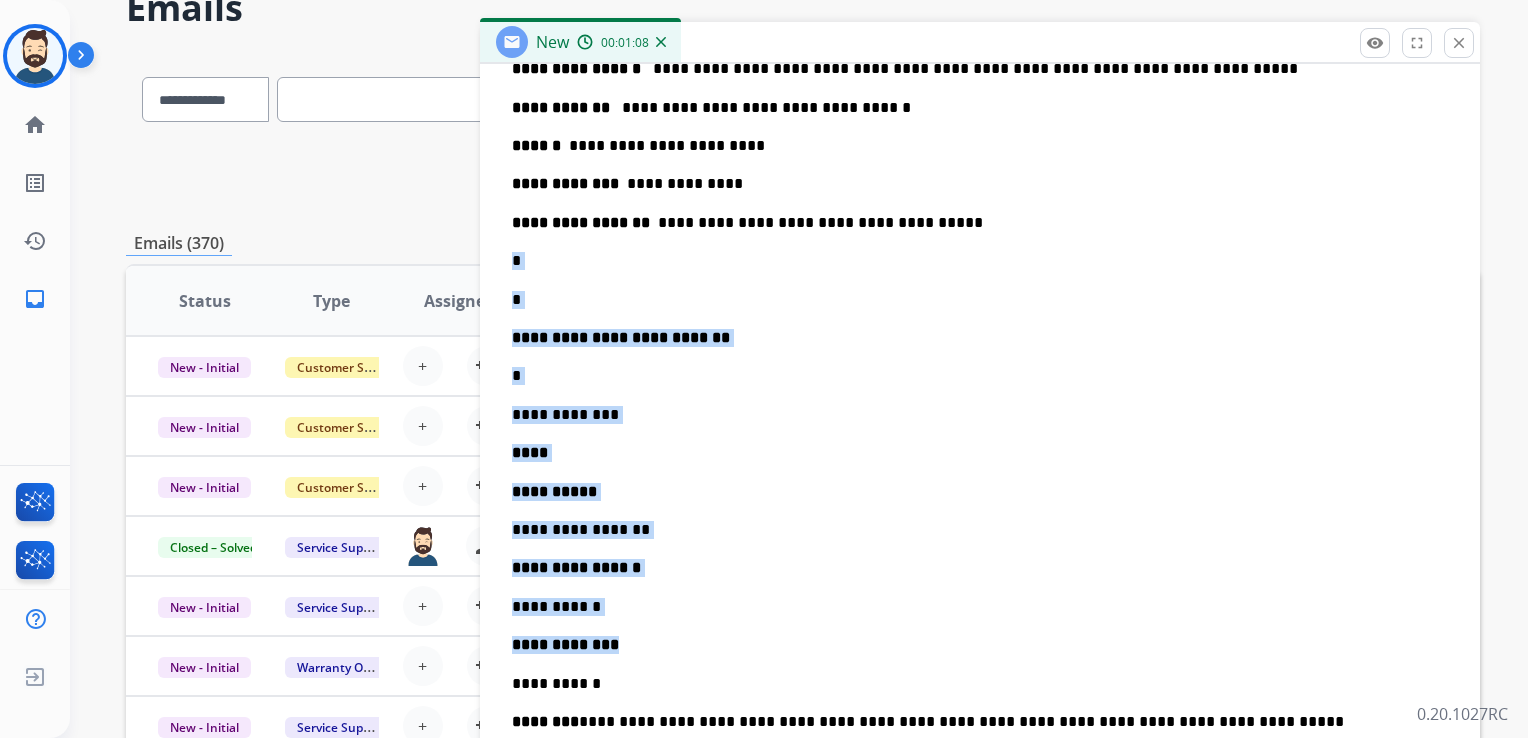 drag, startPoint x: 514, startPoint y: 258, endPoint x: 677, endPoint y: 640, distance: 415.32275 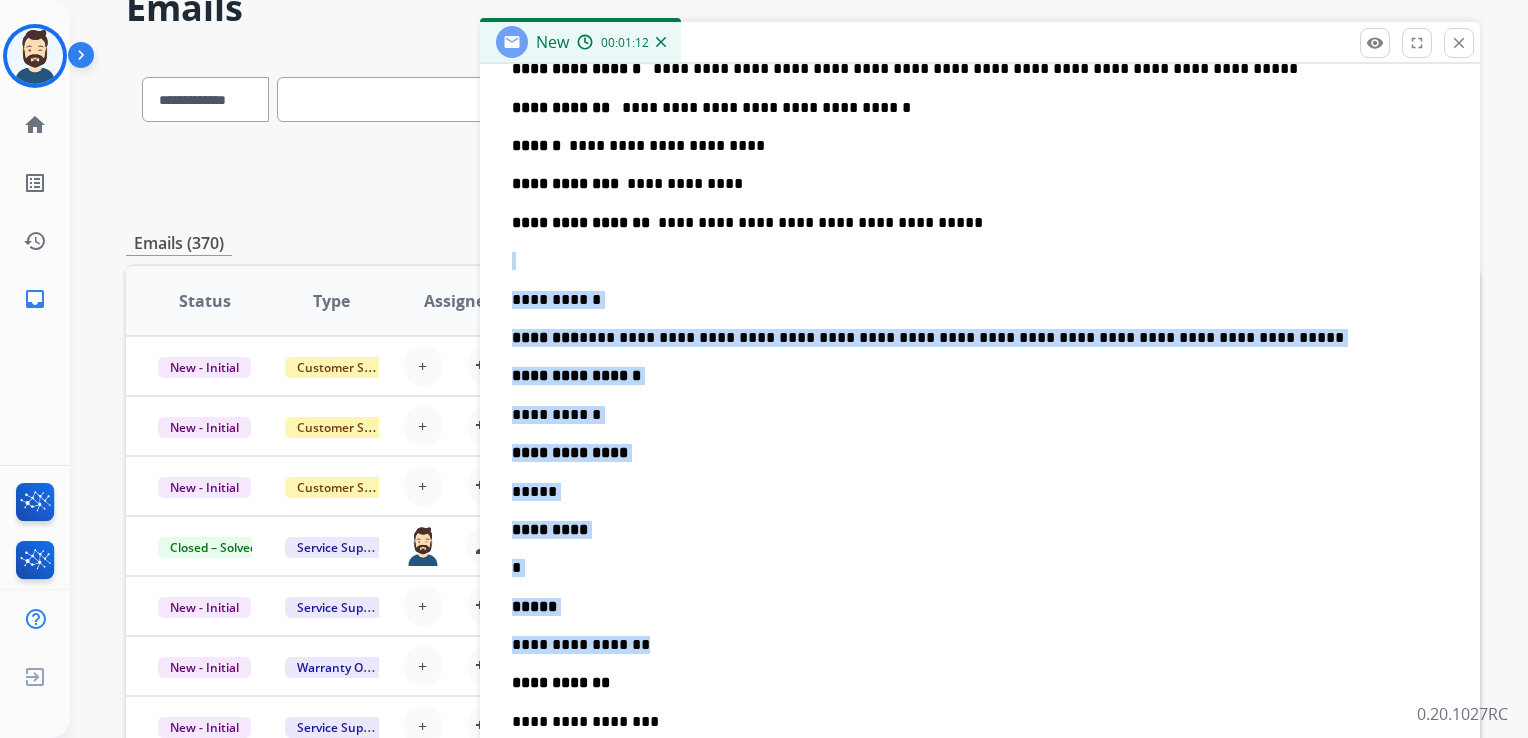drag, startPoint x: 509, startPoint y: 256, endPoint x: 729, endPoint y: 622, distance: 427.03162 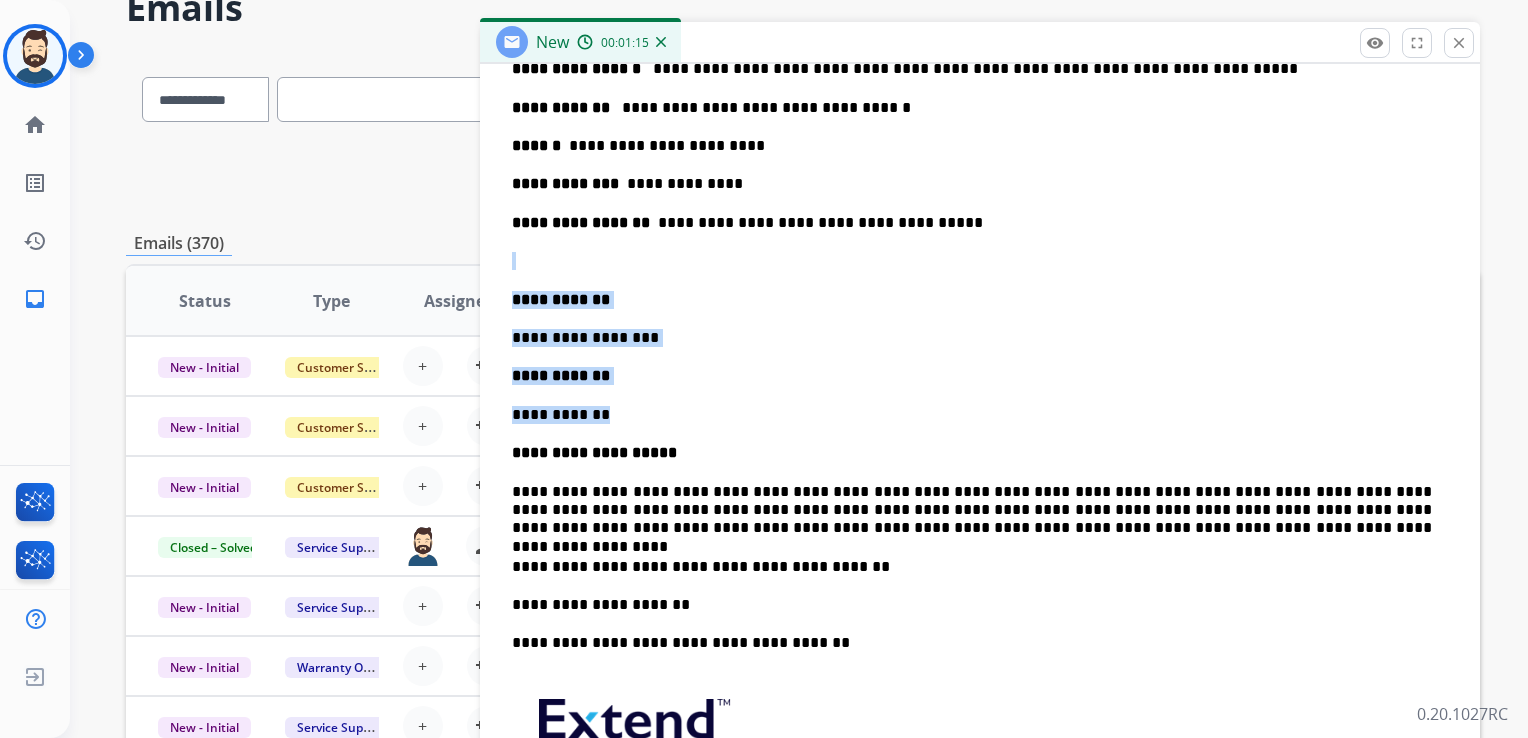 drag, startPoint x: 563, startPoint y: 266, endPoint x: 652, endPoint y: 390, distance: 152.63354 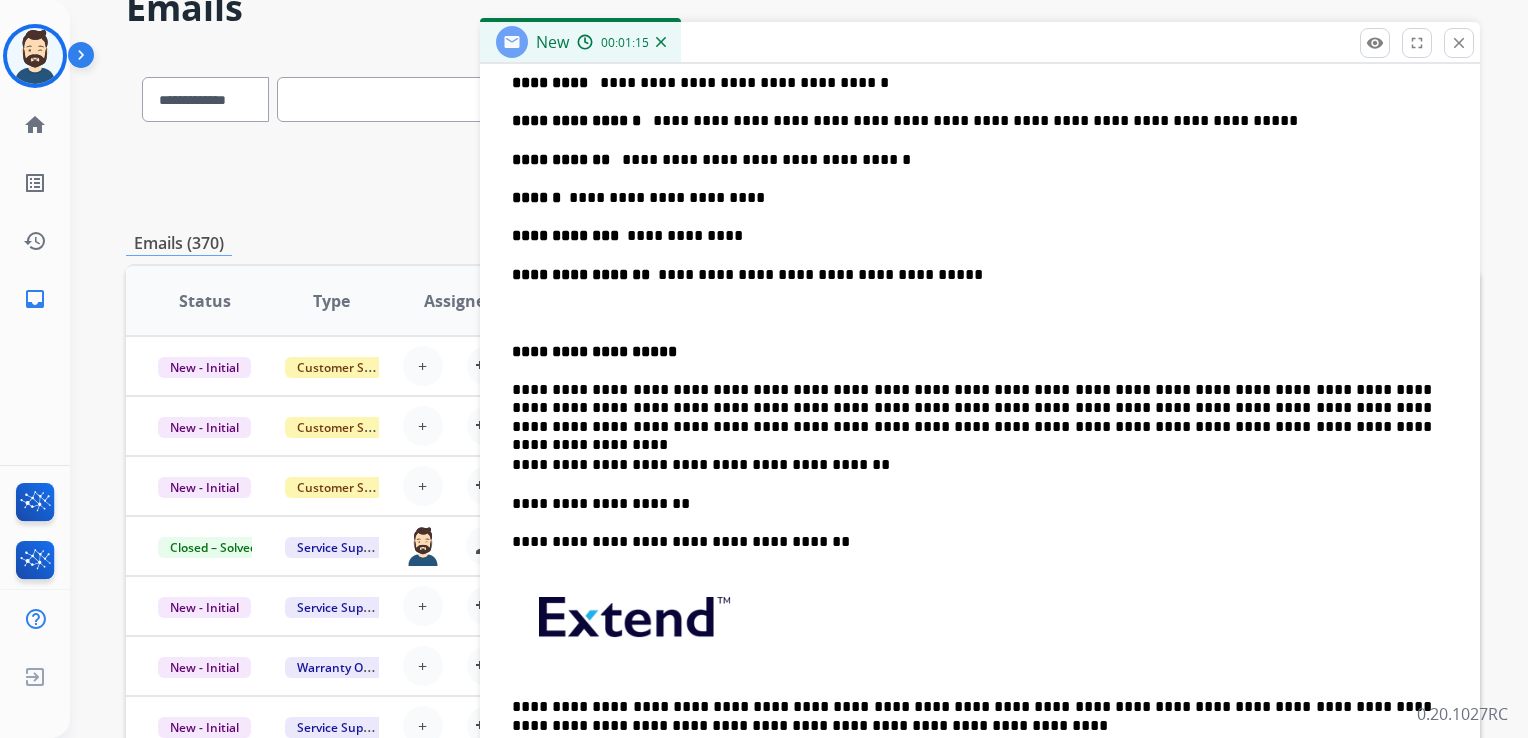 scroll, scrollTop: 804, scrollLeft: 0, axis: vertical 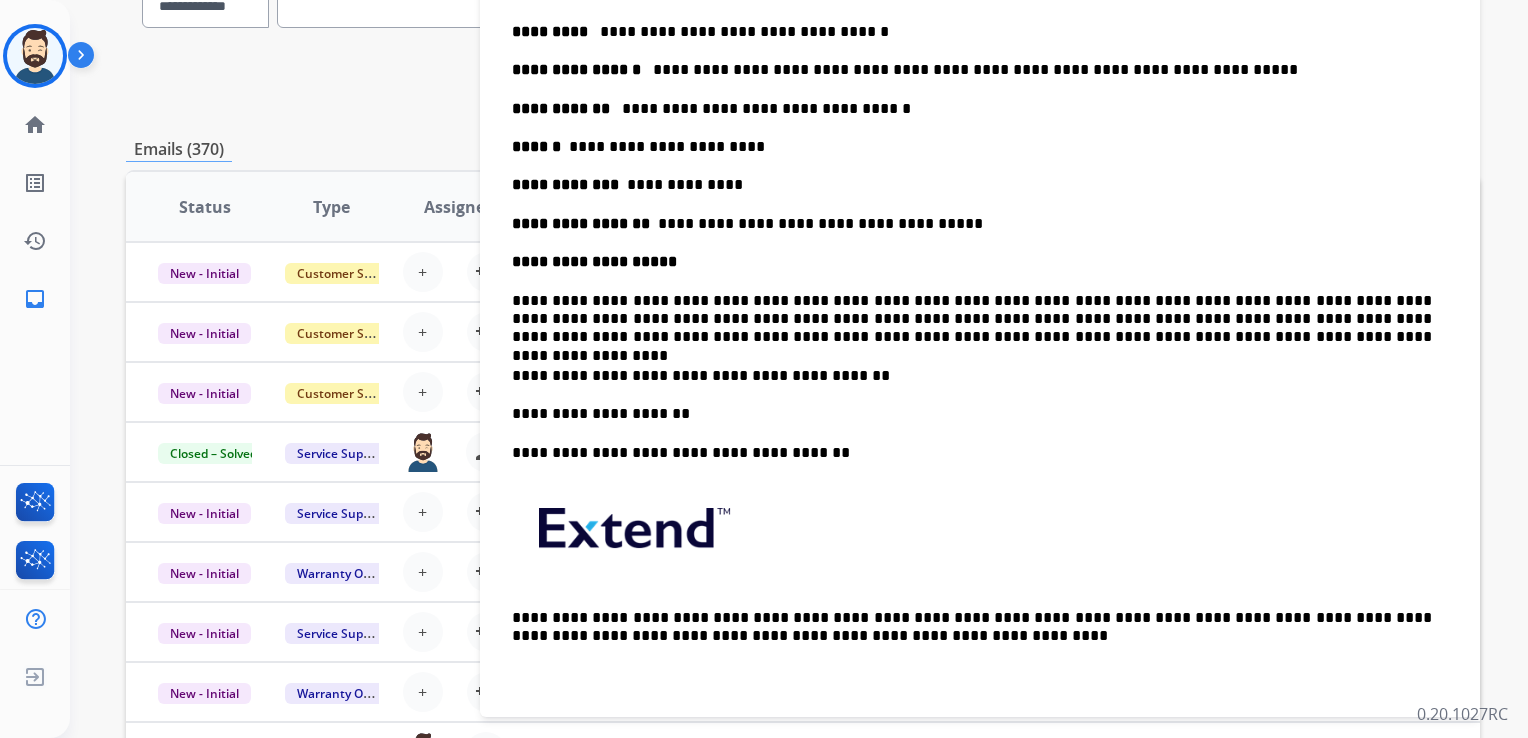 click on "**********" at bounding box center (980, 262) 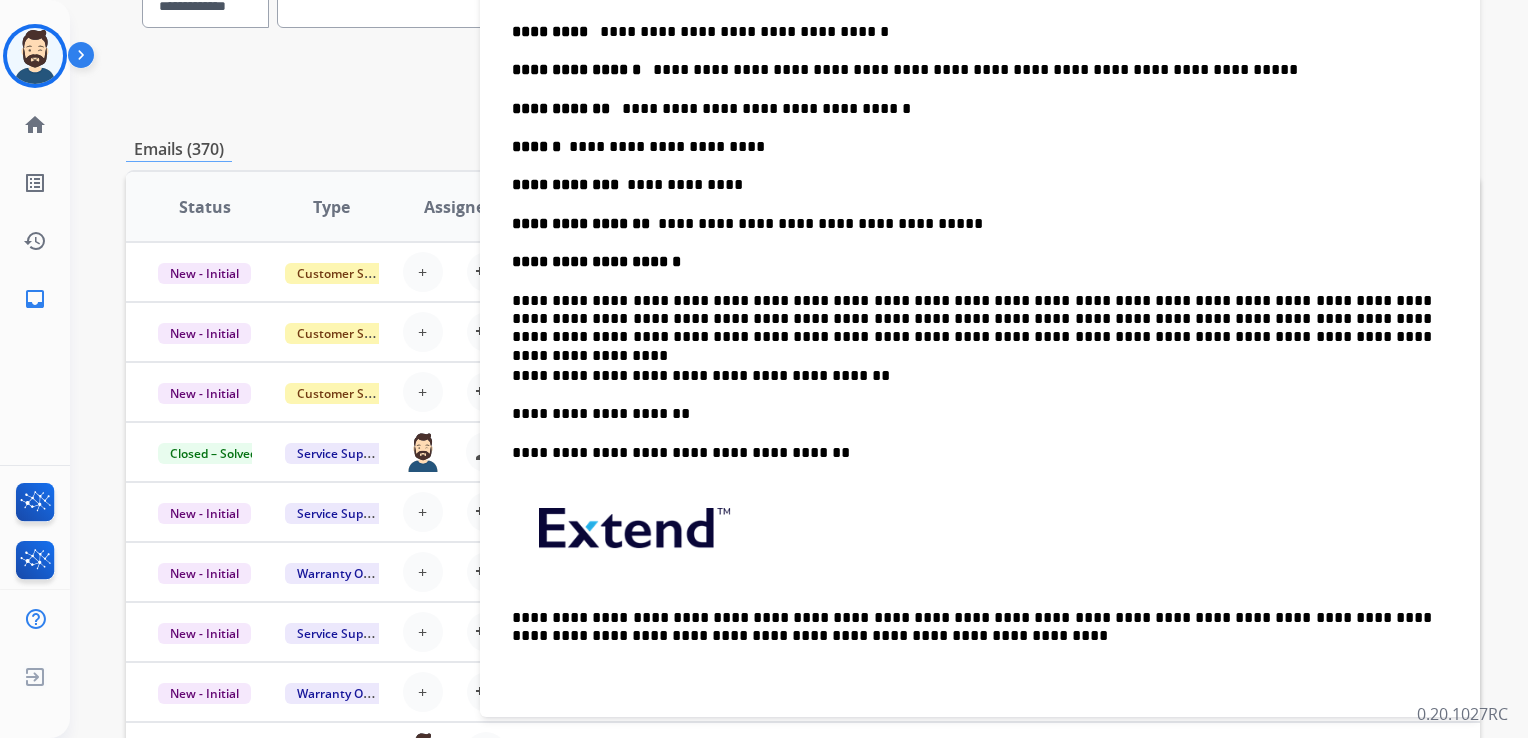 scroll, scrollTop: 727, scrollLeft: 0, axis: vertical 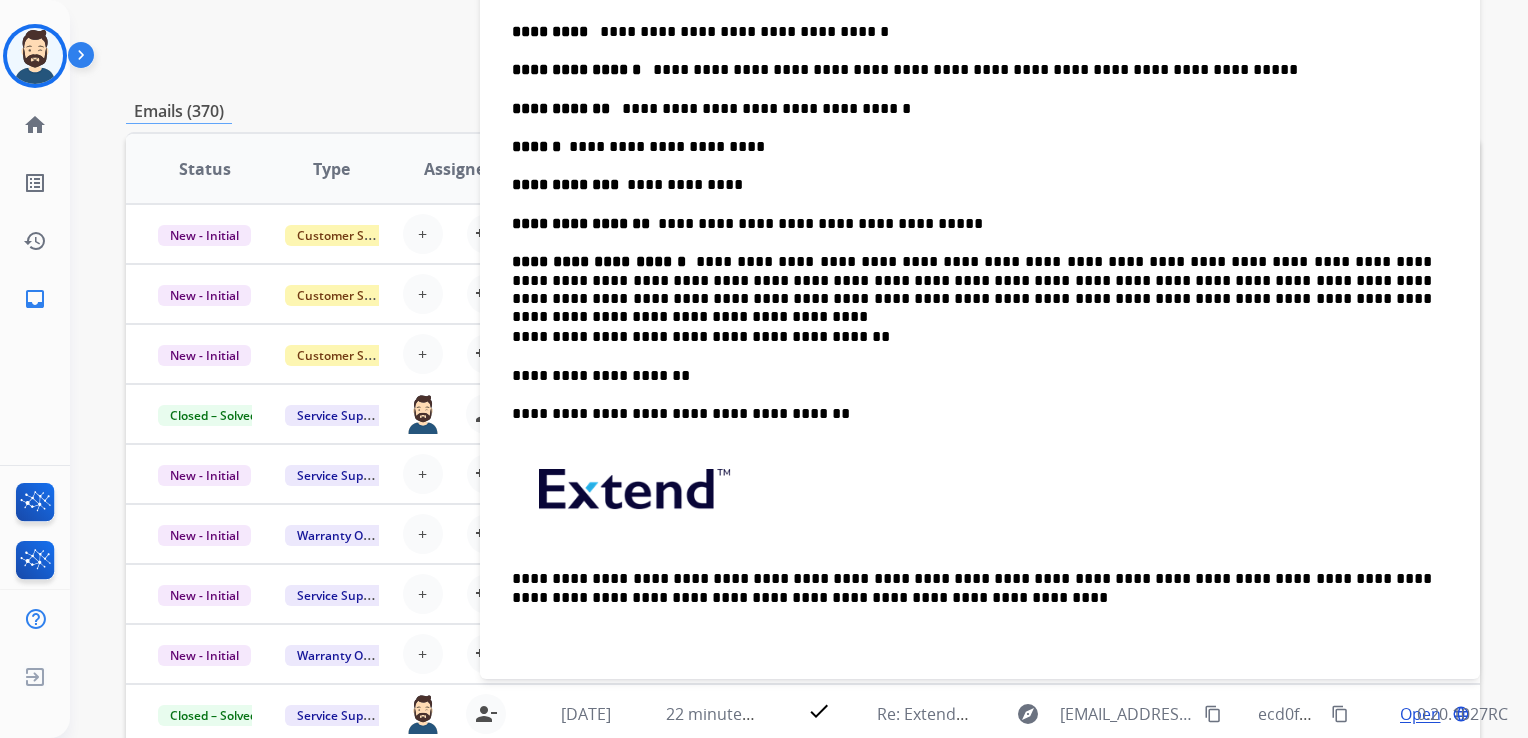 click on "**********" at bounding box center [972, 280] 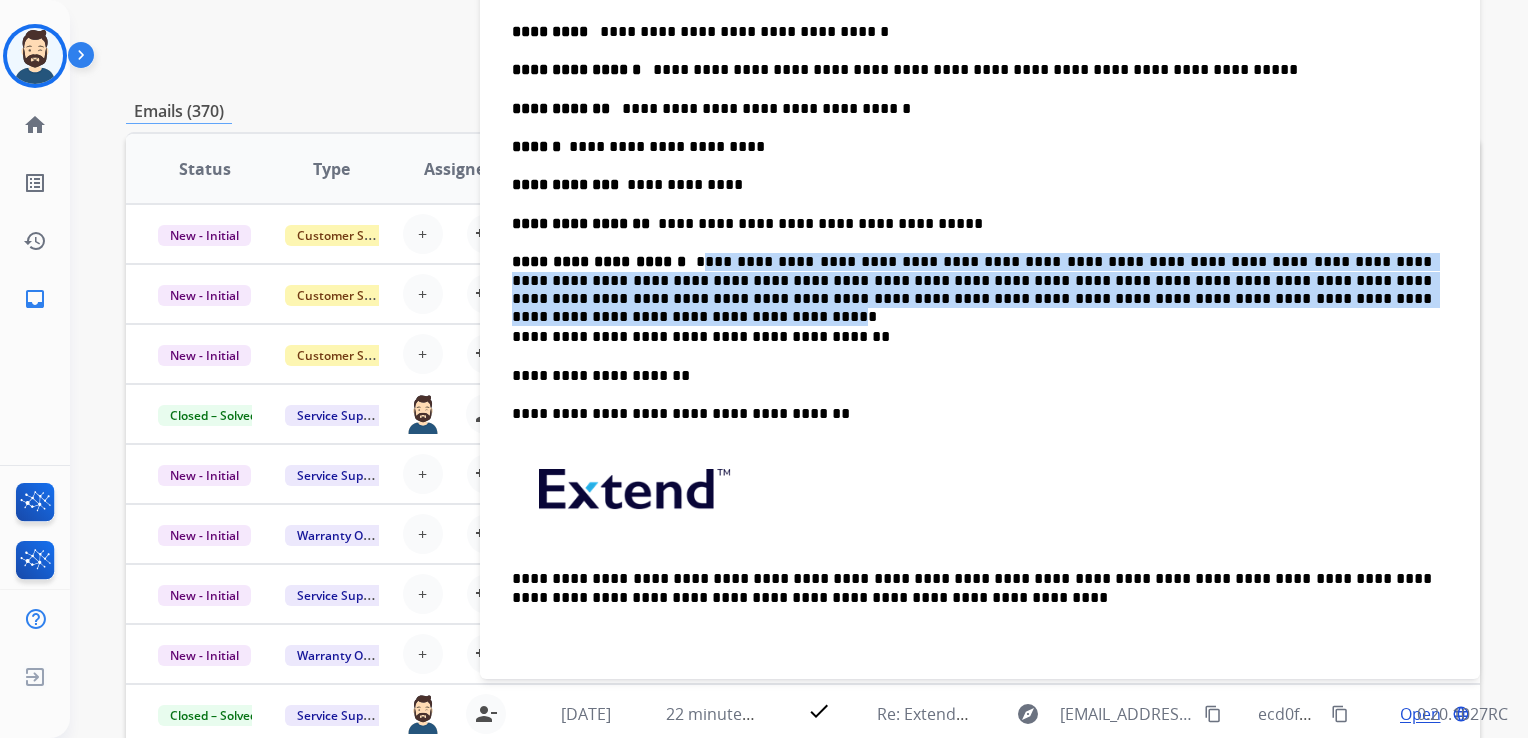 drag, startPoint x: 1208, startPoint y: 298, endPoint x: 669, endPoint y: 260, distance: 540.3378 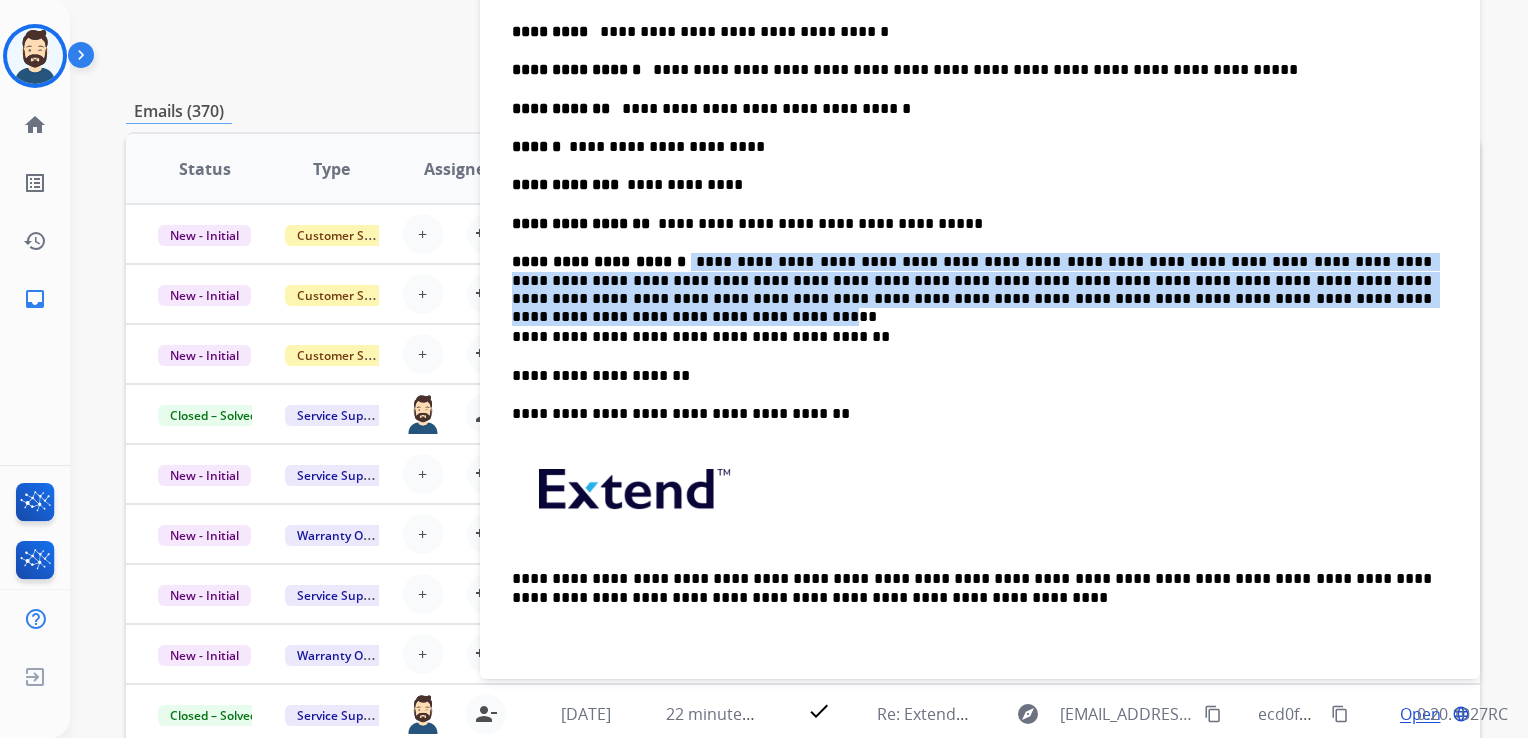 drag, startPoint x: 664, startPoint y: 257, endPoint x: 1205, endPoint y: 299, distance: 542.62787 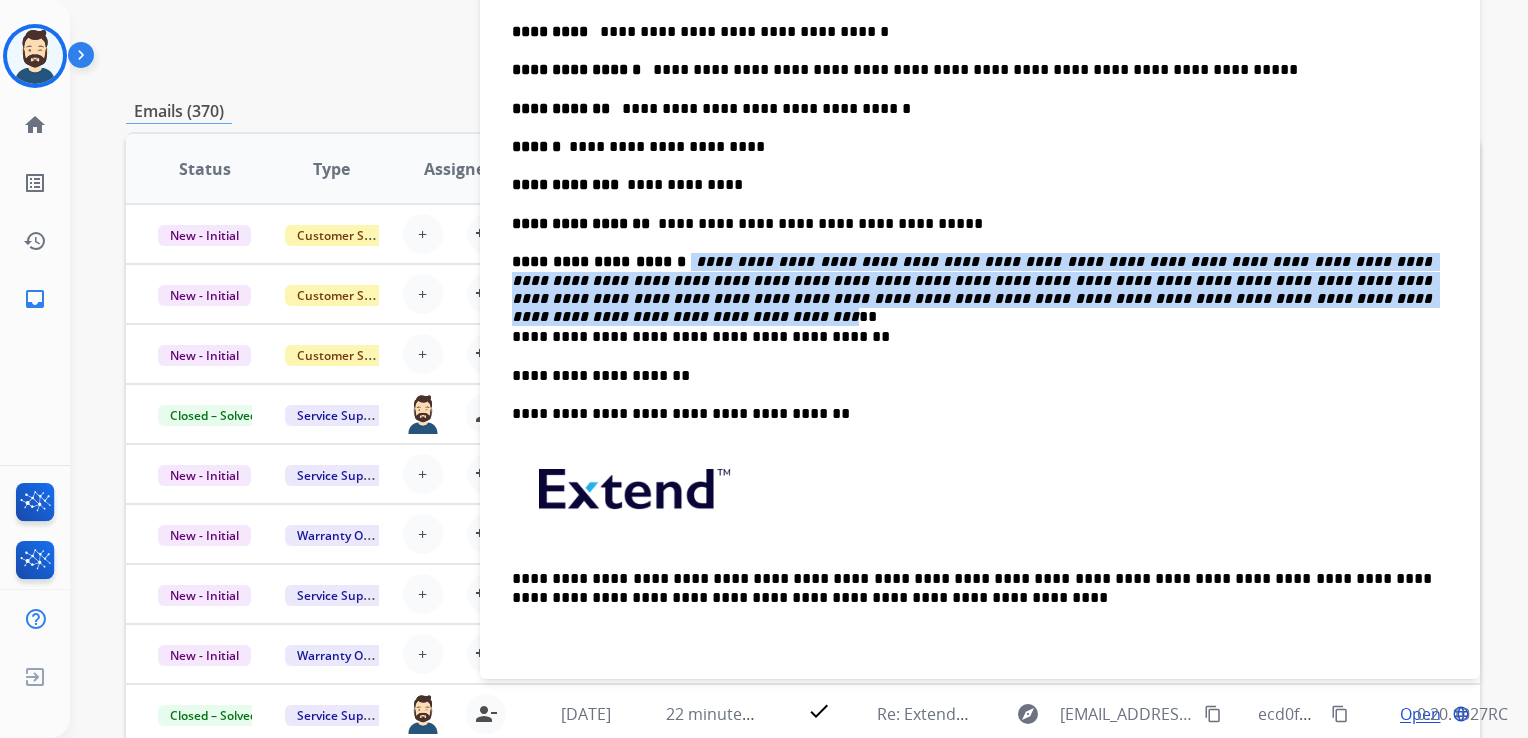 click on "**********" at bounding box center (974, 289) 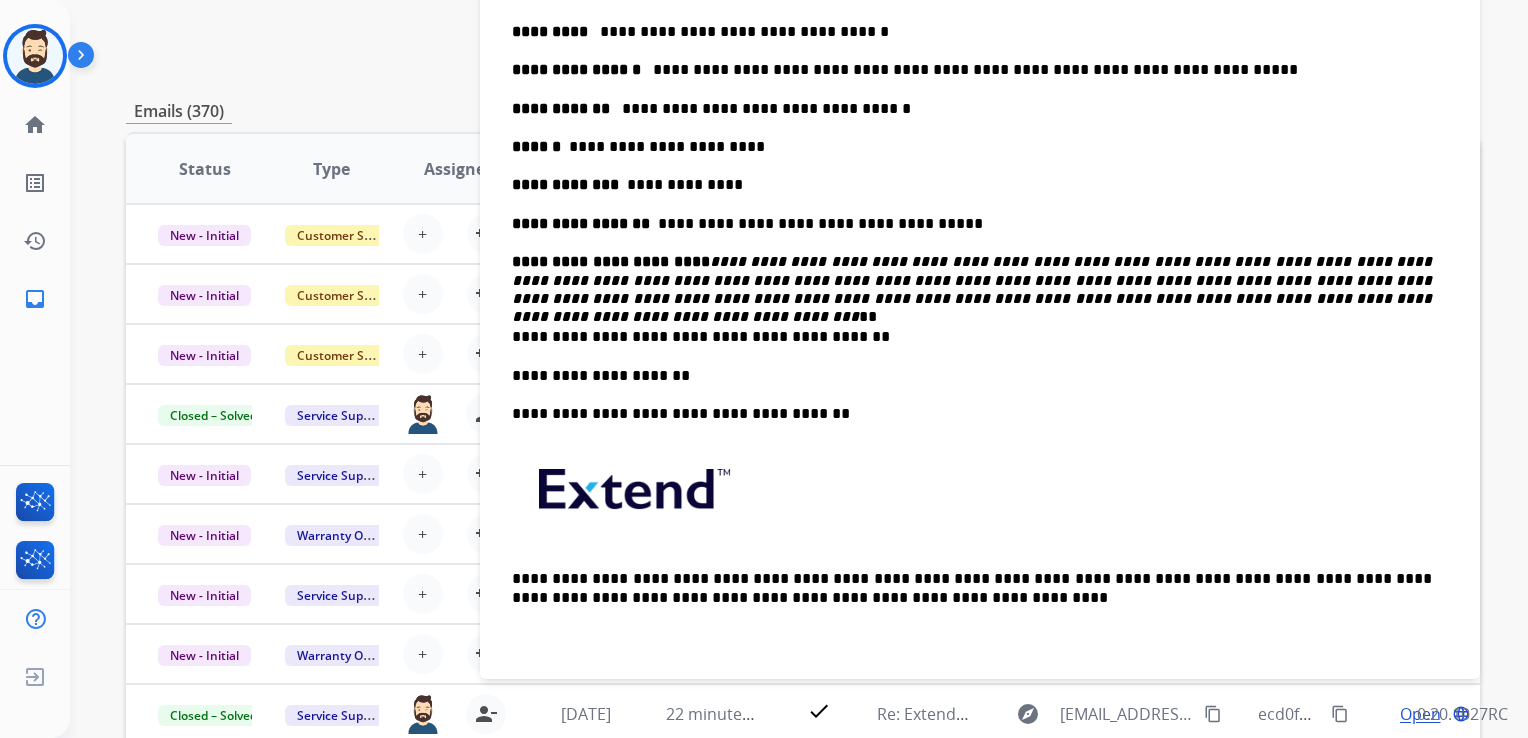 click on "**********" at bounding box center [972, 337] 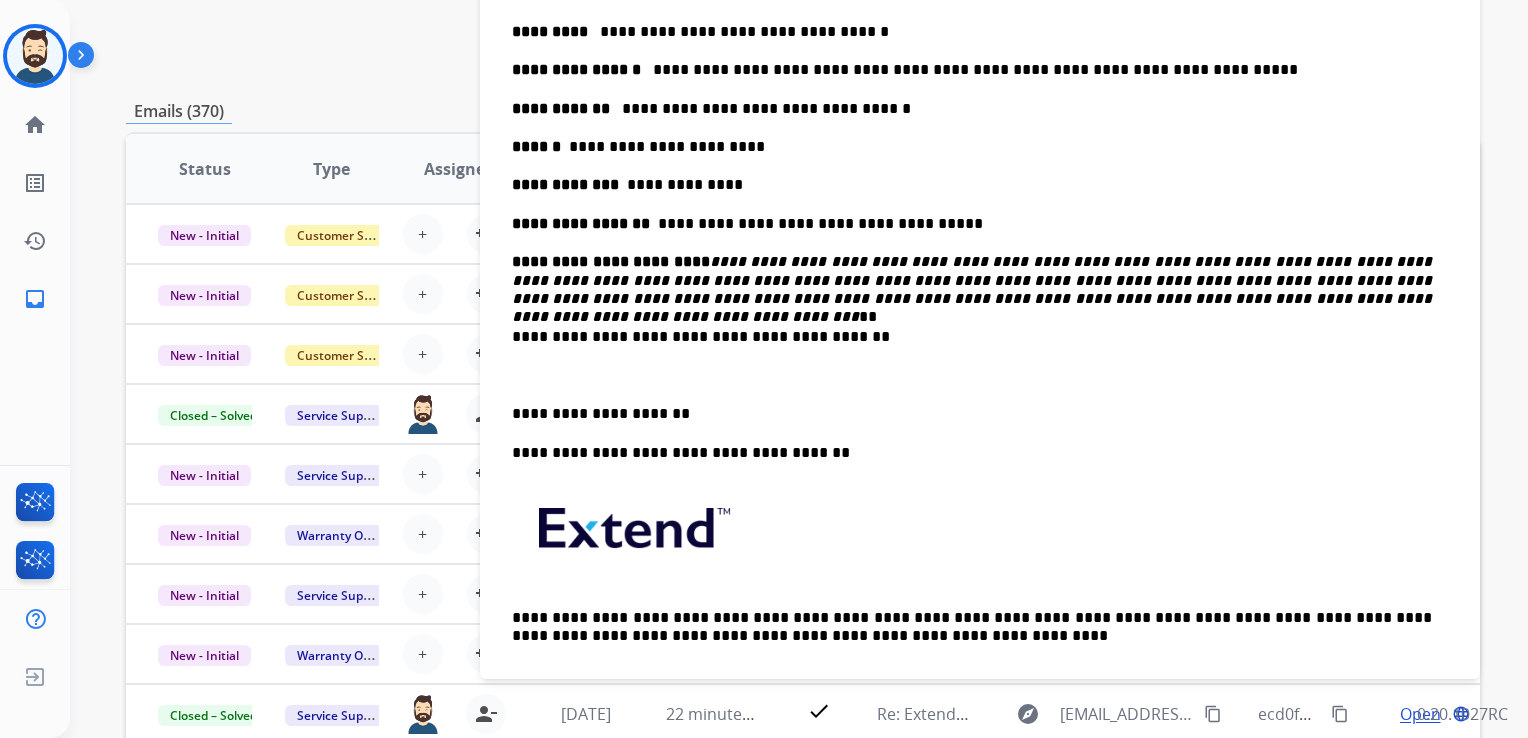scroll, scrollTop: 765, scrollLeft: 0, axis: vertical 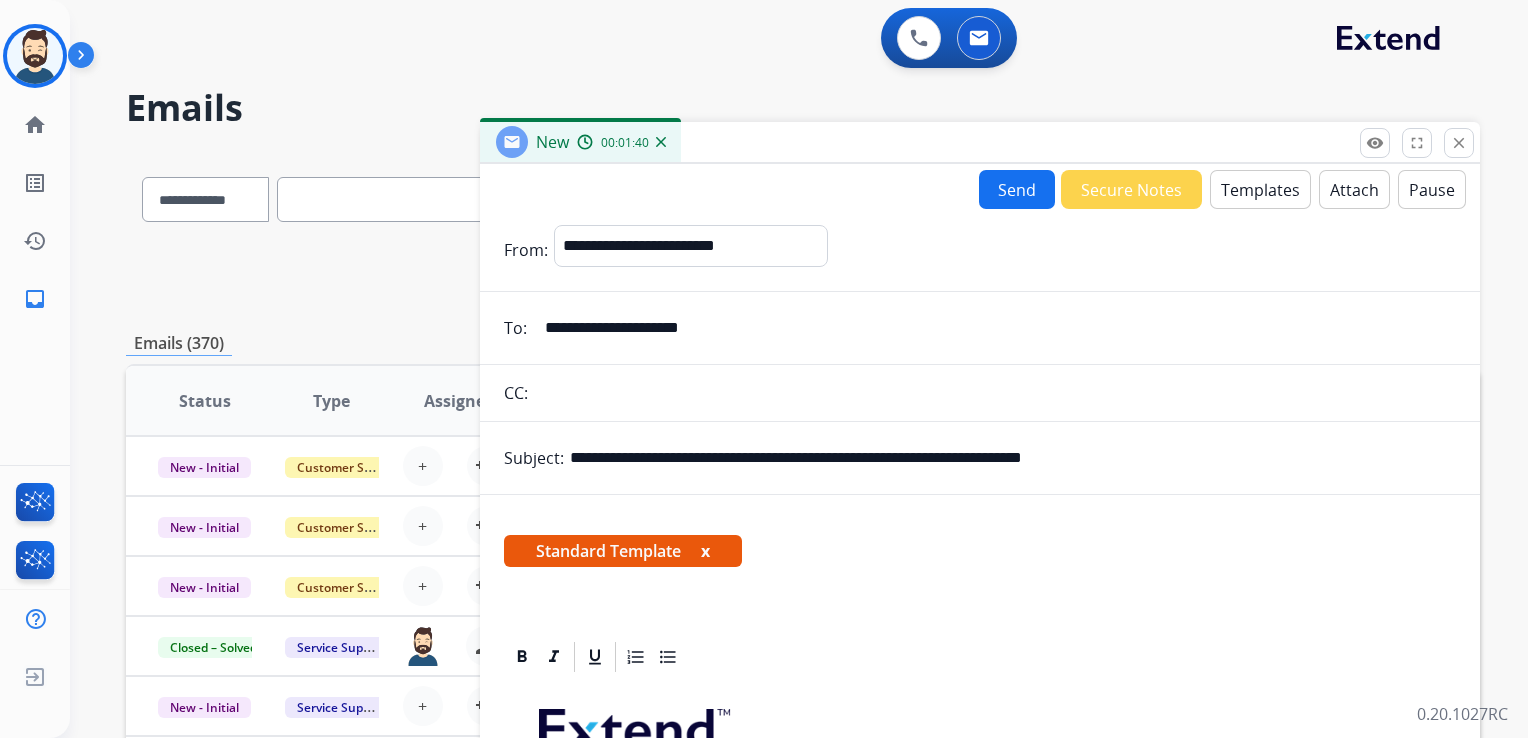 click on "Send" at bounding box center [1017, 189] 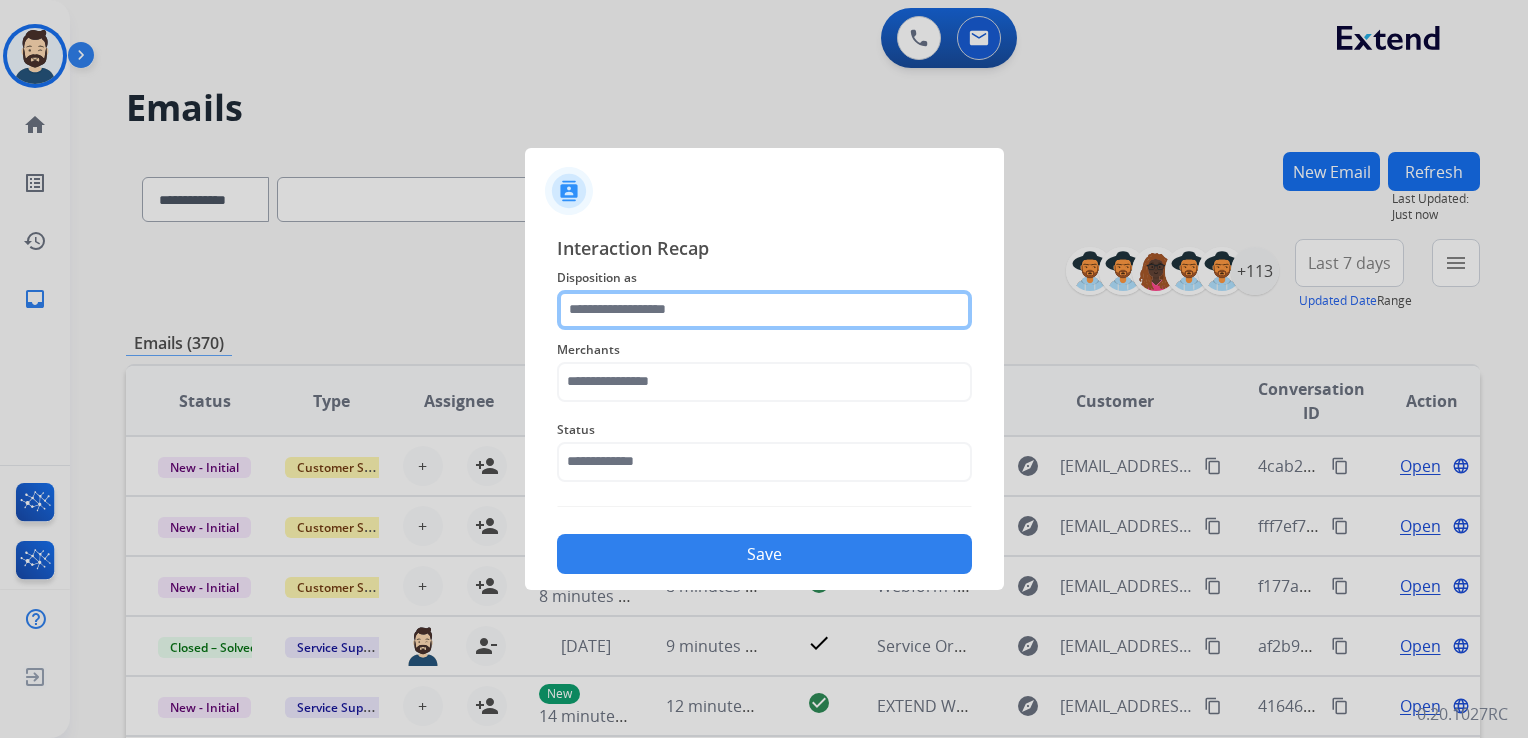 click 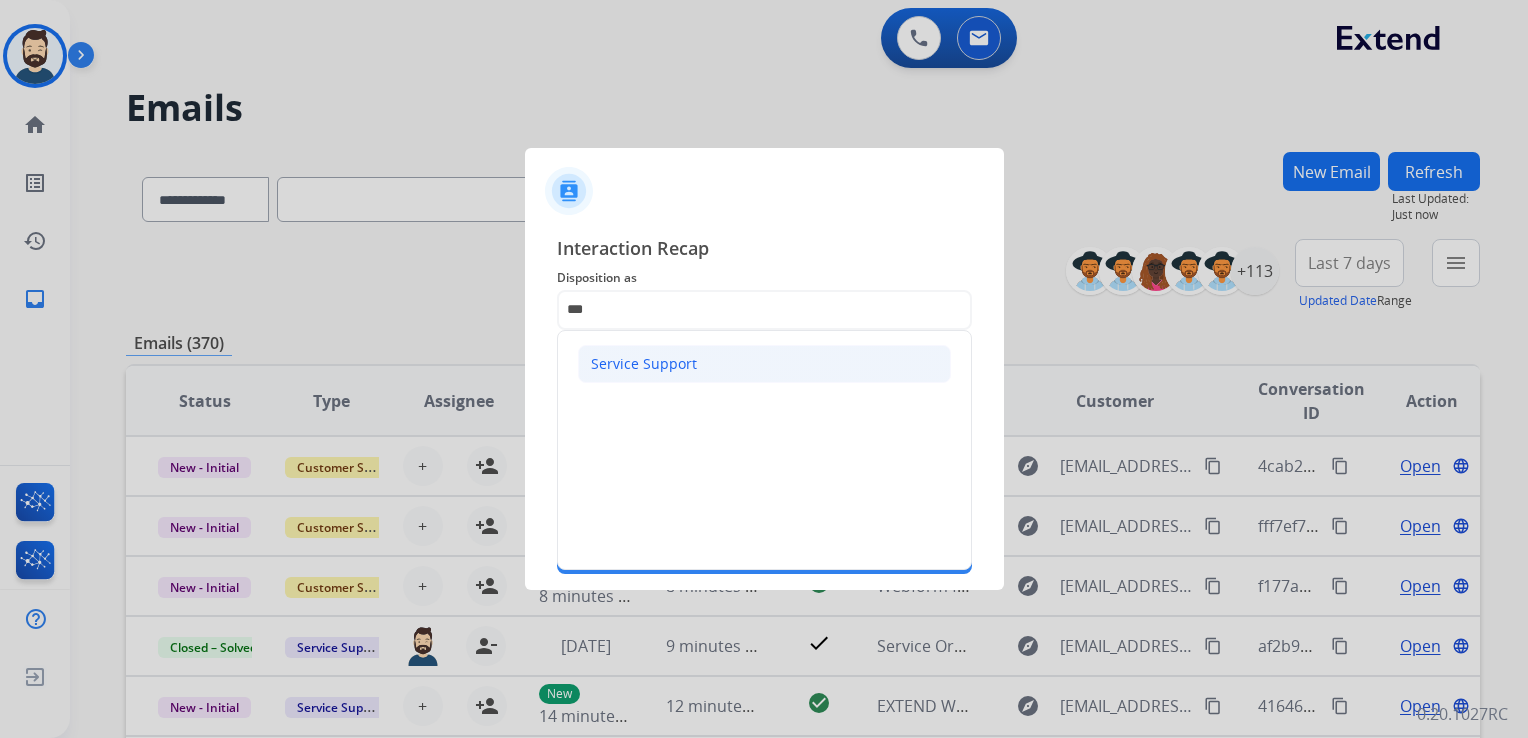 click on "Service Support" 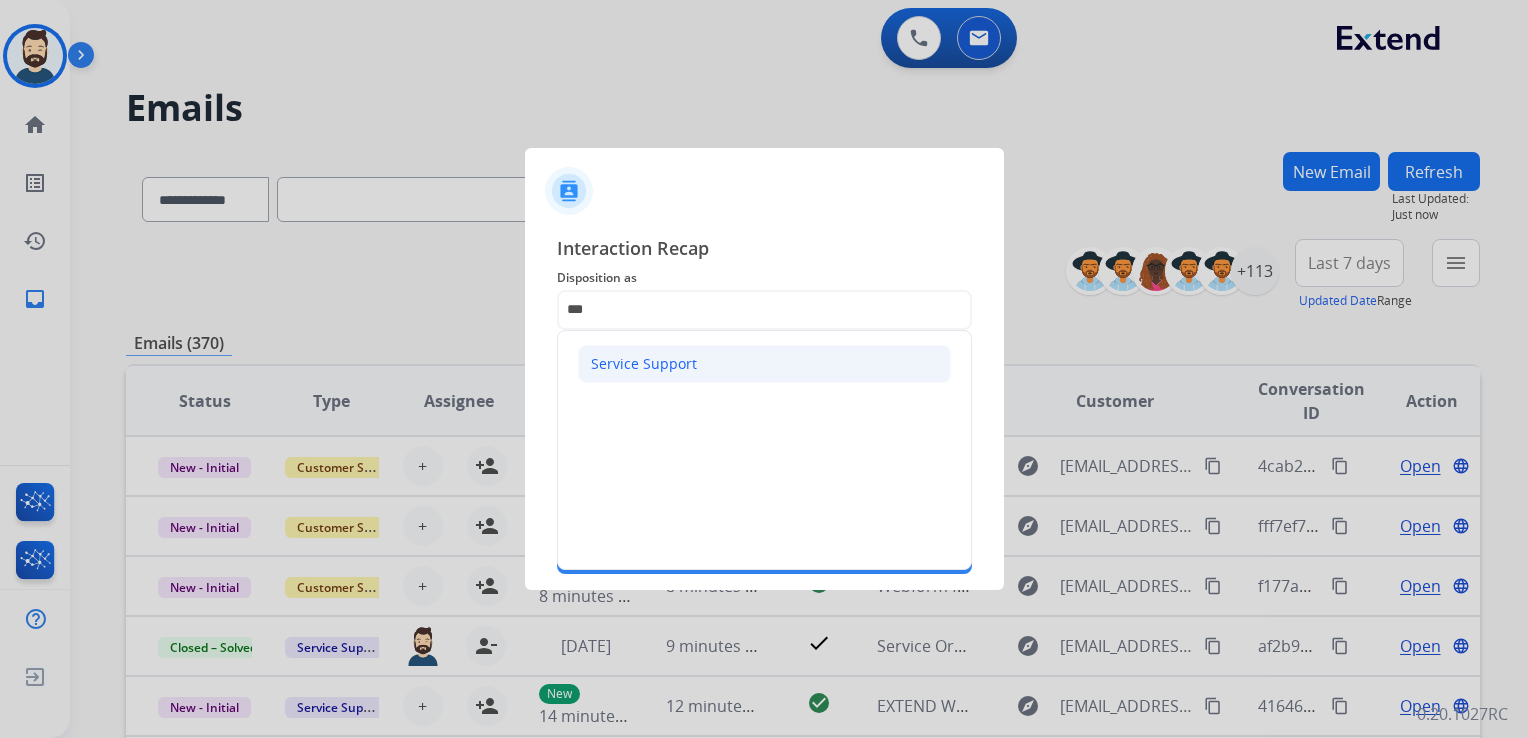 type on "**********" 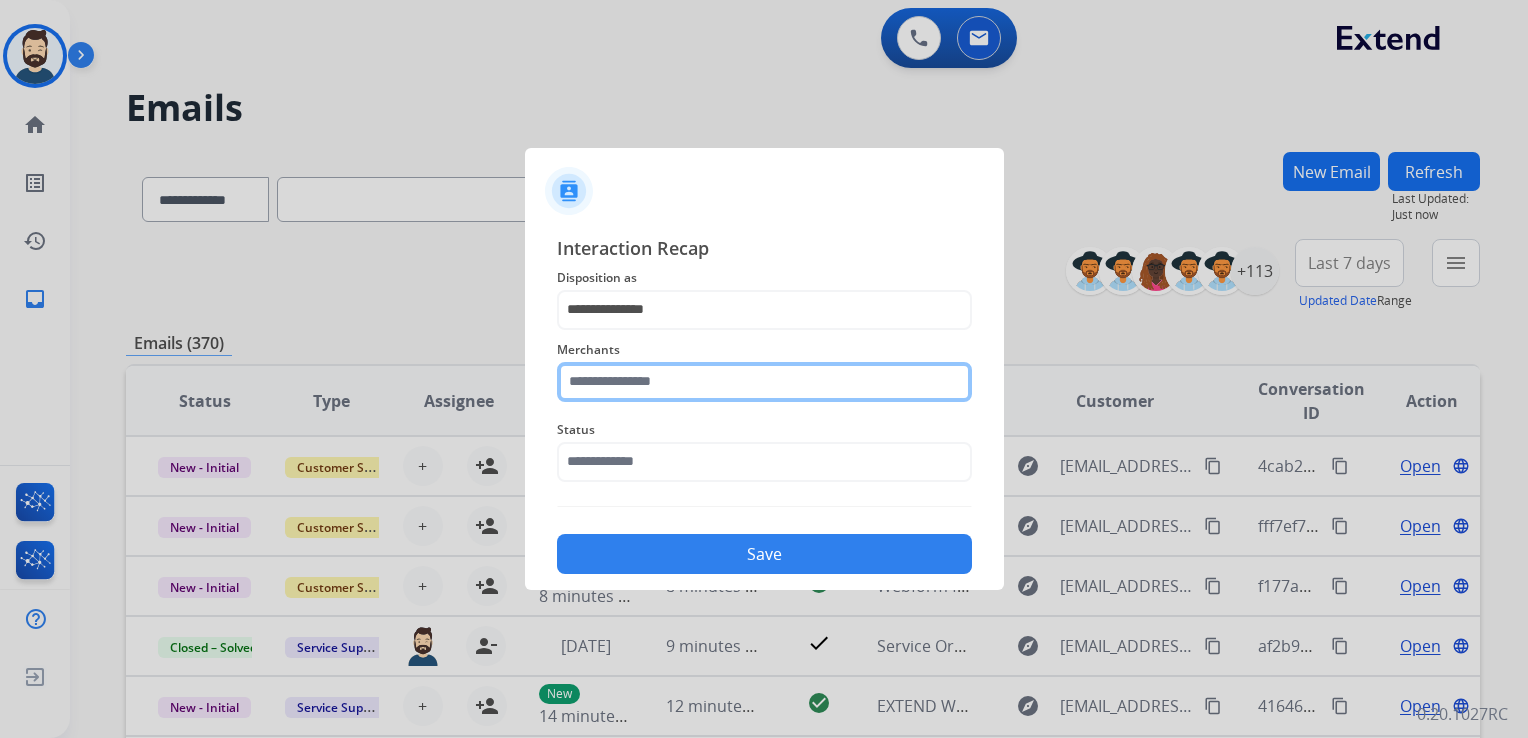 click 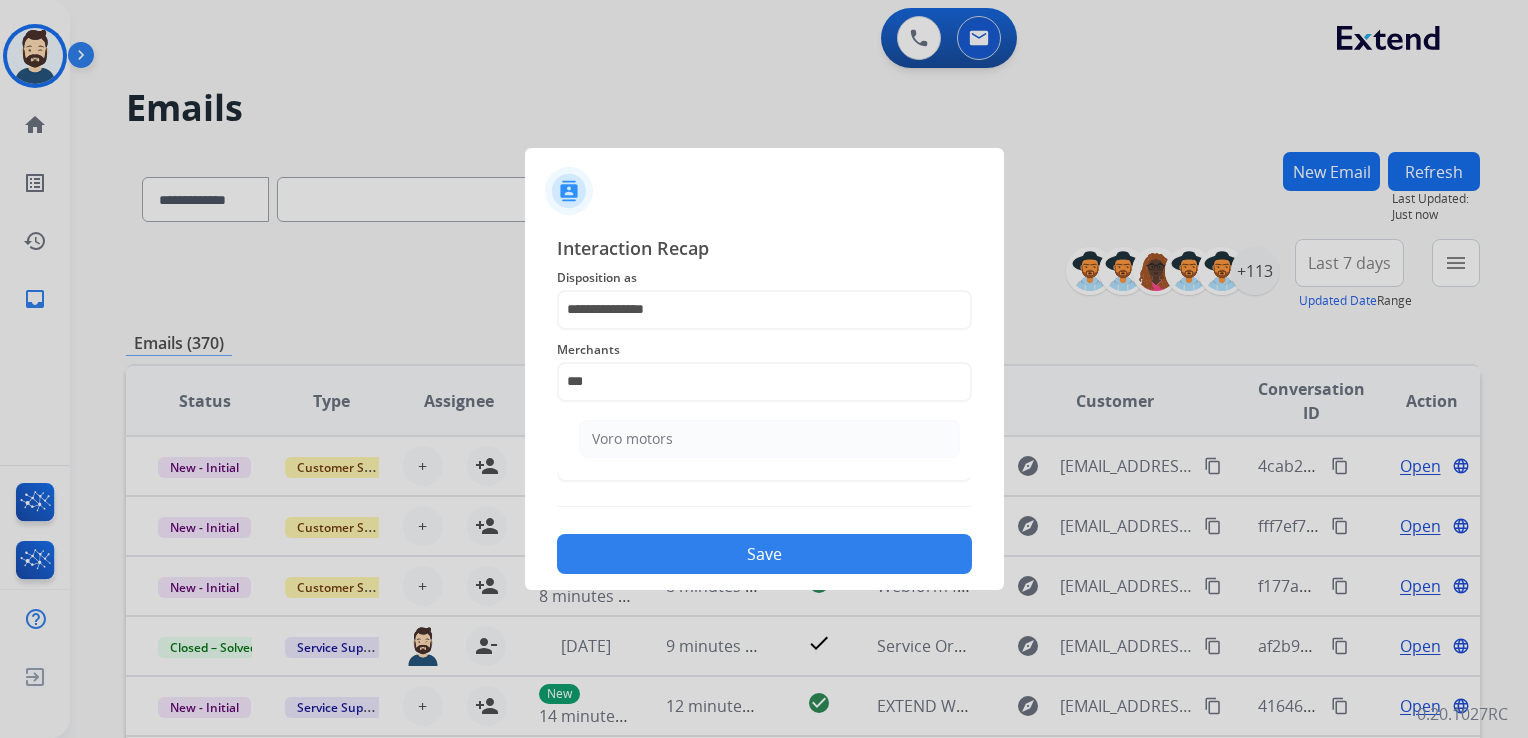 click on "Voro motors" 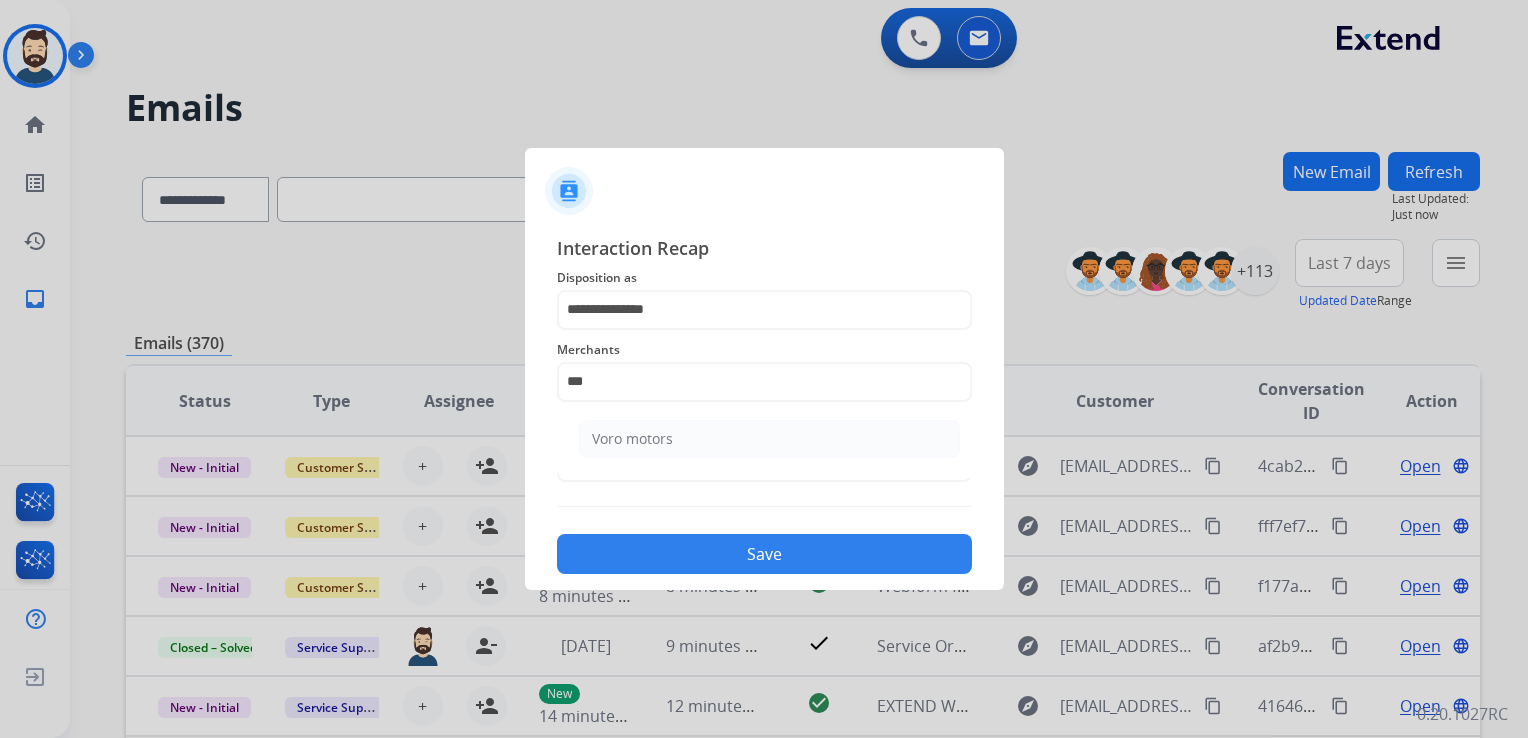 type on "**********" 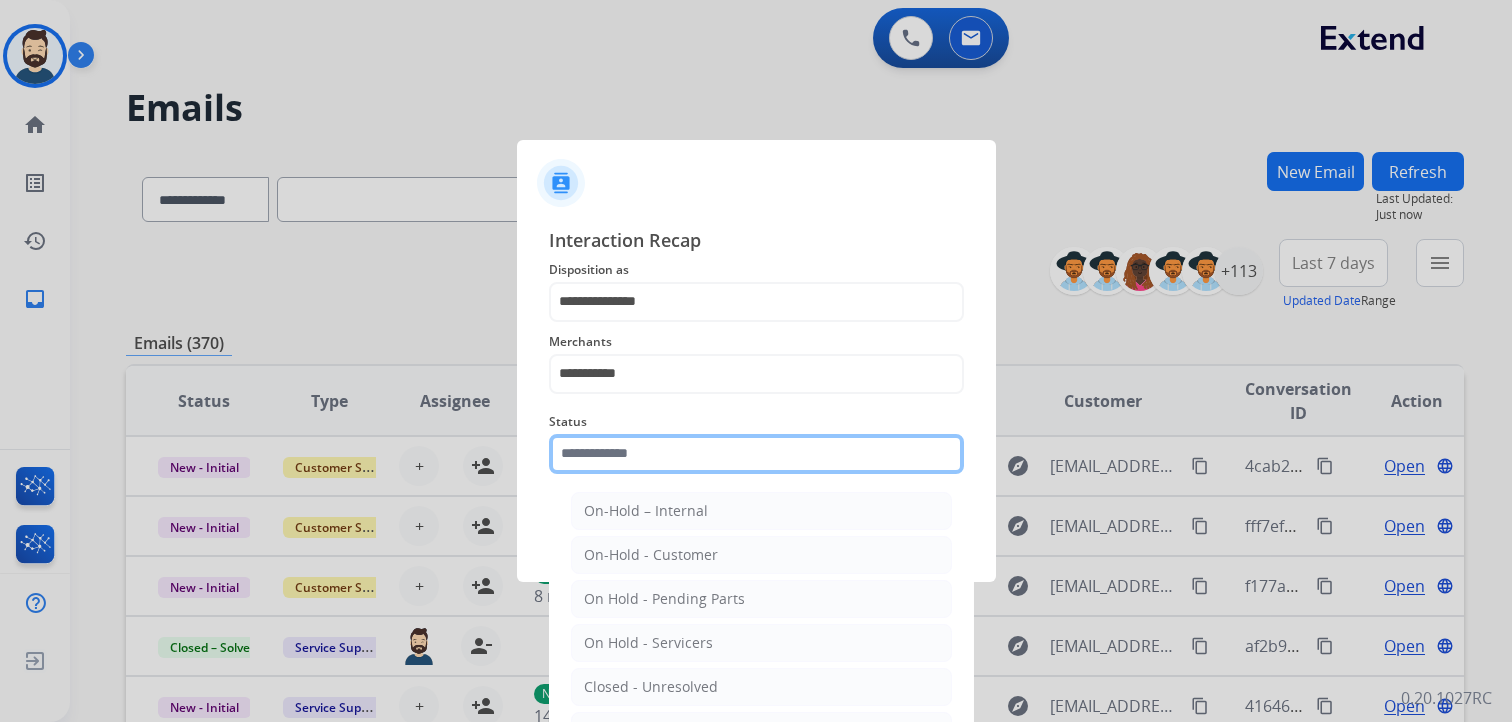 click 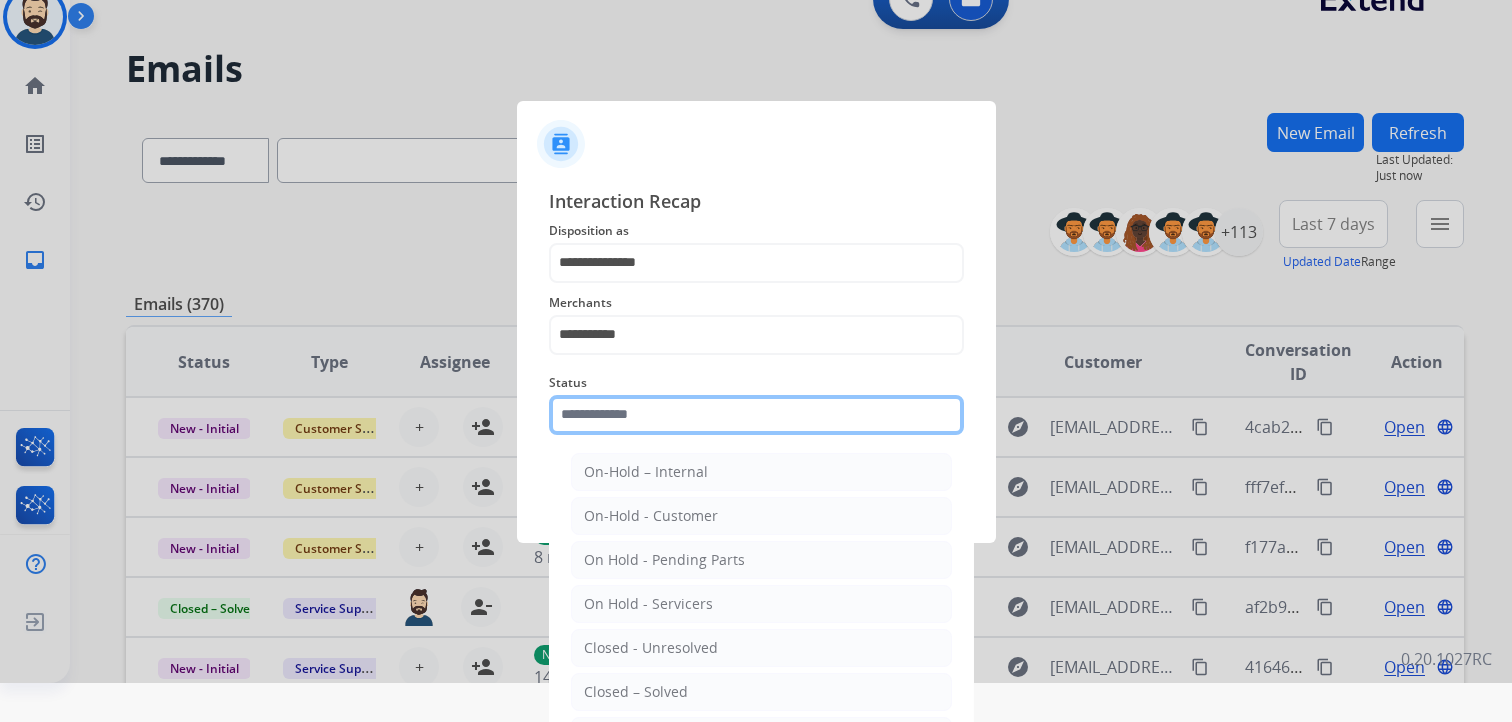 scroll, scrollTop: 59, scrollLeft: 0, axis: vertical 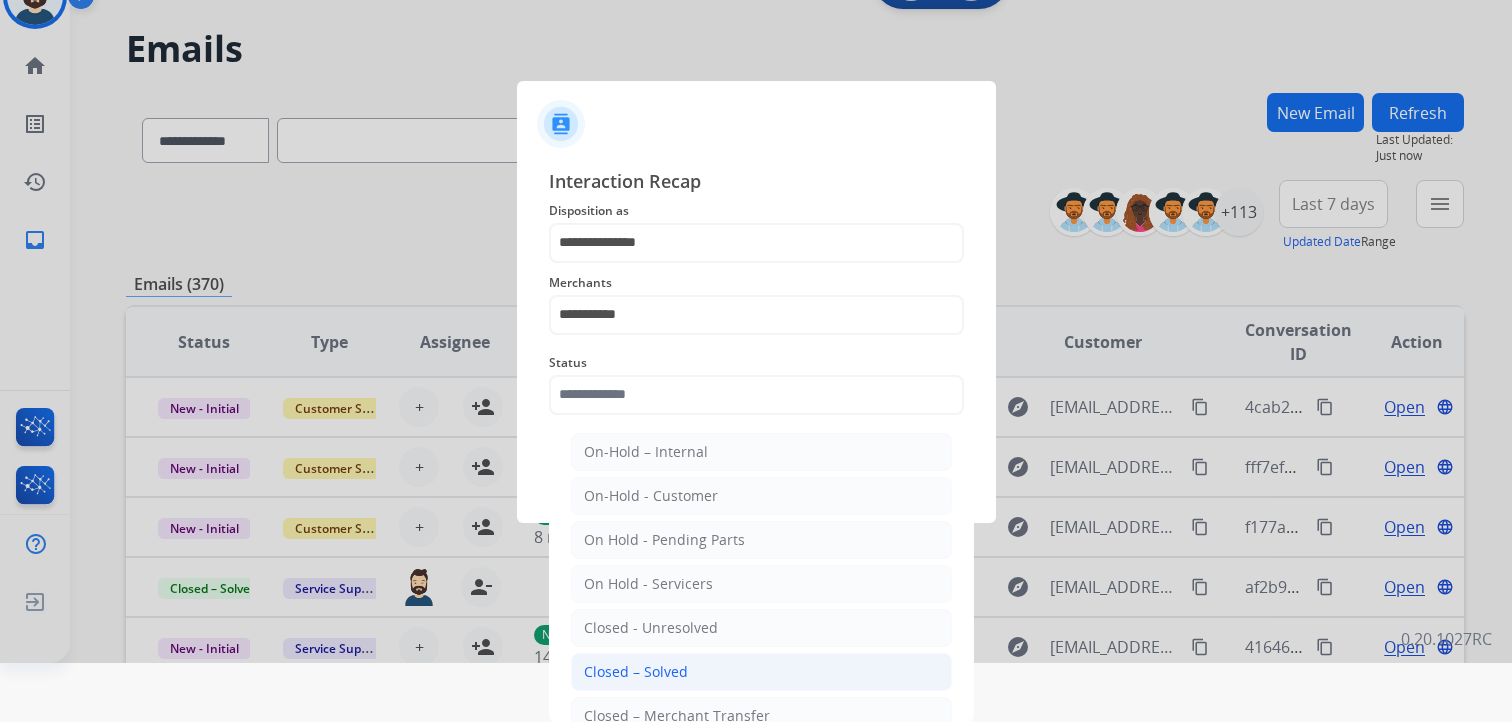 click on "Closed – Solved" 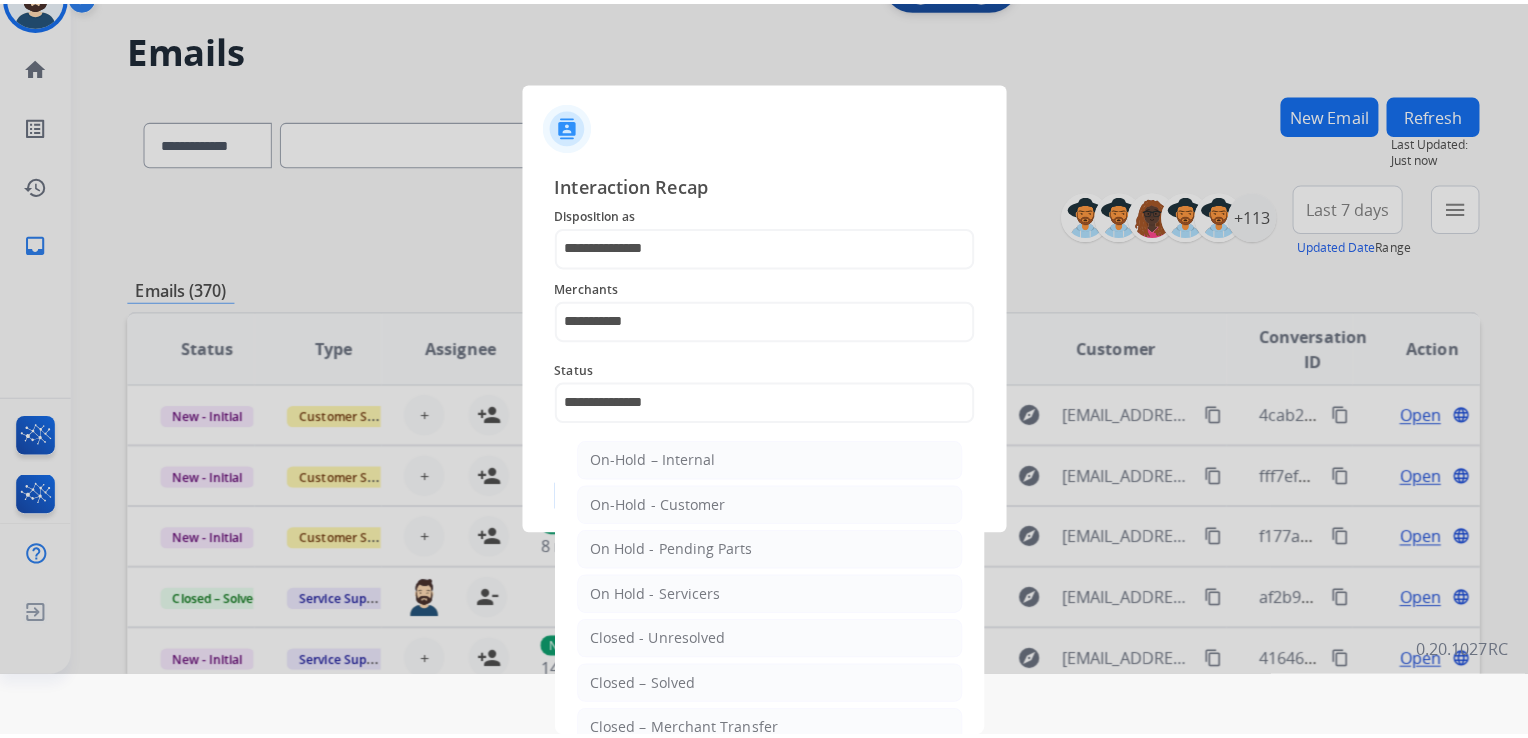 scroll, scrollTop: 0, scrollLeft: 0, axis: both 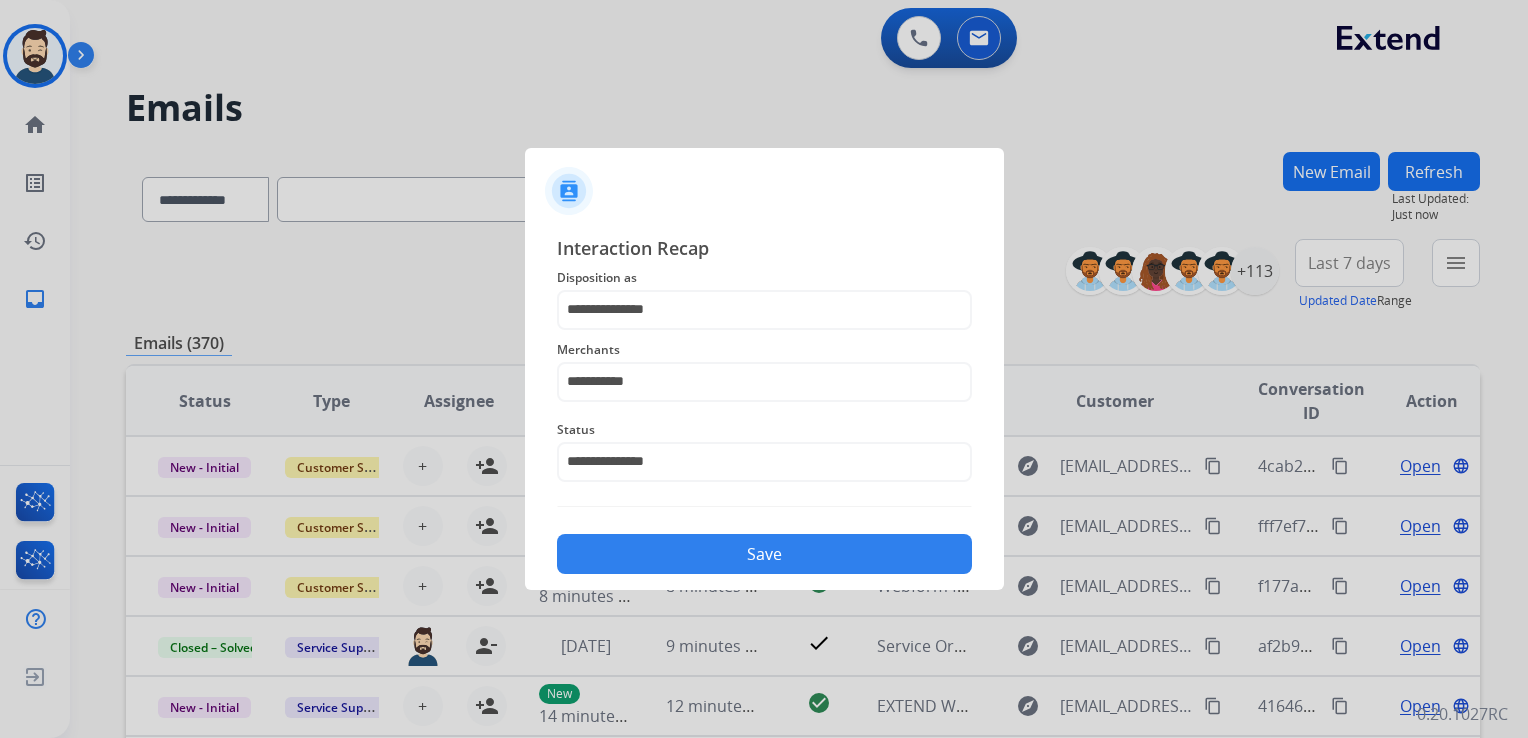 click on "Save" 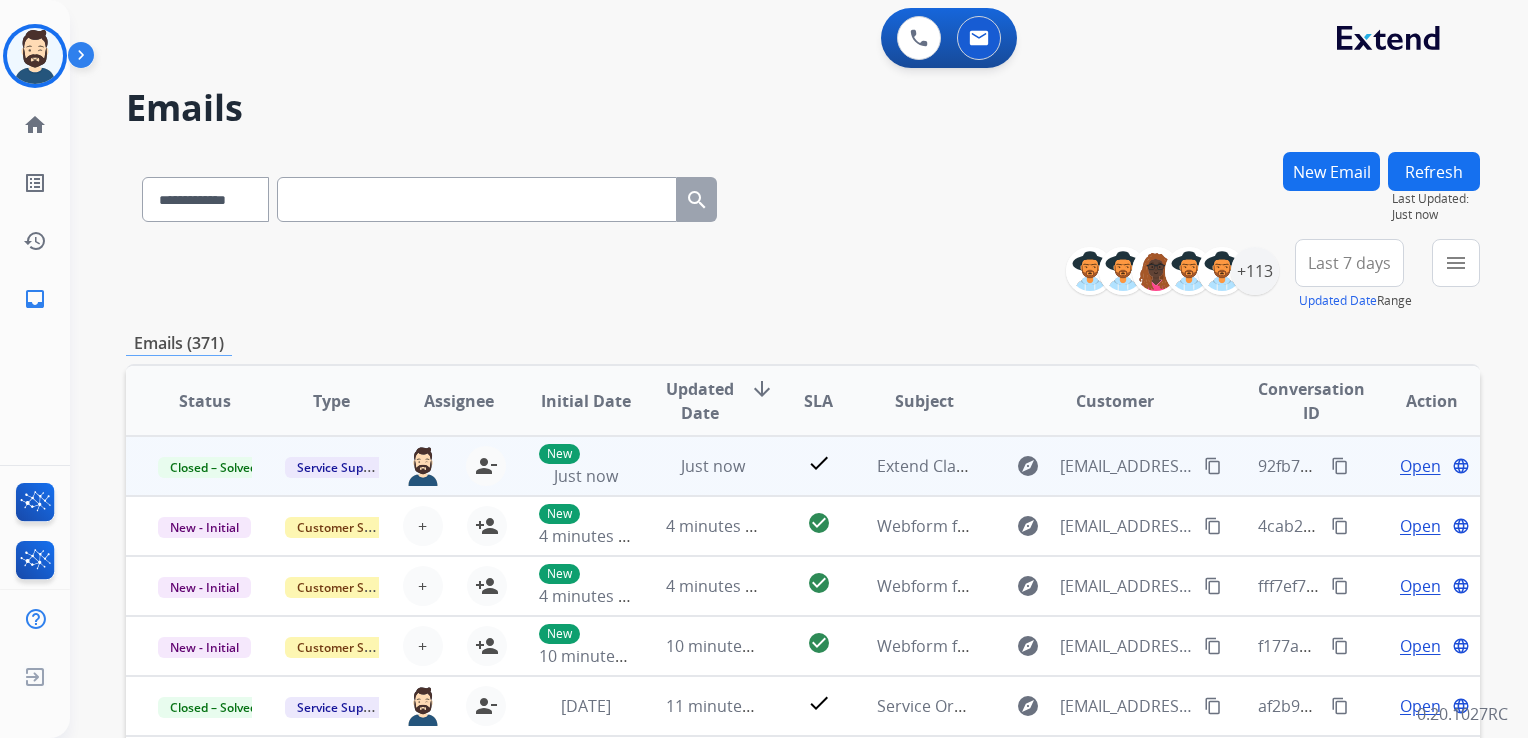 click on "content_copy" at bounding box center (1340, 466) 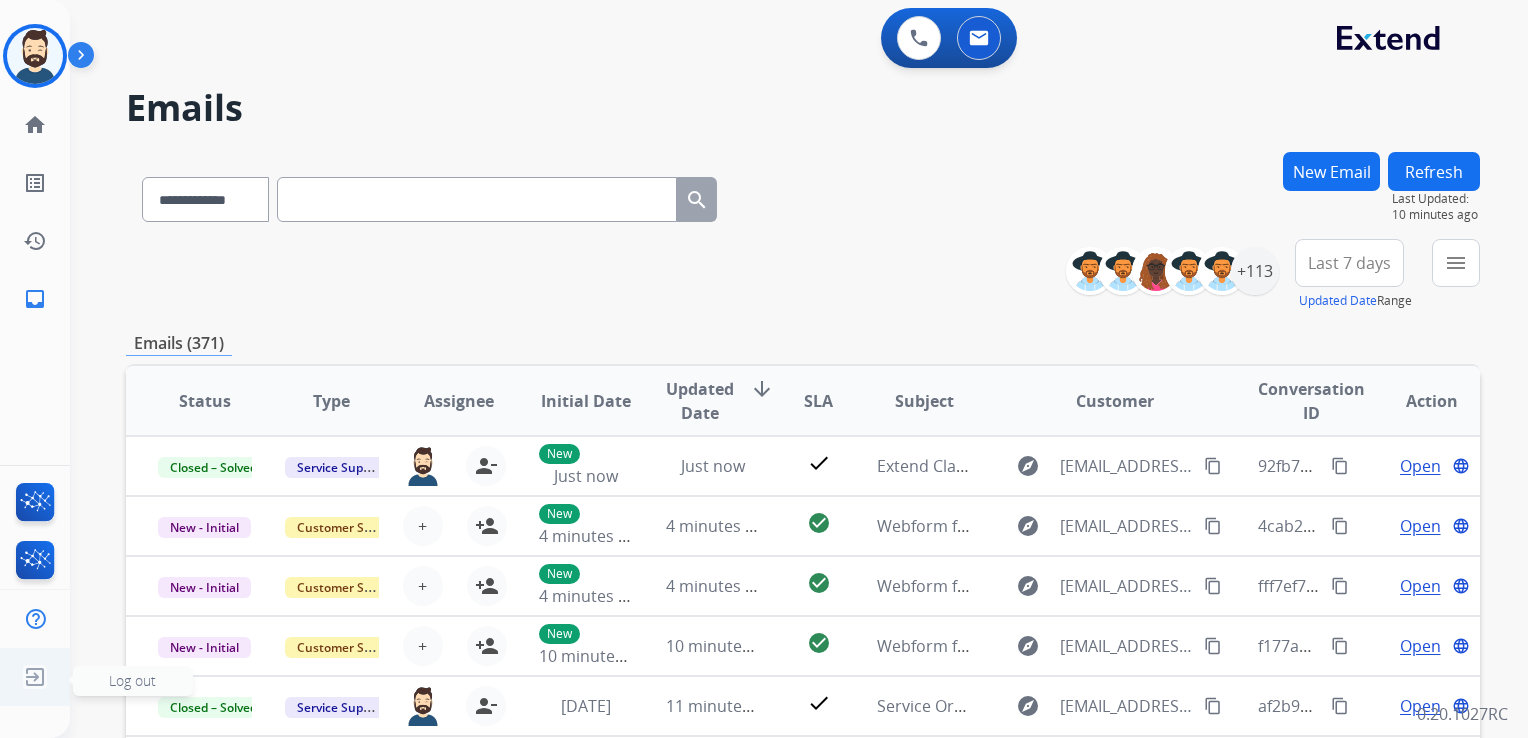 click on "Log out" 